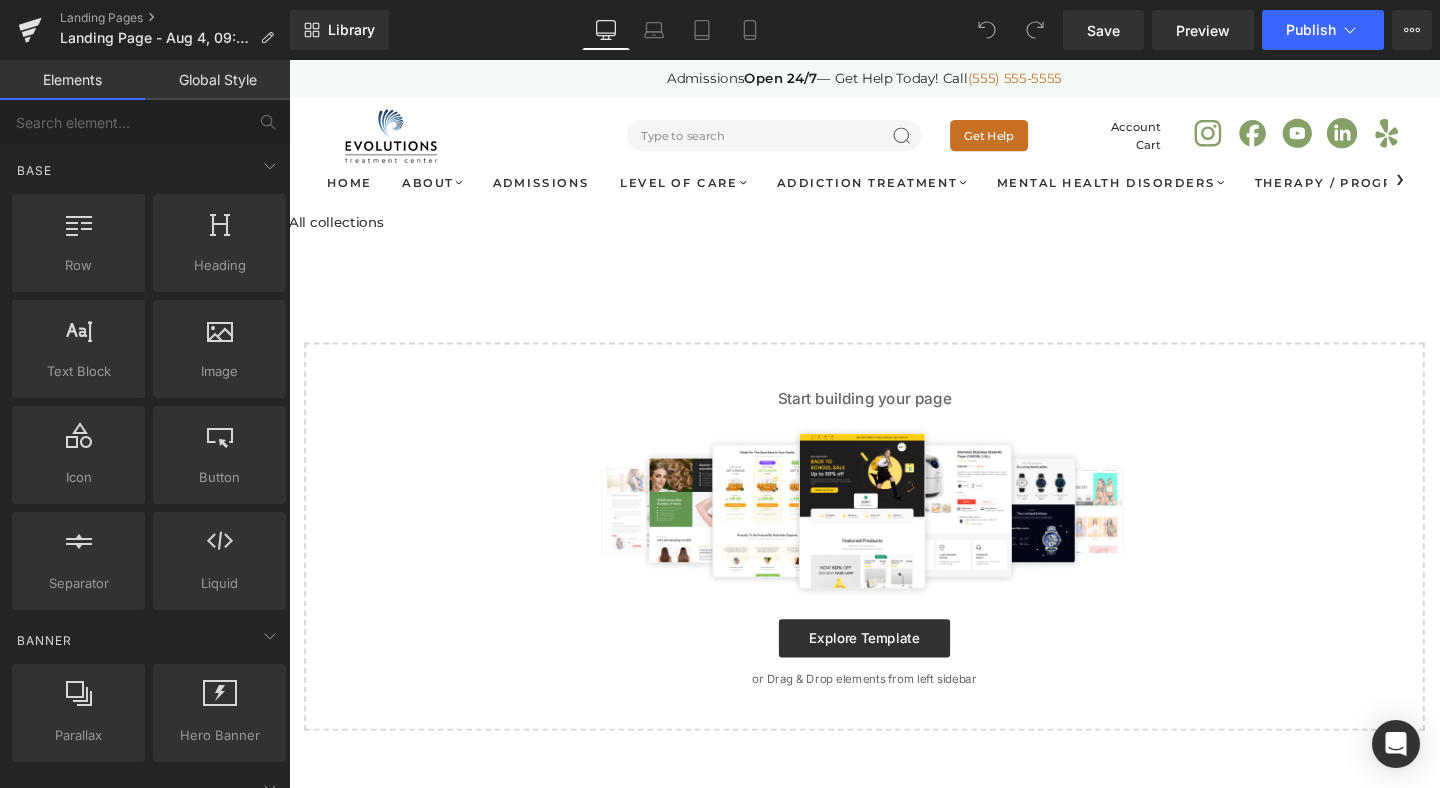 scroll, scrollTop: 0, scrollLeft: 0, axis: both 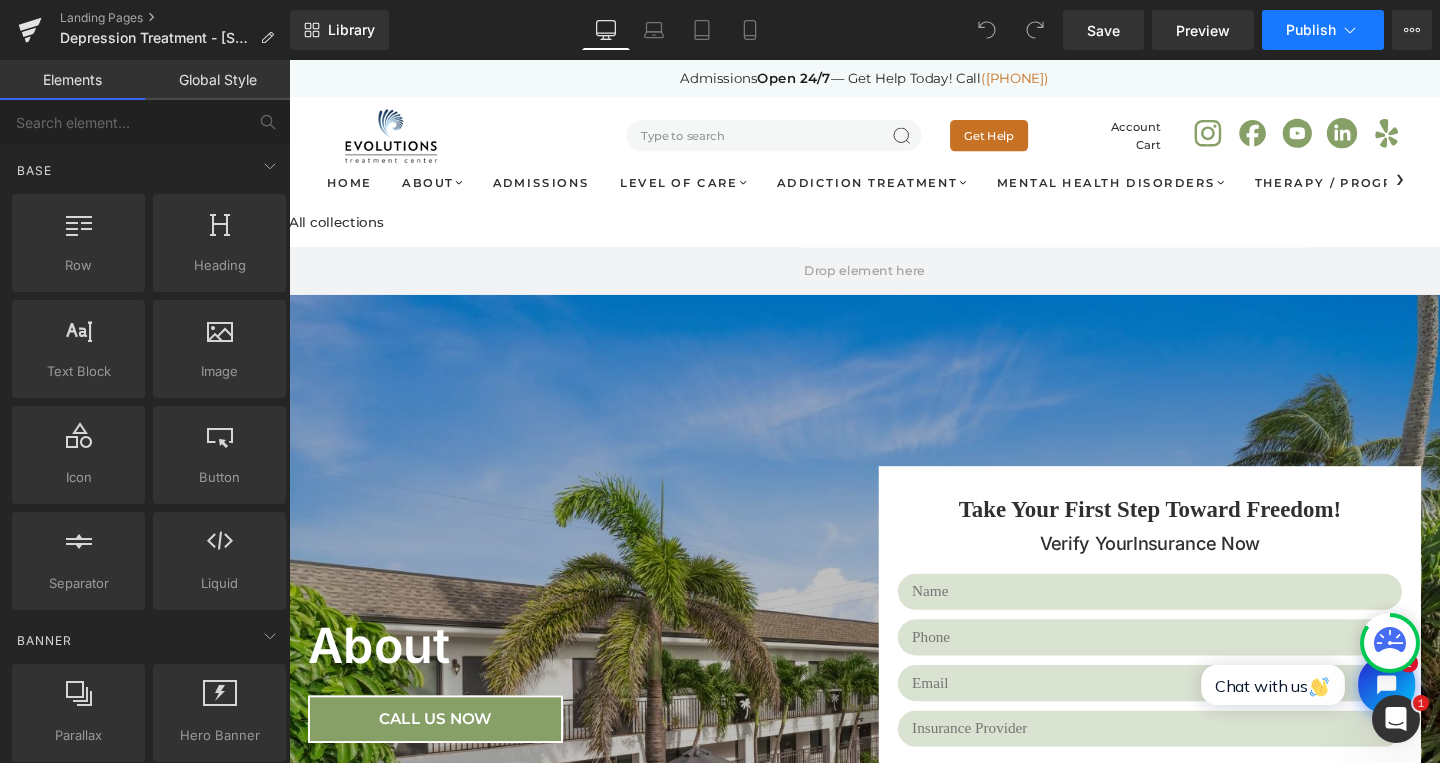 click on "Publish" at bounding box center [1323, 30] 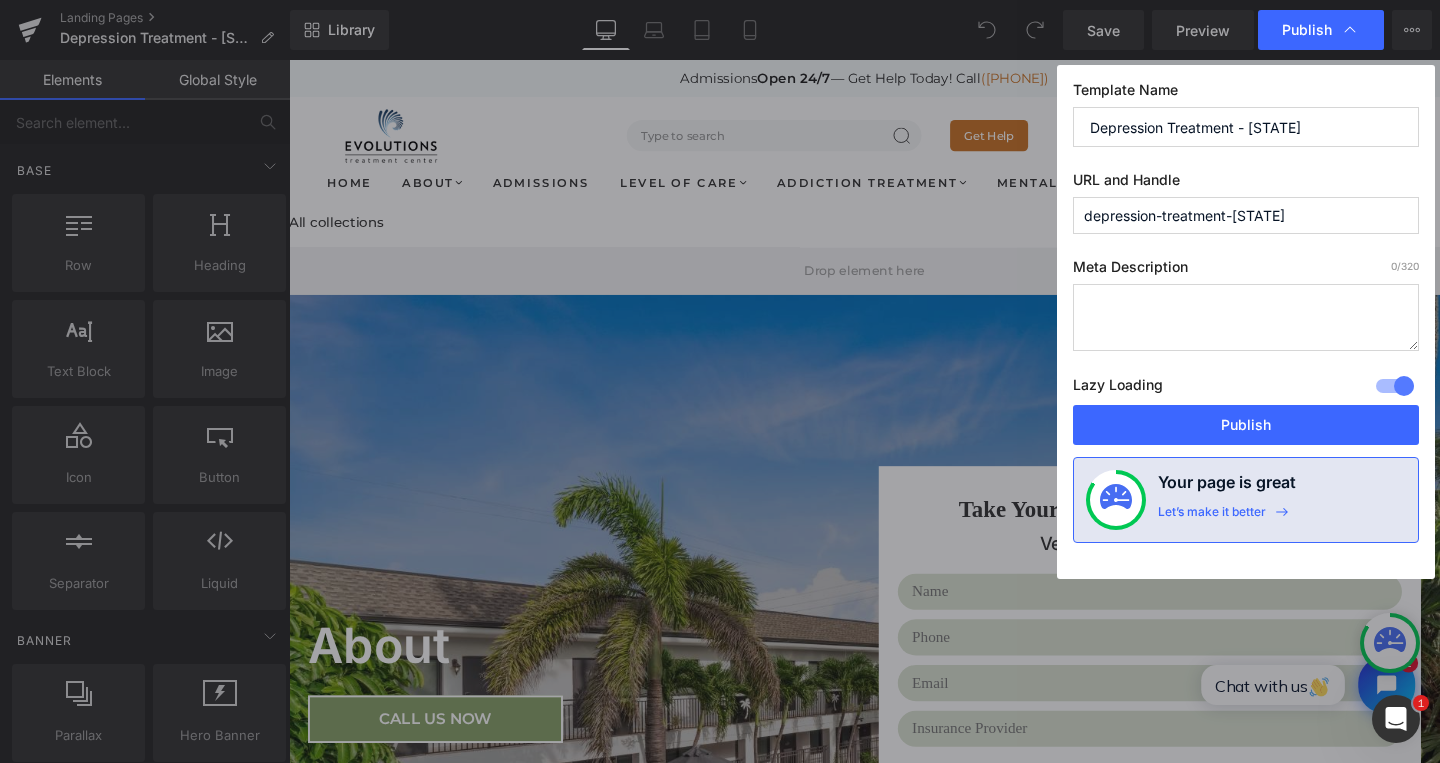 click on "Publish" at bounding box center [1321, 30] 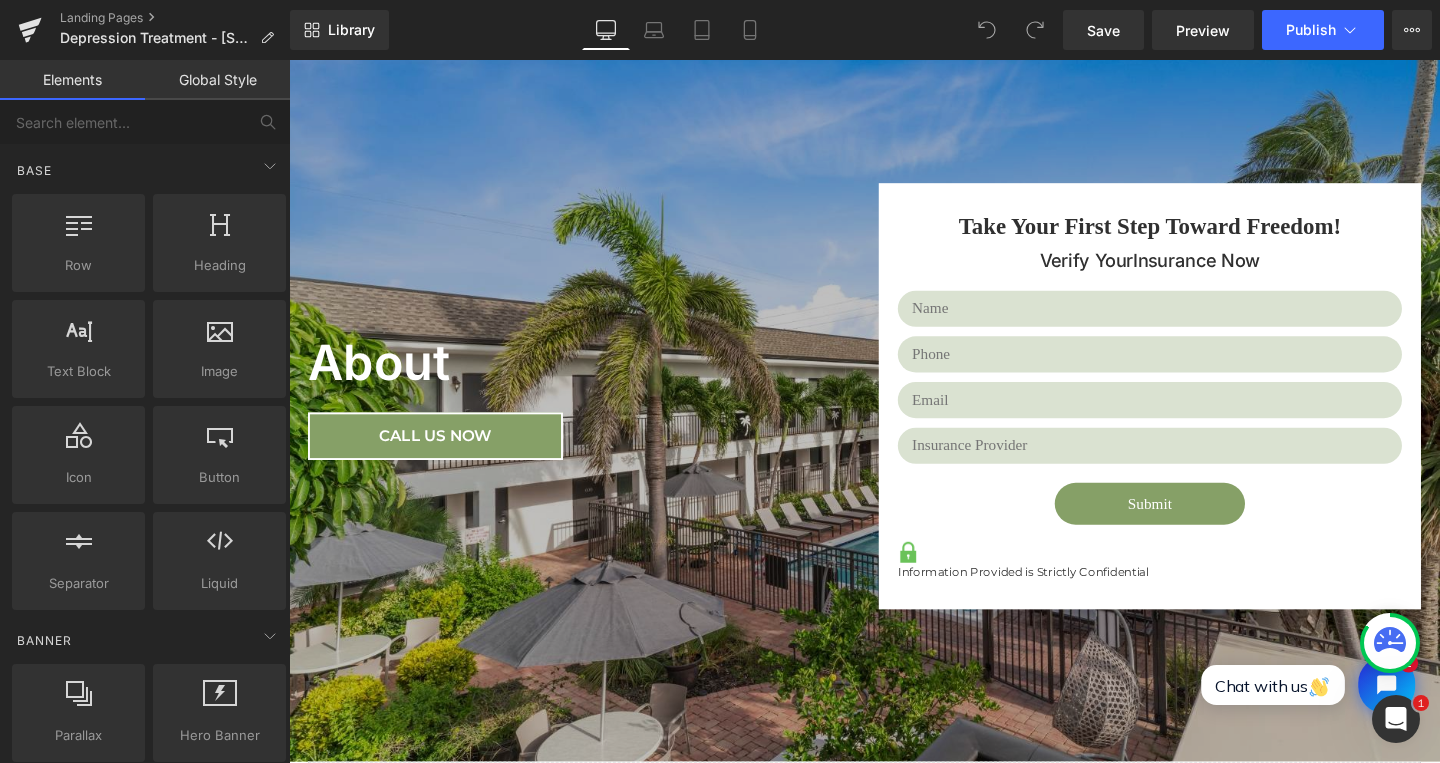 scroll, scrollTop: 335, scrollLeft: 0, axis: vertical 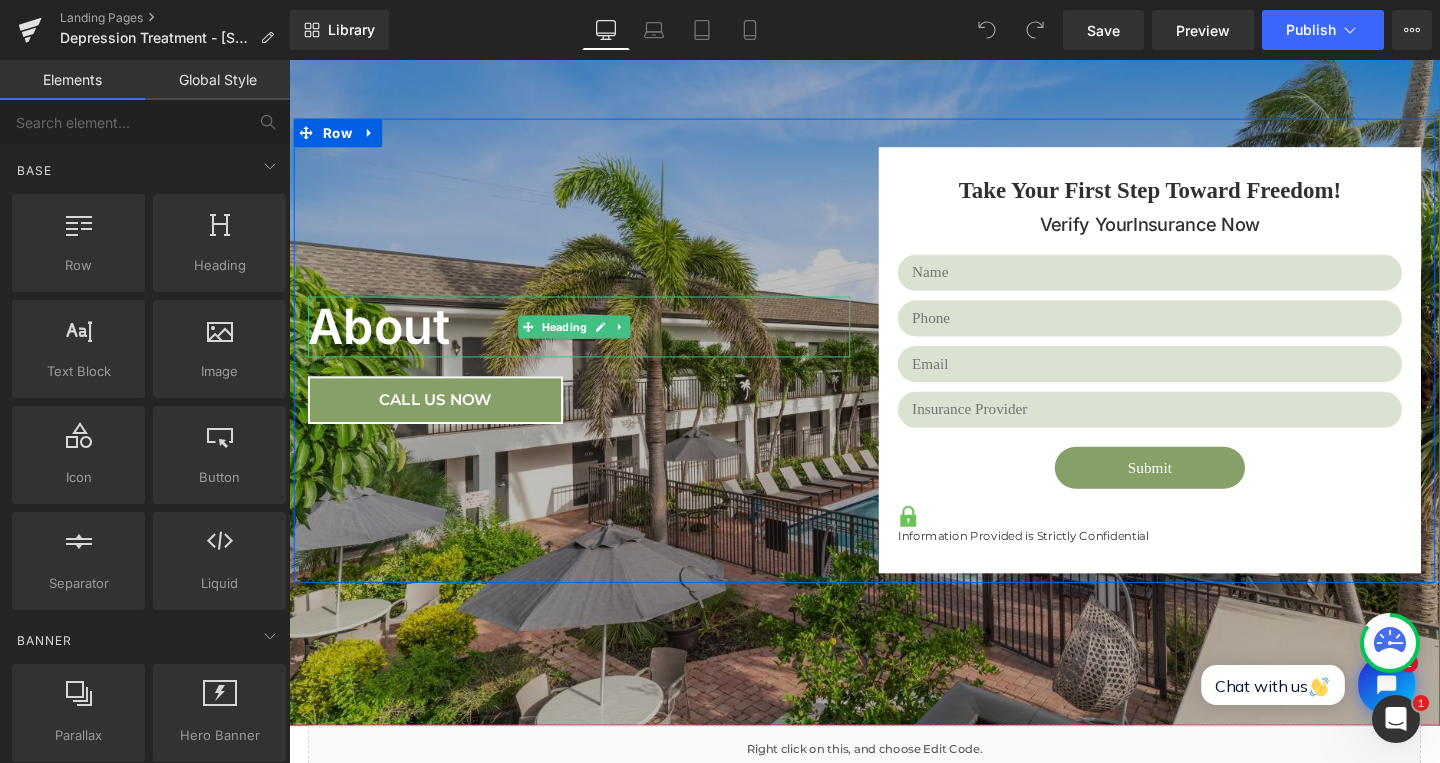 click on "About" at bounding box center [589, 341] 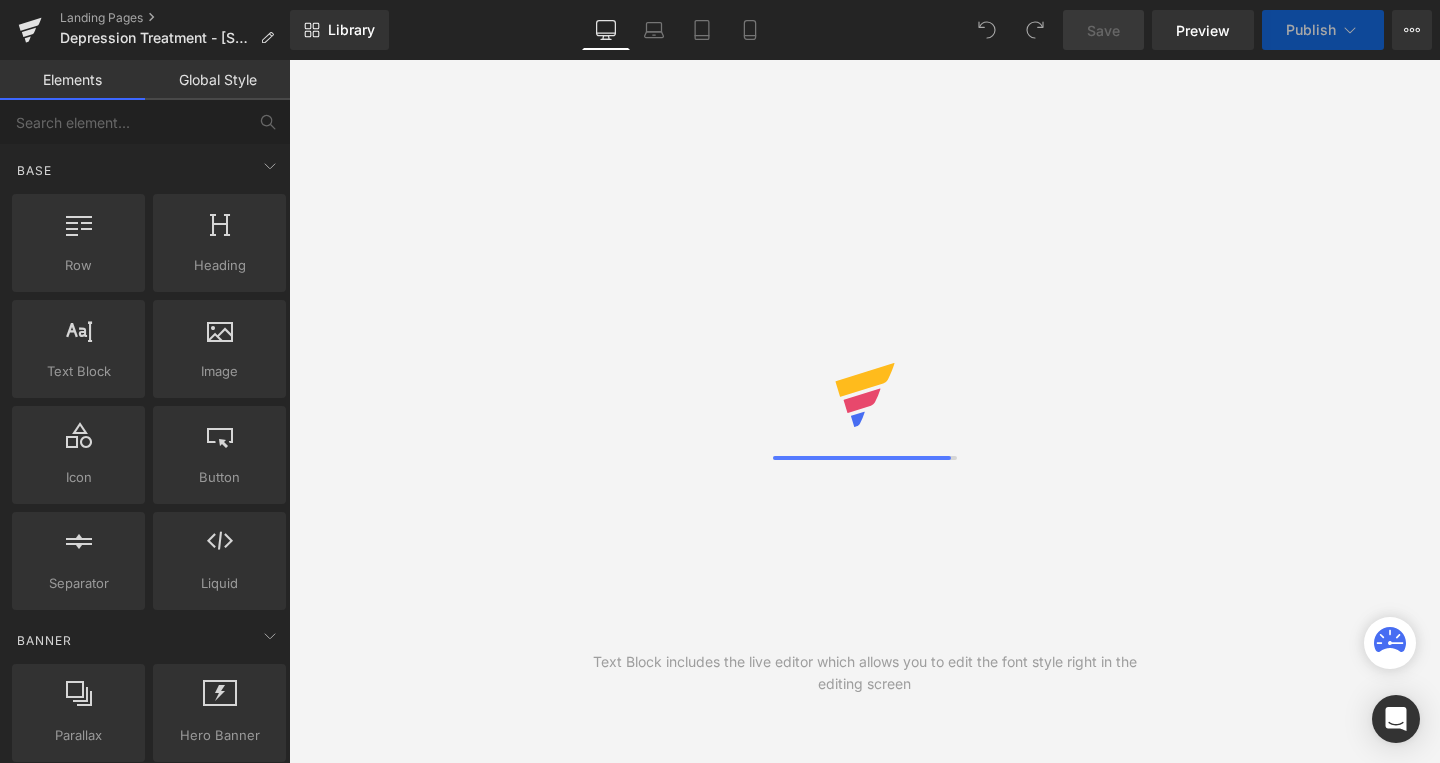 scroll, scrollTop: 0, scrollLeft: 0, axis: both 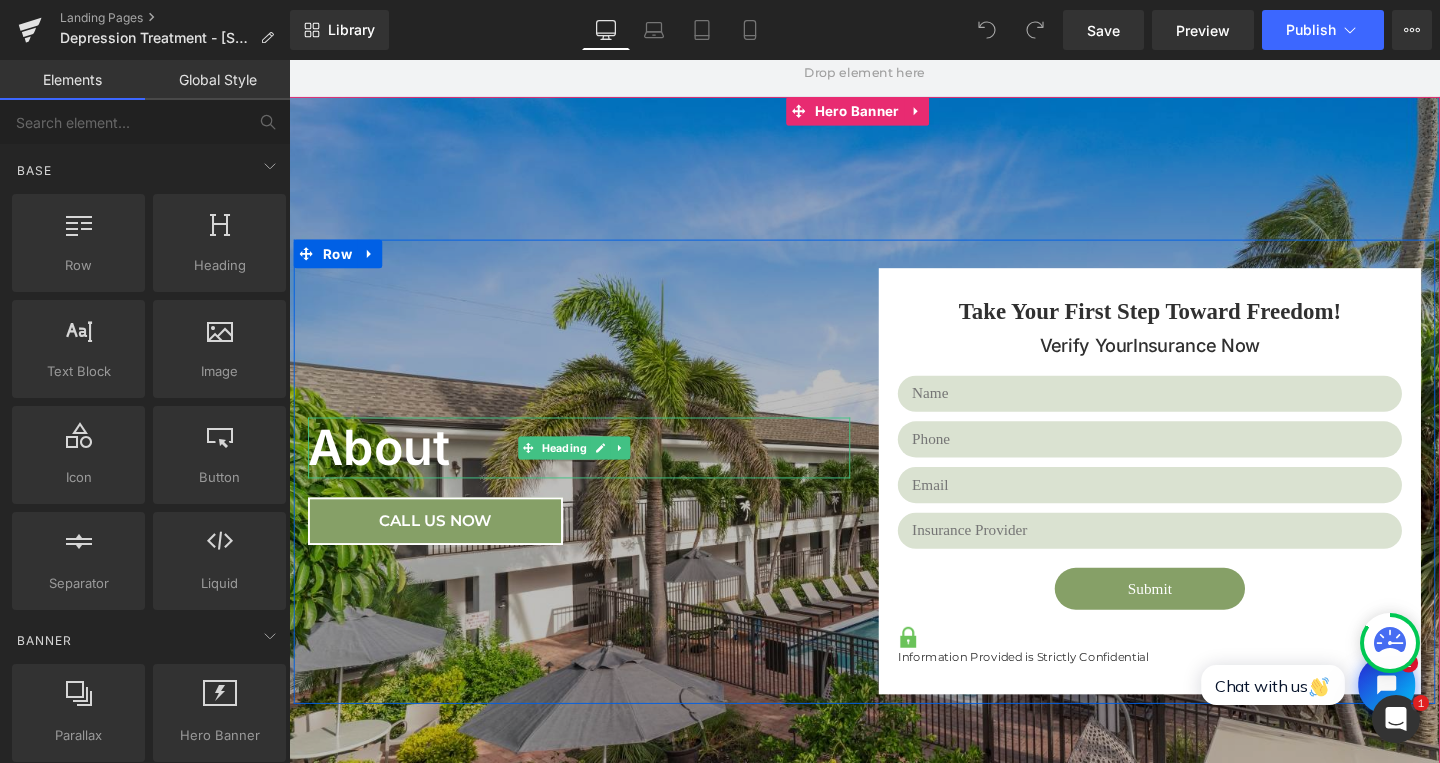 click on "About" at bounding box center [589, 468] 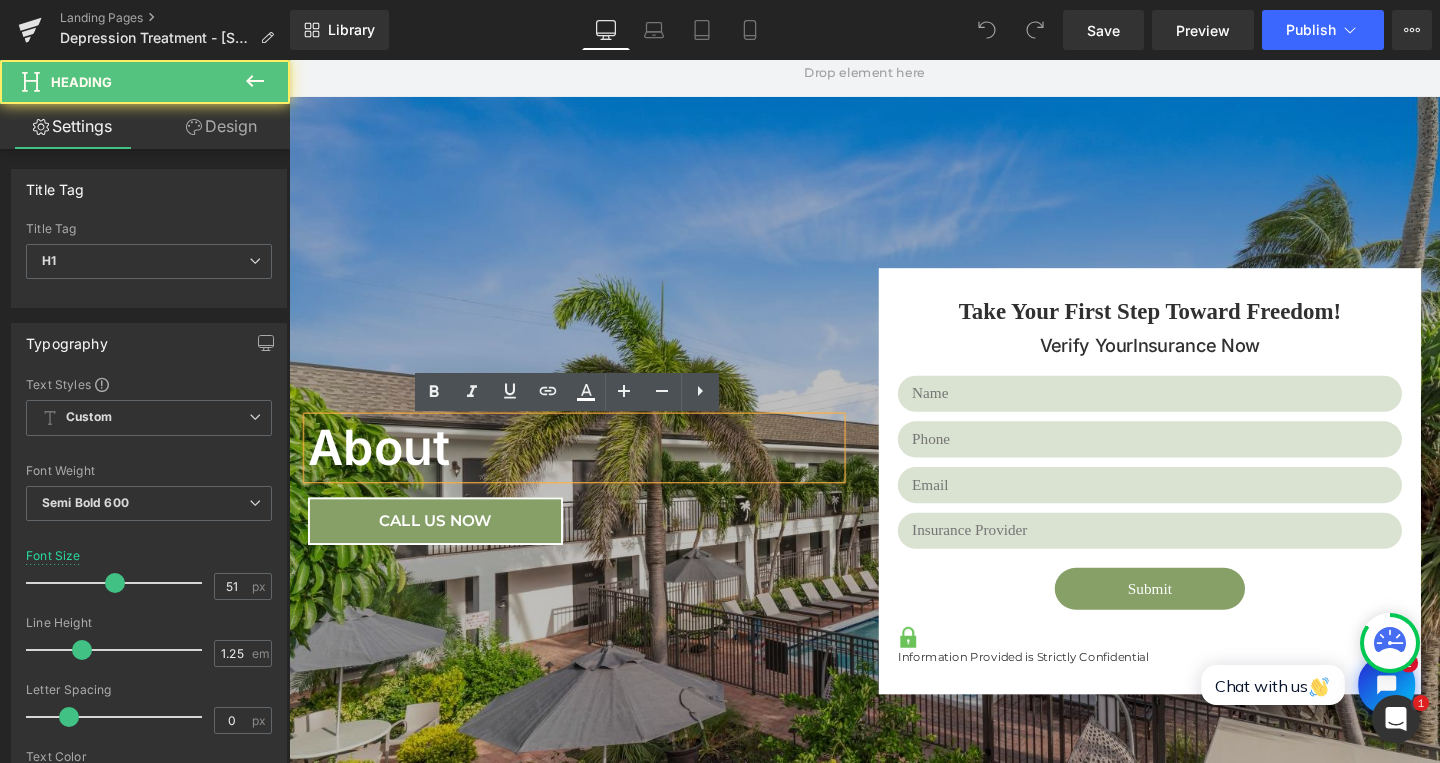 click on "About" at bounding box center [589, 468] 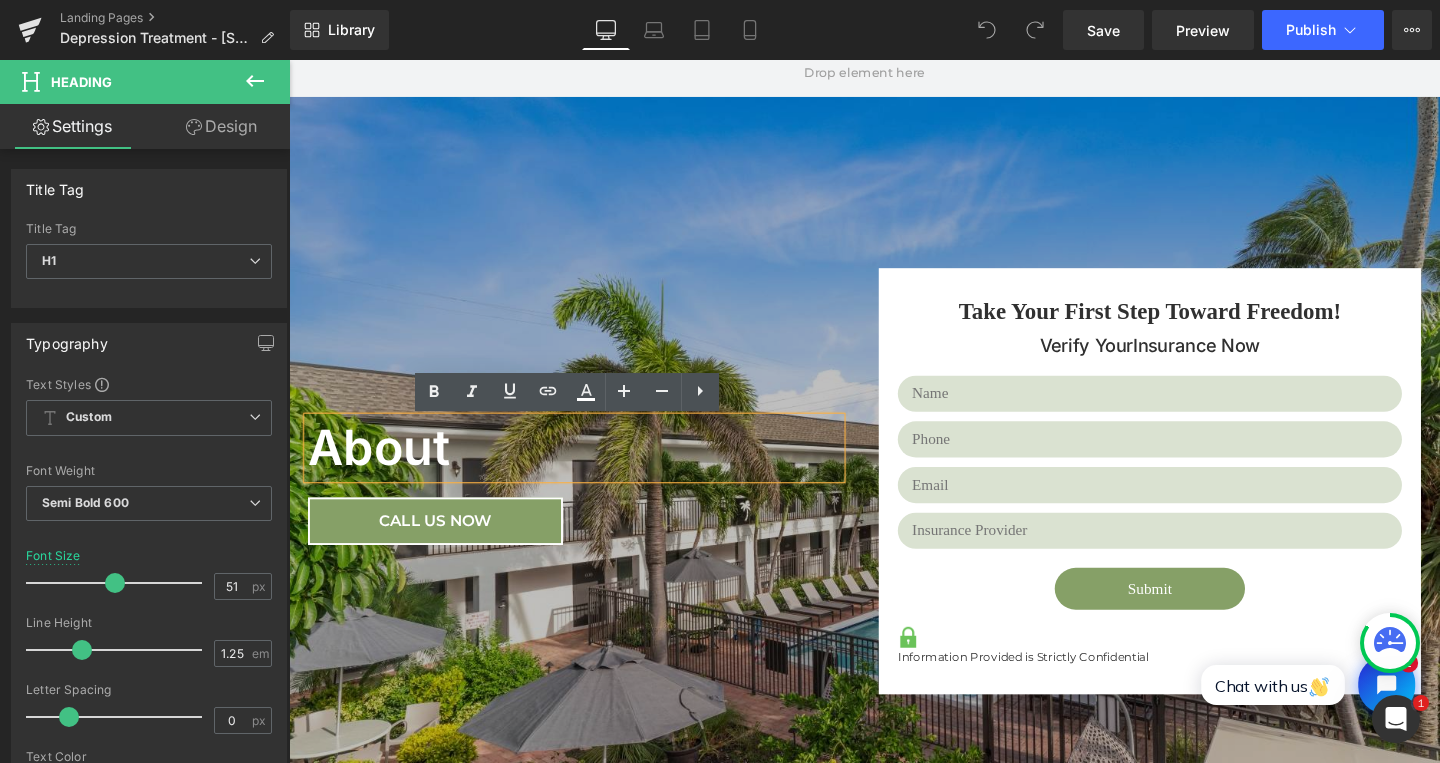 scroll, scrollTop: 208, scrollLeft: 0, axis: vertical 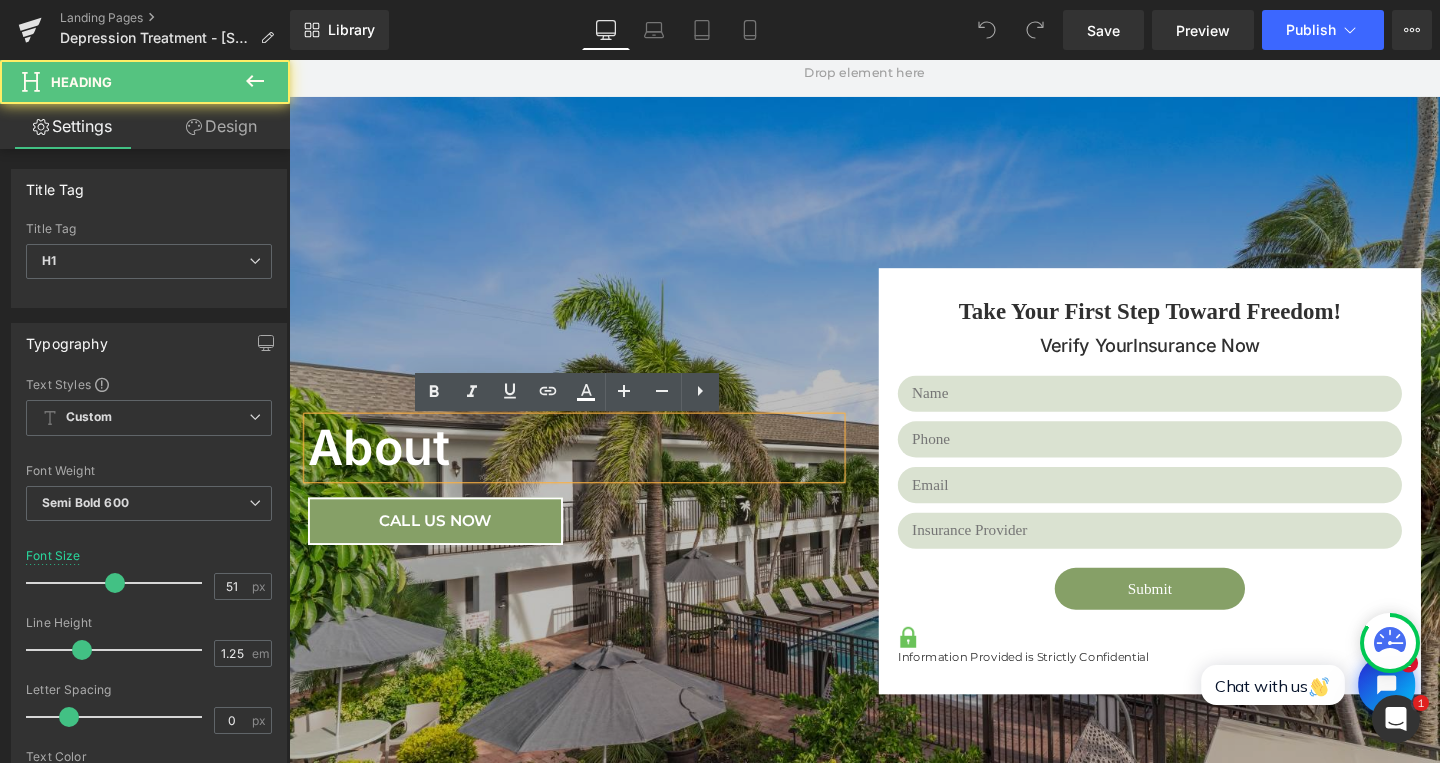click on "About" at bounding box center (589, 468) 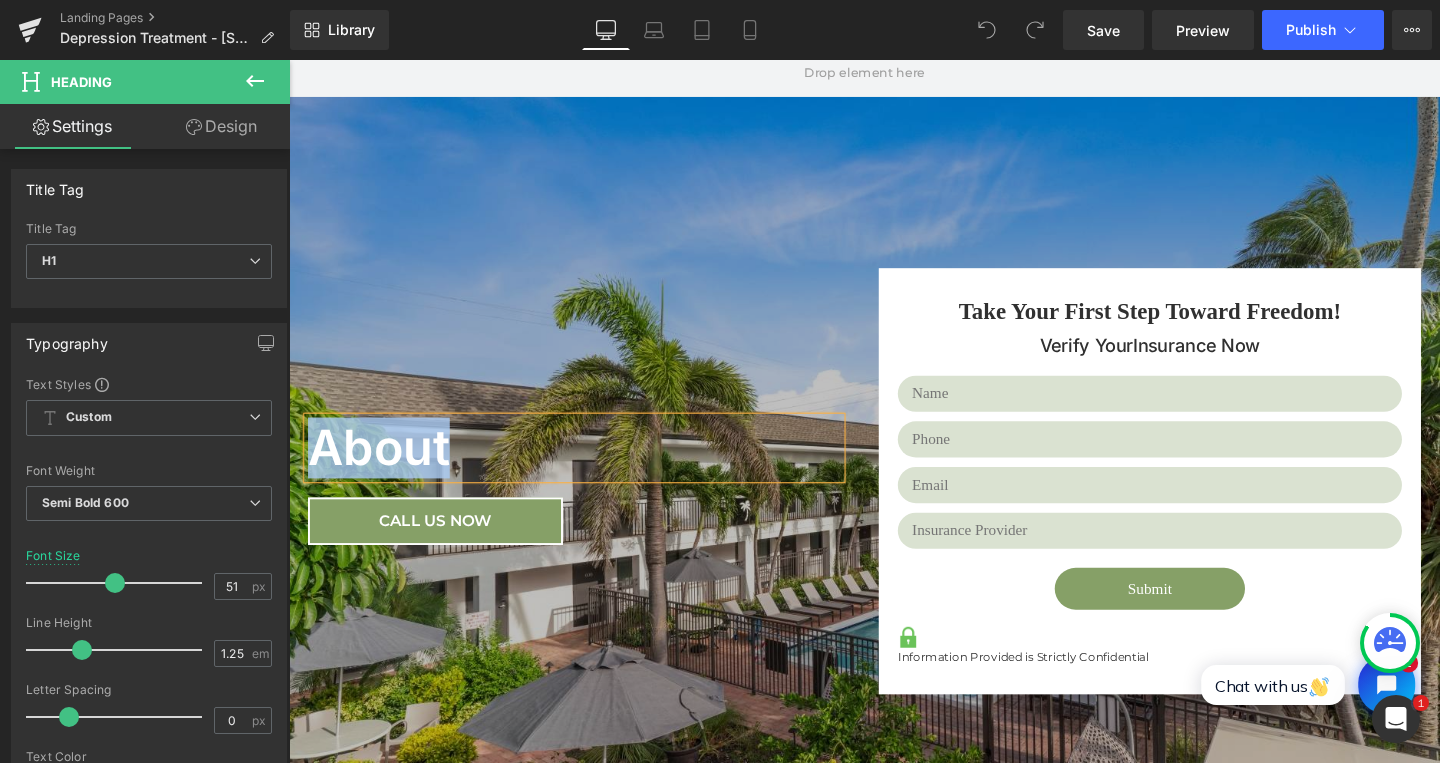 paste 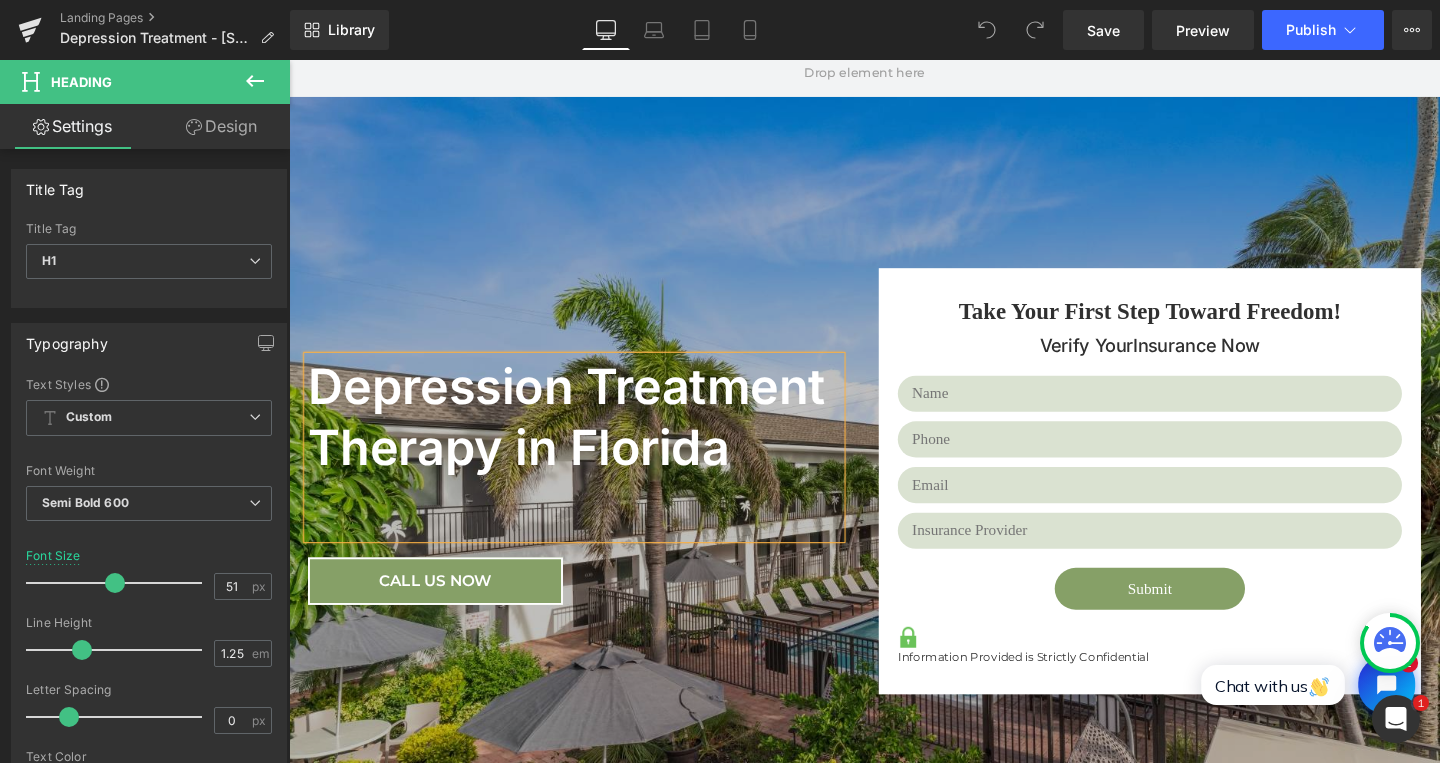 type 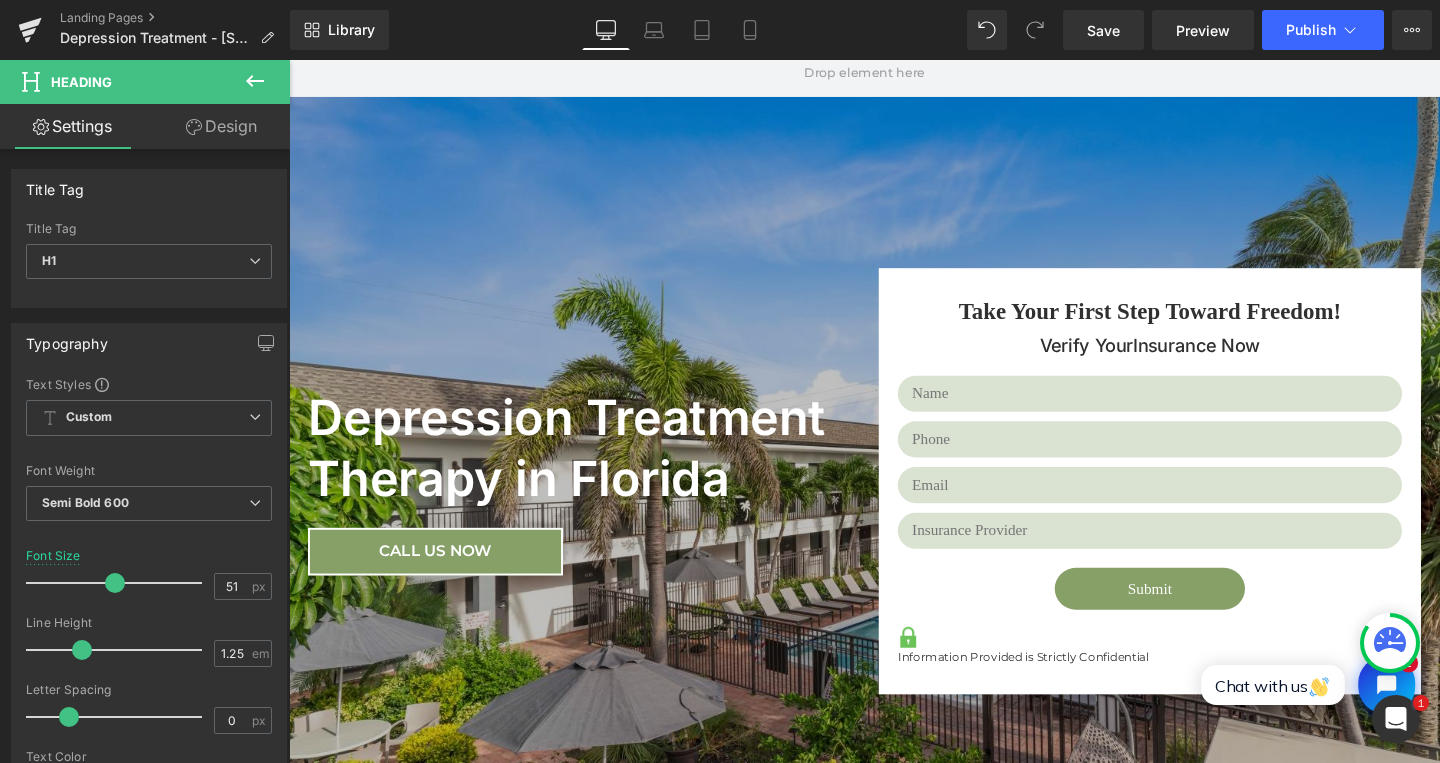 click 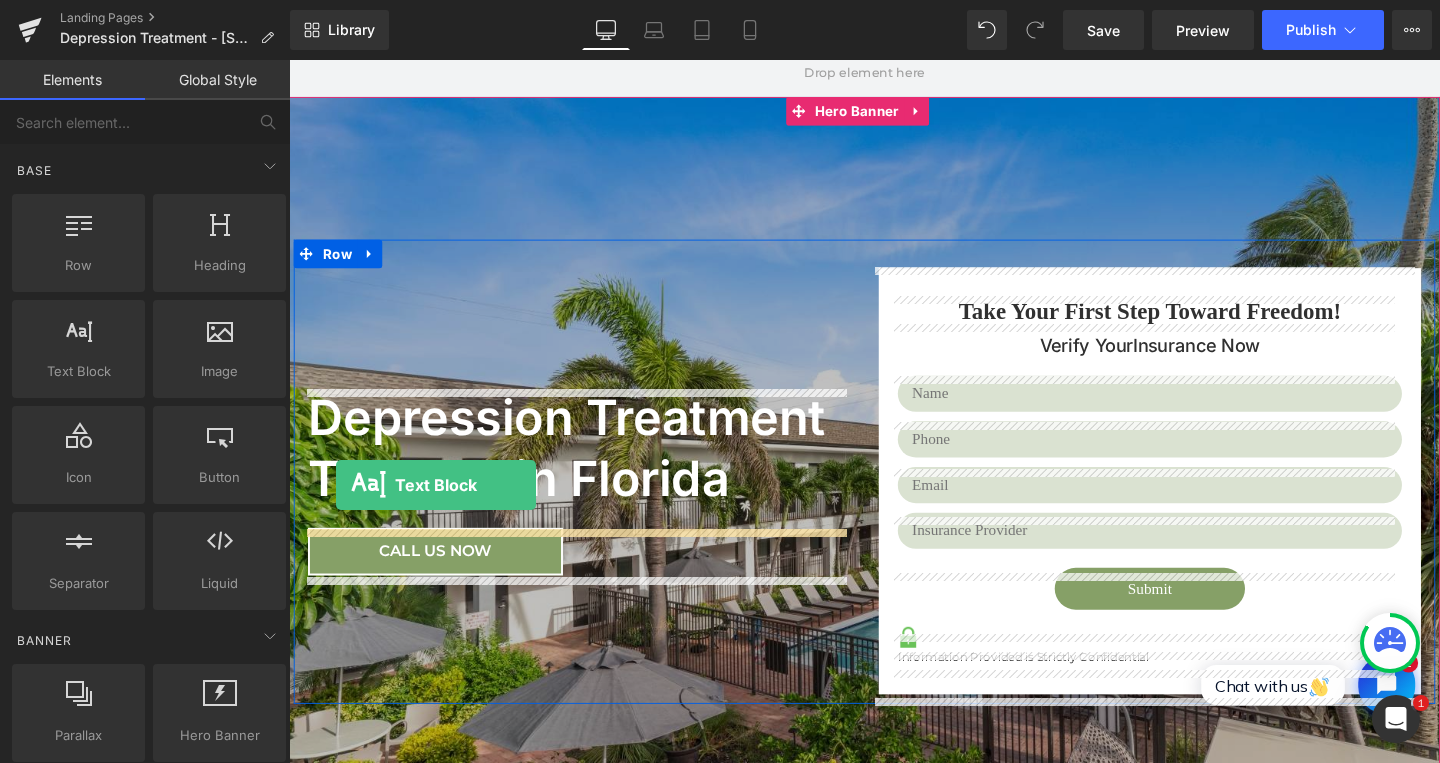 drag, startPoint x: 332, startPoint y: 421, endPoint x: 338, endPoint y: 507, distance: 86.209045 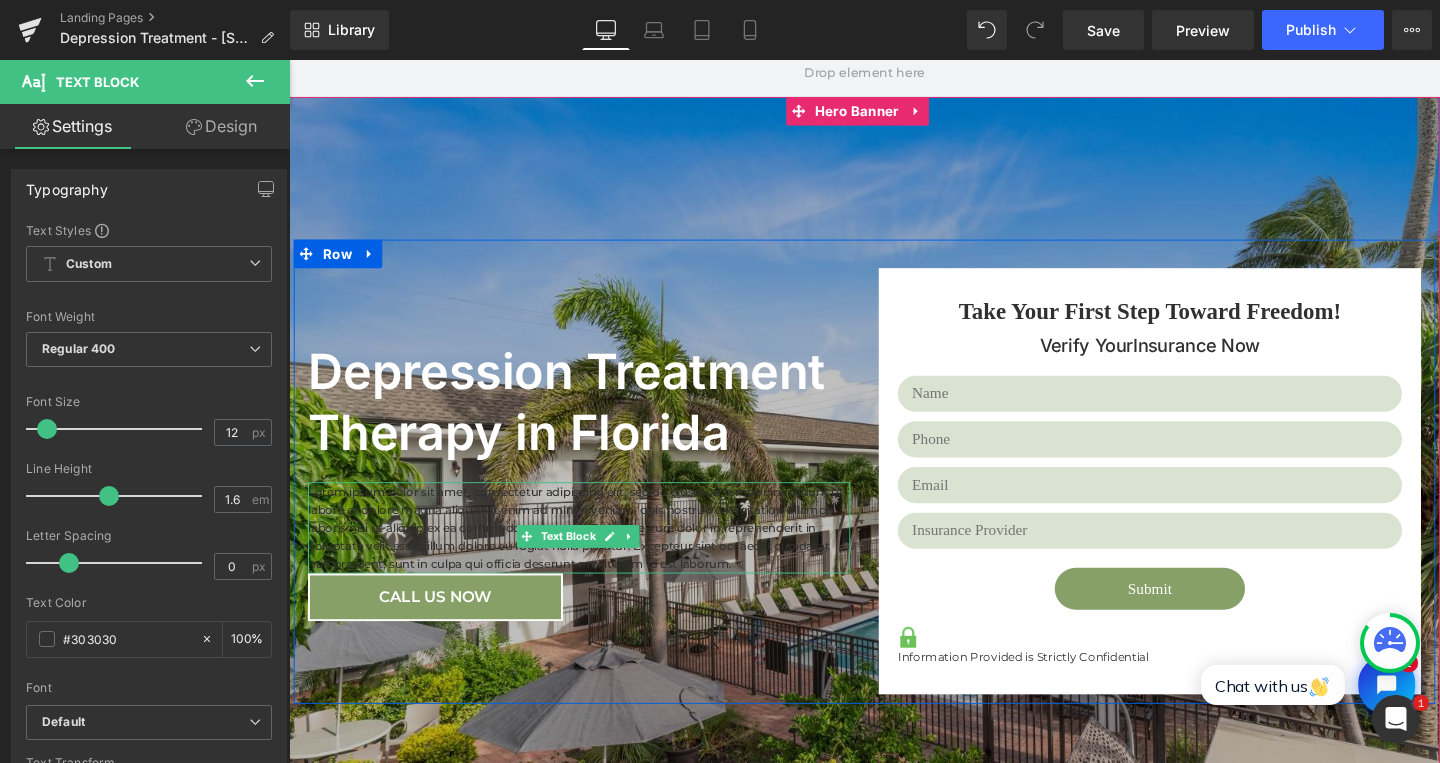 click on "Lorem ipsum dolor sit amet, consectetur adipiscing elit, sed do eiusmod tempor incididunt ut labore et dolore magna aliqua. Ut enim ad minim veniam, quis nostrud exercitation ullamco laboris nisi ut aliquip ex ea commodo consequat. Duis aute irure dolor in reprehenderit in voluptate velit esse cillum dolore eu fugiat nulla pariatur. Excepteur sint occaecat cupidatat non proident, sunt in culpa qui officia deserunt mollit anim id est laborum." at bounding box center [594, 552] 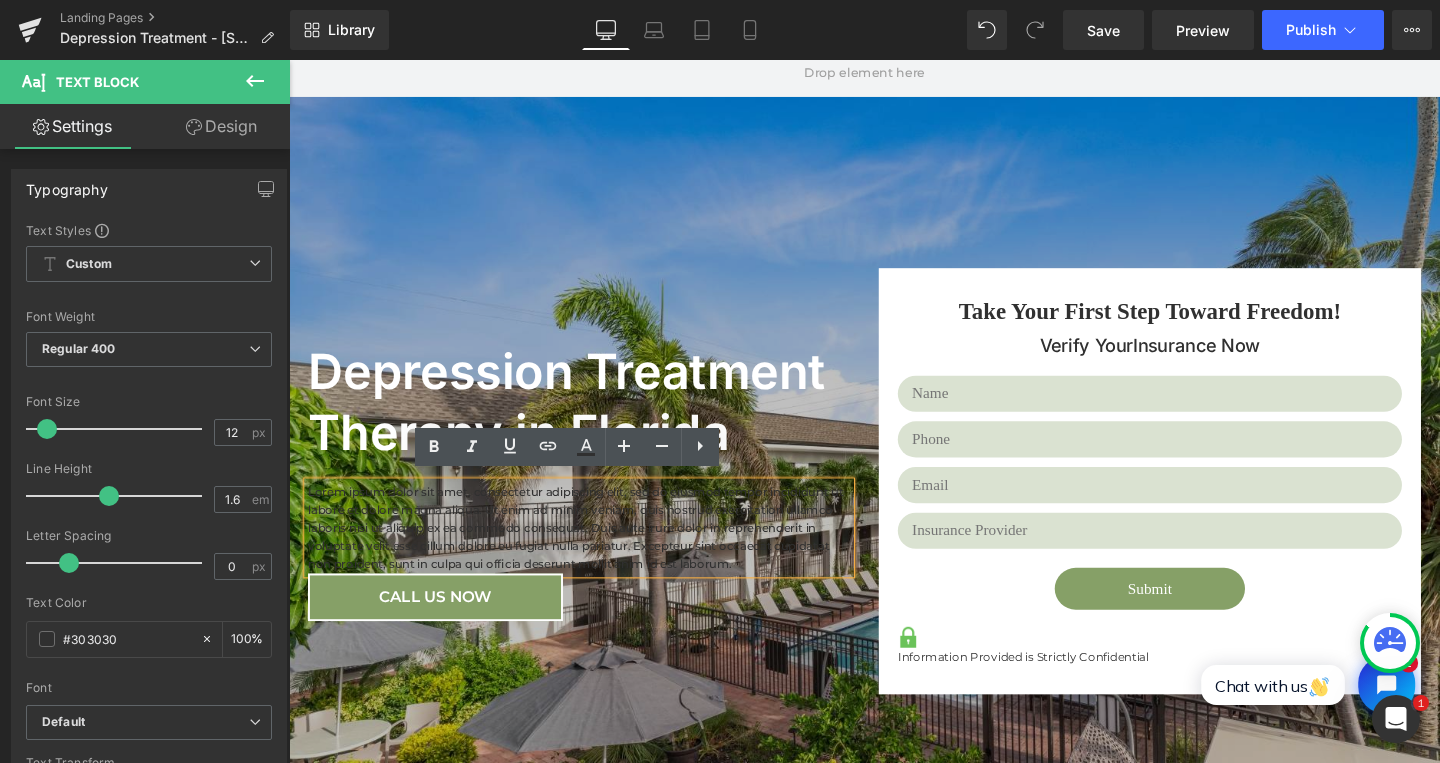 click on "Lorem ipsum dolor sit amet, consectetur adipiscing elit, sed do eiusmod tempor incididunt ut labore et dolore magna aliqua. Ut enim ad minim veniam, quis nostrud exercitation ullamco laboris nisi ut aliquip ex ea commodo consequat. Duis aute irure dolor in reprehenderit in voluptate velit esse cillum dolore eu fugiat nulla pariatur. Excepteur sint occaecat cupidatat non proident, sunt in culpa qui officia deserunt mollit anim id est laborum." at bounding box center (594, 552) 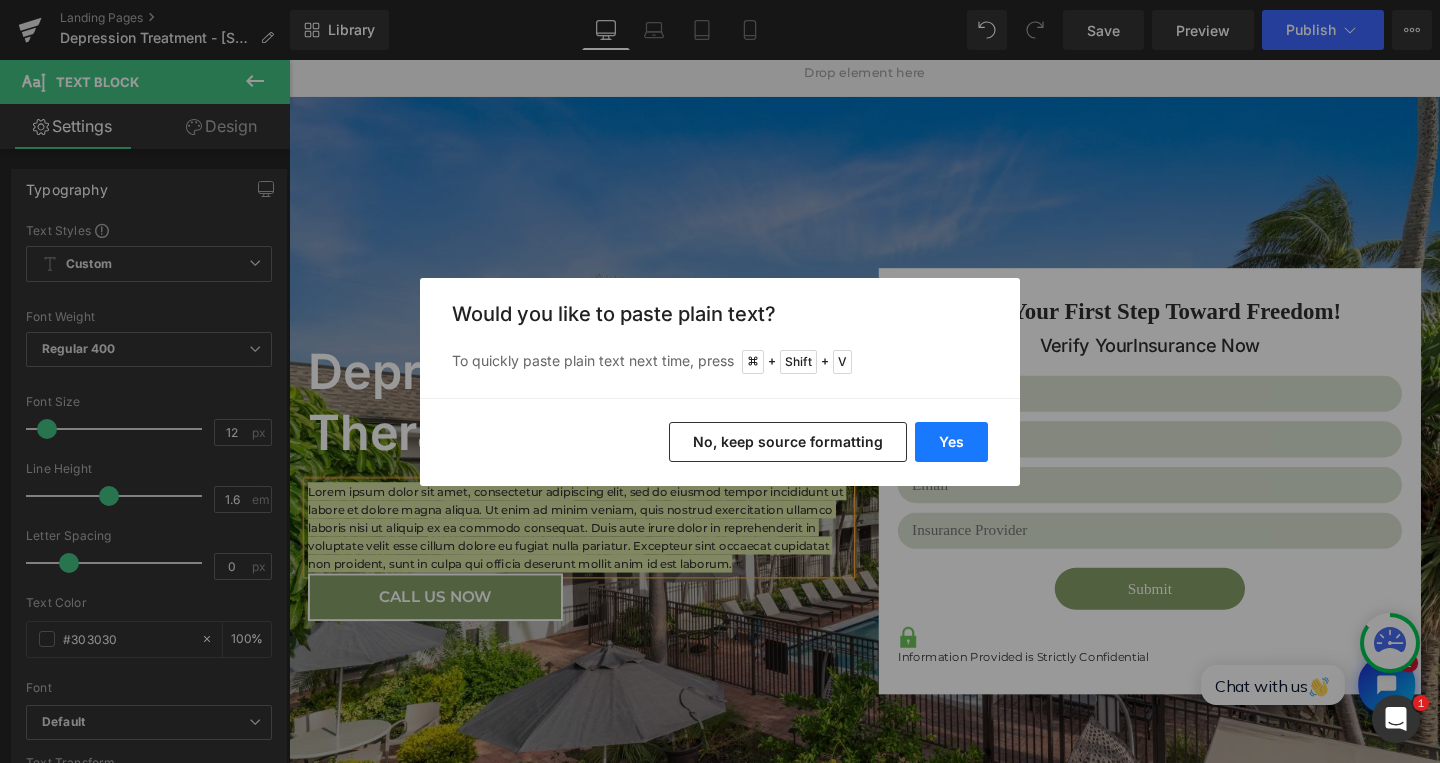 drag, startPoint x: 969, startPoint y: 452, endPoint x: 714, endPoint y: 412, distance: 258.1182 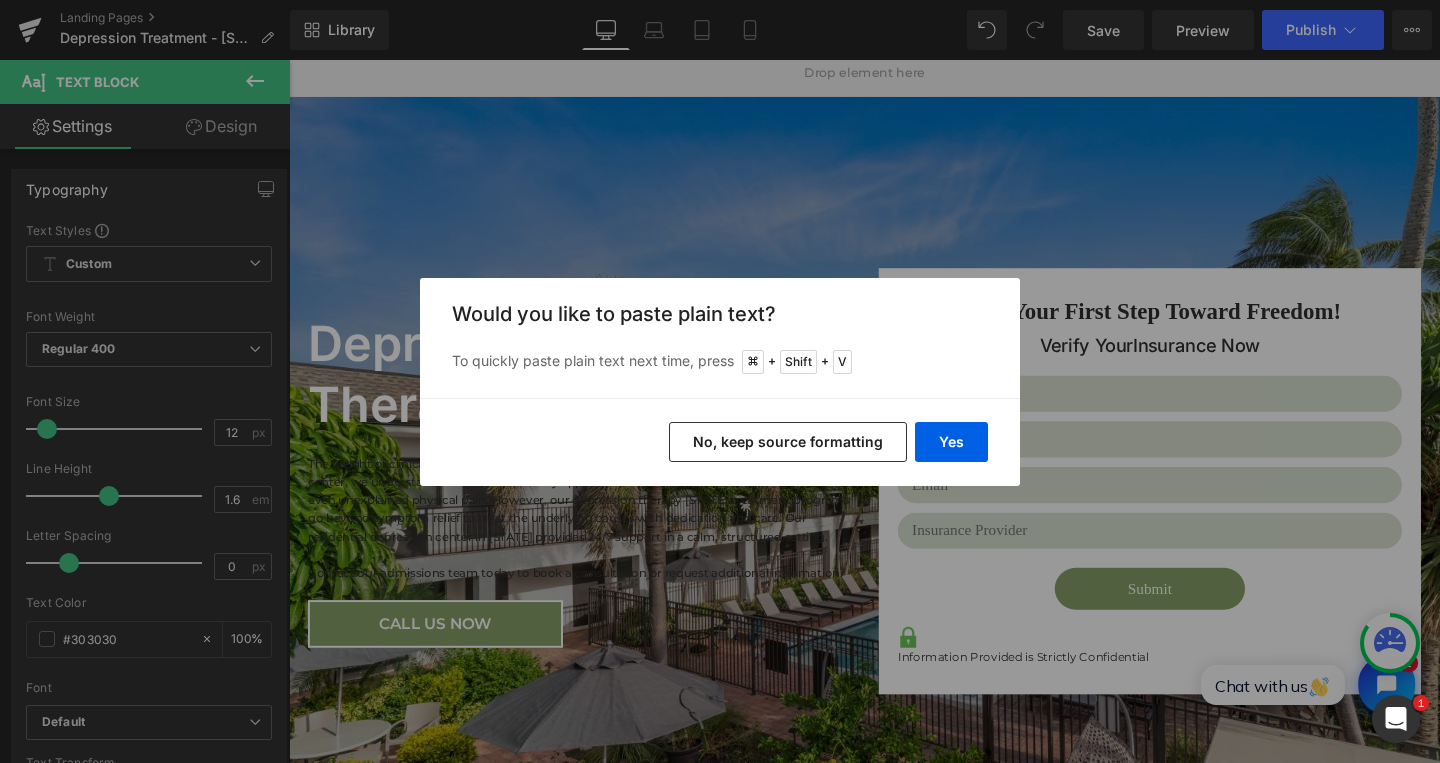 type 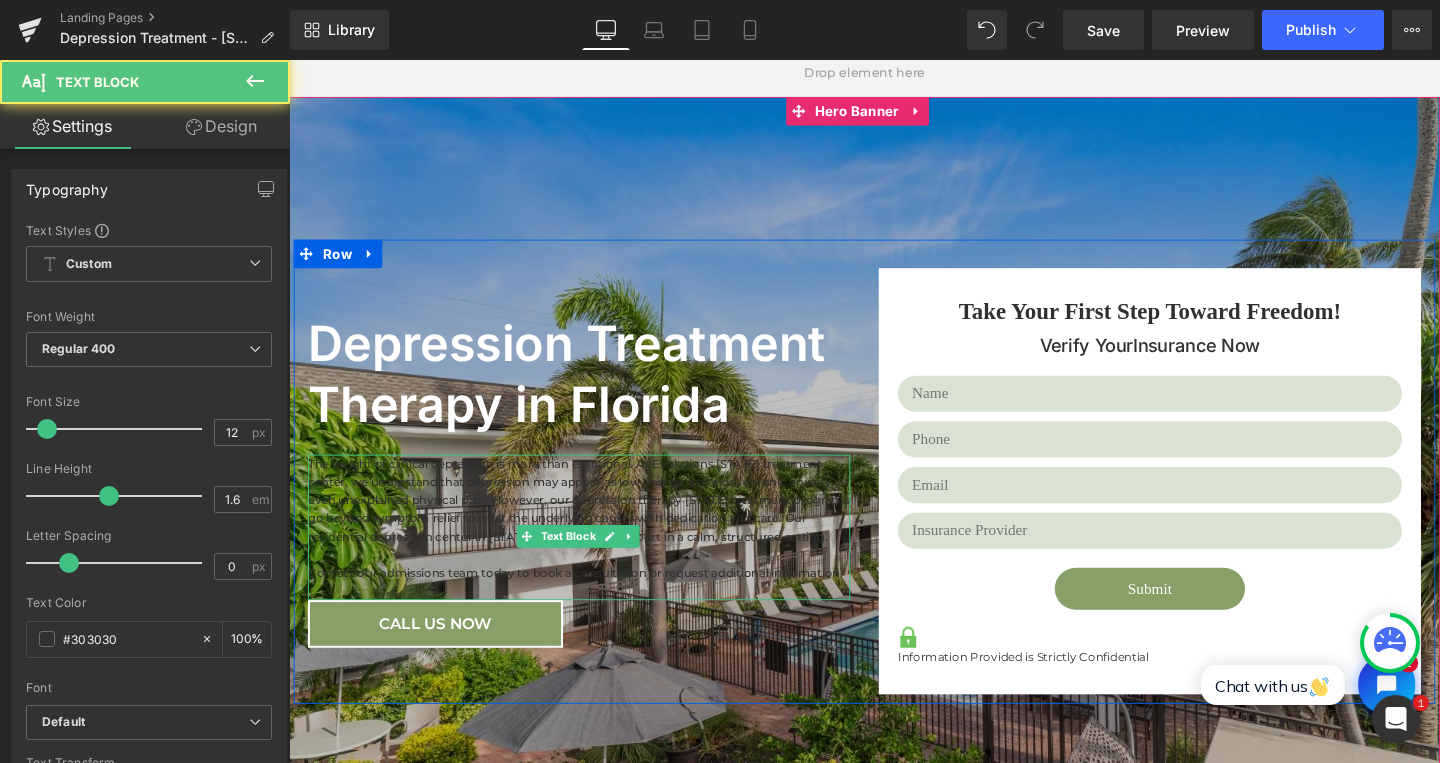 click on "The weight of clinical depression is more than emotional. At Evolutions Florida treatment center, we understand that depression may appear as low energy, isolation, chronic anxiety, or even unexplained physical pain. However, our depression therapy Florida treatment programs go beyond symptom relief to treat the underlying causes with dedication and care. Our residential depression center in Florida provides 24/7 support in a calm, structured setting.  Contact our admissions team today to book a consultation or request additional information." at bounding box center [594, 552] 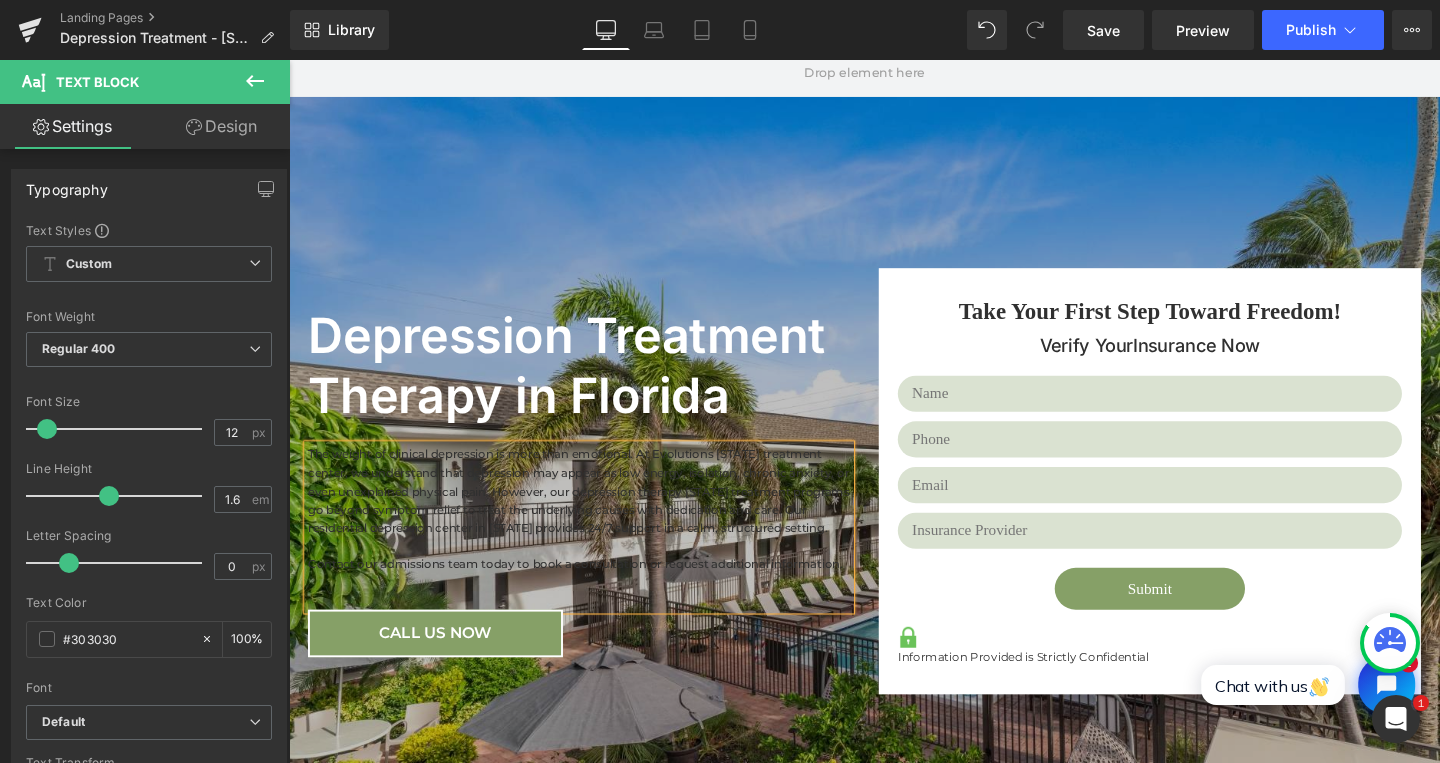 click on "The weight of clinical depression is more than emotional. At Evolutions Florida treatment center, we understand that depression may appear as low energy, isolation, chronic anxiety, or even unexplained physical pain. However, our depression therapy Florida treatment programs go beyond symptom relief to treat the underlying causes with dedication and care. Our residential depression center in Florida provides 24/7 support in a calm, structured setting.  Contact our admissions team today to book a consultation or request additional information." at bounding box center [594, 551] 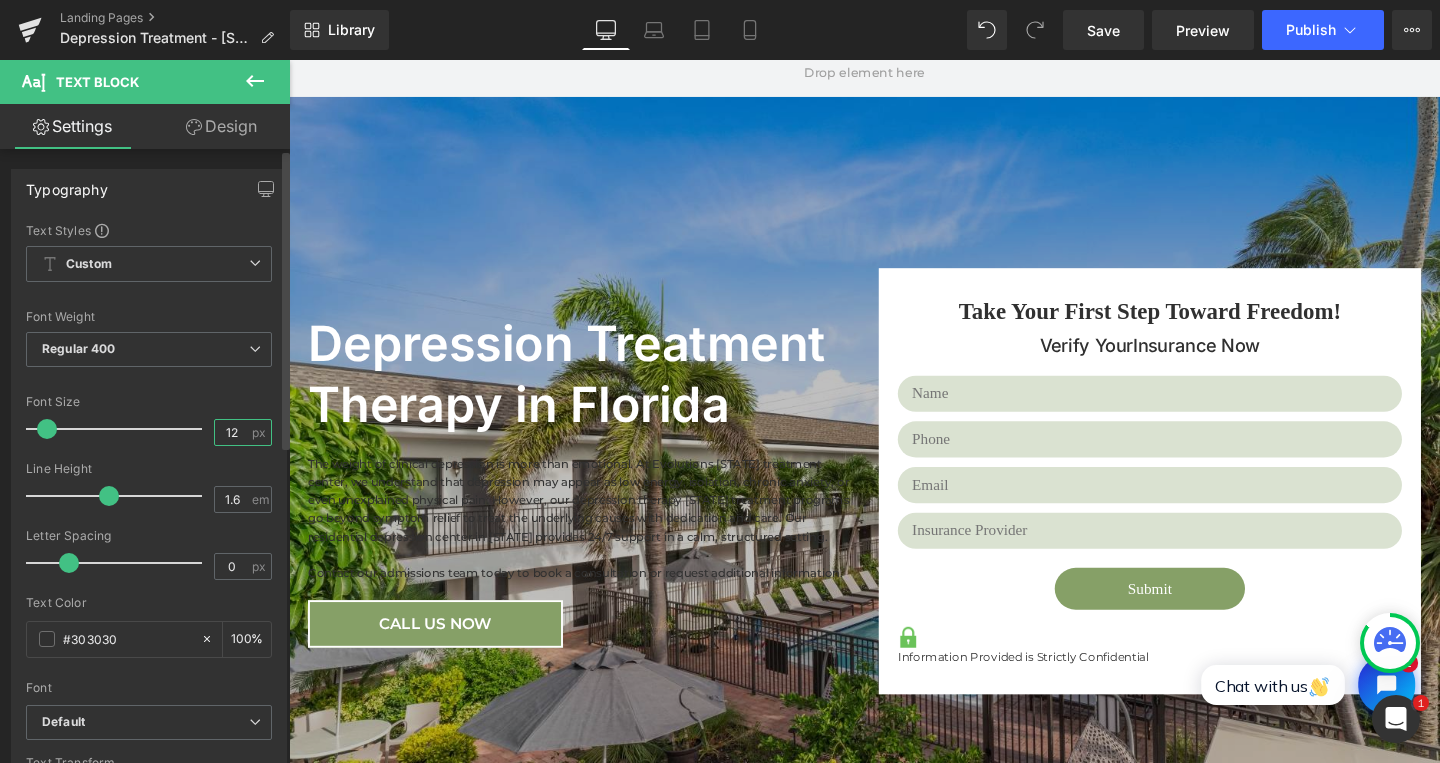 click on "12" at bounding box center [232, 432] 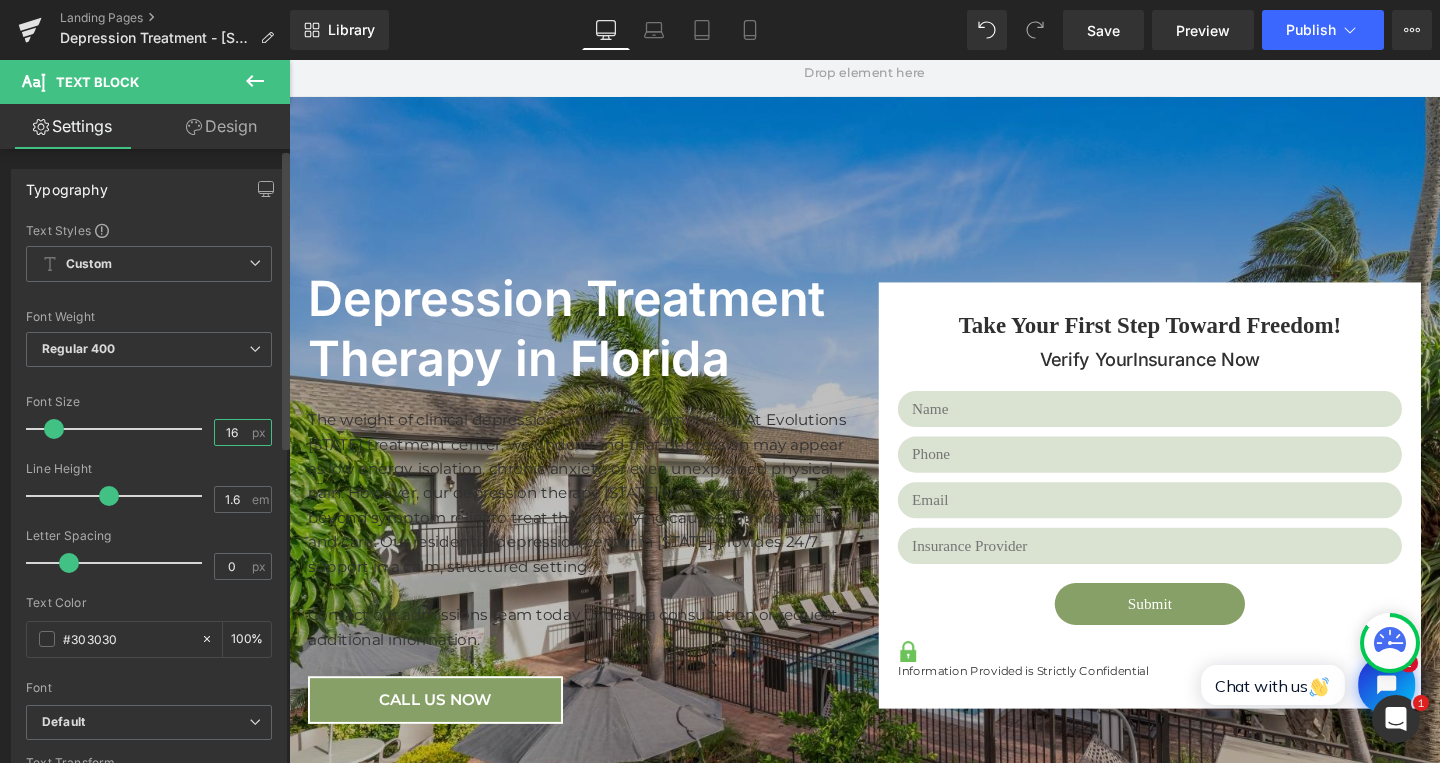 type on "16" 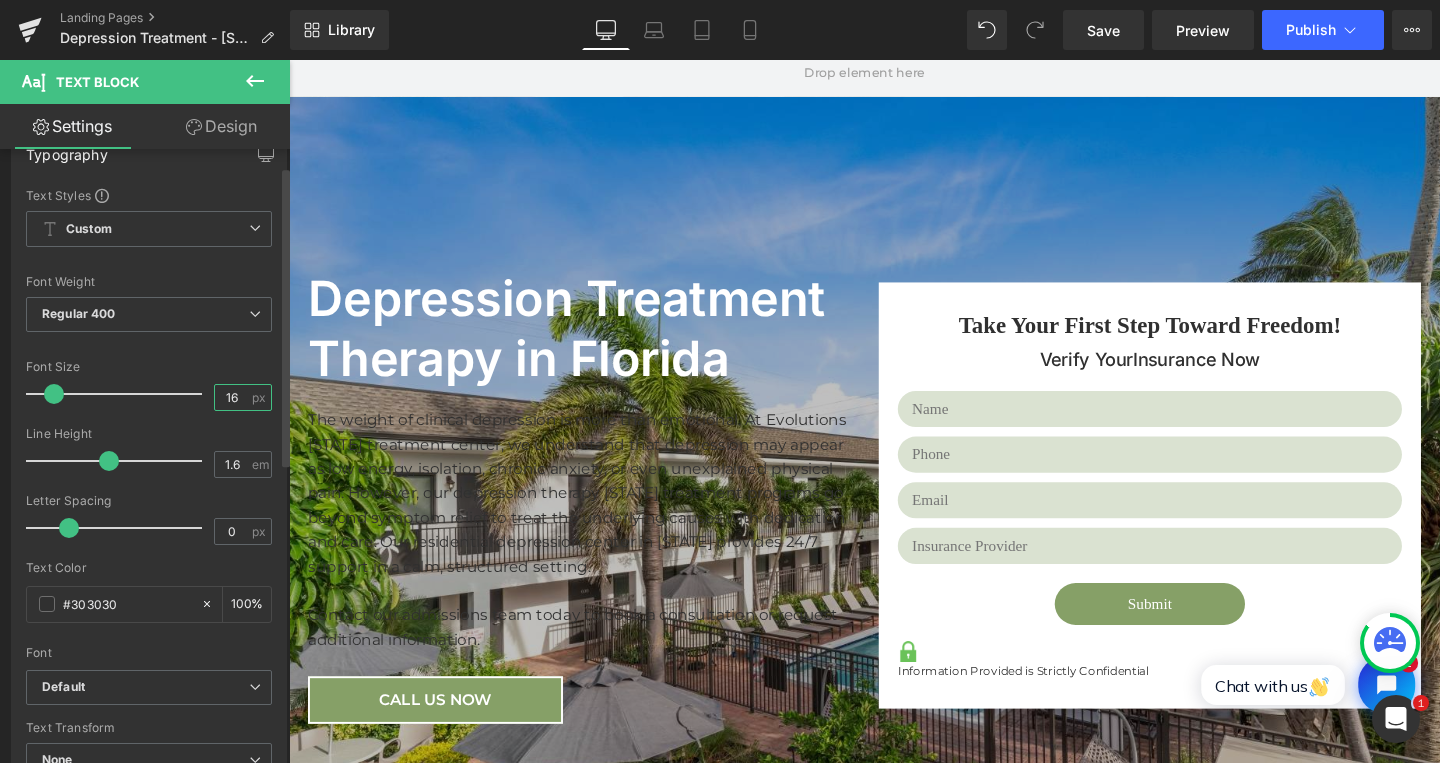 scroll, scrollTop: 87, scrollLeft: 0, axis: vertical 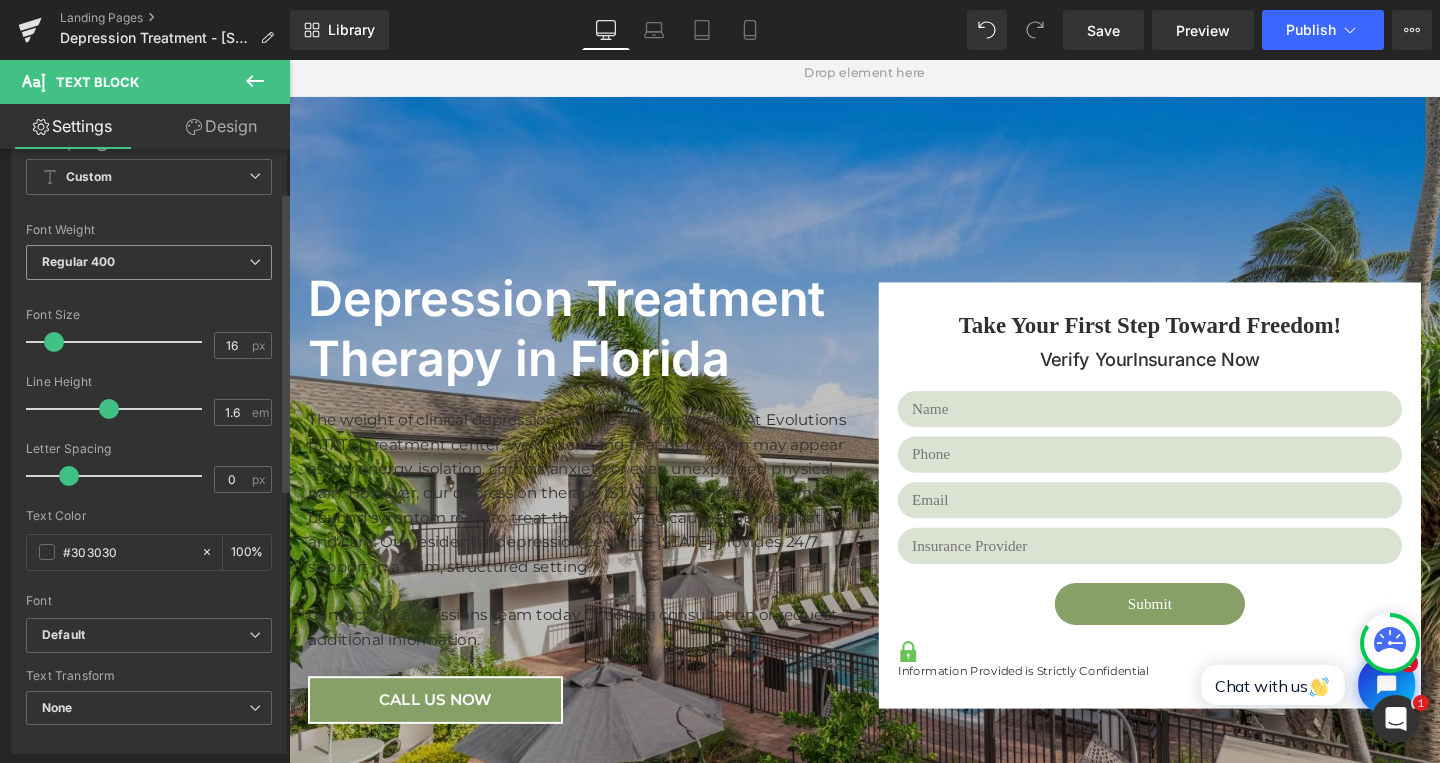 click on "Regular 400" at bounding box center [149, 262] 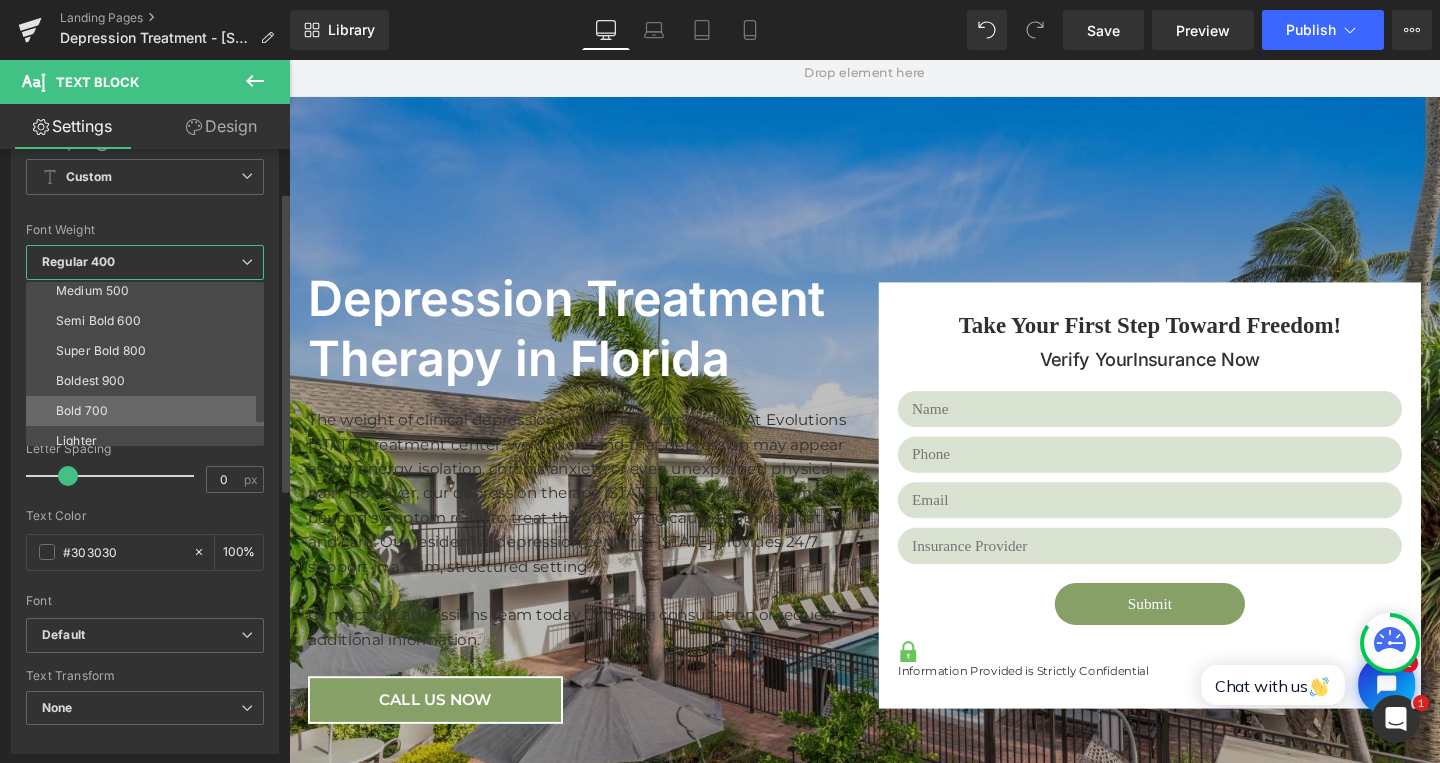 scroll, scrollTop: 137, scrollLeft: 0, axis: vertical 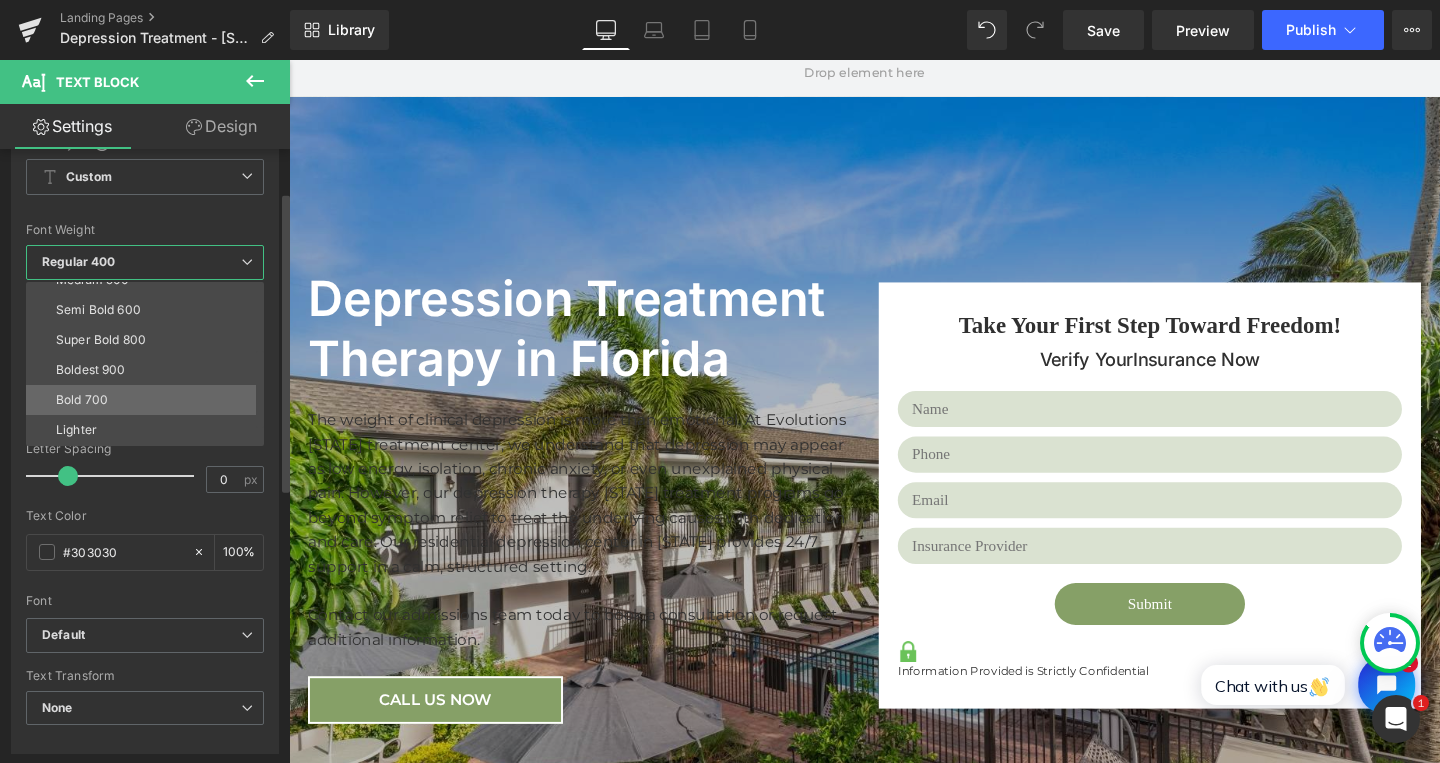 click on "Bold 700" at bounding box center (149, 400) 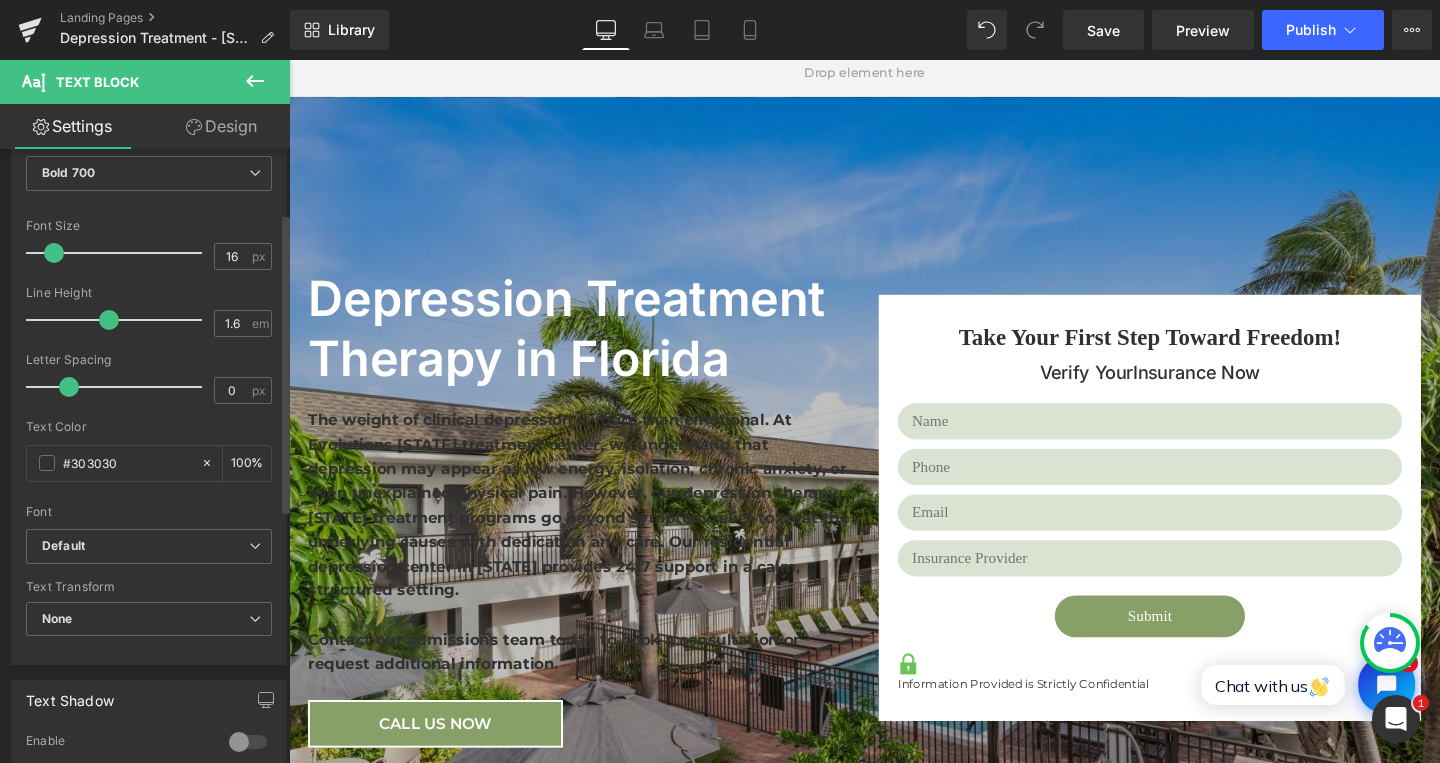 scroll, scrollTop: 192, scrollLeft: 0, axis: vertical 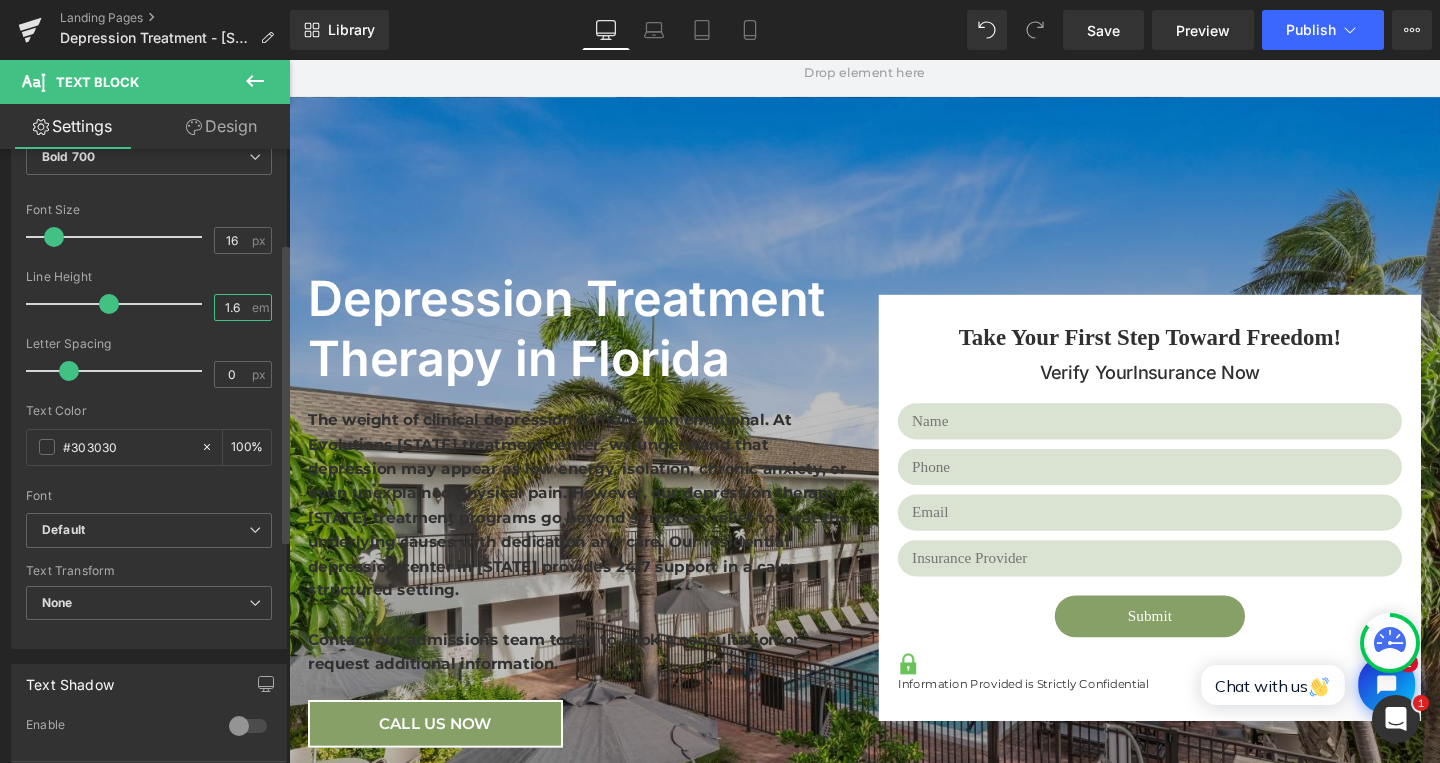 click on "1.6" at bounding box center (232, 307) 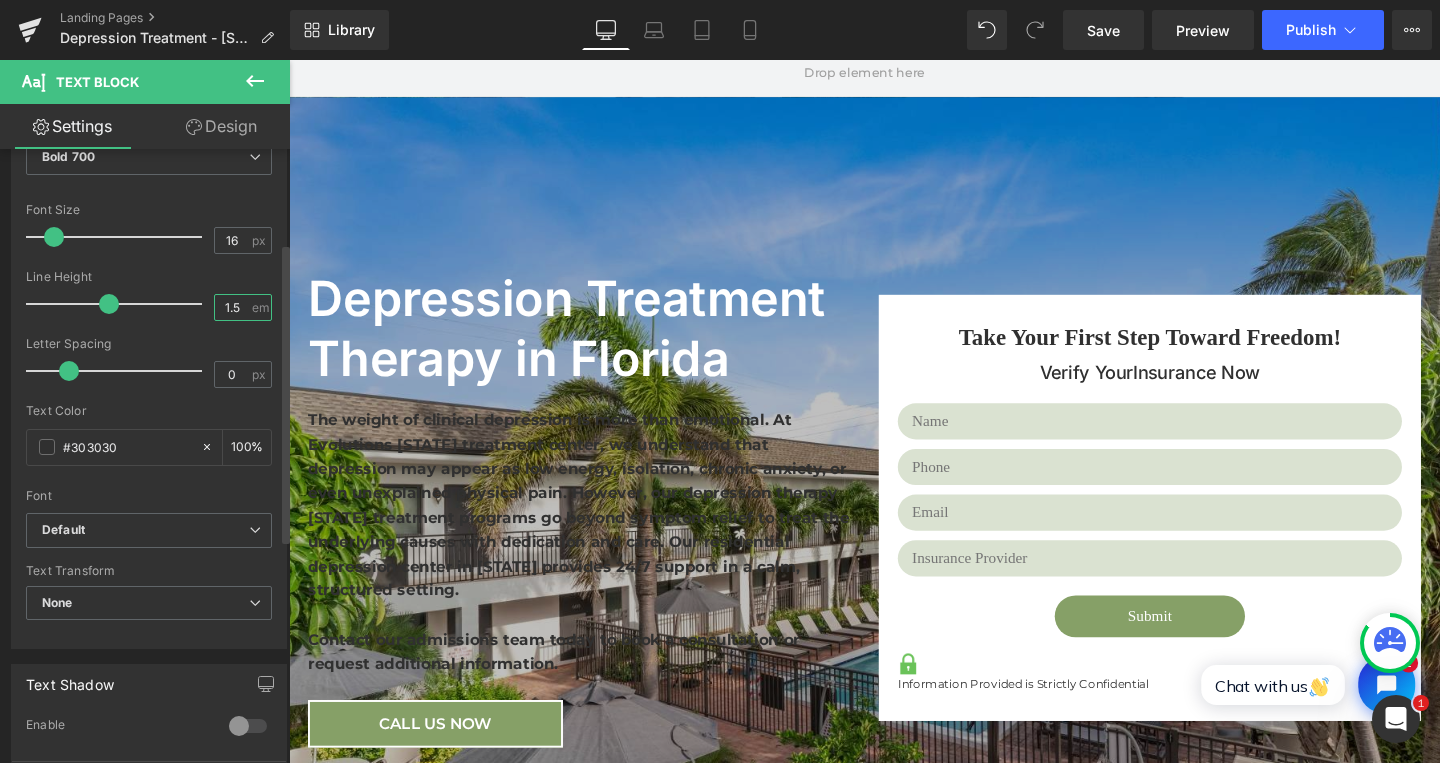 type on "1.5" 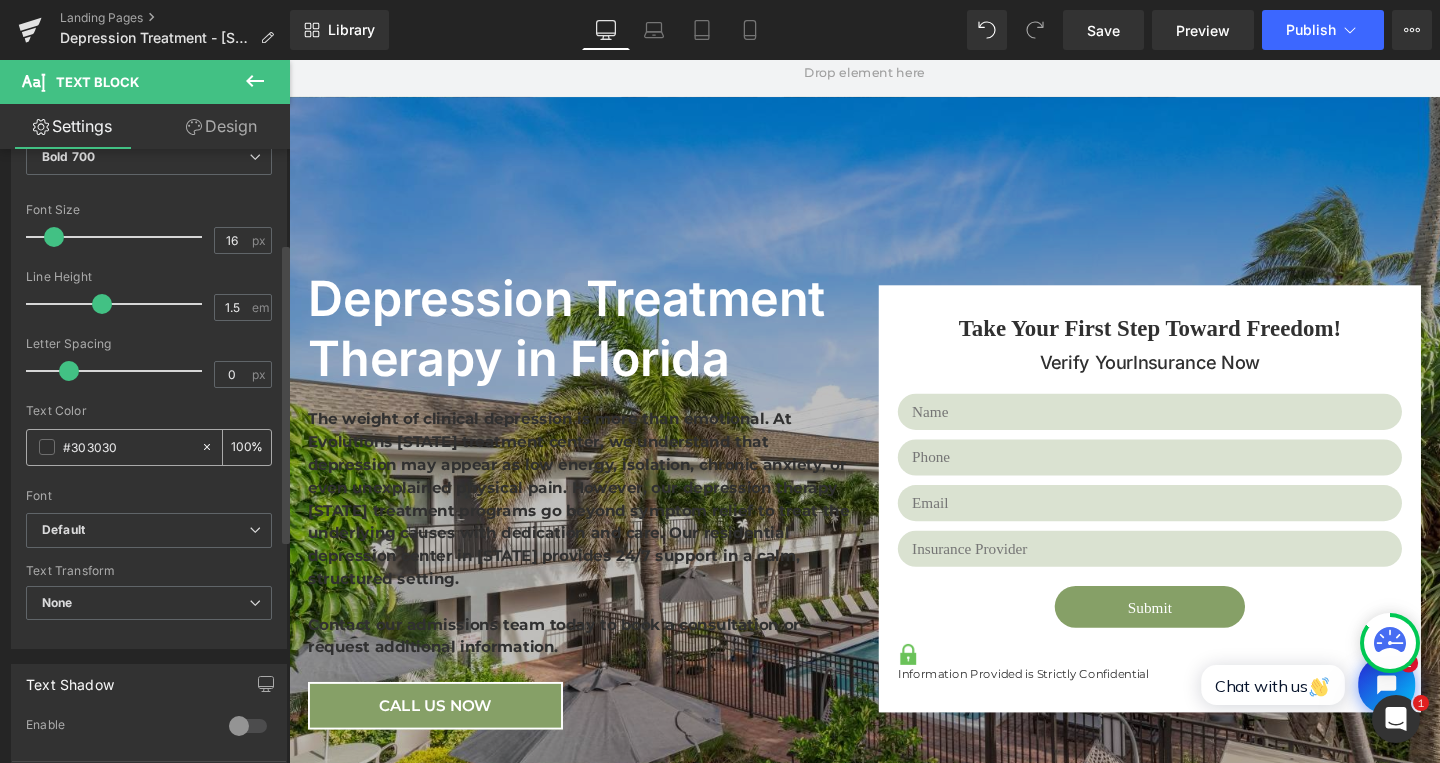 click on "#303030" at bounding box center (127, 447) 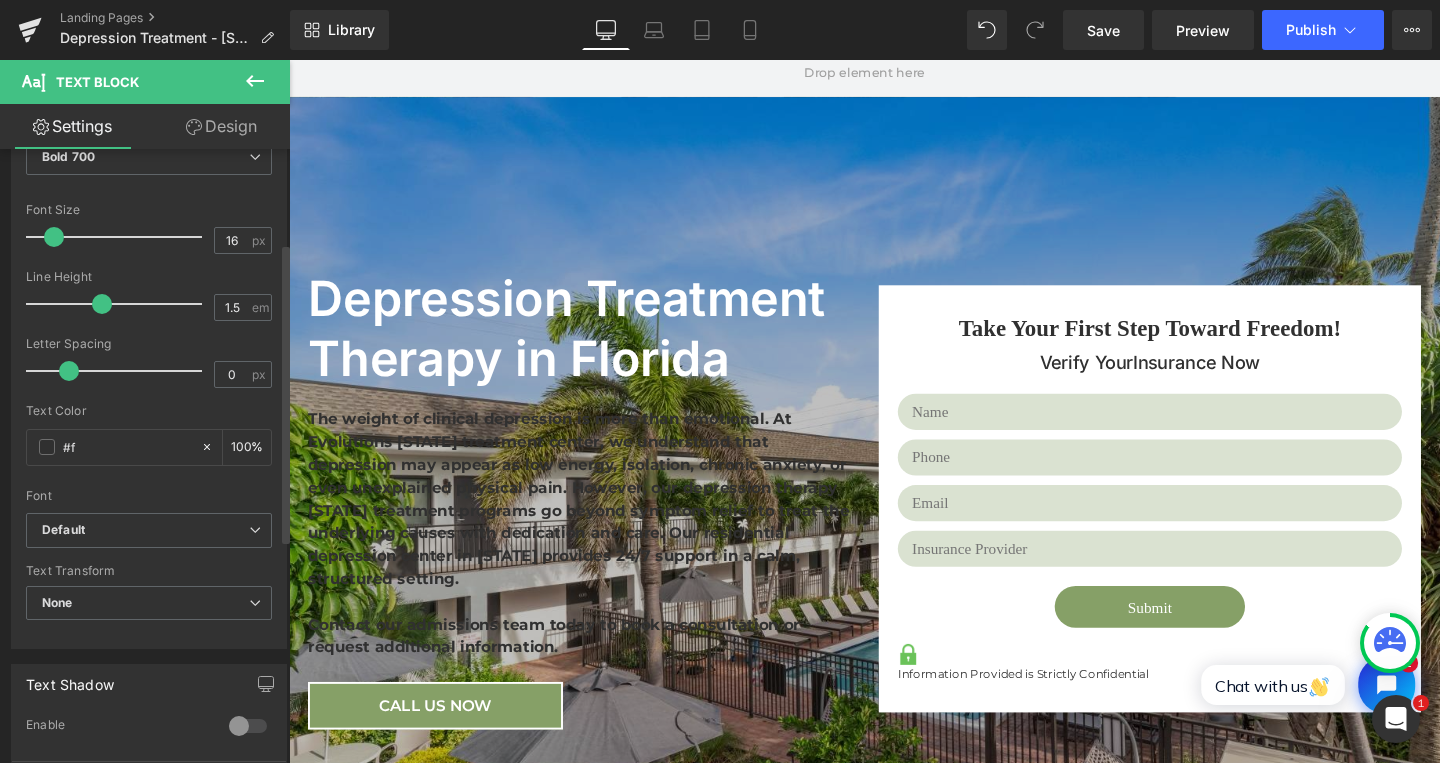 type on "#ff" 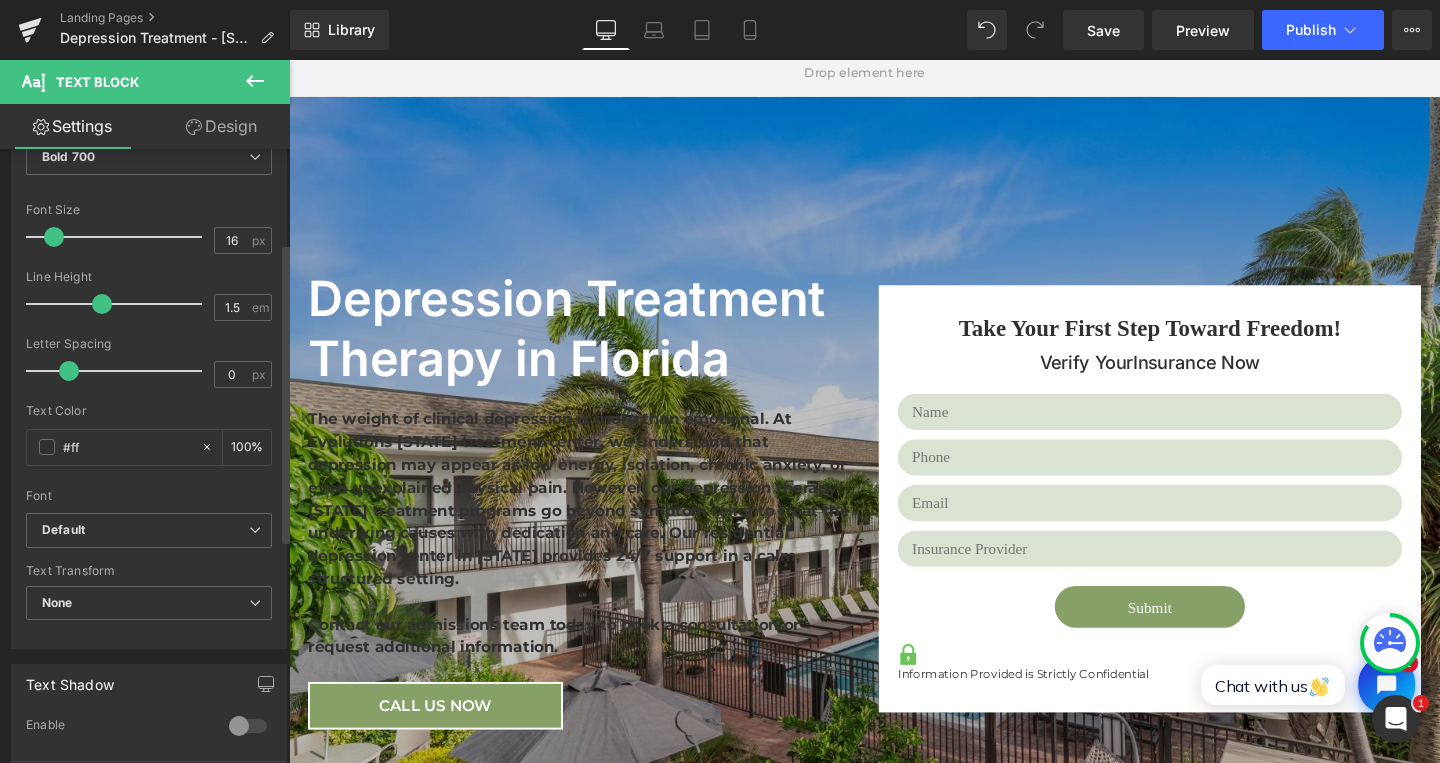type on "0" 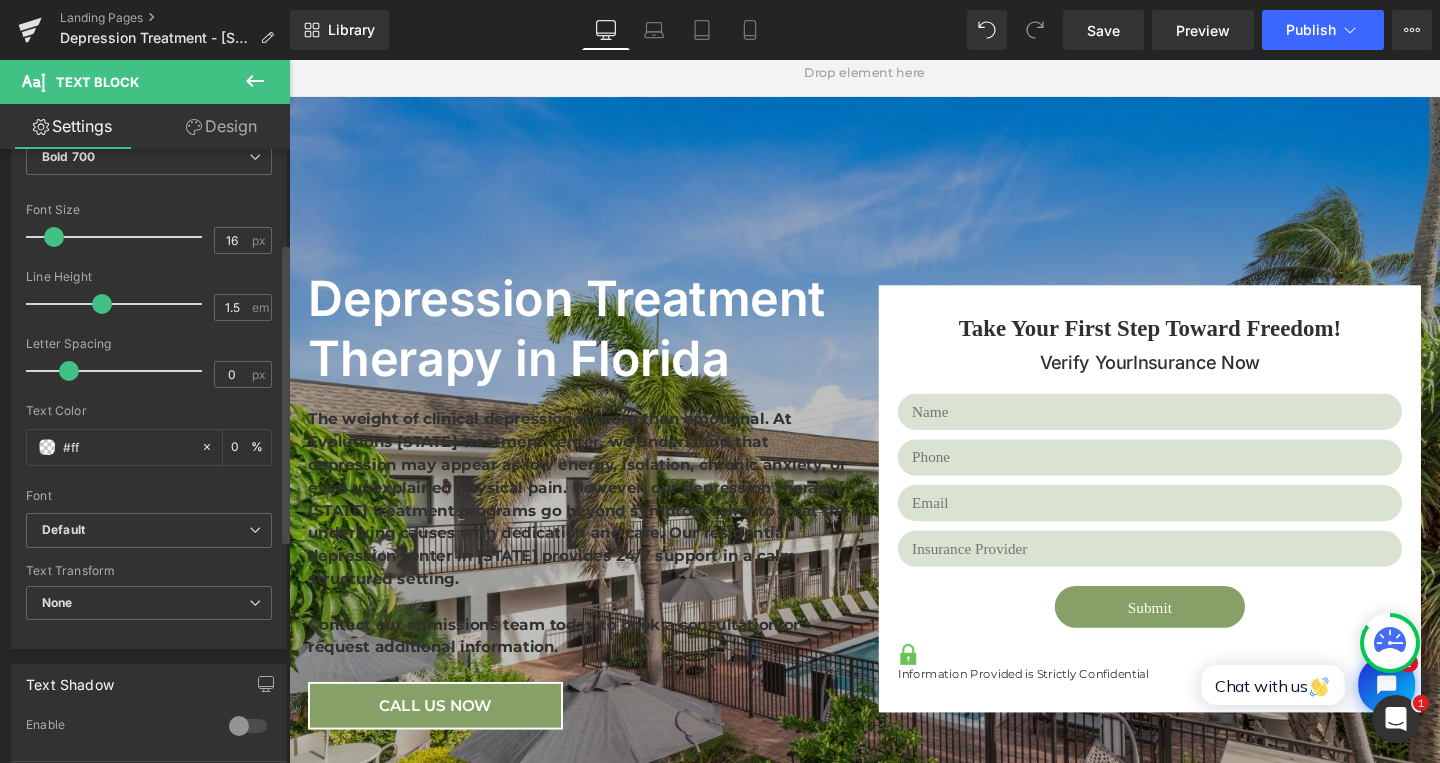 type on "#fff" 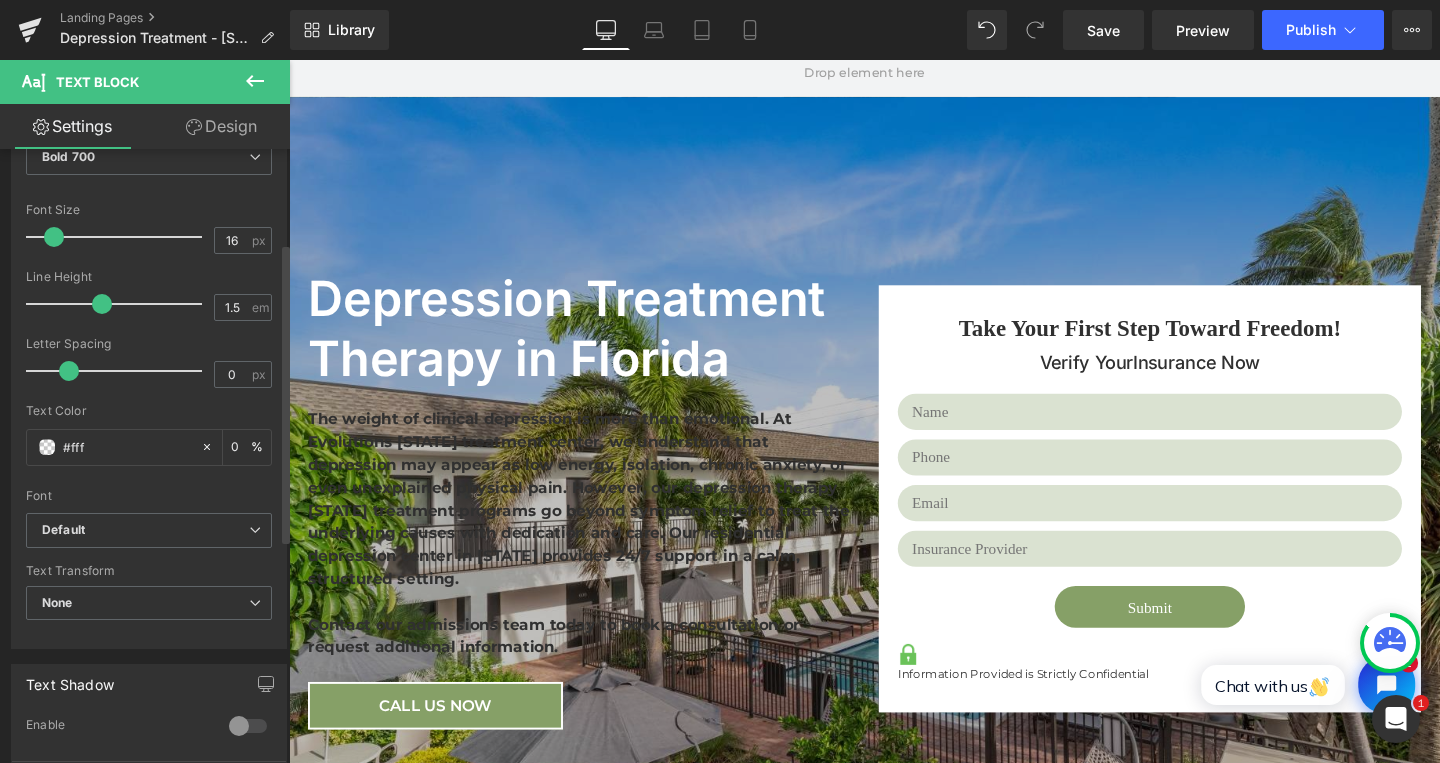 type on "100" 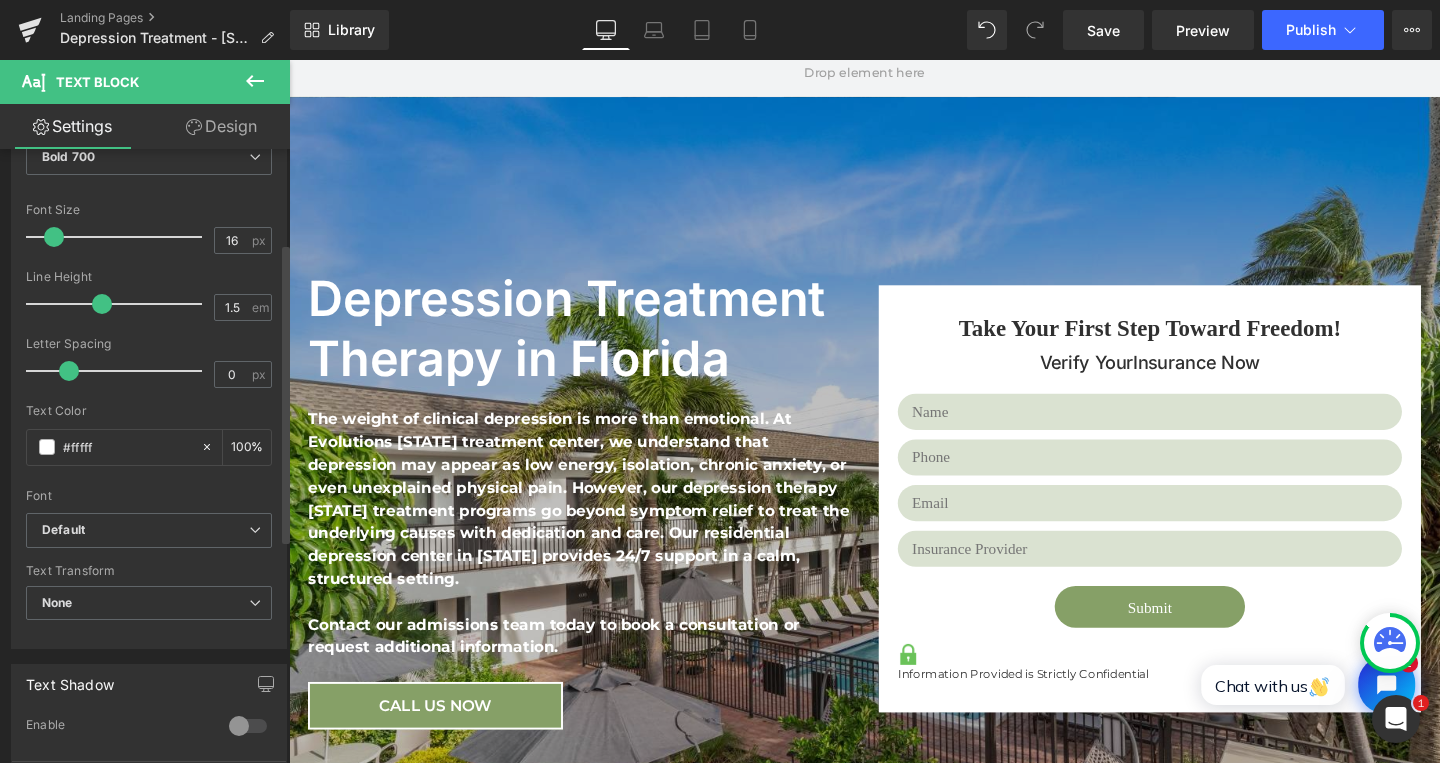 type on "#ffffff" 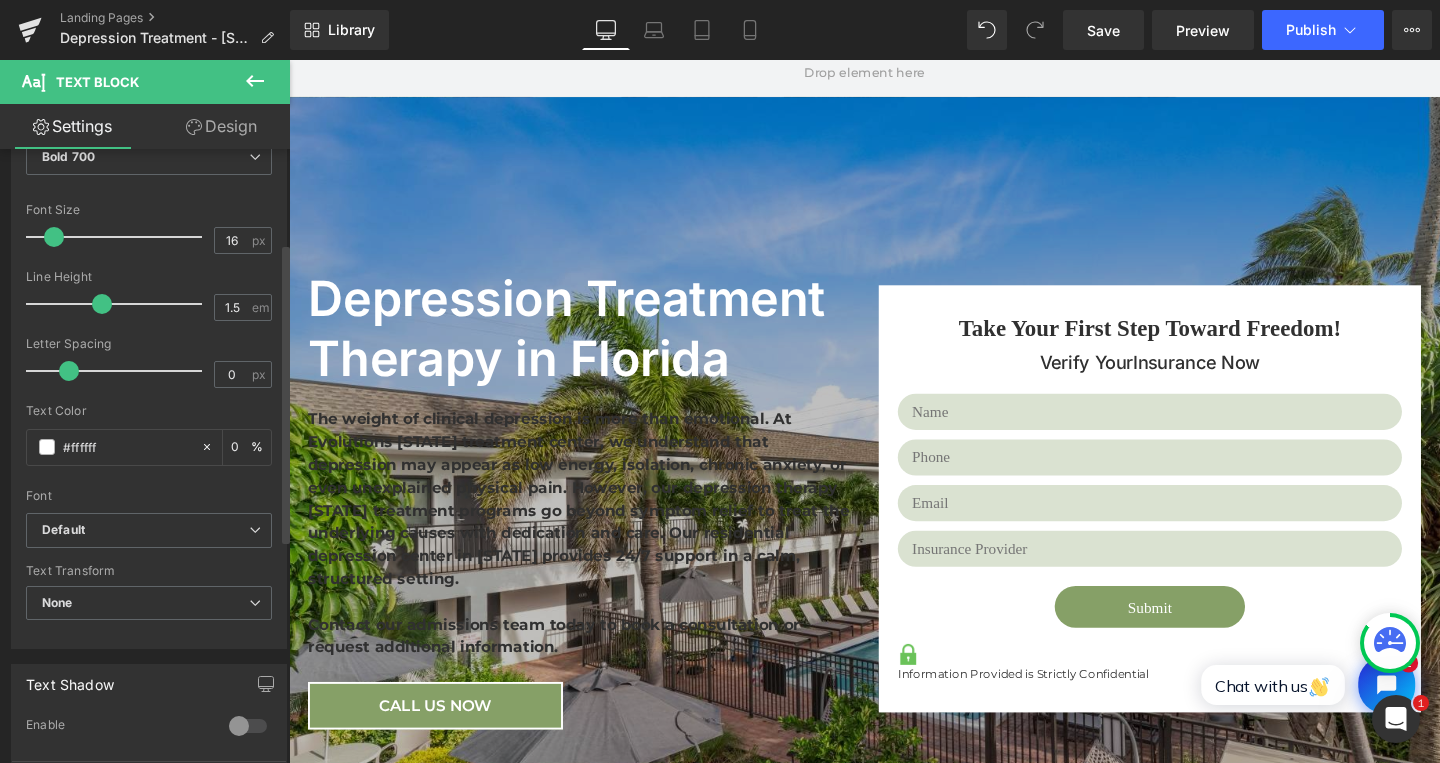 type on "100" 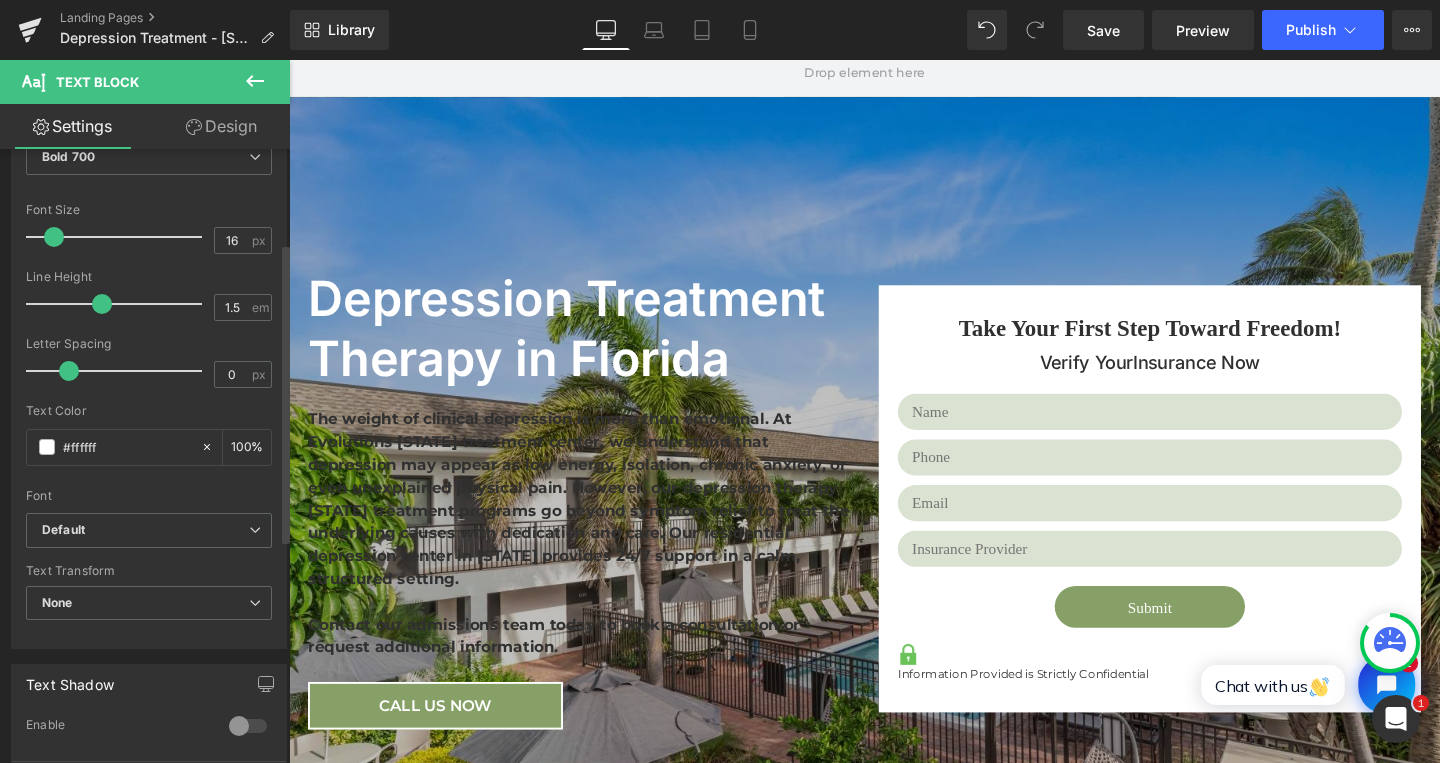 type on "#ffffff" 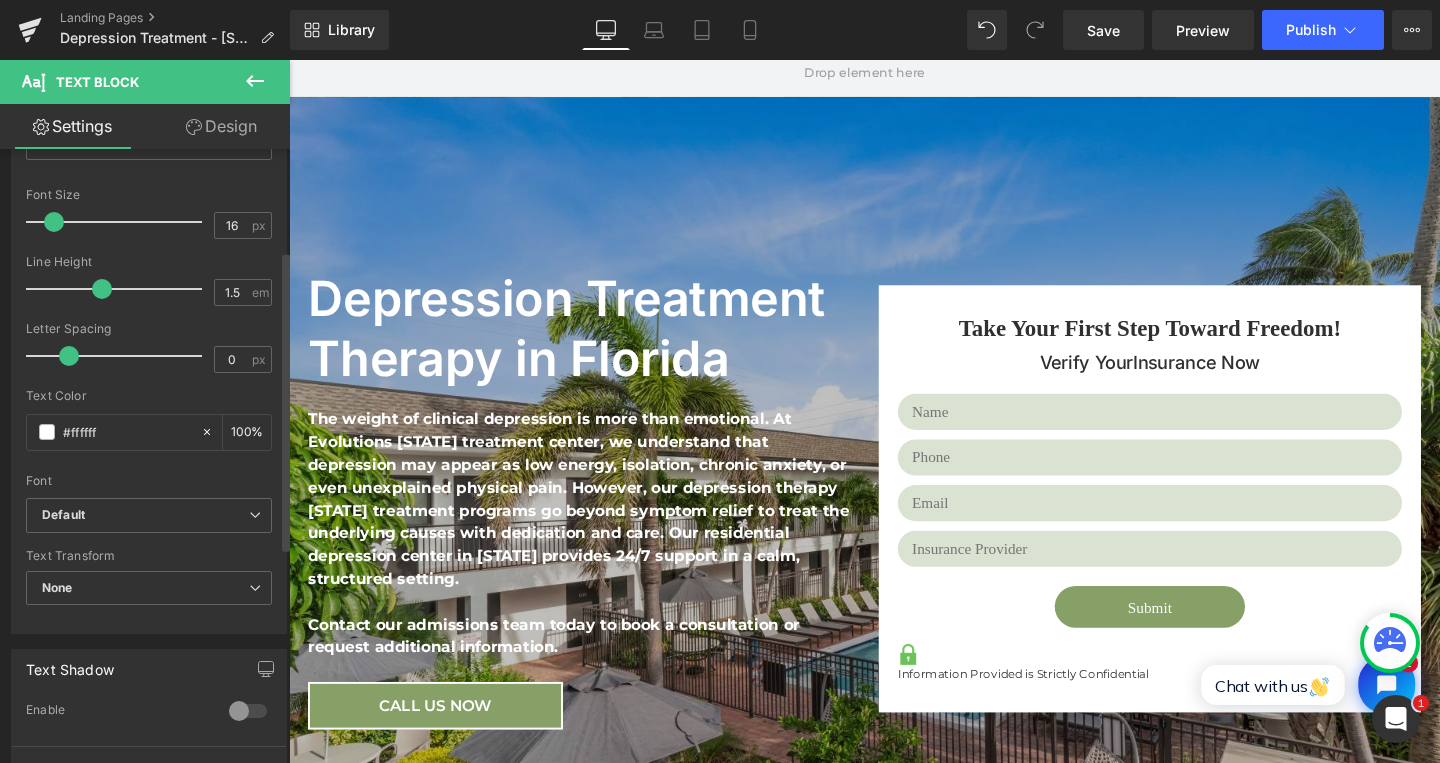 scroll, scrollTop: 210, scrollLeft: 0, axis: vertical 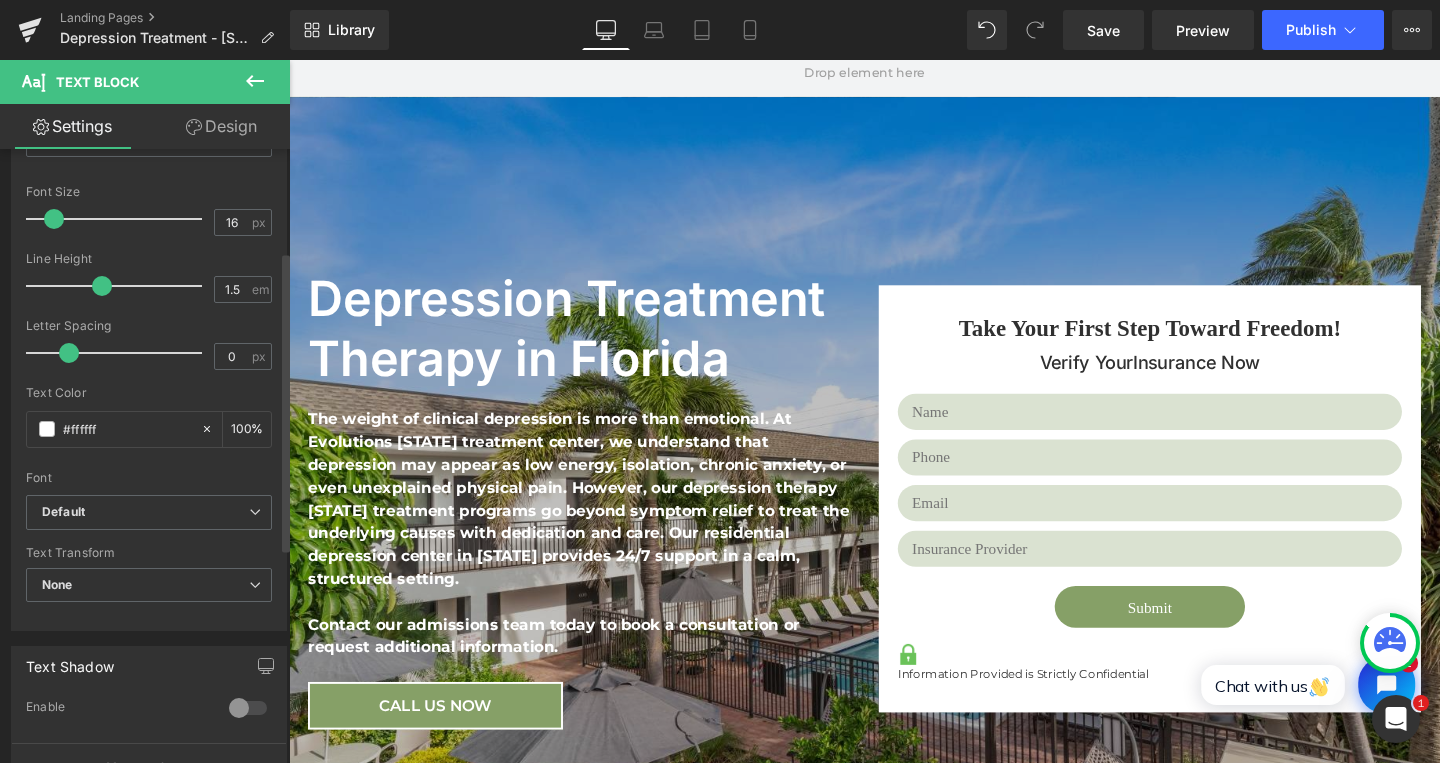 click at bounding box center (248, 708) 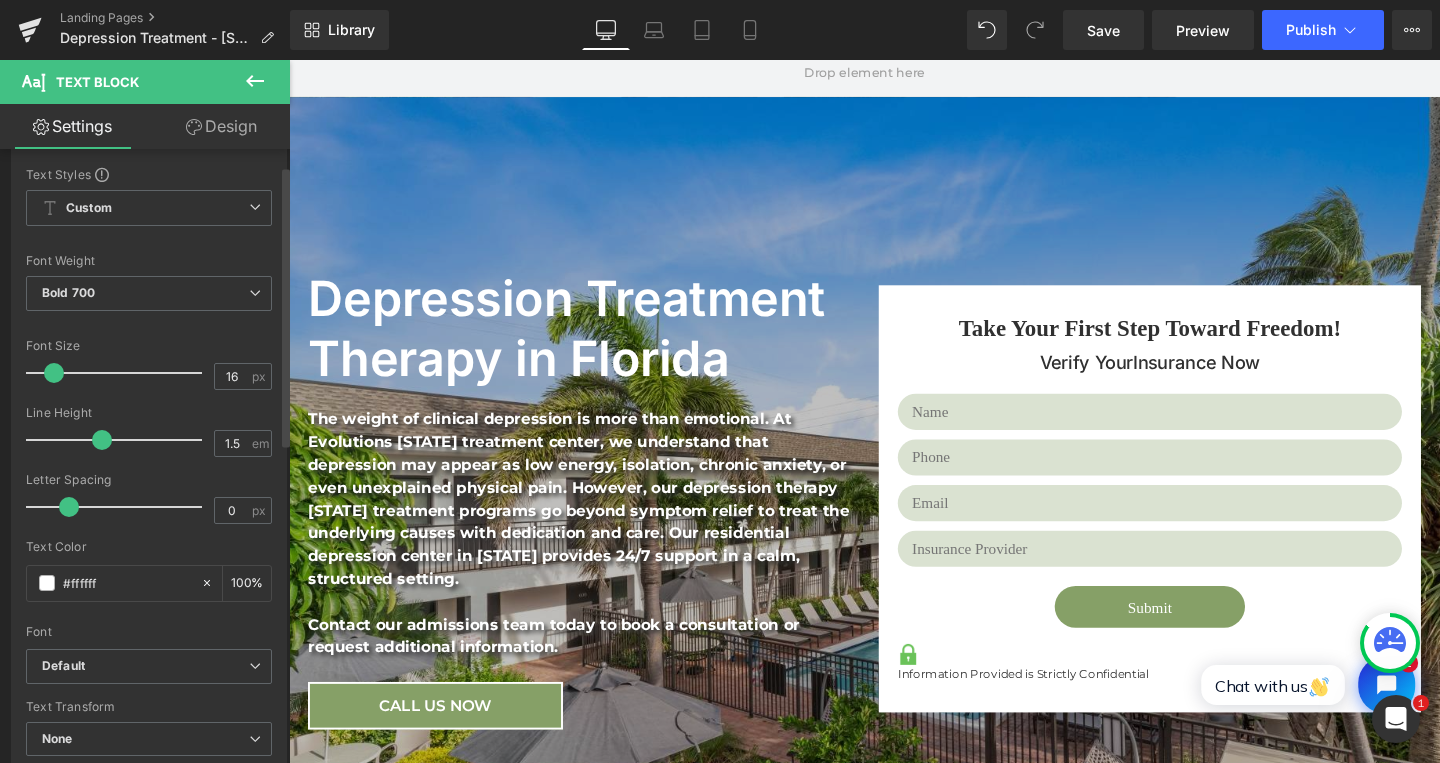 scroll, scrollTop: 35, scrollLeft: 0, axis: vertical 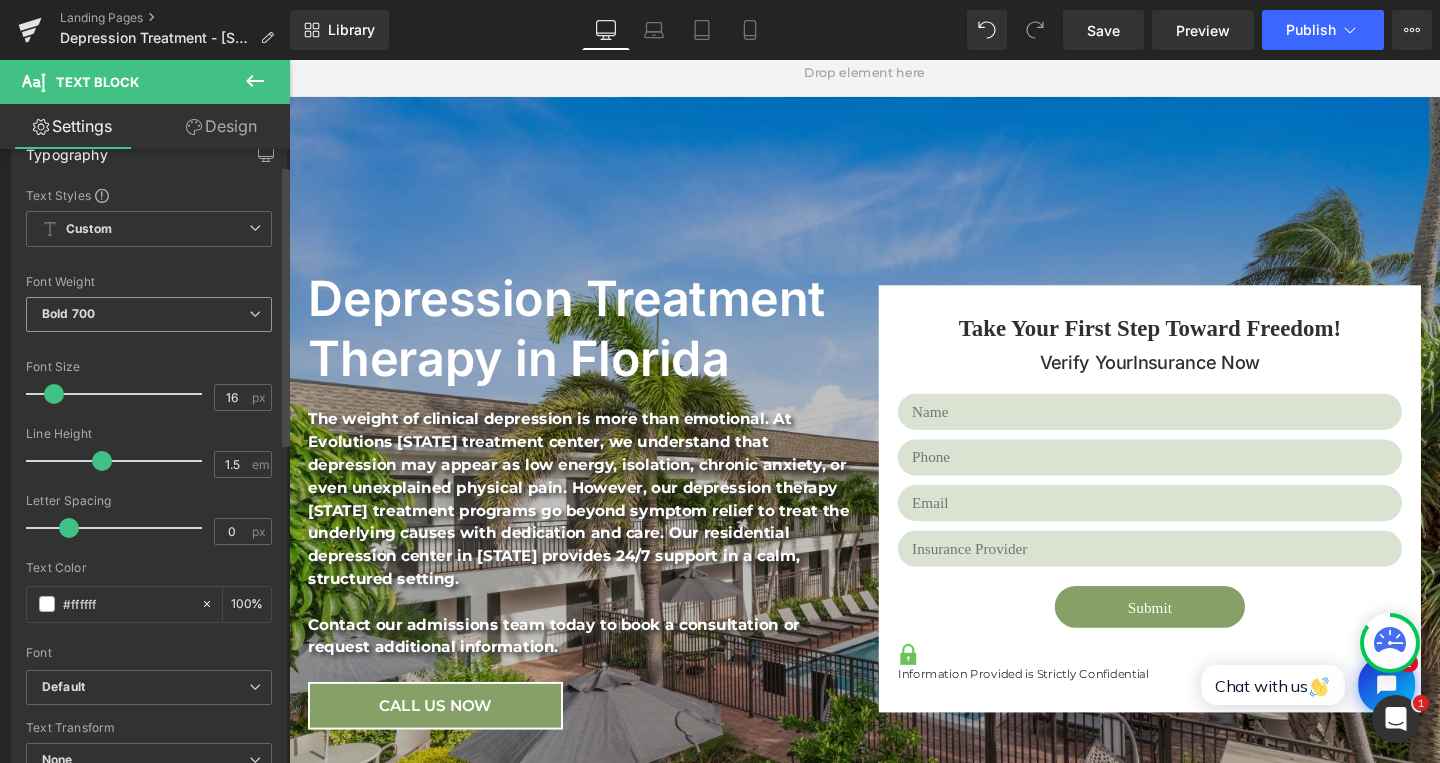 click on "Bold 700" at bounding box center (149, 314) 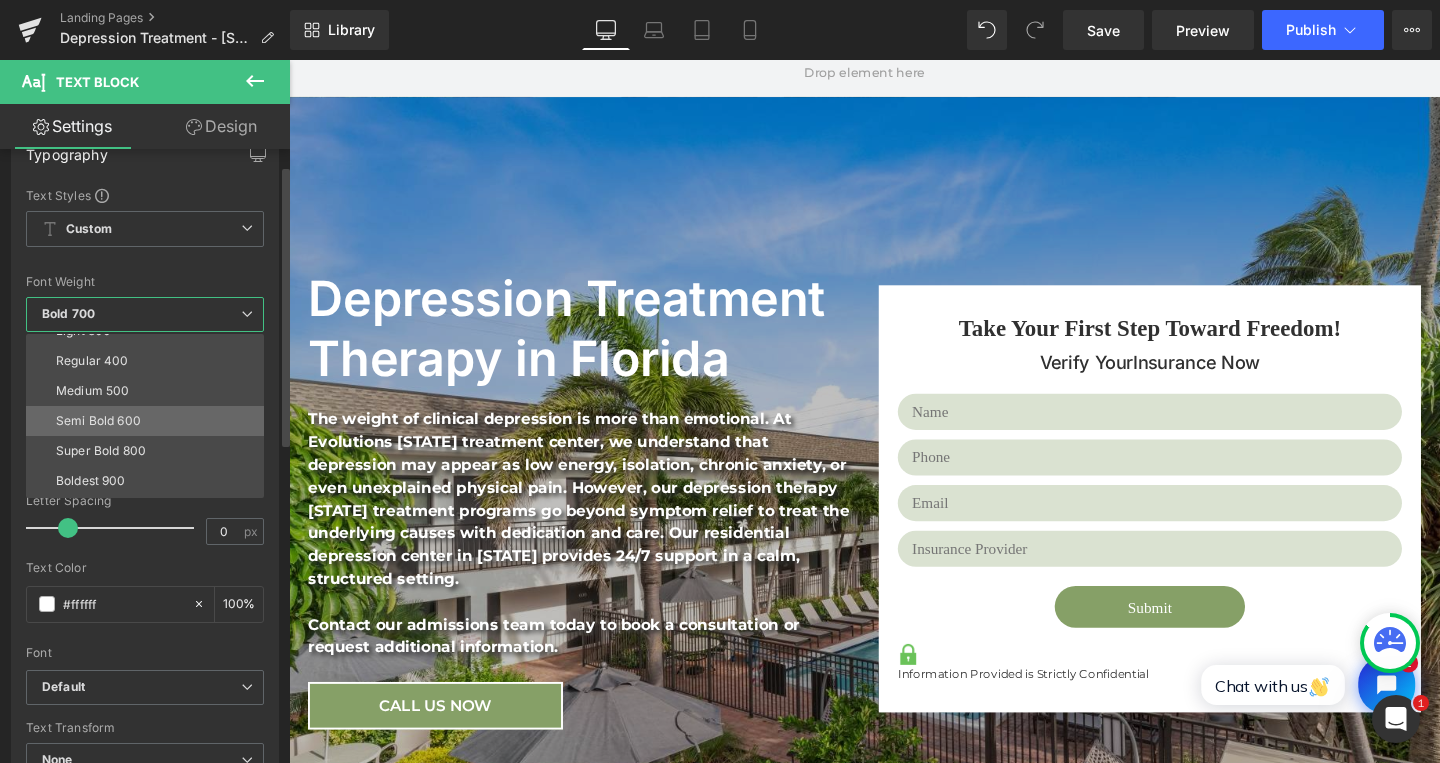 scroll, scrollTop: 75, scrollLeft: 0, axis: vertical 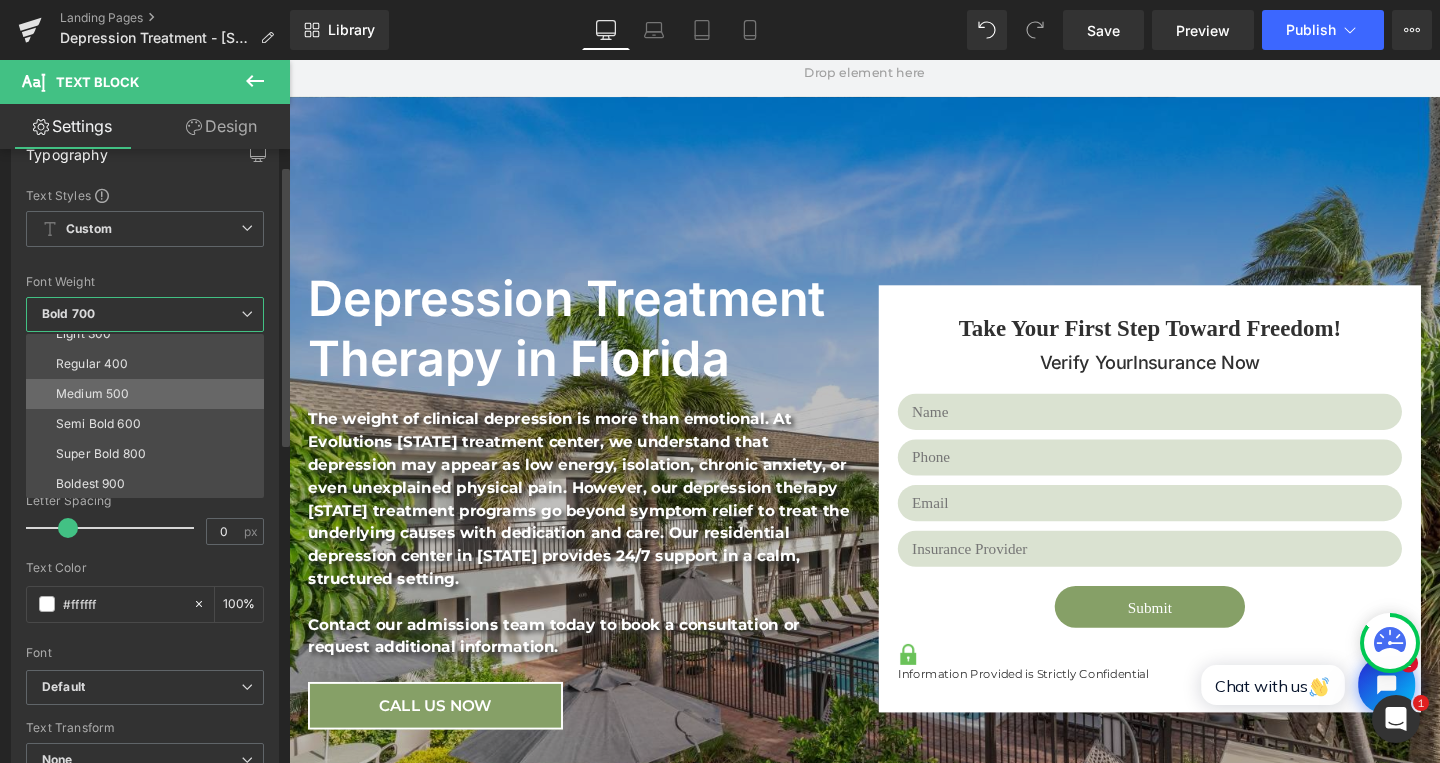 click on "Medium 500" at bounding box center [92, 394] 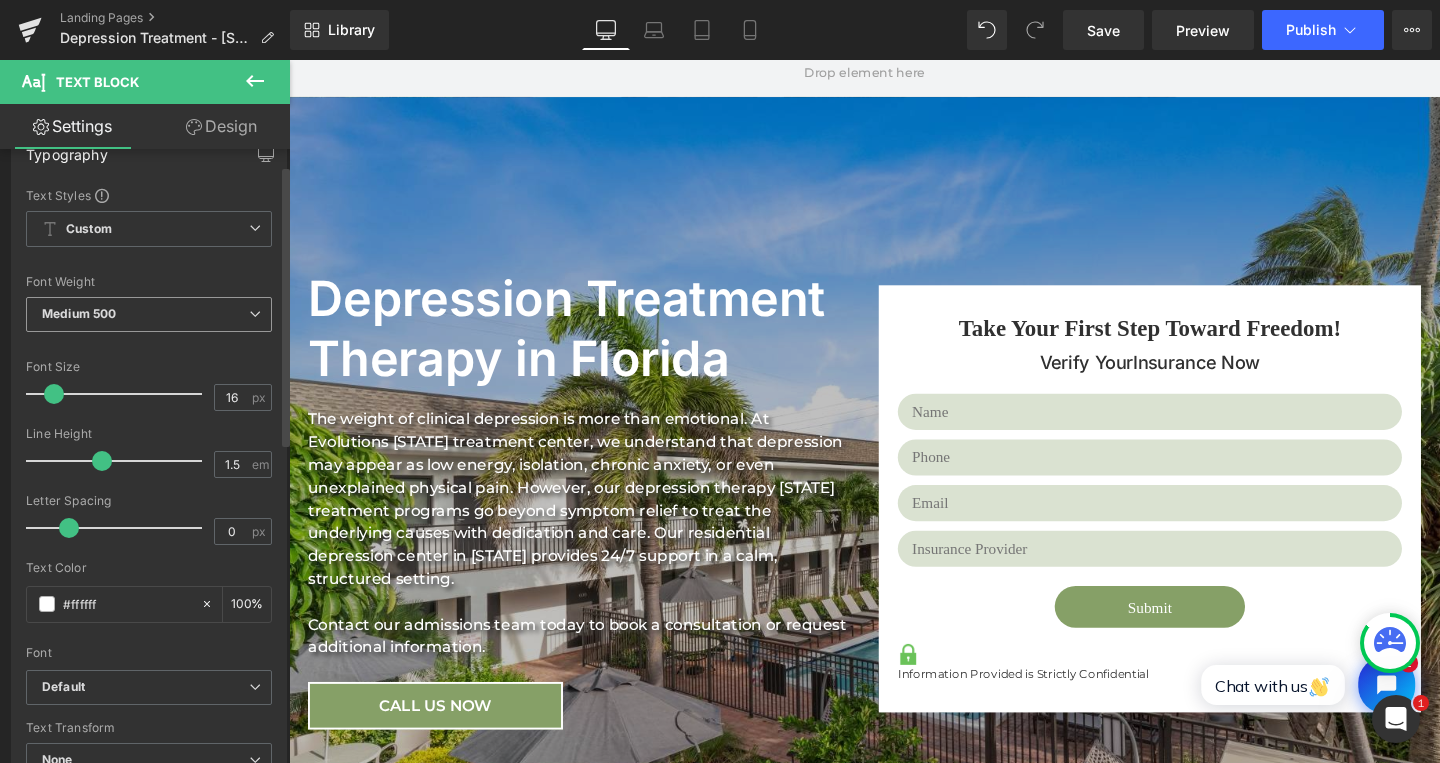 click on "Medium 500" at bounding box center (149, 314) 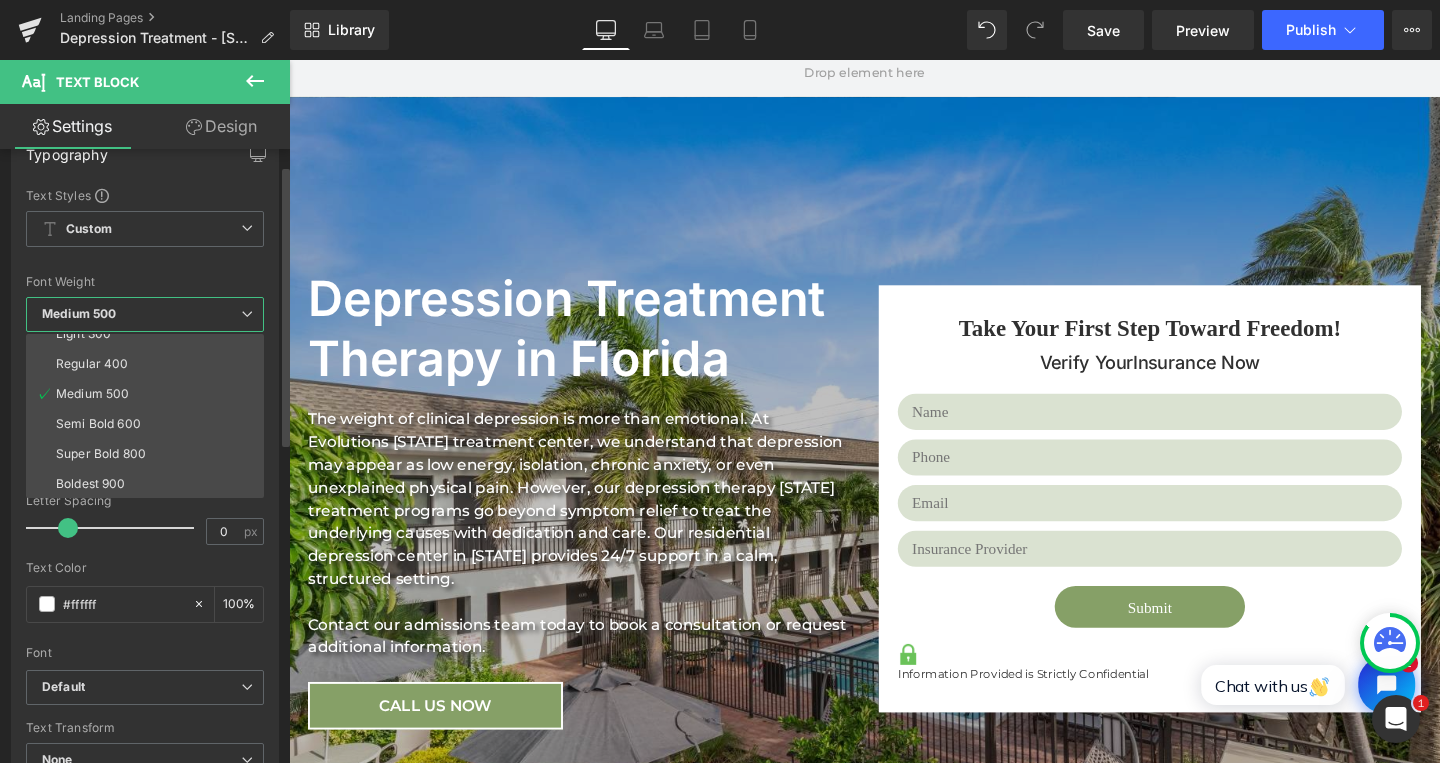 click on "Regular 400" at bounding box center (149, 364) 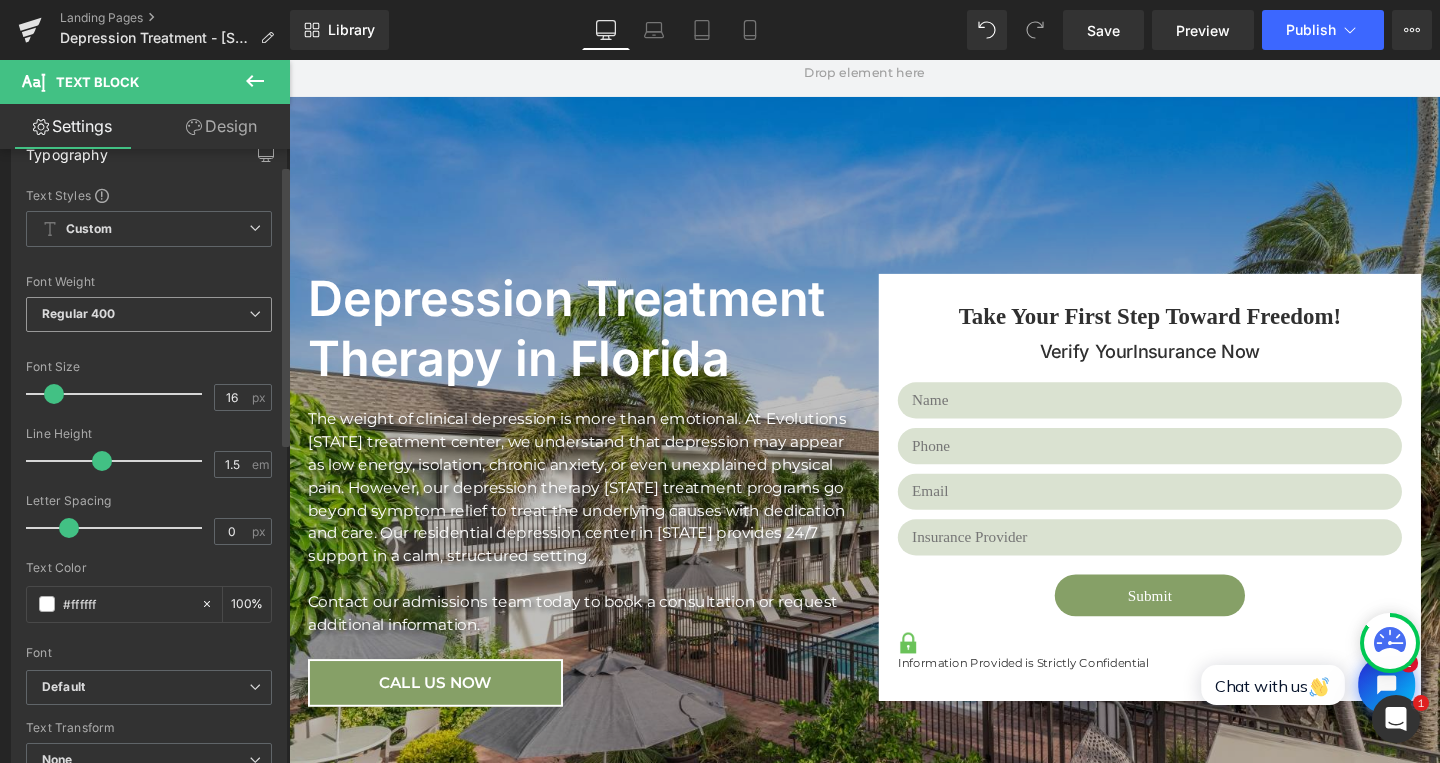 click on "Regular 400" at bounding box center (149, 314) 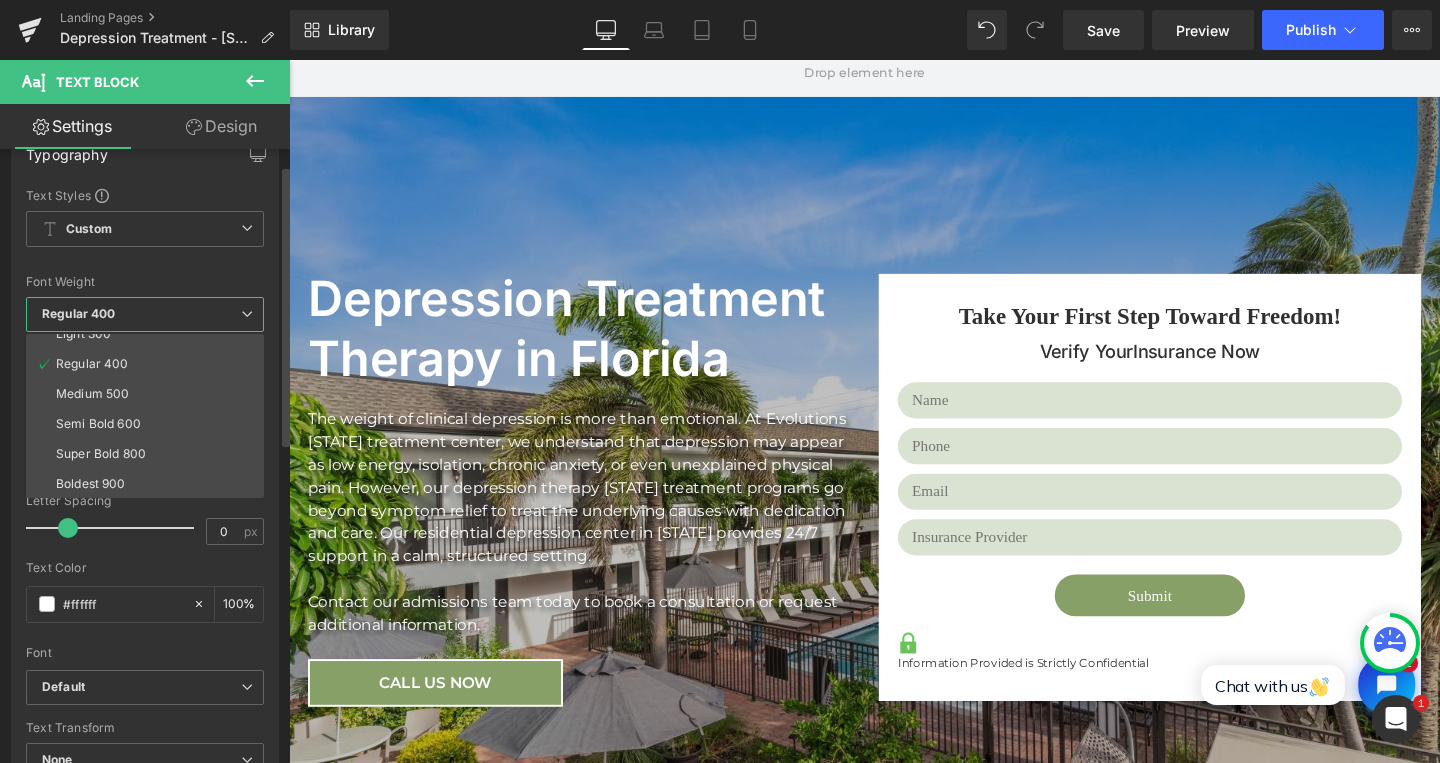 scroll, scrollTop: 75, scrollLeft: 0, axis: vertical 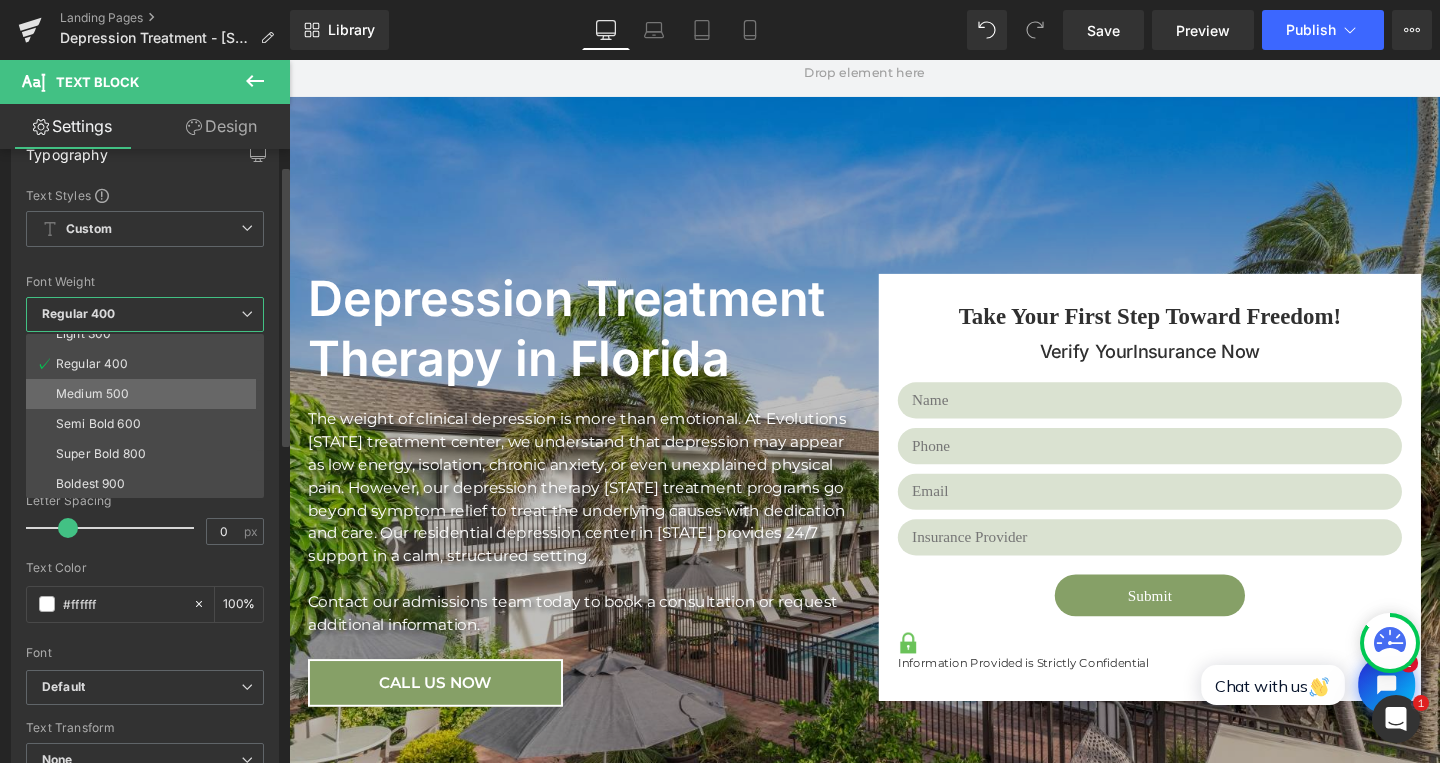 click on "Medium 500" at bounding box center [92, 394] 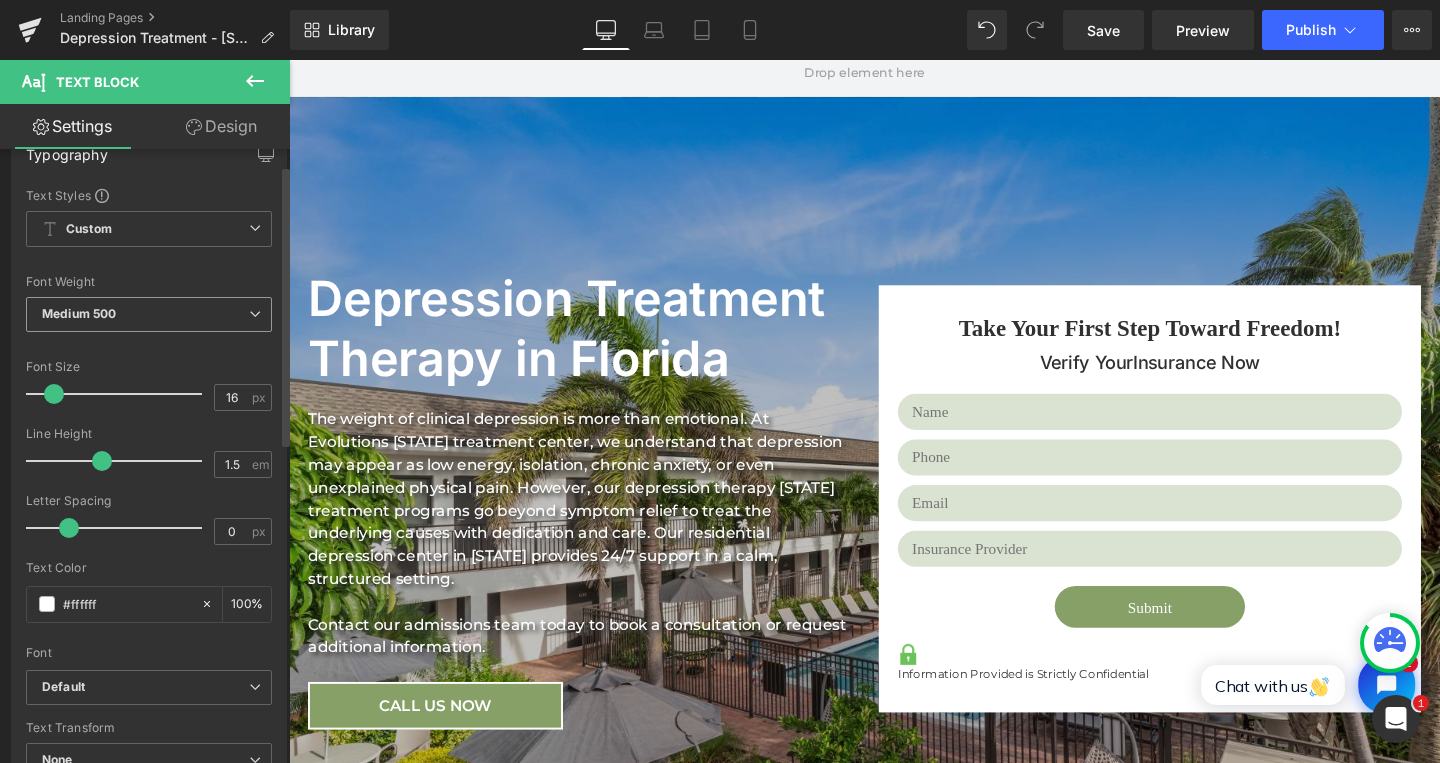 click on "Medium 500" at bounding box center (149, 314) 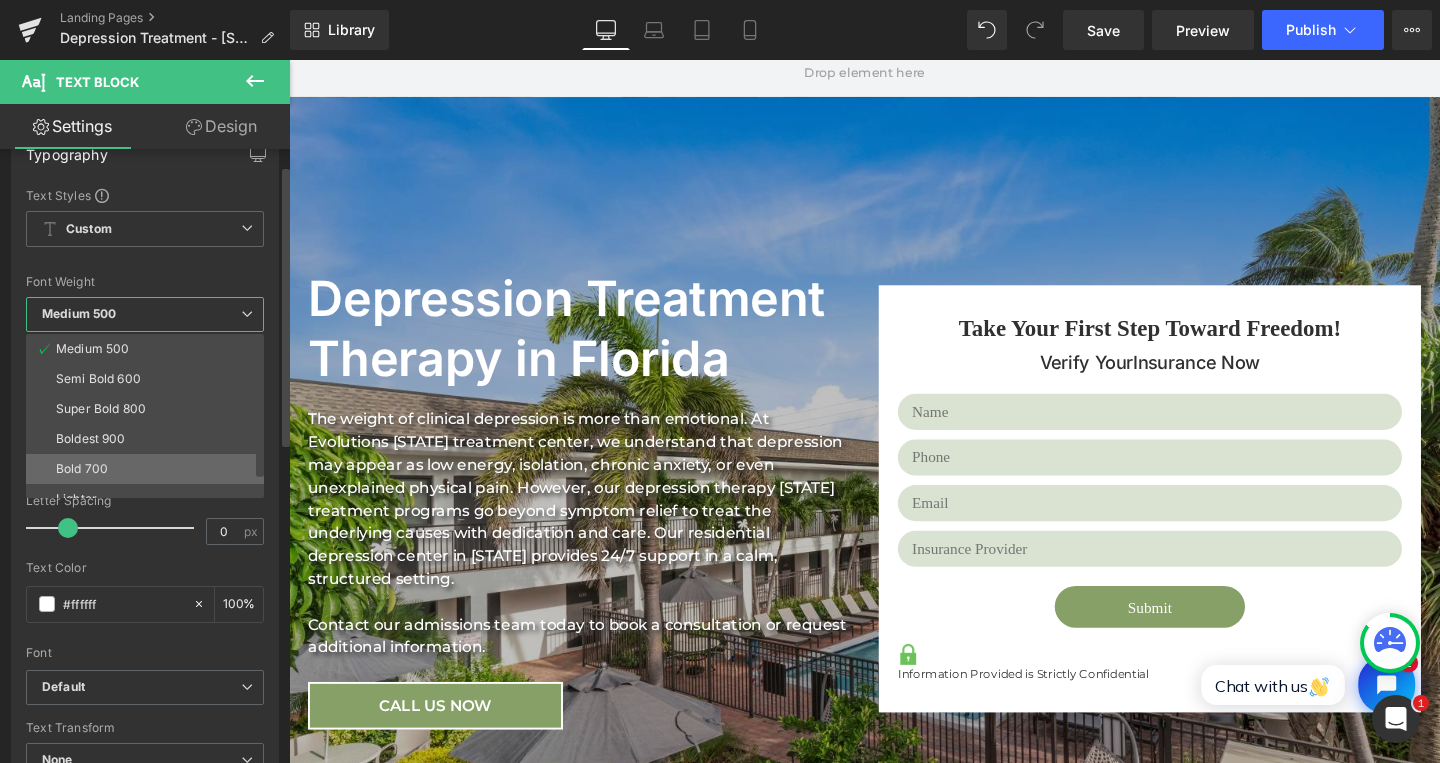scroll, scrollTop: 112, scrollLeft: 0, axis: vertical 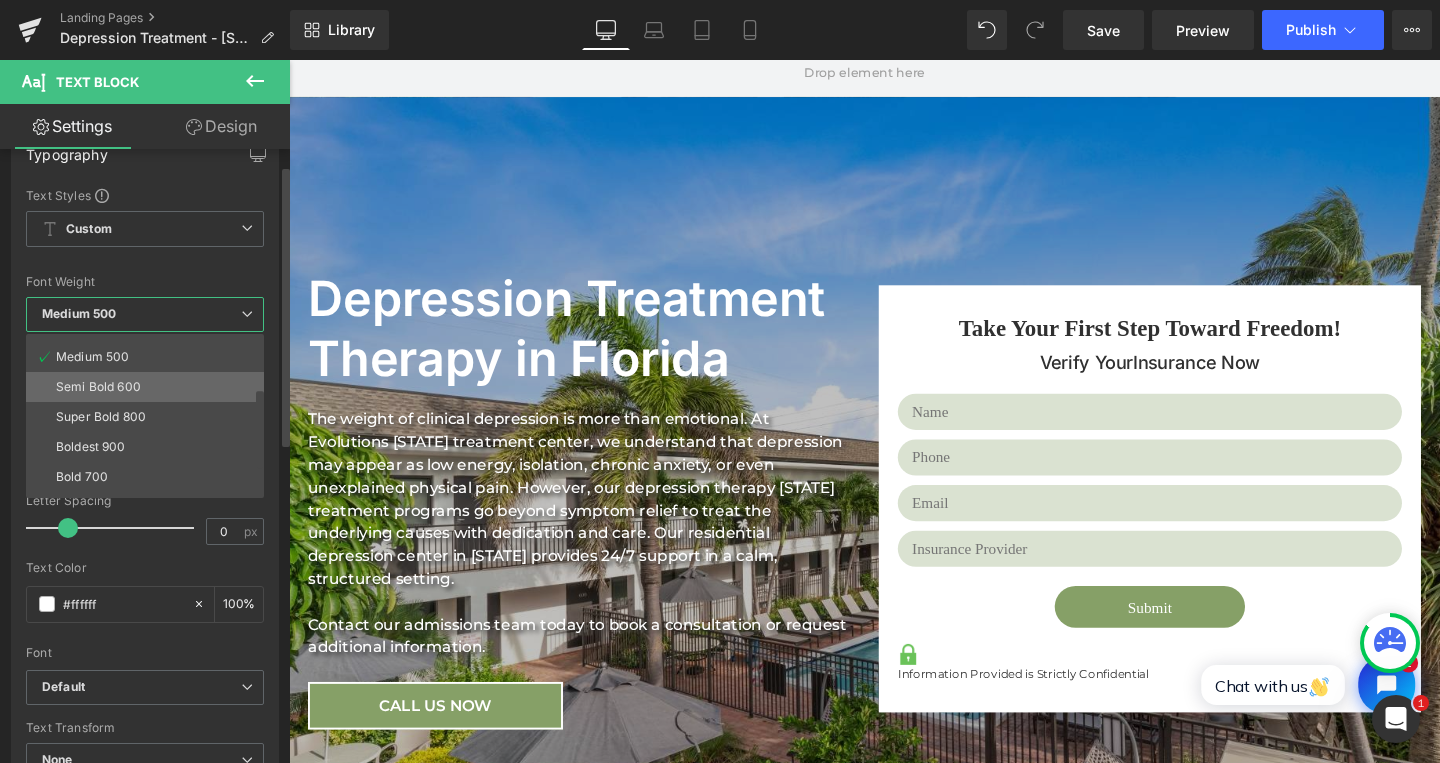 click on "Semi Bold 600" at bounding box center [98, 387] 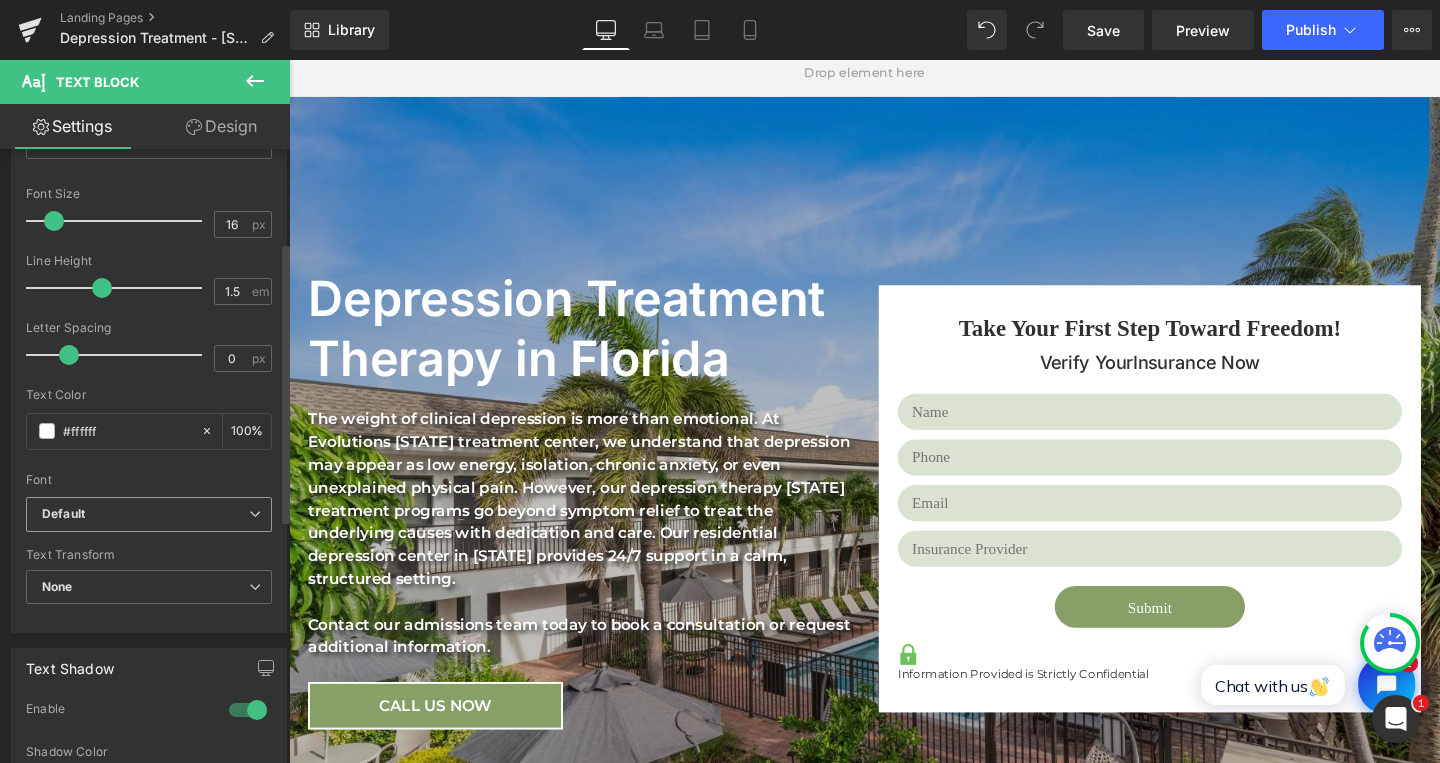 scroll, scrollTop: 210, scrollLeft: 0, axis: vertical 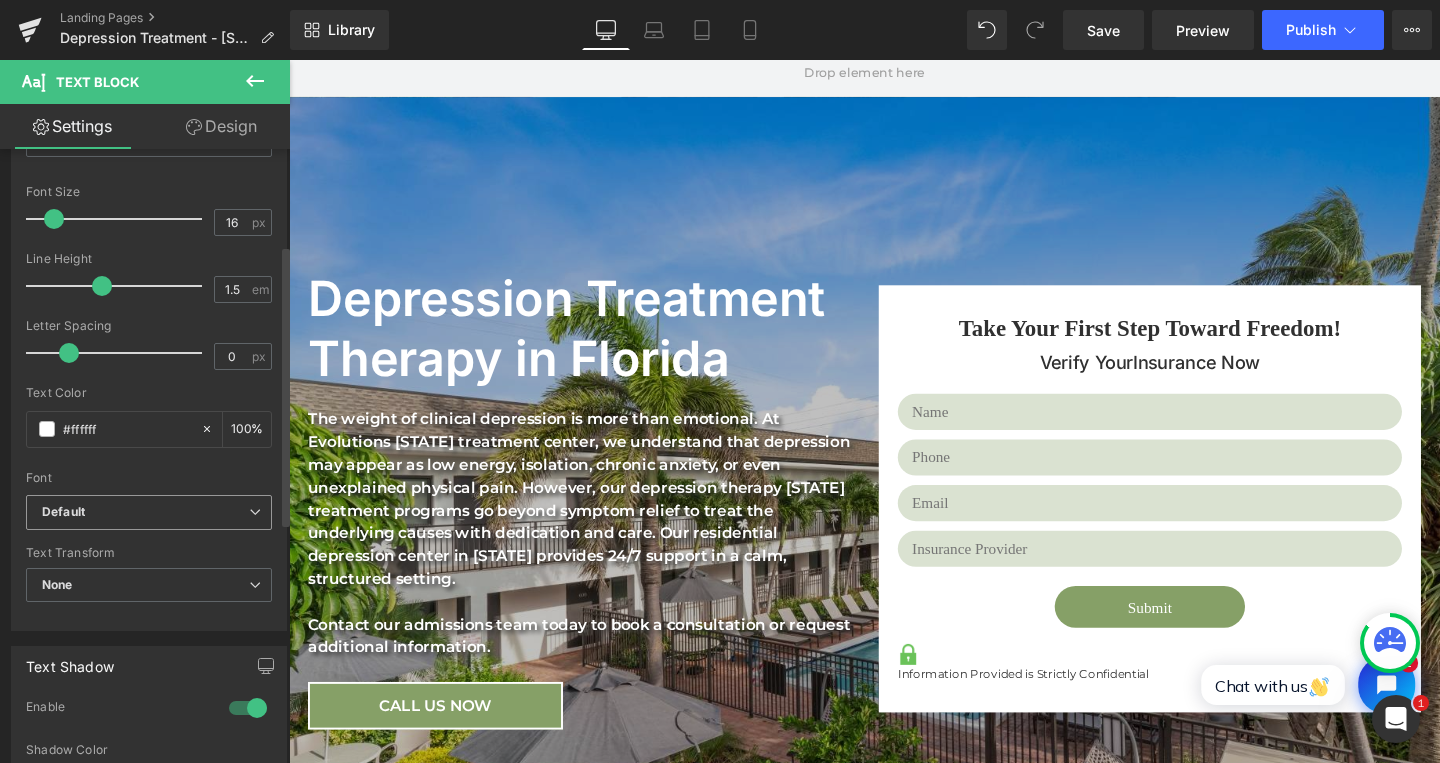 click on "Default" at bounding box center (145, 512) 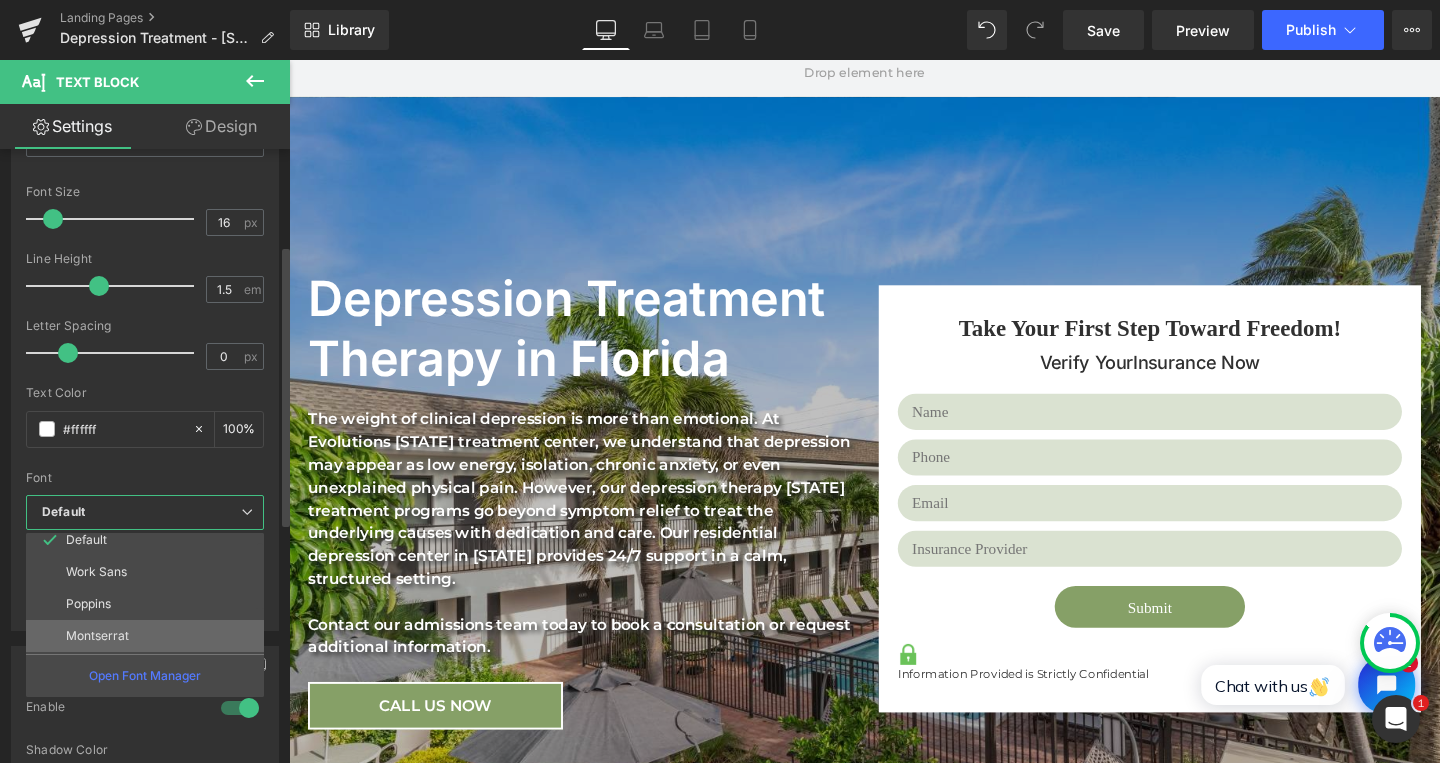 scroll, scrollTop: 12, scrollLeft: 0, axis: vertical 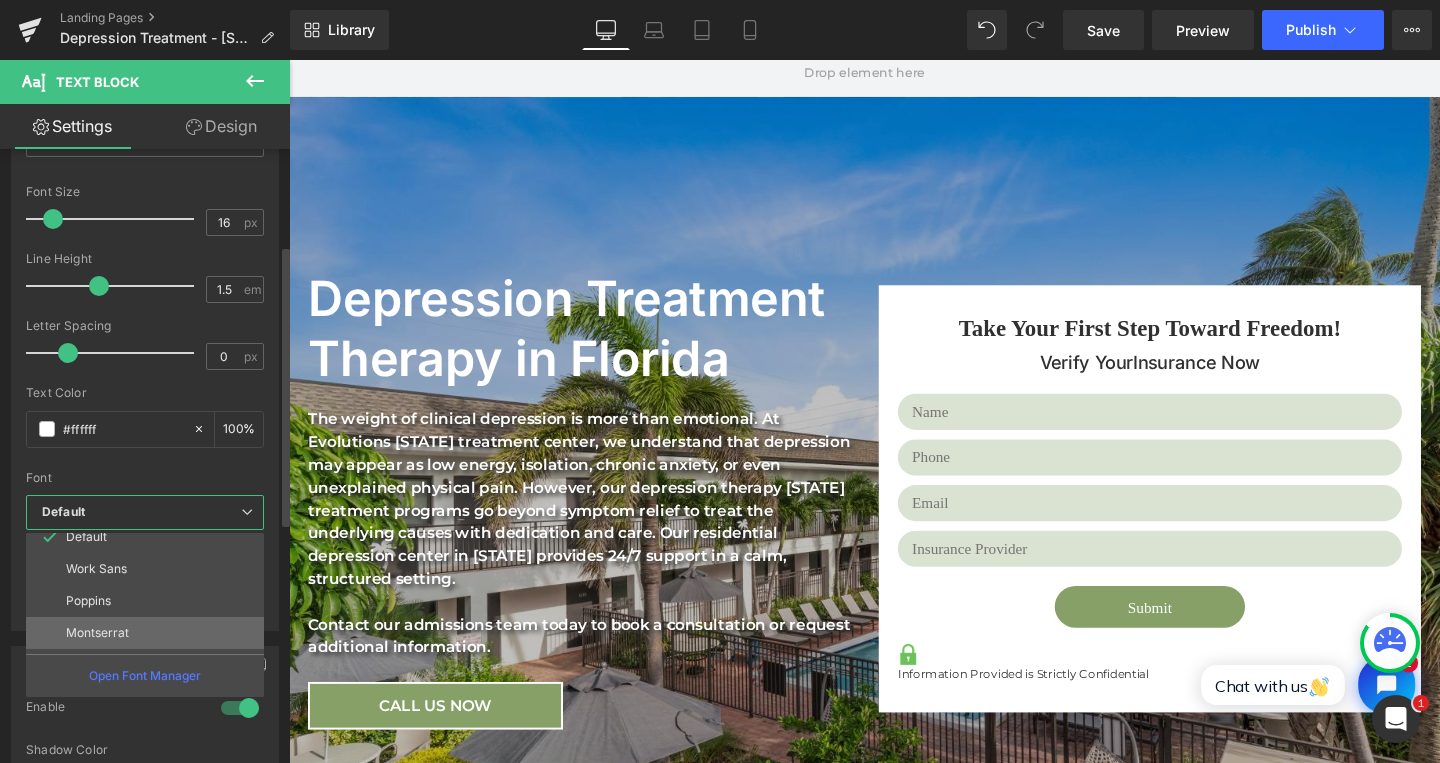 click on "Montserrat" at bounding box center (149, 633) 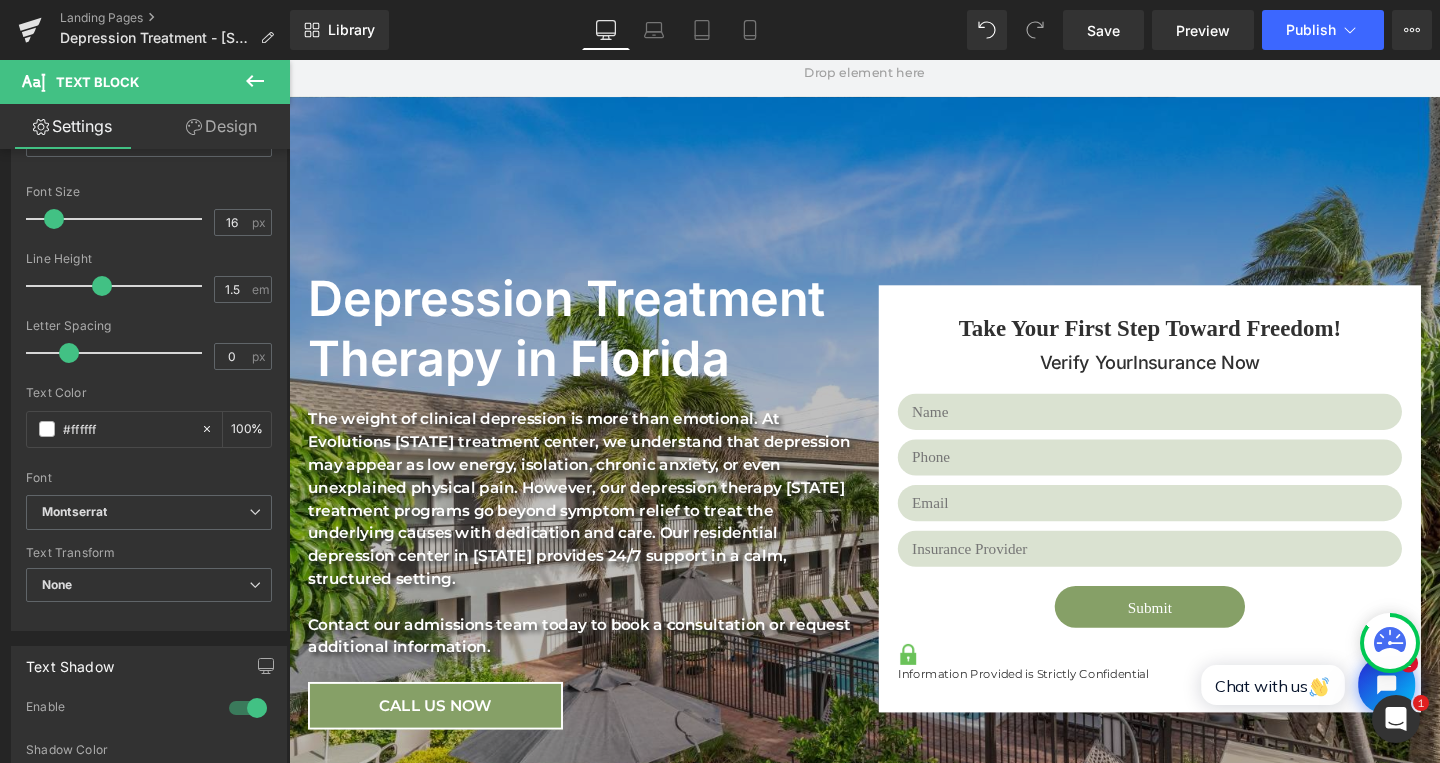 click on "Design" at bounding box center (221, 126) 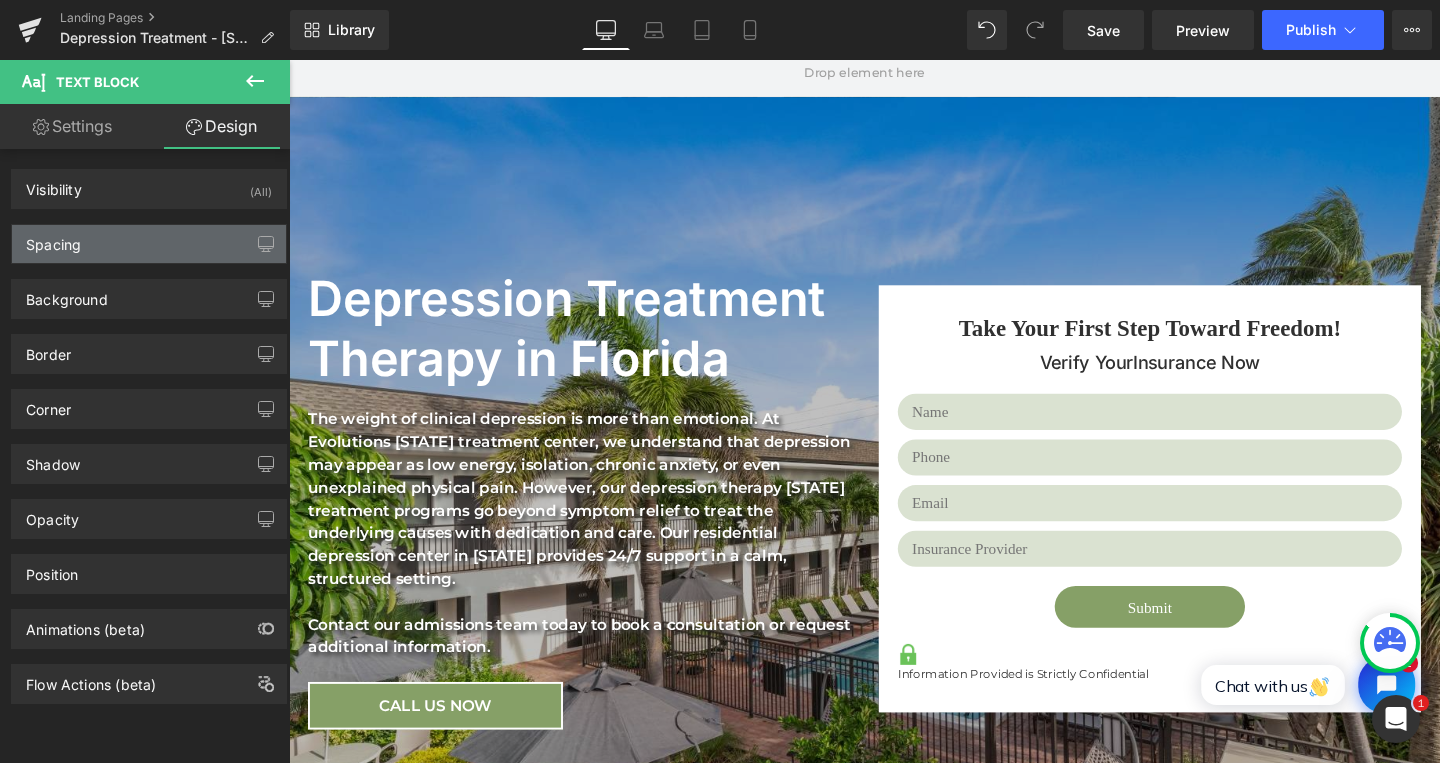 click on "Spacing" at bounding box center [149, 244] 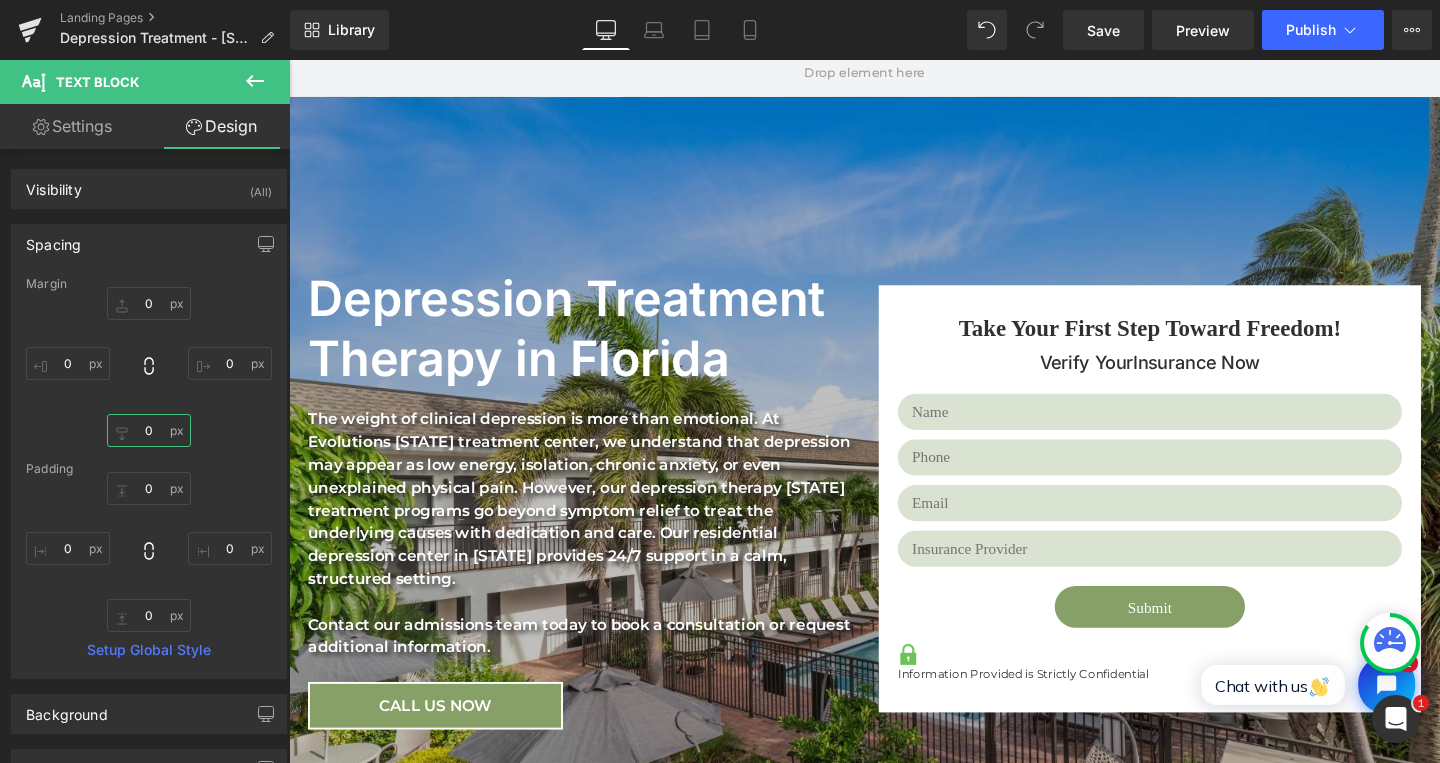 click on "0" at bounding box center [149, 430] 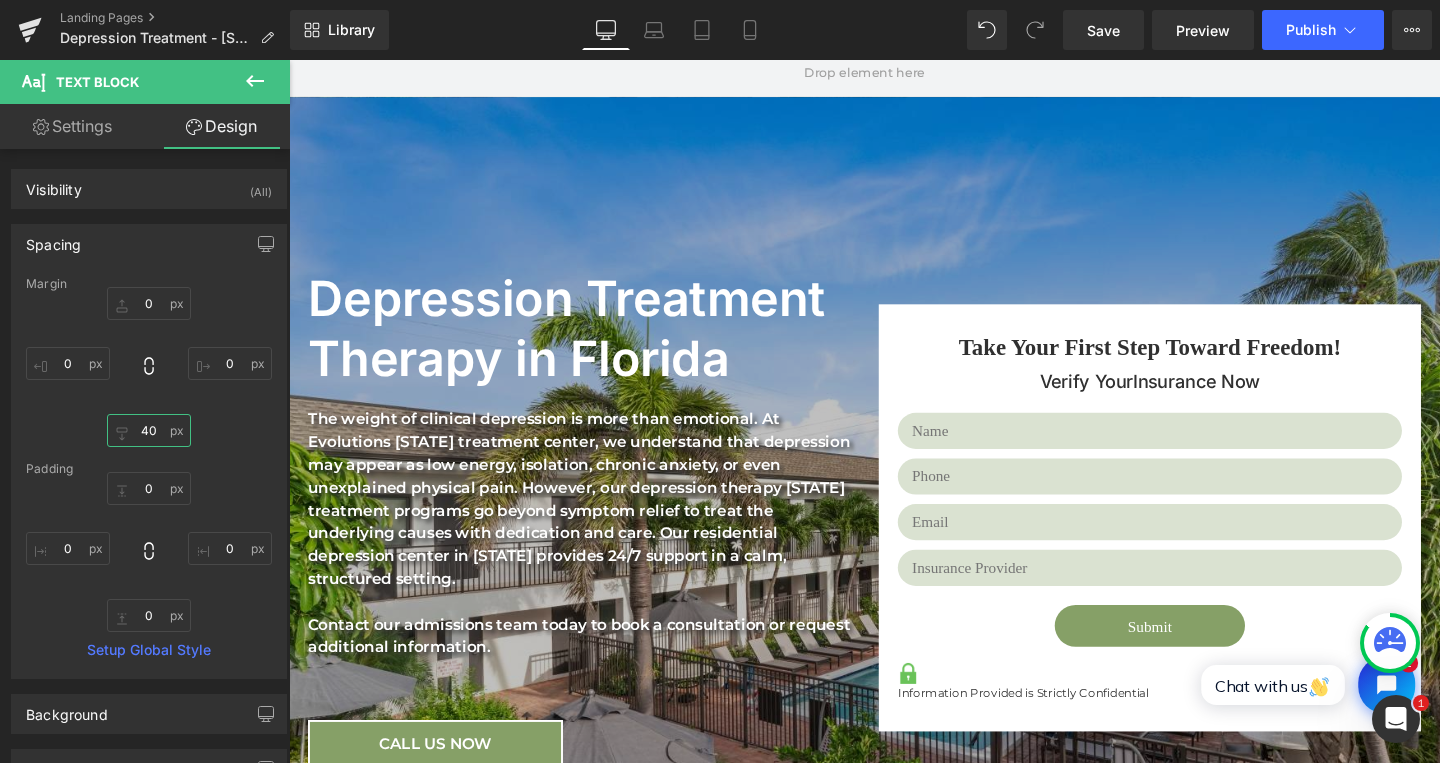 type on "40" 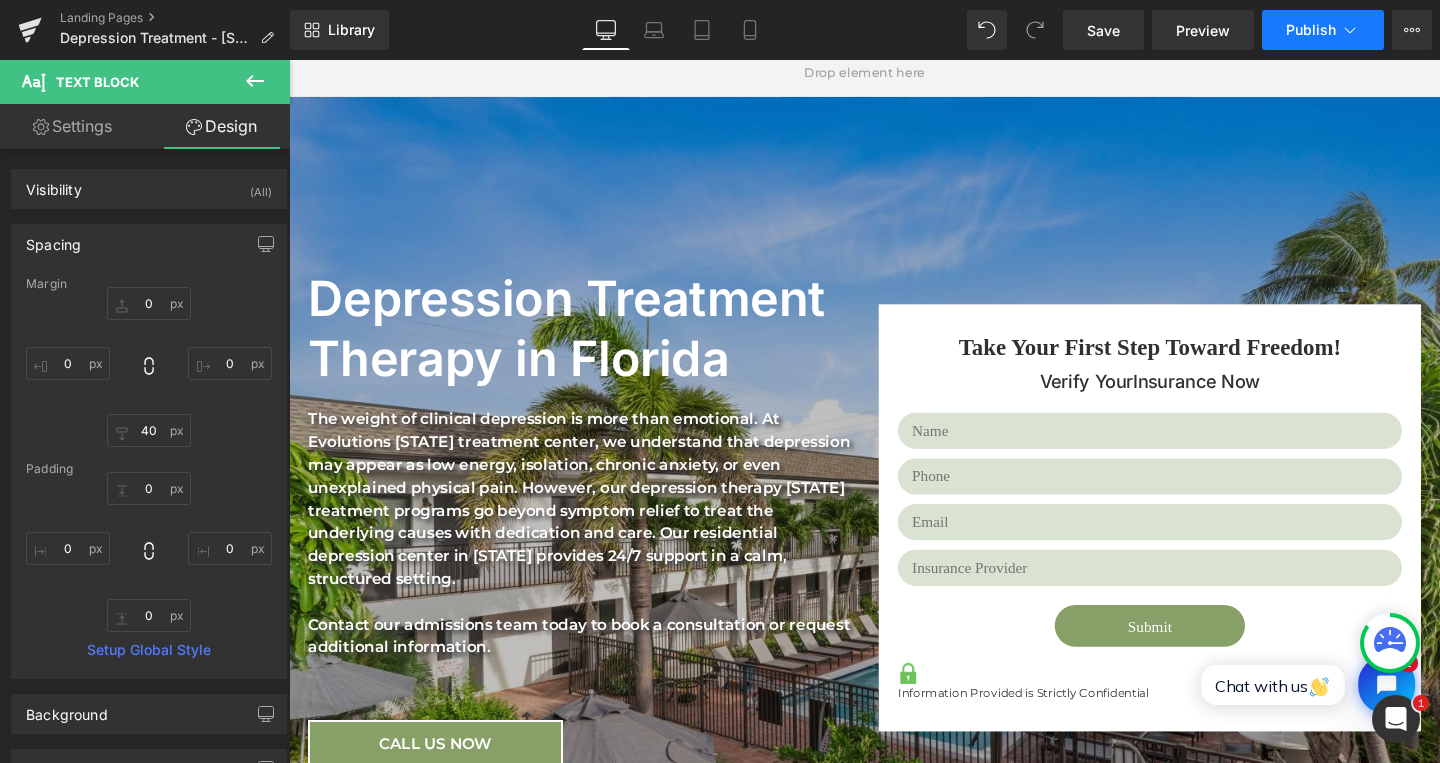 click 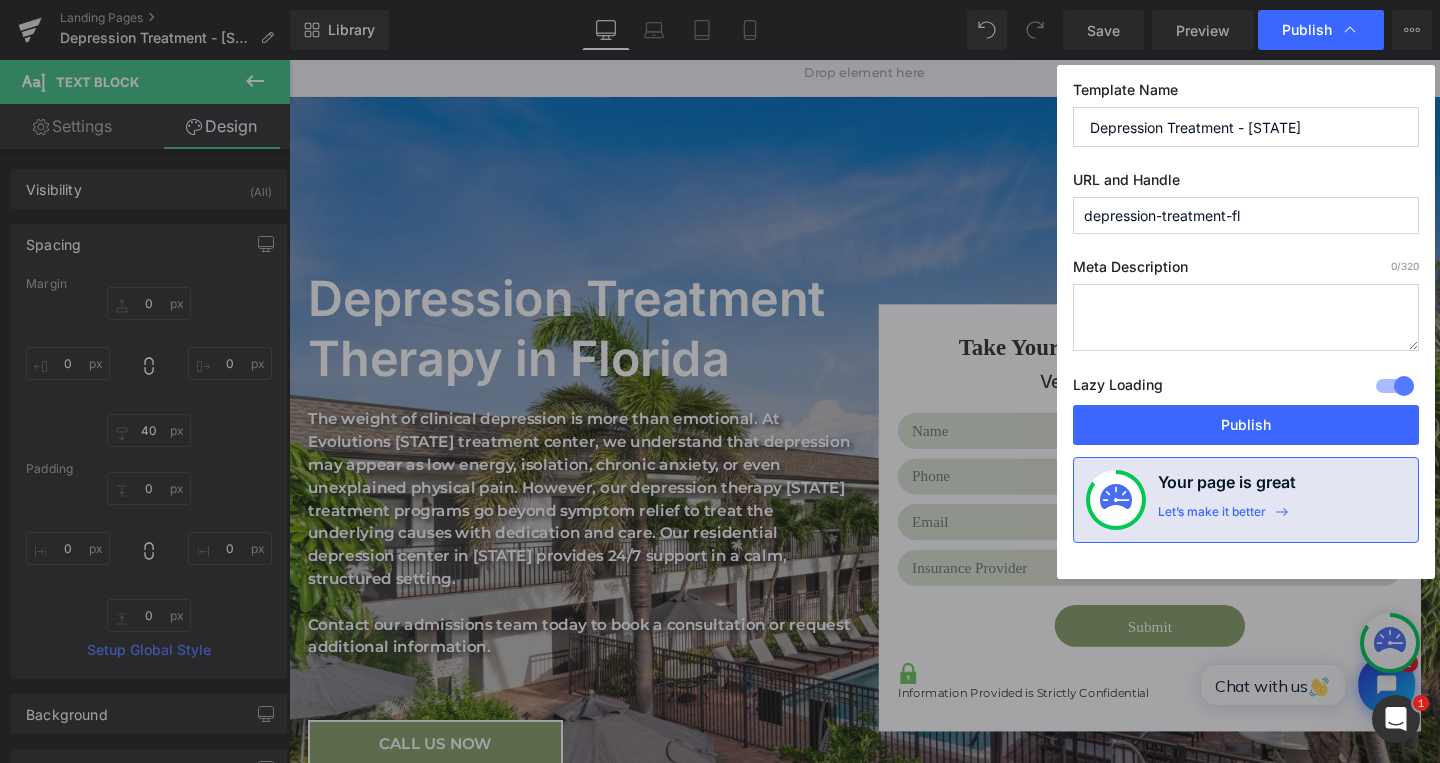 click on "depression-treatment-fl" at bounding box center (1246, 215) 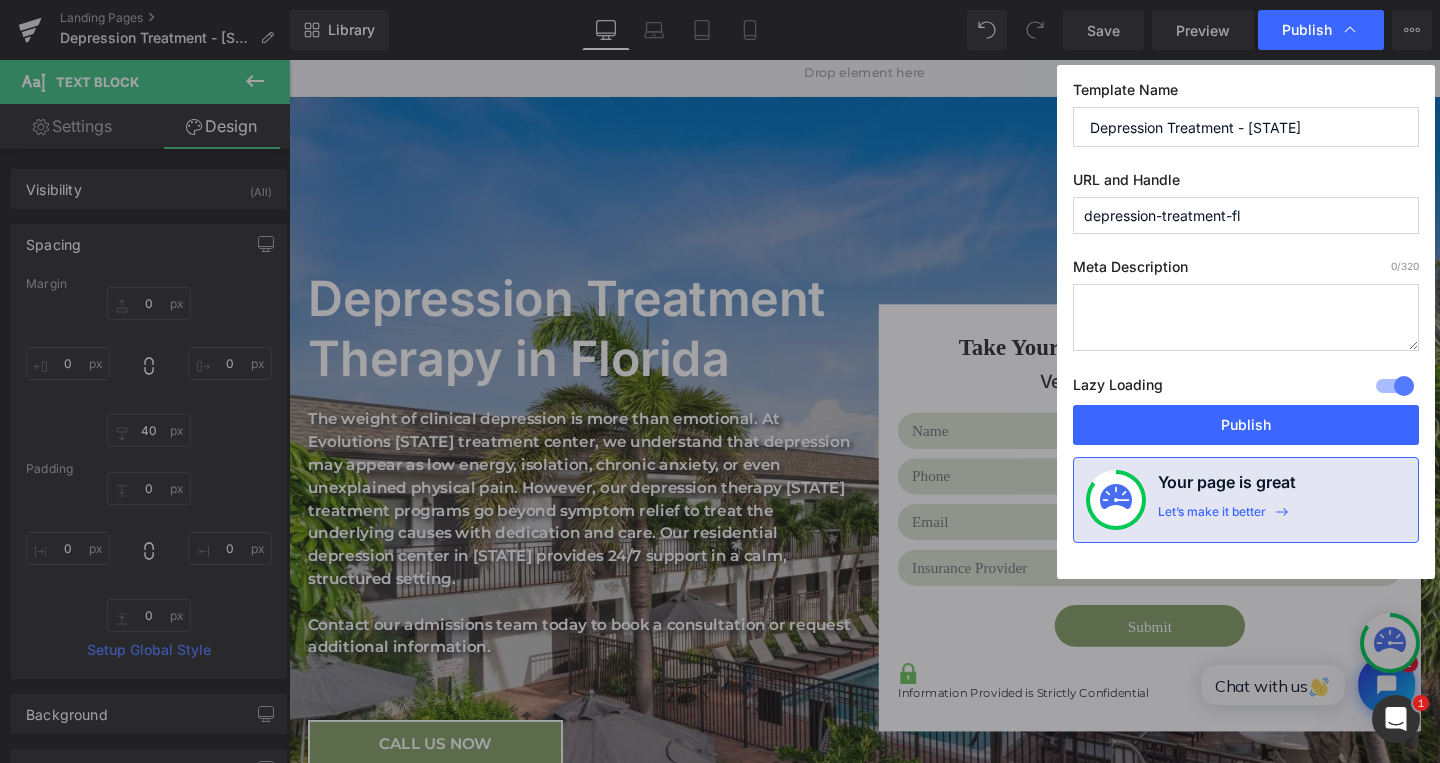 paste on "program" 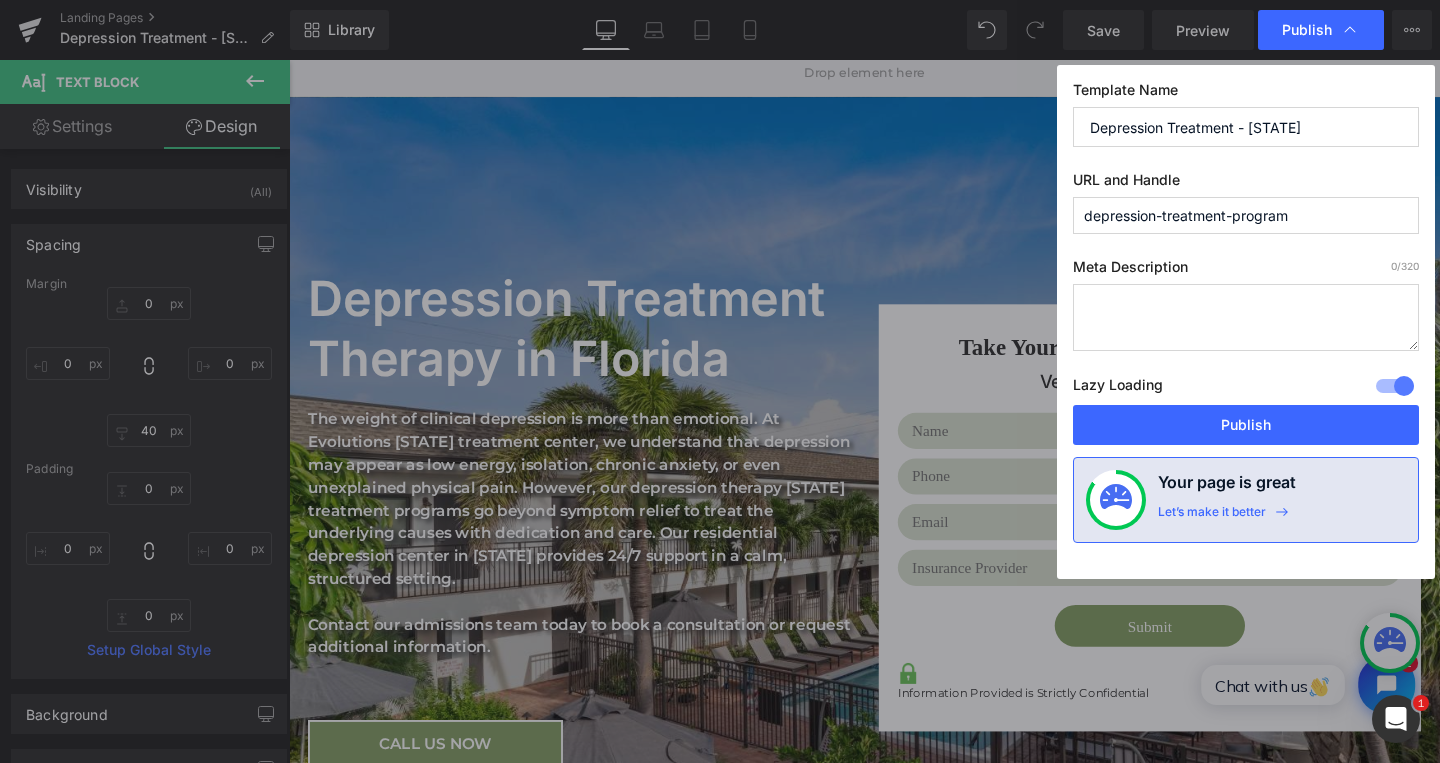 type on "depression-treatment-program" 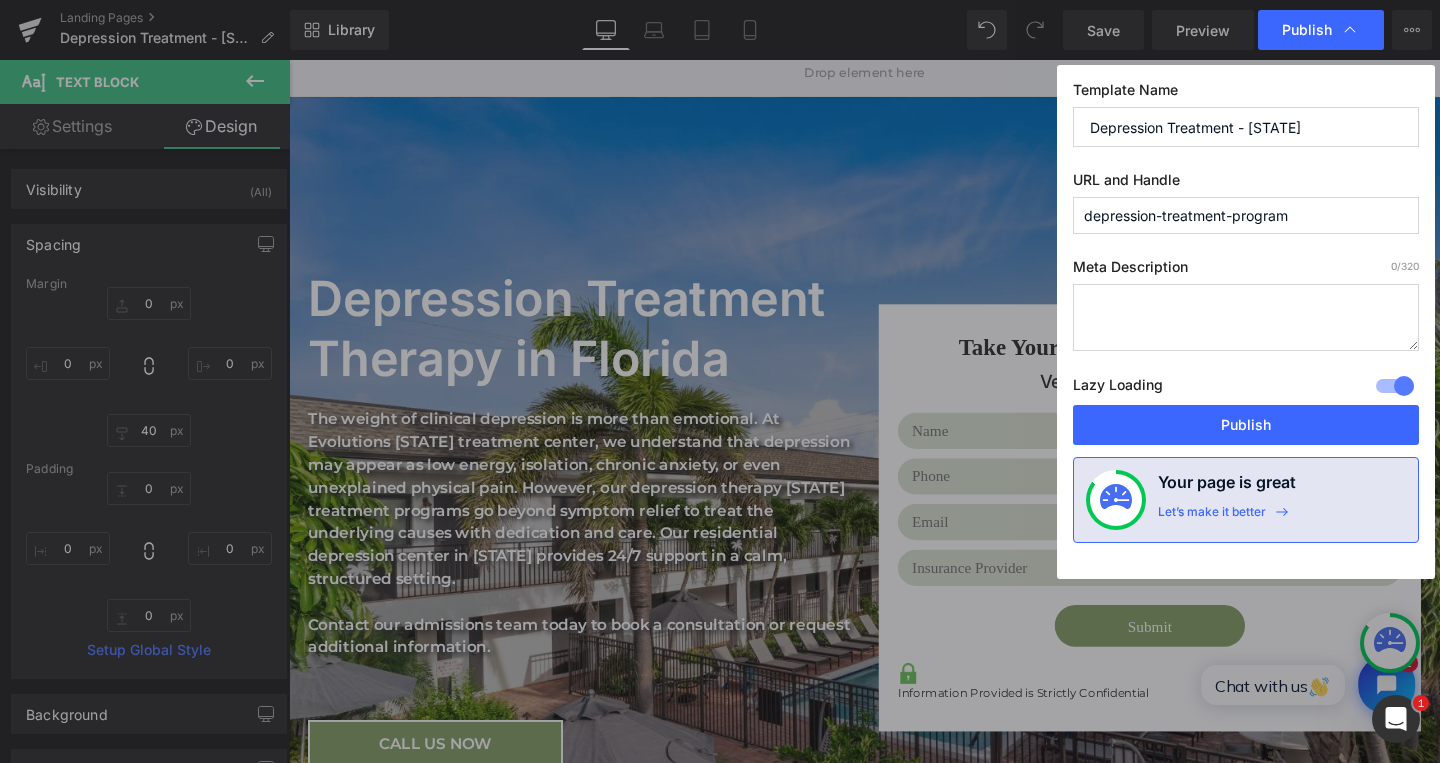 click at bounding box center (1246, 317) 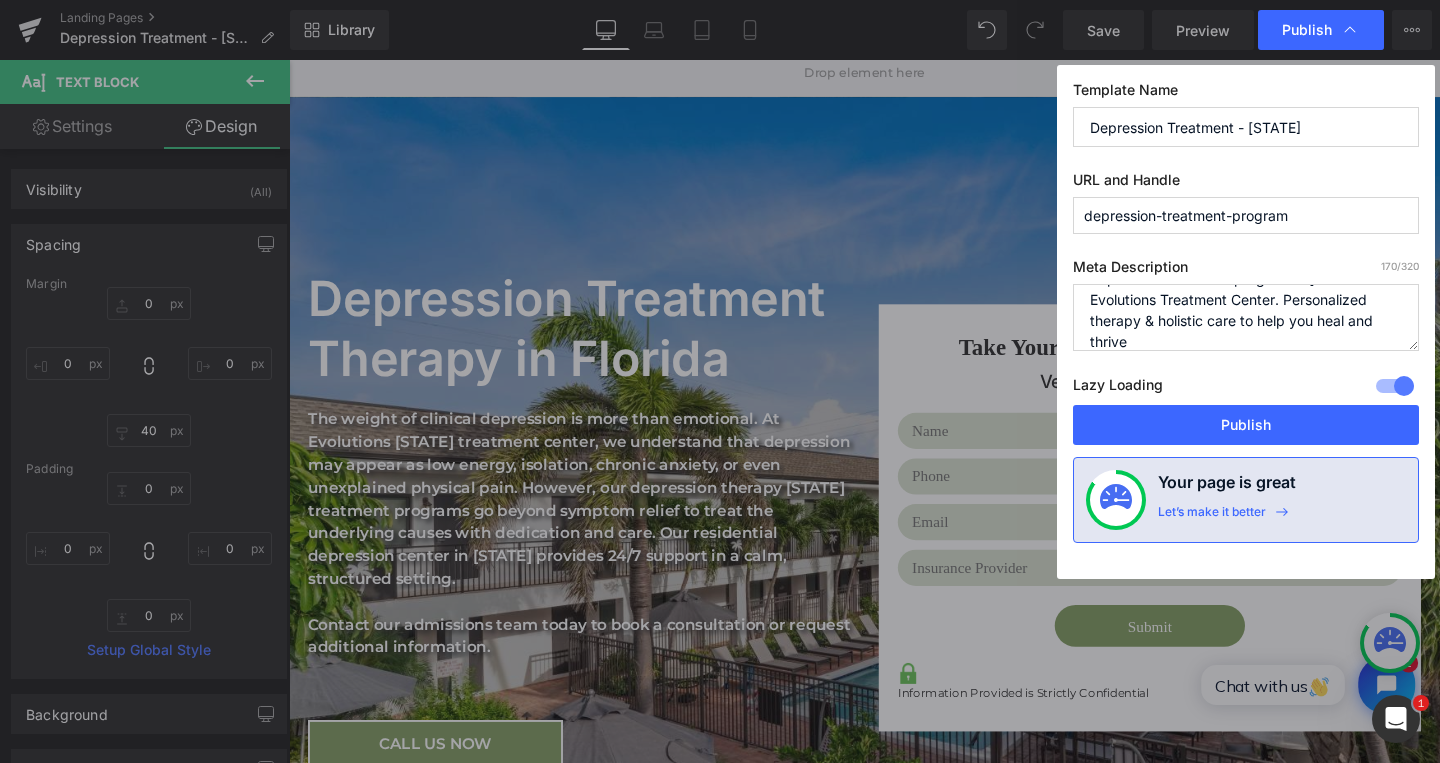 scroll, scrollTop: 12, scrollLeft: 0, axis: vertical 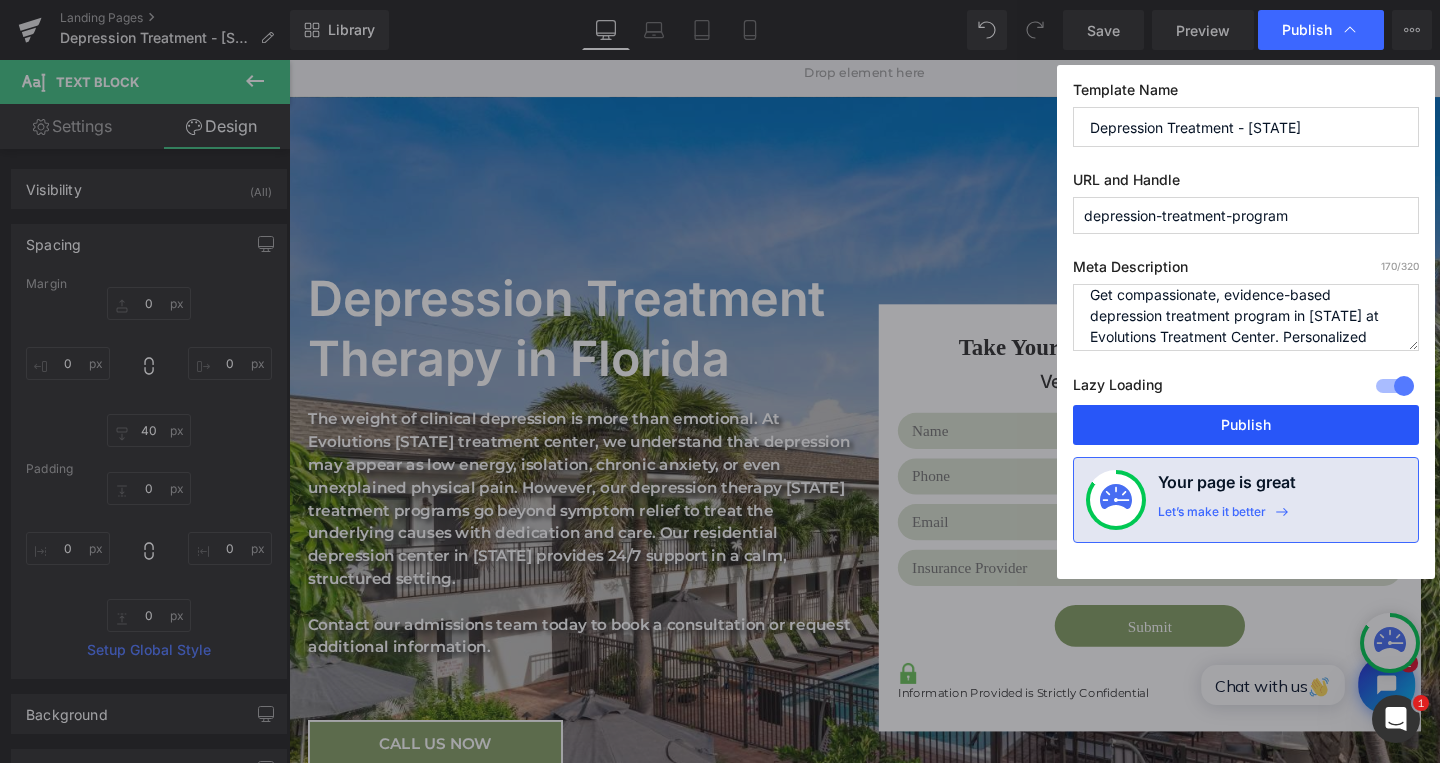type on "Get compassionate, evidence-based depression treatment program in Florida at Evolutions Treatment Center. Personalized therapy & holistic care to help you heal and thrive" 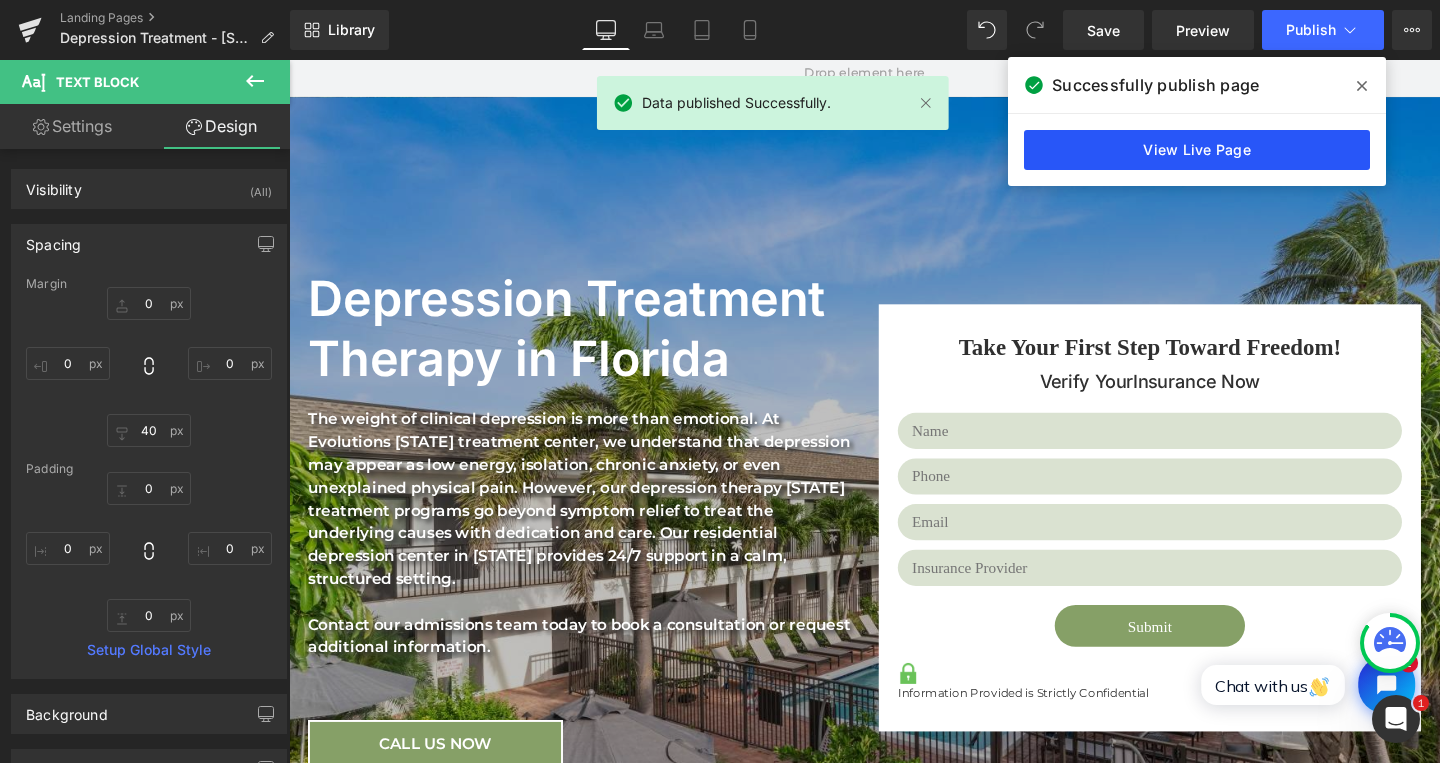 click on "View Live Page" at bounding box center [1197, 150] 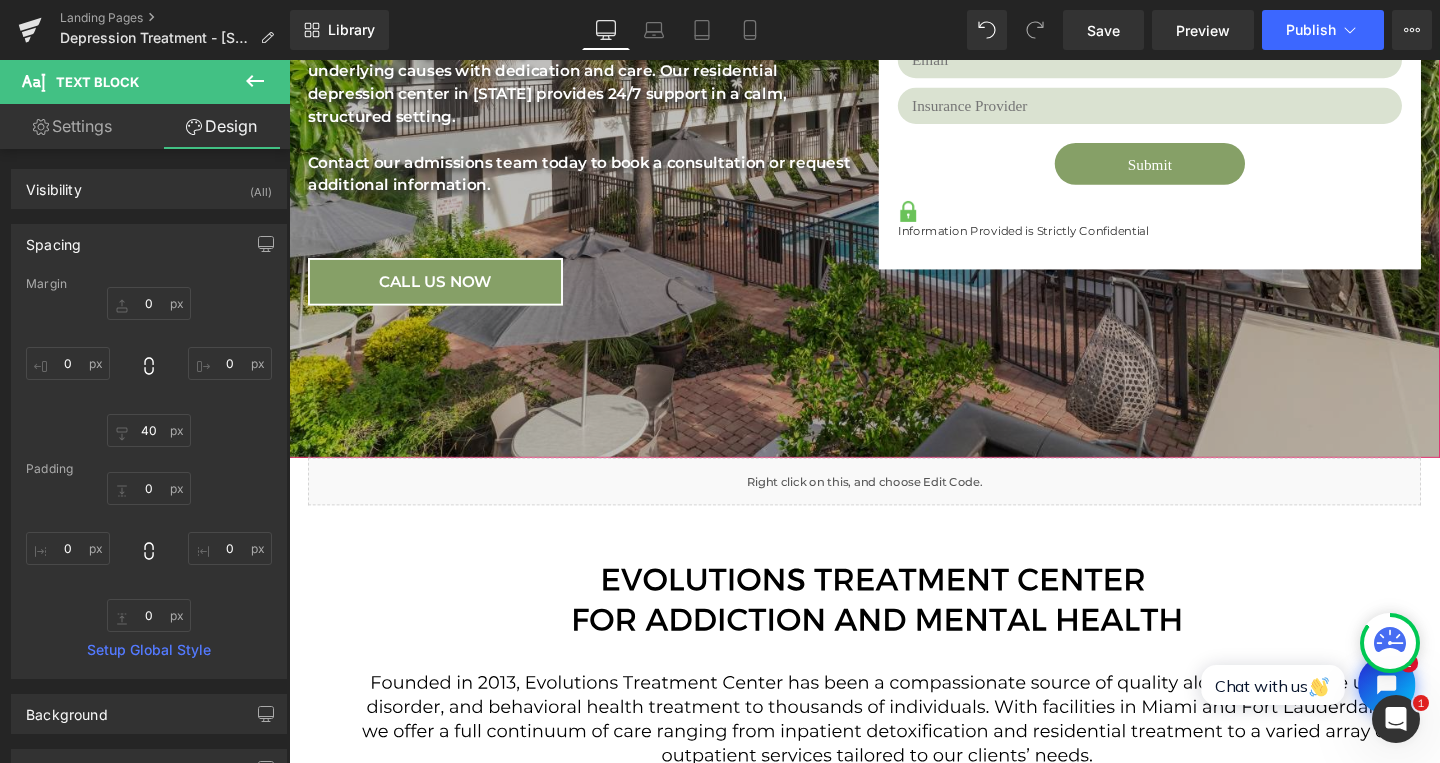 scroll, scrollTop: 704, scrollLeft: 0, axis: vertical 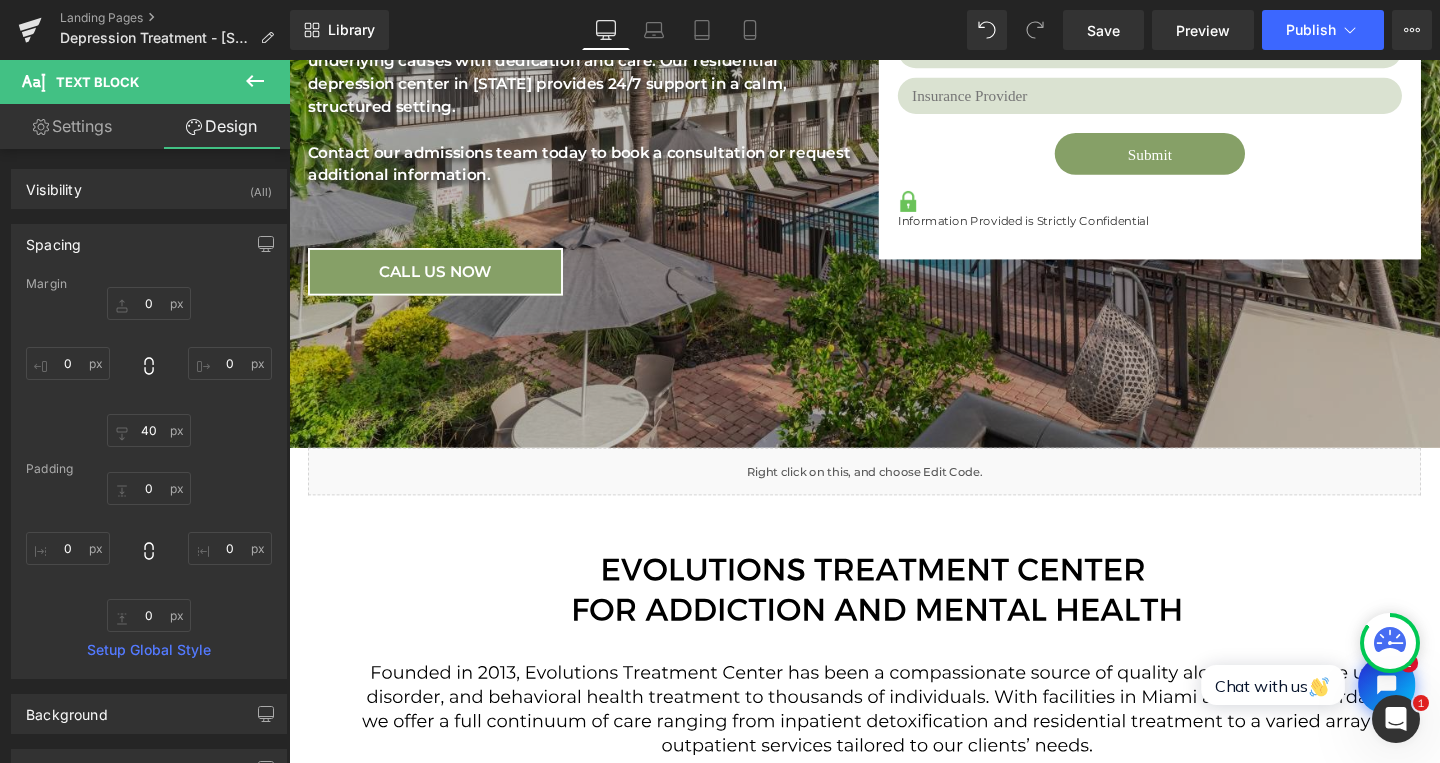 click on "Liquid" at bounding box center (894, 493) 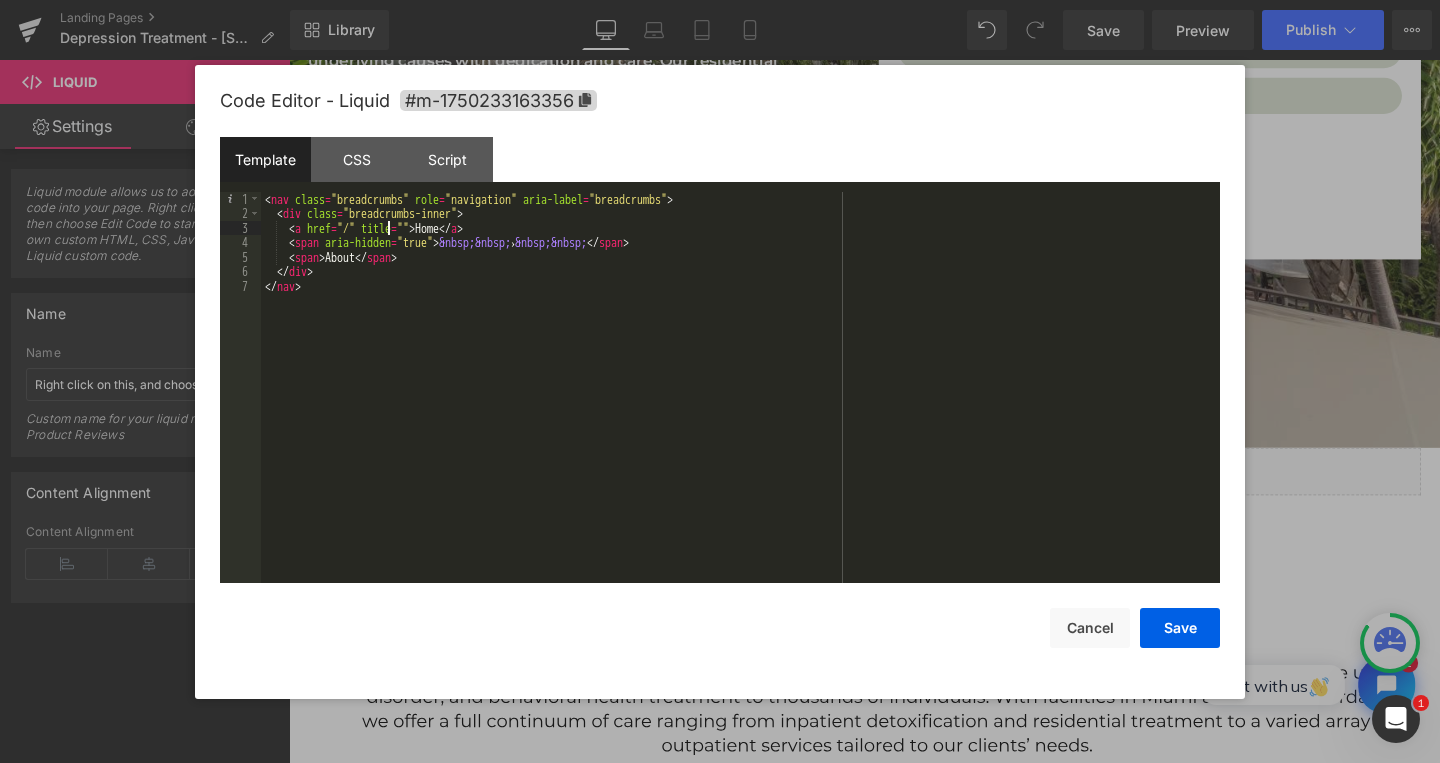 click on "< nav   class = "breadcrumbs"   role = "navigation"   aria-label = "breadcrumbs" >    < div   class = "breadcrumbs-inner" >       < a   href = "/"   title = "" > Home </ a >       < span   aria-hidden = "true" > &nbsp;&nbsp; › &nbsp;&nbsp; </ span >       < span > About </ span >    </ div > </ nav >" at bounding box center (740, 402) 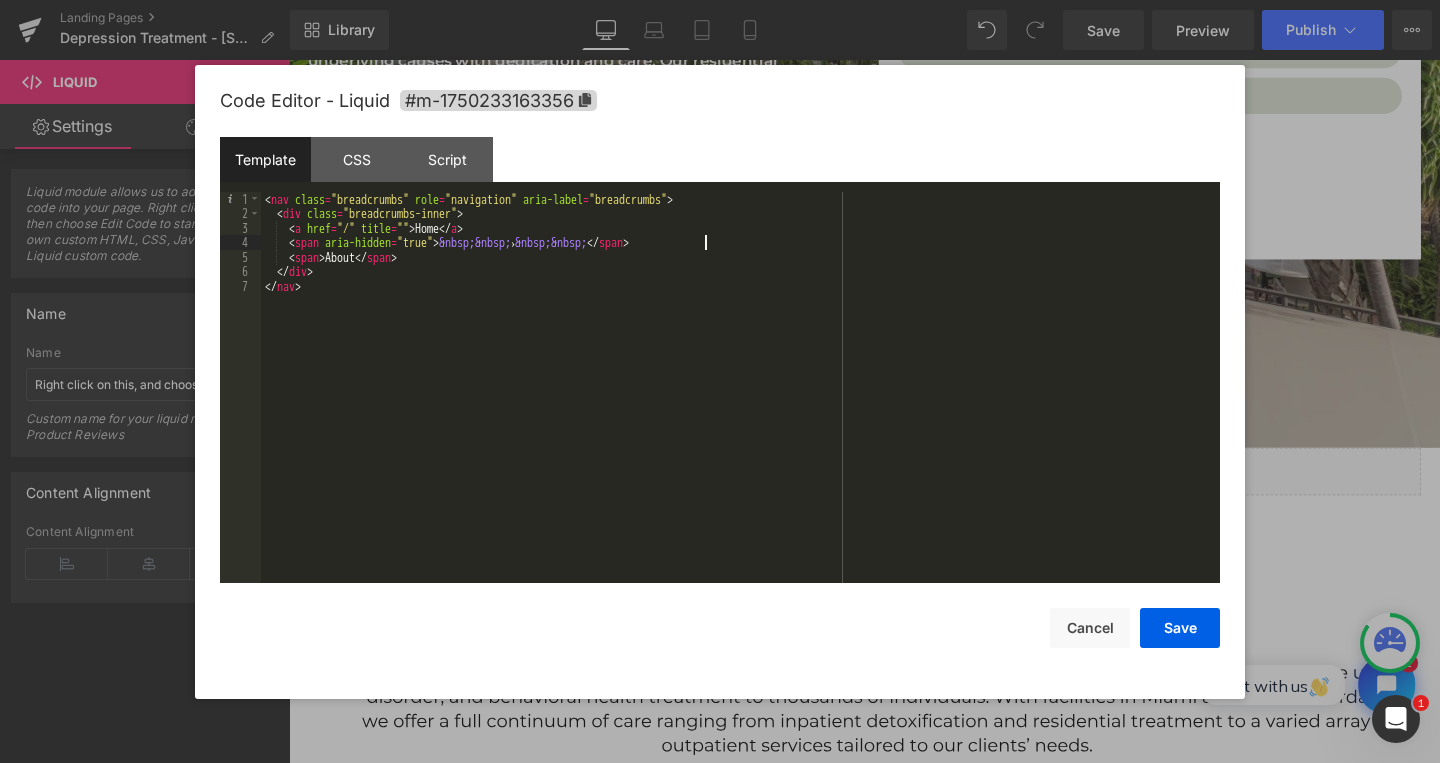 type 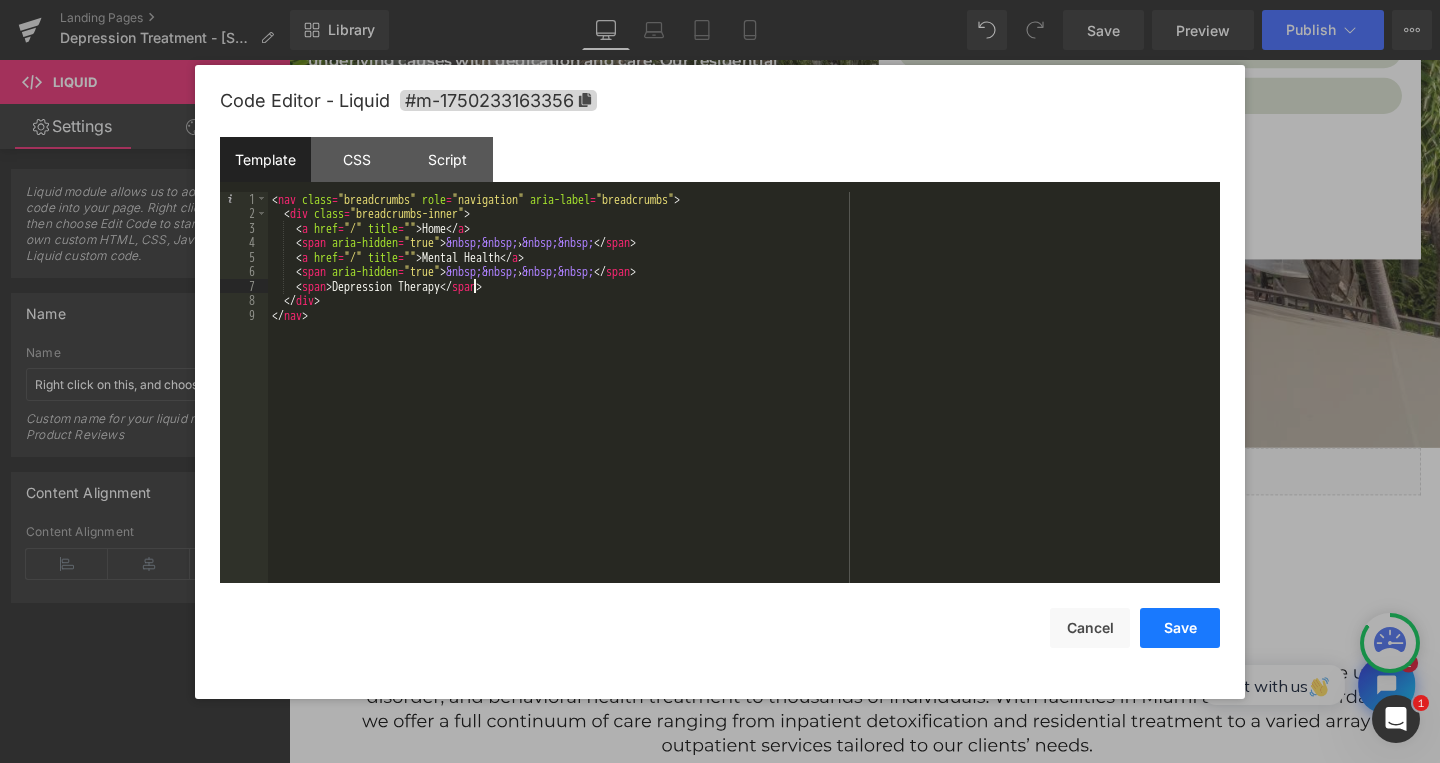click on "Save" at bounding box center [1180, 628] 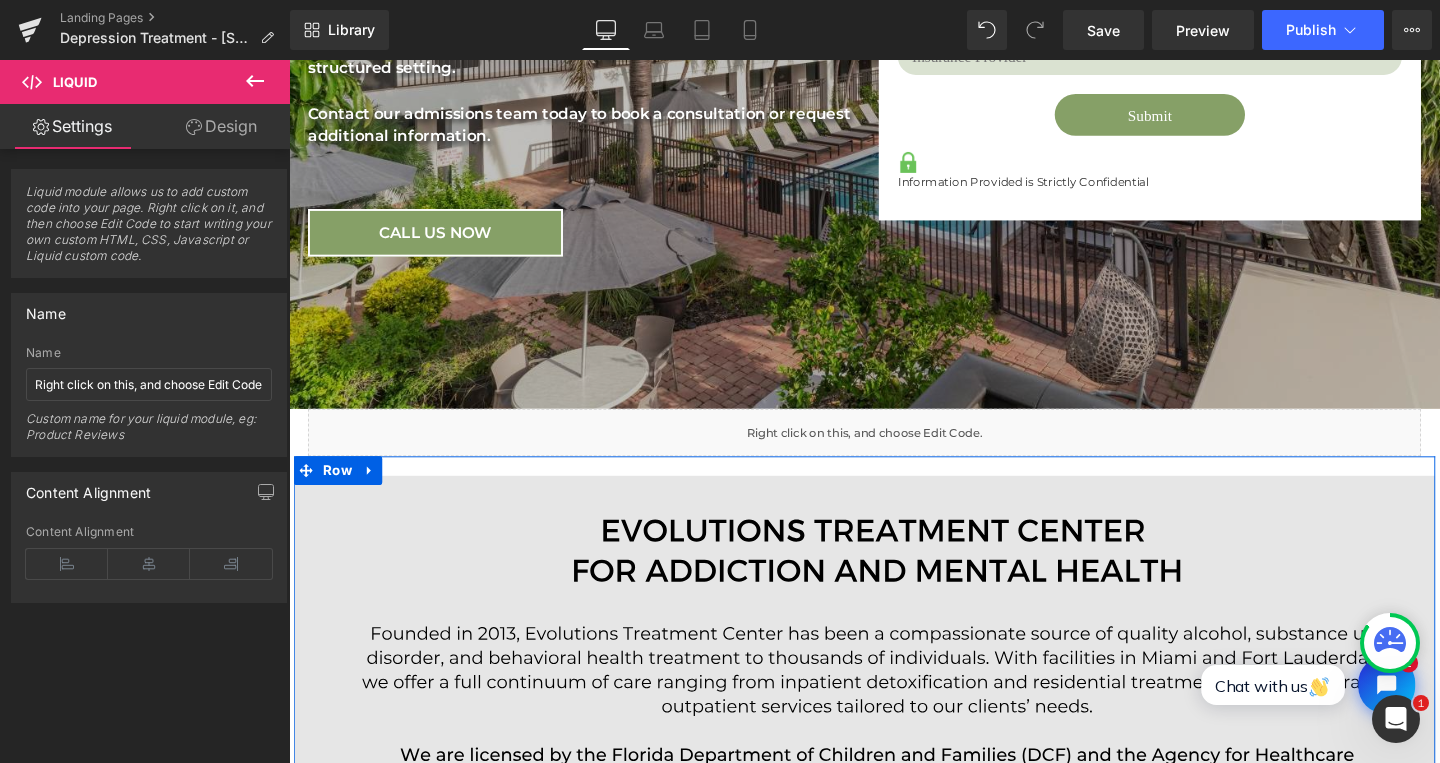 scroll, scrollTop: 768, scrollLeft: 0, axis: vertical 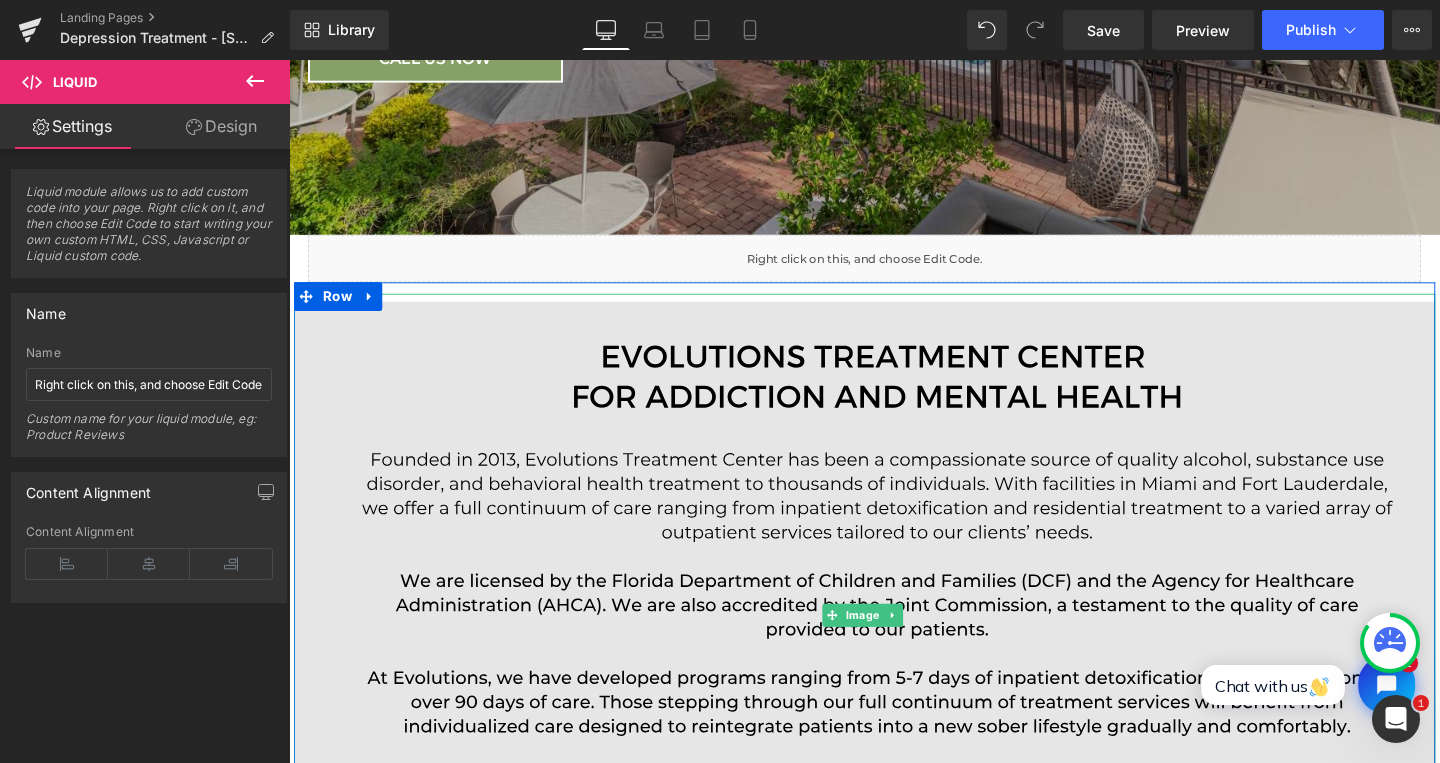 click at bounding box center [894, 643] 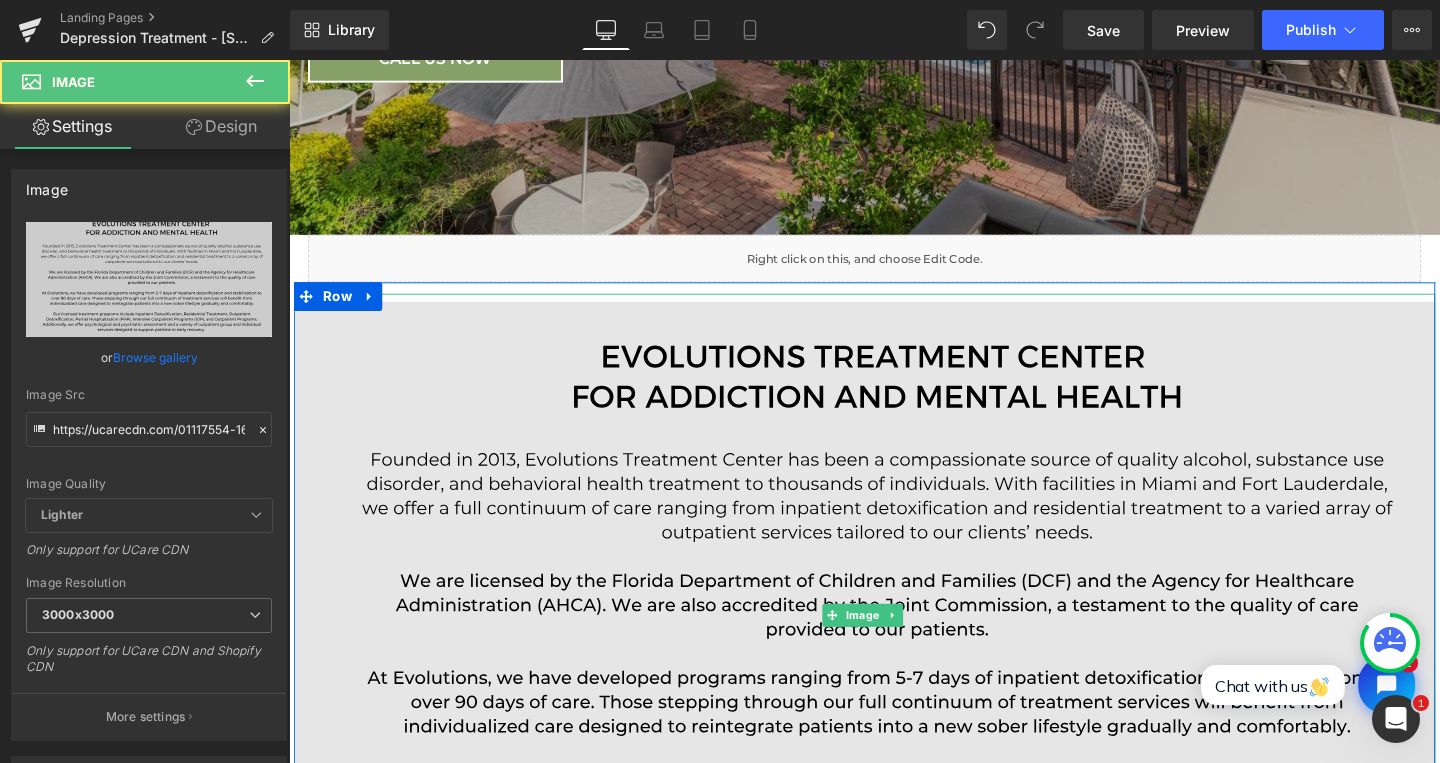 scroll, scrollTop: 210, scrollLeft: 0, axis: vertical 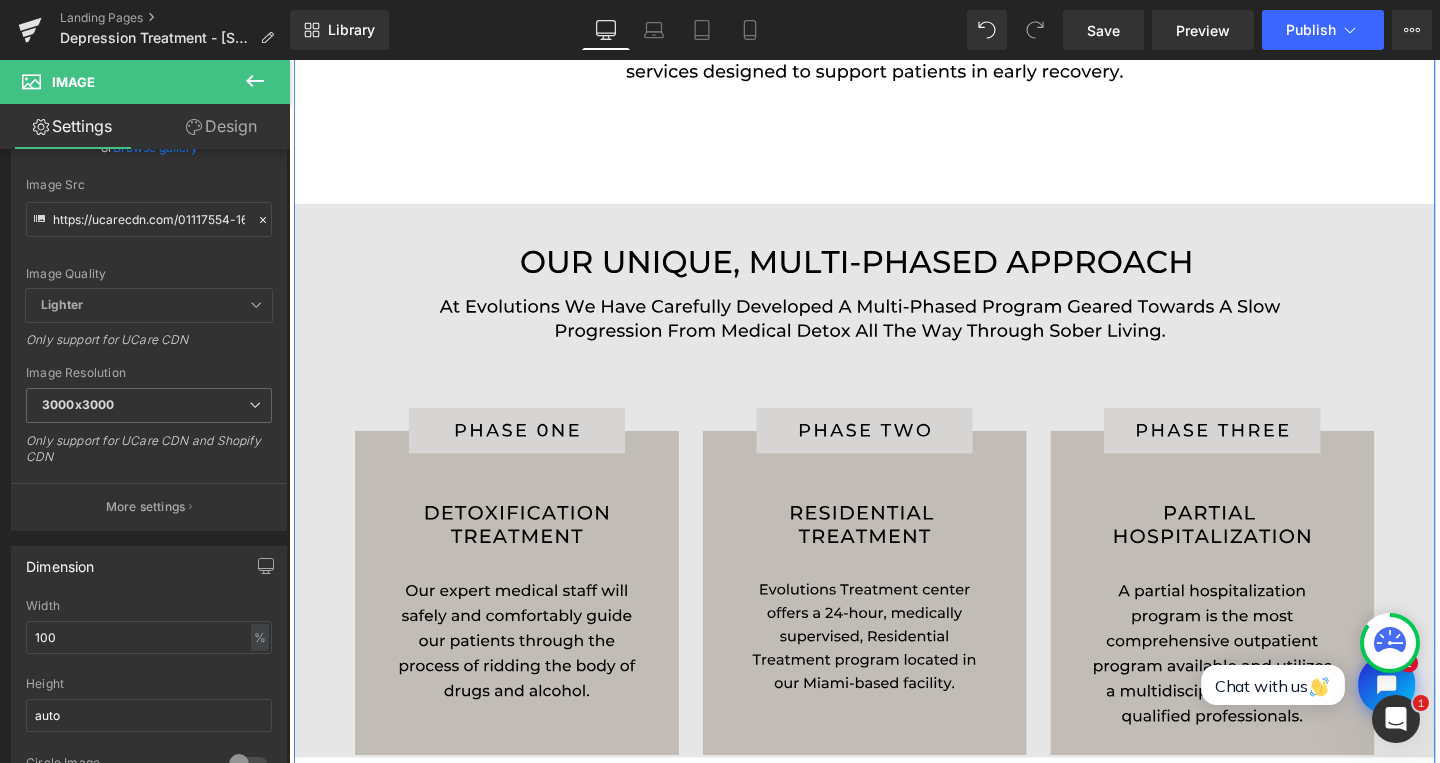 click at bounding box center (894, 502) 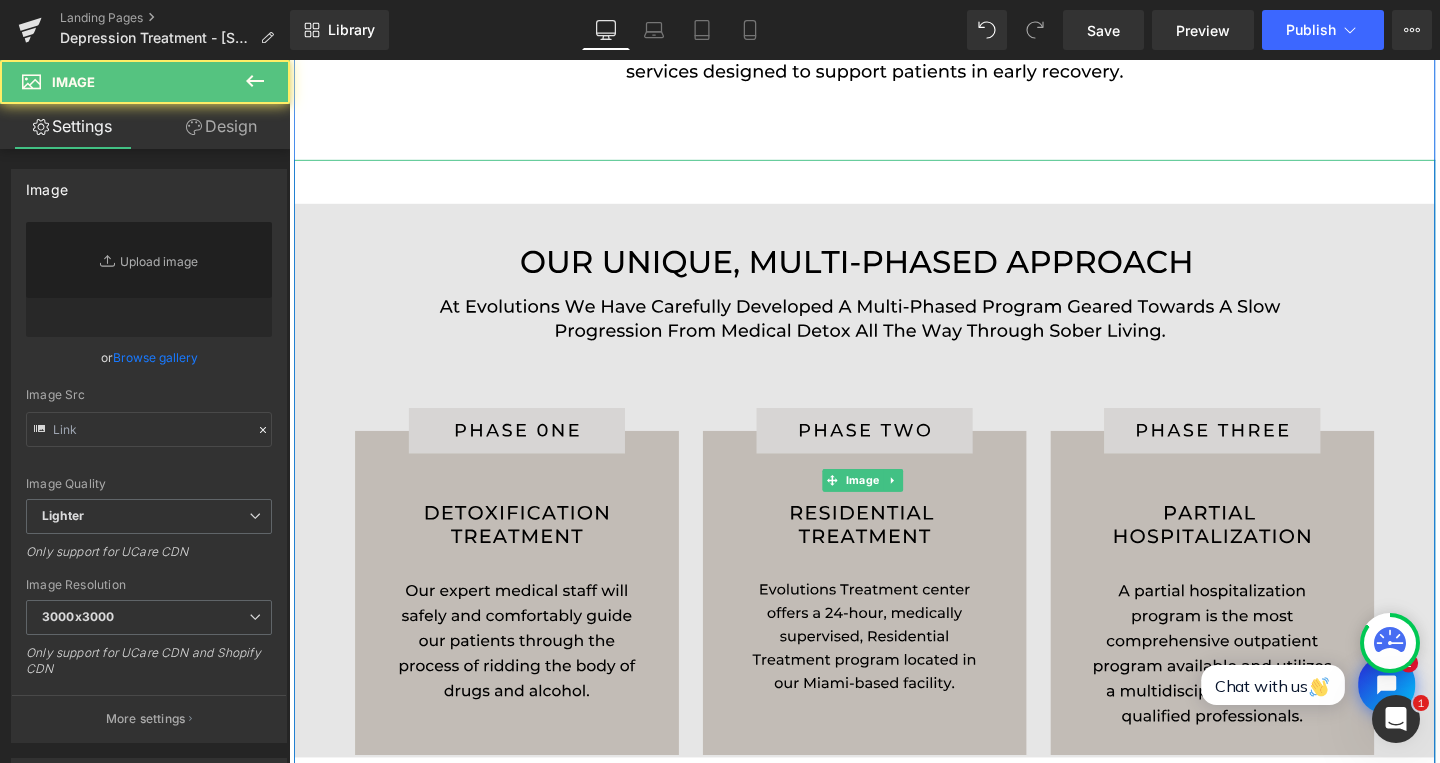 type on "https://ucarecdn.com/81475381-dcf3-492b-861d-e9c5799c1ec8/Modules%20_6_.svg" 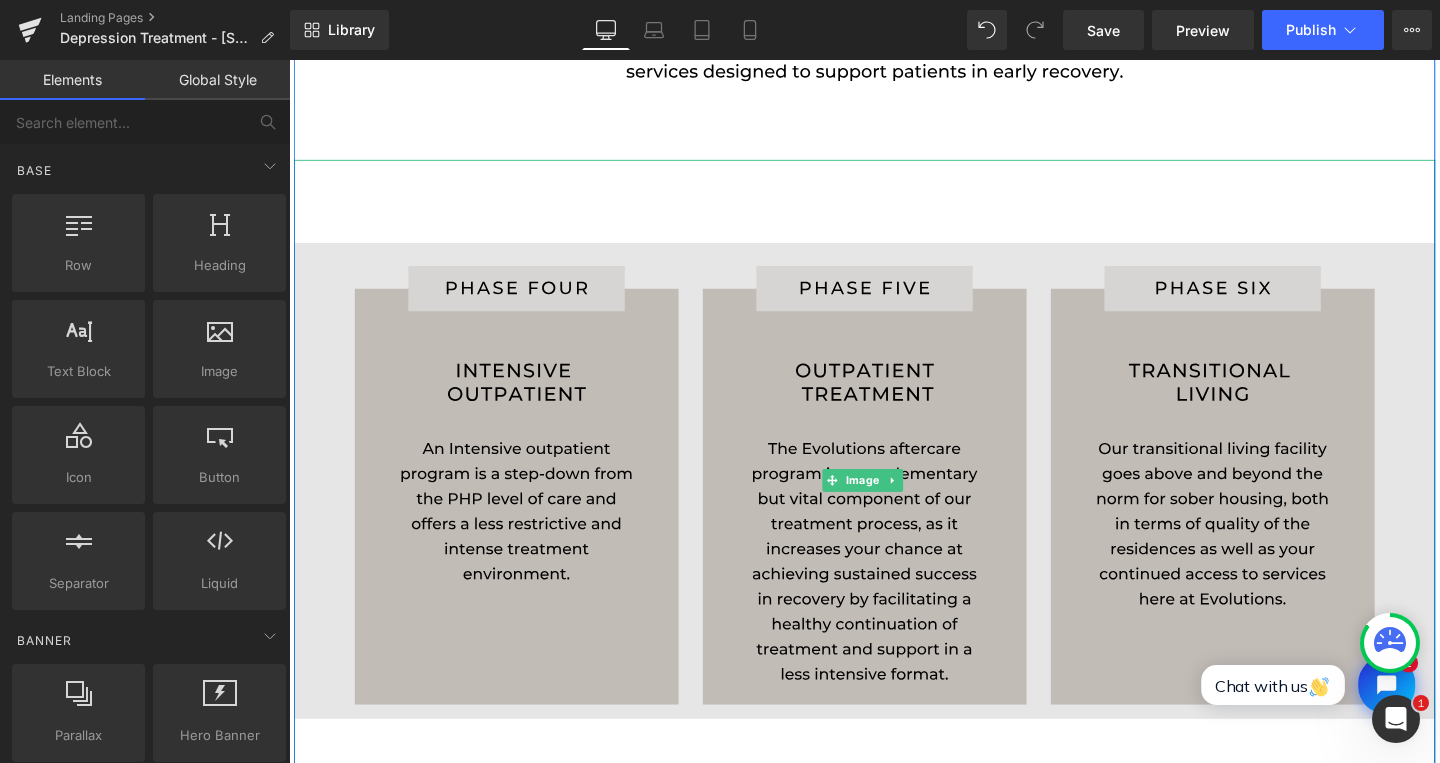 click at bounding box center (894, 502) 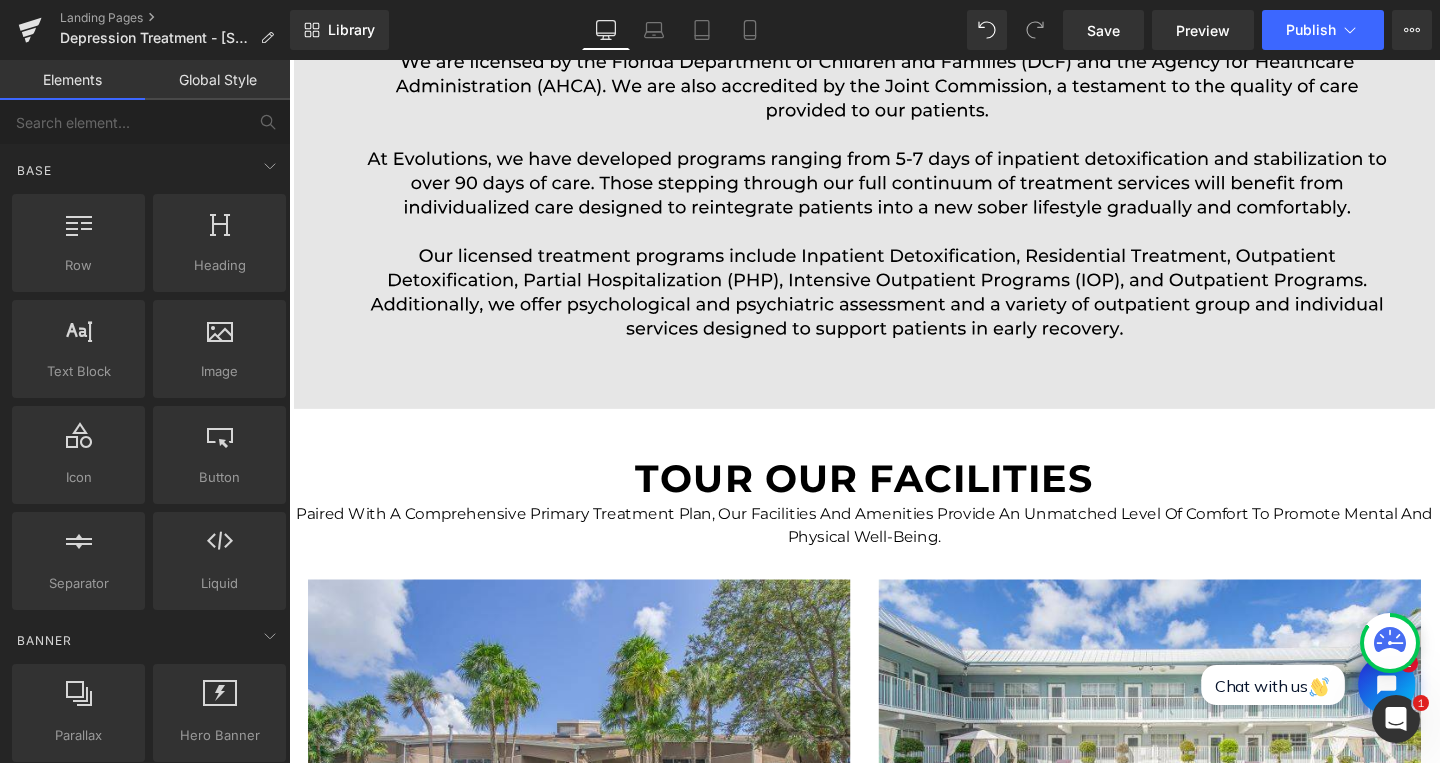 scroll, scrollTop: 1472, scrollLeft: 0, axis: vertical 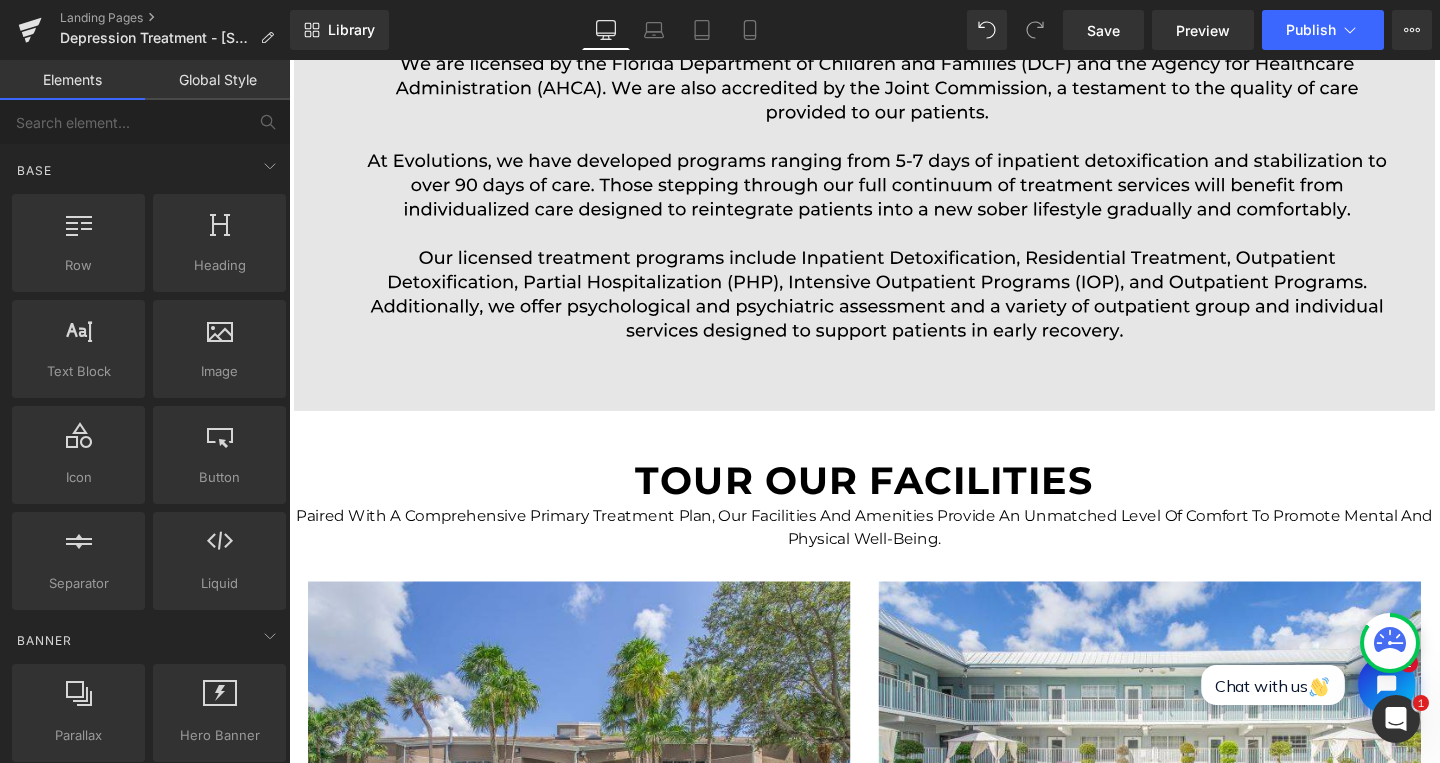 click at bounding box center [894, 99] 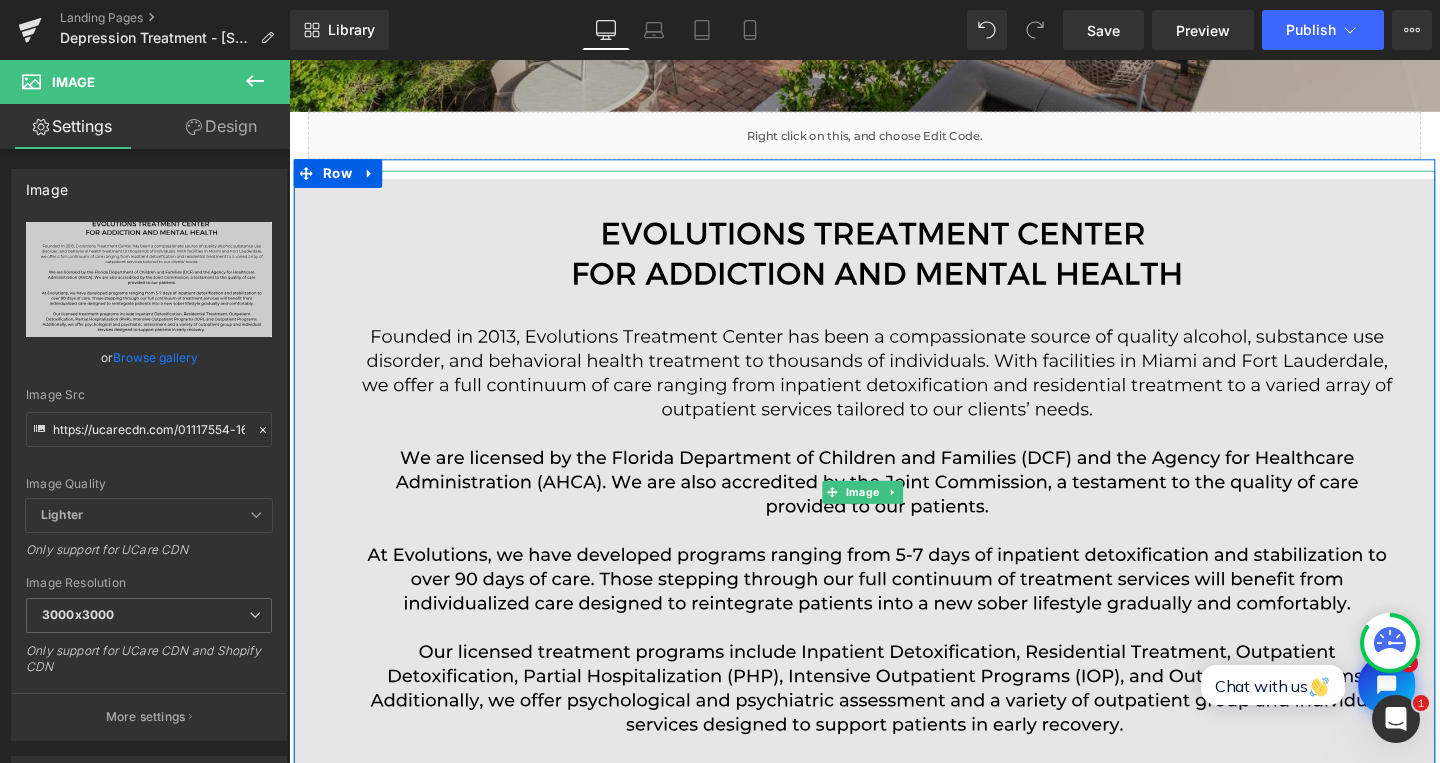 scroll, scrollTop: 992, scrollLeft: 0, axis: vertical 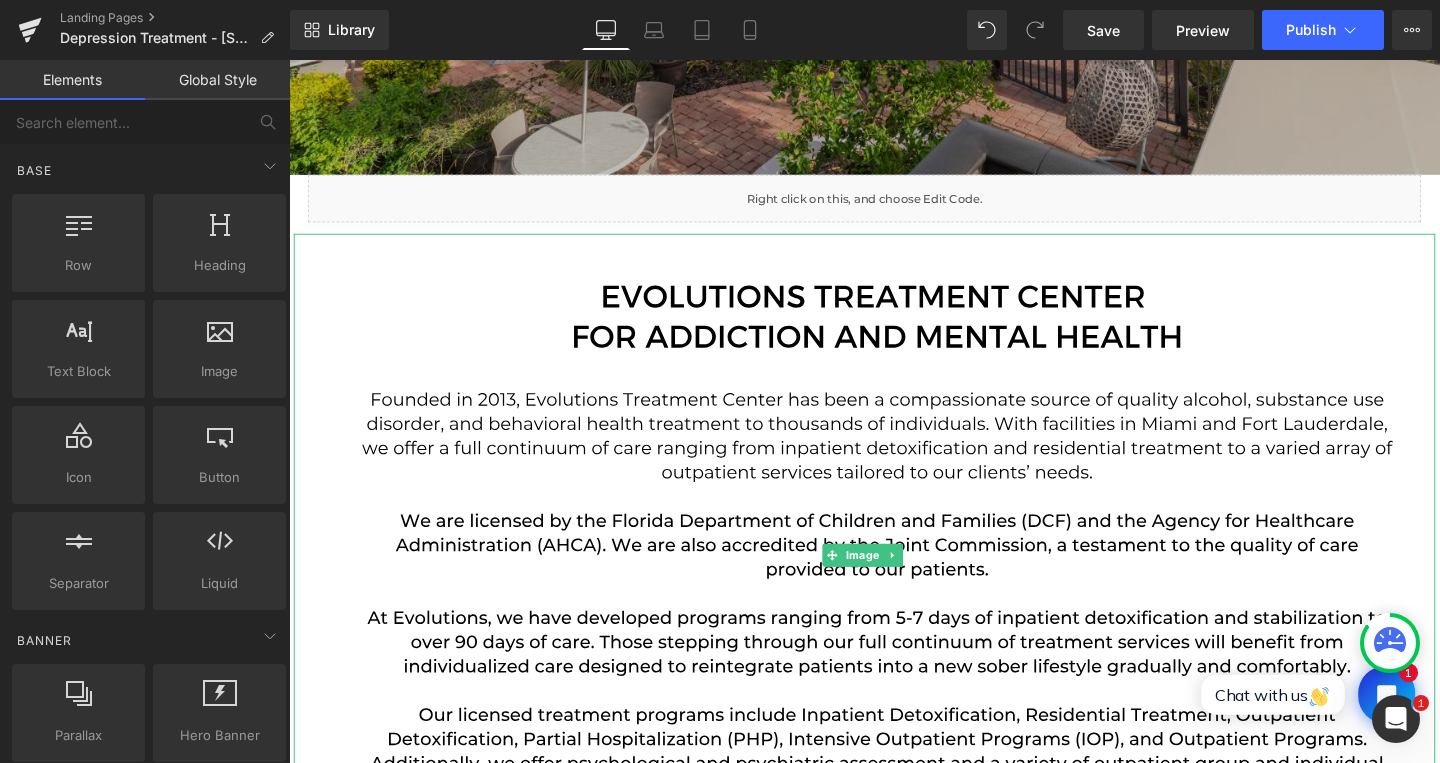 drag, startPoint x: 1042, startPoint y: 637, endPoint x: 777, endPoint y: 603, distance: 267.17224 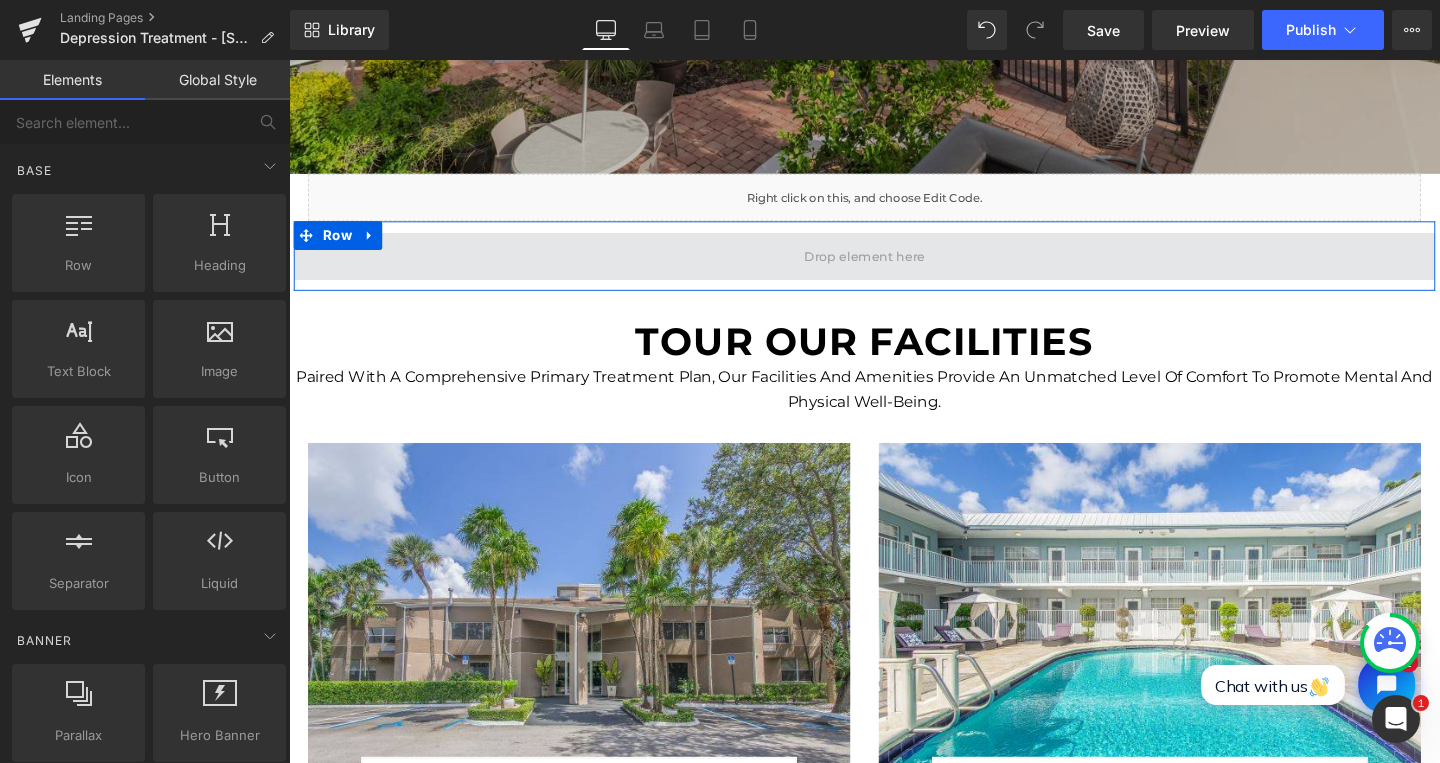 click at bounding box center (894, 267) 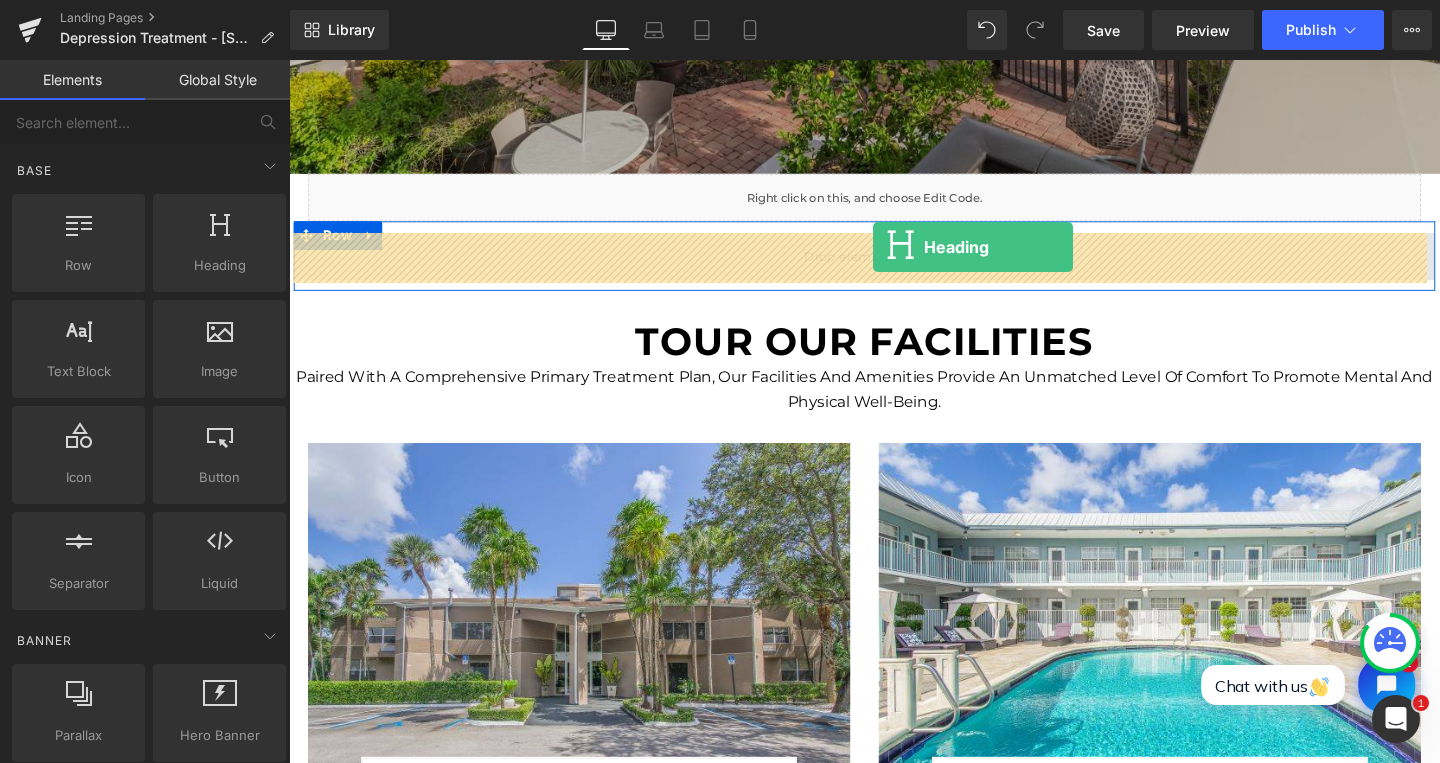 drag, startPoint x: 526, startPoint y: 304, endPoint x: 903, endPoint y: 257, distance: 379.91843 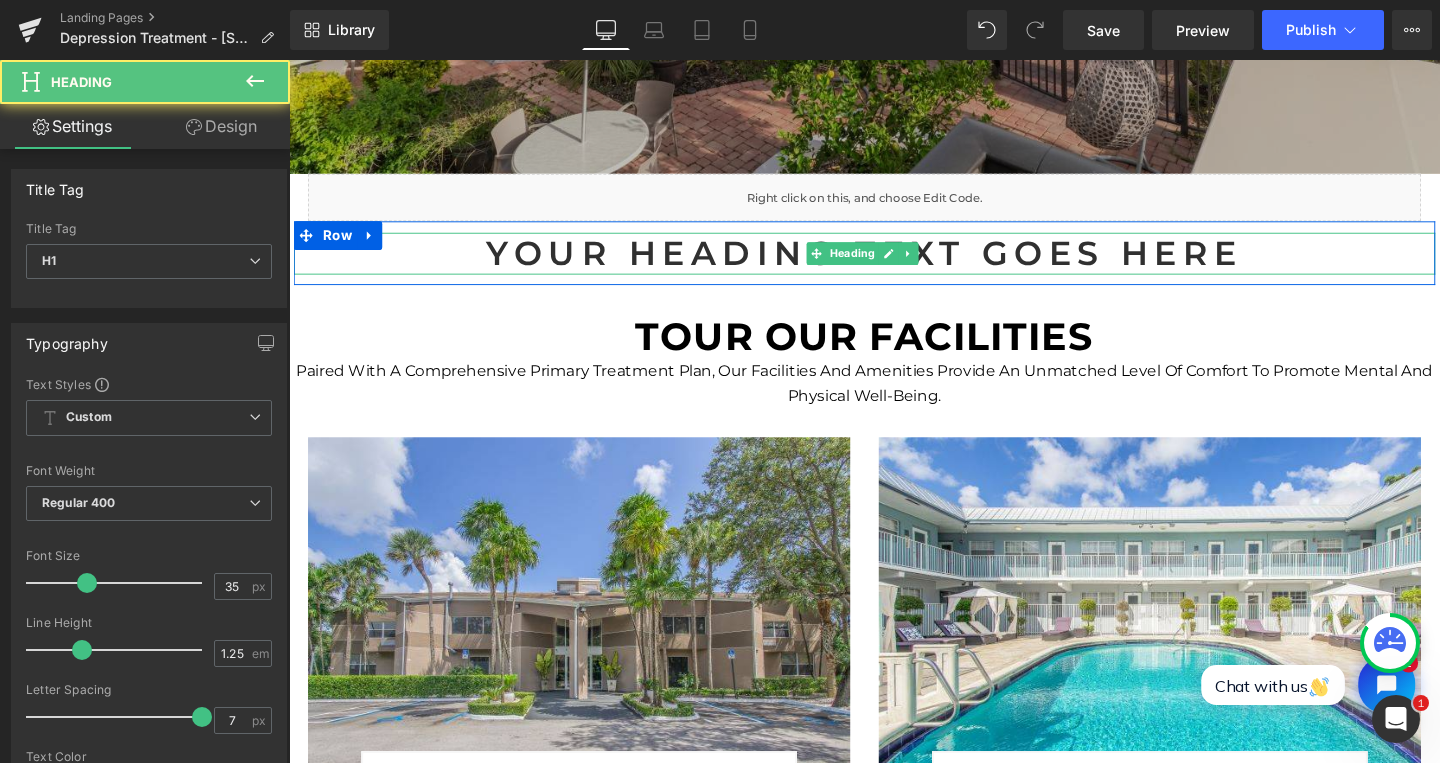 click on "Your heading text goes here" at bounding box center [894, 264] 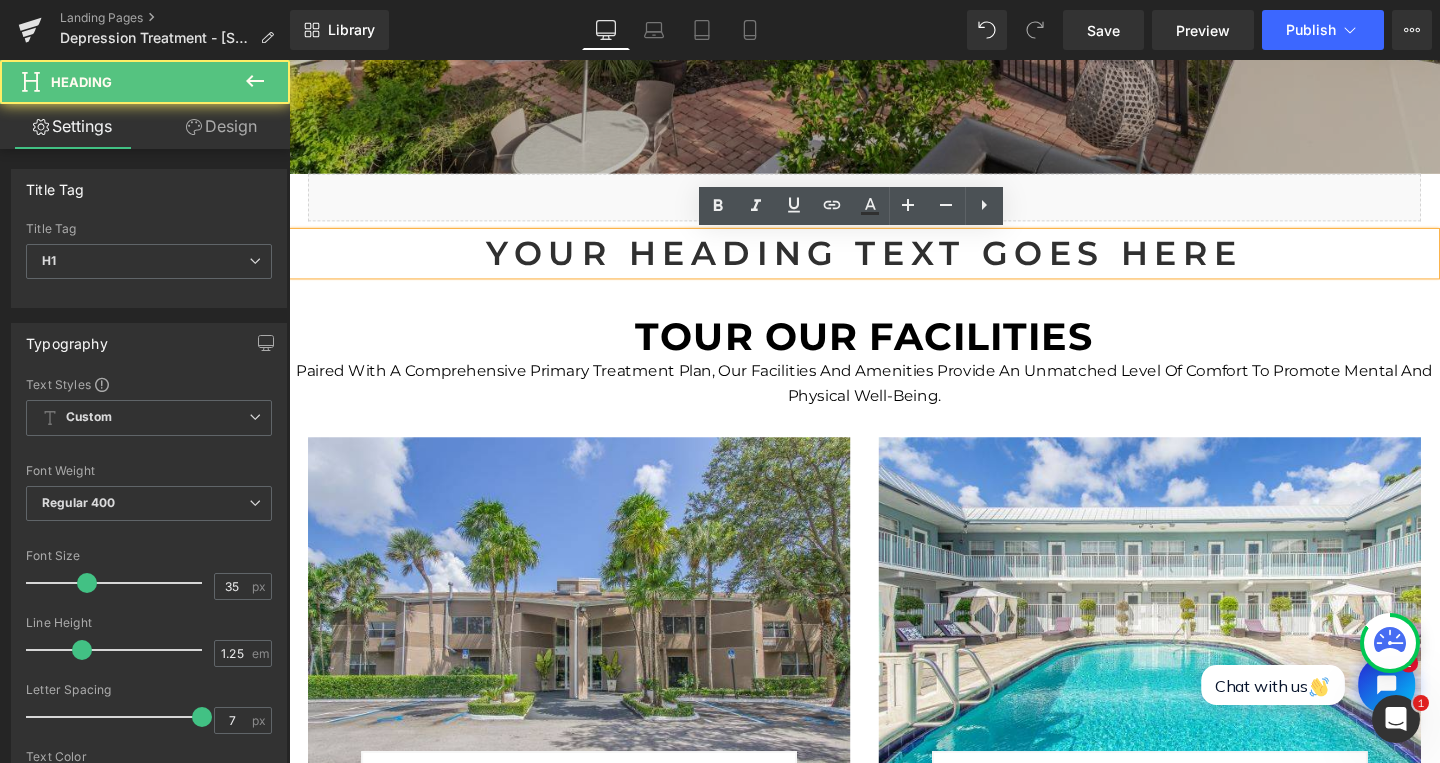 click on "Your heading text goes here" at bounding box center (894, 264) 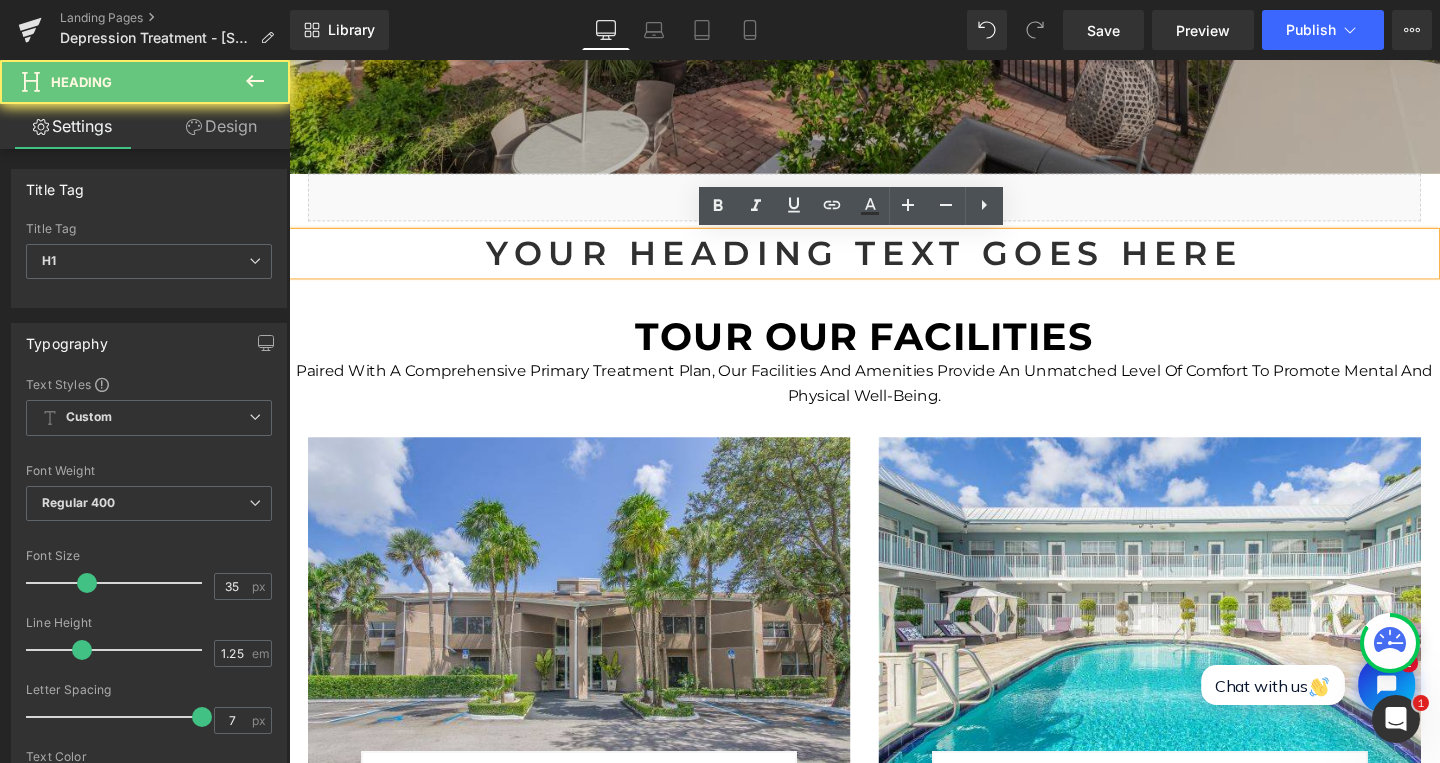 click on "Your heading text goes here" at bounding box center (894, 264) 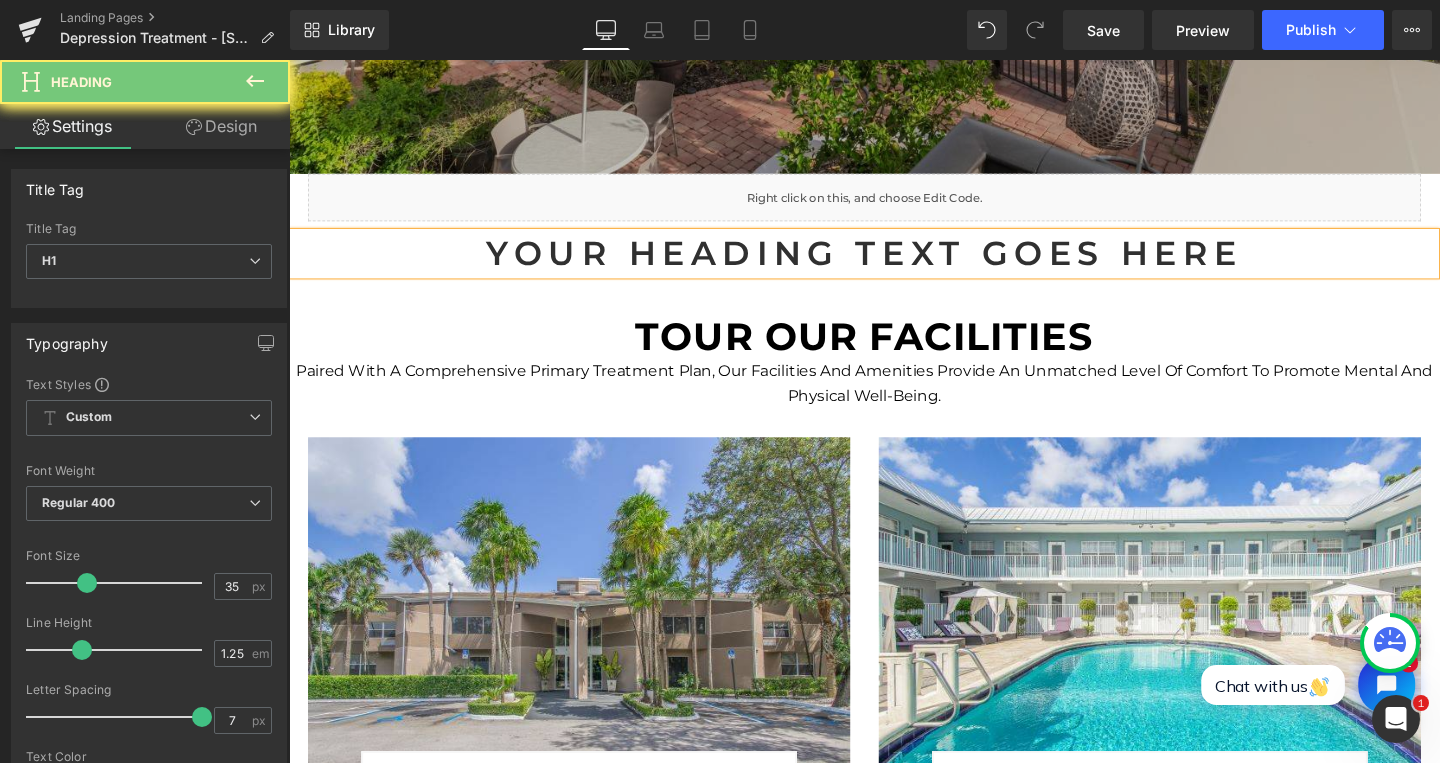 paste 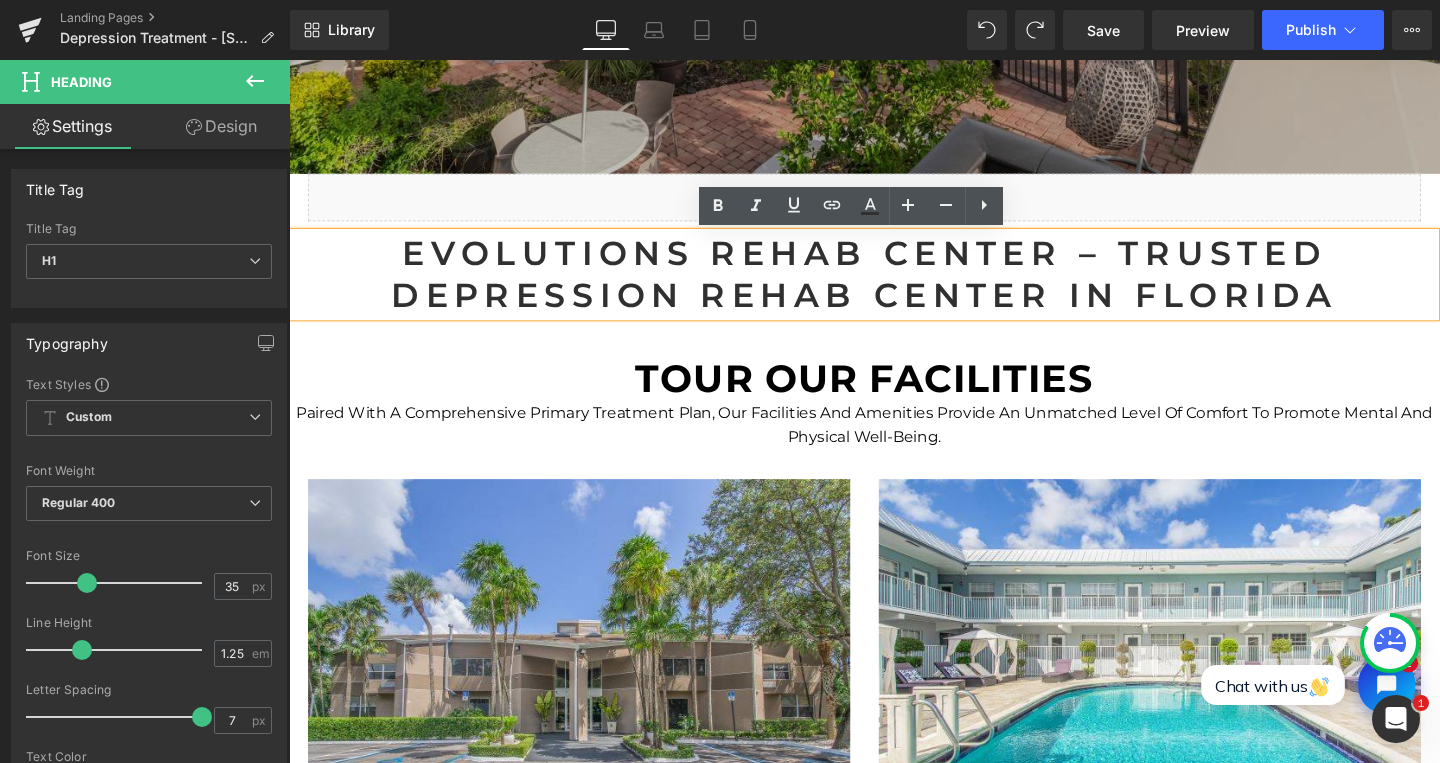click on "Evolutions Rehab Center – Trusted Depression Rehab Center in Florida" at bounding box center [894, 286] 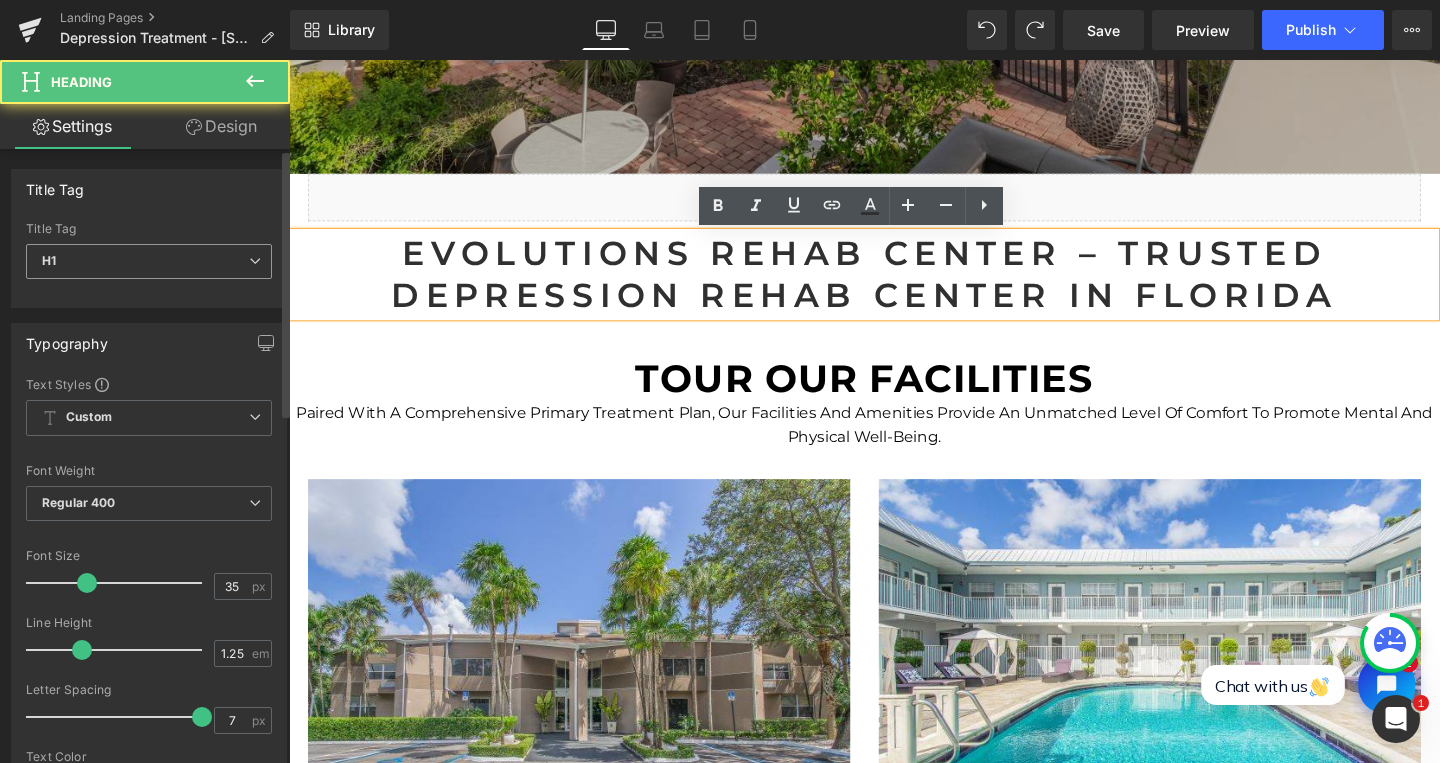click on "H1" at bounding box center [149, 261] 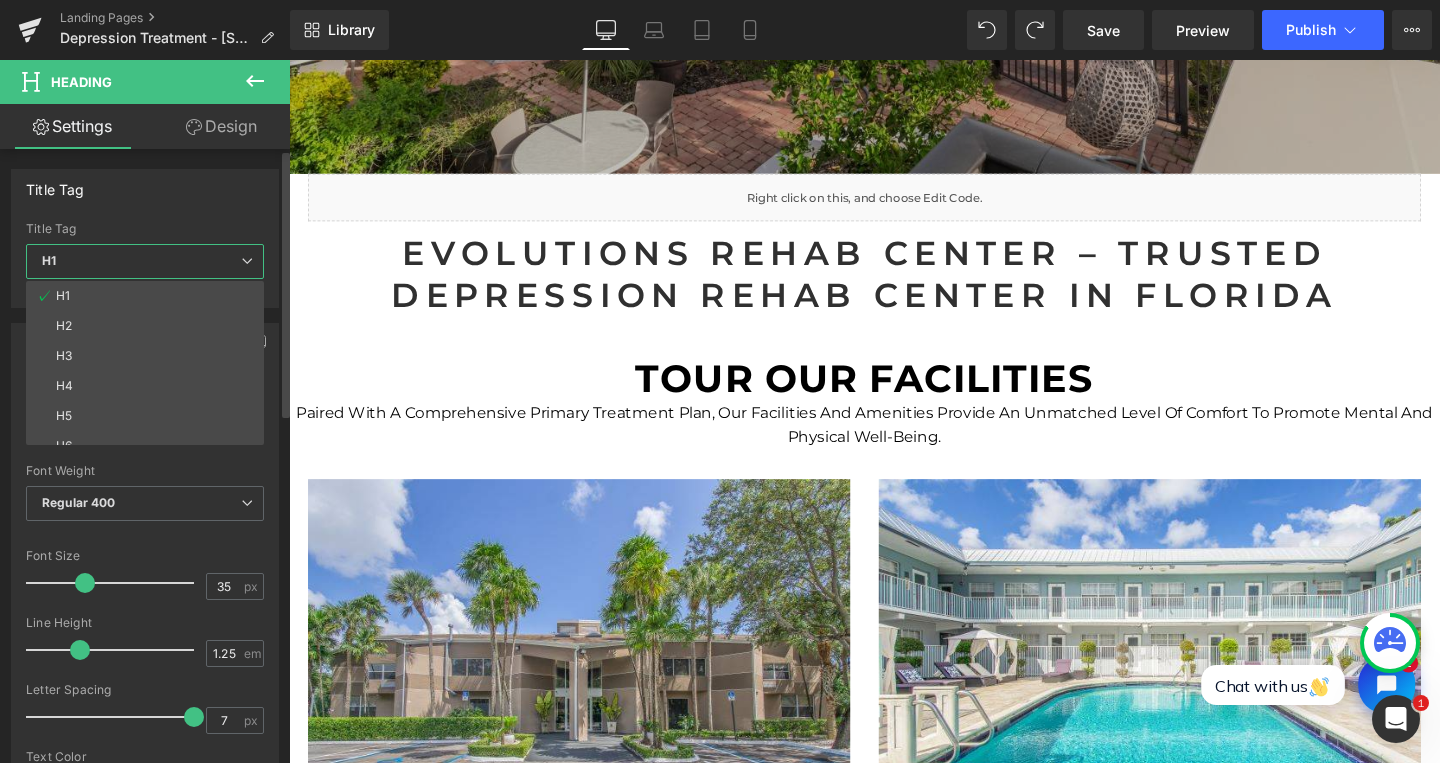 click on "H2" at bounding box center [64, 326] 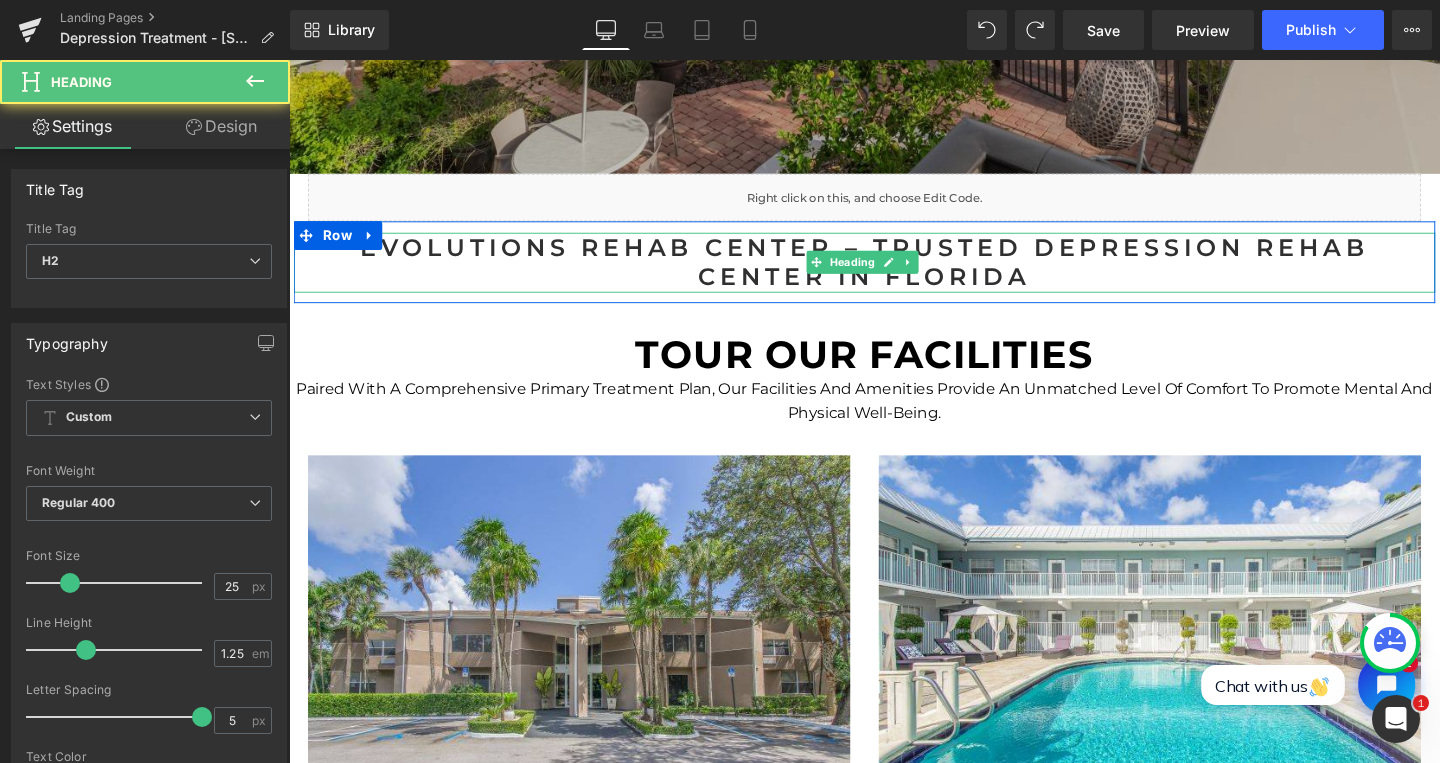 click on "Evolutions Rehab Center – Trusted Depression Rehab Center in Florida" at bounding box center (894, 273) 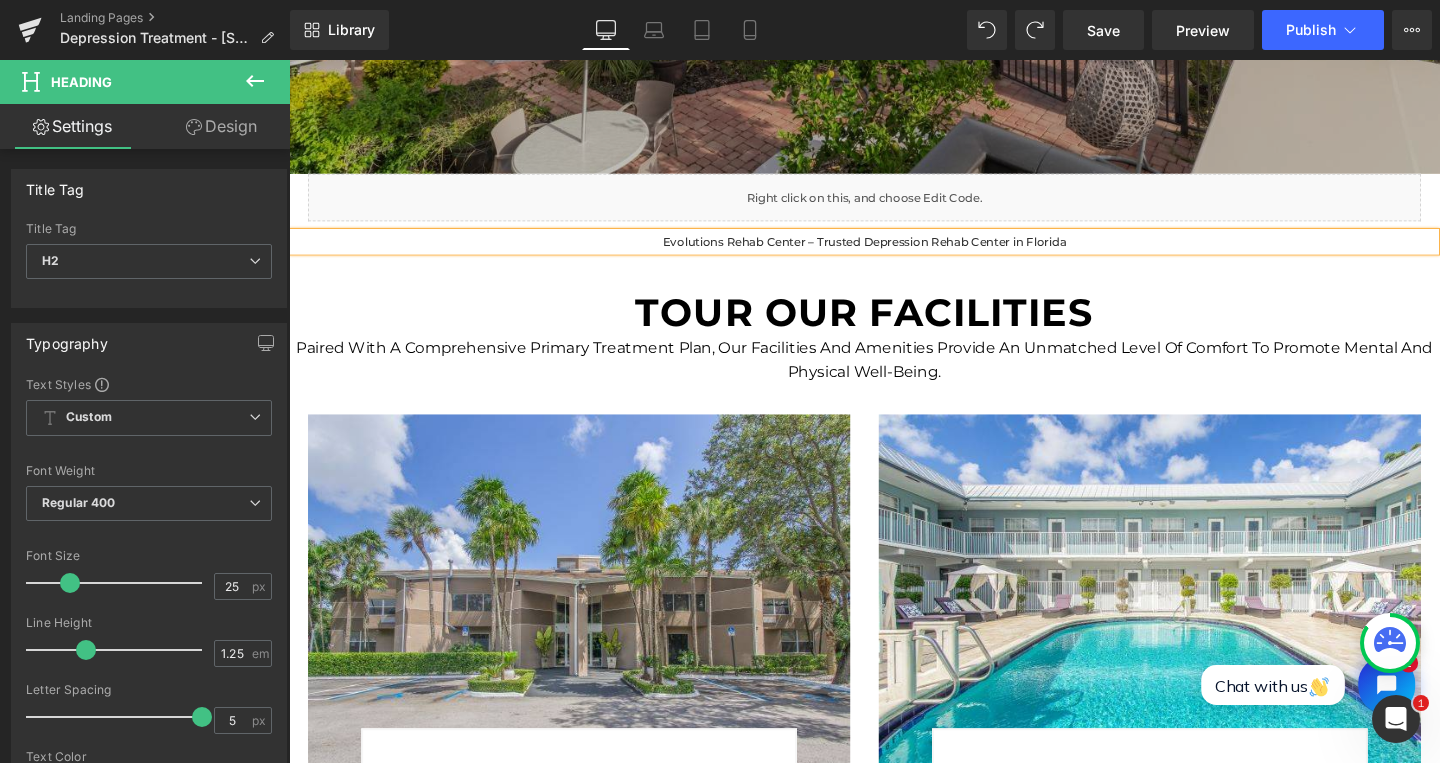 type on "35" 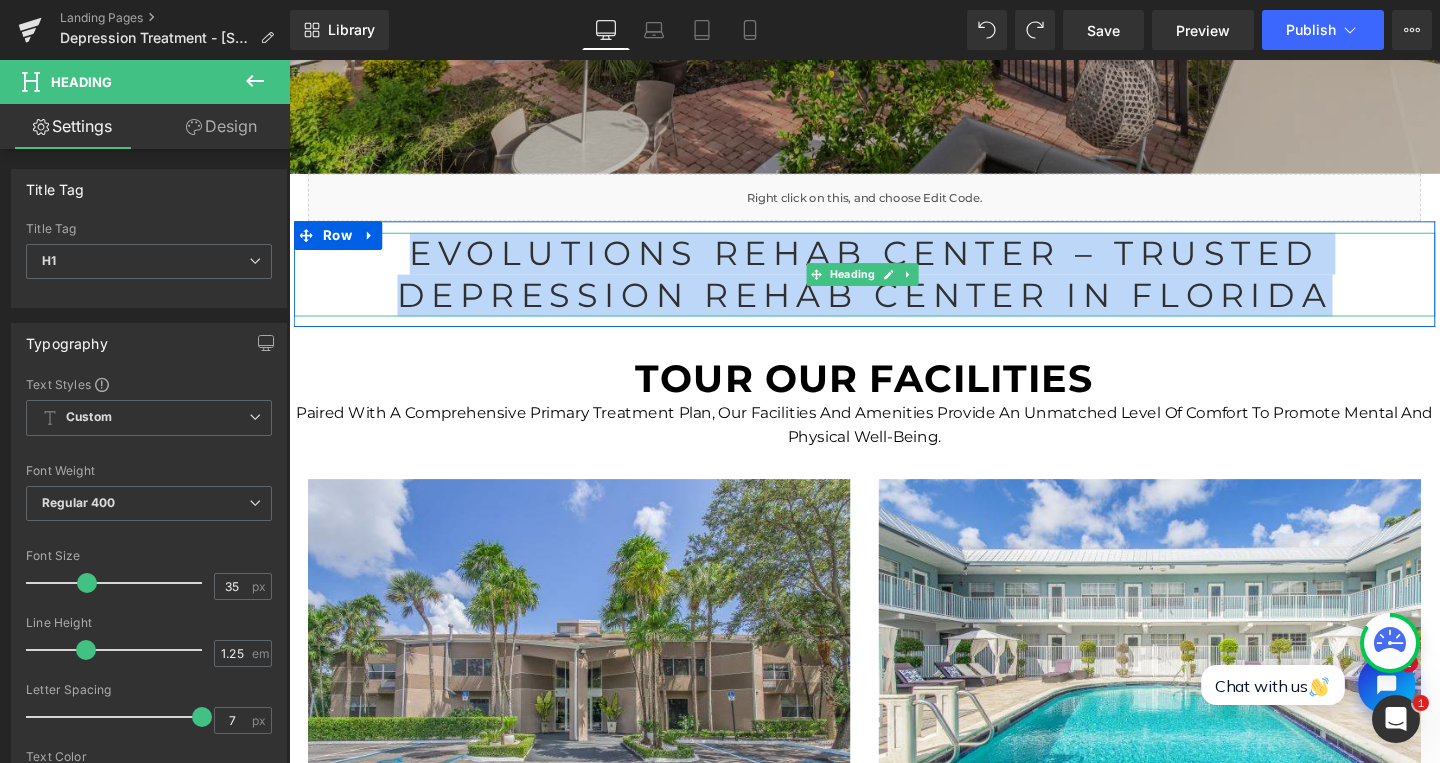 drag, startPoint x: 409, startPoint y: 258, endPoint x: 1372, endPoint y: 292, distance: 963.60004 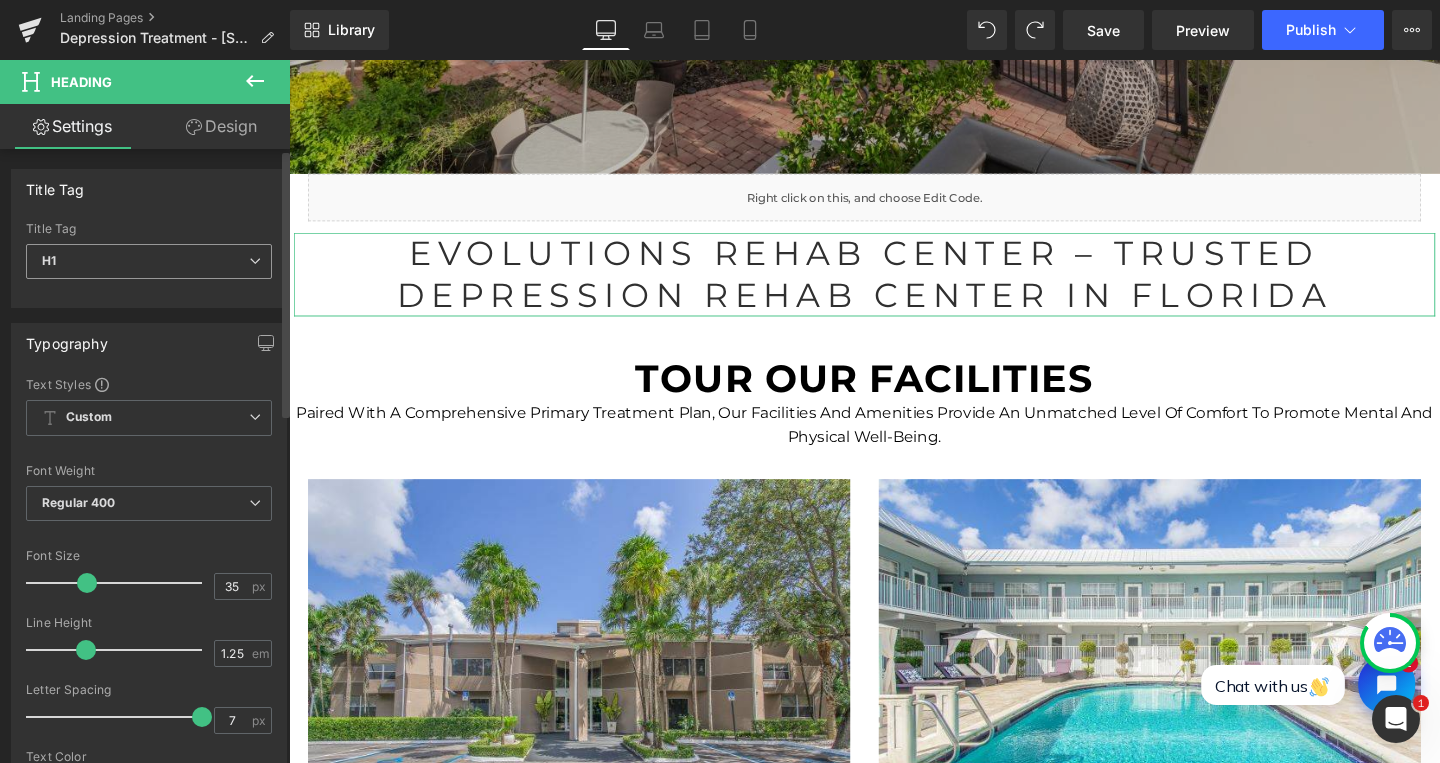 click on "H1" at bounding box center (149, 261) 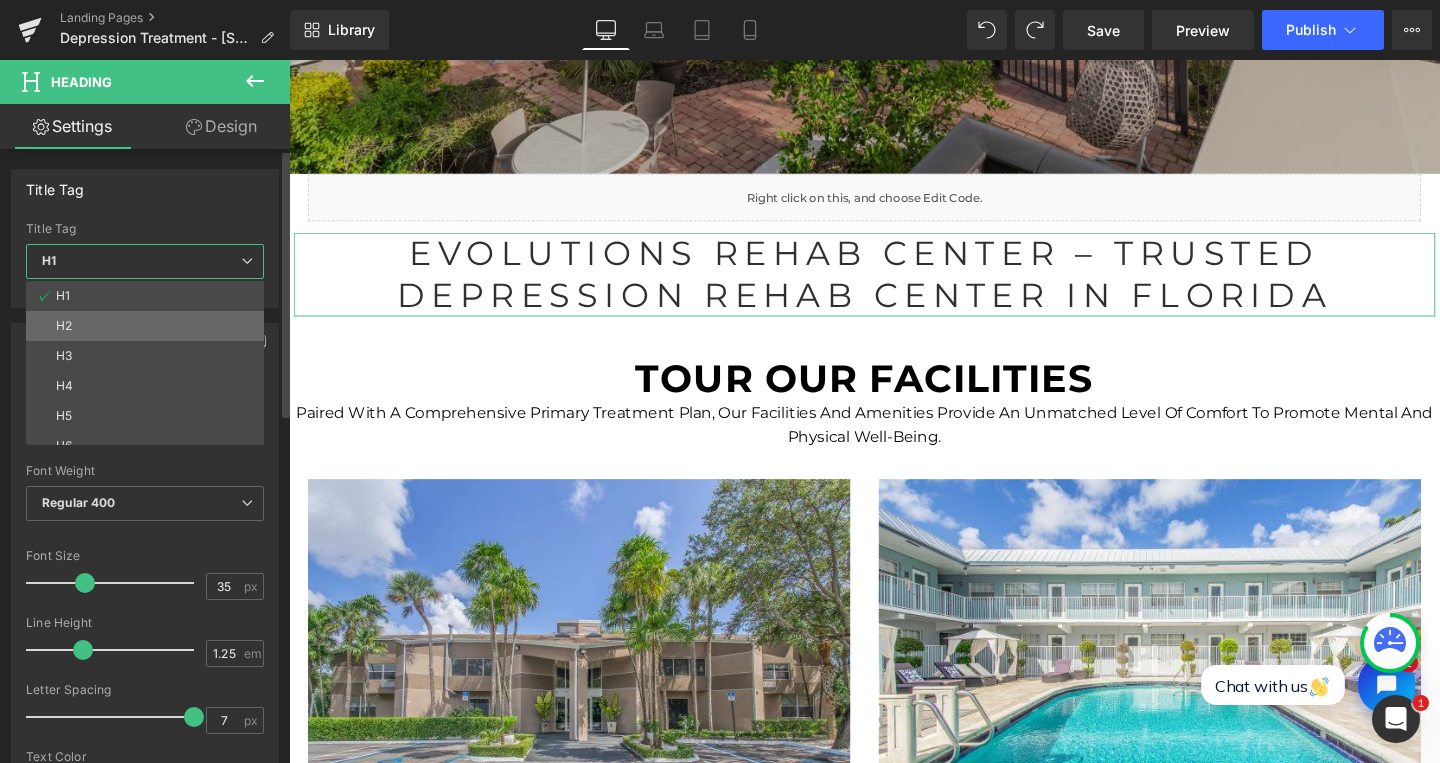 click on "H2" at bounding box center [149, 326] 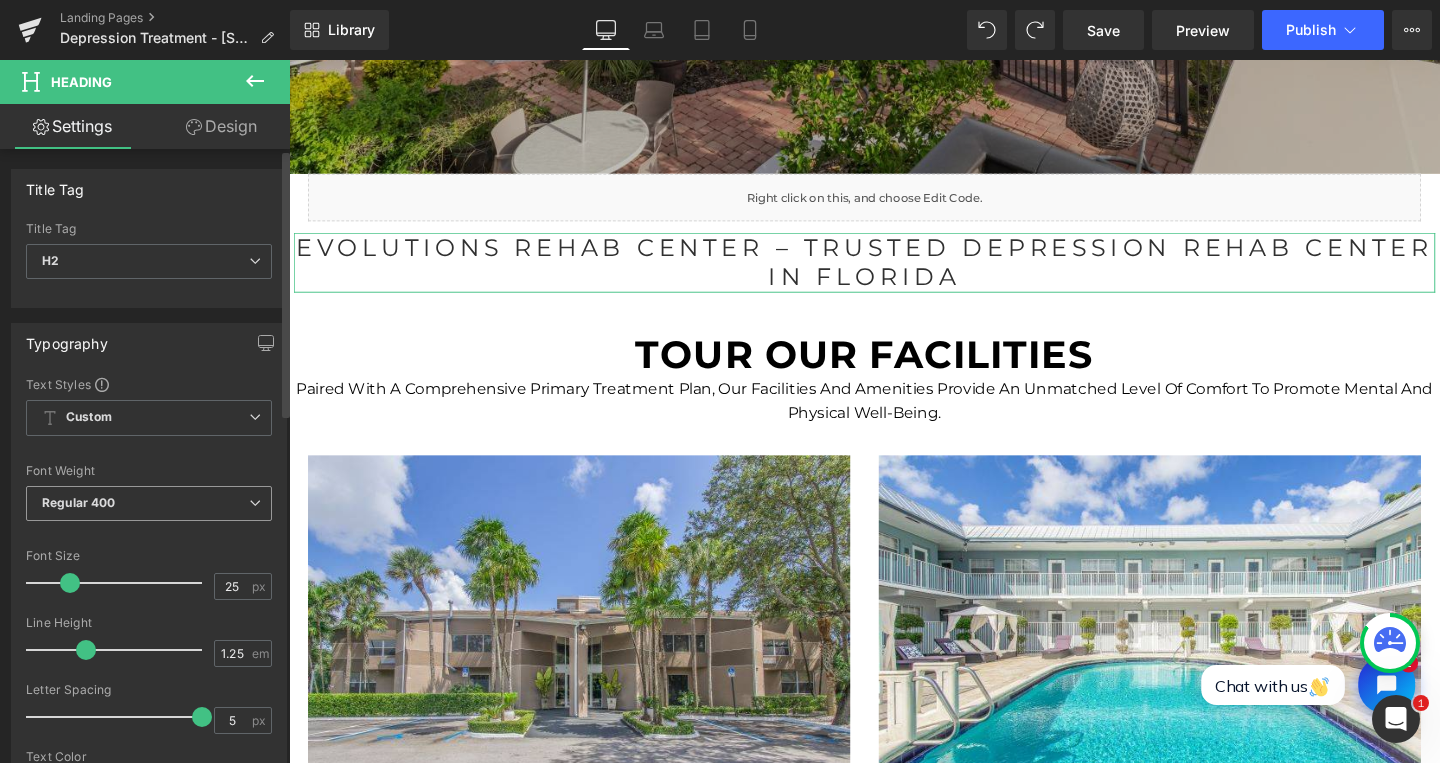 click on "Regular 400" at bounding box center (149, 503) 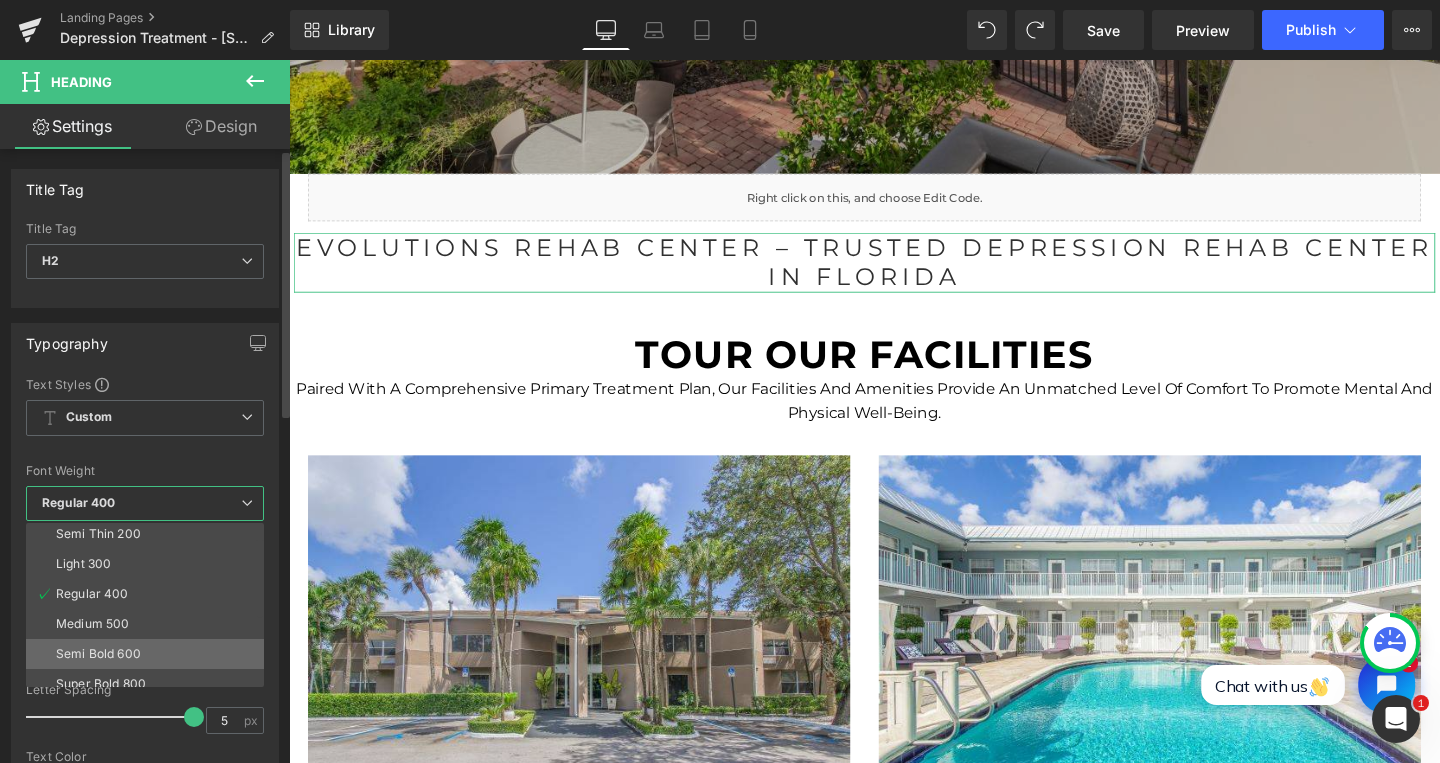 scroll, scrollTop: 37, scrollLeft: 0, axis: vertical 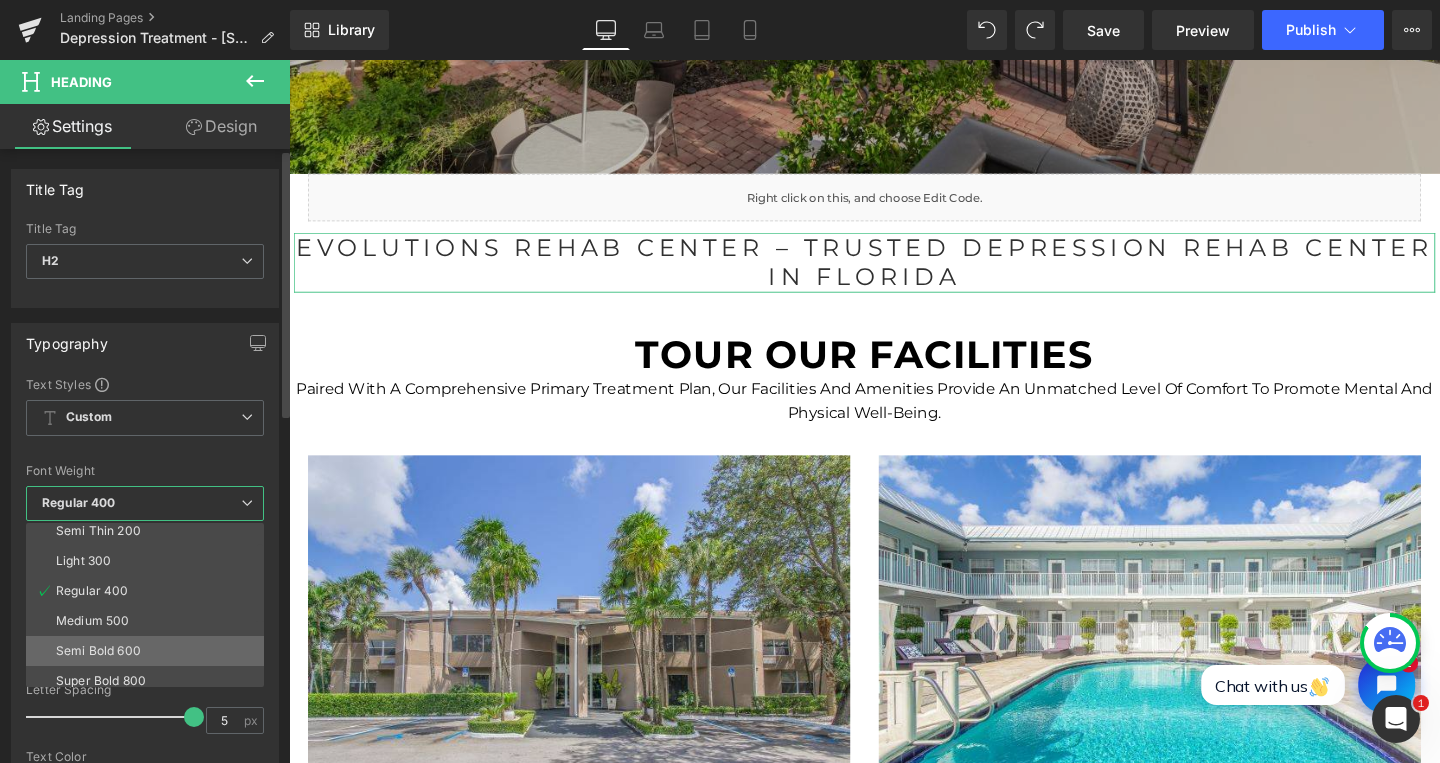 click on "Semi Bold 600" at bounding box center [149, 651] 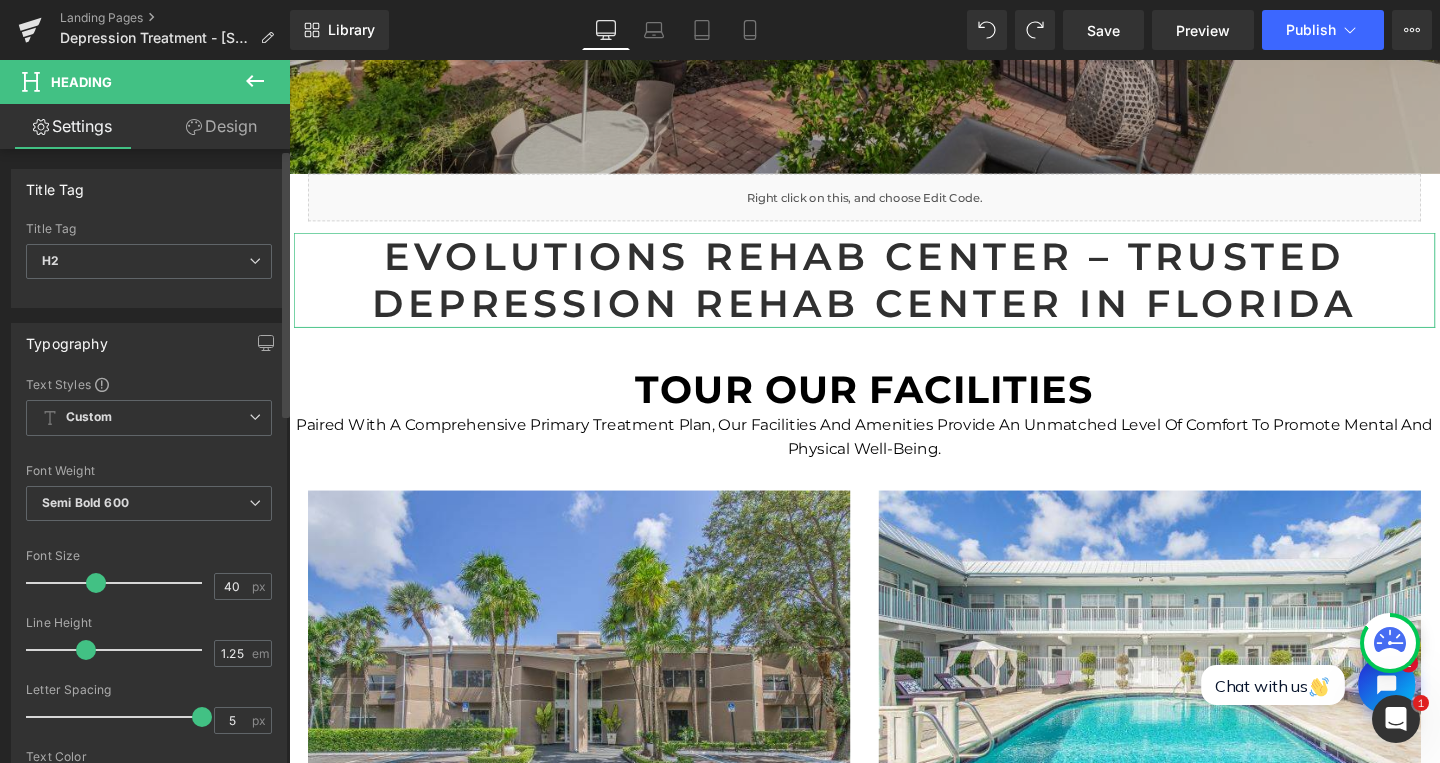 drag, startPoint x: 69, startPoint y: 584, endPoint x: 125, endPoint y: 549, distance: 66.037865 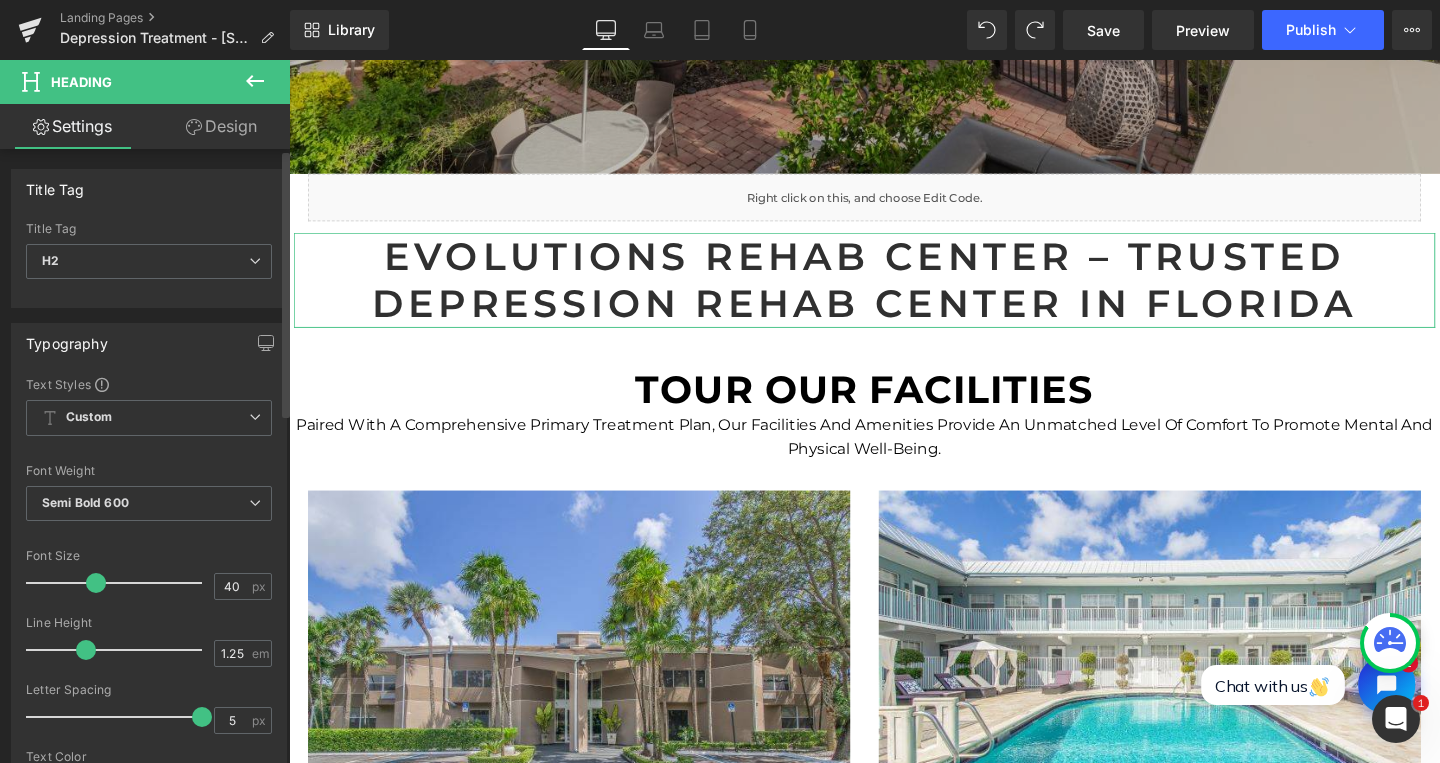 click at bounding box center (96, 583) 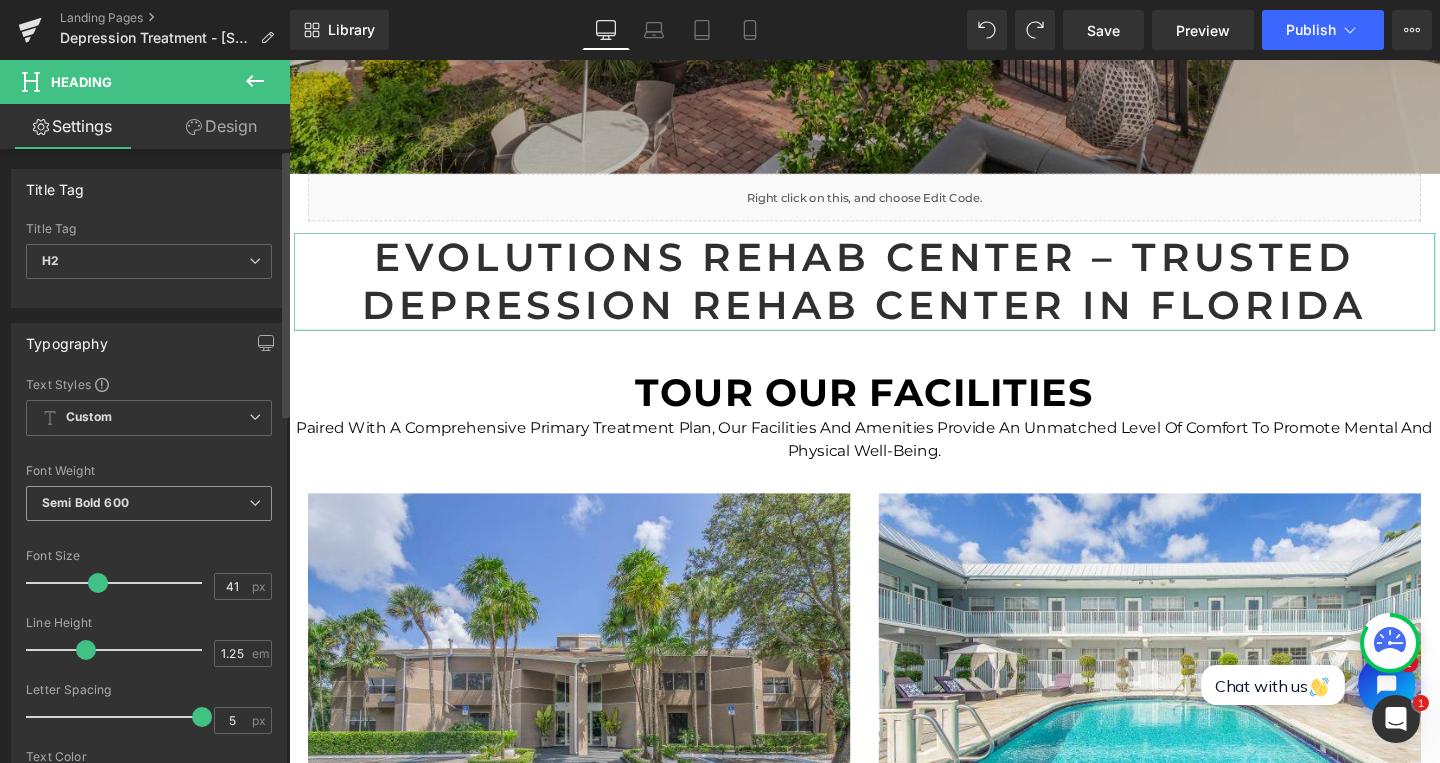click on "Semi Bold 600" at bounding box center [149, 503] 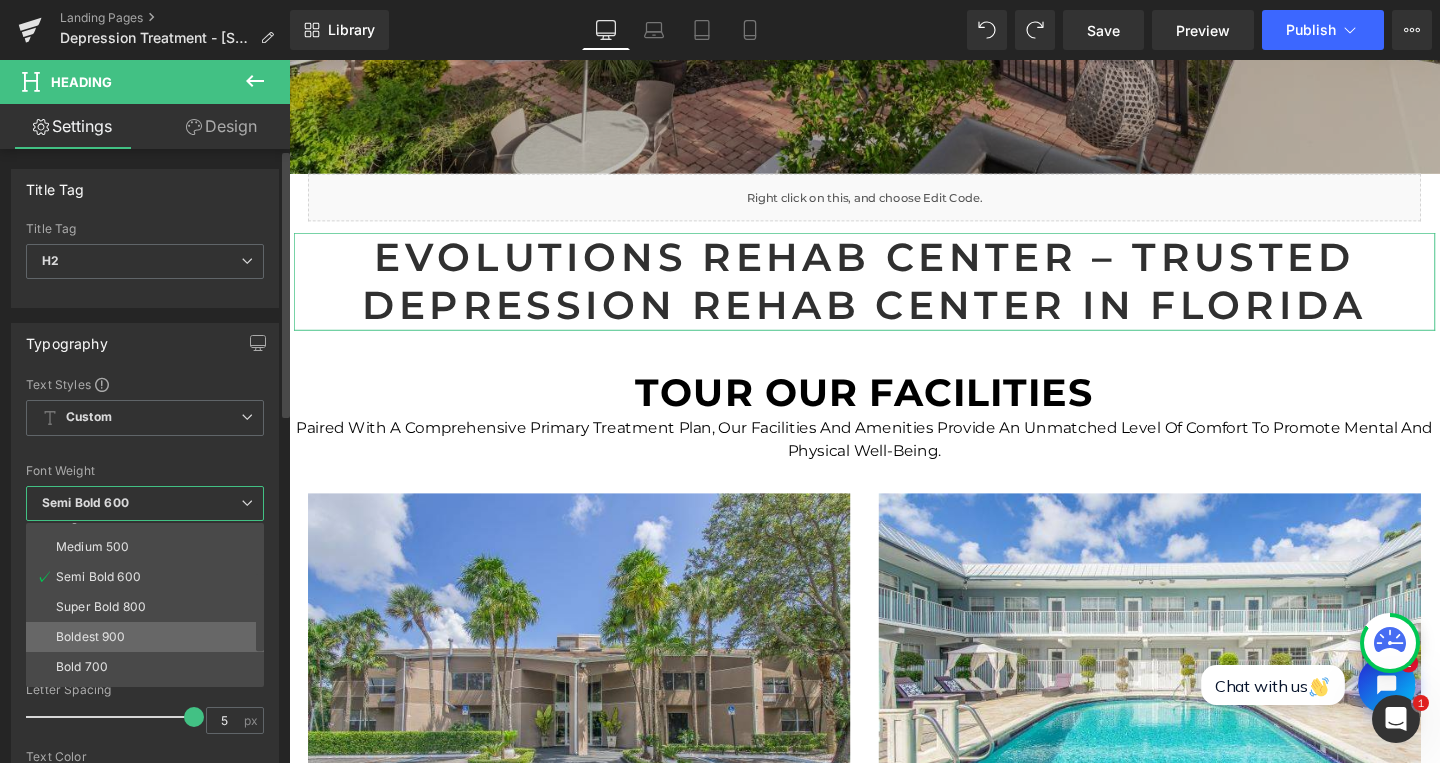 scroll, scrollTop: 125, scrollLeft: 0, axis: vertical 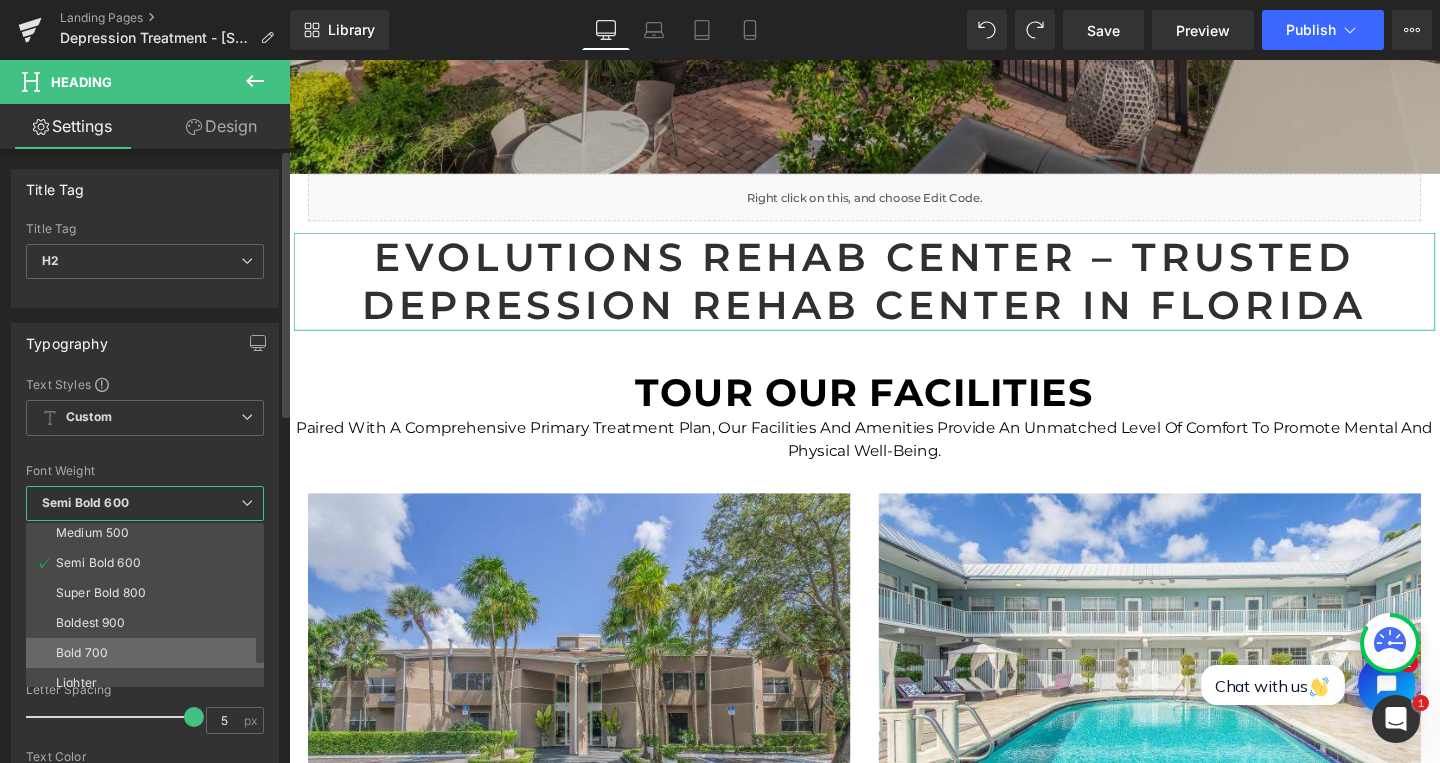 click on "Bold 700" at bounding box center [149, 653] 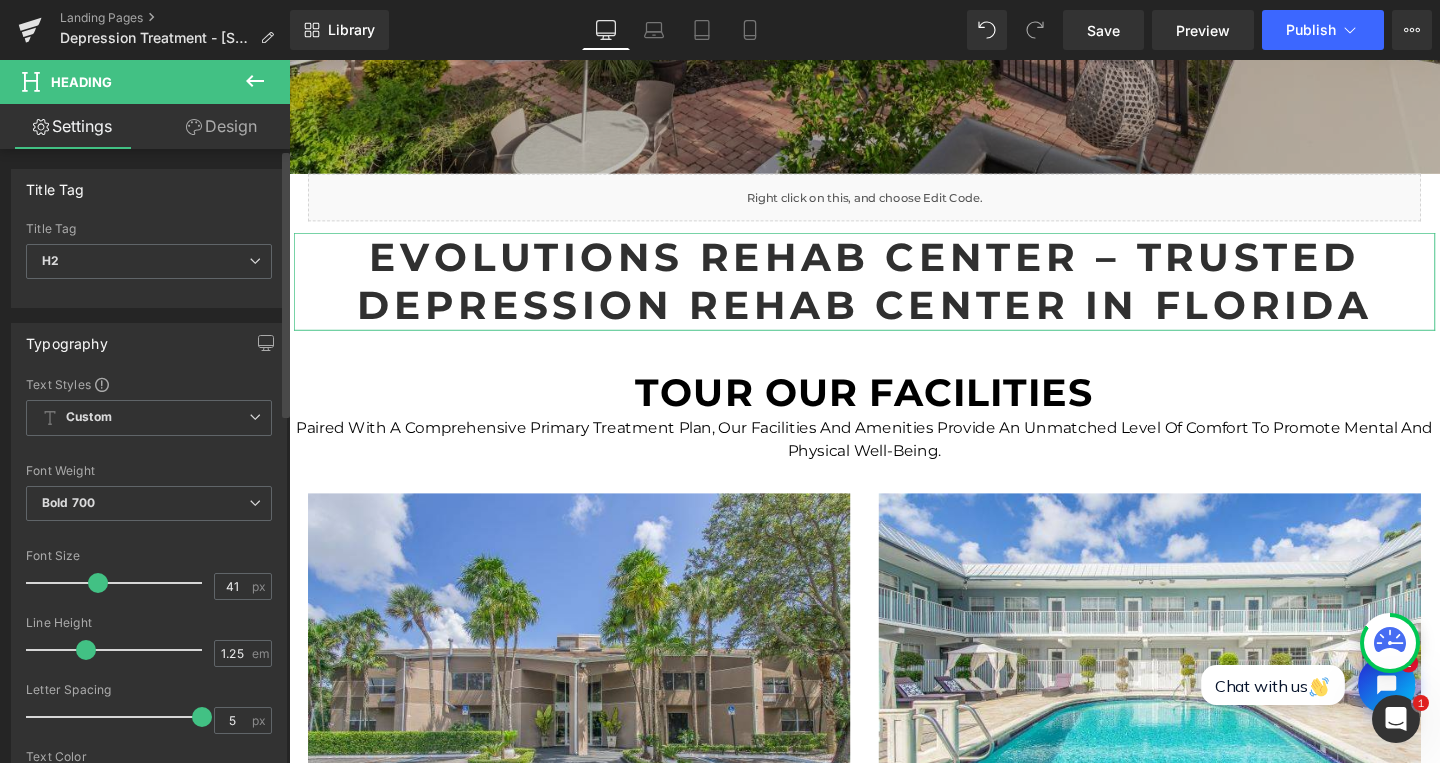 type on "42" 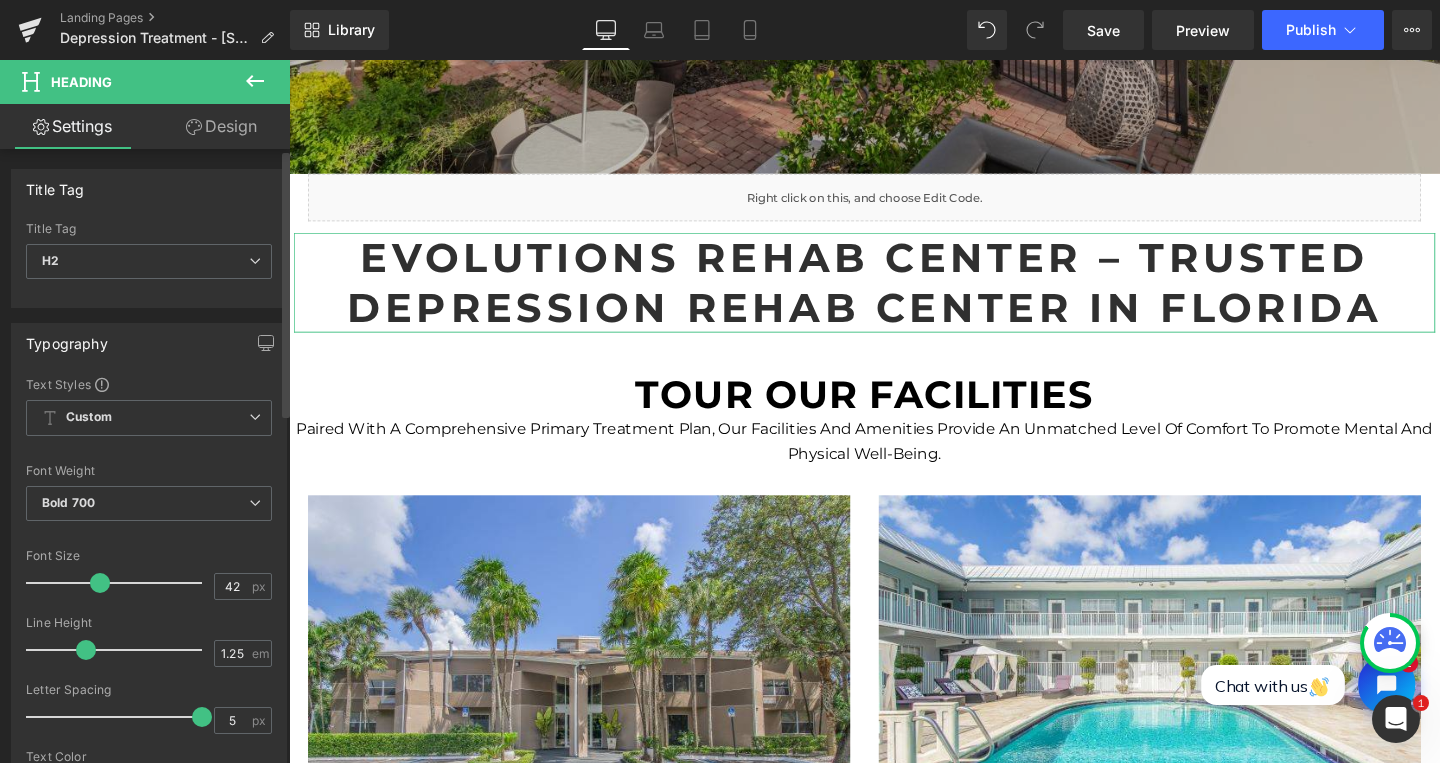 click at bounding box center (100, 583) 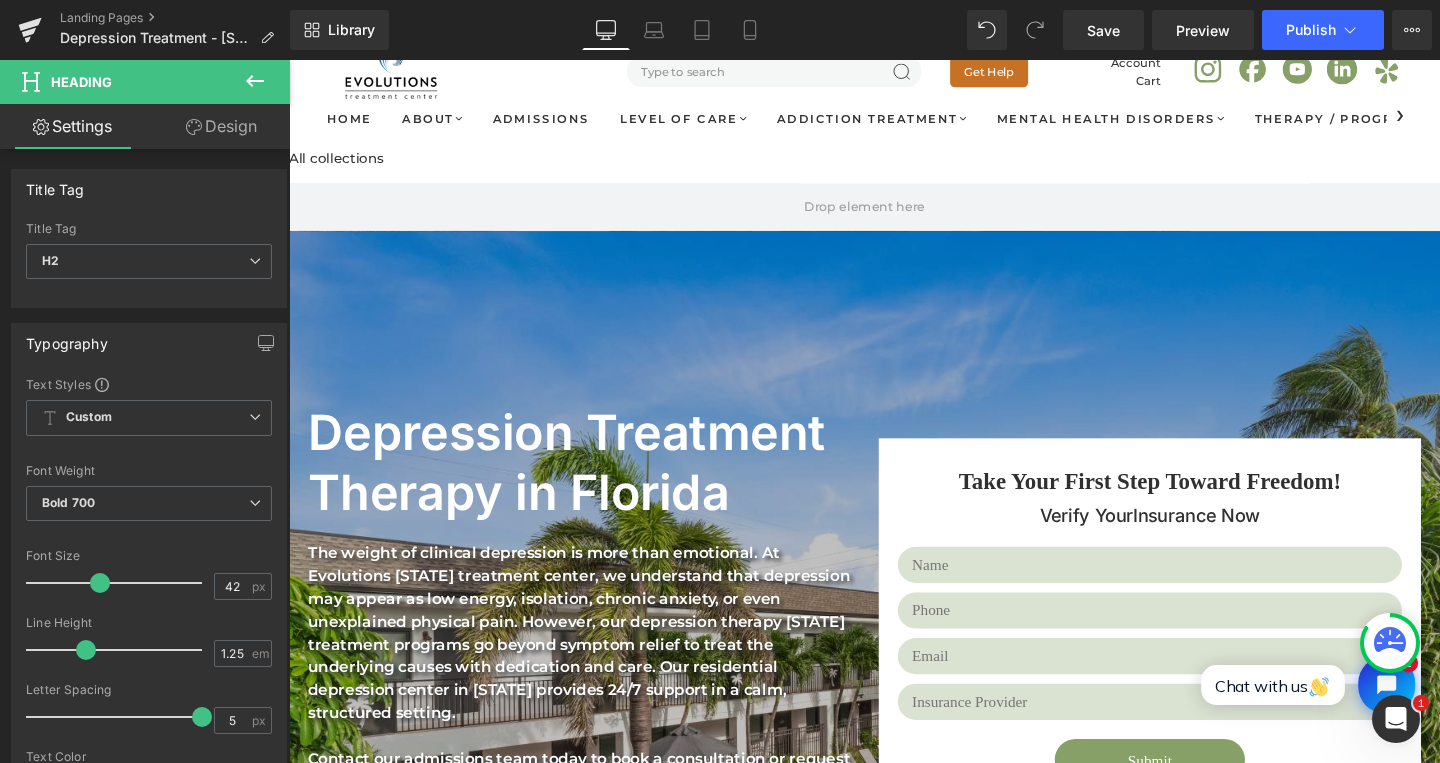 scroll, scrollTop: 64, scrollLeft: 0, axis: vertical 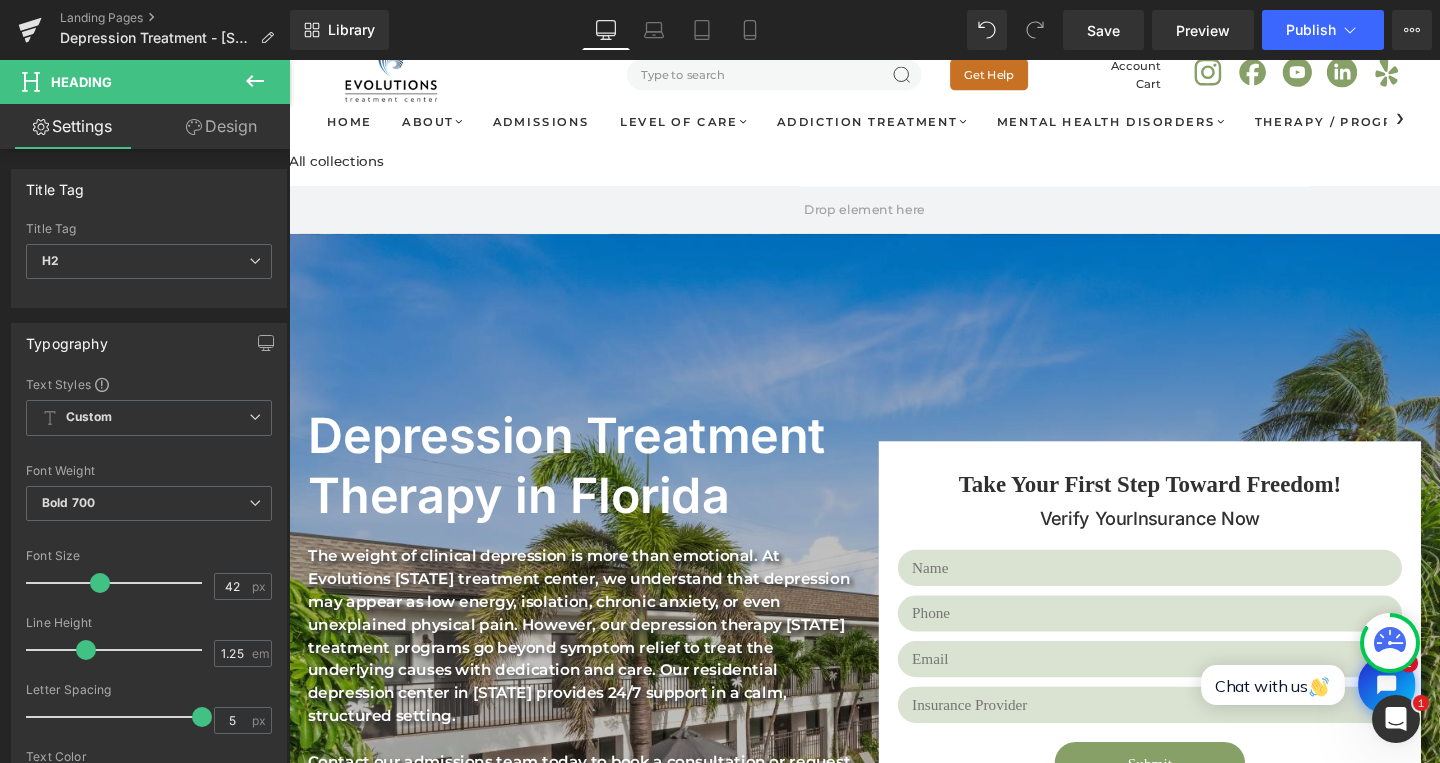 click on "Depression Treatment Therapy in Florida
Heading" at bounding box center [594, 487] 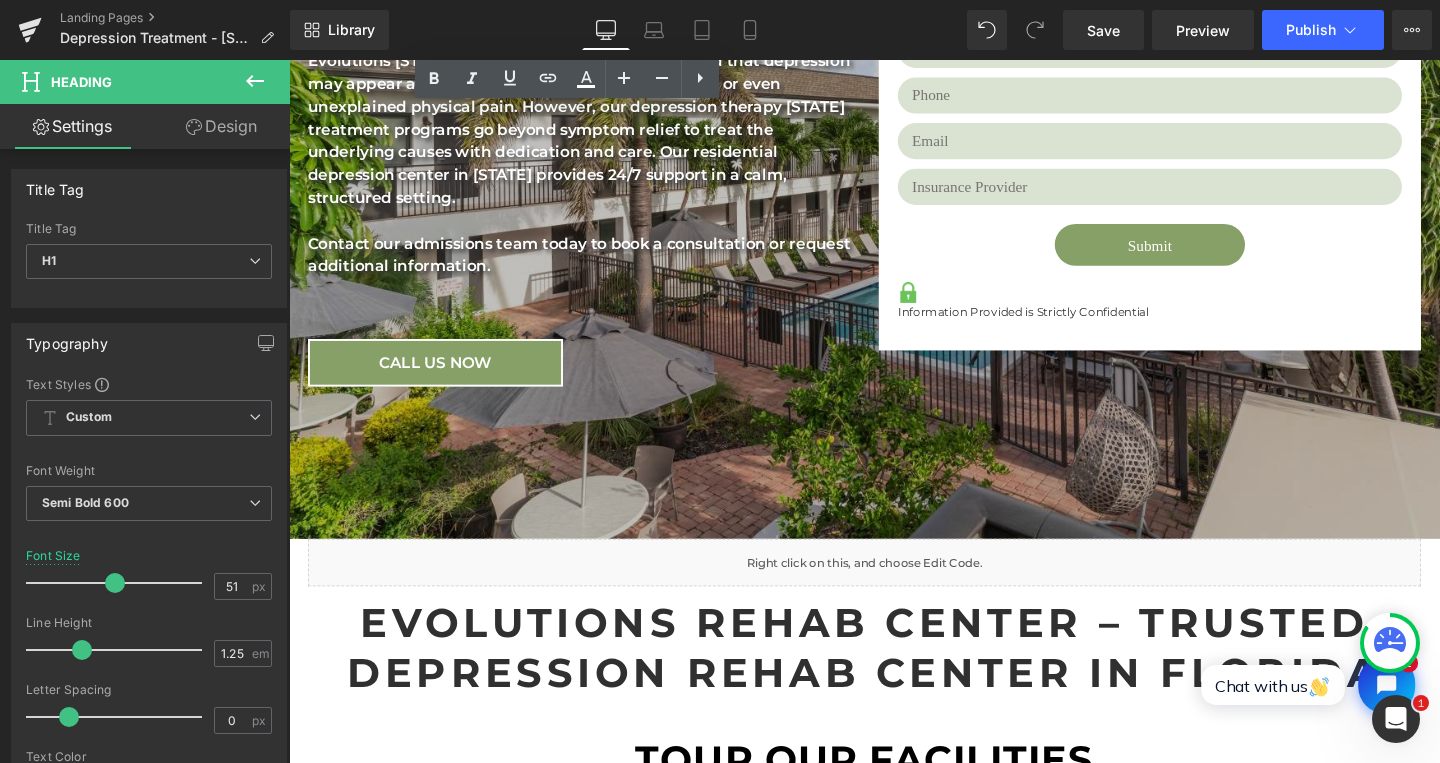 scroll, scrollTop: 848, scrollLeft: 0, axis: vertical 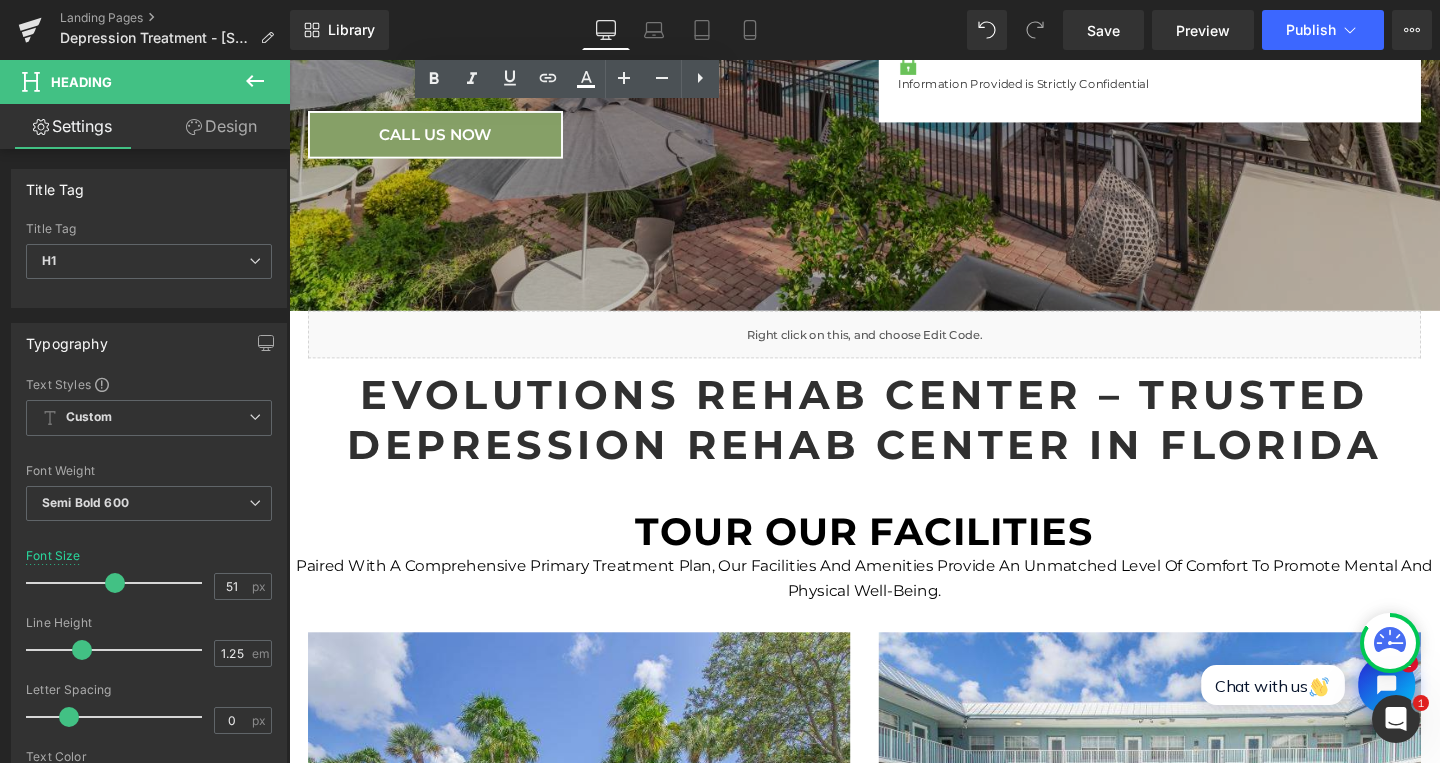 click on "Evolutions Rehab Center – Trusted Depression Rehab Center in Florida
Heading" at bounding box center [894, 438] 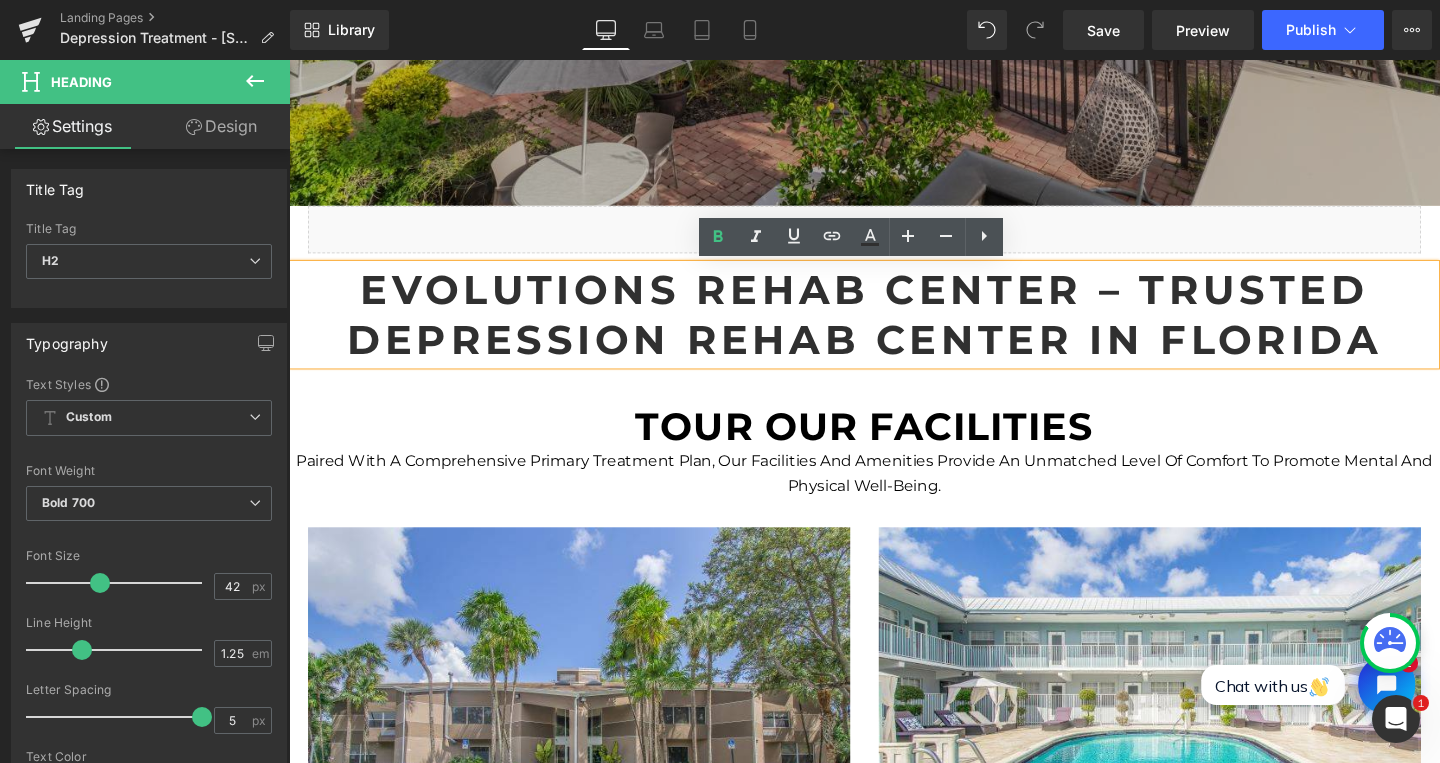 scroll, scrollTop: 960, scrollLeft: 0, axis: vertical 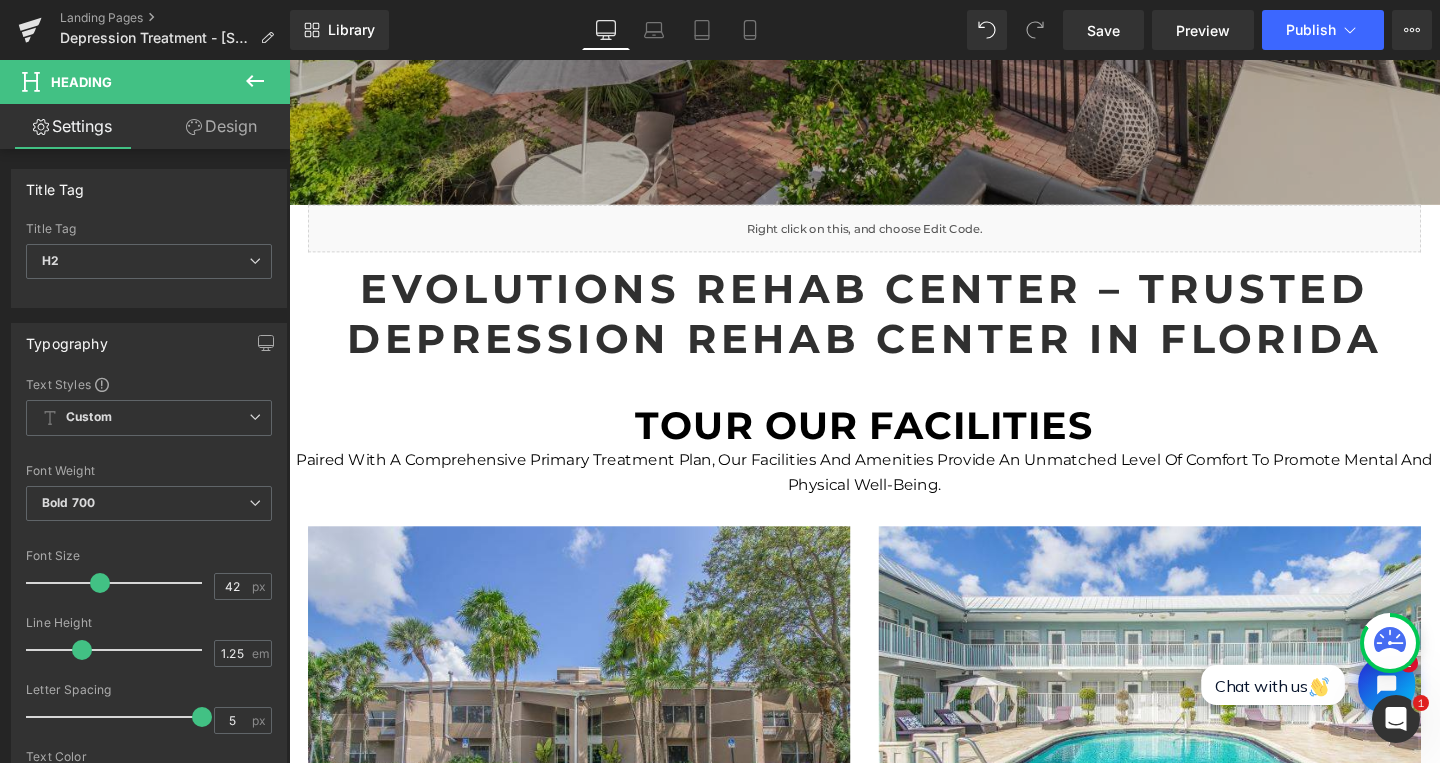 click 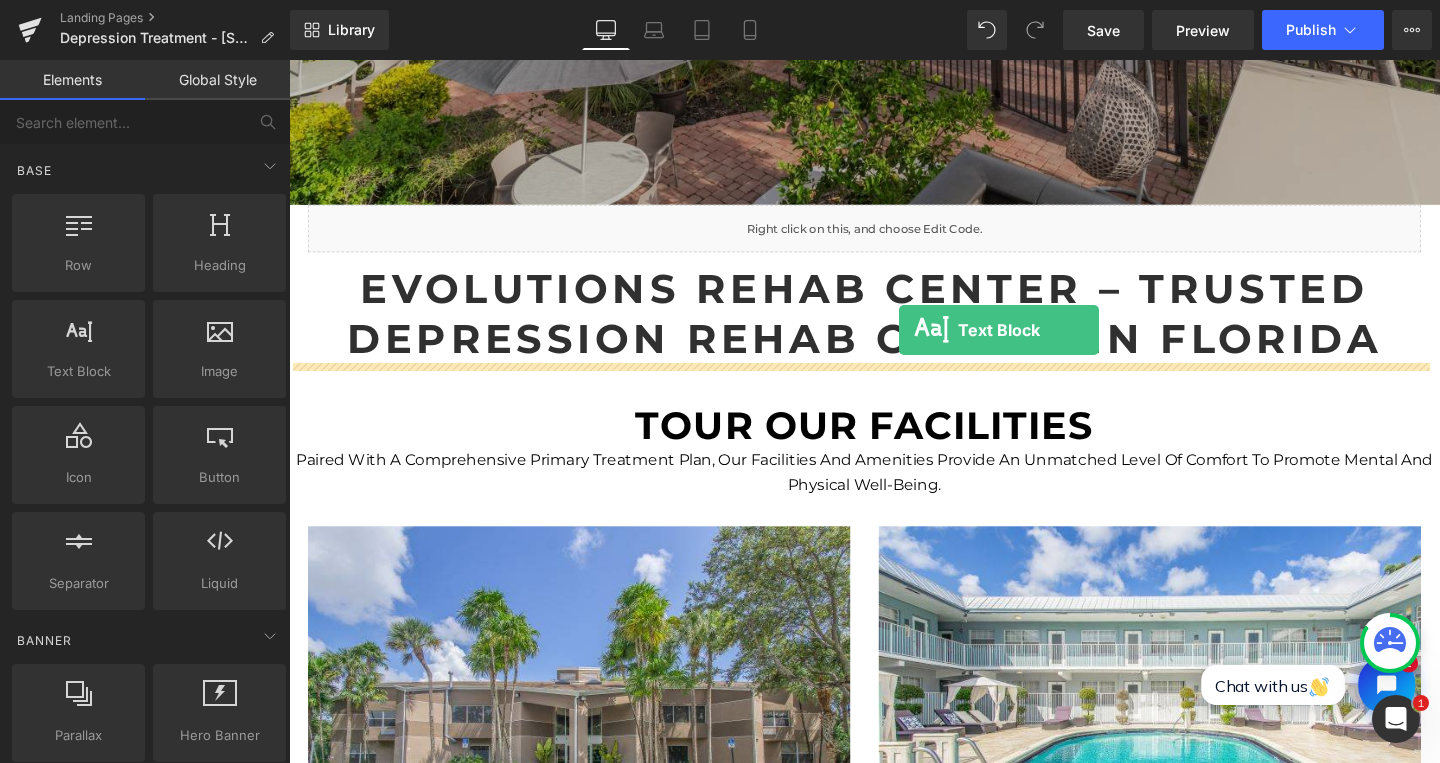 drag, startPoint x: 385, startPoint y: 409, endPoint x: 930, endPoint y: 344, distance: 548.8625 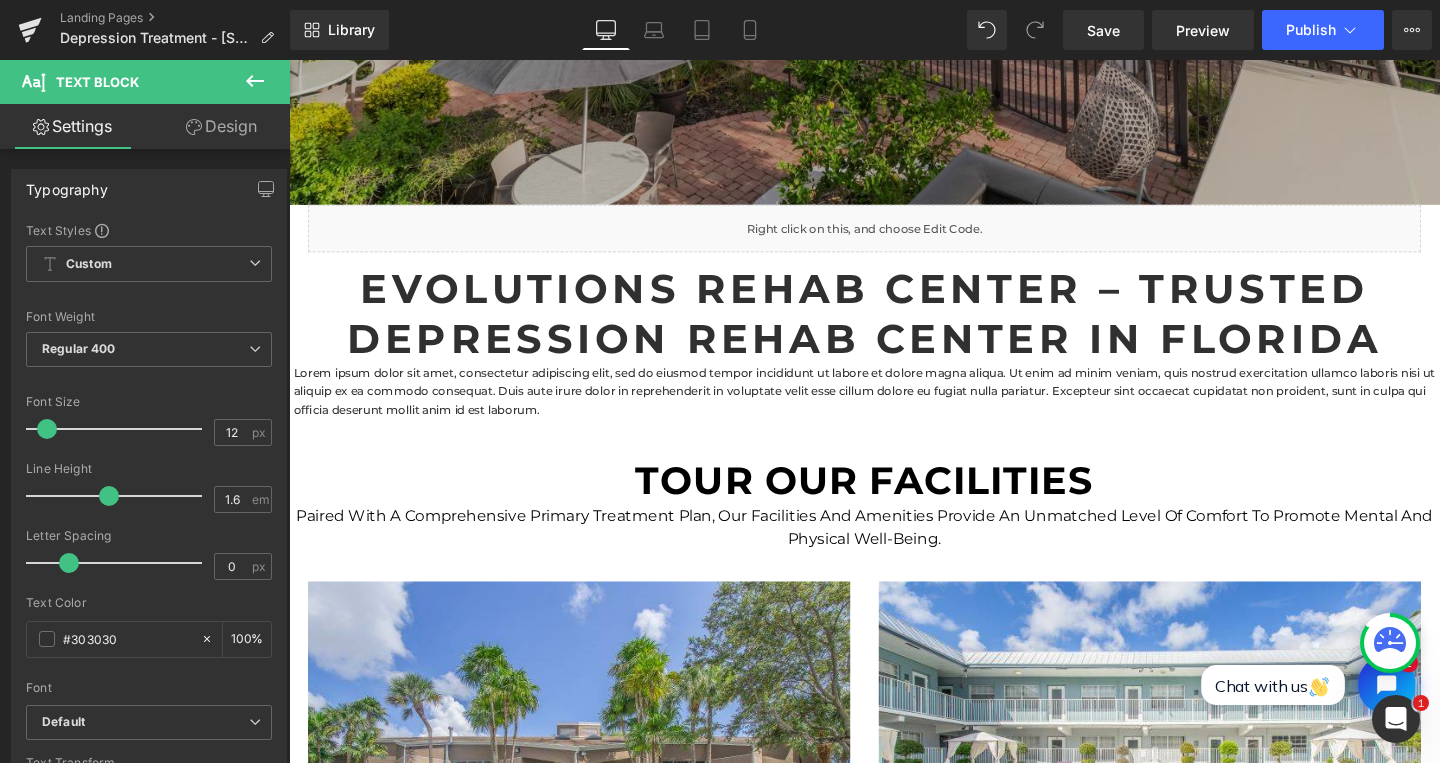 click 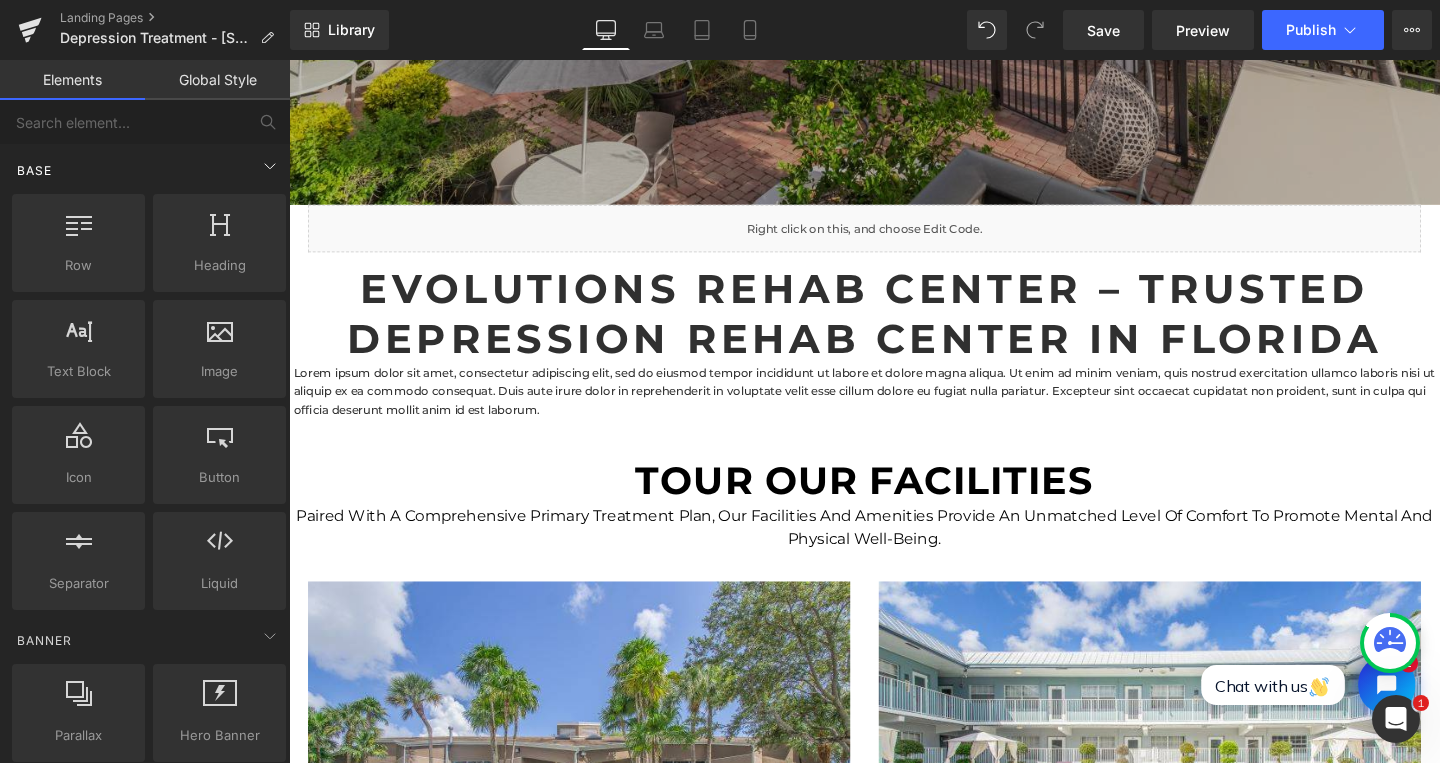 click on "Base" at bounding box center (149, 170) 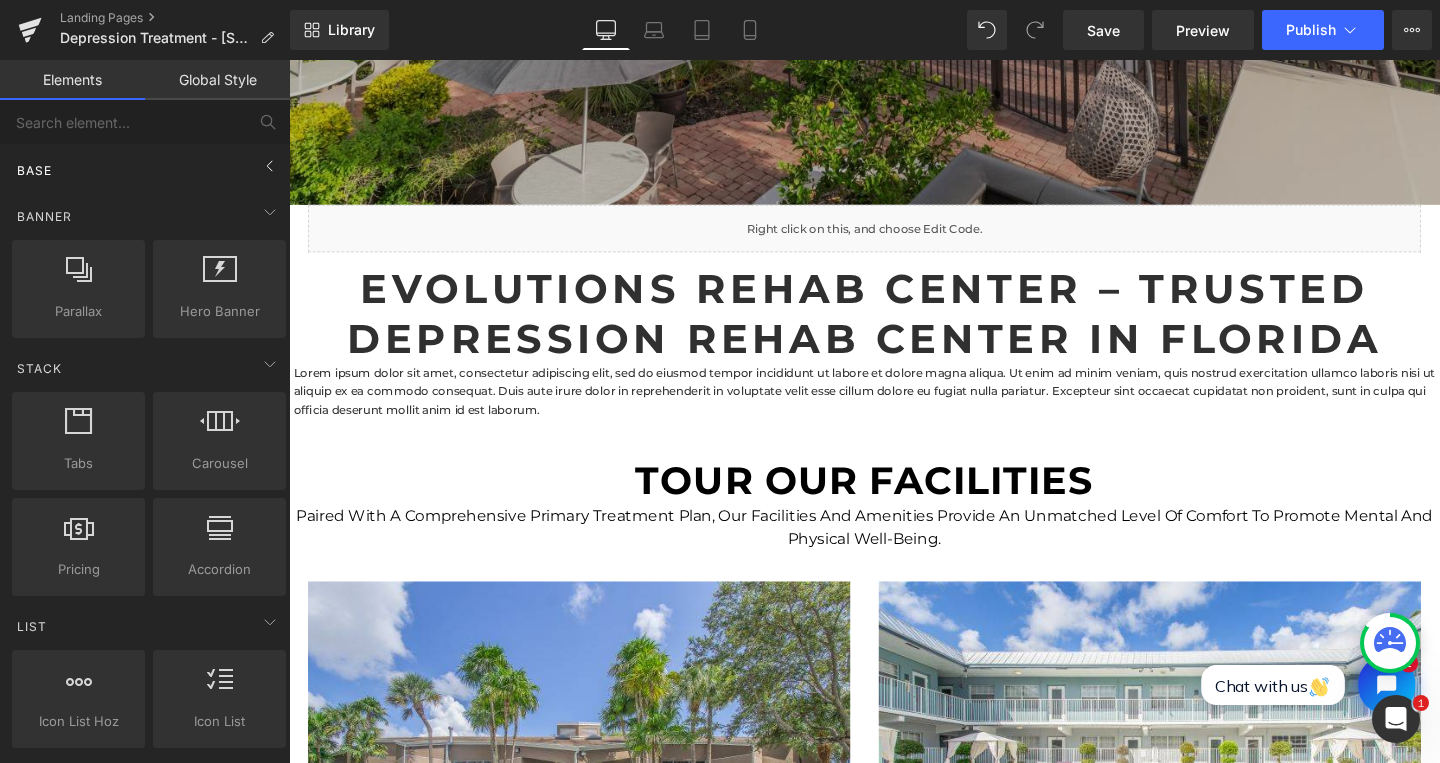 click on "Base" at bounding box center (149, 170) 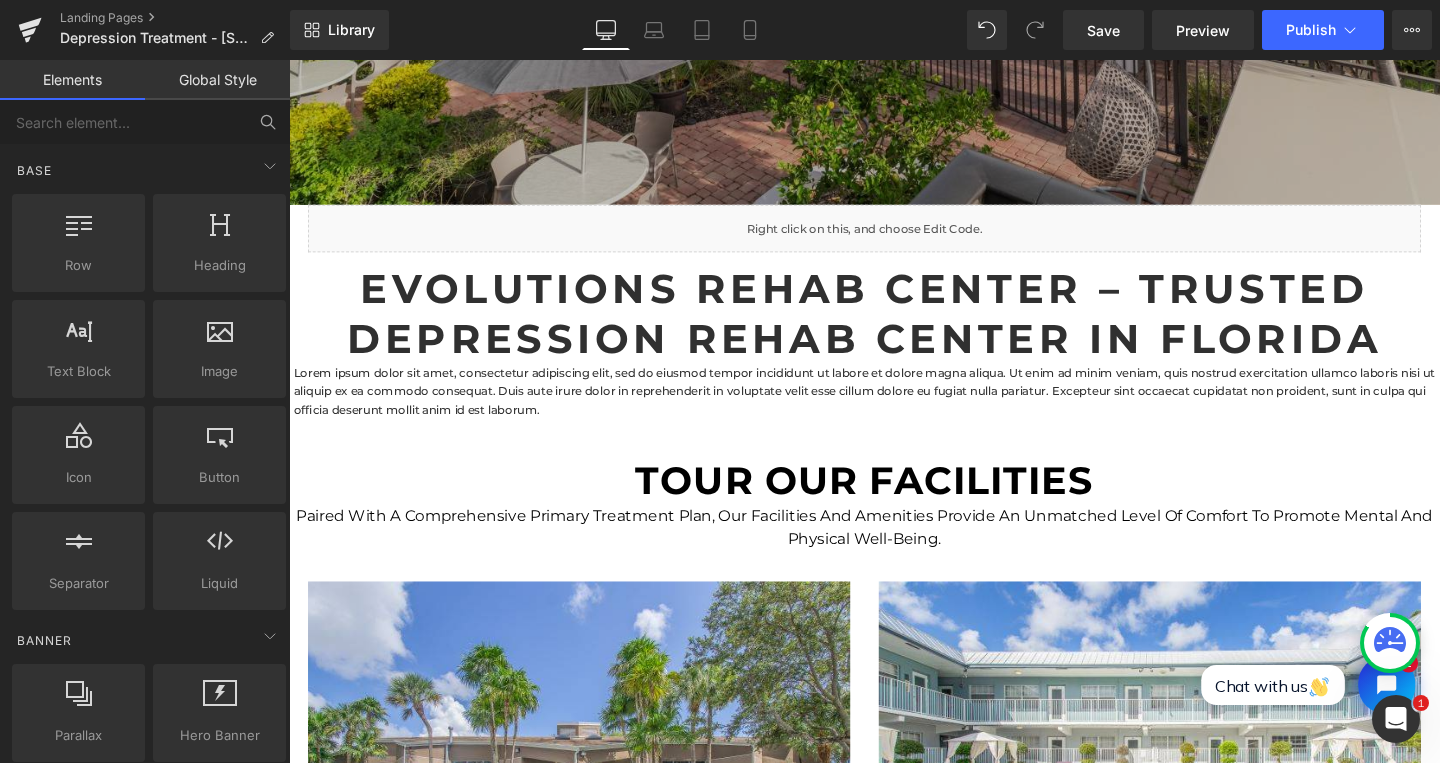 click 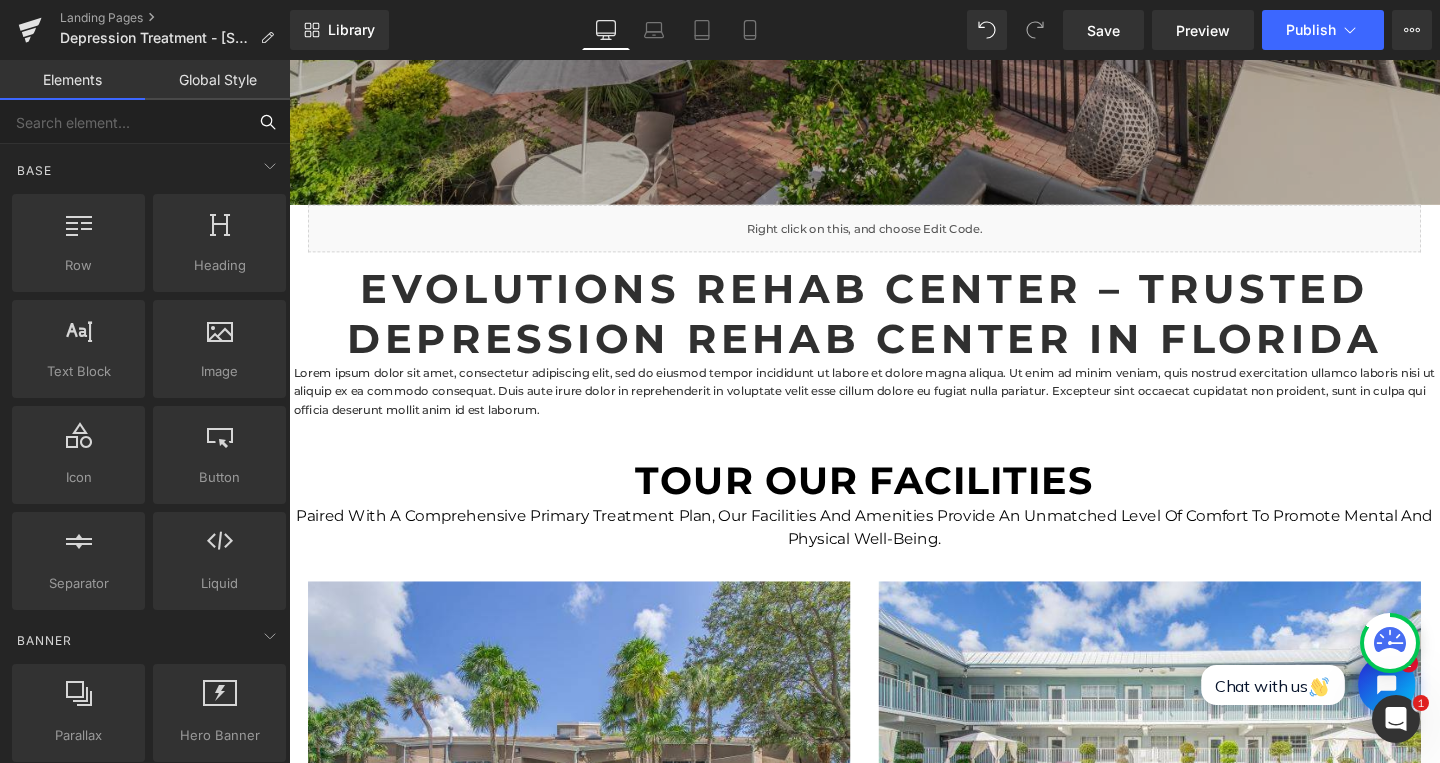 click at bounding box center (123, 122) 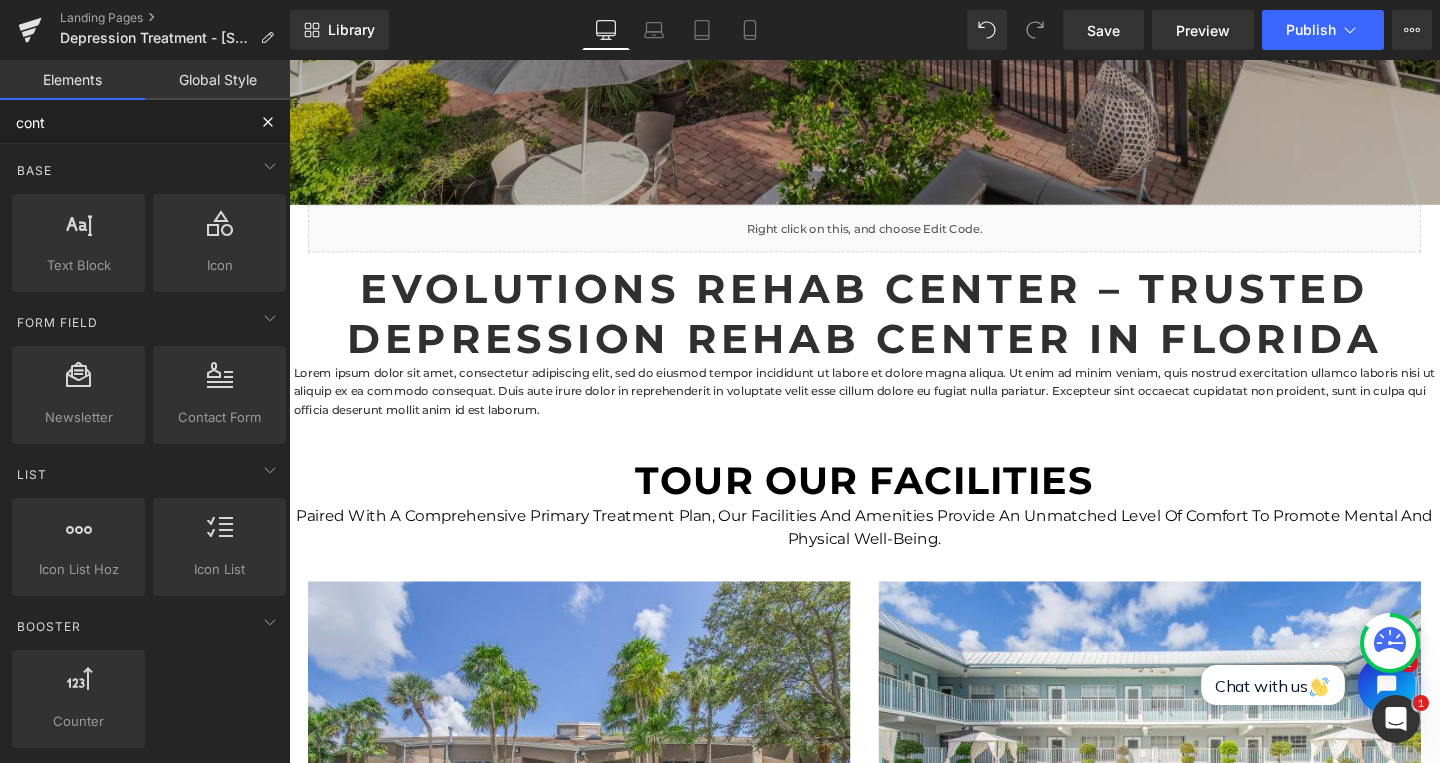 type on "conta" 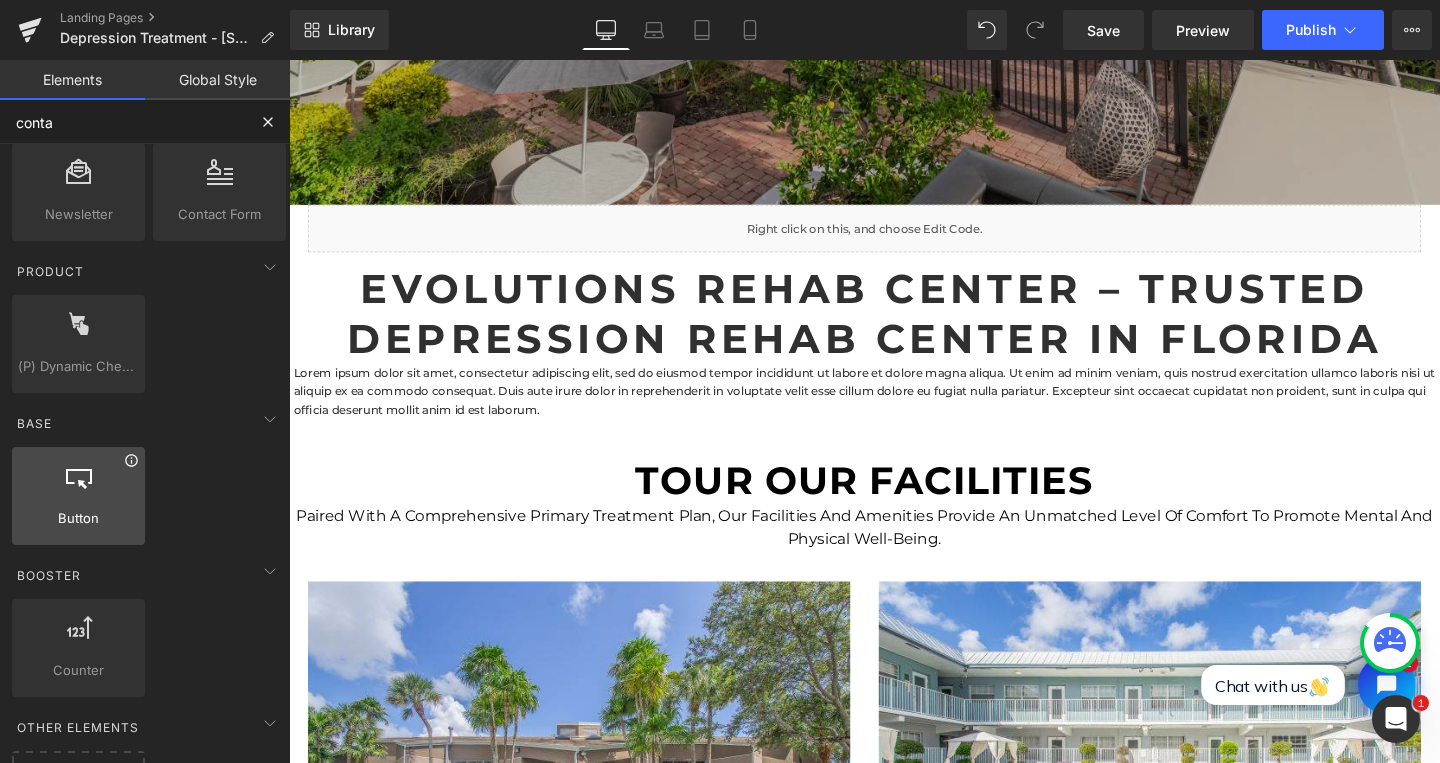 scroll, scrollTop: 0, scrollLeft: 0, axis: both 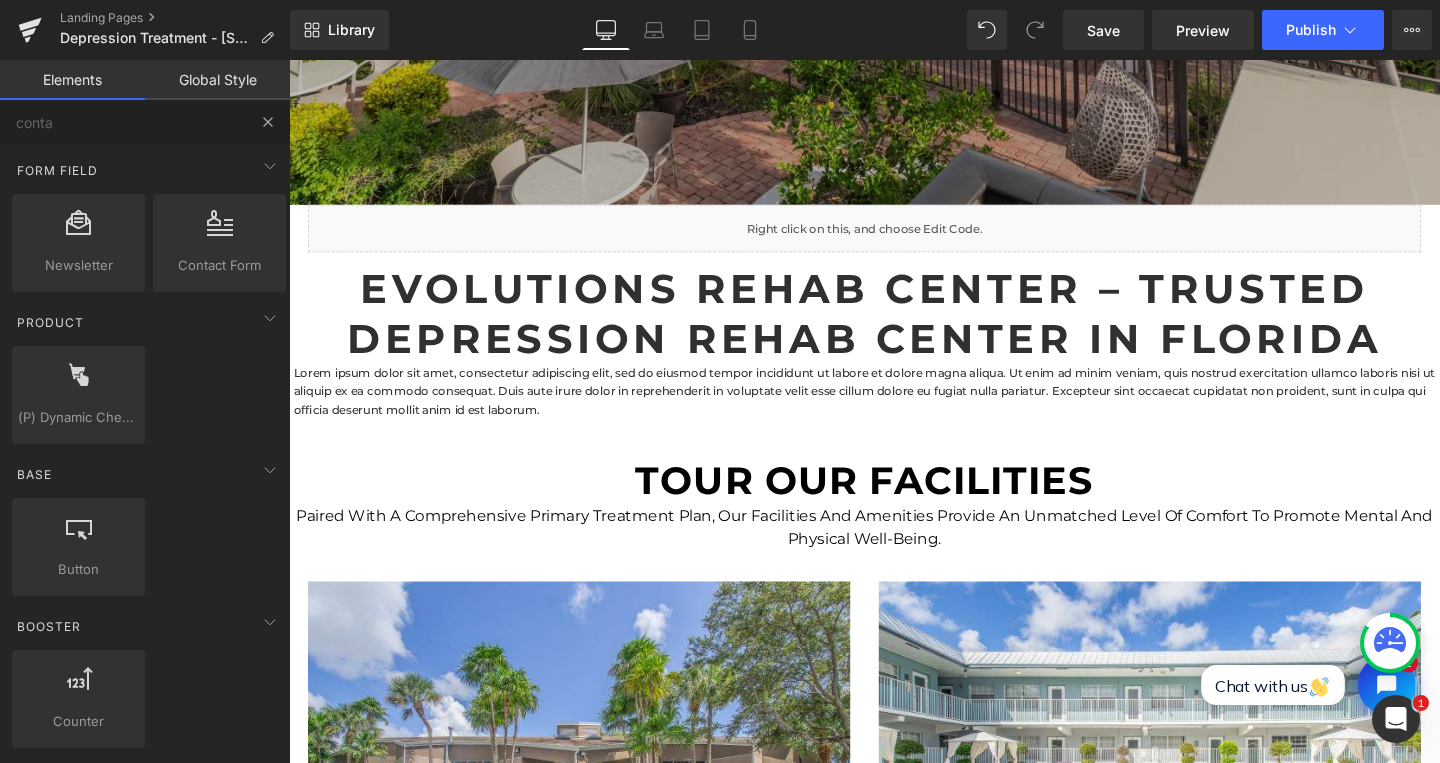 type 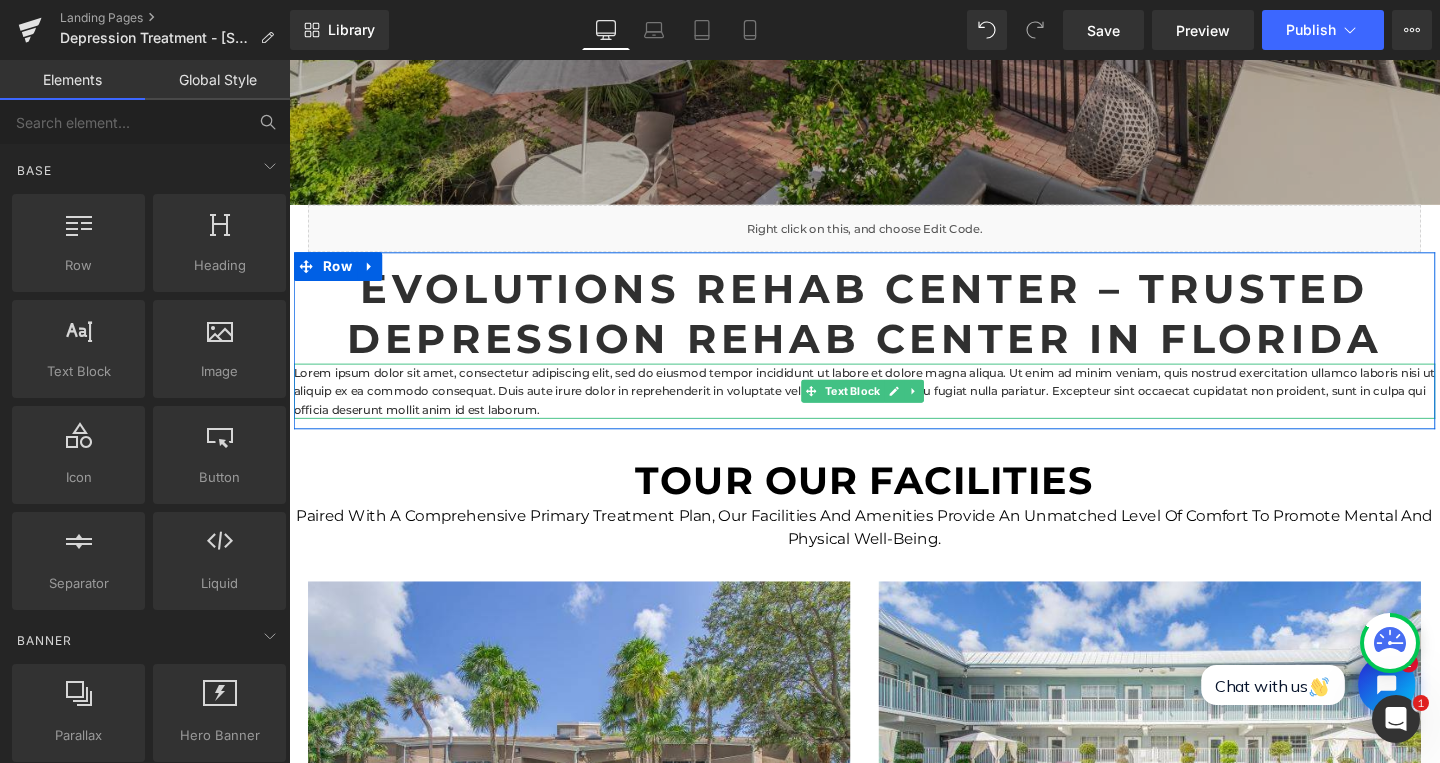click on "Lorem ipsum dolor sit amet, consectetur adipiscing elit, sed do eiusmod tempor incididunt ut labore et dolore magna aliqua. Ut enim ad minim veniam, quis nostrud exercitation ullamco laboris nisi ut aliquip ex ea commodo consequat. Duis aute irure dolor in reprehenderit in voluptate velit esse cillum dolore eu fugiat nulla pariatur. Excepteur sint occaecat cupidatat non proident, sunt in culpa qui officia deserunt mollit anim id est laborum." at bounding box center [894, 408] 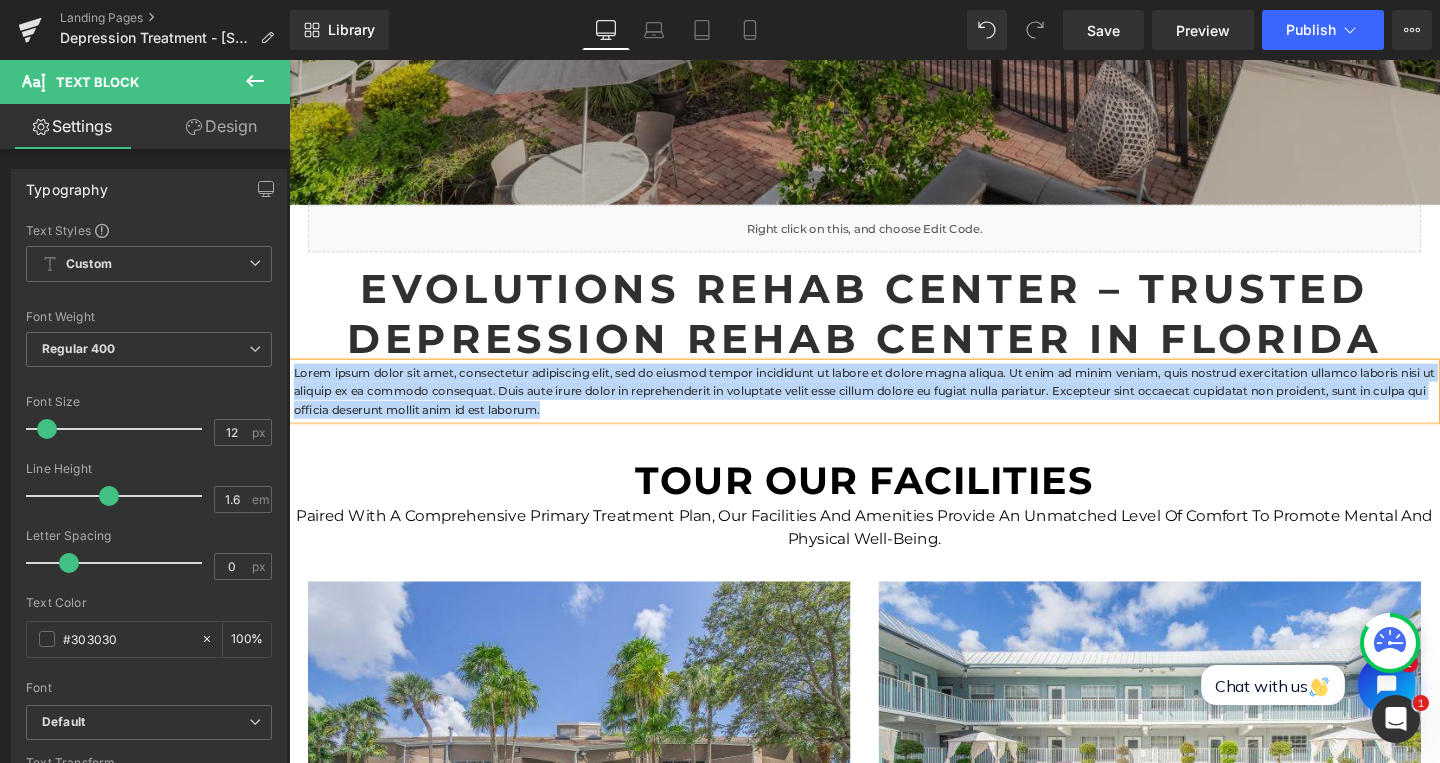 type 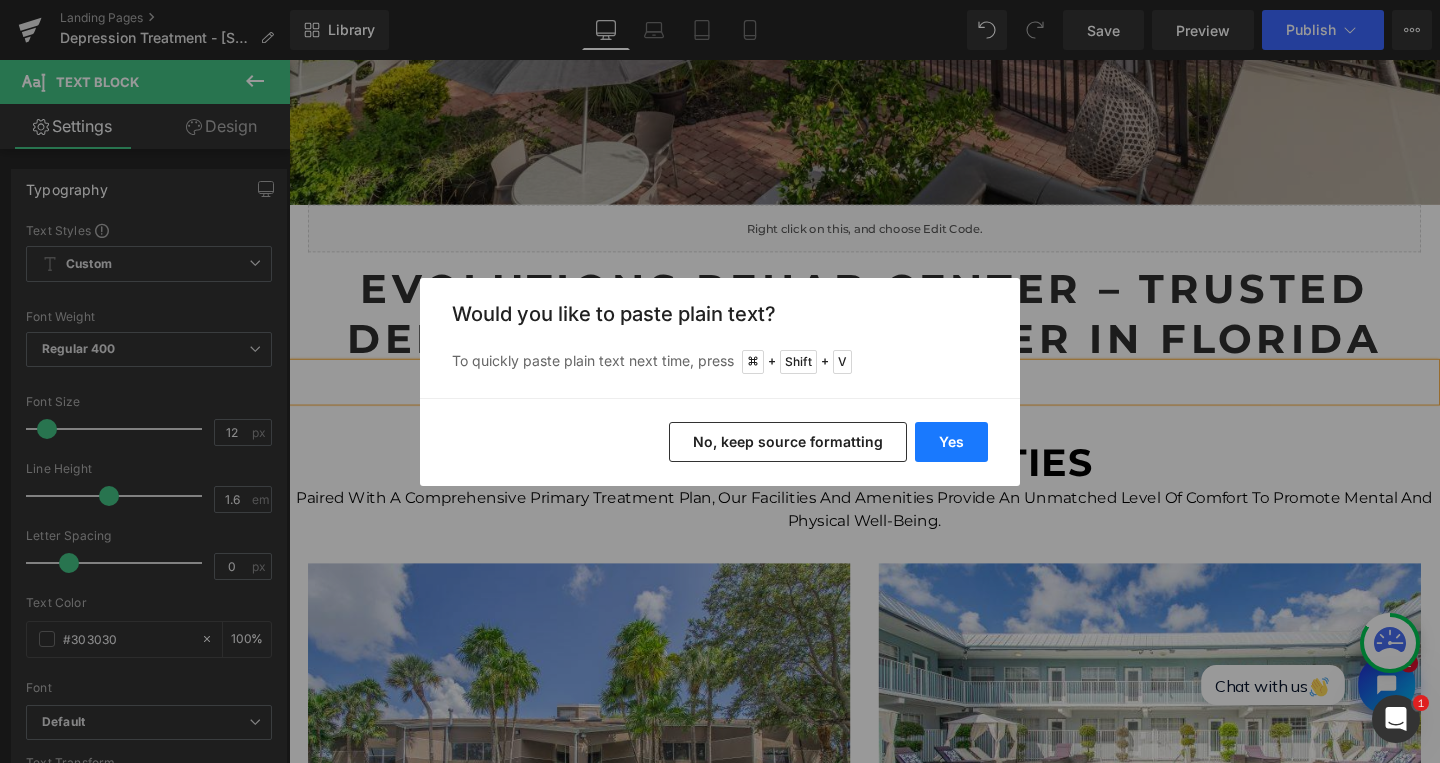 click on "Yes" at bounding box center [951, 442] 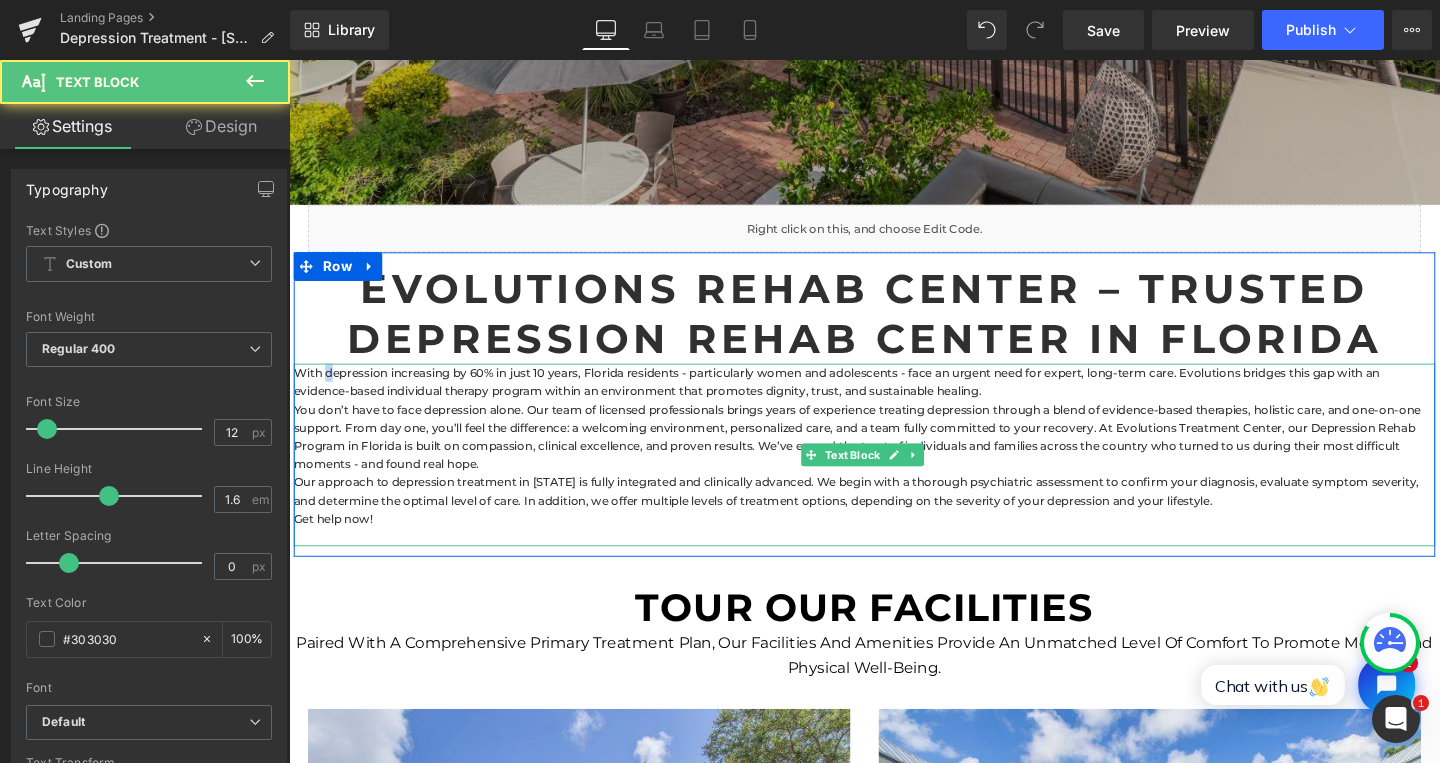 click on "With depression increasing by 60% in just 10 years, Florida residents - particularly women and adolescents - face an urgent need for expert, long-term care. Evolutions bridges this gap with an evidence-based individual therapy program within an environment that promotes dignity, trust, and sustainable healing. You don’t have to face depression alone. Our team of licensed professionals brings years of experience treating depression through a blend of evidence-based therapies, holistic care, and one-on-one support. From day one, you’ll feel the difference: a welcoming environment, personalized care, and a team fully committed to your recovery. At Evolutions Treatment Center, our Depression Rehab Program in Florida is built on compassion, clinical excellence, and proven results. We’ve earned the trust of individuals and families across the country who turned to us during their most difficult moments - and found real hope. Get help now!" at bounding box center [894, 475] 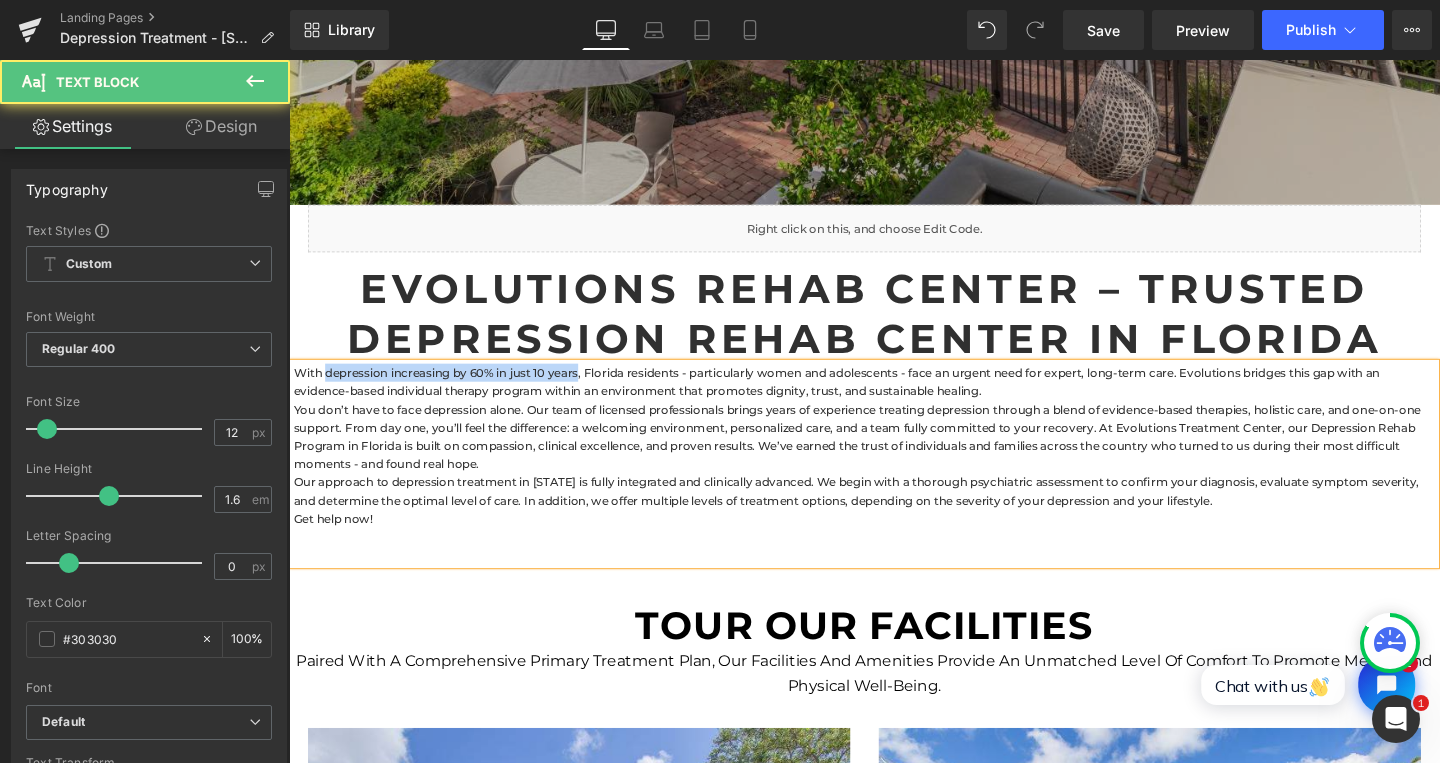 click on "With depression increasing by 60% in just 10 years, Florida residents - particularly women and adolescents - face an urgent need for expert, long-term care. Evolutions bridges this gap with an evidence-based individual therapy program within an environment that promotes dignity, trust, and sustainable healing. You don’t have to face depression alone. Our team of licensed professionals brings years of experience treating depression through a blend of evidence-based therapies, holistic care, and one-on-one support. From day one, you’ll feel the difference: a welcoming environment, personalized care, and a team fully committed to your recovery. At Evolutions Treatment Center, our Depression Rehab Program in Florida is built on compassion, clinical excellence, and proven results. We’ve earned the trust of individuals and families across the country who turned to us during their most difficult moments - and found real hope. Get help now!" at bounding box center (894, 484) 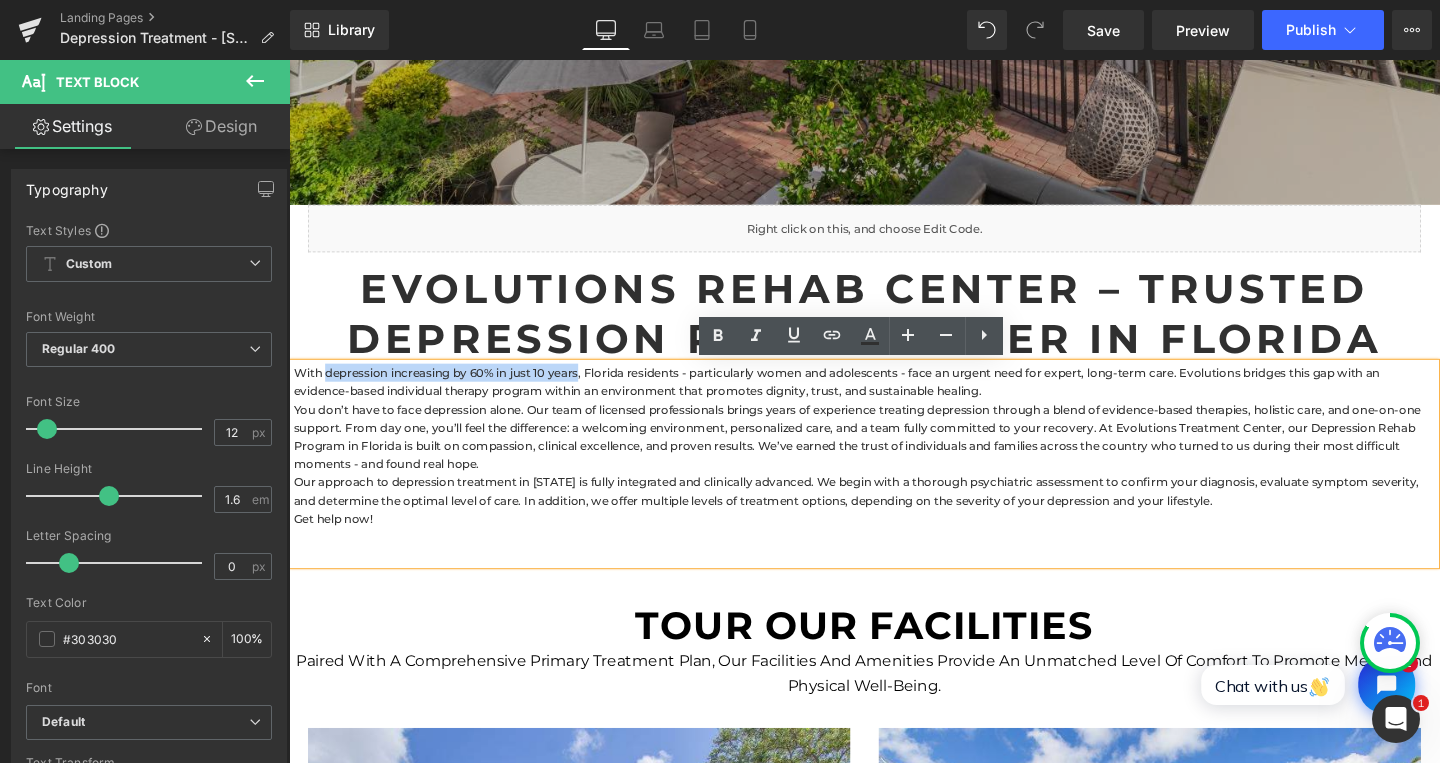 drag, startPoint x: 325, startPoint y: 388, endPoint x: 591, endPoint y: 395, distance: 266.0921 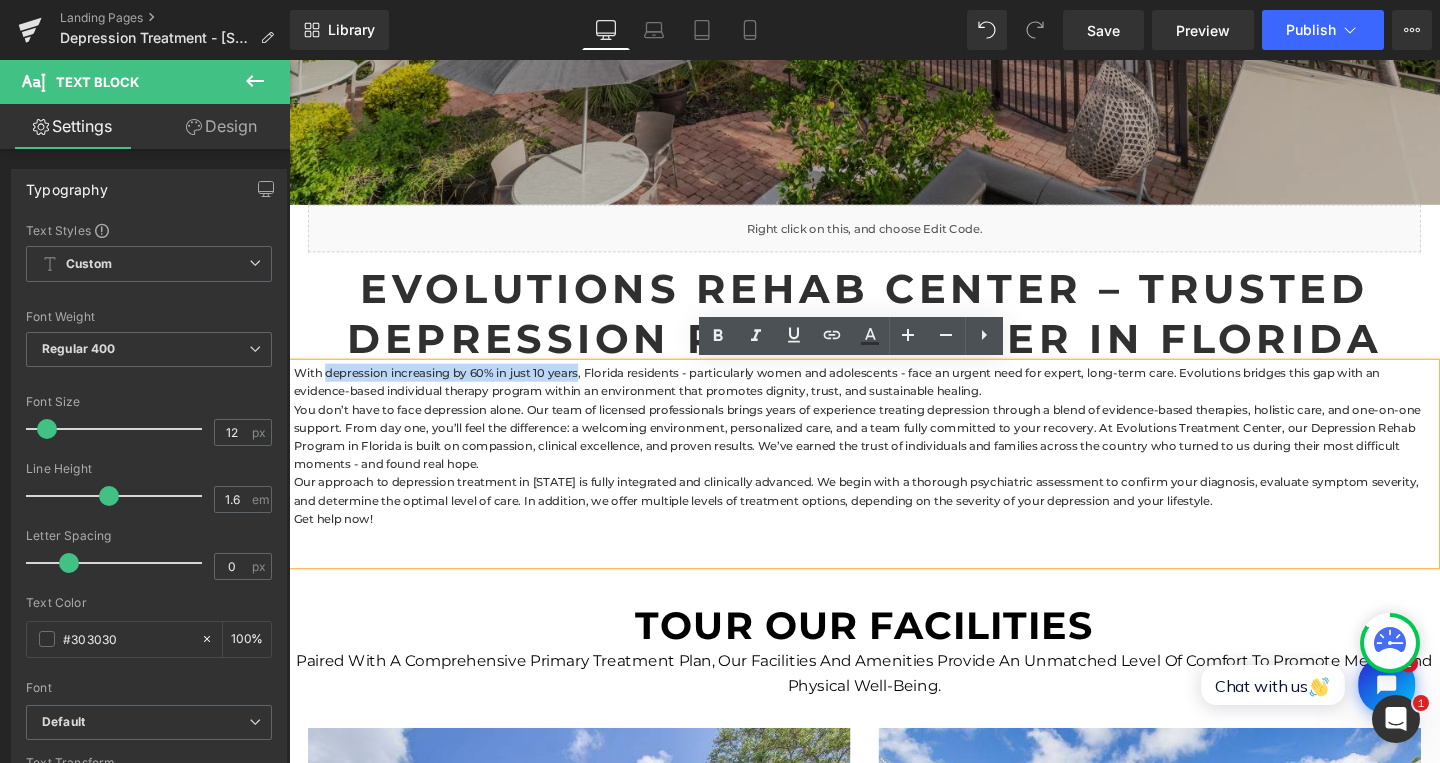 click on "With depression increasing by 60% in just 10 years, Florida residents - particularly women and adolescents - face an urgent need for expert, long-term care. Evolutions bridges this gap with an evidence-based individual therapy program within an environment that promotes dignity, trust, and sustainable healing. You don’t have to face depression alone. Our team of licensed professionals brings years of experience treating depression through a blend of evidence-based therapies, holistic care, and one-on-one support. From day one, you’ll feel the difference: a welcoming environment, personalized care, and a team fully committed to your recovery. At Evolutions Treatment Center, our Depression Rehab Program in Florida is built on compassion, clinical excellence, and proven results. We’ve earned the trust of individuals and families across the country who turned to us during their most difficult moments - and found real hope. Get help now!" at bounding box center (894, 484) 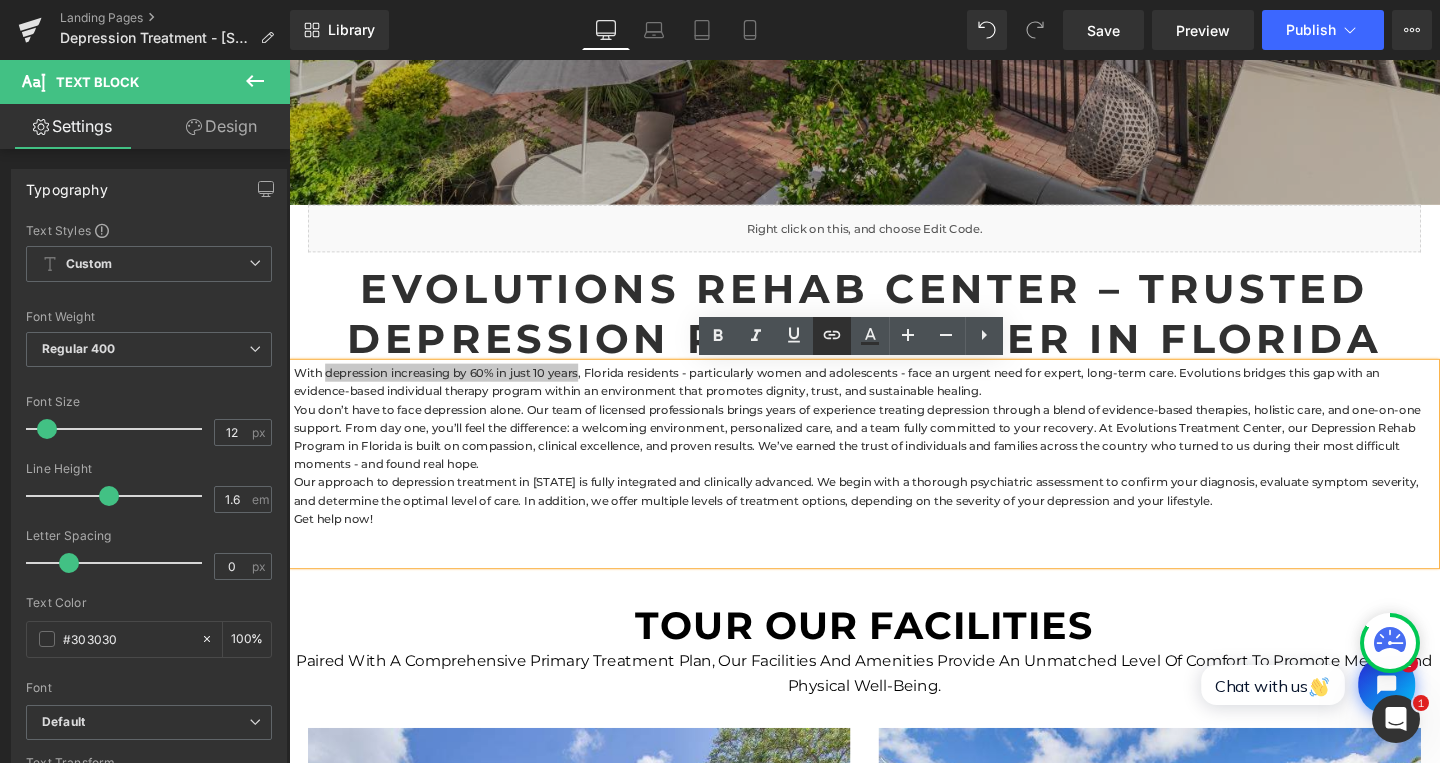 click 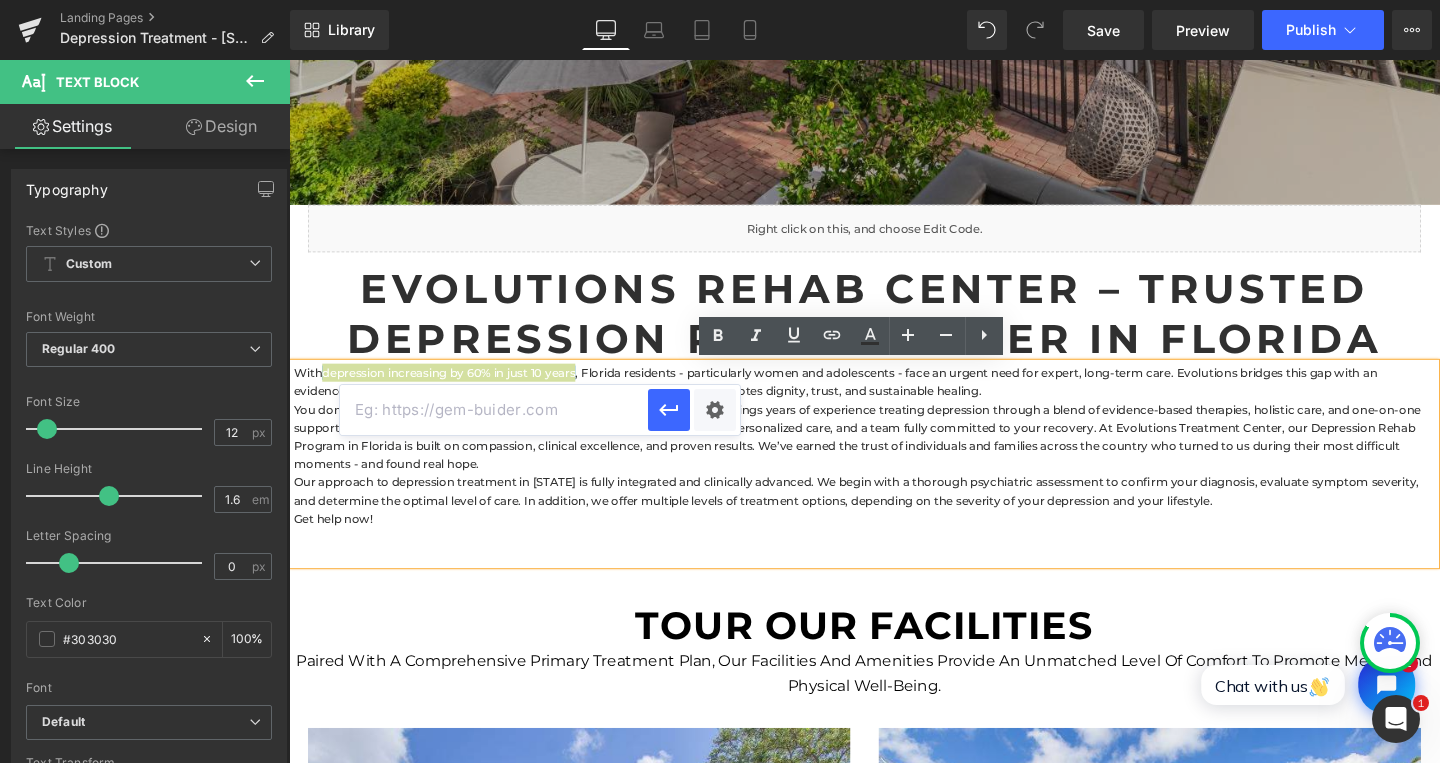 click at bounding box center (494, 410) 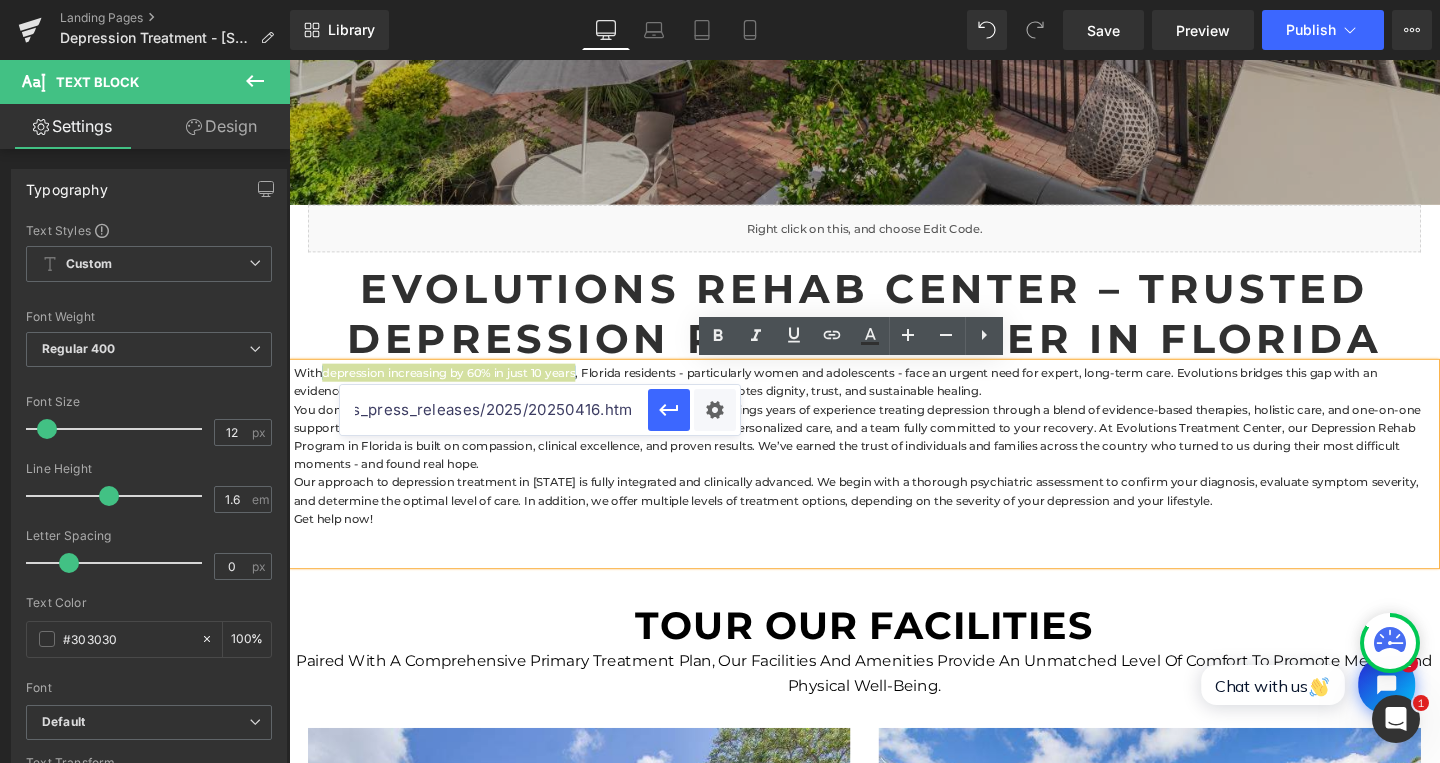 scroll, scrollTop: 0, scrollLeft: 0, axis: both 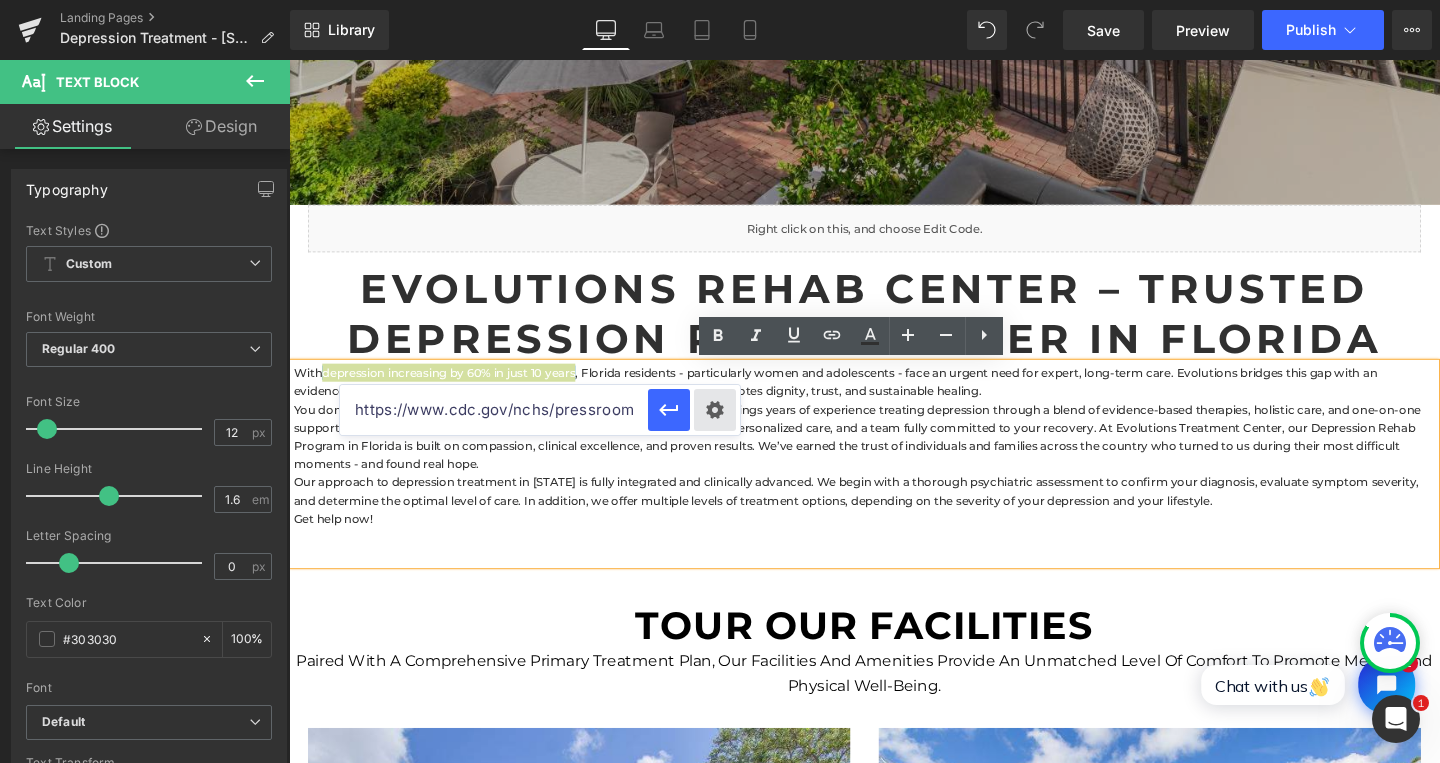 click on "Text Color Highlight Color #333333   Edit or remove link:   Edit   -   Unlink   -   Cancel   Code Editor - Liquid #m-1750233163356 Template CSS Script Data 1 2 3 4 5 6 7 8 9 < nav   class = "breadcrumbs"   role = "navigation"   aria-label = "breadcrumbs" >    < div   class = "breadcrumbs-inner" >       < a   href = "/"   title = "" > Home </ a >       < span   aria-hidden = "true" > &nbsp;&nbsp; › &nbsp;&nbsp; </ span >       < a   href = "/"   title = "" > Mental Health </ a >       < span   aria-hidden = "true" > &nbsp;&nbsp; › &nbsp;&nbsp; </ span >       < span > Depression Therapy </ span >    </ div > </ nav > XXXXXXXXXXXXXXXXXXXXXXXXXXXXXXXXXXXXXXXXXXXXXXXXXX #m-1750233163356{
} (function( jQuery ){
// var $module = jQuery('#m-1750233163356').children('.module');
// You can add custom Javascript code right here.
})( window.GemQuery || jQuery ); {
"items": []
} Save Cancel           https://www.cdc.gov/nchs/pressroom/nchs_press_releases/2025/20250416.htm" at bounding box center [720, 0] 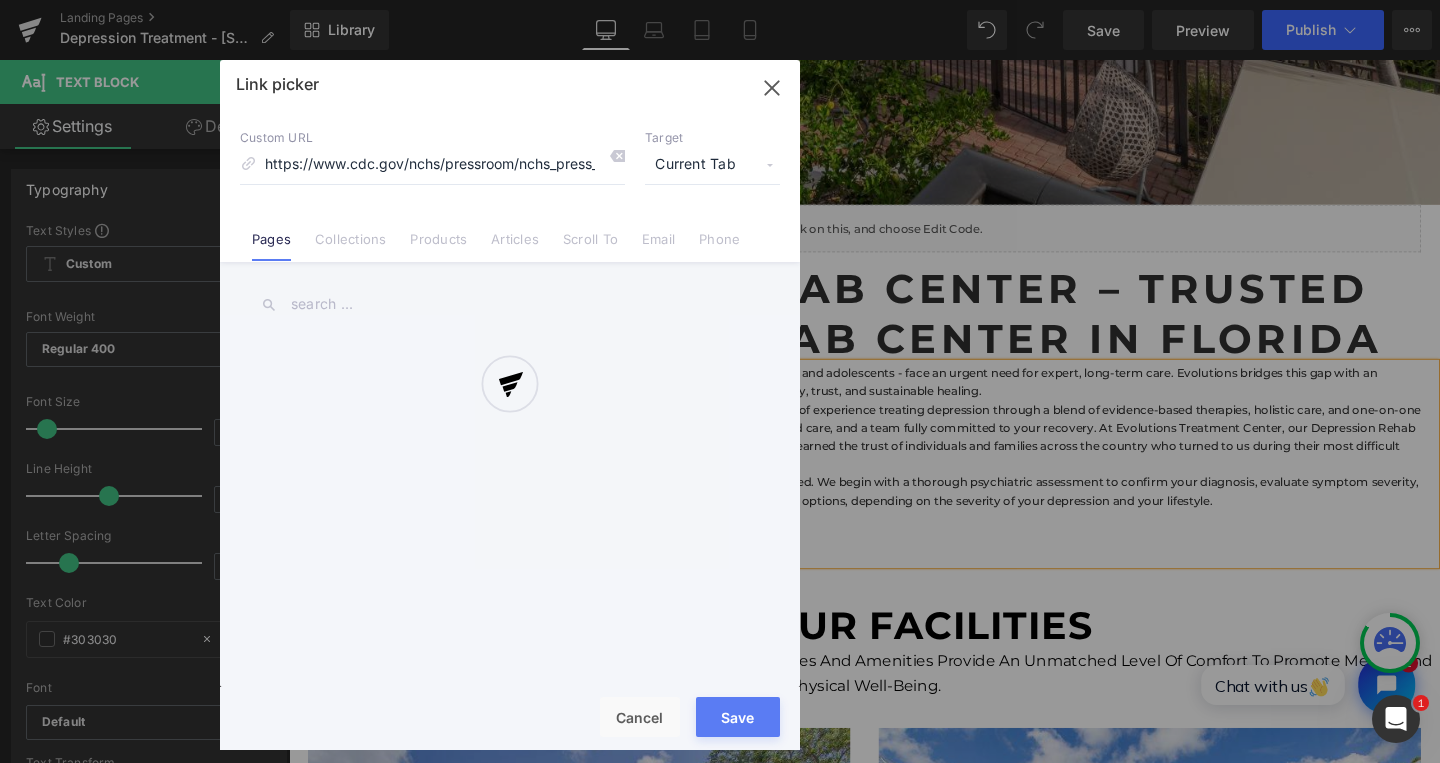 scroll, scrollTop: 0, scrollLeft: 183, axis: horizontal 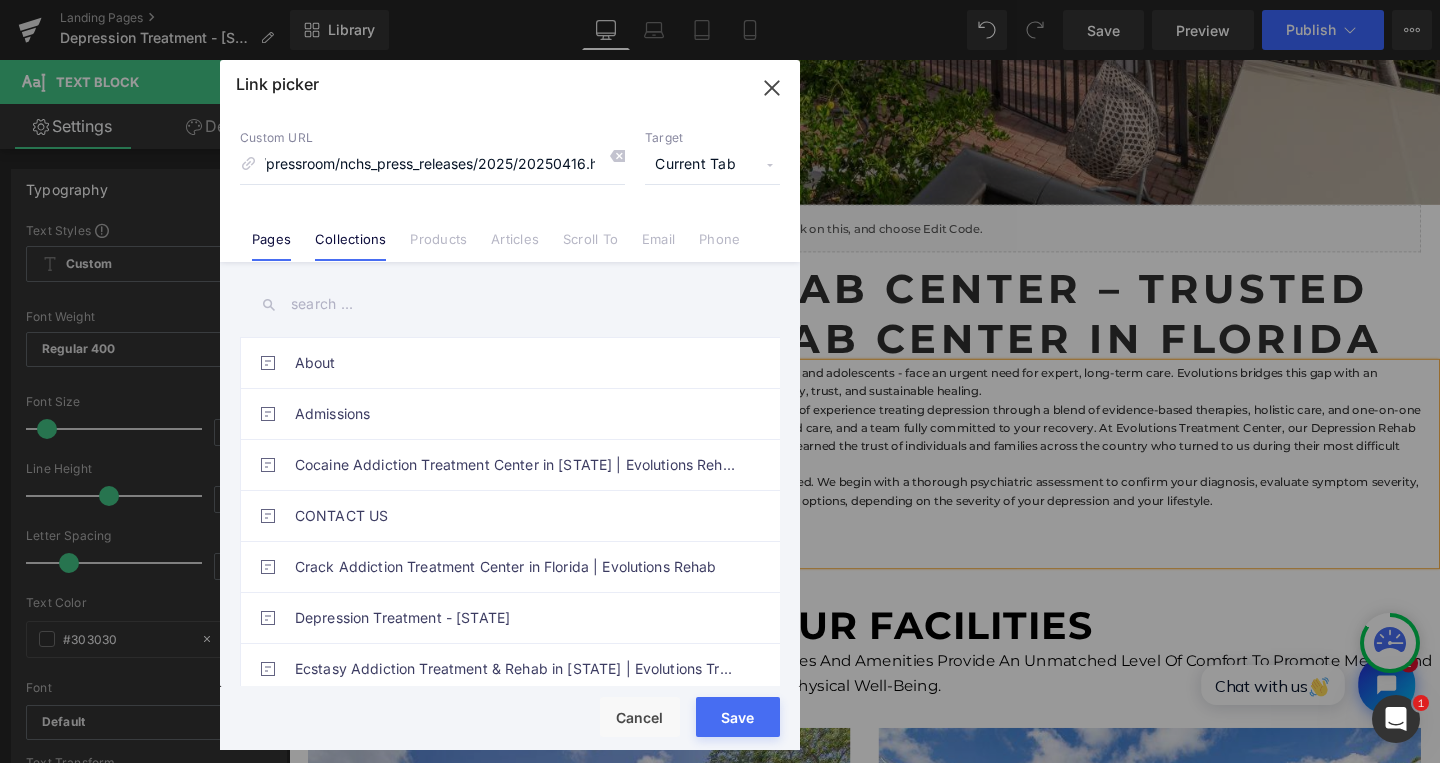 click on "Collections" at bounding box center [350, 246] 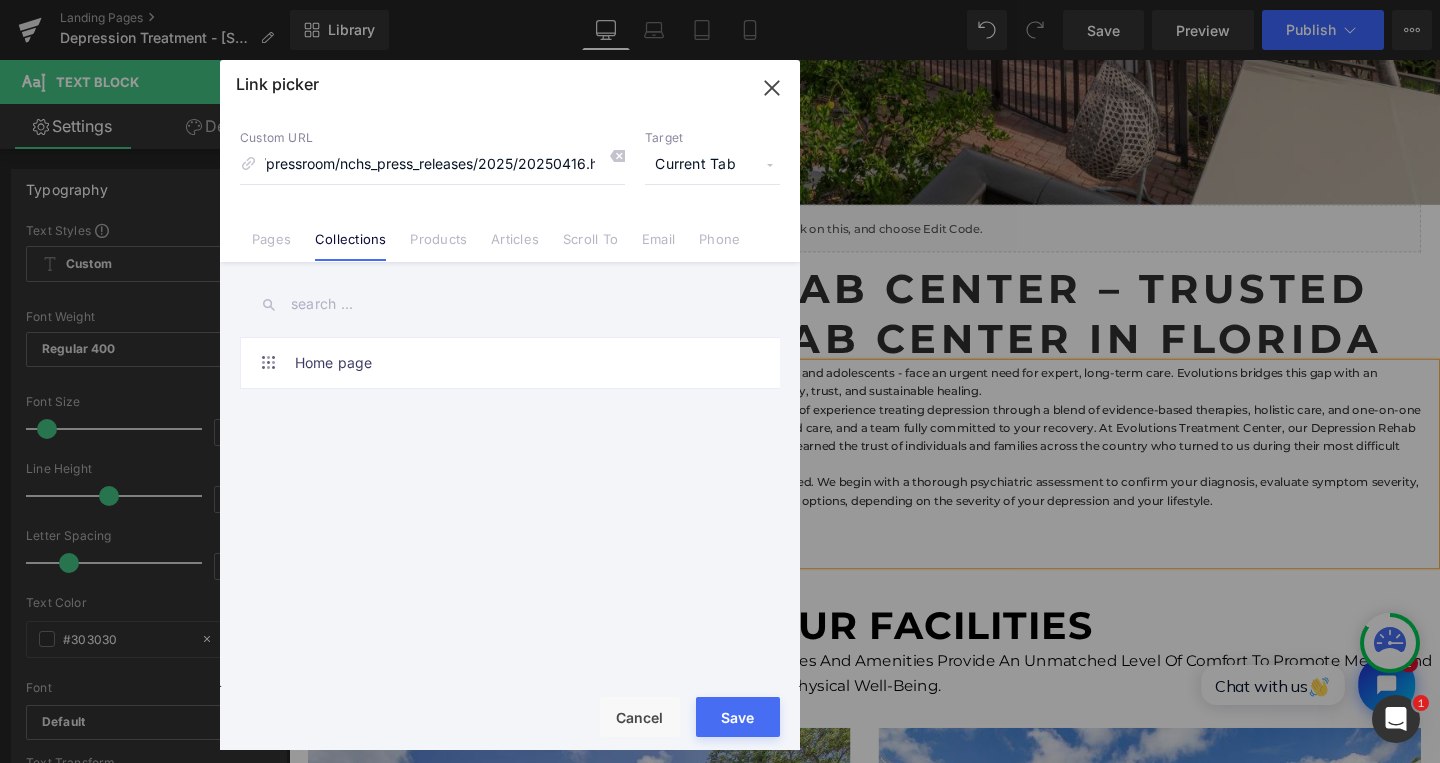 click on "Current Tab" at bounding box center [712, 165] 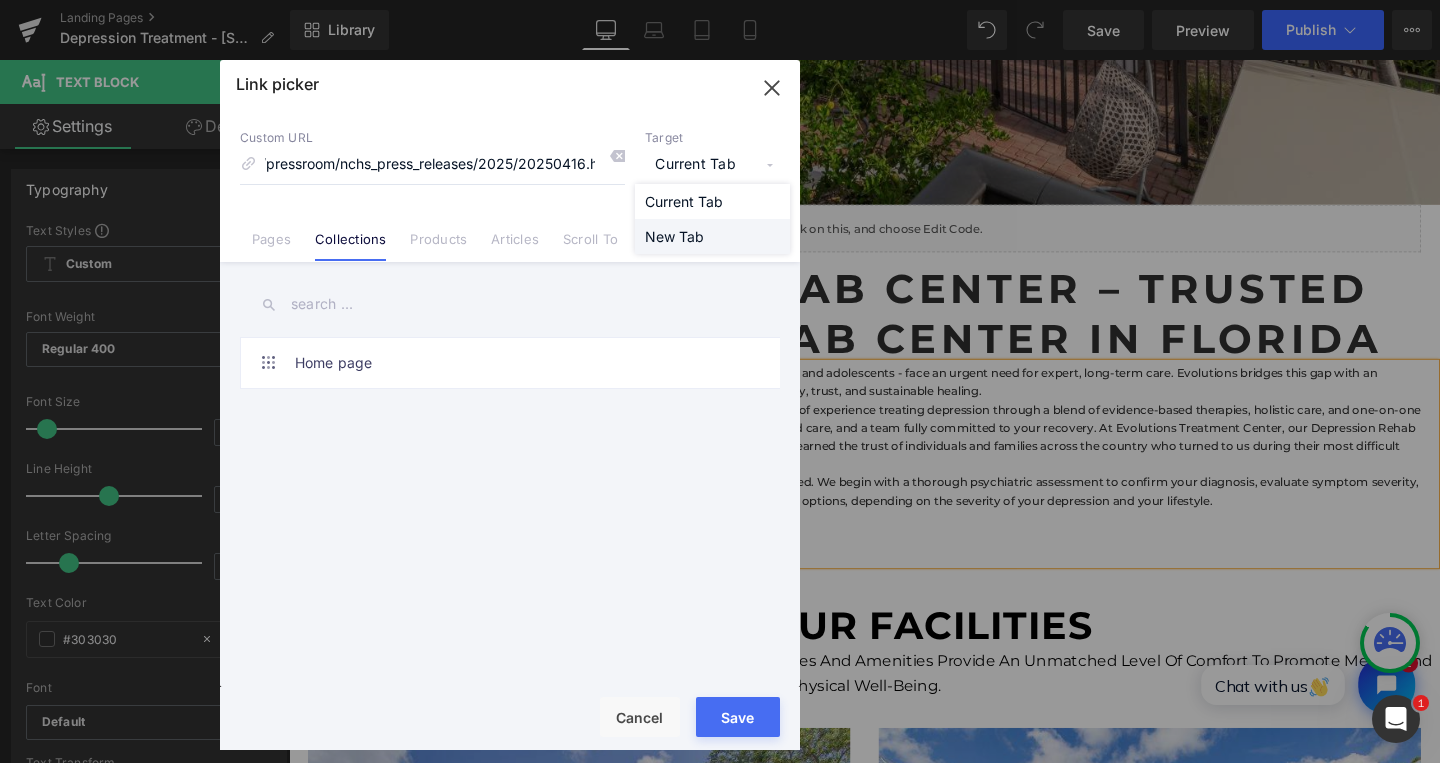 click on "New Tab" at bounding box center [712, 236] 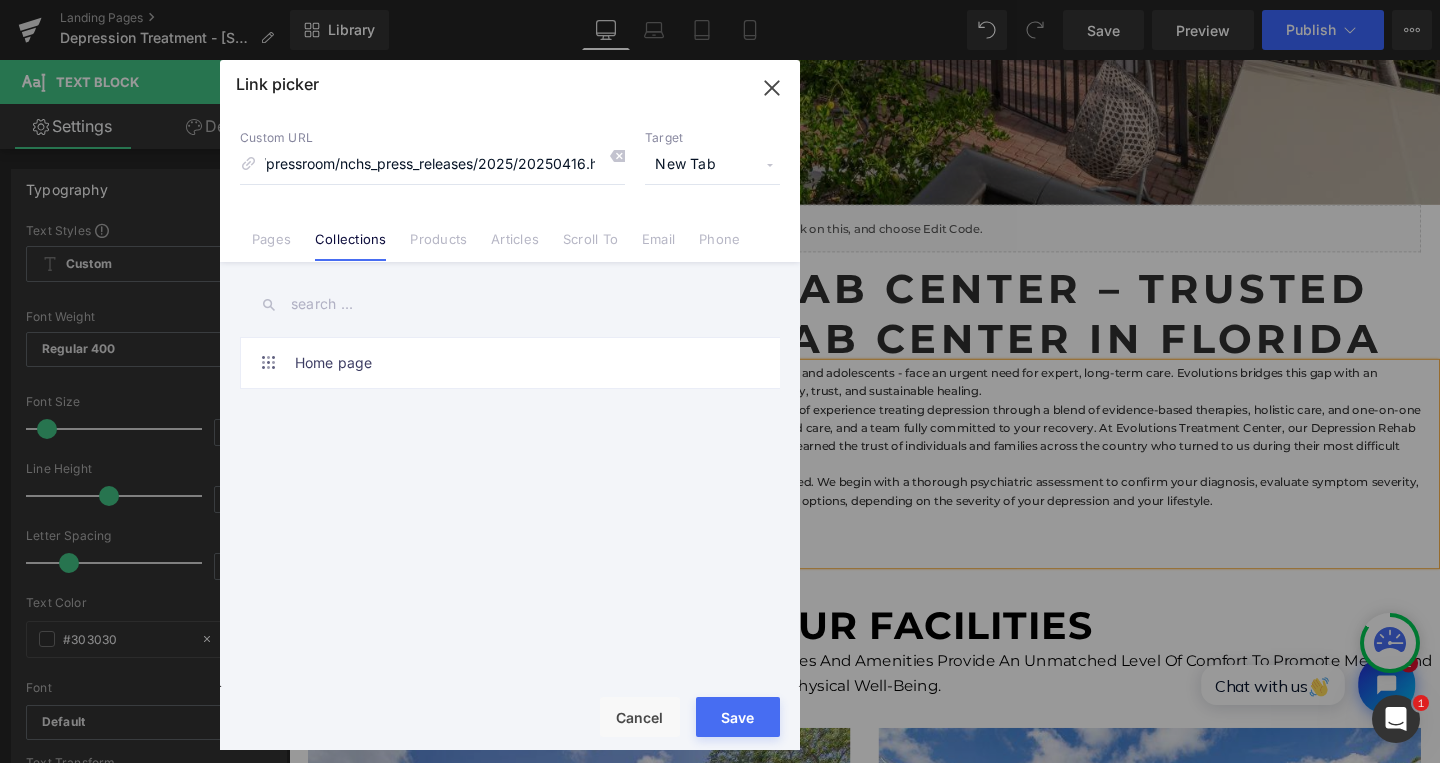 click on "Save" at bounding box center (738, 717) 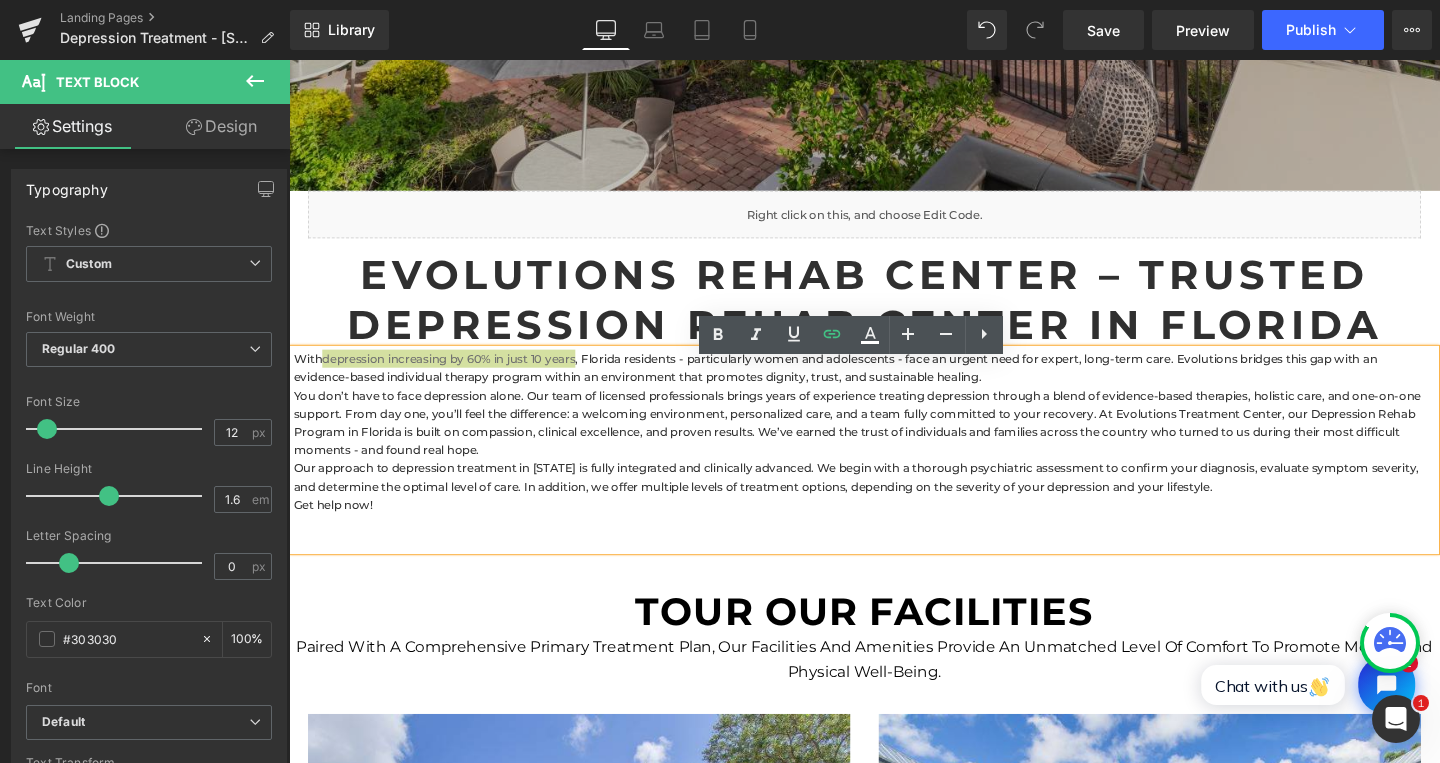 scroll, scrollTop: 1072, scrollLeft: 0, axis: vertical 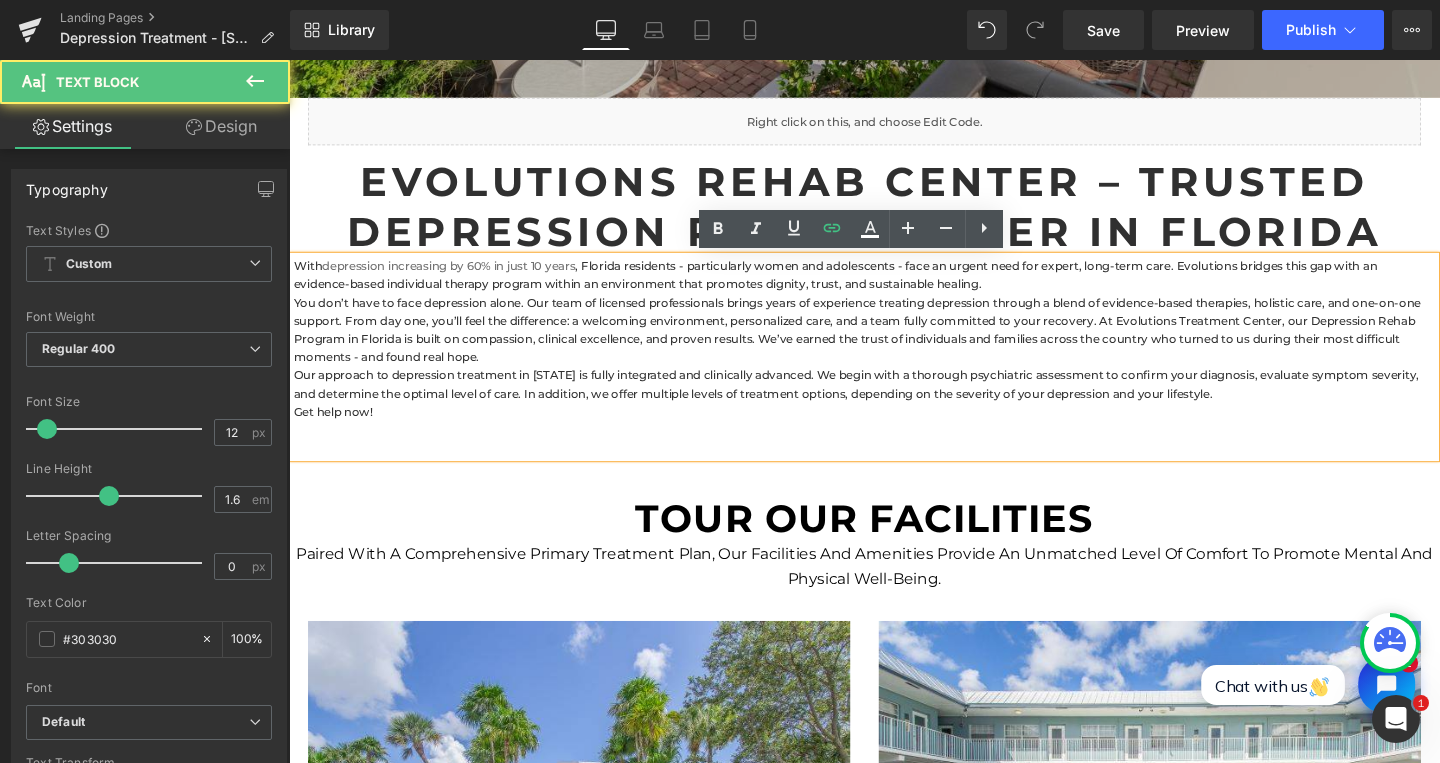 click on "With  depression increasing by 60% in just 10 years , Florida residents - particularly women and adolescents - face an urgent need for expert, long-term care. Evolutions bridges this gap with an evidence-based individual therapy program within an environment that promotes dignity, trust, and sustainable healing. You don’t have to face depression alone. Our team of licensed professionals brings years of experience treating depression through a blend of evidence-based therapies, holistic care, and one-on-one support. From day one, you’ll feel the difference: a welcoming environment, personalized care, and a team fully committed to your recovery. At Evolutions Treatment Center, our Depression Rehab Program in Florida is built on compassion, clinical excellence, and proven results. We’ve earned the trust of individuals and families across the country who turned to us during their most difficult moments - and found real hope. Get help now!" at bounding box center [894, 372] 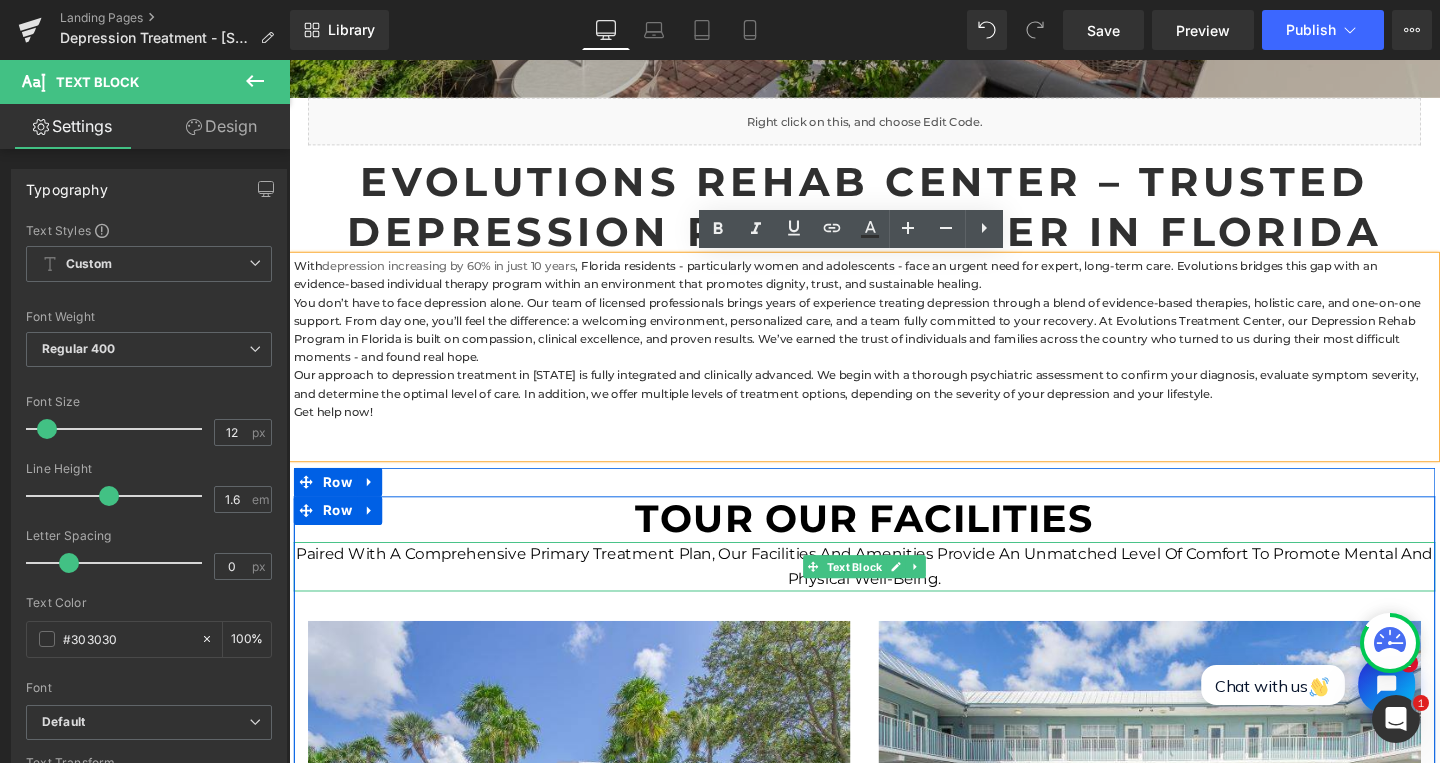click on "paired with a comprehensive primary treatment plan, our facilities and amenities provide an unmatched level of comfort to promote mental and physical well-being." at bounding box center [894, 592] 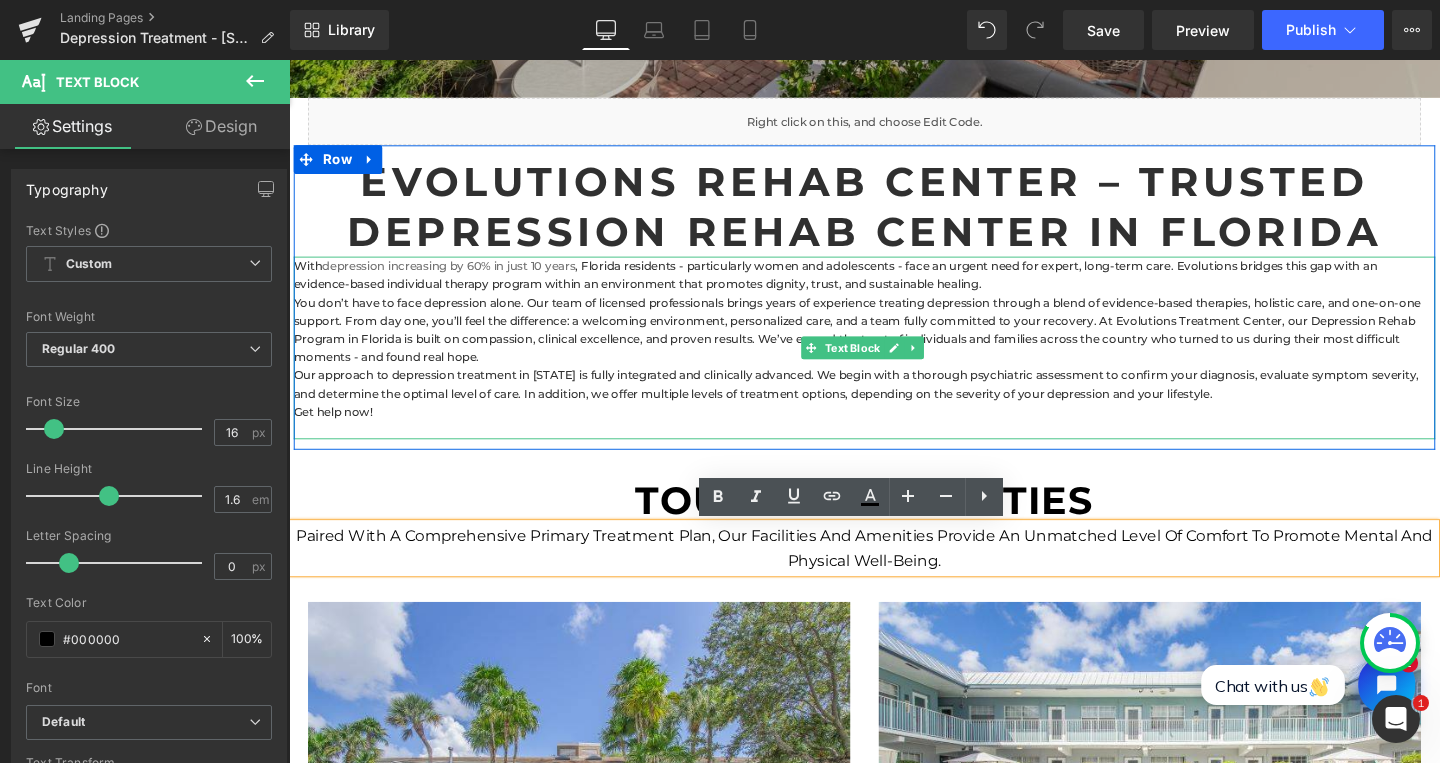 click on "With  depression increasing by 60% in just 10 years , Florida residents - particularly women and adolescents - face an urgent need for expert, long-term care. Evolutions bridges this gap with an evidence-based individual therapy program within an environment that promotes dignity, trust, and sustainable healing. You don’t have to face depression alone. Our team of licensed professionals brings years of experience treating depression through a blend of evidence-based therapies, holistic care, and one-on-one support. From day one, you’ll feel the difference: a welcoming environment, personalized care, and a team fully committed to your recovery. At Evolutions Treatment Center, our Depression Rehab Program in Florida is built on compassion, clinical excellence, and proven results. We’ve earned the trust of individuals and families across the country who turned to us during their most difficult moments - and found real hope. Get help now!" at bounding box center (894, 363) 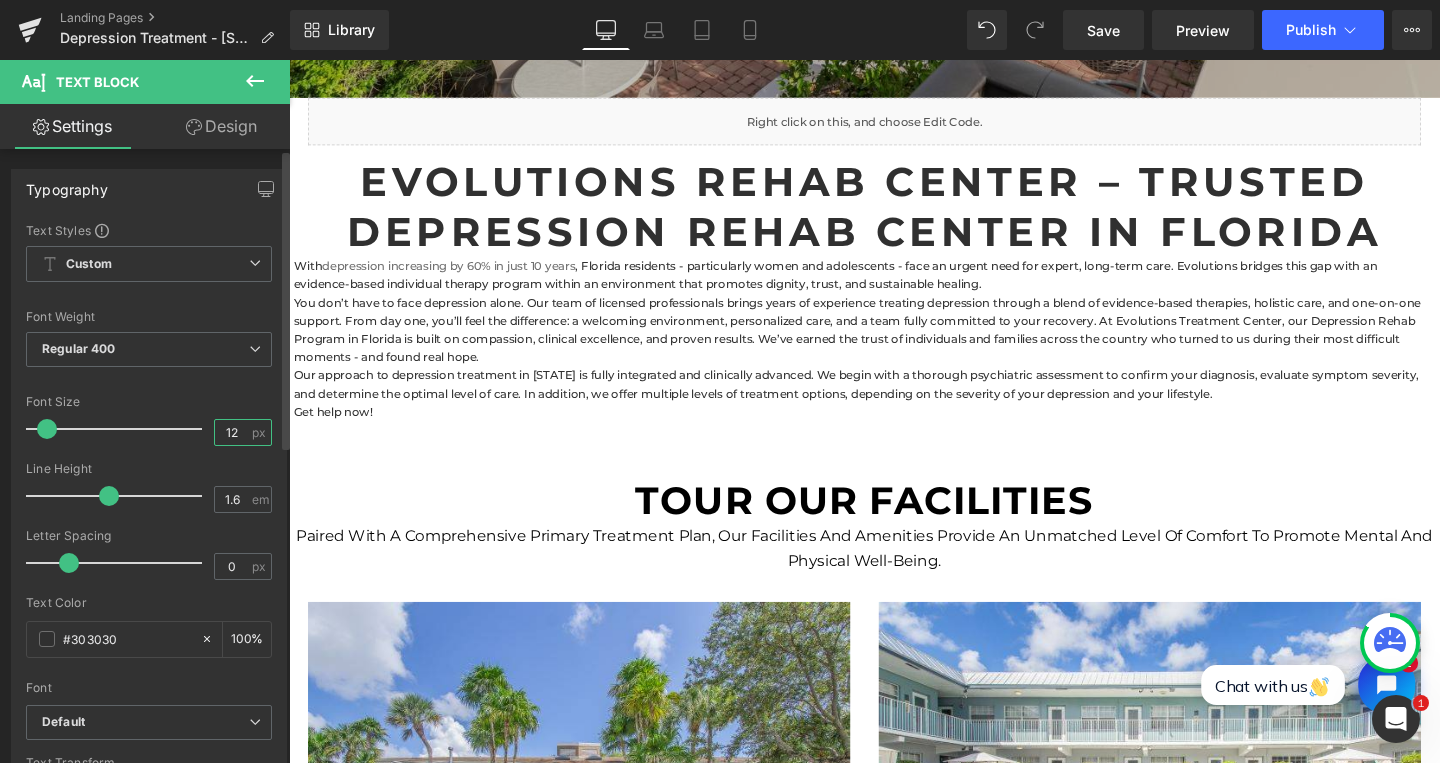 click on "12" at bounding box center [232, 432] 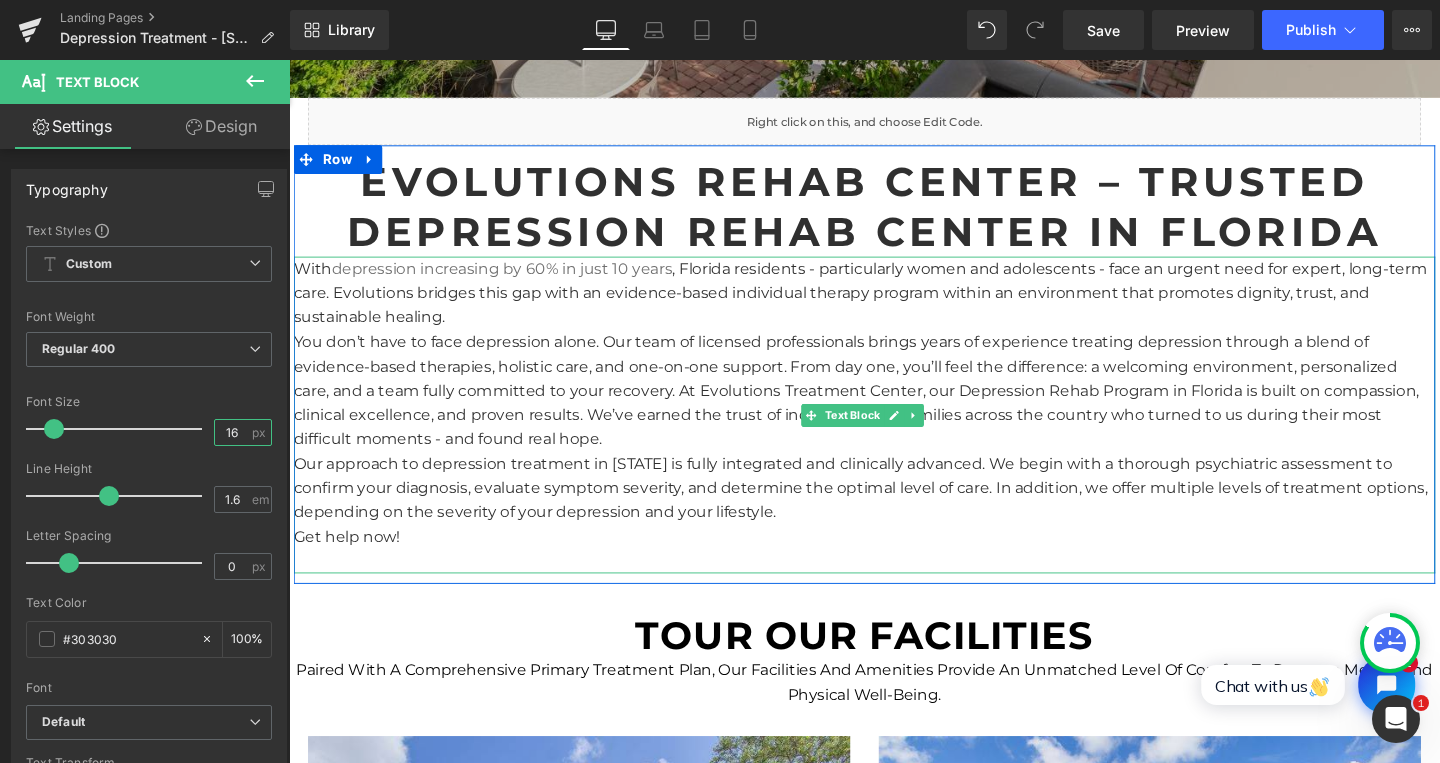 type on "16" 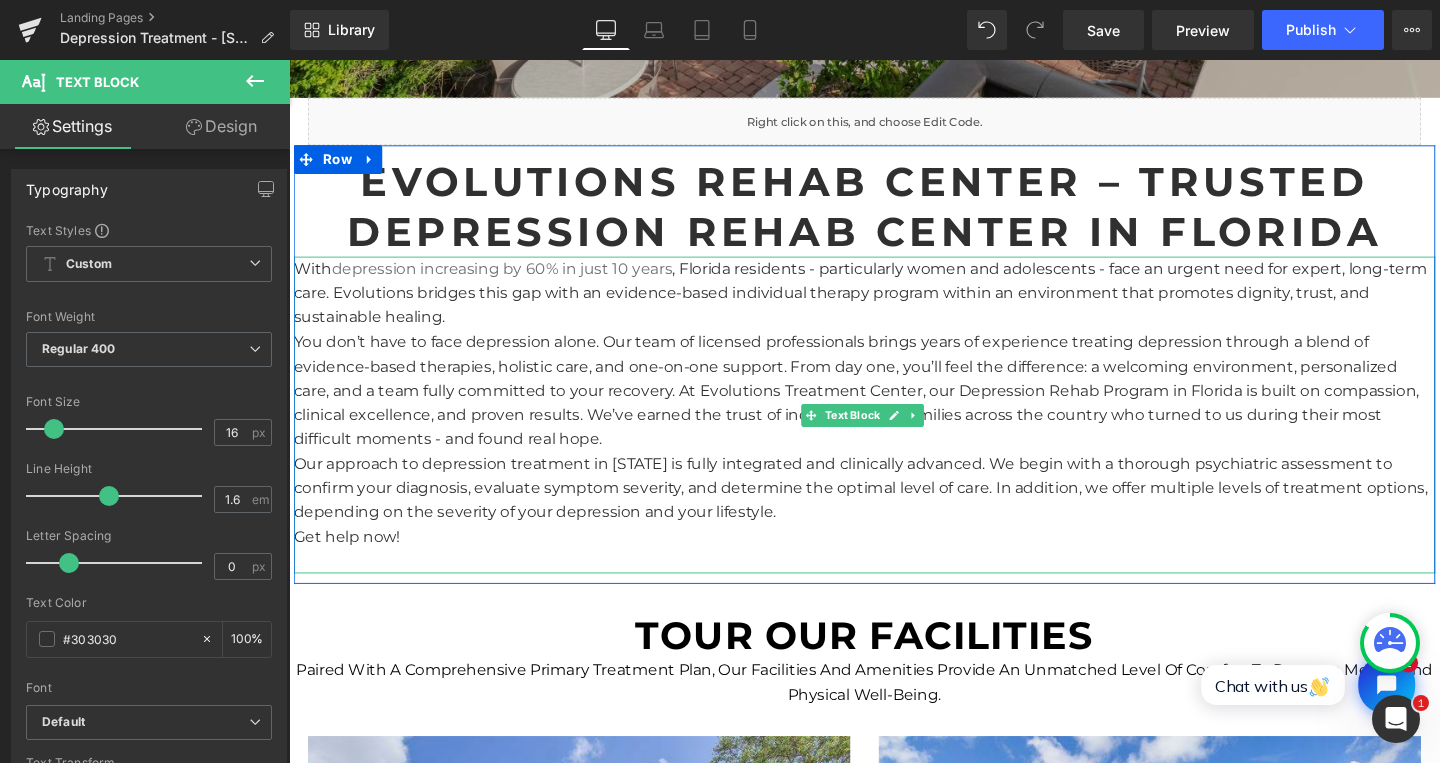 click on "With  depression increasing by 60% in just 10 years , Florida residents - particularly women and adolescents - face an urgent need for expert, long-term care. Evolutions bridges this gap with an evidence-based individual therapy program within an environment that promotes dignity, trust, and sustainable healing. You don’t have to face depression alone. Our team of licensed professionals brings years of experience treating depression through a blend of evidence-based therapies, holistic care, and one-on-one support. From day one, you’ll feel the difference: a welcoming environment, personalized care, and a team fully committed to your recovery. At Evolutions Treatment Center, our Depression Rehab Program in Florida is built on compassion, clinical excellence, and proven results. We’ve earned the trust of individuals and families across the country who turned to us during their most difficult moments - and found real hope. Get help now!" at bounding box center (894, 433) 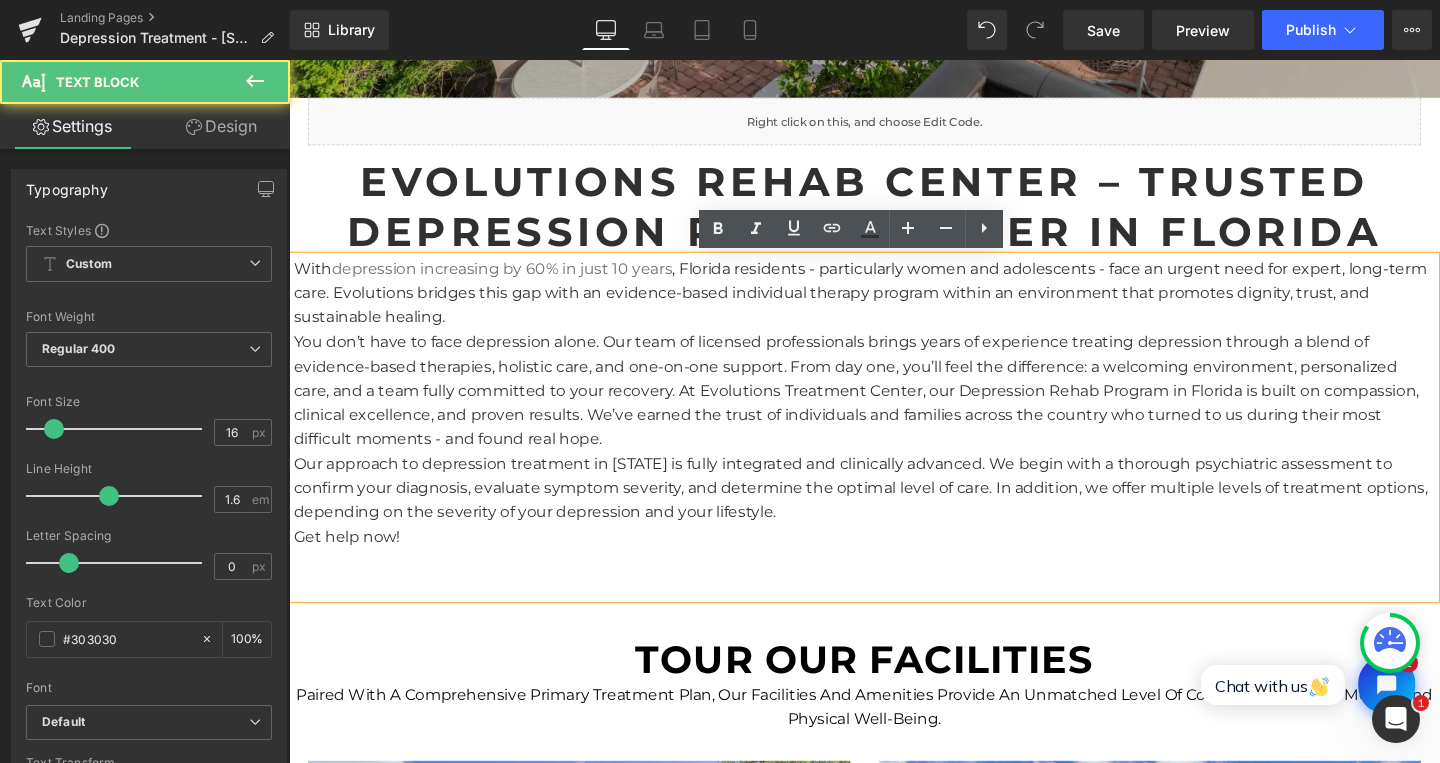 click on "With  depression increasing by 60% in just 10 years , Florida residents - particularly women and adolescents - face an urgent need for expert, long-term care. Evolutions bridges this gap with an evidence-based individual therapy program within an environment that promotes dignity, trust, and sustainable healing. You don’t have to face depression alone. Our team of licensed professionals brings years of experience treating depression through a blend of evidence-based therapies, holistic care, and one-on-one support. From day one, you’ll feel the difference: a welcoming environment, personalized care, and a team fully committed to your recovery. At Evolutions Treatment Center, our Depression Rehab Program in Florida is built on compassion, clinical excellence, and proven results. We’ve earned the trust of individuals and families across the country who turned to us during their most difficult moments - and found real hope. Get help now!" at bounding box center [894, 446] 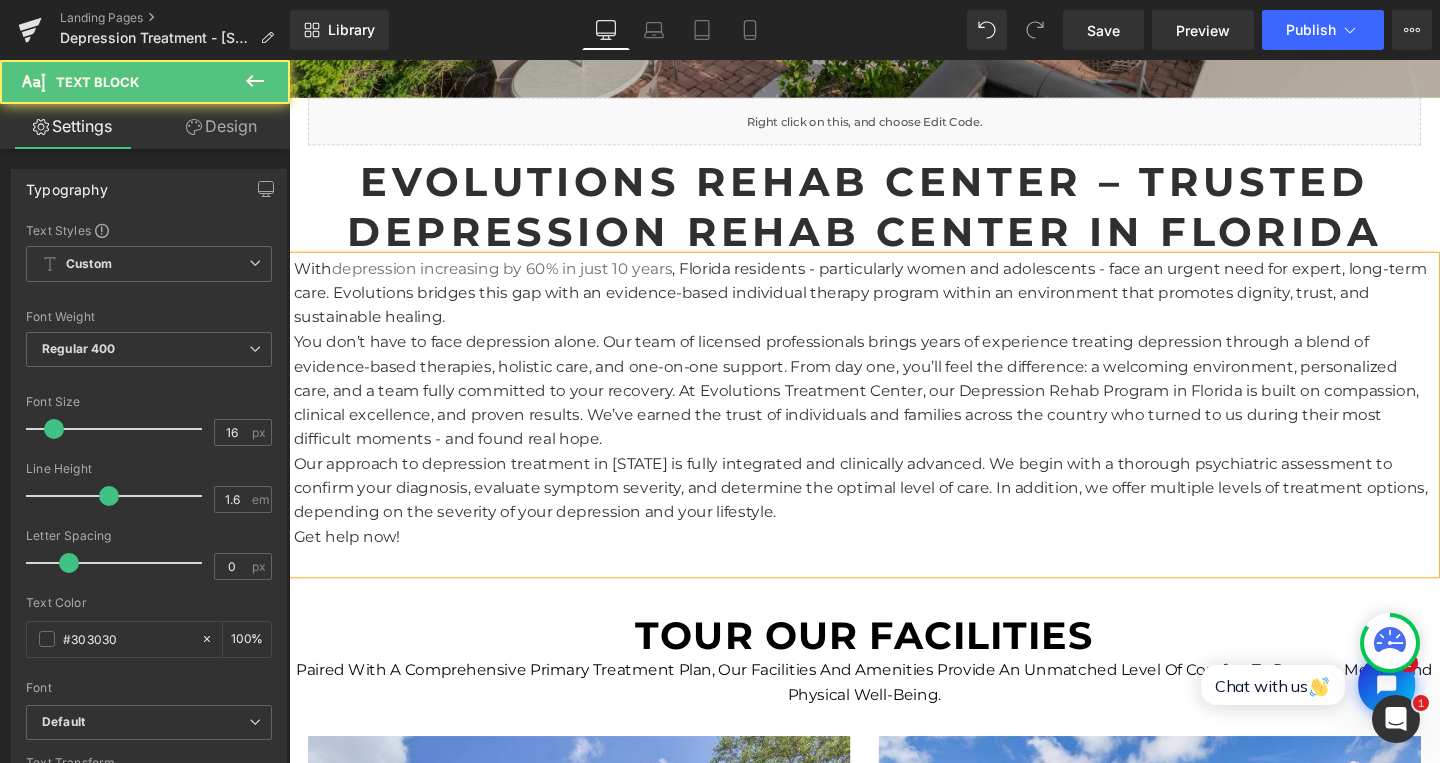 click on "You don’t have to face depression alone. Our team of licensed professionals brings years of experience treating depression through a blend of evidence-based therapies, holistic care, and one-on-one support. From day one, you’ll feel the difference: a welcoming environment, personalized care, and a team fully committed to your recovery. At Evolutions Treatment Center, our Depression Rehab Program in Florida is built on compassion, clinical excellence, and proven results. We’ve earned the trust of individuals and families across the country who turned to us during their most difficult moments - and found real hope." at bounding box center [894, 408] 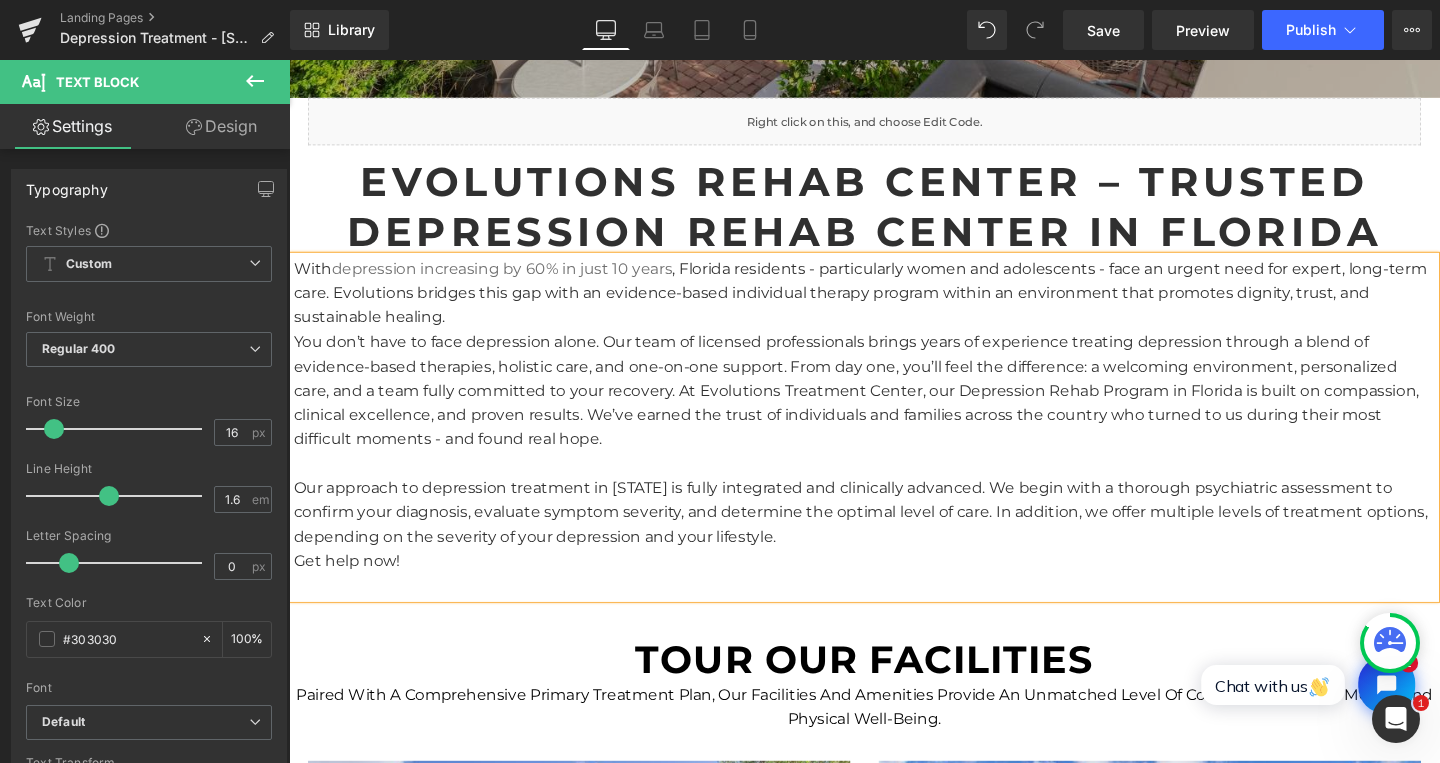 click on "With  depression increasing by 60% in just 10 years , Florida residents - particularly women and adolescents - face an urgent need for expert, long-term care. Evolutions bridges this gap with an evidence-based individual therapy program within an environment that promotes dignity, trust, and sustainable healing." at bounding box center [894, 305] 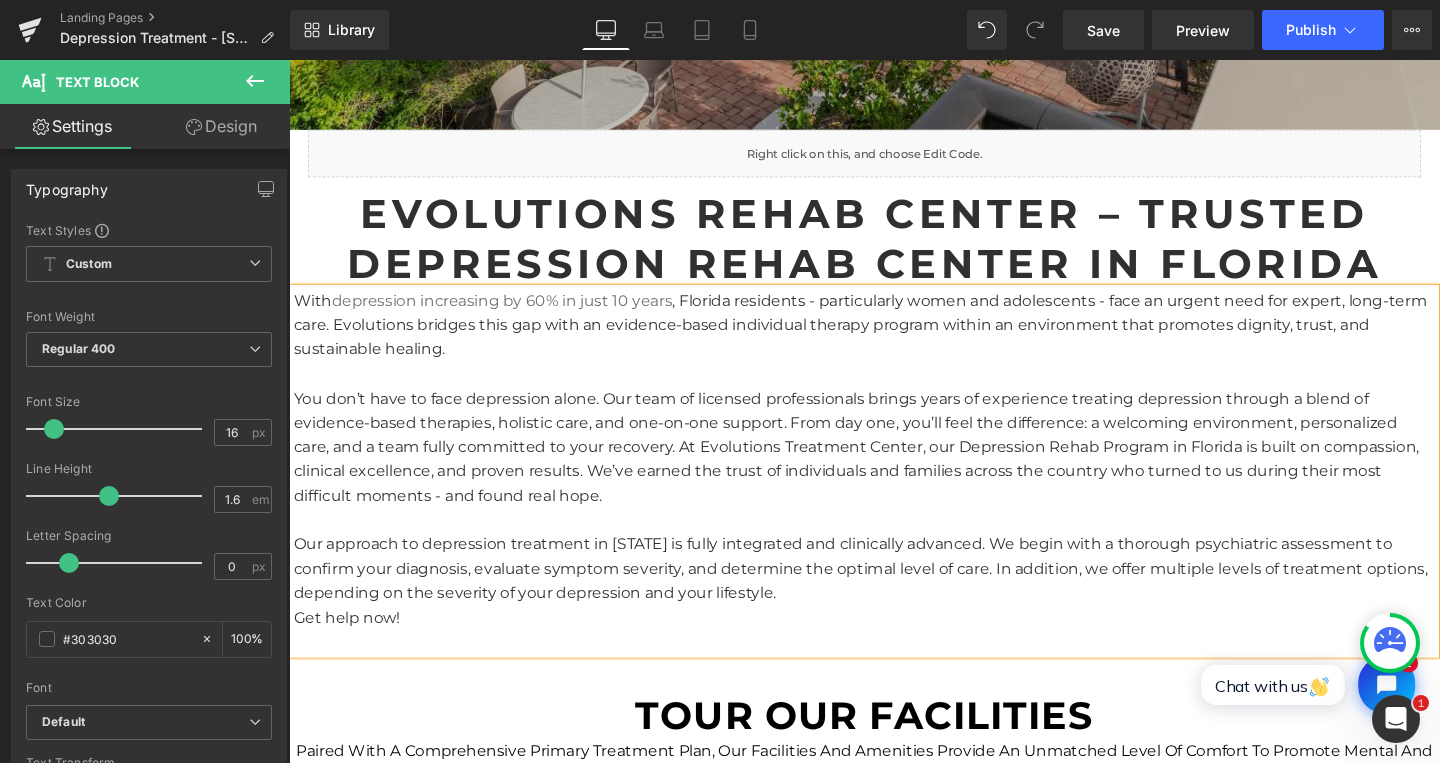 scroll, scrollTop: 1600, scrollLeft: 0, axis: vertical 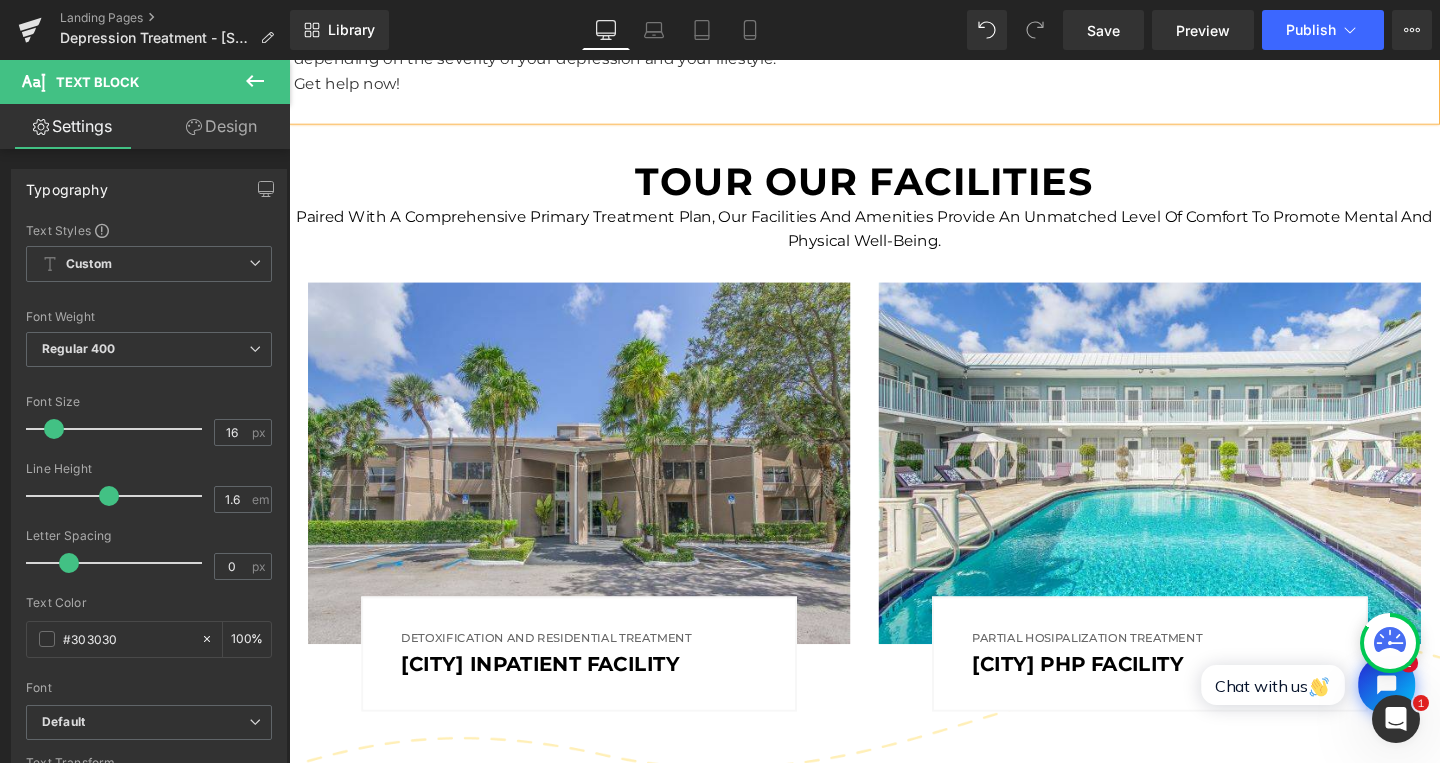 click on "TOUR OUR FACILITIES" at bounding box center (894, 187) 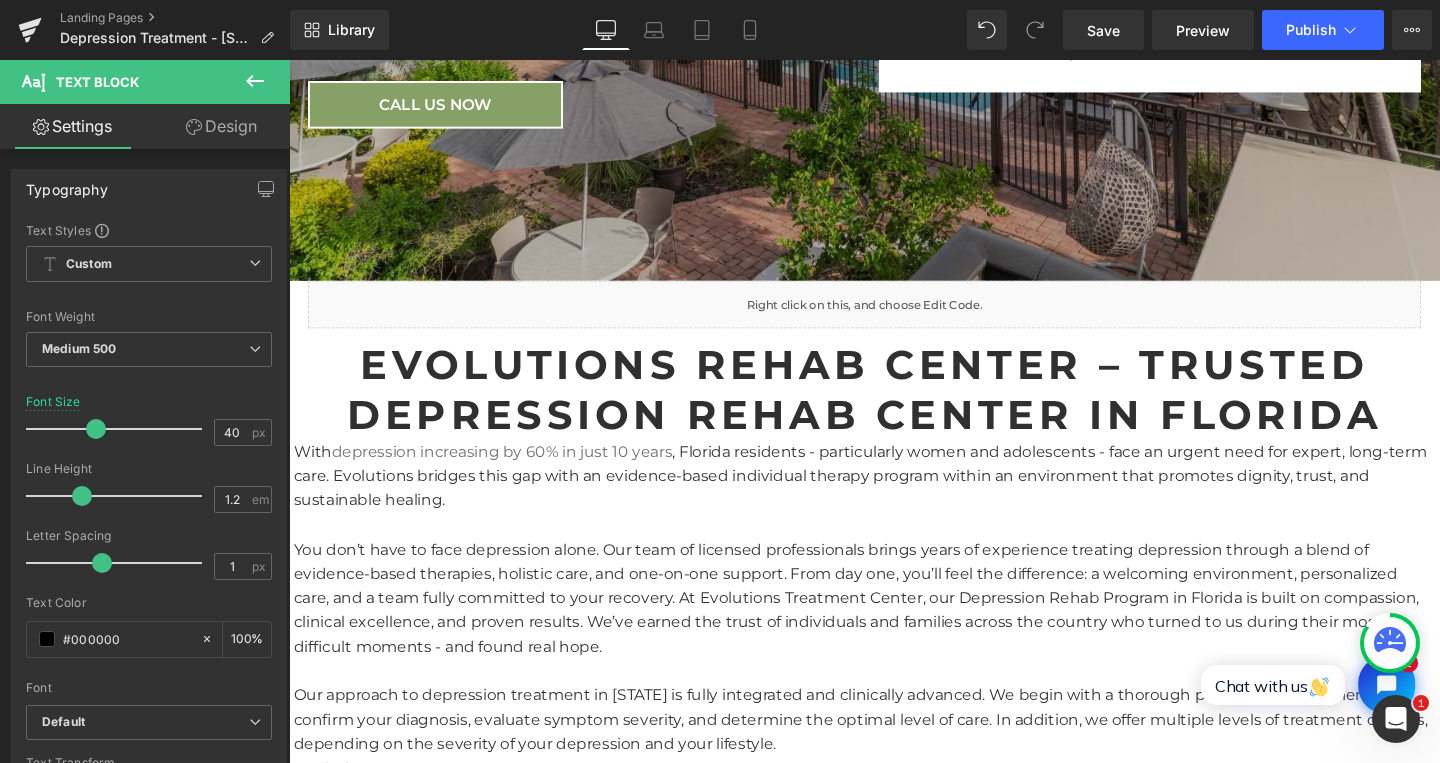scroll, scrollTop: 847, scrollLeft: 0, axis: vertical 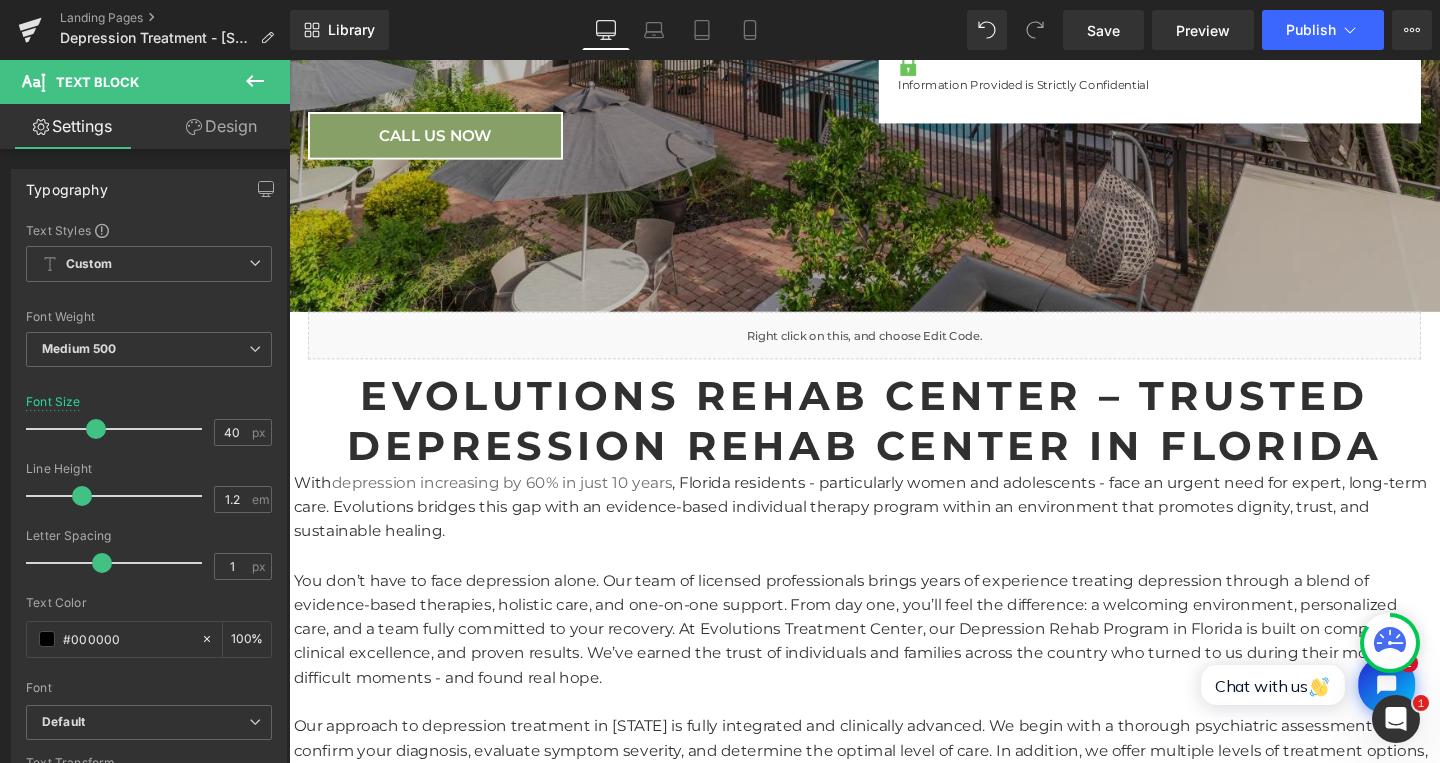 click on "Evolutions Rehab Center – Trusted Depression Rehab Center in Florida" at bounding box center (894, 439) 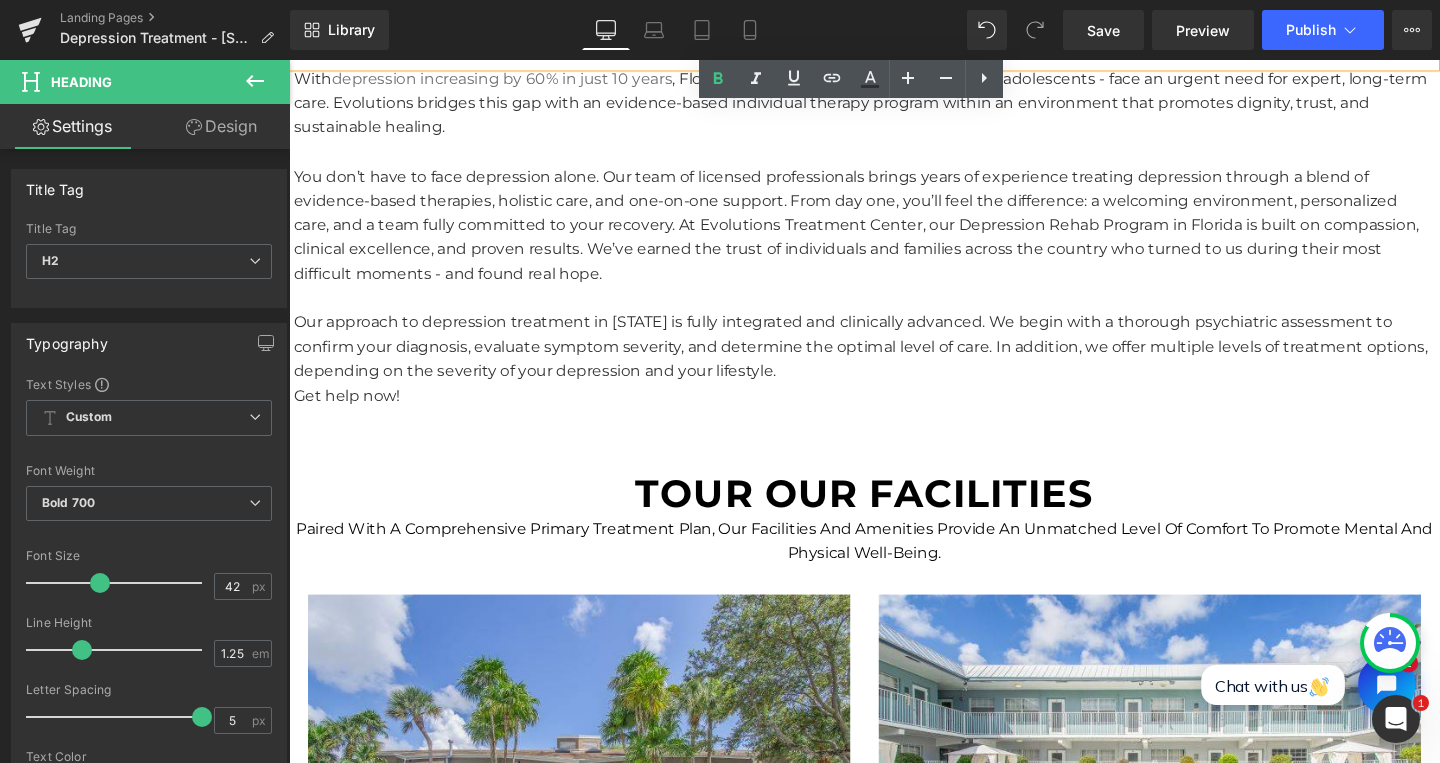 scroll, scrollTop: 1359, scrollLeft: 0, axis: vertical 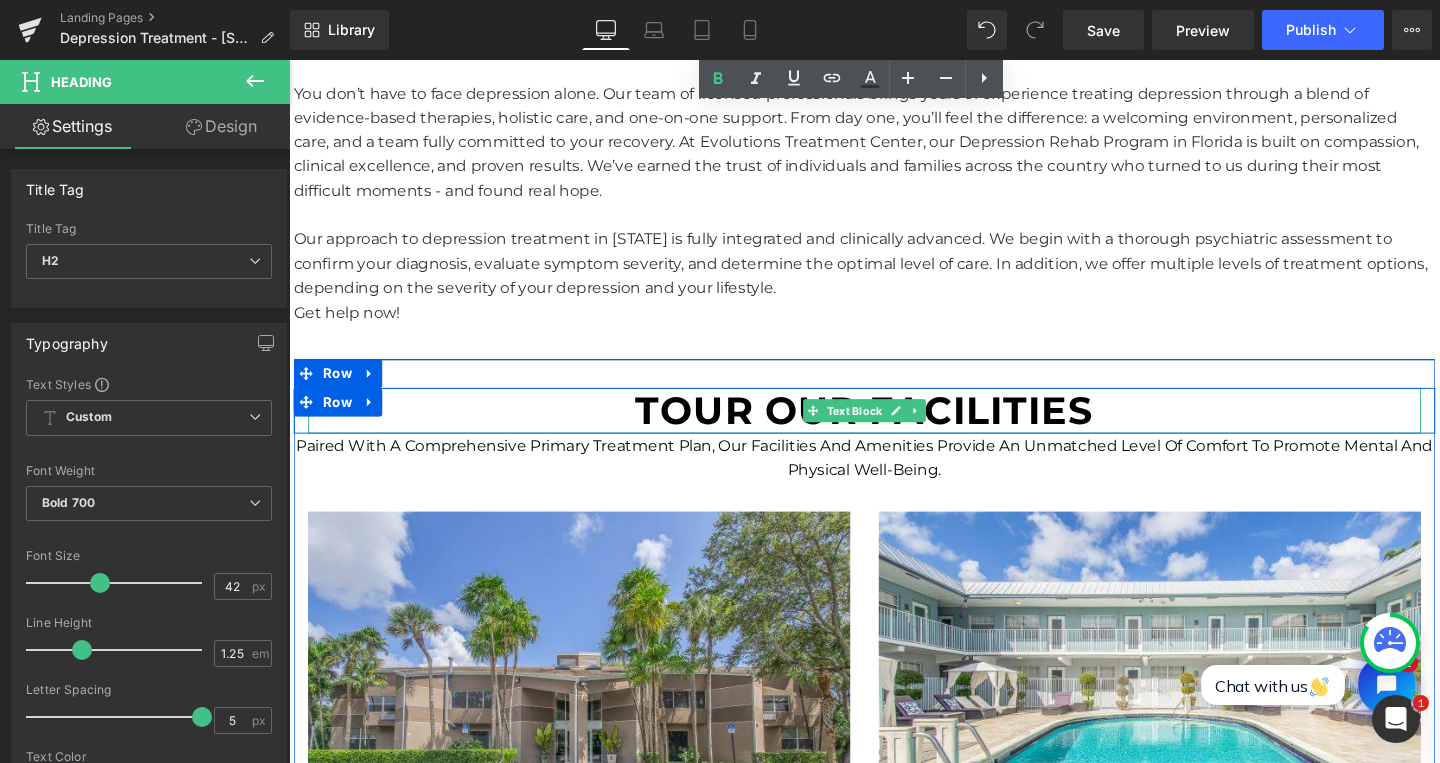 click on "TOUR OUR FACILITIES" at bounding box center (894, 428) 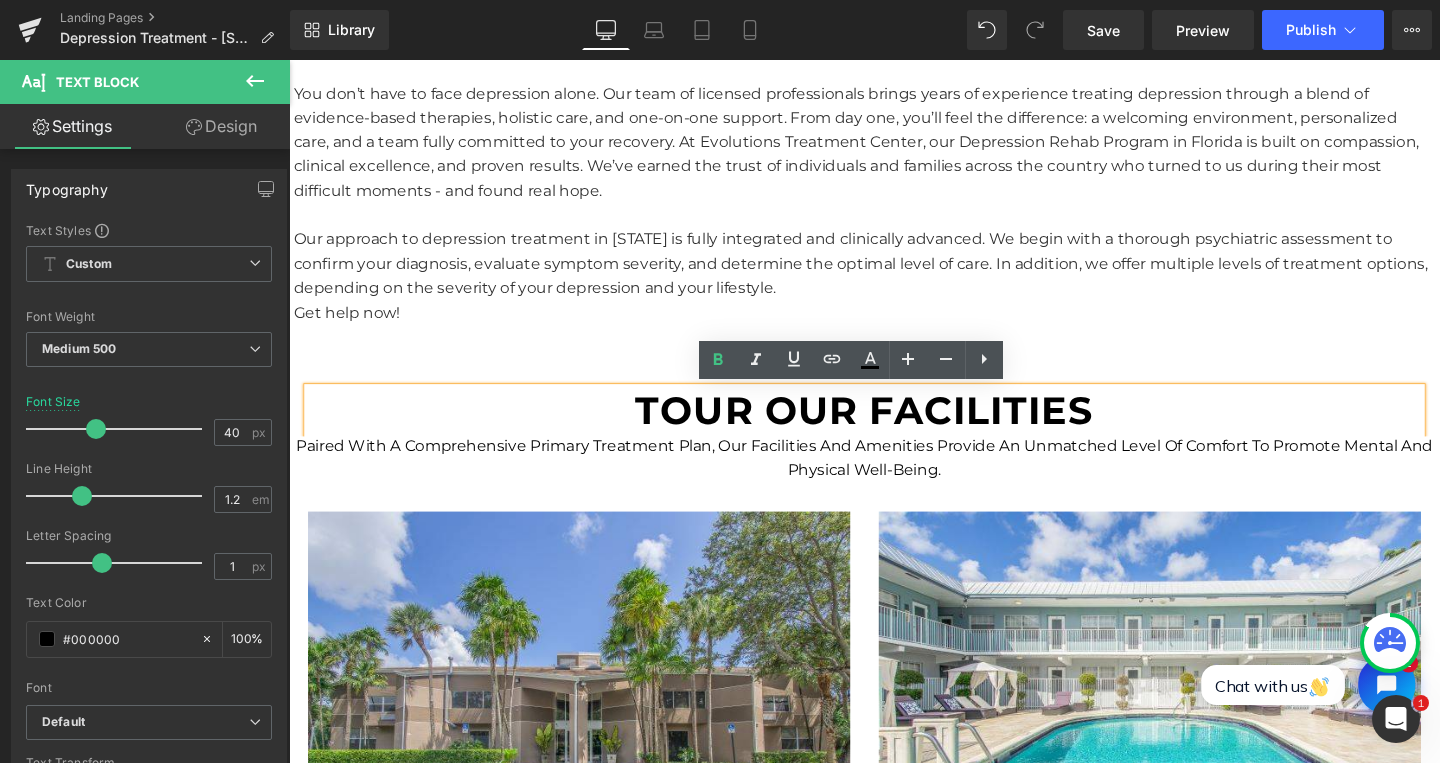 click on "TOUR OUR FACILITIES" at bounding box center [894, 429] 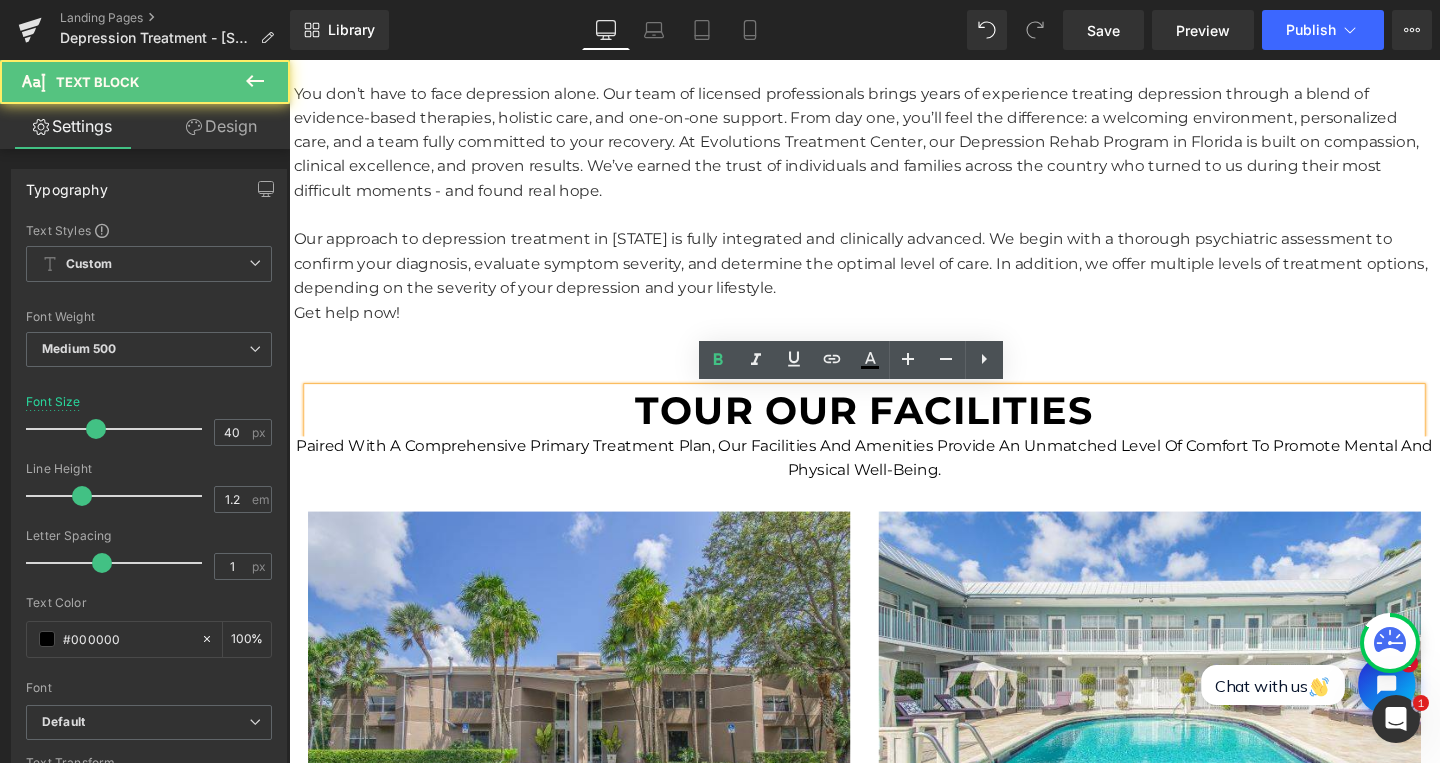 click on "TOUR OUR FACILITIES" at bounding box center [894, 428] 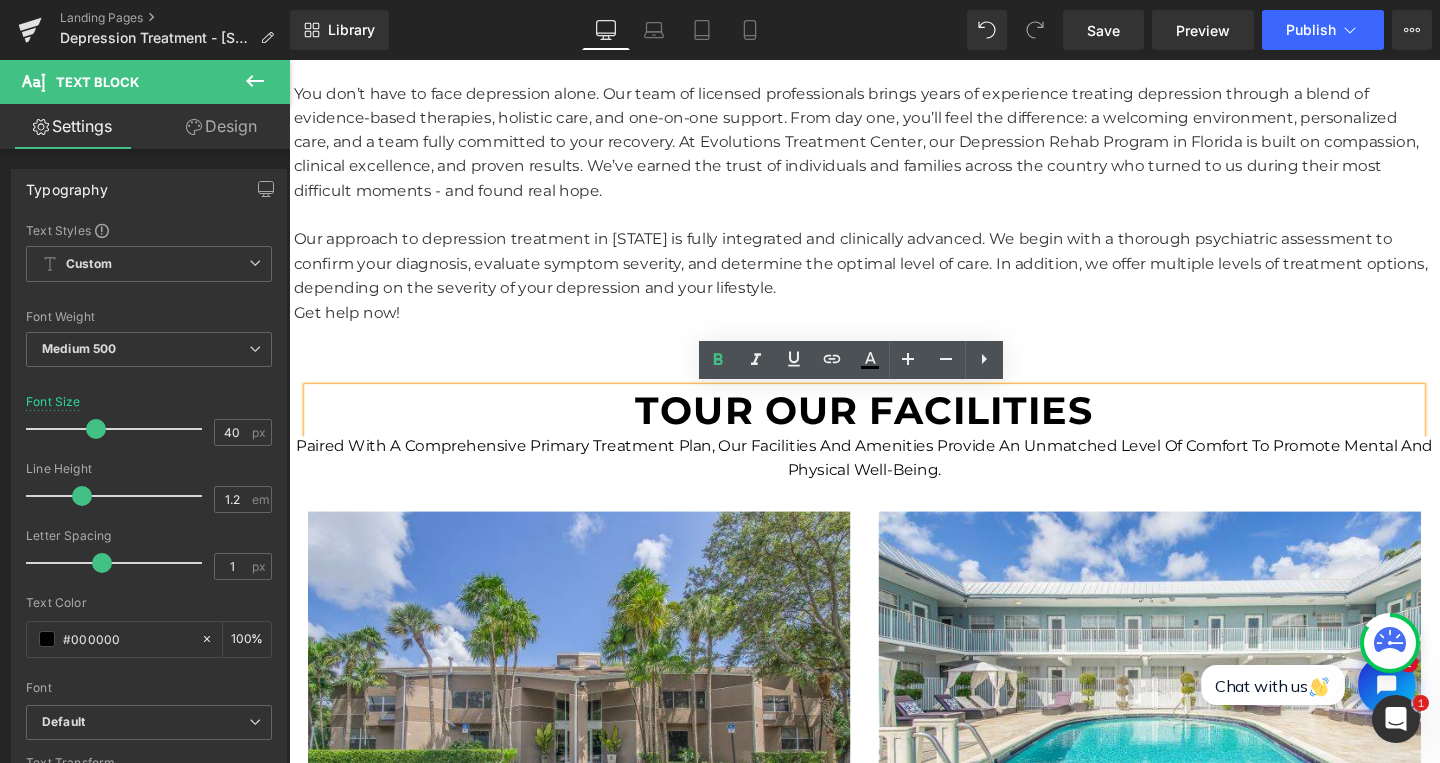 click on "paired with a comprehensive primary treatment plan, our facilities and amenities provide an unmatched level of comfort to promote mental and physical well-being." at bounding box center (894, 478) 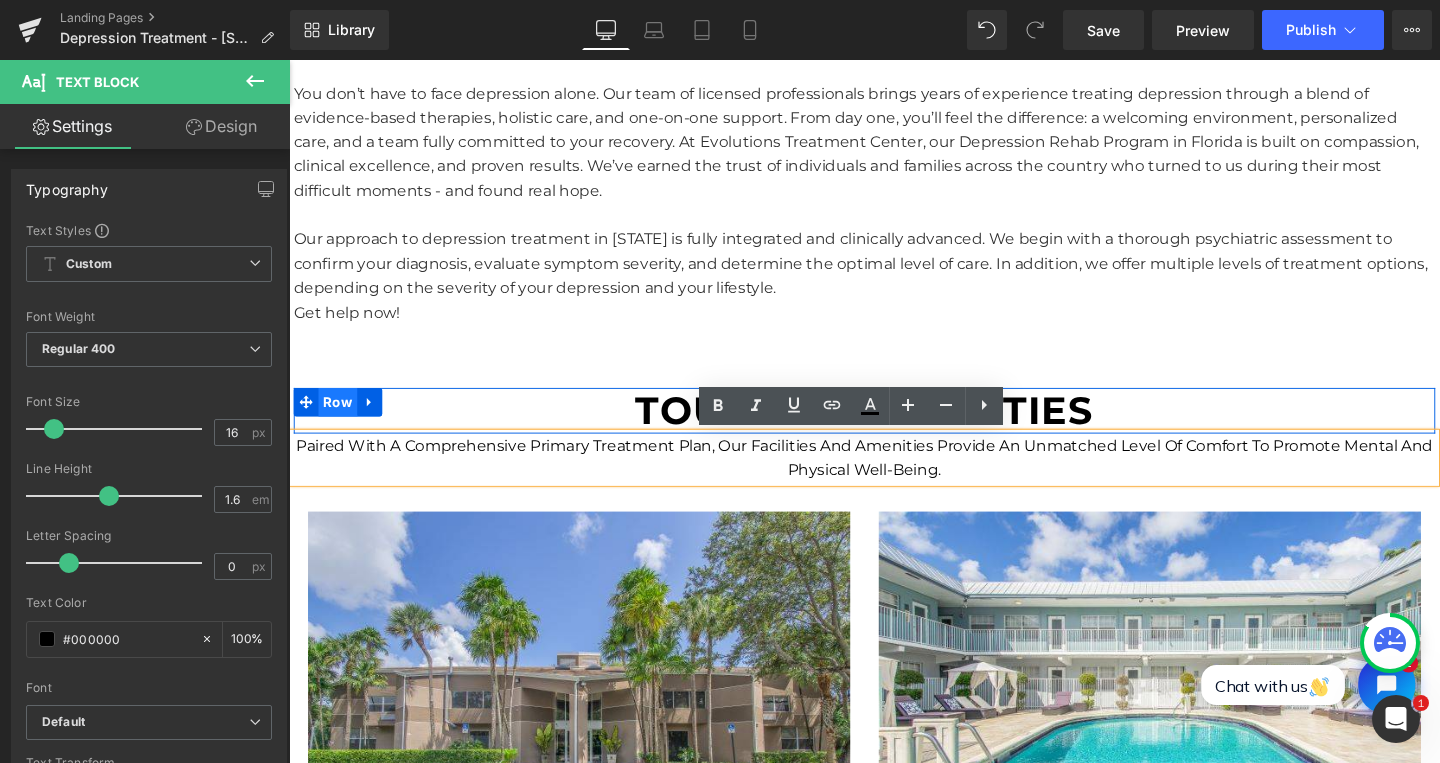 click on "Row" at bounding box center [340, 420] 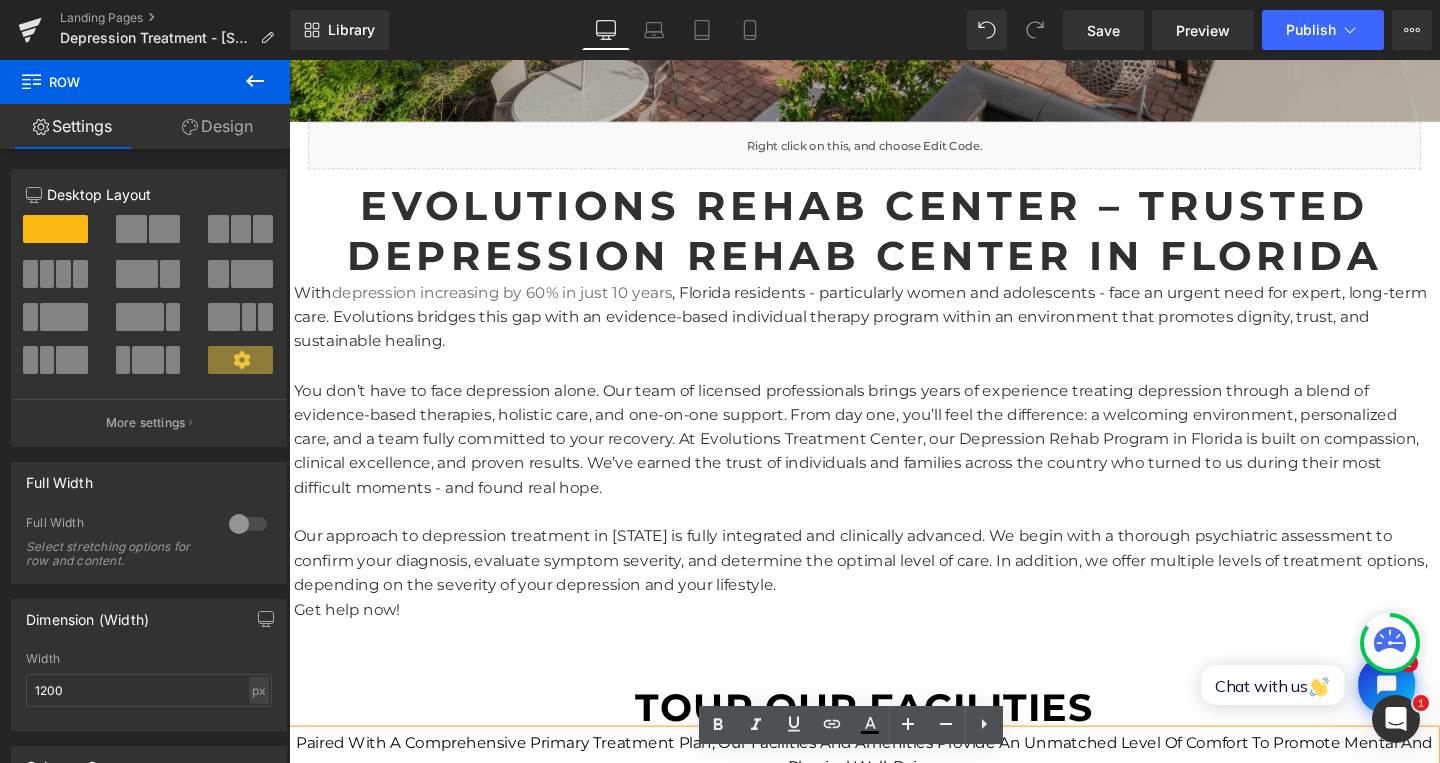 scroll, scrollTop: 1024, scrollLeft: 0, axis: vertical 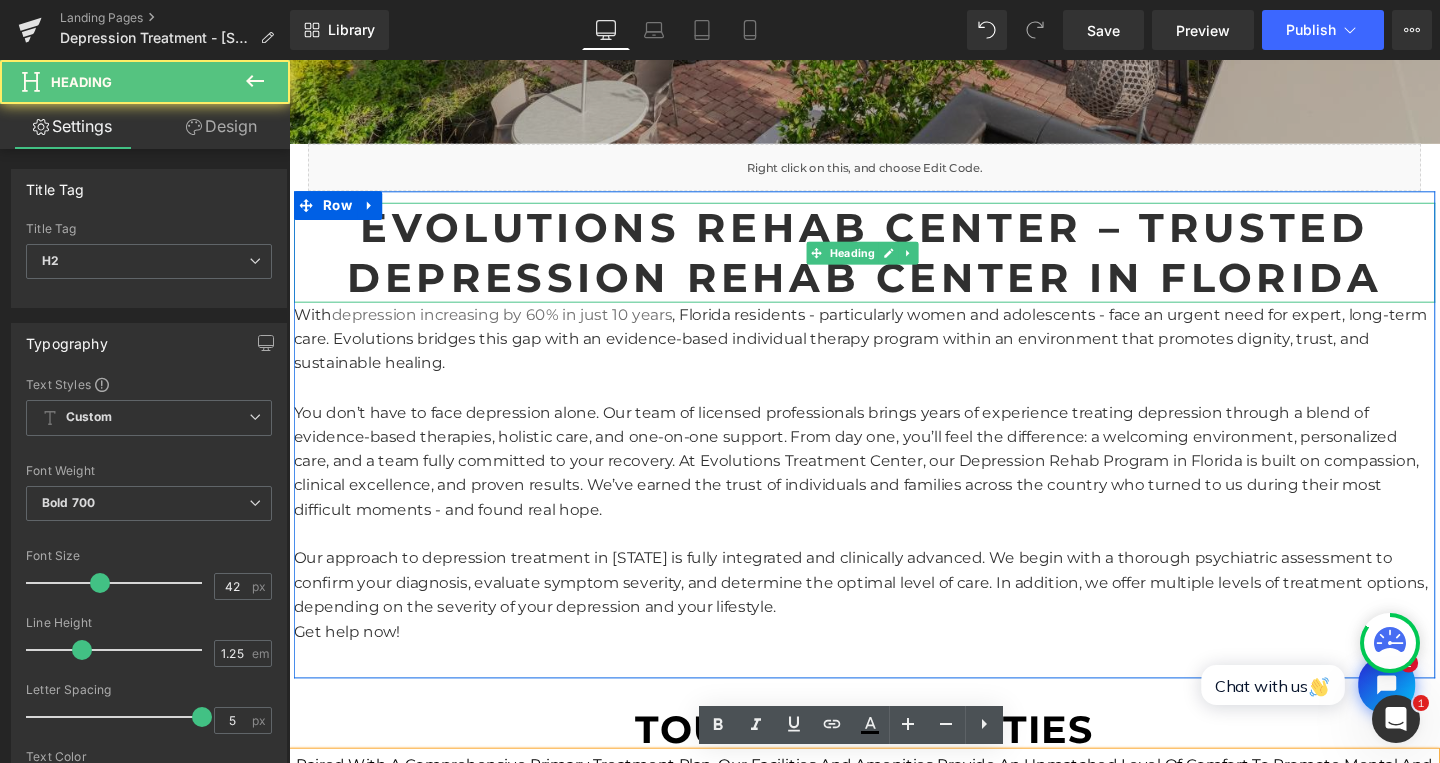 click on "Evolutions Rehab Center – Trusted Depression Rehab Center in Florida" at bounding box center (894, 262) 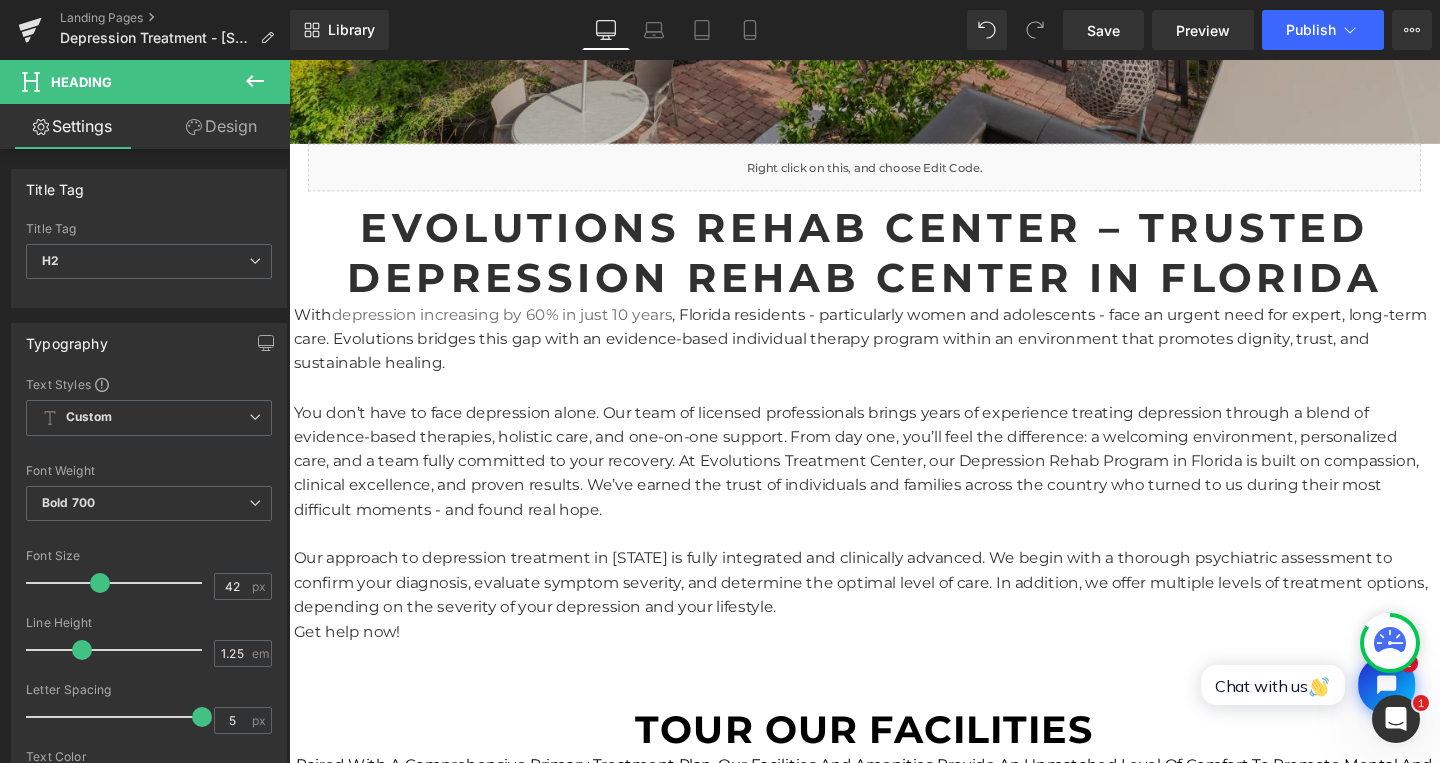 click 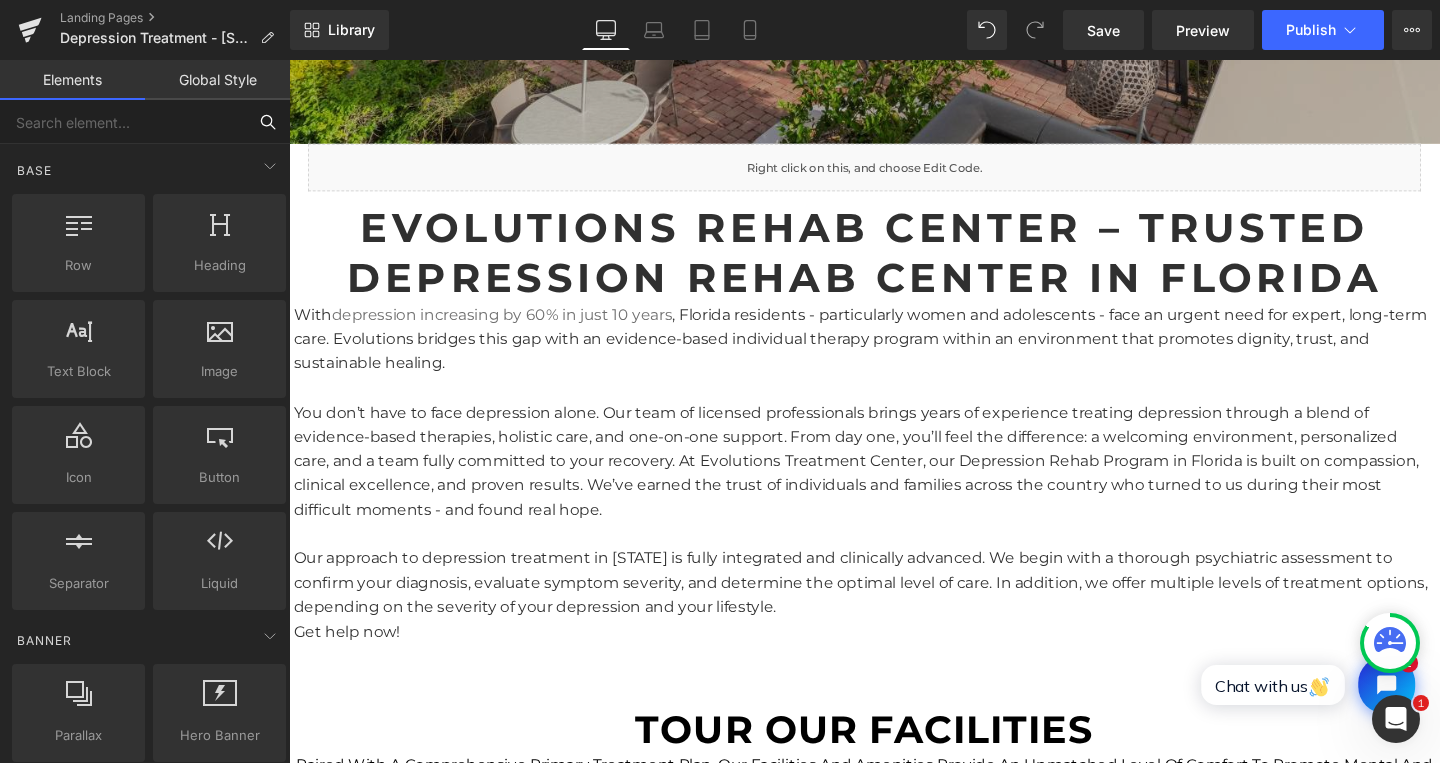 click at bounding box center (123, 122) 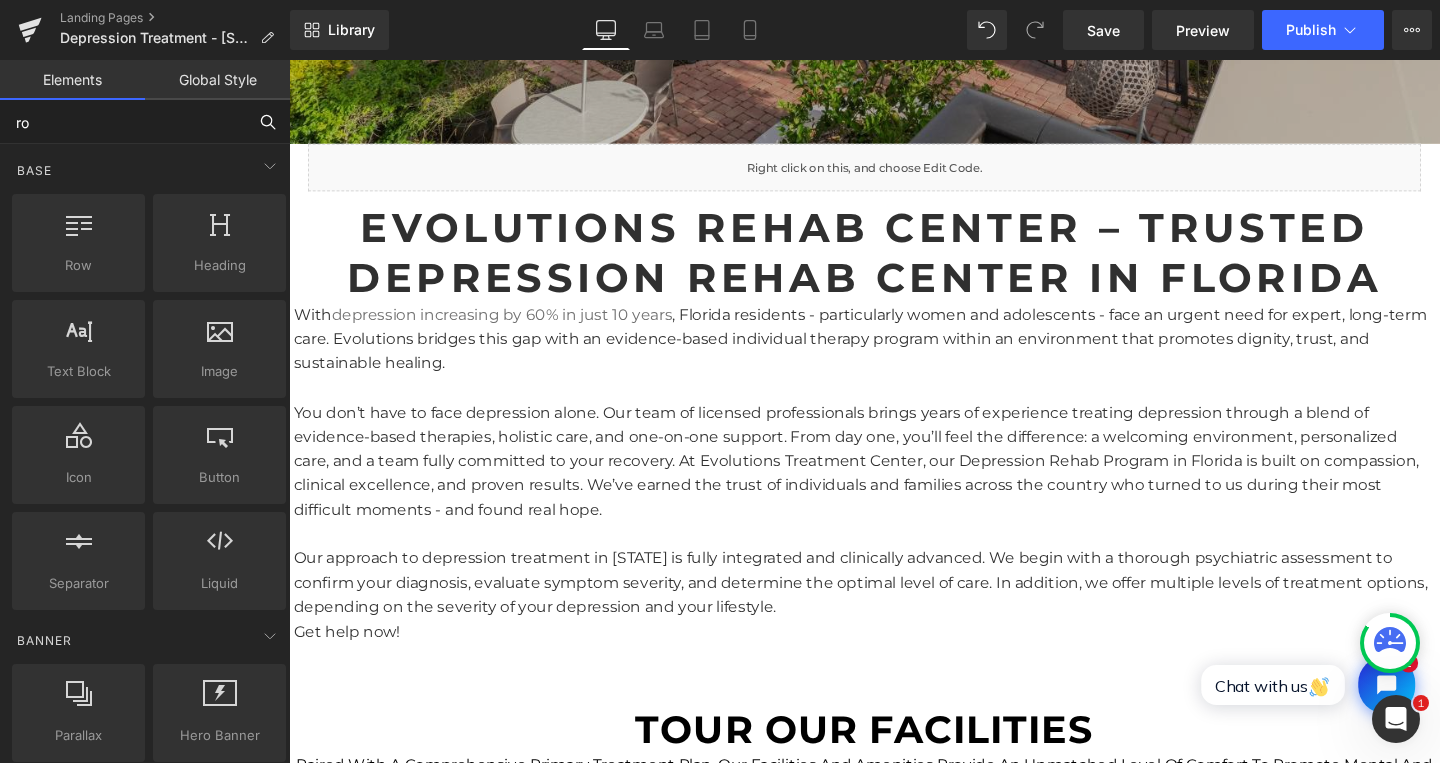 type on "row" 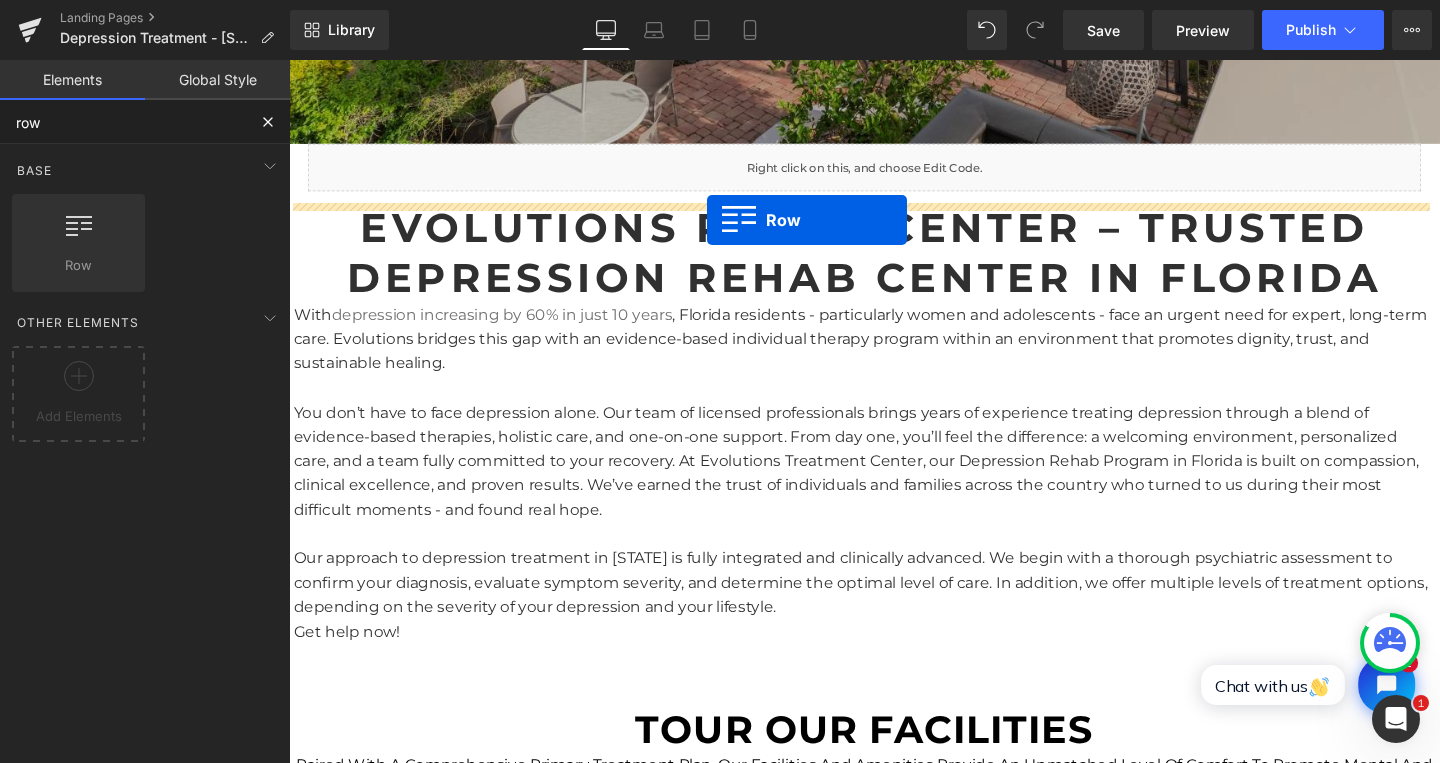 drag, startPoint x: 363, startPoint y: 296, endPoint x: 728, endPoint y: 228, distance: 371.2802 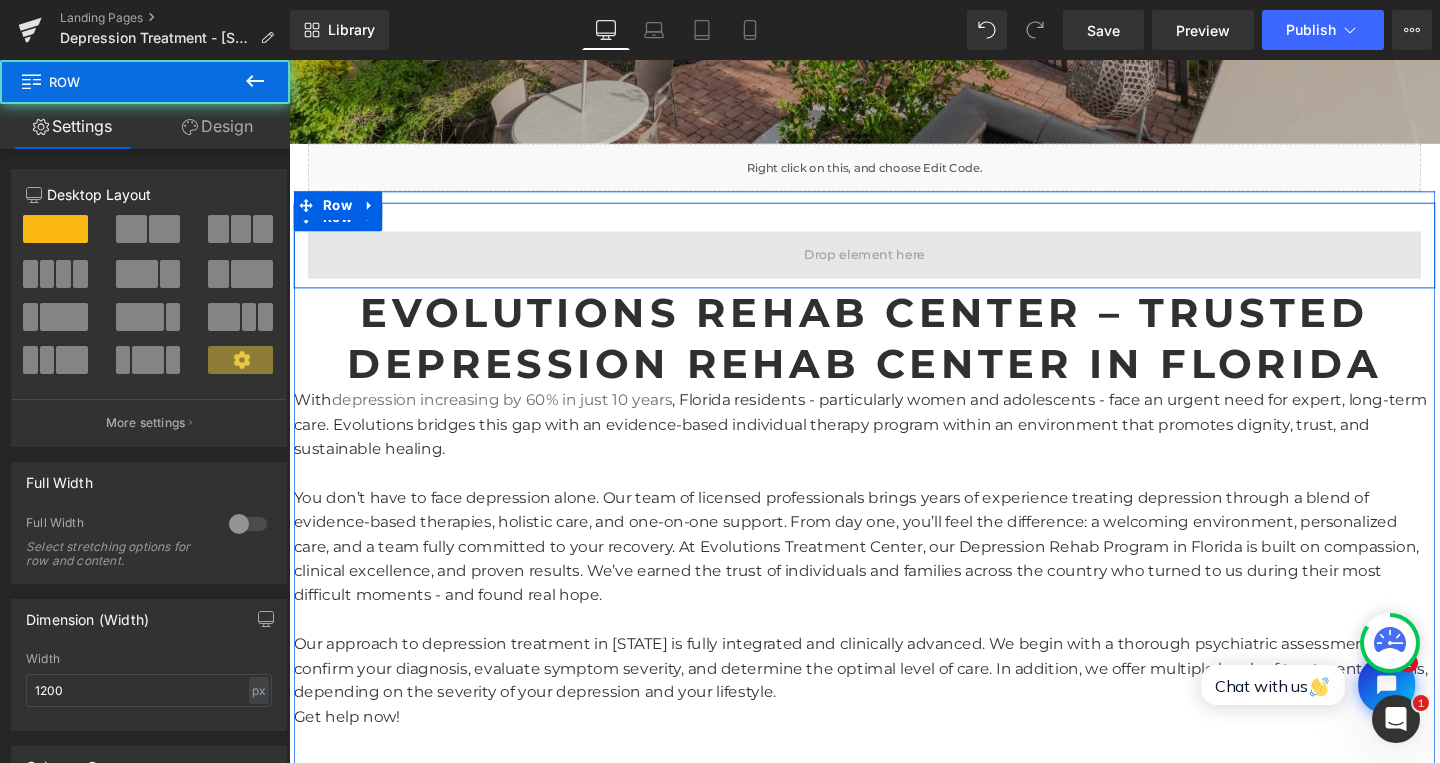 click at bounding box center (894, 265) 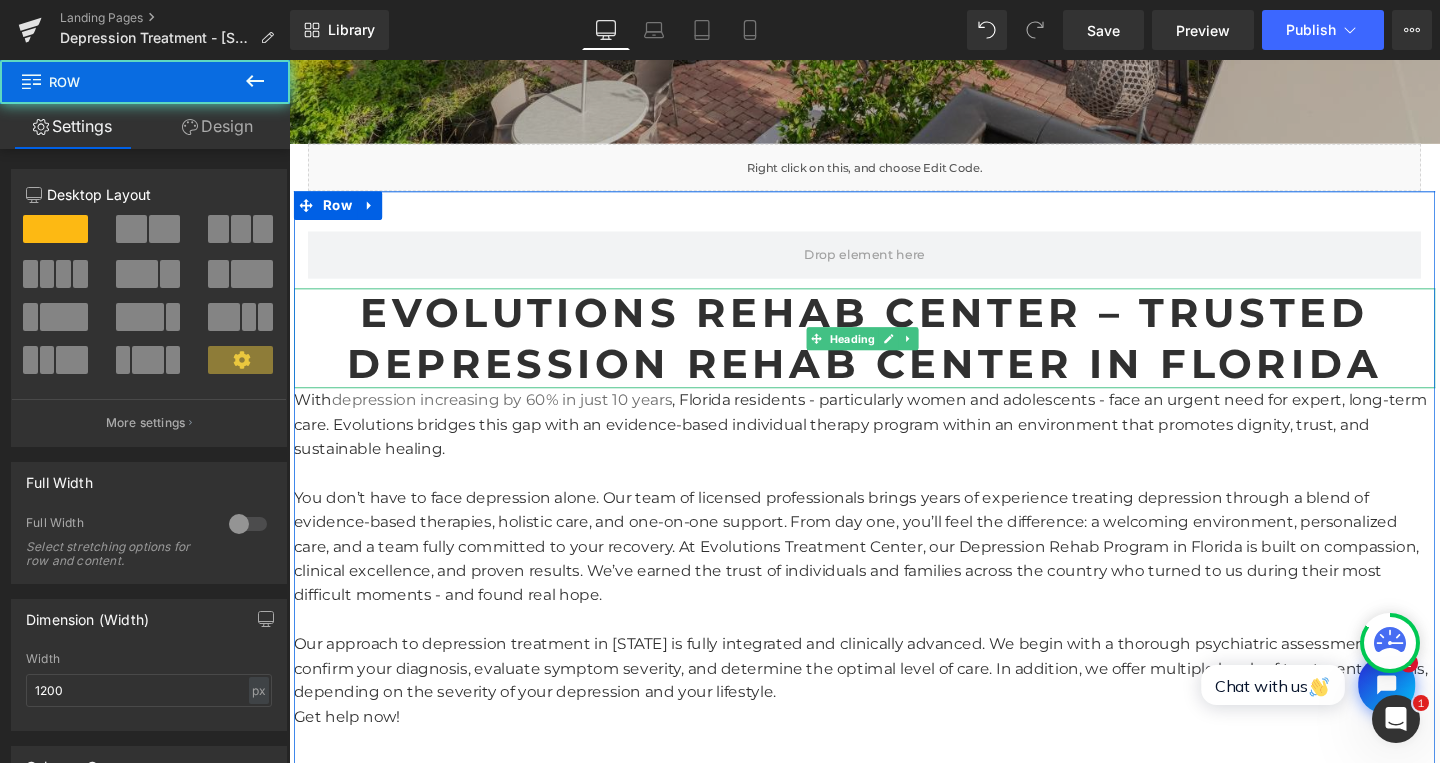 click on "Evolutions Rehab Center – Trusted Depression Rehab Center in Florida" at bounding box center [894, 352] 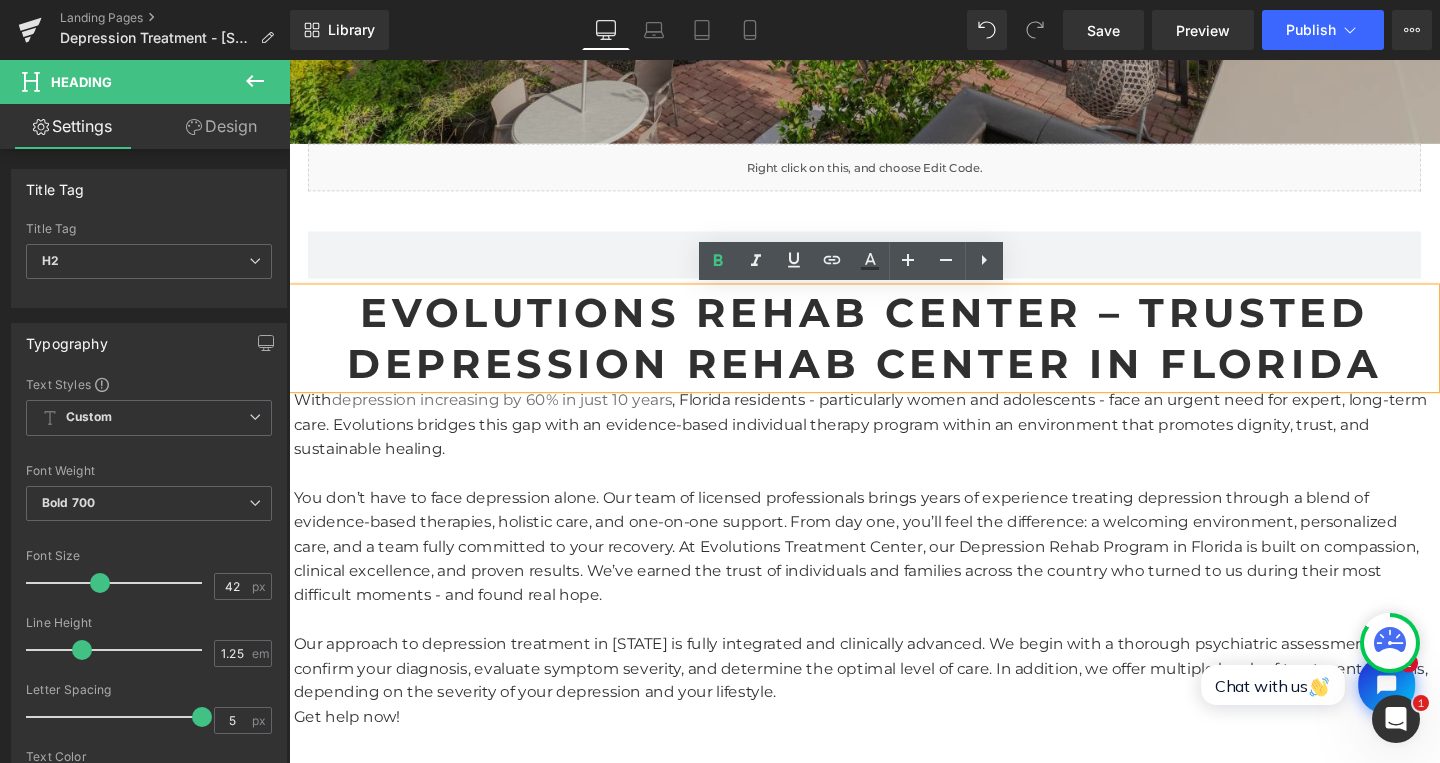 click on "Evolutions Rehab Center – Trusted Depression Rehab Center in Florida" at bounding box center [894, 352] 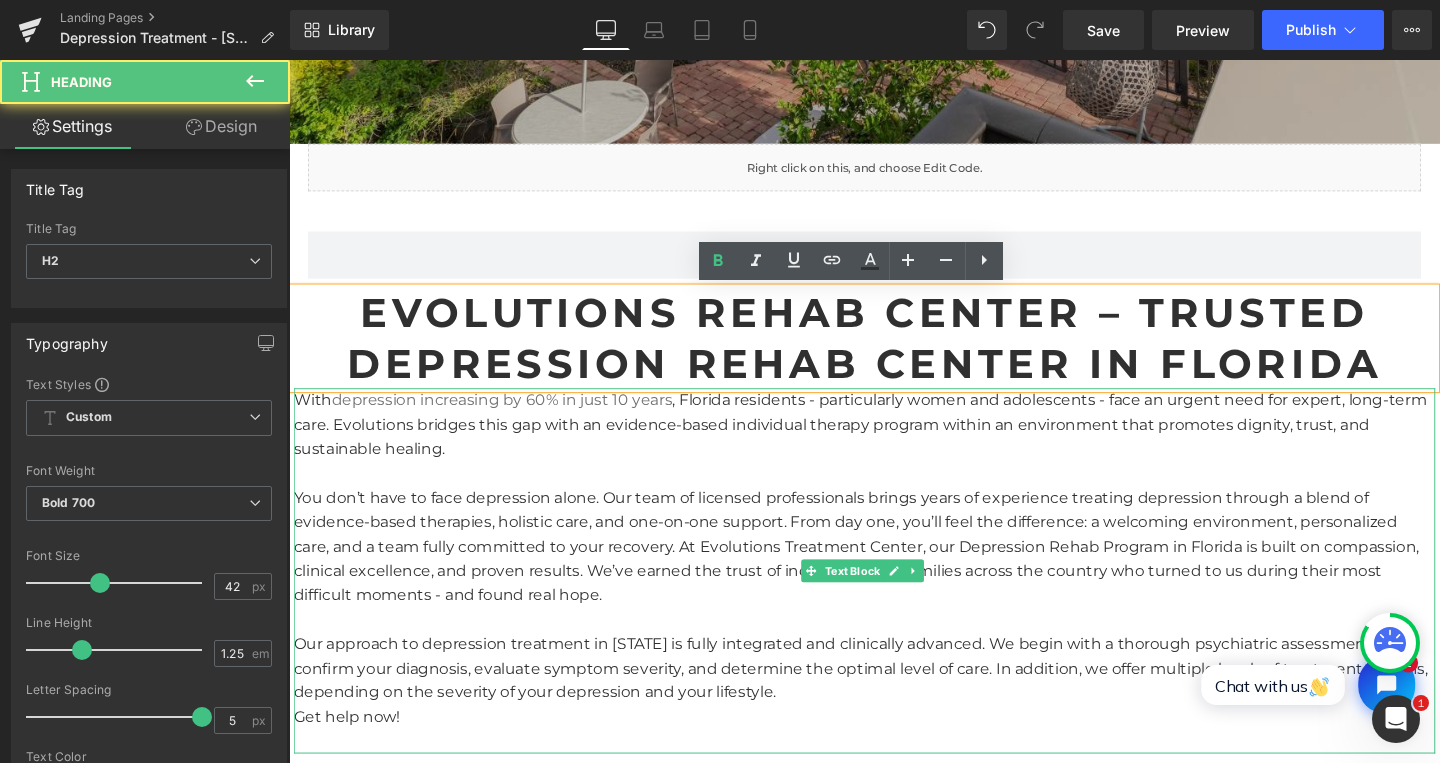 click on "With  depression increasing by 60% in just 10 years , Florida residents - particularly women and adolescents - face an urgent need for expert, long-term care. Evolutions bridges this gap with an evidence-based individual therapy program within an environment that promotes dignity, trust, and sustainable healing." at bounding box center [894, 443] 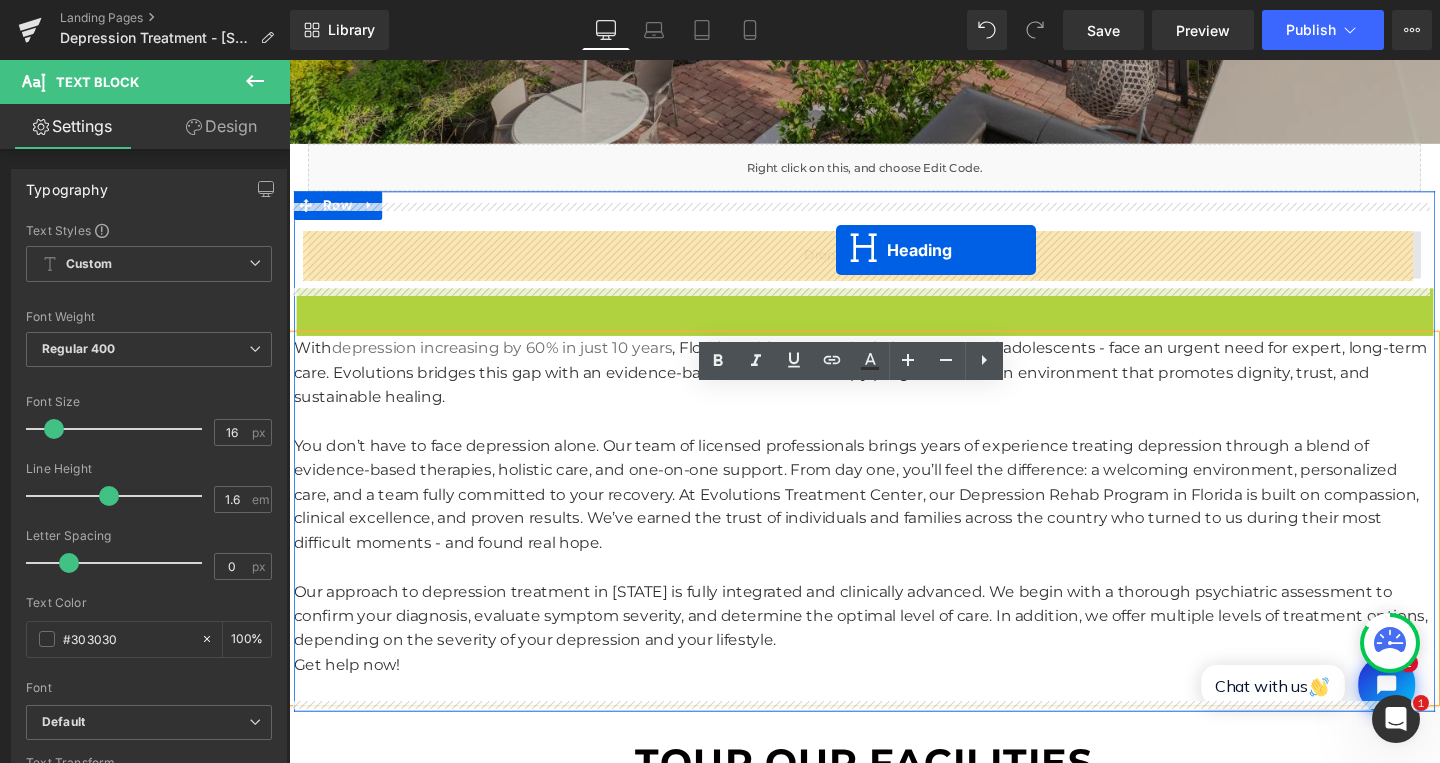 drag, startPoint x: 838, startPoint y: 351, endPoint x: 864, endPoint y: 260, distance: 94.641426 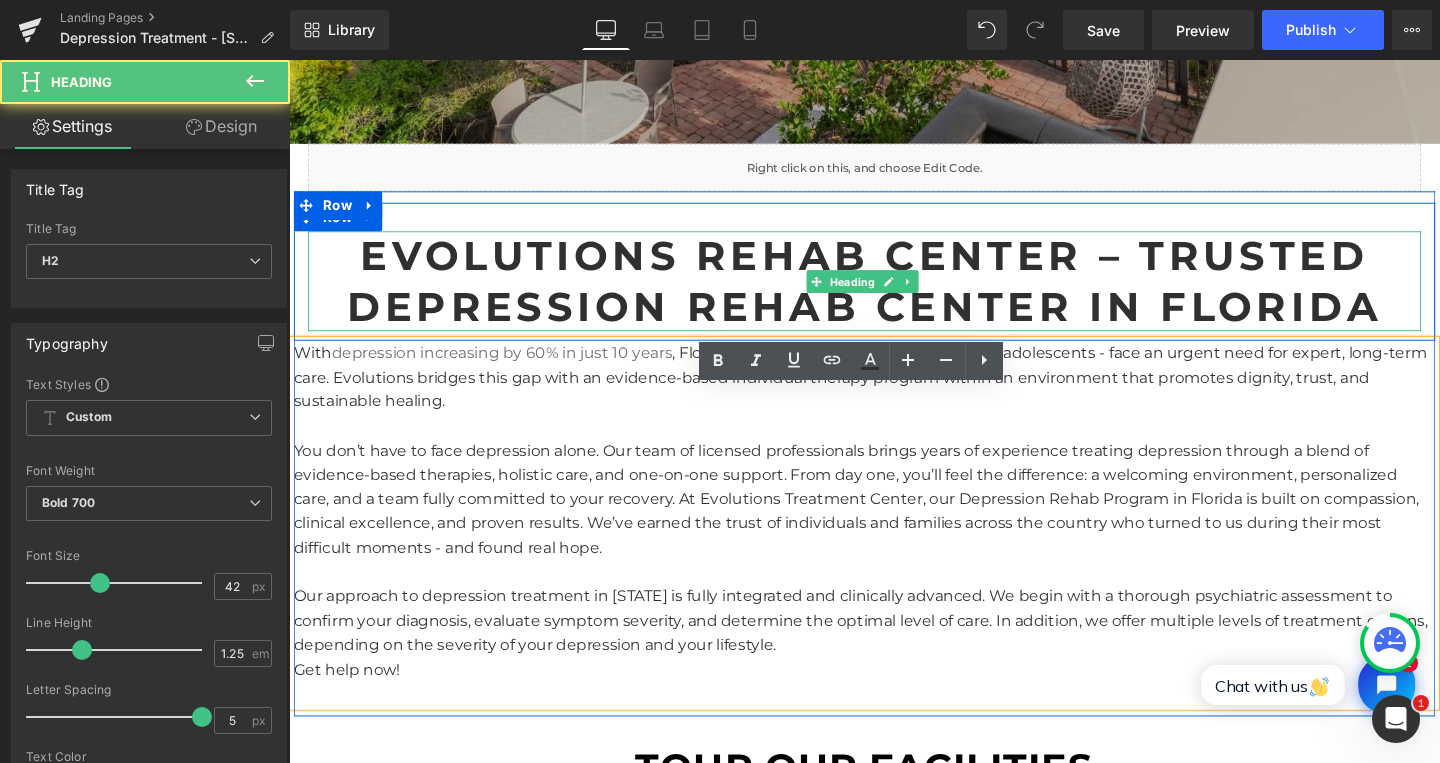 click on "Evolutions Rehab Center – Trusted Depression Rehab Center in Florida" at bounding box center [894, 292] 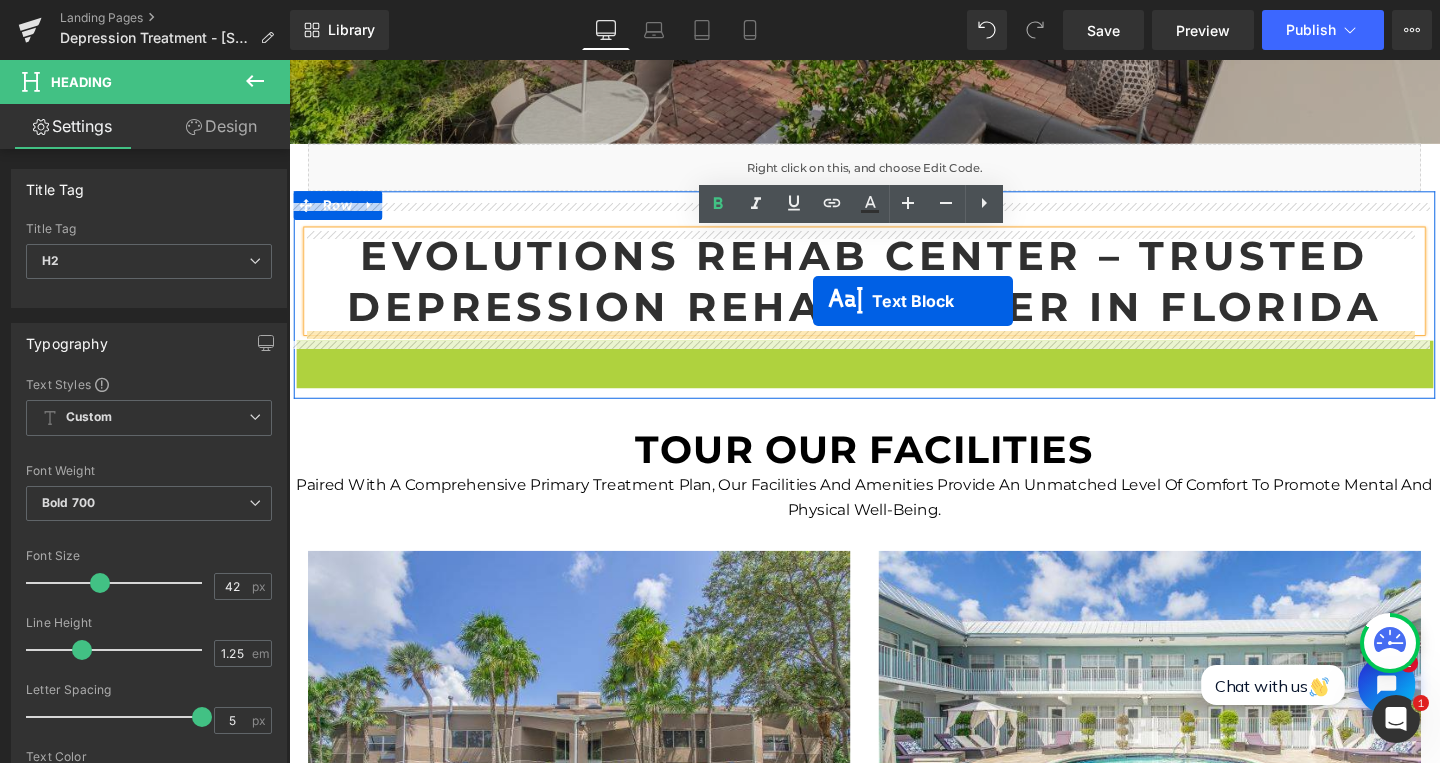 drag, startPoint x: 831, startPoint y: 545, endPoint x: 840, endPoint y: 313, distance: 232.1745 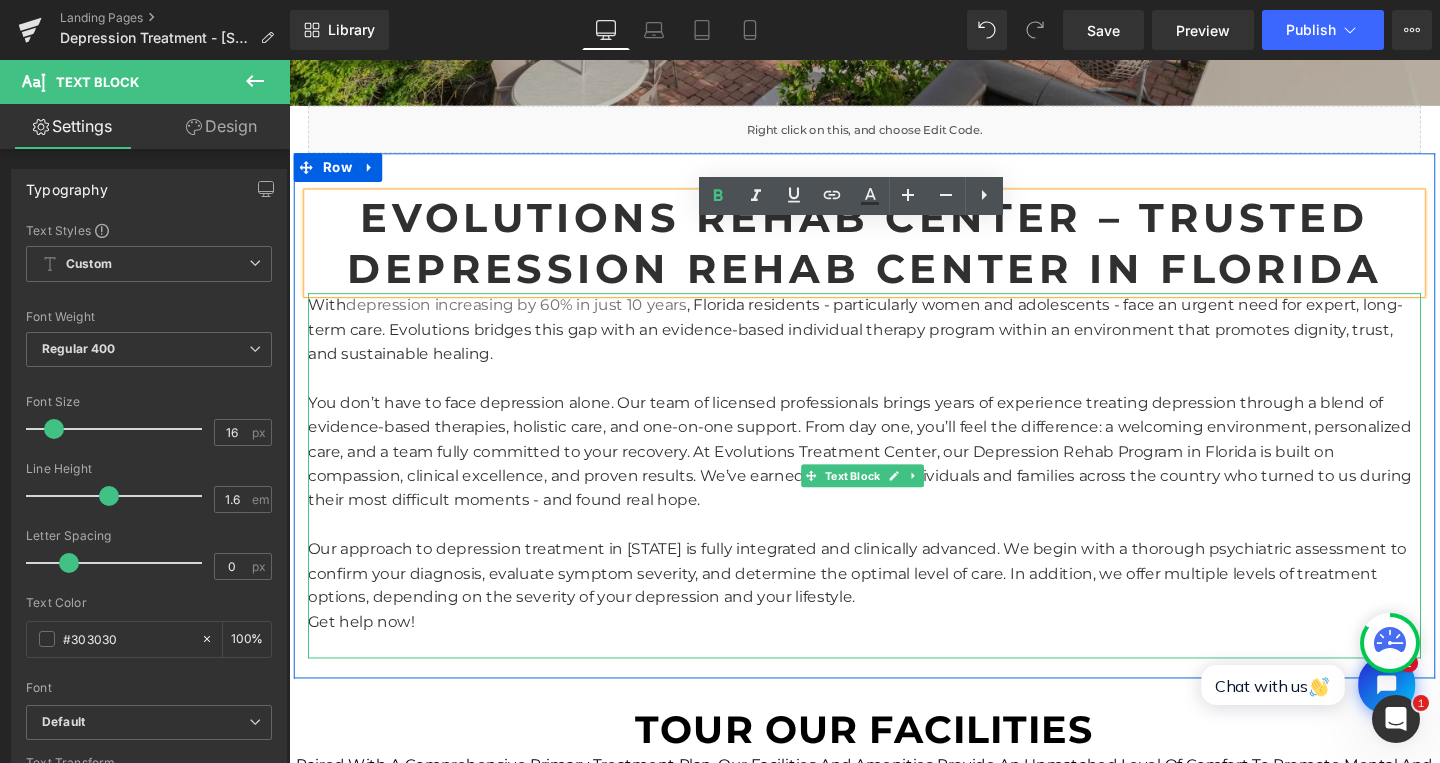 scroll, scrollTop: 1264, scrollLeft: 0, axis: vertical 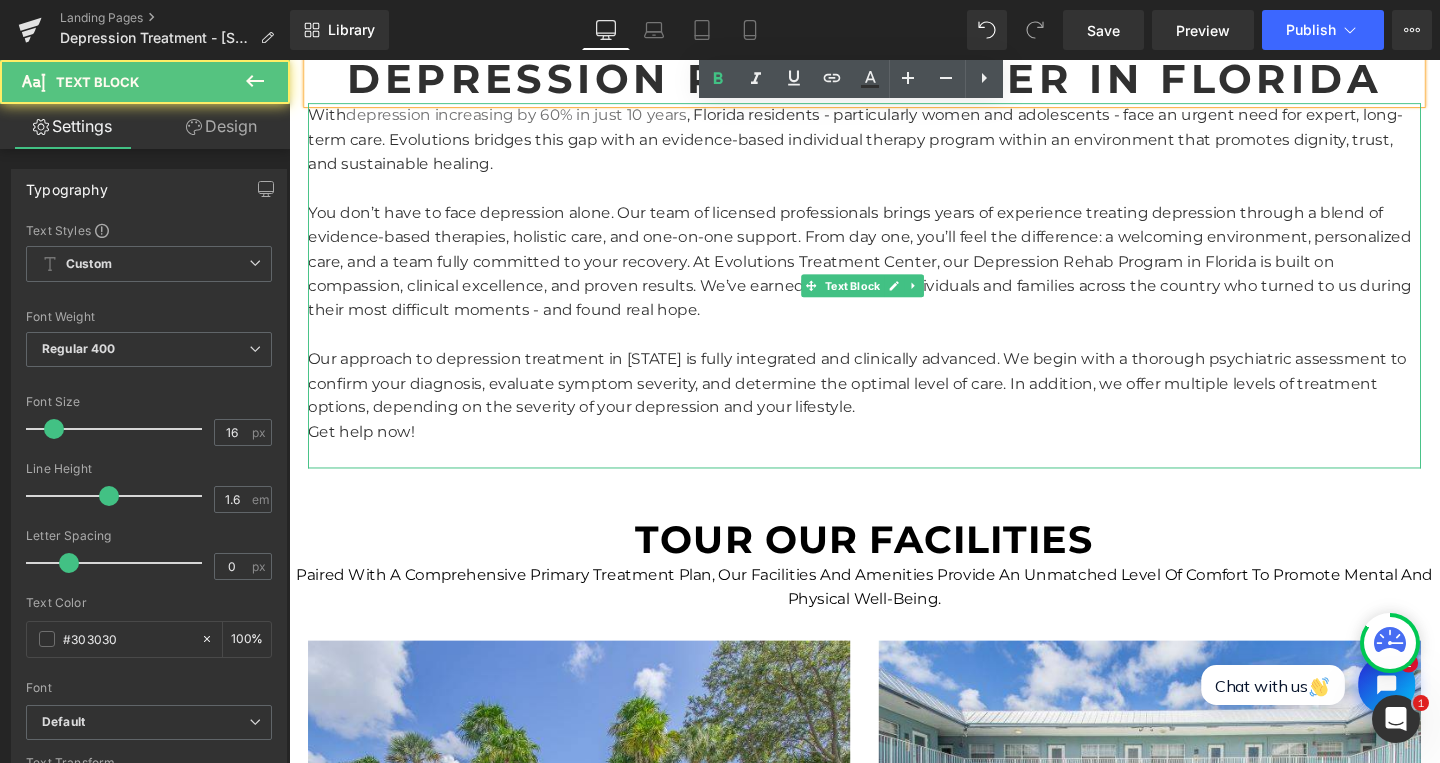 click on "With  depression increasing by 60% in just 10 years , Florida residents - particularly women and adolescents - face an urgent need for expert, long-term care. Evolutions bridges this gap with an evidence-based individual therapy program within an environment that promotes dignity, trust, and sustainable healing. You don’t have to face depression alone. Our team of licensed professionals brings years of experience treating depression through a blend of evidence-based therapies, holistic care, and one-on-one support. From day one, you’ll feel the difference: a welcoming environment, personalized care, and a team fully committed to your recovery. At Evolutions Treatment Center, our Depression Rehab Program in Florida is built on compassion, clinical excellence, and proven results. We’ve earned the trust of individuals and families across the country who turned to us during their most difficult moments - and found real hope. Get help now!" at bounding box center (894, 297) 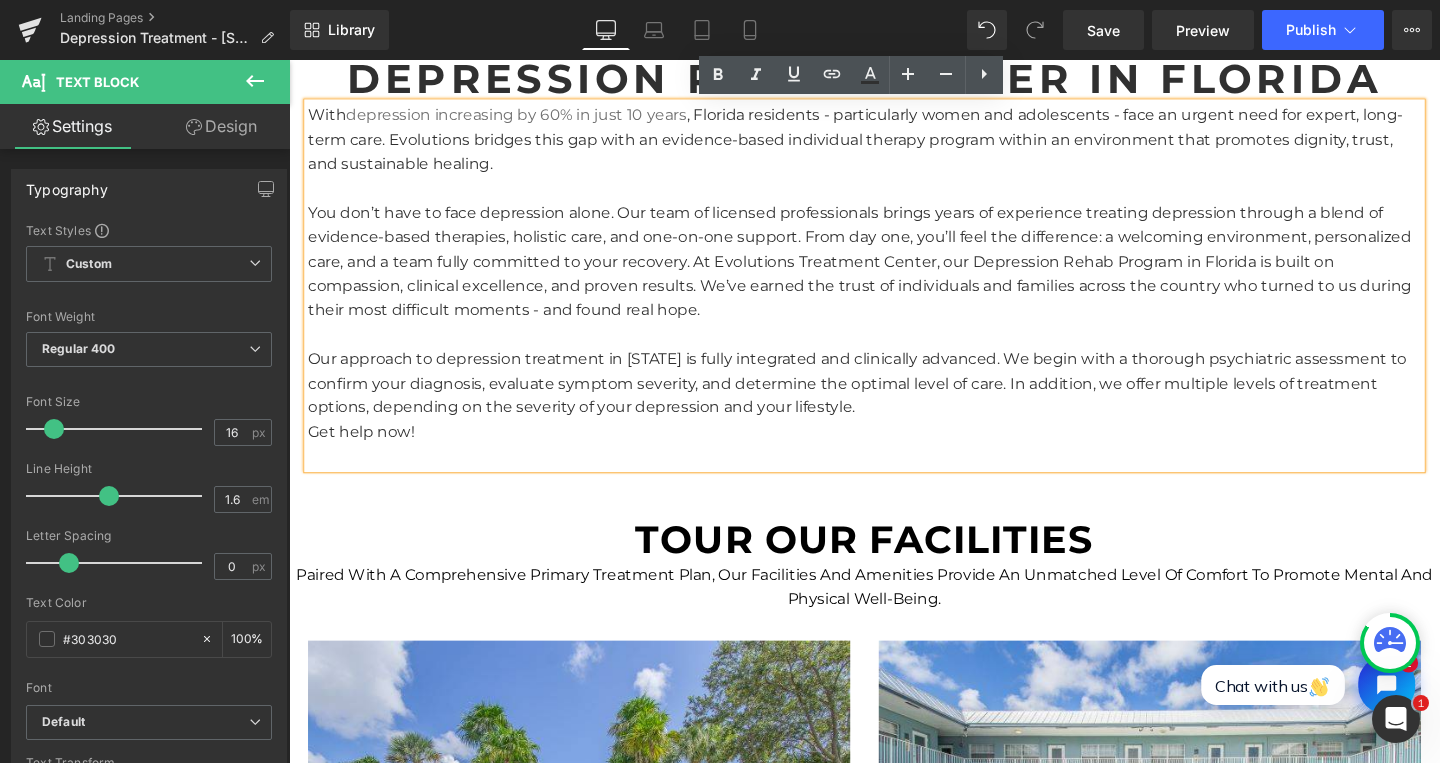 click on "Evolutions Rehab Center – Trusted Depression Rehab Center in Florida
Heading
With  depression increasing by 60% in just 10 years , Florida residents - particularly women and adolescents - face an urgent need for expert, long-term care. Evolutions bridges this gap with an evidence-based individual therapy program within an environment that promotes dignity, trust, and sustainable healing. Our approach to depression treatment in Florida is fully integrated and clinically advanced. We begin with a thorough psychiatric assessment to confirm your diagnosis, evaluate symptom severity, and determine the optimal level of care. In addition, we offer multiple levels of treatment options, depending on the severity of your depression and your lifestyle.  Get help now!
Text Block
Row         Row" at bounding box center [894, 234] 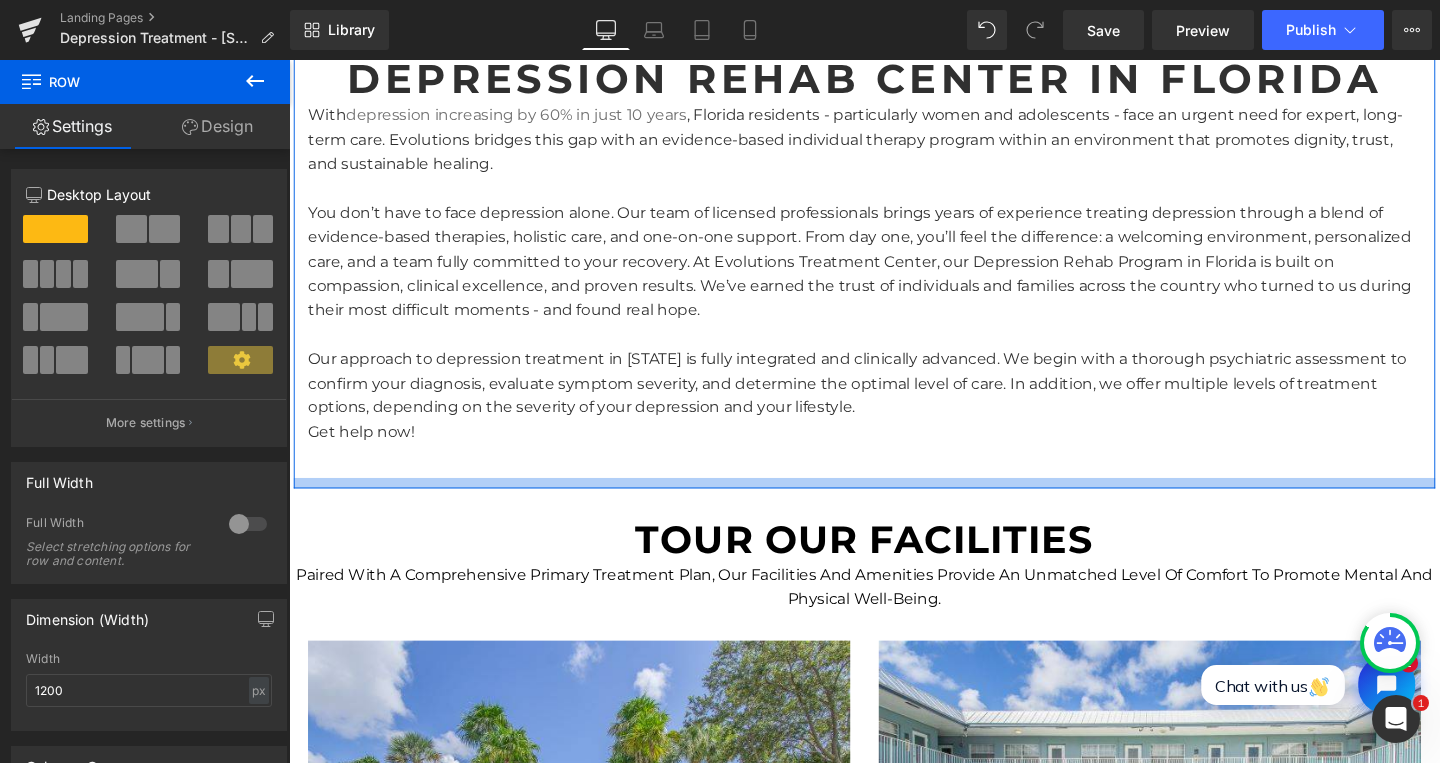 click at bounding box center [894, 504] 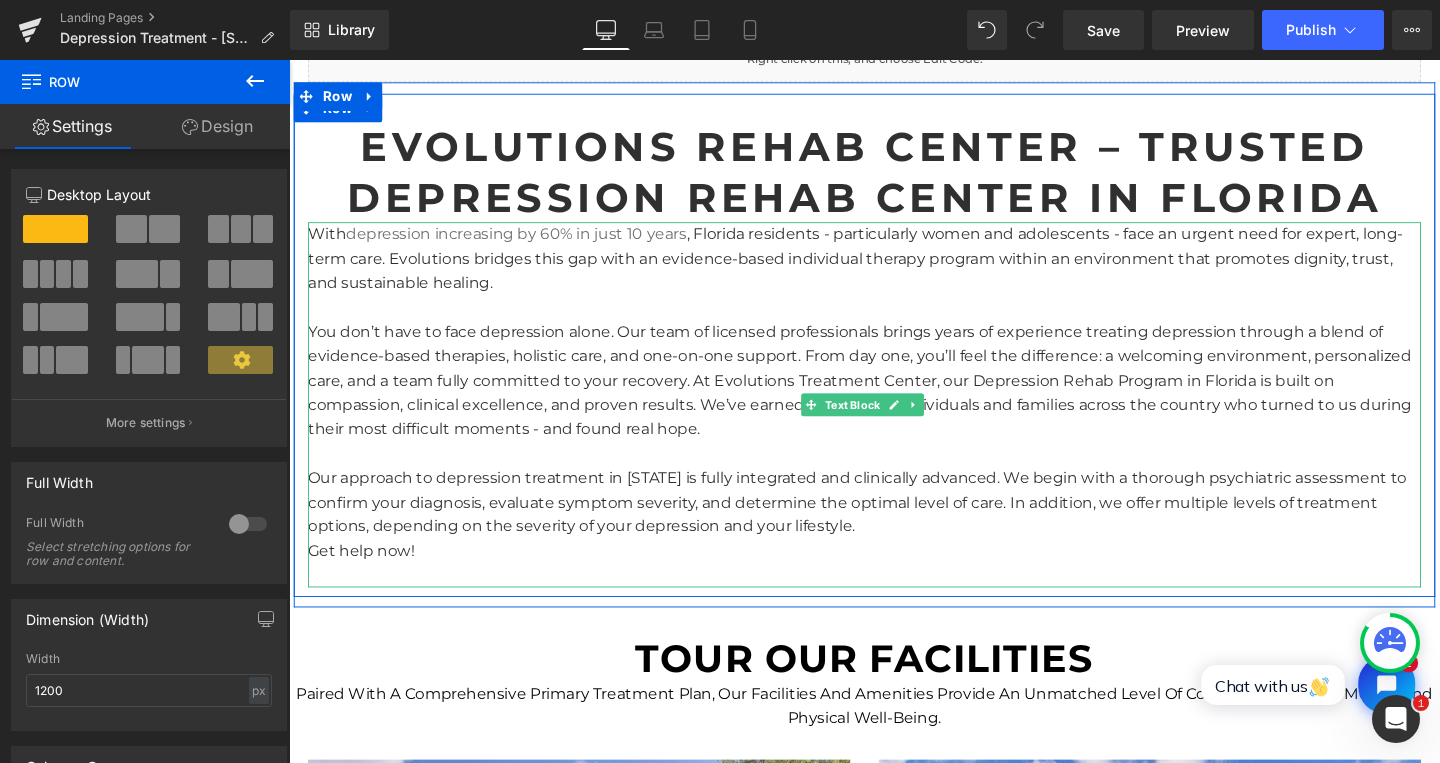 scroll, scrollTop: 1088, scrollLeft: 0, axis: vertical 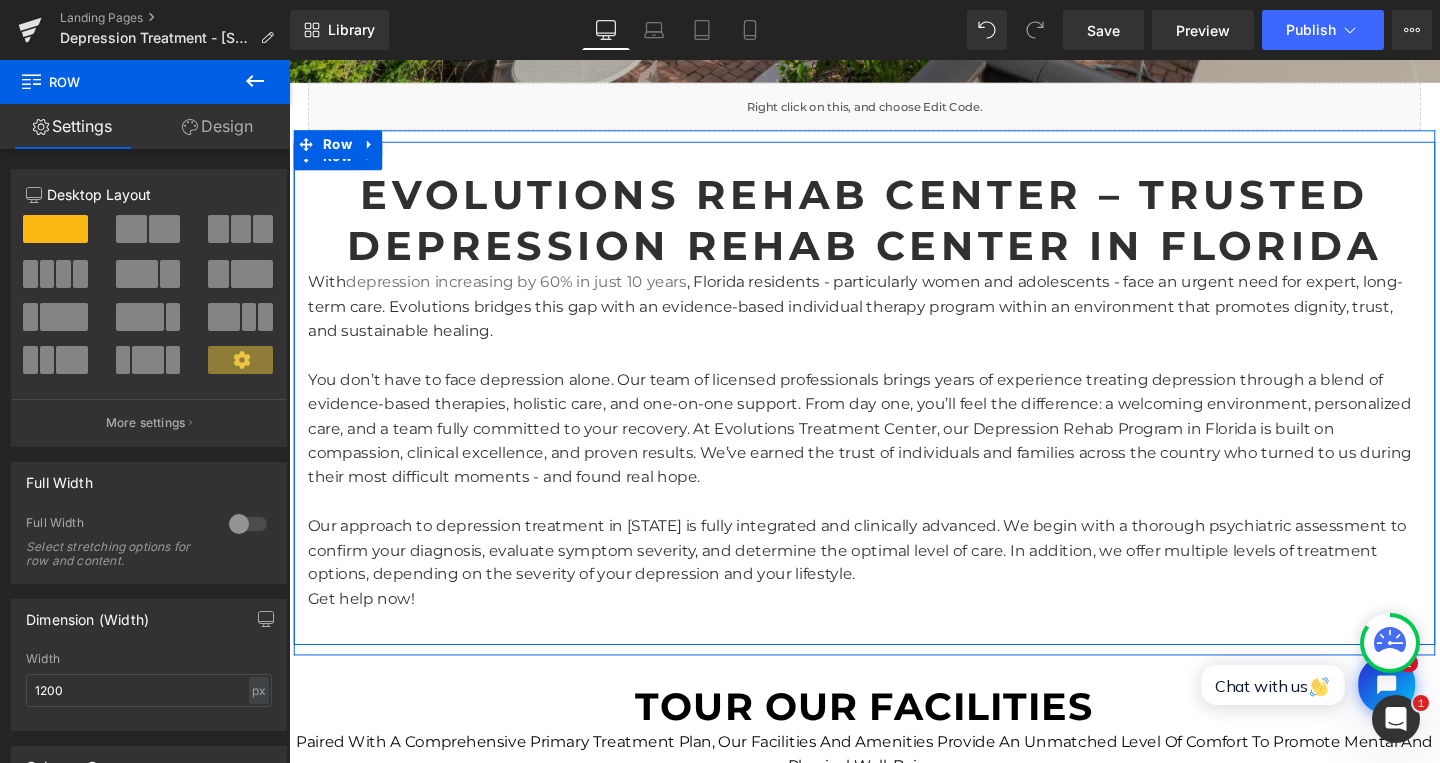 click on "Evolutions Rehab Center – Trusted Depression Rehab Center in Florida" at bounding box center (894, 228) 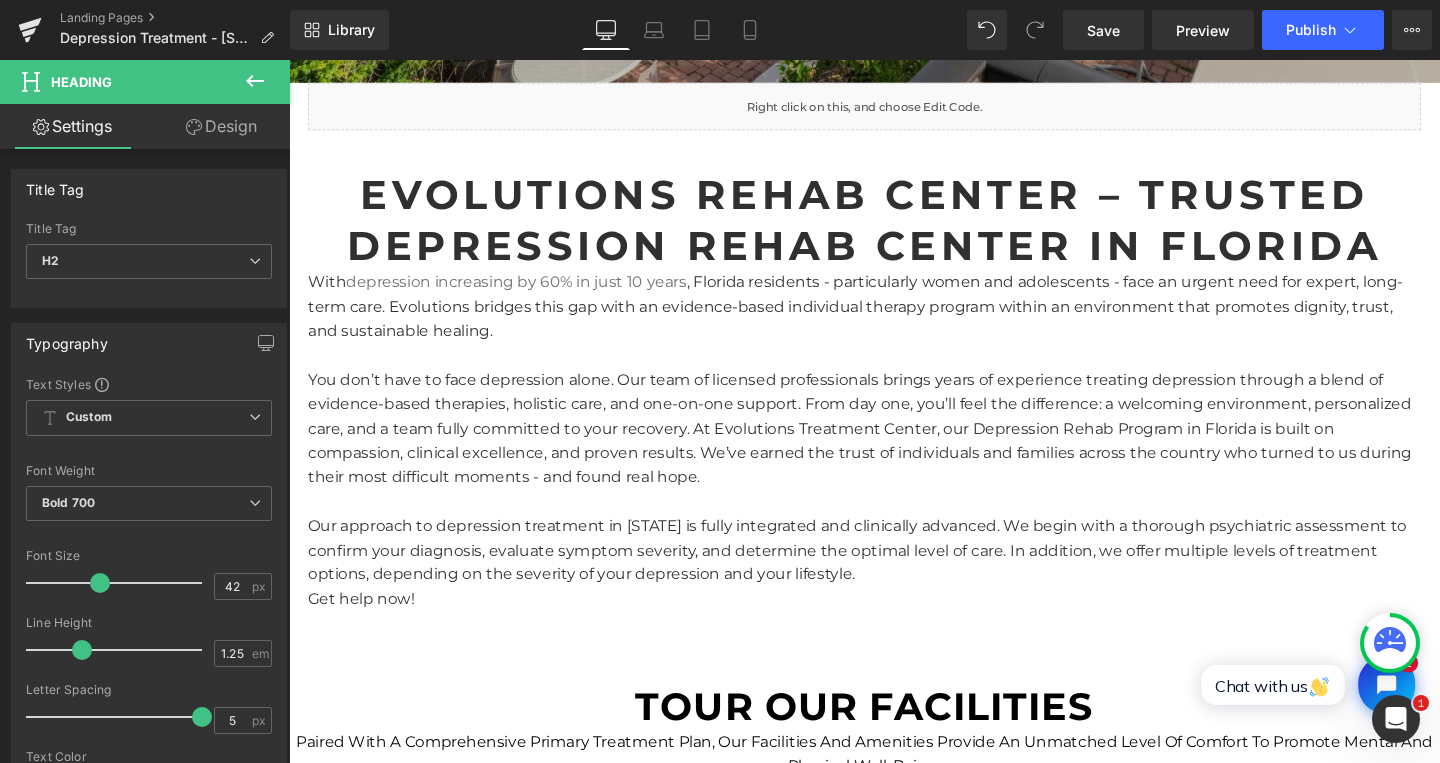 click 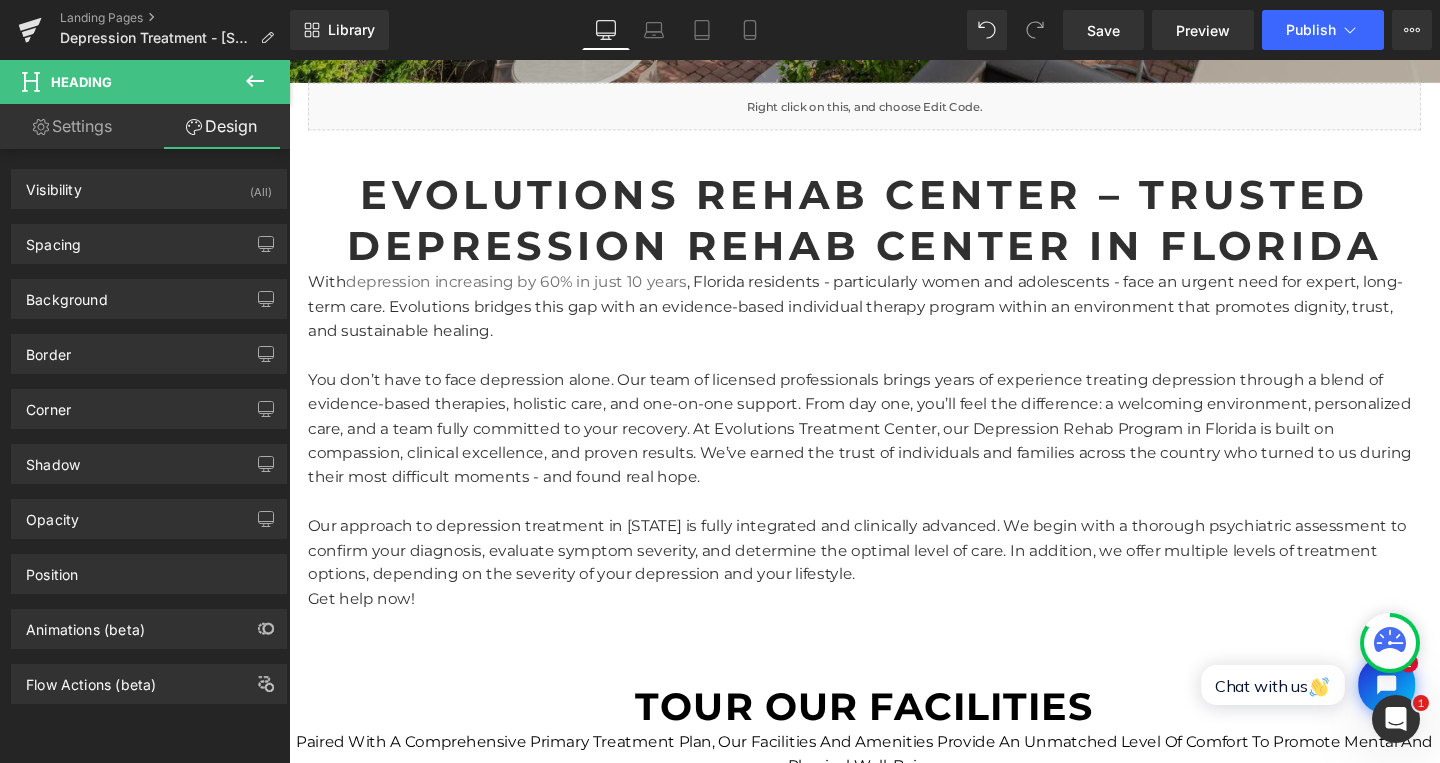 click on "Spacing
Margin
0px 0
0px 0
0px 0
0px 0
Padding
0px 0
0px 0
0px 0
0px 0
Setup Global Style" at bounding box center [149, 244] 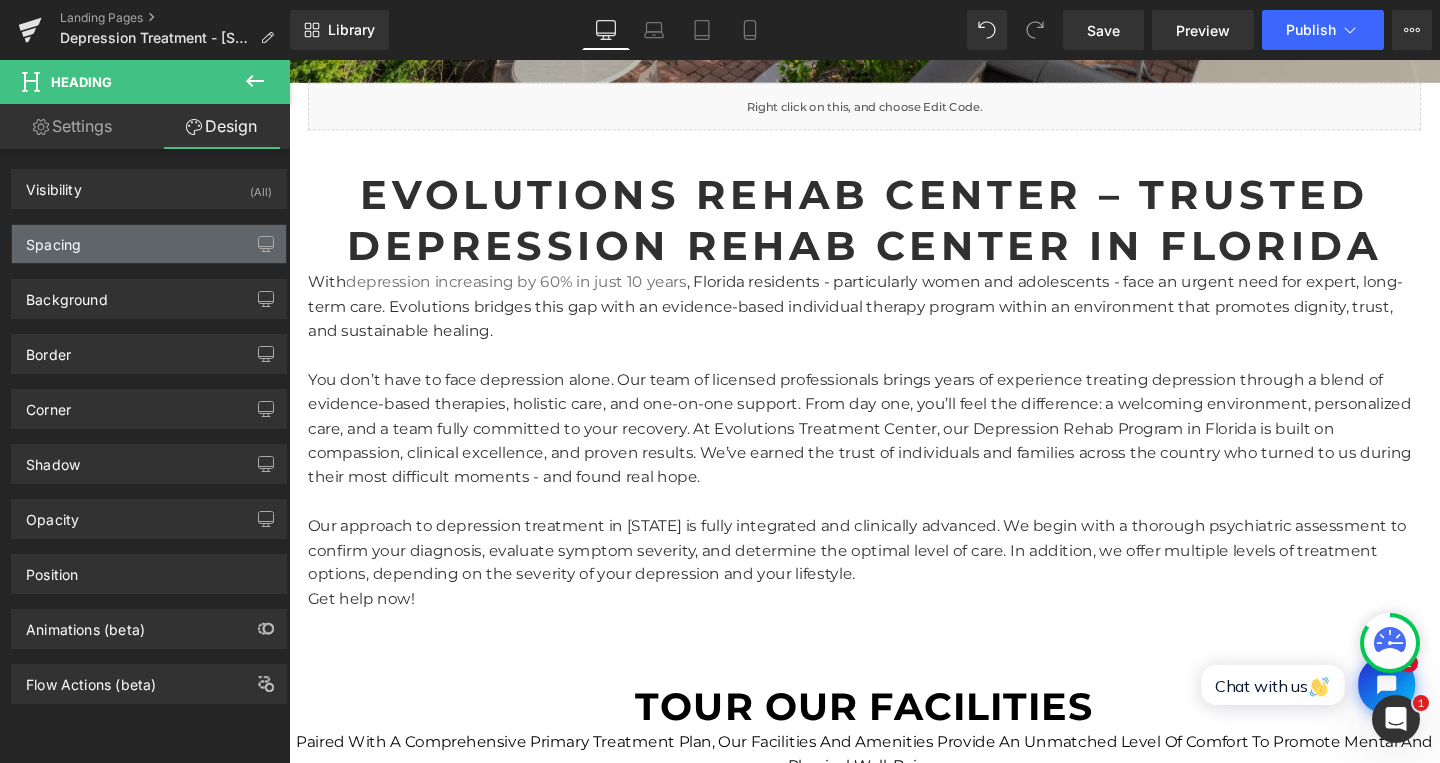 click on "Spacing" at bounding box center (149, 244) 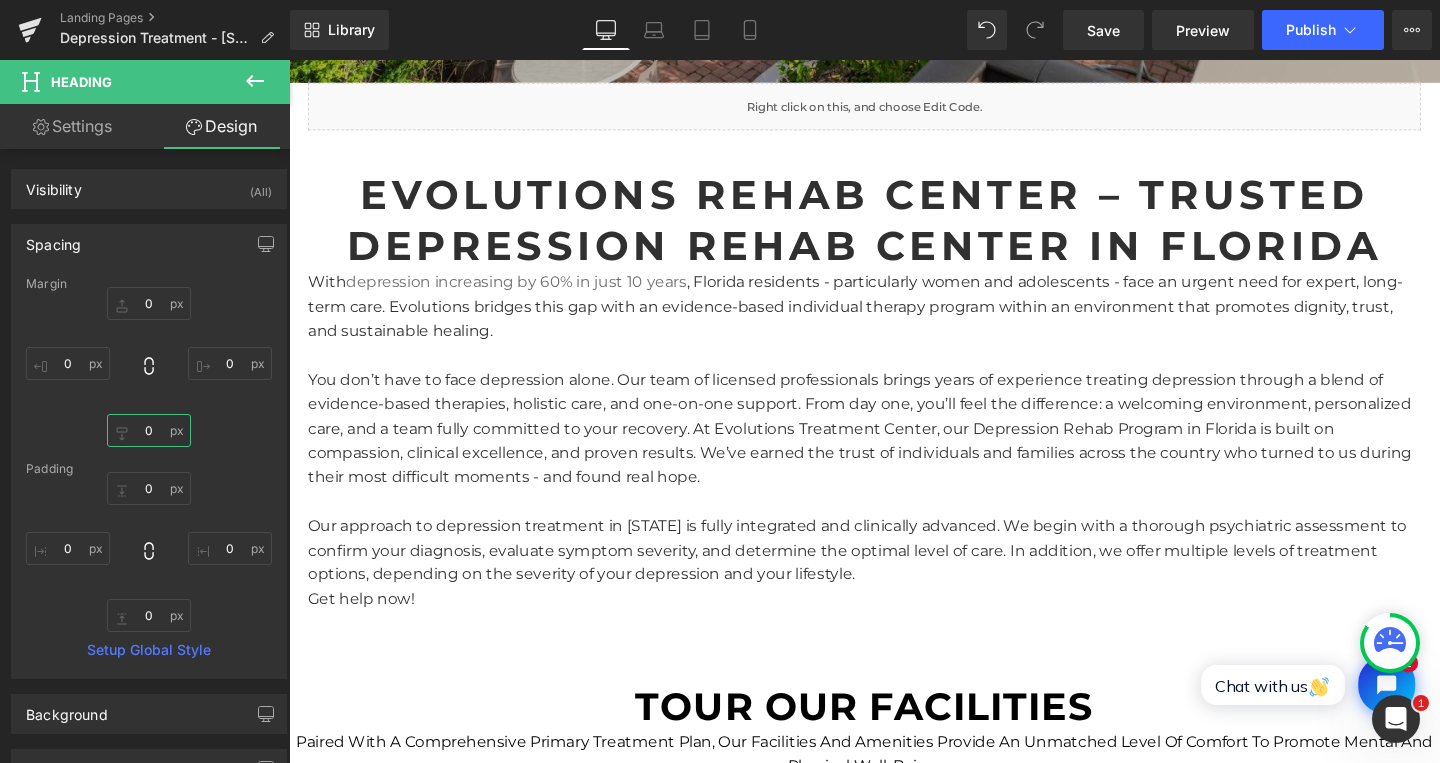 click on "0" at bounding box center (149, 430) 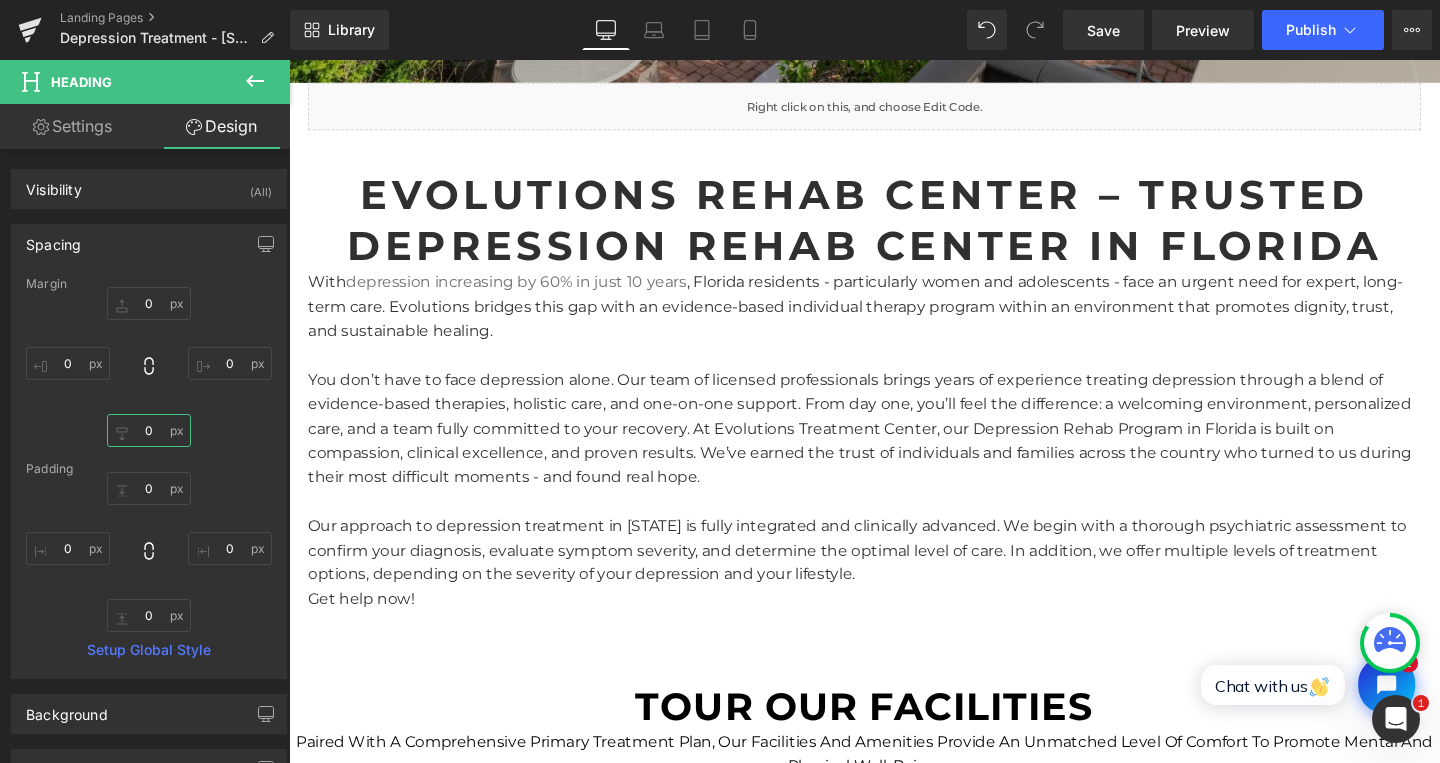 click on "0" at bounding box center [149, 430] 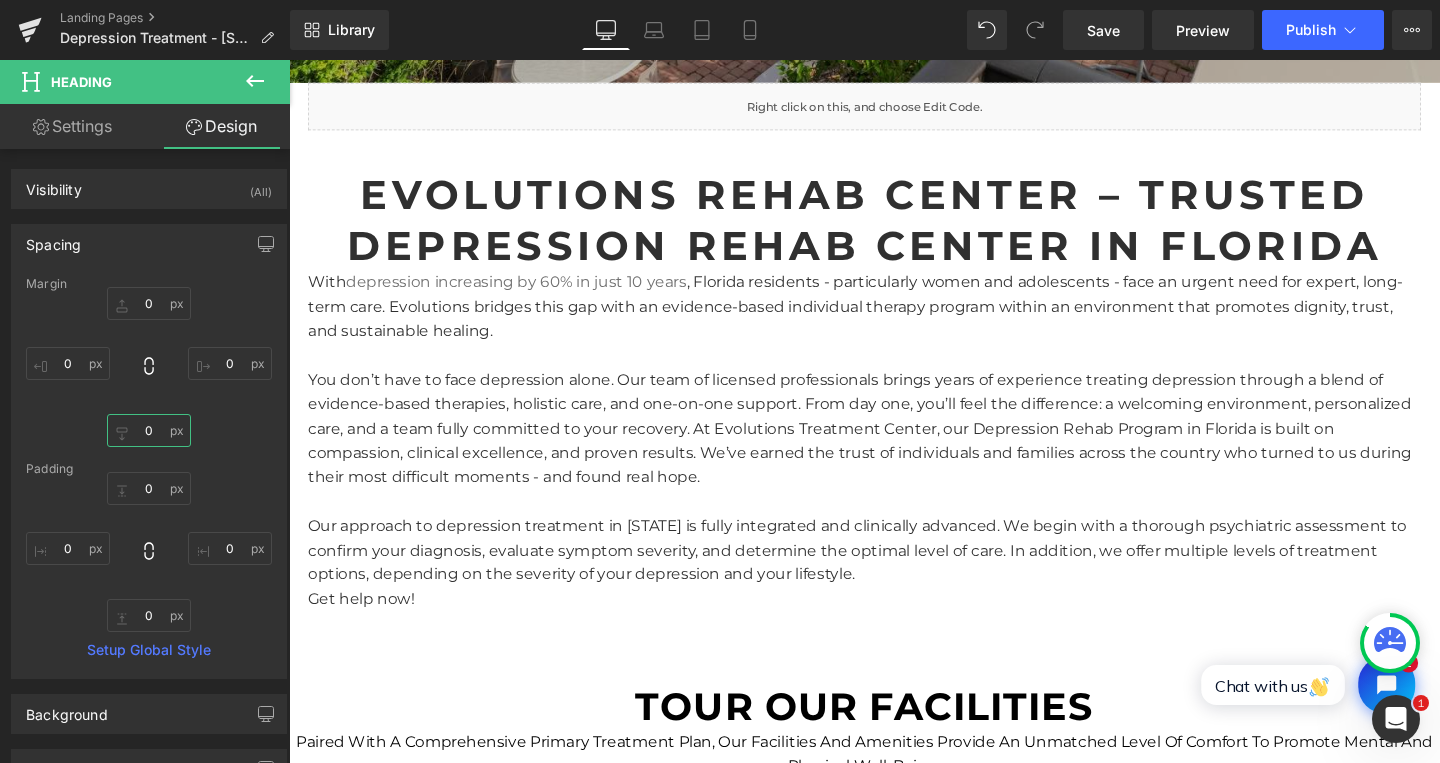 click on "0" at bounding box center [149, 430] 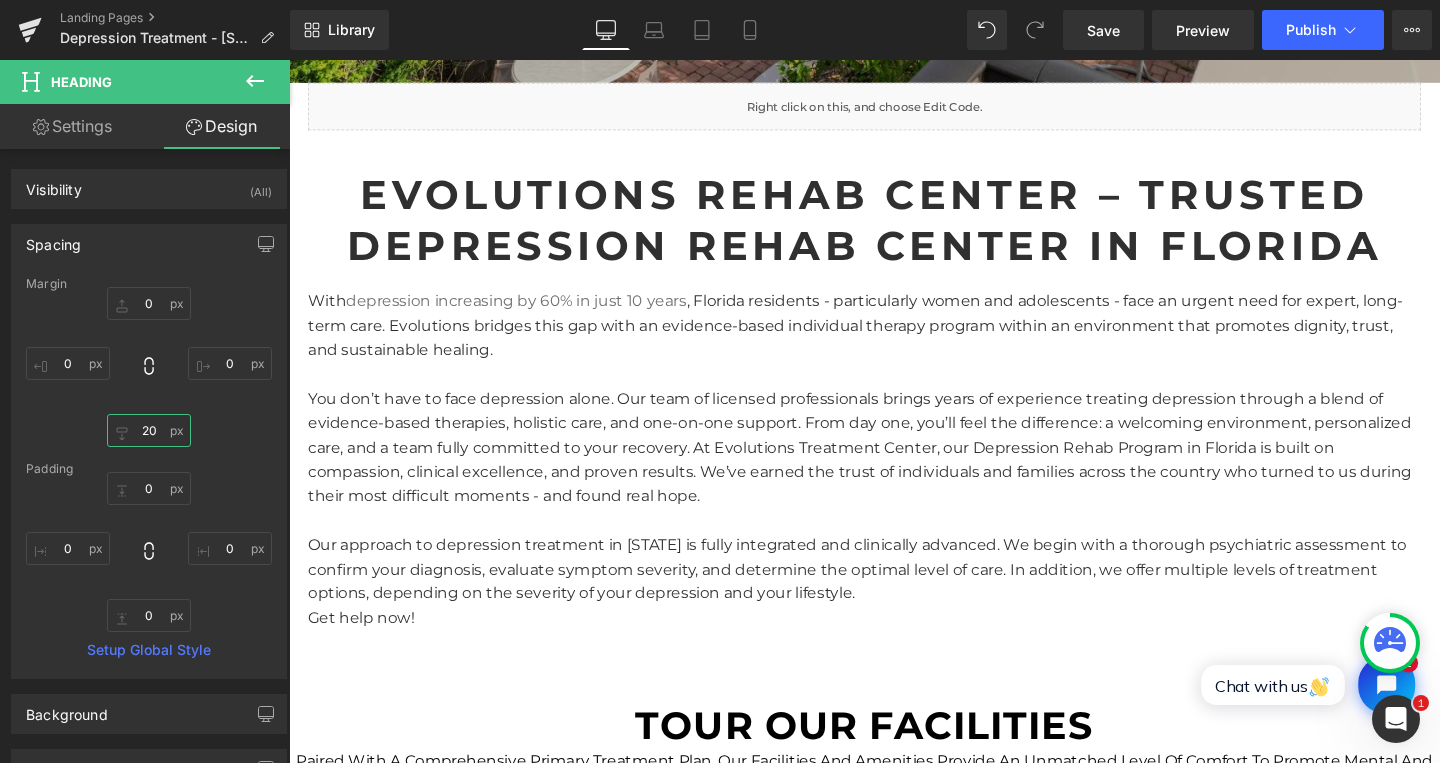 type on "40" 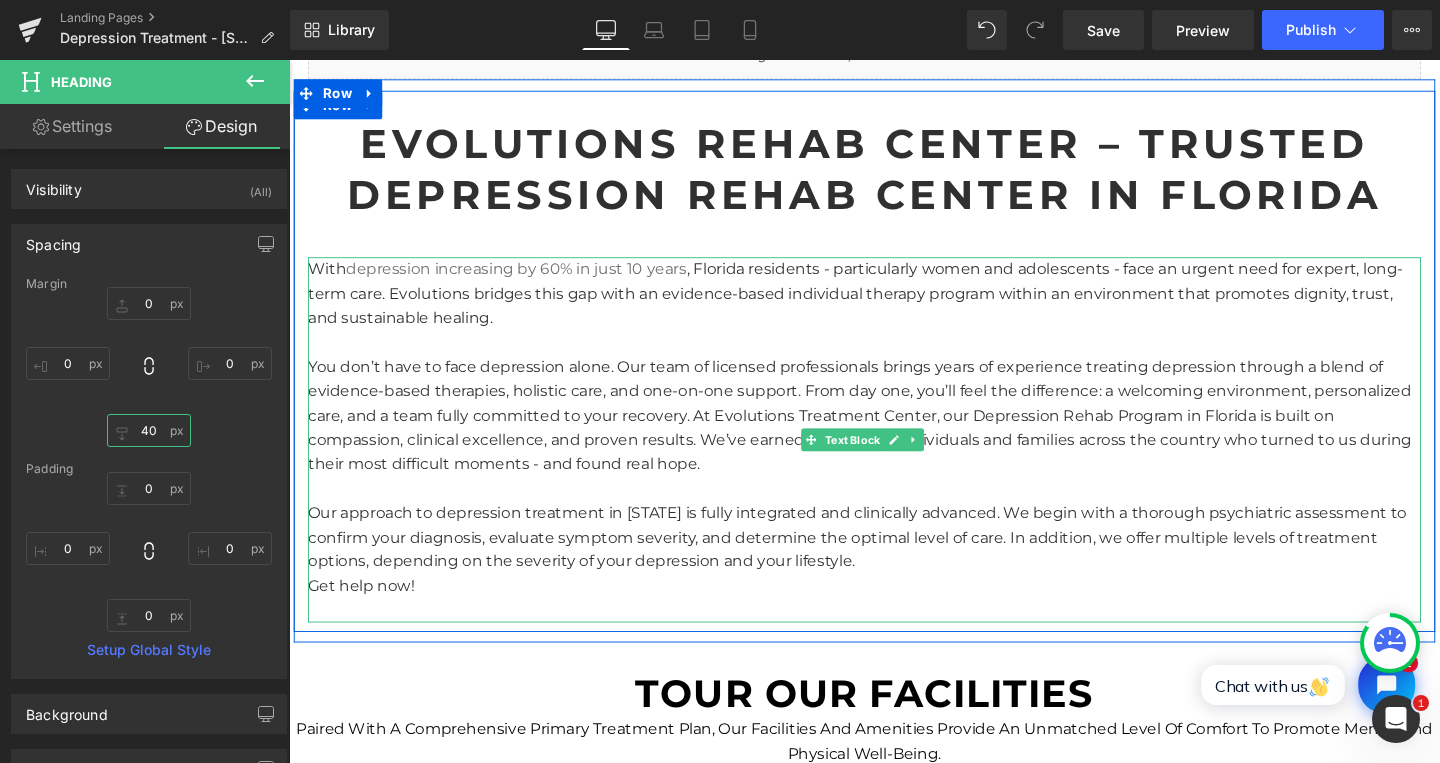 scroll, scrollTop: 1215, scrollLeft: 0, axis: vertical 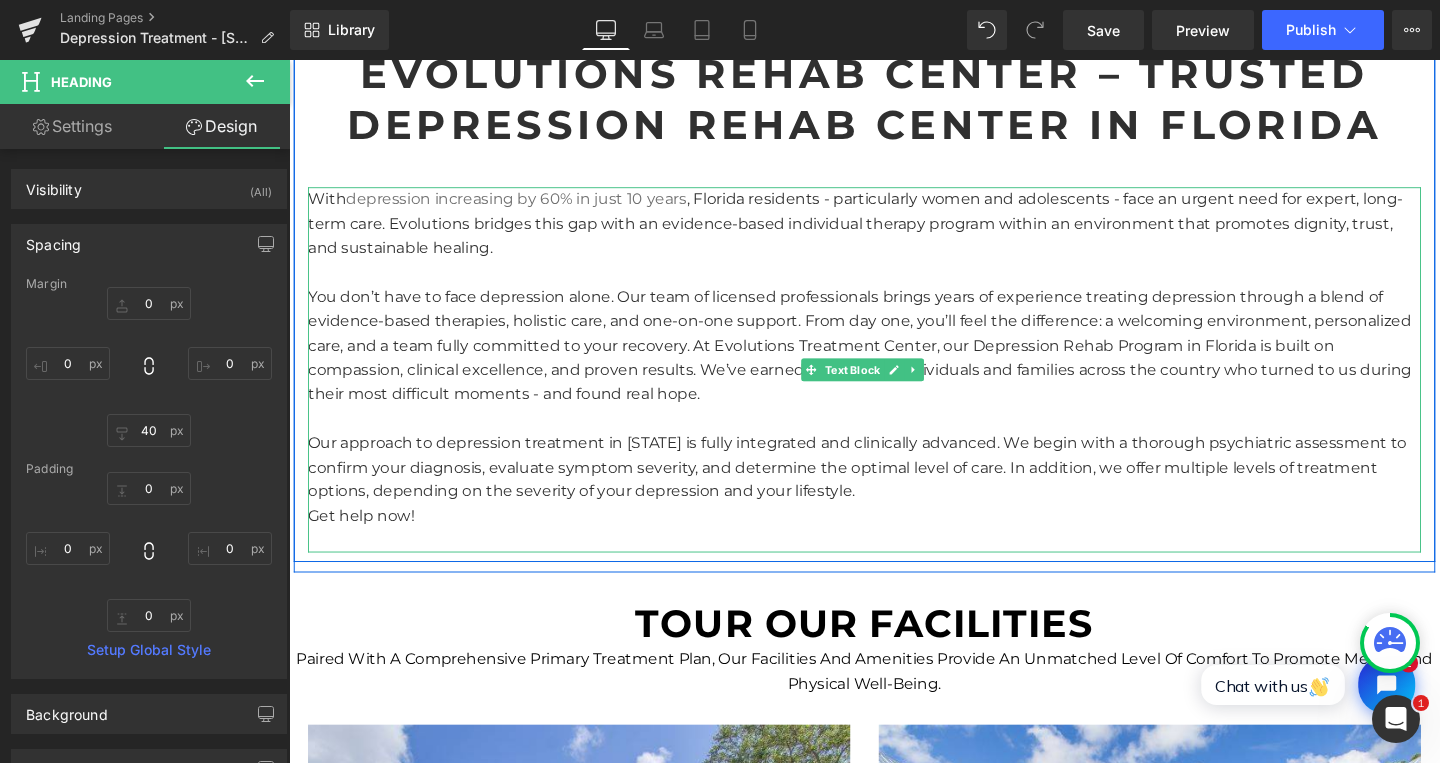 drag, startPoint x: 474, startPoint y: 534, endPoint x: 587, endPoint y: 504, distance: 116.9145 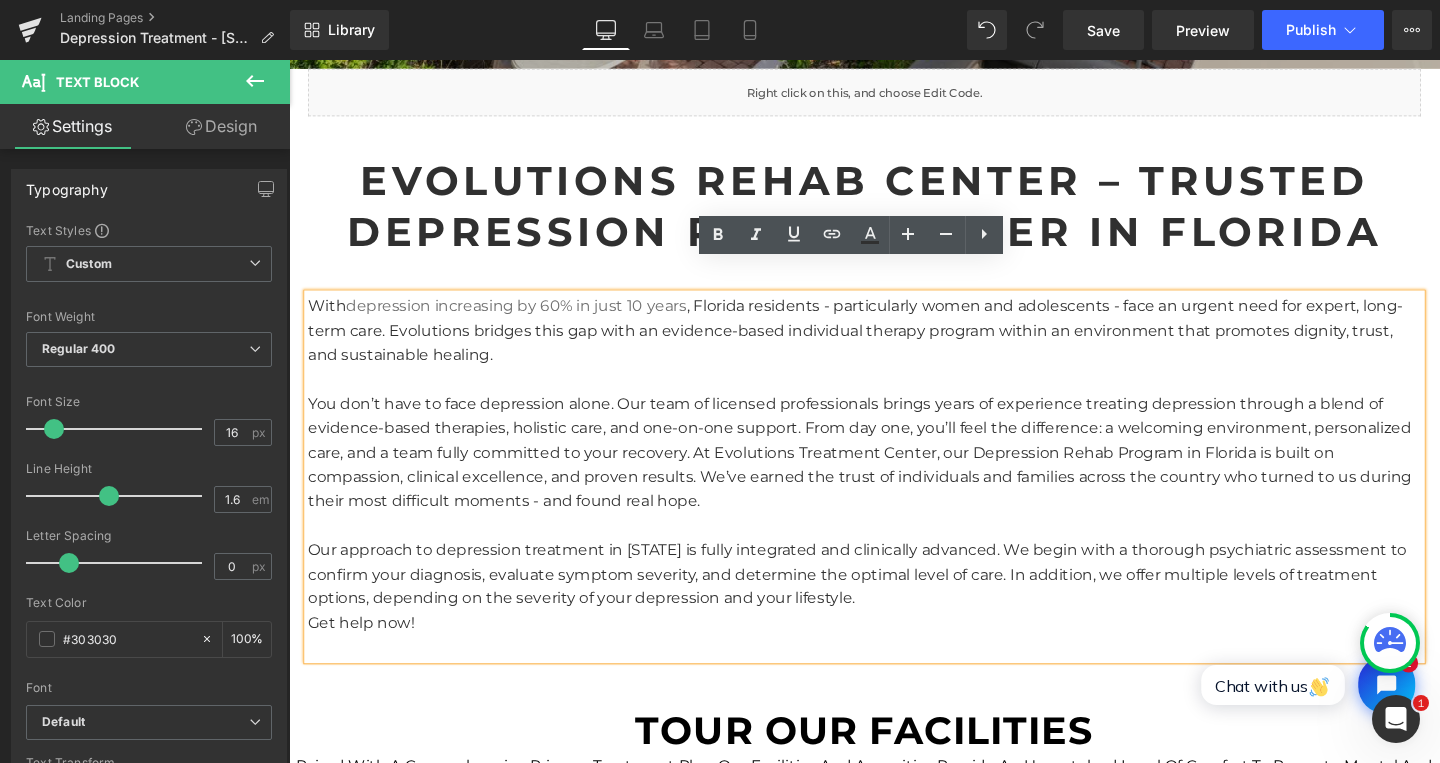 scroll, scrollTop: 1327, scrollLeft: 0, axis: vertical 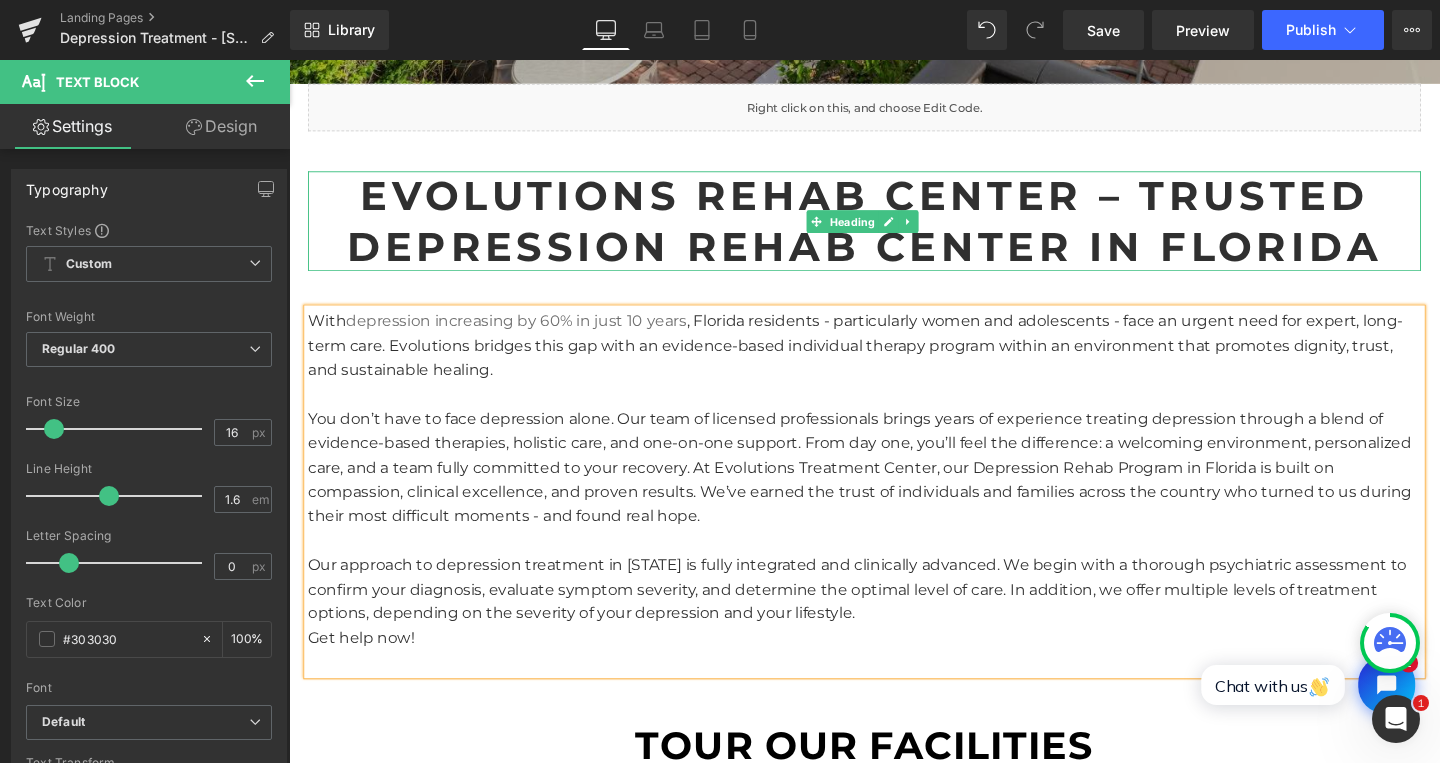 click on "Evolutions Rehab Center – Trusted Depression Rehab Center in Florida" at bounding box center (894, 229) 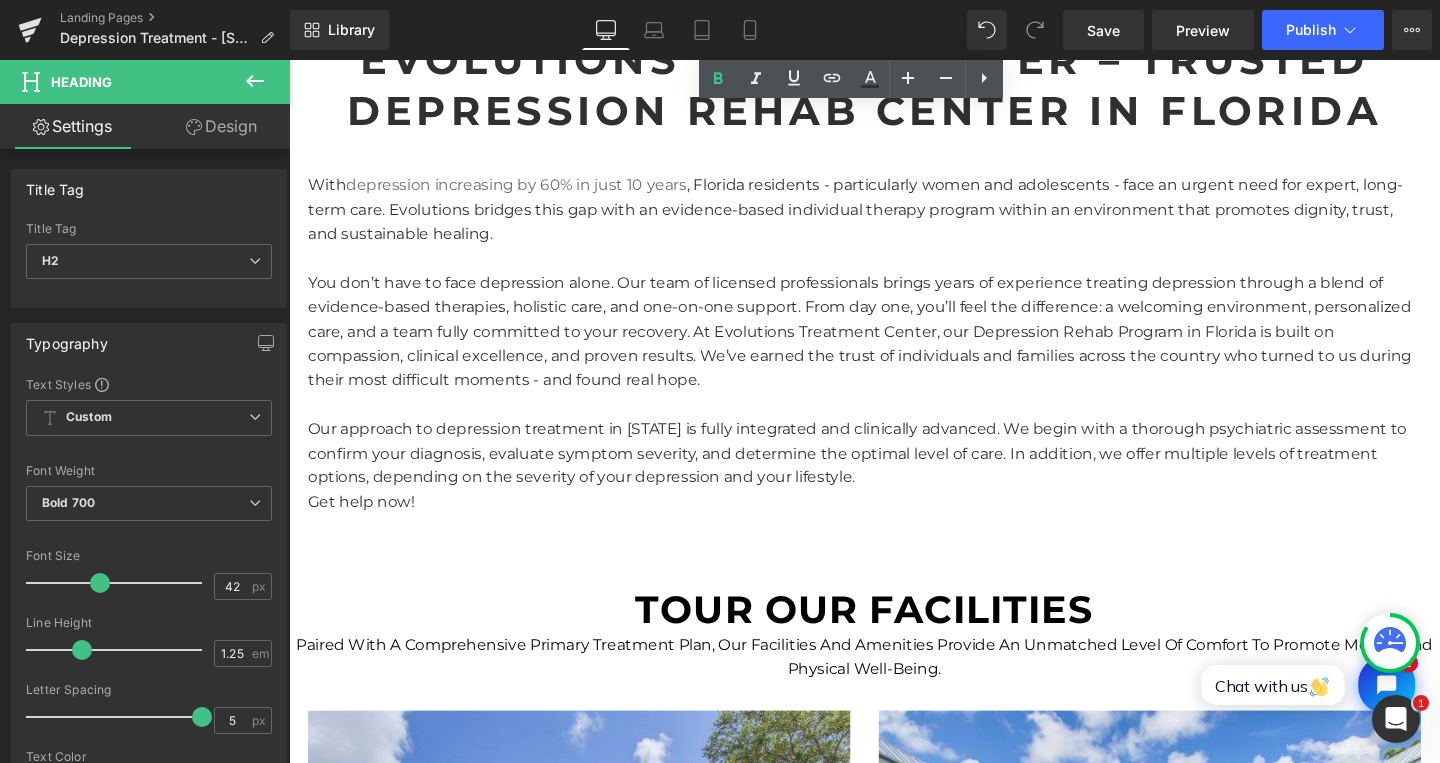 scroll, scrollTop: 1151, scrollLeft: 0, axis: vertical 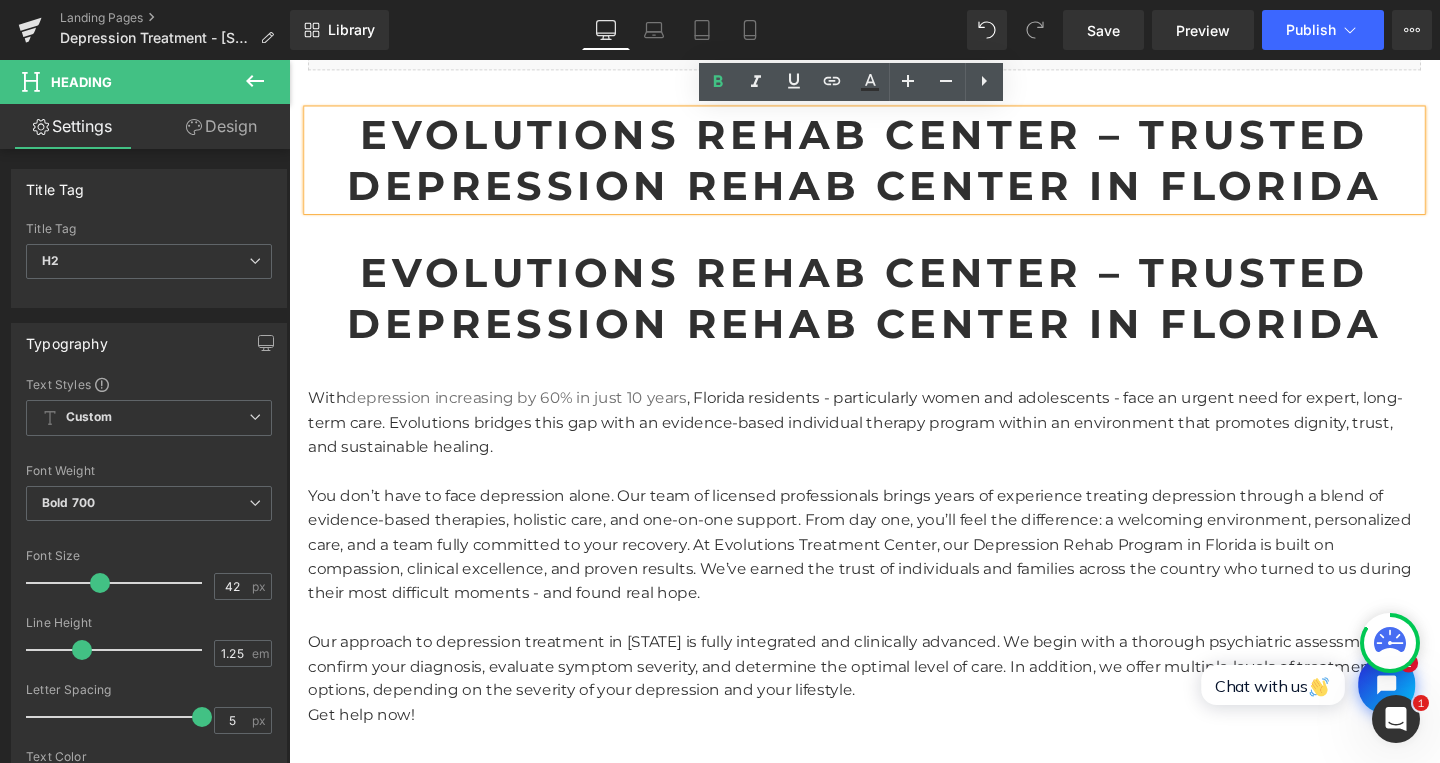 click on "Evolutions Rehab Center – Trusted Depression Rehab Center in Florida Heading" at bounding box center (894, 310) 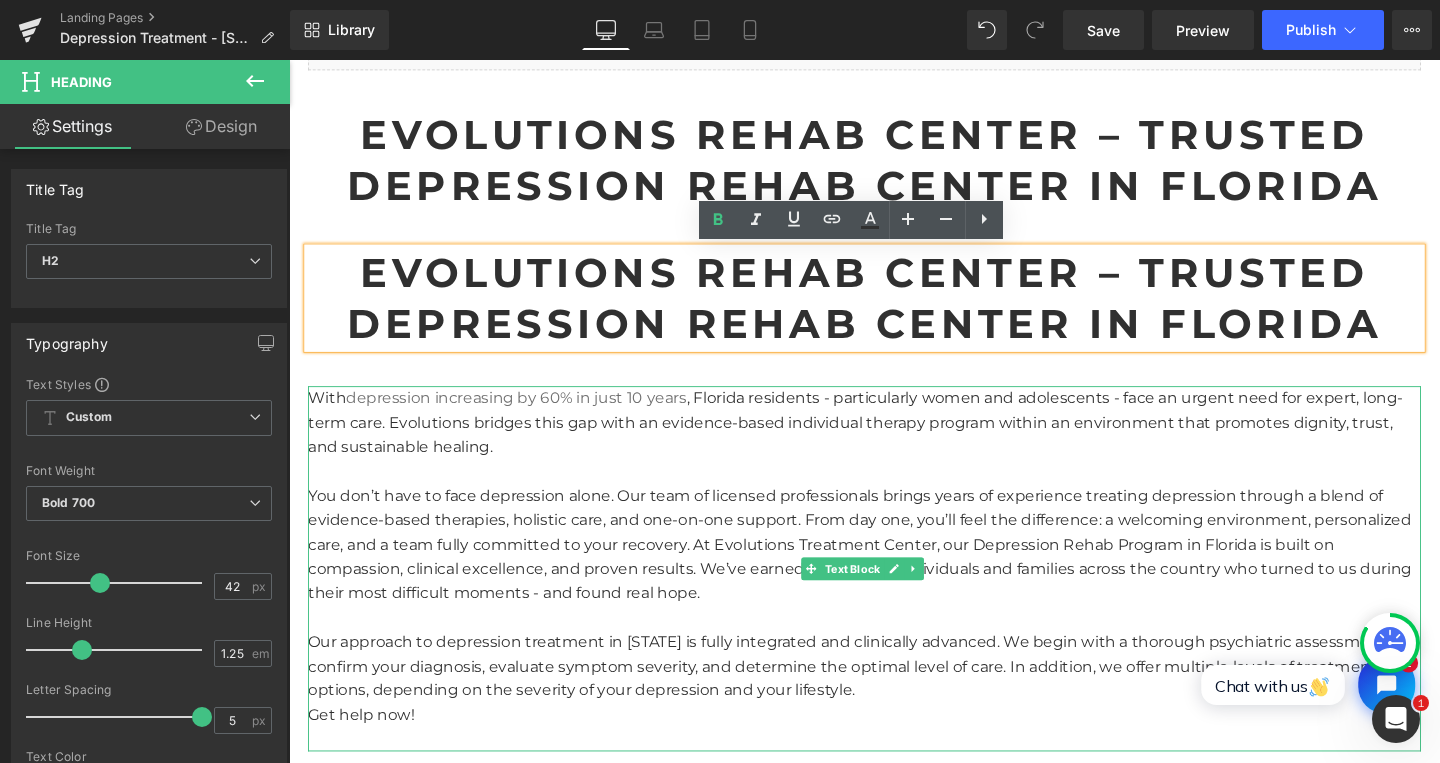 click on "With  depression increasing by 60% in just 10 years , Florida residents - particularly women and adolescents - face an urgent need for expert, long-term care. Evolutions bridges this gap with an evidence-based individual therapy program within an environment that promotes dignity, trust, and sustainable healing." at bounding box center (894, 441) 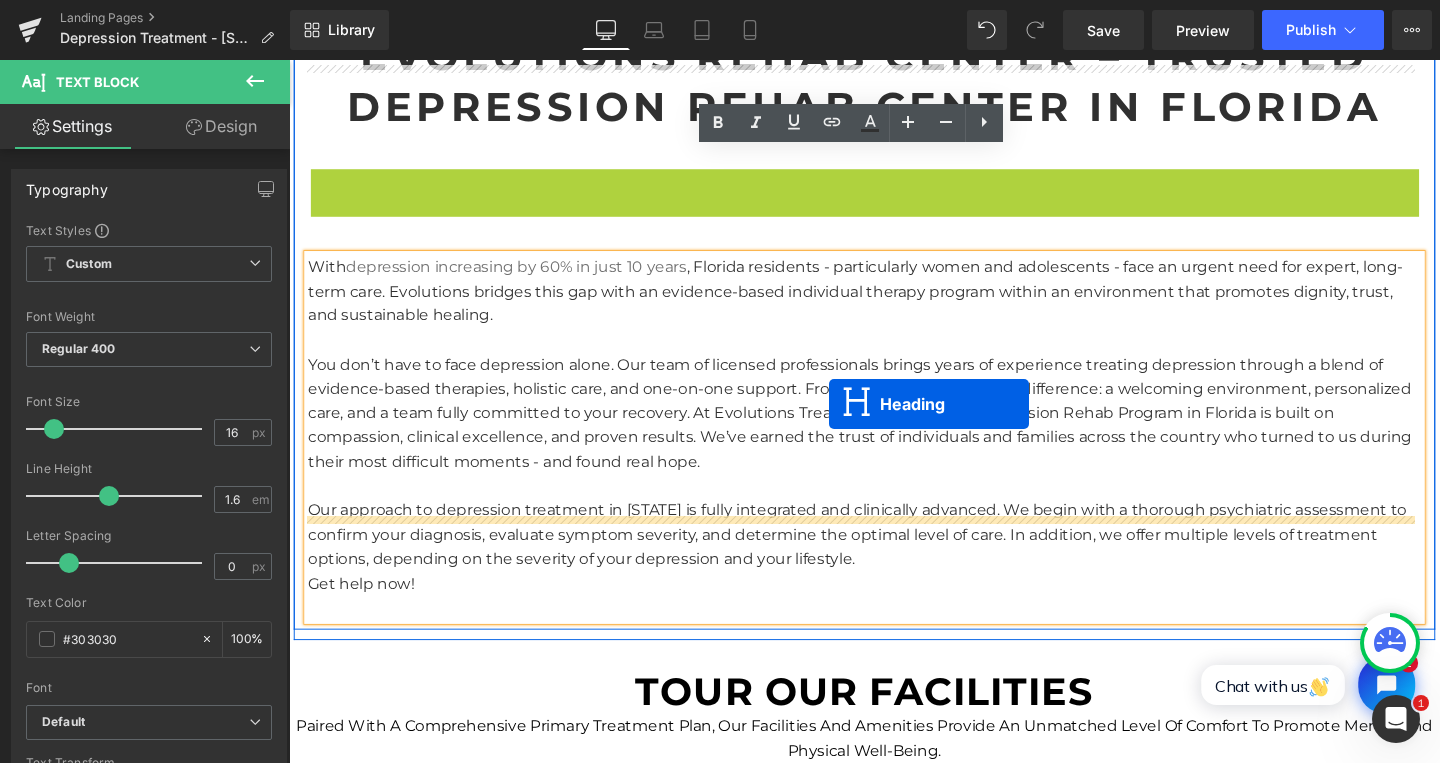 scroll, scrollTop: 1343, scrollLeft: 0, axis: vertical 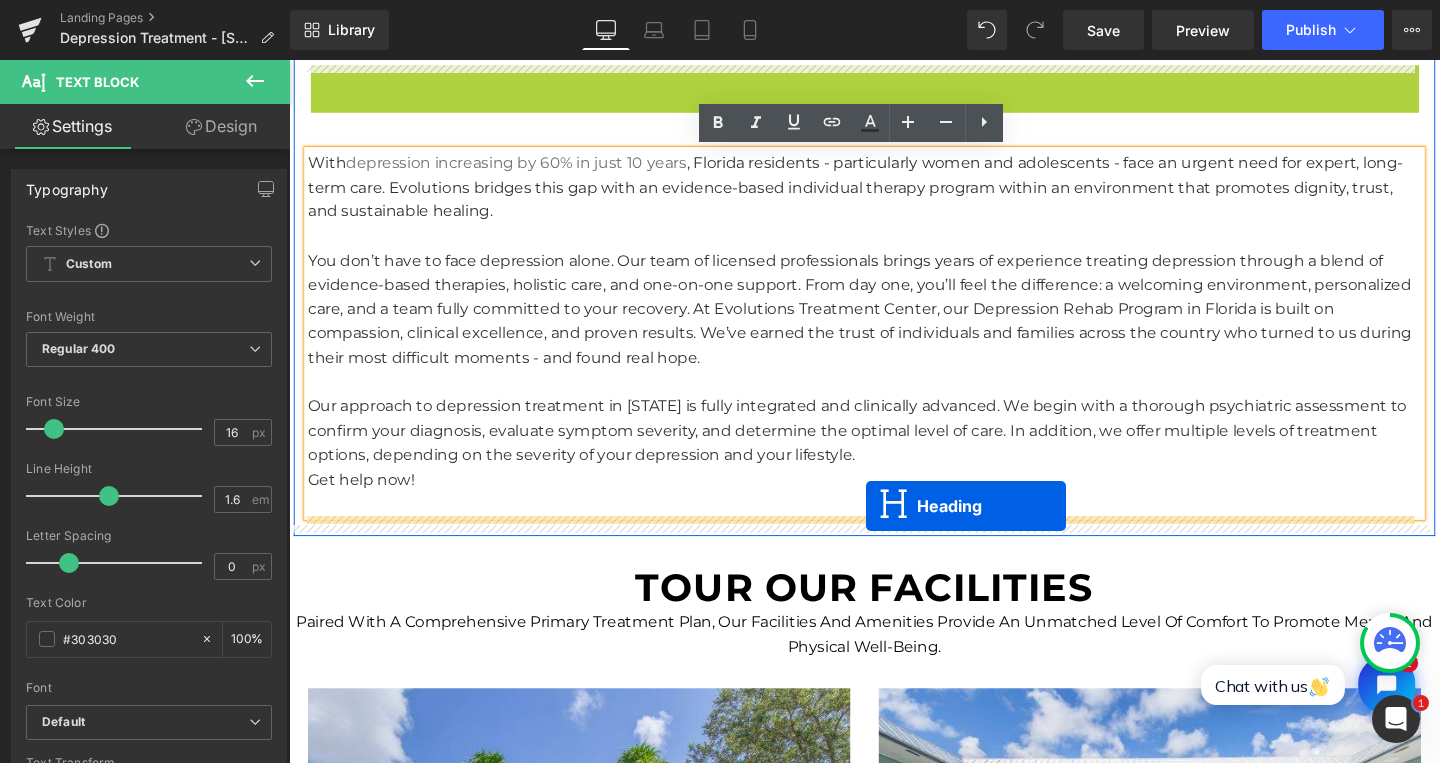 drag, startPoint x: 842, startPoint y: 310, endPoint x: 896, endPoint y: 531, distance: 227.50165 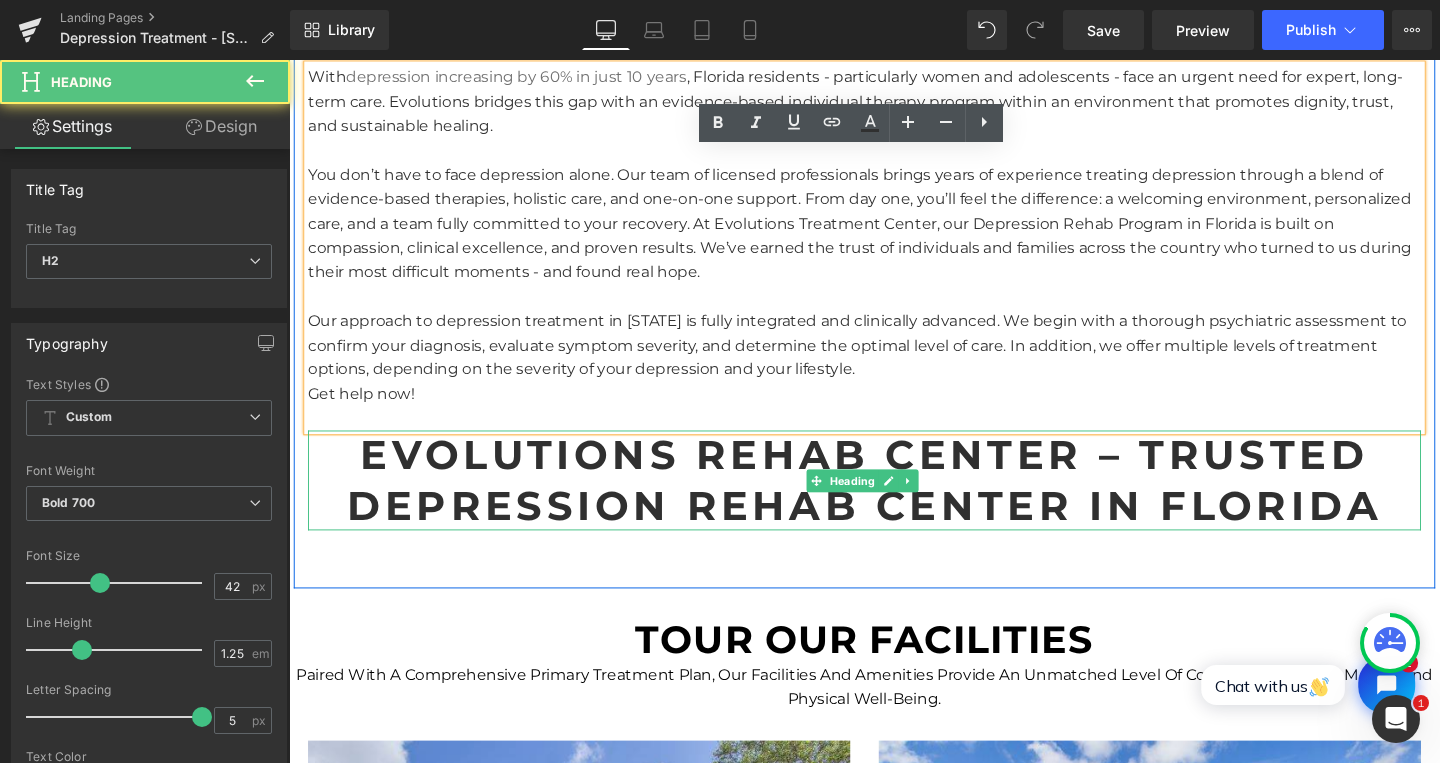 scroll, scrollTop: 1253, scrollLeft: 0, axis: vertical 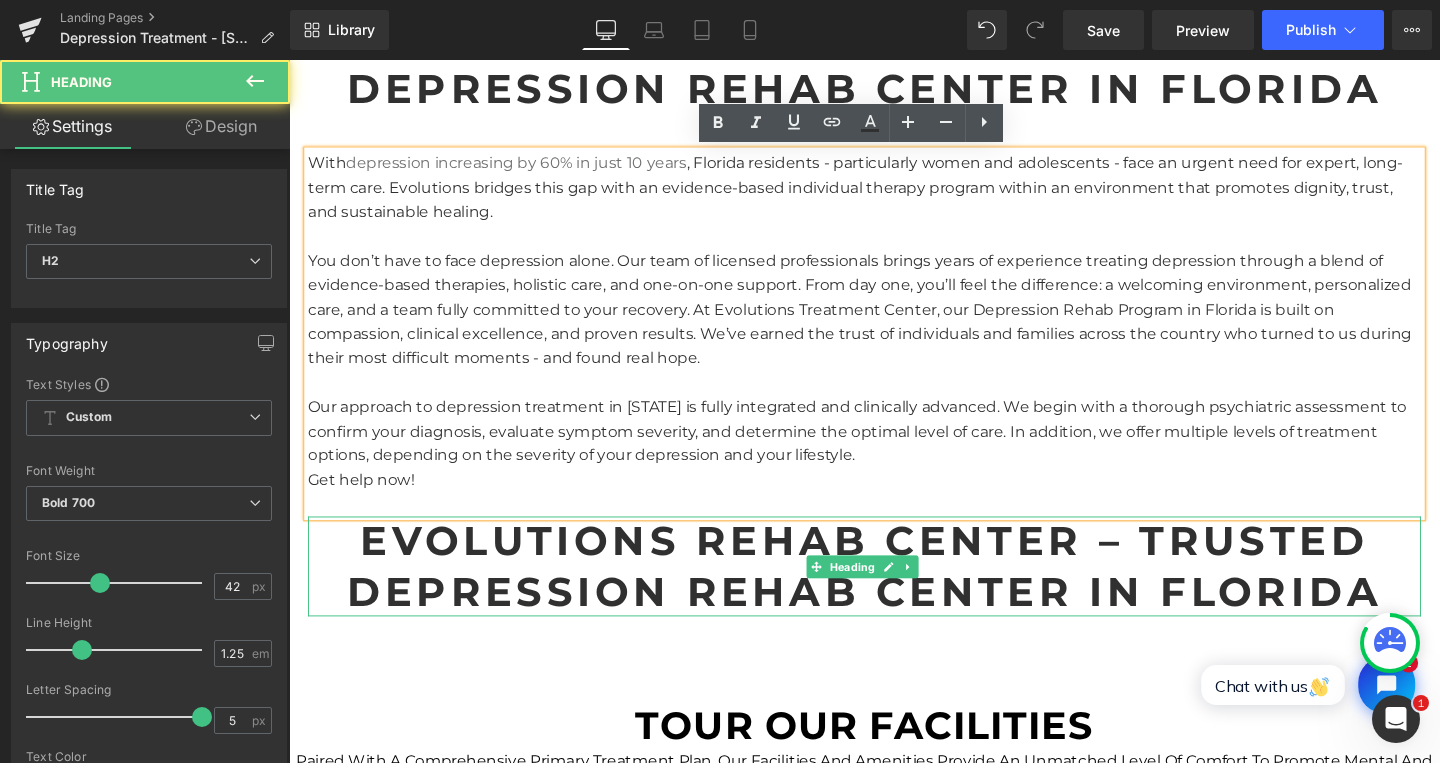 click on "Evolutions Rehab Center – Trusted Depression Rehab Center in Florida" at bounding box center (894, 592) 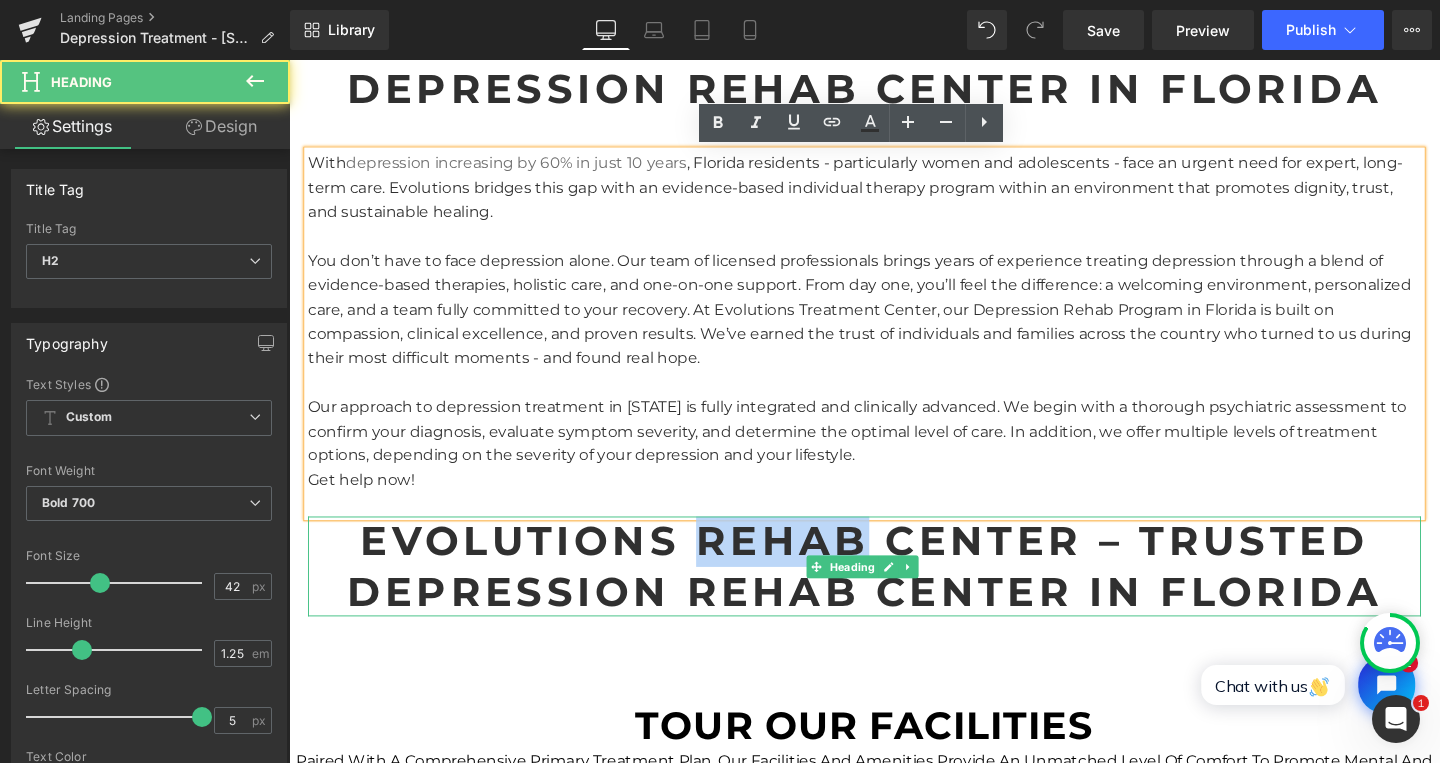 click on "Evolutions Rehab Center – Trusted Depression Rehab Center in Florida" at bounding box center [894, 592] 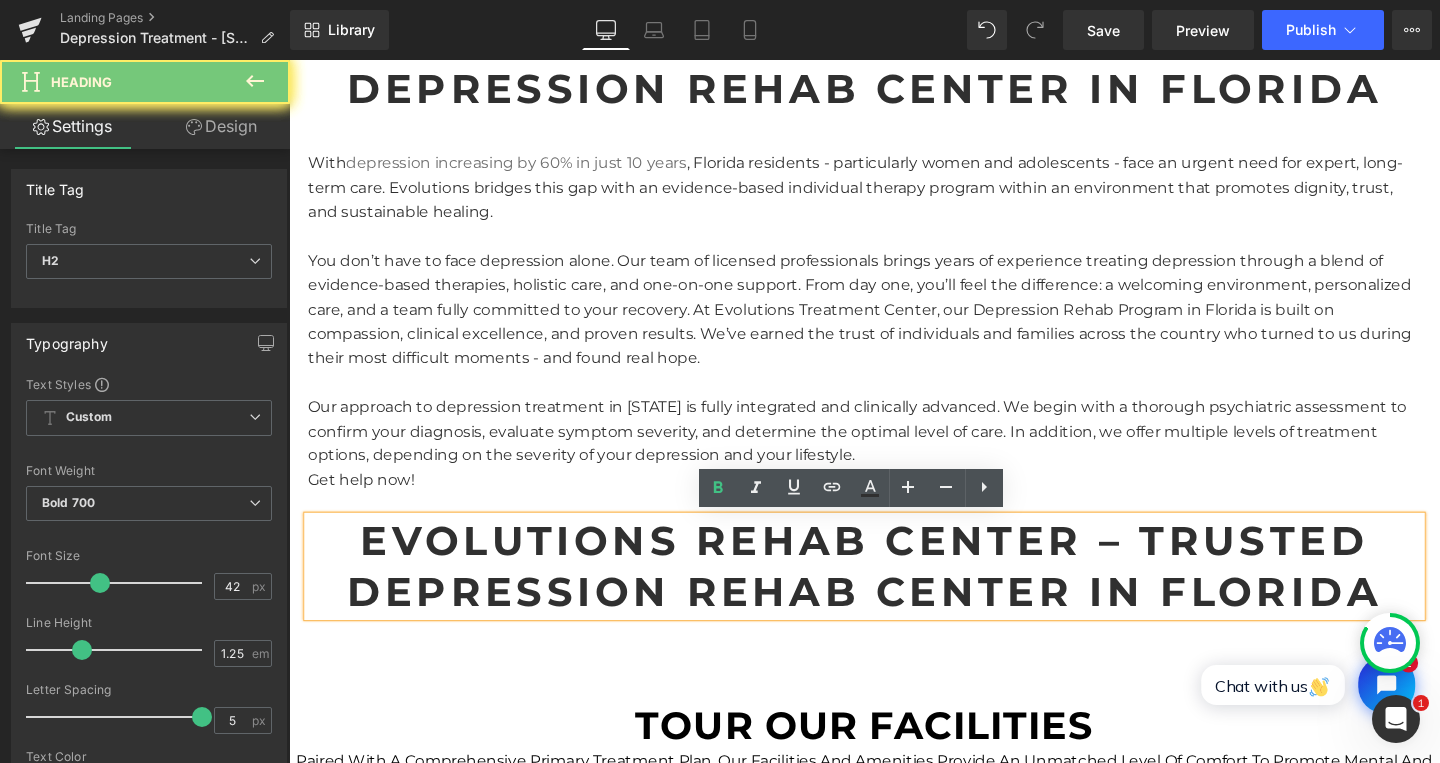 click on "Evolutions Rehab Center – Trusted Depression Rehab Center in Florida" at bounding box center [894, 592] 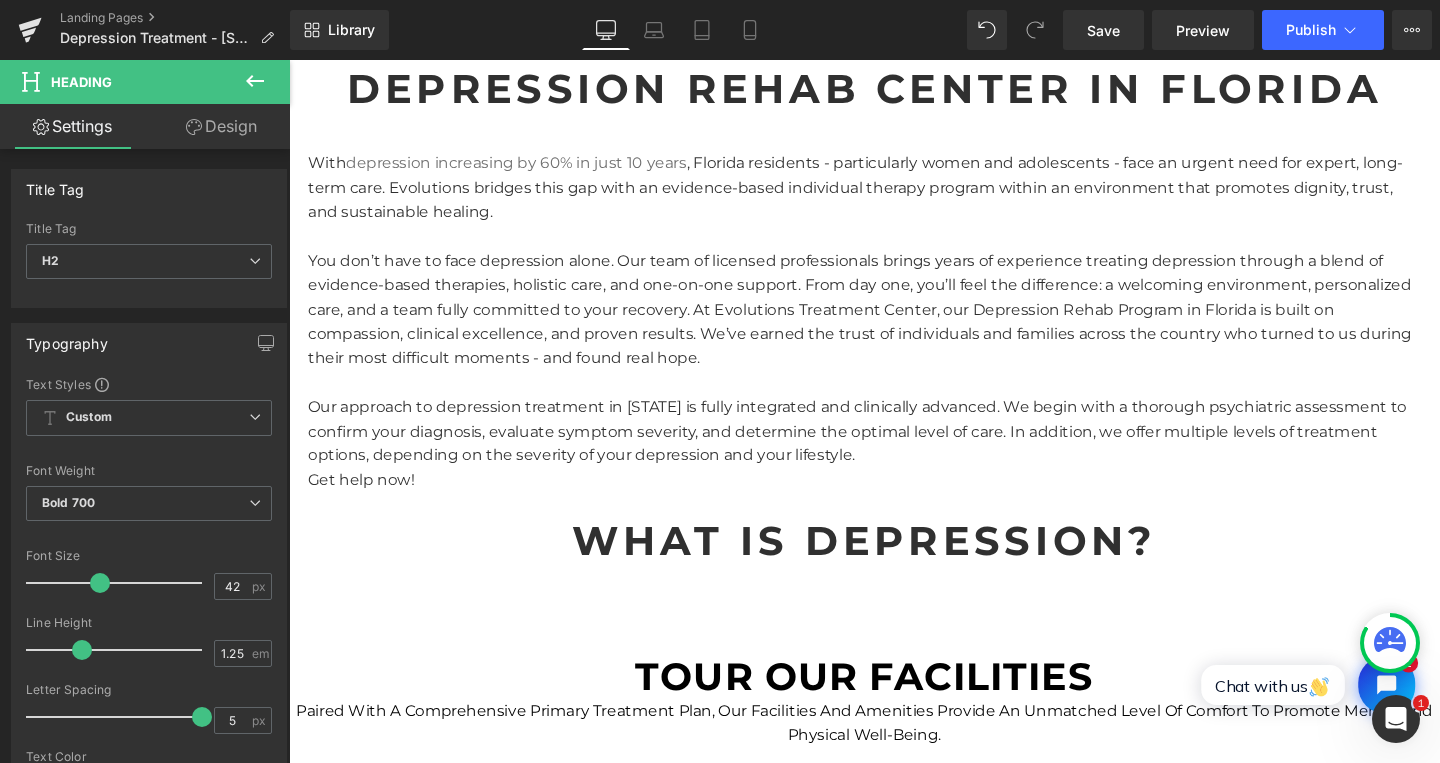 click on "Design" at bounding box center [221, 126] 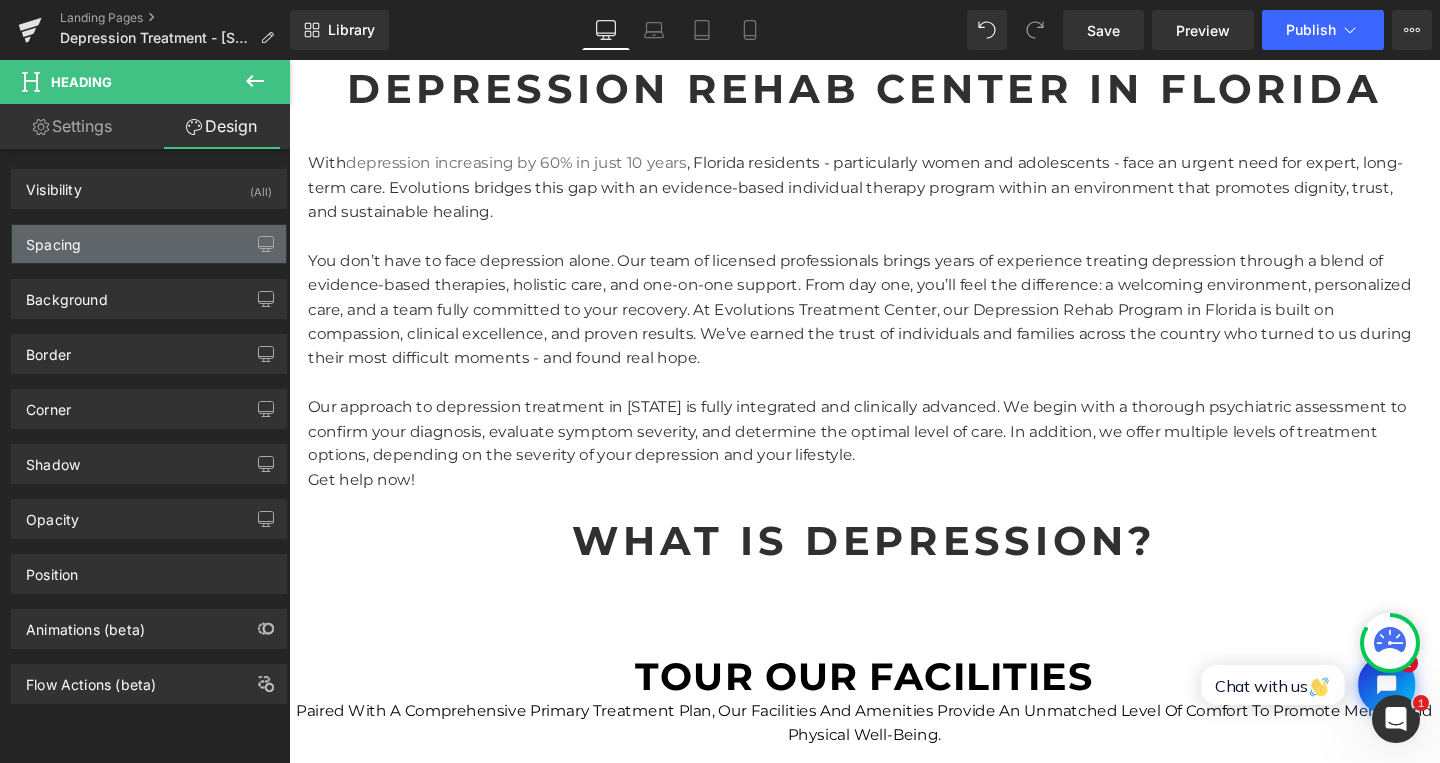 click on "Spacing" at bounding box center (149, 244) 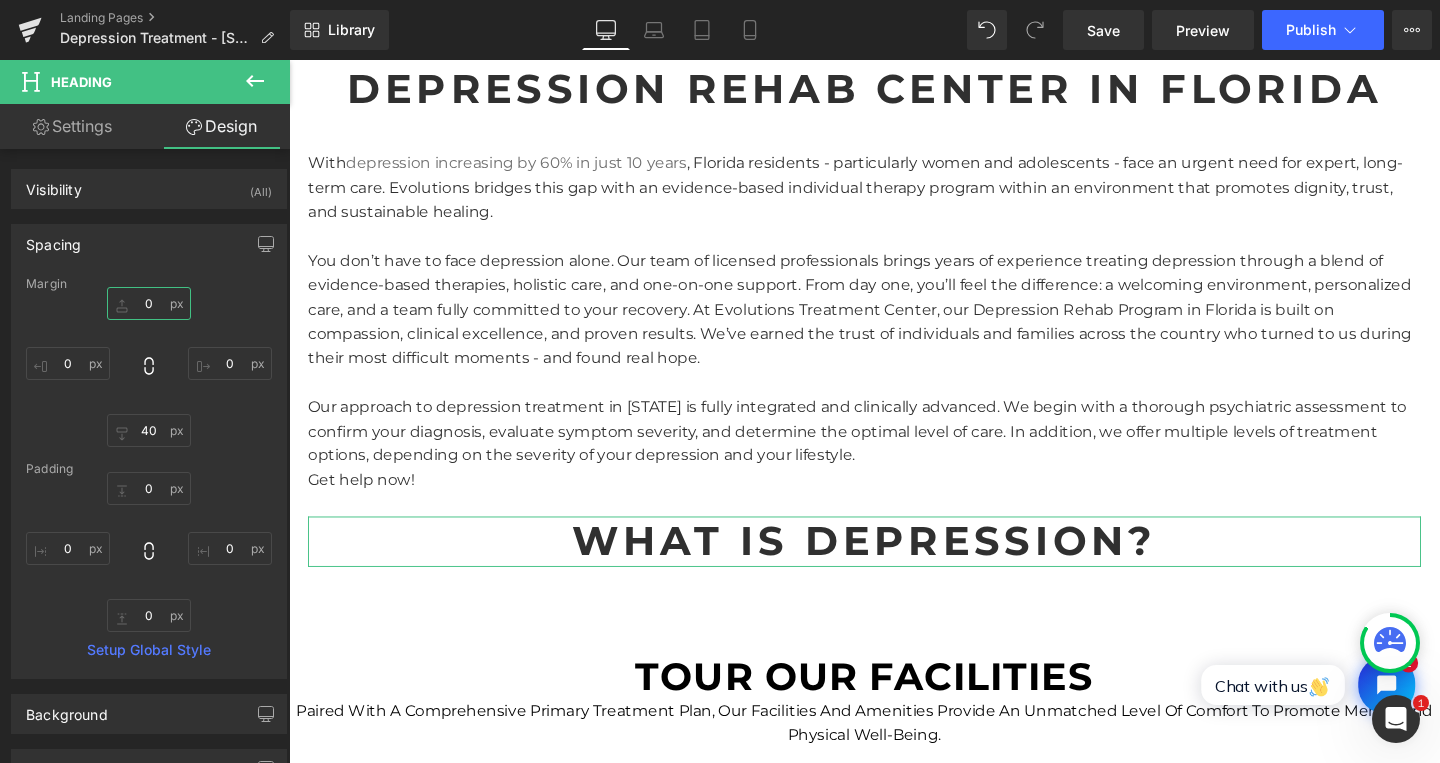 click on "0" at bounding box center (149, 303) 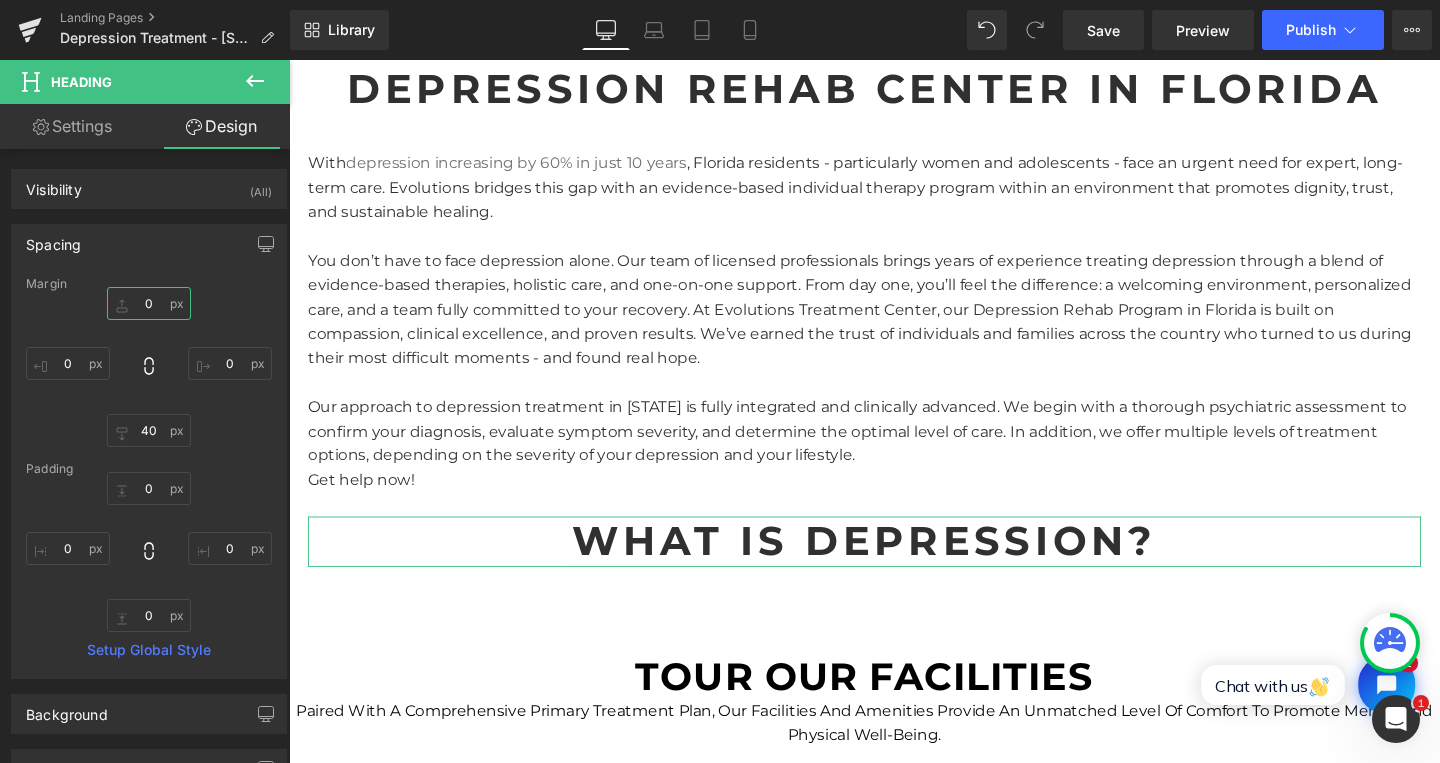 click on "0" at bounding box center [149, 303] 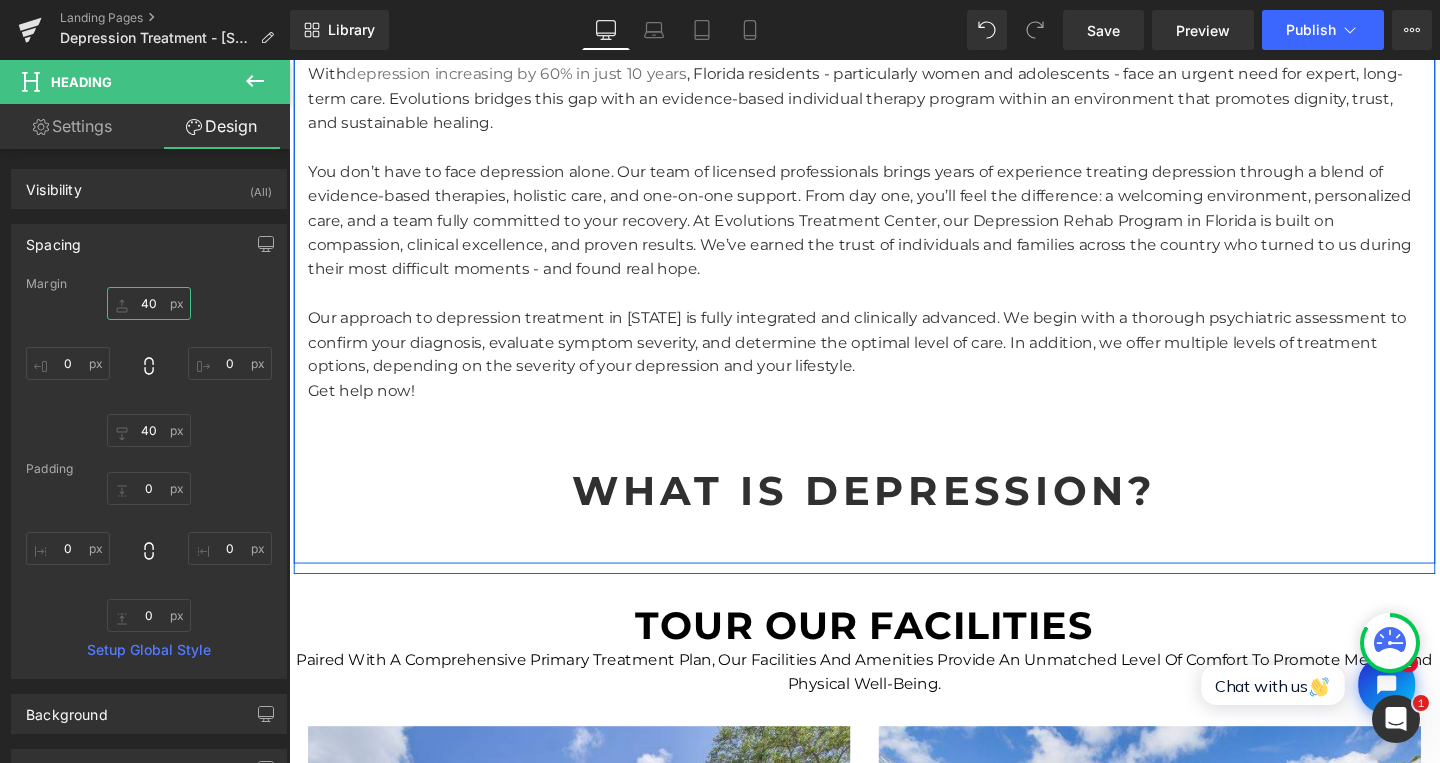 scroll, scrollTop: 1413, scrollLeft: 0, axis: vertical 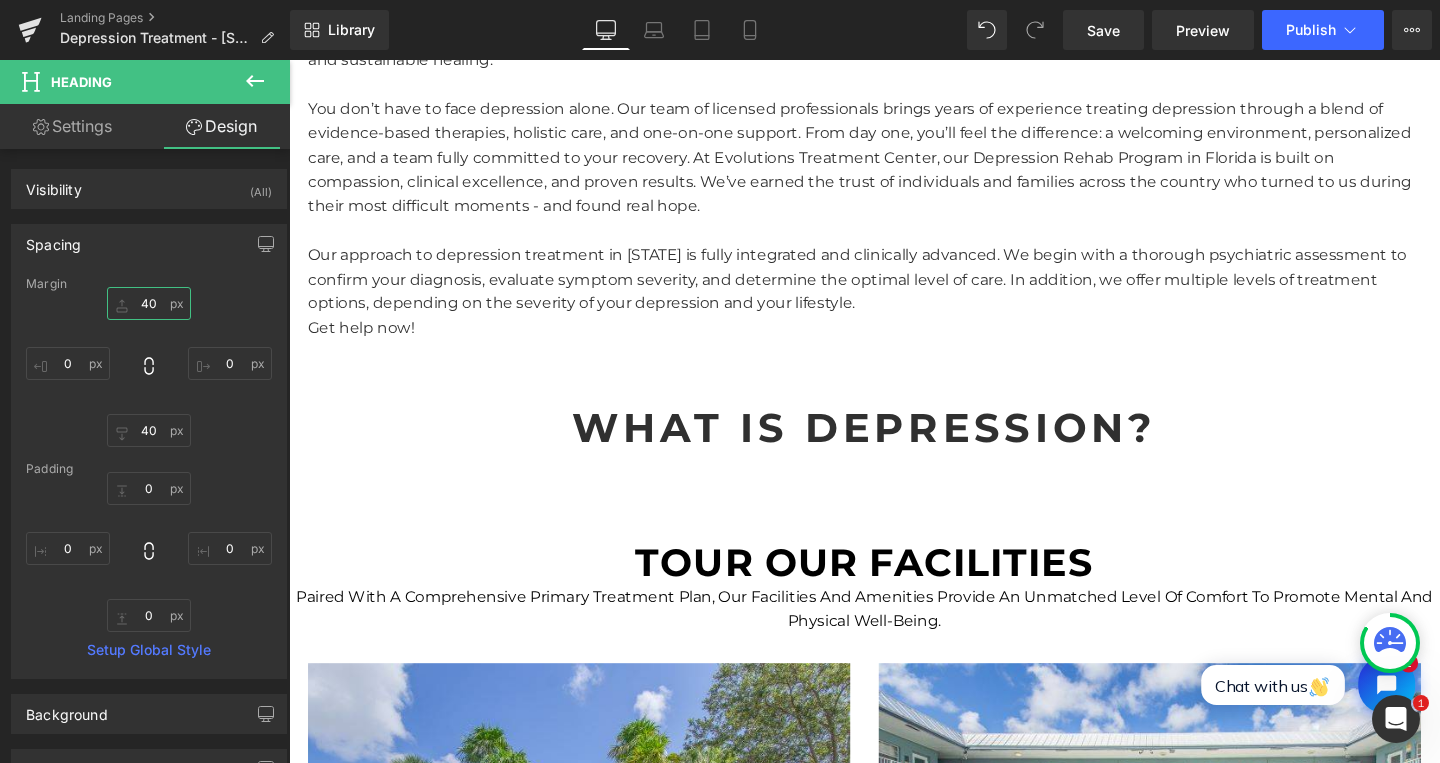 type on "40" 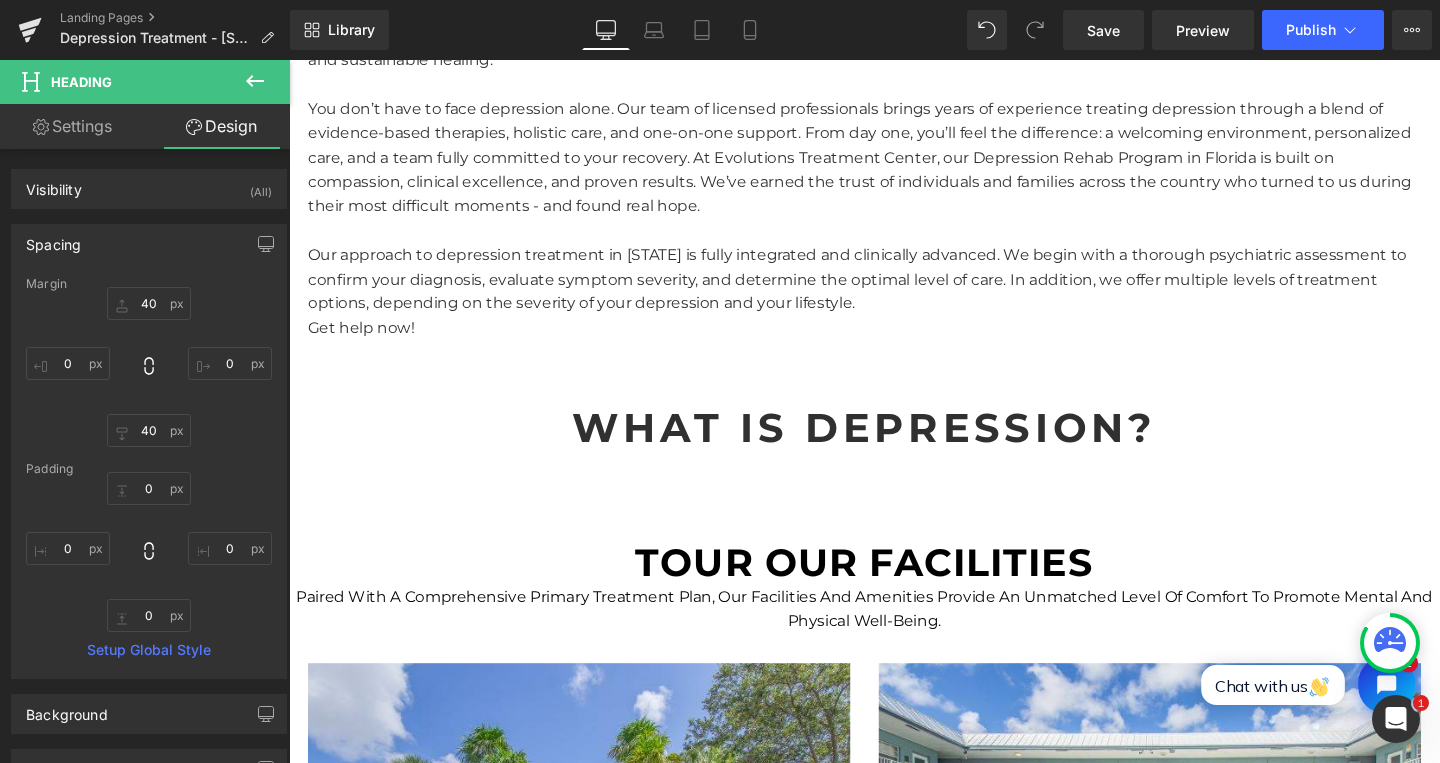 click 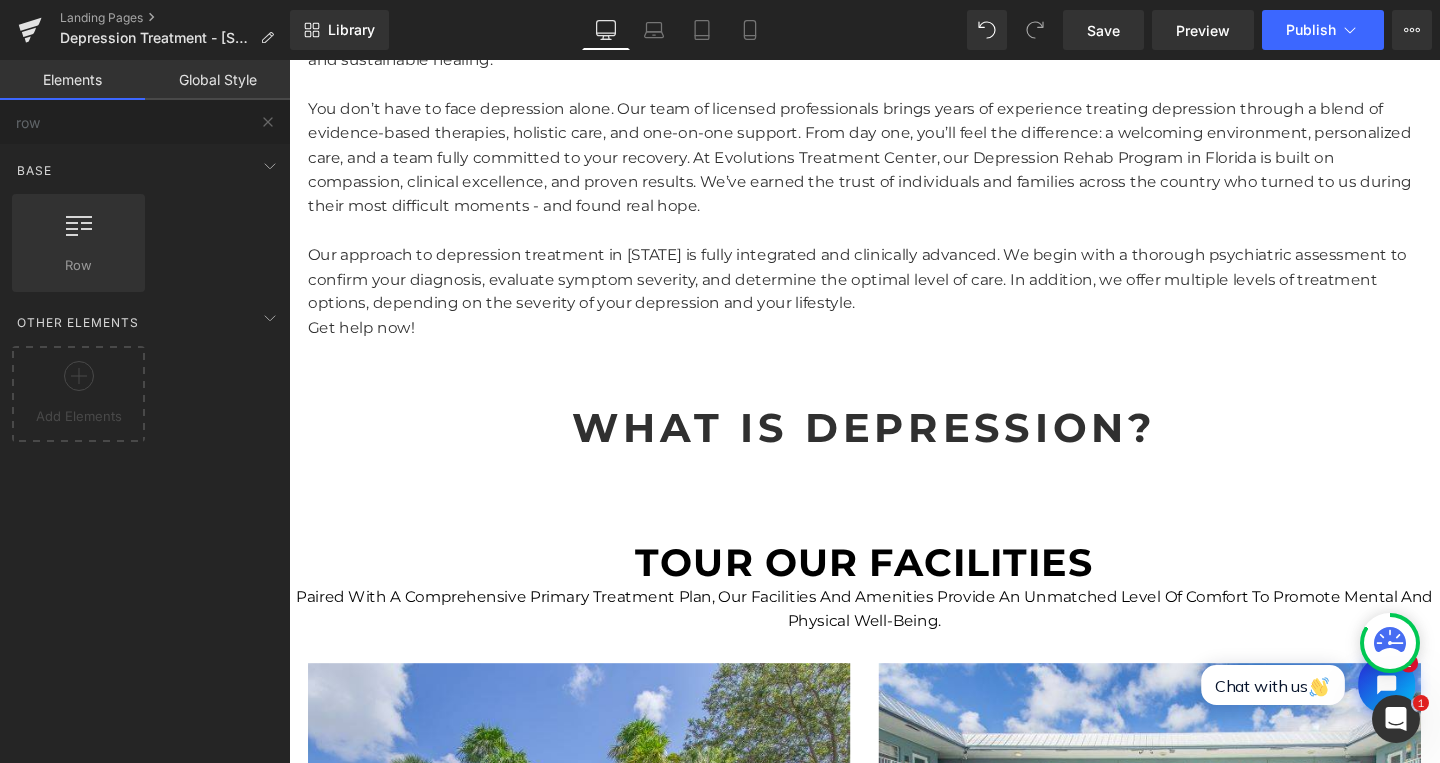 type 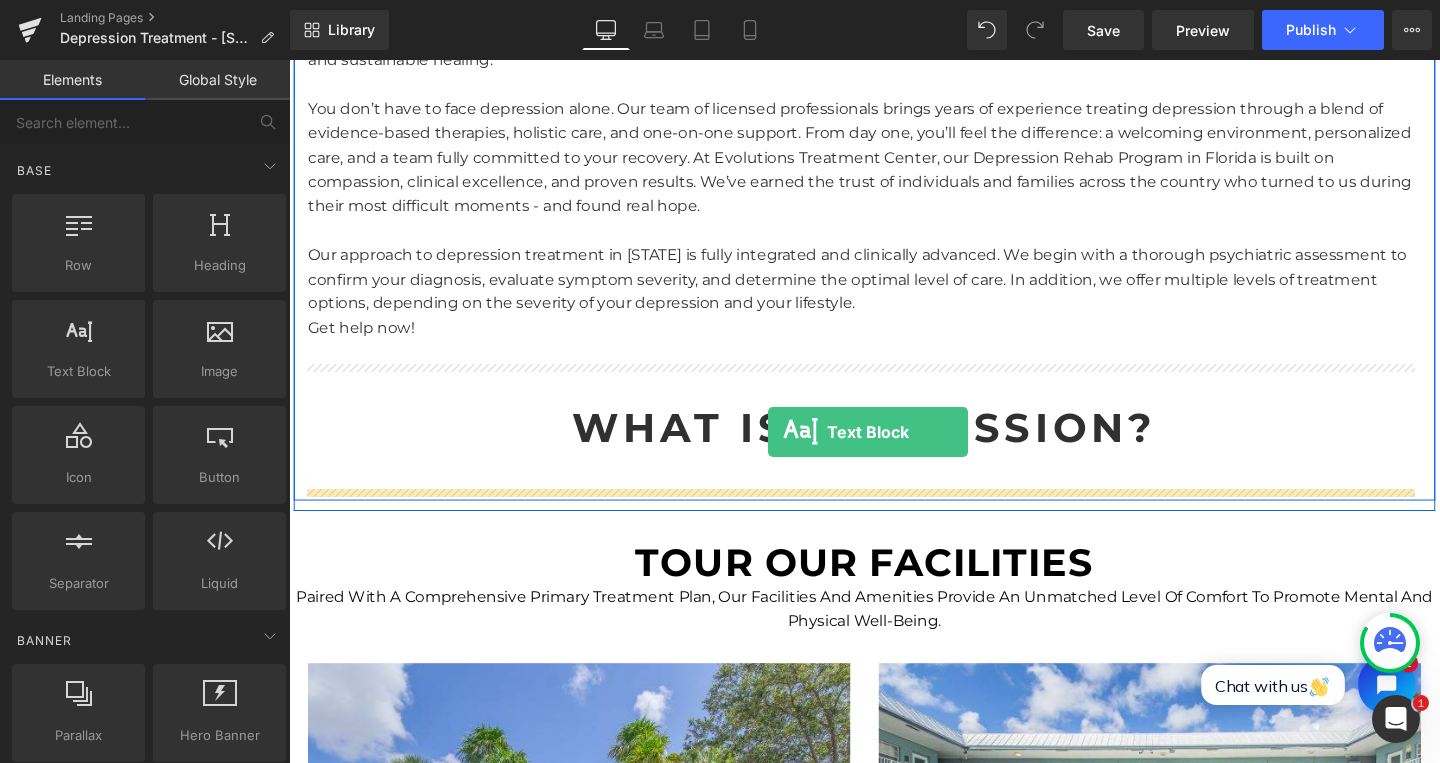 drag, startPoint x: 370, startPoint y: 410, endPoint x: 793, endPoint y: 452, distance: 425.08 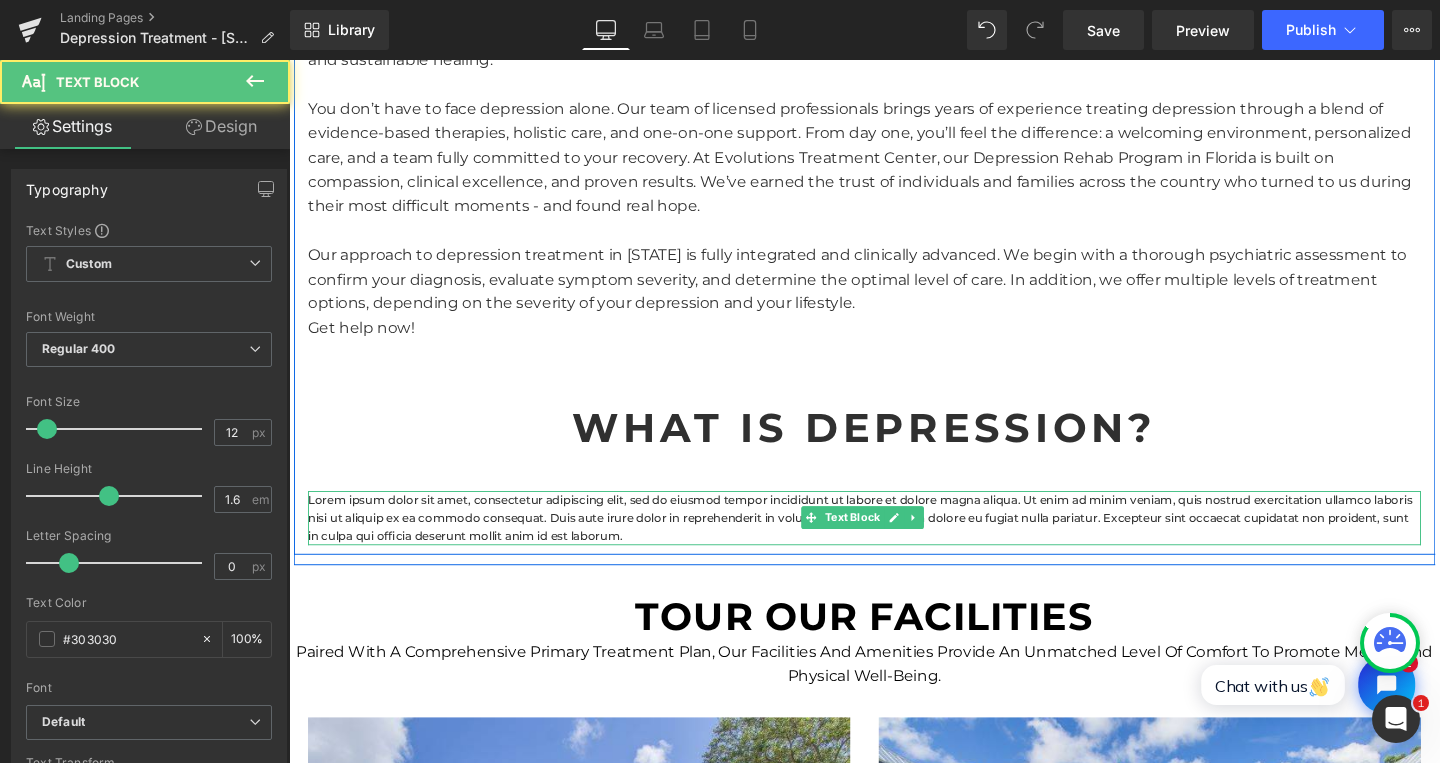 click on "Lorem ipsum dolor sit amet, consectetur adipiscing elit, sed do eiusmod tempor incididunt ut labore et dolore magna aliqua. Ut enim ad minim veniam, quis nostrud exercitation ullamco laboris nisi ut aliquip ex ea commodo consequat. Duis aute irure dolor in reprehenderit in voluptate velit esse cillum dolore eu fugiat nulla pariatur. Excepteur sint occaecat cupidatat non proident, sunt in culpa qui officia deserunt mollit anim id est laborum." at bounding box center [894, 542] 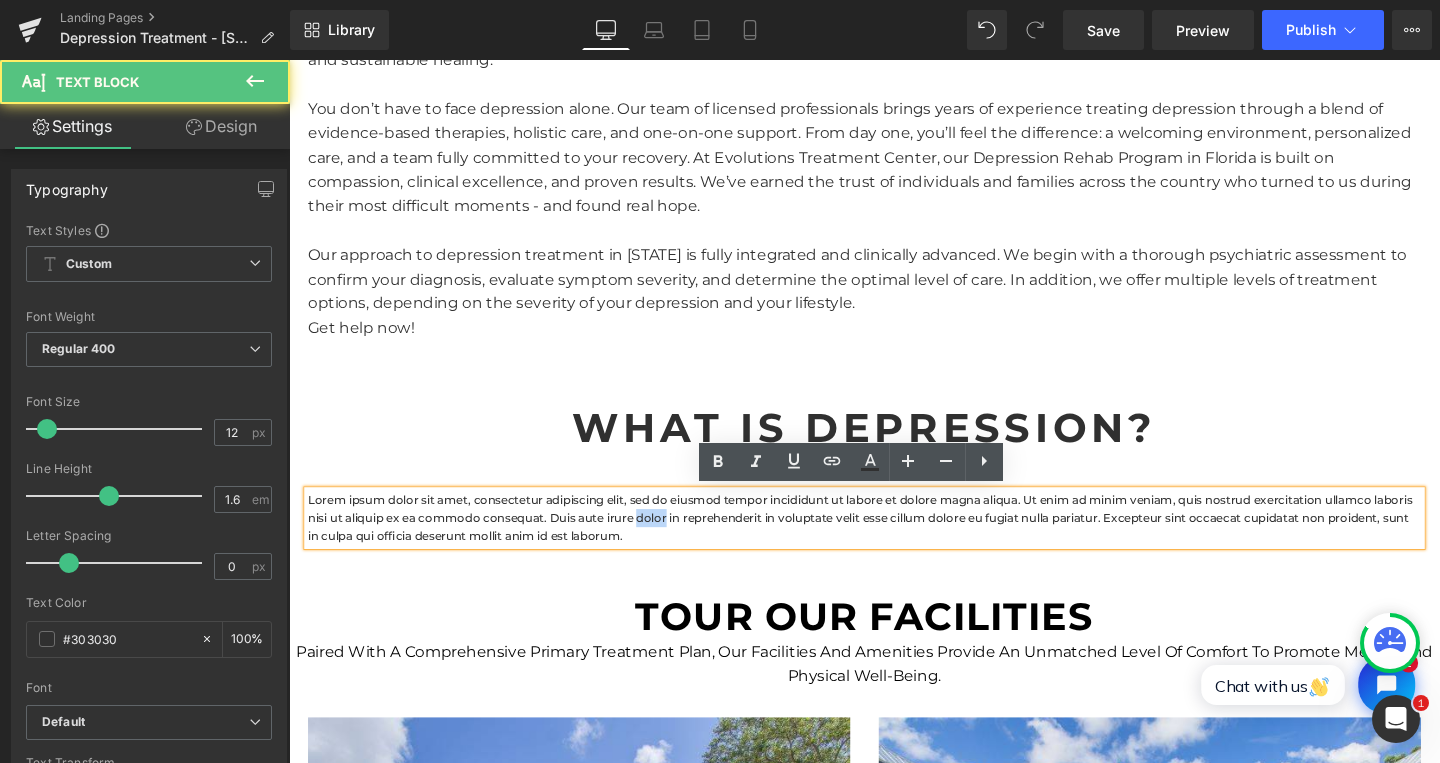 click on "Lorem ipsum dolor sit amet, consectetur adipiscing elit, sed do eiusmod tempor incididunt ut labore et dolore magna aliqua. Ut enim ad minim veniam, quis nostrud exercitation ullamco laboris nisi ut aliquip ex ea commodo consequat. Duis aute irure dolor in reprehenderit in voluptate velit esse cillum dolore eu fugiat nulla pariatur. Excepteur sint occaecat cupidatat non proident, sunt in culpa qui officia deserunt mollit anim id est laborum." at bounding box center [894, 542] 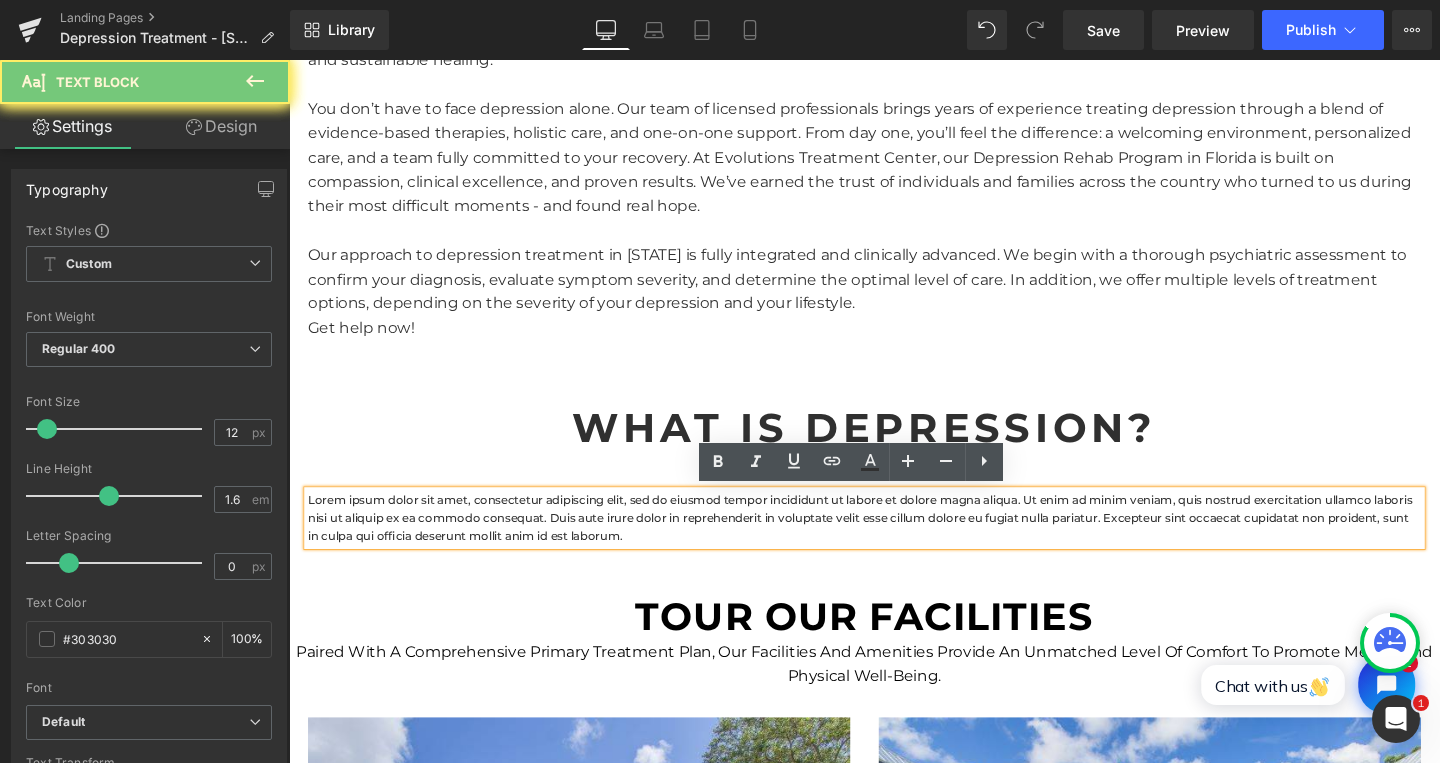 click on "Lorem ipsum dolor sit amet, consectetur adipiscing elit, sed do eiusmod tempor incididunt ut labore et dolore magna aliqua. Ut enim ad minim veniam, quis nostrud exercitation ullamco laboris nisi ut aliquip ex ea commodo consequat. Duis aute irure dolor in reprehenderit in voluptate velit esse cillum dolore eu fugiat nulla pariatur. Excepteur sint occaecat cupidatat non proident, sunt in culpa qui officia deserunt mollit anim id est laborum." at bounding box center [894, 542] 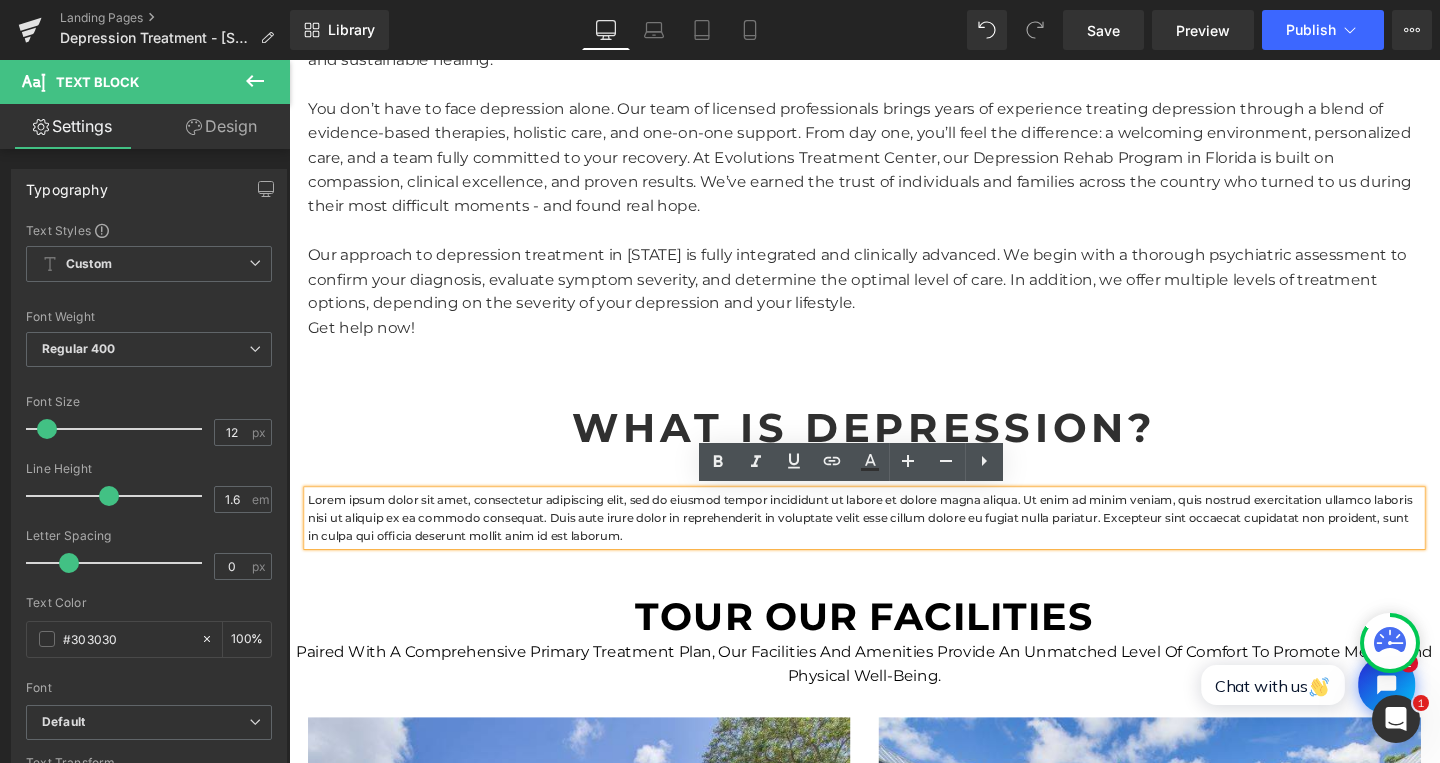 click on "Lorem ipsum dolor sit amet, consectetur adipiscing elit, sed do eiusmod tempor incididunt ut labore et dolore magna aliqua. Ut enim ad minim veniam, quis nostrud exercitation ullamco laboris nisi ut aliquip ex ea commodo consequat. Duis aute irure dolor in reprehenderit in voluptate velit esse cillum dolore eu fugiat nulla pariatur. Excepteur sint occaecat cupidatat non proident, sunt in culpa qui officia deserunt mollit anim id est laborum." at bounding box center (894, 542) 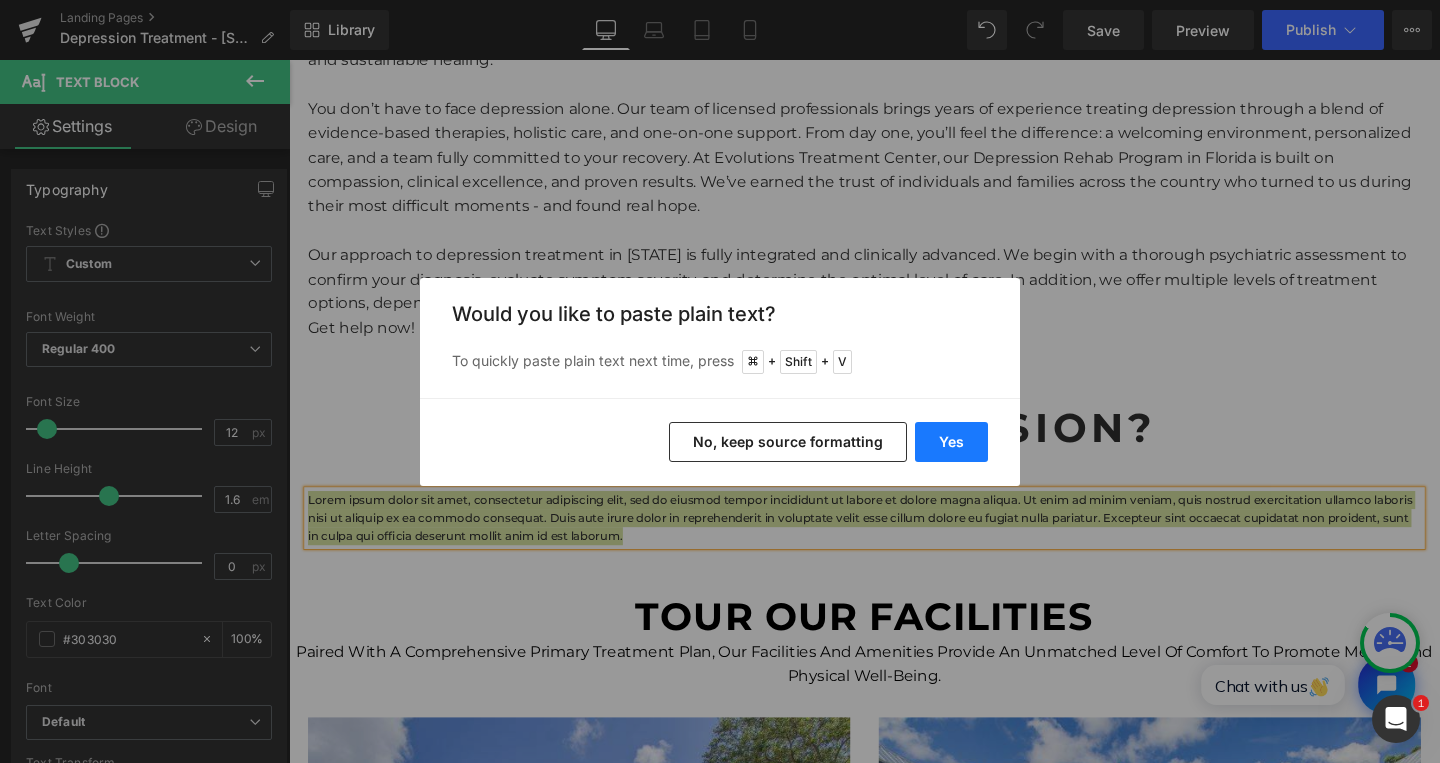 click on "Yes" at bounding box center (951, 442) 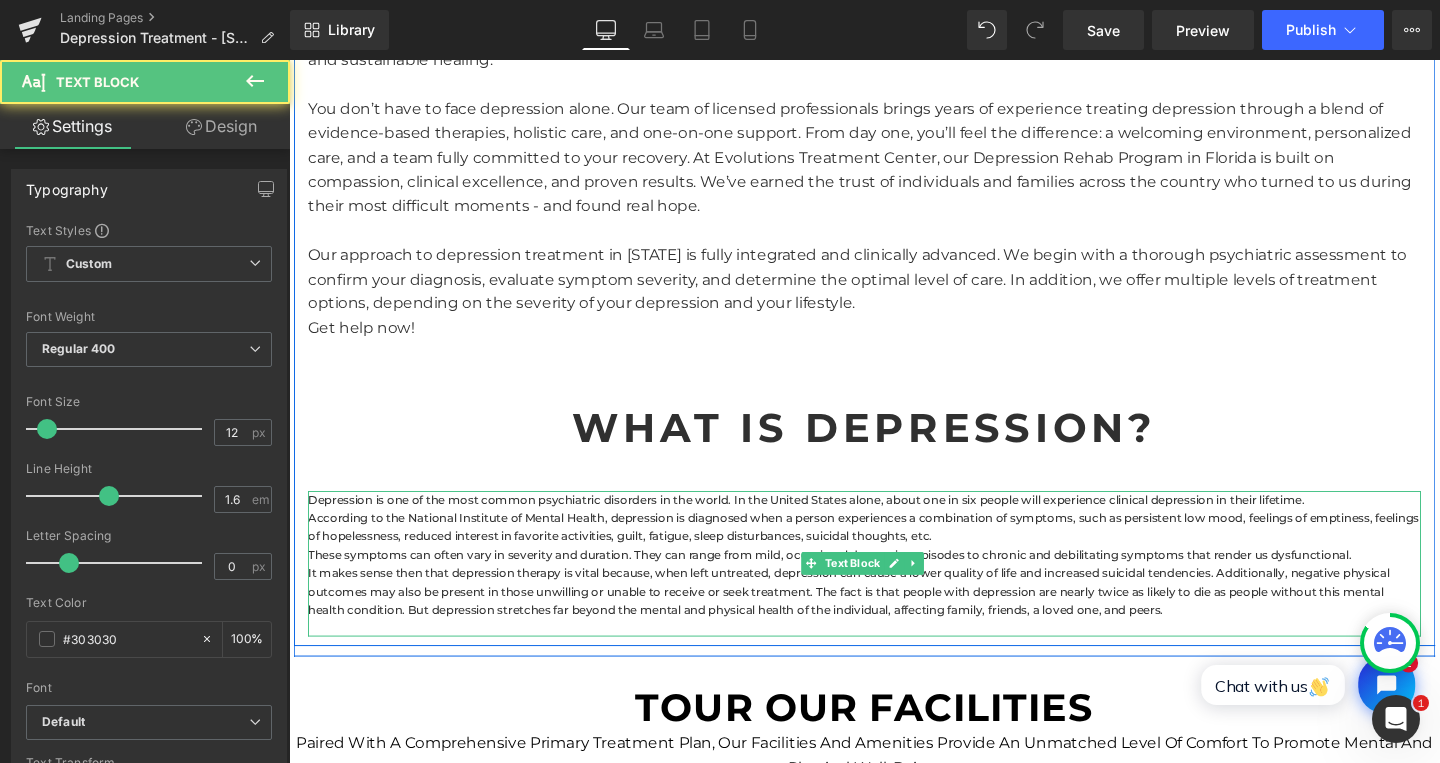 click on "Depression is one of the most common psychiatric disorders in the world. In the United States alone, about one in six people will experience clinical depression in their lifetime. According to the National Institute of Mental Health, depression is diagnosed when a person experiences a combination of symptoms, such as persistent low mood, feelings of emptiness, feelings of hopelessness, reduced interest in favorite activities, guilt, fatigue, sleep disturbances, suicidal thoughts, etc. These symptoms can often vary in severity and duration. They can range from mild, occasional depressive episodes to chronic and debilitating symptoms that render us dysfunctional." at bounding box center [894, 590] 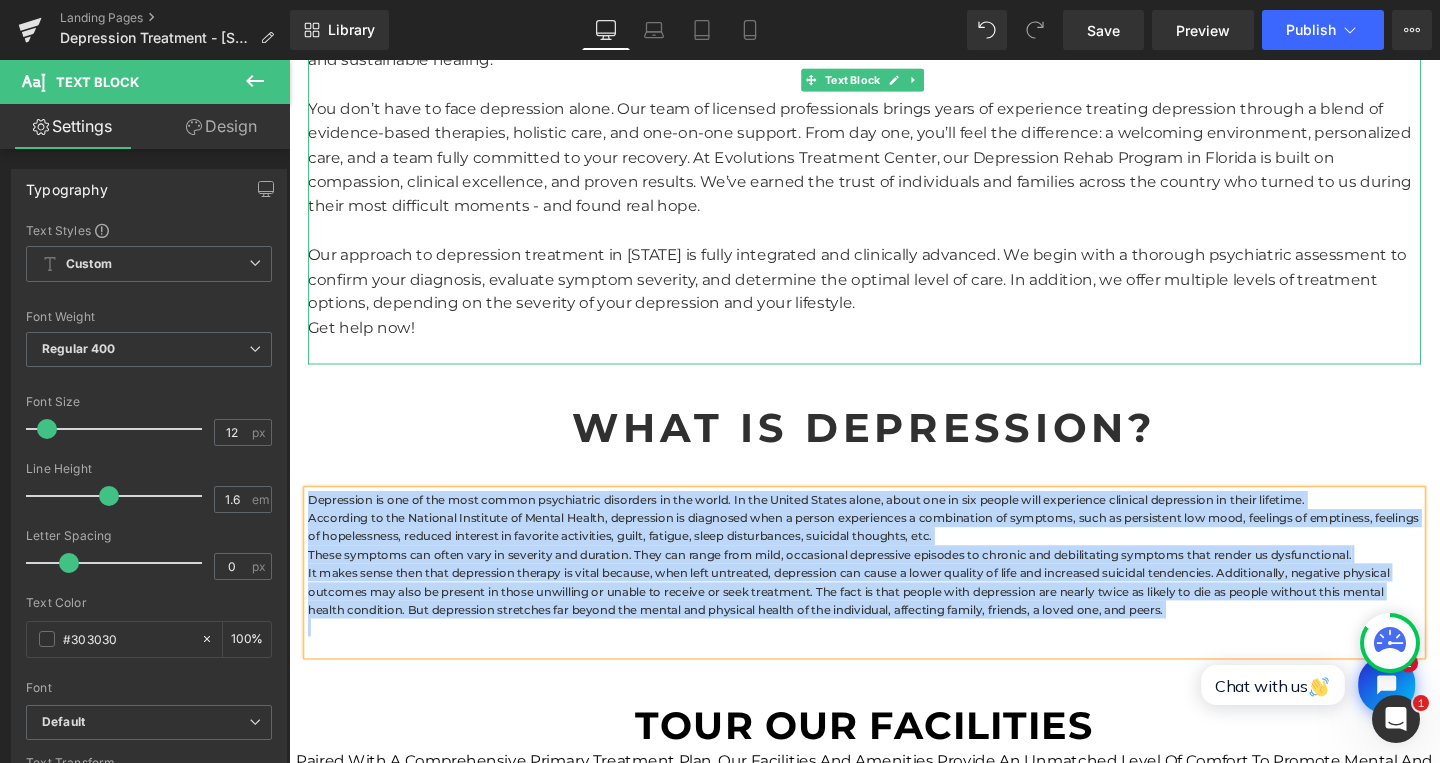 click on "Our approach to depression treatment in Florida is fully integrated and clinically advanced. We begin with a thorough psychiatric assessment to confirm your diagnosis, evaluate symptom severity, and determine the optimal level of care. In addition, we offer multiple levels of treatment options, depending on the severity of your depression and your lifestyle." at bounding box center (894, 290) 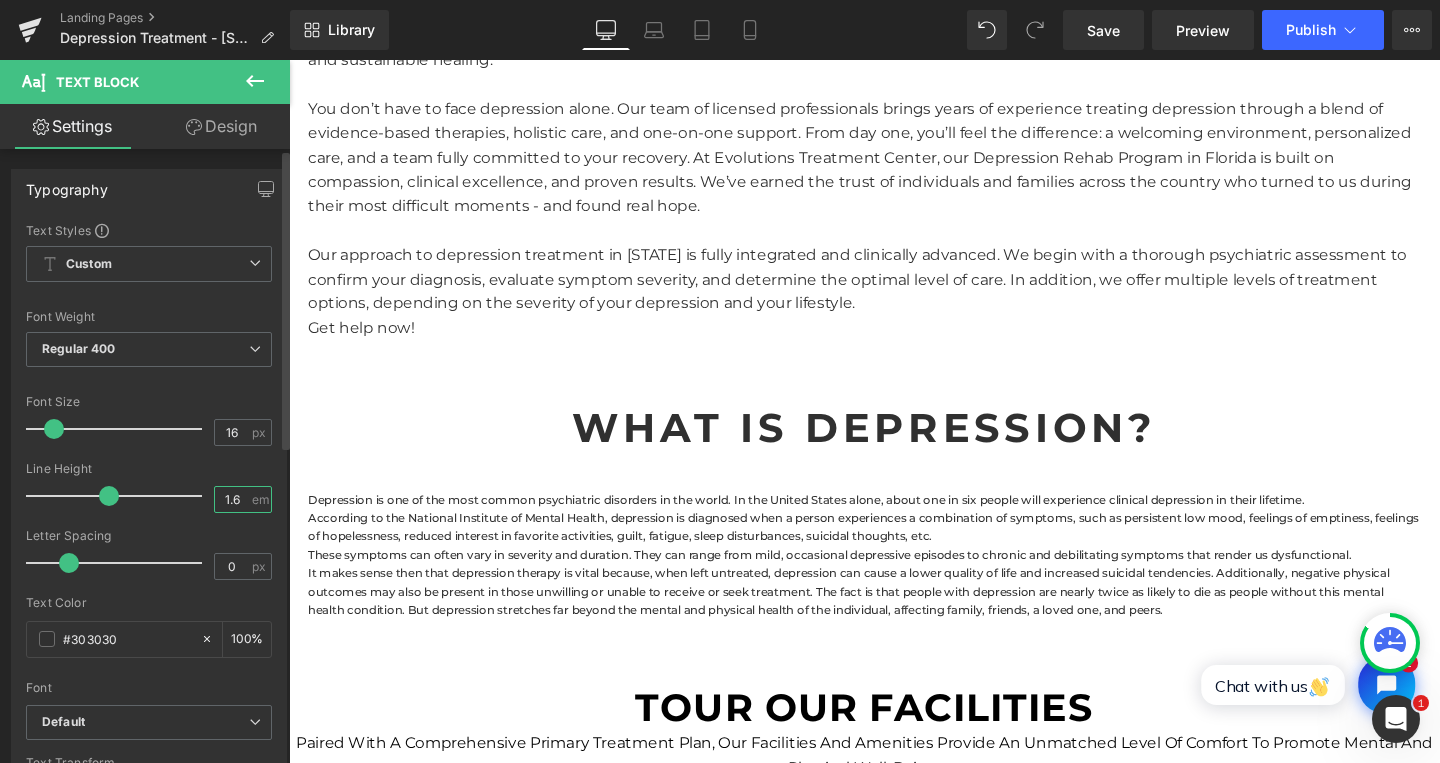 click on "1.6" at bounding box center [232, 499] 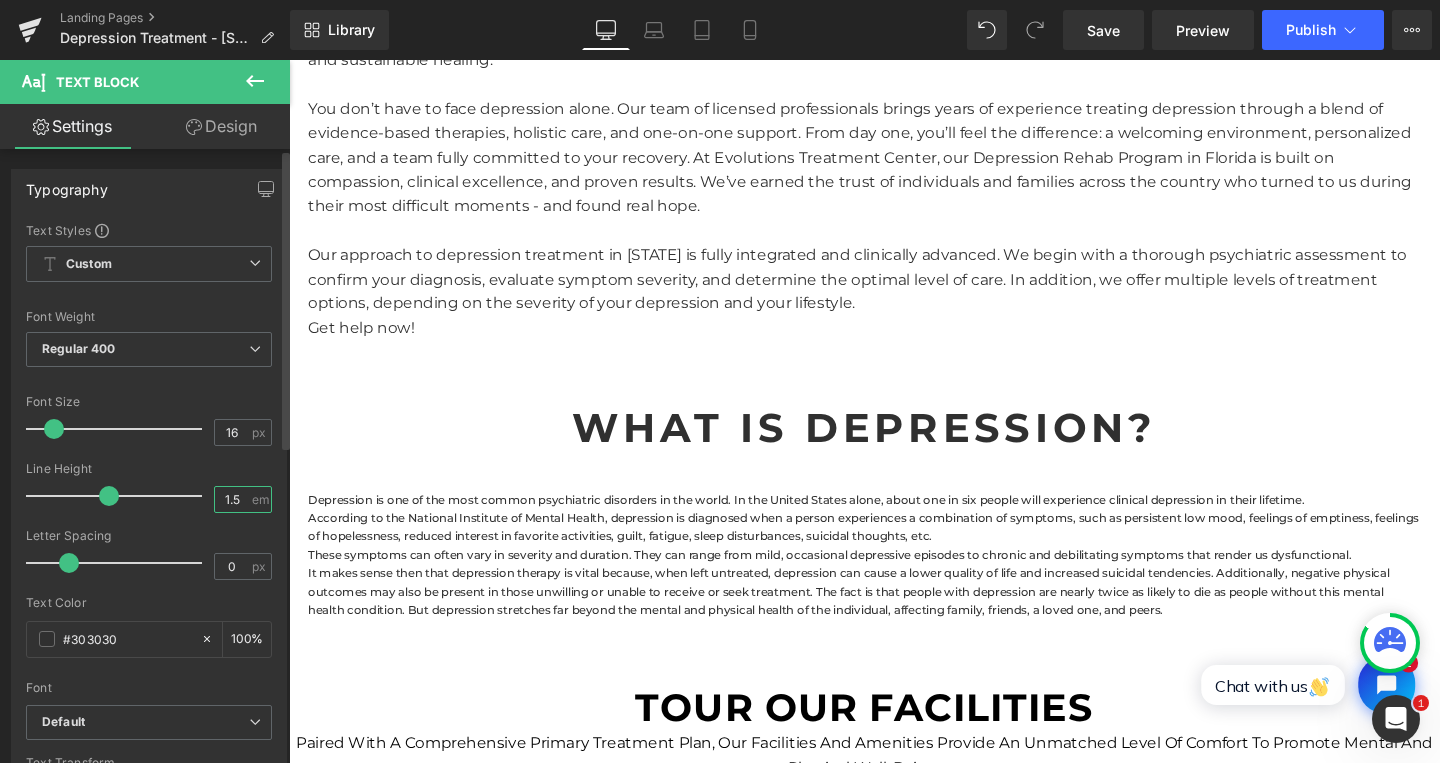 type on "1.5" 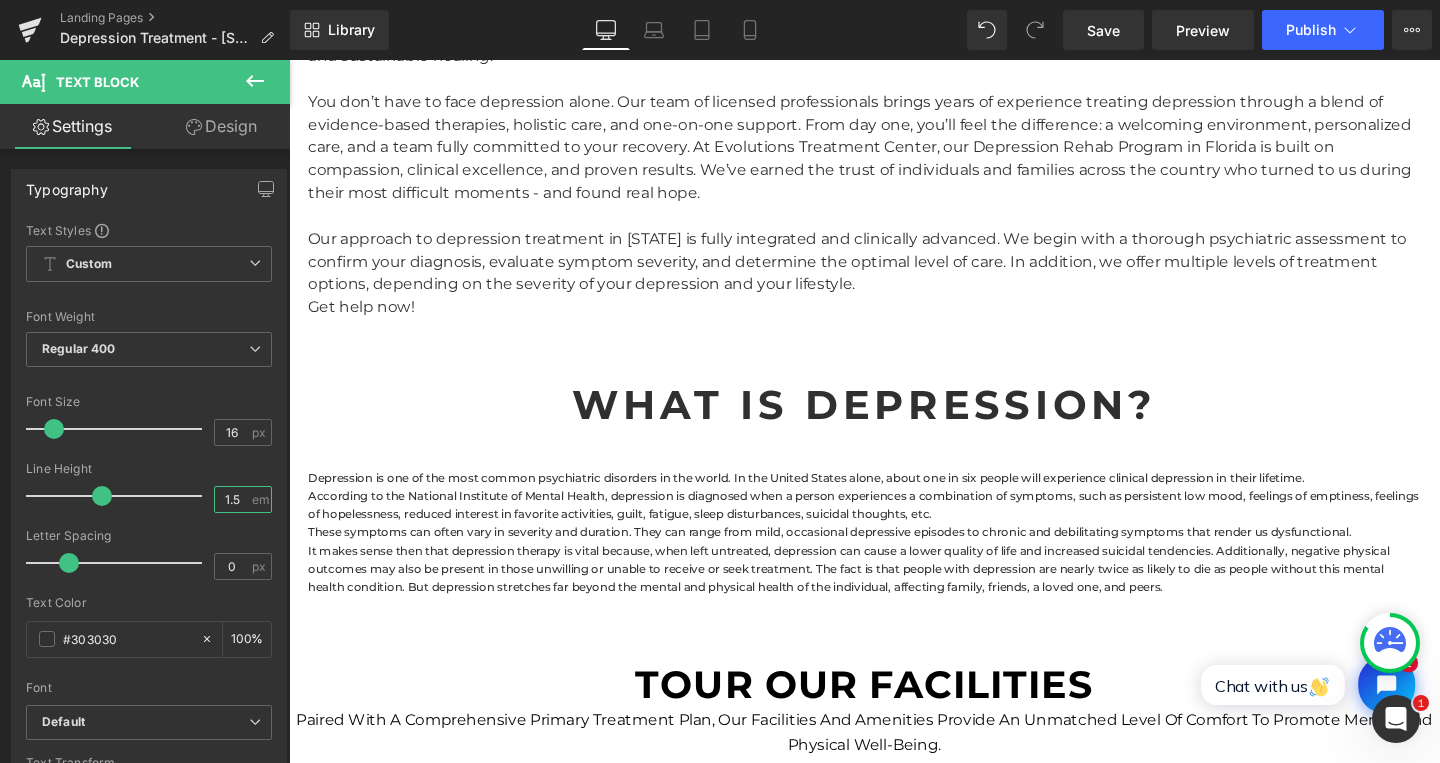 scroll, scrollTop: 1413, scrollLeft: 0, axis: vertical 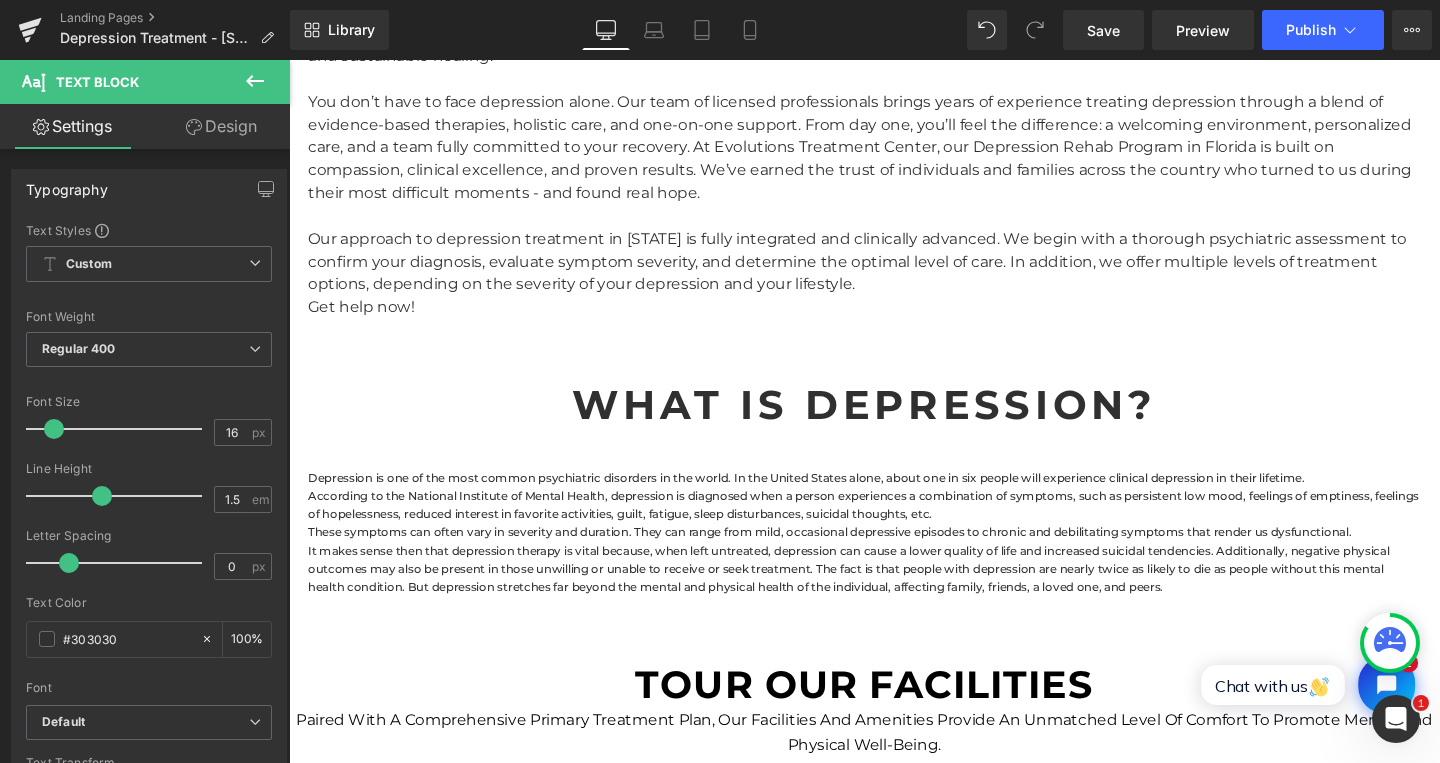 click on "Depression is one of the most common psychiatric disorders in the world. In the United States alone, about one in six people will experience clinical depression in their lifetime. According to the National Institute of Mental Health, depression is diagnosed when a person experiences a combination of symptoms, such as persistent low mood, feelings of emptiness, feelings of hopelessness, reduced interest in favorite activities, guilt, fatigue, sleep disturbances, suicidal thoughts, etc. These symptoms can often vary in severity and duration. They can range from mild, occasional depressive episodes to chronic and debilitating symptoms that render us dysfunctional." at bounding box center [894, 566] 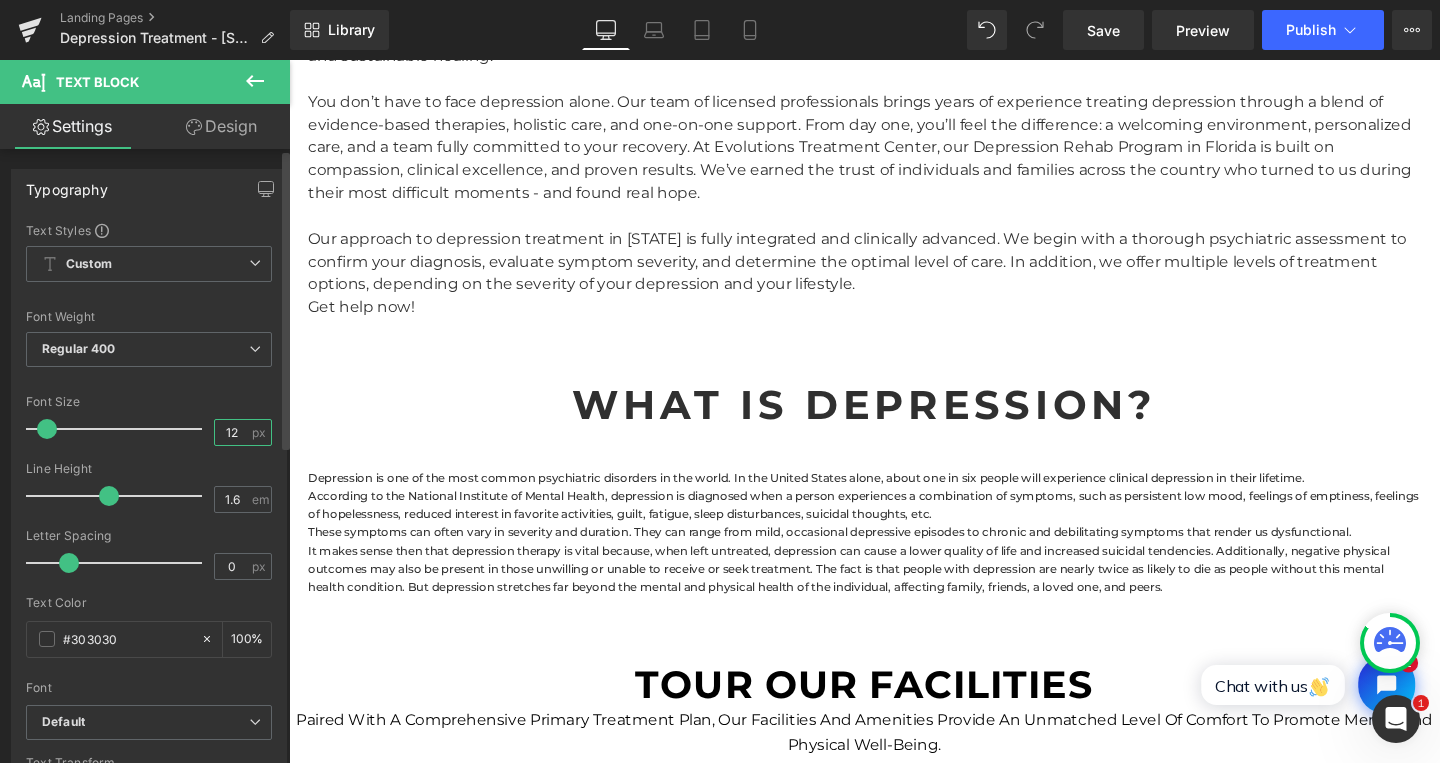 click on "12" at bounding box center [232, 432] 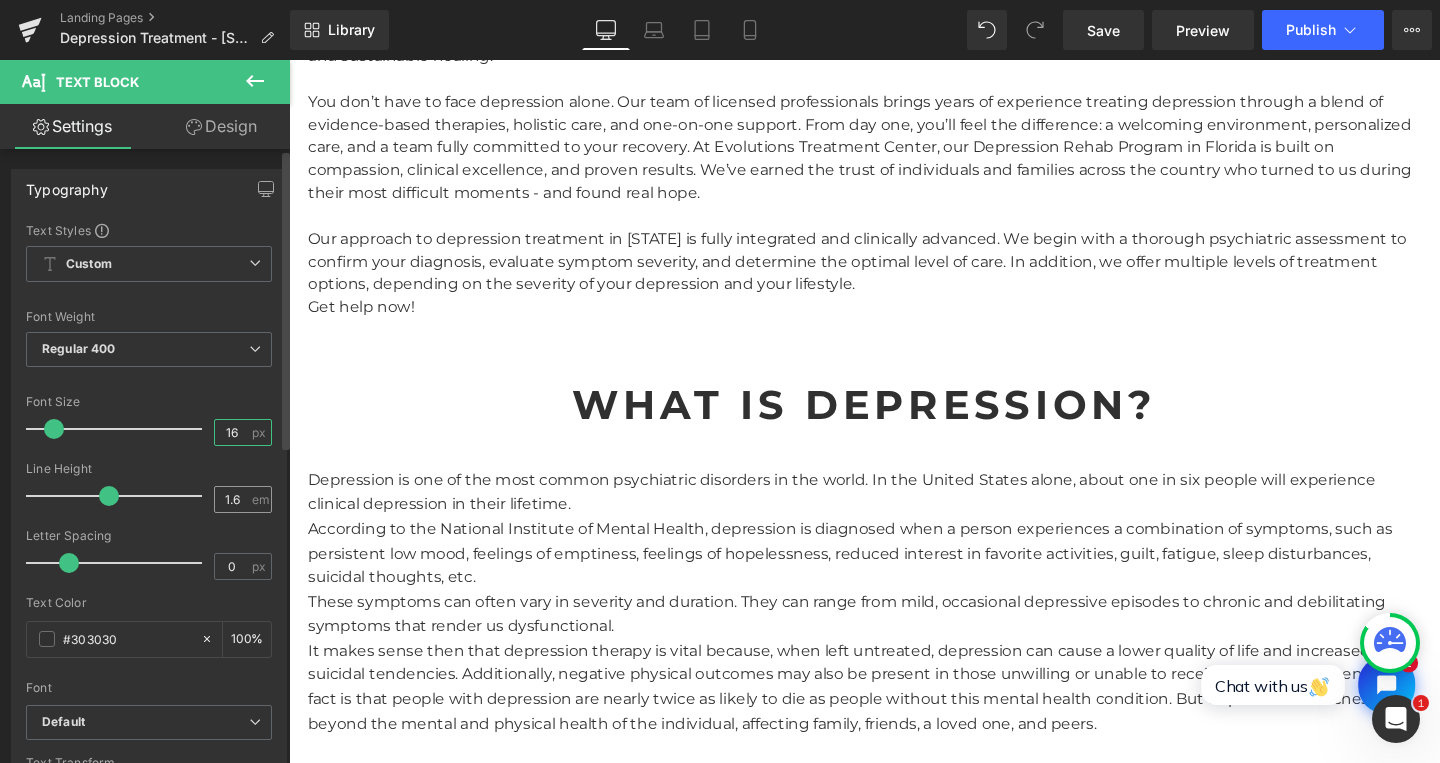 type on "16" 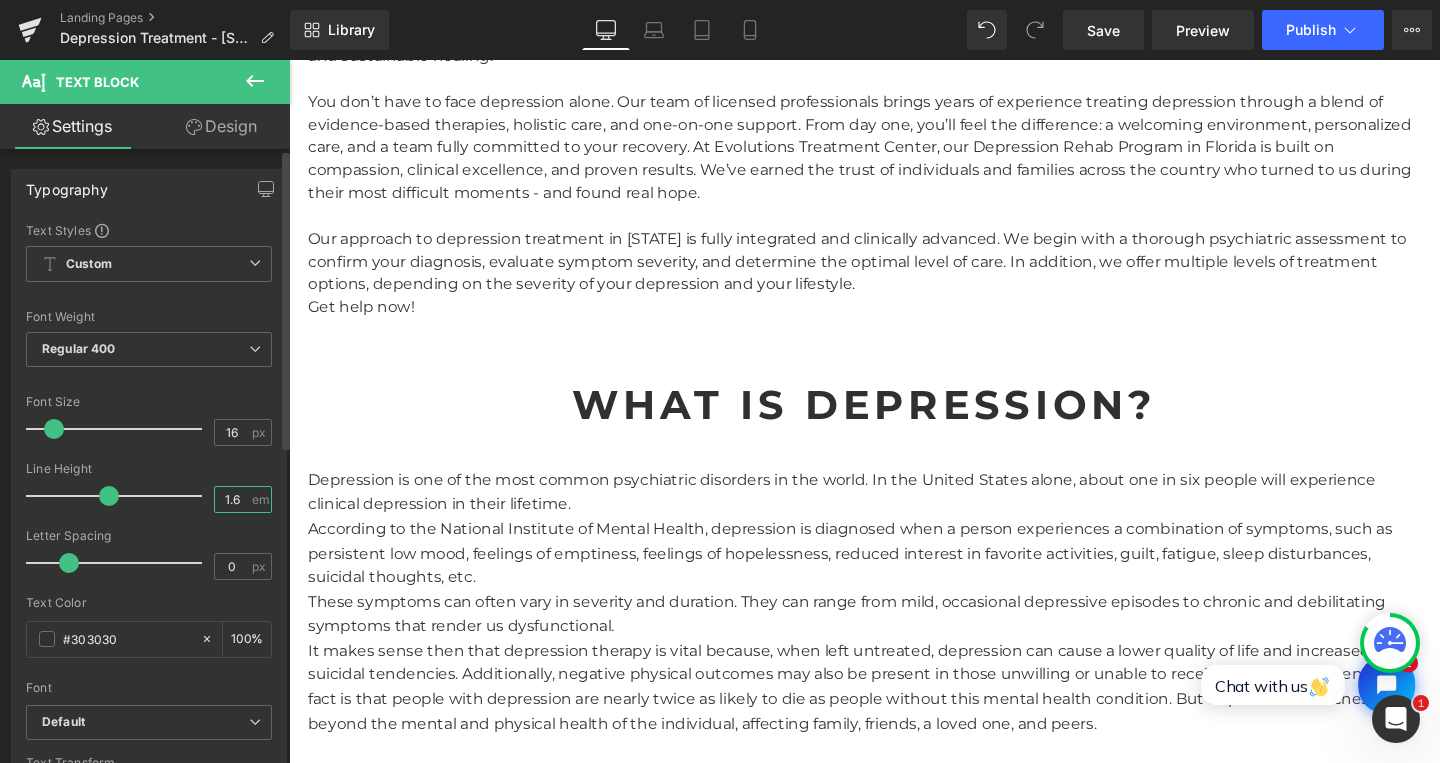 click on "1.6" at bounding box center [232, 499] 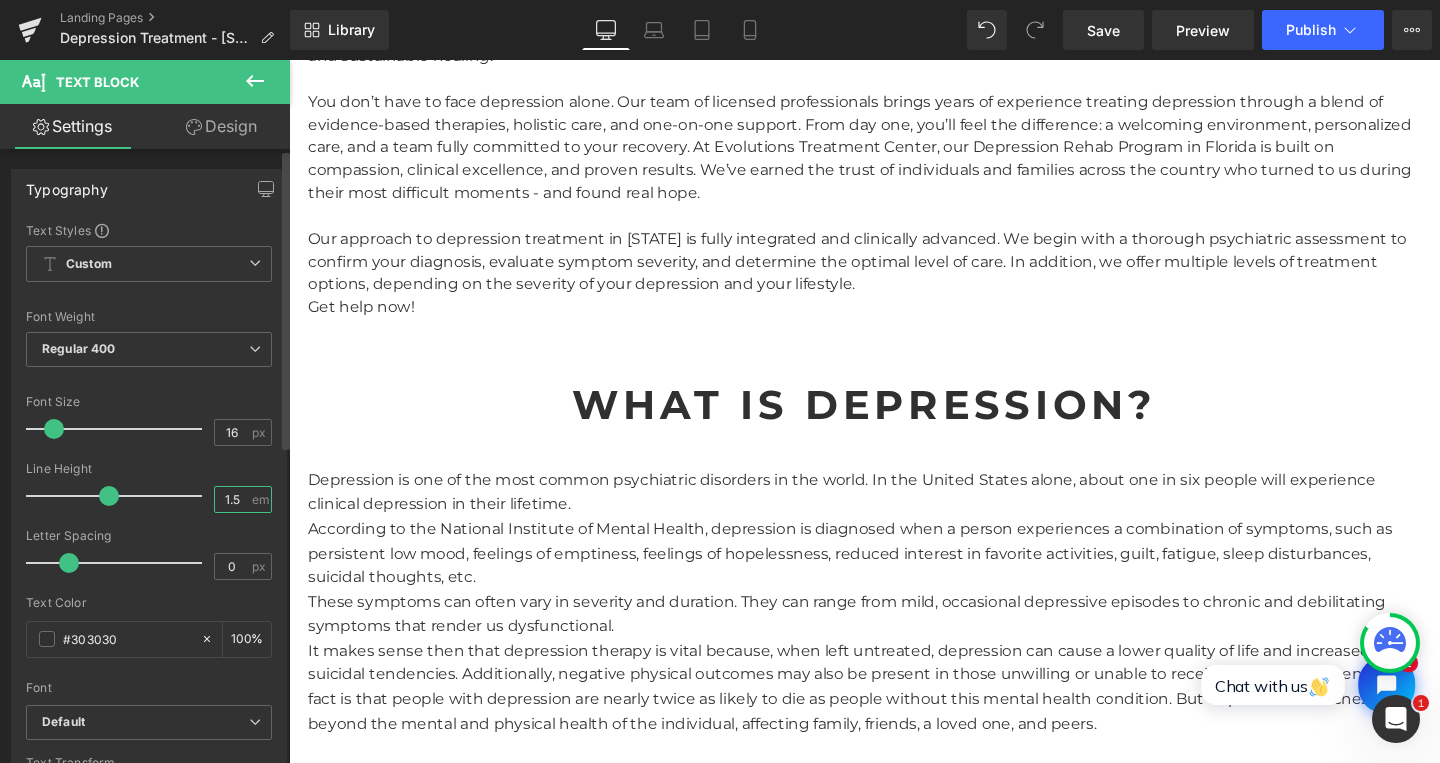 type on "1.5" 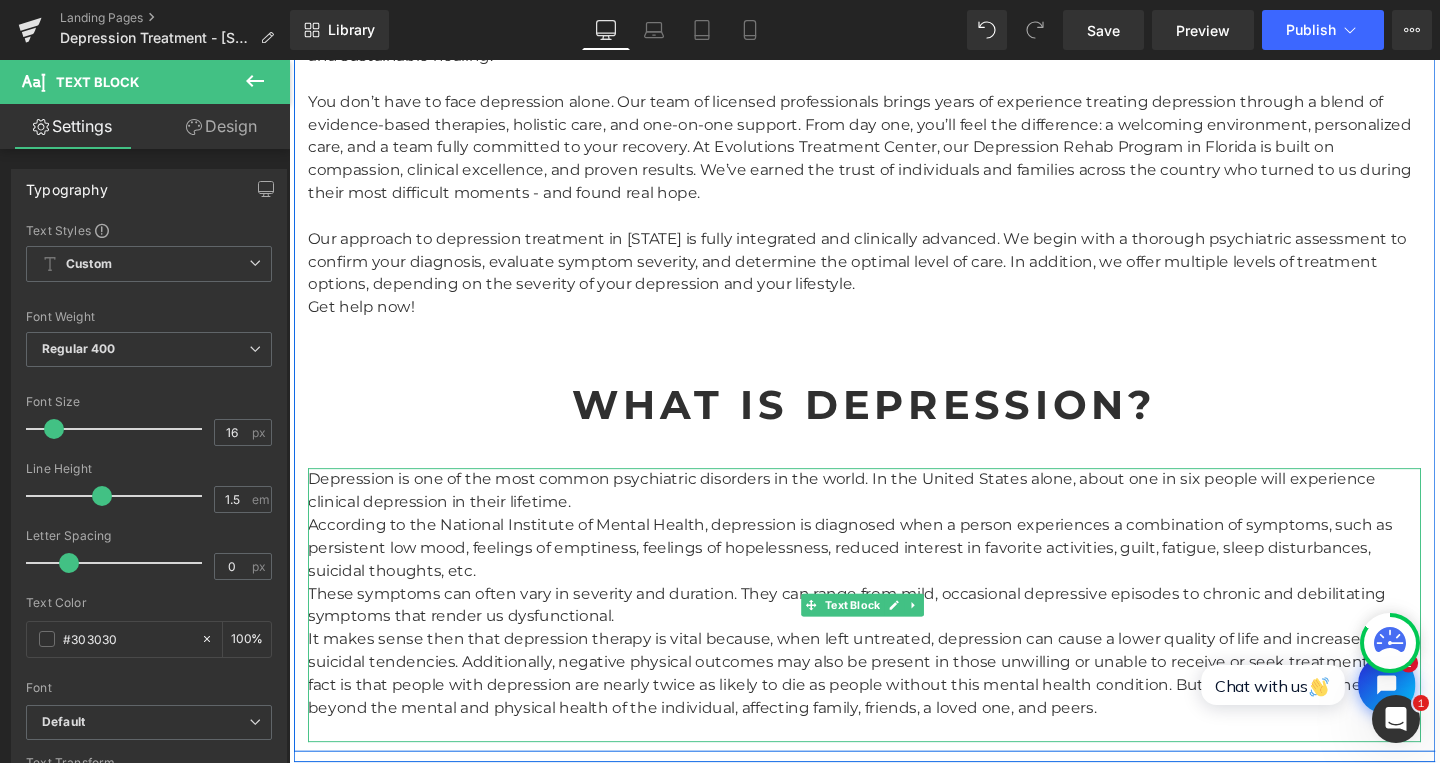 click on "Depression is one of the most common psychiatric disorders in the world. In the United States alone, about one in six people will experience clinical depression in their lifetime. According to the National Institute of Mental Health, depression is diagnosed when a person experiences a combination of symptoms, such as persistent low mood, feelings of emptiness, feelings of hopelessness, reduced interest in favorite activities, guilt, fatigue, sleep disturbances, suicidal thoughts, etc. These symptoms can often vary in severity and duration. They can range from mild, occasional depressive episodes to chronic and debilitating symptoms that render us dysfunctional." at bounding box center [894, 633] 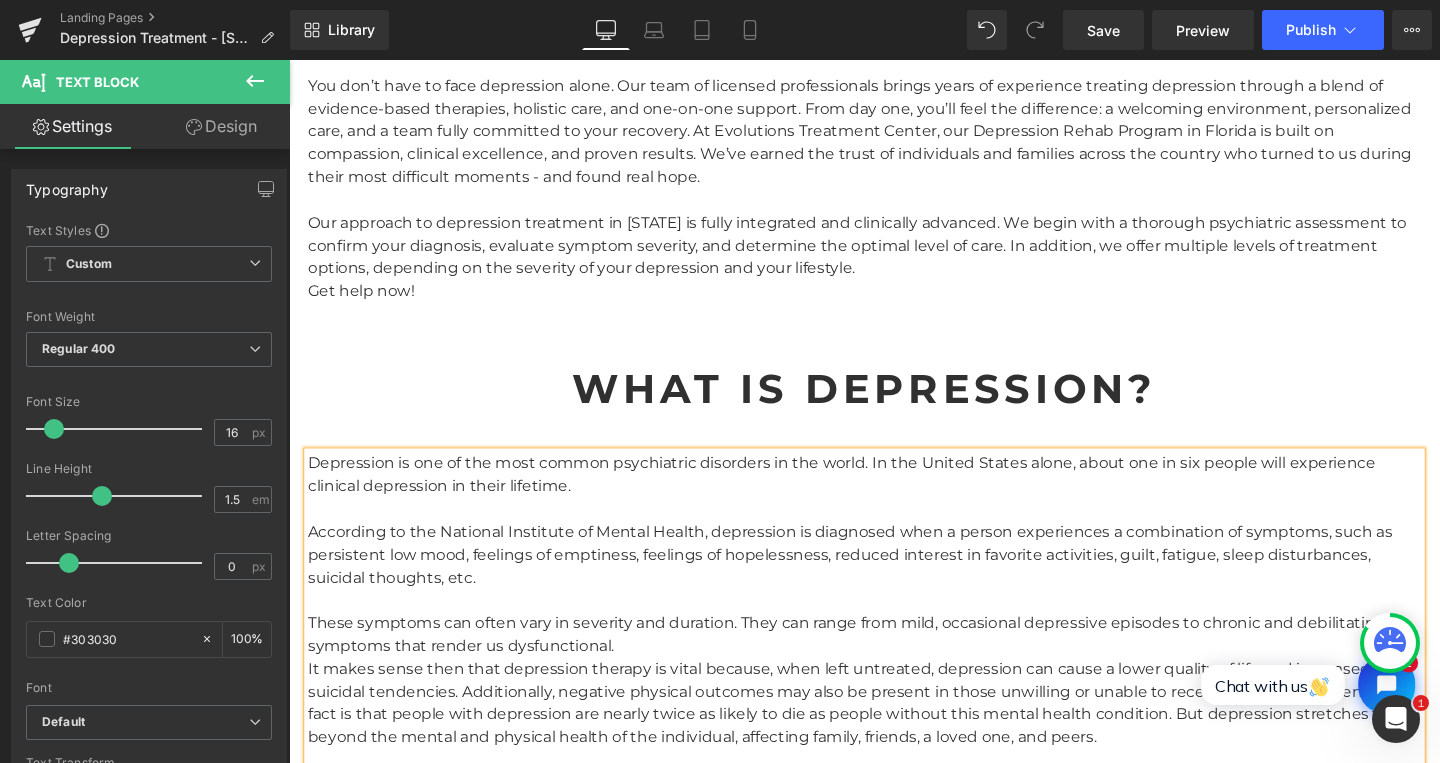 scroll, scrollTop: 1445, scrollLeft: 0, axis: vertical 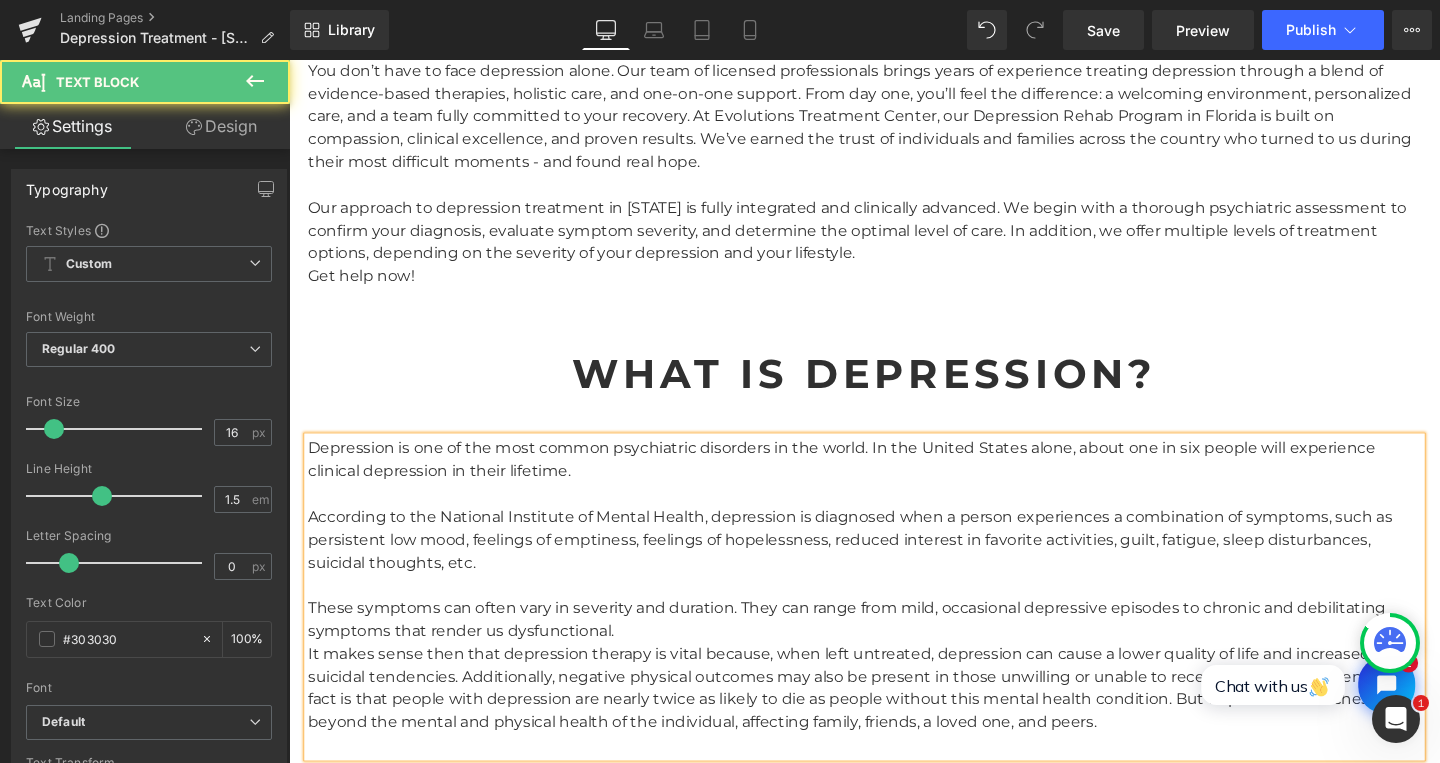 click on "Depression is one of the most common psychiatric disorders in the world. In the United States alone, about one in six people will experience clinical depression in their lifetime. According to the National Institute of Mental Health, depression is diagnosed when a person experiences a combination of symptoms, such as persistent low mood, feelings of emptiness, feelings of hopelessness, reduced interest in favorite activities, guilt, fatigue, sleep disturbances, suicidal thoughts, etc. These symptoms can often vary in severity and duration. They can range from mild, occasional depressive episodes to chronic and debilitating symptoms that render us dysfunctional." at bounding box center (894, 625) 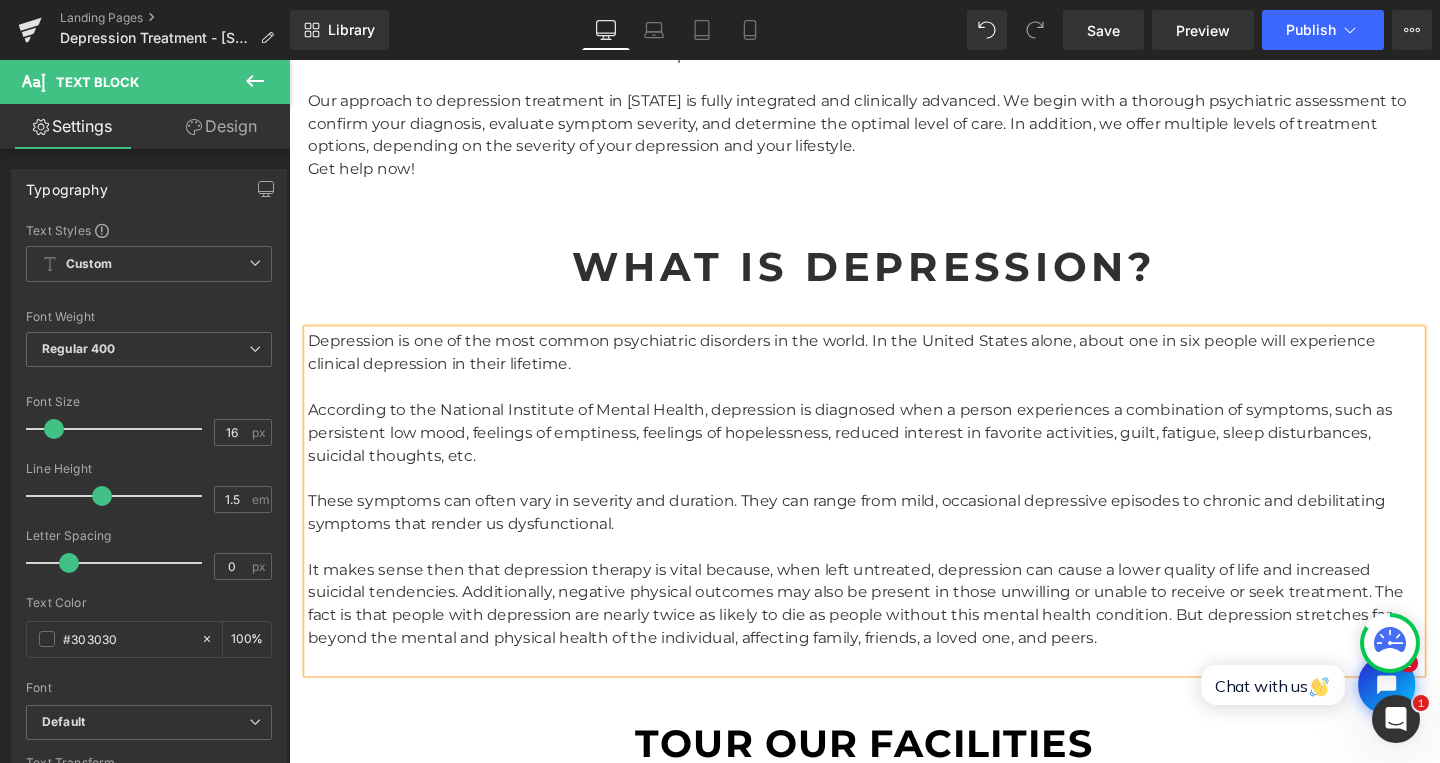 scroll, scrollTop: 1701, scrollLeft: 0, axis: vertical 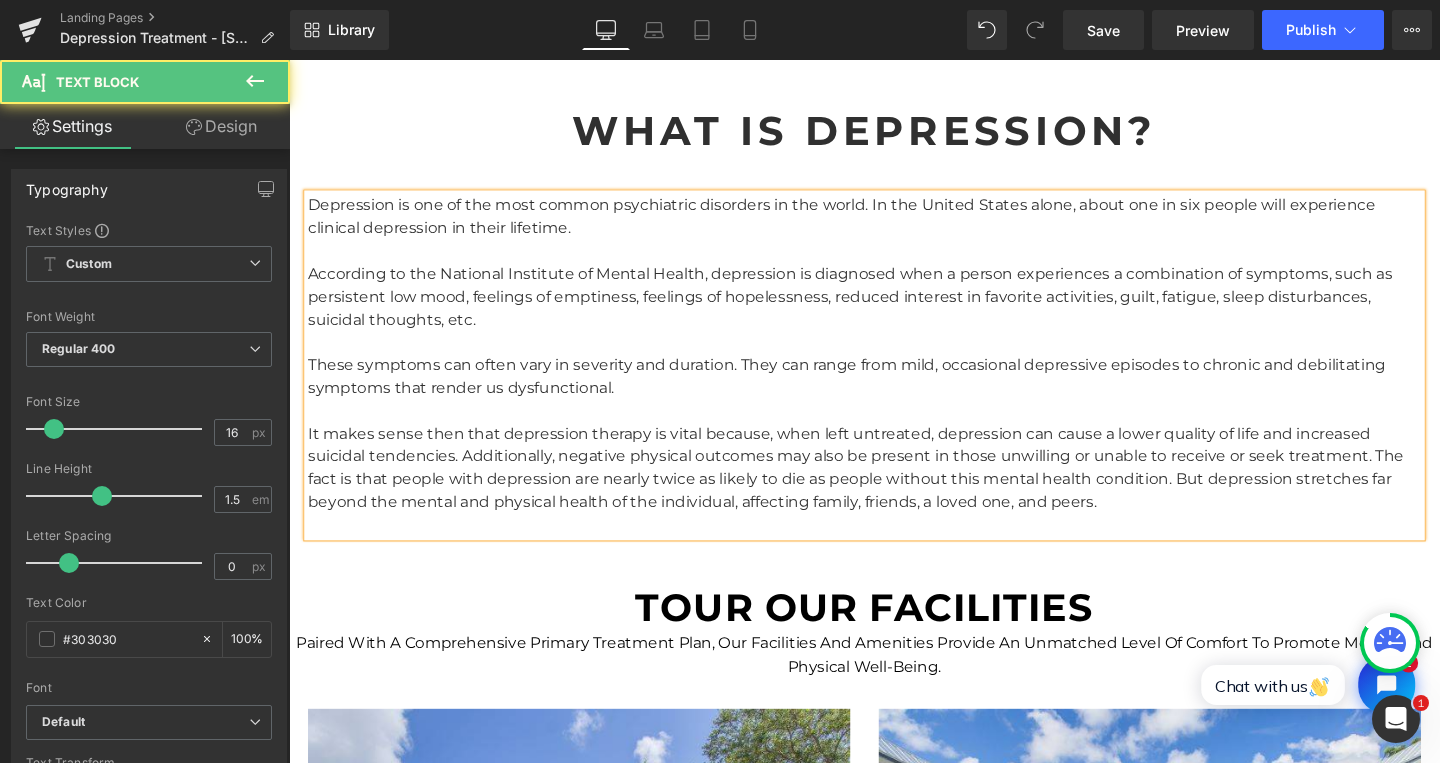 click on "Depression is one of the most common psychiatric disorders in the world. In the United States alone, about one in six people will experience clinical depression in their lifetime. According to the National Institute of Mental Health, depression is diagnosed when a person experiences a combination of symptoms, such as persistent low mood, feelings of emptiness, feelings of hopelessness, reduced interest in favorite activities, guilt, fatigue, sleep disturbances, suicidal thoughts, etc. These symptoms can often vary in severity and duration. They can range from mild, occasional depressive episodes to chronic and debilitating symptoms that render us dysfunctional." at bounding box center (894, 381) 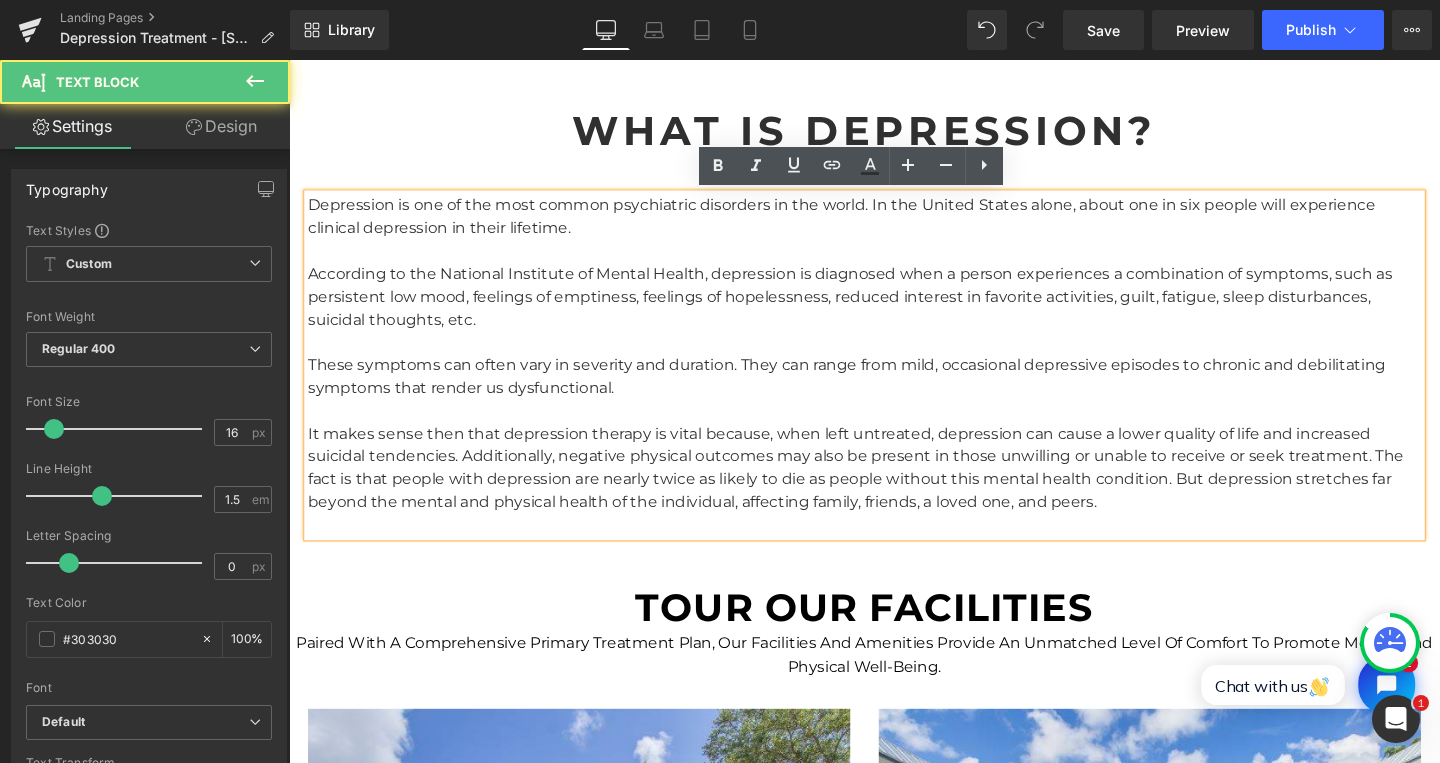 click on "Depression is one of the most common psychiatric disorders in the world. In the United States alone, about one in six people will experience clinical depression in their lifetime. According to the National Institute of Mental Health, depression is diagnosed when a person experiences a combination of symptoms, such as persistent low mood, feelings of emptiness, feelings of hopelessness, reduced interest in favorite activities, guilt, fatigue, sleep disturbances, suicidal thoughts, etc. These symptoms can often vary in severity and duration. They can range from mild, occasional depressive episodes to chronic and debilitating symptoms that render us dysfunctional." at bounding box center (894, 381) 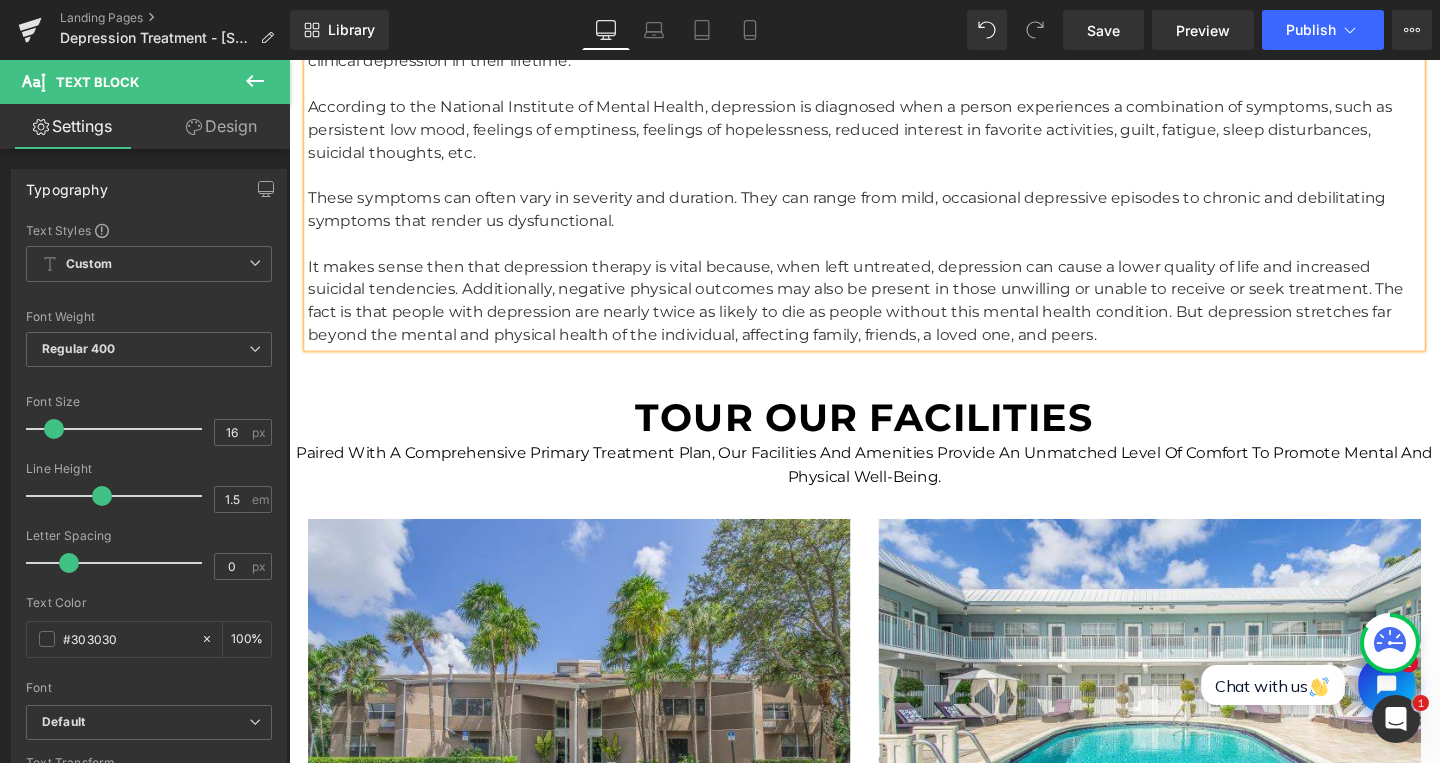 scroll, scrollTop: 1636, scrollLeft: 0, axis: vertical 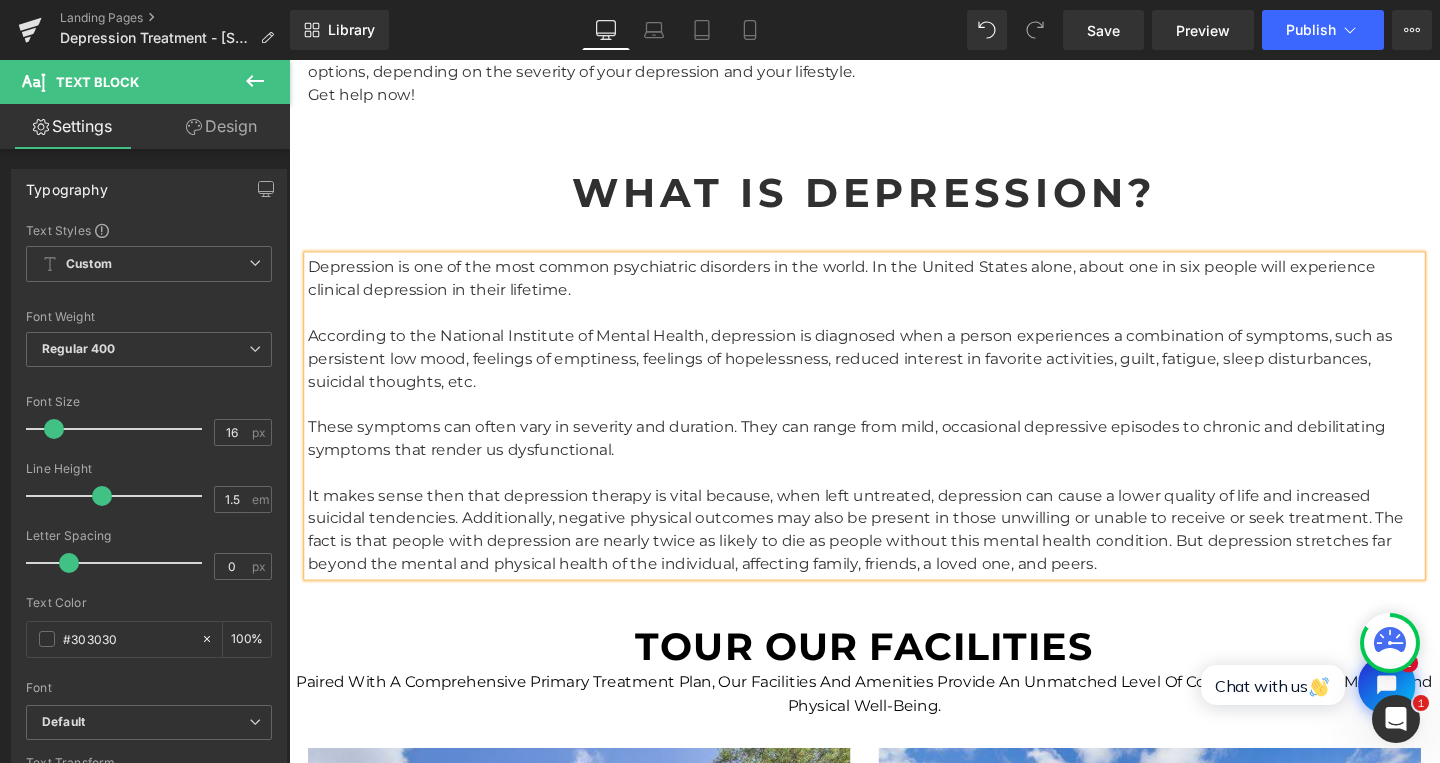 click on "Heading" at bounding box center (880, 199) 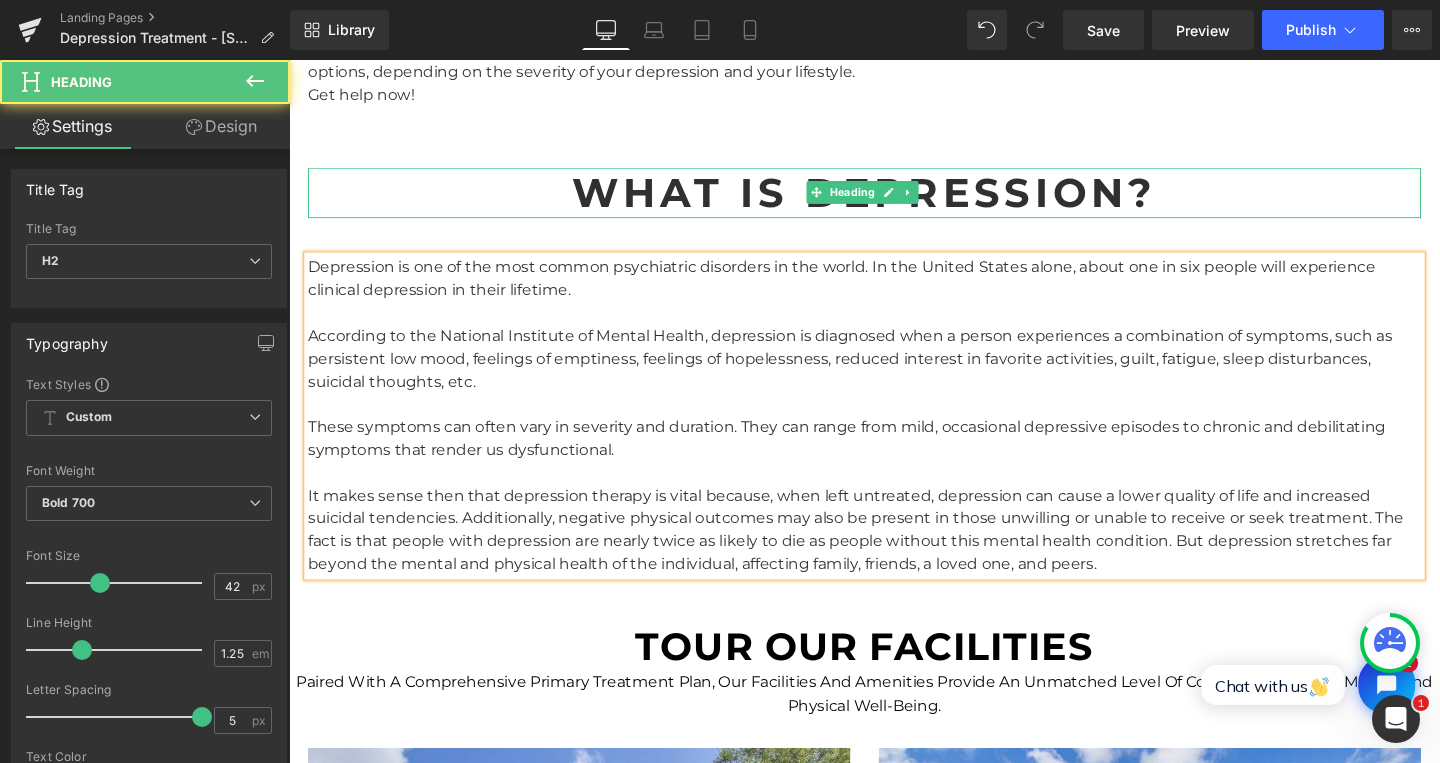 click on "What Is Depression?" at bounding box center [894, 199] 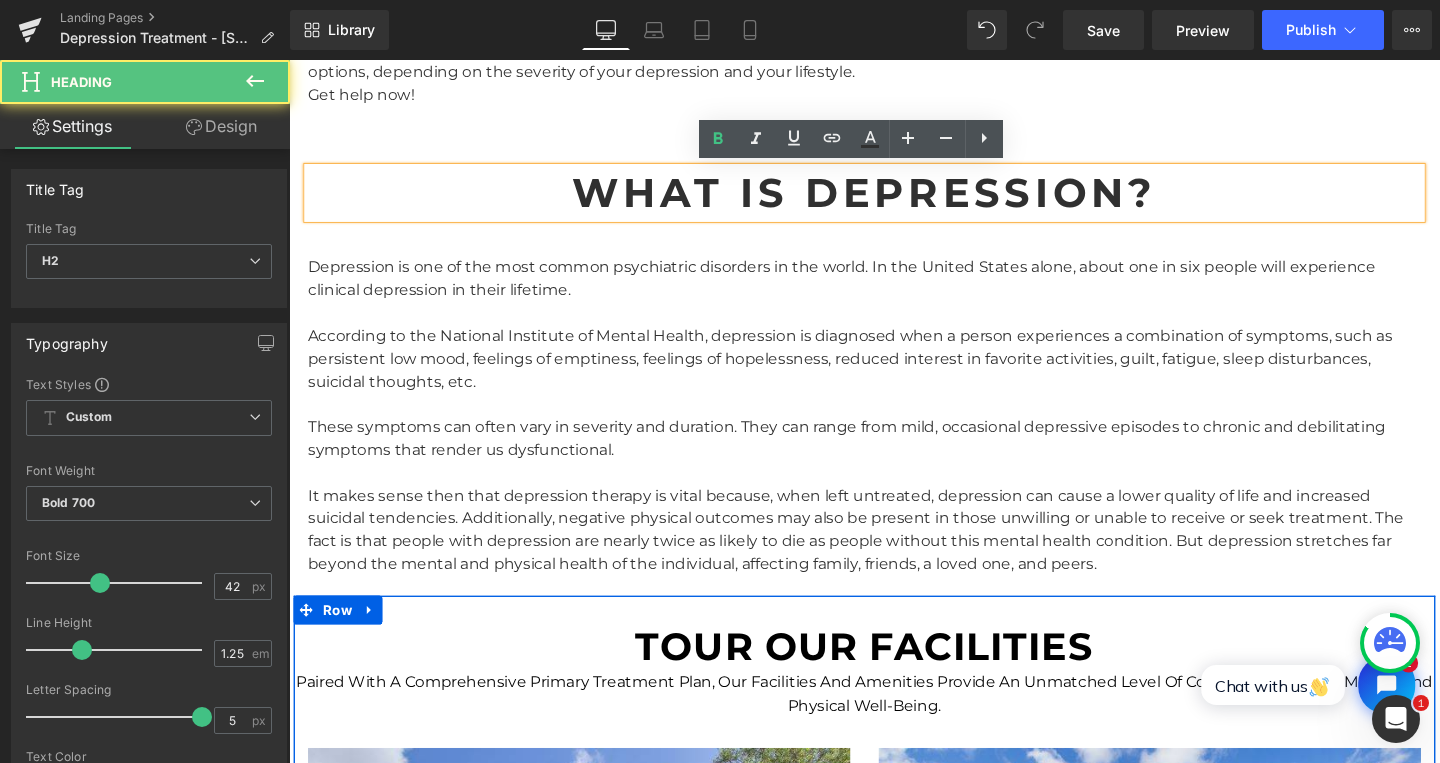 click on "TOUR OUR FACILITIES" at bounding box center (894, 676) 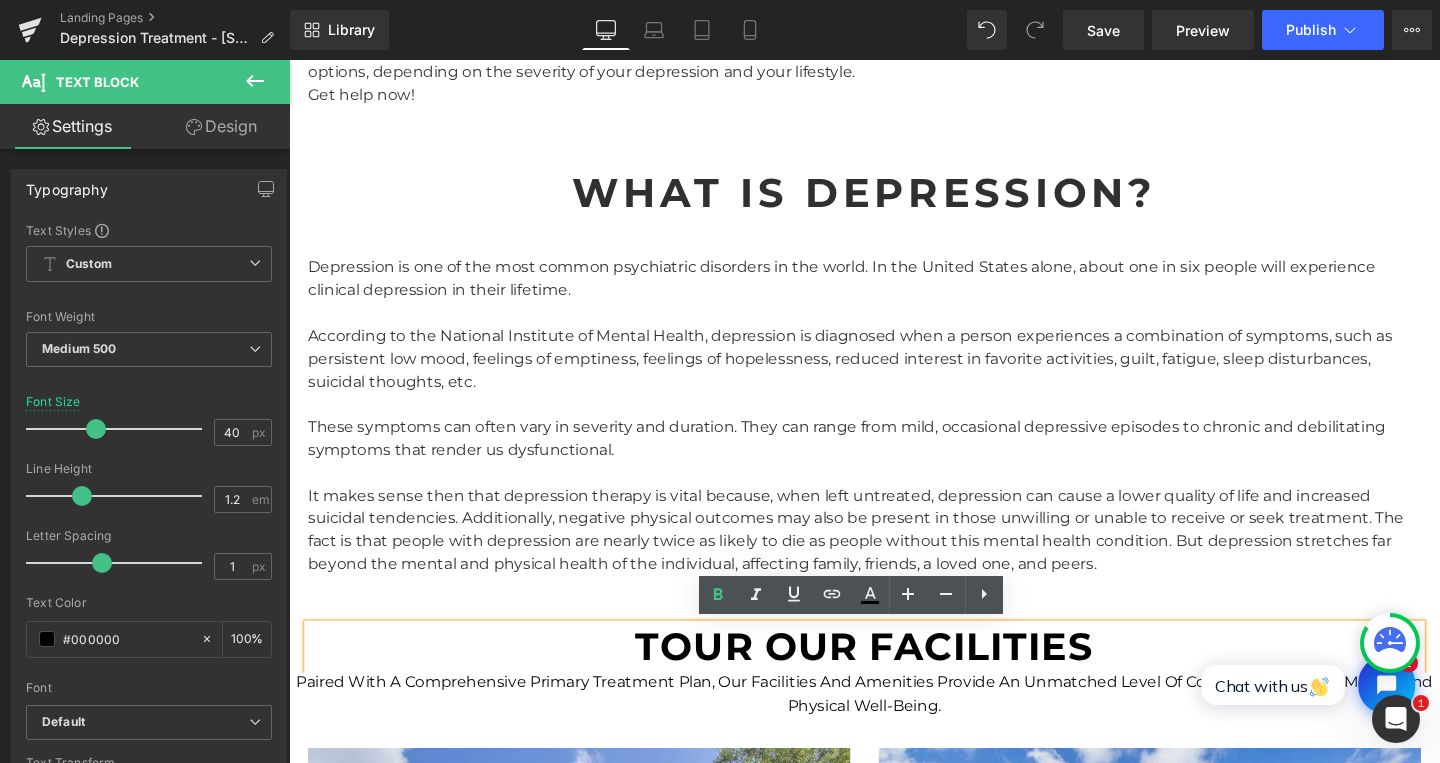 click on "What Is Depression?" at bounding box center [894, 199] 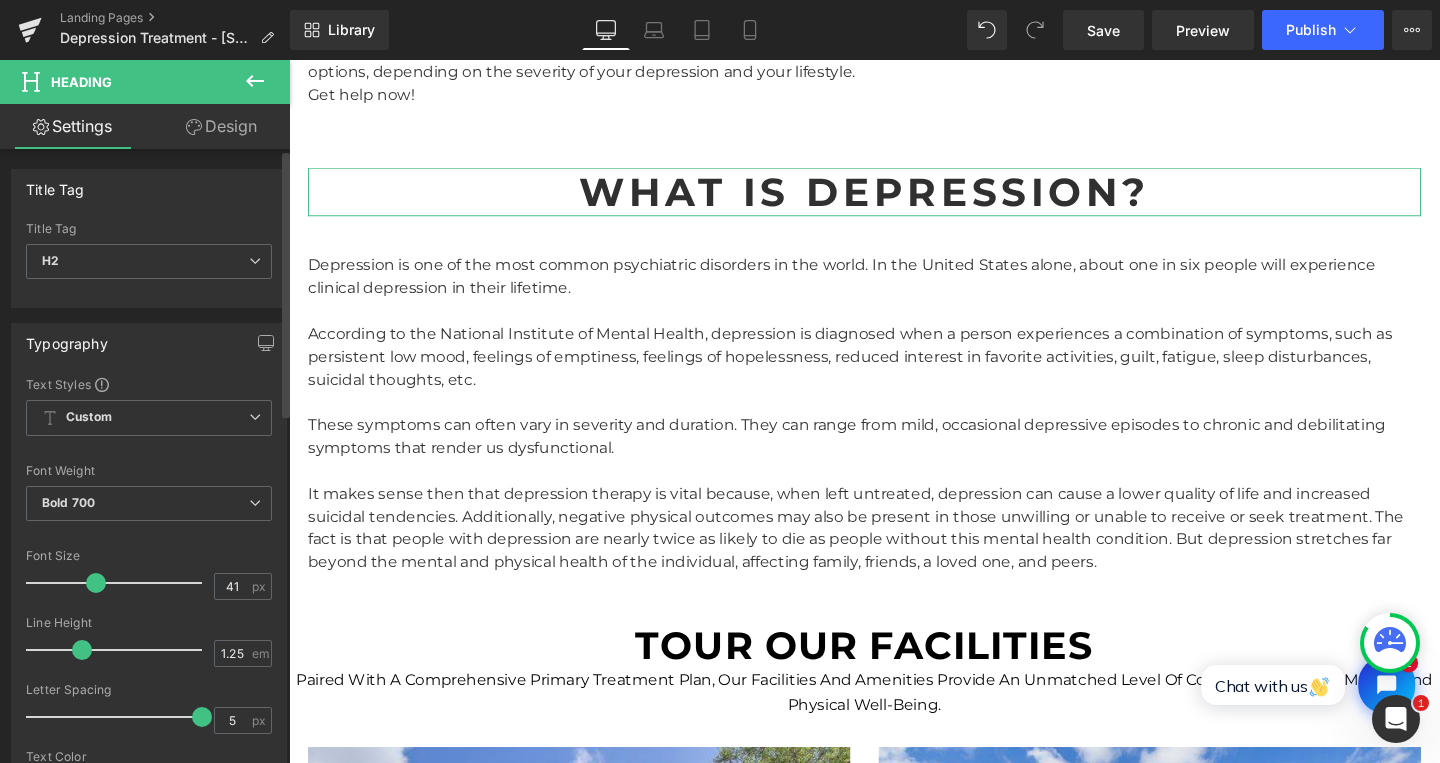 type on "40" 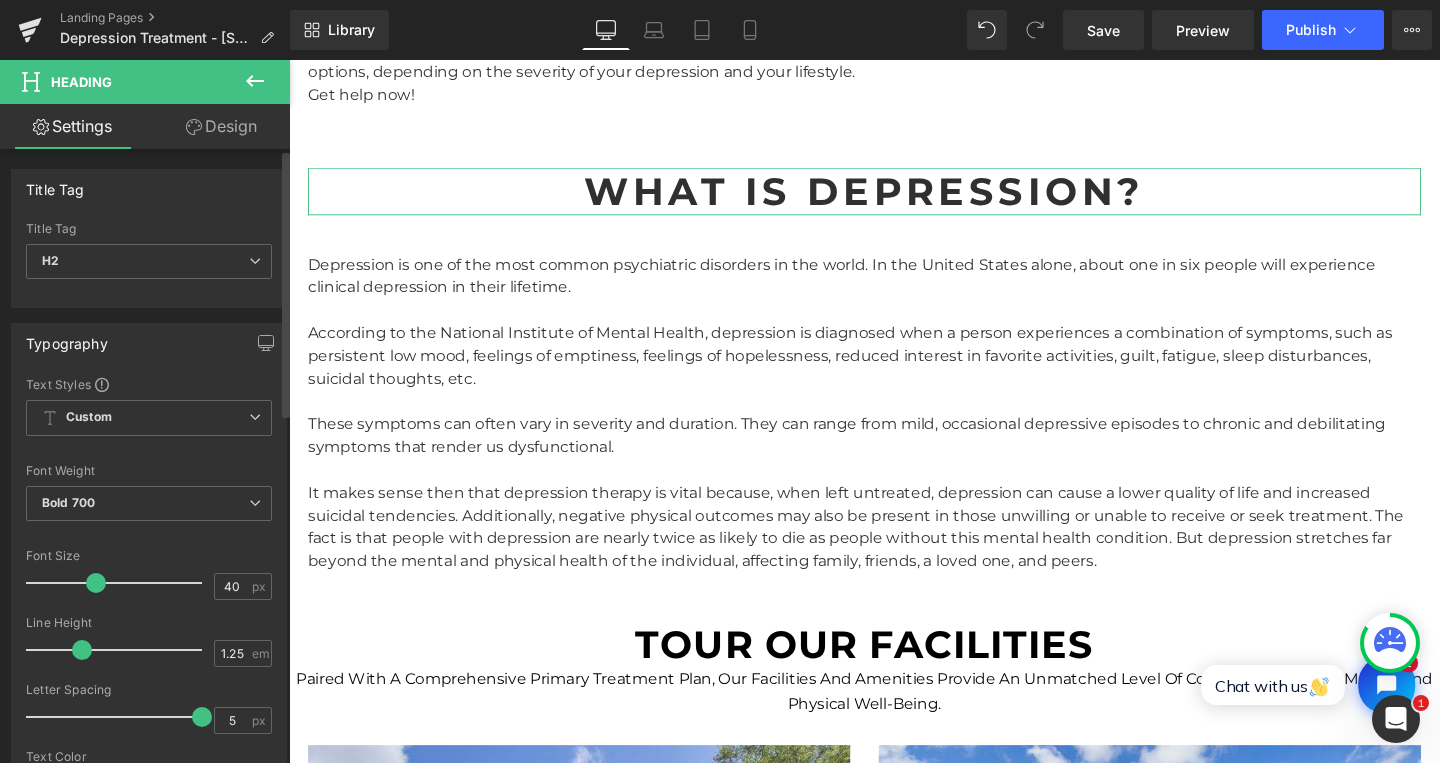 click at bounding box center (96, 583) 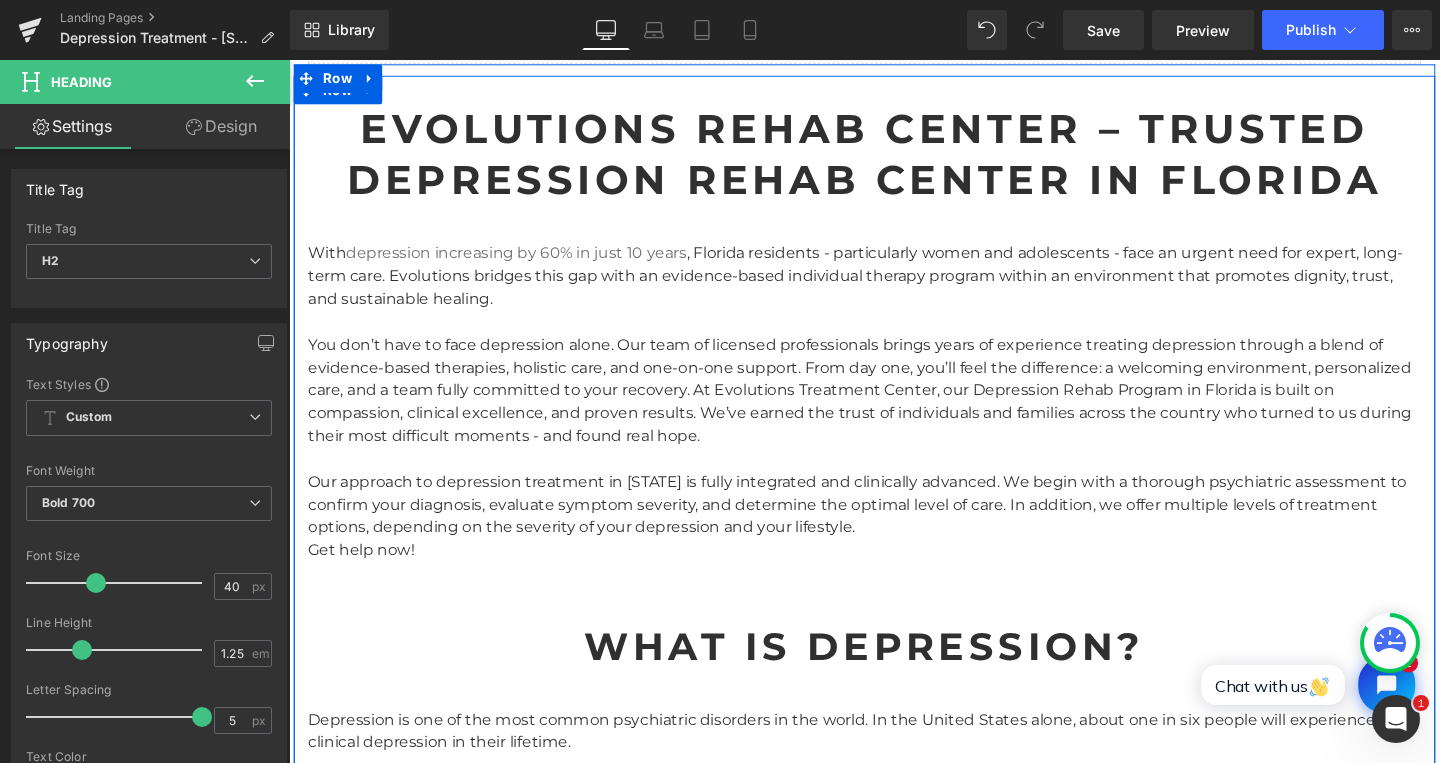 scroll, scrollTop: 1028, scrollLeft: 0, axis: vertical 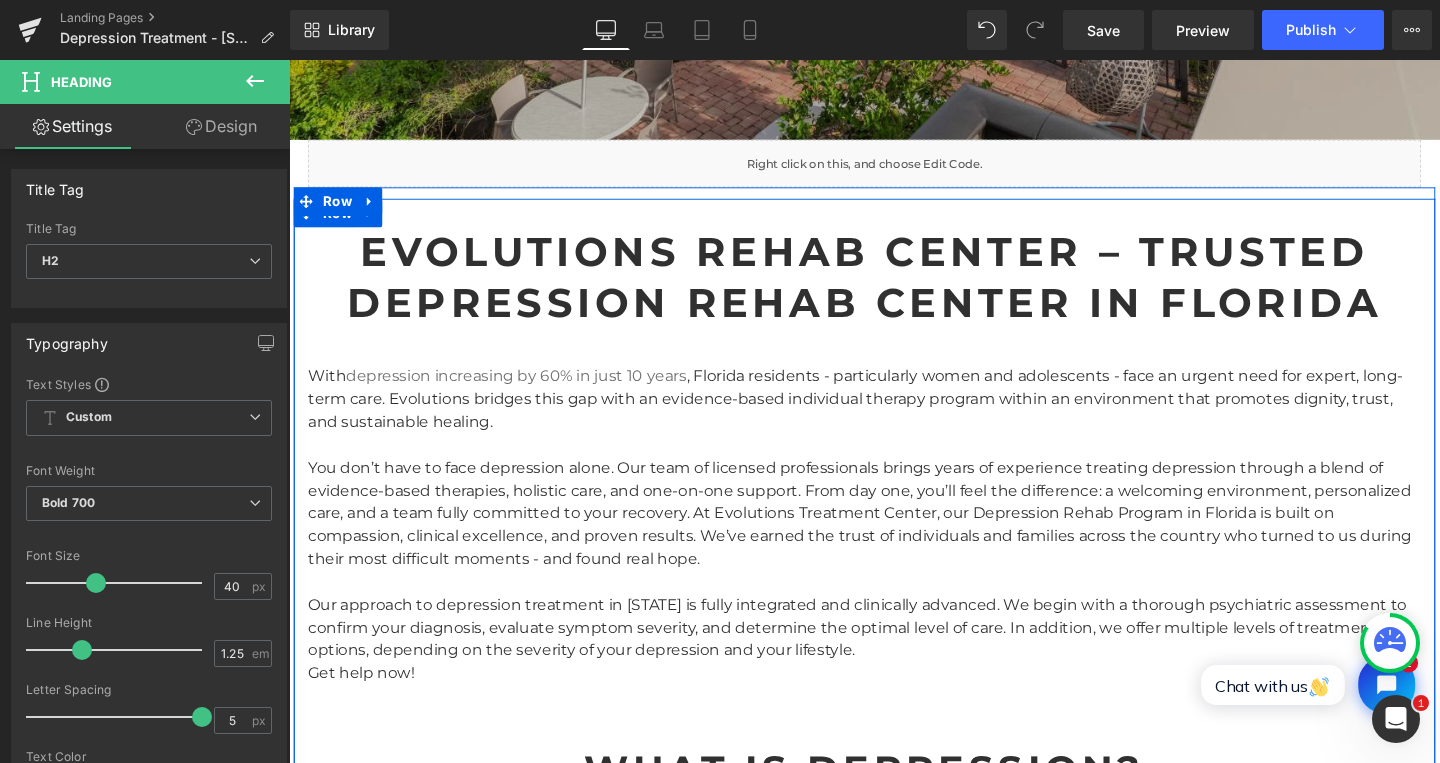 click on "Evolutions Rehab Center – Trusted Depression Rehab Center in Florida" at bounding box center [894, 288] 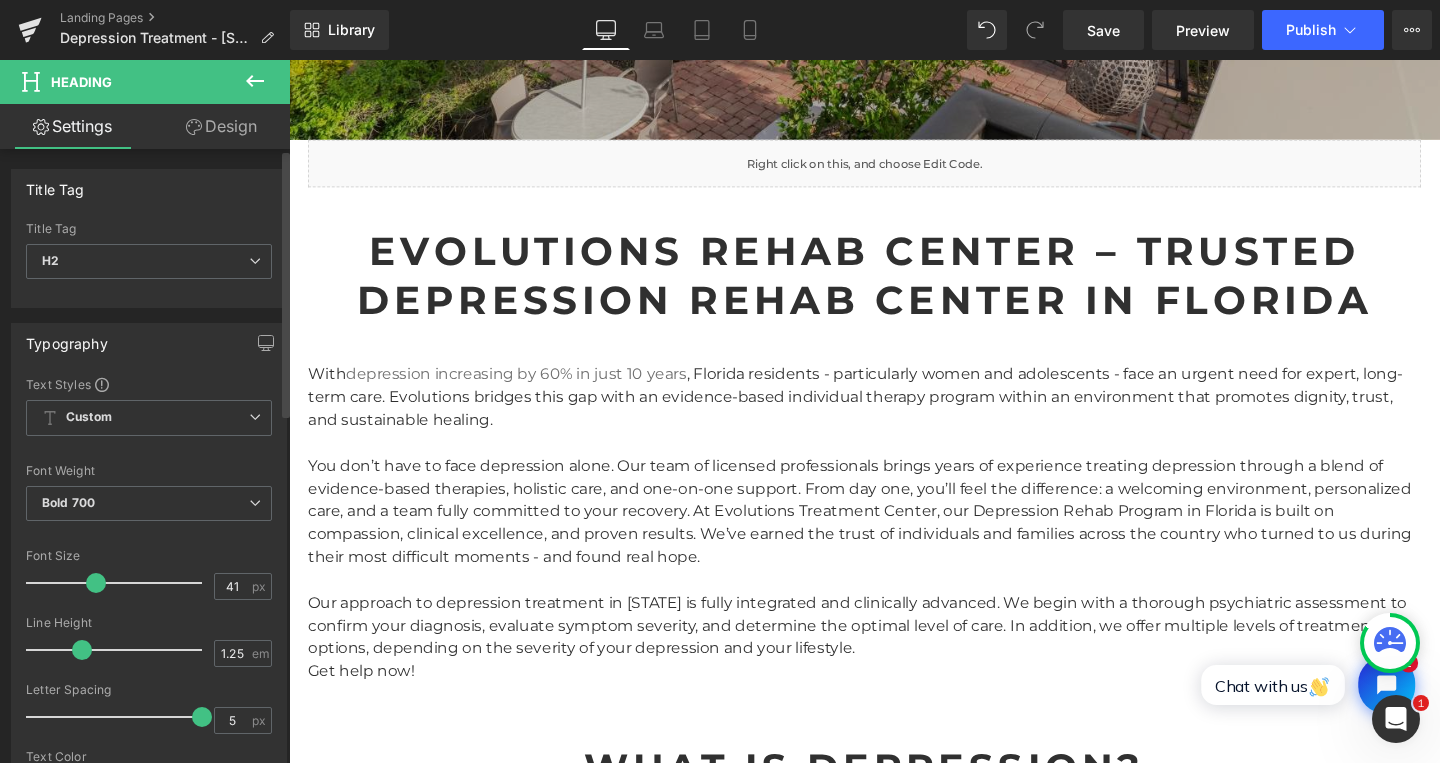 type on "40" 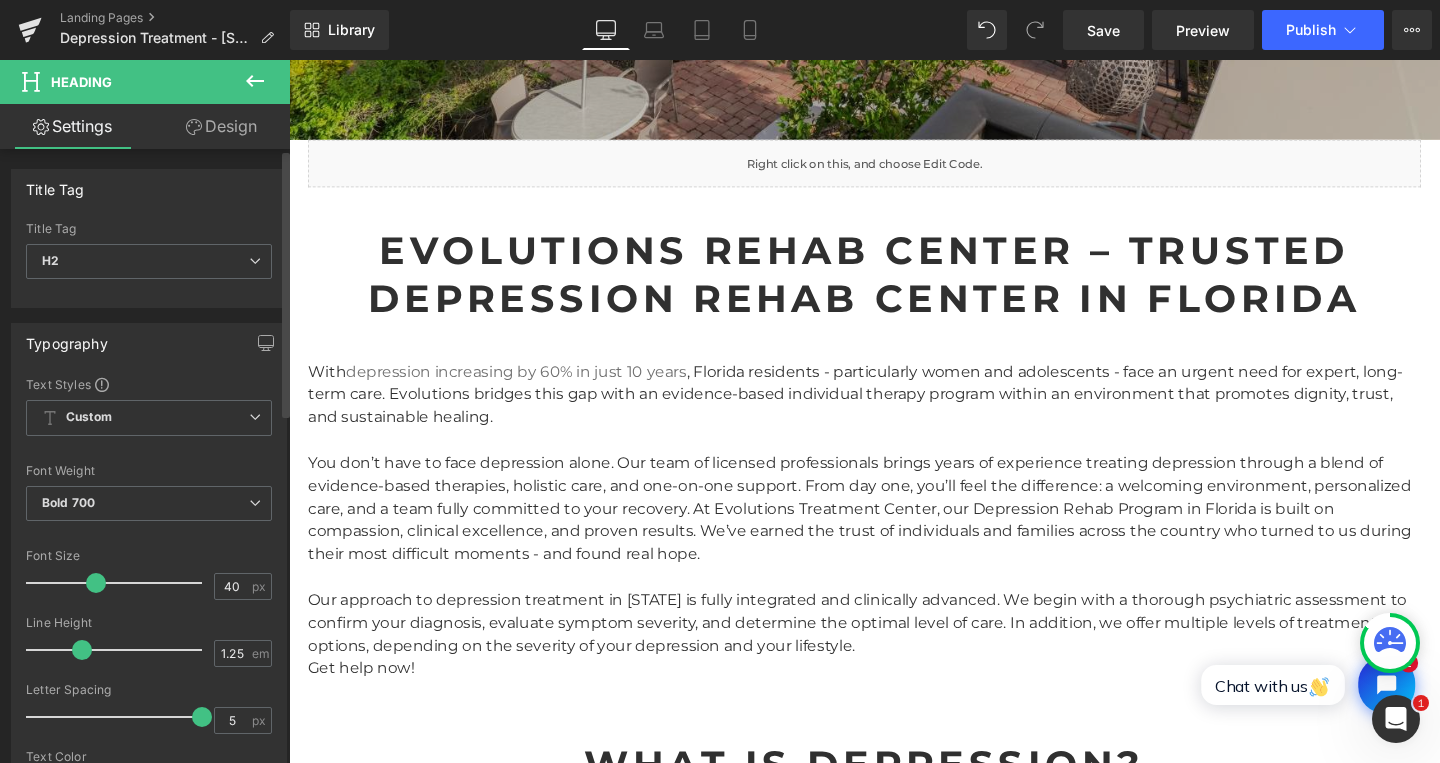 click at bounding box center [96, 583] 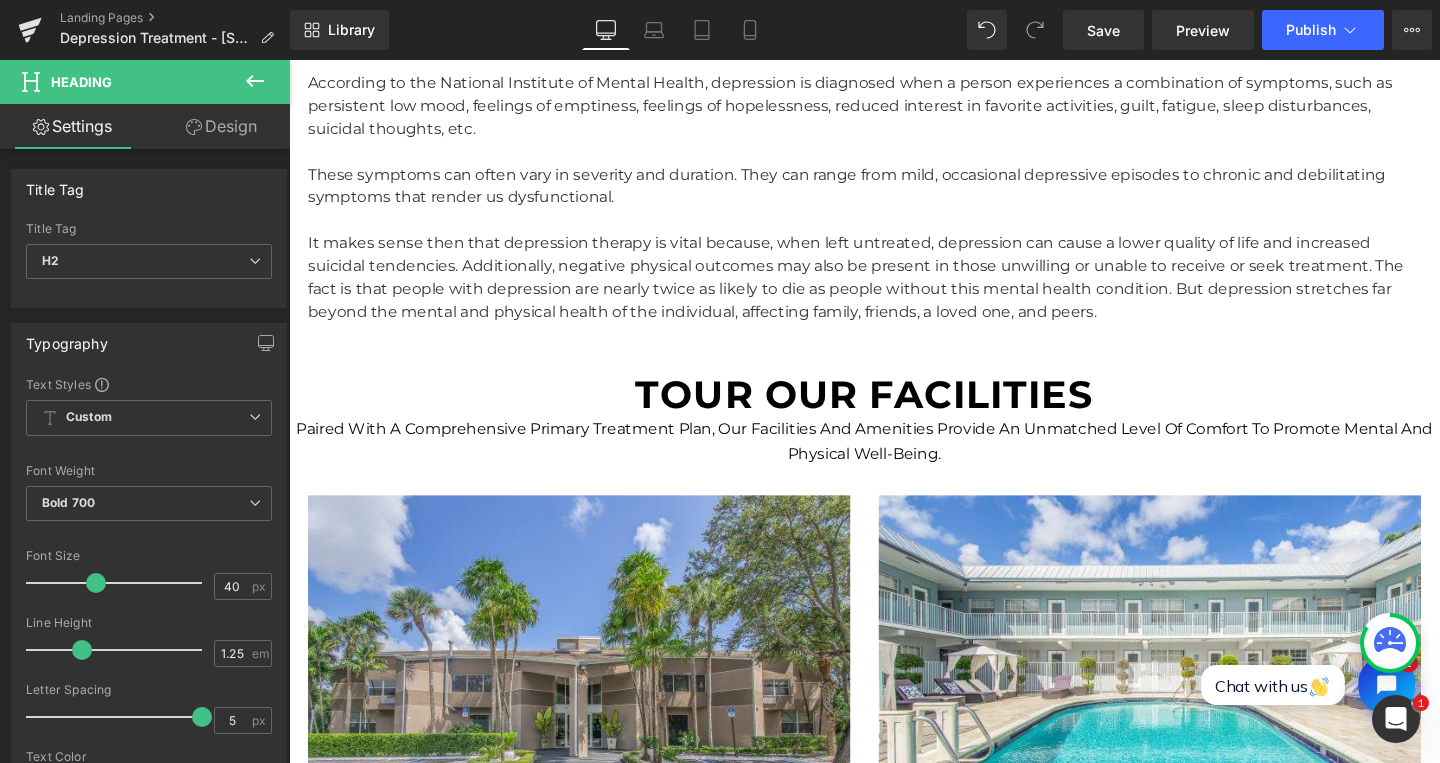 scroll, scrollTop: 1653, scrollLeft: 0, axis: vertical 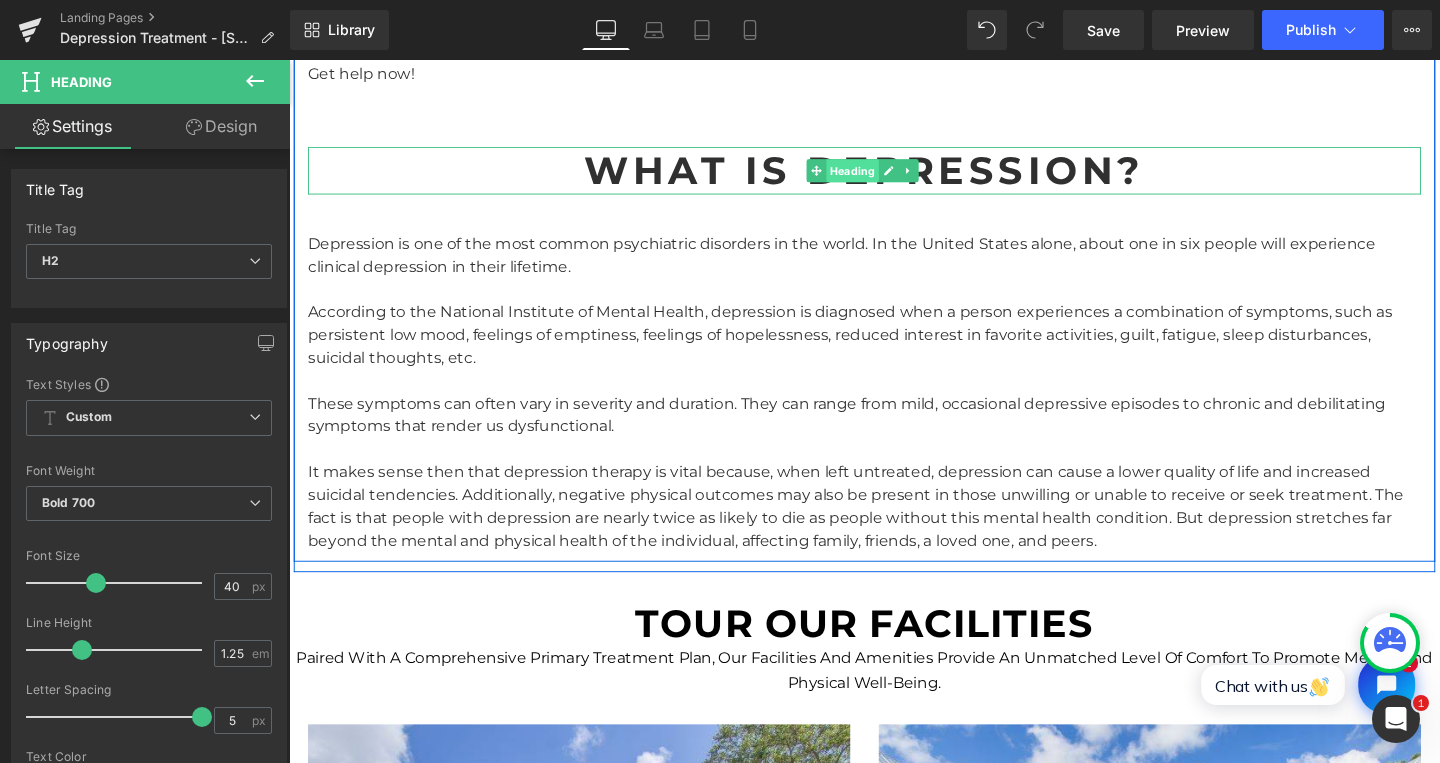 click on "Heading" at bounding box center (880, 176) 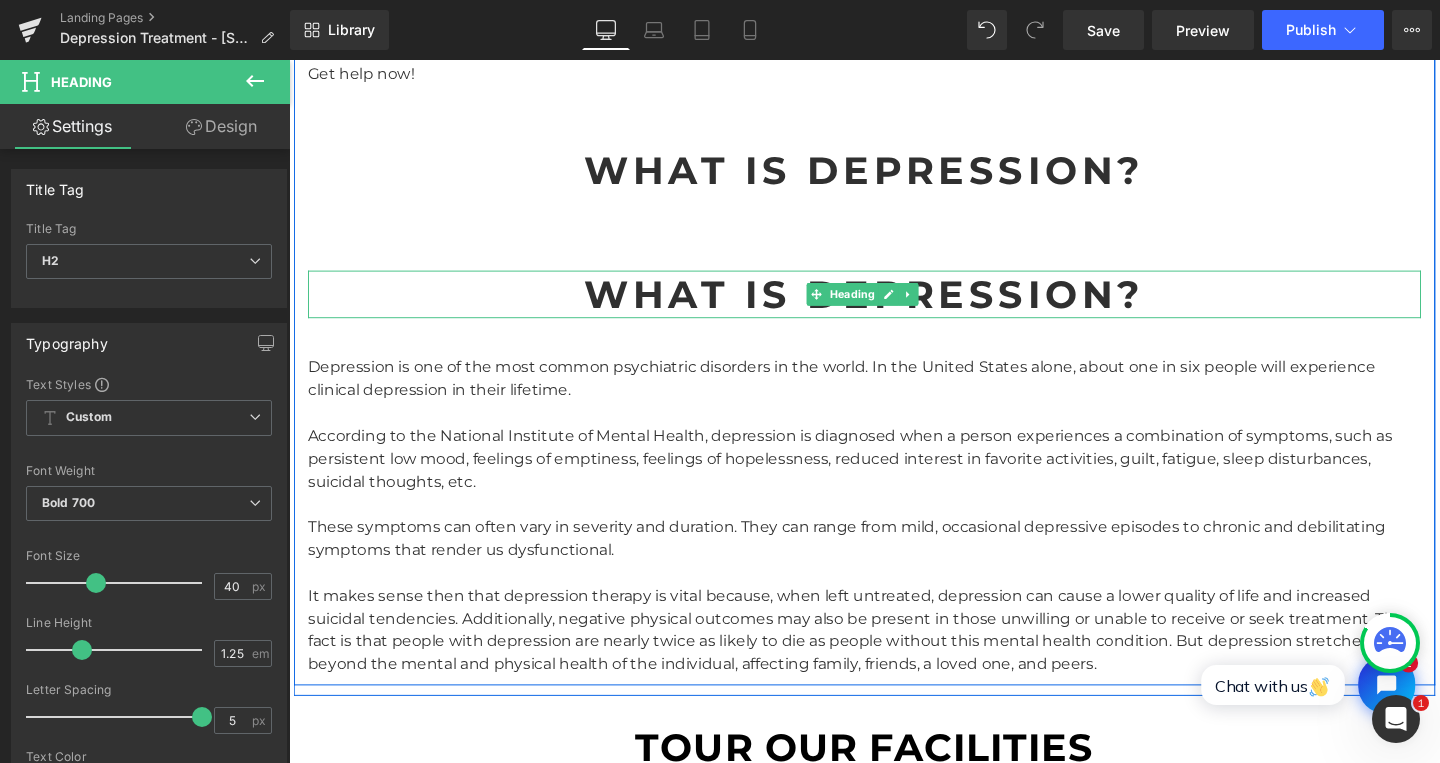 click on "What Is Depression?" at bounding box center (894, 306) 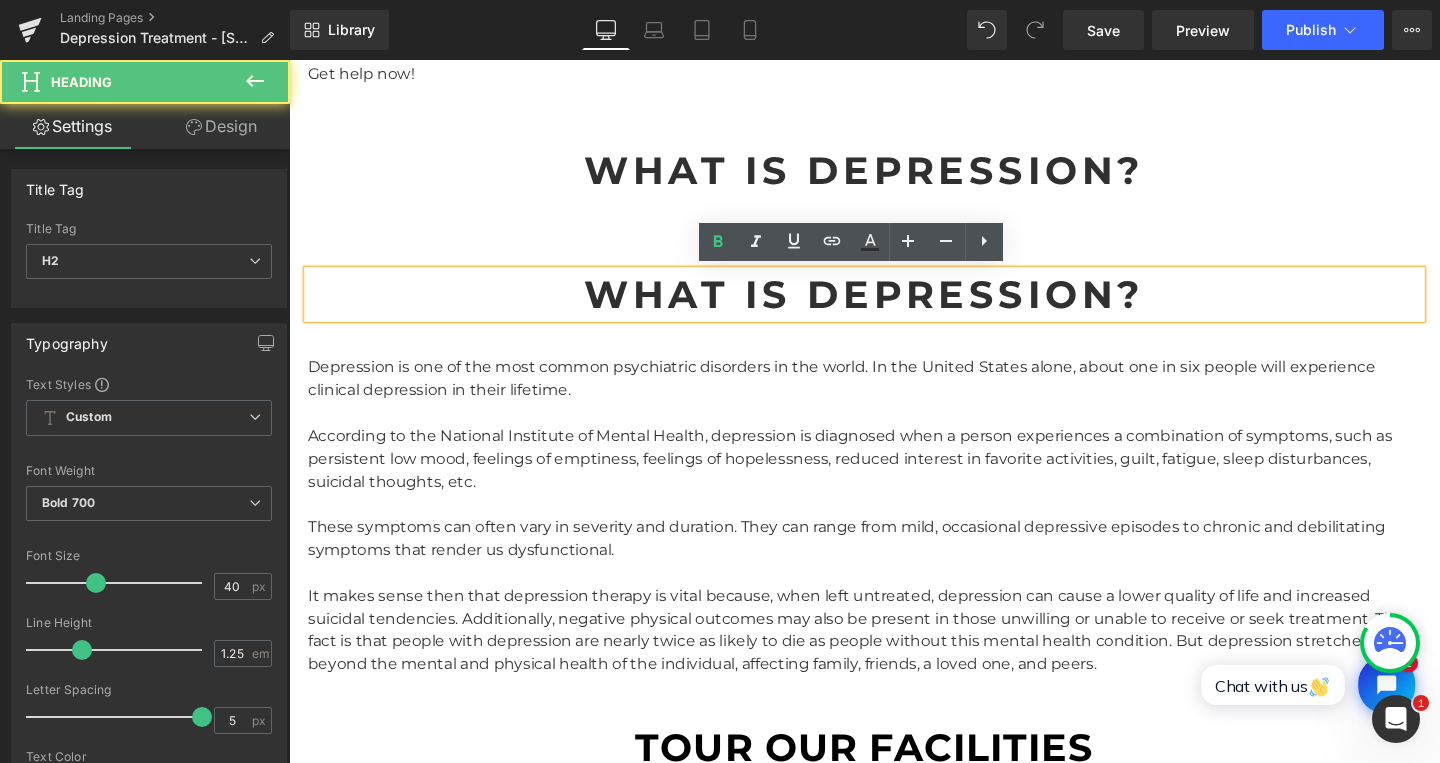 click on "What Is Depression?" at bounding box center (894, 306) 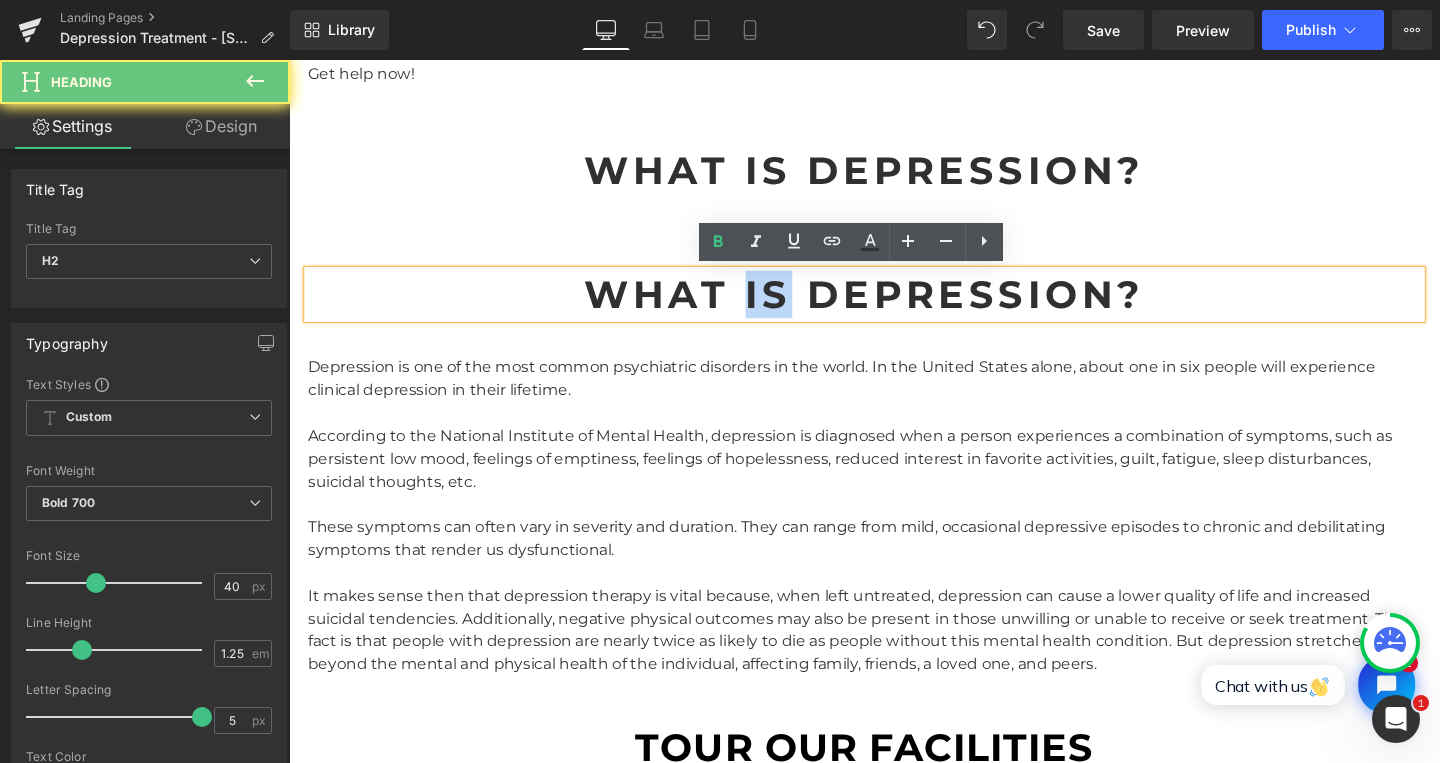 click on "What Is Depression?" at bounding box center [894, 306] 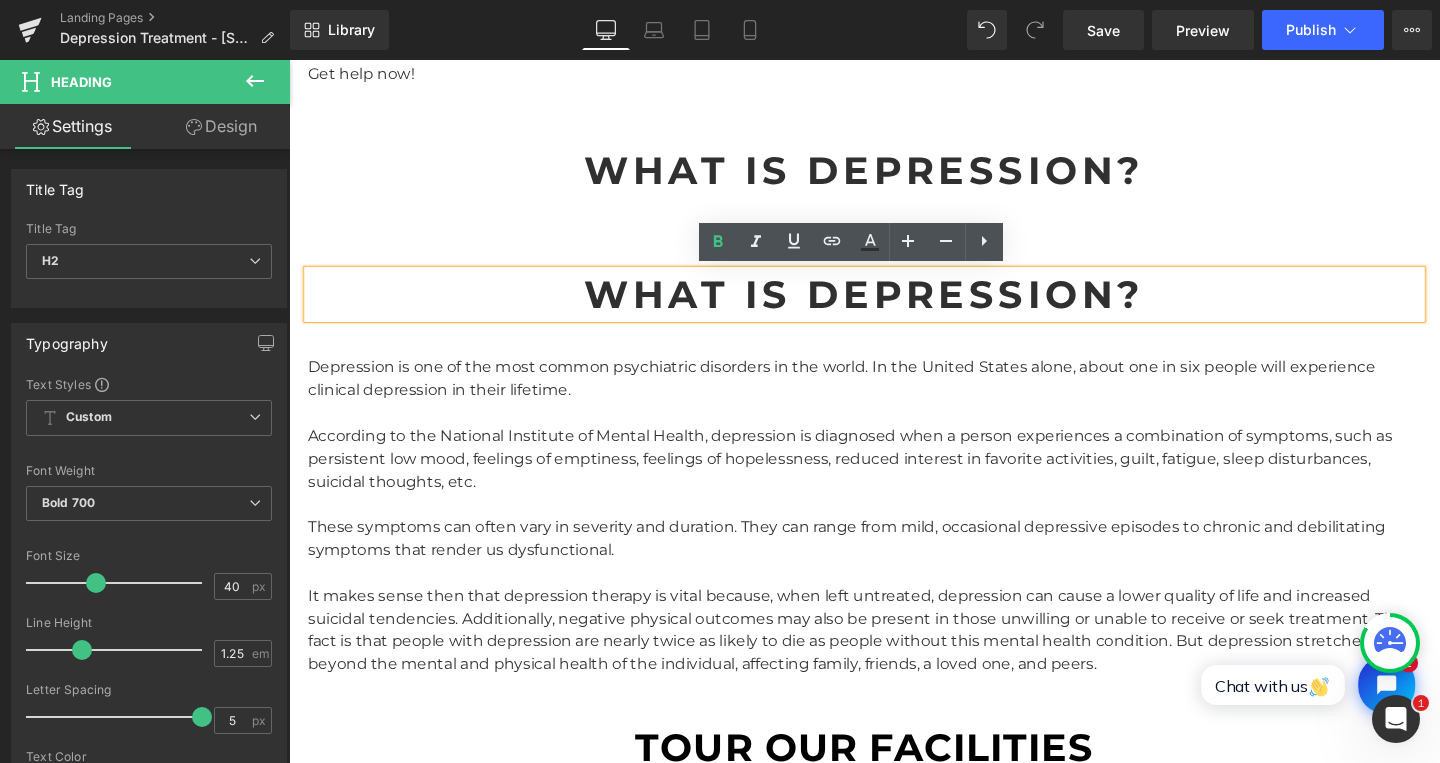 click on "What Is Depression?" at bounding box center (894, 306) 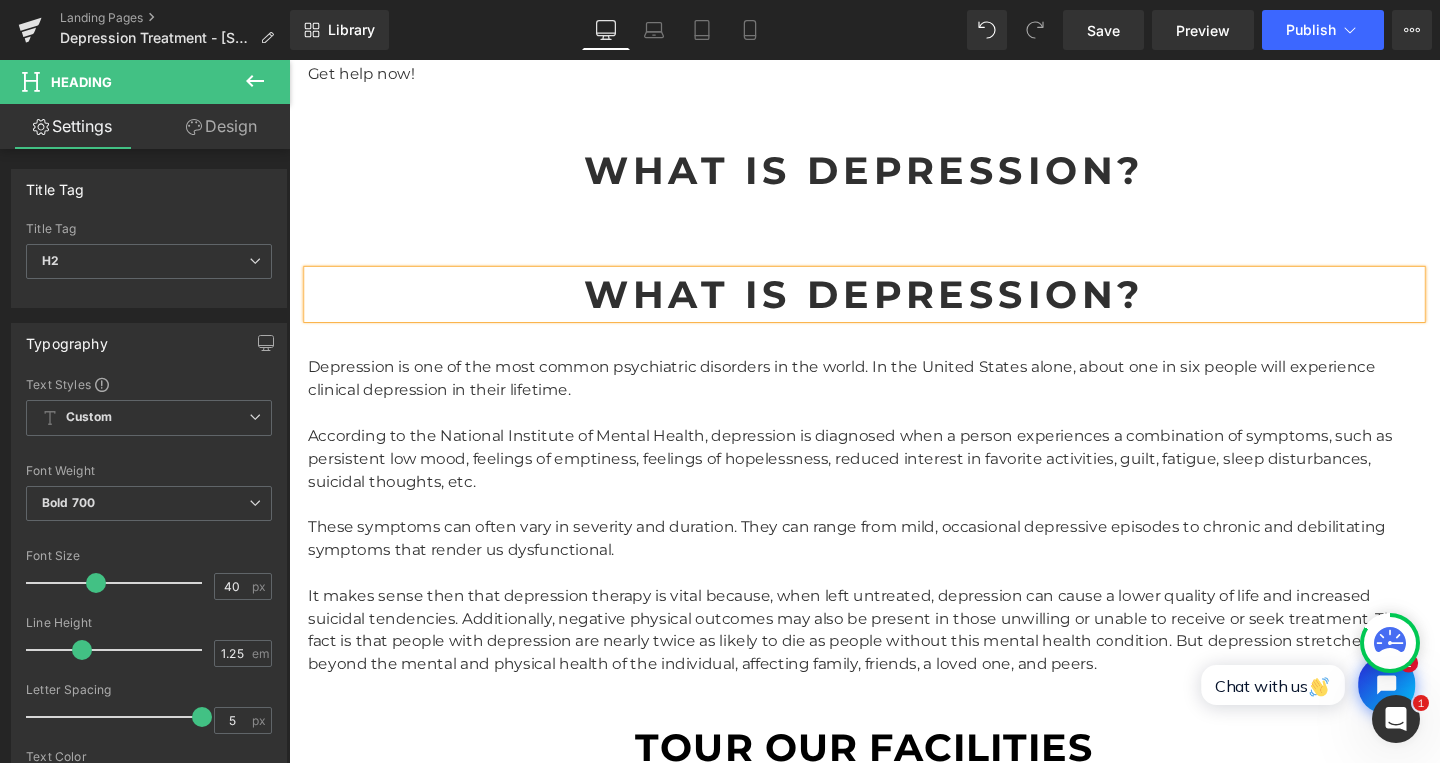 paste 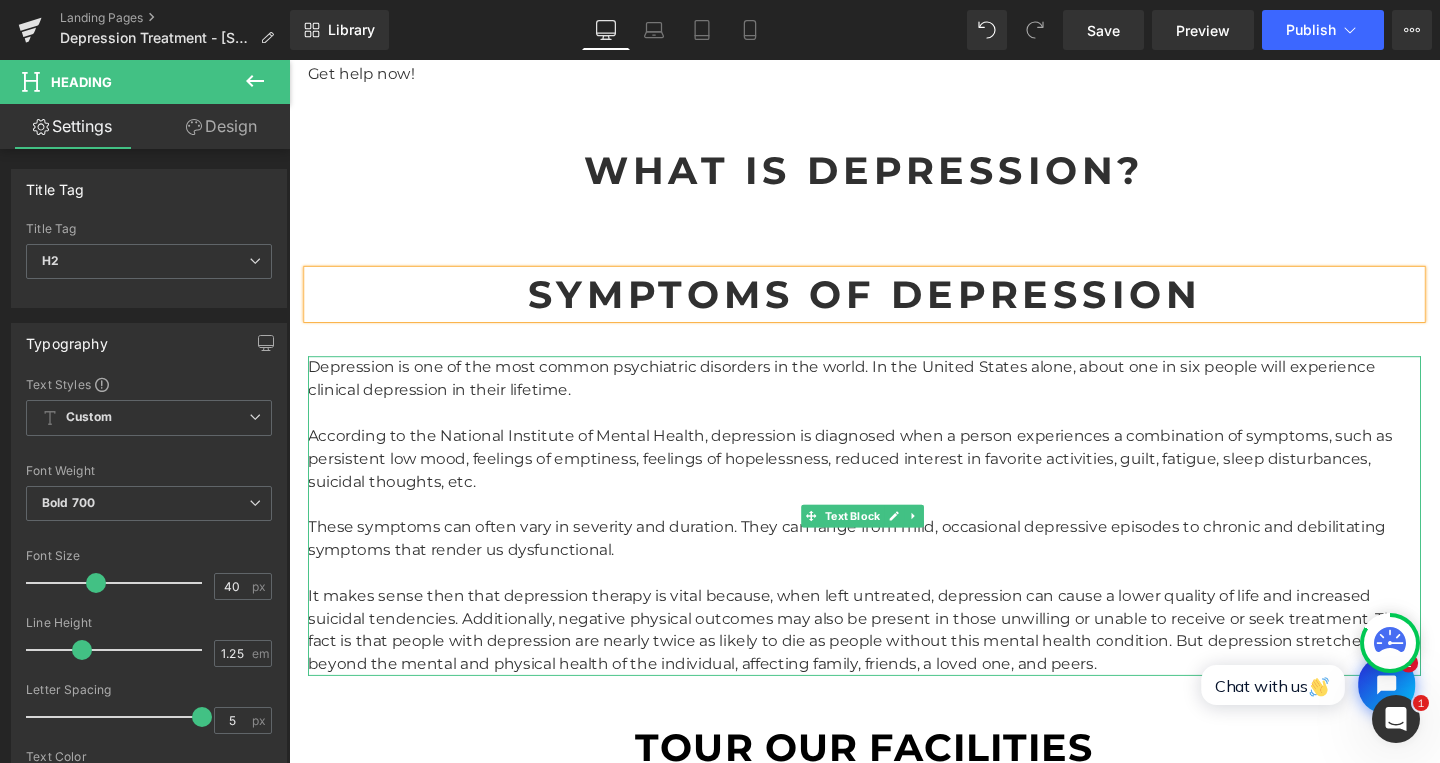 click on "Depression is one of the most common psychiatric disorders in the world. In the United States alone, about one in six people will experience clinical depression in their lifetime." at bounding box center (894, 395) 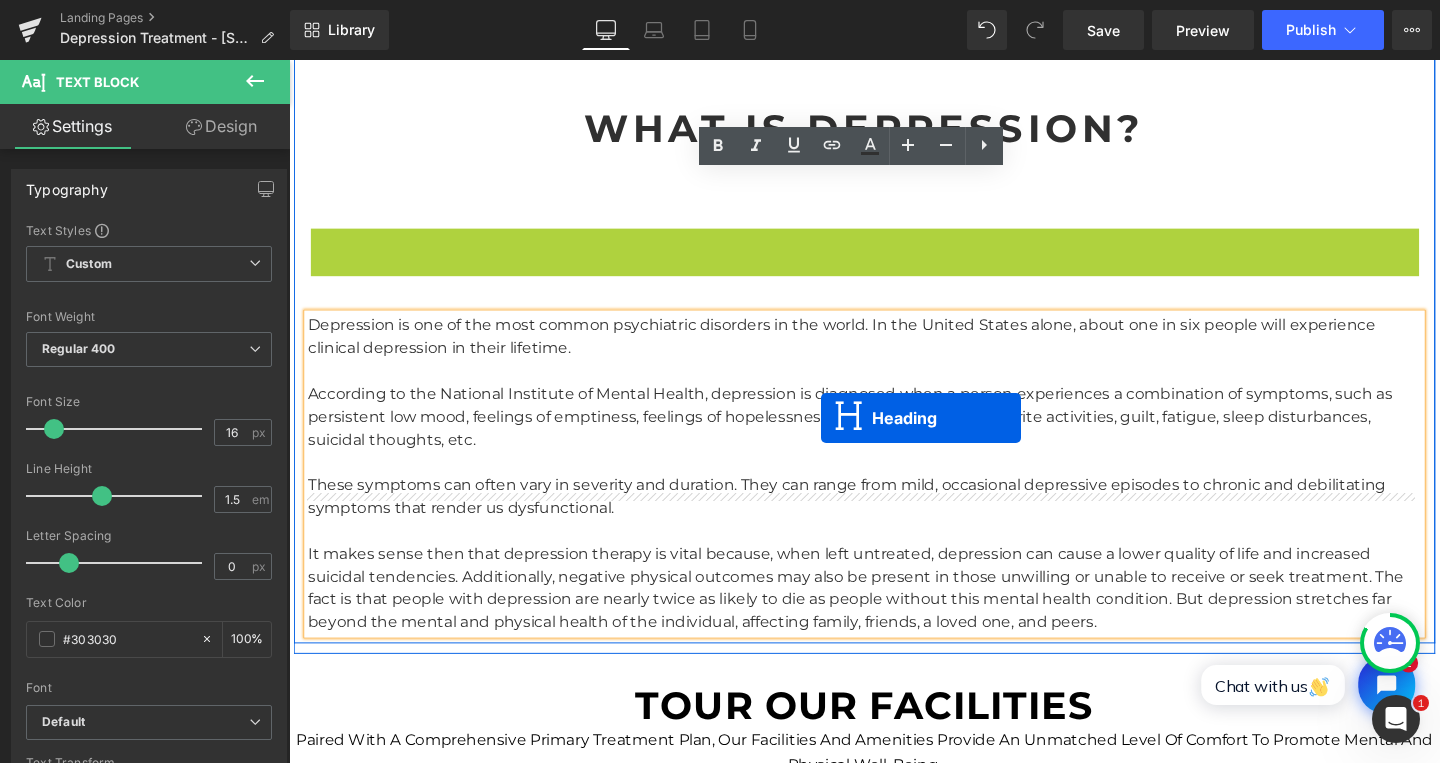 scroll, scrollTop: 1845, scrollLeft: 0, axis: vertical 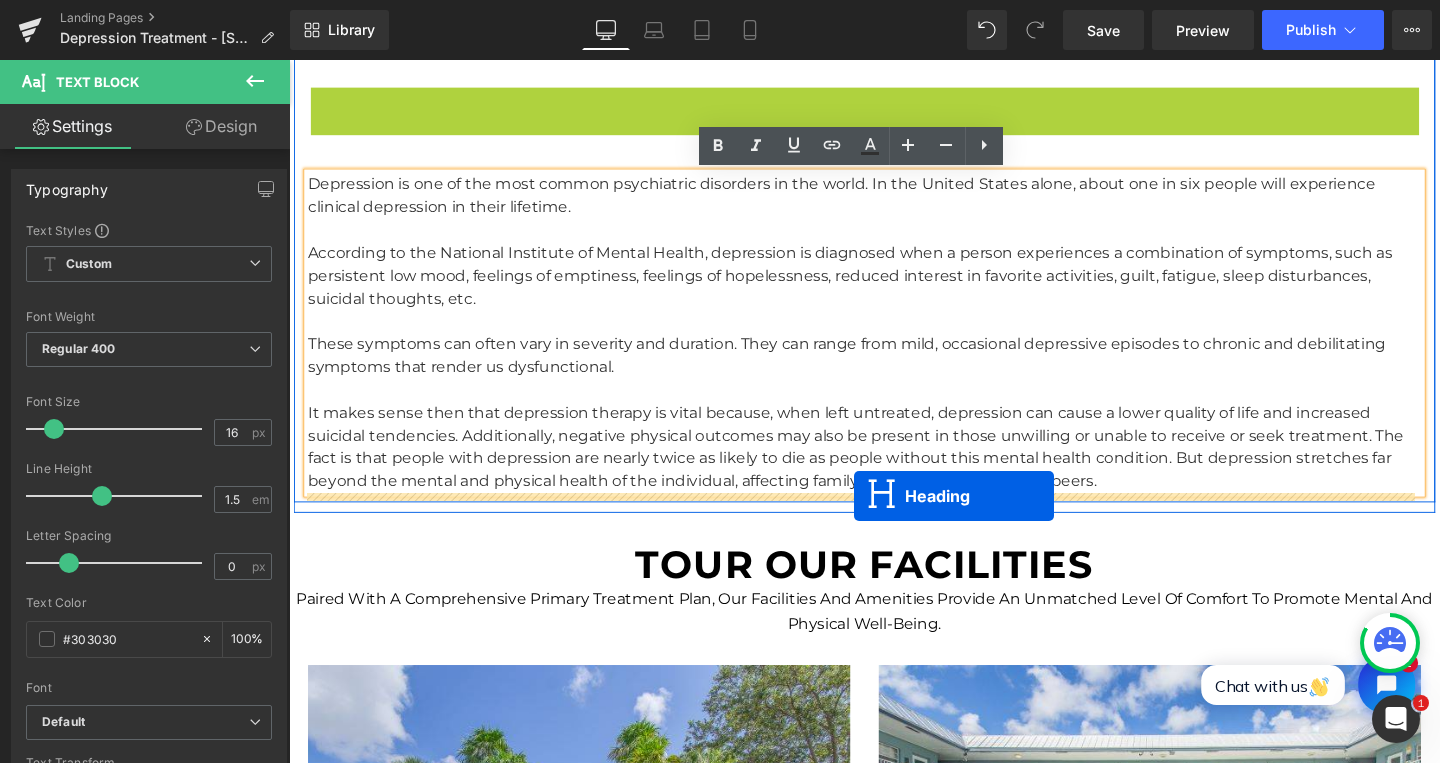 drag, startPoint x: 839, startPoint y: 305, endPoint x: 883, endPoint y: 518, distance: 217.49713 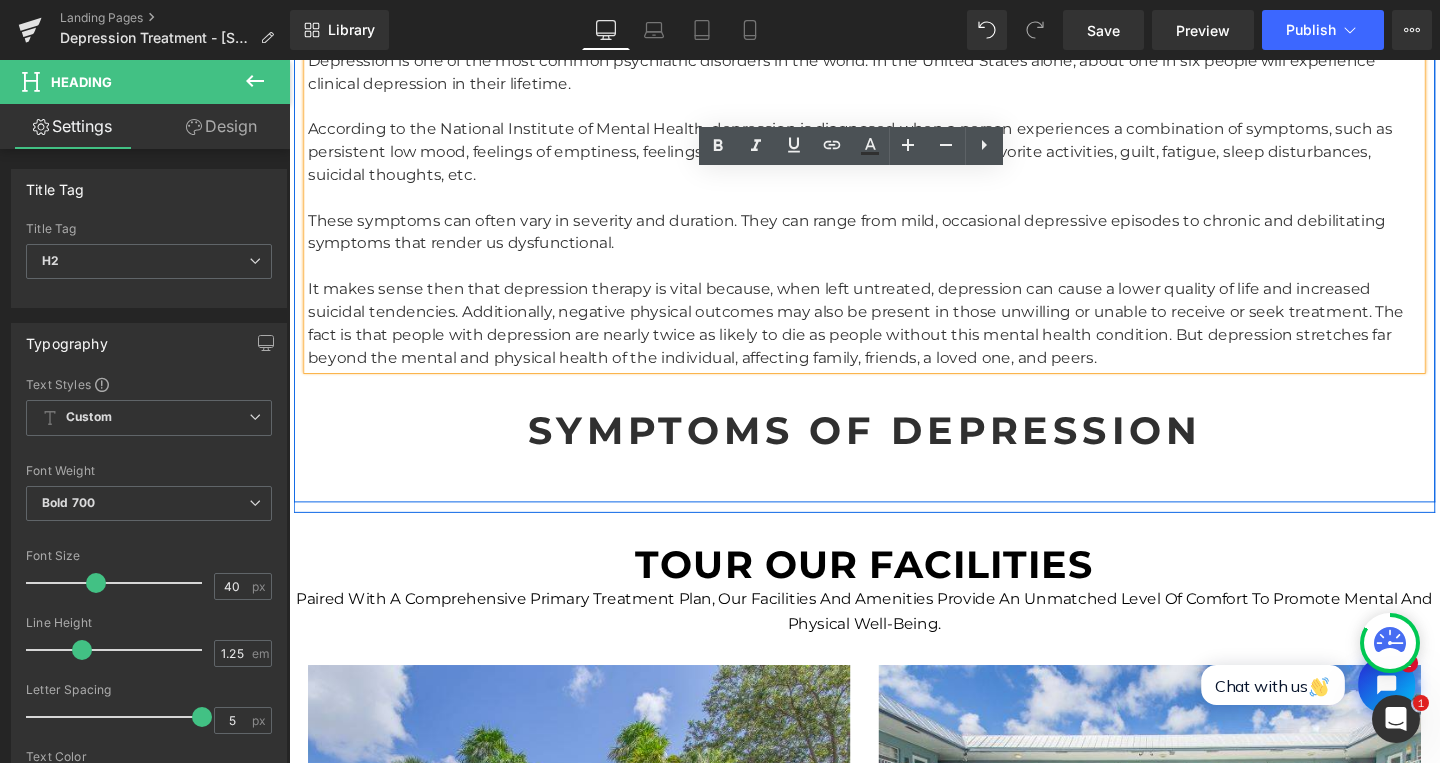 click on "Depression is one of the most common psychiatric disorders in the world. In the United States alone, about one in six people will experience clinical depression in their lifetime. According to the National Institute of Mental Health, depression is diagnosed when a person experiences a combination of symptoms, such as persistent low mood, feelings of emptiness, feelings of hopelessness, reduced interest in favorite activities, guilt, fatigue, sleep disturbances, suicidal thoughts, etc. These symptoms can often vary in severity and duration. They can range from mild, occasional depressive episodes to chronic and debilitating symptoms that render us dysfunctional." at bounding box center (894, 217) 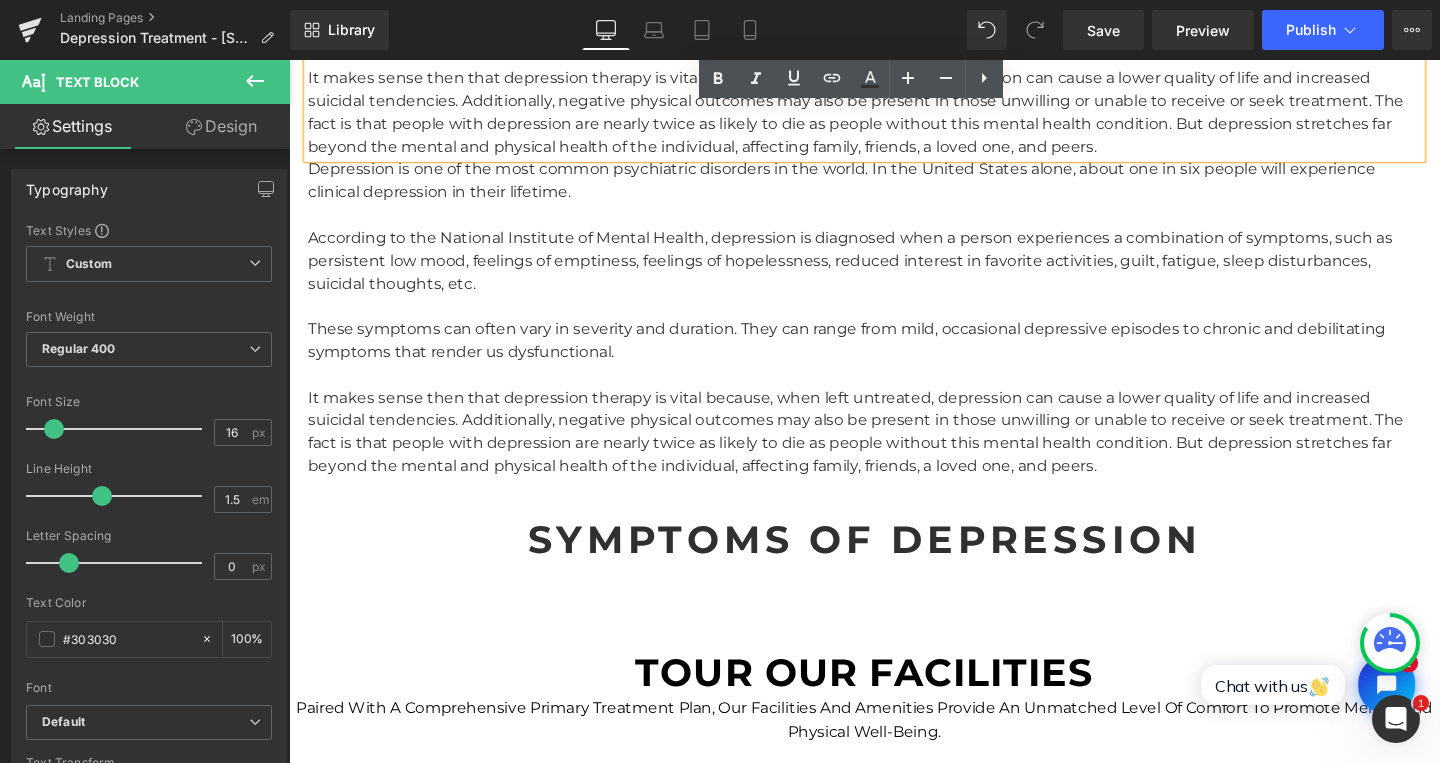 scroll, scrollTop: 2090, scrollLeft: 0, axis: vertical 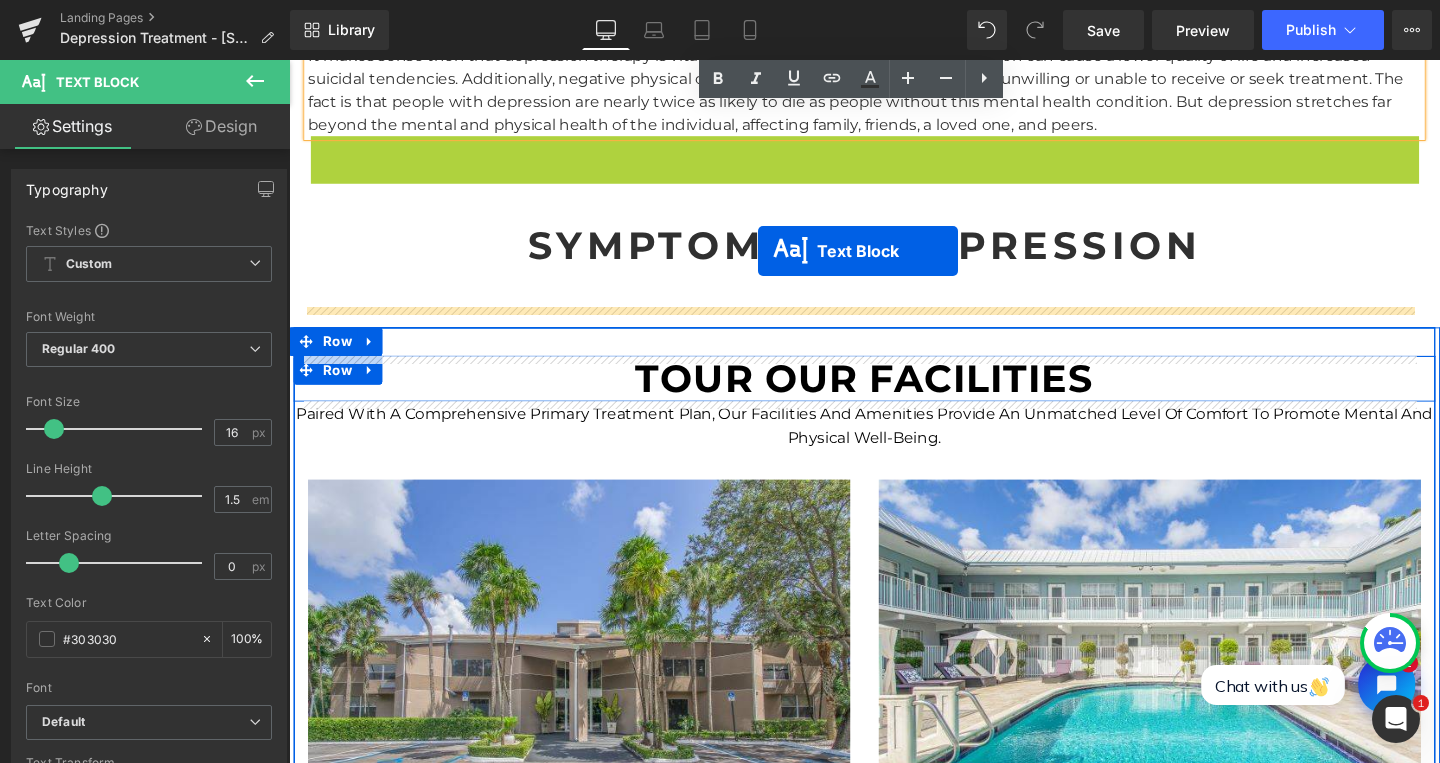 drag, startPoint x: 833, startPoint y: 307, endPoint x: 782, endPoint y: 263, distance: 67.357254 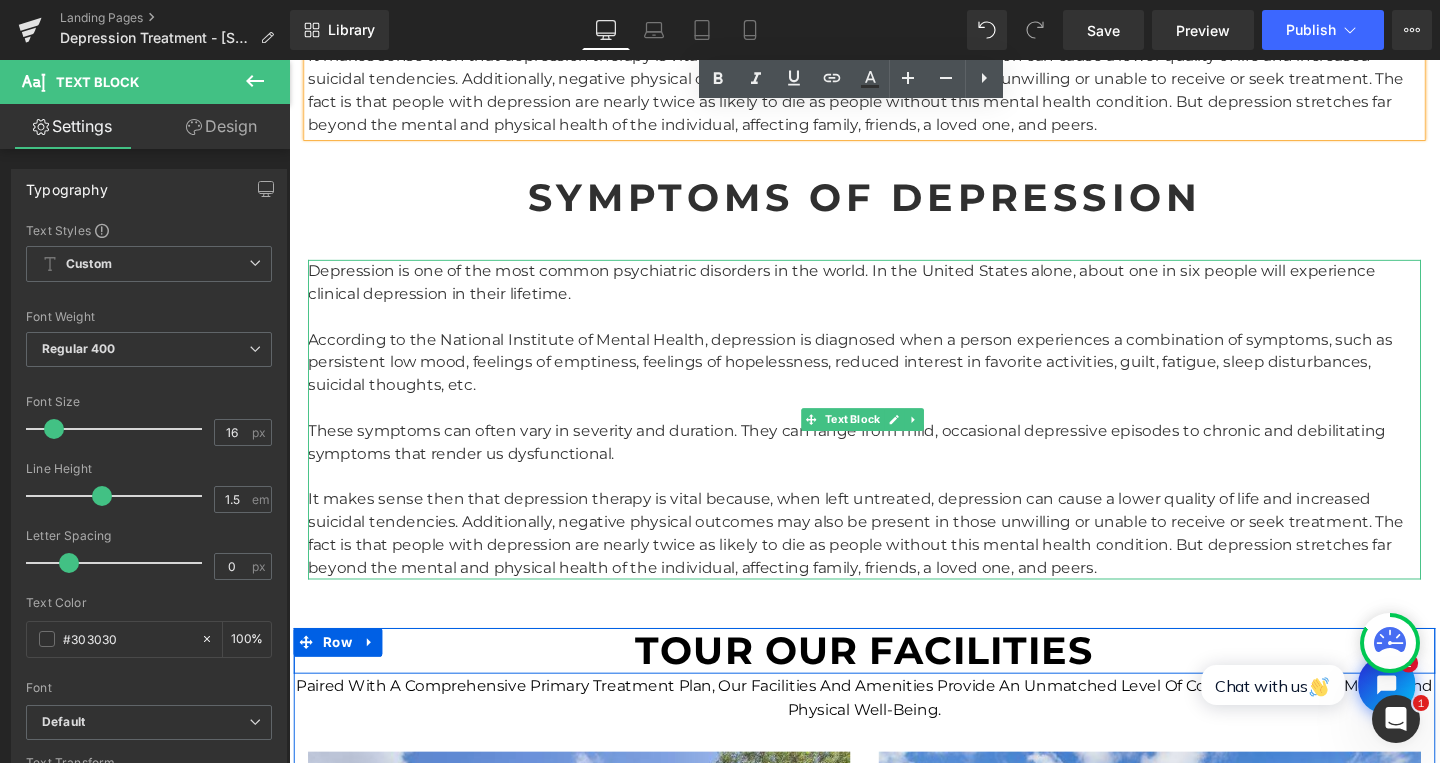 click on "According to the National Institute of Mental Health, depression is diagnosed when a person experiences a combination of symptoms, such as persistent low mood, feelings of emptiness, feelings of hopelessness, reduced interest in favorite activities, guilt, fatigue, sleep disturbances, suicidal thoughts, etc." at bounding box center (894, 378) 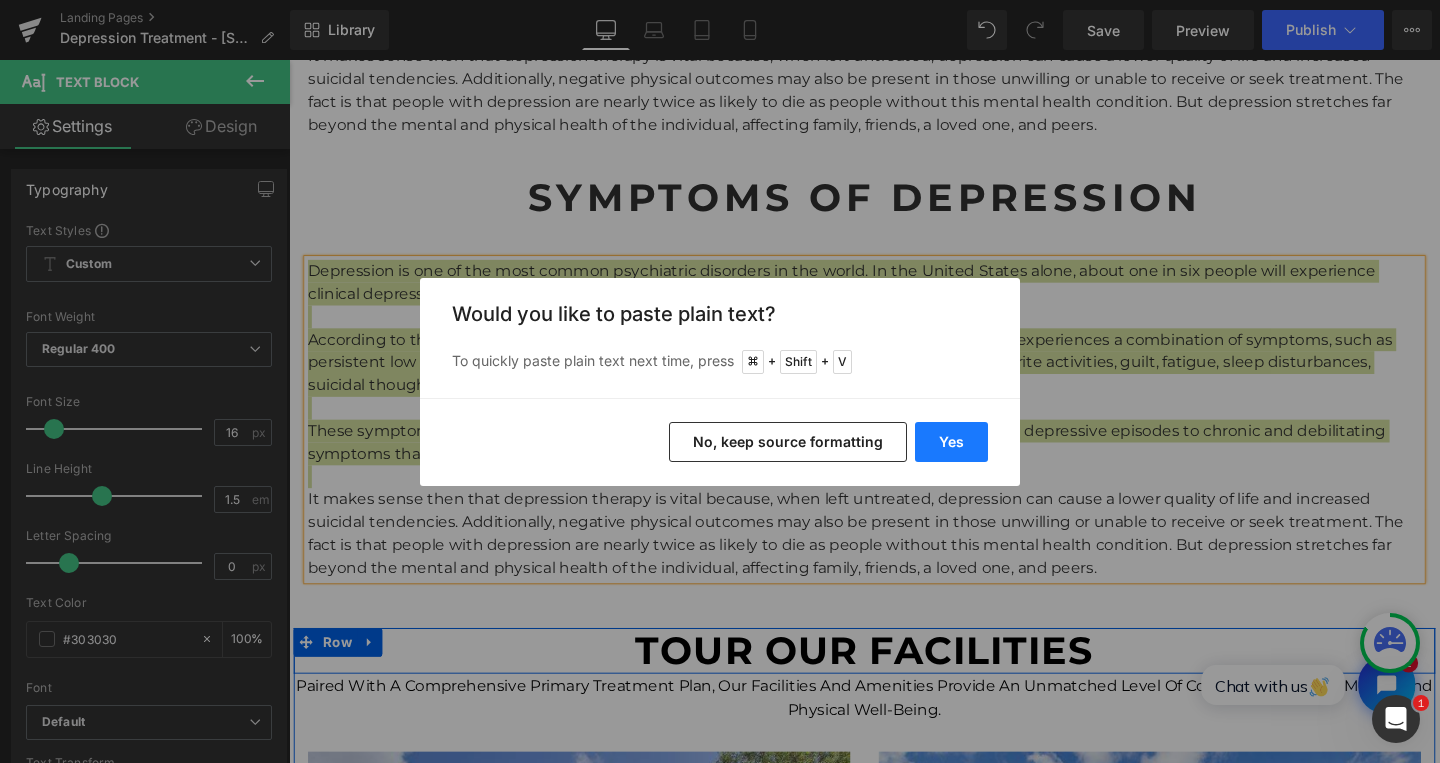 click on "Yes" at bounding box center (951, 442) 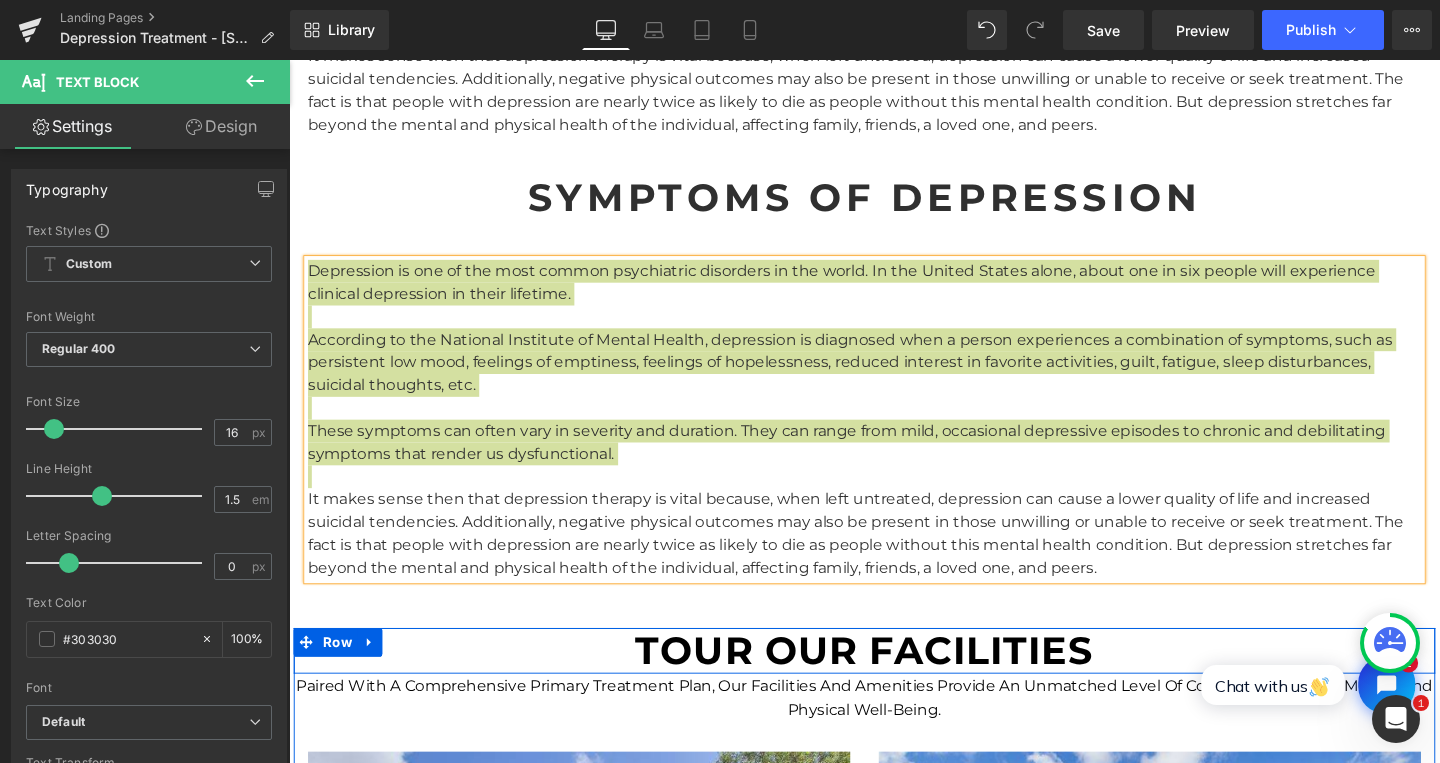 type 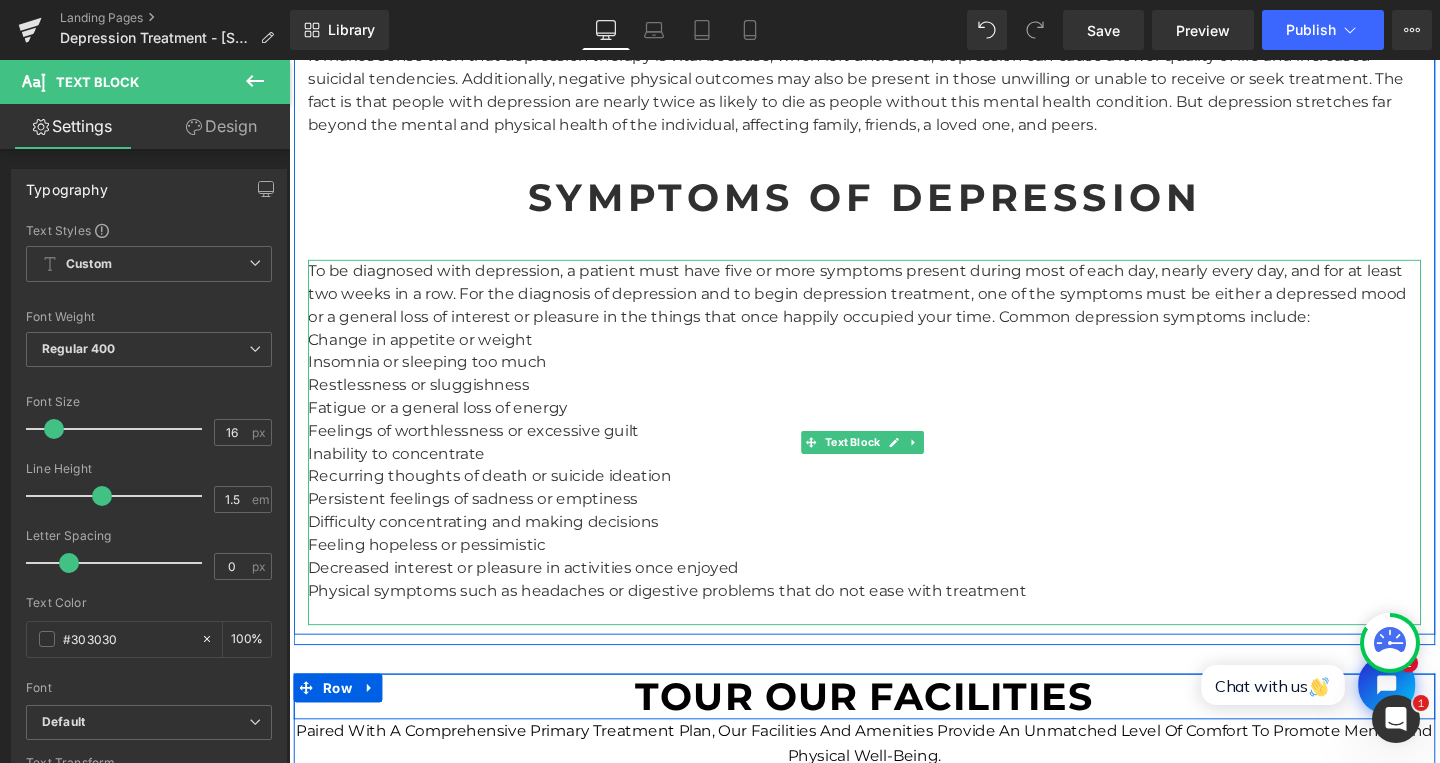 click on "To be diagnosed with depression, a patient must have five or more symptoms present during most of each day, nearly every day, and for at least two weeks in a row. For the diagnosis of depression and to begin depression treatment, one of the symptoms must be either a depressed mood or a general loss of interest or pleasure in the things that once happily occupied your time. Common depression symptoms include: Change in appetite or weight Insomnia or sleeping too much Restlessness or sluggishness Fatigue or a general loss of energy Feelings of worthlessness or excessive guilt Inability to concentrate Recurring thoughts of death or suicide ideation Persistent feelings of sadness or emptiness Difficulty concentrating and making decisions Feeling hopeless or pessimistic Decreased interest or pleasure in activities once enjoyed Physical symptoms such as headaches or digestive problems that do not ease with treatment" at bounding box center [894, 462] 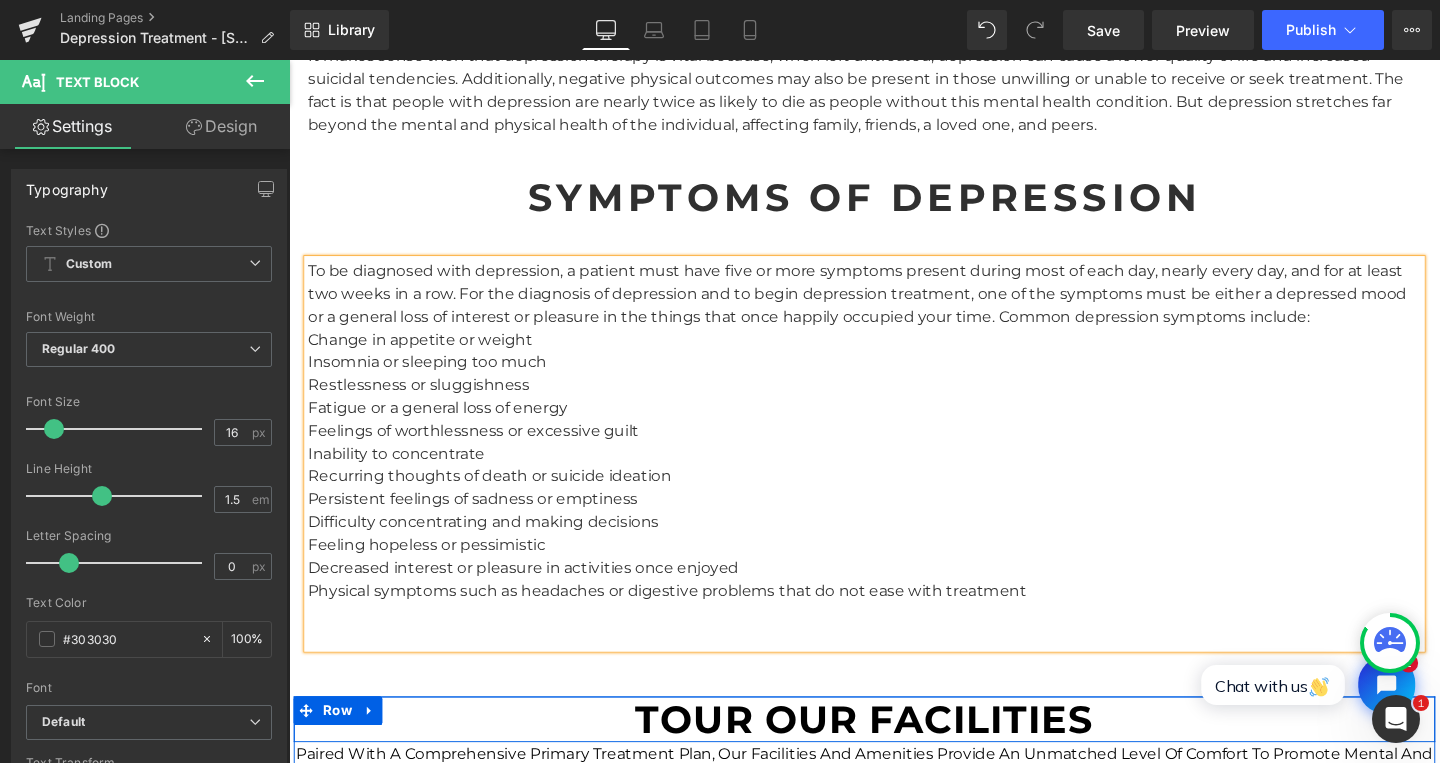 drag, startPoint x: 308, startPoint y: 351, endPoint x: 1076, endPoint y: 616, distance: 812.434 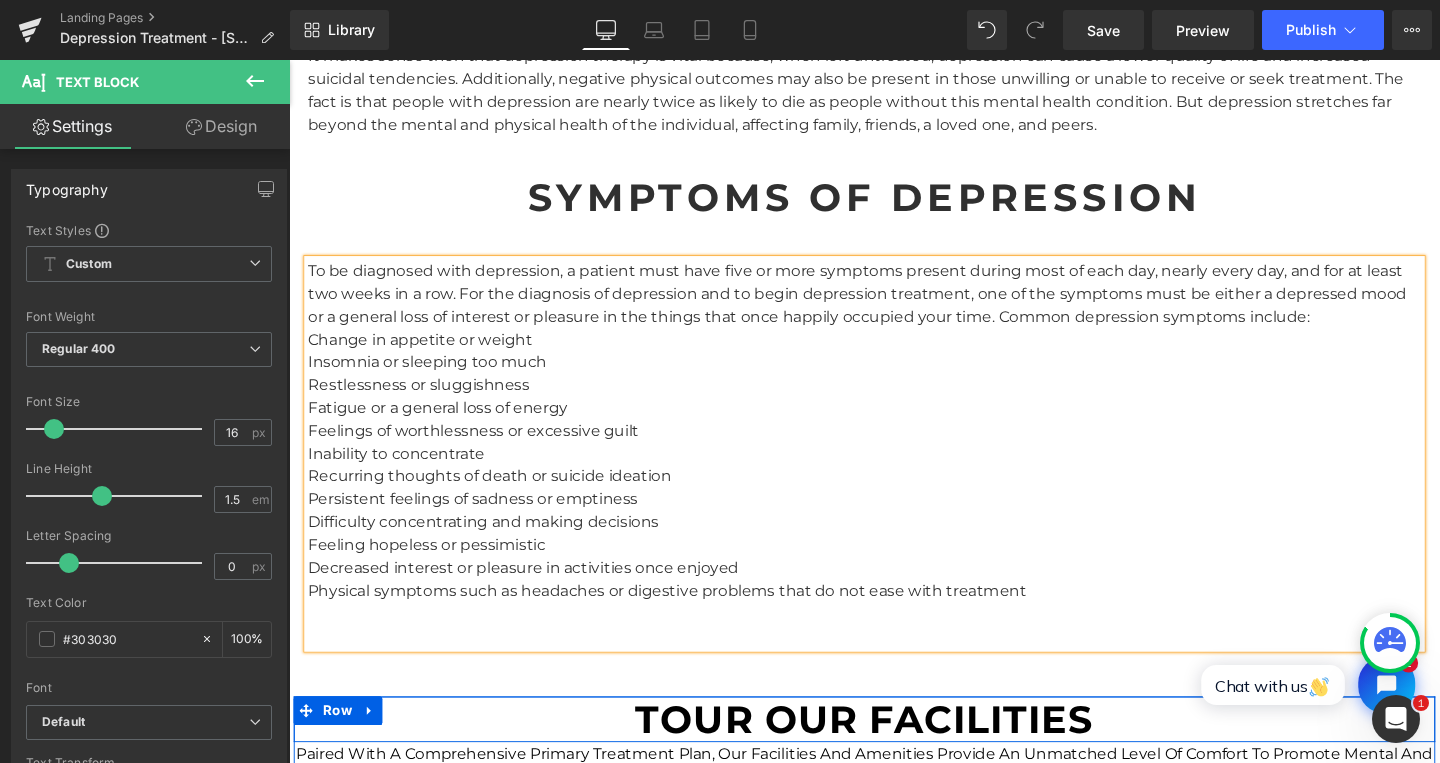 click on "To be diagnosed with depression, a patient must have five or more symptoms present during most of each day, nearly every day, and for at least two weeks in a row. For the diagnosis of depression and to begin depression treatment, one of the symptoms must be either a depressed mood or a general loss of interest or pleasure in the things that once happily occupied your time. Common depression symptoms include: Change in appetite or weight Insomnia or sleeping too much Restlessness or sluggishness Fatigue or a general loss of energy Feelings of worthlessness or excessive guilt Inability to concentrate Recurring thoughts of death or suicide ideation Persistent feelings of sadness or emptiness Difficulty concentrating and making decisions Feeling hopeless or pessimistic Decreased interest or pleasure in activities once enjoyed Physical symptoms such as headaches or digestive problems that do not ease with treatment" at bounding box center (894, 474) 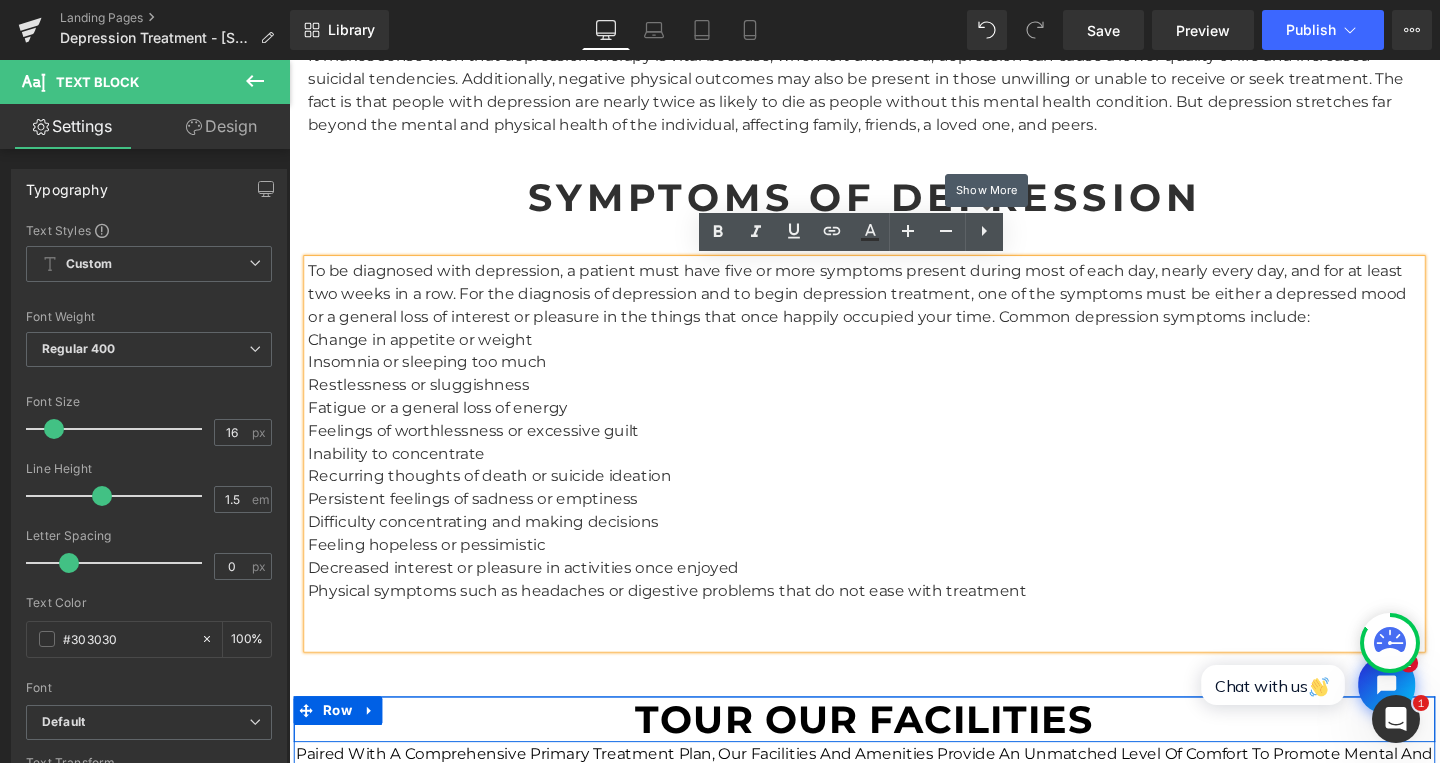 click 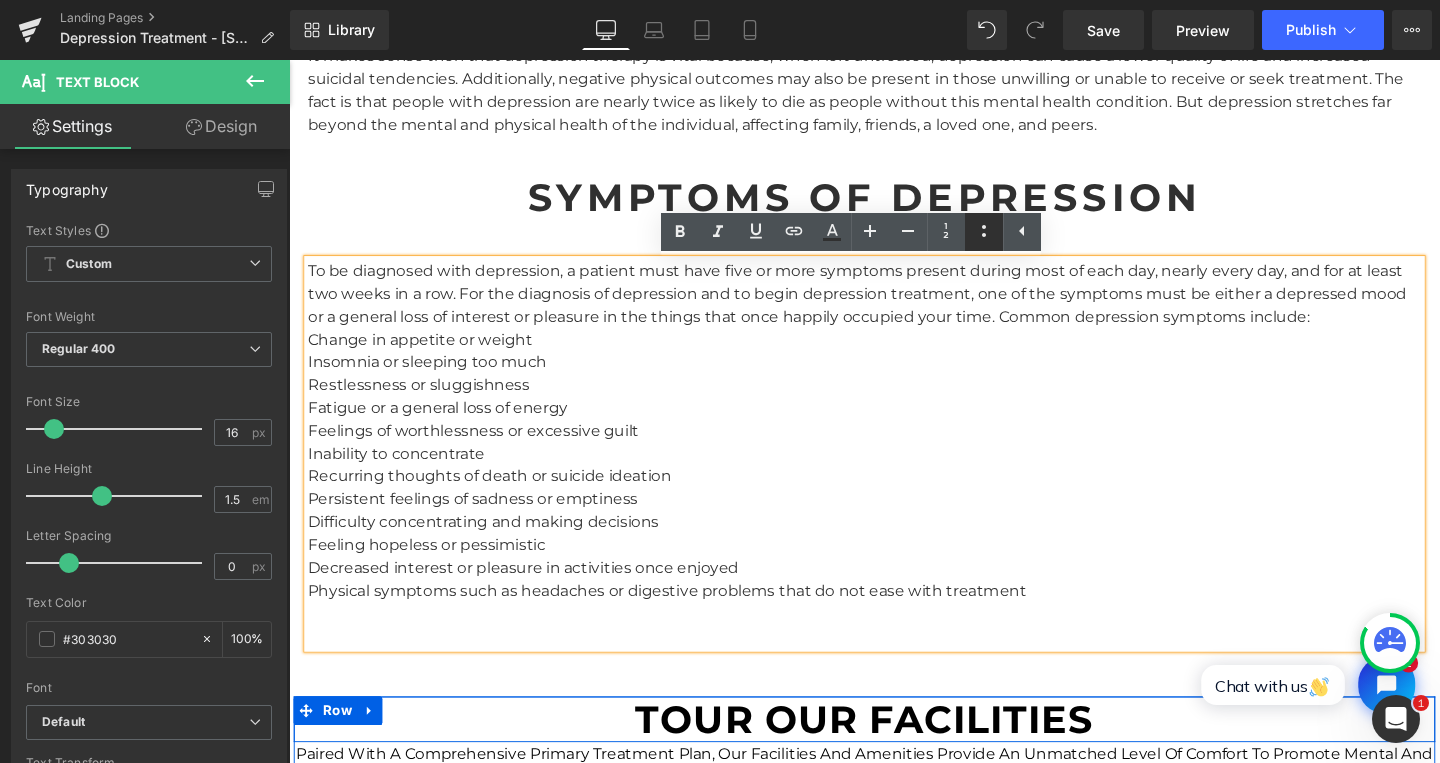 click 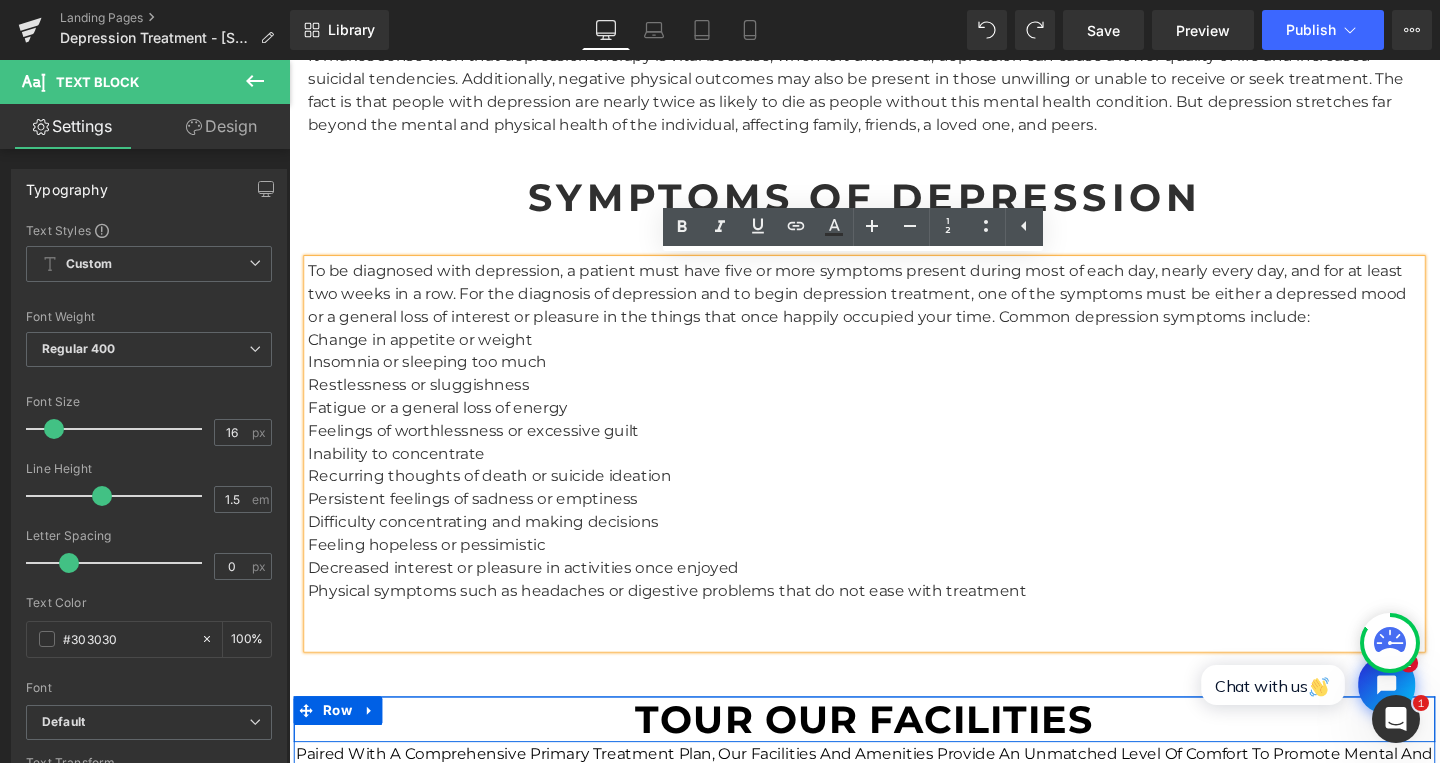 click on "To be diagnosed with depression, a patient must have five or more symptoms present during most of each day, nearly every day, and for at least two weeks in a row. For the diagnosis of depression and to begin depression treatment, one of the symptoms must be either a depressed mood or a general loss of interest or pleasure in the things that once happily occupied your time. Common depression symptoms include: Change in appetite or weight Insomnia or sleeping too much Restlessness or sluggishness Fatigue or a general loss of energy Feelings of worthlessness or excessive guilt Inability to concentrate Recurring thoughts of death or suicide ideation Persistent feelings of sadness or emptiness Difficulty concentrating and making decisions Feeling hopeless or pessimistic Decreased interest or pleasure in activities once enjoyed Physical symptoms such as headaches or digestive problems that do not ease with treatment" at bounding box center [894, 474] 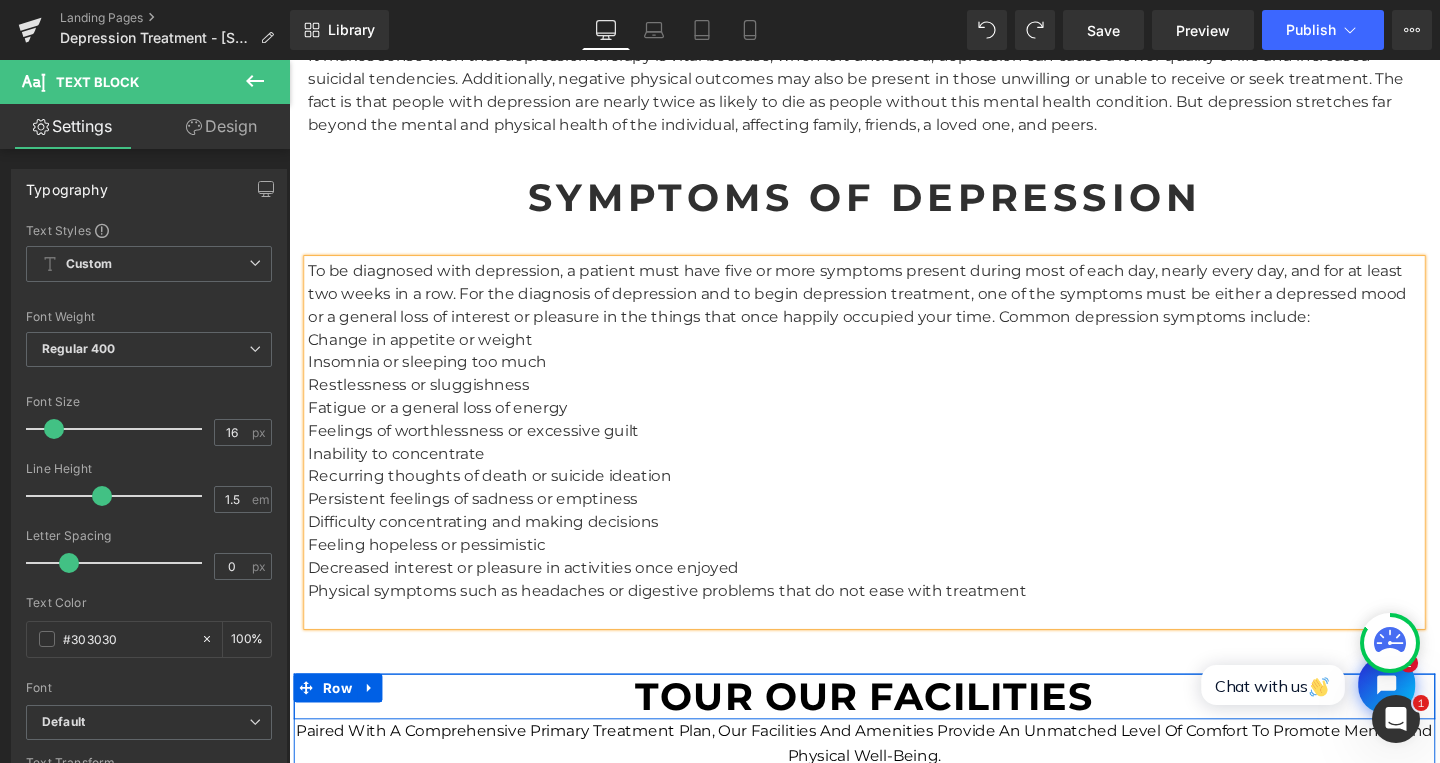 click on "Change in appetite or weight" at bounding box center [894, 354] 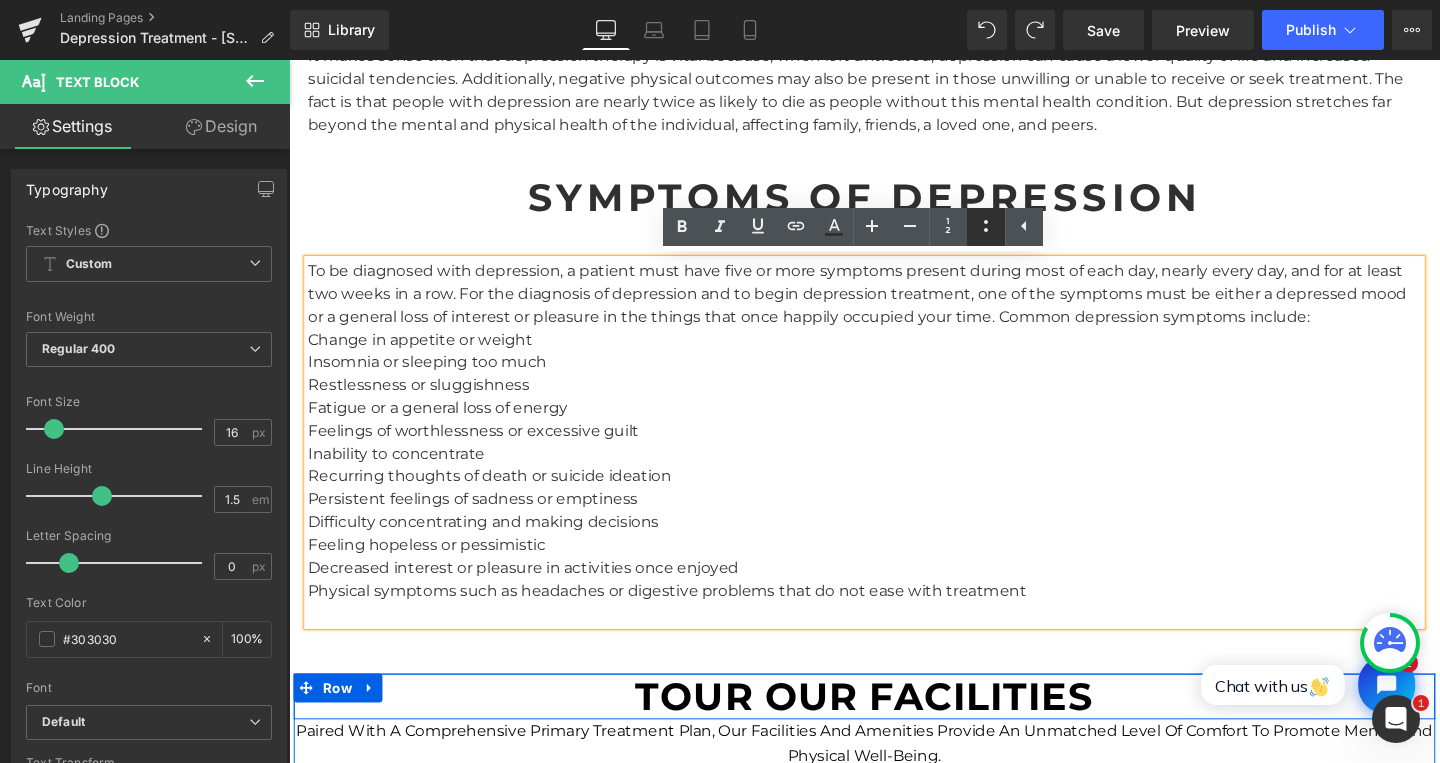 click 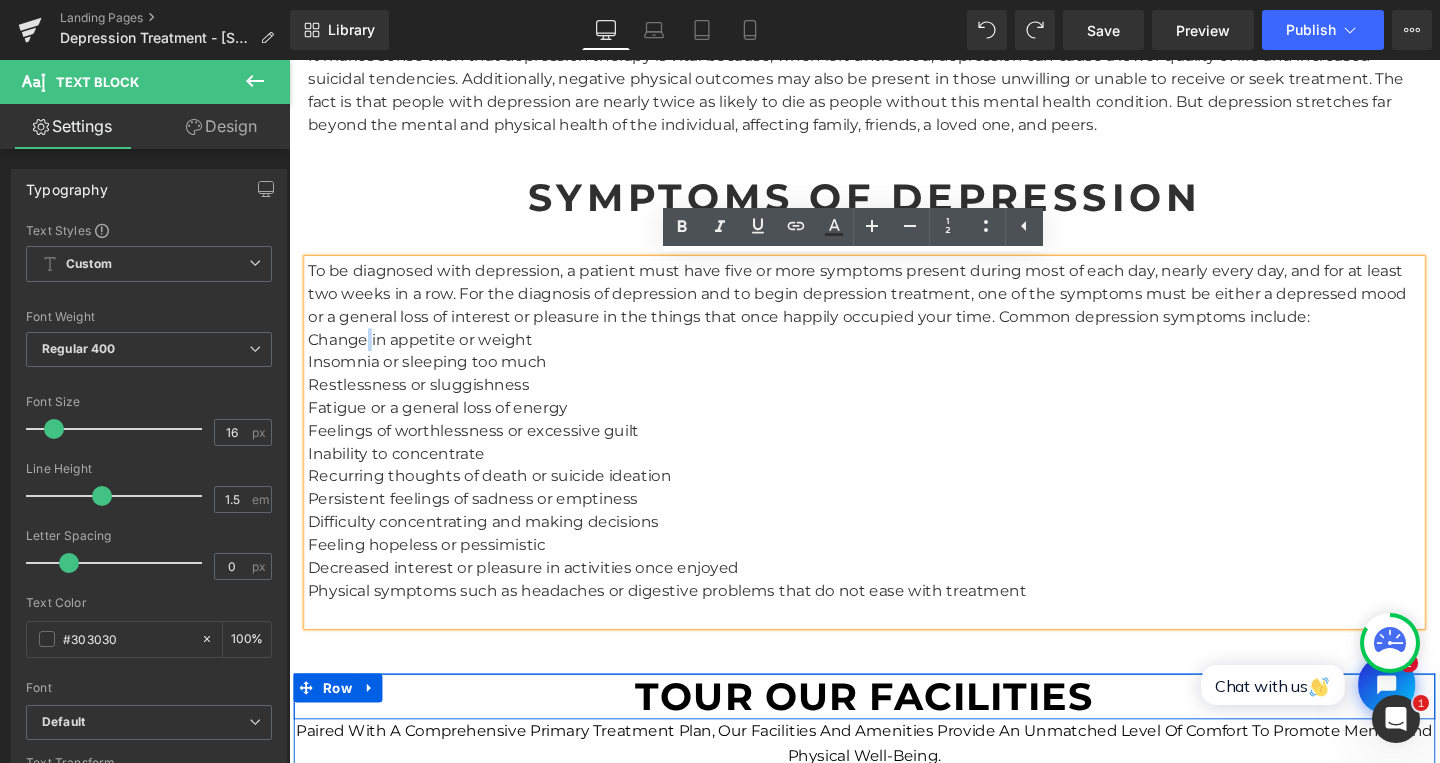 click on "Change in appetite or weight" at bounding box center (894, 354) 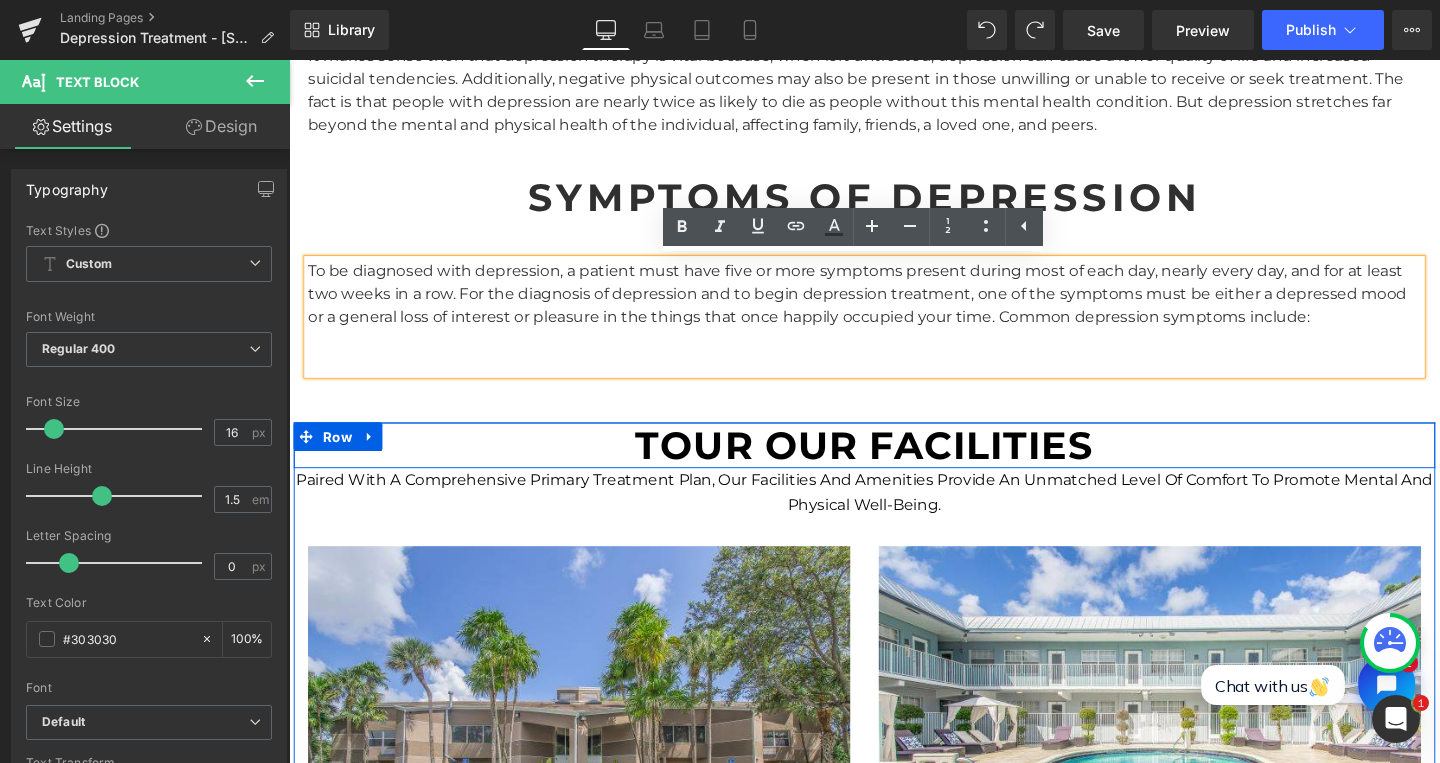 click on "To be diagnosed with depression, a patient must have five or more symptoms present during most of each day, nearly every day, and for at least two weeks in a row. For the diagnosis of depression and to begin depression treatment, one of the symptoms must be either a depressed mood or a general loss of interest or pleasure in the things that once happily occupied your time. Common depression symptoms include:" at bounding box center [894, 306] 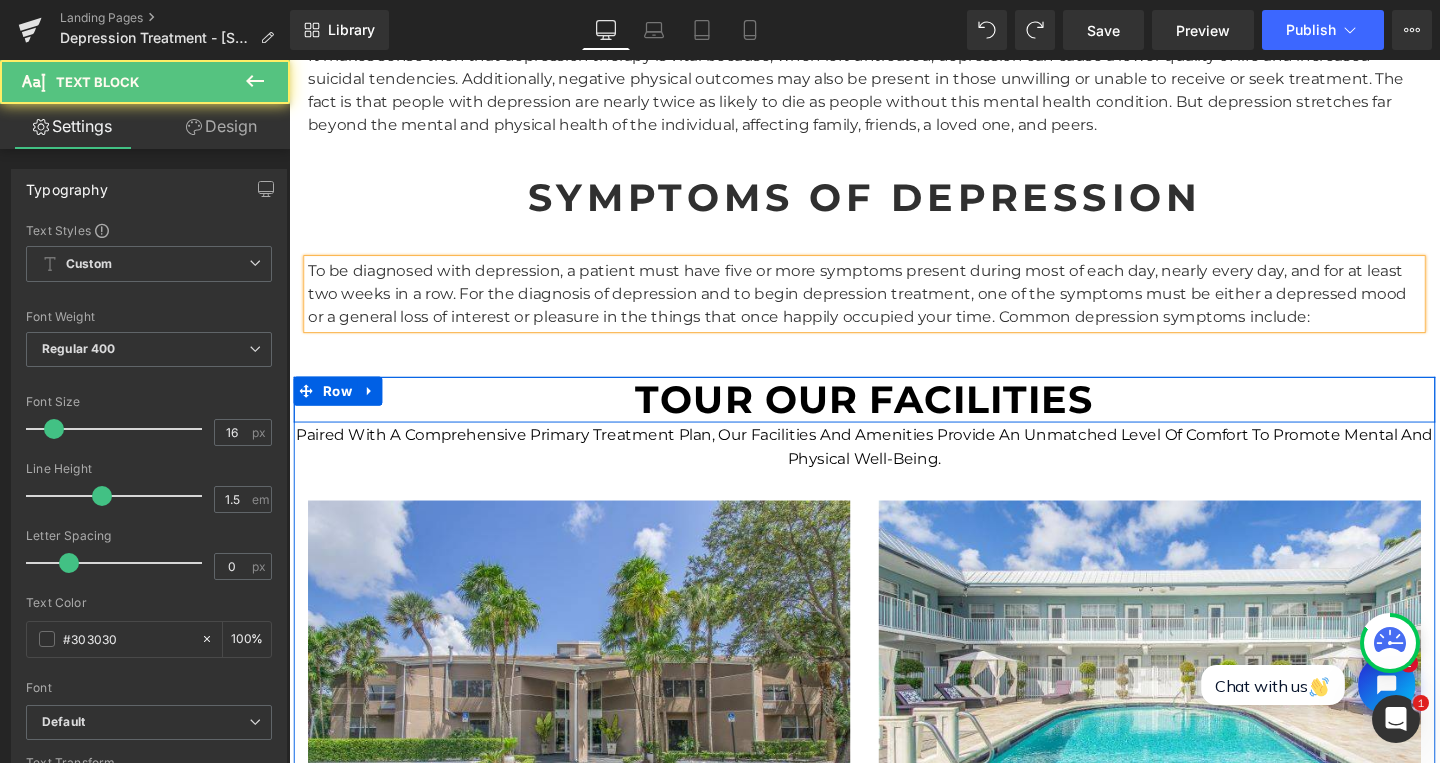 click on "To be diagnosed with depression, a patient must have five or more symptoms present during most of each day, nearly every day, and for at least two weeks in a row. For the diagnosis of depression and to begin depression treatment, one of the symptoms must be either a depressed mood or a general loss of interest or pleasure in the things that once happily occupied your time. Common depression symptoms include:" at bounding box center (894, 306) 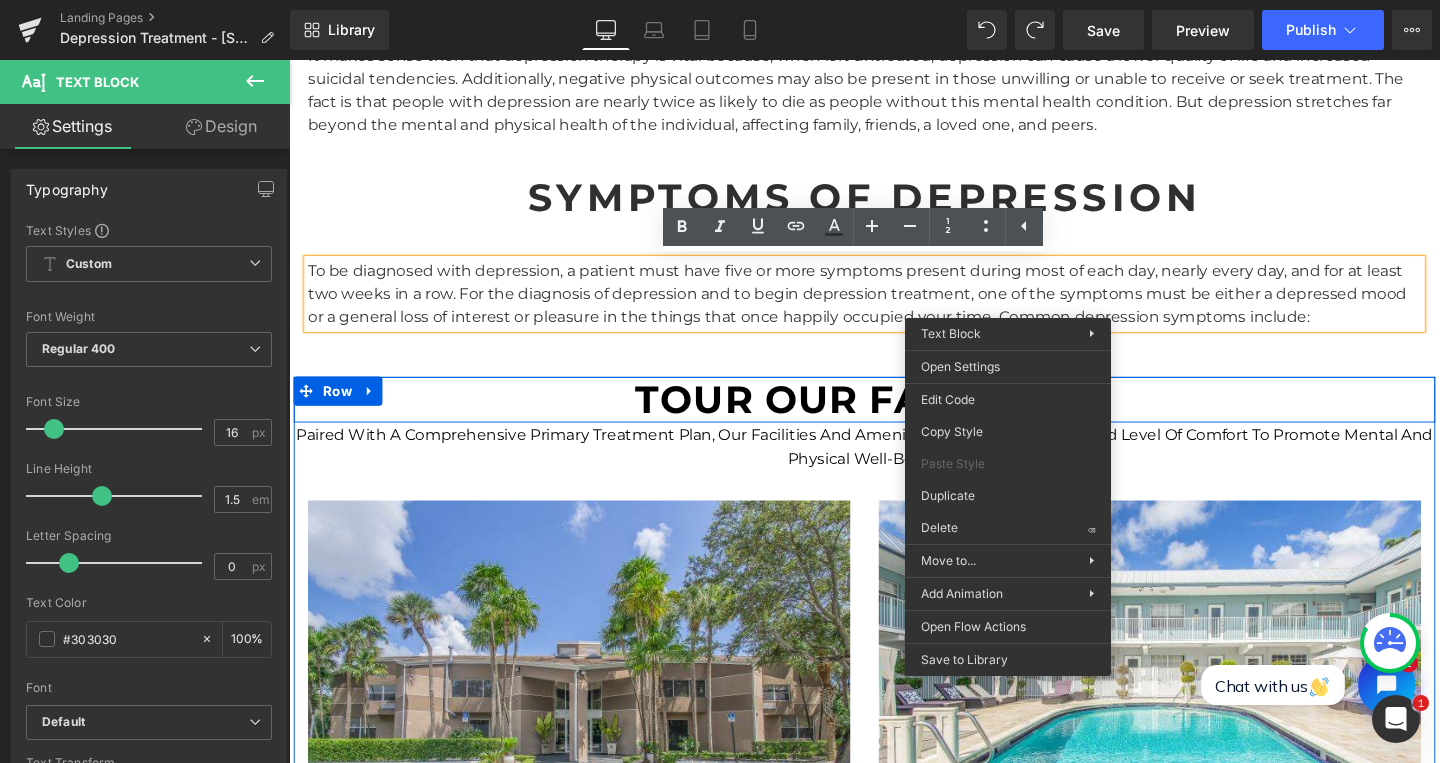 drag, startPoint x: 1256, startPoint y: 560, endPoint x: 1002, endPoint y: 522, distance: 256.82678 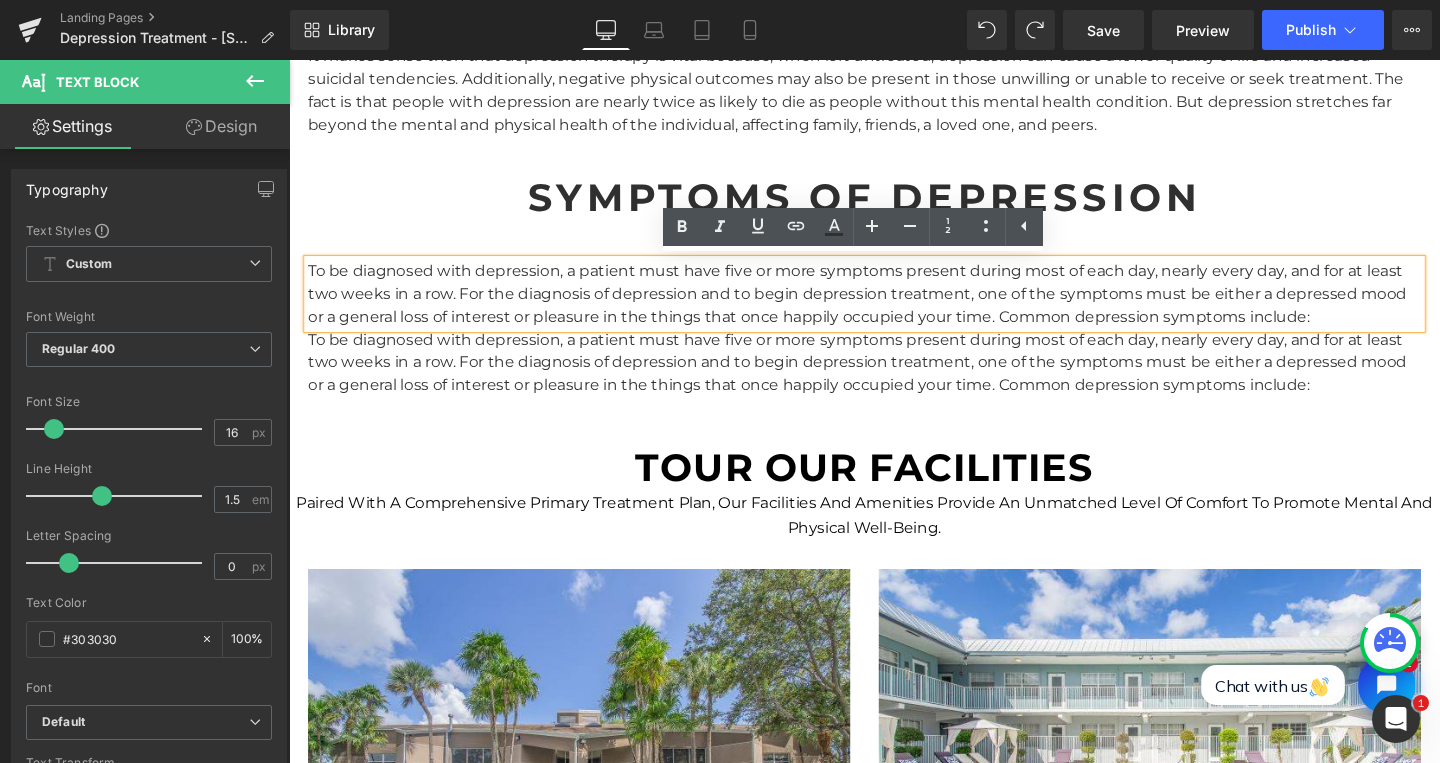click on "To be diagnosed with depression, a patient must have five or more symptoms present during most of each day, nearly every day, and for at least two weeks in a row. For the diagnosis of depression and to begin depression treatment, one of the symptoms must be either a depressed mood or a general loss of interest or pleasure in the things that once happily occupied your time. Common depression symptoms include:" at bounding box center (894, 378) 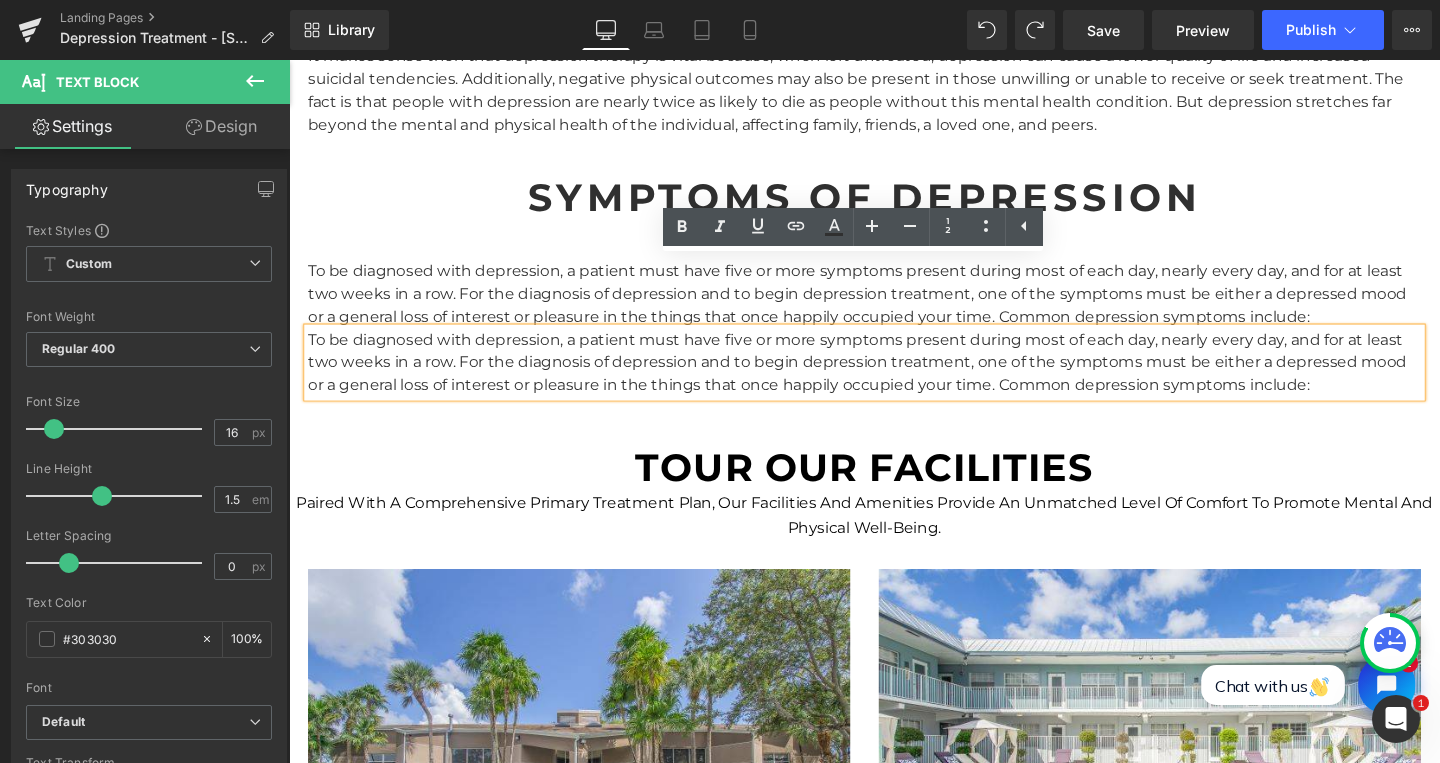 click on "To be diagnosed with depression, a patient must have five or more symptoms present during most of each day, nearly every day, and for at least two weeks in a row. For the diagnosis of depression and to begin depression treatment, one of the symptoms must be either a depressed mood or a general loss of interest or pleasure in the things that once happily occupied your time. Common depression symptoms include:" at bounding box center (894, 378) 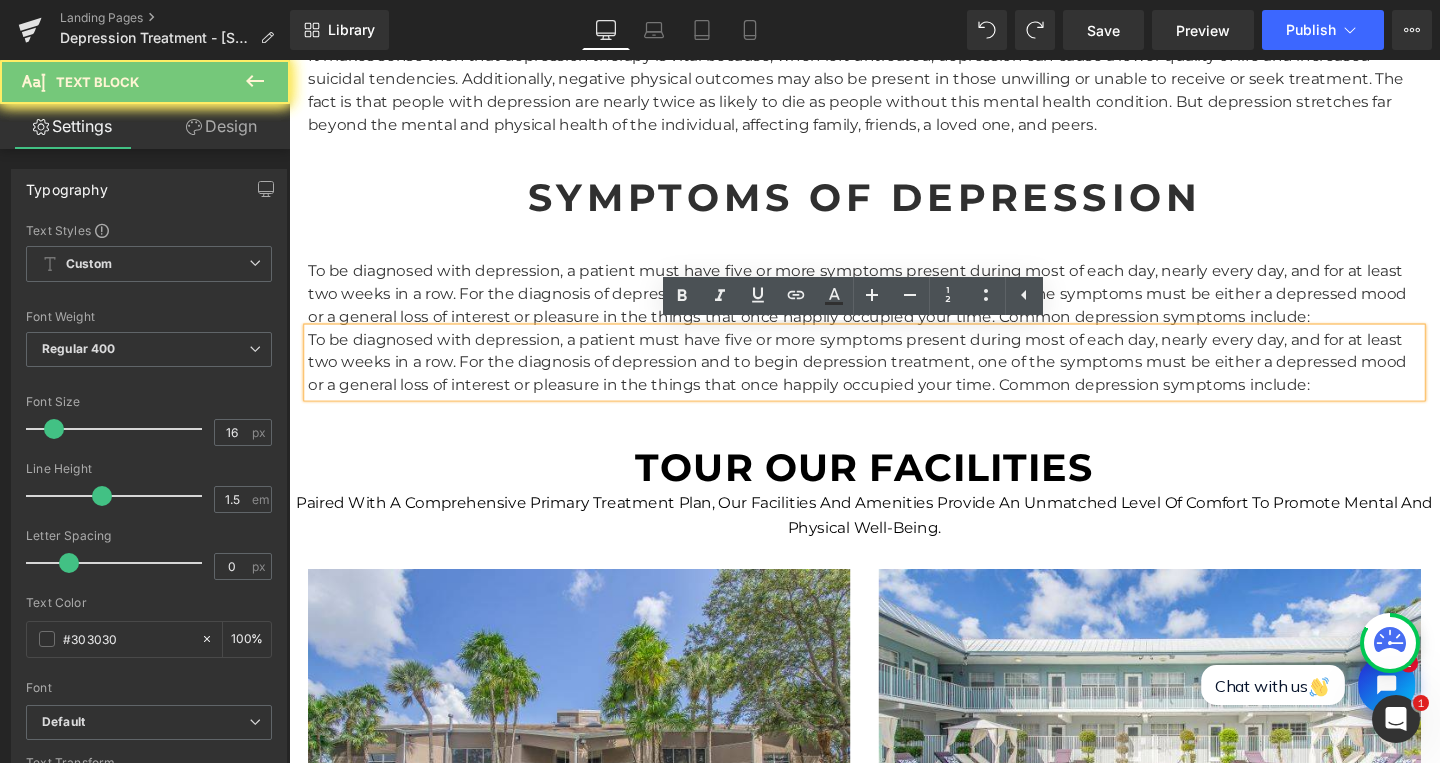 click on "To be diagnosed with depression, a patient must have five or more symptoms present during most of each day, nearly every day, and for at least two weeks in a row. For the diagnosis of depression and to begin depression treatment, one of the symptoms must be either a depressed mood or a general loss of interest or pleasure in the things that once happily occupied your time. Common depression symptoms include:" at bounding box center (894, 378) 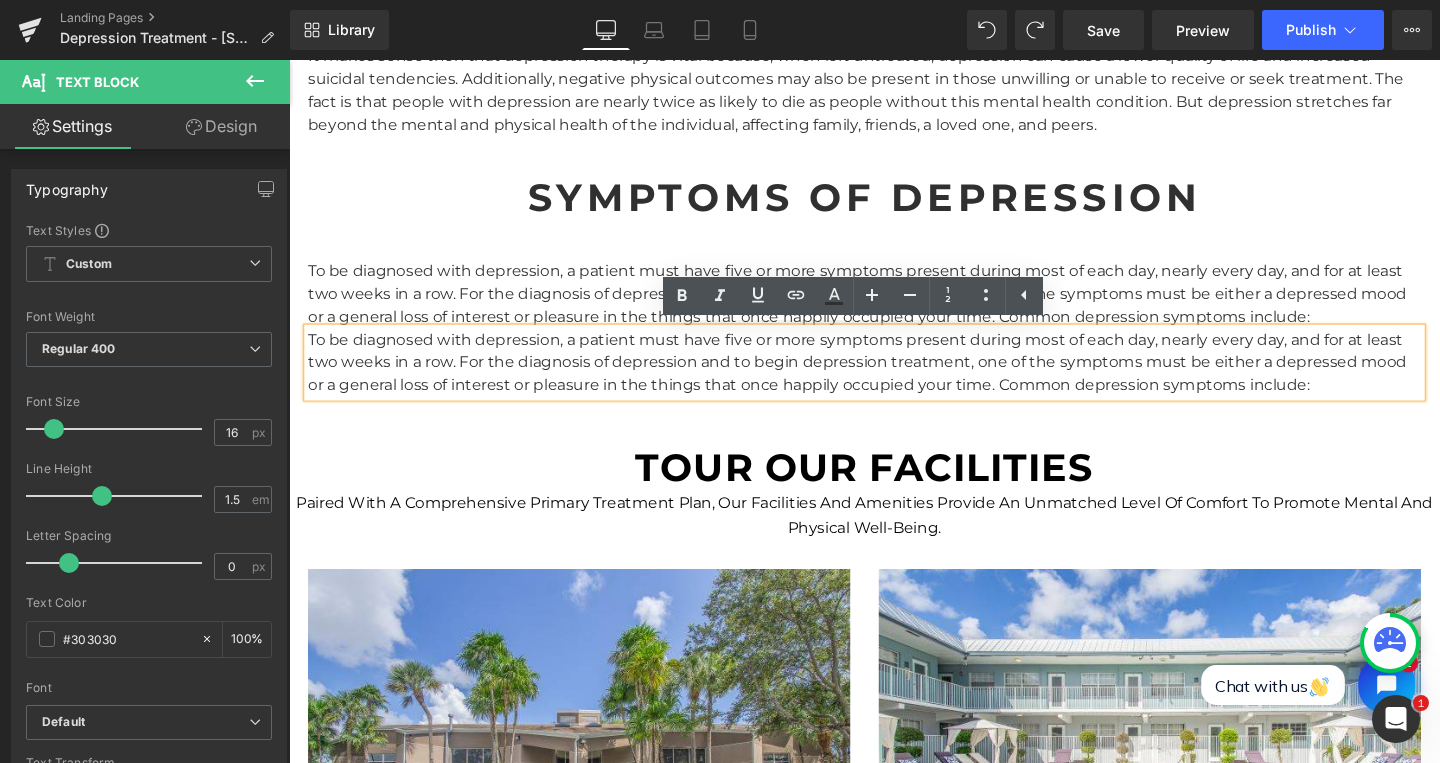 type 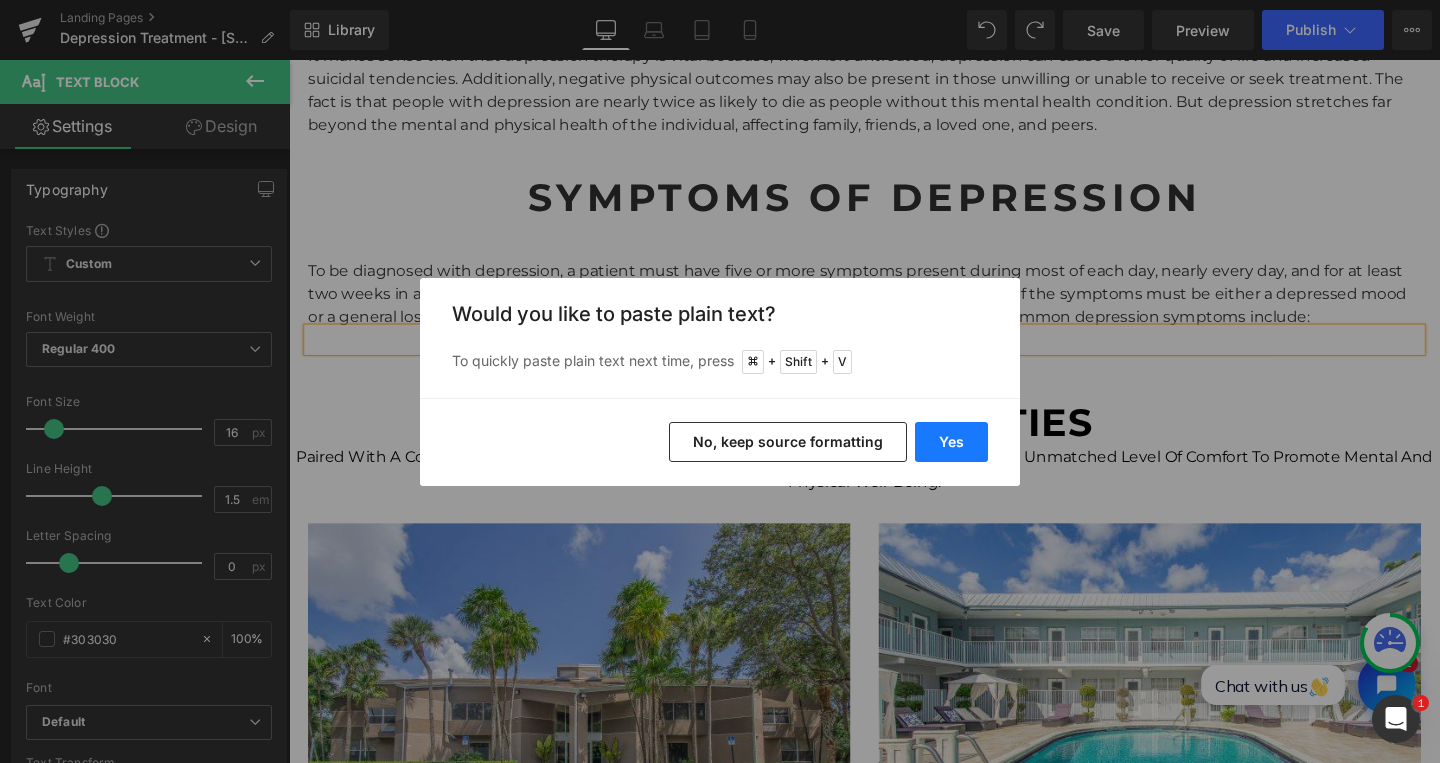 click on "Yes" at bounding box center [951, 442] 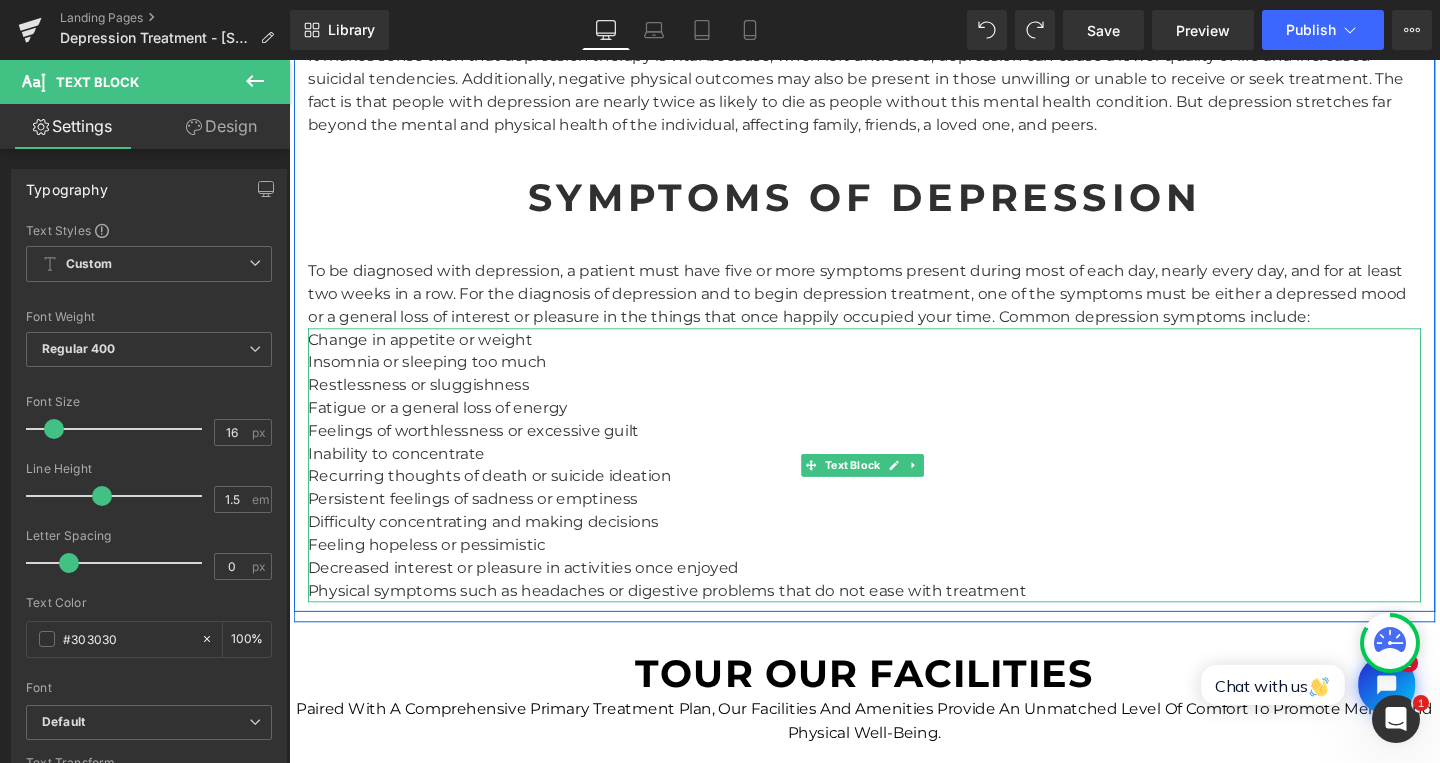 click on "Change in appetite or weight Insomnia or sleeping too much Restlessness or sluggishness Fatigue or a general loss of energy Feelings of worthlessness or excessive guilt Inability to concentrate Recurring thoughts of death or suicide ideation Persistent feelings of sadness or emptiness Difficulty concentrating and making decisions Feeling hopeless or pessimistic Decreased interest or pleasure in activities once enjoyed Physical symptoms such as headaches or digestive problems that do not ease with treatment" at bounding box center (894, 486) 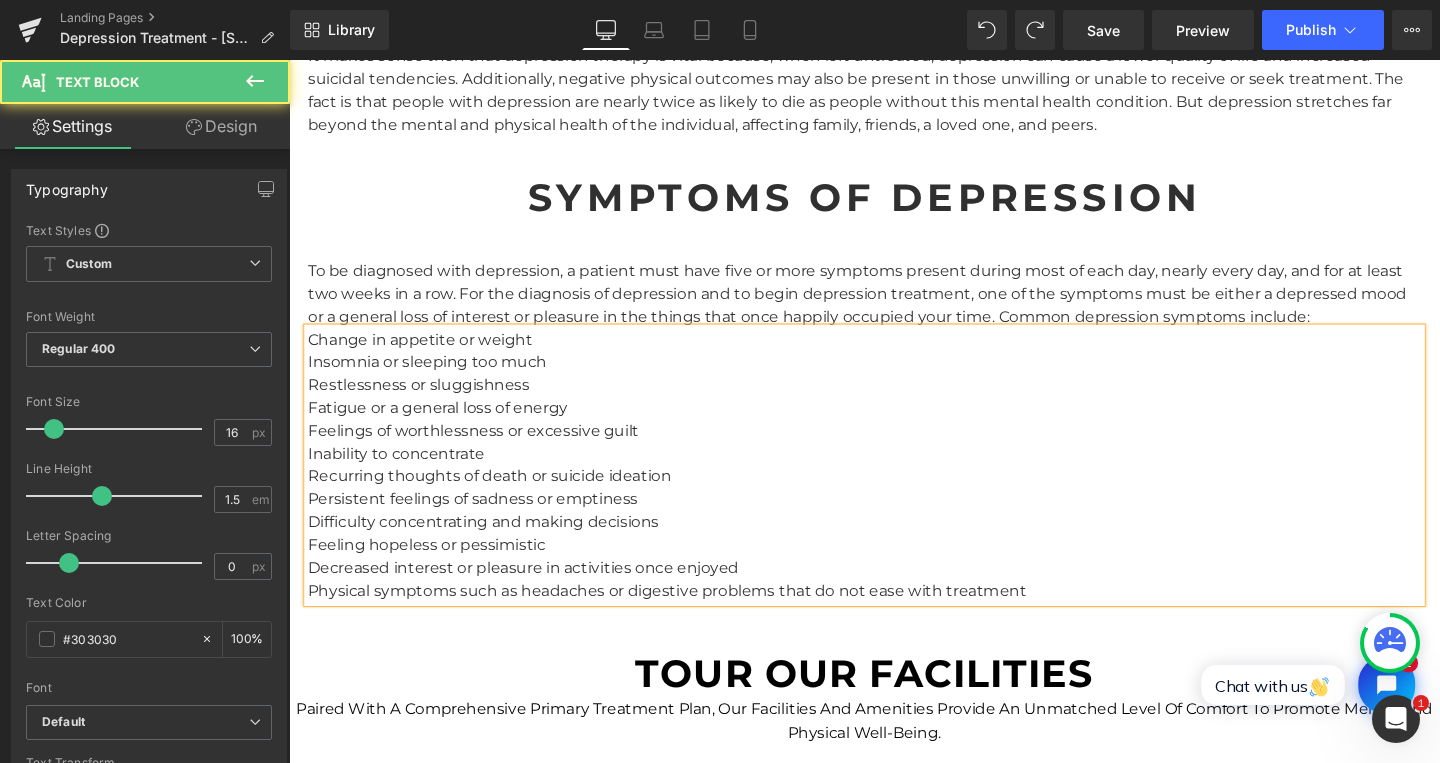 click on "Change in appetite or weight Insomnia or sleeping too much Restlessness or sluggishness Fatigue or a general loss of energy Feelings of worthlessness or excessive guilt Inability to concentrate Recurring thoughts of death or suicide ideation Persistent feelings of sadness or emptiness Difficulty concentrating and making decisions Feeling hopeless or pessimistic Decreased interest or pleasure in activities once enjoyed Physical symptoms such as headaches or digestive problems that do not ease with treatment" at bounding box center (894, 486) 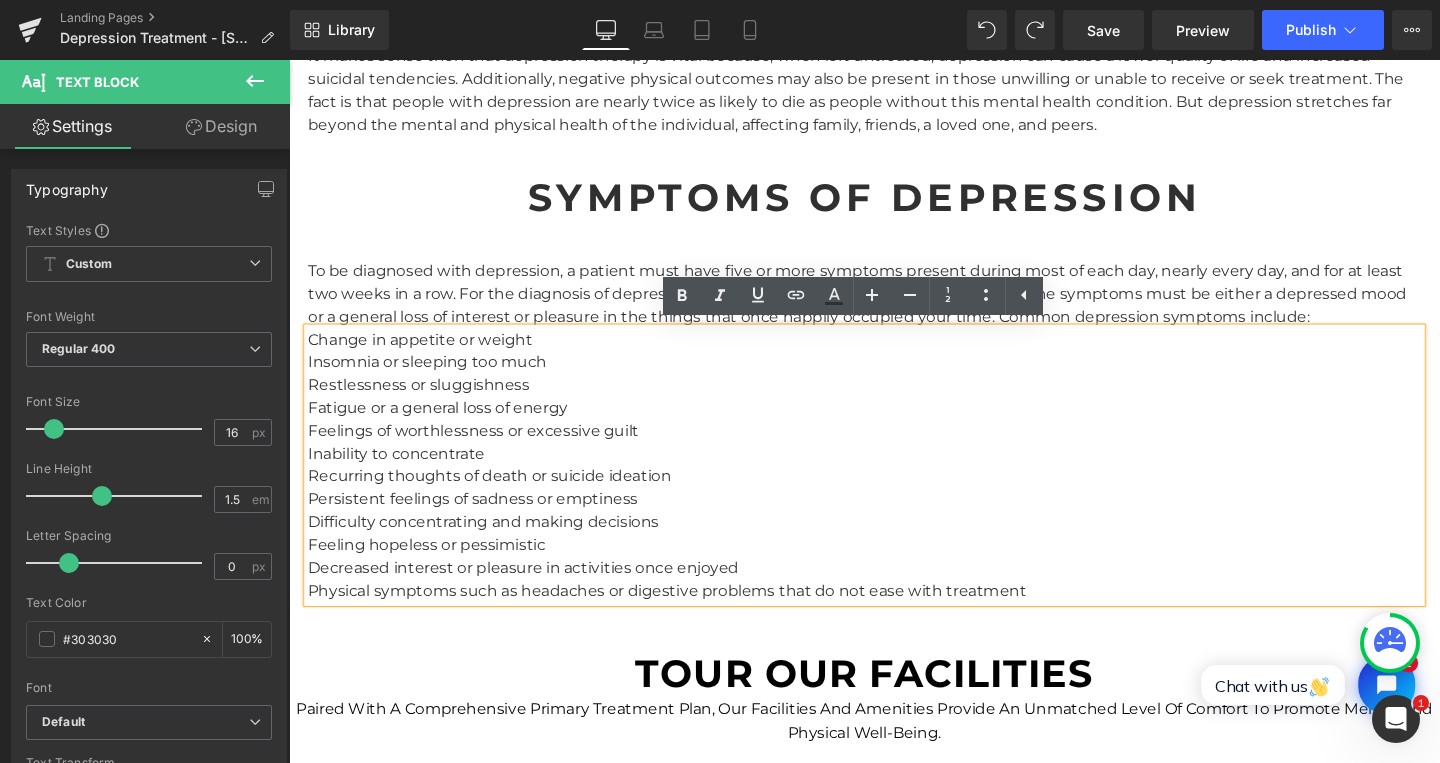 drag, startPoint x: 979, startPoint y: 295, endPoint x: 933, endPoint y: 318, distance: 51.42956 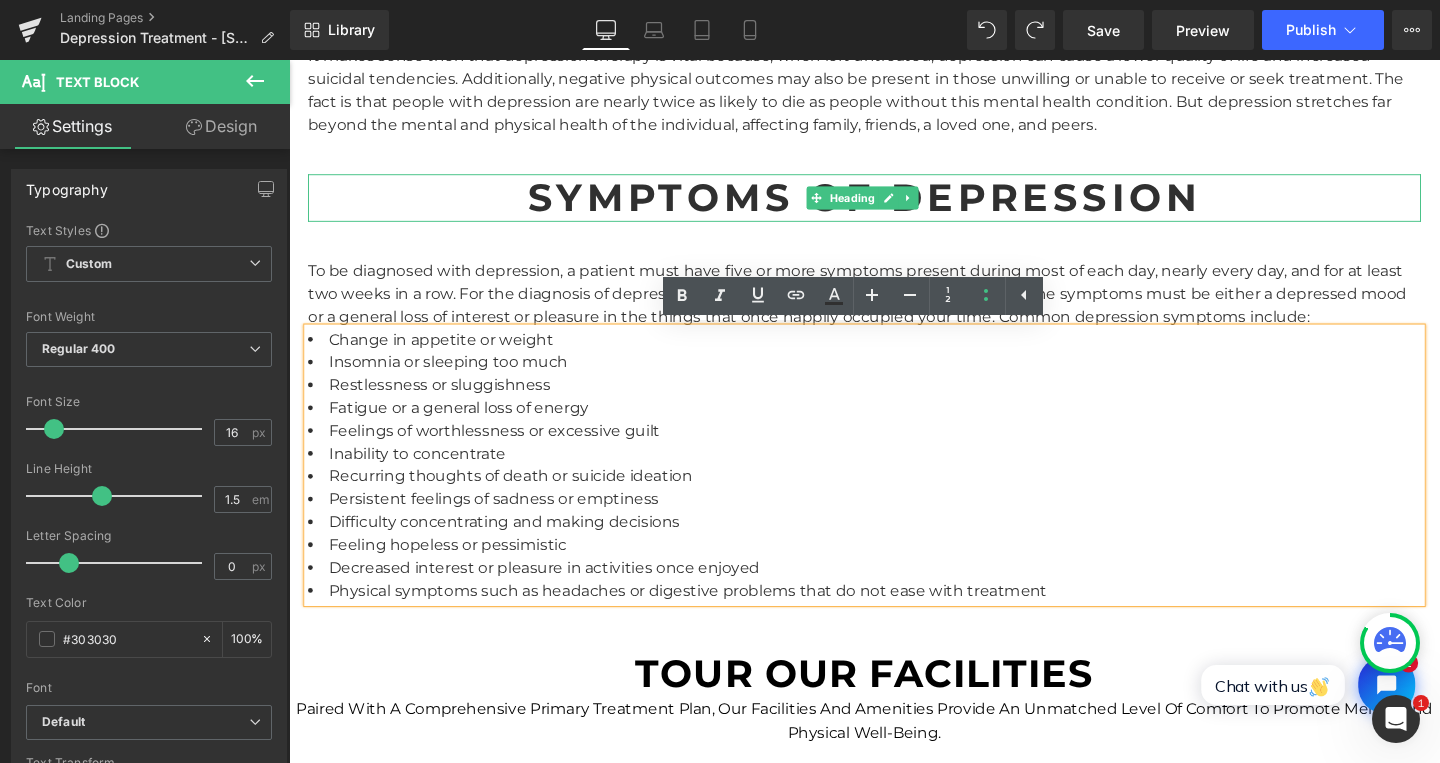 click on "Symptoms of Depression" at bounding box center (894, 205) 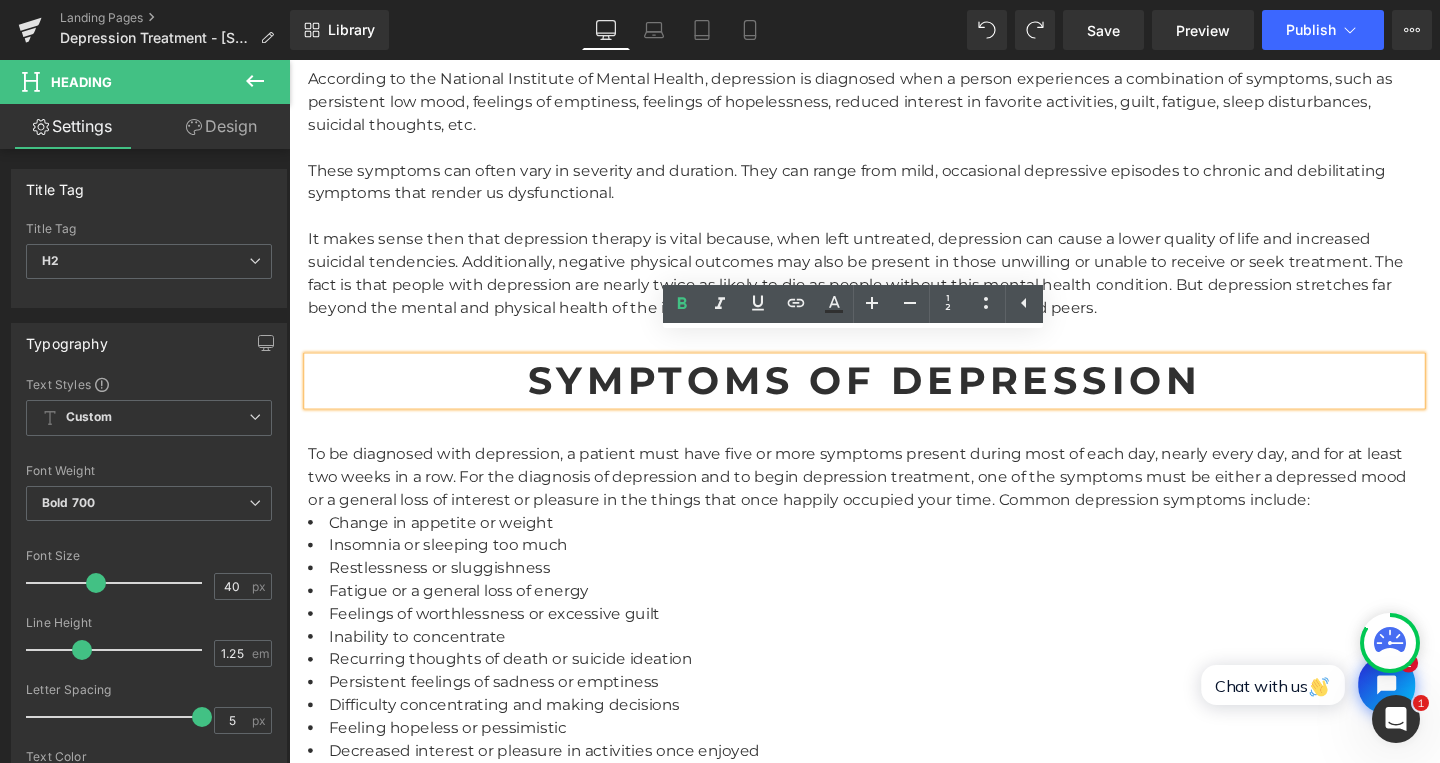 scroll, scrollTop: 2122, scrollLeft: 0, axis: vertical 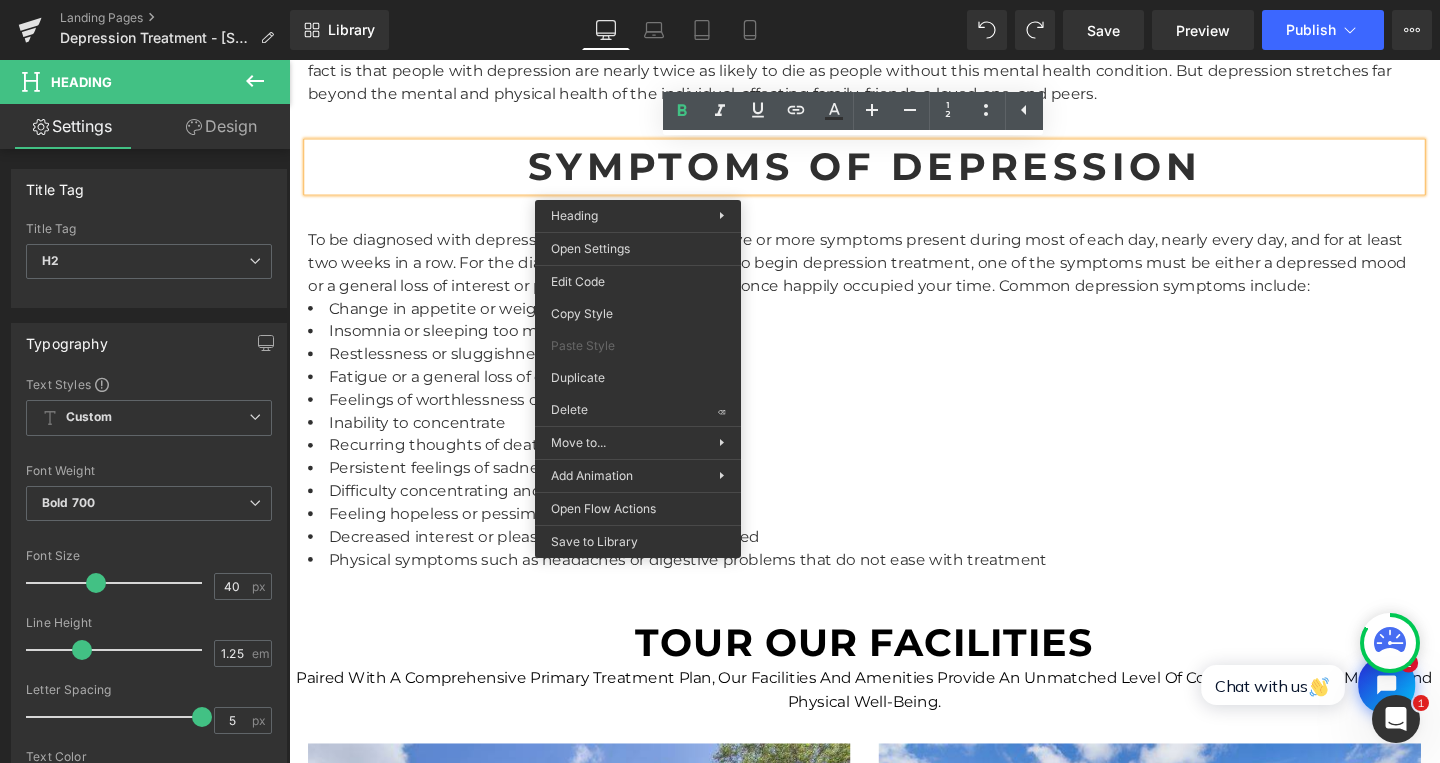 drag, startPoint x: 893, startPoint y: 443, endPoint x: 620, endPoint y: 399, distance: 276.52304 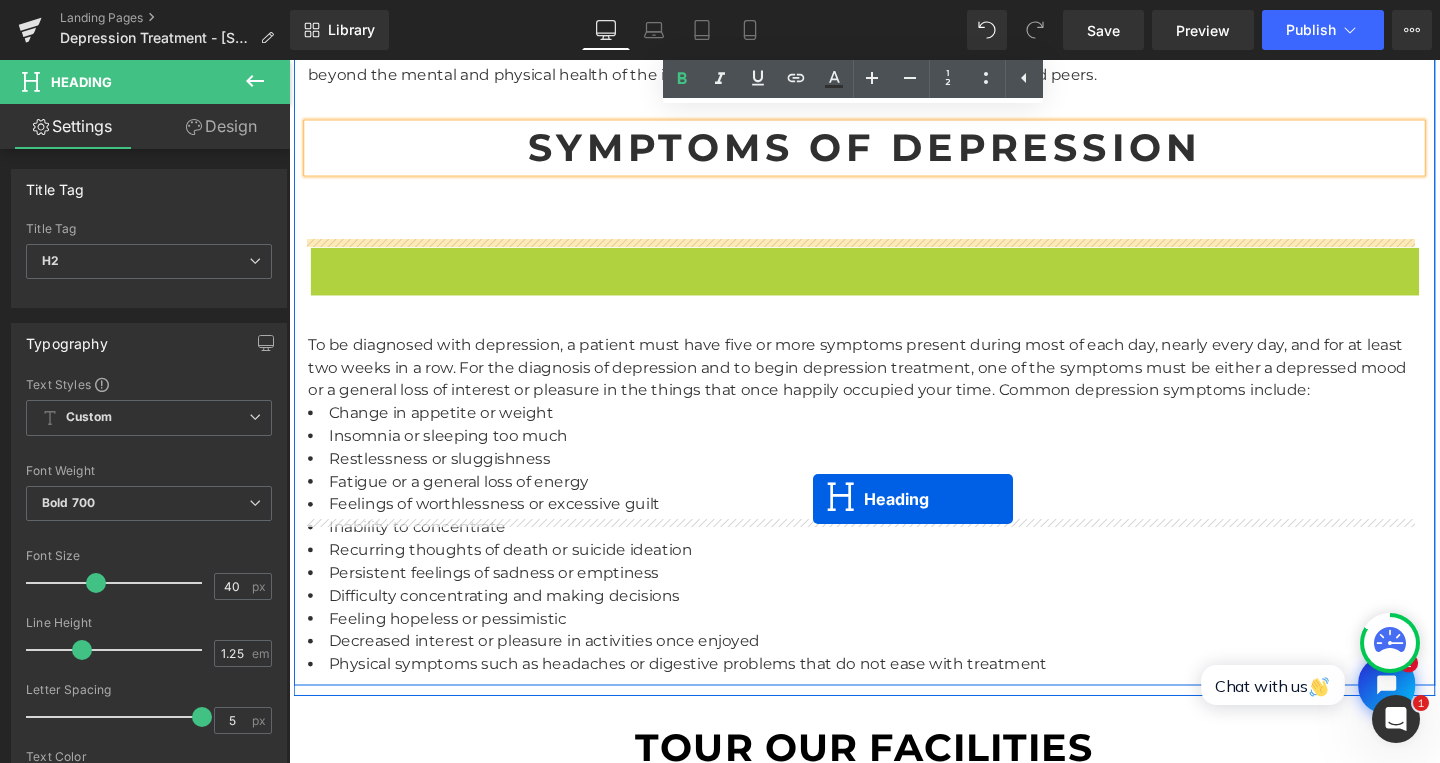 scroll, scrollTop: 2314, scrollLeft: 0, axis: vertical 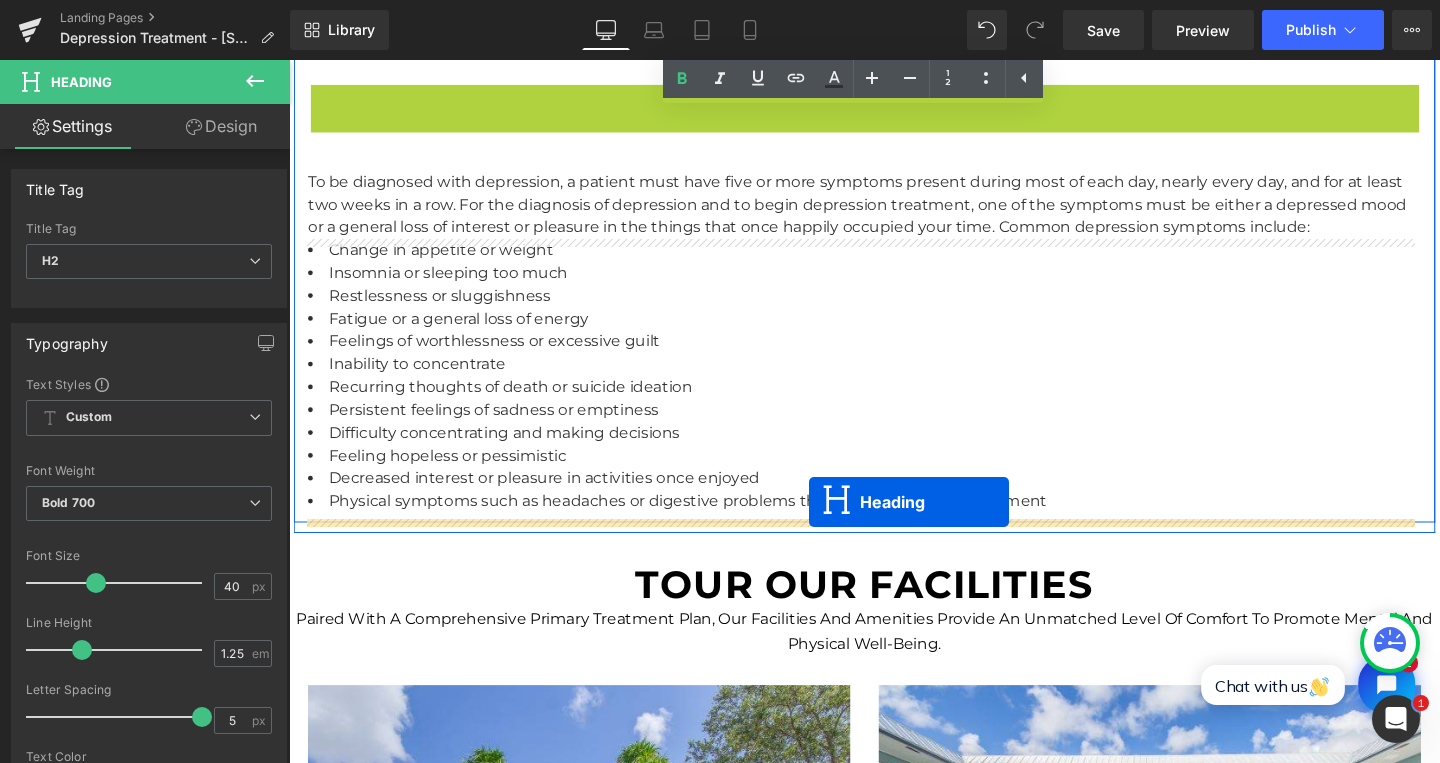 drag, startPoint x: 837, startPoint y: 308, endPoint x: 836, endPoint y: 525, distance: 217.0023 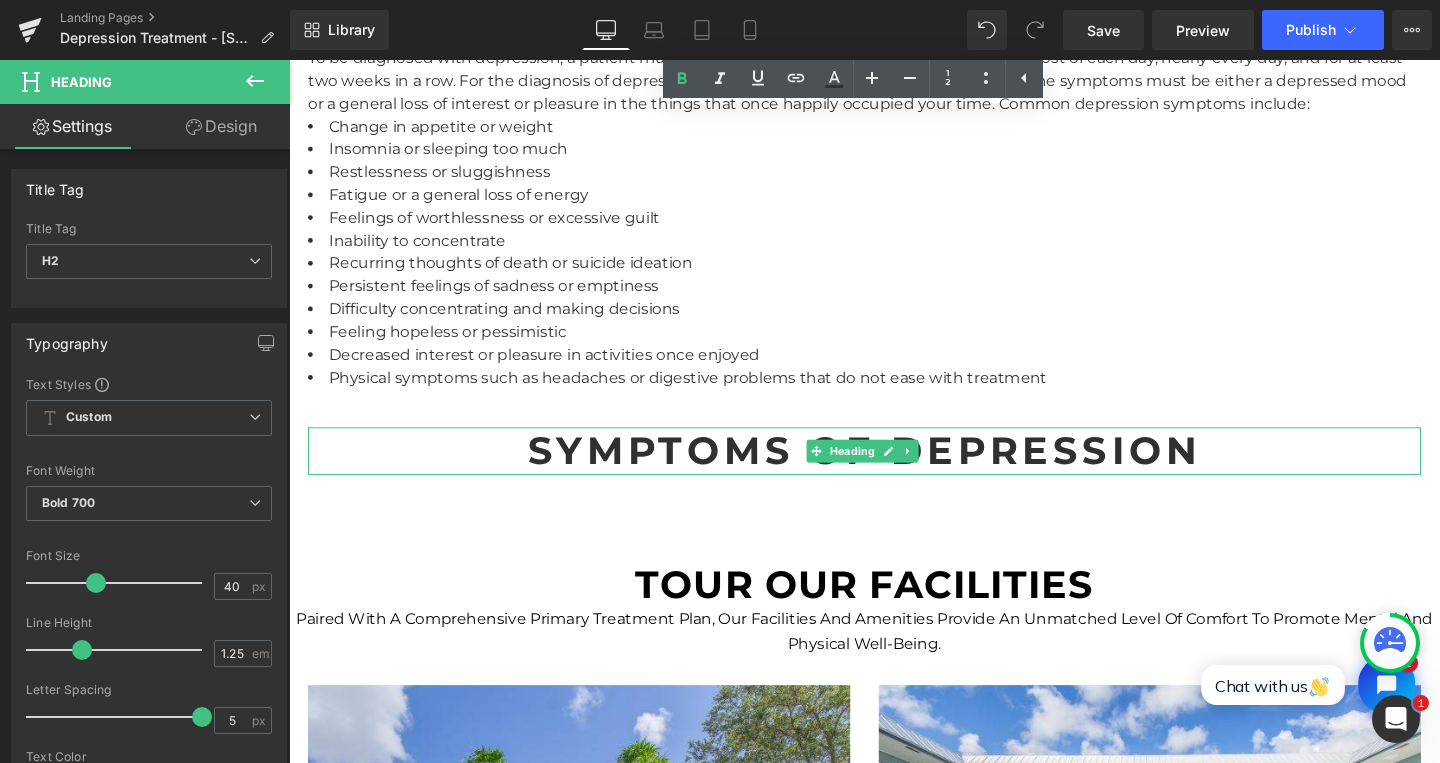 click on "Symptoms of Depression" at bounding box center [894, 471] 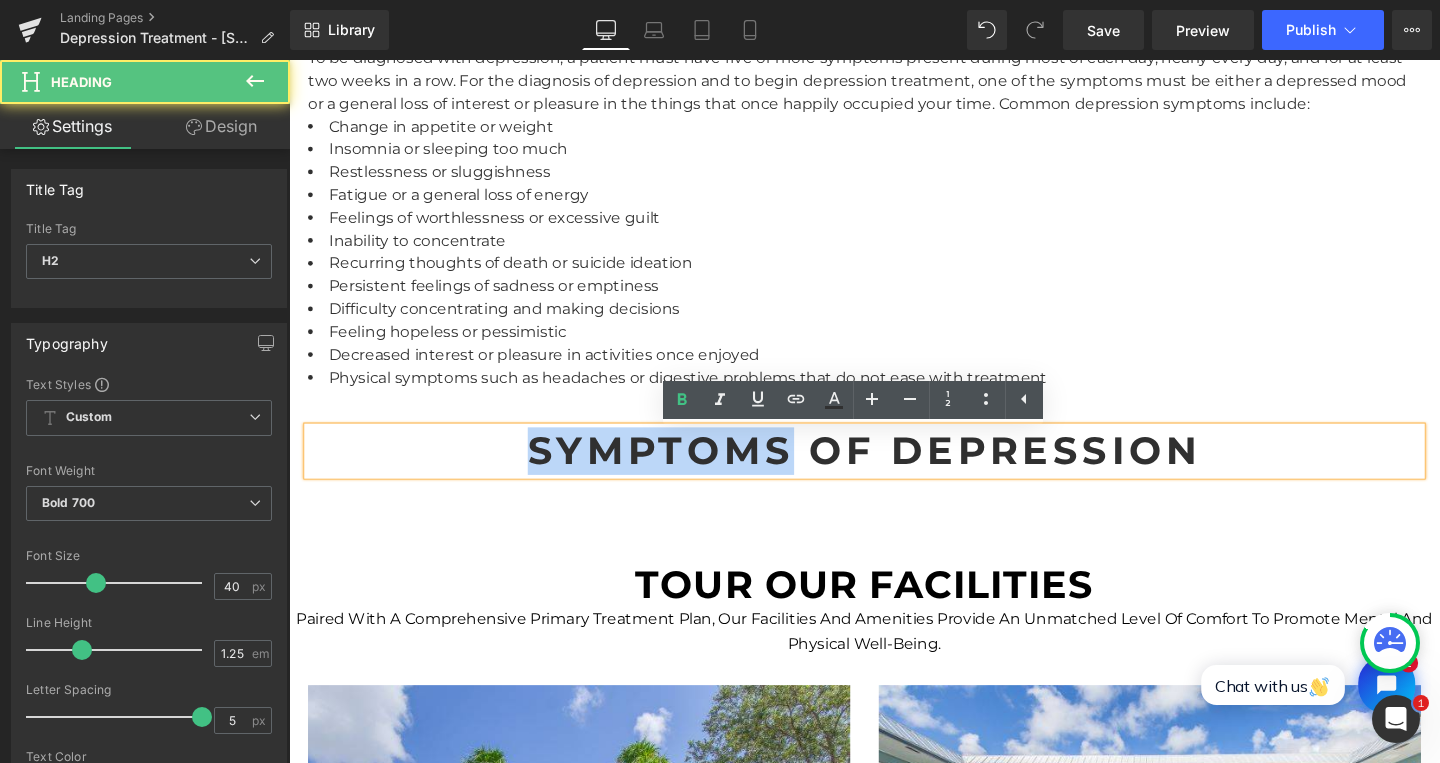 click on "Symptoms of Depression" at bounding box center (894, 471) 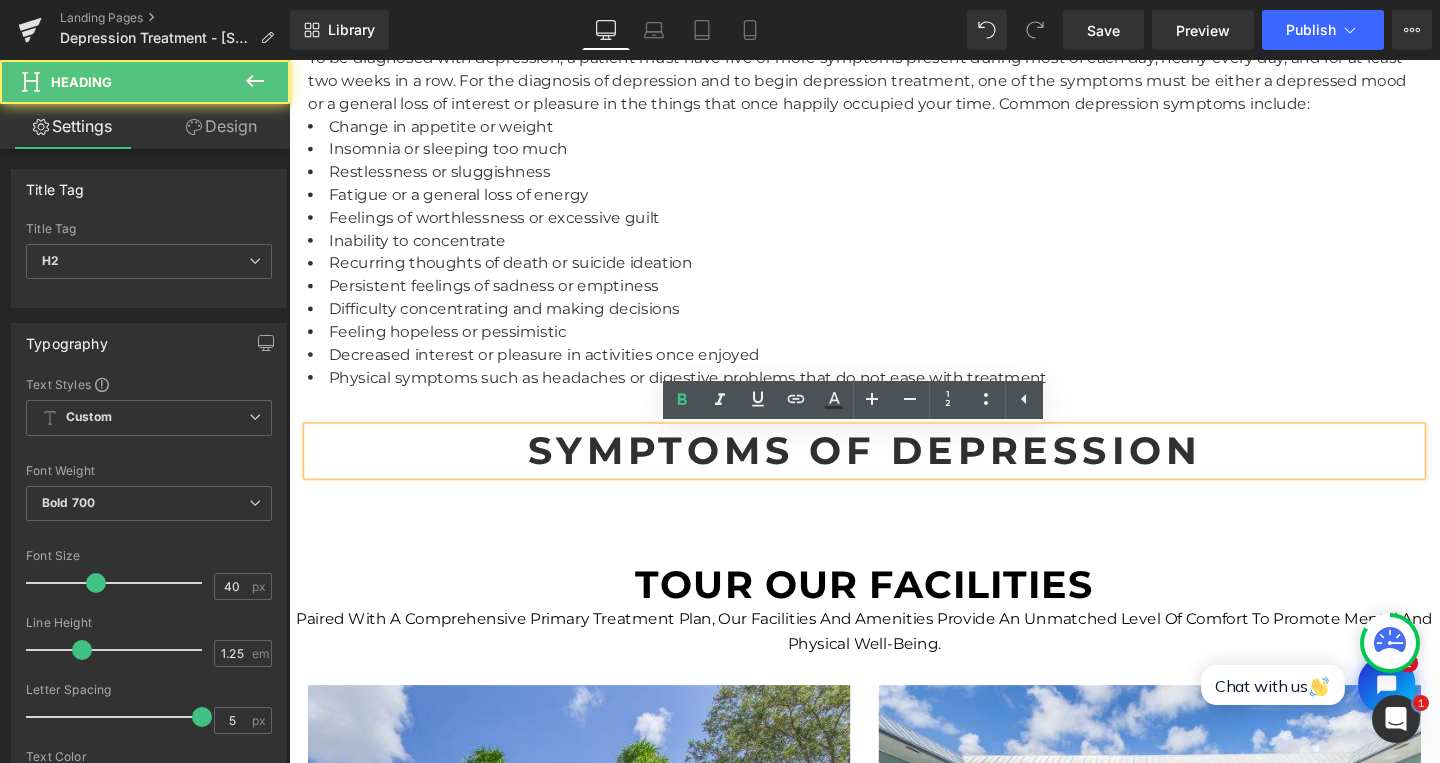 click on "Symptoms of Depression" at bounding box center [894, 471] 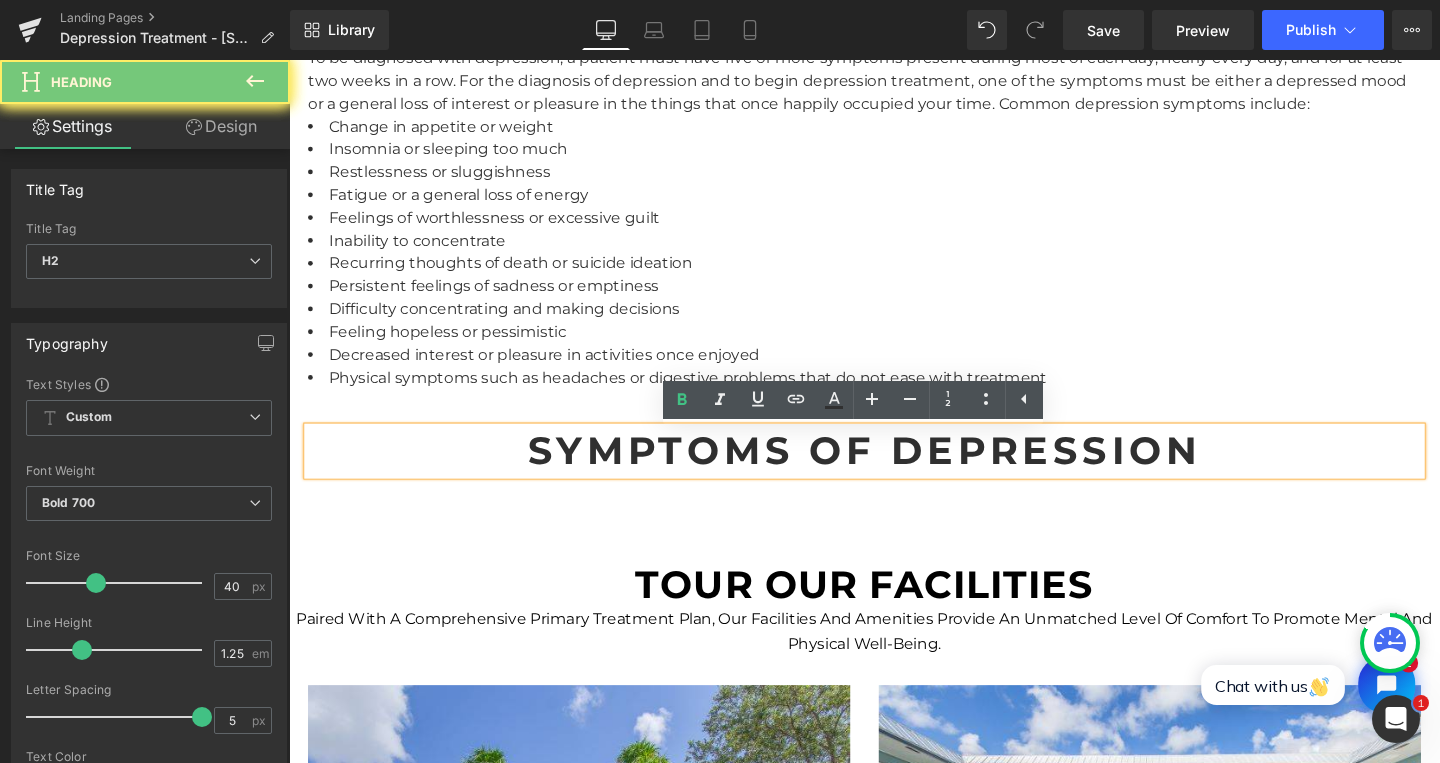 paste 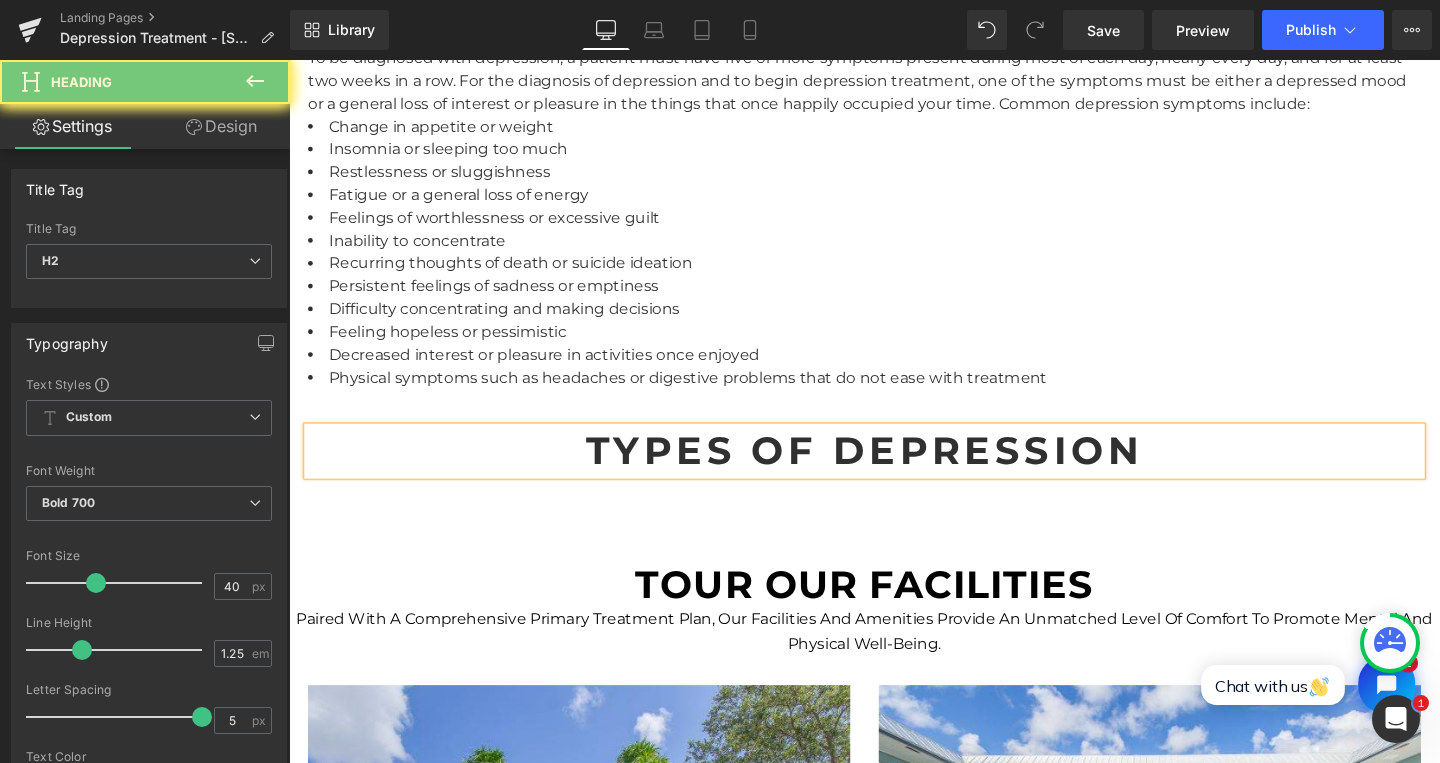 type 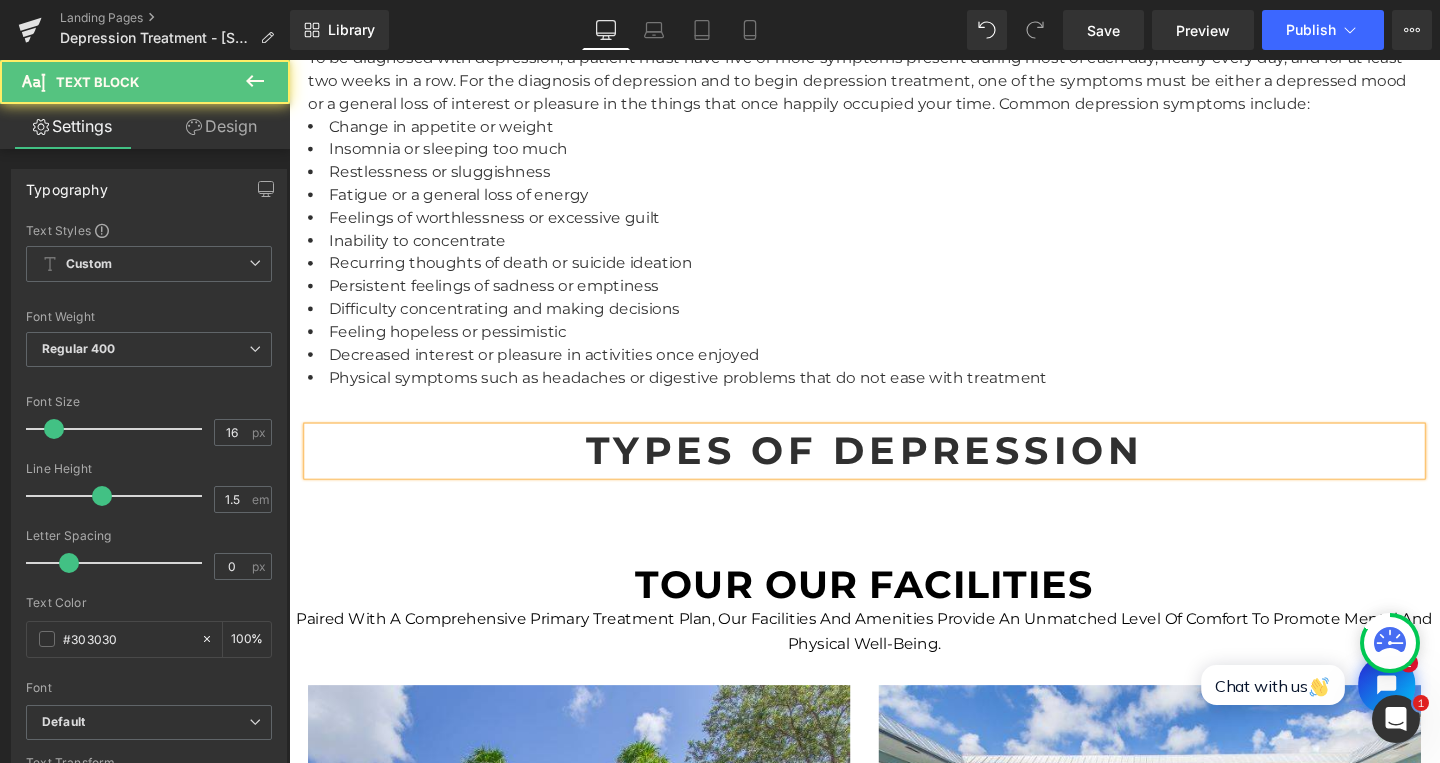 click on "Difficulty concentrating and making decisions" at bounding box center [894, 322] 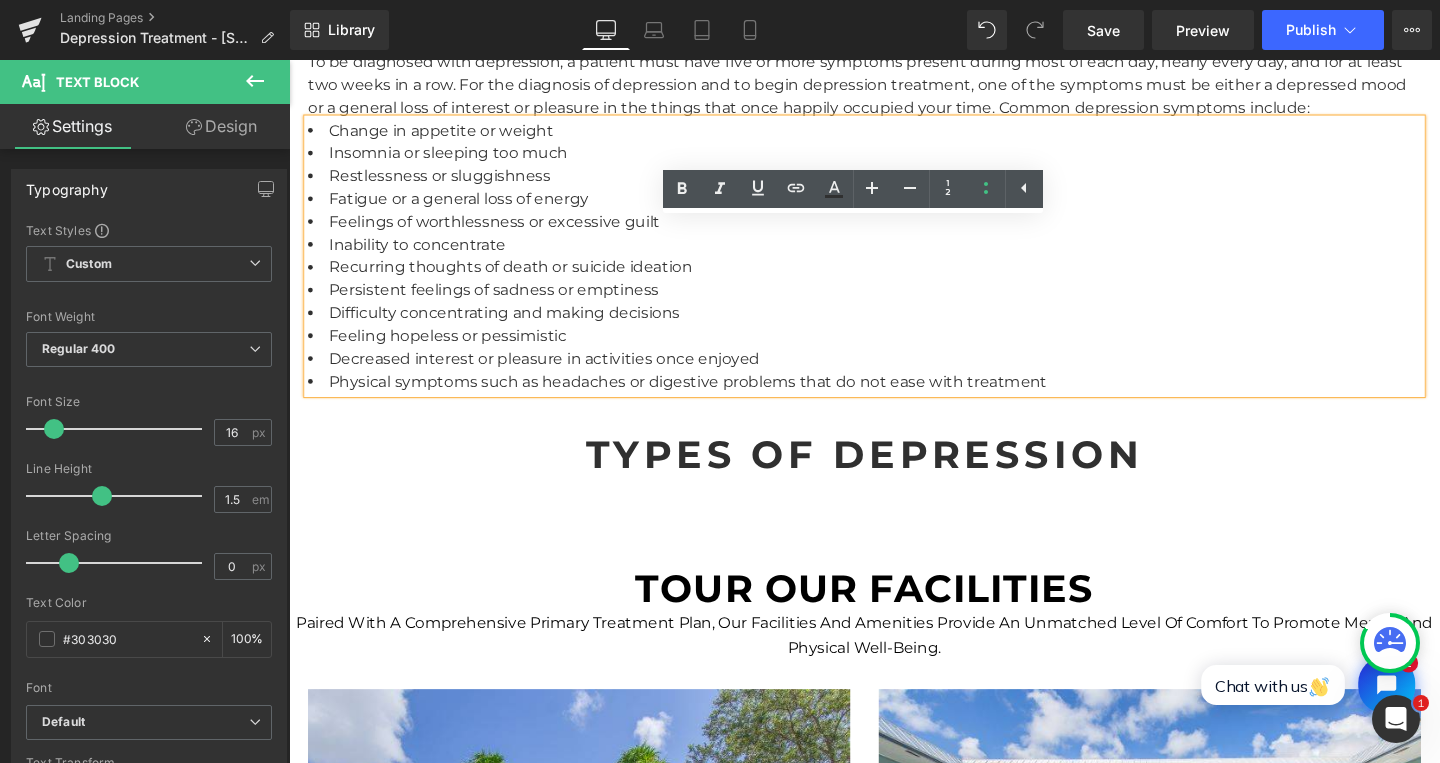 scroll, scrollTop: 2202, scrollLeft: 0, axis: vertical 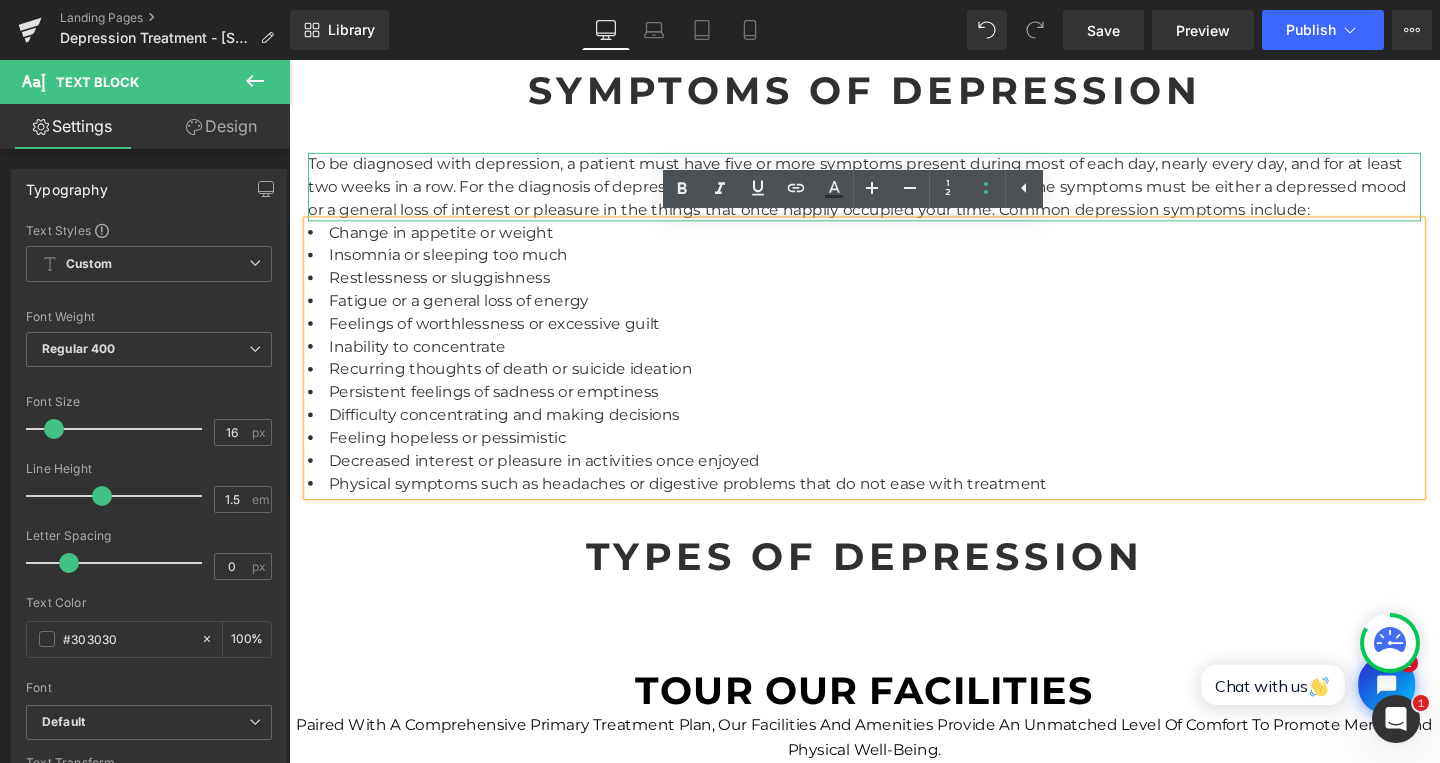 click on "To be diagnosed with depression, a patient must have five or more symptoms present during most of each day, nearly every day, and for at least two weeks in a row. For the diagnosis of depression and to begin depression treatment, one of the symptoms must be either a depressed mood or a general loss of interest or pleasure in the things that once happily occupied your time. Common depression symptoms include:" at bounding box center [894, 194] 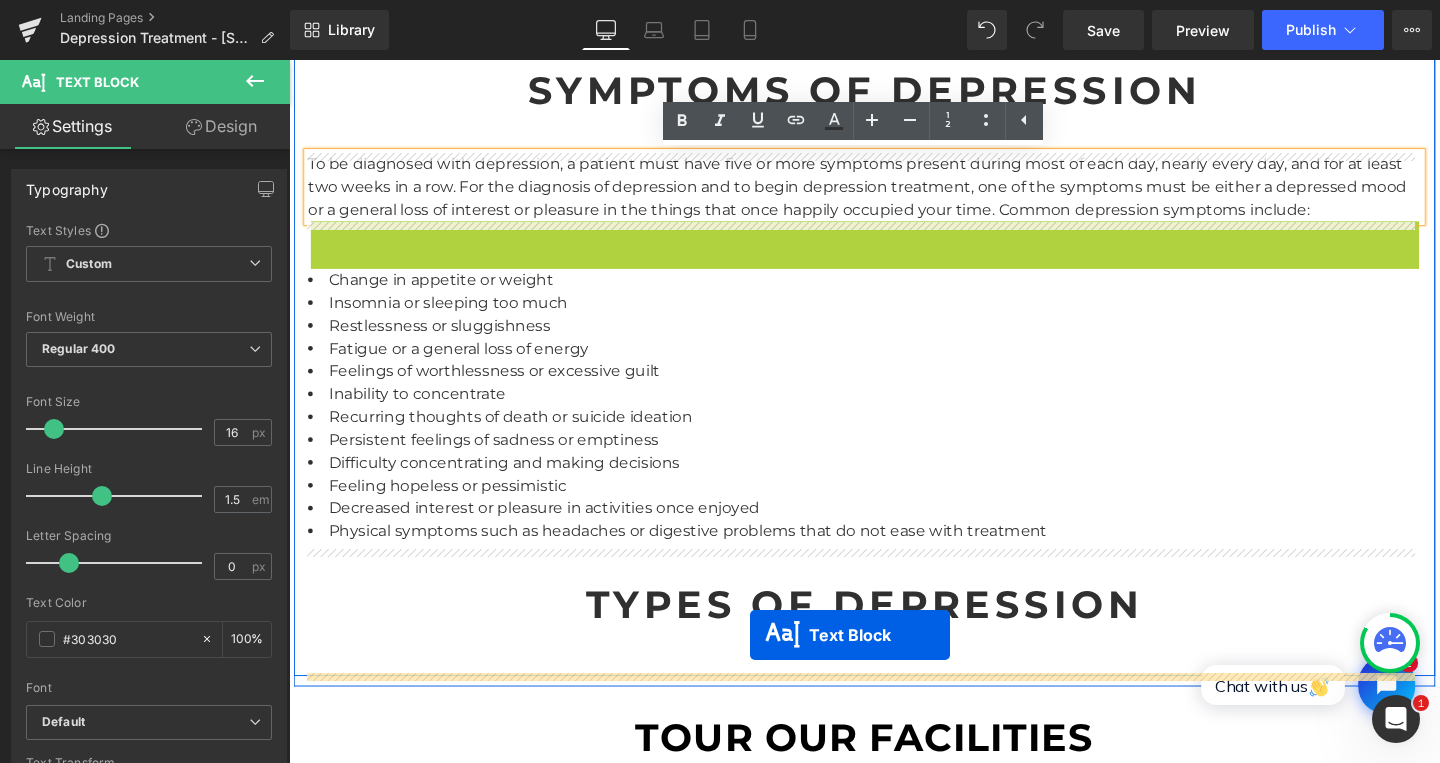 drag, startPoint x: 830, startPoint y: 267, endPoint x: 774, endPoint y: 664, distance: 400.93018 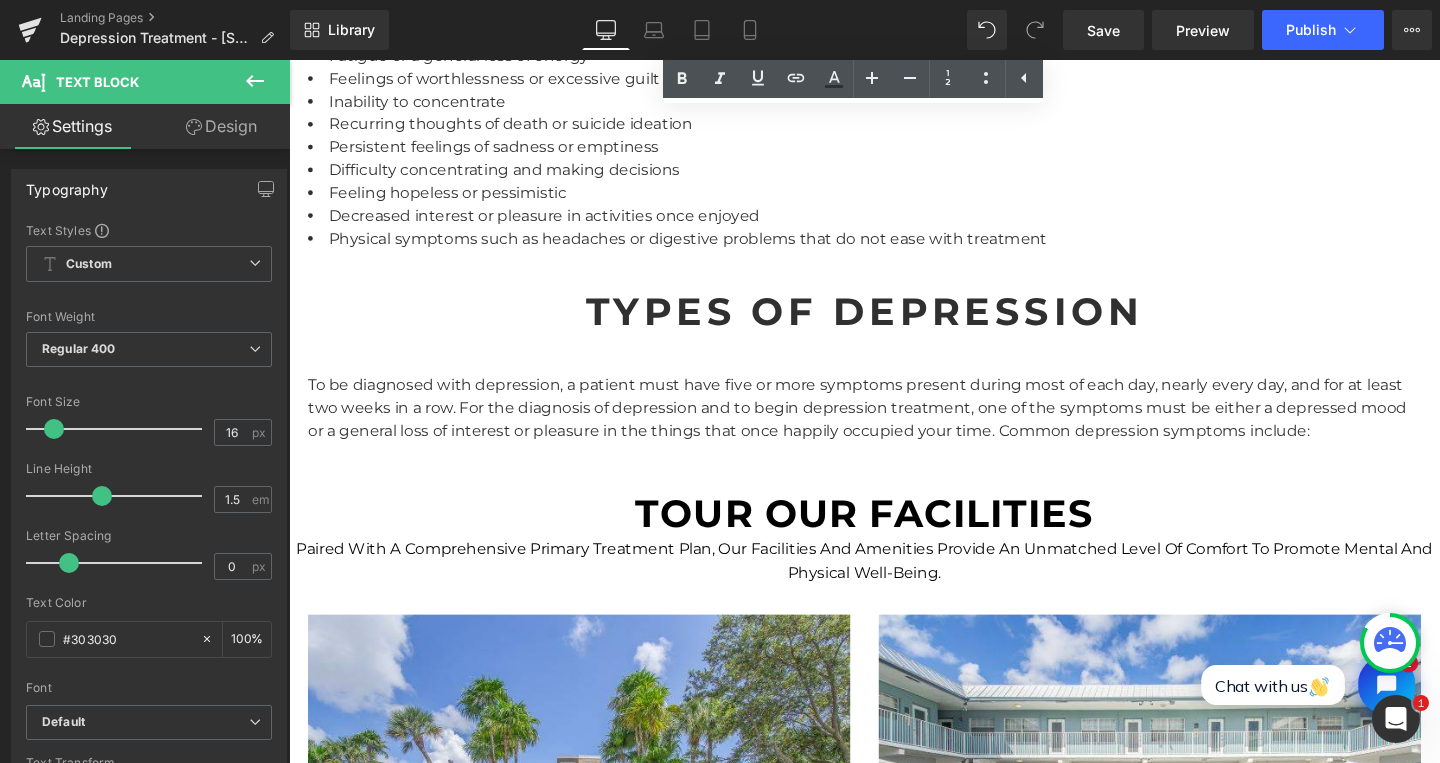 scroll, scrollTop: 2473, scrollLeft: 0, axis: vertical 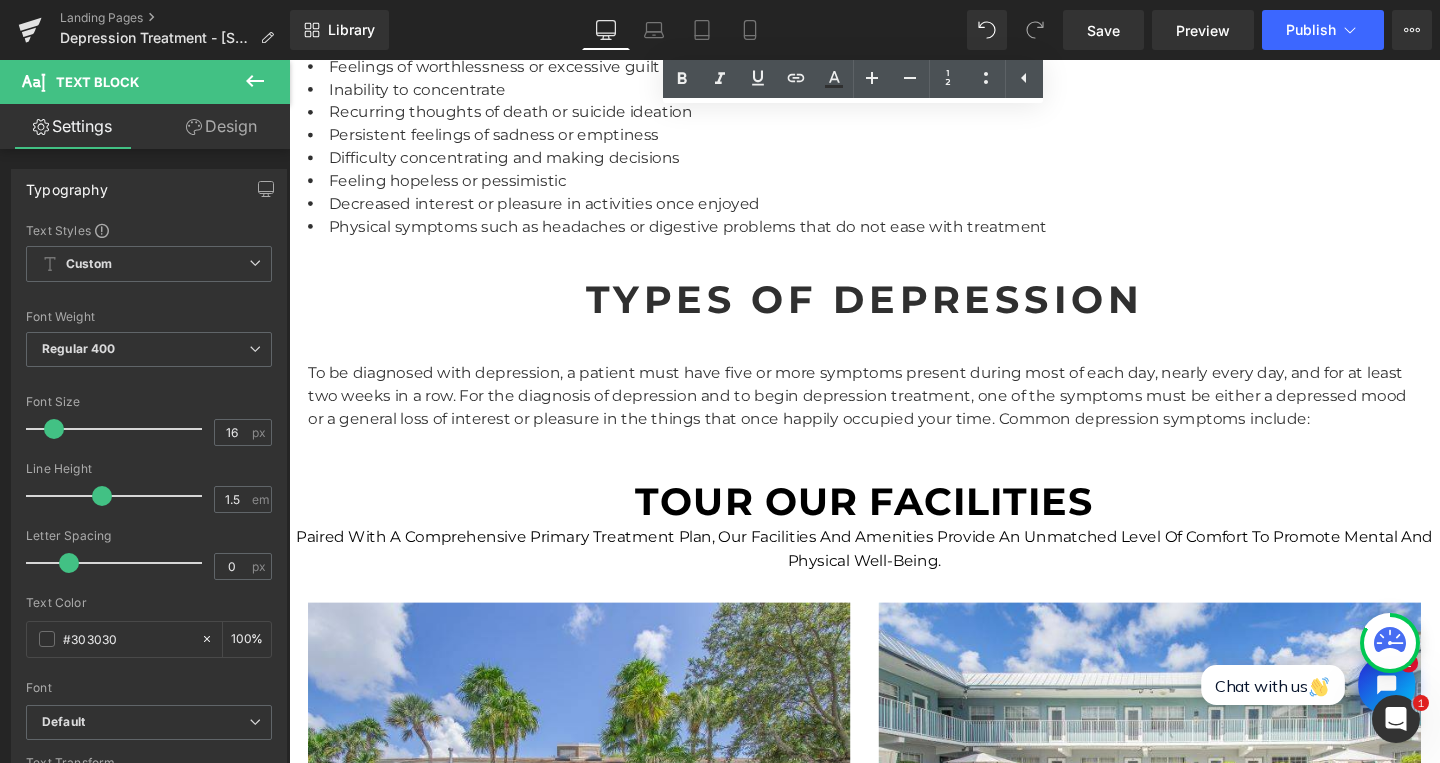 click on "To be diagnosed with depression, a patient must have five or more symptoms present during most of each day, nearly every day, and for at least two weeks in a row. For the diagnosis of depression and to begin depression treatment, one of the symptoms must be either a depressed mood or a general loss of interest or pleasure in the things that once happily occupied your time. Common depression symptoms include:" at bounding box center (894, 413) 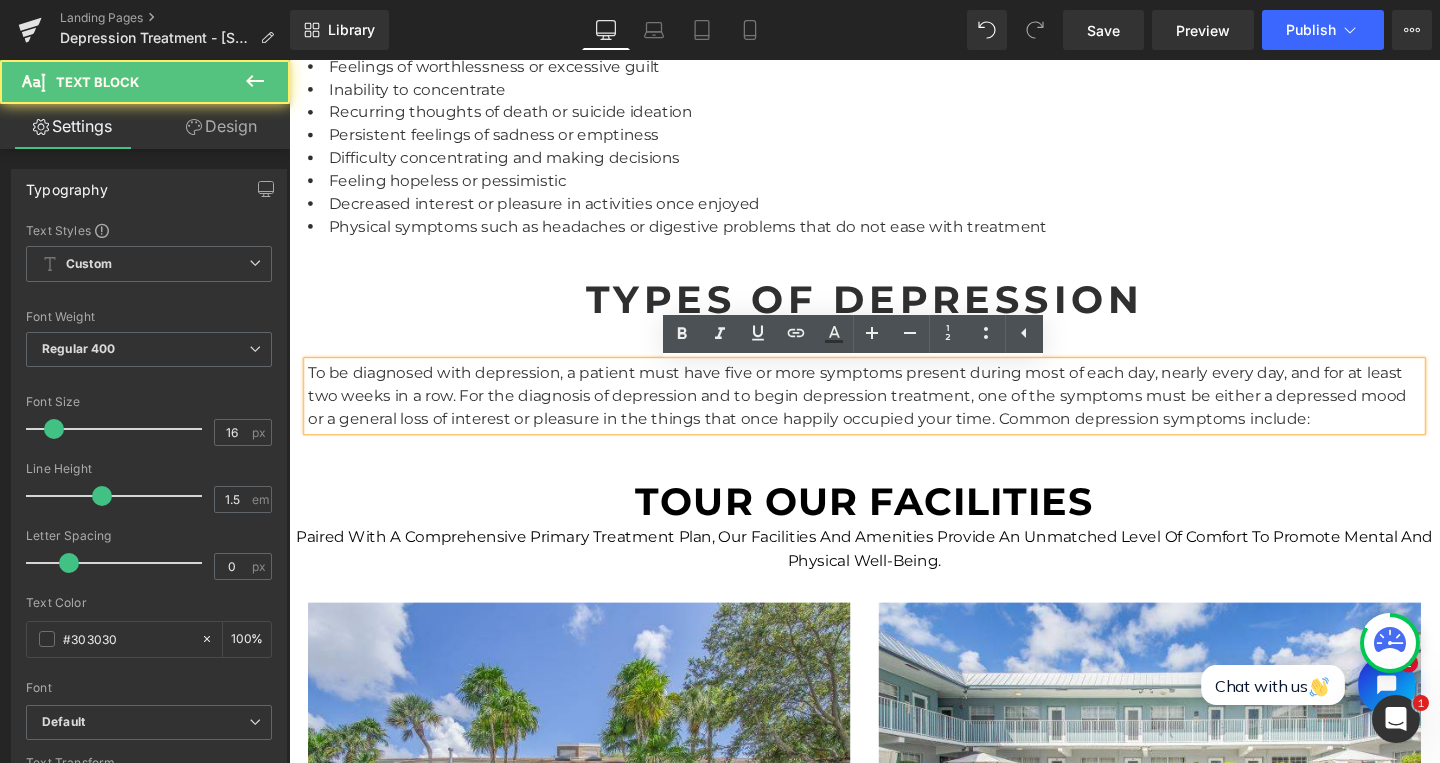 click on "To be diagnosed with depression, a patient must have five or more symptoms present during most of each day, nearly every day, and for at least two weeks in a row. For the diagnosis of depression and to begin depression treatment, one of the symptoms must be either a depressed mood or a general loss of interest or pleasure in the things that once happily occupied your time. Common depression symptoms include:" at bounding box center [894, 413] 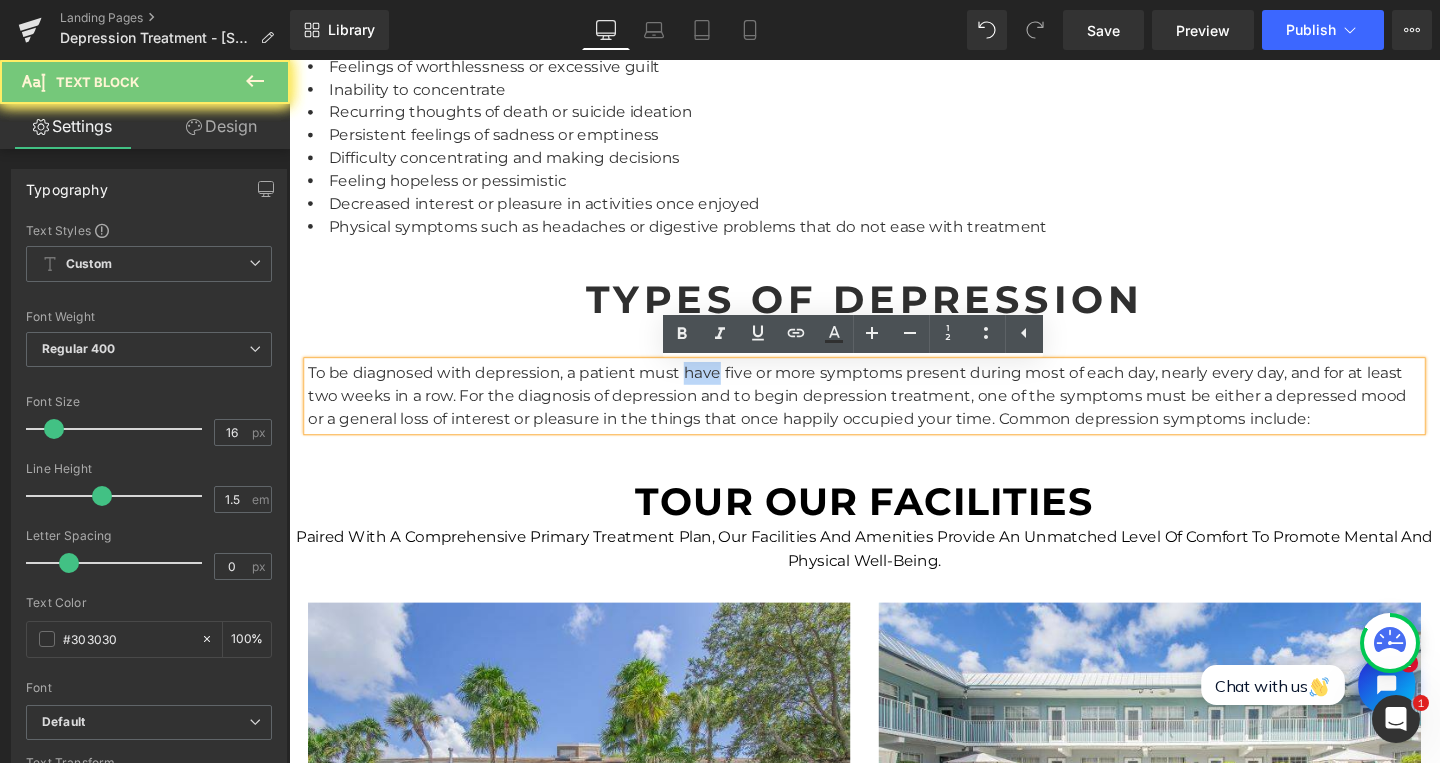 click on "To be diagnosed with depression, a patient must have five or more symptoms present during most of each day, nearly every day, and for at least two weeks in a row. For the diagnosis of depression and to begin depression treatment, one of the symptoms must be either a depressed mood or a general loss of interest or pleasure in the things that once happily occupied your time. Common depression symptoms include:" at bounding box center [894, 413] 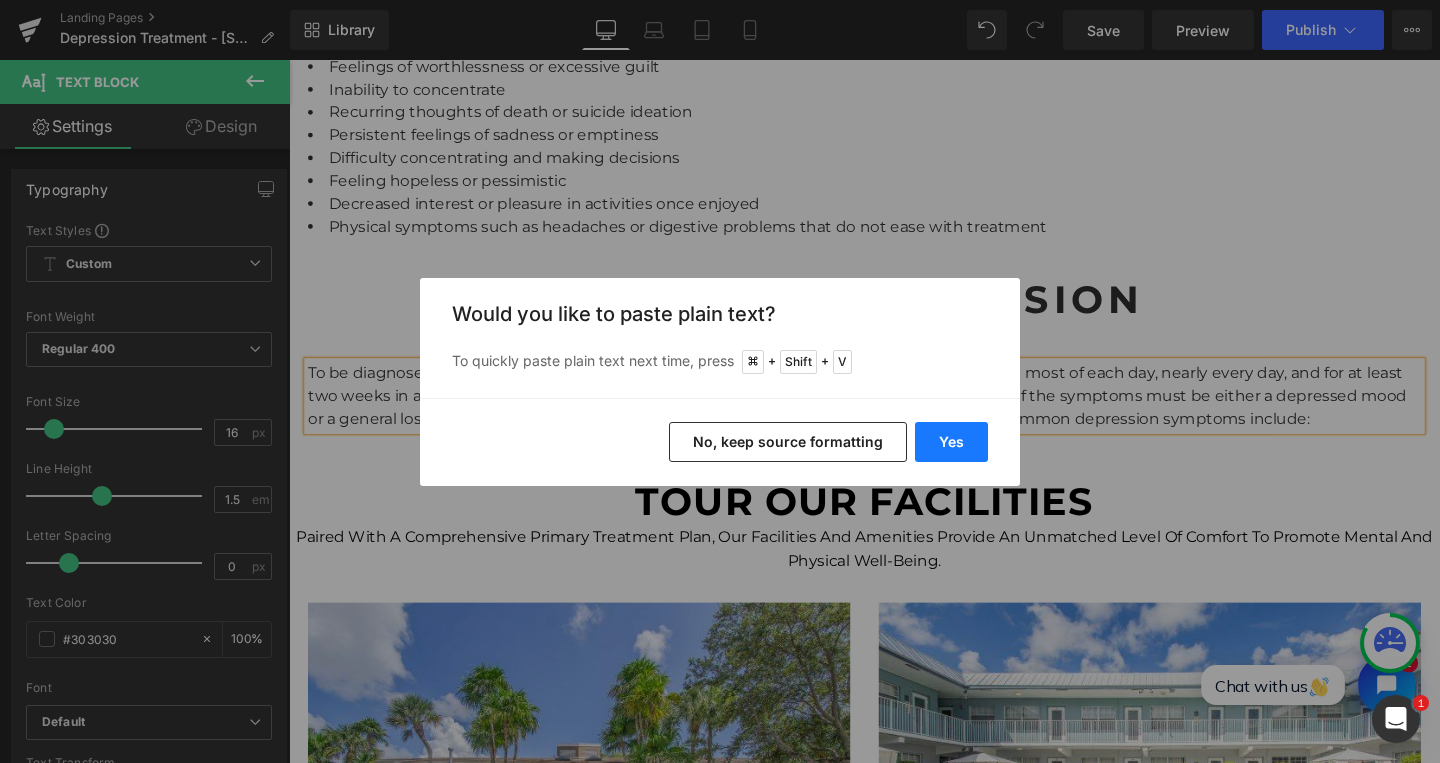 click on "Yes No, keep source formatting" at bounding box center (720, 442) 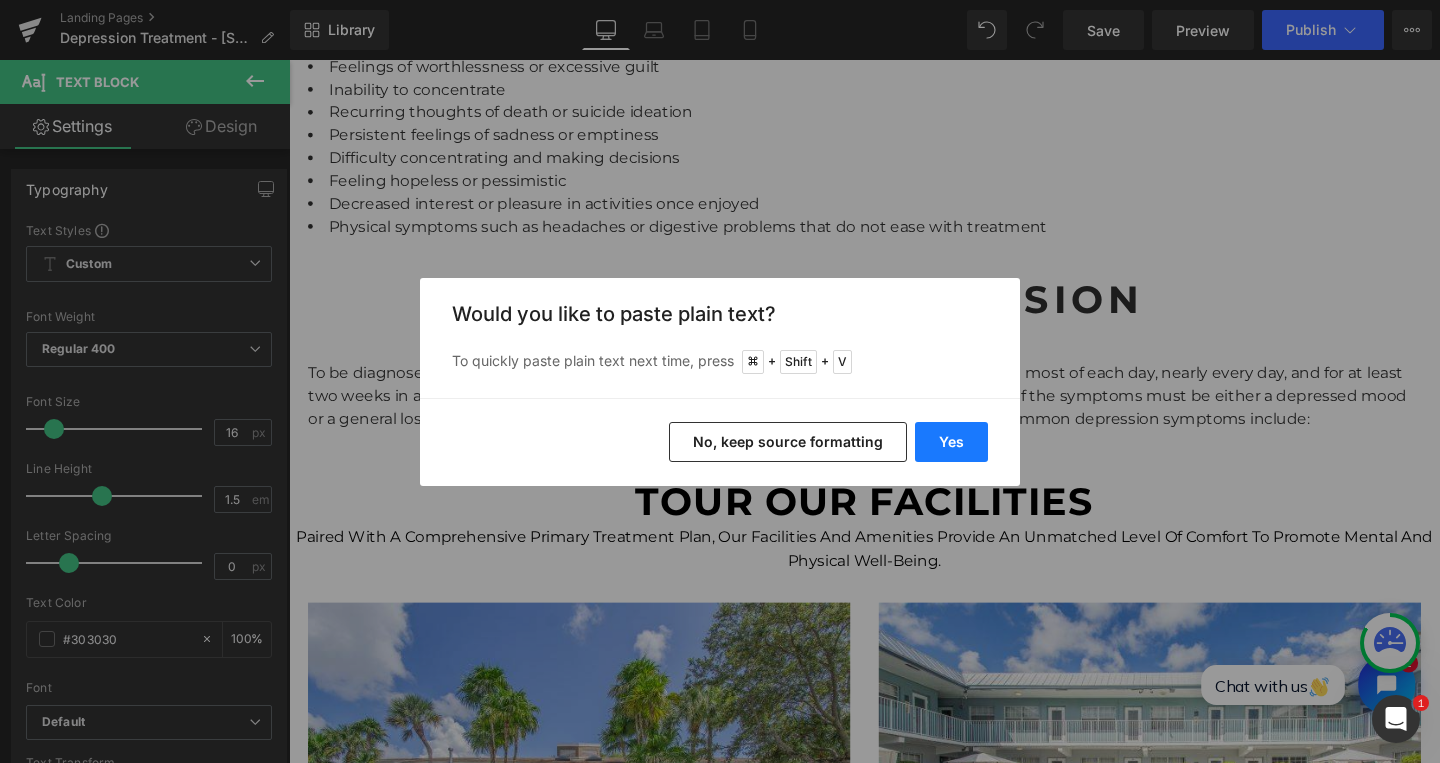 click on "Yes" at bounding box center (951, 442) 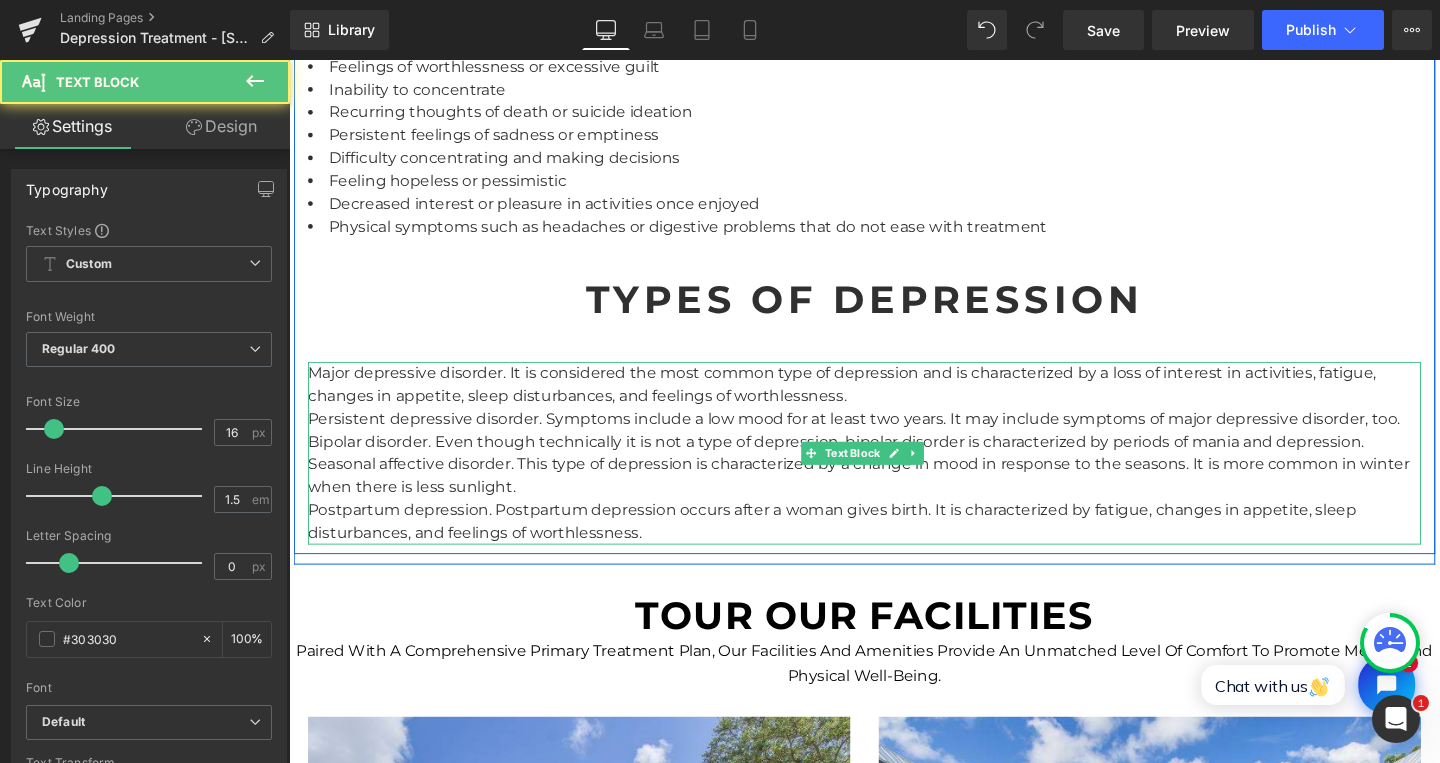 click on "Major depressive disorder. It is considered the most common type of depression and is characterized by a loss of interest in activities, fatigue, changes in appetite, sleep disturbances, and feelings of worthlessness. Persistent depressive disorder. Symptoms include a low mood for at least two years. It may include symptoms of major depressive disorder, too. Bipolar disorder. Even though technically it is not a type of depression, bipolar disorder is characterized by periods of mania and depression. Seasonal affective disorder. This type of depression is characterized by a change in mood in response to the seasons. It is more common in winter when there is less sunlight. Postpartum depression. Postpartum depression occurs after a woman gives birth. It is characterized by fatigue, changes in appetite, sleep disturbances, and feelings of worthlessness." at bounding box center (894, 473) 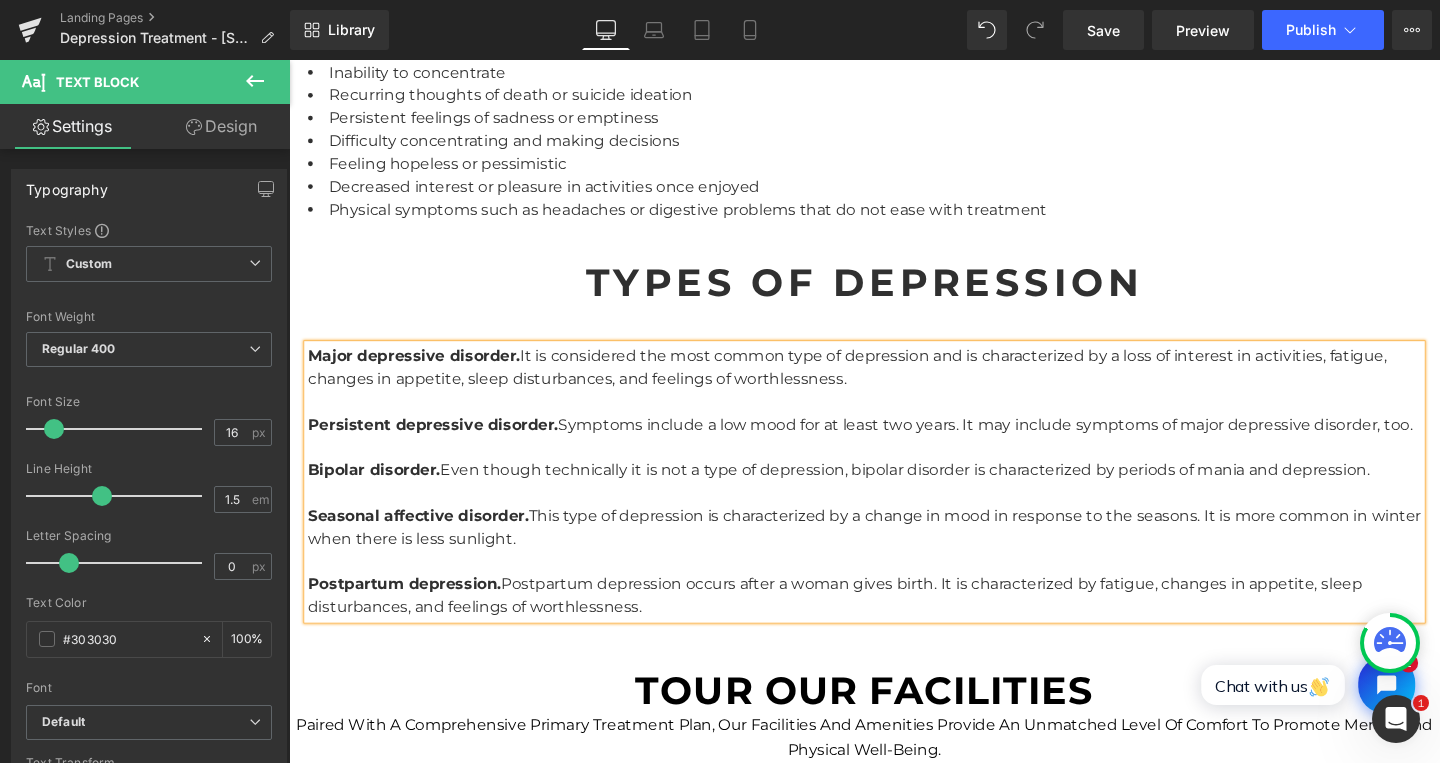 scroll, scrollTop: 2553, scrollLeft: 0, axis: vertical 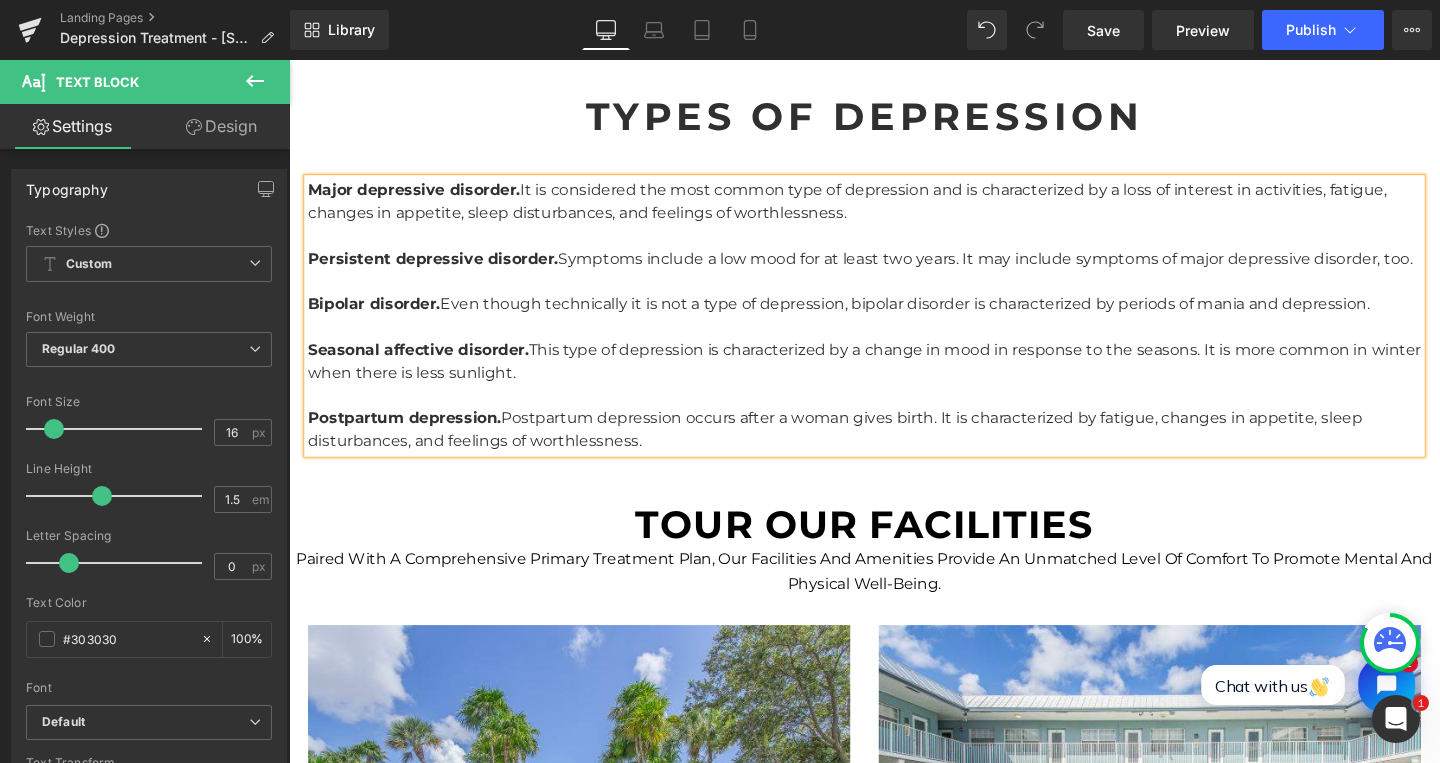 click on "Types of Depression" at bounding box center [894, 120] 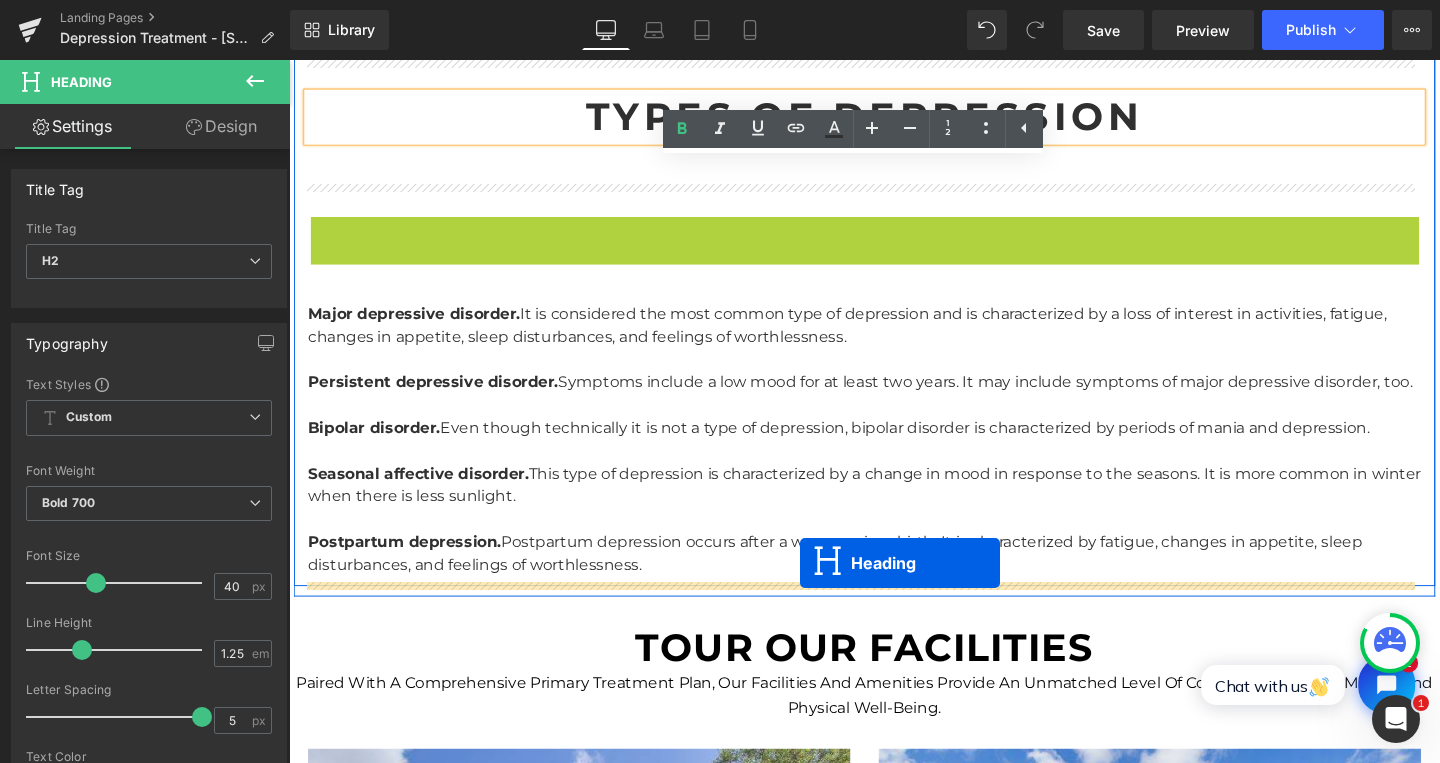 drag, startPoint x: 842, startPoint y: 281, endPoint x: 826, endPoint y: 588, distance: 307.41666 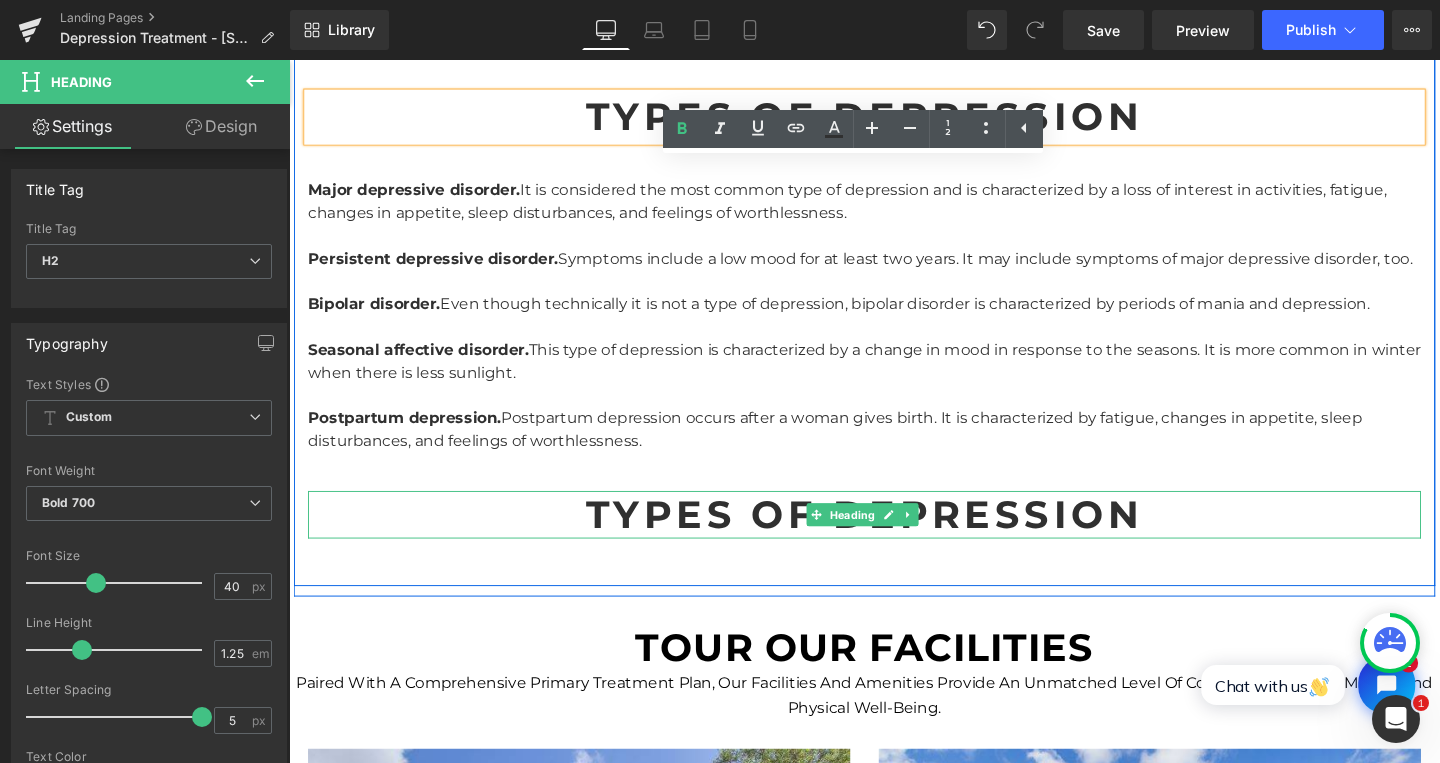 click on "Types of Depression" at bounding box center [894, 538] 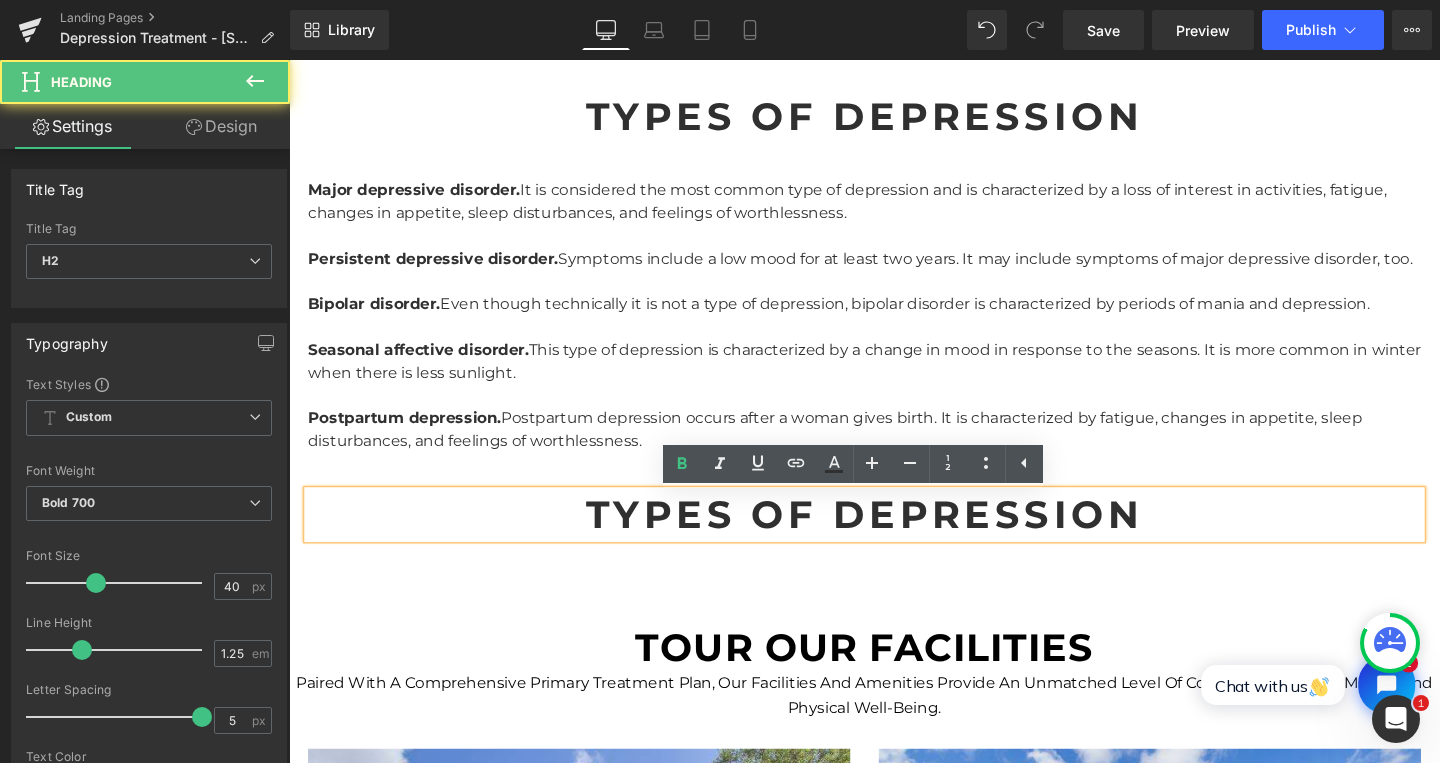 click on "Types of Depression" at bounding box center (894, 538) 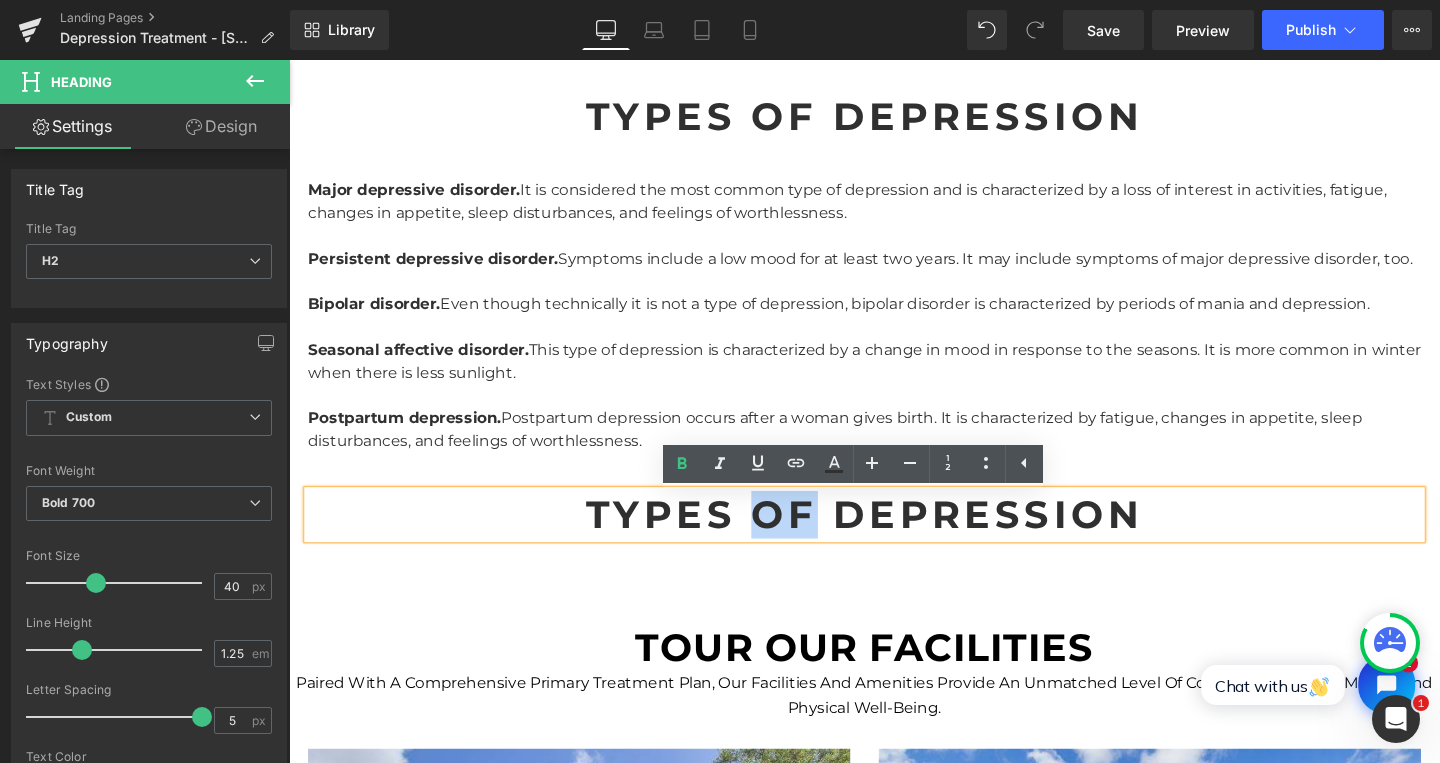 click on "Types of Depression" at bounding box center [894, 538] 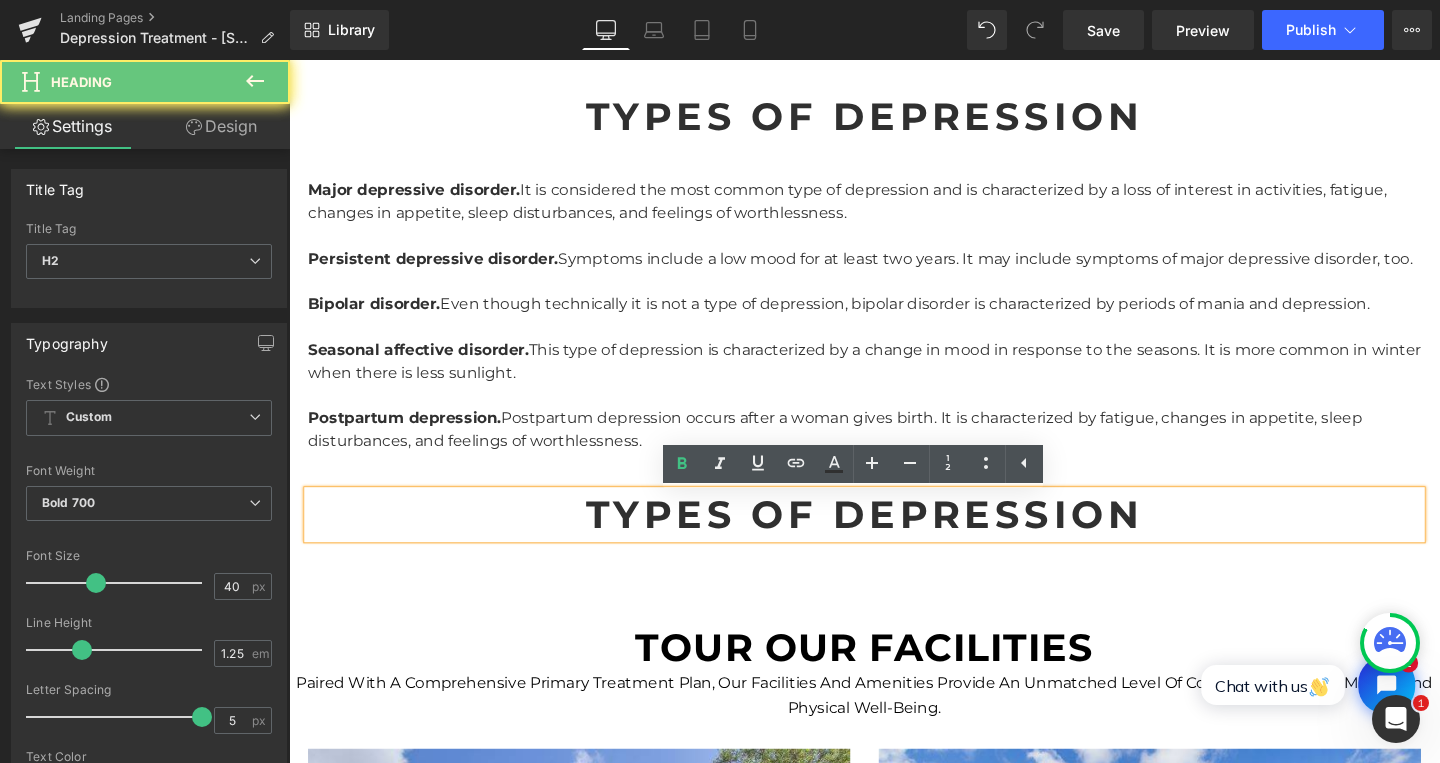 click on "Types of Depression" at bounding box center (894, 538) 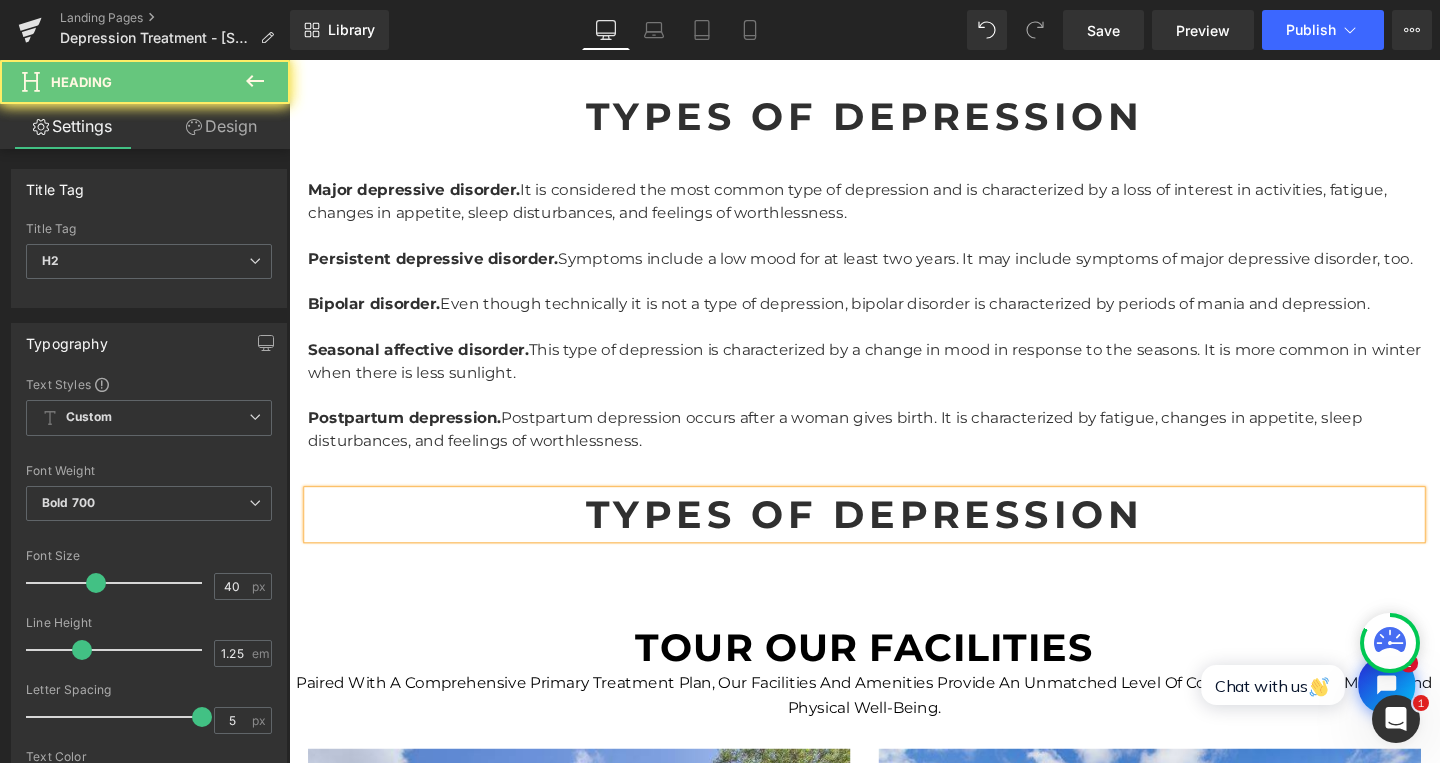 paste 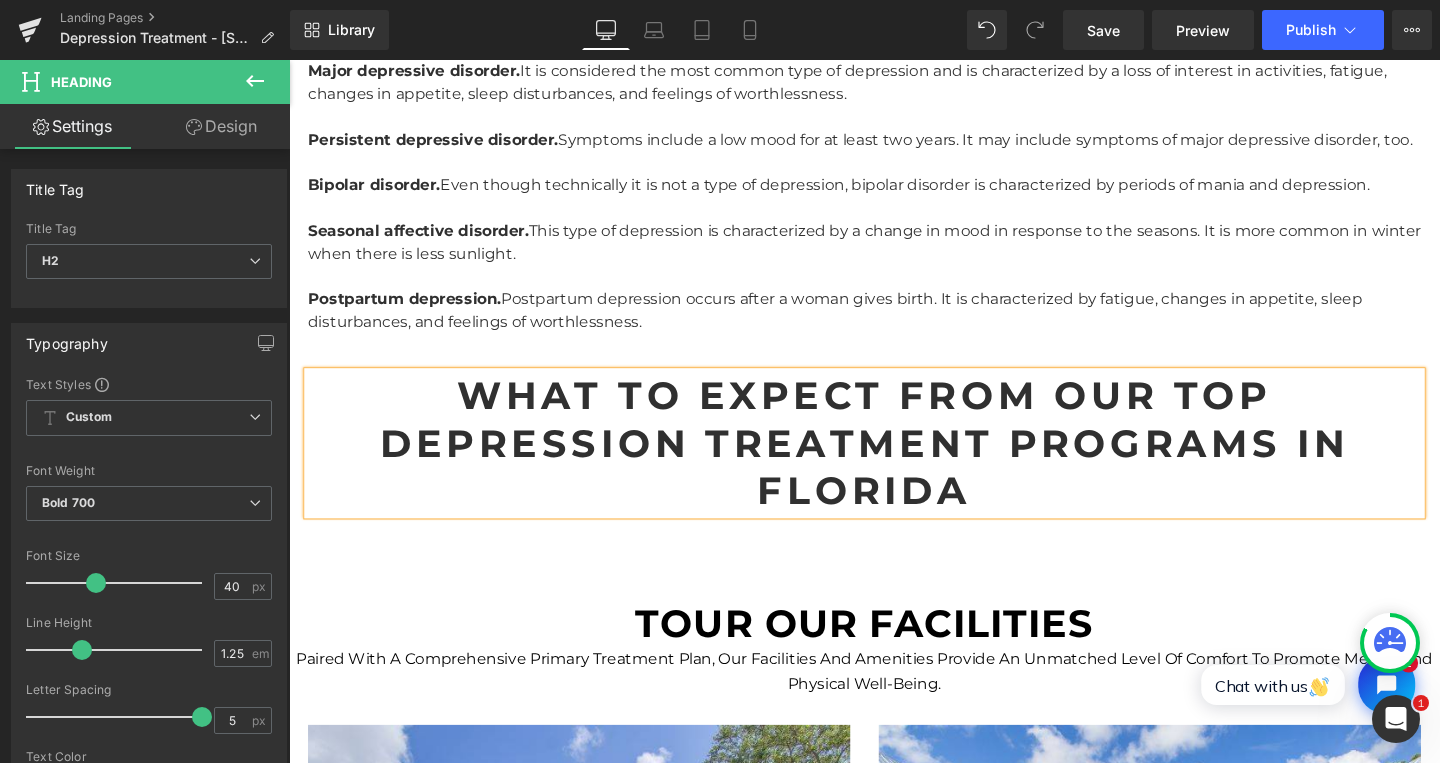 scroll, scrollTop: 2793, scrollLeft: 0, axis: vertical 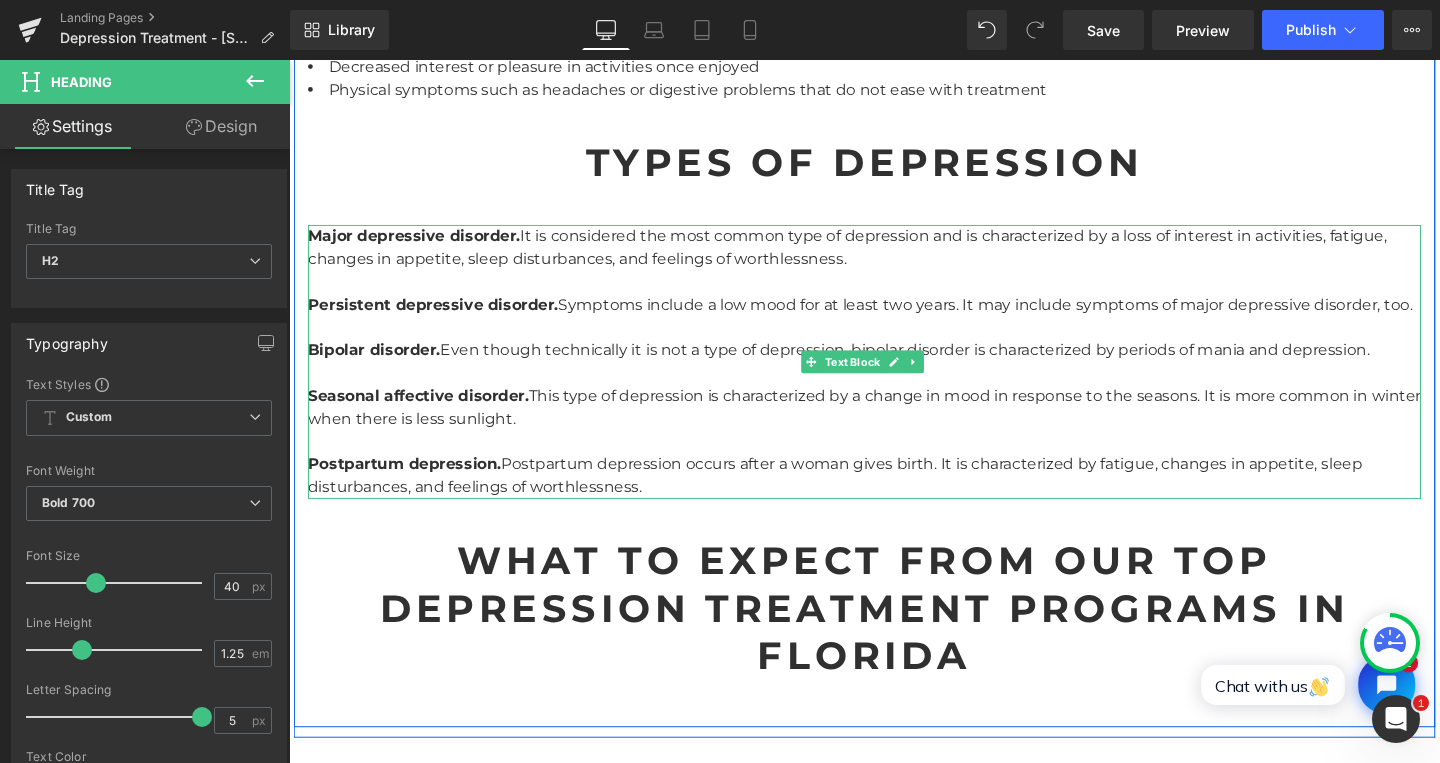 click on "Postpartum depression.  Postpartum depression occurs after a woman gives birth. It is characterized by fatigue, changes in appetite, sleep disturbances, and feelings of worthlessness." at bounding box center (894, 497) 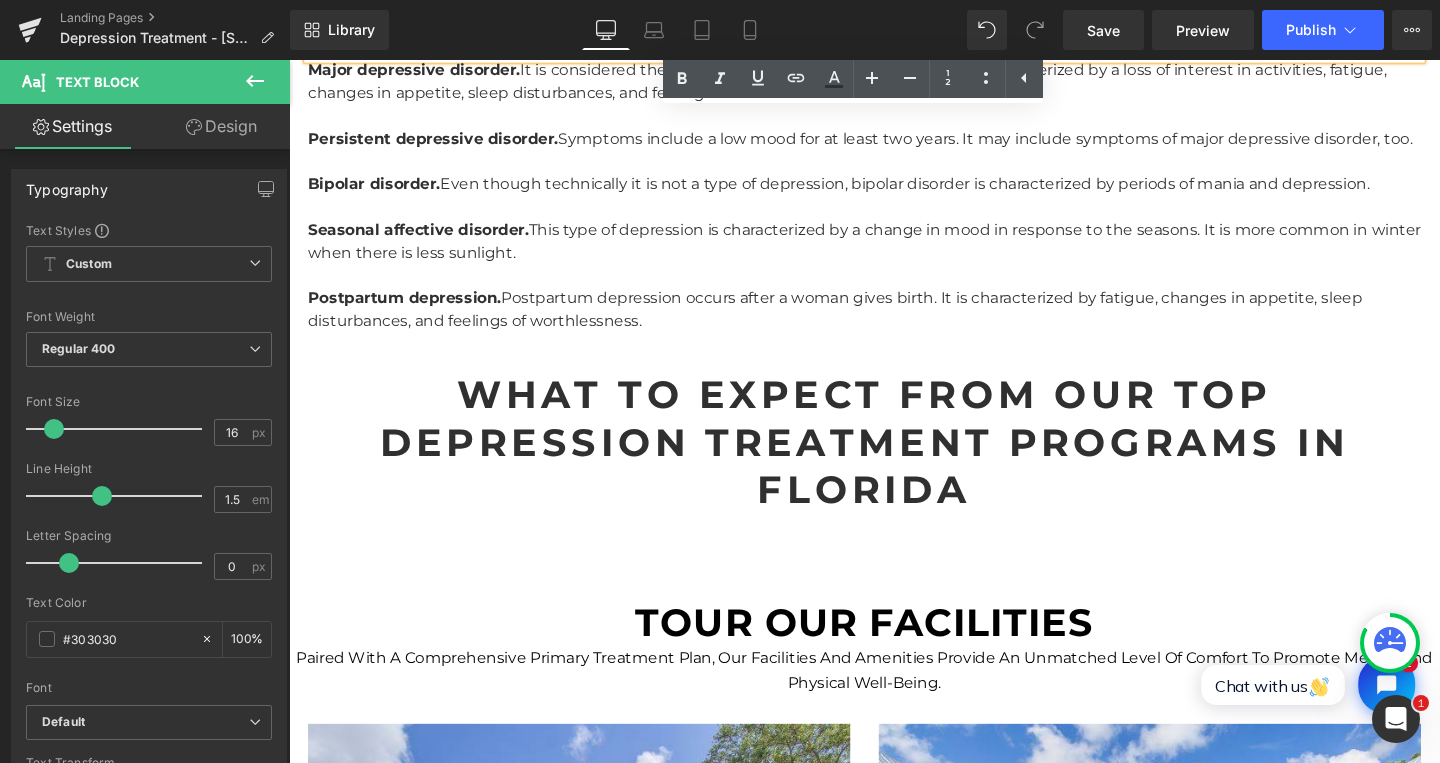 scroll, scrollTop: 3019, scrollLeft: 0, axis: vertical 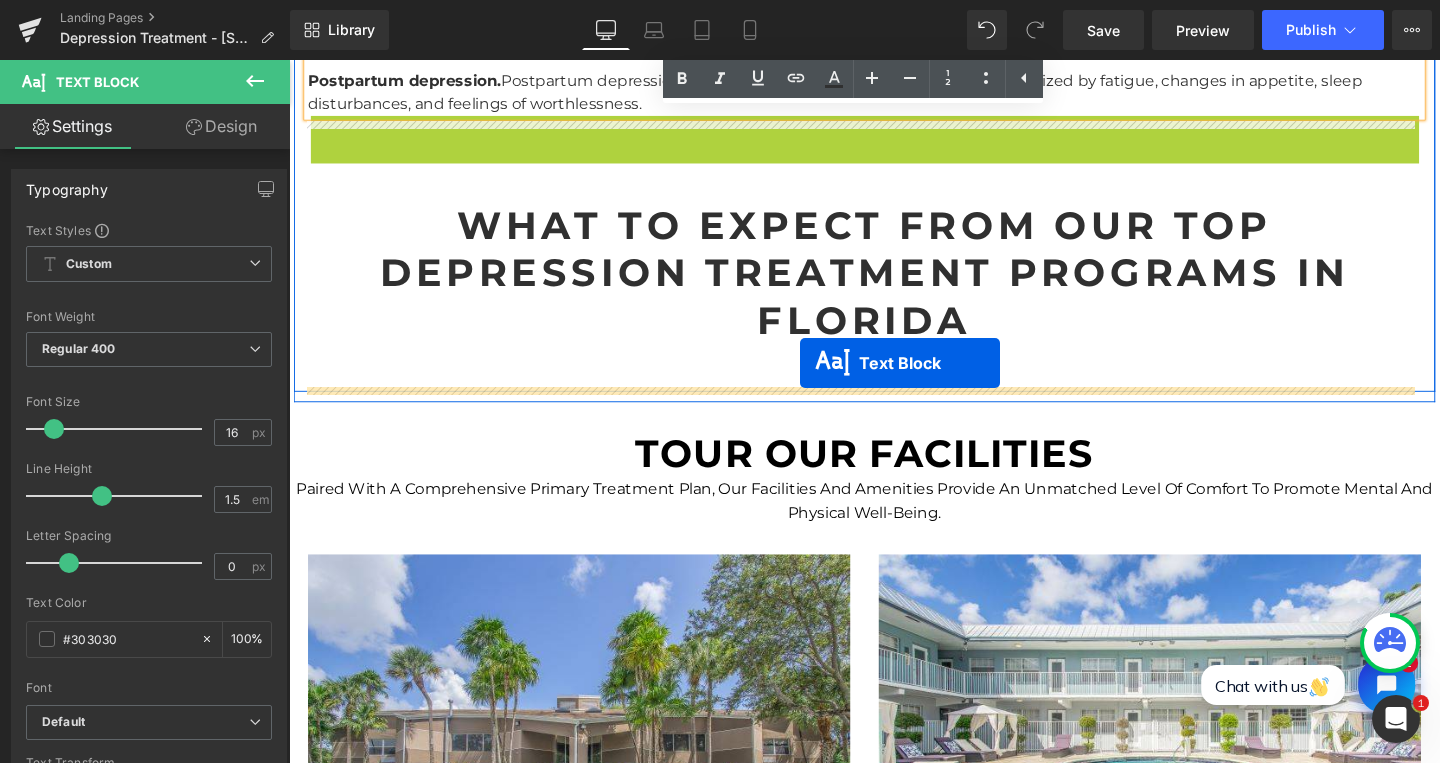 drag, startPoint x: 836, startPoint y: 268, endPoint x: 826, endPoint y: 378, distance: 110.45361 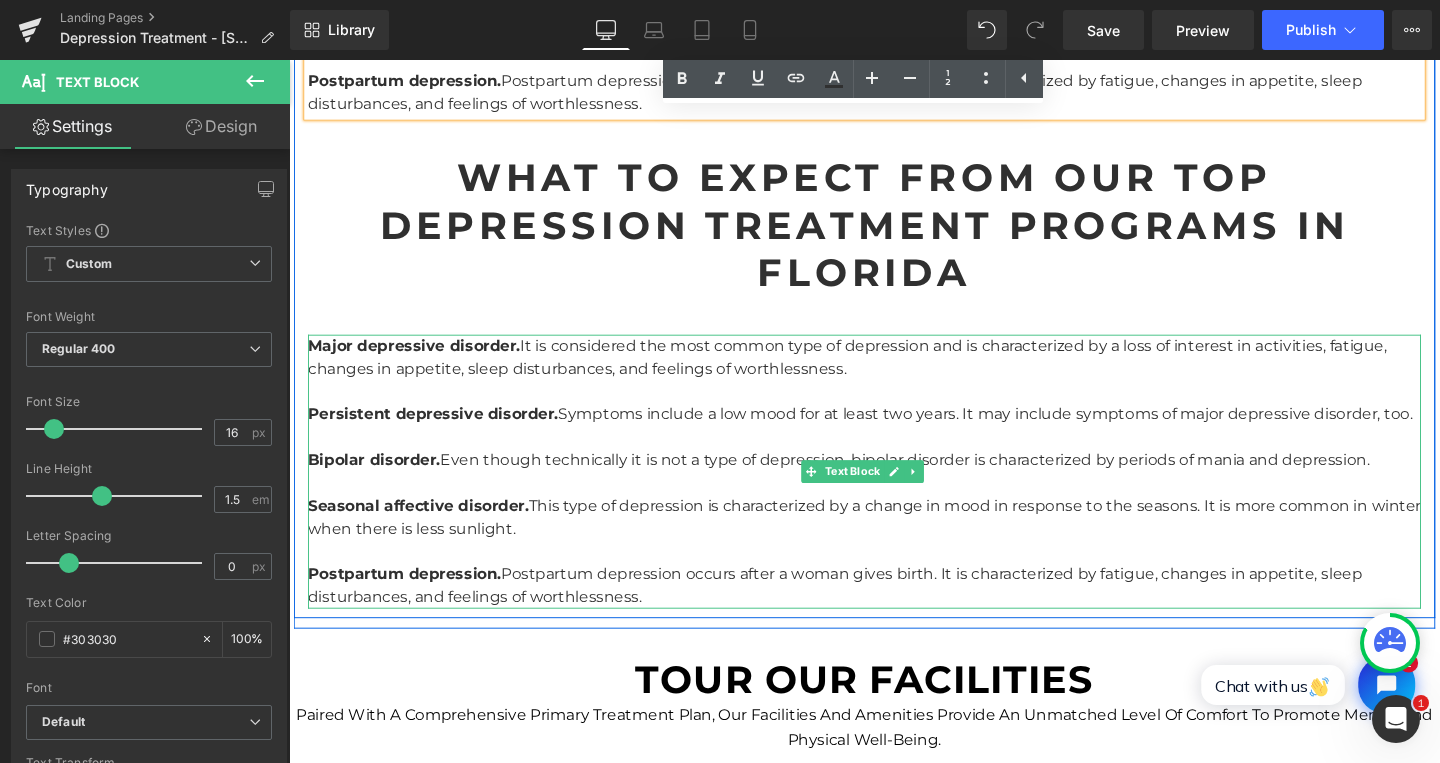 click at bounding box center (894, 409) 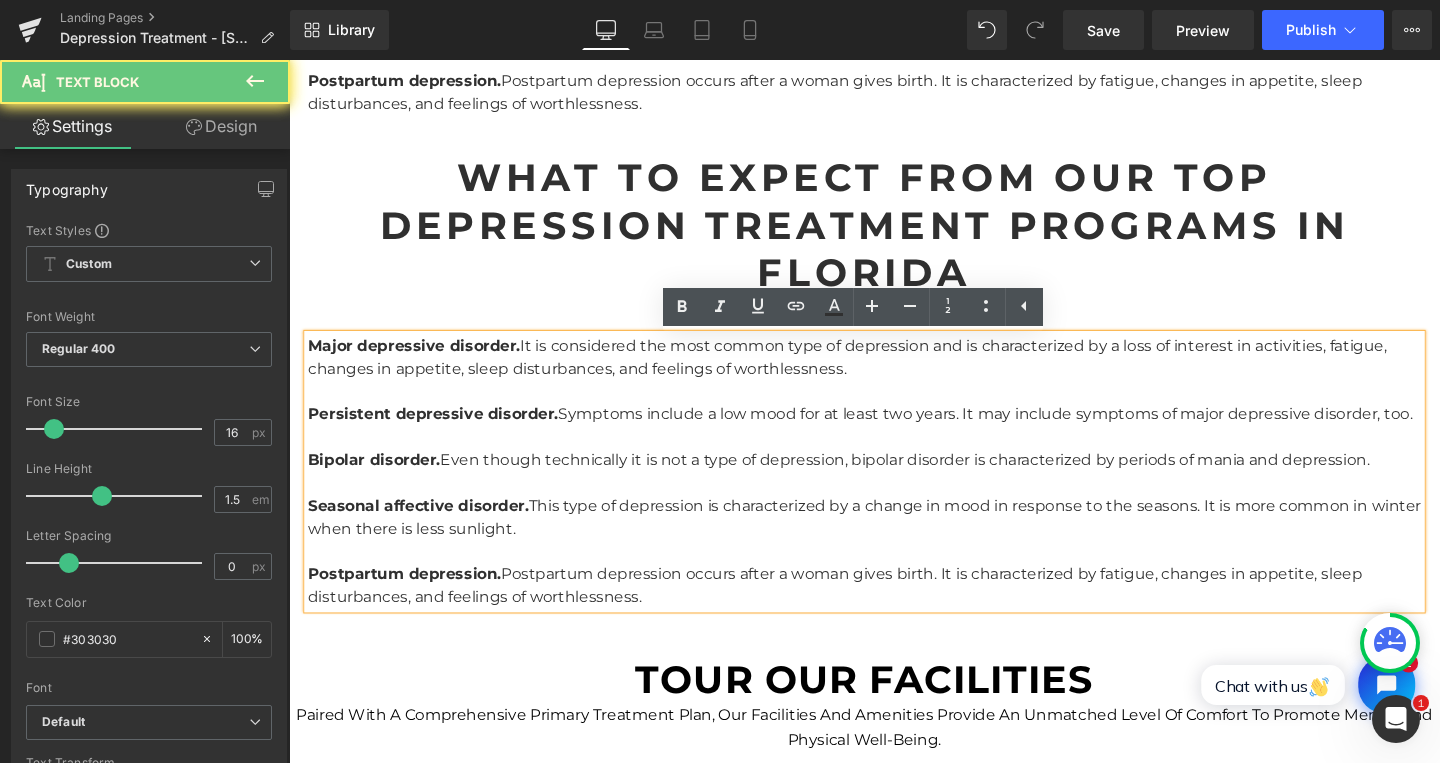 click on "Major depressive disorder.  It is considered the most common type of depression and is characterized by a loss of interest in activities, fatigue, changes in appetite, sleep disturbances, and feelings of worthlessness." at bounding box center [894, 373] 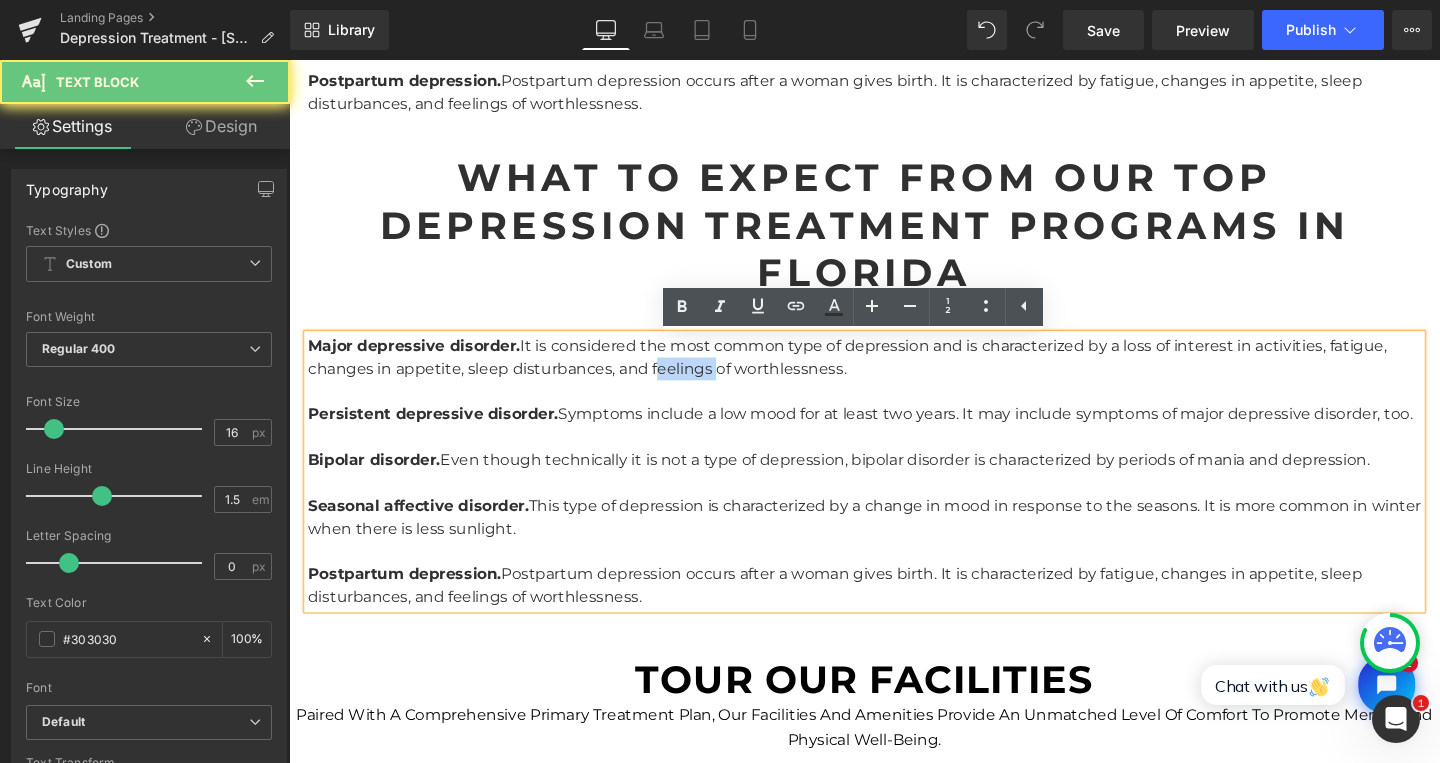 click on "Major depressive disorder.  It is considered the most common type of depression and is characterized by a loss of interest in activities, fatigue, changes in appetite, sleep disturbances, and feelings of worthlessness." at bounding box center (894, 373) 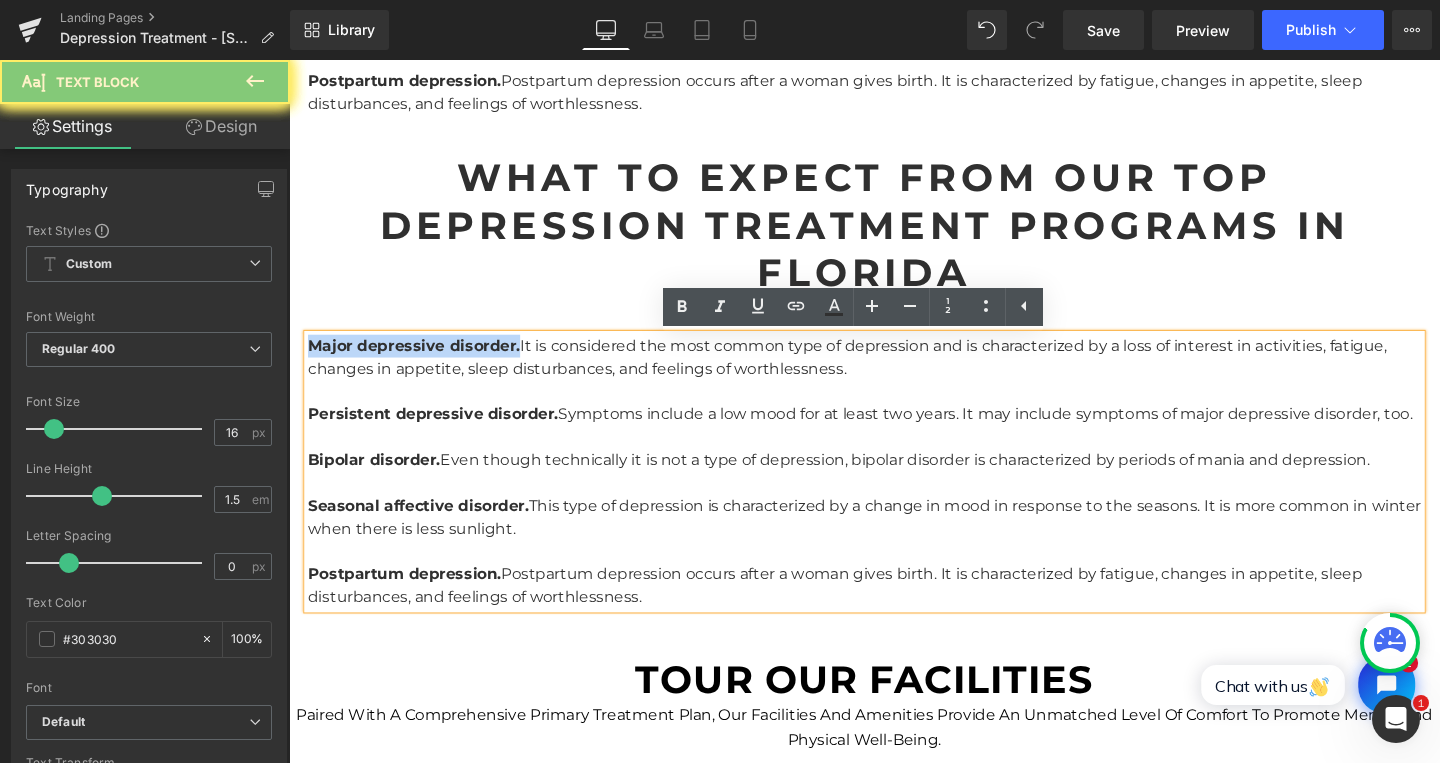 click on "Major depressive disorder.  It is considered the most common type of depression and is characterized by a loss of interest in activities, fatigue, changes in appetite, sleep disturbances, and feelings of worthlessness." at bounding box center [894, 373] 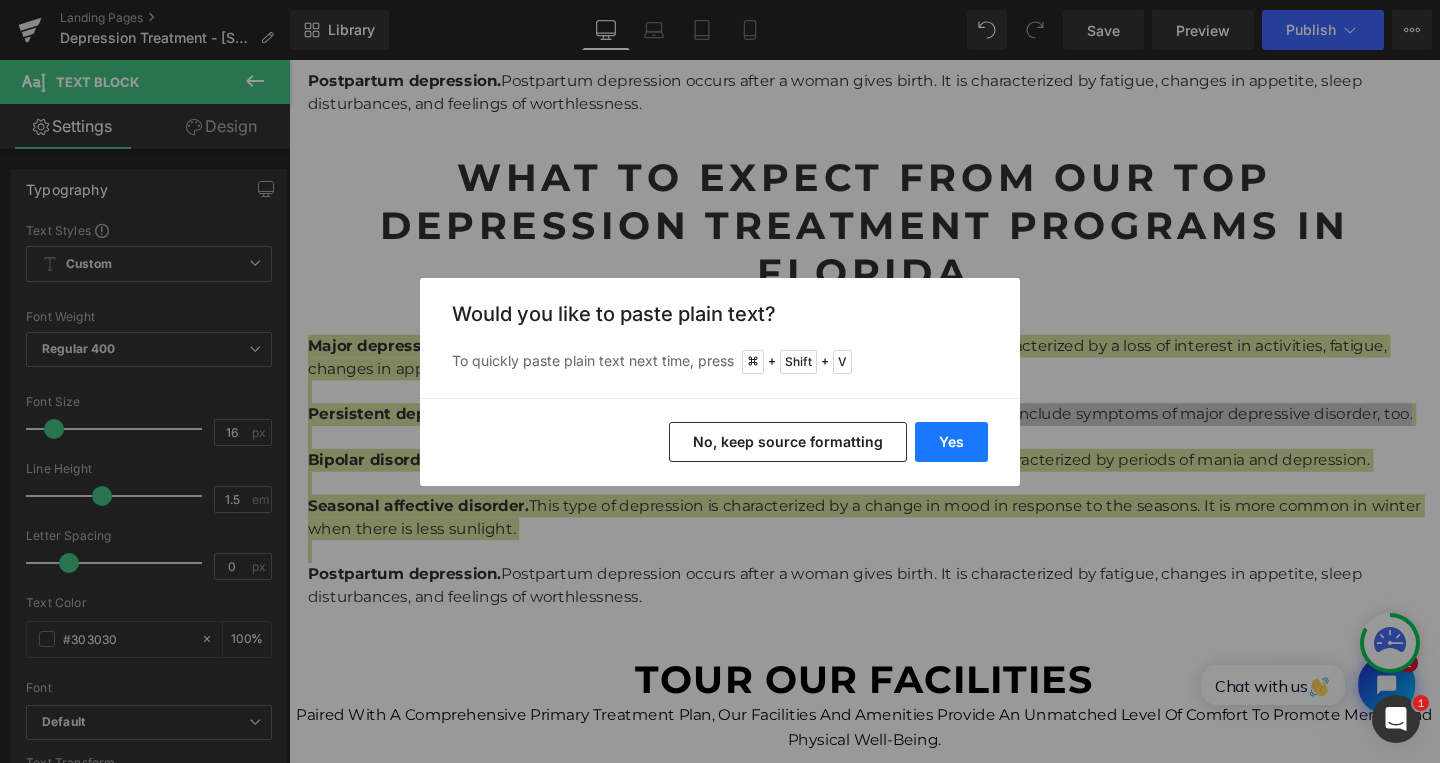click on "Yes" at bounding box center [951, 442] 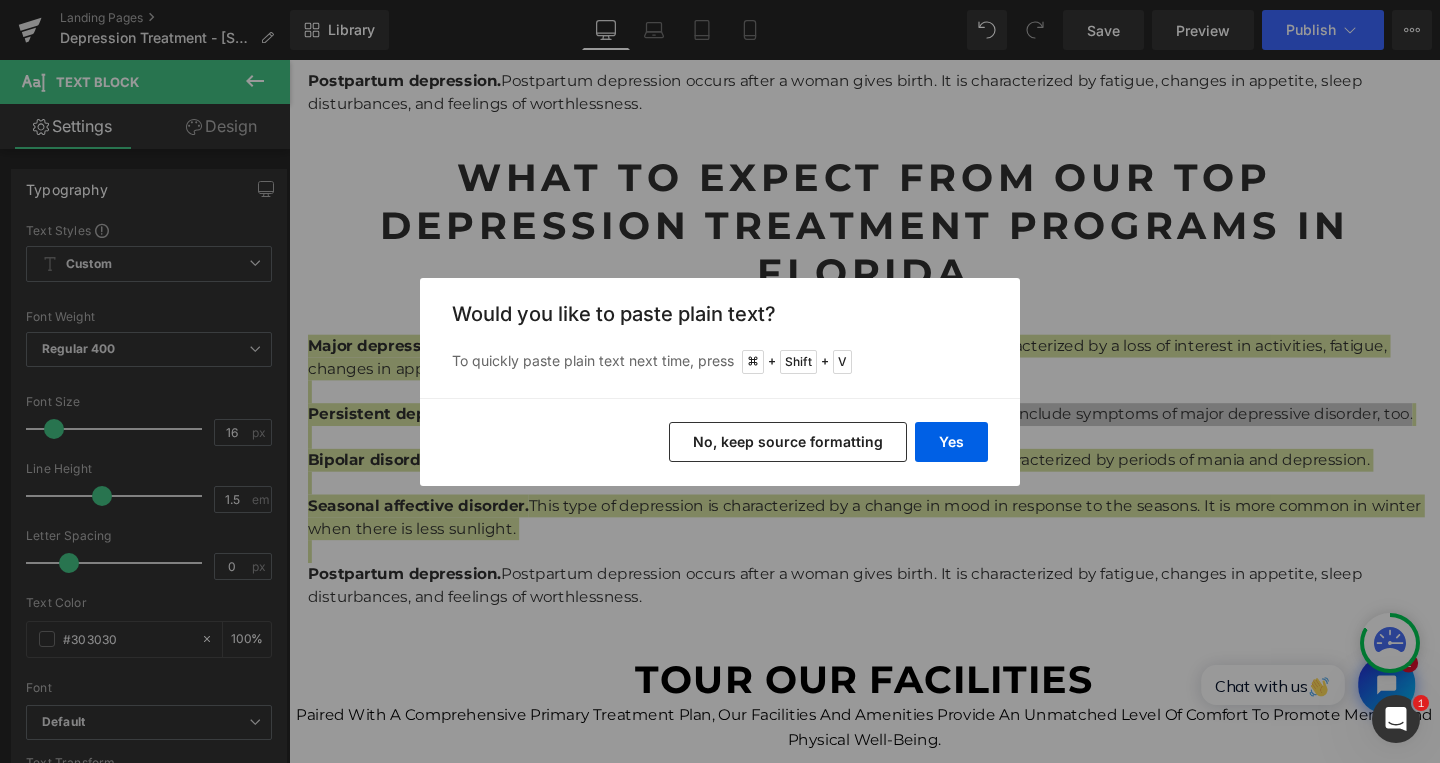 type 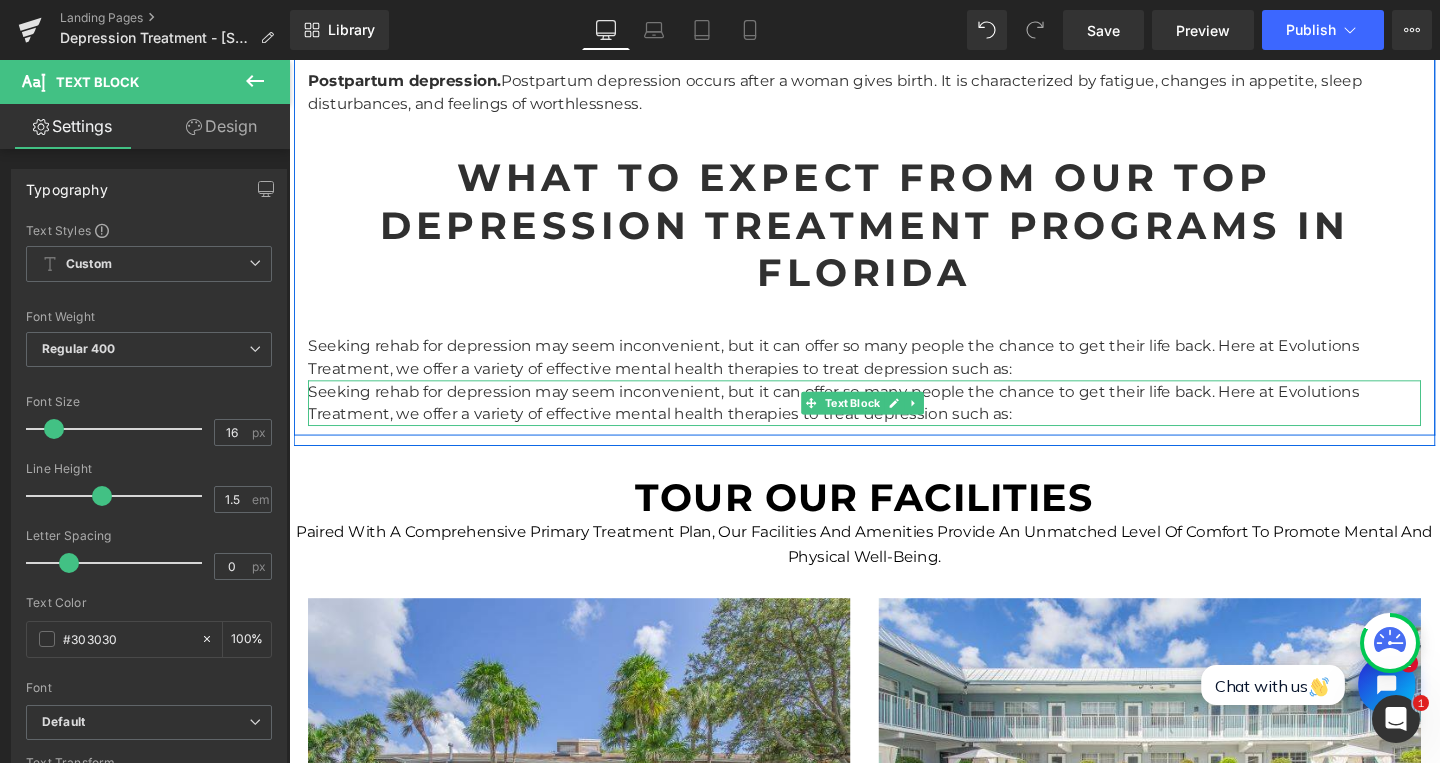 click on "Seeking rehab for depression may seem inconvenient, but it can offer so many people the chance to get their life back. Here at Evolutions Treatment, we offer a variety of effective mental health therapies to treat depression such as:" at bounding box center [894, 421] 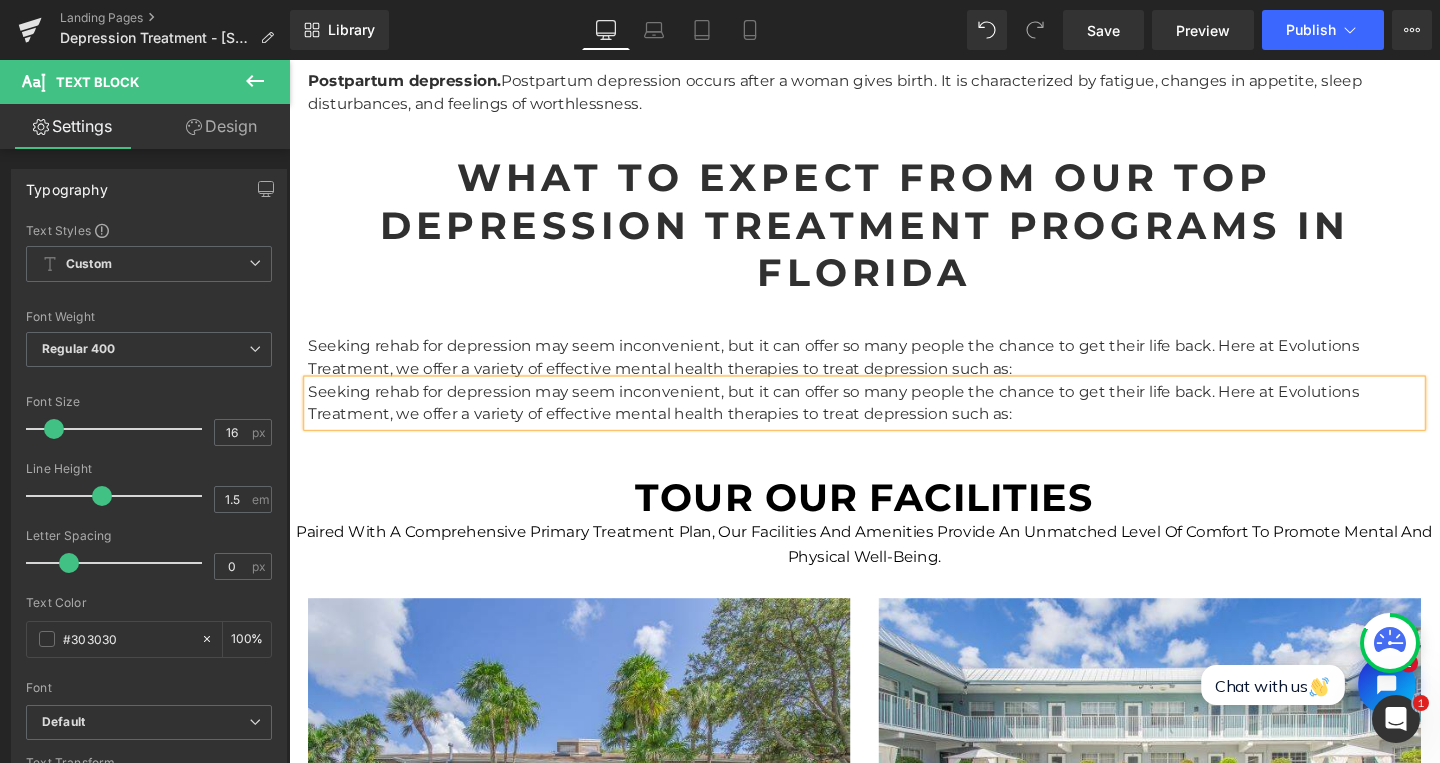click on "Seeking rehab for depression may seem inconvenient, but it can offer so many people the chance to get their life back. Here at Evolutions Treatment, we offer a variety of effective mental health therapies to treat depression such as:" at bounding box center (894, 421) 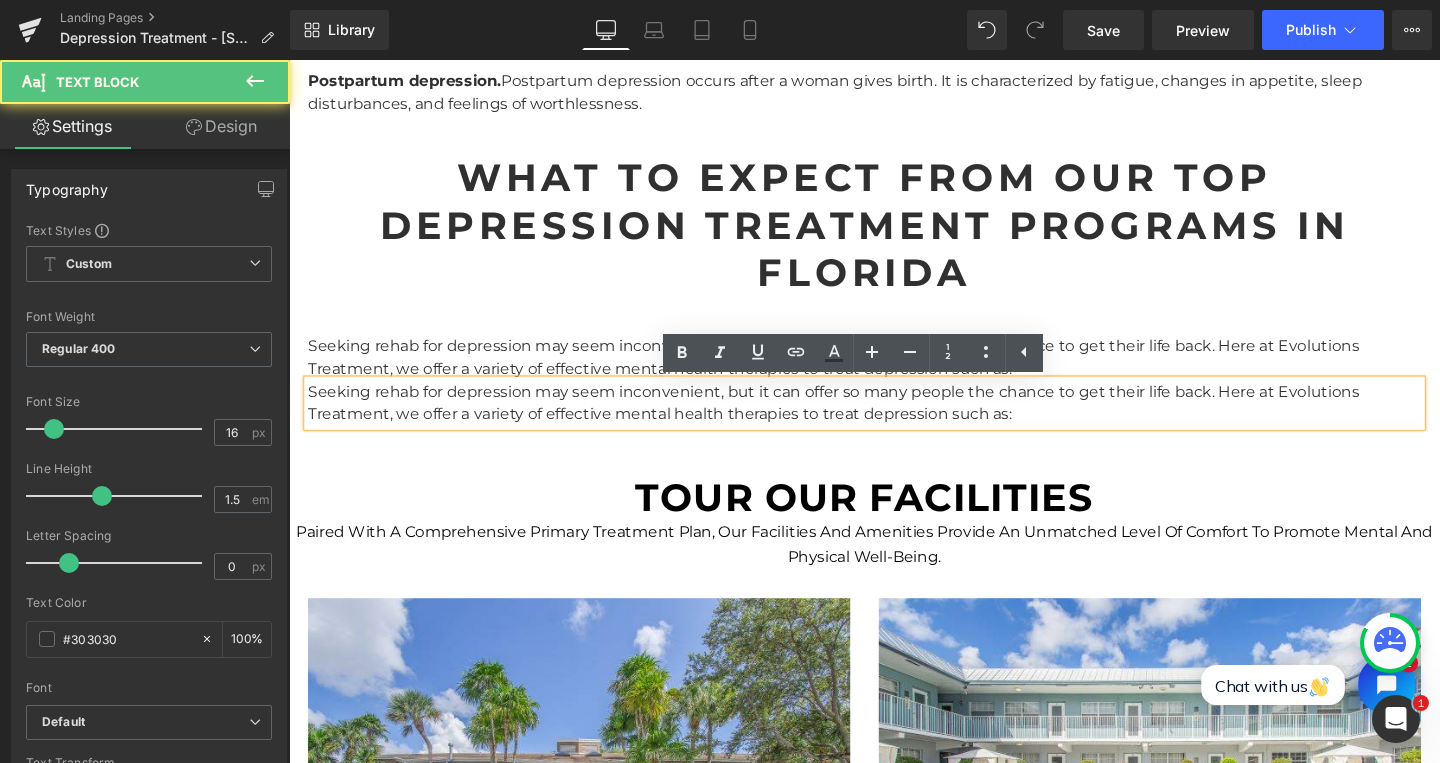 click on "Seeking rehab for depression may seem inconvenient, but it can offer so many people the chance to get their life back. Here at Evolutions Treatment, we offer a variety of effective mental health therapies to treat depression such as:" at bounding box center (894, 421) 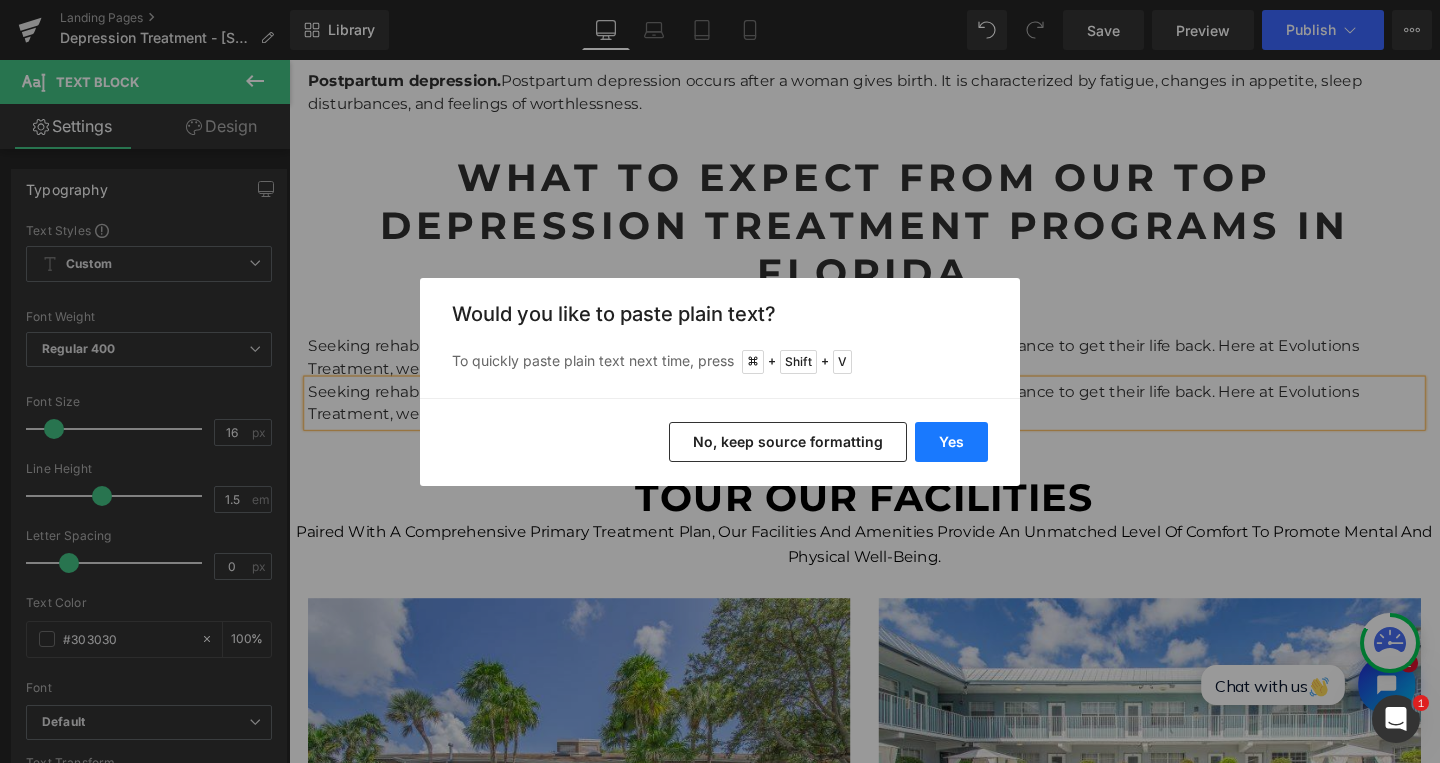 click on "Yes" at bounding box center [951, 442] 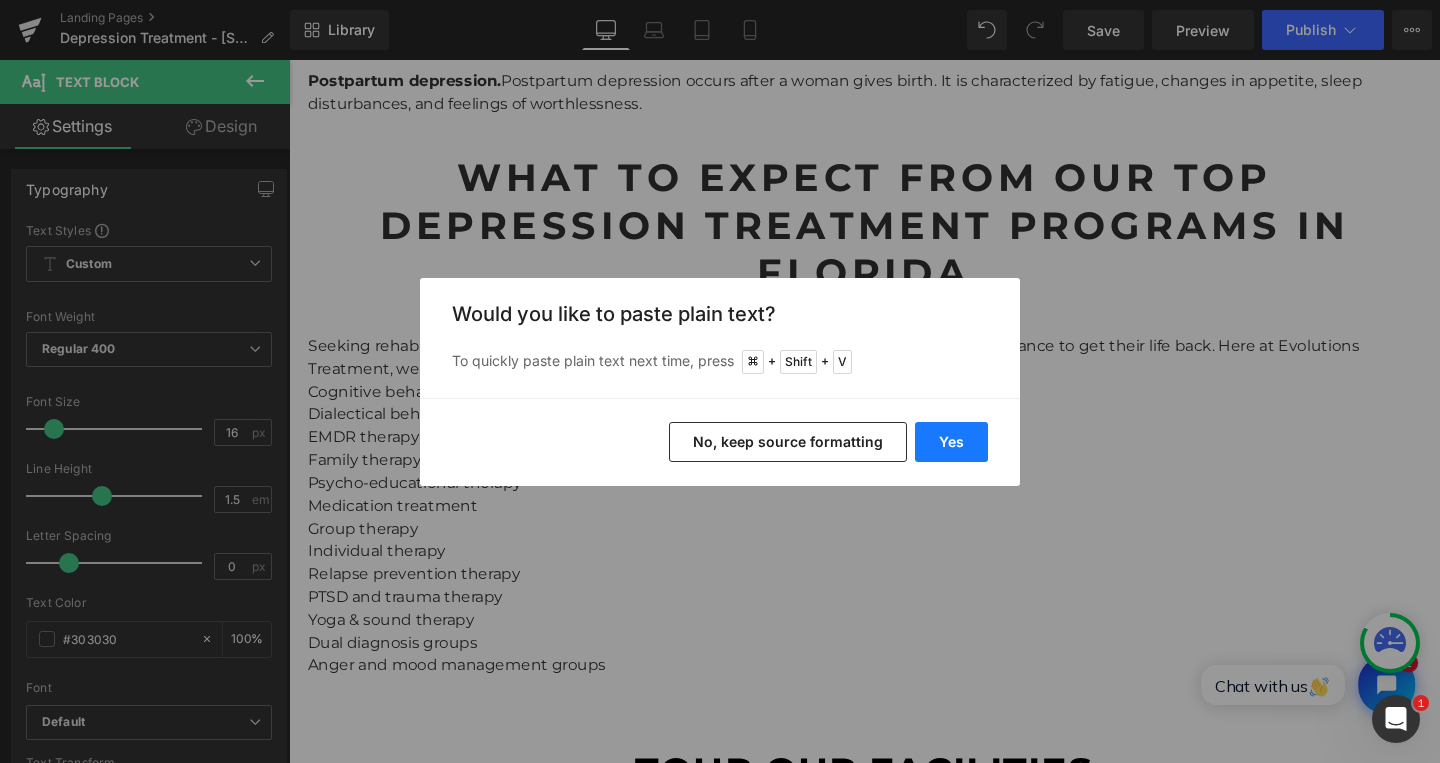 type 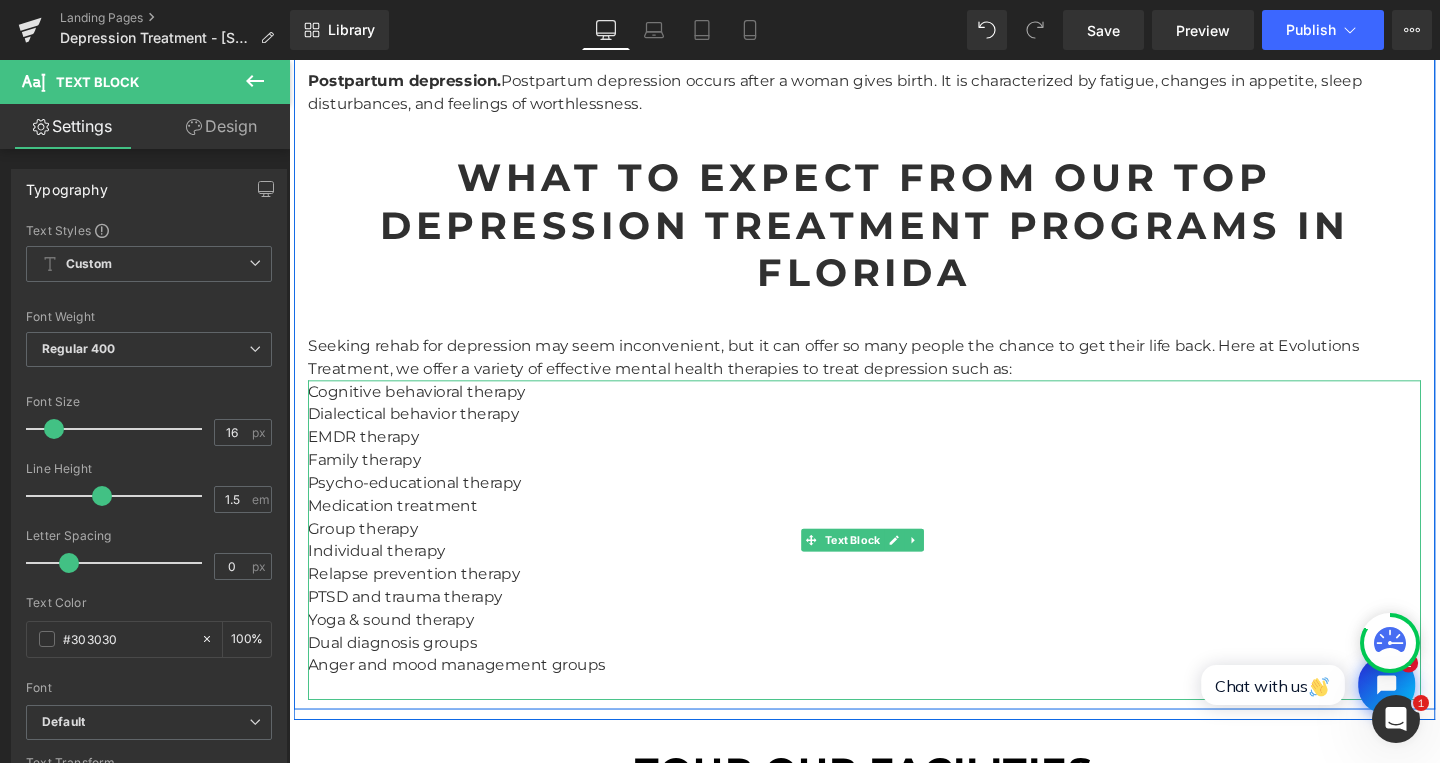 click on "Cognitive behavioral therapy  Dialectical behavior therapy  EMDR therapy  Family therapy  Psycho-educational therapy Medication treatment Group therapy  Individual therapy  Relapse prevention therapy  PTSD and trauma therapy Yoga & sound therapy Dual diagnosis groups Anger and mood management groups" at bounding box center (894, 565) 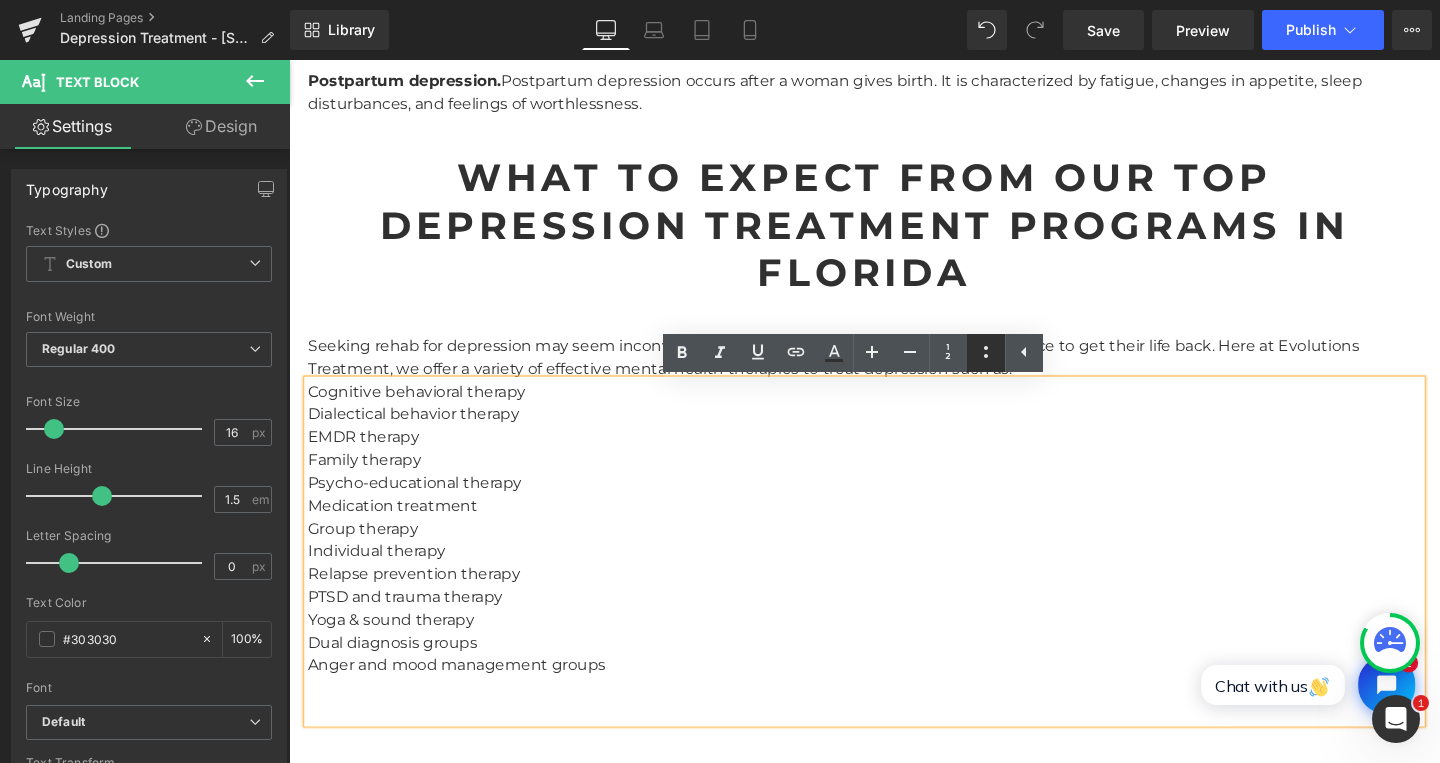 click 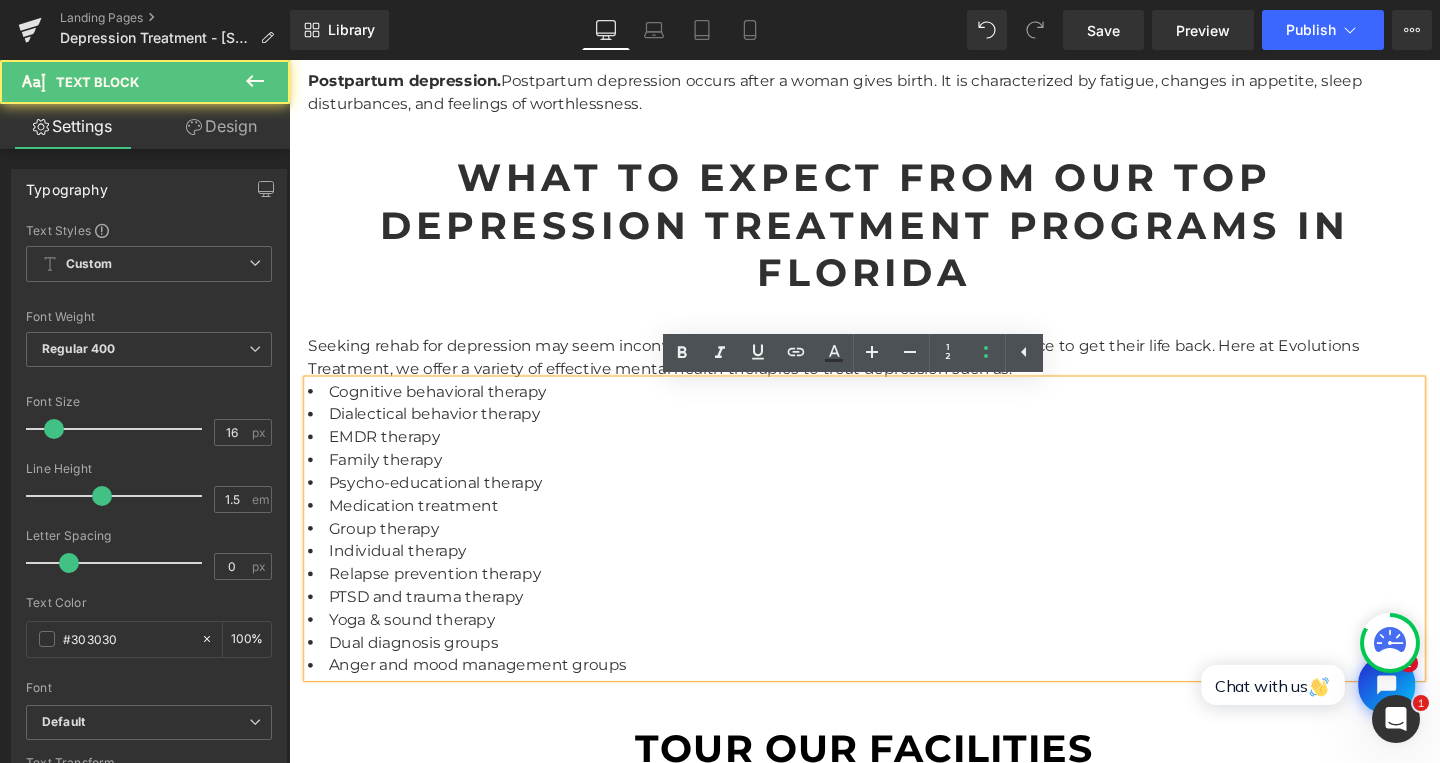 click on "Family therapy" at bounding box center [894, 481] 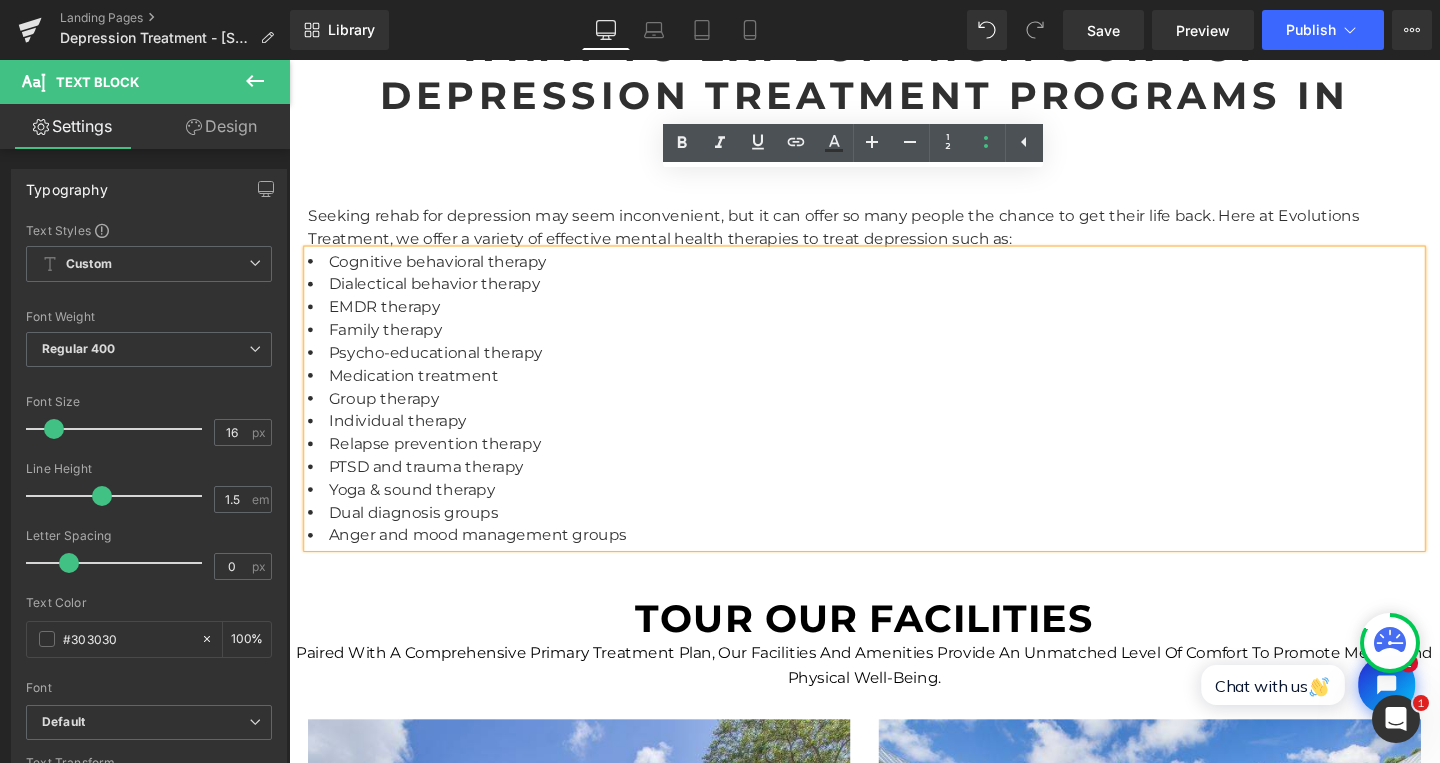 scroll, scrollTop: 3291, scrollLeft: 0, axis: vertical 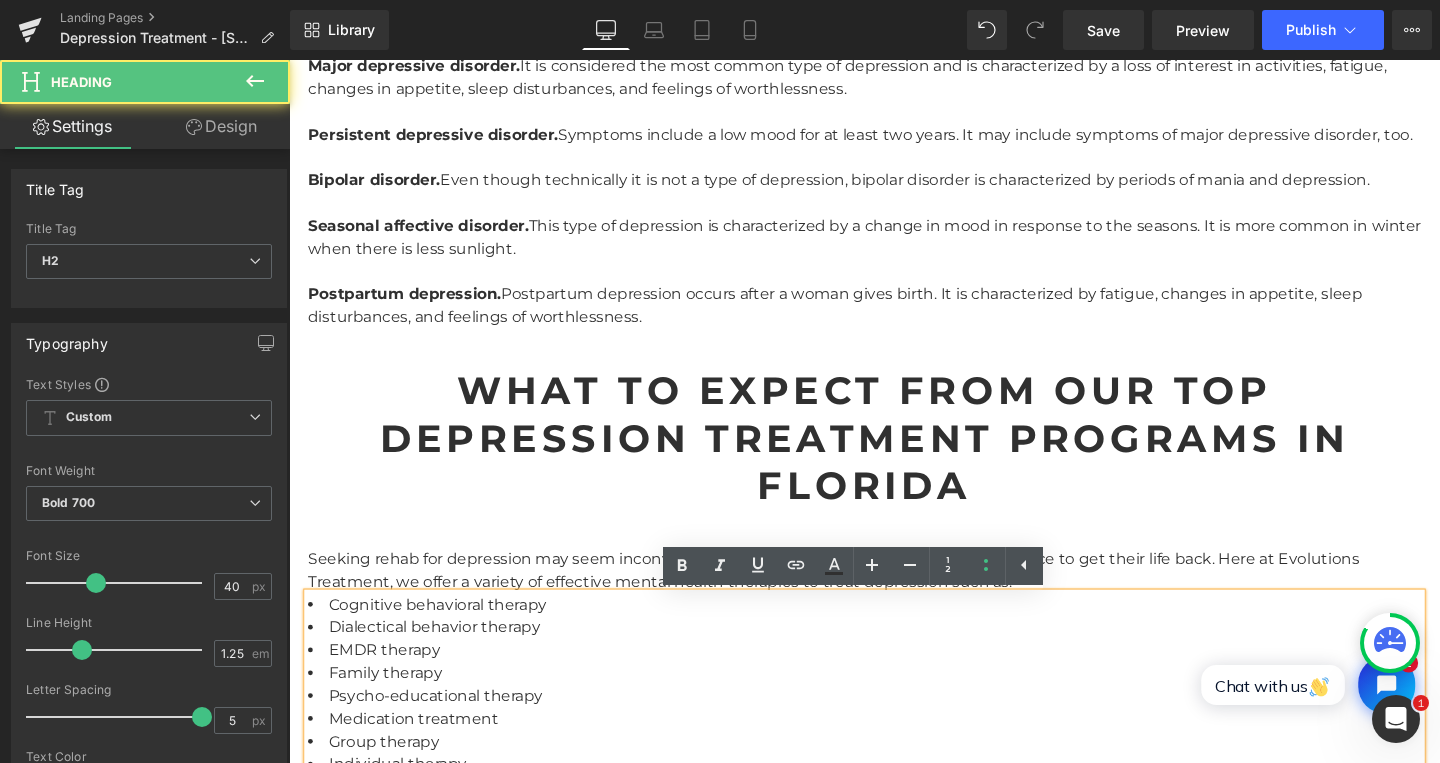 click on "What to Expect from Our Top Depression Treatment Programs in Florida" at bounding box center (894, 458) 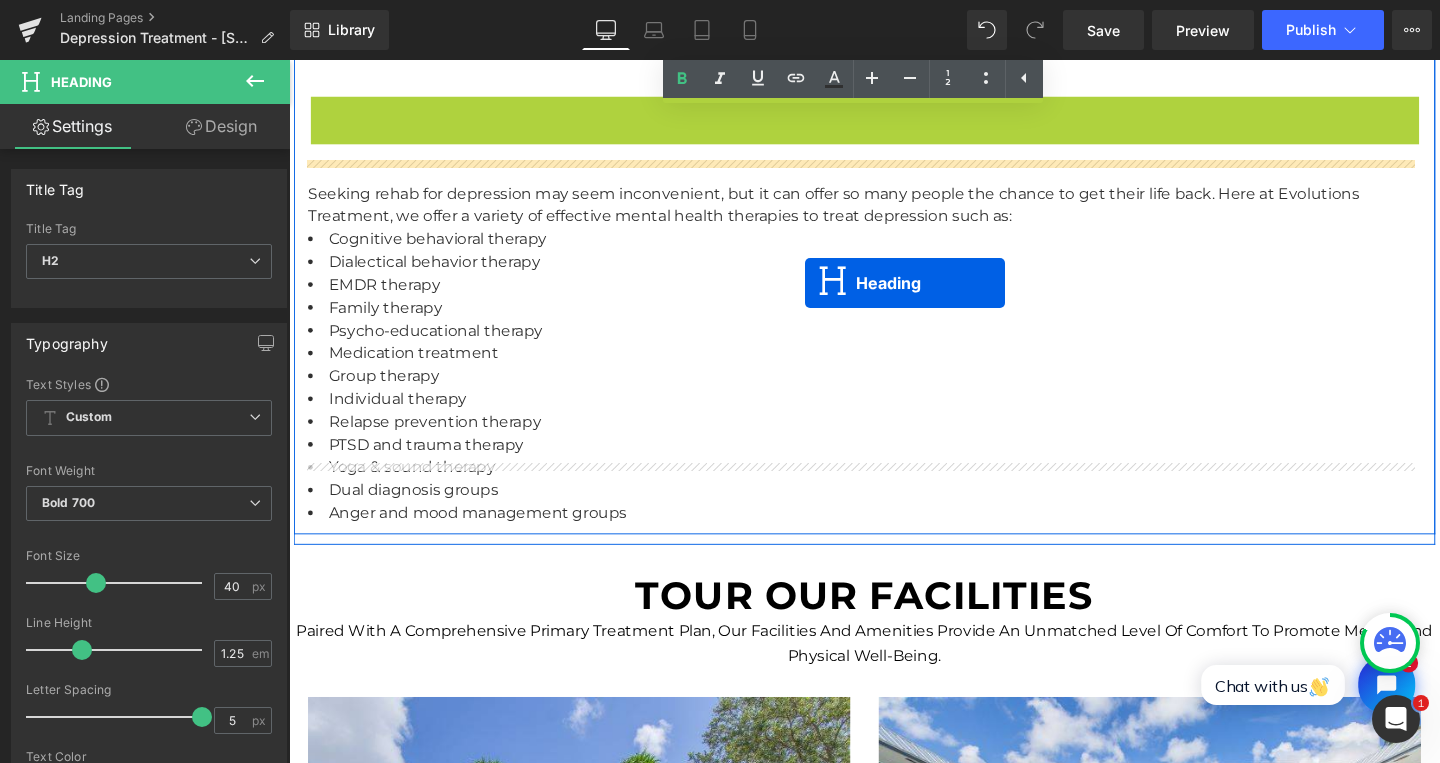 scroll, scrollTop: 3386, scrollLeft: 0, axis: vertical 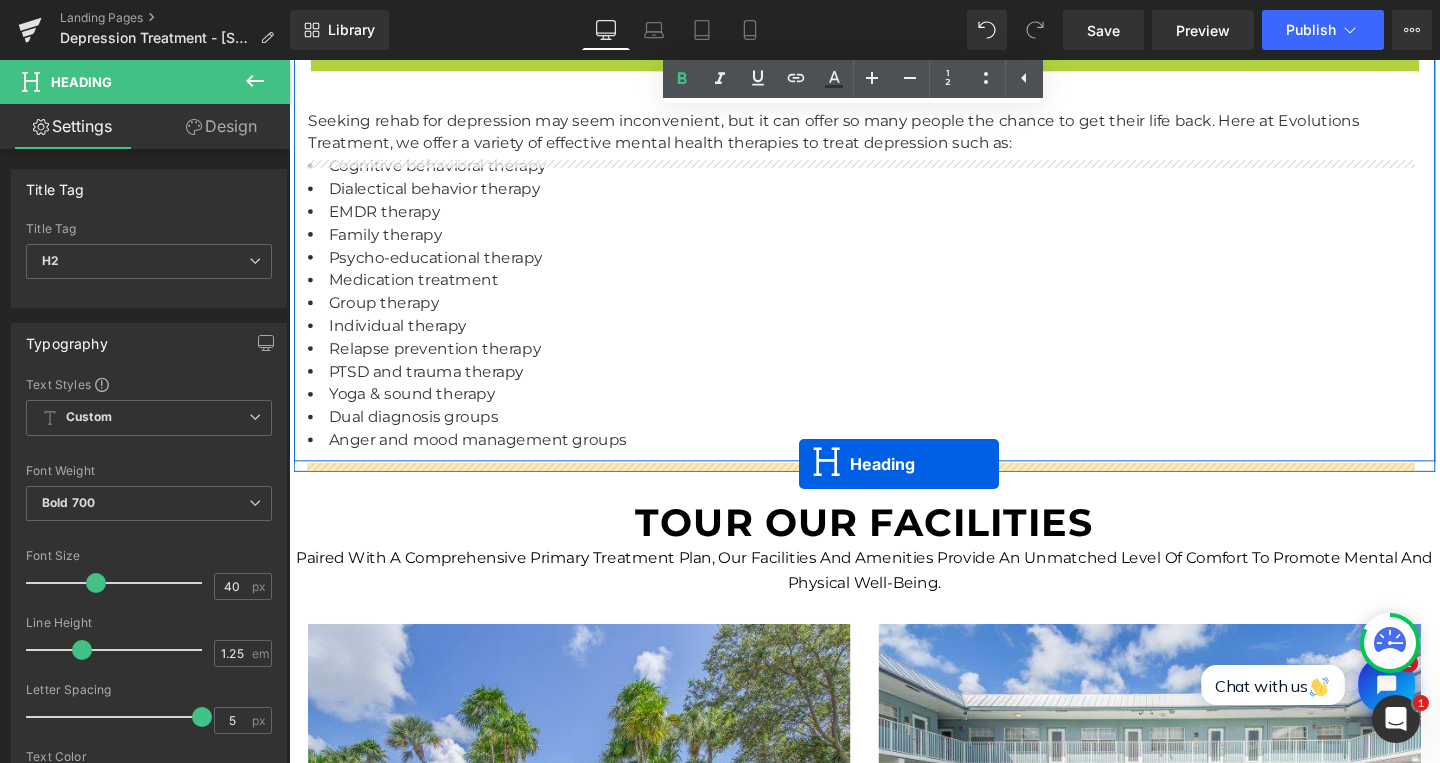 drag, startPoint x: 839, startPoint y: 216, endPoint x: 825, endPoint y: 485, distance: 269.36407 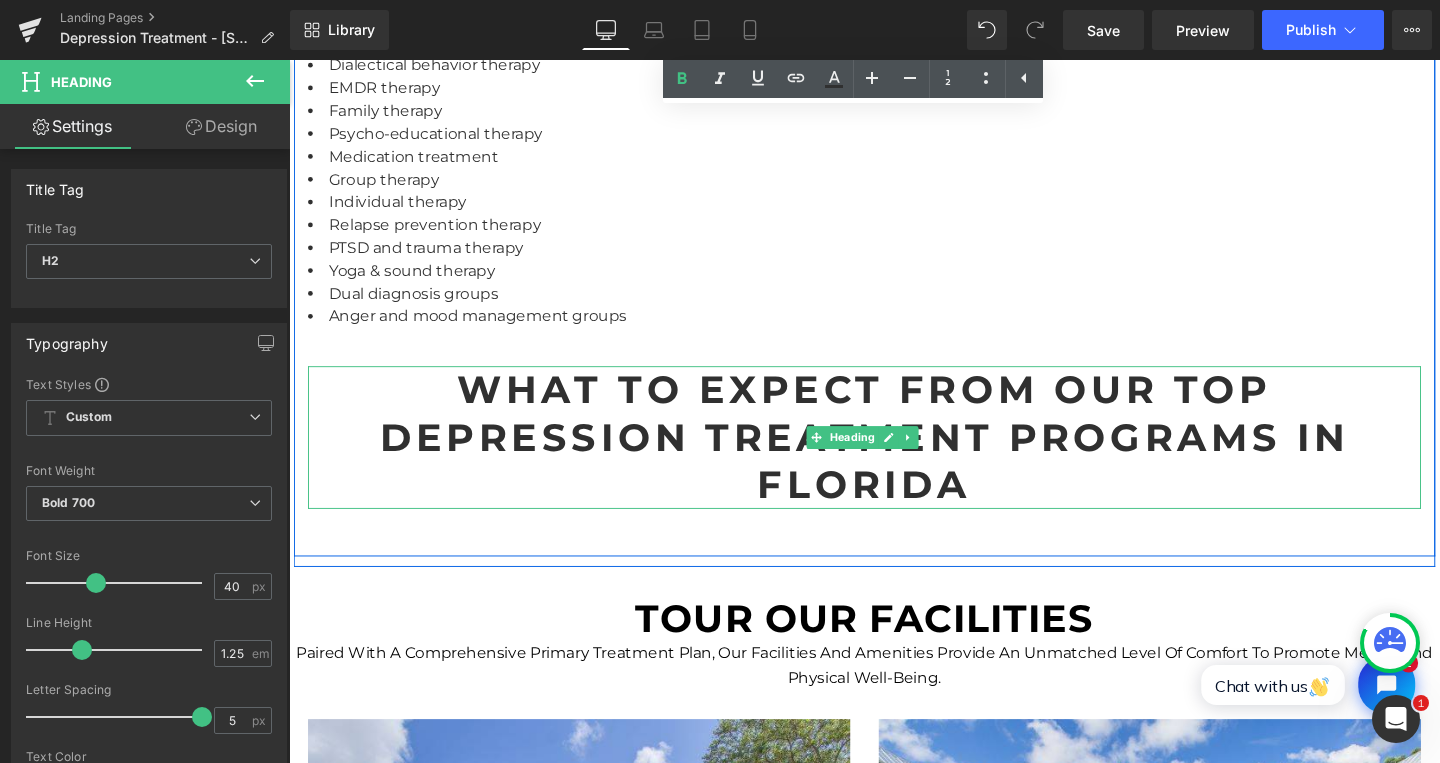 click on "What to Expect from Our Top Depression Treatment Programs in Florida" at bounding box center [894, 457] 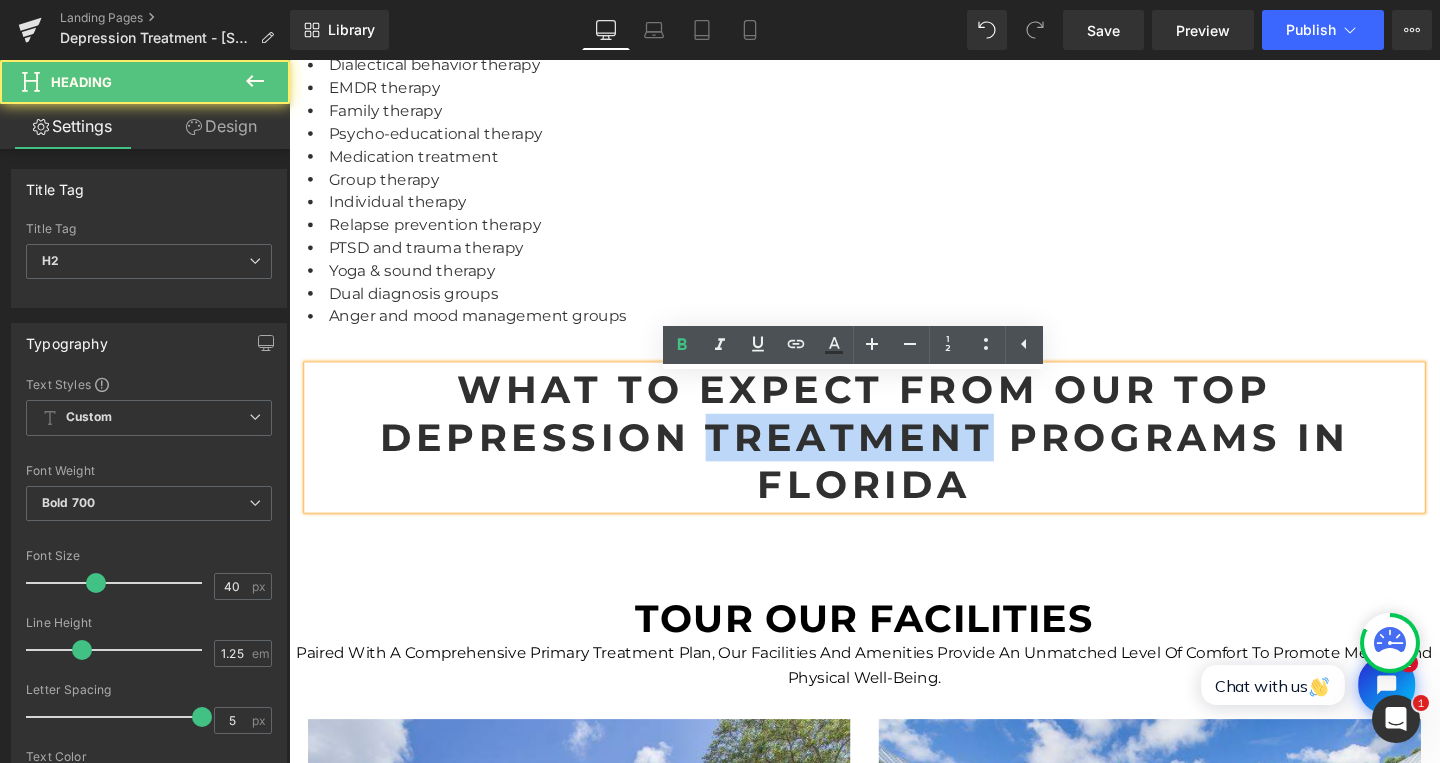 click on "What to Expect from Our Top Depression Treatment Programs in Florida" at bounding box center [894, 457] 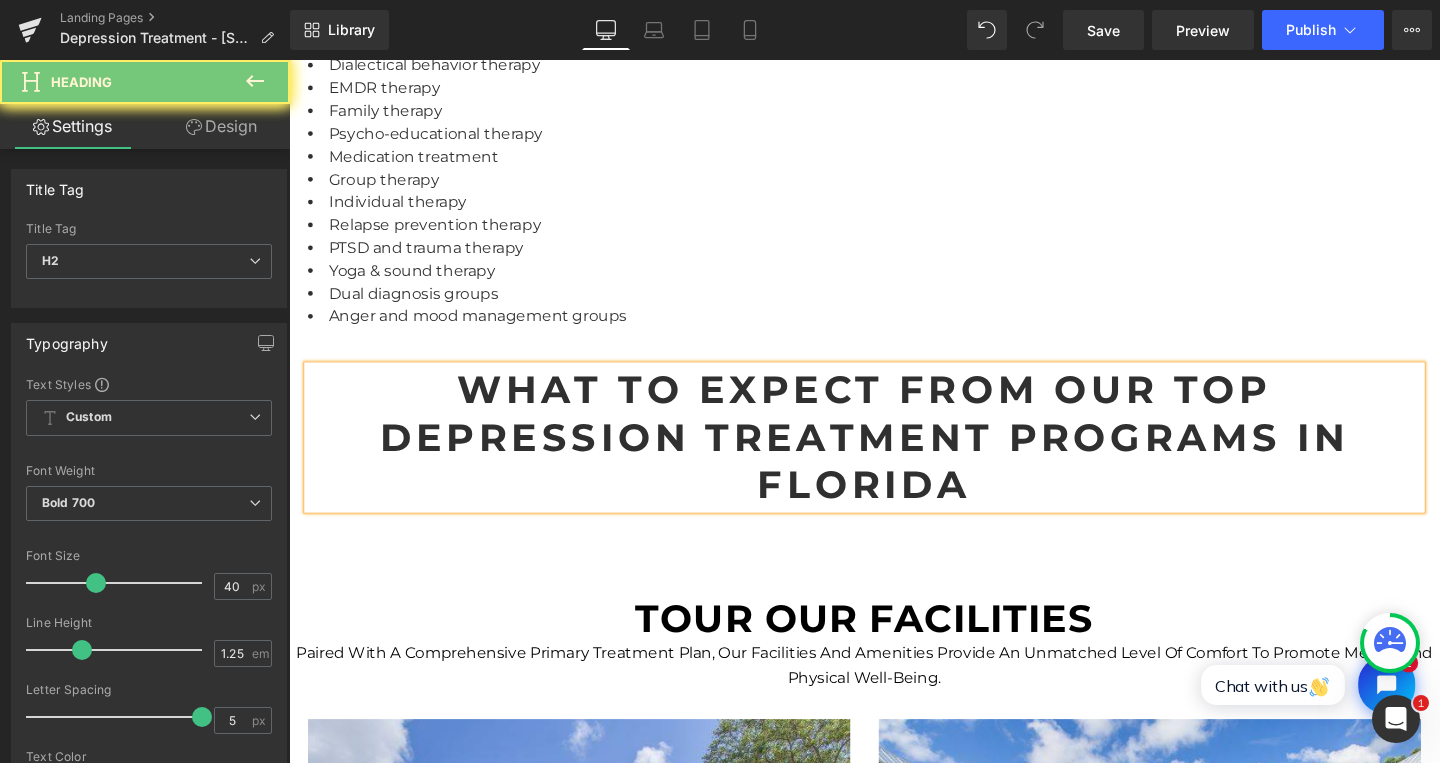 paste 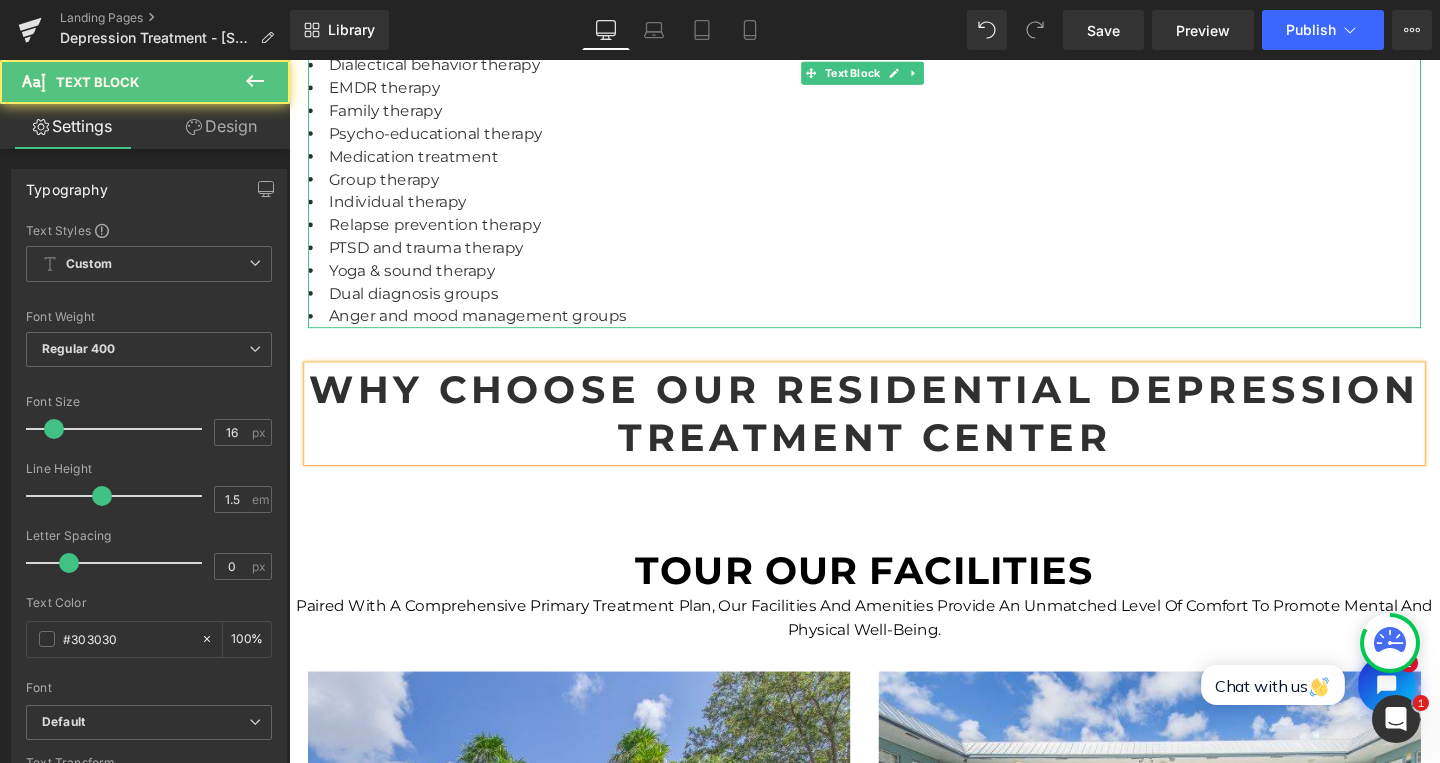 click on "Dual diagnosis groups" at bounding box center (894, 306) 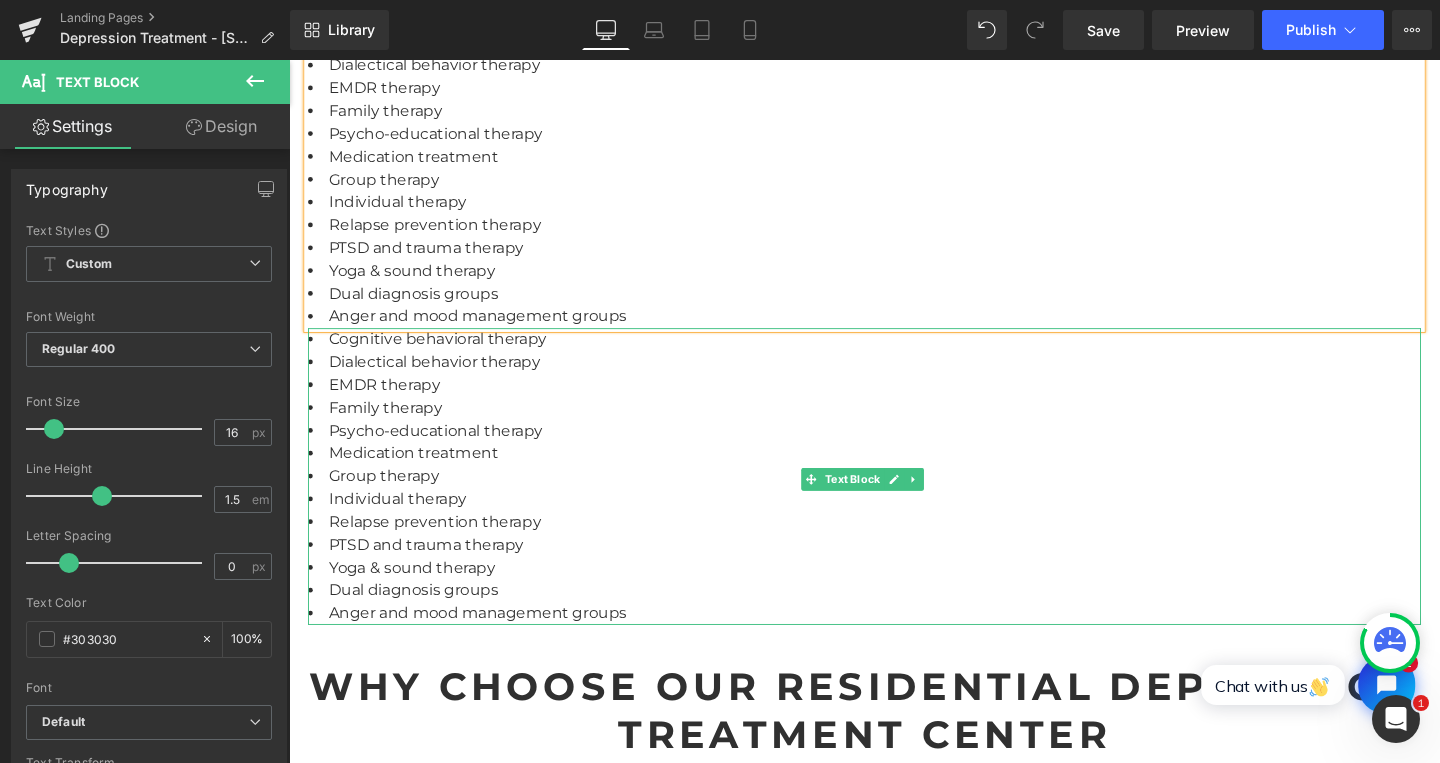 scroll, scrollTop: 3594, scrollLeft: 0, axis: vertical 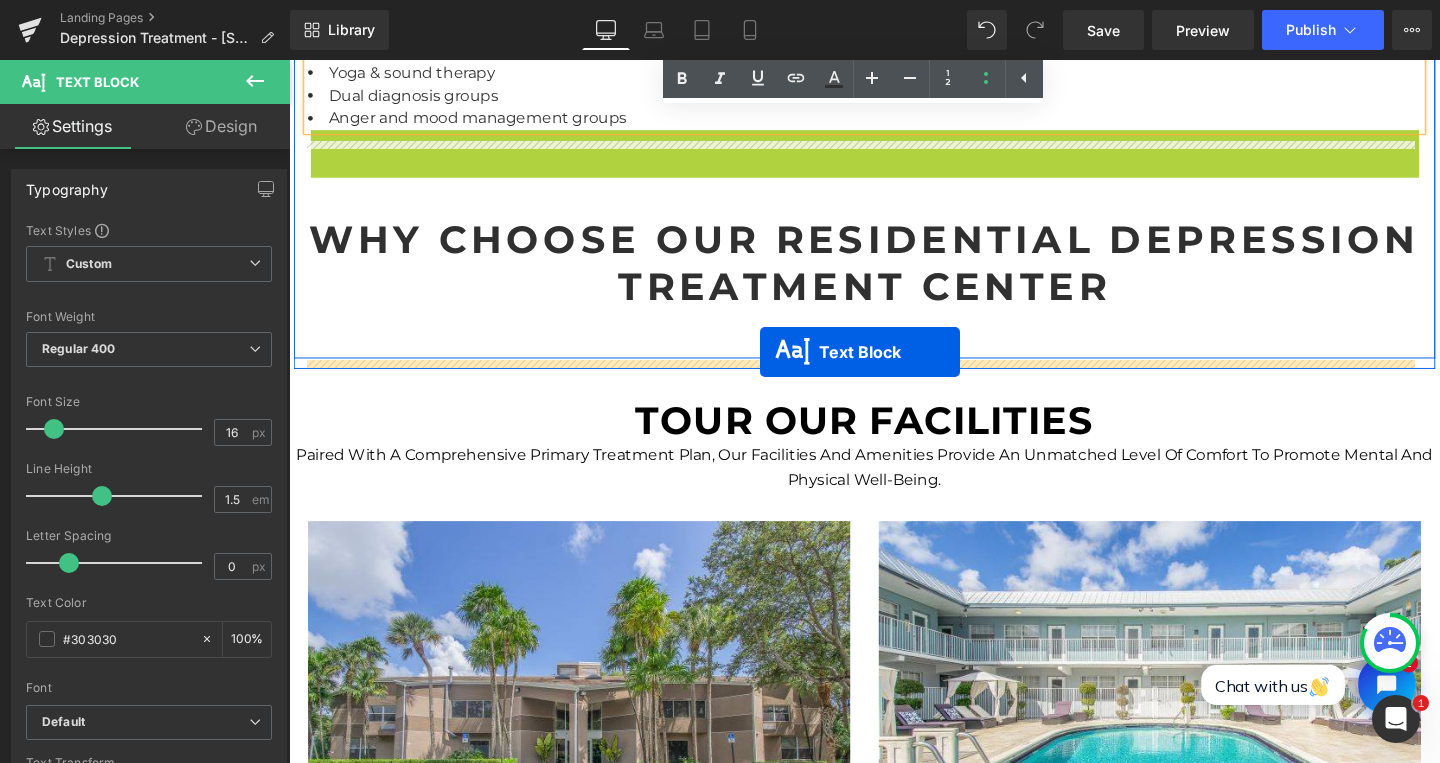 drag, startPoint x: 833, startPoint y: 309, endPoint x: 784, endPoint y: 367, distance: 75.9276 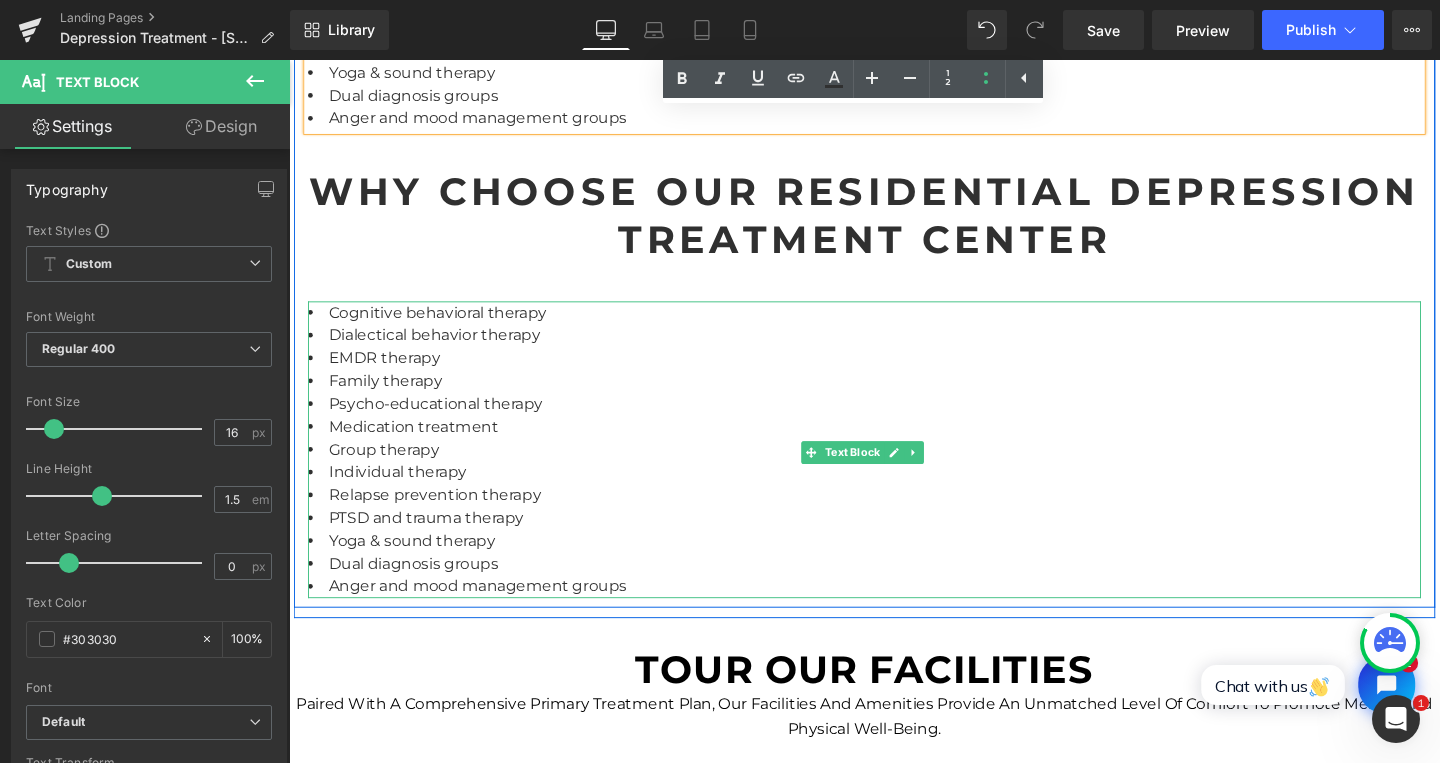 click on "Medication treatment" at bounding box center (894, 446) 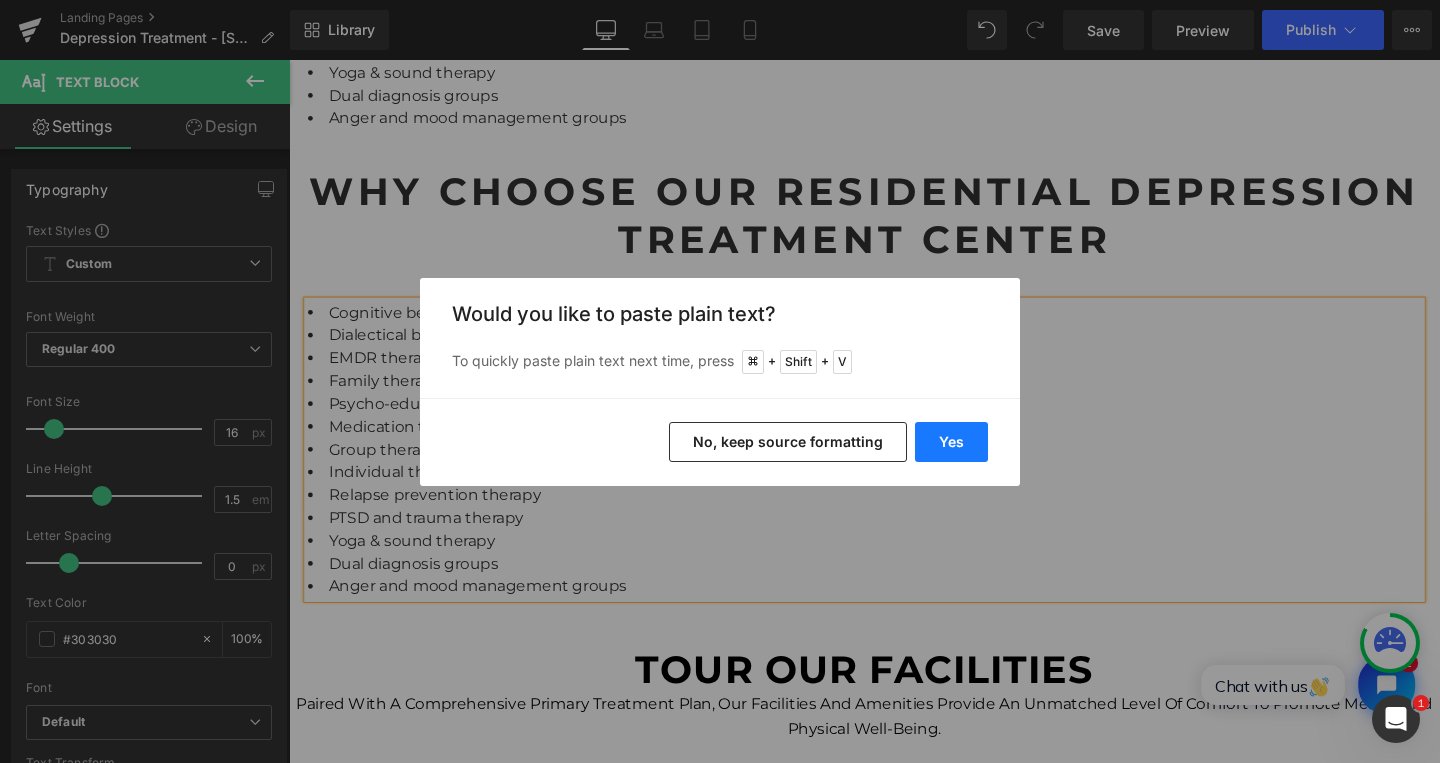 click on "Yes" at bounding box center [951, 442] 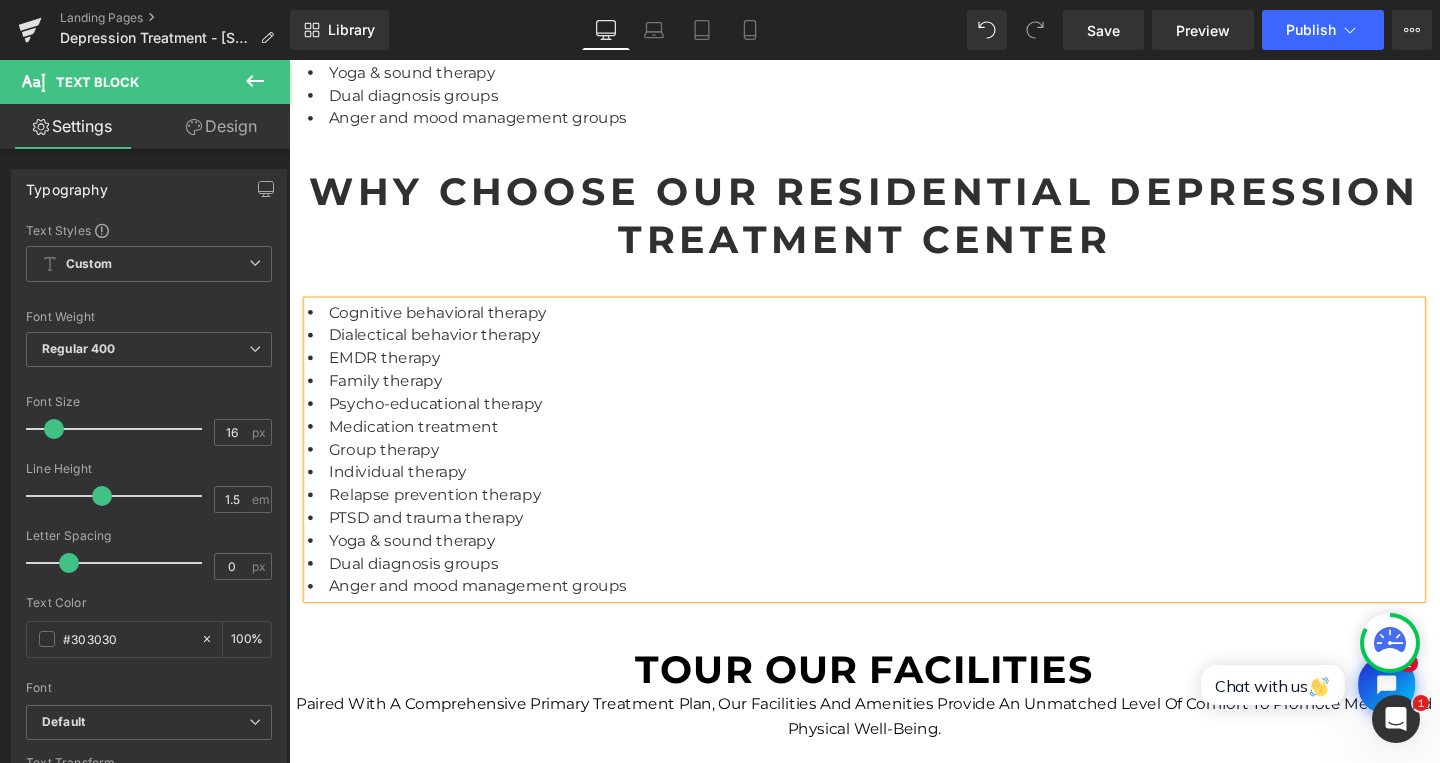 type 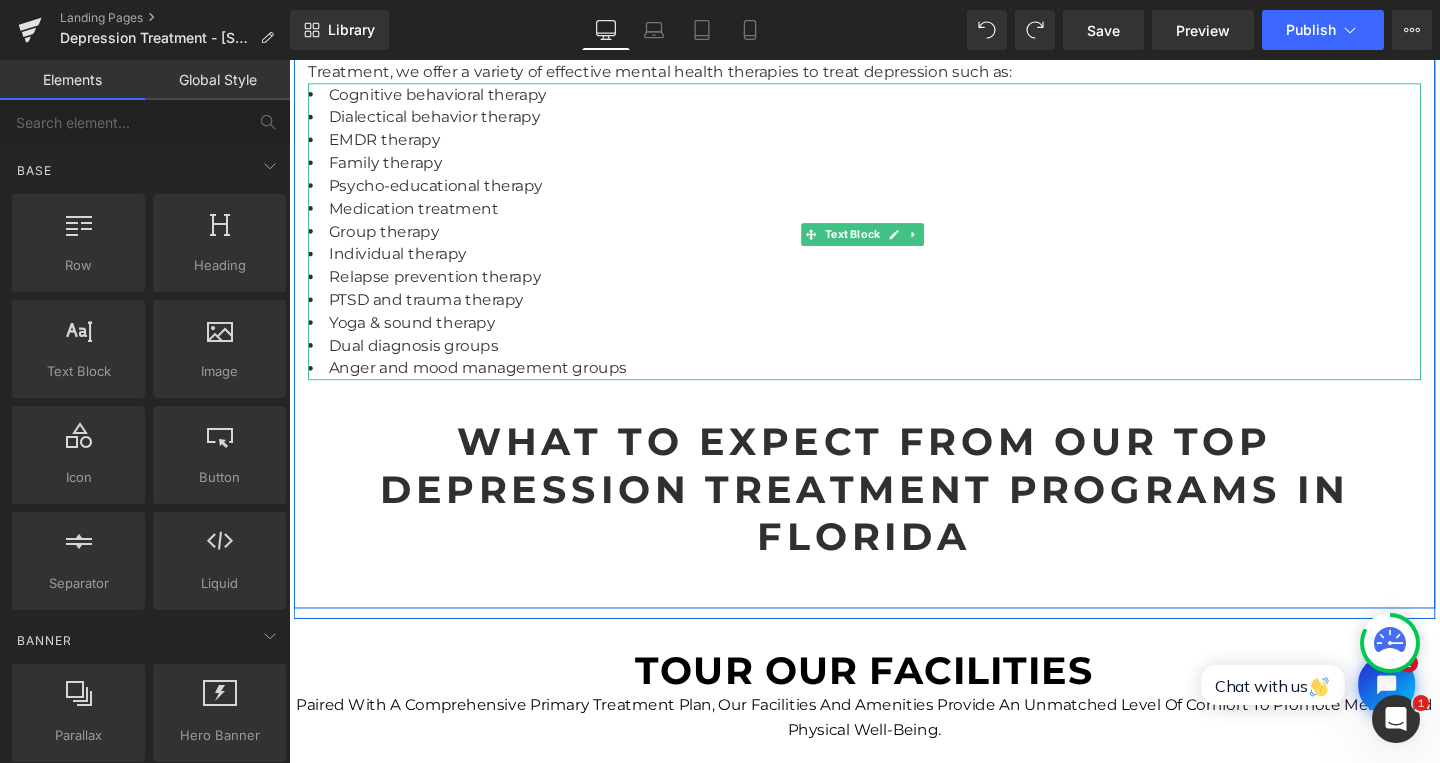 scroll, scrollTop: 3348, scrollLeft: 0, axis: vertical 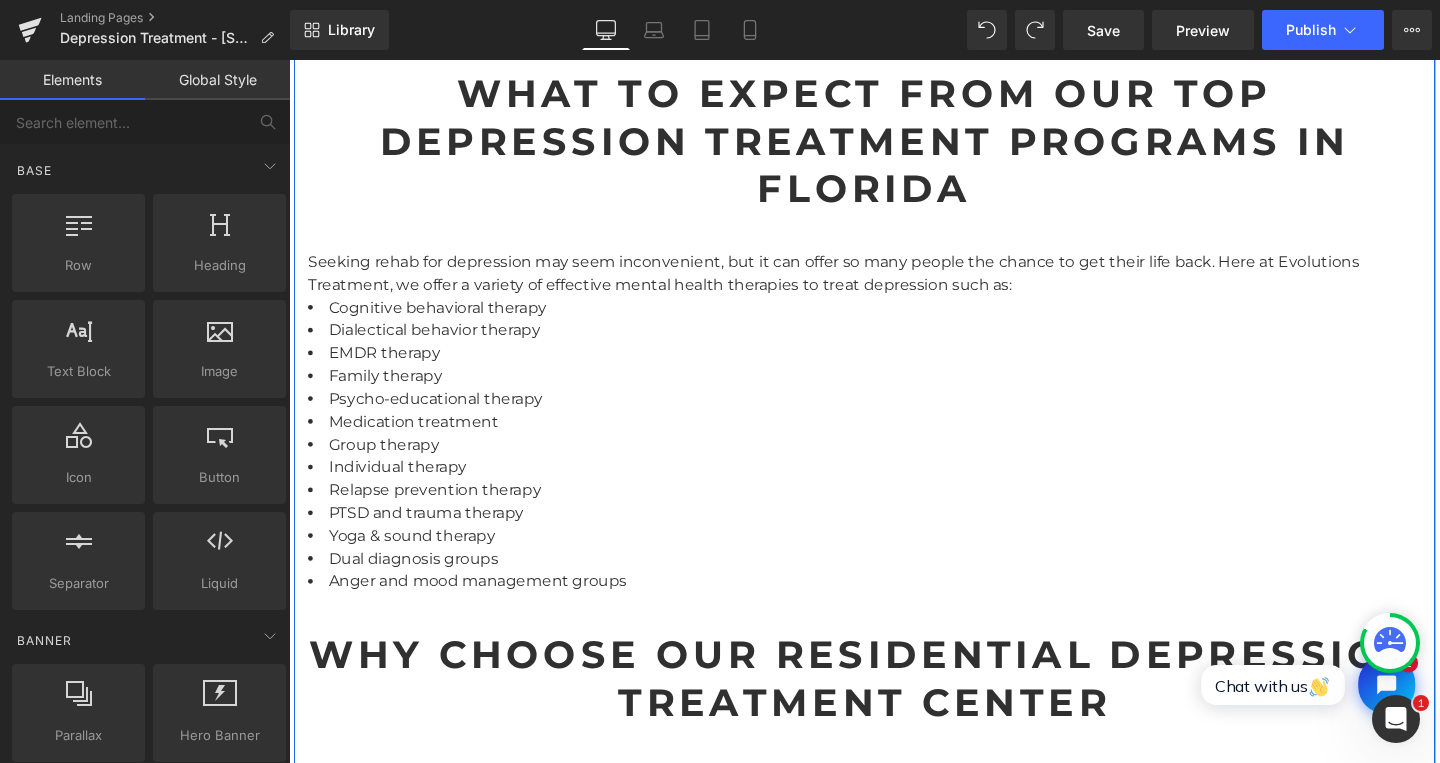 click on "Seeking rehab for depression may seem inconvenient, but it can offer so many people the chance to get their life back. Here at Evolutions Treatment, we offer a variety of effective mental health therapies to treat depression such as:" at bounding box center (894, 284) 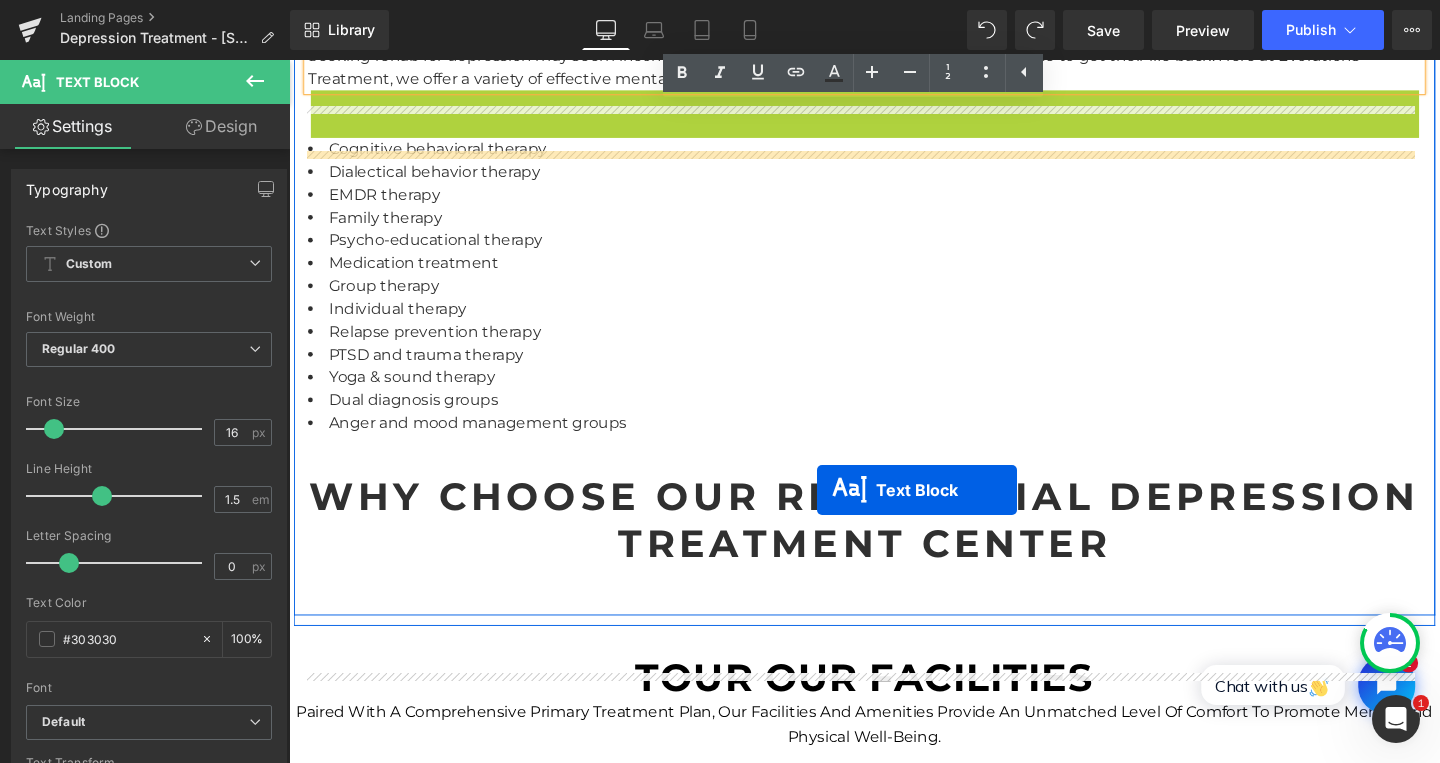 scroll, scrollTop: 3380, scrollLeft: 0, axis: vertical 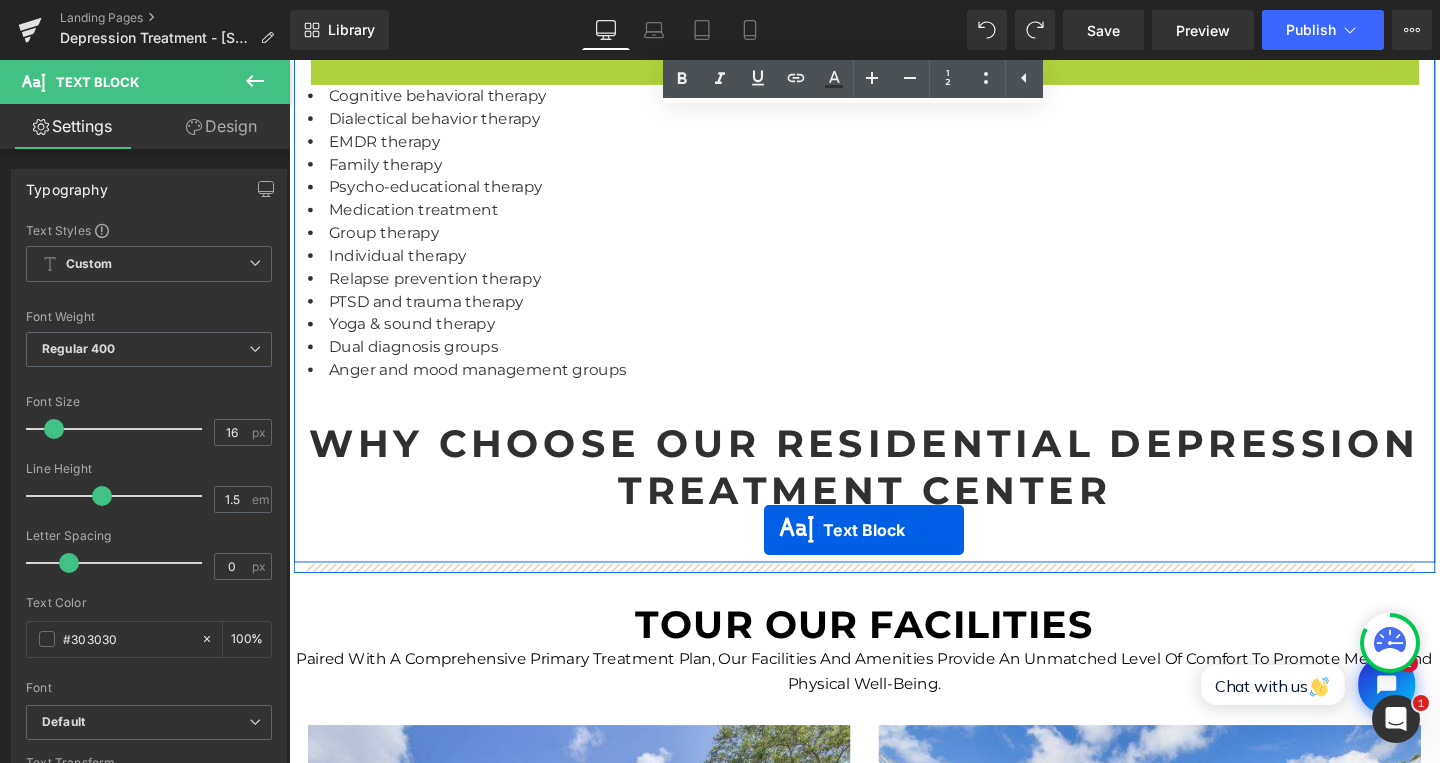 drag, startPoint x: 831, startPoint y: 334, endPoint x: 788, endPoint y: 554, distance: 224.16289 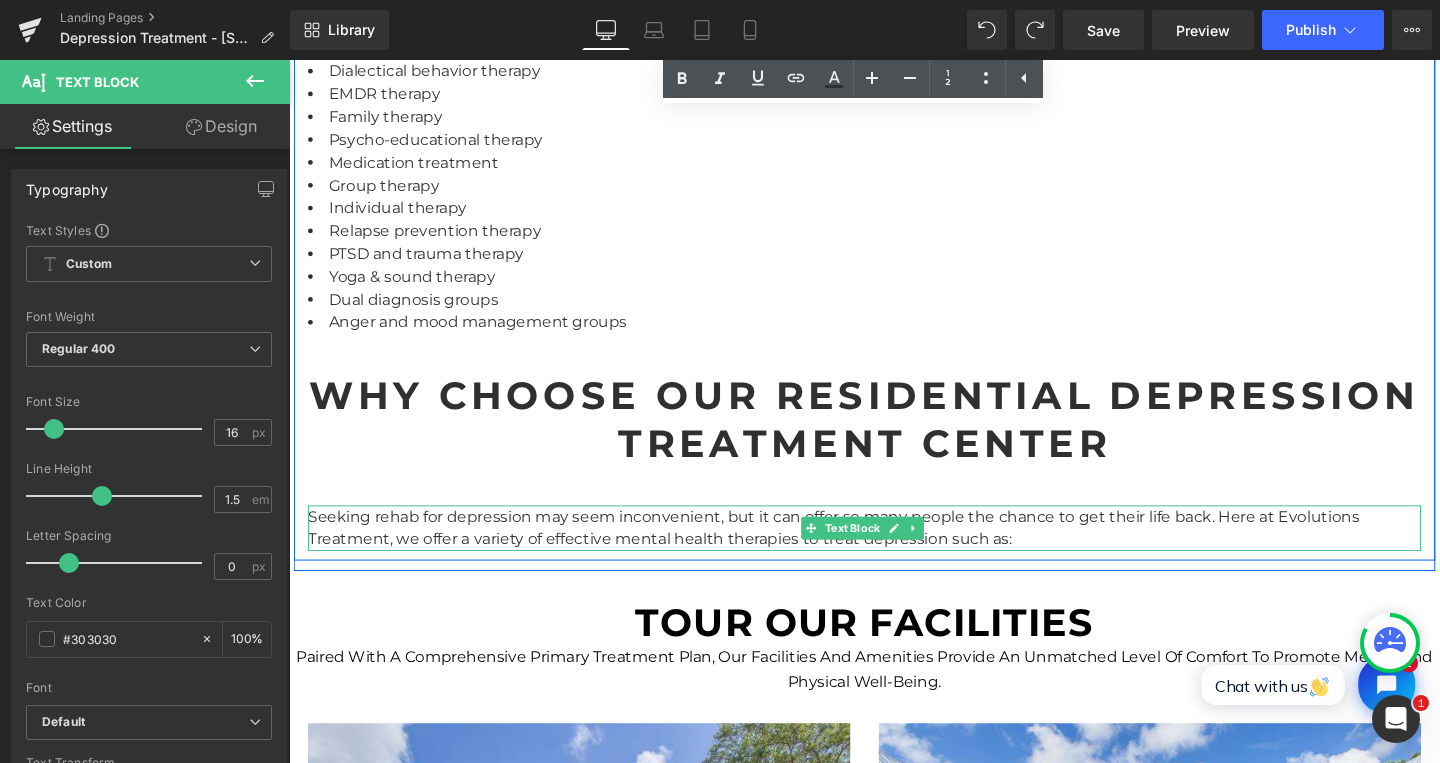 click on "Seeking rehab for depression may seem inconvenient, but it can offer so many people the chance to get their life back. Here at Evolutions Treatment, we offer a variety of effective mental health therapies to treat depression such as:" at bounding box center (894, 552) 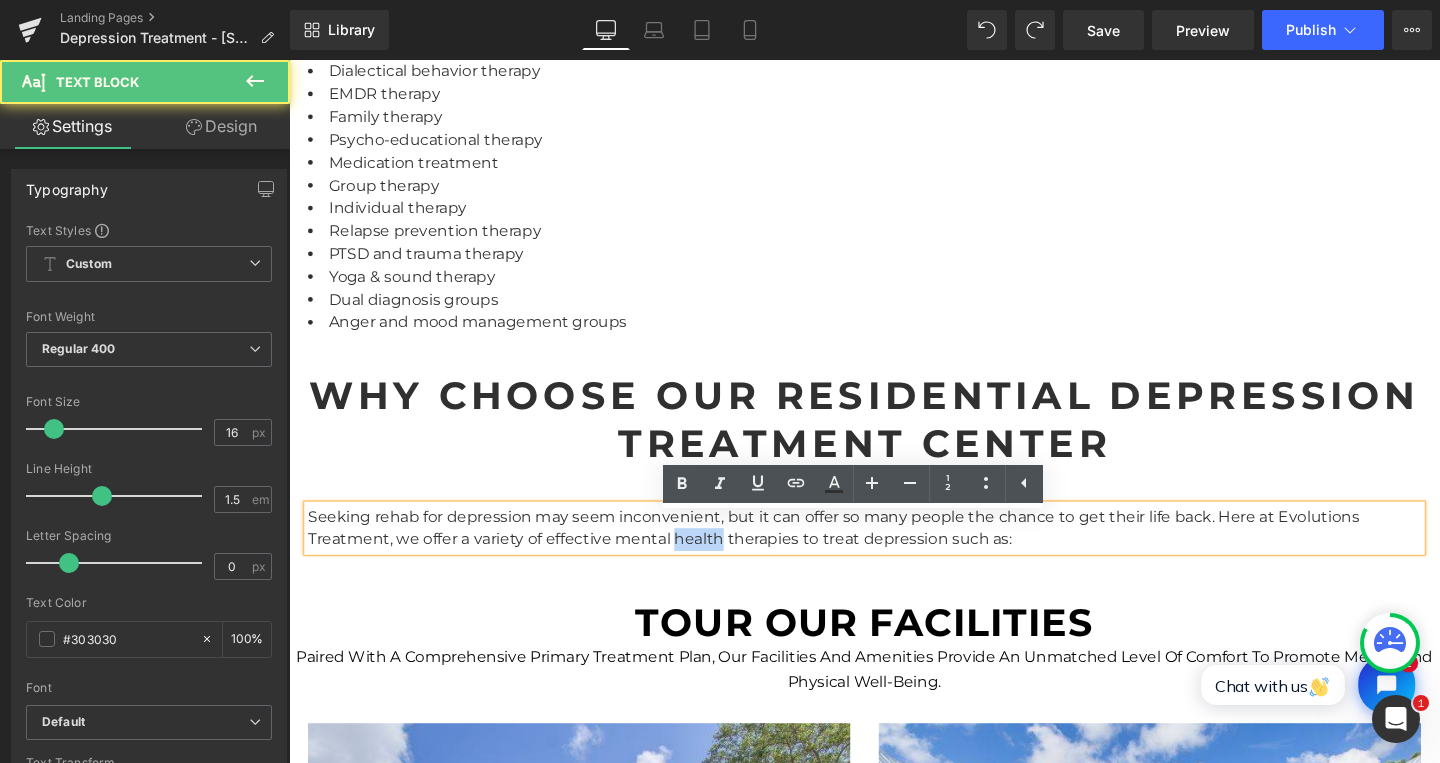 click on "Seeking rehab for depression may seem inconvenient, but it can offer so many people the chance to get their life back. Here at Evolutions Treatment, we offer a variety of effective mental health therapies to treat depression such as:" at bounding box center [894, 552] 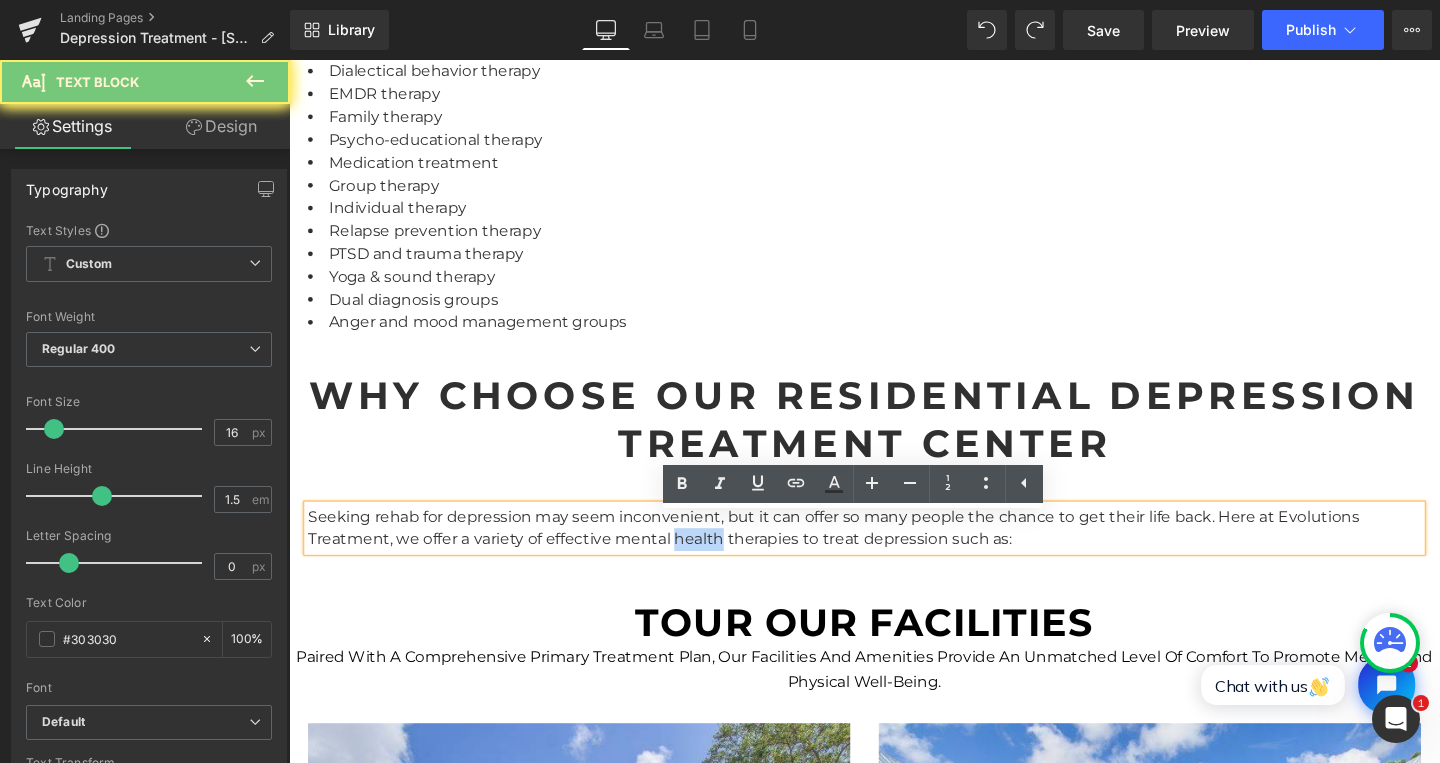 click on "Seeking rehab for depression may seem inconvenient, but it can offer so many people the chance to get their life back. Here at Evolutions Treatment, we offer a variety of effective mental health therapies to treat depression such as:" at bounding box center (894, 552) 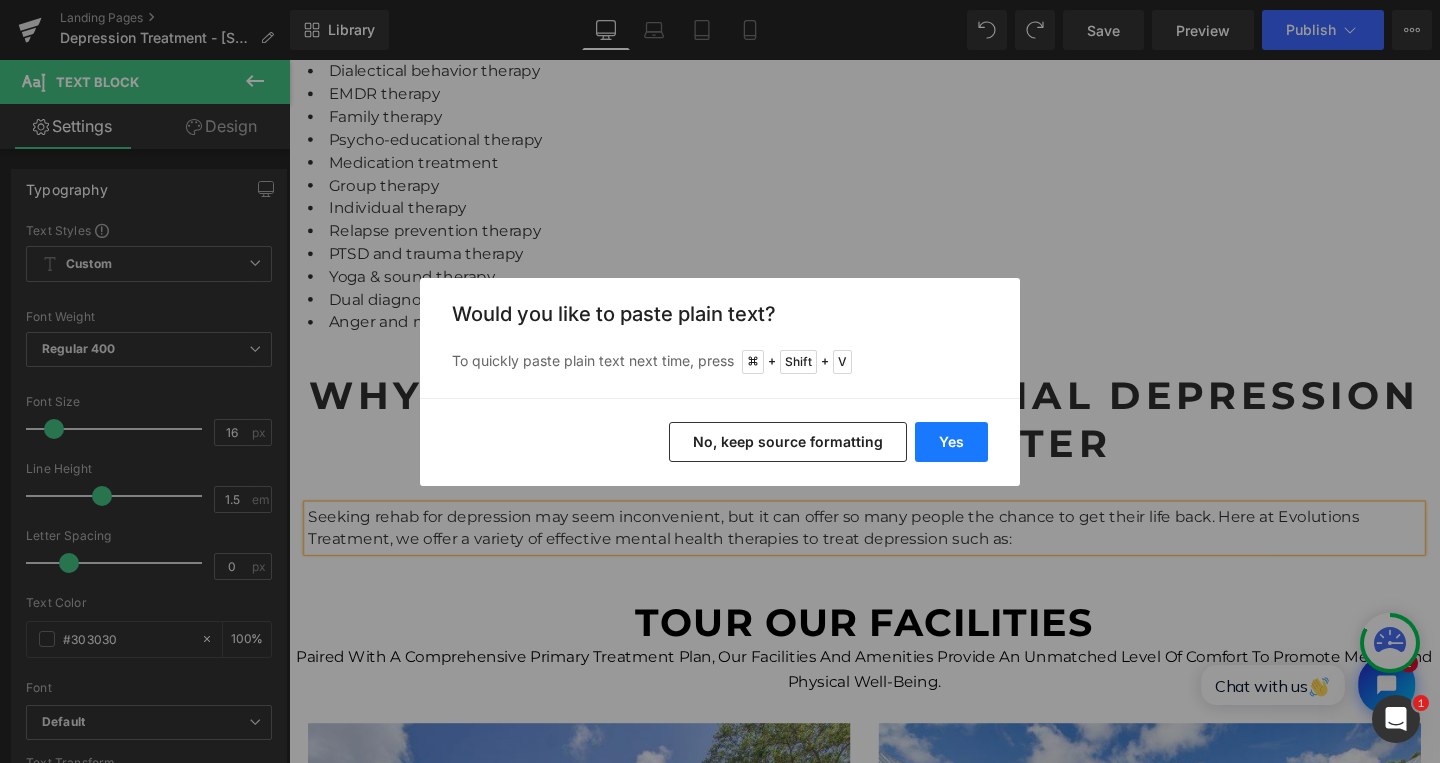 click on "Yes" at bounding box center (951, 442) 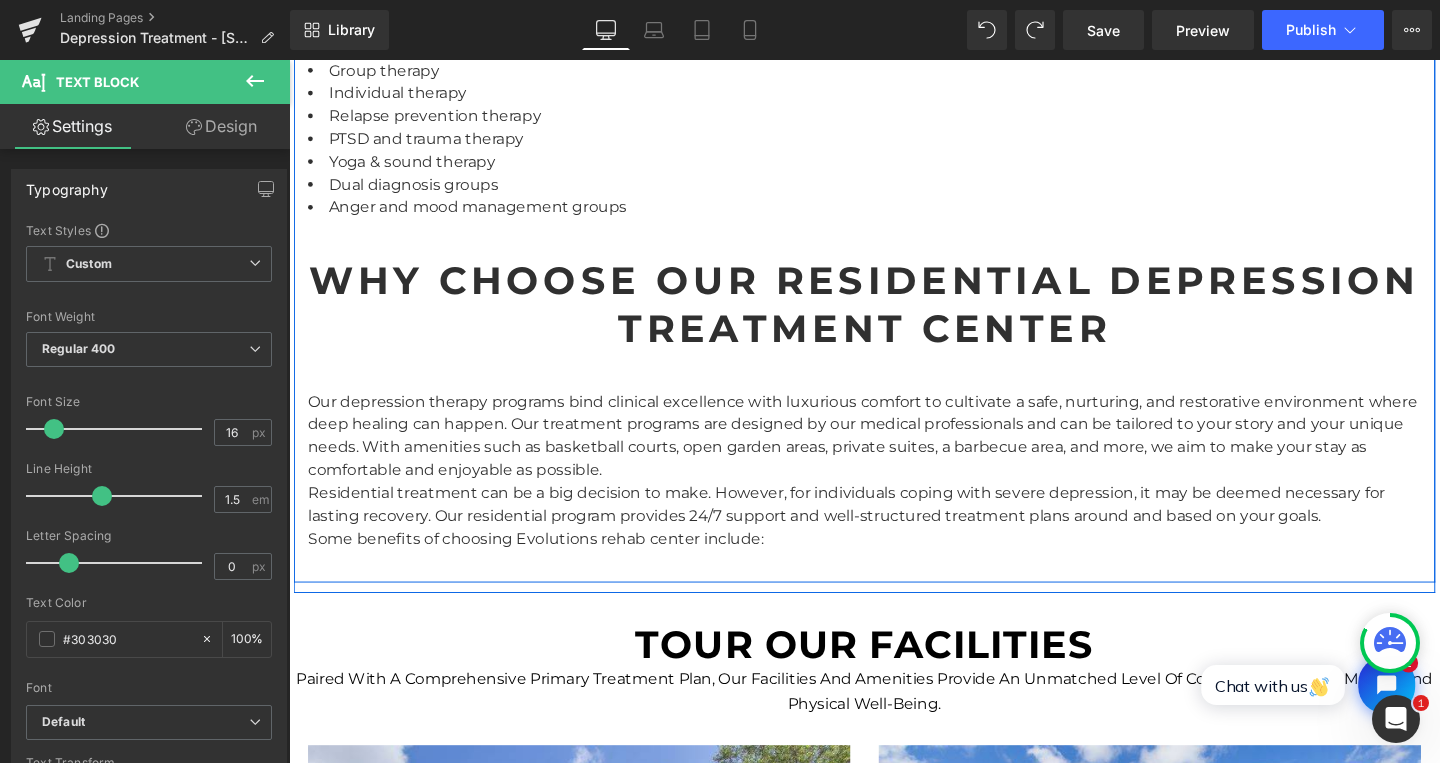 scroll, scrollTop: 3540, scrollLeft: 0, axis: vertical 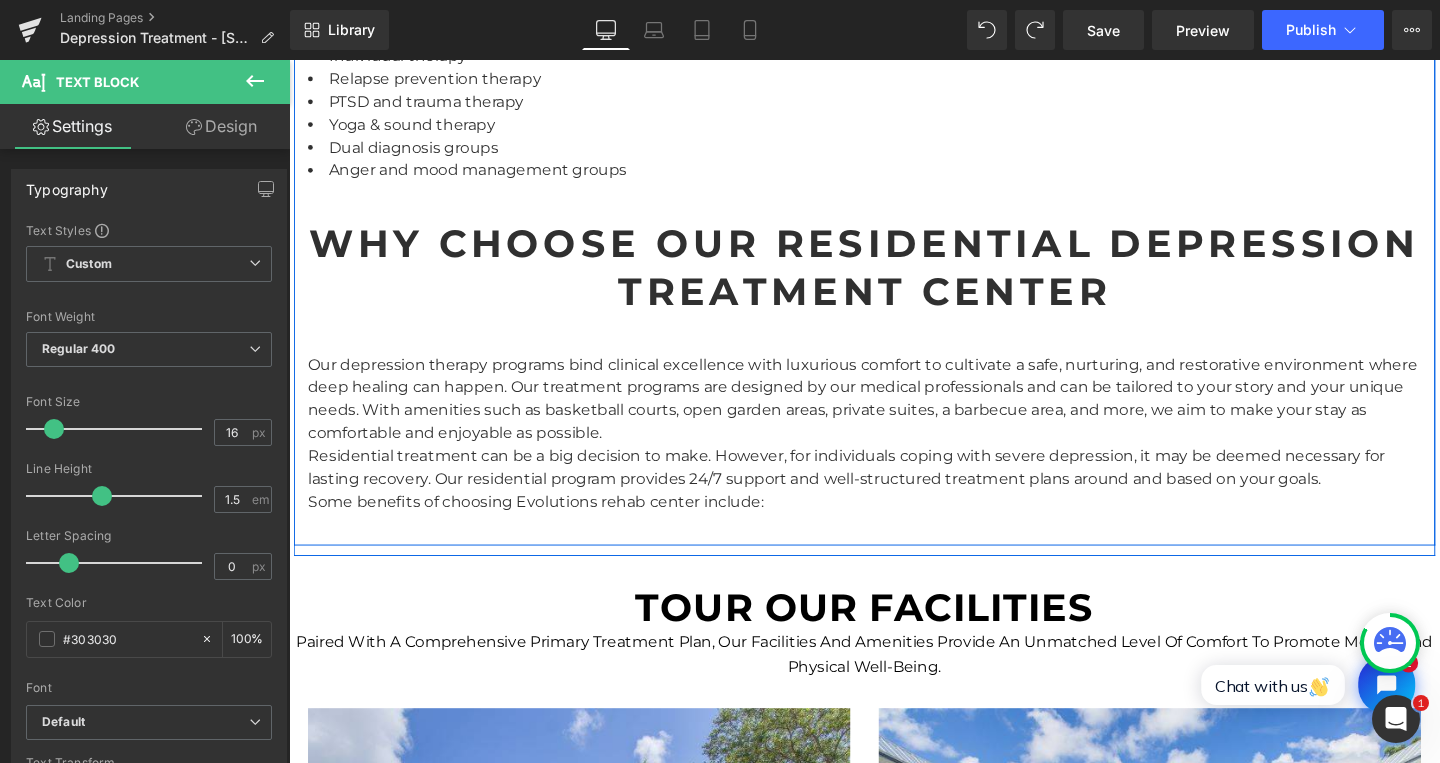 click on "Our depression therapy programs bind clinical excellence with luxurious comfort to cultivate a safe, nurturing, and restorative environment where deep healing can happen. Our treatment programs are designed by our medical professionals and can be tailored to your story and your unique needs. With amenities such as basketball courts, open garden areas, private suites, a barbecue area, and more, we aim to make your stay as comfortable and enjoyable as possible. Residential treatment can be a big decision to make. However, for individuals coping with severe depression, it may be deemed necessary for lasting recovery. Our residential program provides 24/7 support and well-structured treatment plans around and based on your goals. Some benefits of choosing Evolutions rehab center include:" at bounding box center [894, 464] 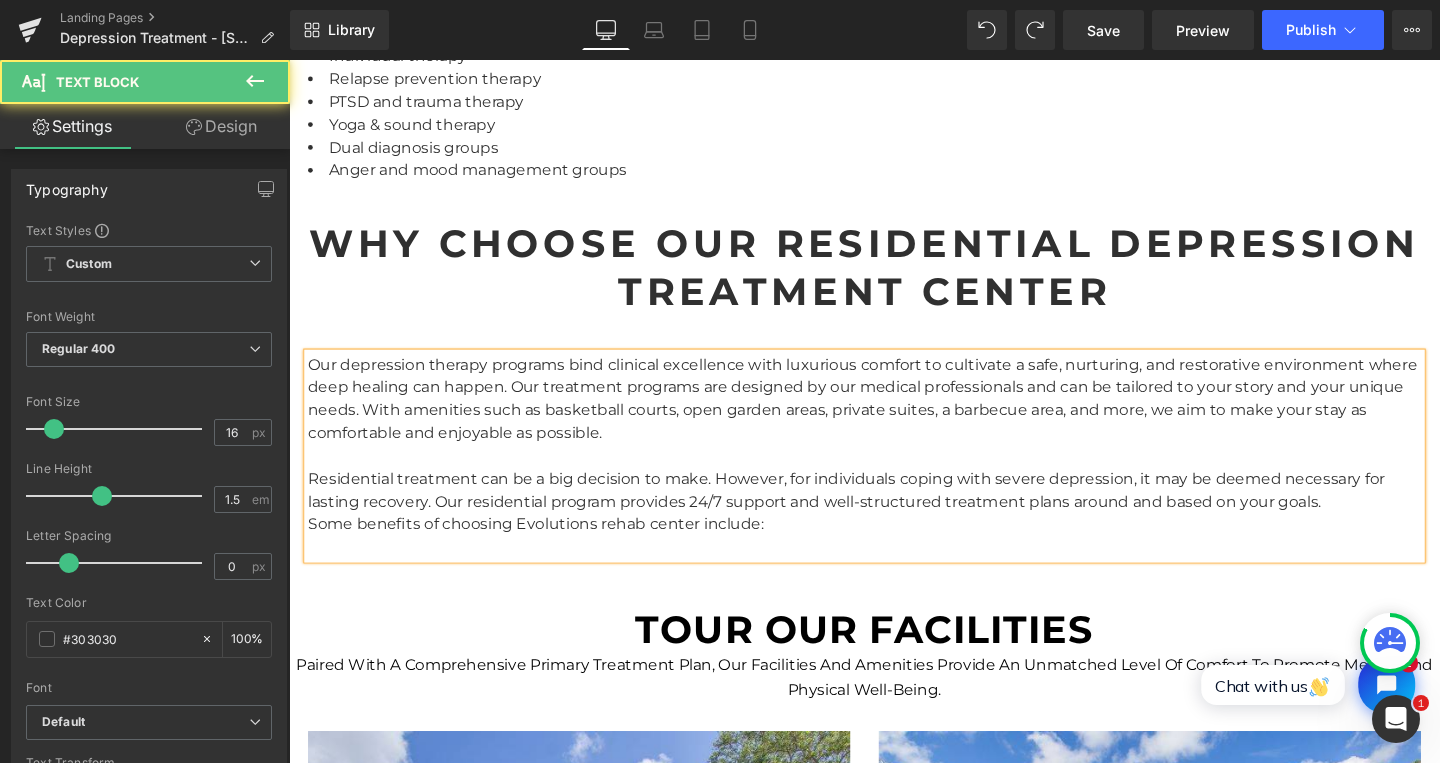 click on "Our depression therapy programs bind clinical excellence with luxurious comfort to cultivate a safe, nurturing, and restorative environment where deep healing can happen. Our treatment programs are designed by our medical professionals and can be tailored to your story and your unique needs. With amenities such as basketball courts, open garden areas, private suites, a barbecue area, and more, we aim to make your stay as comfortable and enjoyable as possible. Residential treatment can be a big decision to make. However, for individuals coping with severe depression, it may be deemed necessary for lasting recovery. Our residential program provides 24/7 support and well-structured treatment plans around and based on your goals. Some benefits of choosing Evolutions rehab center include:" at bounding box center (894, 476) 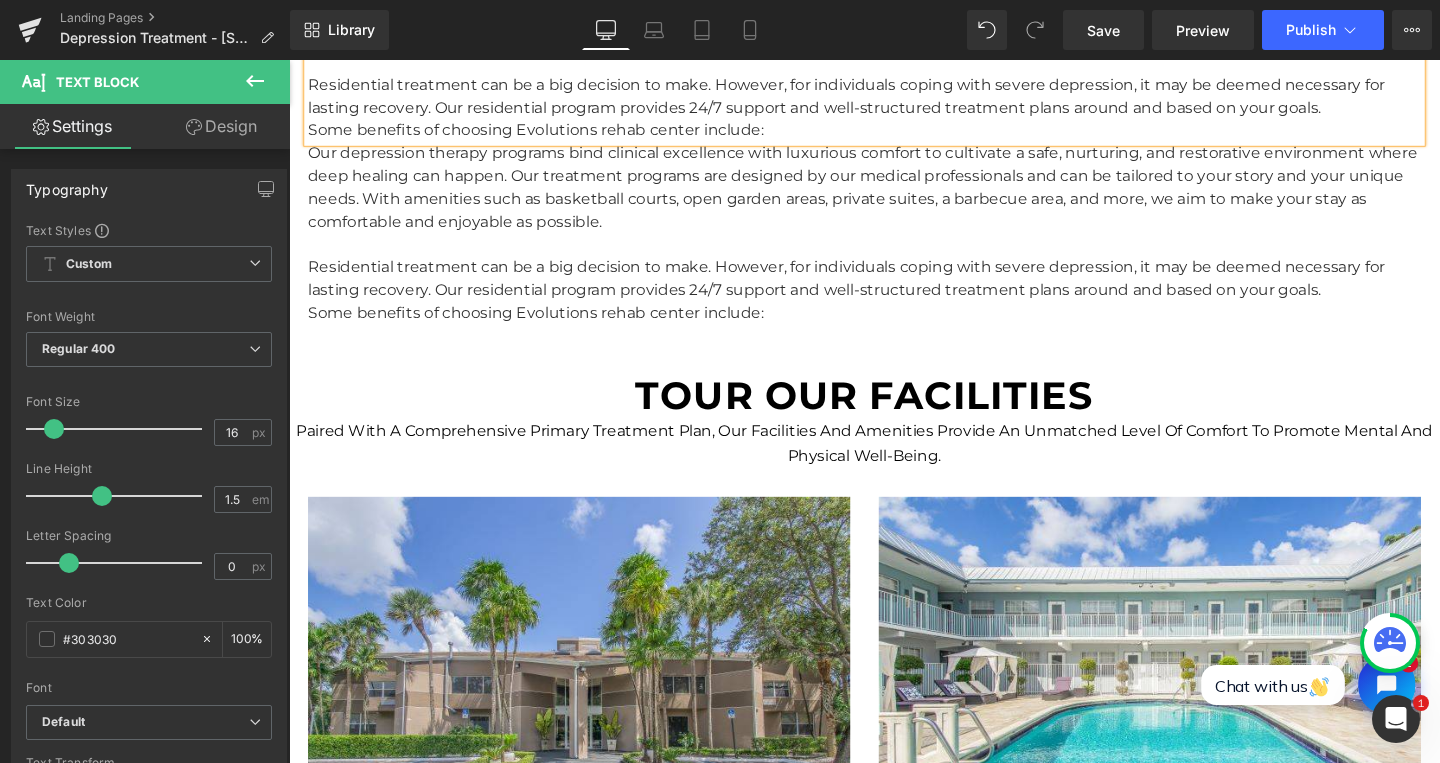 scroll, scrollTop: 3972, scrollLeft: 0, axis: vertical 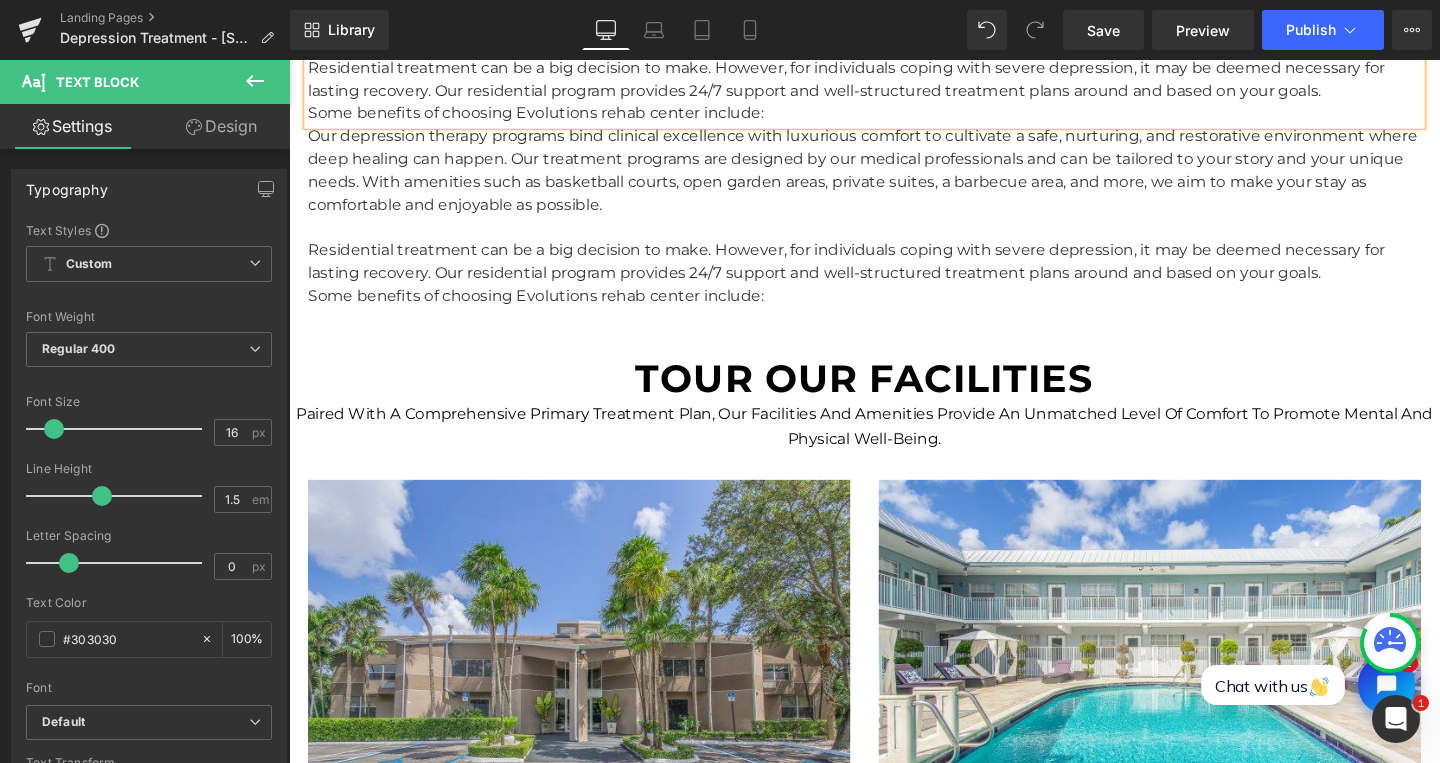 click on "Our depression therapy programs bind clinical excellence with luxurious comfort to cultivate a safe, nurturing, and restorative environment where deep healing can happen. Our treatment programs are designed by our medical professionals and can be tailored to your story and your unique needs. With amenities such as basketball courts, open garden areas, private suites, a barbecue area, and more, we aim to make your stay as comfortable and enjoyable as possible." at bounding box center [894, 176] 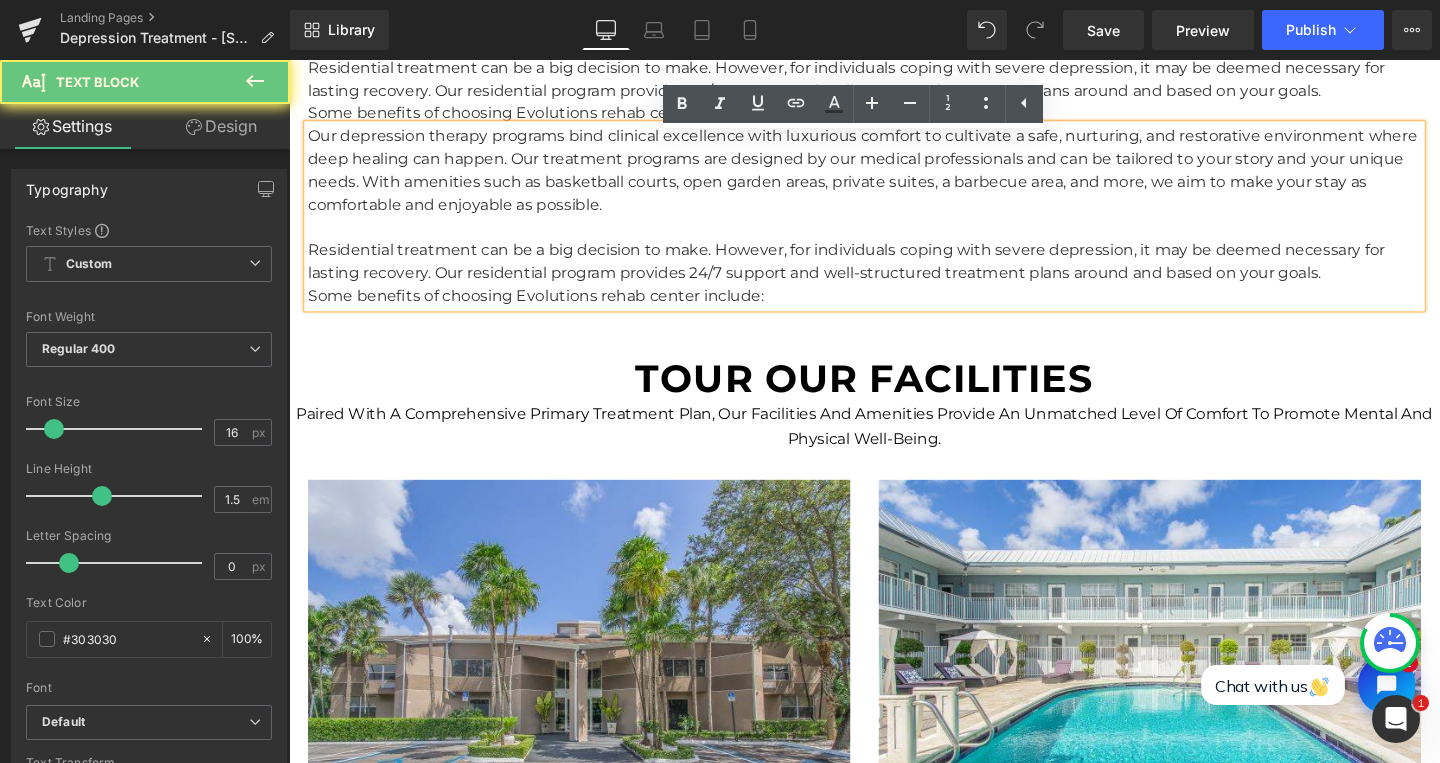 click on "Our depression therapy programs bind clinical excellence with luxurious comfort to cultivate a safe, nurturing, and restorative environment where deep healing can happen. Our treatment programs are designed by our medical professionals and can be tailored to your story and your unique needs. With amenities such as basketball courts, open garden areas, private suites, a barbecue area, and more, we aim to make your stay as comfortable and enjoyable as possible." at bounding box center (894, 176) 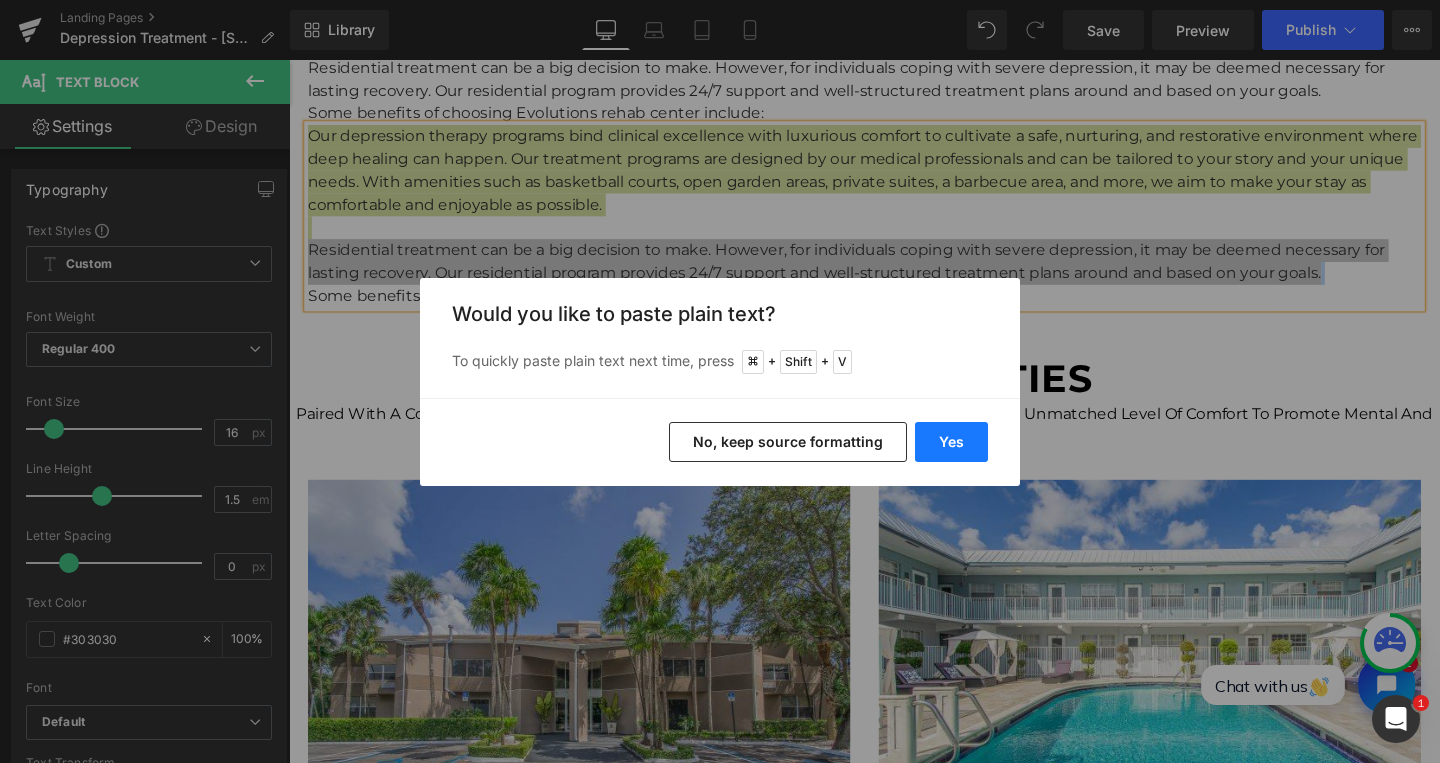 click on "Yes" at bounding box center [951, 442] 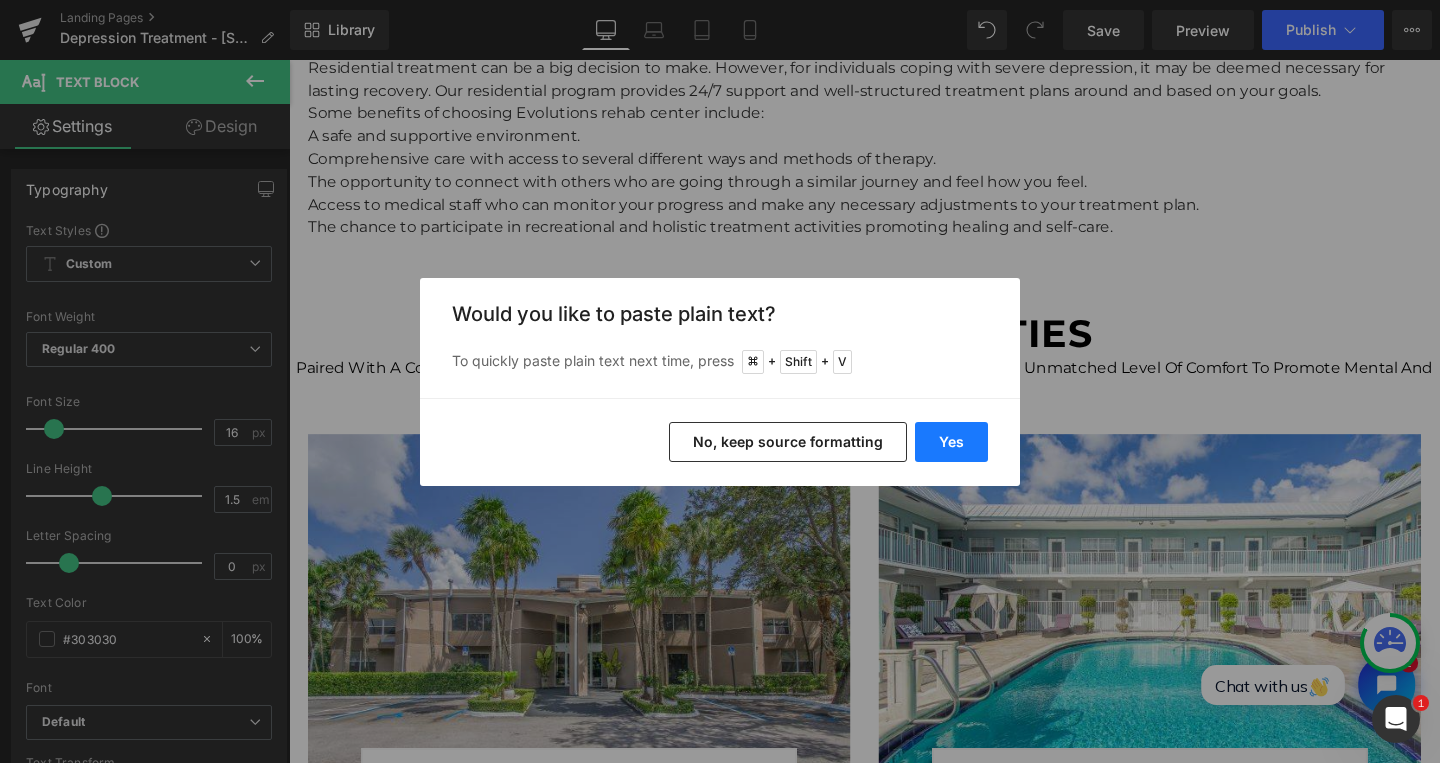 type 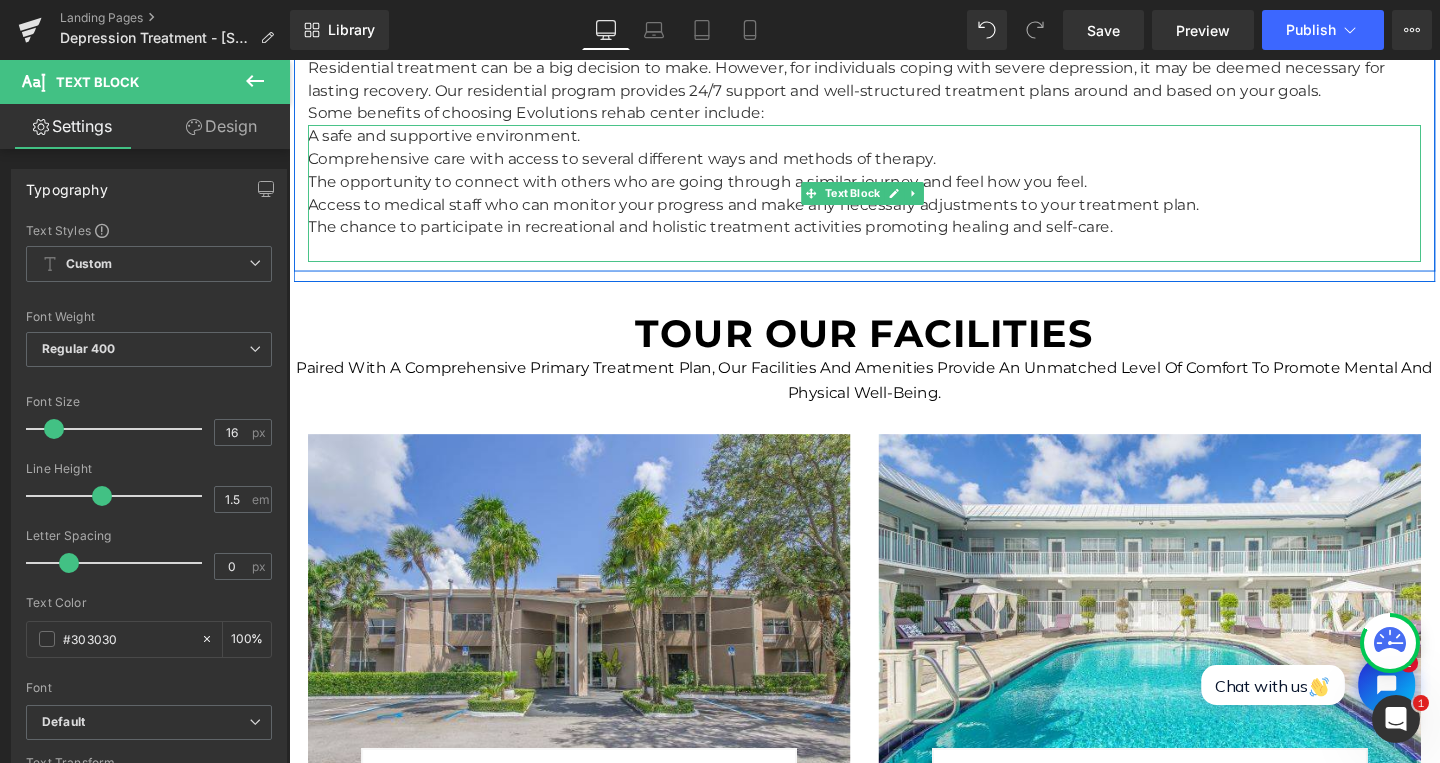 click on "A safe and supportive environment. Comprehensive care with access to several different ways and methods of therapy. The opportunity to connect with others who are going through a similar journey and feel how you feel. Access to medical staff who can monitor your progress and make any necessary adjustments to your treatment plan. The chance to participate in recreational and holistic treatment activities promoting healing and self-care." at bounding box center [894, 200] 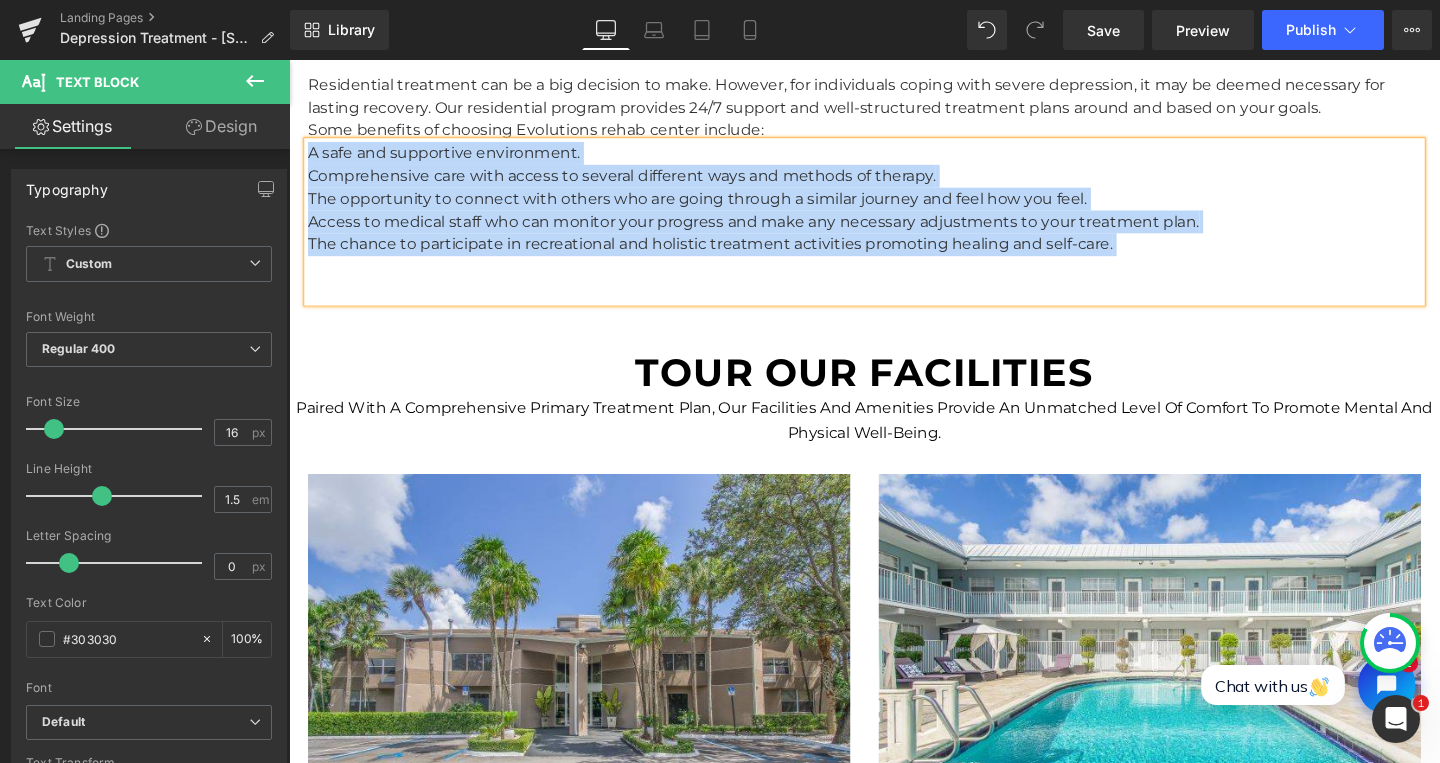 scroll, scrollTop: 3892, scrollLeft: 0, axis: vertical 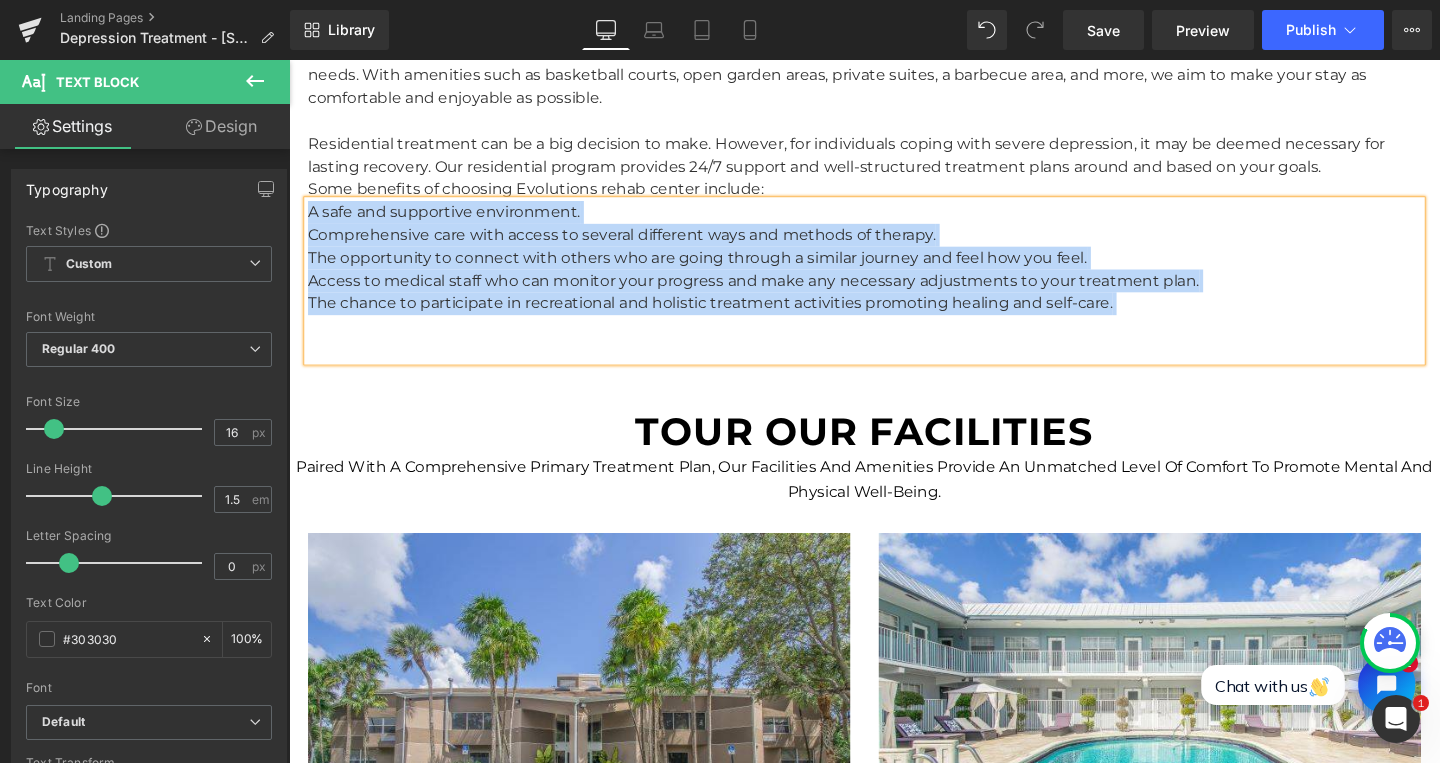 click on "A safe and supportive environment. Comprehensive care with access to several different ways and methods of therapy. The opportunity to connect with others who are going through a similar journey and feel how you feel. Access to medical staff who can monitor your progress and make any necessary adjustments to your treatment plan. The chance to participate in recreational and holistic treatment activities promoting healing and self-care." at bounding box center [894, 292] 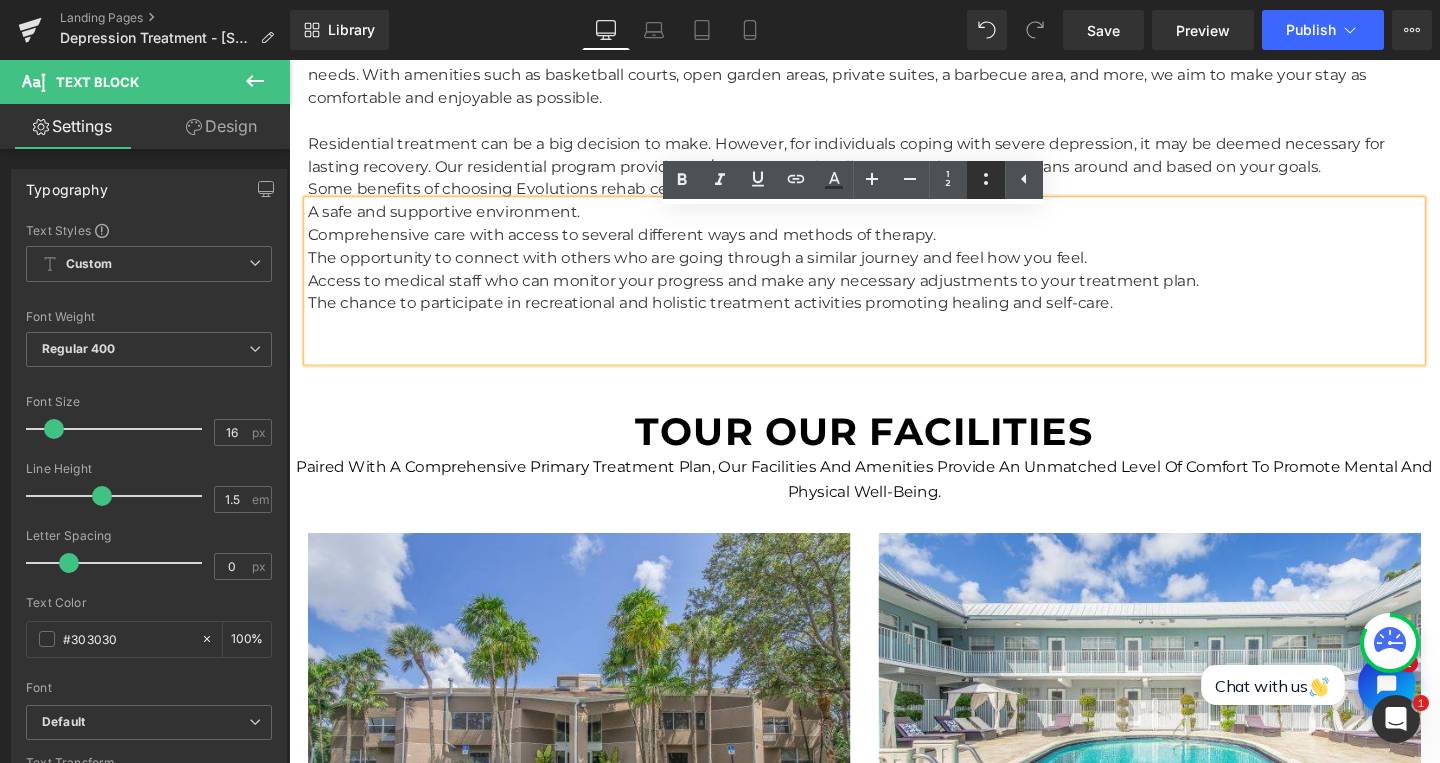 click 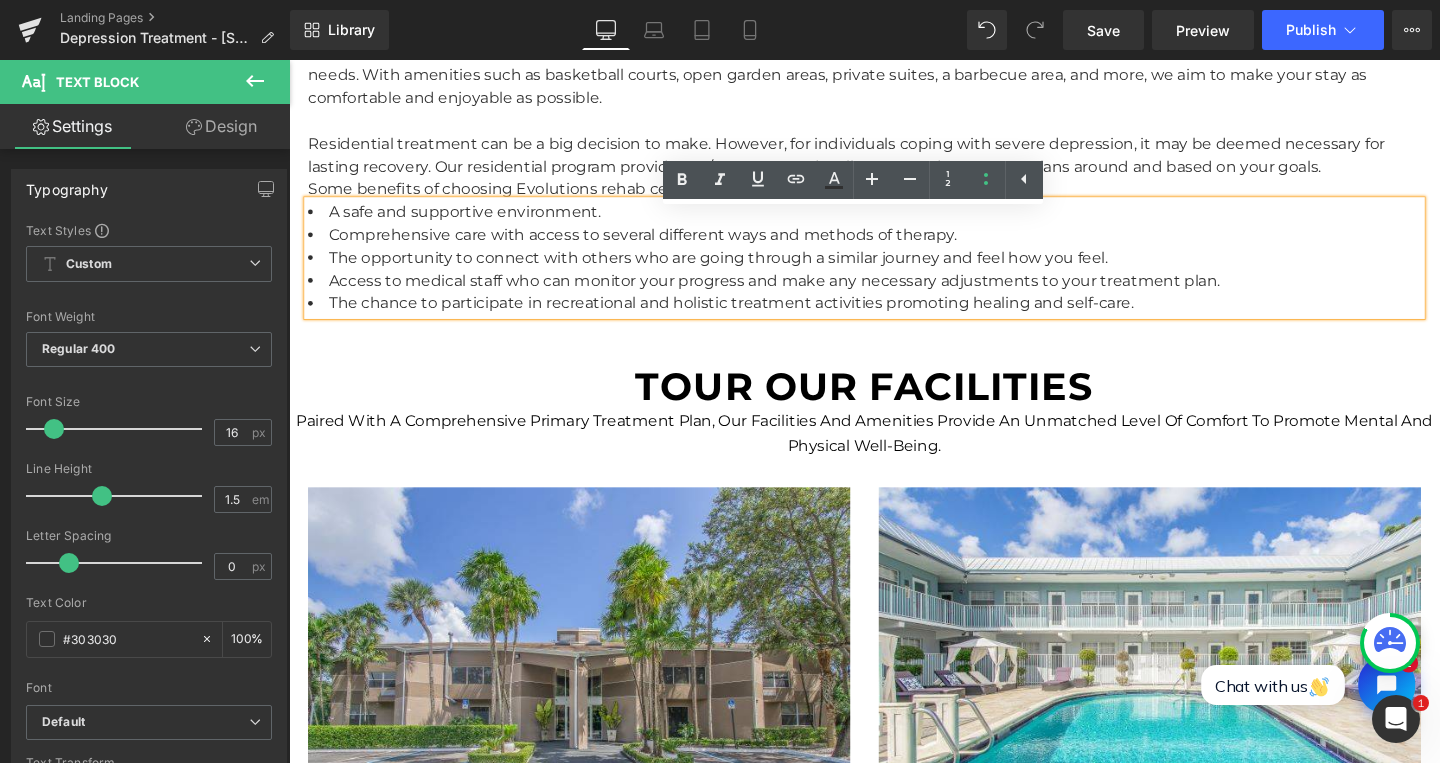 click on "The chance to participate in recreational and holistic treatment activities promoting healing and self-care." at bounding box center (894, 316) 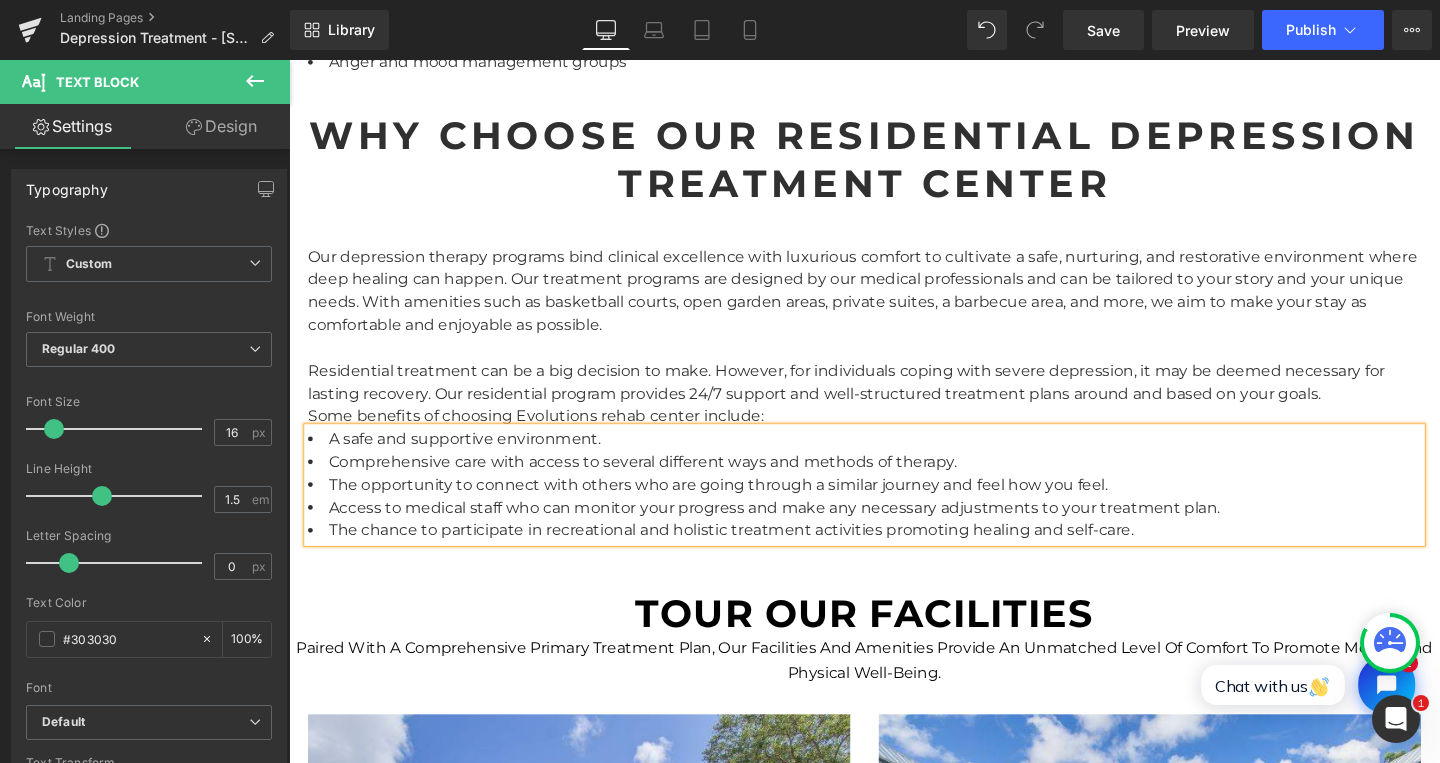 scroll, scrollTop: 3588, scrollLeft: 0, axis: vertical 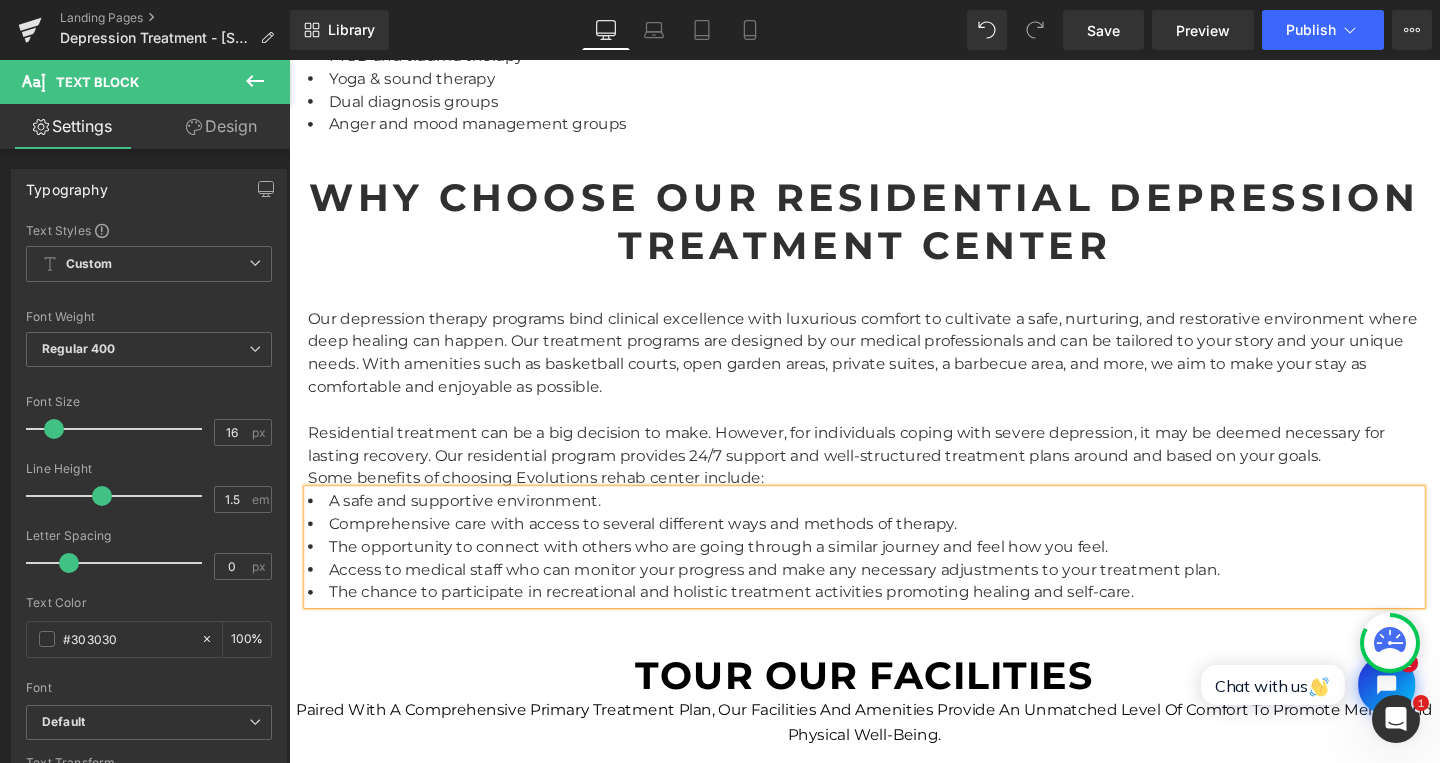 click on "Why Choose Our Residential Depression Treatment Center" at bounding box center (894, 230) 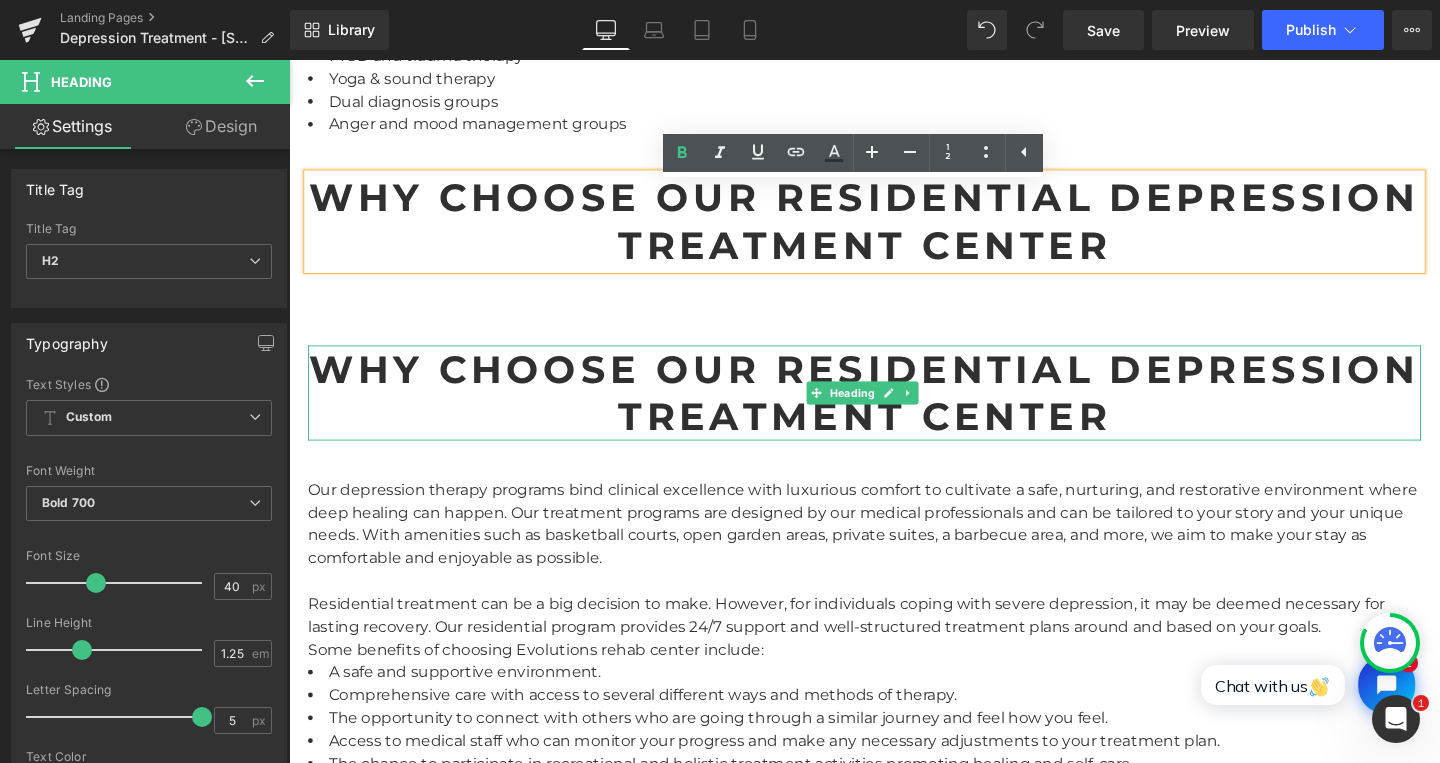 drag, startPoint x: 765, startPoint y: 404, endPoint x: 846, endPoint y: 304, distance: 128.68954 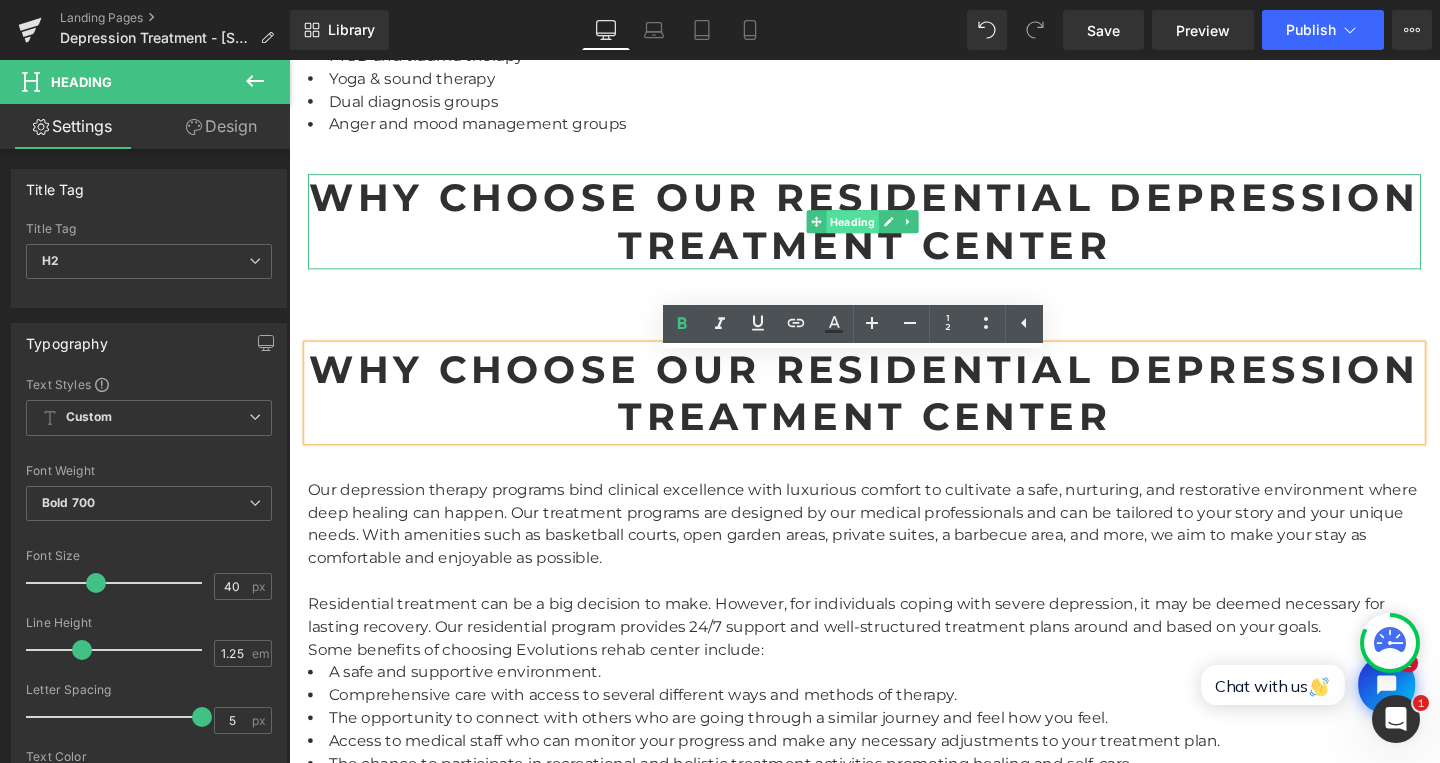 click on "Heading" at bounding box center (880, 230) 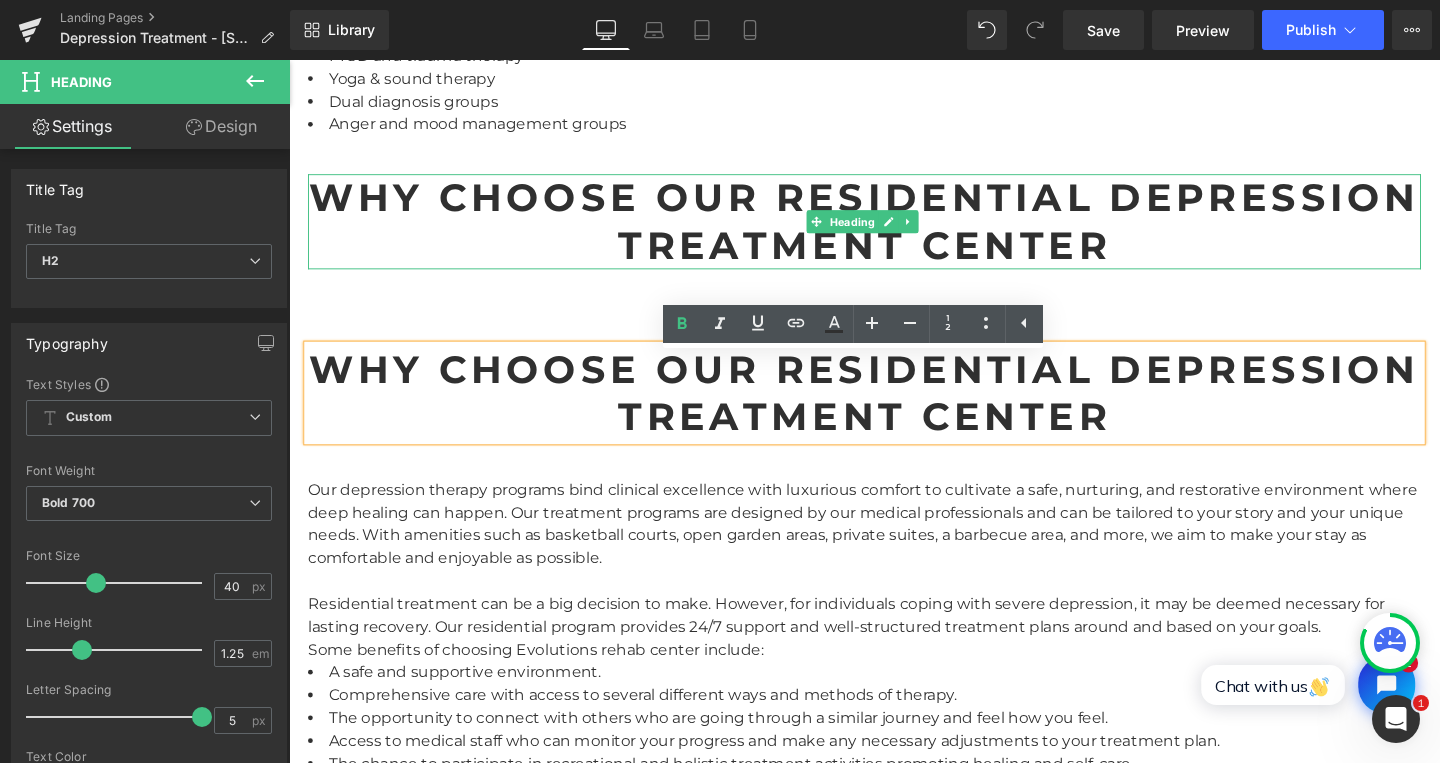 click on "Why Choose Our Residential Depression Treatment Center" at bounding box center [894, 230] 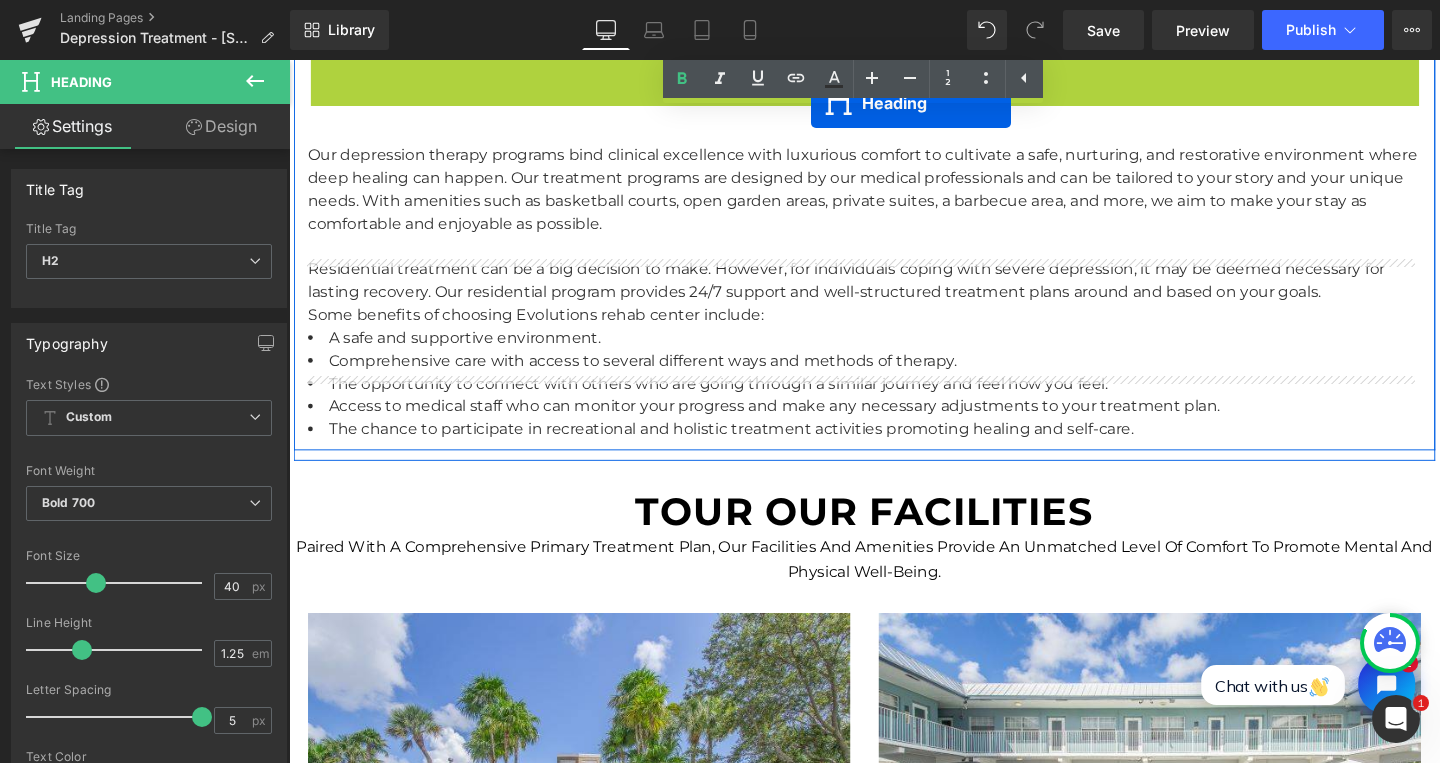 scroll, scrollTop: 3972, scrollLeft: 0, axis: vertical 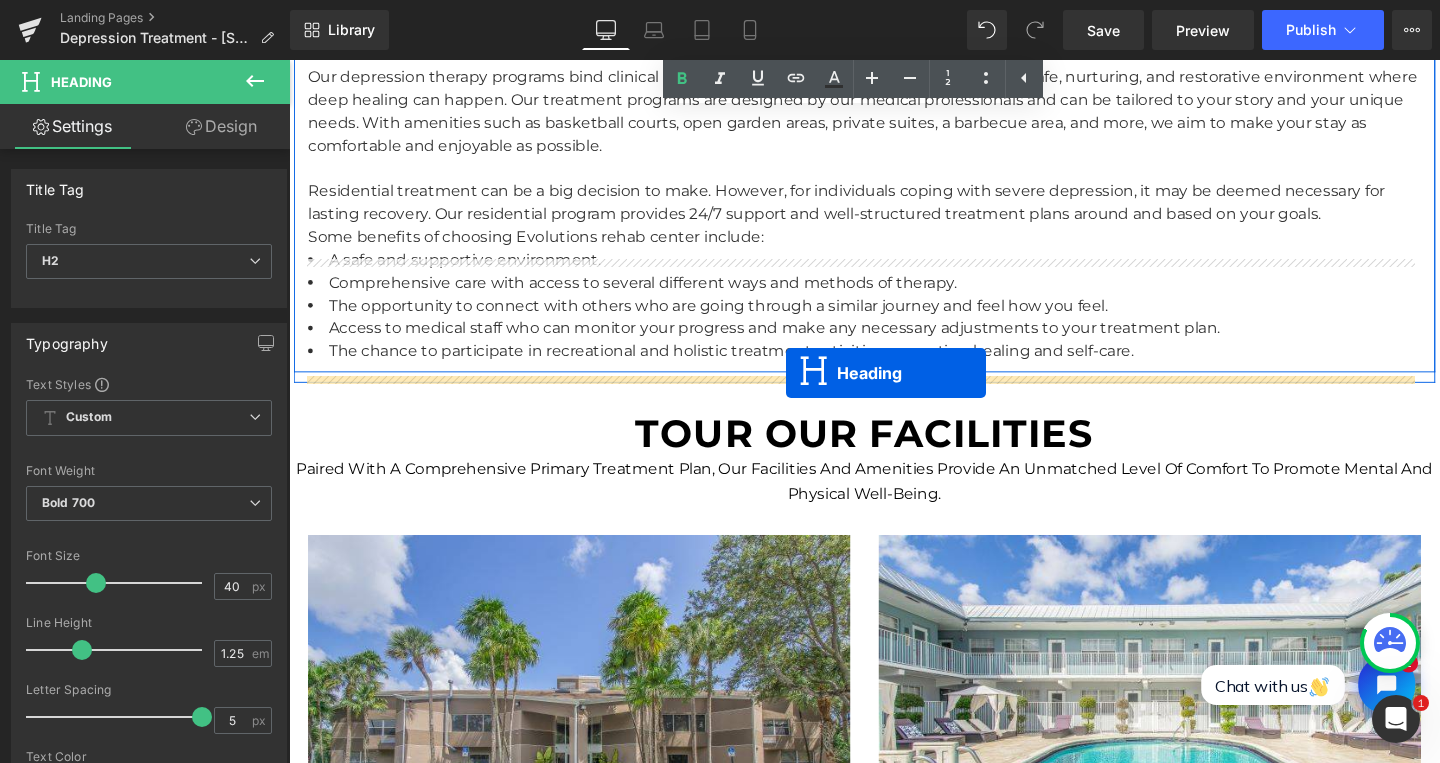 drag, startPoint x: 840, startPoint y: 422, endPoint x: 812, endPoint y: 391, distance: 41.773197 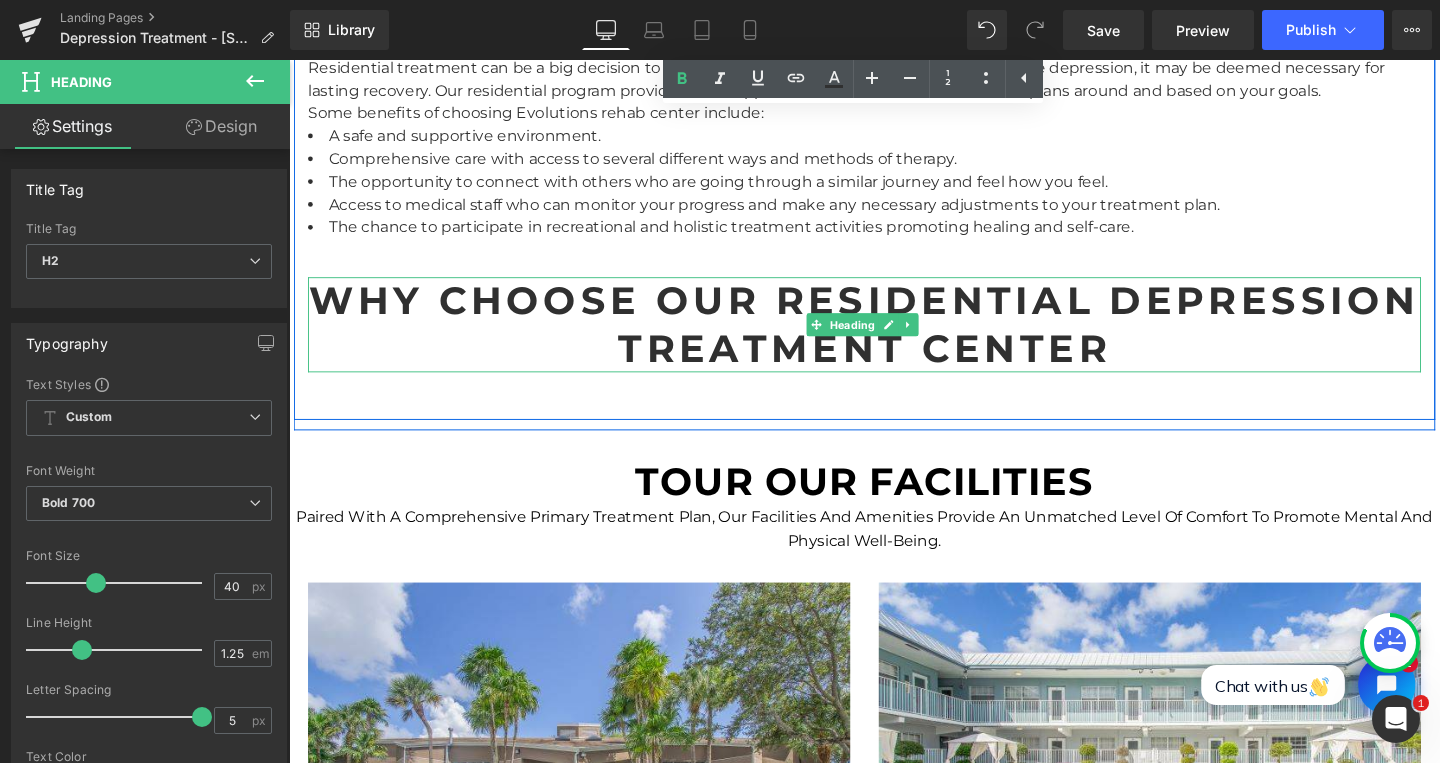 click on "Why Choose Our Residential Depression Treatment Center" at bounding box center (894, 338) 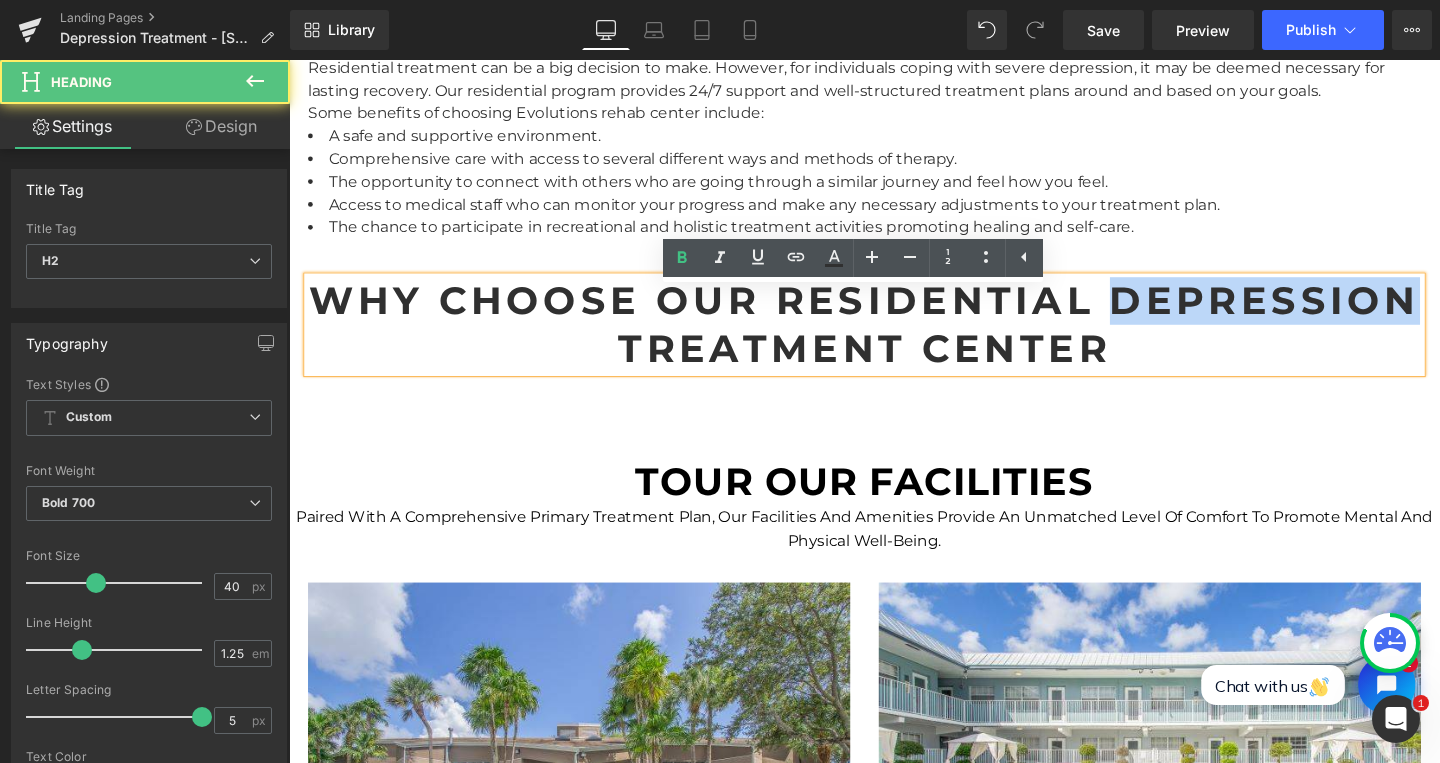 click on "Why Choose Our Residential Depression Treatment Center" at bounding box center (894, 338) 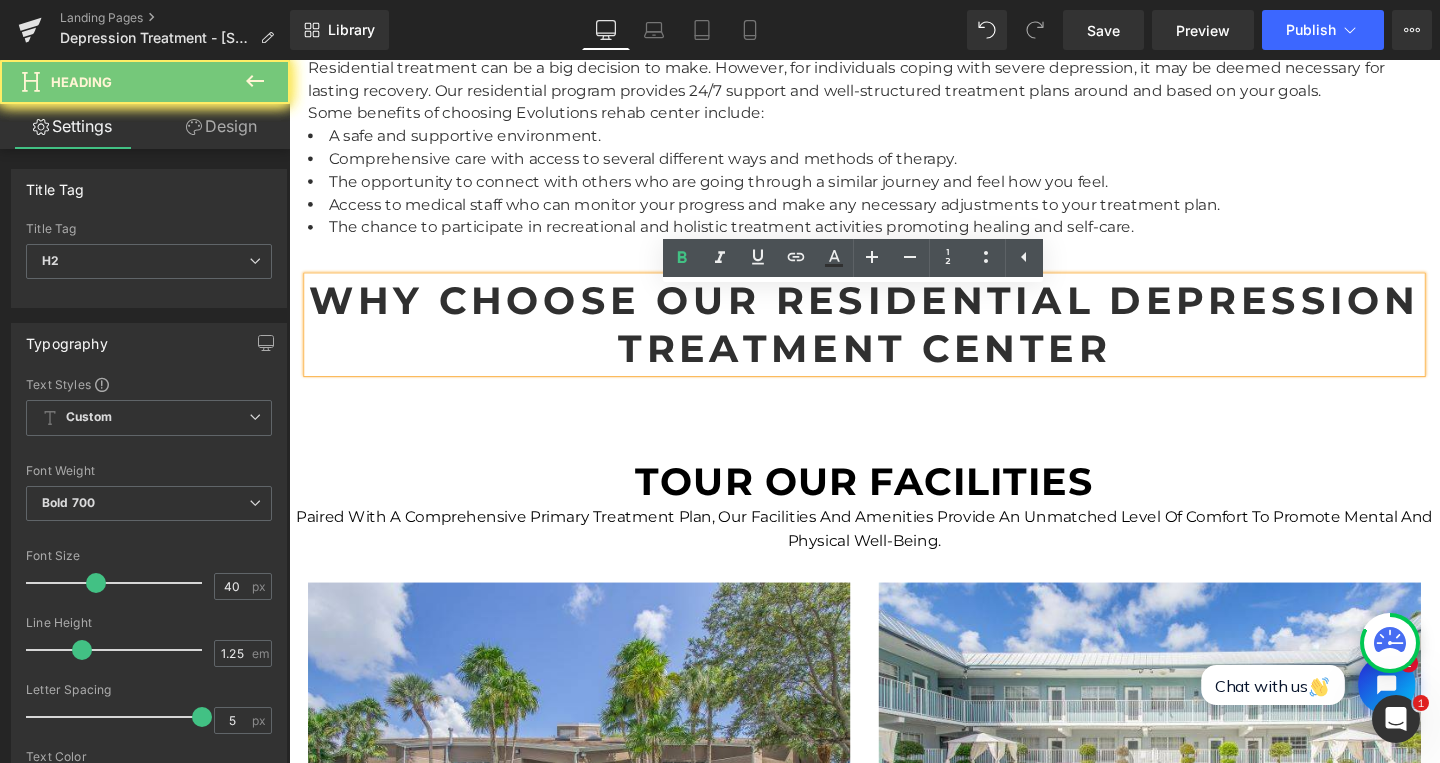 click on "Why Choose Our Residential Depression Treatment Center" at bounding box center [894, 338] 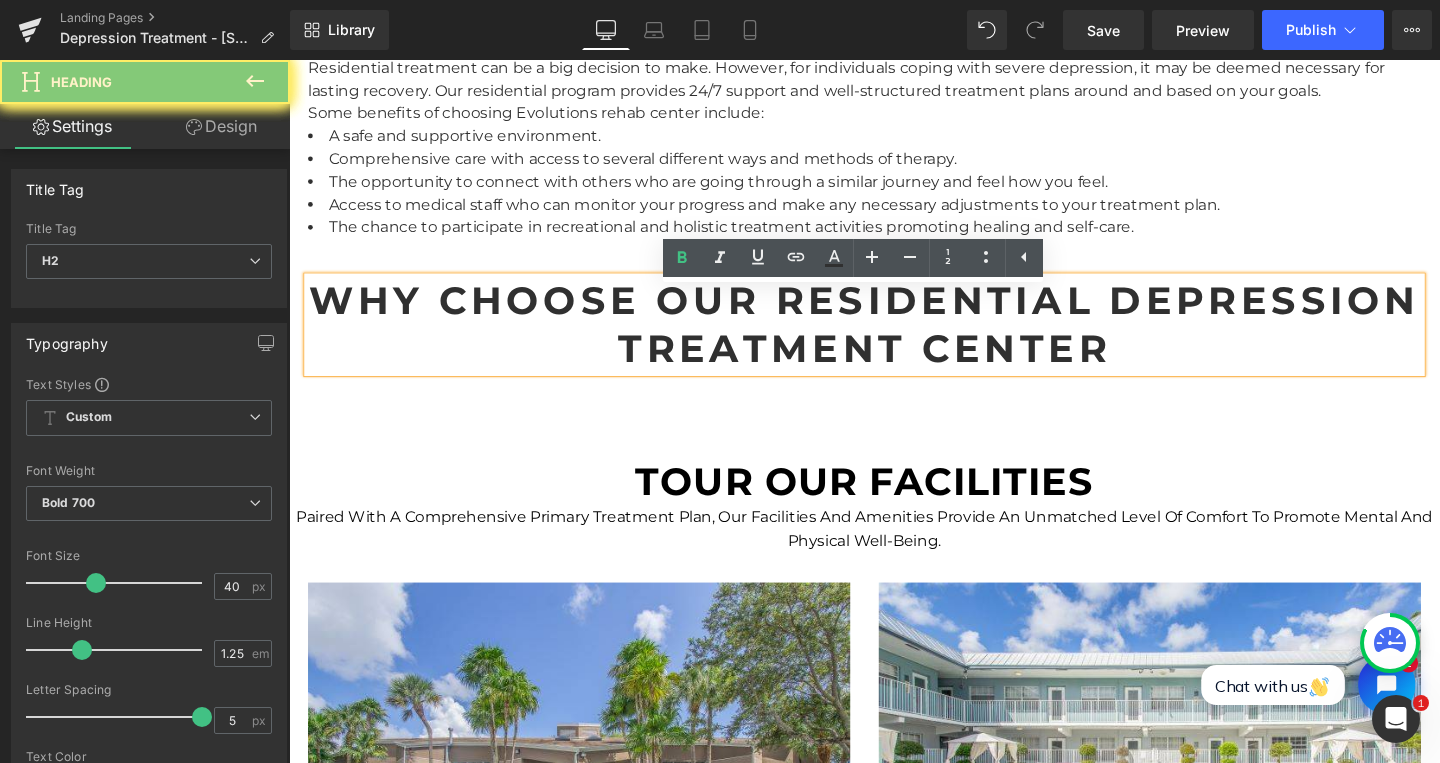 paste 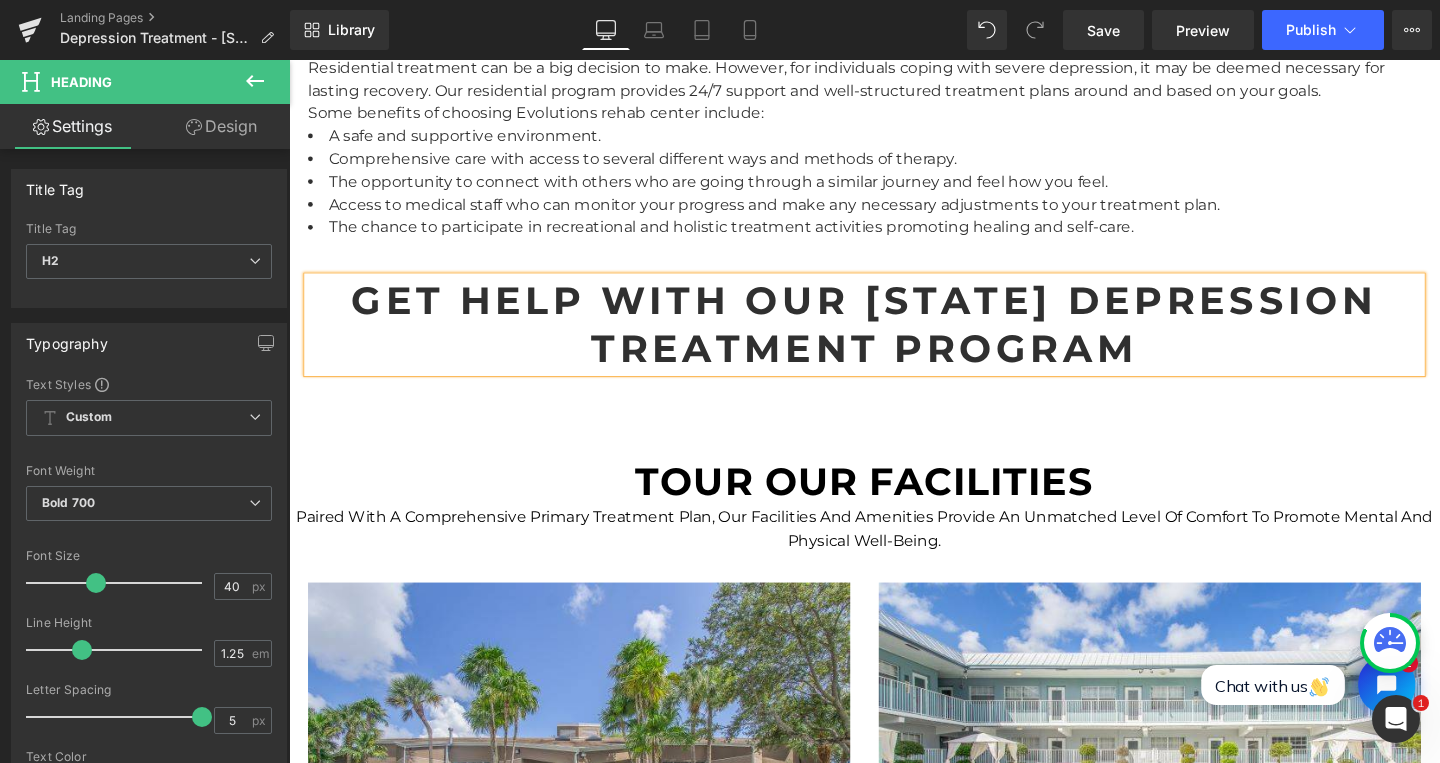scroll, scrollTop: 3844, scrollLeft: 0, axis: vertical 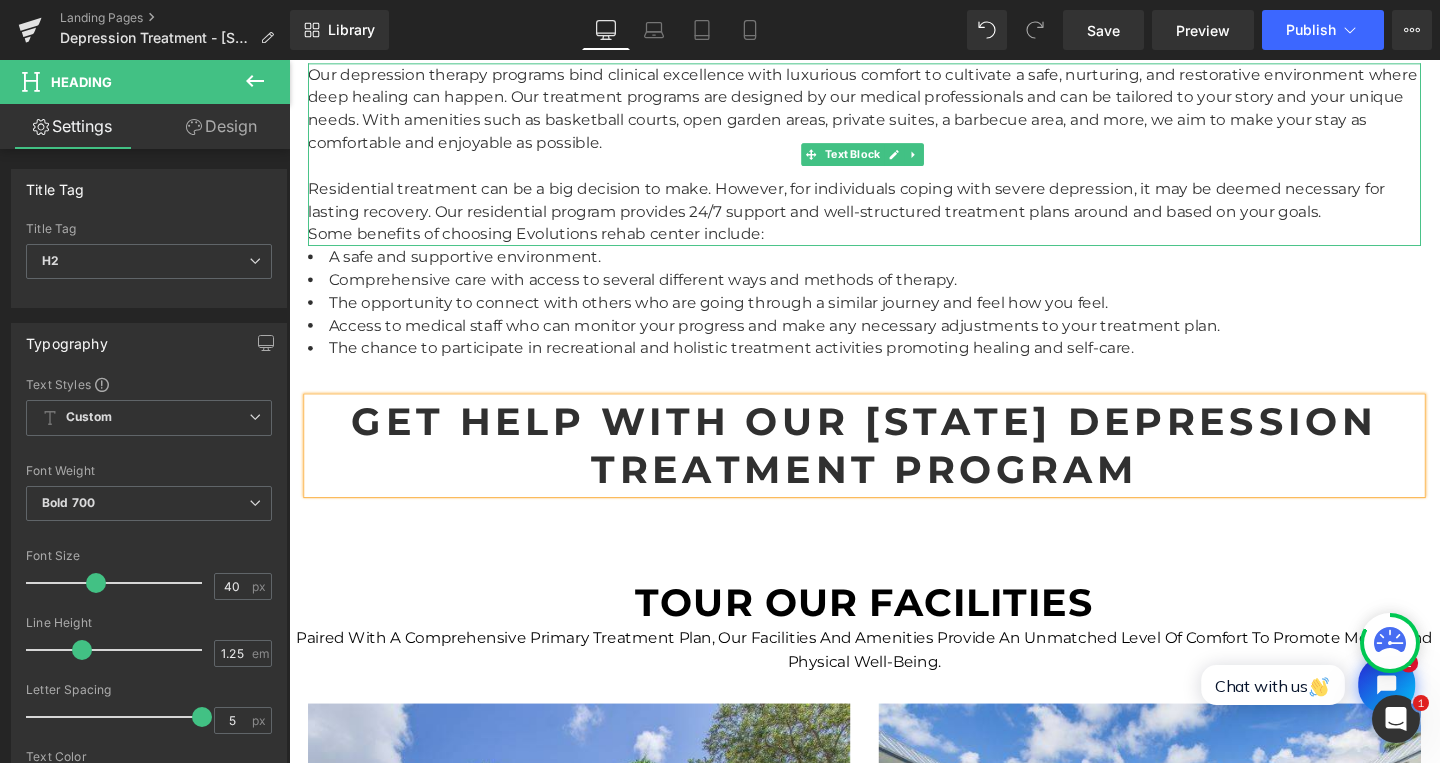 click on "Our depression therapy programs bind clinical excellence with luxurious comfort to cultivate a safe, nurturing, and restorative environment where deep healing can happen. Our treatment programs are designed by our medical professionals and can be tailored to your story and your unique needs. With amenities such as basketball courts, open garden areas, private suites, a barbecue area, and more, we aim to make your stay as comfortable and enjoyable as possible. Residential treatment can be a big decision to make. However, for individuals coping with severe depression, it may be deemed necessary for lasting recovery. Our residential program provides 24/7 support and well-structured treatment plans around and based on your goals. Some benefits of choosing Evolutions rehab center include:" at bounding box center [894, 160] 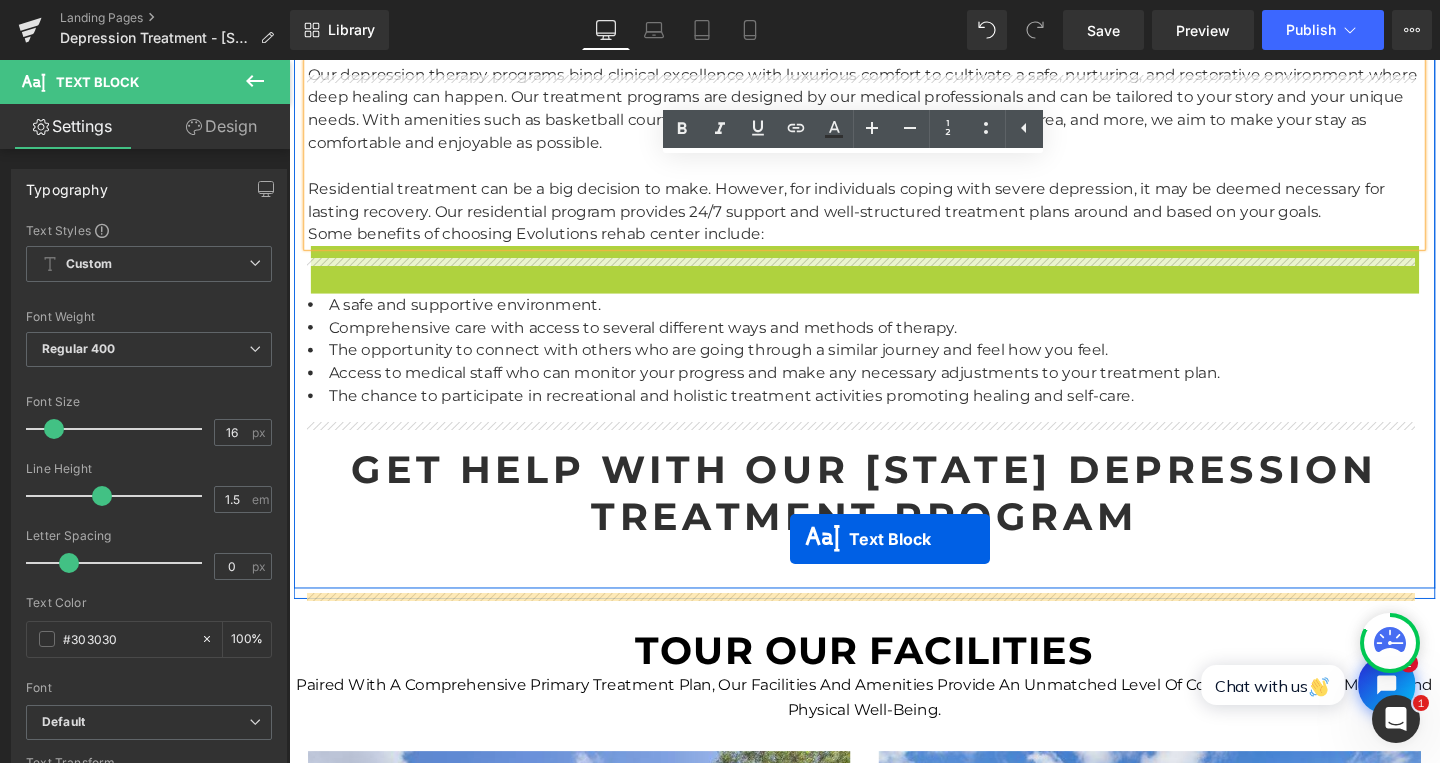 drag, startPoint x: 831, startPoint y: 365, endPoint x: 816, endPoint y: 564, distance: 199.56453 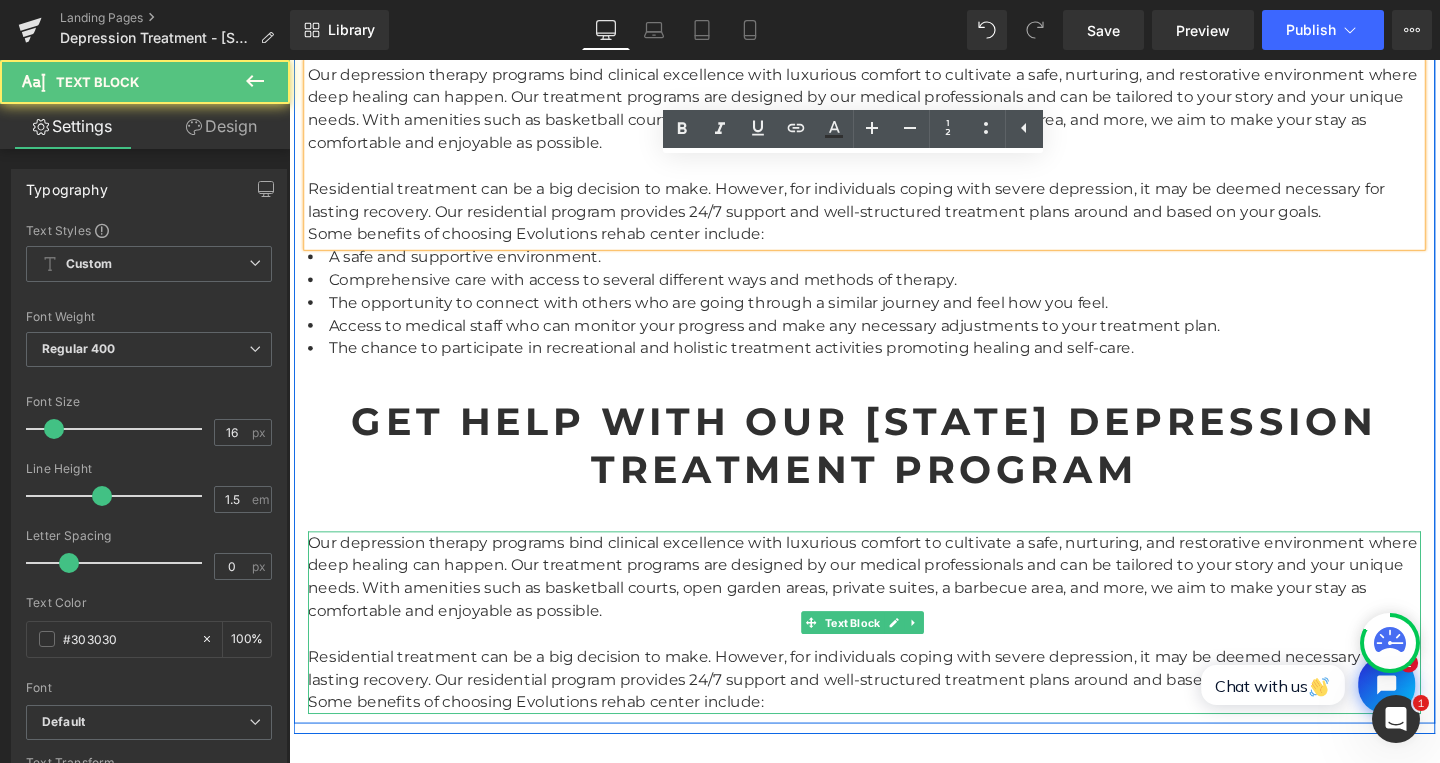 click on "Our depression therapy programs bind clinical excellence with luxurious comfort to cultivate a safe, nurturing, and restorative environment where deep healing can happen. Our treatment programs are designed by our medical professionals and can be tailored to your story and your unique needs. With amenities such as basketball courts, open garden areas, private suites, a barbecue area, and more, we aim to make your stay as comfortable and enjoyable as possible." at bounding box center [894, 604] 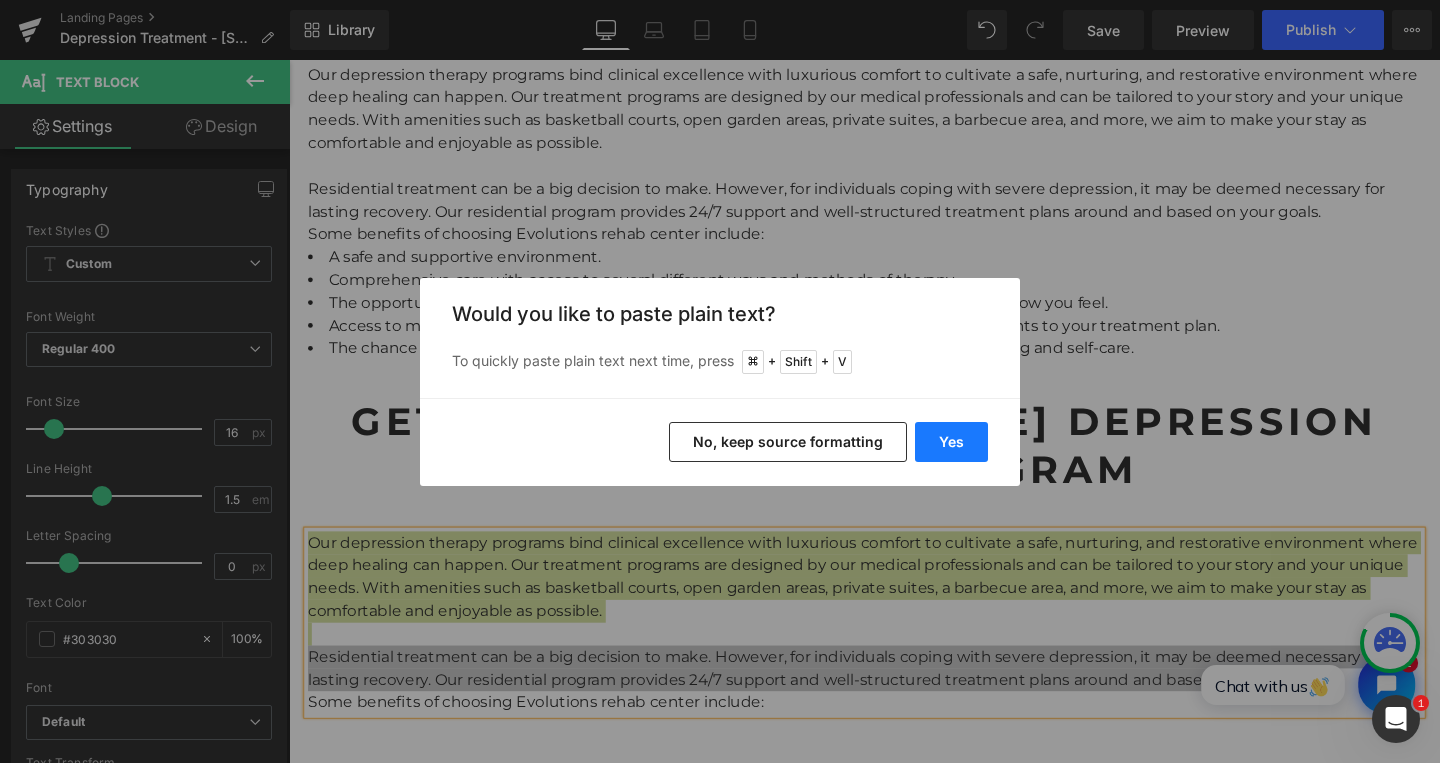 click on "Yes" at bounding box center (951, 442) 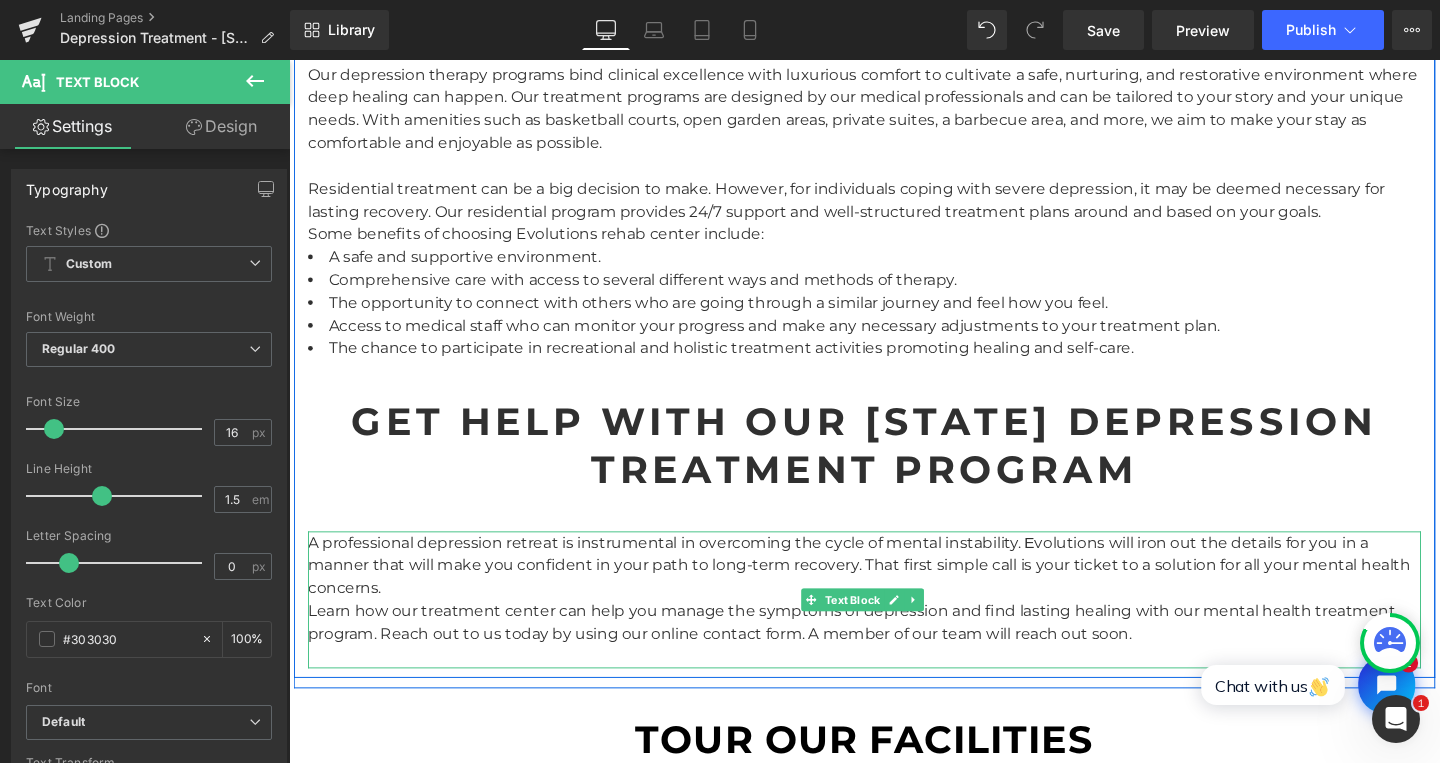 click on "A professional depression retreat is instrumental in overcoming the cycle of mental instability. Εvolutions will iron out the details for you in a manner that will make you confident in your path to long-term recovery. That first simple call is your ticket to a solution for all your mental health concerns. Learn how our treatment center can help you manage the symptoms of depression and find lasting healing with our mental health treatment program. Reach out to us today by using our online contact form. A member of our team will reach out soon." at bounding box center (894, 628) 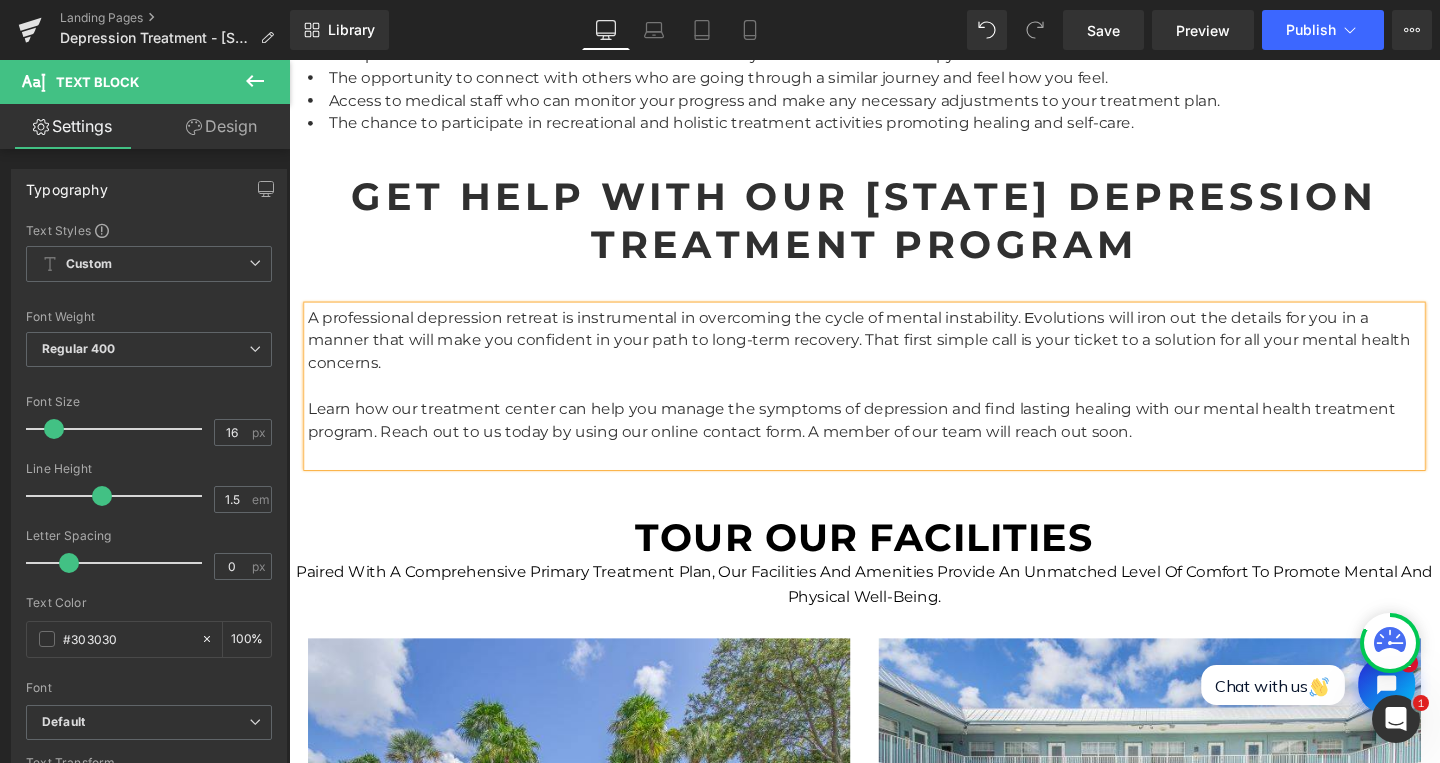scroll, scrollTop: 4196, scrollLeft: 0, axis: vertical 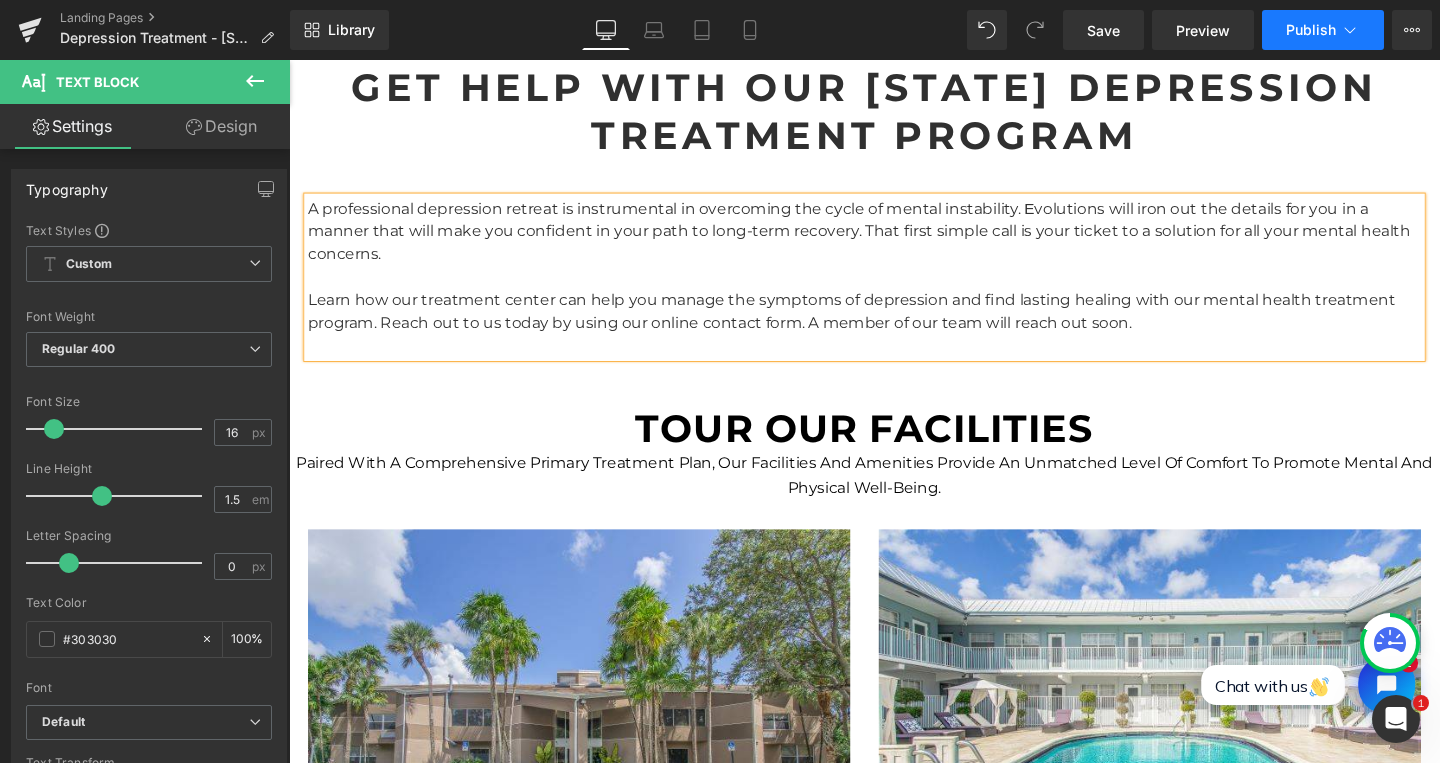 click on "Publish" at bounding box center (1323, 30) 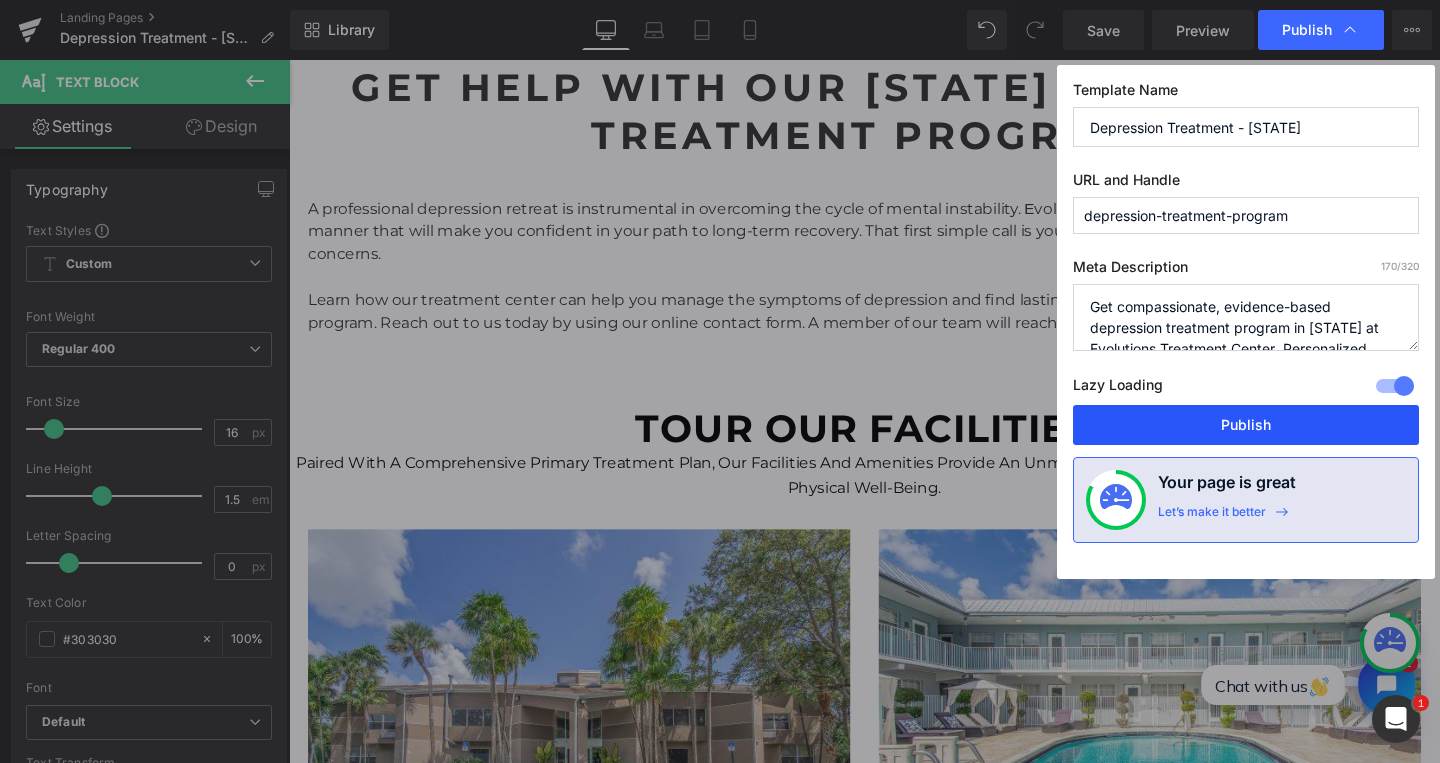 drag, startPoint x: 1252, startPoint y: 432, endPoint x: 1113, endPoint y: 76, distance: 382.17404 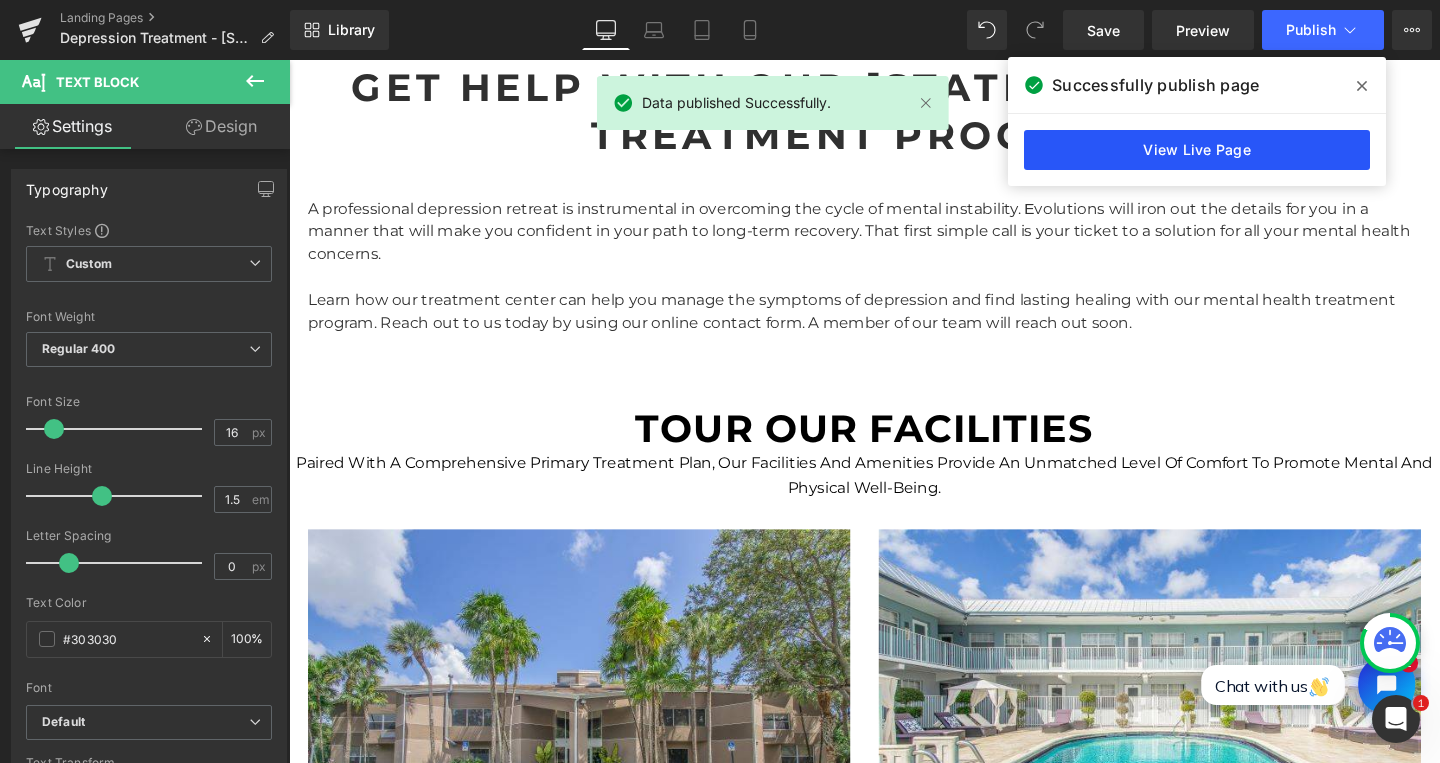 click on "View Live Page" at bounding box center (1197, 150) 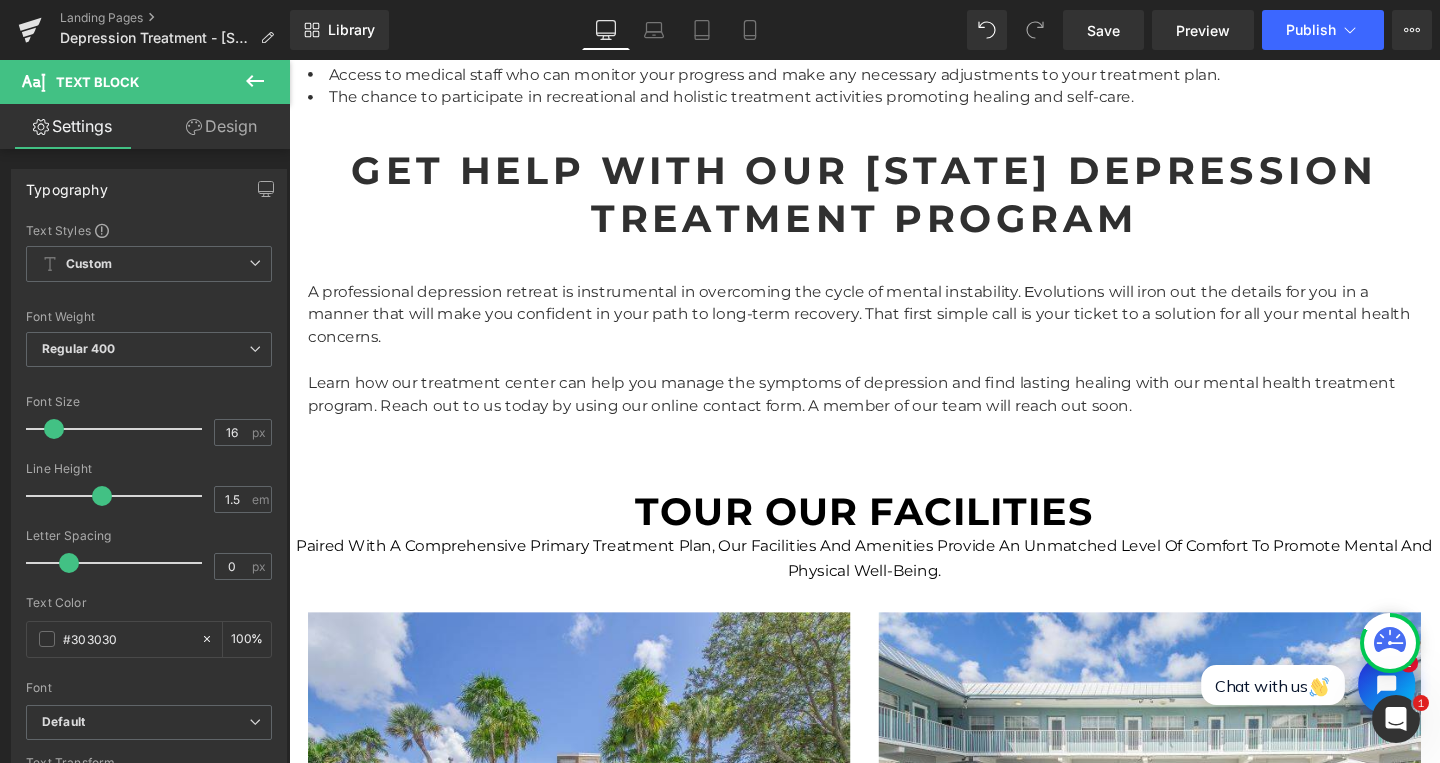 scroll, scrollTop: 4116, scrollLeft: 0, axis: vertical 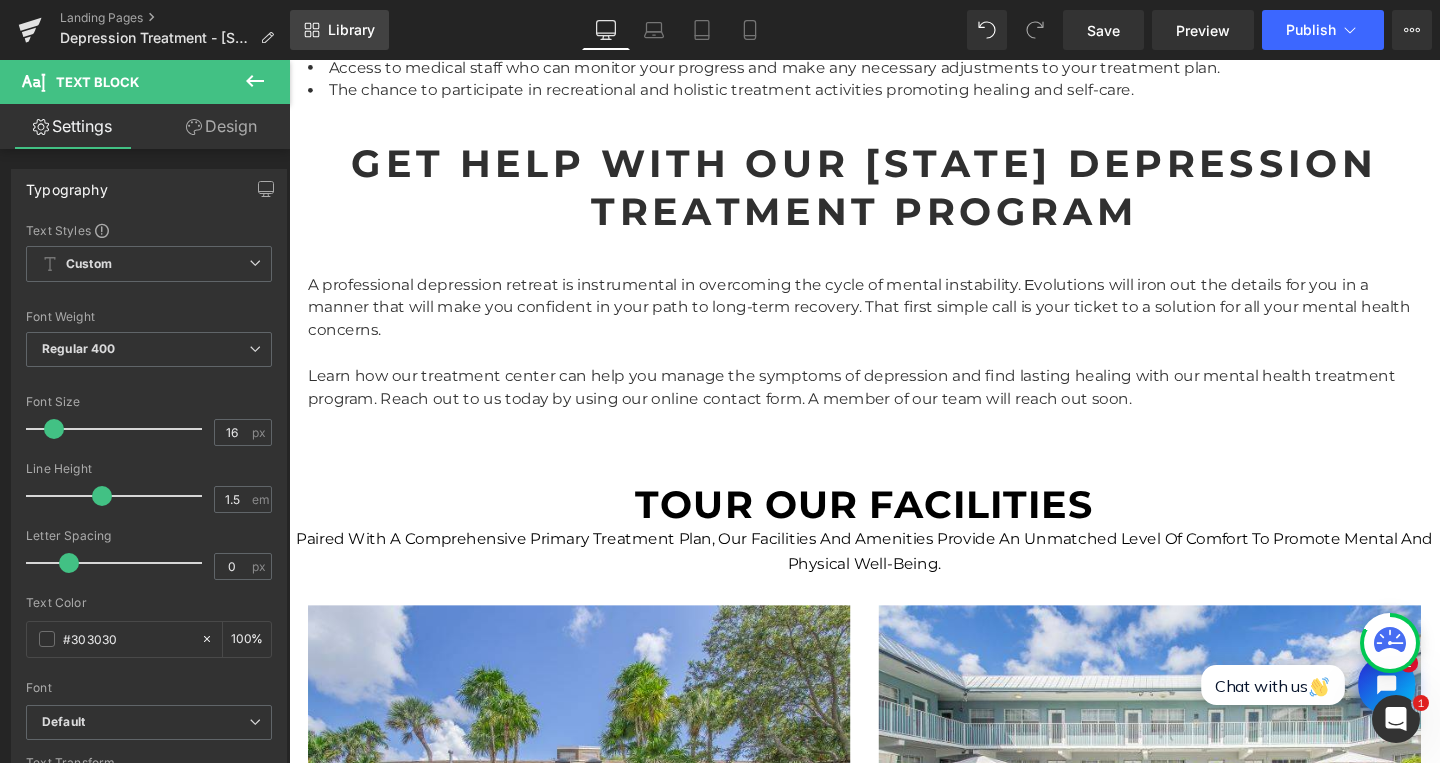 click on "Library" at bounding box center (339, 30) 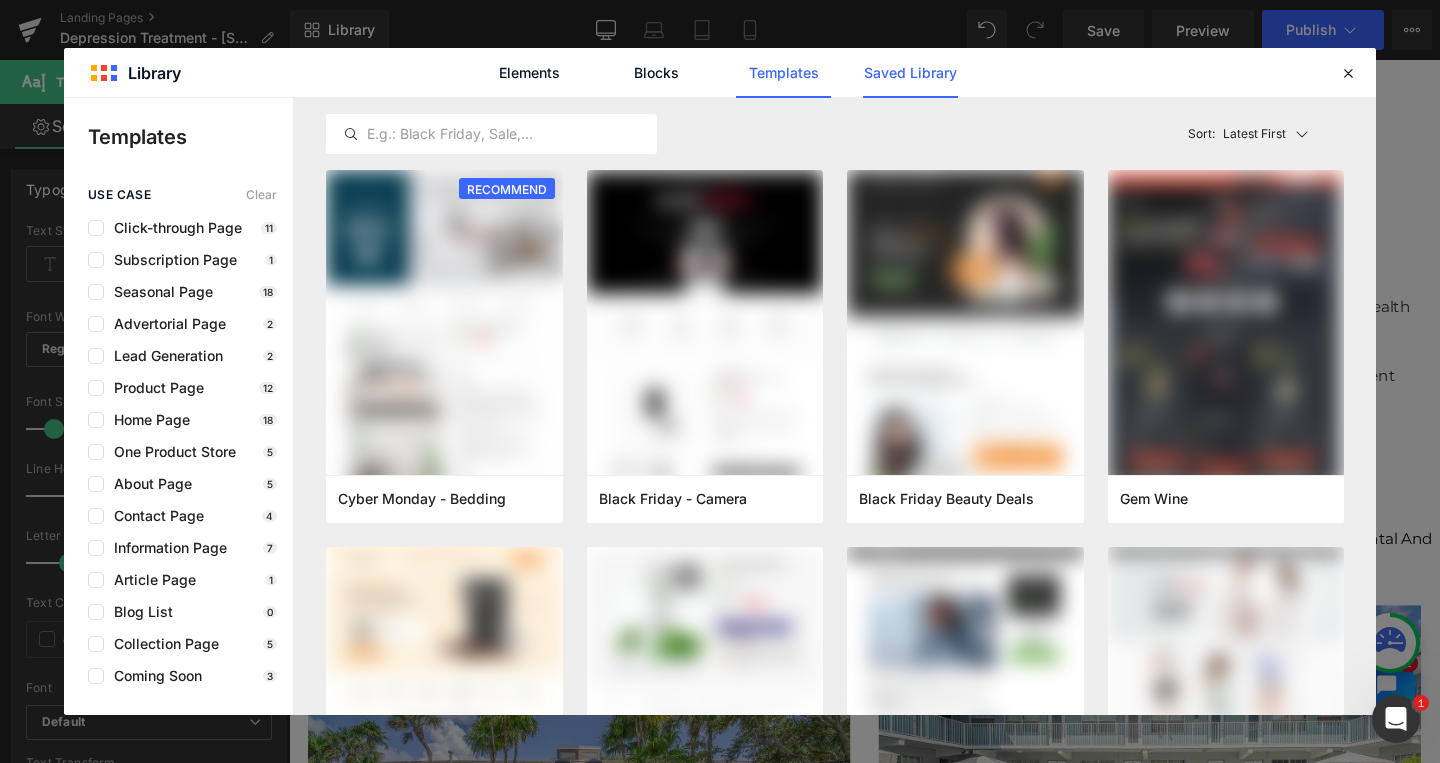 click on "Saved Library" 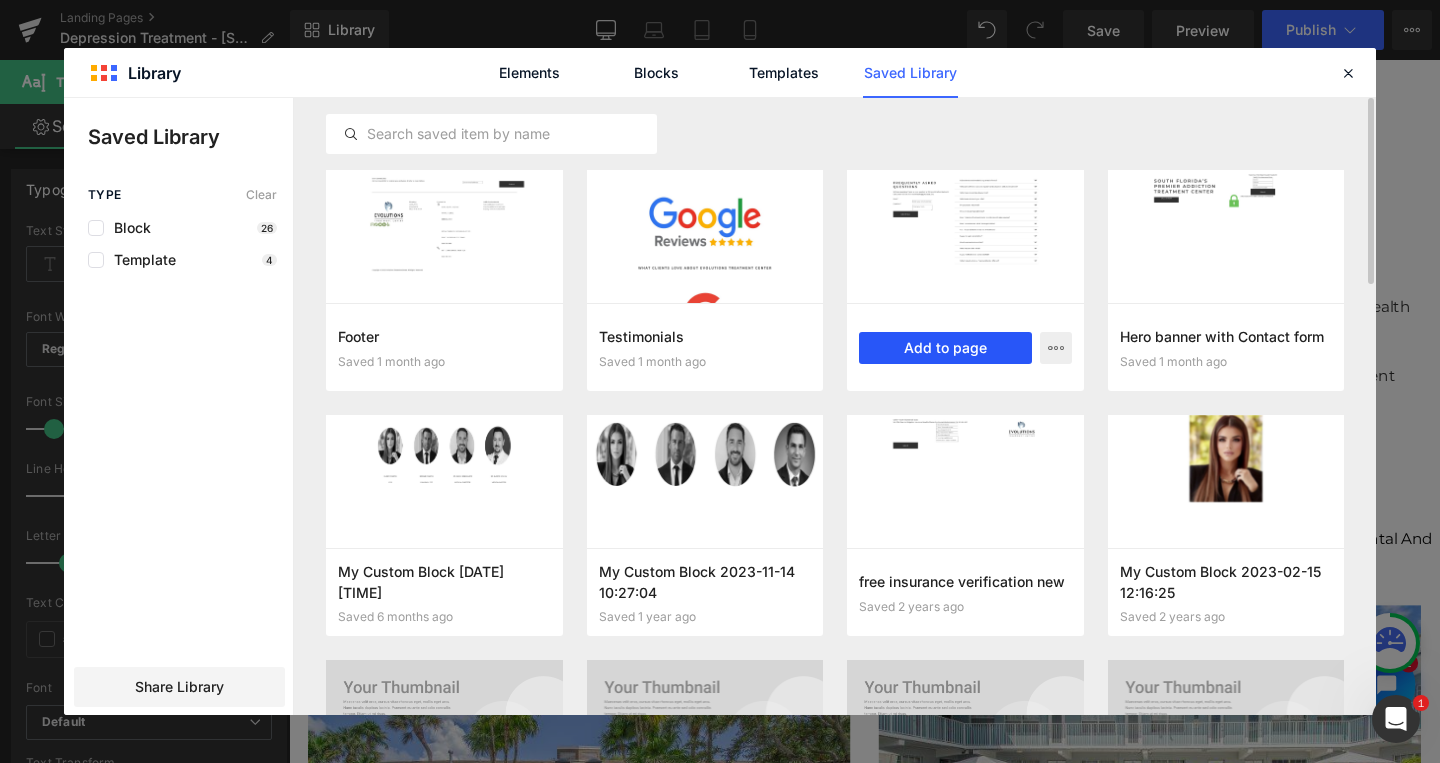 click on "Add to page" at bounding box center [945, 348] 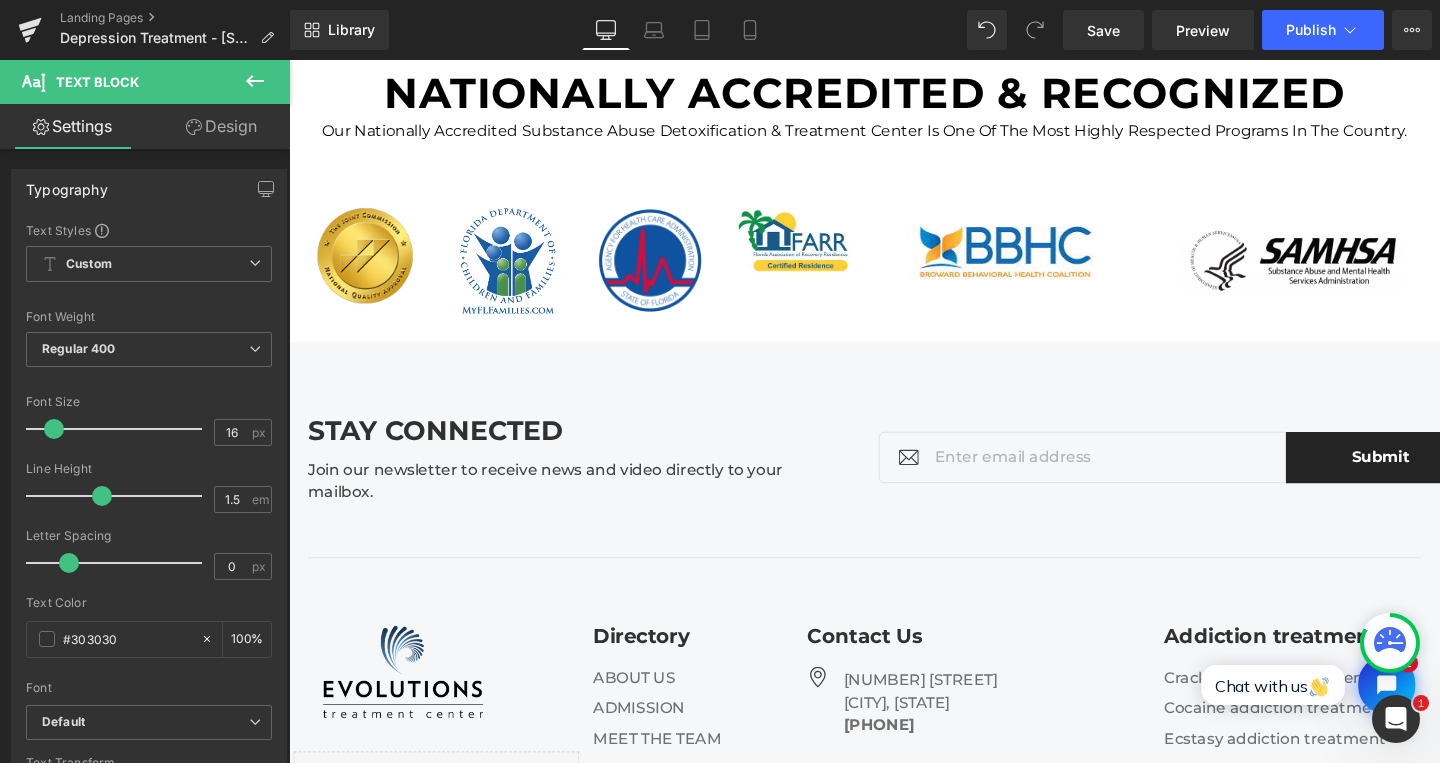 scroll, scrollTop: 7771, scrollLeft: 0, axis: vertical 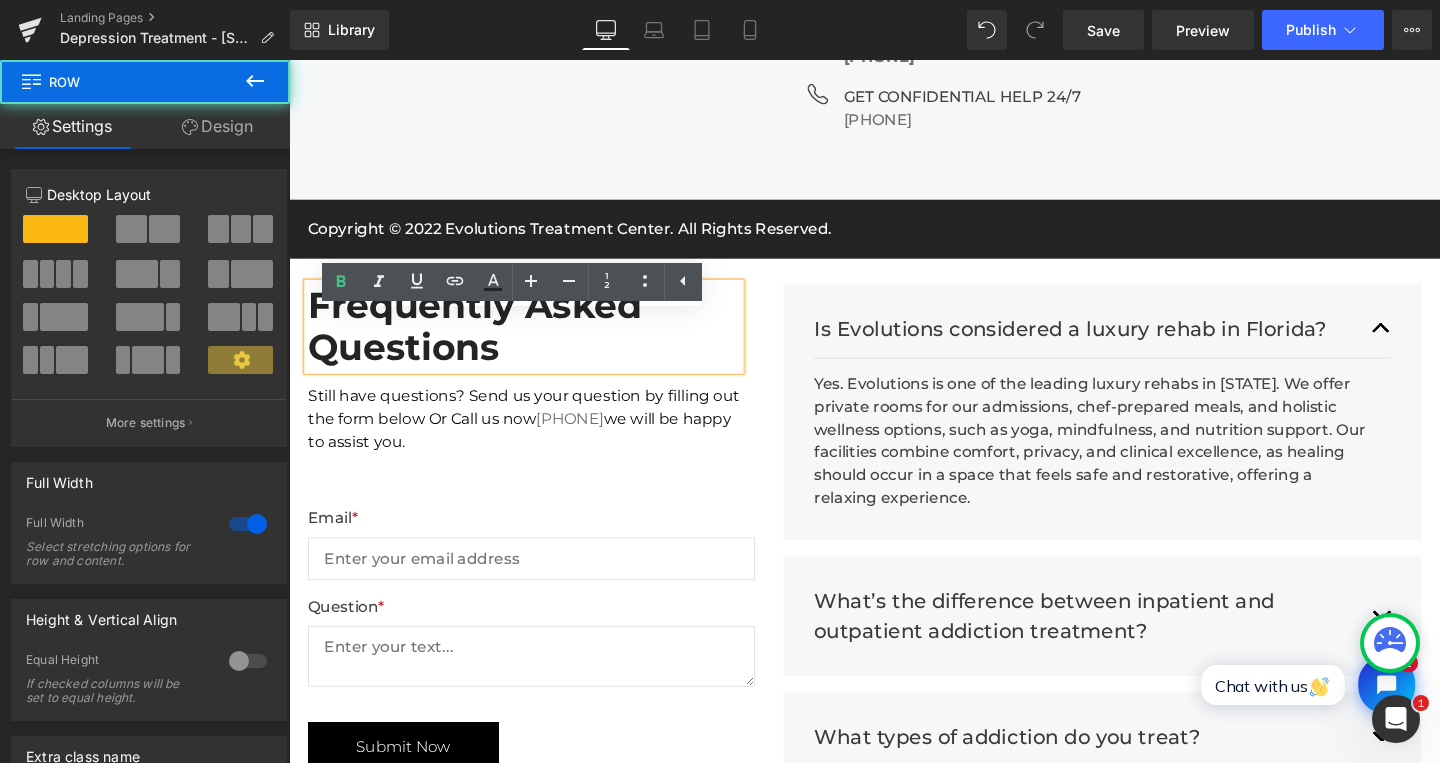 click on "Frequently Asked Questions Heading         Still have questions? Send us your question by filling out the form below Or Call us now  833.818.3031  we will be happy to assist you. Text Block         Row
Email  * Text Block         Email Field         Question  * Text Block         Text Area
Contact Form         Submit Now Submit Button
Is Evolutions considered a luxury rehab in Florida?
Text Block" at bounding box center (894, 1199) 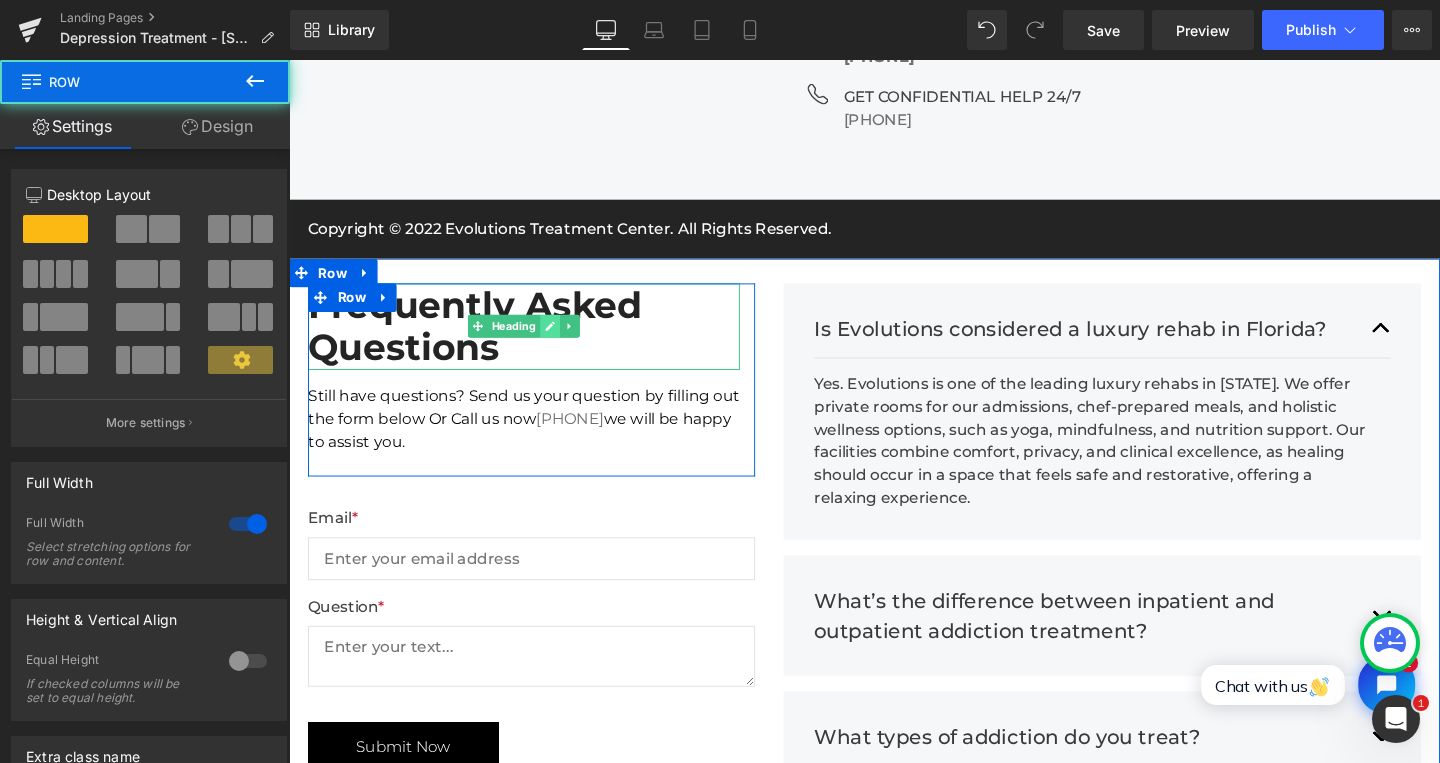 click at bounding box center (563, 340) 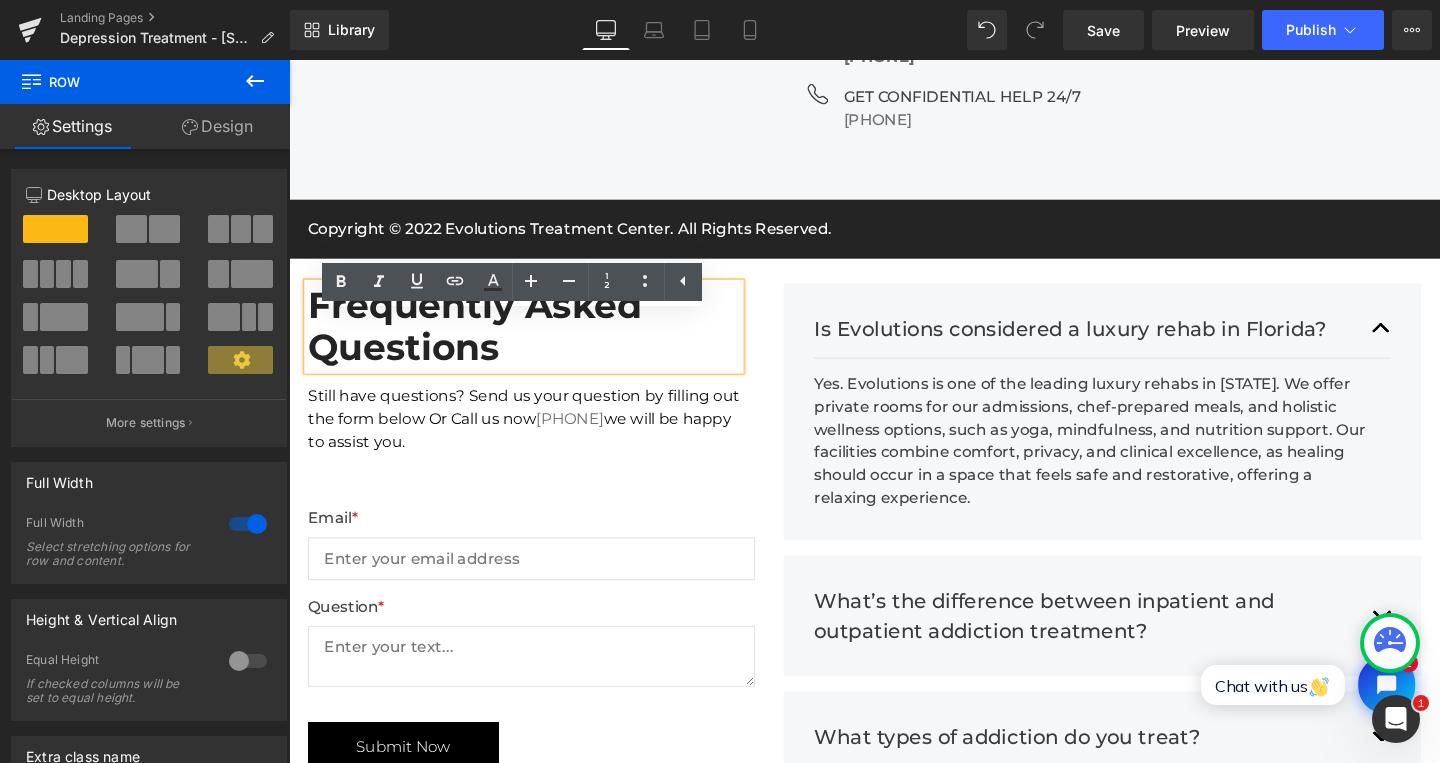 click on "Frequently Asked Questions Heading         Still have questions? Send us your question by filling out the form below Or Call us now  833.818.3031  we will be happy to assist you. Text Block         Row
Email  * Text Block         Email Field         Question  * Text Block         Text Area
Contact Form         Submit Now Submit Button
Is Evolutions considered a luxury rehab in Florida?
Text Block" at bounding box center [894, 1199] 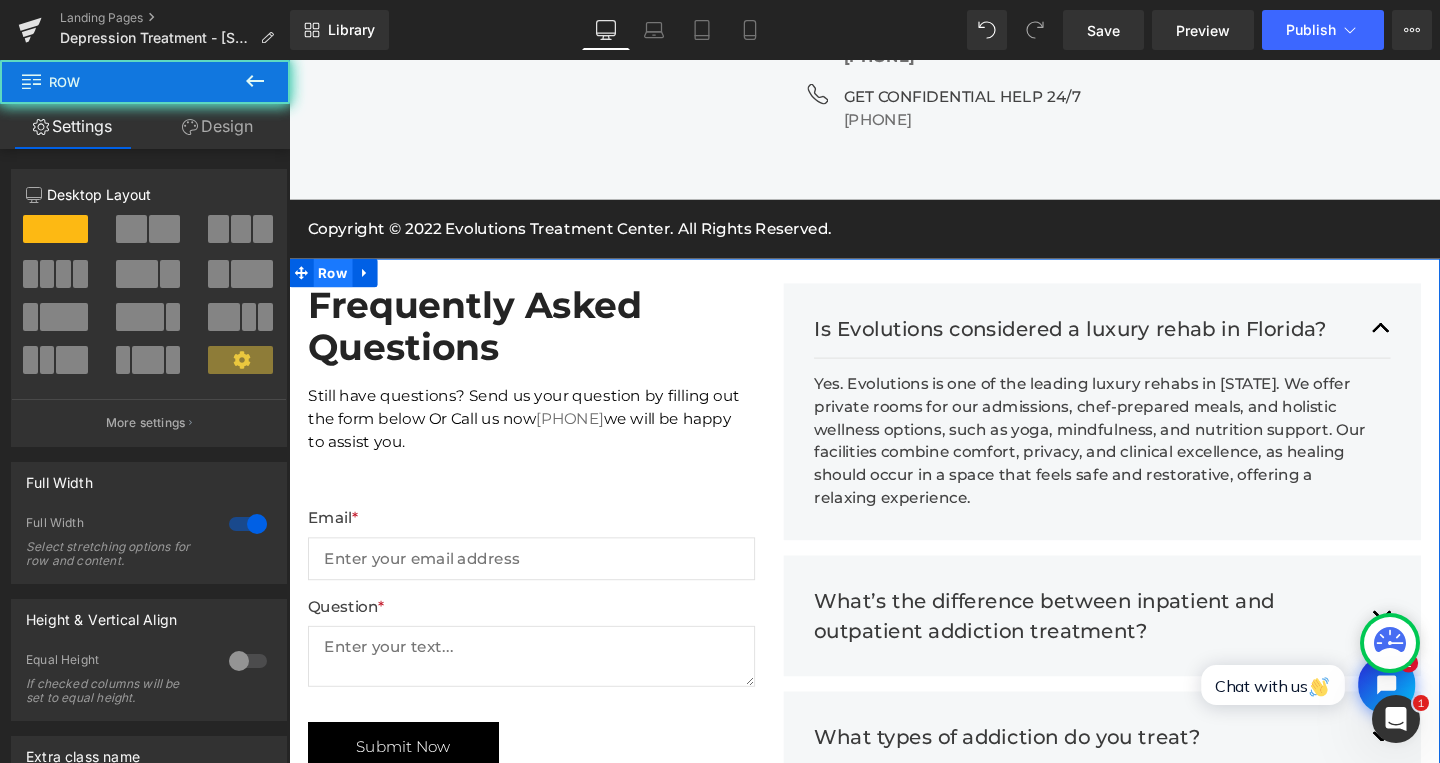 click on "Frequently Asked Questions Heading         Still have questions? Send us your question by filling out the form below Or Call us now  833.818.3031  we will be happy to assist you. Text Block         Row
Email  * Text Block         Email Field         Question  * Text Block         Text Area
Contact Form         Submit Now Submit Button
Is Evolutions considered a luxury rehab in Florida?
Text Block" at bounding box center [894, 1199] 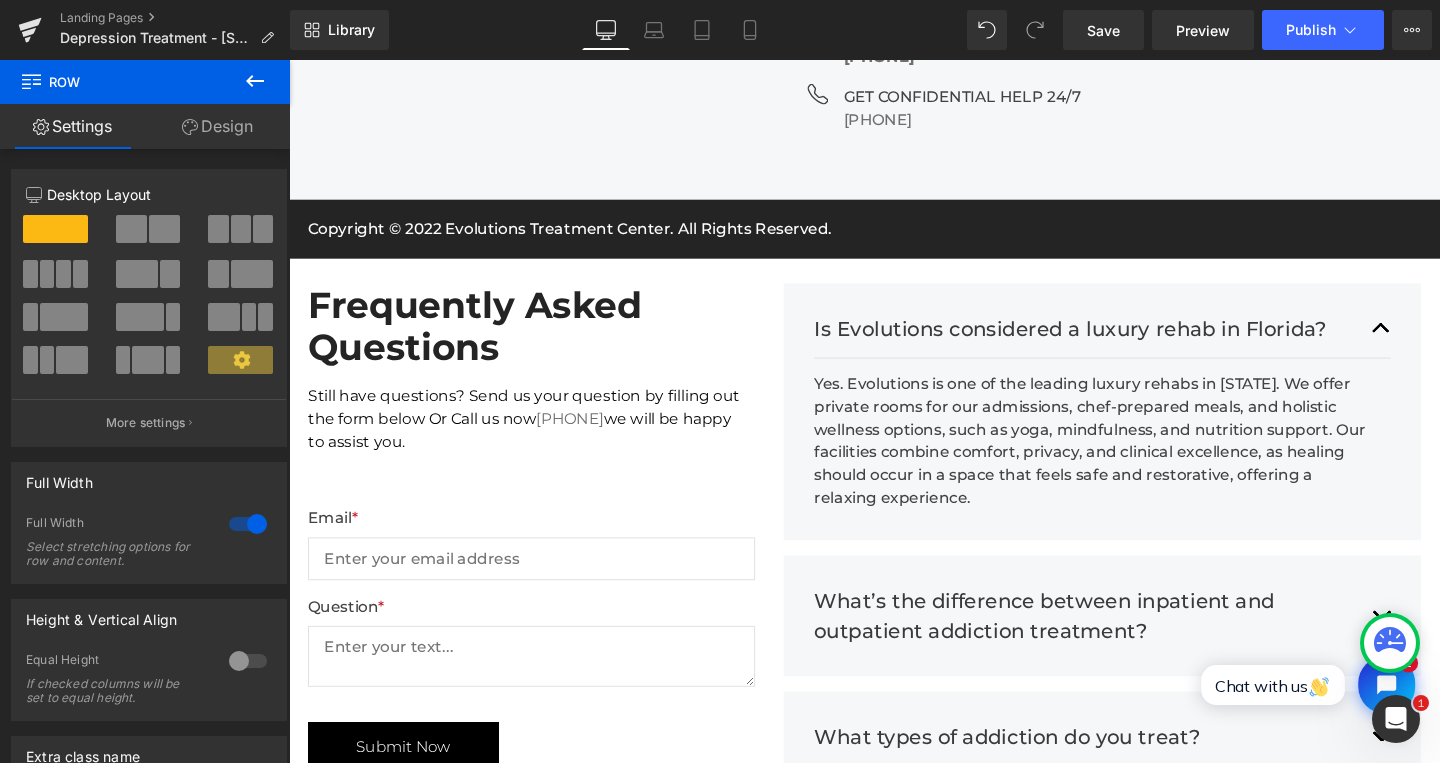 click 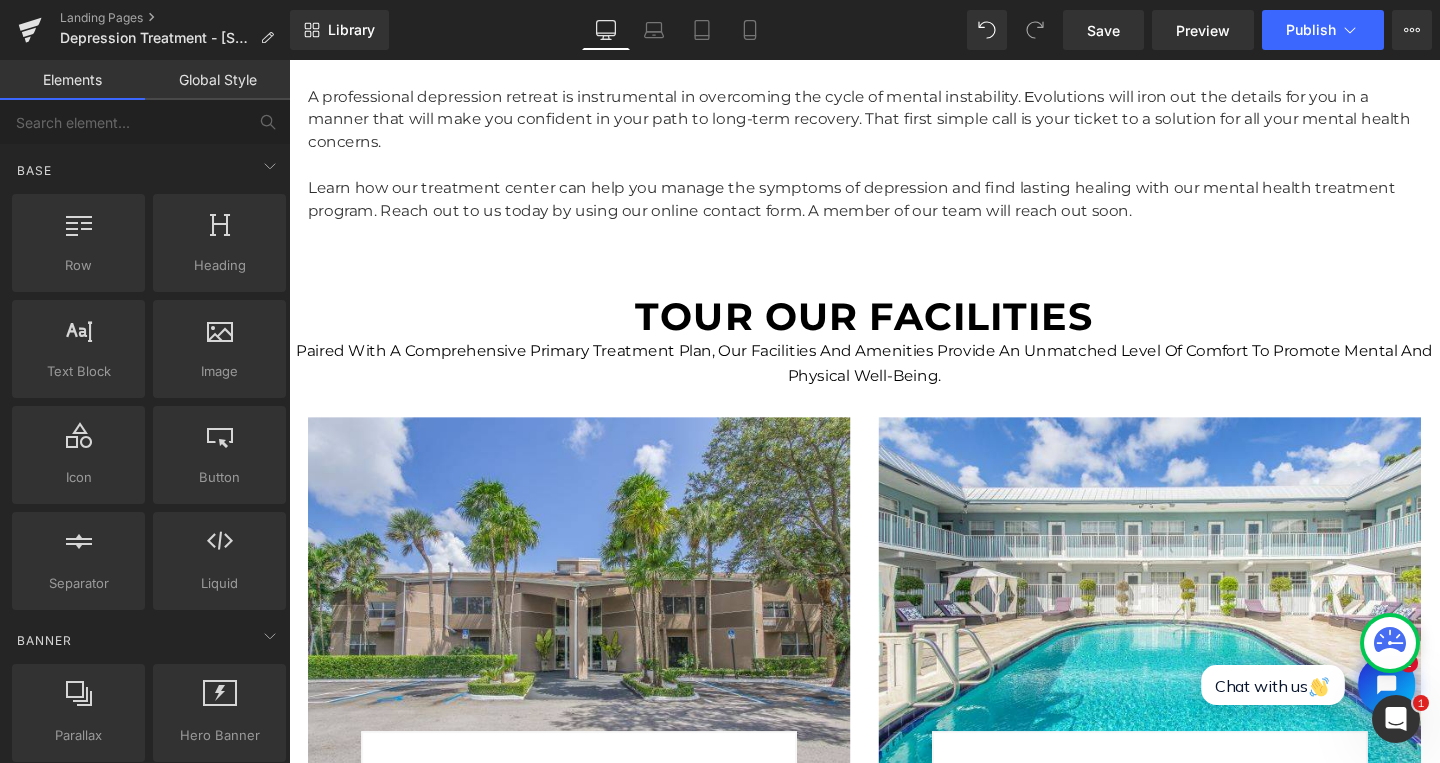 scroll, scrollTop: 4105, scrollLeft: 0, axis: vertical 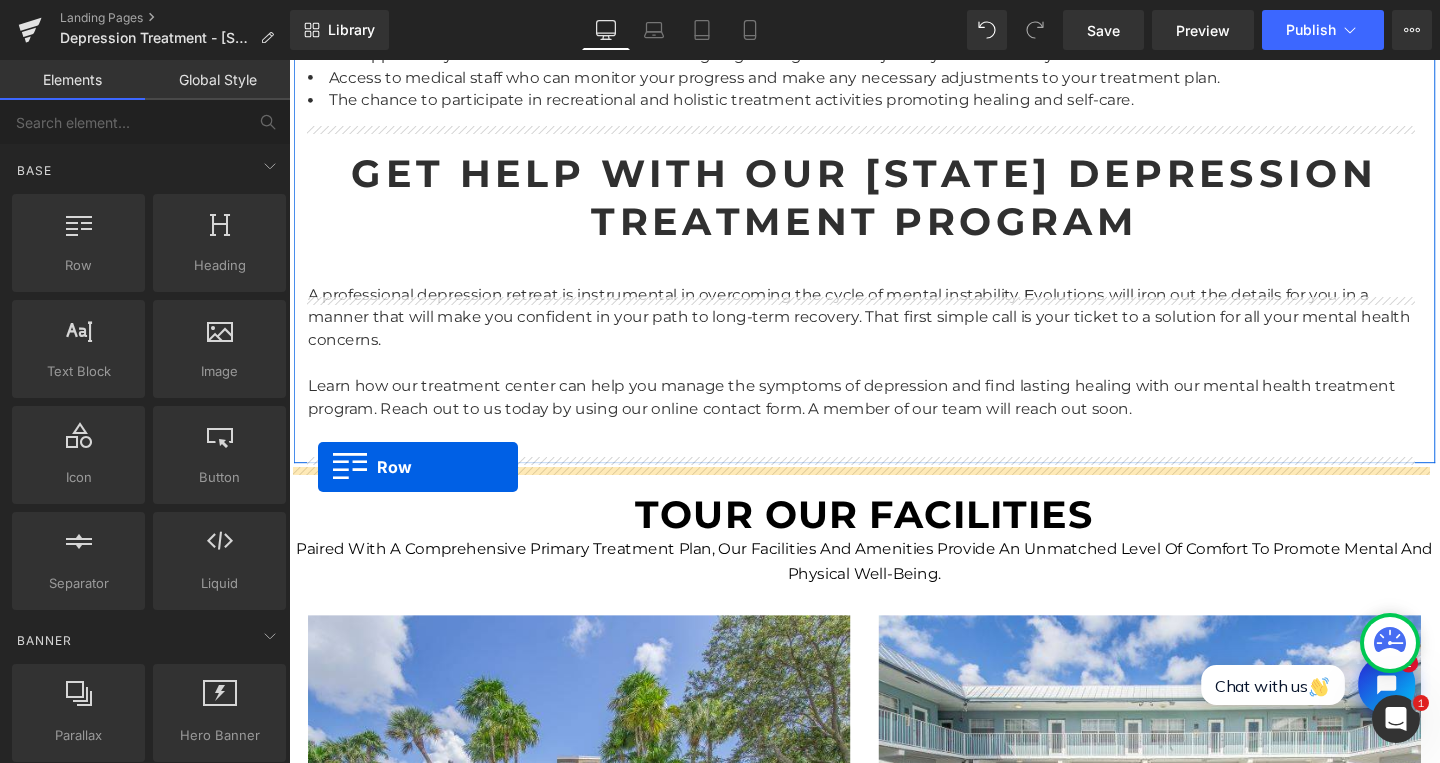 drag, startPoint x: 296, startPoint y: 314, endPoint x: 320, endPoint y: 488, distance: 175.64737 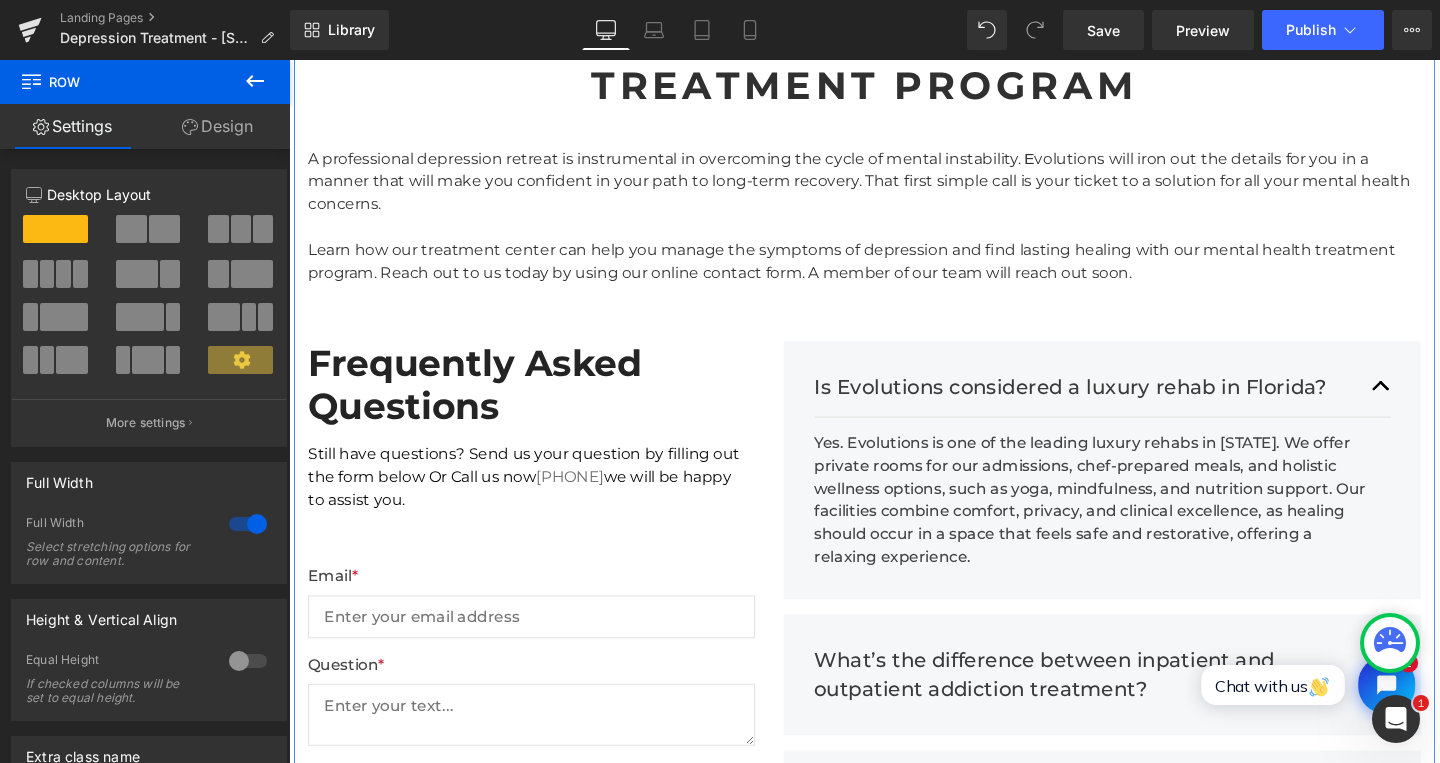scroll, scrollTop: 4249, scrollLeft: 0, axis: vertical 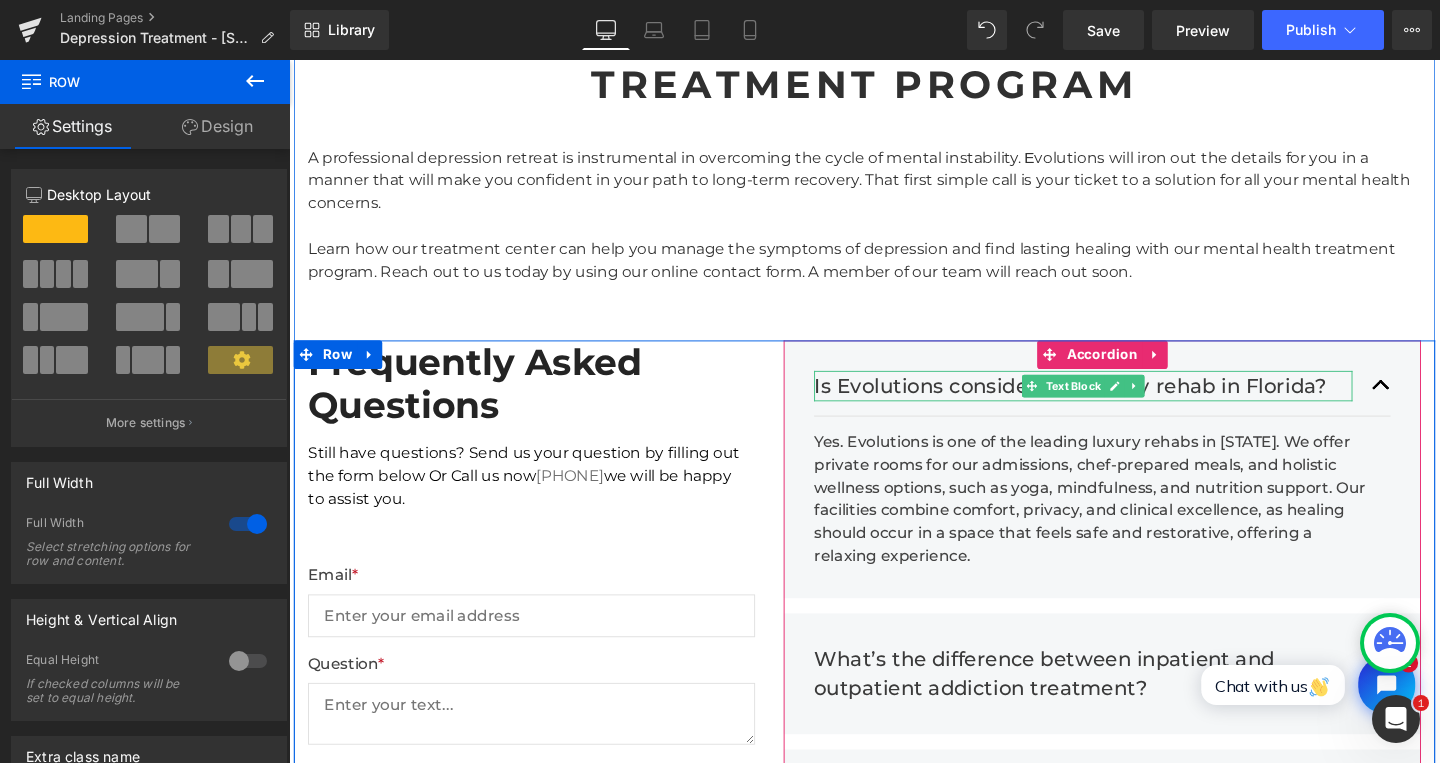 click on "Is Evolutions considered a luxury rehab in Florida?" at bounding box center [1124, 403] 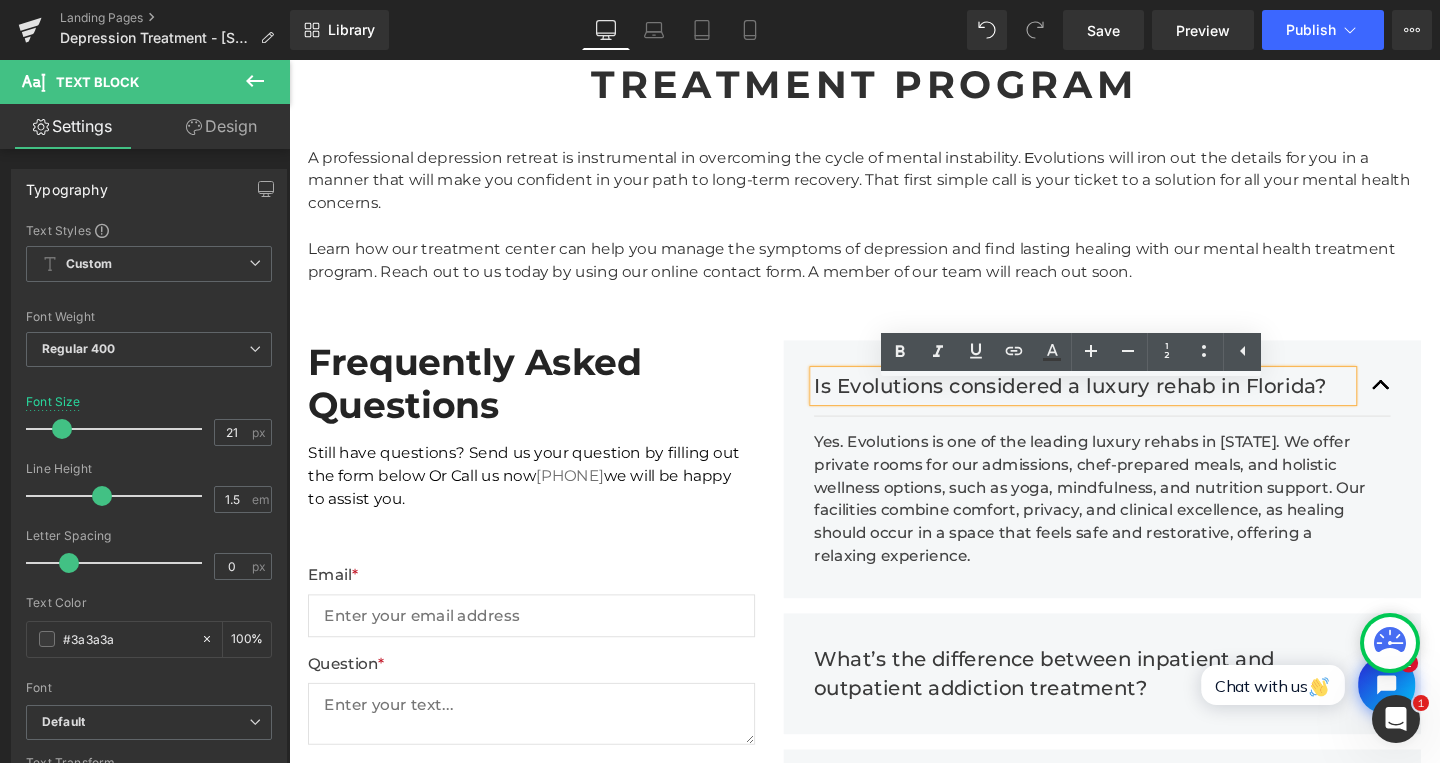 click on "Is Evolutions considered a luxury rehab in Florida?" at bounding box center (1124, 403) 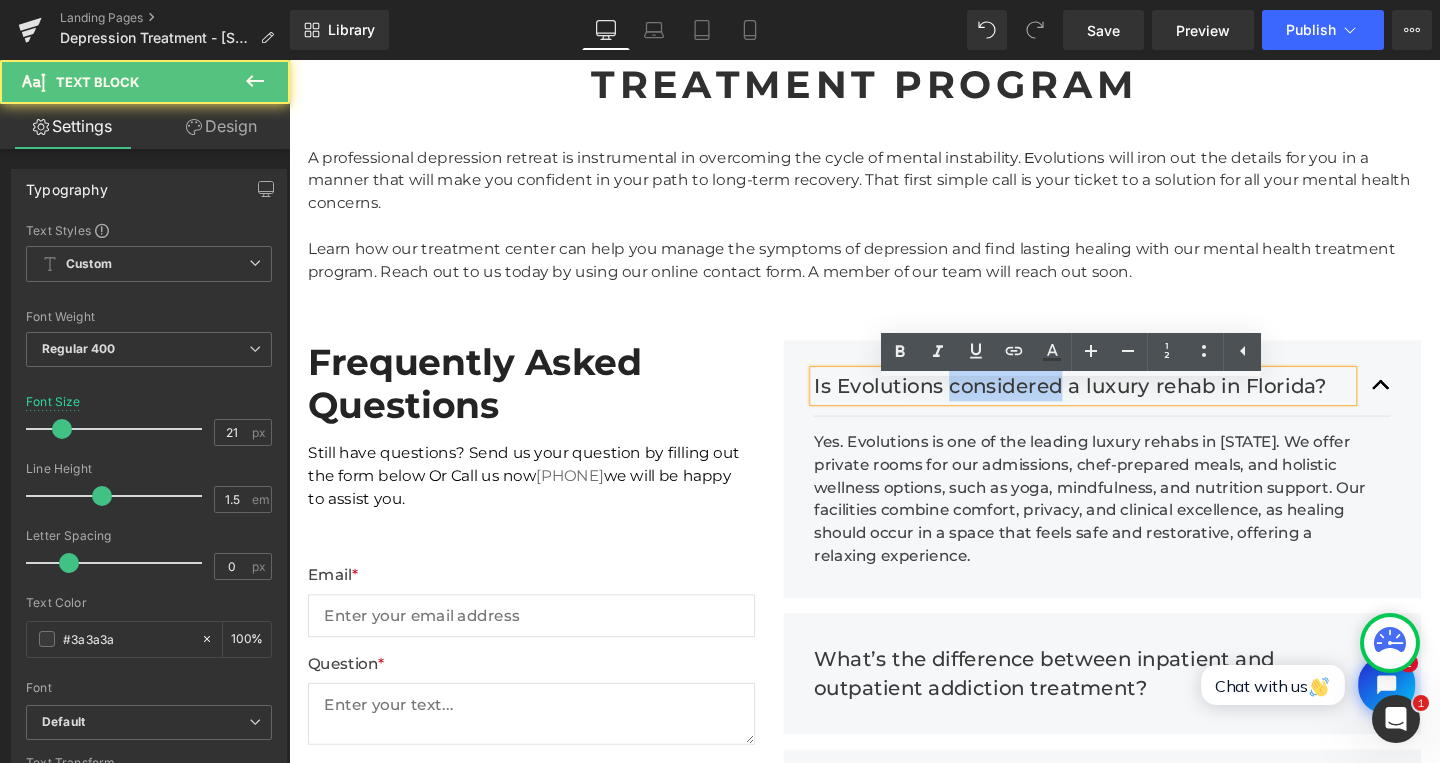click on "Is Evolutions considered a luxury rehab in Florida?" at bounding box center (1124, 403) 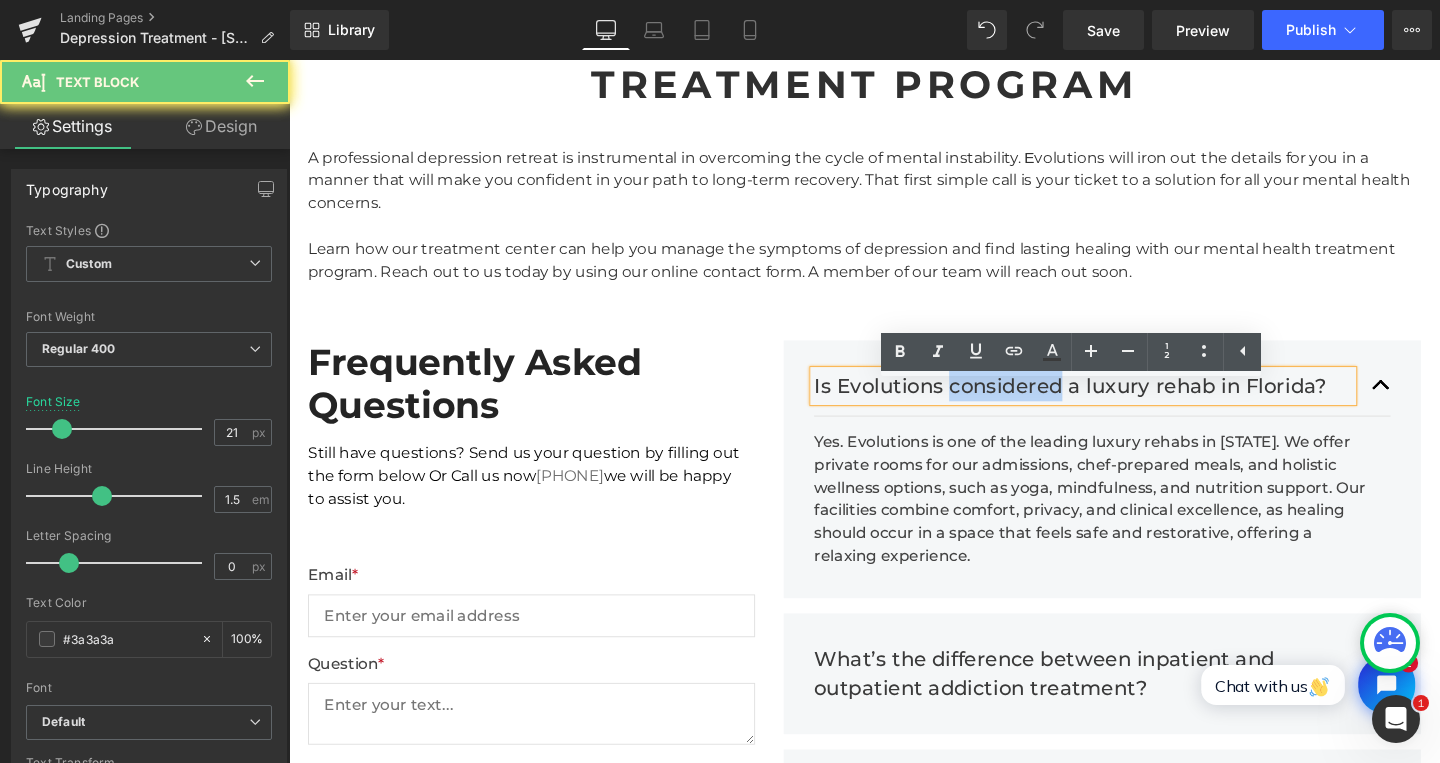 click on "Is Evolutions considered a luxury rehab in Florida?" at bounding box center (1124, 403) 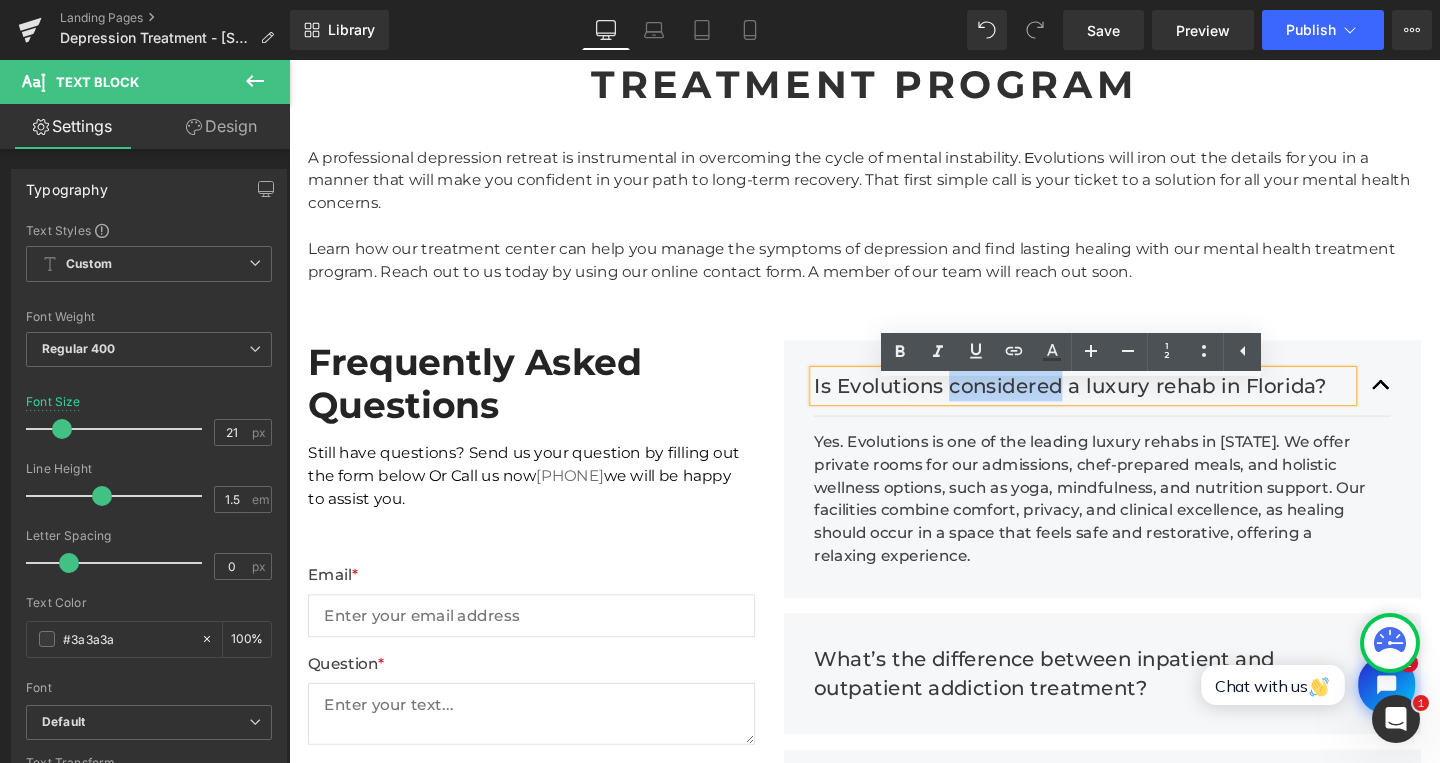 click on "Is Evolutions considered a luxury rehab in Florida?" at bounding box center [1124, 403] 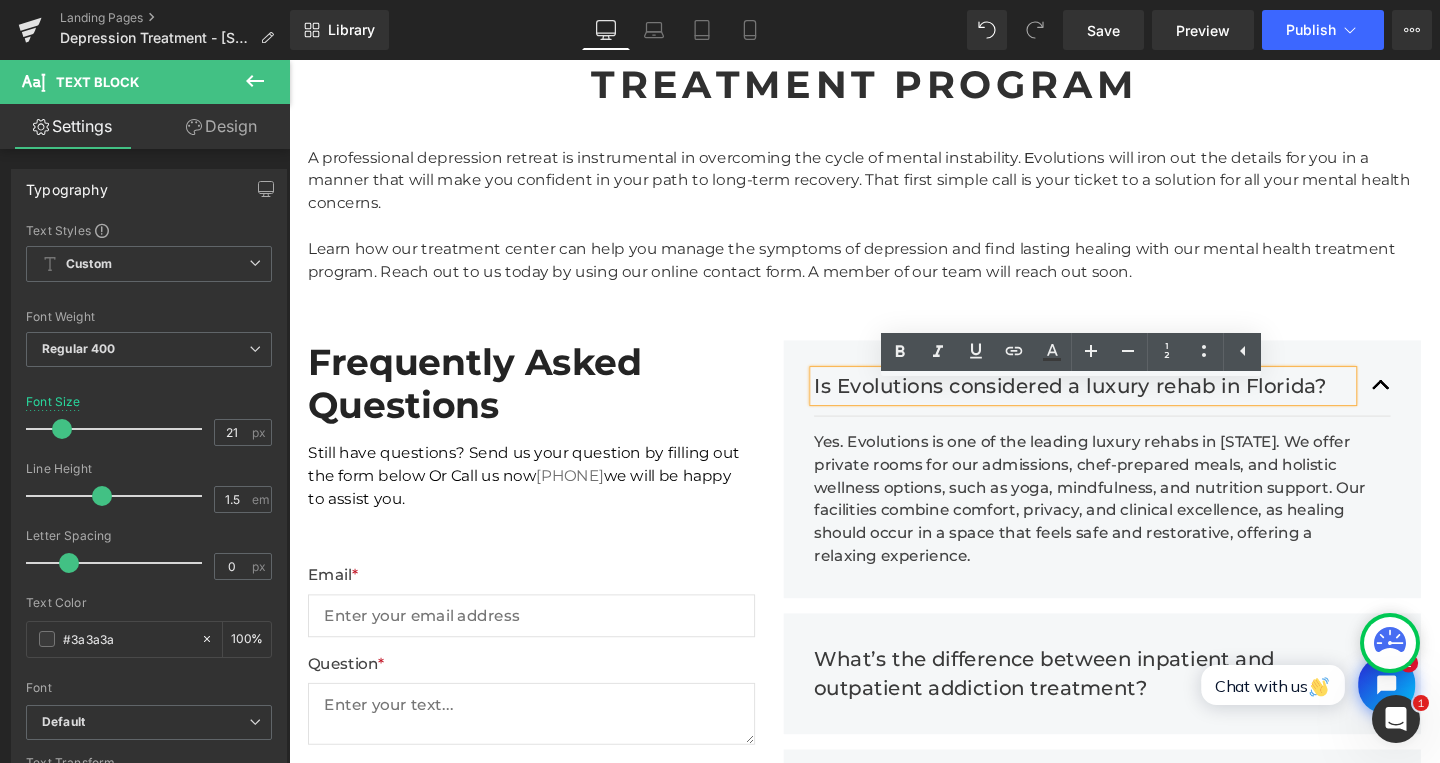 click on "Is Evolutions considered a luxury rehab in Florida?" at bounding box center [1124, 403] 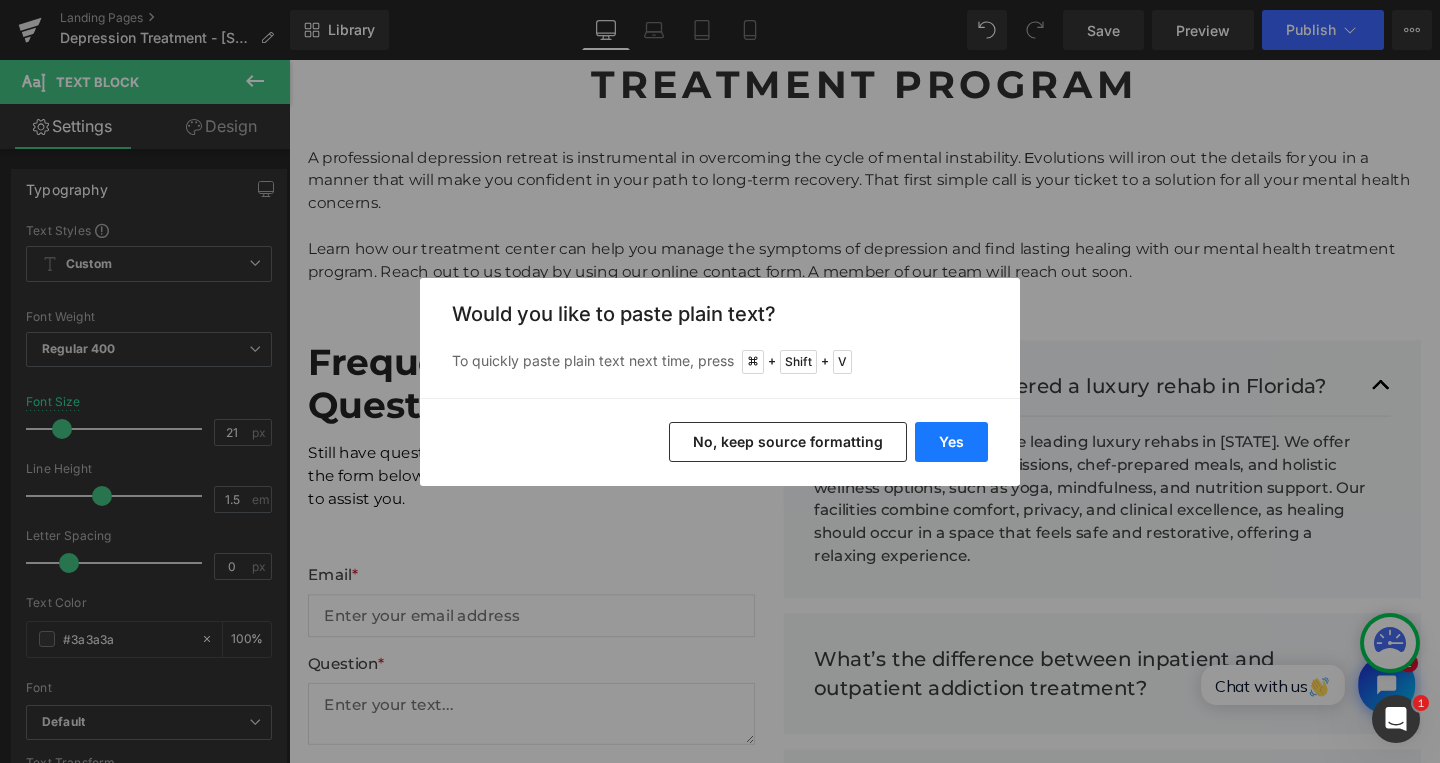 click on "Yes" at bounding box center [951, 442] 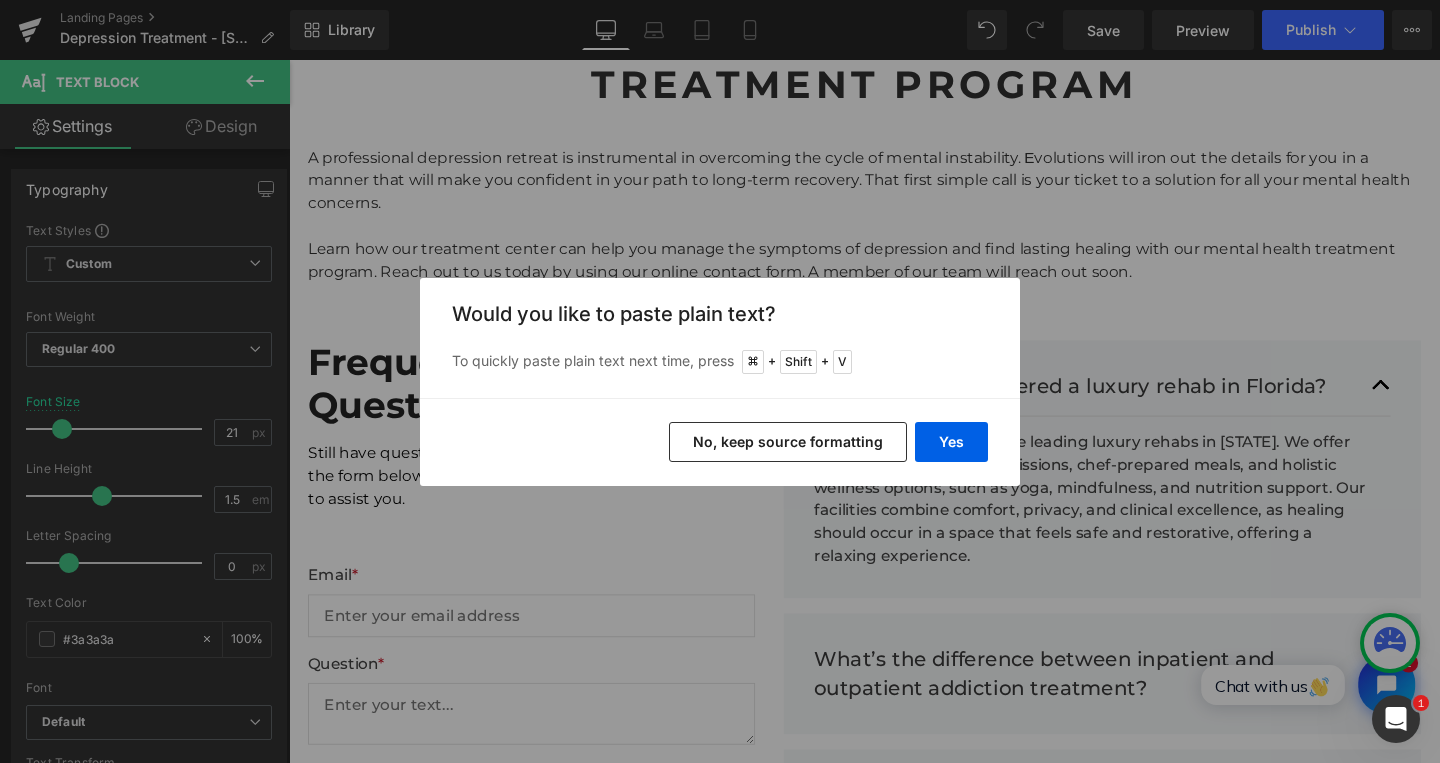 type 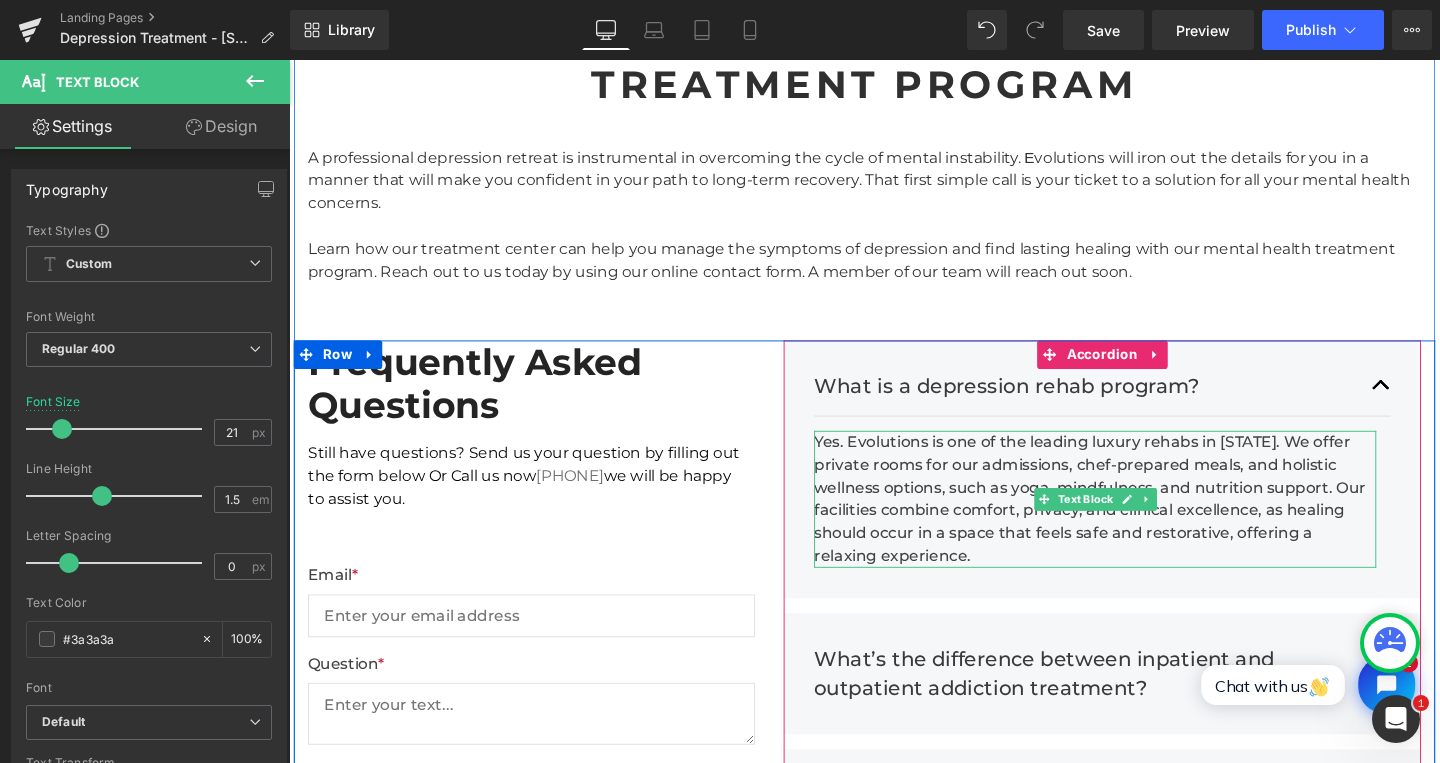 click on "Yes. Evolutions is one of the leading luxury rehabs in Florida. We offer private rooms for our admissions, chef-prepared meals, and holistic wellness options, such as yoga, mindfulness, and nutrition support. Our facilities combine comfort, privacy, and clinical excellence, as healing should occur in a space that feels safe and restorative, offering a relaxing experience." at bounding box center (1136, 522) 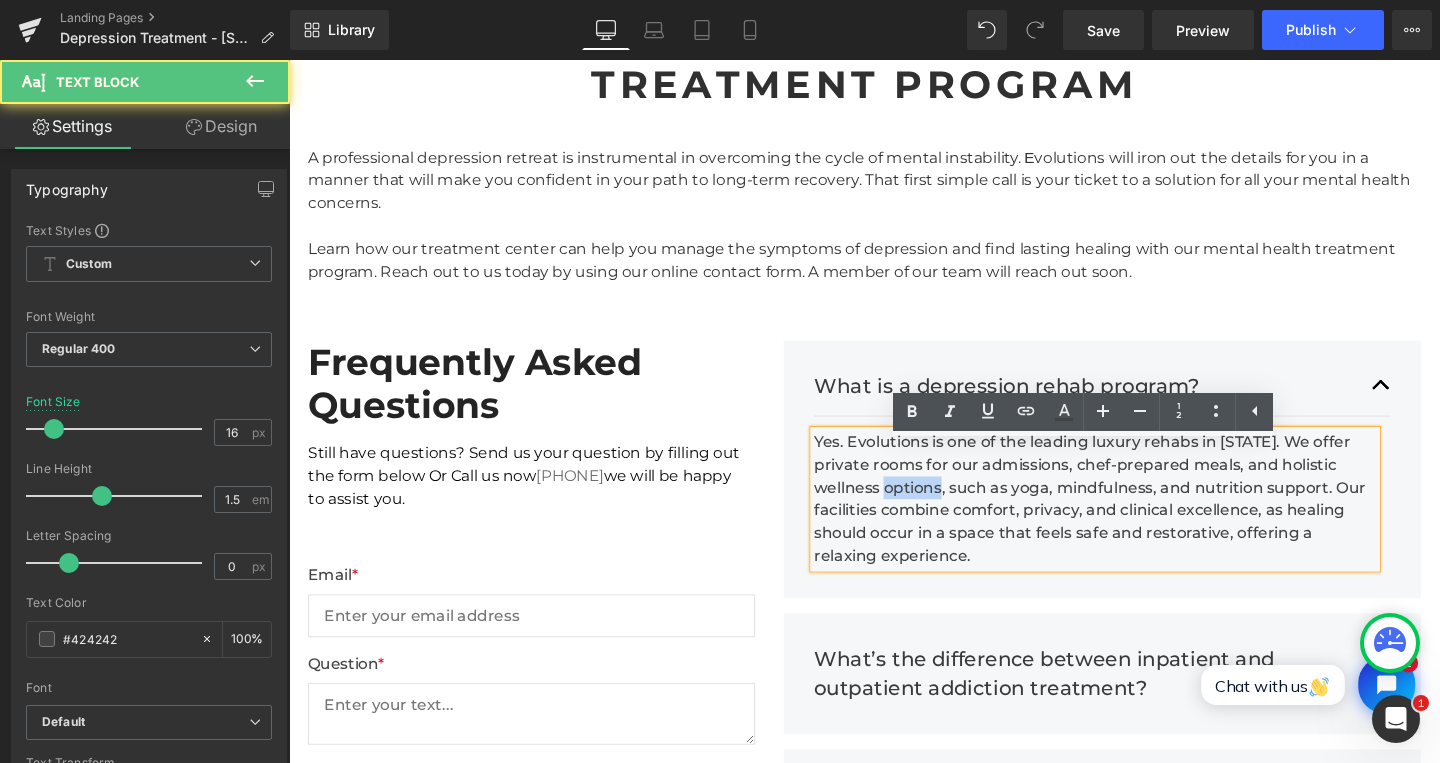click on "Yes. Evolutions is one of the leading luxury rehabs in Florida. We offer private rooms for our admissions, chef-prepared meals, and holistic wellness options, such as yoga, mindfulness, and nutrition support. Our facilities combine comfort, privacy, and clinical excellence, as healing should occur in a space that feels safe and restorative, offering a relaxing experience." at bounding box center [1136, 522] 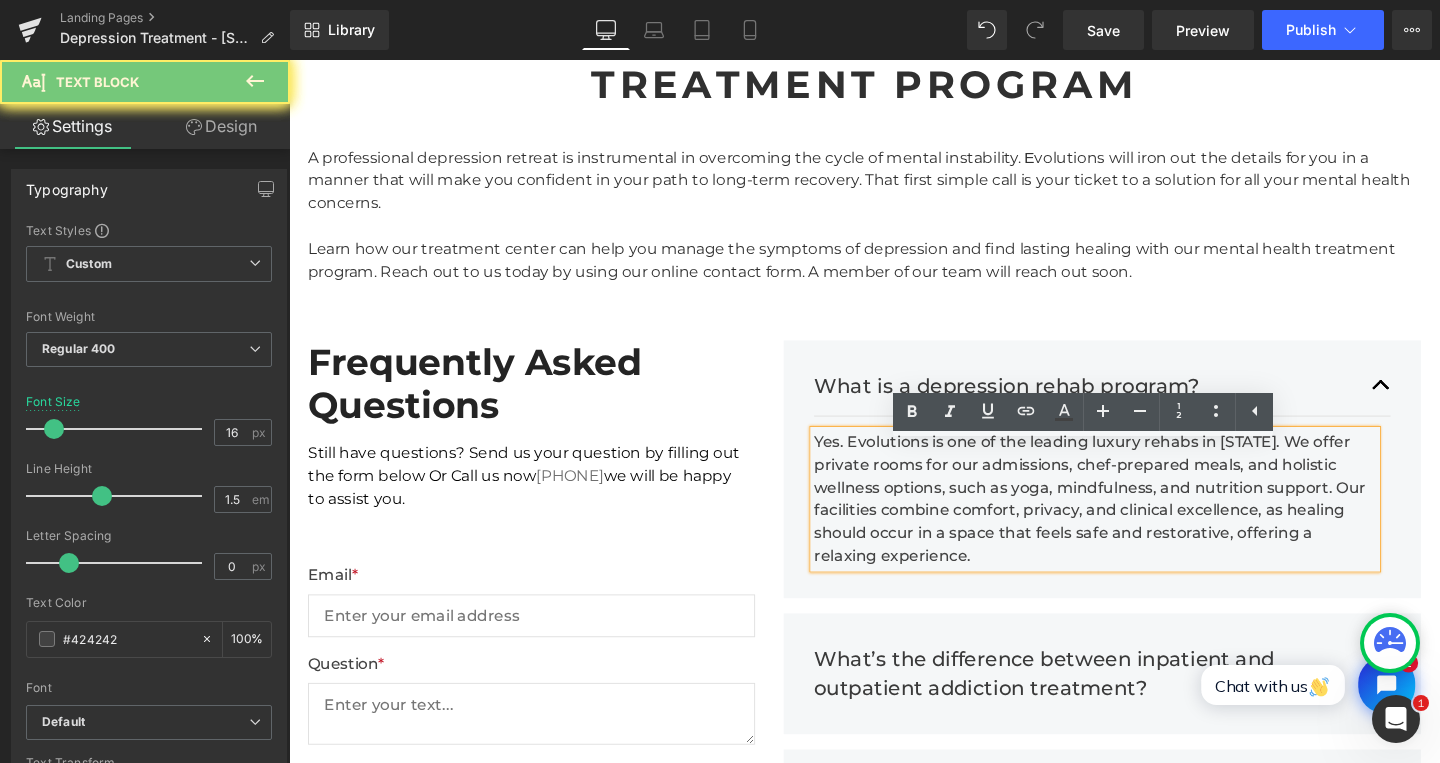 click on "Yes. Evolutions is one of the leading luxury rehabs in Florida. We offer private rooms for our admissions, chef-prepared meals, and holistic wellness options, such as yoga, mindfulness, and nutrition support. Our facilities combine comfort, privacy, and clinical excellence, as healing should occur in a space that feels safe and restorative, offering a relaxing experience." at bounding box center [1136, 522] 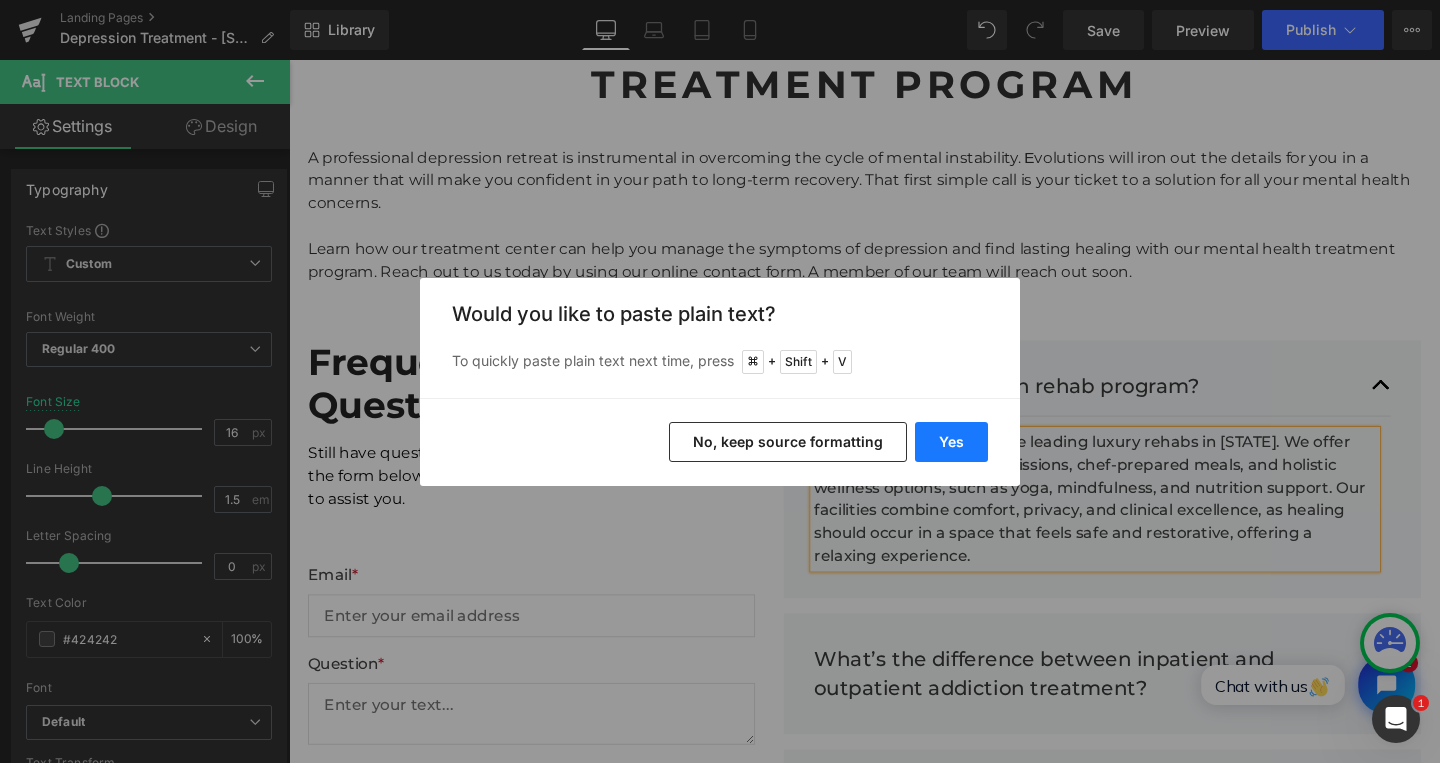 click on "Yes" at bounding box center (951, 442) 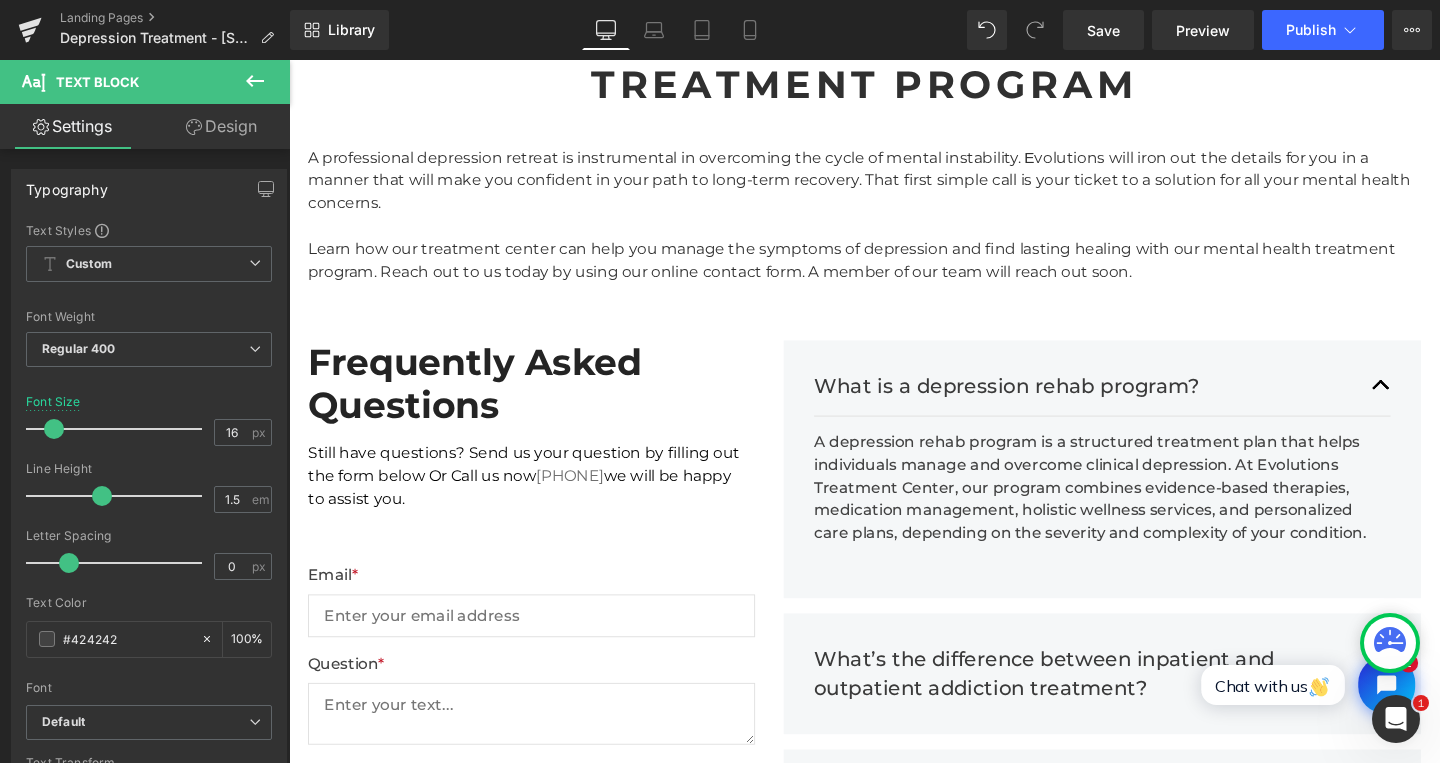 type 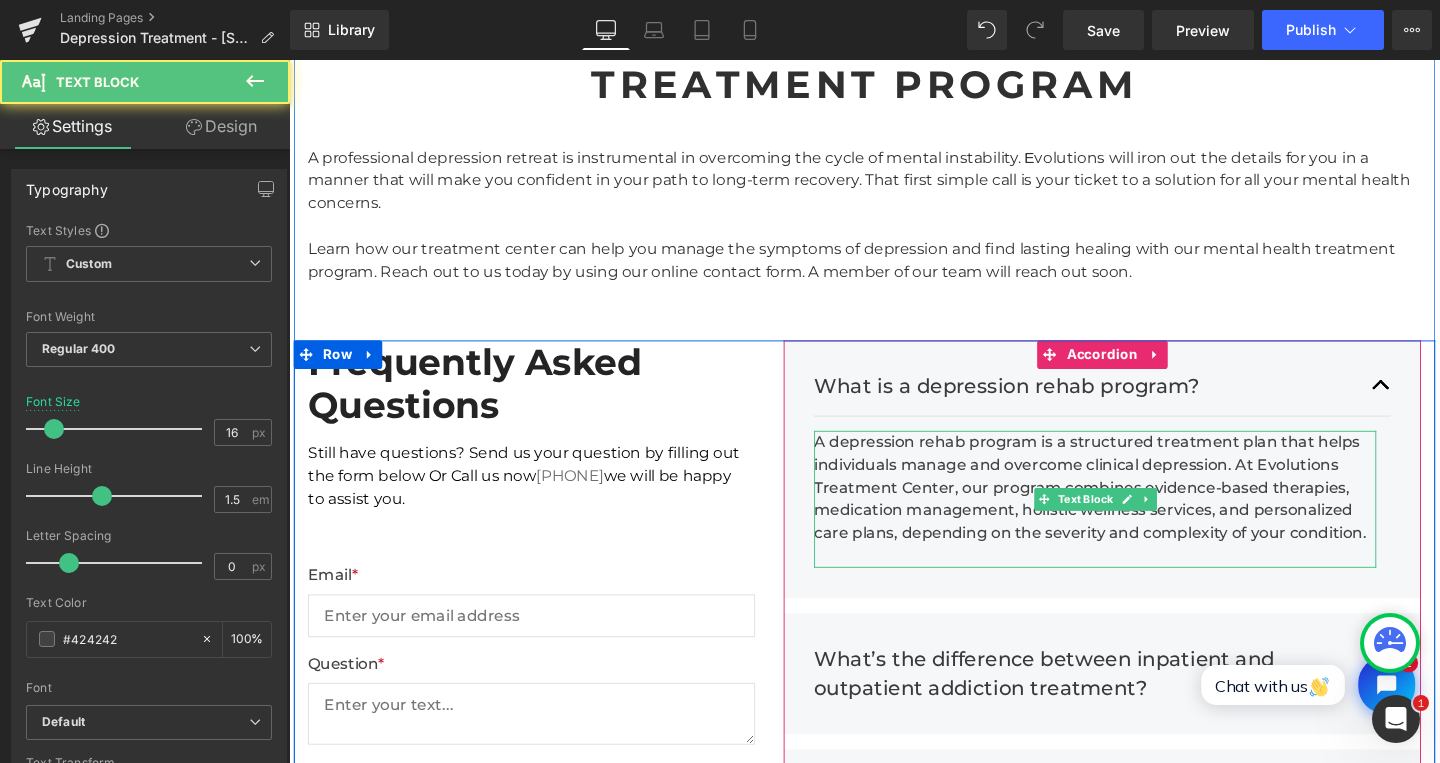 click on "A depression rehab program is a structured treatment plan that helps individuals manage and overcome clinical depression. At Evolutions Treatment Center, our program combines evidence-based therapies, medication management, holistic wellness services, and personalized care plans, depending on the severity and complexity of your condition." at bounding box center [1136, 522] 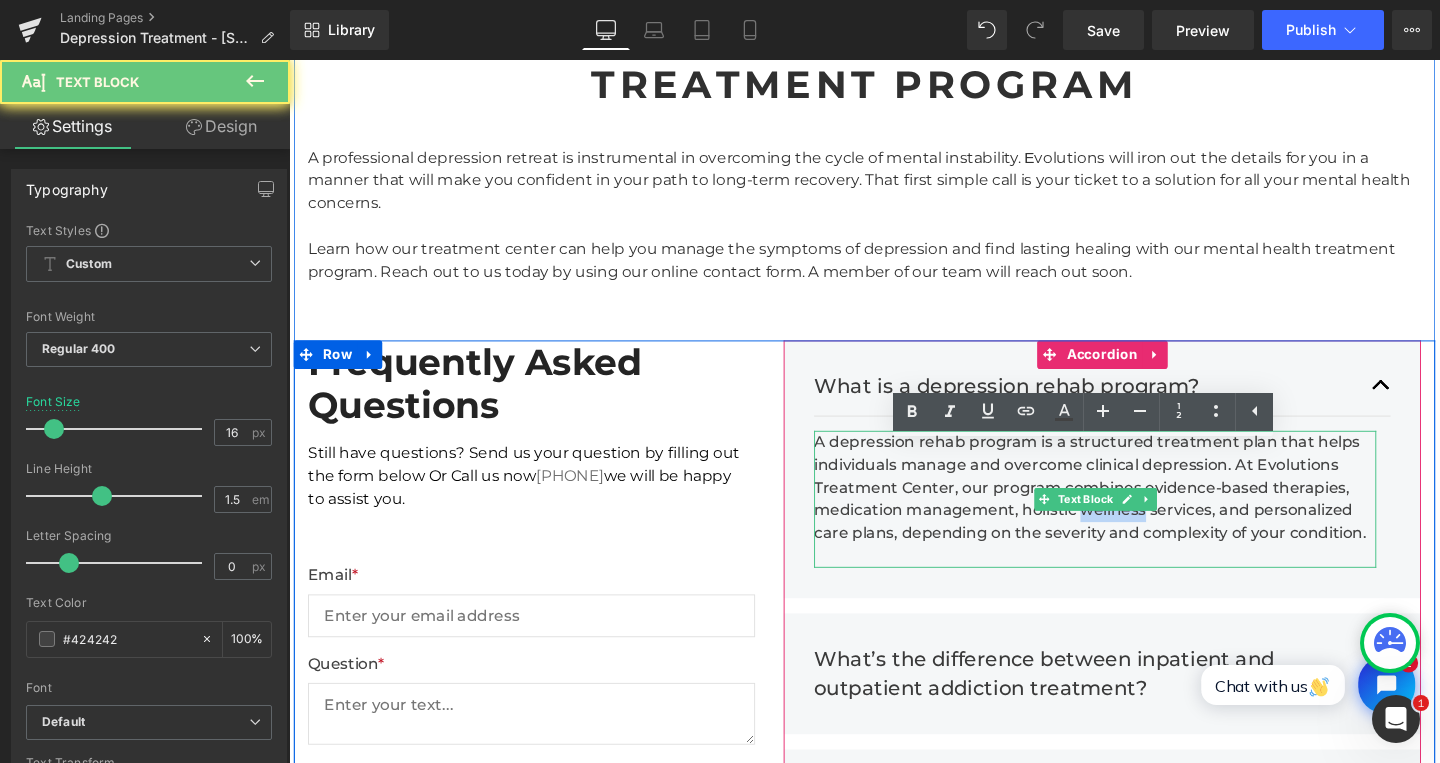 click on "A depression rehab program is a structured treatment plan that helps individuals manage and overcome clinical depression. At Evolutions Treatment Center, our program combines evidence-based therapies, medication management, holistic wellness services, and personalized care plans, depending on the severity and complexity of your condition." at bounding box center [1136, 522] 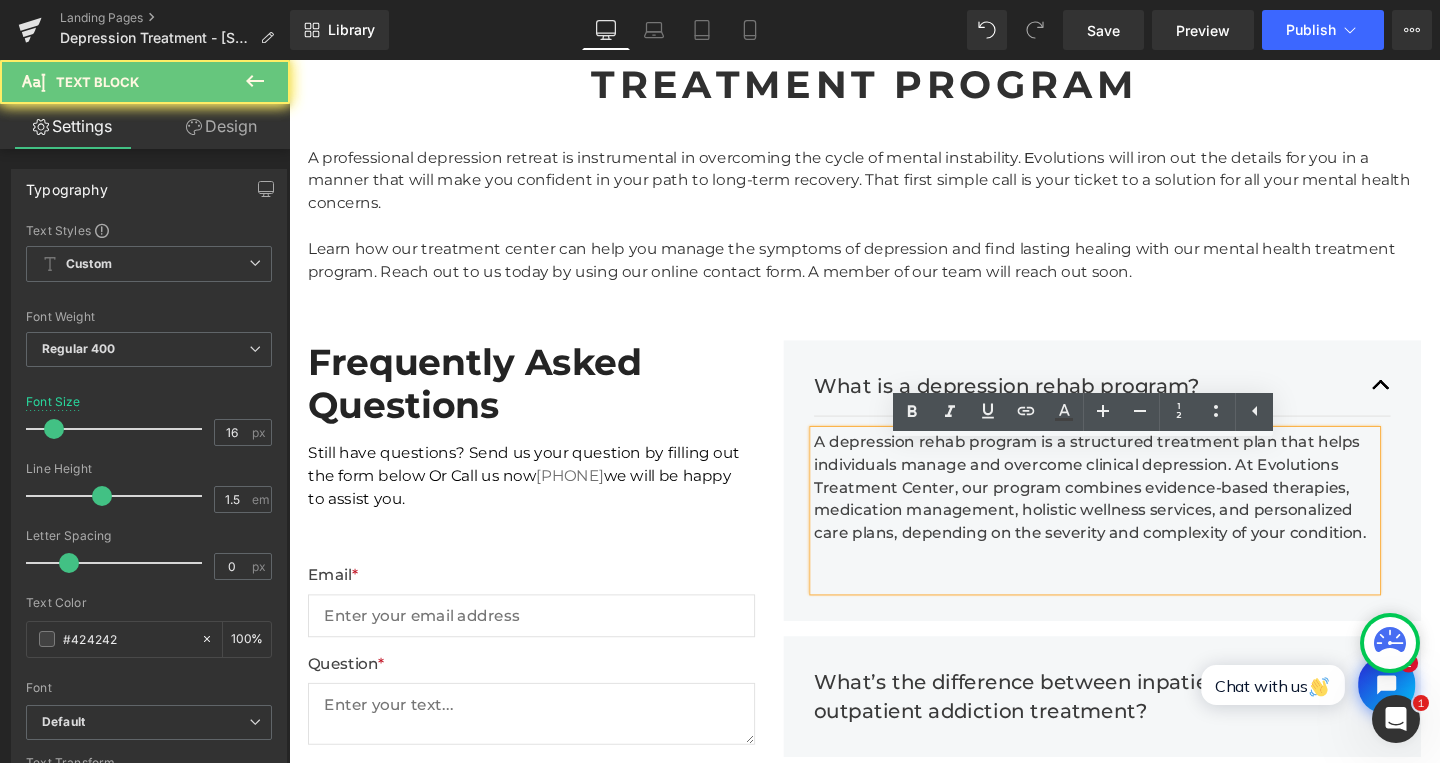 click on "A depression rehab program is a structured treatment plan that helps individuals manage and overcome clinical depression. At Evolutions Treatment Center, our program combines evidence-based therapies, medication management, holistic wellness services, and personalized care plans, depending on the severity and complexity of your condition." at bounding box center [1136, 534] 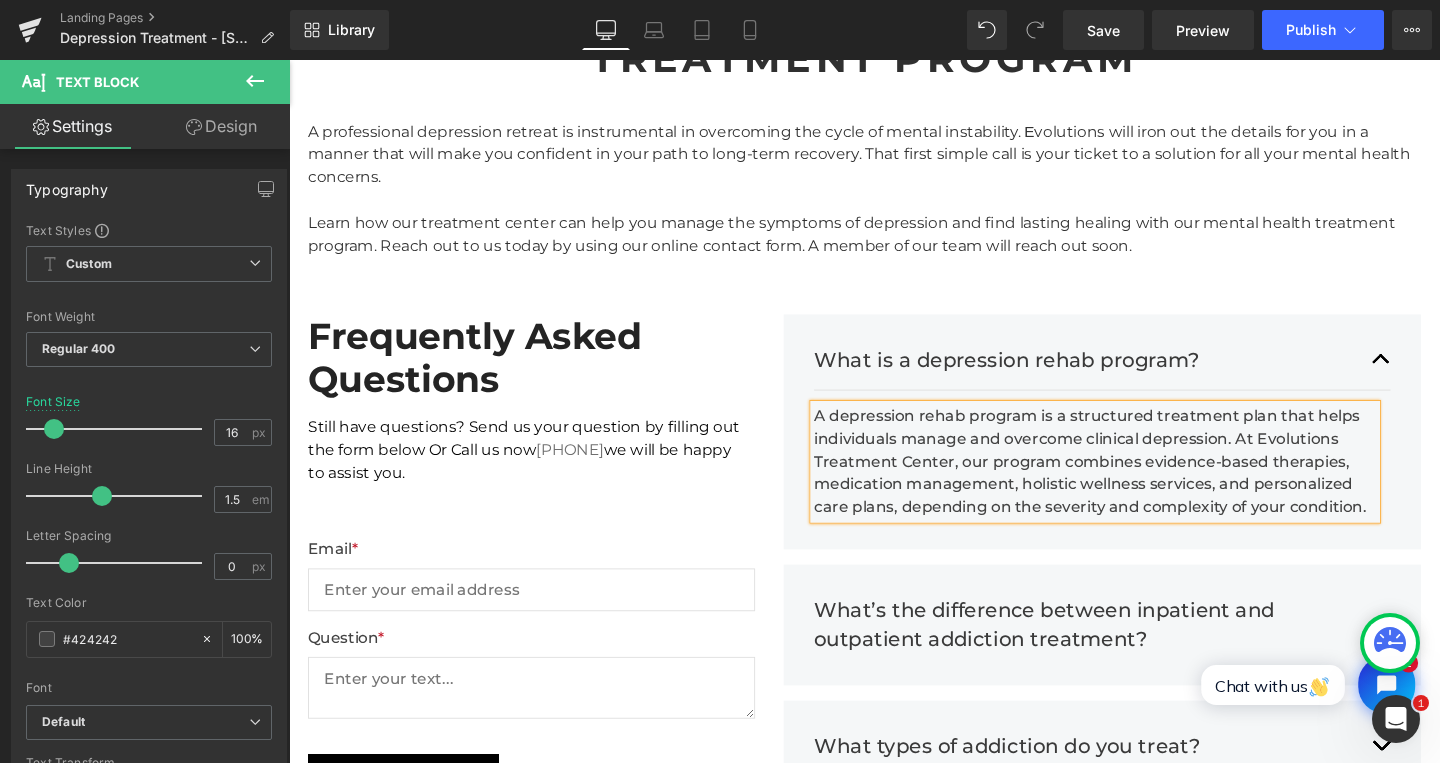 scroll, scrollTop: 4425, scrollLeft: 0, axis: vertical 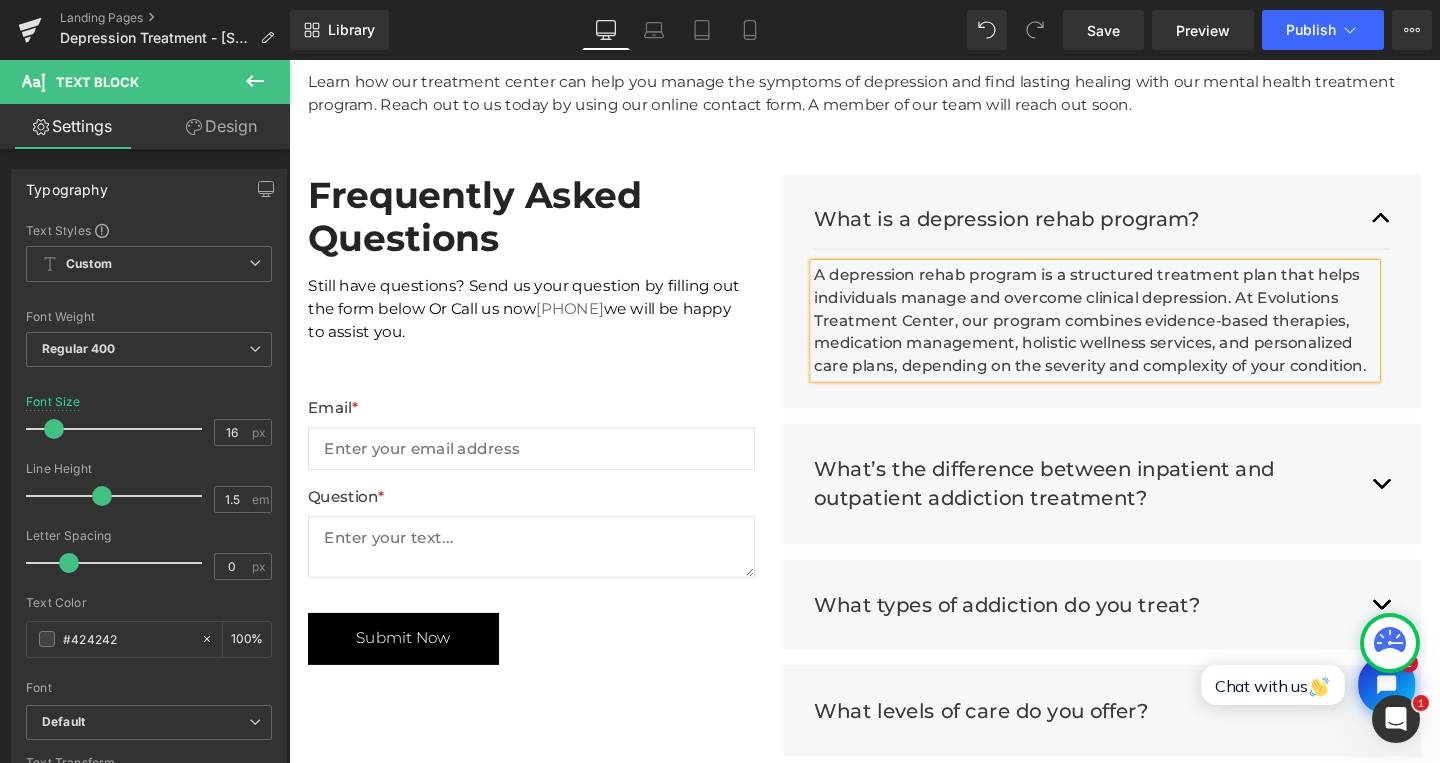 click on "What’s the difference between inpatient and outpatient addiction treatment?" at bounding box center (1124, 505) 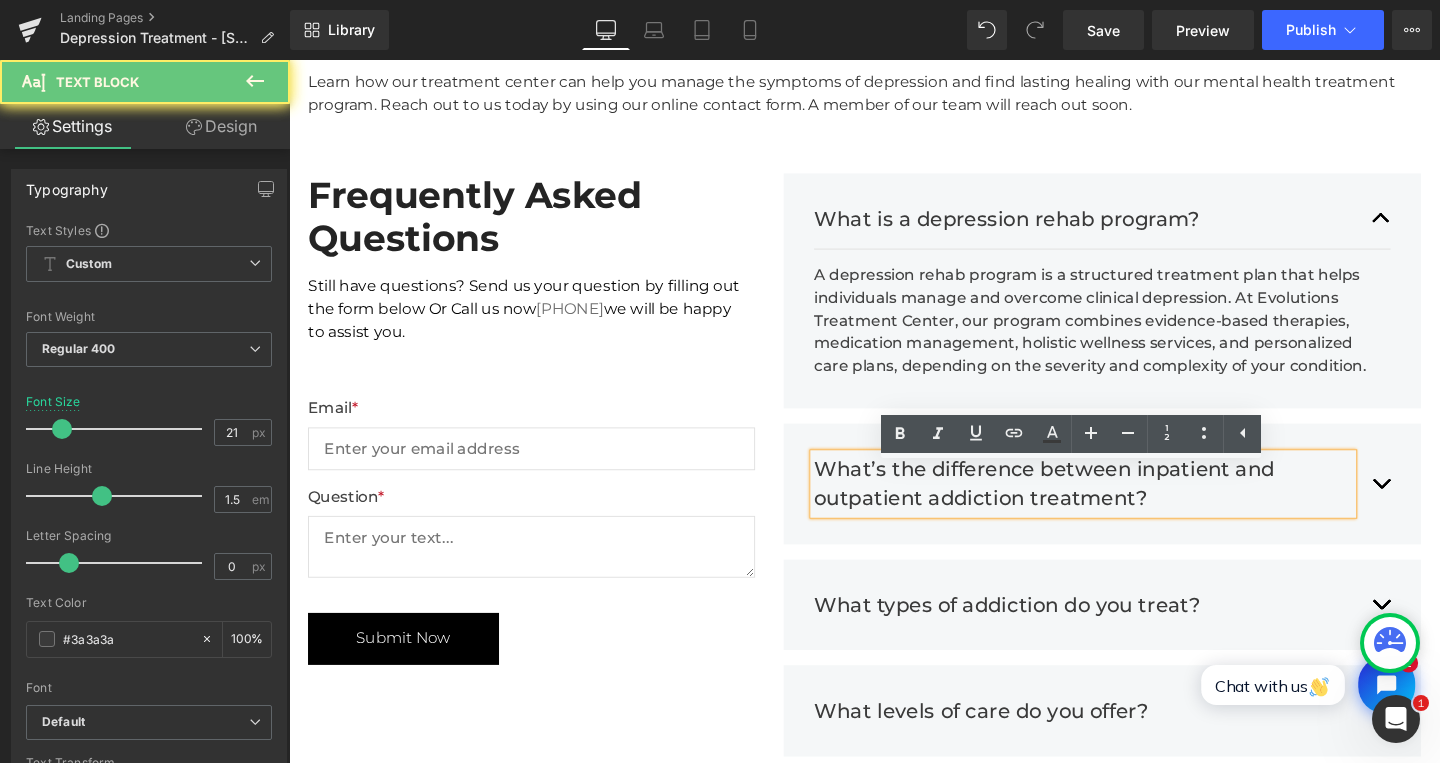 click on "What’s the difference between inpatient and outpatient addiction treatment?" at bounding box center (1124, 505) 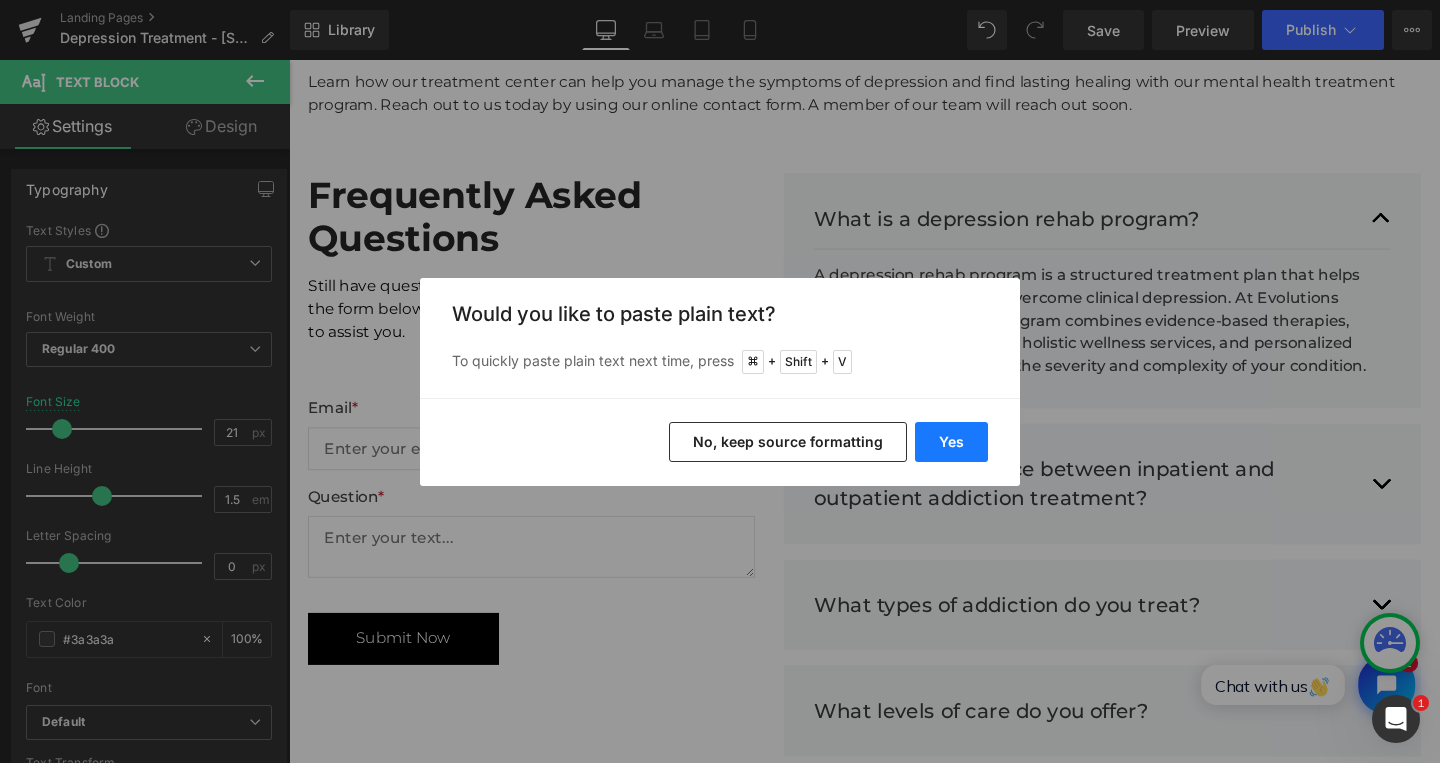drag, startPoint x: 956, startPoint y: 446, endPoint x: 702, endPoint y: 406, distance: 257.1303 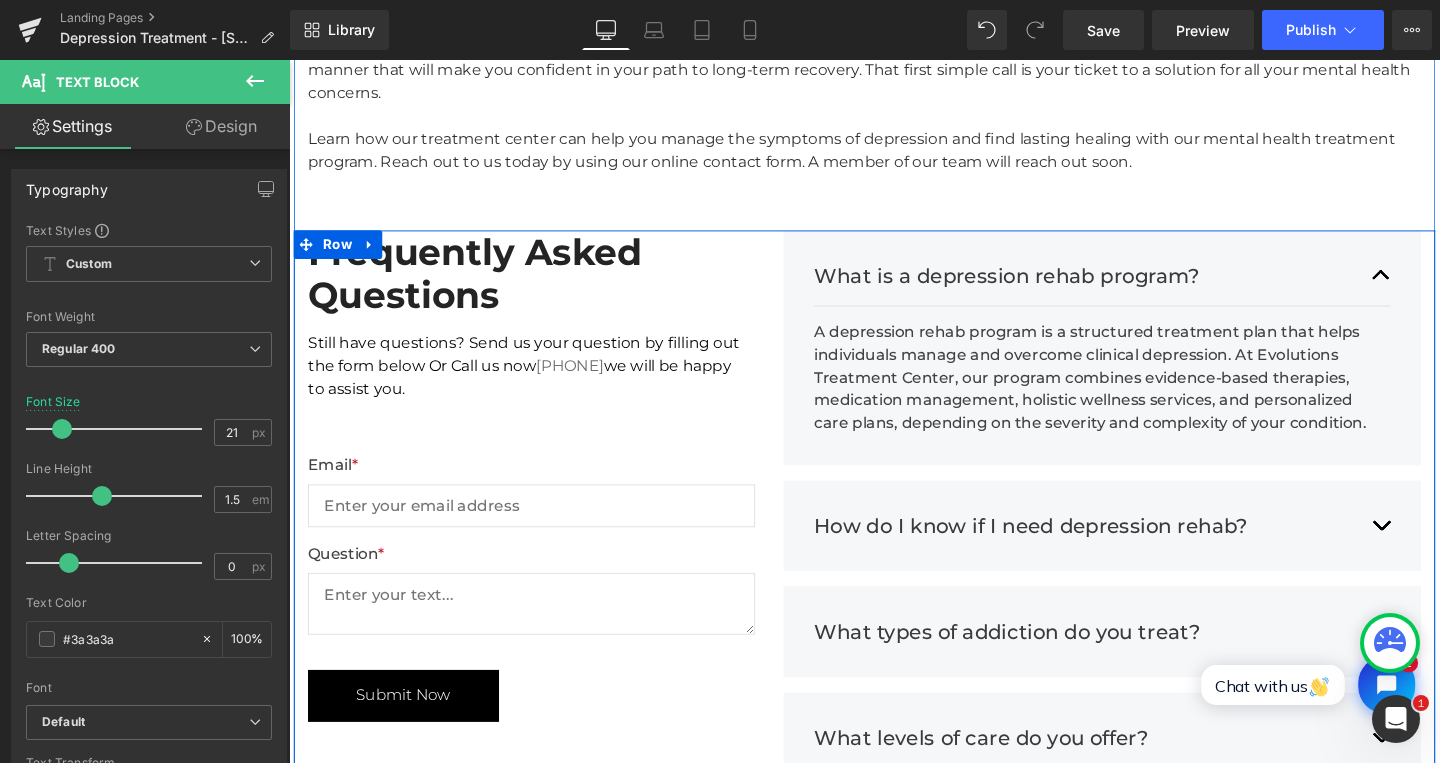 scroll, scrollTop: 4457, scrollLeft: 0, axis: vertical 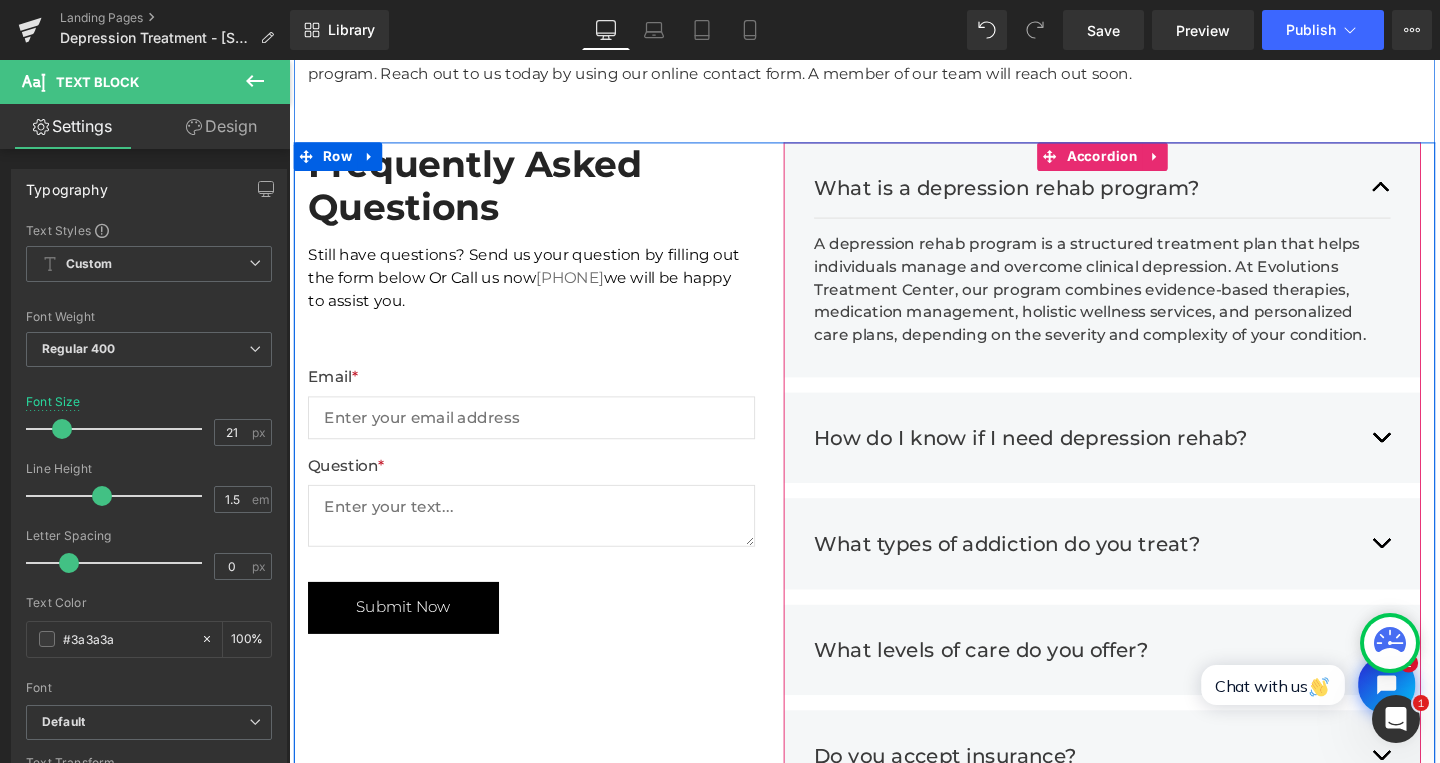 click at bounding box center [1437, 458] 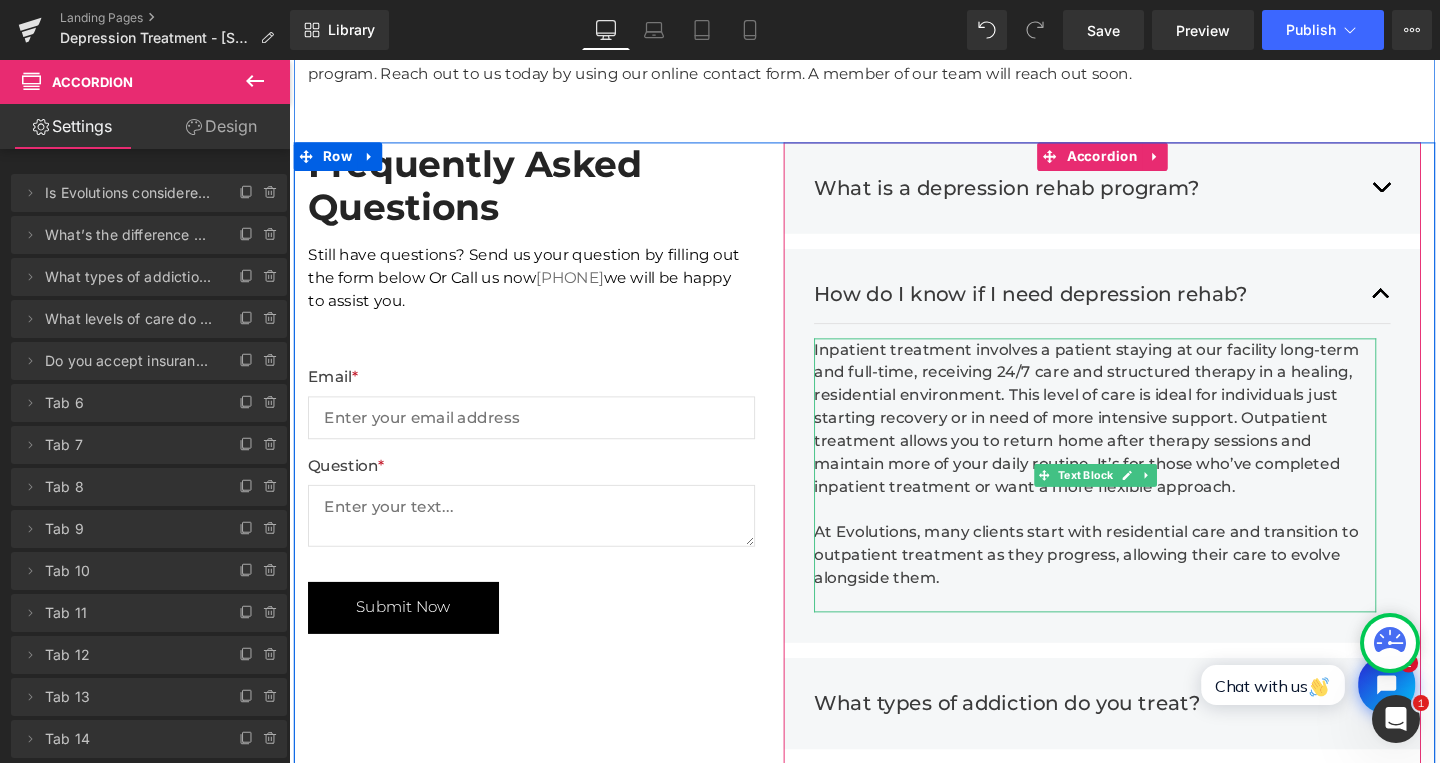 click on "Inpatient treatment involves a patient staying at our facility long-term and full-time, receiving 24/7 care and structured therapy in a healing, residential environment. This level of care is ideal for individuals just starting recovery or in need of more intensive support. Outpatient treatment allows you to return home after therapy sessions and maintain more of your daily routine. It’s for those who’ve completed inpatient treatment or want a more flexible approach." at bounding box center [1136, 437] 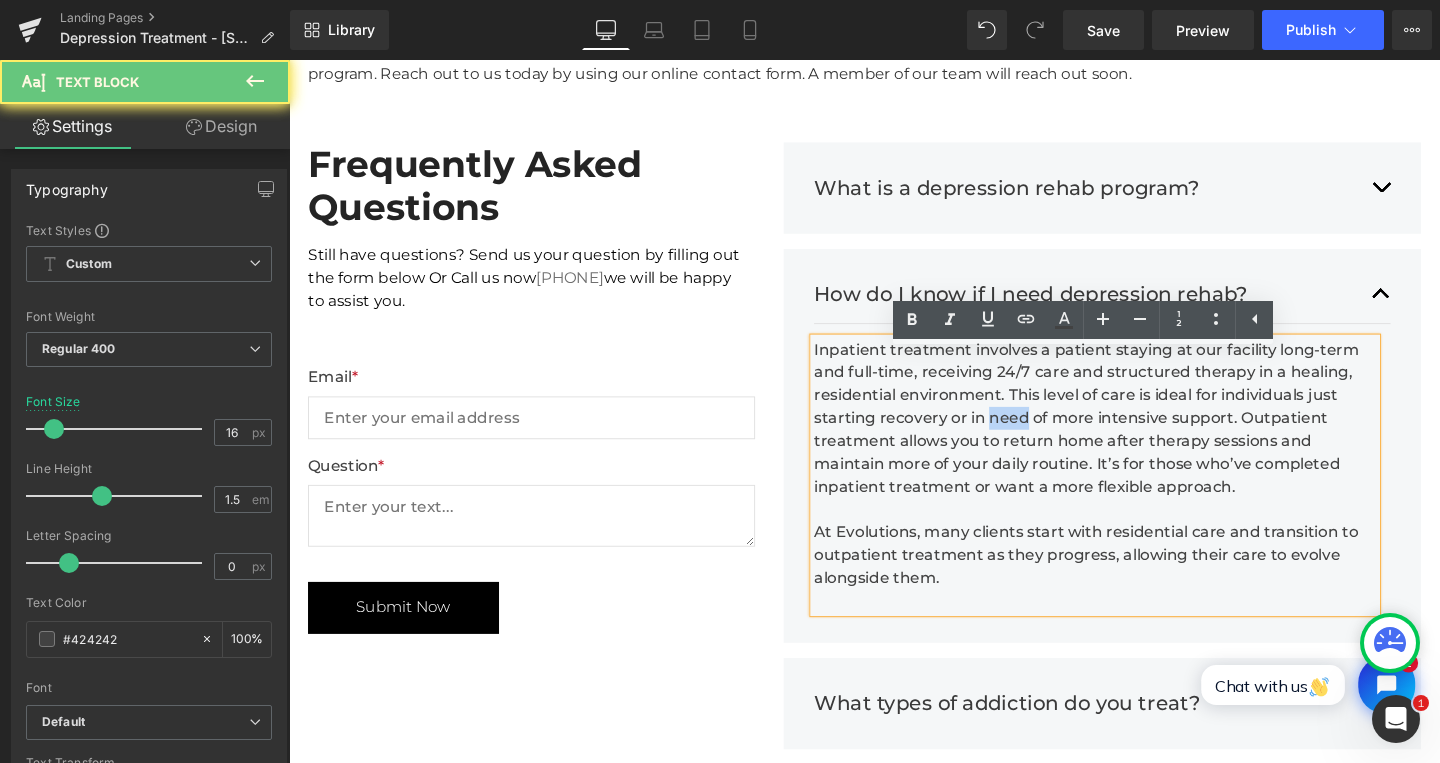 click on "Inpatient treatment involves a patient staying at our facility long-term and full-time, receiving 24/7 care and structured therapy in a healing, residential environment. This level of care is ideal for individuals just starting recovery or in need of more intensive support. Outpatient treatment allows you to return home after therapy sessions and maintain more of your daily routine. It’s for those who’ve completed inpatient treatment or want a more flexible approach." at bounding box center [1136, 437] 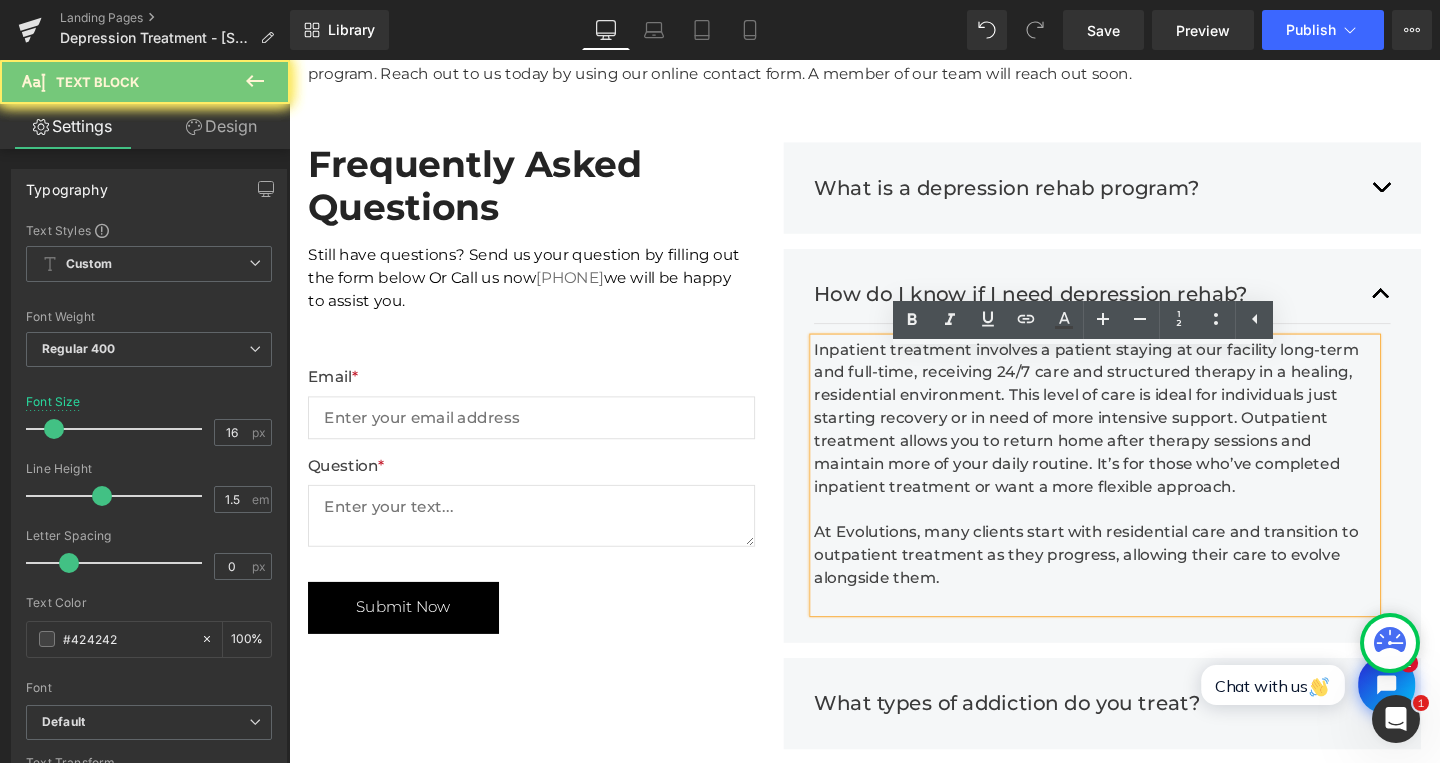 click on "Inpatient treatment involves a patient staying at our facility long-term and full-time, receiving 24/7 care and structured therapy in a healing, residential environment. This level of care is ideal for individuals just starting recovery or in need of more intensive support. Outpatient treatment allows you to return home after therapy sessions and maintain more of your daily routine. It’s for those who’ve completed inpatient treatment or want a more flexible approach." at bounding box center (1136, 437) 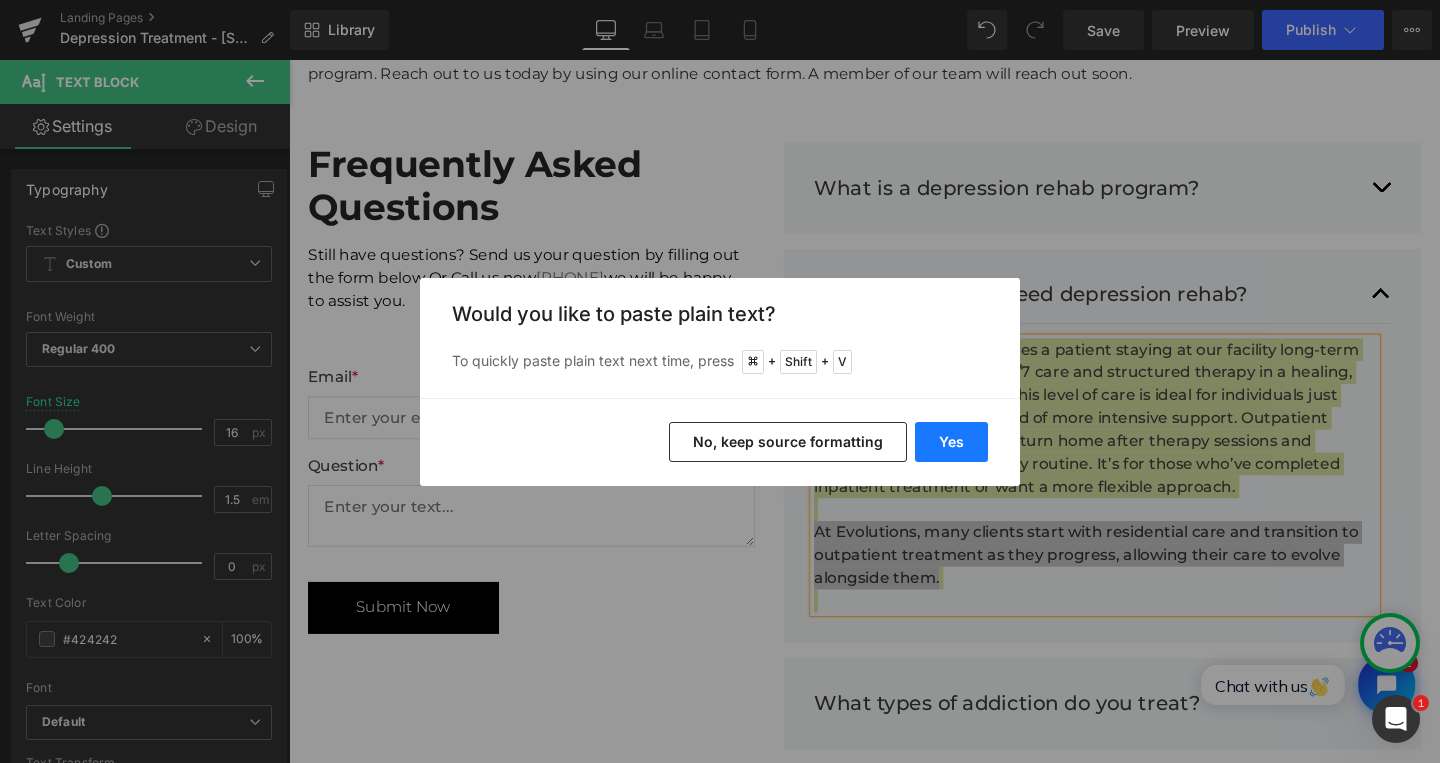 click on "Yes" at bounding box center [951, 442] 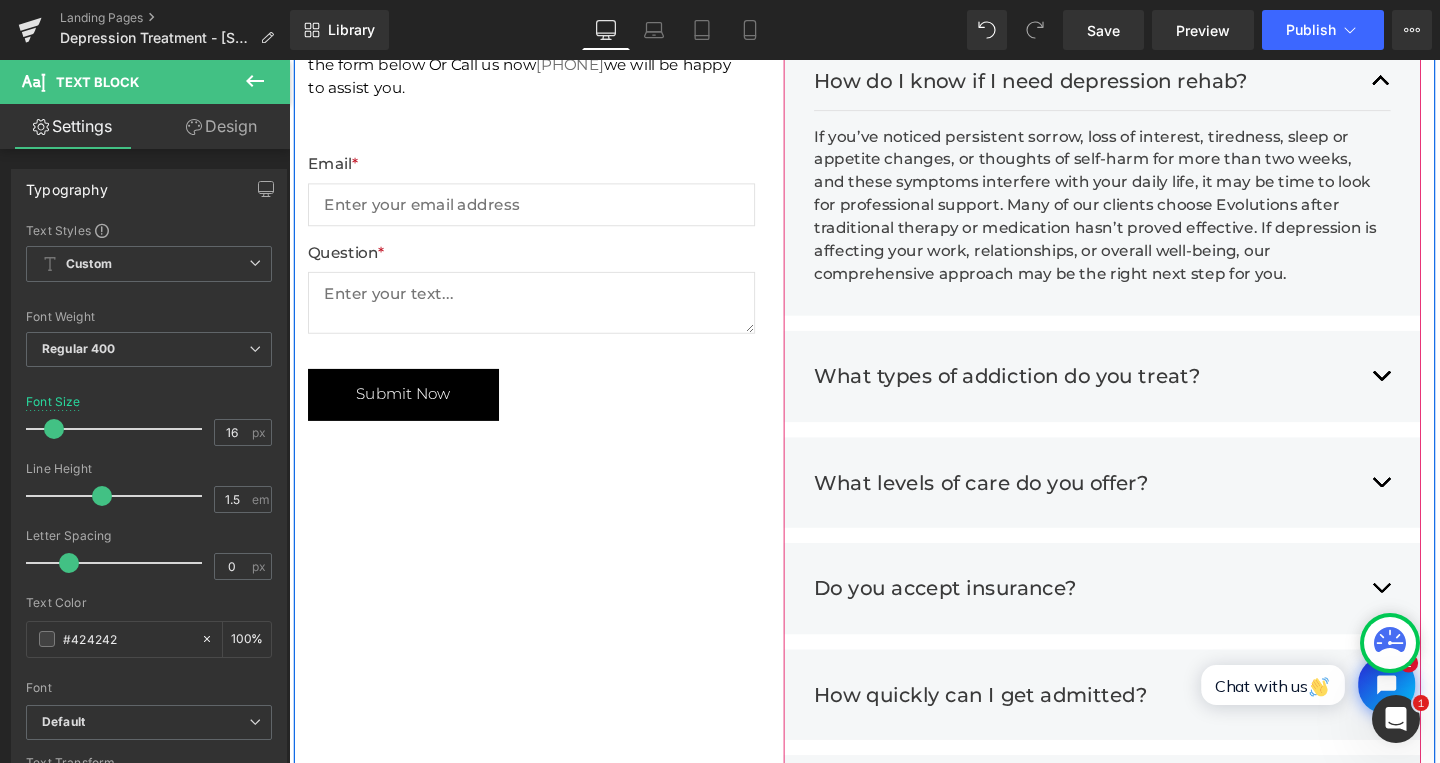 click at bounding box center (1437, 393) 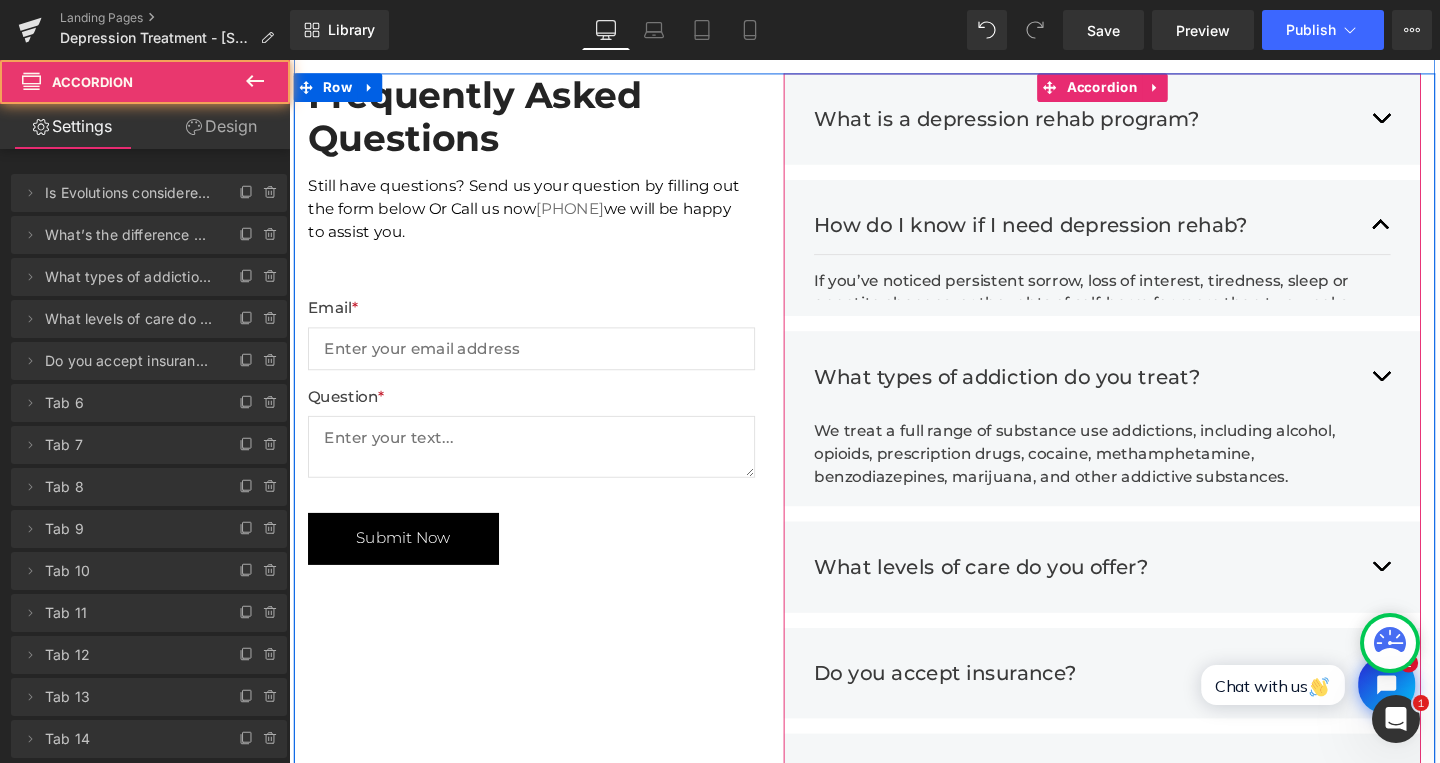 scroll, scrollTop: 4483, scrollLeft: 0, axis: vertical 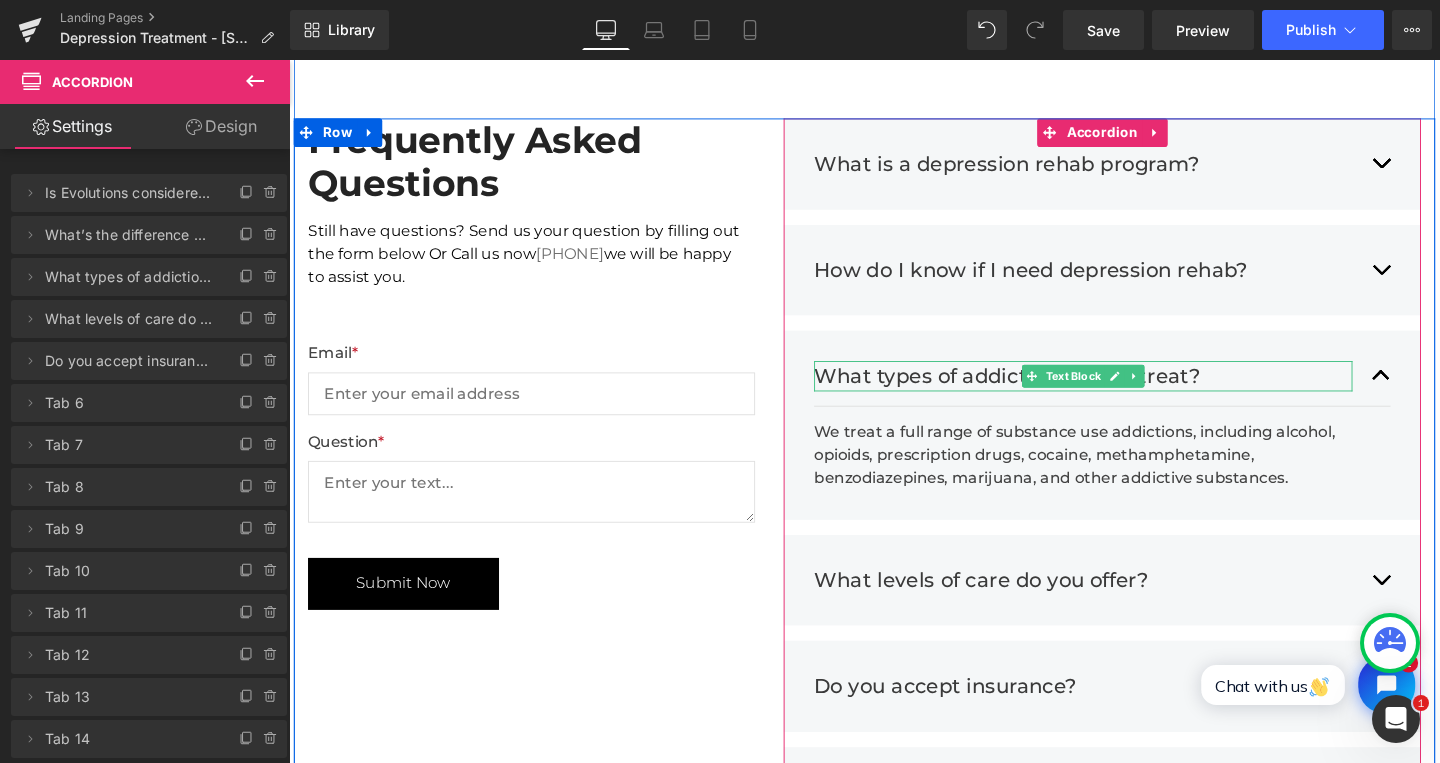 click on "What types of addiction do you treat?" at bounding box center (1124, 392) 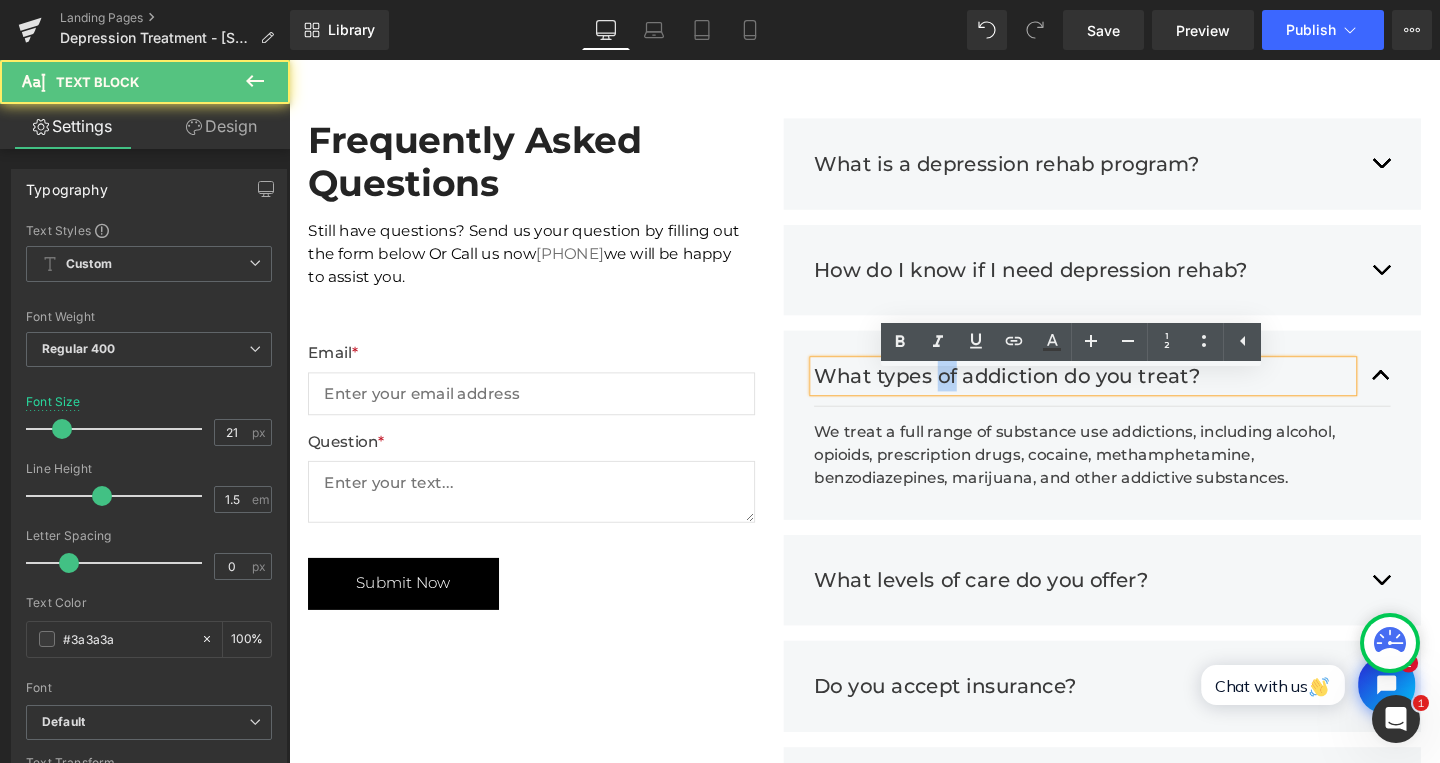 click on "What types of addiction do you treat?" at bounding box center [1124, 392] 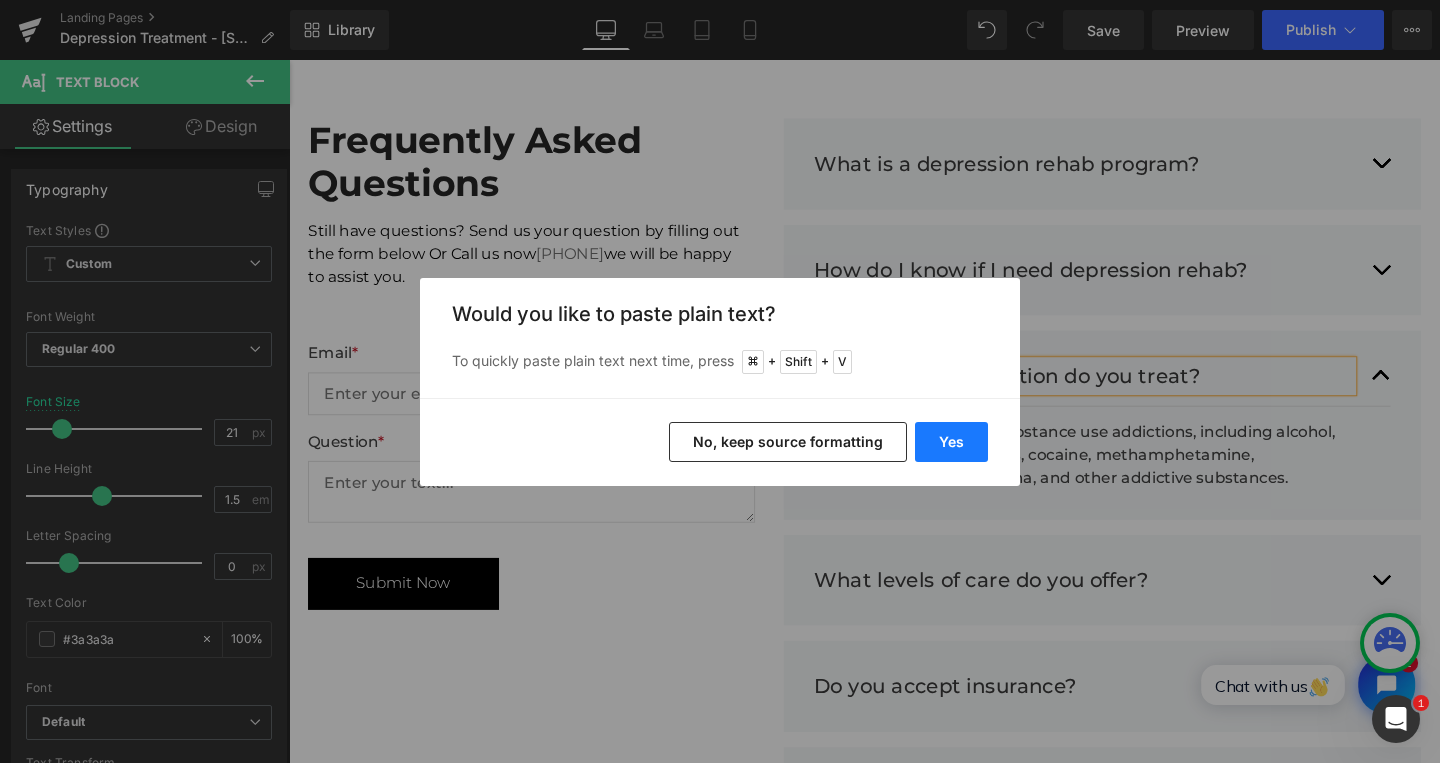 click on "Yes" at bounding box center (951, 442) 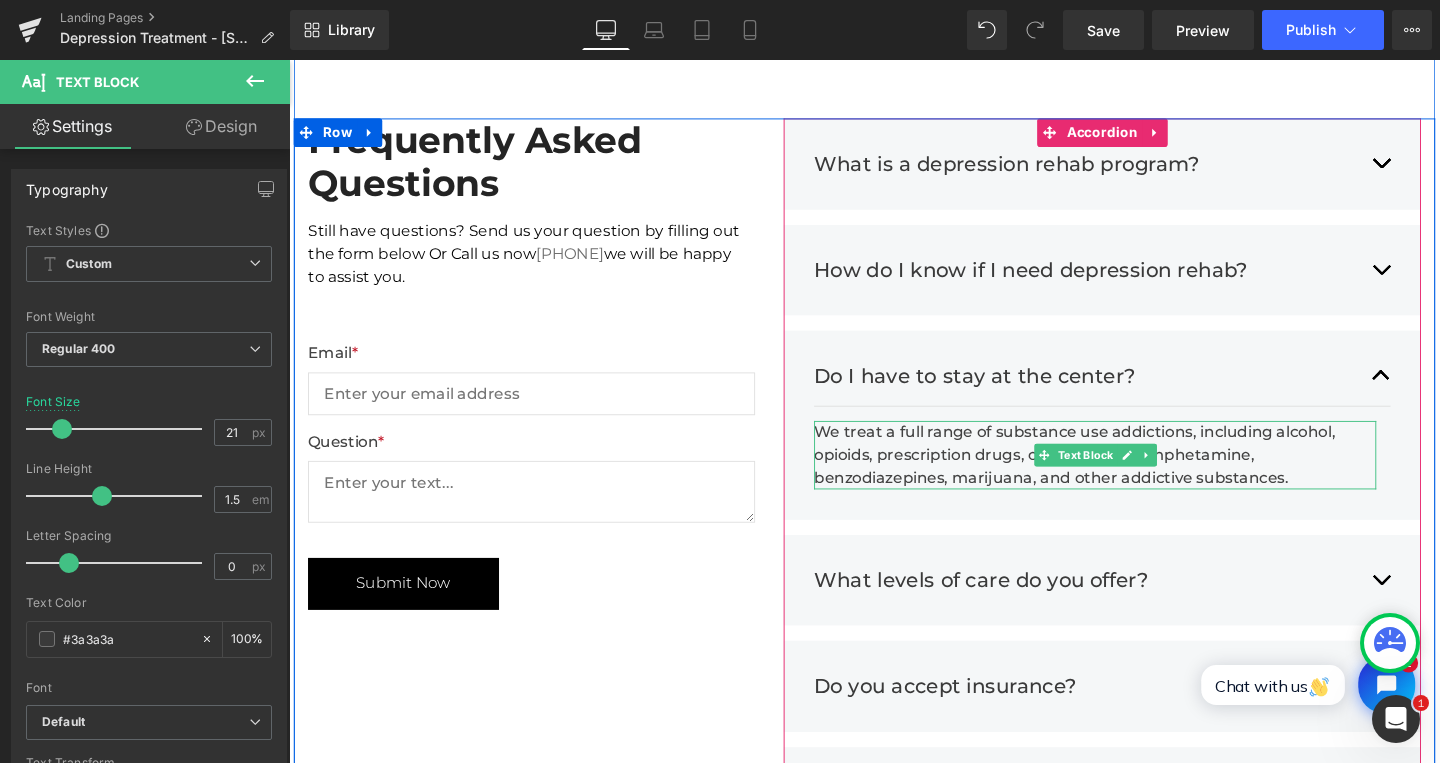 click on "We treat a full range of substance use addictions, including alcohol, opioids, prescription drugs, cocaine, methamphetamine, benzodiazepines, marijuana, and other addictive substances." at bounding box center (1136, 475) 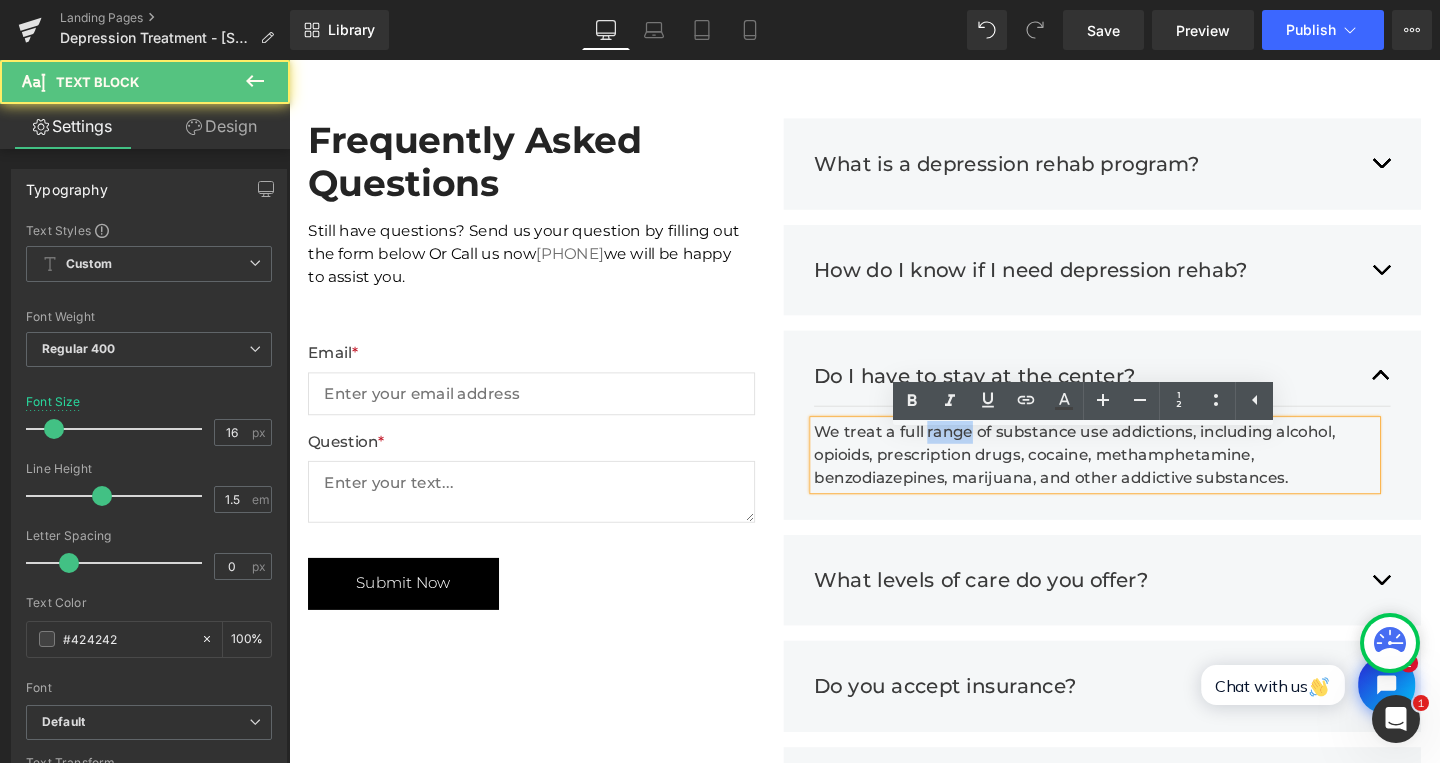 click on "We treat a full range of substance use addictions, including alcohol, opioids, prescription drugs, cocaine, methamphetamine, benzodiazepines, marijuana, and other addictive substances." at bounding box center (1136, 475) 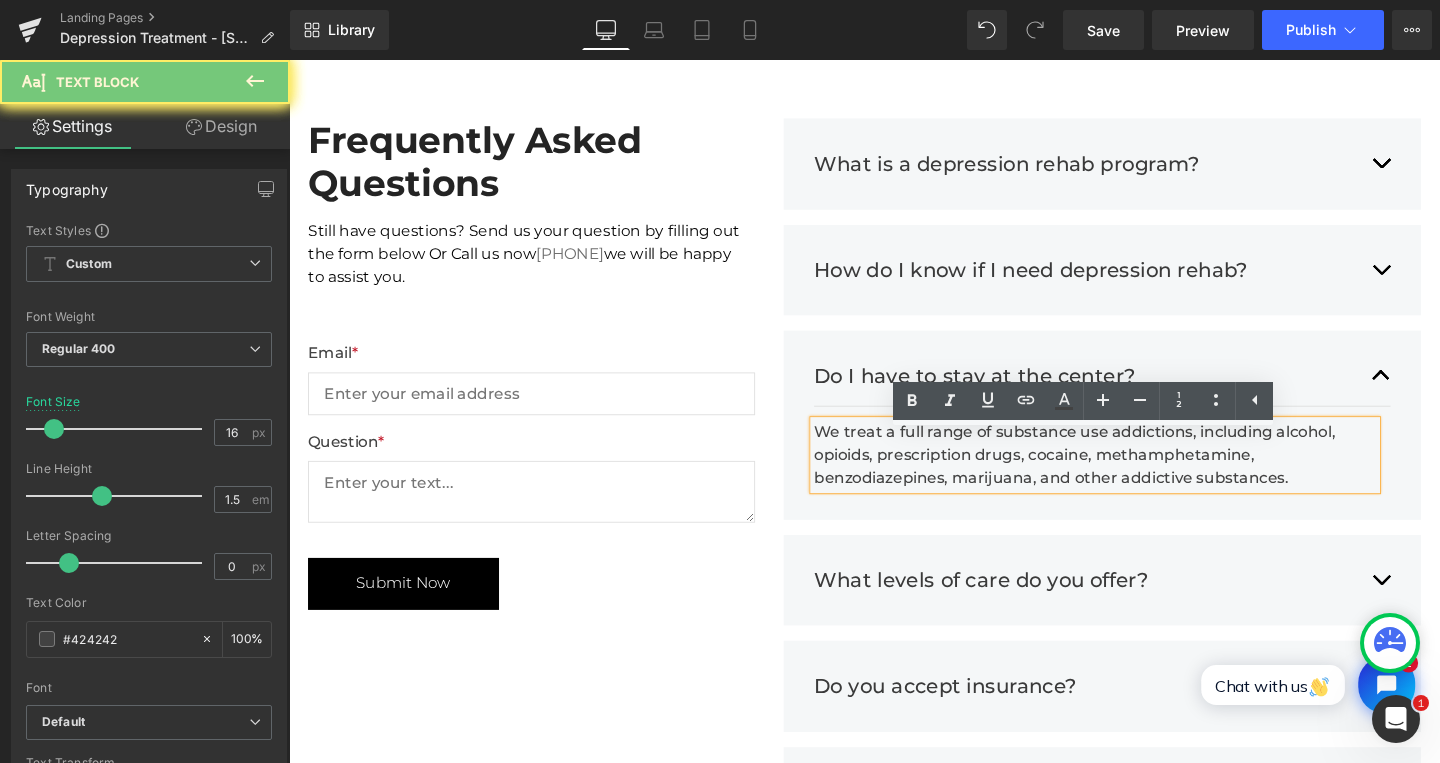 click on "We treat a full range of substance use addictions, including alcohol, opioids, prescription drugs, cocaine, methamphetamine, benzodiazepines, marijuana, and other addictive substances." at bounding box center (1136, 475) 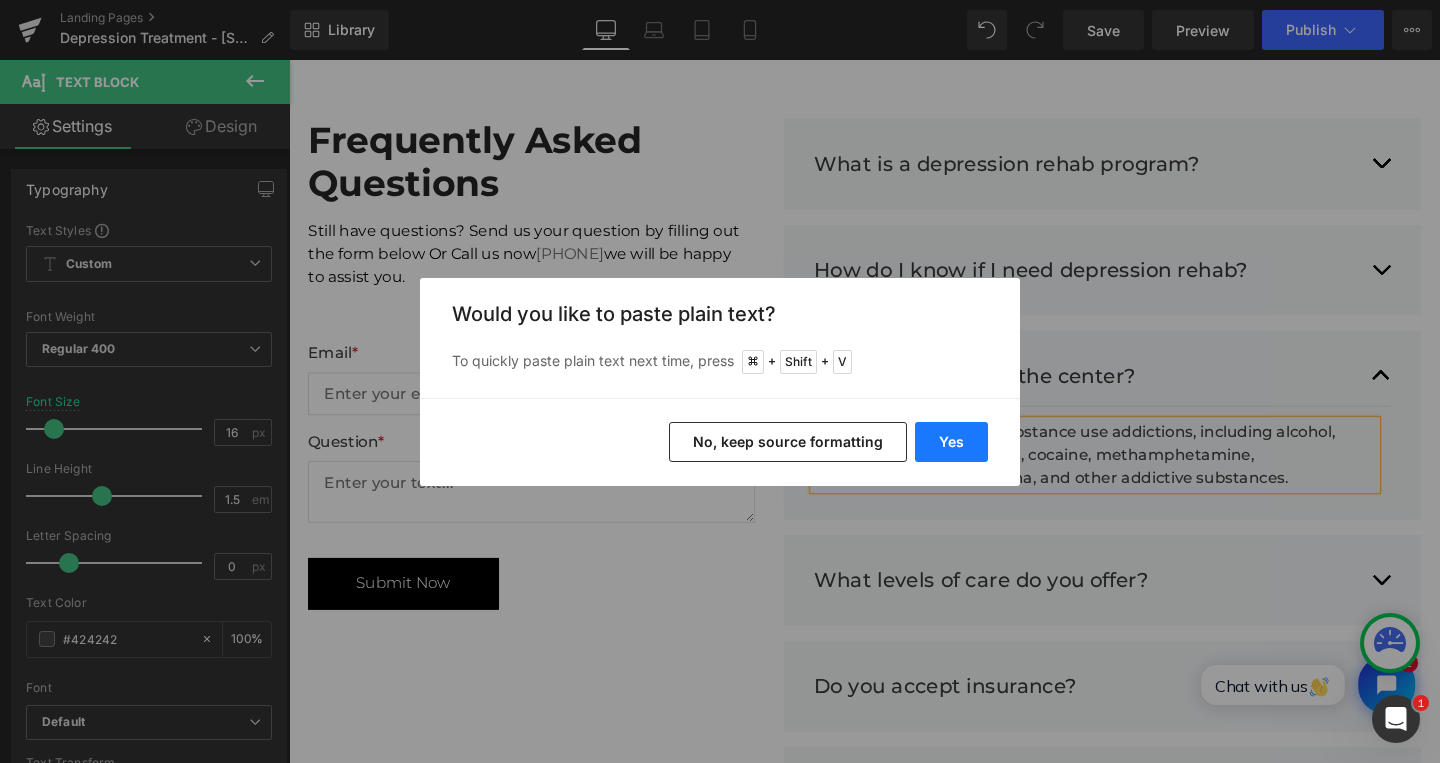 click on "Yes" at bounding box center [951, 442] 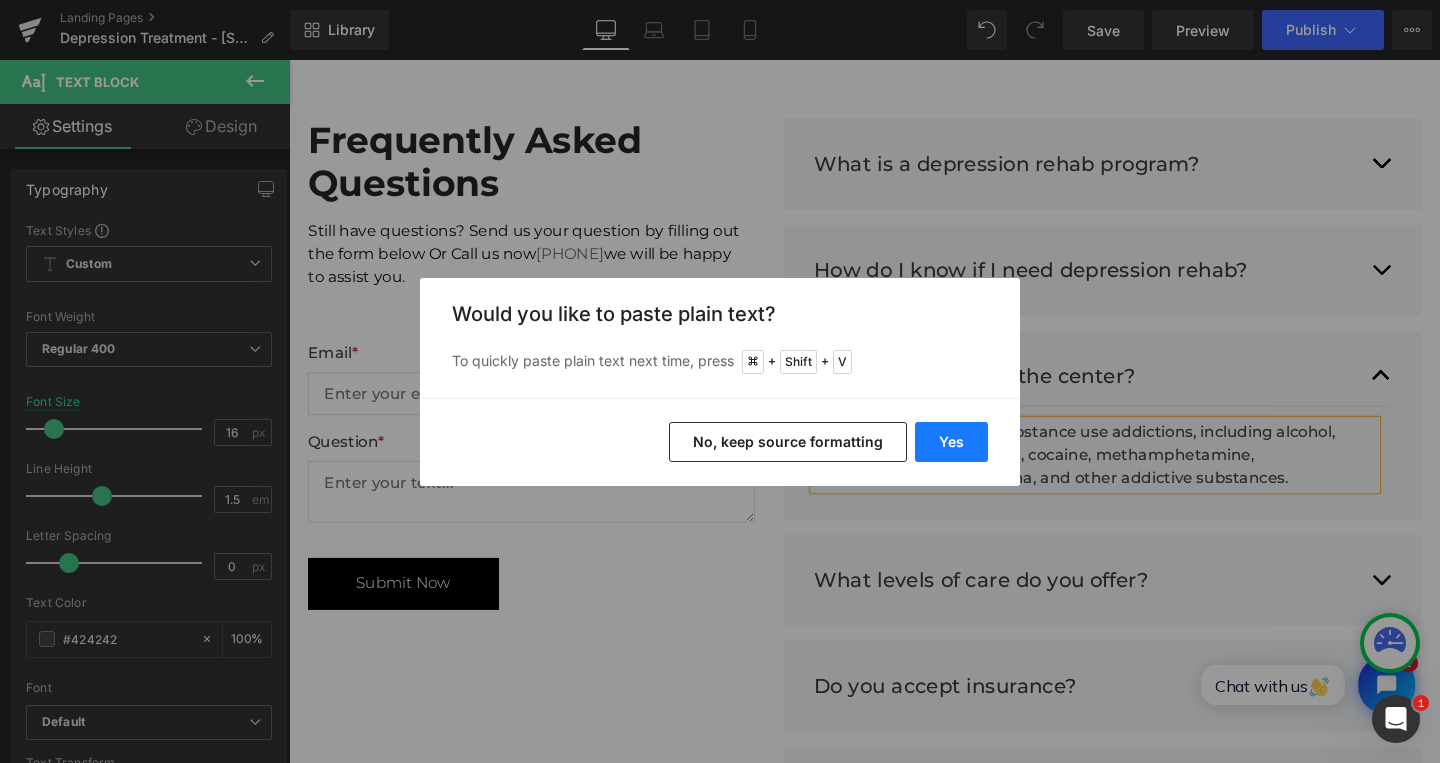 type 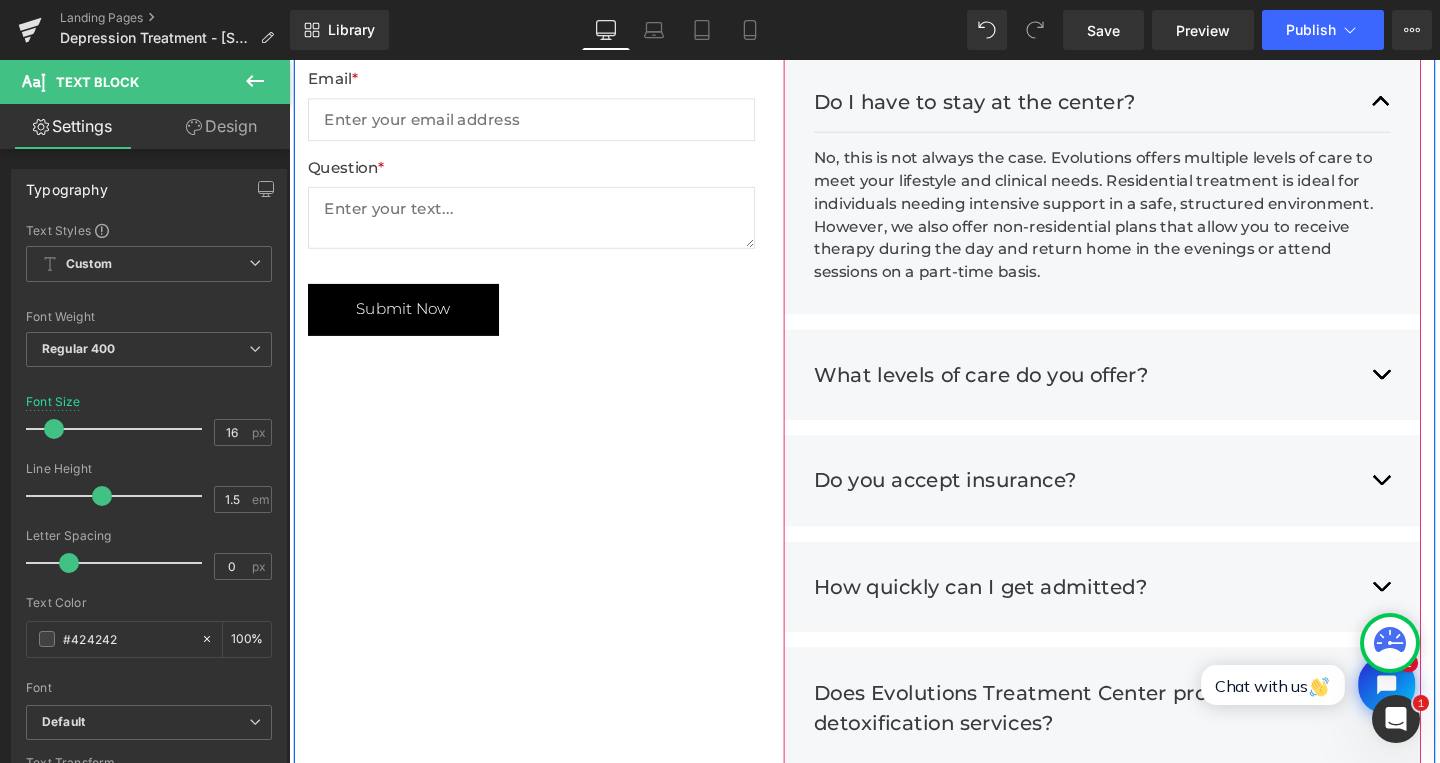 click at bounding box center [1437, 395] 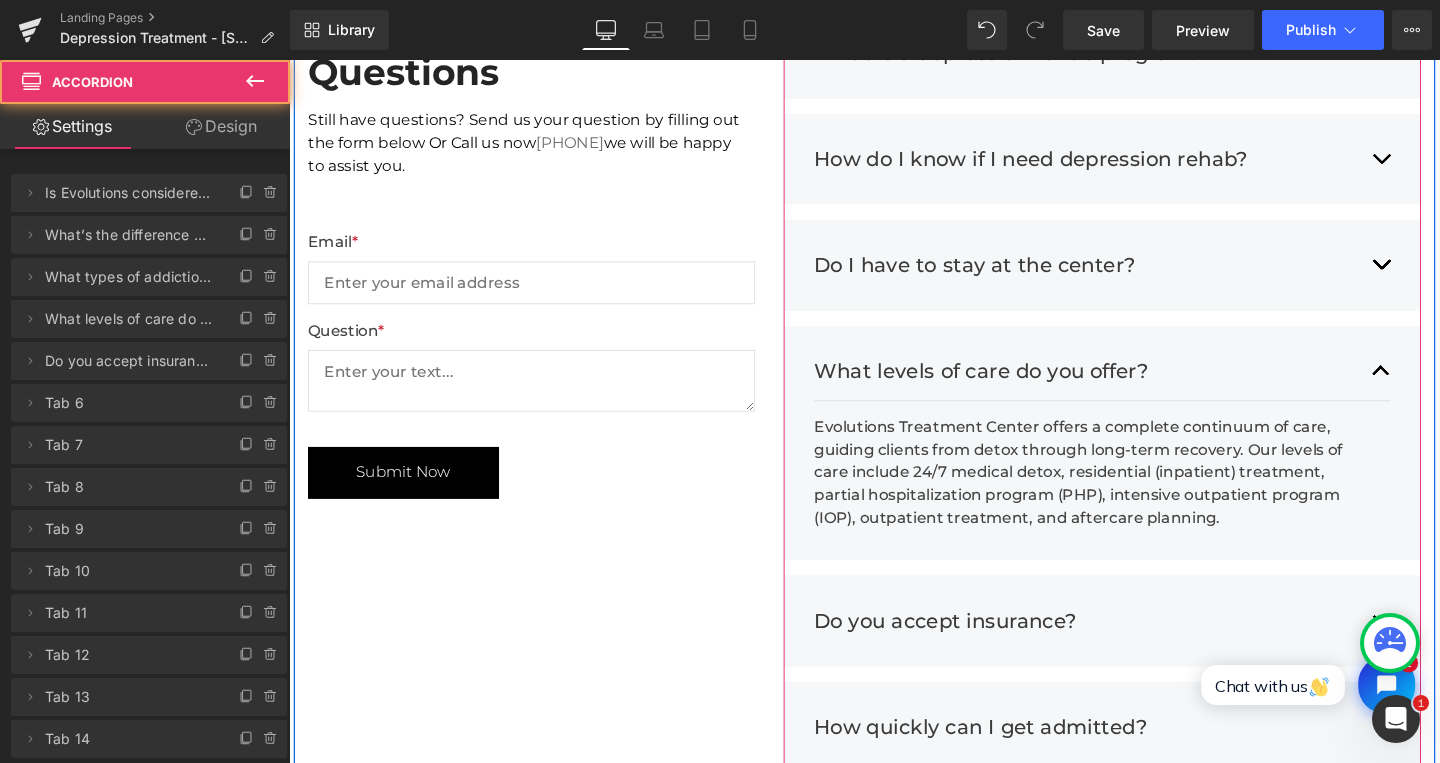 scroll, scrollTop: 4597, scrollLeft: 0, axis: vertical 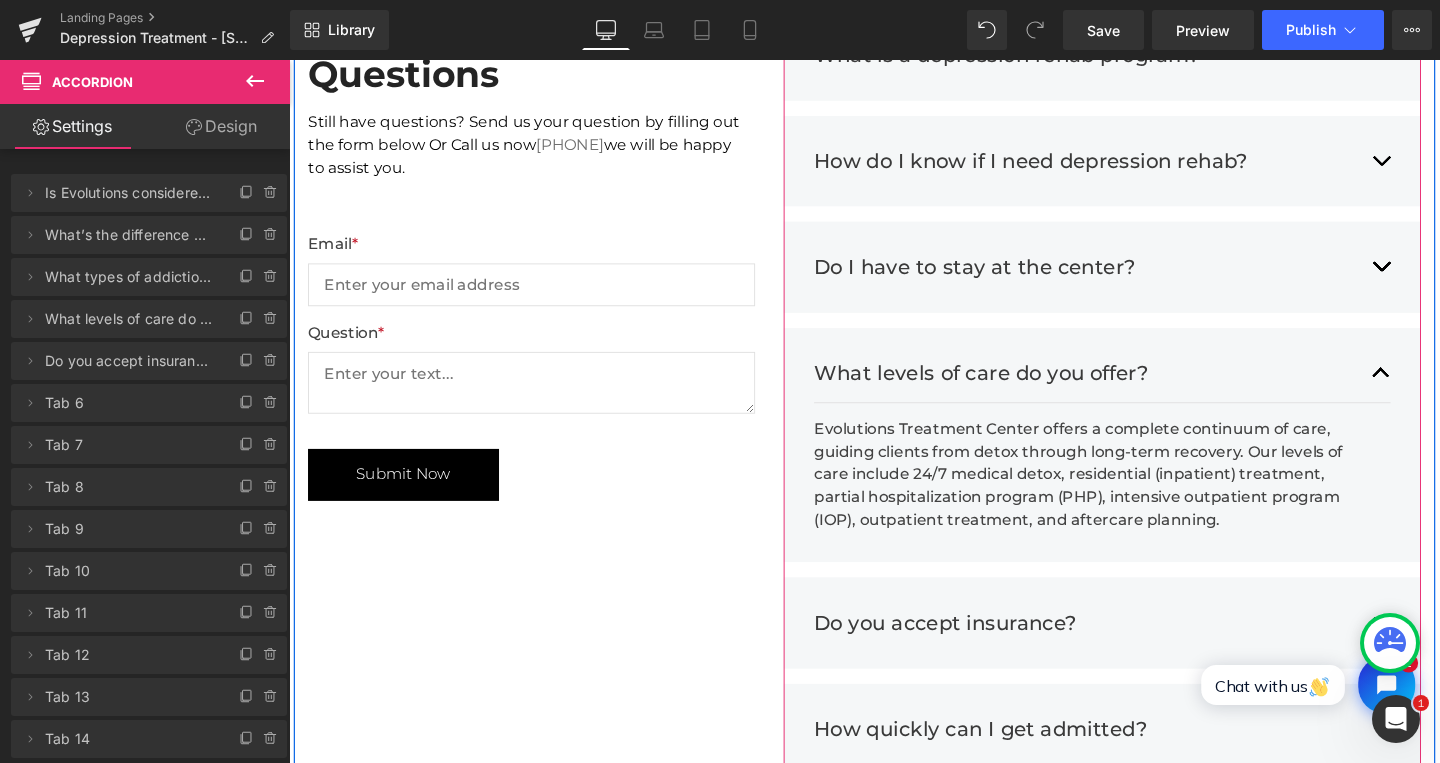click on "What levels of care do you offer?" at bounding box center [1124, 390] 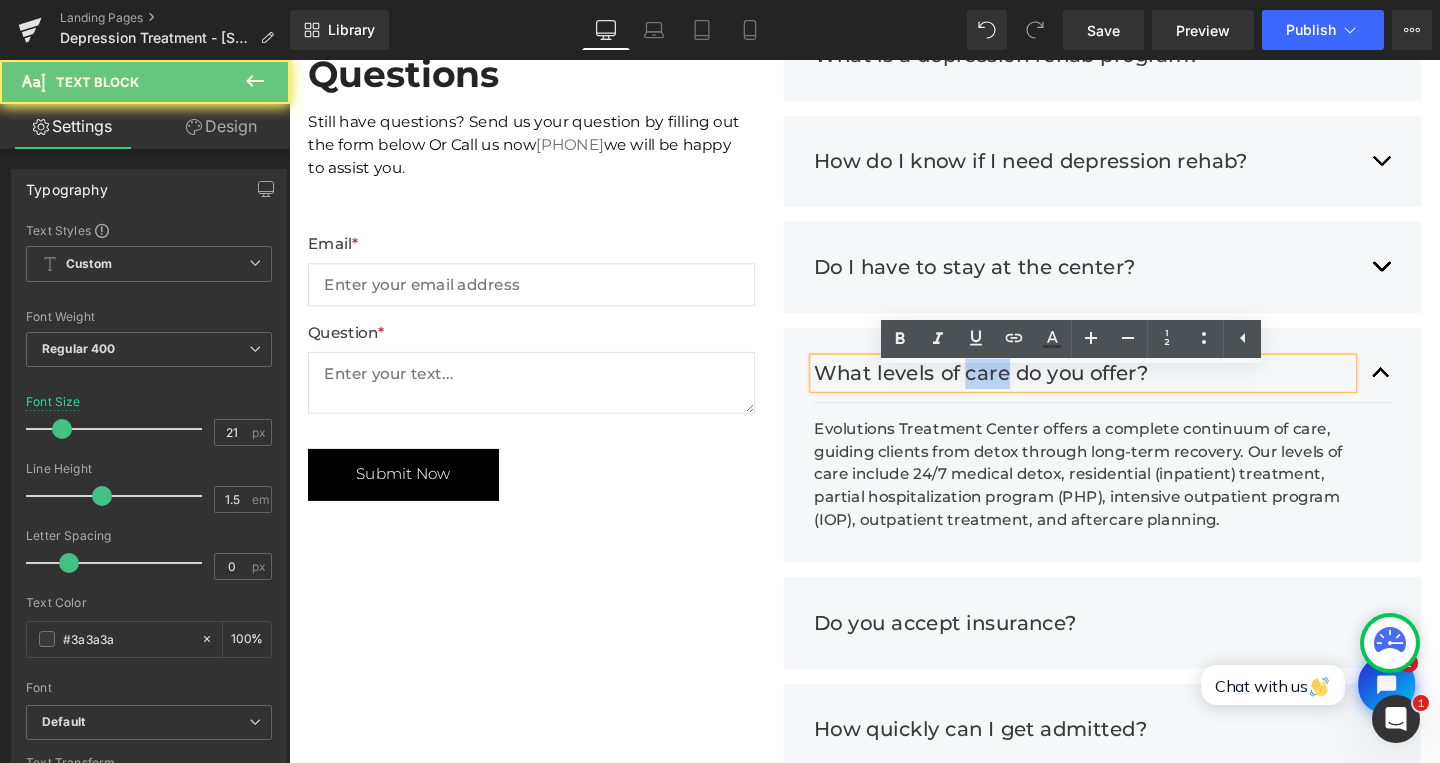 click on "What levels of care do you offer?" at bounding box center (1124, 390) 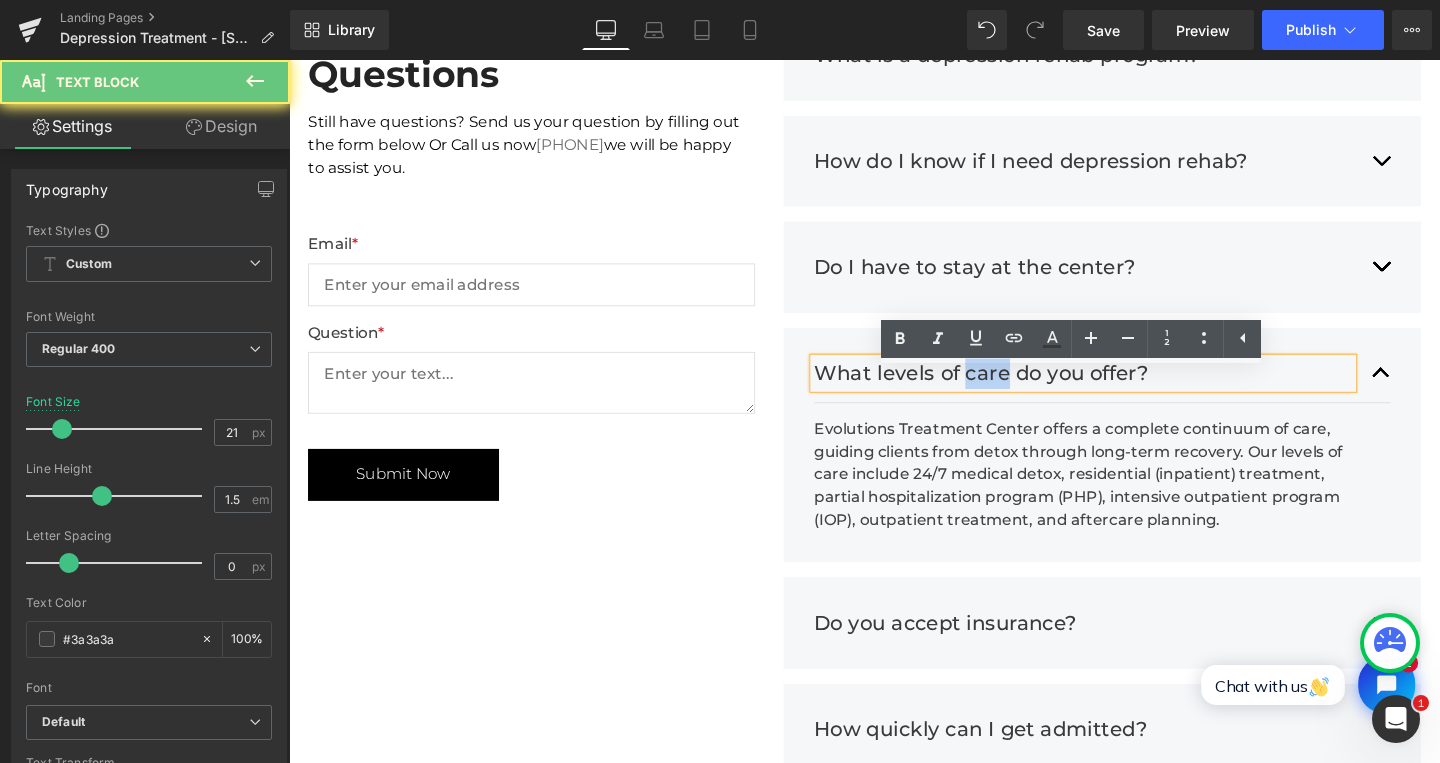 click on "What levels of care do you offer?" at bounding box center [1124, 390] 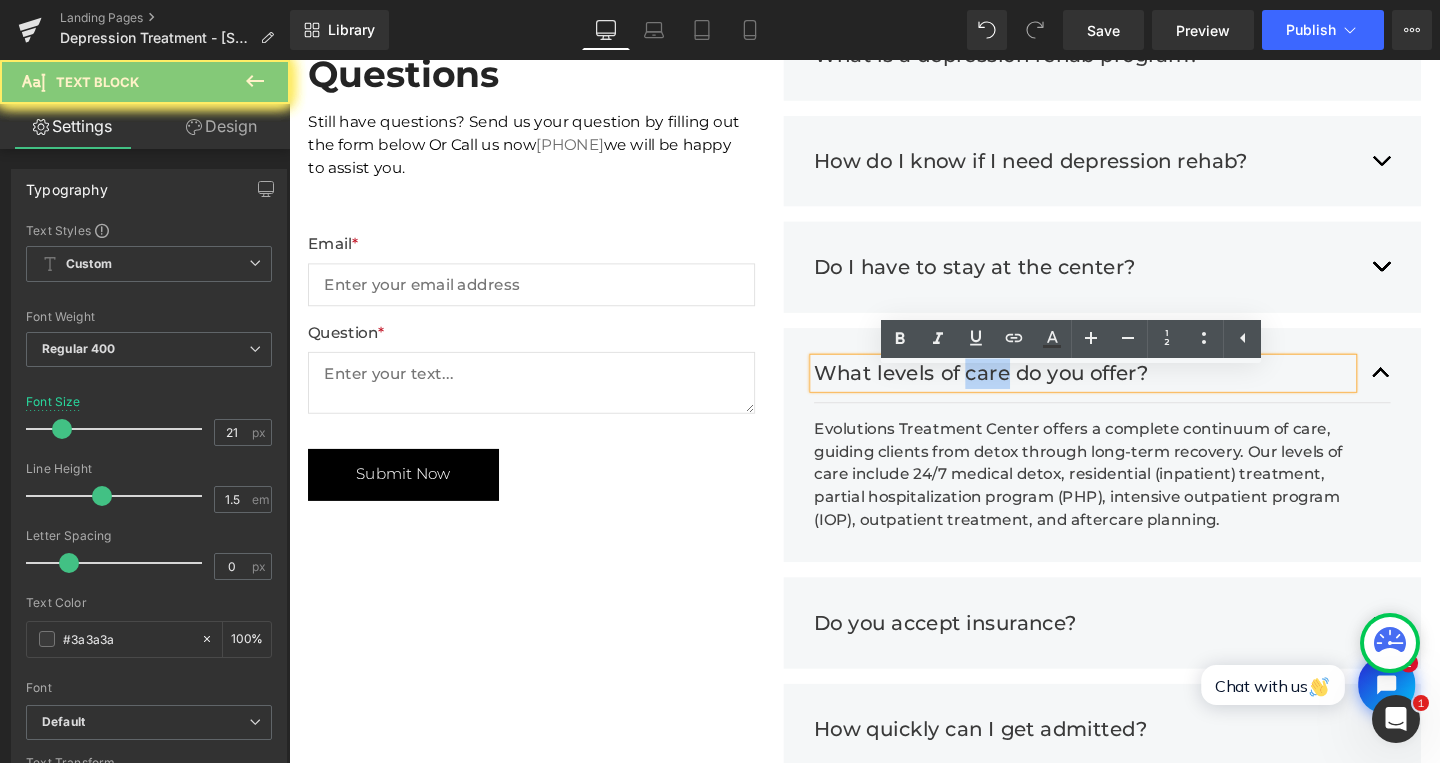 click on "What levels of care do you offer?" at bounding box center (1124, 390) 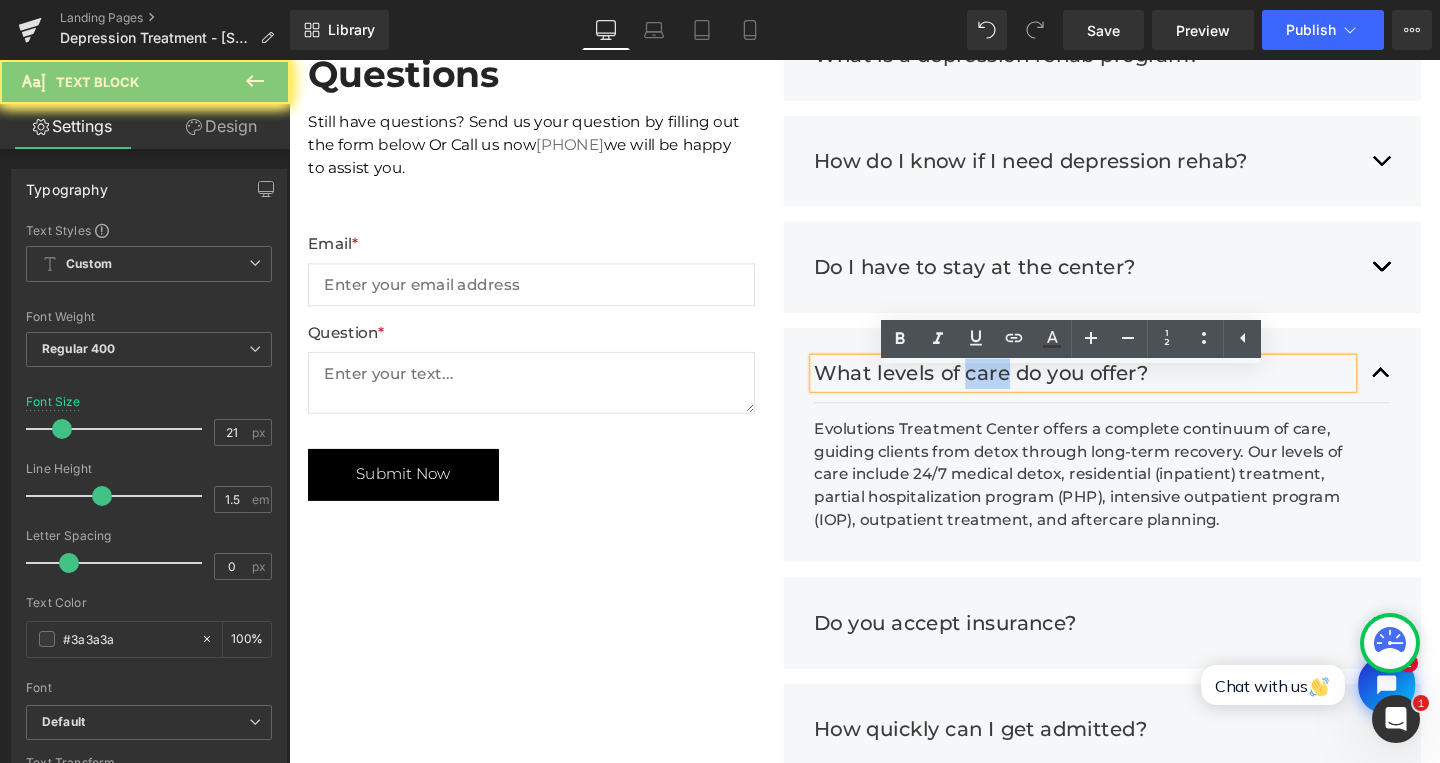 click on "What levels of care do you offer?" at bounding box center (1124, 390) 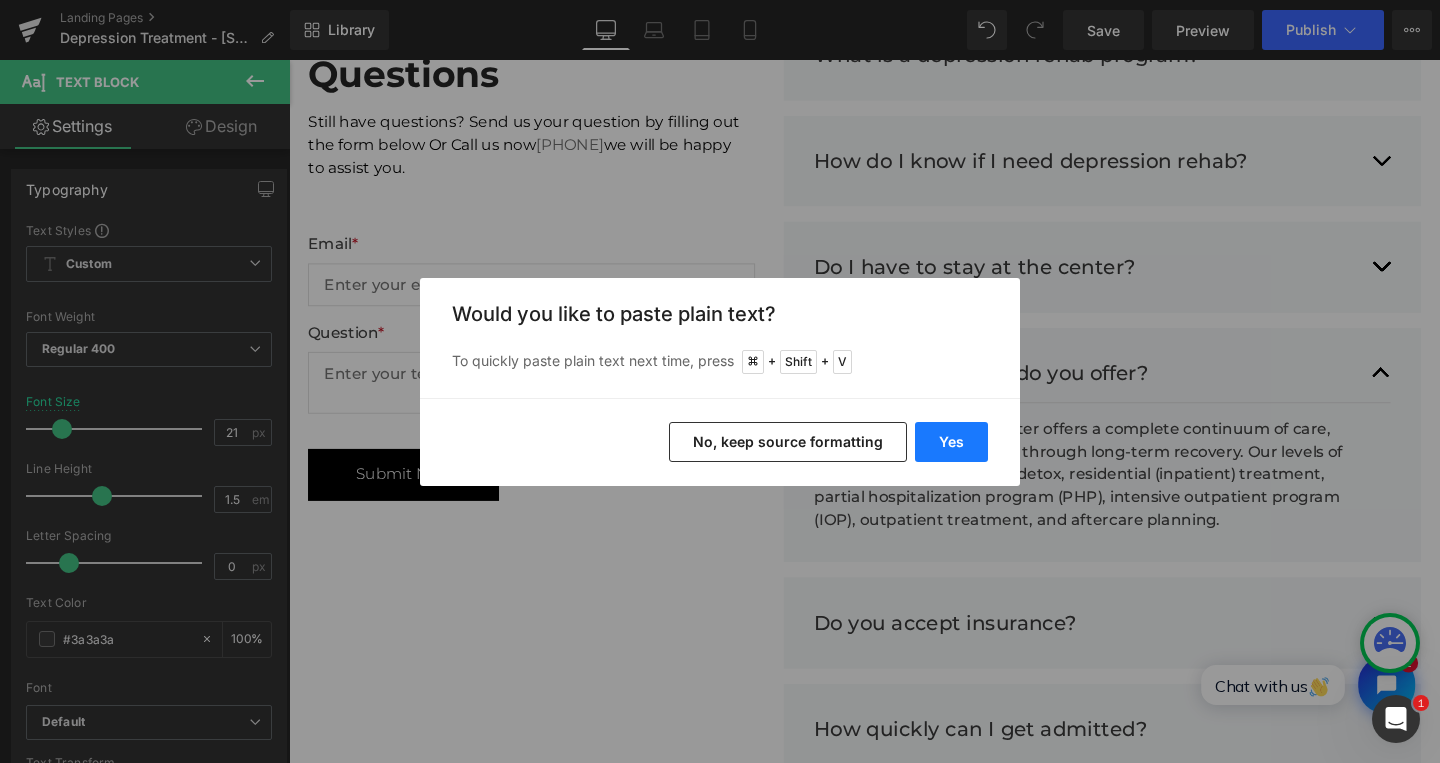 drag, startPoint x: 961, startPoint y: 437, endPoint x: 706, endPoint y: 396, distance: 258.27505 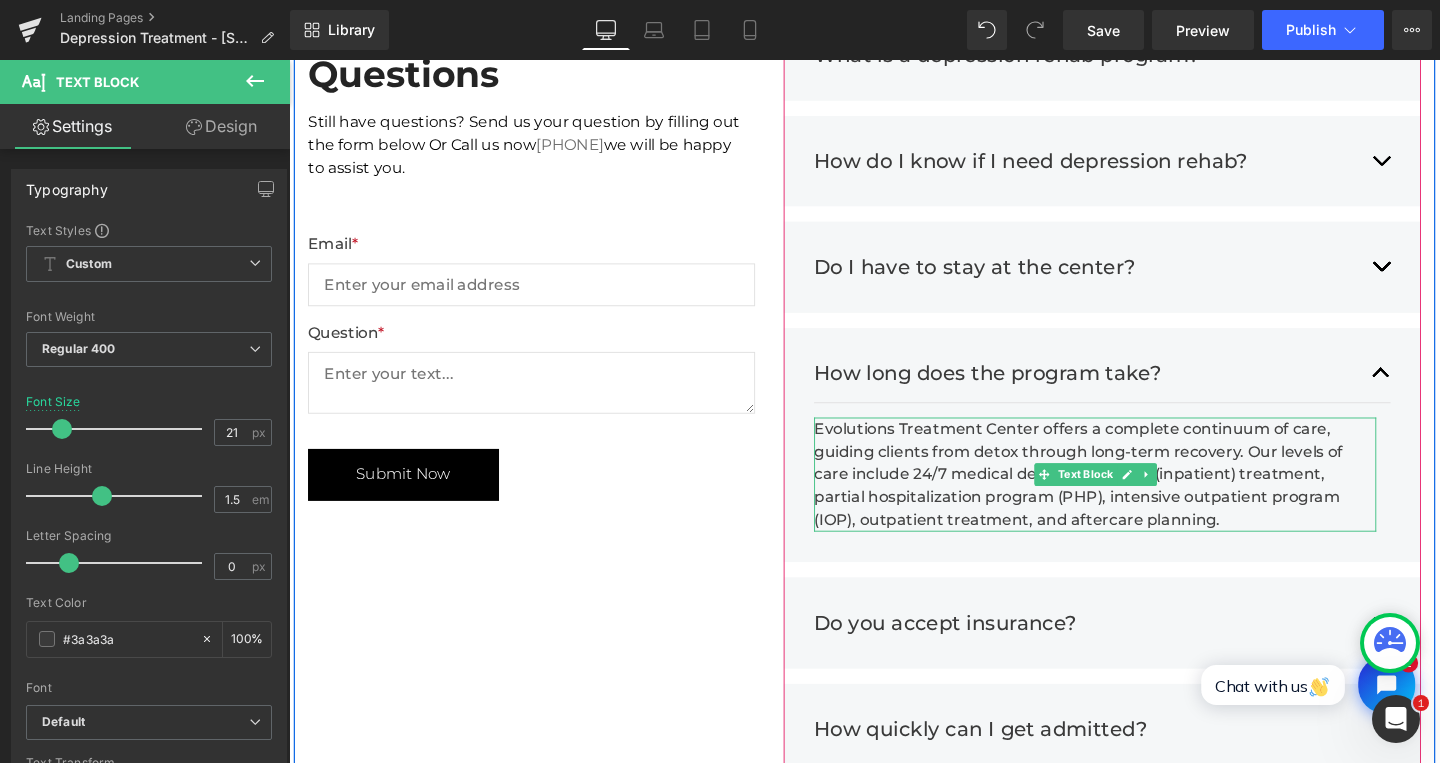 click on "Evolutions Treatment Center offers a complete continuum of care, guiding clients from detox through long-term recovery. Our levels of care include 24/7 medical detox, residential (inpatient) treatment, partial hospitalization program (PHP), intensive outpatient program (IOP), outpatient treatment, and aftercare planning." at bounding box center (1136, 496) 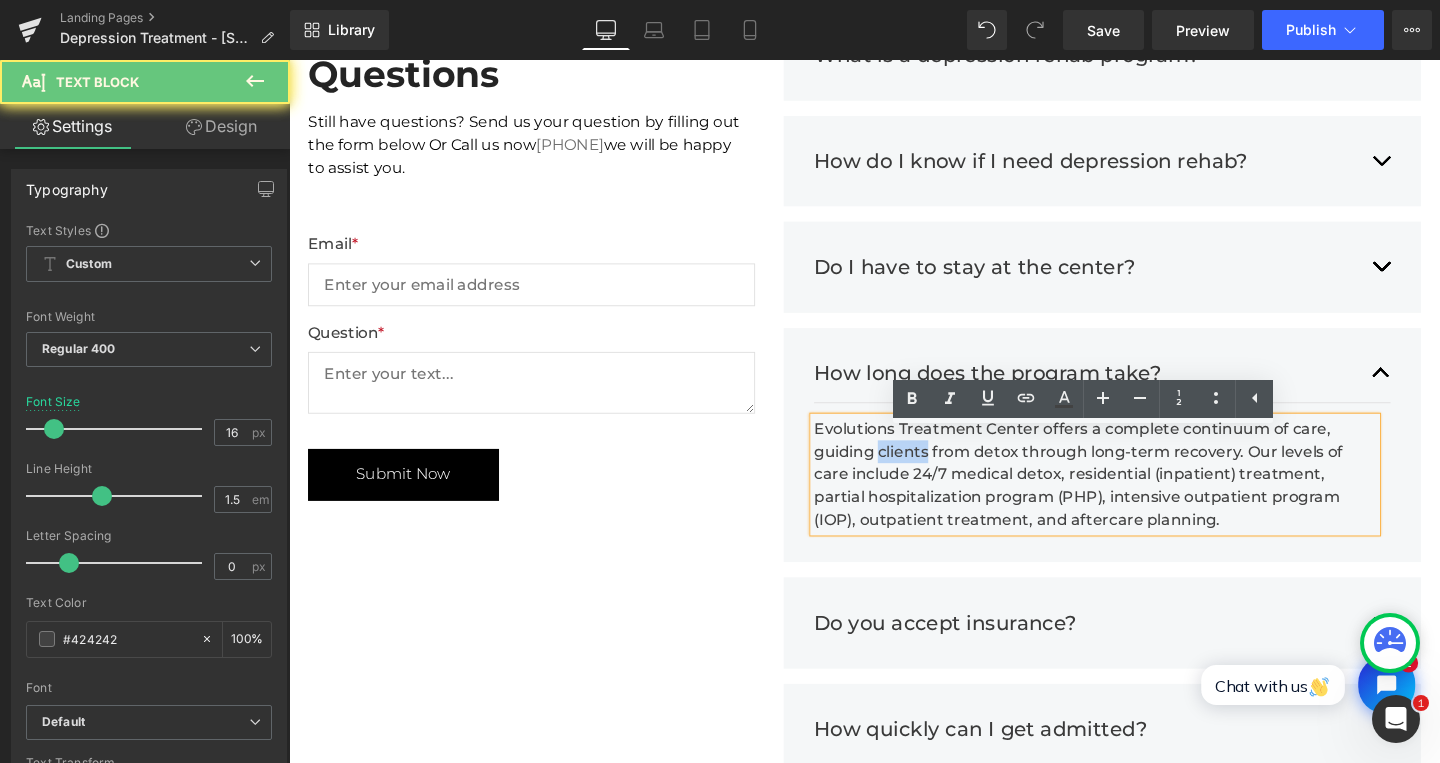 click on "Evolutions Treatment Center offers a complete continuum of care, guiding clients from detox through long-term recovery. Our levels of care include 24/7 medical detox, residential (inpatient) treatment, partial hospitalization program (PHP), intensive outpatient program (IOP), outpatient treatment, and aftercare planning." at bounding box center [1136, 496] 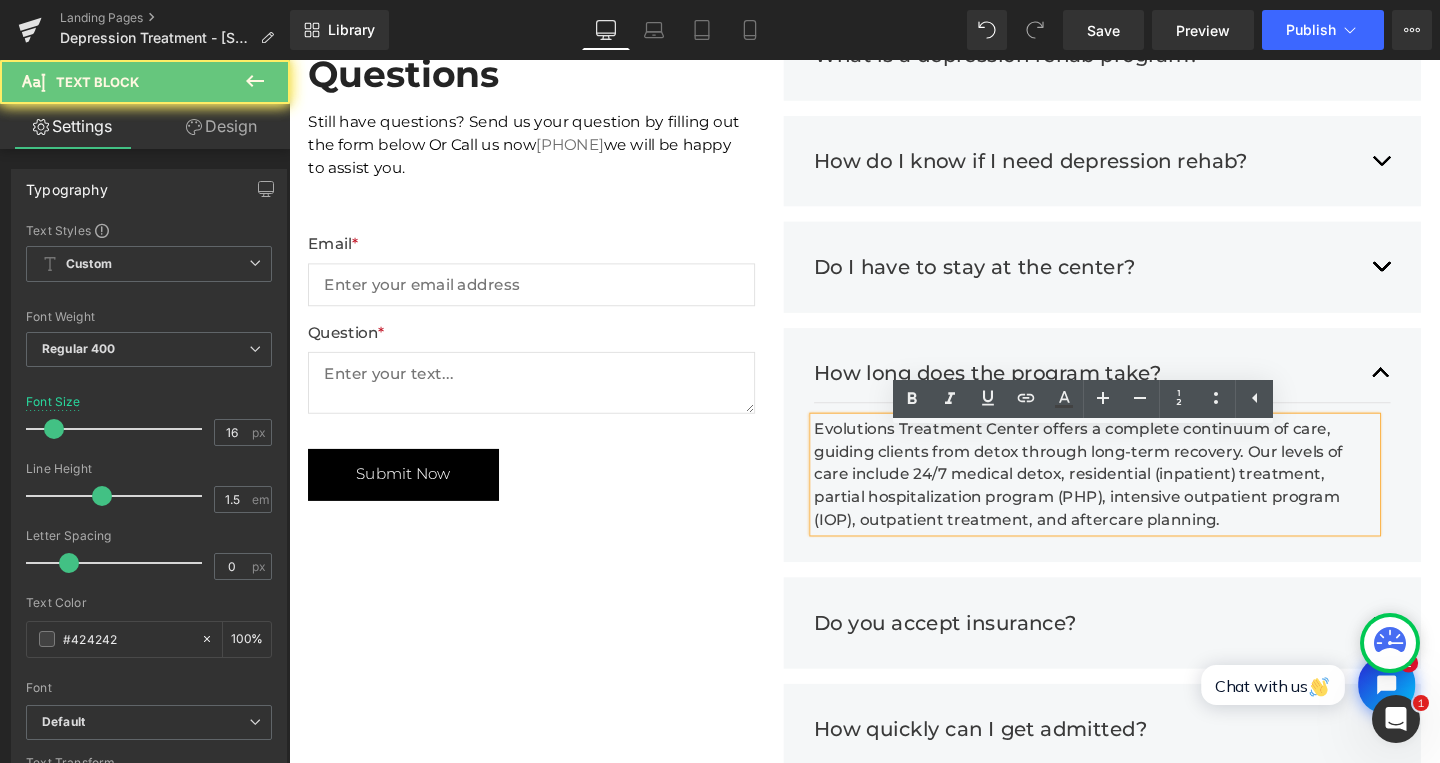 click on "Evolutions Treatment Center offers a complete continuum of care, guiding clients from detox through long-term recovery. Our levels of care include 24/7 medical detox, residential (inpatient) treatment, partial hospitalization program (PHP), intensive outpatient program (IOP), outpatient treatment, and aftercare planning." at bounding box center [1136, 496] 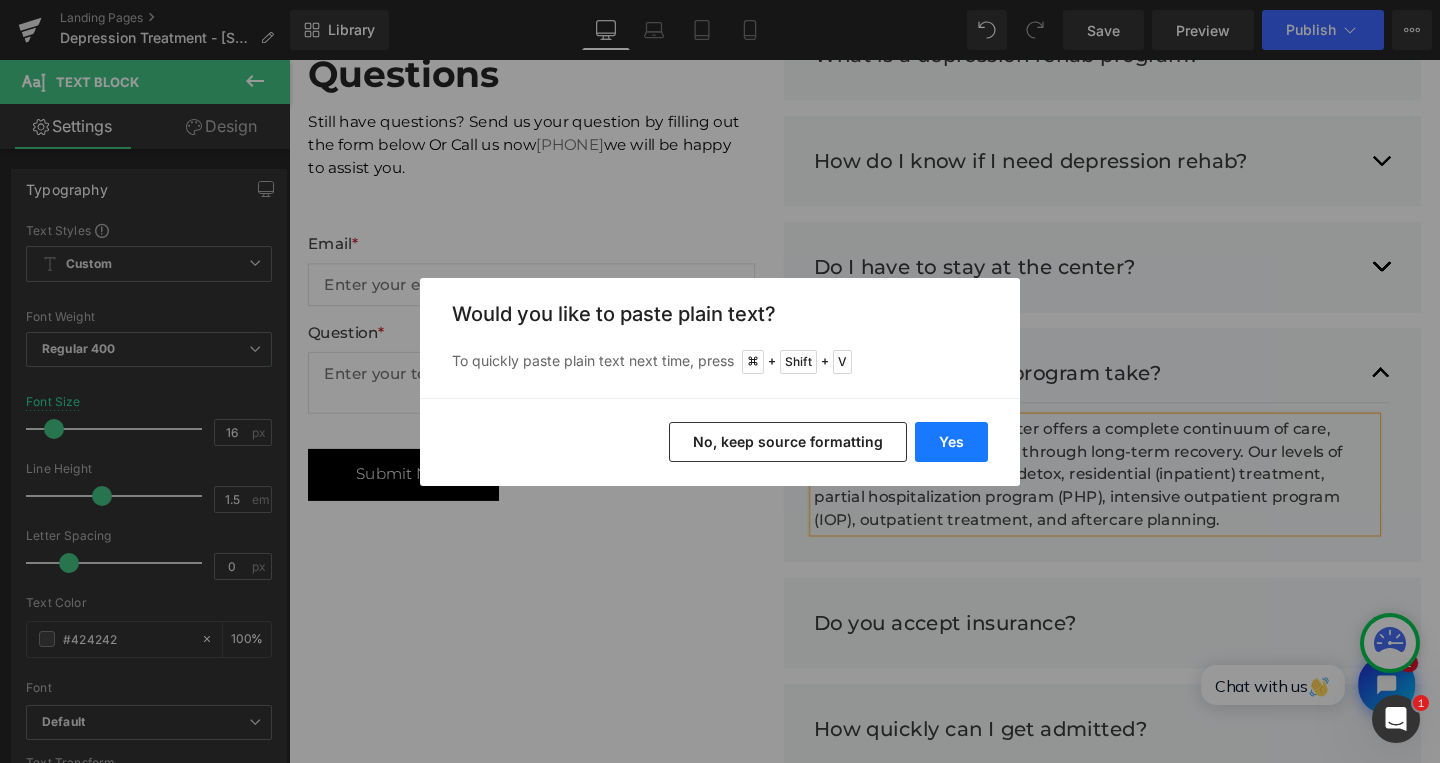 click on "Yes" at bounding box center (951, 442) 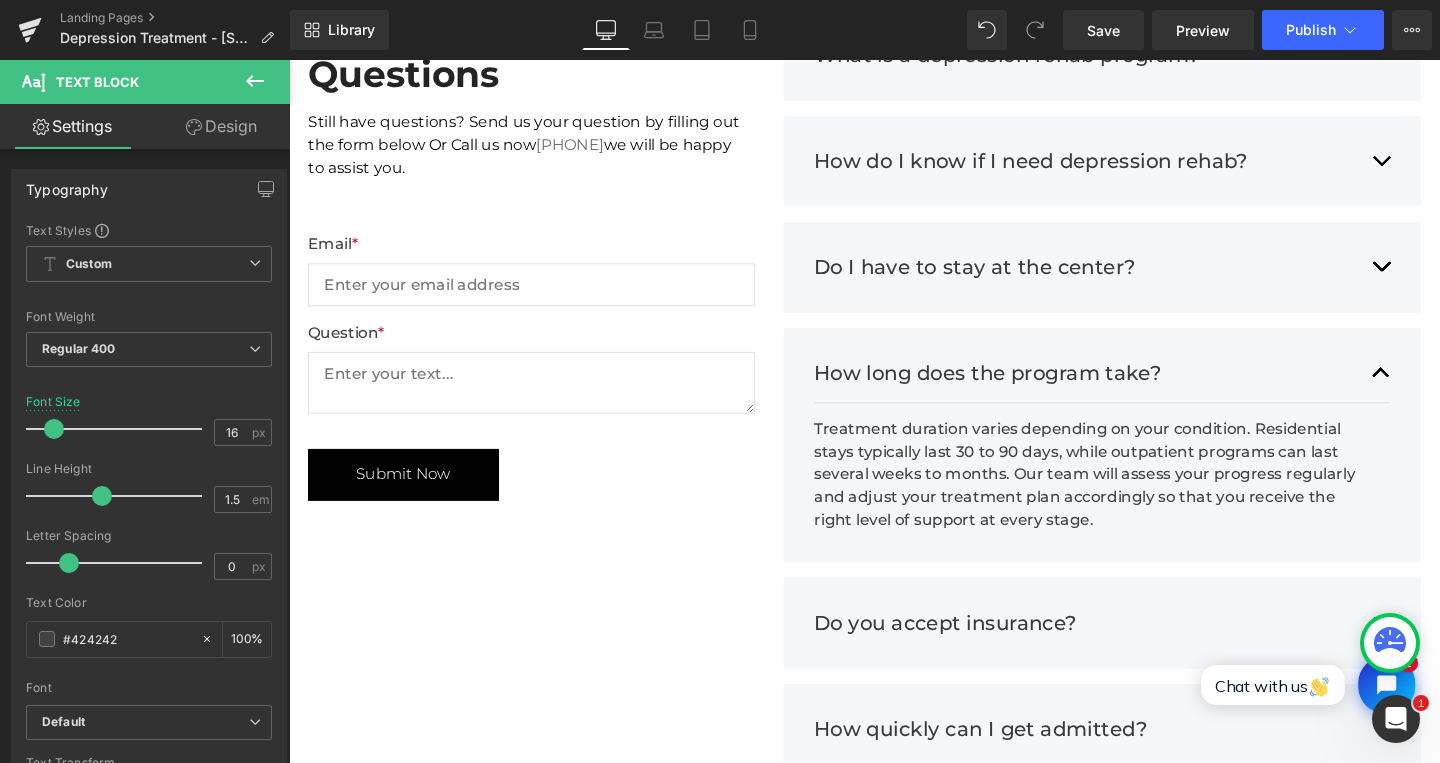 type 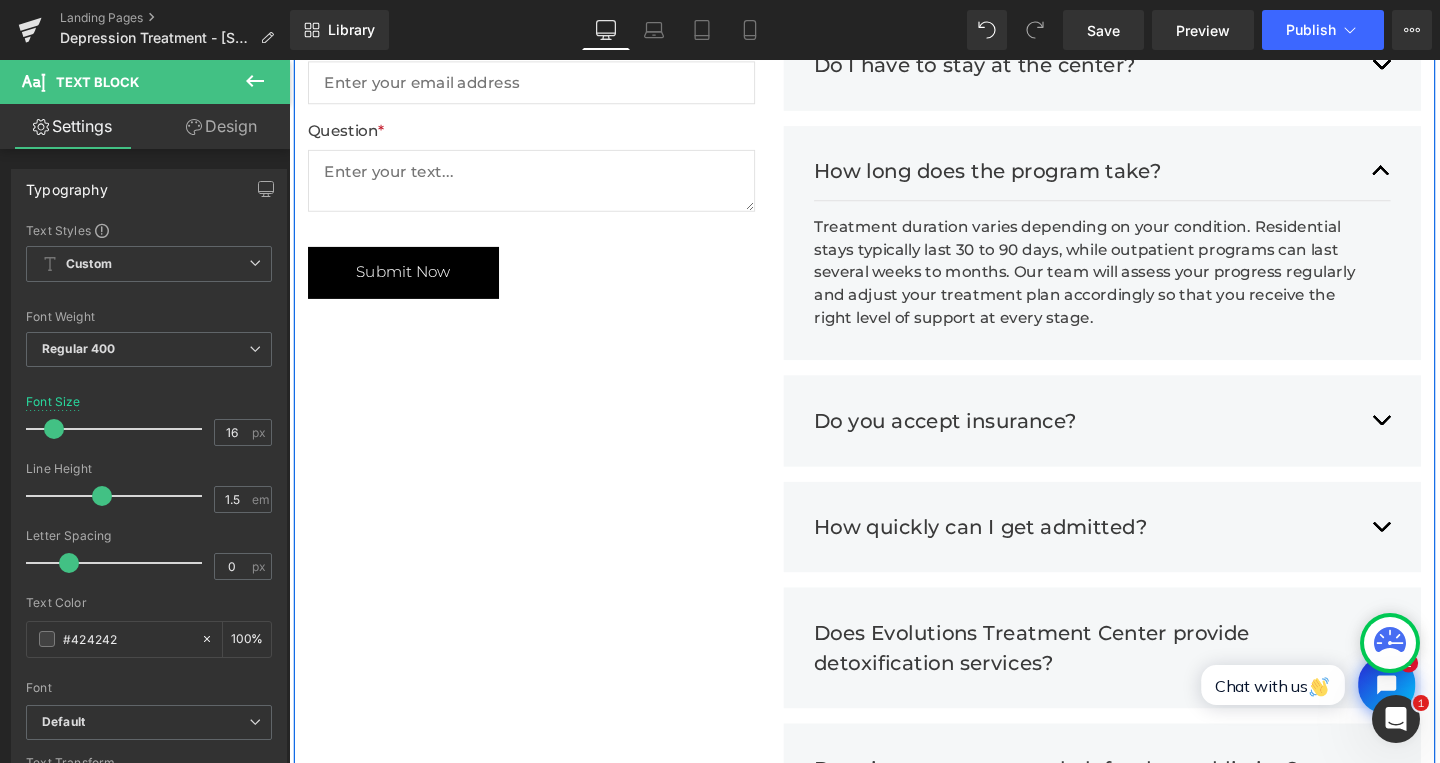 scroll, scrollTop: 4853, scrollLeft: 0, axis: vertical 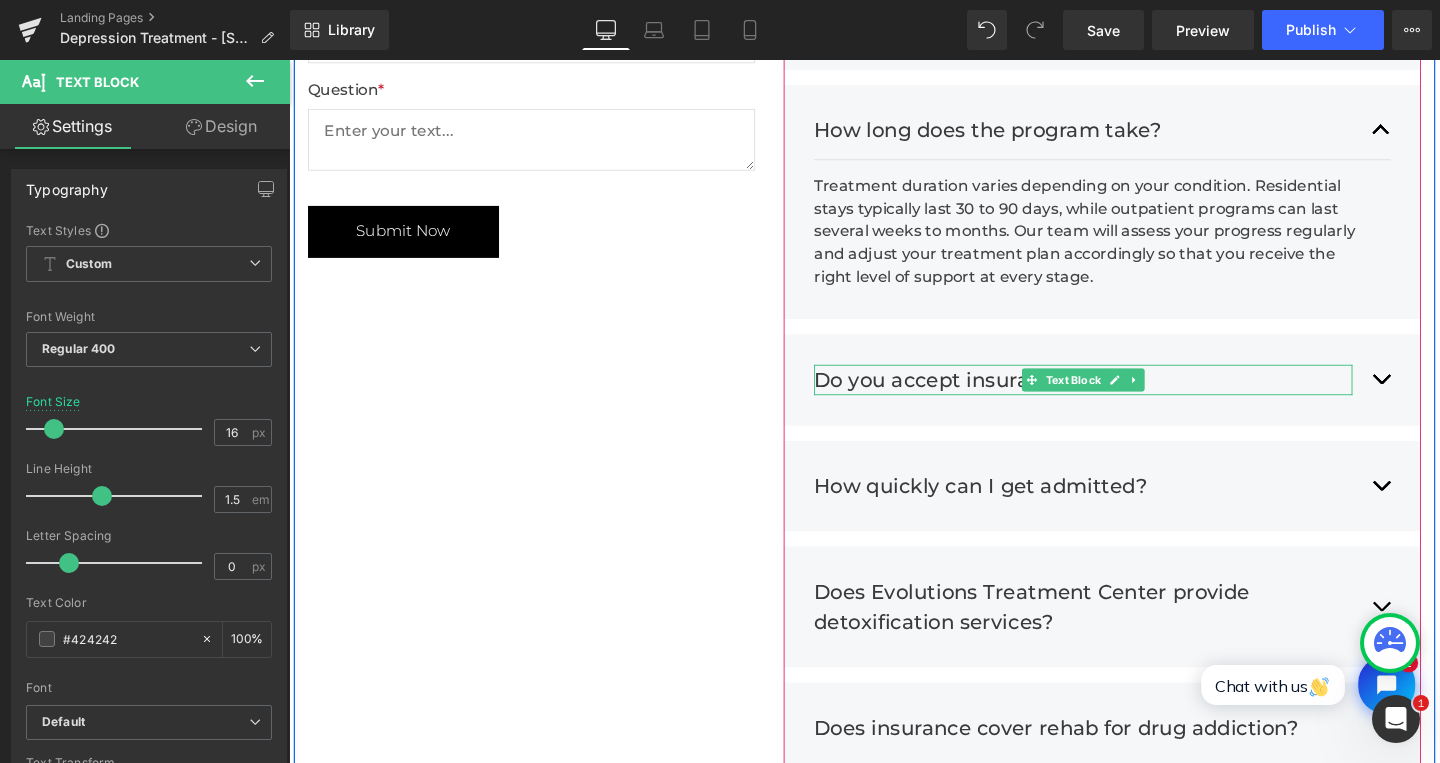 click on "Do you accept insurance?" at bounding box center (1124, 396) 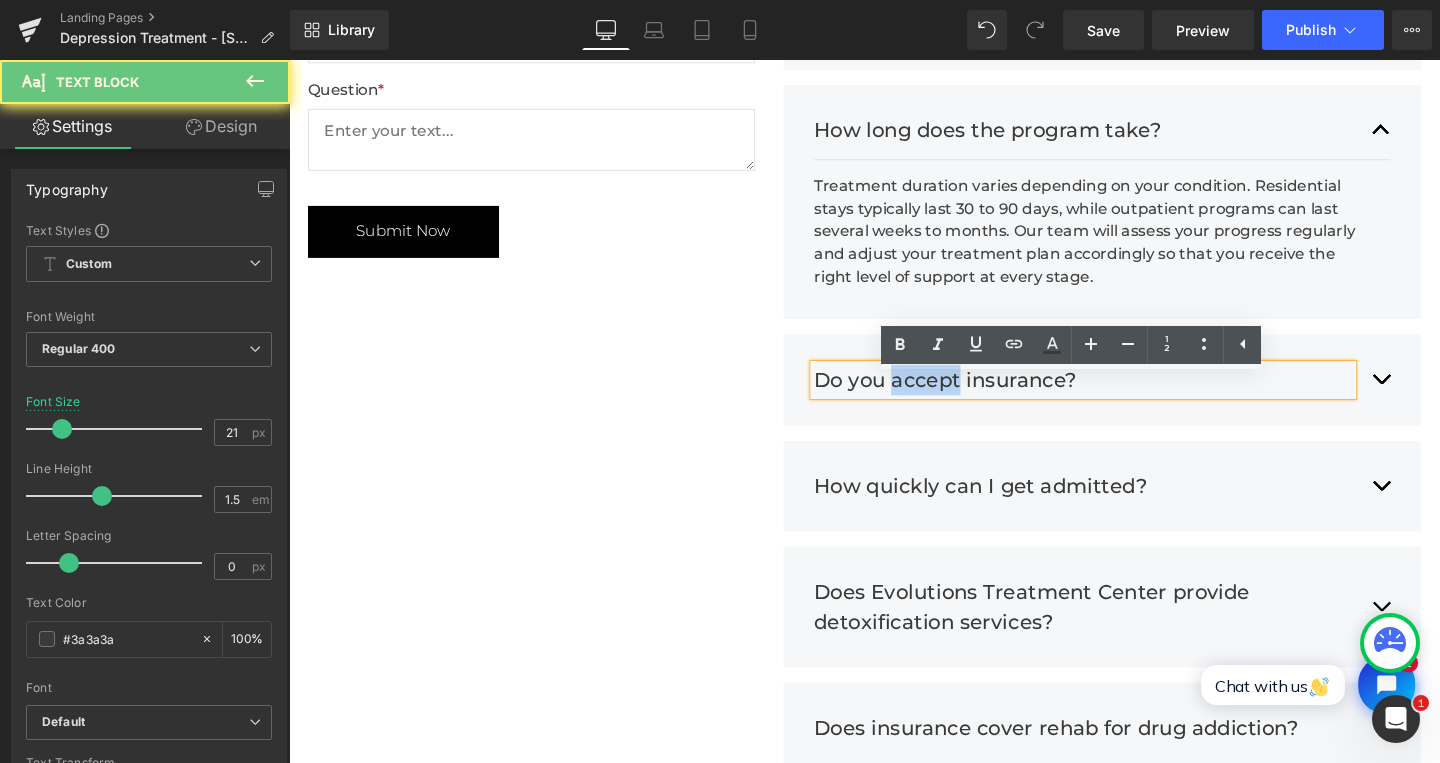 click on "Do you accept insurance?" at bounding box center (1124, 396) 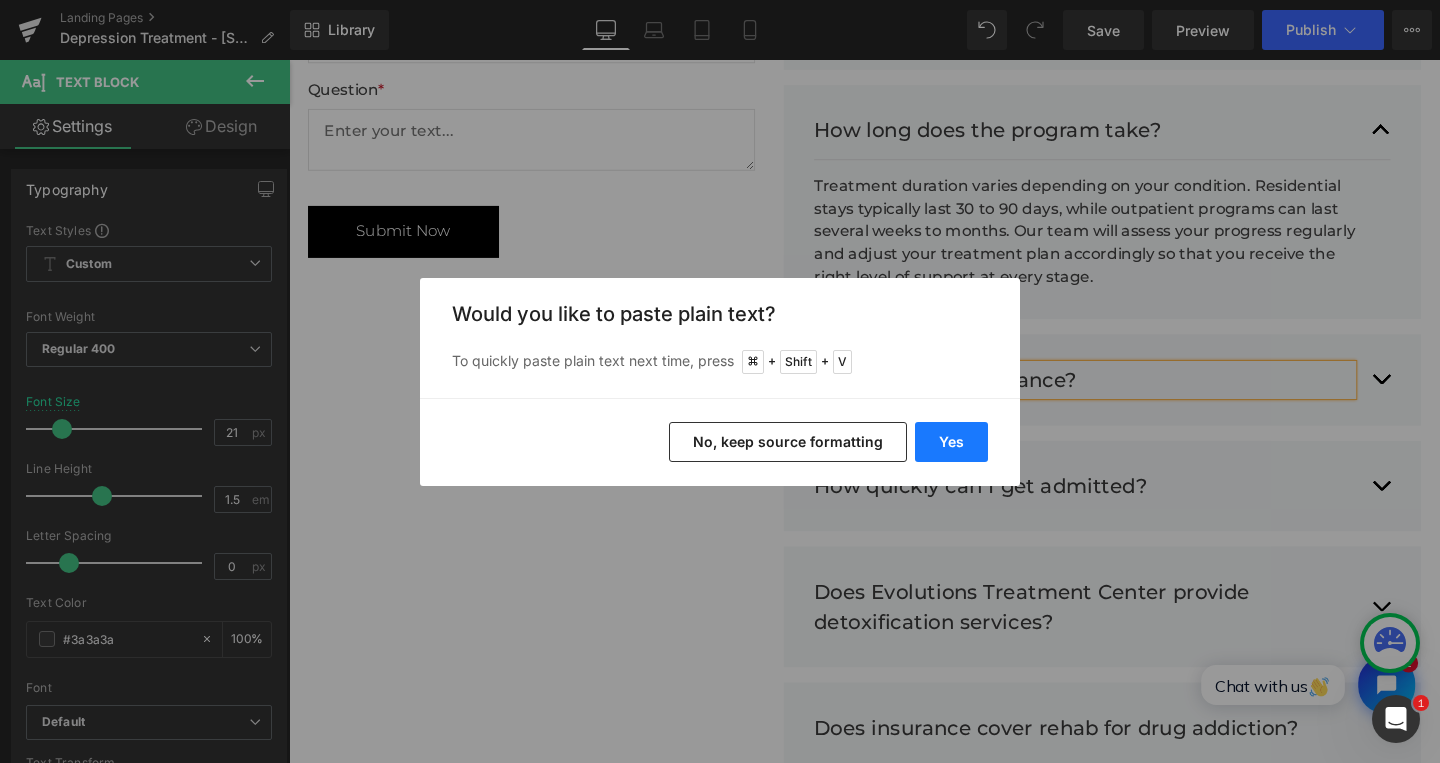 click on "Yes" at bounding box center (951, 442) 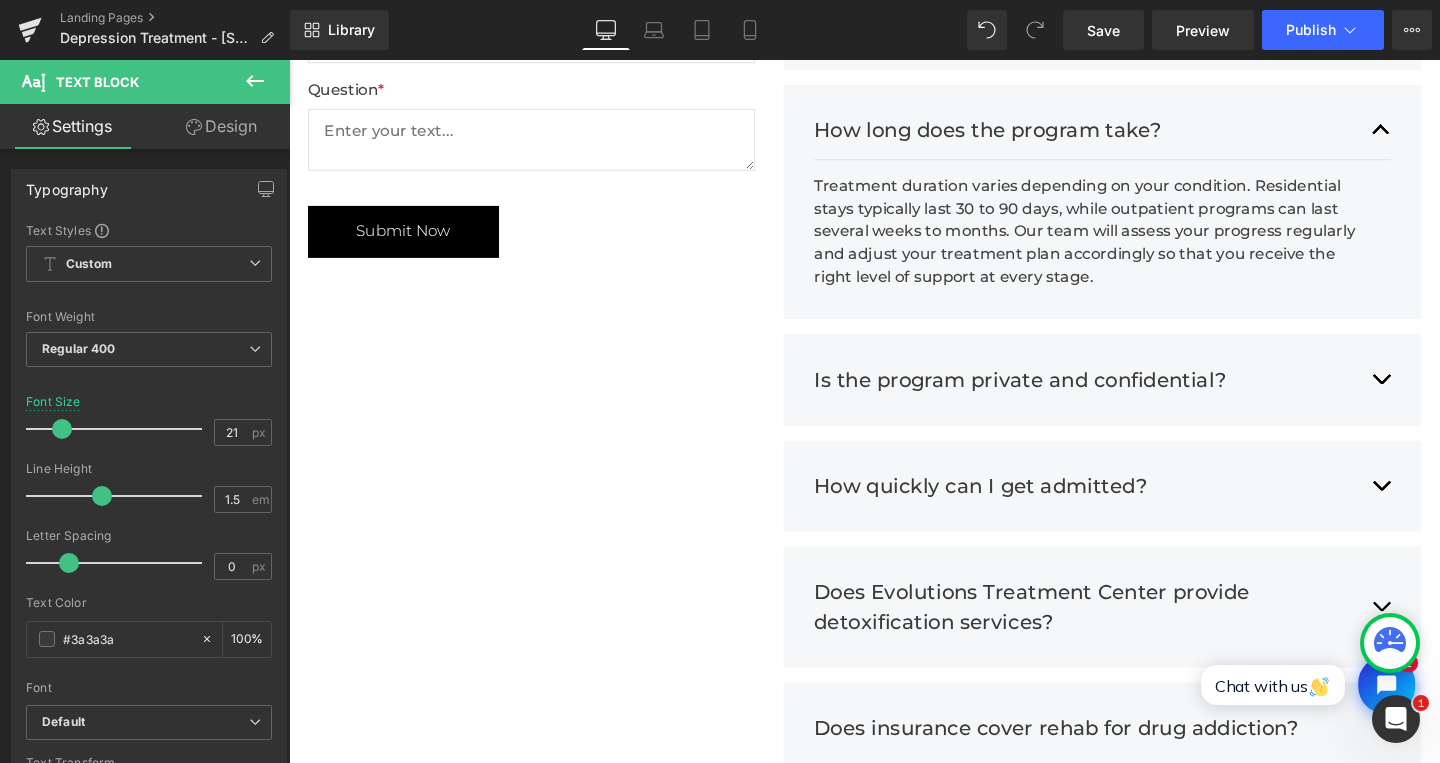 type 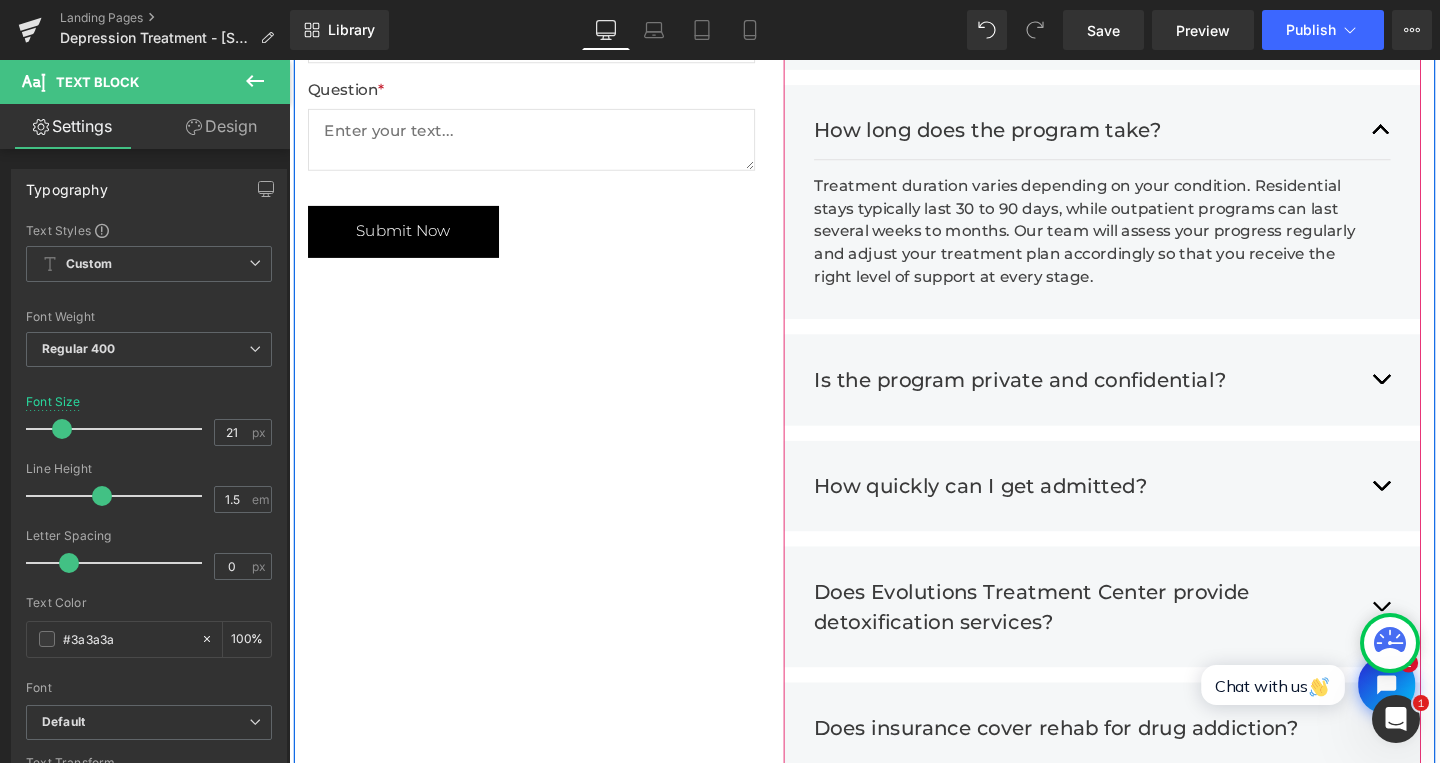 click at bounding box center [1437, 400] 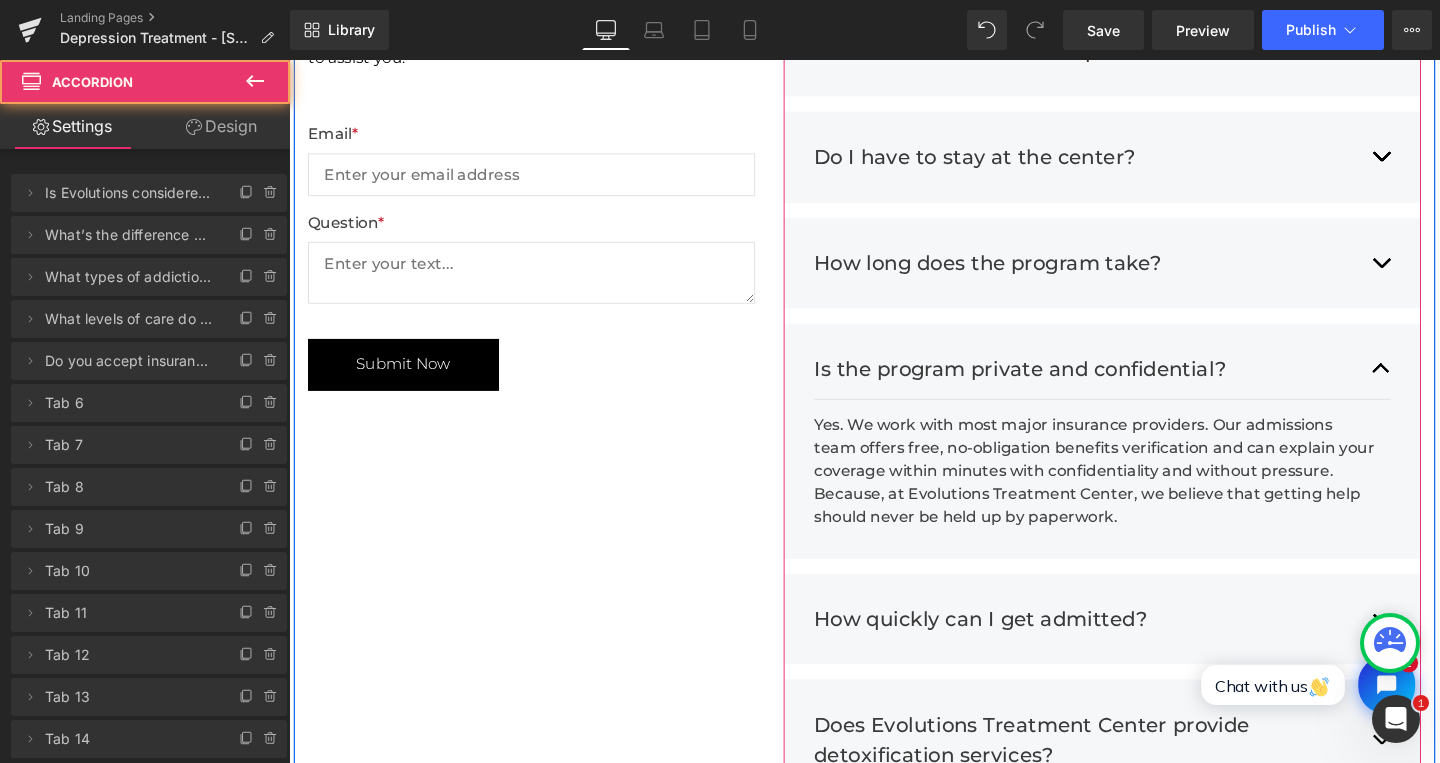 scroll, scrollTop: 4704, scrollLeft: 0, axis: vertical 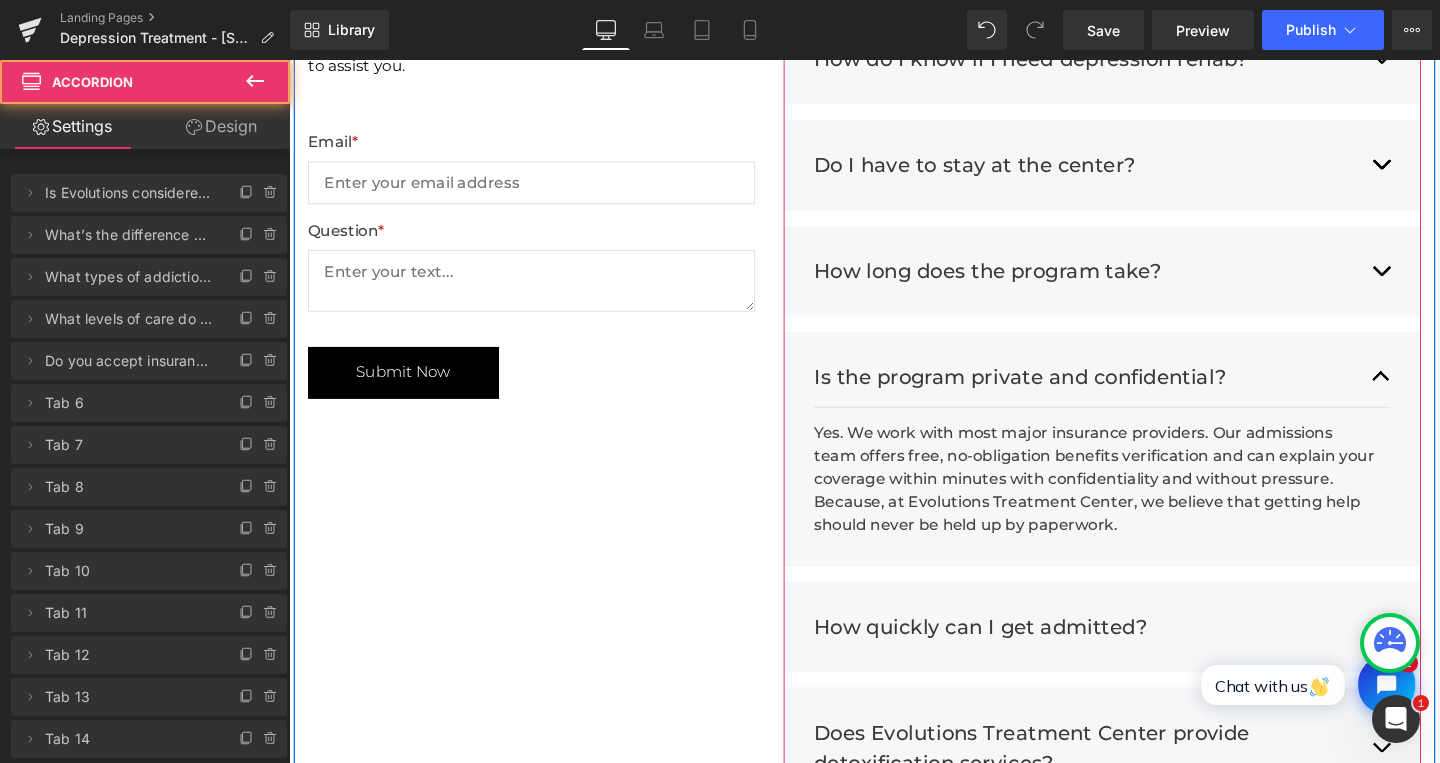 type 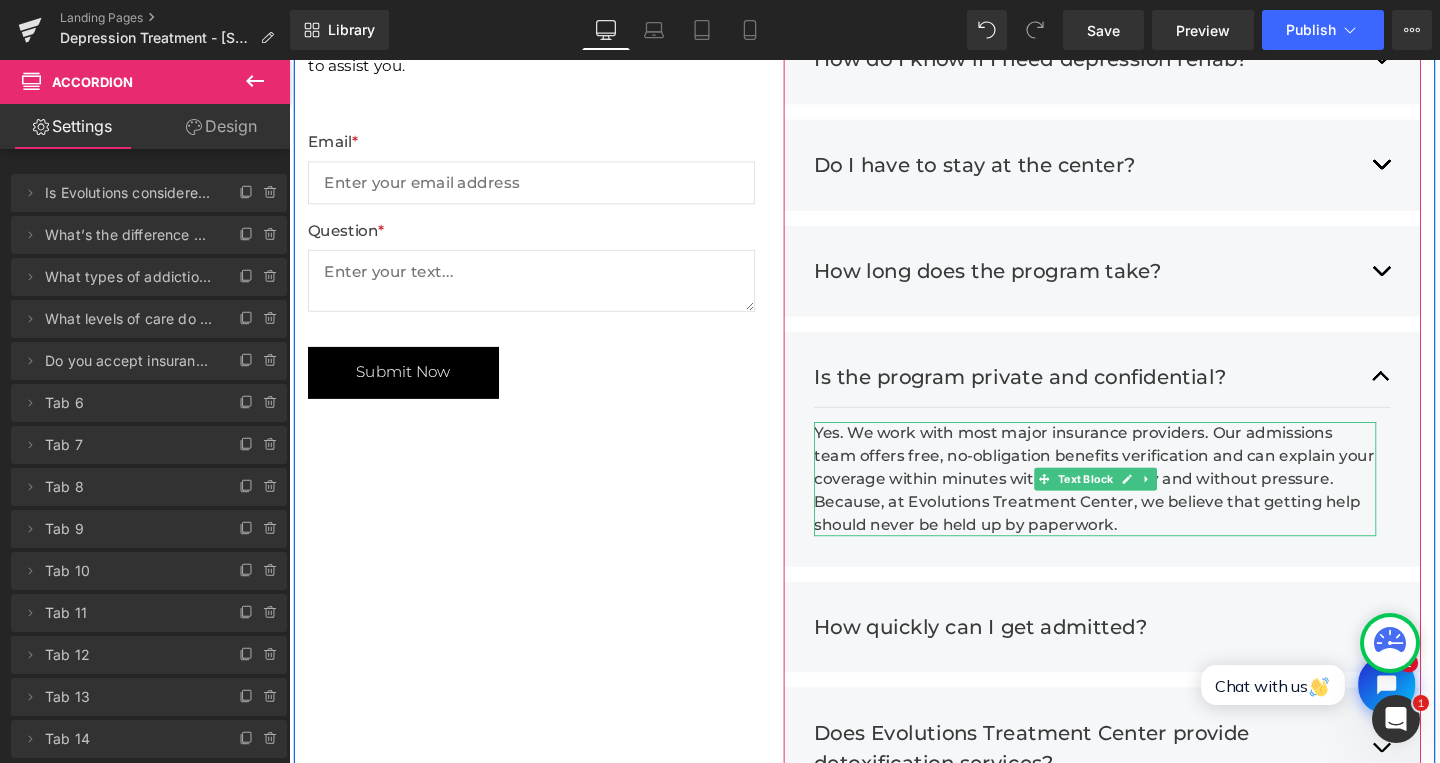 click on "Yes. We work with most major insurance providers. Our admissions team offers free, no-obligation benefits verification and can explain your coverage within minutes with confidentiality and without pressure. Because, at Evolutions Treatment Center, we believe that getting help should never be held up by paperwork." at bounding box center [1136, 501] 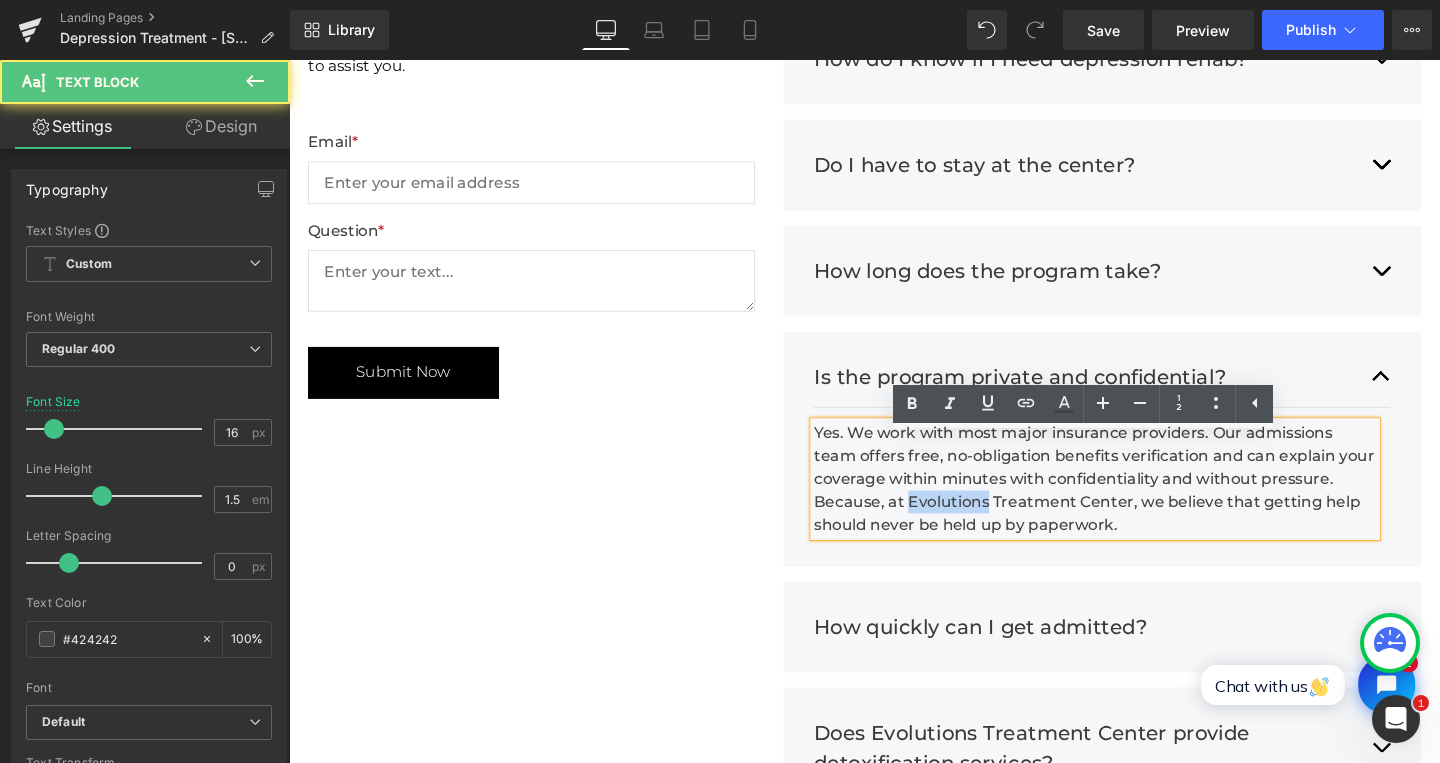 click on "Yes. We work with most major insurance providers. Our admissions team offers free, no-obligation benefits verification and can explain your coverage within minutes with confidentiality and without pressure. Because, at Evolutions Treatment Center, we believe that getting help should never be held up by paperwork." at bounding box center [1136, 501] 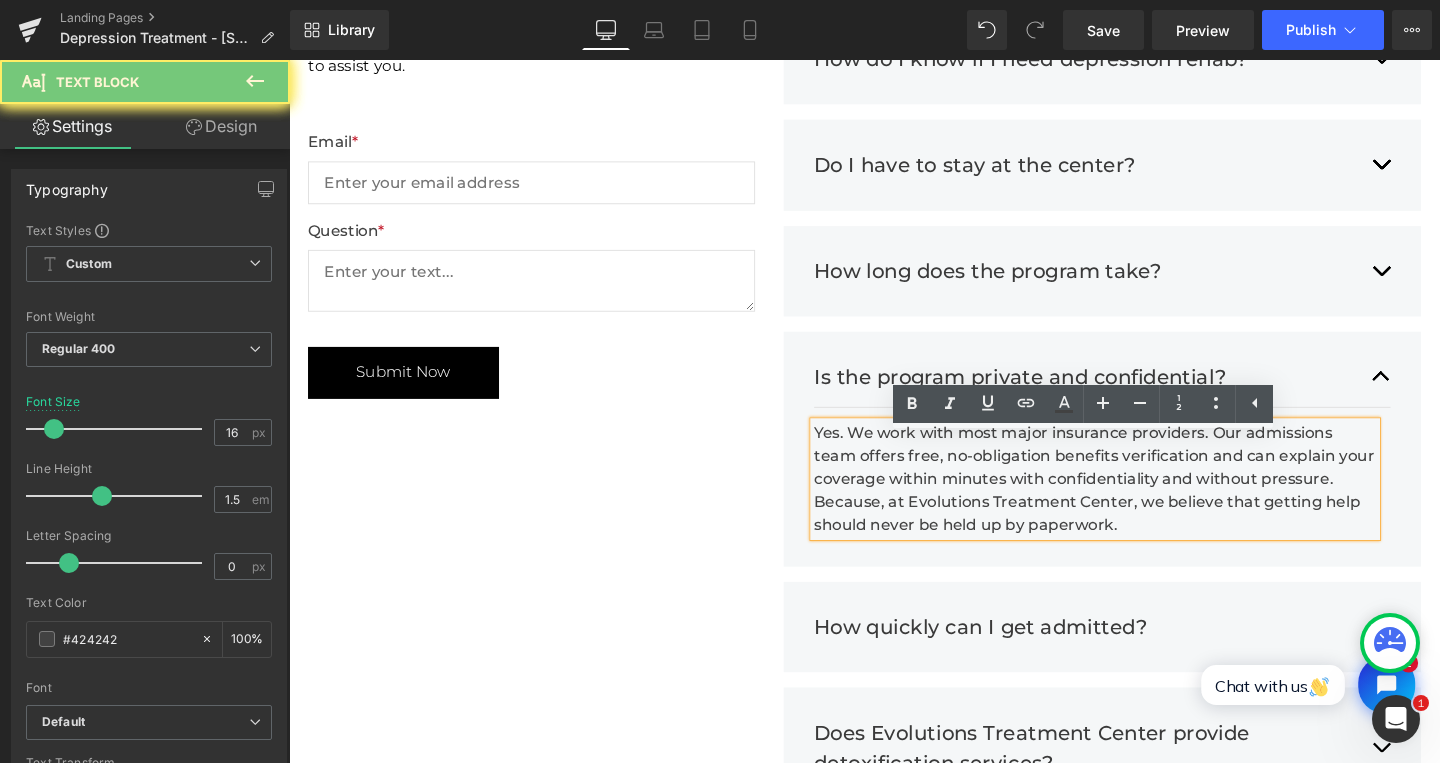 click on "Yes. We work with most major insurance providers. Our admissions team offers free, no-obligation benefits verification and can explain your coverage within minutes with confidentiality and without pressure. Because, at Evolutions Treatment Center, we believe that getting help should never be held up by paperwork." at bounding box center [1136, 501] 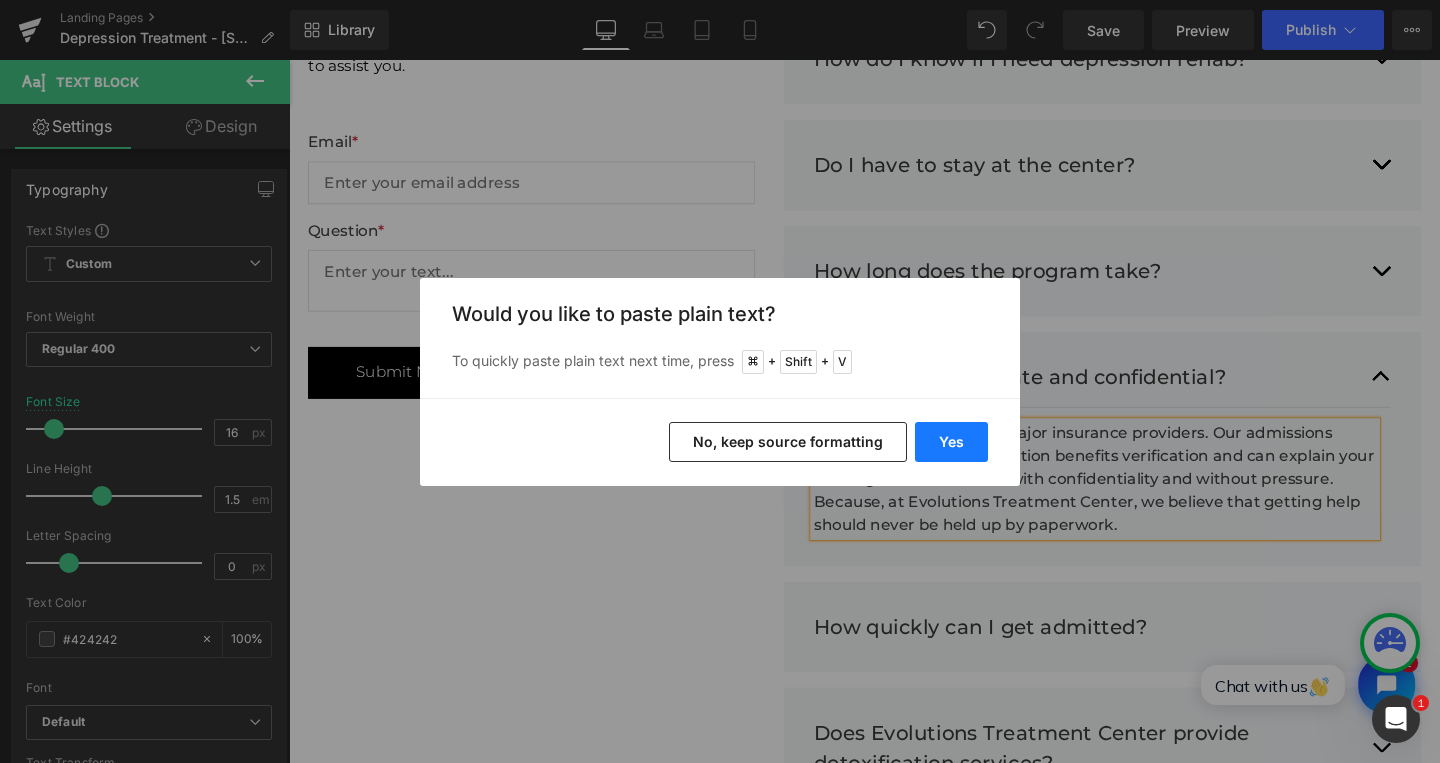 click on "Yes" at bounding box center (951, 442) 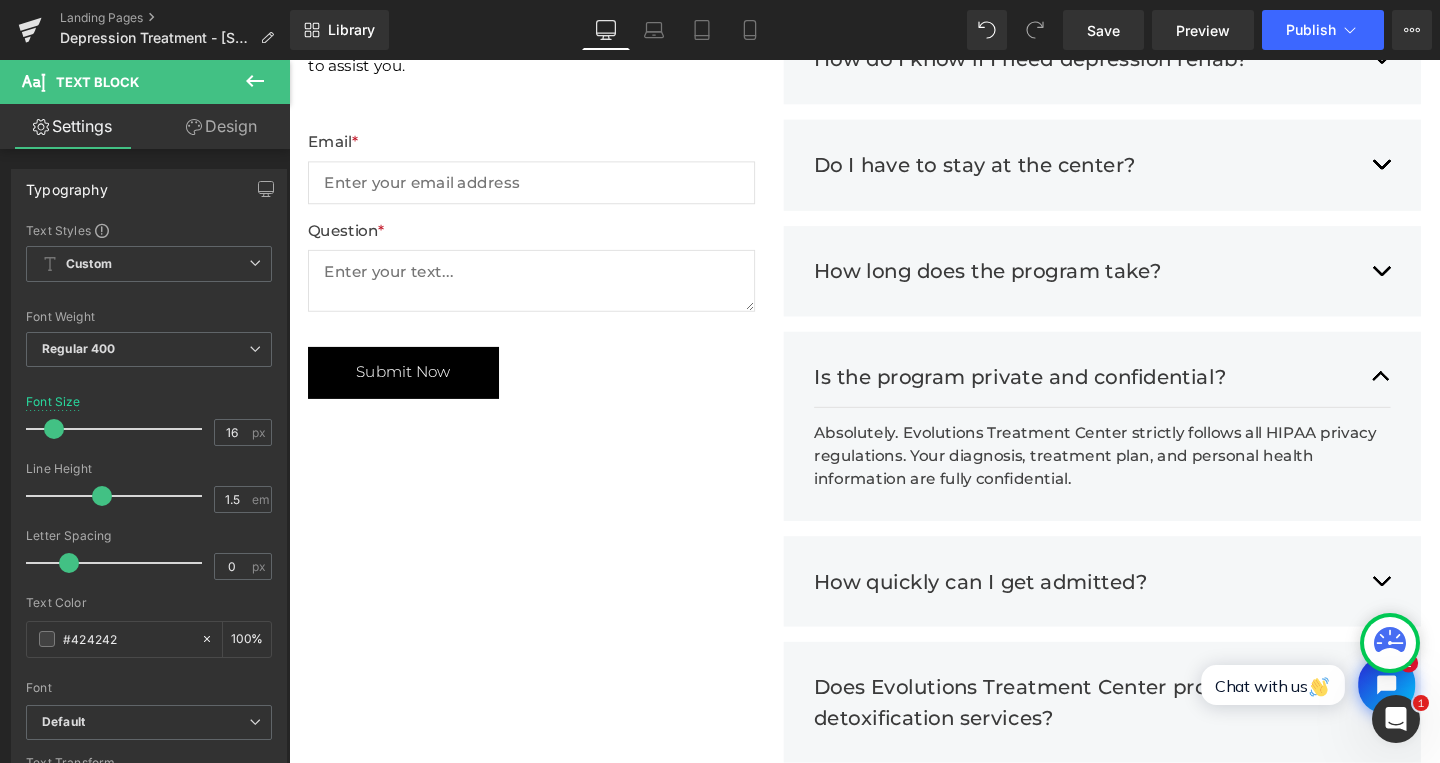 type 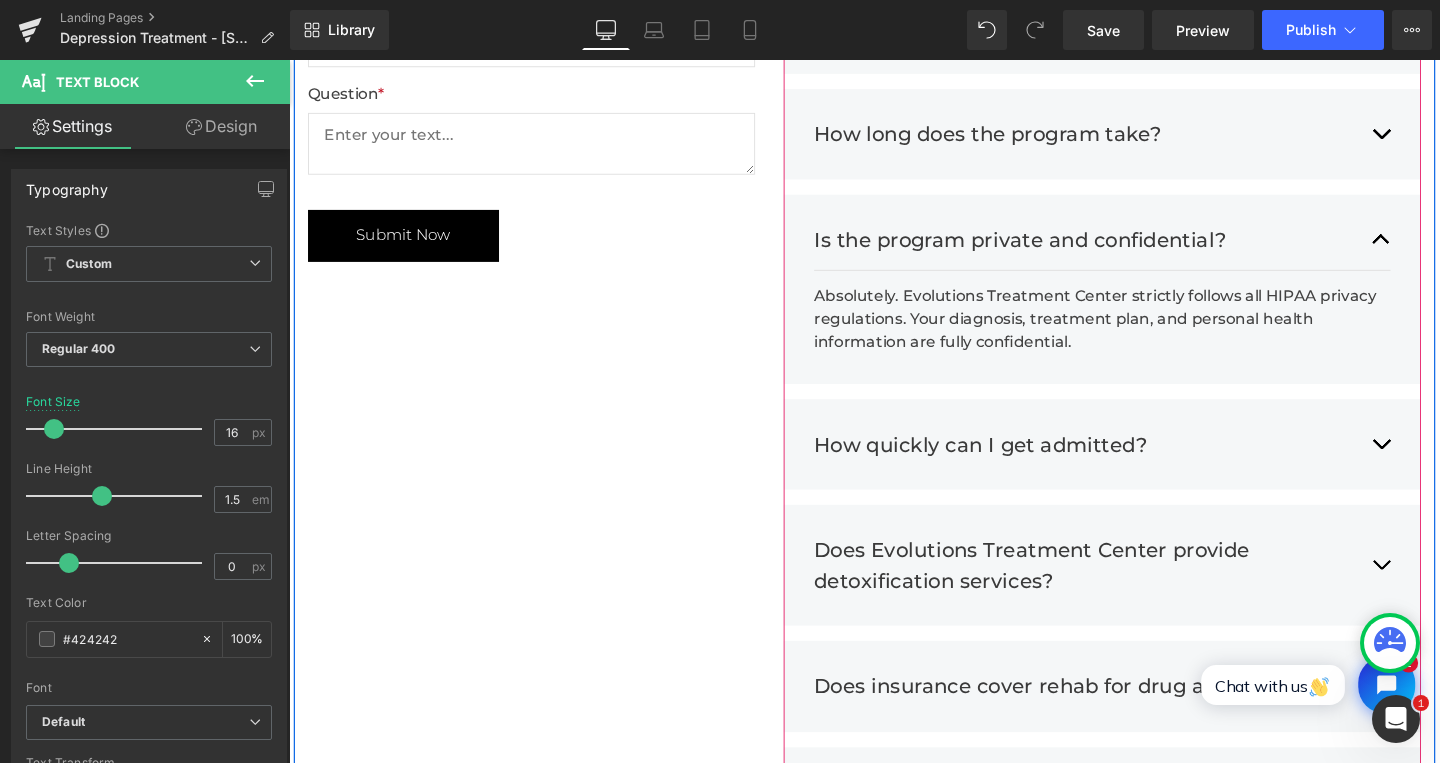 click at bounding box center [1437, 465] 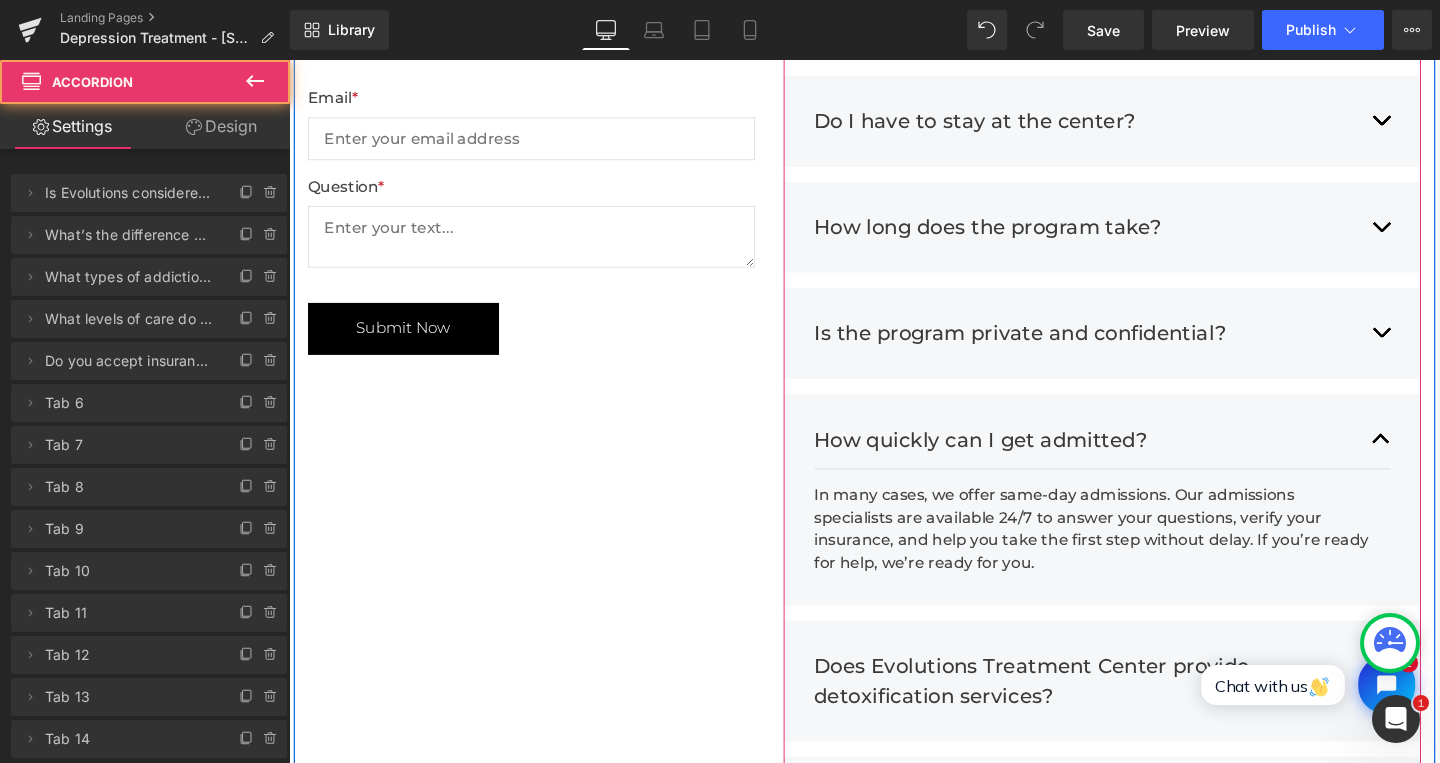 scroll, scrollTop: 4746, scrollLeft: 0, axis: vertical 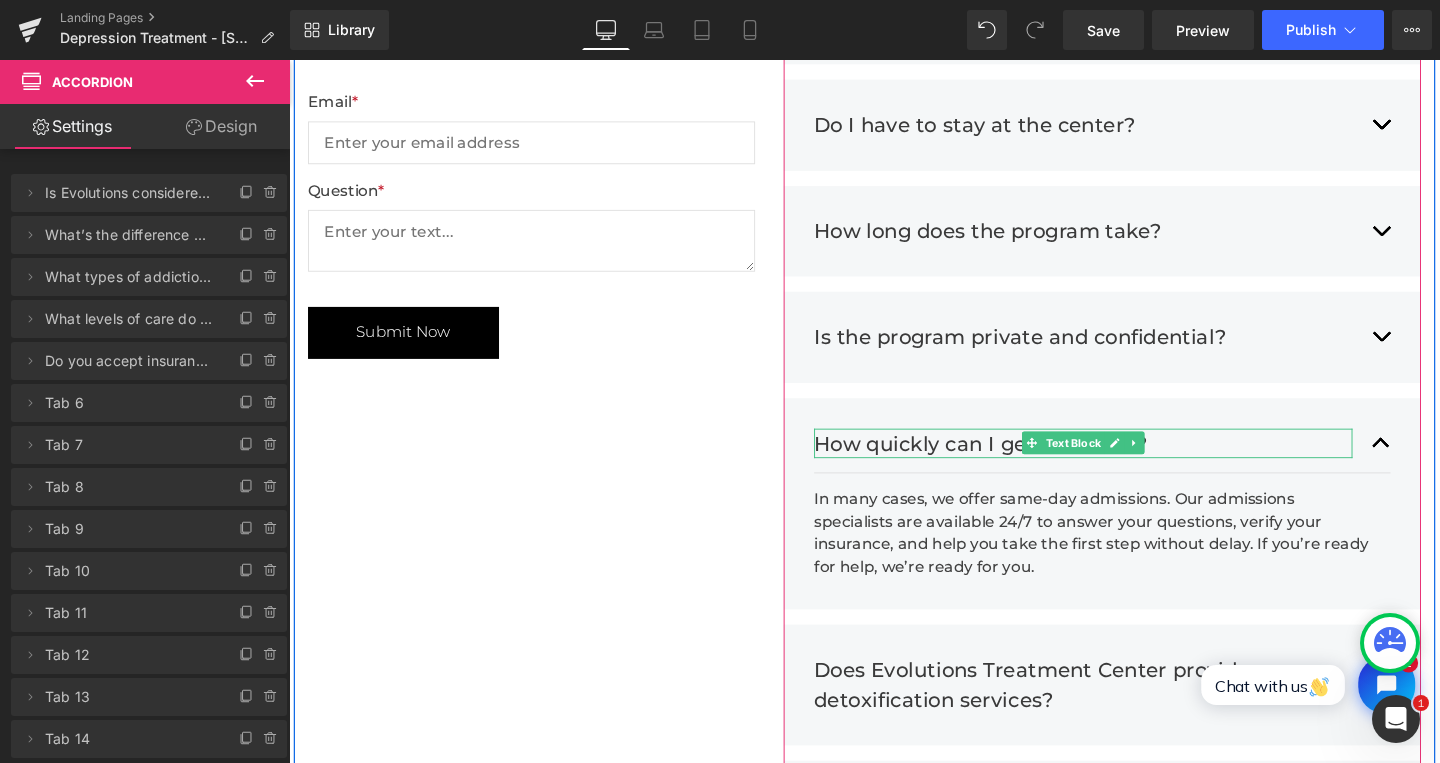 click on "How quickly can I get admitted?" at bounding box center [1124, 464] 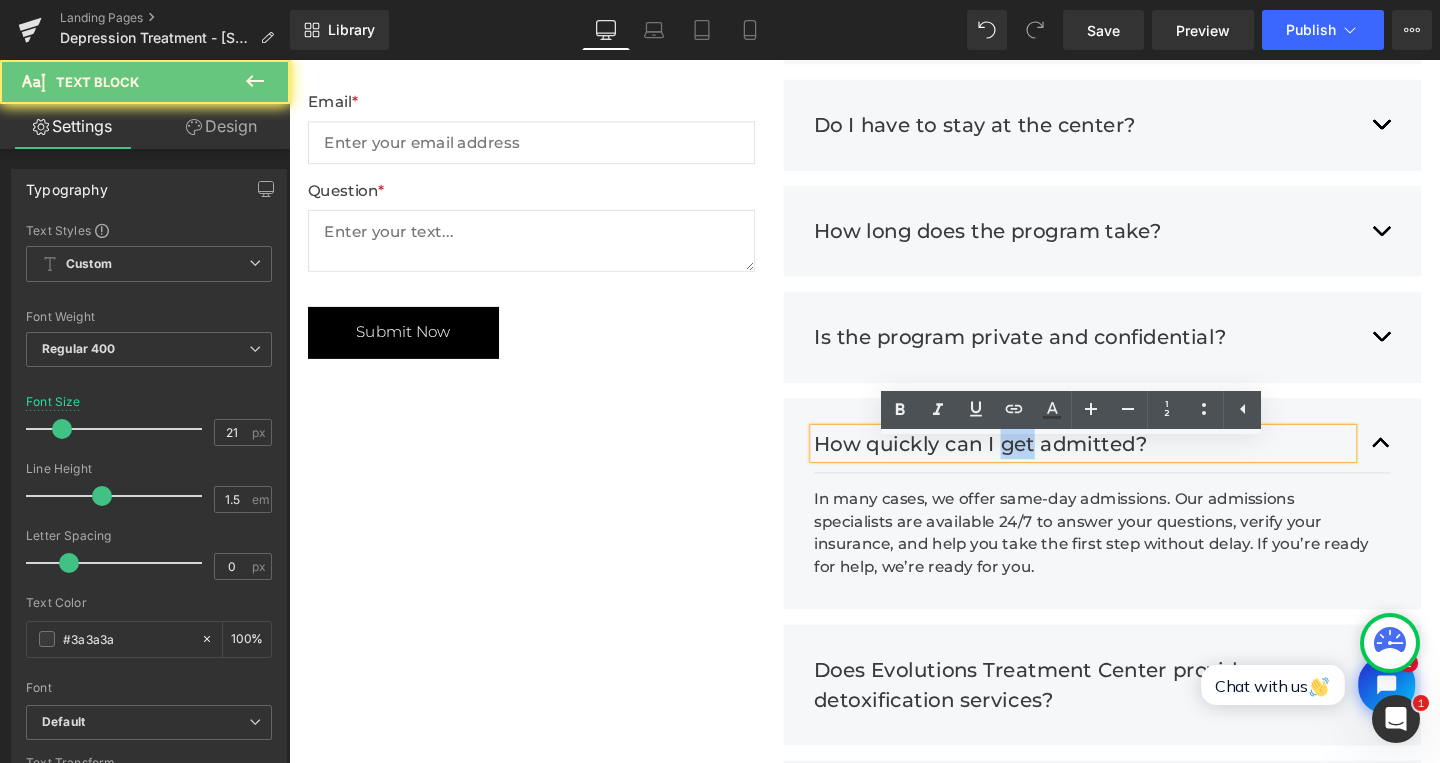 click on "How quickly can I get admitted?" at bounding box center (1124, 464) 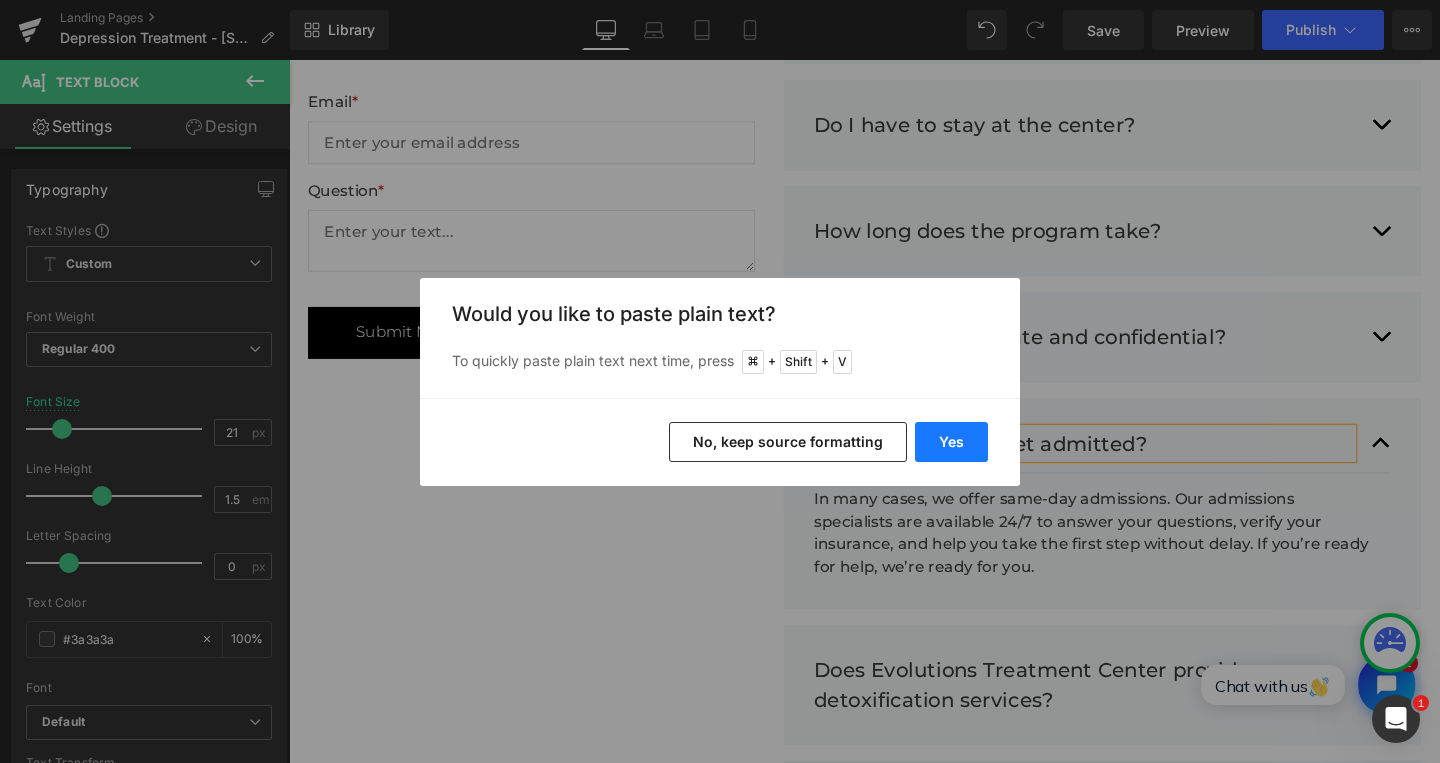 click on "Yes" at bounding box center (951, 442) 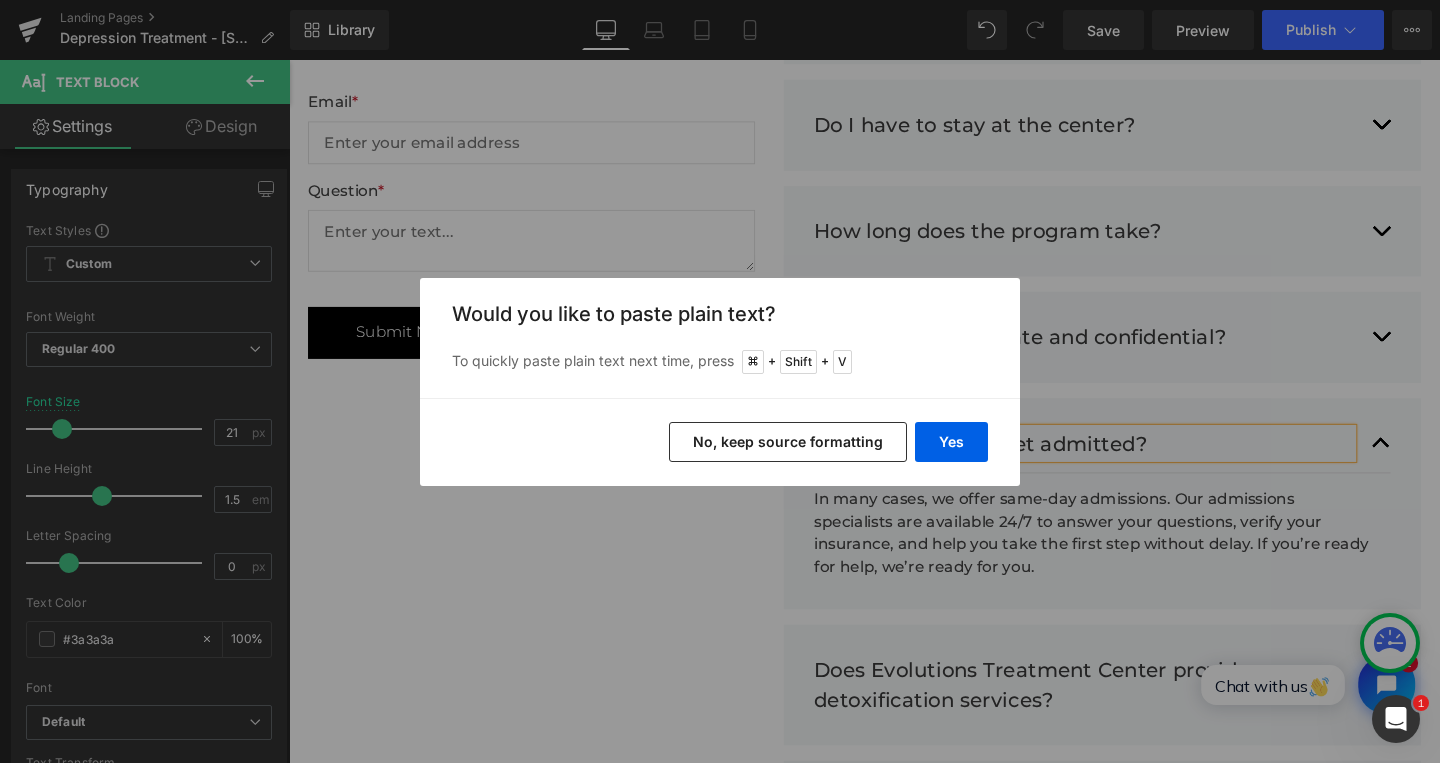type 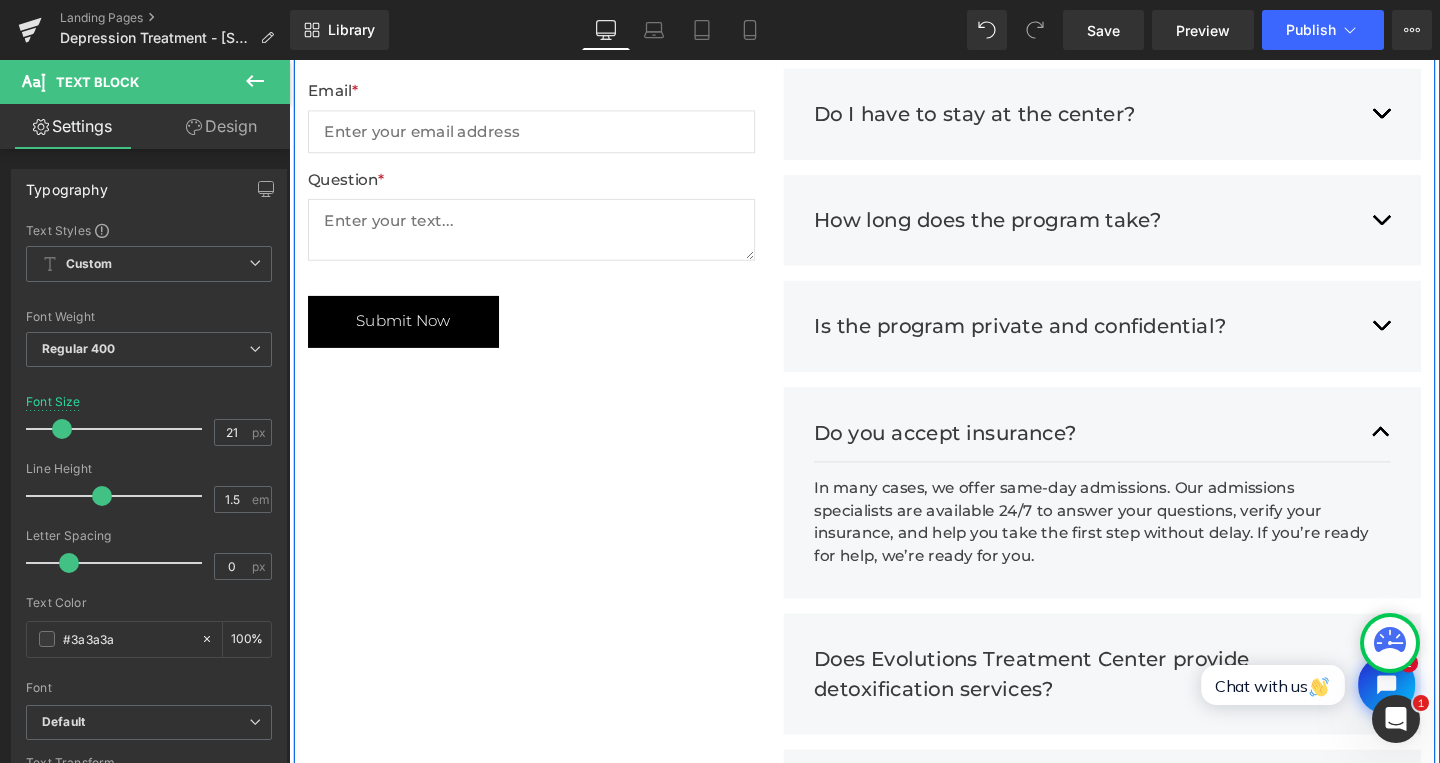 scroll, scrollTop: 4905, scrollLeft: 0, axis: vertical 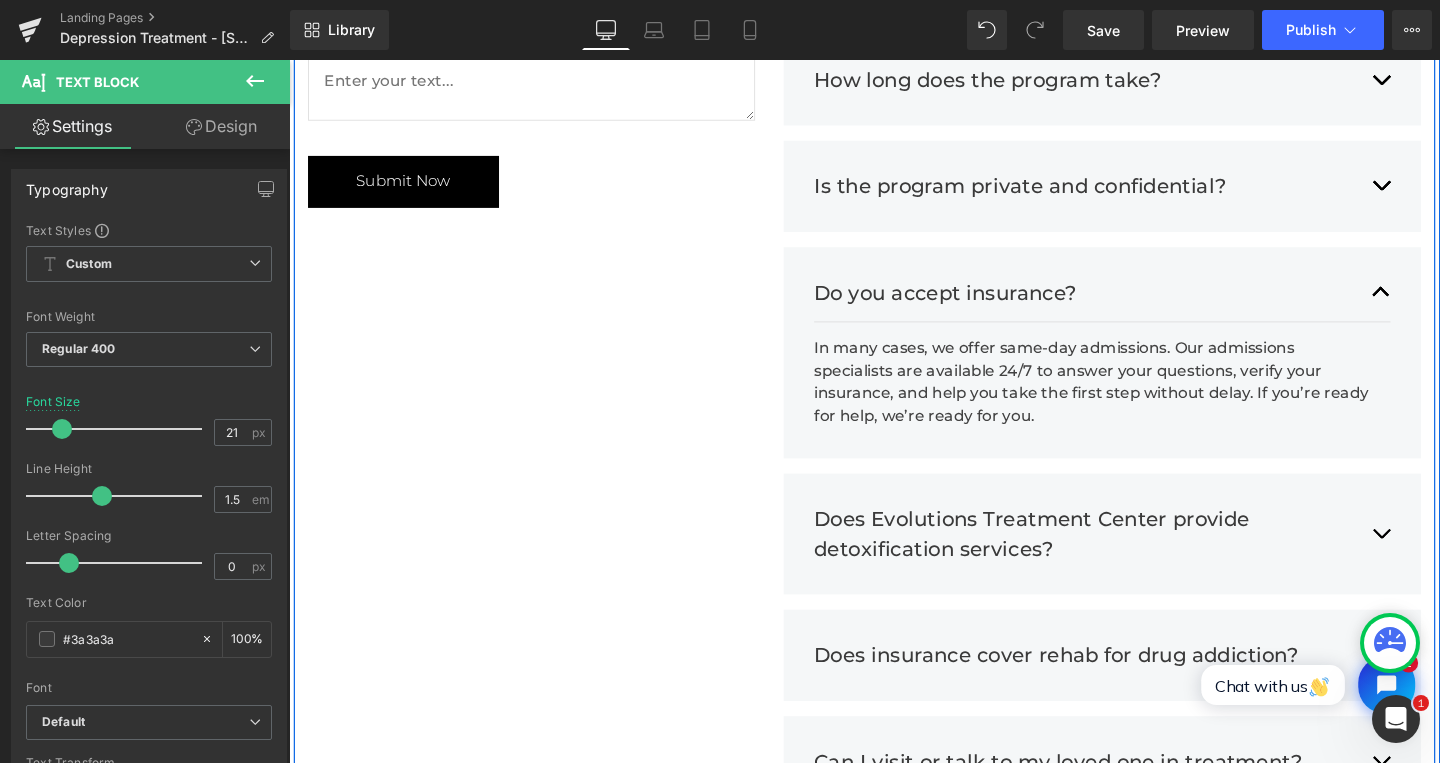 click on "In many cases, we offer same-day admissions. Our admissions specialists are available 24/7 to answer your questions, verify your insurance, and help you take the first step without delay. If you’re ready for help, we’re ready for you." at bounding box center (1136, 399) 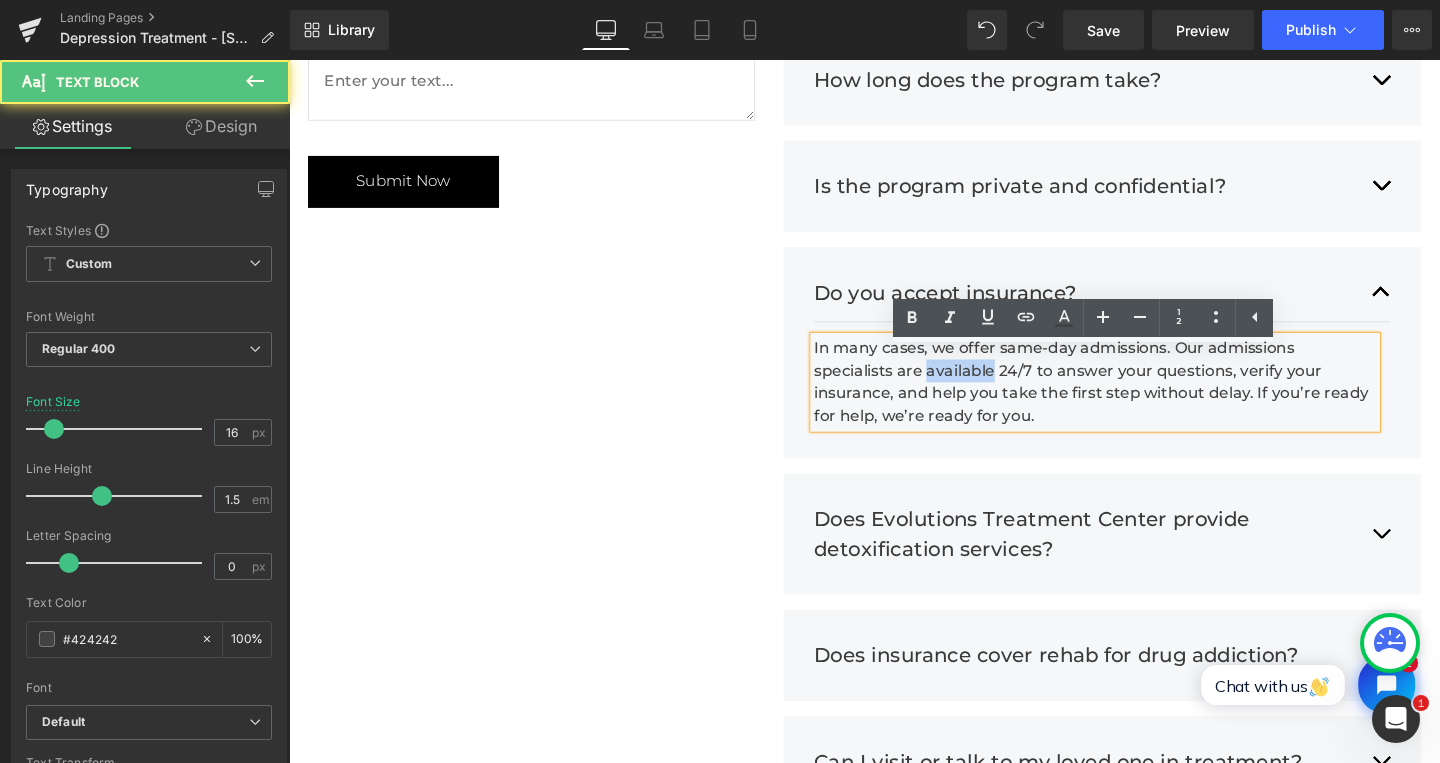 click on "In many cases, we offer same-day admissions. Our admissions specialists are available 24/7 to answer your questions, verify your insurance, and help you take the first step without delay. If you’re ready for help, we’re ready for you." at bounding box center [1136, 399] 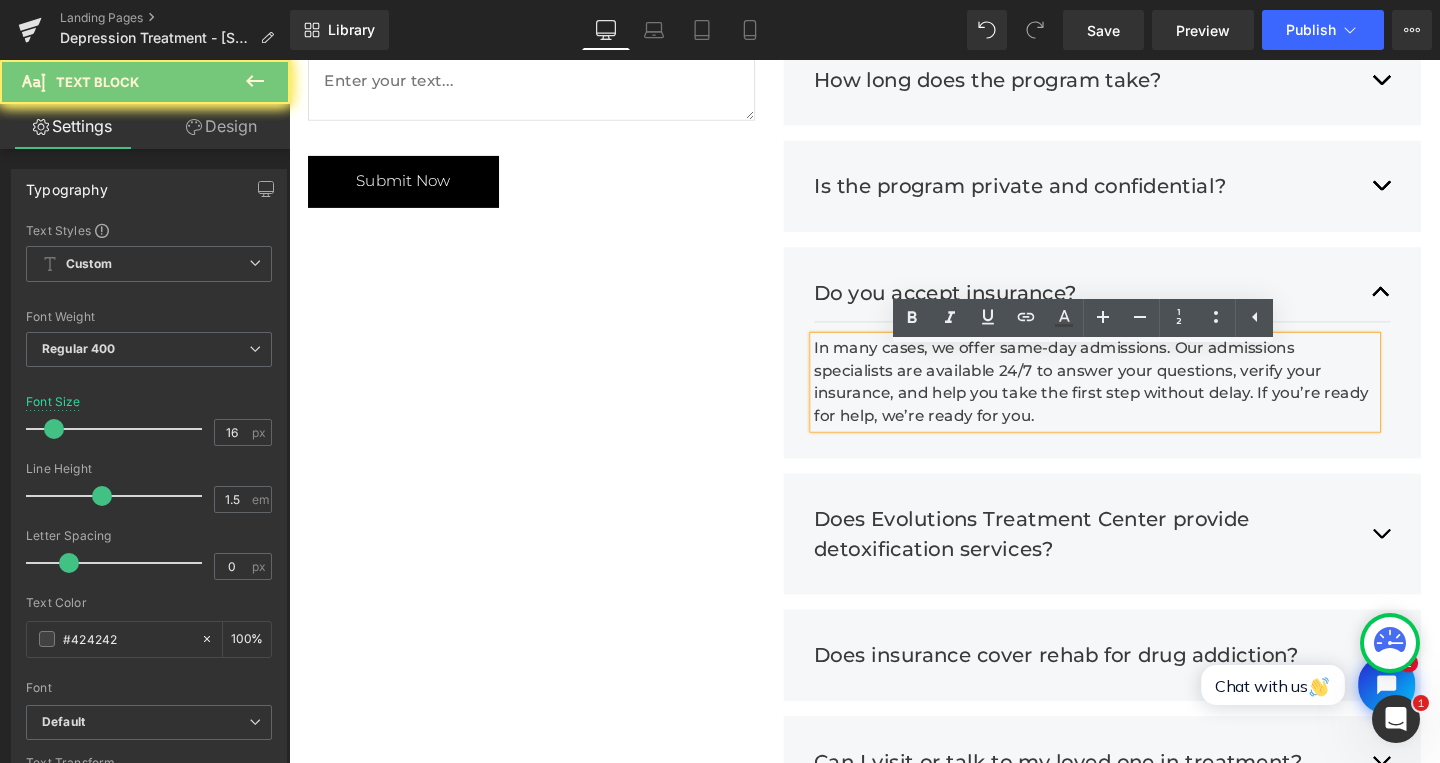 click on "In many cases, we offer same-day admissions. Our admissions specialists are available 24/7 to answer your questions, verify your insurance, and help you take the first step without delay. If you’re ready for help, we’re ready for you." at bounding box center [1136, 399] 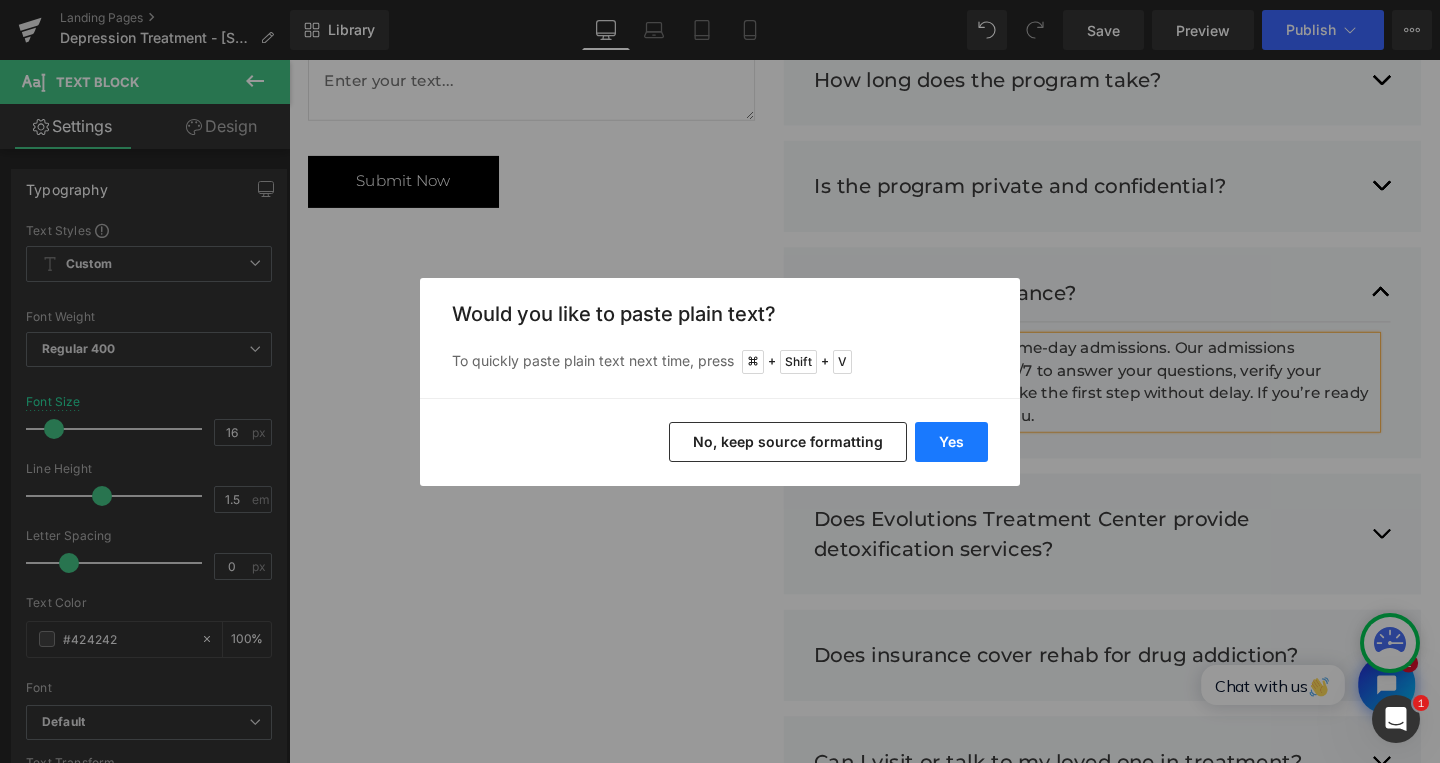 drag, startPoint x: 957, startPoint y: 432, endPoint x: 702, endPoint y: 391, distance: 258.27505 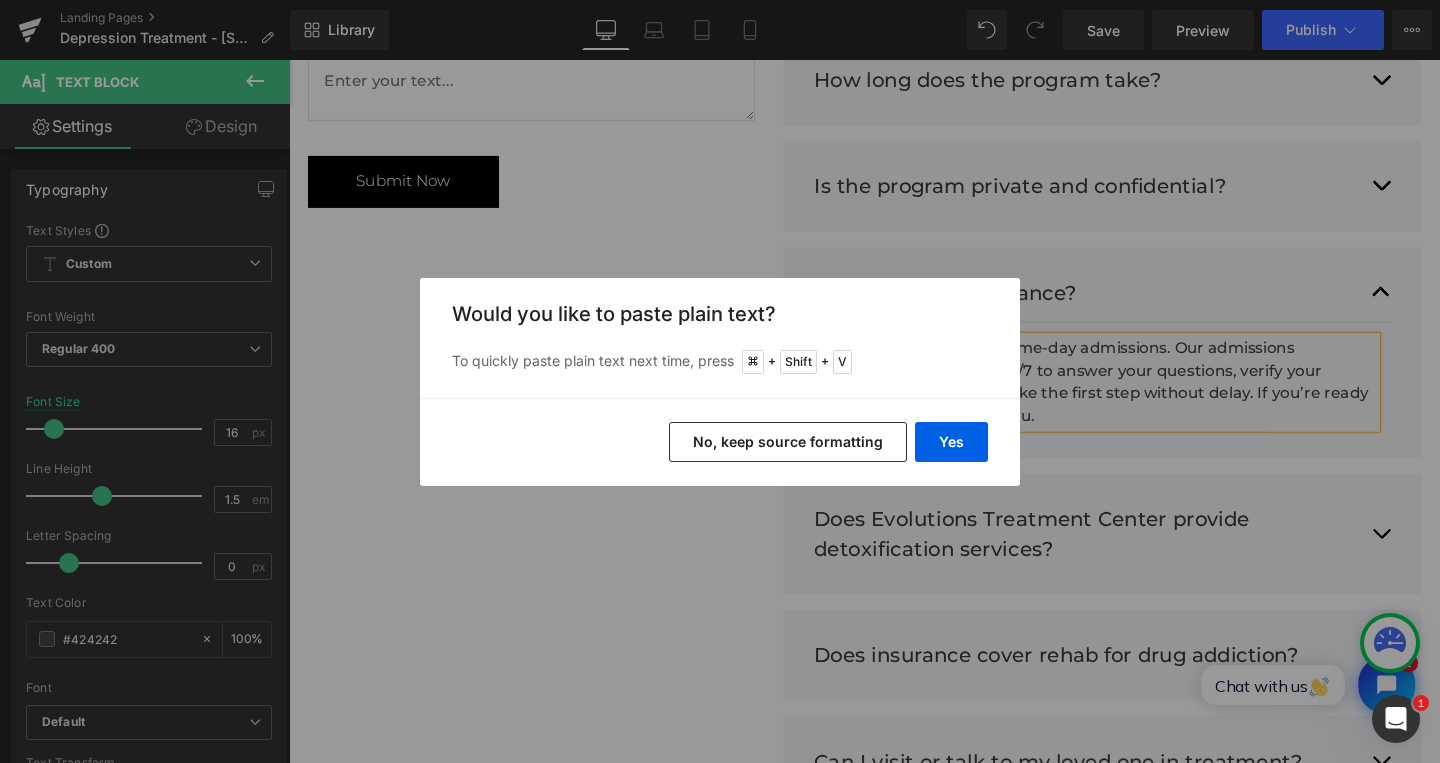 type 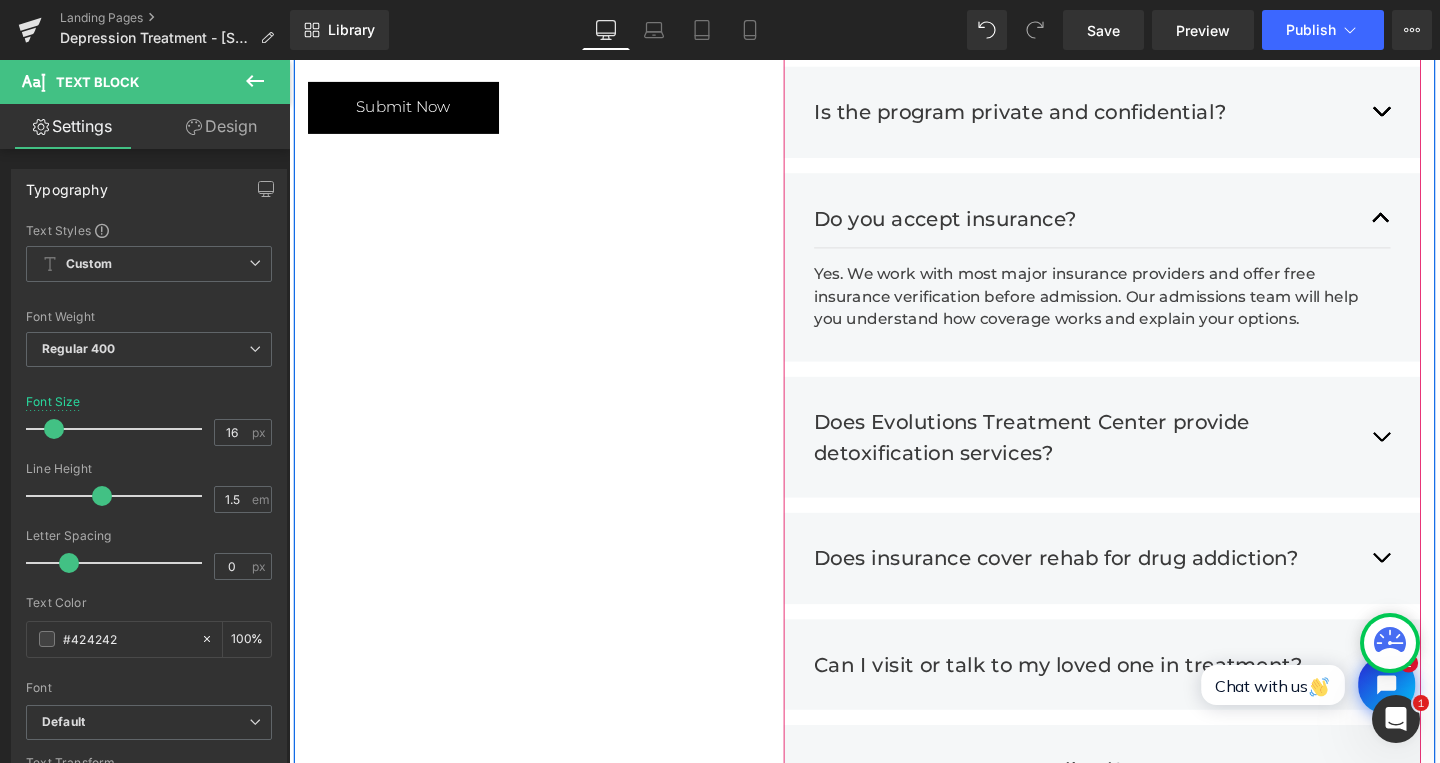 scroll, scrollTop: 5002, scrollLeft: 0, axis: vertical 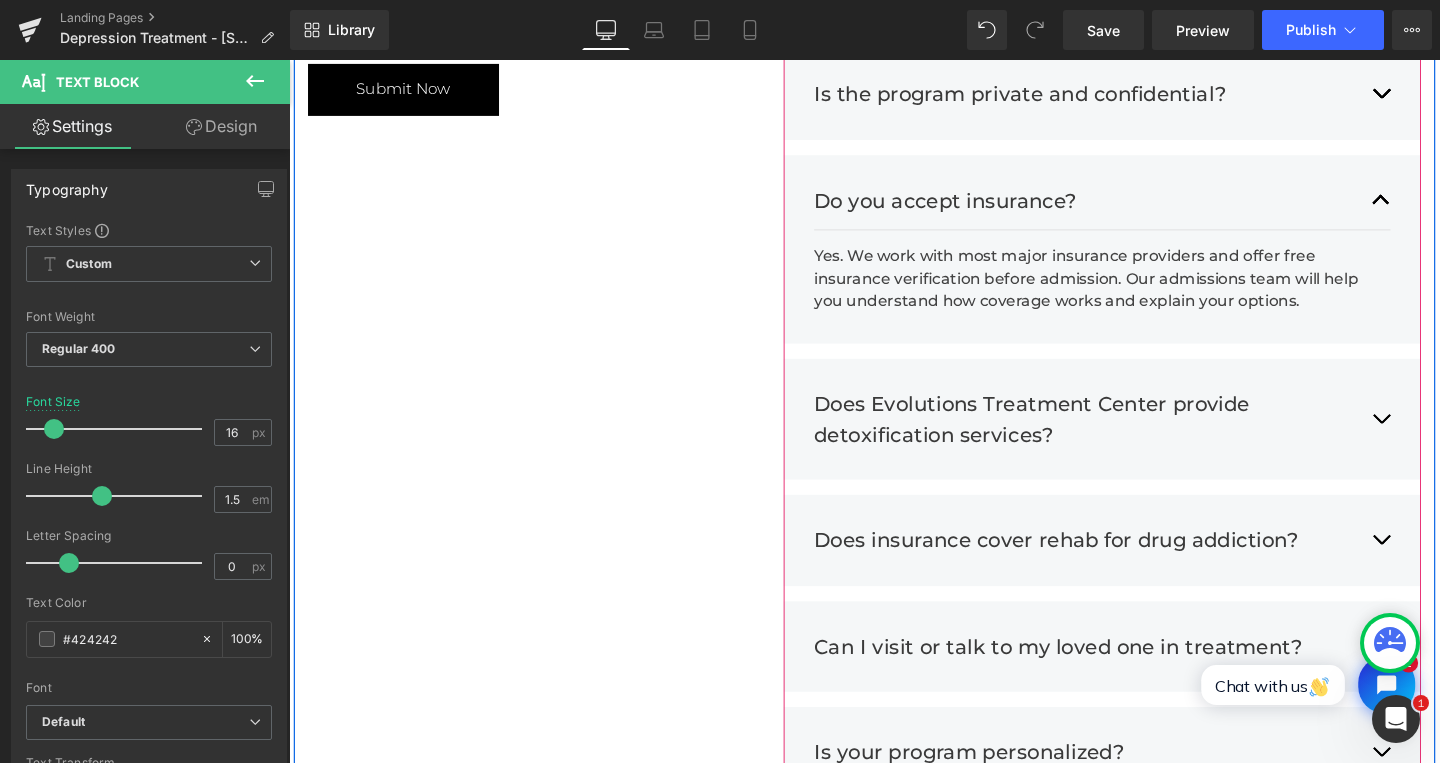 click at bounding box center (1437, 437) 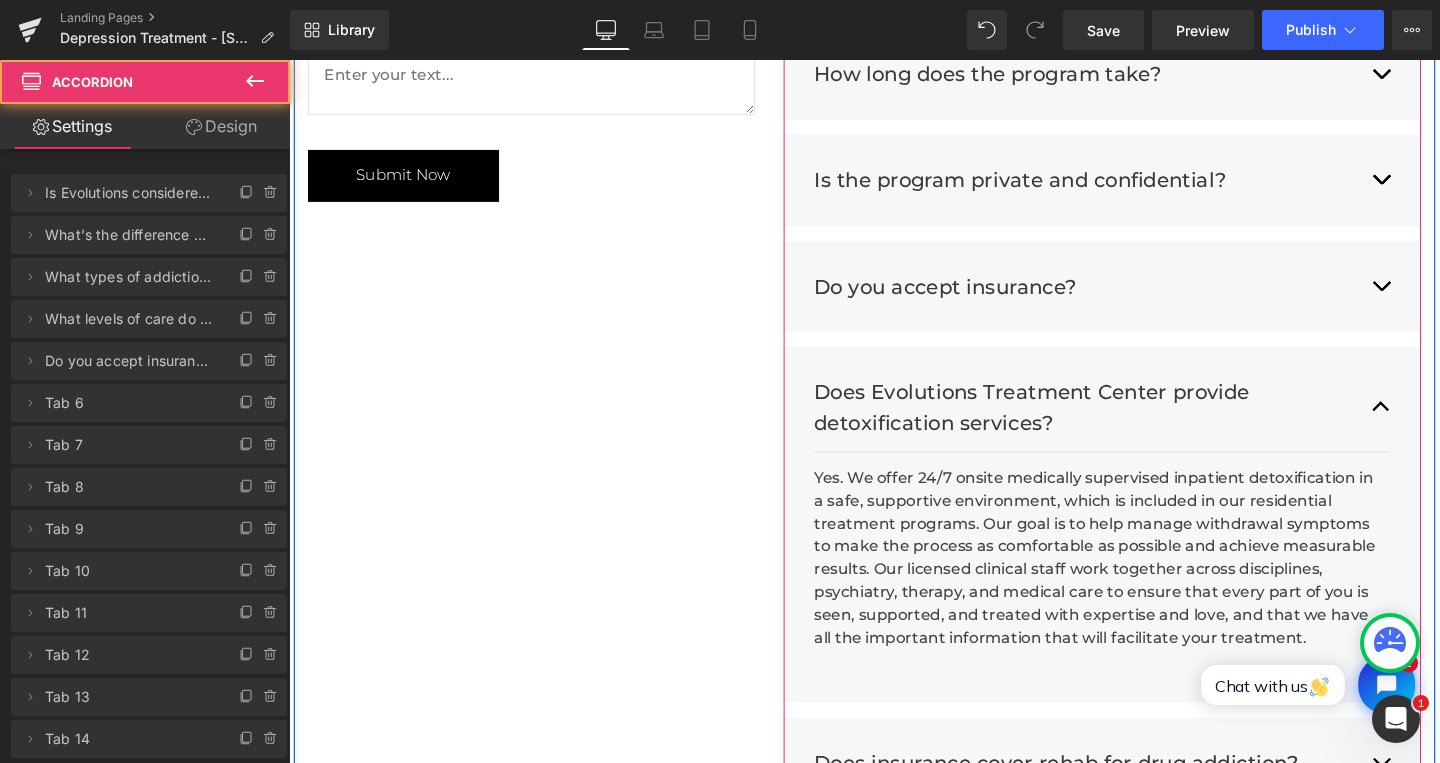 scroll, scrollTop: 4900, scrollLeft: 0, axis: vertical 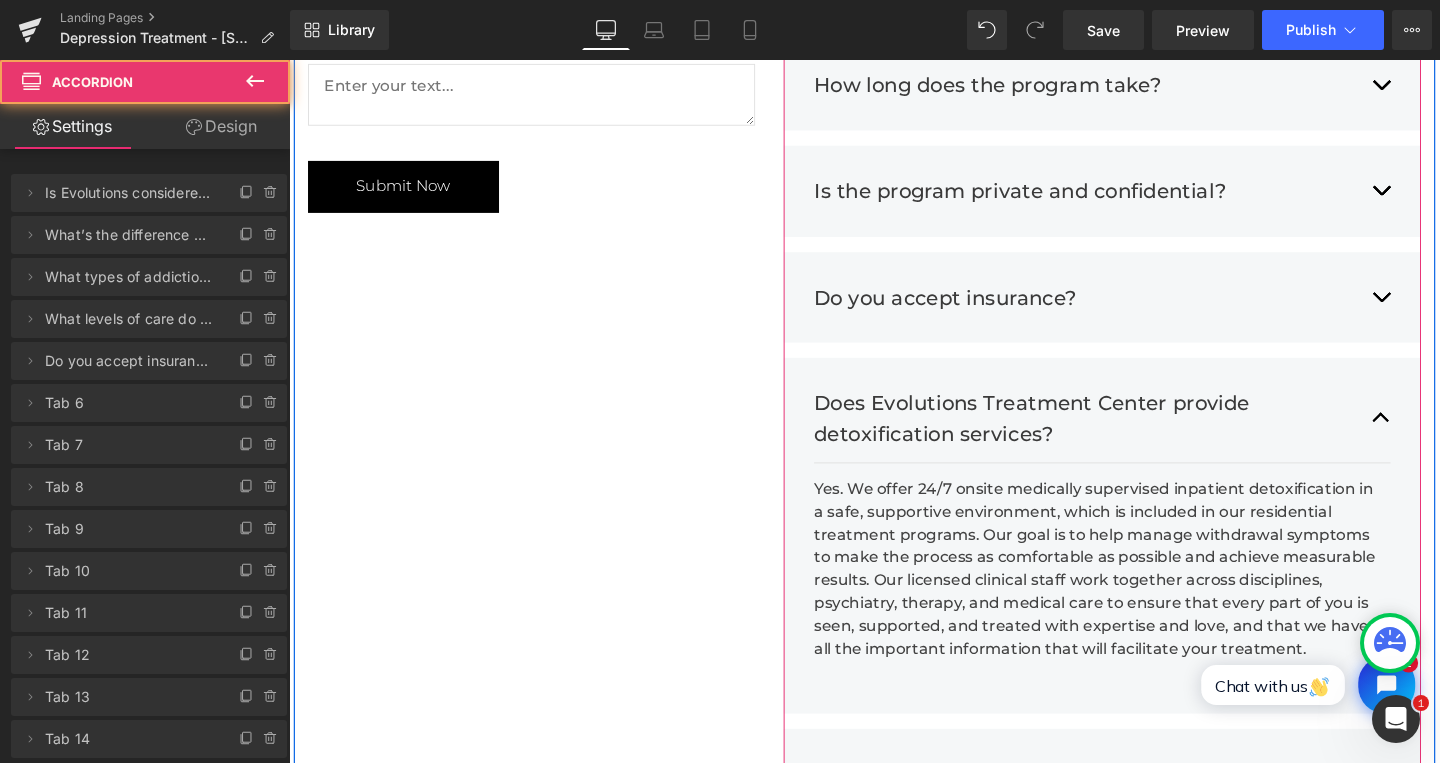 click on "Does Evolutions Treatment Center provide detoxification services?" at bounding box center (1124, 436) 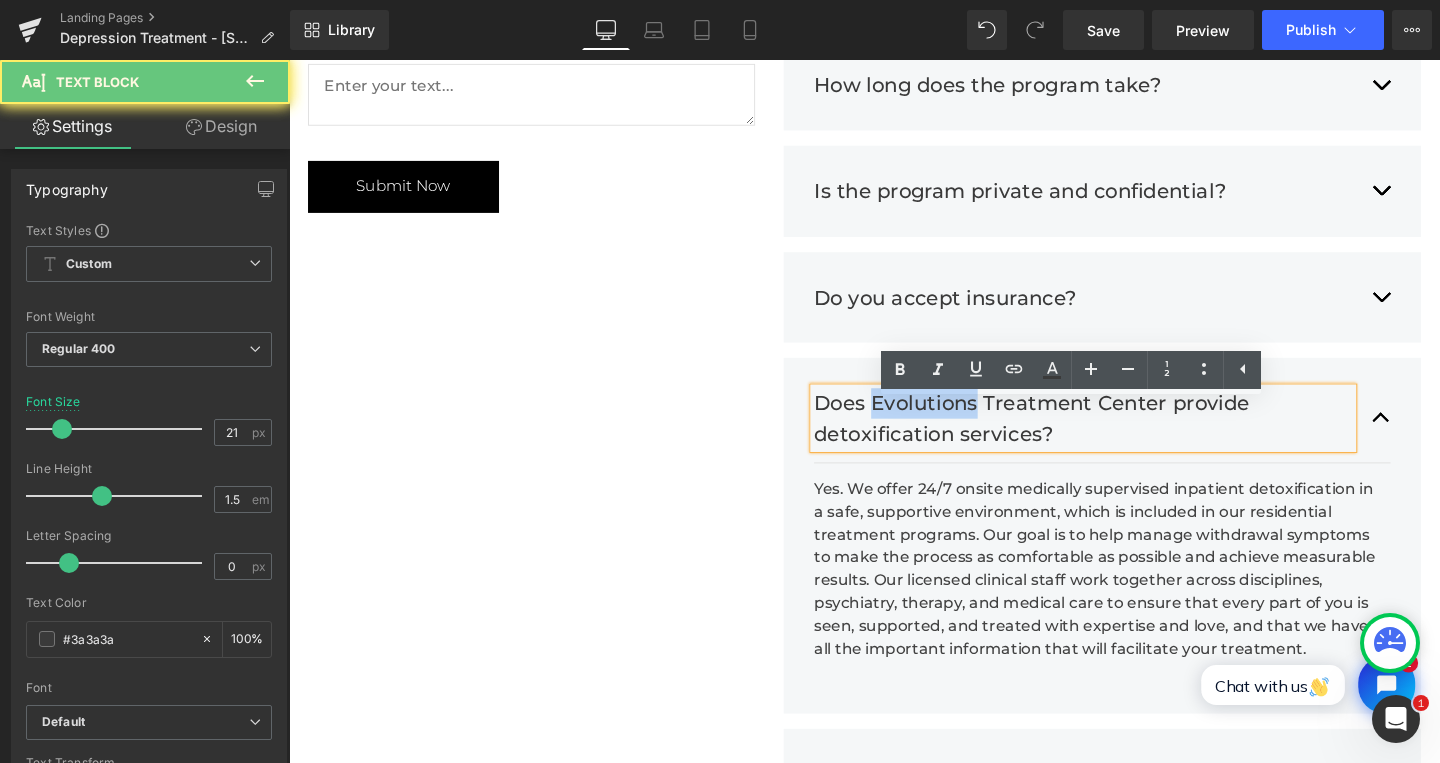 click on "Does Evolutions Treatment Center provide detoxification services?" at bounding box center (1124, 436) 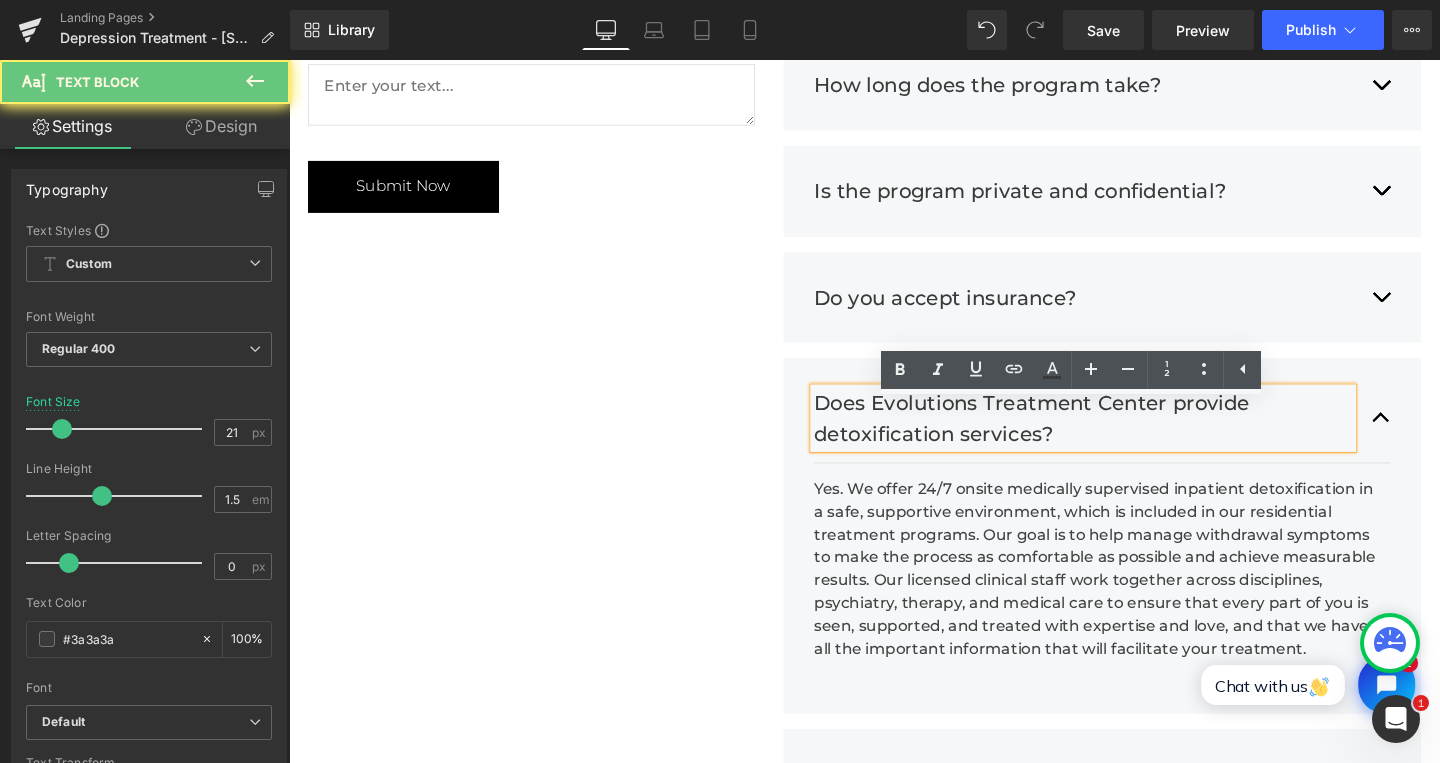click on "Does Evolutions Treatment Center provide detoxification services?" at bounding box center [1124, 436] 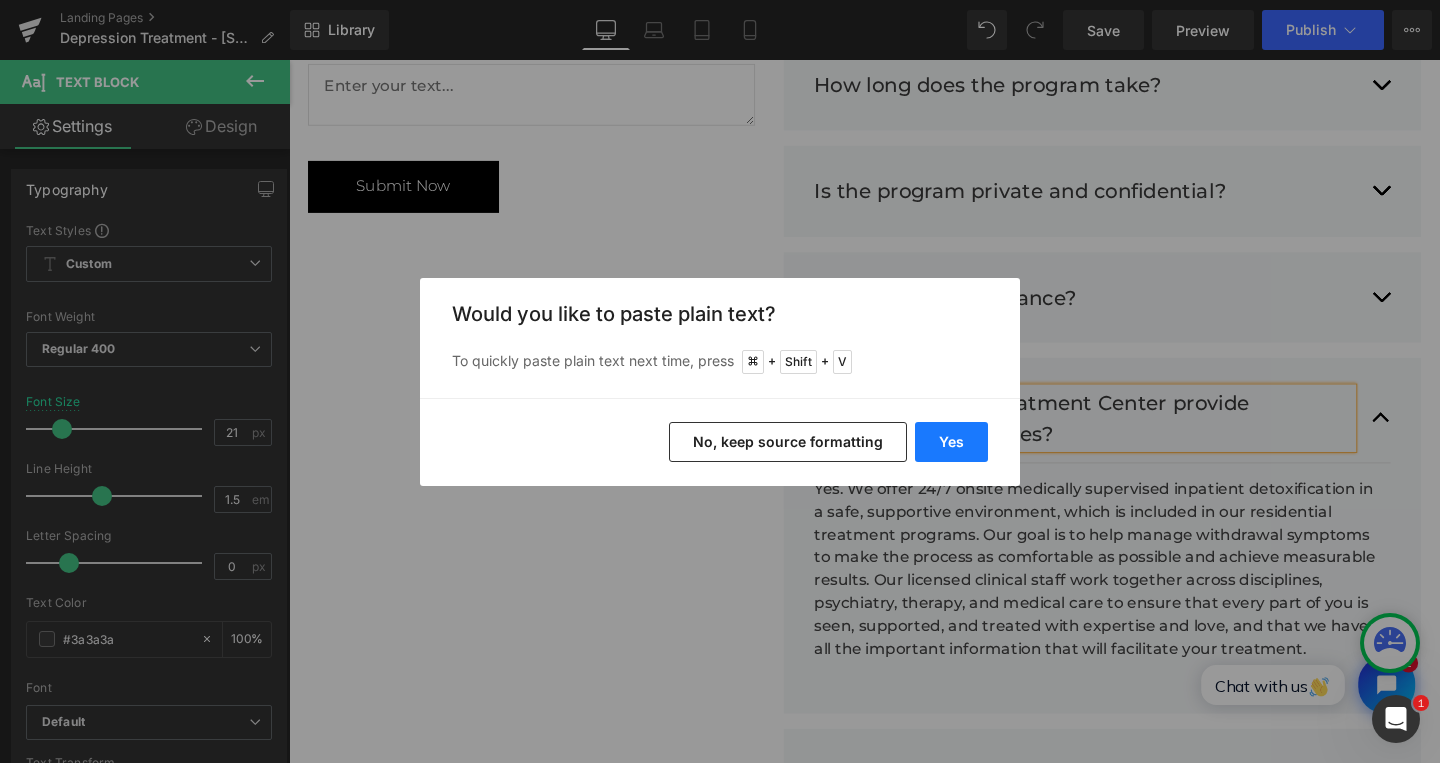 drag, startPoint x: 958, startPoint y: 438, endPoint x: 704, endPoint y: 397, distance: 257.28778 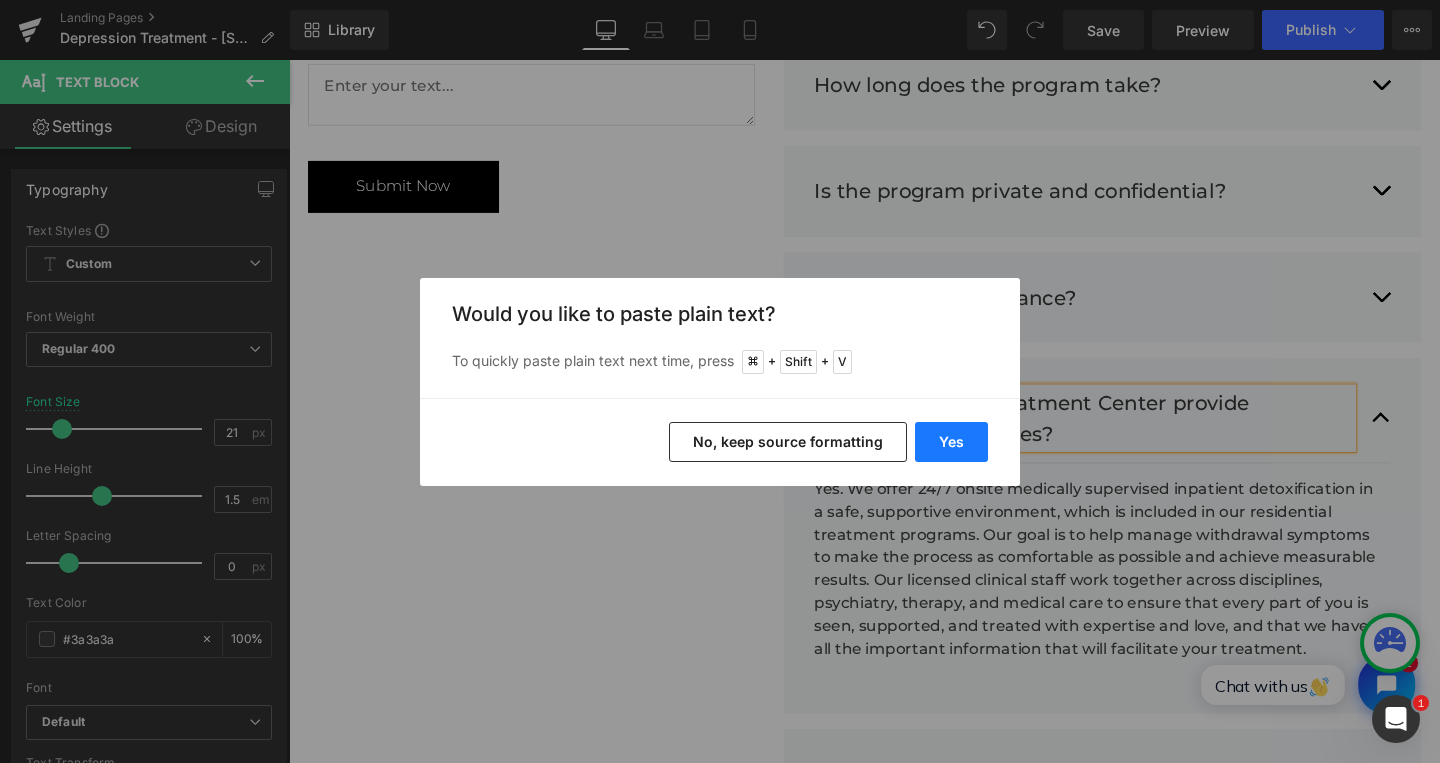 click on "Yes" at bounding box center (951, 442) 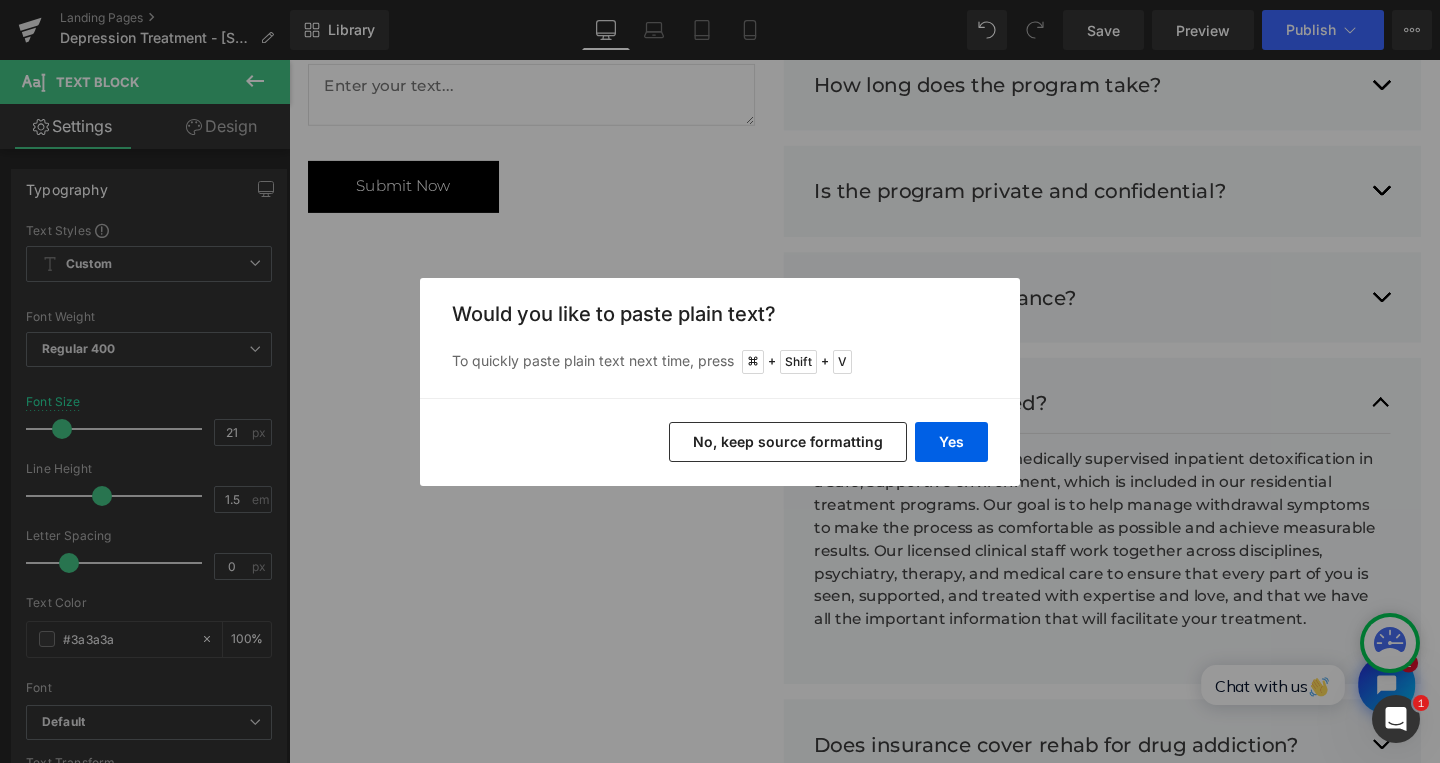 type 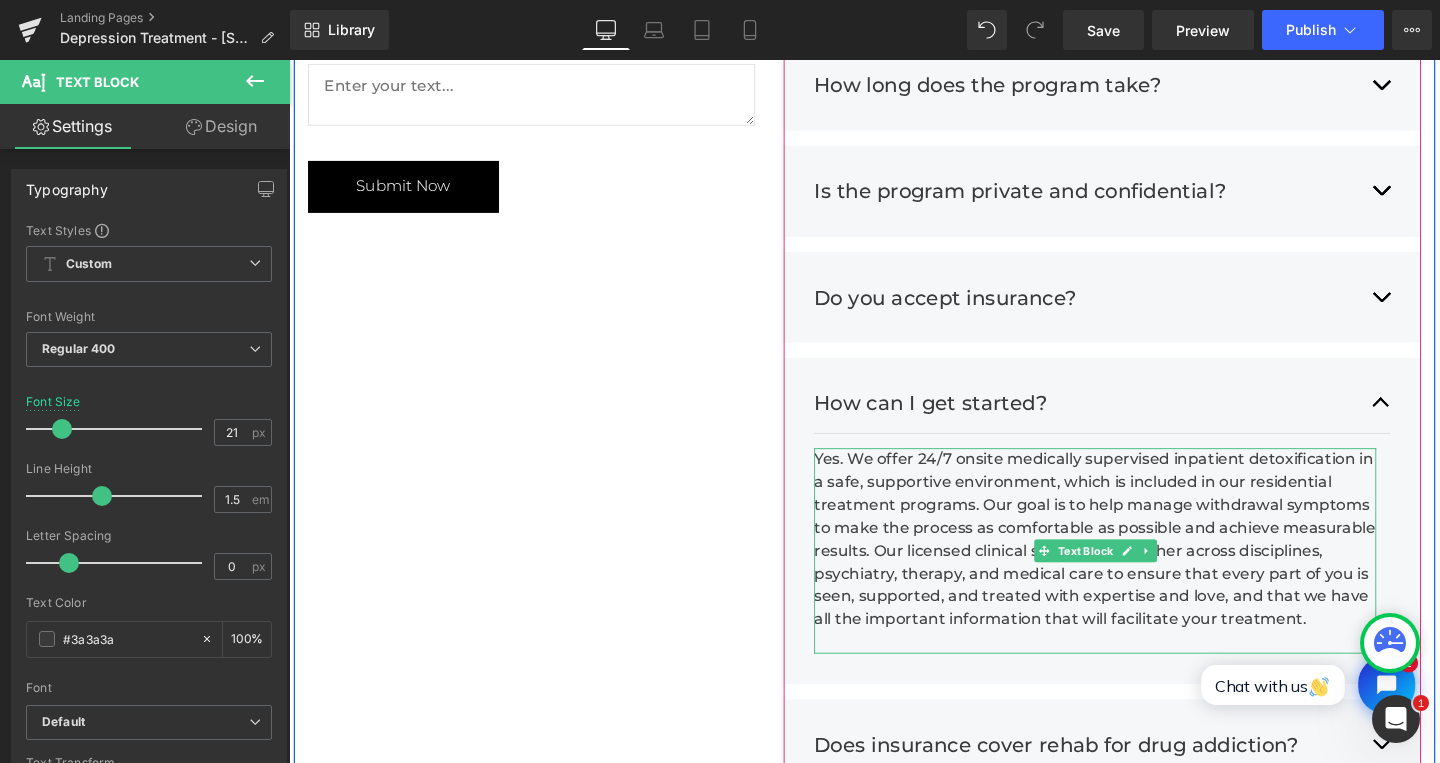 click on "Yes. We offer 24/7 onsite medically supervised inpatient detoxification in a safe, supportive environment, which is included in our residential treatment programs. Our goal is to help manage withdrawal symptoms to make the process as comfortable as possible and achieve measurable results. Our licensed clinical staff work together across disciplines, psychiatry, therapy, and medical care to ensure that every part of you is seen, supported, and treated with expertise and love, and that we have all the important information that will facilitate your treatment." at bounding box center [1136, 576] 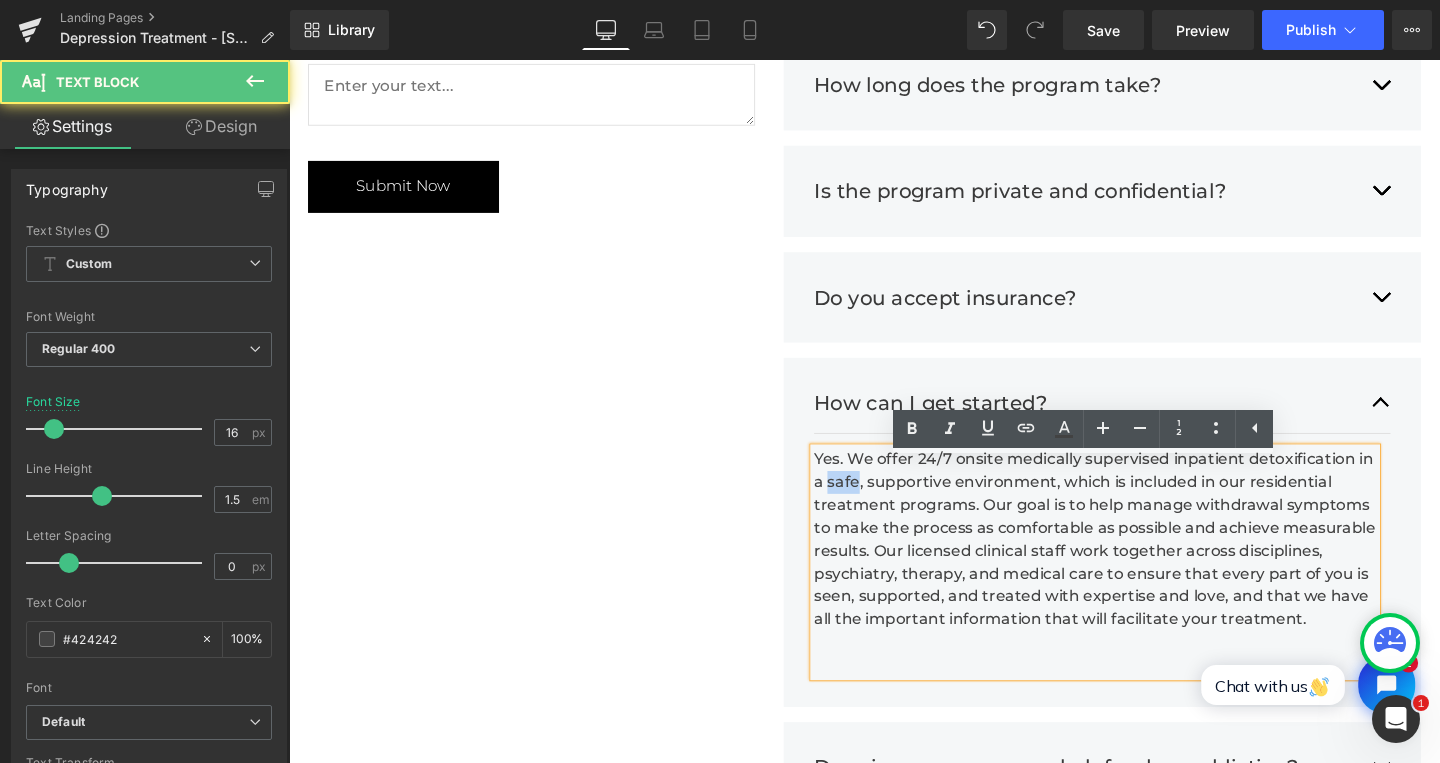 click on "Yes. We offer 24/7 onsite medically supervised inpatient detoxification in a safe, supportive environment, which is included in our residential treatment programs. Our goal is to help manage withdrawal symptoms to make the process as comfortable as possible and achieve measurable results. Our licensed clinical staff work together across disciplines, psychiatry, therapy, and medical care to ensure that every part of you is seen, supported, and treated with expertise and love, and that we have all the important information that will facilitate your treatment." at bounding box center (1136, 588) 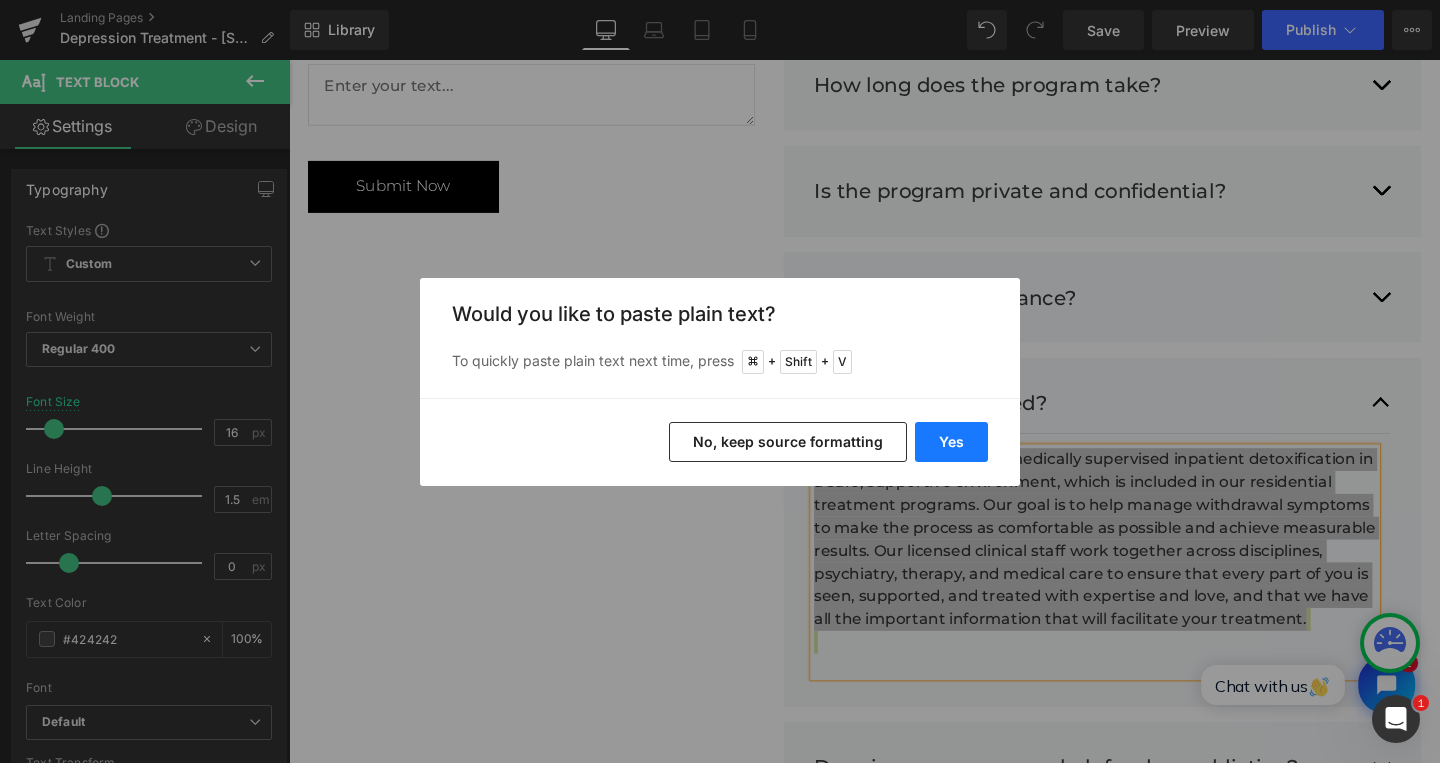 click on "Yes" at bounding box center (951, 442) 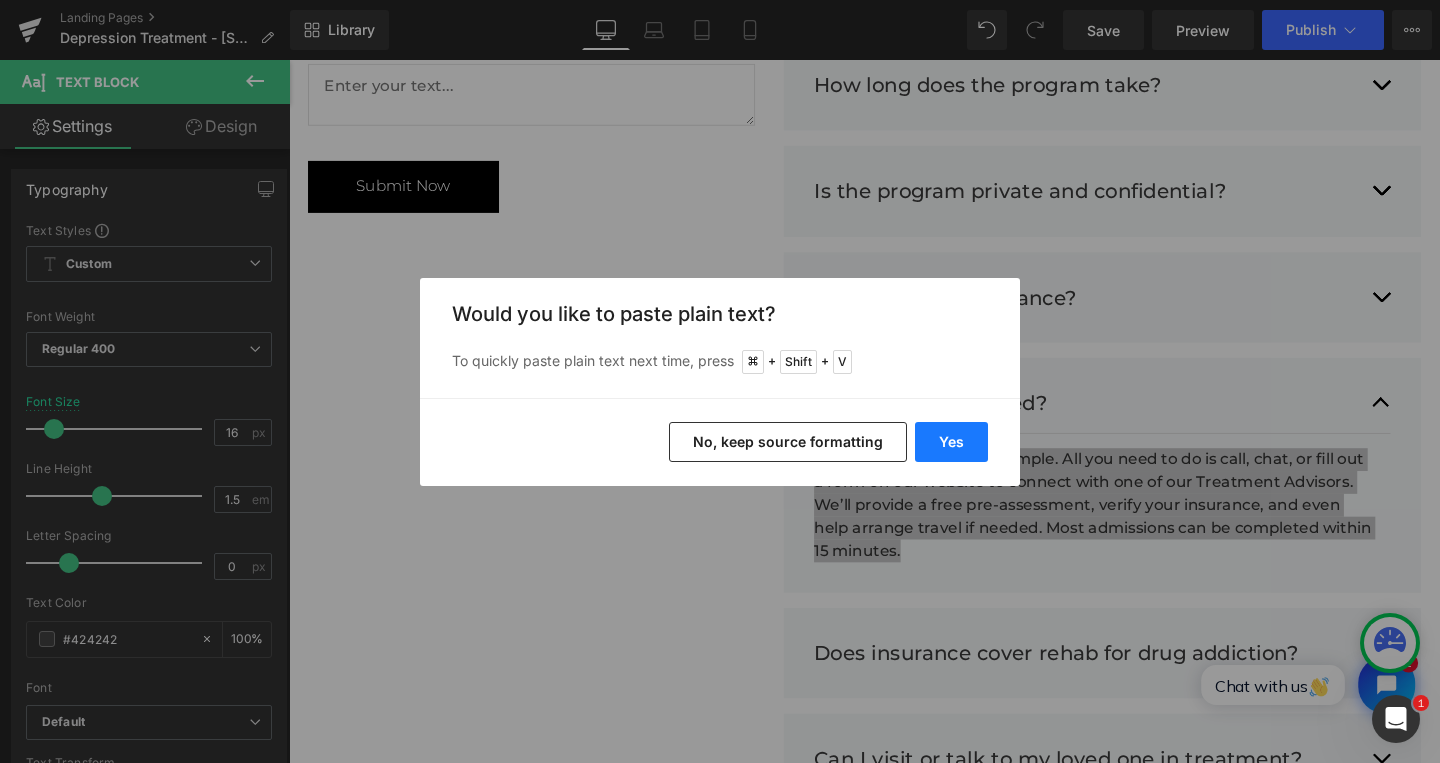 type 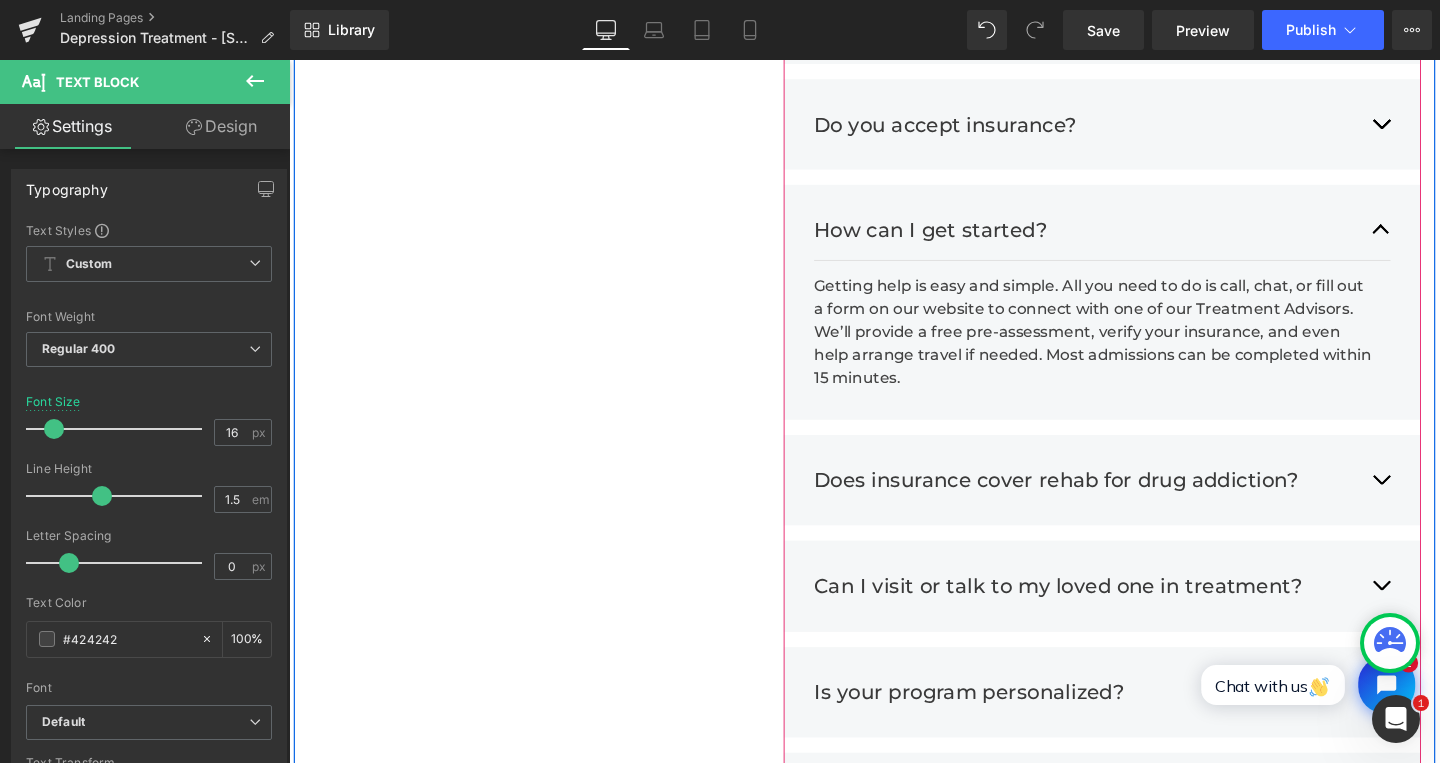 scroll, scrollTop: 5091, scrollLeft: 0, axis: vertical 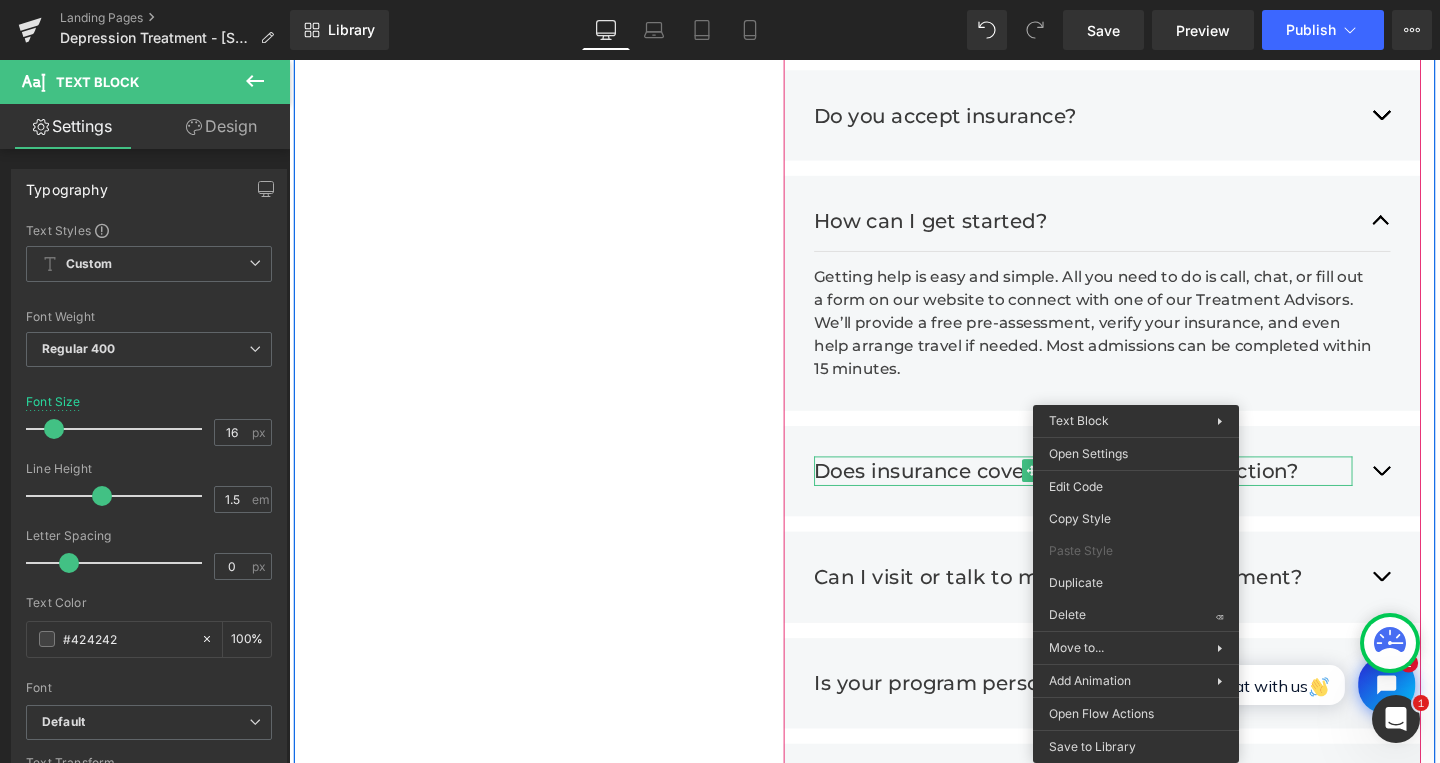 click on "Does insurance cover rehab for drug addiction?" at bounding box center (1124, 493) 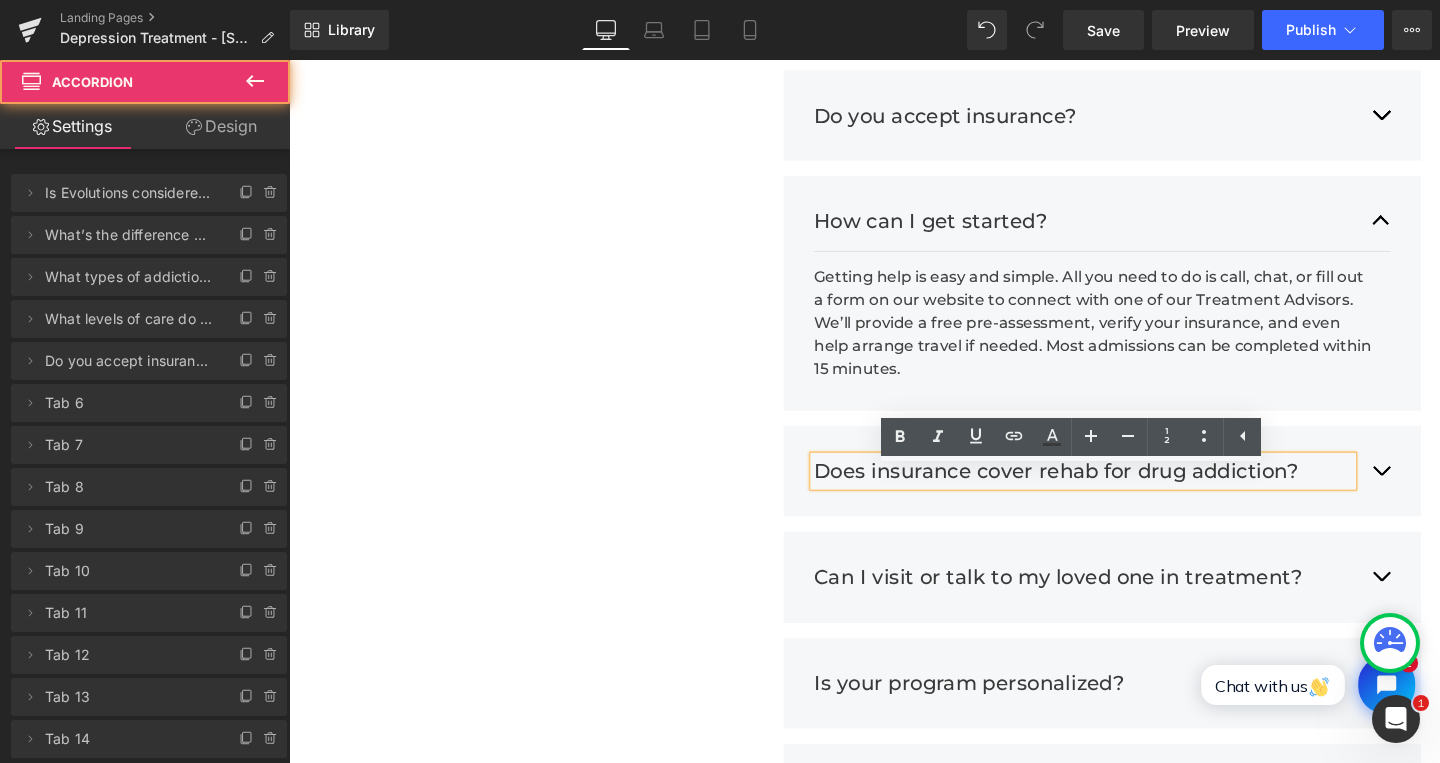 click on "Does insurance cover rehab for drug addiction? Text Block
Yes, many insurance plans do cover rehab for drug addiction and substance use disorders (SUD). Most private insurance providers include coverage for various levels of addiction treatment. Your exact coverage, including co-pays, deductibles, and treatment length, depends on your specific plan and the rehab center you choose. At Evolutions, we offer a free insurance verification check to help you understand your options and get the help you need without financial guesswork. Text Block" at bounding box center [1144, 493] 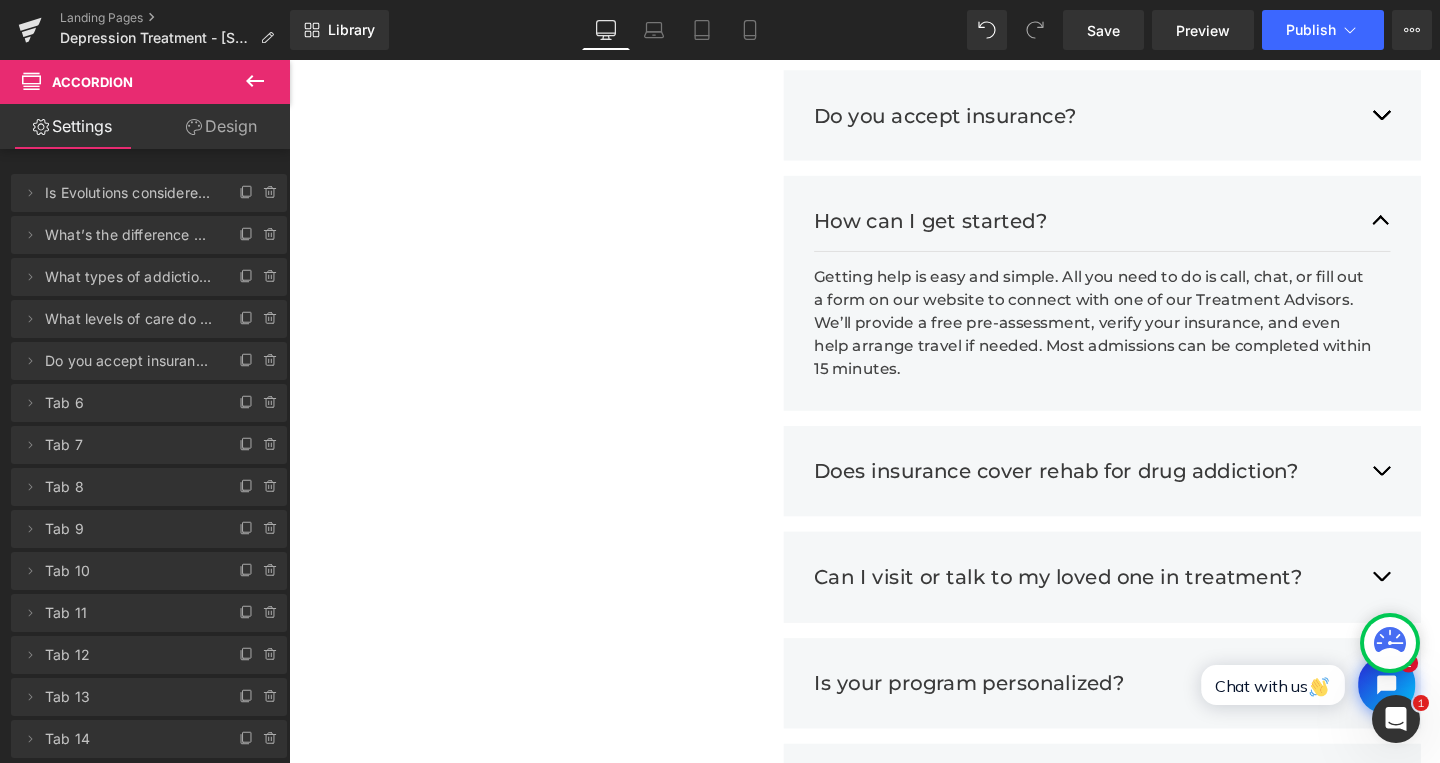 click on "Getting help is easy and simple. All you need to do is call, chat, or fill out a form on our website to connect with one of our Treatment Advisors. We’ll provide a free pre-assessment, verify your insurance, and even help arrange travel if needed. Most admissions can be completed within 15 minutes." at bounding box center [1136, 337] 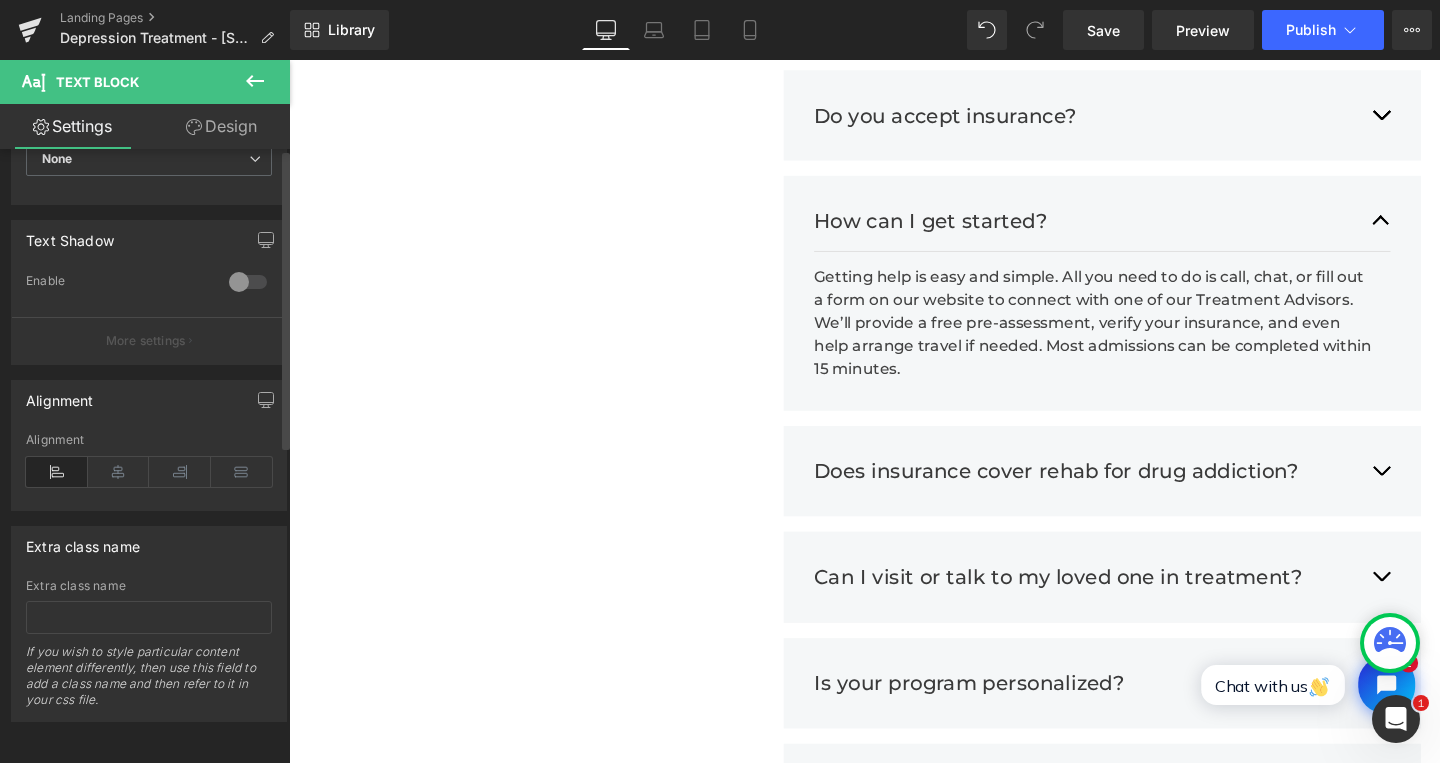 scroll, scrollTop: 0, scrollLeft: 0, axis: both 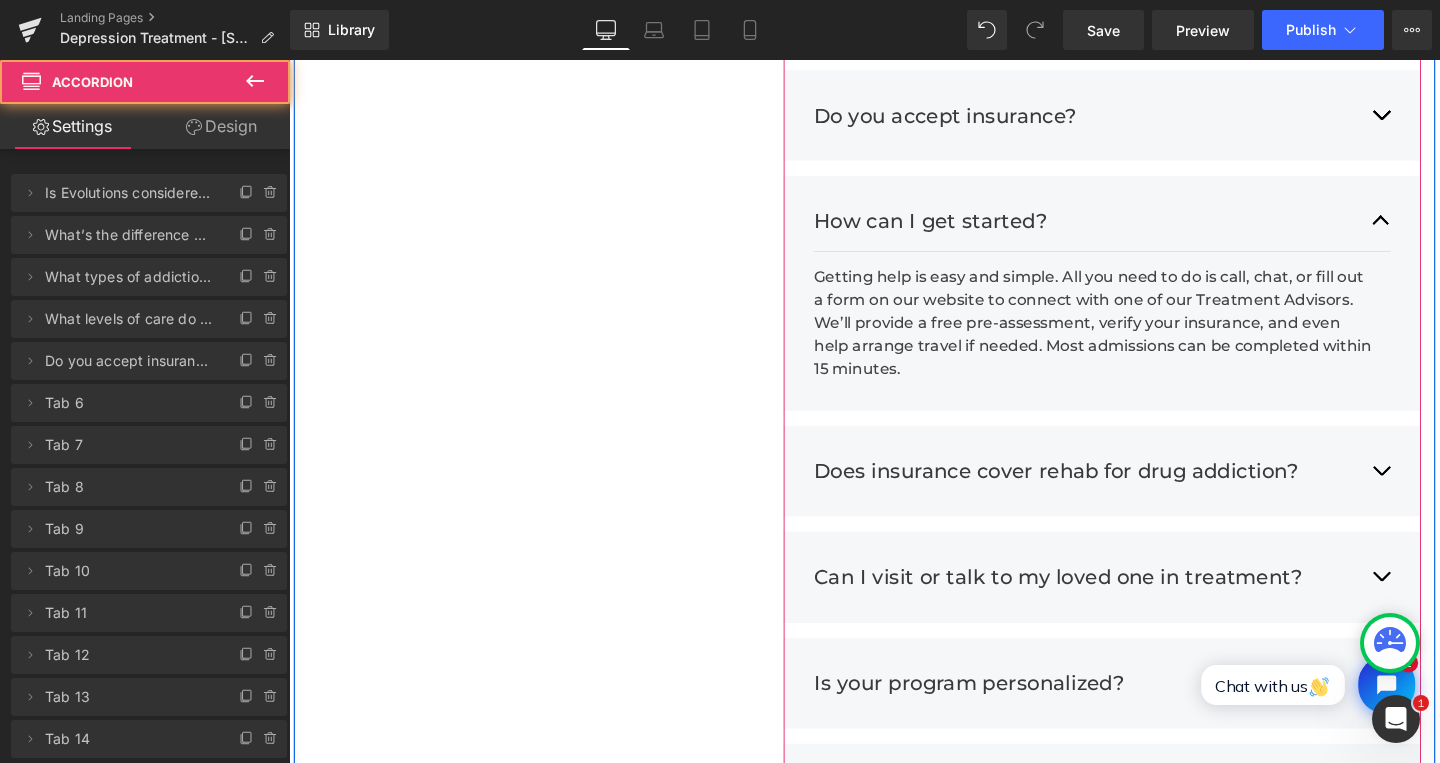 click on "How can I get started? Text Block
Getting help is easy and simple. All you need to do is call, chat, or fill out a form on our website to connect with one of our Treatment Advisors. We’ll provide a free pre-assessment, verify your insurance, and even help arrange travel if needed. Most admissions can be completed within 15 minutes. Text Block" at bounding box center [1144, 305] 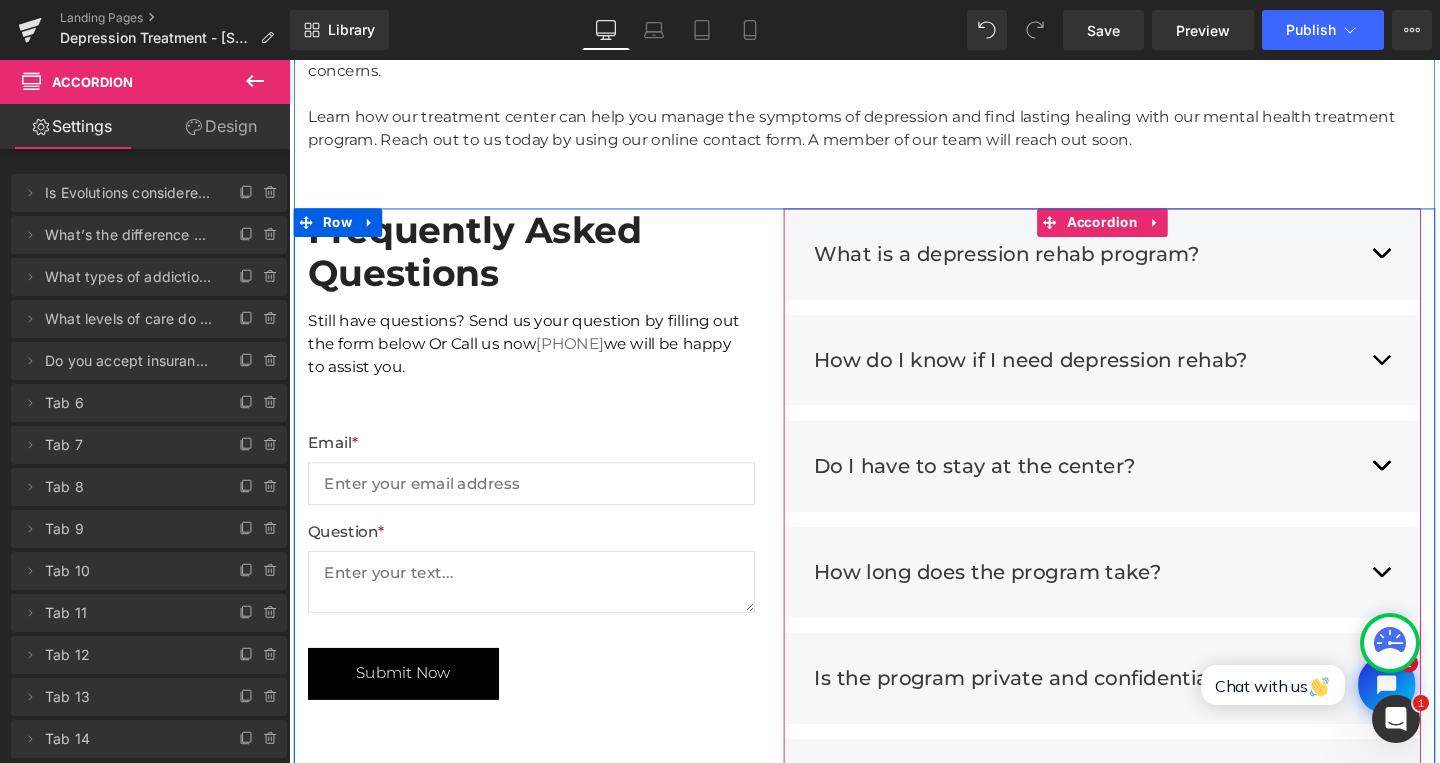 scroll, scrollTop: 4906, scrollLeft: 0, axis: vertical 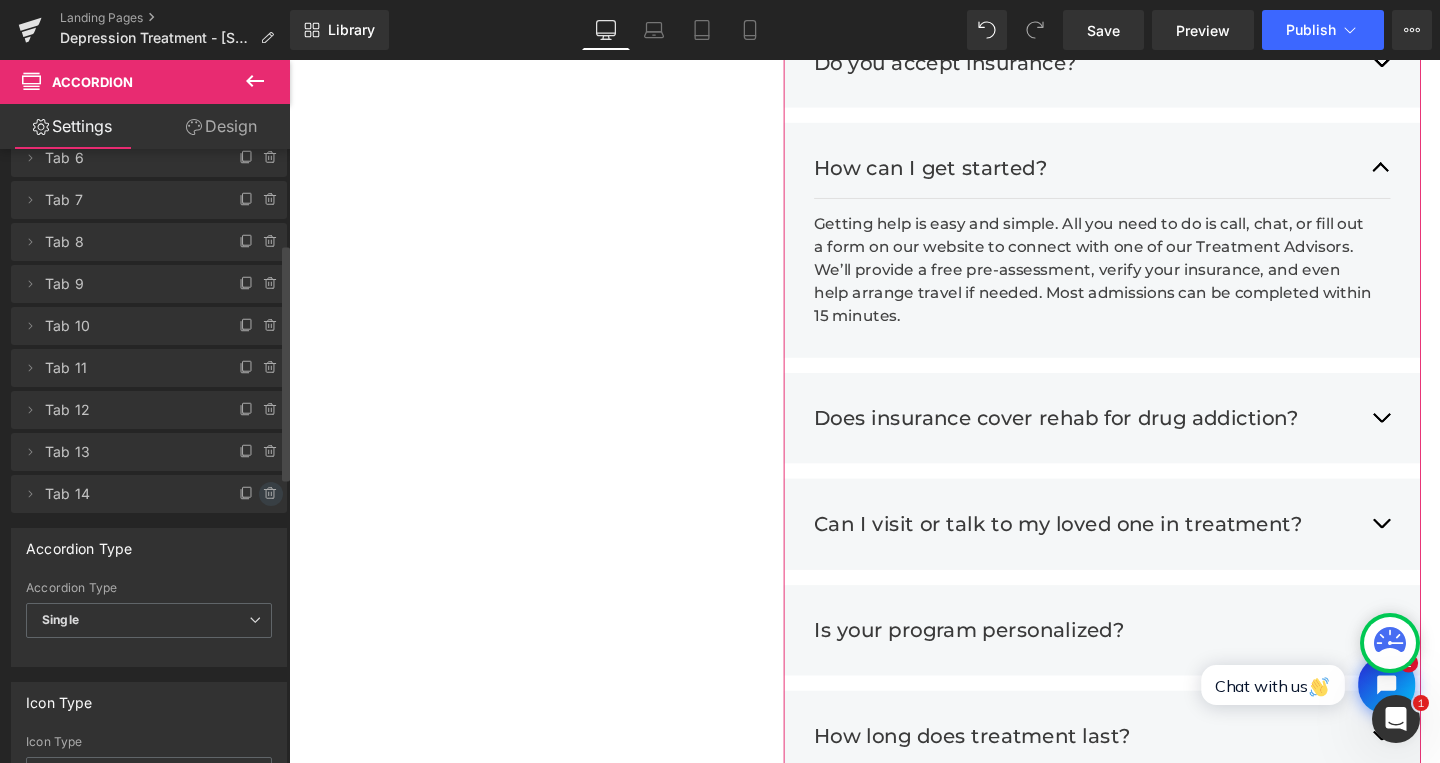 click 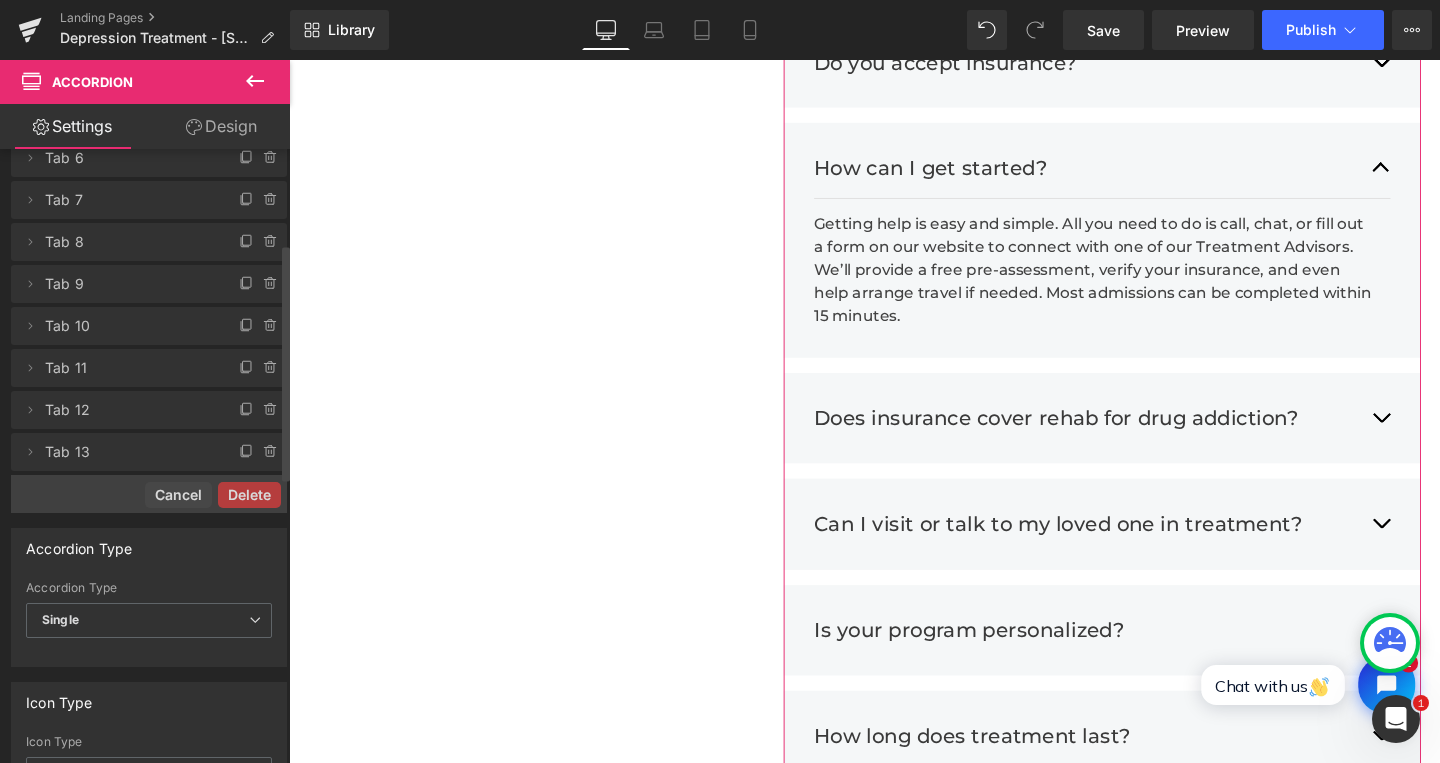 click on "Delete" at bounding box center (249, 495) 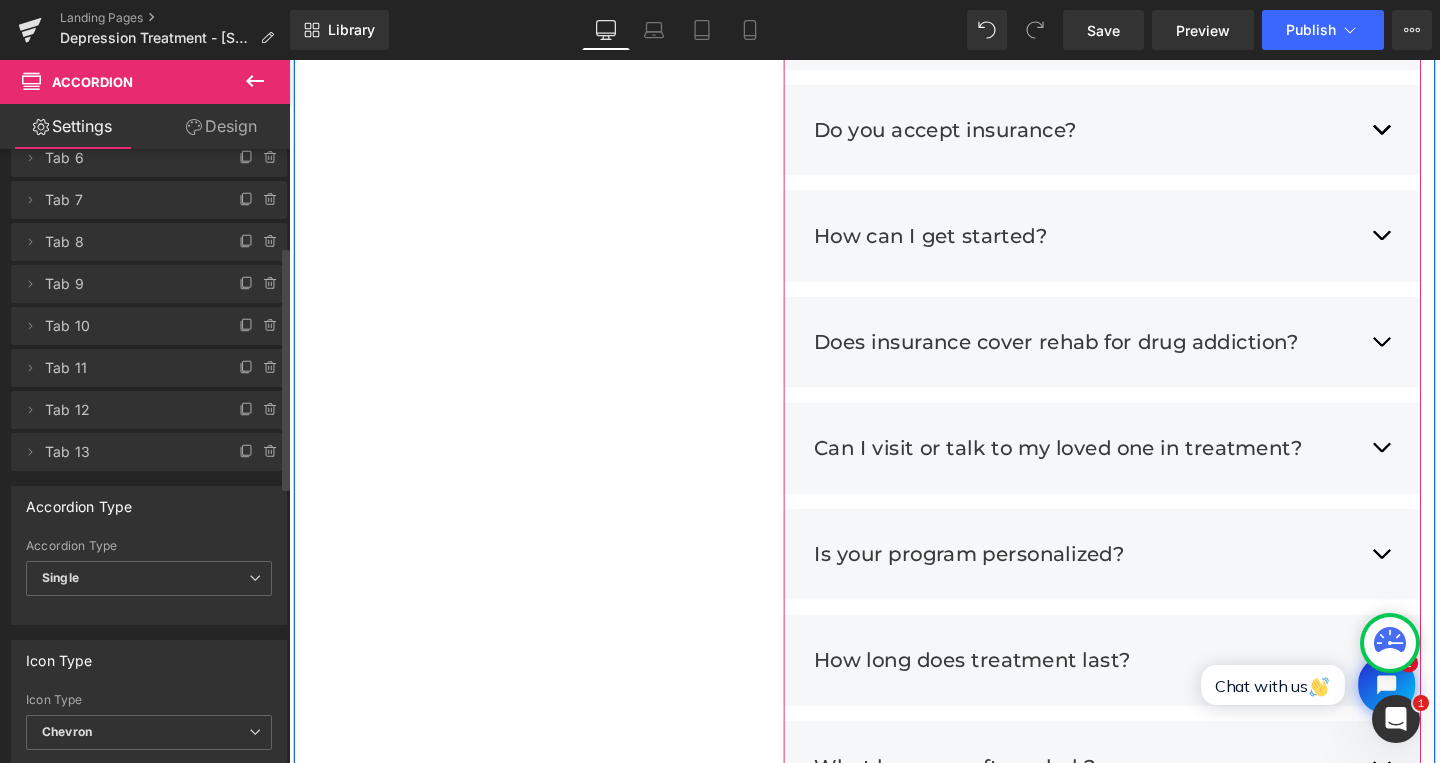 scroll, scrollTop: 5211, scrollLeft: 0, axis: vertical 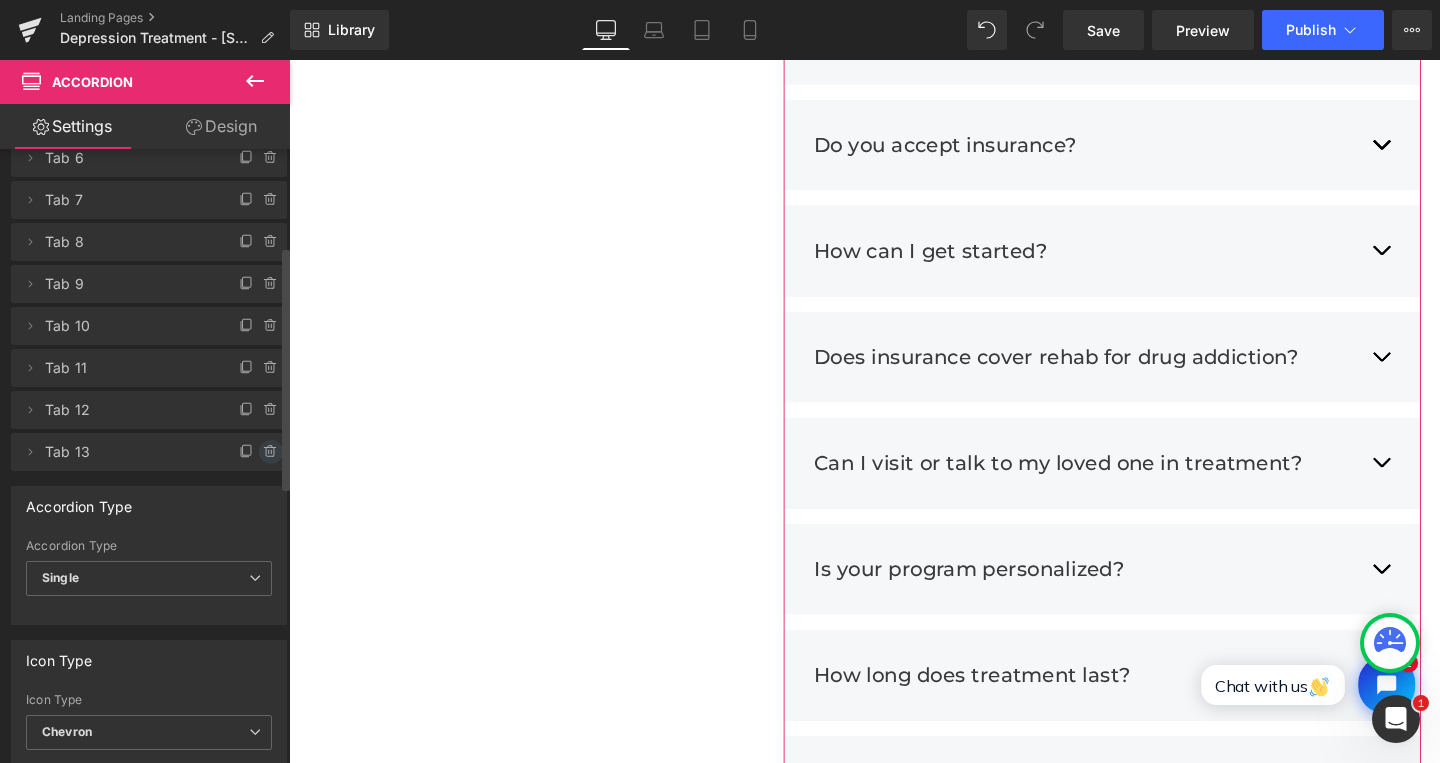click 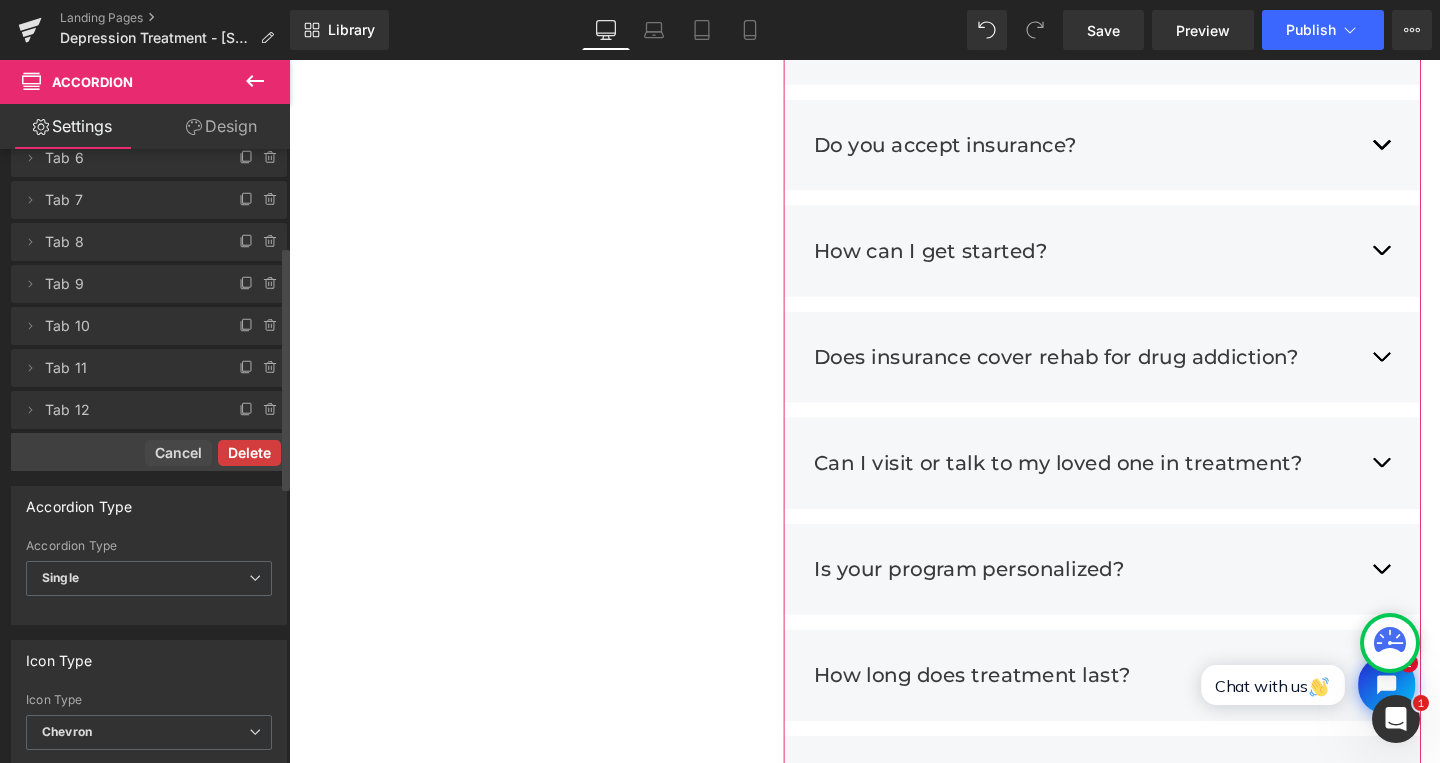 click on "Delete" at bounding box center (249, 453) 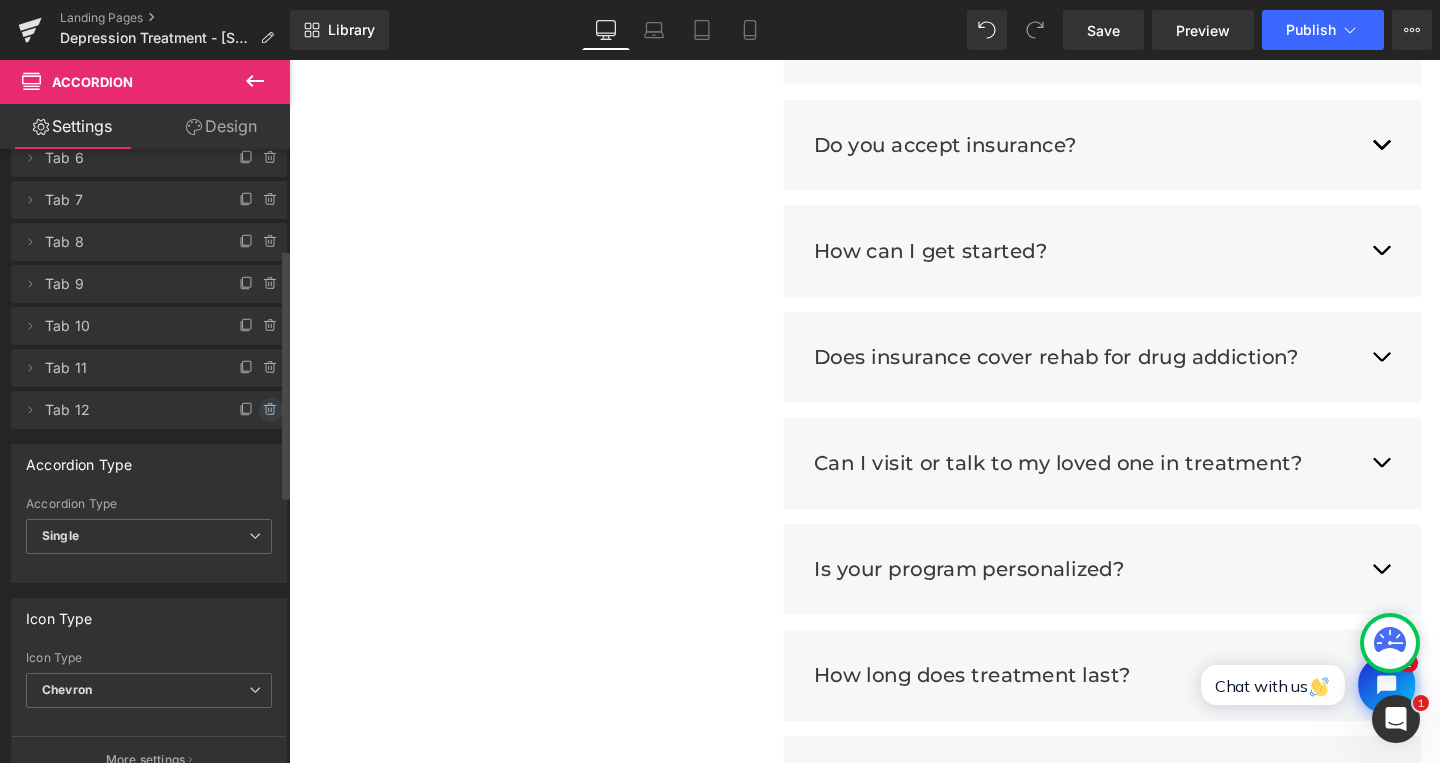 click 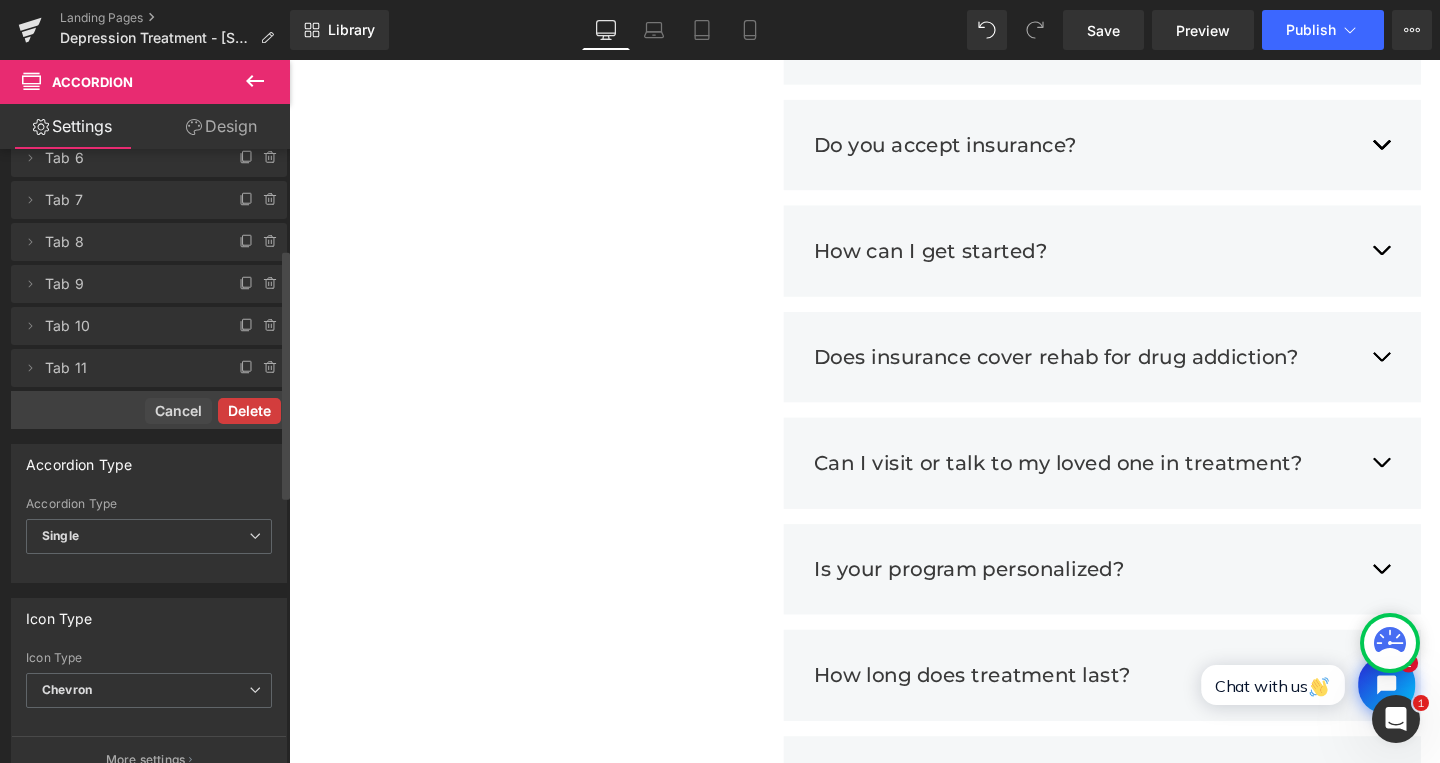 click on "Delete" at bounding box center (249, 411) 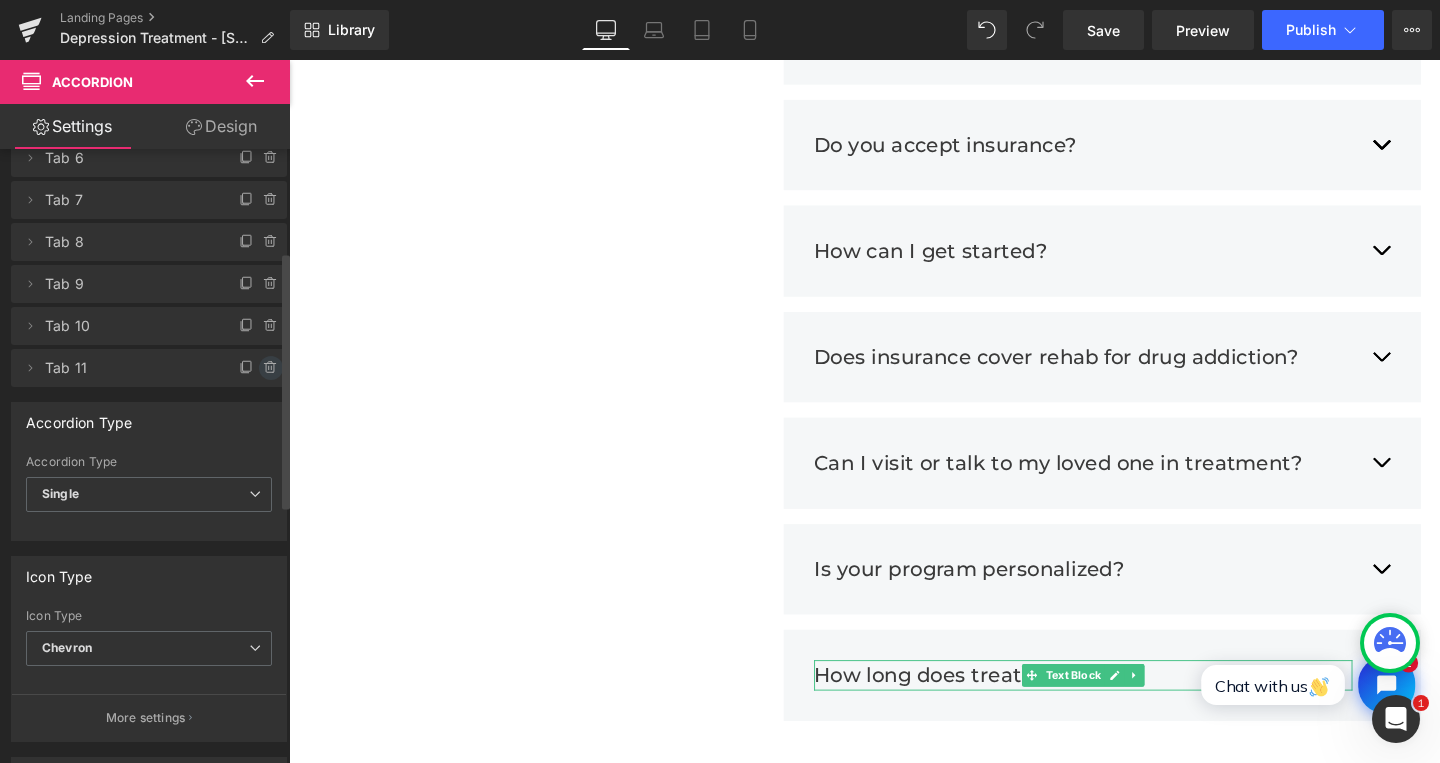 click 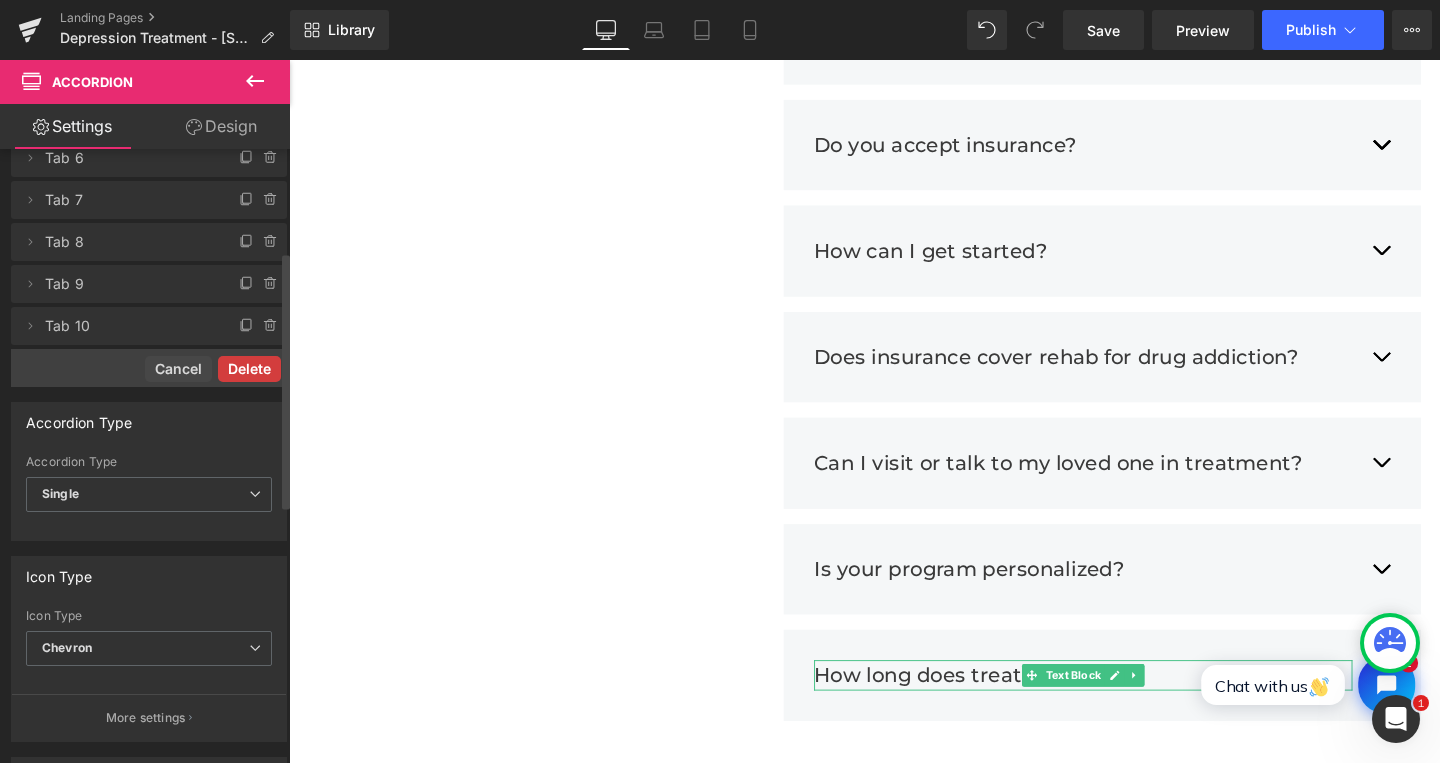 click on "Delete" at bounding box center (249, 369) 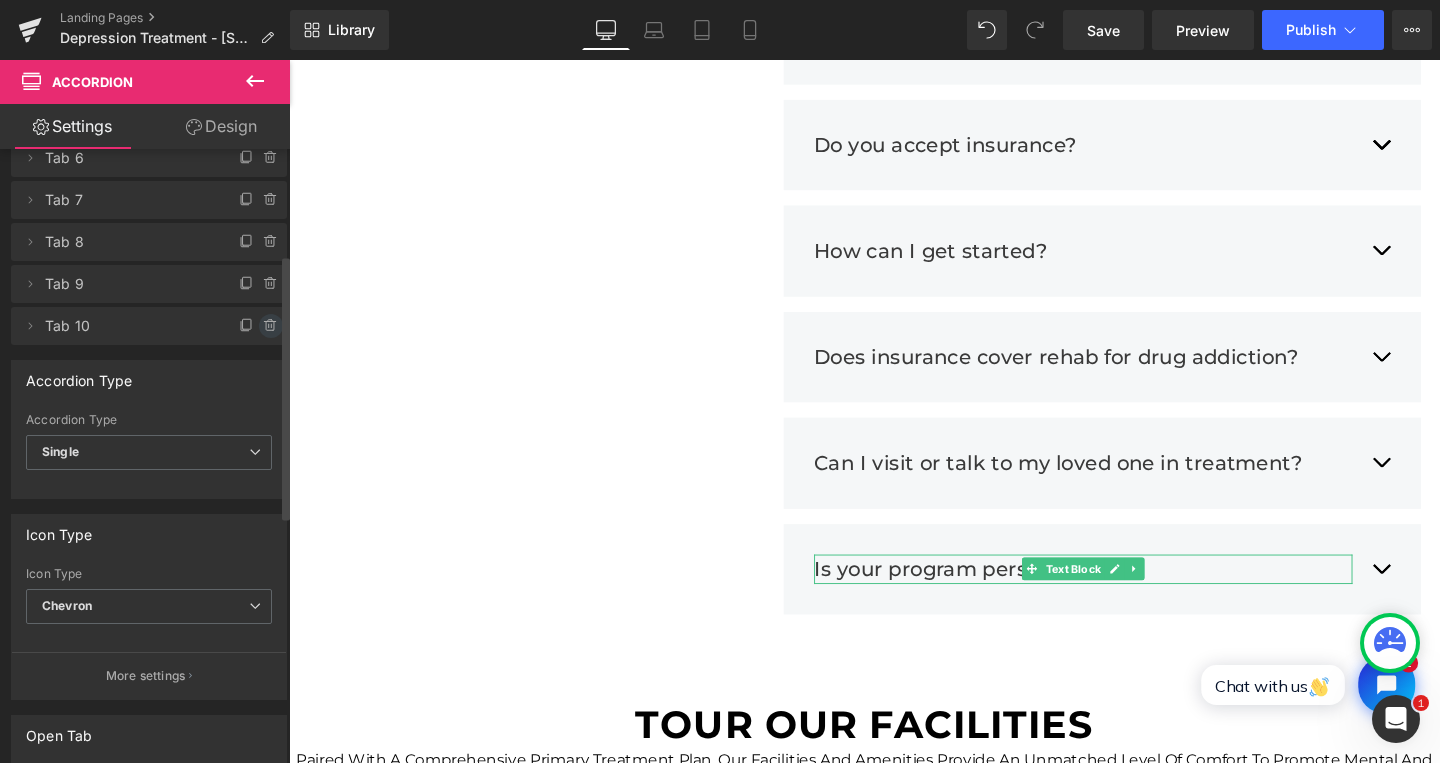 click 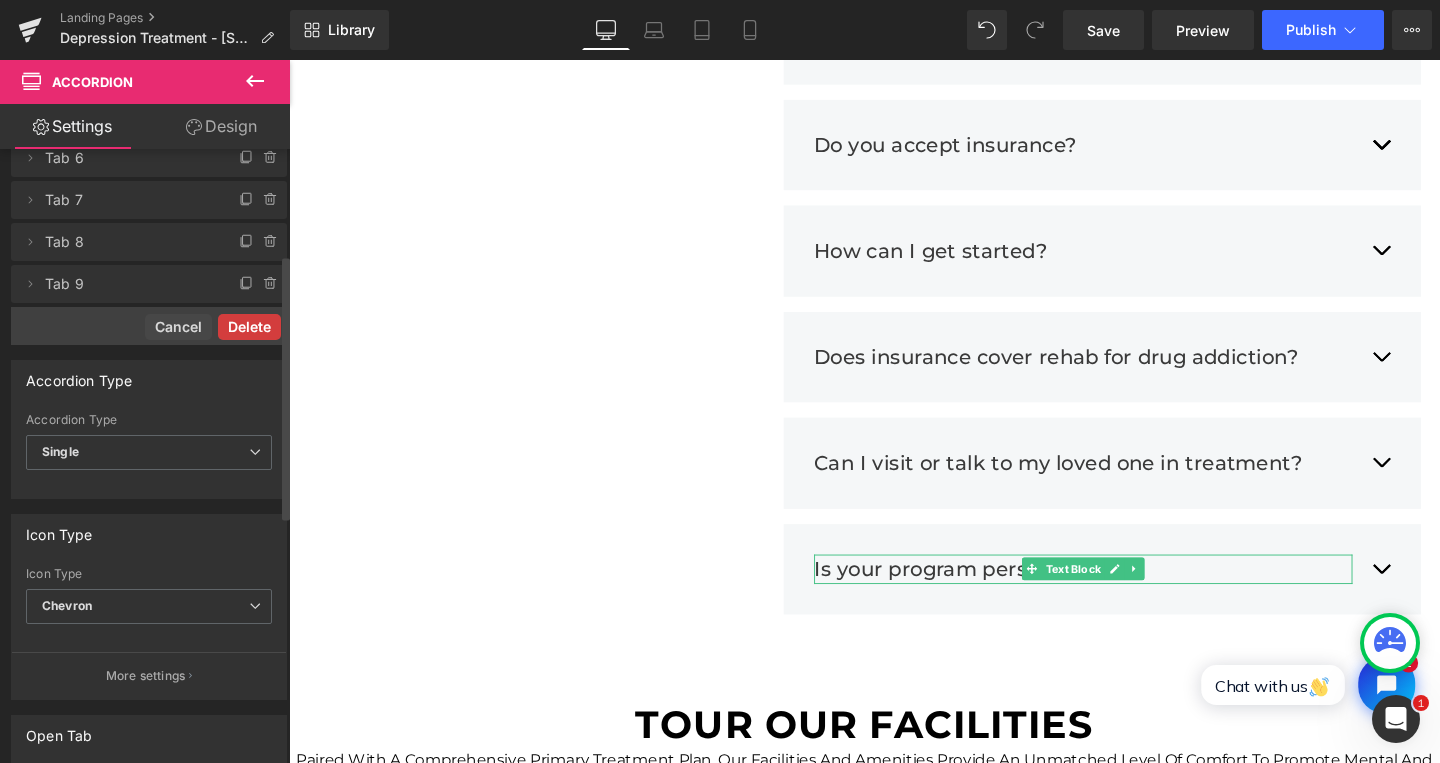 click on "Delete" at bounding box center [249, 327] 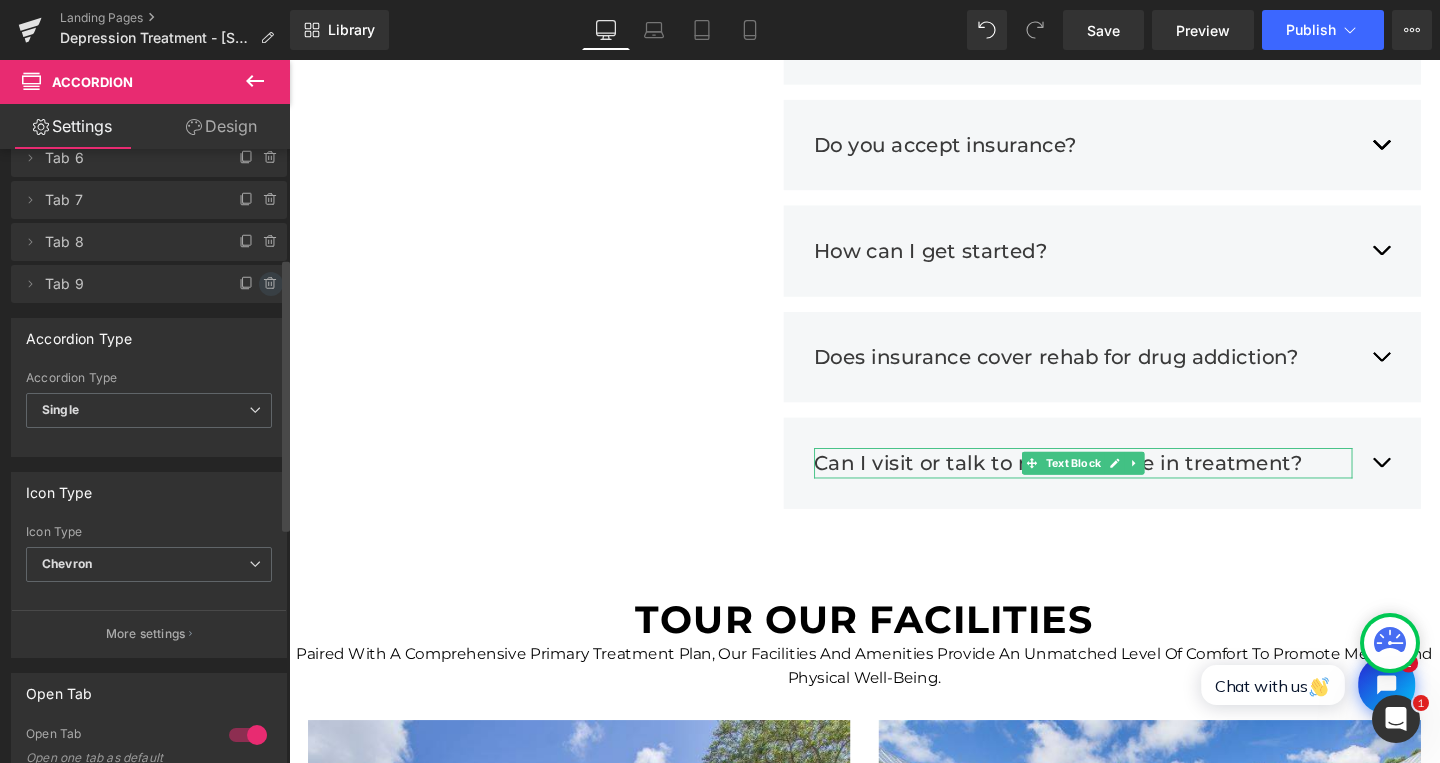 click 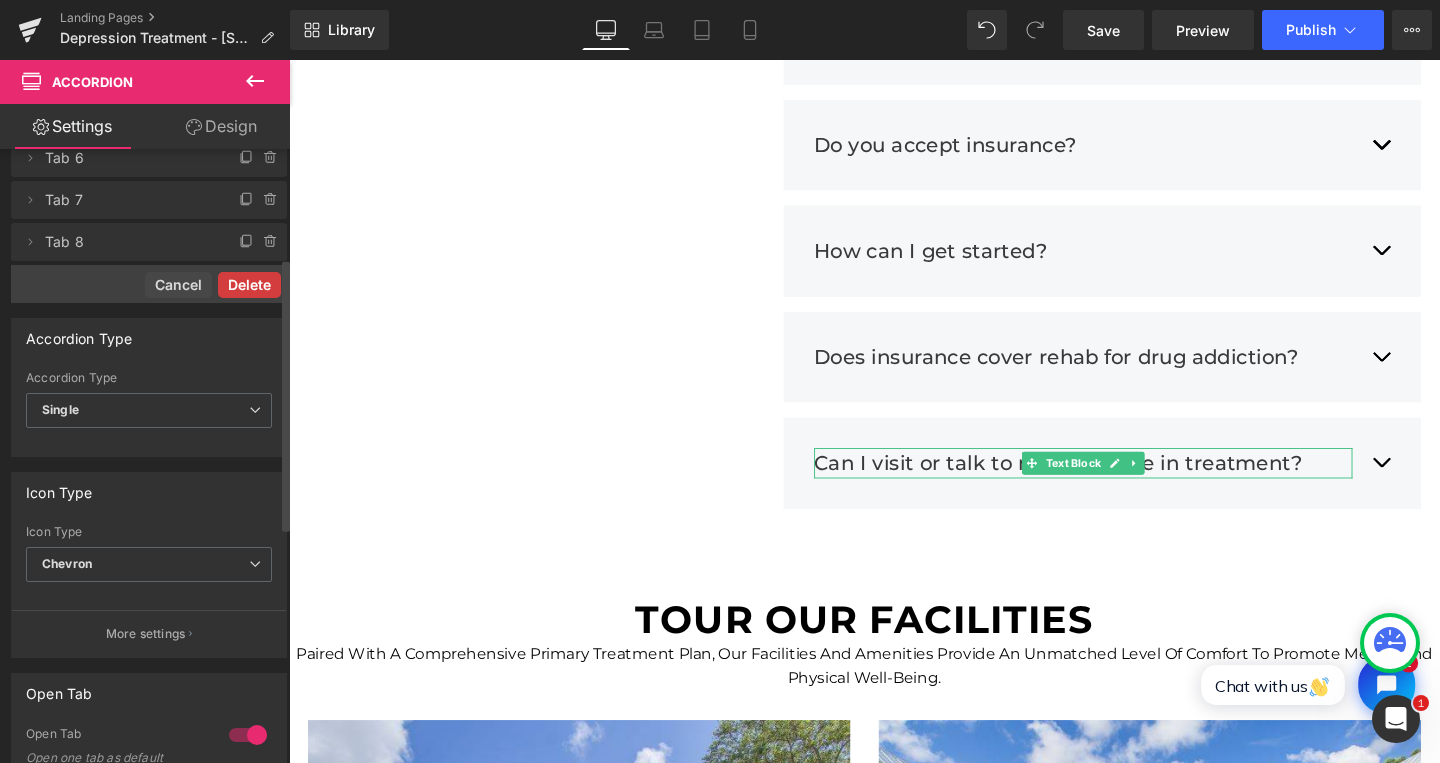 click on "Delete" at bounding box center [249, 285] 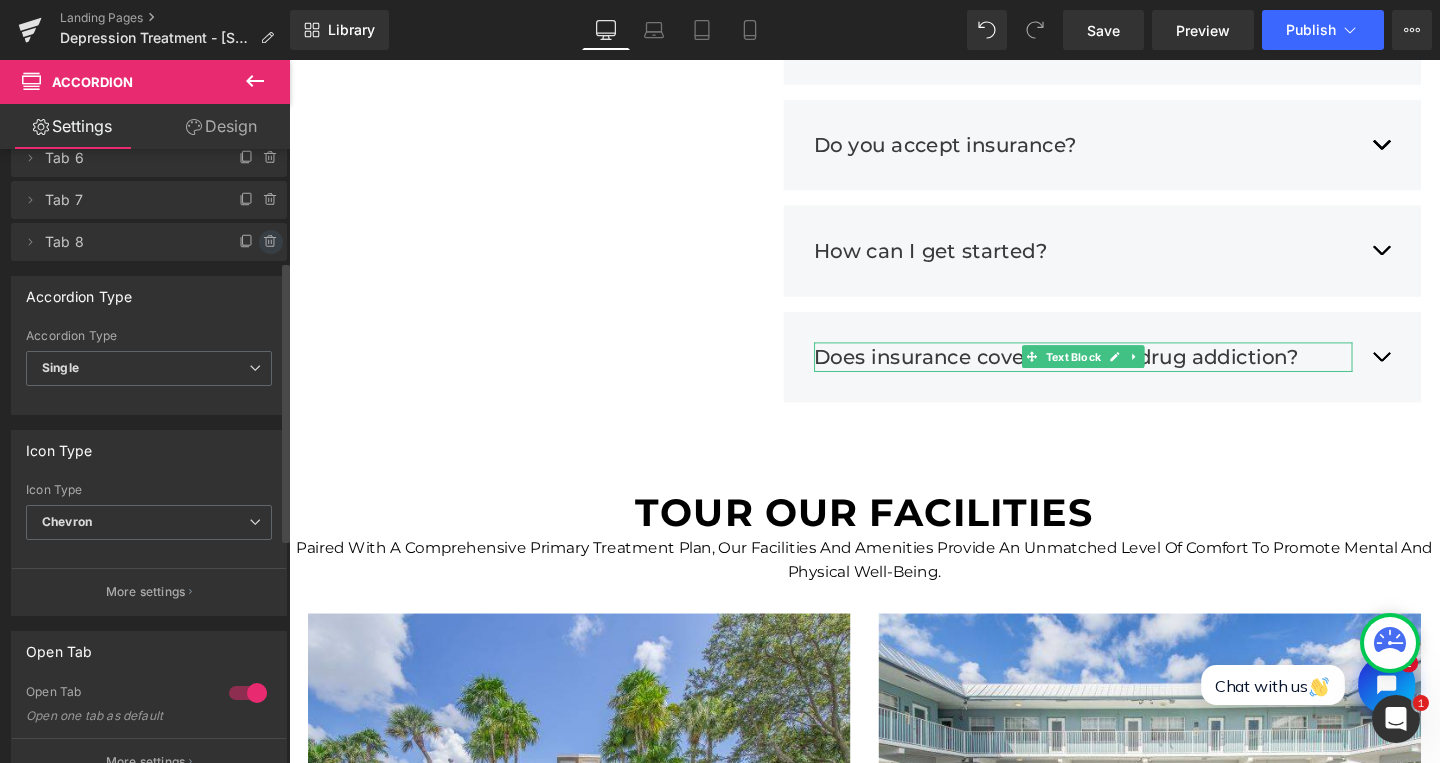 click 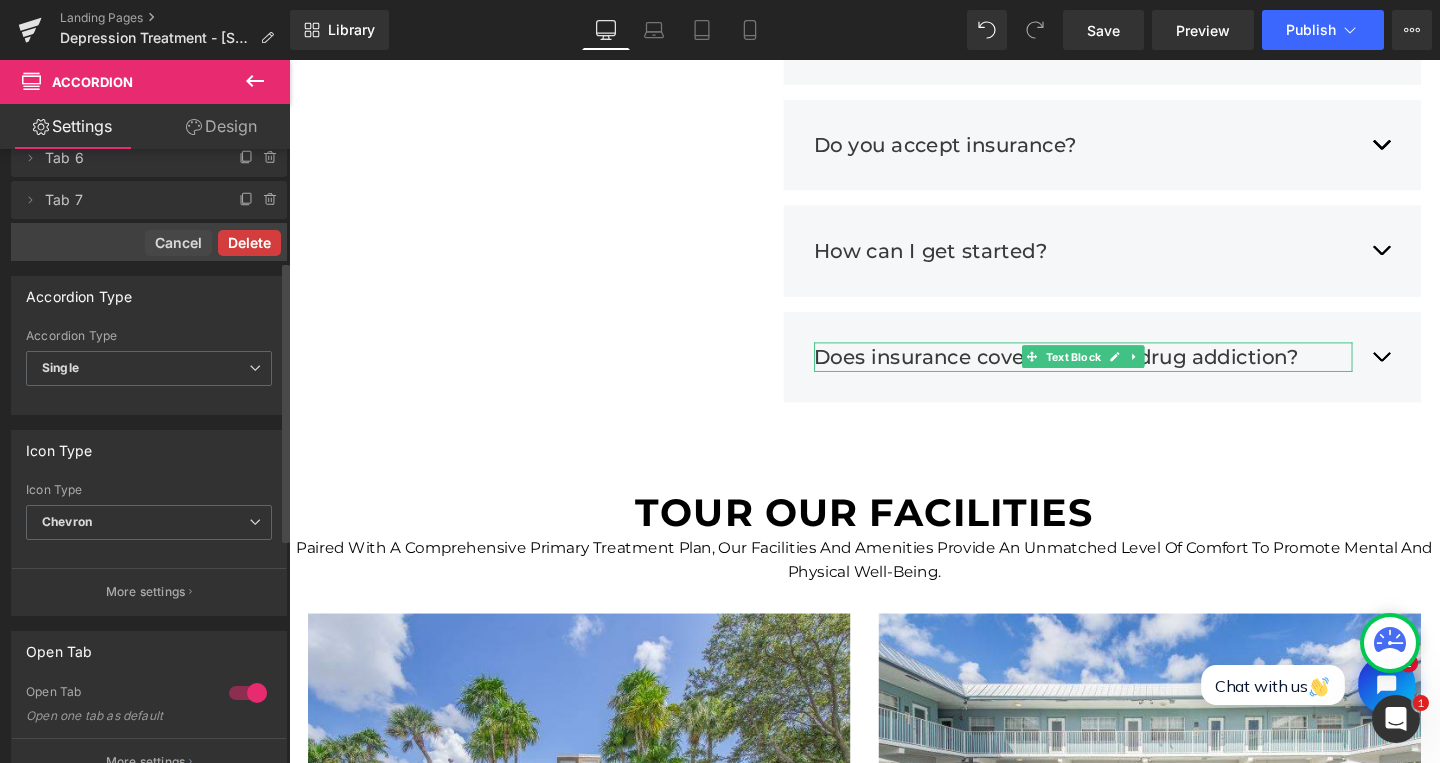 click on "Delete" at bounding box center [249, 243] 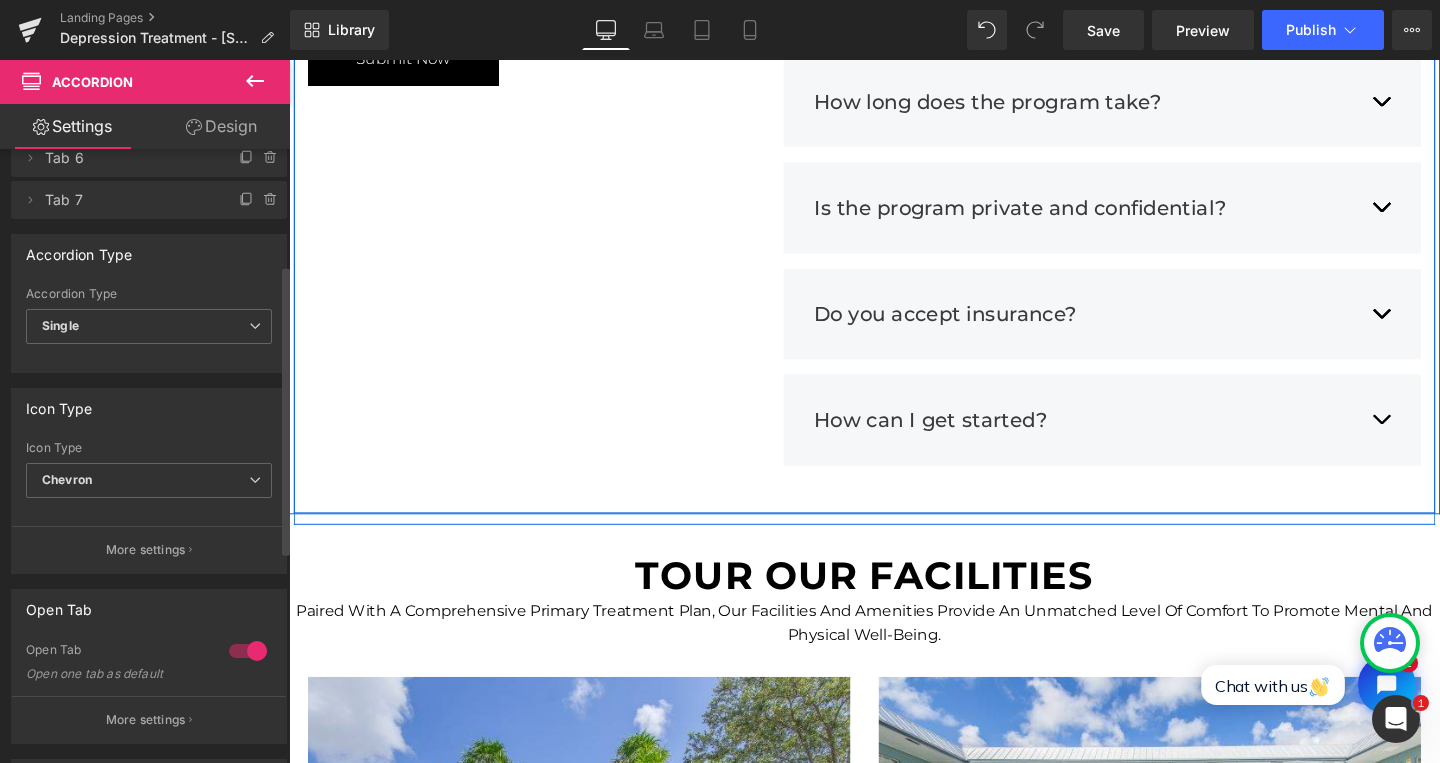 scroll, scrollTop: 5034, scrollLeft: 0, axis: vertical 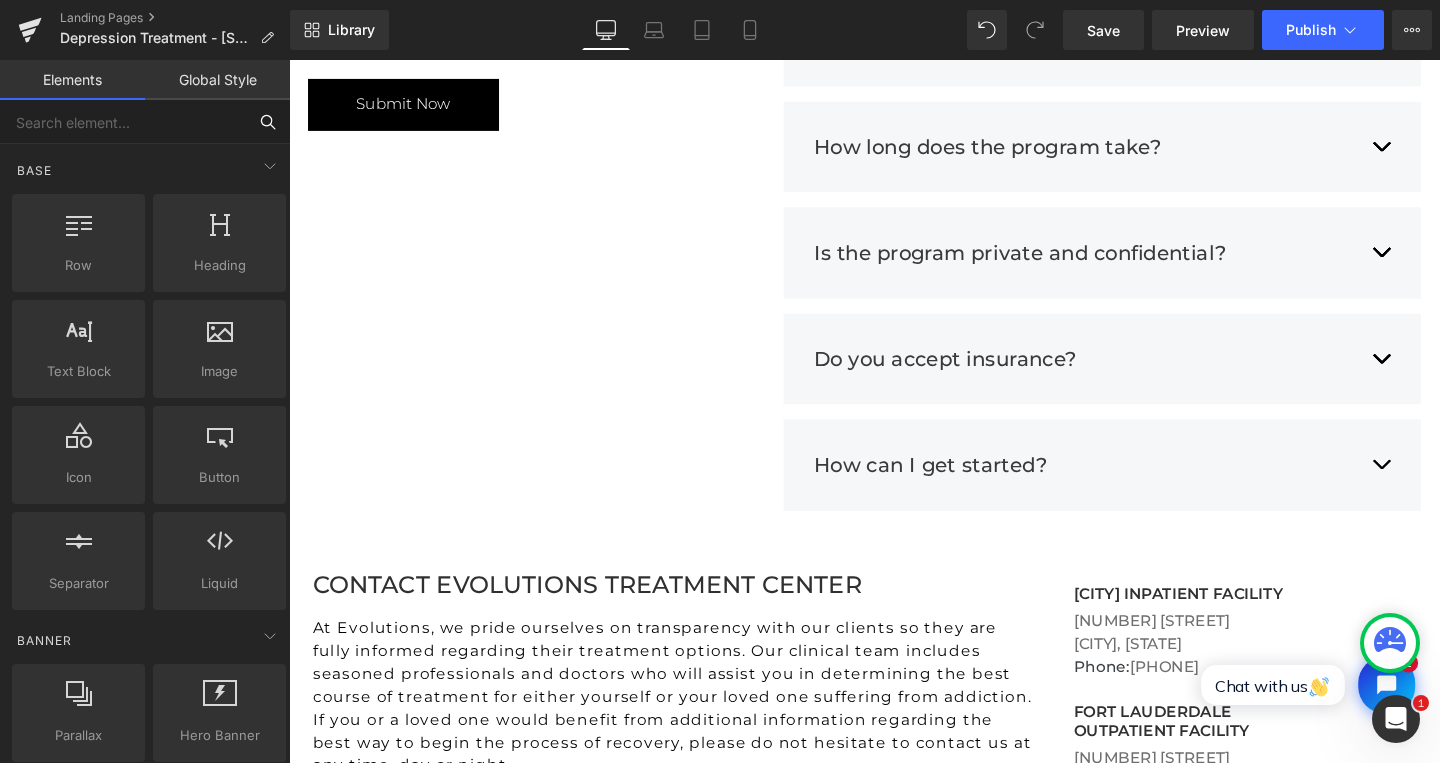 click at bounding box center (123, 122) 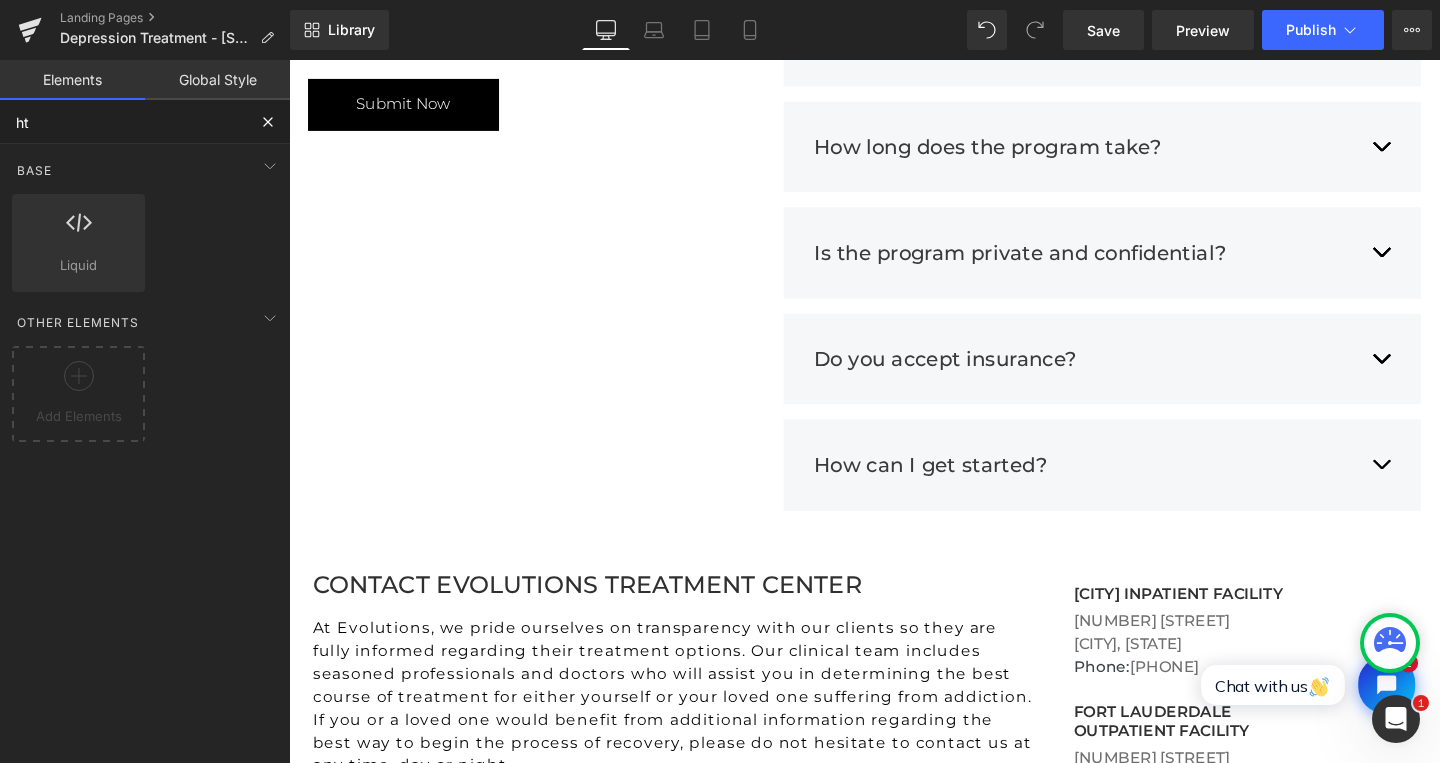 type on "htm" 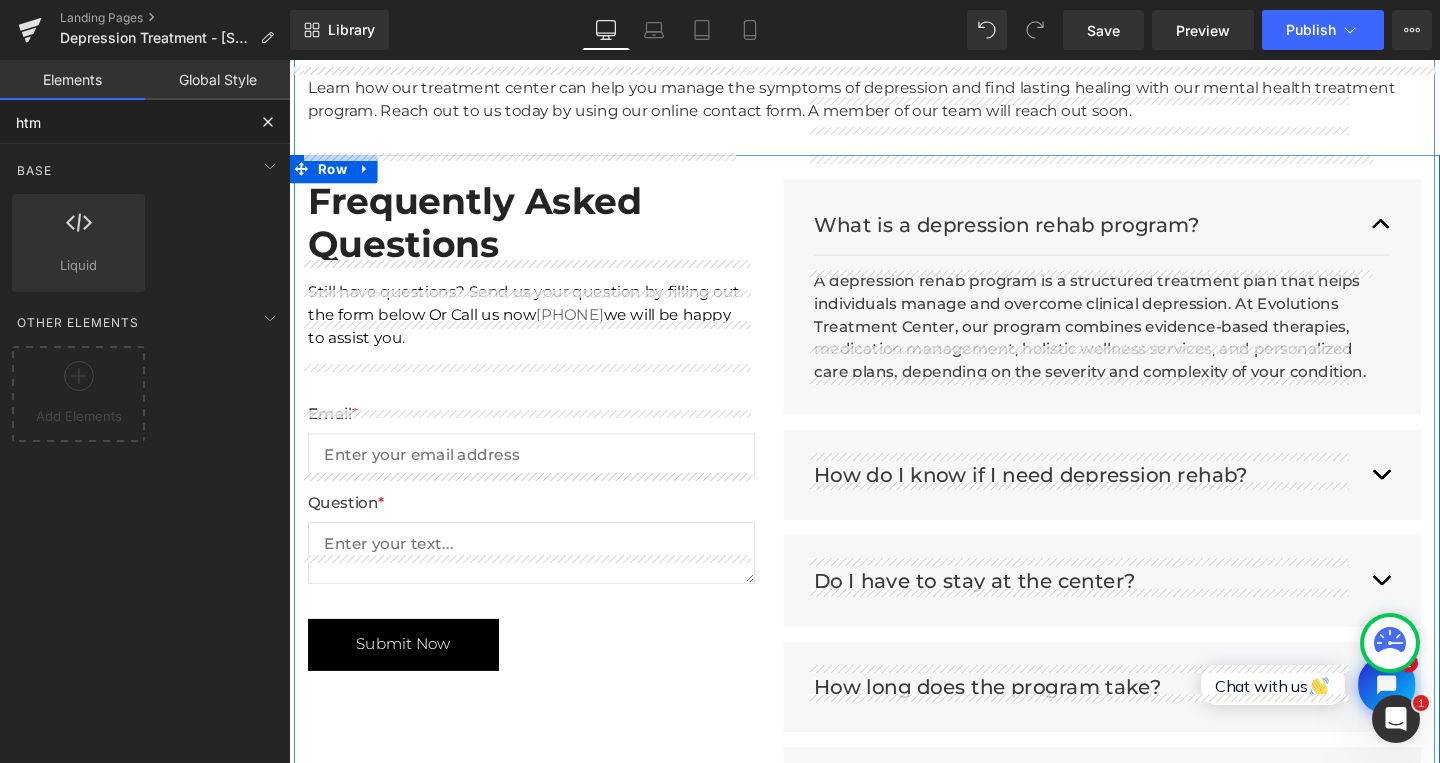 scroll, scrollTop: 4394, scrollLeft: 0, axis: vertical 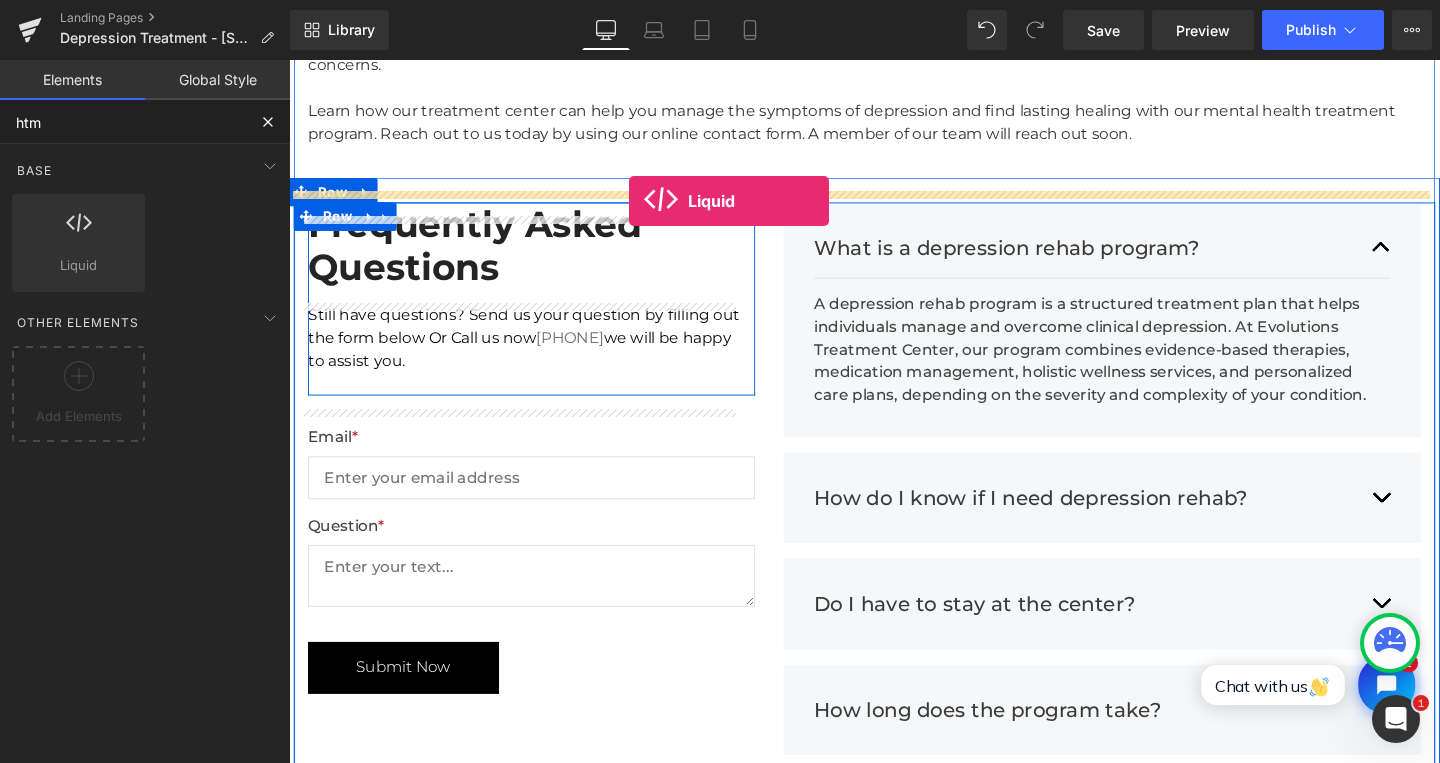 drag, startPoint x: 382, startPoint y: 285, endPoint x: 646, endPoint y: 208, distance: 275 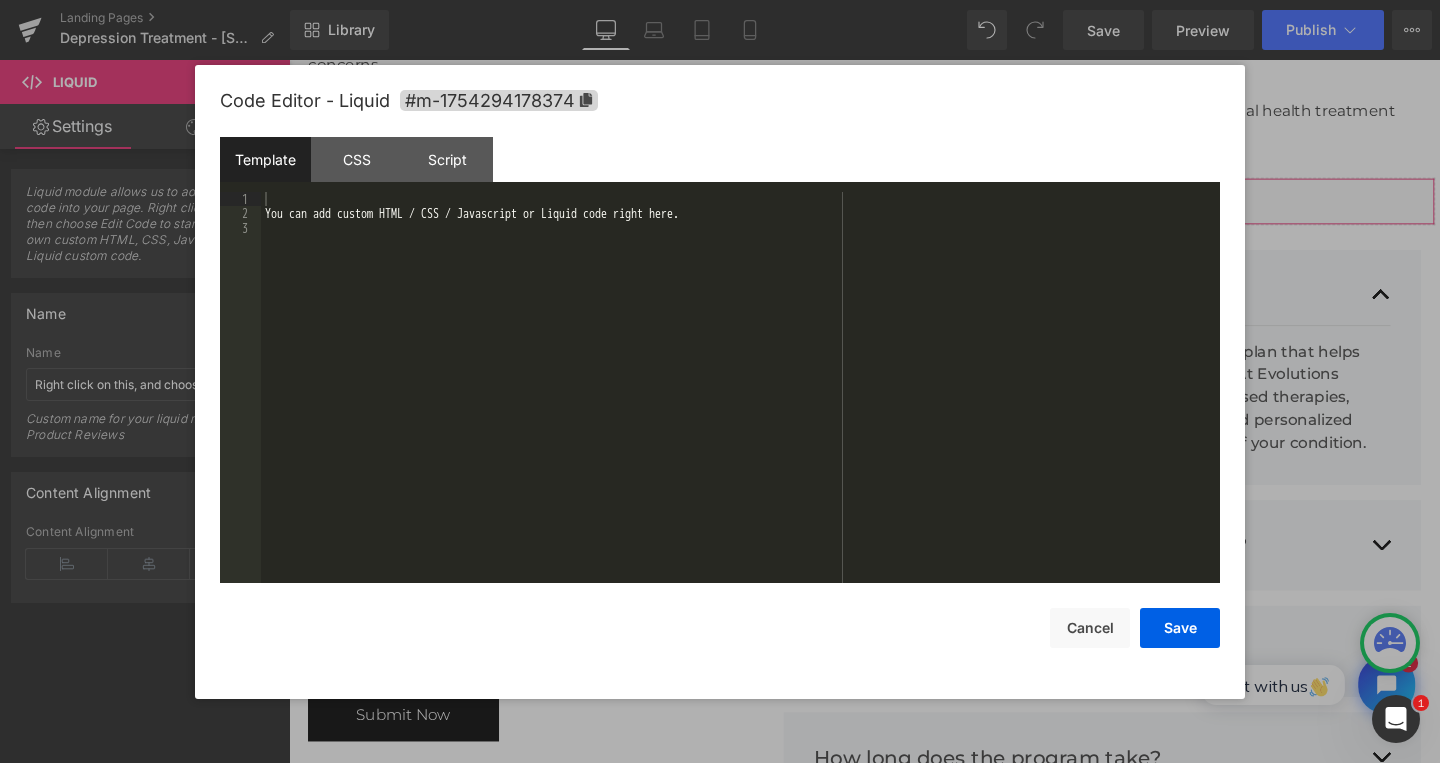 click on "Liquid  You are previewing how the   will restyle your page. You can not edit Elements in Preset Preview Mode.  Landing Pages Depression Treatment - FL Library Desktop Desktop Laptop Tablet Mobile Save Preview Publish Scheduled View Live Page View with current Template Save Template to Library Schedule Publish  Optimize  Publish Settings Shortcuts  Your page can’t be published   You've reached the maximum number of published pages on your plan  (0/0).  You need to upgrade your plan or unpublish all your pages to get 1 publish slot.   Unpublish pages   Upgrade plan  Elements Global Style htm Base Row  rows, columns, layouts, div Heading  headings, titles, h1,h2,h3,h4,h5,h6 Text Block  texts, paragraphs, contents, blocks Image  images, photos, alts, uploads Icon  icons, symbols Button  button, call to action, cta Separator  separators, dividers, horizontal lines Liquid  liquid, custom code, html, javascript, css, reviews, apps, applications, embeded, iframe Banner Parallax  Hero Banner  Stack Tabs  Carousel" at bounding box center (720, 0) 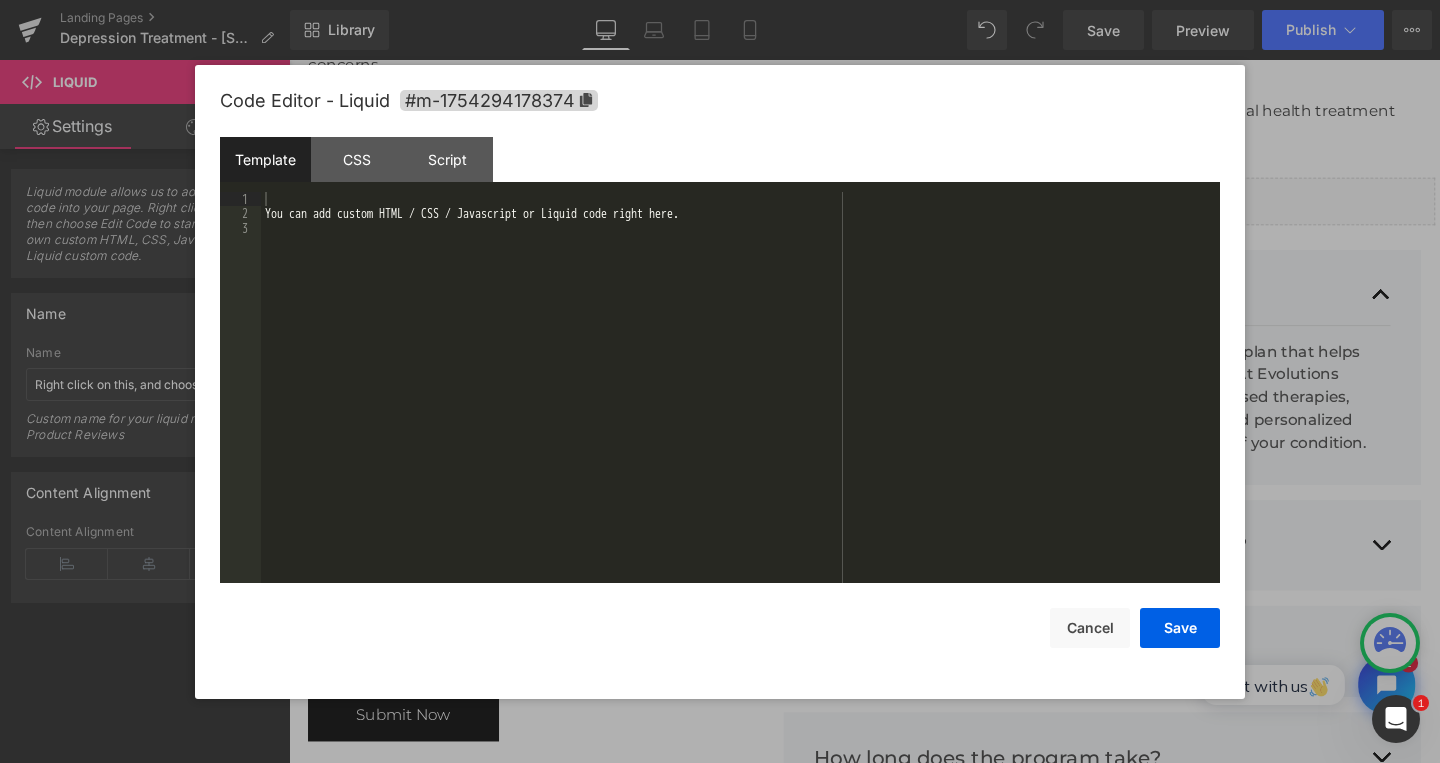 click on "You can add custom HTML / CSS / Javascript or Liquid code right here." at bounding box center [740, 402] 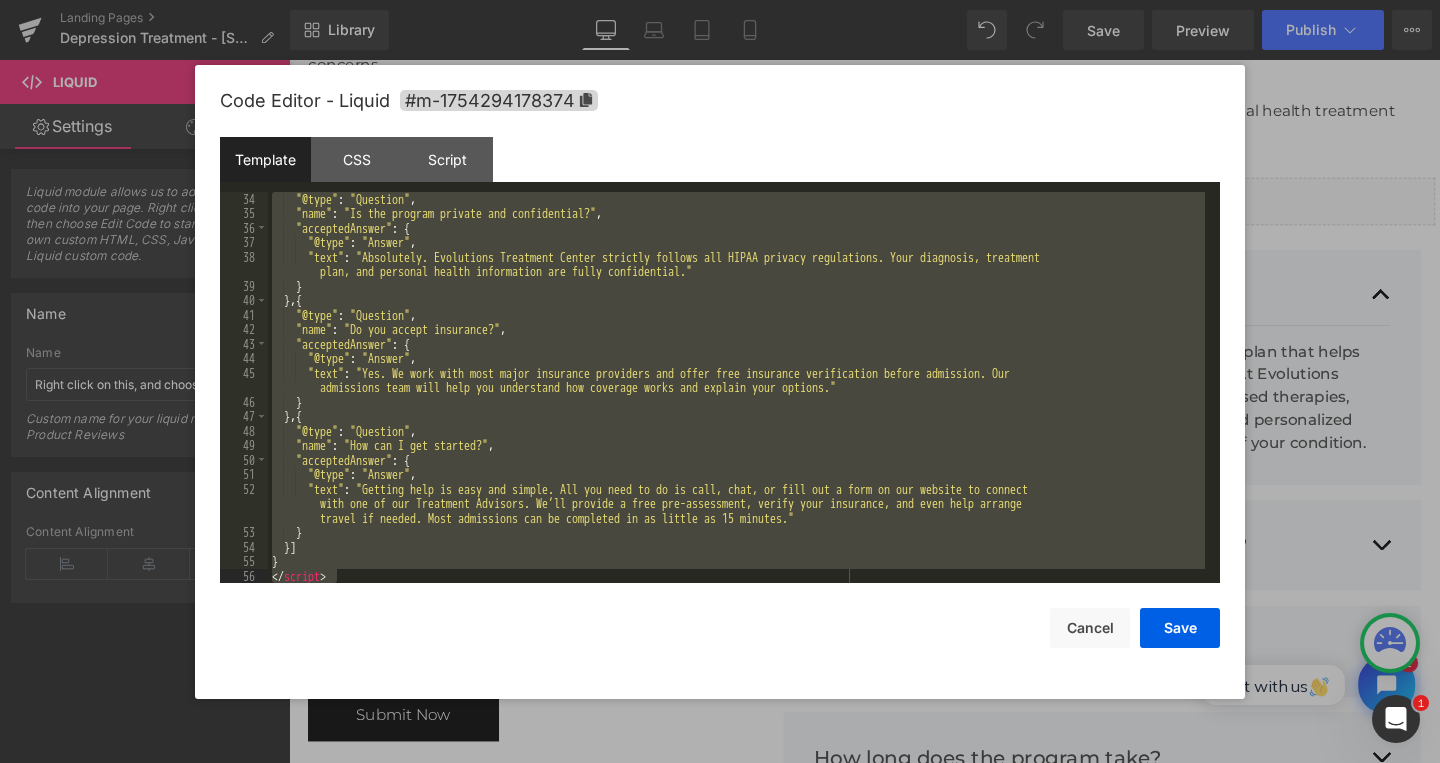 scroll, scrollTop: 0, scrollLeft: 0, axis: both 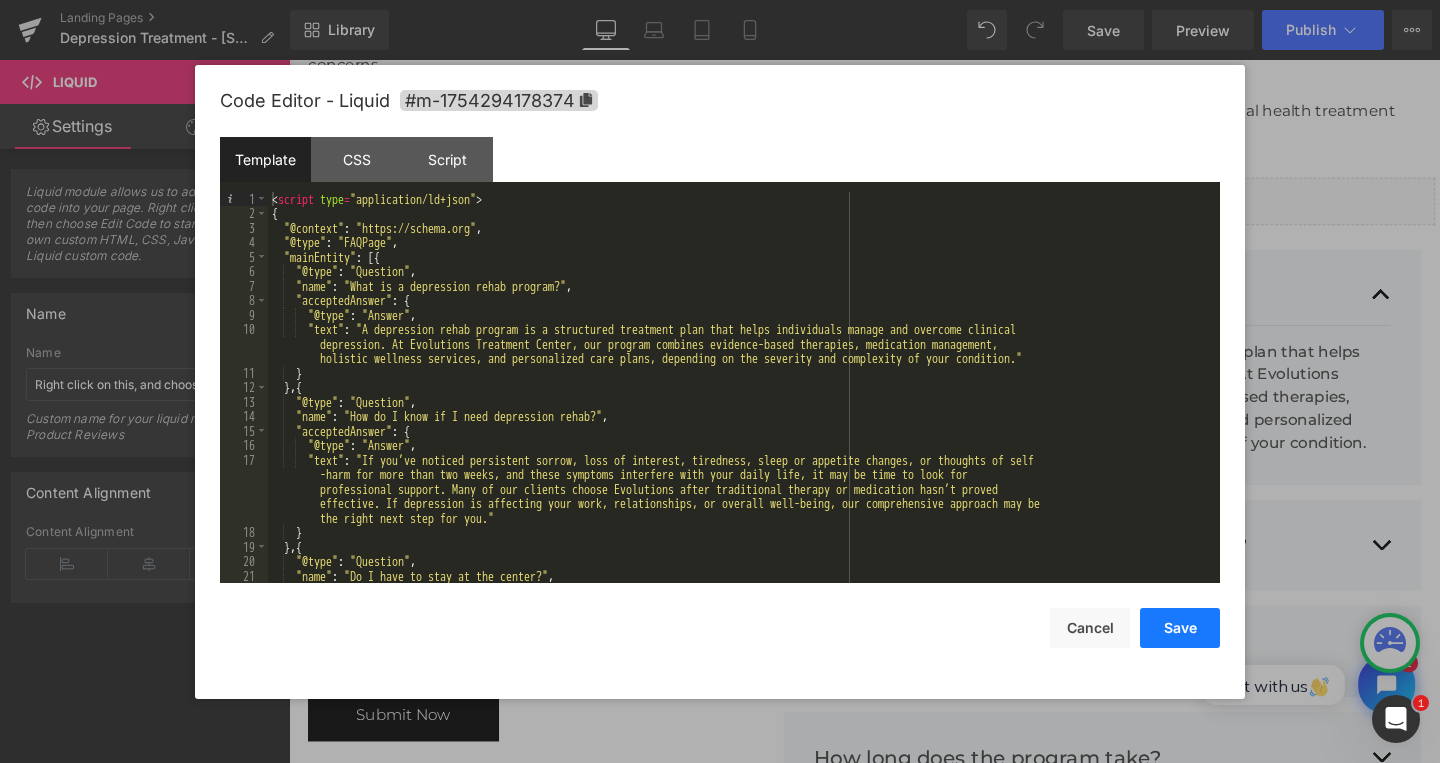 click on "Save" at bounding box center [1180, 628] 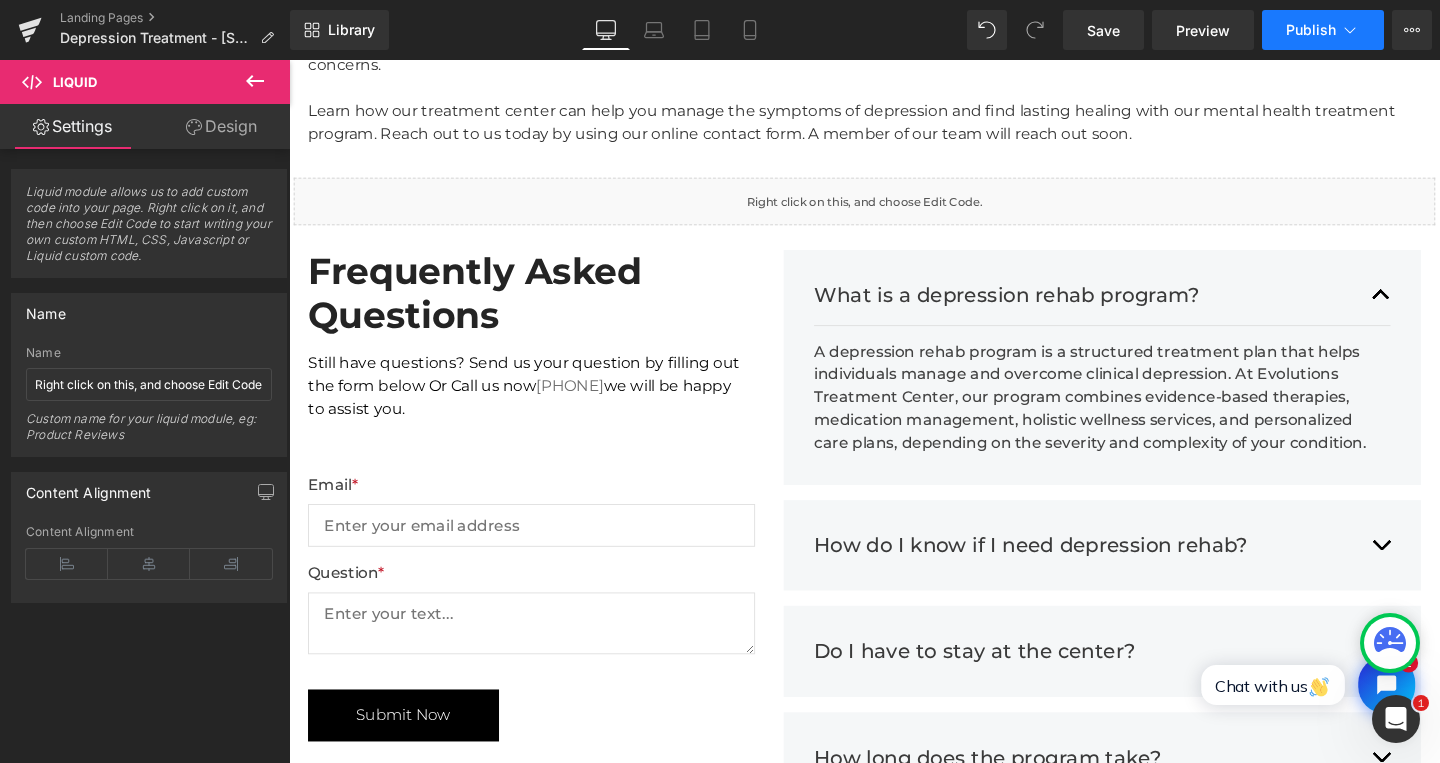 click on "Publish" at bounding box center [1323, 30] 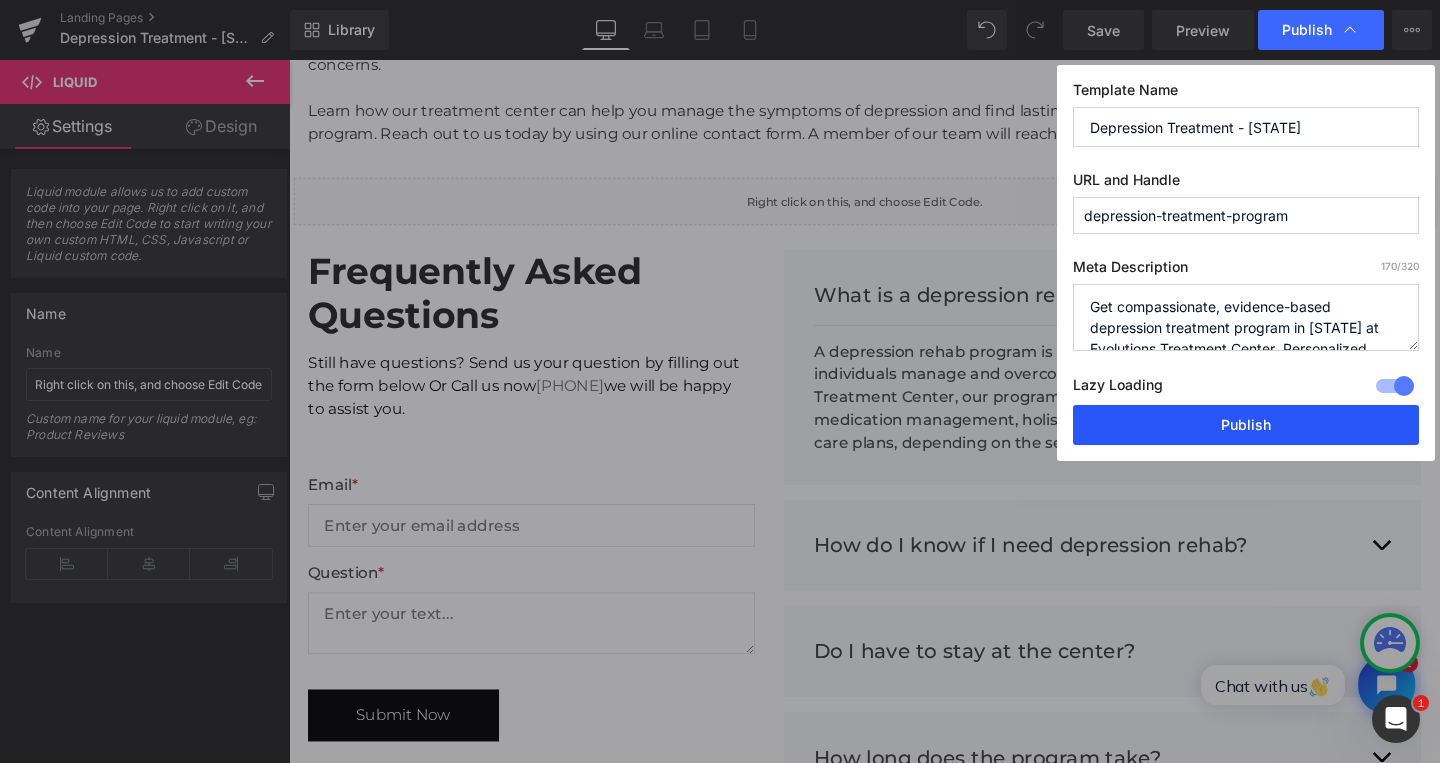 drag, startPoint x: 1237, startPoint y: 429, endPoint x: 997, endPoint y: 387, distance: 243.6473 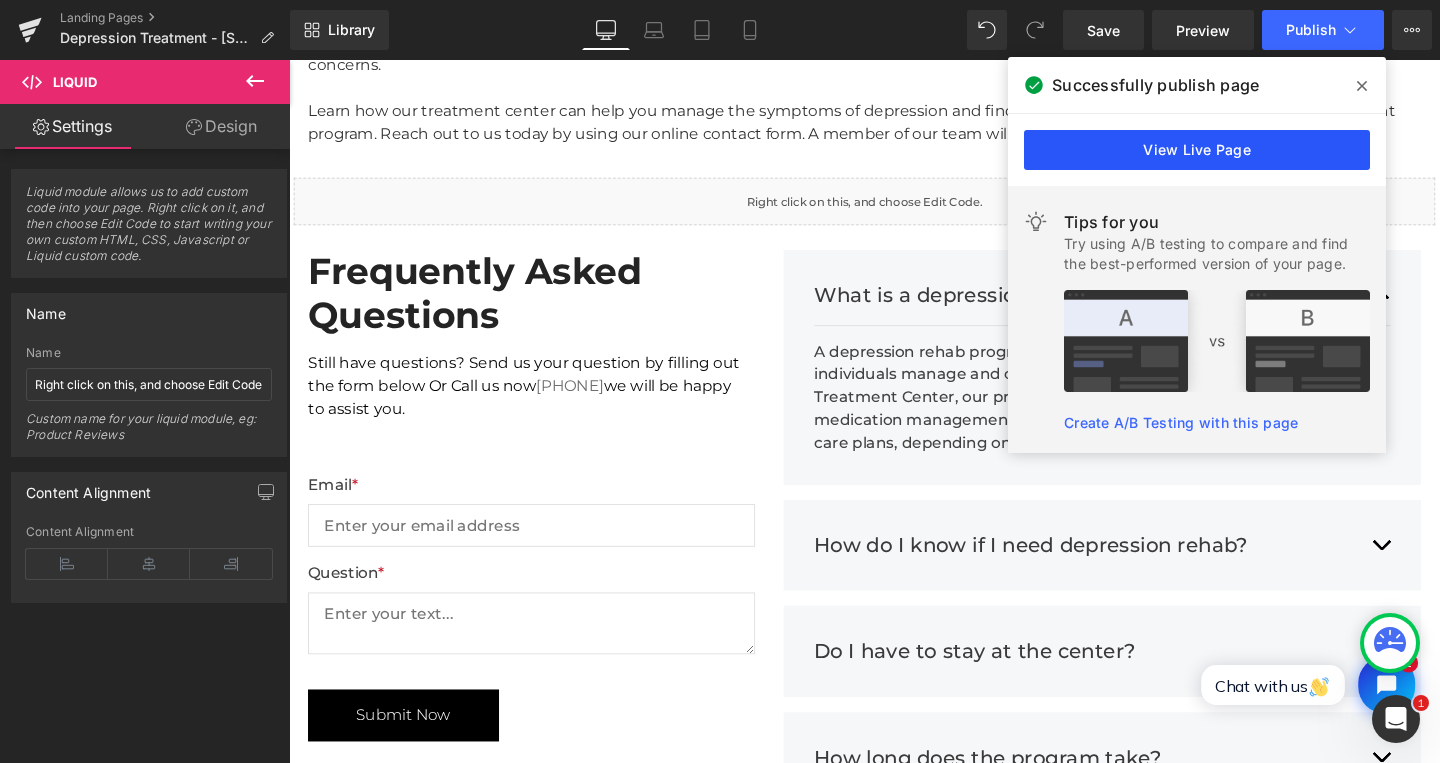 drag, startPoint x: 1207, startPoint y: 140, endPoint x: 965, endPoint y: 84, distance: 248.39485 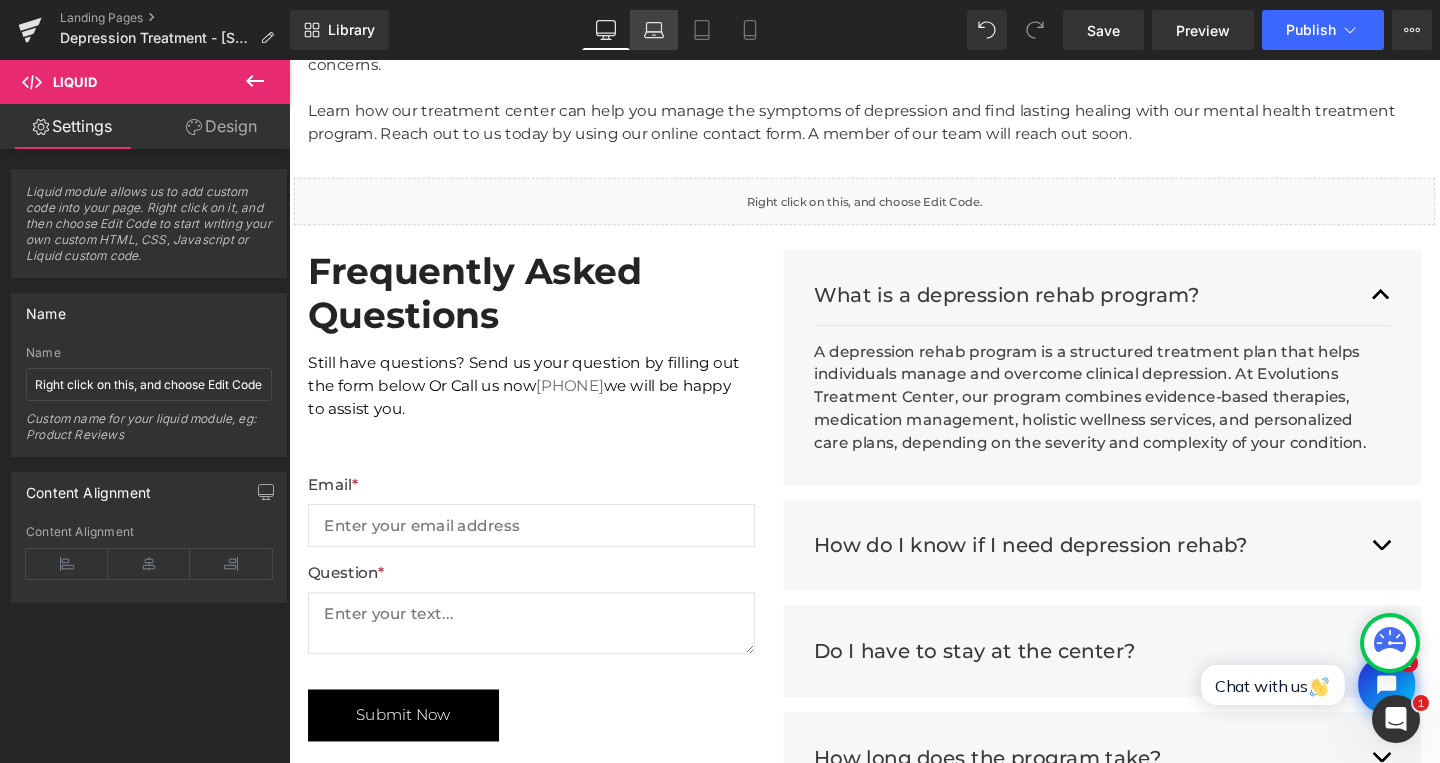 click 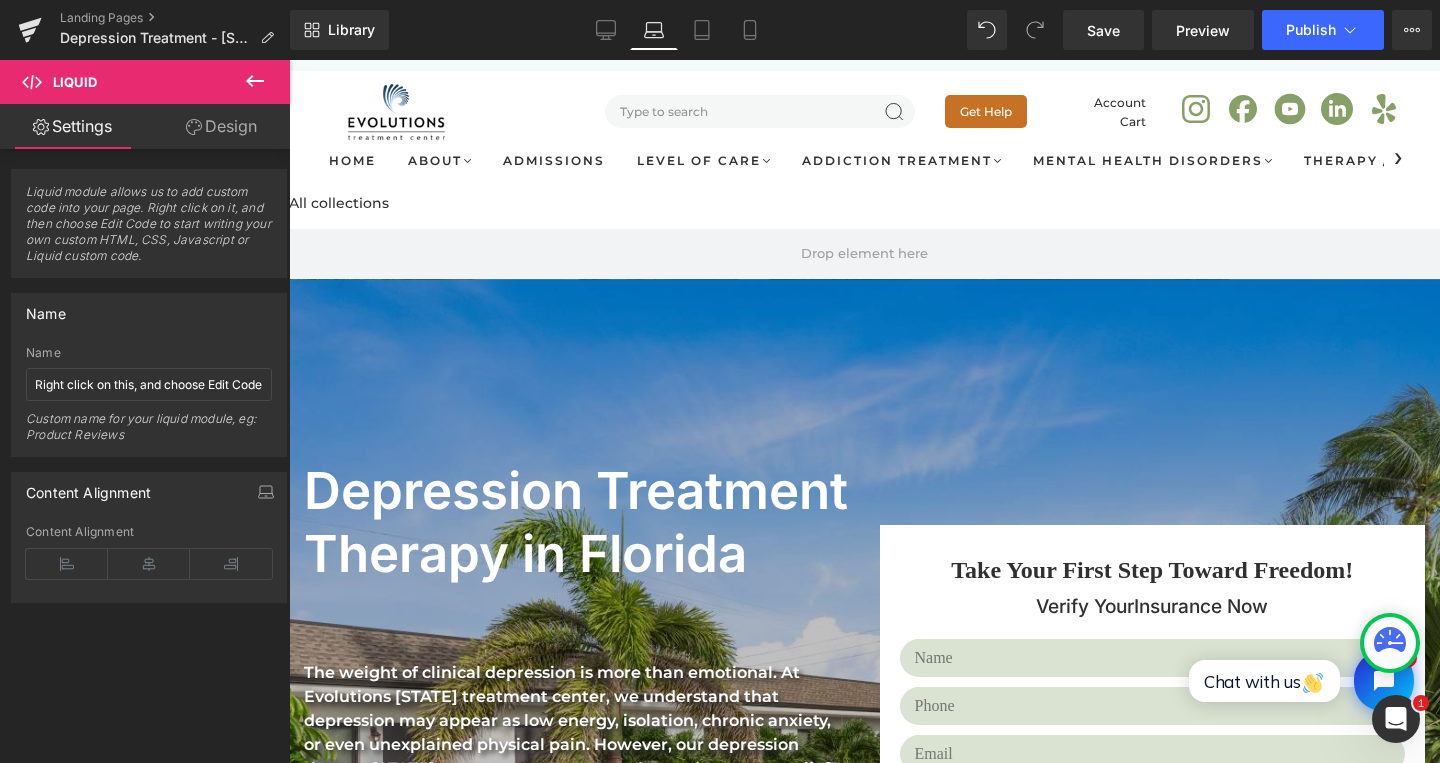 scroll, scrollTop: 0, scrollLeft: 0, axis: both 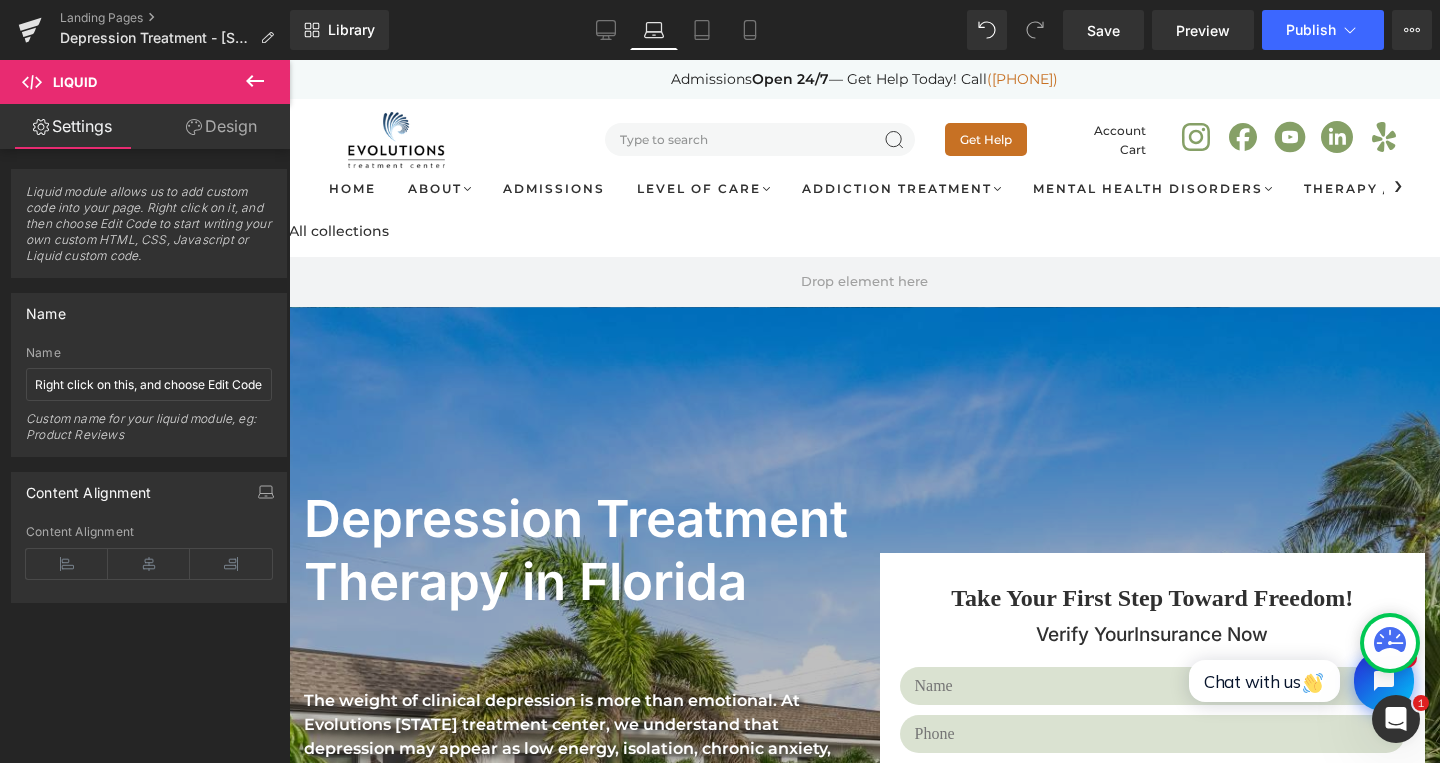 click 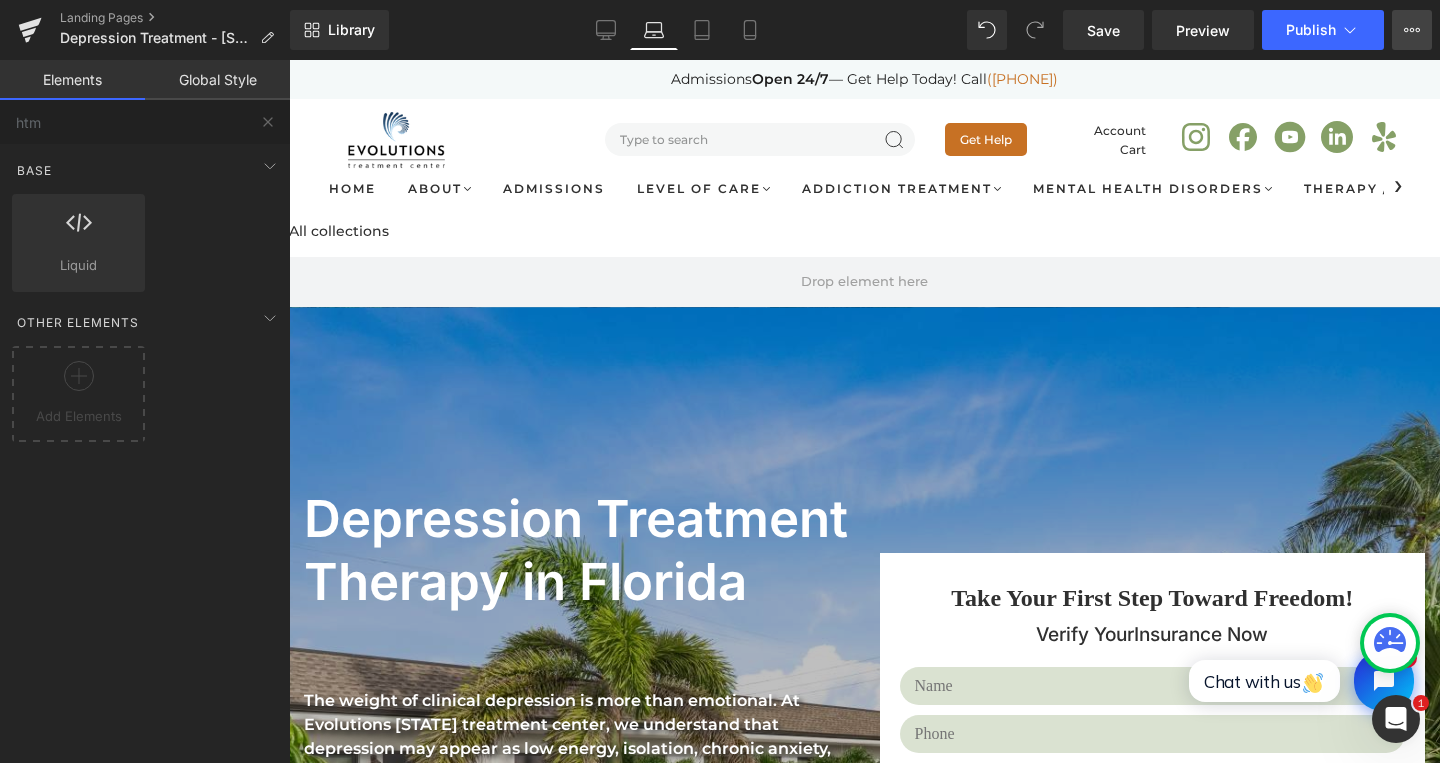 click on "View Live Page View with current Template Save Template to Library Schedule Publish  Optimize  Publish Settings Shortcuts" at bounding box center [1412, 30] 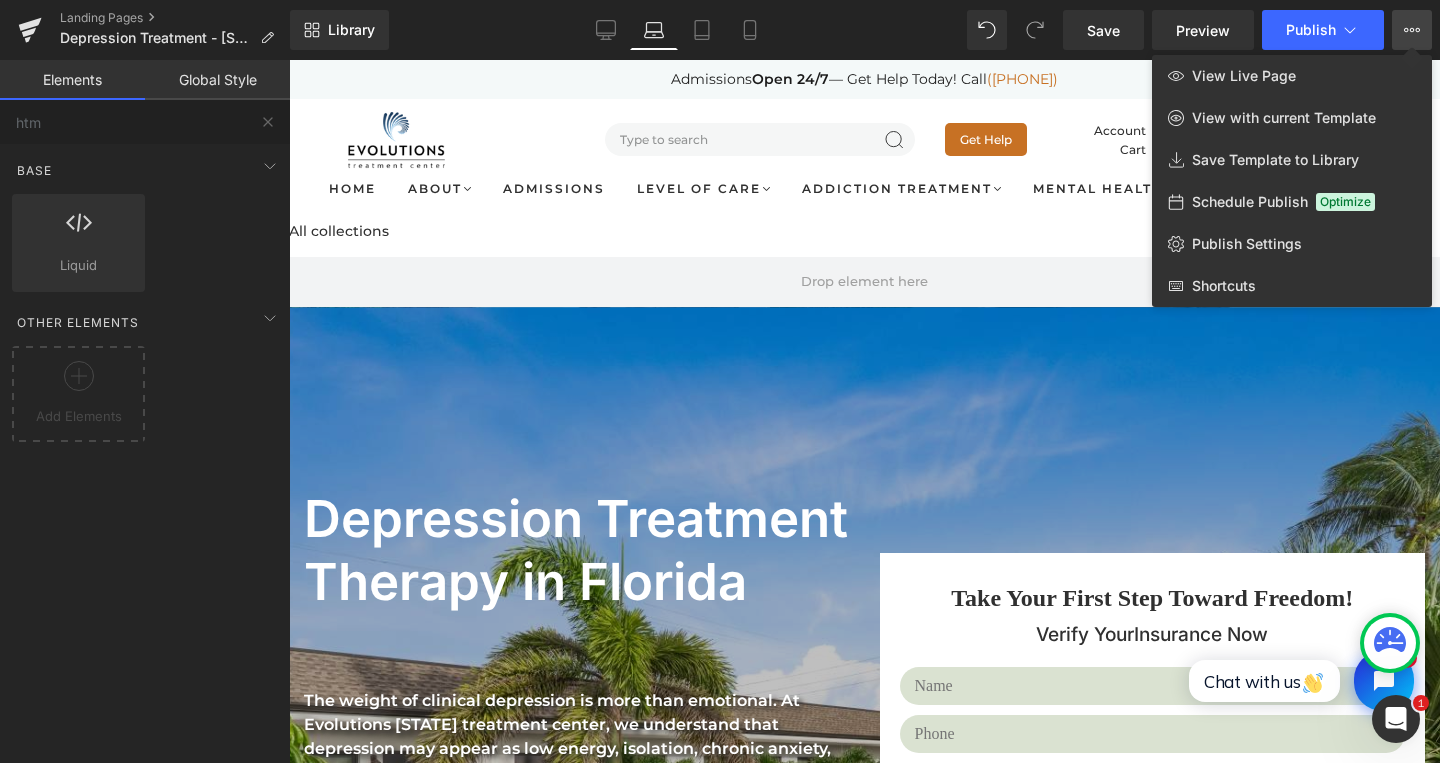 click on "View Live Page View with current Template Save Template to Library Schedule Publish  Optimize  Publish Settings Shortcuts" at bounding box center [1292, 181] 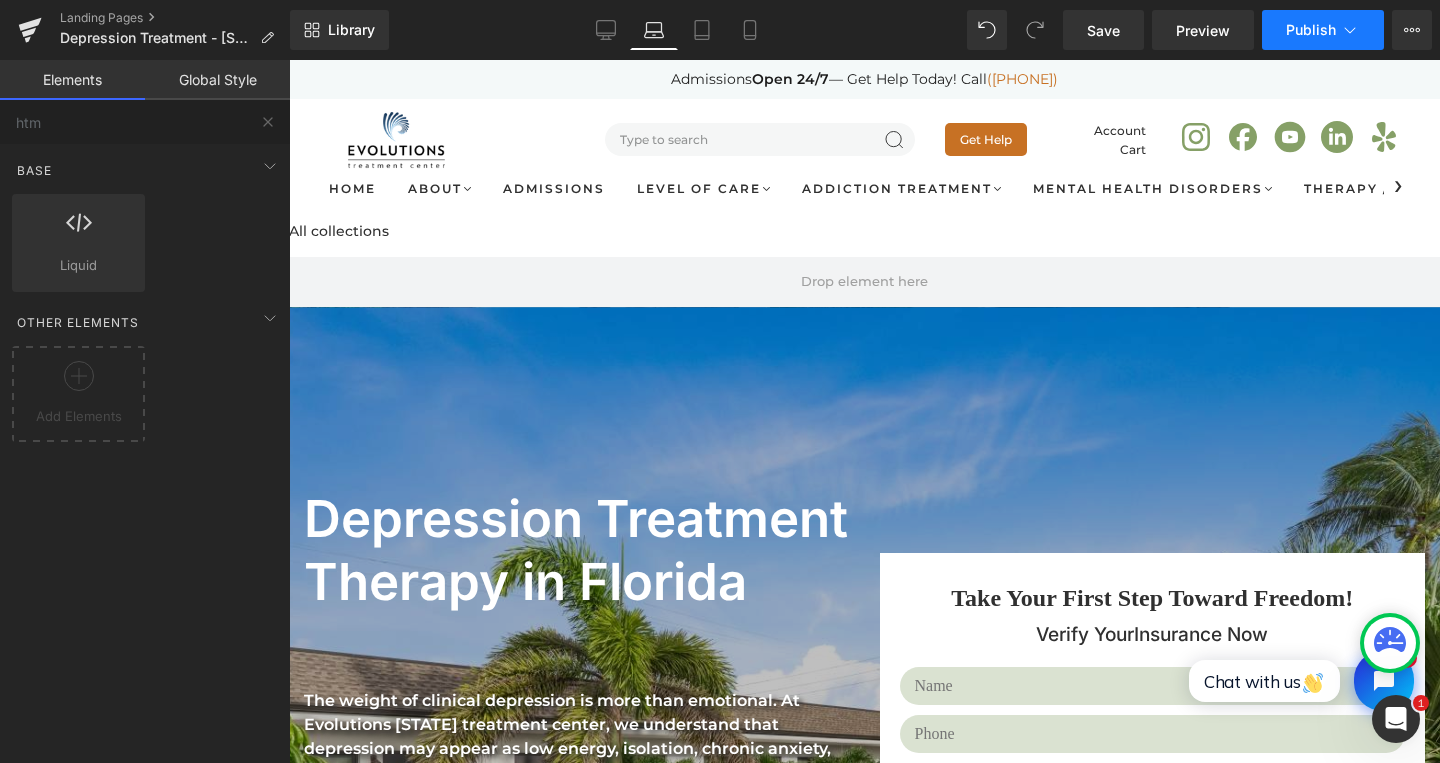 click 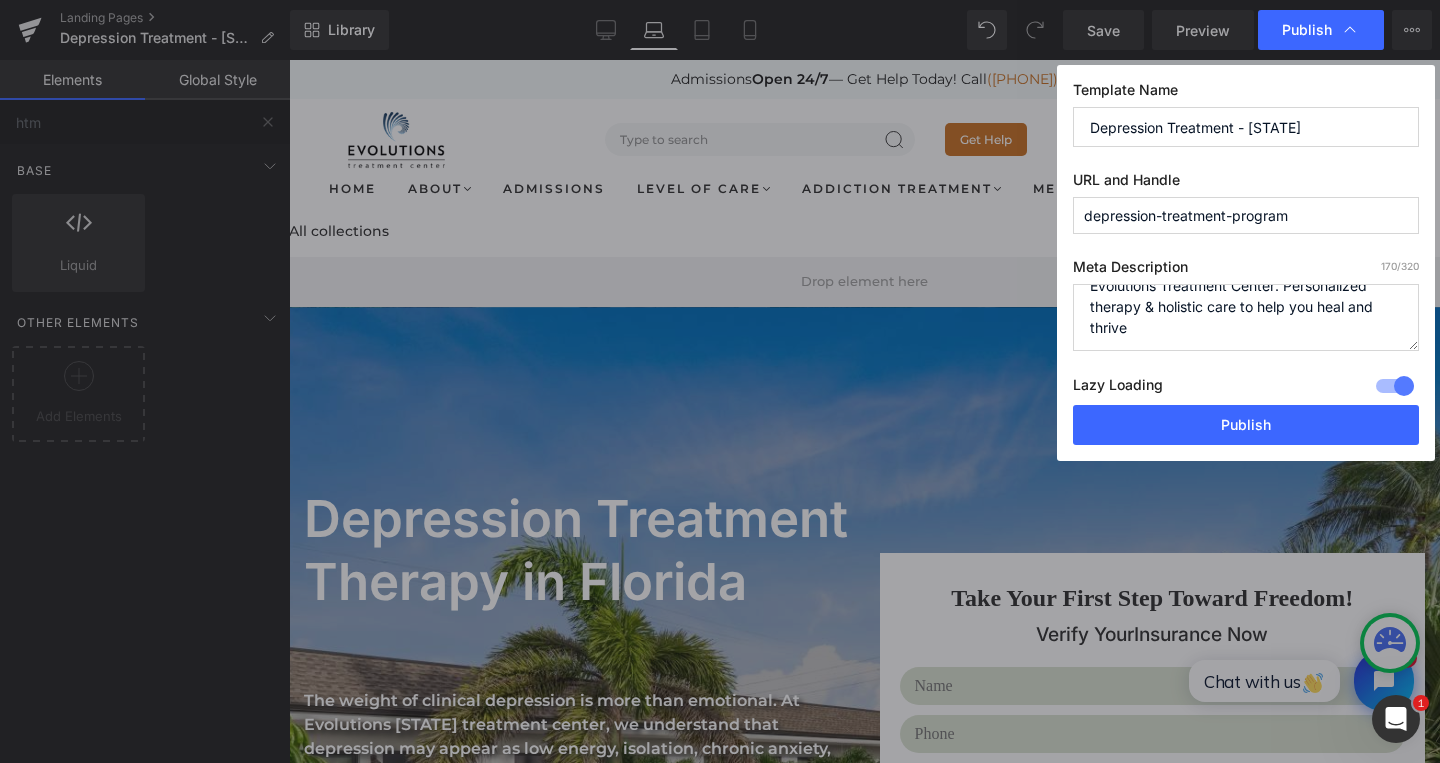 scroll, scrollTop: 0, scrollLeft: 0, axis: both 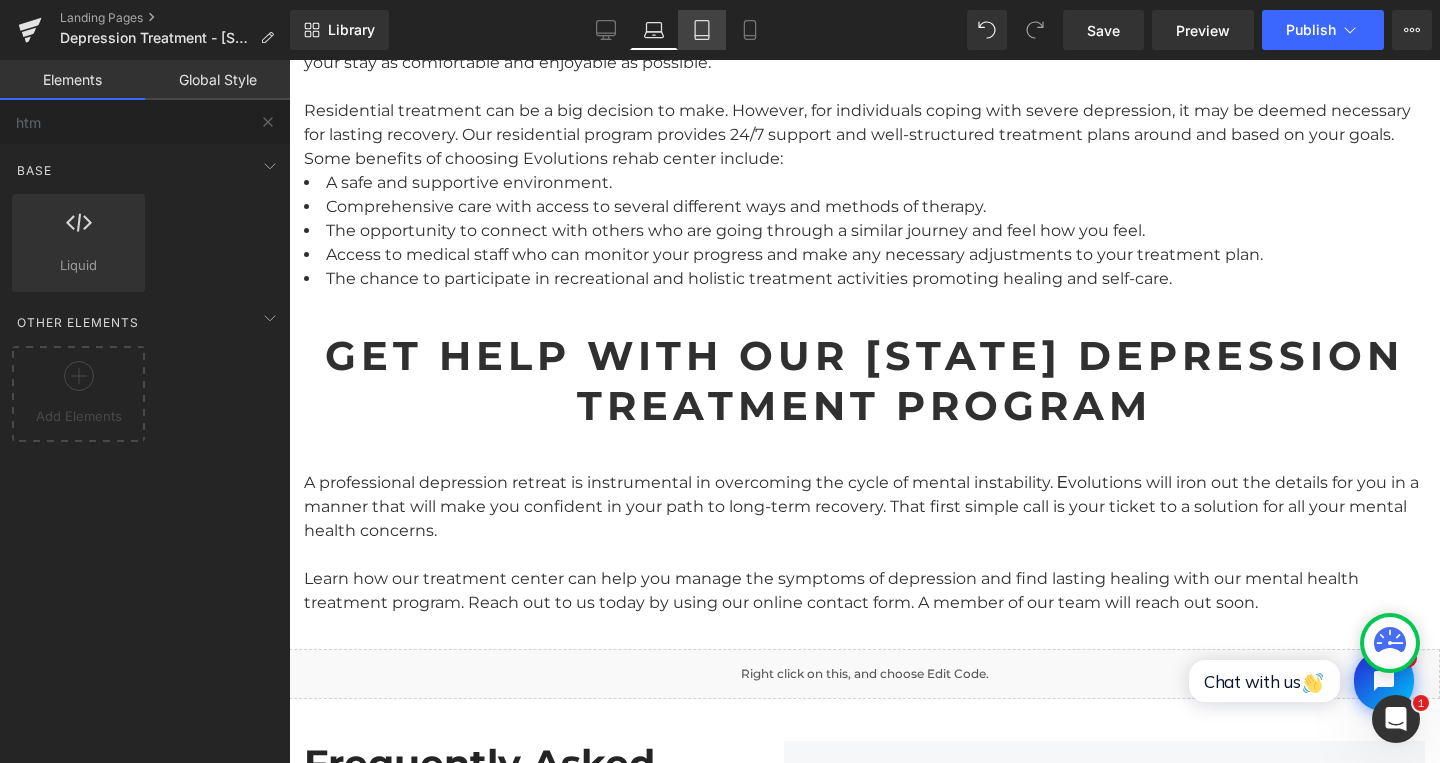 click 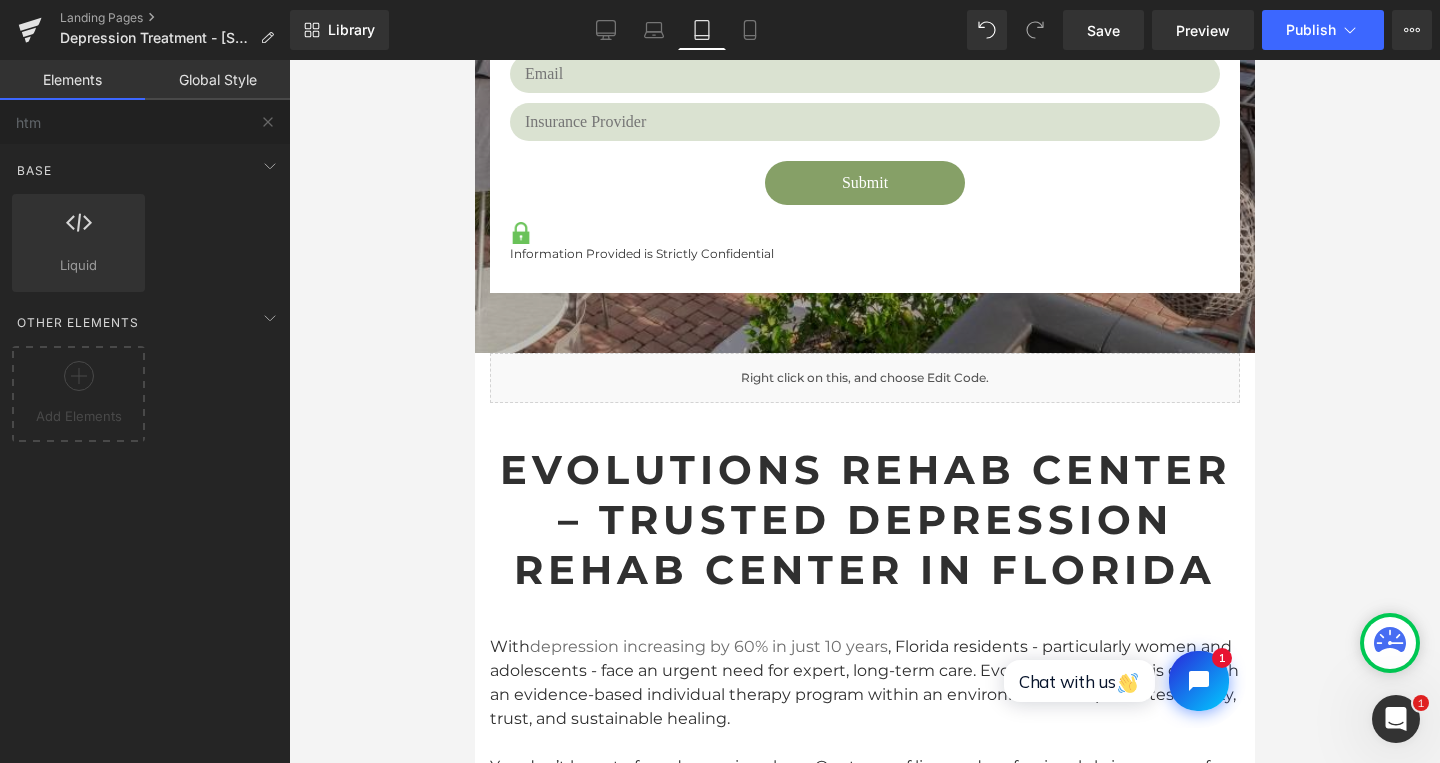 scroll, scrollTop: 1216, scrollLeft: 0, axis: vertical 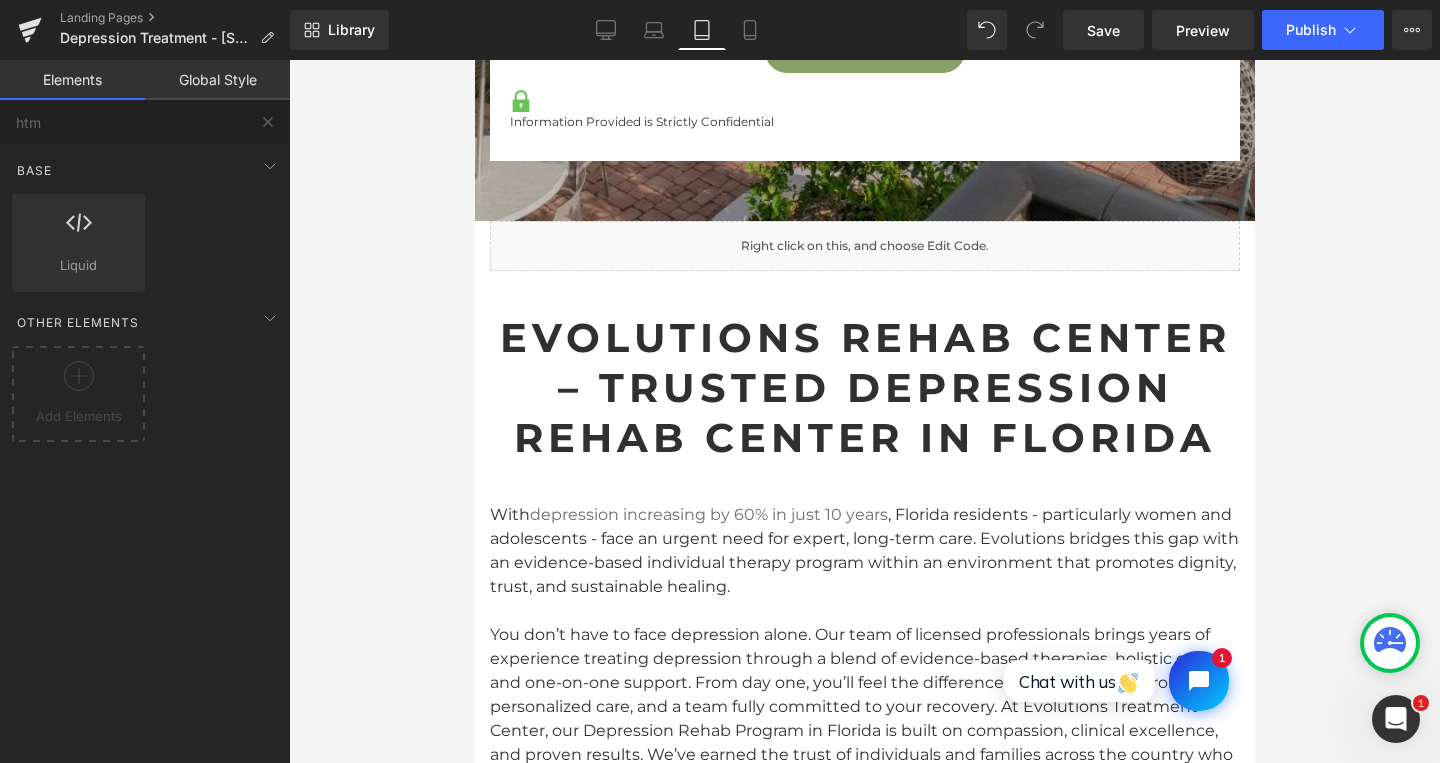 click on "Evolutions Rehab Center – Trusted Depression Rehab Center in Florida" at bounding box center [864, 388] 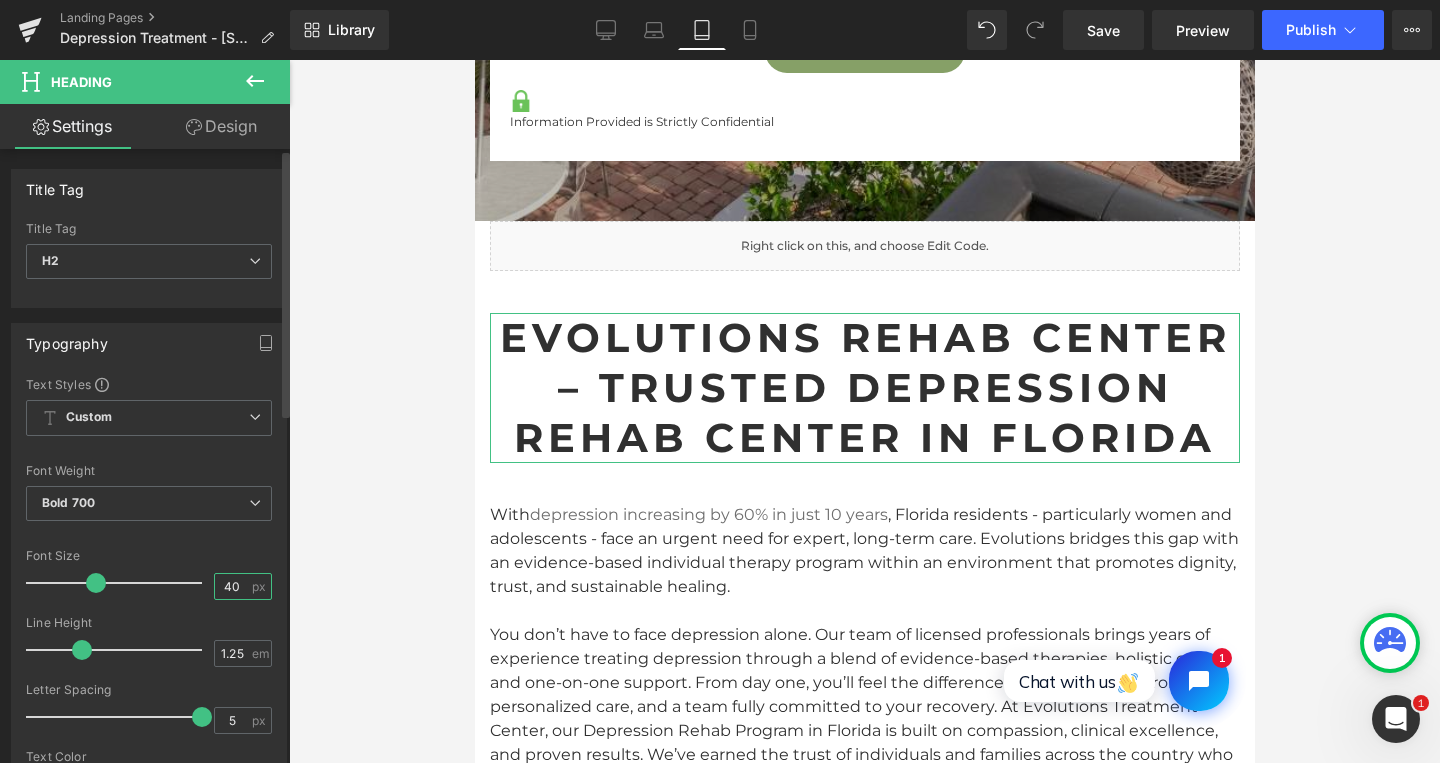 click on "40" at bounding box center (232, 586) 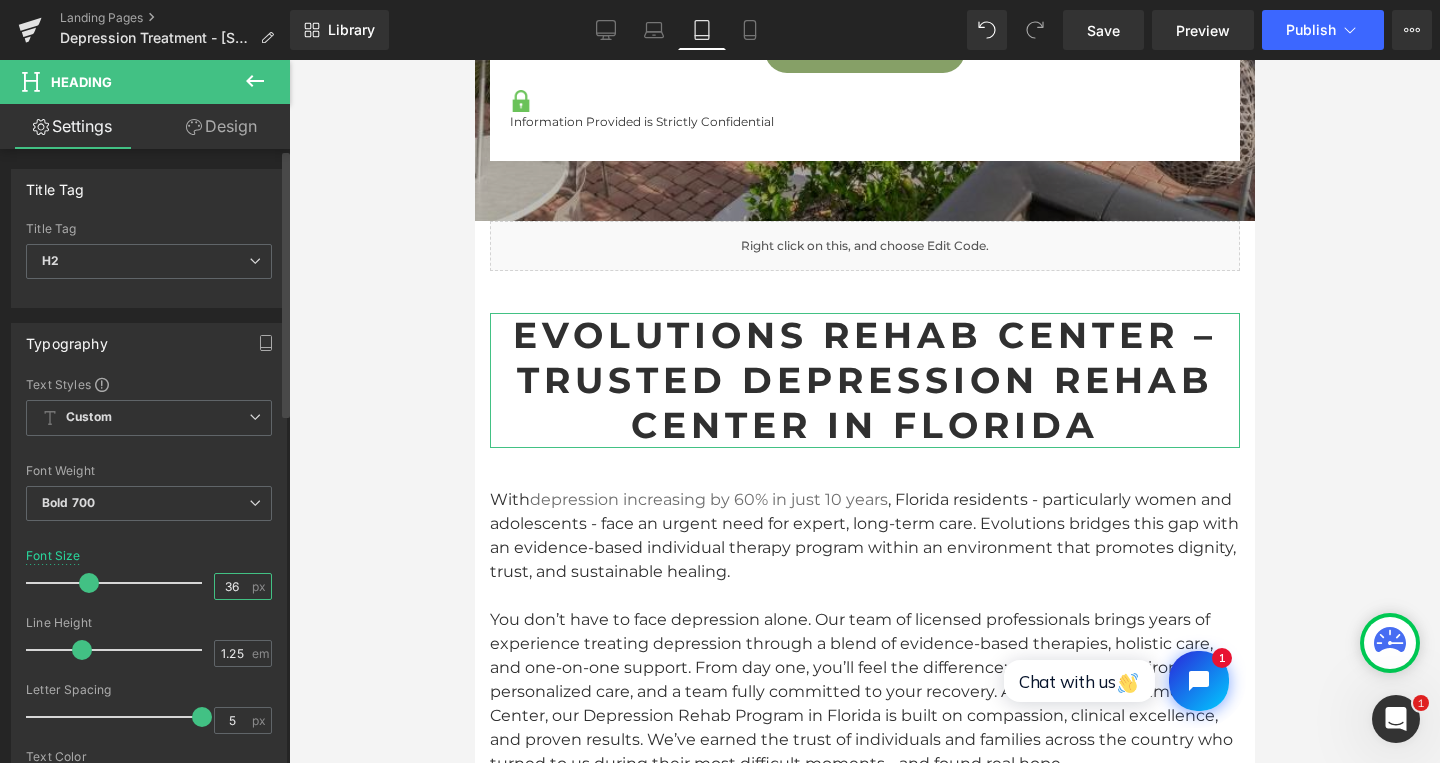 type on "36" 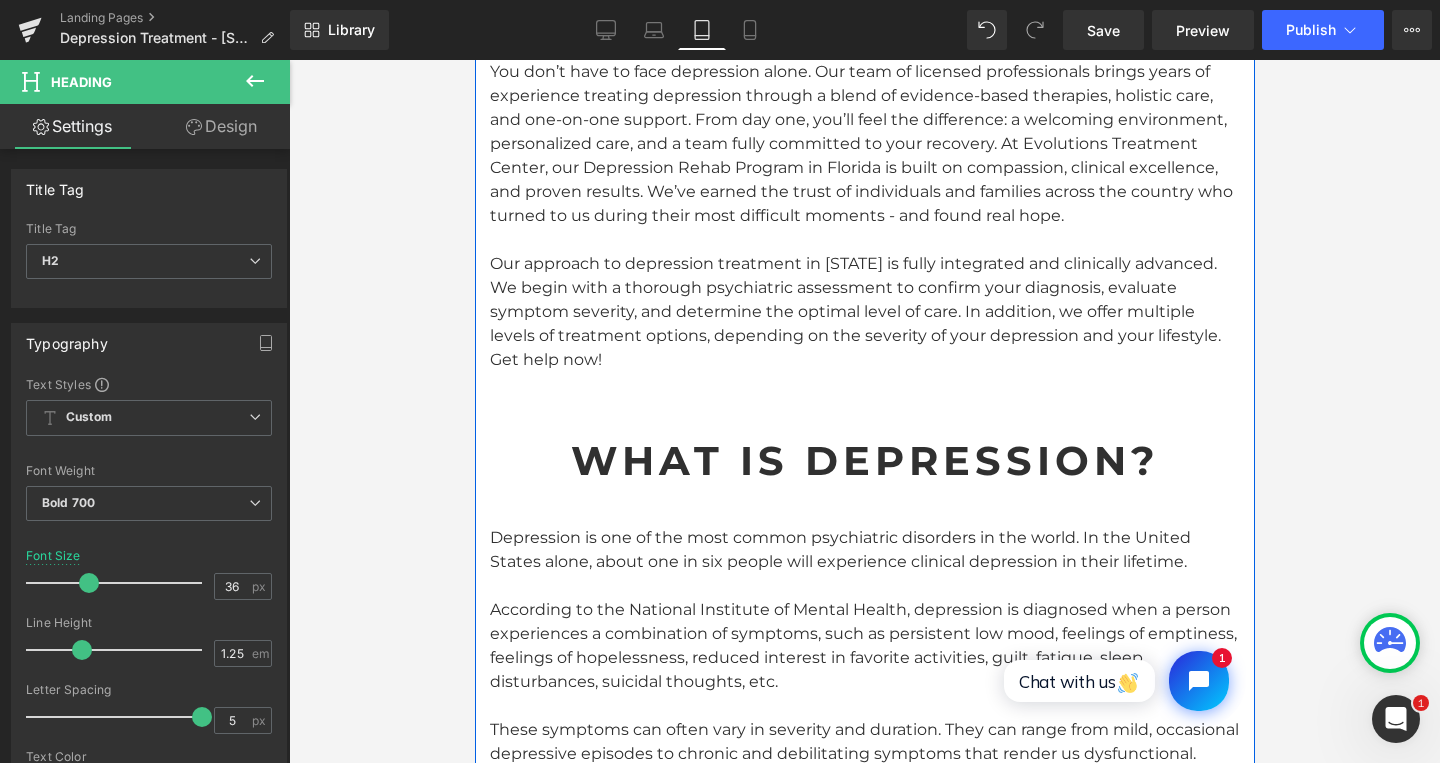 scroll, scrollTop: 1792, scrollLeft: 0, axis: vertical 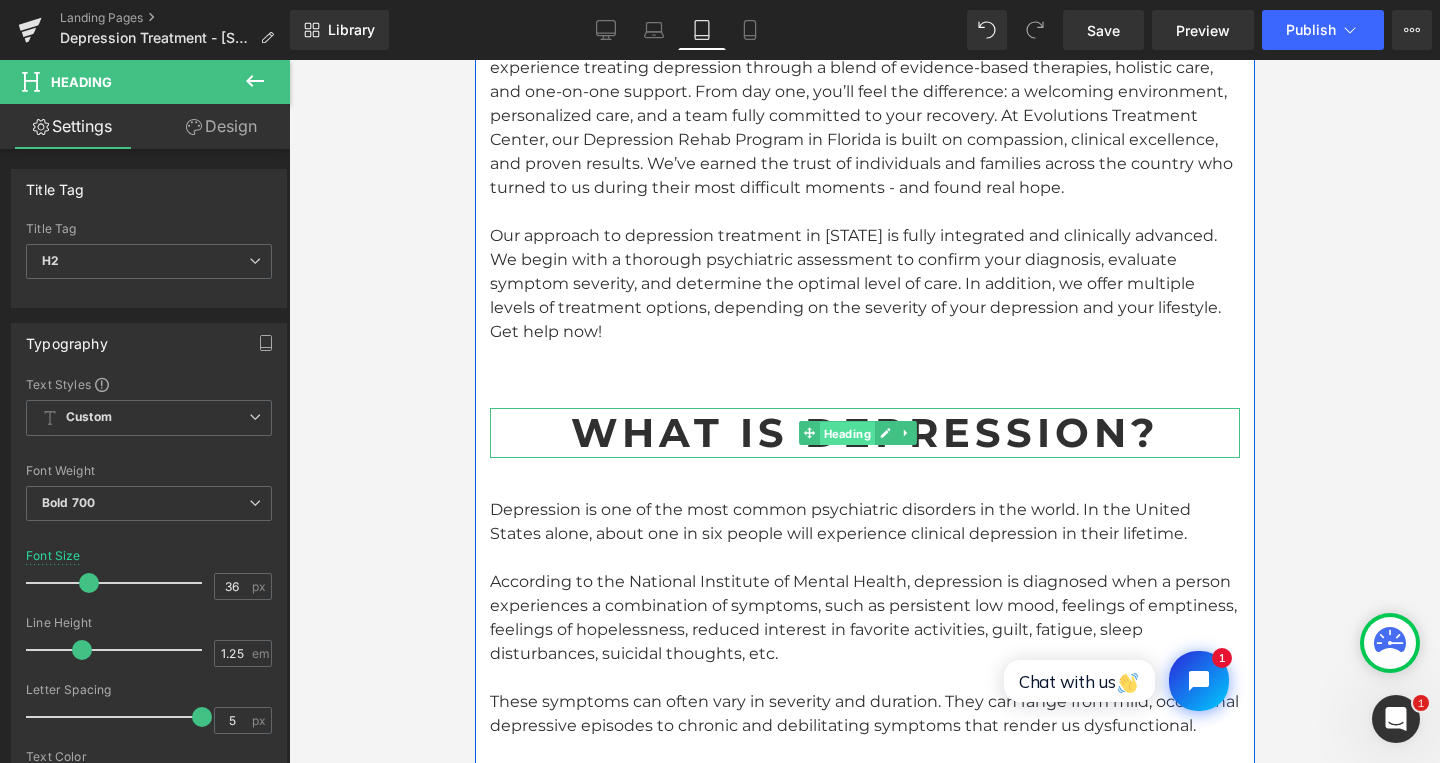 click on "Heading" at bounding box center (845, 434) 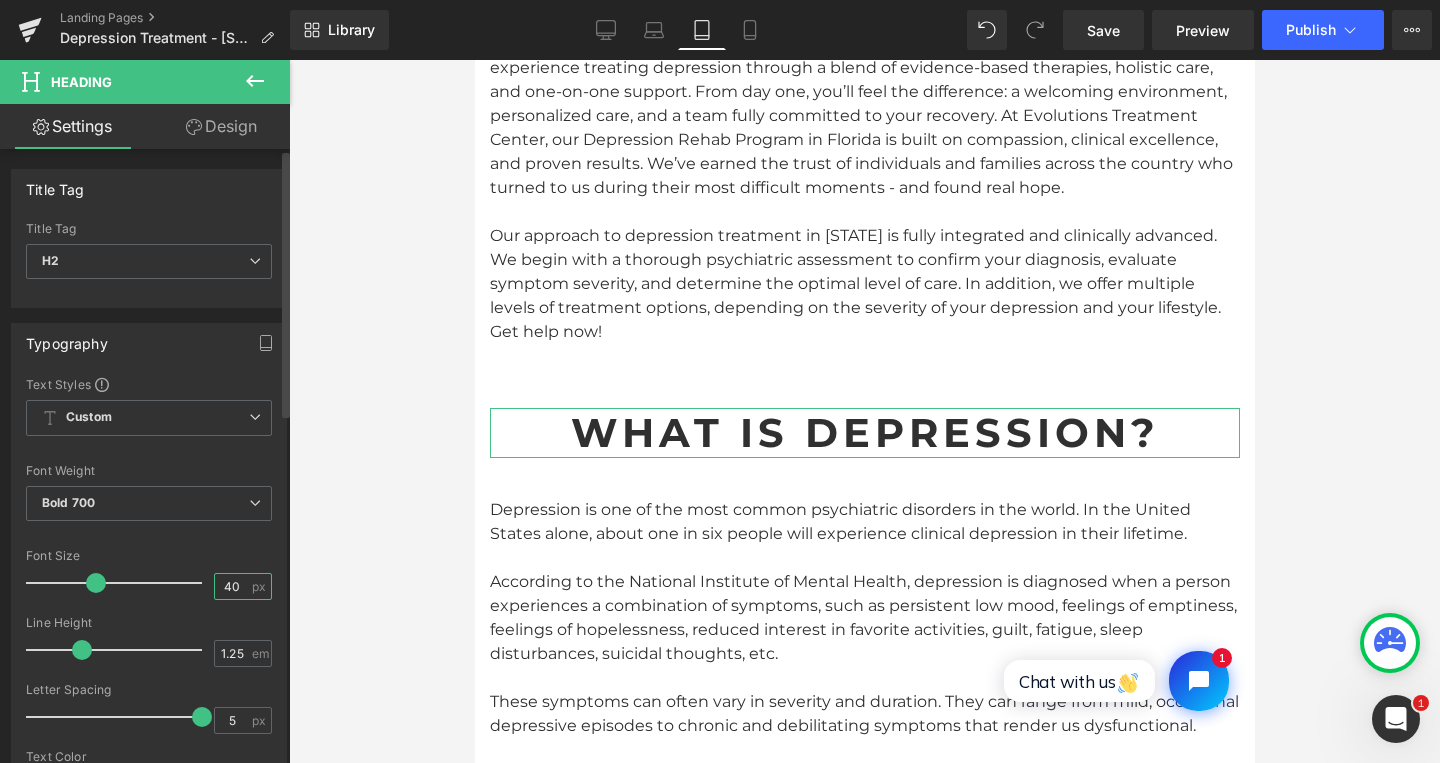 click on "40" at bounding box center (232, 586) 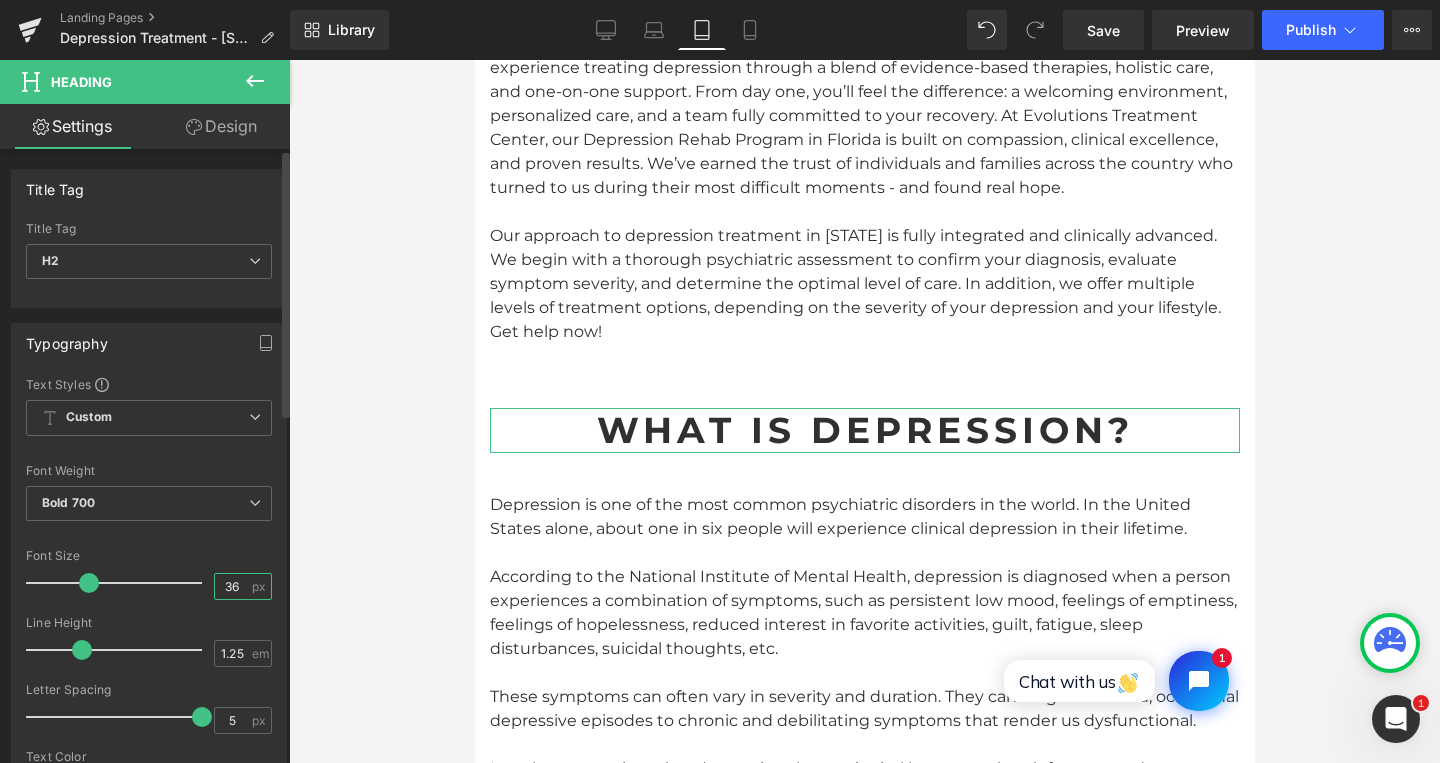 type on "36" 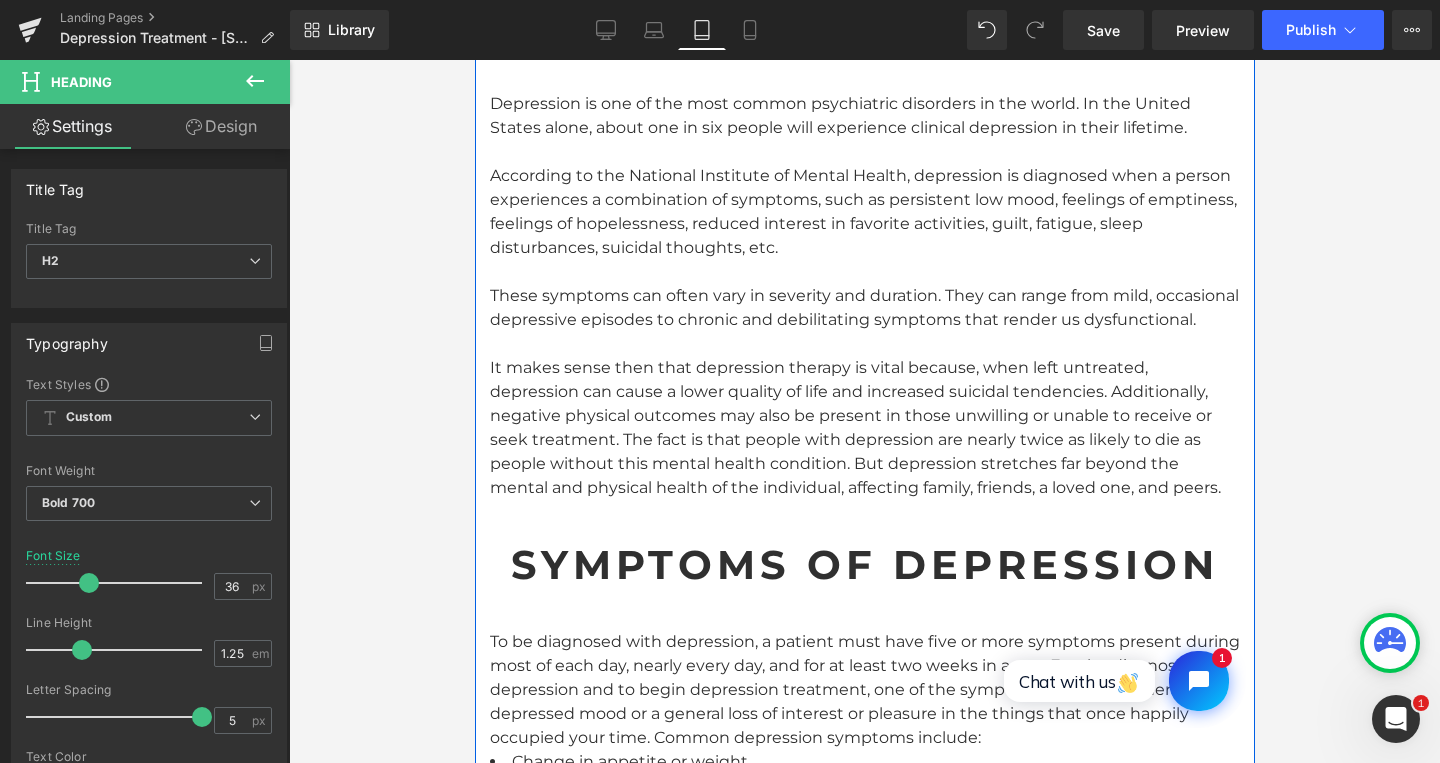 scroll, scrollTop: 2432, scrollLeft: 0, axis: vertical 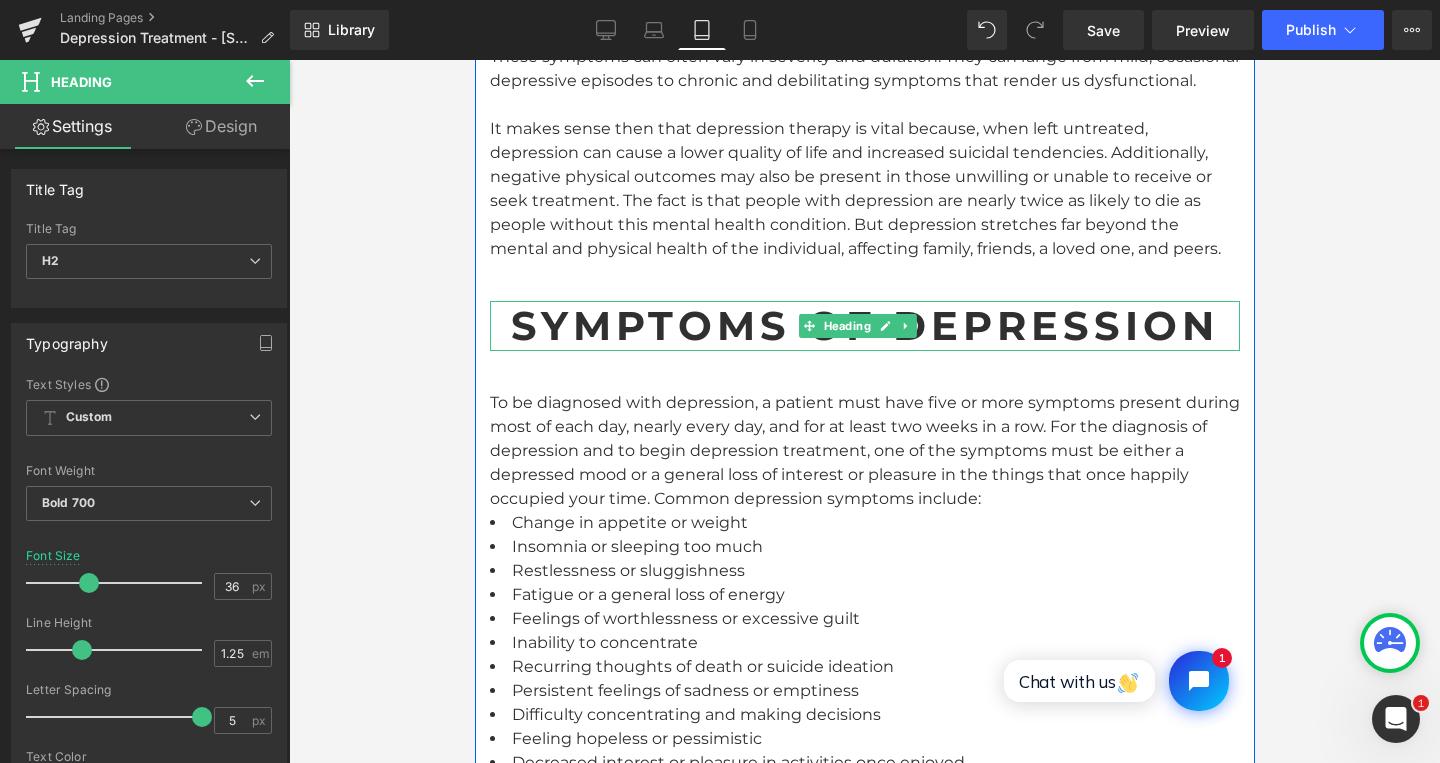 click on "Symptoms of Depression" at bounding box center [864, 326] 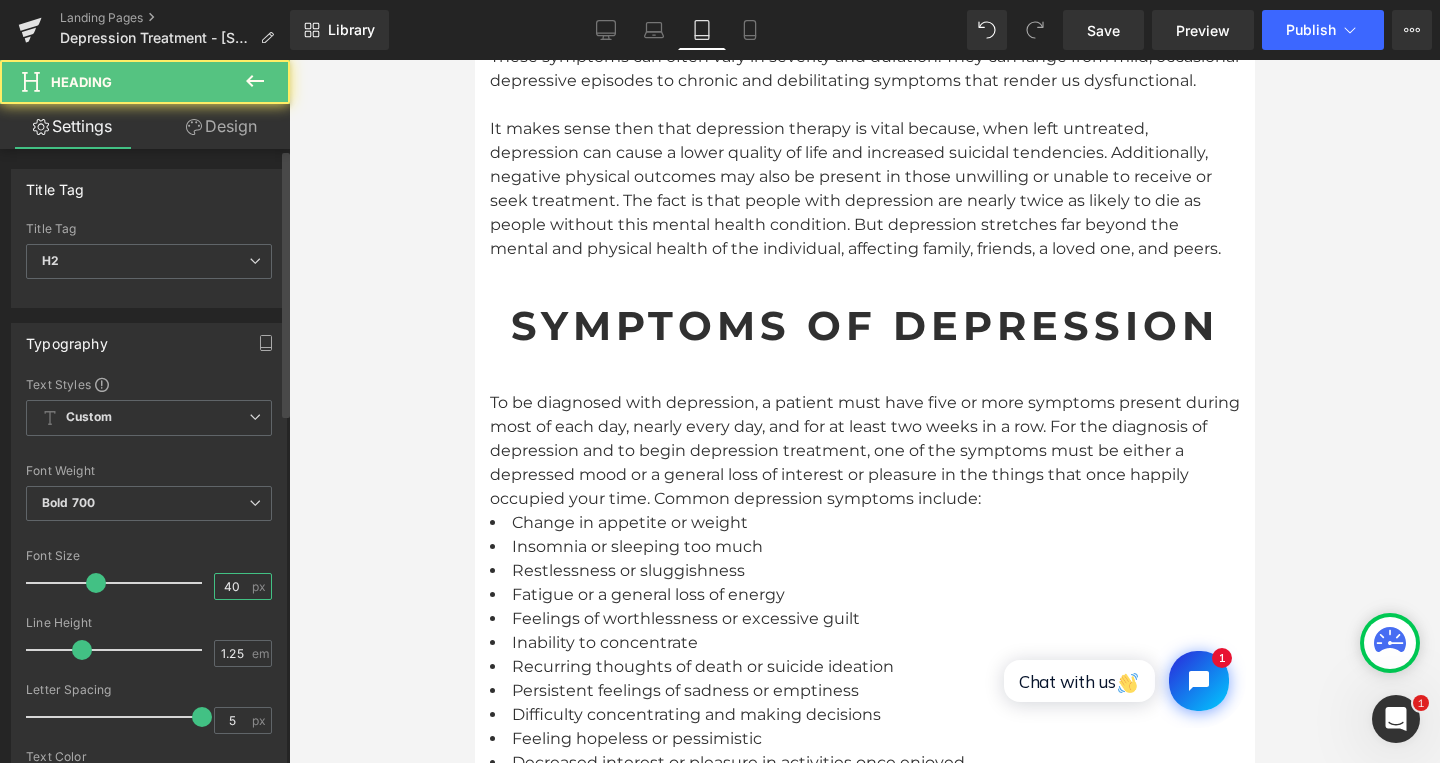 click on "40" at bounding box center [232, 586] 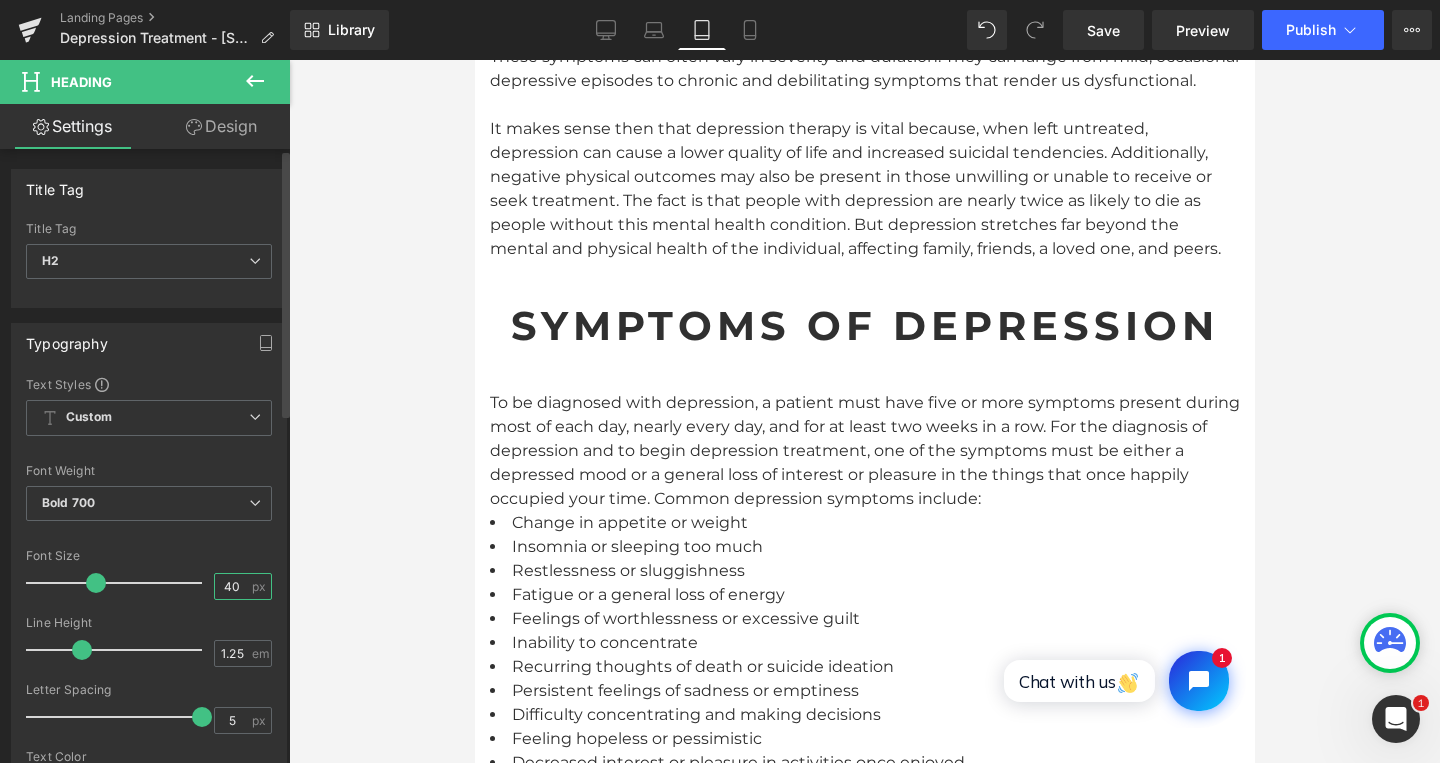 click on "40" at bounding box center [232, 586] 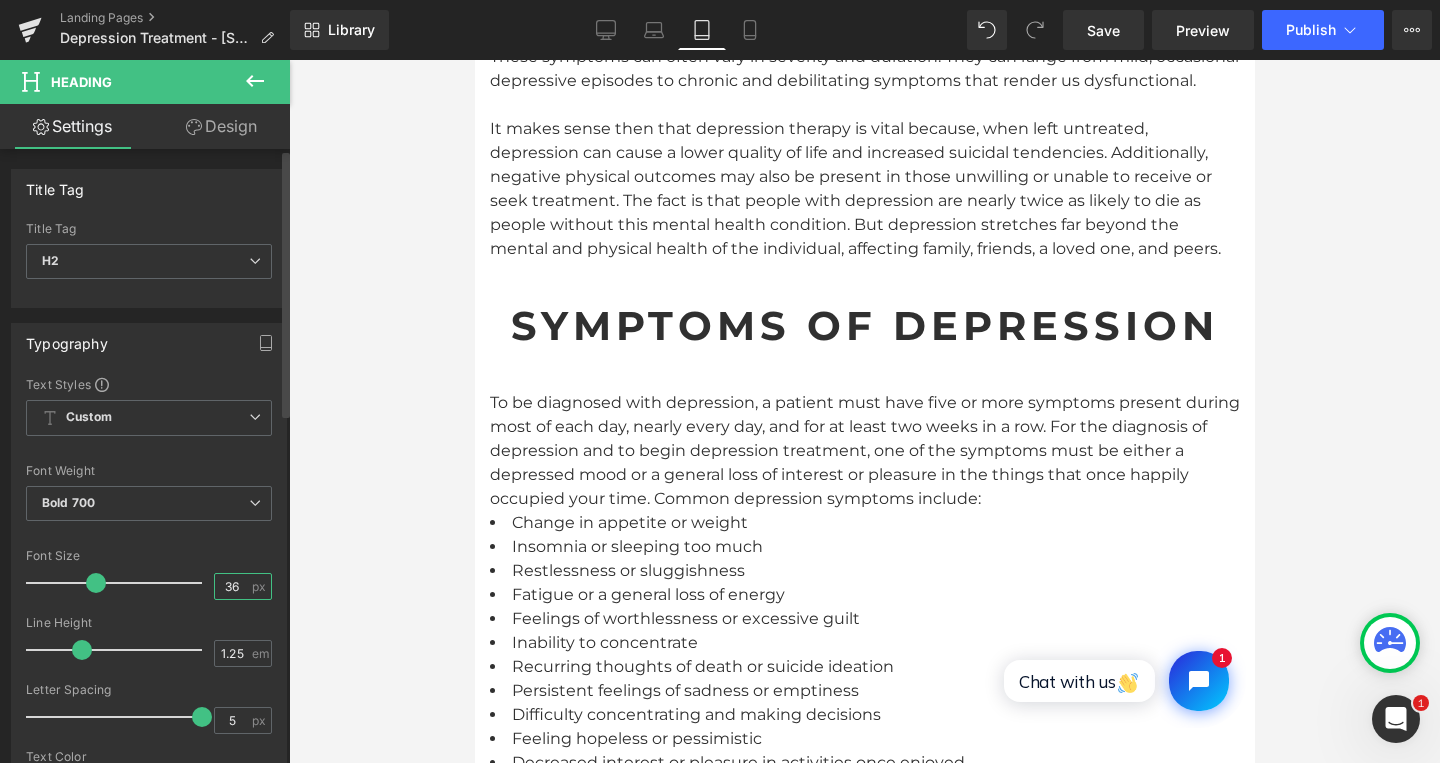 type on "36" 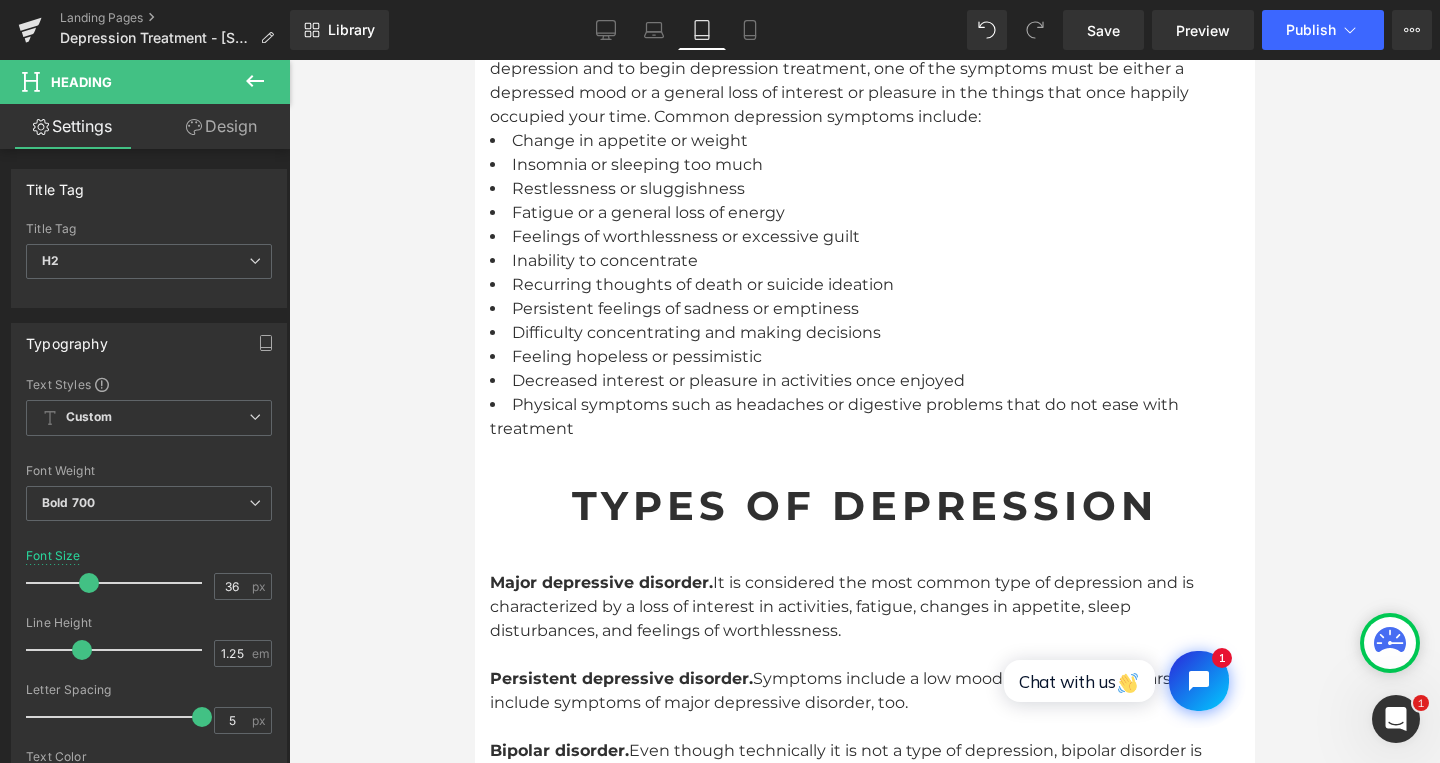 scroll, scrollTop: 2832, scrollLeft: 0, axis: vertical 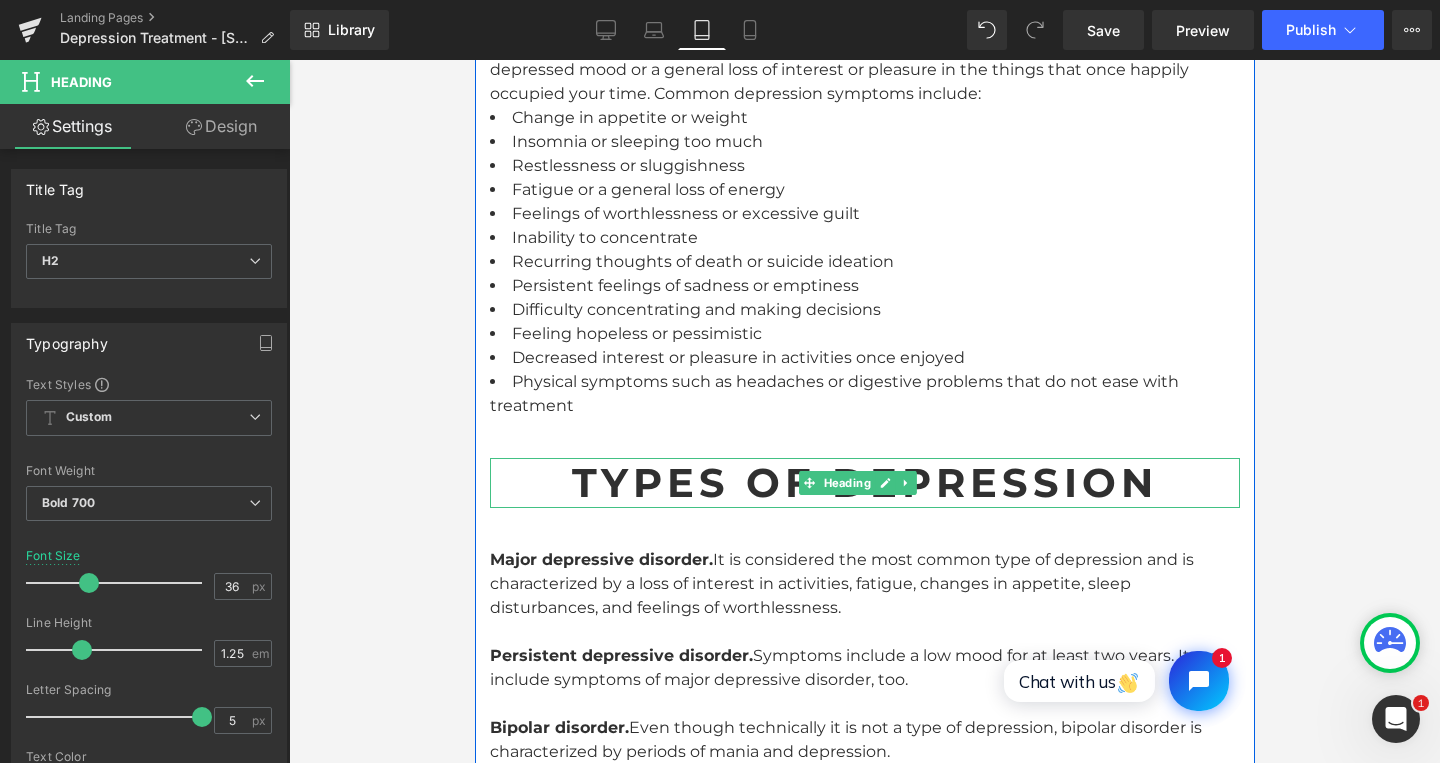 click on "Types of Depression" at bounding box center (864, 483) 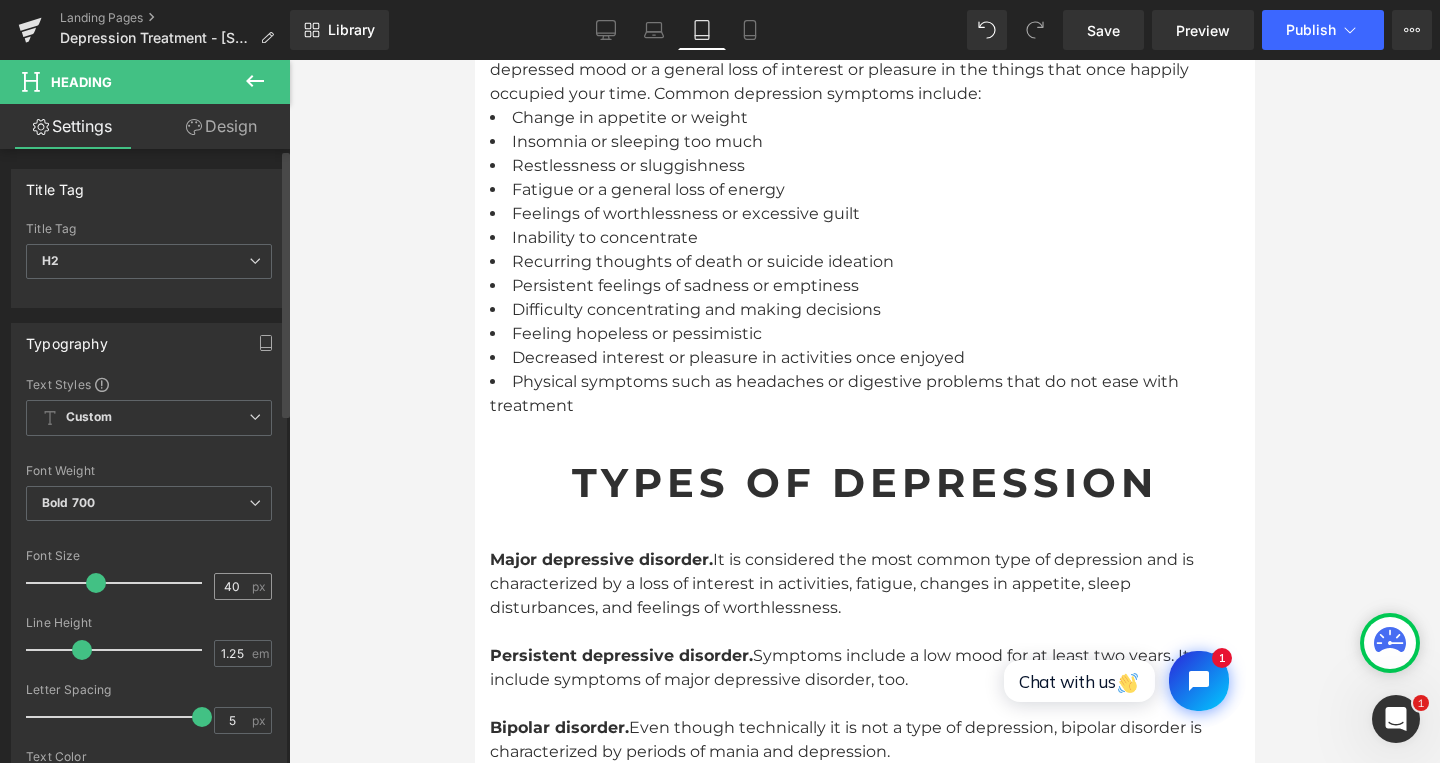 click on "px" at bounding box center (260, 586) 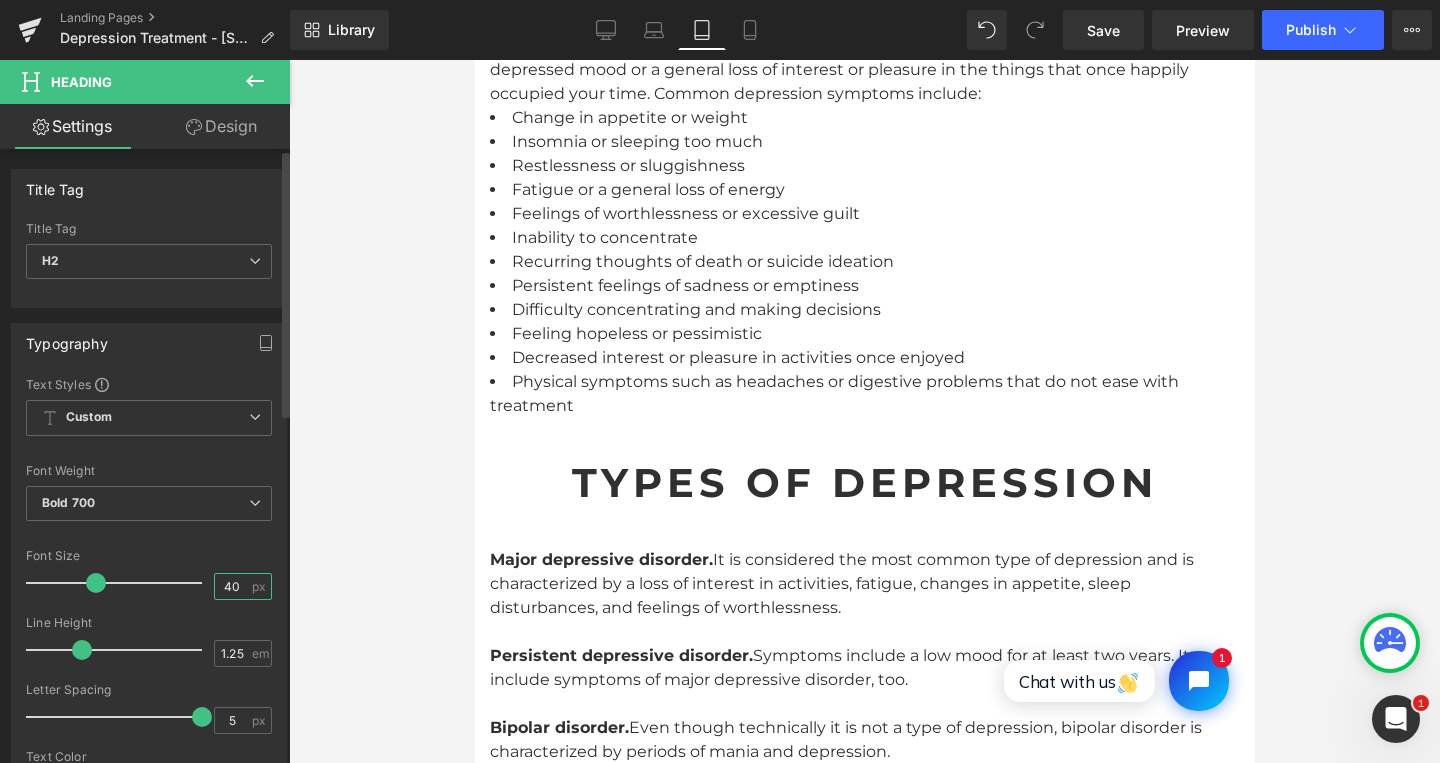 click on "40" at bounding box center [232, 586] 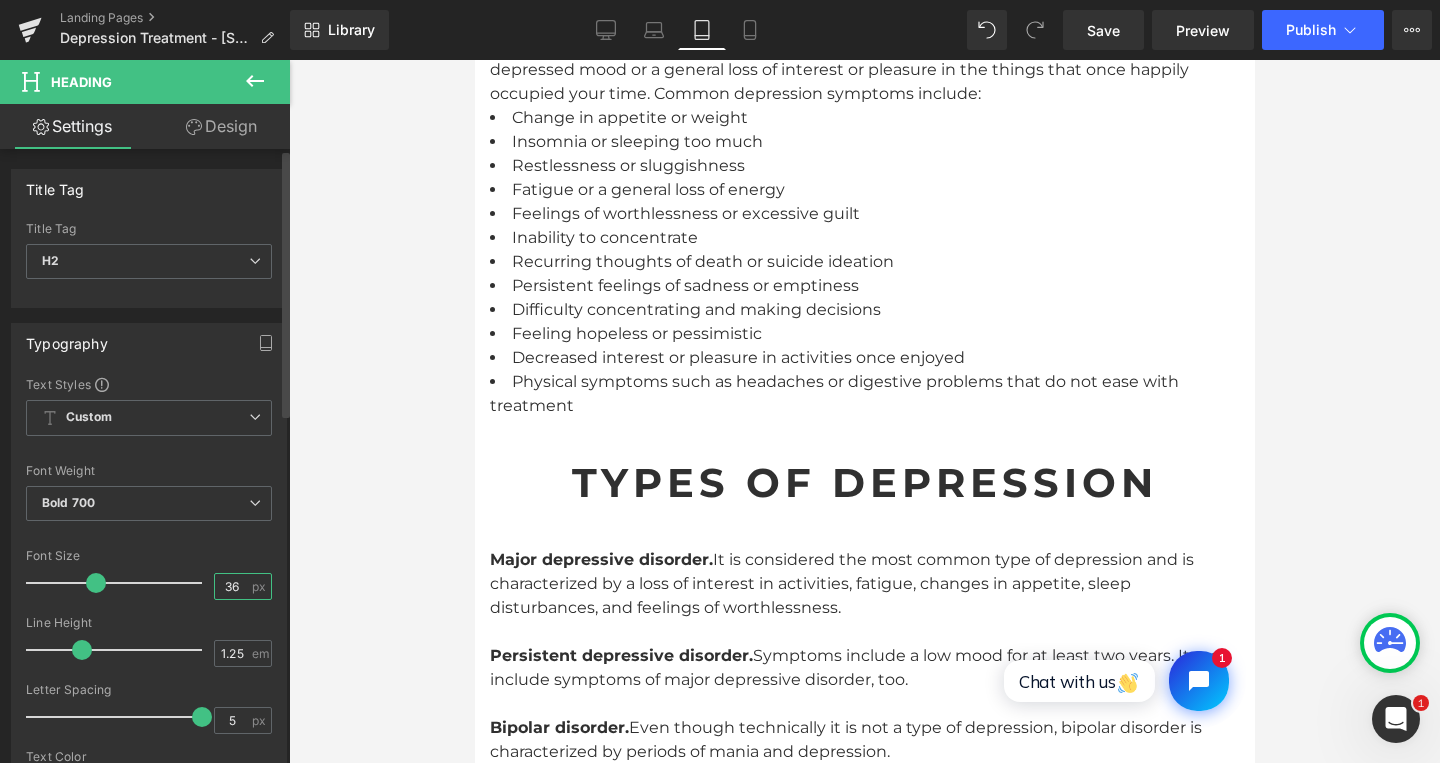 type on "36" 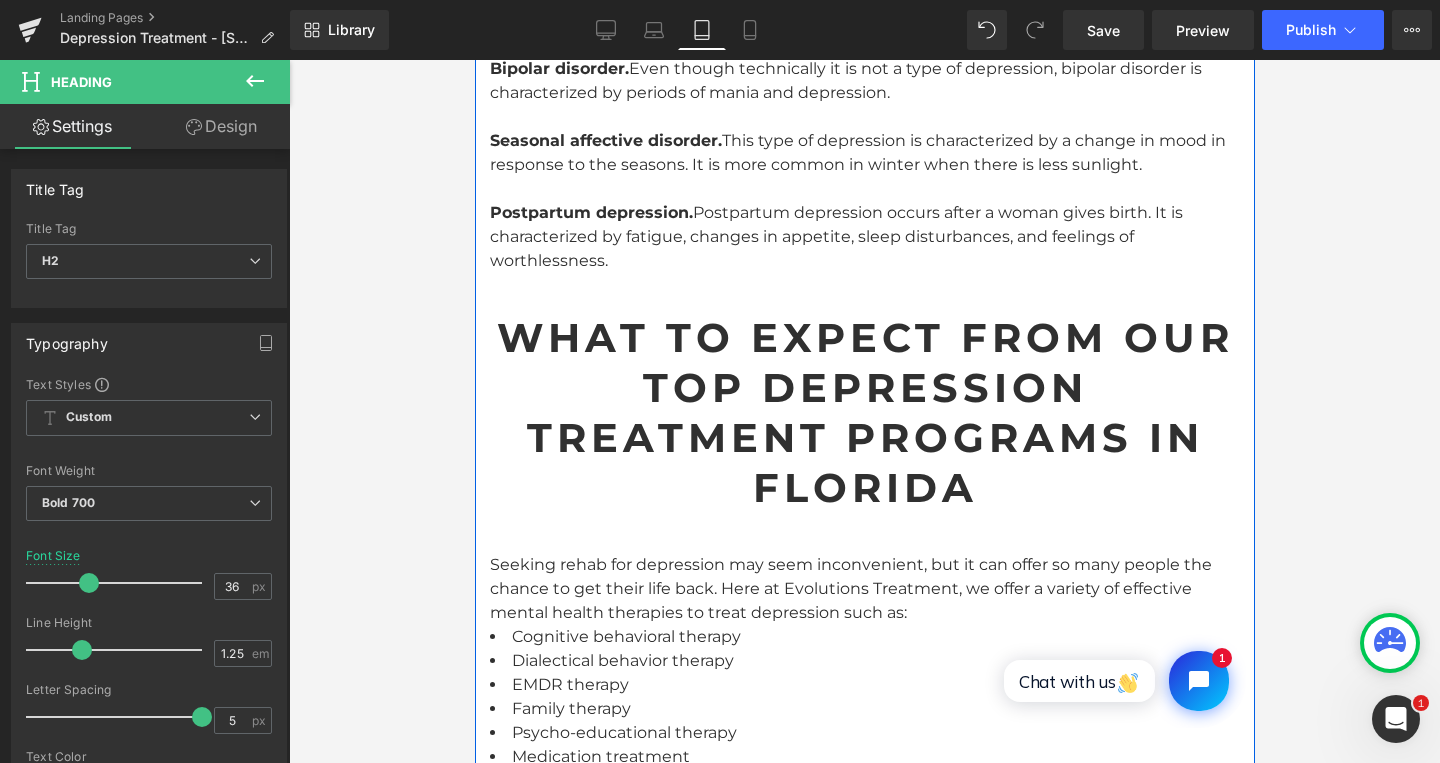 scroll, scrollTop: 3488, scrollLeft: 0, axis: vertical 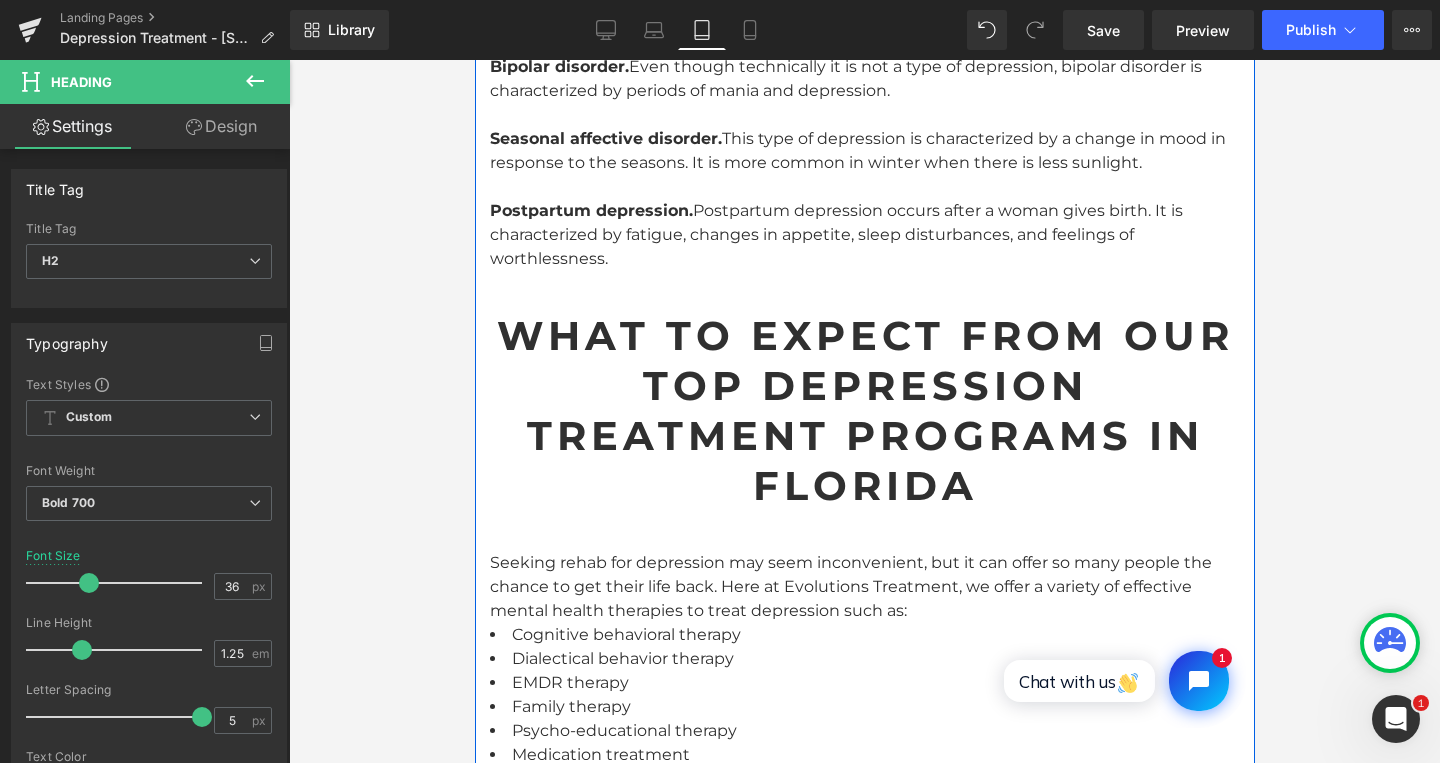 click on "What to Expect from Our Top Depression Treatment Programs in Florida" at bounding box center [864, 411] 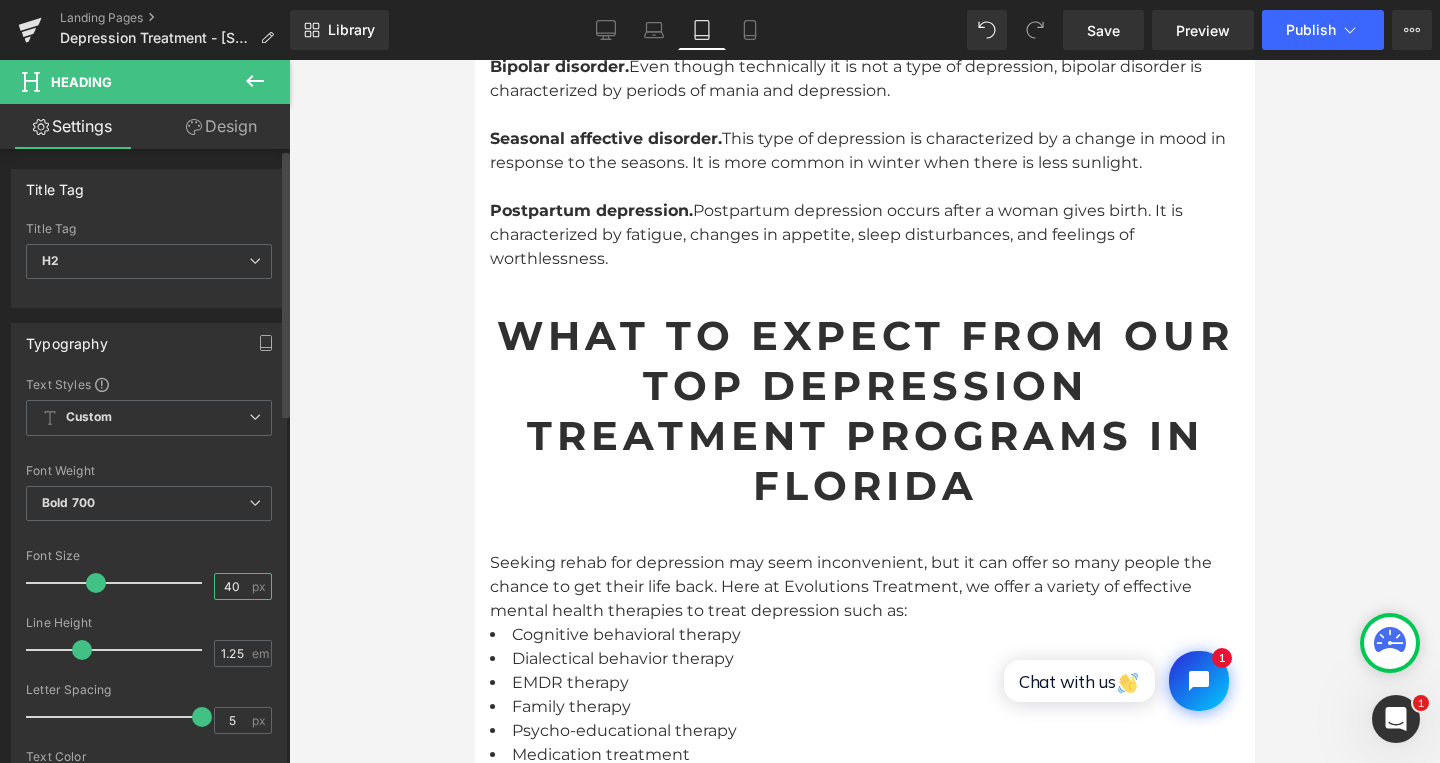 click on "40" at bounding box center (232, 586) 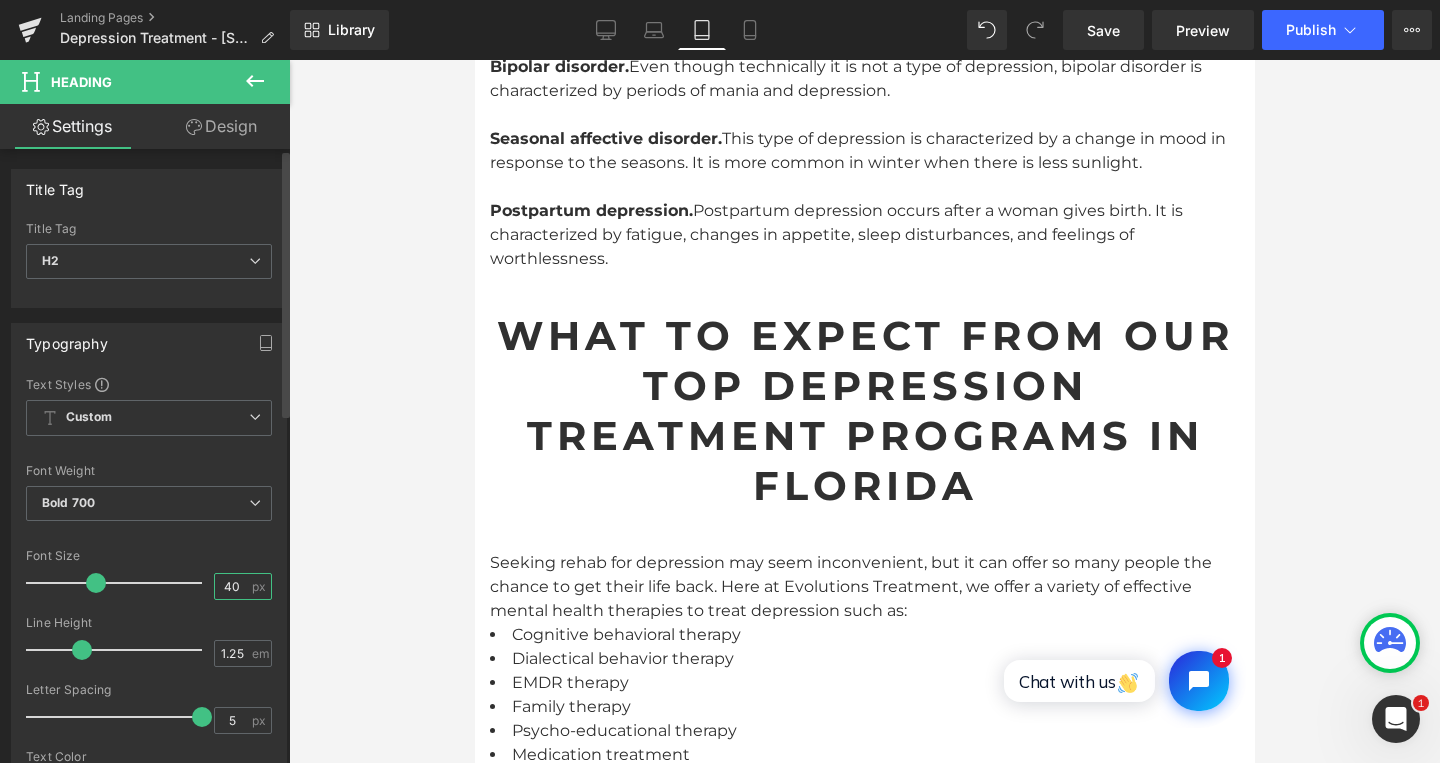 click on "40" at bounding box center [232, 586] 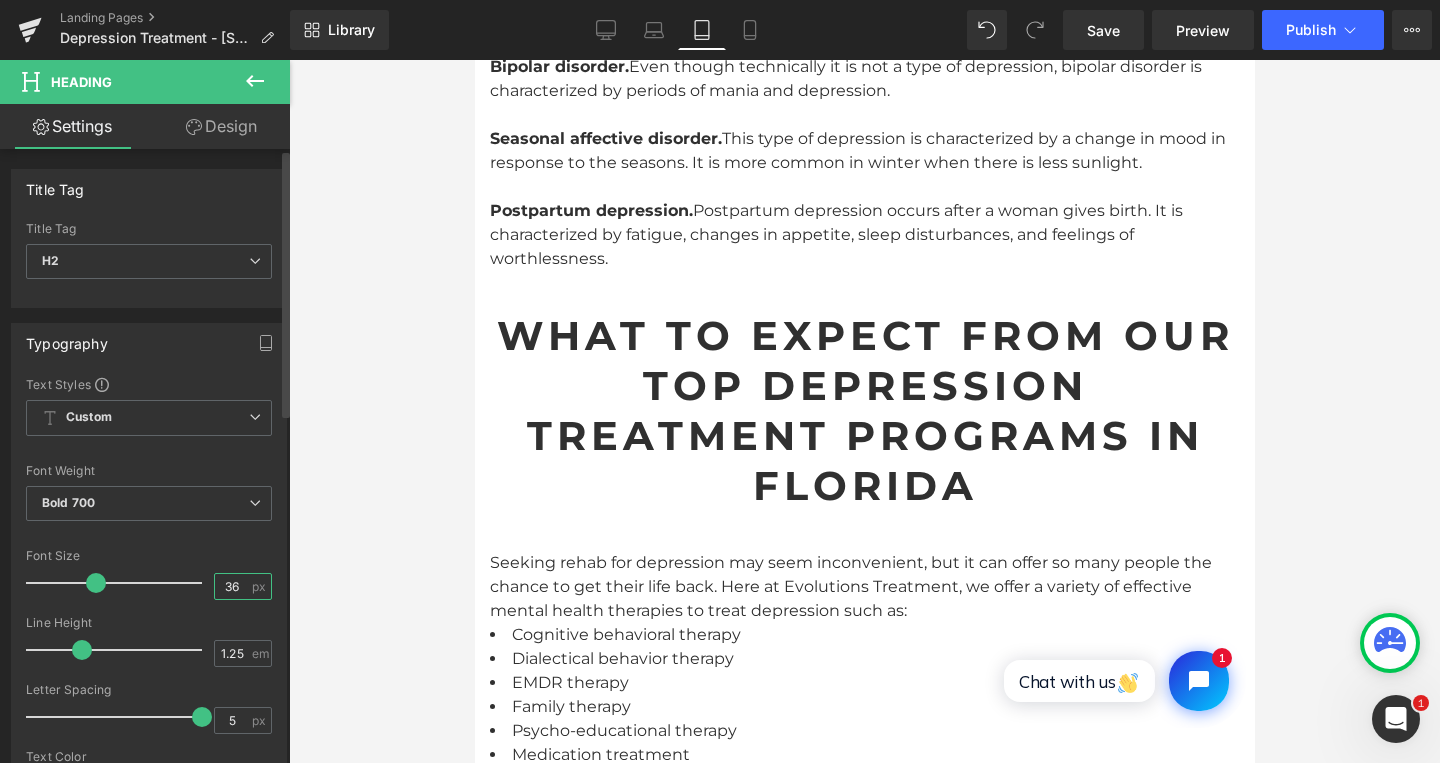 type on "36" 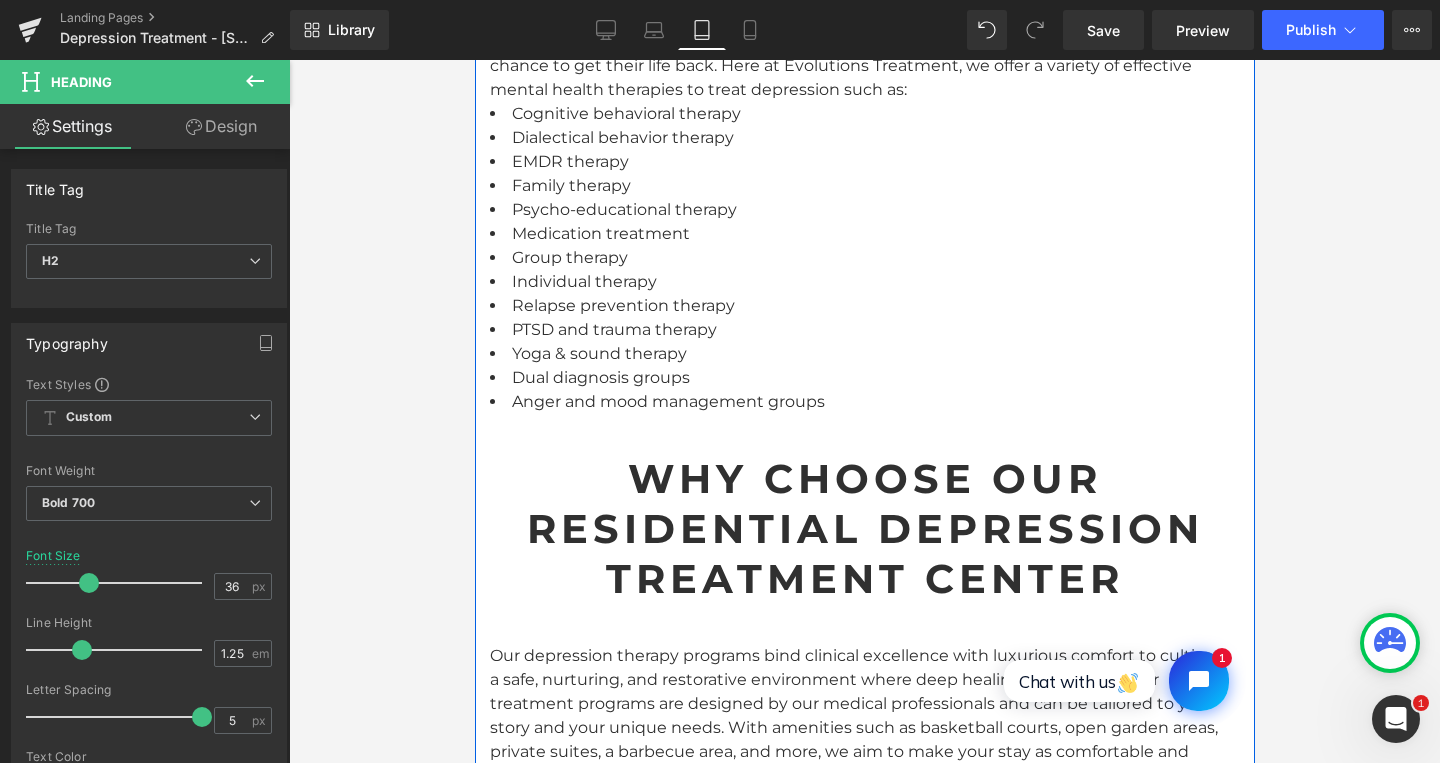 scroll, scrollTop: 3952, scrollLeft: 0, axis: vertical 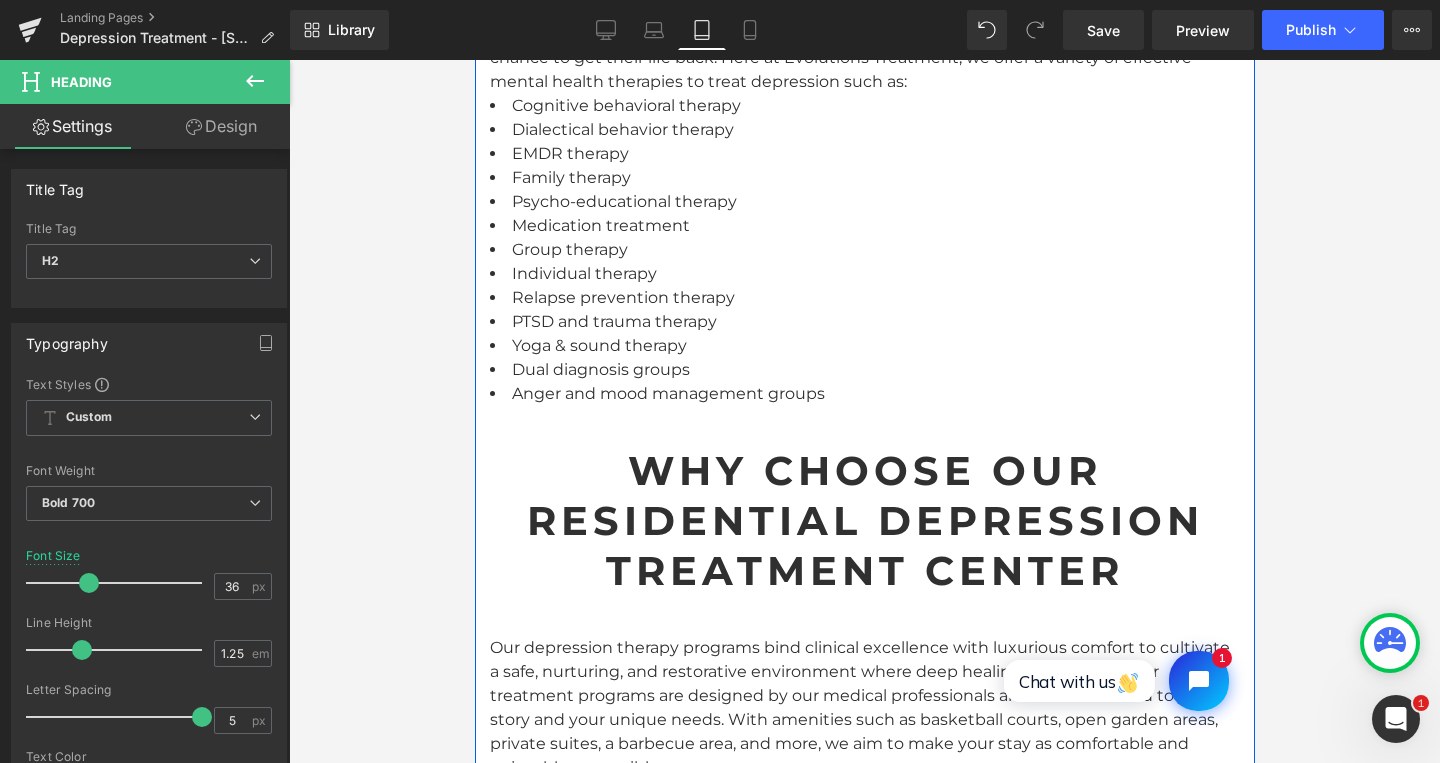 click on "Why Choose Our Residential Depression Treatment Center" at bounding box center (864, 521) 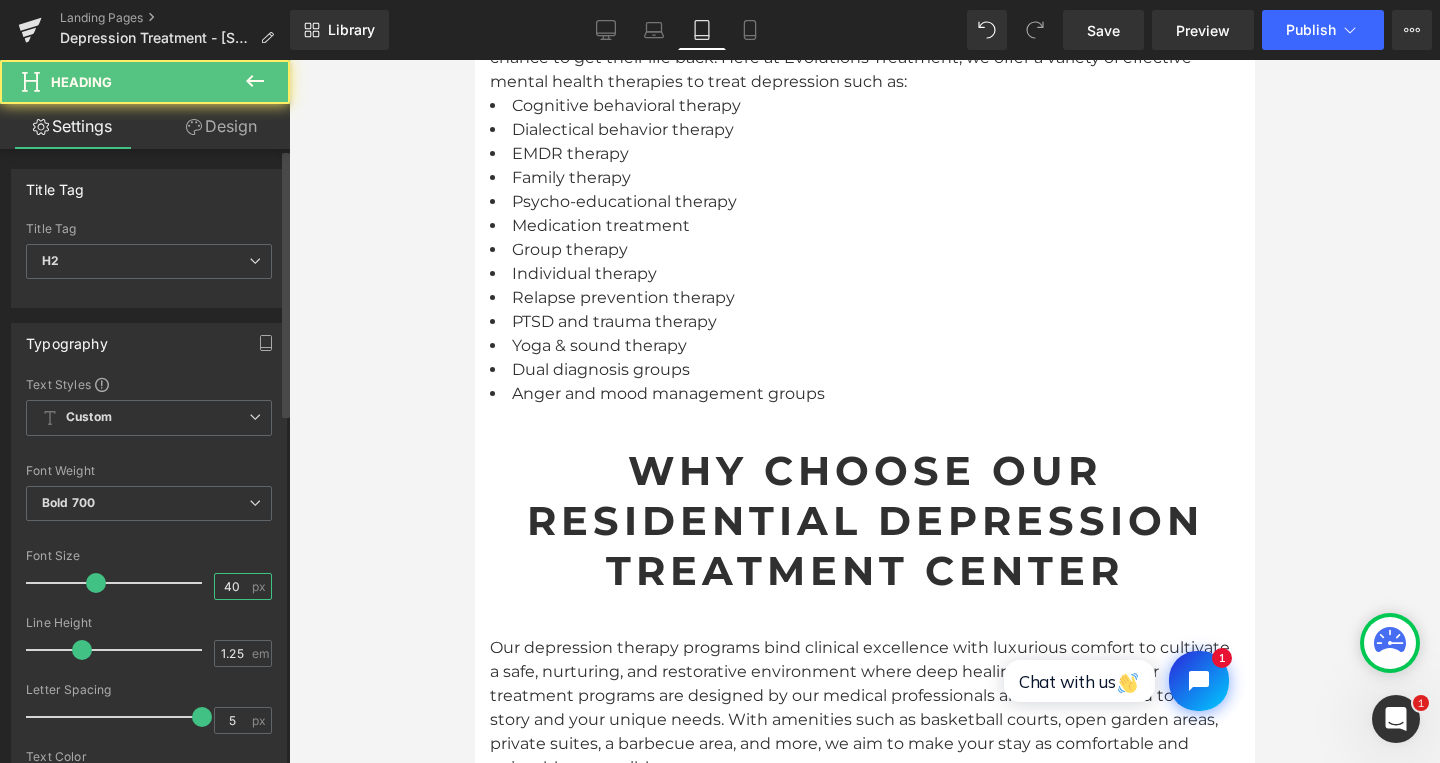 click on "40" at bounding box center [232, 586] 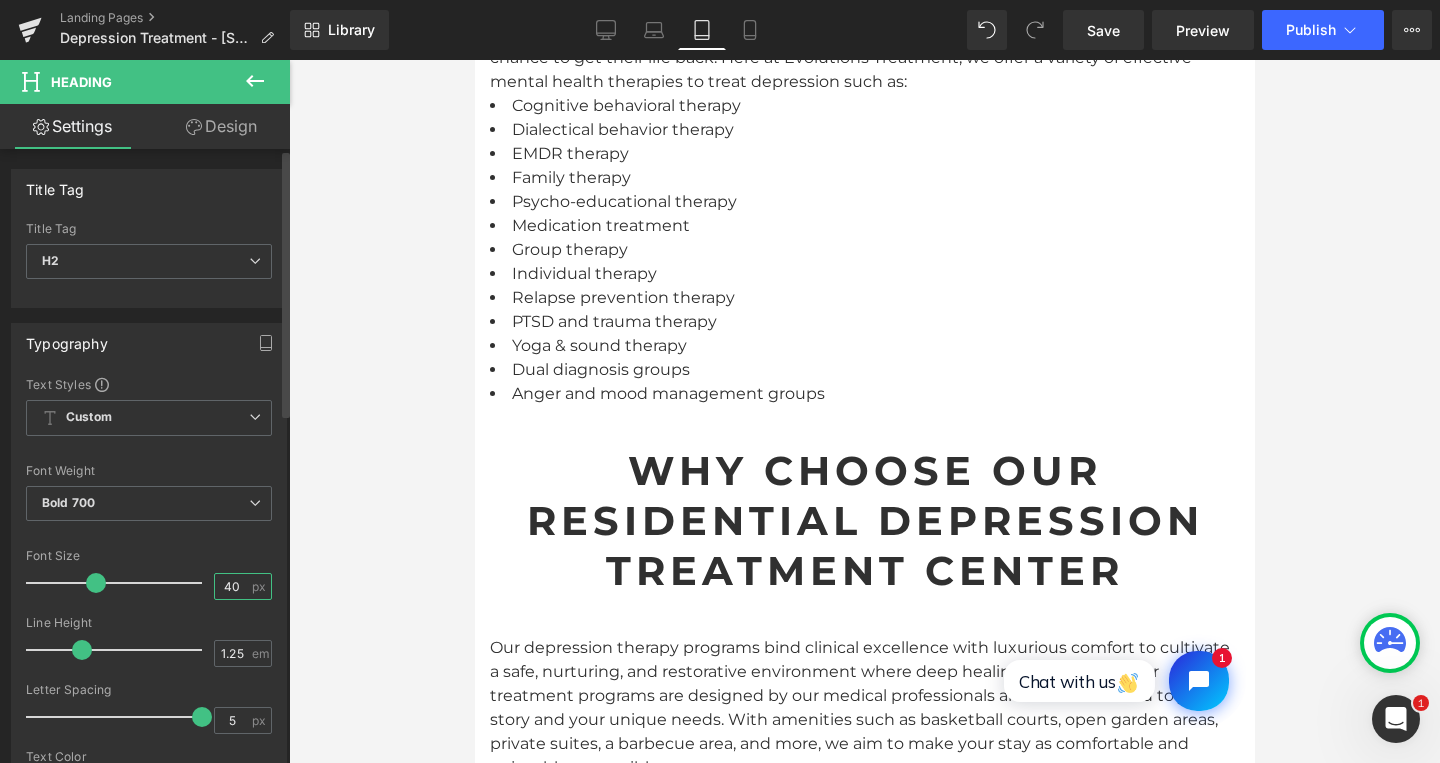 click on "40" at bounding box center [232, 586] 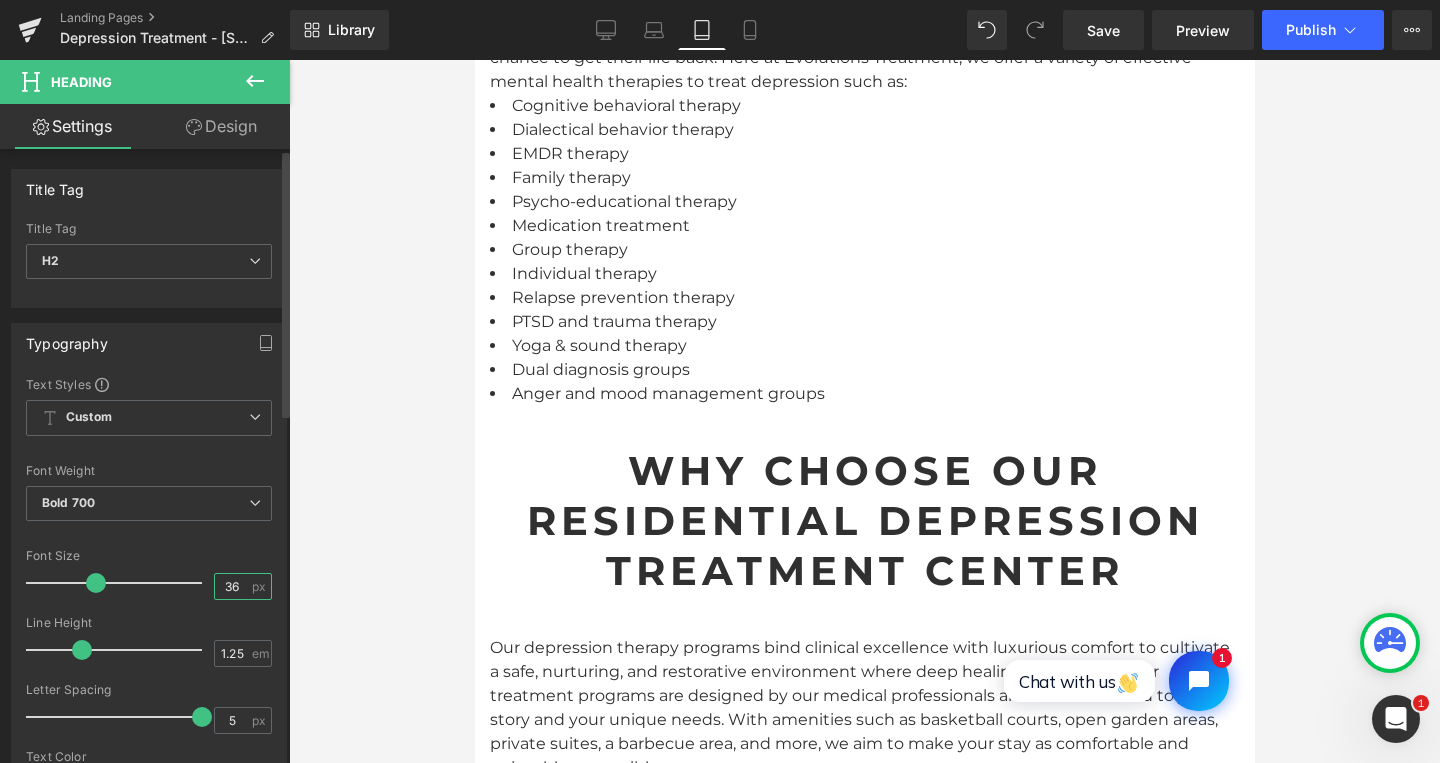 type on "36" 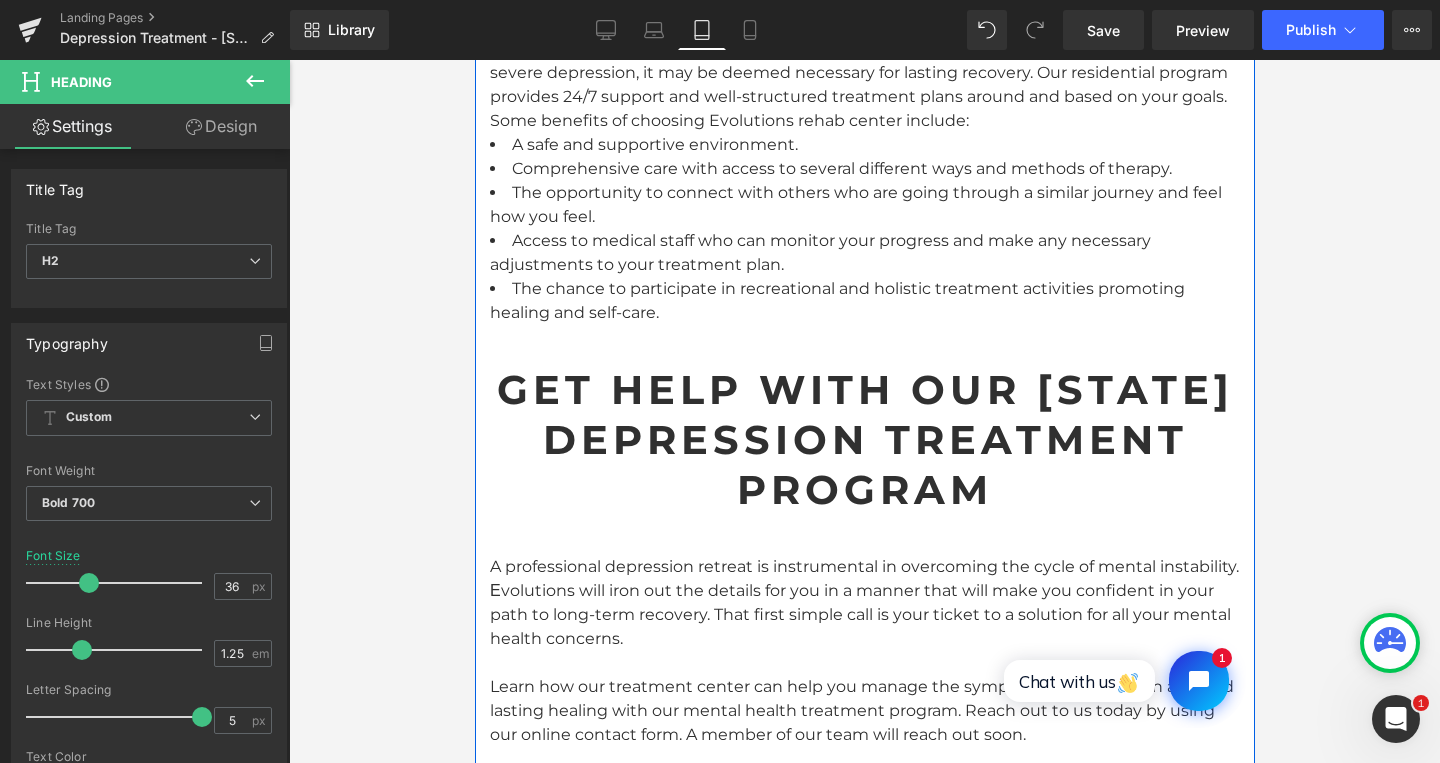 scroll, scrollTop: 4720, scrollLeft: 0, axis: vertical 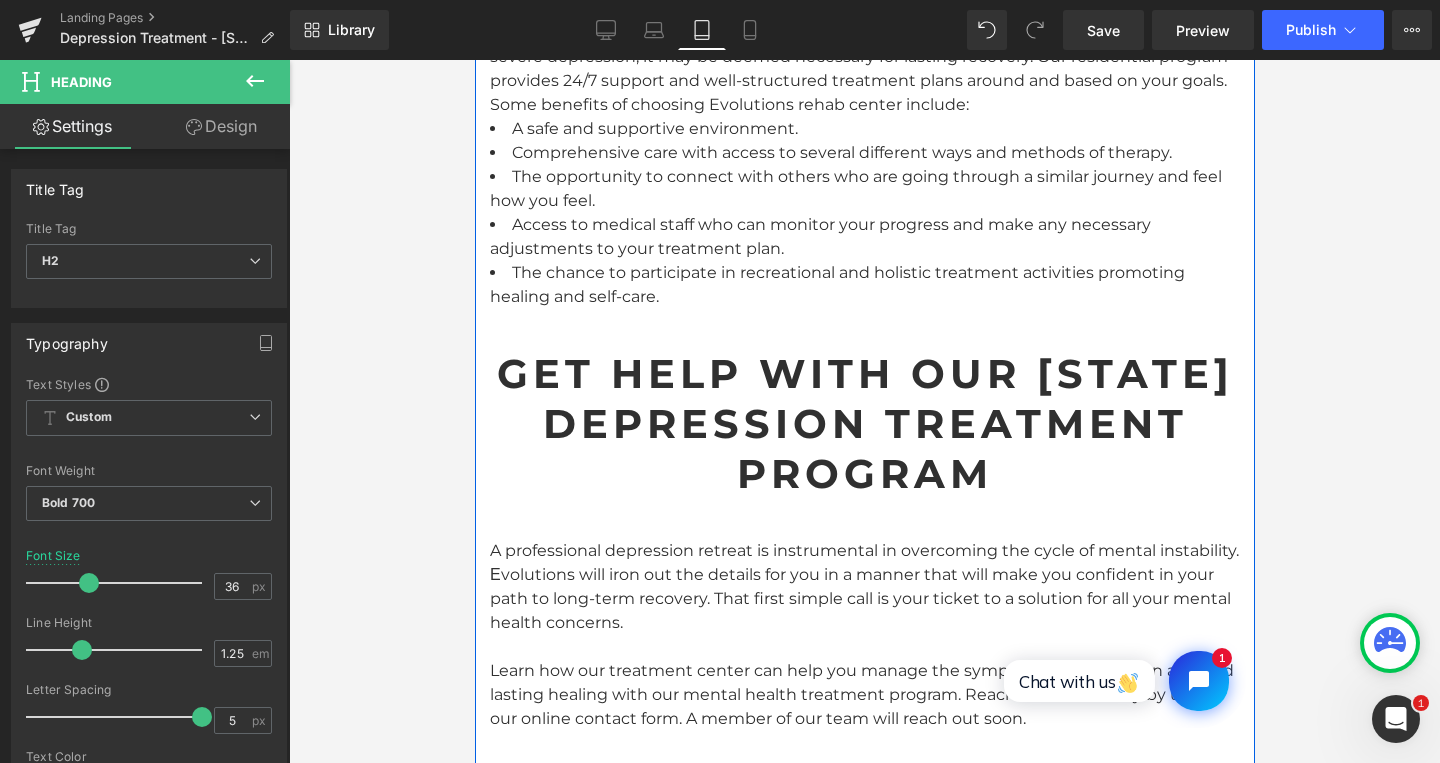 click on "Get Help with Our Florida Depression Treatment Program" at bounding box center [864, 424] 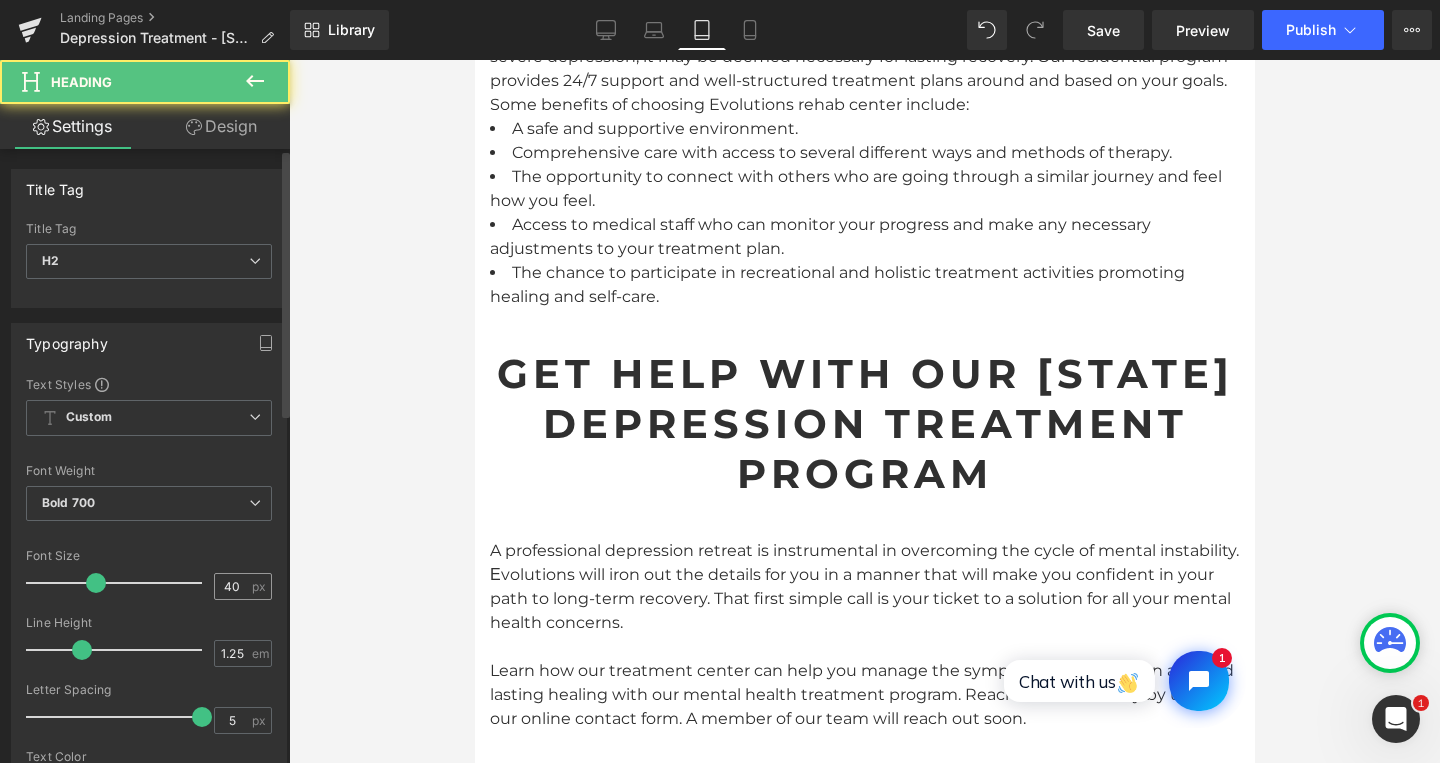 click on "40" at bounding box center (232, 586) 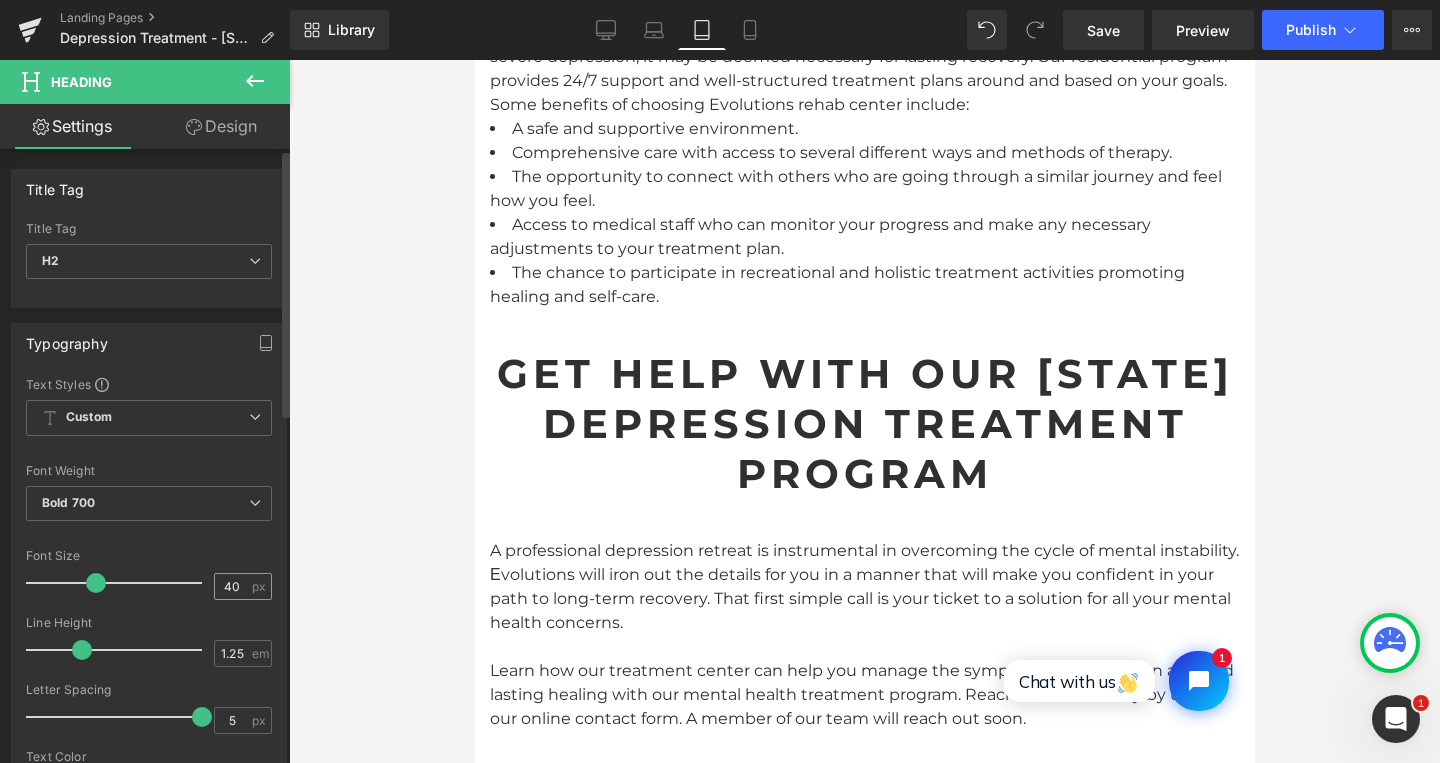 click on "40" at bounding box center (232, 586) 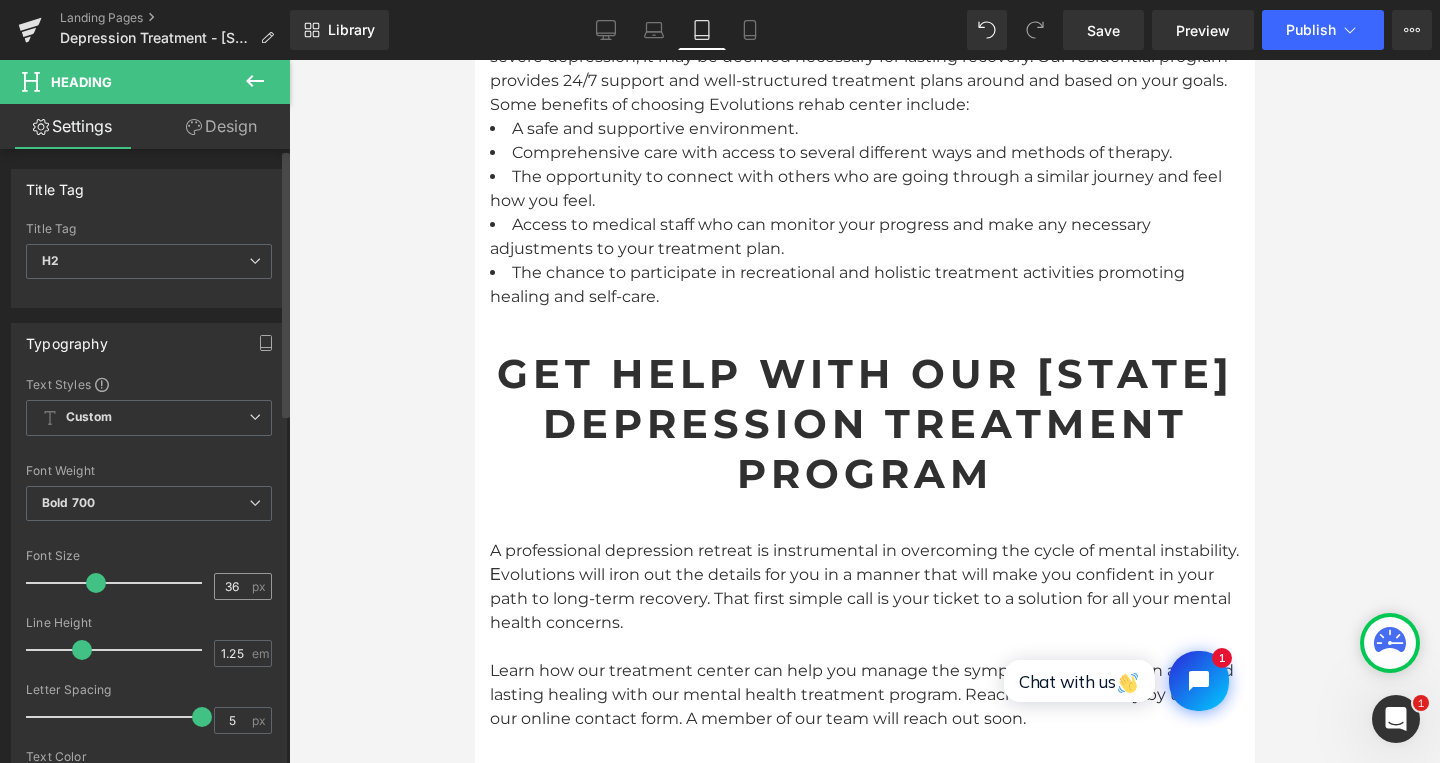 type on "36" 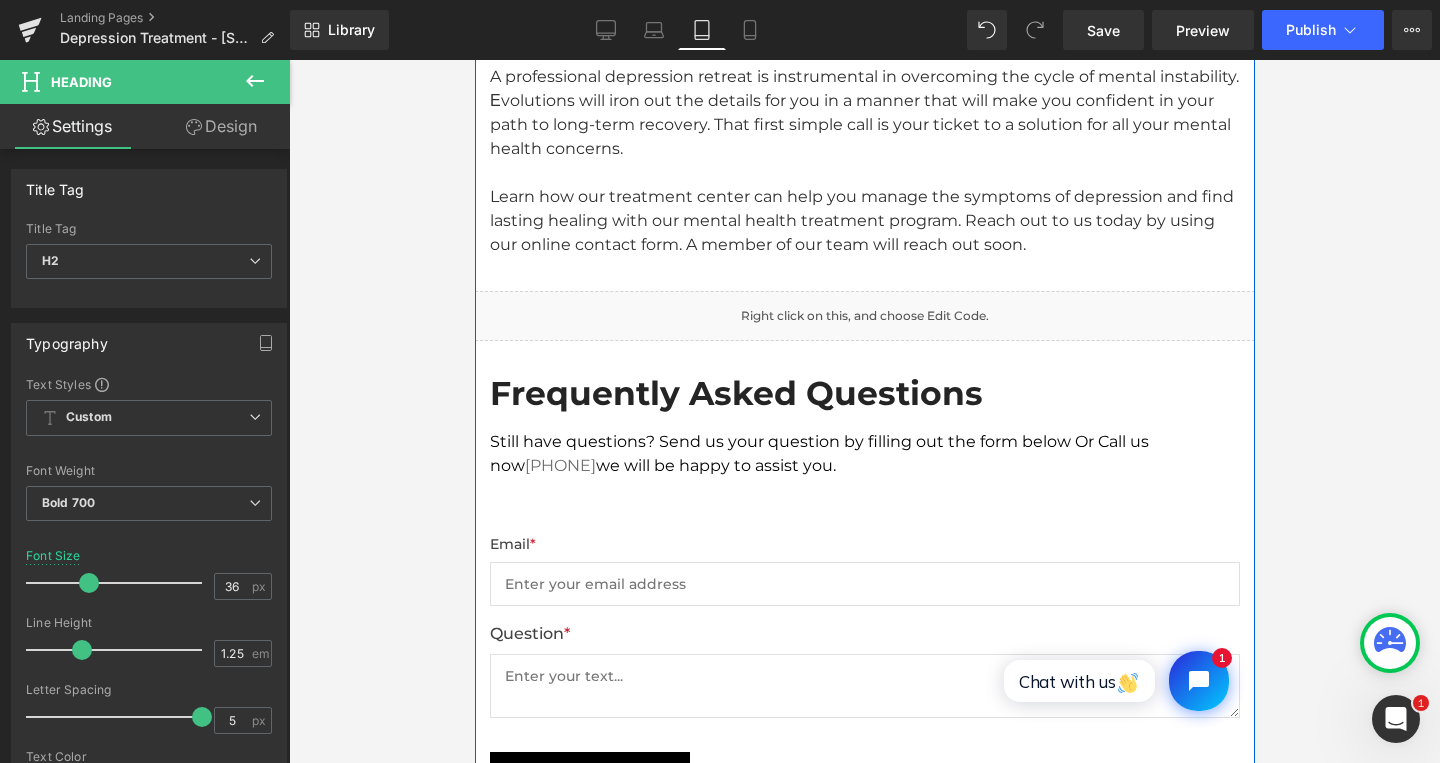 scroll, scrollTop: 5248, scrollLeft: 0, axis: vertical 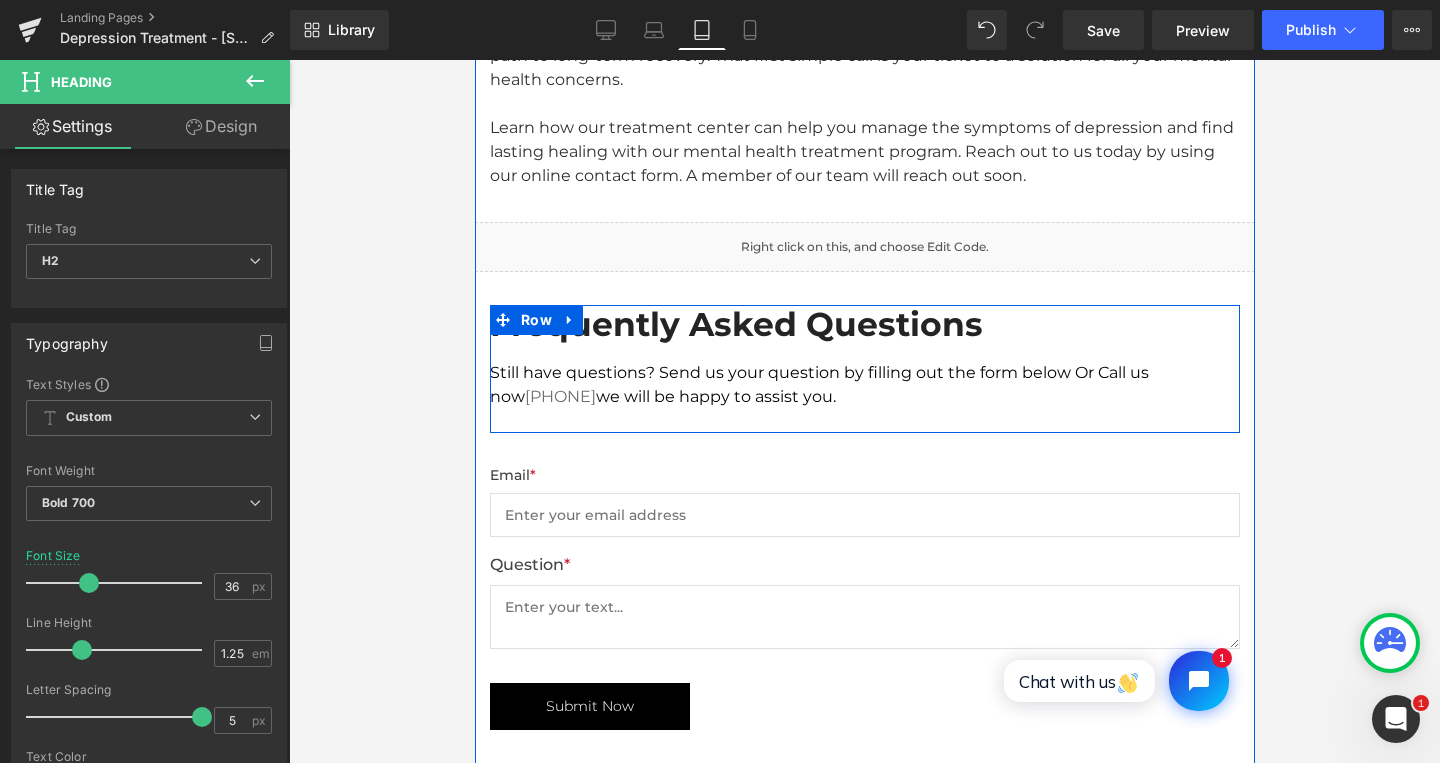 click on "Frequently Asked Questions" at bounding box center (864, 325) 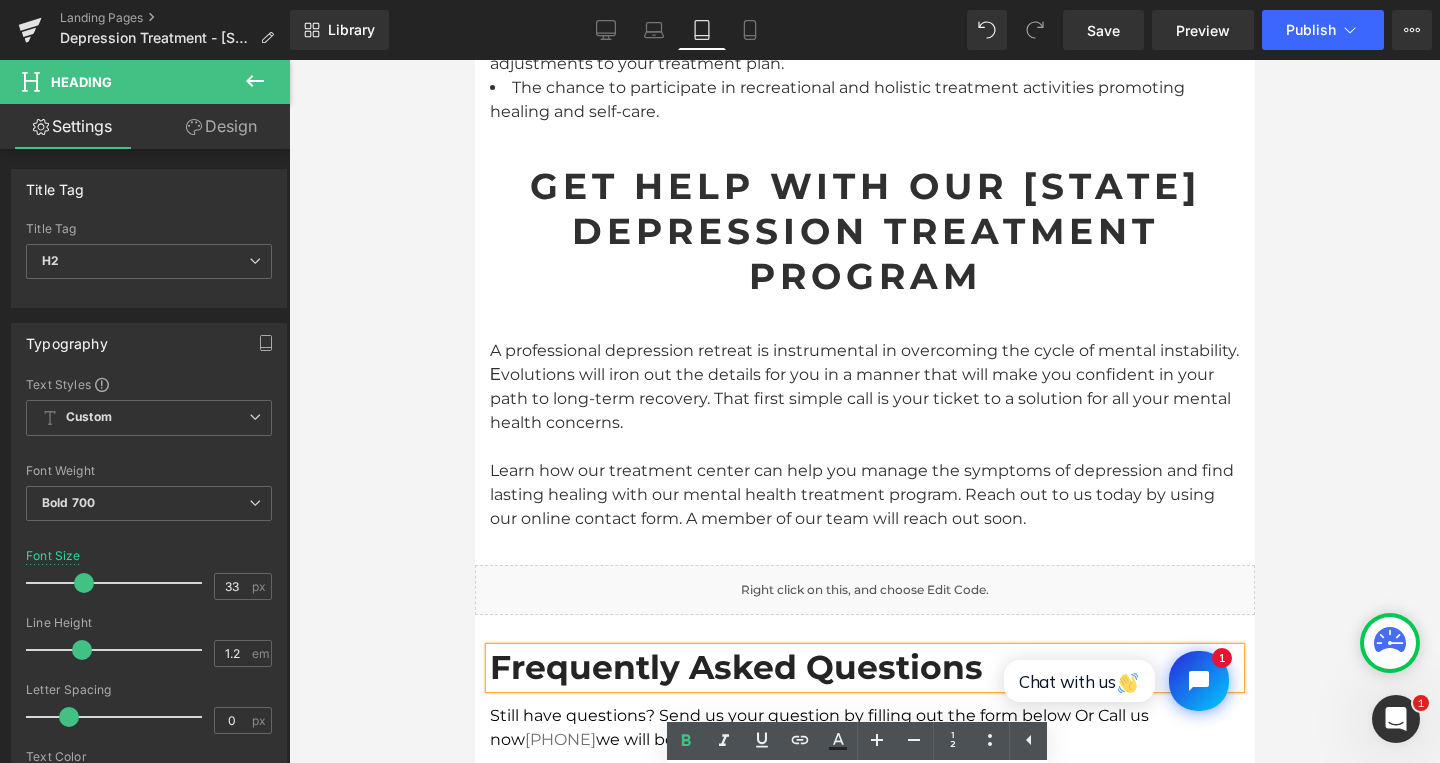 scroll, scrollTop: 4848, scrollLeft: 0, axis: vertical 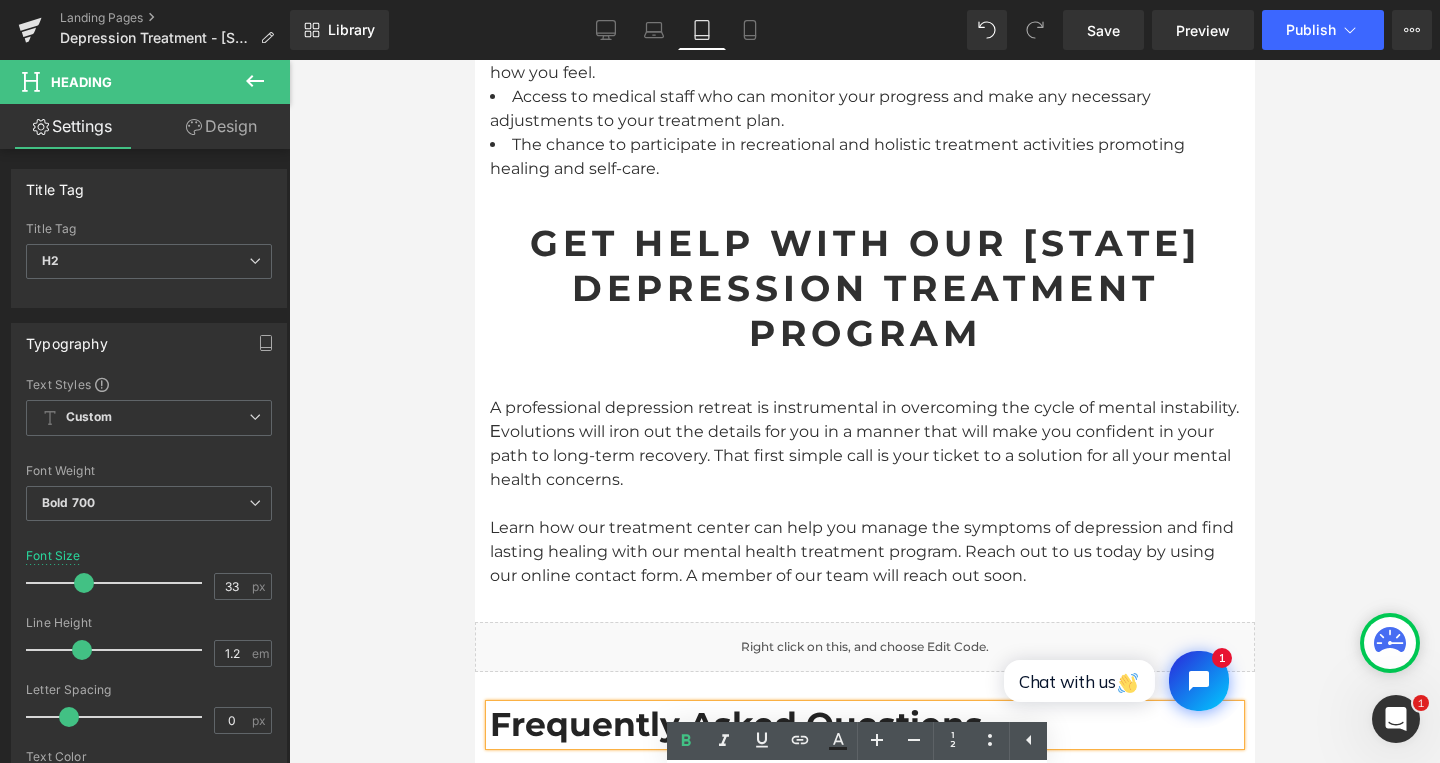 click on "Get Help with Our Florida Depression Treatment Program" at bounding box center [864, 288] 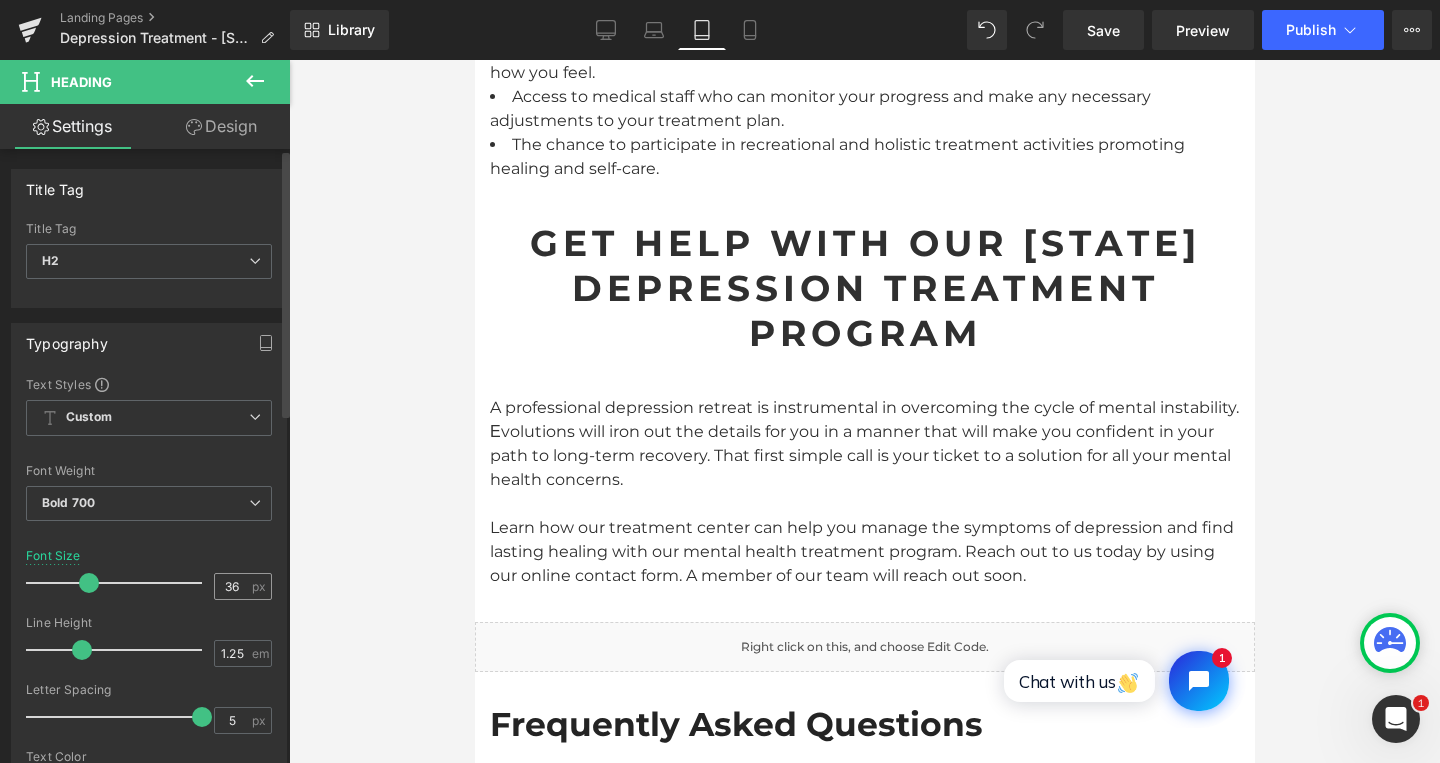 click on "36" at bounding box center [232, 586] 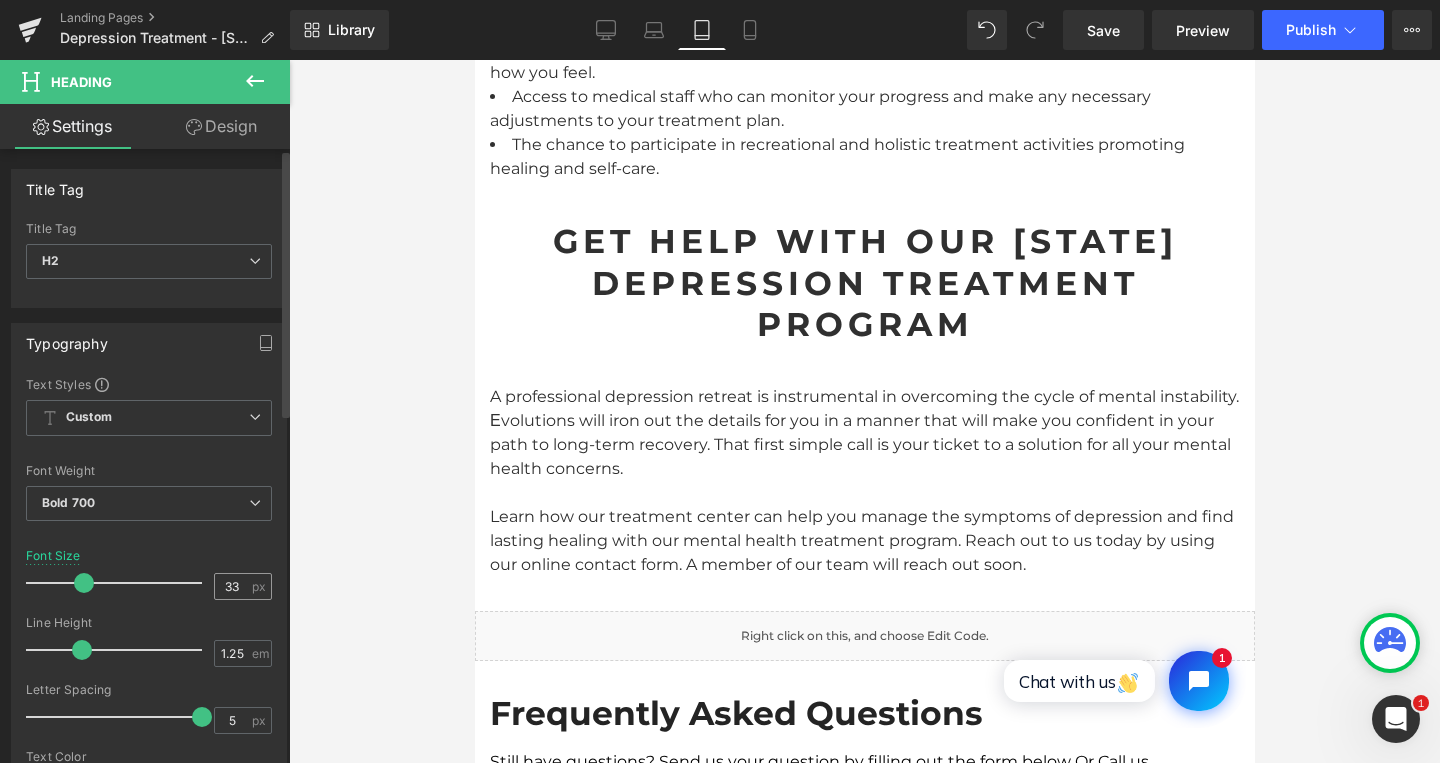 type on "33" 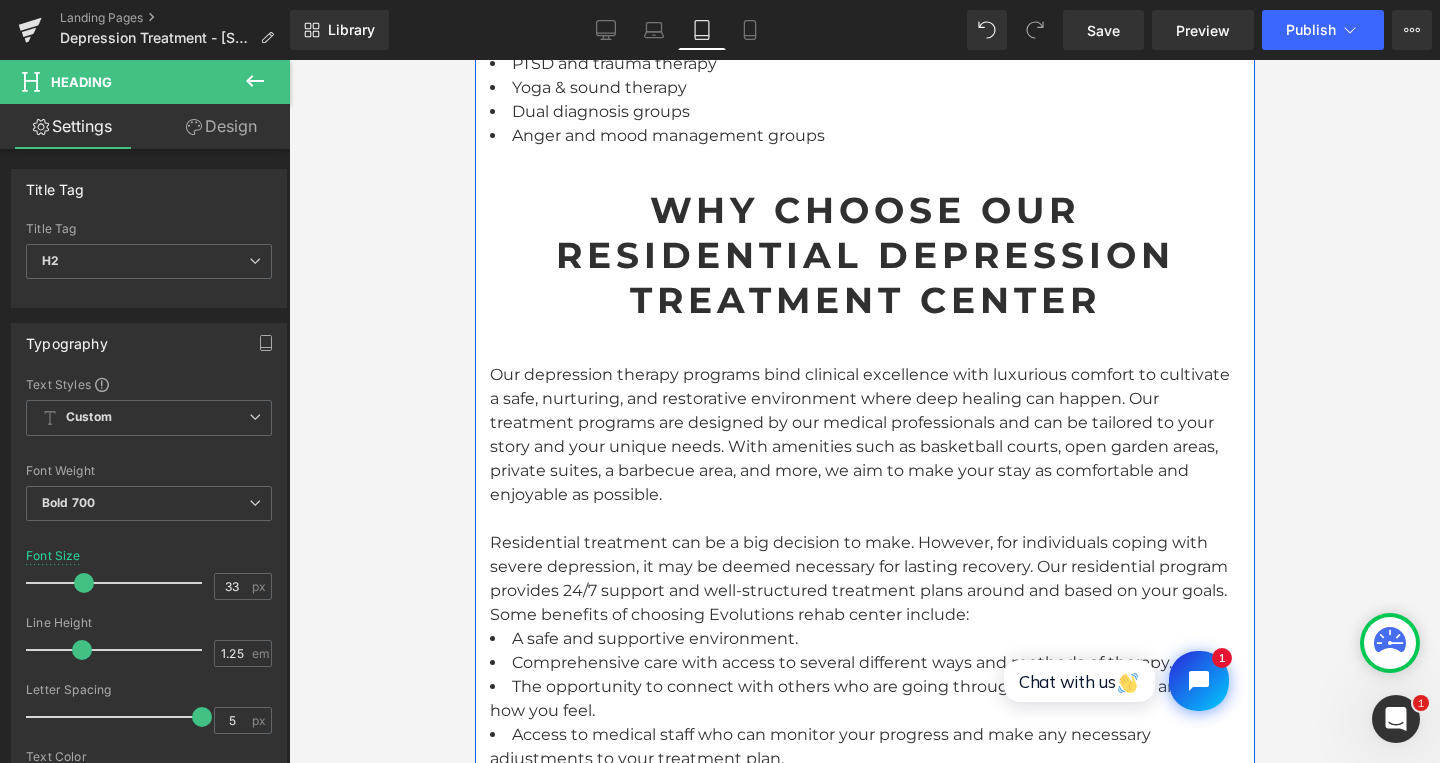 scroll, scrollTop: 4208, scrollLeft: 0, axis: vertical 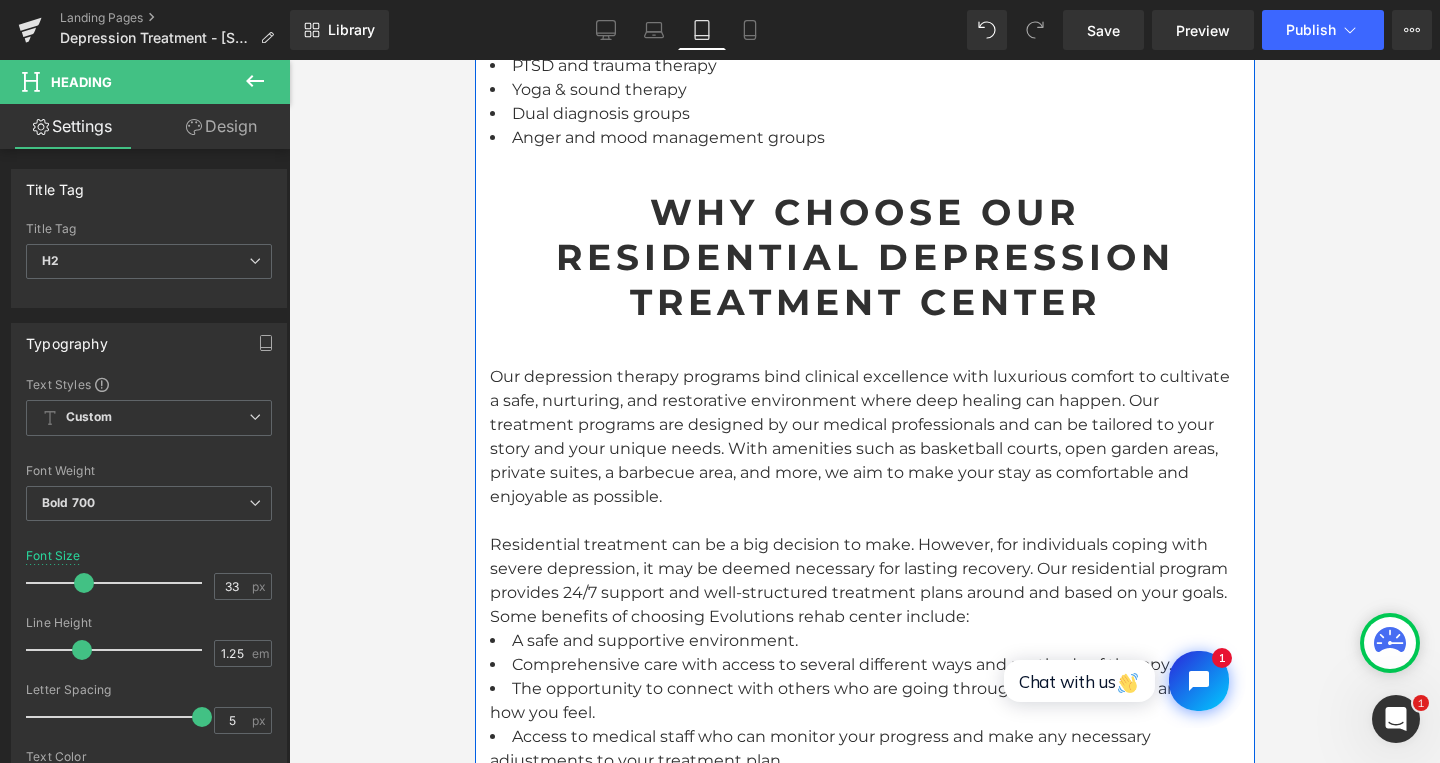 click on "Why Choose Our Residential Depression Treatment Center" at bounding box center (864, 257) 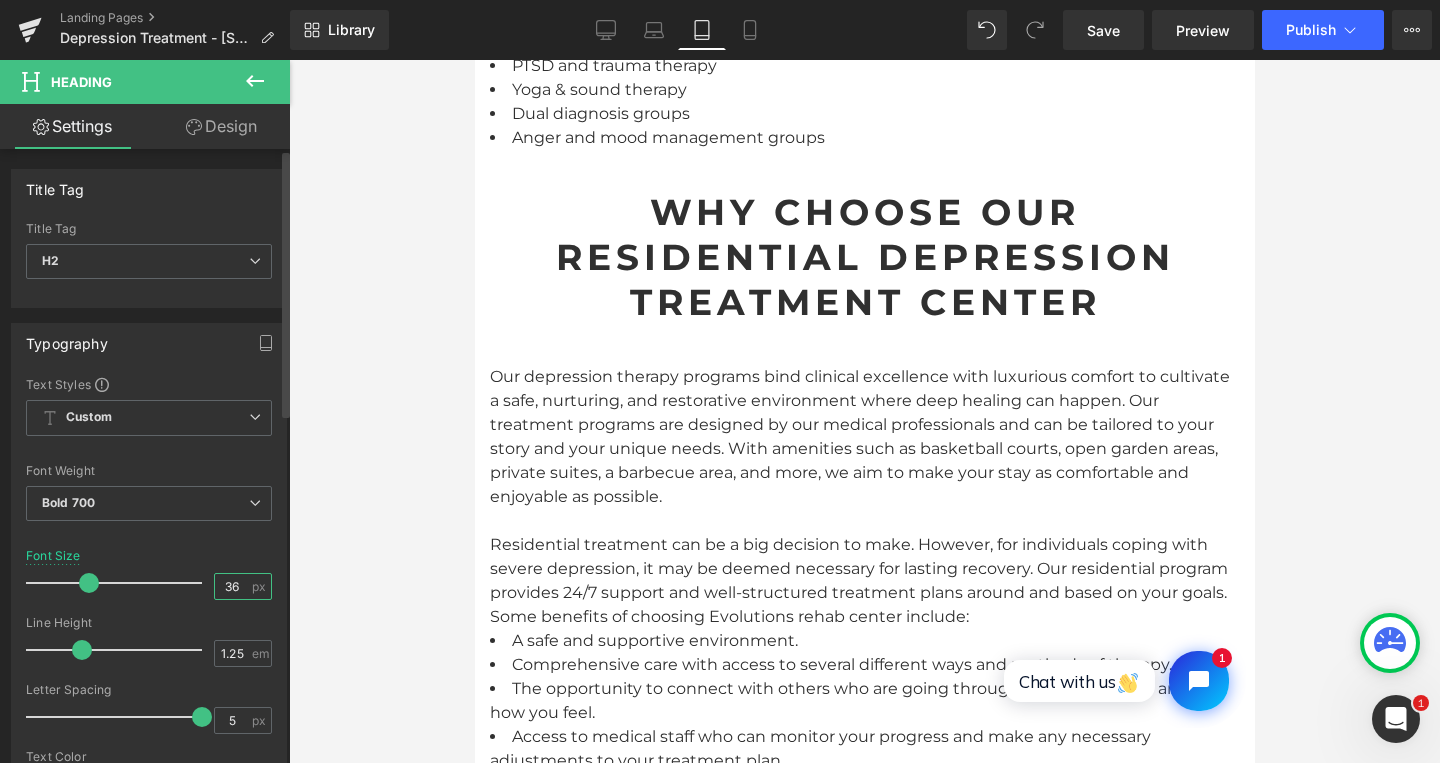 click on "36" at bounding box center [232, 586] 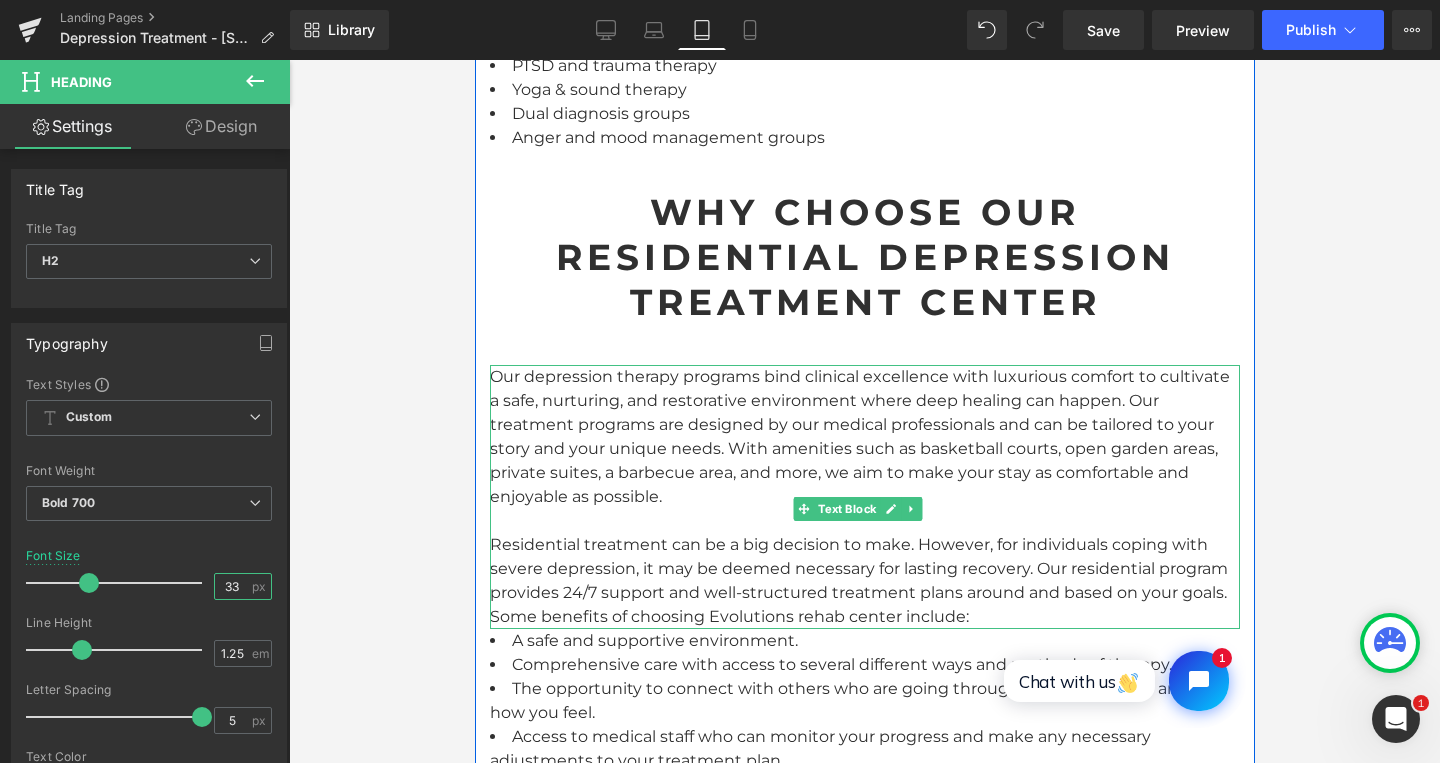 type on "33" 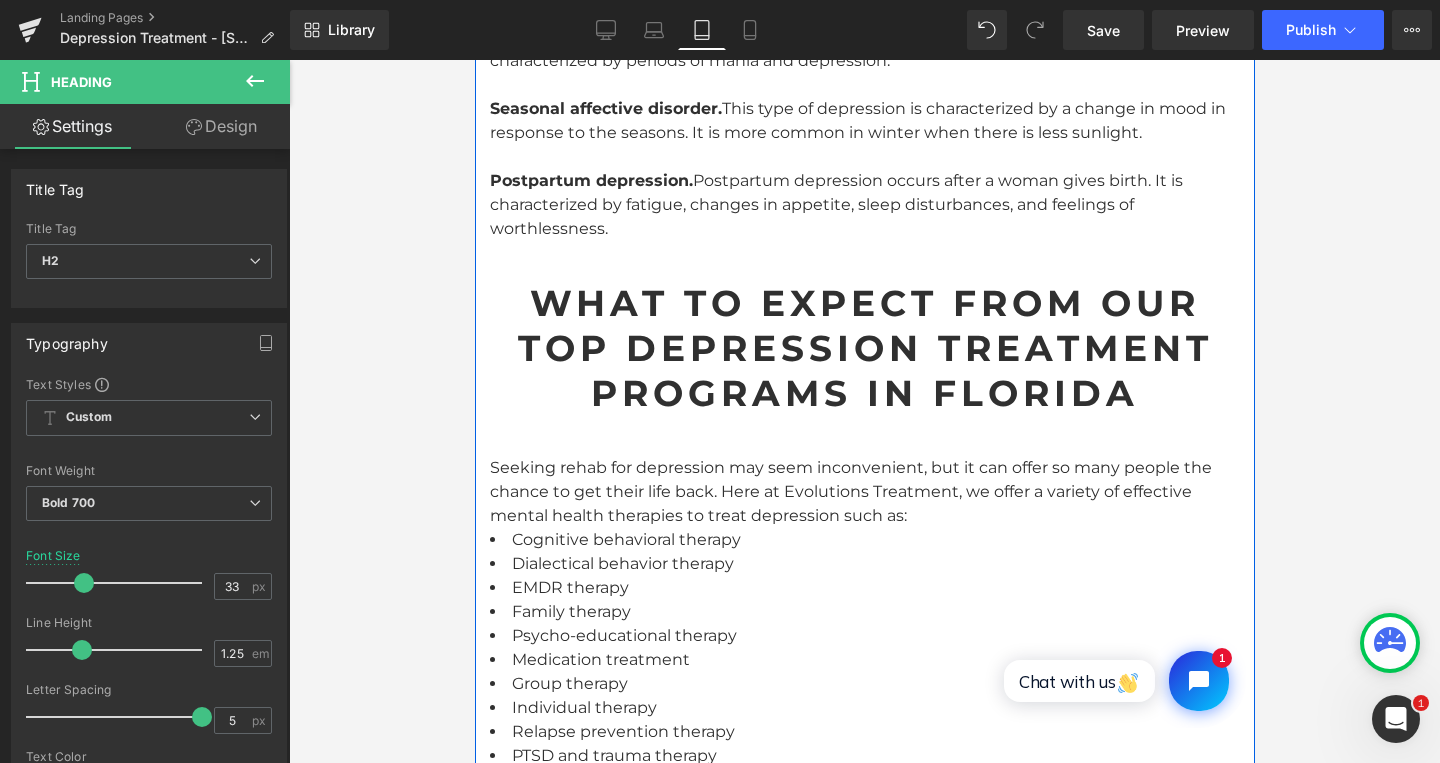 scroll, scrollTop: 3392, scrollLeft: 0, axis: vertical 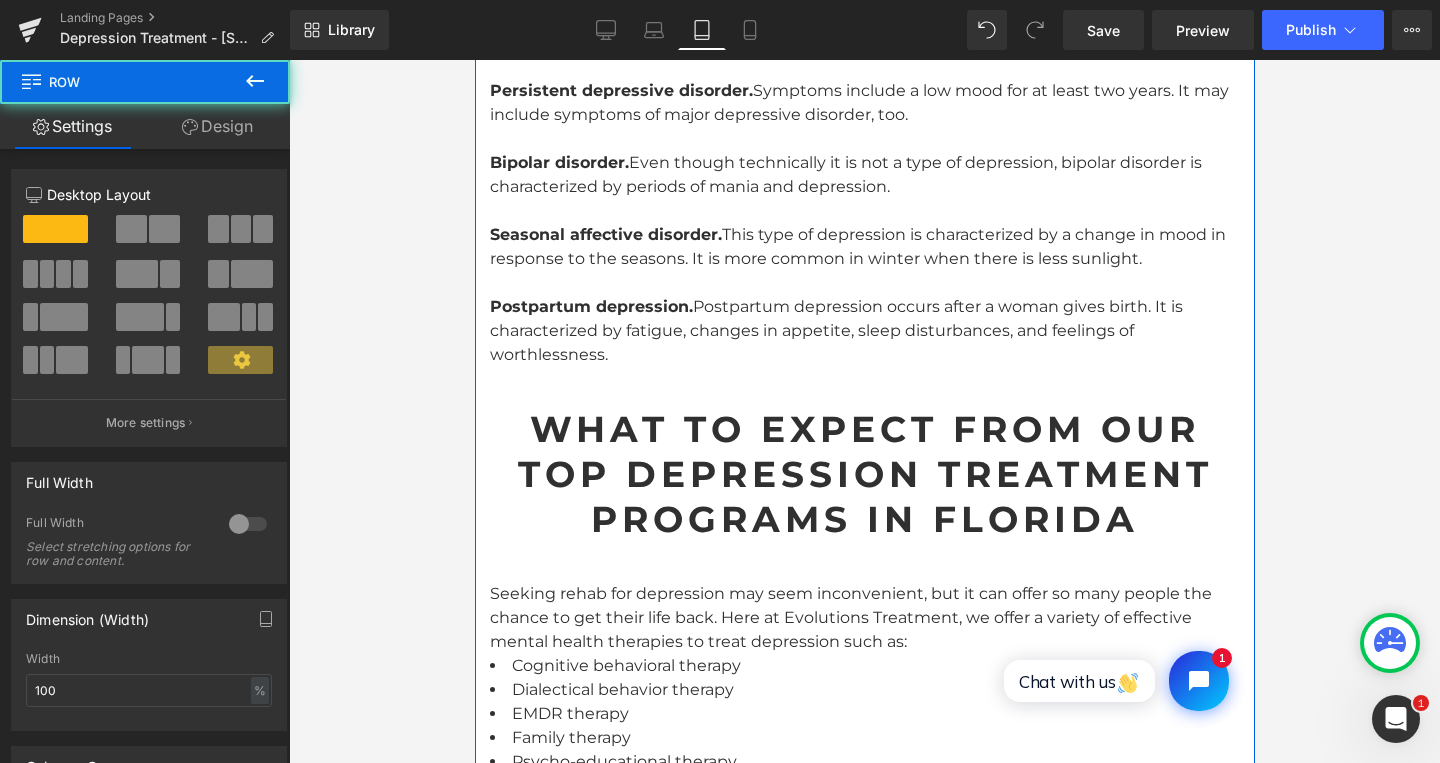click on "Evolutions Rehab Center – Trusted Depression Rehab Center in Florida
Heading
With  depression increasing by 60% in just 10 years , Florida residents - particularly women and adolescents - face an urgent need for expert, long-term care. Evolutions bridges this gap with an evidence-based individual therapy program within an environment that promotes dignity, trust, and sustainable healing. Our approach to depression treatment in Florida is fully integrated and clinically advanced. We begin with a thorough psychiatric assessment to confirm your diagnosis, evaluate symptom severity, and determine the optimal level of care. In addition, we offer multiple levels of treatment options, depending on the severity of your depression and your lifestyle.  Get help now!
Text Block         What Is Depression? Heading
Text Block         Symptoms of Depression Heading         Text Block         Change in appetite or weight Insomnia or sleeping too much Text Block" at bounding box center (864, 70) 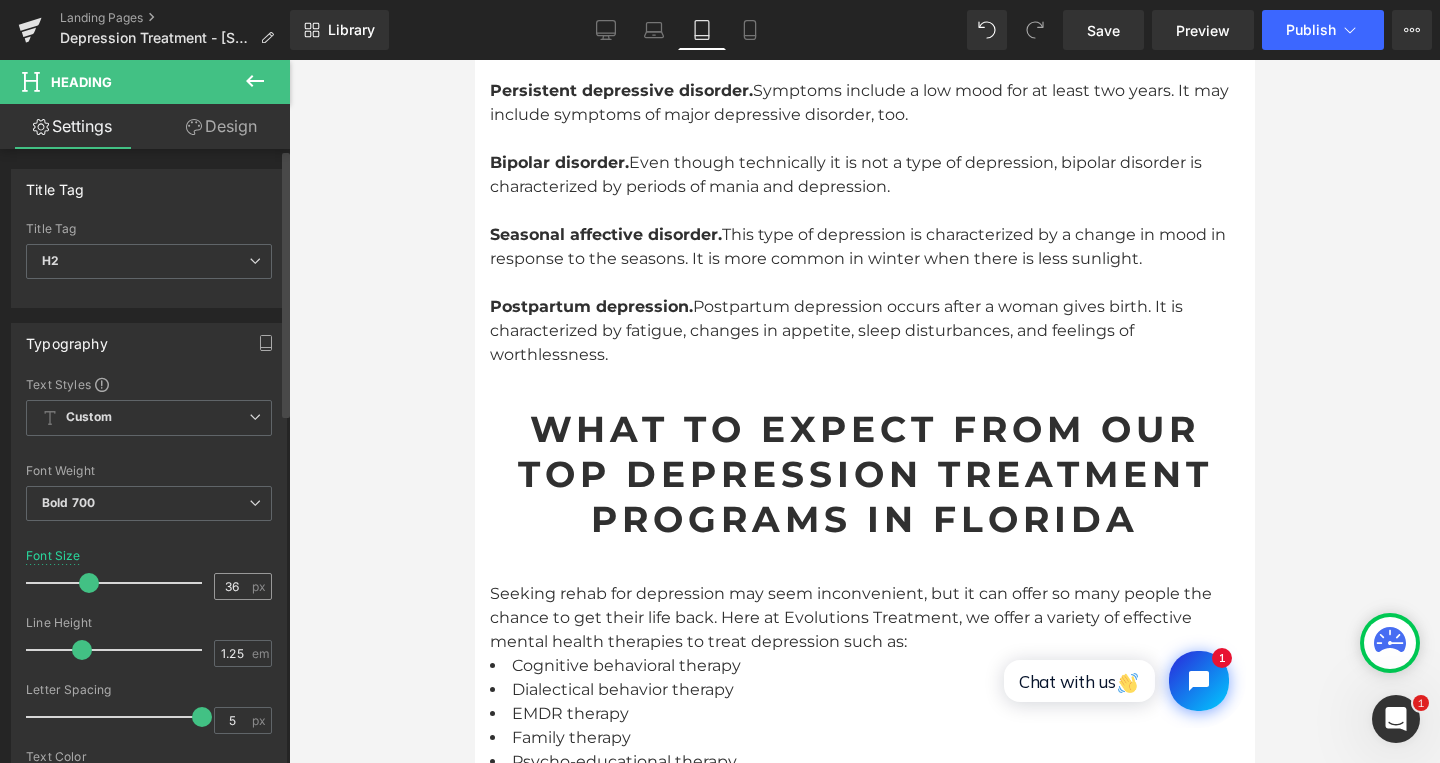 click on "36" at bounding box center [232, 586] 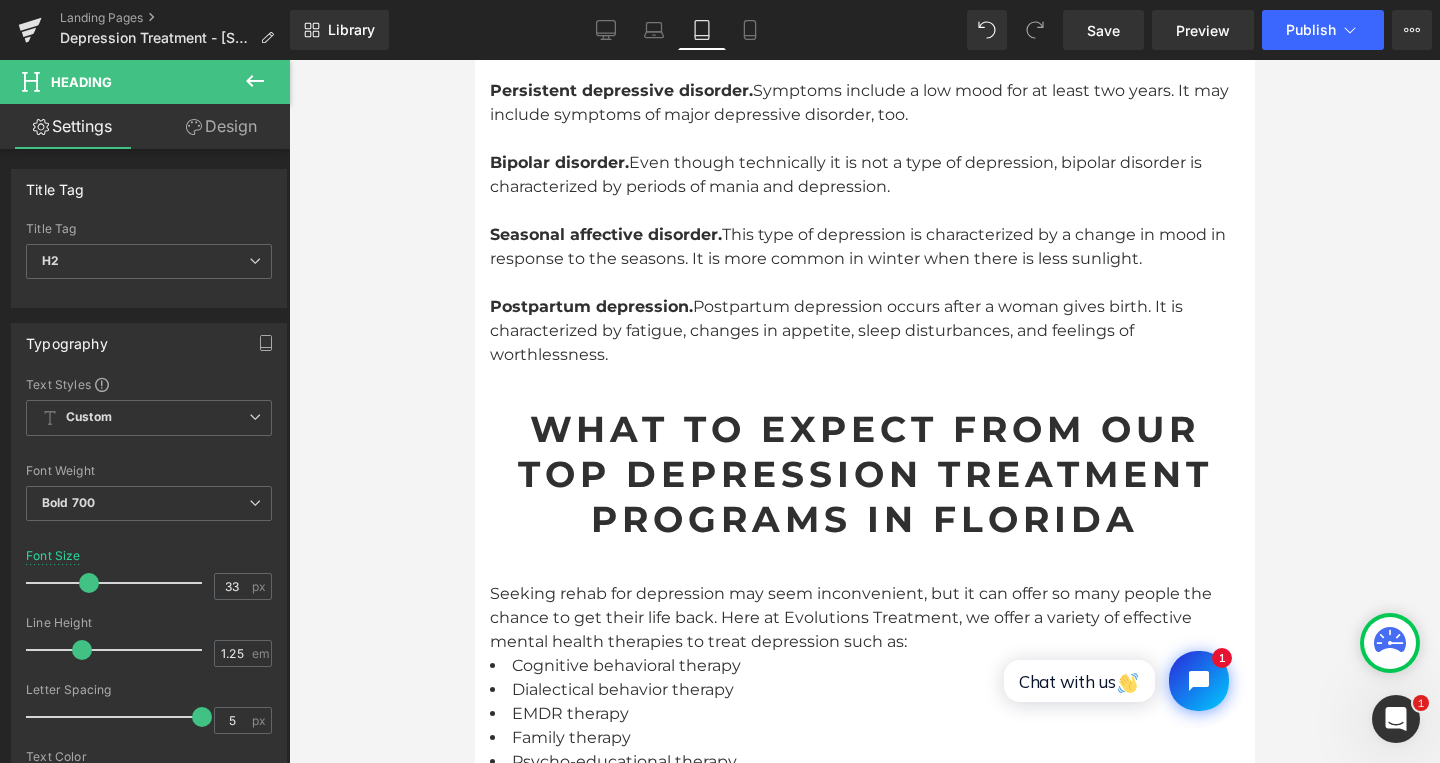 type on "33" 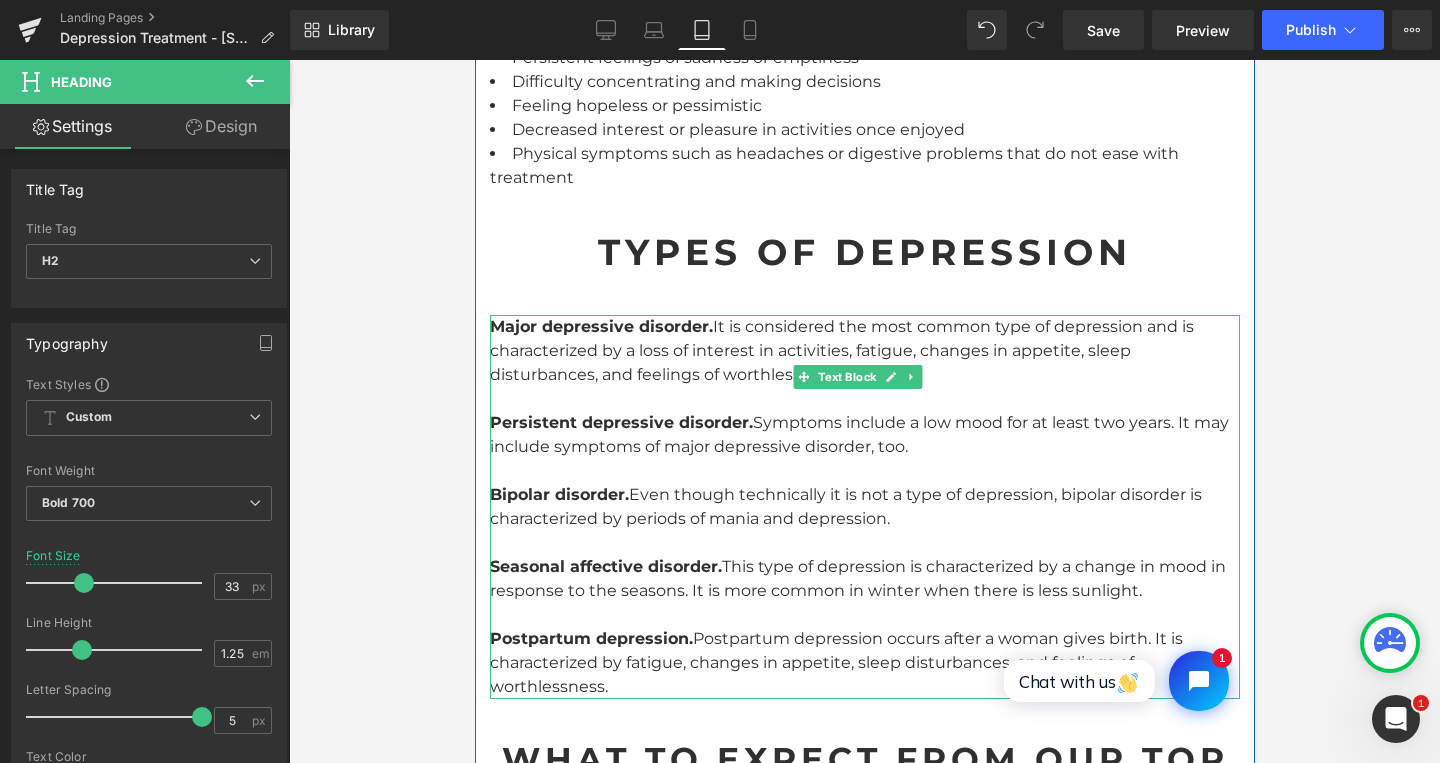 scroll, scrollTop: 3056, scrollLeft: 0, axis: vertical 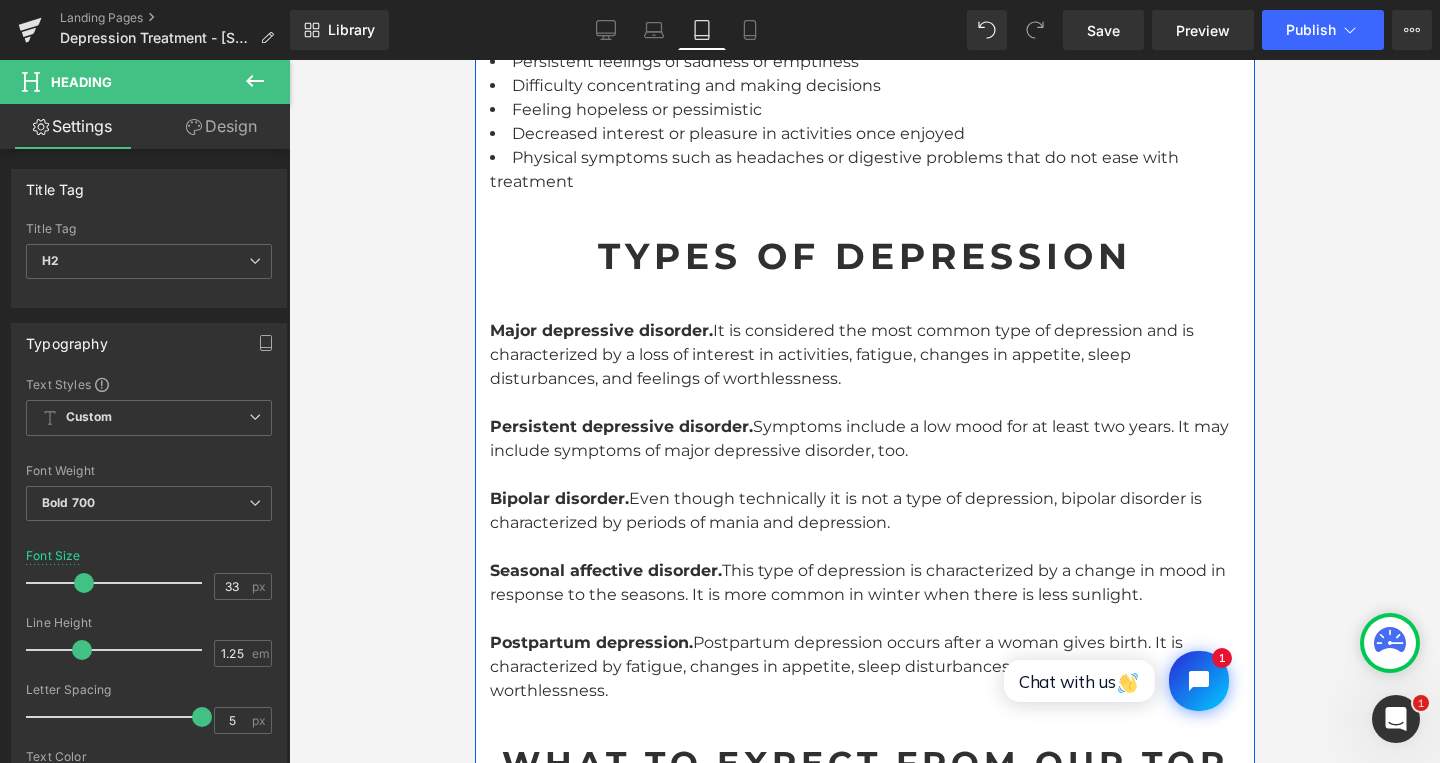 click on "Types of Depression" at bounding box center [864, 256] 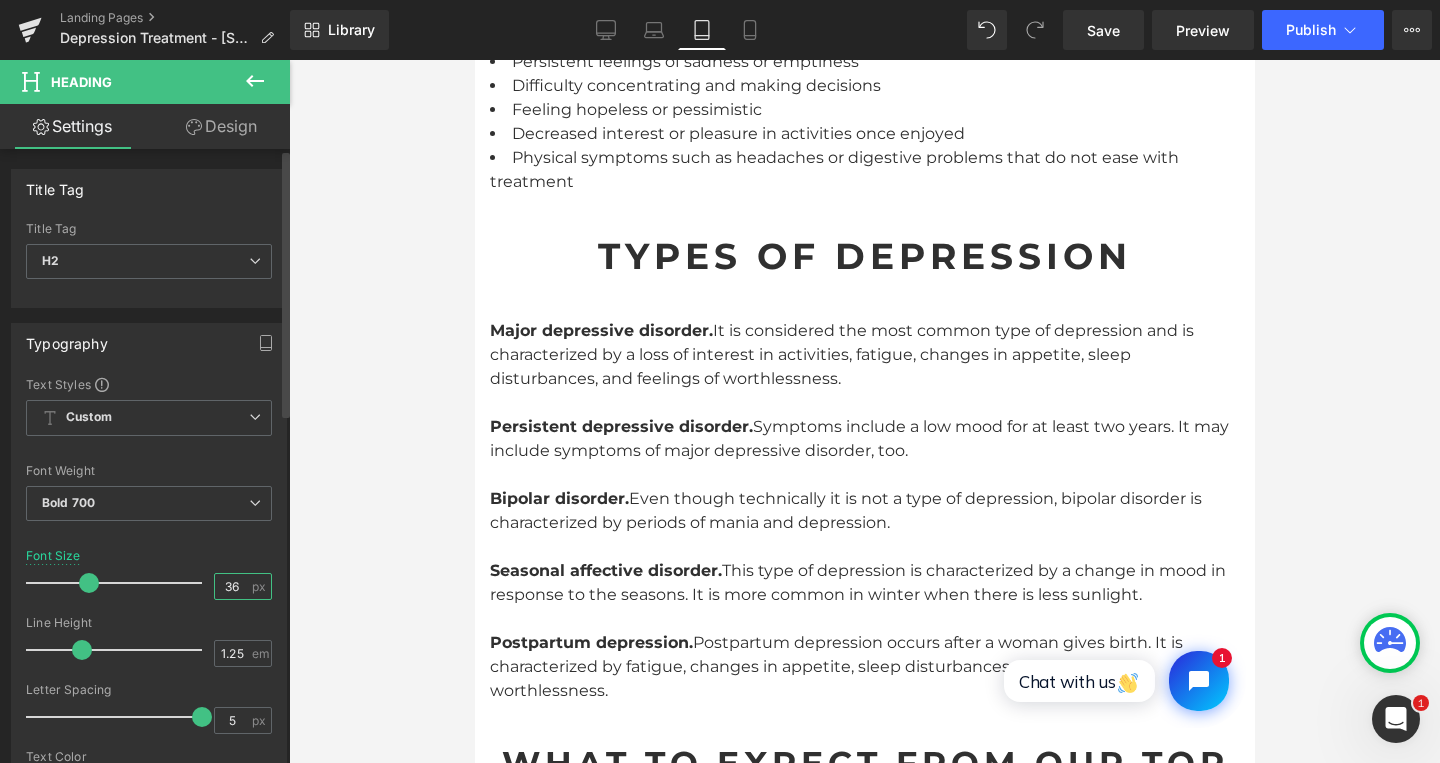 click on "36" at bounding box center (232, 586) 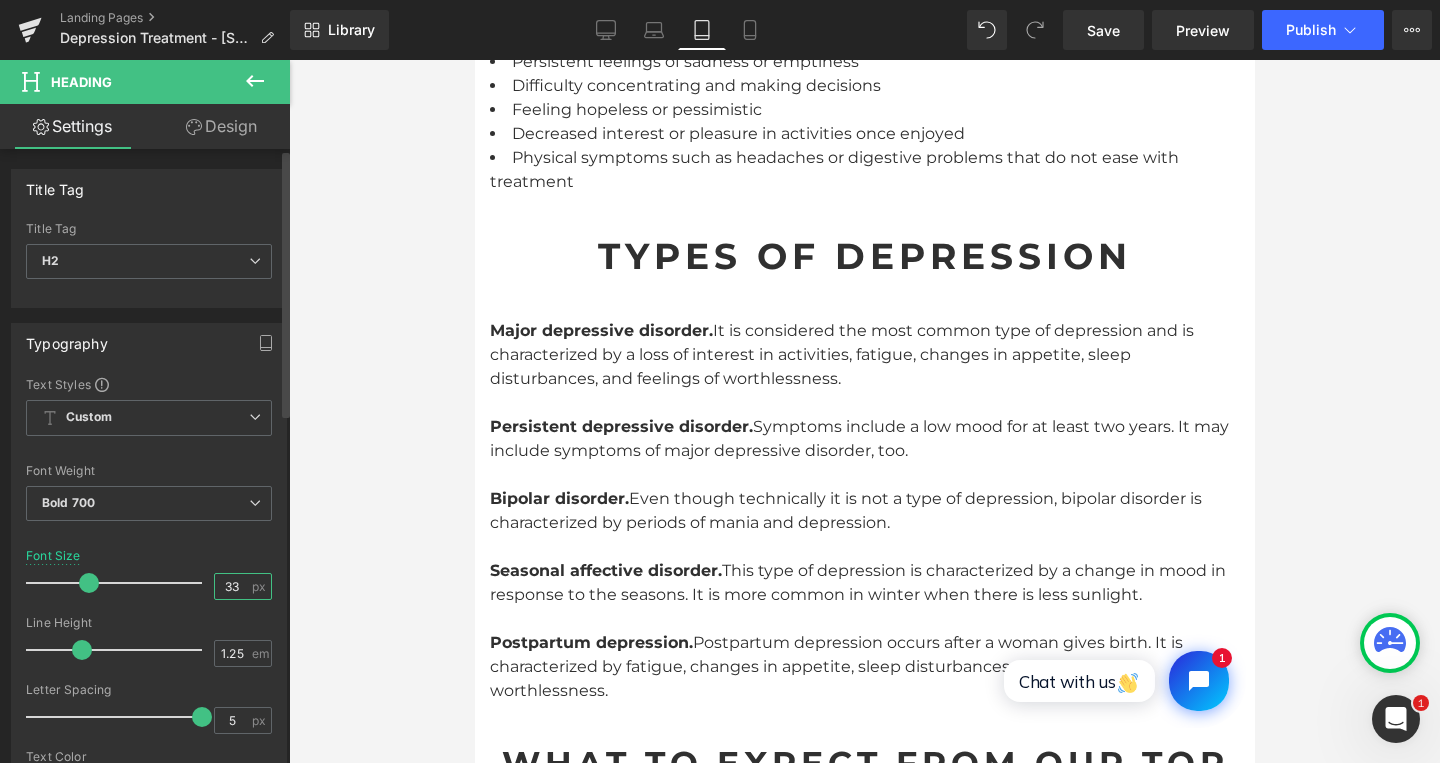 type on "33" 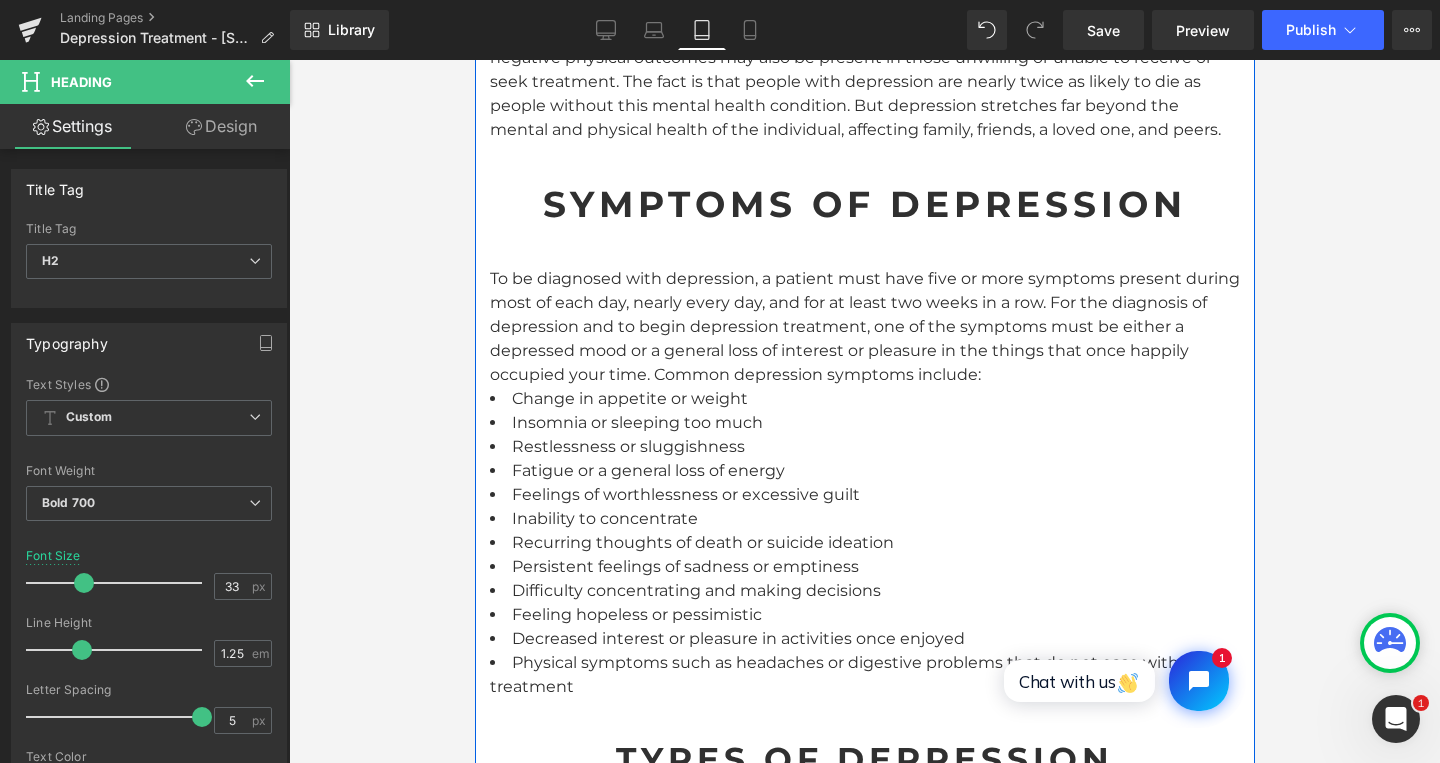 scroll, scrollTop: 2448, scrollLeft: 0, axis: vertical 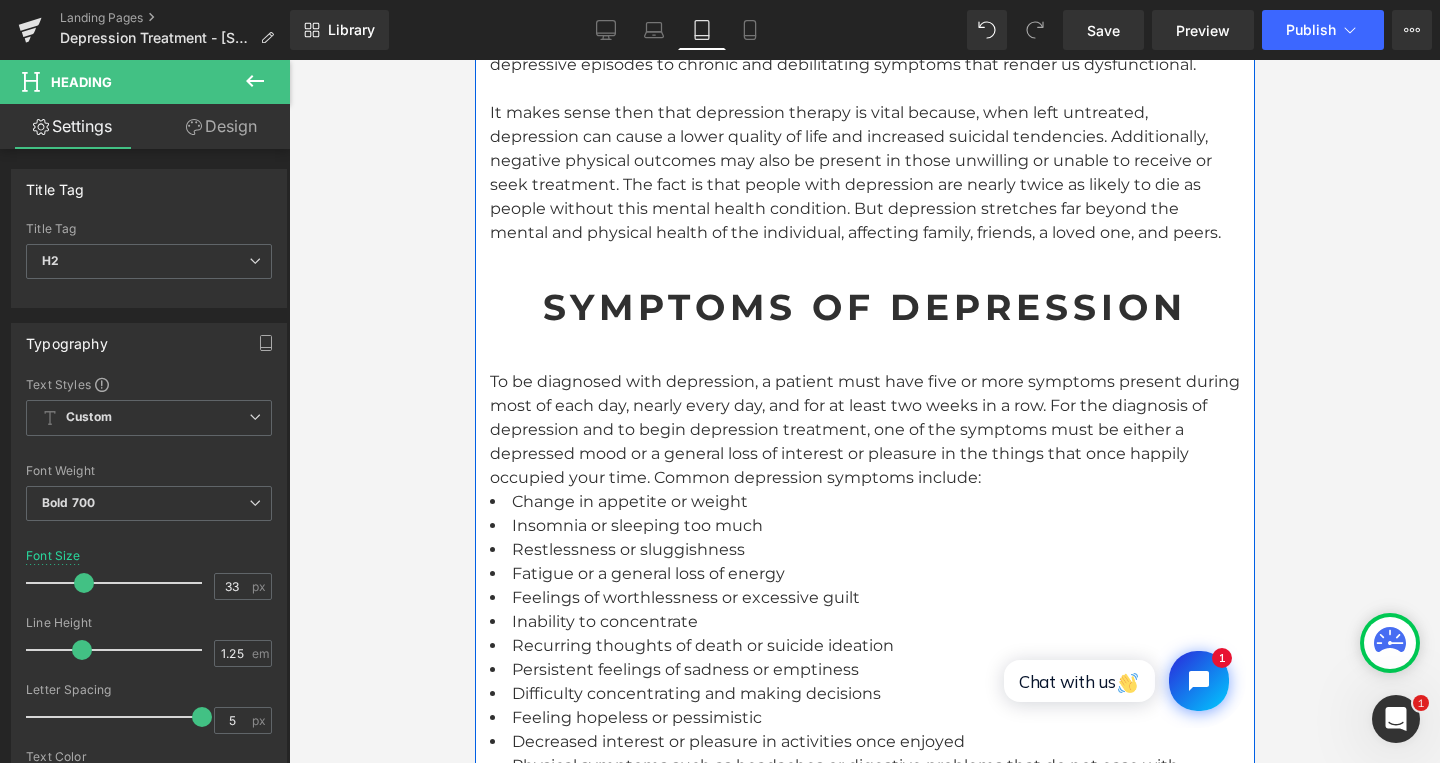 click on "Symptoms of Depression" at bounding box center (864, 307) 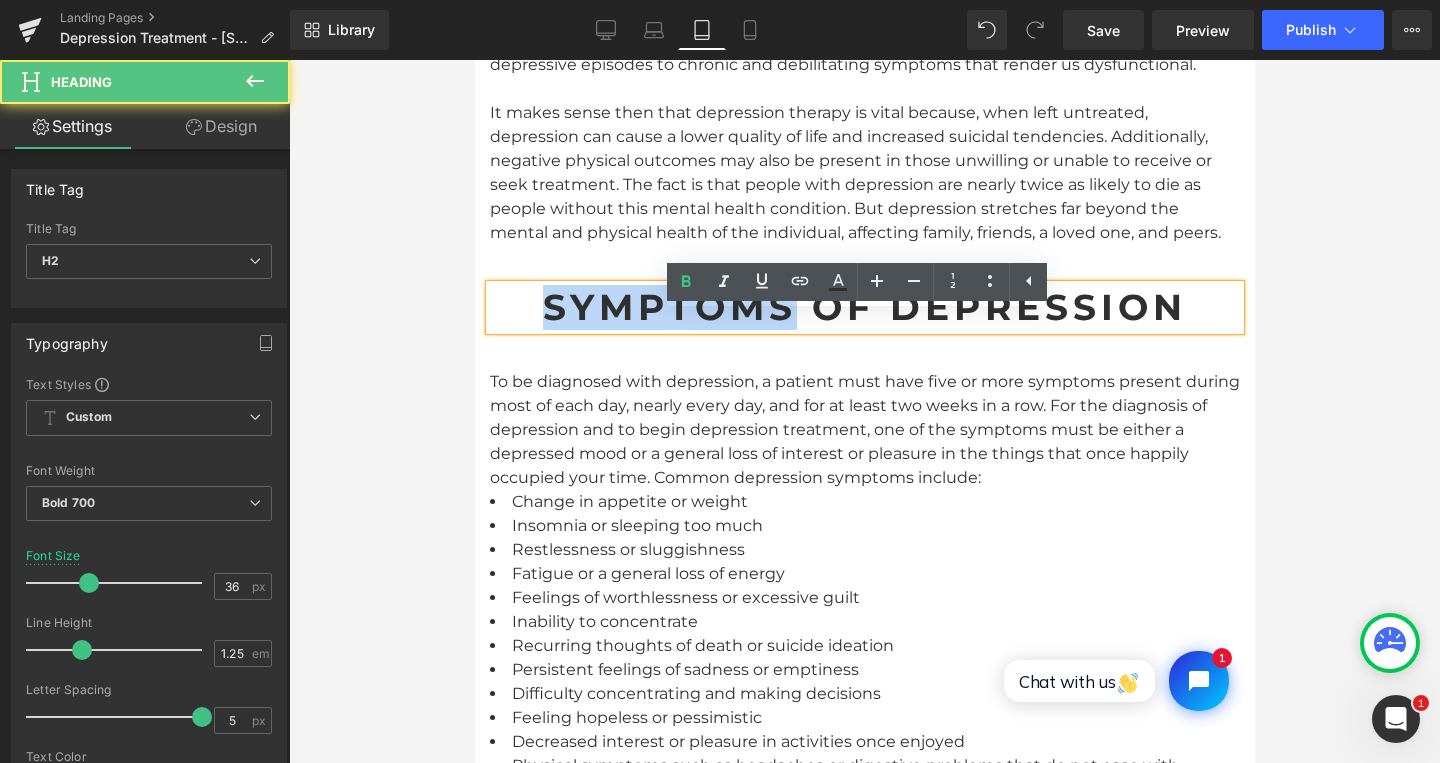 click on "Symptoms of Depression" at bounding box center [864, 307] 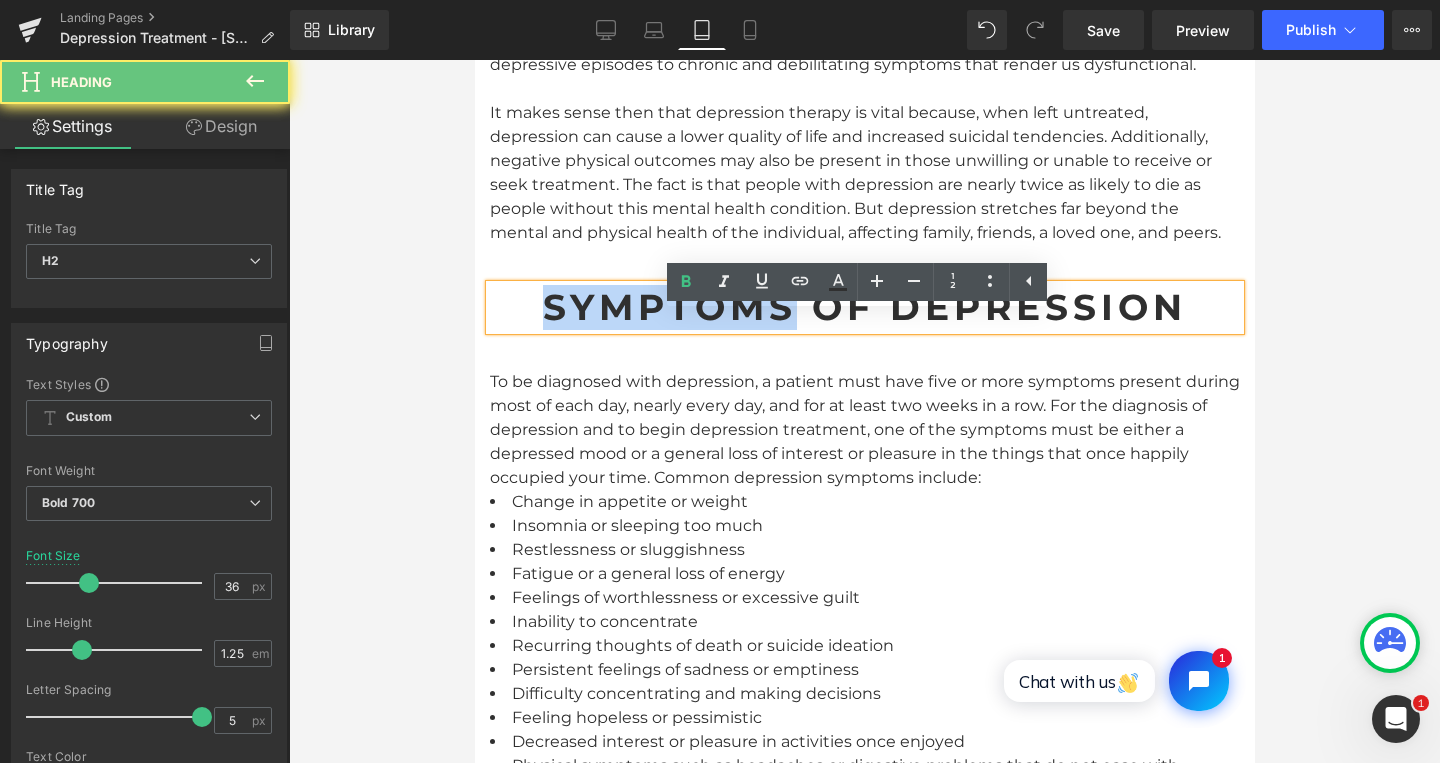 click on "Symptoms of Depression" at bounding box center (864, 307) 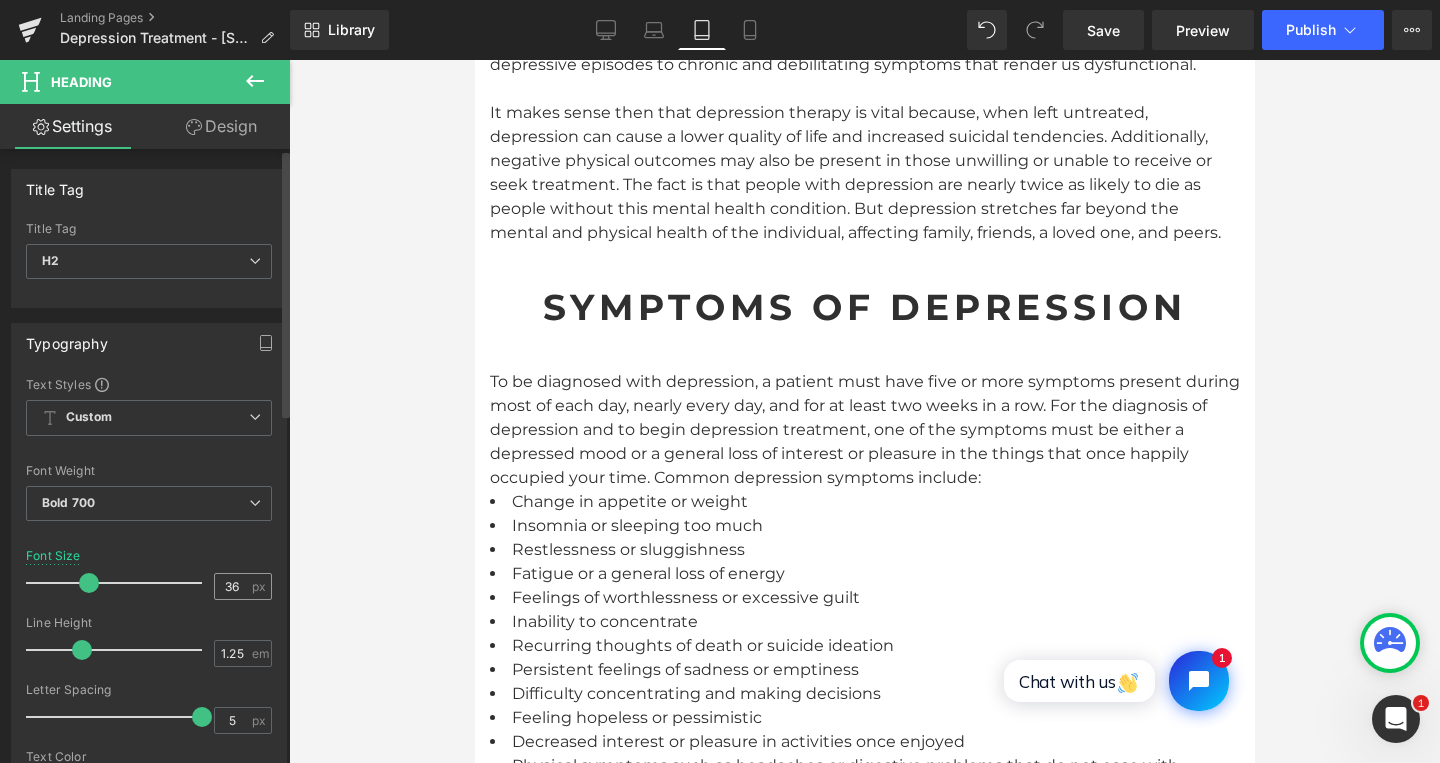 click on "36" at bounding box center (232, 586) 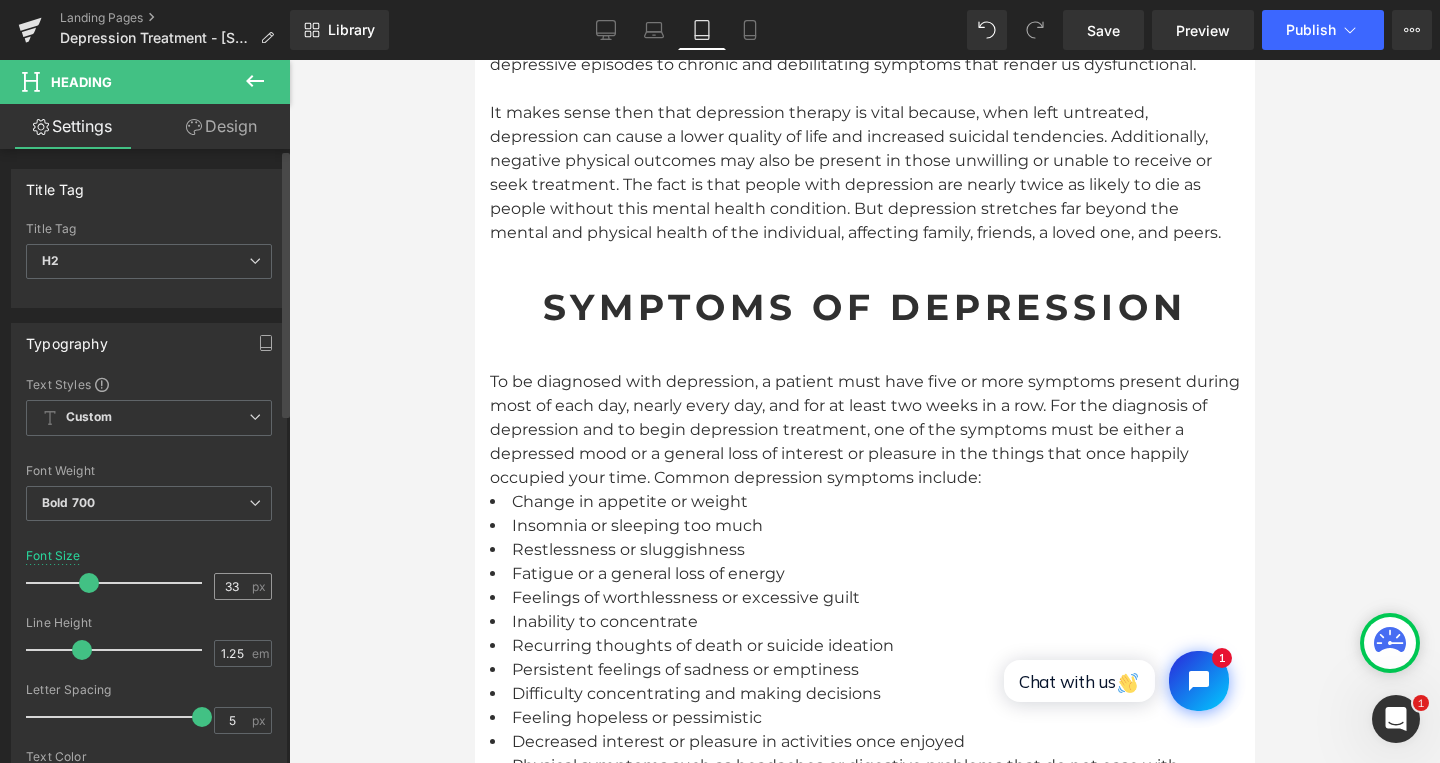 type on "33" 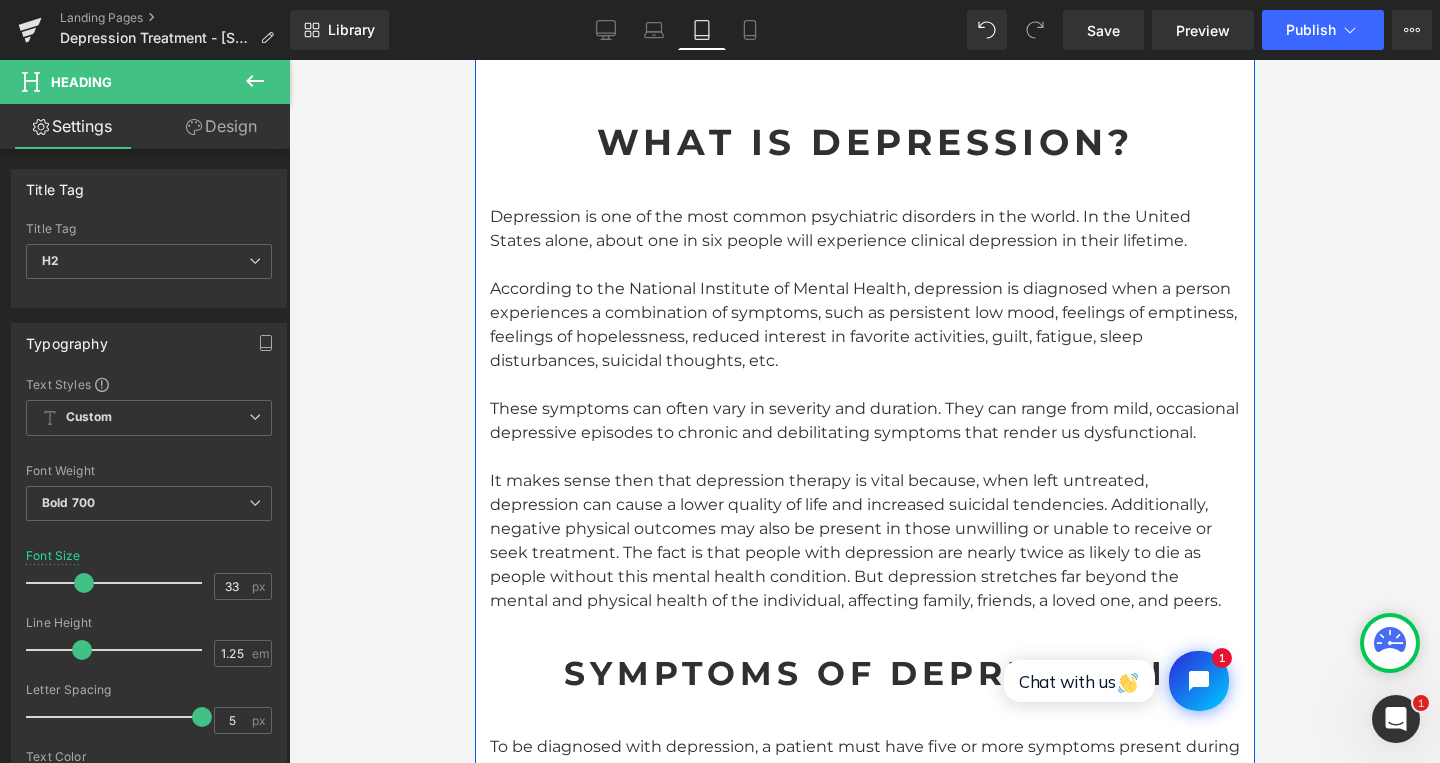 scroll, scrollTop: 1840, scrollLeft: 0, axis: vertical 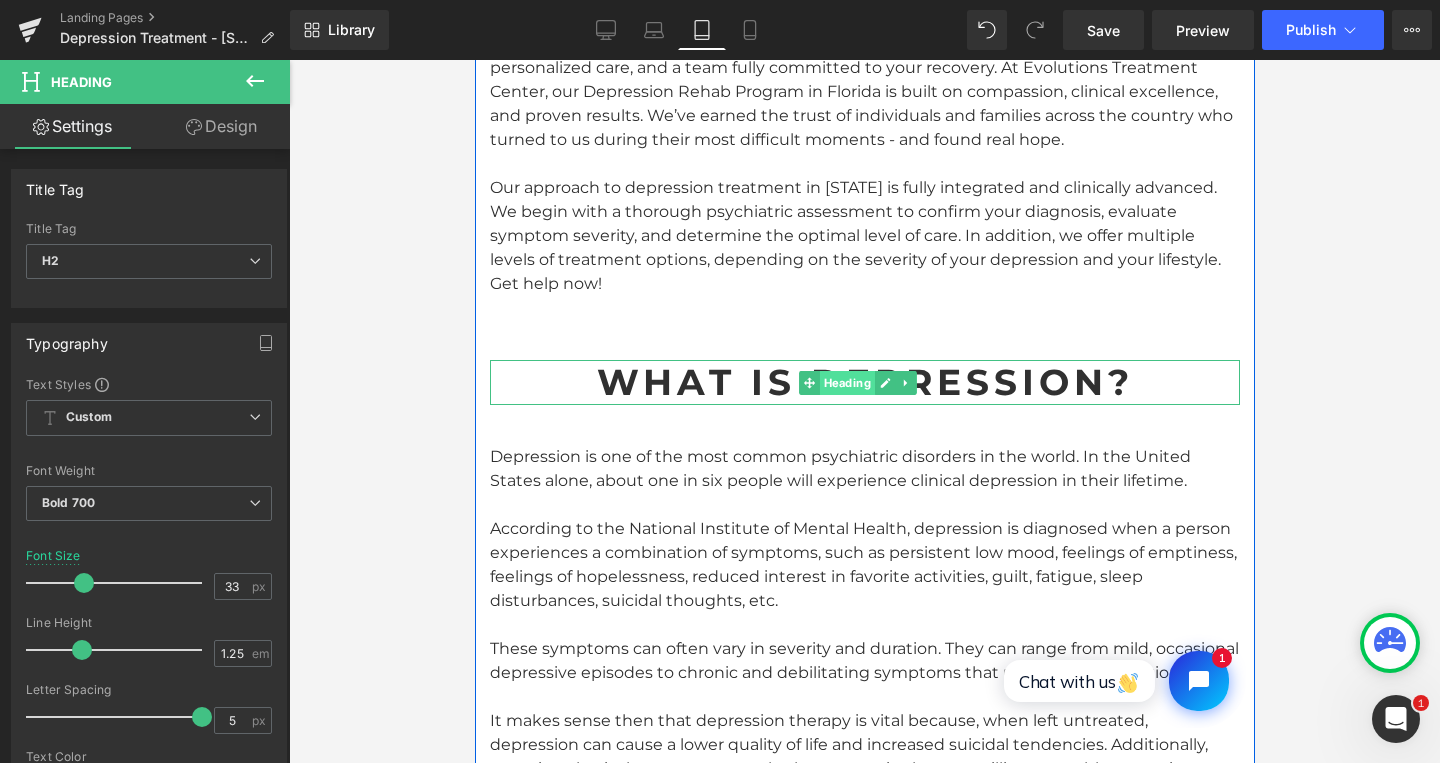 click on "Heading" at bounding box center [845, 383] 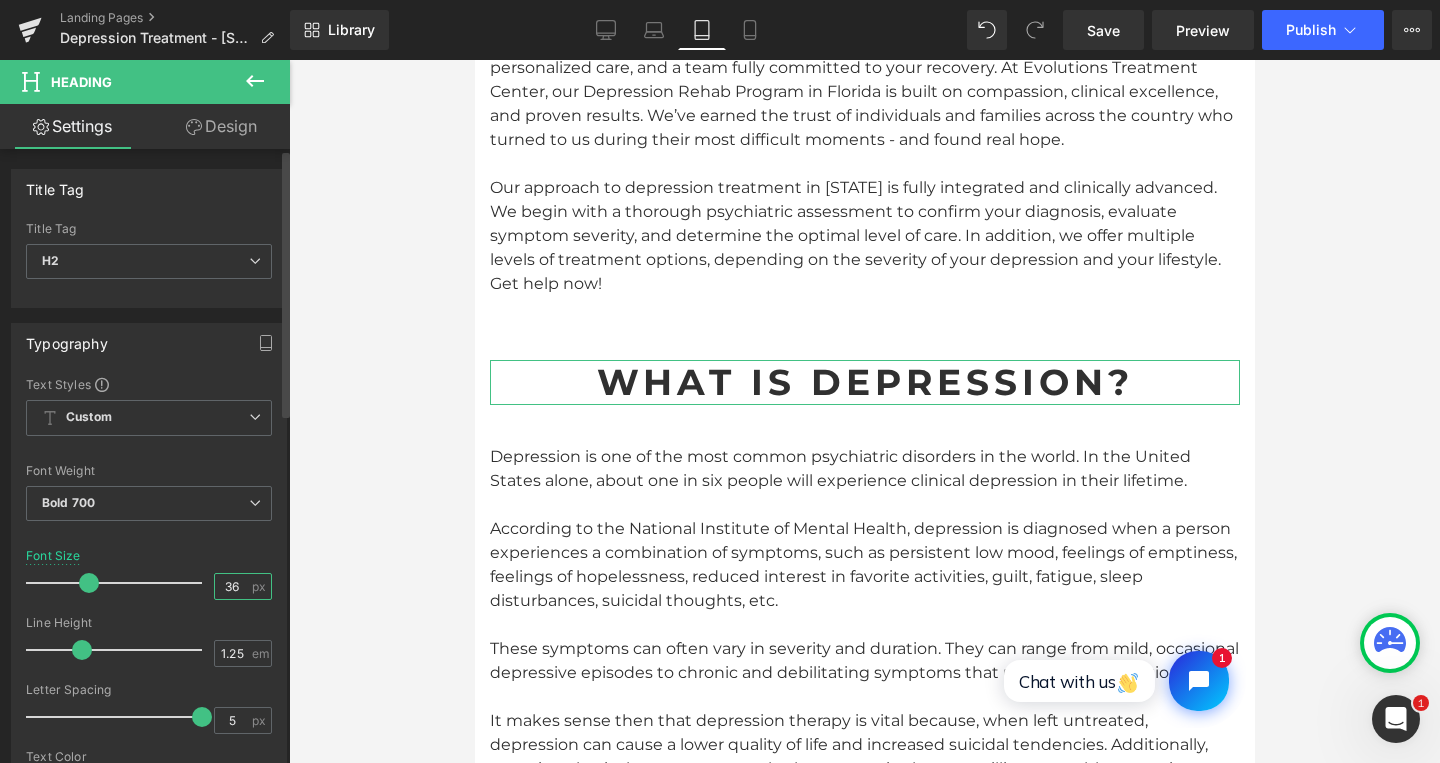 click on "36" at bounding box center (232, 586) 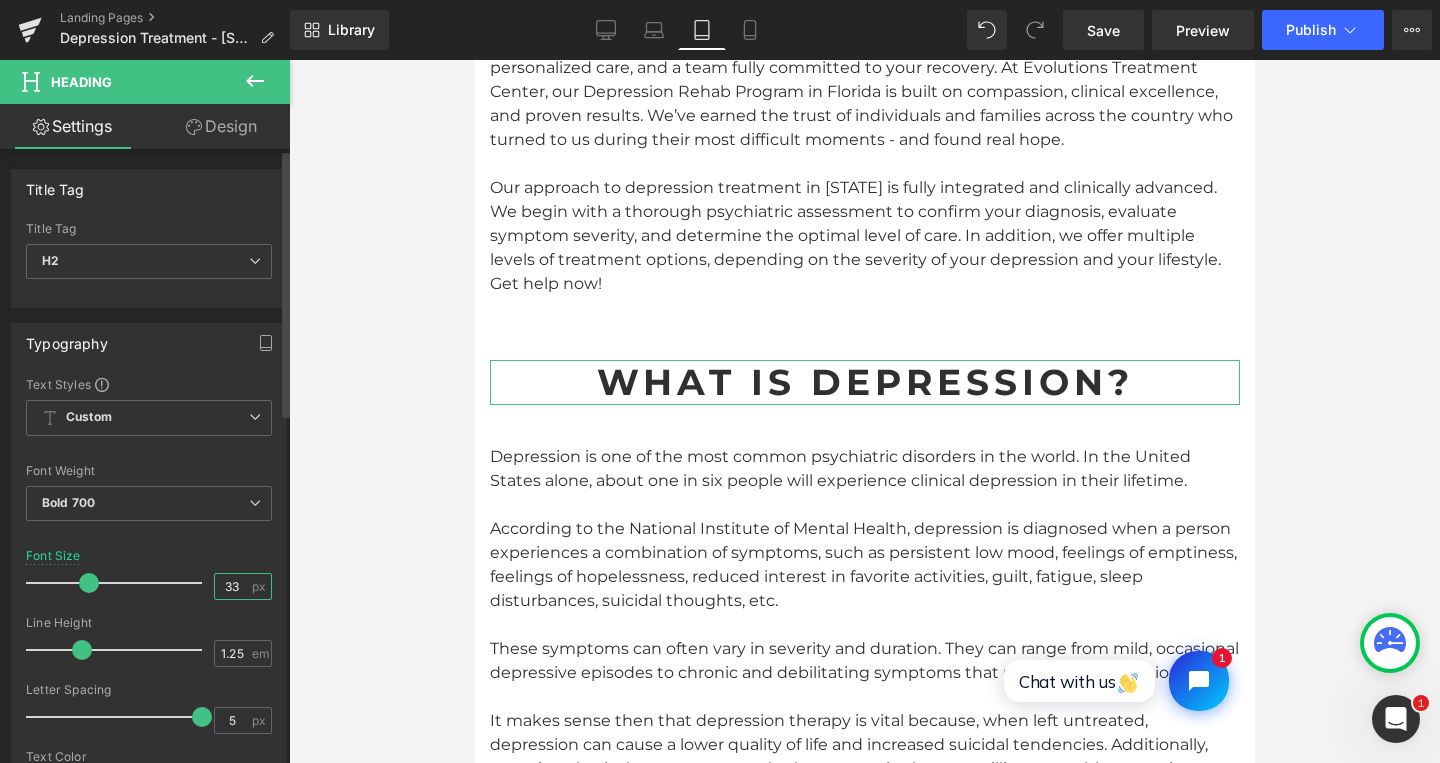 type on "33" 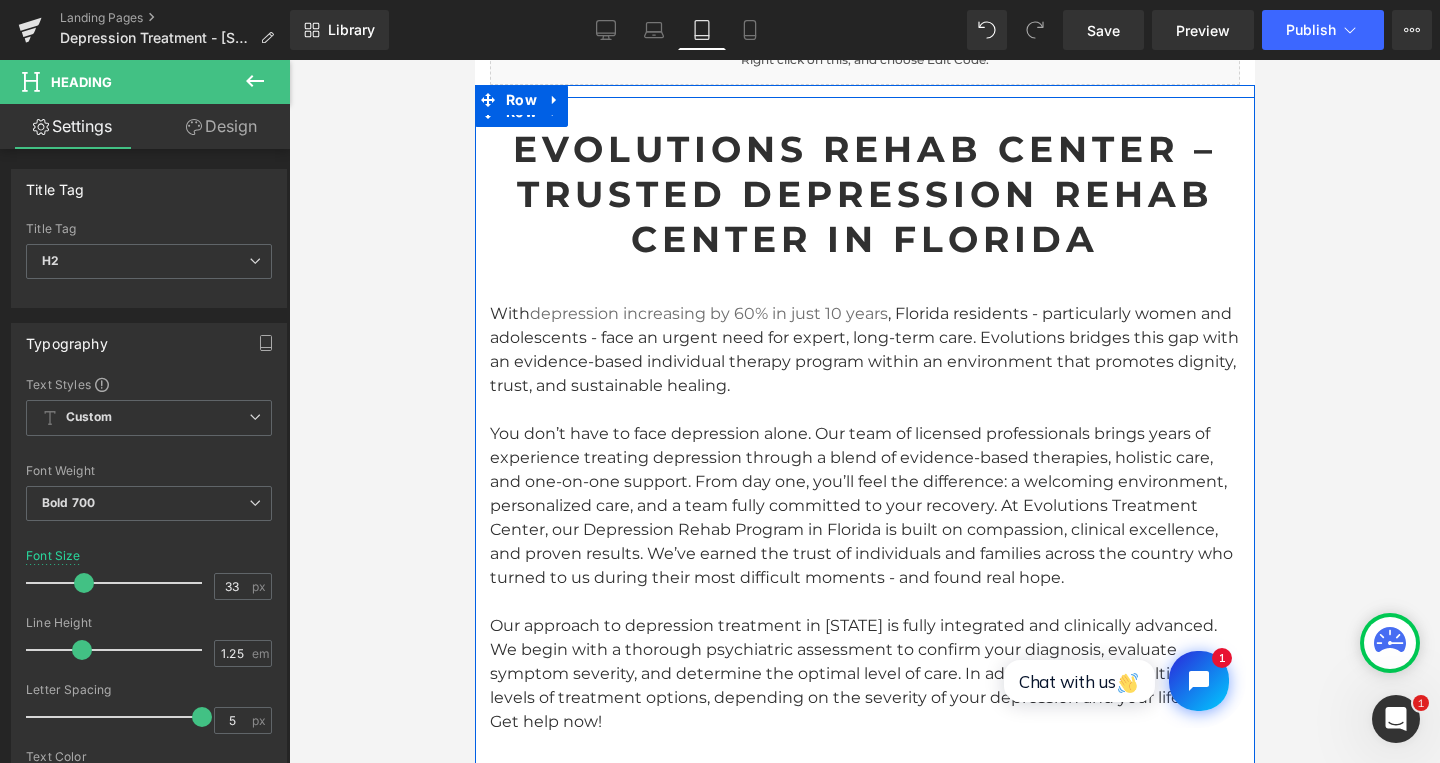 scroll, scrollTop: 1248, scrollLeft: 0, axis: vertical 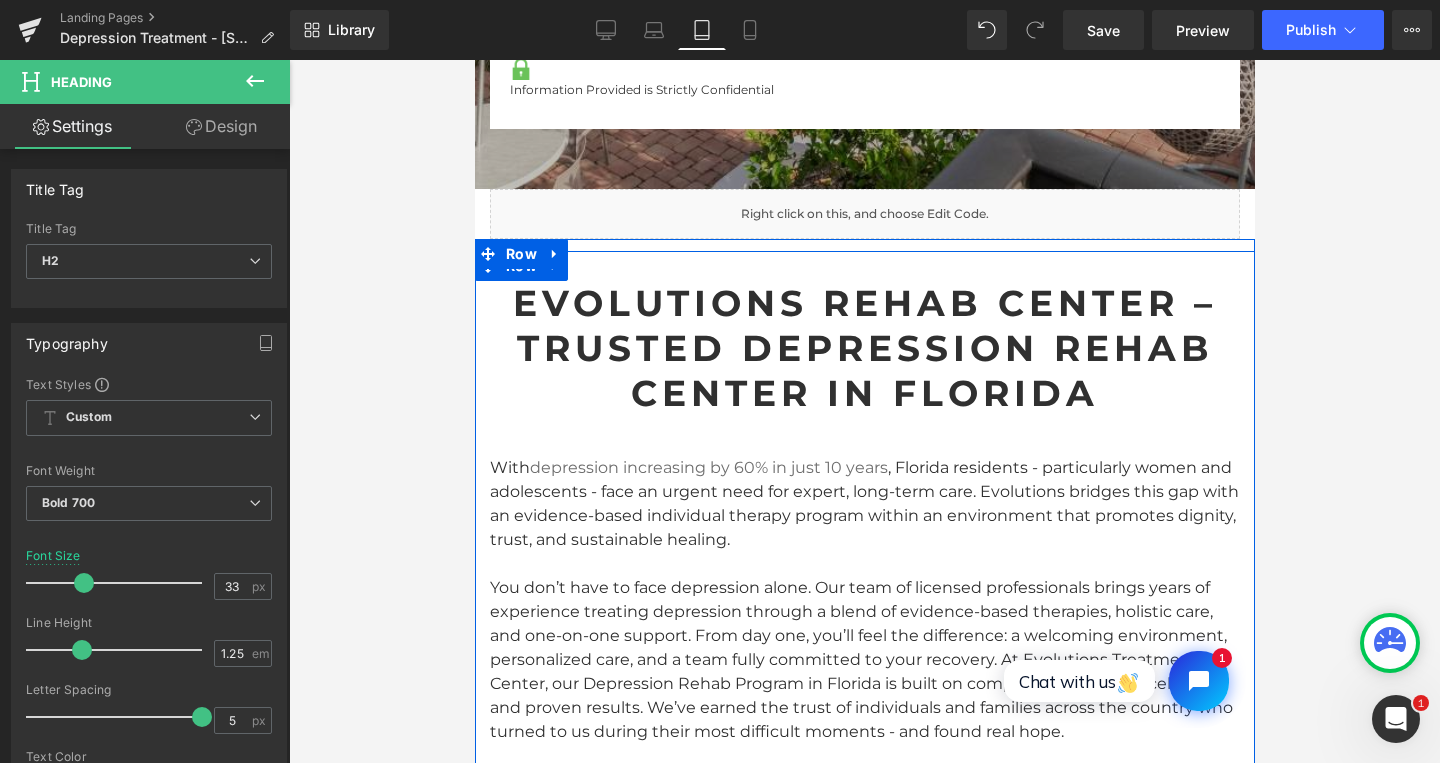 click on "Evolutions Rehab Center – Trusted Depression Rehab Center in Florida
Heading" at bounding box center (864, 348) 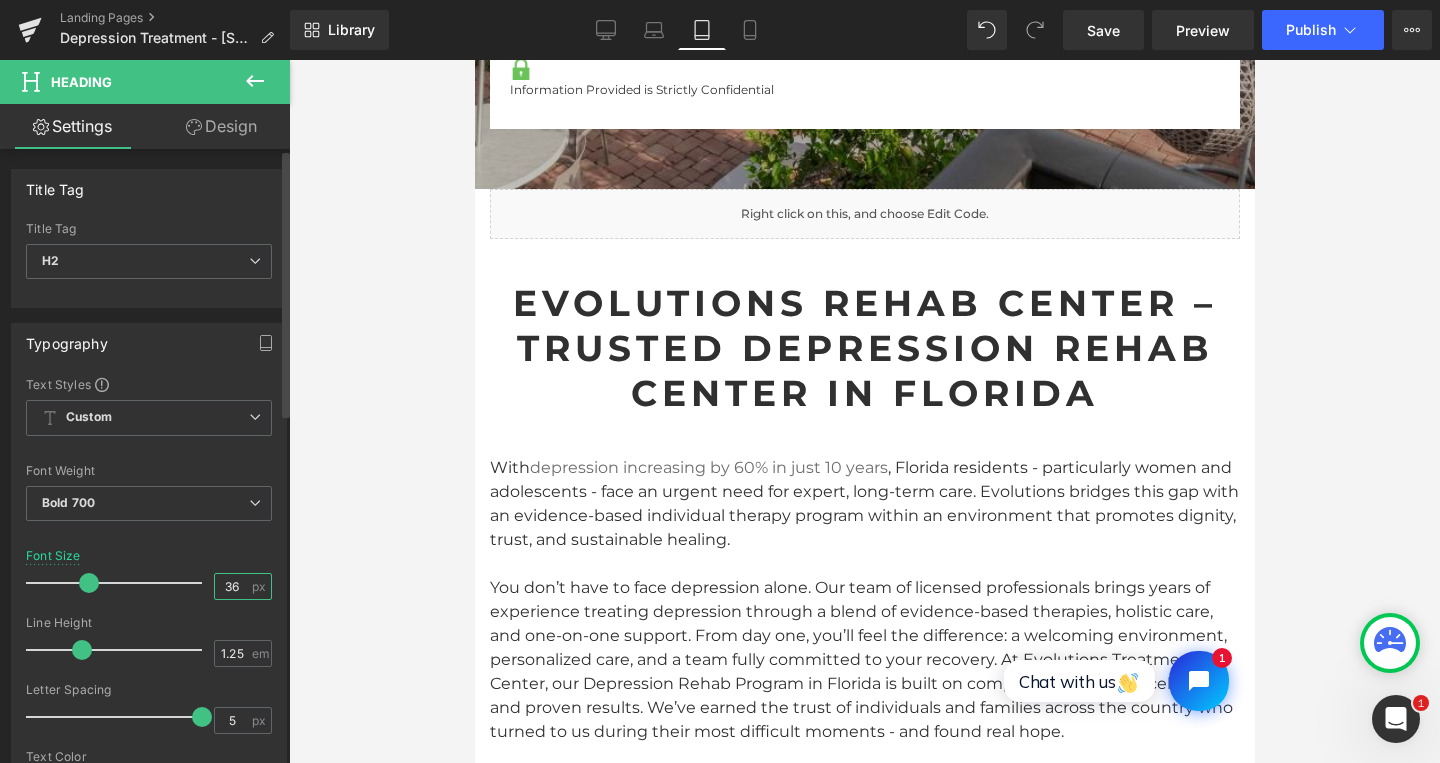 click on "36" at bounding box center [232, 586] 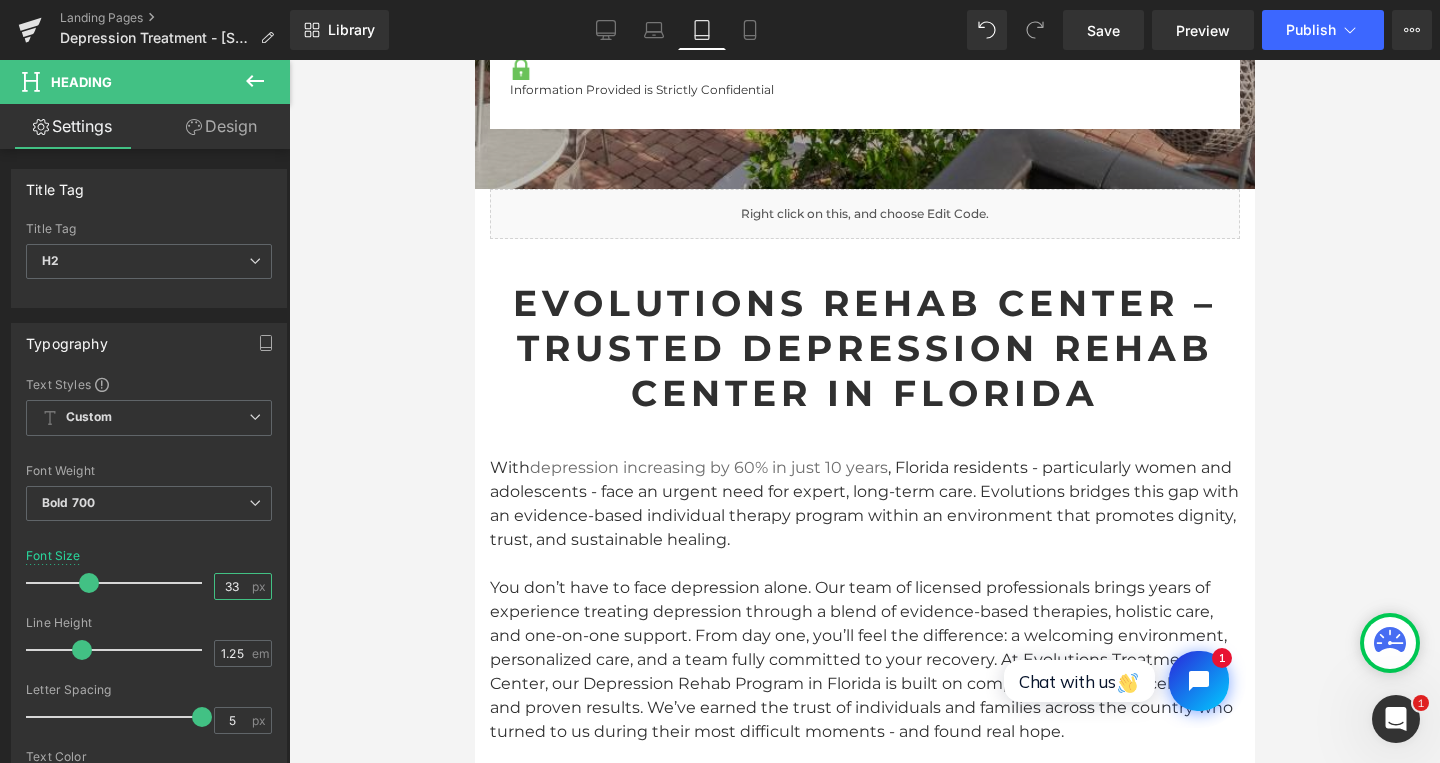 type on "33" 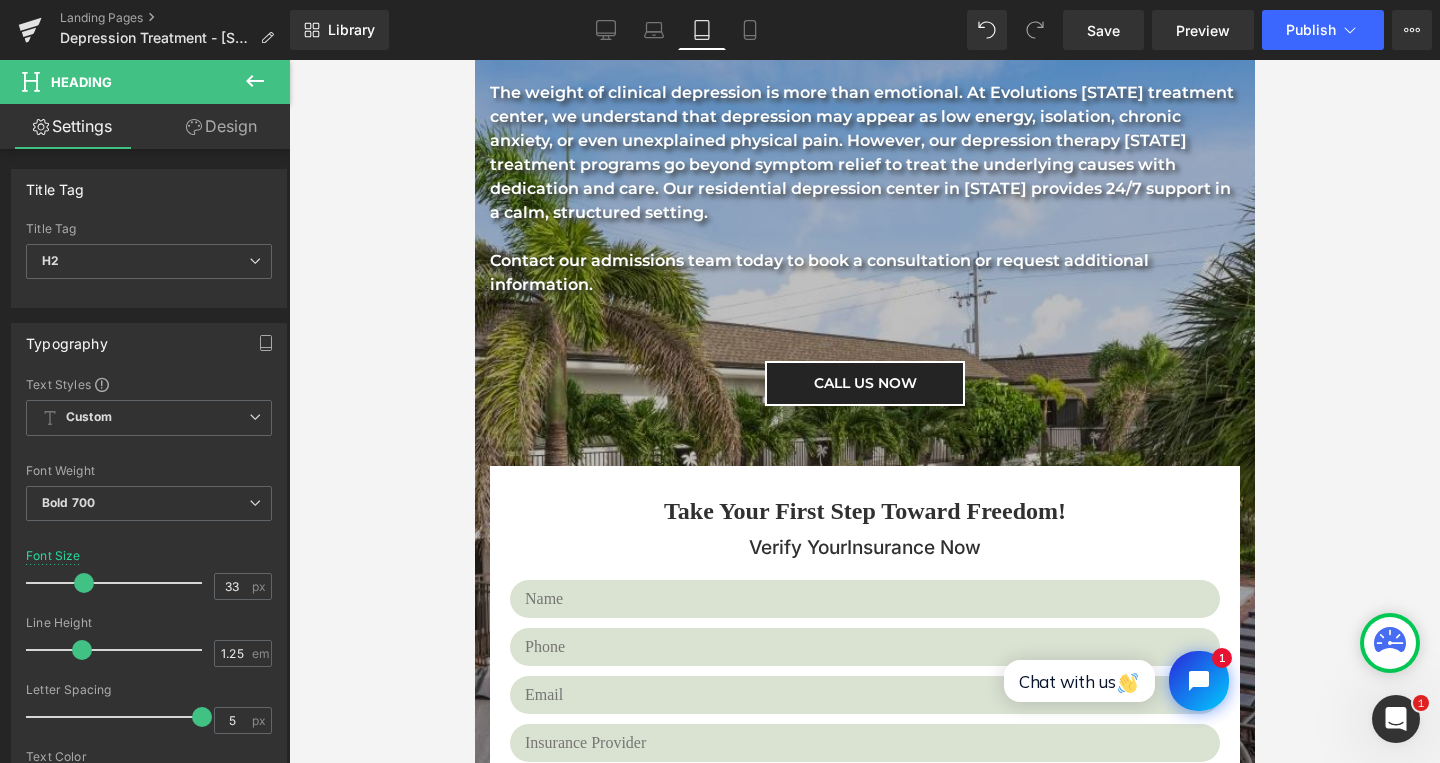 scroll, scrollTop: 416, scrollLeft: 0, axis: vertical 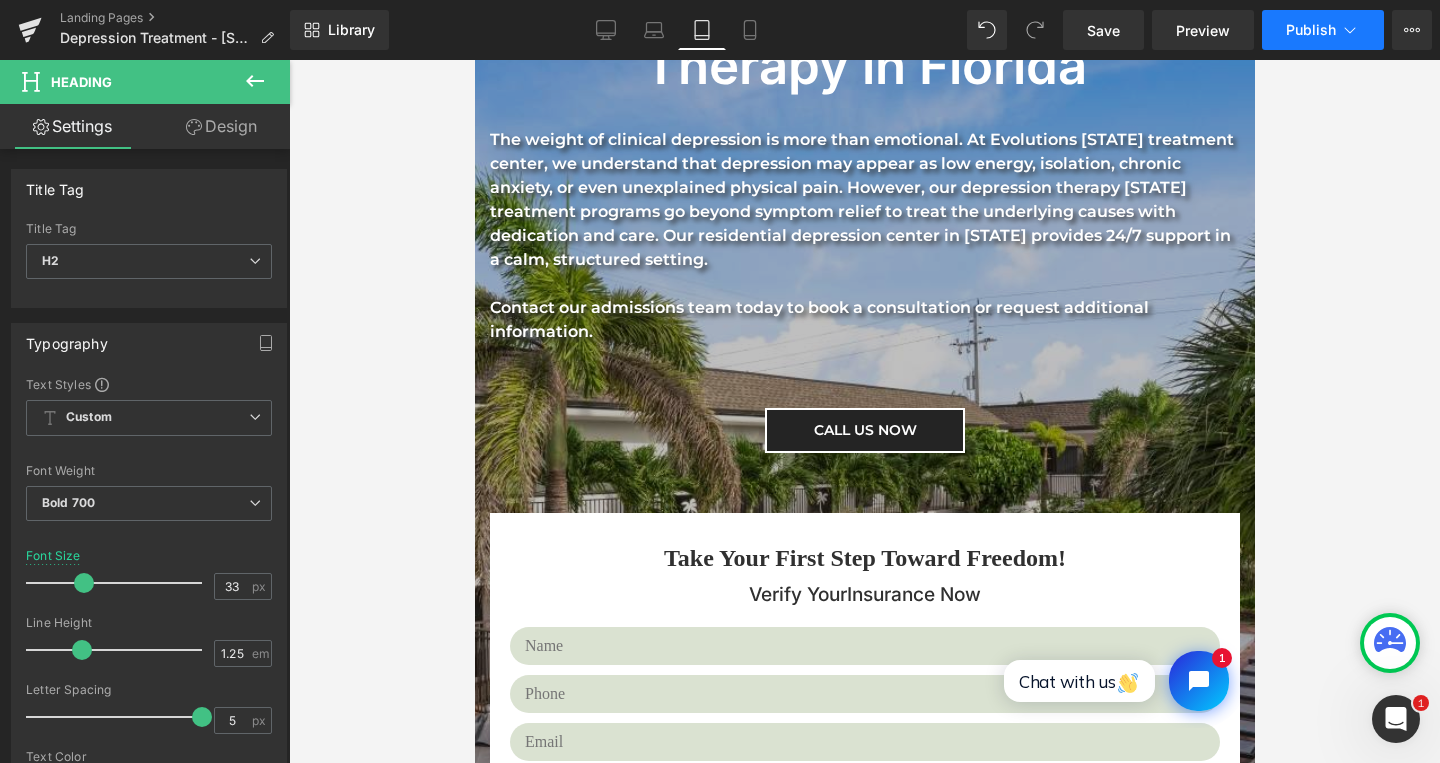 click on "Publish" at bounding box center (1311, 30) 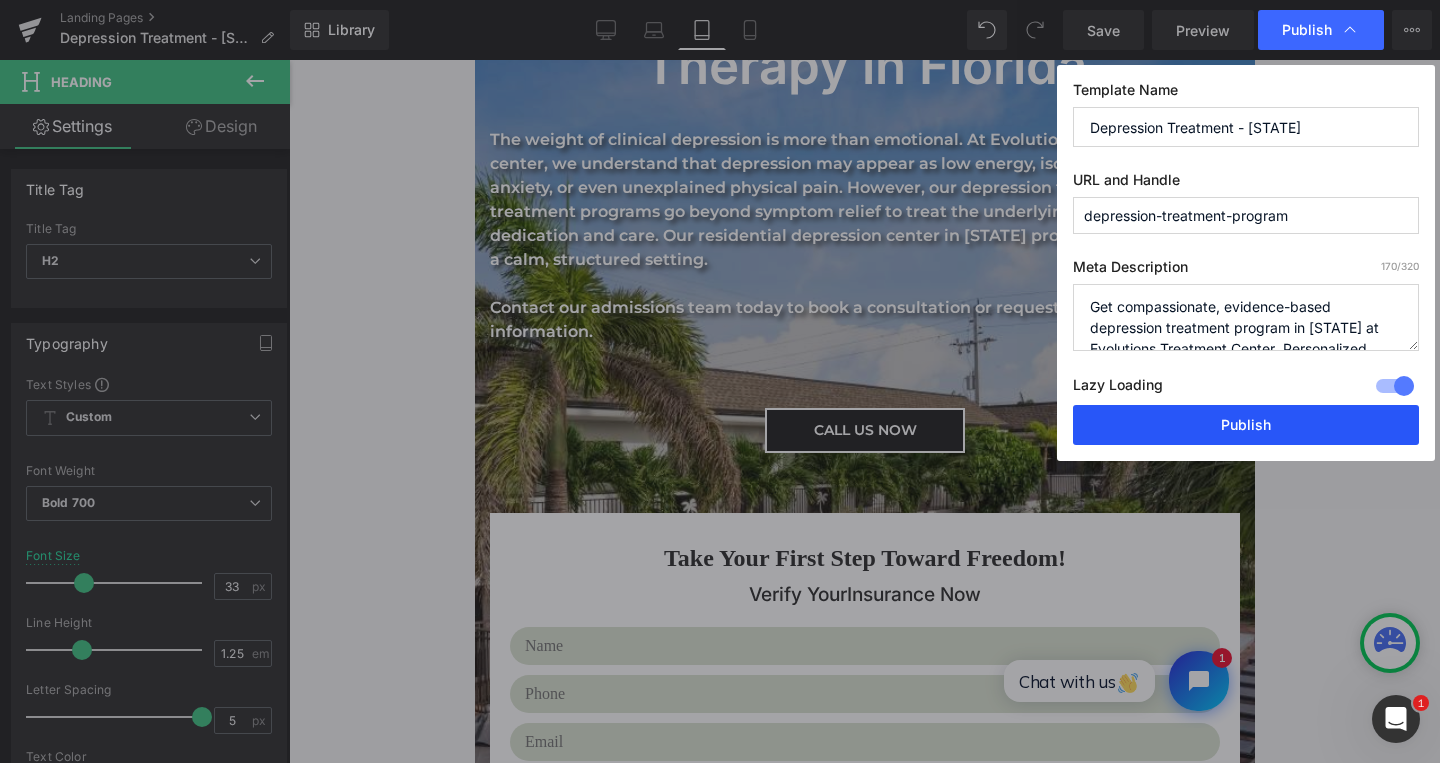click on "Publish" at bounding box center (1246, 425) 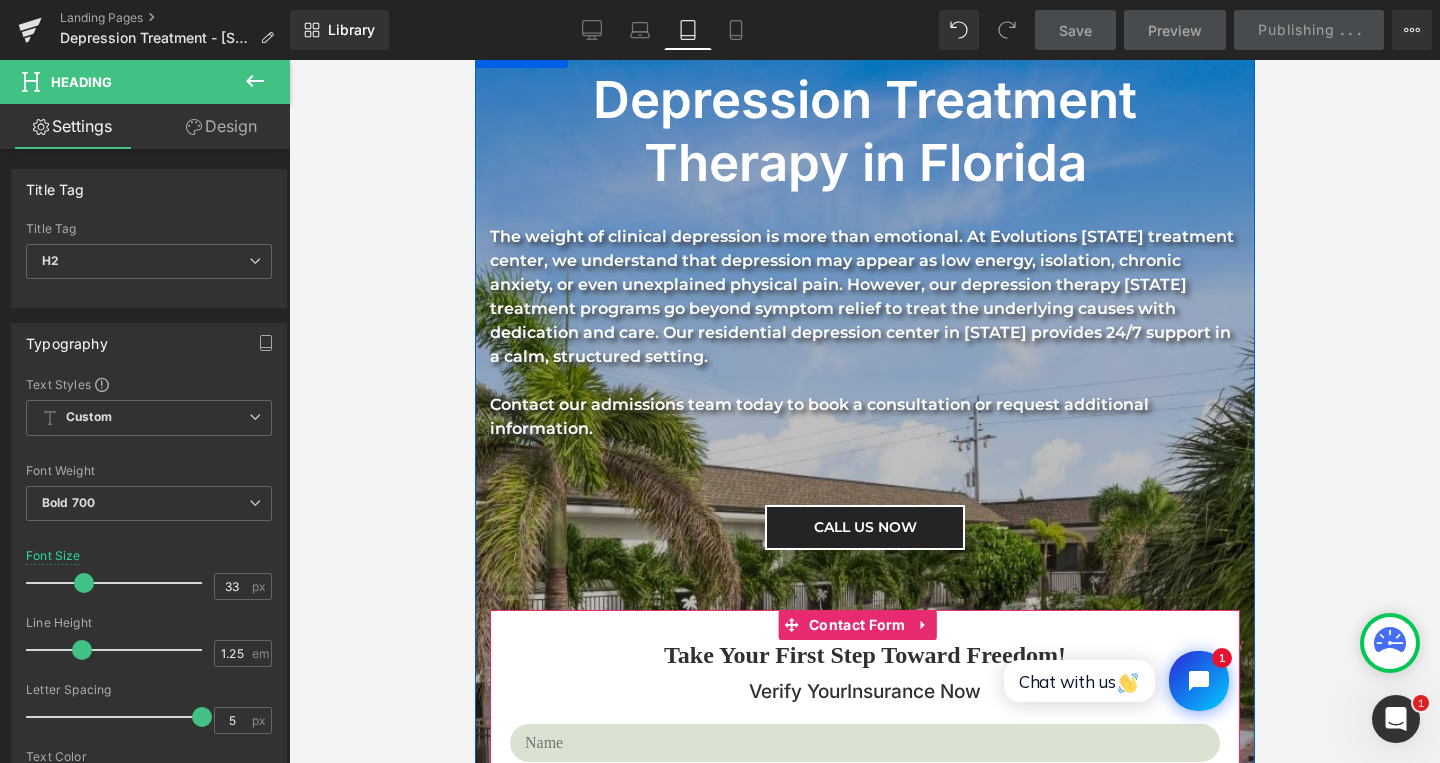 scroll, scrollTop: 176, scrollLeft: 0, axis: vertical 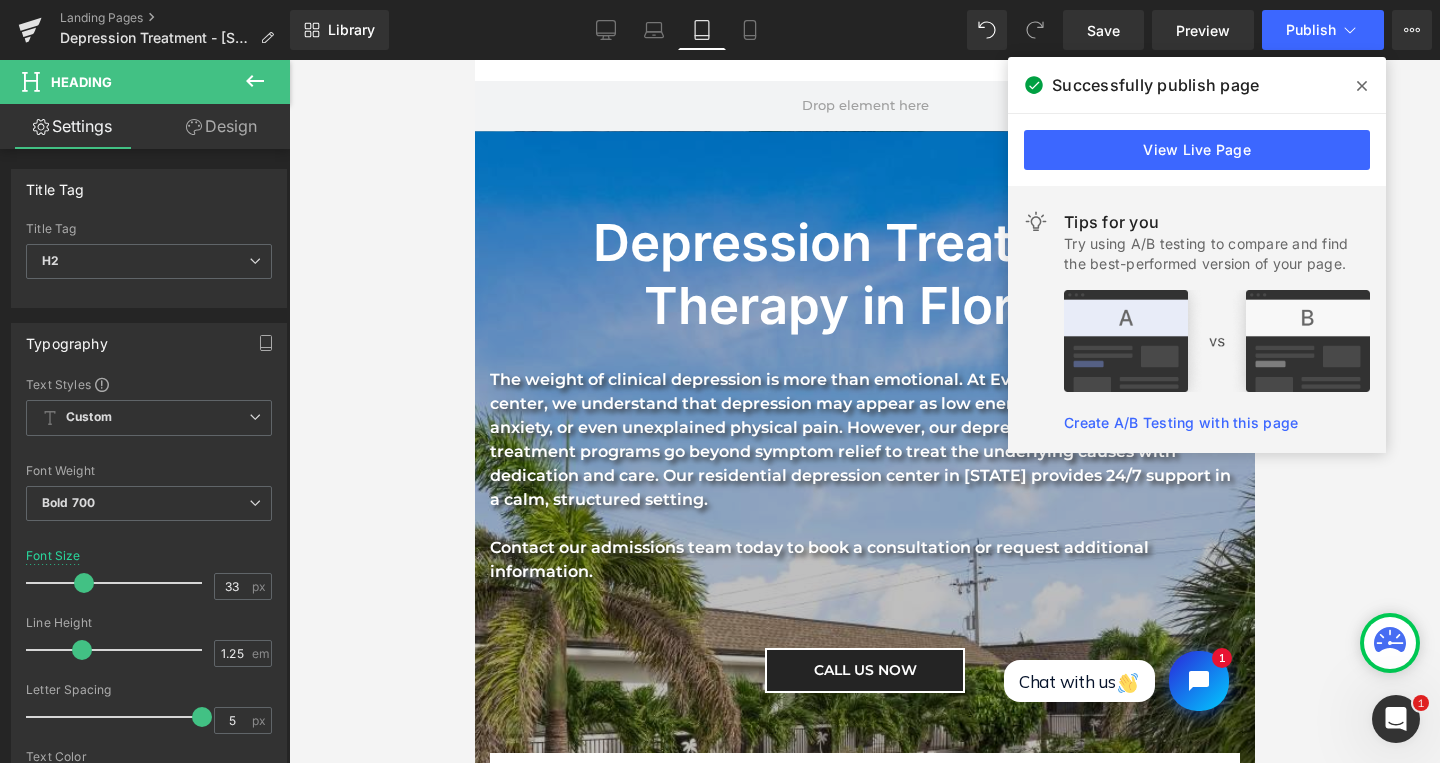 click 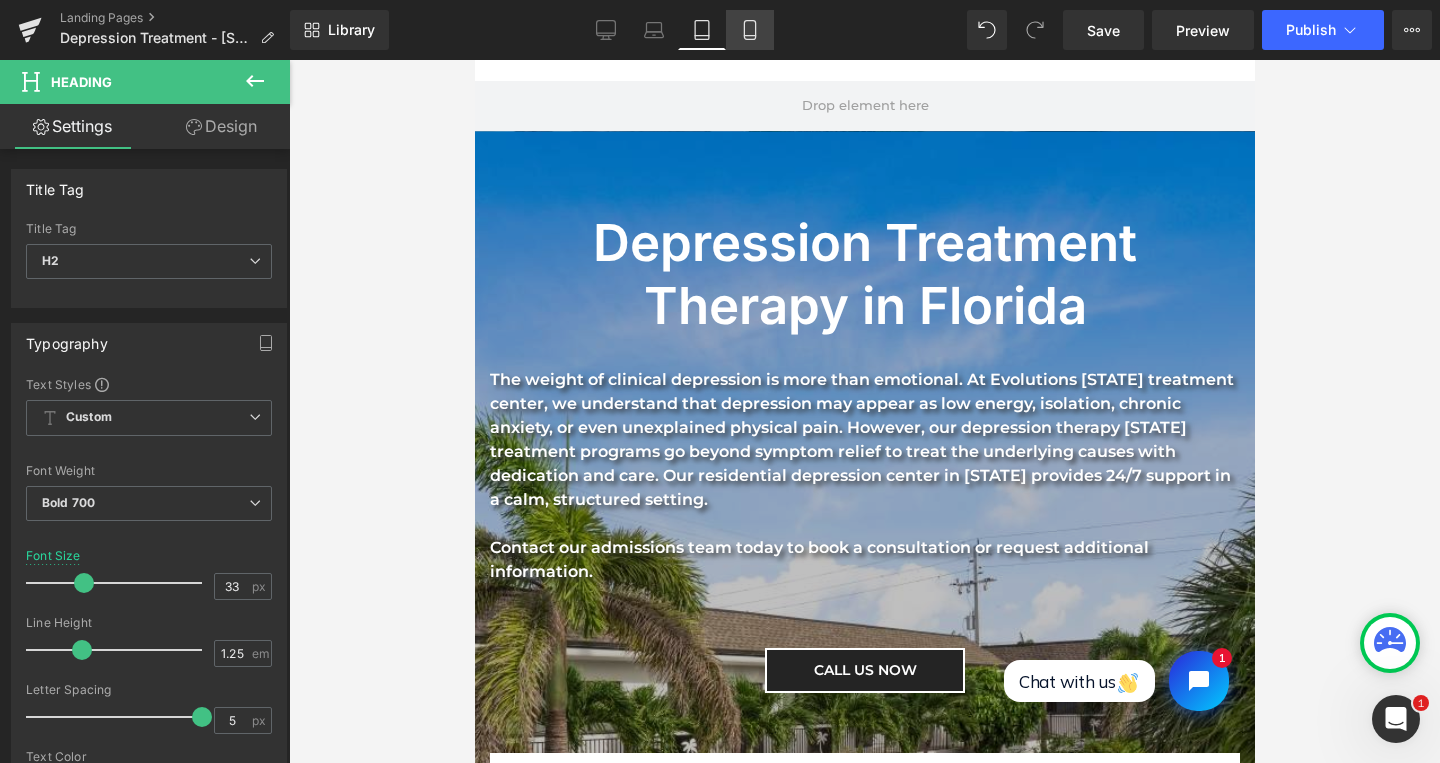 click 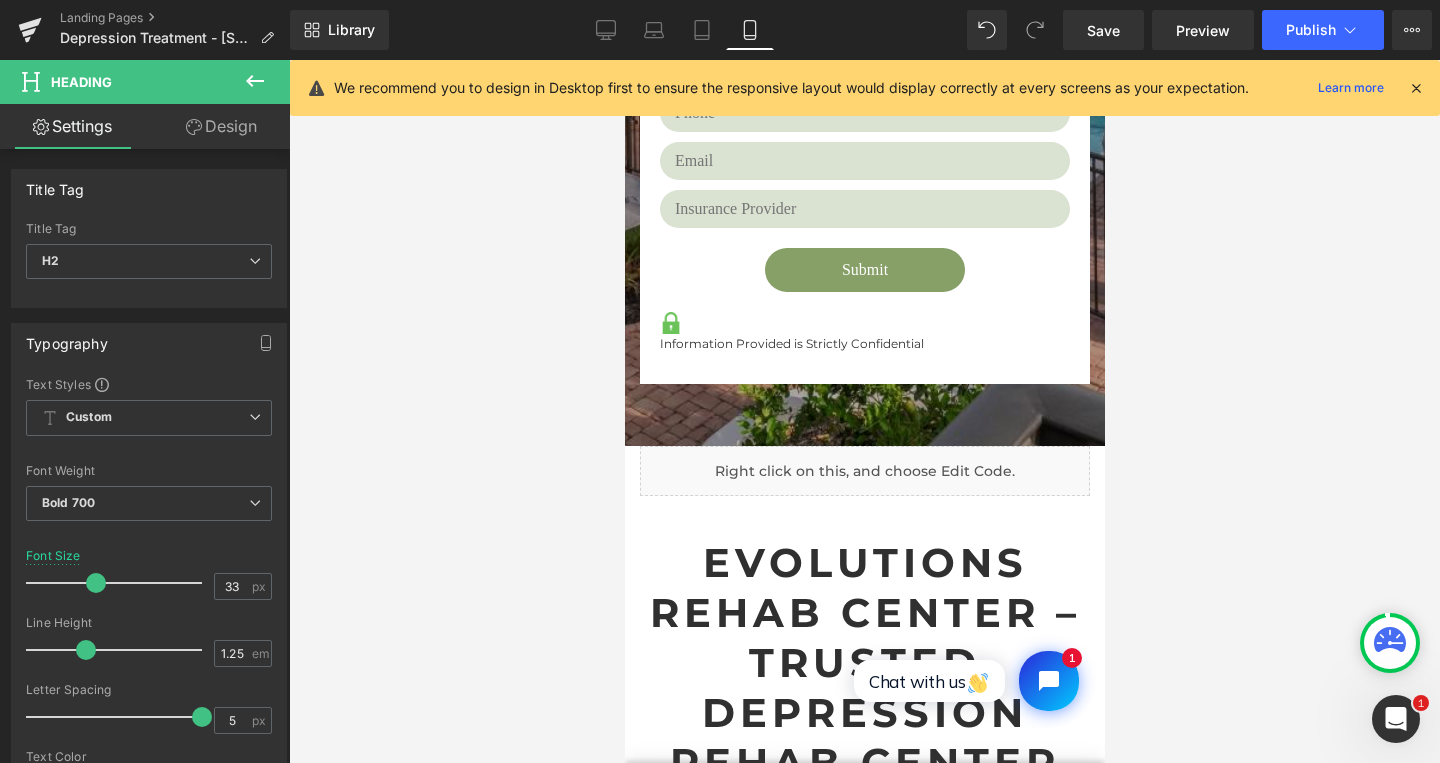 scroll, scrollTop: 1472, scrollLeft: 0, axis: vertical 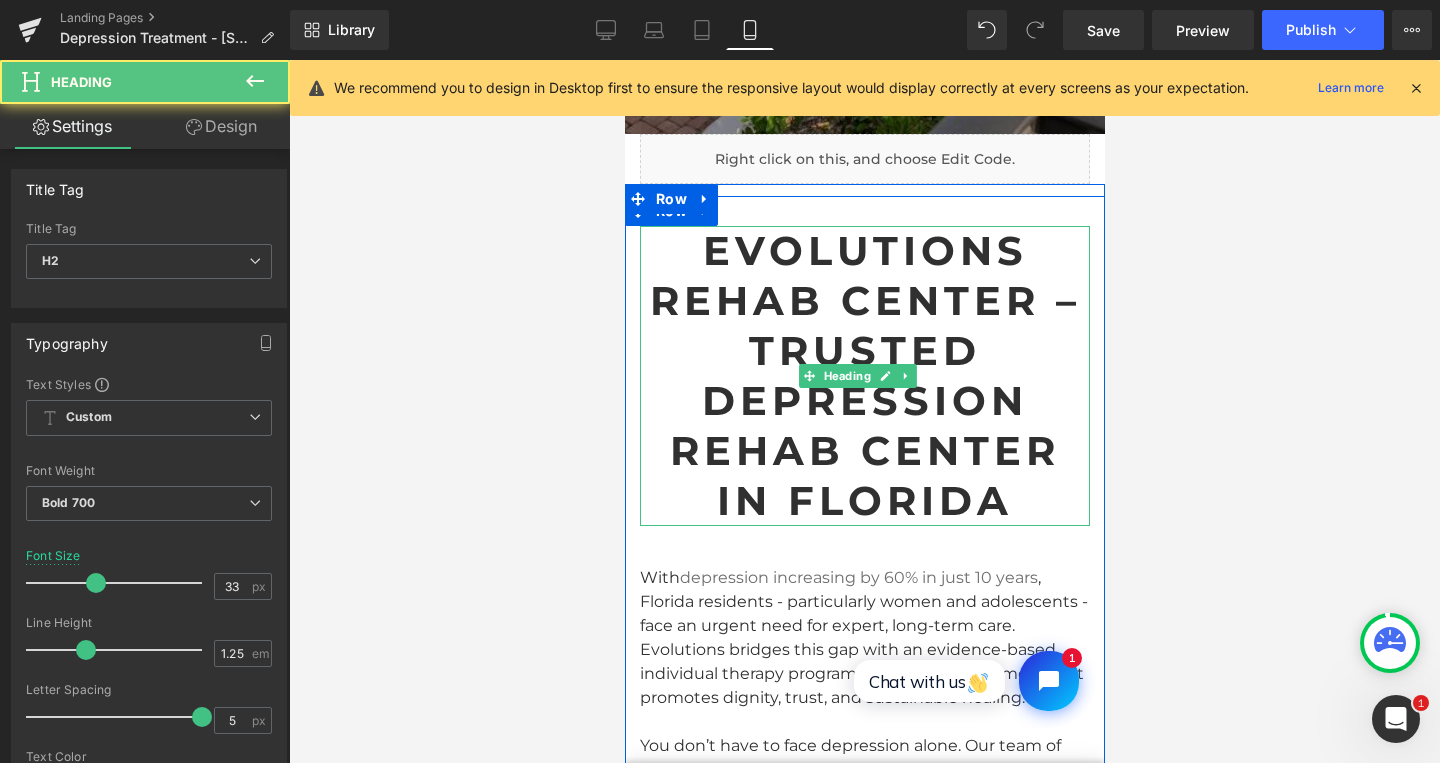click on "Evolutions Rehab Center – Trusted Depression Rehab Center in Florida" at bounding box center (864, 376) 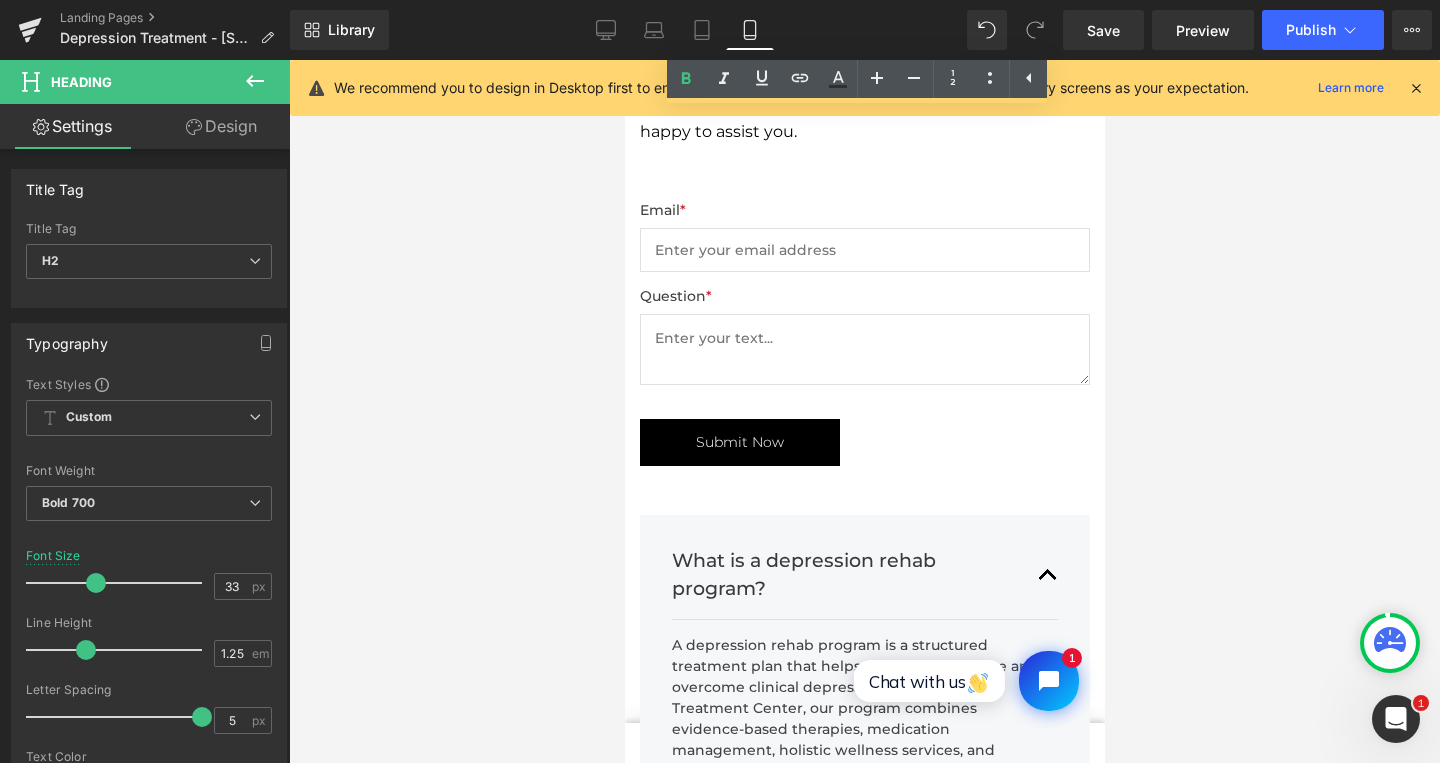 scroll, scrollTop: 7552, scrollLeft: 0, axis: vertical 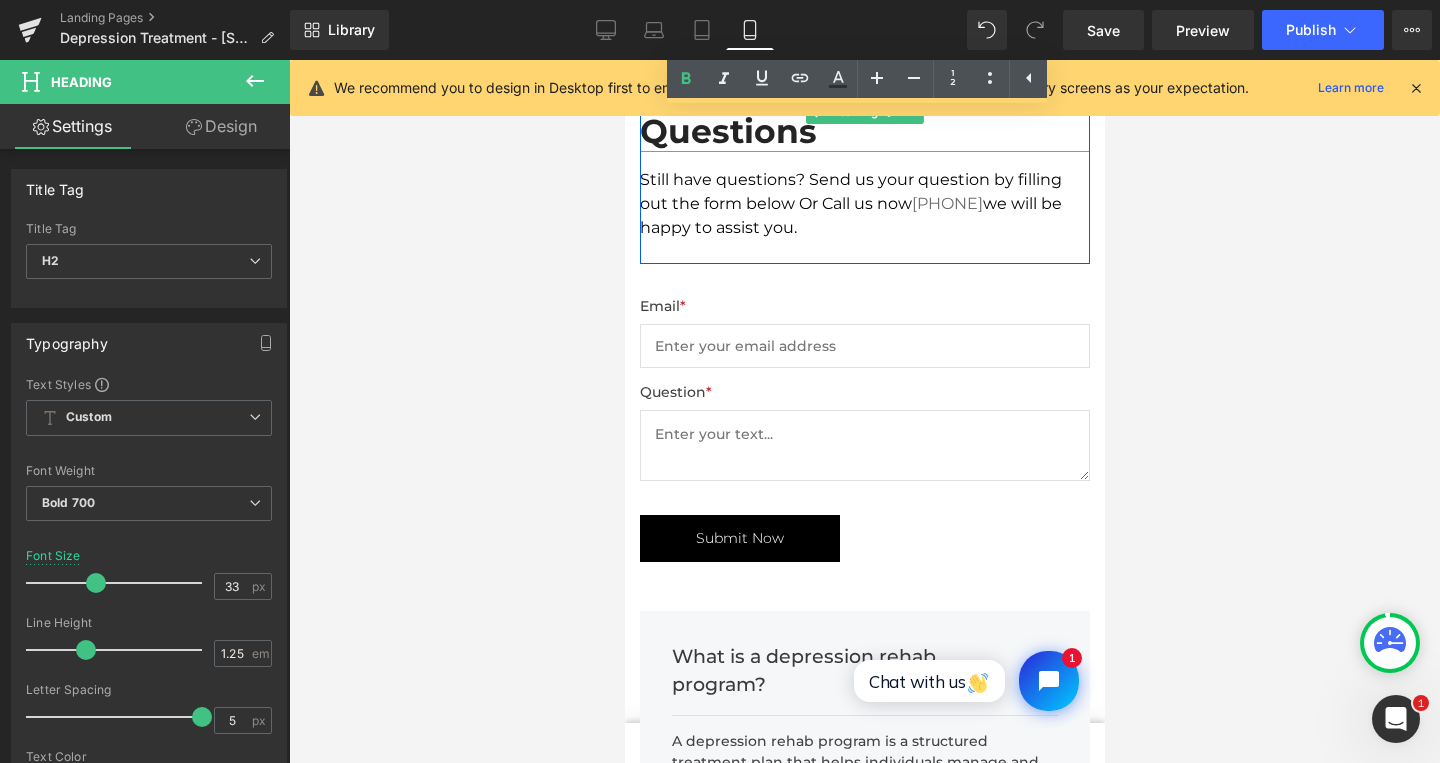 click on "Frequently Asked Questions" at bounding box center (864, 112) 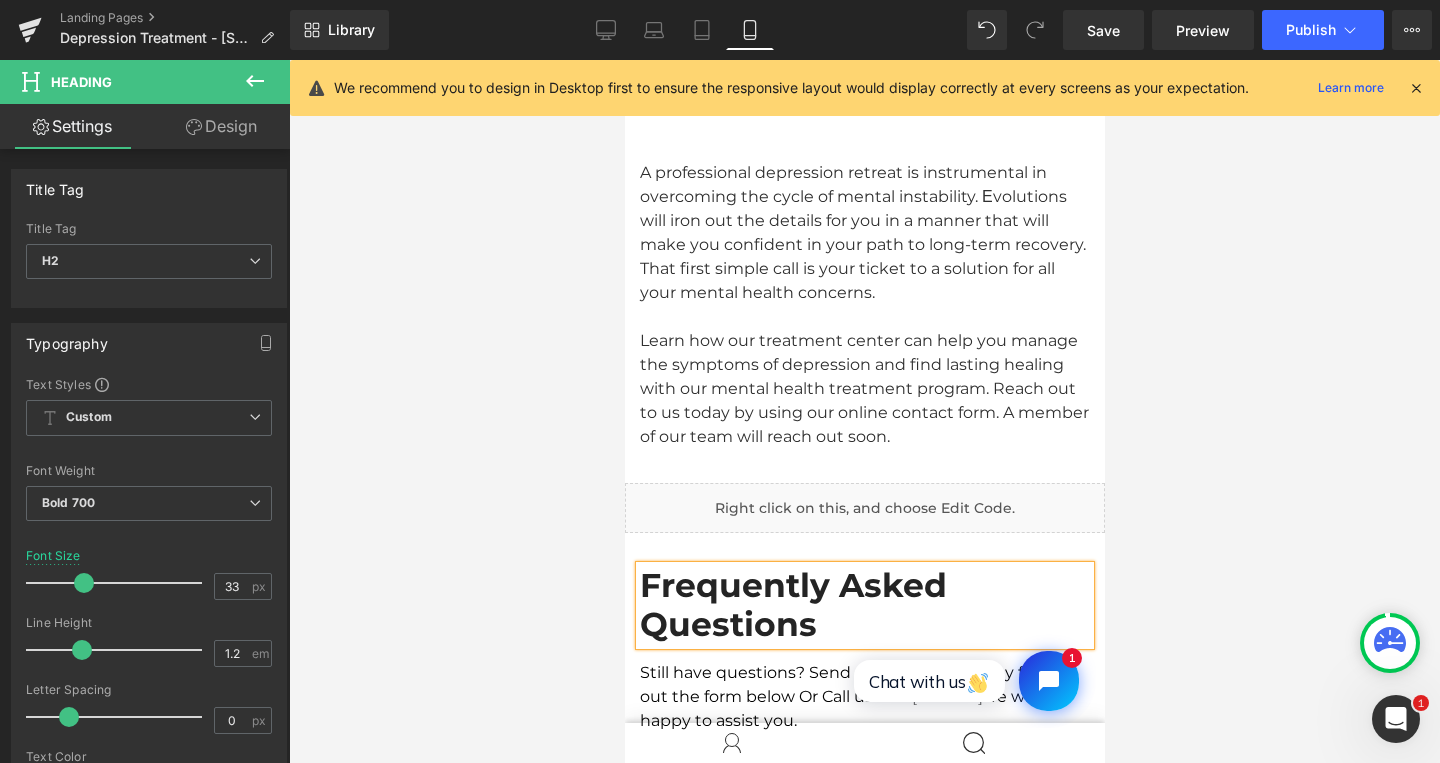 scroll, scrollTop: 6736, scrollLeft: 0, axis: vertical 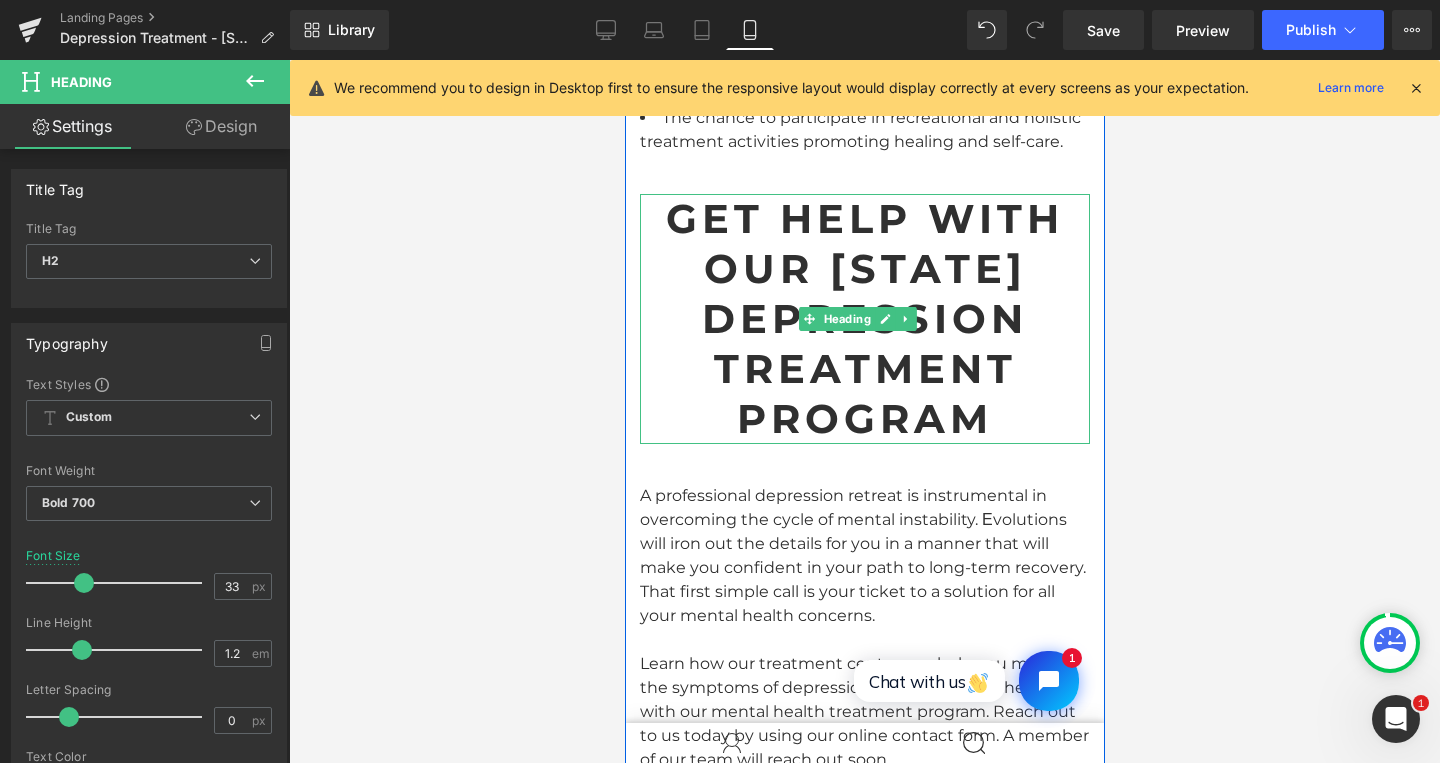 click on "Get Help with Our Florida Depression Treatment Program" at bounding box center [864, 319] 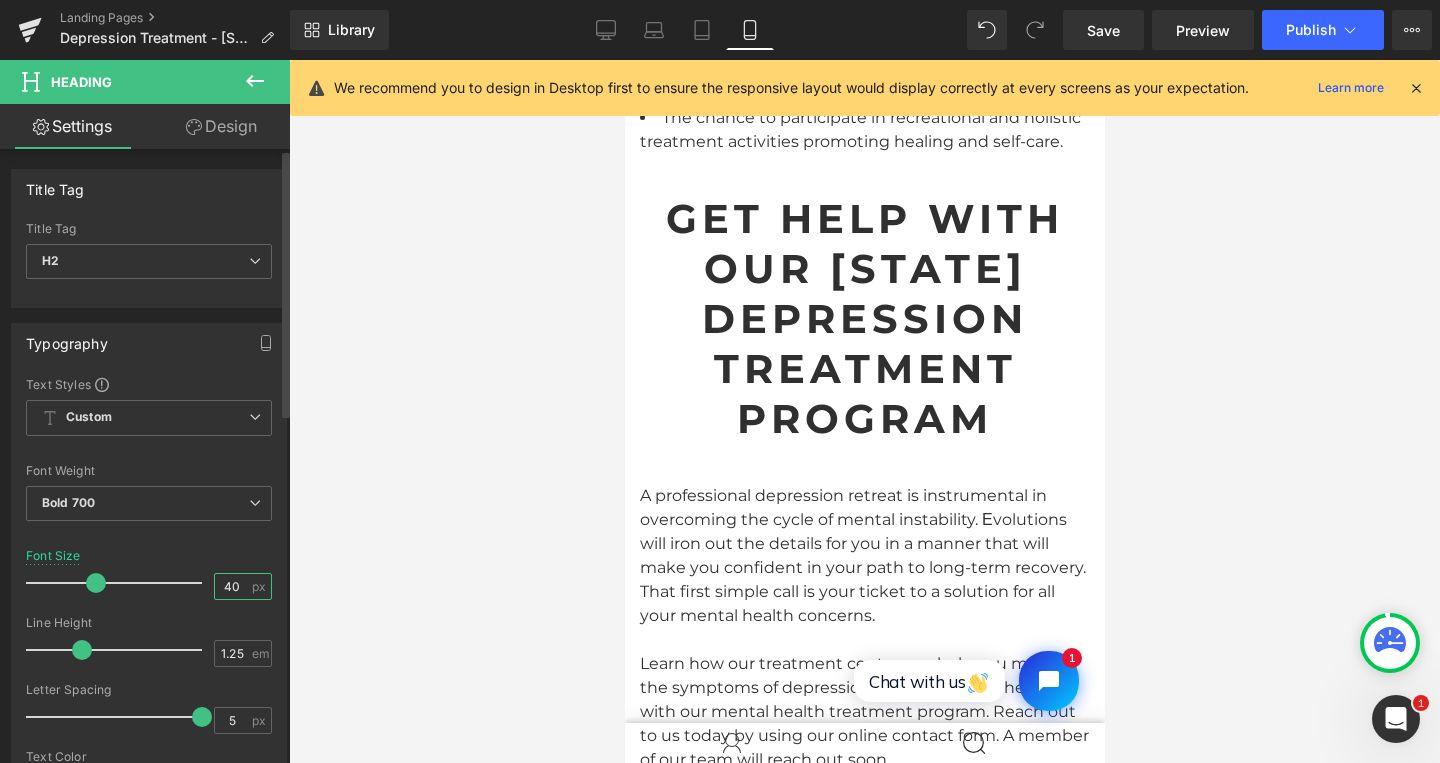 click on "40" at bounding box center [232, 586] 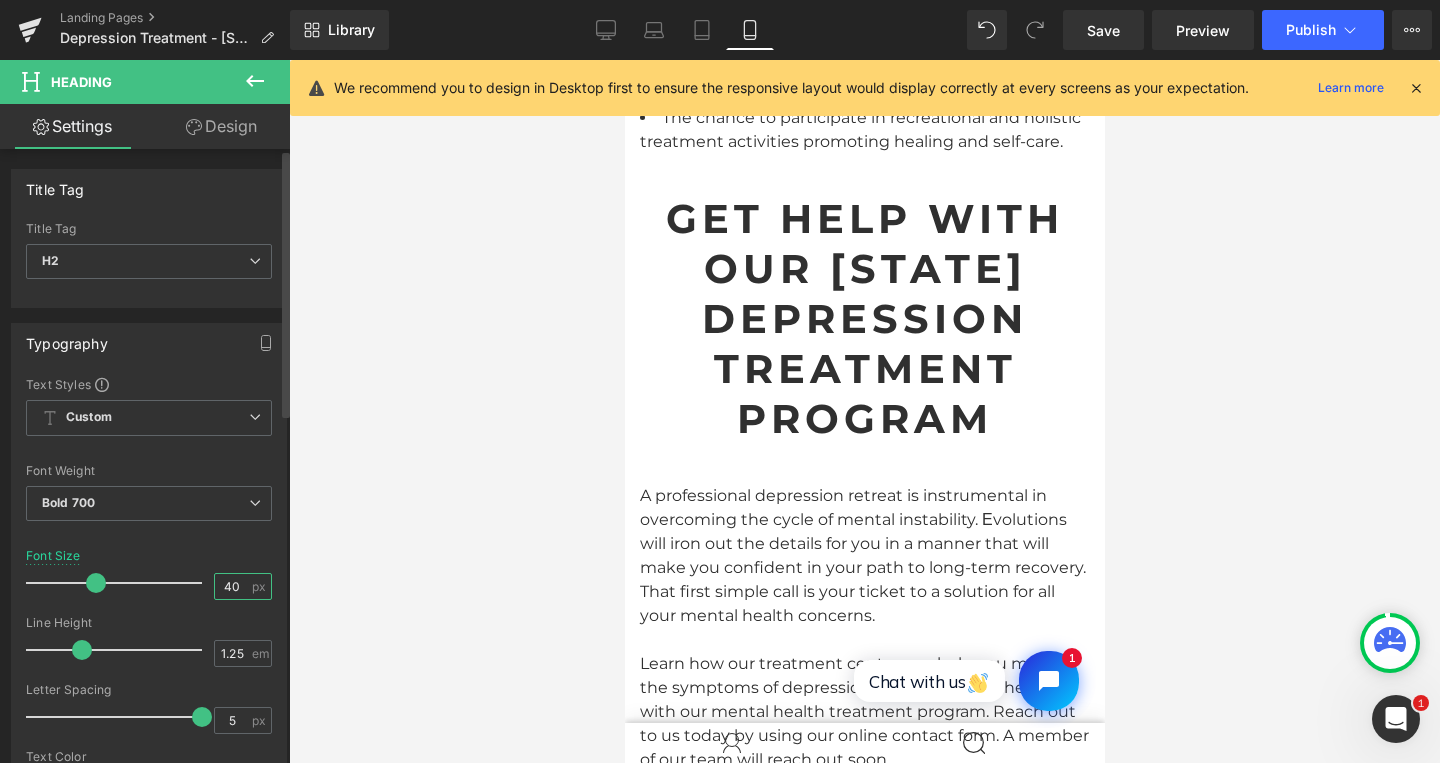click on "40" at bounding box center (232, 586) 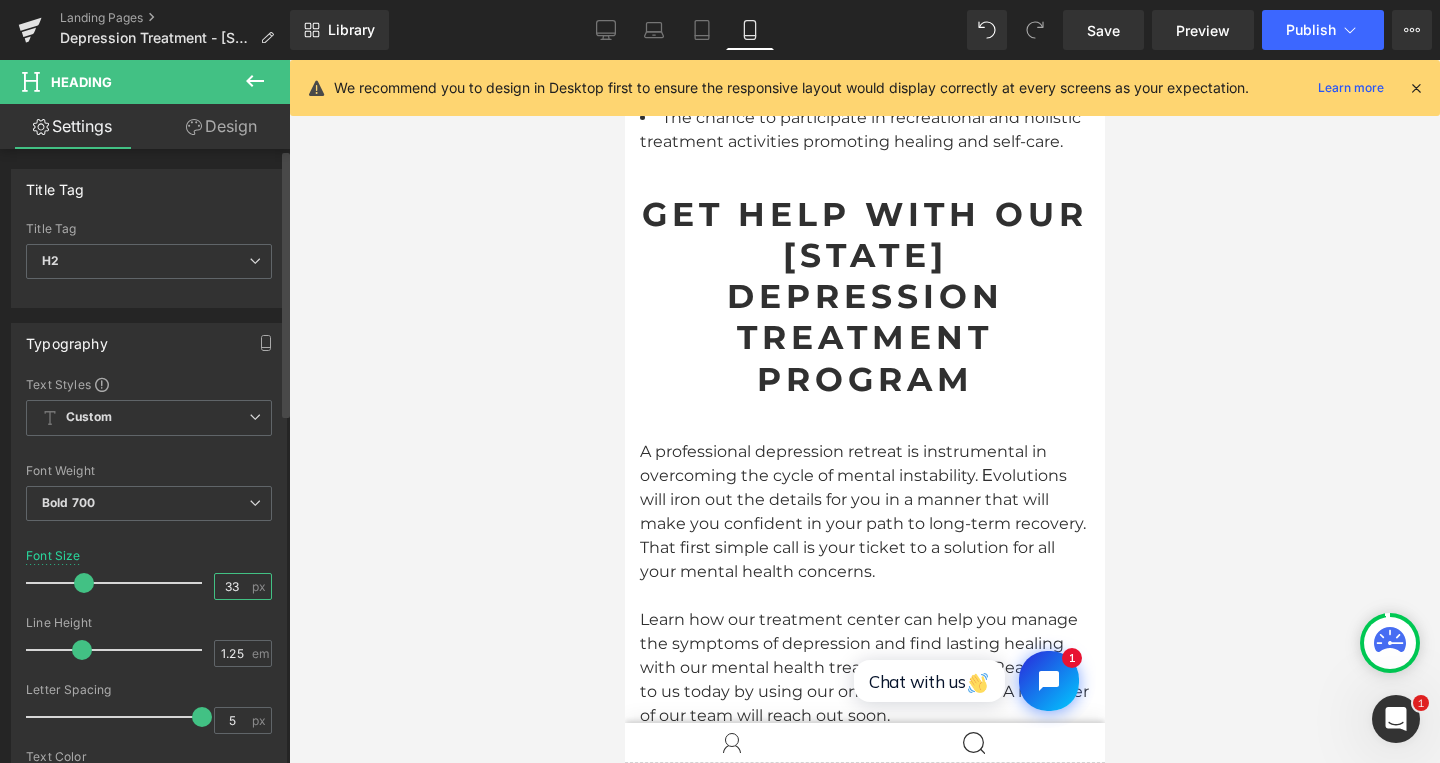 click on "33" at bounding box center (232, 586) 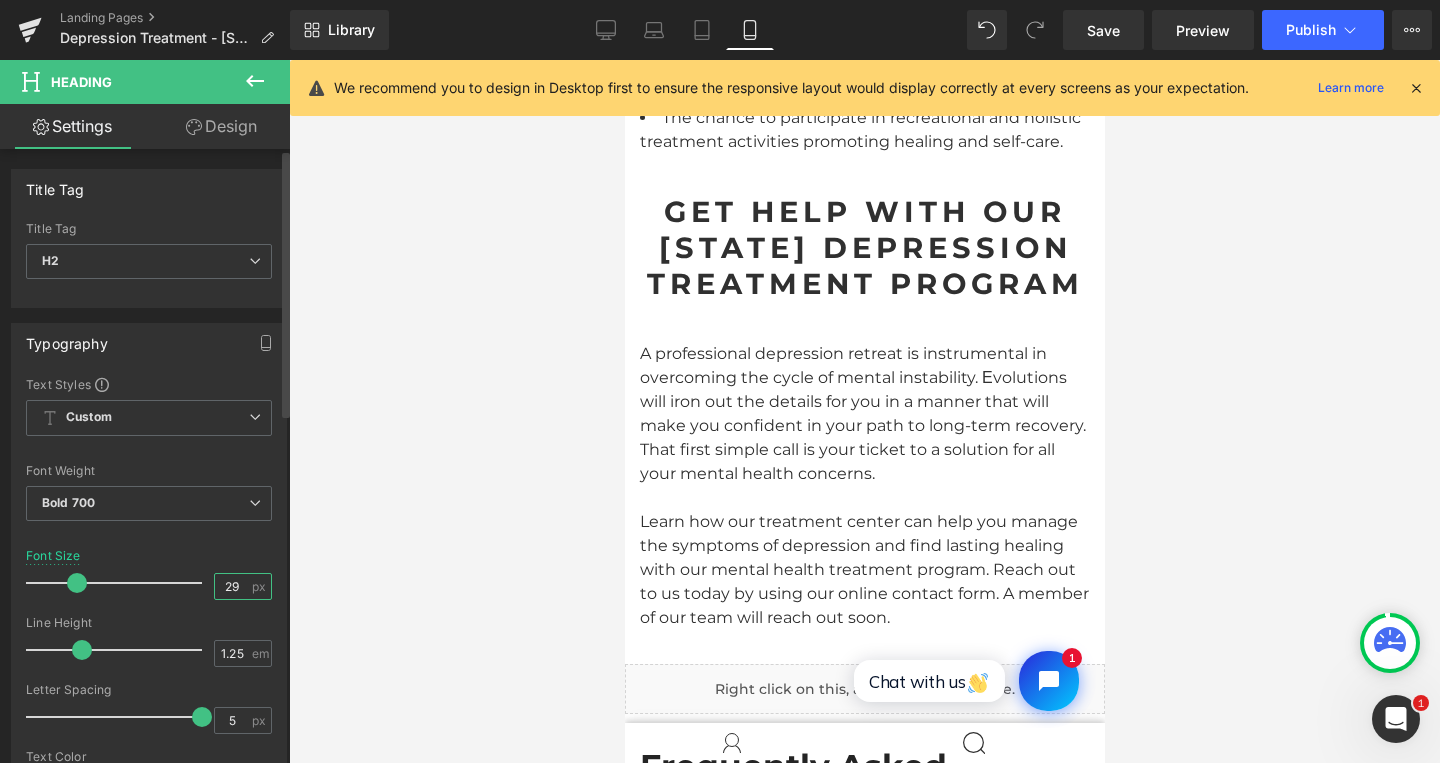 type on "28" 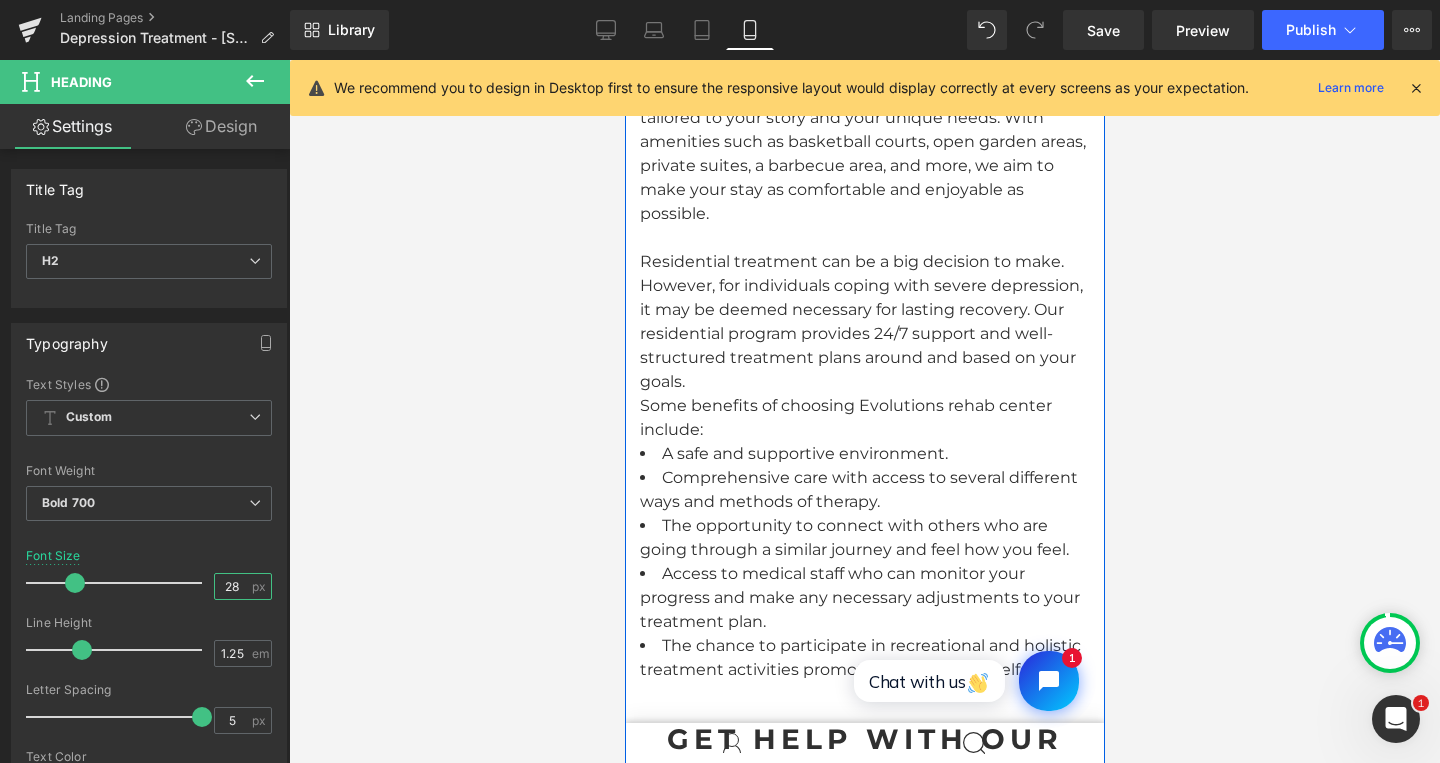 scroll, scrollTop: 5968, scrollLeft: 0, axis: vertical 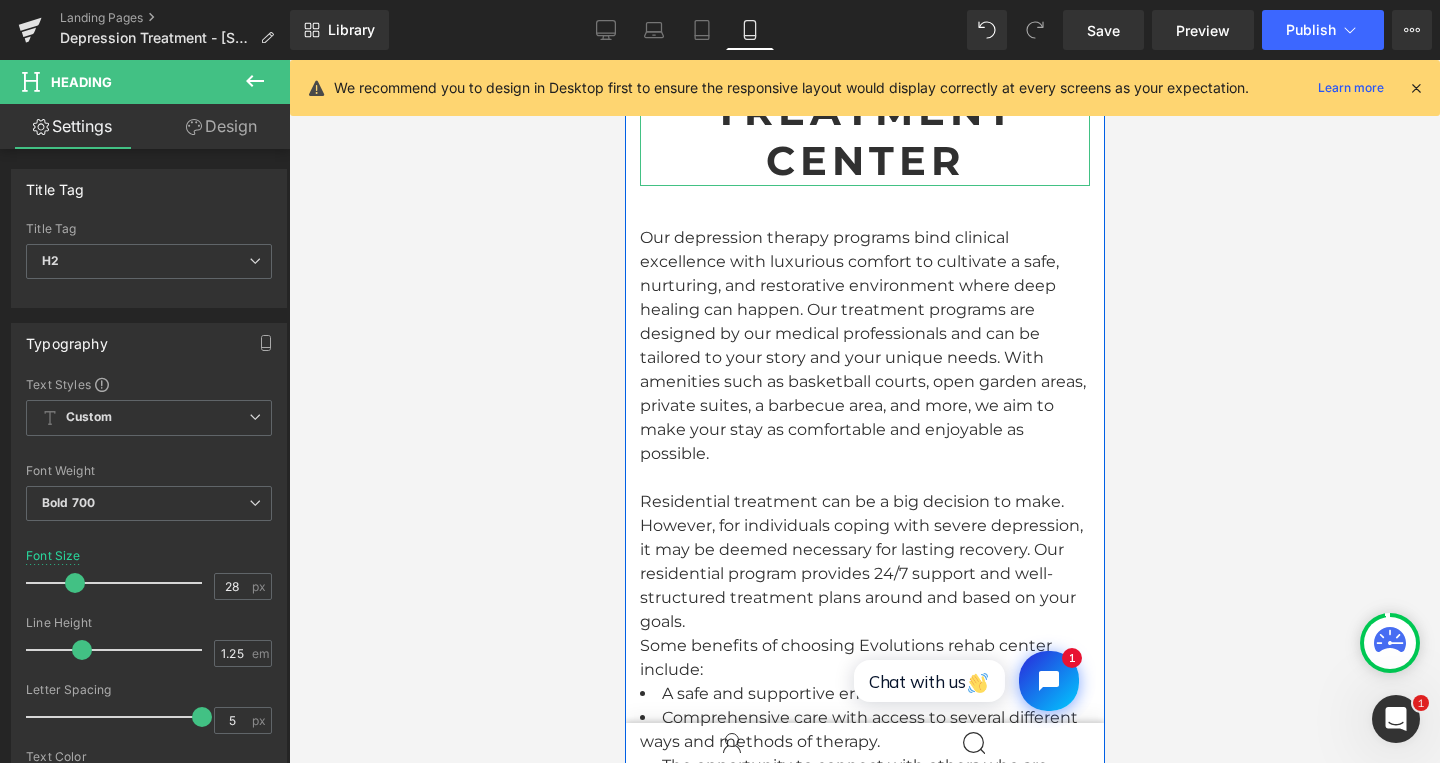 click on "Why Choose Our Residential Depression Treatment Center" at bounding box center (864, 36) 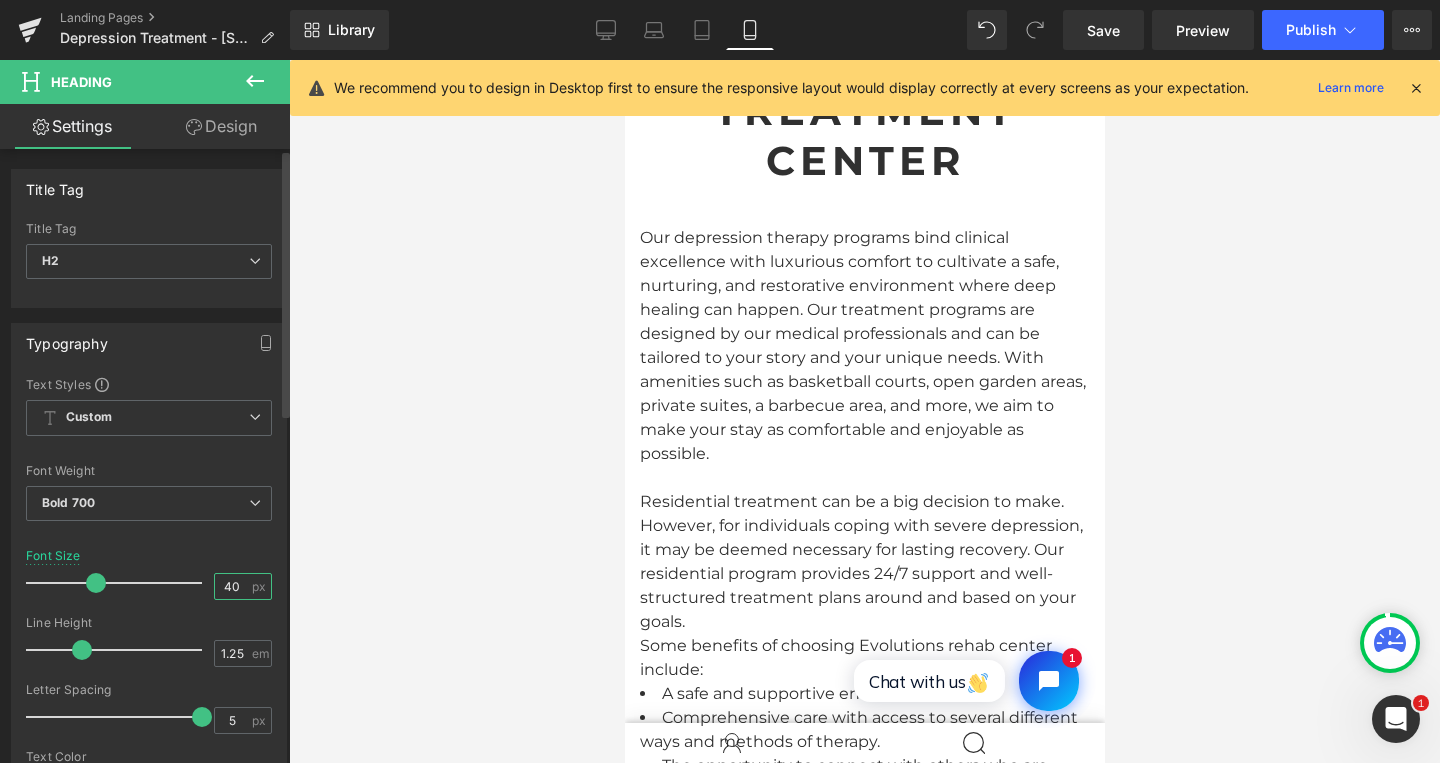 click on "40" at bounding box center (232, 586) 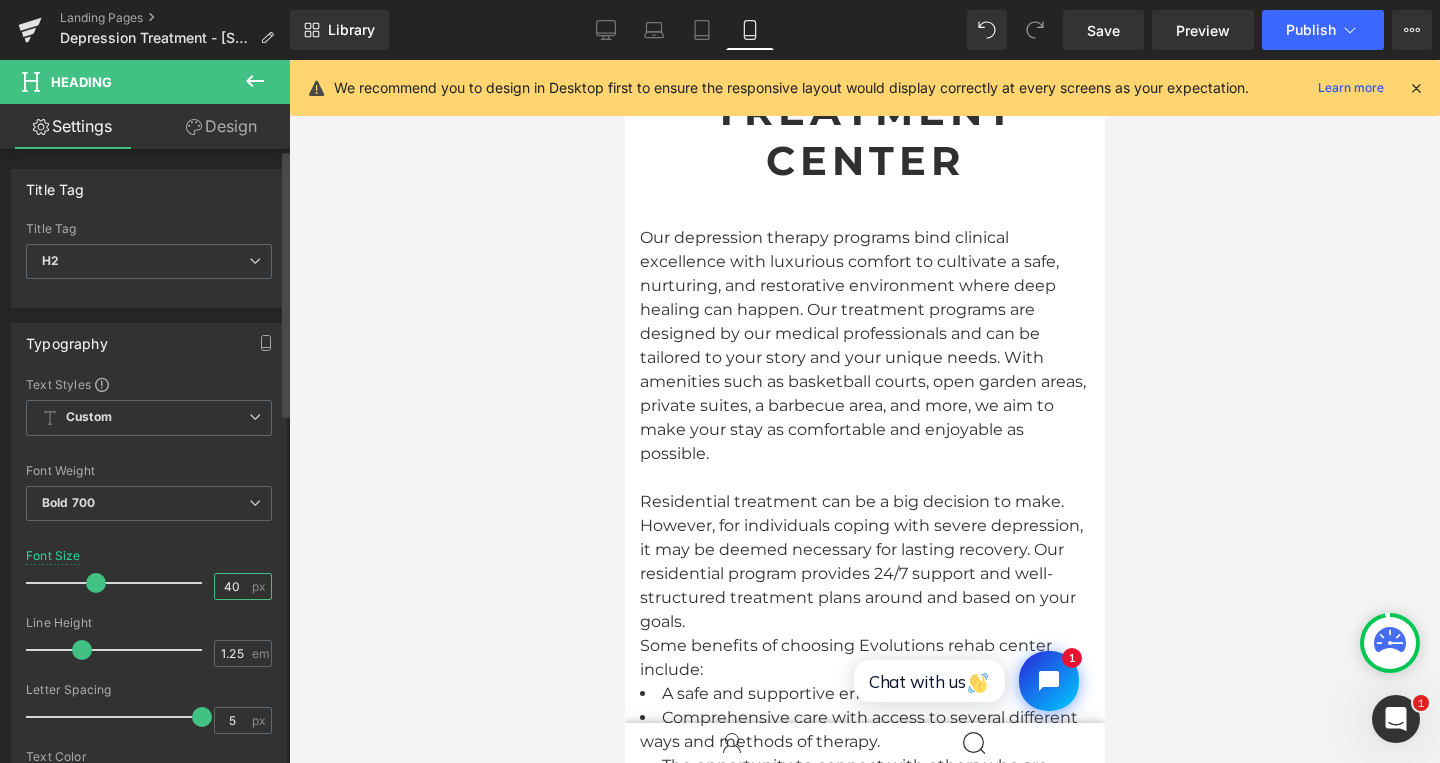 click on "40" at bounding box center [232, 586] 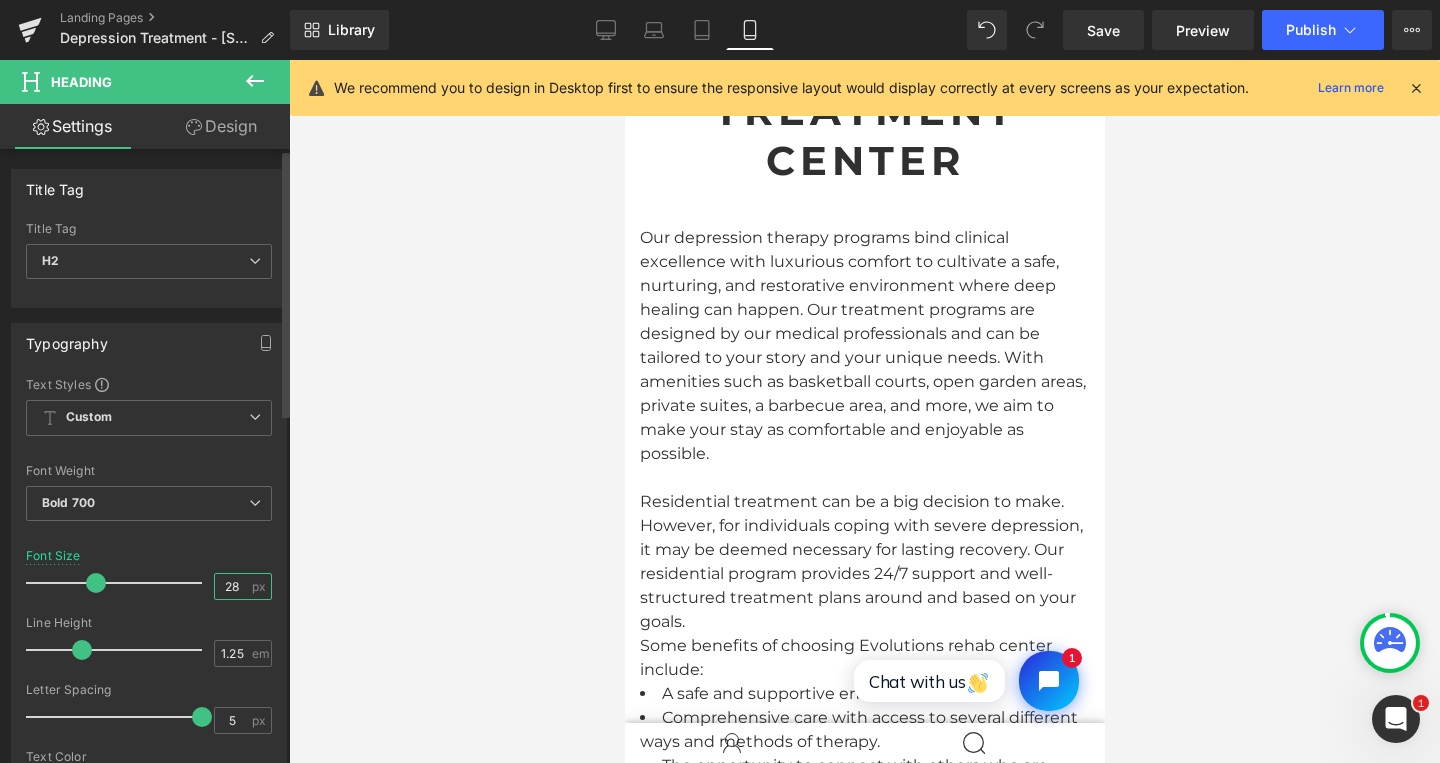 type on "28" 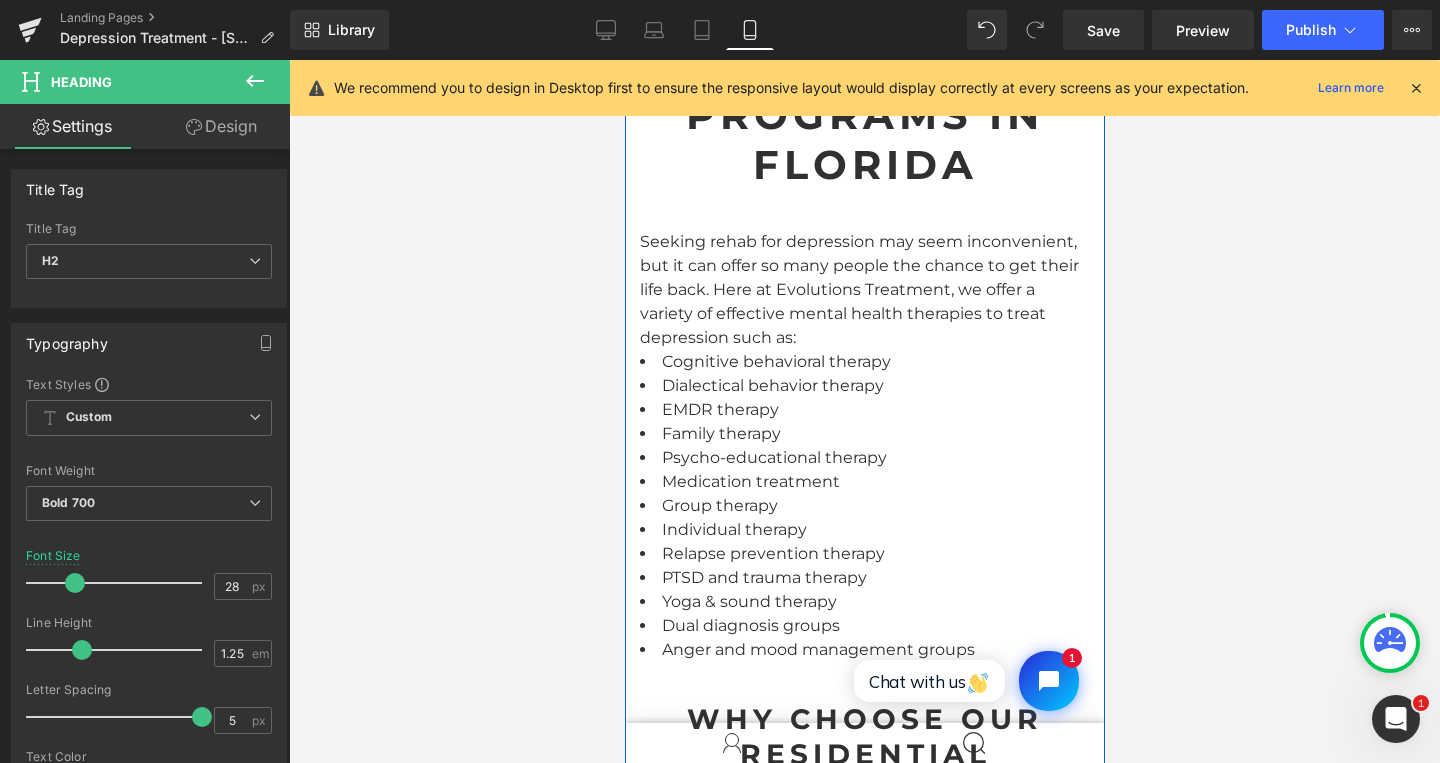 scroll, scrollTop: 4880, scrollLeft: 0, axis: vertical 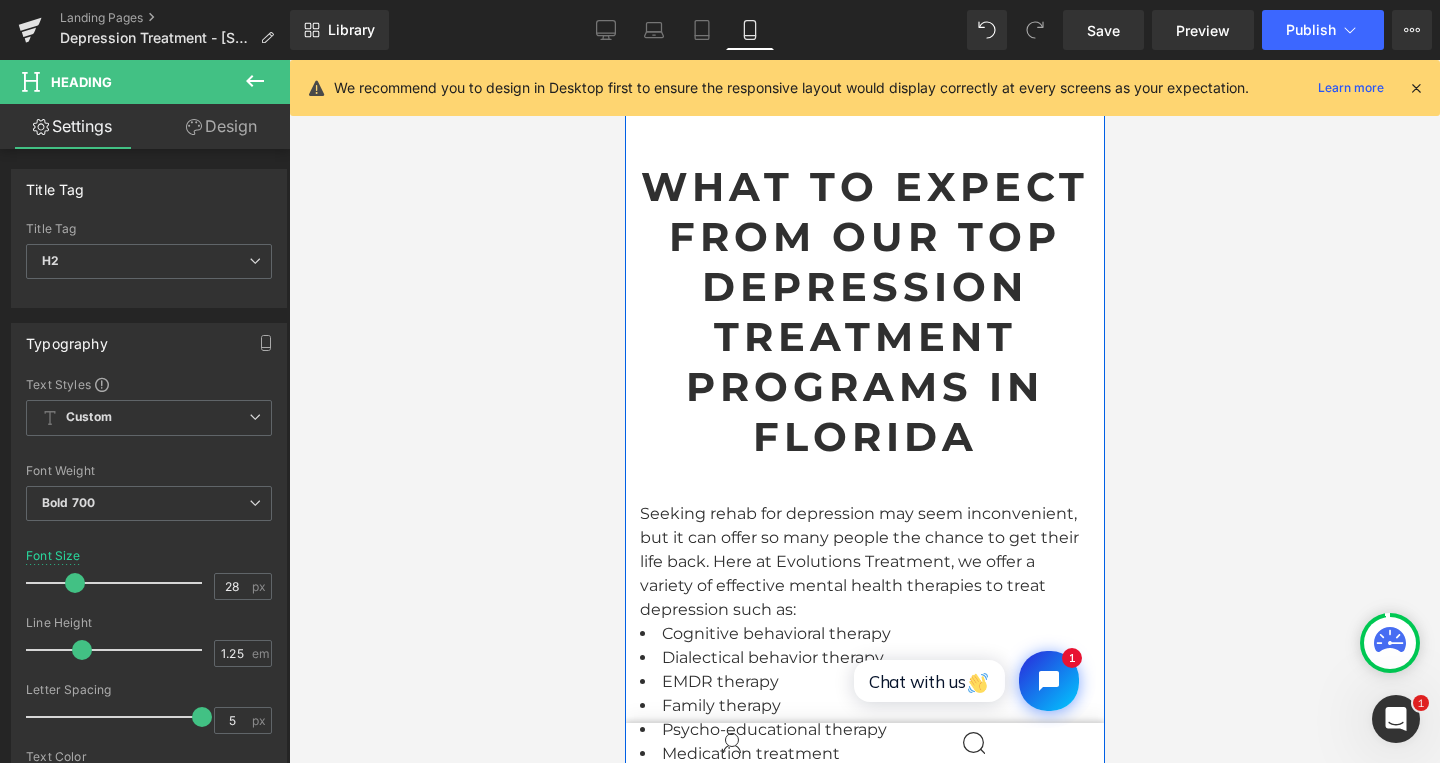 click on "What to Expect from Our Top Depression Treatment Programs in Florida" at bounding box center (864, 312) 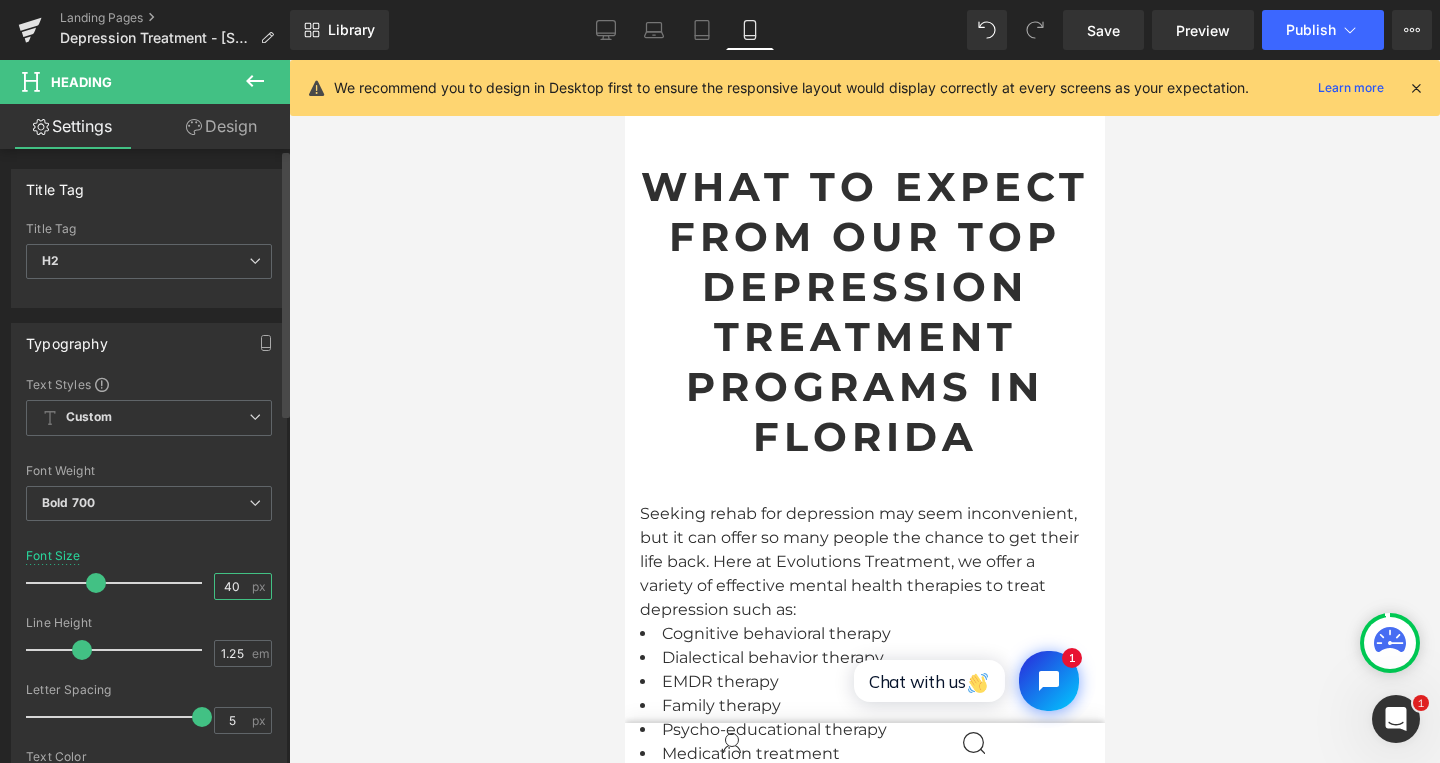 click on "40" at bounding box center (232, 586) 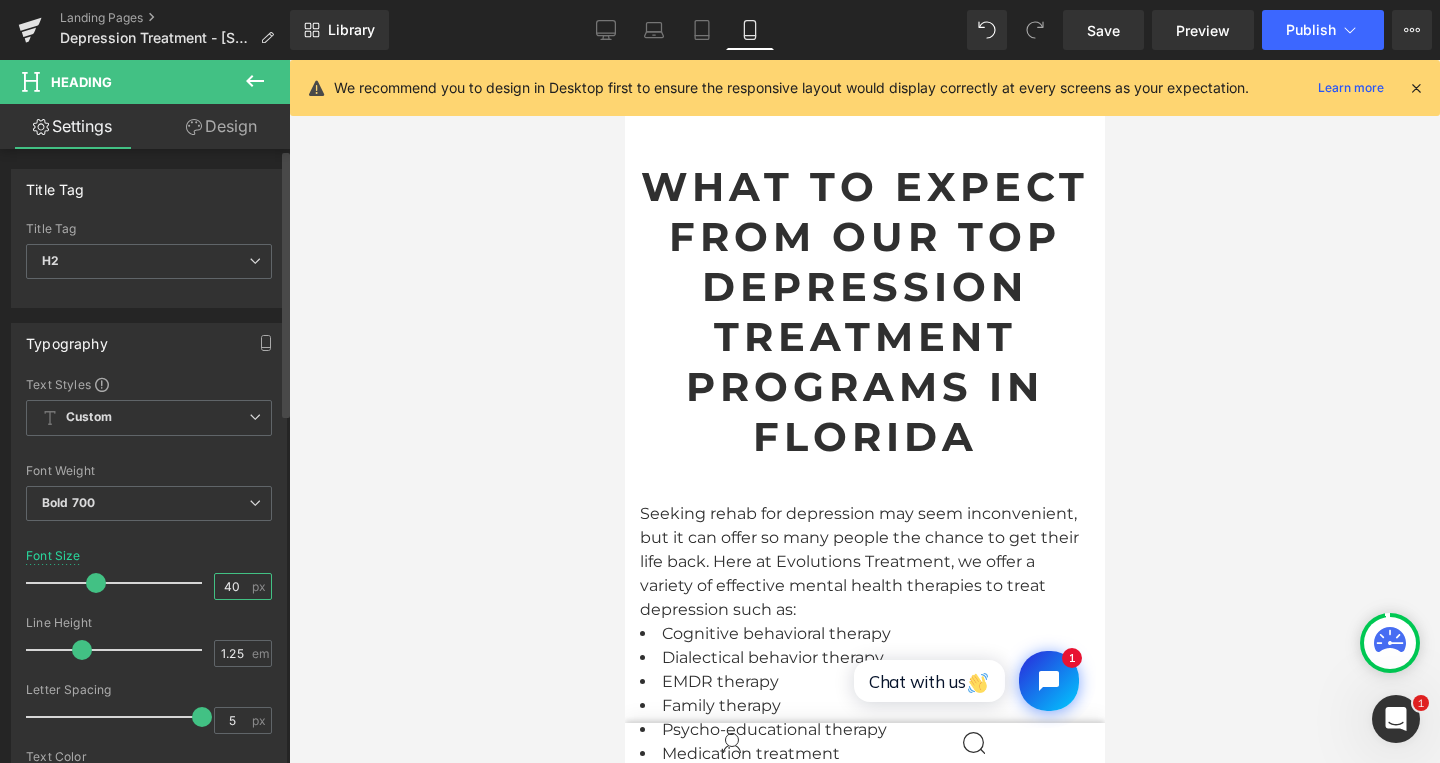 click on "40" at bounding box center (232, 586) 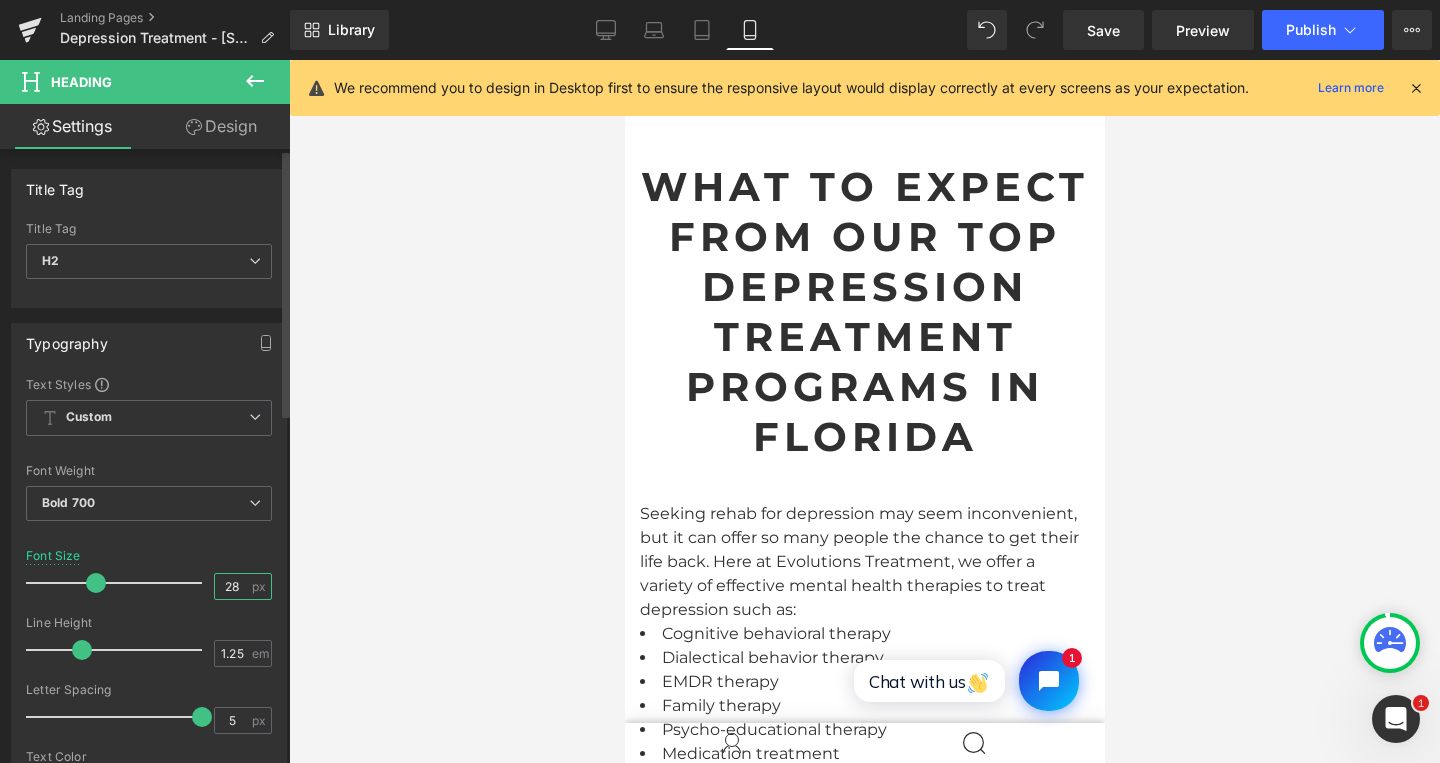 type on "28" 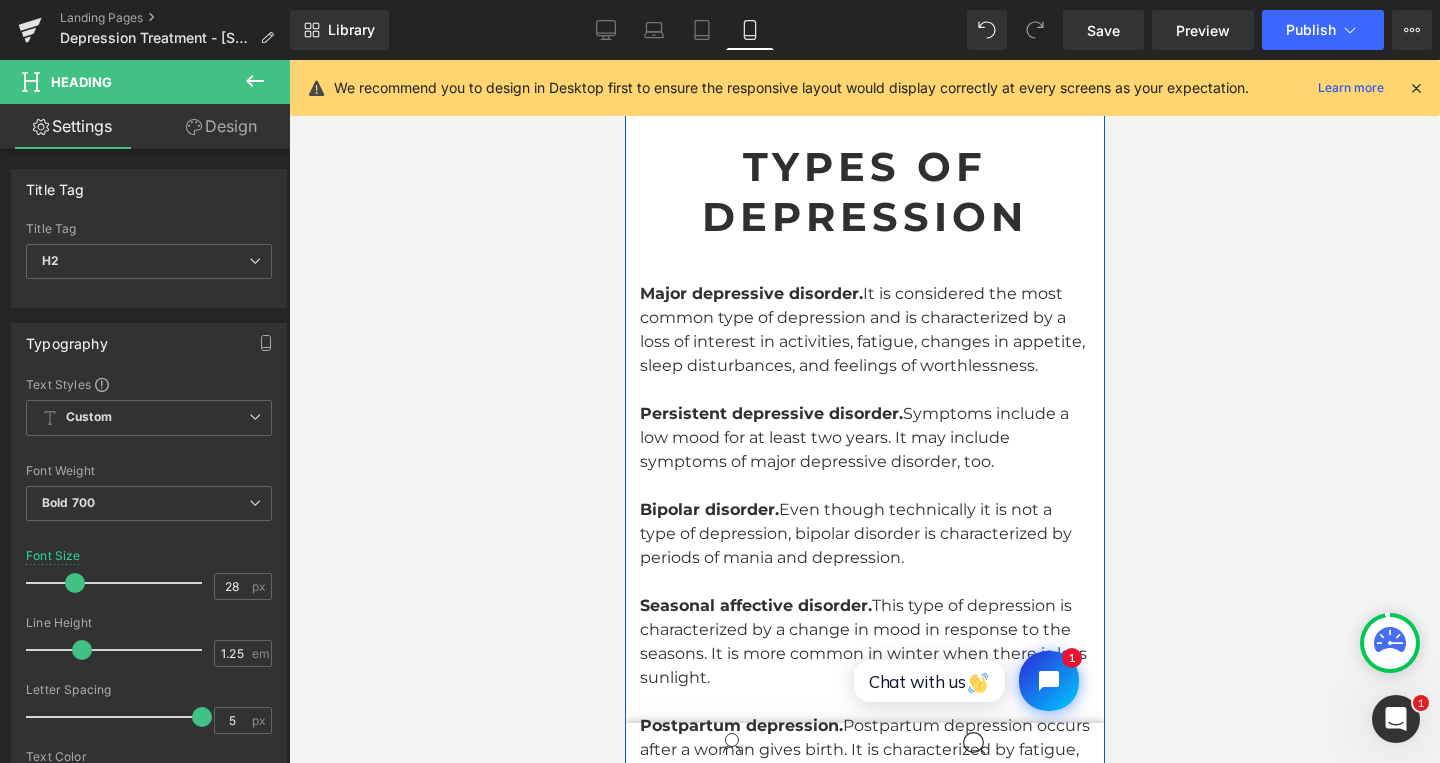 scroll, scrollTop: 4064, scrollLeft: 0, axis: vertical 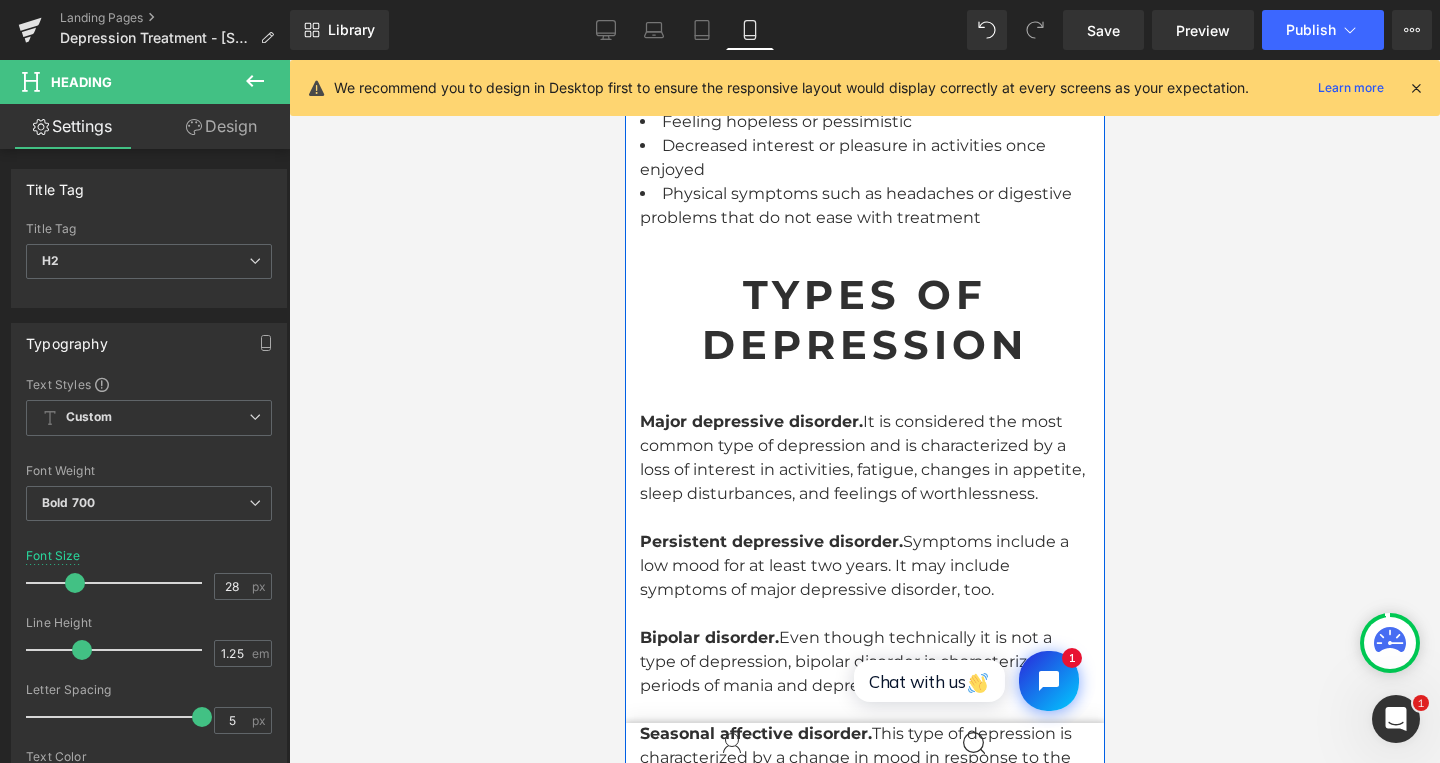 click on "Types of Depression Heading" at bounding box center (864, 320) 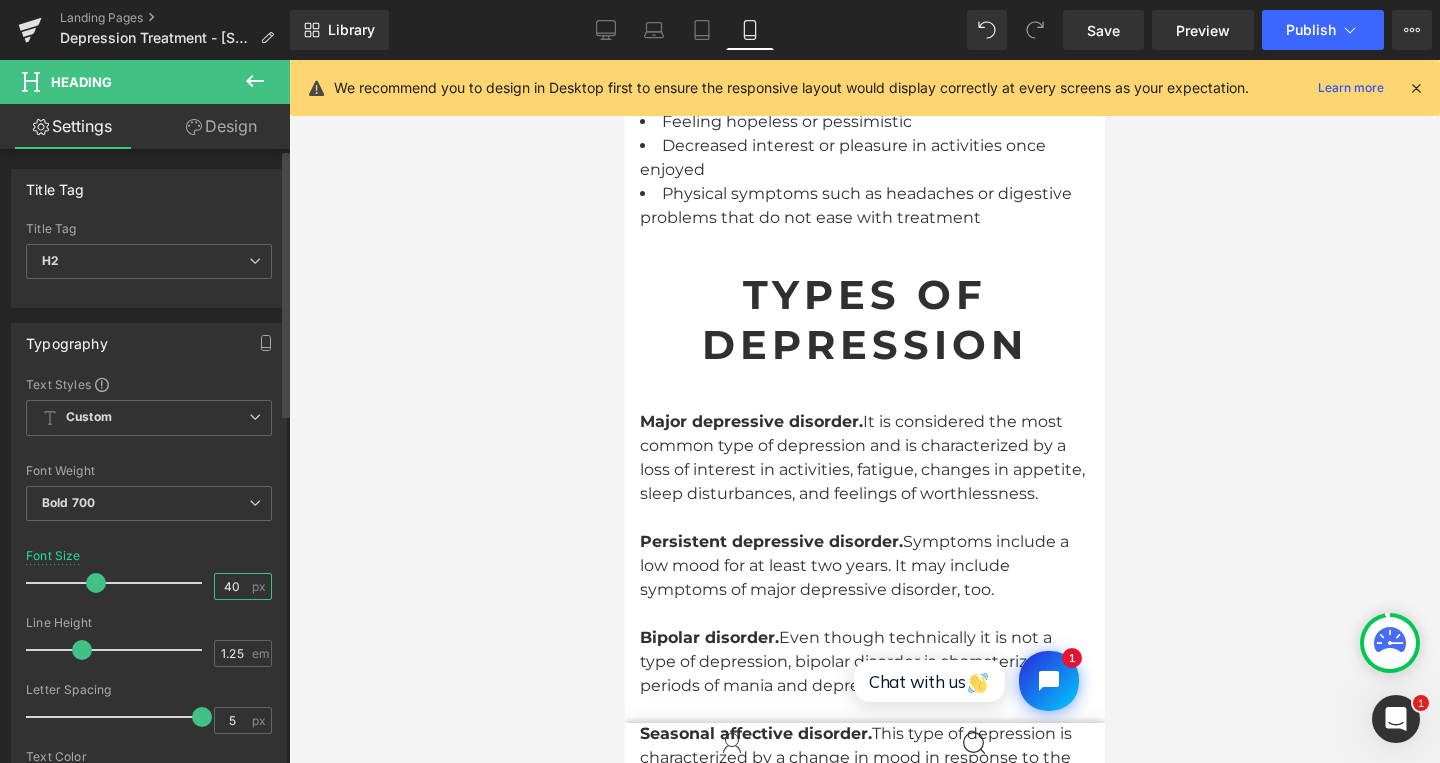 click on "40" at bounding box center (232, 586) 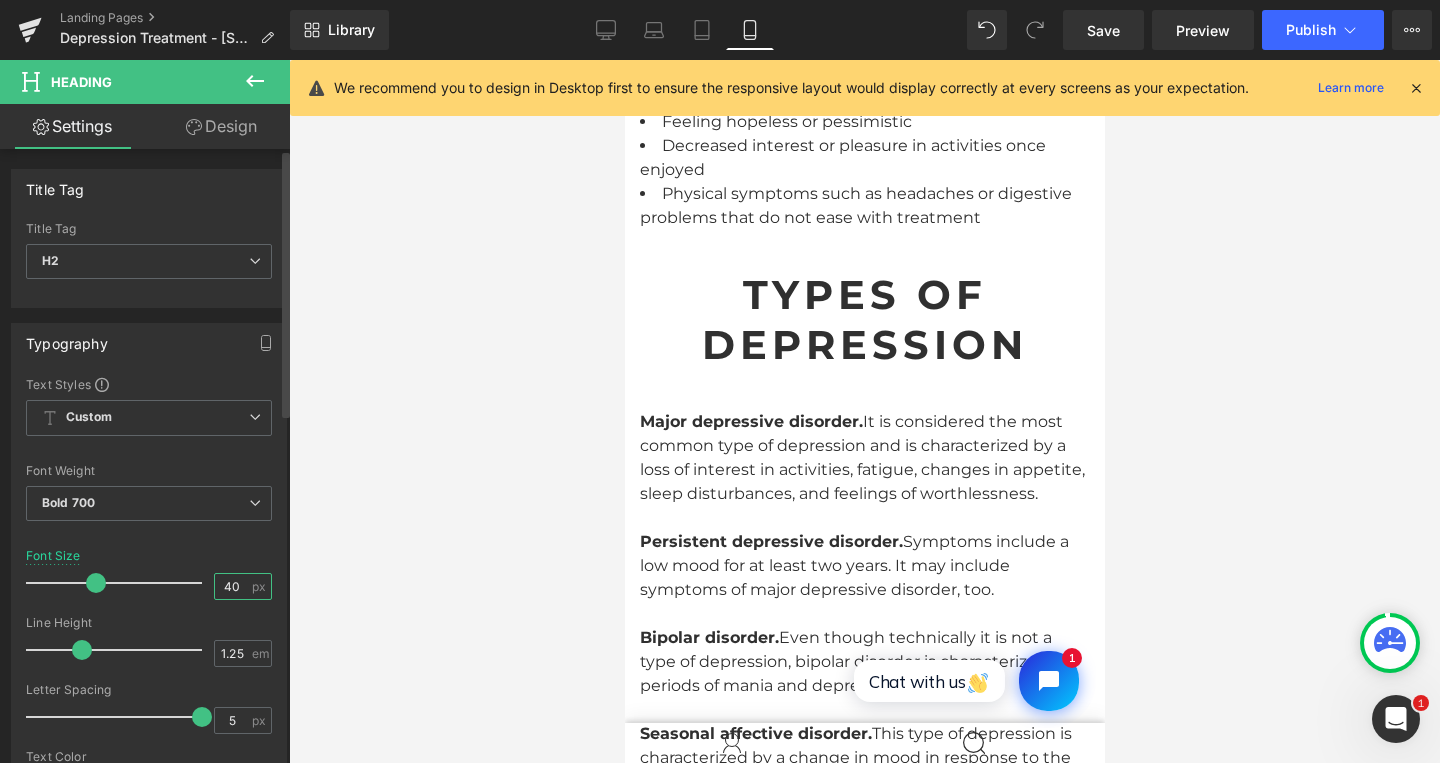 click on "40" at bounding box center [232, 586] 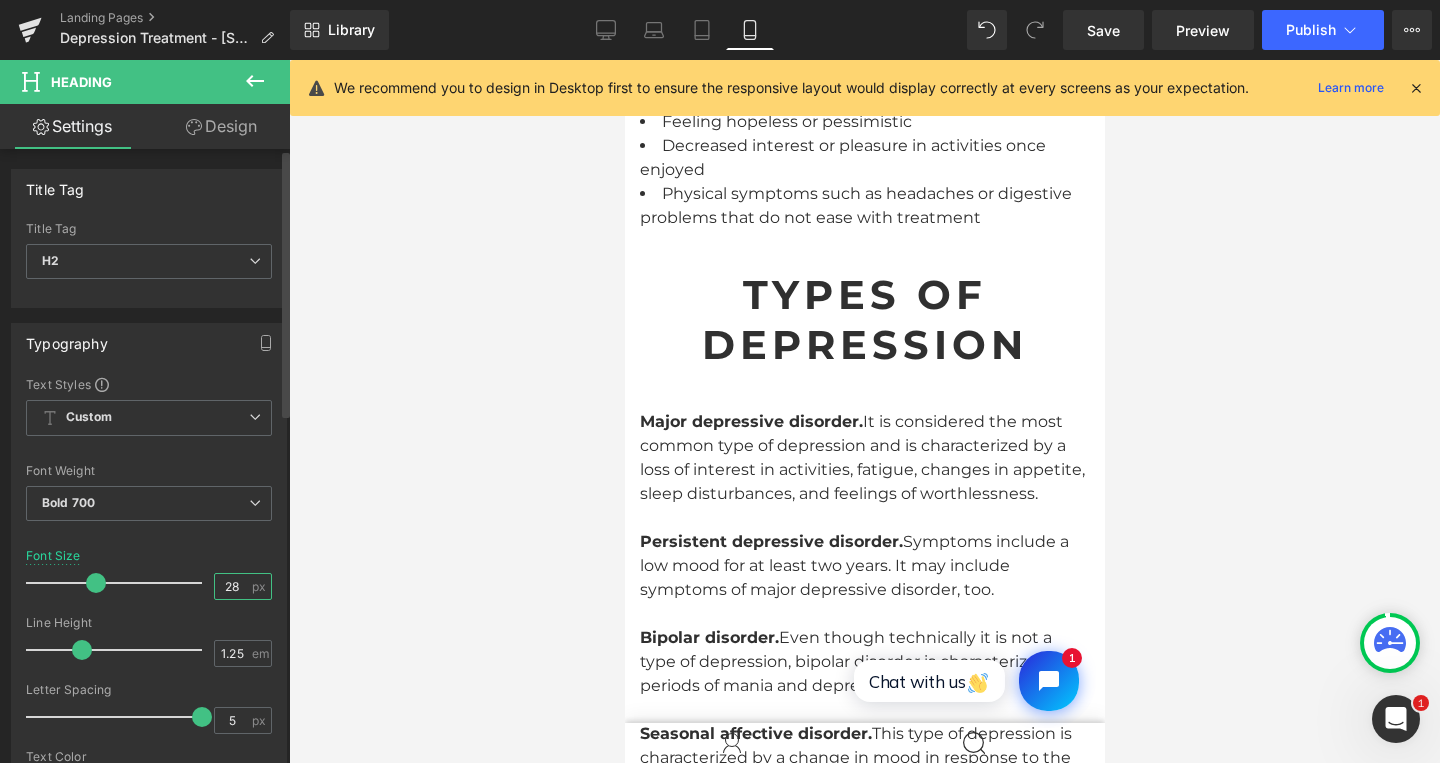 type on "28" 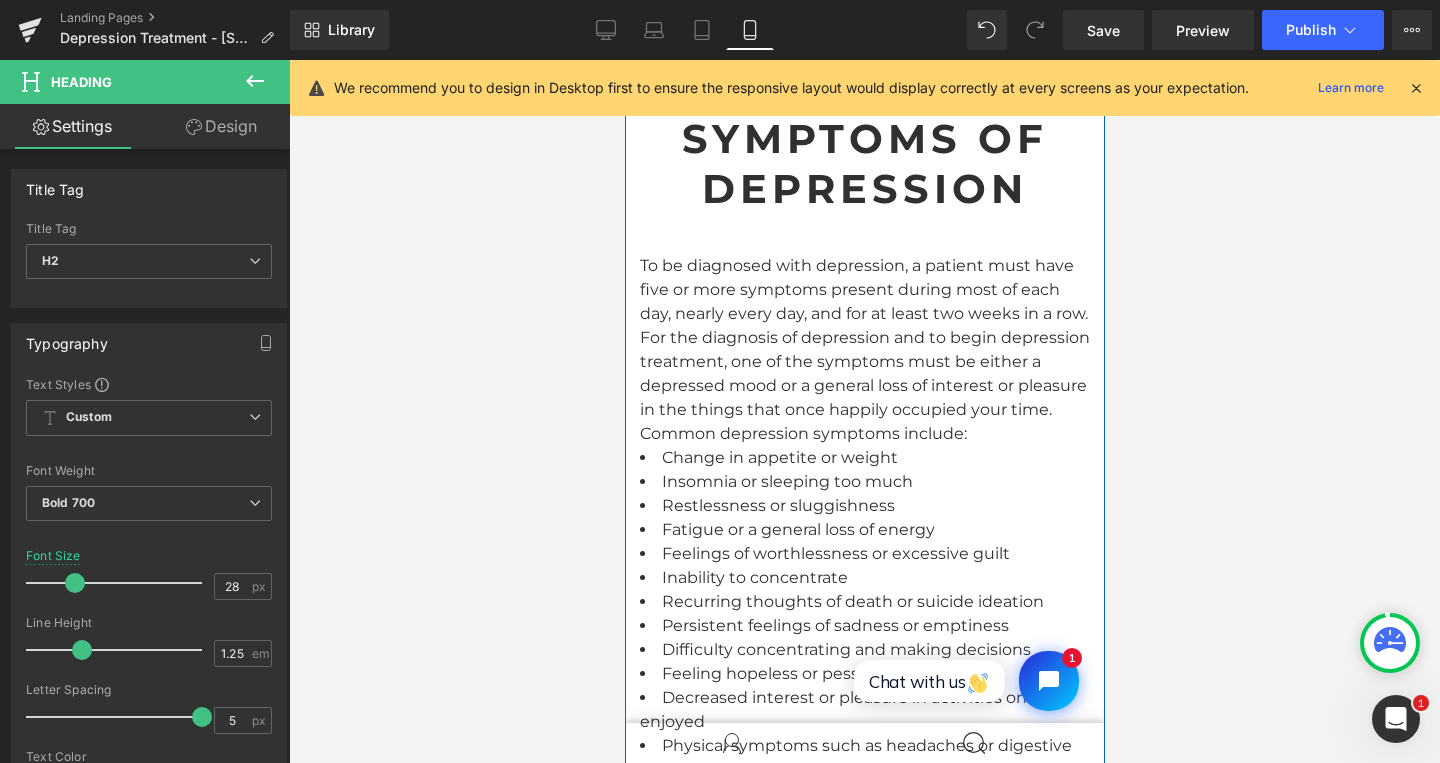 scroll, scrollTop: 3312, scrollLeft: 0, axis: vertical 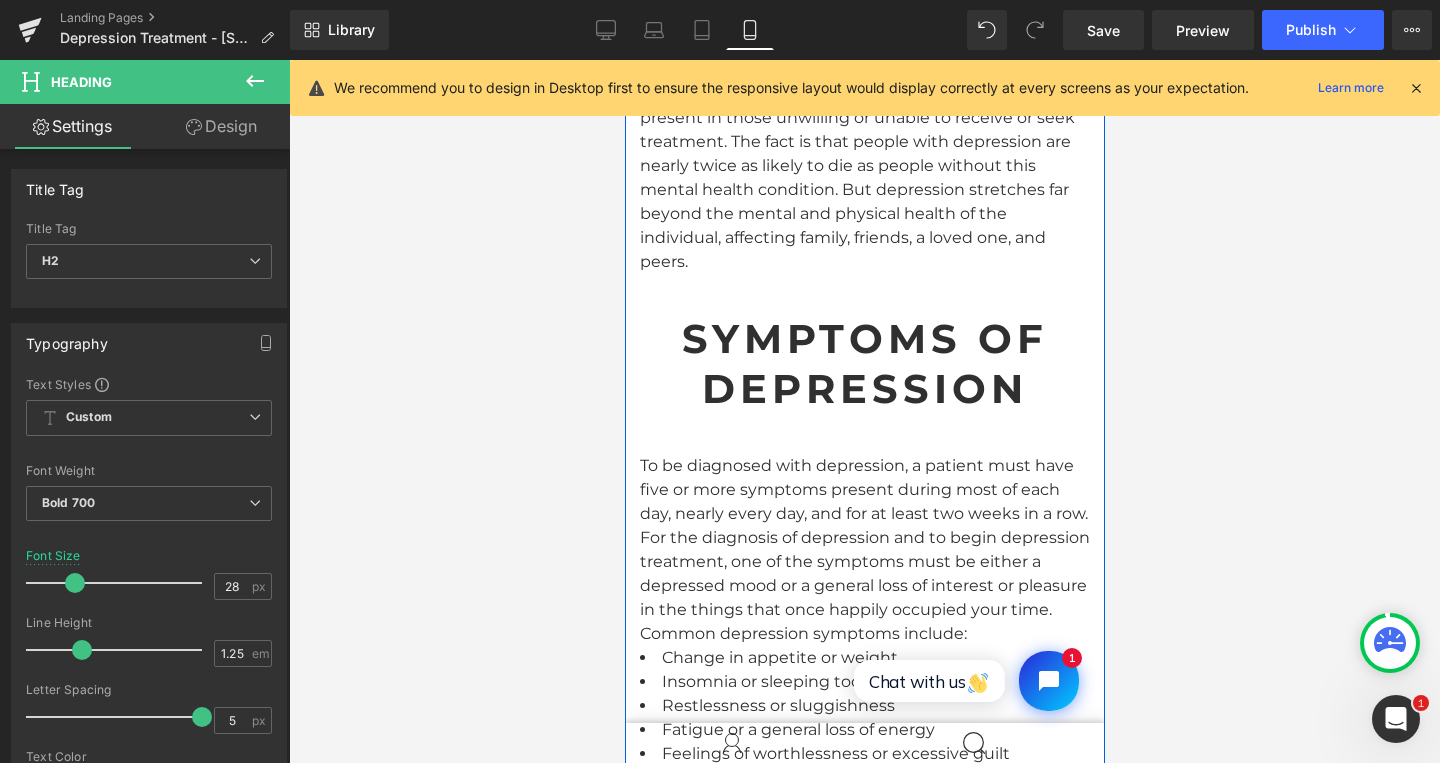 click on "Symptoms of Depression Heading" at bounding box center [864, 364] 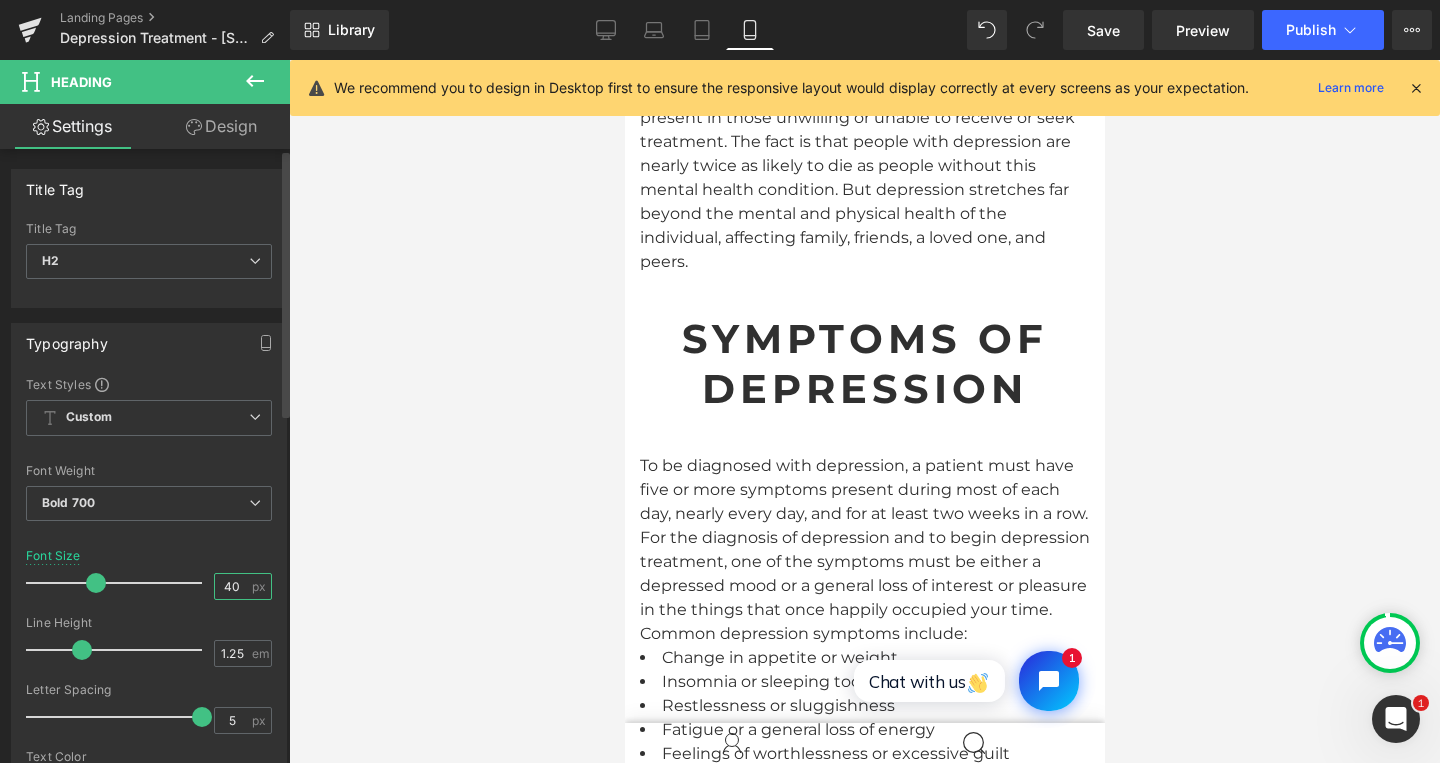 click on "40" at bounding box center (232, 586) 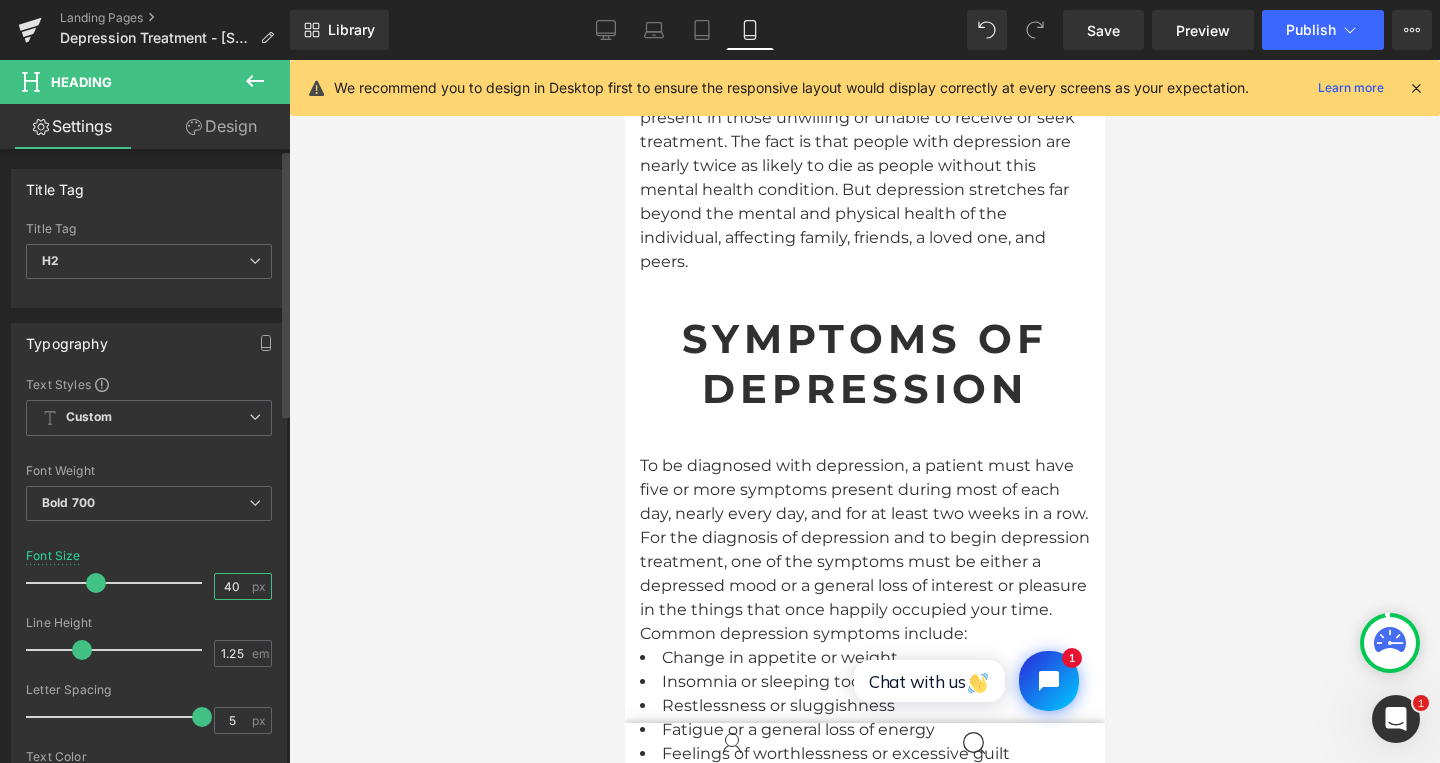 click on "40" at bounding box center (232, 586) 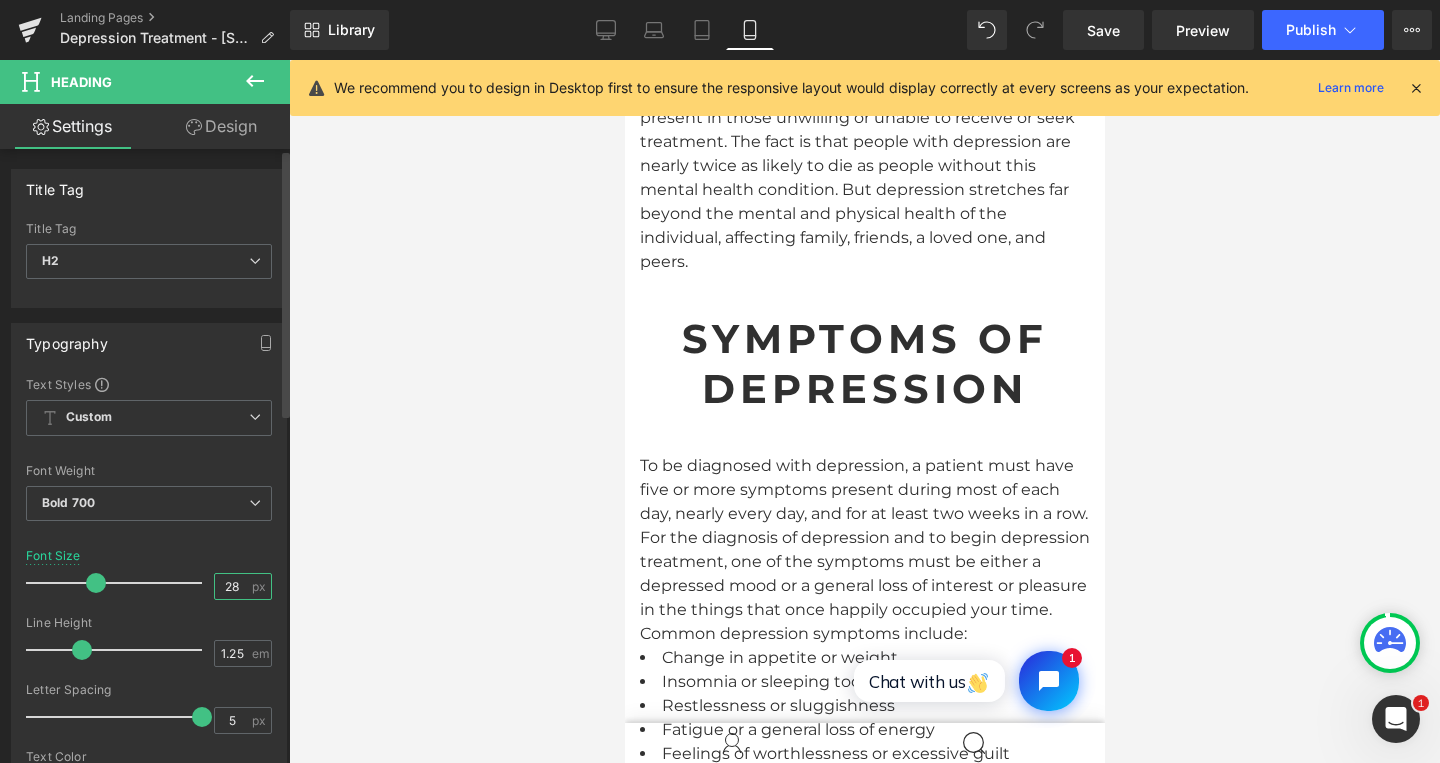type on "28" 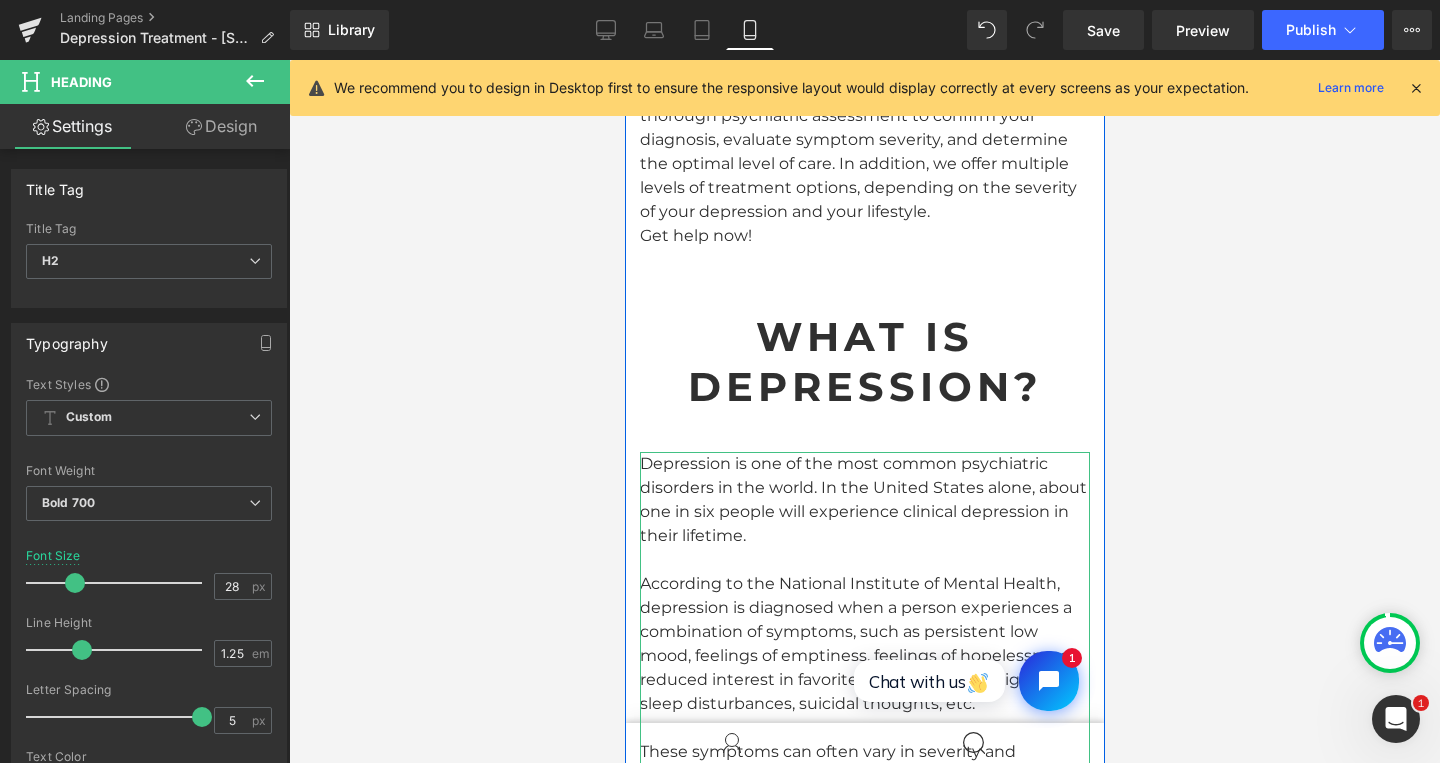 scroll, scrollTop: 2432, scrollLeft: 0, axis: vertical 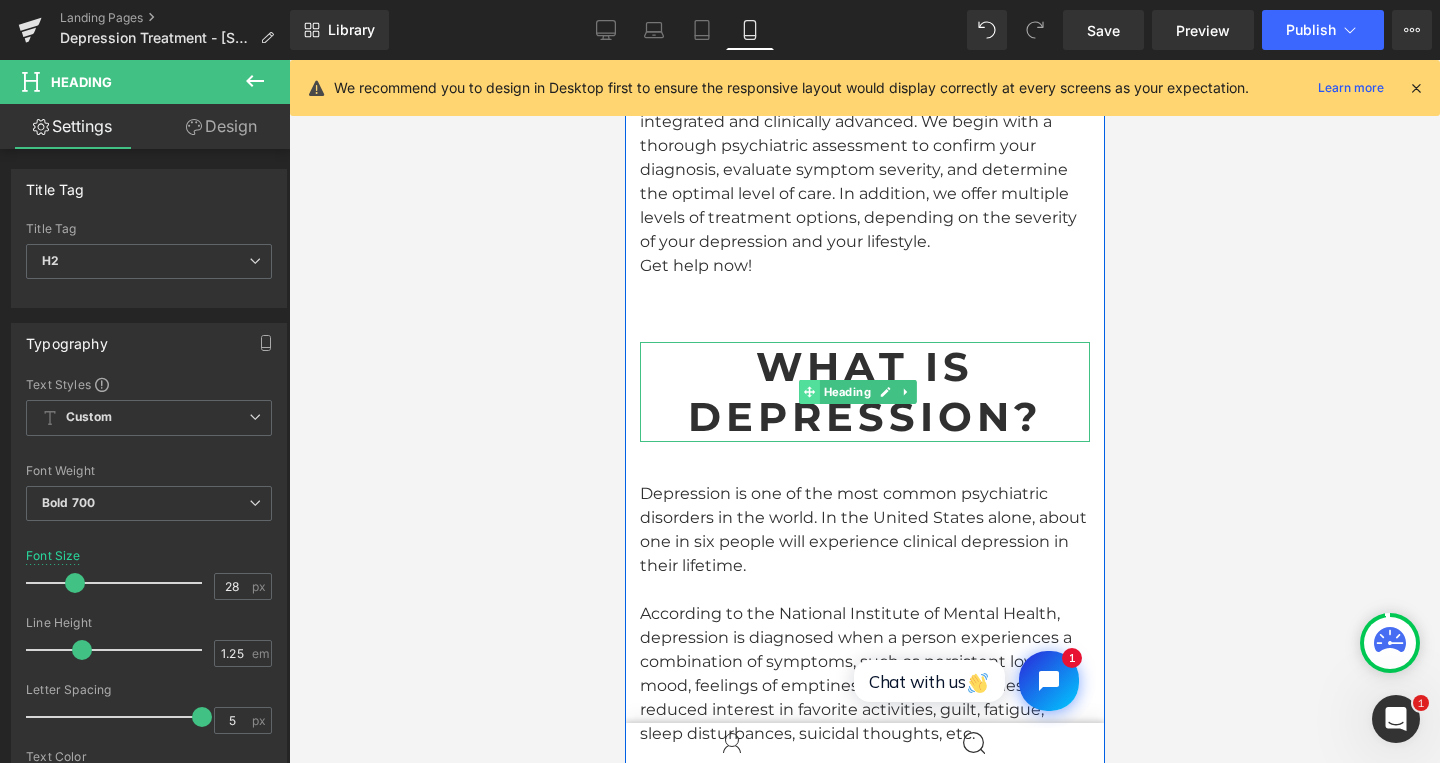 click 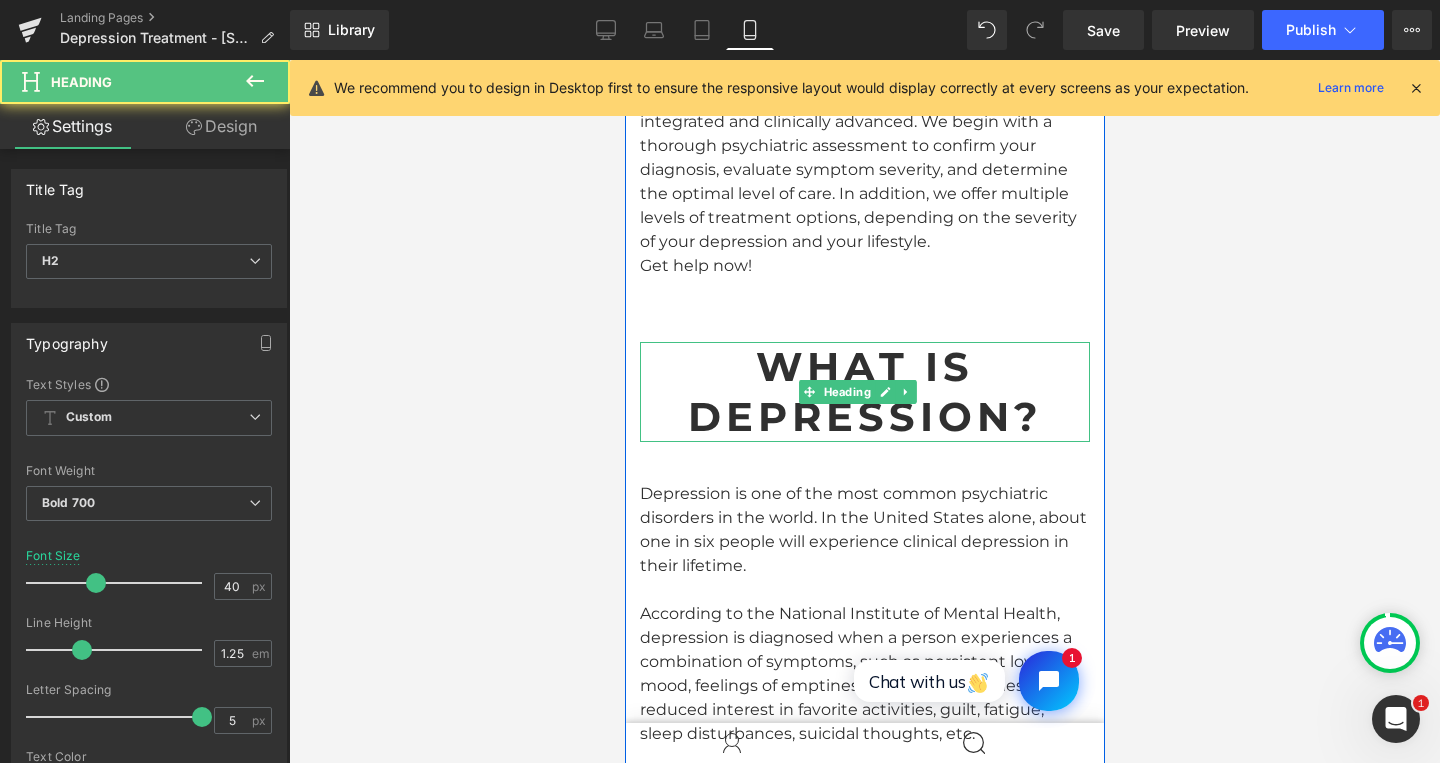 click on "What Is Depression?" at bounding box center [864, 392] 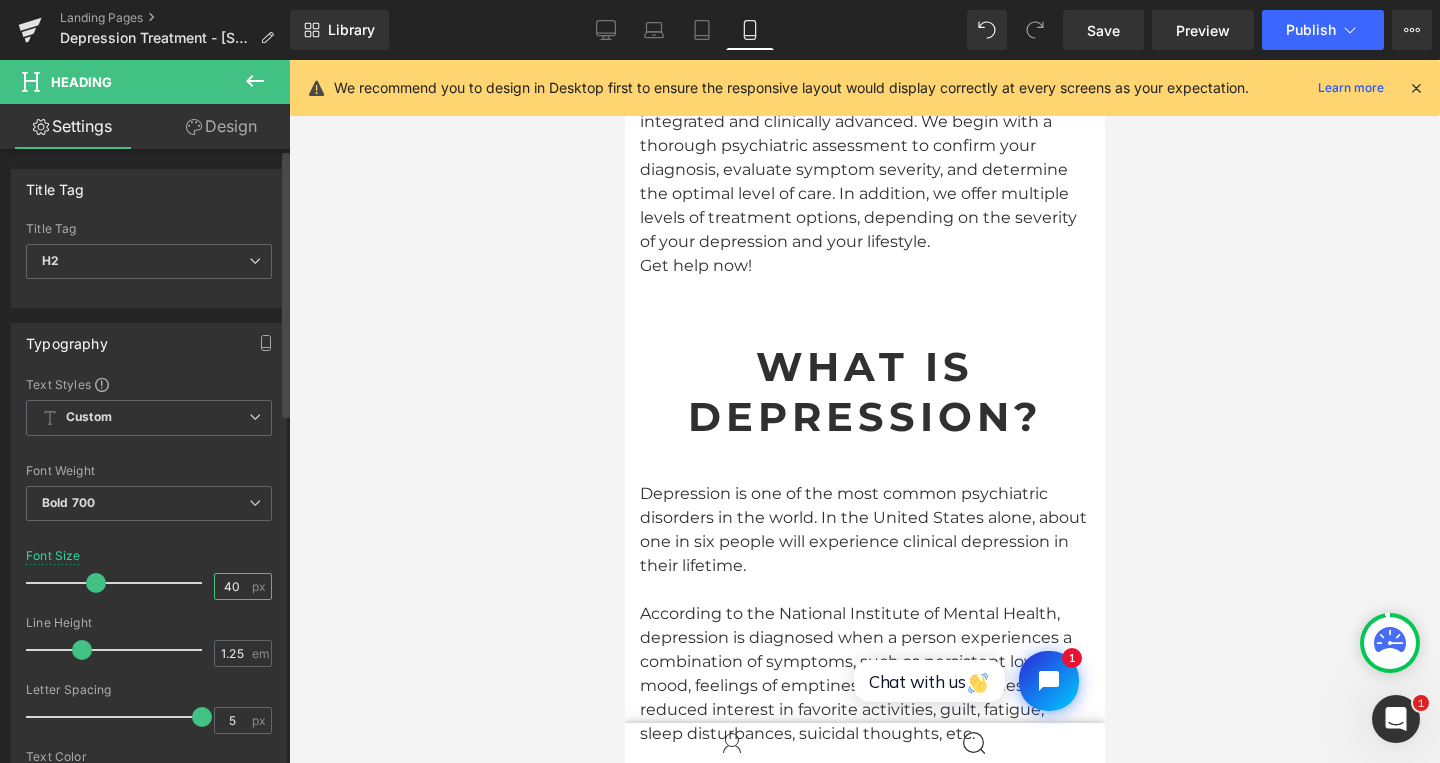 click on "40" at bounding box center (232, 586) 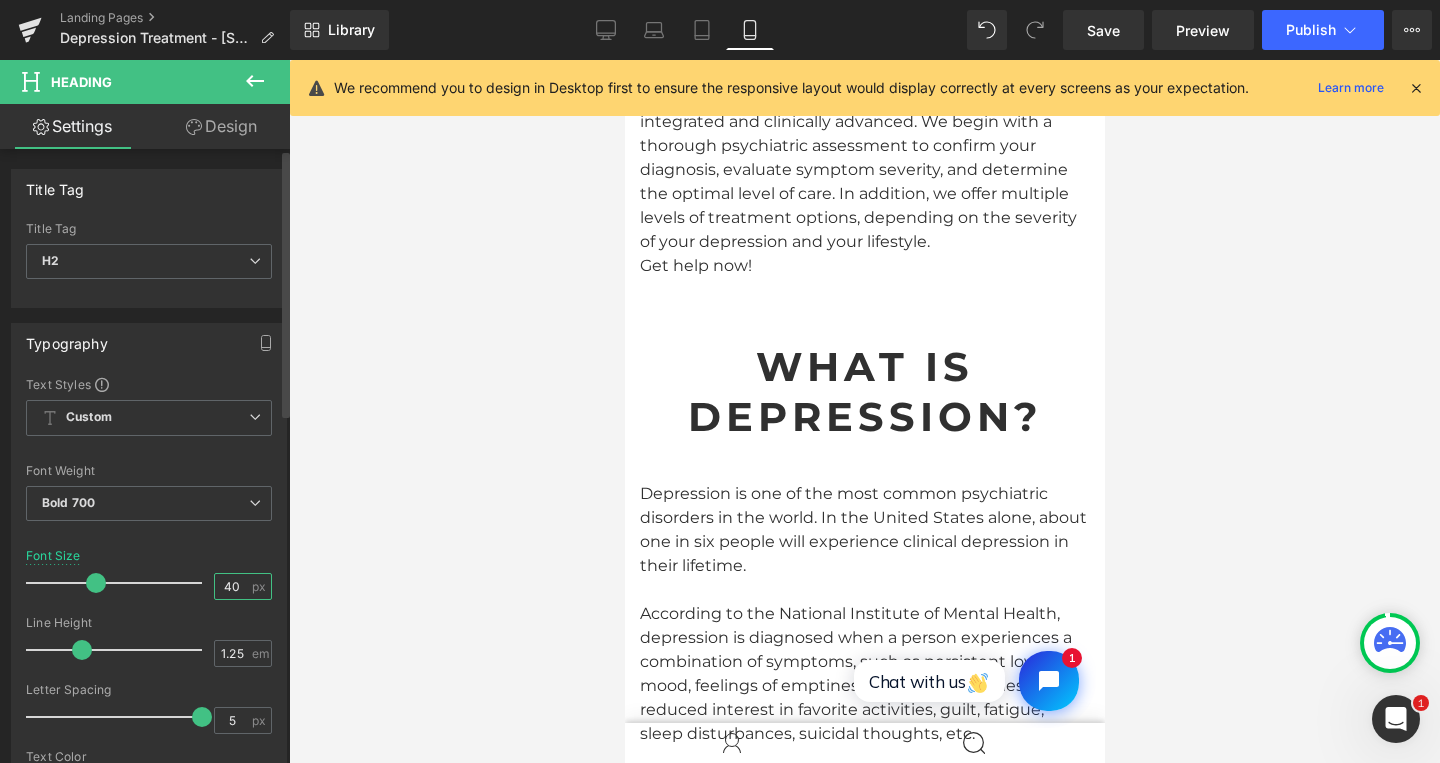 click on "40" at bounding box center [232, 586] 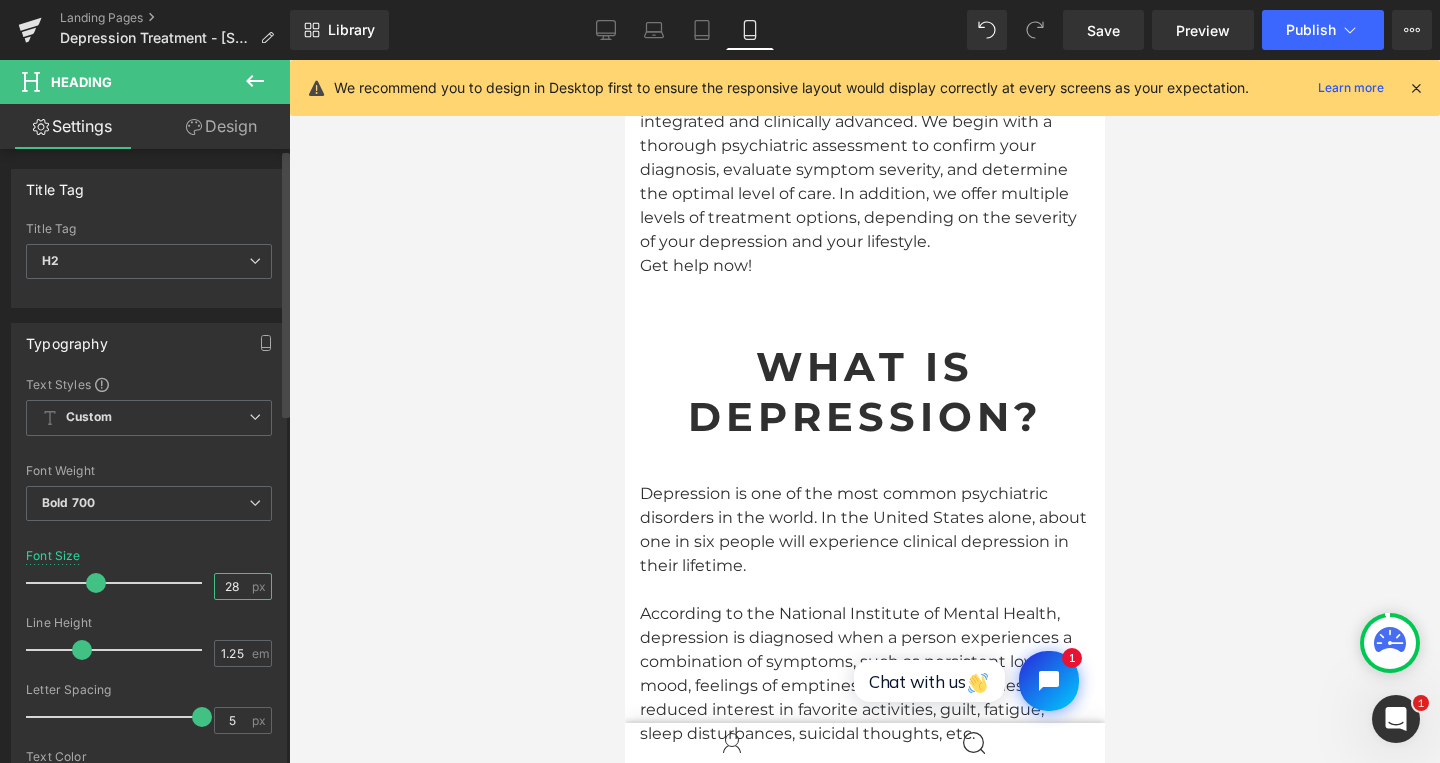 type on "28" 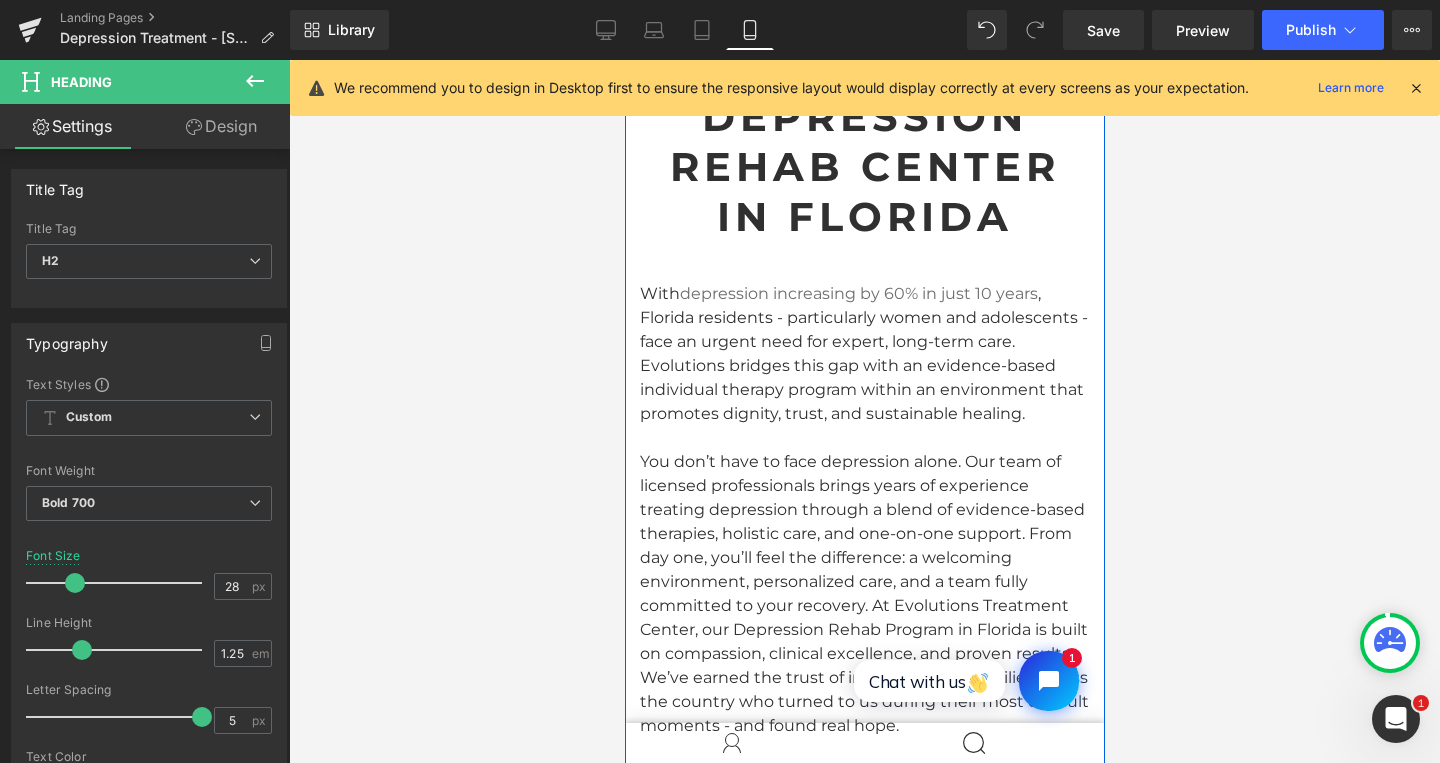 scroll, scrollTop: 1584, scrollLeft: 0, axis: vertical 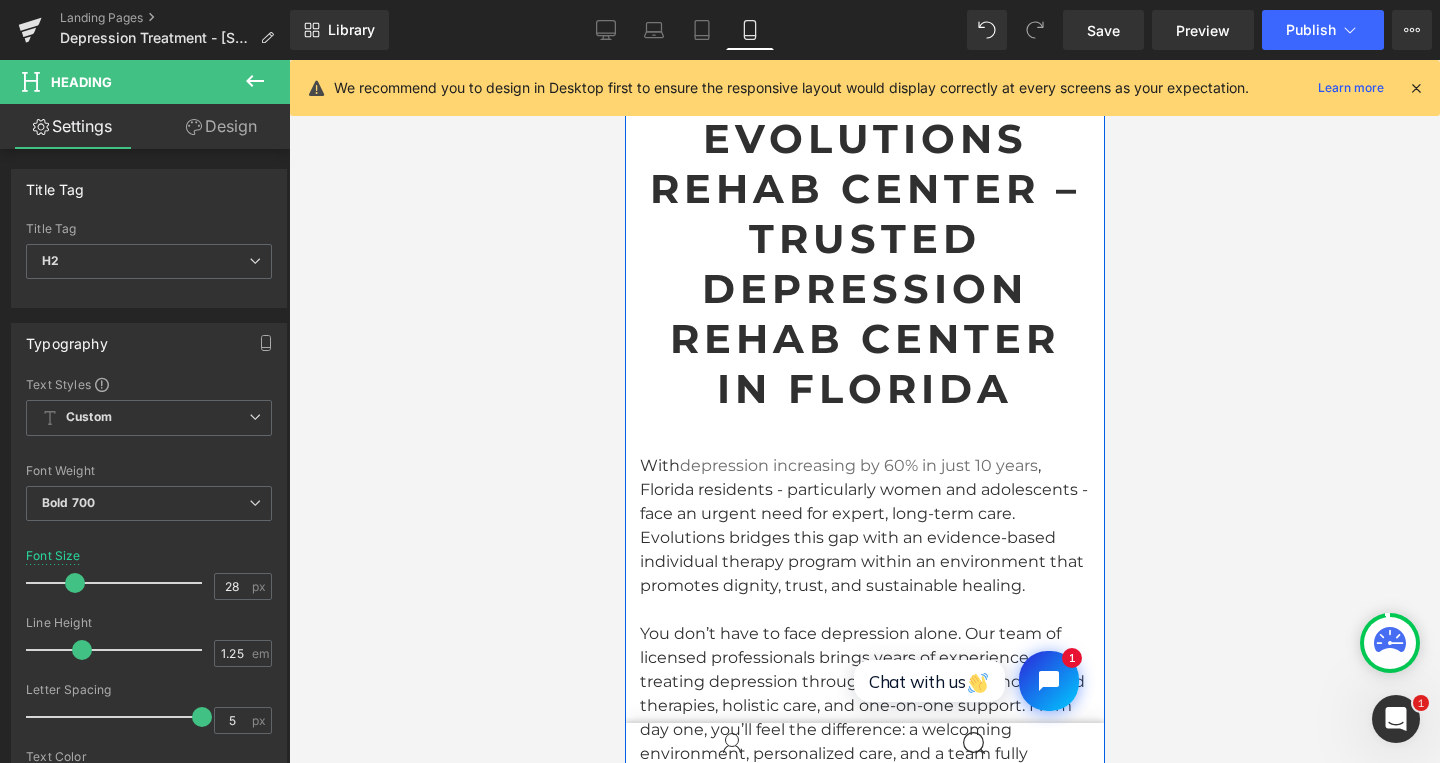 click on "Evolutions Rehab Center – Trusted Depression Rehab Center in Florida" at bounding box center (864, 264) 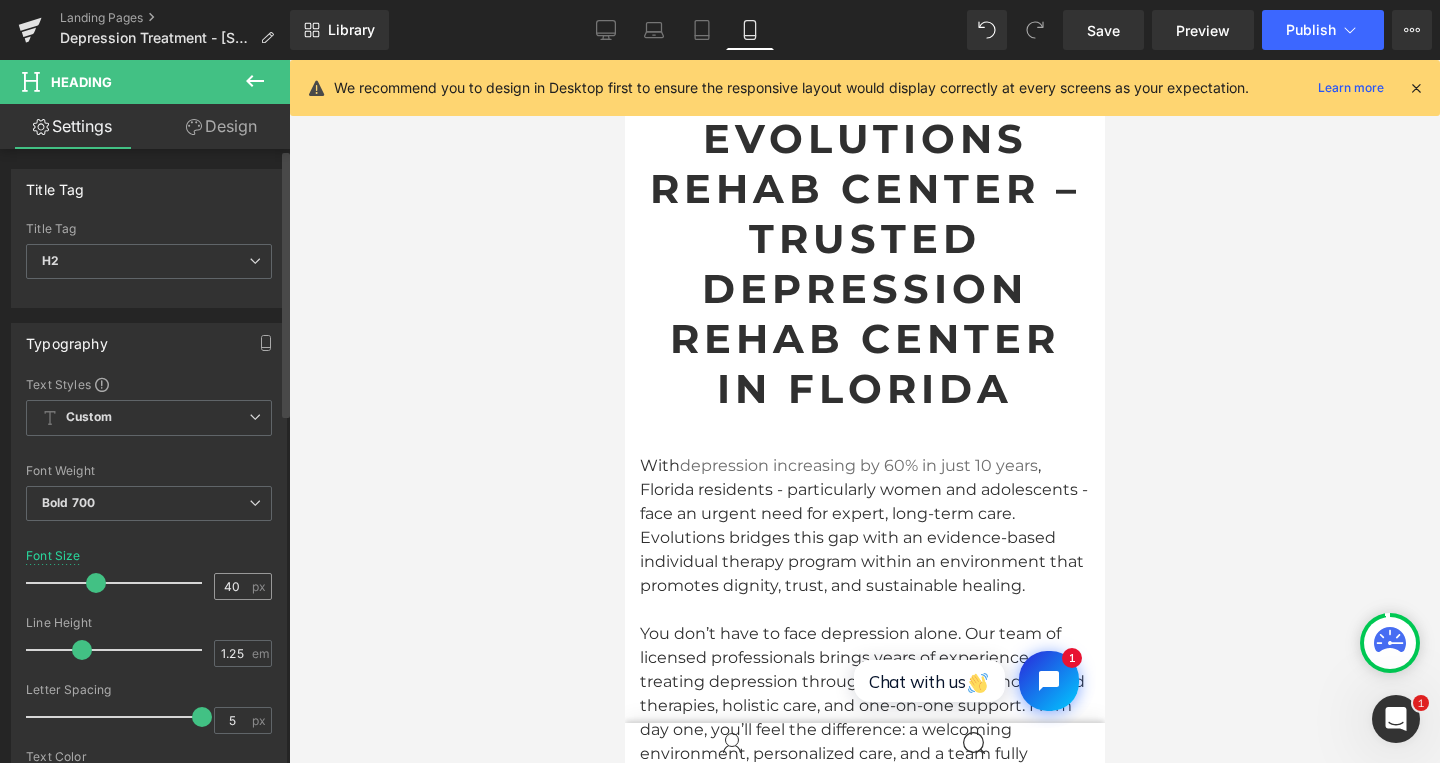 click on "40" at bounding box center [232, 586] 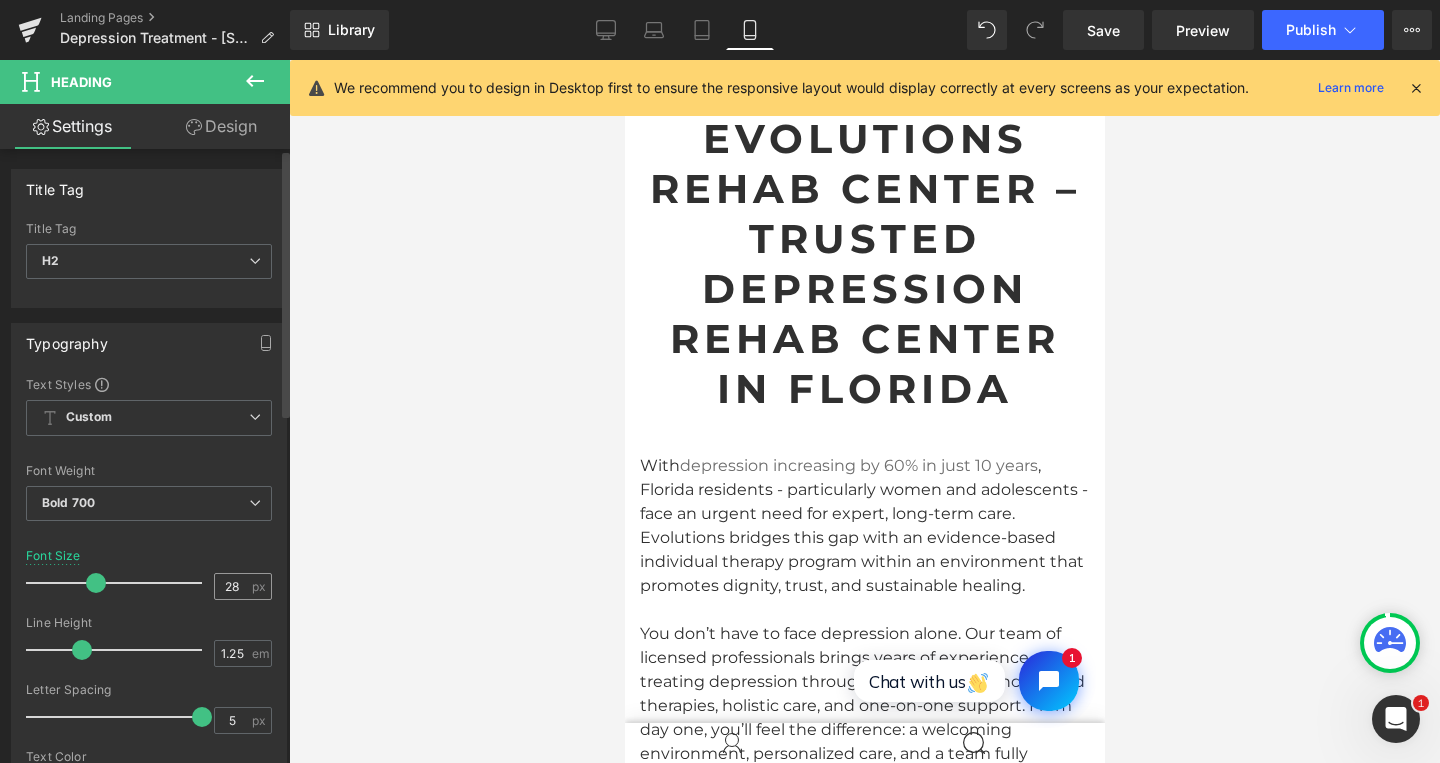 type on "28" 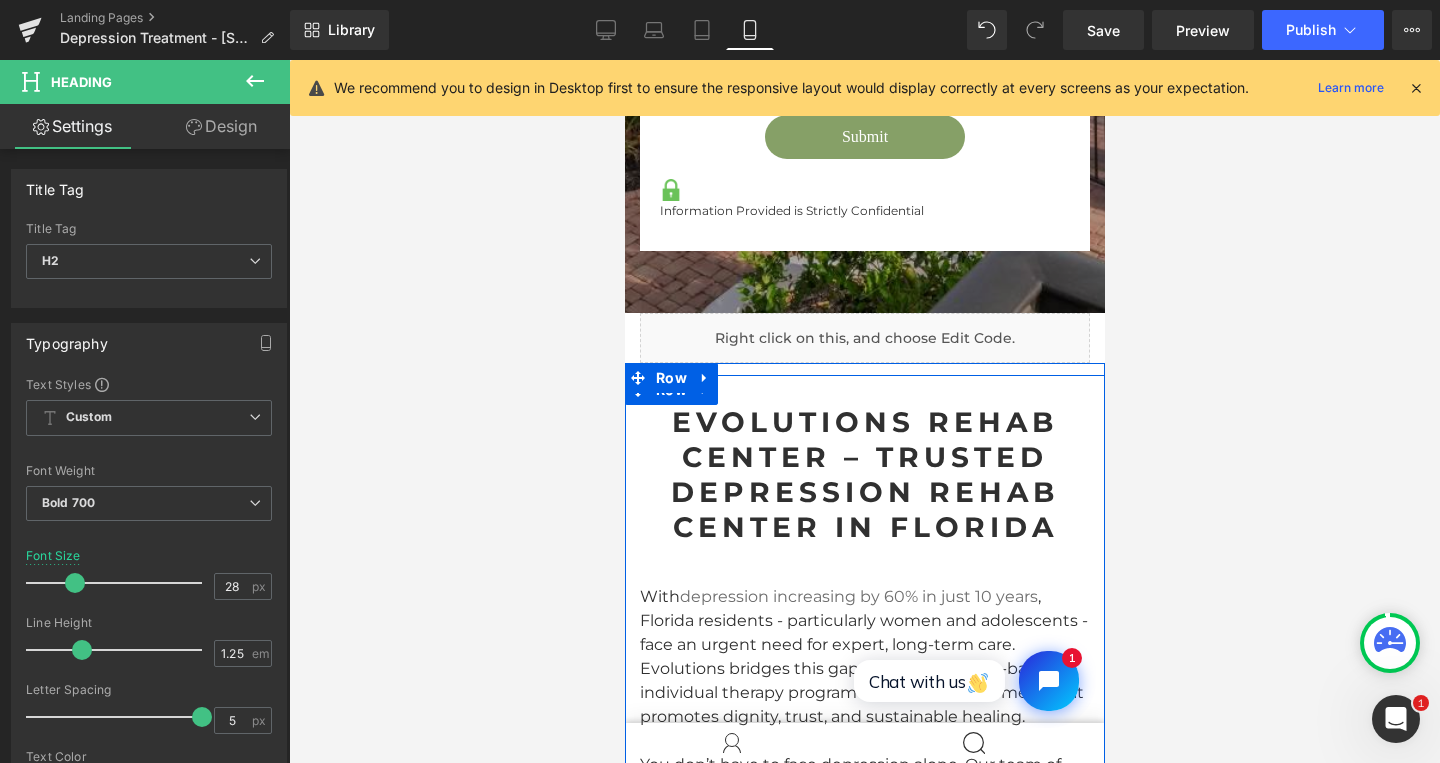 scroll, scrollTop: 1264, scrollLeft: 0, axis: vertical 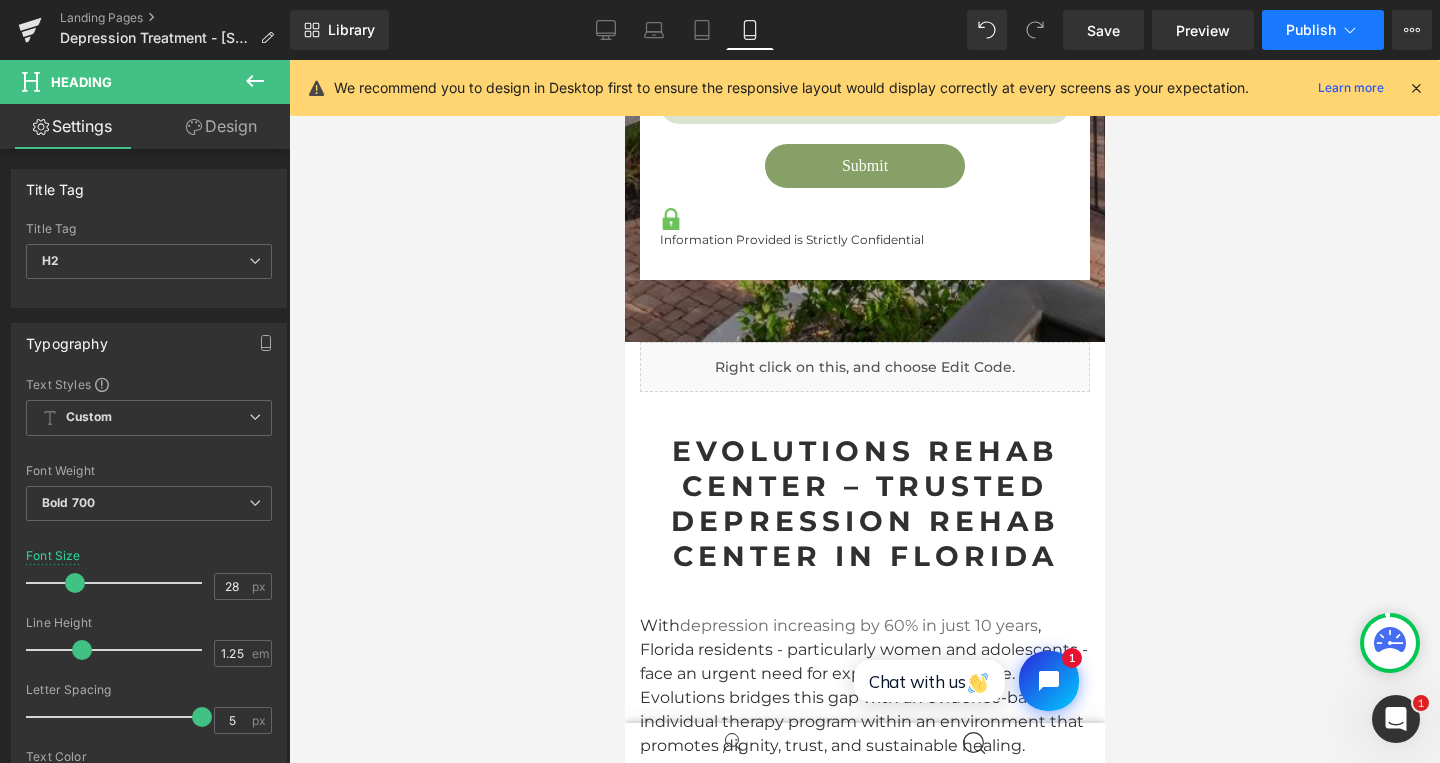 click on "Publish" at bounding box center (1323, 30) 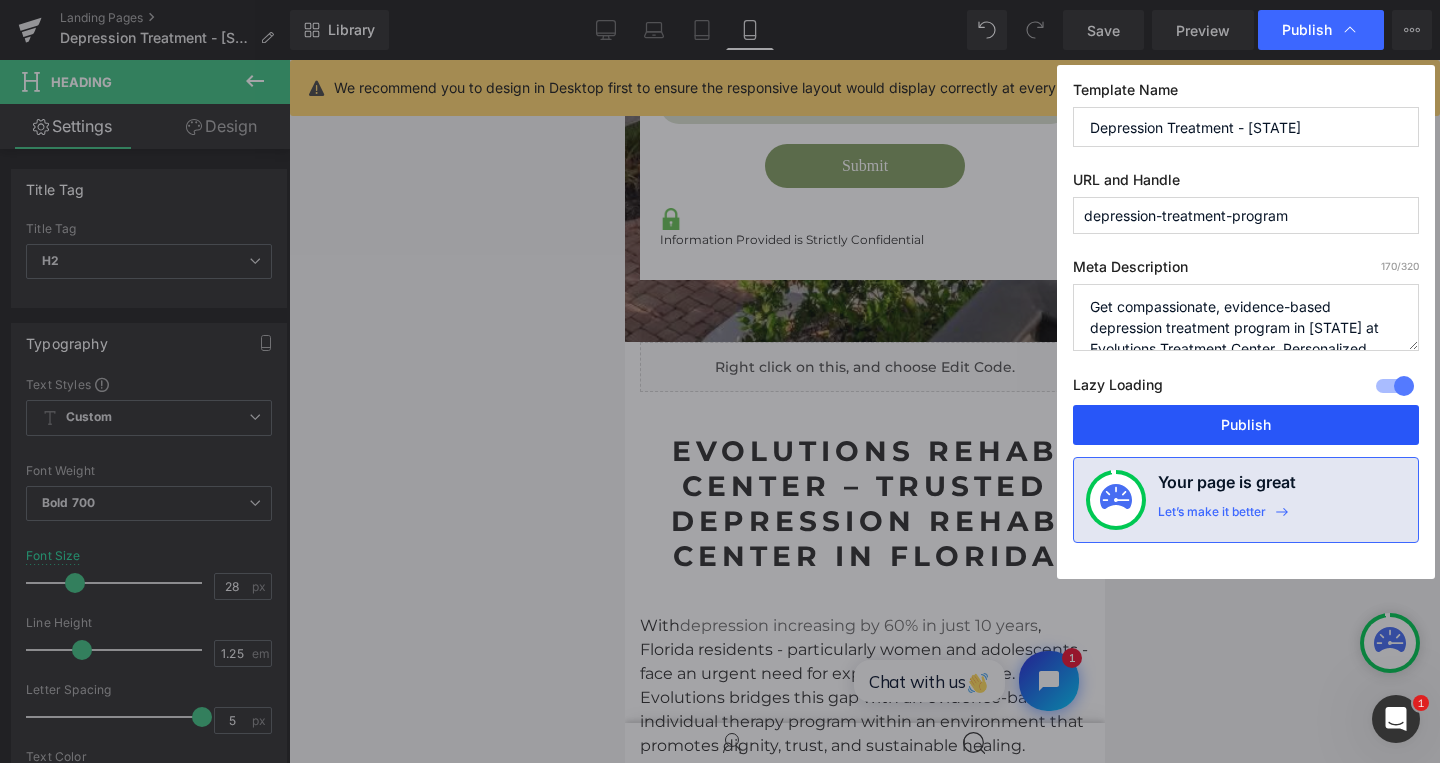 click on "Publish" at bounding box center [1246, 425] 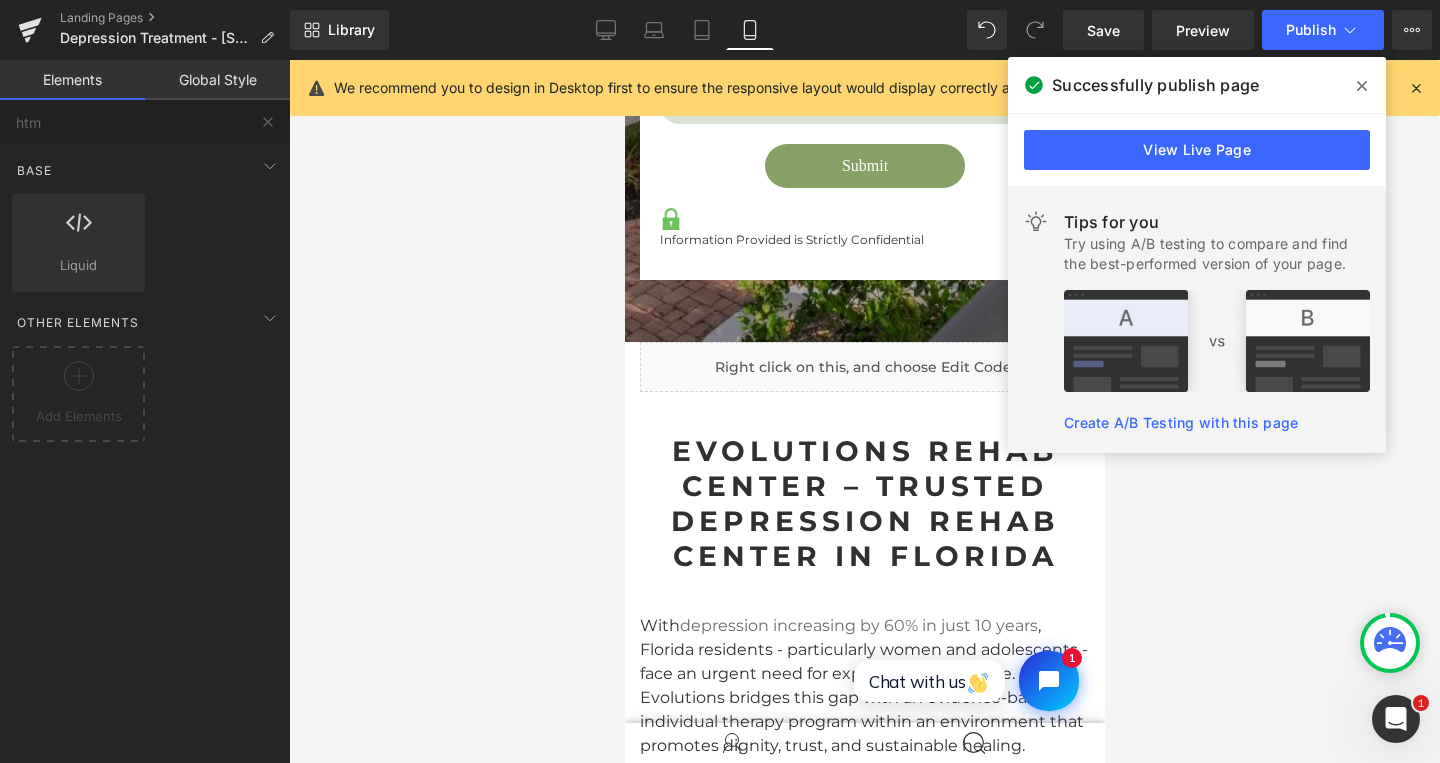 click at bounding box center (864, 411) 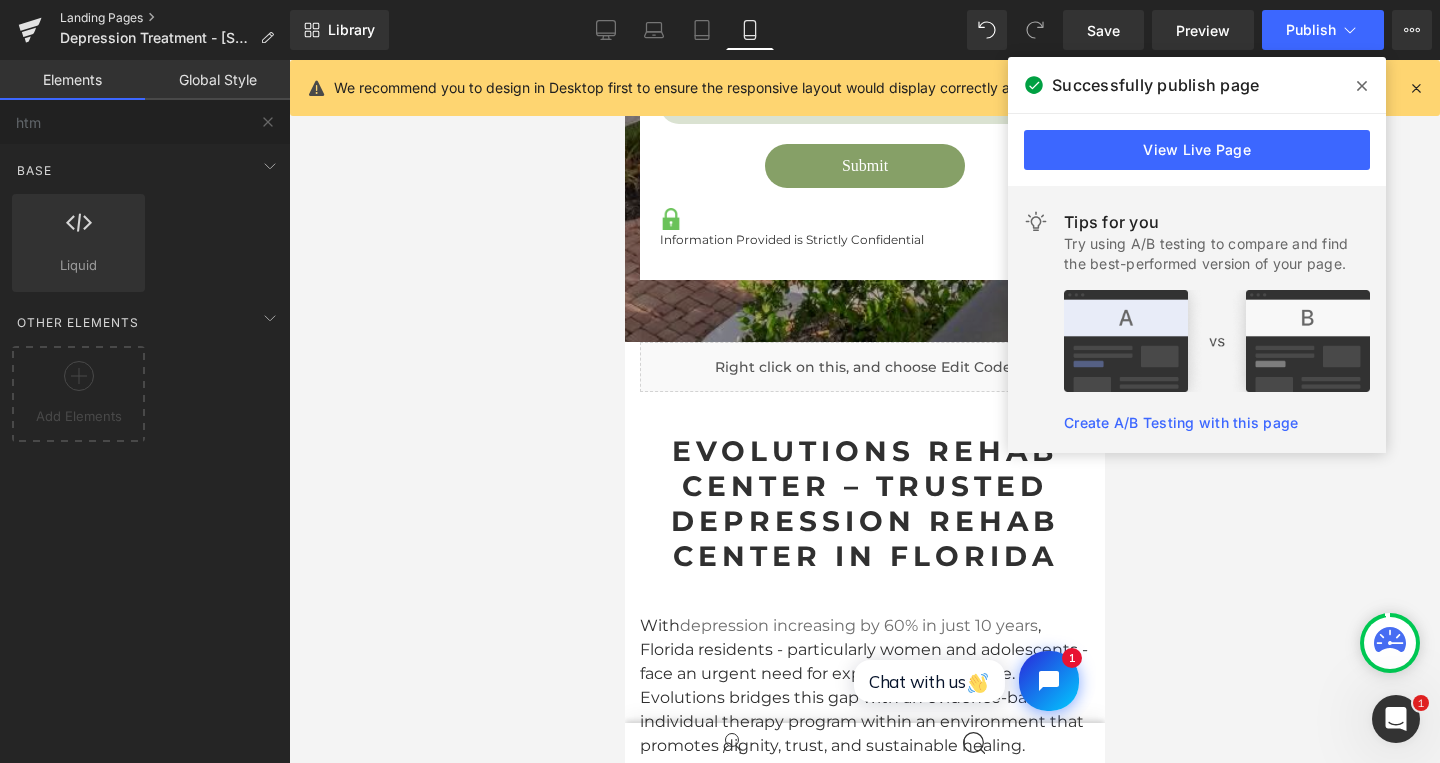 click on "Landing Pages" at bounding box center (175, 18) 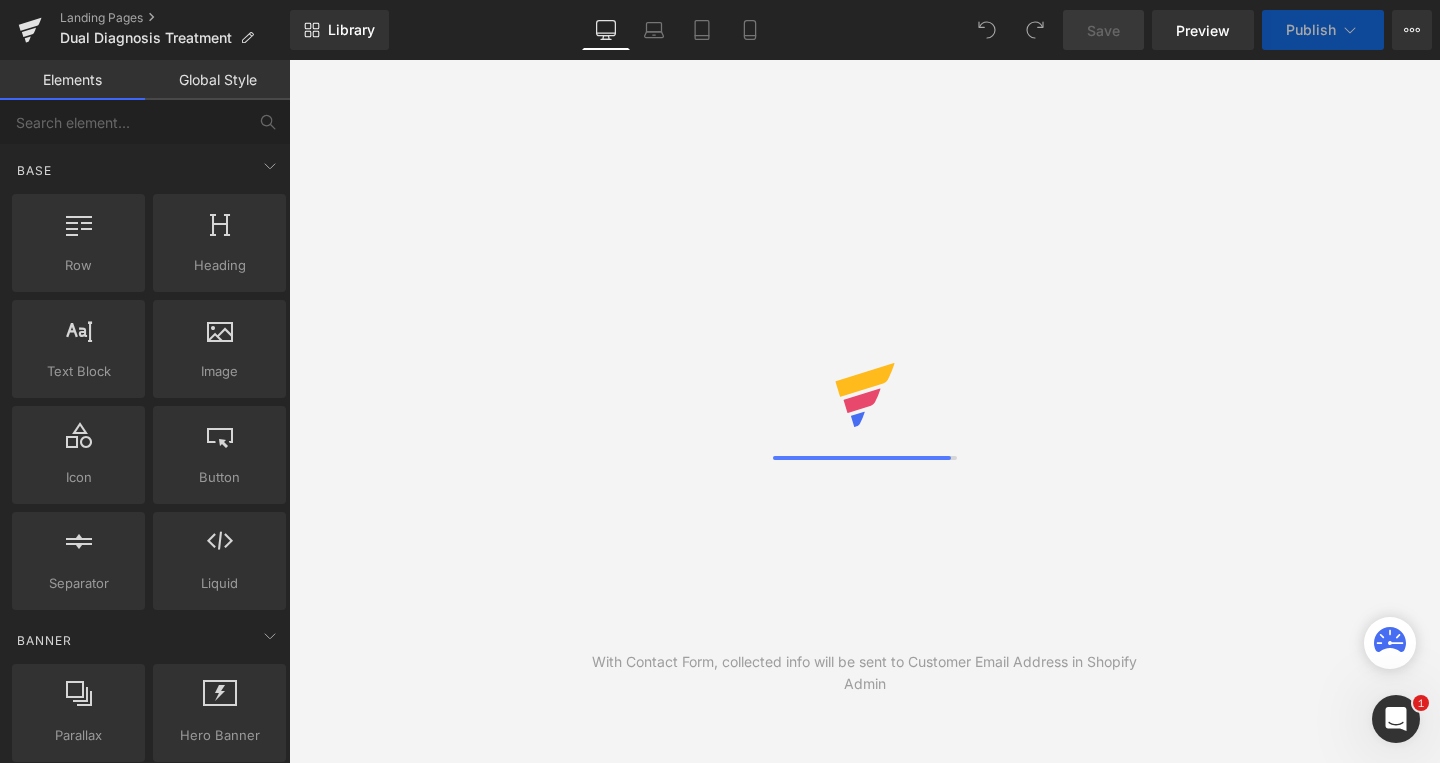 scroll, scrollTop: 0, scrollLeft: 0, axis: both 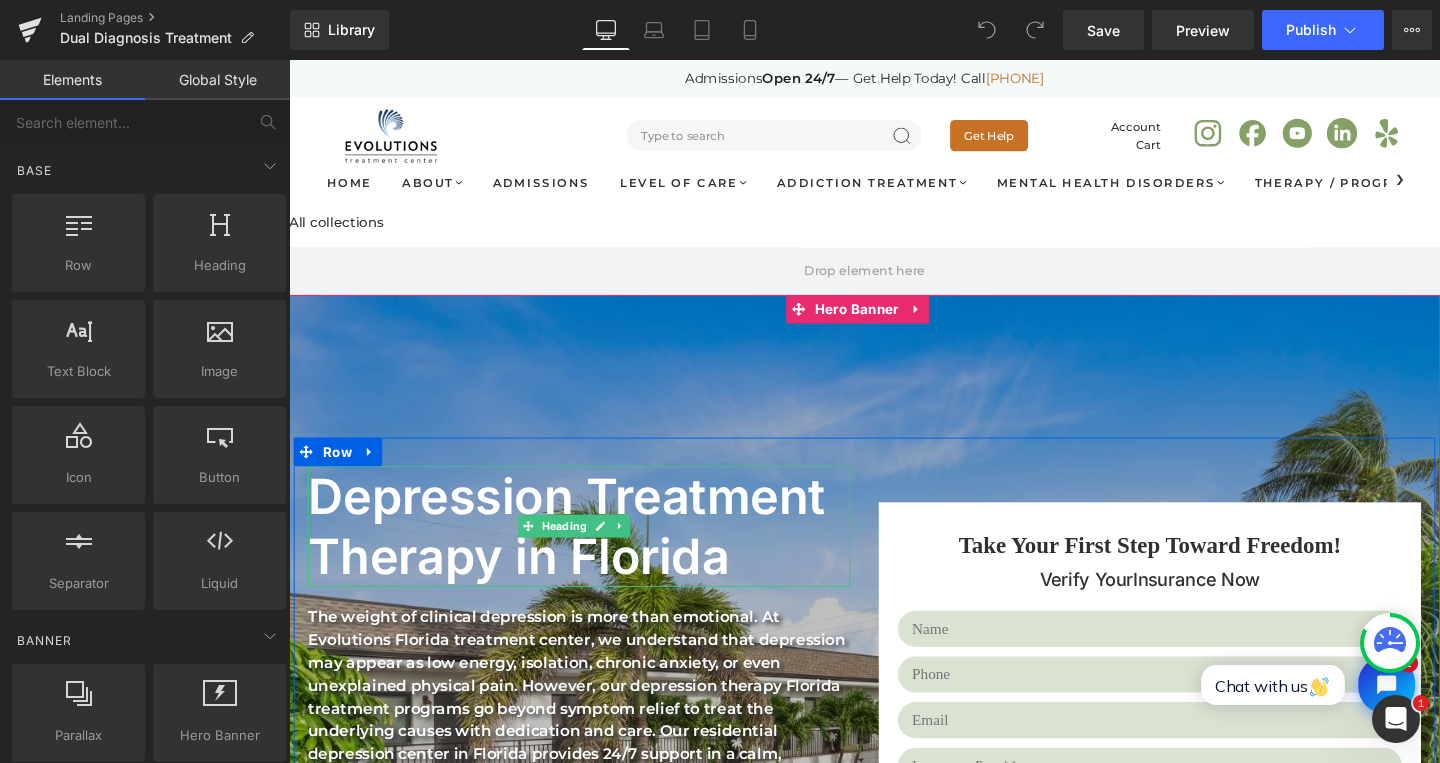 click on "Depression Treatment Therapy in Florida" at bounding box center (589, 551) 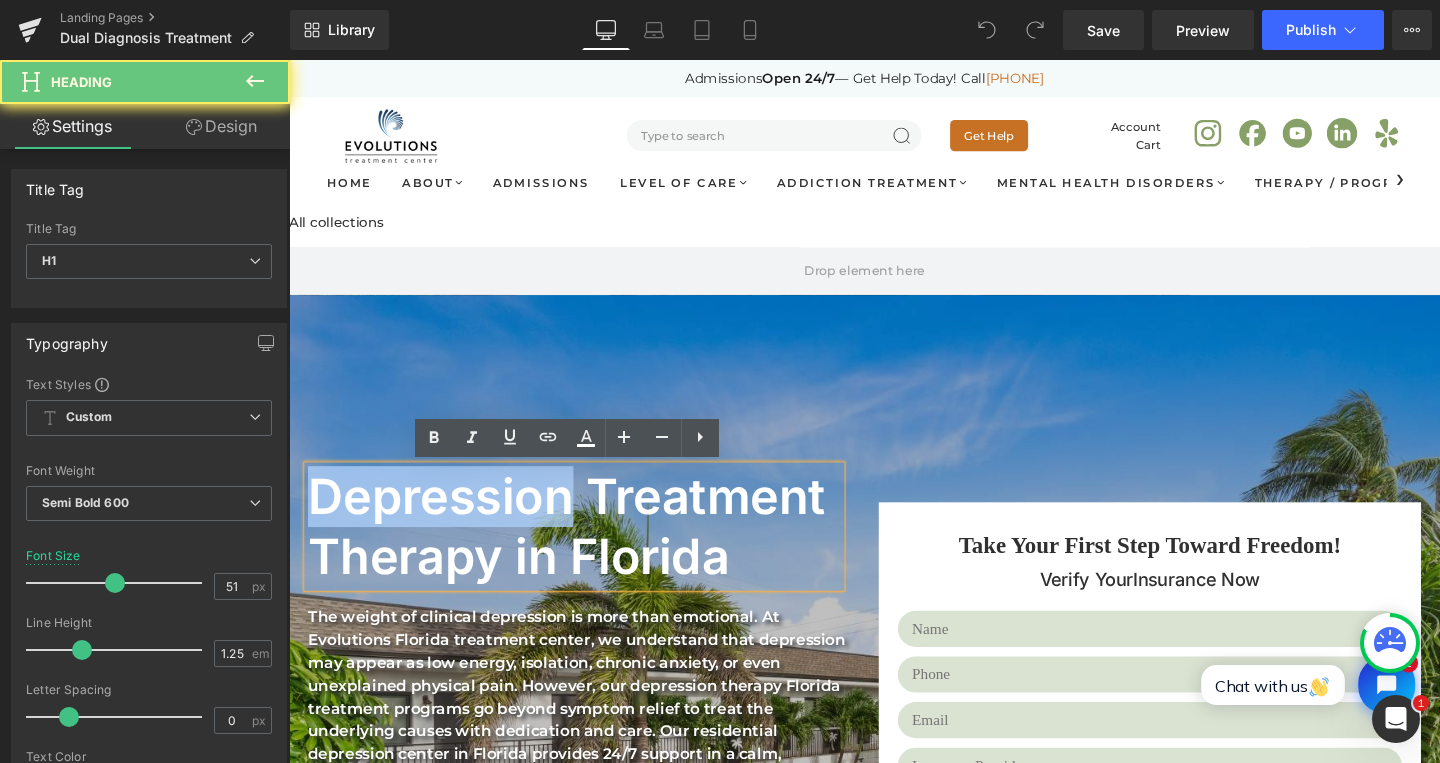 click on "Depression Treatment Therapy in Florida" at bounding box center (589, 551) 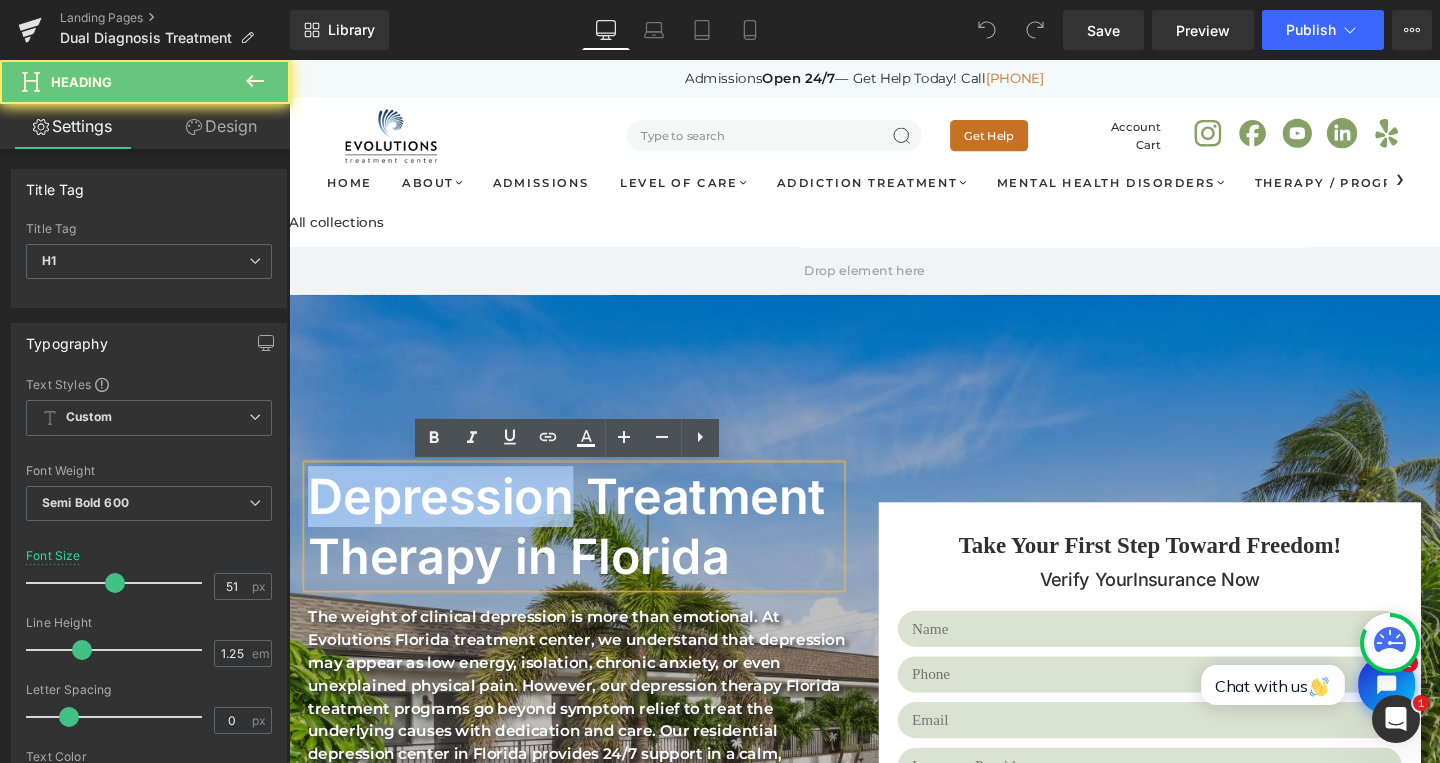click on "Depression Treatment Therapy in Florida" at bounding box center [589, 551] 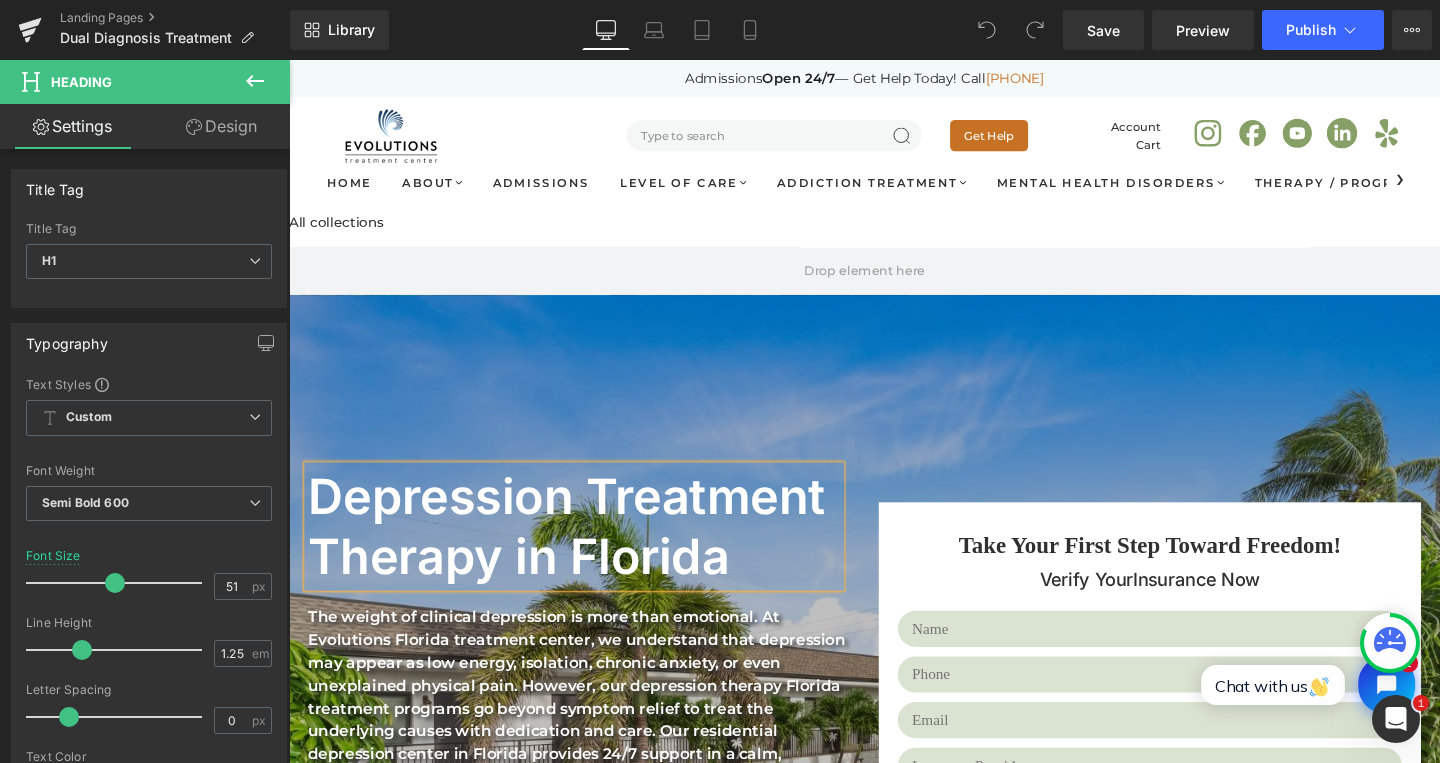 type 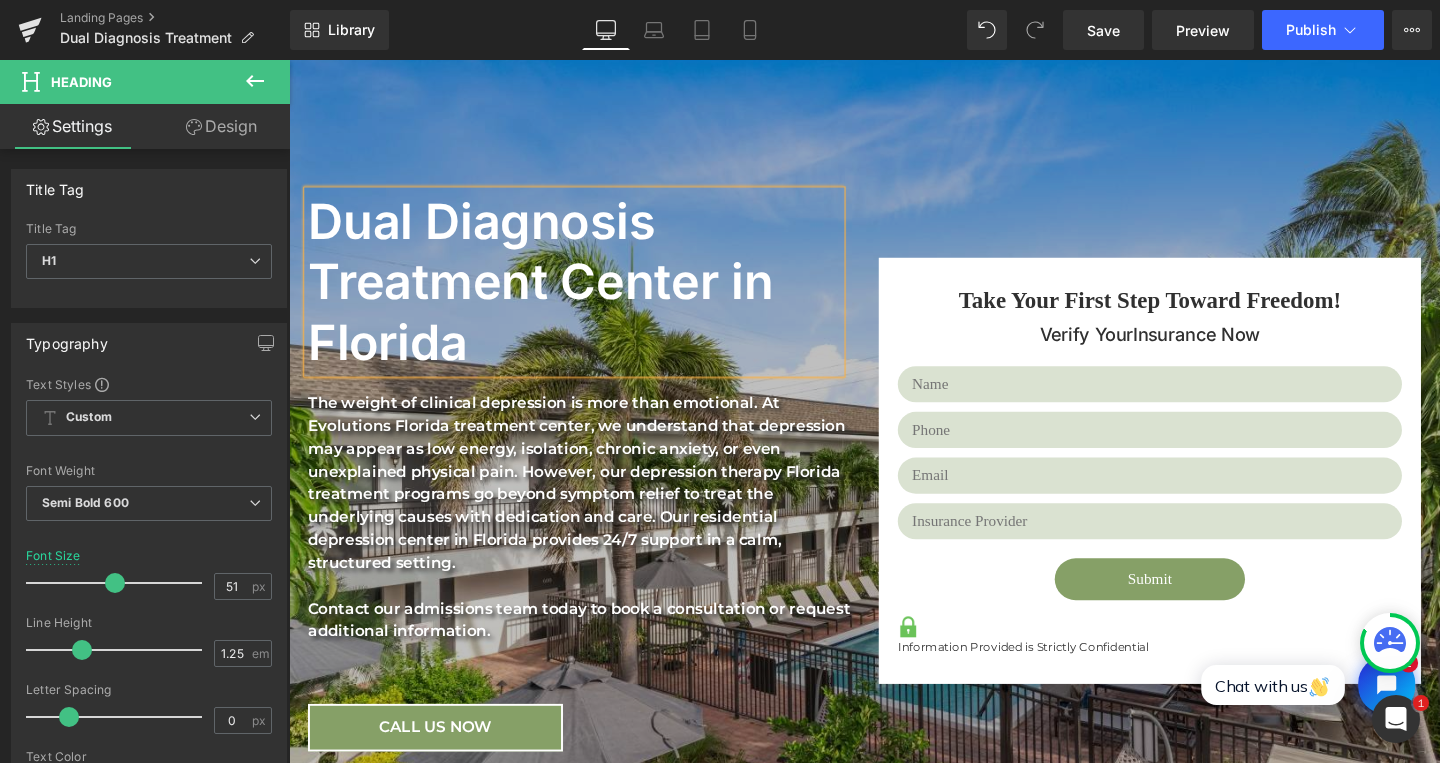 scroll, scrollTop: 335, scrollLeft: 0, axis: vertical 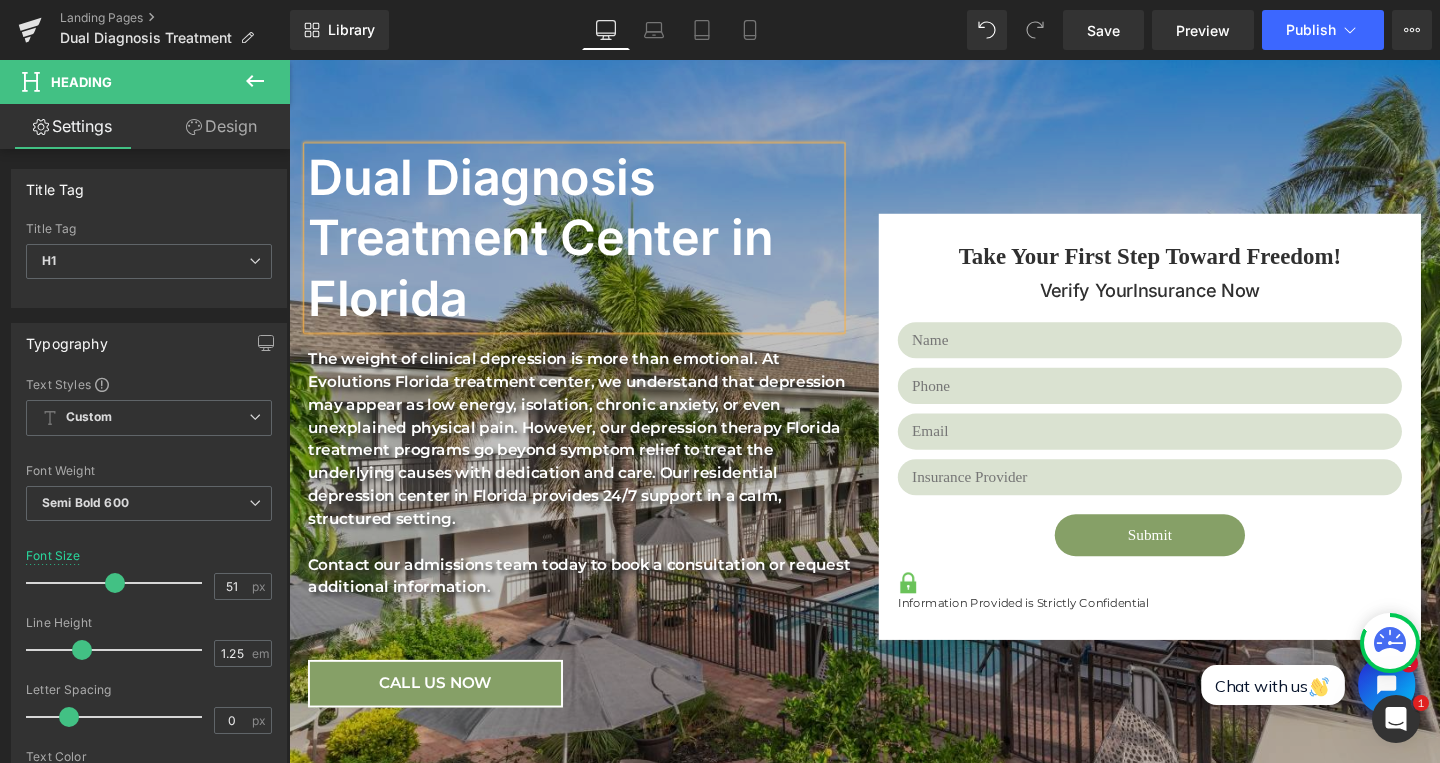 click on "The weight of clinical depression is more than emotional. At Evolutions Florida treatment center, we understand that depression may appear as low energy, isolation, chronic anxiety, or even unexplained physical pain. However, our depression therapy Florida treatment programs go beyond symptom relief to treat the underlying causes with dedication and care. Our residential depression center in Florida provides 24/7 support in a calm, structured setting.  Contact our admissions team today to book a consultation or request additional information." at bounding box center (594, 507) 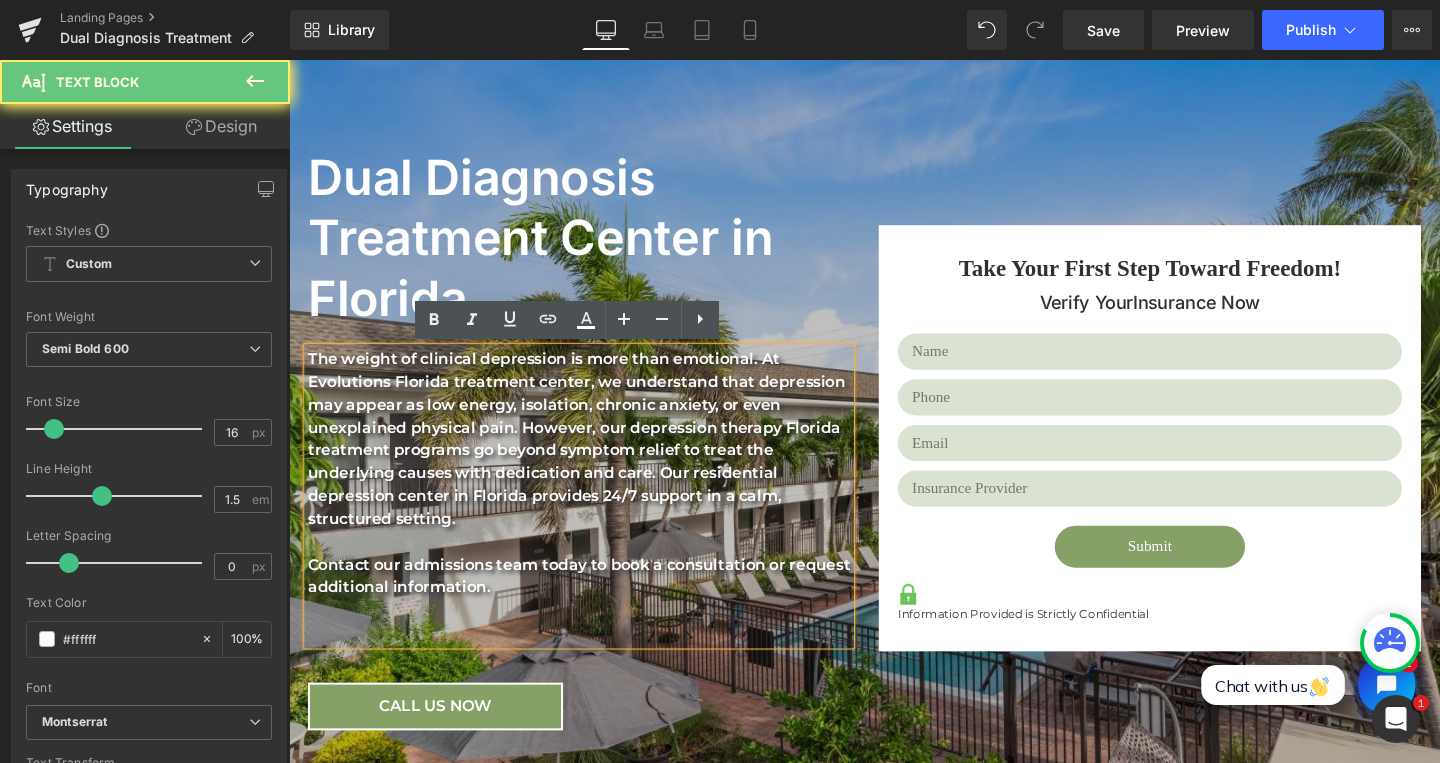 click on "The weight of clinical depression is more than emotional. At Evolutions Florida treatment center, we understand that depression may appear as low energy, isolation, chronic anxiety, or even unexplained physical pain. However, our depression therapy Florida treatment programs go beyond symptom relief to treat the underlying causes with dedication and care. Our residential depression center in Florida provides 24/7 support in a calm, structured setting.  Contact our admissions team today to book a consultation or request additional information." at bounding box center [594, 519] 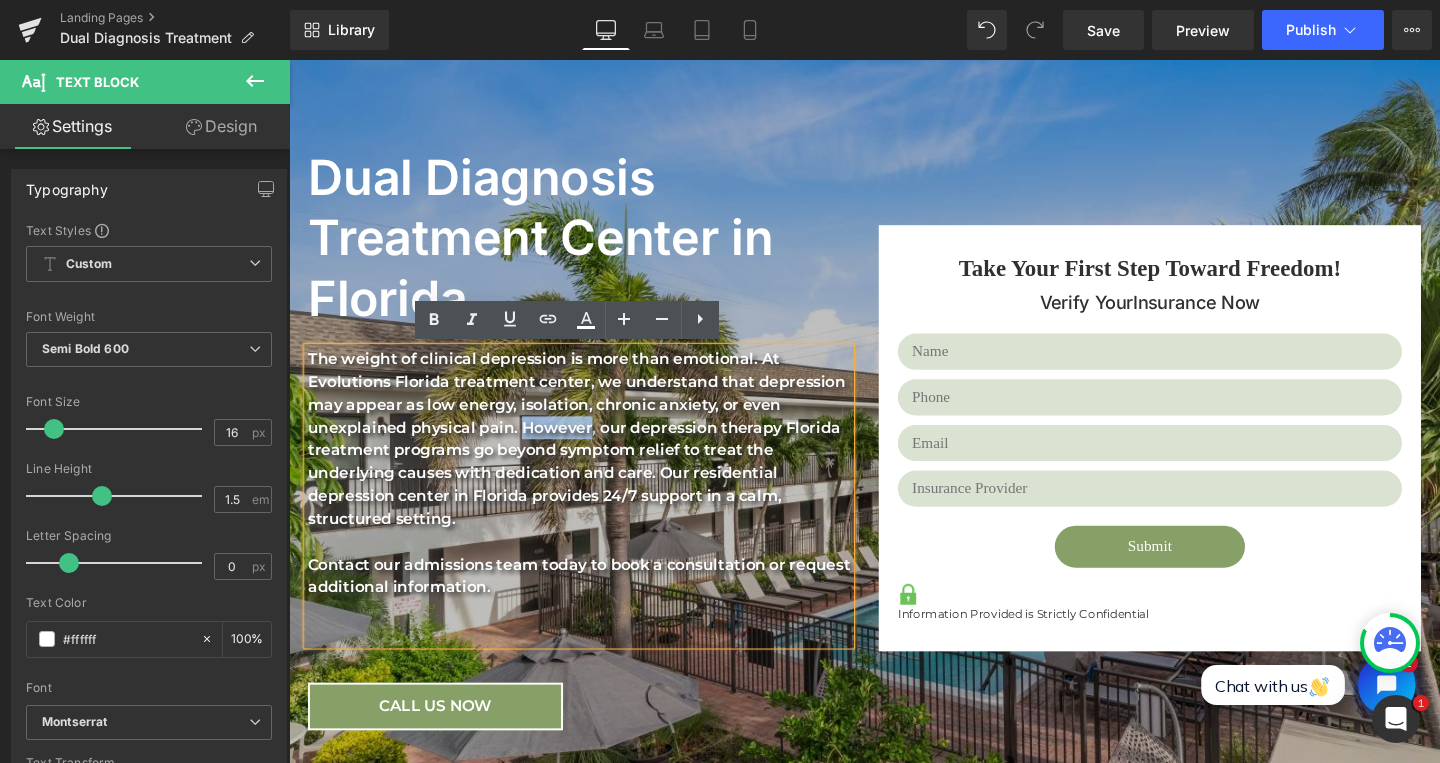 click on "The weight of clinical depression is more than emotional. At Evolutions Florida treatment center, we understand that depression may appear as low energy, isolation, chronic anxiety, or even unexplained physical pain. However, our depression therapy Florida treatment programs go beyond symptom relief to treat the underlying causes with dedication and care. Our residential depression center in Florida provides 24/7 support in a calm, structured setting.  Contact our admissions team today to book a consultation or request additional information." at bounding box center [594, 519] 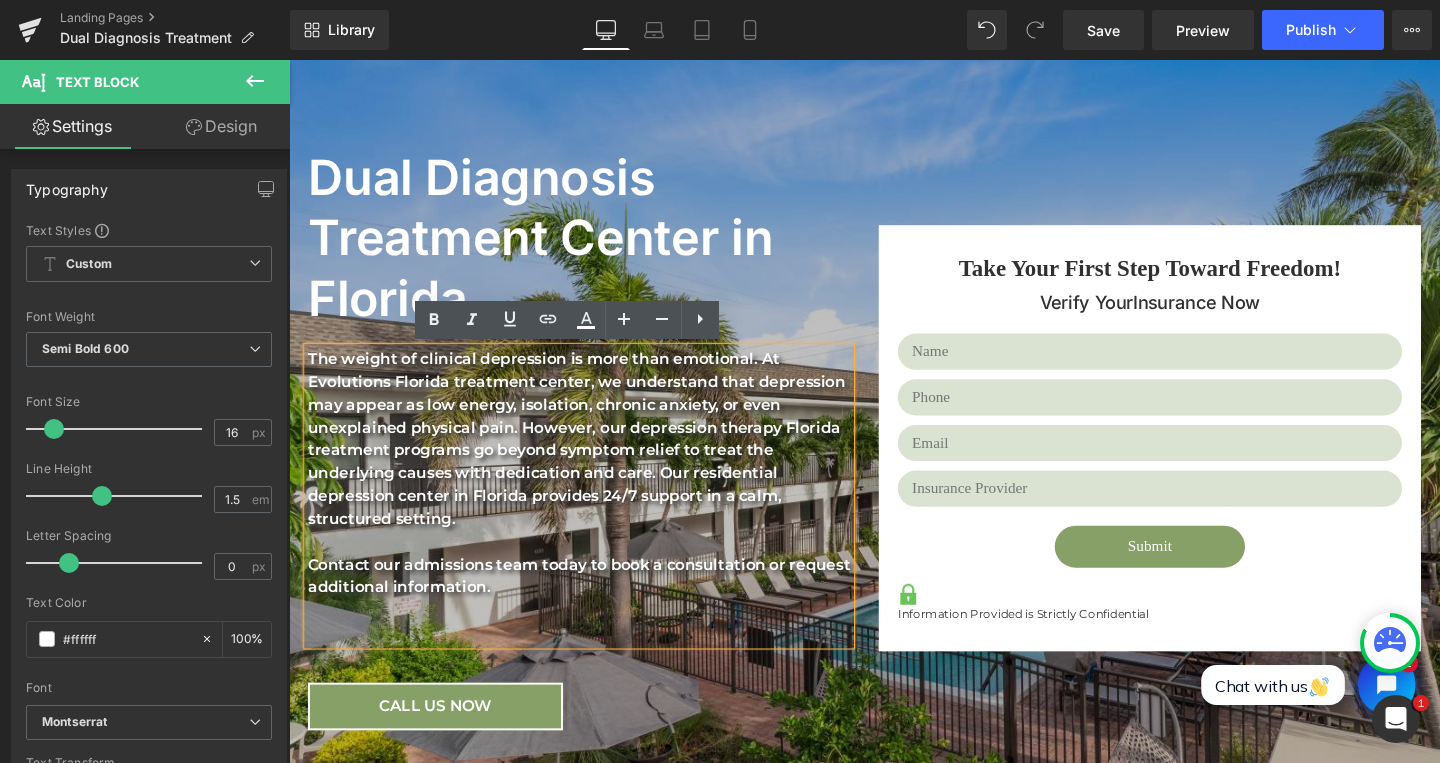 click on "The weight of clinical depression is more than emotional. At Evolutions Florida treatment center, we understand that depression may appear as low energy, isolation, chronic anxiety, or even unexplained physical pain. However, our depression therapy Florida treatment programs go beyond symptom relief to treat the underlying causes with dedication and care. Our residential depression center in Florida provides 24/7 support in a calm, structured setting.  Contact our admissions team today to book a consultation or request additional information." at bounding box center (594, 519) 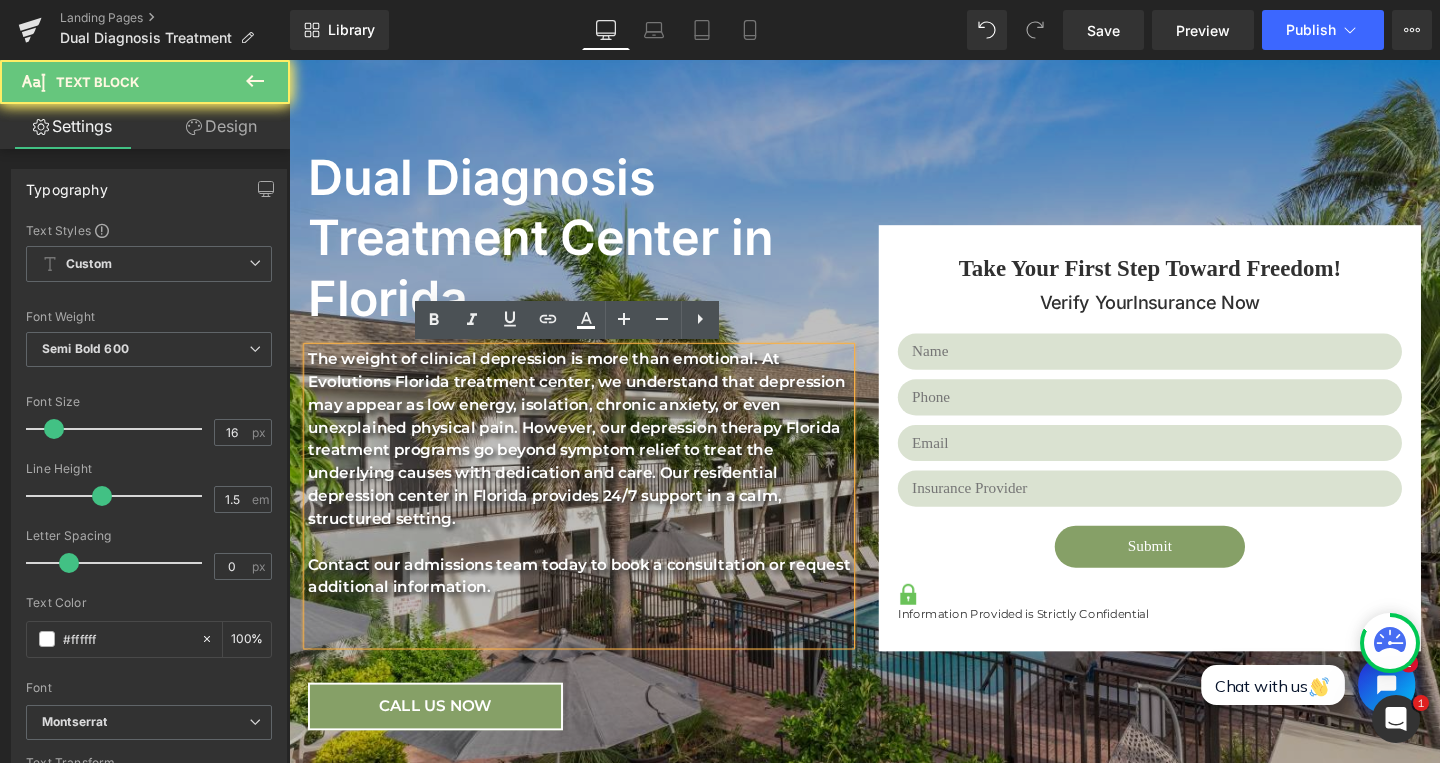 click on "The weight of clinical depression is more than emotional. At Evolutions Florida treatment center, we understand that depression may appear as low energy, isolation, chronic anxiety, or even unexplained physical pain. However, our depression therapy Florida treatment programs go beyond symptom relief to treat the underlying causes with dedication and care. Our residential depression center in Florida provides 24/7 support in a calm, structured setting.  Contact our admissions team today to book a consultation or request additional information." at bounding box center [594, 519] 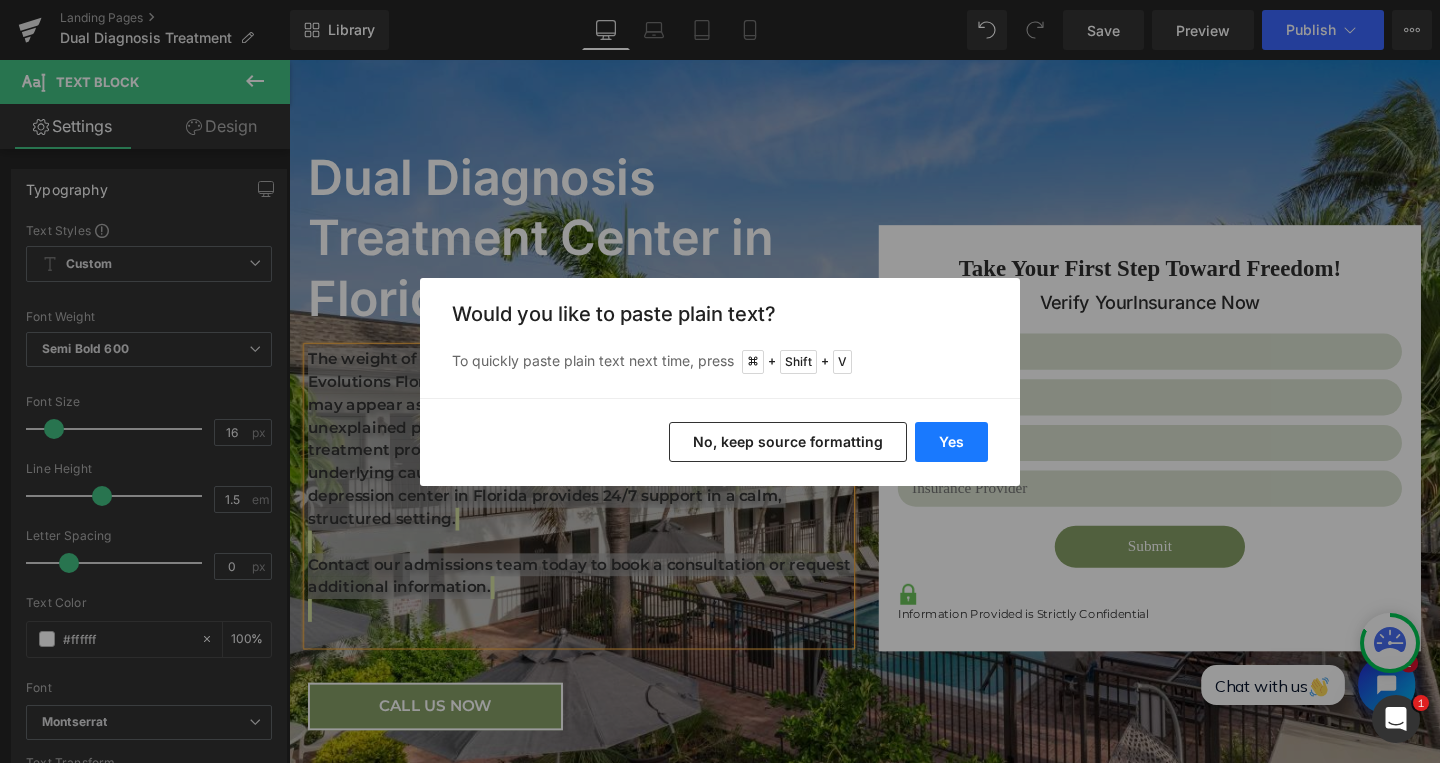 click on "Yes" at bounding box center [951, 442] 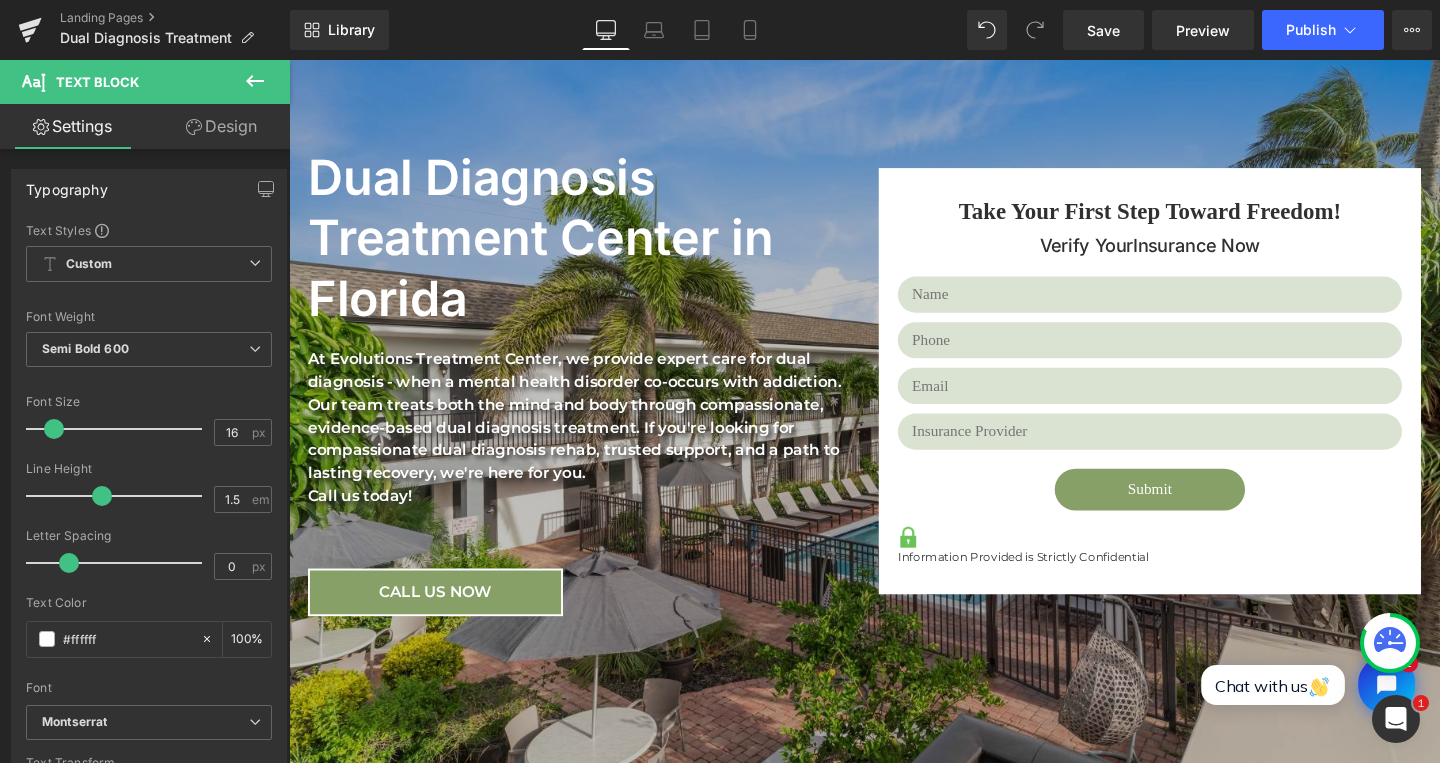 type 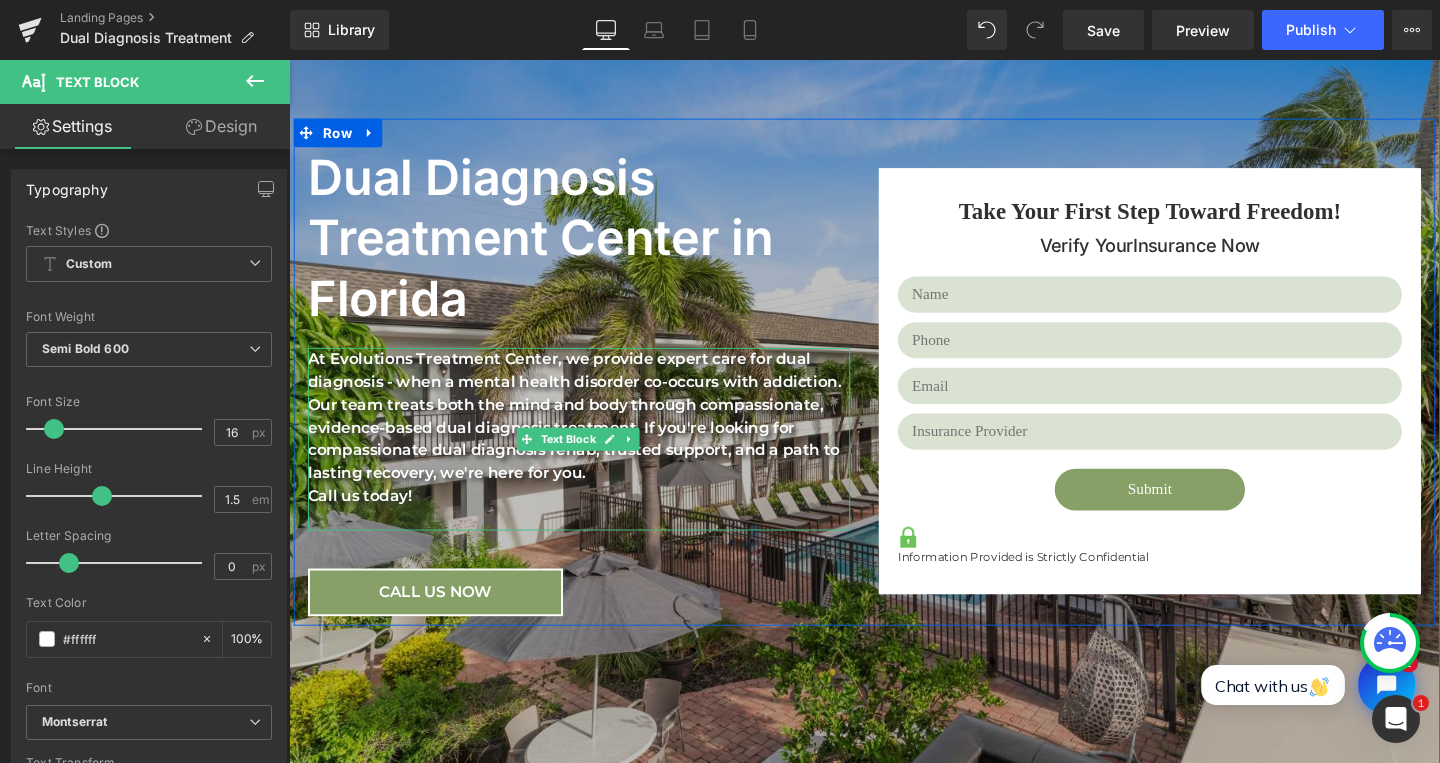 click on "At Evolutions Treatment Center, we provide expert care for dual diagnosis - when a mental health disorder co-occurs with addiction. Our team treats both the mind and body through compassionate, evidence-based dual diagnosis treatment. If you're looking for compassionate dual diagnosis rehab, trusted support, and a path to lasting recovery, we're here for you. Call us today!" at bounding box center (594, 459) 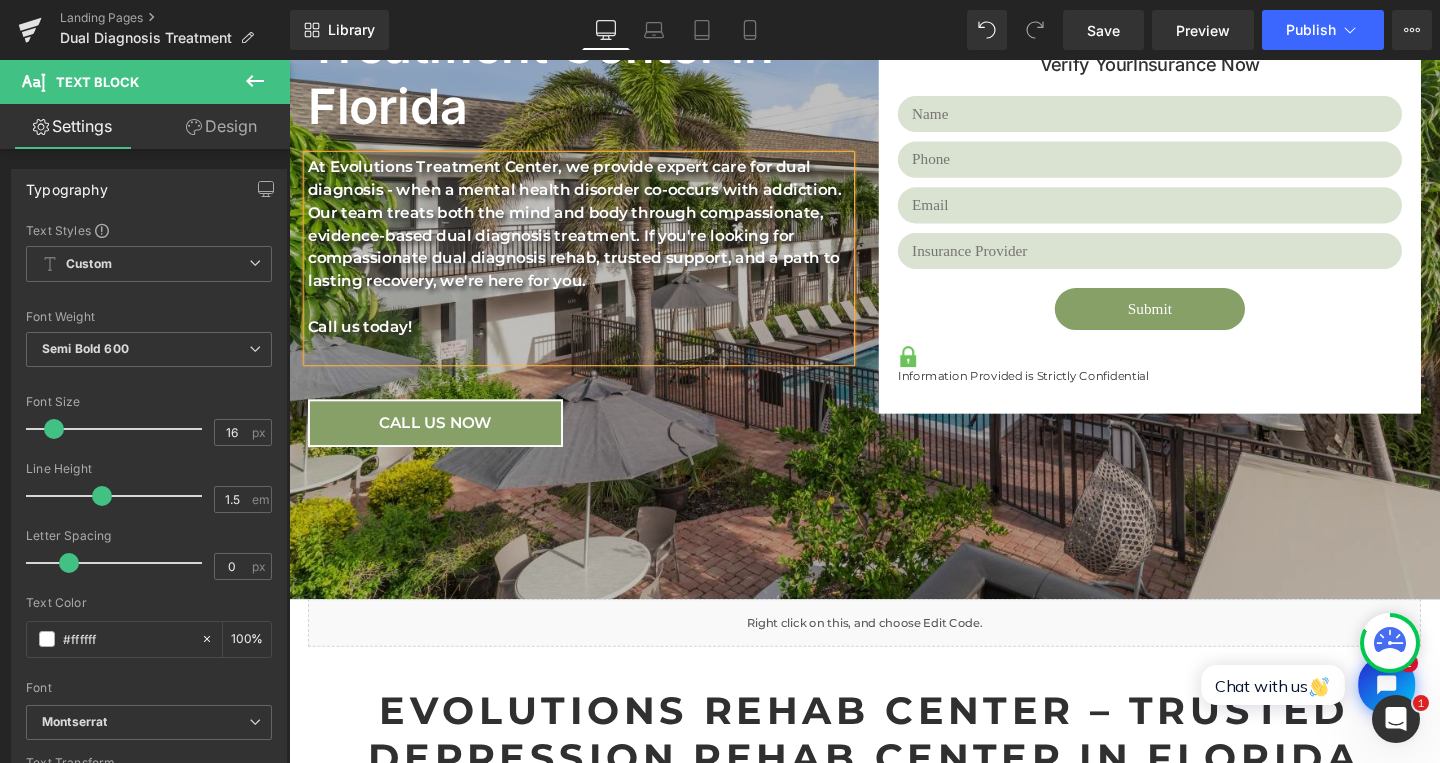 scroll, scrollTop: 815, scrollLeft: 0, axis: vertical 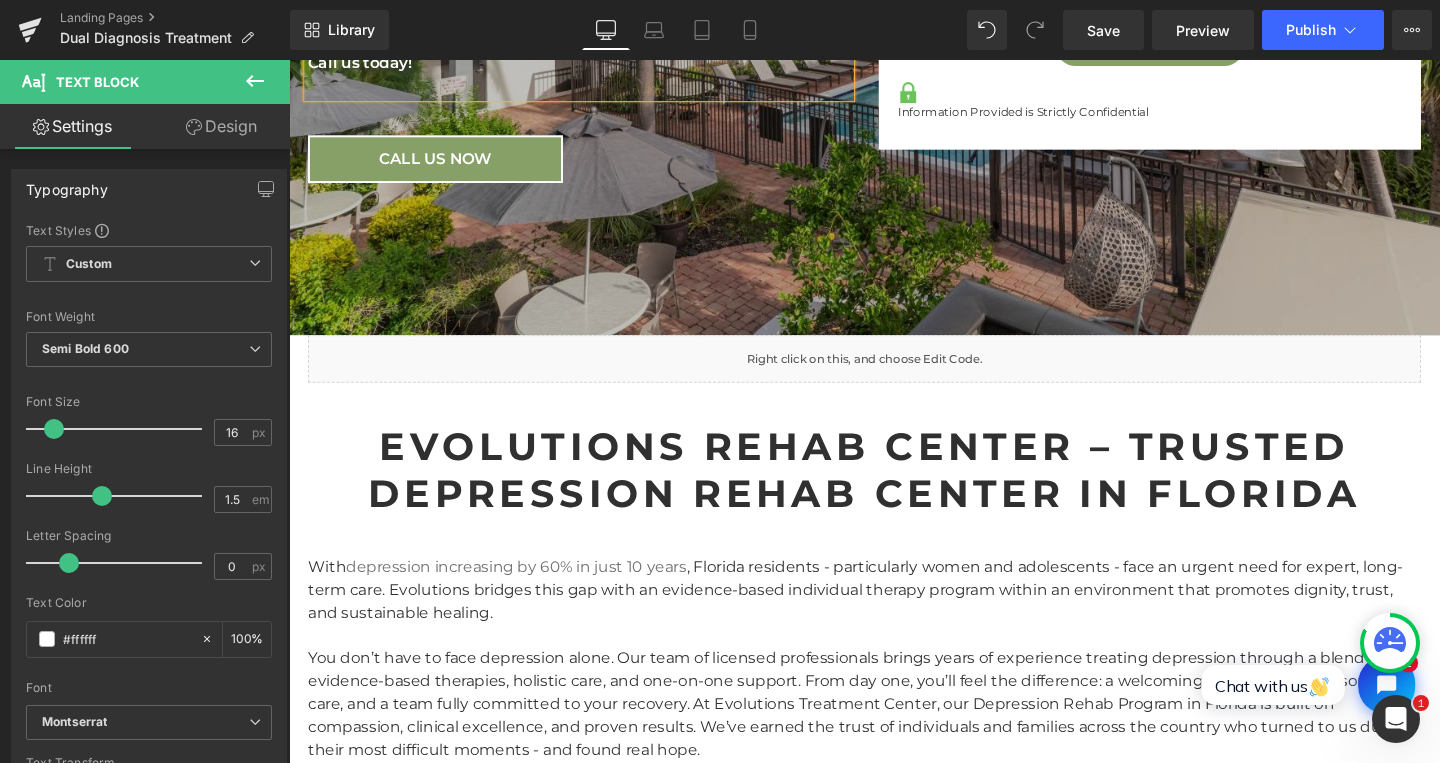 click on "Evolutions Rehab Center – Trusted Depression Rehab Center in Florida" at bounding box center (894, 491) 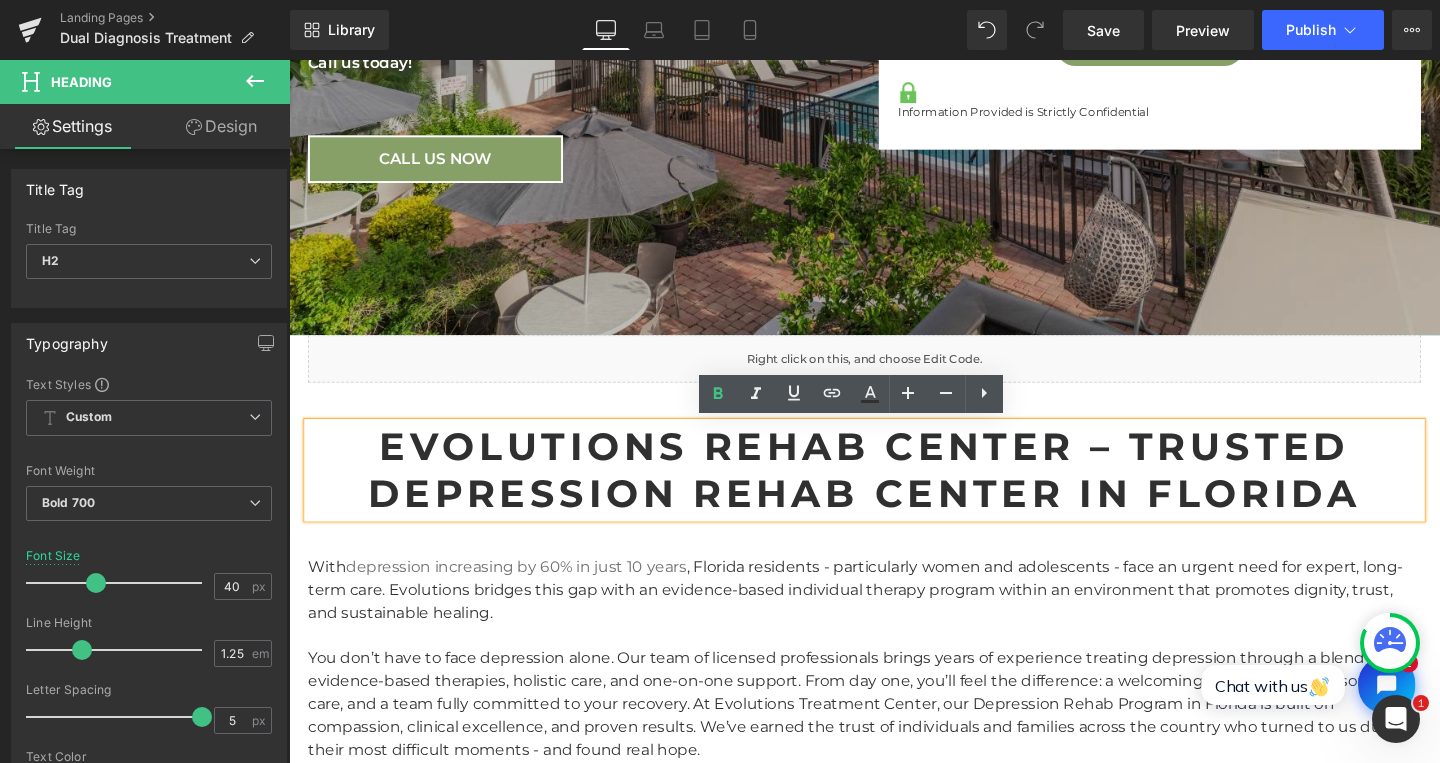 click on "Evolutions Rehab Center – Trusted Depression Rehab Center in Florida" at bounding box center (894, 491) 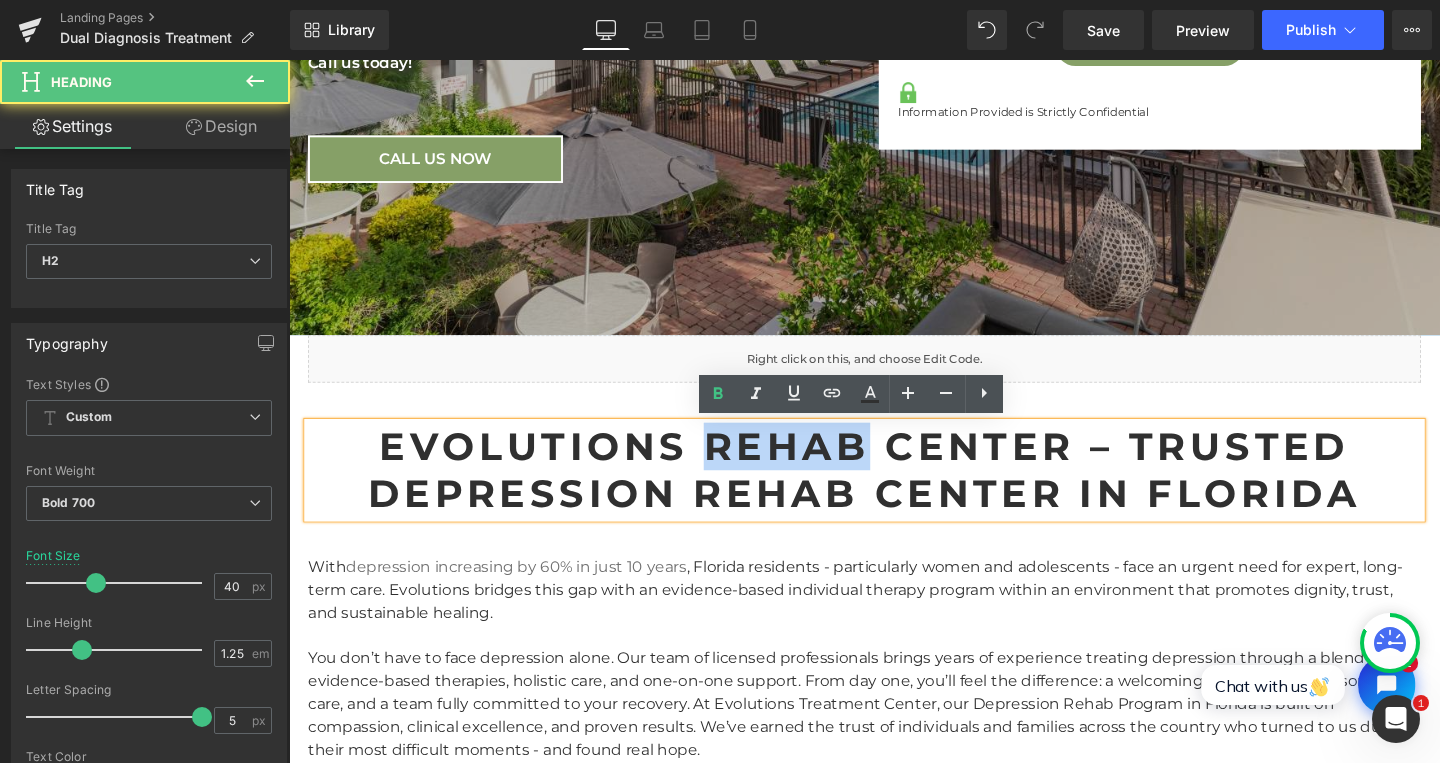 click on "Evolutions Rehab Center – Trusted Depression Rehab Center in Florida" at bounding box center [894, 491] 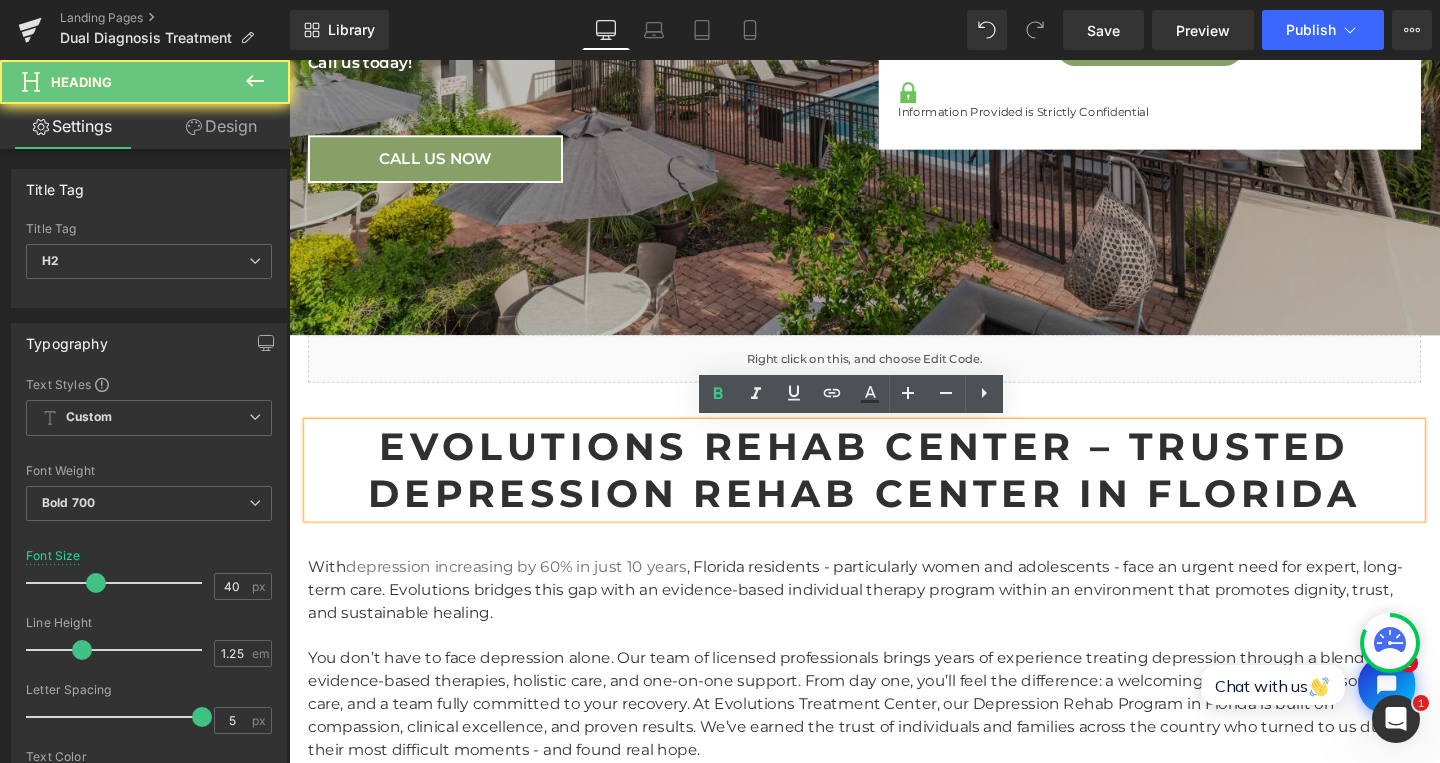click on "Evolutions Rehab Center – Trusted Depression Rehab Center in Florida" at bounding box center (894, 491) 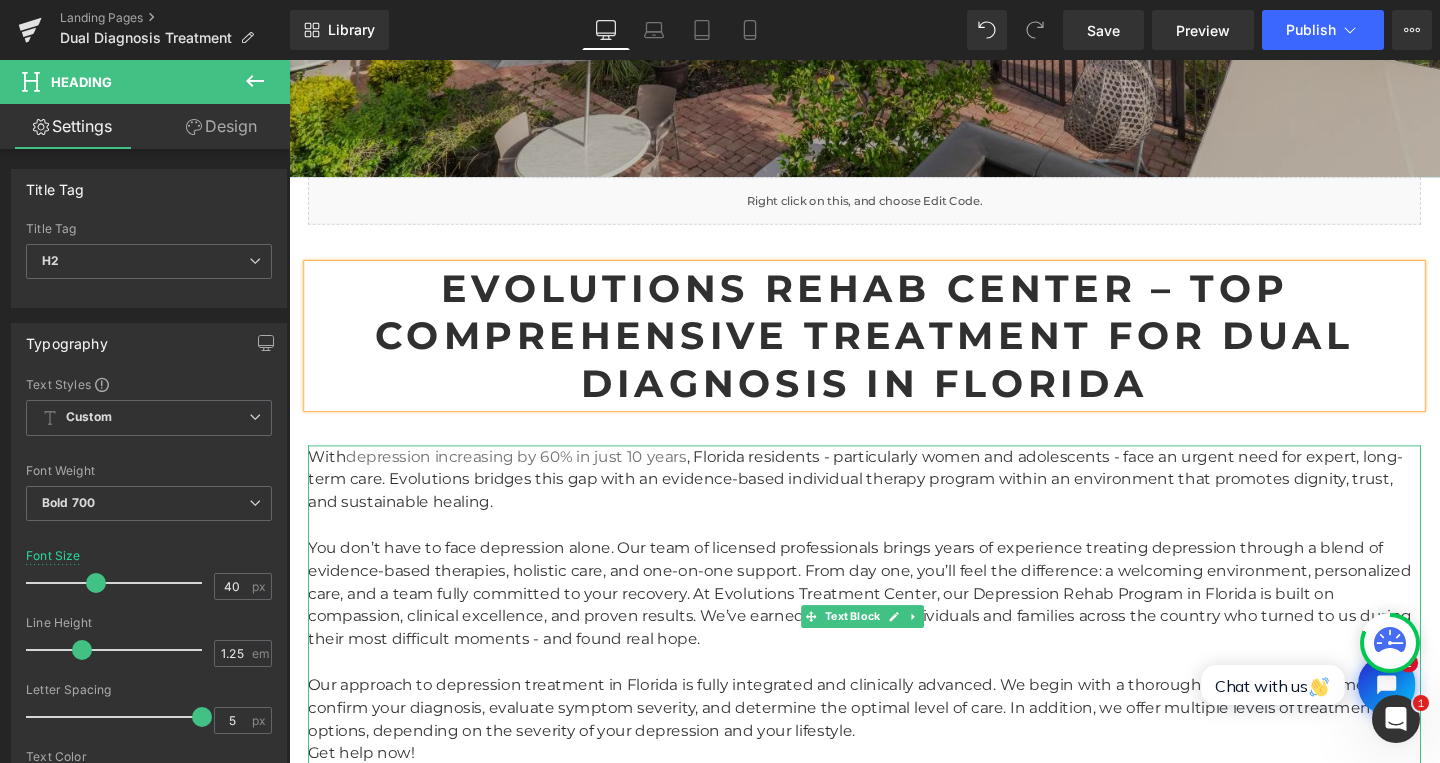 scroll, scrollTop: 1023, scrollLeft: 0, axis: vertical 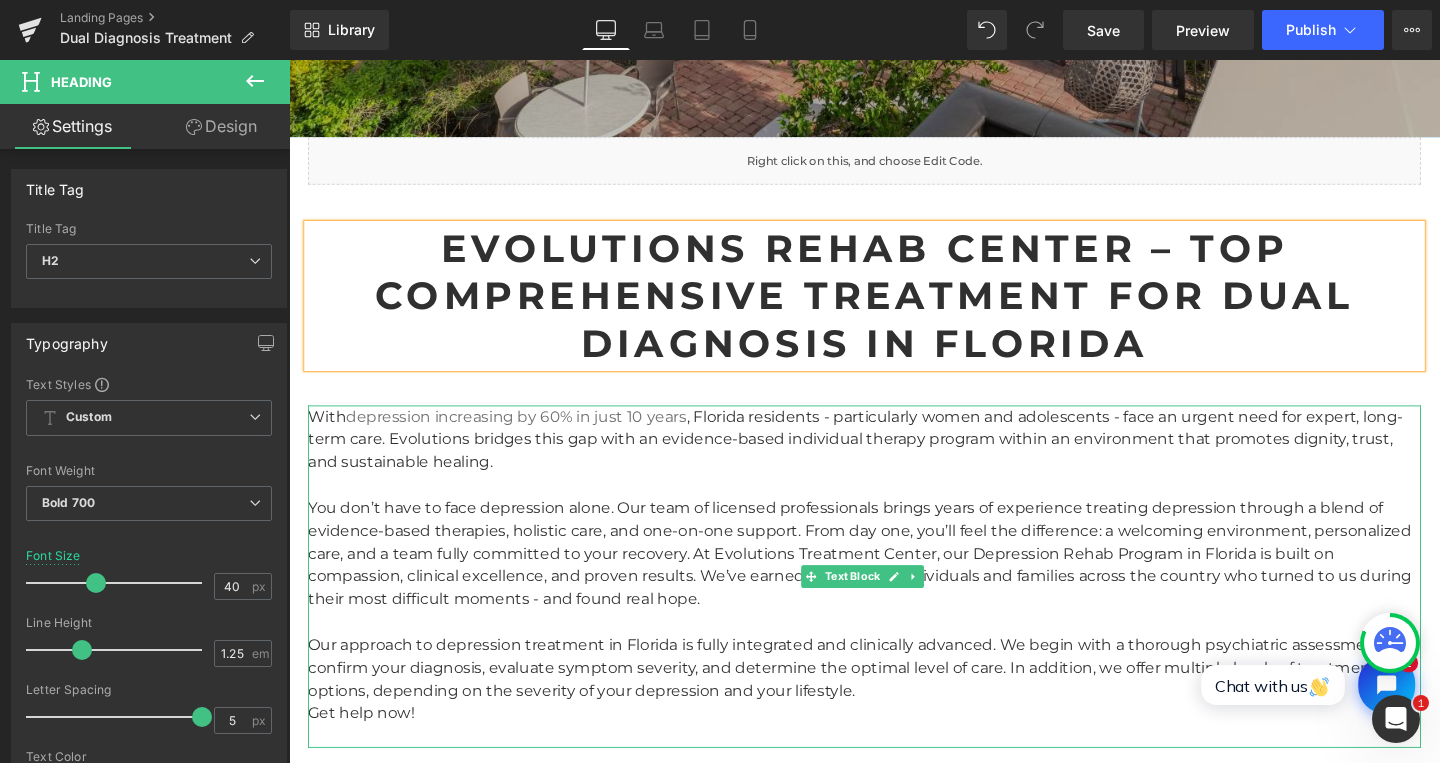 click at bounding box center [894, 507] 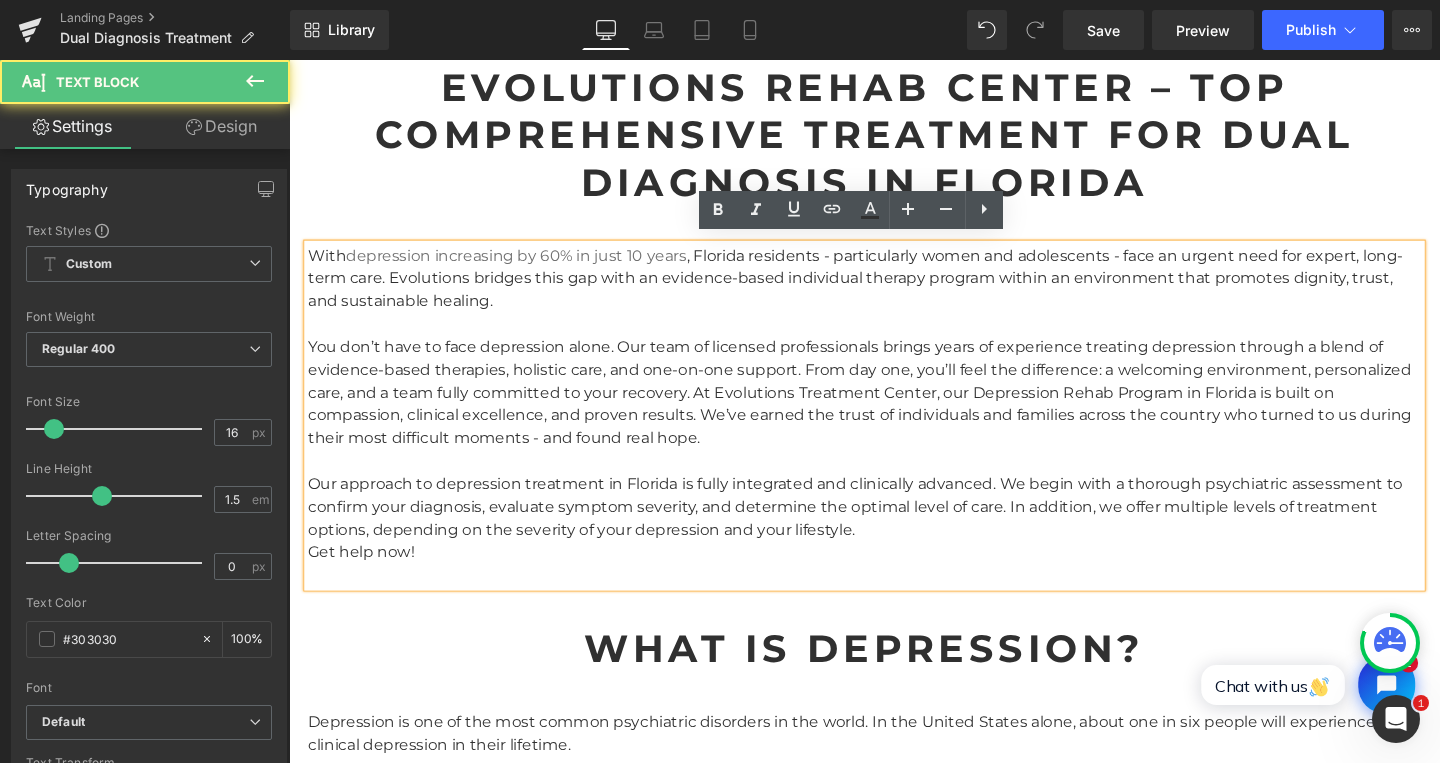 scroll, scrollTop: 1199, scrollLeft: 0, axis: vertical 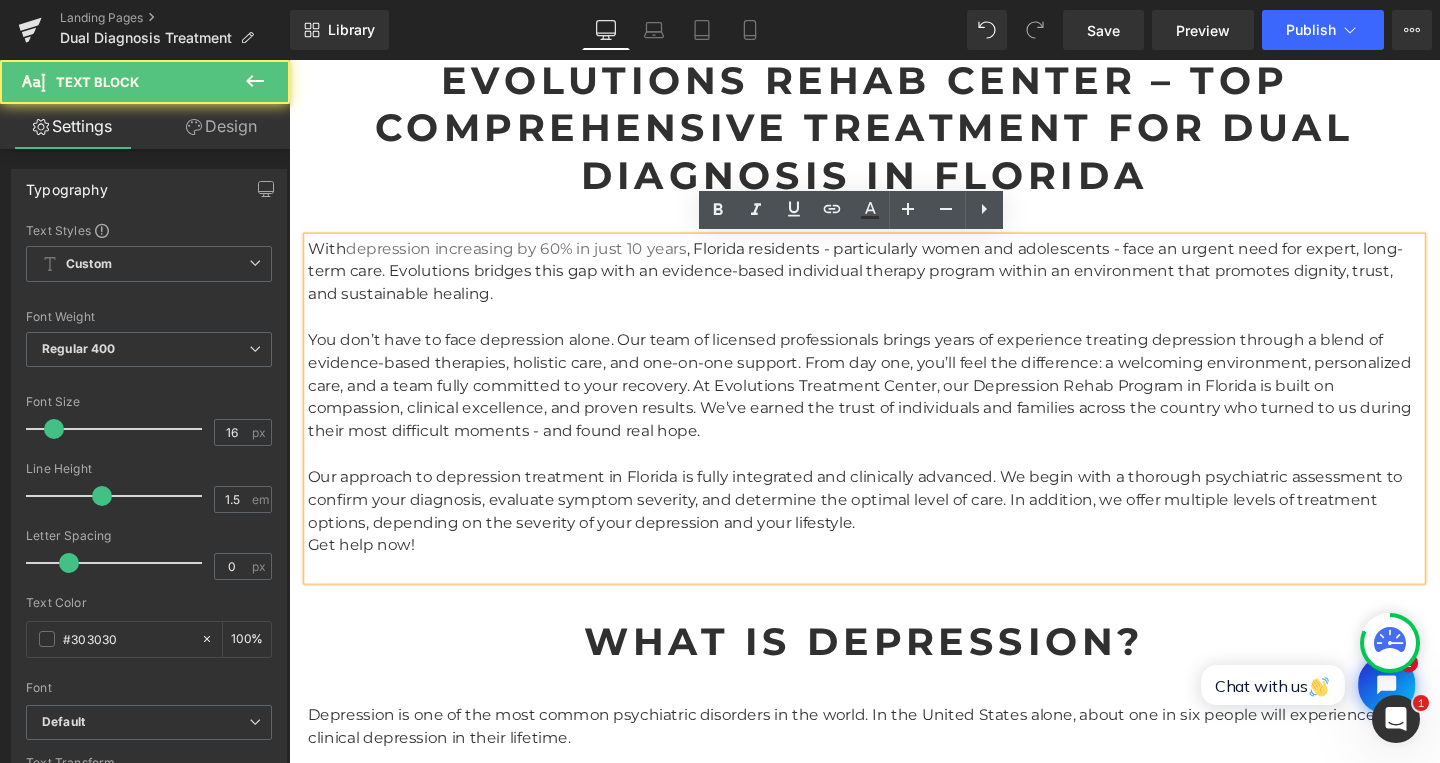 click on "You don’t have to face depression alone. Our team of licensed professionals brings years of experience treating depression through a blend of evidence-based therapies, holistic care, and one-on-one support. From day one, you’ll feel the difference: a welcoming environment, personalized care, and a team fully committed to your recovery. At Evolutions Treatment Center, our Depression Rehab Program in Florida is built on compassion, clinical excellence, and proven results. We’ve earned the trust of individuals and families across the country who turned to us during their most difficult moments - and found real hope." at bounding box center [894, 403] 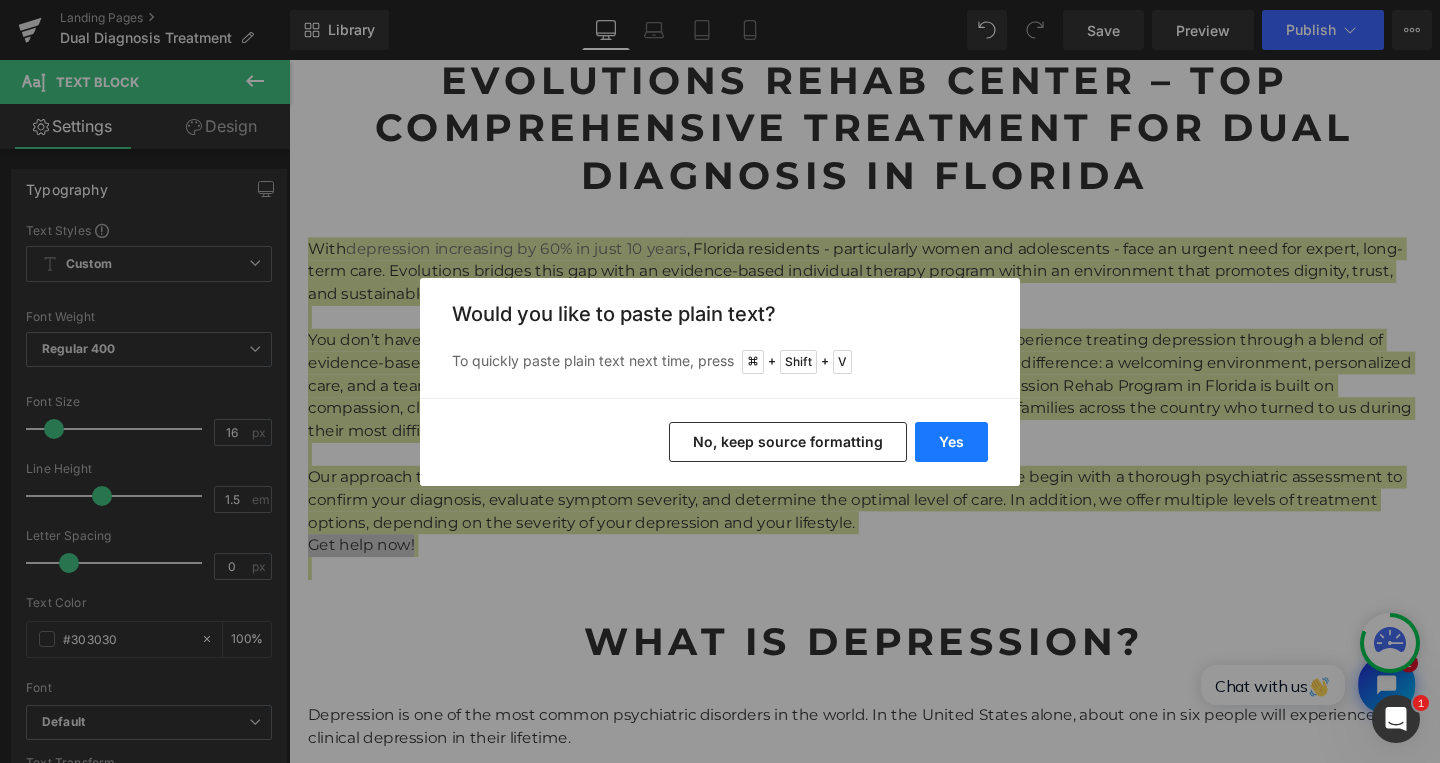click on "Yes" at bounding box center (951, 442) 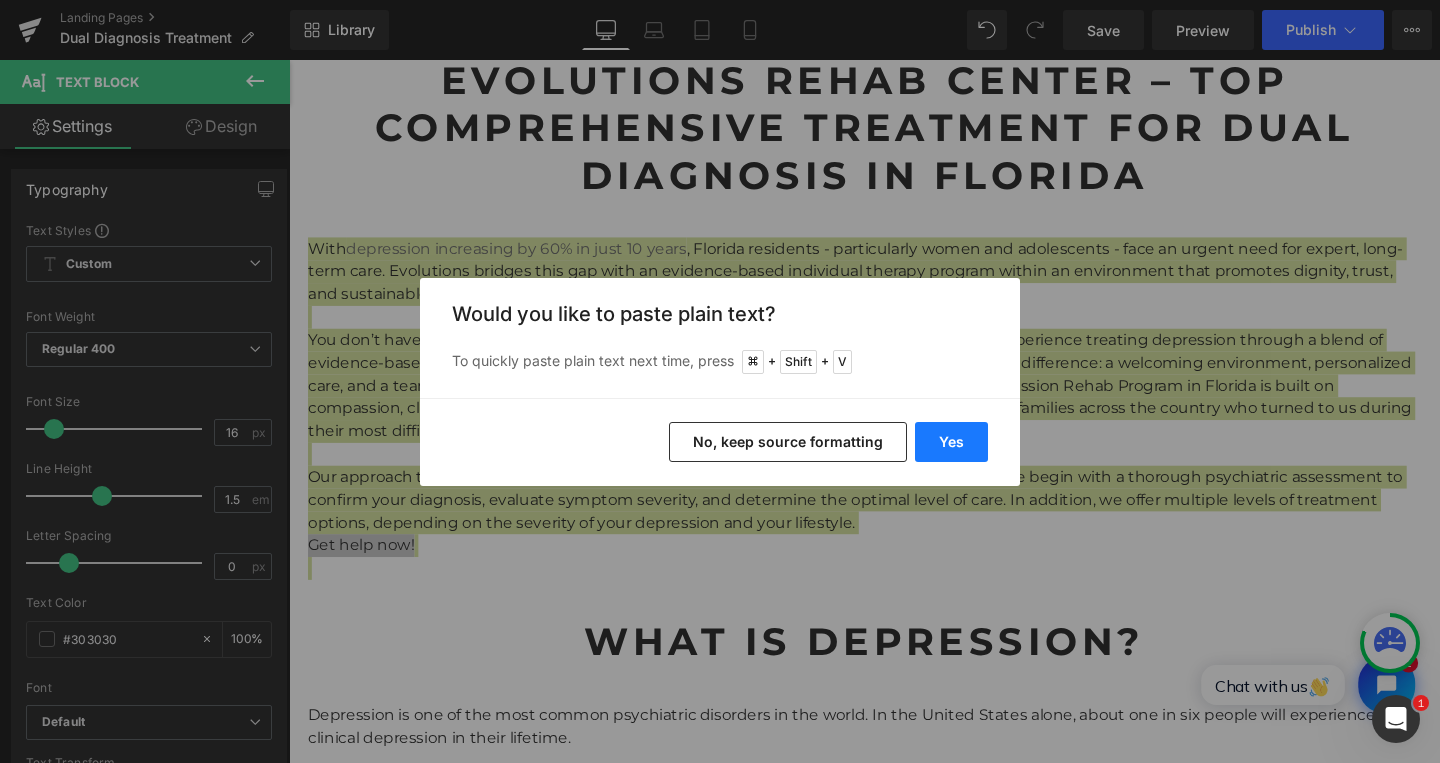 type 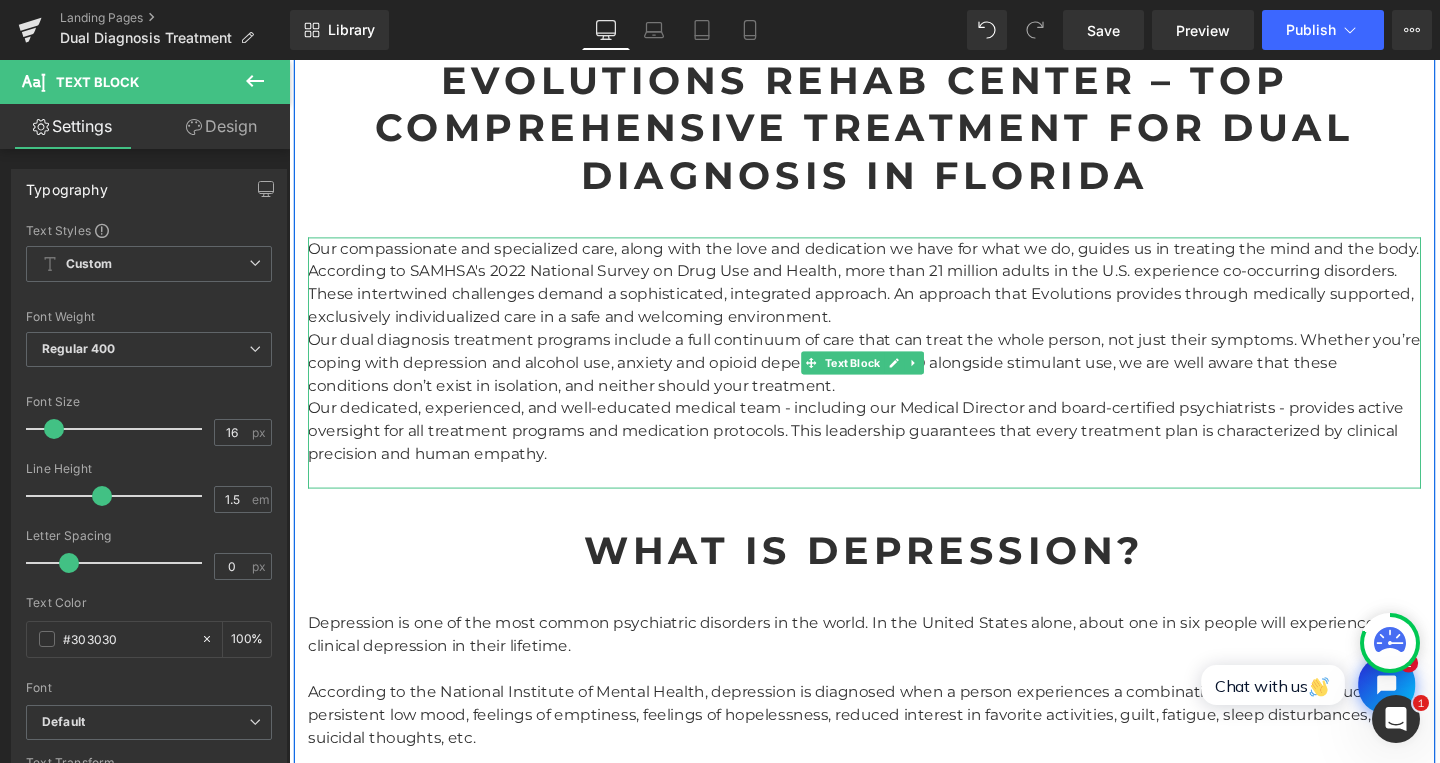 click on "Our compassionate and specialized care, along with the love and dedication we have for what we do, guides us in treating the mind and the body. According to SAMHSA's 2022 National Survey on Drug Use and Health, more than 21 million adults in the U.S. experience co-occurring disorders. These intertwined challenges demand a sophisticated, integrated approach. An approach that Evolutions provides through medically supported, exclusively individualized care in a safe and welcoming environment. Our dual diagnosis treatment programs include a full continuum of care that can treat the whole person, not just their symptoms. Whether you’re coping with depression and alcohol use, anxiety and opioid dependence, or PTSD alongside stimulant use, we are well aware that these conditions don’t exist in isolation, and neither should your treatment." at bounding box center [894, 379] 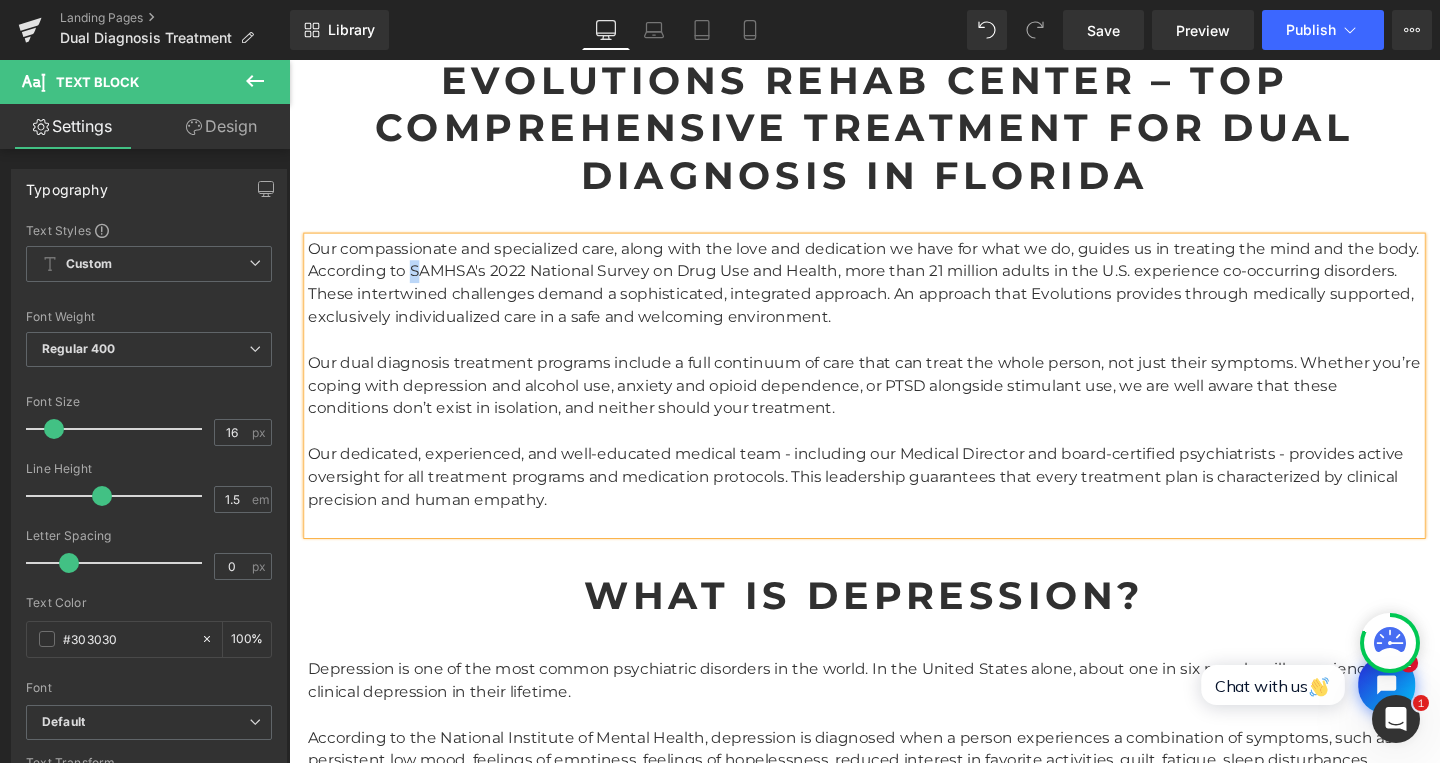 click on "Our compassionate and specialized care, along with the love and dedication we have for what we do, guides us in treating the mind and the body. According to SAMHSA's 2022 National Survey on Drug Use and Health, more than 21 million adults in the U.S. experience co-occurring disorders. These intertwined challenges demand a sophisticated, integrated approach. An approach that Evolutions provides through medically supported, exclusively individualized care in a safe and welcoming environment." at bounding box center (894, 295) 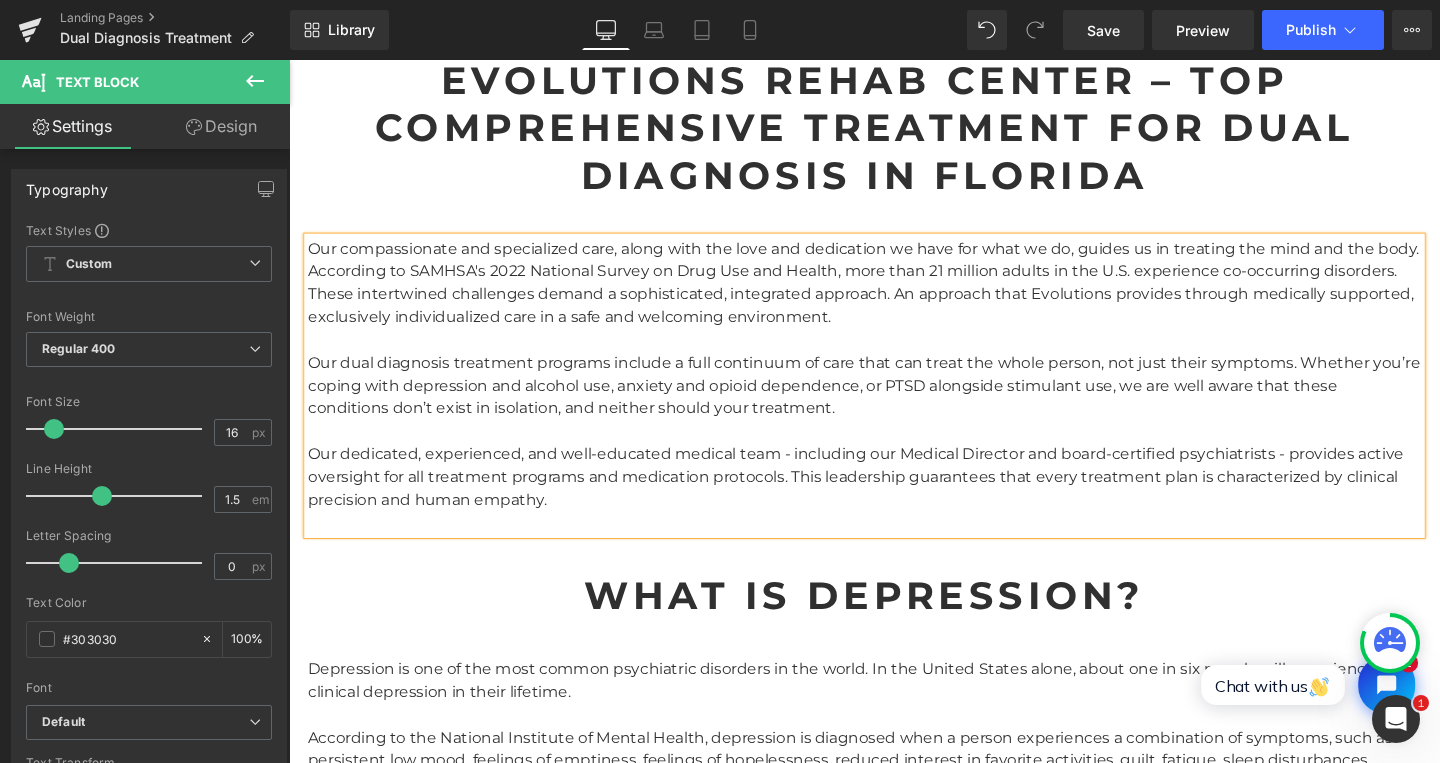 click on "Our compassionate and specialized care, along with the love and dedication we have for what we do, guides us in treating the mind and the body. According to SAMHSA's 2022 National Survey on Drug Use and Health, more than 21 million adults in the U.S. experience co-occurring disorders. These intertwined challenges demand a sophisticated, integrated approach. An approach that Evolutions provides through medically supported, exclusively individualized care in a safe and welcoming environment." at bounding box center [894, 295] 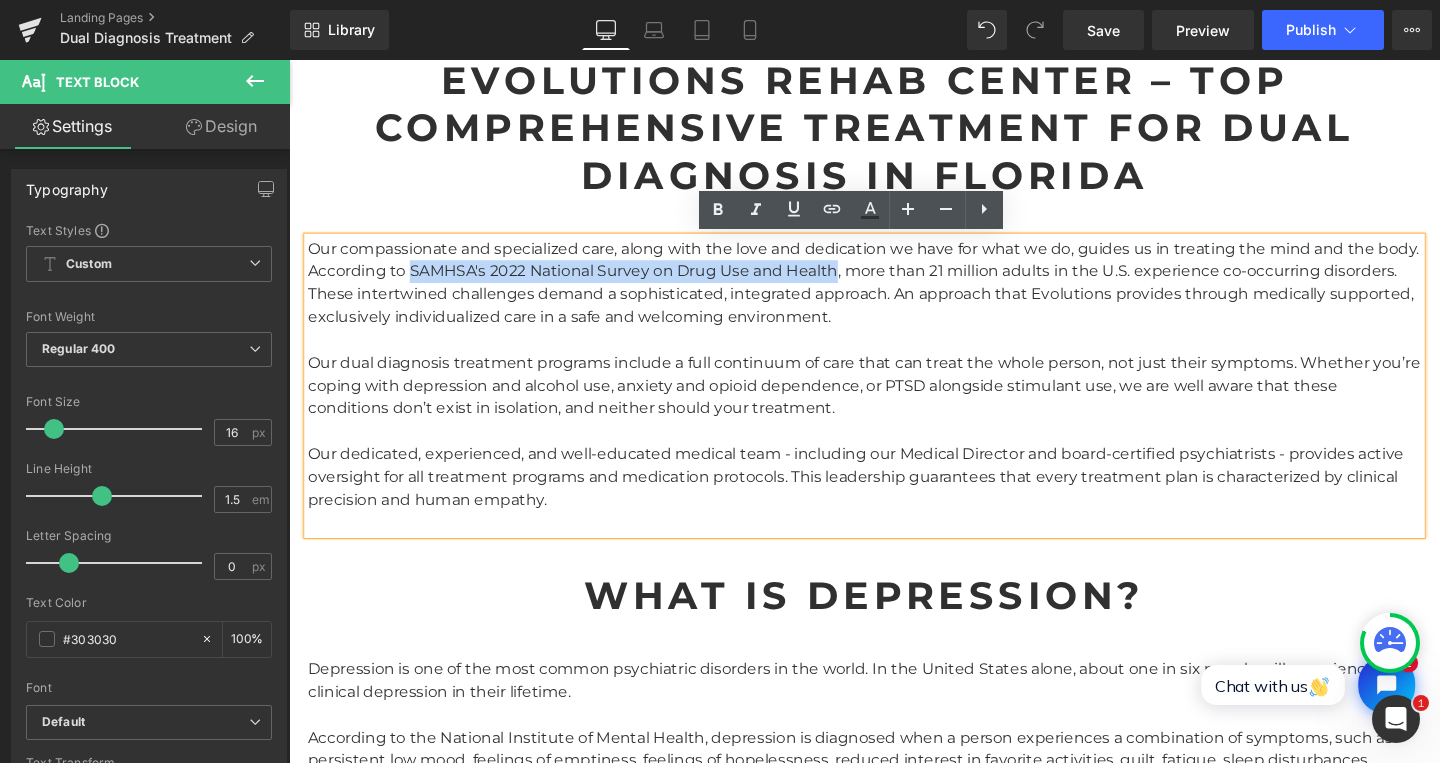 drag, startPoint x: 460, startPoint y: 280, endPoint x: 907, endPoint y: 279, distance: 447.00113 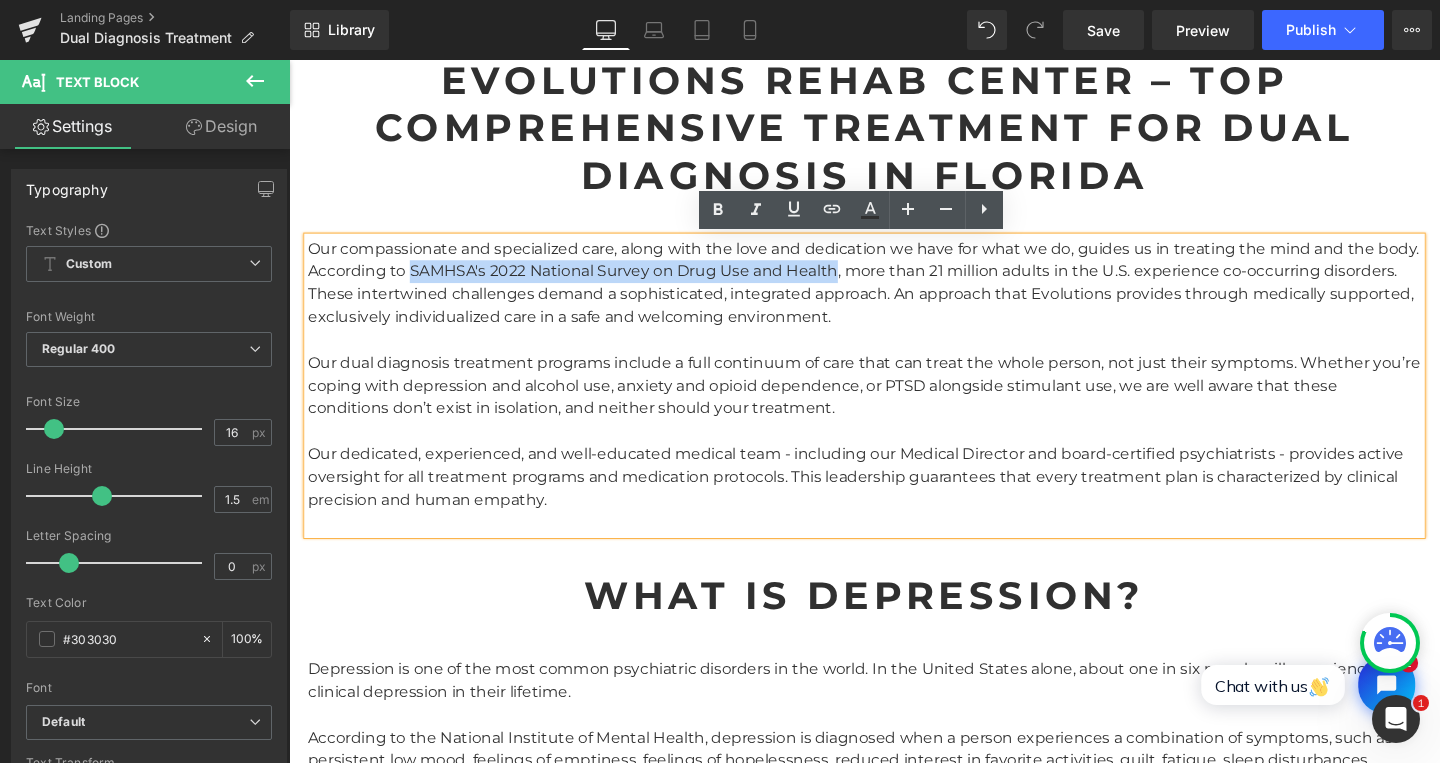 click on "Our compassionate and specialized care, along with the love and dedication we have for what we do, guides us in treating the mind and the body. According to SAMHSA's 2022 National Survey on Drug Use and Health, more than 21 million adults in the U.S. experience co-occurring disorders. These intertwined challenges demand a sophisticated, integrated approach. An approach that Evolutions provides through medically supported, exclusively individualized care in a safe and welcoming environment." at bounding box center [894, 295] 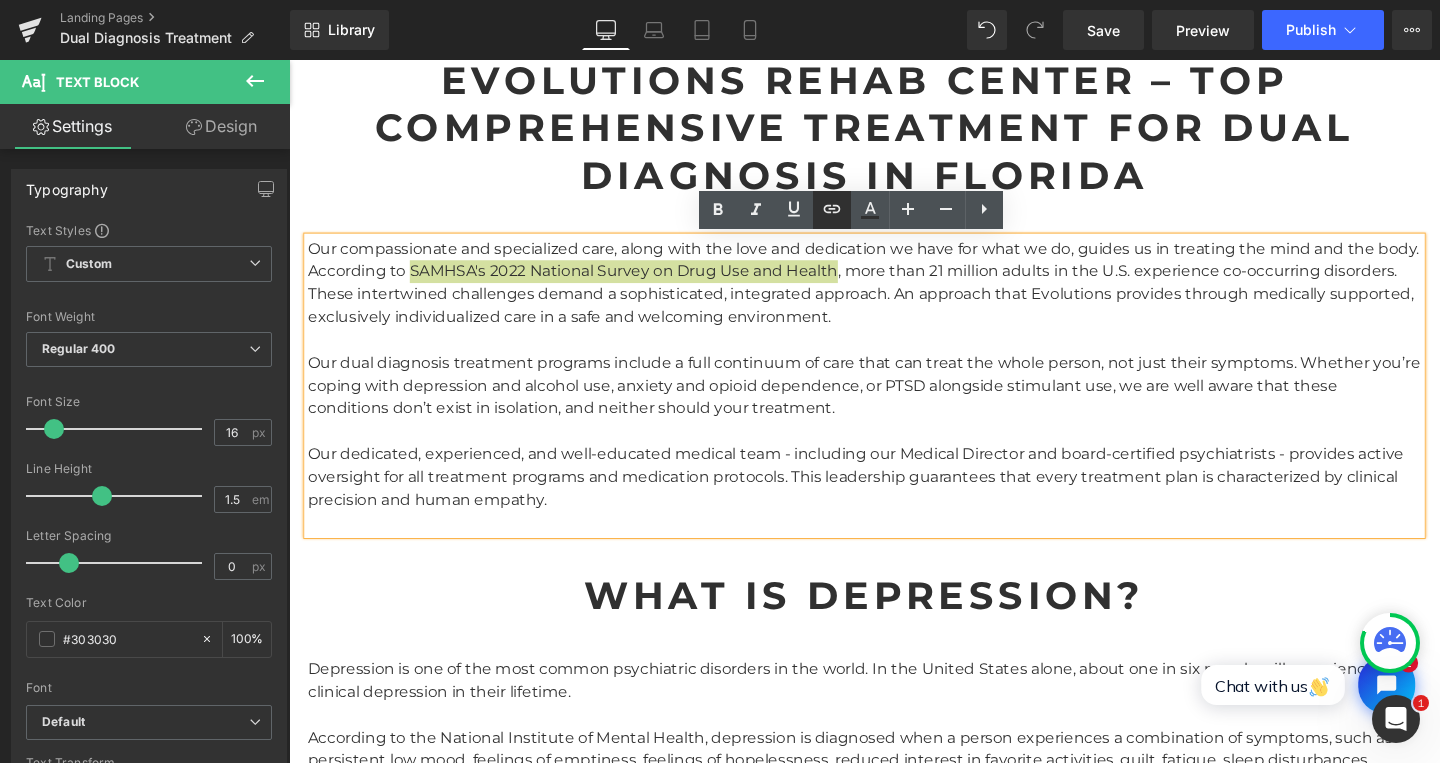 click at bounding box center (832, 210) 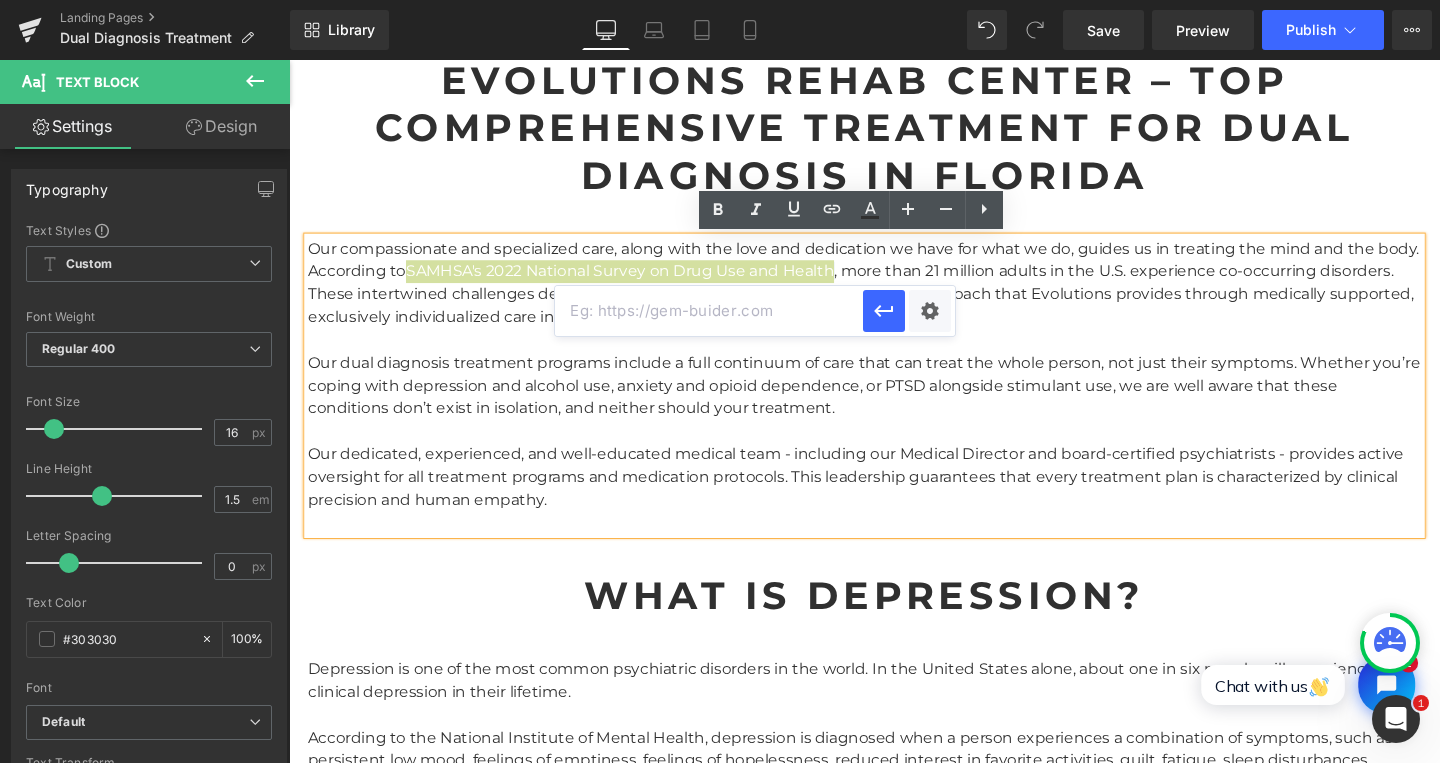 click at bounding box center [709, 311] 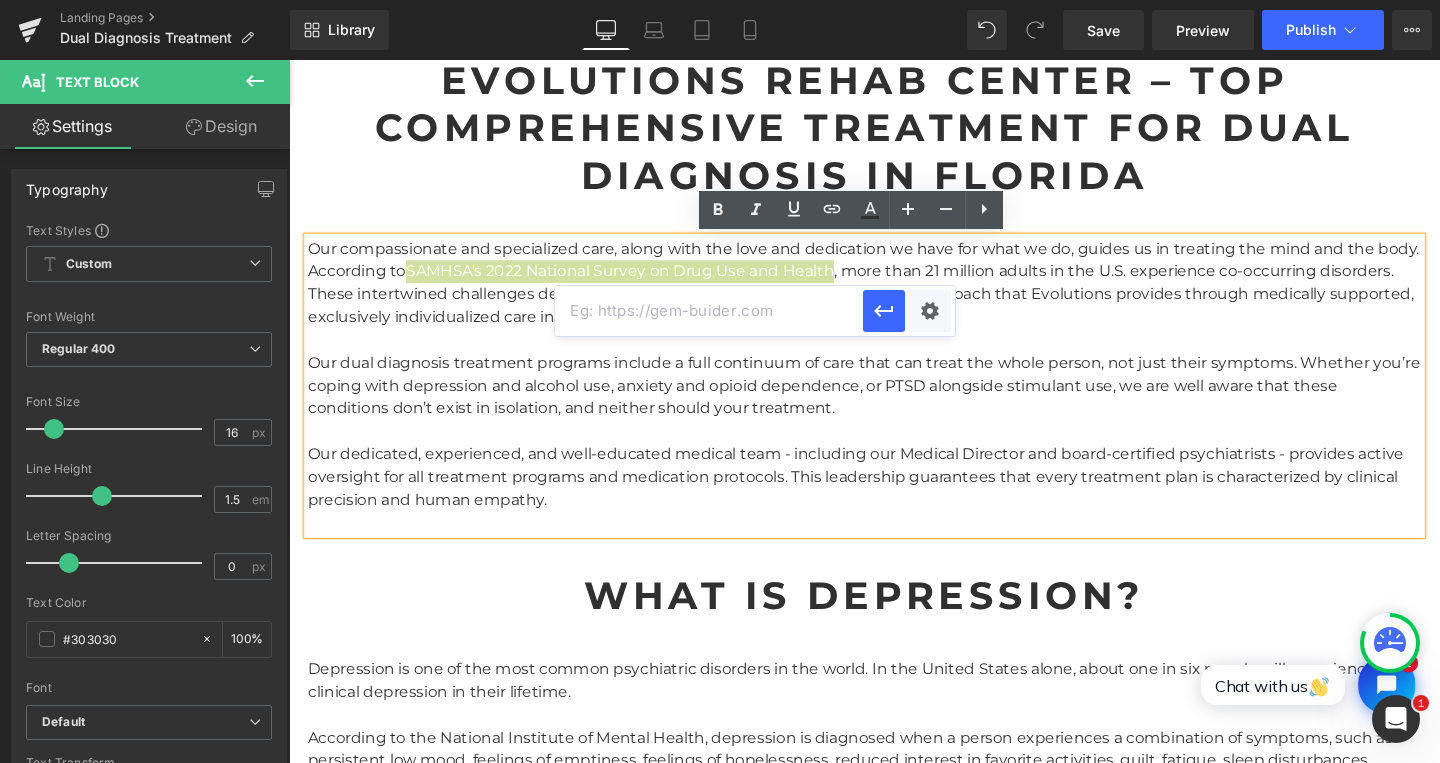 paste on "https://www.samhsa.gov/substance-use/treatment/co-occurring-disorders#:~:text=According%20to%20SAMHSA's%202022%20National,primary%20conditions%20or%20chronic%20diseases." 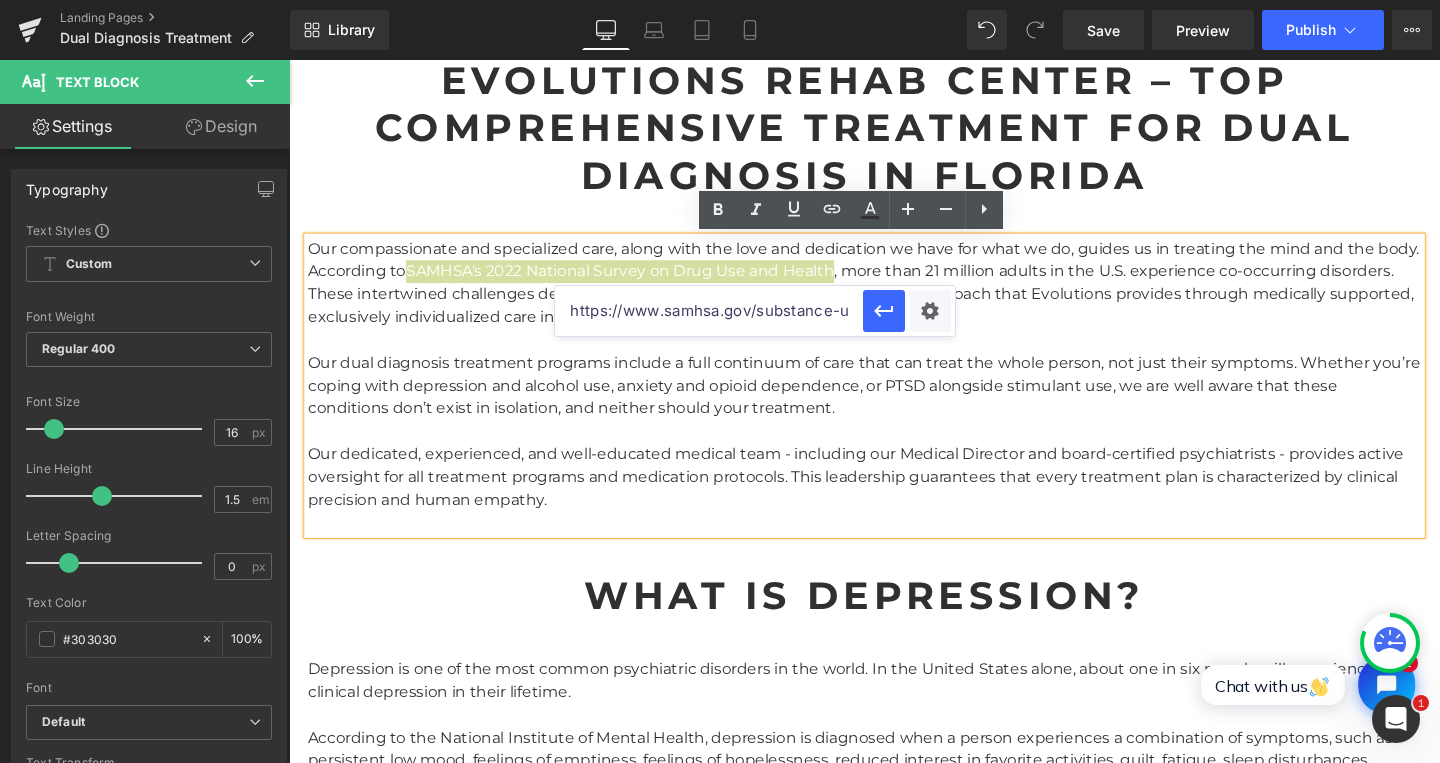 scroll, scrollTop: 0, scrollLeft: 1163, axis: horizontal 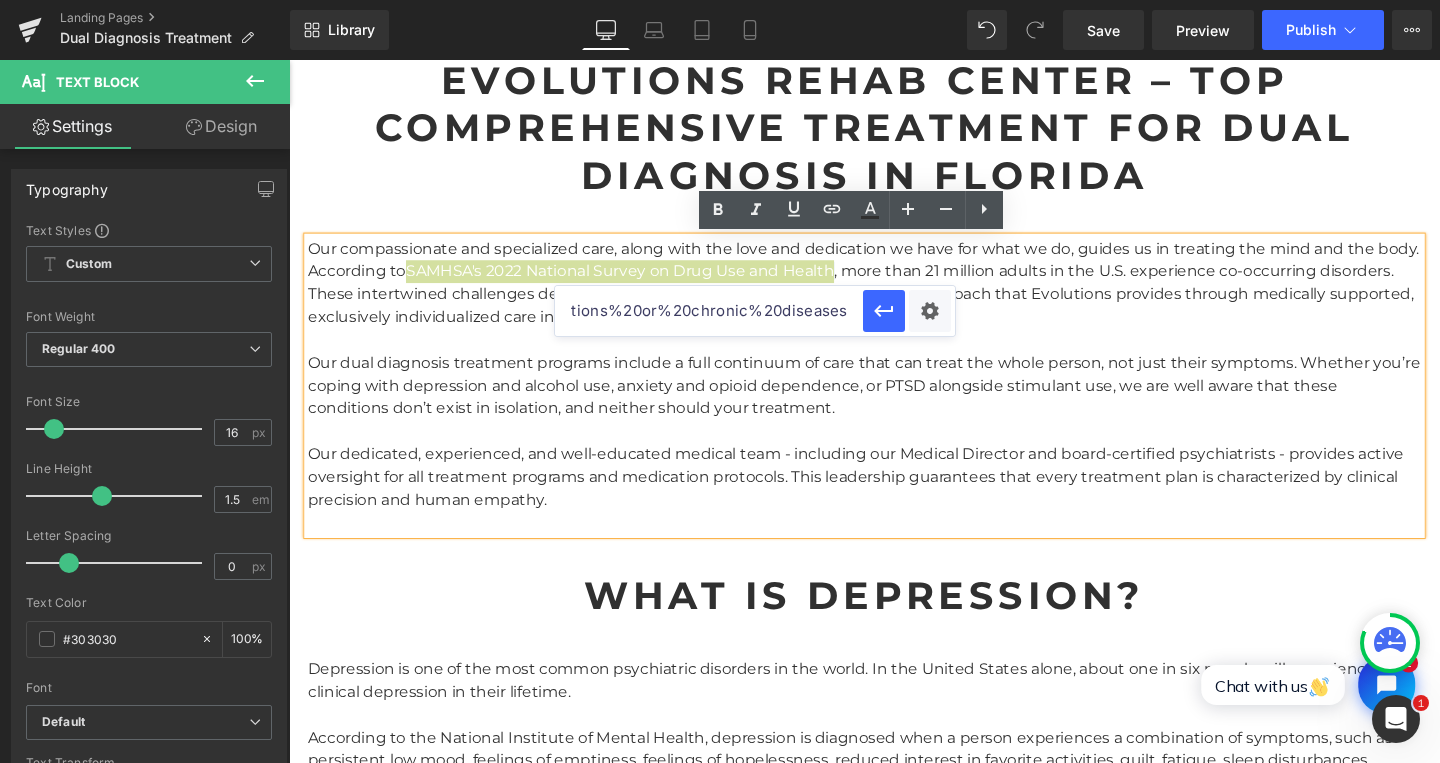 type on "https://www.samhsa.gov/substance-use/treatment/co-occurring-disorders#:~:text=According%20to%20SAMHSA's%202022%20National,primary%20conditions%20or%20chronic%20diseases." 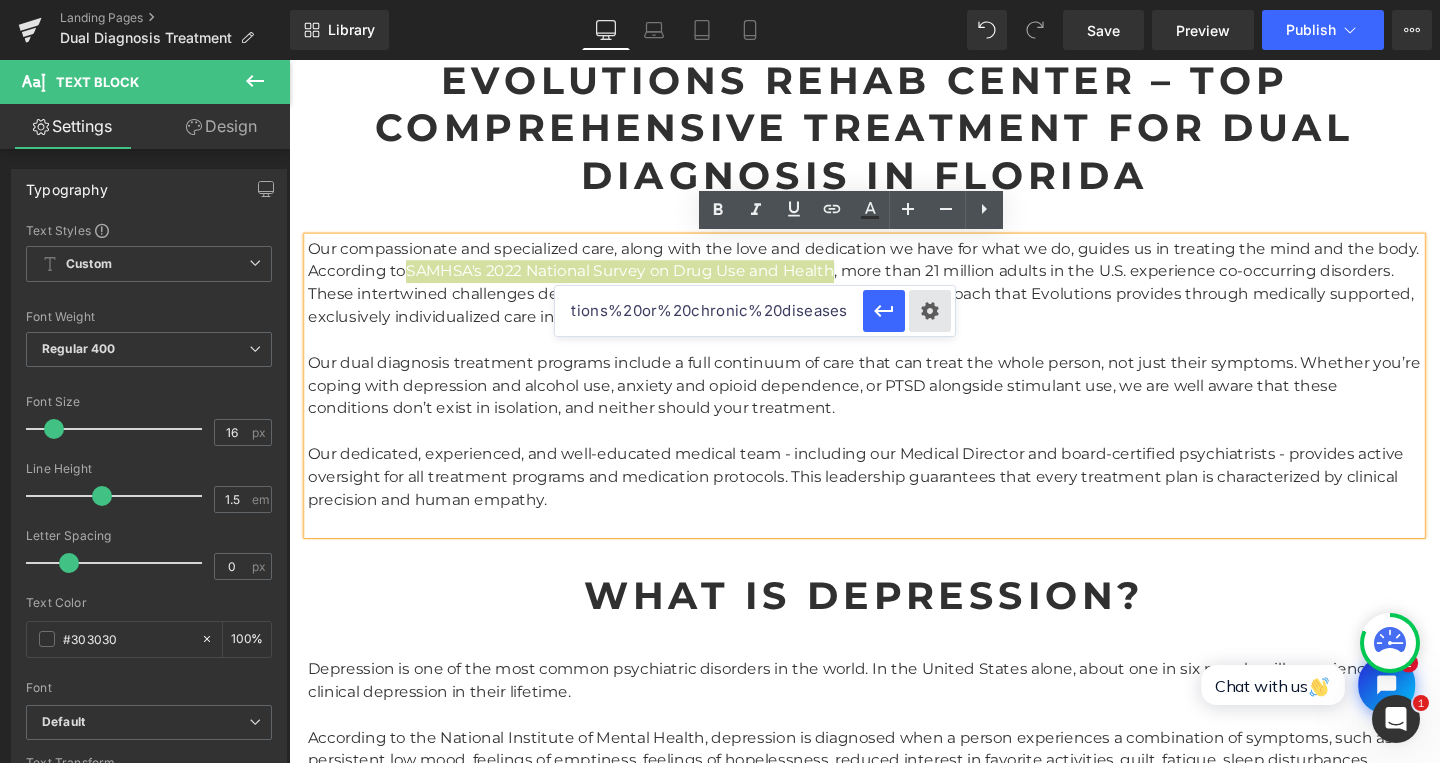 click on "Text Color Highlight Color #333333   Edit or remove link:   Edit   -   Unlink   -   Cancel             https://www.samhsa.gov/substance-use/treatment/co-occurring-disorders#:~:text=According%20to%20SAMHSA's%202022%20National,primary%20conditions%20or%20chronic%20diseases." at bounding box center (720, 0) 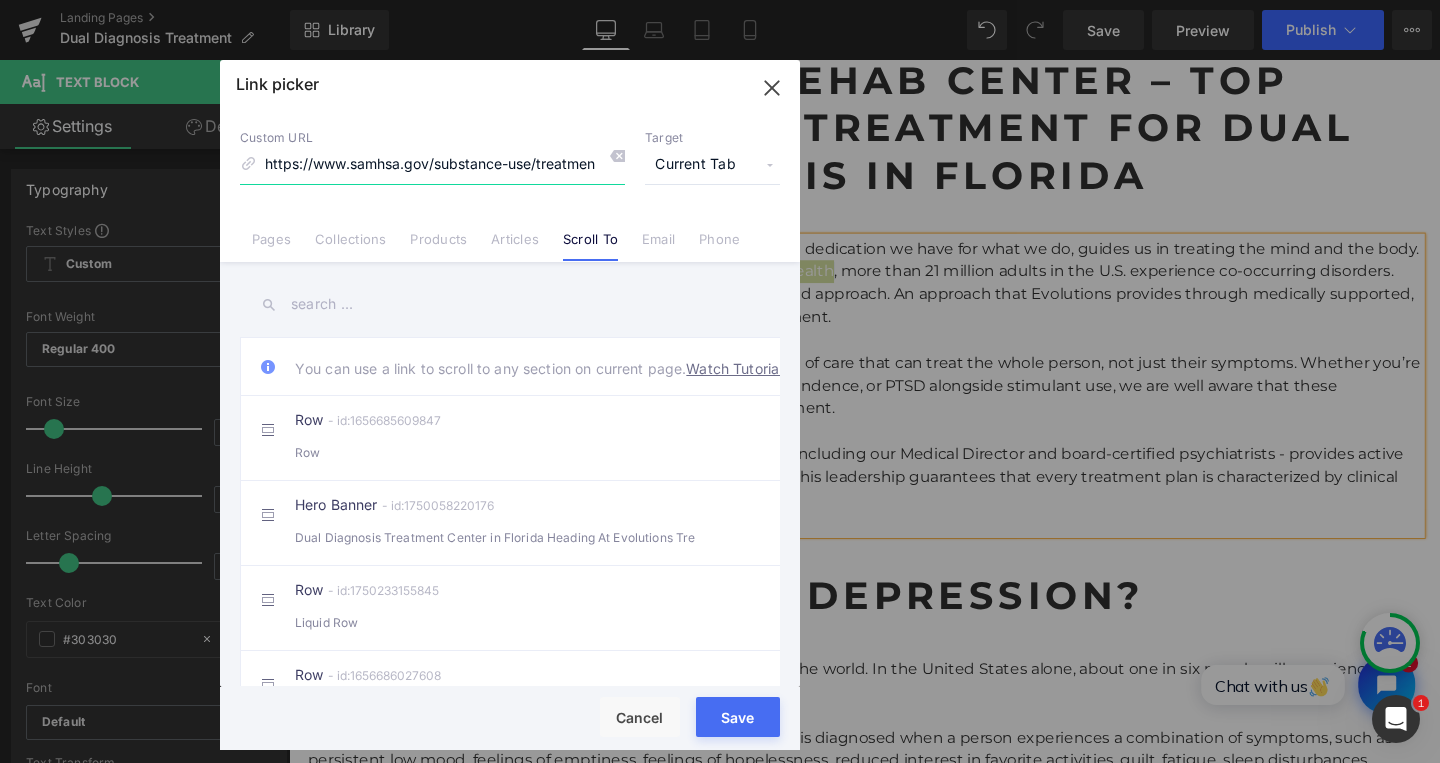 scroll, scrollTop: 0, scrollLeft: 948, axis: horizontal 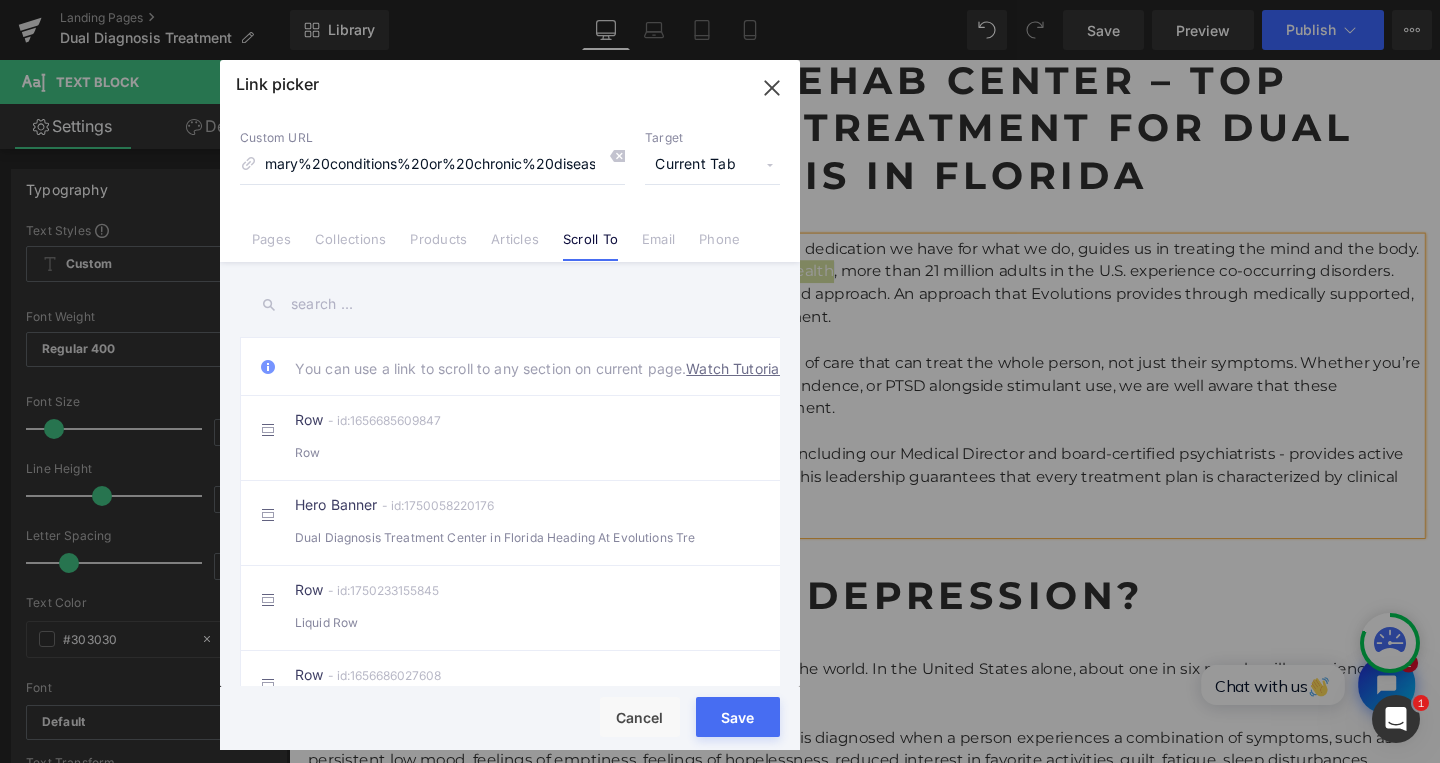 click on "Current Tab" at bounding box center [712, 165] 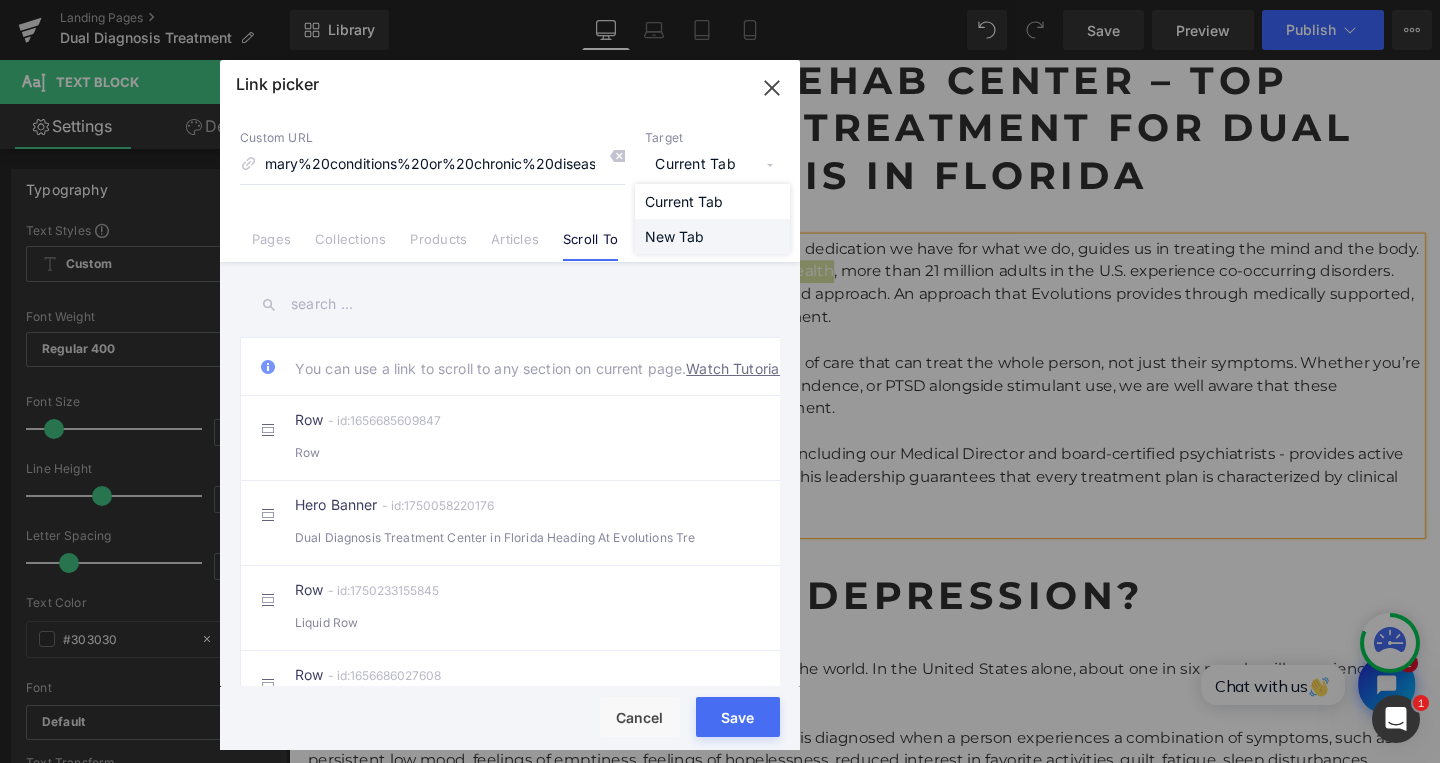 click on "New Tab" at bounding box center (712, 236) 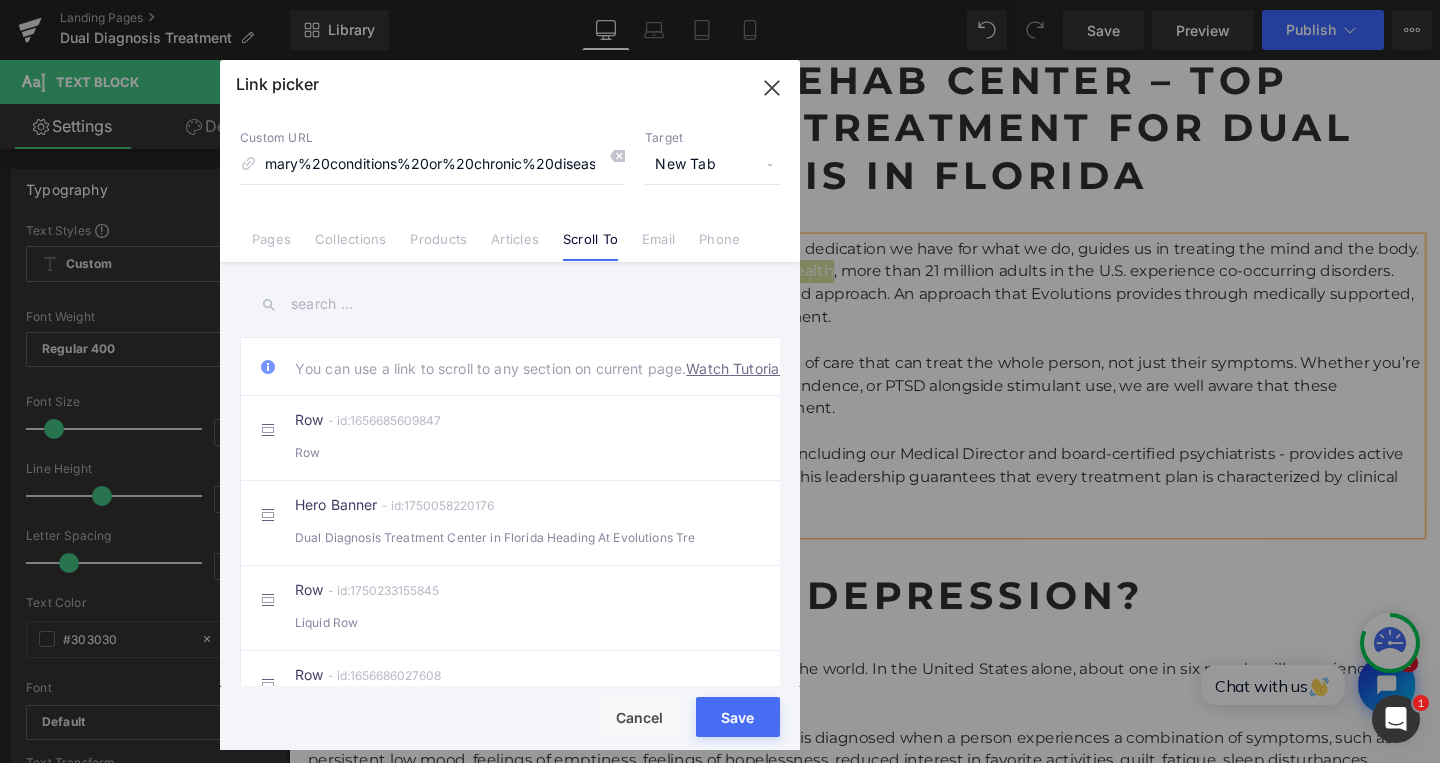 click on "Save" at bounding box center (738, 717) 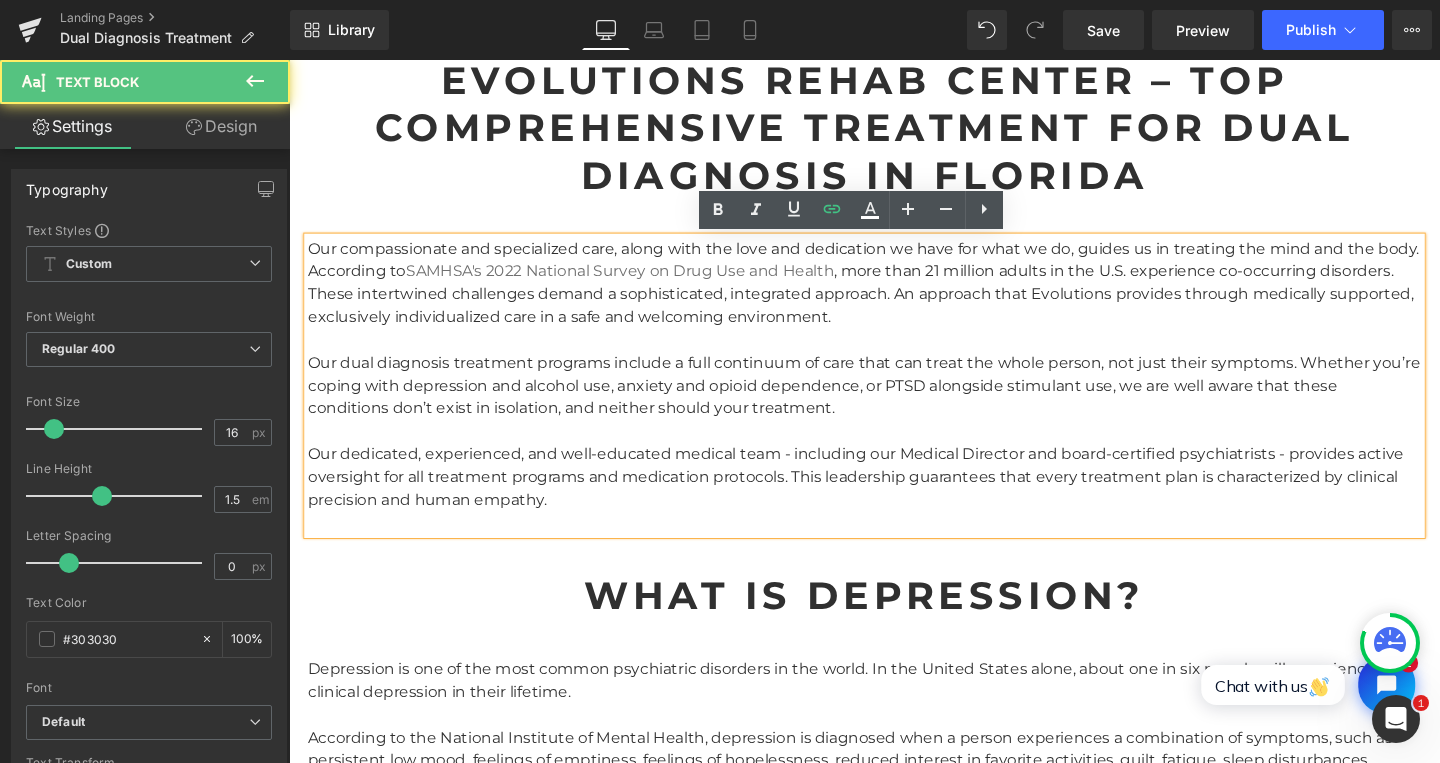 click on "Our compassionate and specialized care, along with the love and dedication we have for what we do, guides us in treating the mind and the body. According to  SAMHSA's 2022 National Survey on Drug Use and Health , more than 21 million adults in the U.S. experience co-occurring disorders. These intertwined challenges demand a sophisticated, integrated approach. An approach that Evolutions provides through medically supported, exclusively individualized care in a safe and welcoming environment. Our dual diagnosis treatment programs include a full continuum of care that can treat the whole person, not just their symptoms. Whether you’re coping with depression and alcohol use, anxiety and opioid dependence, or PTSD alongside stimulant use, we are well aware that these conditions don’t exist in isolation, and neither should your treatment." at bounding box center [894, 403] 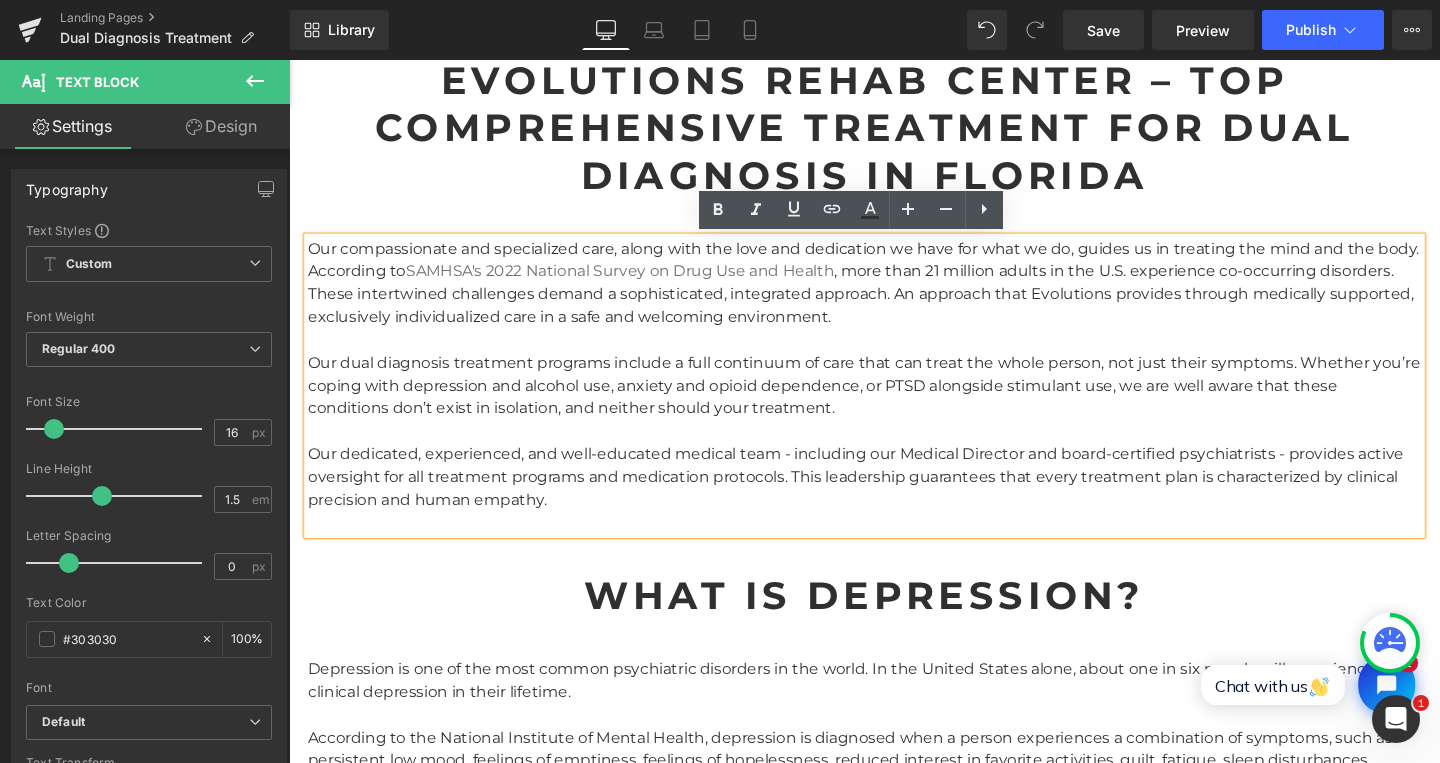 click on "Our compassionate and specialized care, along with the love and dedication we have for what we do, guides us in treating the mind and the body. According to  SAMHSA's 2022 National Survey on Drug Use and Health , more than 21 million adults in the U.S. experience co-occurring disorders. These intertwined challenges demand a sophisticated, integrated approach. An approach that Evolutions provides through medically supported, exclusively individualized care in a safe and welcoming environment. Our dual diagnosis treatment programs include a full continuum of care that can treat the whole person, not just their symptoms. Whether you’re coping with depression and alcohol use, anxiety and opioid dependence, or PTSD alongside stimulant use, we are well aware that these conditions don’t exist in isolation, and neither should your treatment." at bounding box center (894, 403) 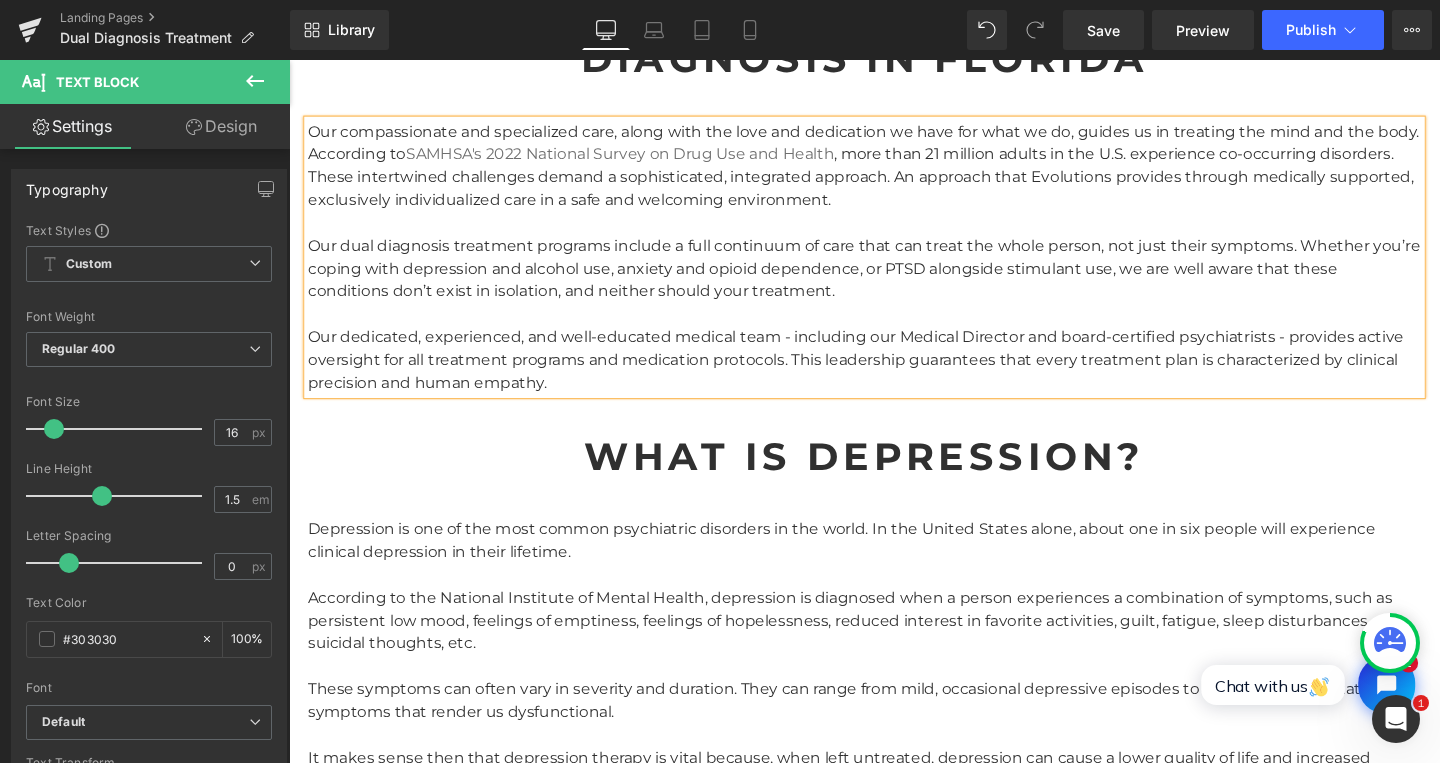 scroll, scrollTop: 1359, scrollLeft: 0, axis: vertical 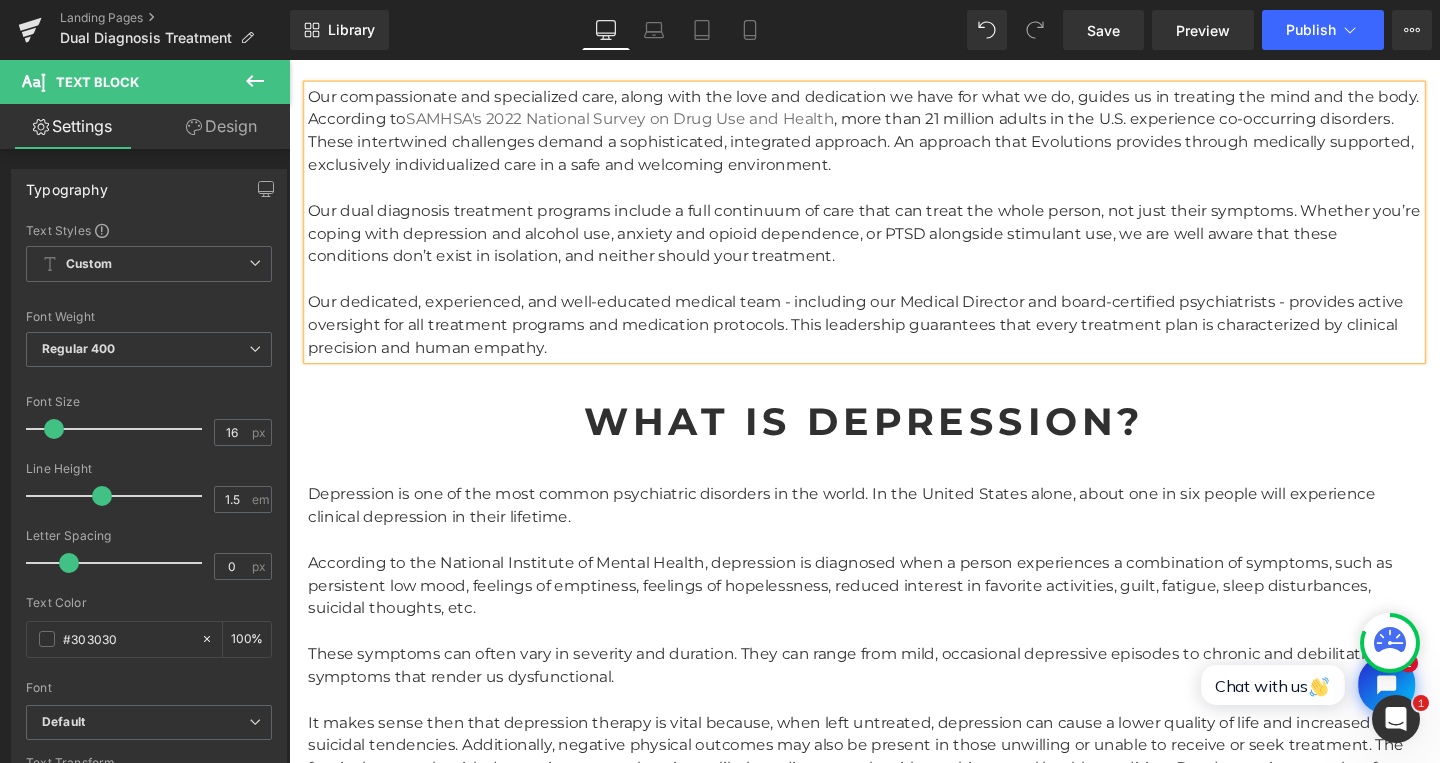 click on "What Is Depression?" at bounding box center (894, 440) 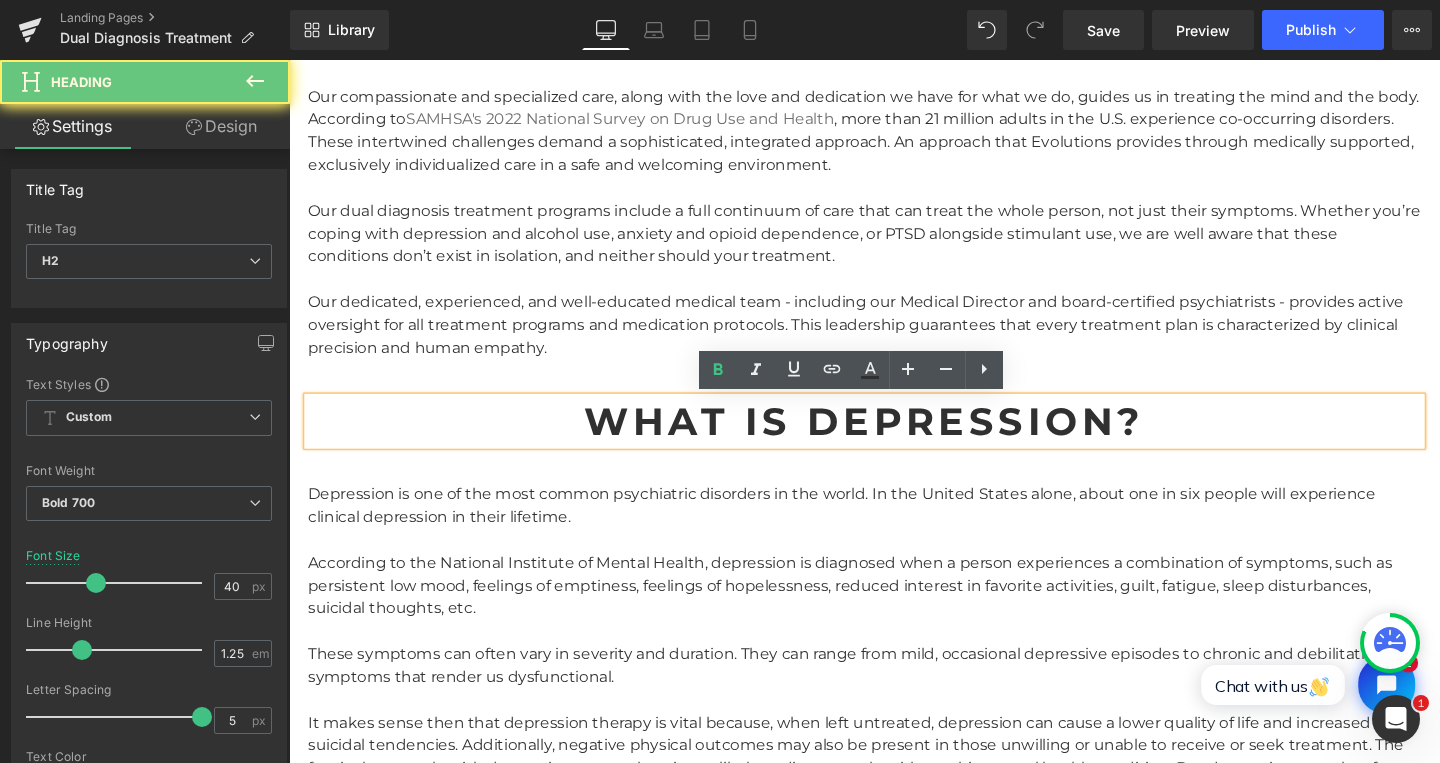click on "What Is Depression?" at bounding box center [894, 440] 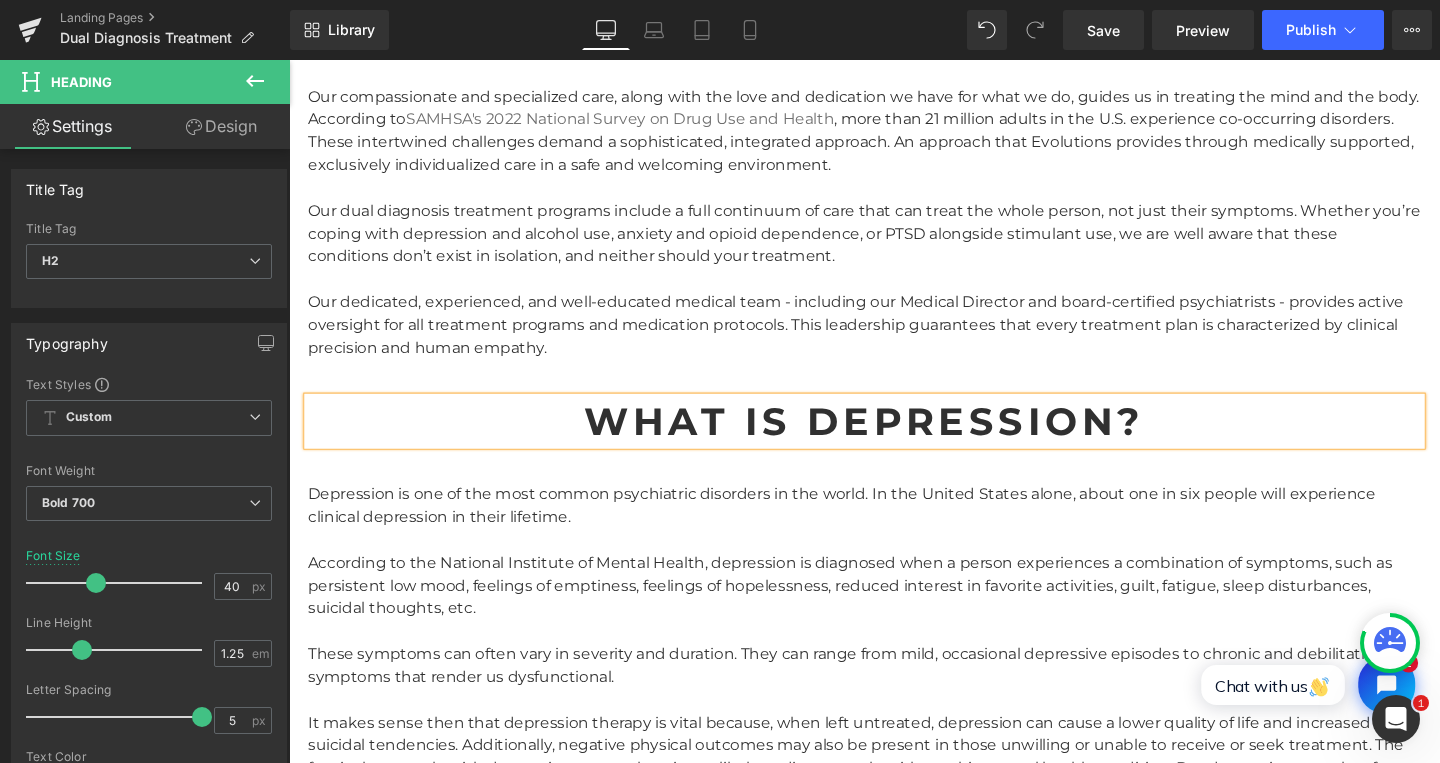 paste 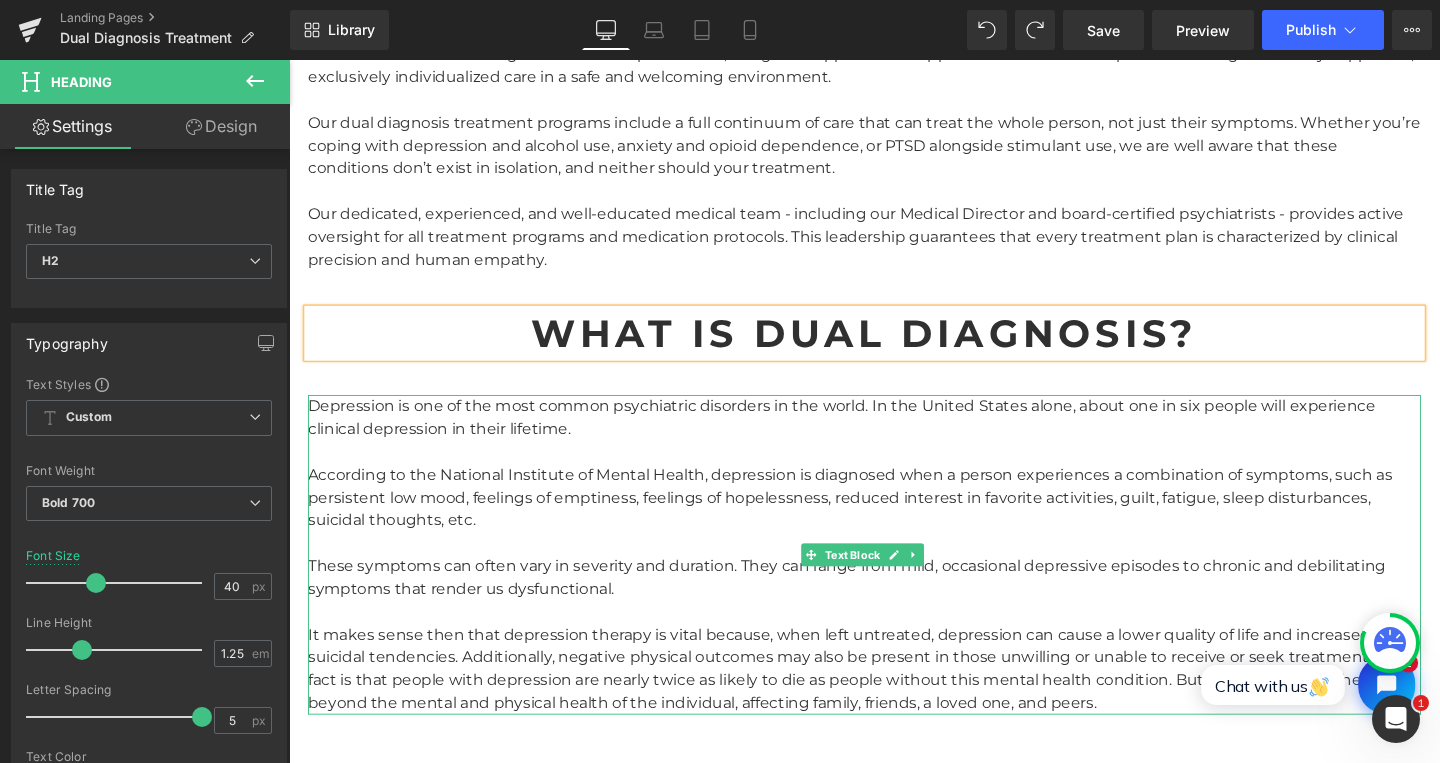 scroll, scrollTop: 1551, scrollLeft: 0, axis: vertical 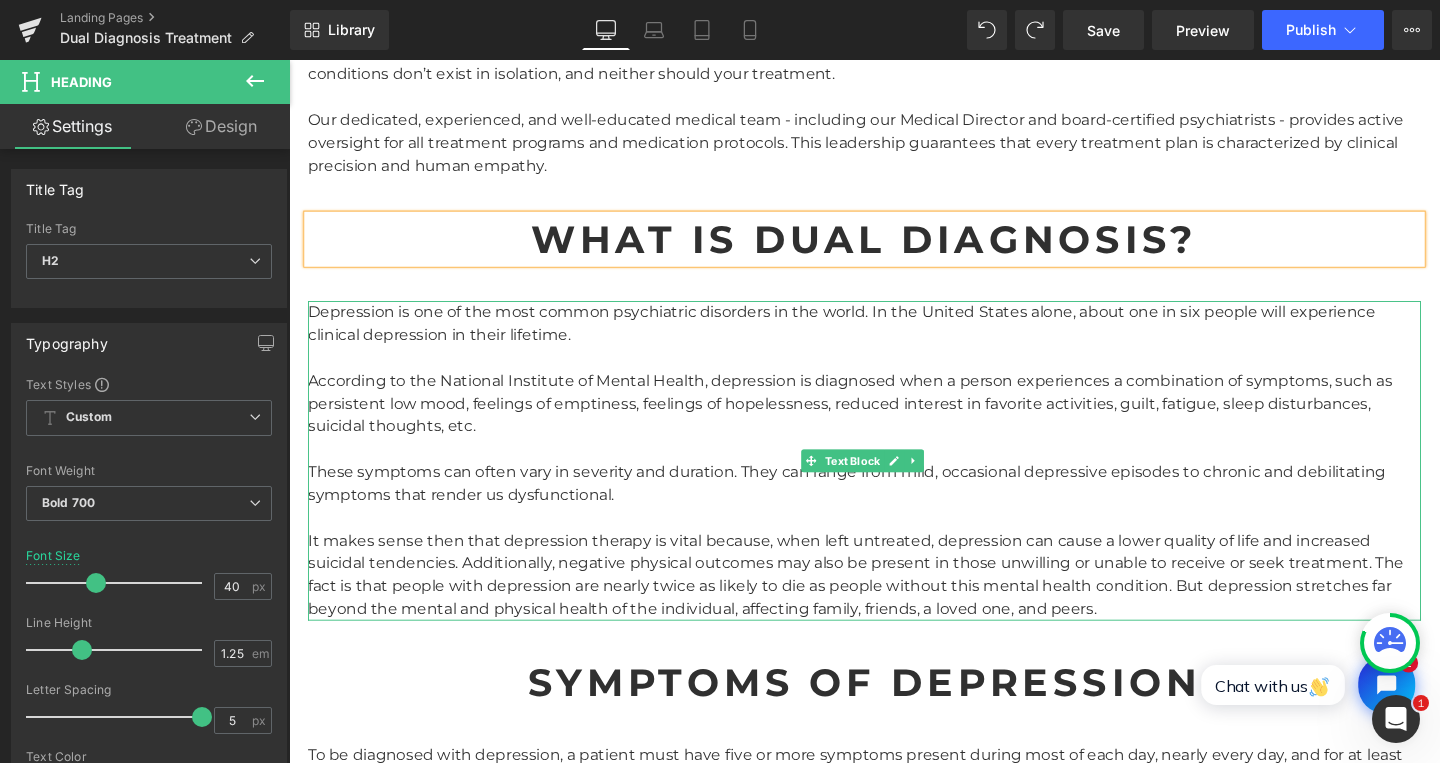 click on "According to the National Institute of Mental Health, depression is diagnosed when a person experiences a combination of symptoms, such as persistent low mood, feelings of emptiness, feelings of hopelessness, reduced interest in favorite activities, guilt, fatigue, sleep disturbances, suicidal thoughts, etc." at bounding box center (894, 421) 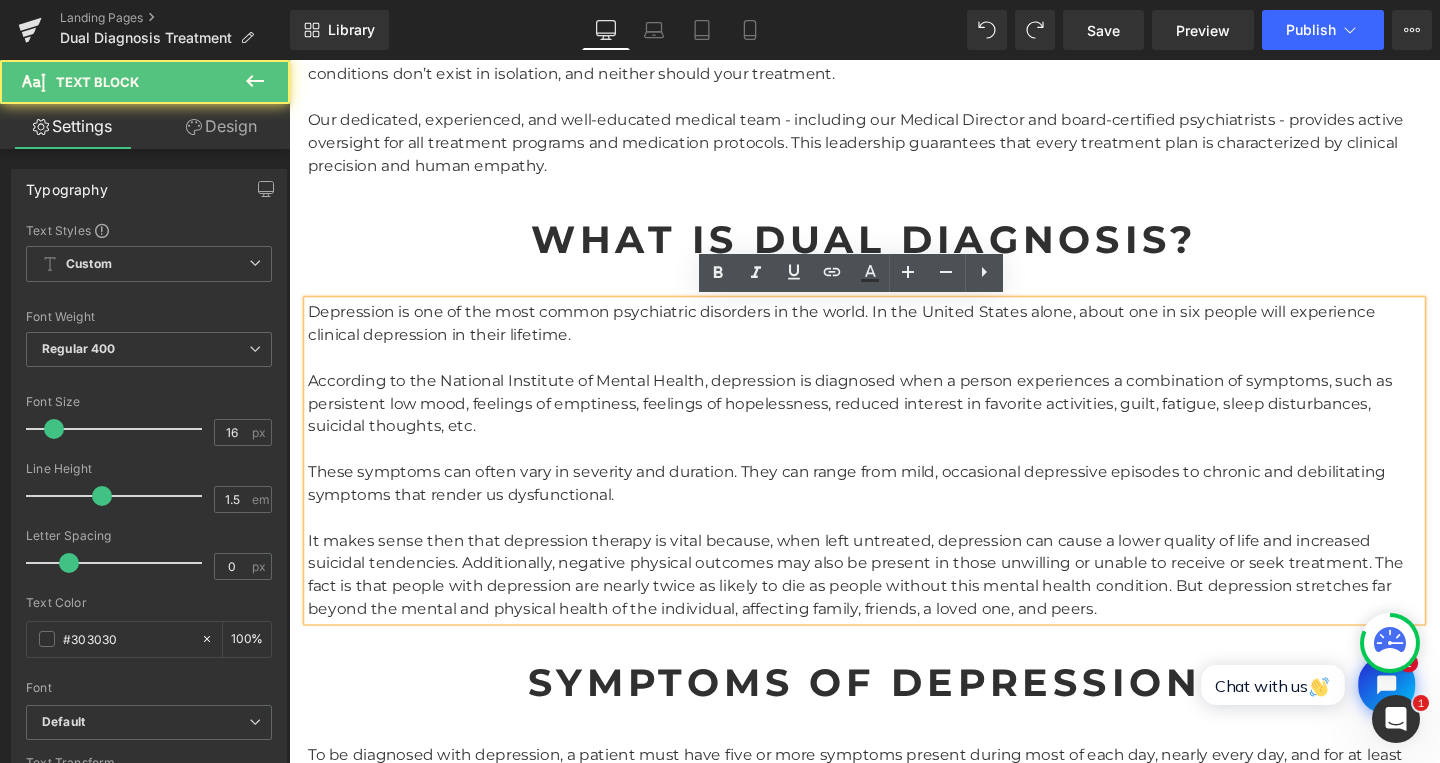 click on "According to the National Institute of Mental Health, depression is diagnosed when a person experiences a combination of symptoms, such as persistent low mood, feelings of emptiness, feelings of hopelessness, reduced interest in favorite activities, guilt, fatigue, sleep disturbances, suicidal thoughts, etc." at bounding box center [894, 421] 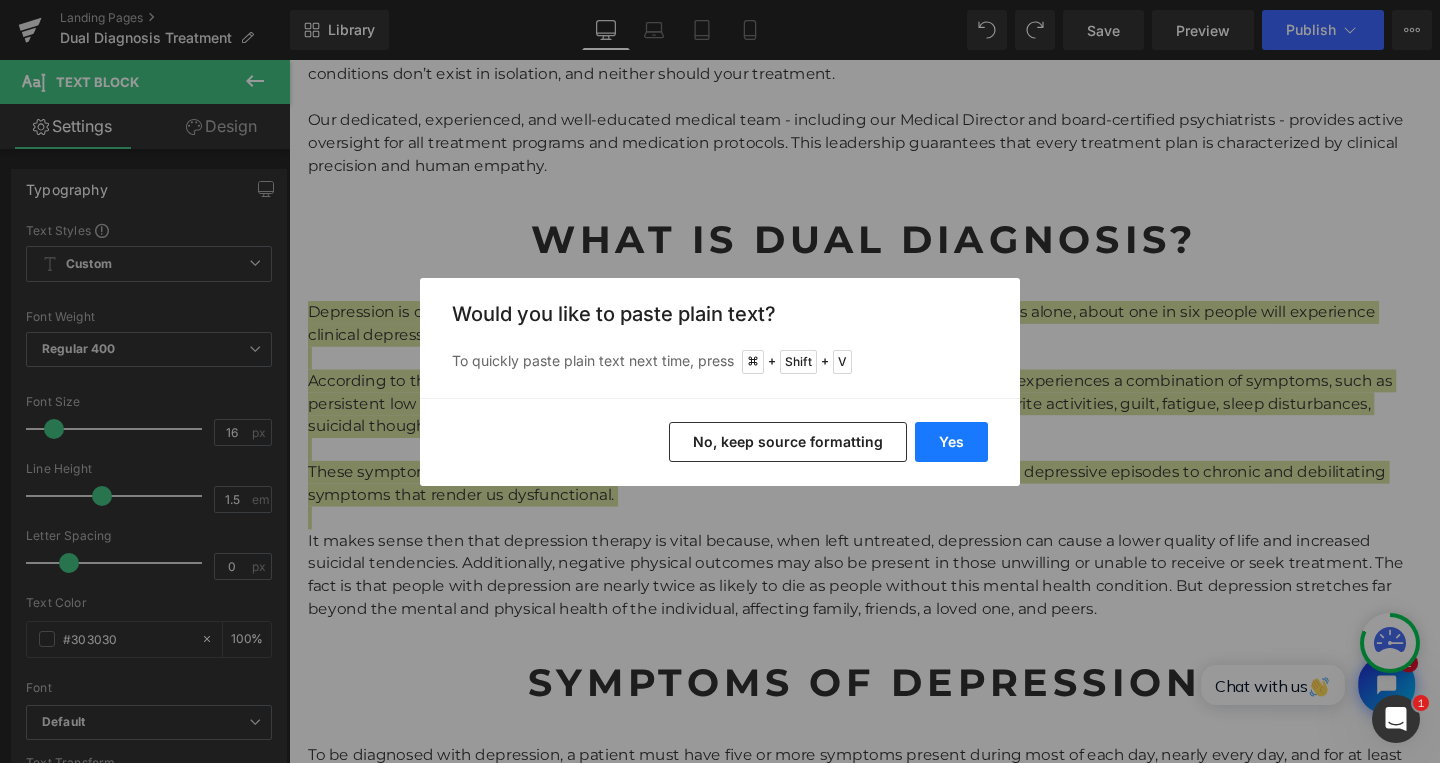 click on "Yes" at bounding box center [951, 442] 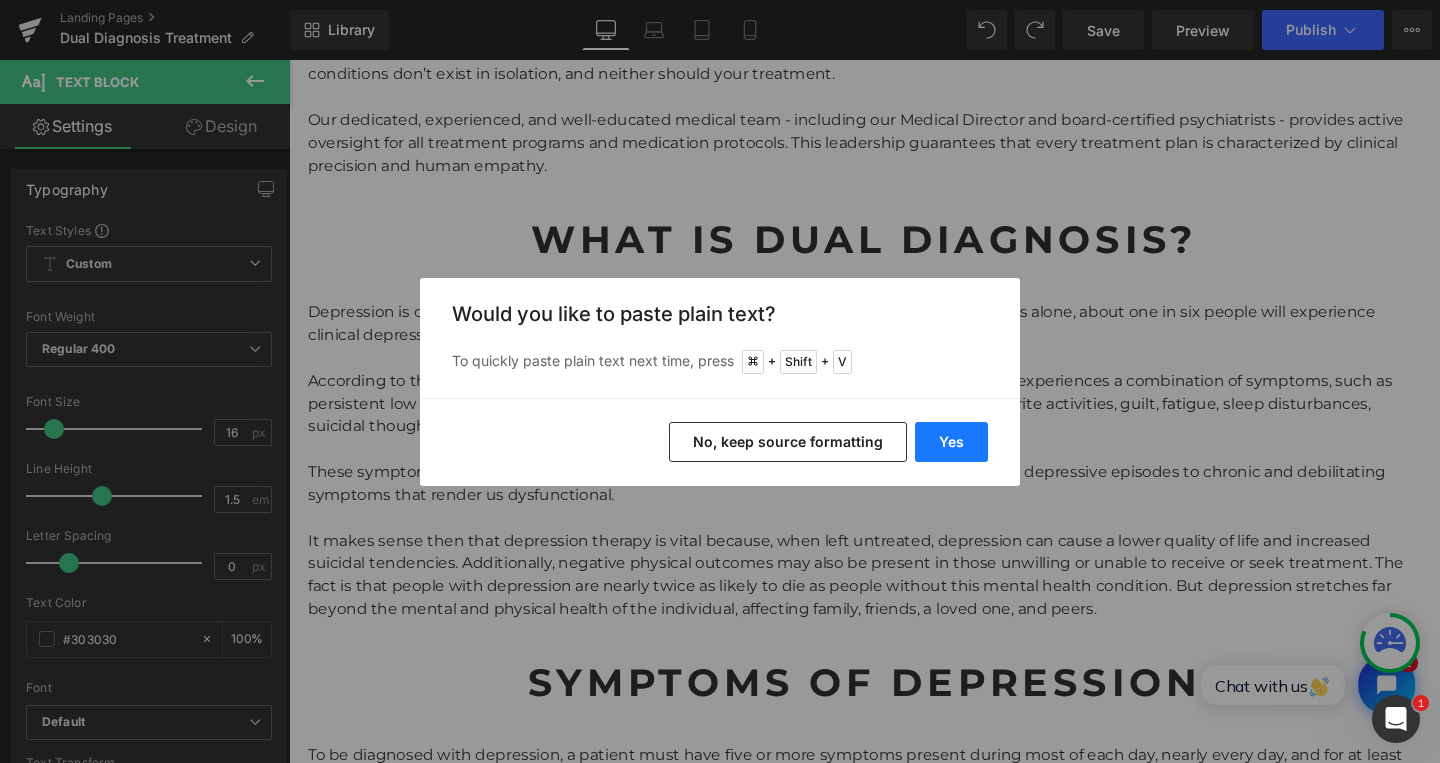 type 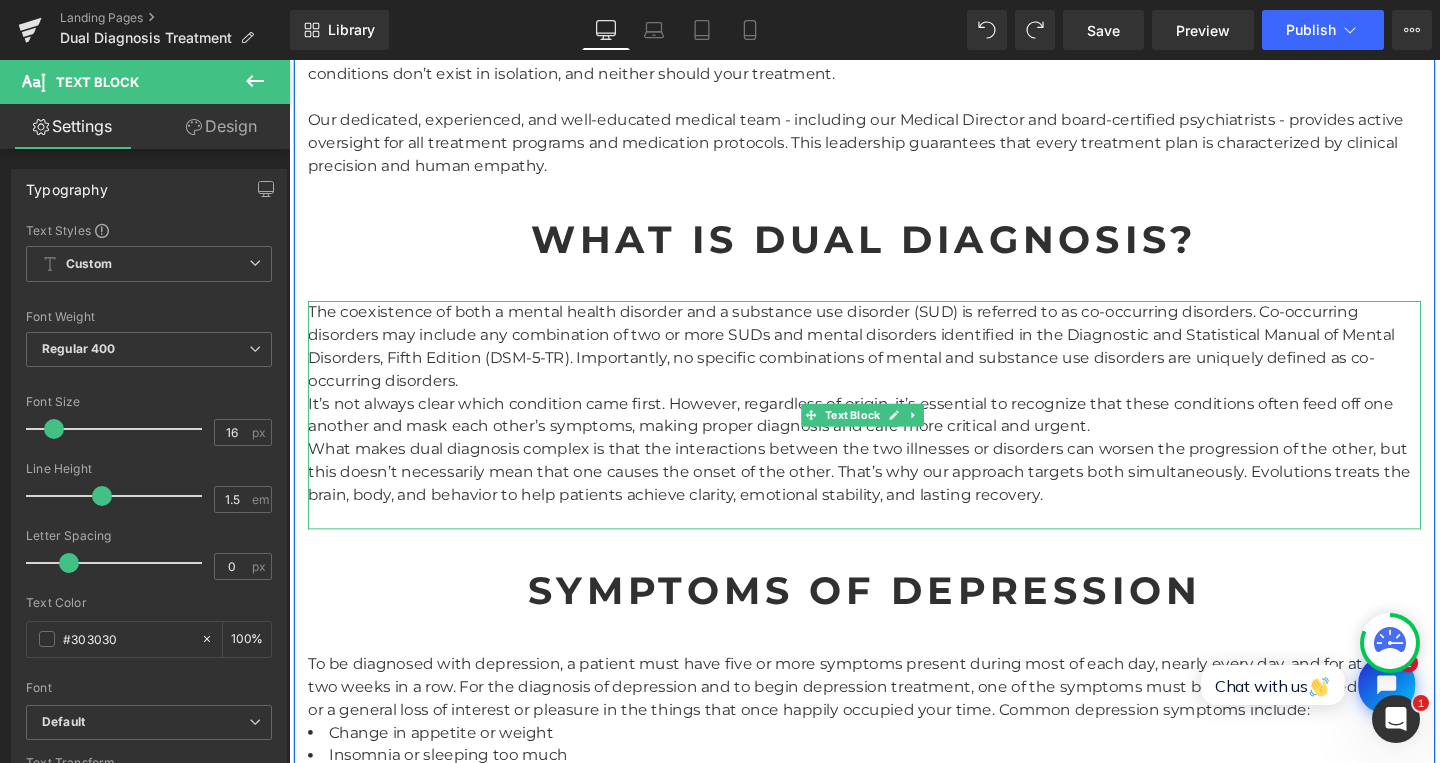 click on "The coexistence of both a mental health disorder and a substance use disorder (SUD) is referred to as co-occurring disorders. Co-occurring disorders may include any combination of two or more SUDs and mental disorders identified in the Diagnostic and Statistical Manual of Mental Disorders, Fifth Edition (DSM-5-TR). Importantly, no specific combinations of mental and substance use disorders are uniquely defined as co-occurring disorders. It’s not always clear which condition came first. However, regardless of origin, it’s essential to recognize that these conditions often feed off one another and mask each other’s symptoms, making proper diagnosis and care more critical and urgent." at bounding box center [894, 433] 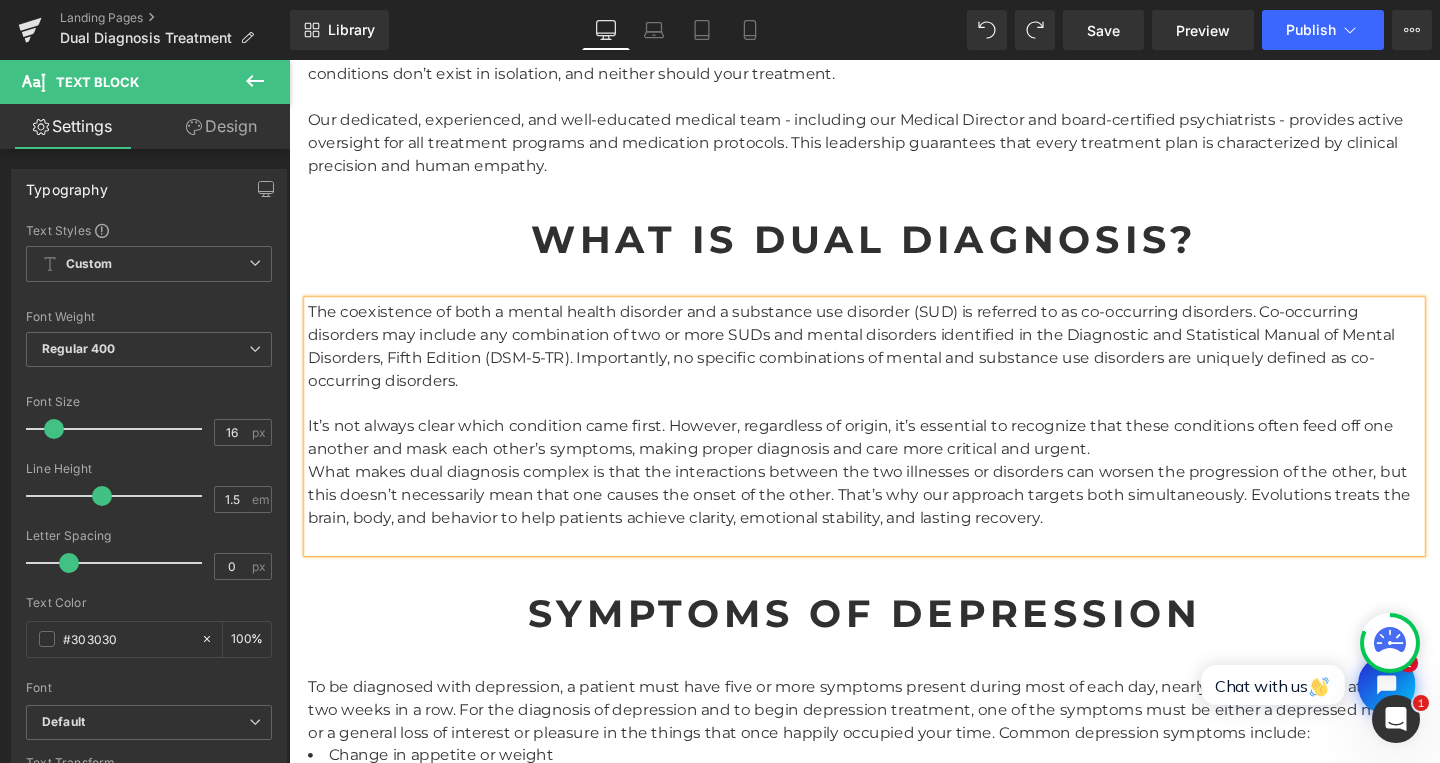 click on "The coexistence of both a mental health disorder and a substance use disorder (SUD) is referred to as co-occurring disorders. Co-occurring disorders may include any combination of two or more SUDs and mental disorders identified in the Diagnostic and Statistical Manual of Mental Disorders, Fifth Edition (DSM-5-TR). Importantly, no specific combinations of mental and substance use disorders are uniquely defined as co-occurring disorders. It’s not always clear which condition came first. However, regardless of origin, it’s essential to recognize that these conditions often feed off one another and mask each other’s symptoms, making proper diagnosis and care more critical and urgent." at bounding box center [894, 445] 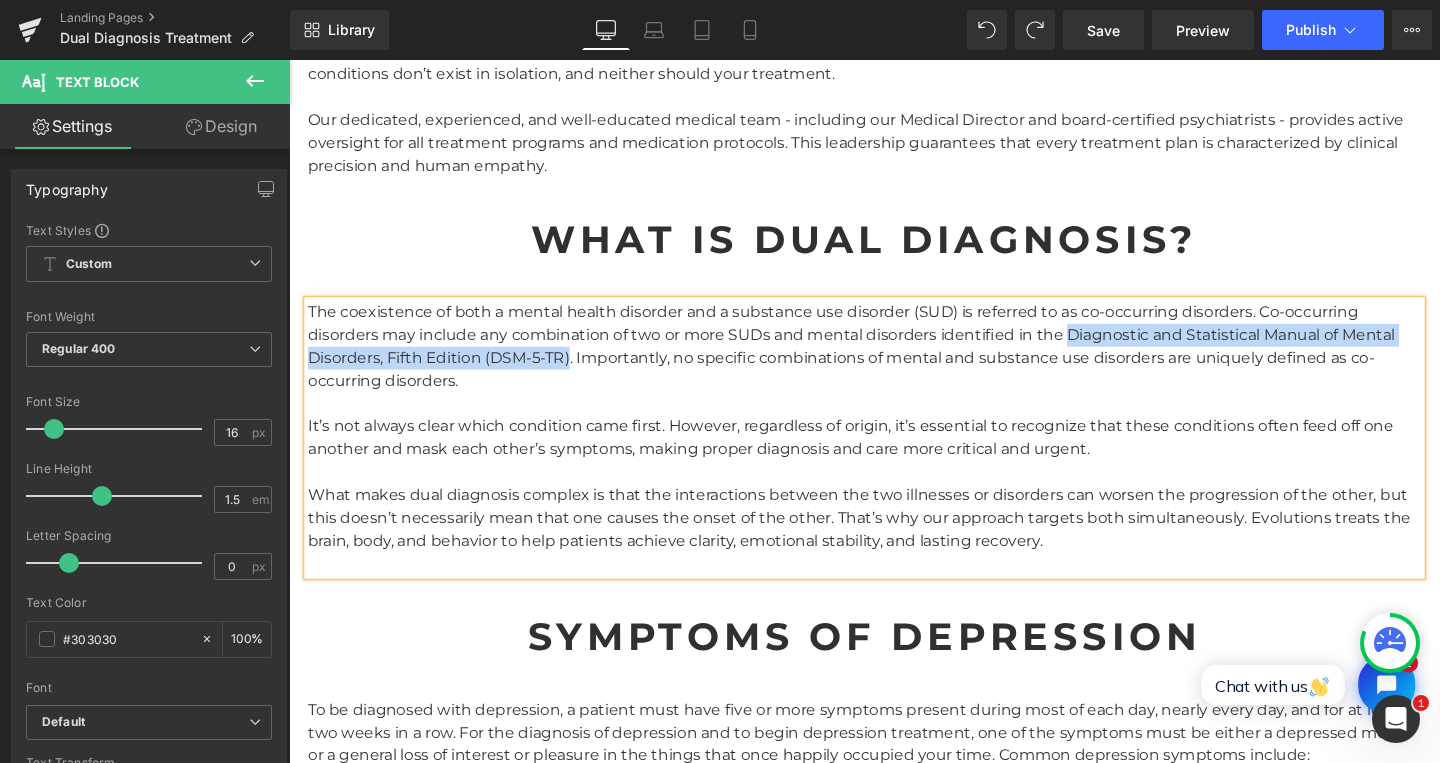 drag, startPoint x: 1103, startPoint y: 351, endPoint x: 580, endPoint y: 382, distance: 523.9179 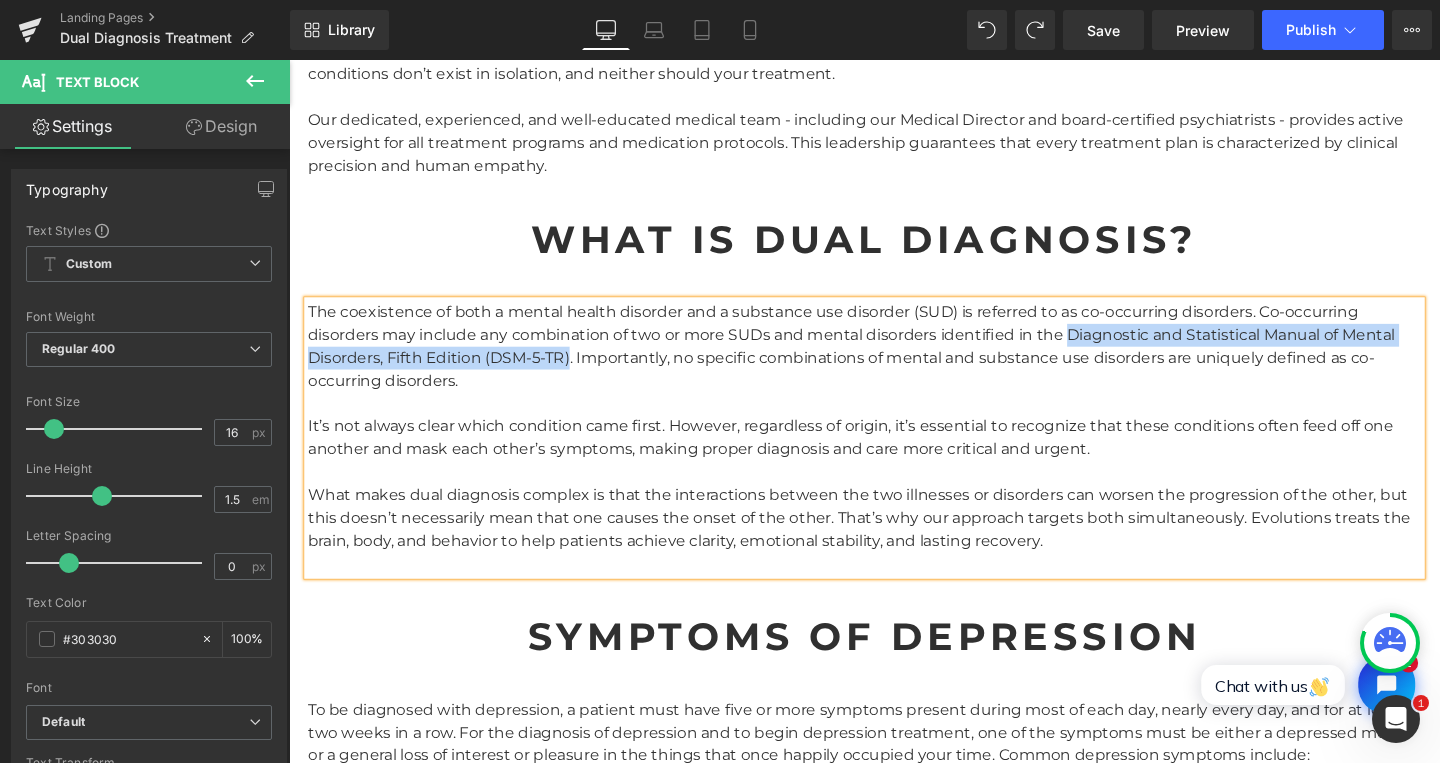 click on "The coexistence of both a mental health disorder and a substance use disorder (SUD) is referred to as co-occurring disorders. Co-occurring disorders may include any combination of two or more SUDs and mental disorders identified in the Diagnostic and Statistical Manual of Mental Disorders, Fifth Edition (DSM-5-TR). Importantly, no specific combinations of mental and substance use disorders are uniquely defined as co-occurring disorders." at bounding box center (894, 361) 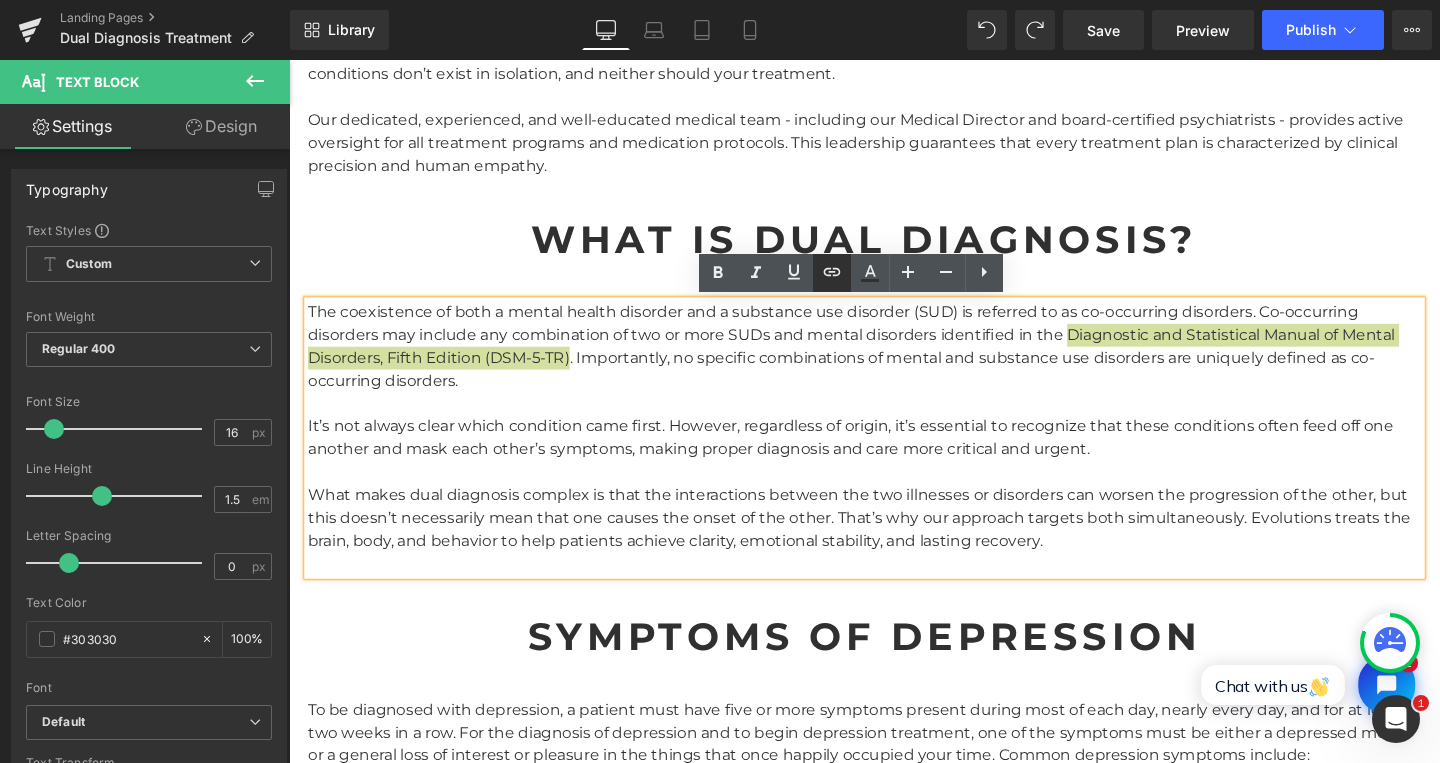 click 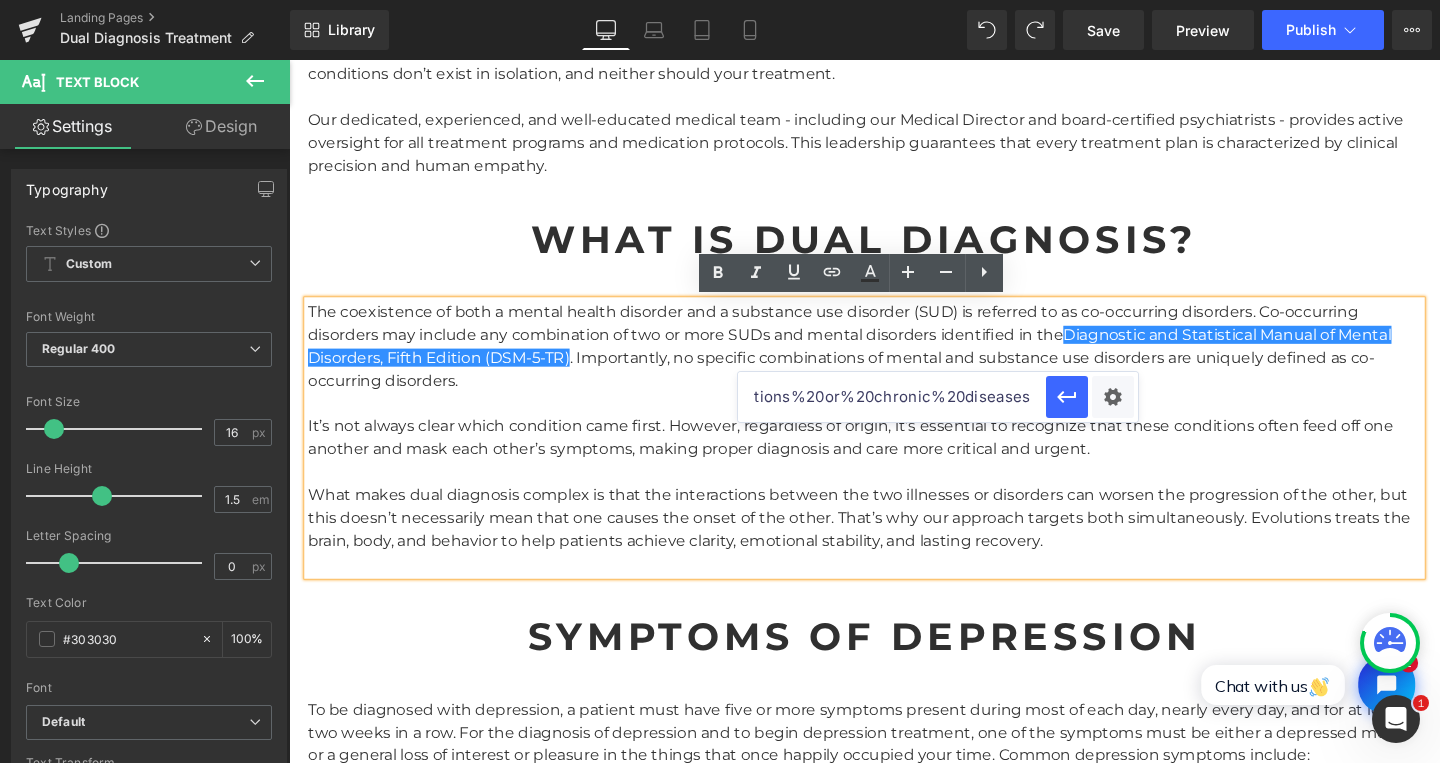 click on "https://www.samhsa.gov/substance-use/treatment/co-occurring-disorders#:~:text=According%20to%20SAMHSA's%202022%20National,primary%20conditions%20or%20chronic%20diseases." at bounding box center [892, 397] 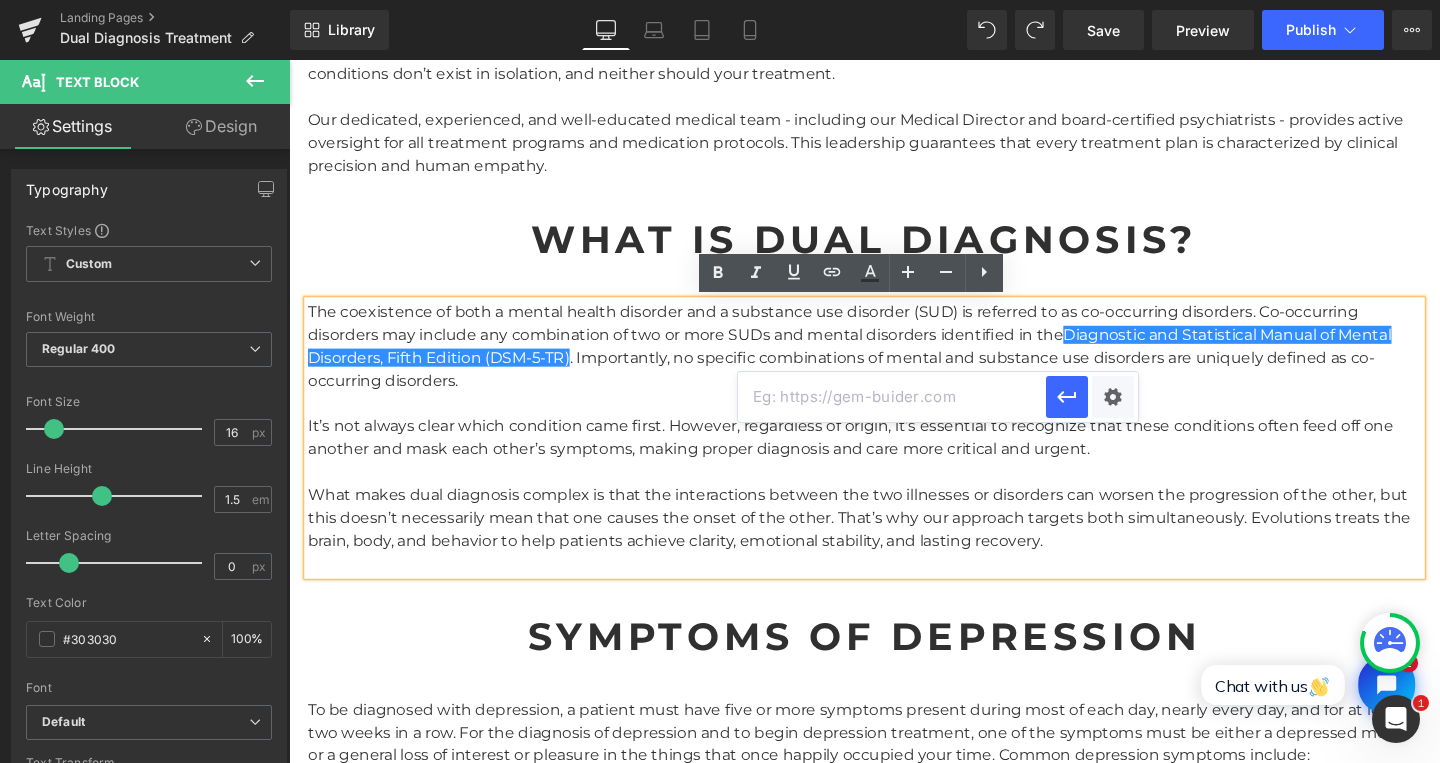 paste on "https://www.psychiatry.org/psychiatrists/practice/dsm" 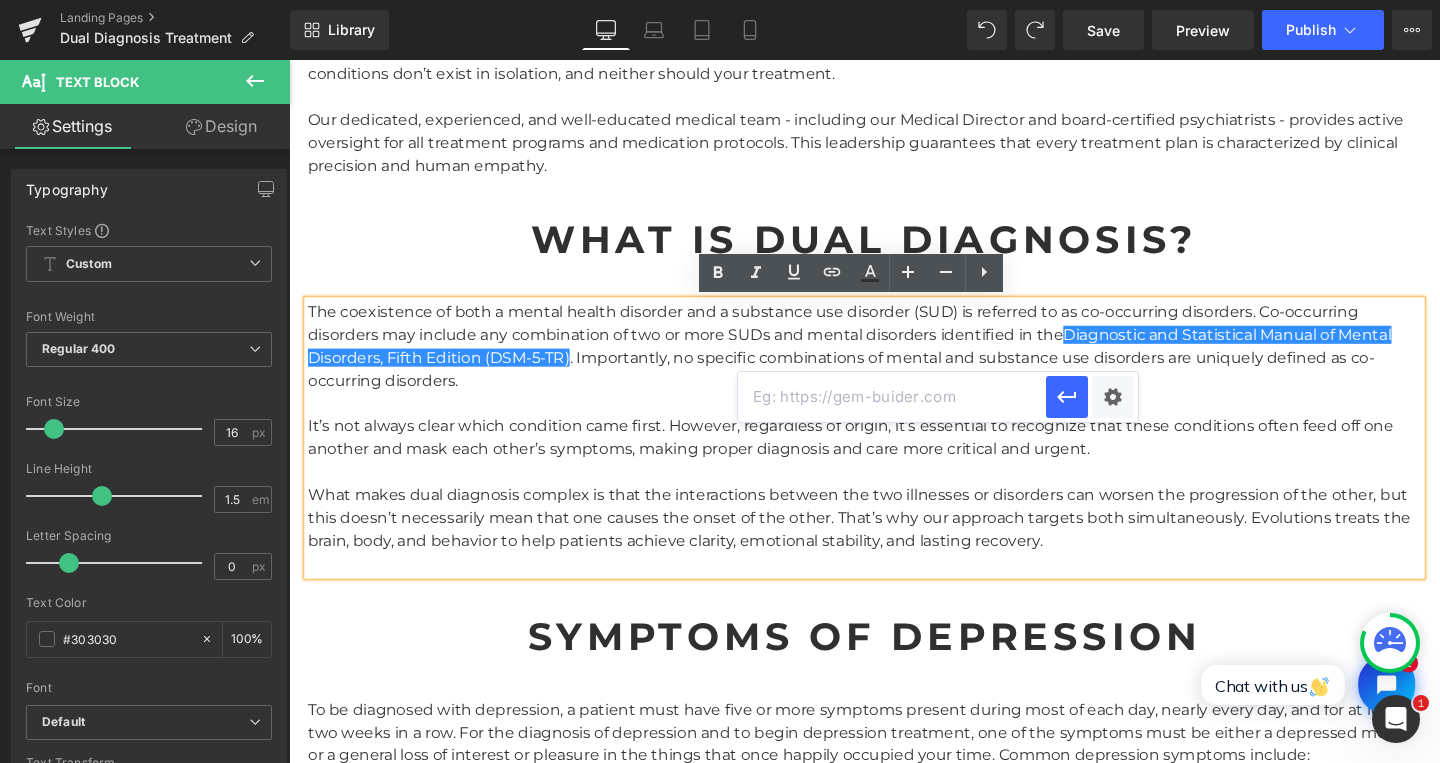 type on "https://www.psychiatry.org/psychiatrists/practice/dsm" 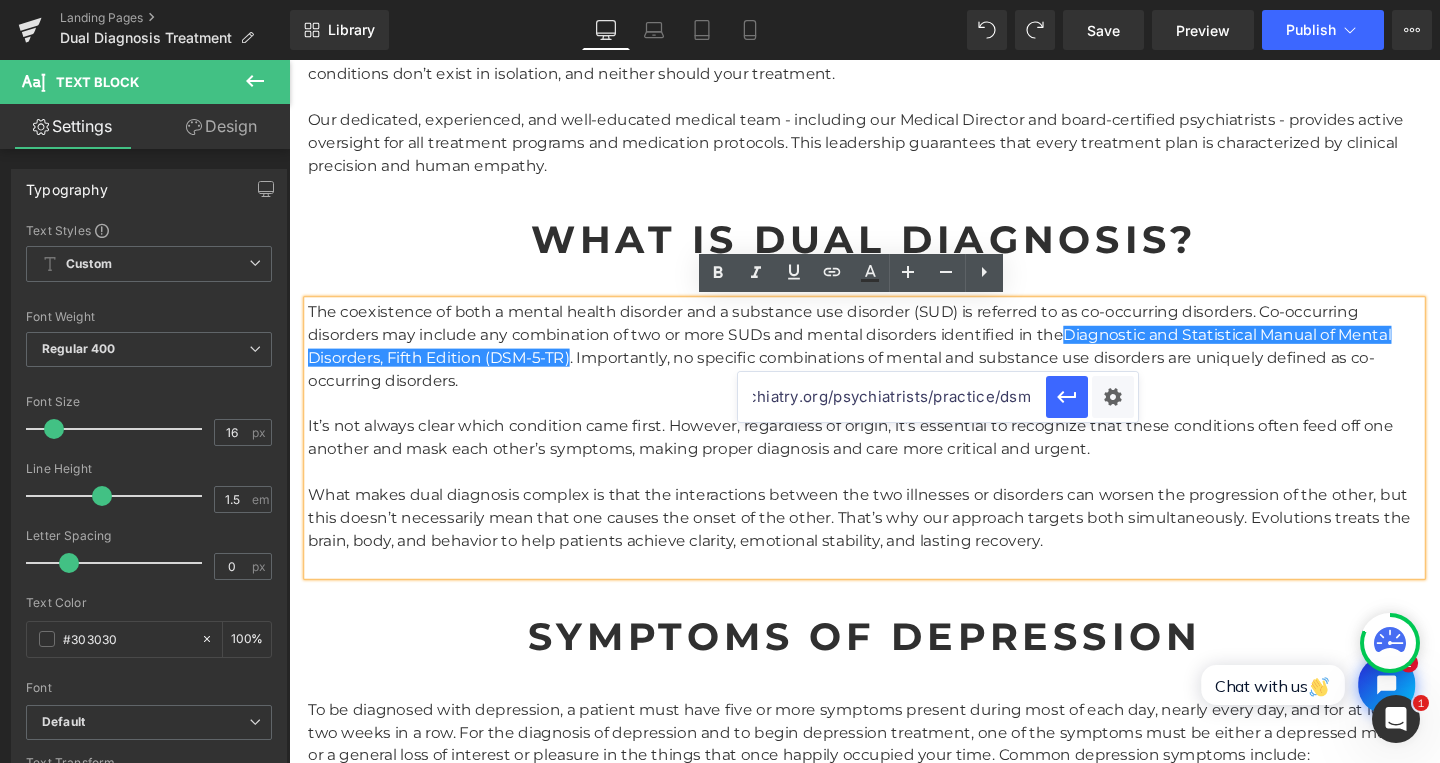 scroll, scrollTop: 0, scrollLeft: 125, axis: horizontal 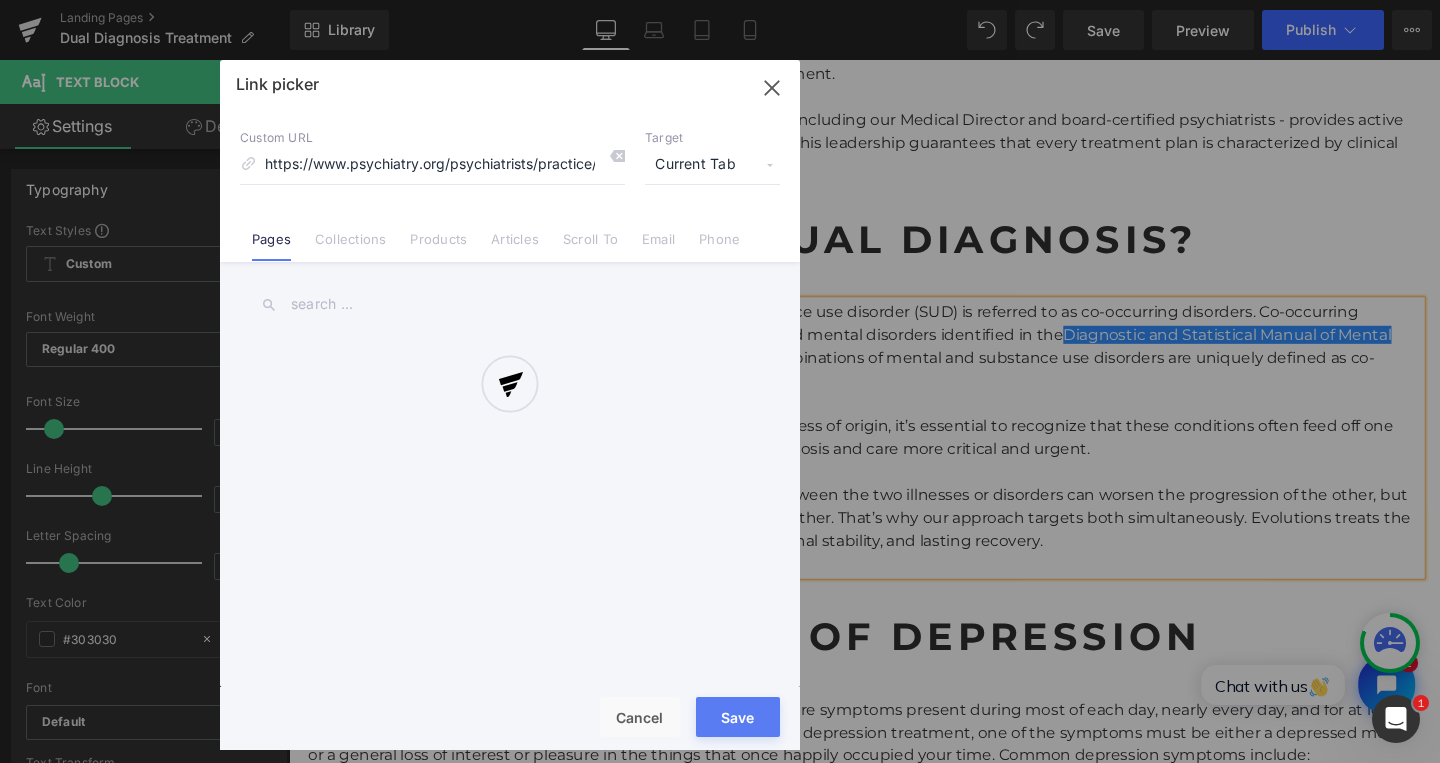 click on "Text Color Highlight Color #333333   Edit or remove link:   Edit   -   Unlink   -   Cancel             https://www.psychiatry.org/psychiatrists/practice/dsm                                 Link picker Back to Library   Insert           Custom URL   https://www.psychiatry.org/psychiatrists/practice/dsm                 Target   Current Tab     Current Tab   New Tab                 Pages       Collections       Products       Articles       Scroll To       Email       Phone                                                       Email Address     Subject     Message             Phone Number           Save Cancel" at bounding box center (720, 0) 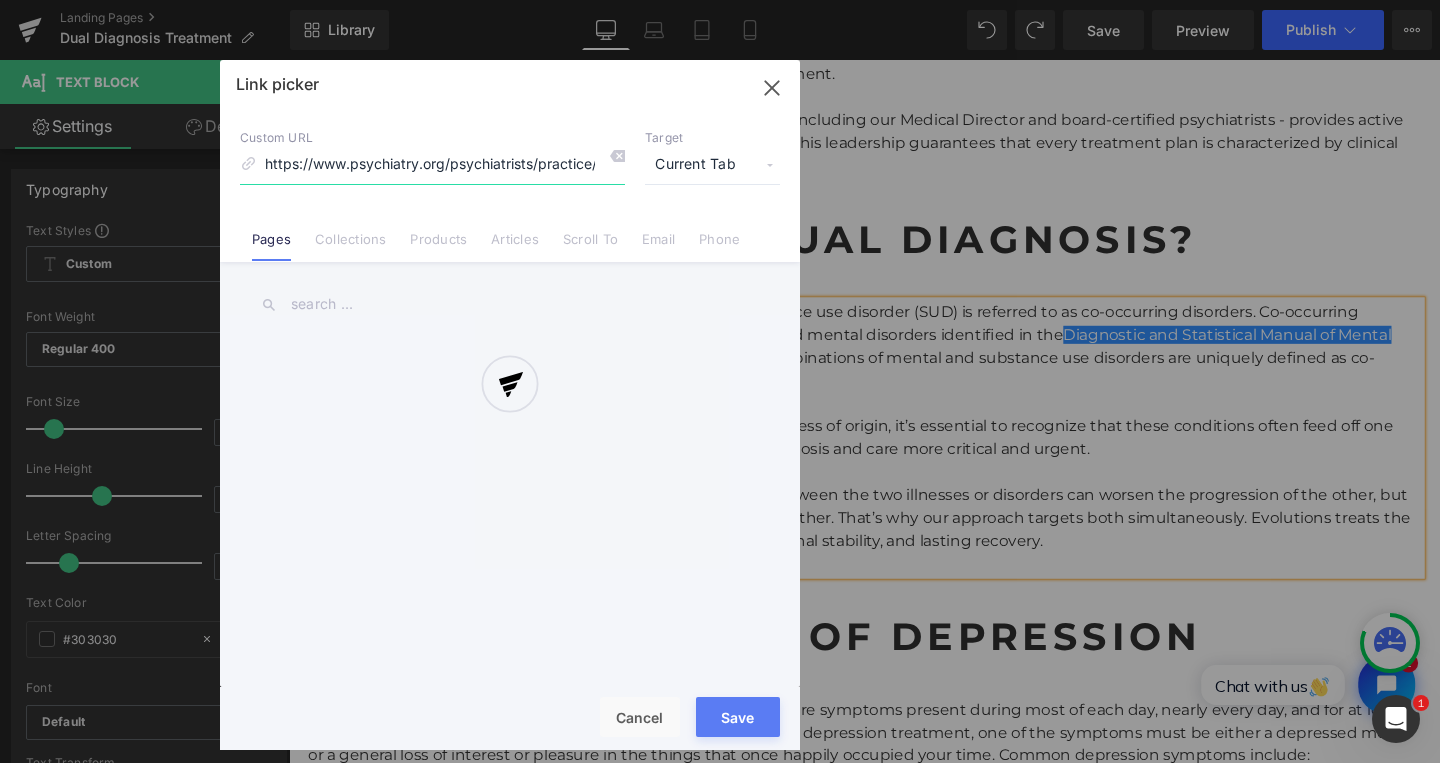 scroll, scrollTop: 0, scrollLeft: 12, axis: horizontal 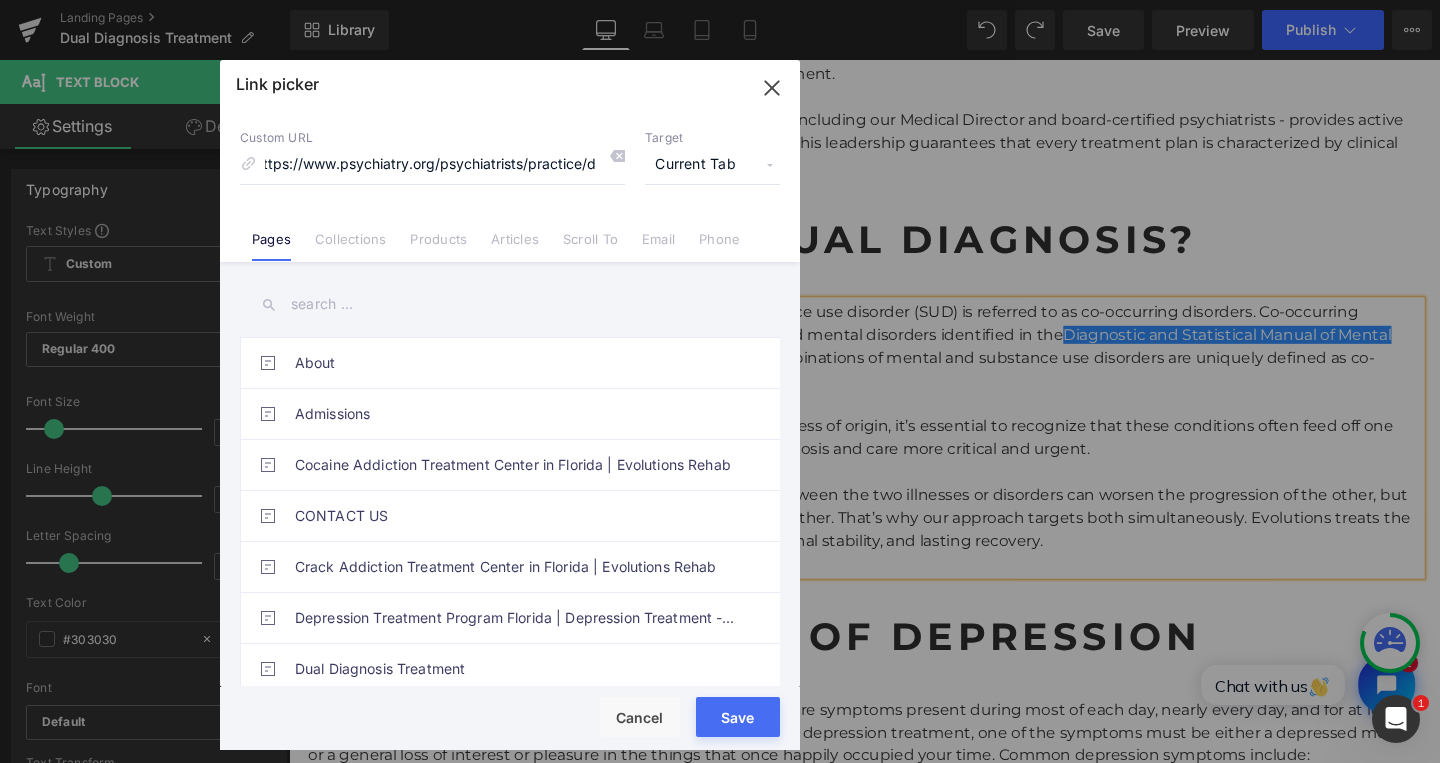 click on "Current Tab" at bounding box center [712, 165] 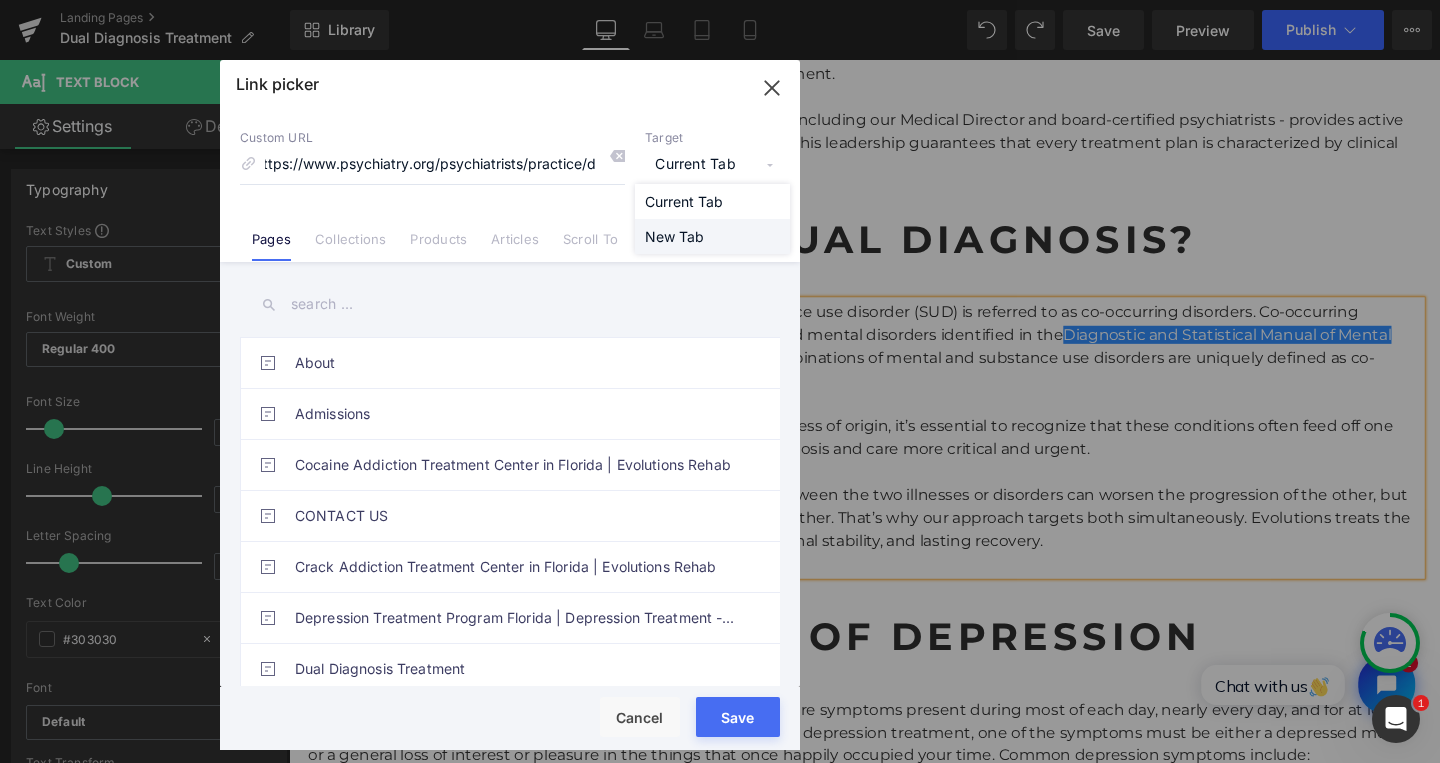 click on "New Tab" at bounding box center [712, 236] 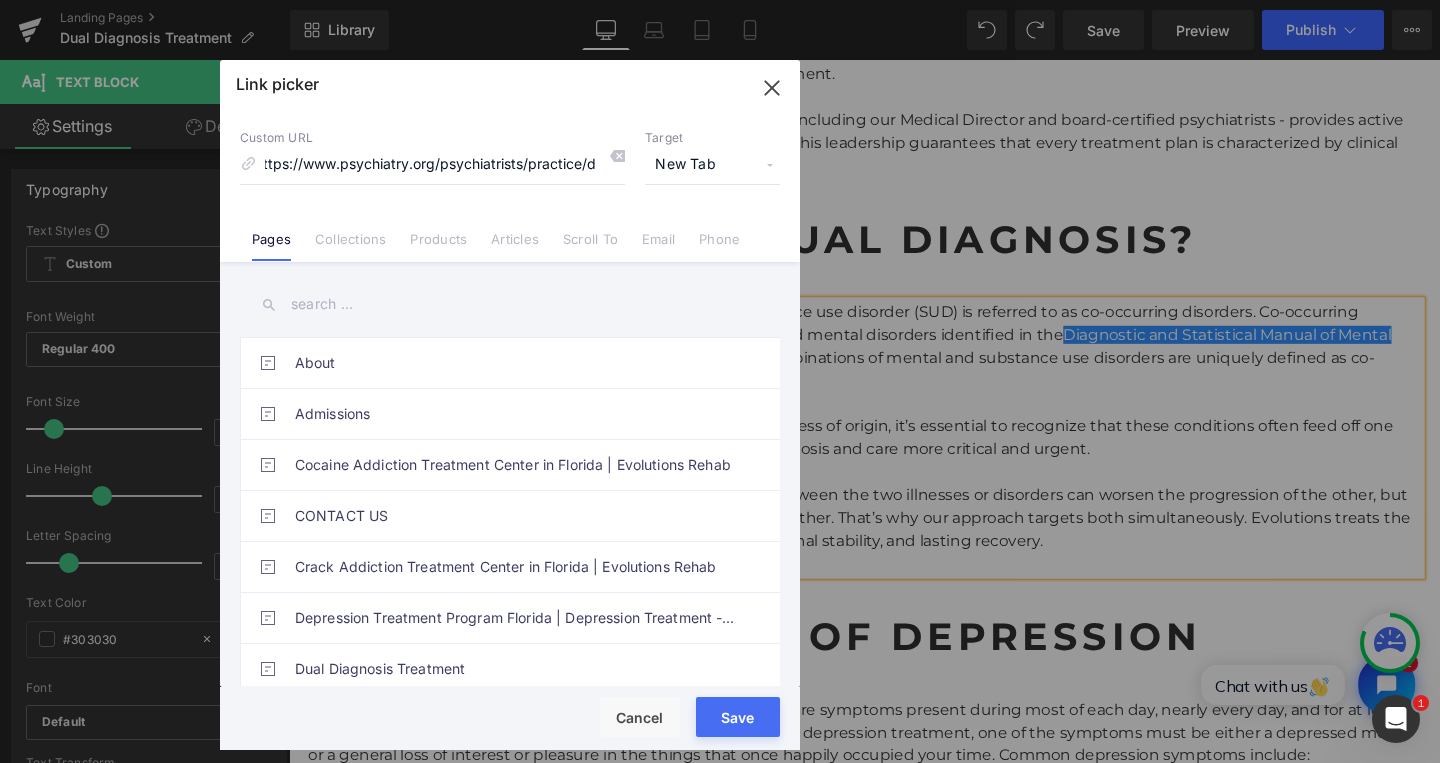 click on "Save" at bounding box center [738, 717] 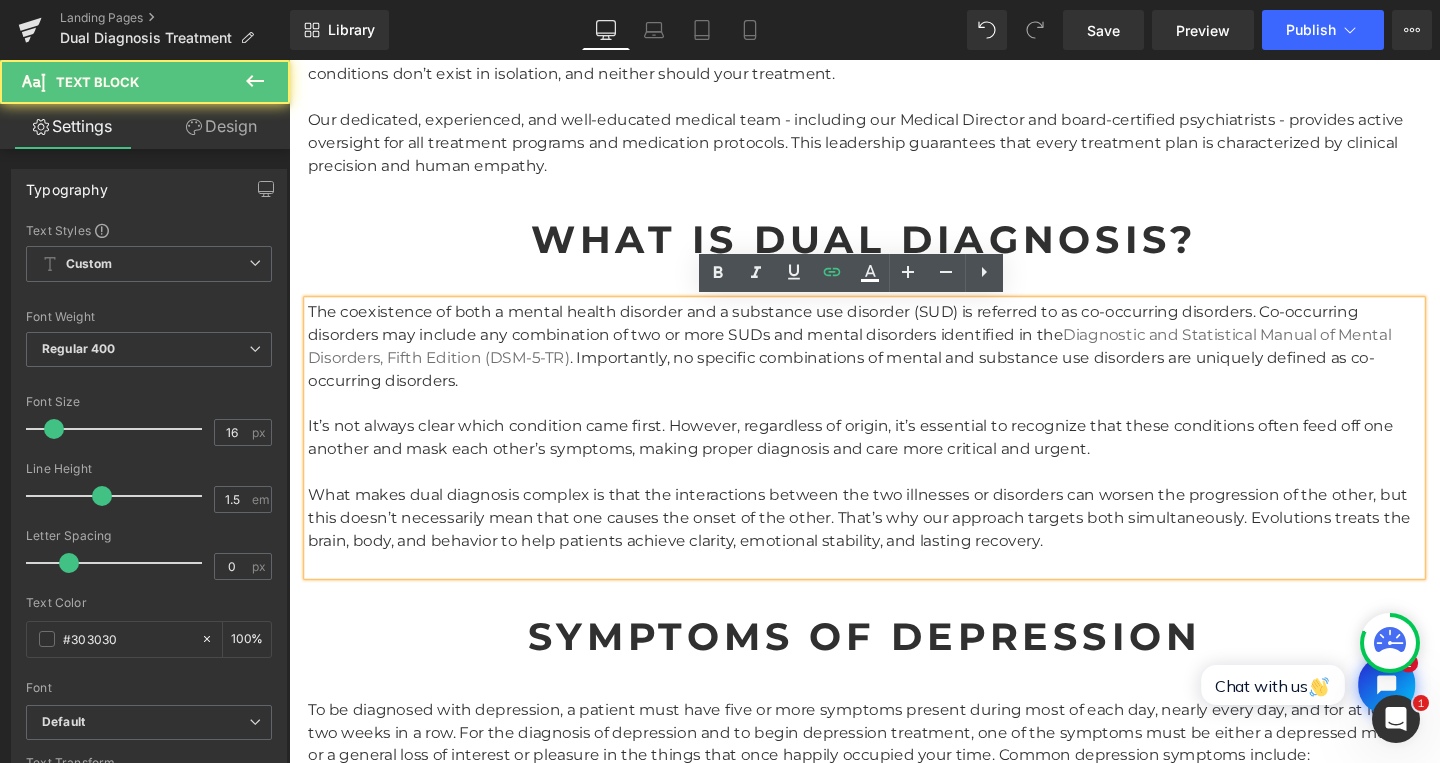 click at bounding box center [894, 493] 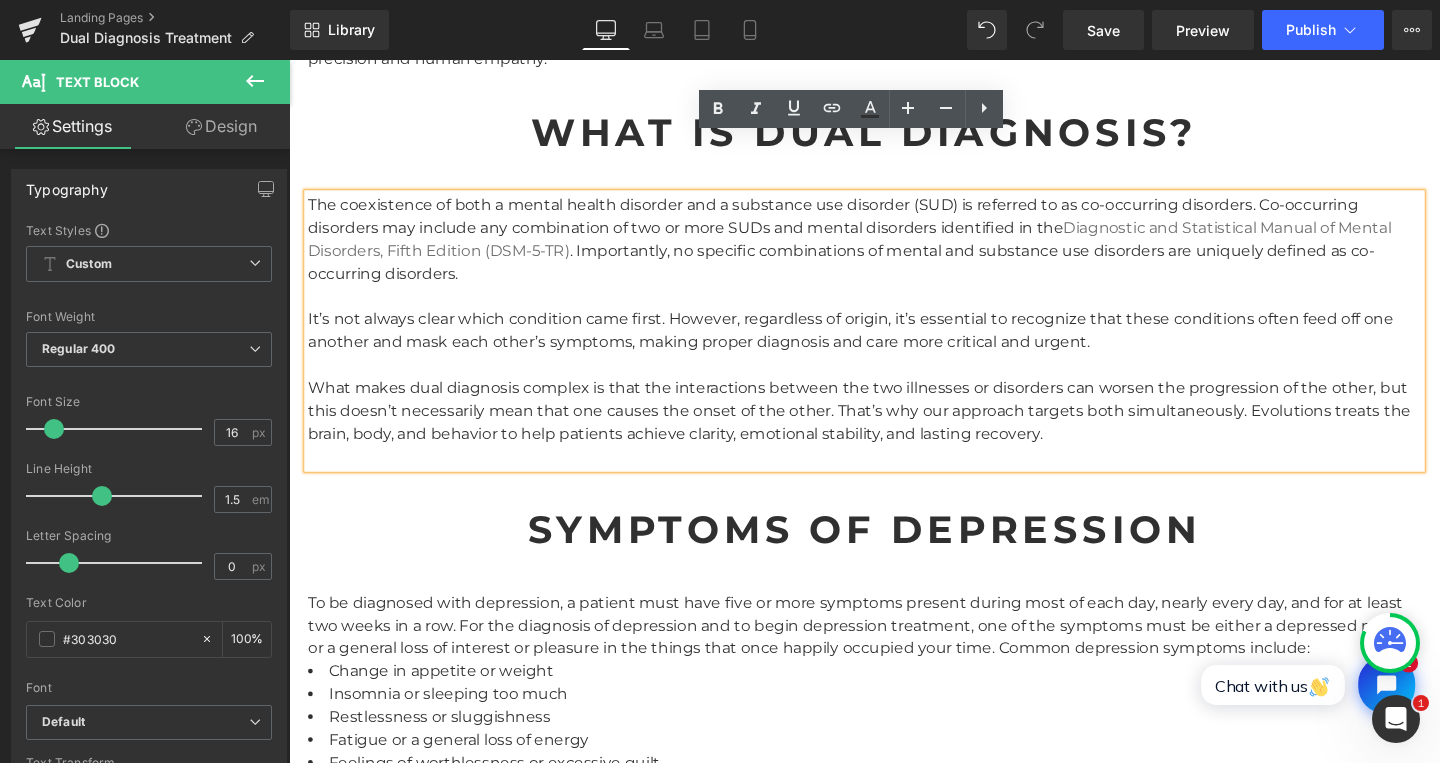 scroll, scrollTop: 1743, scrollLeft: 0, axis: vertical 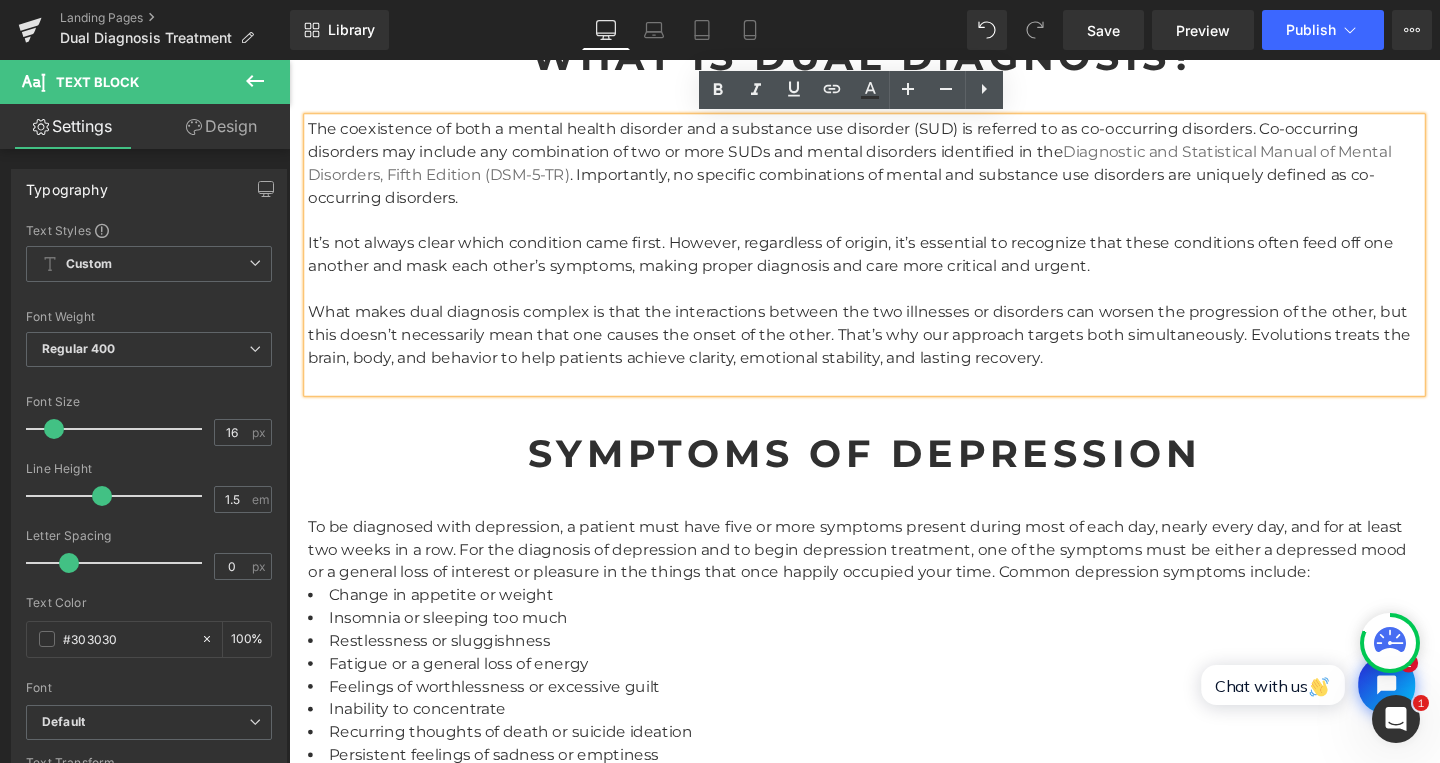 click on "Symptoms of Depression" at bounding box center (894, 474) 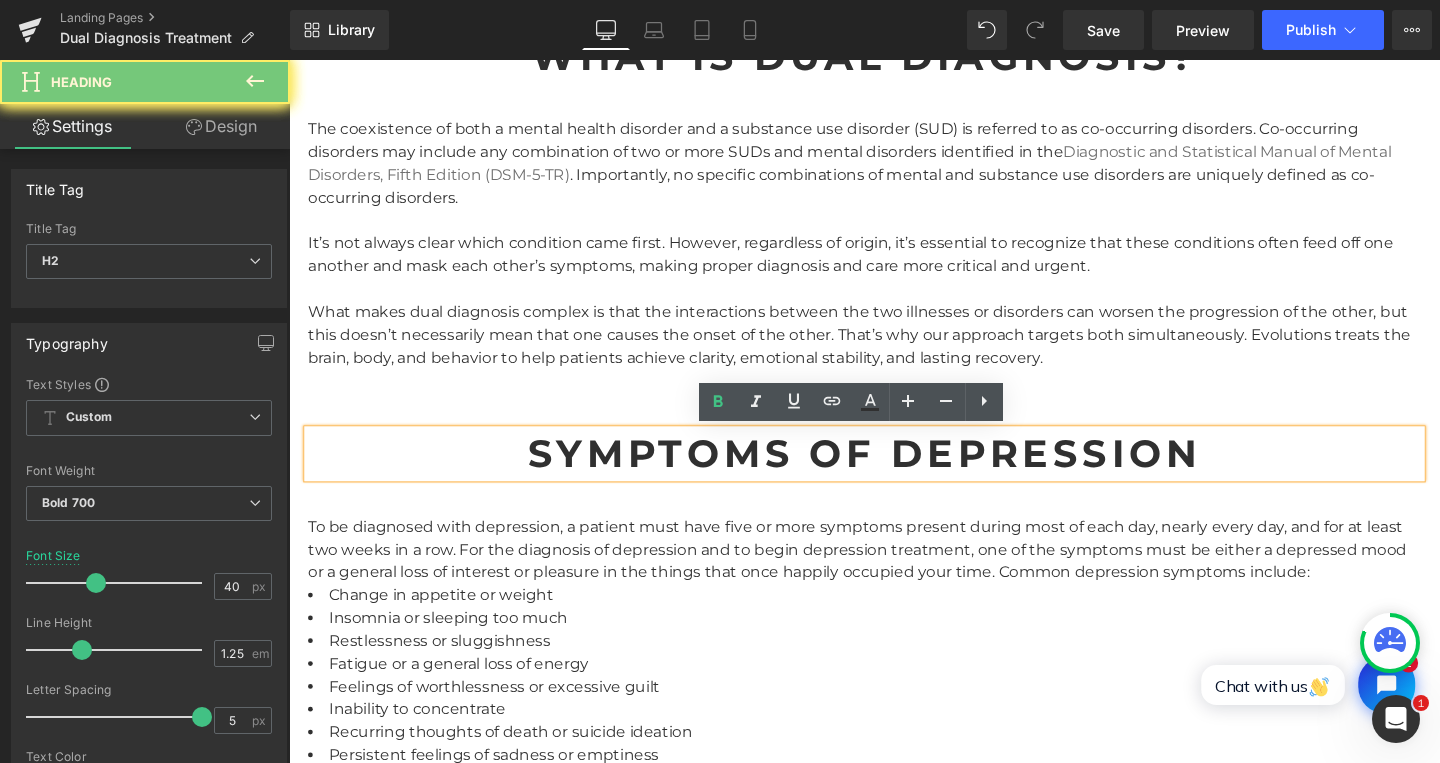 click on "Symptoms of Depression" at bounding box center (894, 474) 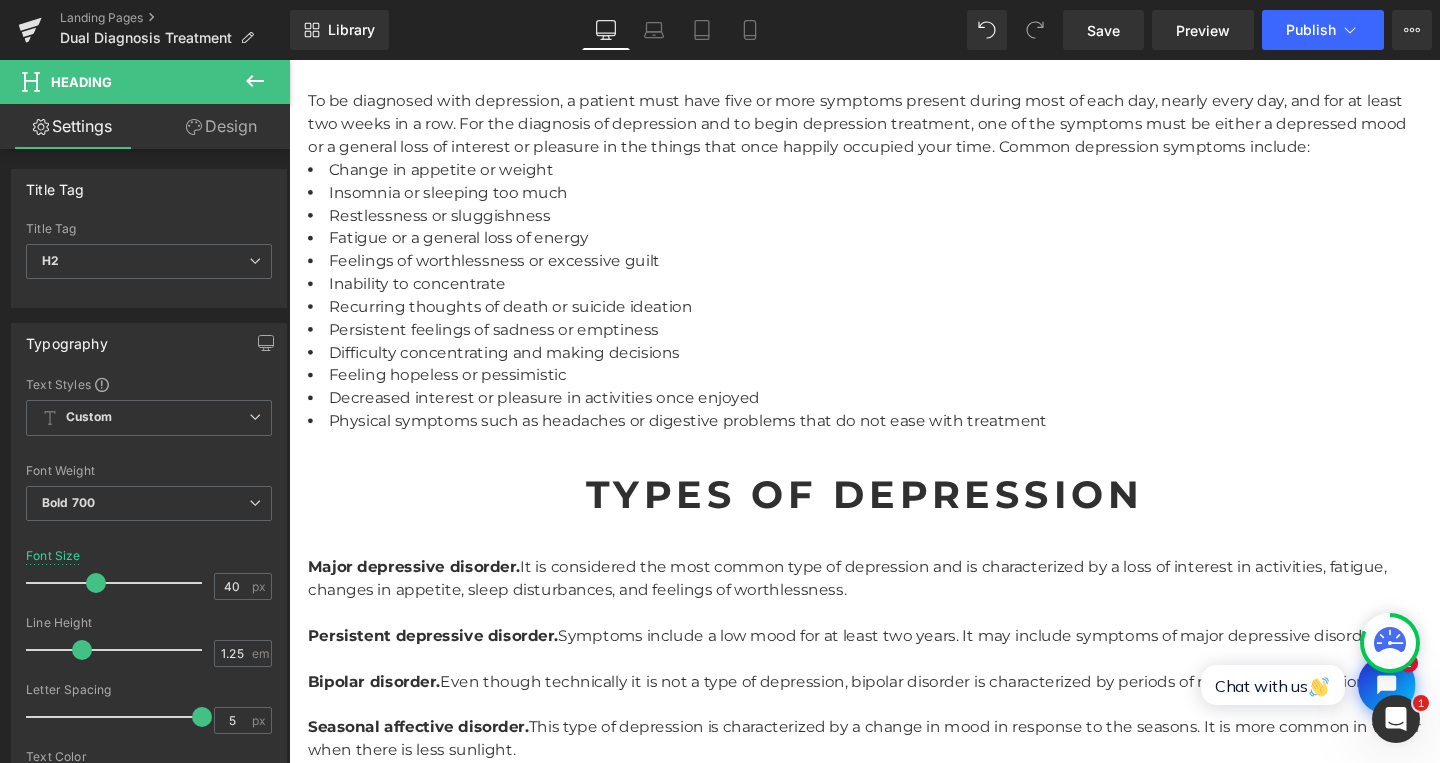 scroll, scrollTop: 2239, scrollLeft: 0, axis: vertical 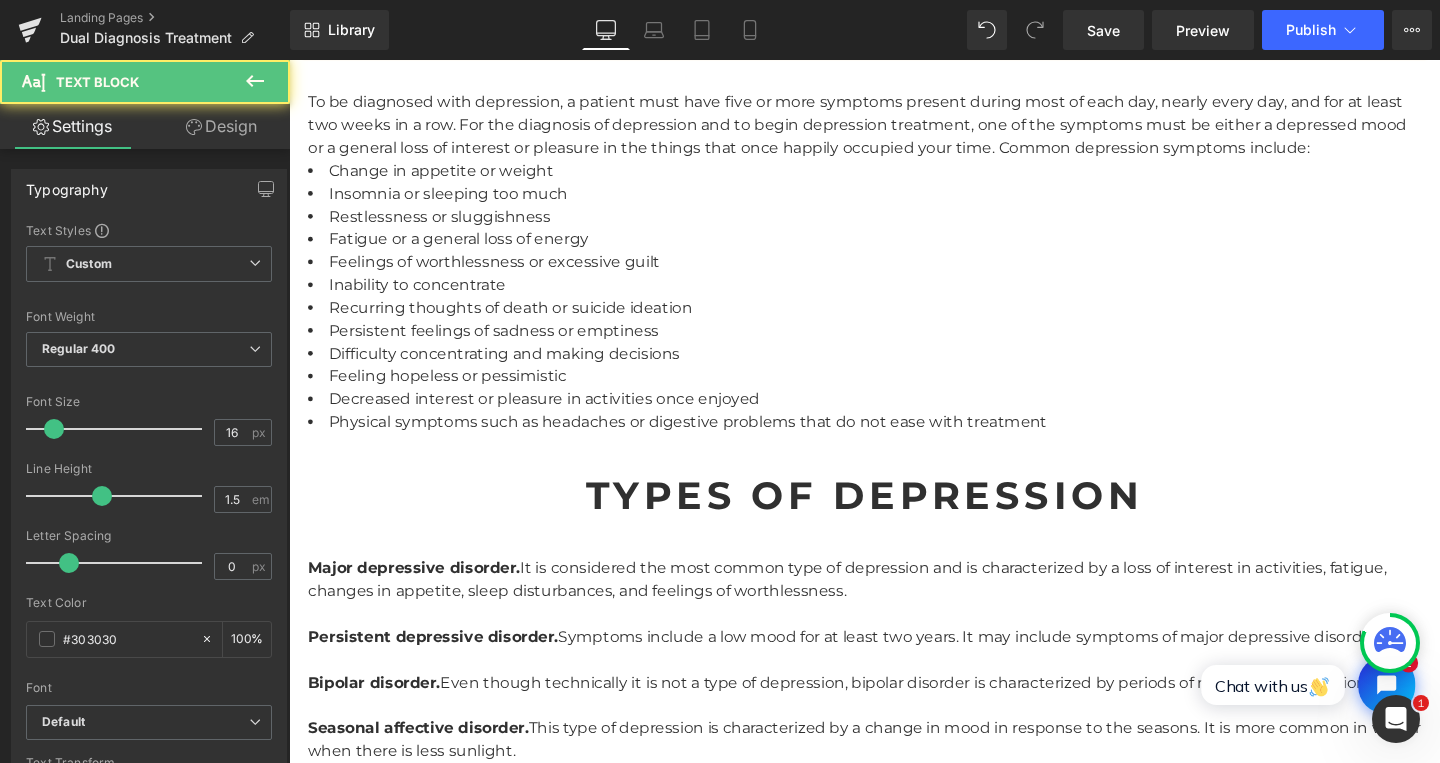 click on "Inability to concentrate" at bounding box center (894, 297) 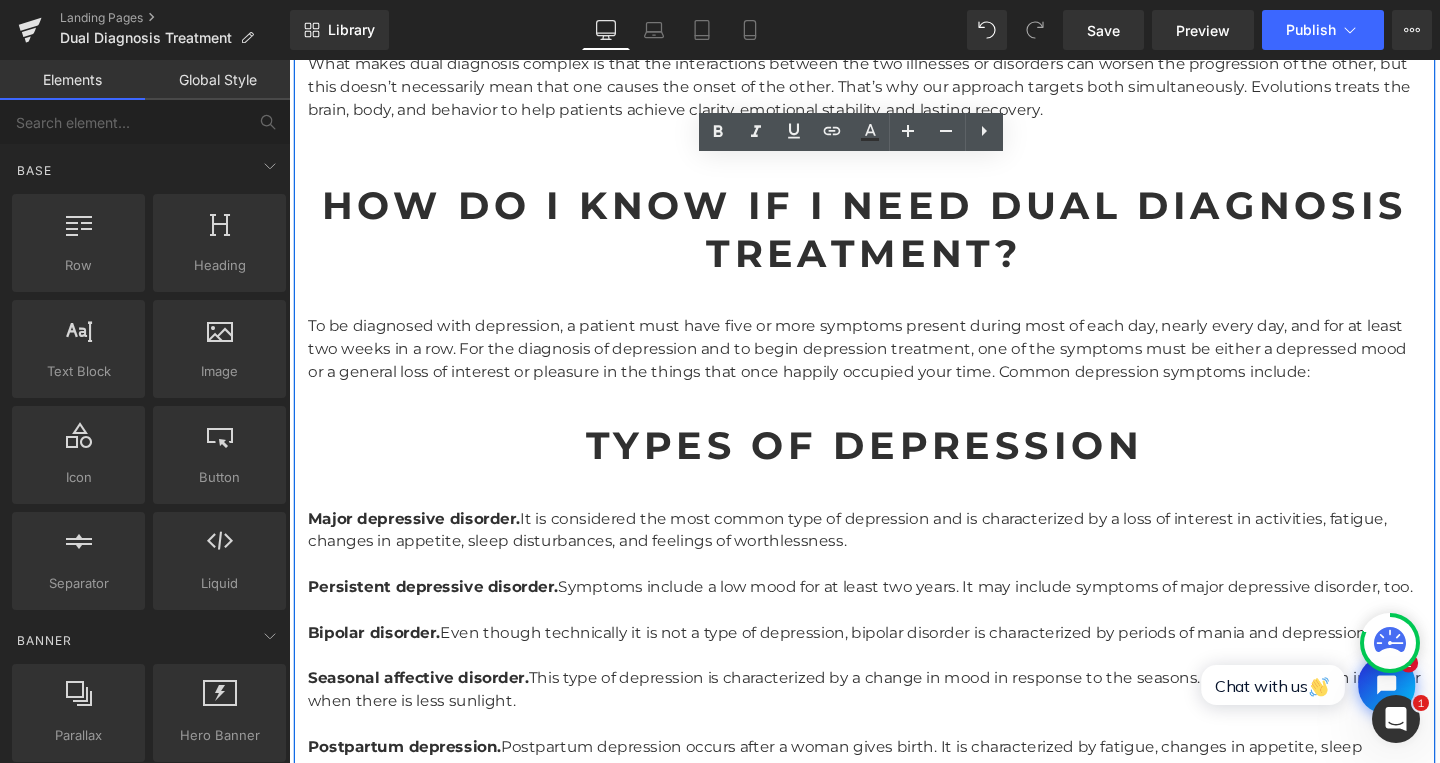 scroll, scrollTop: 1934, scrollLeft: 0, axis: vertical 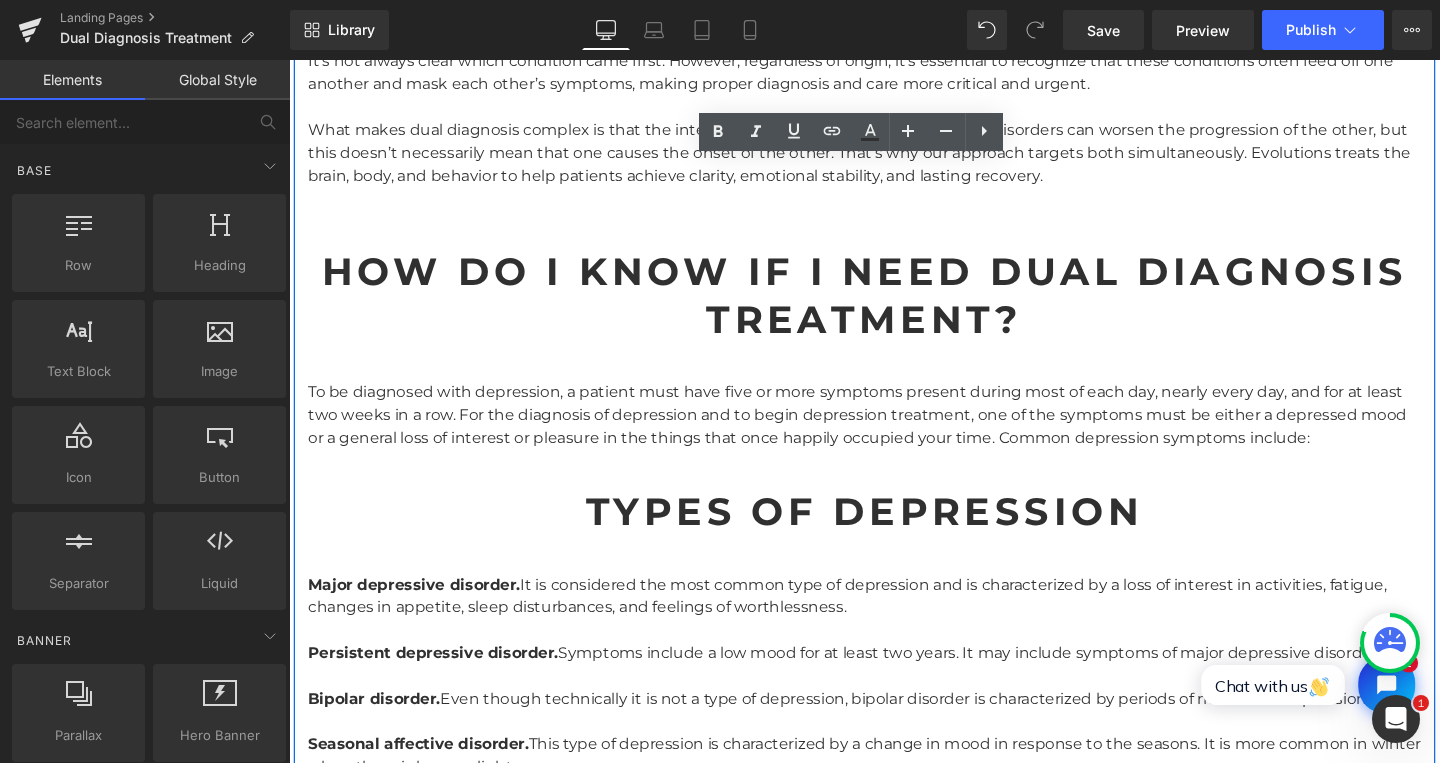 click on "To be diagnosed with depression, a patient must have five or more symptoms present during most of each day, nearly every day, and for at least two weeks in a row. For the diagnosis of depression and to begin depression treatment, one of the symptoms must be either a depressed mood or a general loss of interest or pleasure in the things that once happily occupied your time. Common depression symptoms include:" at bounding box center [894, 434] 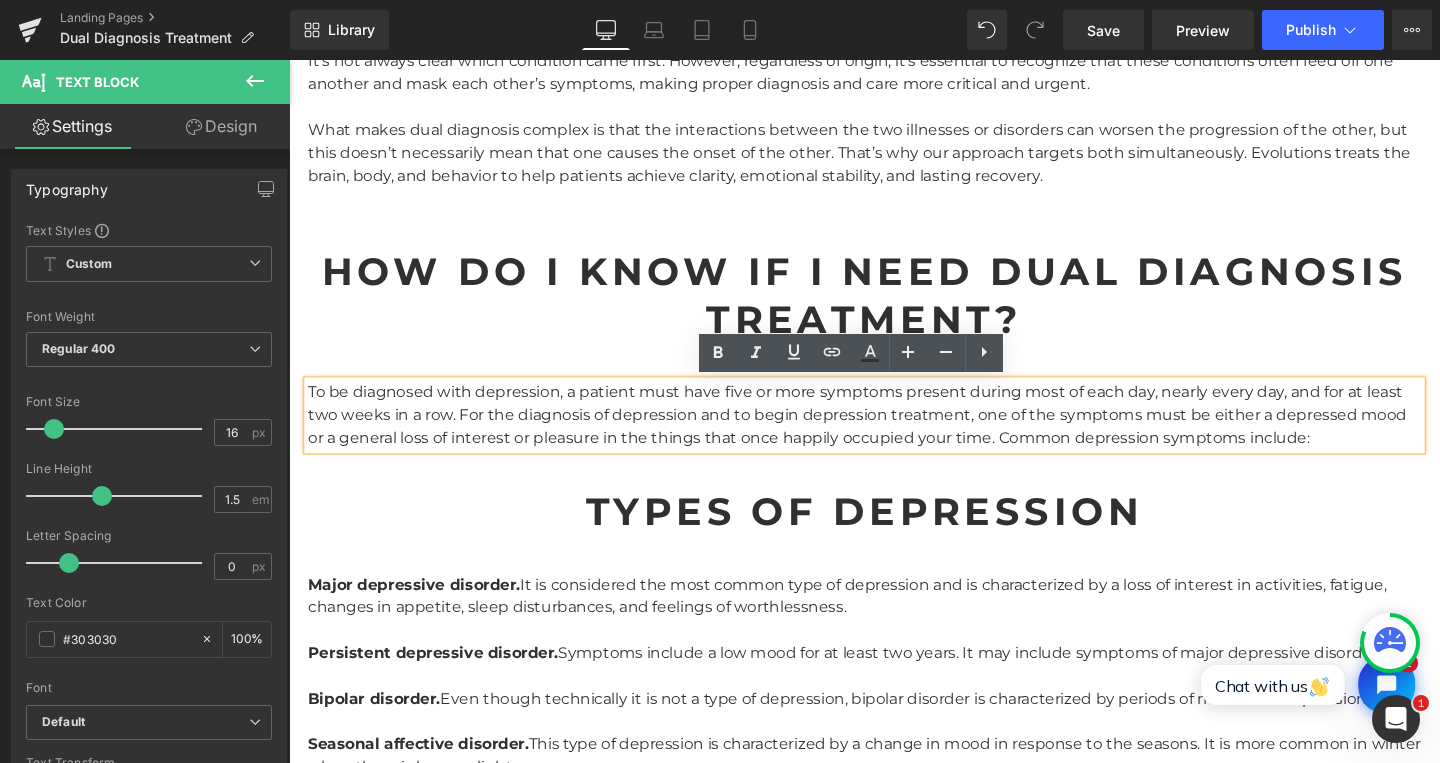 click on "To be diagnosed with depression, a patient must have five or more symptoms present during most of each day, nearly every day, and for at least two weeks in a row. For the diagnosis of depression and to begin depression treatment, one of the symptoms must be either a depressed mood or a general loss of interest or pleasure in the things that once happily occupied your time. Common depression symptoms include:" at bounding box center [894, 434] 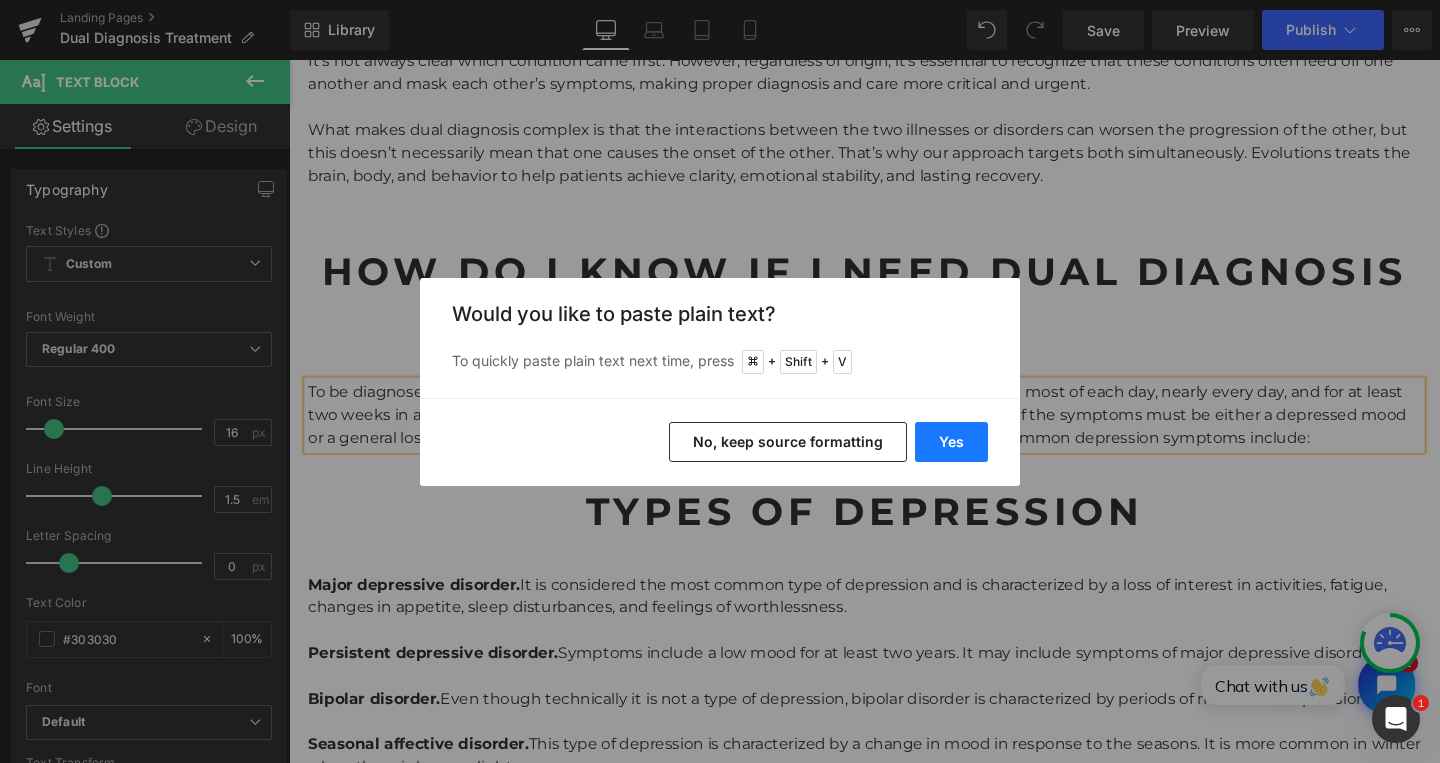 click on "Yes" at bounding box center [951, 442] 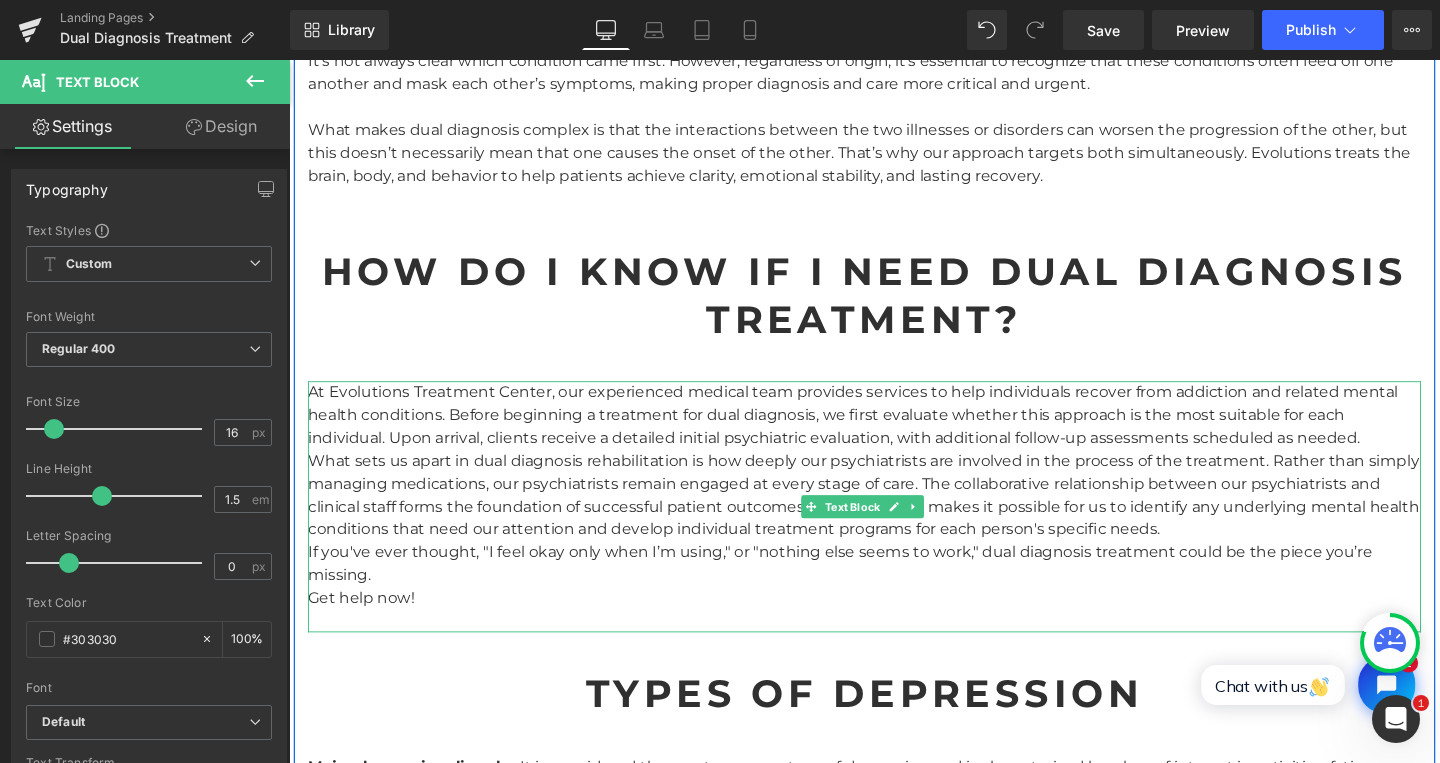 click on "At Evolutions Treatment Center, our experienced medical team provides services to help individuals recover from addiction and related mental health conditions. Before beginning a treatment for dual diagnosis, we first evaluate whether this approach is the most suitable for each individual. Upon arrival, clients receive a detailed initial psychiatric evaluation, with additional follow-up assessments scheduled as needed. What sets us apart in dual diagnosis rehabilitation is how deeply our psychiatrists are involved in the process of the treatment. Rather than simply managing medications, our psychiatrists remain engaged at every stage of care. The collaborative relationship between our psychiatrists and clinical staff forms the foundation of successful patient outcomes. This teamwork makes it possible for us to identify any underlying mental health conditions that need our attention and develop individual treatment programs for each person's specific needs. Get help now!" at bounding box center (894, 530) 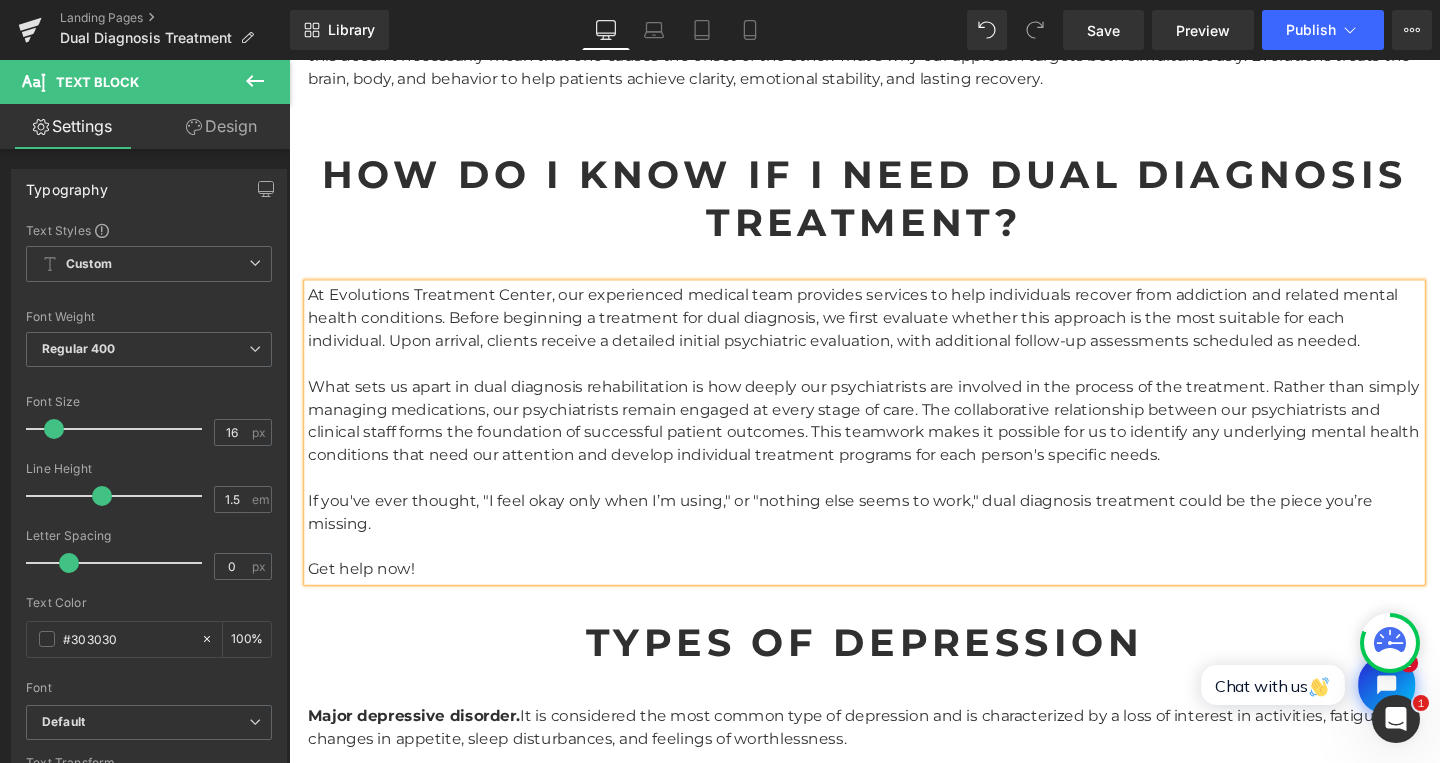 scroll, scrollTop: 2190, scrollLeft: 0, axis: vertical 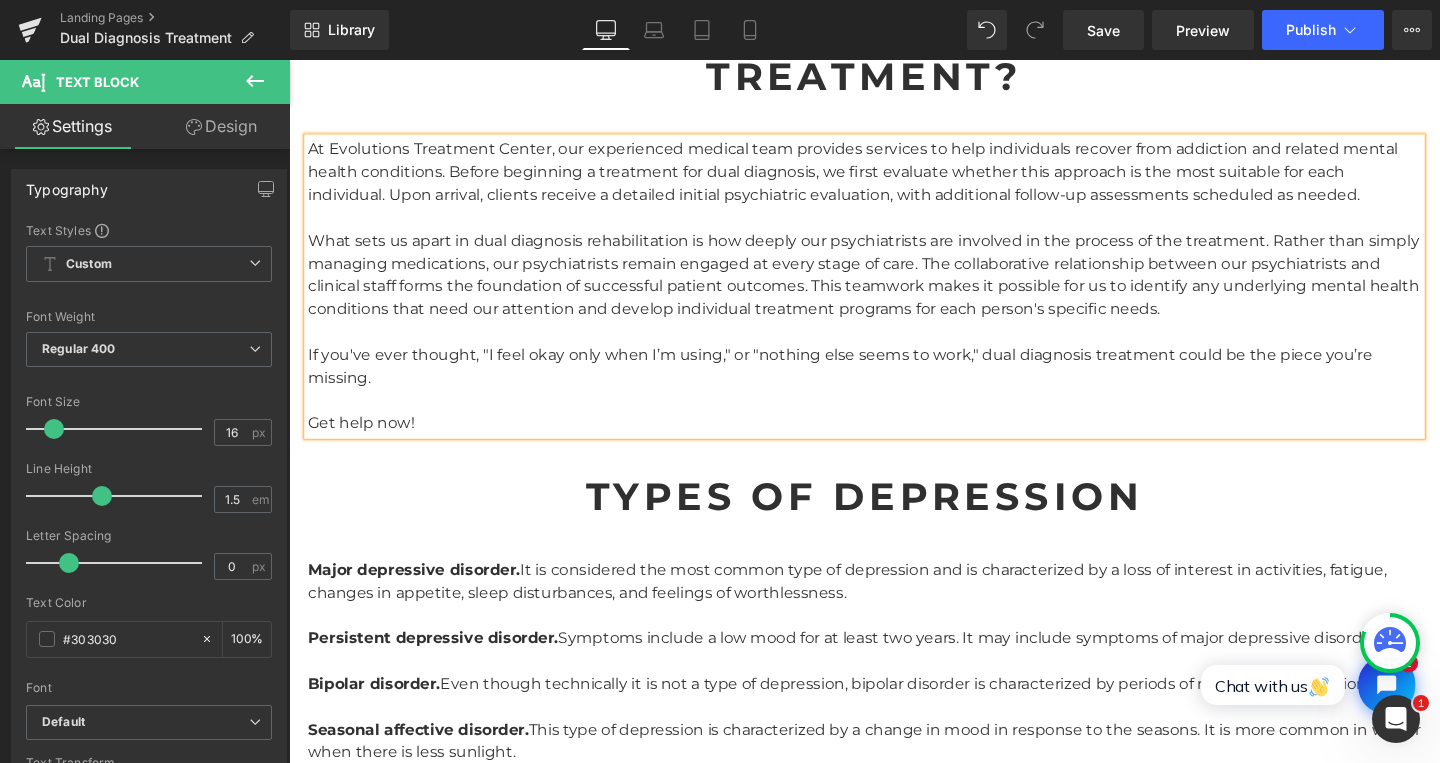 click on "Types of Depression" at bounding box center [894, 519] 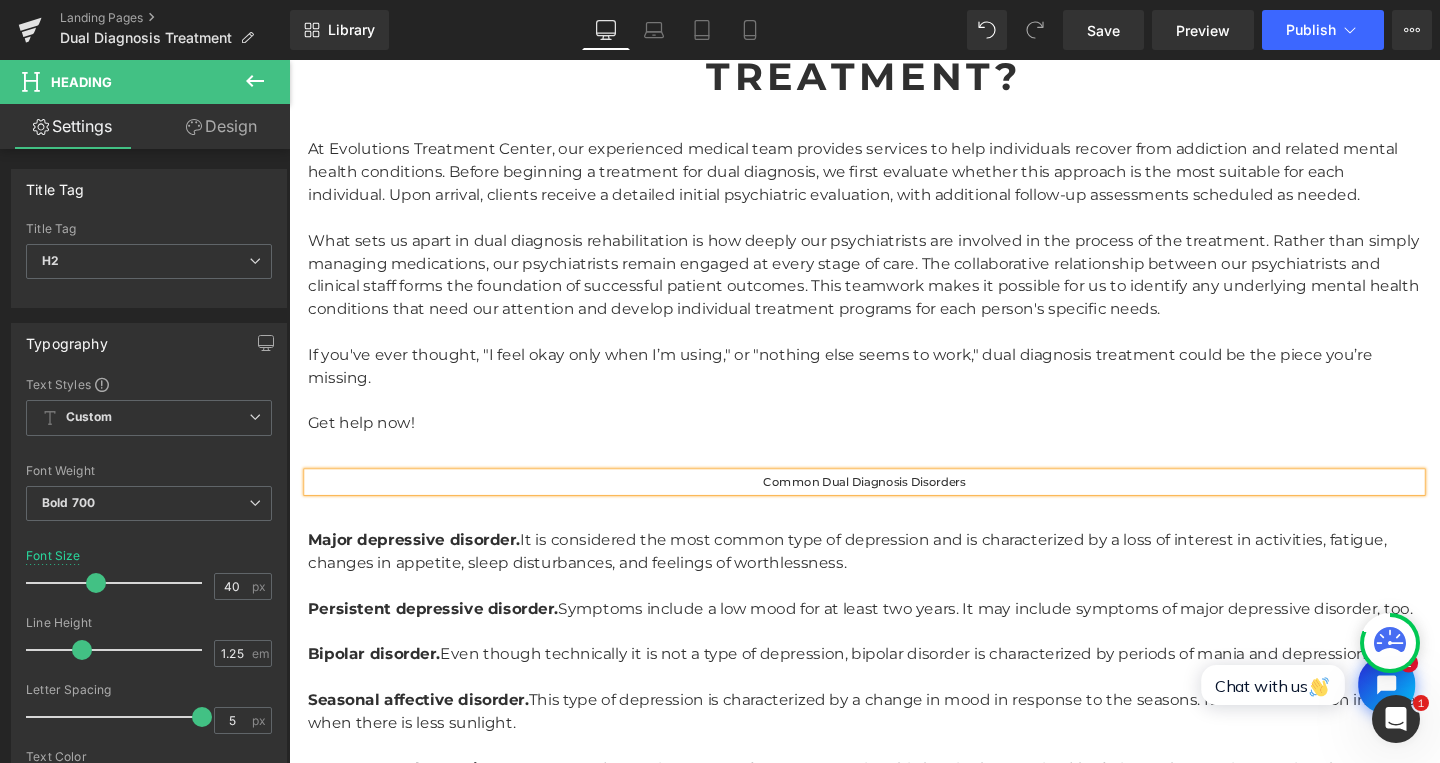 type 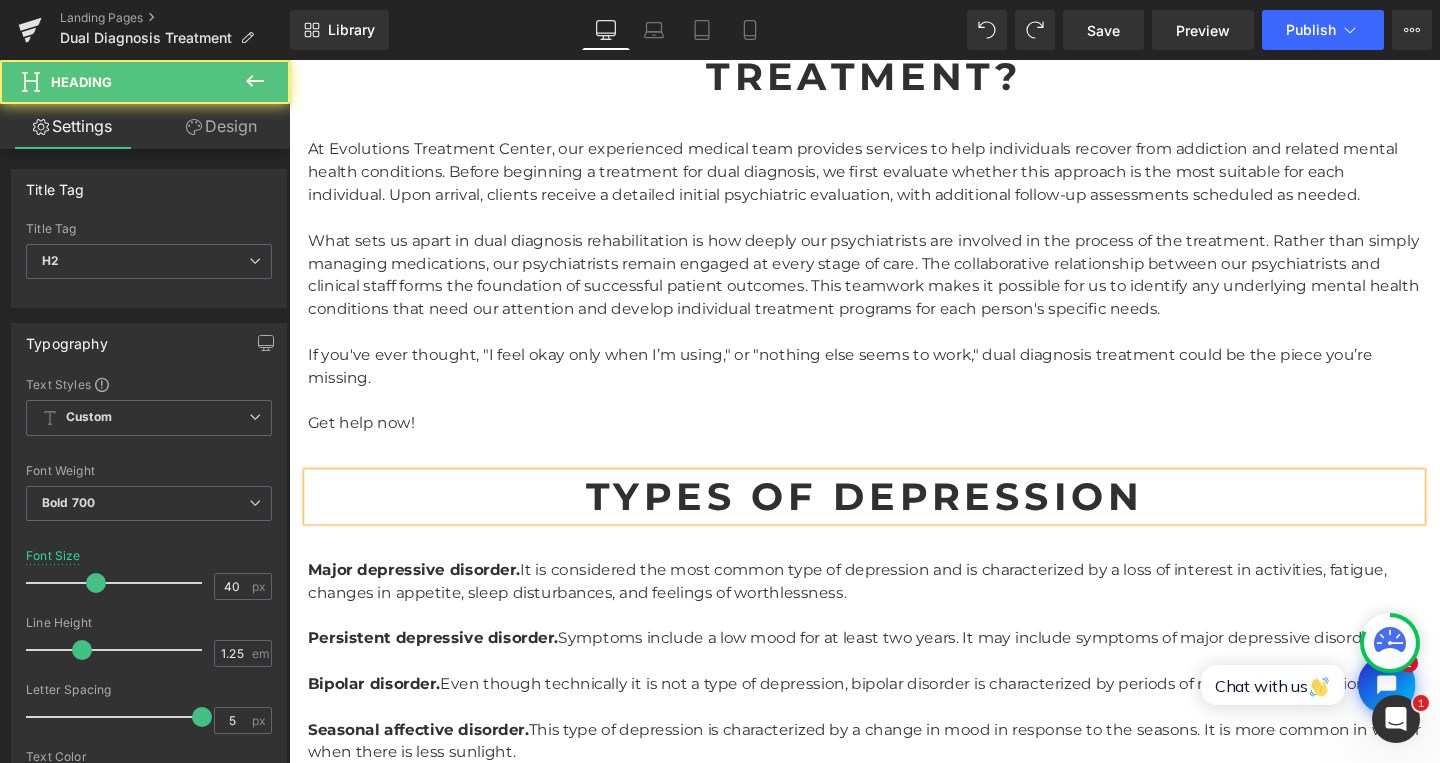 click on "Types of Depression" at bounding box center [894, 519] 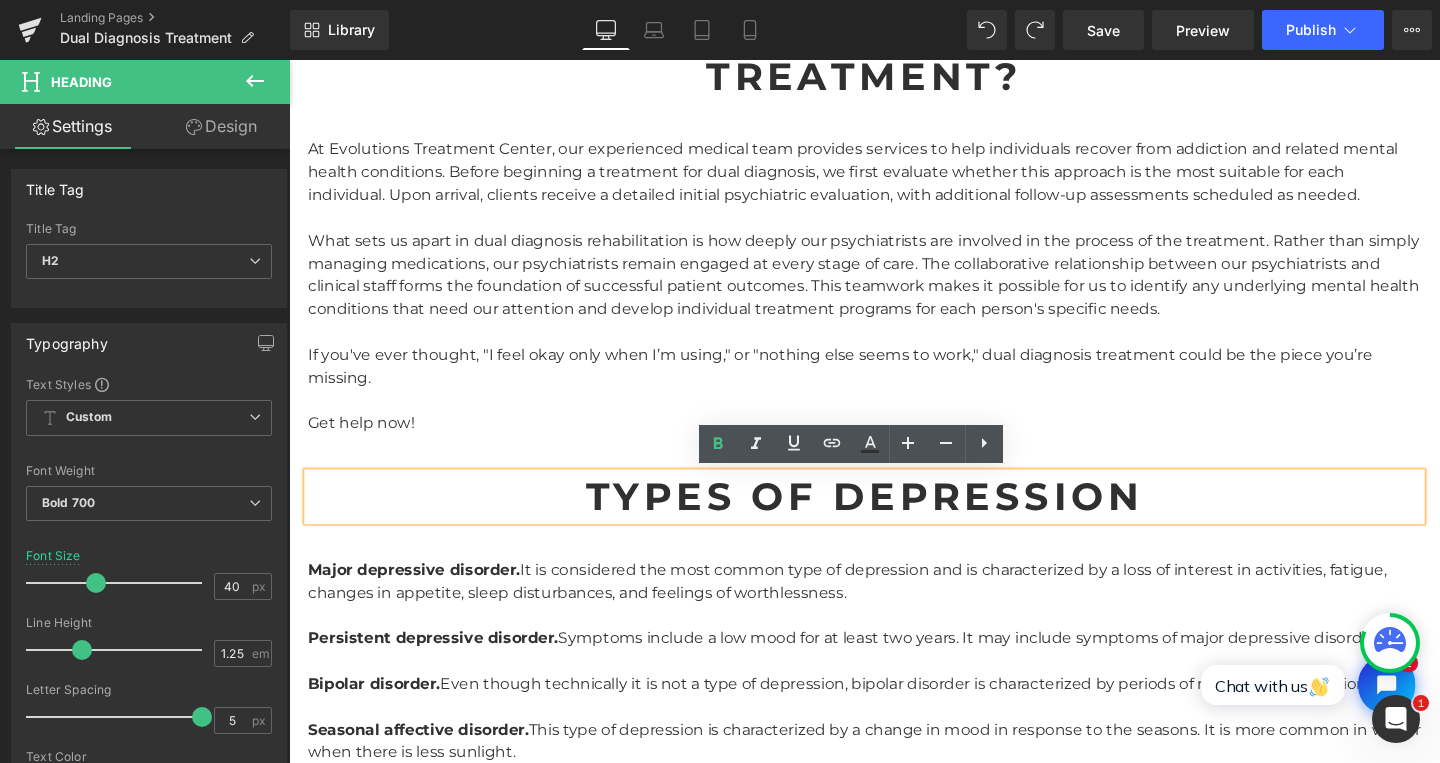 click on "Types of Depression" at bounding box center [894, 519] 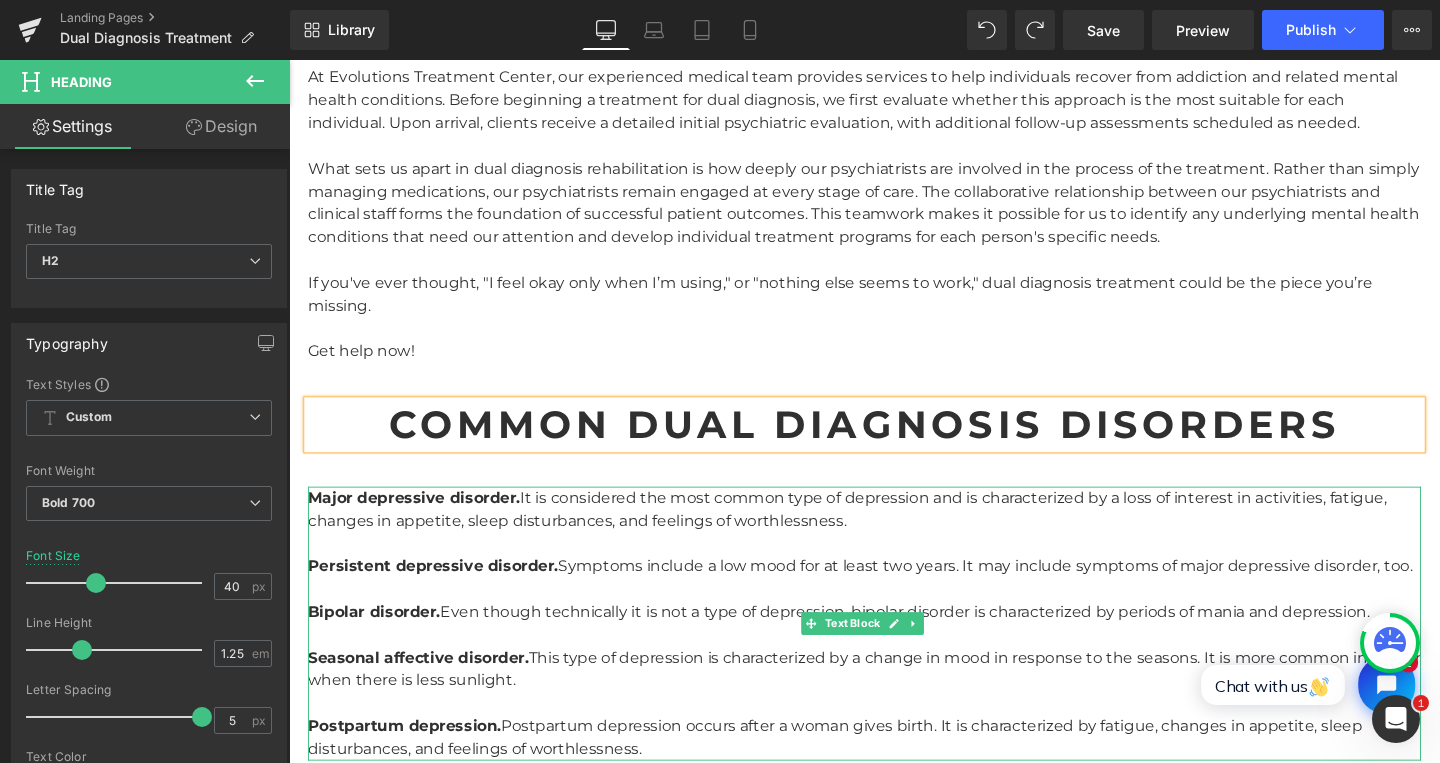 scroll, scrollTop: 2335, scrollLeft: 0, axis: vertical 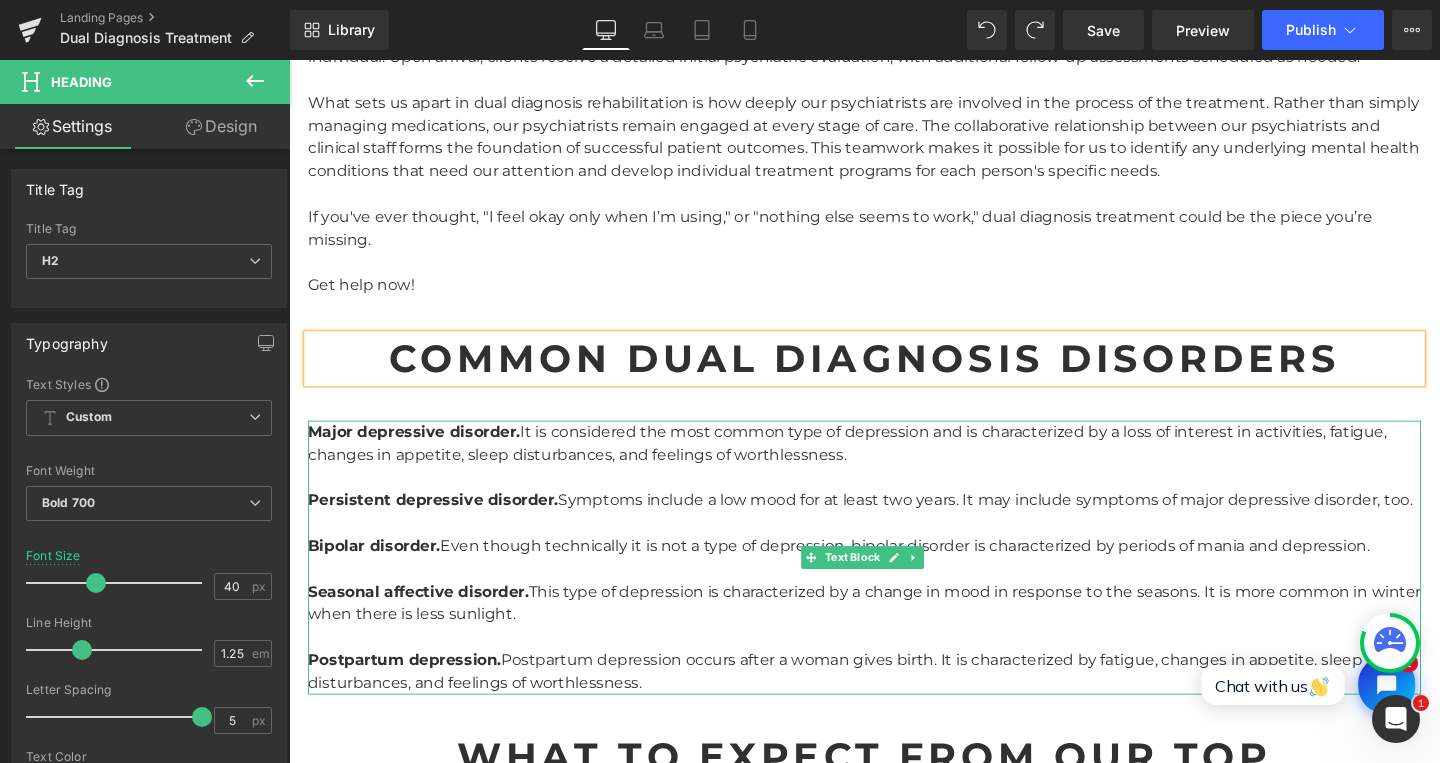 click on "Major depressive disorder.  It is considered the most common type of depression and is characterized by a loss of interest in activities, fatigue, changes in appetite, sleep disturbances, and feelings of worthlessness." at bounding box center (894, 463) 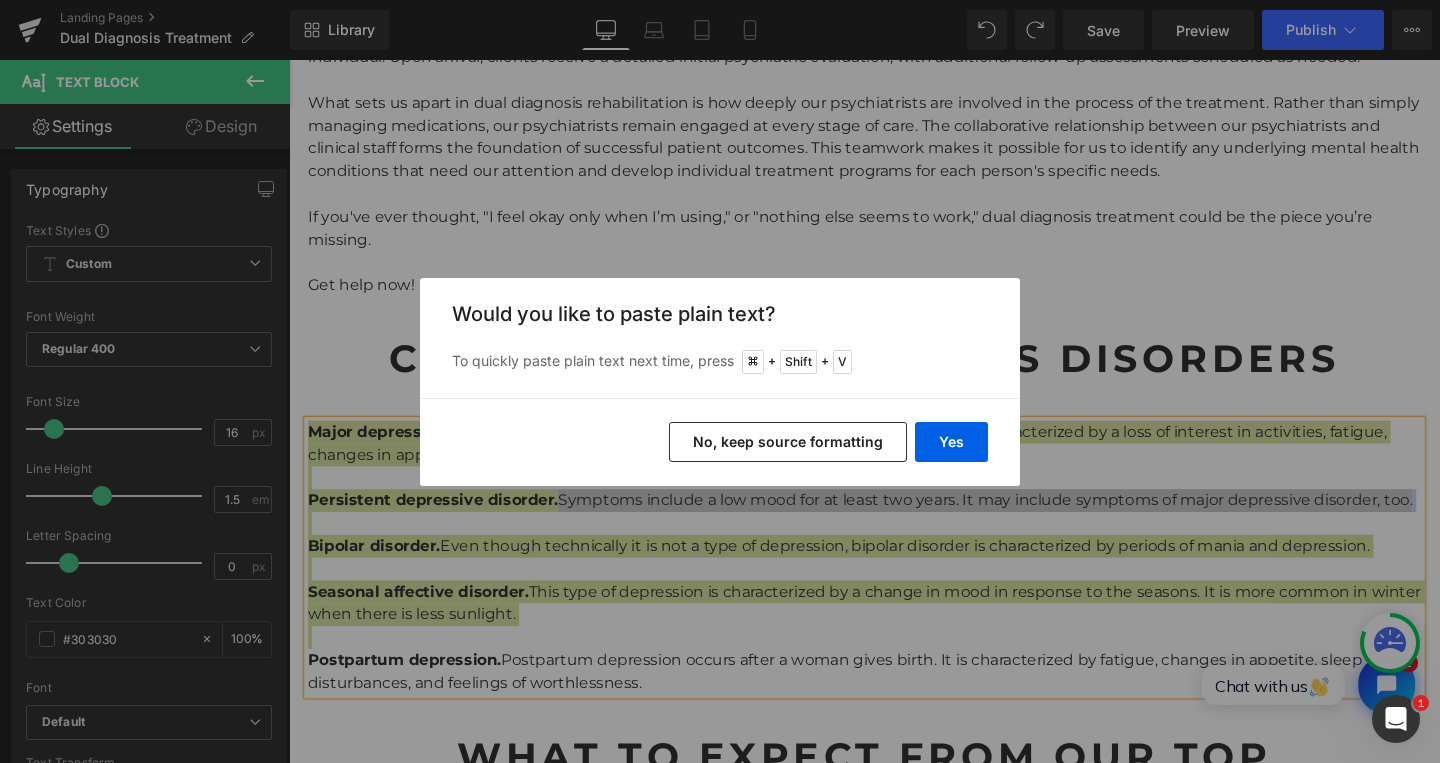 click on "Yes No, keep source formatting" at bounding box center [720, 442] 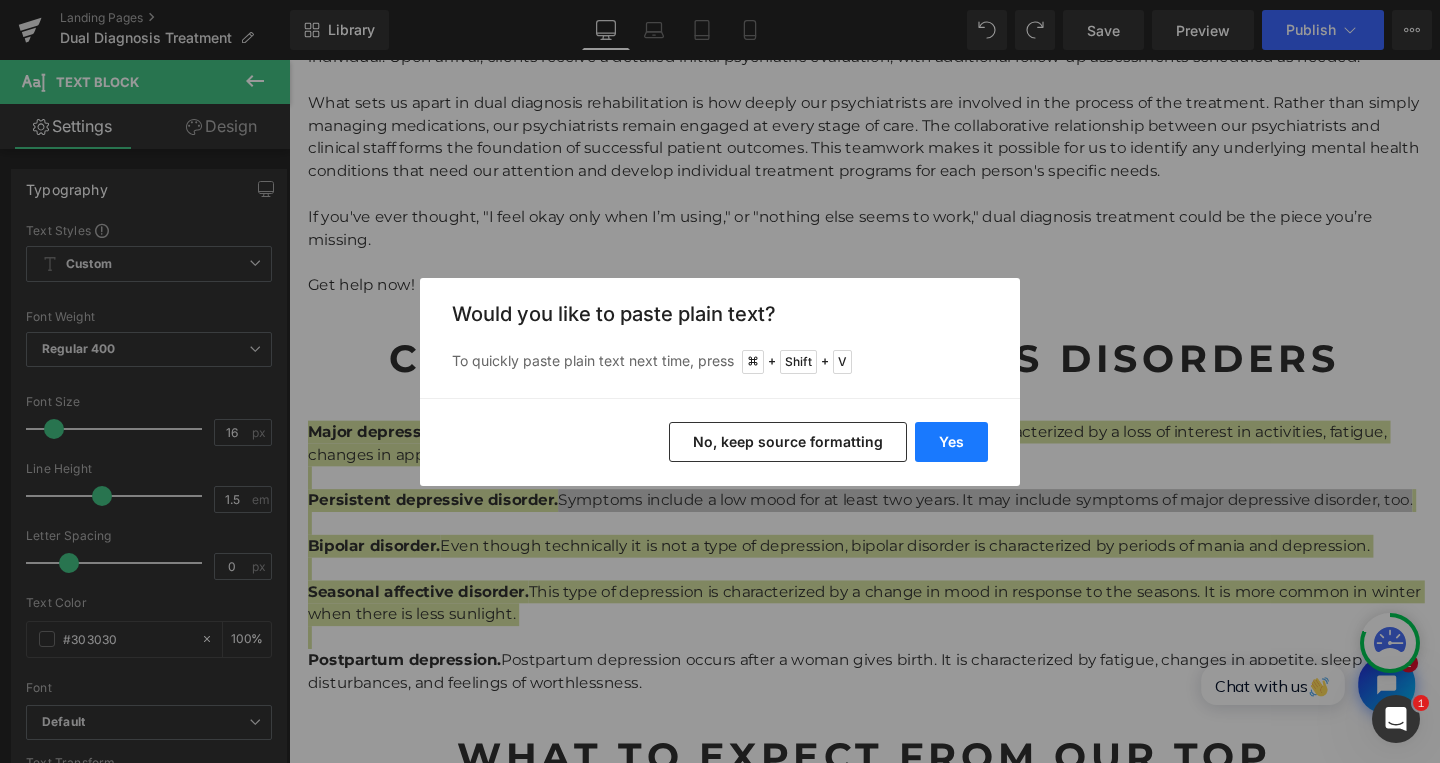 click on "Yes" at bounding box center (951, 442) 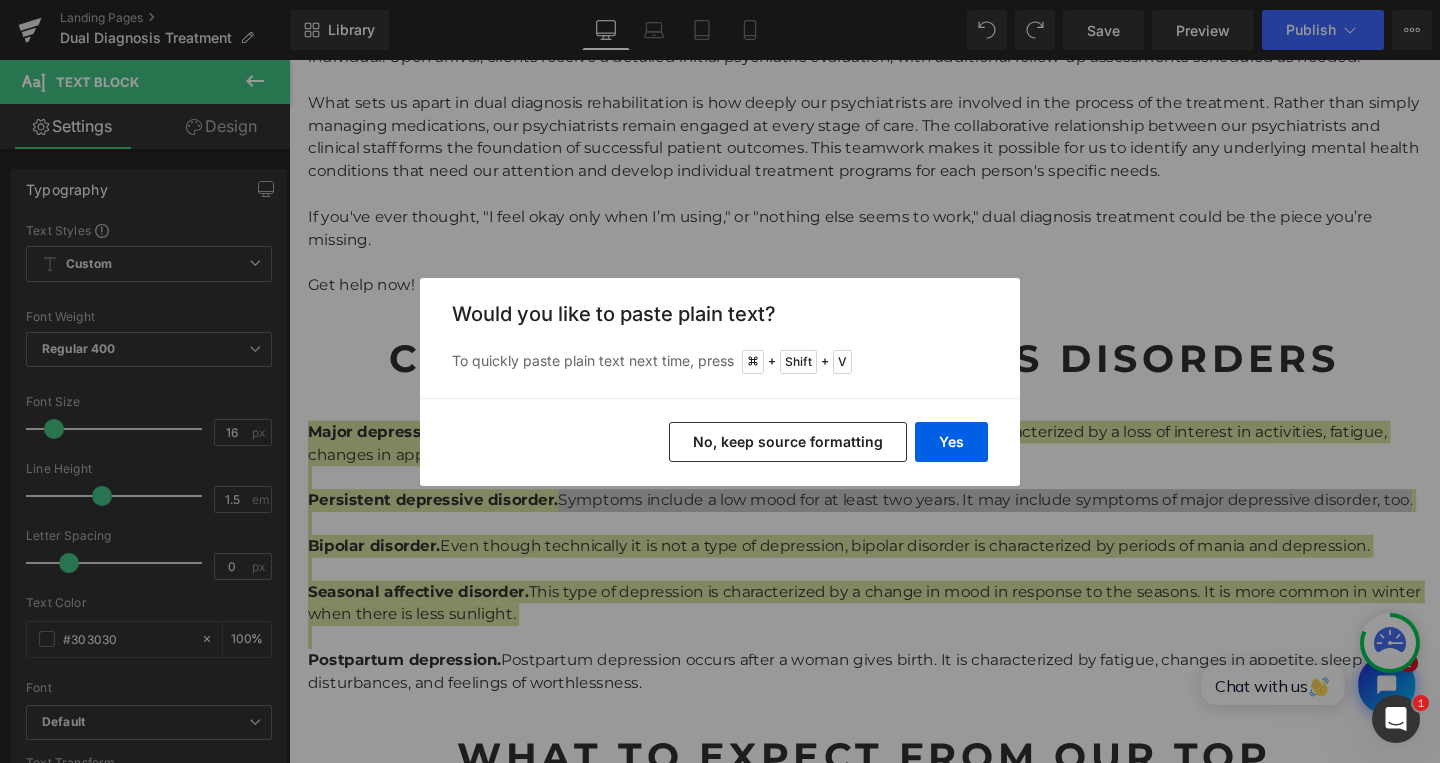 type 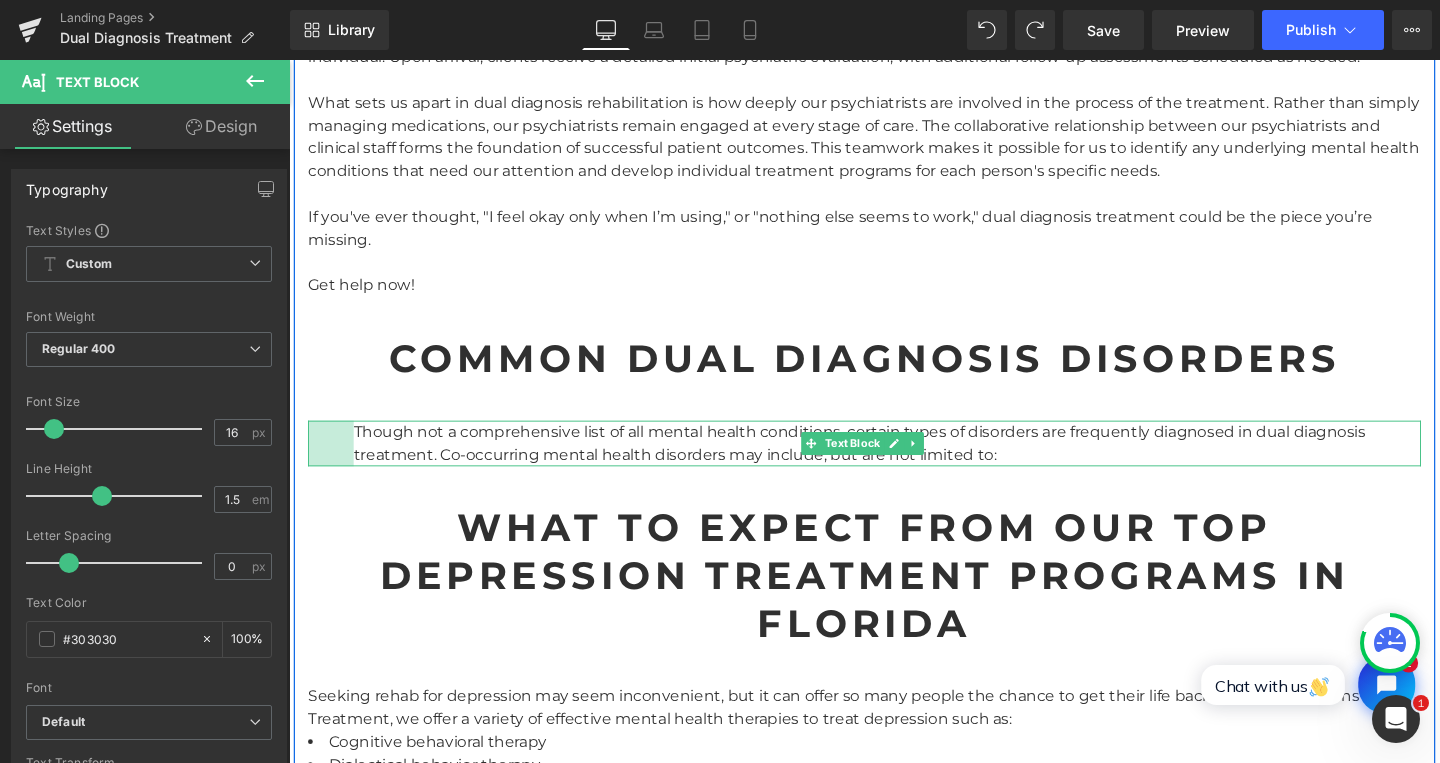 drag, startPoint x: 309, startPoint y: 471, endPoint x: 359, endPoint y: 473, distance: 50.039986 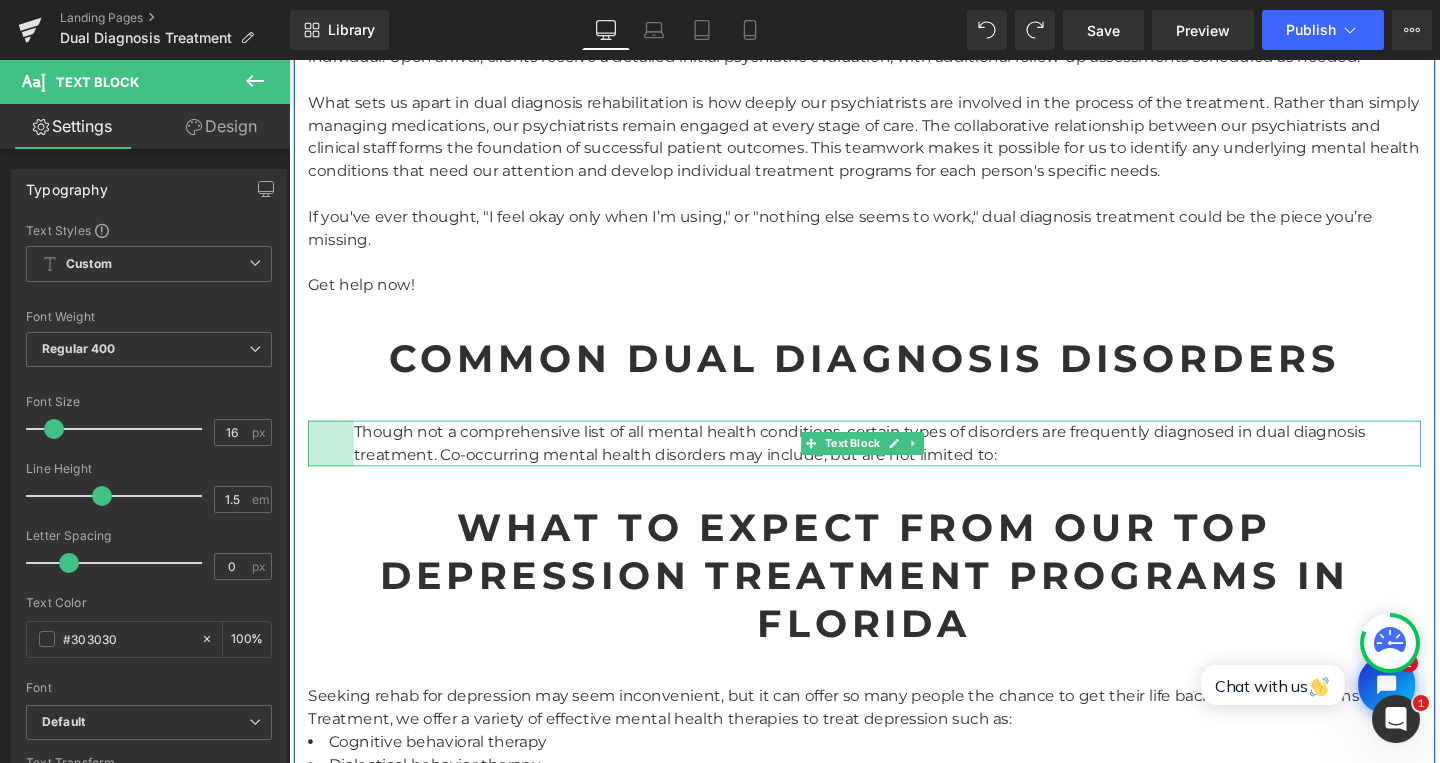 click on "Though not a comprehensive list of all mental health conditions, certain types of disorders are frequently diagnosed in dual diagnosis treatment. Co-occurring mental health disorders may include, but are not limited to: Text Block       48px" at bounding box center [894, 463] 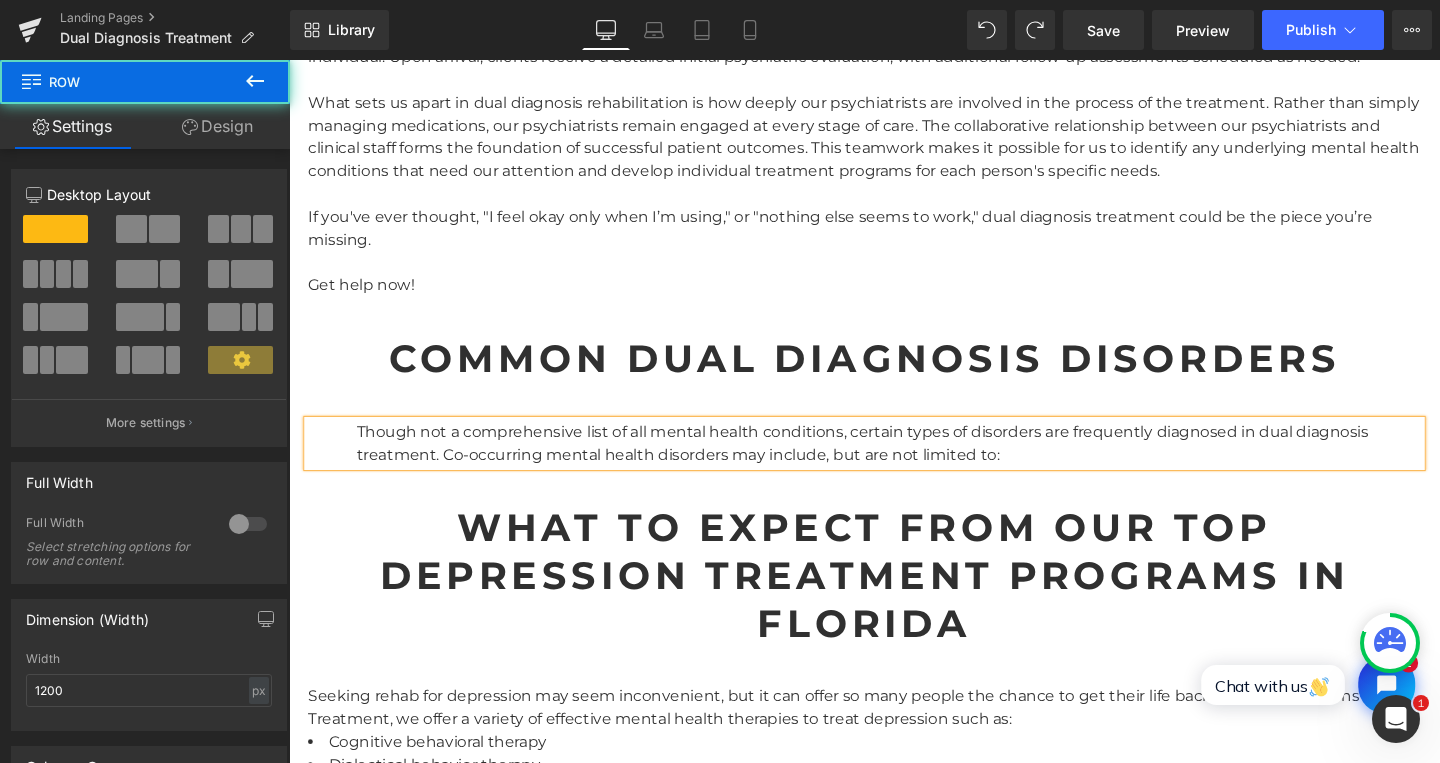 click on "Evolutions Rehab Center – Top Comprehensive Treatment for Dual Diagnosis in Florida Heading         Our compassionate and specialized care, along with the love and dedication we have for what we do, guides us in treating the mind and the body. According to  SAMHSA's 2022 National Survey on Drug Use and Health , more than 21 million adults in the U.S. experience co-occurring disorders. These intertwined challenges demand a sophisticated, integrated approach. An approach that Evolutions provides through medically supported, exclusively individualized care in a safe and welcoming environment. Our dual diagnosis treatment programs include a full continuum of care that can treat the whole person, not just their symptoms. Whether you’re coping with depression and alcohol use, anxiety and opioid dependence, or PTSD alongside stimulant use, we are well aware that these conditions don’t exist in isolation, and neither should your treatment. Text Block         What Is Dual Diagnosis? Heading         Text Block" at bounding box center [894, 419] 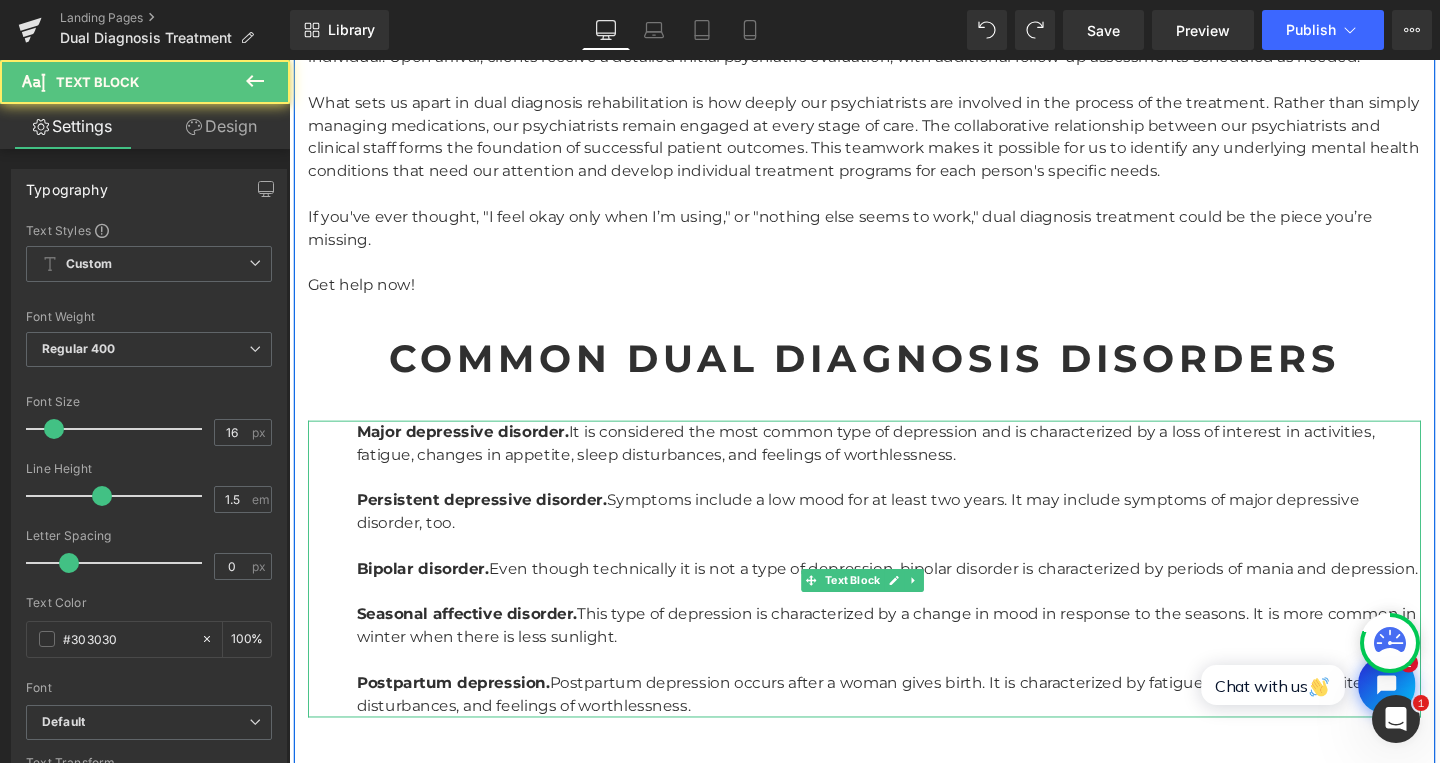 click on "Major depressive disorder.  It is considered the most common type of depression and is characterized by a loss of interest in activities, fatigue, changes in appetite, sleep disturbances, and feelings of worthlessness." at bounding box center [919, 463] 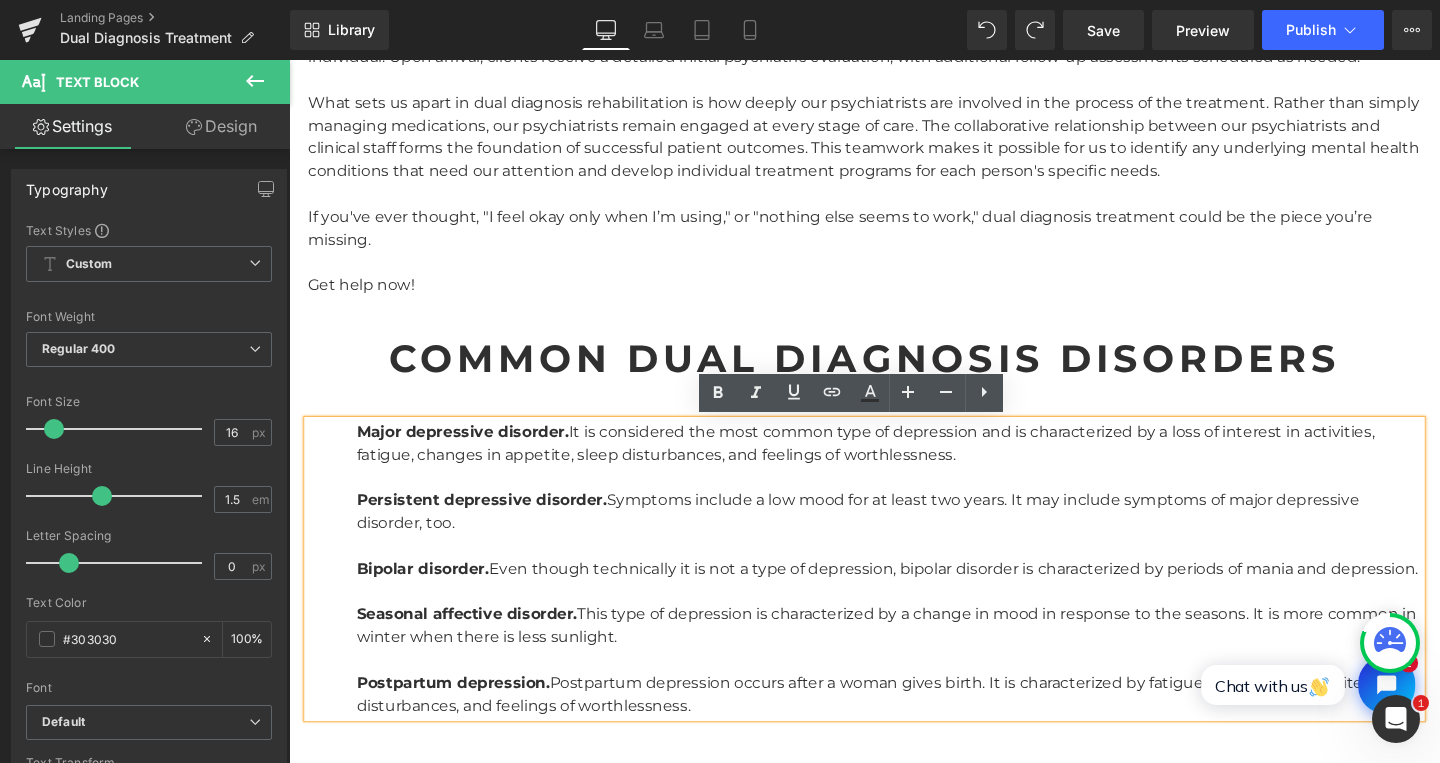 click on "Major depressive disorder.  It is considered the most common type of depression and is characterized by a loss of interest in activities, fatigue, changes in appetite, sleep disturbances, and feelings of worthlessness. Persistent depressive disorder.  Symptoms include a low mood for at least two years. It may include symptoms of major depressive disorder, too. Bipolar disorder.  Even though technically it is not a type of depression, bipolar disorder is characterized by periods of mania and depression. Seasonal affective disorder.  This type of depression is characterized by a change in mood in response to the seasons. It is more common in winter when there is less sunlight. Postpartum depression.  Postpartum depression occurs after a woman gives birth. It is characterized by fatigue, changes in appetite, sleep disturbances, and feelings of worthlessness." at bounding box center [894, 595] 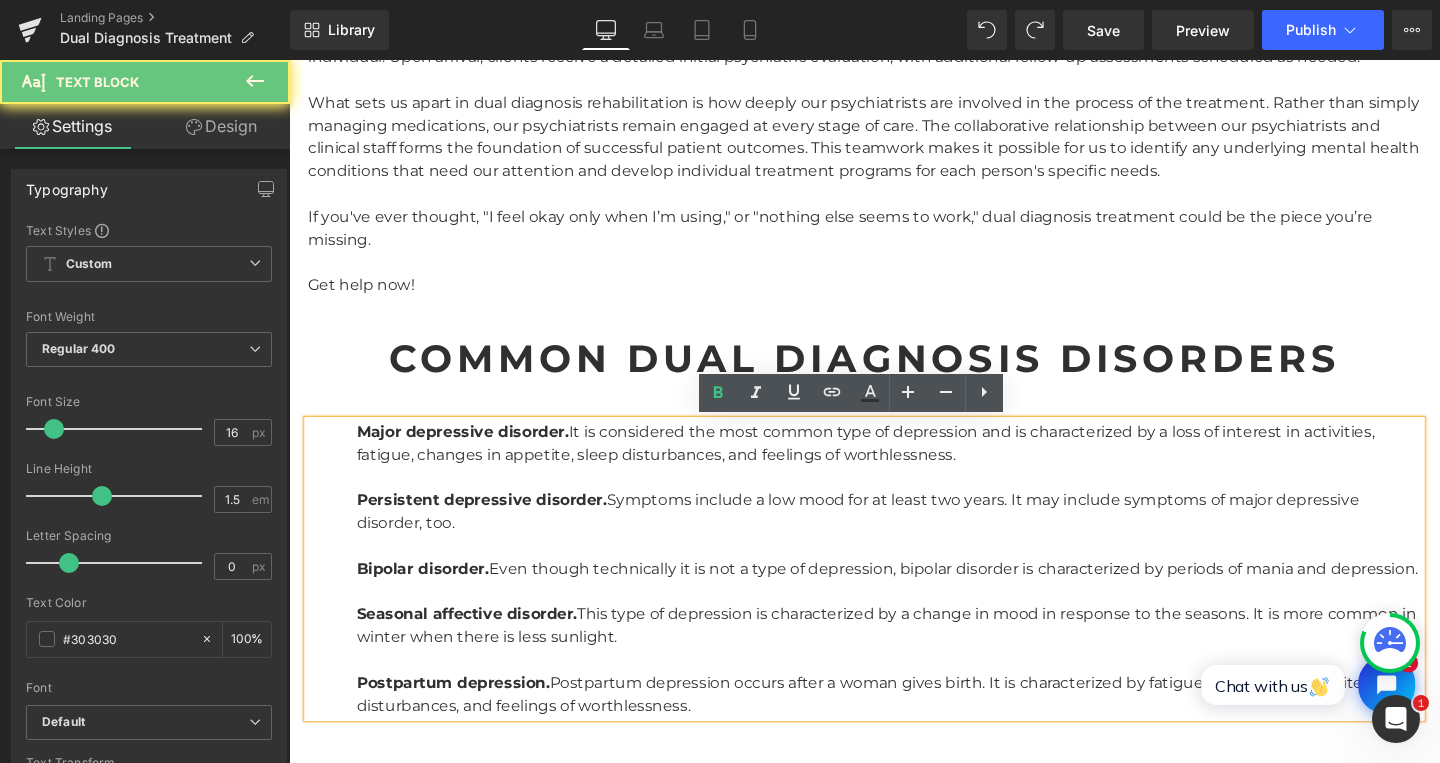 click on "Major depressive disorder.  It is considered the most common type of depression and is characterized by a loss of interest in activities, fatigue, changes in appetite, sleep disturbances, and feelings of worthlessness. Persistent depressive disorder.  Symptoms include a low mood for at least two years. It may include symptoms of major depressive disorder, too. Bipolar disorder.  Even though technically it is not a type of depression, bipolar disorder is characterized by periods of mania and depression. Seasonal affective disorder.  This type of depression is characterized by a change in mood in response to the seasons. It is more common in winter when there is less sunlight. Postpartum depression.  Postpartum depression occurs after a woman gives birth. It is characterized by fatigue, changes in appetite, sleep disturbances, and feelings of worthlessness." at bounding box center [894, 595] 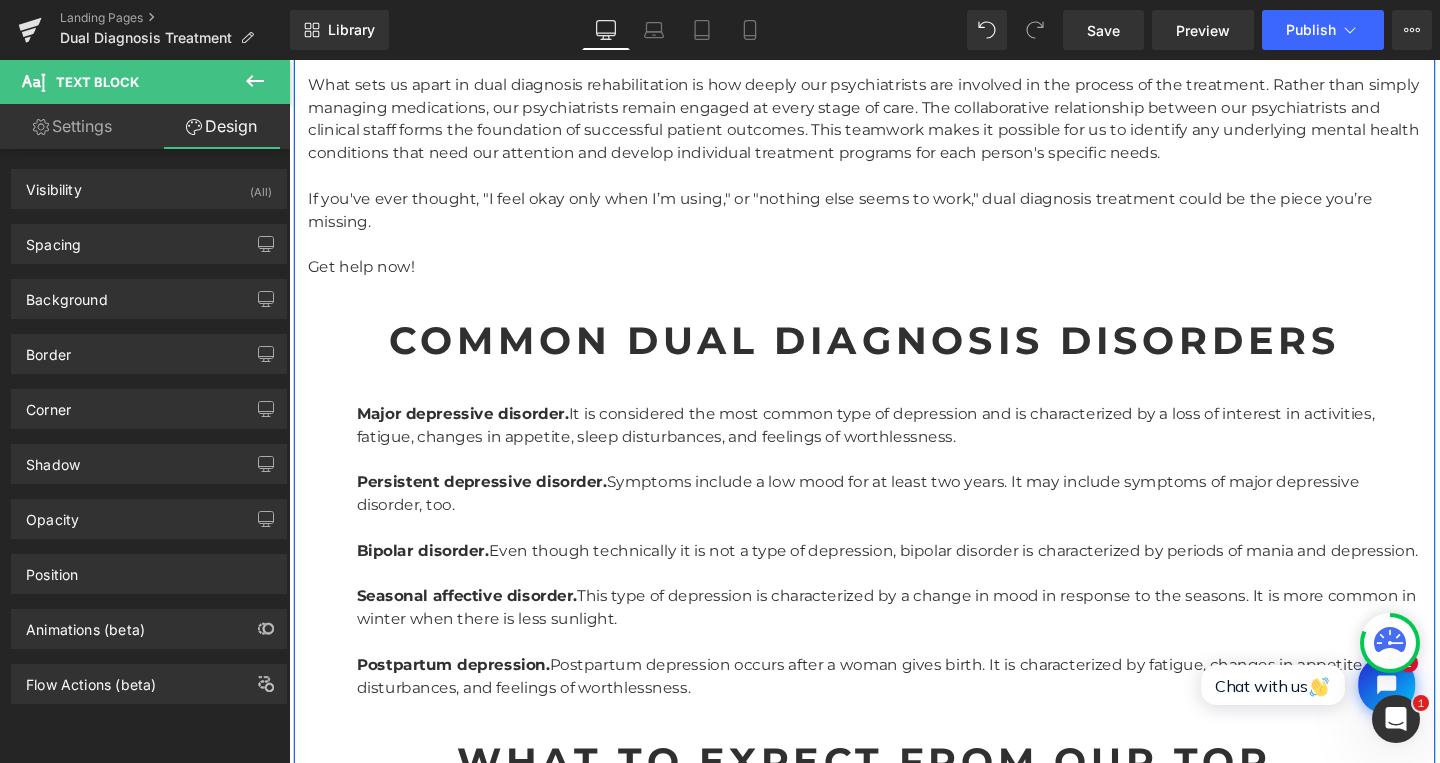 scroll, scrollTop: 2322, scrollLeft: 0, axis: vertical 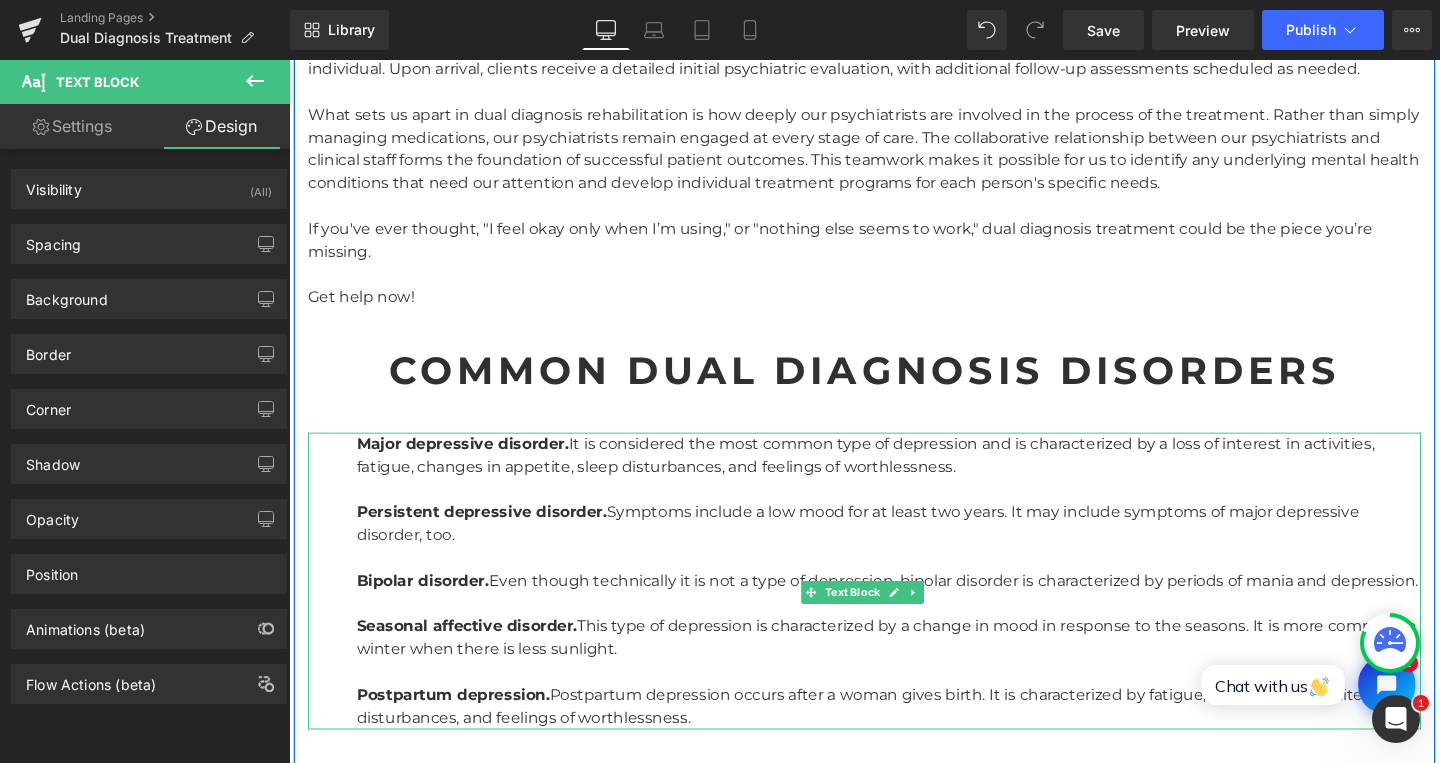 click at bounding box center [919, 512] 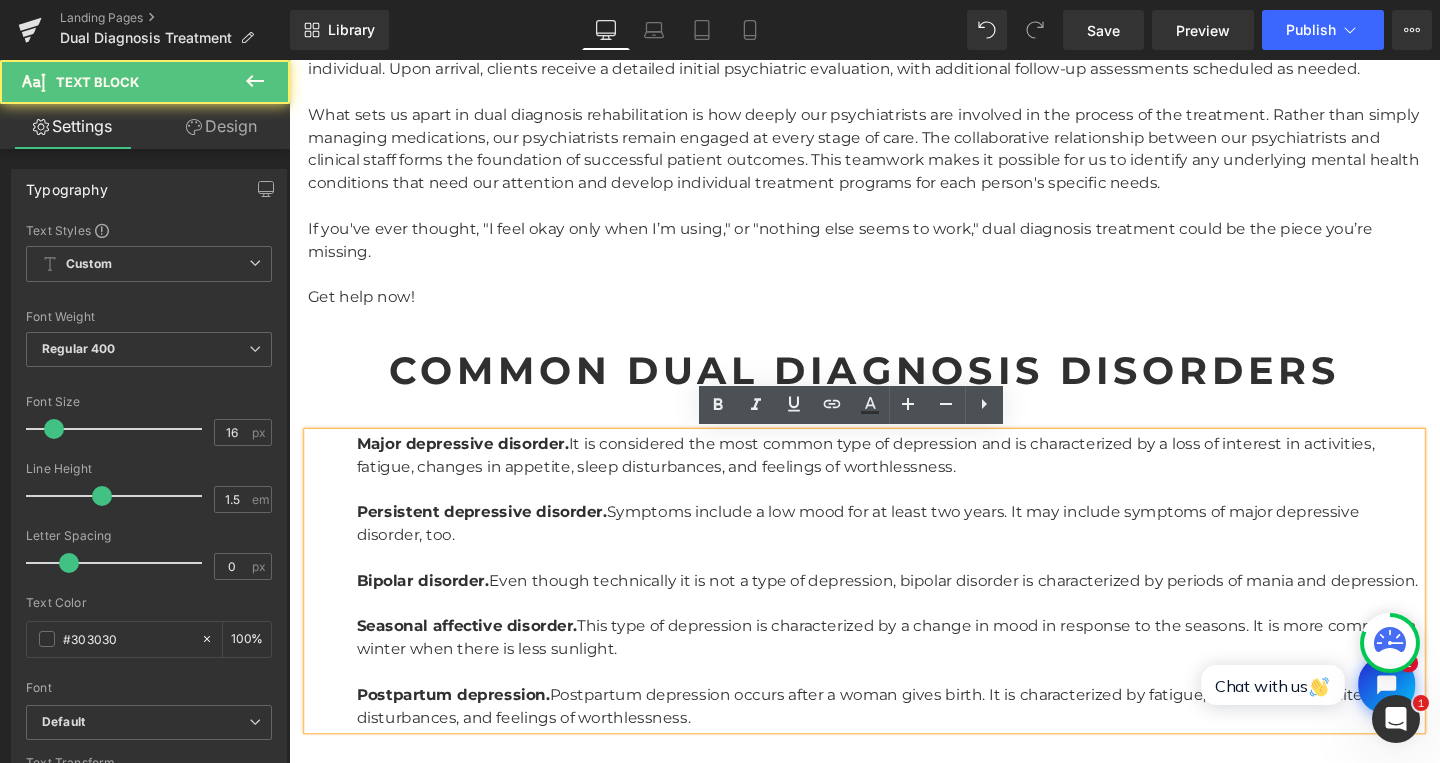 click on "Major depressive disorder.  It is considered the most common type of depression and is characterized by a loss of interest in activities, fatigue, changes in appetite, sleep disturbances, and feelings of worthlessness. Persistent depressive disorder.  Symptoms include a low mood for at least two years. It may include symptoms of major depressive disorder, too. Bipolar disorder.  Even though technically it is not a type of depression, bipolar disorder is characterized by periods of mania and depression. Seasonal affective disorder.  This type of depression is characterized by a change in mood in response to the seasons. It is more common in winter when there is less sunlight. Postpartum depression.  Postpartum depression occurs after a woman gives birth. It is characterized by fatigue, changes in appetite, sleep disturbances, and feelings of worthlessness." at bounding box center (894, 608) 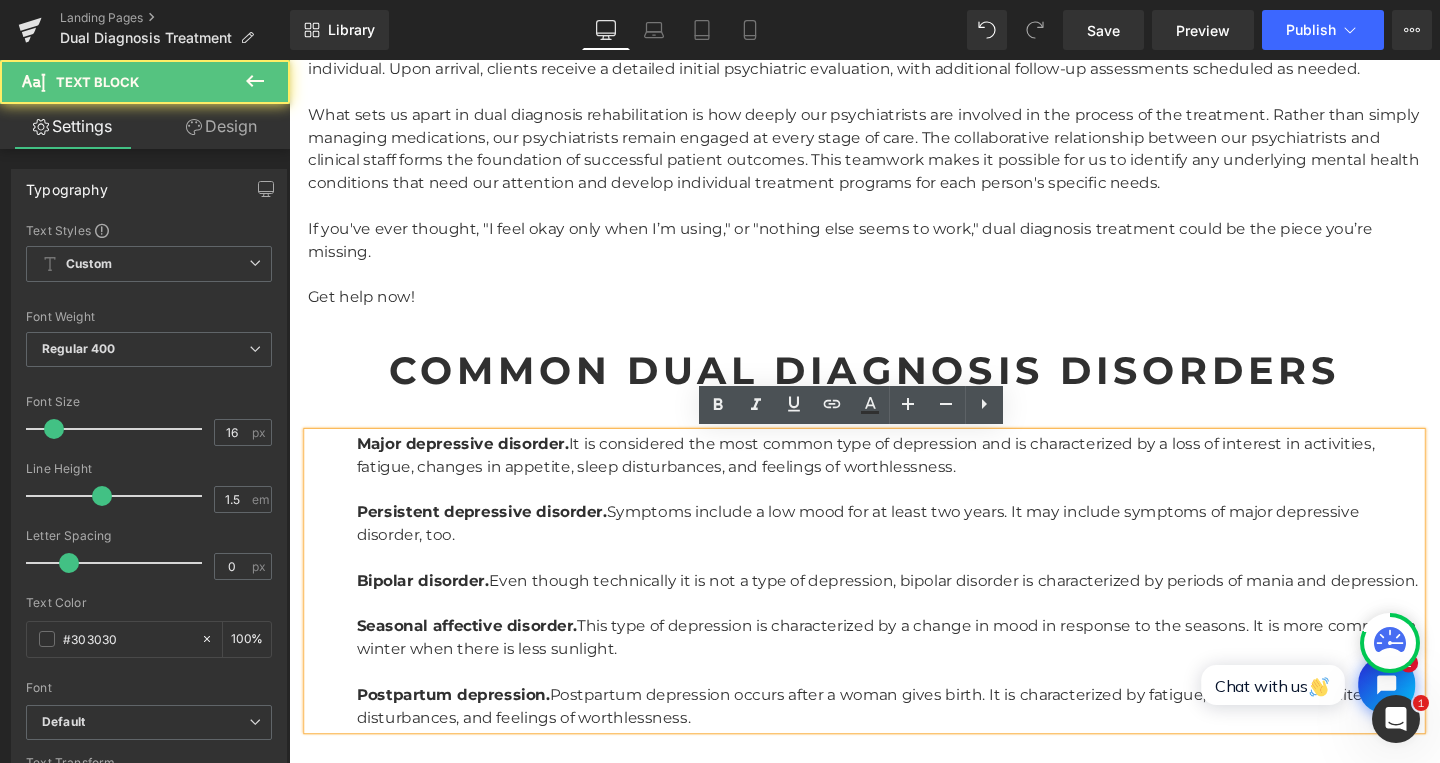 click on "Major depressive disorder." at bounding box center [471, 463] 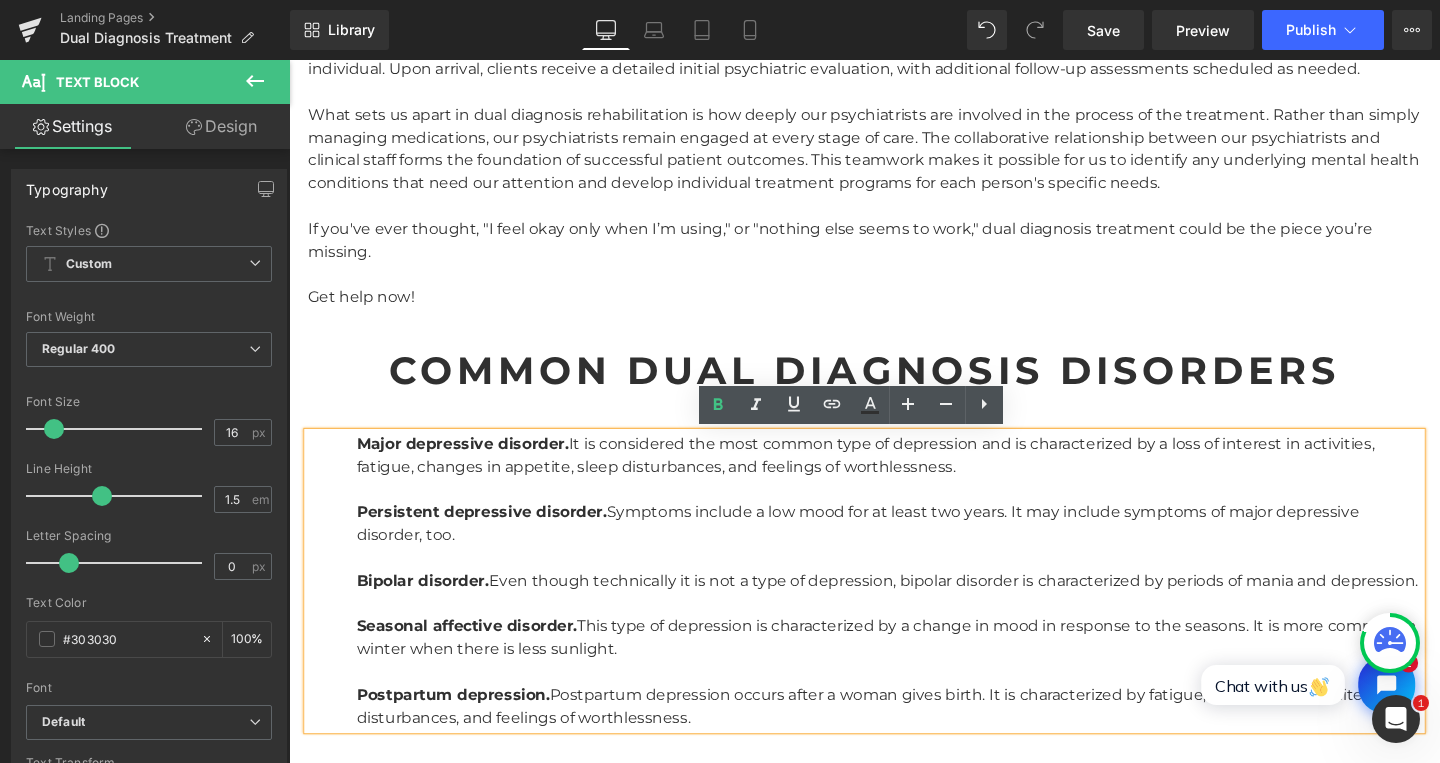 click on "Major depressive disorder." at bounding box center (471, 463) 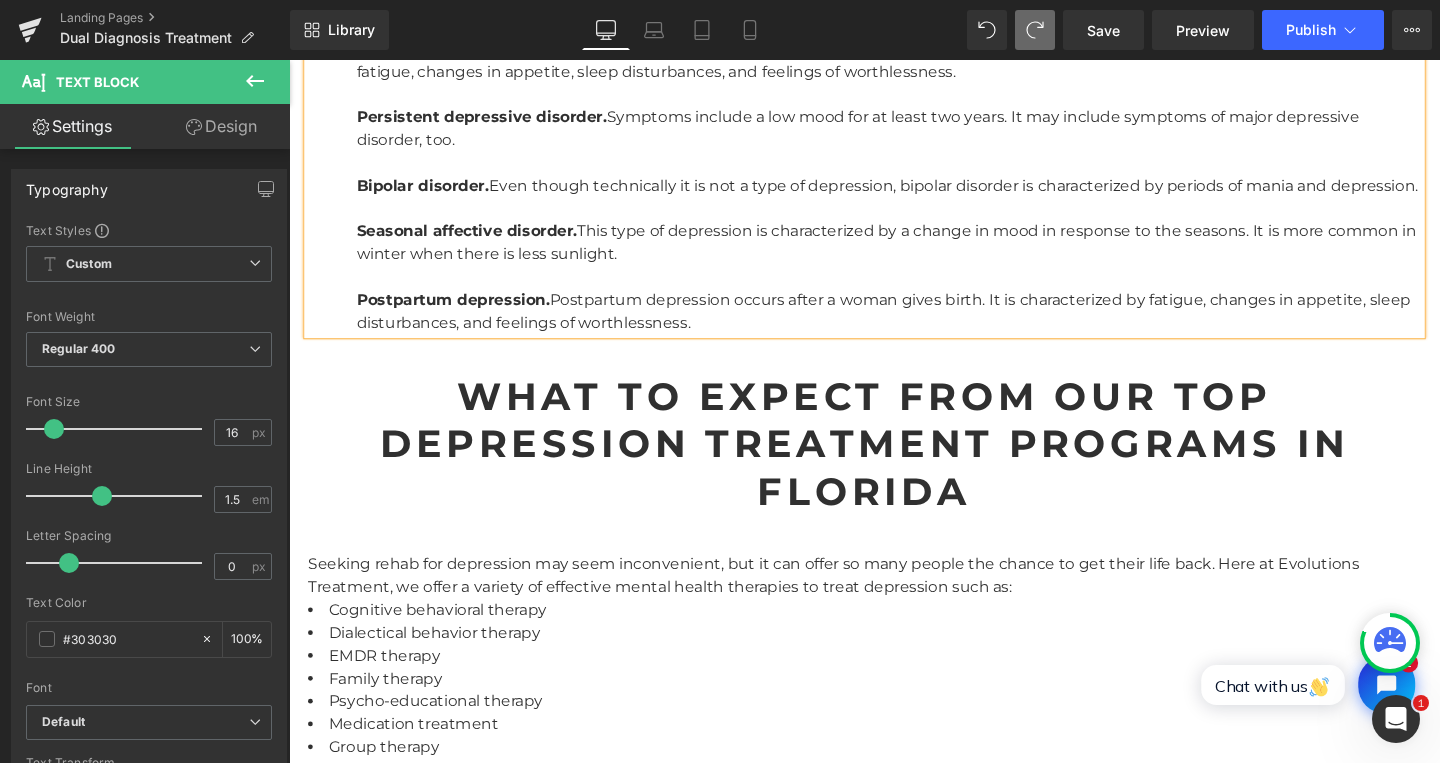 scroll, scrollTop: 2498, scrollLeft: 0, axis: vertical 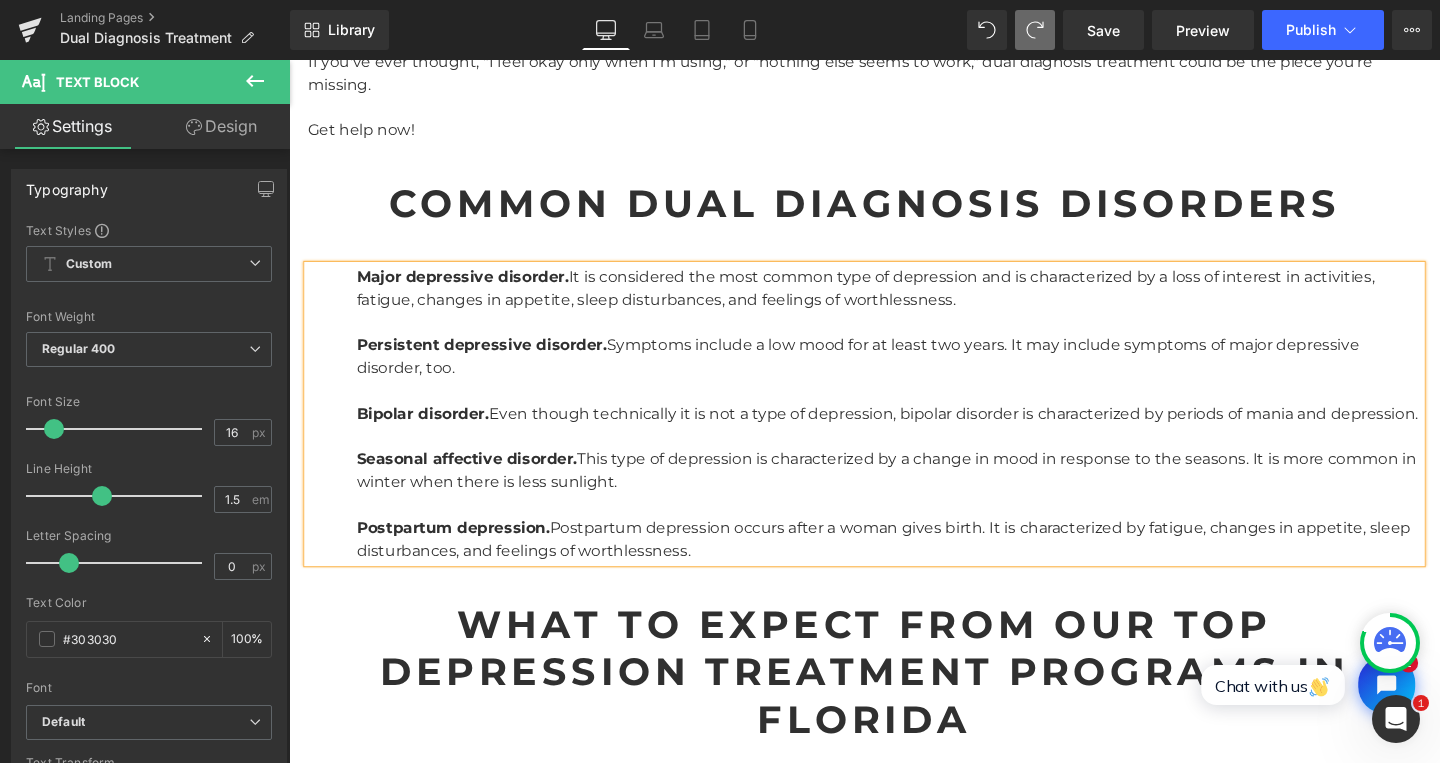 click on "Major depressive disorder.  It is considered the most common type of depression and is characterized by a loss of interest in activities, fatigue, changes in appetite, sleep disturbances, and feelings of worthlessness. Persistent depressive disorder.  Symptoms include a low mood for at least two years. It may include symptoms of major depressive disorder, too. Bipolar disorder.  Even though technically it is not a type of depression, bipolar disorder is characterized by periods of mania and depression. Seasonal affective disorder.  This type of depression is characterized by a change in mood in response to the seasons. It is more common in winter when there is less sunlight. Postpartum depression.  Postpartum depression occurs after a woman gives birth. It is characterized by fatigue, changes in appetite, sleep disturbances, and feelings of worthlessness." at bounding box center [894, 432] 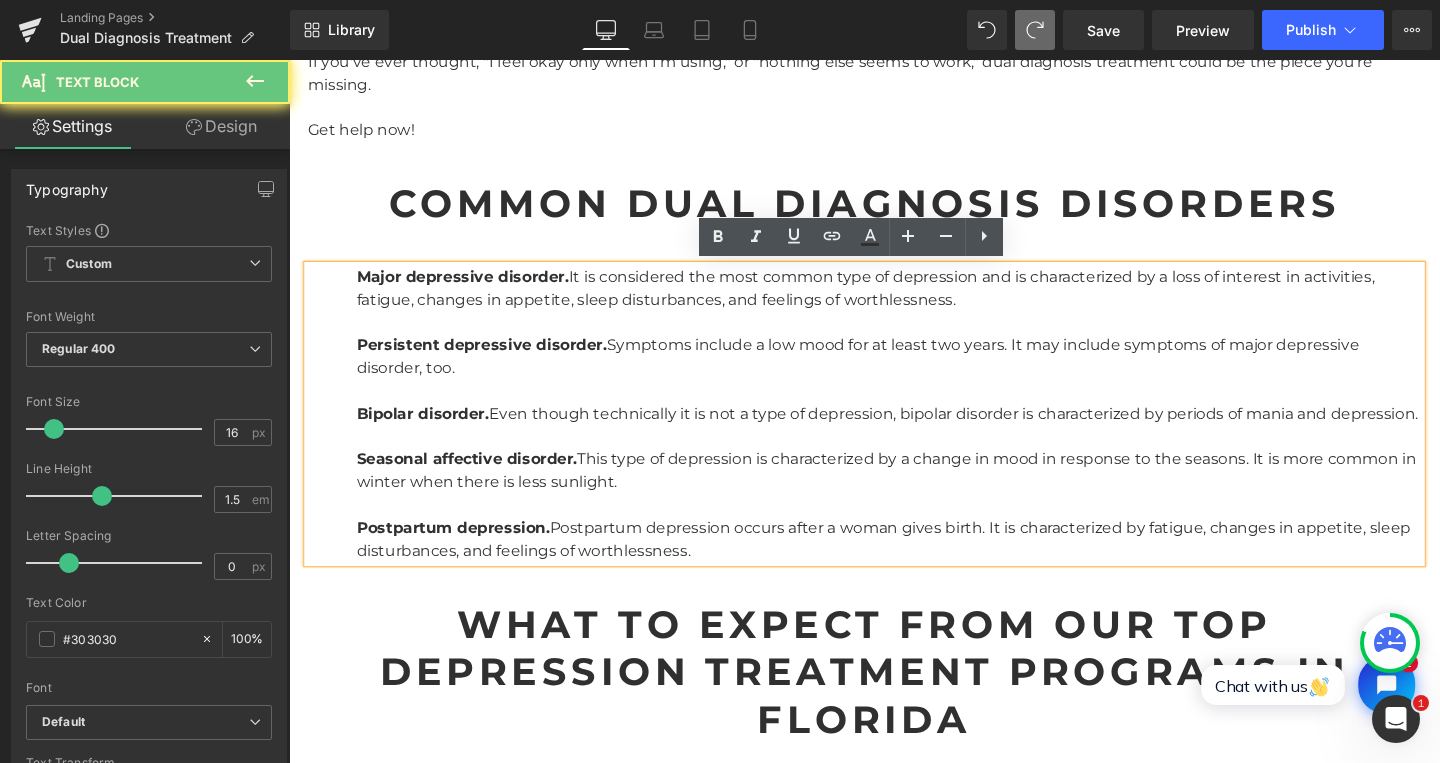 drag, startPoint x: 306, startPoint y: 422, endPoint x: 327, endPoint y: 430, distance: 22.472204 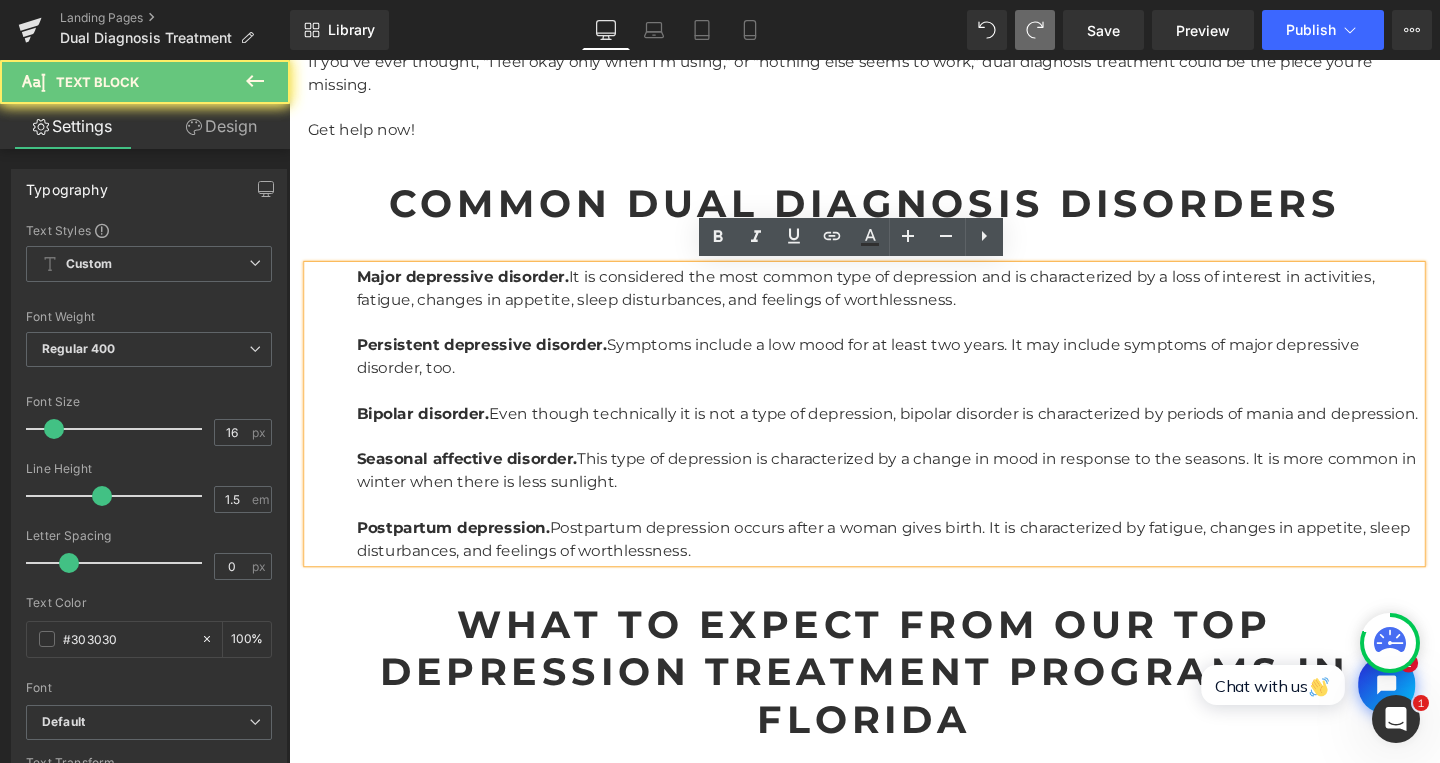 click on "Major depressive disorder.  It is considered the most common type of depression and is characterized by a loss of interest in activities, fatigue, changes in appetite, sleep disturbances, and feelings of worthlessness. Persistent depressive disorder.  Symptoms include a low mood for at least two years. It may include symptoms of major depressive disorder, too. Bipolar disorder.  Even though technically it is not a type of depression, bipolar disorder is characterized by periods of mania and depression. Seasonal affective disorder.  This type of depression is characterized by a change in mood in response to the seasons. It is more common in winter when there is less sunlight. Postpartum depression.  Postpartum depression occurs after a woman gives birth. It is characterized by fatigue, changes in appetite, sleep disturbances, and feelings of worthlessness." at bounding box center [894, 432] 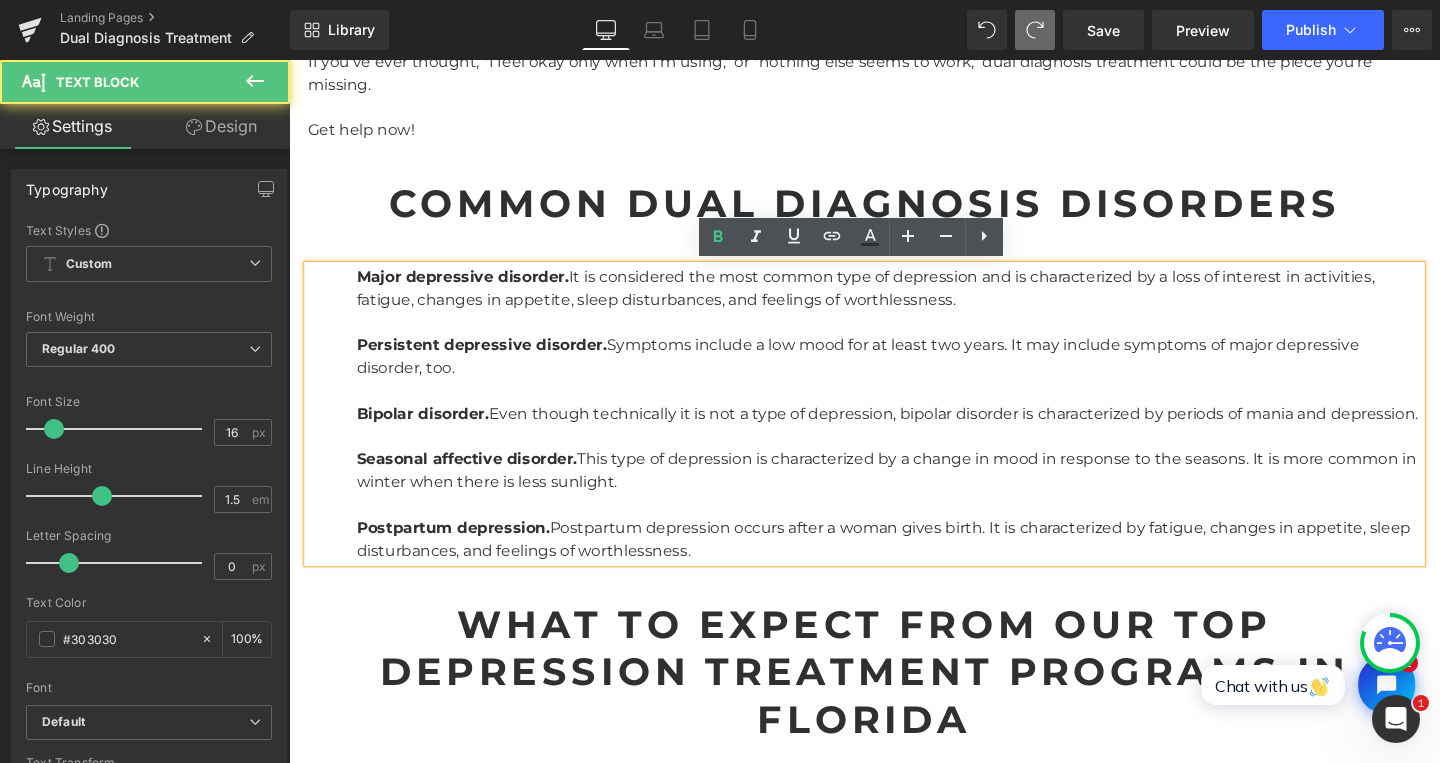 click on "Seasonal affective disorder." at bounding box center (476, 479) 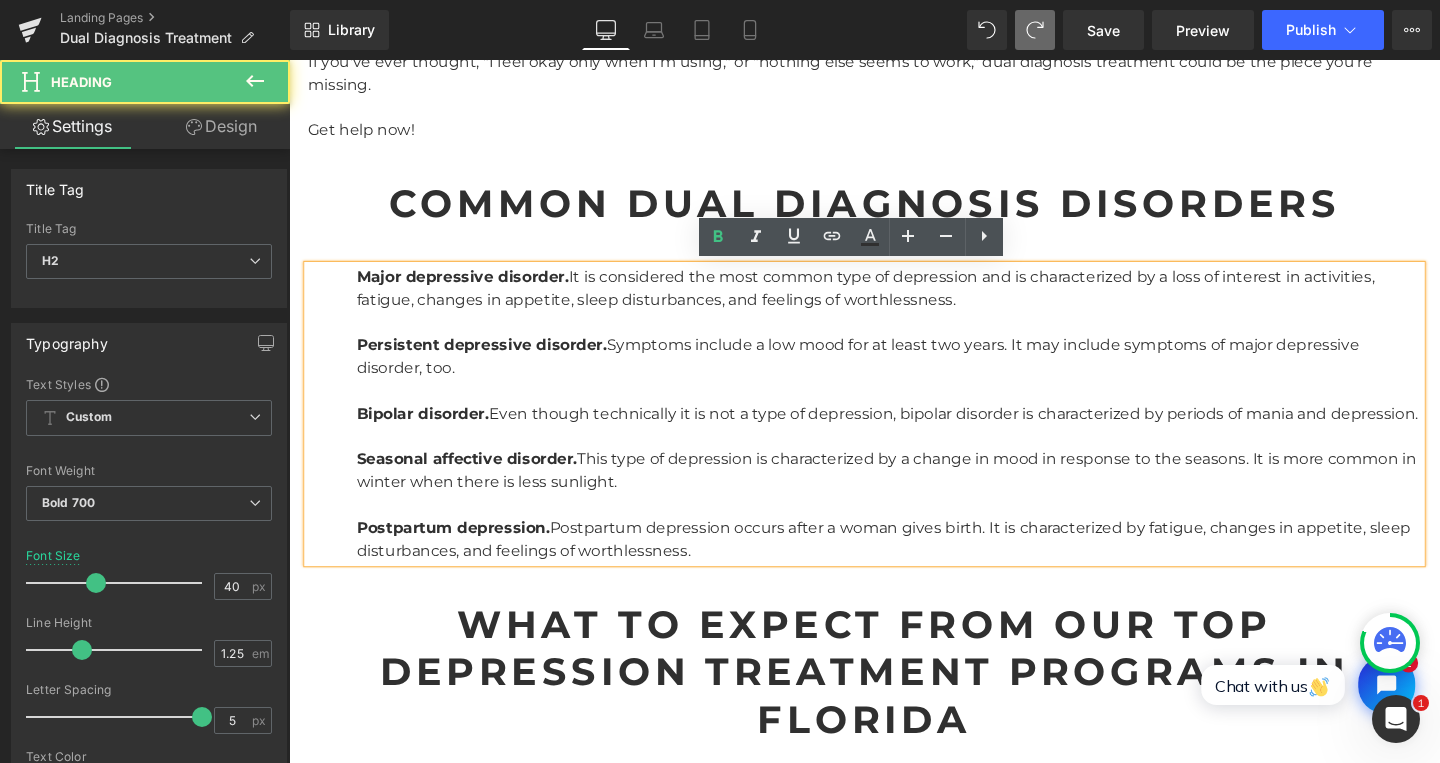 click on "Common Dual Diagnosis Disorders" at bounding box center [894, 211] 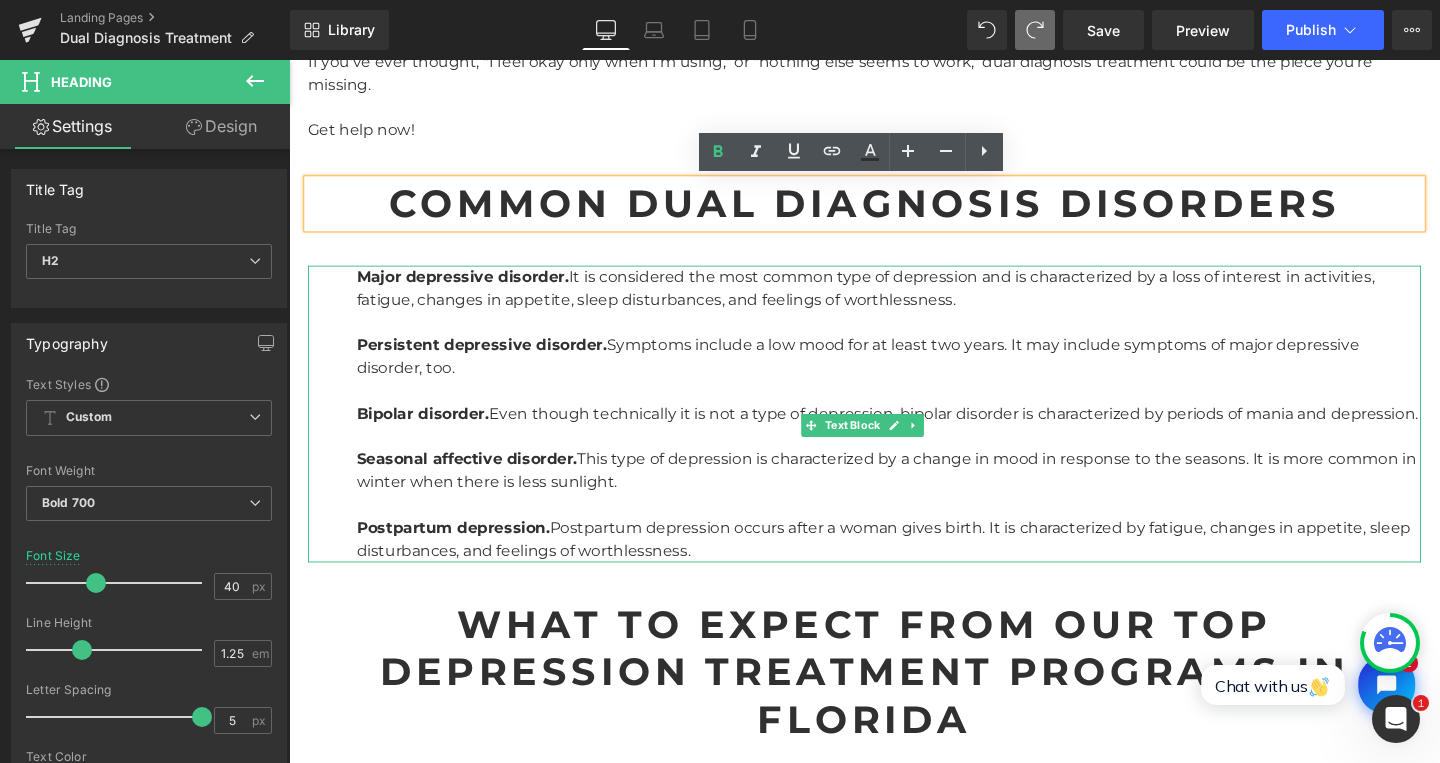 click at bounding box center [919, 336] 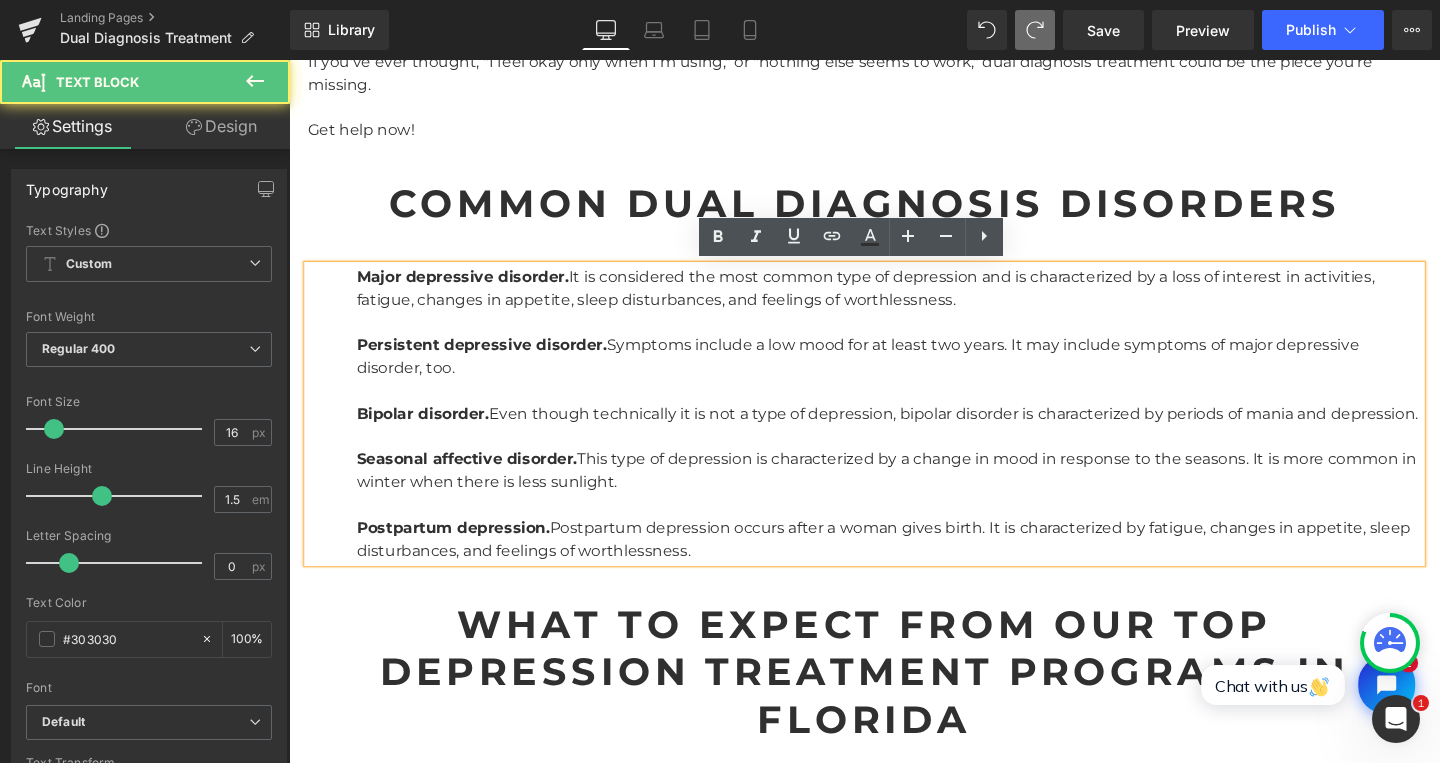 click on "Major depressive disorder." at bounding box center [471, 287] 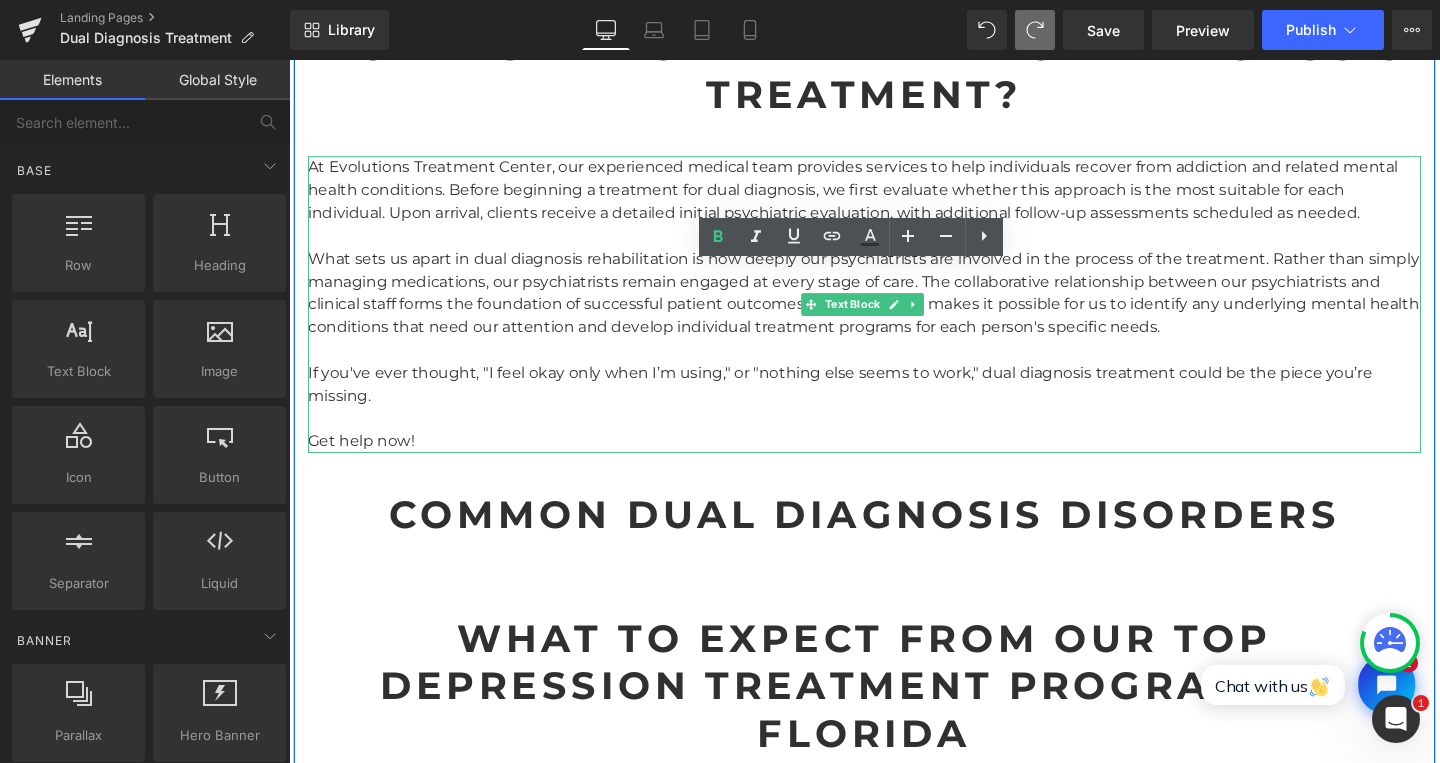 scroll, scrollTop: 2162, scrollLeft: 0, axis: vertical 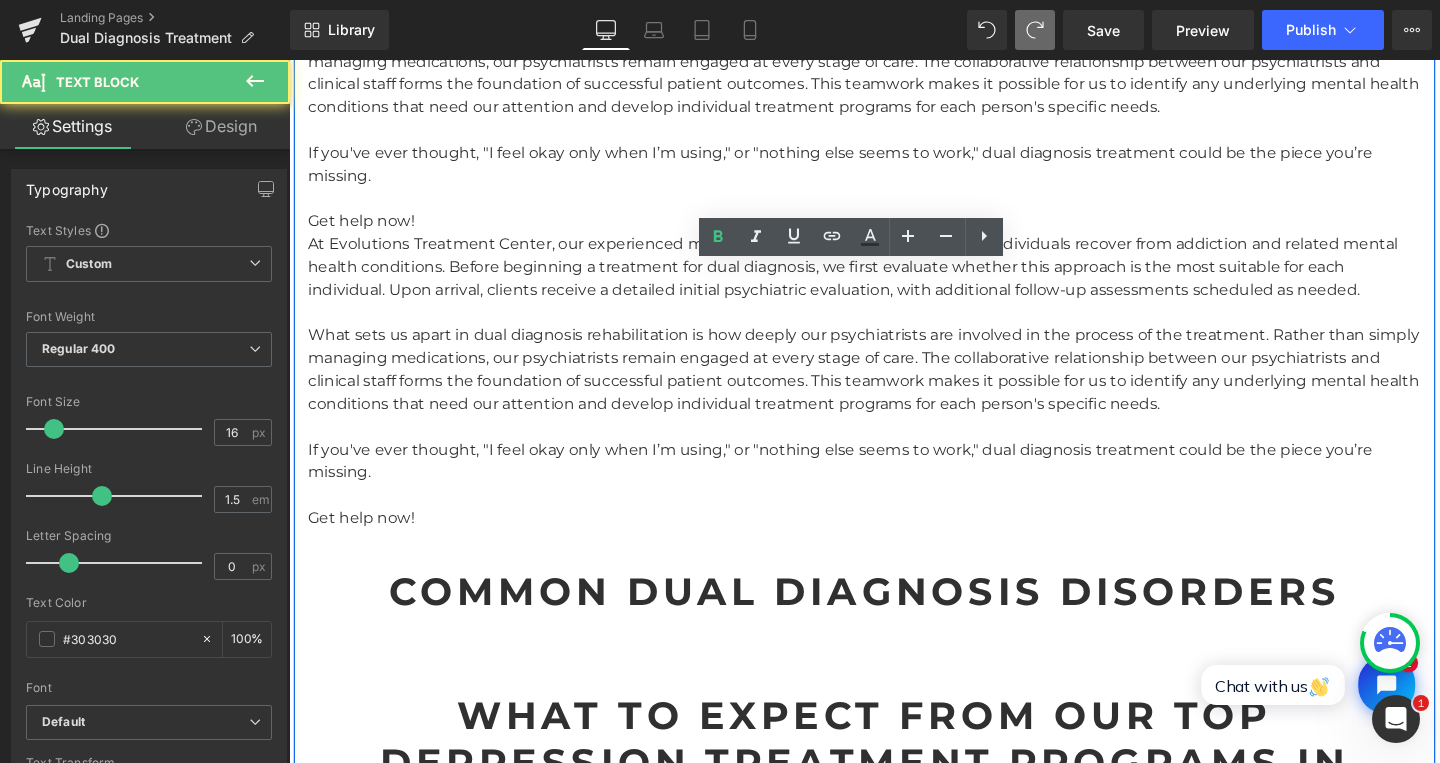 click on "What sets us apart in dual diagnosis rehabilitation is how deeply our psychiatrists are involved in the process of the treatment. Rather than simply managing medications, our psychiatrists remain engaged at every stage of care. The collaborative relationship between our psychiatrists and clinical staff forms the foundation of successful patient outcomes. This teamwork makes it possible for us to identify any underlying mental health conditions that need our attention and develop individual treatment programs for each person's specific needs." at bounding box center (894, 386) 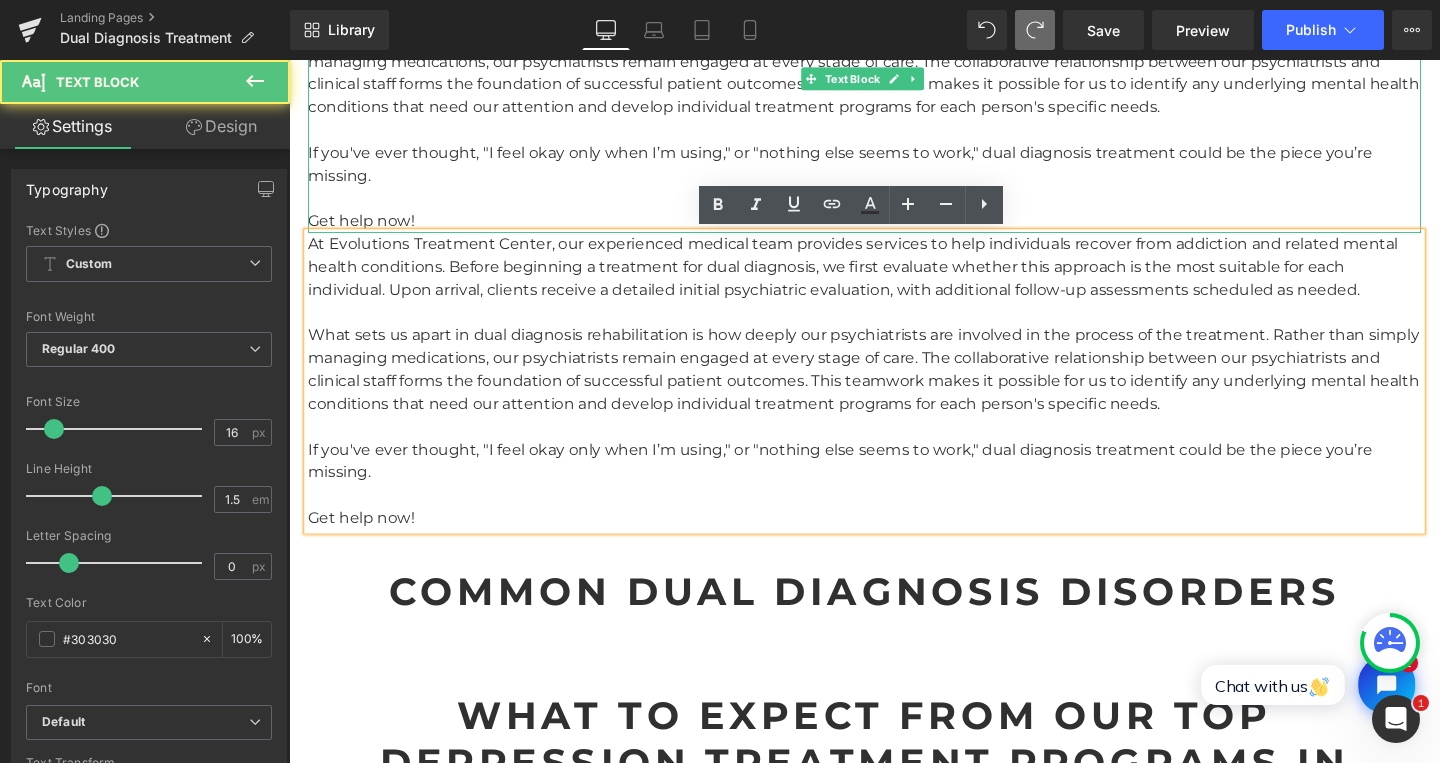 click on "If you've ever thought, "I feel okay only when I’m using," or "nothing else seems to work," dual diagnosis treatment could be the piece you’re missing." at bounding box center (894, 170) 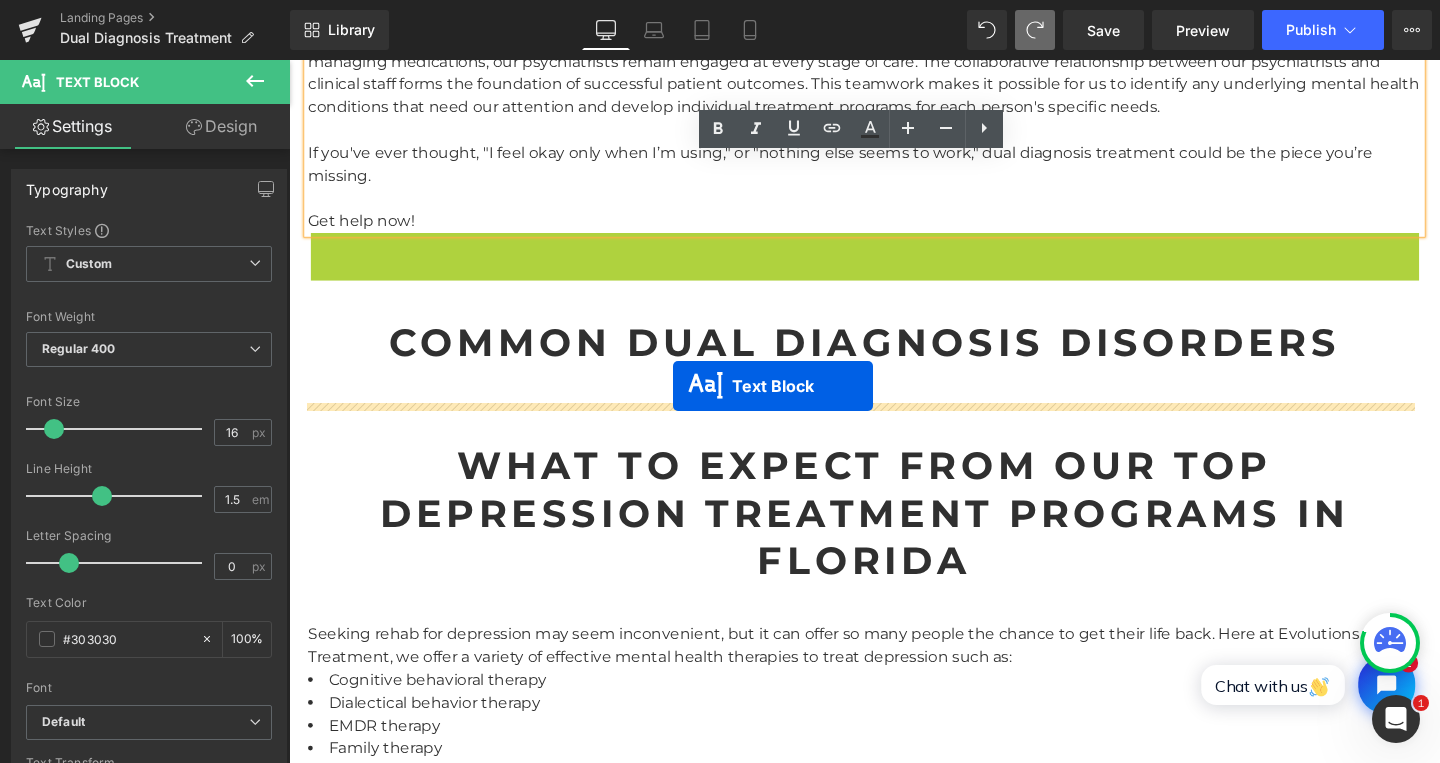 drag, startPoint x: 831, startPoint y: 402, endPoint x: 693, endPoint y: 403, distance: 138.00362 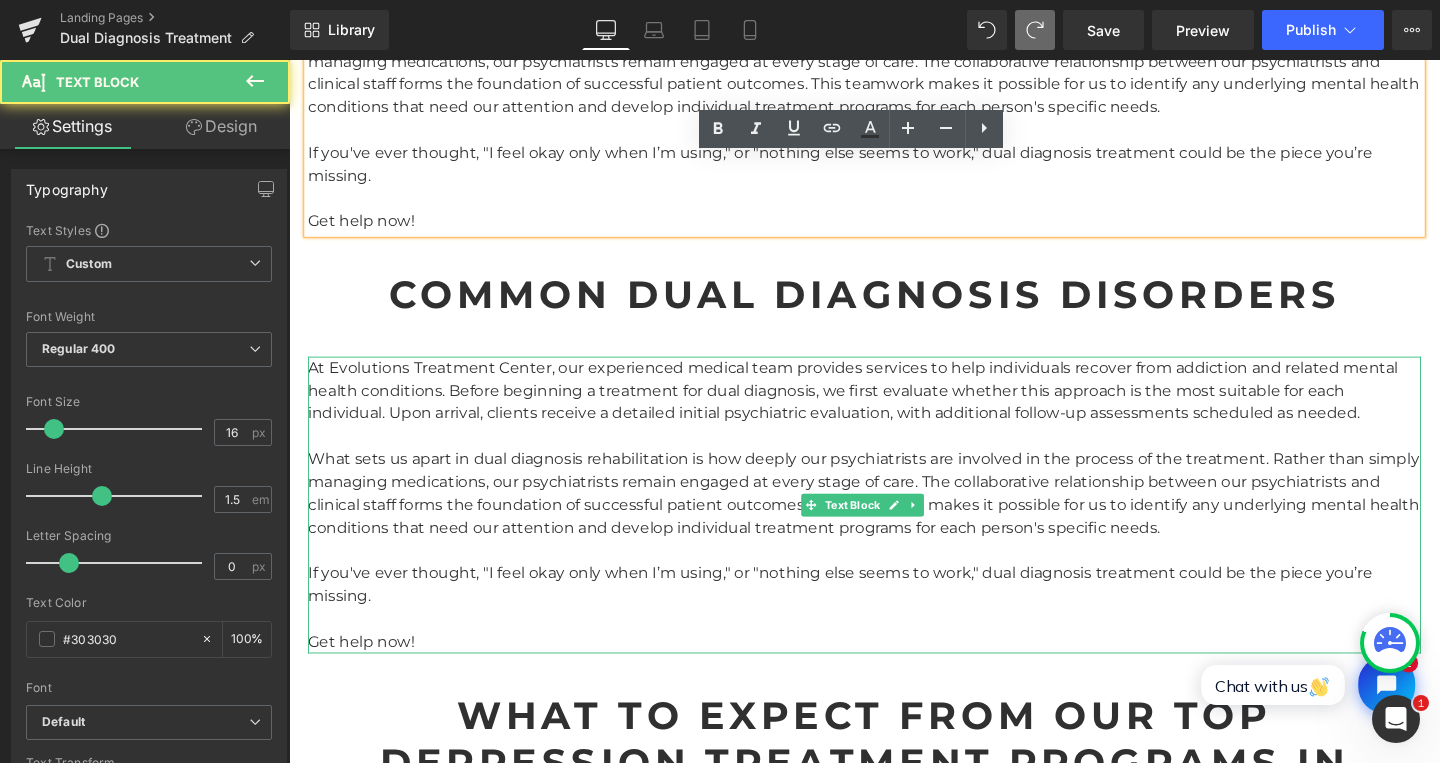 click at bounding box center [894, 456] 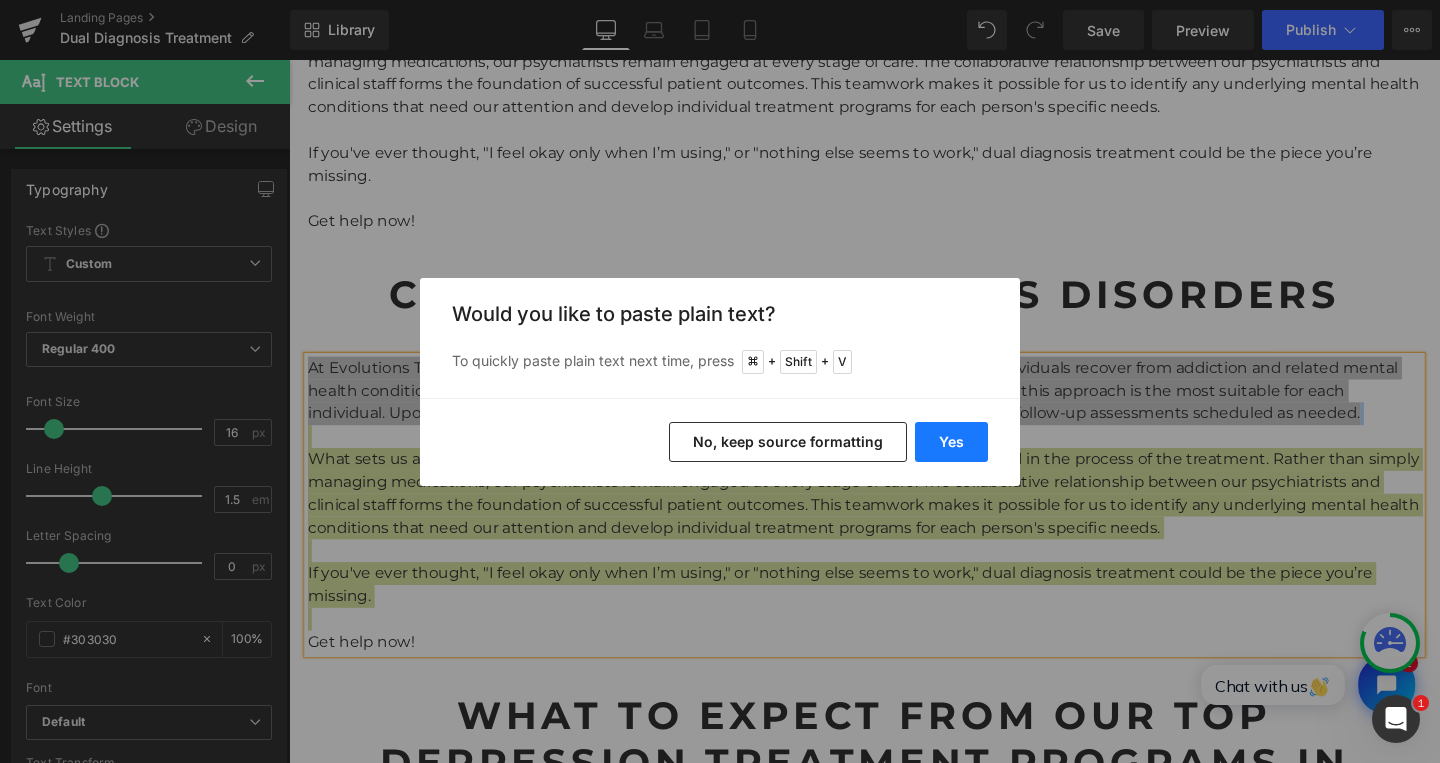 click on "Yes" at bounding box center [951, 442] 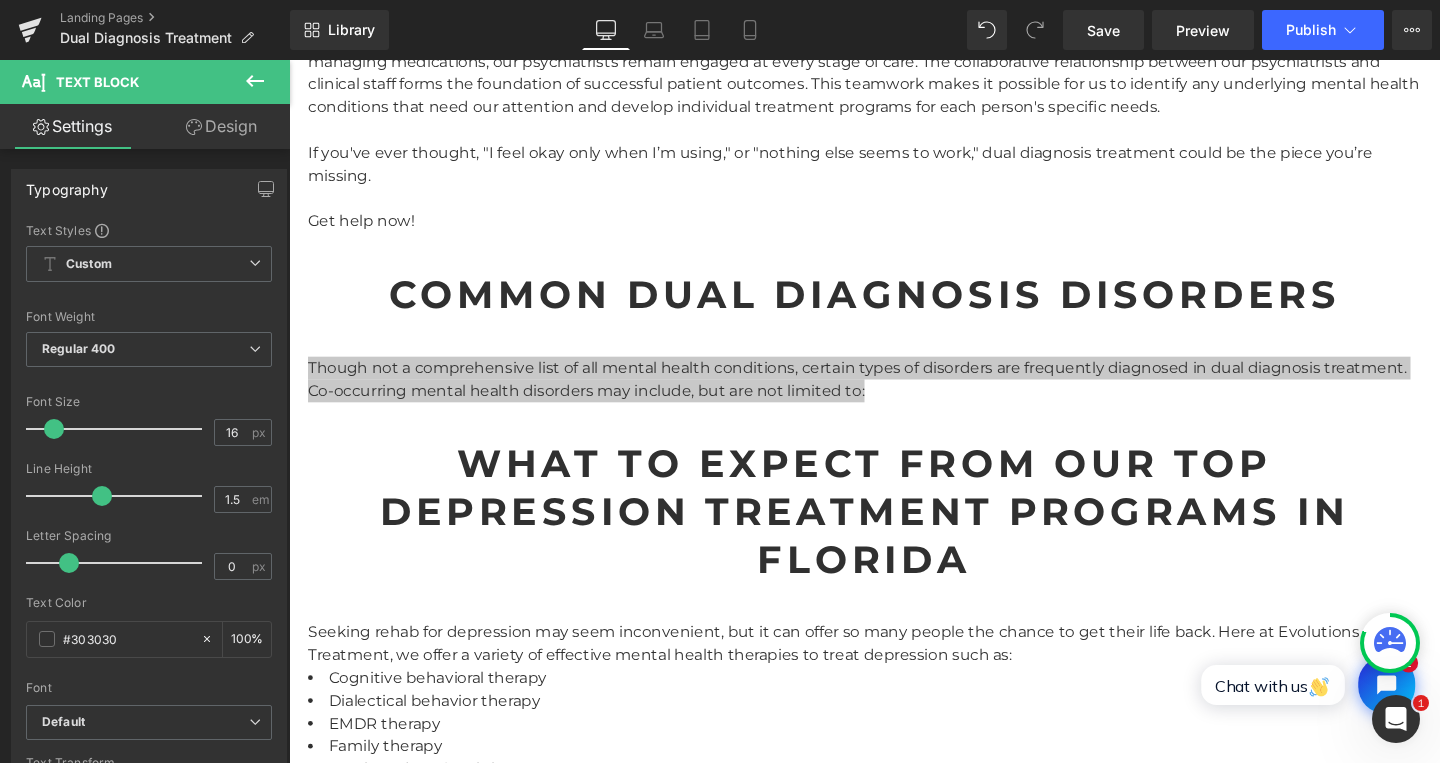 type 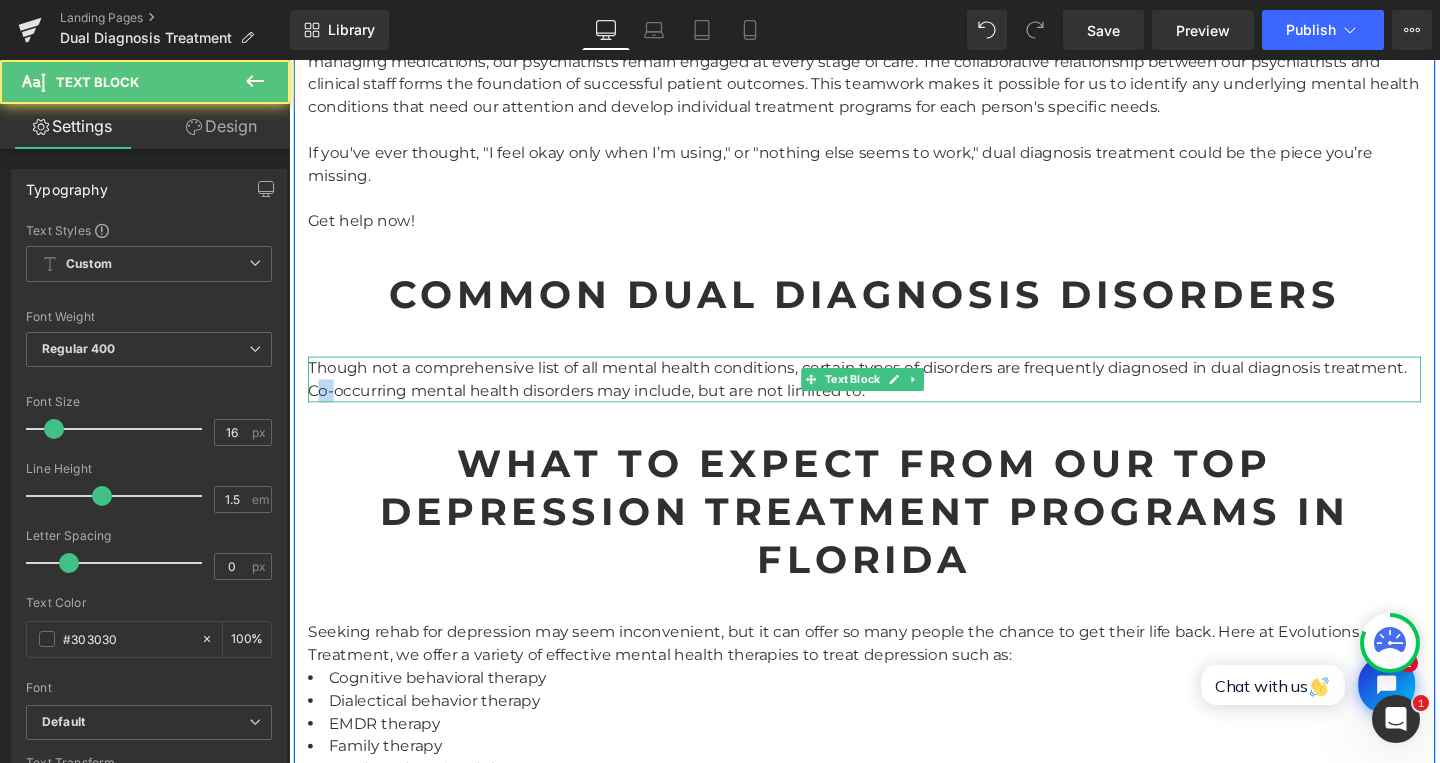 drag, startPoint x: 310, startPoint y: 406, endPoint x: 330, endPoint y: 405, distance: 20.024984 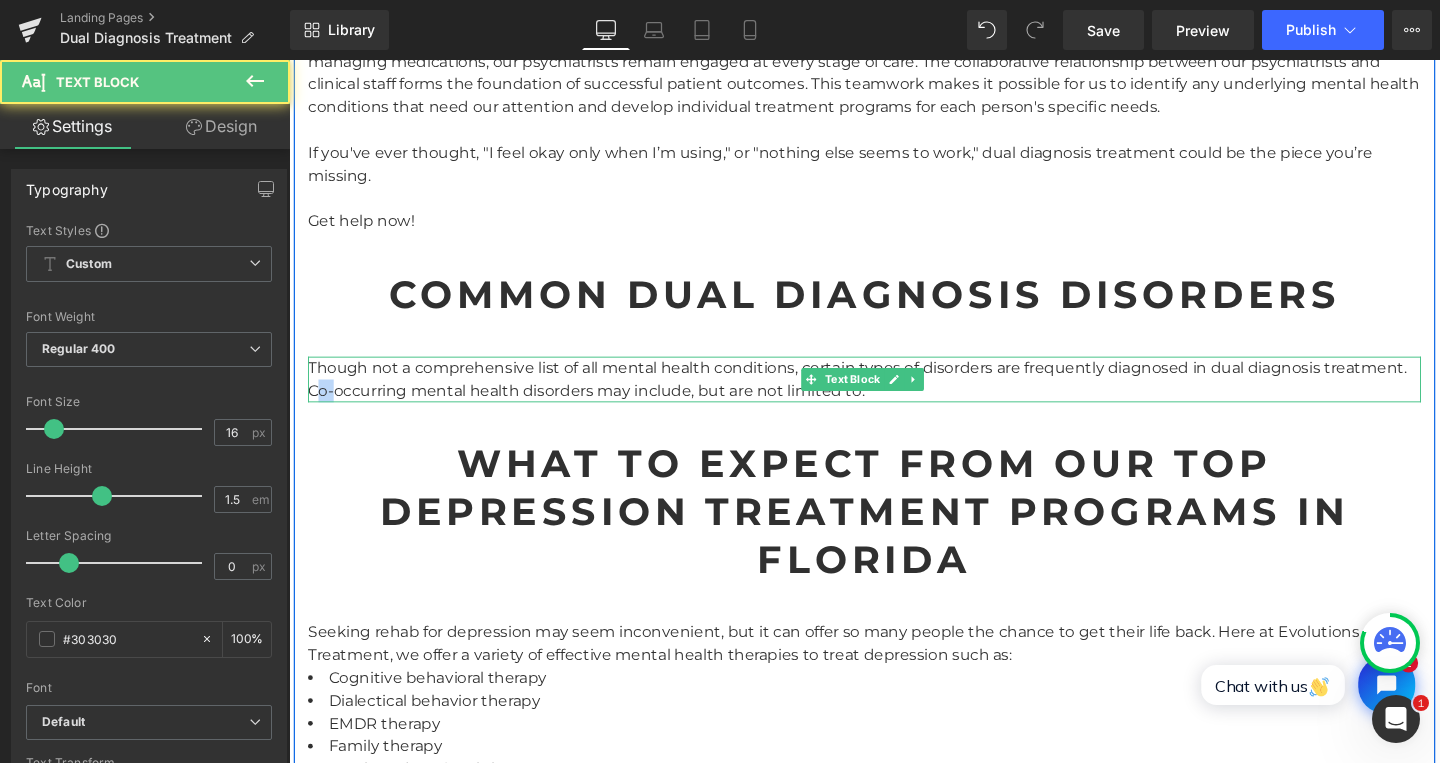 click on "Though not a comprehensive list of all mental health conditions, certain types of disorders are frequently diagnosed in dual diagnosis treatment. Co-occurring mental health disorders may include, but are not limited to:" at bounding box center [894, 396] 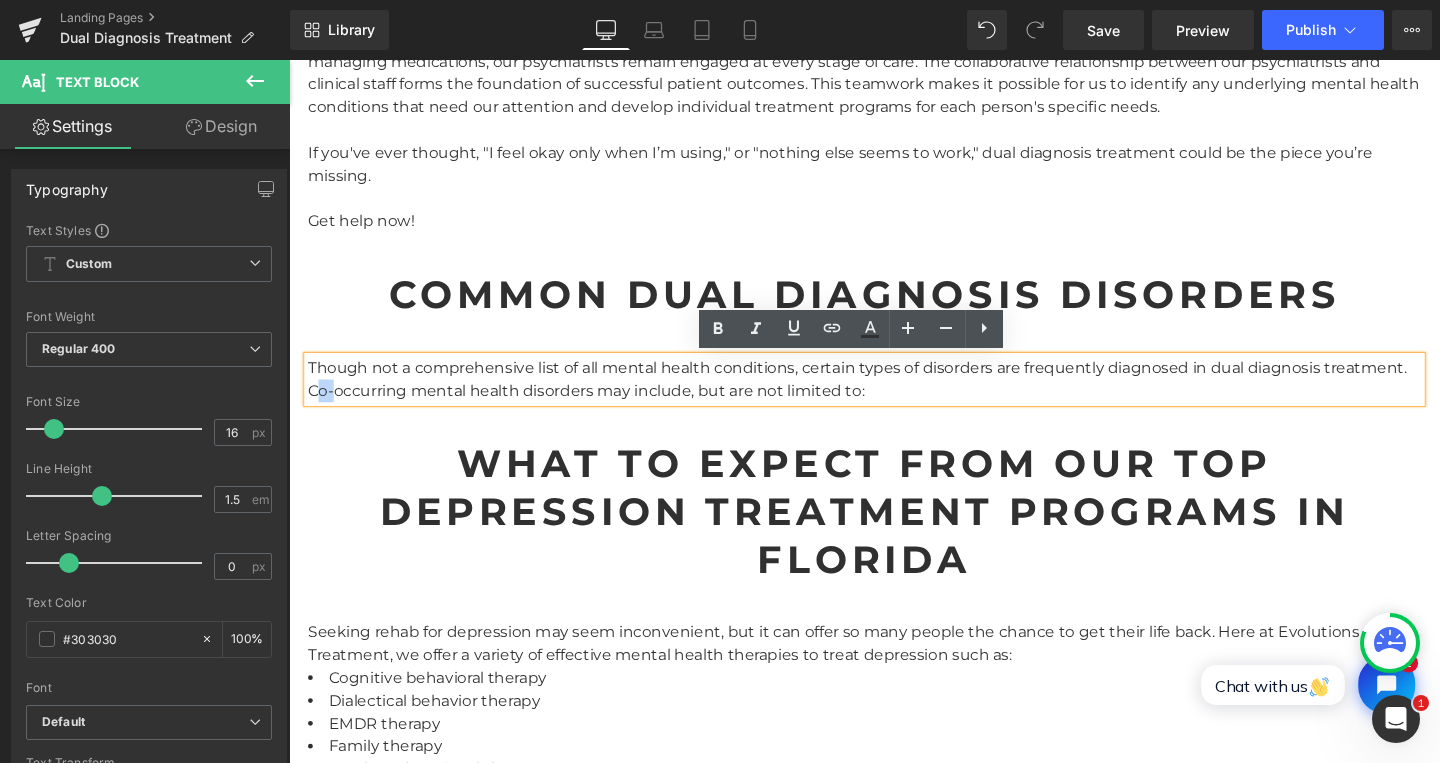 click on "Though not a comprehensive list of all mental health conditions, certain types of disorders are frequently diagnosed in dual diagnosis treatment. Co-occurring mental health disorders may include, but are not limited to:" at bounding box center [894, 396] 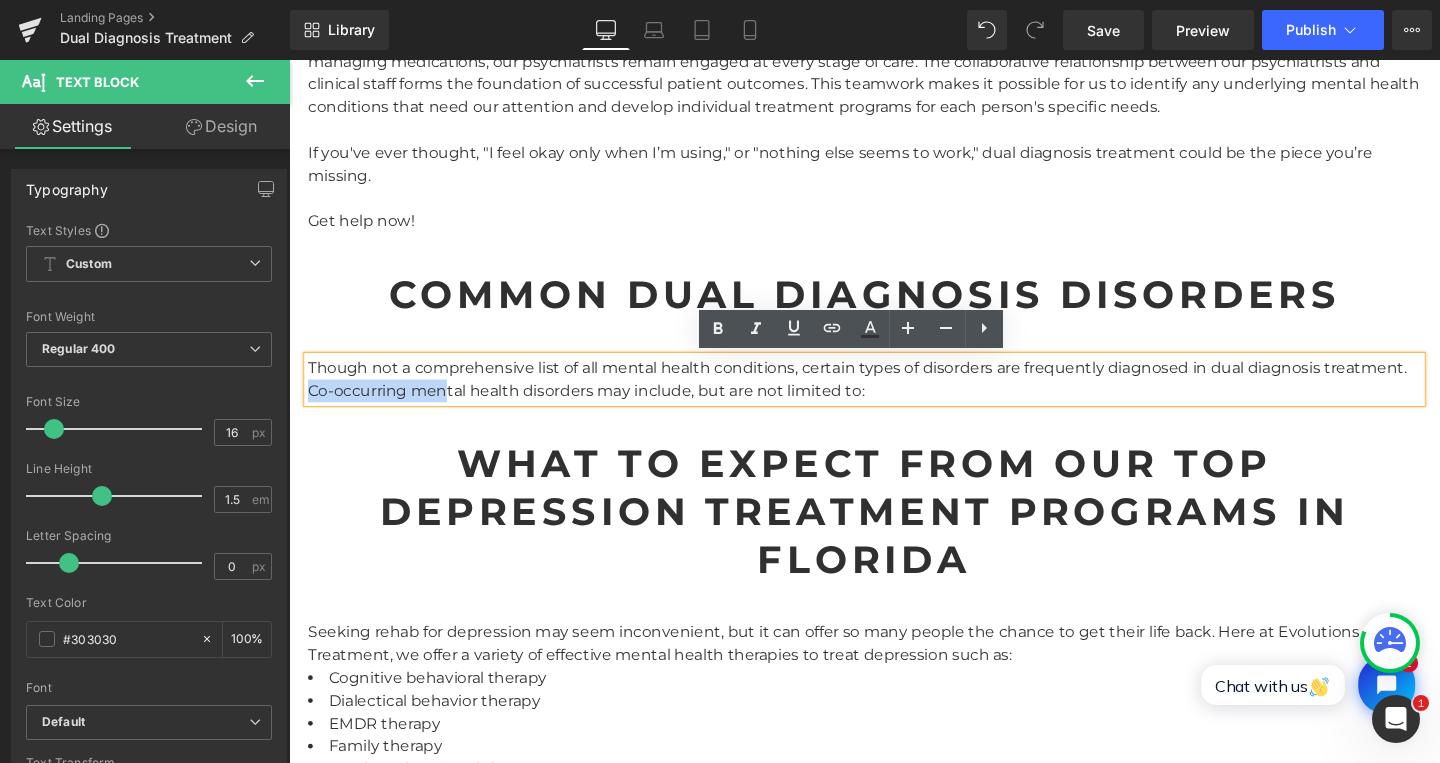 drag, startPoint x: 308, startPoint y: 405, endPoint x: 448, endPoint y: 403, distance: 140.01428 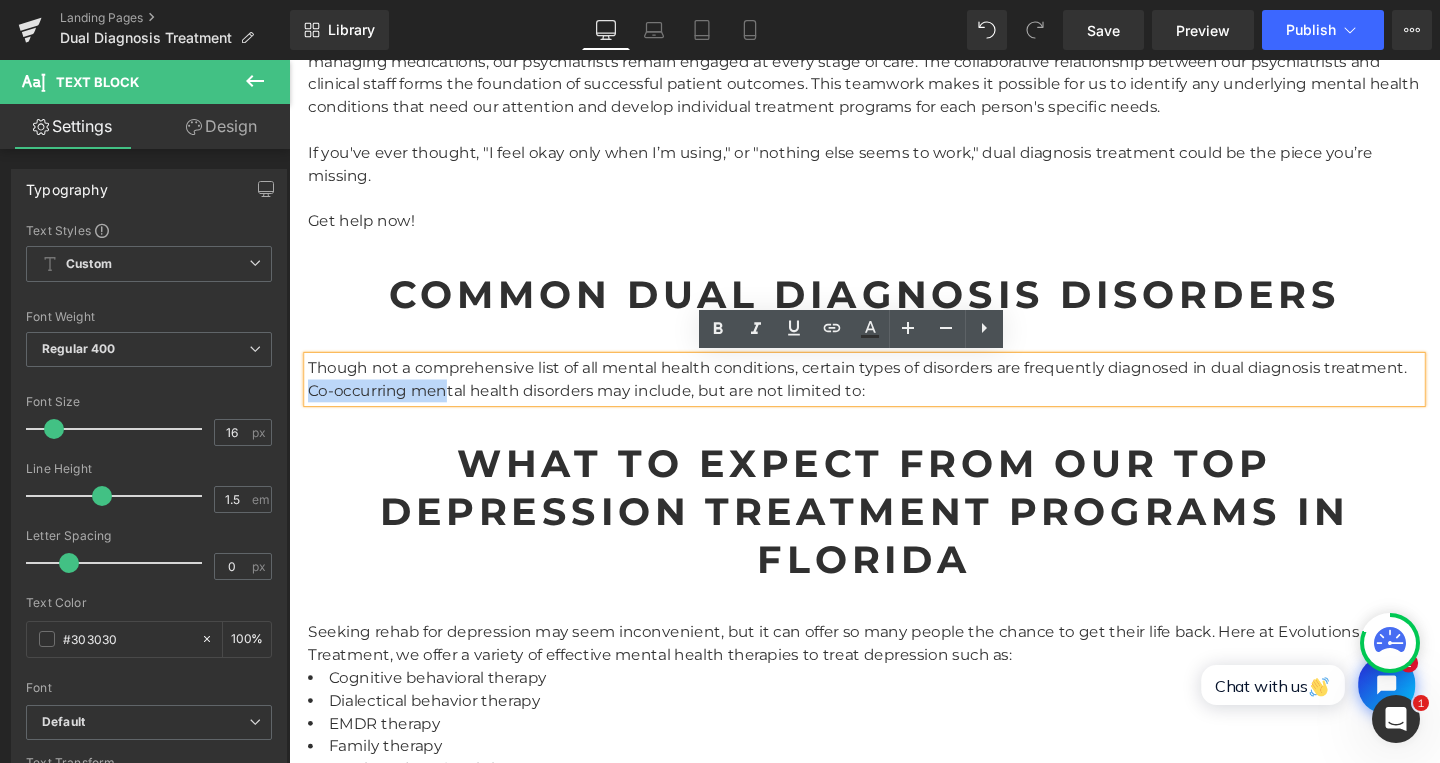 click on "Though not a comprehensive list of all mental health conditions, certain types of disorders are frequently diagnosed in dual diagnosis treatment. Co-occurring mental health disorders may include, but are not limited to:" at bounding box center (894, 396) 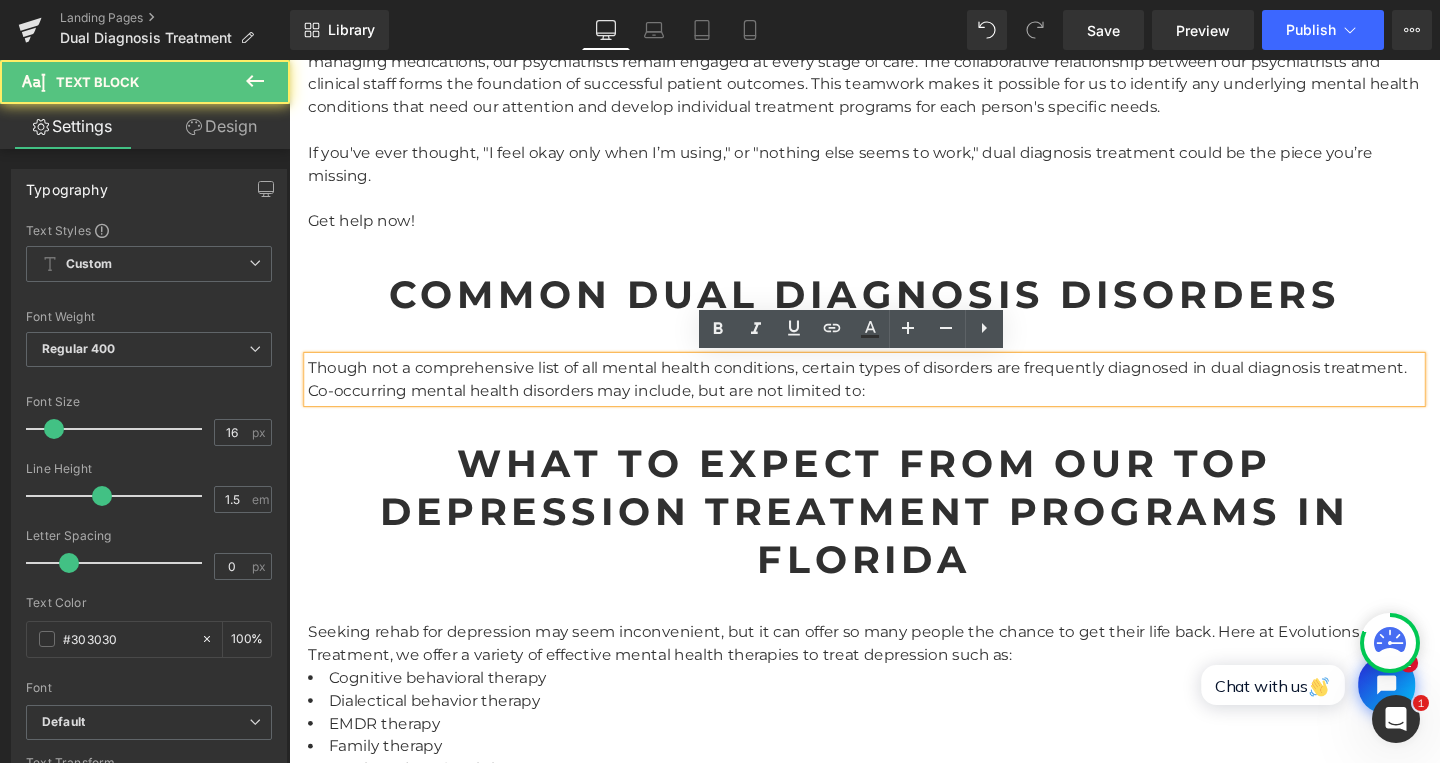 click on "Though not a comprehensive list of all mental health conditions, certain types of disorders are frequently diagnosed in dual diagnosis treatment. Co-occurring mental health disorders may include, but are not limited to:" at bounding box center [894, 396] 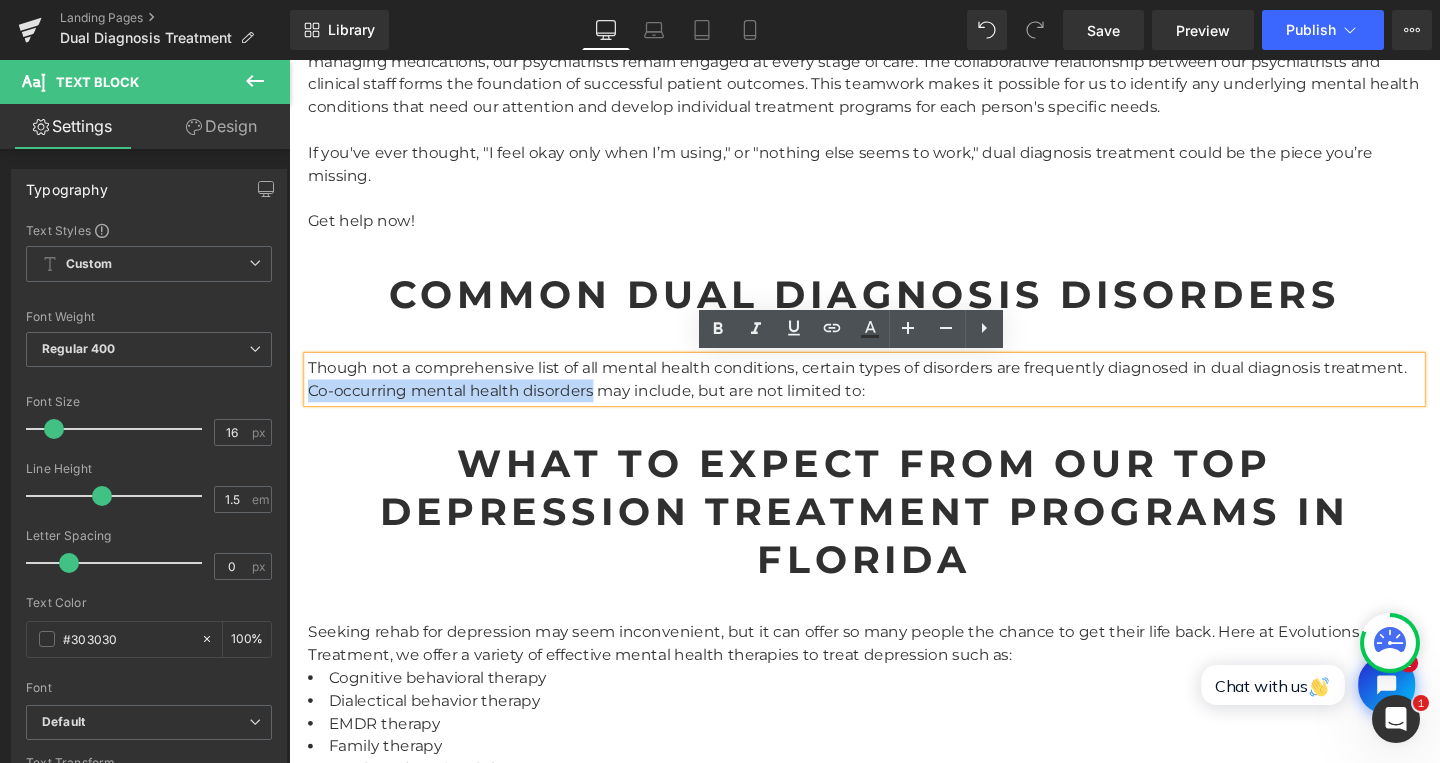 drag, startPoint x: 322, startPoint y: 411, endPoint x: 601, endPoint y: 413, distance: 279.00717 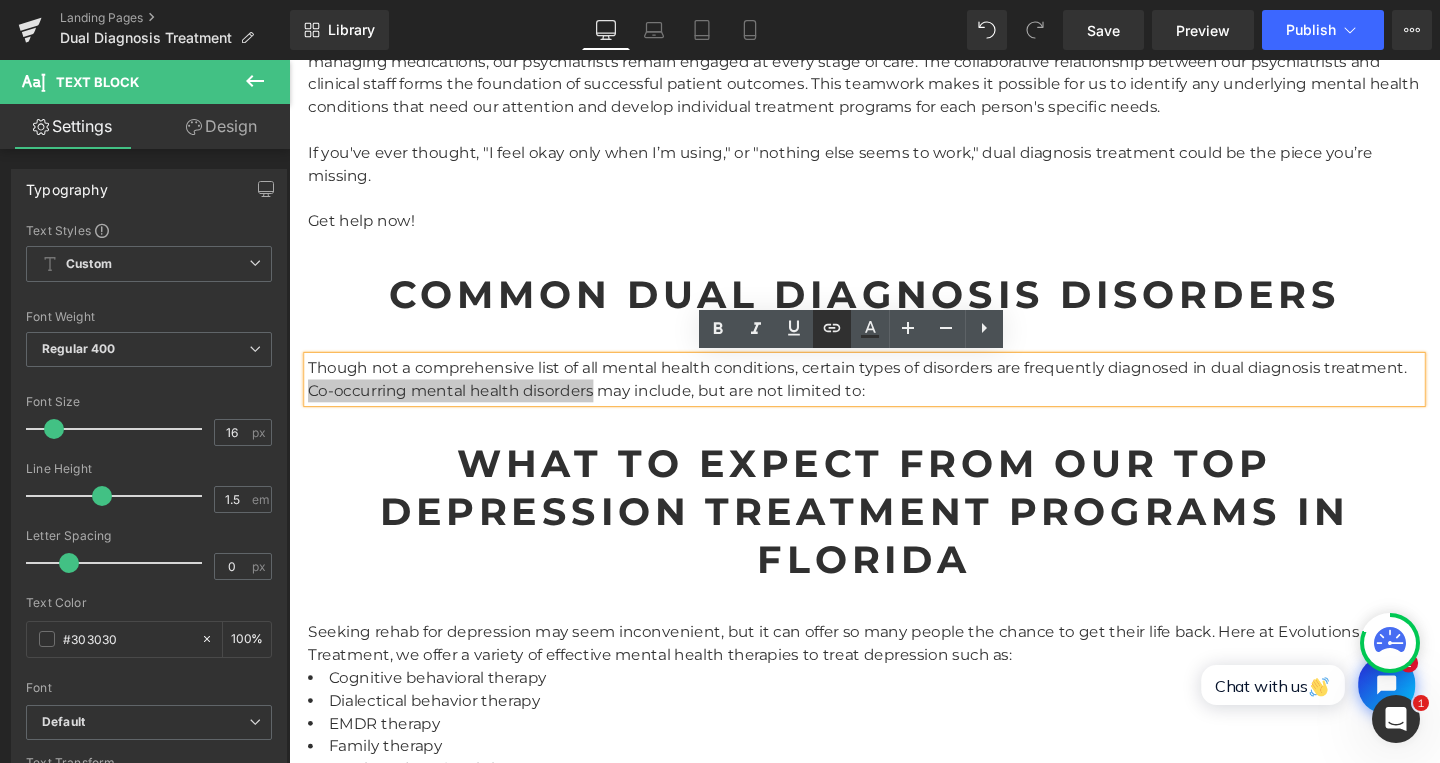 click 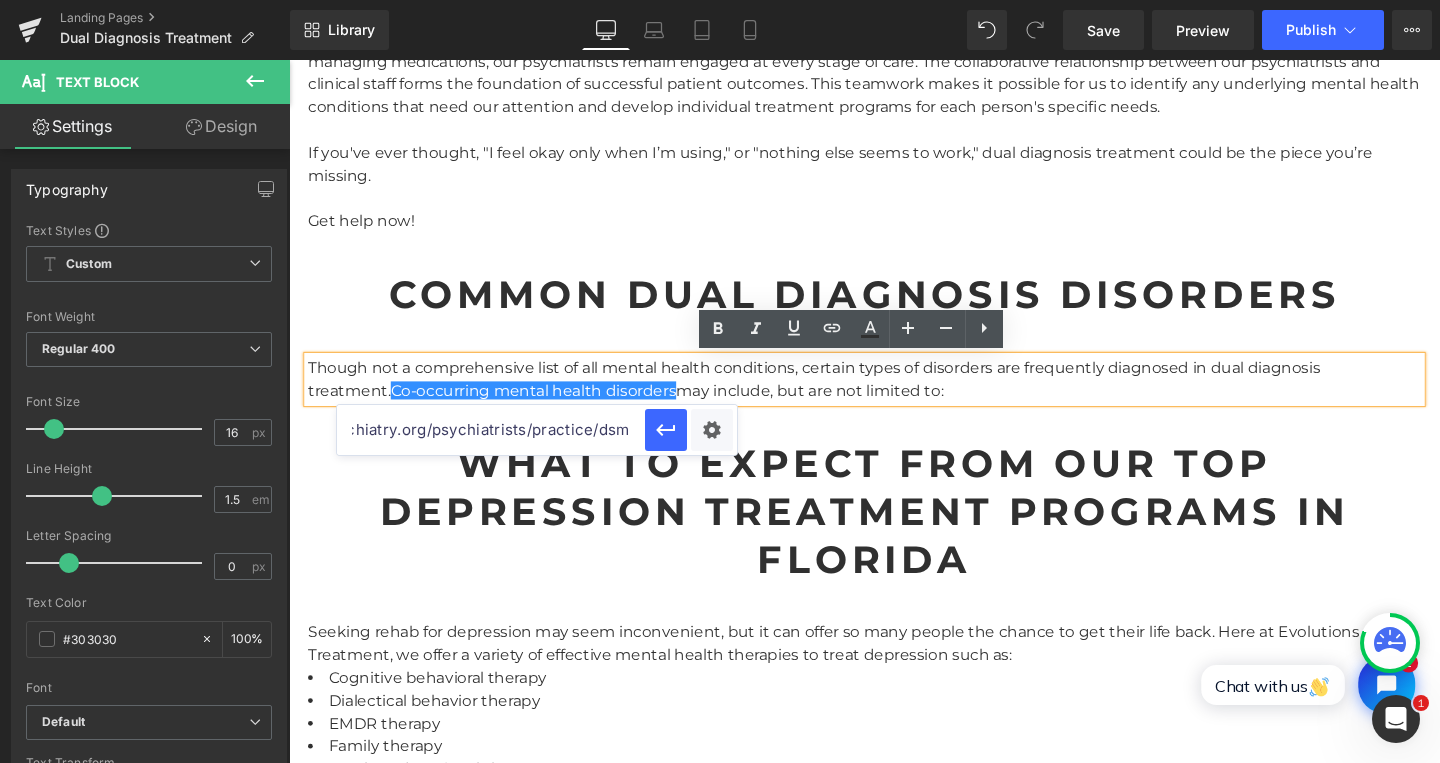 click on "https://www.psychiatry.org/psychiatrists/practice/dsm" at bounding box center (491, 430) 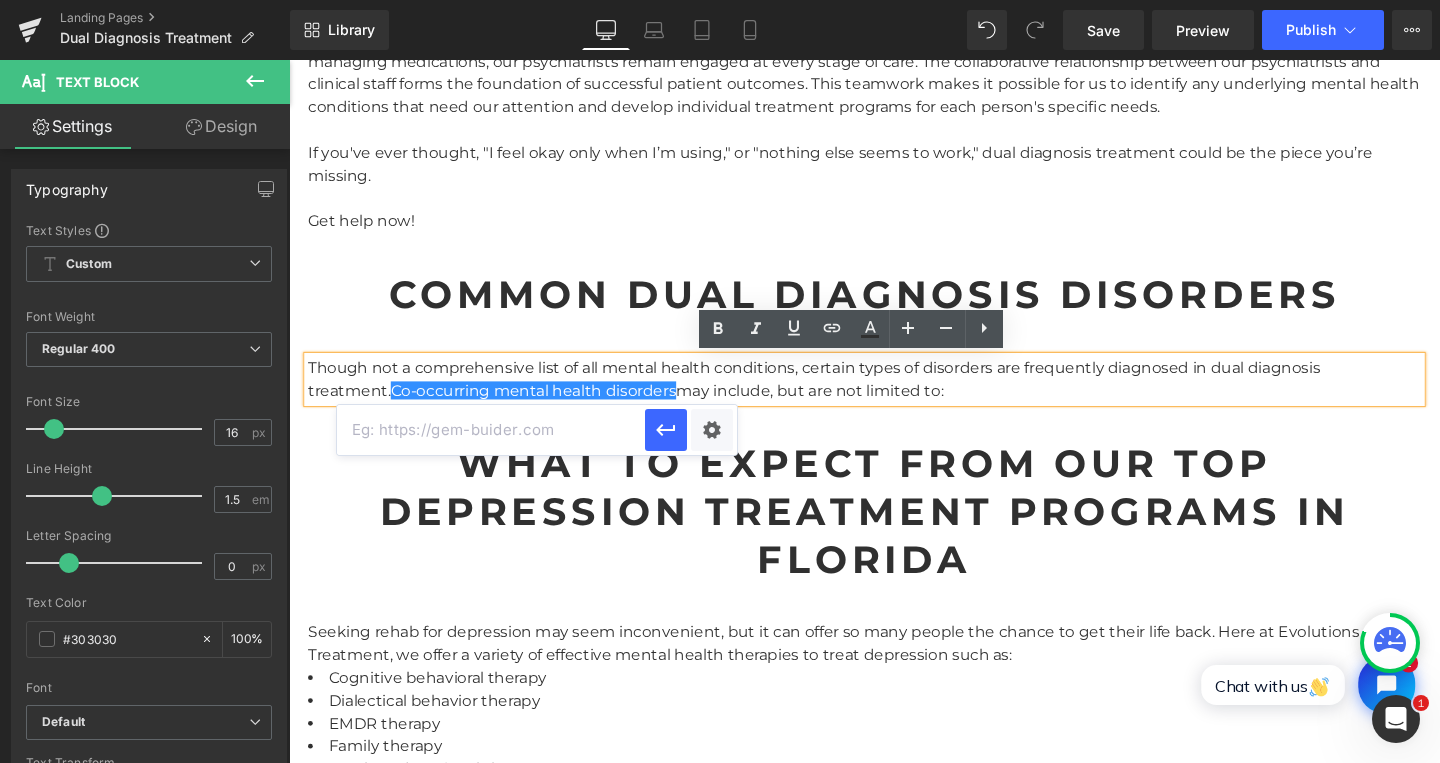 paste on "https://americanaddictioncenters.org/co-occurring-disorders" 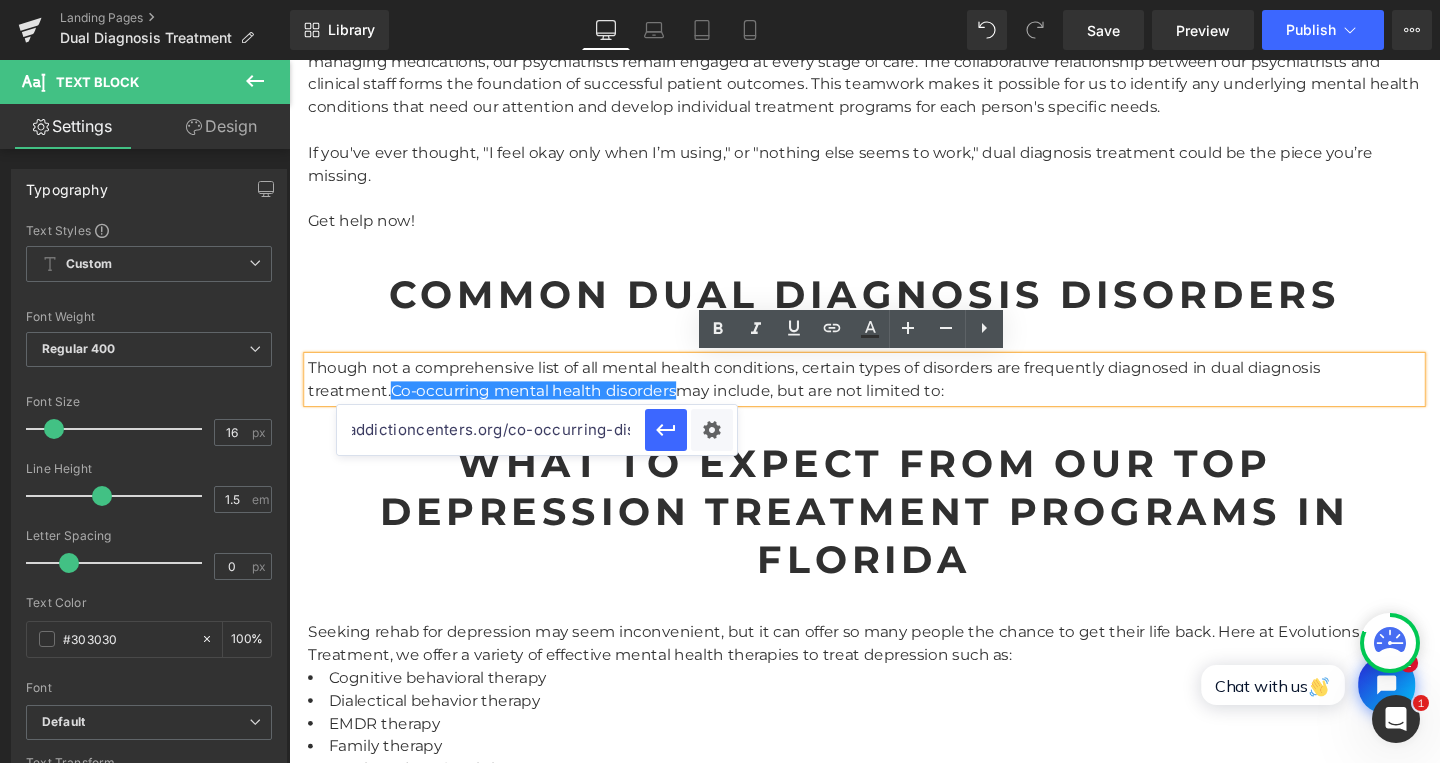 scroll, scrollTop: 0, scrollLeft: 175, axis: horizontal 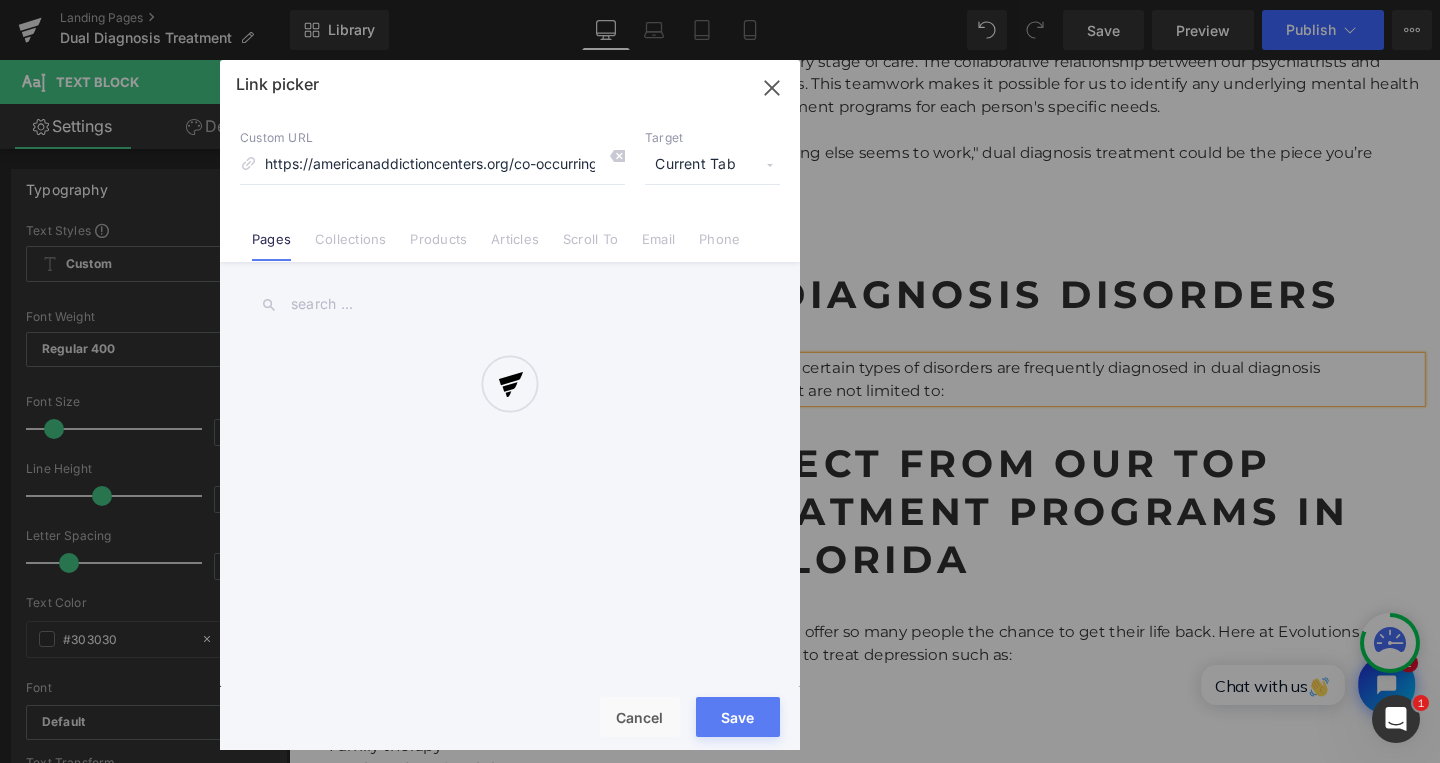 click on "Text Color Highlight Color #333333   Edit or remove link:   Edit   -   Unlink   -   Cancel             https://americanaddictioncenters.org/co-occurring-disorders                                 Link picker Back to Library   Insert           Custom URL   https://americanaddictioncenters.org/co-occurring-disorders                 Target   Current Tab     Current Tab   New Tab                 Pages       Collections       Products       Articles       Scroll To       Email       Phone                                                       Email Address     Subject     Message             Phone Number           Save Cancel" at bounding box center (720, 0) 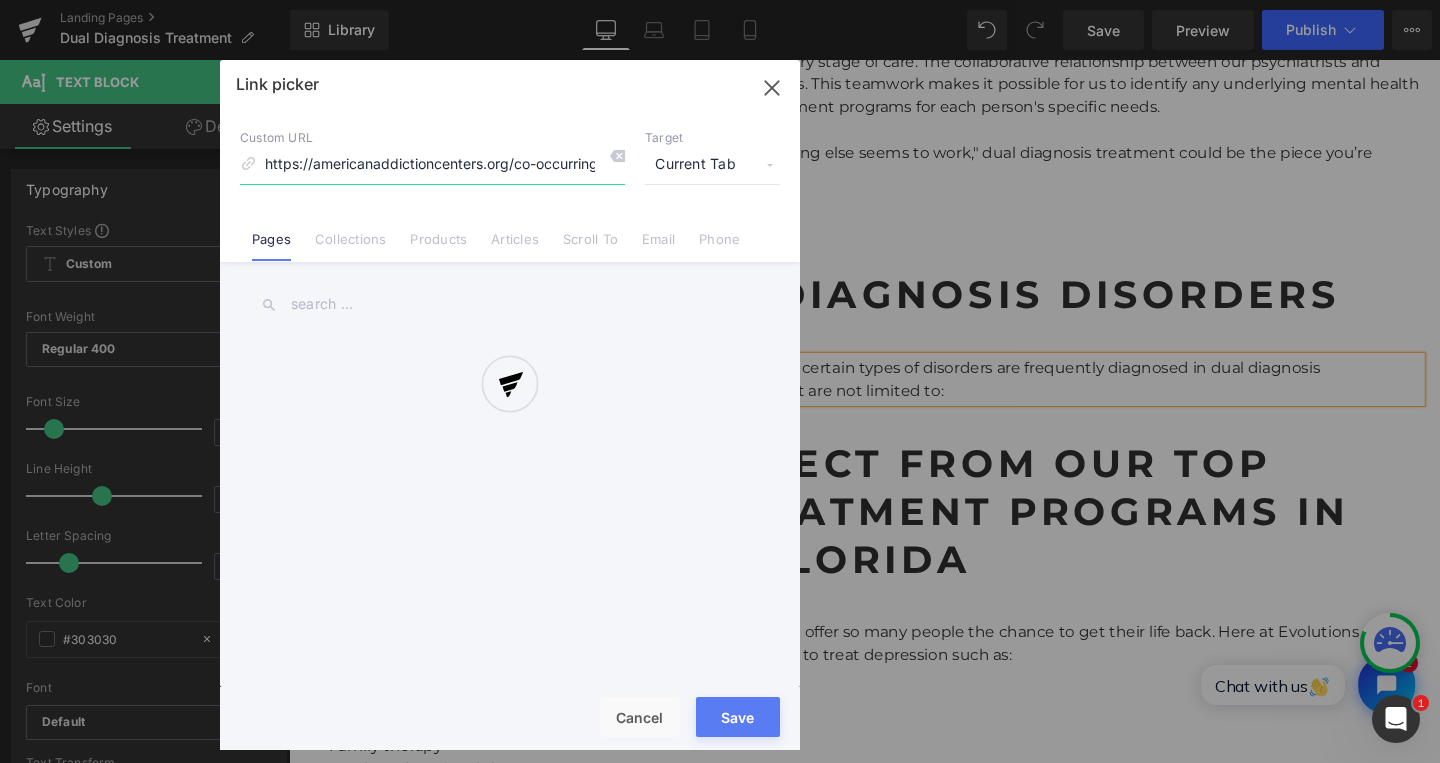 scroll, scrollTop: 0, scrollLeft: 56, axis: horizontal 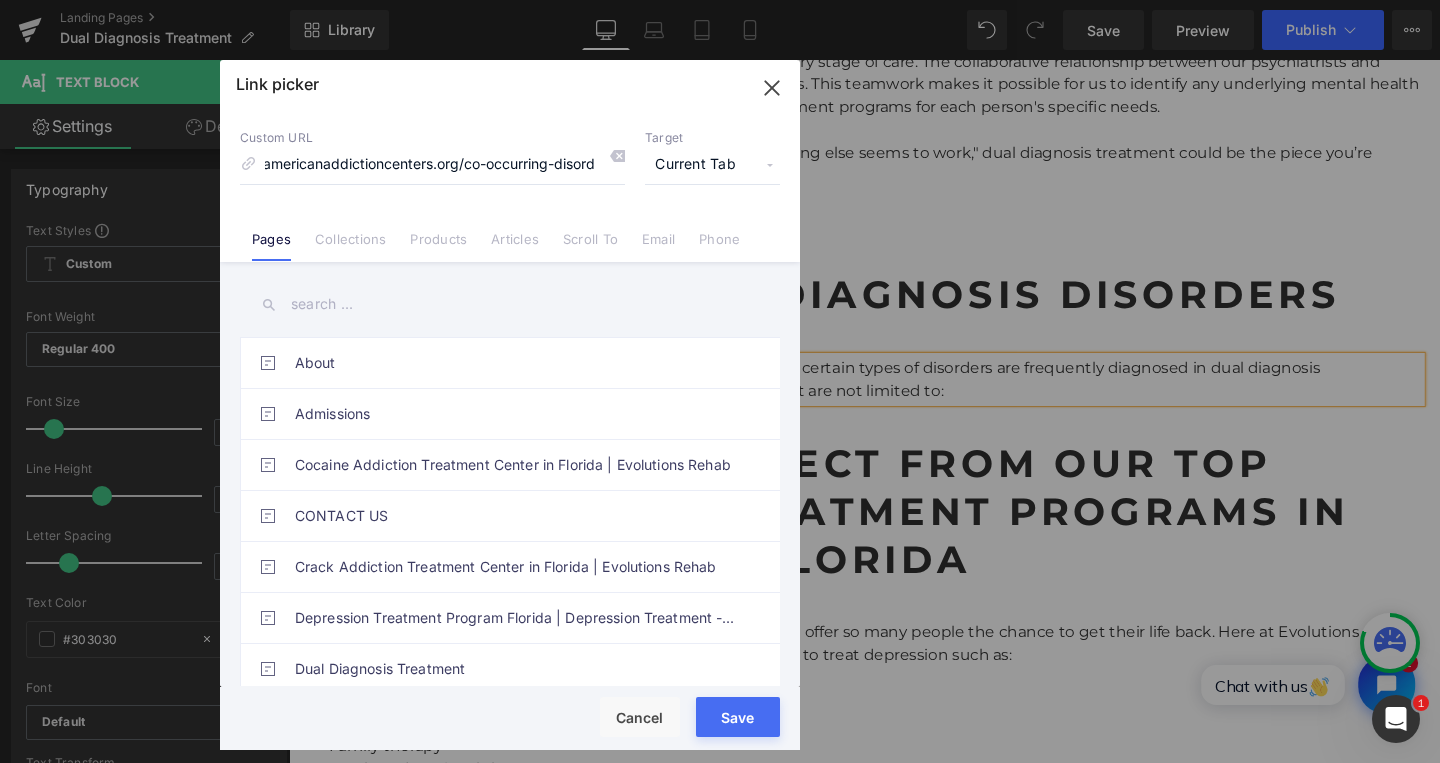 click on "Current Tab" at bounding box center (712, 165) 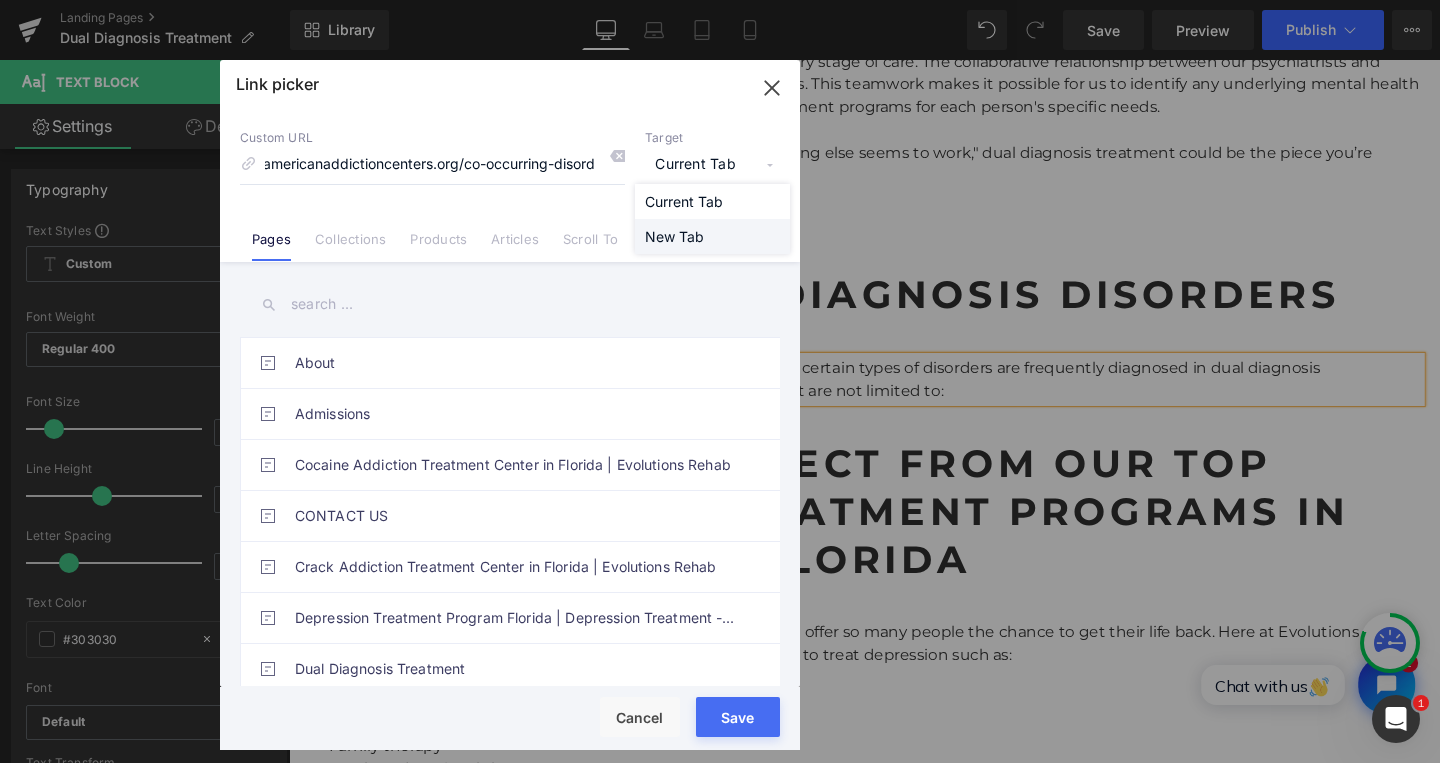 click on "New Tab" at bounding box center [712, 236] 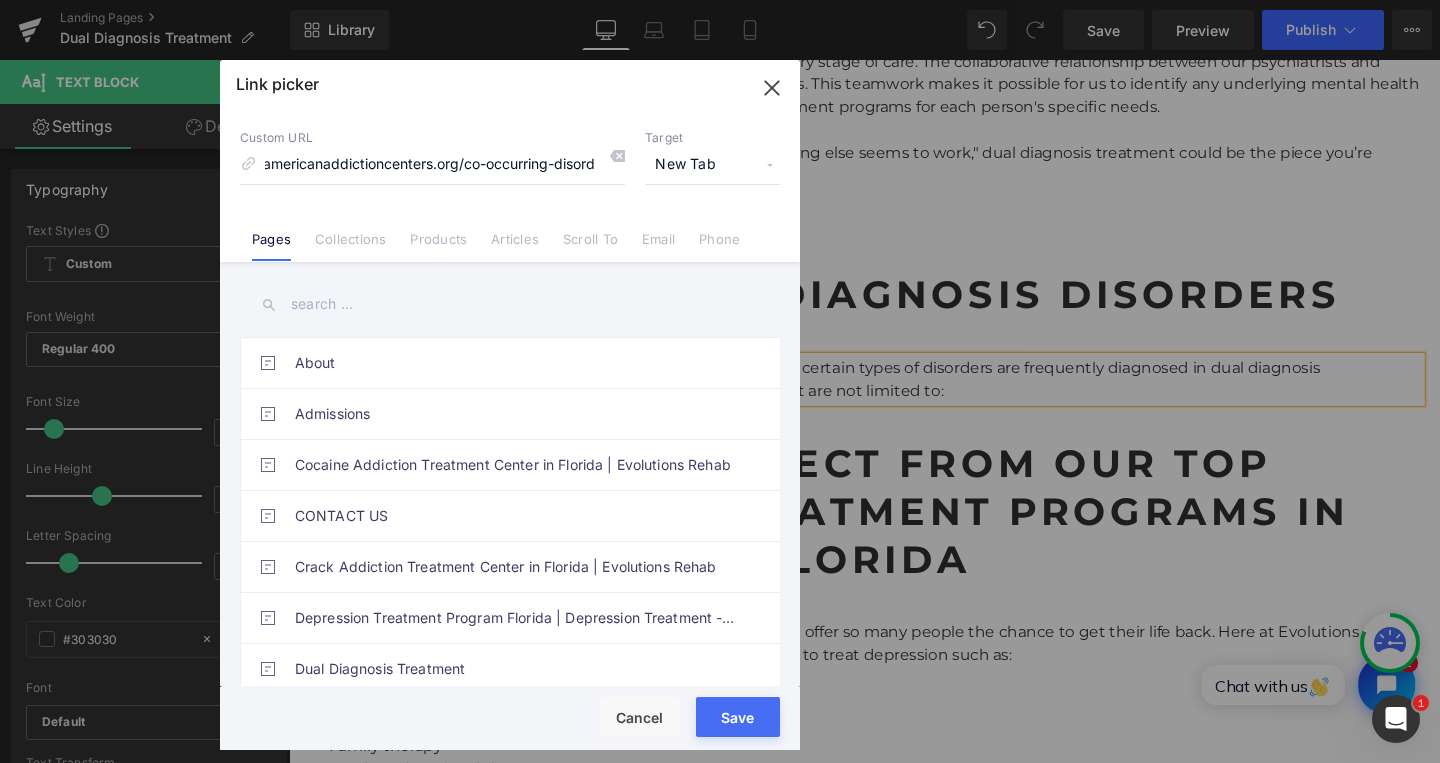 click on "Save" at bounding box center (738, 717) 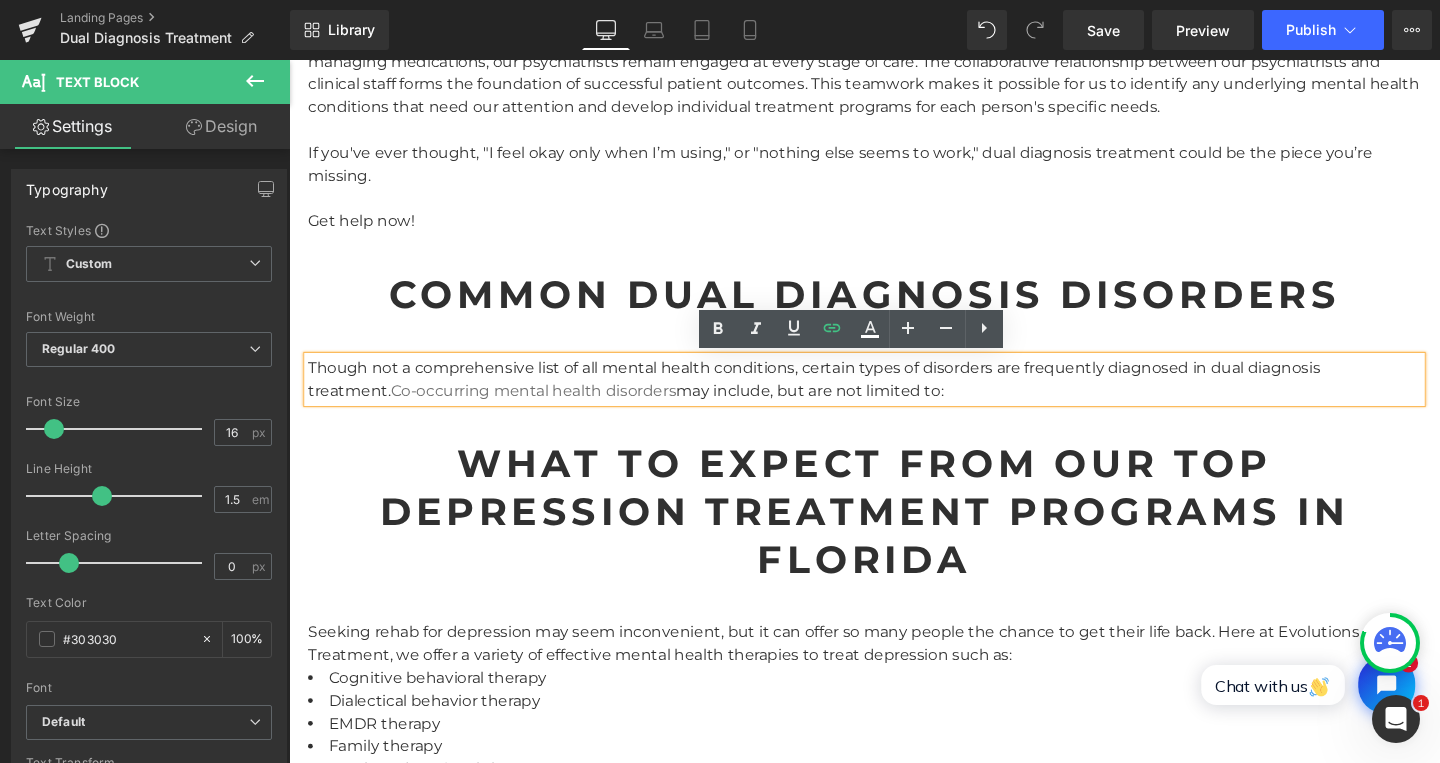 click on "Though not a comprehensive list of all mental health conditions, certain types of disorders are frequently diagnosed in dual diagnosis treatment.  Co-occurring mental health disorders  may include, but are not limited to:" at bounding box center [894, 396] 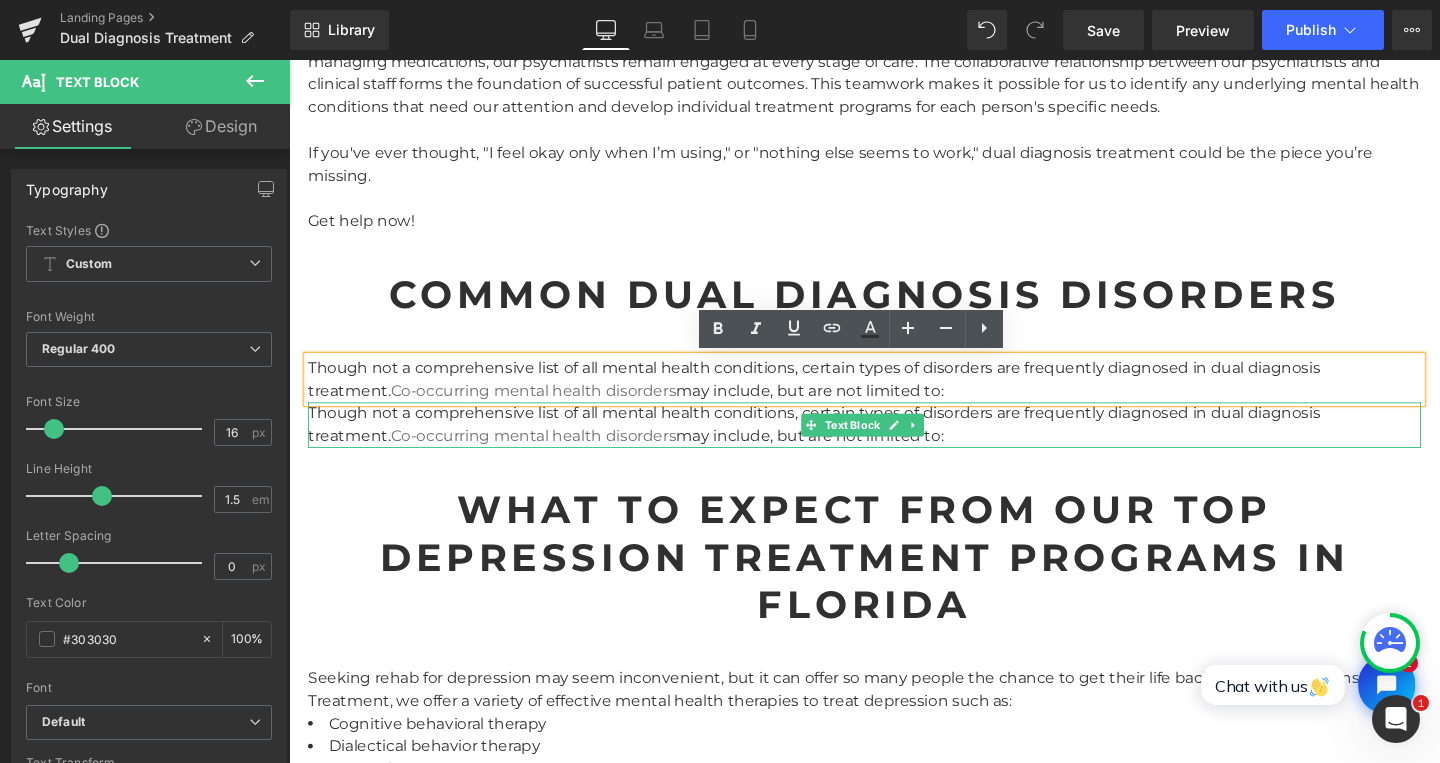 click on "Though not a comprehensive list of all mental health conditions, certain types of disorders are frequently diagnosed in dual diagnosis treatment.  Co-occurring mental health disorders  may include, but are not limited to:" at bounding box center [894, 444] 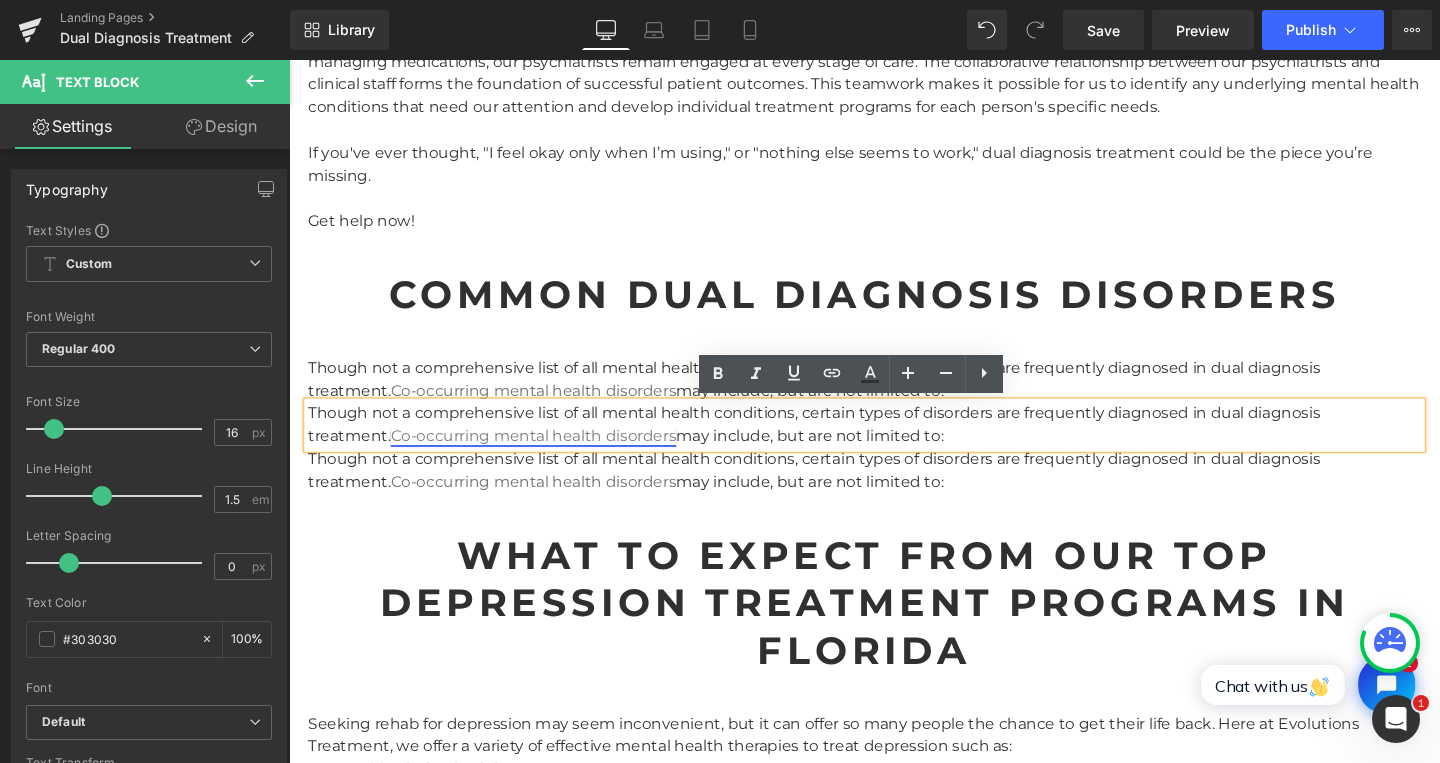 click on "Co-occurring mental health disorders" at bounding box center (546, 455) 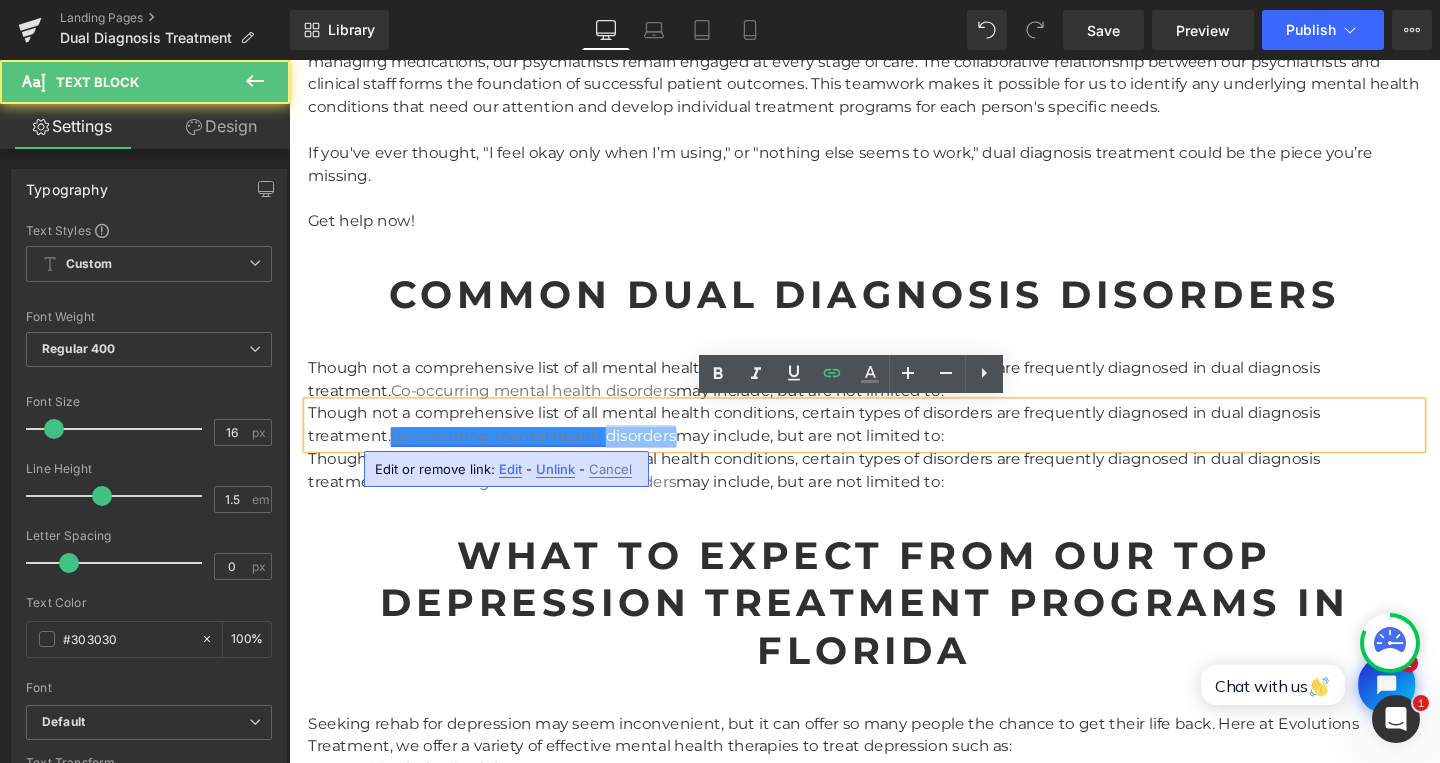 click on "Co-occurring mental health disorders" at bounding box center (546, 455) 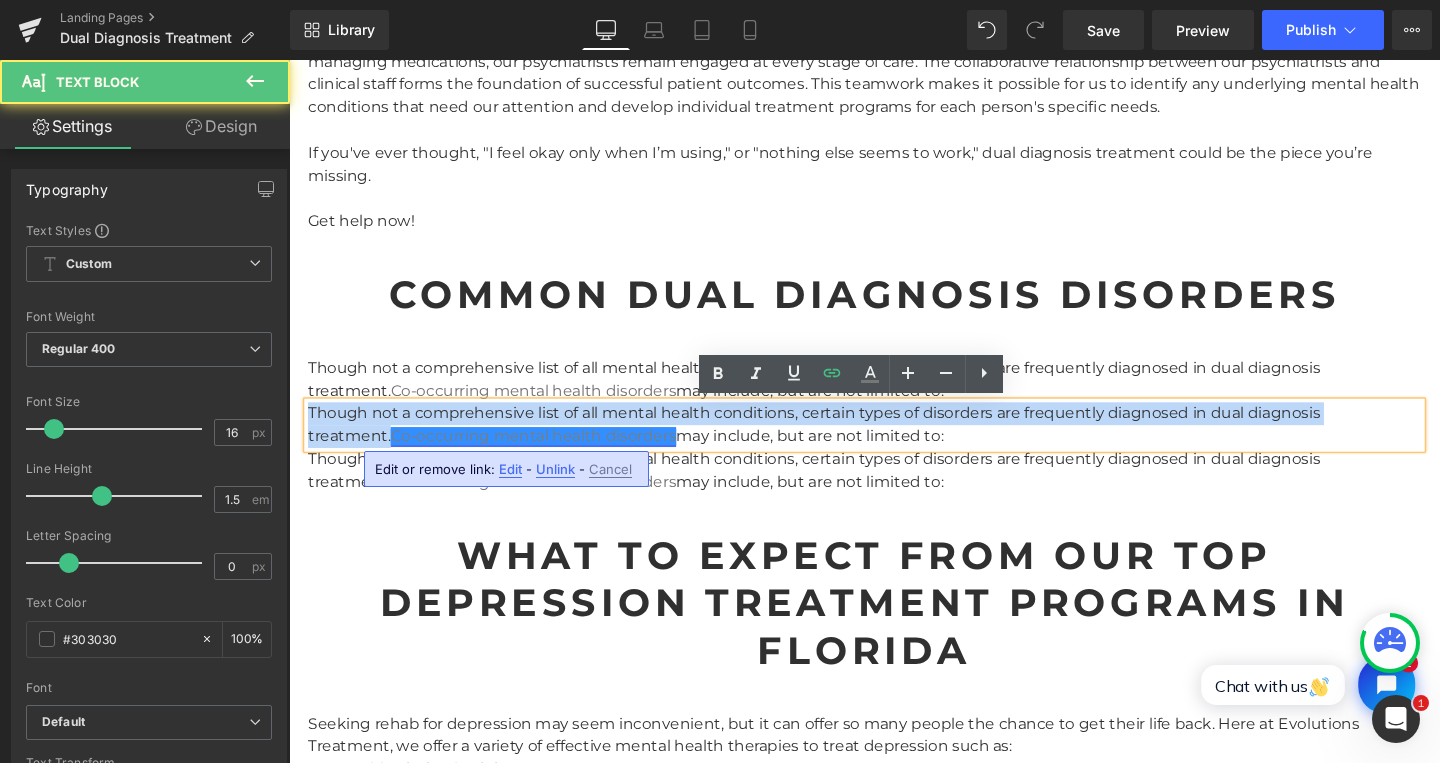 click on "Co-occurring mental health disorders" at bounding box center (546, 455) 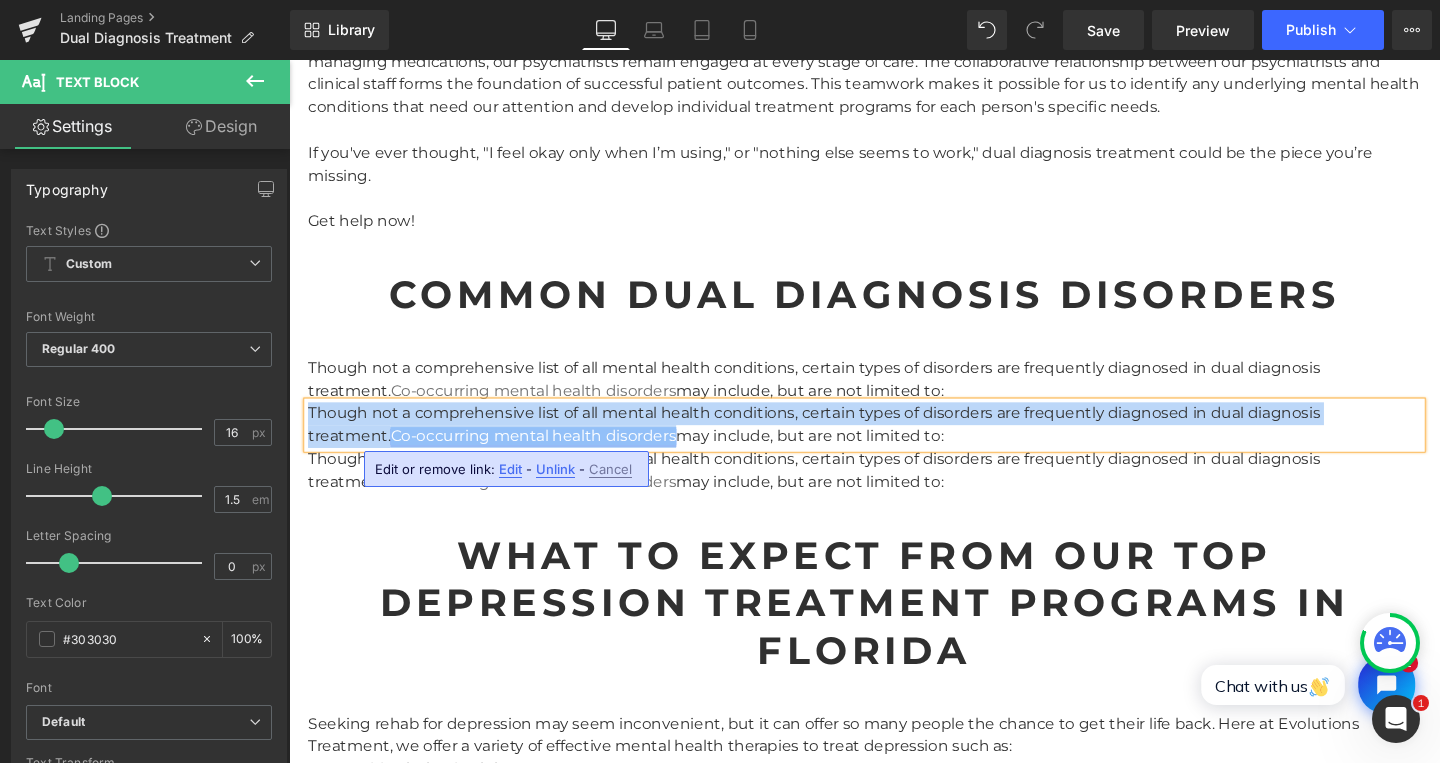 type 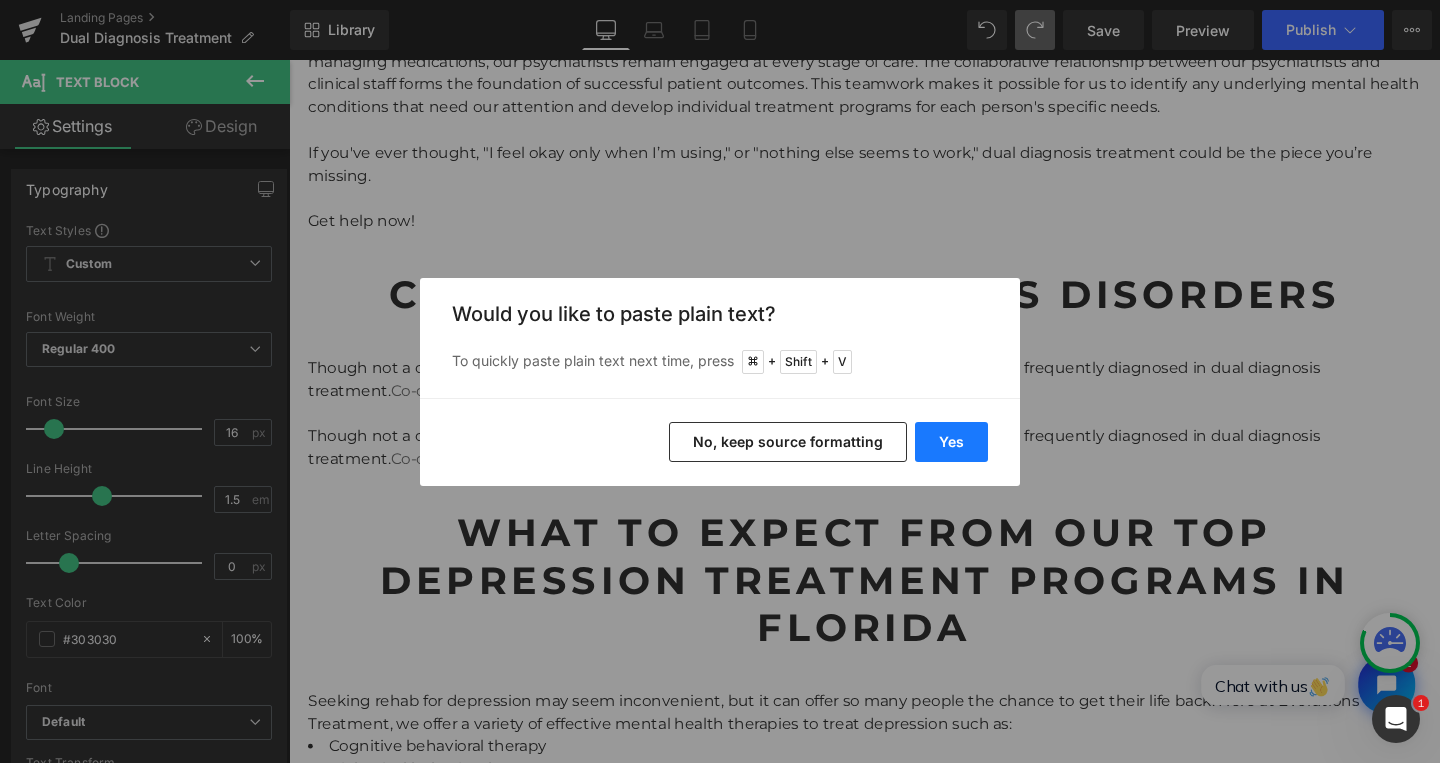 drag, startPoint x: 936, startPoint y: 445, endPoint x: 680, endPoint y: 404, distance: 259.26242 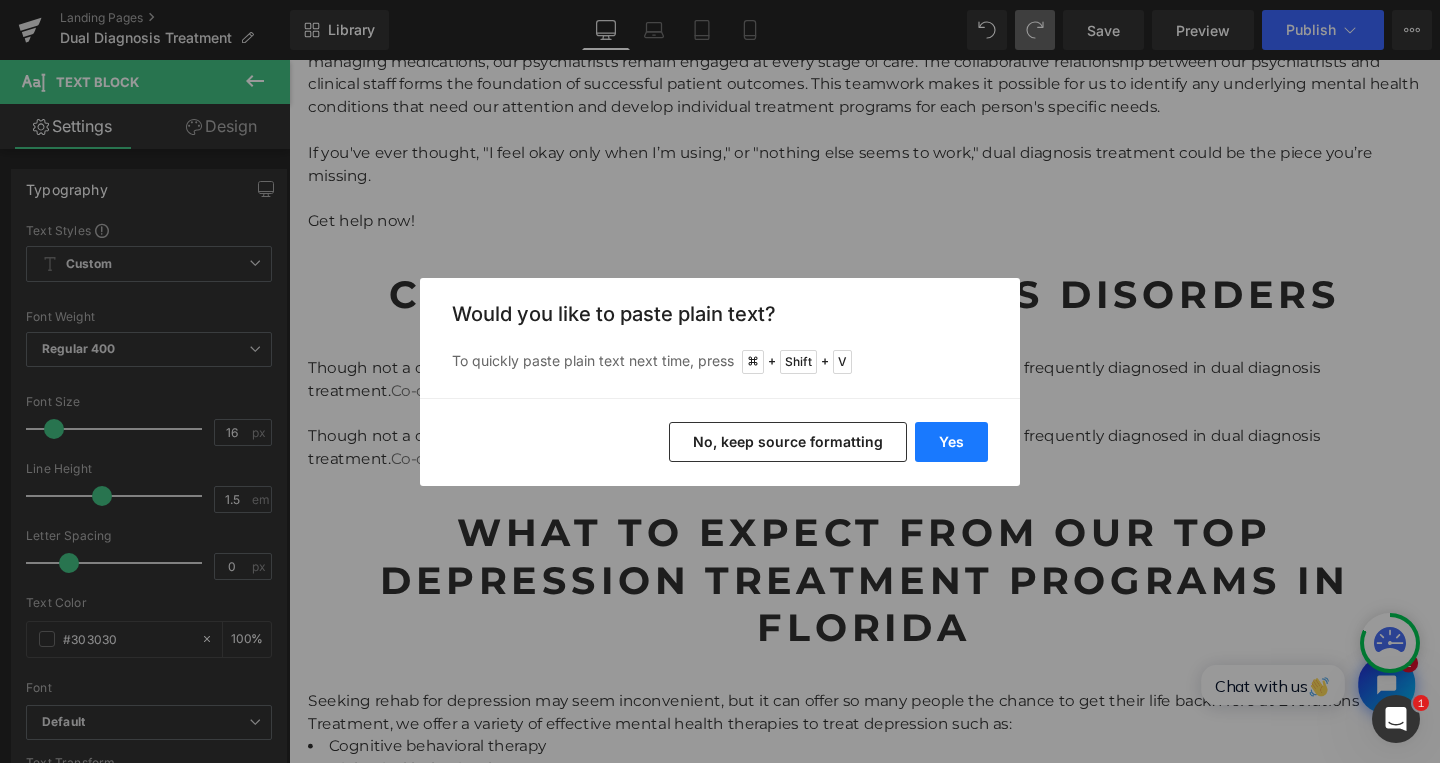 click on "Yes" at bounding box center [951, 442] 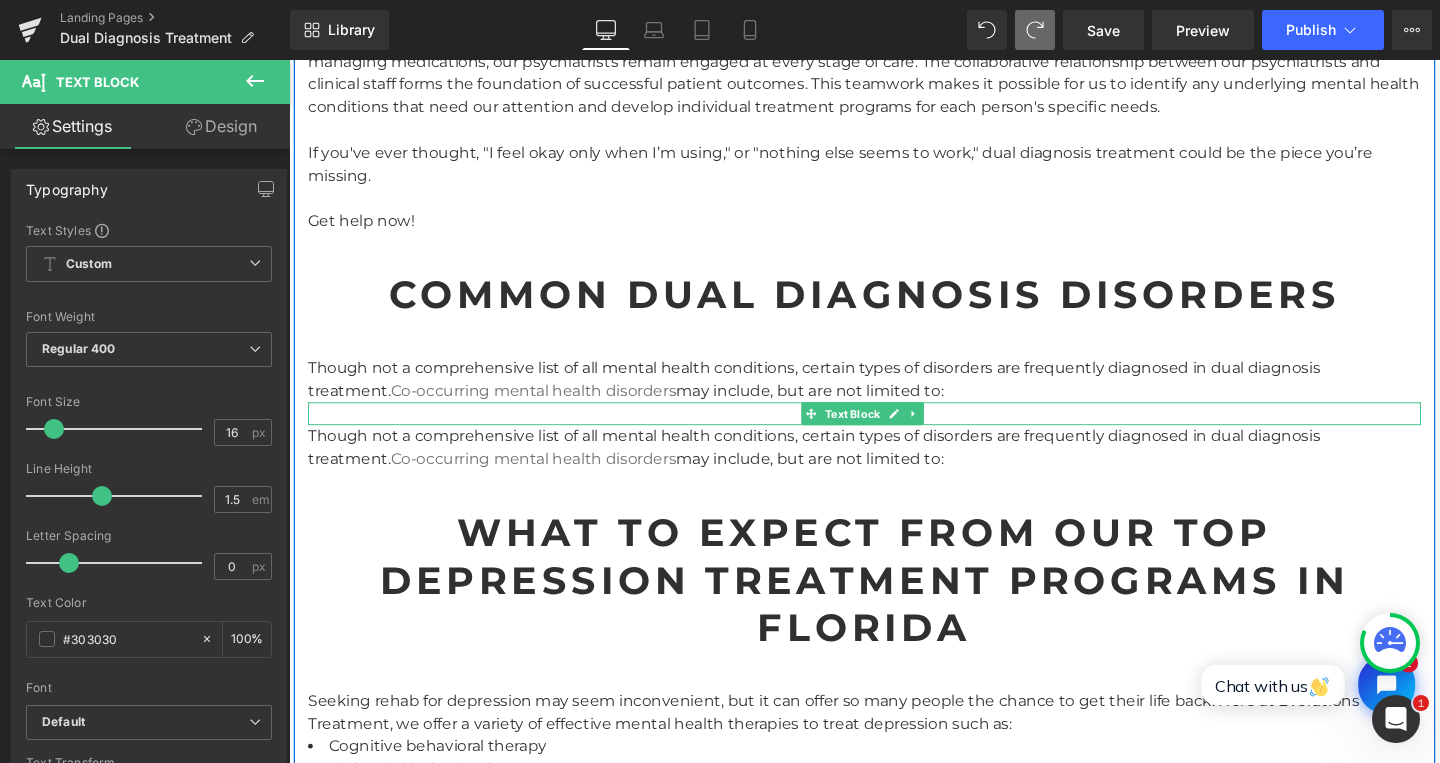 click at bounding box center (894, 432) 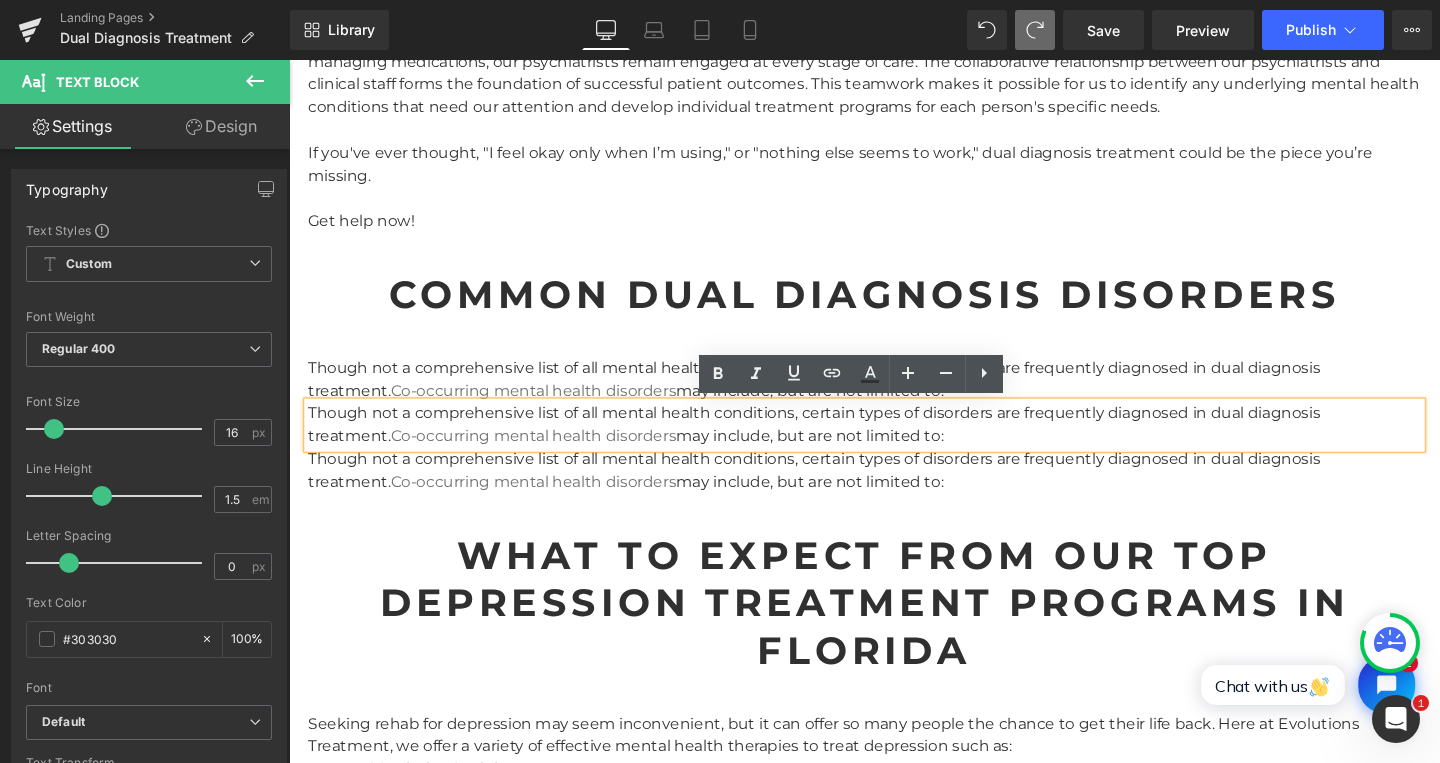 click on "Though not a comprehensive list of all mental health conditions, certain types of disorders are frequently diagnosed in dual diagnosis treatment.  Co-occurring mental health disorders  may include, but are not limited to:" at bounding box center (894, 444) 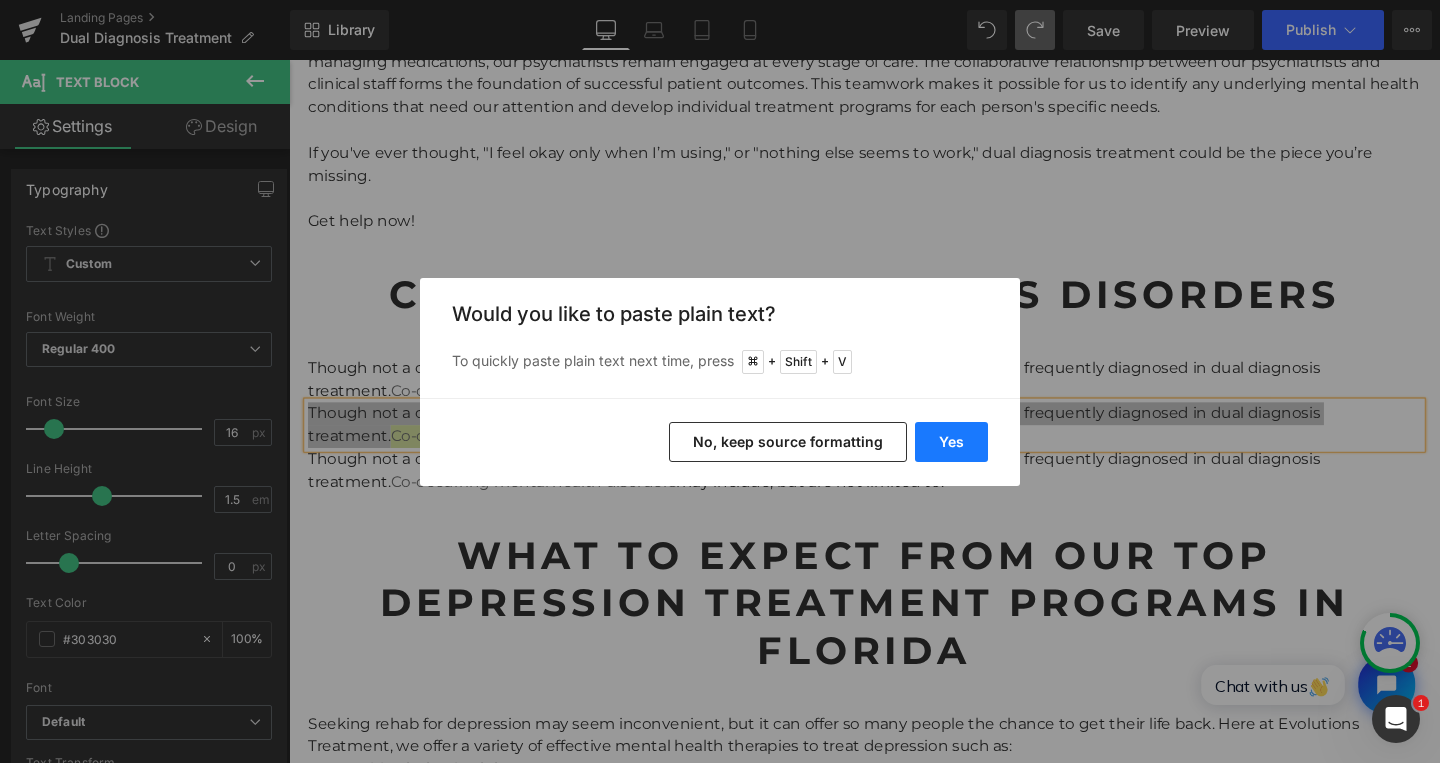 click on "Yes" at bounding box center (951, 442) 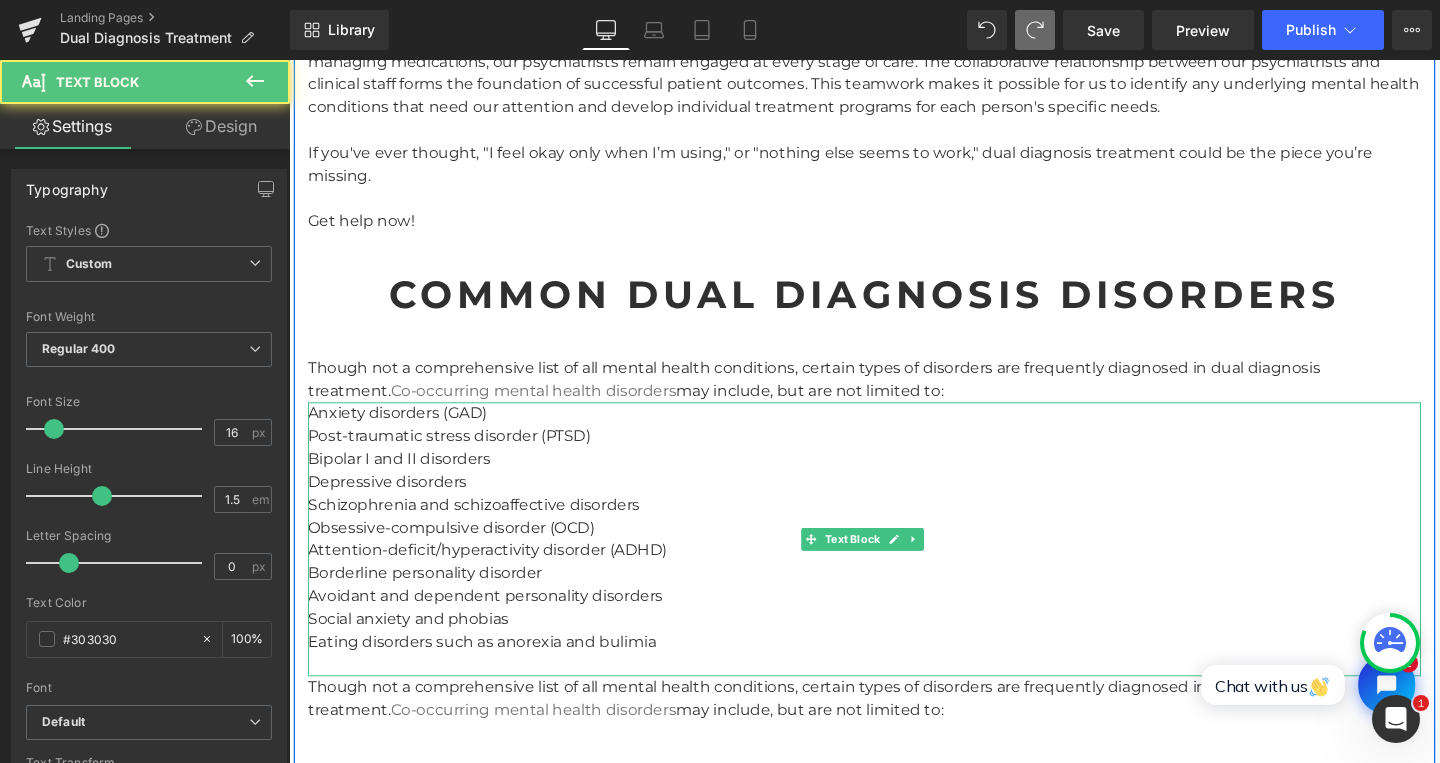 click on "Anxiety disorders (GAD) Post-traumatic stress disorder (PTSD) Bipolar I and II disorders Depressive disorders Schizophrenia and schizoaffective disorders Obsessive-compulsive disorder (OCD) Attention-deficit/hyperactivity disorder (ADHD) Borderline personality disorder Avoidant and dependent personality disorders Social anxiety and phobias Eating disorders such as anorexia and bulimia" at bounding box center (894, 564) 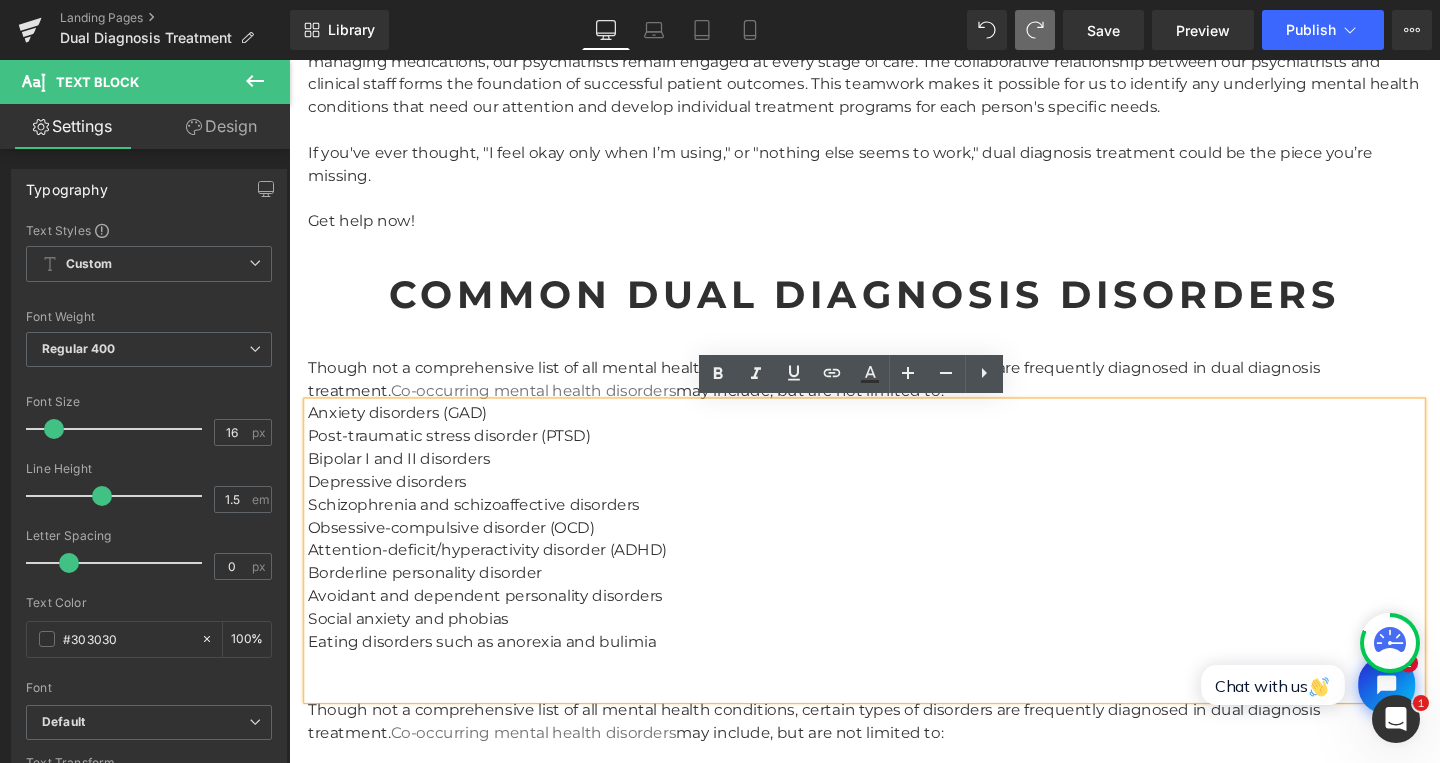 click on "Anxiety disorders (GAD) Post-traumatic stress disorder (PTSD) Bipolar I and II disorders Depressive disorders Schizophrenia and schizoaffective disorders Obsessive-compulsive disorder (OCD) Attention-deficit/hyperactivity disorder (ADHD) Borderline personality disorder Avoidant and dependent personality disorders Social anxiety and phobias Eating disorders such as anorexia and bulimia" at bounding box center (894, 576) 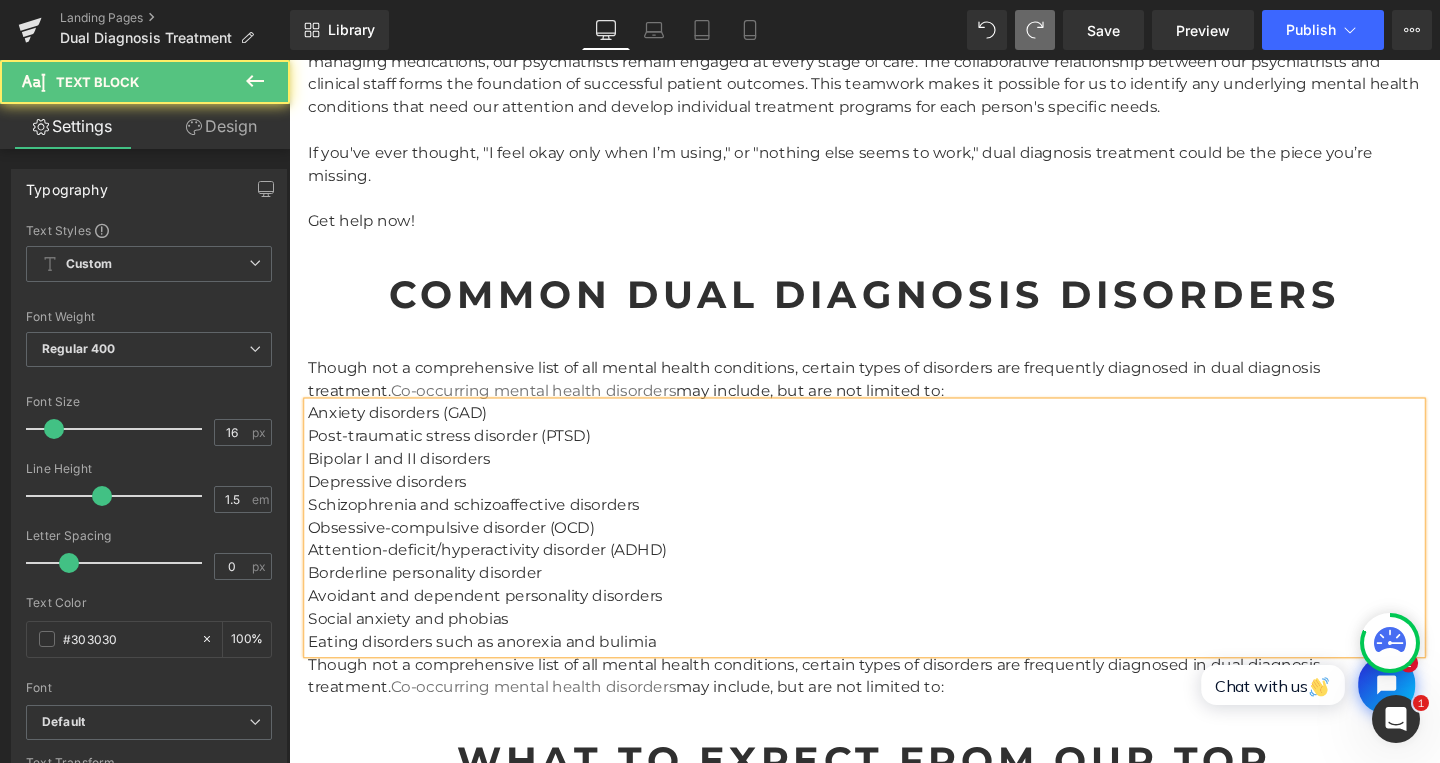 click on "Anxiety disorders (GAD) Post-traumatic stress disorder (PTSD) Bipolar I and II disorders Depressive disorders Schizophrenia and schizoaffective disorders Obsessive-compulsive disorder (OCD) Attention-deficit/hyperactivity disorder (ADHD) Borderline personality disorder Avoidant and dependent personality disorders Social anxiety and phobias Eating disorders such as anorexia and bulimia" at bounding box center (894, 552) 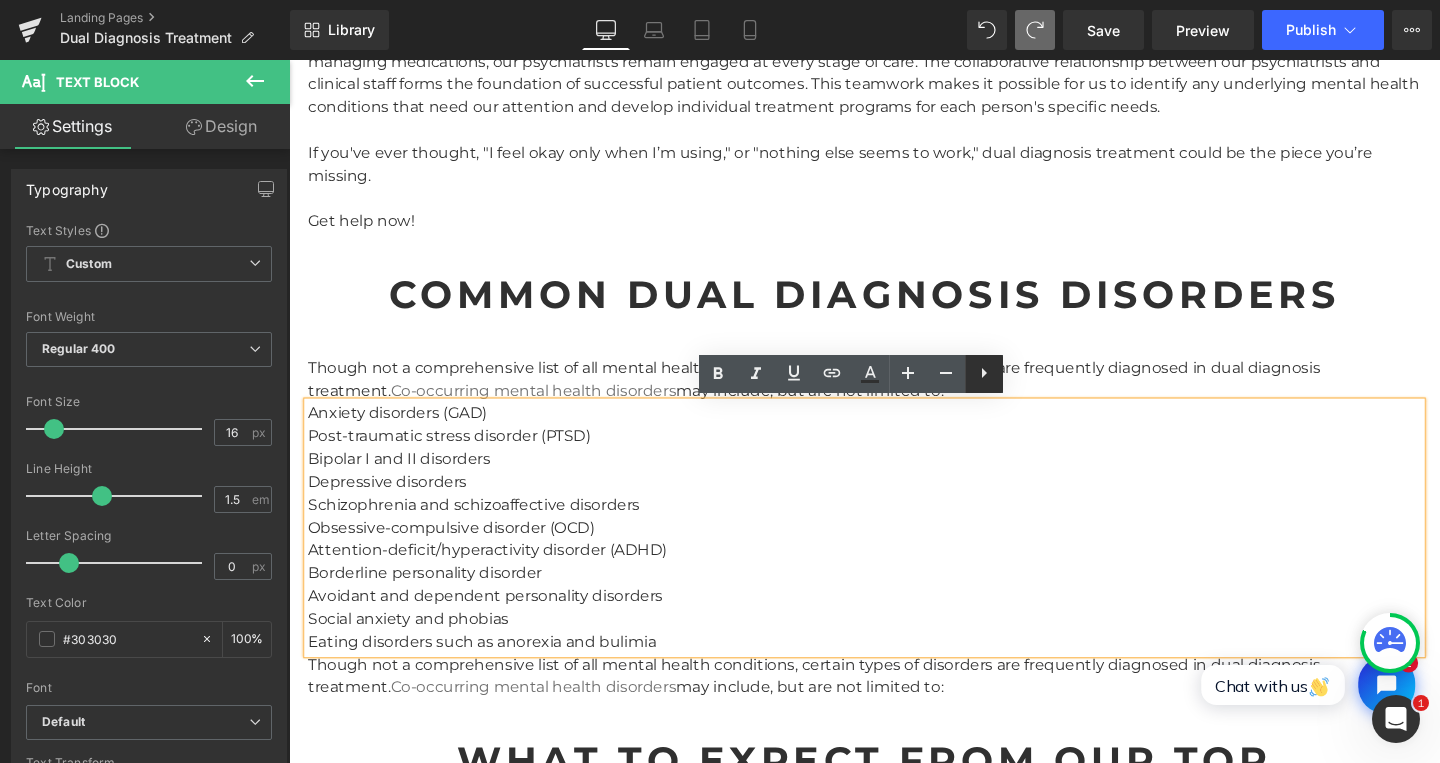click 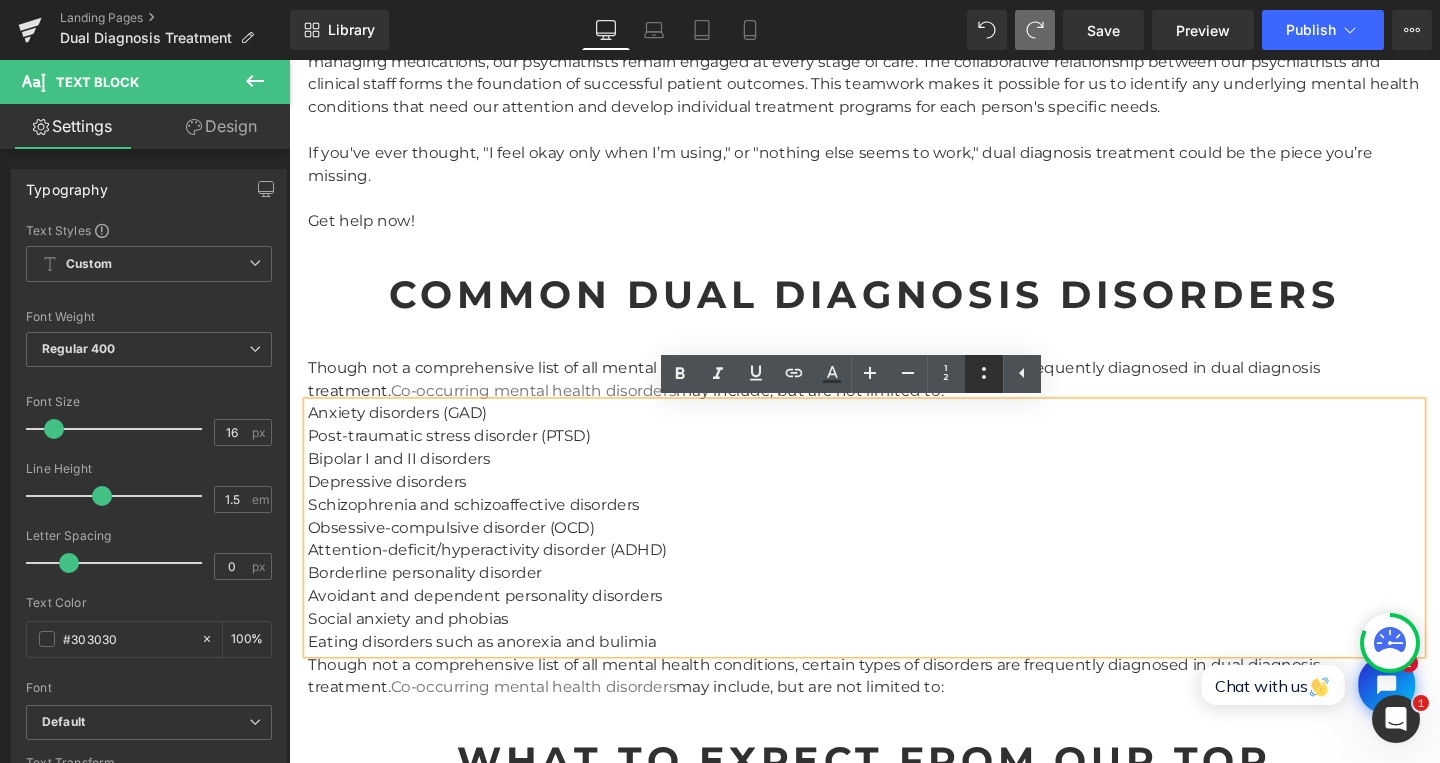 click 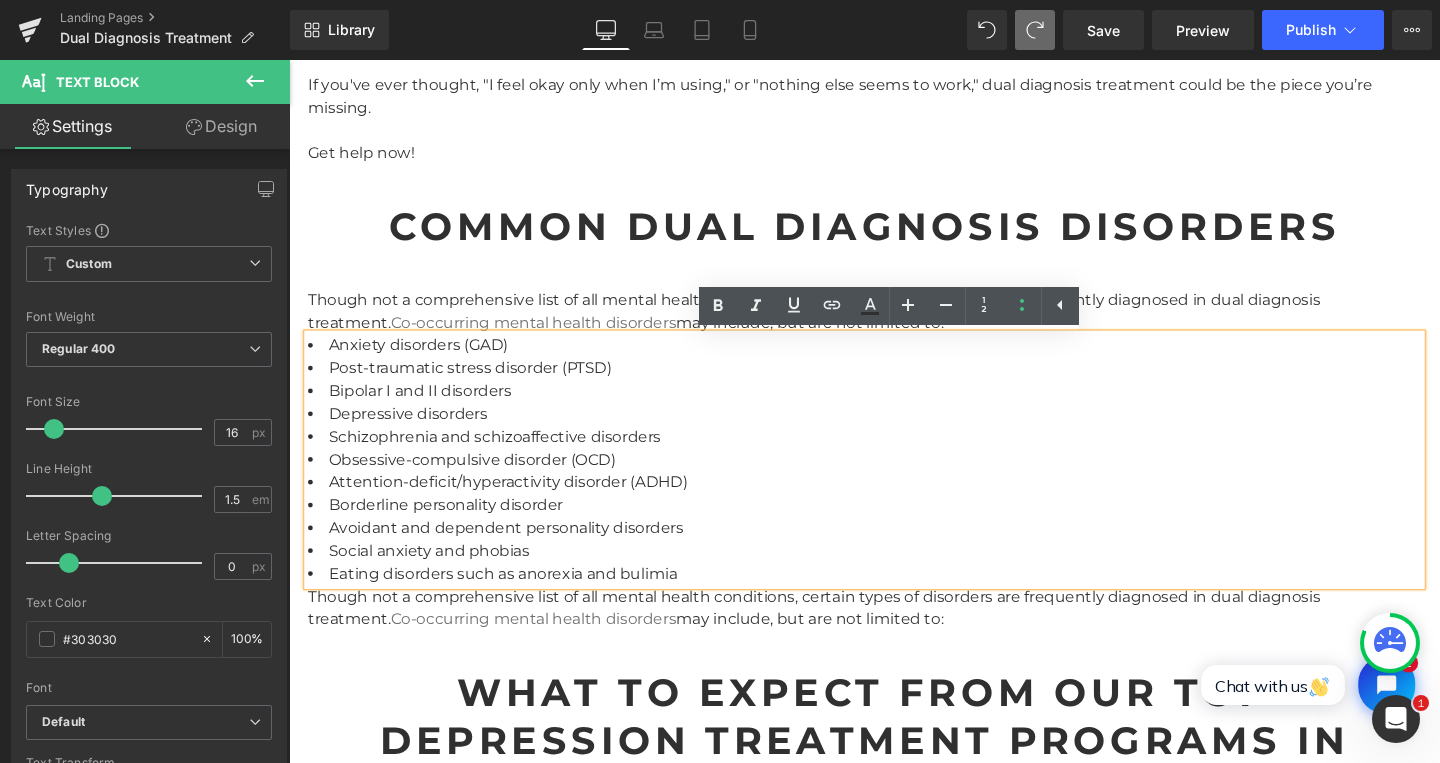 scroll, scrollTop: 2546, scrollLeft: 0, axis: vertical 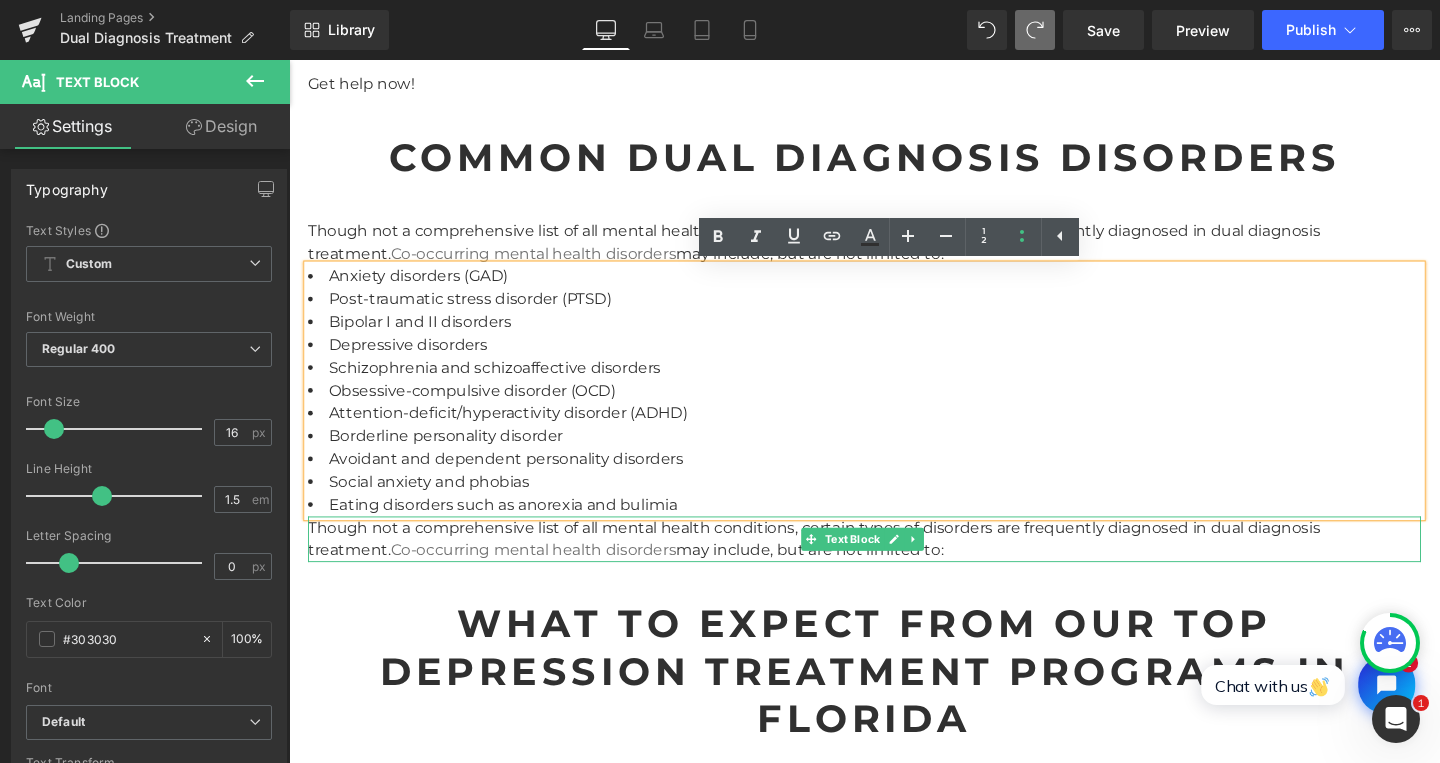 click on "Though not a comprehensive list of all mental health conditions, certain types of disorders are frequently diagnosed in dual diagnosis treatment.  Co-occurring mental health disorders  may include, but are not limited to:" at bounding box center (894, 564) 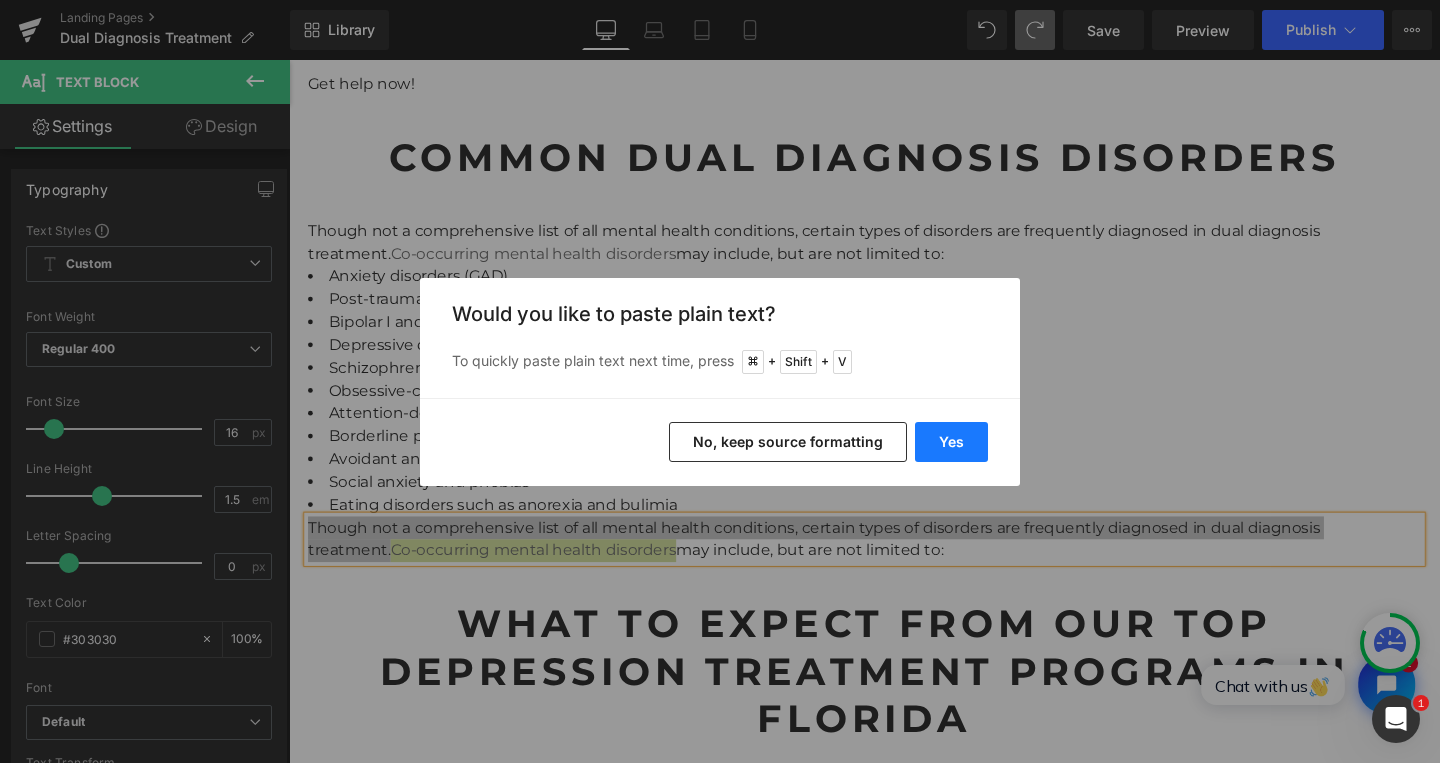click on "Yes" at bounding box center [951, 442] 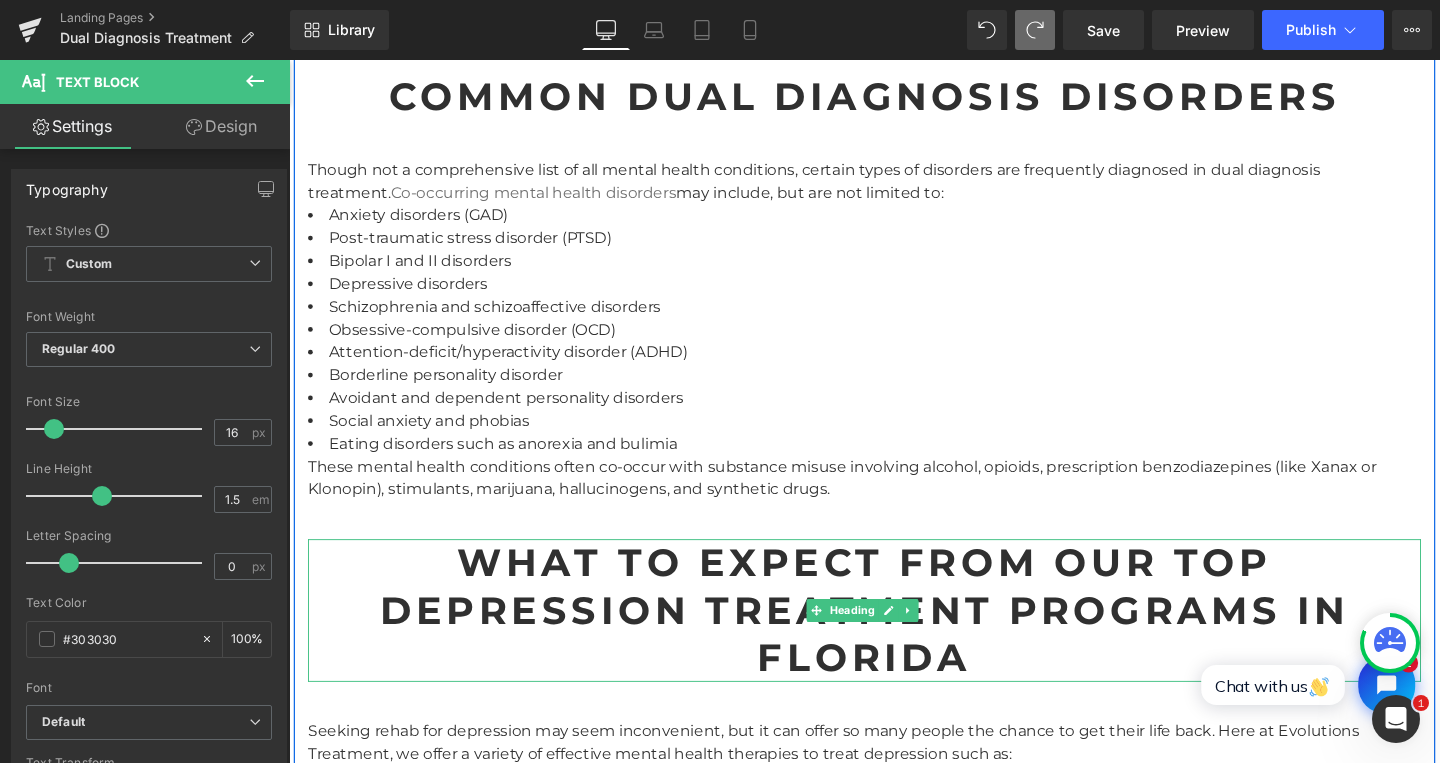 scroll, scrollTop: 2626, scrollLeft: 0, axis: vertical 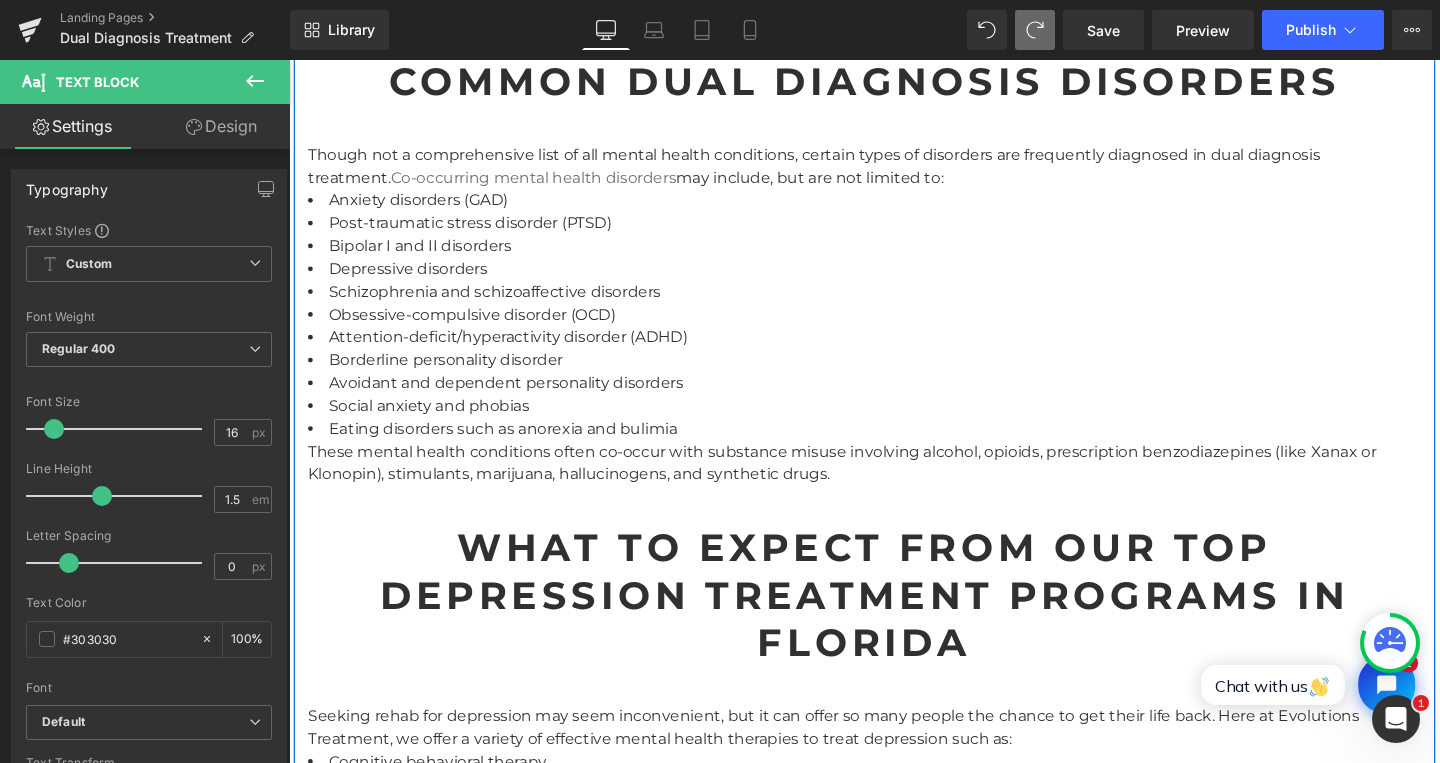 click on "What to Expect from Our Top Depression Treatment Programs in Florida" at bounding box center (894, 623) 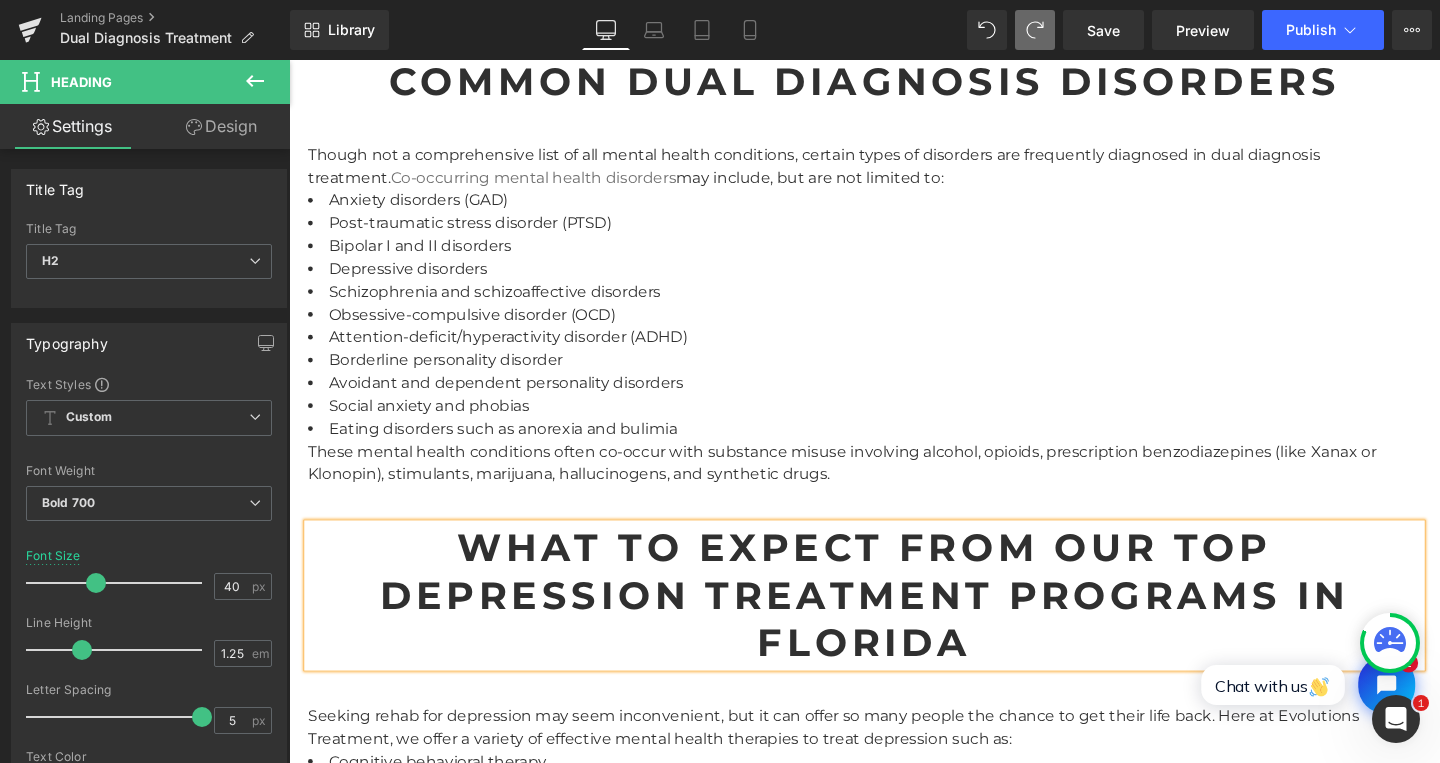click on "What to Expect from Our Top Depression Treatment Programs in Florida" at bounding box center (894, 623) 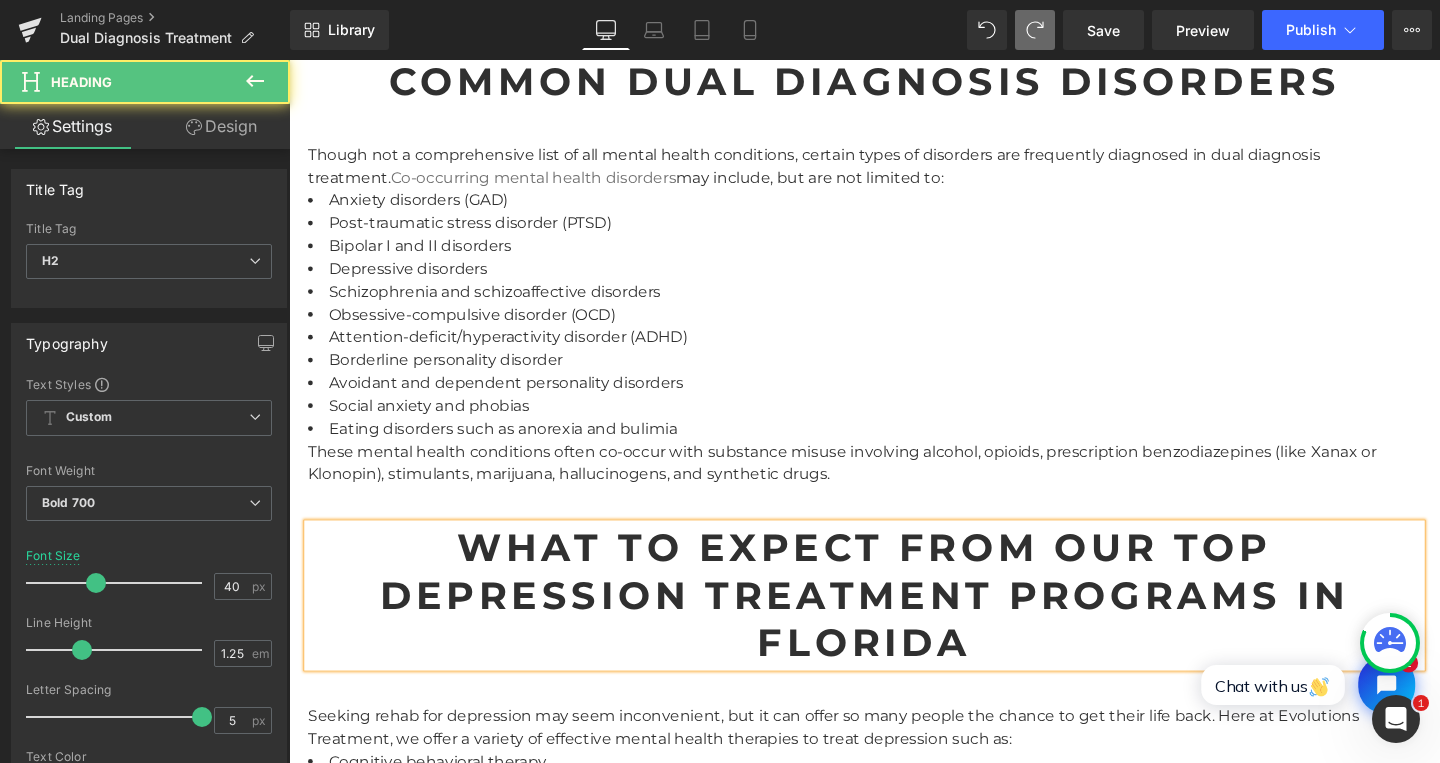 paste 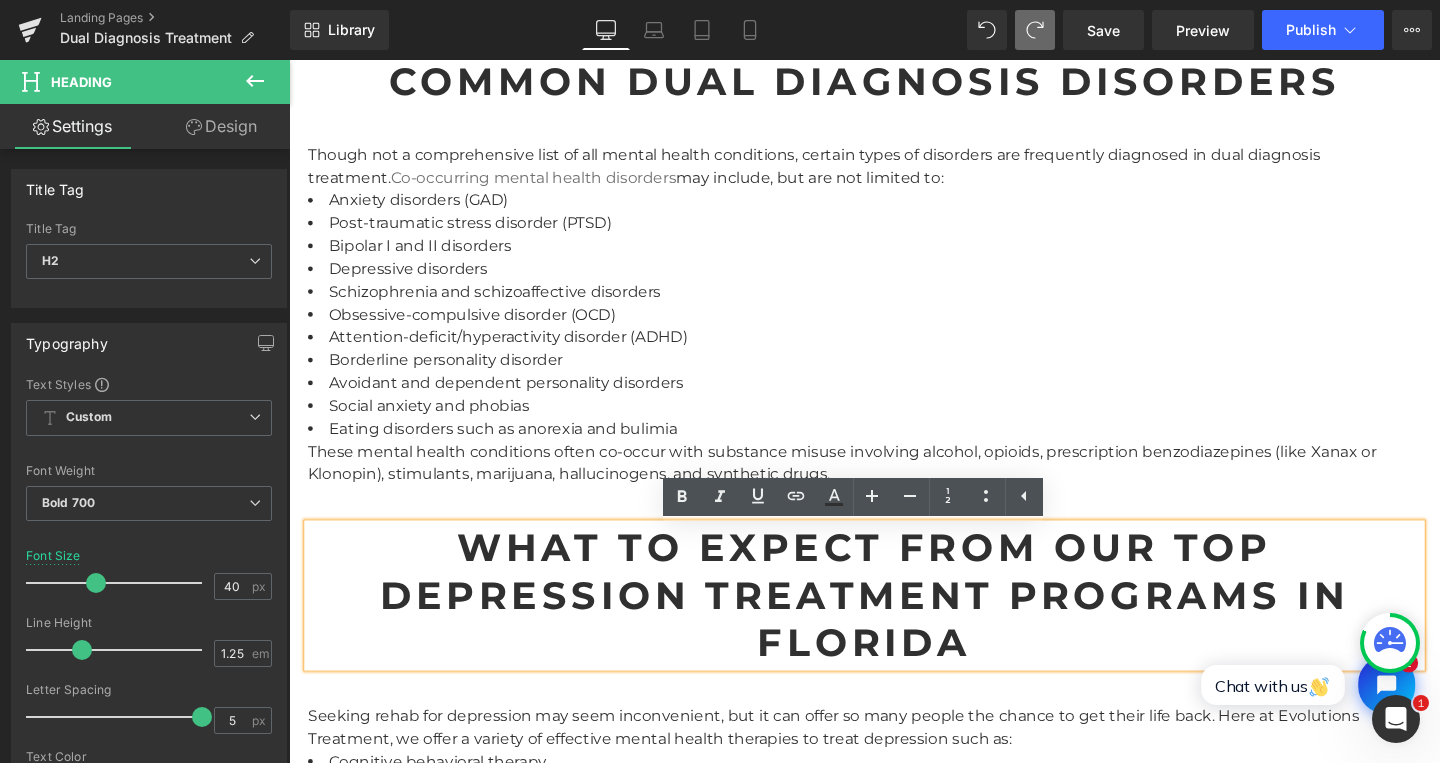 click on "What to Expect from Our Top Depression Treatment Programs in Florida" at bounding box center (894, 623) 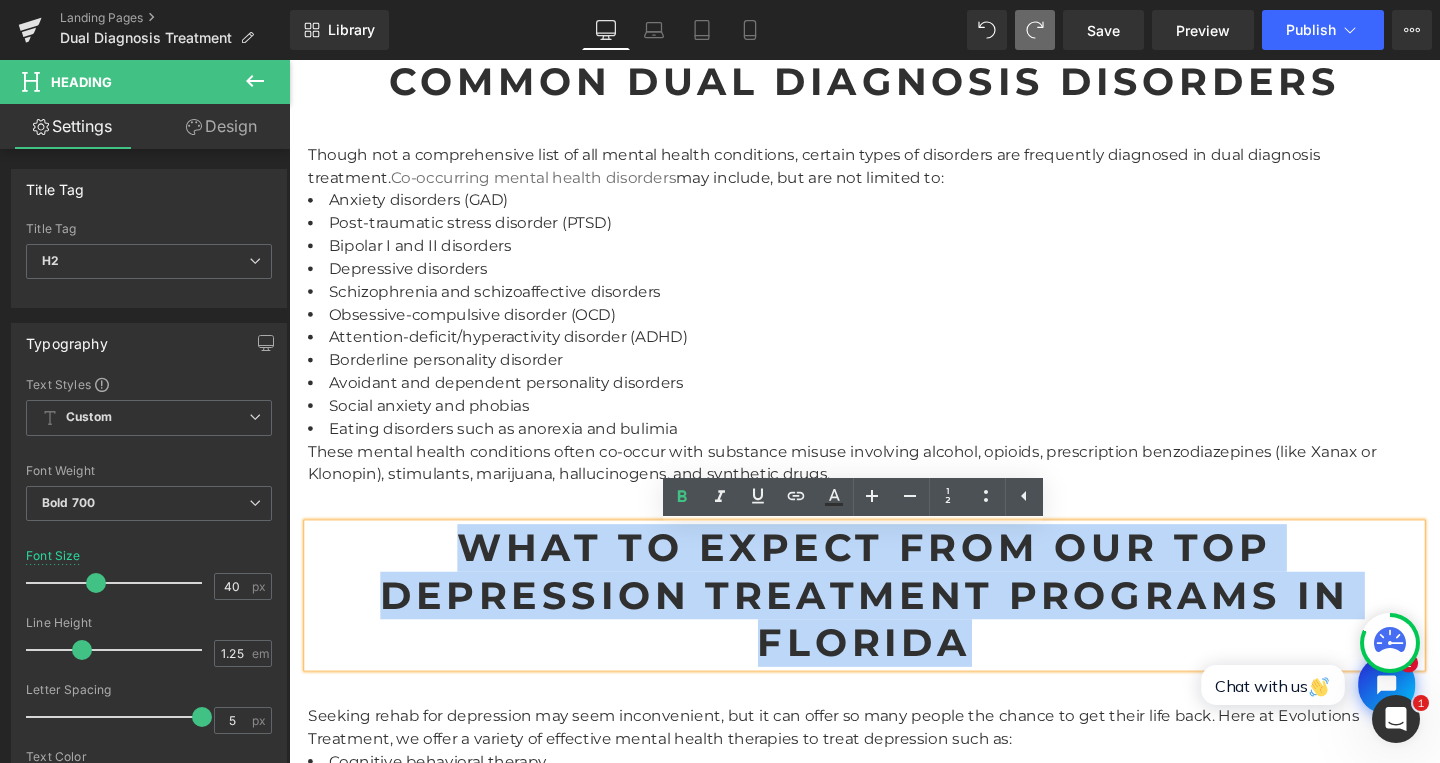 drag, startPoint x: 467, startPoint y: 571, endPoint x: 981, endPoint y: 669, distance: 523.25903 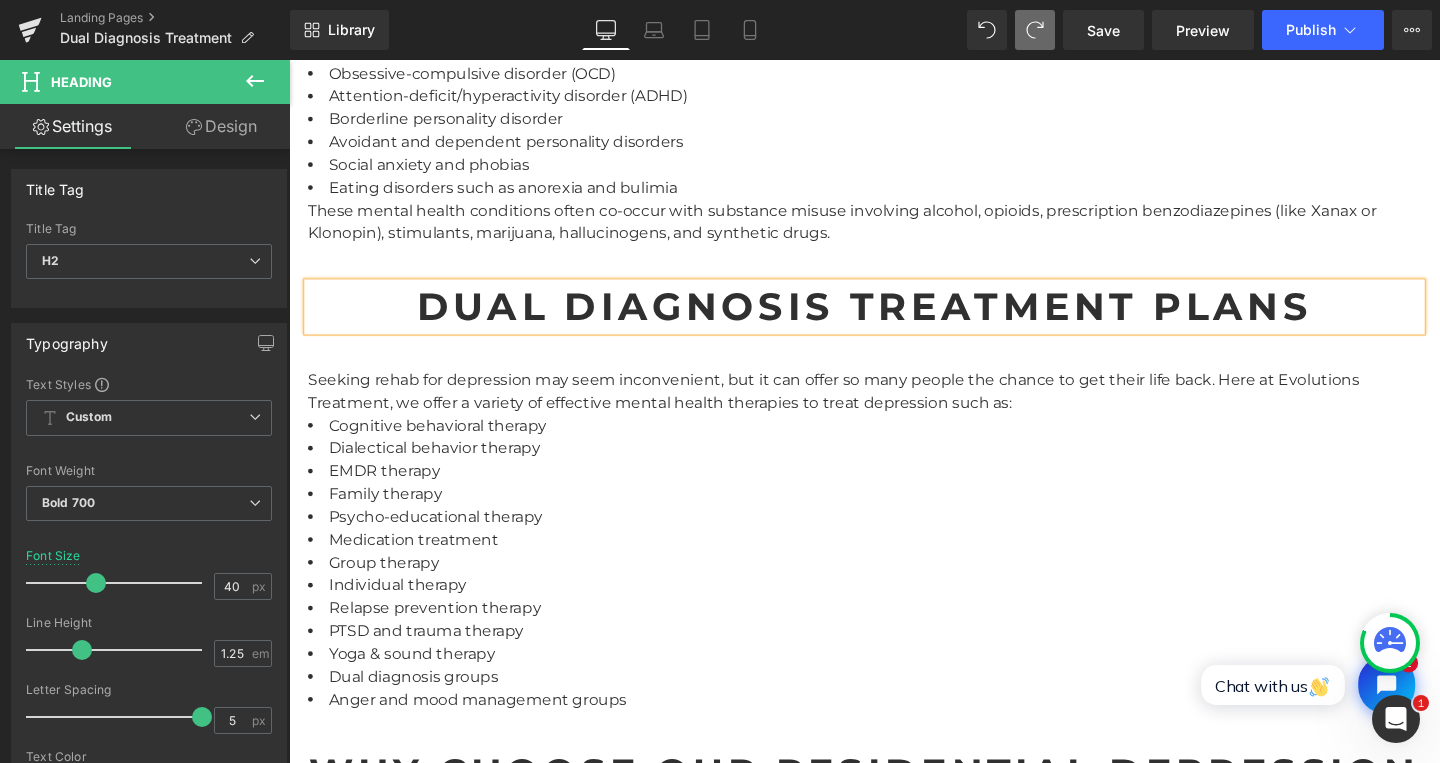 scroll, scrollTop: 2882, scrollLeft: 0, axis: vertical 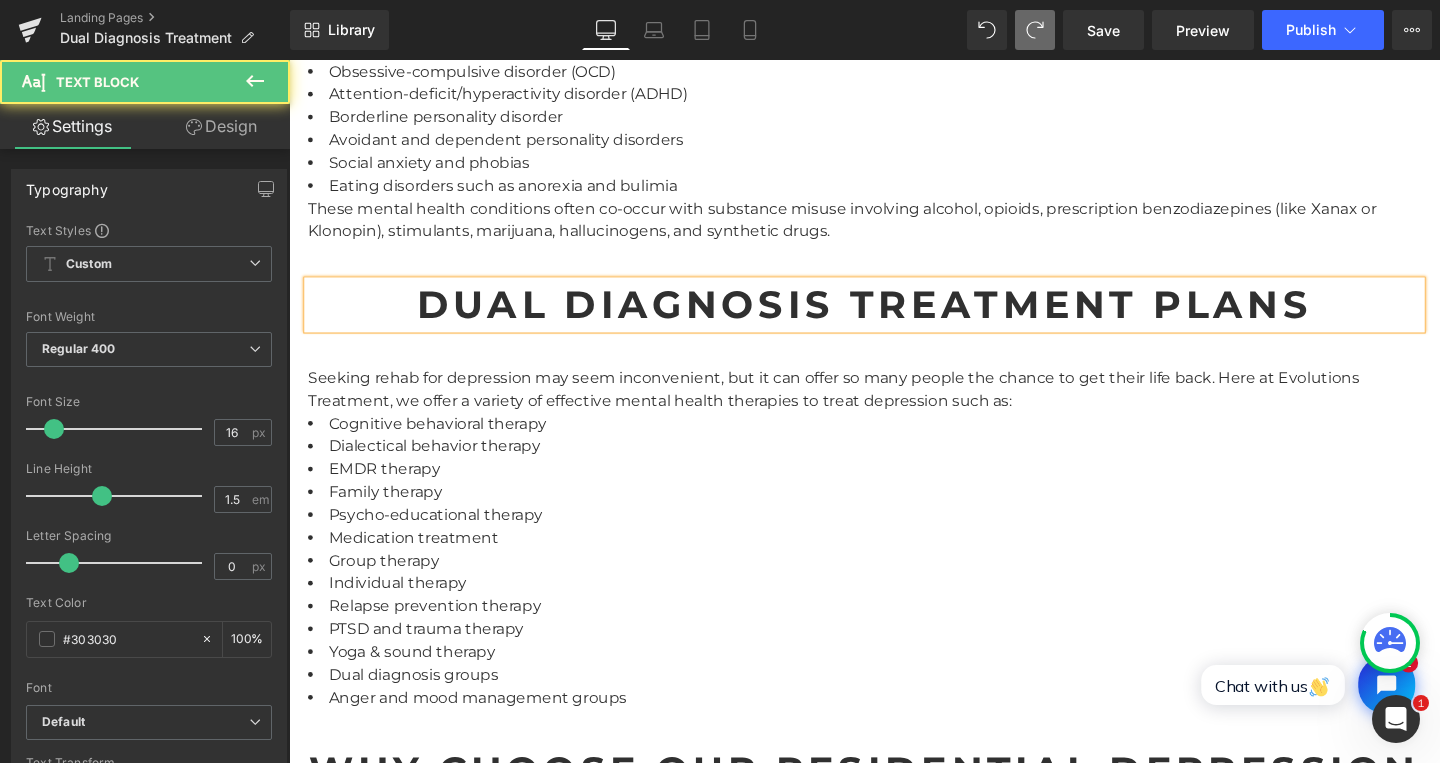 click on "Seeking rehab for depression may seem inconvenient, but it can offer so many people the chance to get their life back. Here at Evolutions Treatment, we offer a variety of effective mental health therapies to treat depression such as:" at bounding box center [894, 406] 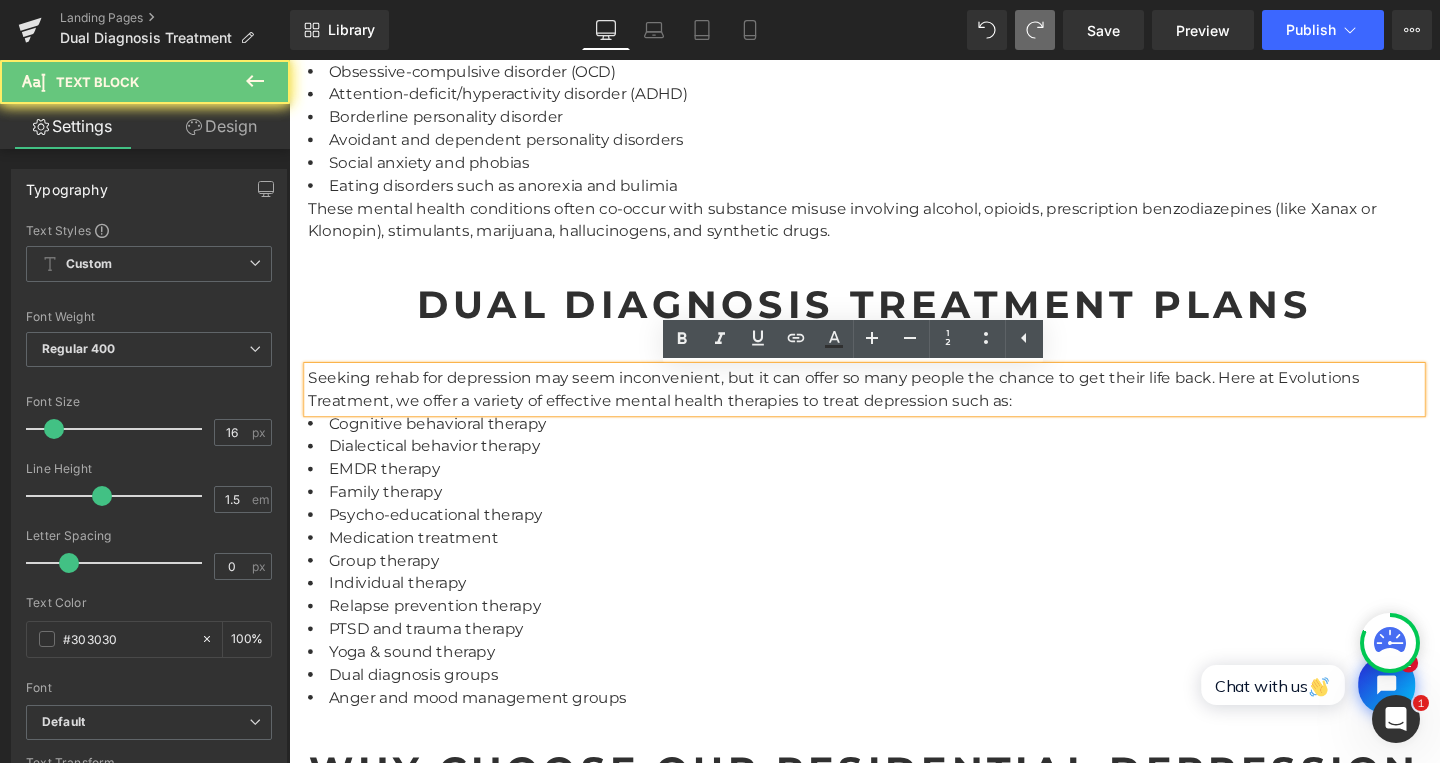 click on "Seeking rehab for depression may seem inconvenient, but it can offer so many people the chance to get their life back. Here at Evolutions Treatment, we offer a variety of effective mental health therapies to treat depression such as:" at bounding box center [894, 406] 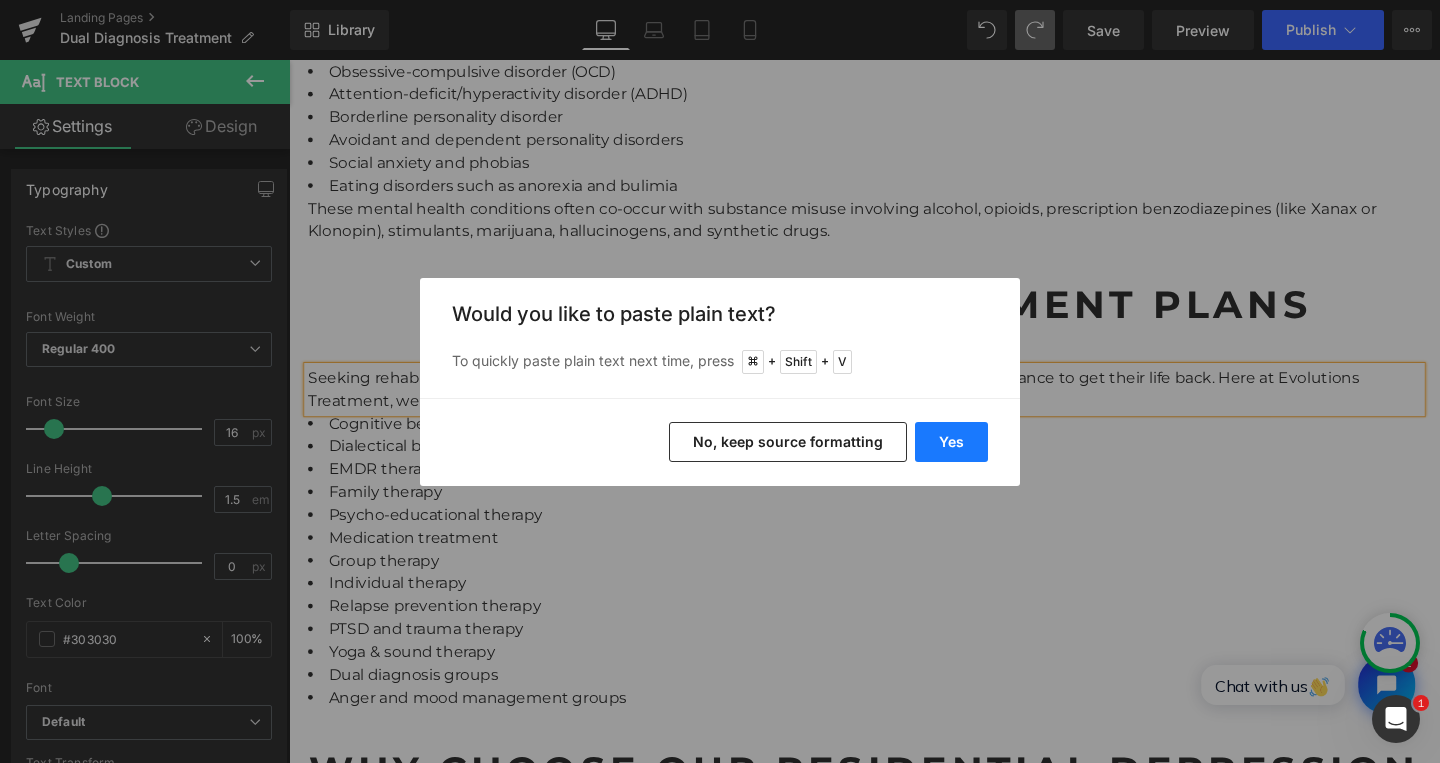 click on "Yes" at bounding box center [951, 442] 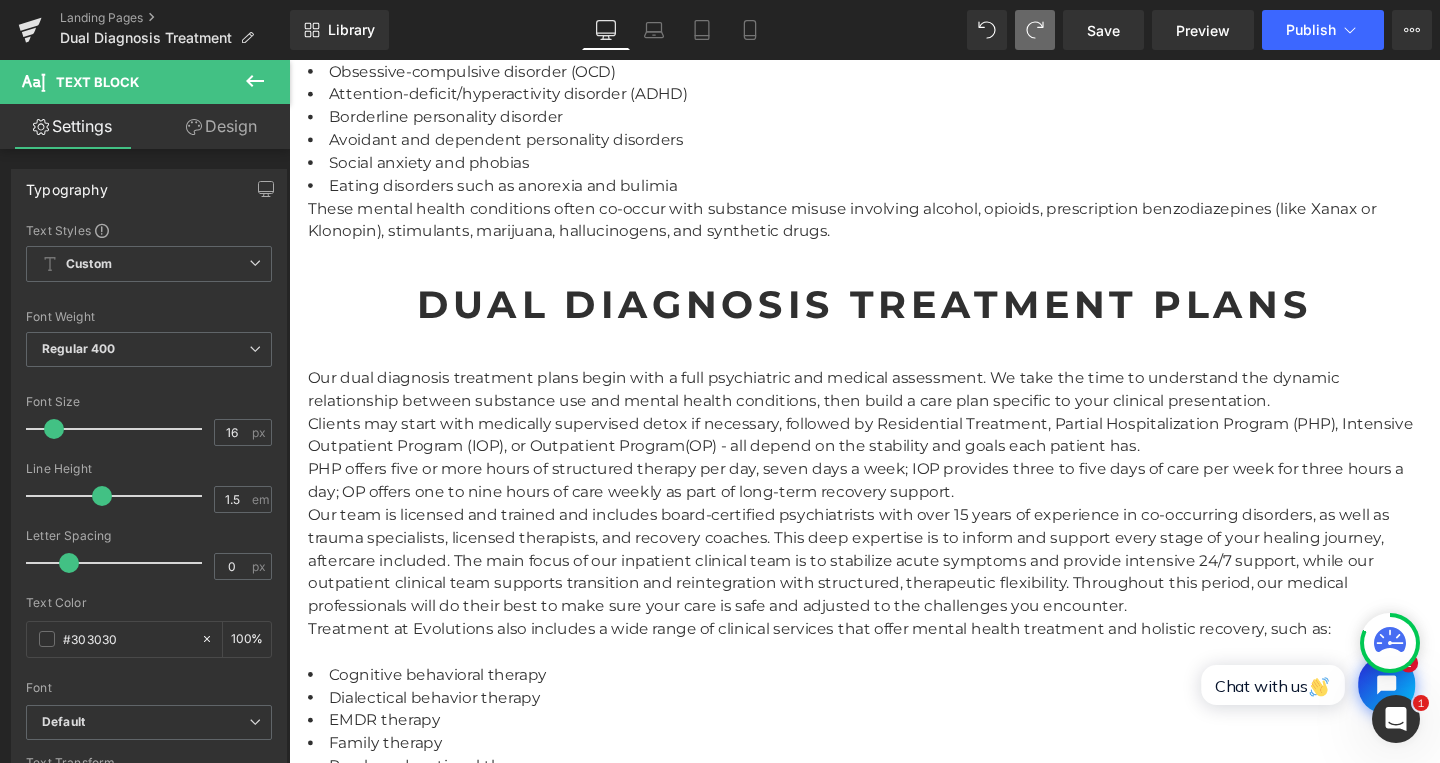 type 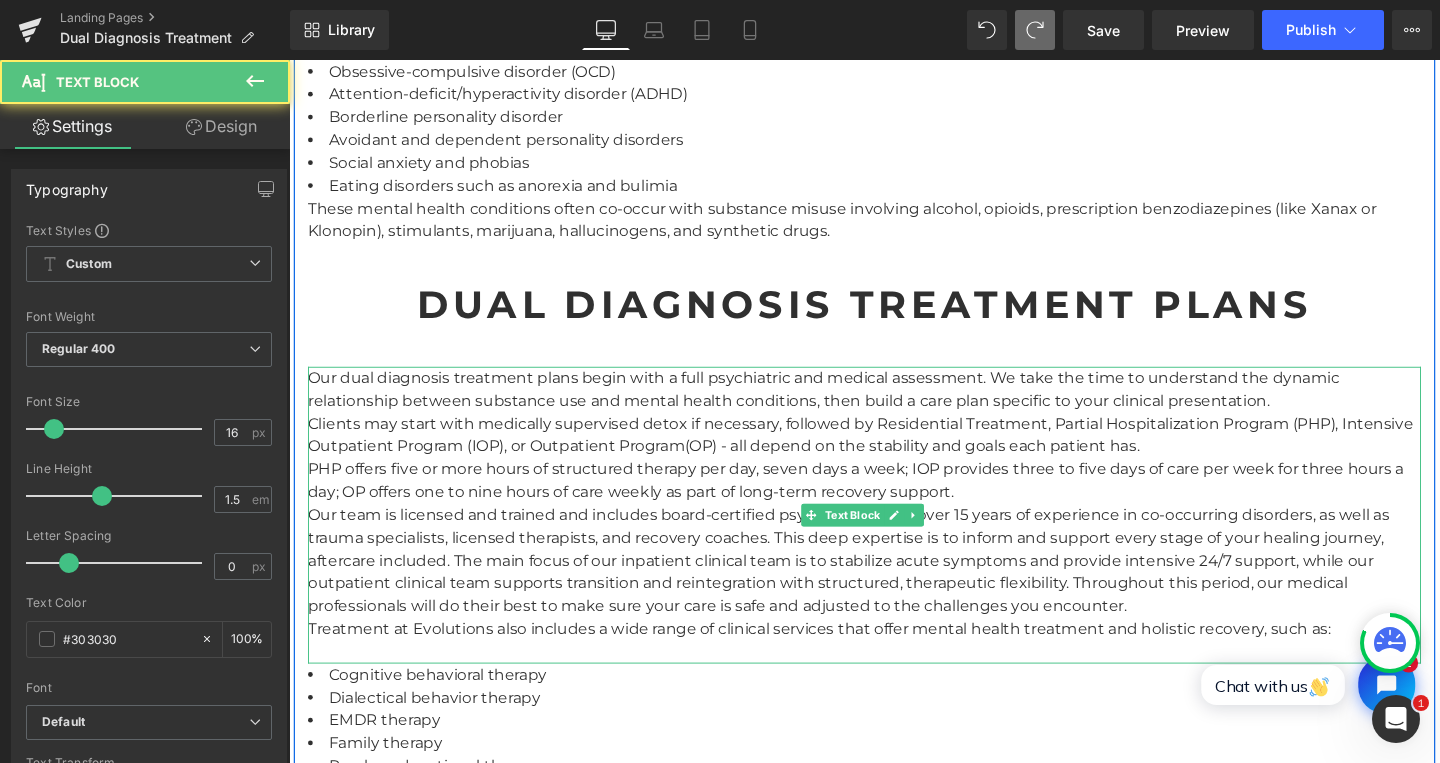 click on "Our dual diagnosis treatment plans begin with a full psychiatric and medical assessment. We take the time to understand the dynamic relationship between substance use and mental health conditions, then build a care plan specific to your clinical presentation. Clients may start with medically supervised detox if necessary, followed by Residential Treatment, Partial Hospitalization Program (PHP), Intensive Outpatient Program (IOP), or Outpatient Program(OP) - all depend on the stability and goals each patient has. PHP offers five or more hours of structured therapy per day, seven days a week; IOP provides three to five days of care per week for three hours a day; OP offers one to nine hours of care weekly as part of long-term recovery support. Treatment at Evolutions also includes a wide range of clinical services that offer mental health treatment and holistic recovery, such as:" at bounding box center (894, 538) 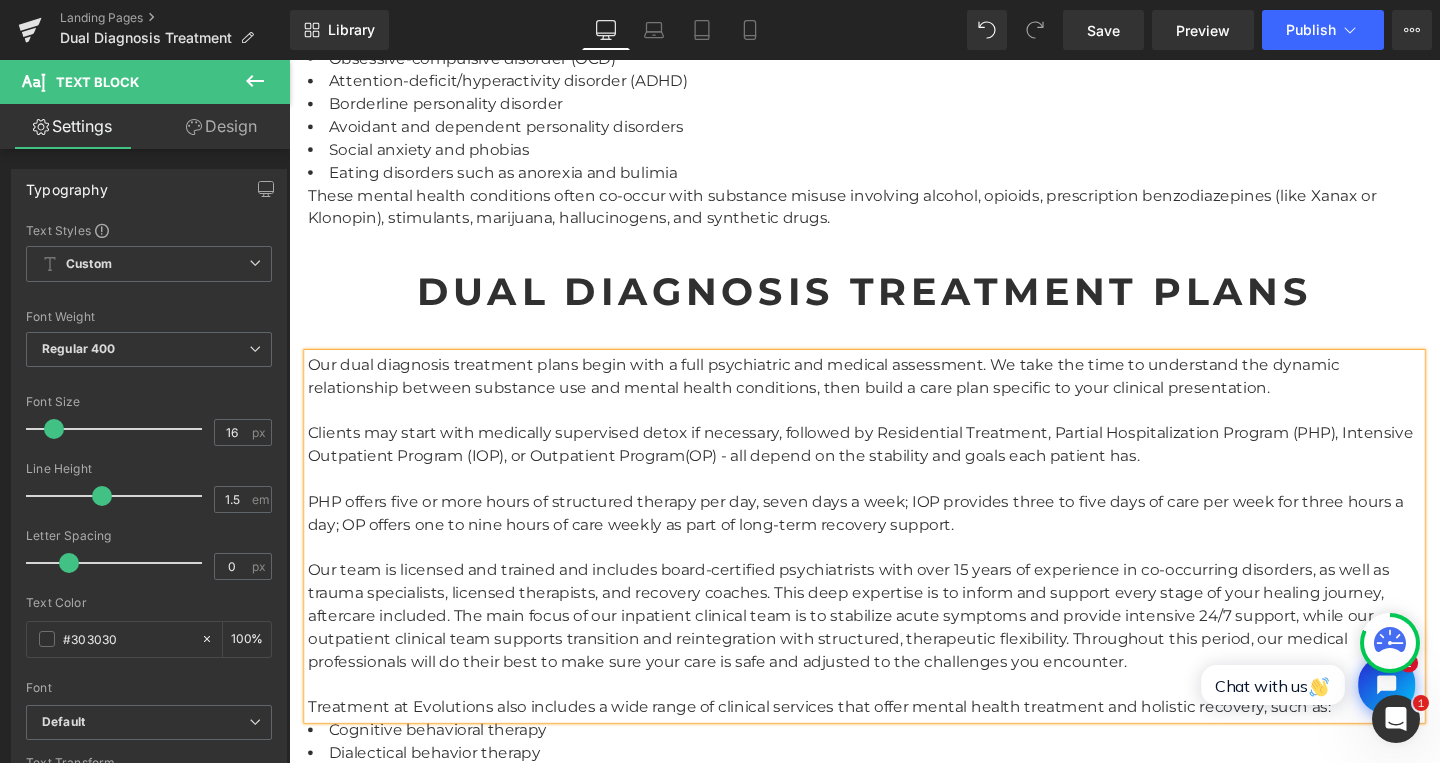 scroll, scrollTop: 3026, scrollLeft: 0, axis: vertical 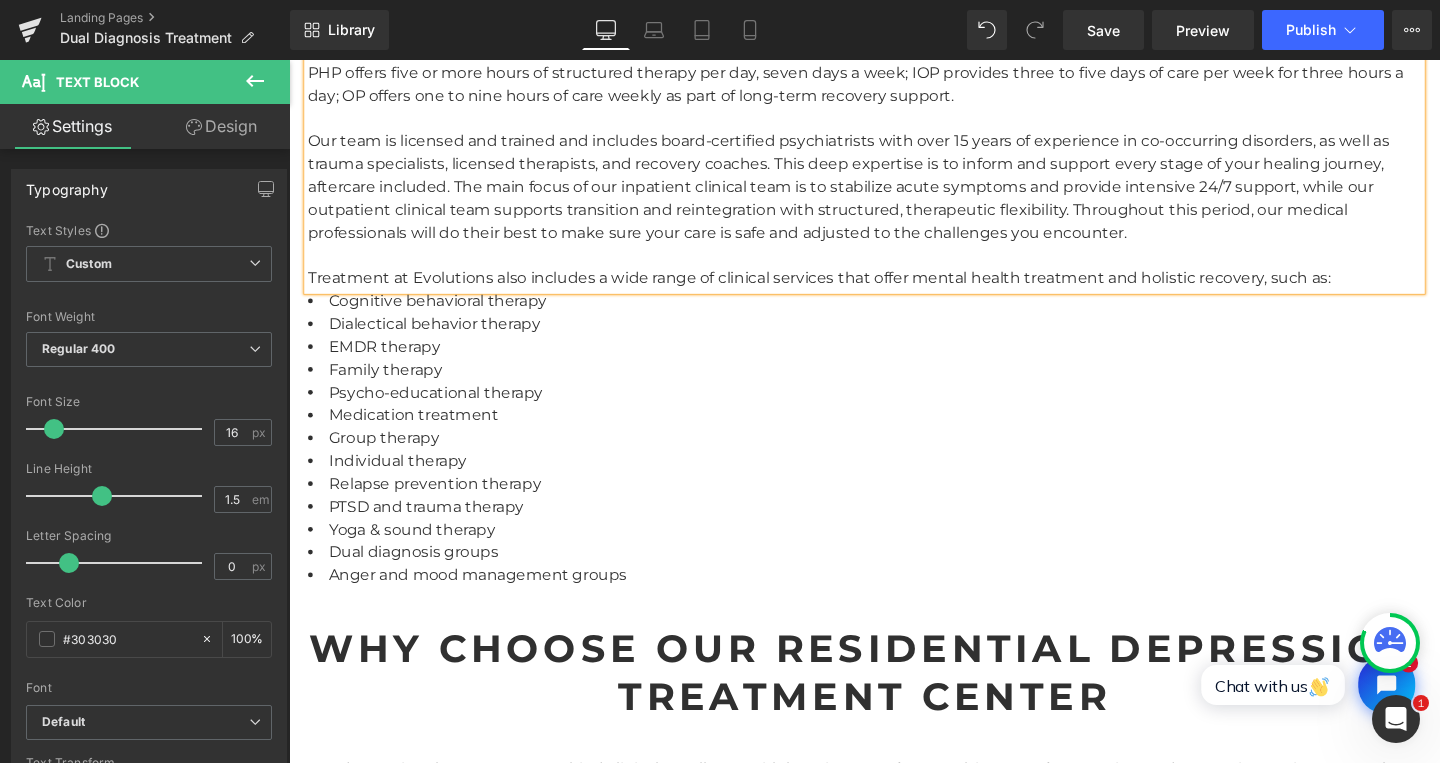 click on "Medication treatment" at bounding box center (894, 434) 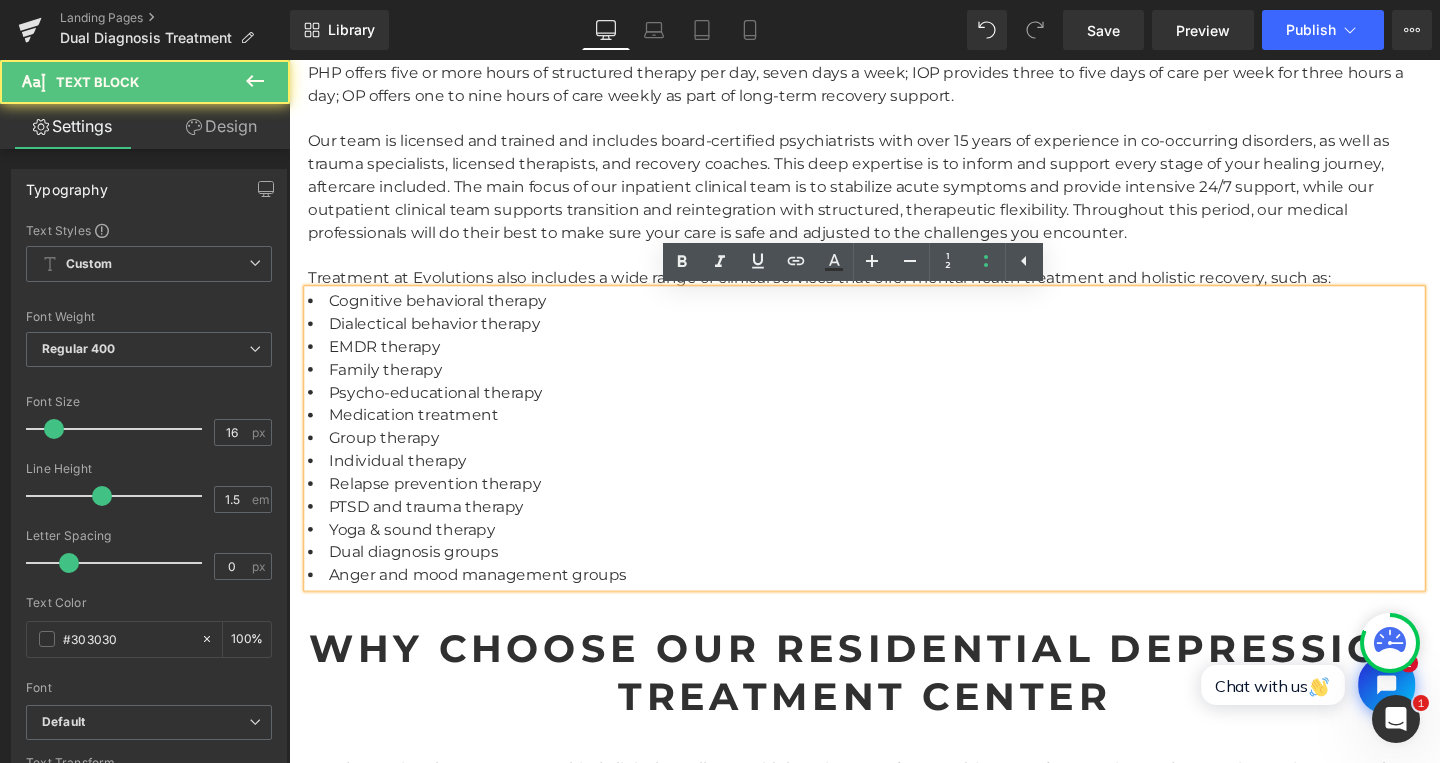 click on "Psycho-educational therapy" at bounding box center (894, 410) 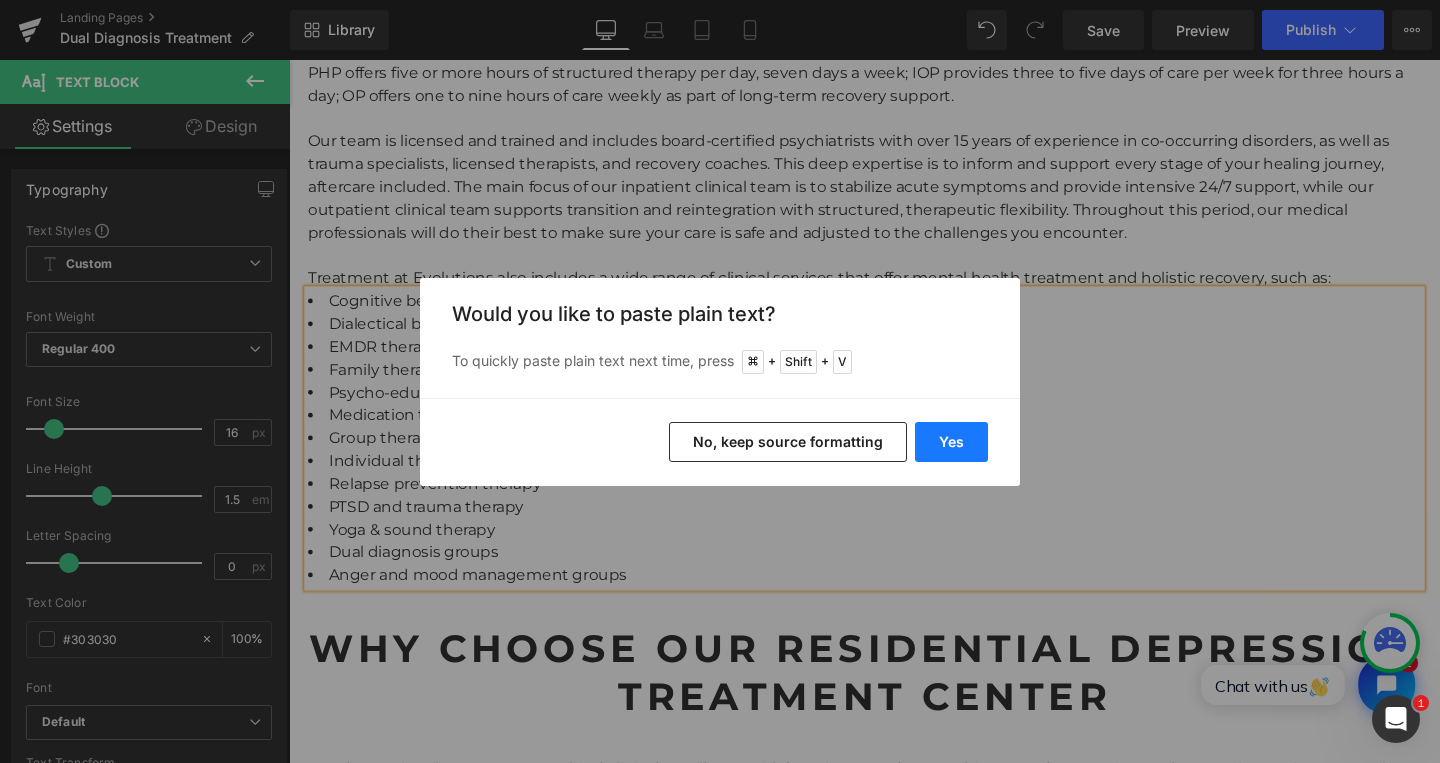 click on "Yes" at bounding box center [951, 442] 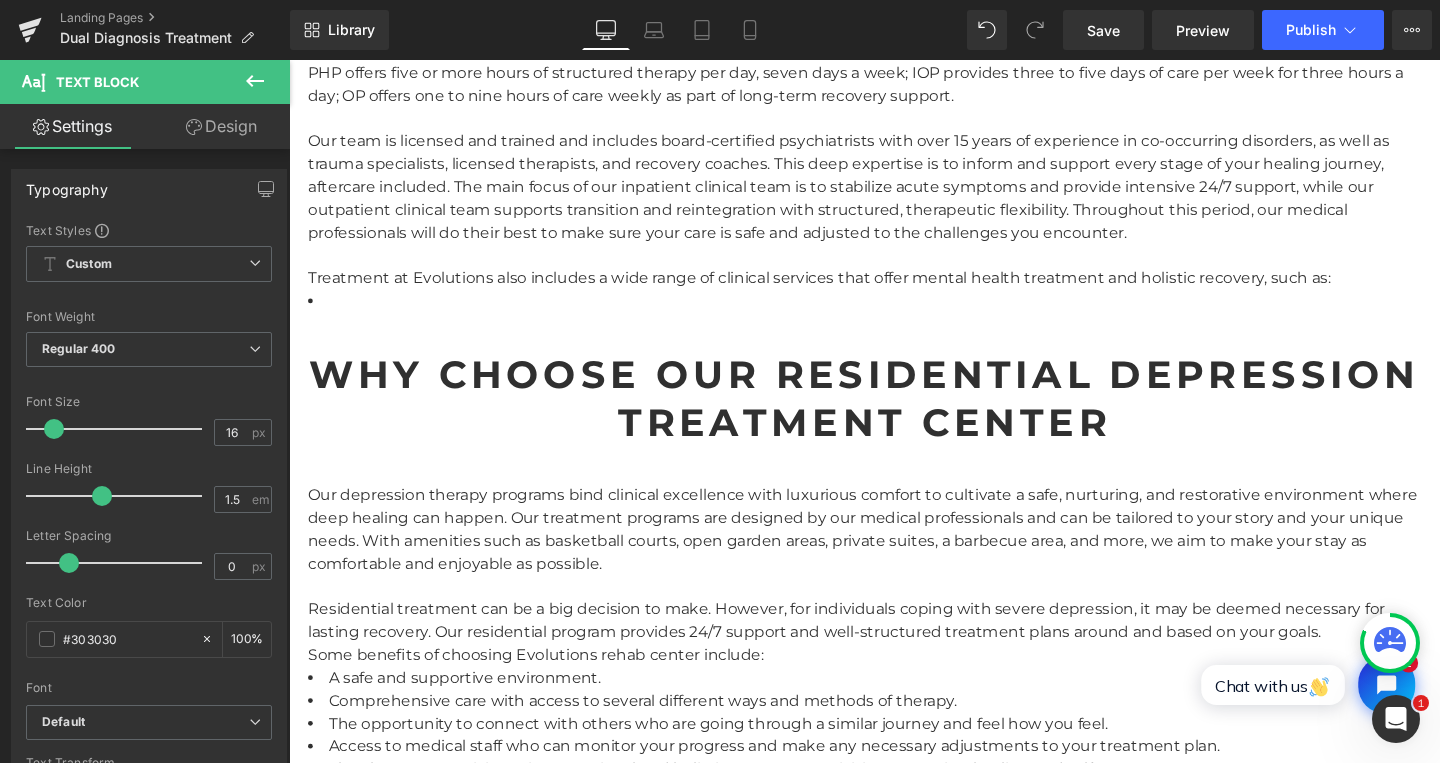 type 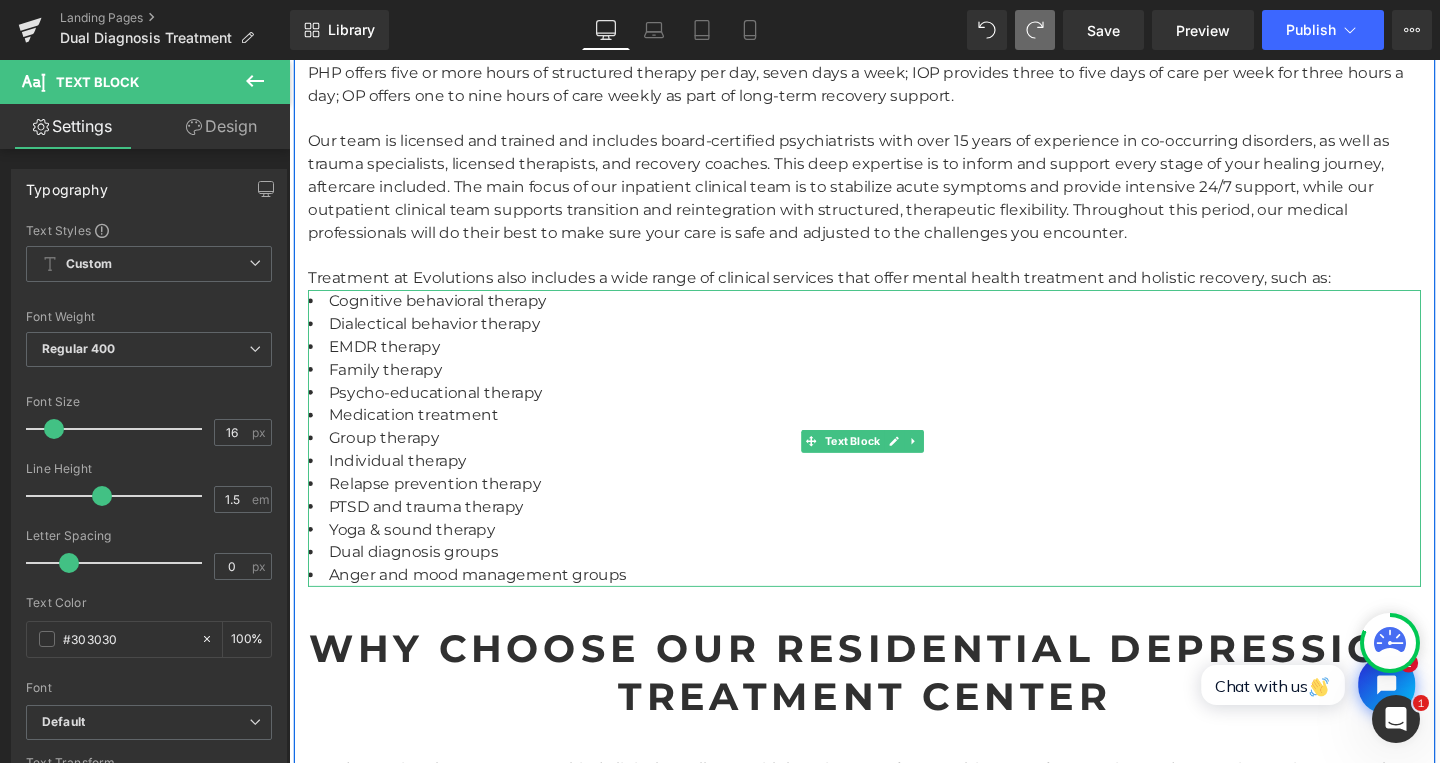 click on "Cognitive behavioral therapy" at bounding box center (894, 314) 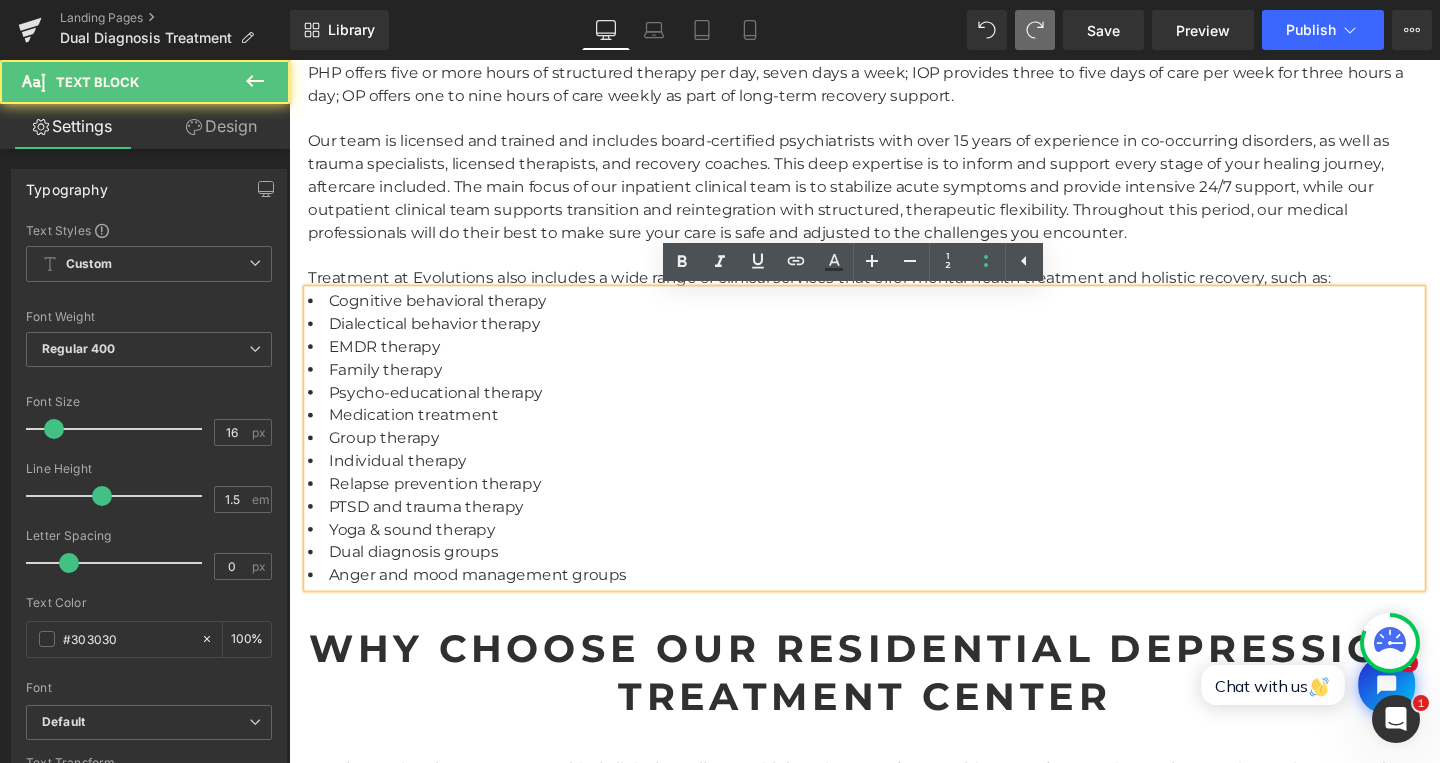 click on "Cognitive behavioral therapy" at bounding box center (894, 314) 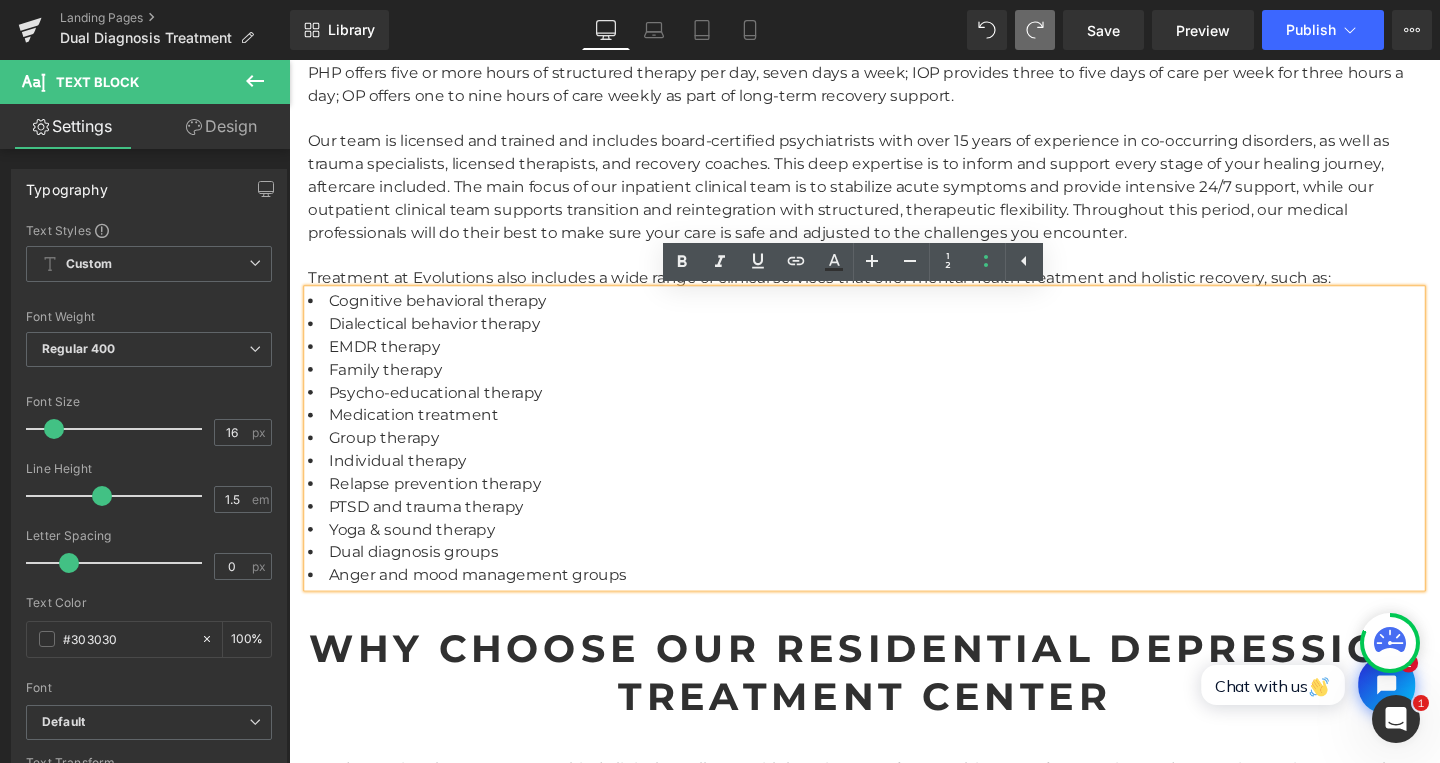 click on "Cognitive behavioral therapy" at bounding box center [894, 314] 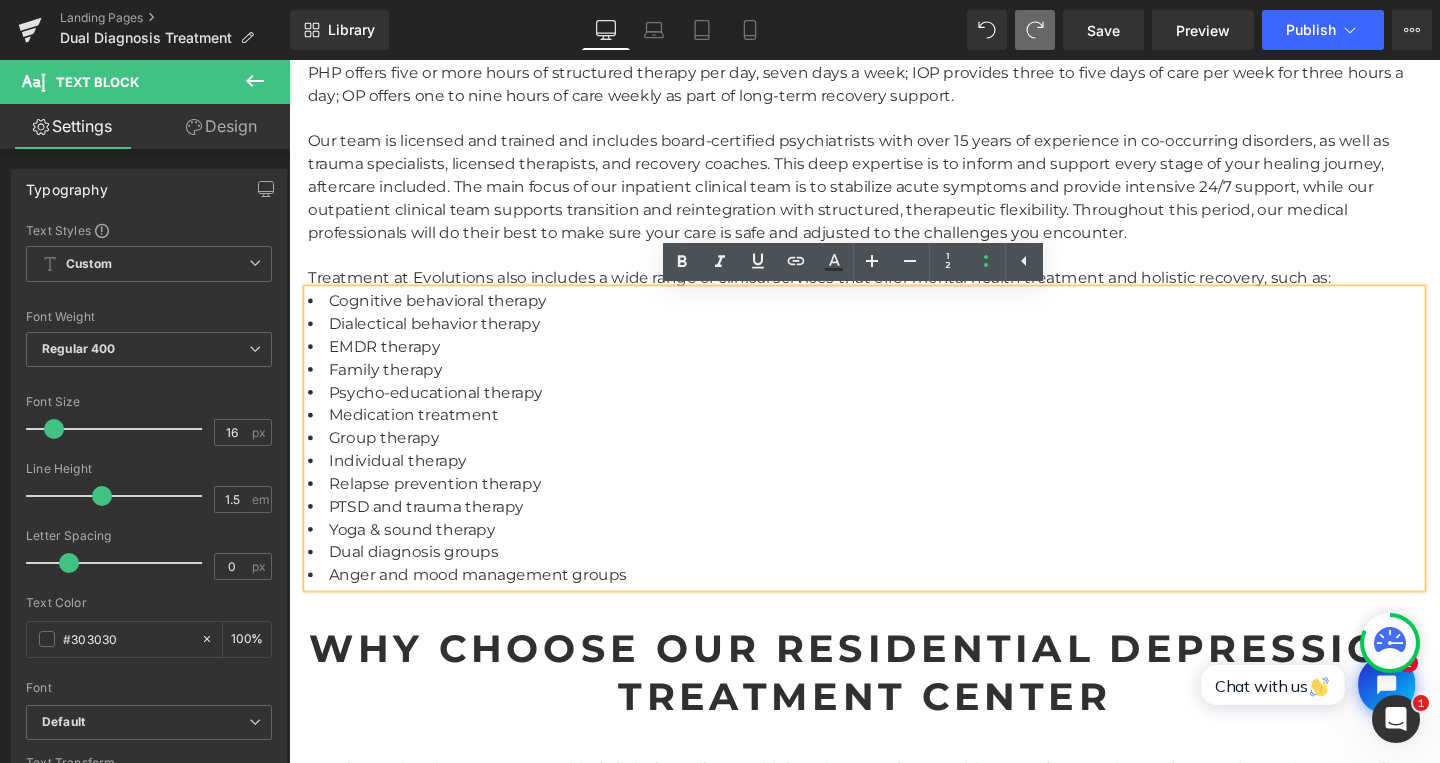 drag, startPoint x: 327, startPoint y: 319, endPoint x: 396, endPoint y: 325, distance: 69.260376 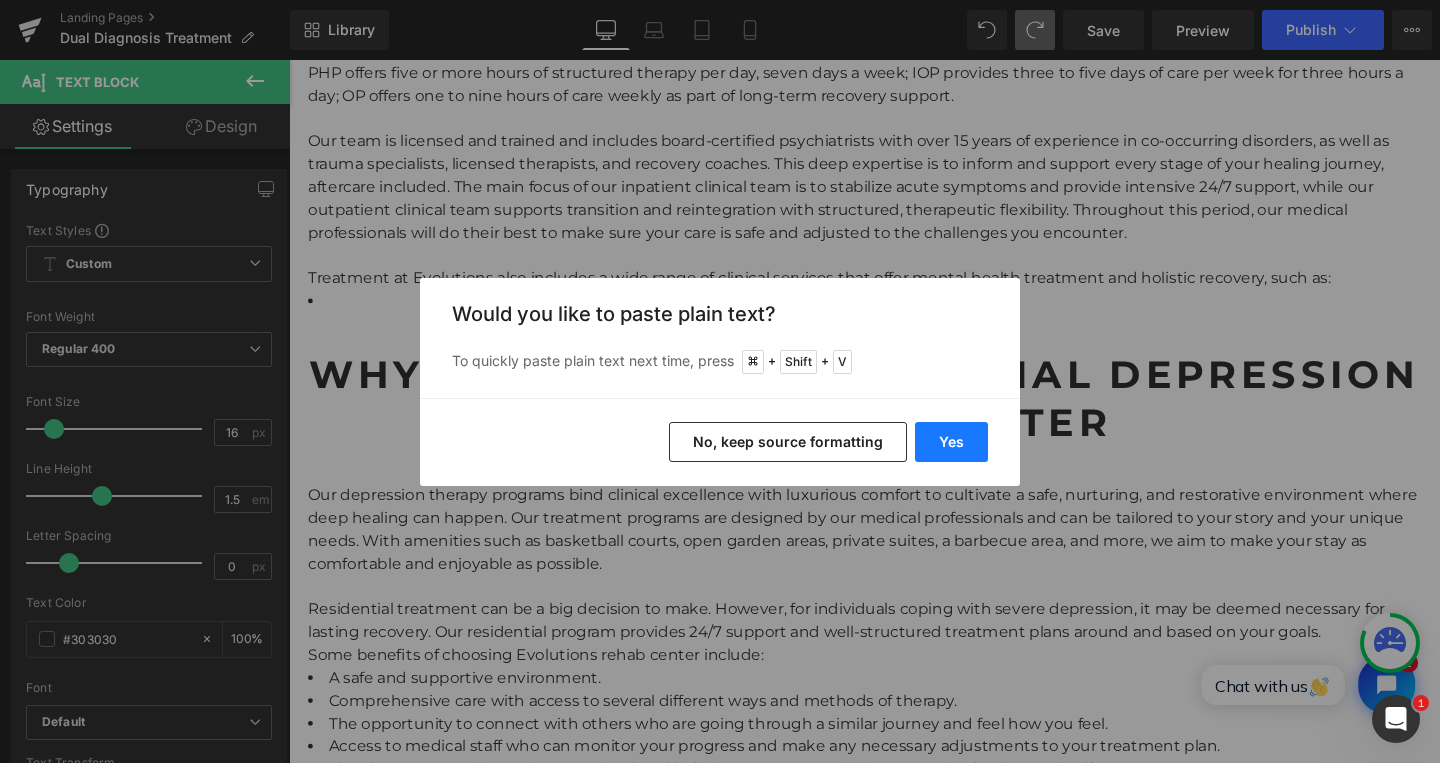click on "Yes" at bounding box center (951, 442) 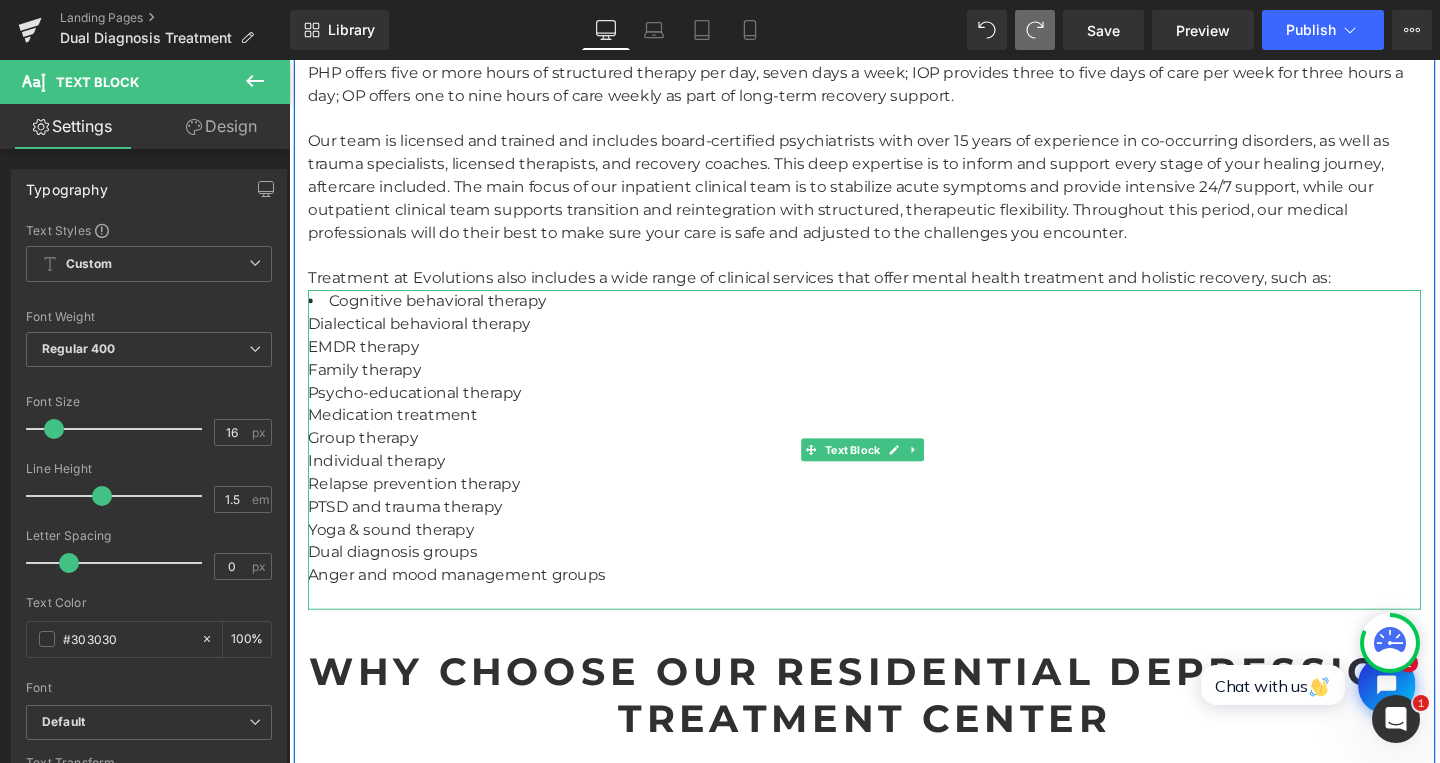click on "Cognitive behavioral therapy  Dialectical behavioral therapy  EMDR therapy  Family therapy  Psycho-educational therapy Medication treatment Group therapy  Individual therapy  Relapse prevention therapy  PTSD and trauma therapy Yoga & sound therapy Dual diagnosis groups Anger and mood management groups" at bounding box center [894, 470] 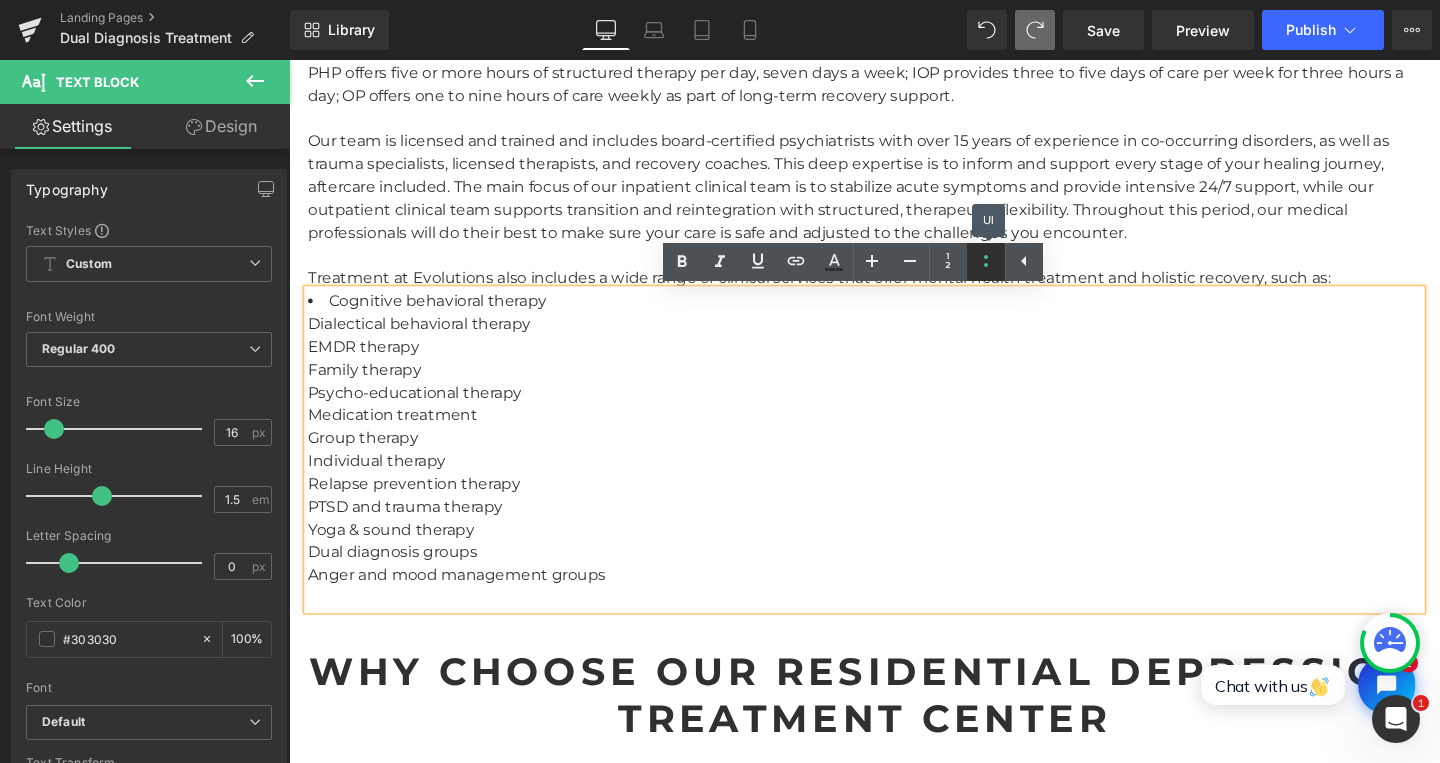click 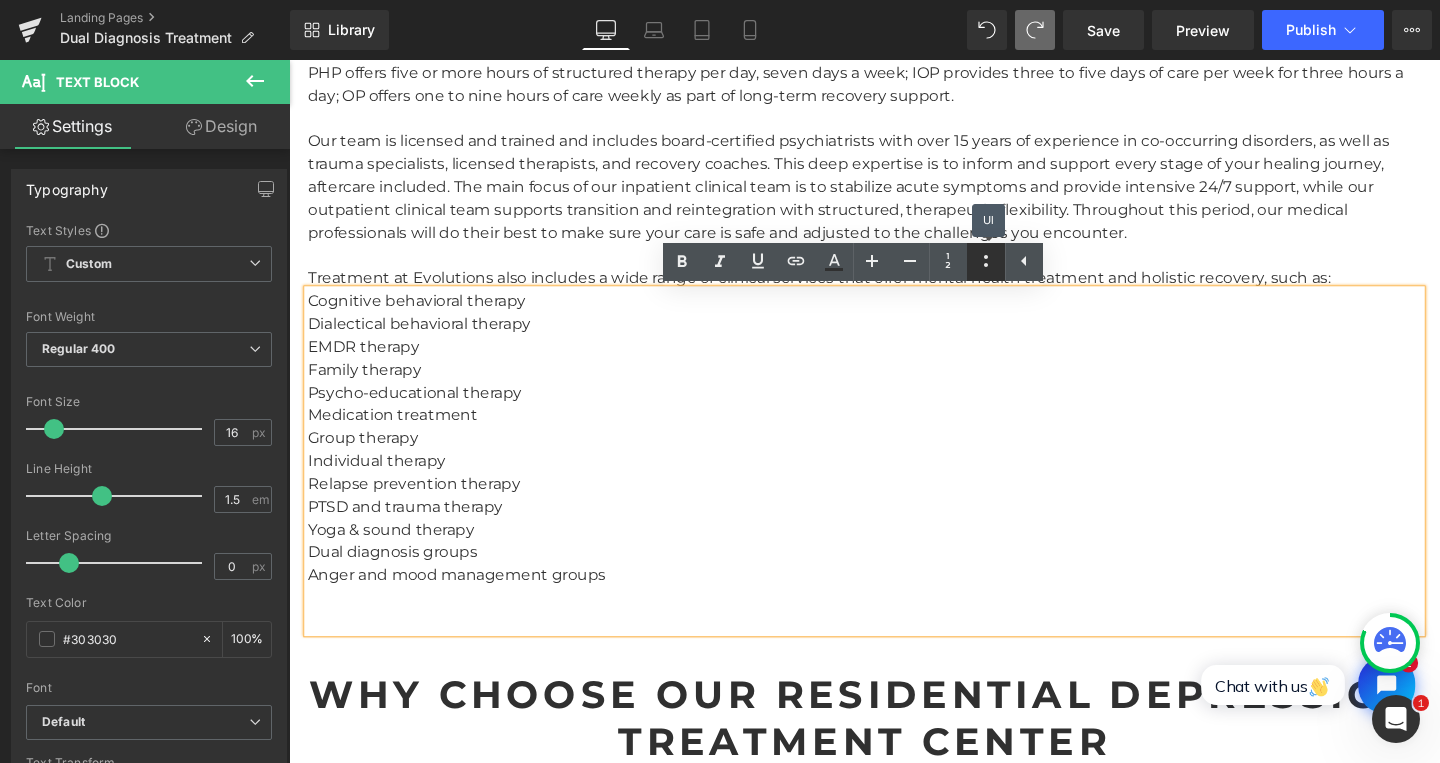 click 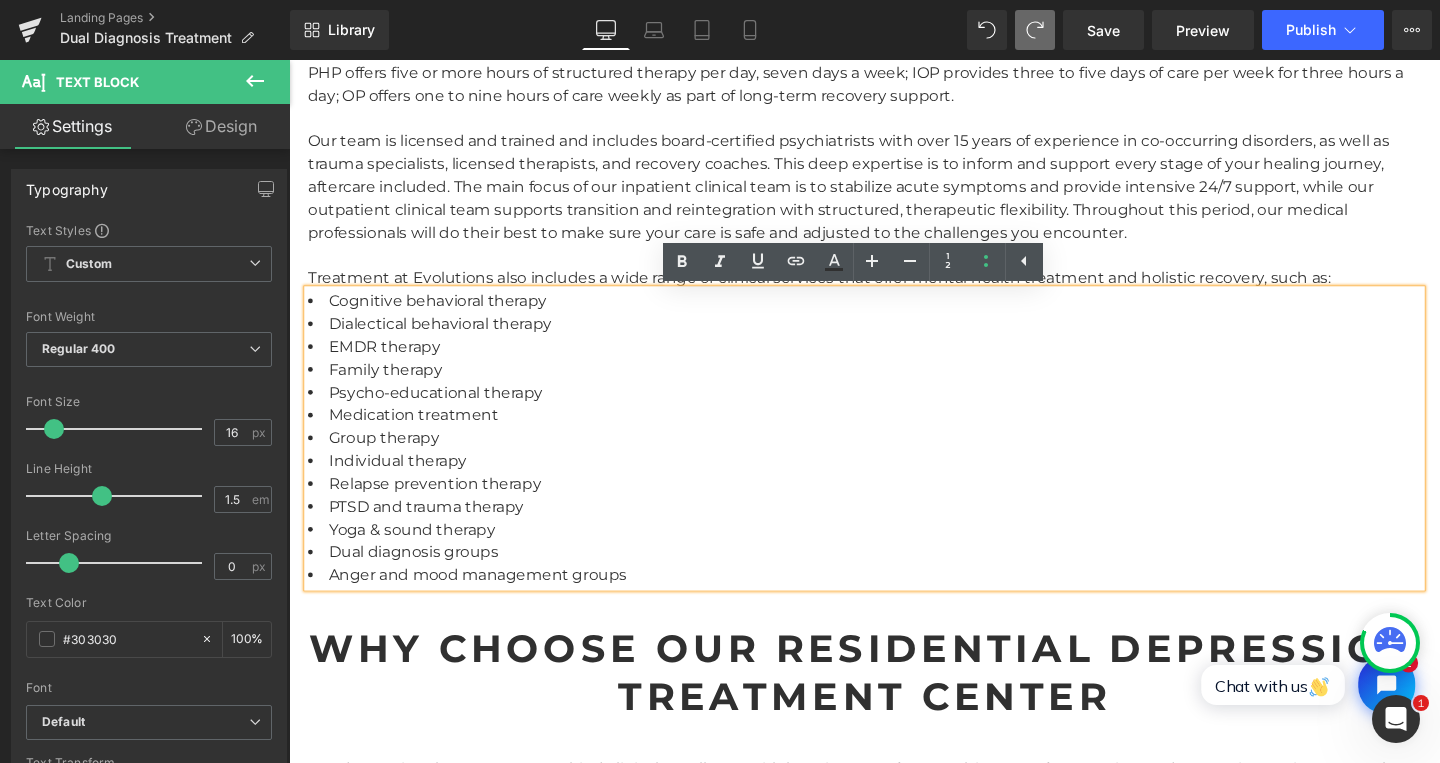 click on "Dual diagnosis groups" at bounding box center [894, 578] 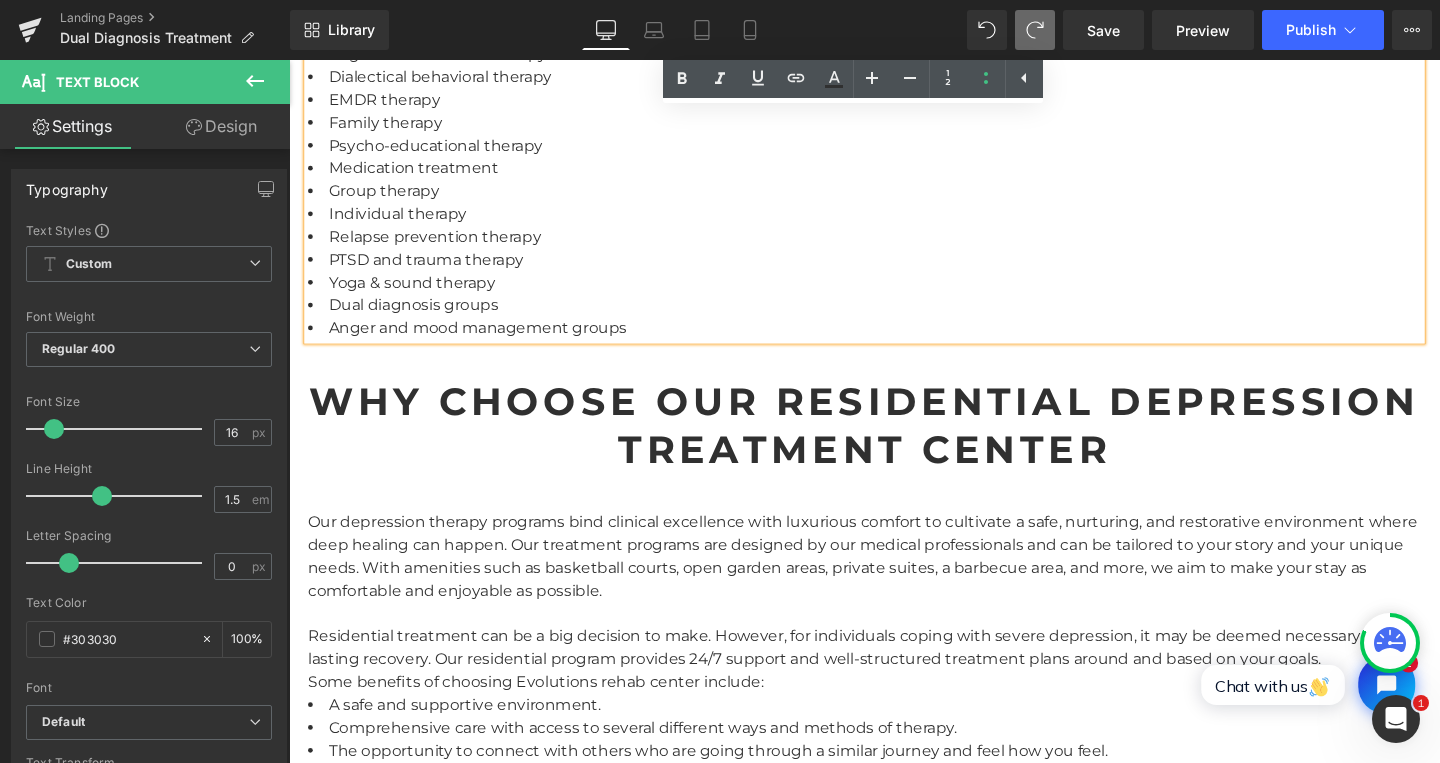 scroll, scrollTop: 3650, scrollLeft: 0, axis: vertical 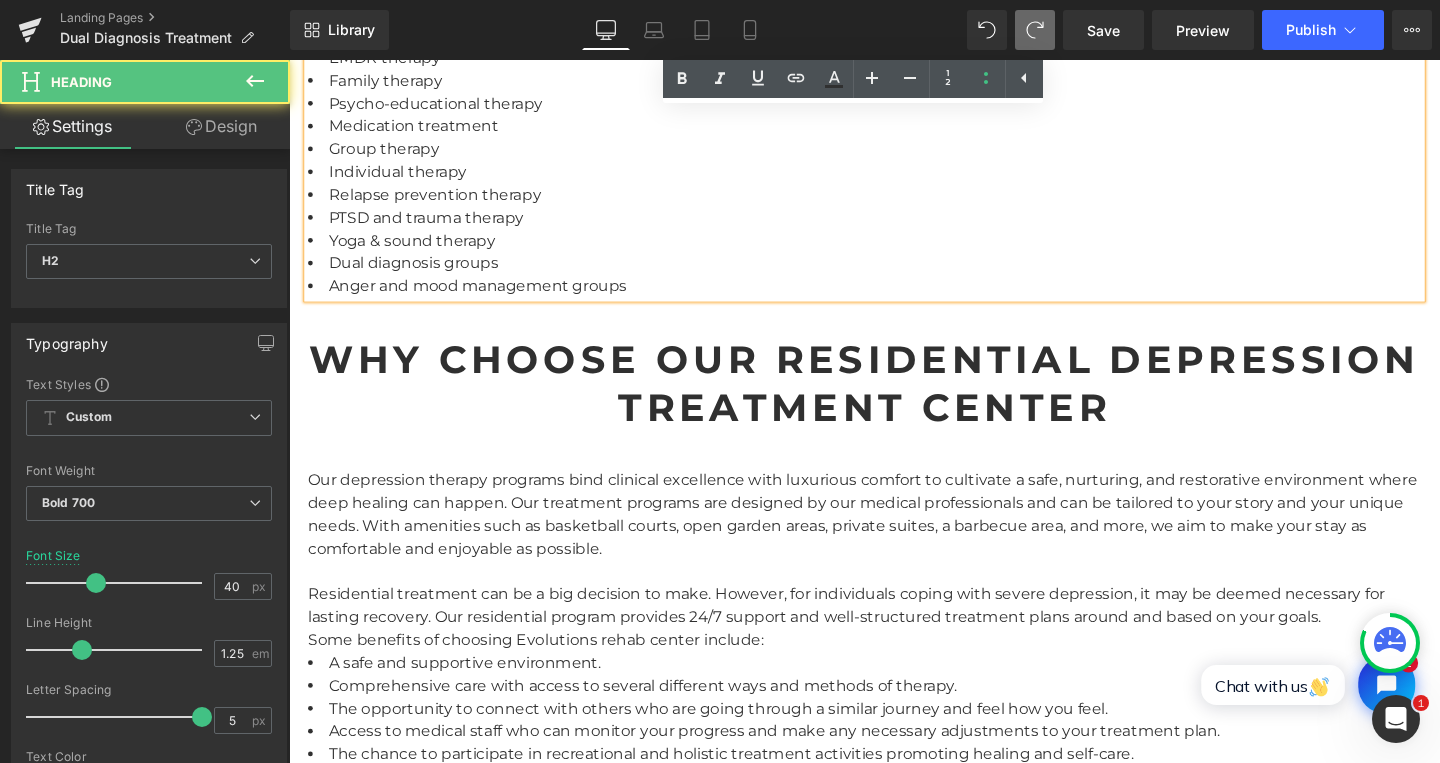 click on "Why Choose Our Residential Depression Treatment Center" at bounding box center [894, 400] 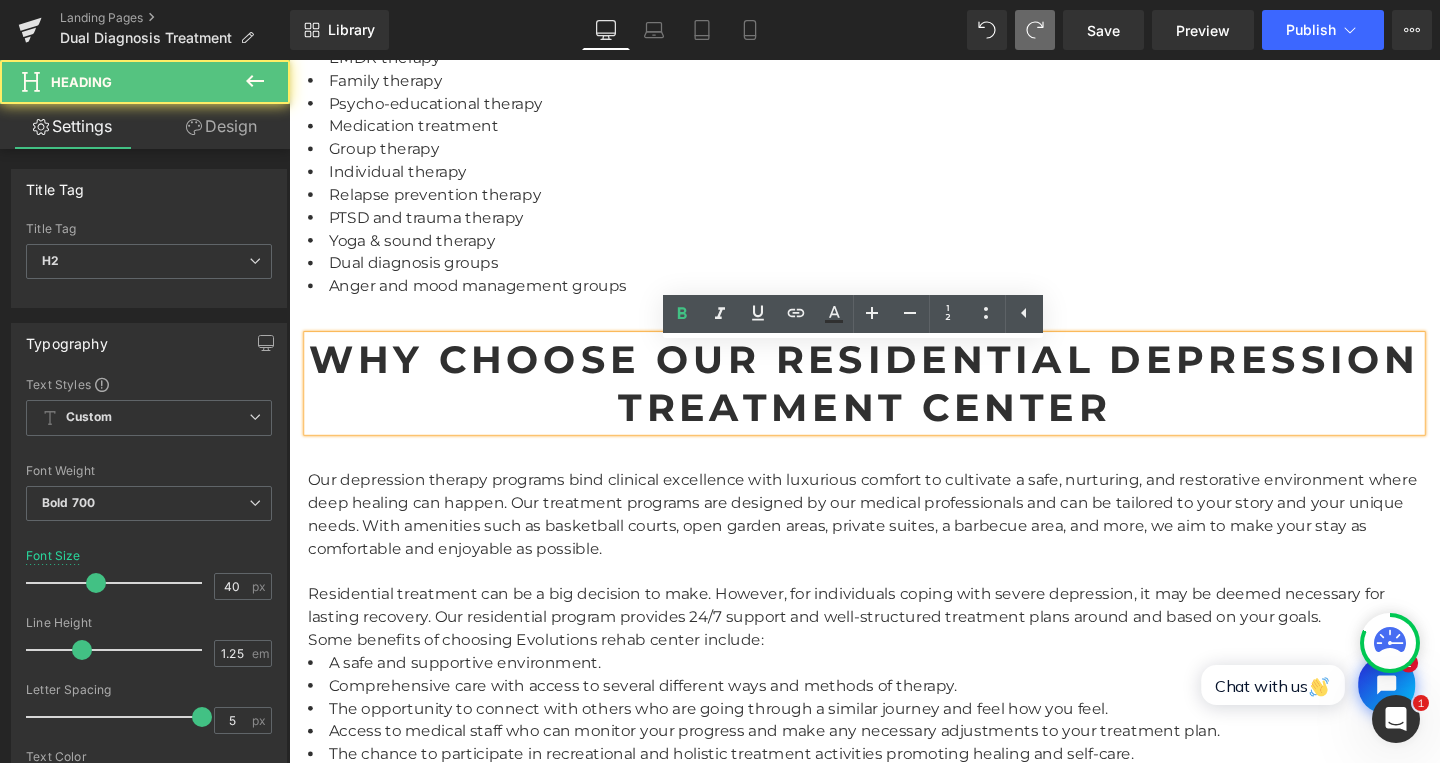 click on "Why Choose Our Residential Depression Treatment Center" at bounding box center (894, 400) 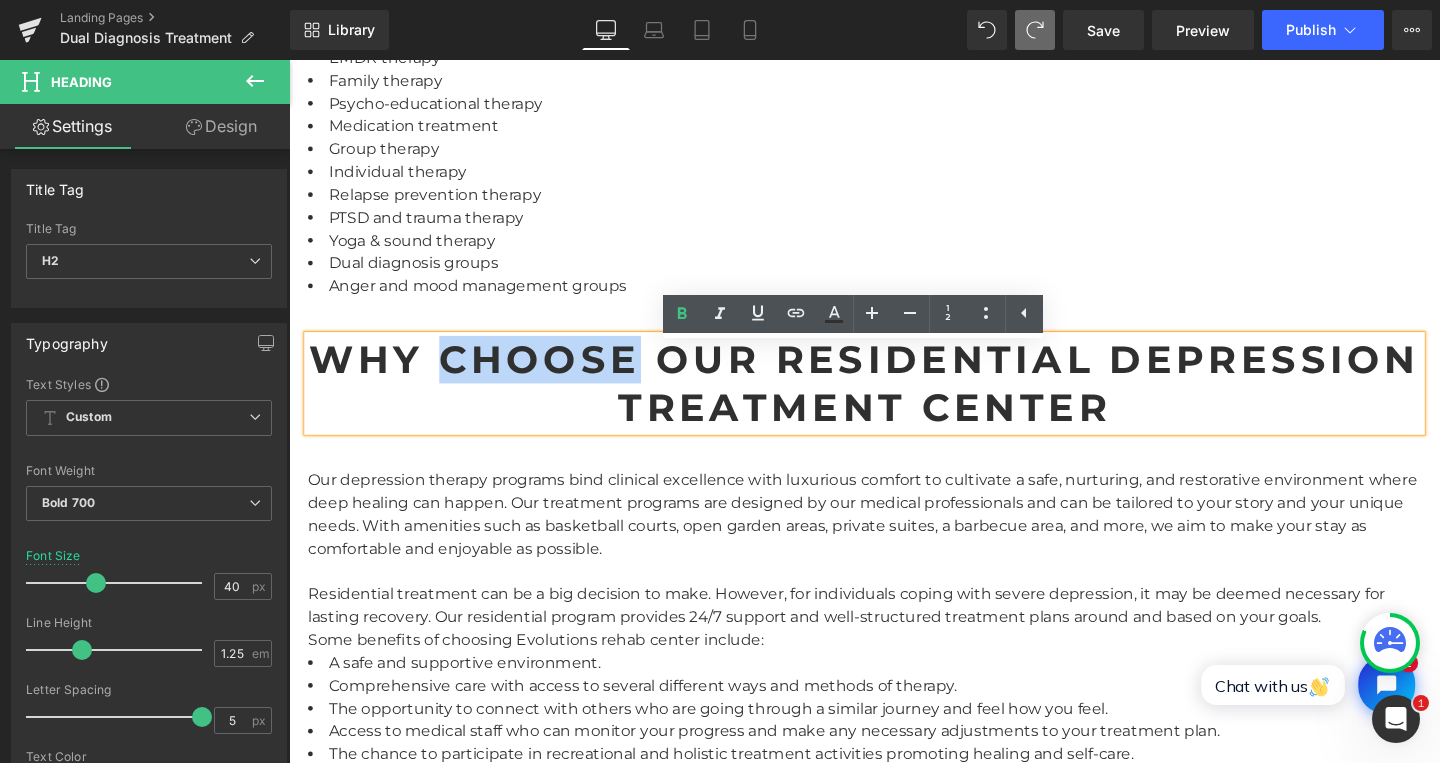 click on "Why Choose Our Residential Depression Treatment Center" at bounding box center [894, 400] 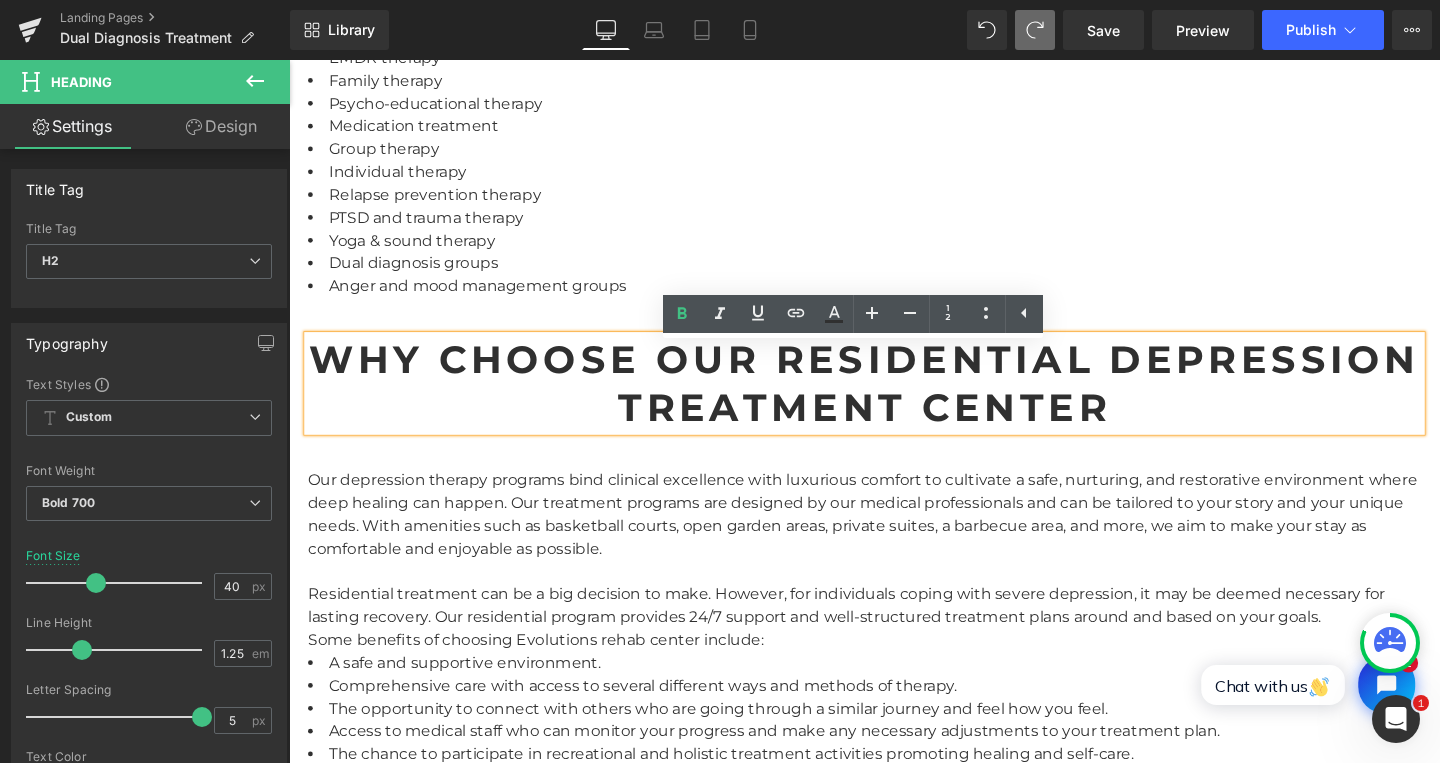 click on "Why Choose Our Residential Depression Treatment Center" at bounding box center [894, 400] 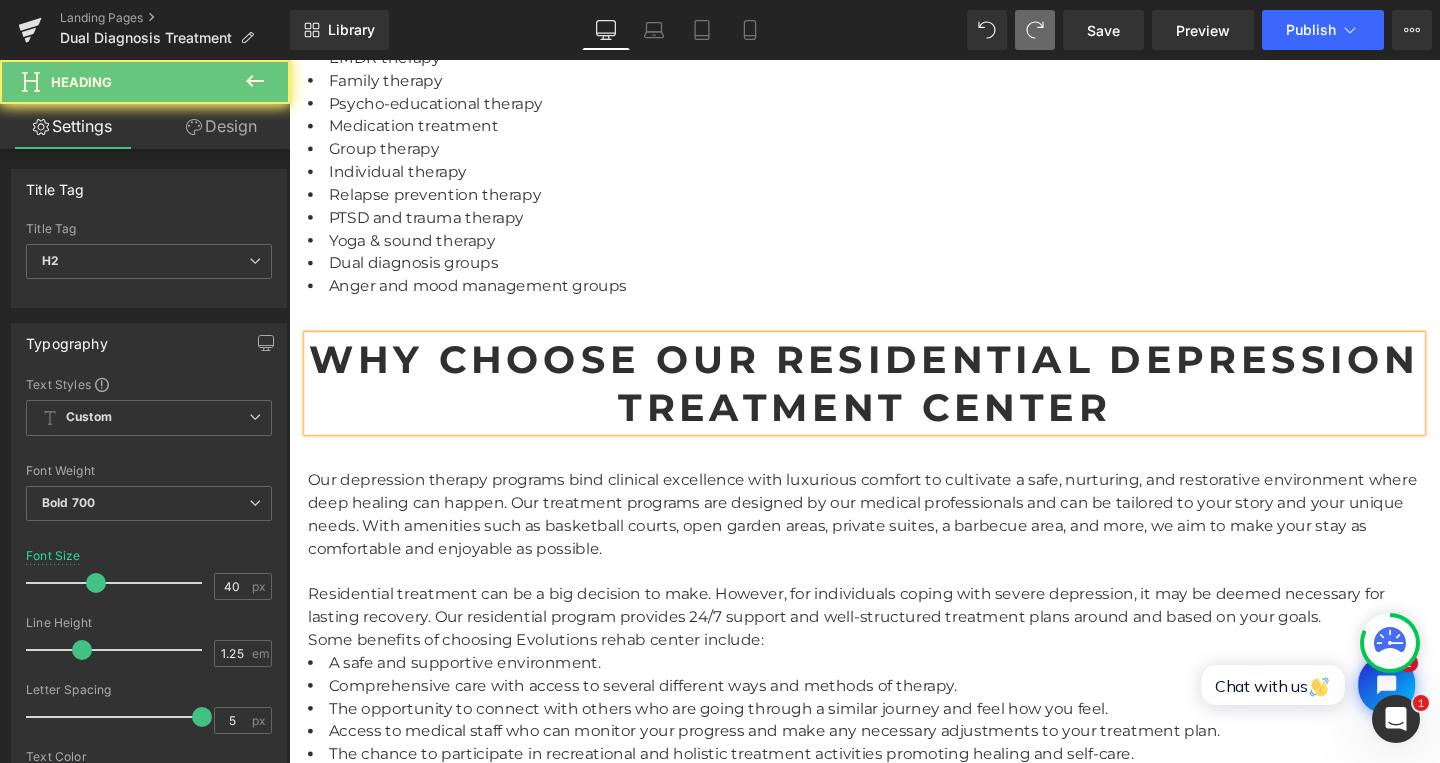 paste 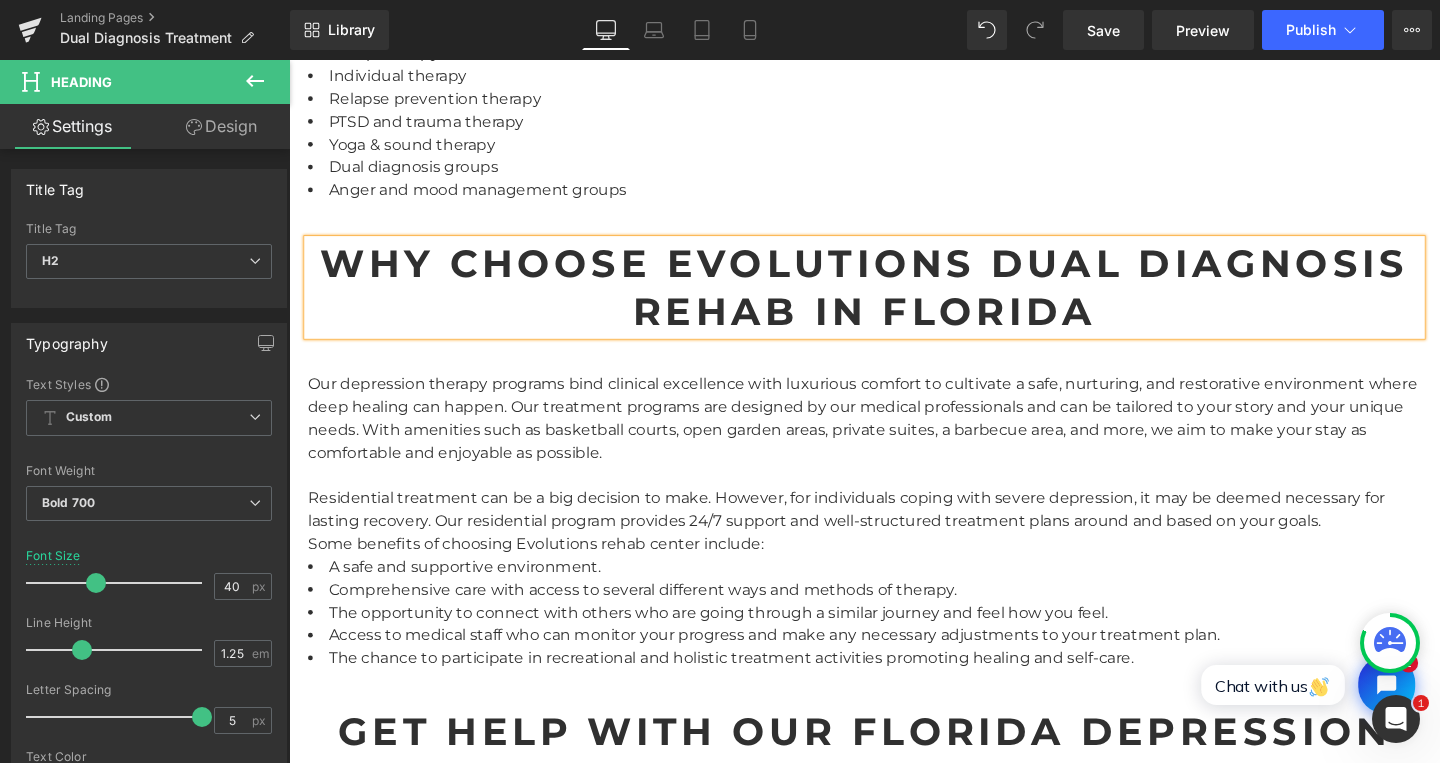 scroll, scrollTop: 3762, scrollLeft: 0, axis: vertical 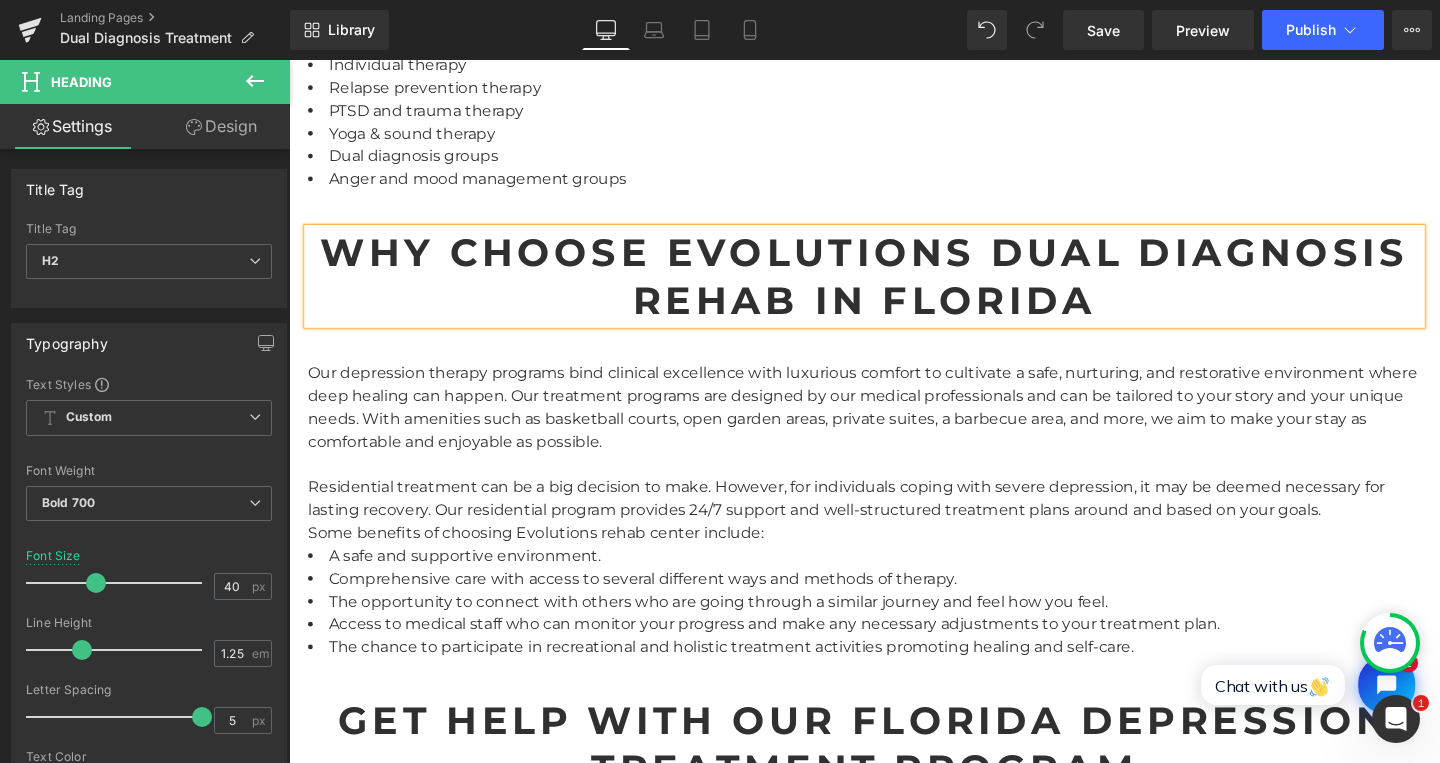 click on "Our depression therapy programs bind clinical excellence with luxurious comfort to cultivate a safe, nurturing, and restorative environment where deep healing can happen. Our treatment programs are designed by our medical professionals and can be tailored to your story and your unique needs. With amenities such as basketball courts, open garden areas, private suites, a barbecue area, and more, we aim to make your stay as comfortable and enjoyable as possible." at bounding box center [894, 426] 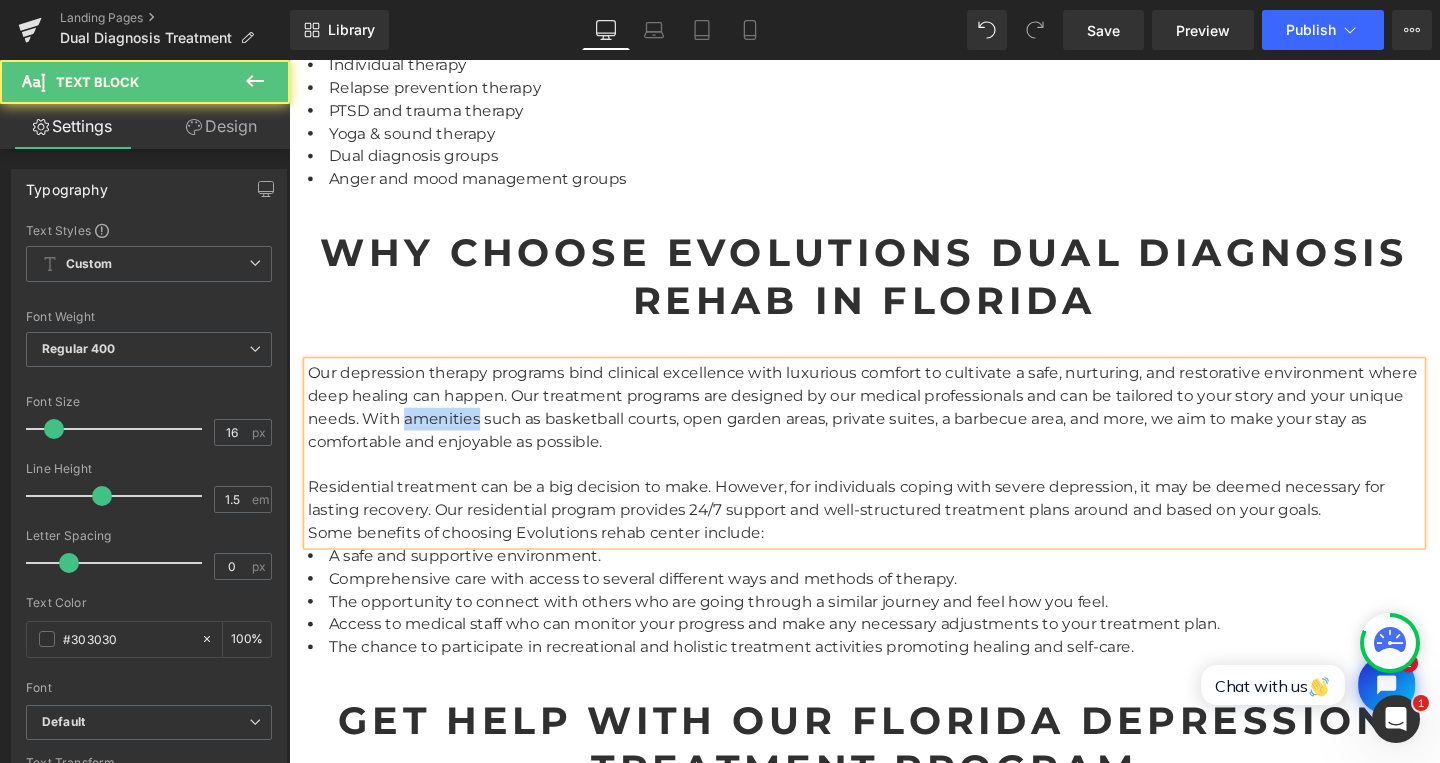 click on "Our depression therapy programs bind clinical excellence with luxurious comfort to cultivate a safe, nurturing, and restorative environment where deep healing can happen. Our treatment programs are designed by our medical professionals and can be tailored to your story and your unique needs. With amenities such as basketball courts, open garden areas, private suites, a barbecue area, and more, we aim to make your stay as comfortable and enjoyable as possible." at bounding box center [894, 426] 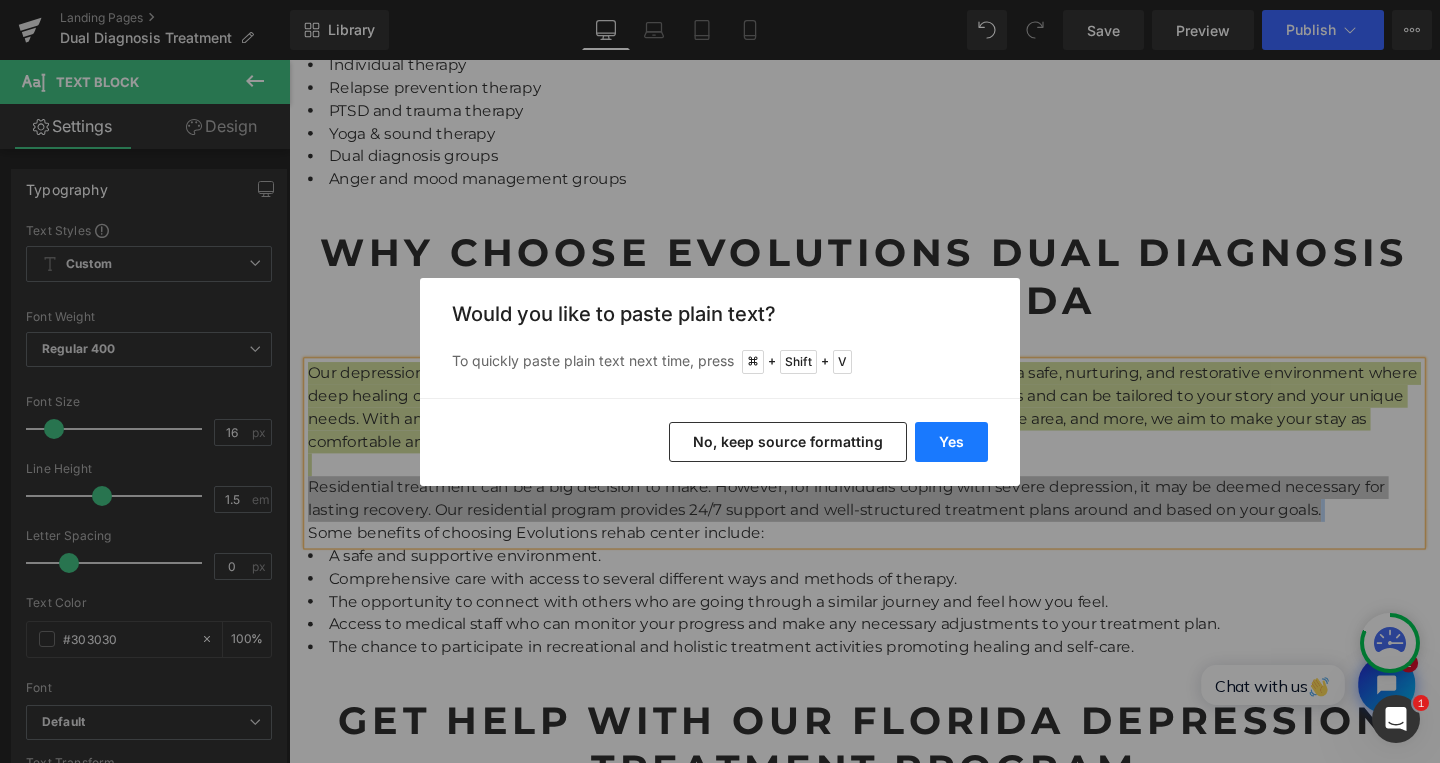 click on "Yes" at bounding box center (951, 442) 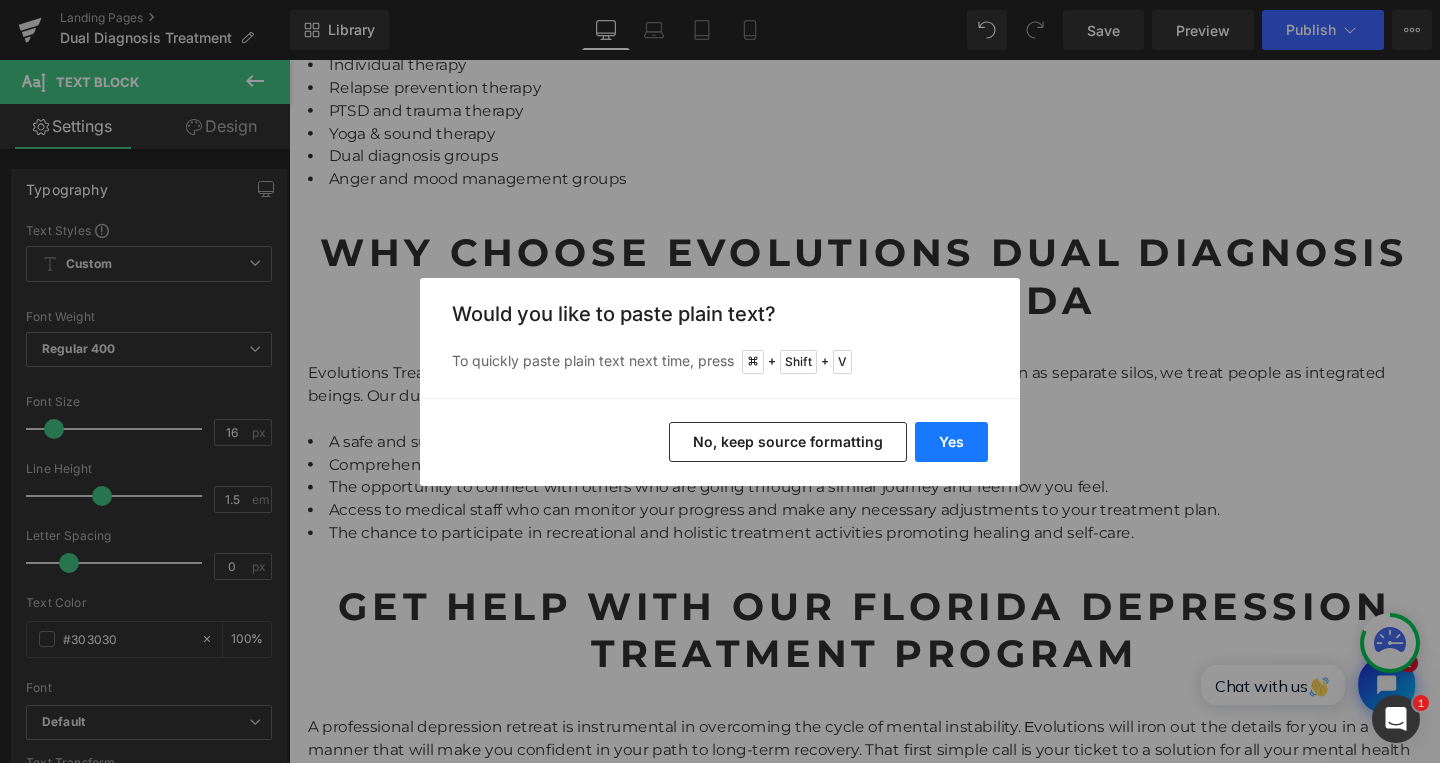type 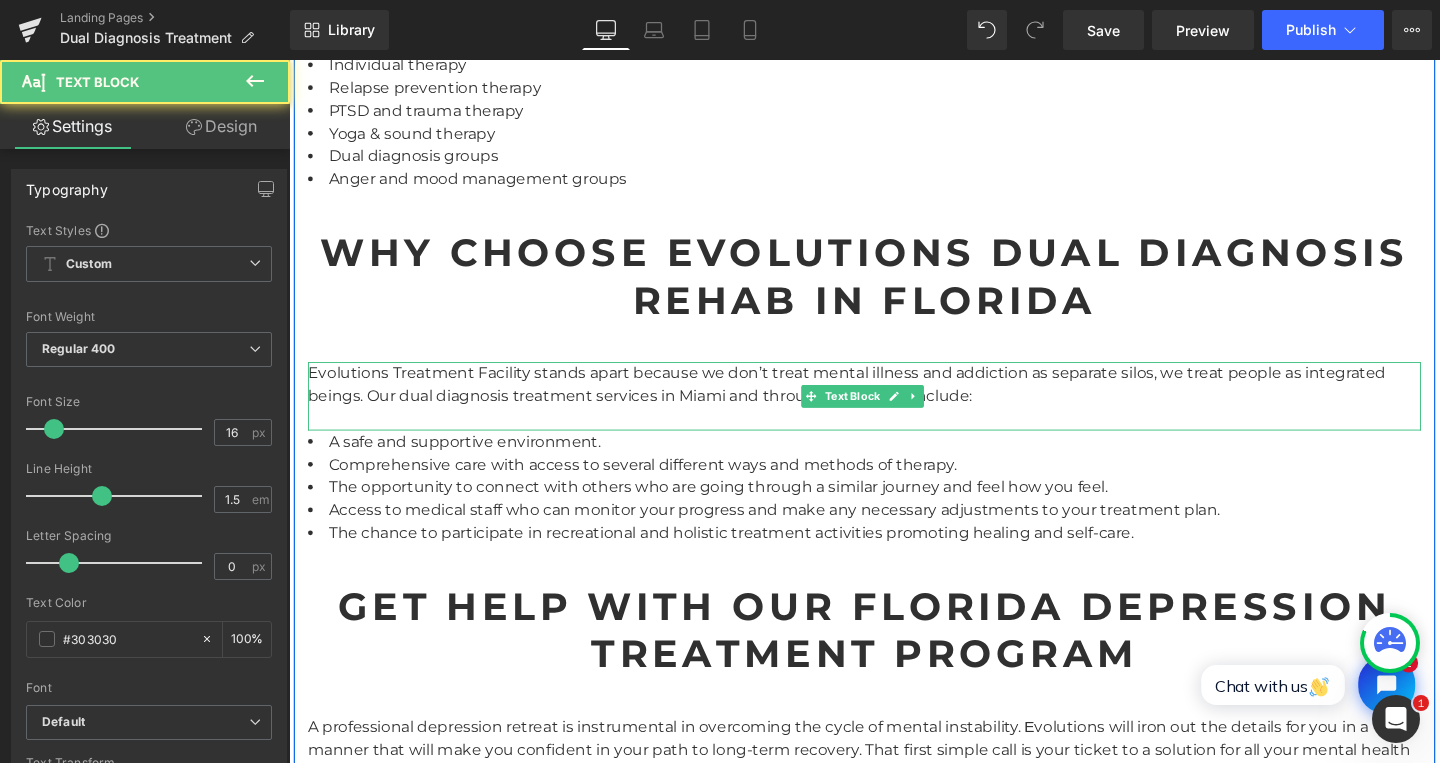 click on "Evolutions Treatment Facility stands apart because we don’t treat mental illness and addiction as separate silos, we treat people as integrated beings. Our dual diagnosis treatment services in Miami and throughout Florida include:" at bounding box center (894, 414) 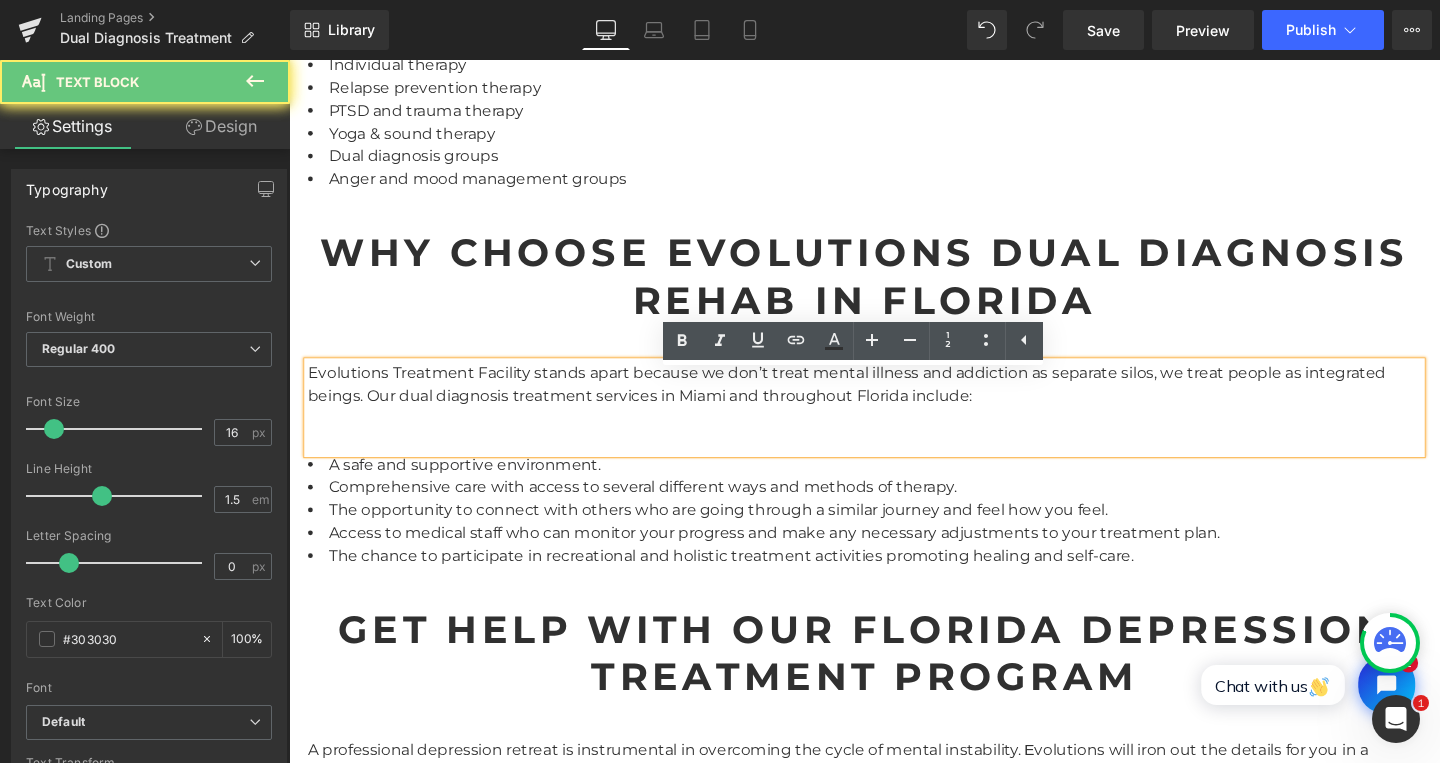 click on "Evolutions Treatment Facility stands apart because we don’t treat mental illness and addiction as separate silos, we treat people as integrated beings. Our dual diagnosis treatment services in Miami and throughout Florida include:" at bounding box center [894, 426] 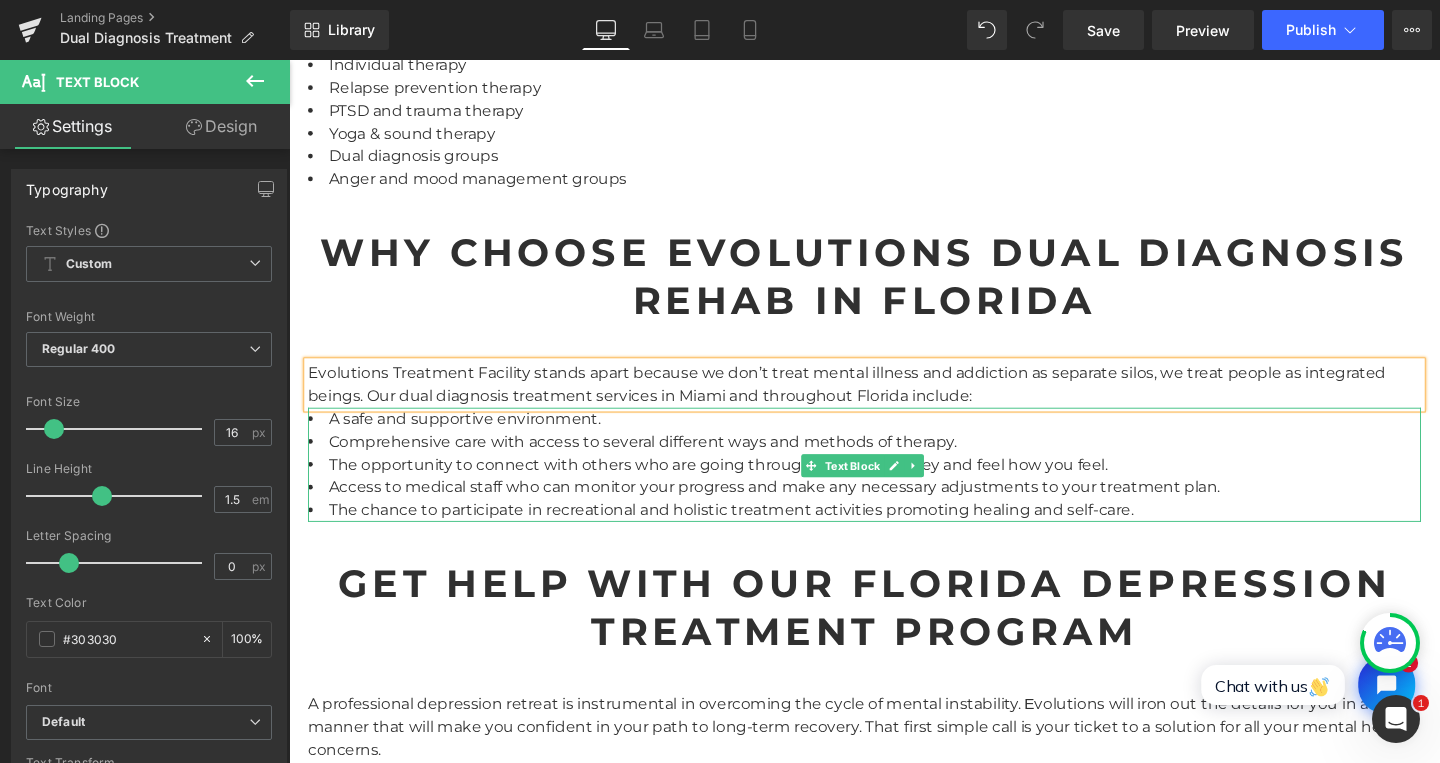 click on "Comprehensive care with access to several different ways and methods of therapy." at bounding box center [894, 462] 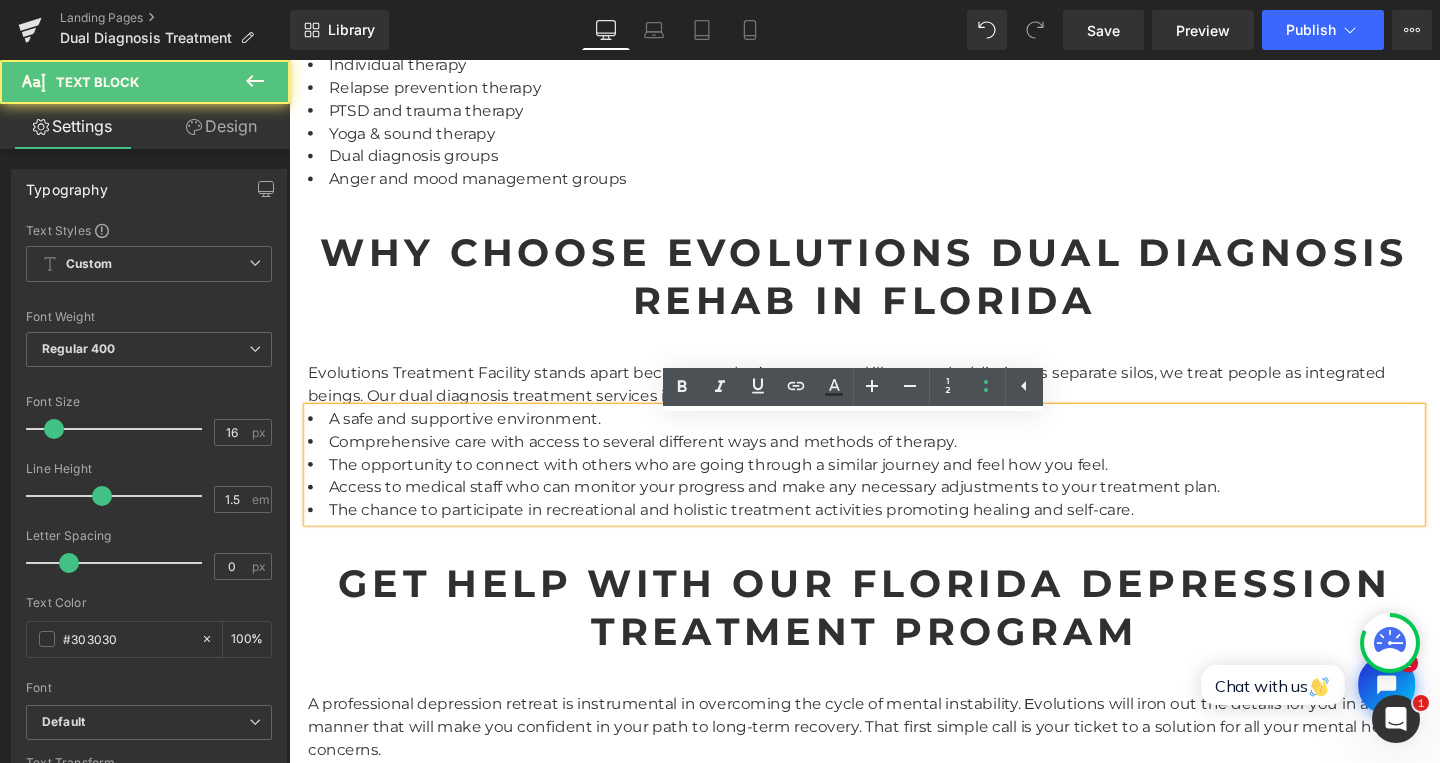 click on "A safe and supportive environment." at bounding box center (894, 438) 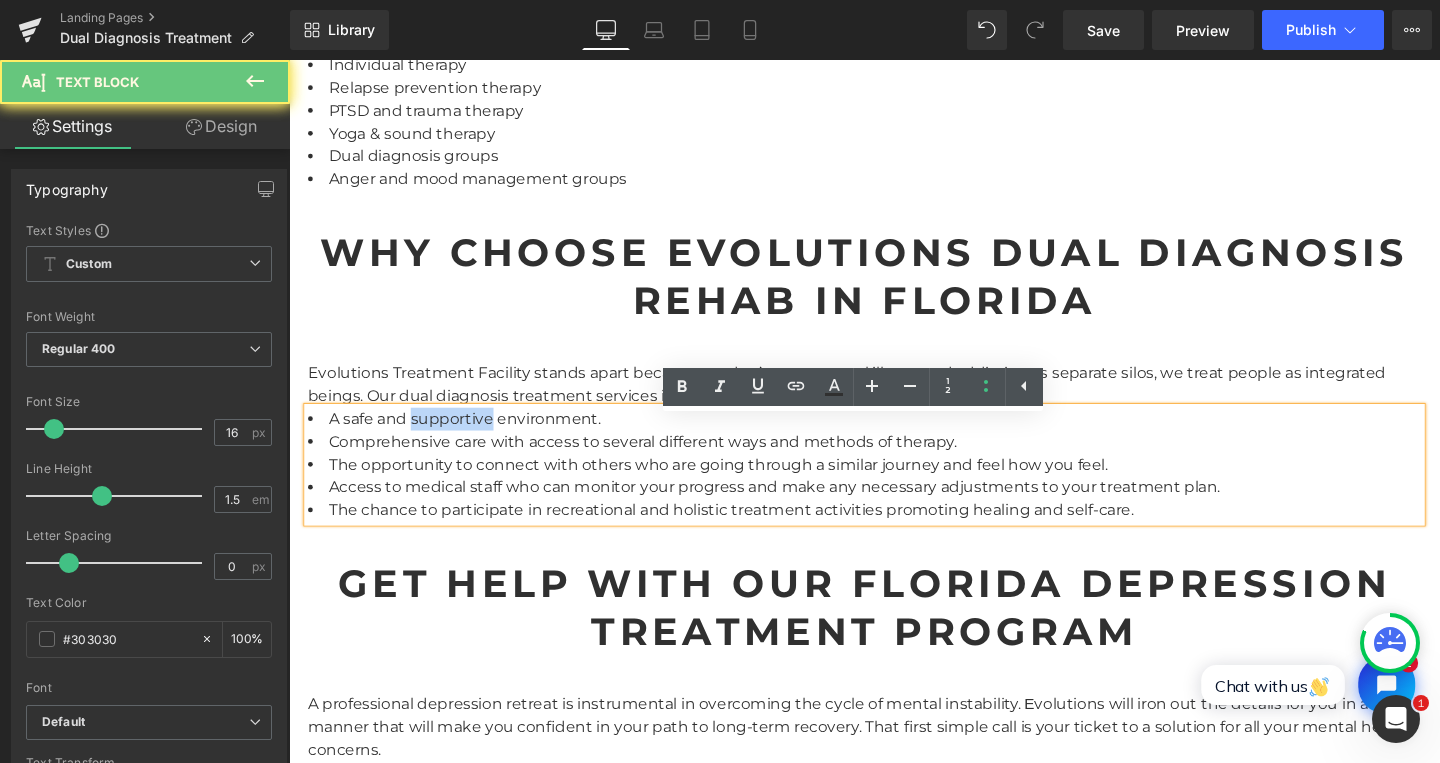 click on "A safe and supportive environment." at bounding box center (894, 438) 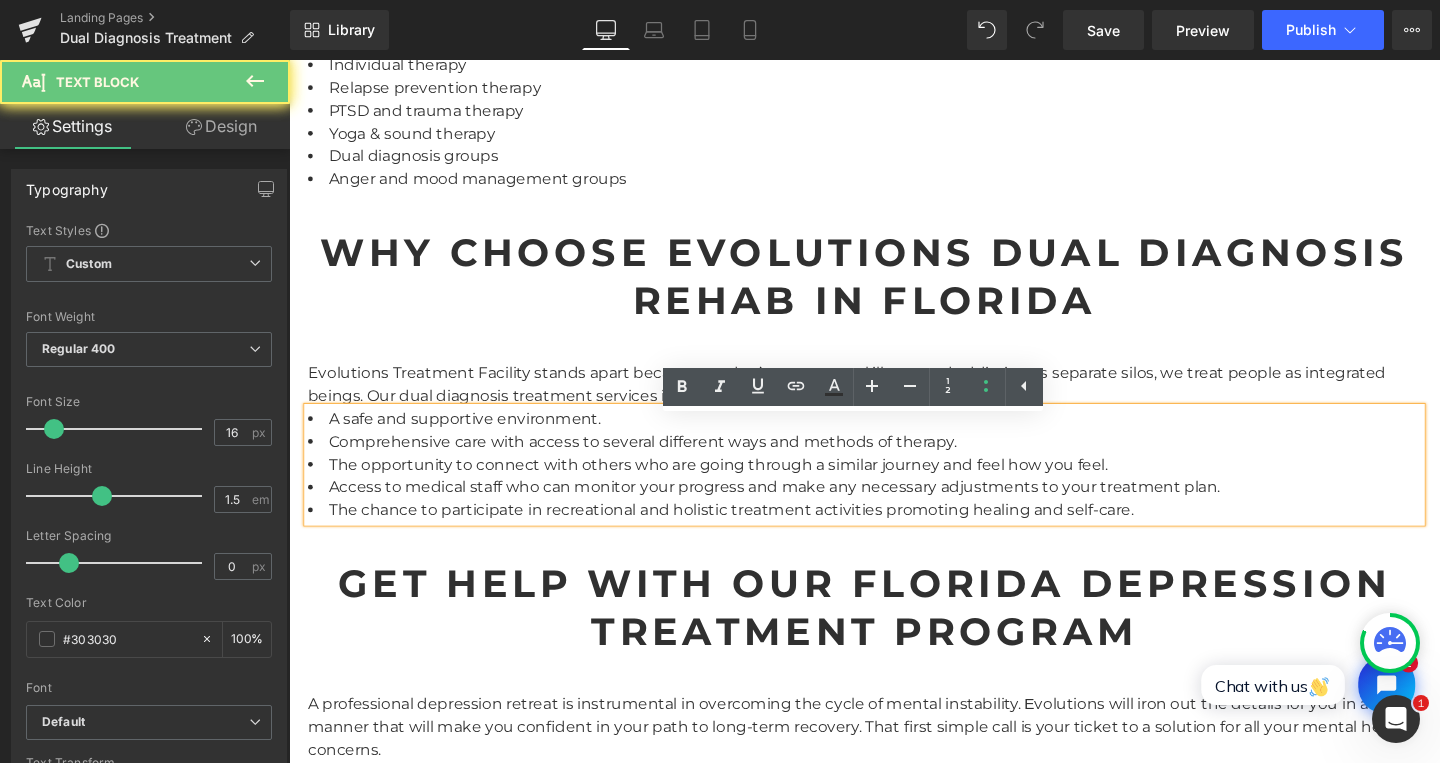 click on "A safe and supportive environment." at bounding box center (894, 438) 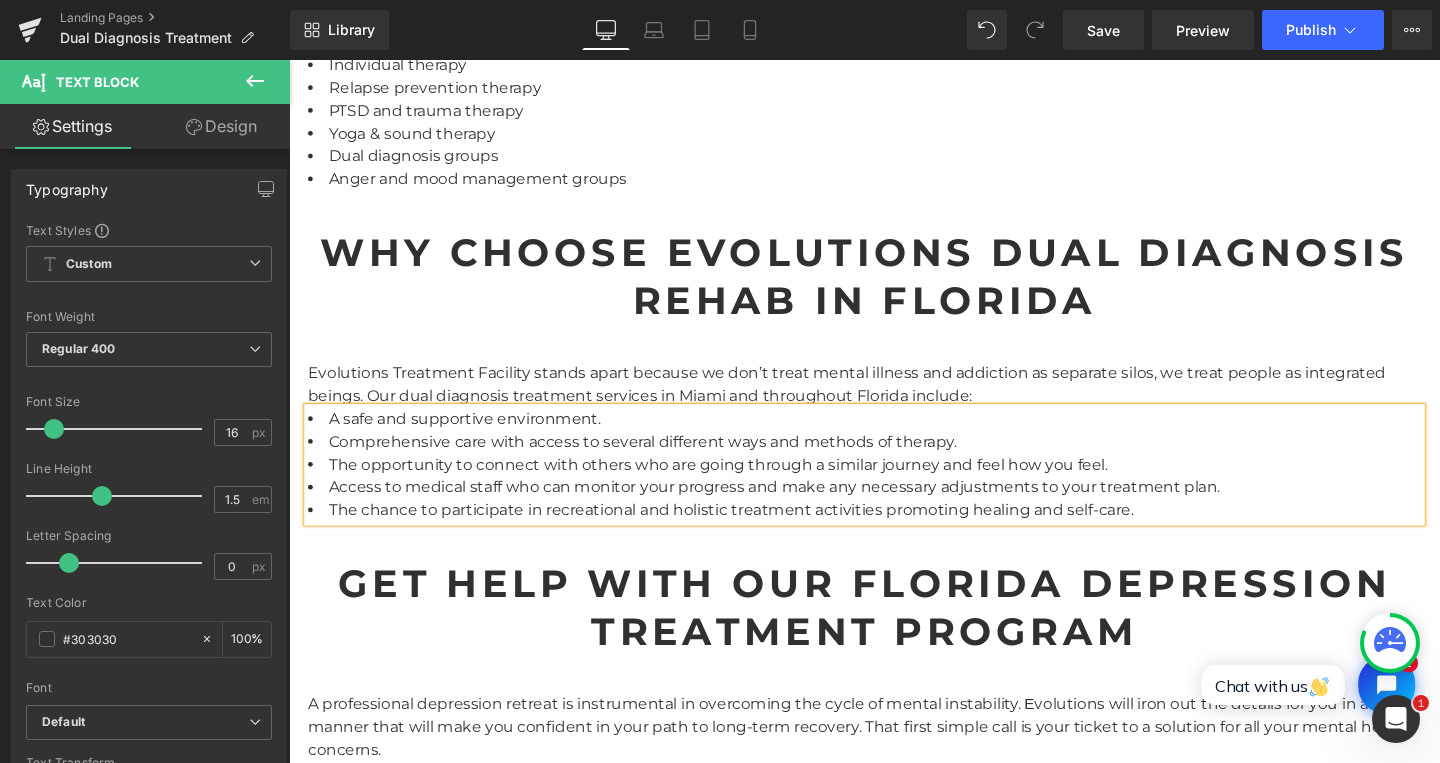 type 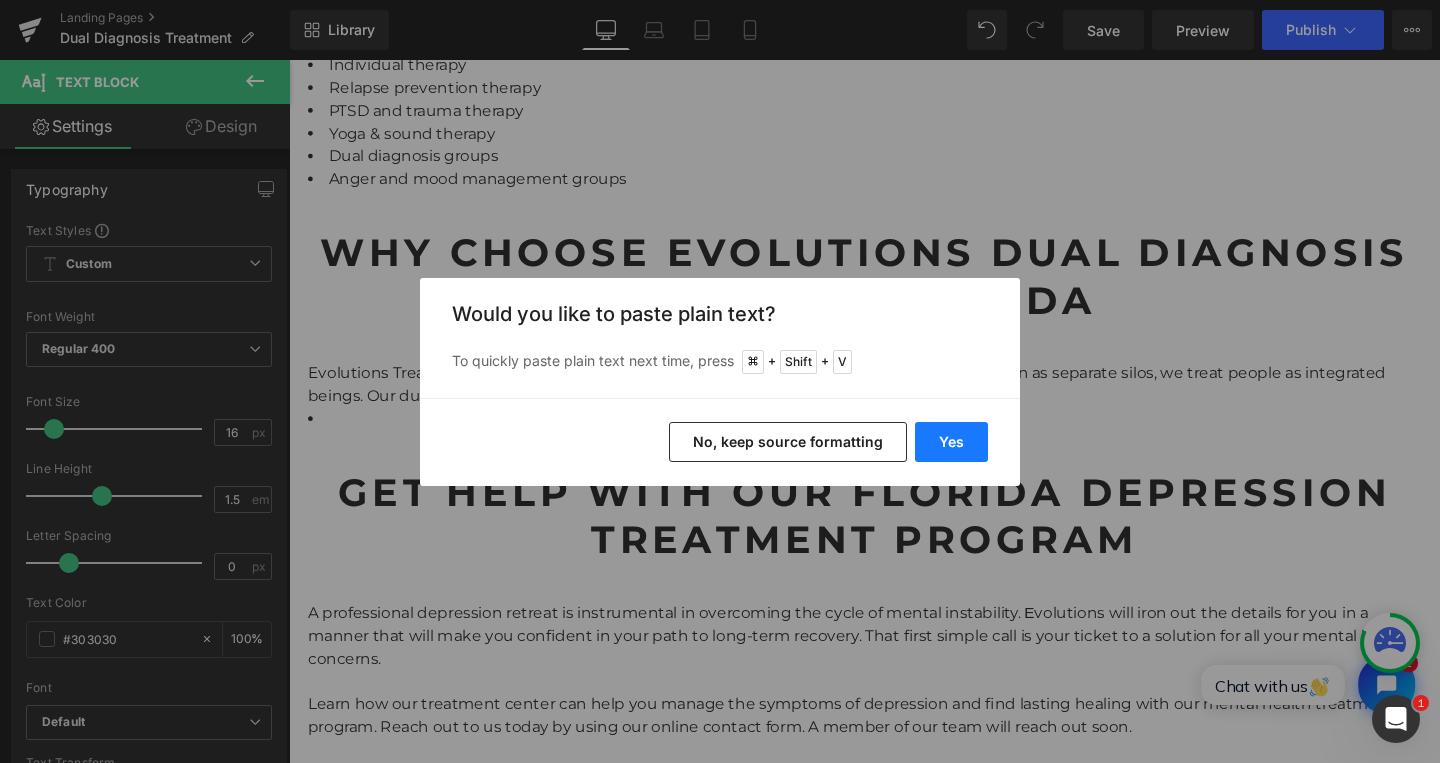 click on "Yes" at bounding box center (951, 442) 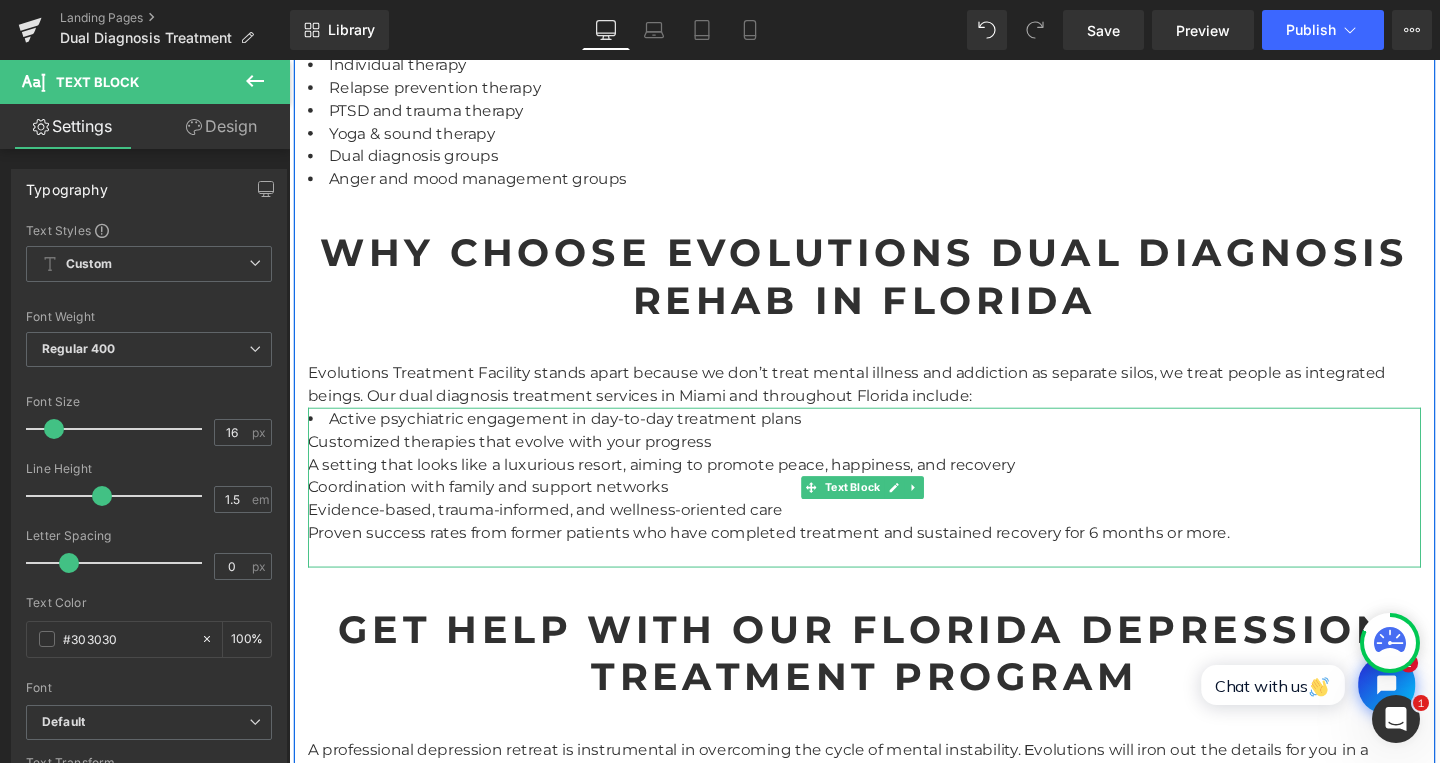 click on "Active psychiatric engagement in day-to-day treatment plans Customized therapies that evolve with your progress A setting that looks like a luxurious resort, aiming to promote peace, happiness, and recovery Coordination with family and support networks Evidence-based, trauma-informed, and wellness-oriented care Proven success rates from former patients who have completed treatment and sustained recovery for 6 months or more." at bounding box center (894, 510) 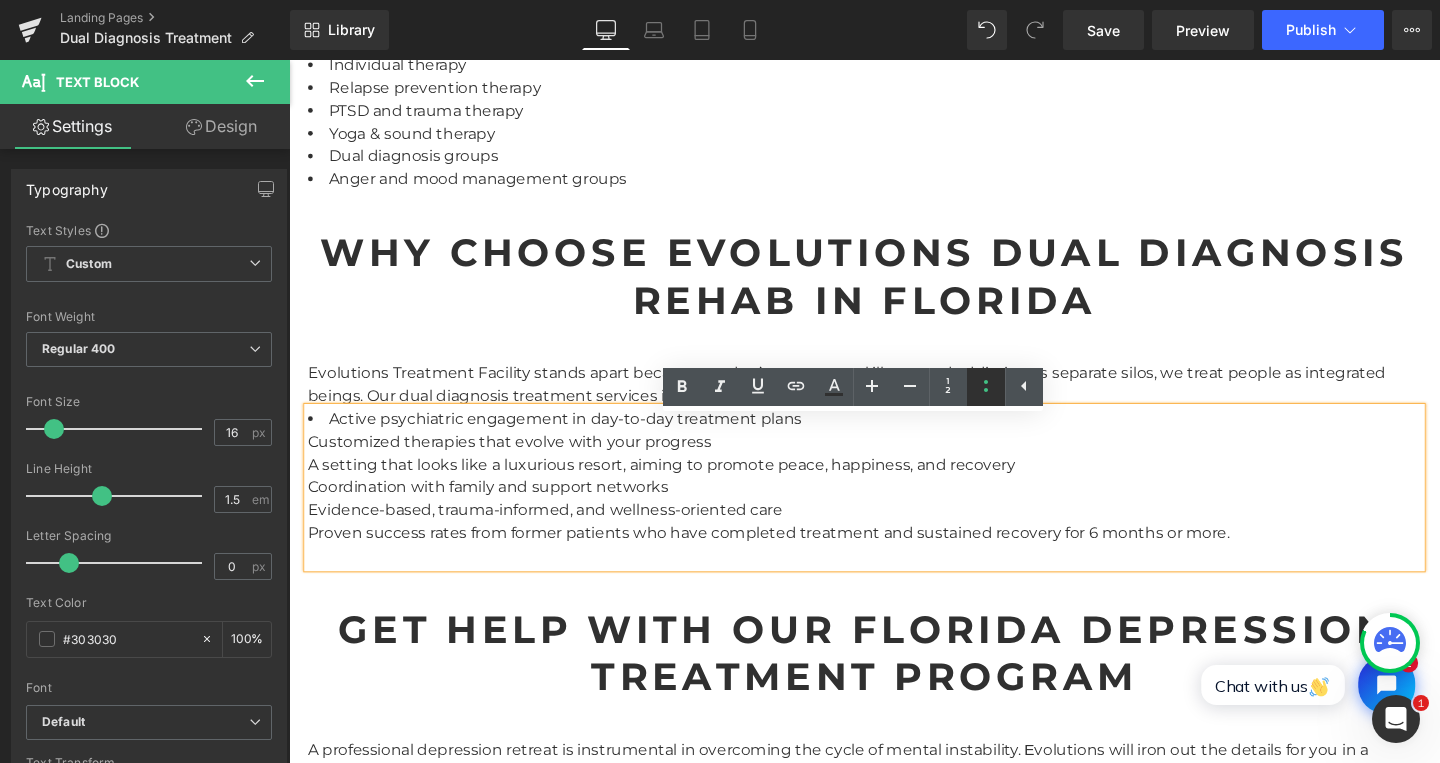 click 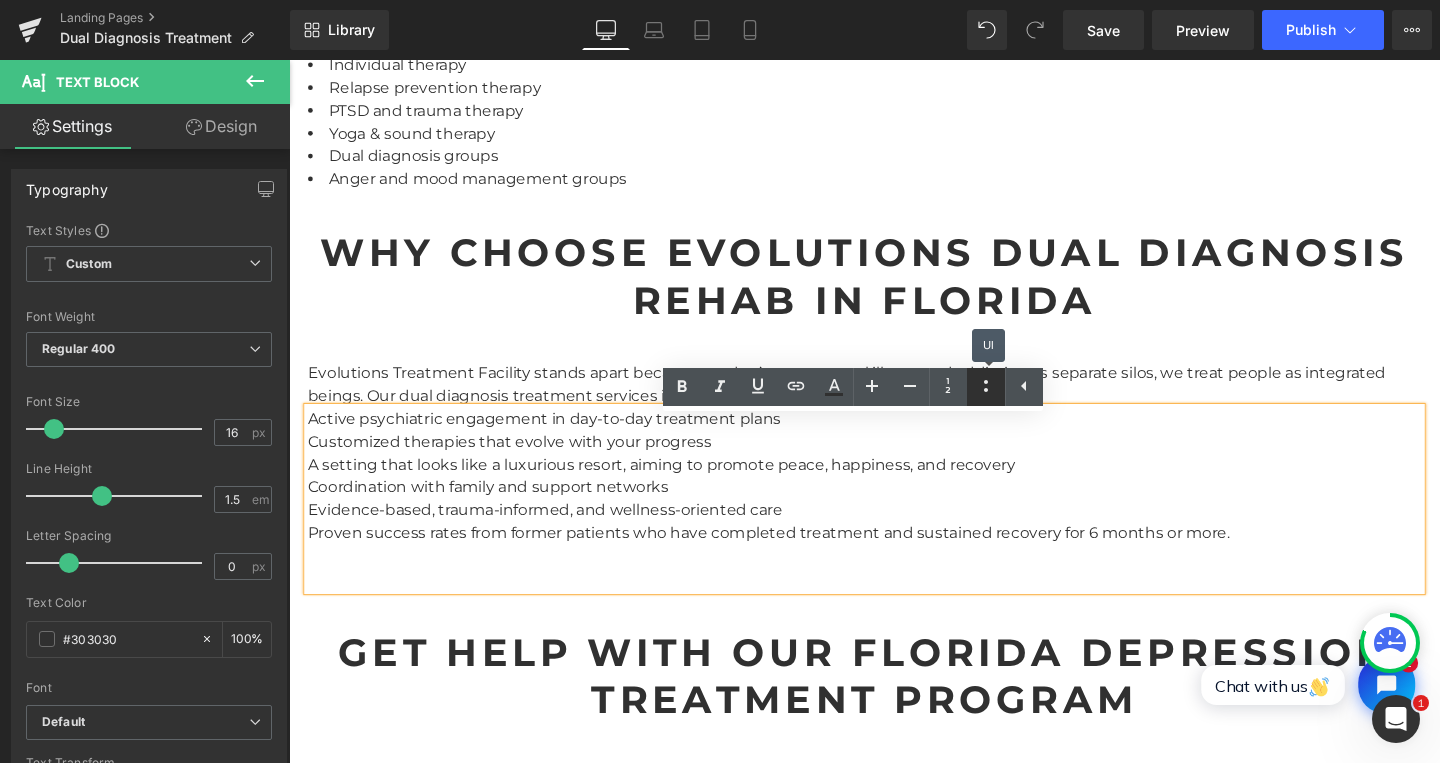 click 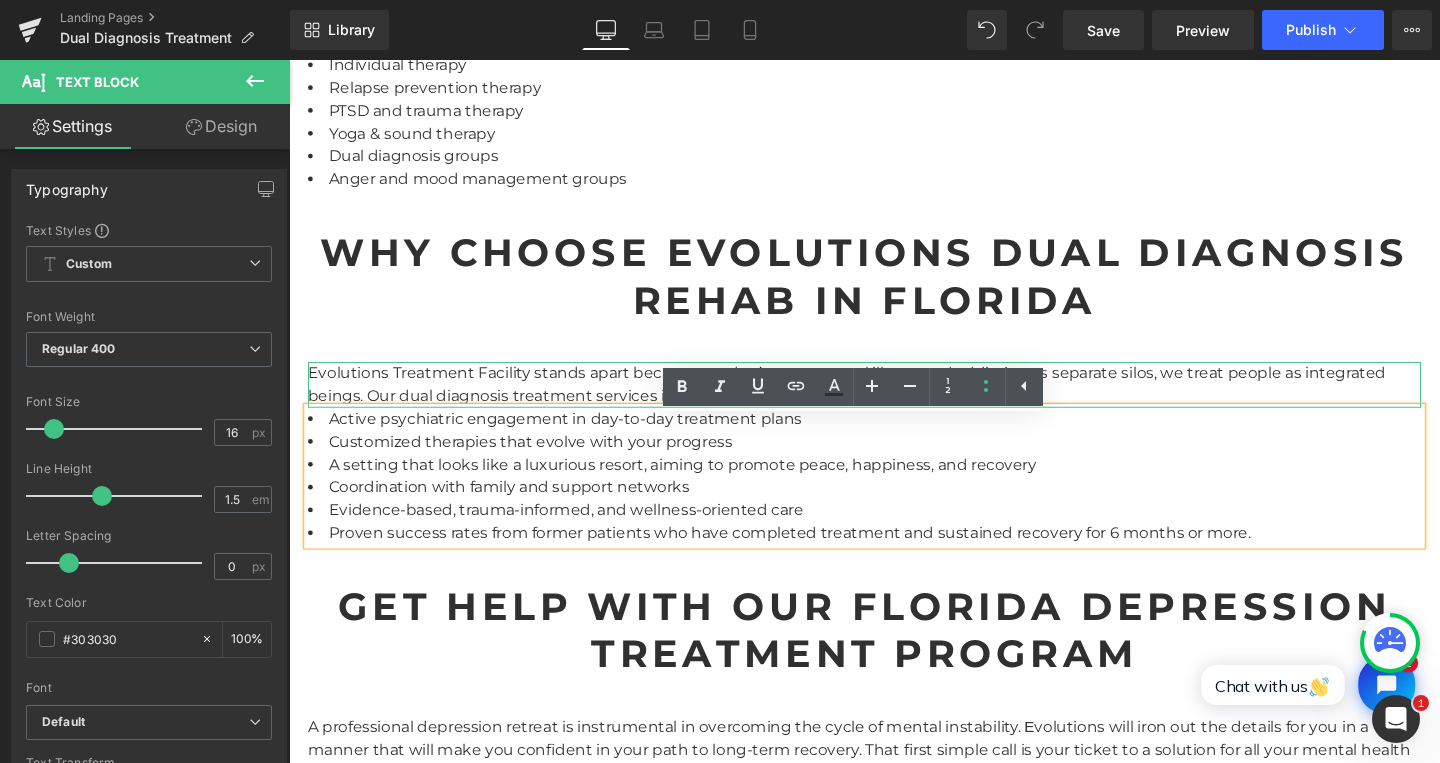 click on "Evolutions Treatment Facility stands apart because we don’t treat mental illness and addiction as separate silos, we treat people as integrated beings. Our dual diagnosis treatment services in Miami and throughout Florida include:" at bounding box center [894, 402] 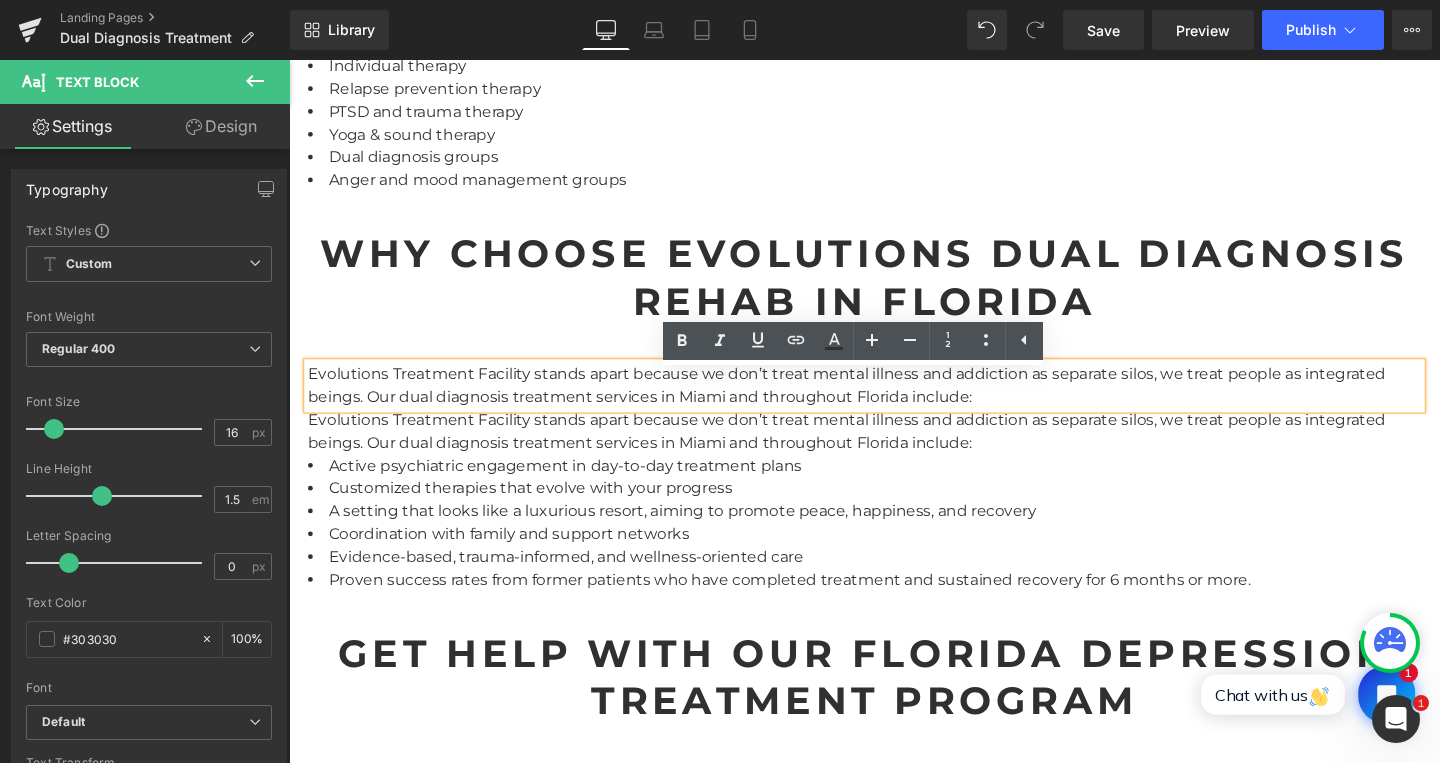 drag, startPoint x: 836, startPoint y: 646, endPoint x: 560, endPoint y: 613, distance: 277.96582 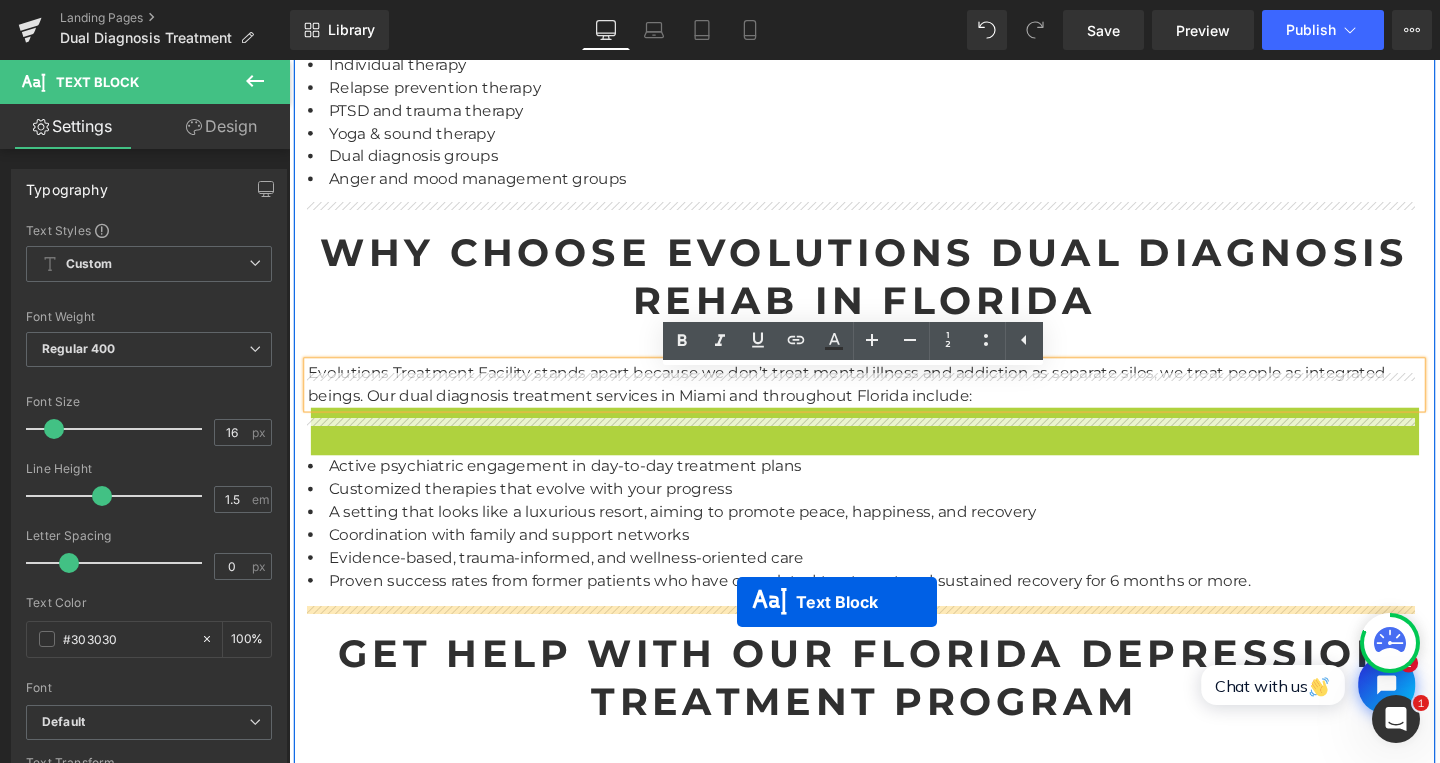 drag, startPoint x: 836, startPoint y: 465, endPoint x: 760, endPoint y: 630, distance: 181.66177 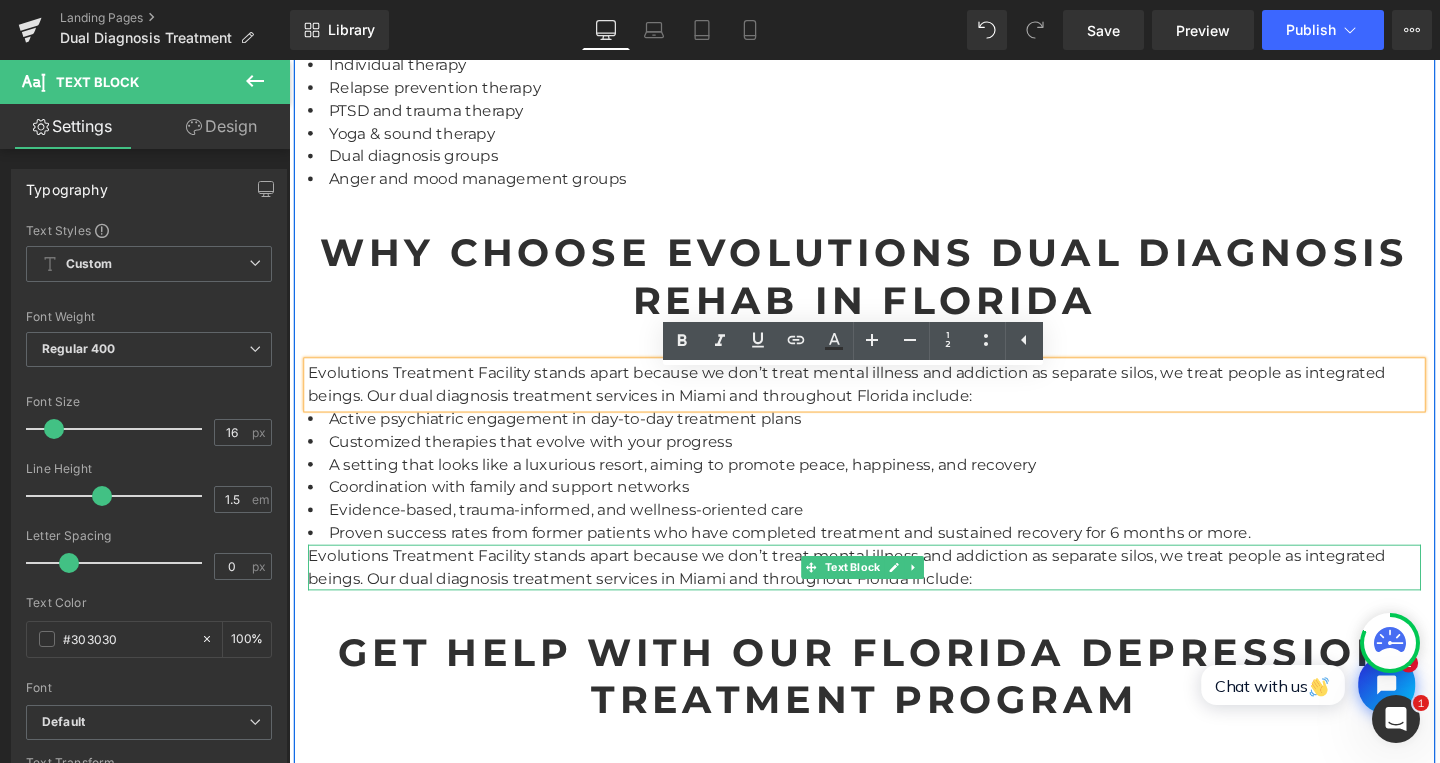 click on "Evolutions Treatment Facility stands apart because we don’t treat mental illness and addiction as separate silos, we treat people as integrated beings. Our dual diagnosis treatment services in Miami and throughout Florida include:" at bounding box center (894, 594) 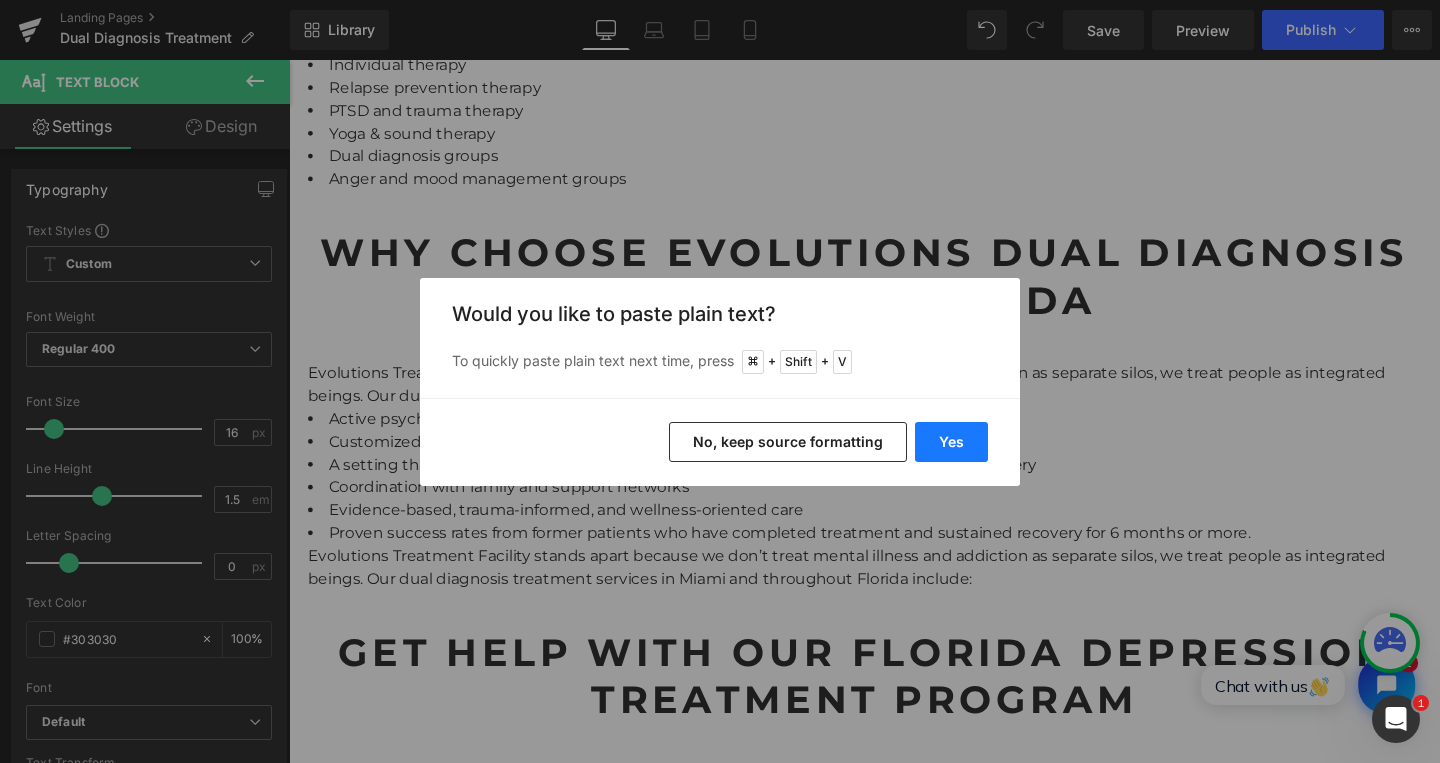 click on "Yes" at bounding box center [951, 442] 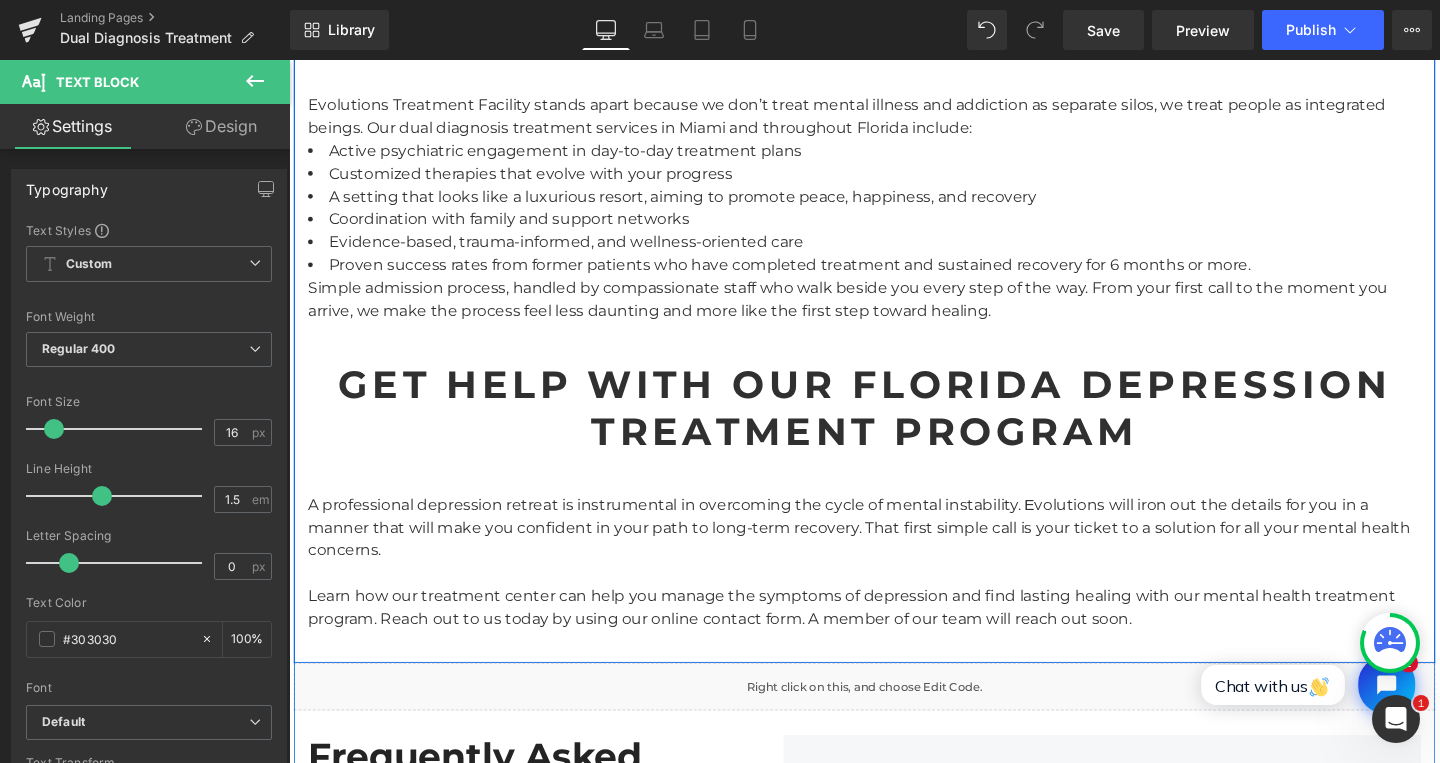 scroll, scrollTop: 4098, scrollLeft: 0, axis: vertical 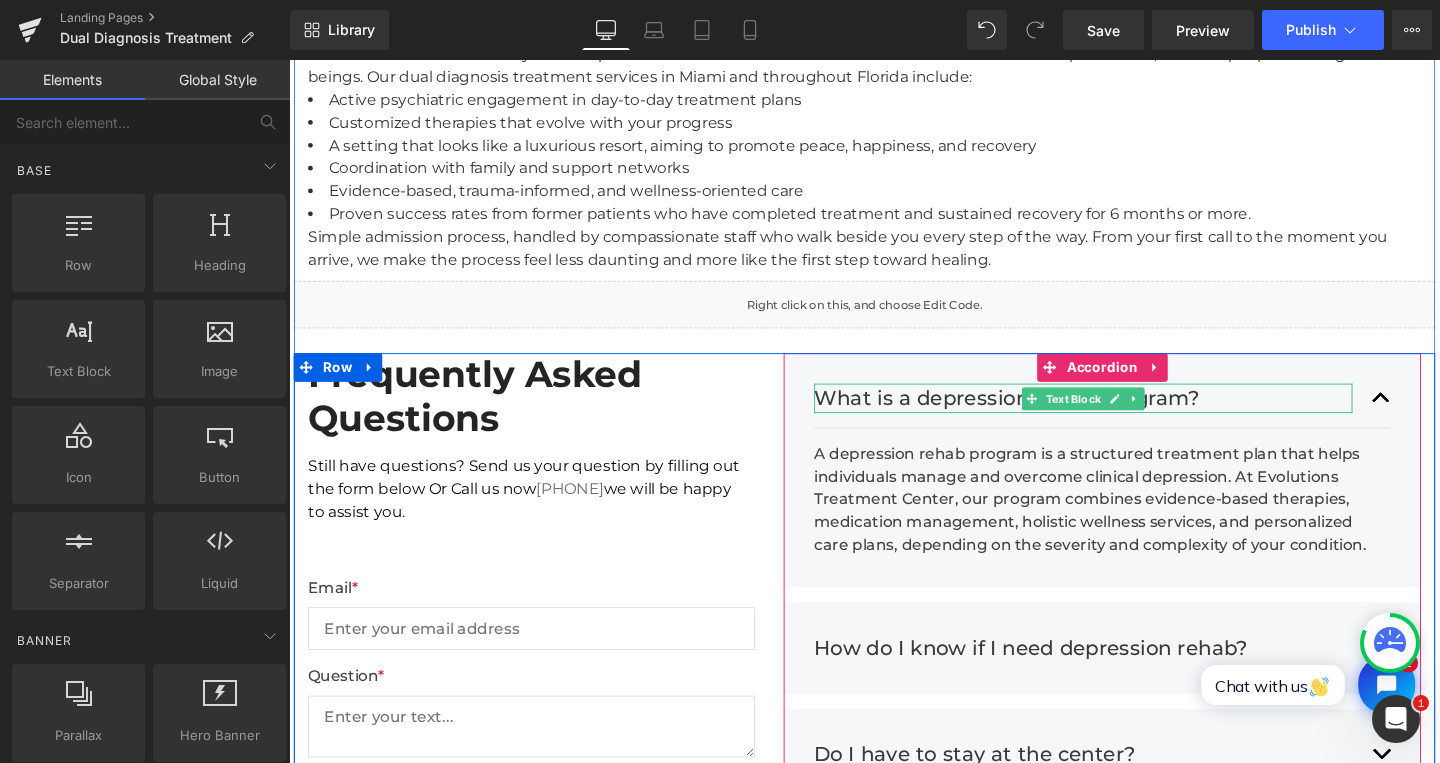 click on "What is a depression rehab program?" at bounding box center (1124, 416) 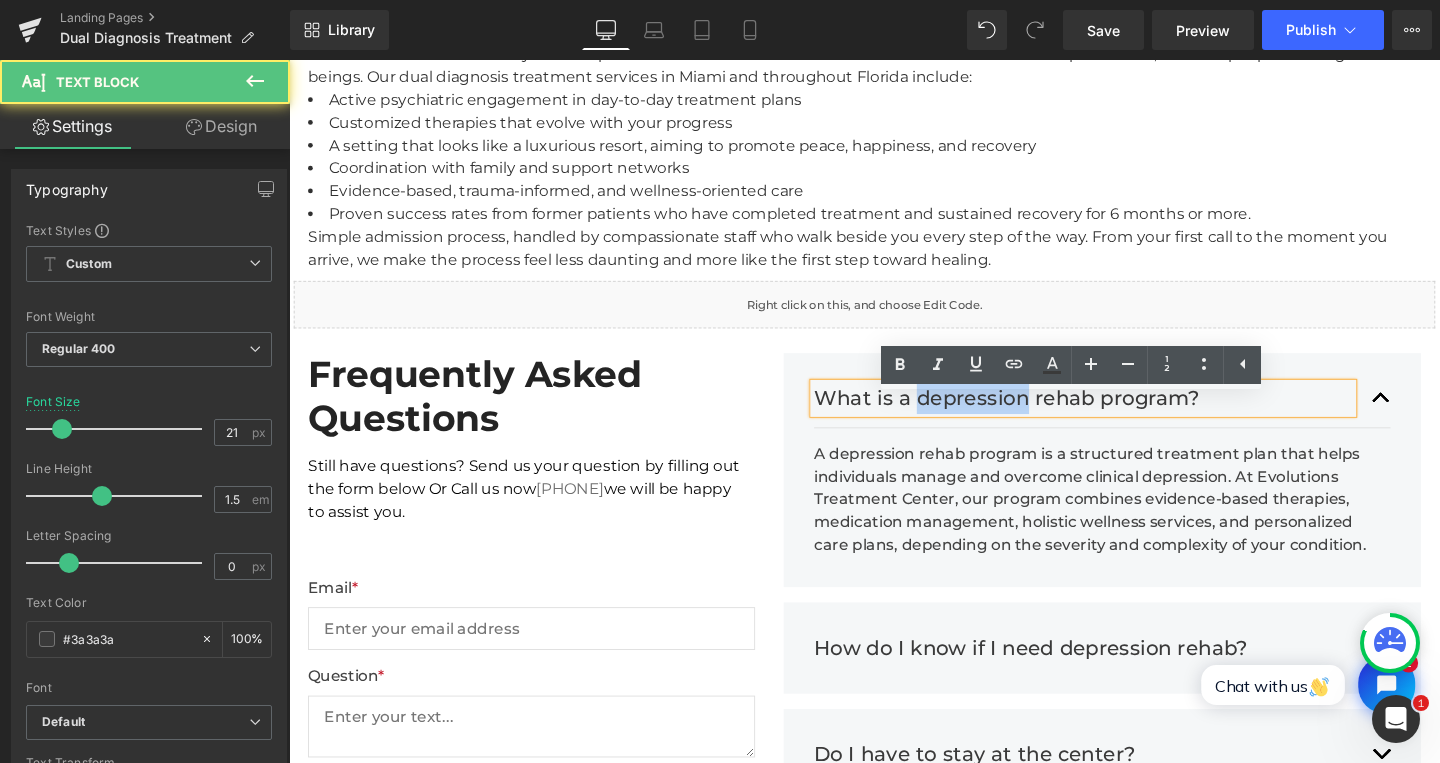 click on "What is a depression rehab program?" at bounding box center [1124, 416] 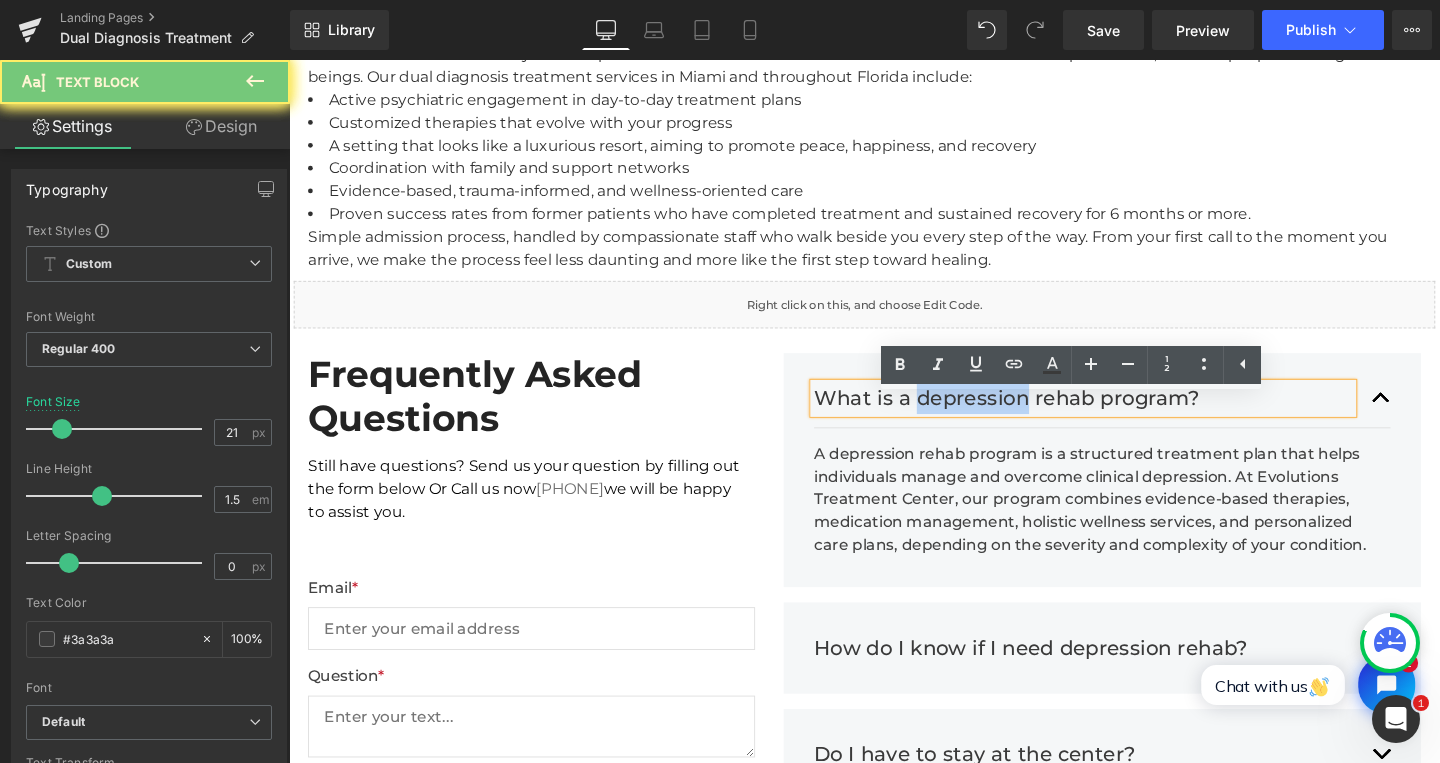 click on "What is a depression rehab program?" at bounding box center [1124, 416] 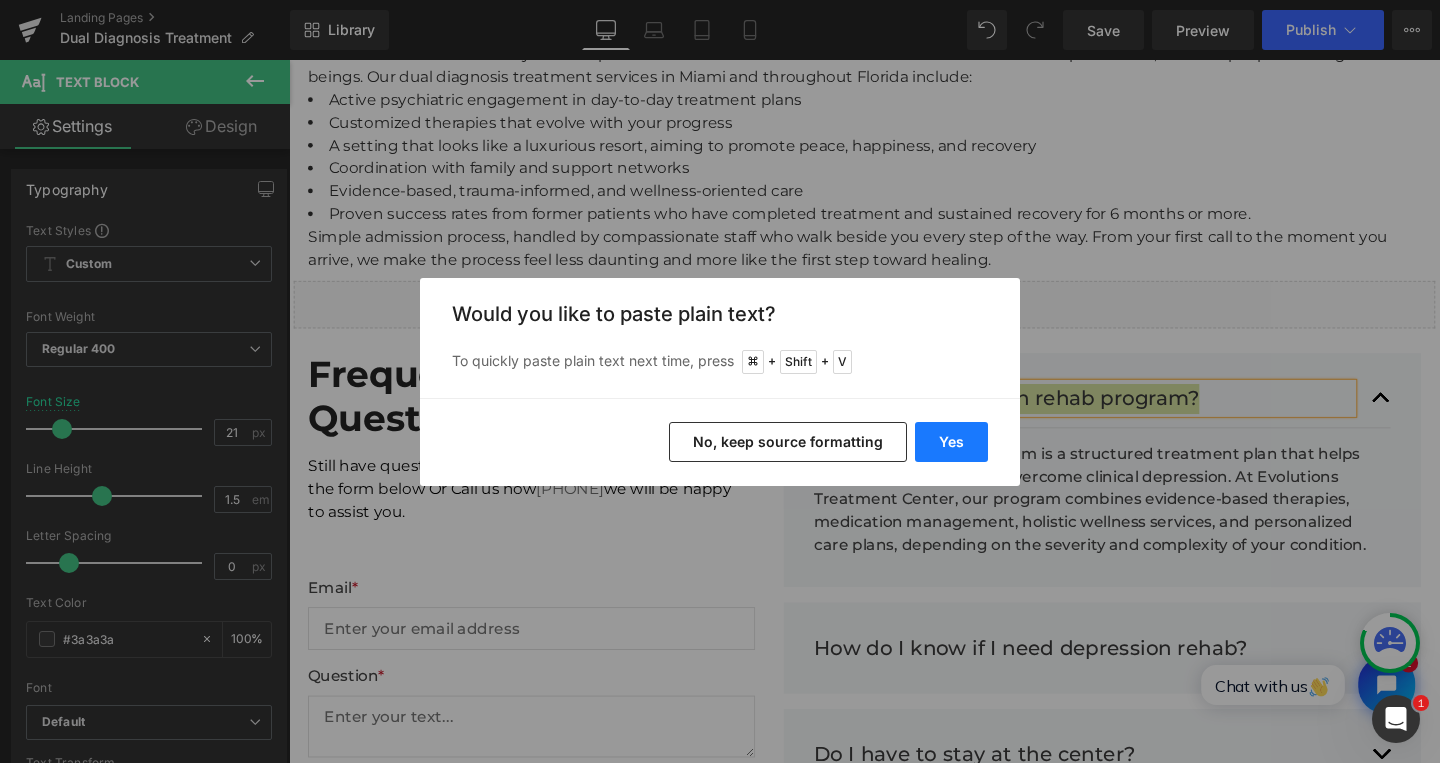 click on "Yes" at bounding box center (951, 442) 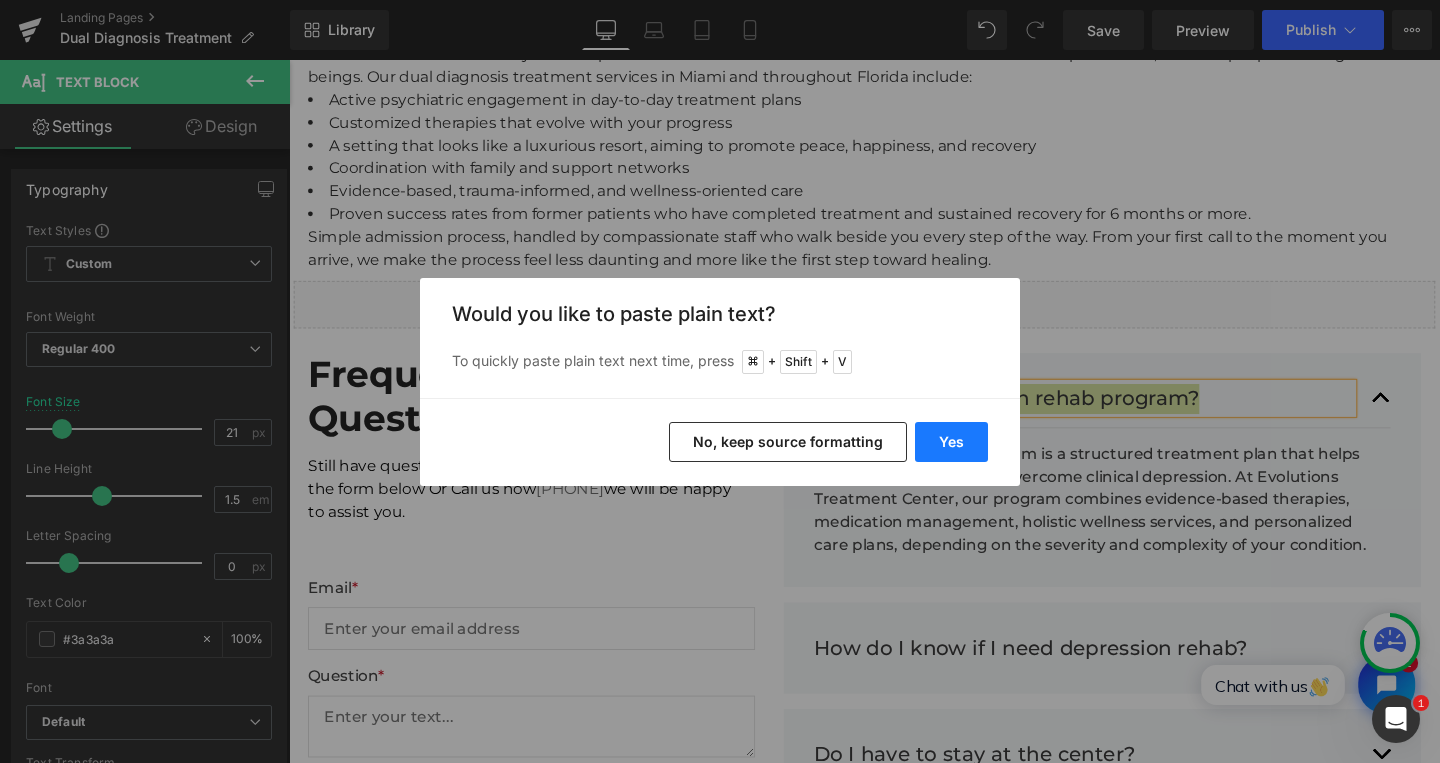 type 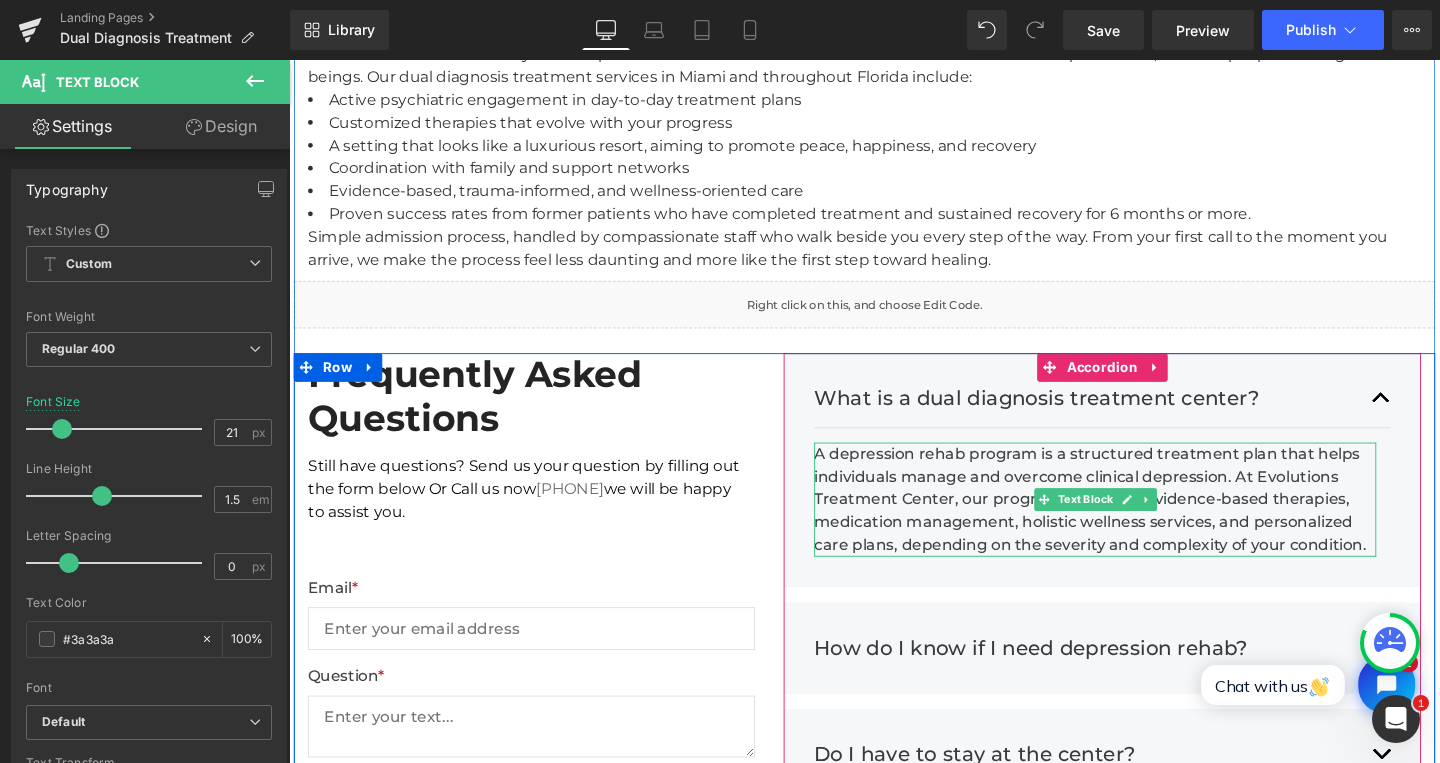 click on "A depression rehab program is a structured treatment plan that helps individuals manage and overcome clinical depression. At Evolutions Treatment Center, our program combines evidence-based therapies, medication management, holistic wellness services, and personalized care plans, depending on the severity and complexity of your condition." at bounding box center [1136, 522] 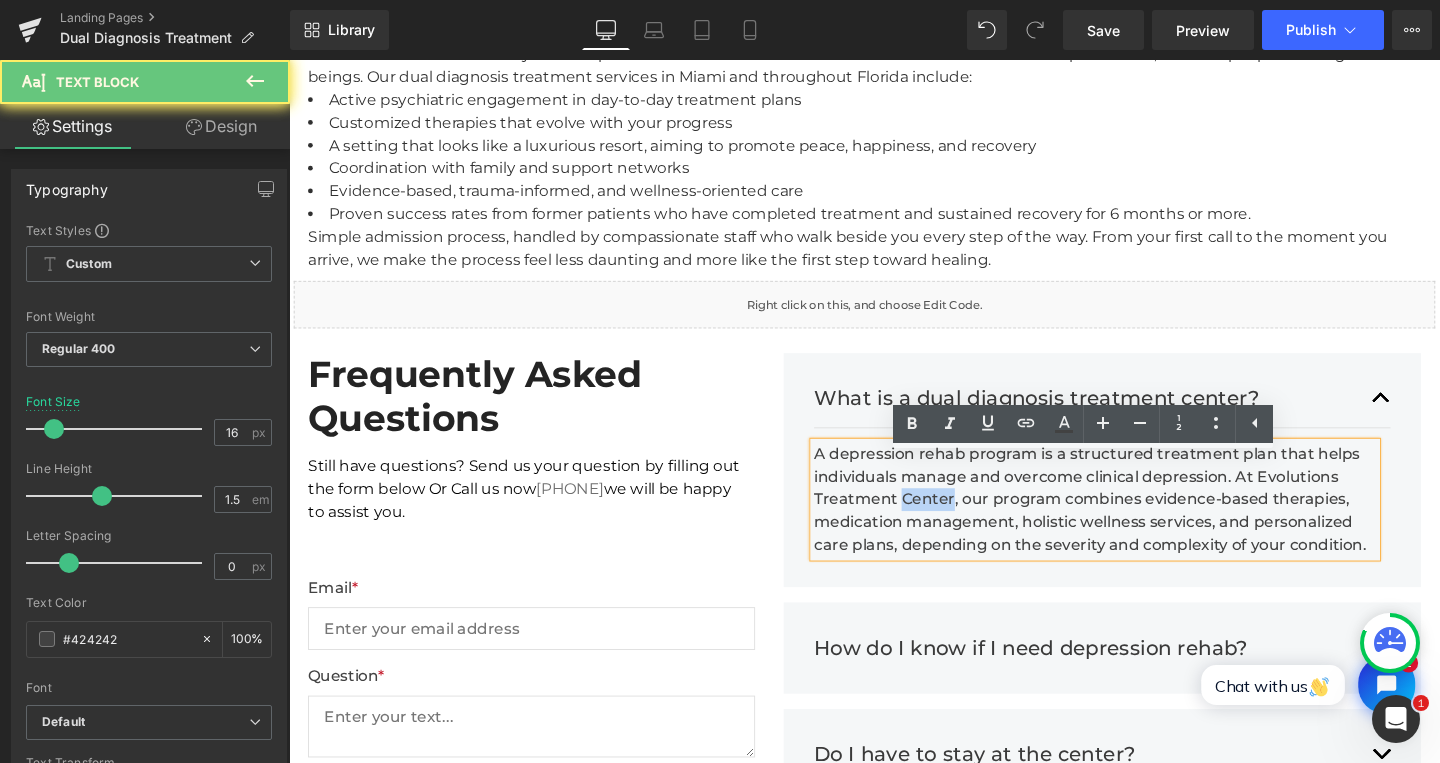 click on "A depression rehab program is a structured treatment plan that helps individuals manage and overcome clinical depression. At Evolutions Treatment Center, our program combines evidence-based therapies, medication management, holistic wellness services, and personalized care plans, depending on the severity and complexity of your condition." at bounding box center [1136, 522] 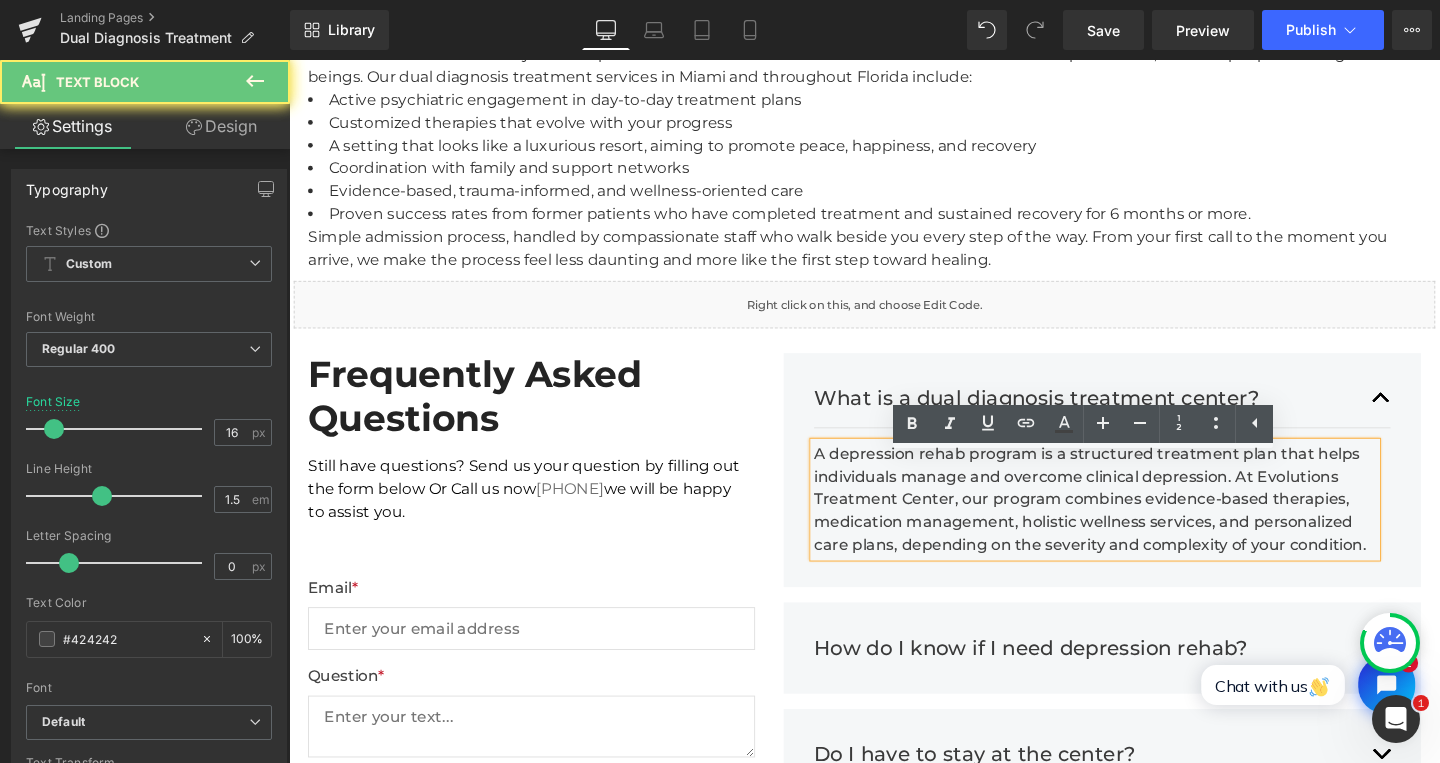 click on "A depression rehab program is a structured treatment plan that helps individuals manage and overcome clinical depression. At Evolutions Treatment Center, our program combines evidence-based therapies, medication management, holistic wellness services, and personalized care plans, depending on the severity and complexity of your condition." at bounding box center [1136, 522] 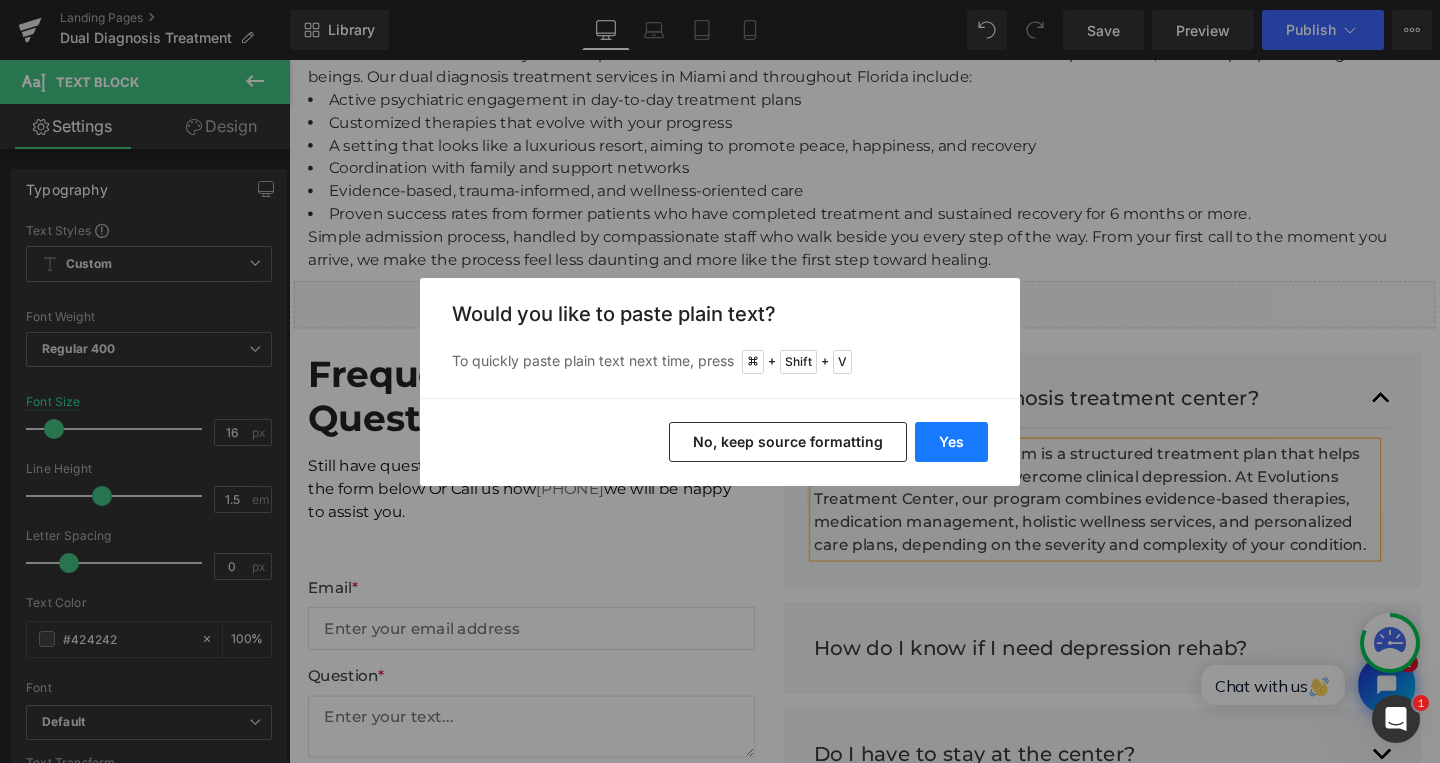 click on "Yes" at bounding box center (951, 442) 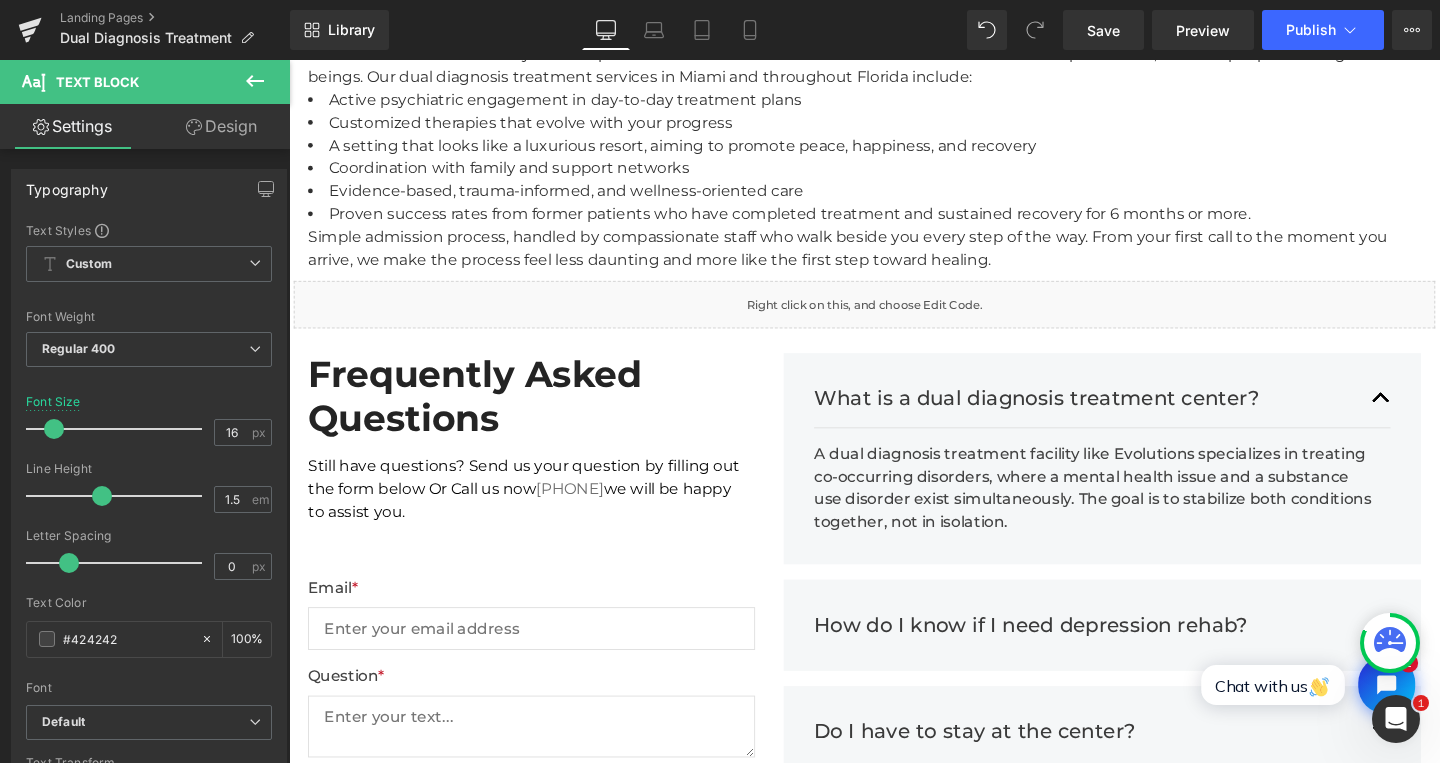 type 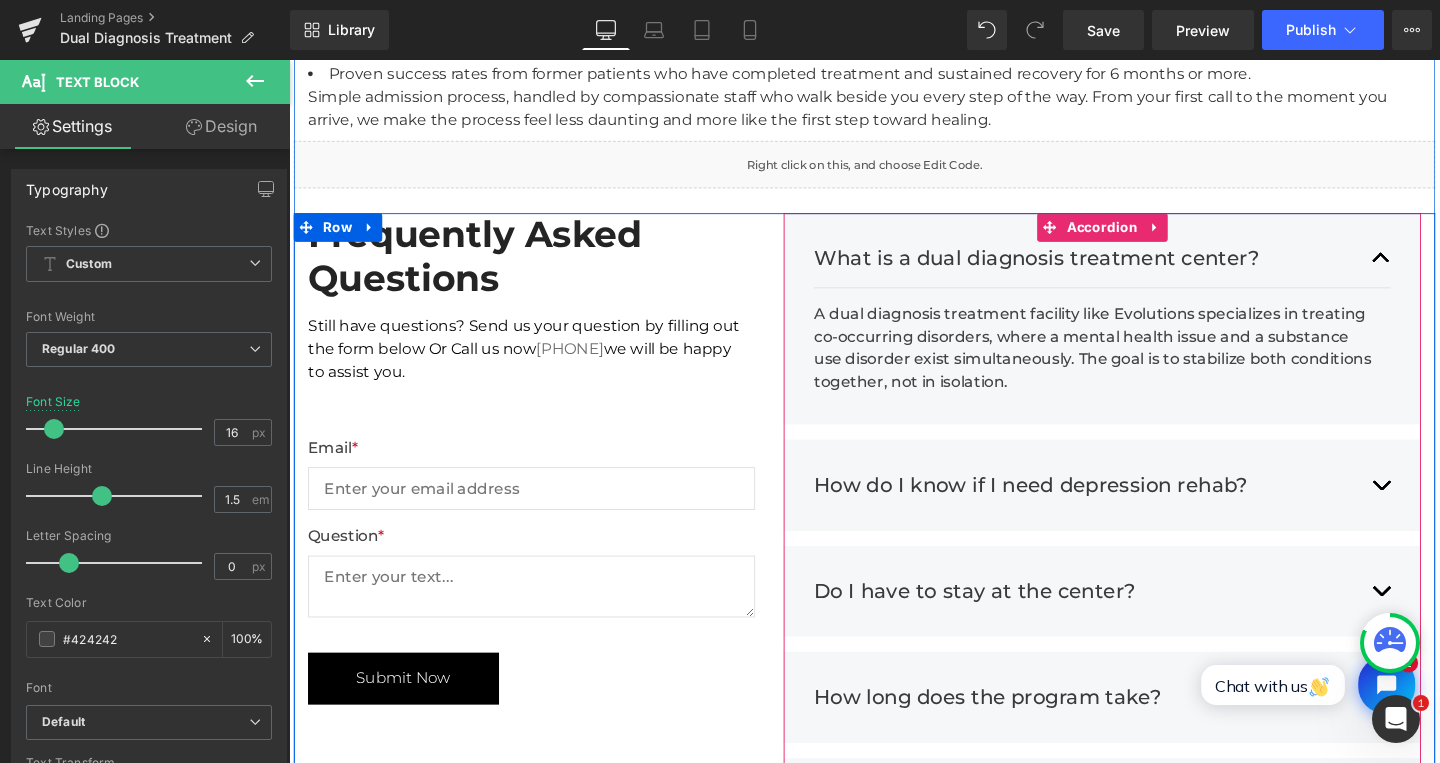 scroll, scrollTop: 4289, scrollLeft: 0, axis: vertical 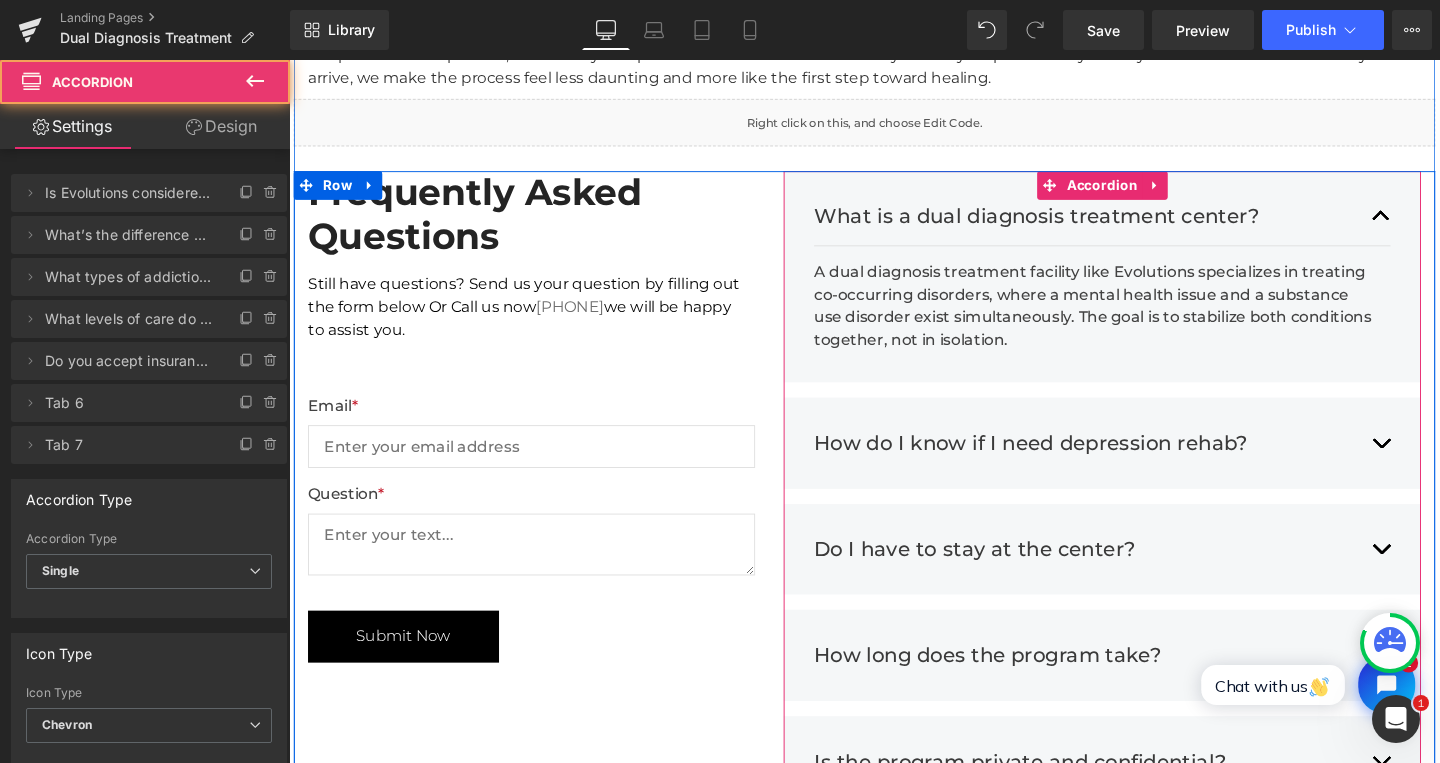 click at bounding box center [1437, 463] 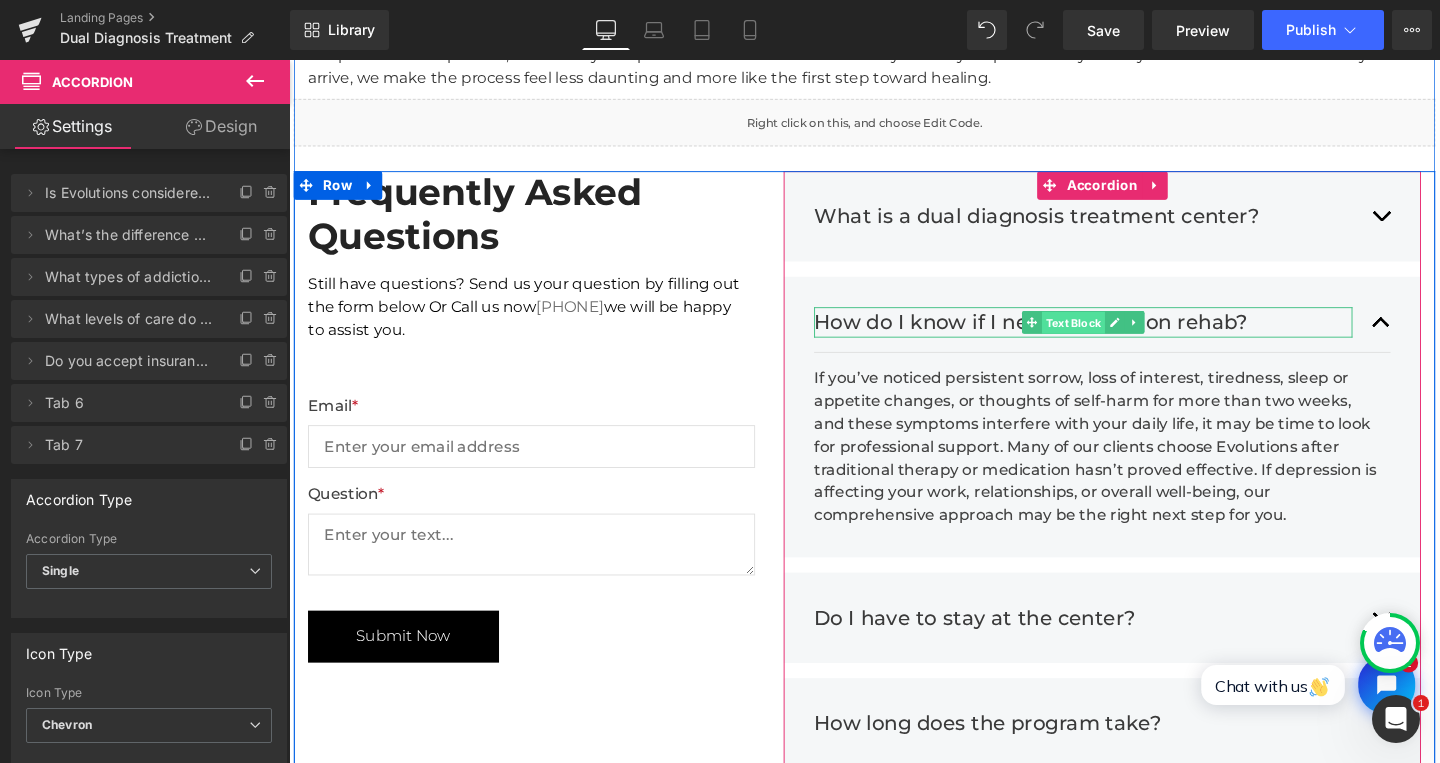 click on "Text Block" at bounding box center (1113, 337) 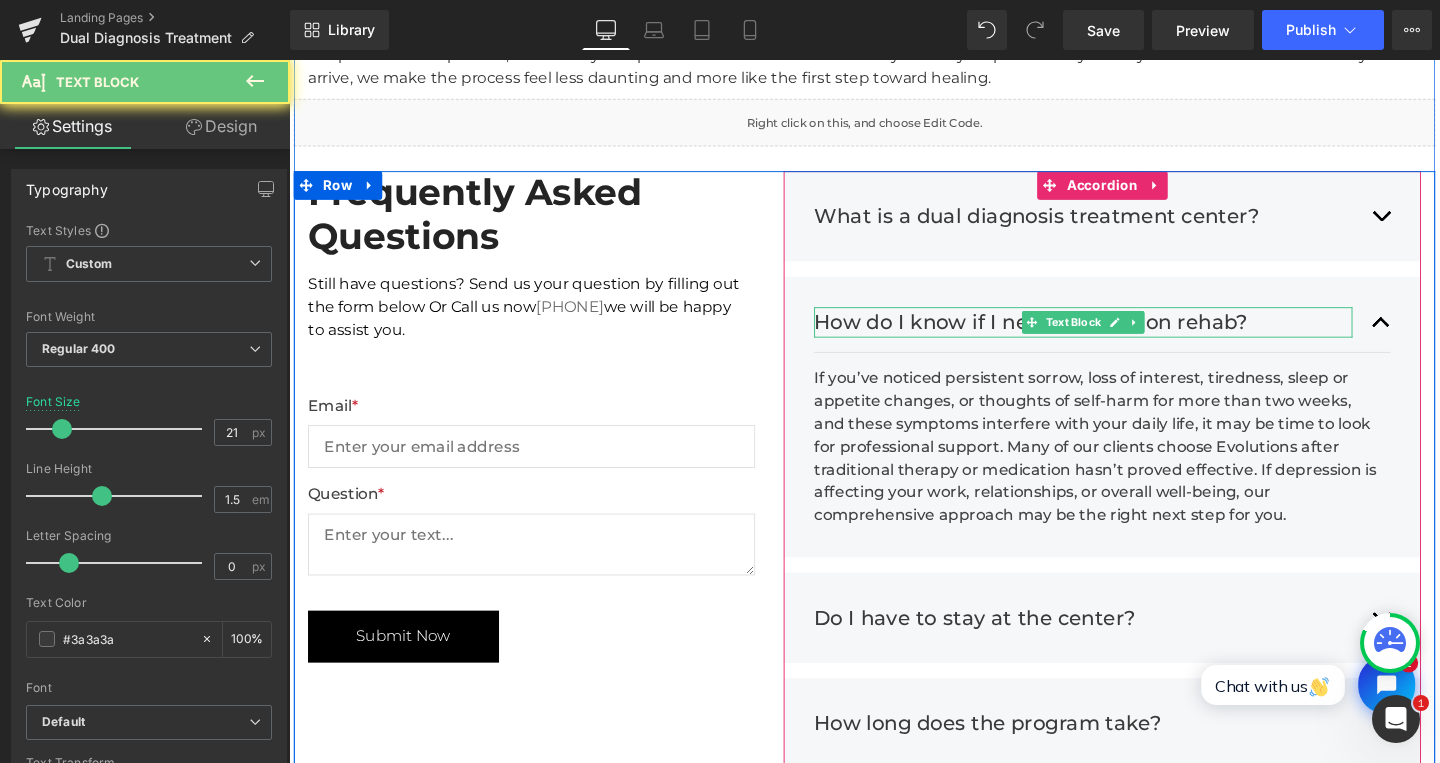 click on "How do I know if I need depression rehab?" at bounding box center (1124, 336) 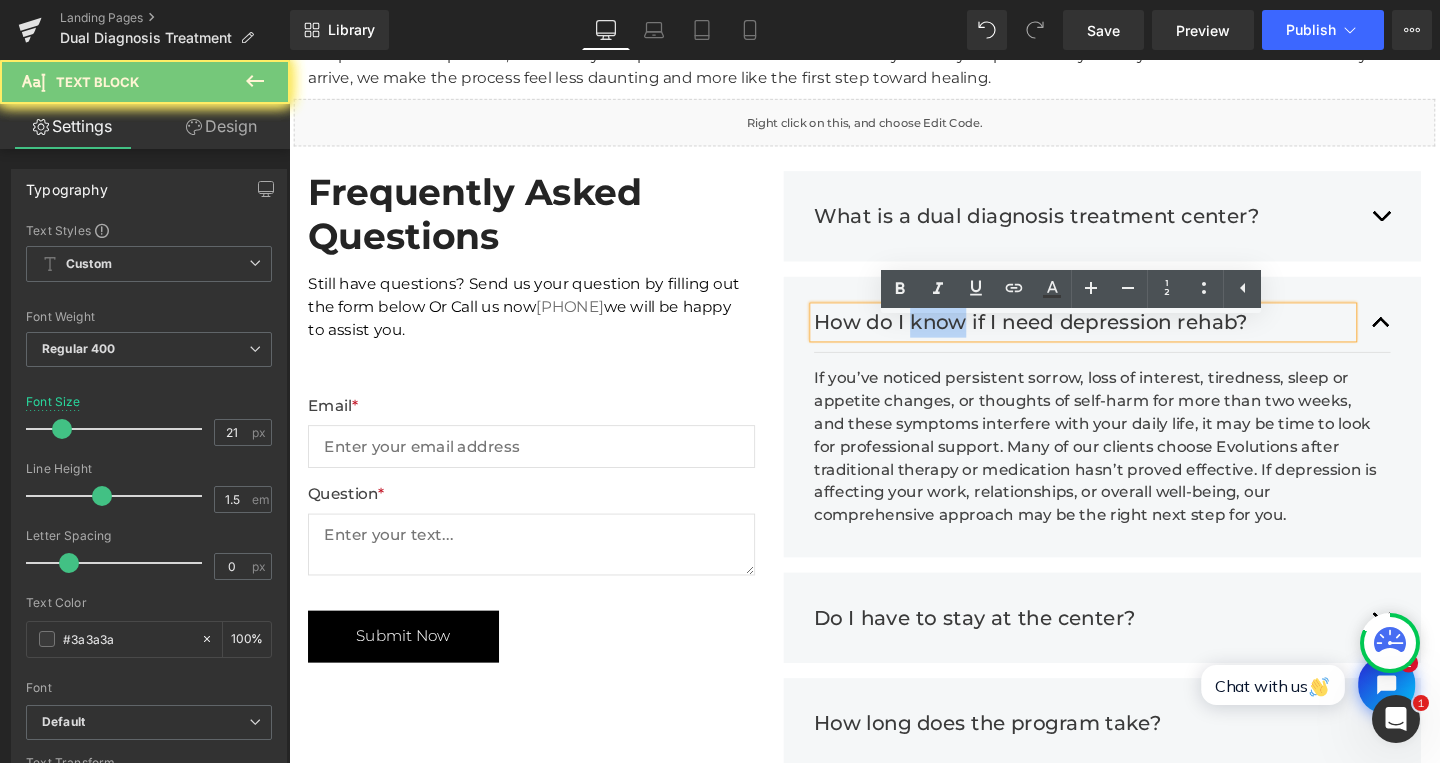 click on "How do I know if I need depression rehab?" at bounding box center (1124, 336) 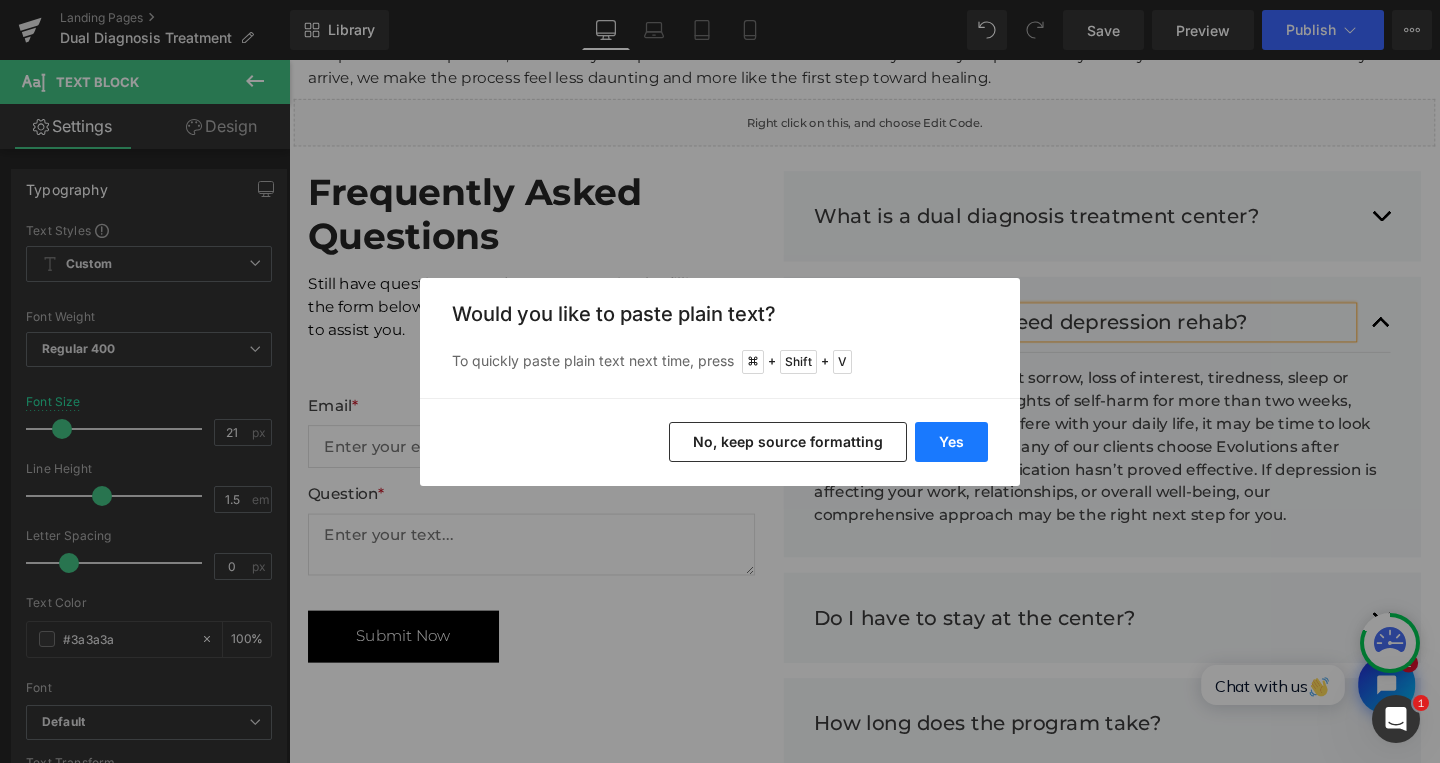 click on "Yes" at bounding box center (951, 442) 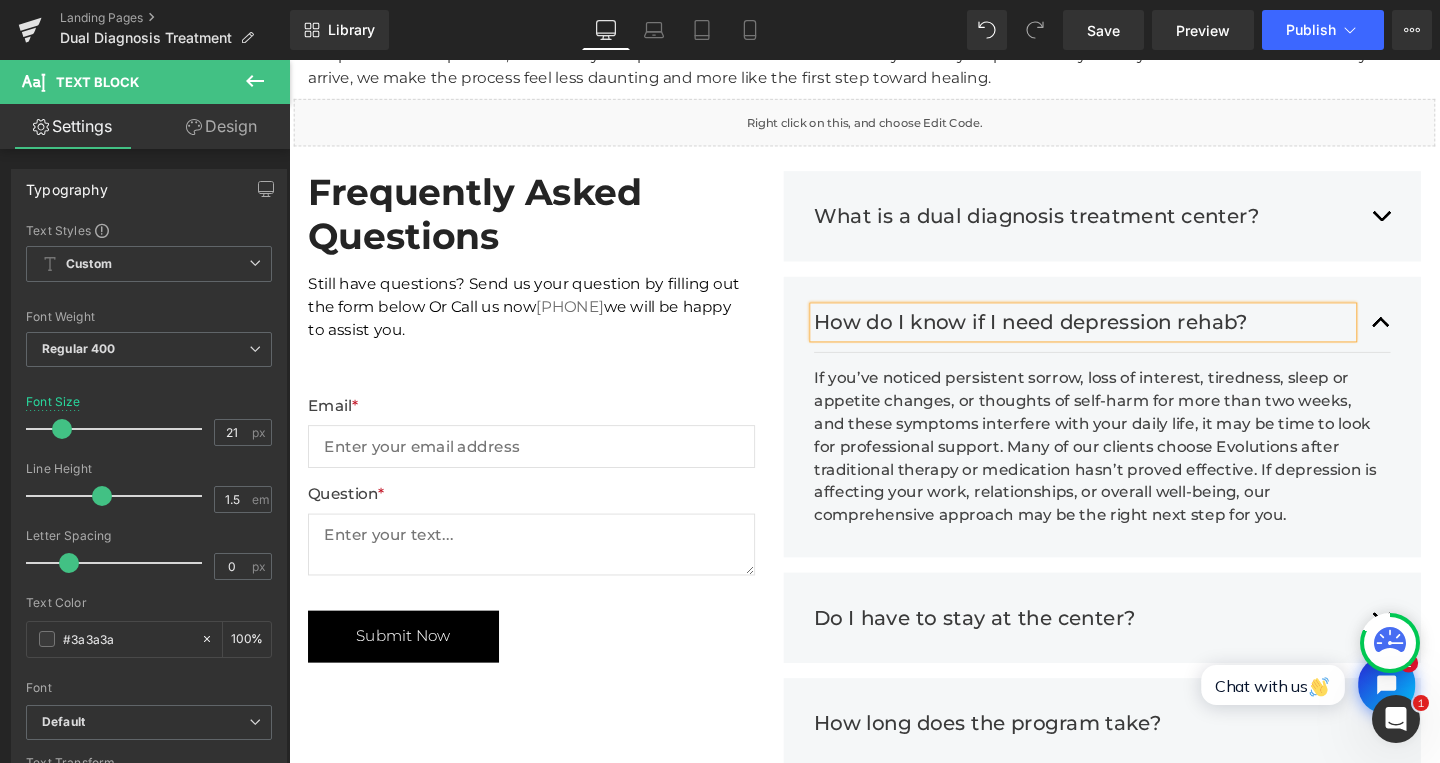 type 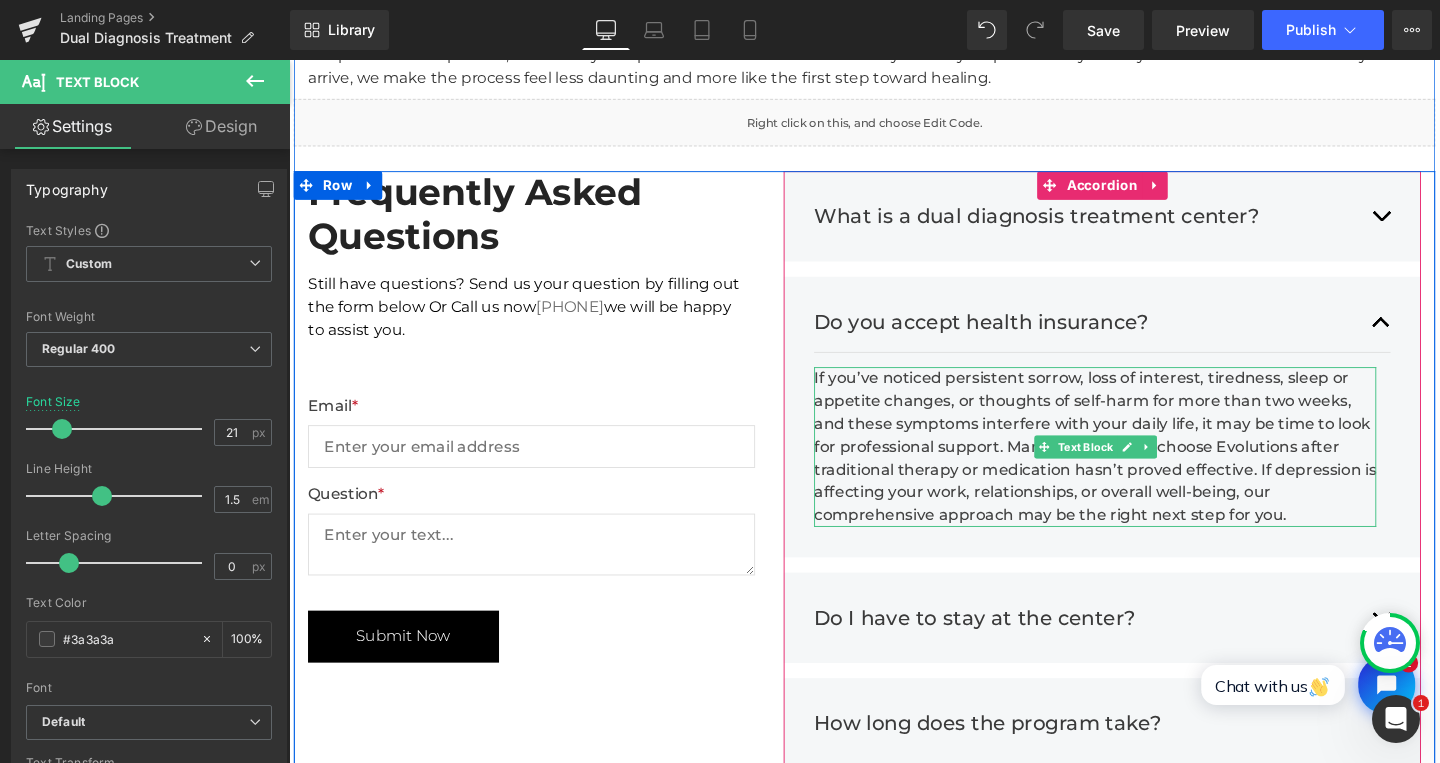 click on "If you’ve noticed persistent sorrow, loss of interest, tiredness, sleep or appetite changes, or thoughts of self-harm for more than two weeks, and these symptoms interfere with your daily life, it may be time to look for professional support. Many of our clients choose Evolutions after traditional therapy or medication hasn’t proved effective. If depression is affecting your work, relationships, or overall well-being, our comprehensive approach may be the right next step for you." at bounding box center [1136, 467] 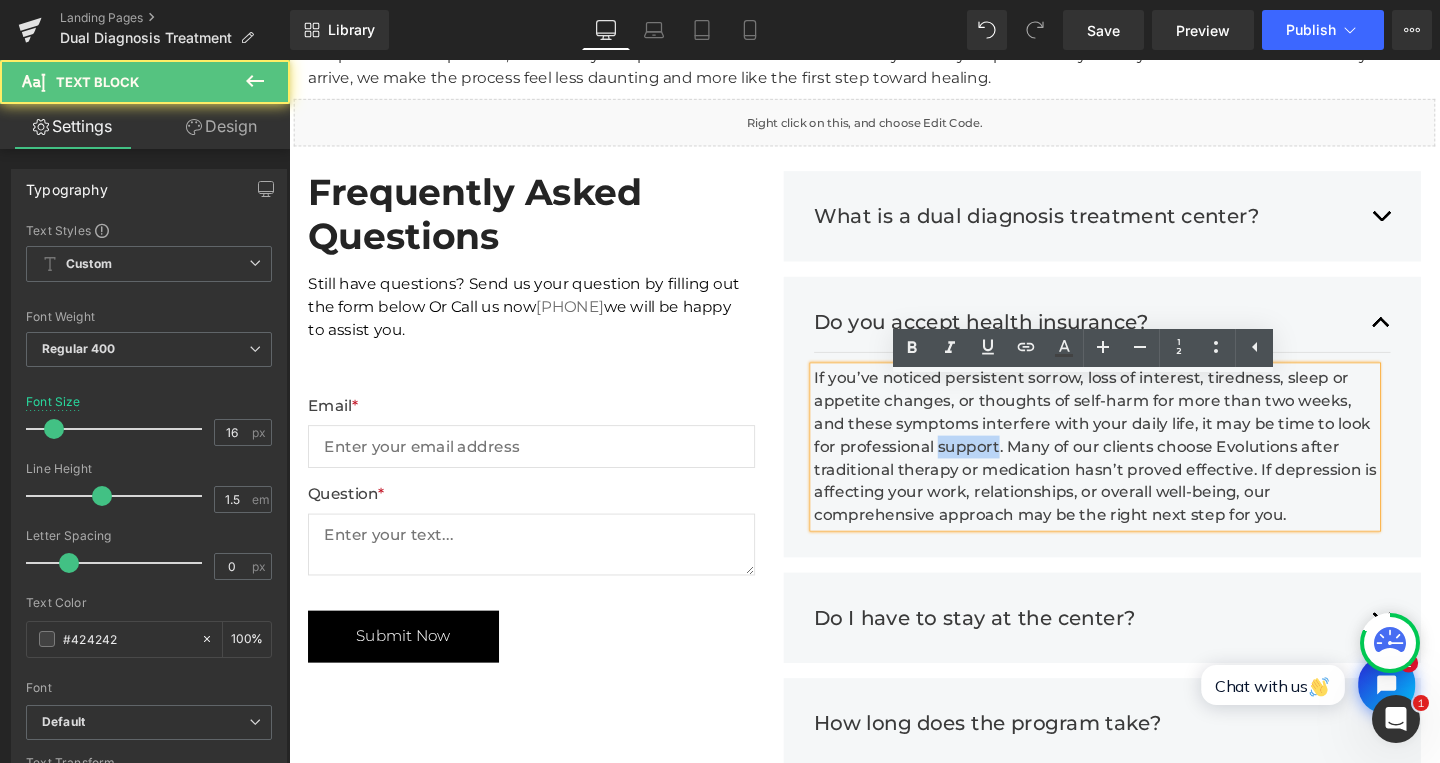 click on "If you’ve noticed persistent sorrow, loss of interest, tiredness, sleep or appetite changes, or thoughts of self-harm for more than two weeks, and these symptoms interfere with your daily life, it may be time to look for professional support. Many of our clients choose Evolutions after traditional therapy or medication hasn’t proved effective. If depression is affecting your work, relationships, or overall well-being, our comprehensive approach may be the right next step for you." at bounding box center [1136, 467] 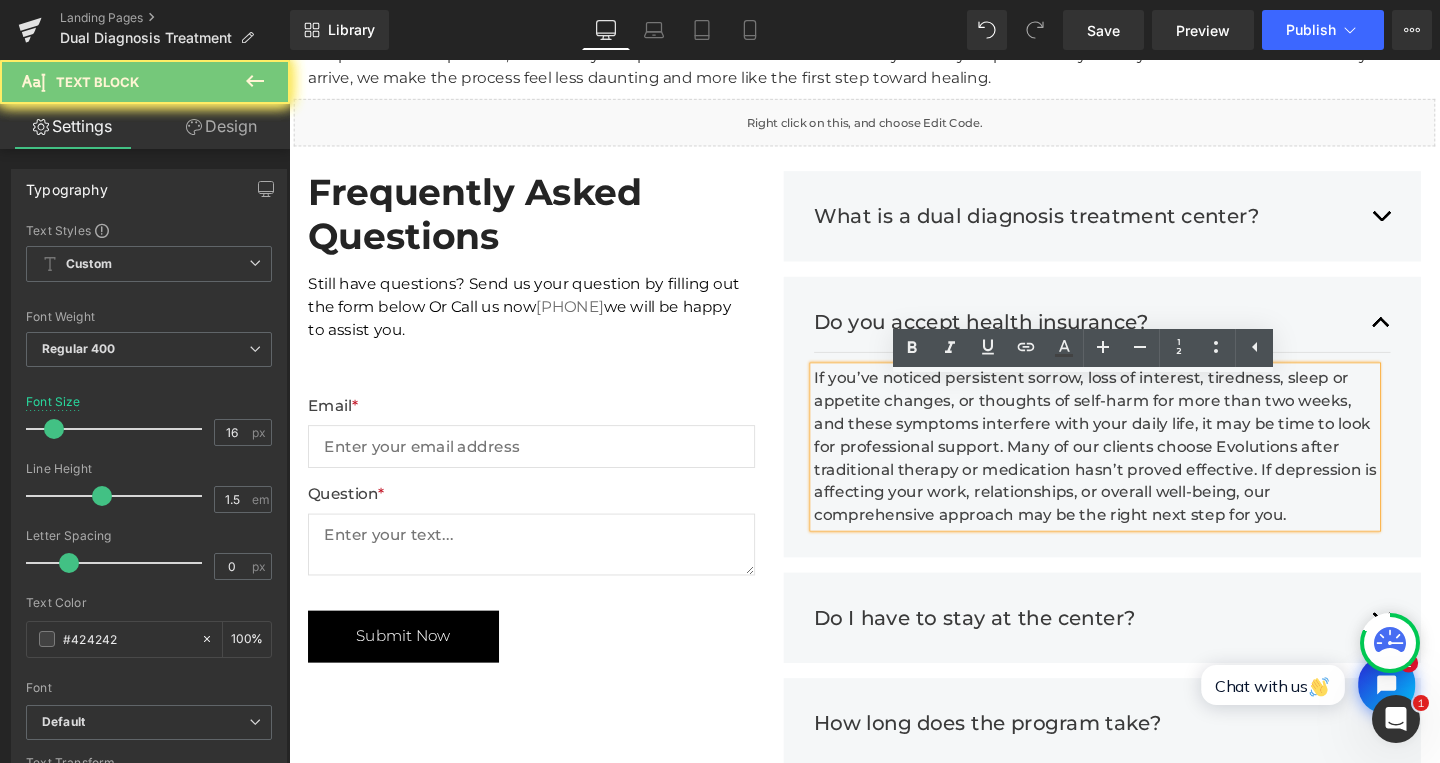 click on "If you’ve noticed persistent sorrow, loss of interest, tiredness, sleep or appetite changes, or thoughts of self-harm for more than two weeks, and these symptoms interfere with your daily life, it may be time to look for professional support. Many of our clients choose Evolutions after traditional therapy or medication hasn’t proved effective. If depression is affecting your work, relationships, or overall well-being, our comprehensive approach may be the right next step for you." at bounding box center [1136, 467] 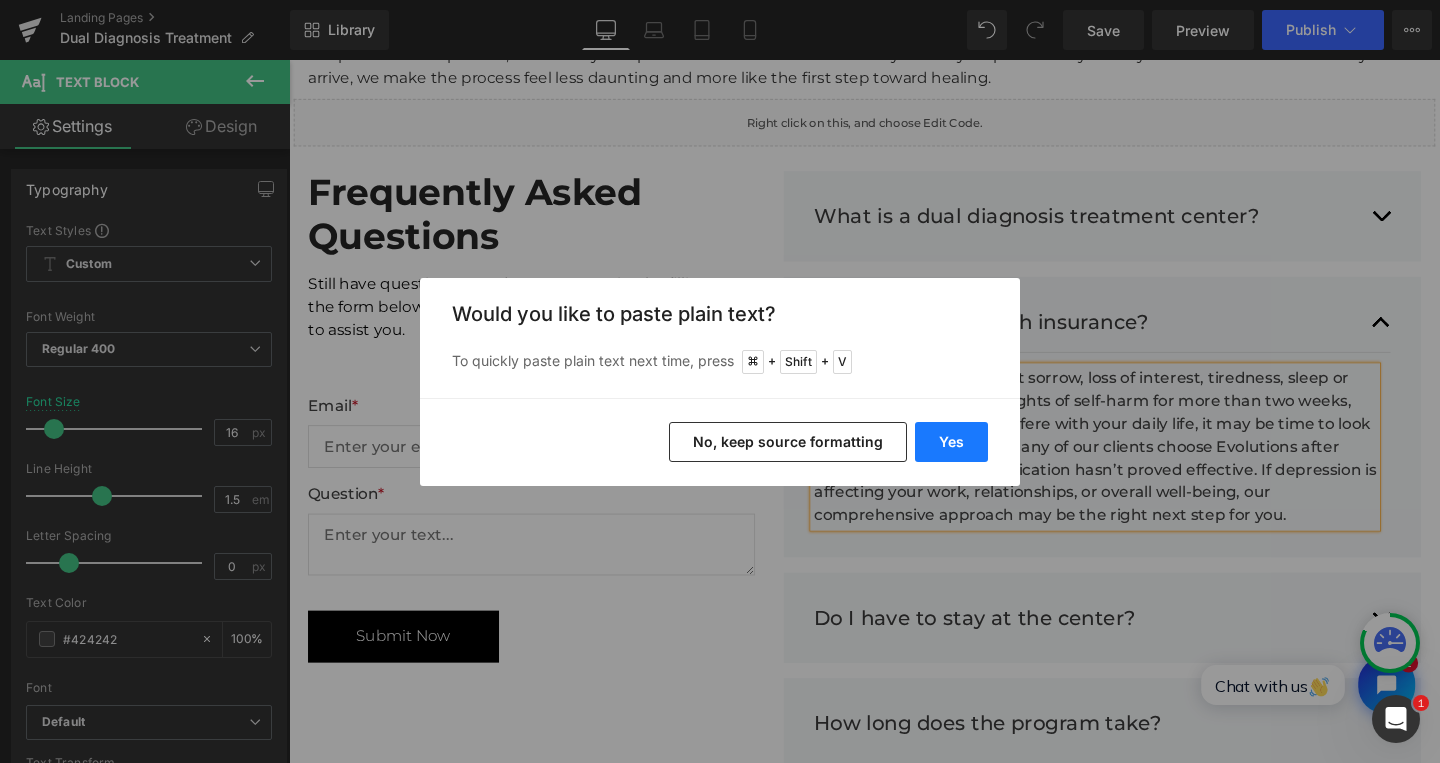 click on "Yes" at bounding box center (951, 442) 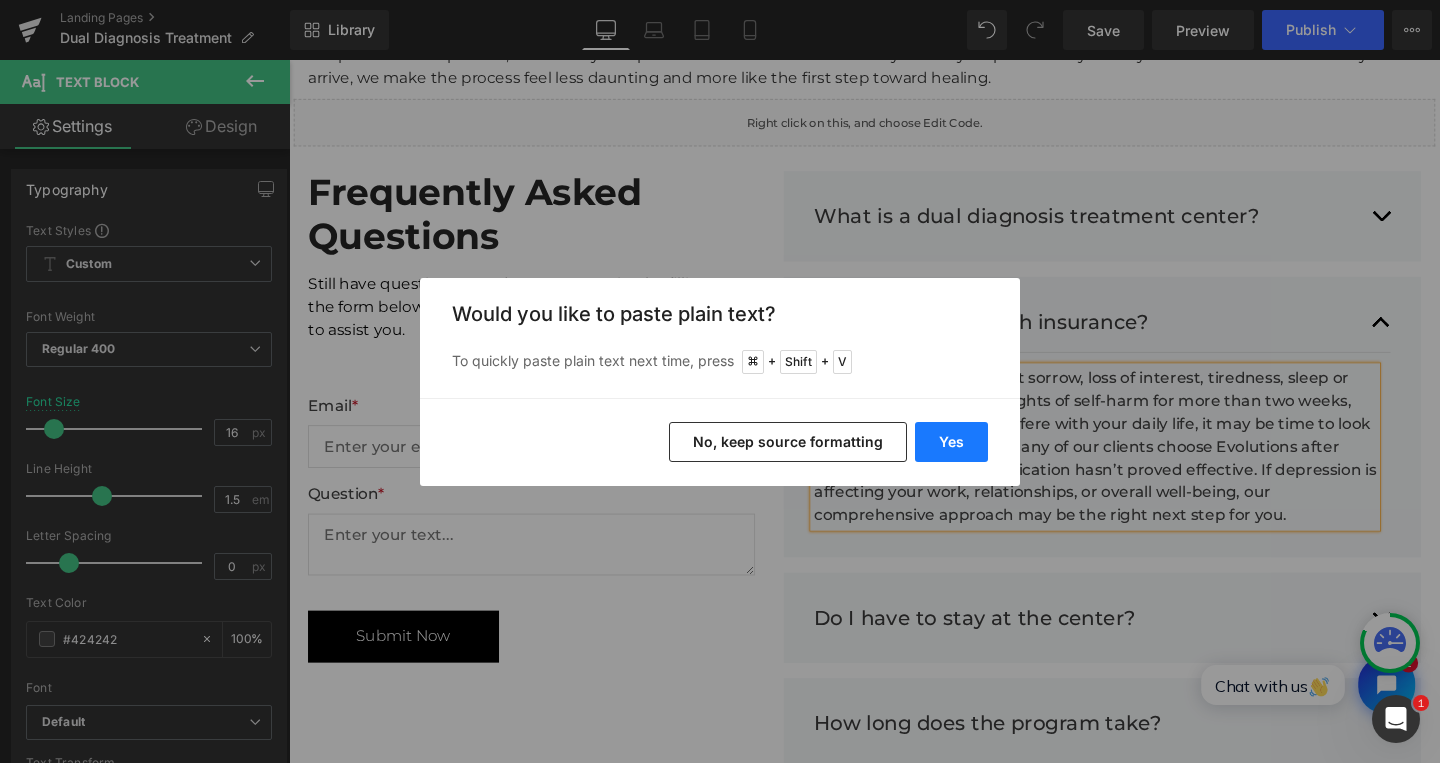 type 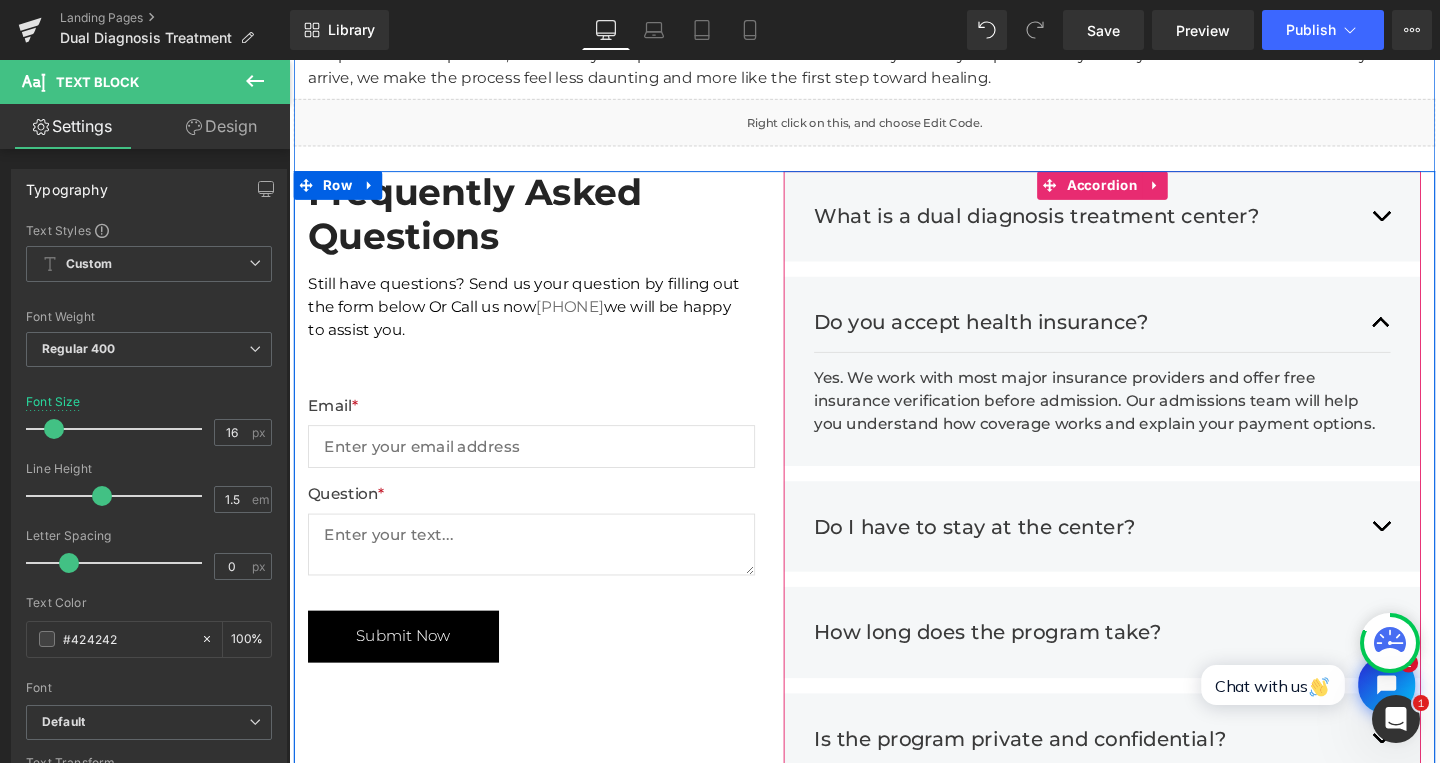 click at bounding box center [1437, 551] 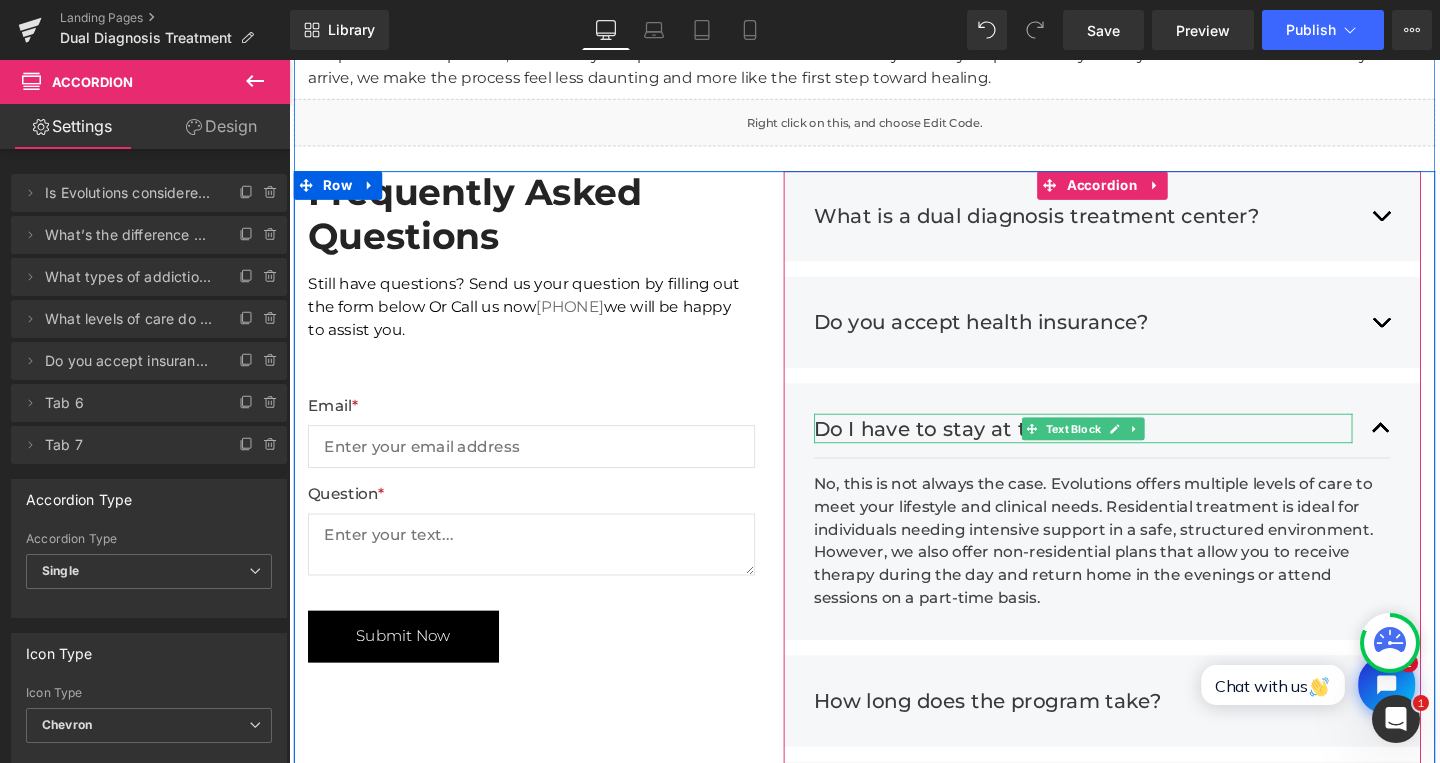 click on "Do I have to stay at the center?" at bounding box center [1124, 448] 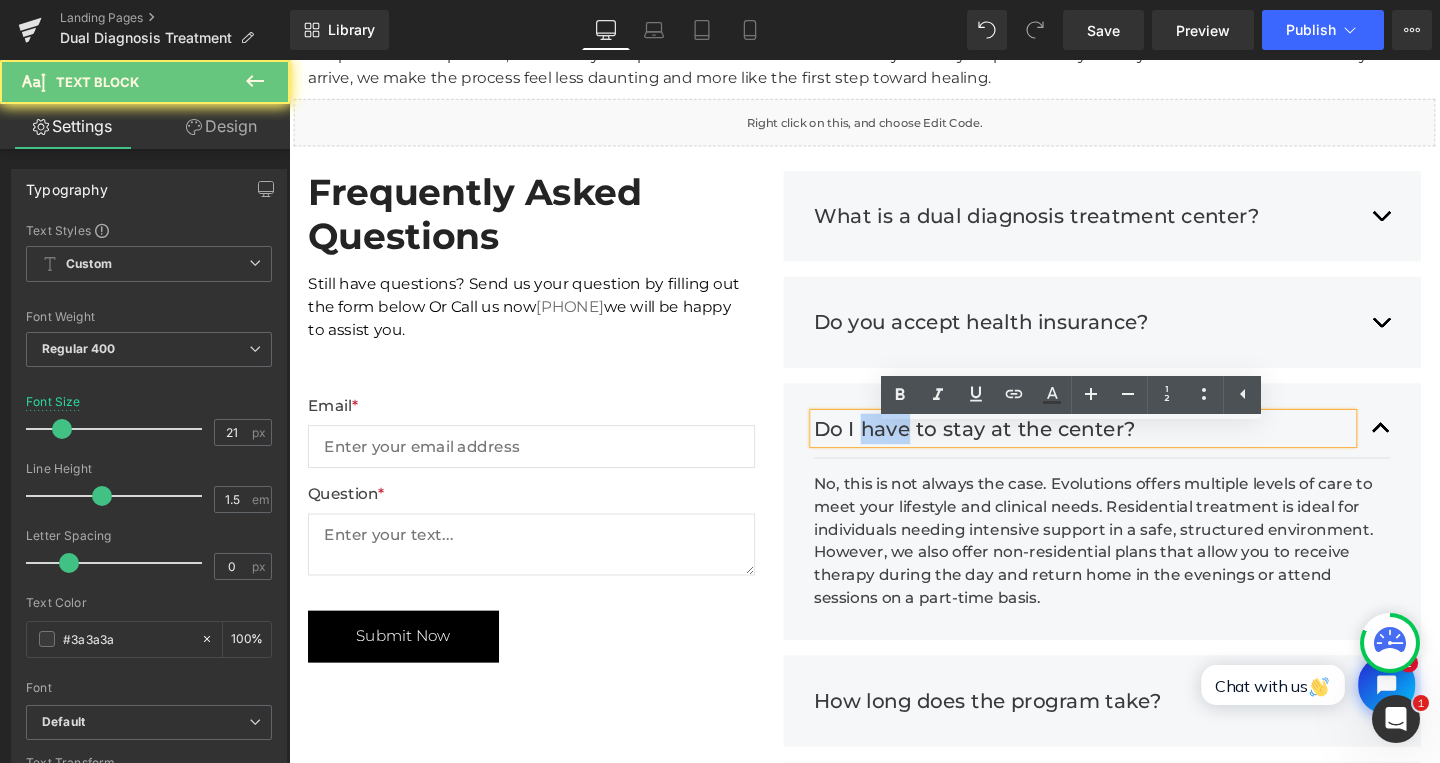 click on "Do I have to stay at the center?" at bounding box center (1124, 448) 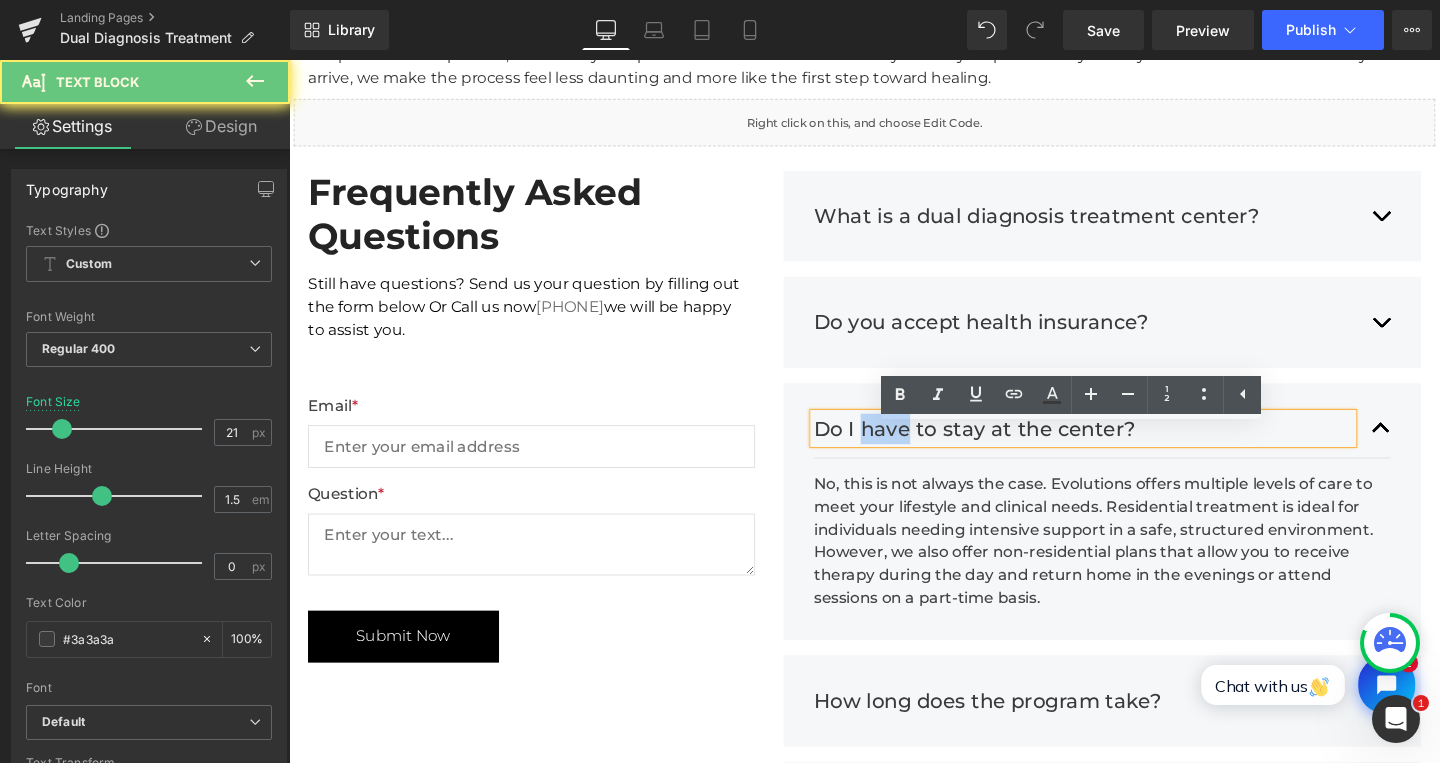 click on "Do I have to stay at the center?" at bounding box center (1124, 448) 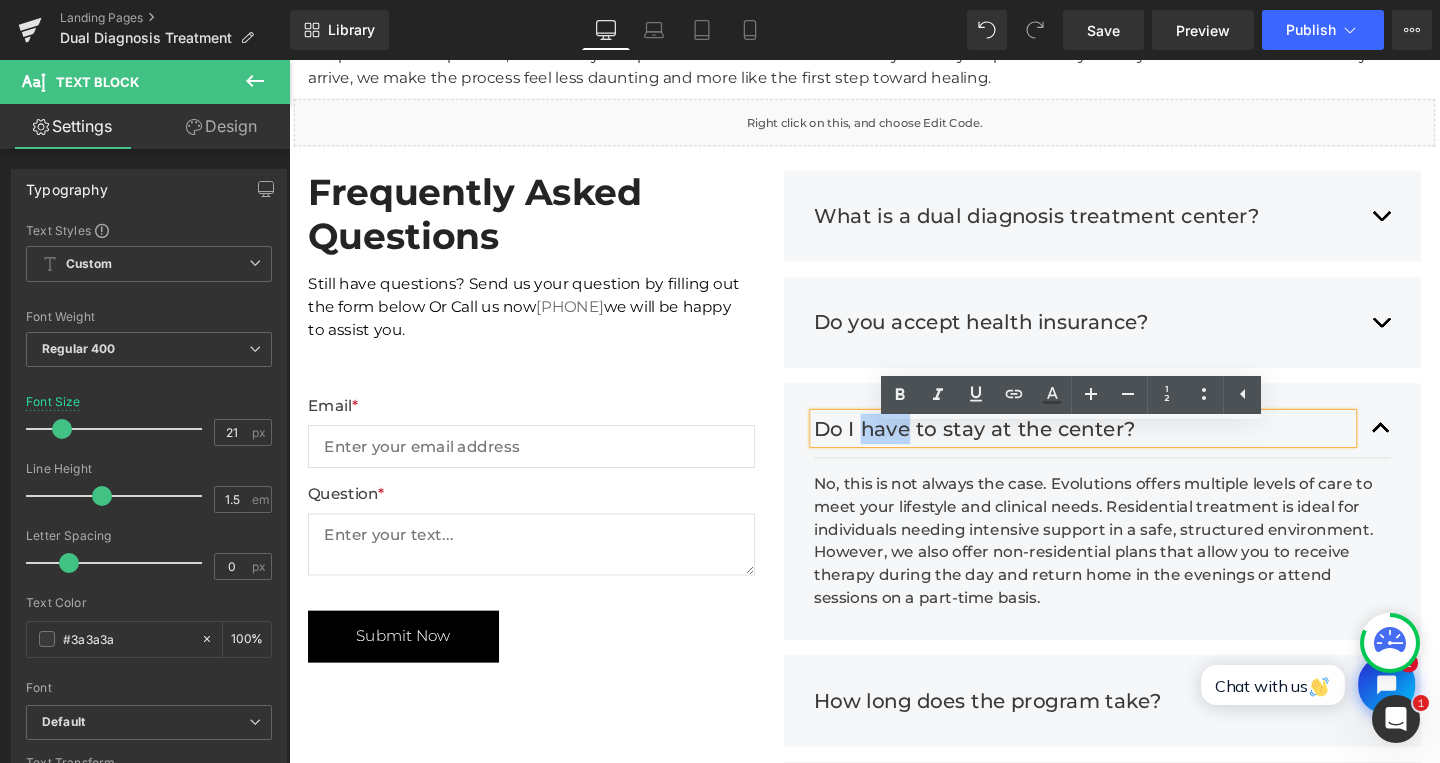 click on "Do I have to stay at the center?" at bounding box center [1124, 448] 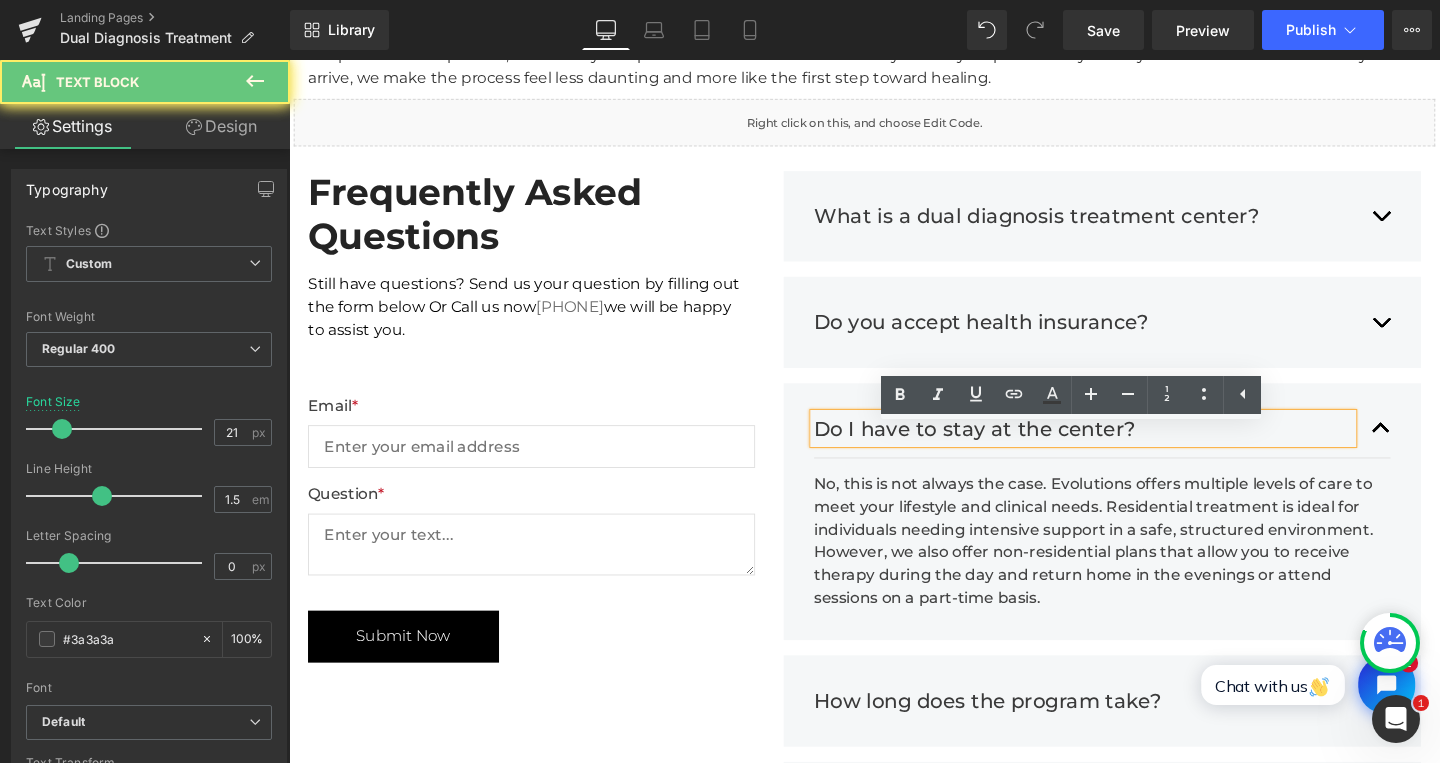 click on "Do I have to stay at the center?" at bounding box center [1124, 448] 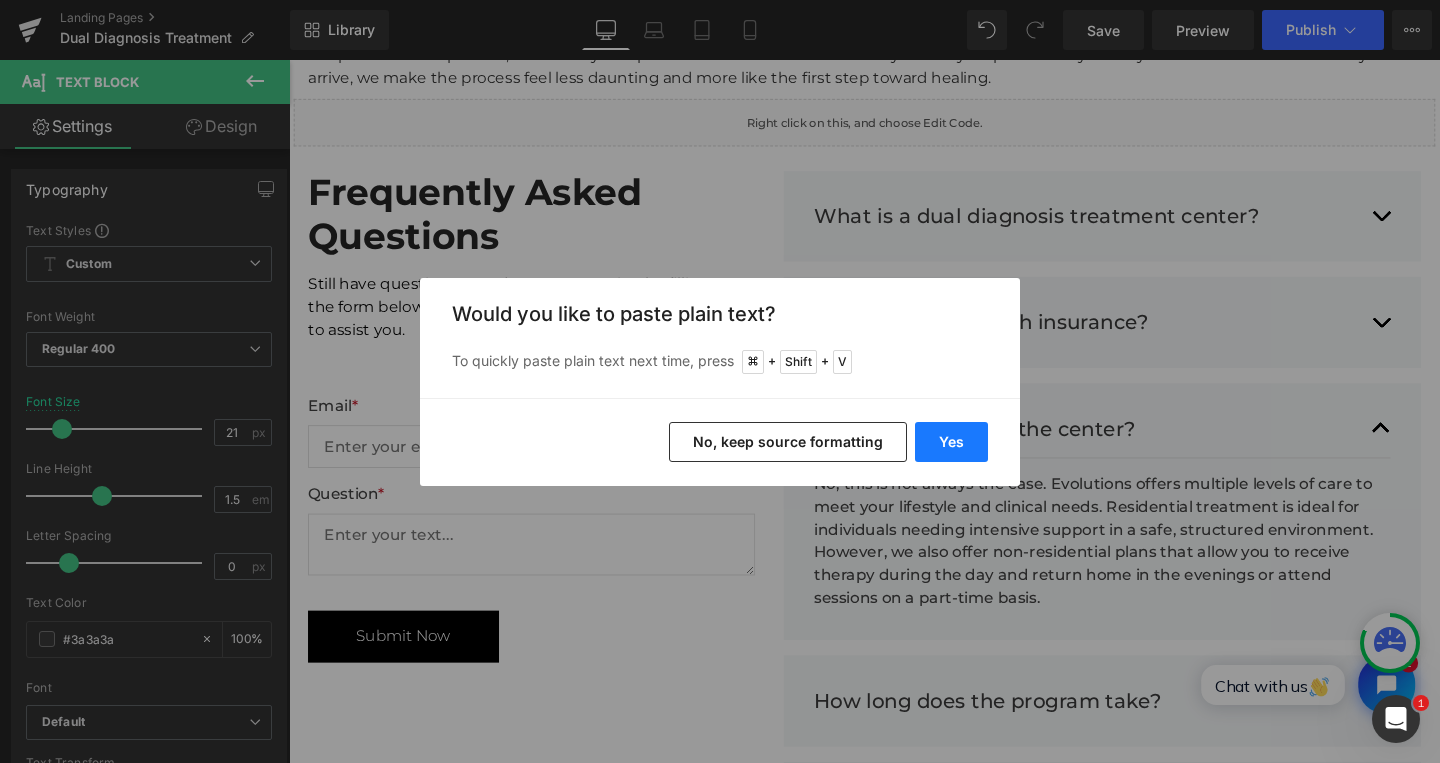 click on "Yes" at bounding box center [951, 442] 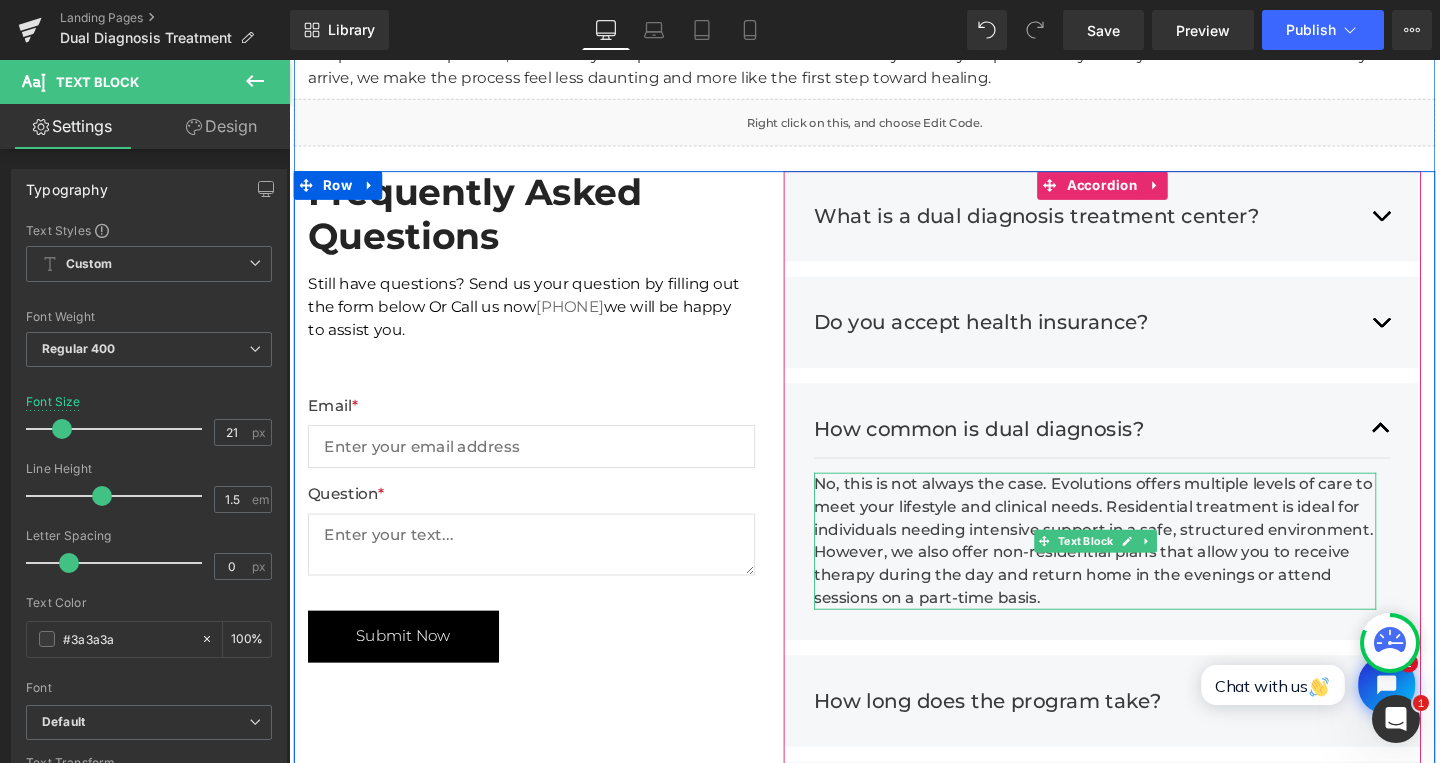 click on "No, this is not always the case. Evolutions offers multiple levels of care to meet your lifestyle and clinical needs. Residential treatment is ideal for individuals needing intensive support in a safe, structured environment. However, we also offer non-residential plans that allow you to receive therapy during the day and return home in the evenings or attend sessions on a part-time basis." at bounding box center [1136, 566] 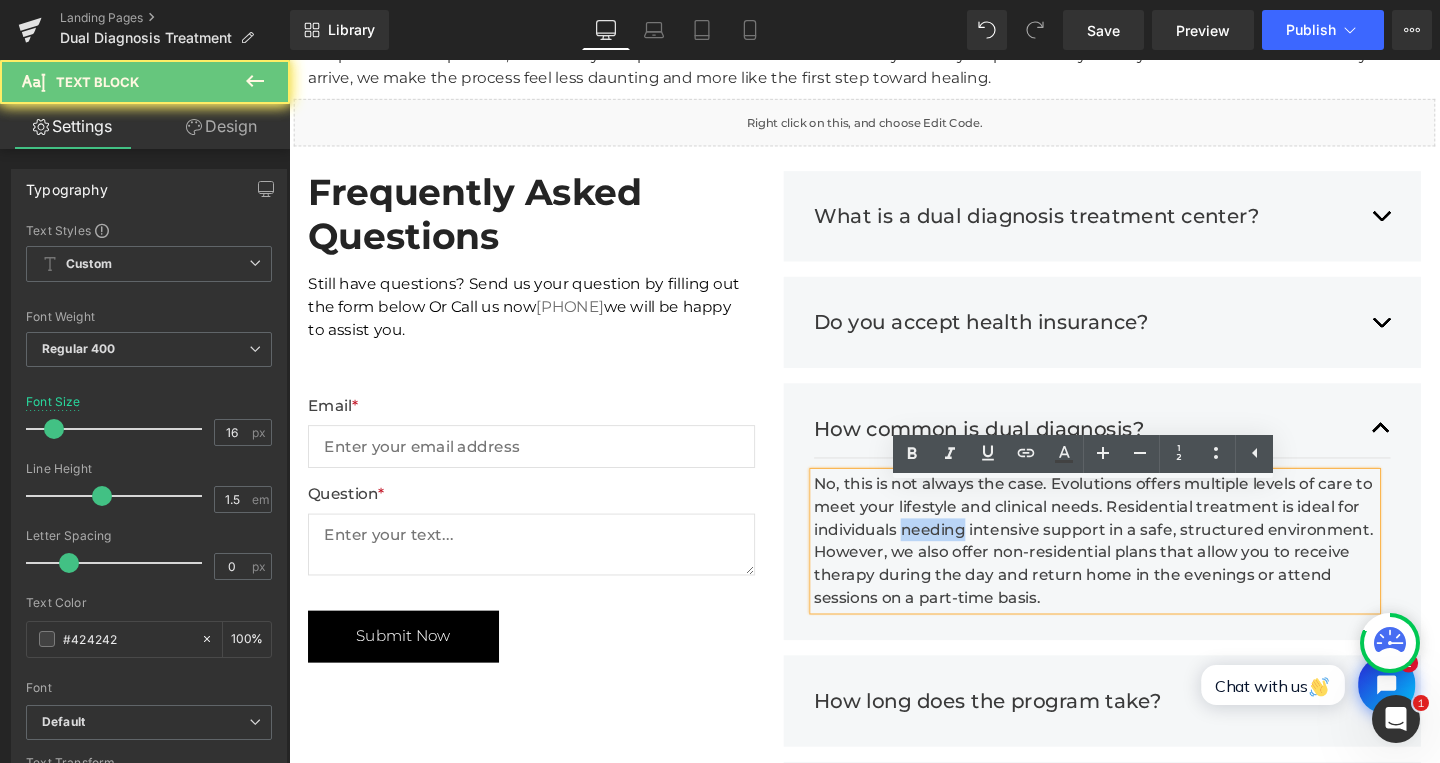 click on "No, this is not always the case. Evolutions offers multiple levels of care to meet your lifestyle and clinical needs. Residential treatment is ideal for individuals needing intensive support in a safe, structured environment. However, we also offer non-residential plans that allow you to receive therapy during the day and return home in the evenings or attend sessions on a part-time basis." at bounding box center [1136, 566] 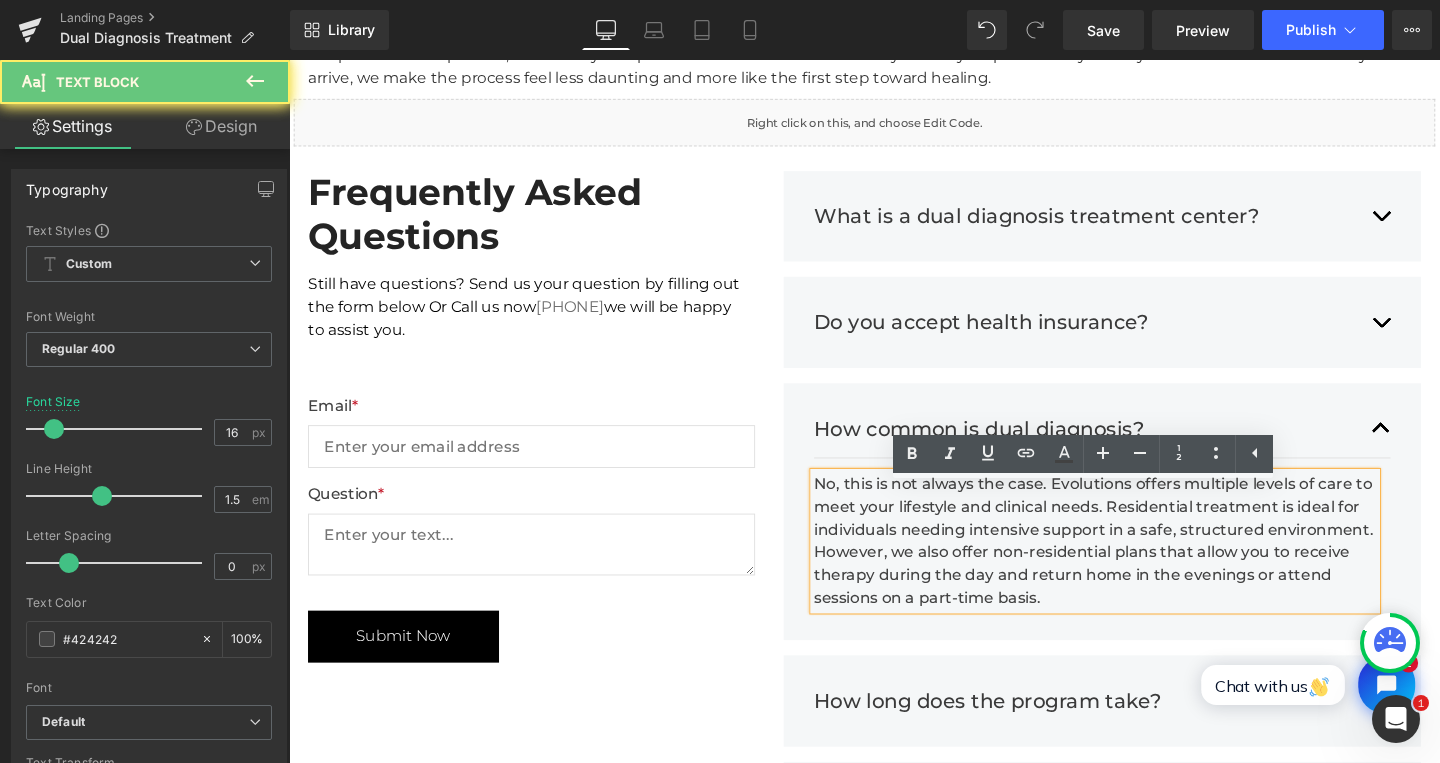 click on "No, this is not always the case. Evolutions offers multiple levels of care to meet your lifestyle and clinical needs. Residential treatment is ideal for individuals needing intensive support in a safe, structured environment. However, we also offer non-residential plans that allow you to receive therapy during the day and return home in the evenings or attend sessions on a part-time basis." at bounding box center [1136, 566] 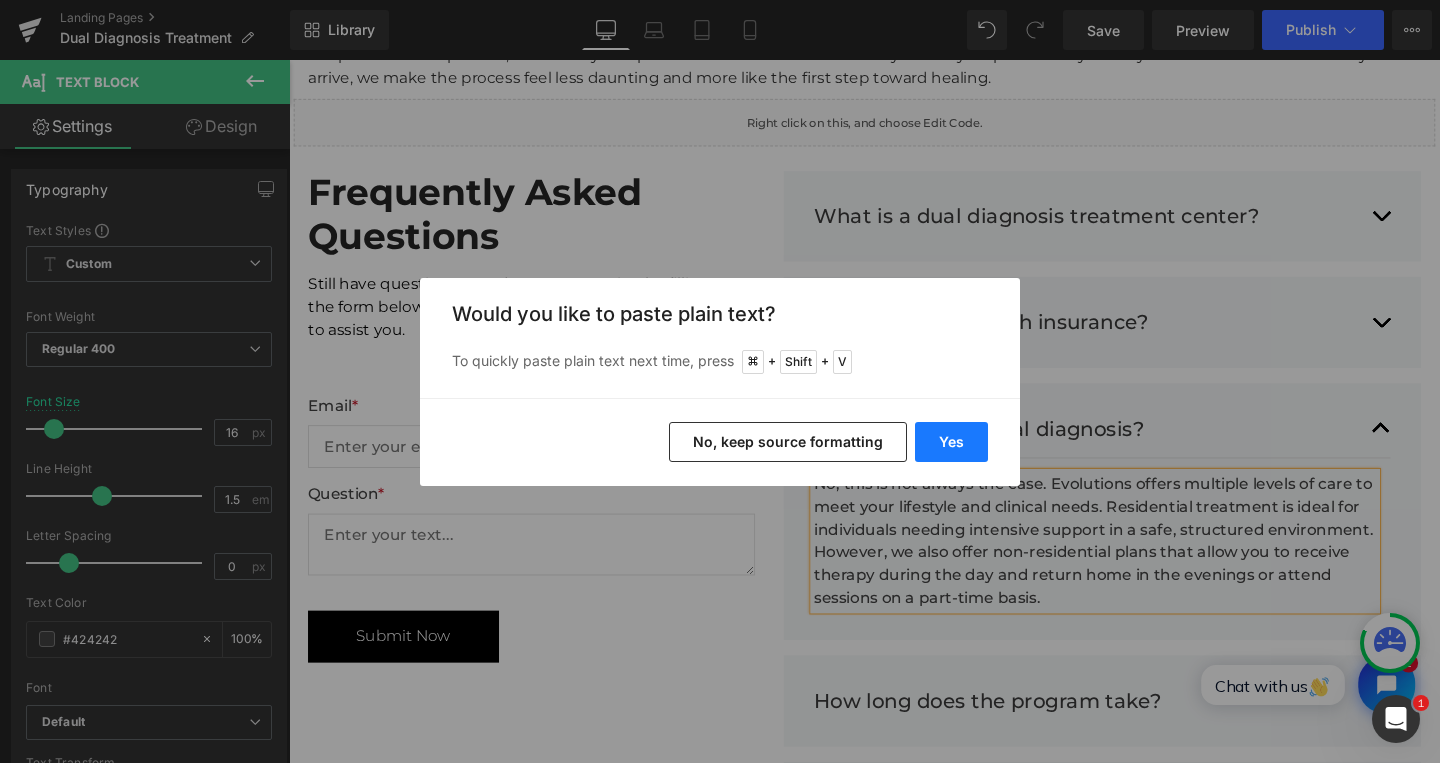 click on "Yes" at bounding box center [951, 442] 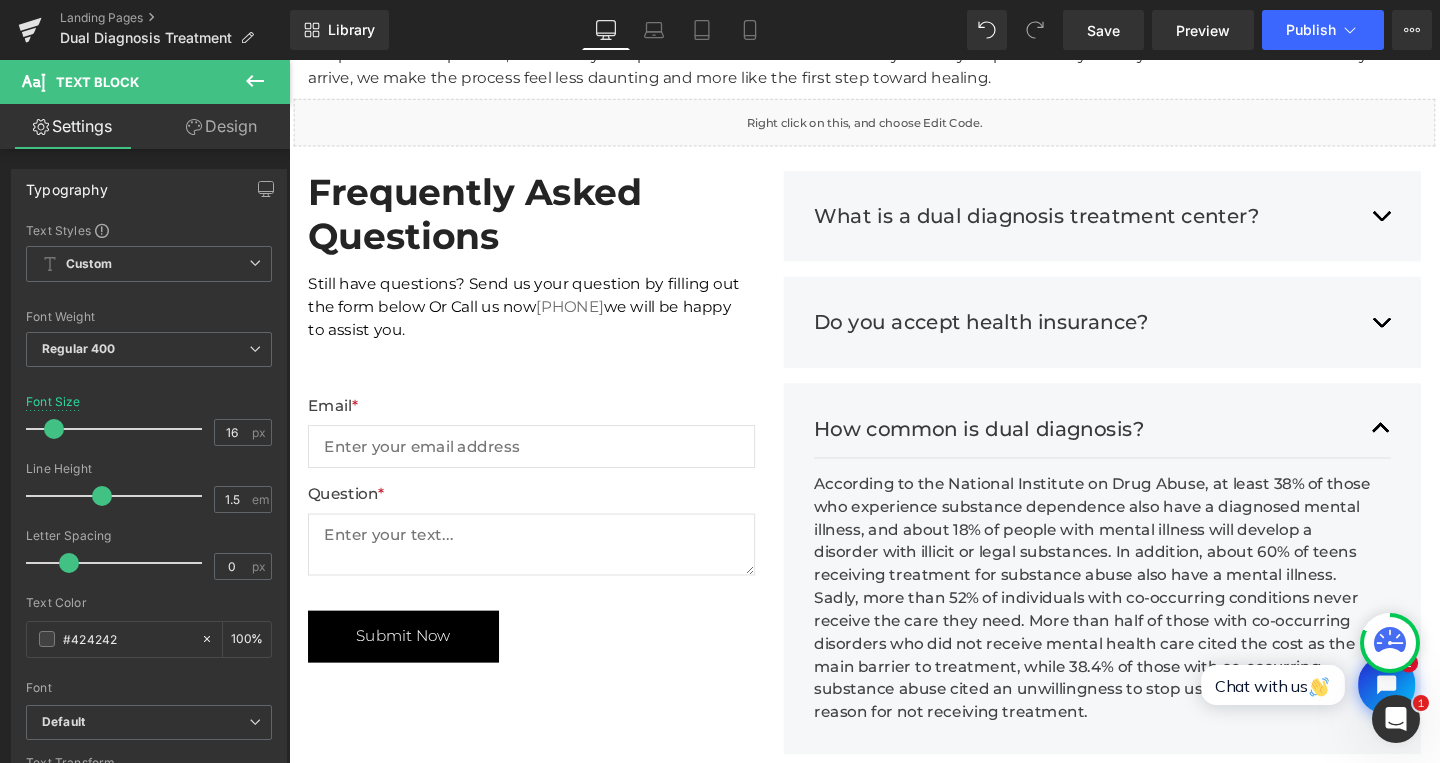 type 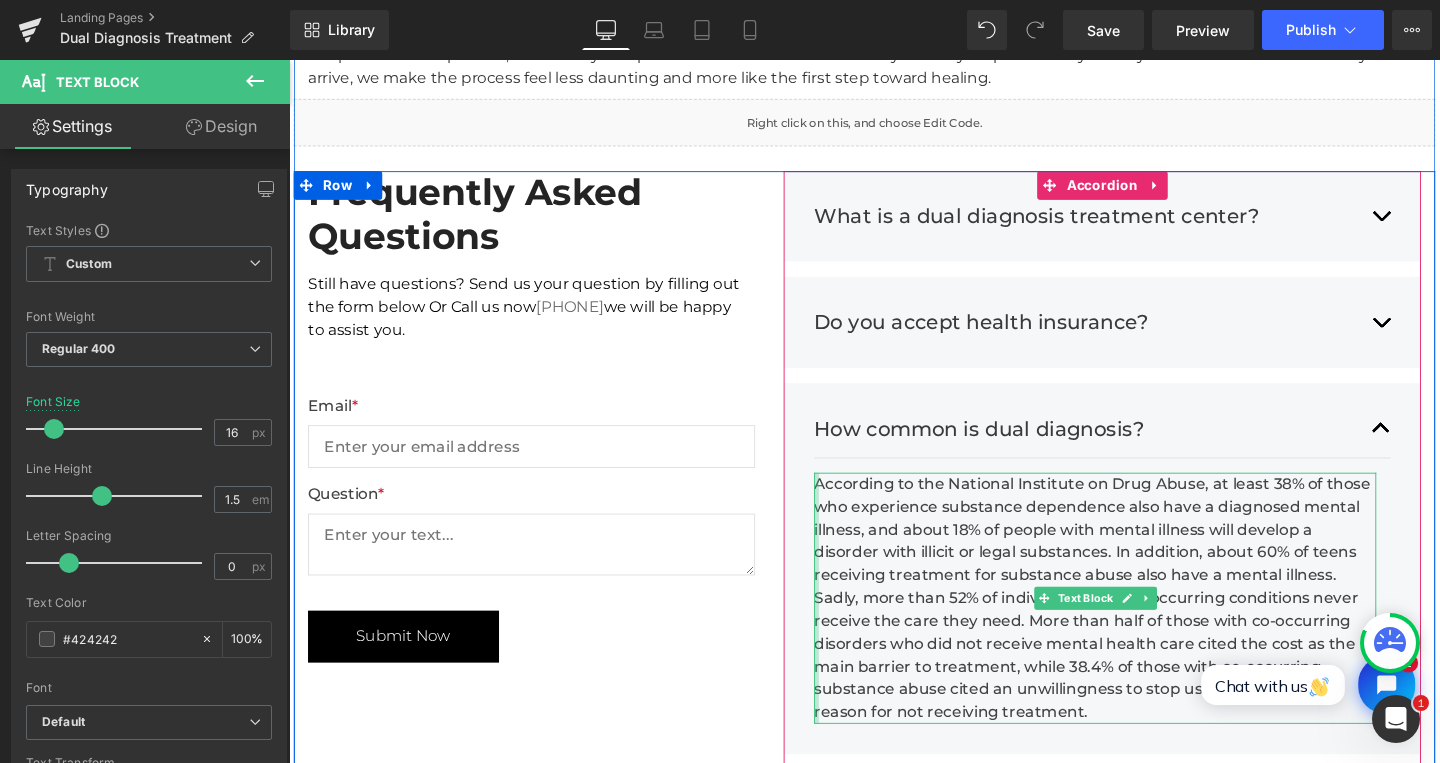click at bounding box center [843, 626] 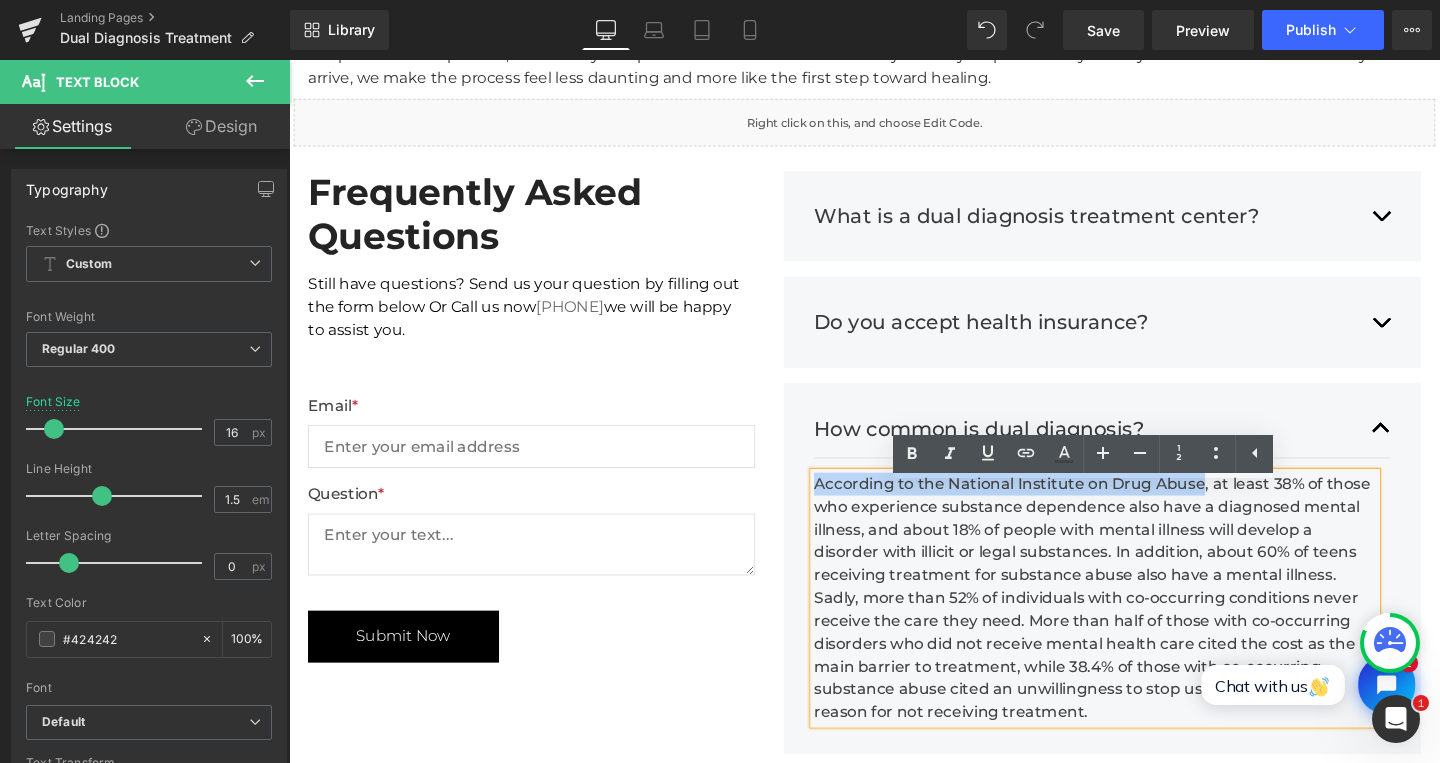 drag, startPoint x: 837, startPoint y: 520, endPoint x: 1240, endPoint y: 521, distance: 403.00125 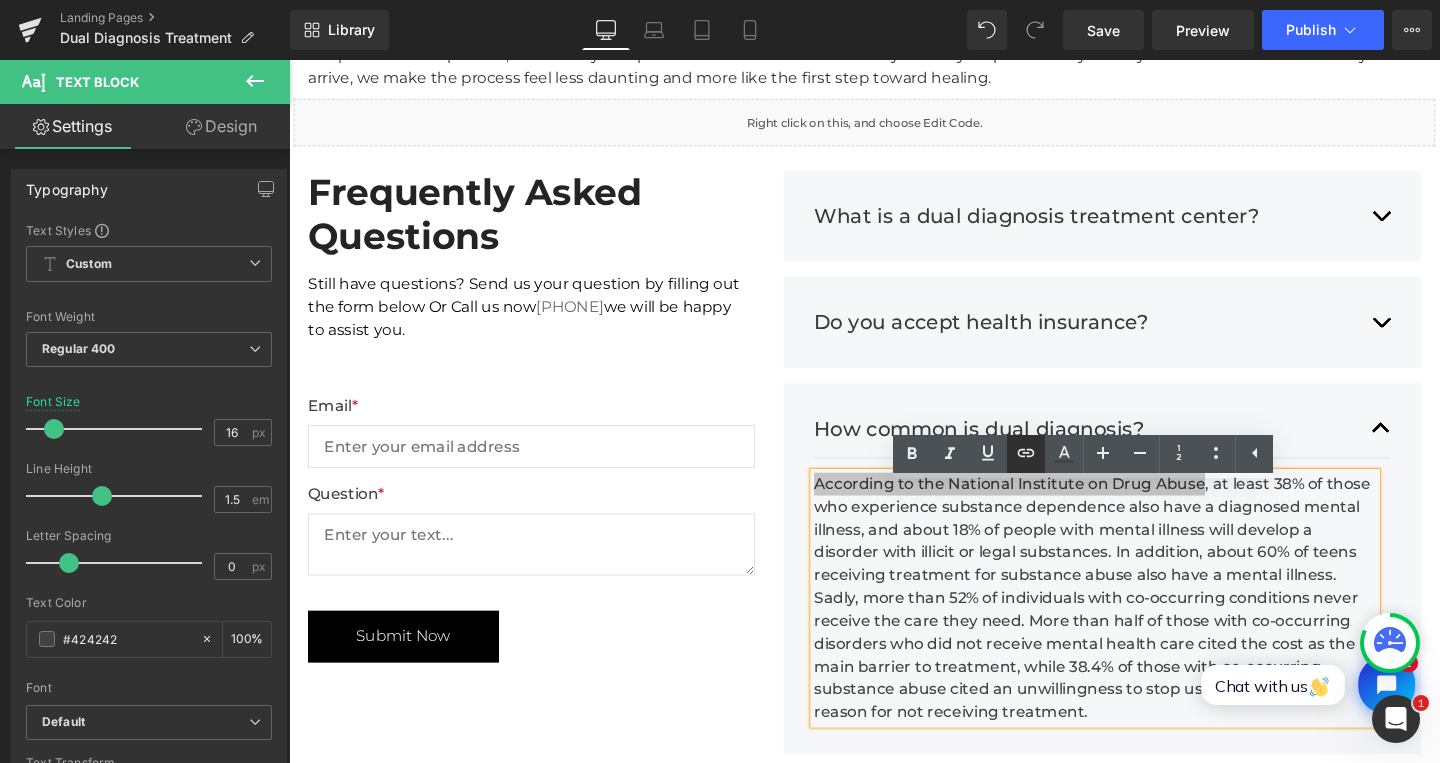 click 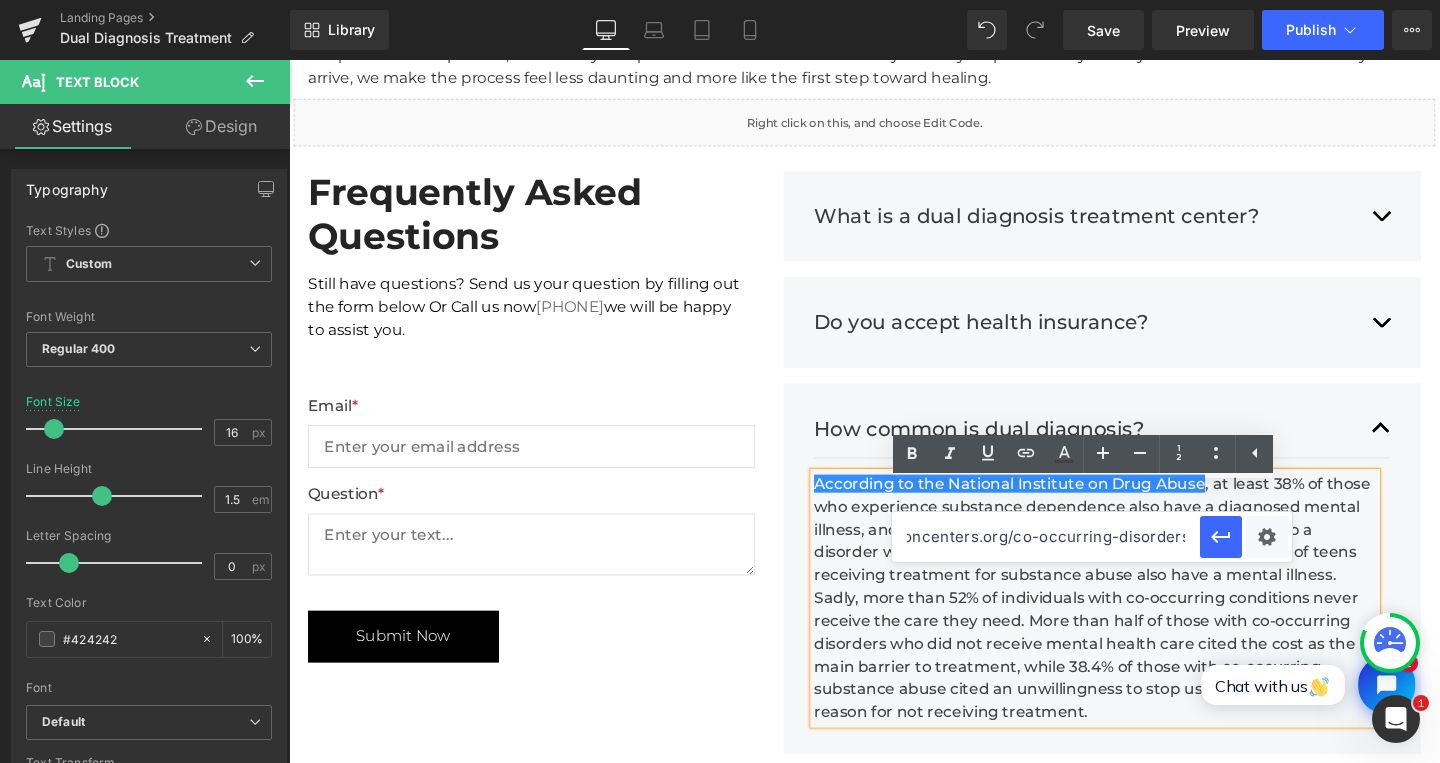 click on "https://americanaddictioncenters.org/co-occurring-disorders" at bounding box center (1046, 537) 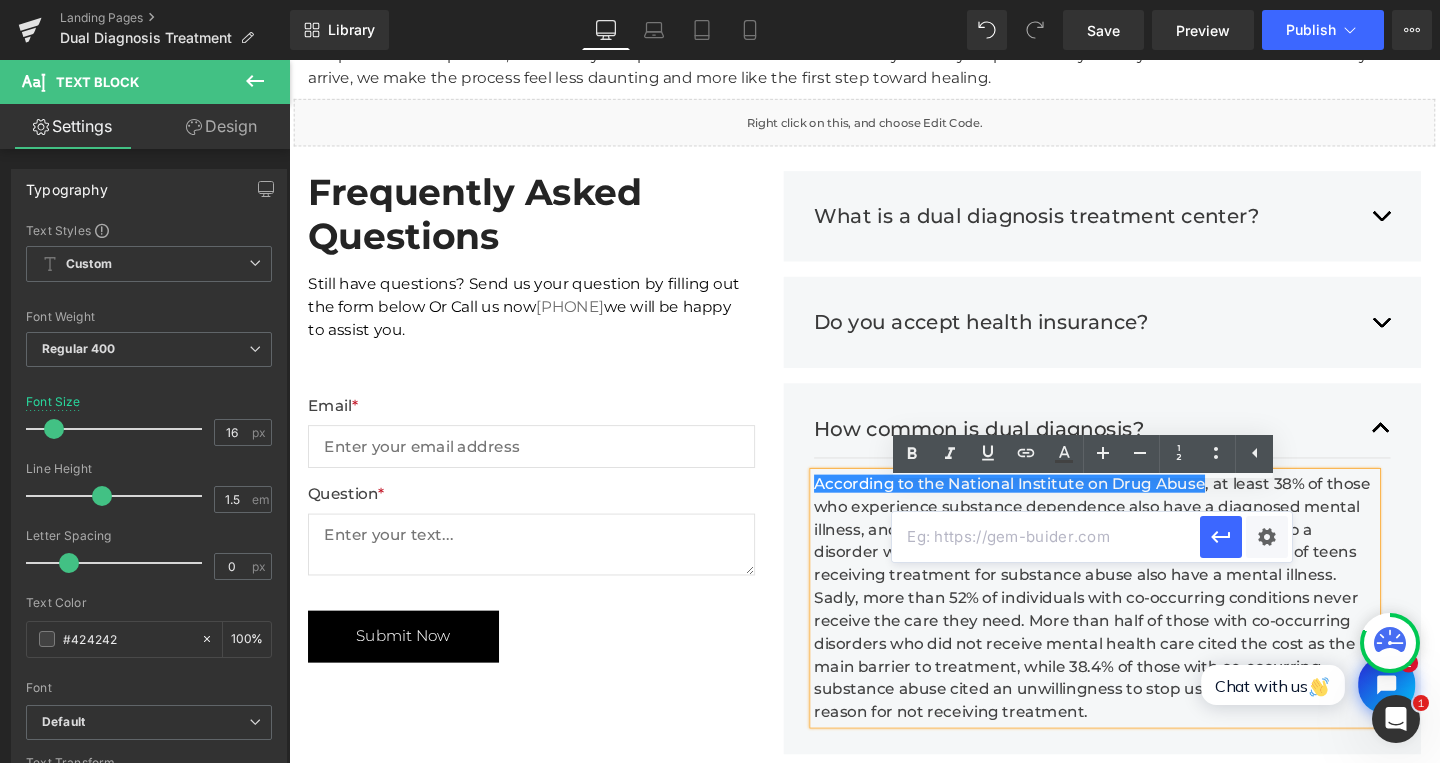paste on "https://nida.nih.gov/research-topics/comorbidity/comorbidity-substance-use-other-mental-disorders-infographic" 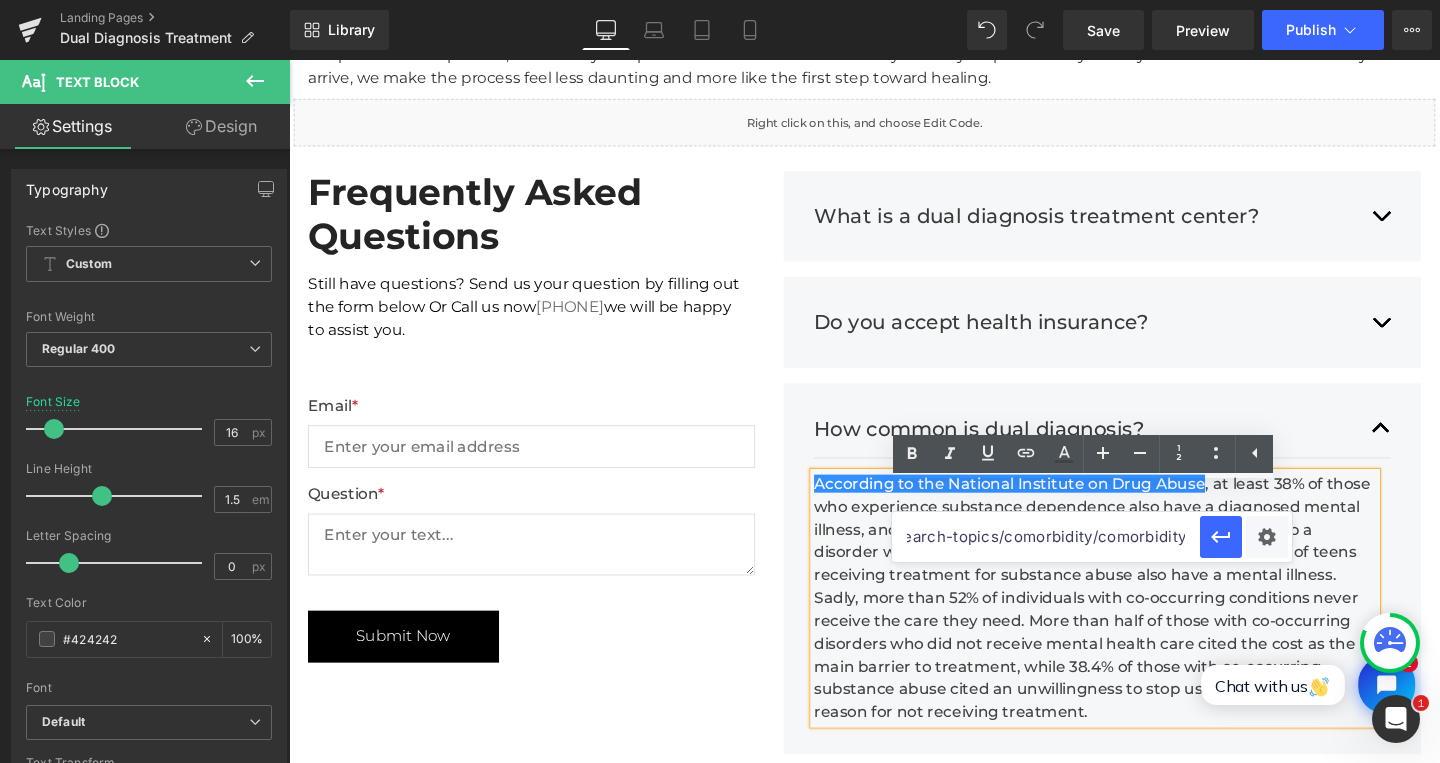 scroll, scrollTop: 0, scrollLeft: 562, axis: horizontal 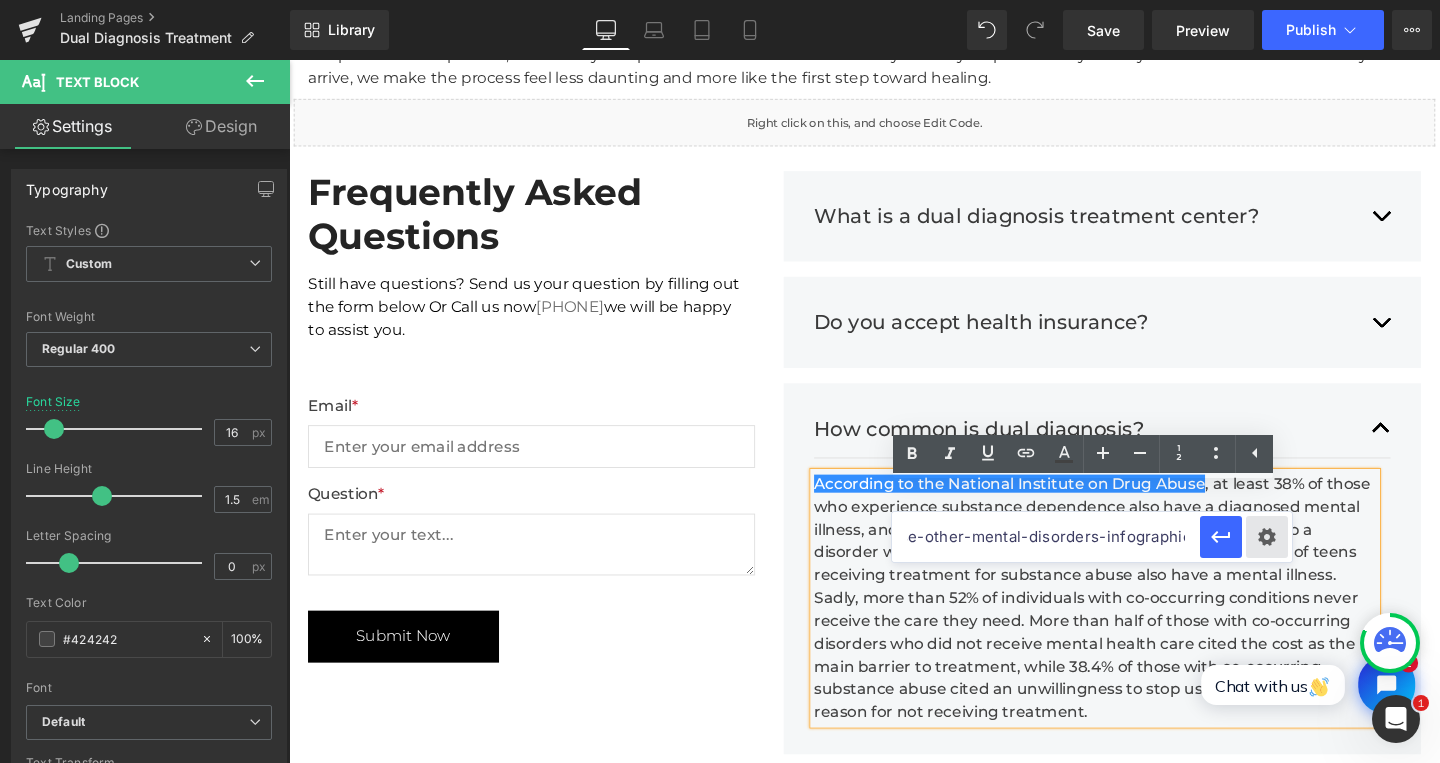 click on "Text Color Highlight Color #333333   Edit or remove link:   Edit   -   Unlink   -   Cancel             https://nida.nih.gov/research-topics/comorbidity/comorbidity-substance-use-other-mental-disorders-infographic" at bounding box center (720, 0) 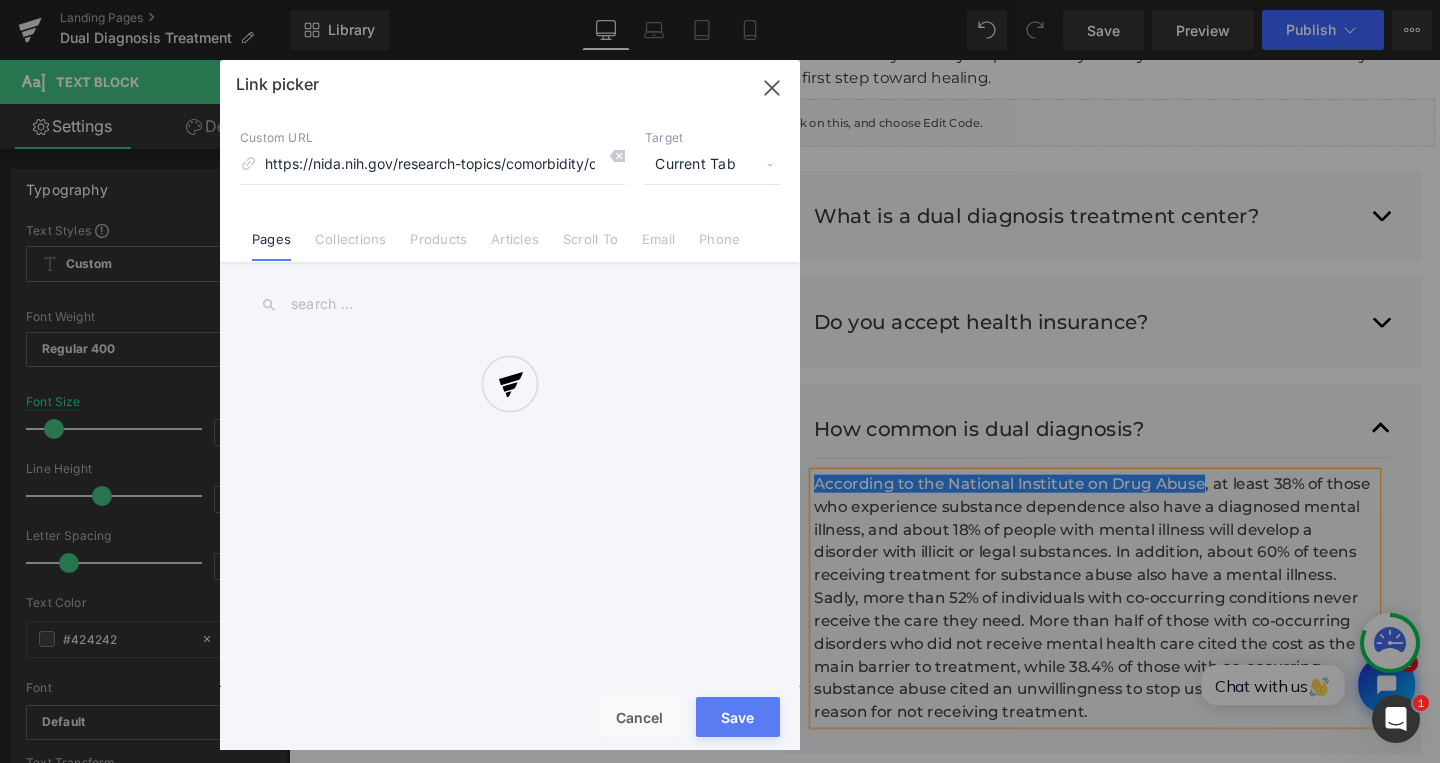 scroll, scrollTop: 0, scrollLeft: 404, axis: horizontal 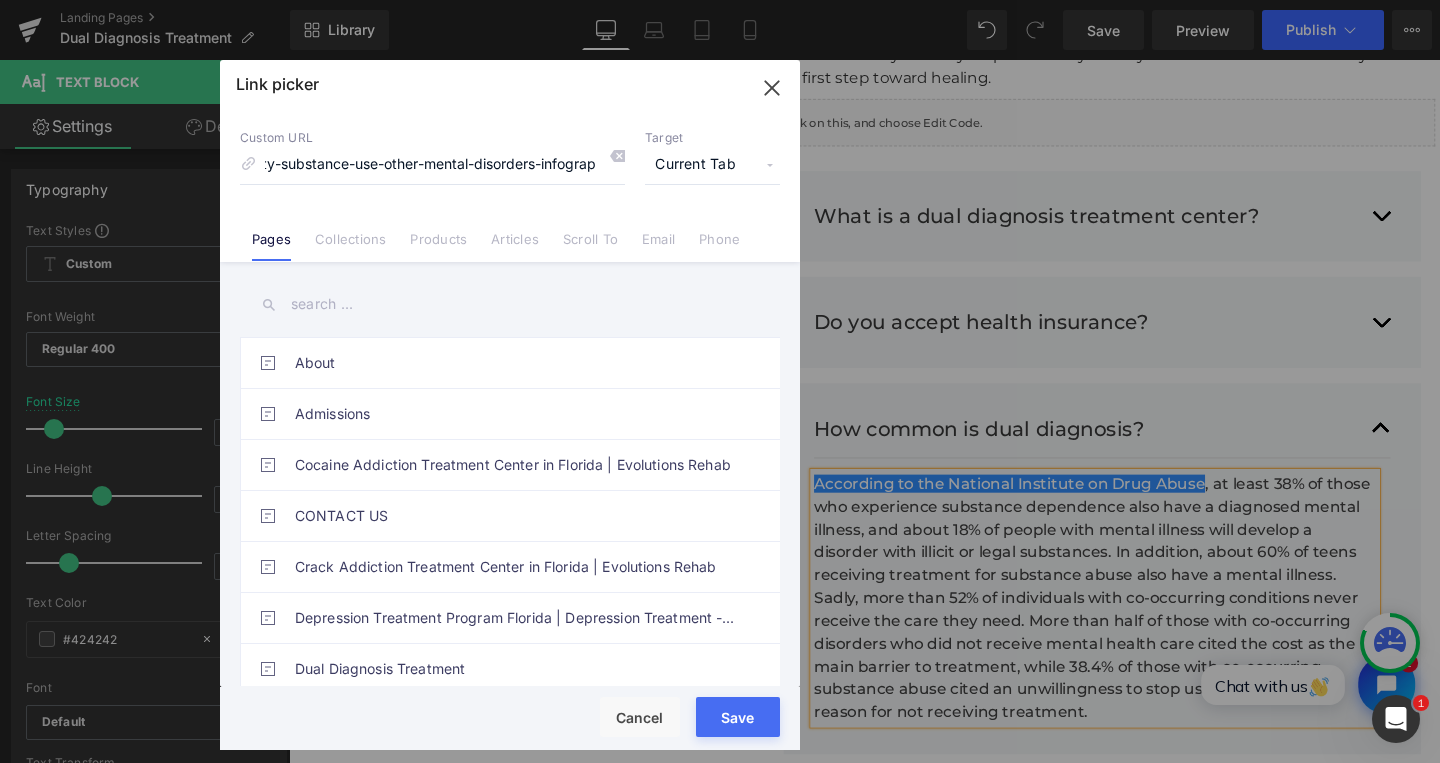 click on "Current Tab" at bounding box center (712, 165) 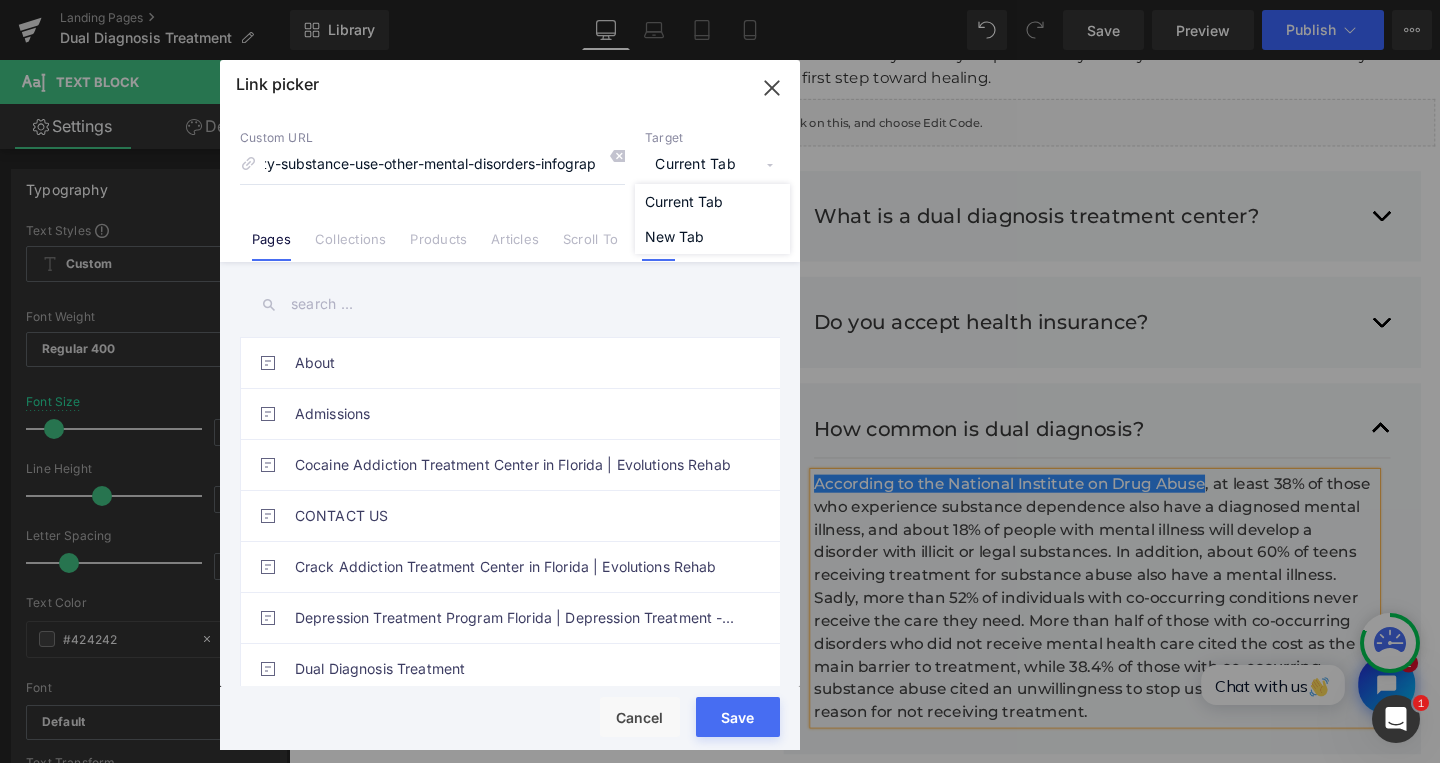 click on "New Tab" at bounding box center (712, 236) 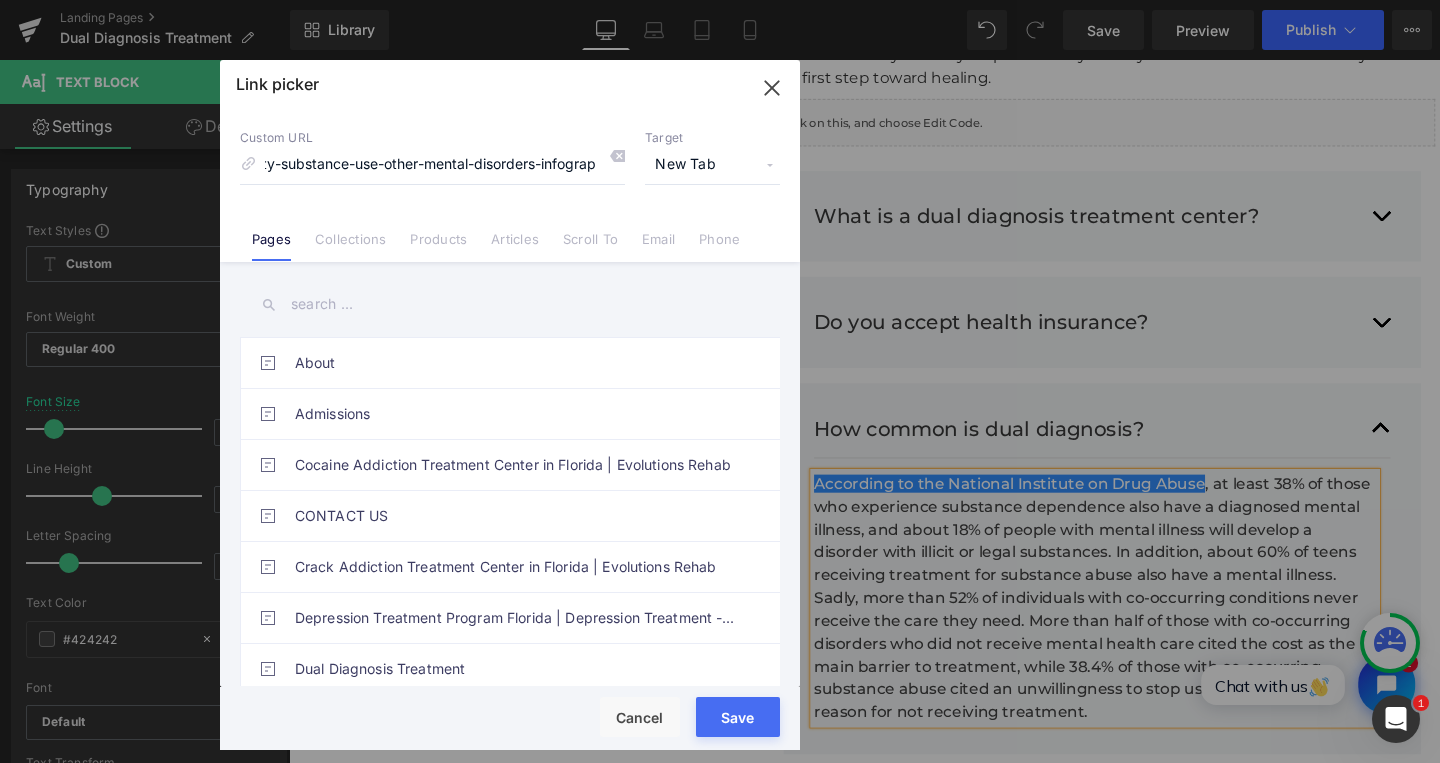 click on "Save" at bounding box center (738, 717) 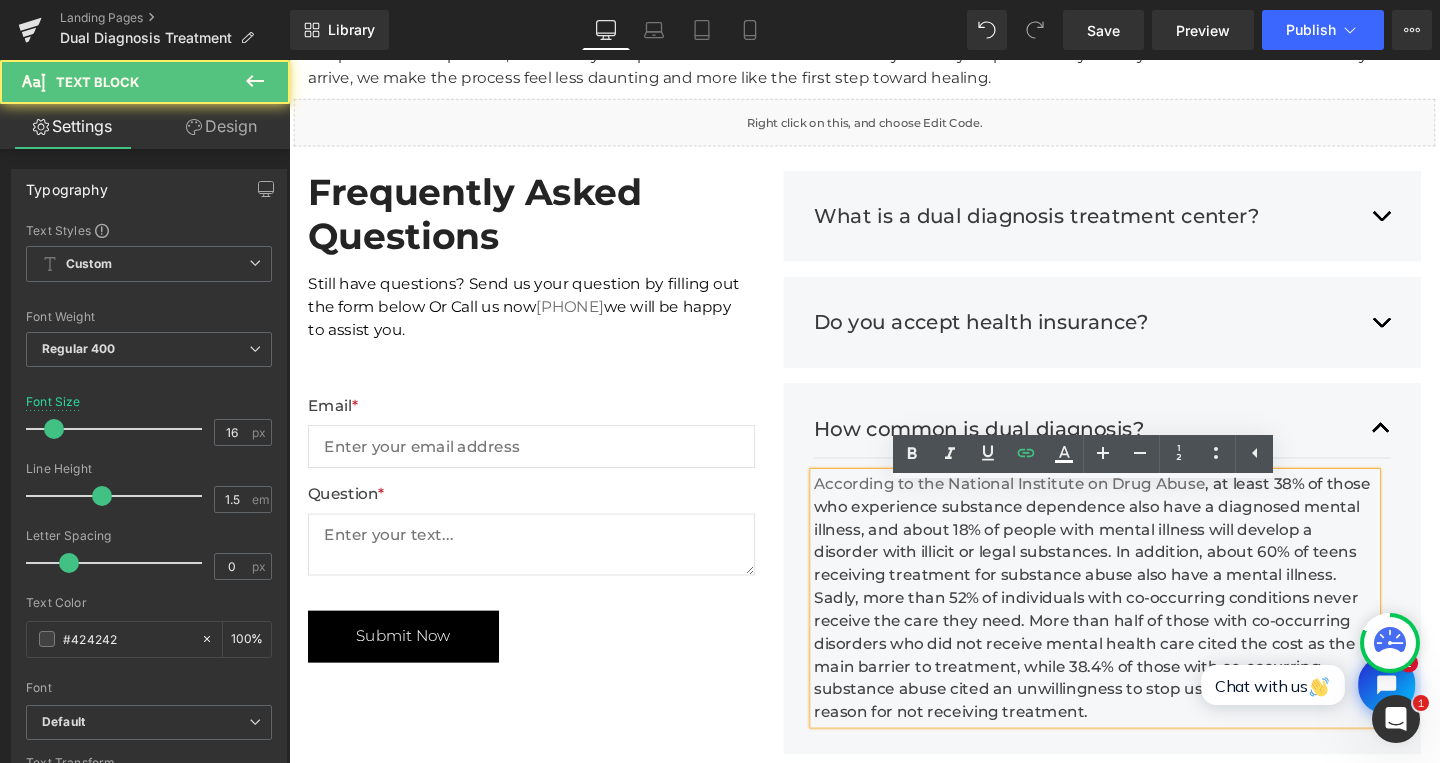 click on "According to the National Institute on Drug Abuse , at least 38% of those who experience substance dependence also have a diagnosed mental illness, and about 18% of people with mental illness will develop a disorder with illicit or legal substances. In addition, about 60% of teens receiving treatment for substance abuse also have a mental illness. Sadly, more than 52% of individuals with co-occurring conditions never receive the care they need. More than half of those with co-occurring disorders who did not receive mental health care cited the cost as the main barrier to treatment, while 38.4% of those with co-occurring substance abuse cited an unwillingness to stop using as the biggest reason for not receiving treatment." at bounding box center [1136, 626] 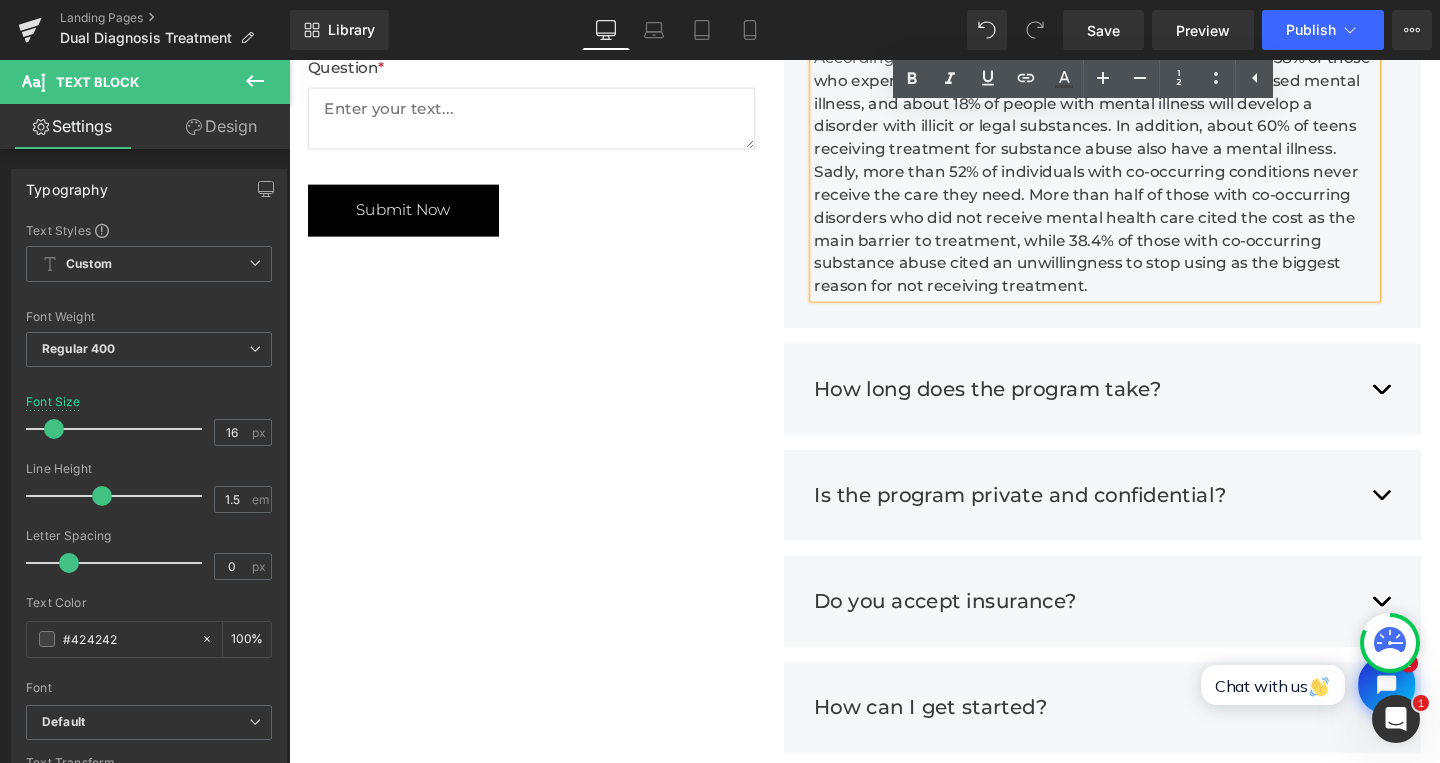 scroll, scrollTop: 4737, scrollLeft: 0, axis: vertical 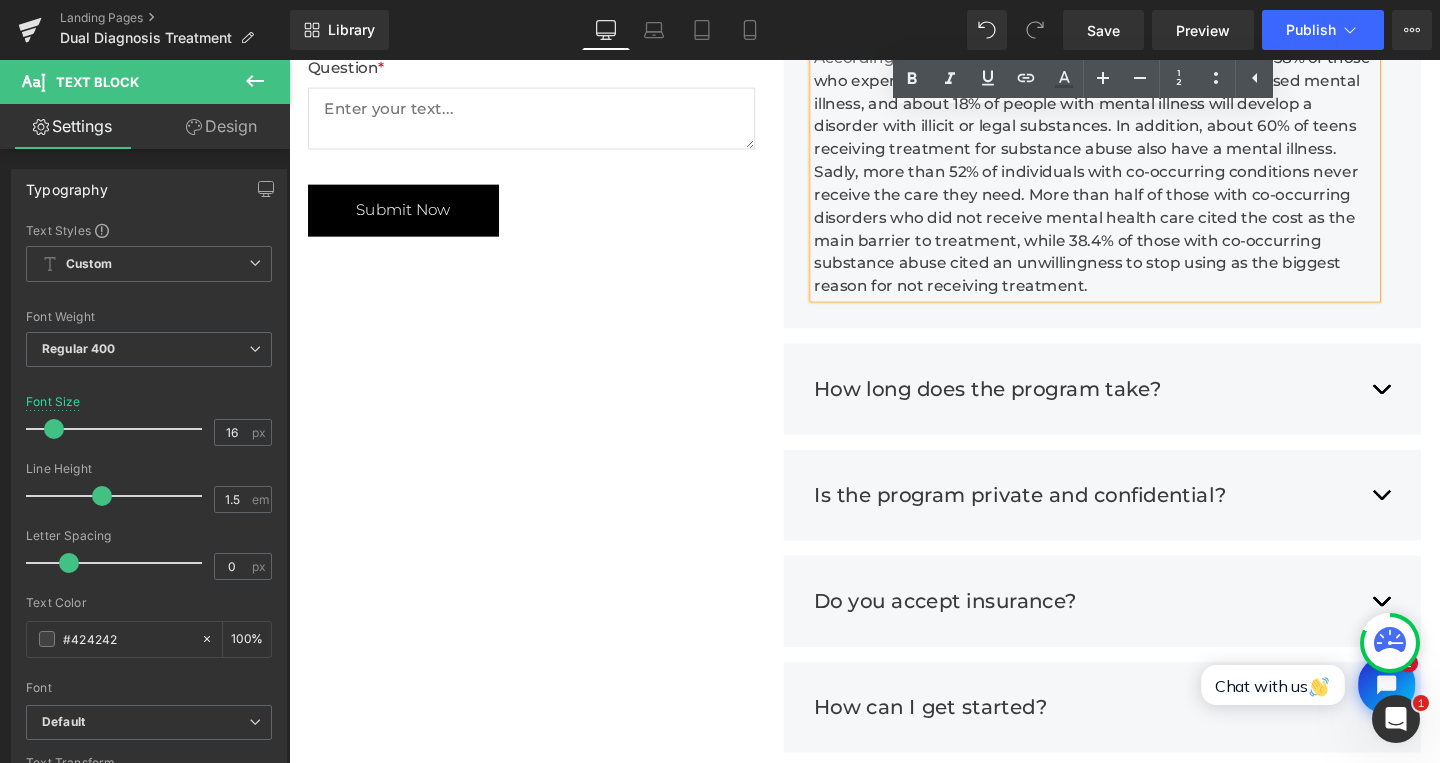 click at bounding box center [1437, 406] 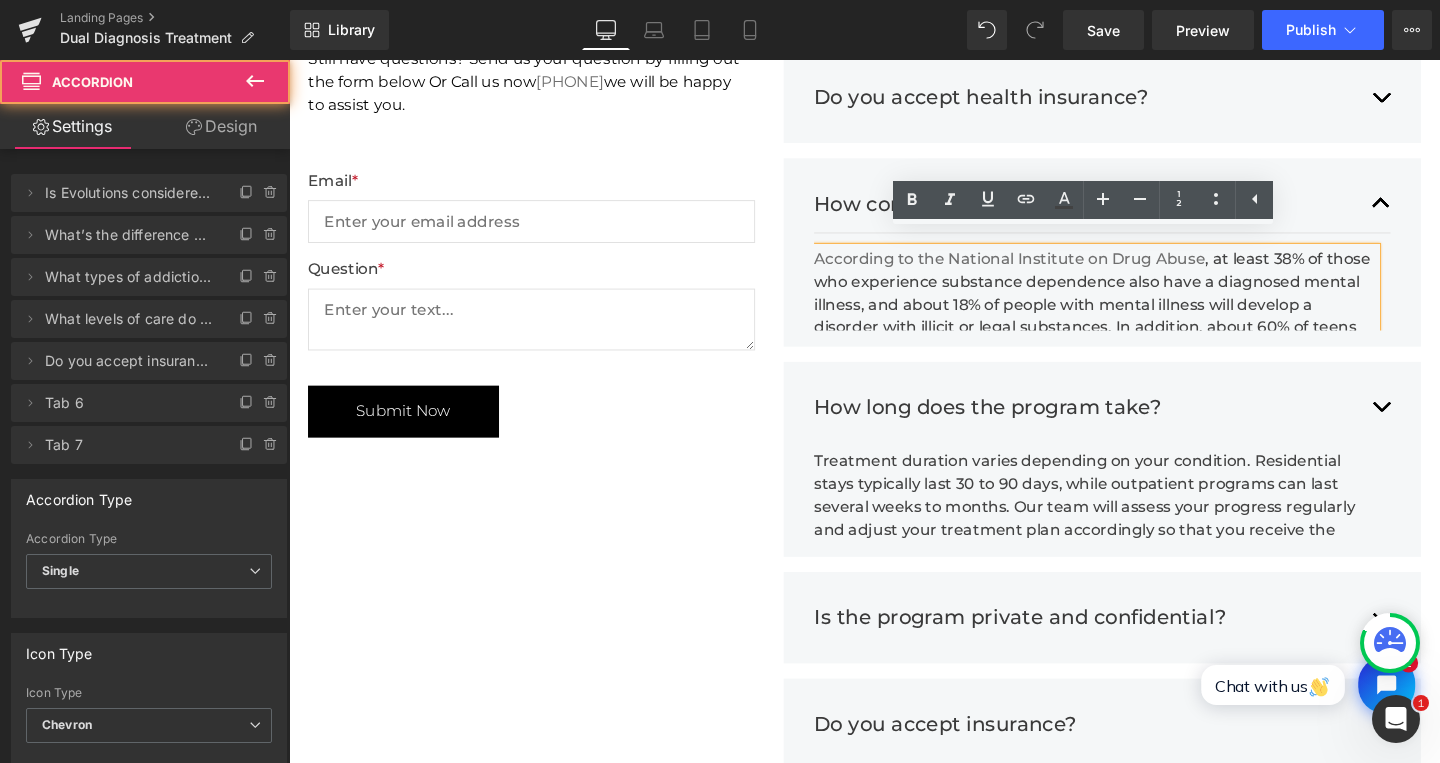 scroll, scrollTop: 4443, scrollLeft: 0, axis: vertical 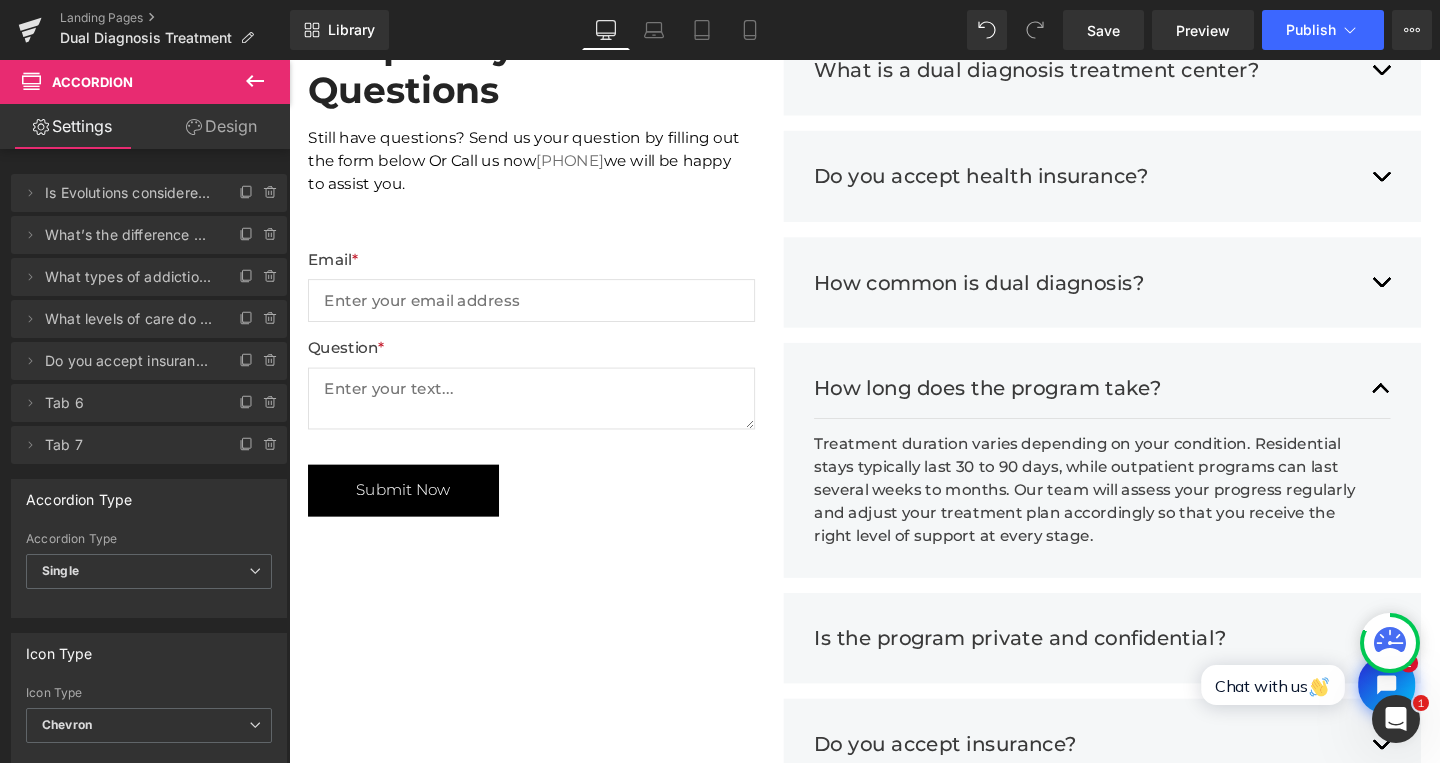click on "How long does the program take? Text Block" at bounding box center [1124, 405] 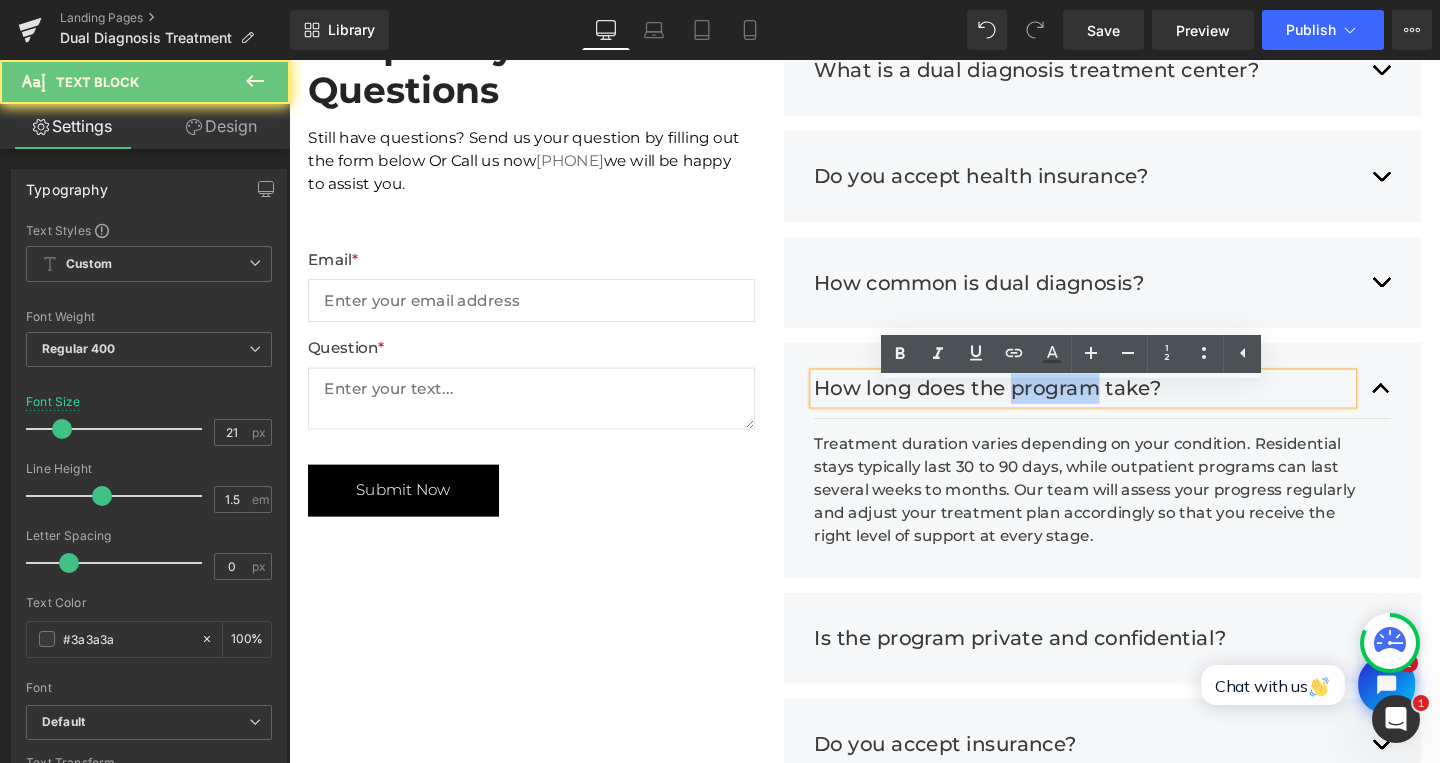 click on "How long does the program take?" at bounding box center [1124, 405] 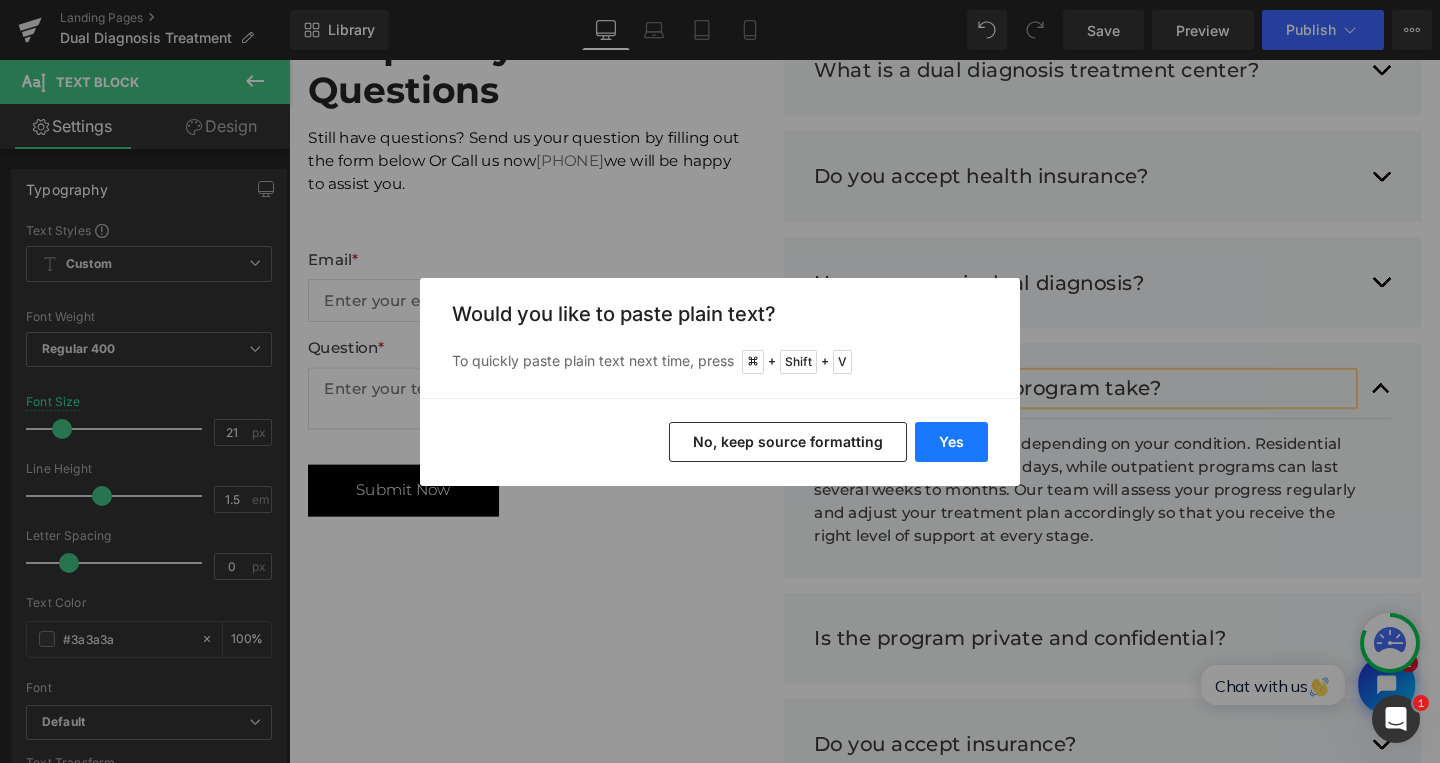 click on "Yes" at bounding box center (951, 442) 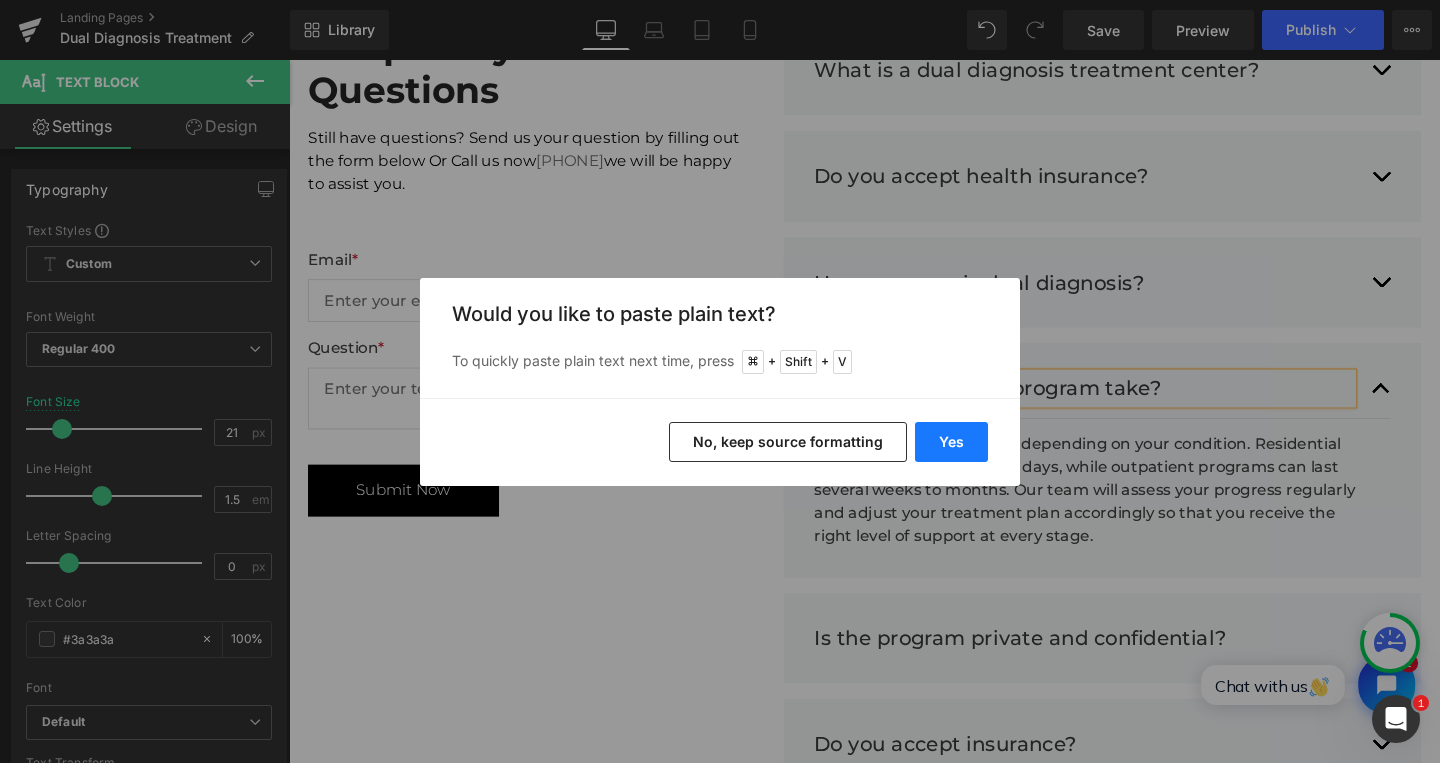 type 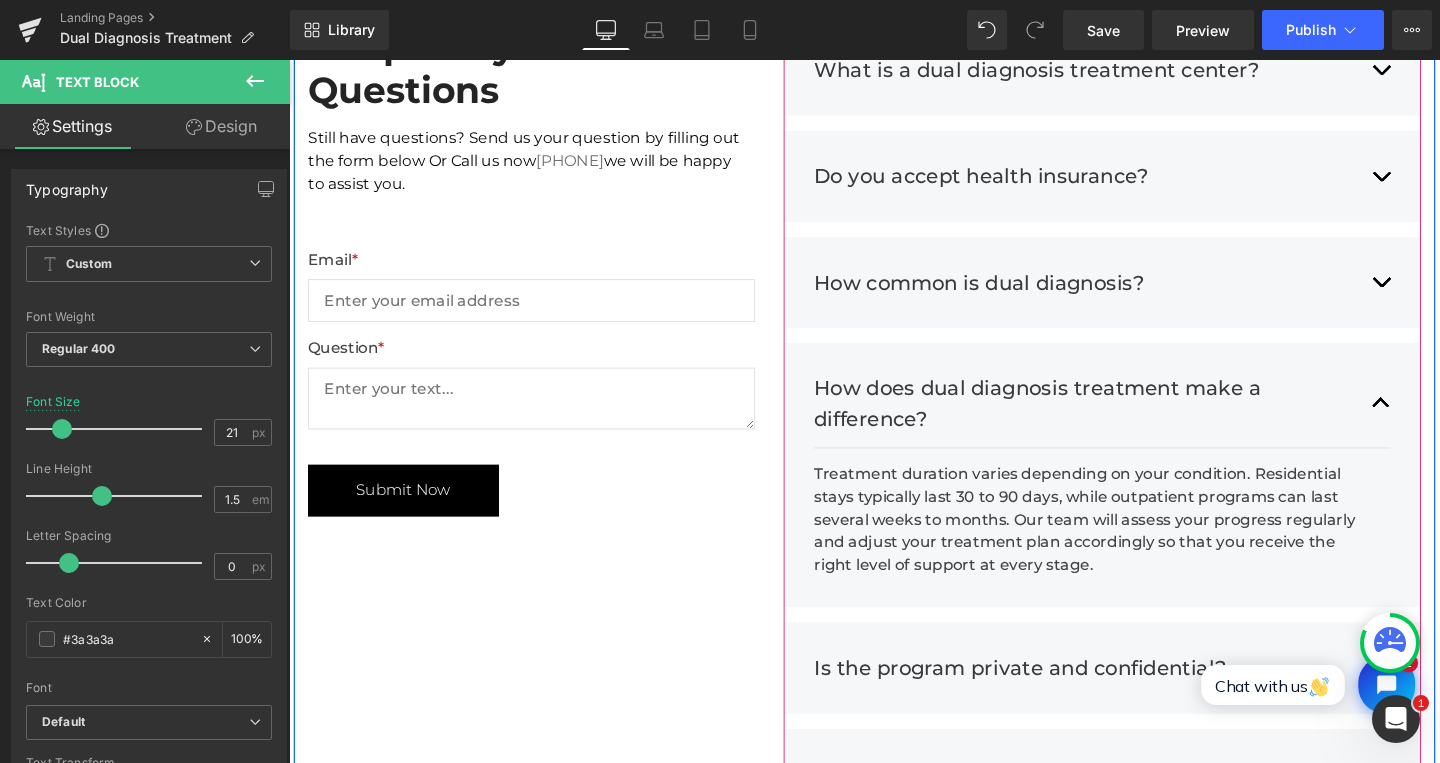 click on "Treatment duration varies depending on your condition. Residential stays typically last 30 to 90 days, while outpatient programs can last several weeks to months. Our team will assess your progress regularly and adjust your treatment plan accordingly so that you receive the right level of support at every stage." at bounding box center [1136, 543] 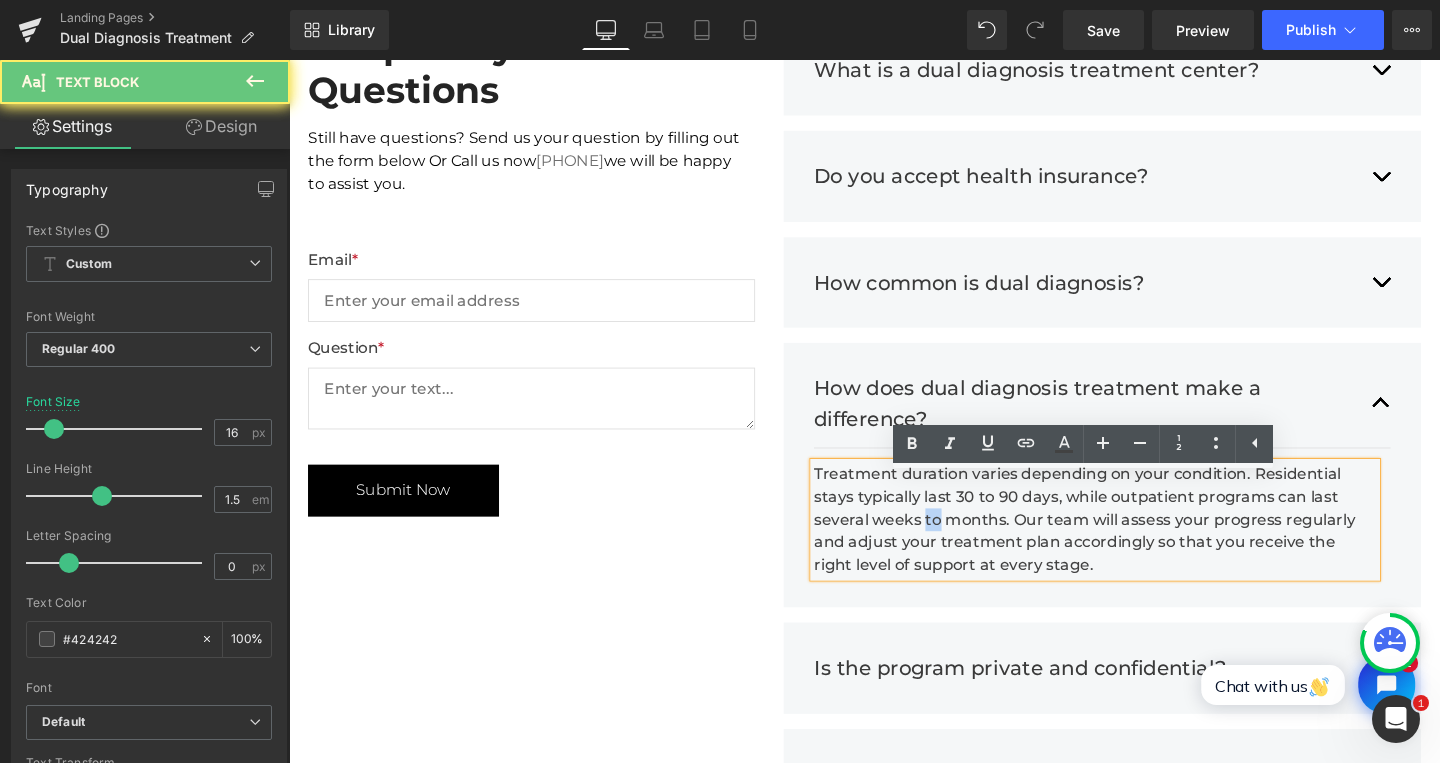 click on "Treatment duration varies depending on your condition. Residential stays typically last 30 to 90 days, while outpatient programs can last several weeks to months. Our team will assess your progress regularly and adjust your treatment plan accordingly so that you receive the right level of support at every stage." at bounding box center (1136, 543) 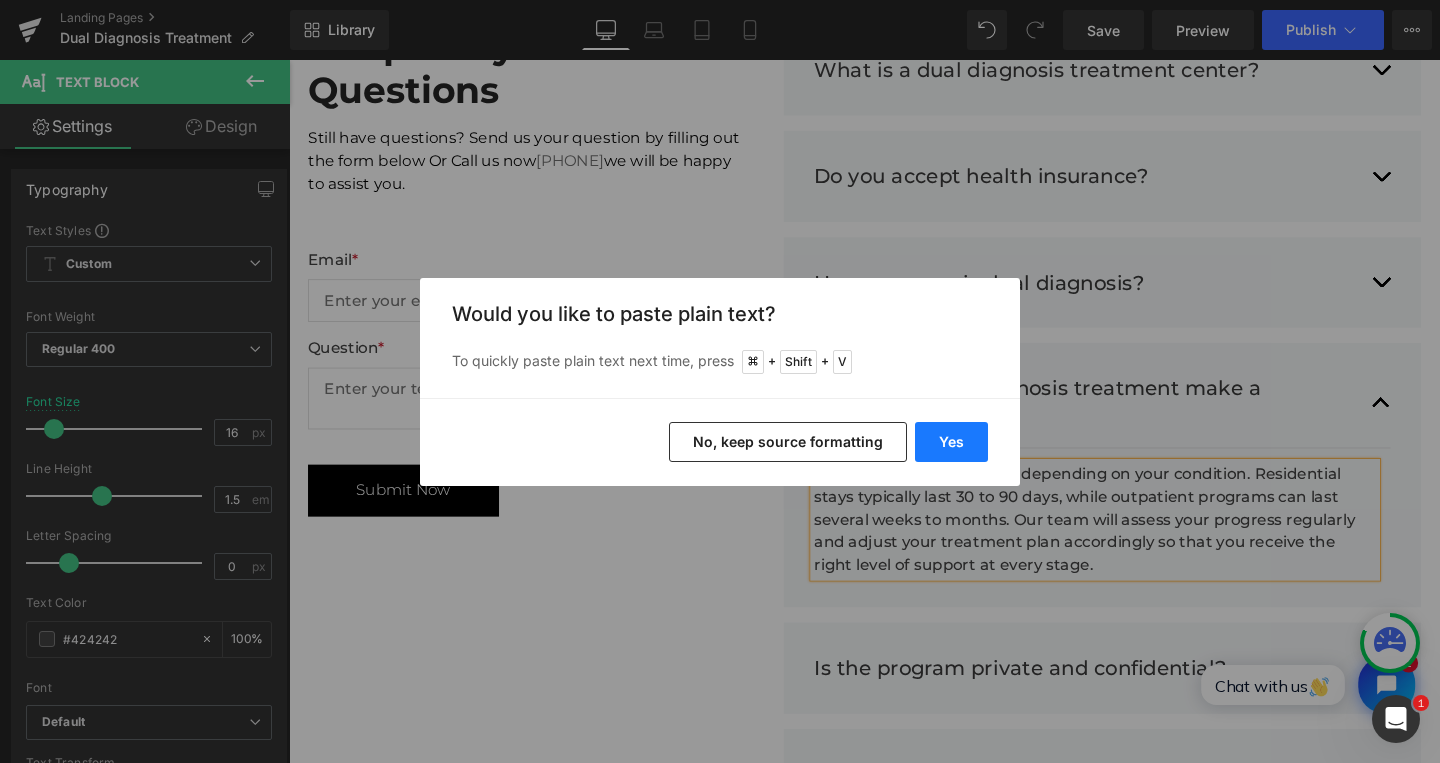 click on "Yes" at bounding box center [951, 442] 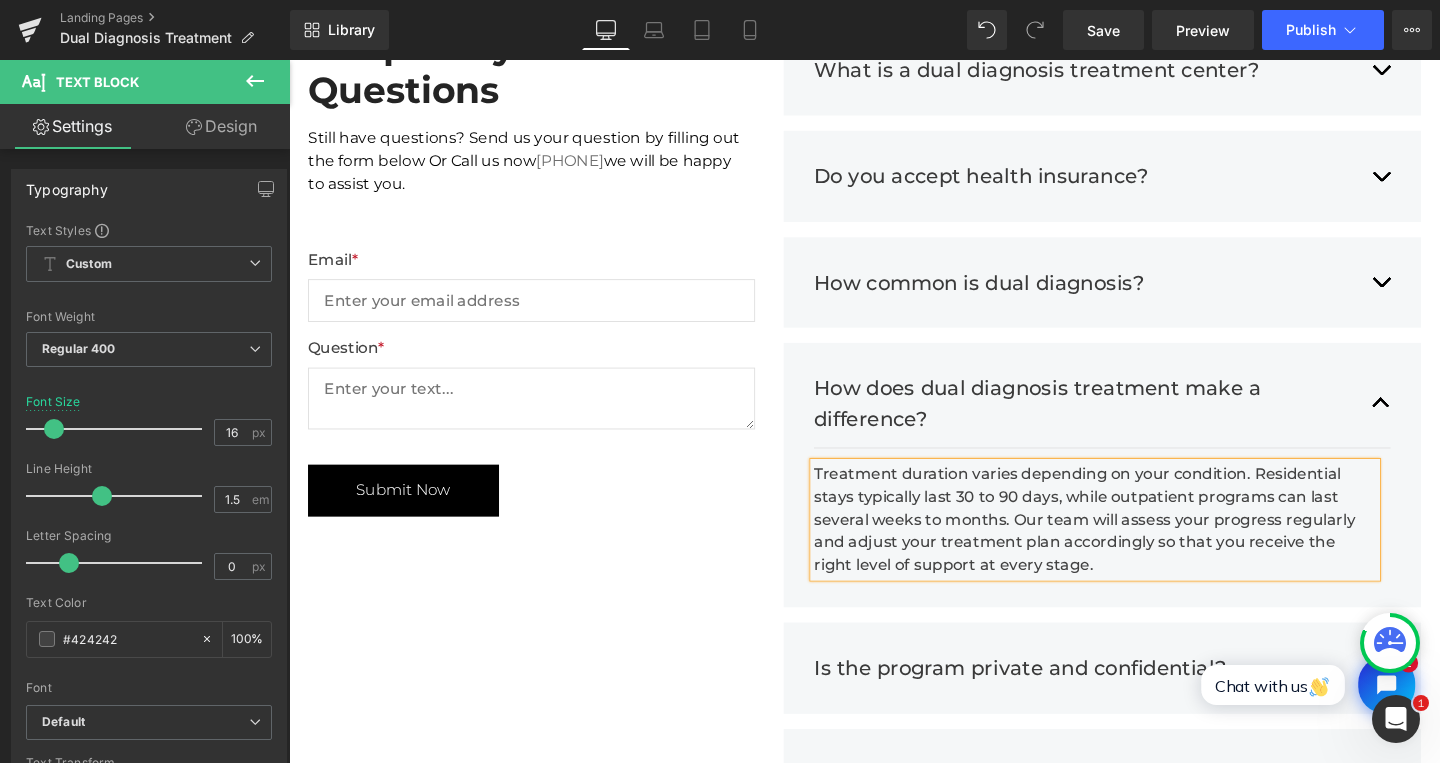 type 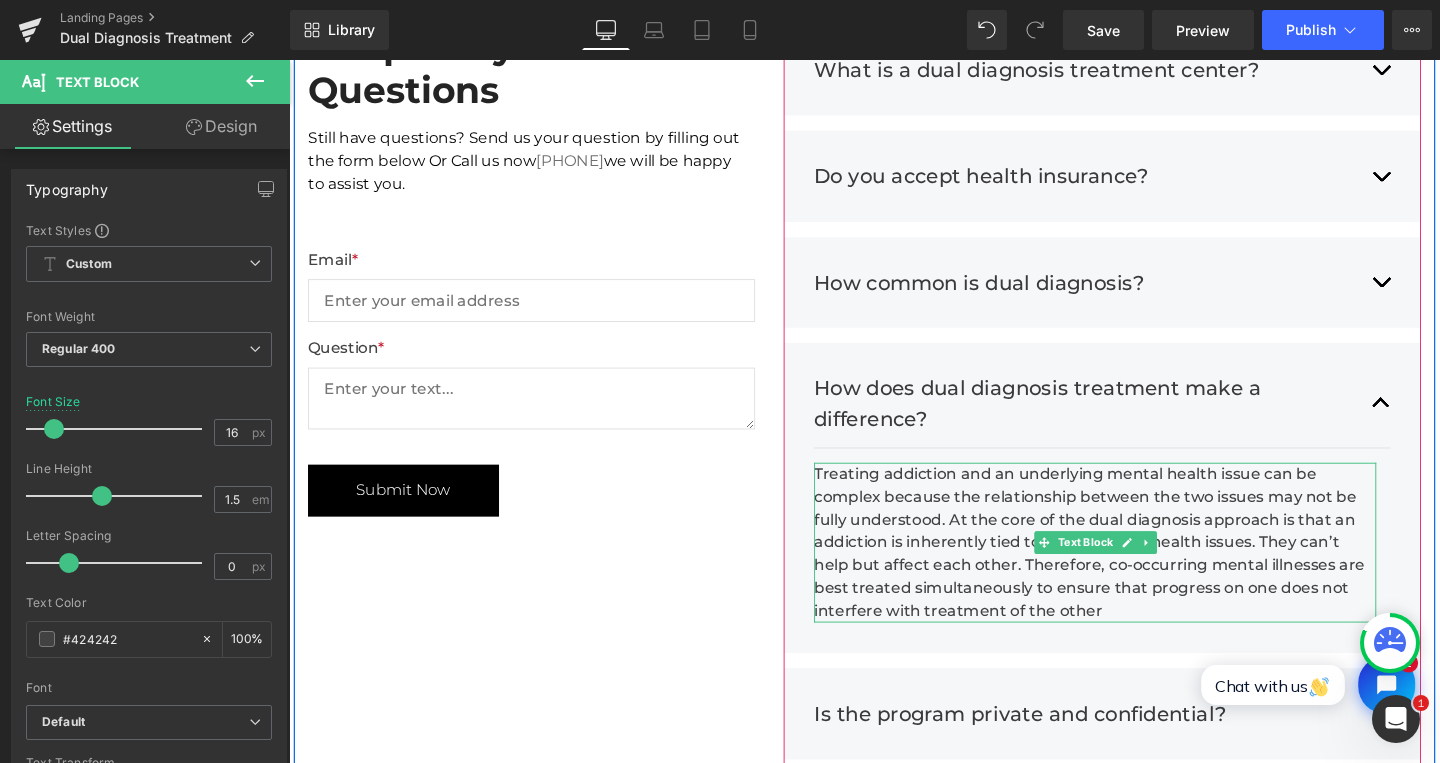 click on "Treating addiction and an underlying mental health issue can be complex because the relationship between the two issues may not be fully understood. At the core of the dual diagnosis approach is that an addiction is inherently tied to other mental health issues. They can’t help but affect each other. Therefore, co-occurring mental illnesses are best treated simultaneously to ensure that progress on one does not interfere with treatment of the other" at bounding box center (1136, 567) 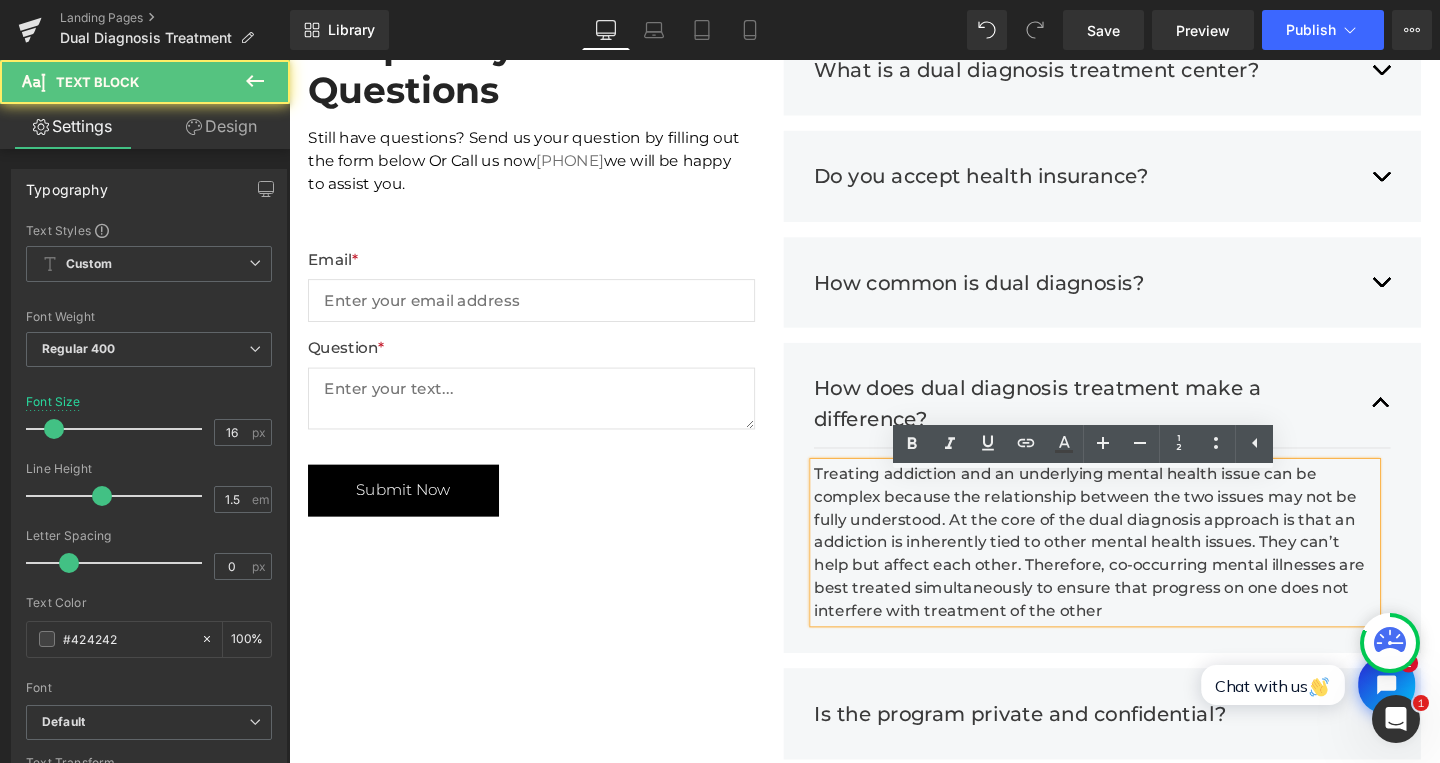 click on "Treating addiction and an underlying mental health issue can be complex because the relationship between the two issues may not be fully understood. At the core of the dual diagnosis approach is that an addiction is inherently tied to other mental health issues. They can’t help but affect each other. Therefore, co-occurring mental illnesses are best treated simultaneously to ensure that progress on one does not interfere with treatment of the other" at bounding box center [1136, 567] 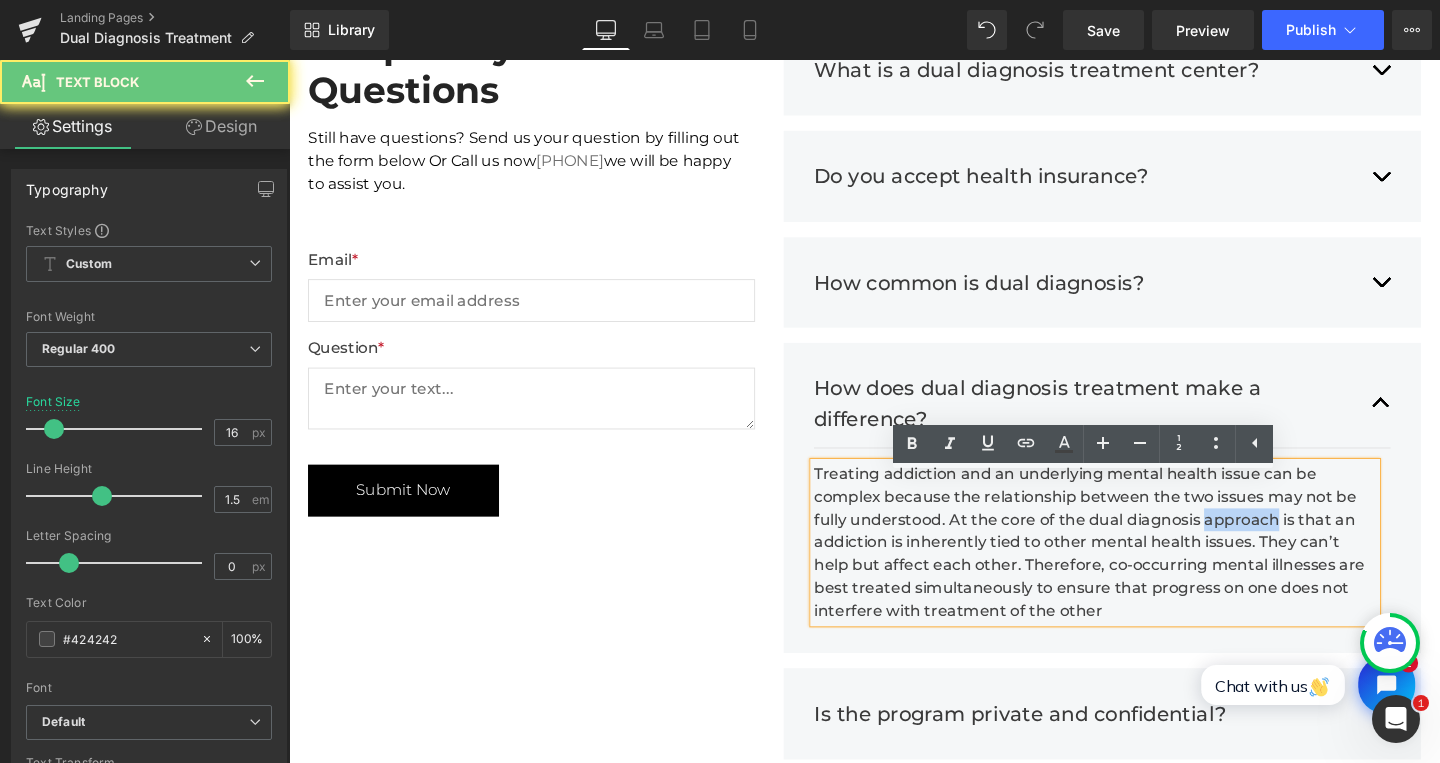 click on "Treating addiction and an underlying mental health issue can be complex because the relationship between the two issues may not be fully understood. At the core of the dual diagnosis approach is that an addiction is inherently tied to other mental health issues. They can’t help but affect each other. Therefore, co-occurring mental illnesses are best treated simultaneously to ensure that progress on one does not interfere with treatment of the other" at bounding box center (1136, 567) 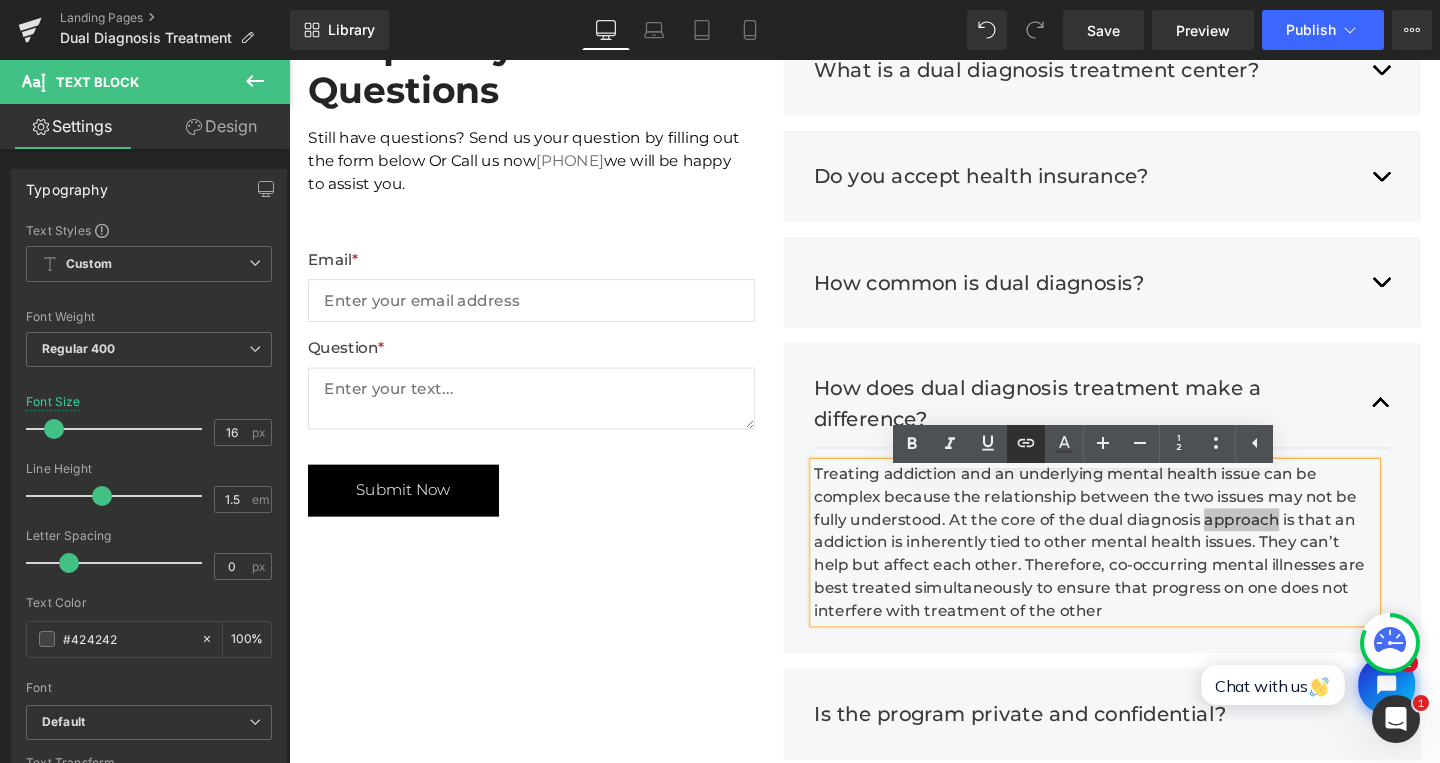 click 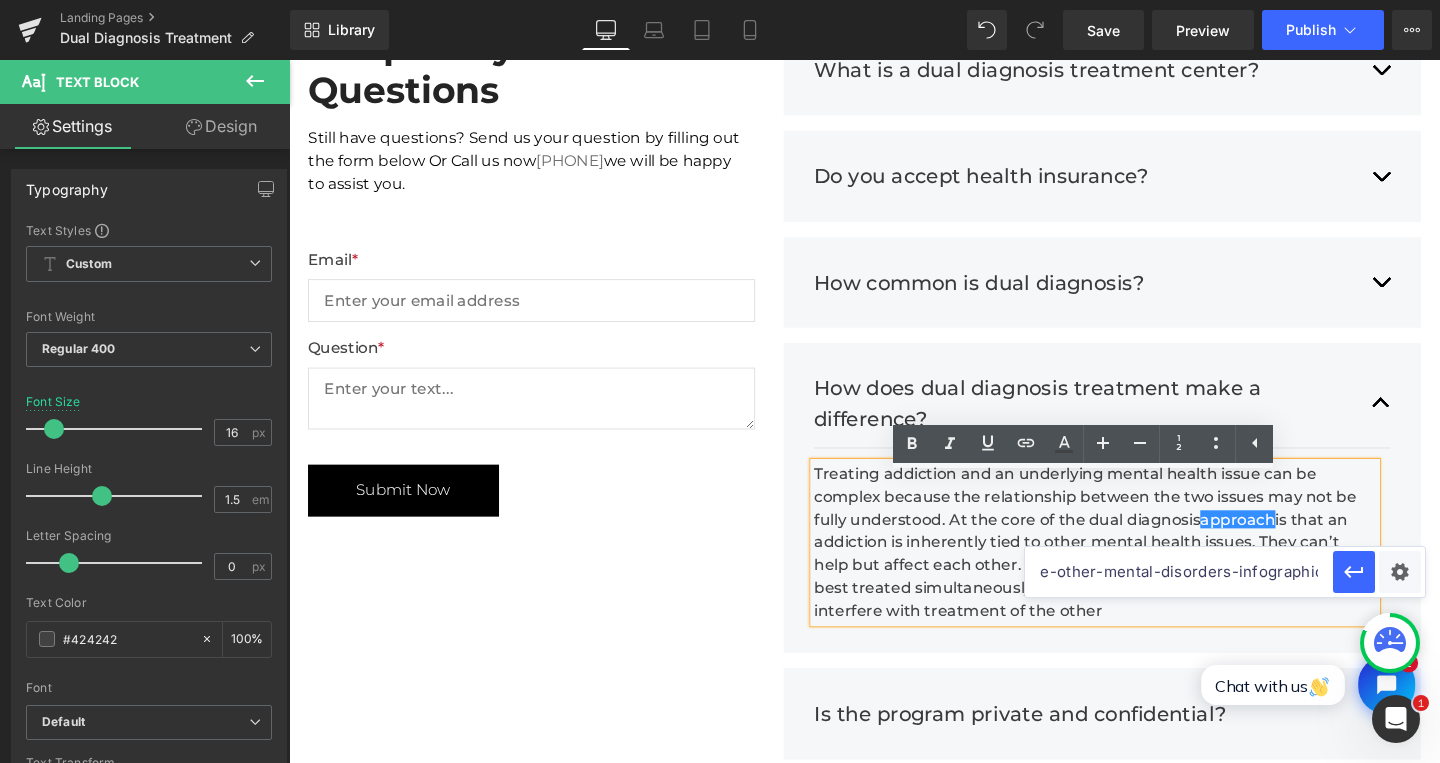 click on "https://nida.nih.gov/research-topics/comorbidity/comorbidity-substance-use-other-mental-disorders-infographic" at bounding box center [1179, 572] 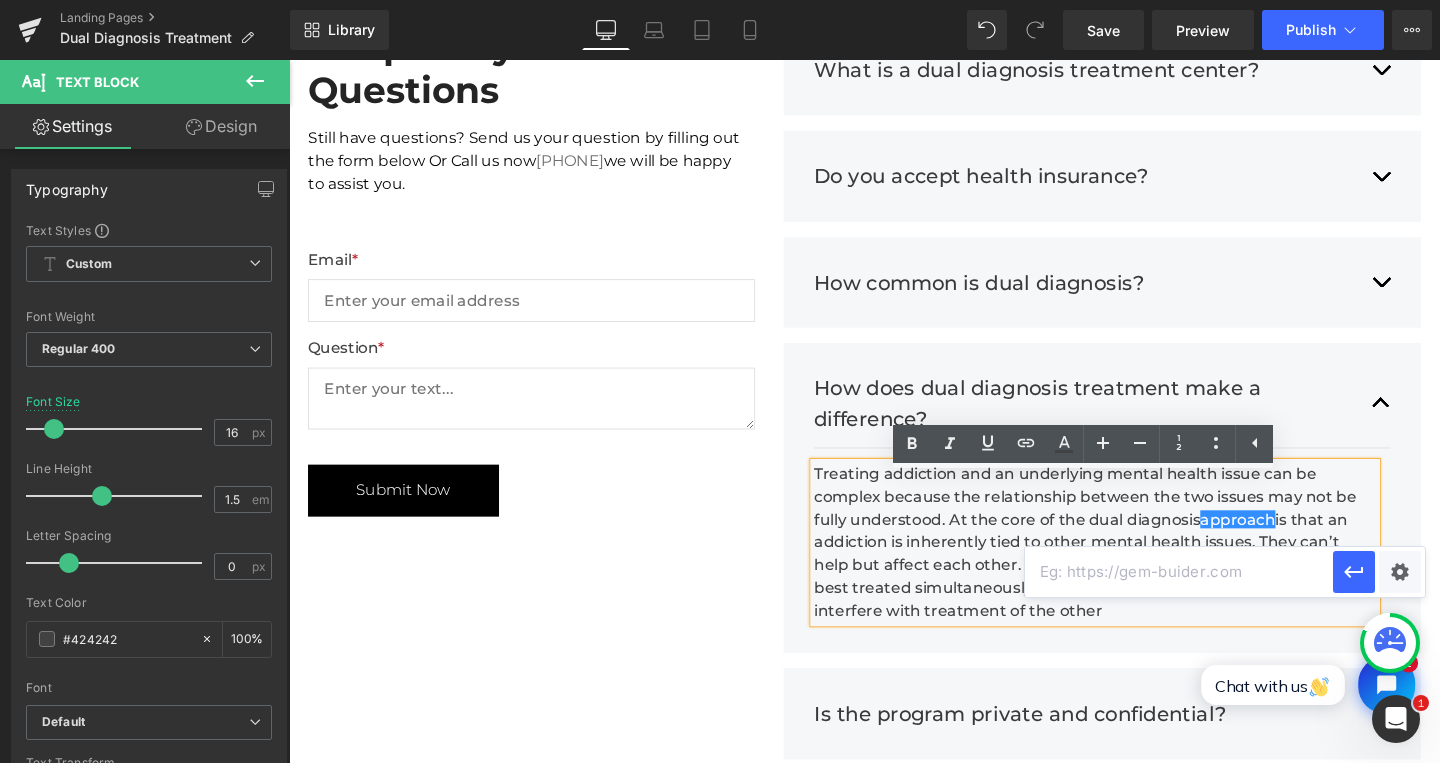 paste on "https://www.ncbi.nlm.nih.gov/pmc/articles/PMC2200799/" 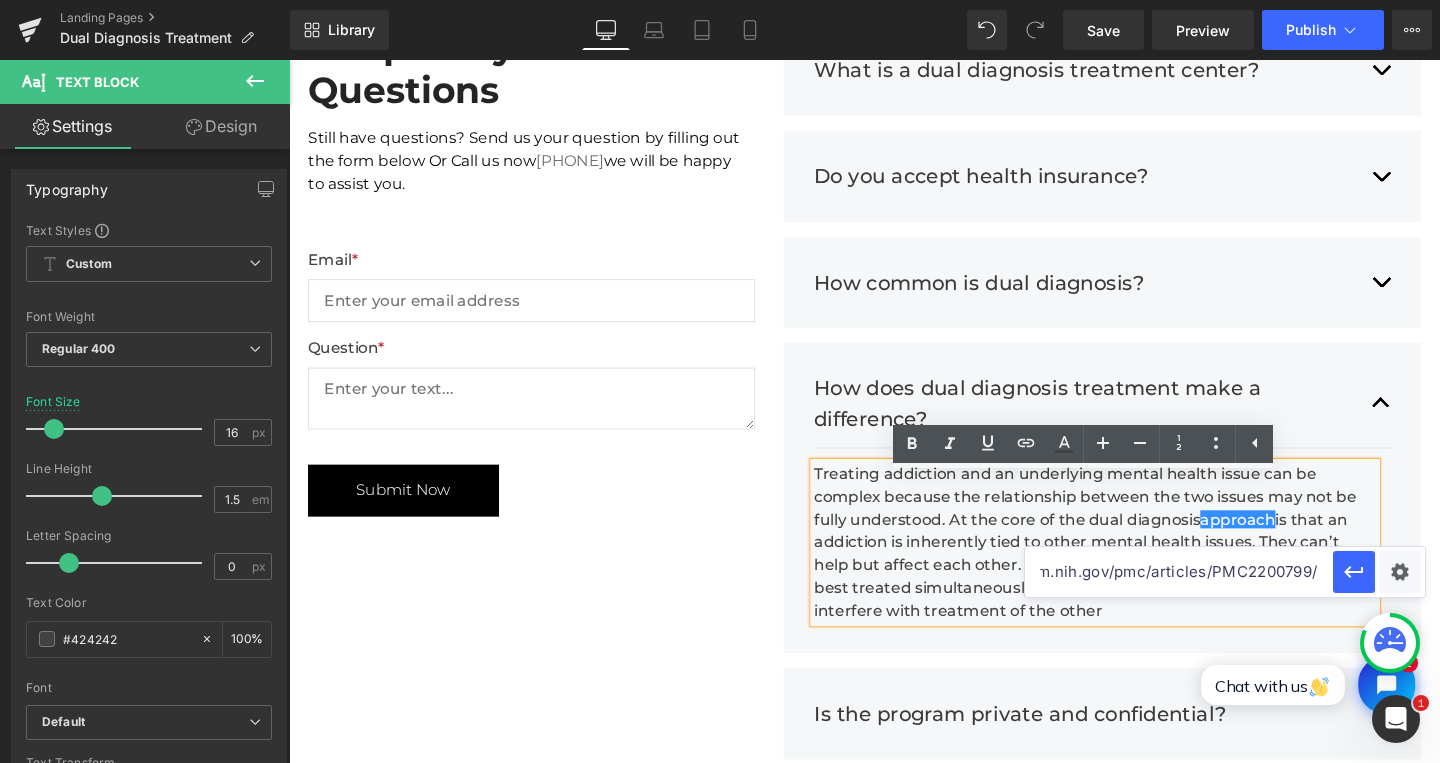 scroll, scrollTop: 0, scrollLeft: 149, axis: horizontal 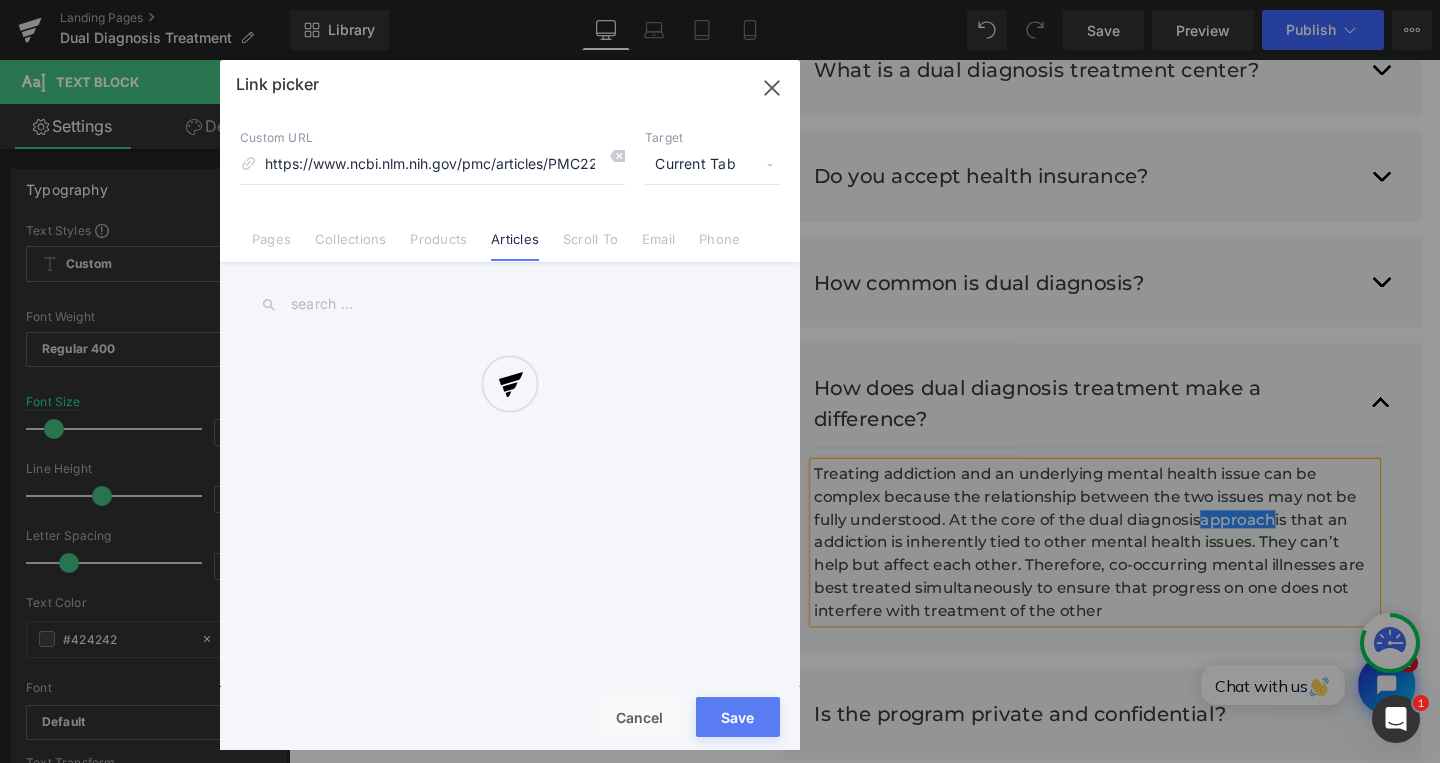 click on "Text Color Highlight Color #333333   Edit or remove link:   Edit   -   Unlink   -   Cancel             https://www.ncbi.nlm.nih.gov/pmc/articles/PMC2200799/                                 Link picker Back to Library   Insert           Custom URL   https://www.ncbi.nlm.nih.gov/pmc/articles/PMC2200799/                 Target   Current Tab     Current Tab   New Tab                 Pages       Collections       Products       Articles       Scroll To       Email       Phone                                                       Email Address     Subject     Message             Phone Number           Save Cancel" at bounding box center [720, 0] 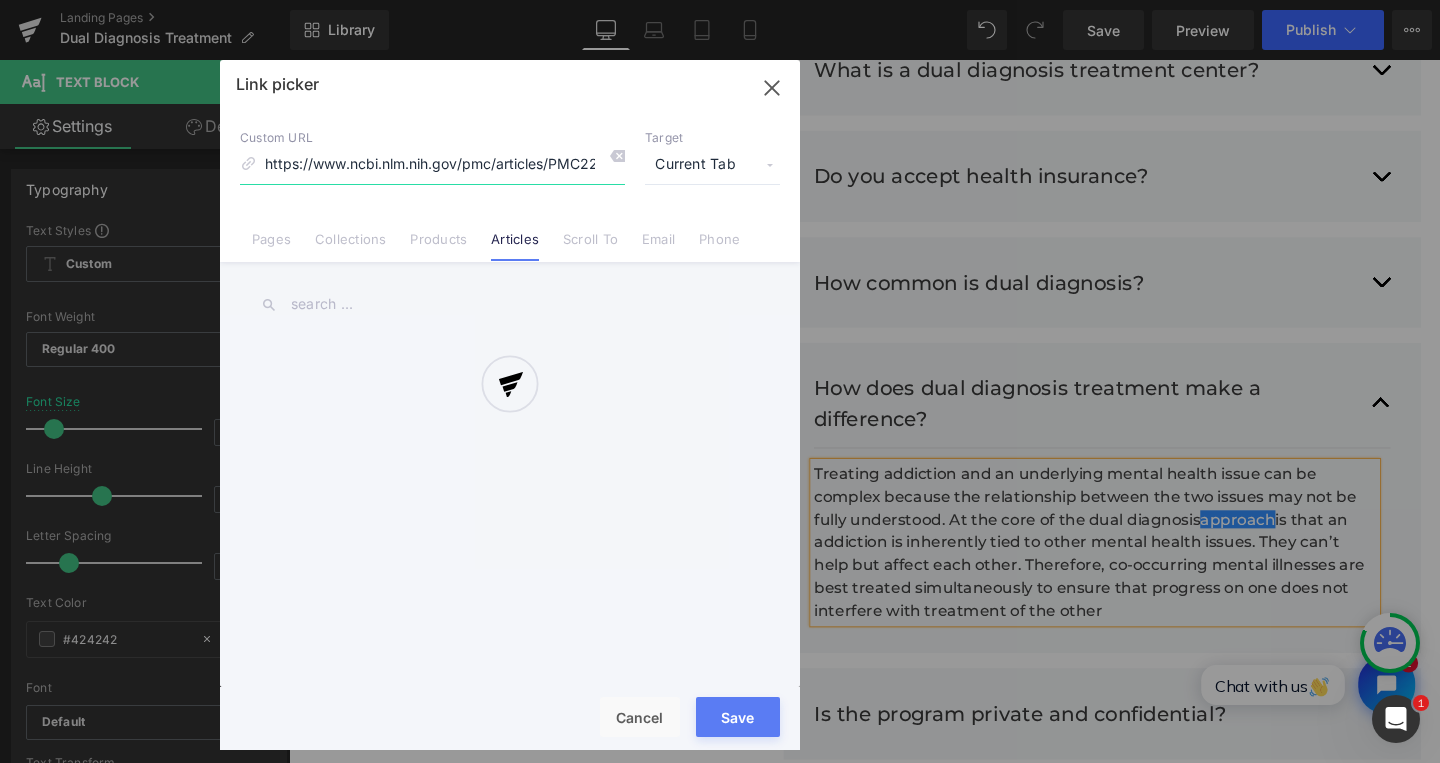 scroll, scrollTop: 0, scrollLeft: 34, axis: horizontal 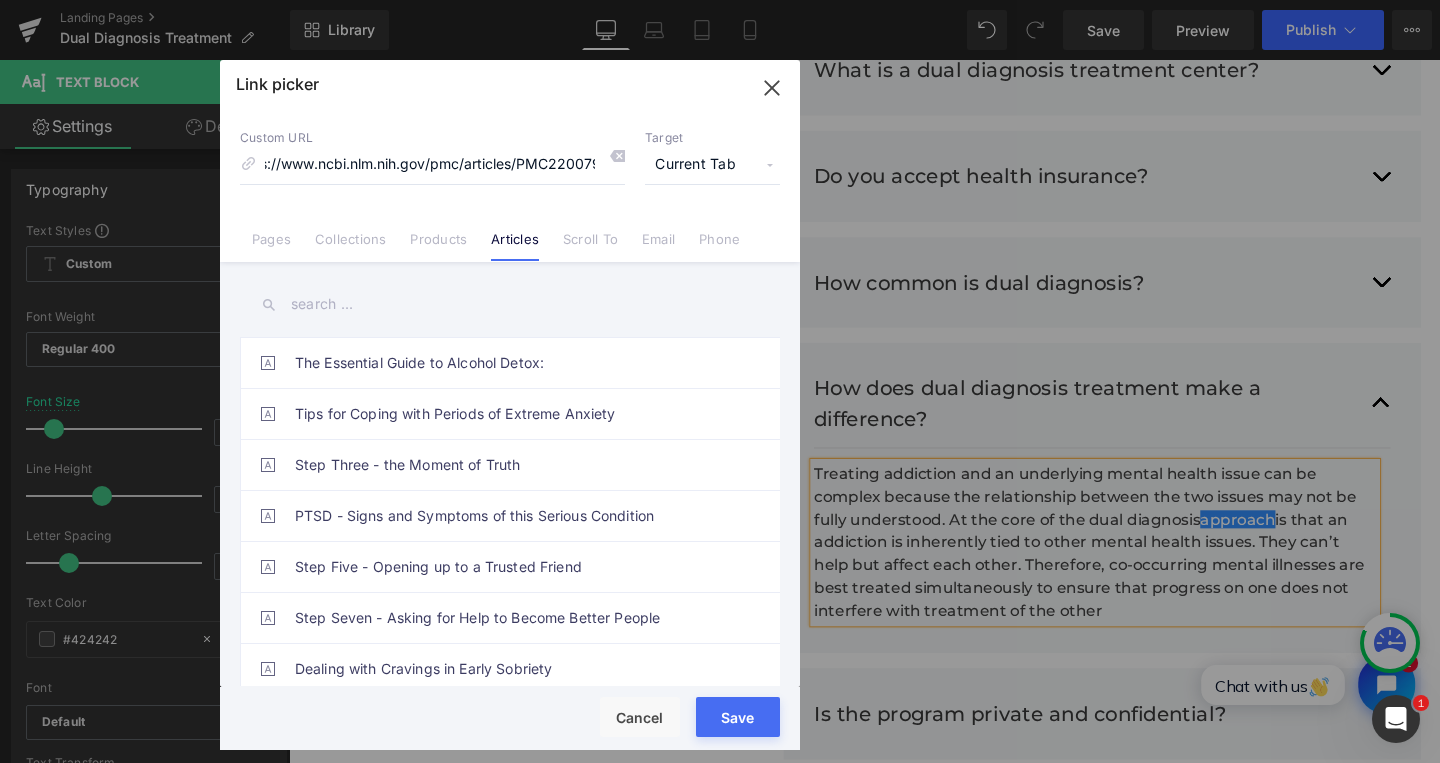 click on "Current Tab" at bounding box center (712, 165) 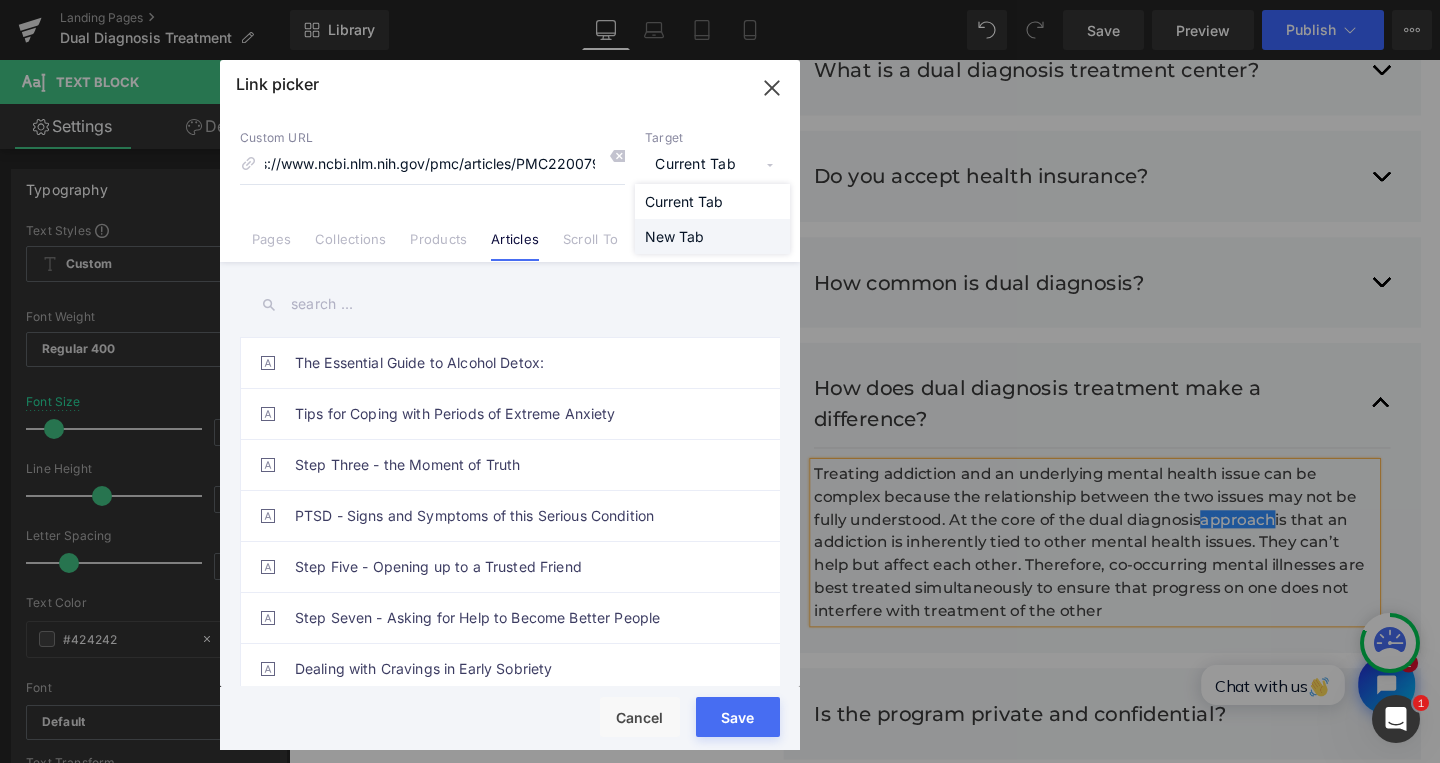 click on "New Tab" at bounding box center [712, 236] 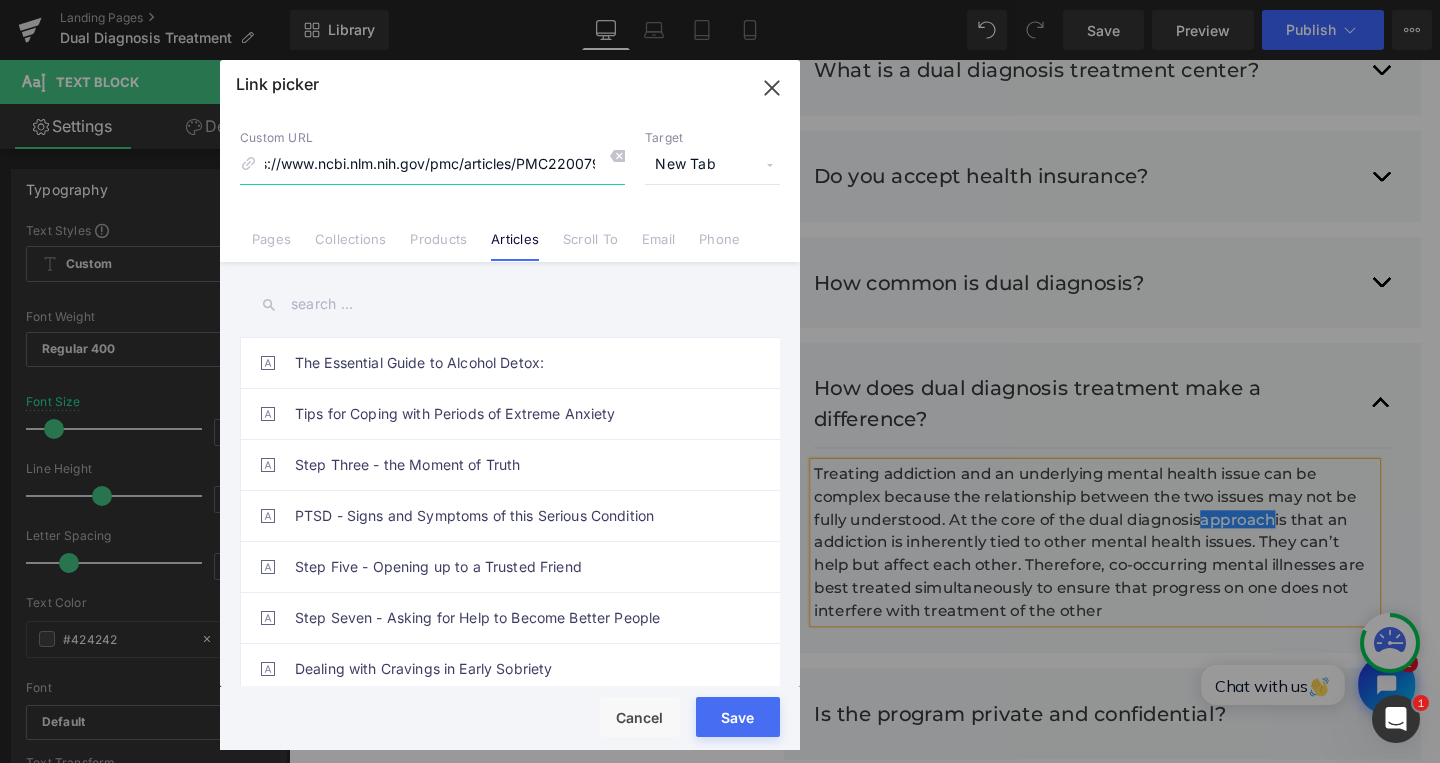 click on "https://www.ncbi.nlm.nih.gov/pmc/articles/PMC2200799/" at bounding box center (432, 165) 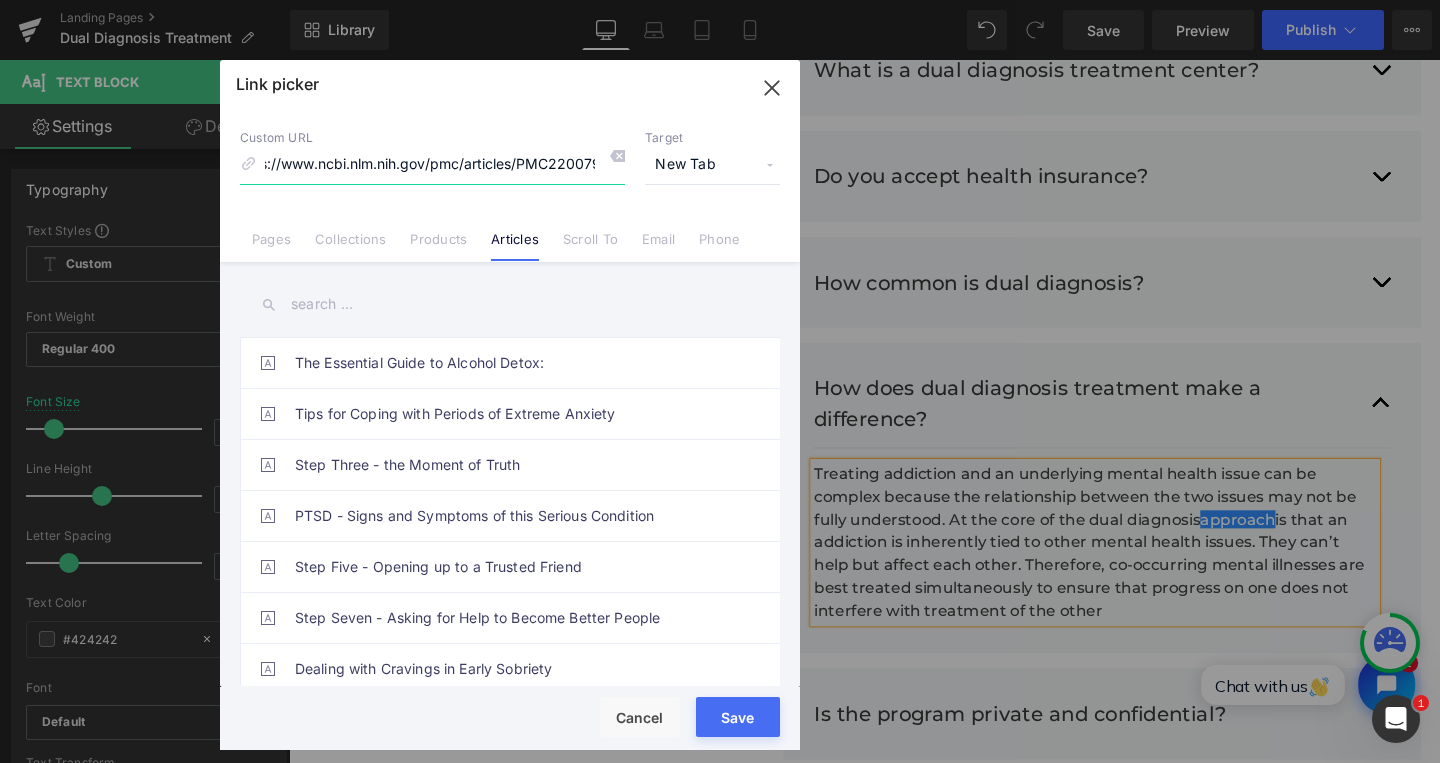 scroll, scrollTop: 0, scrollLeft: 0, axis: both 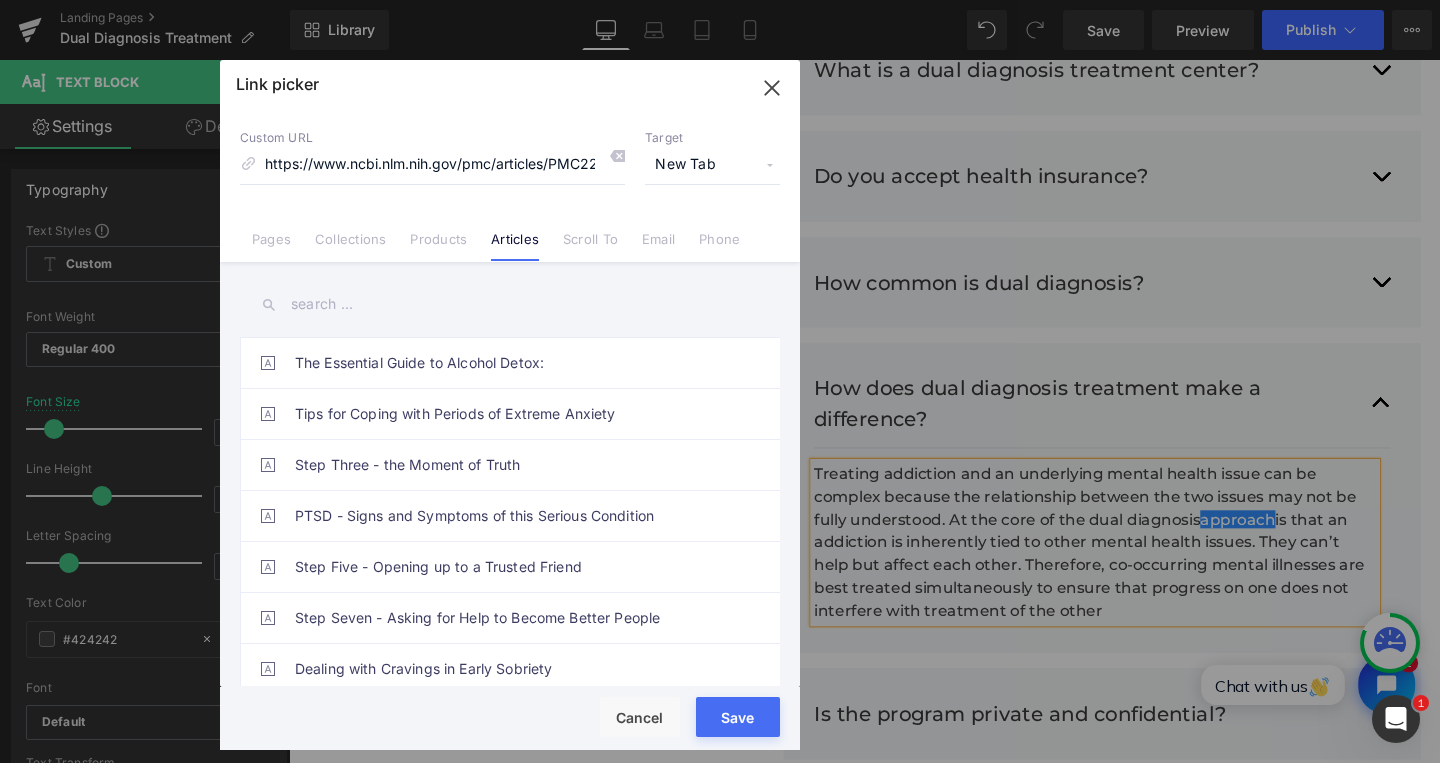 click on "Save" at bounding box center (738, 717) 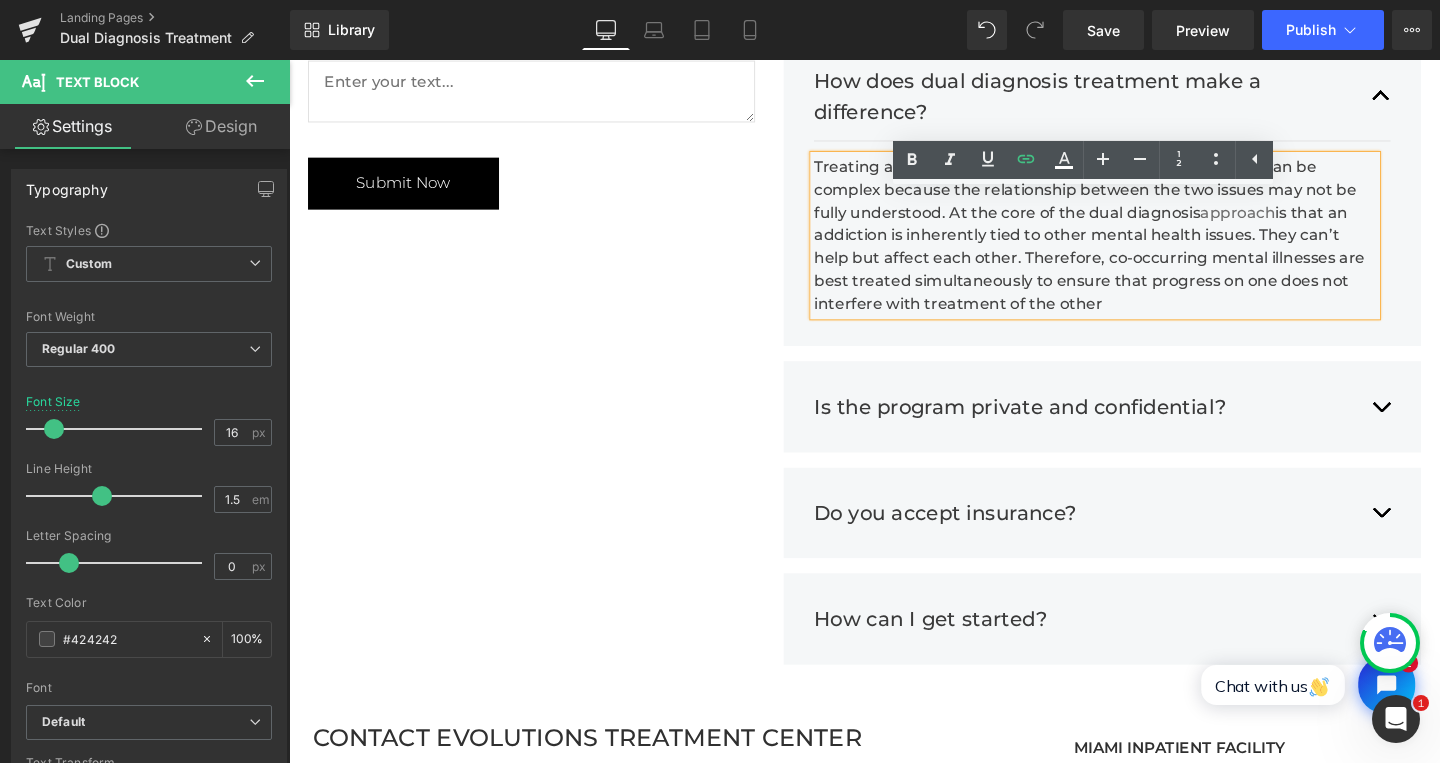 scroll, scrollTop: 4828, scrollLeft: 0, axis: vertical 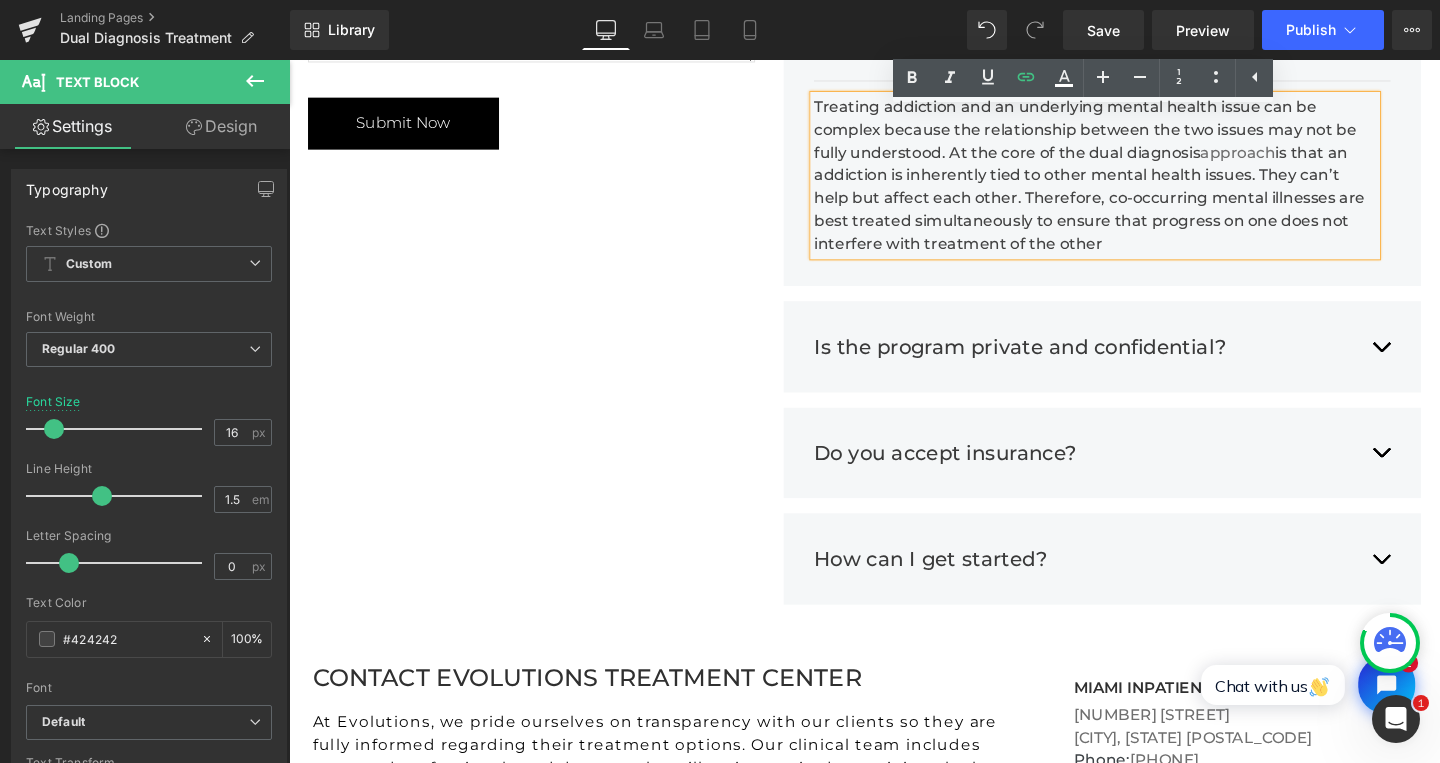 click on "Is the program private and confidential? Text Block" at bounding box center (1124, 362) 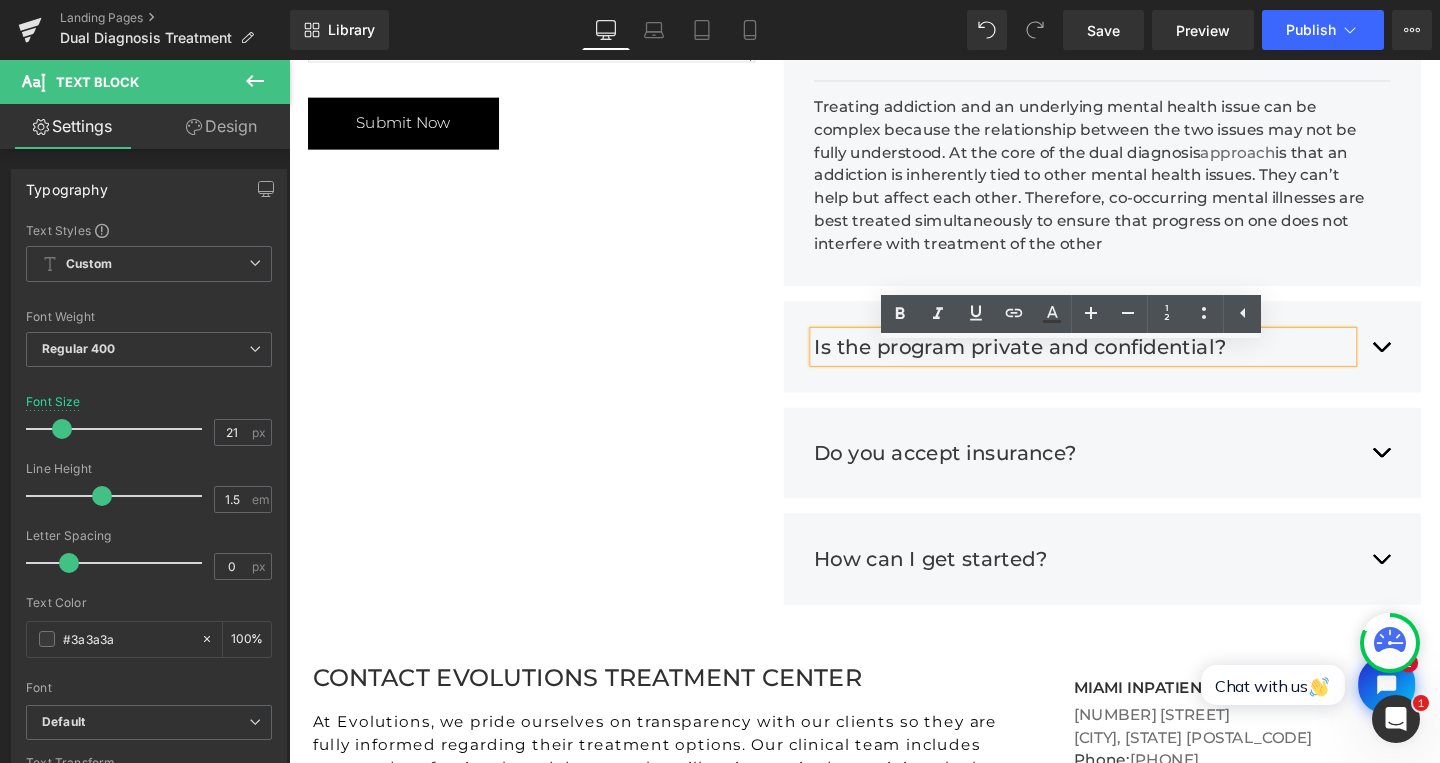 click on "Is the program private and confidential? Text Block
Absolutely. Evolutions Treatment Center strictly follows all HIPAA privacy regulations. Your diagnosis, treatment plan, and personal health information are fully confidential. Text Block" at bounding box center (1144, 362) 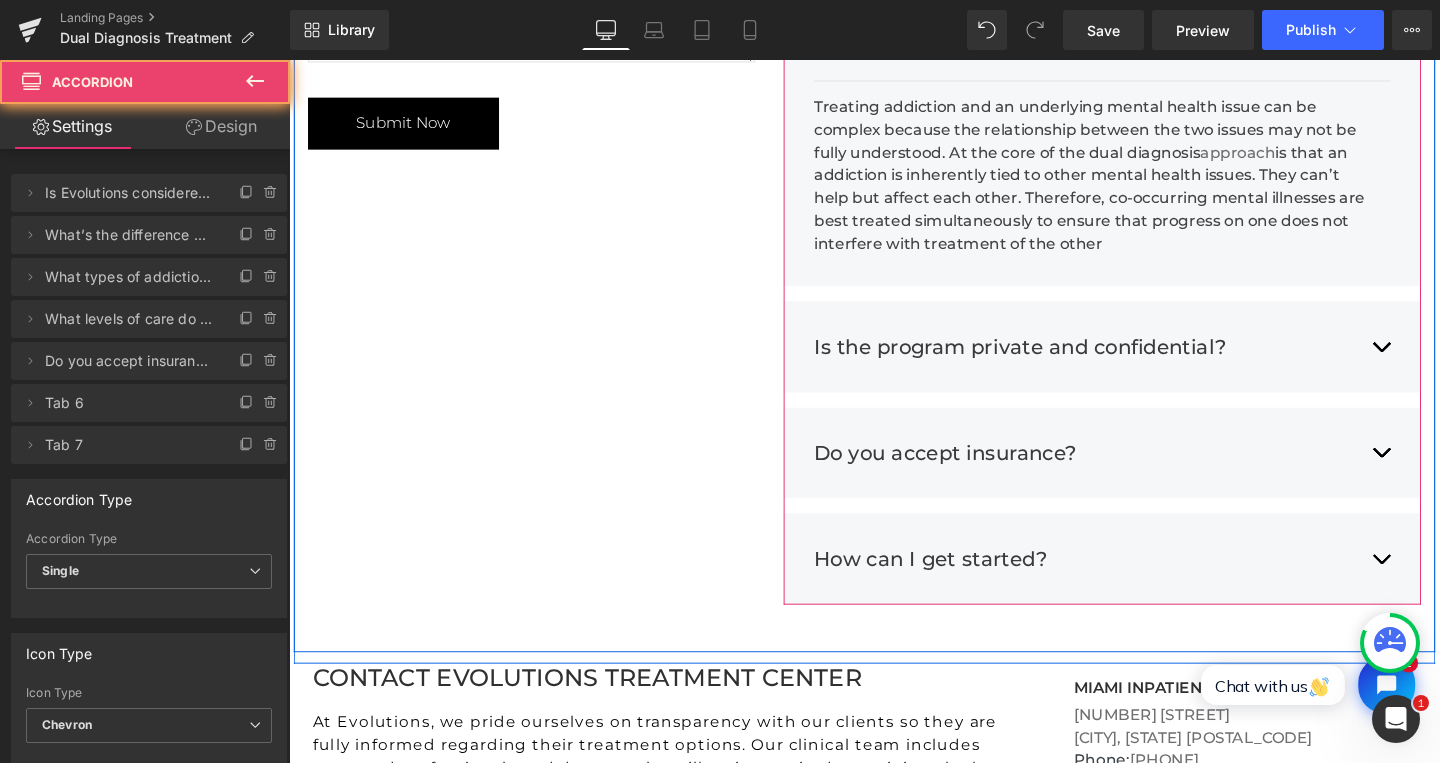 click at bounding box center (1437, 362) 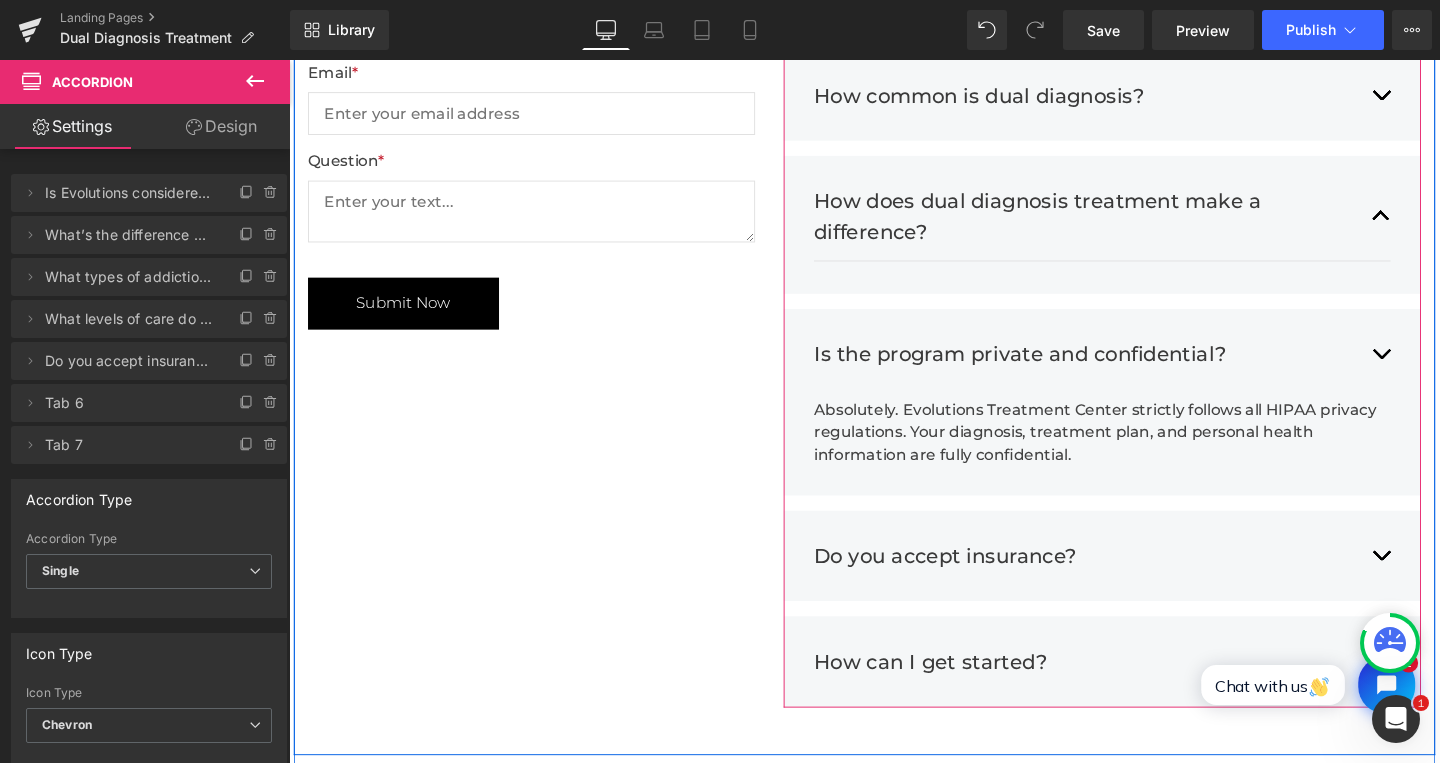 scroll, scrollTop: 4630, scrollLeft: 0, axis: vertical 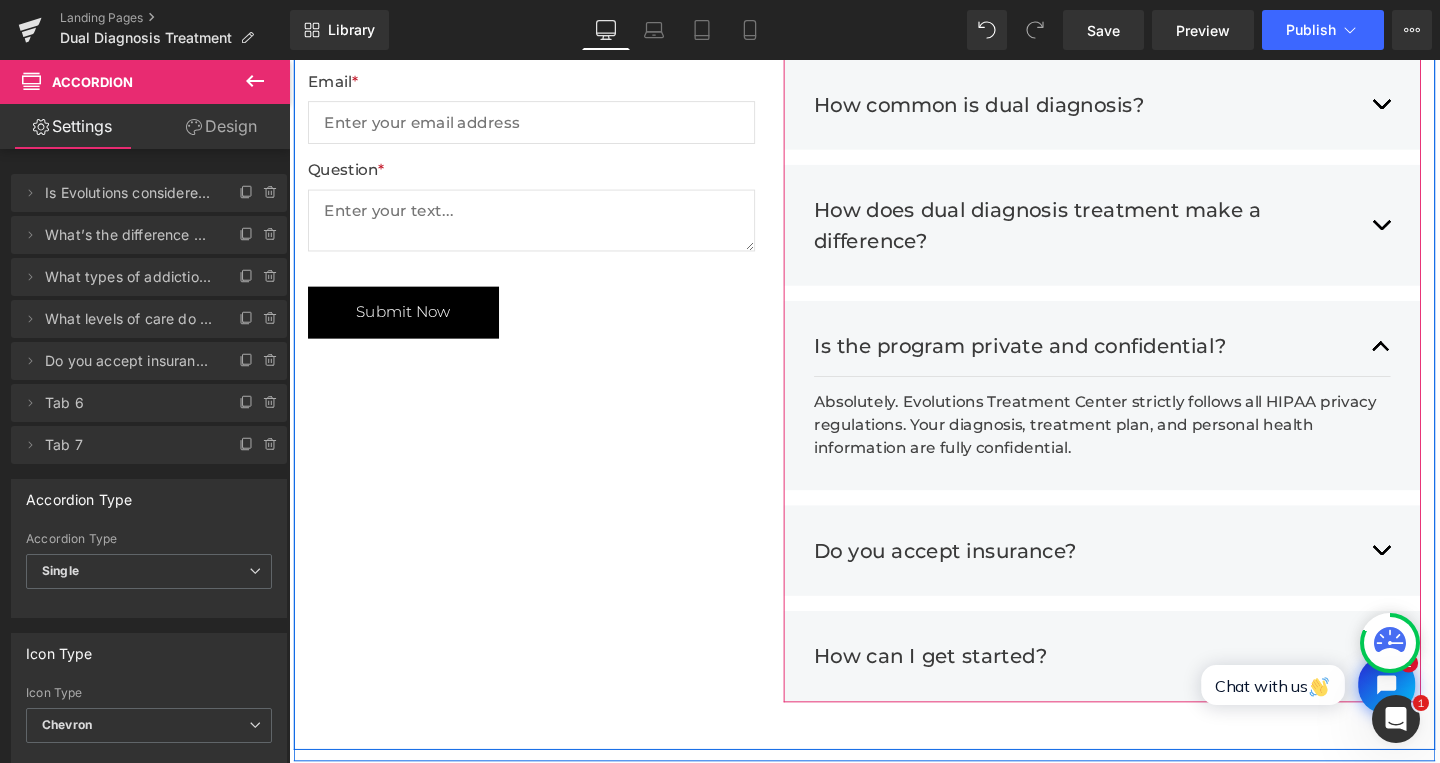 click on "Is the program private and confidential?" at bounding box center (1124, 361) 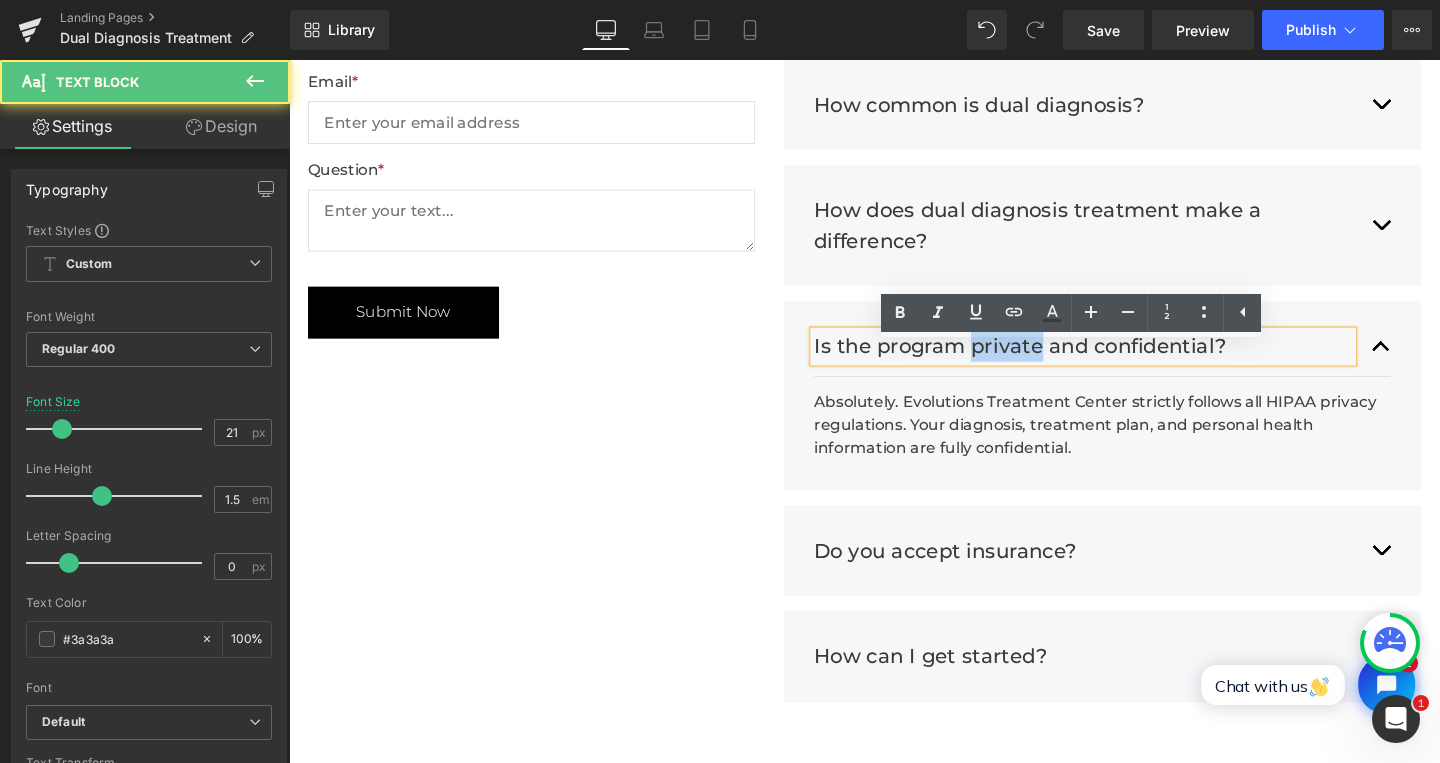 click on "Is the program private and confidential?" at bounding box center [1124, 361] 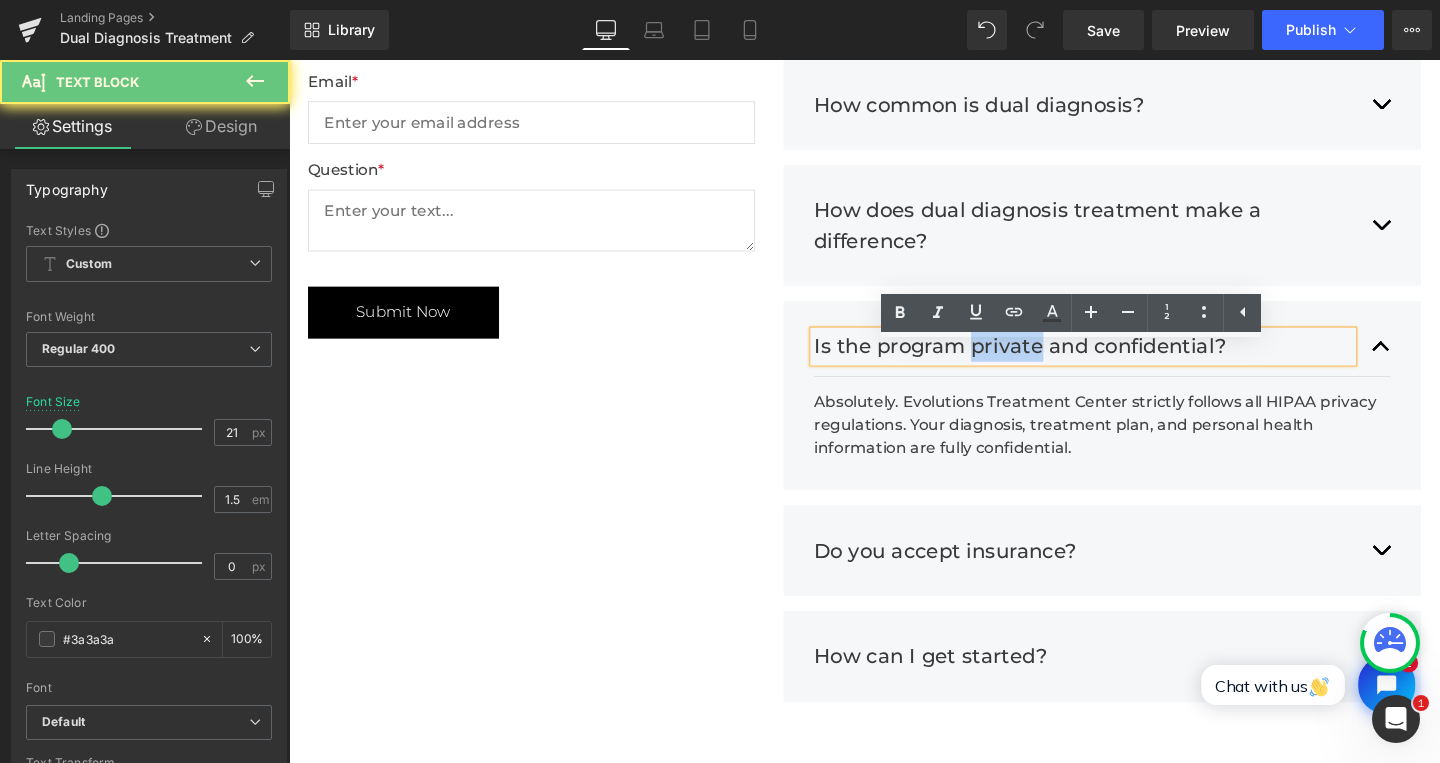 click on "Is the program private and confidential?" at bounding box center (1124, 361) 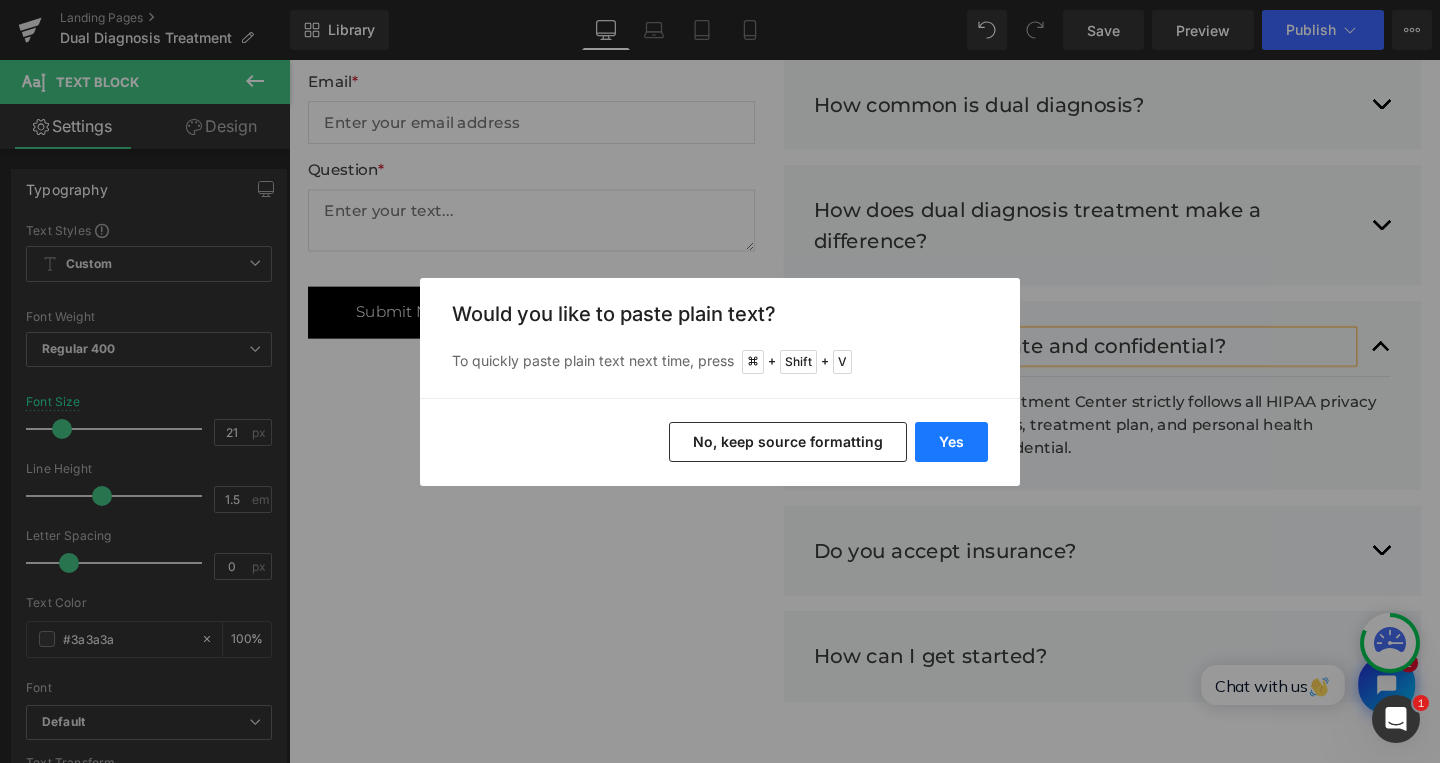 click on "Yes" at bounding box center [951, 442] 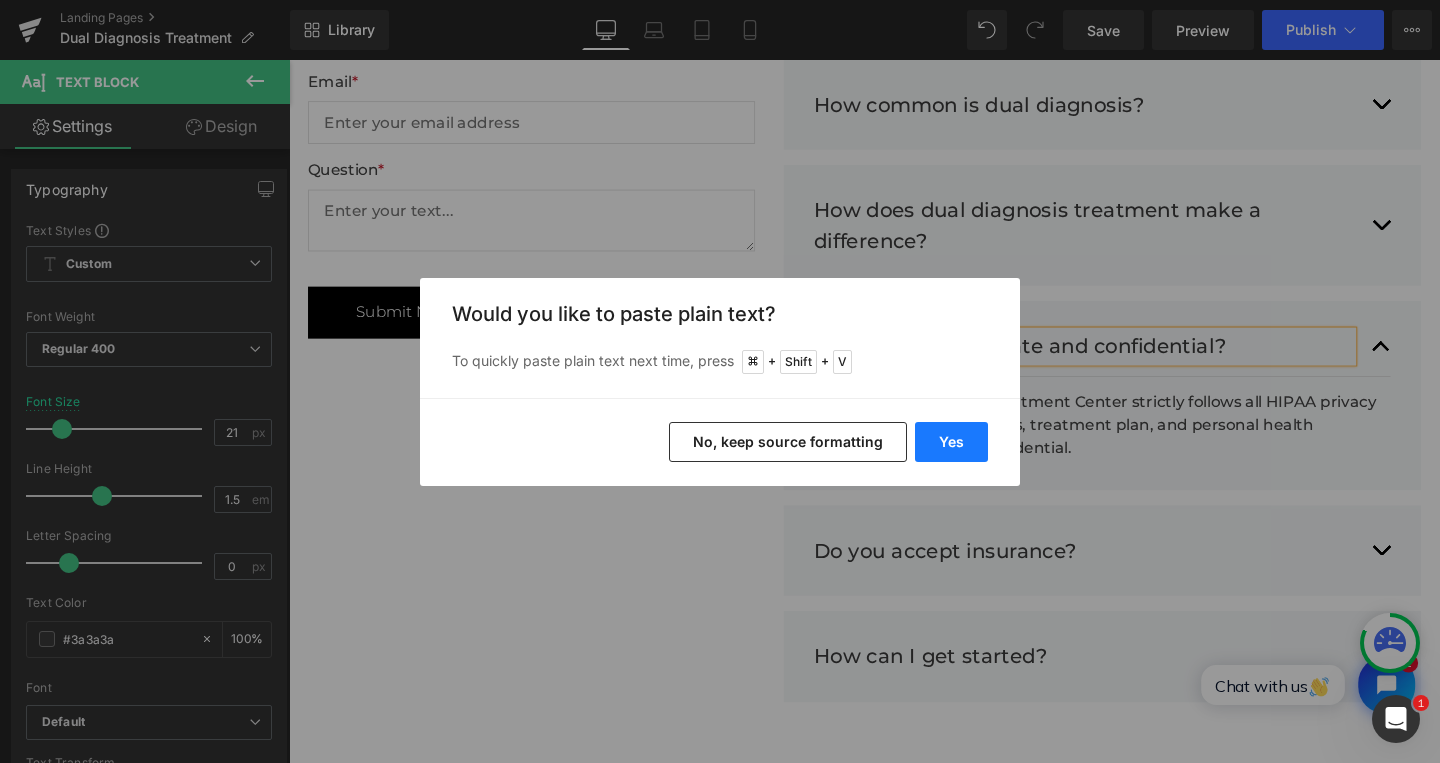 type 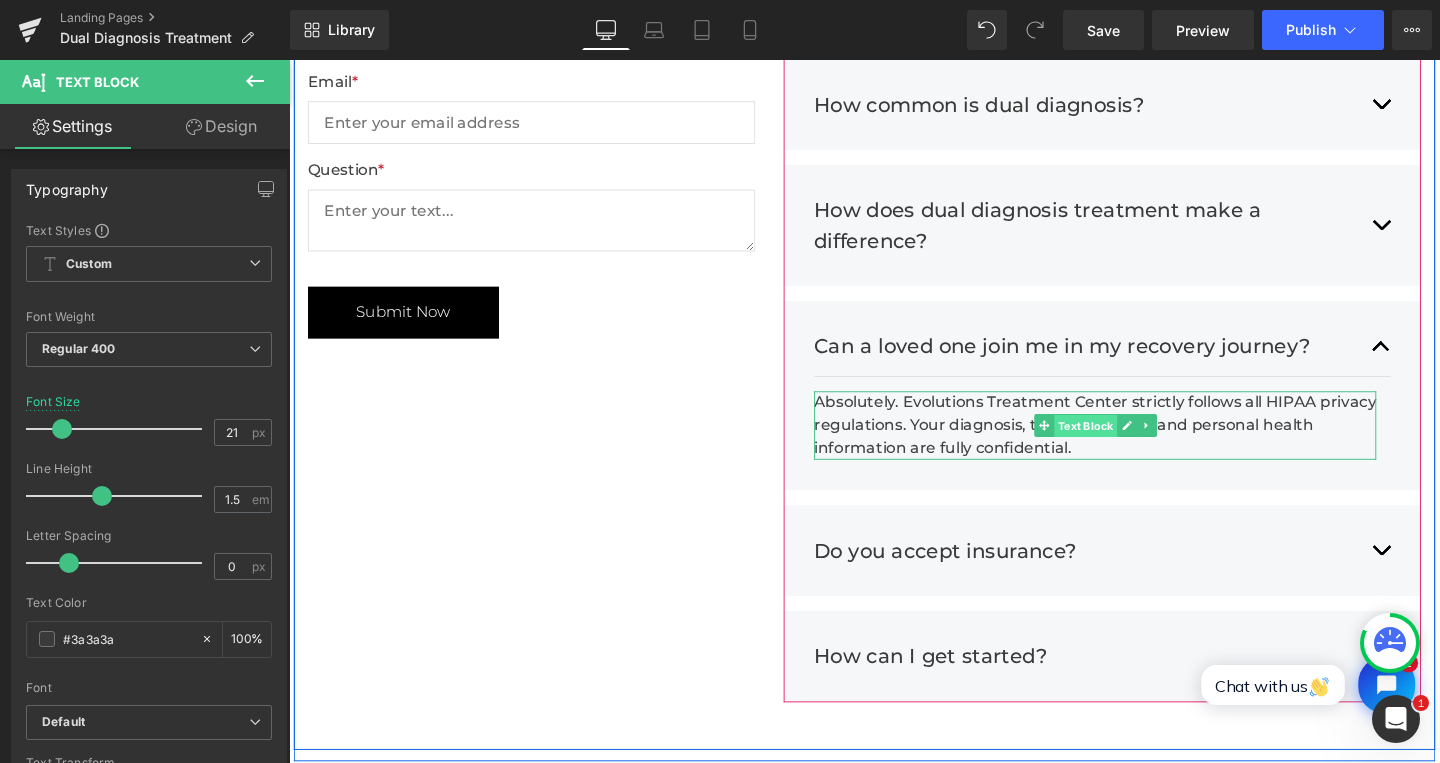 click on "Text Block" at bounding box center [1126, 445] 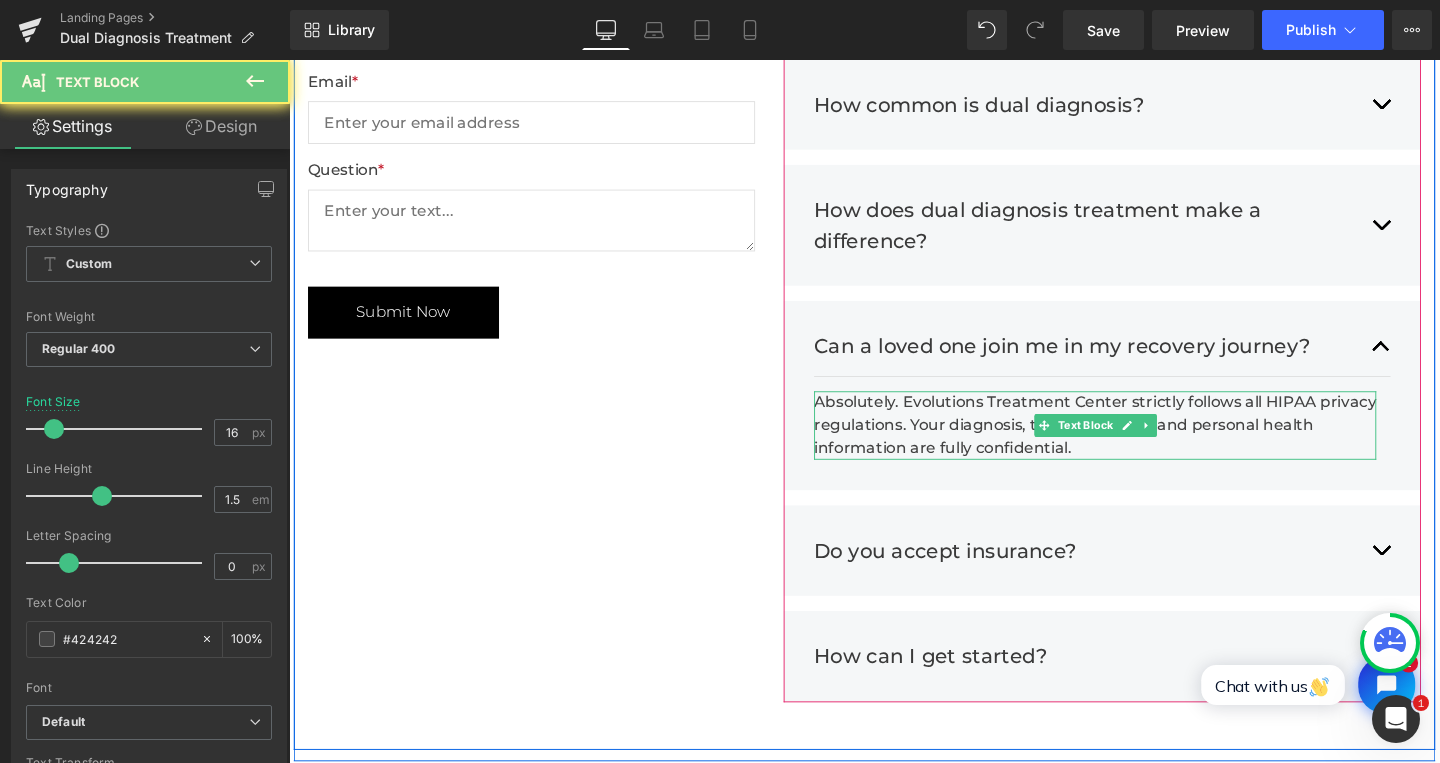 click on "Absolutely. Evolutions Treatment Center strictly follows all HIPAA privacy regulations. Your diagnosis, treatment plan, and personal health information are fully confidential." at bounding box center [1136, 444] 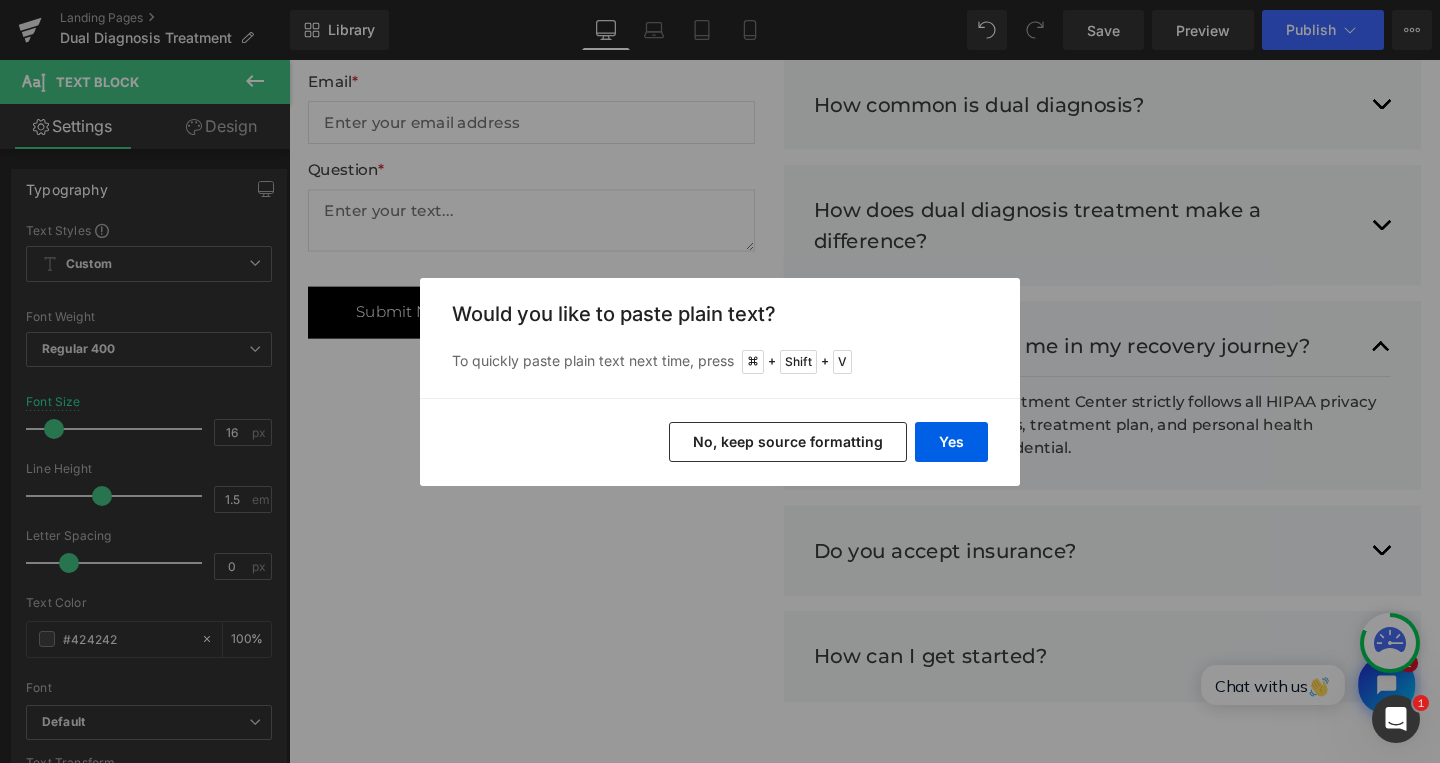 click on "Yes" at bounding box center (951, 442) 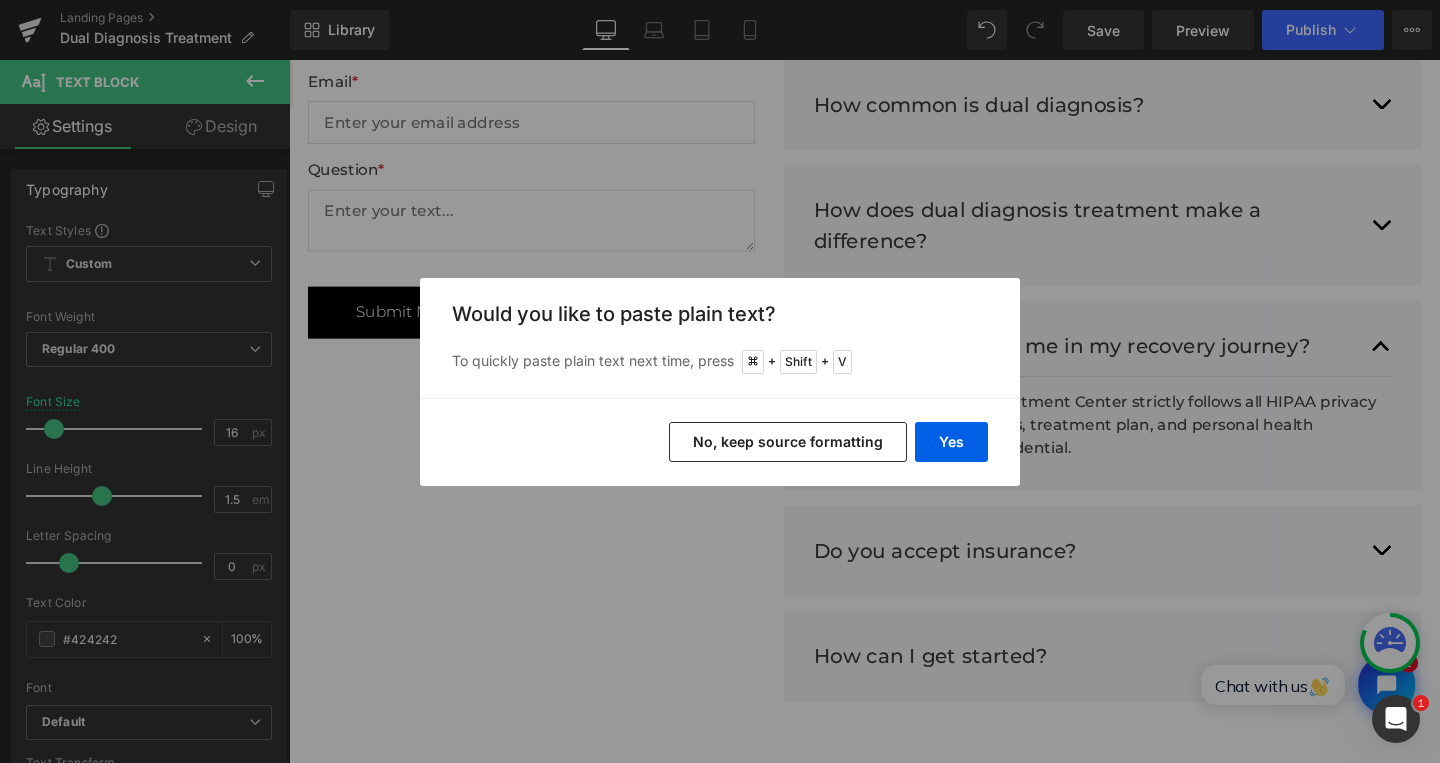 type 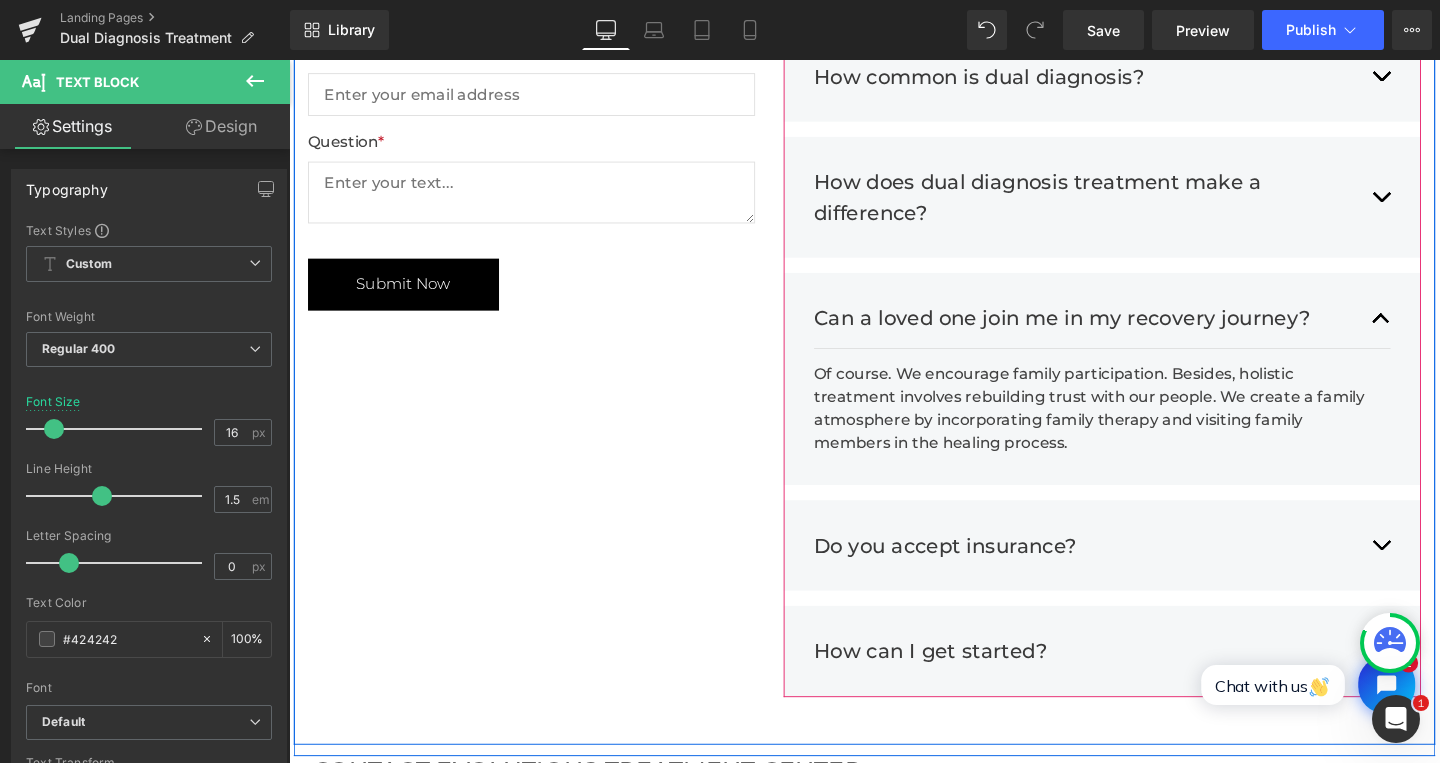 scroll, scrollTop: 4726, scrollLeft: 0, axis: vertical 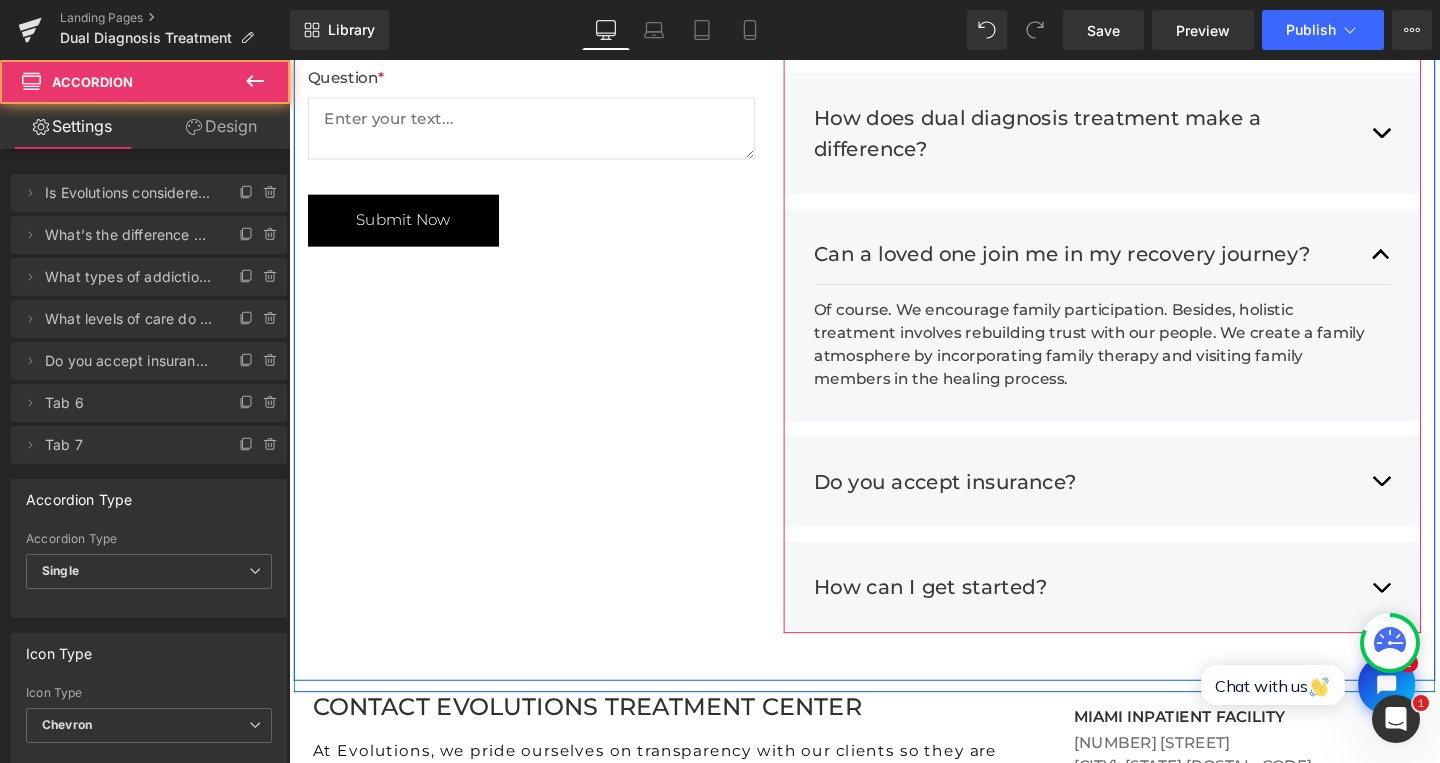 click at bounding box center [1437, 508] 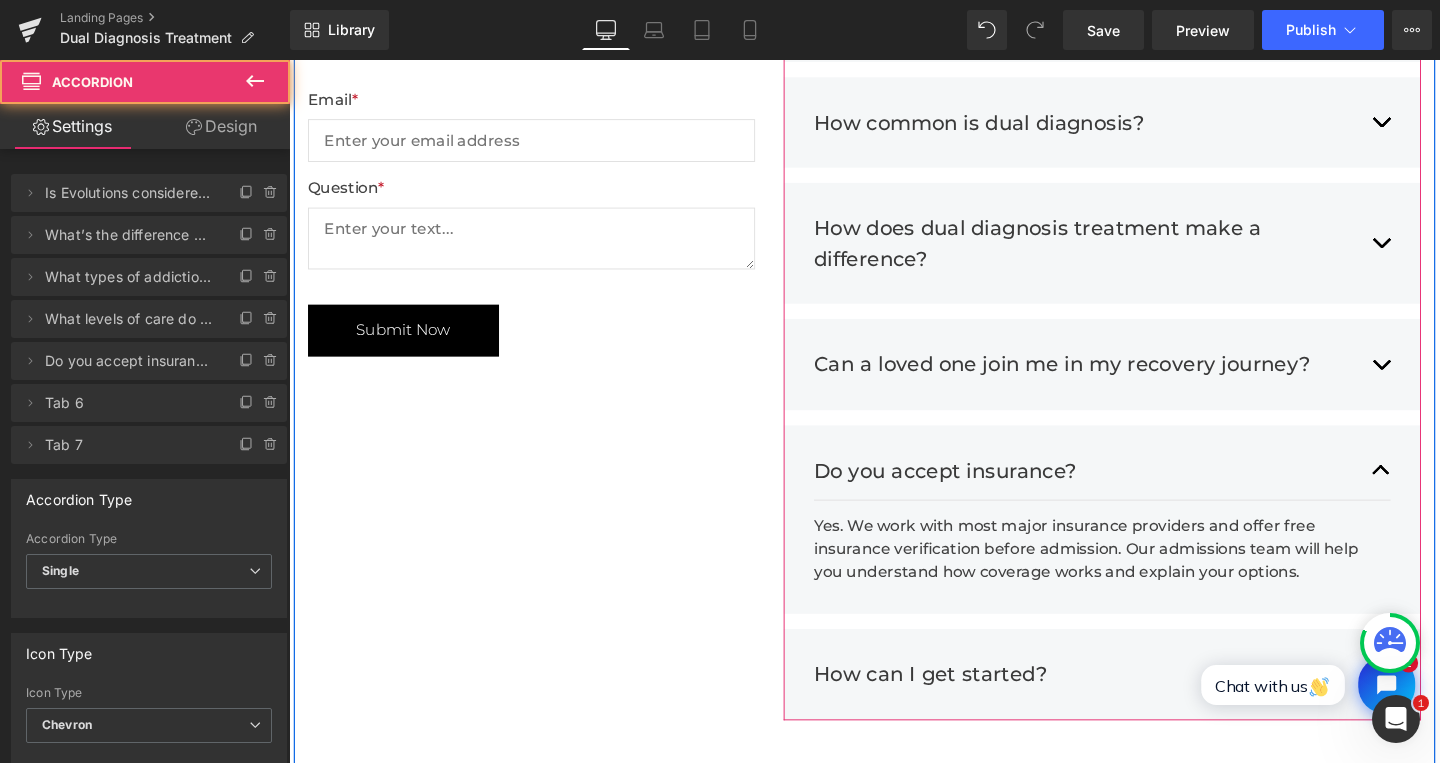 scroll, scrollTop: 4600, scrollLeft: 0, axis: vertical 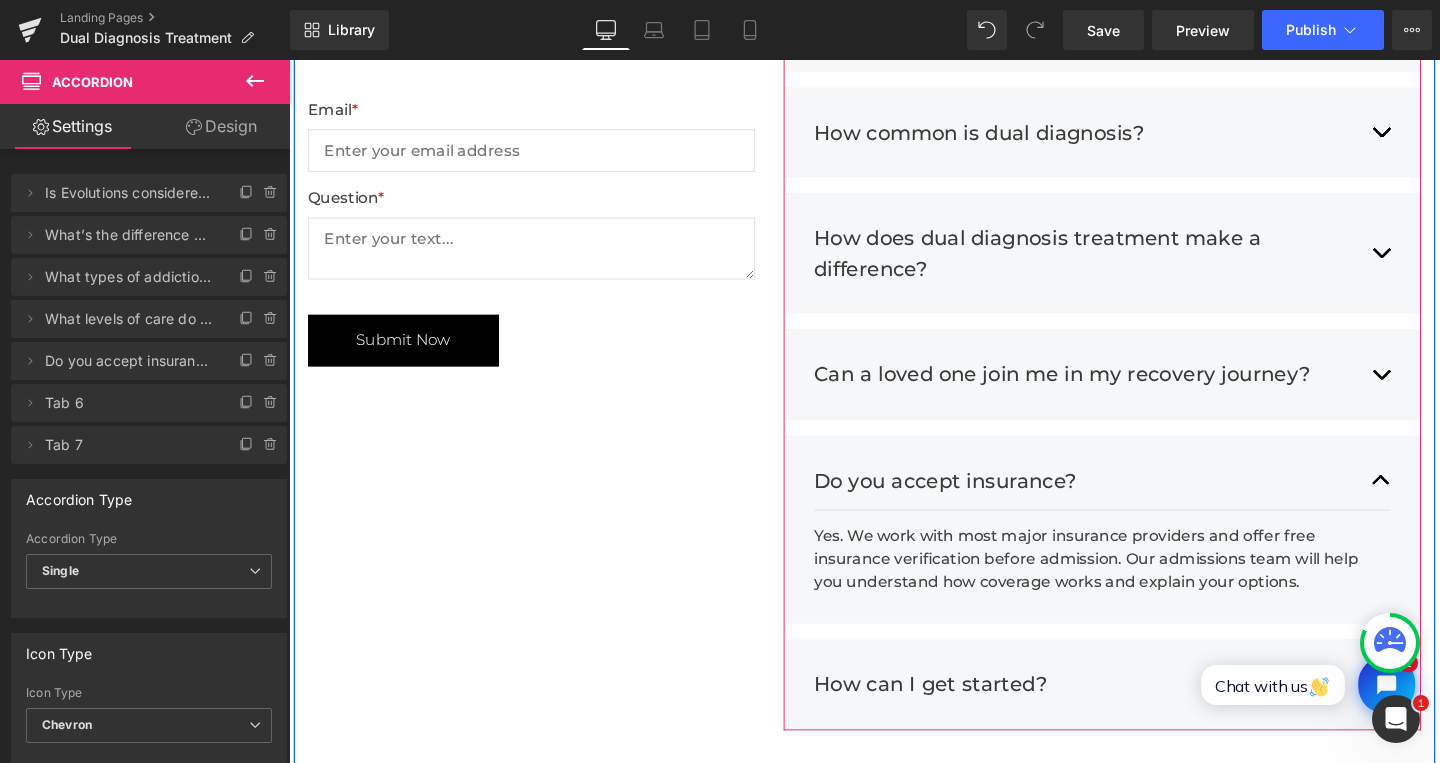 click on "Do you accept insurance? Text Block" at bounding box center (1124, 503) 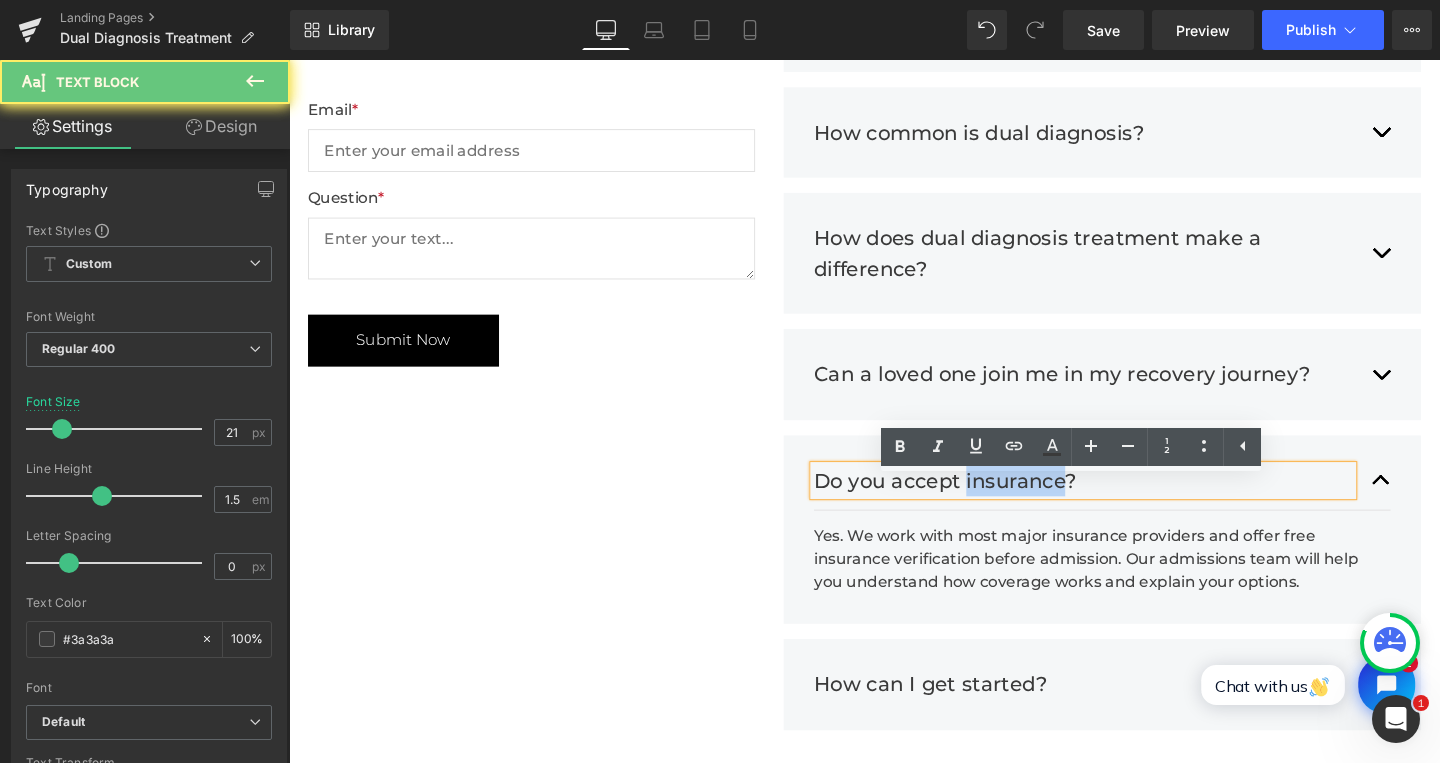 click on "Do you accept insurance?" at bounding box center (1124, 503) 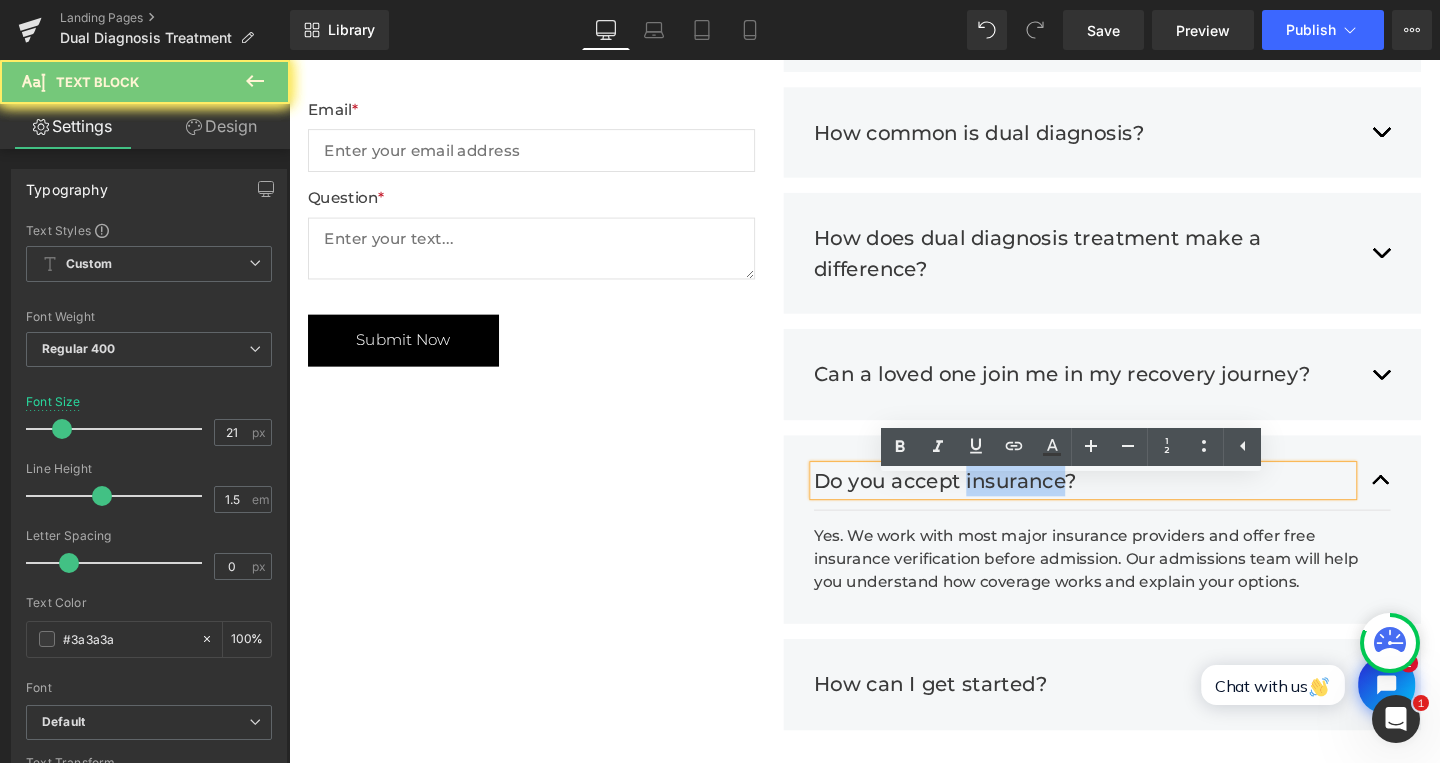 click on "Do you accept insurance?" at bounding box center [1124, 503] 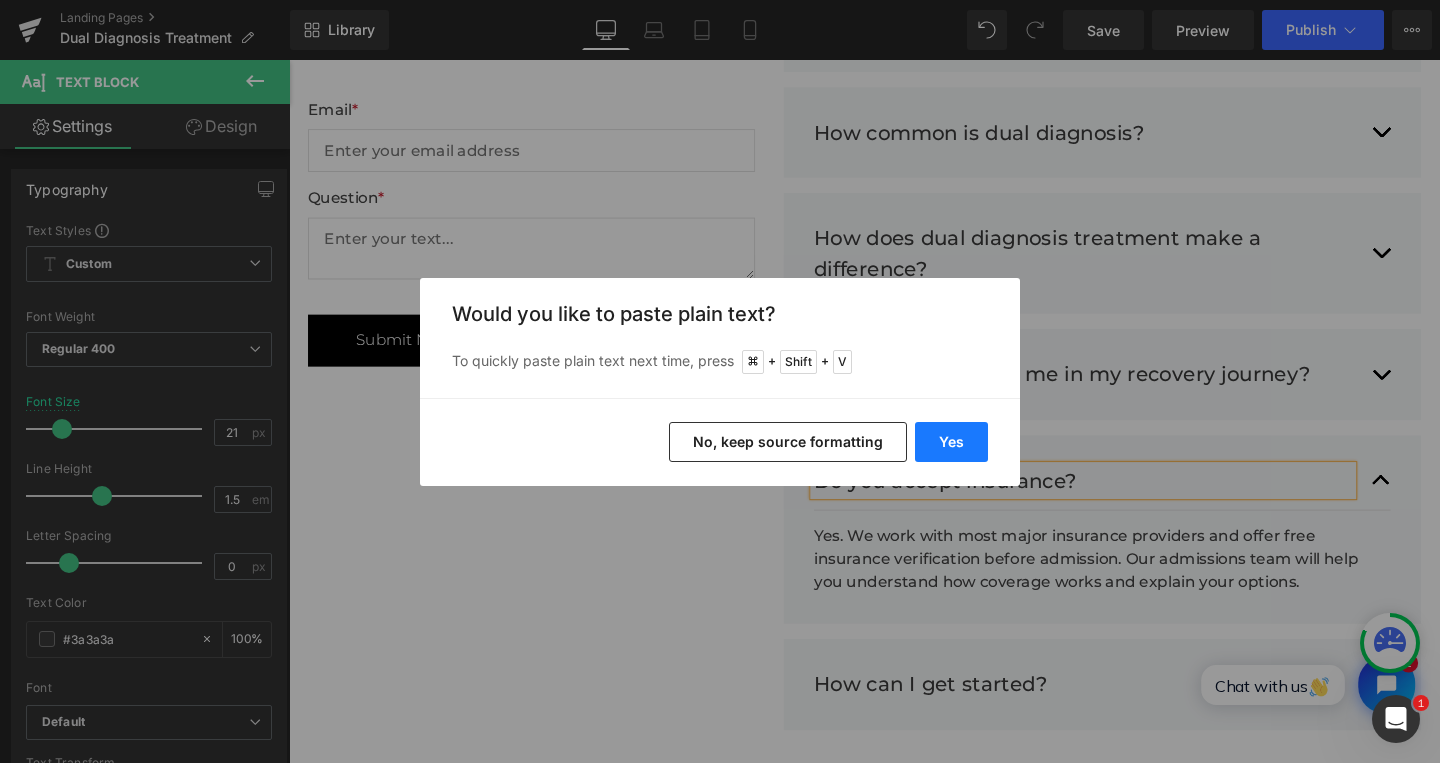 drag, startPoint x: 952, startPoint y: 441, endPoint x: 697, endPoint y: 401, distance: 258.1182 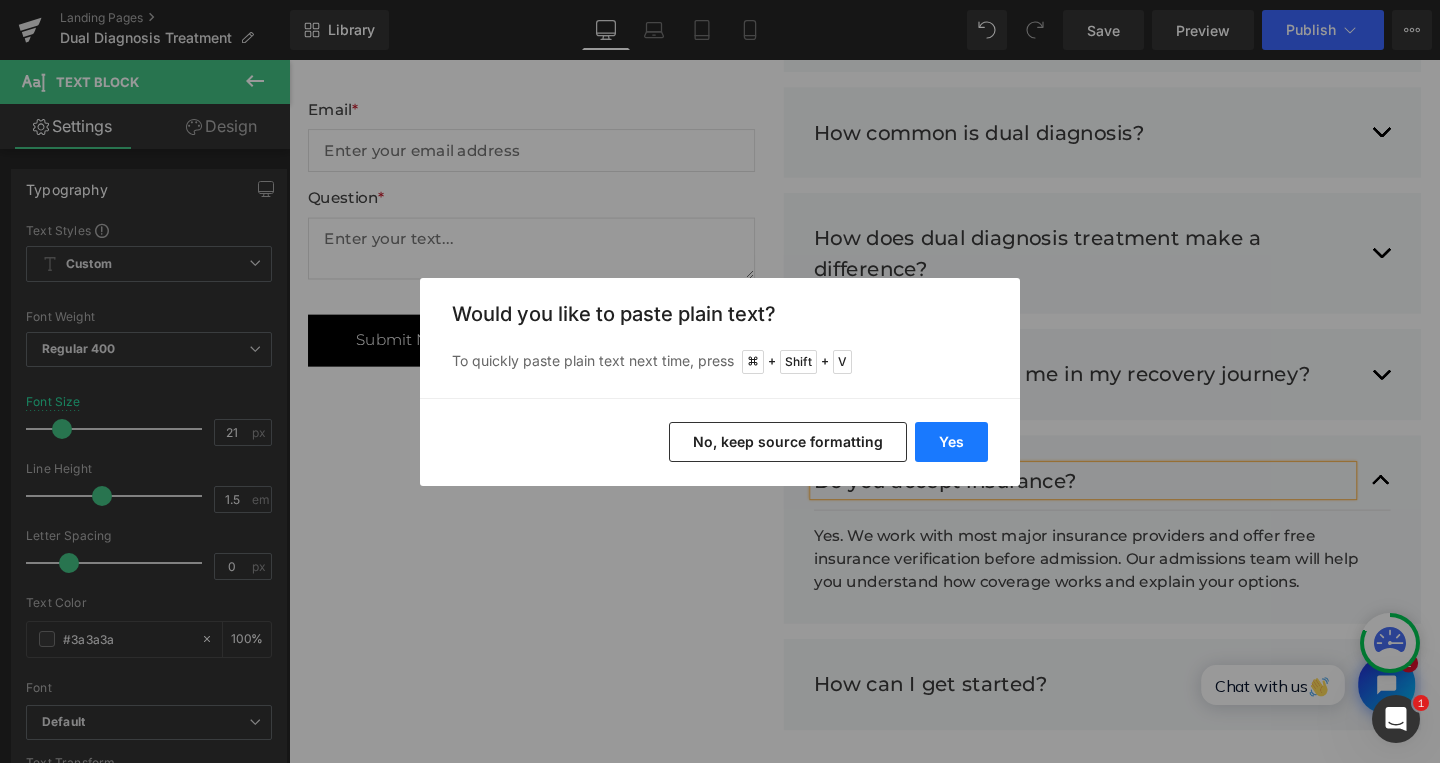 click on "Yes" at bounding box center [951, 442] 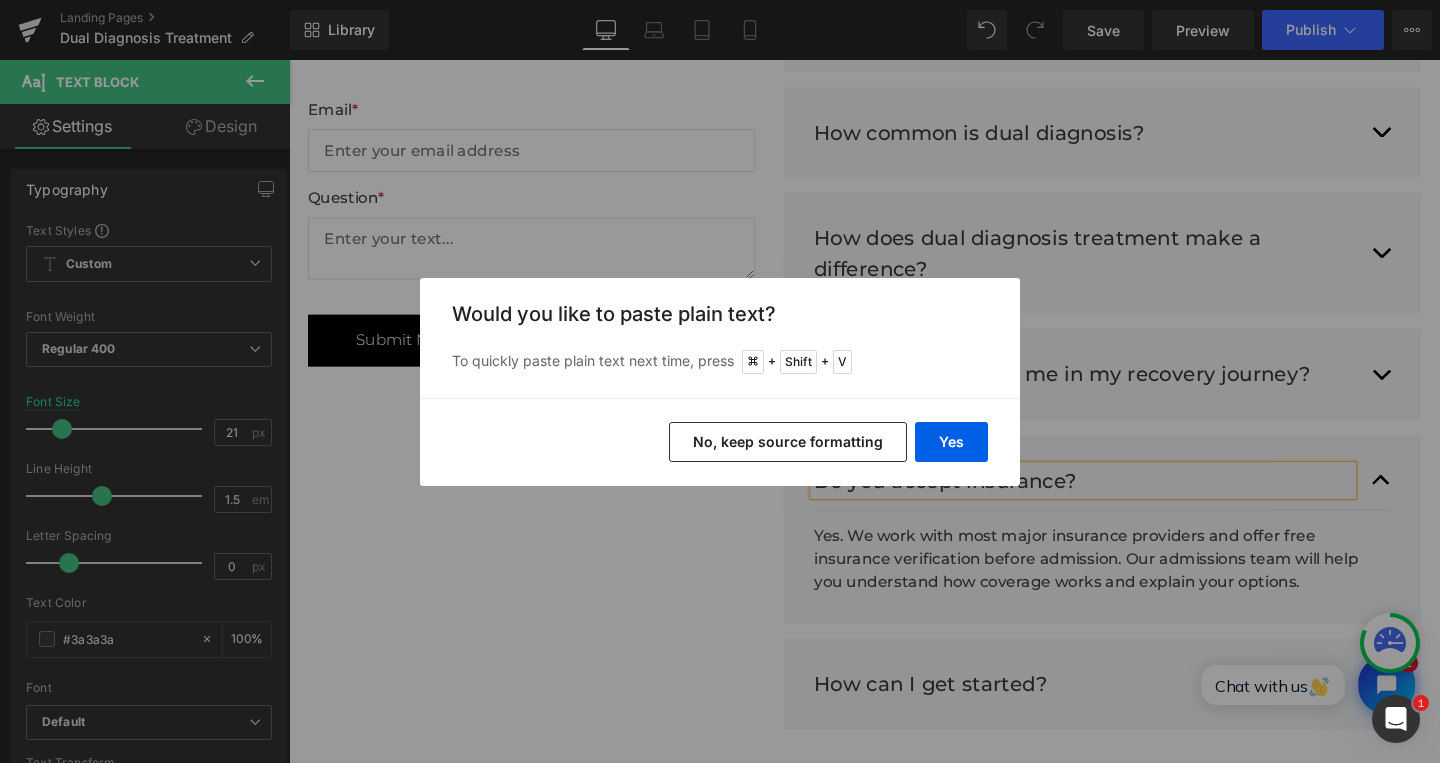type 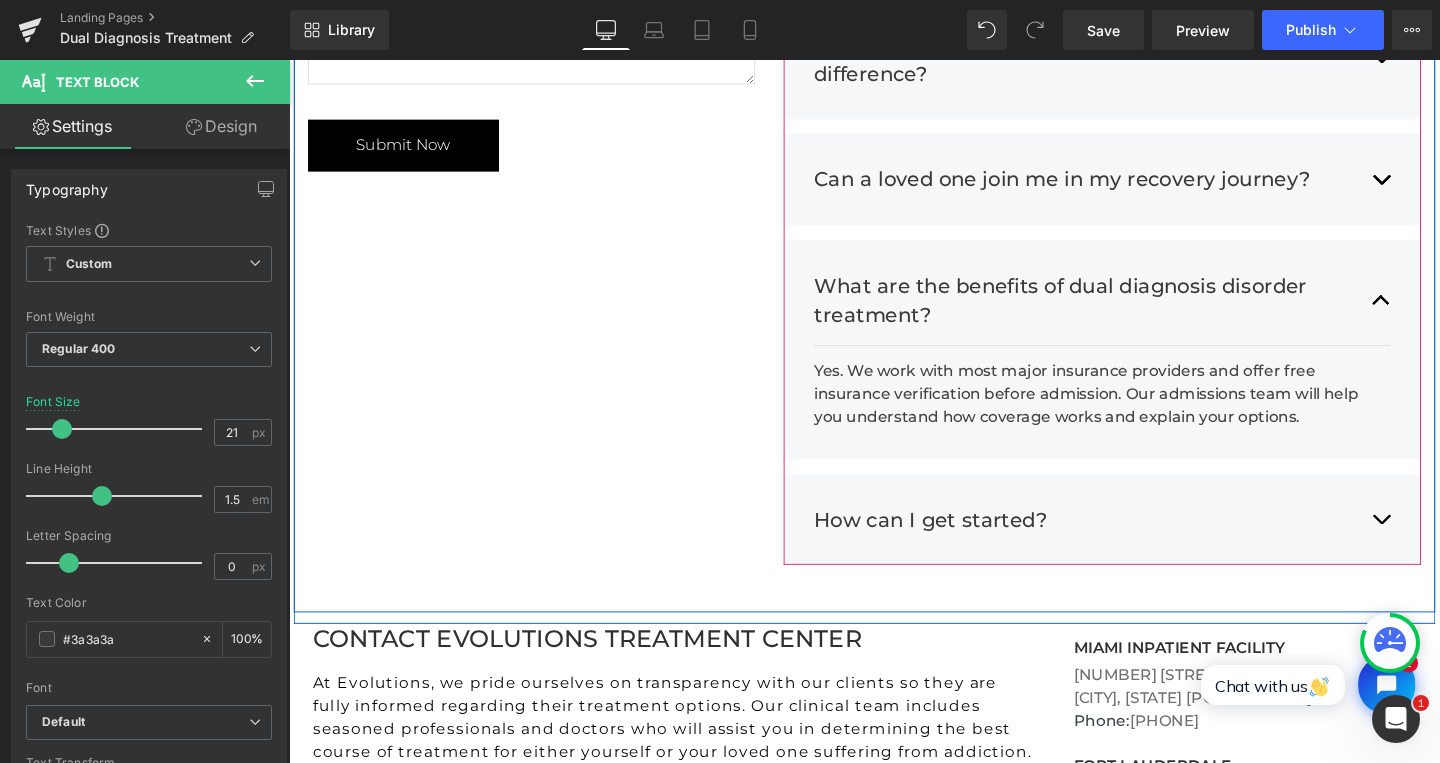 scroll, scrollTop: 4808, scrollLeft: 0, axis: vertical 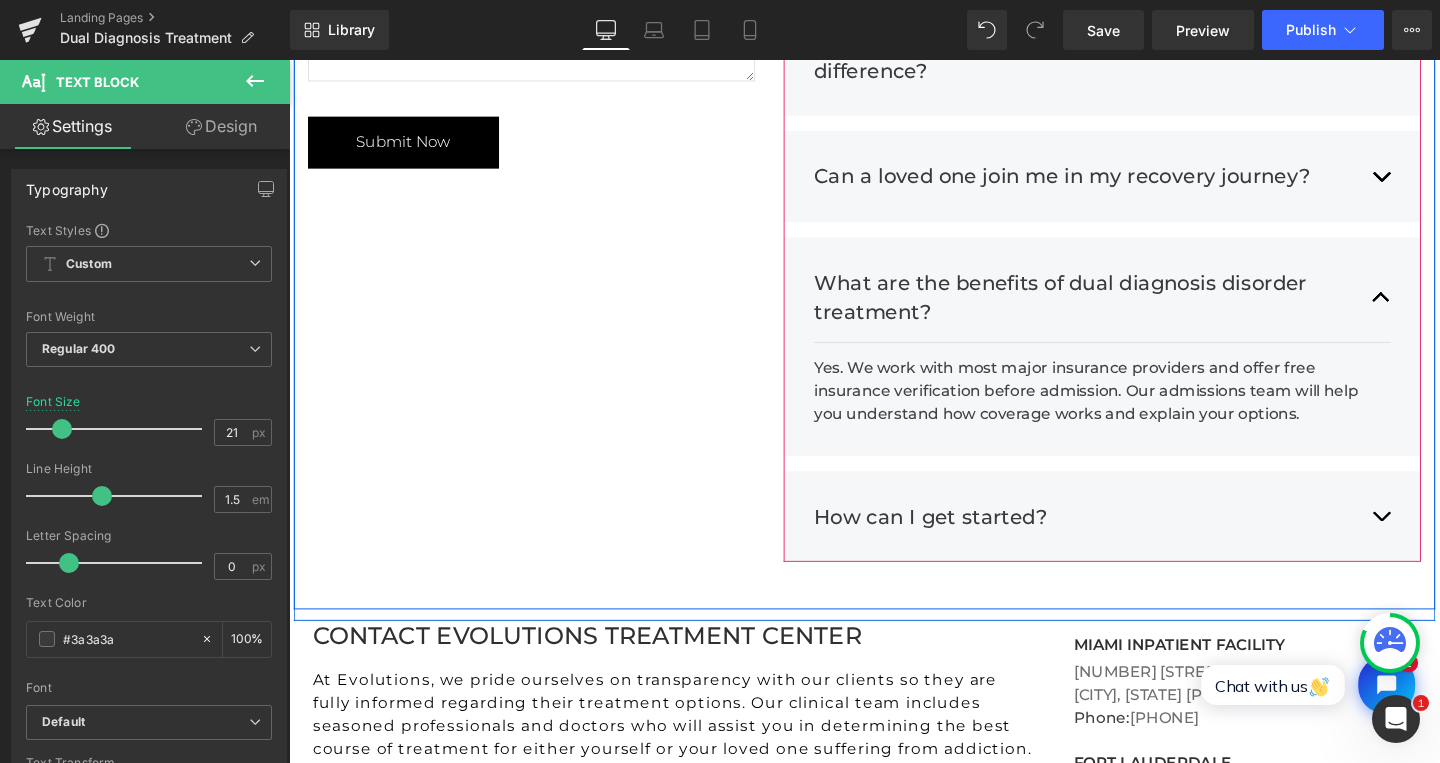 click on "Yes. We work with most major insurance providers and offer free insurance verification before admission. Our admissions team will help you understand how coverage works and explain your options." at bounding box center [1136, 409] 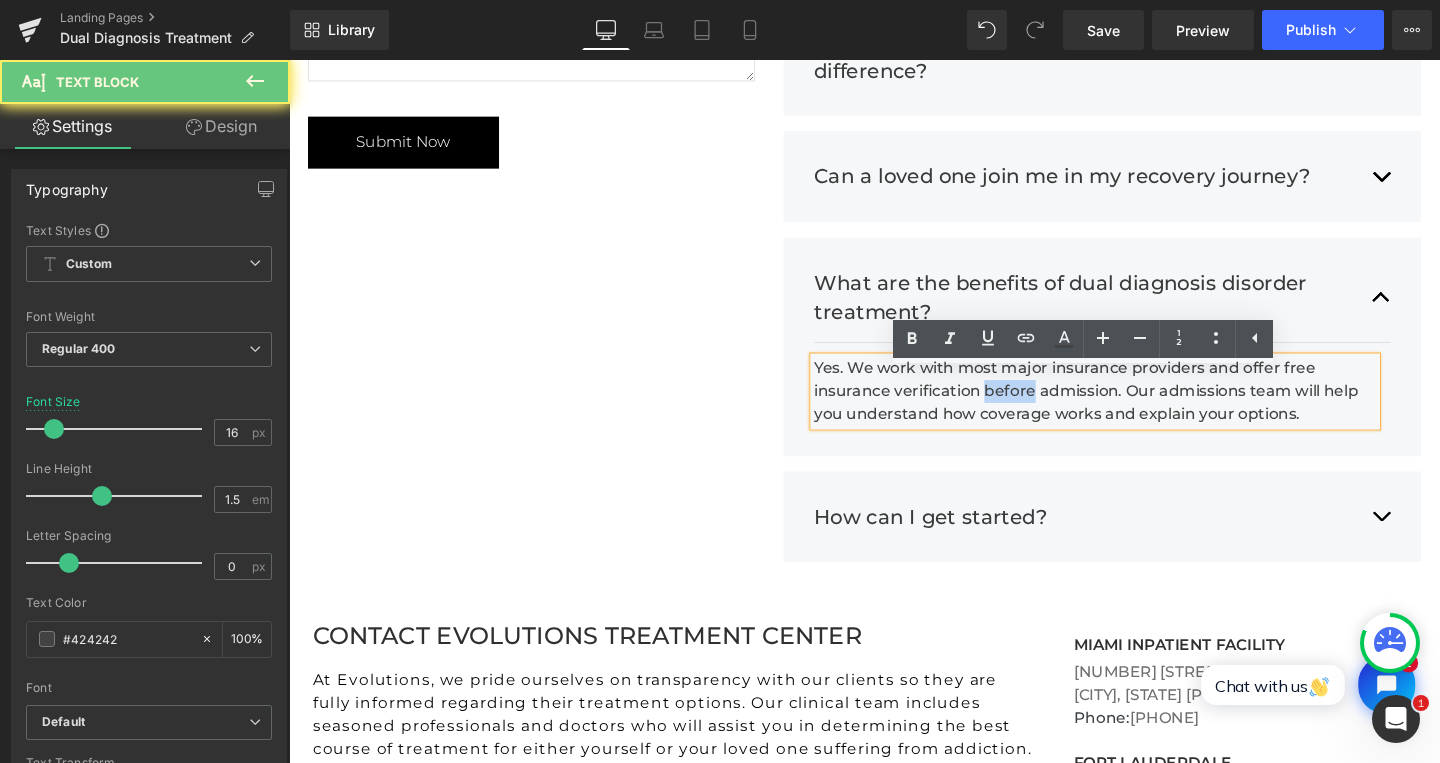 click on "Yes. We work with most major insurance providers and offer free insurance verification before admission. Our admissions team will help you understand how coverage works and explain your options." at bounding box center [1136, 409] 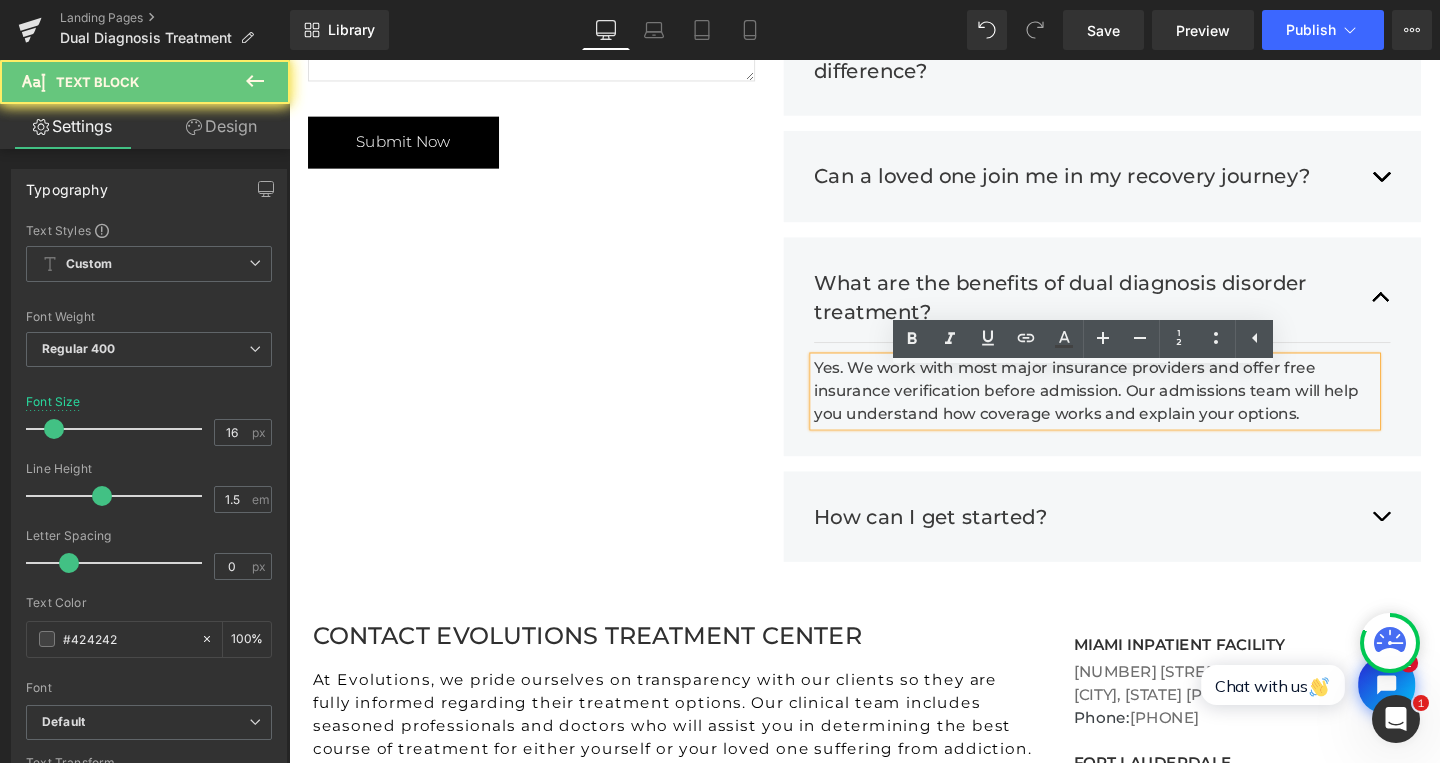 click on "Yes. We work with most major insurance providers and offer free insurance verification before admission. Our admissions team will help you understand how coverage works and explain your options." at bounding box center [1136, 409] 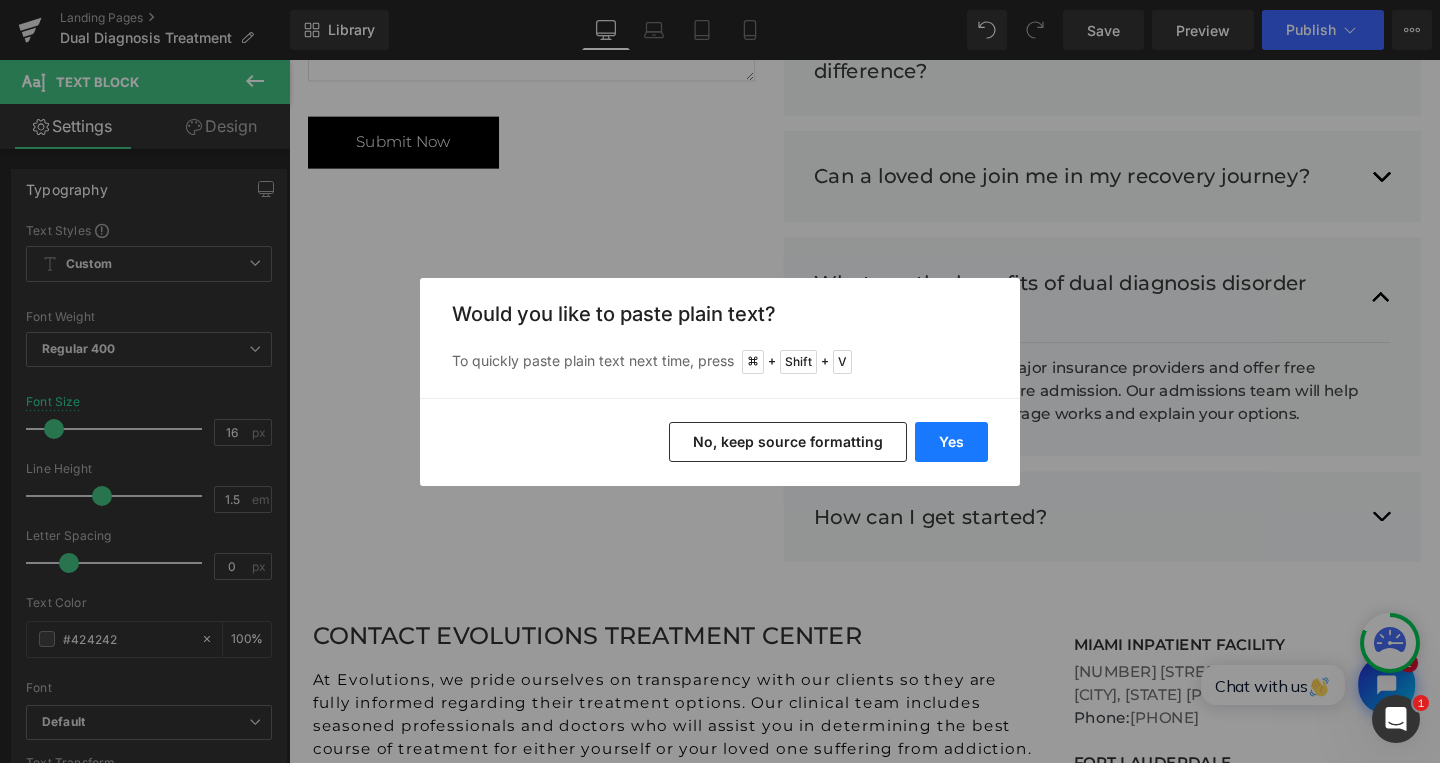 click on "Yes" at bounding box center [951, 442] 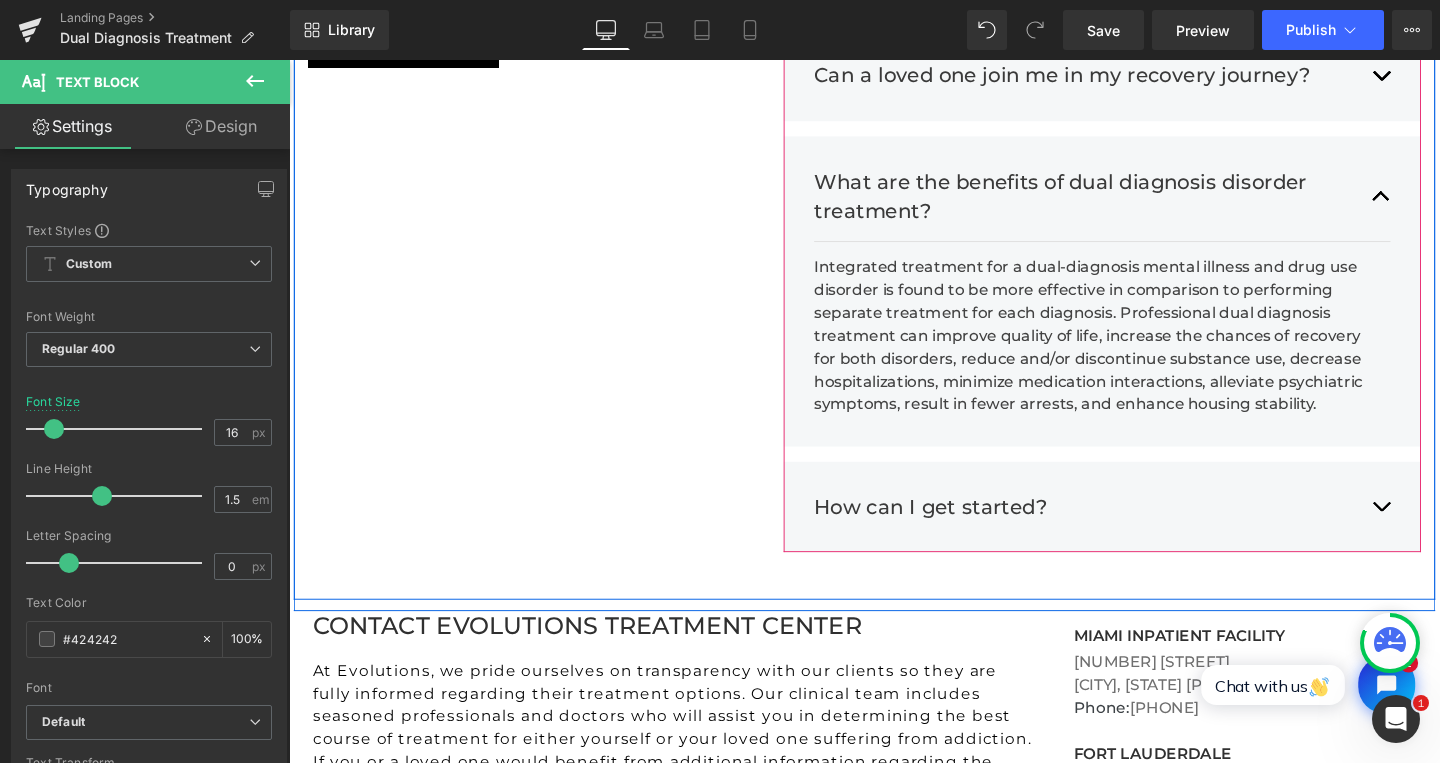 scroll, scrollTop: 4920, scrollLeft: 0, axis: vertical 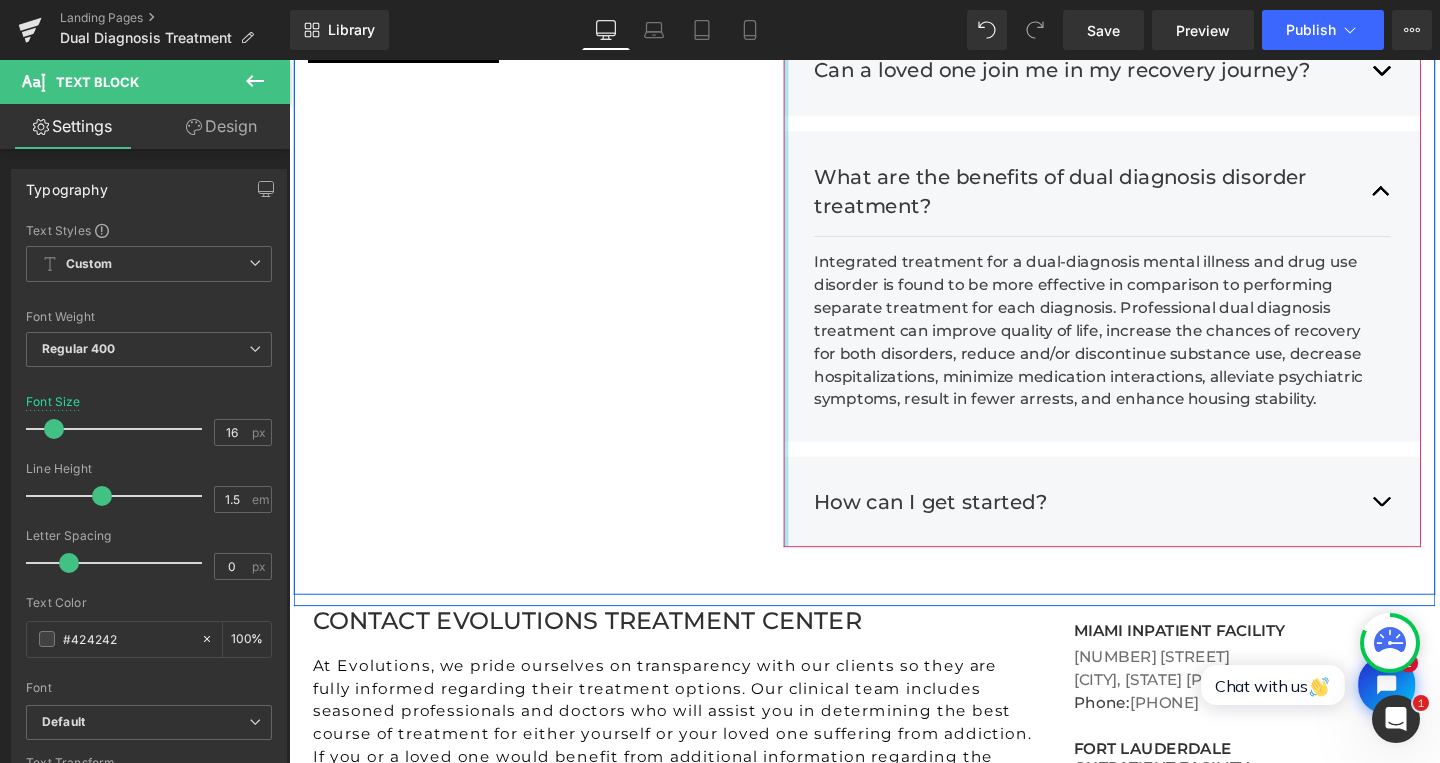 click at bounding box center (811, 59) 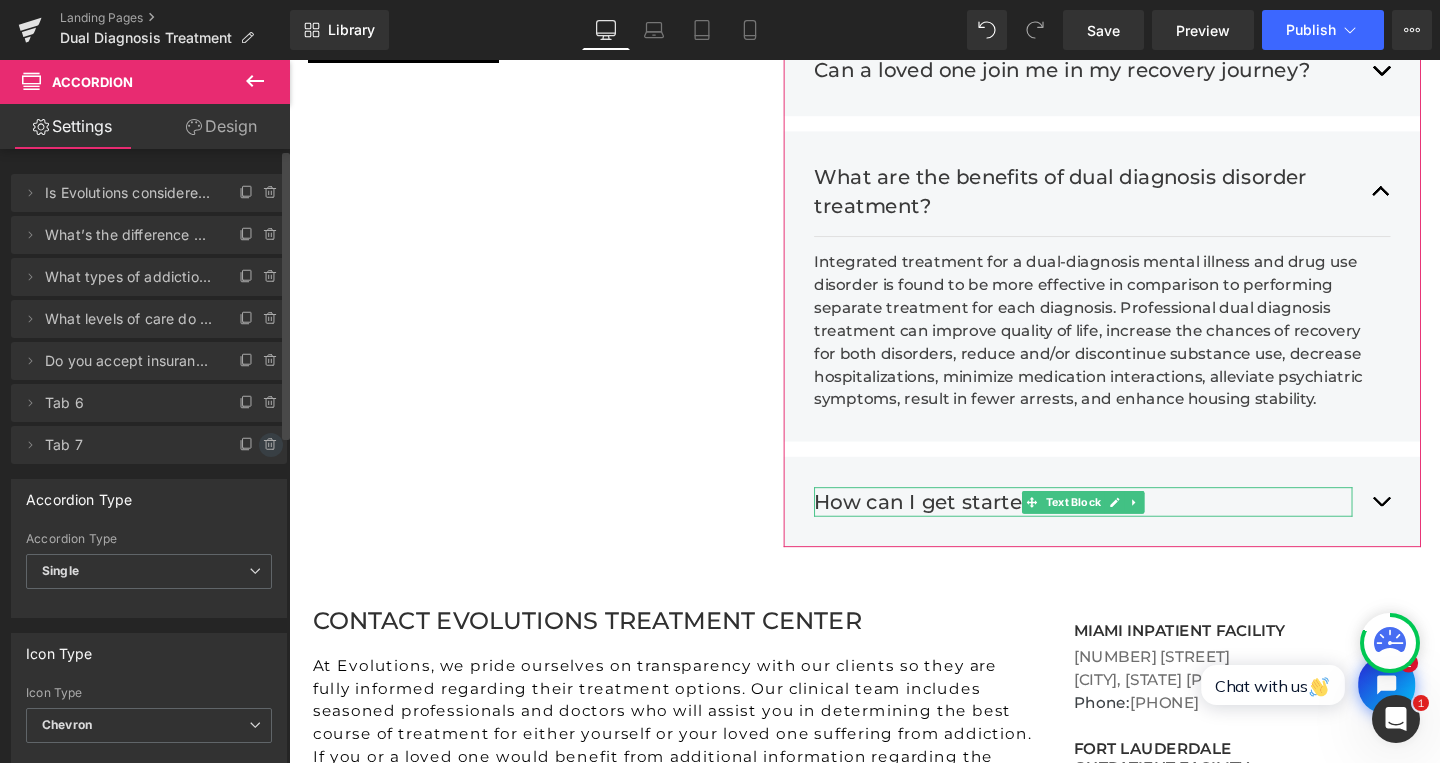 click 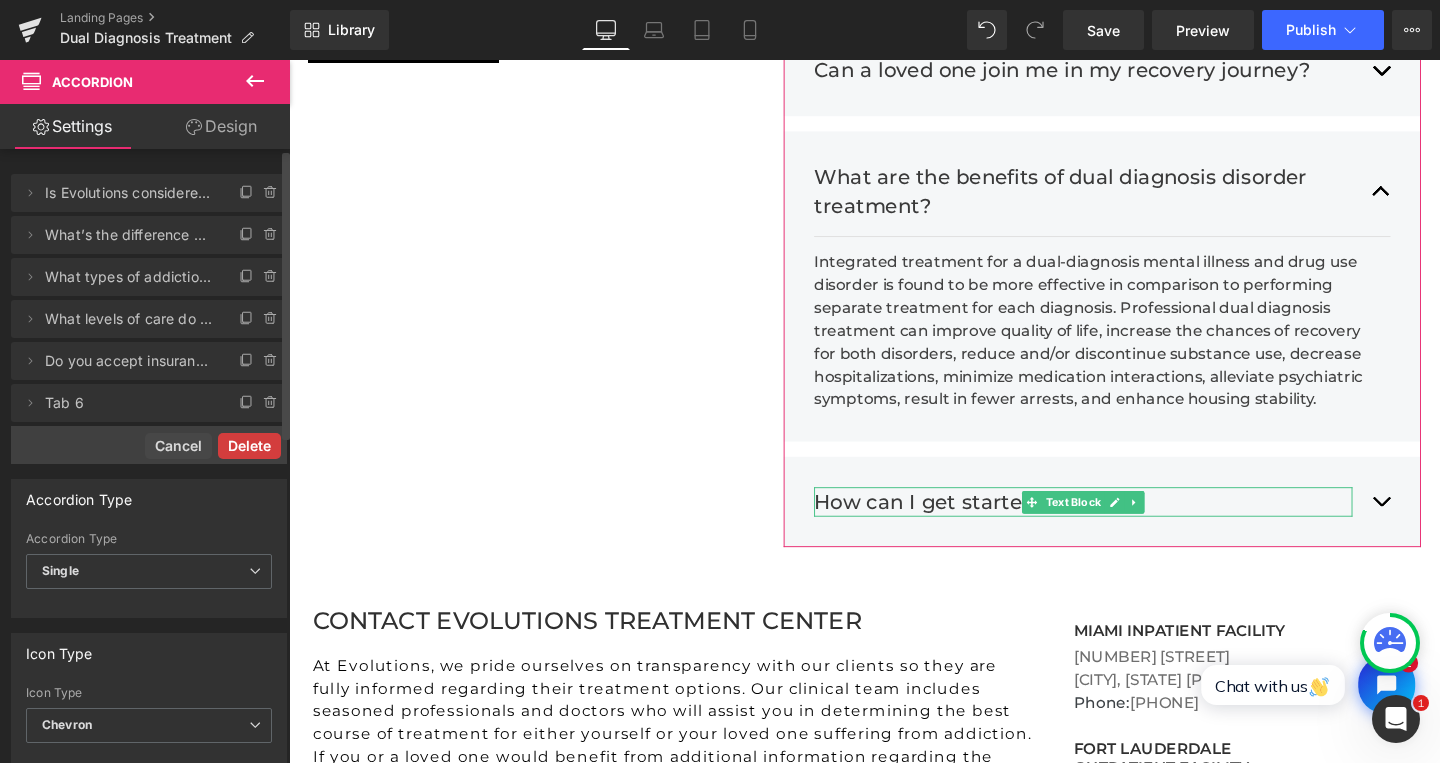 click on "Delete" at bounding box center (249, 446) 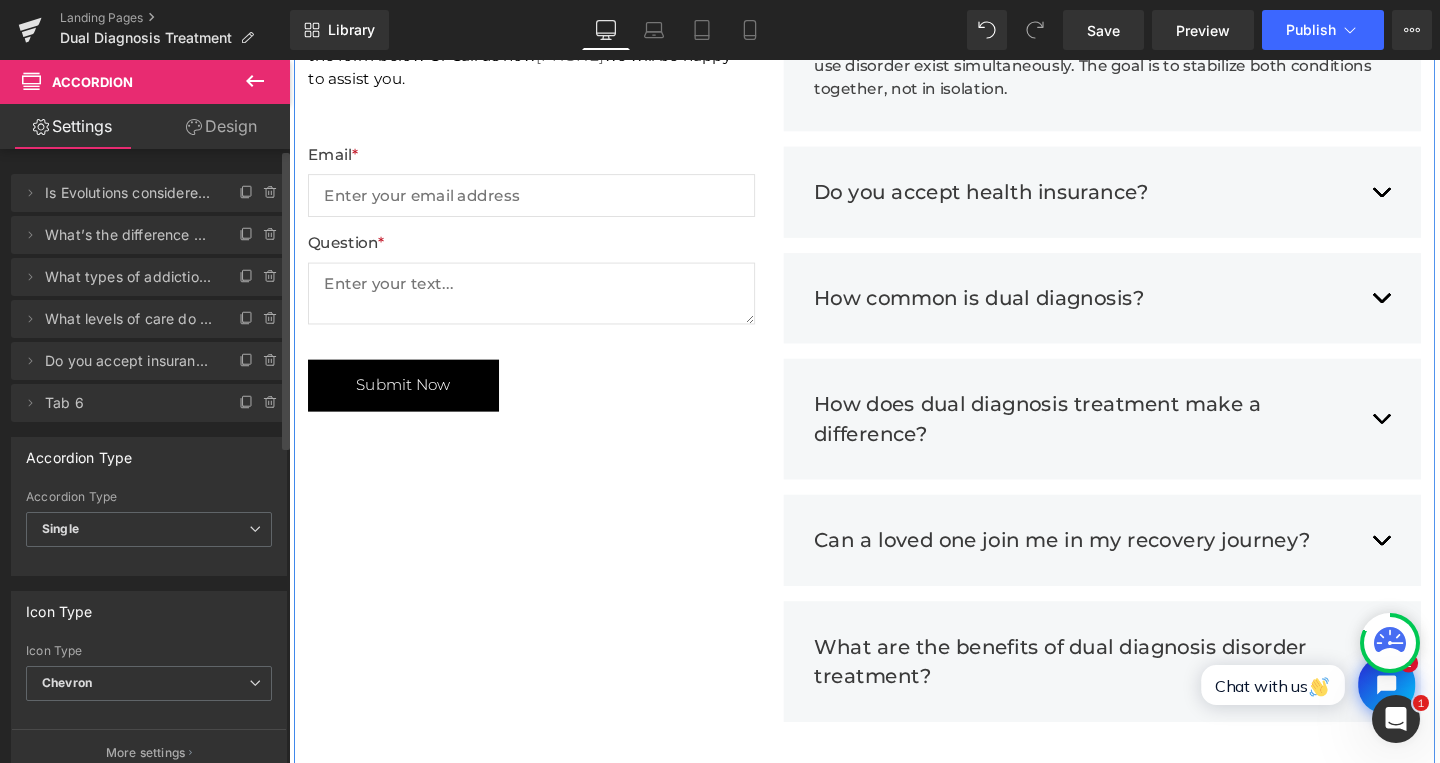 scroll, scrollTop: 4536, scrollLeft: 0, axis: vertical 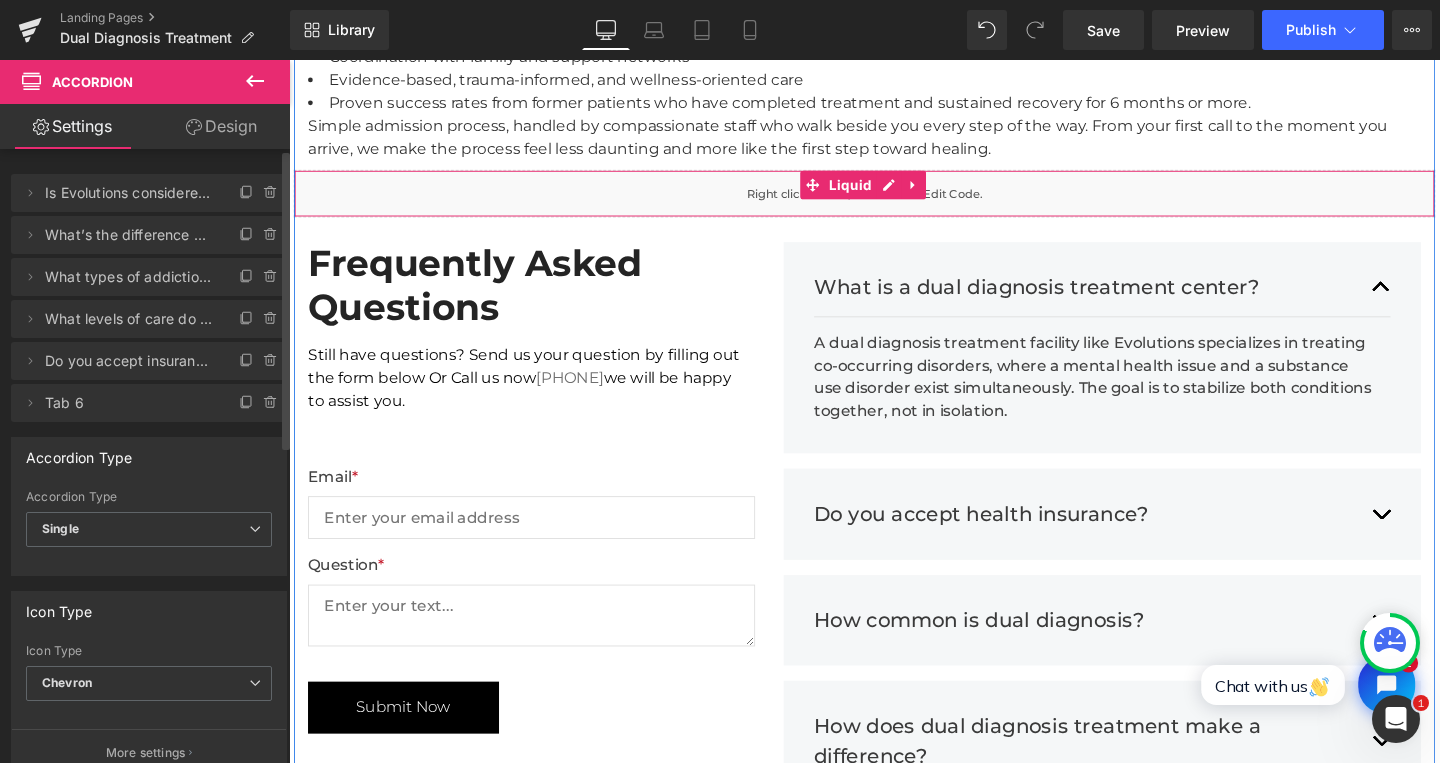 click on "Liquid" at bounding box center [894, 200] 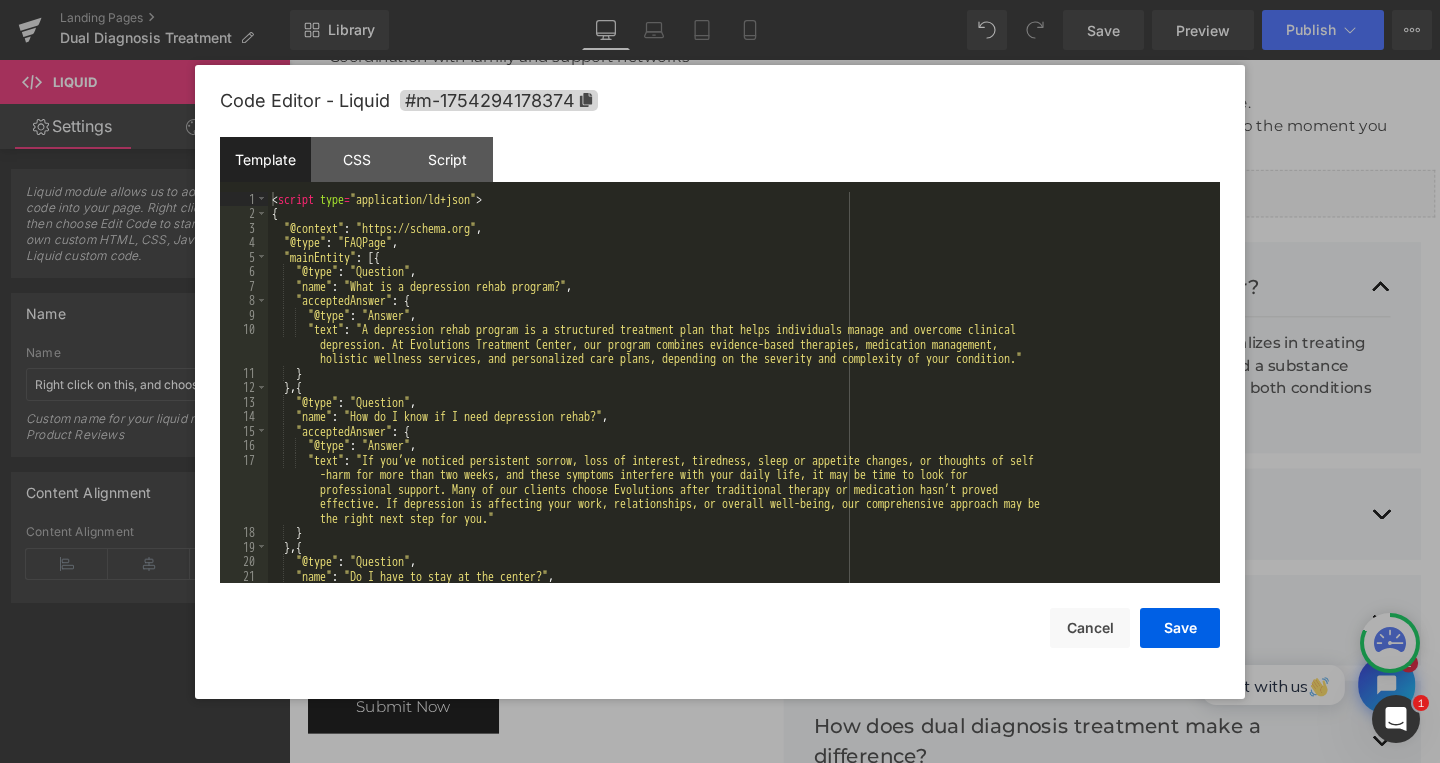 click on "Text Block  You are previewing how the   will restyle your page. You can not edit Elements in Preset Preview Mode.  Landing Pages Dual Diagnosis Treatment Library Desktop Desktop Laptop Tablet Mobile Save Preview Publish Scheduled View Live Page View with current Template Save Template to Library Schedule Publish  Optimize  Publish Settings Shortcuts  Your page can’t be published   You've reached the maximum number of published pages on your plan  (0/0).  You need to upgrade your plan or unpublish all your pages to get 1 publish slot.   Unpublish pages   Upgrade plan  Elements Global Style Base Row  rows, columns, layouts, div Heading  headings, titles, h1,h2,h3,h4,h5,h6 Text Block  texts, paragraphs, contents, blocks Image  images, photos, alts, uploads Icon  icons, symbols Button  button, call to action, cta Separator  separators, dividers, horizontal lines Liquid  liquid, custom code, html, javascript, css, reviews, apps, applications, embeded, iframe Banner Parallax  Hero Banner  Stack Tabs  Carousel" at bounding box center [720, 0] 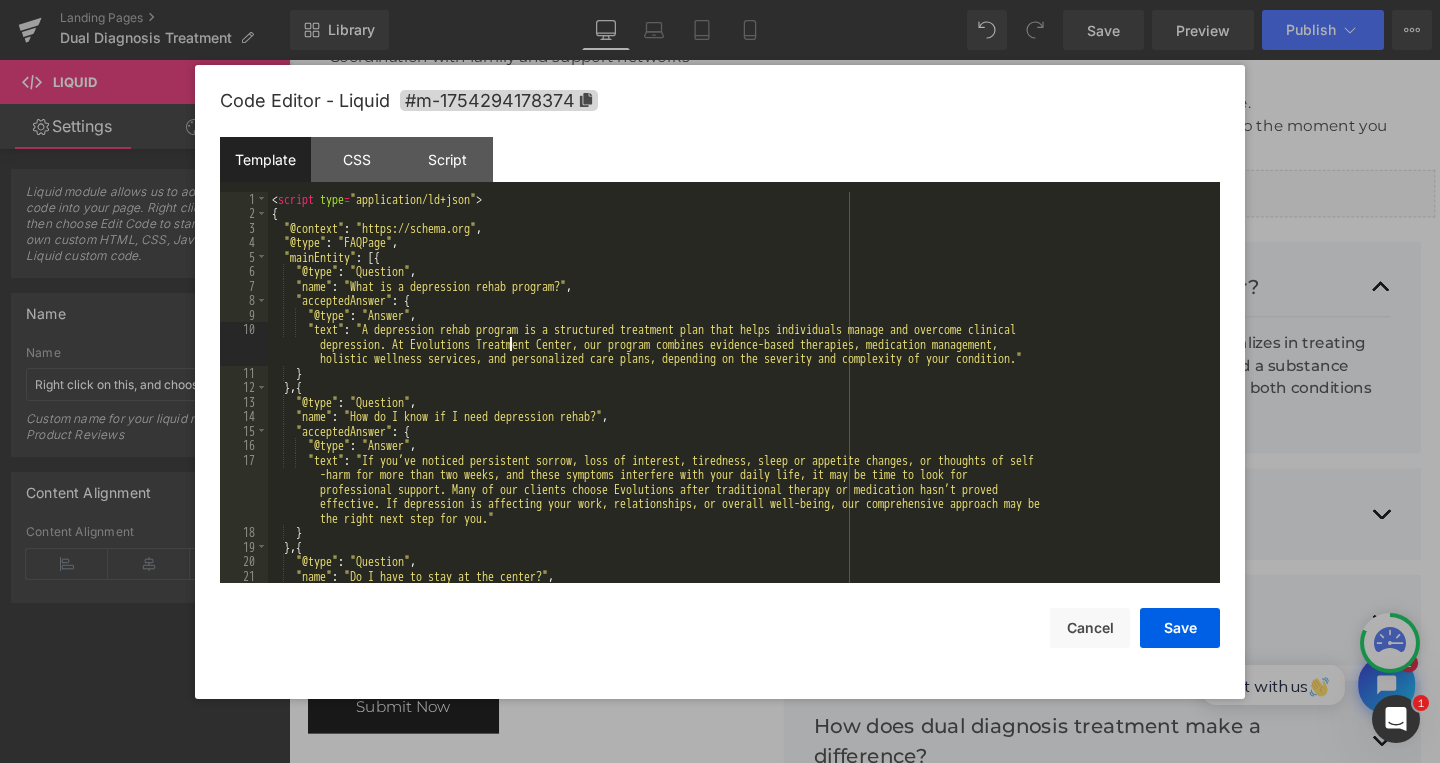 click on "< script   type = "application/ld+json" > {    "@context" :   "https://schema.org" ,    "@type" :   "FAQPage" ,    "mainEntity" :   [{       "@type" :   "Question" ,       "name" :   "What is a depression rehab program?" ,       "acceptedAnswer" :   {          "@type" :   "Answer" ,          "text" :   "A depression rehab program is a structured treatment plan that helps individuals manage and overcome clinical           depression. At Evolutions Treatment Center, our program combines evidence-based therapies, medication management,           holistic wellness services, and personalized care plans, depending on the severity and complexity of your condition."       }    } , {       "@type" :   "Question" ,       "name" :   "How do I know if I need depression rehab?" ,       "acceptedAnswer" :   {          "@type" :   "Answer" ,          "text" :   "If you’ve noticed persistent sorrow, loss of interest, tiredness, sleep or appetite changes, or thoughts of self" at bounding box center [736, 402] 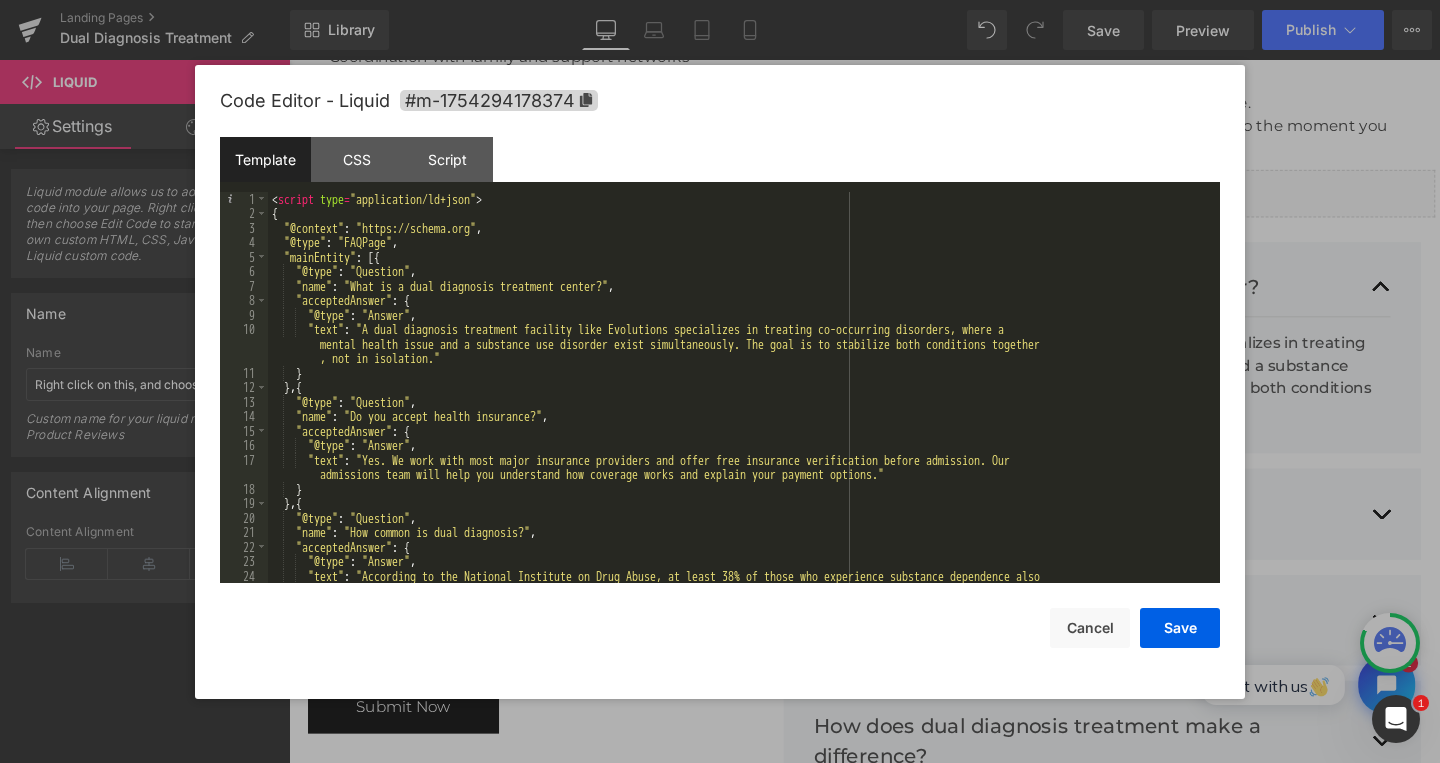 scroll, scrollTop: 0, scrollLeft: 0, axis: both 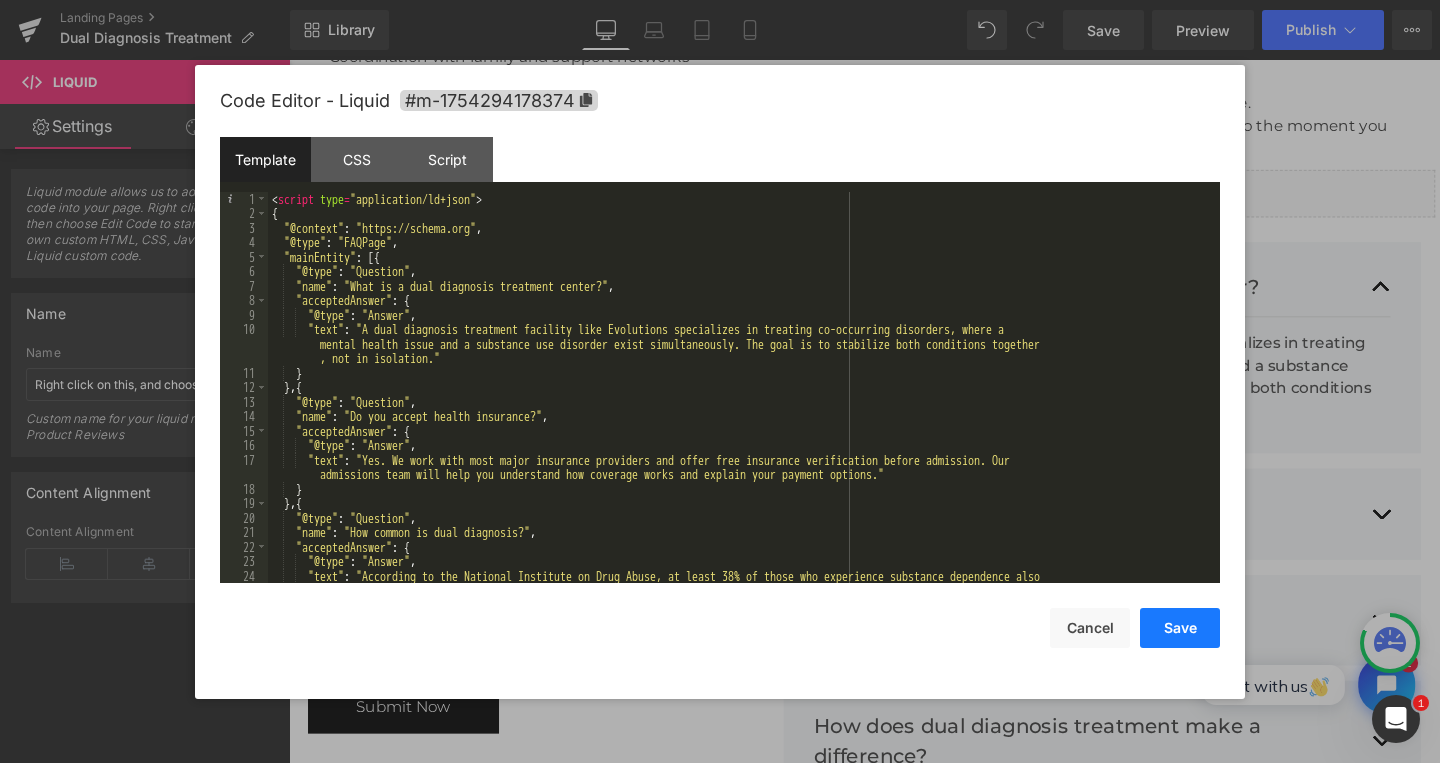 click on "Save" at bounding box center (1180, 628) 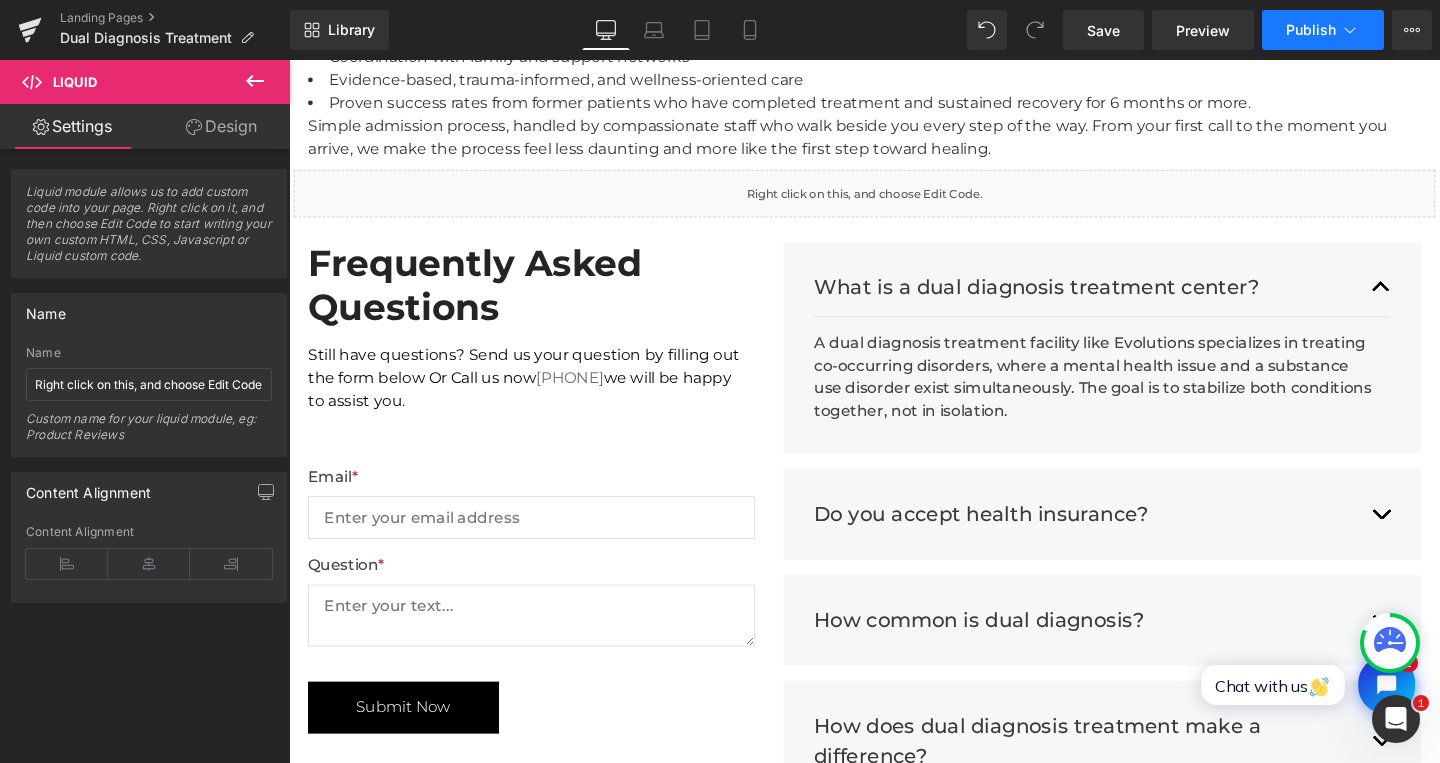 click on "Publish" at bounding box center (1323, 30) 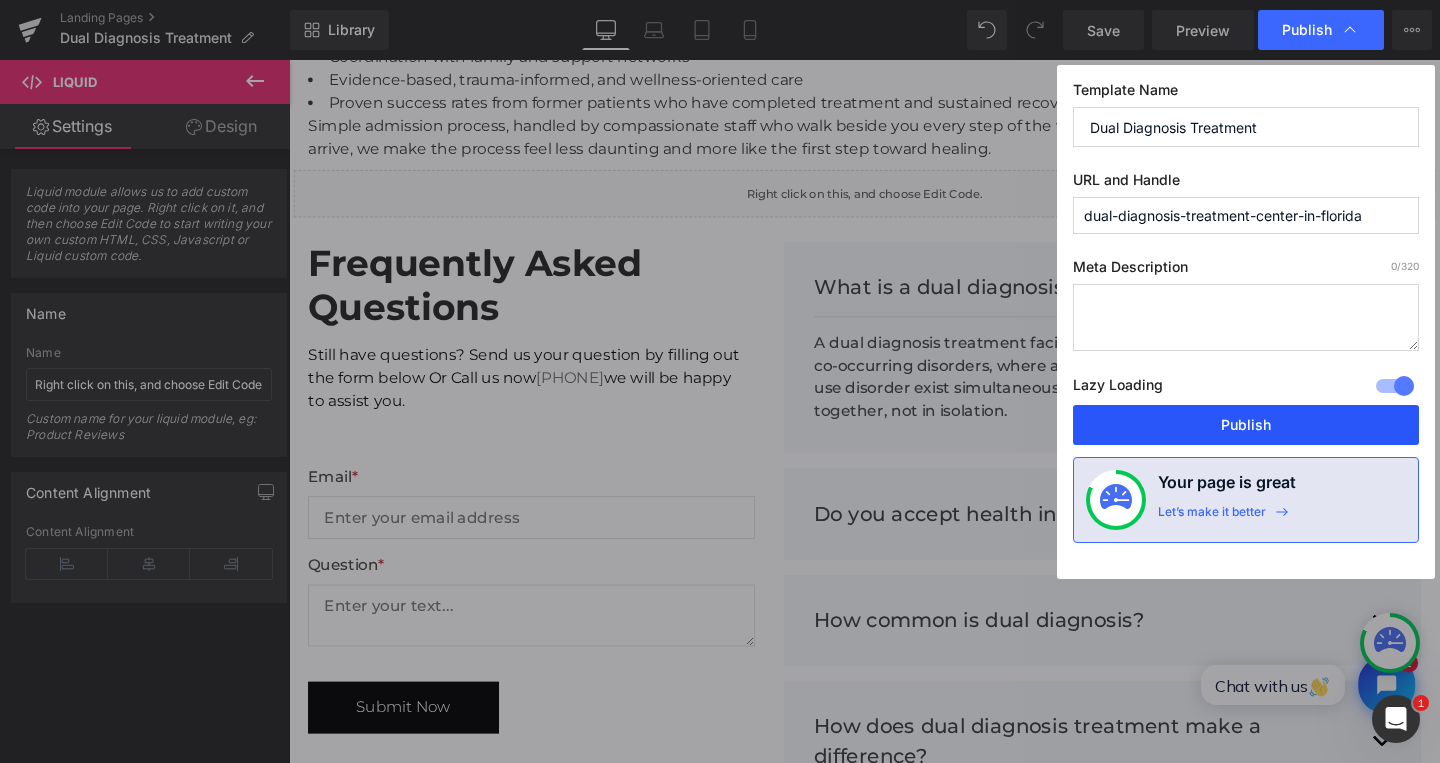drag, startPoint x: 1251, startPoint y: 433, endPoint x: 1021, endPoint y: 373, distance: 237.69728 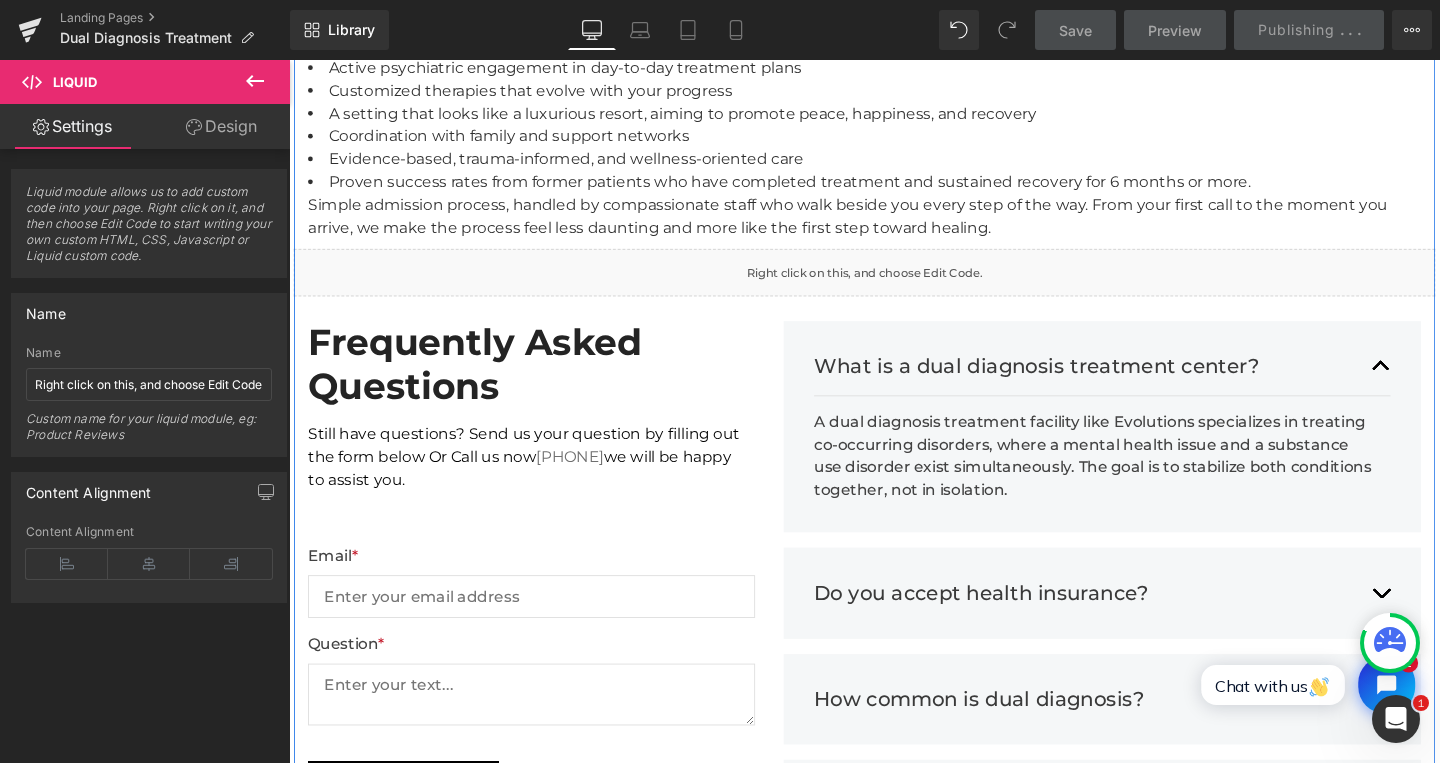 scroll, scrollTop: 3671, scrollLeft: 0, axis: vertical 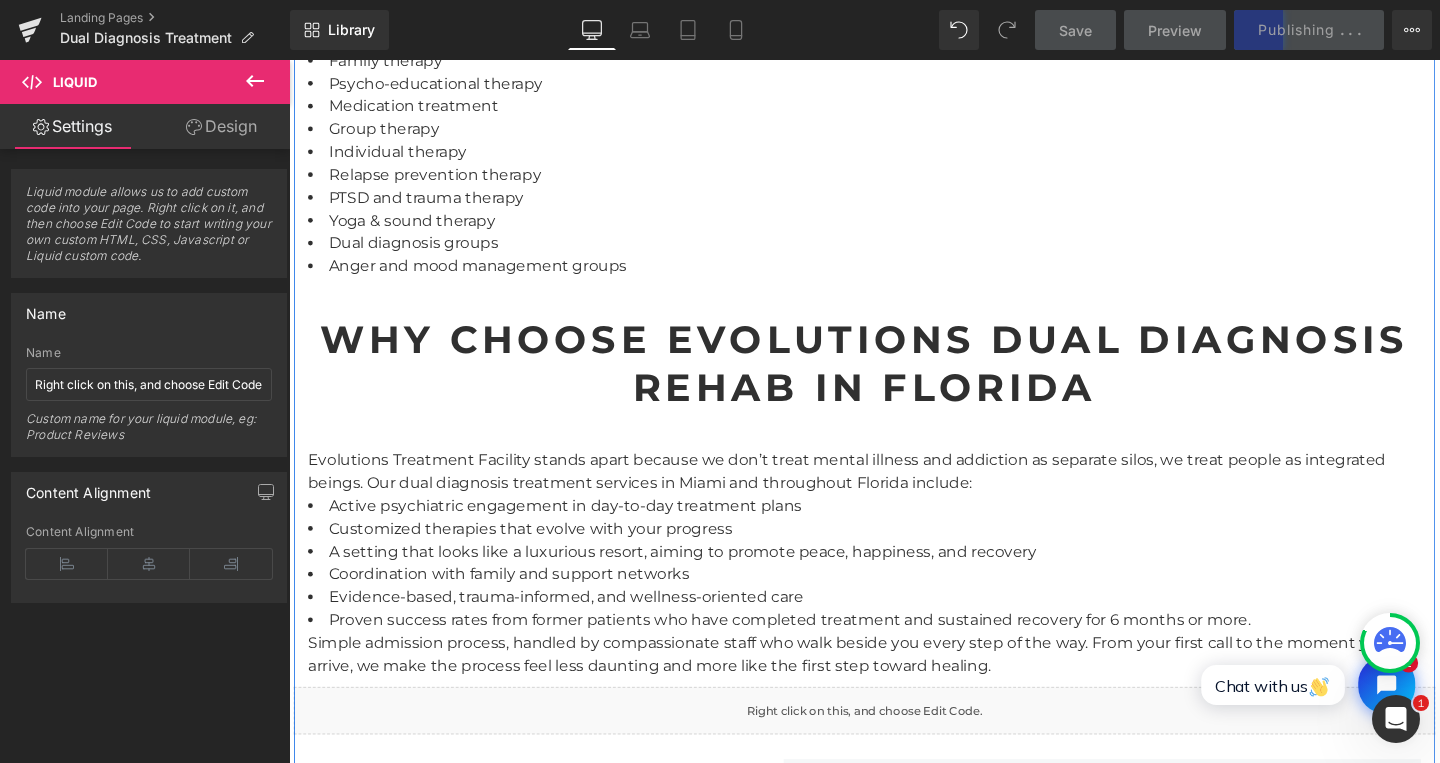 click on "Why Choose Evolutions Dual Diagnosis Rehab in Florida" at bounding box center [894, 379] 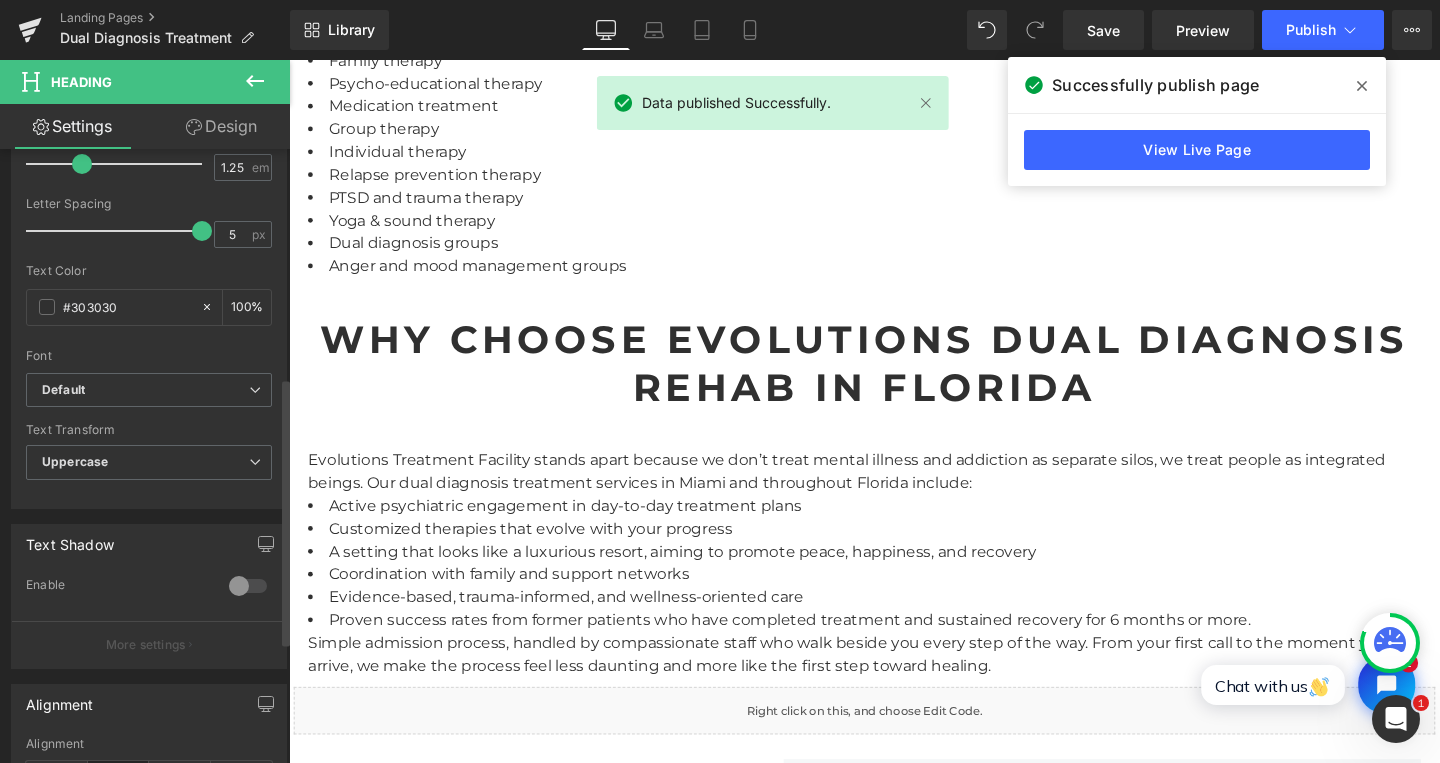 scroll, scrollTop: 525, scrollLeft: 0, axis: vertical 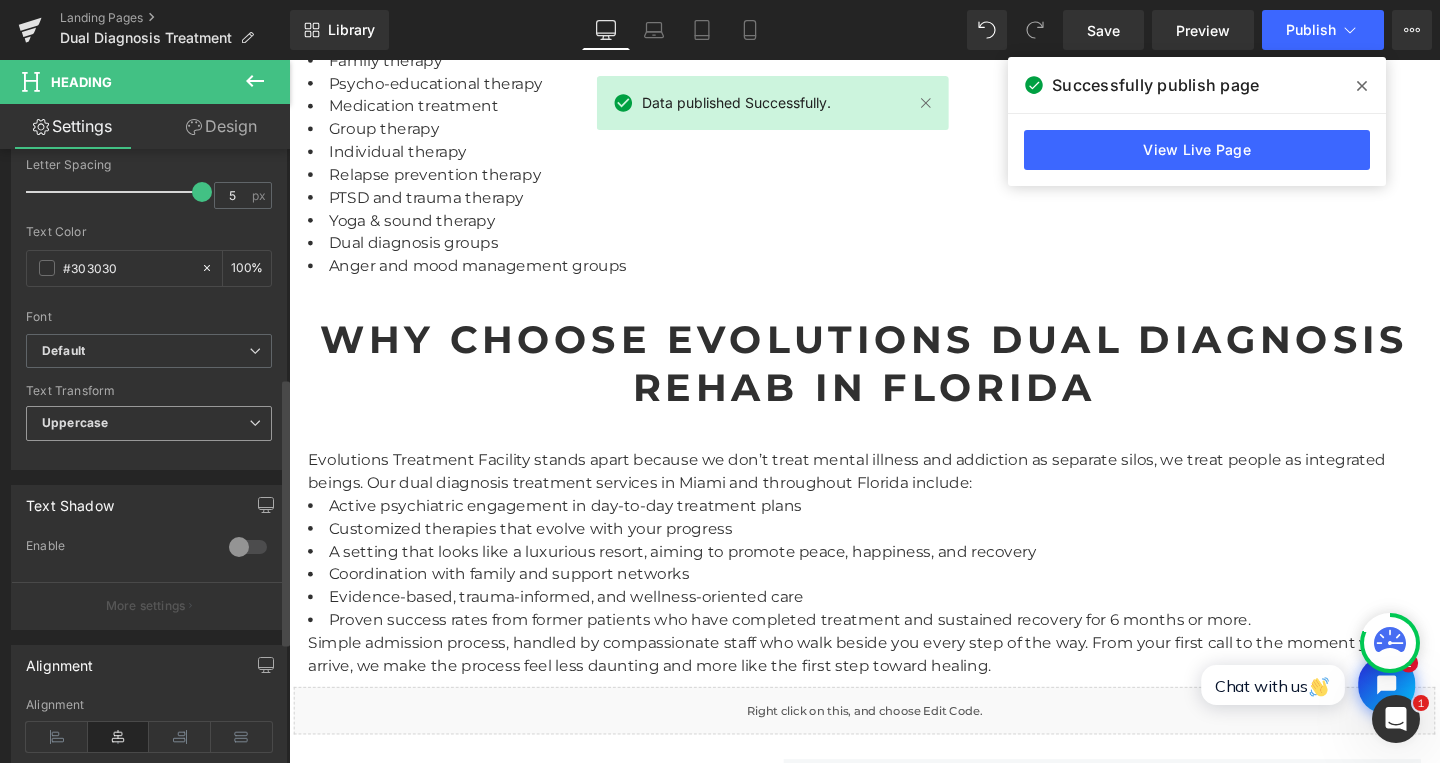 click on "Uppercase" at bounding box center (149, 423) 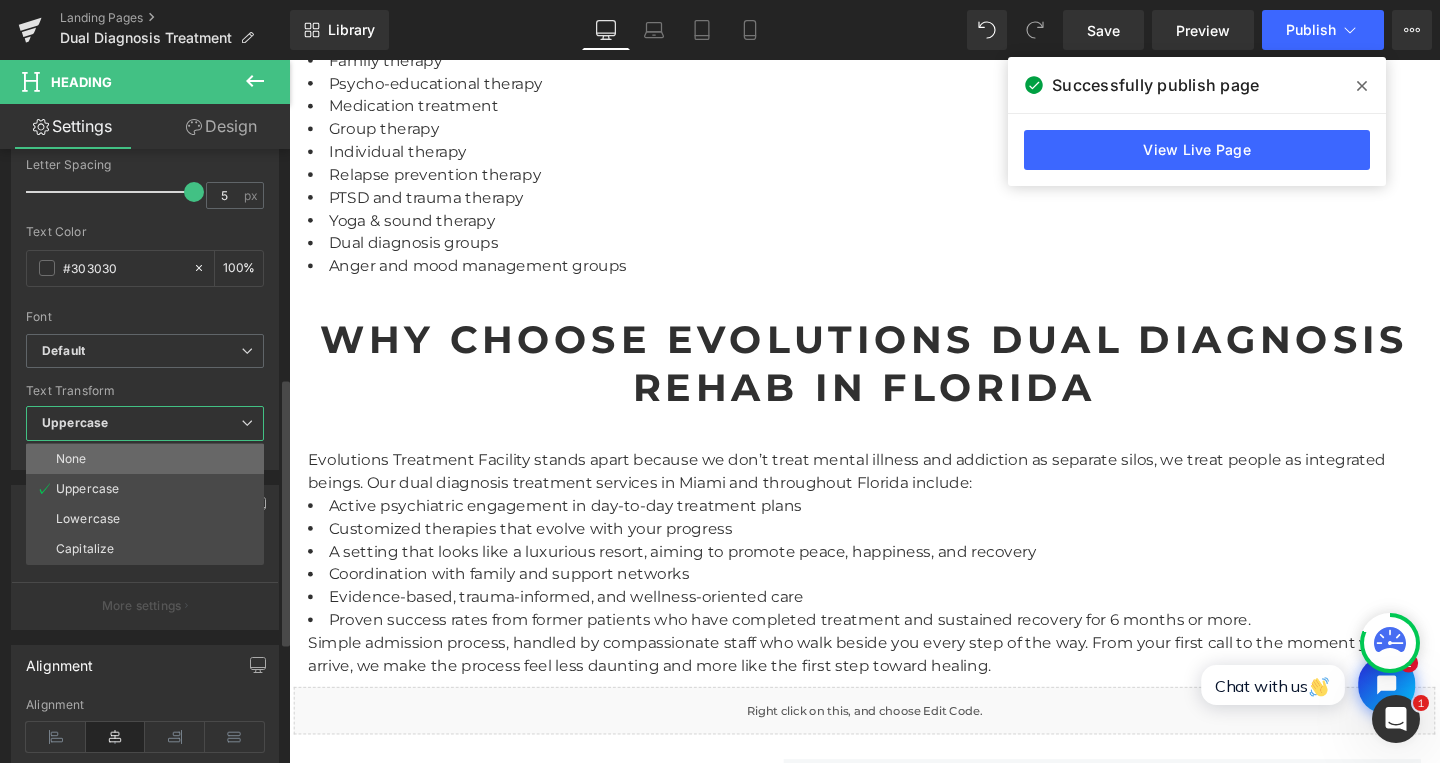 click on "None" at bounding box center (145, 459) 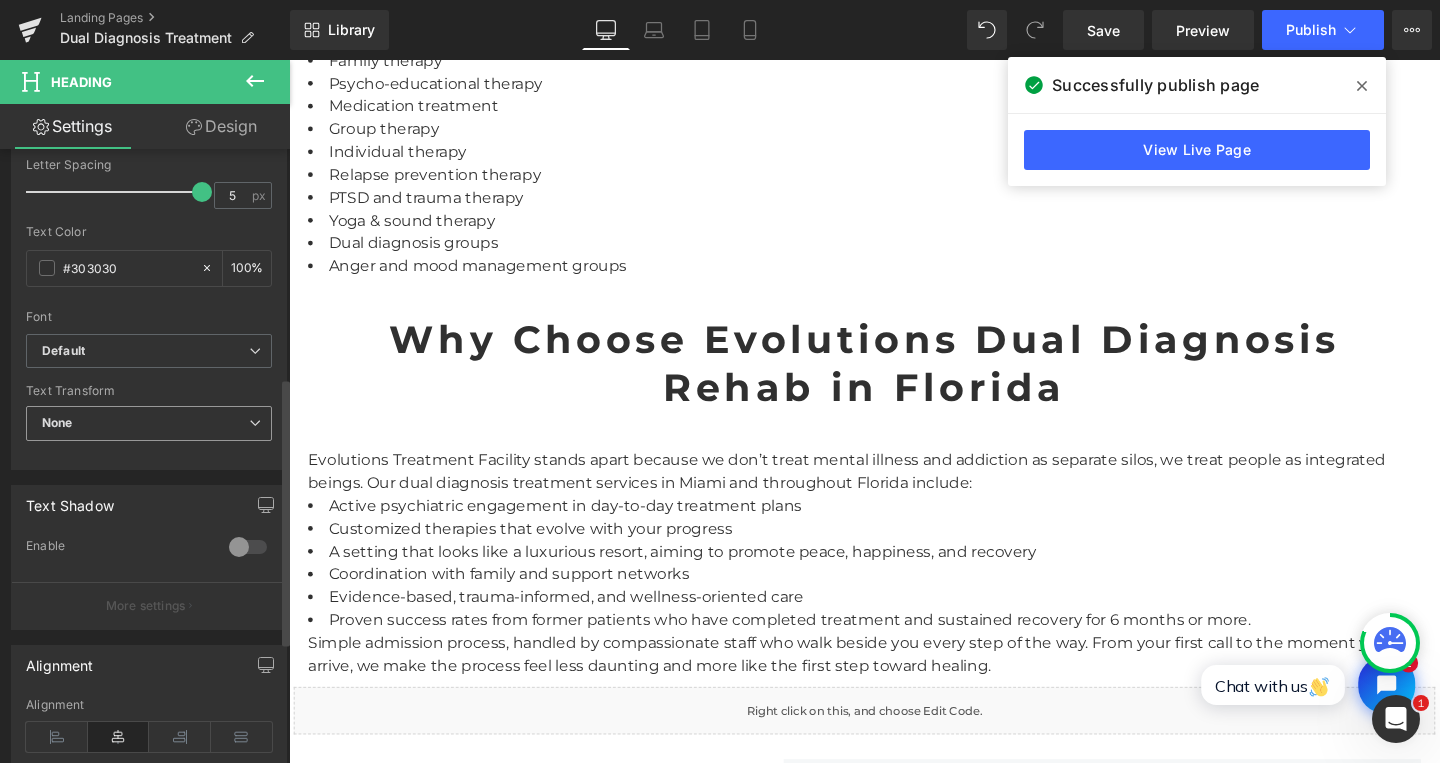 click on "None" at bounding box center (149, 423) 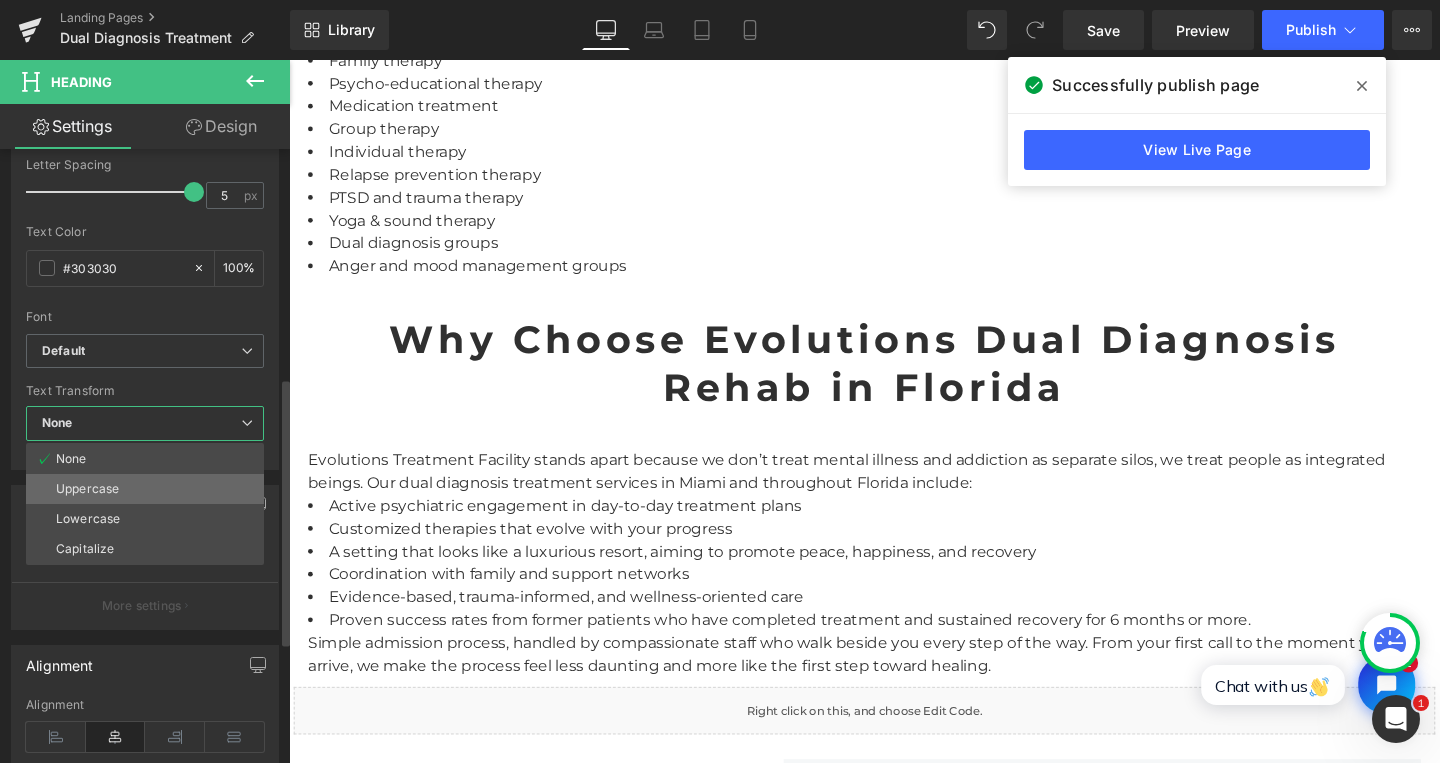 click on "Uppercase" at bounding box center (87, 489) 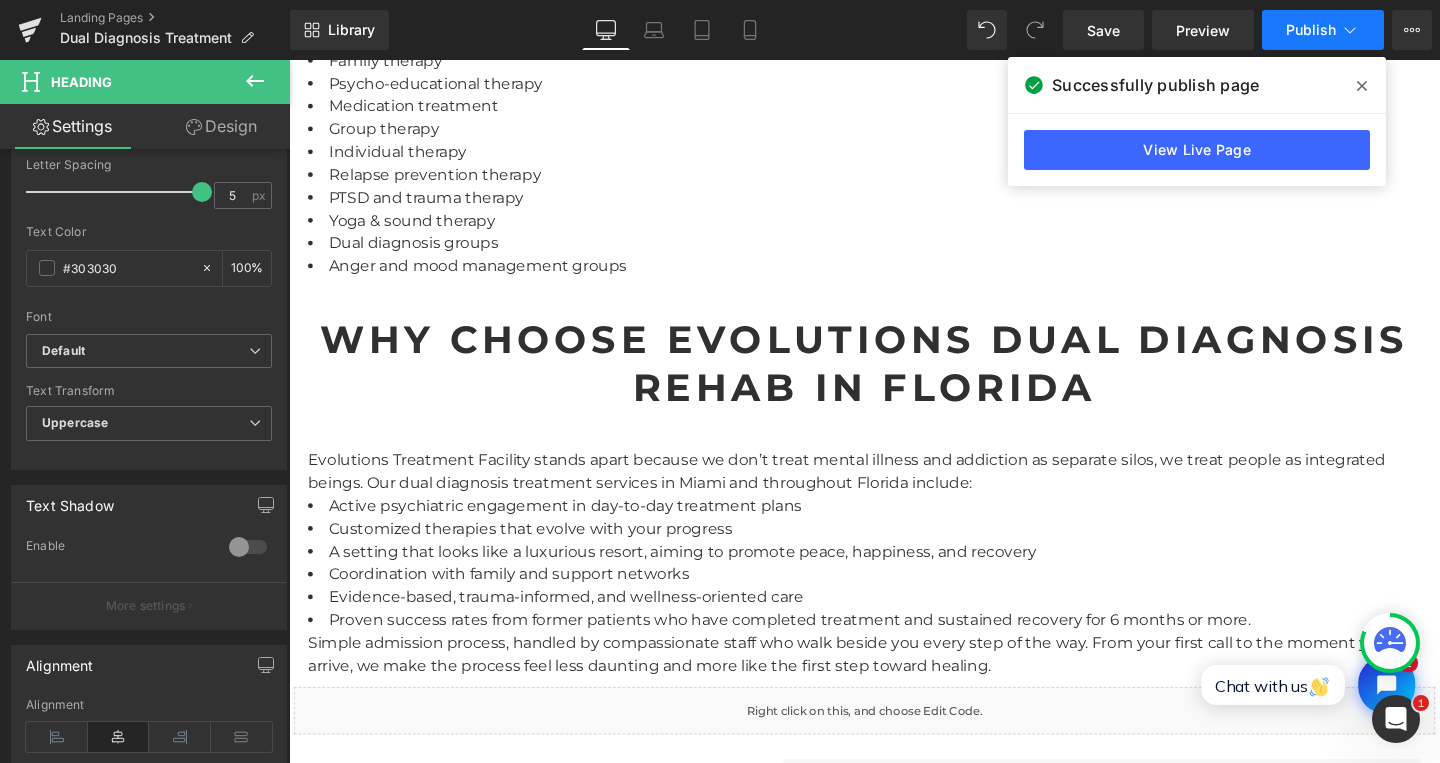 click 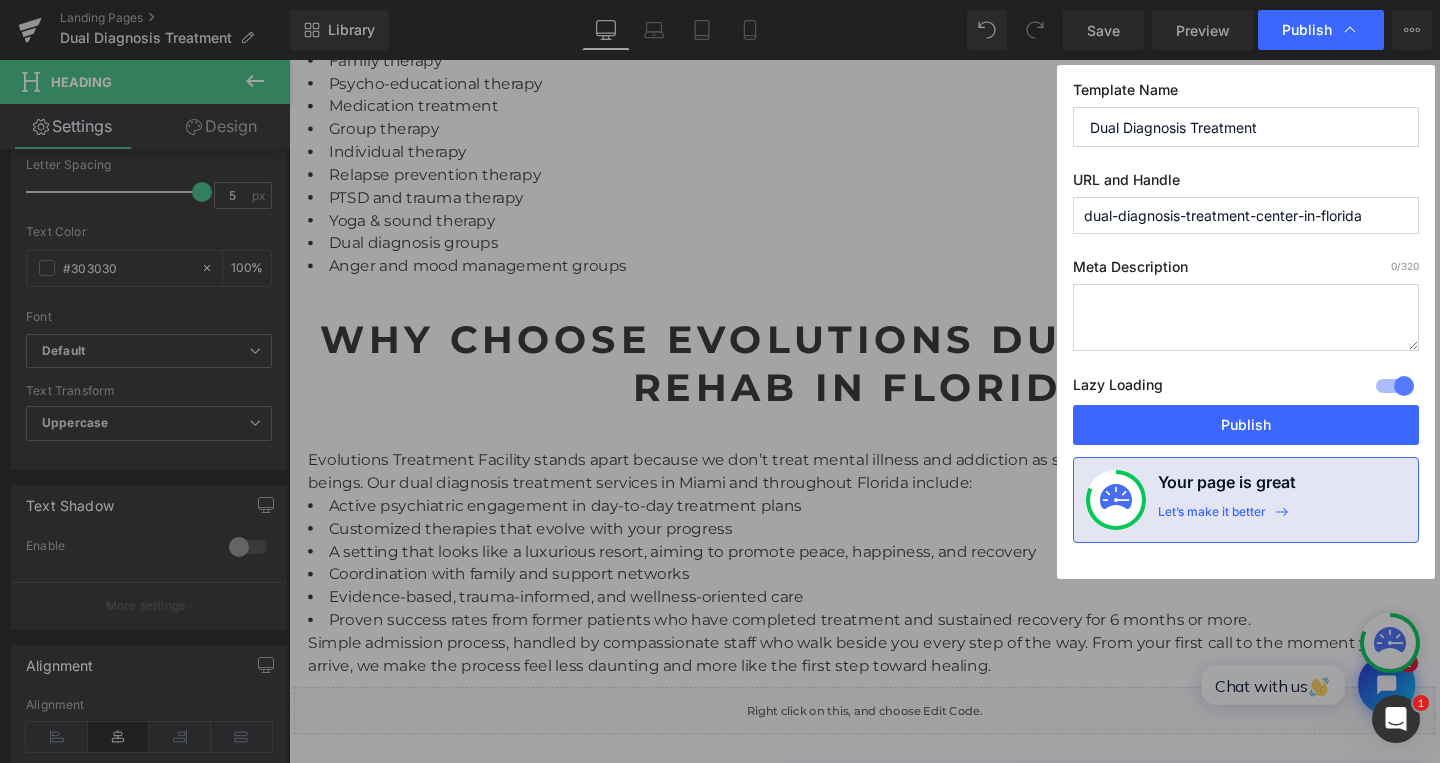 click on "dual-diagnosis-treatment-center-in-florida" at bounding box center (1246, 215) 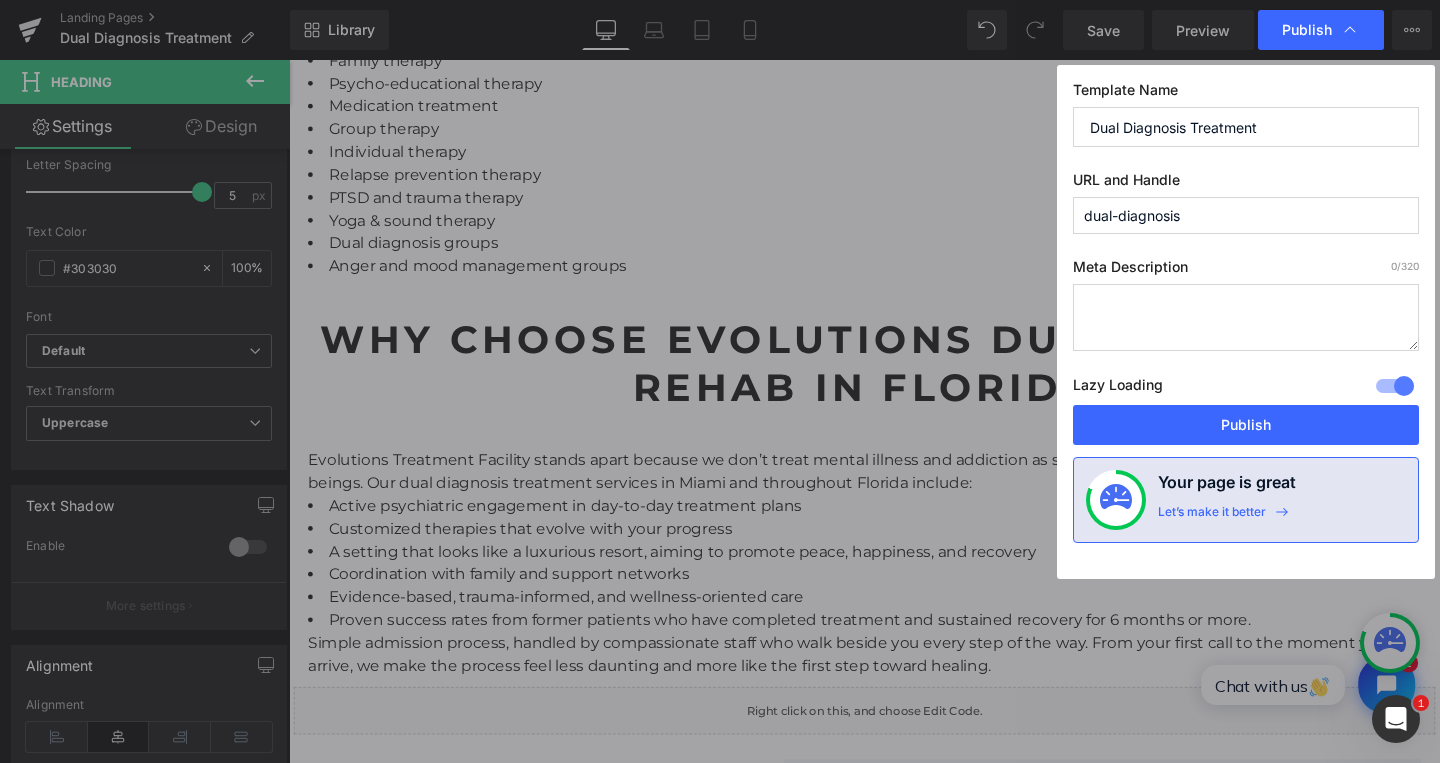 type on "dual-diagnosis" 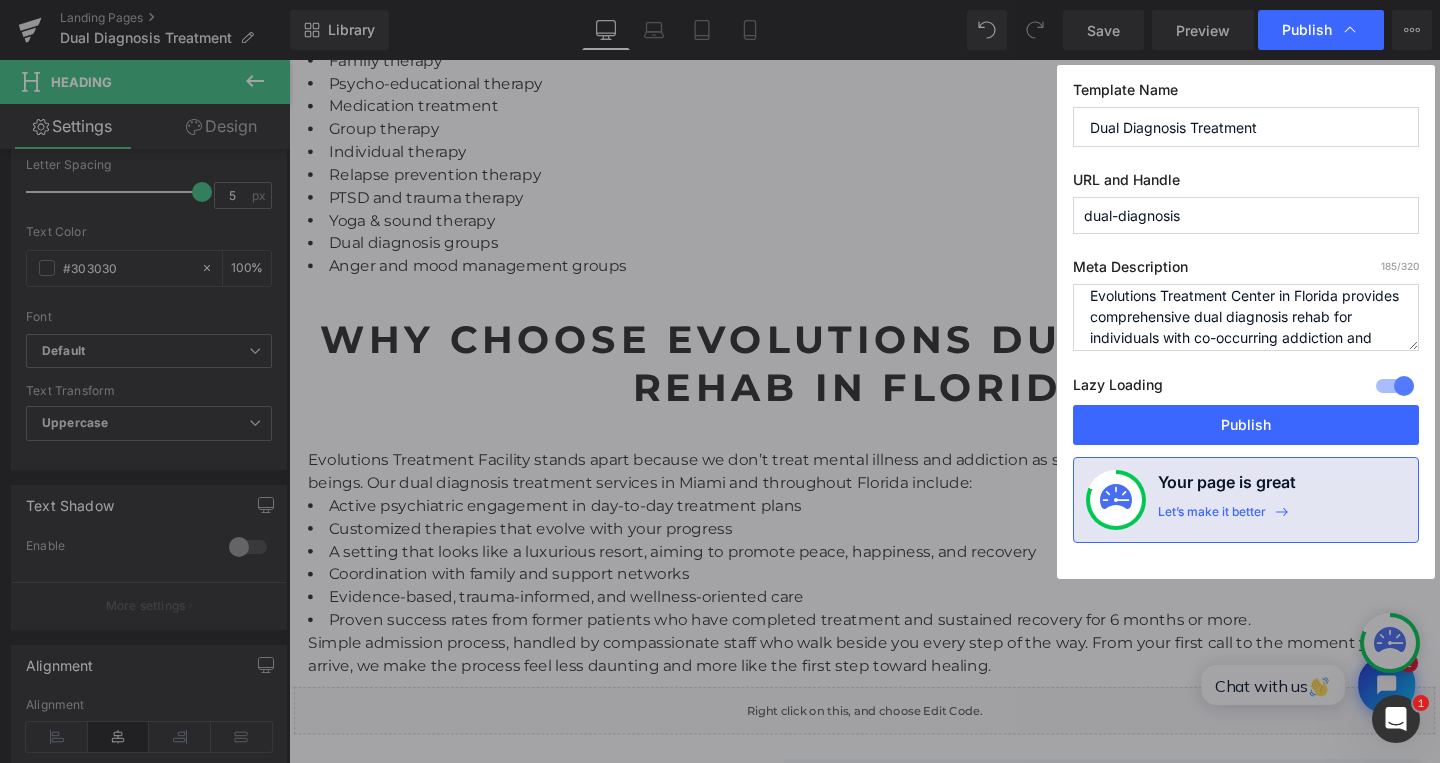 scroll, scrollTop: 0, scrollLeft: 0, axis: both 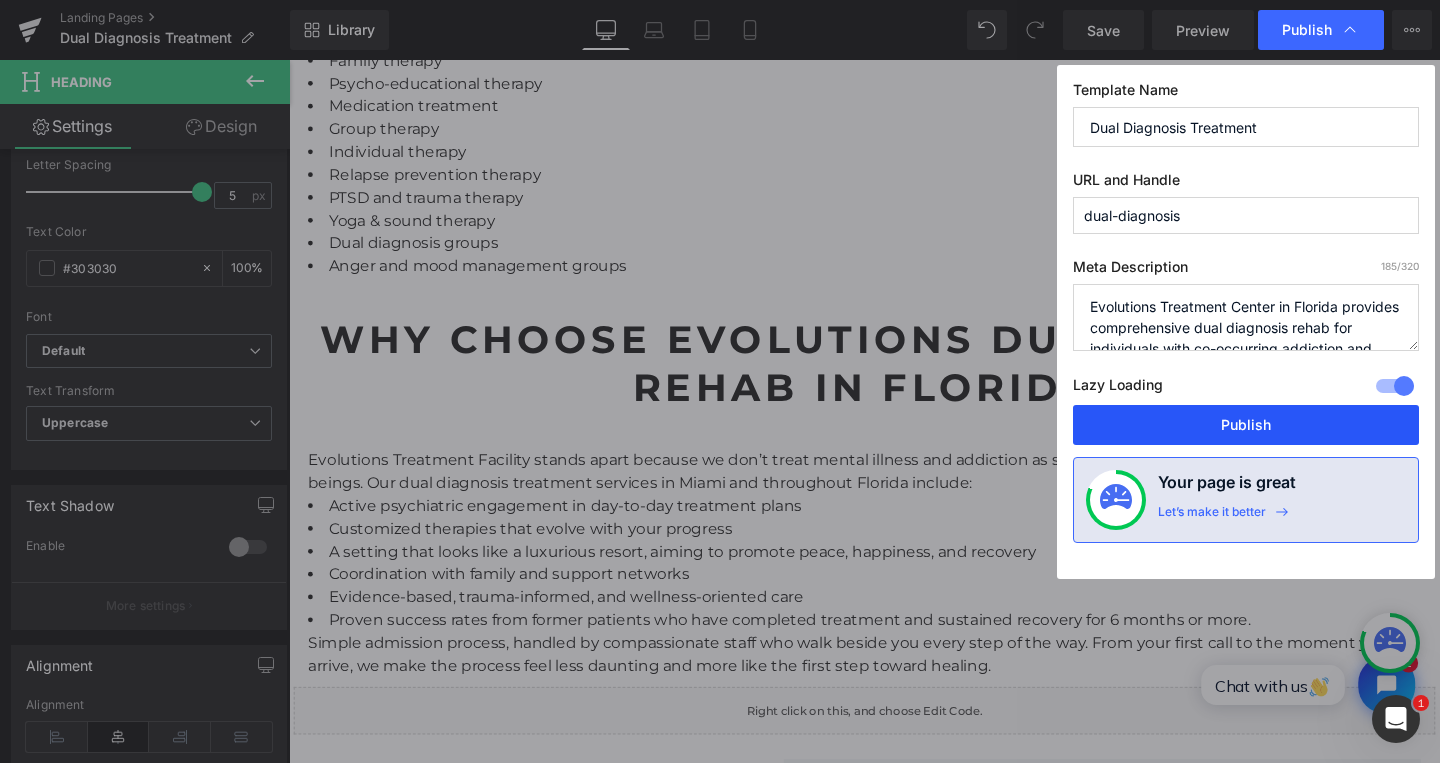 type on "Evolutions Treatment Center in Florida provides comprehensive dual diagnosis rehab for individuals with co-occurring addiction and mental health issues. Contact us today - (833) 818 303" 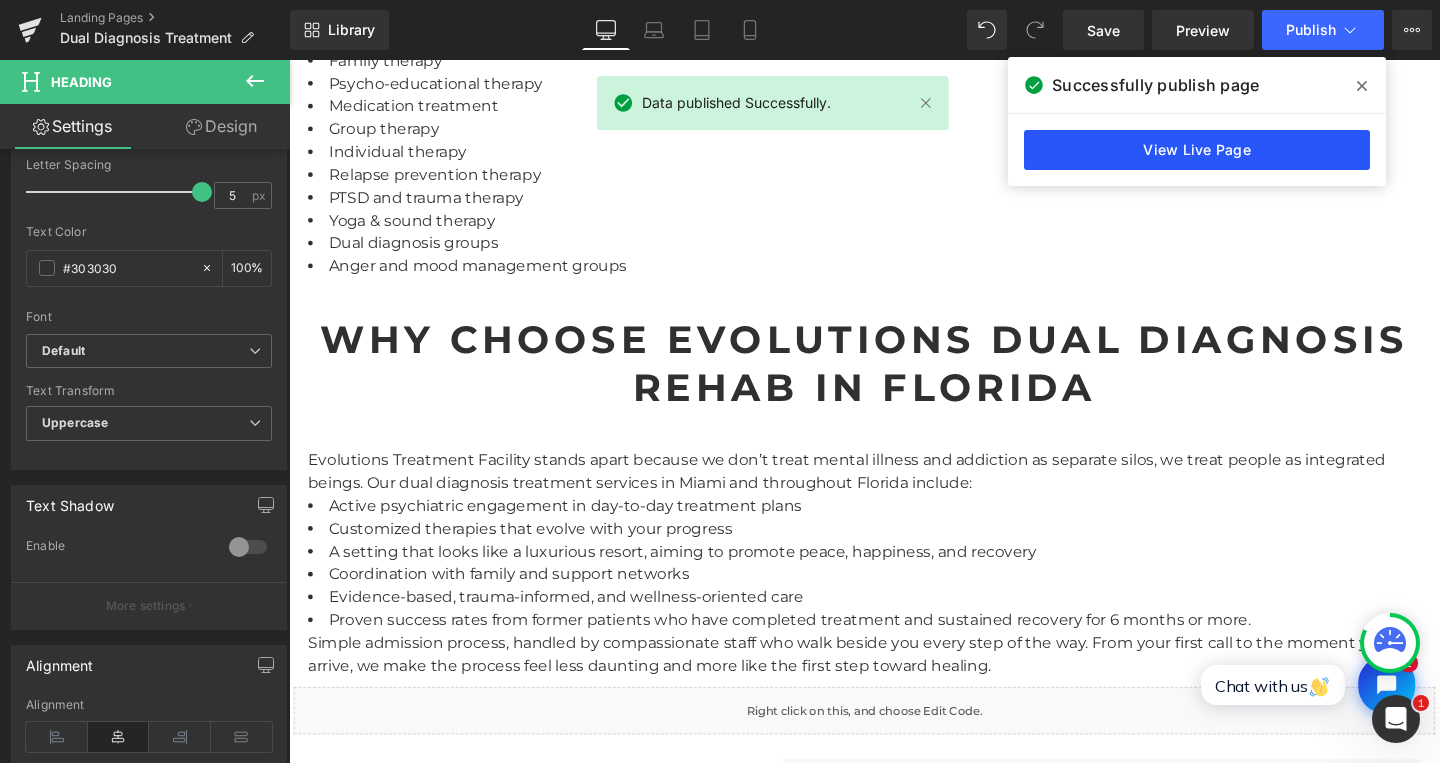 click on "View Live Page" at bounding box center [1197, 150] 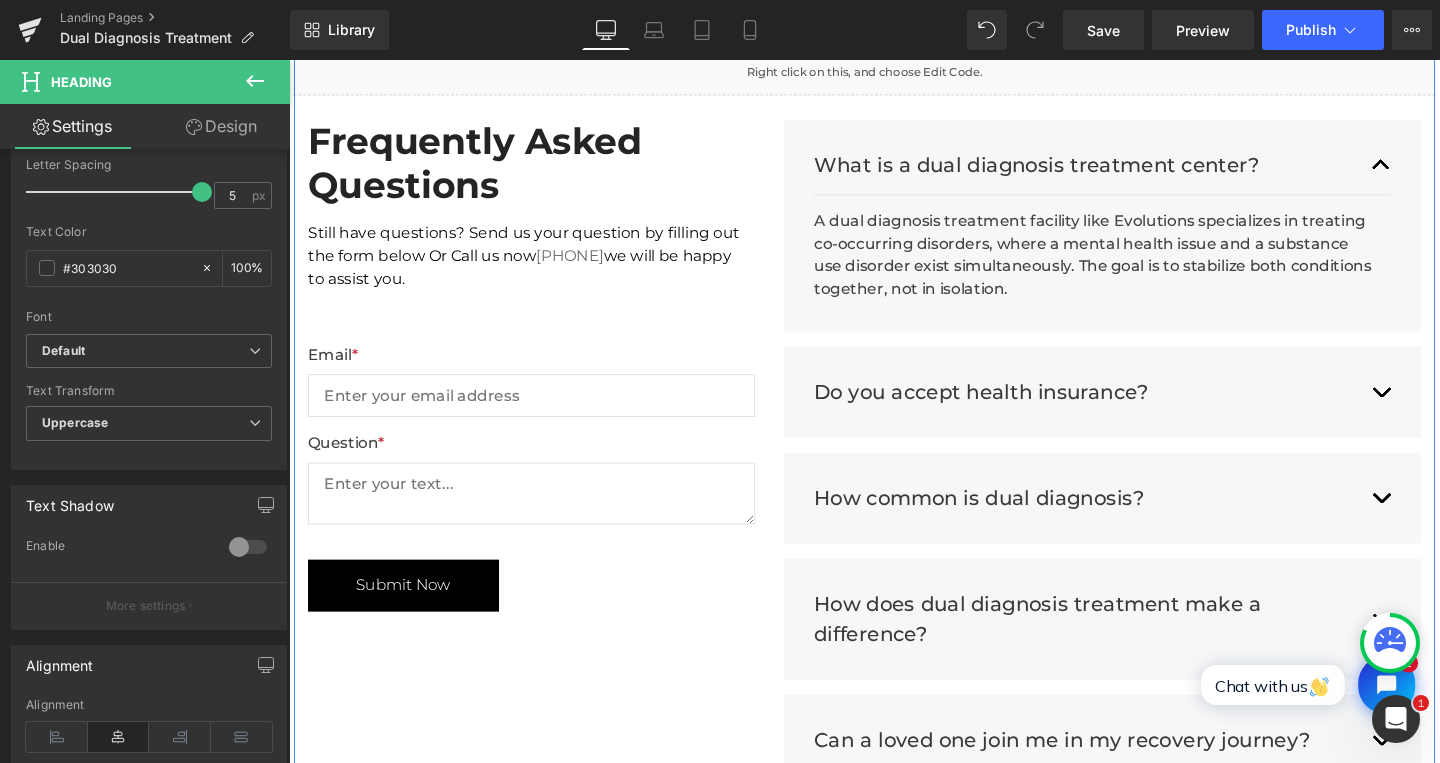 scroll, scrollTop: 4183, scrollLeft: 0, axis: vertical 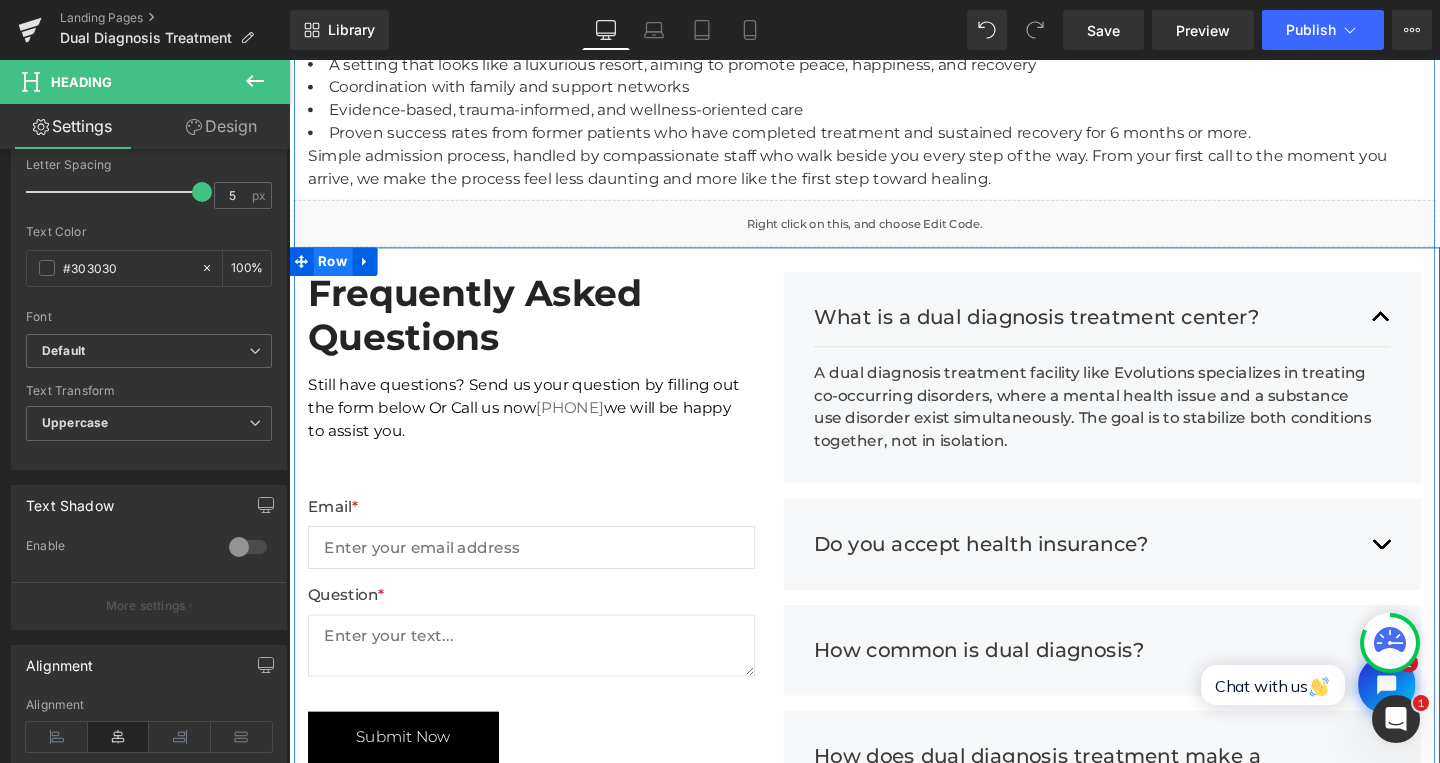 click on "Row" at bounding box center (335, 272) 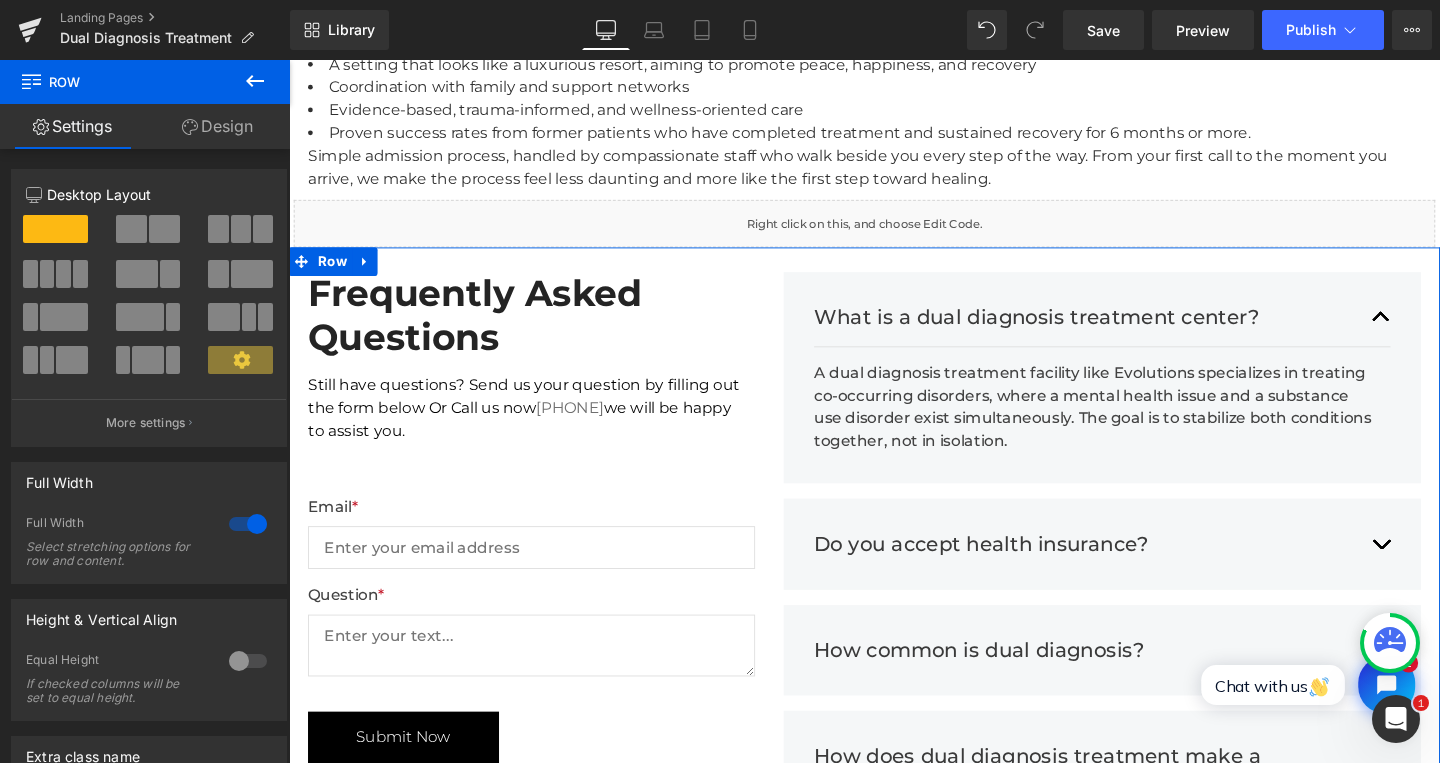 click on "Design" at bounding box center [217, 126] 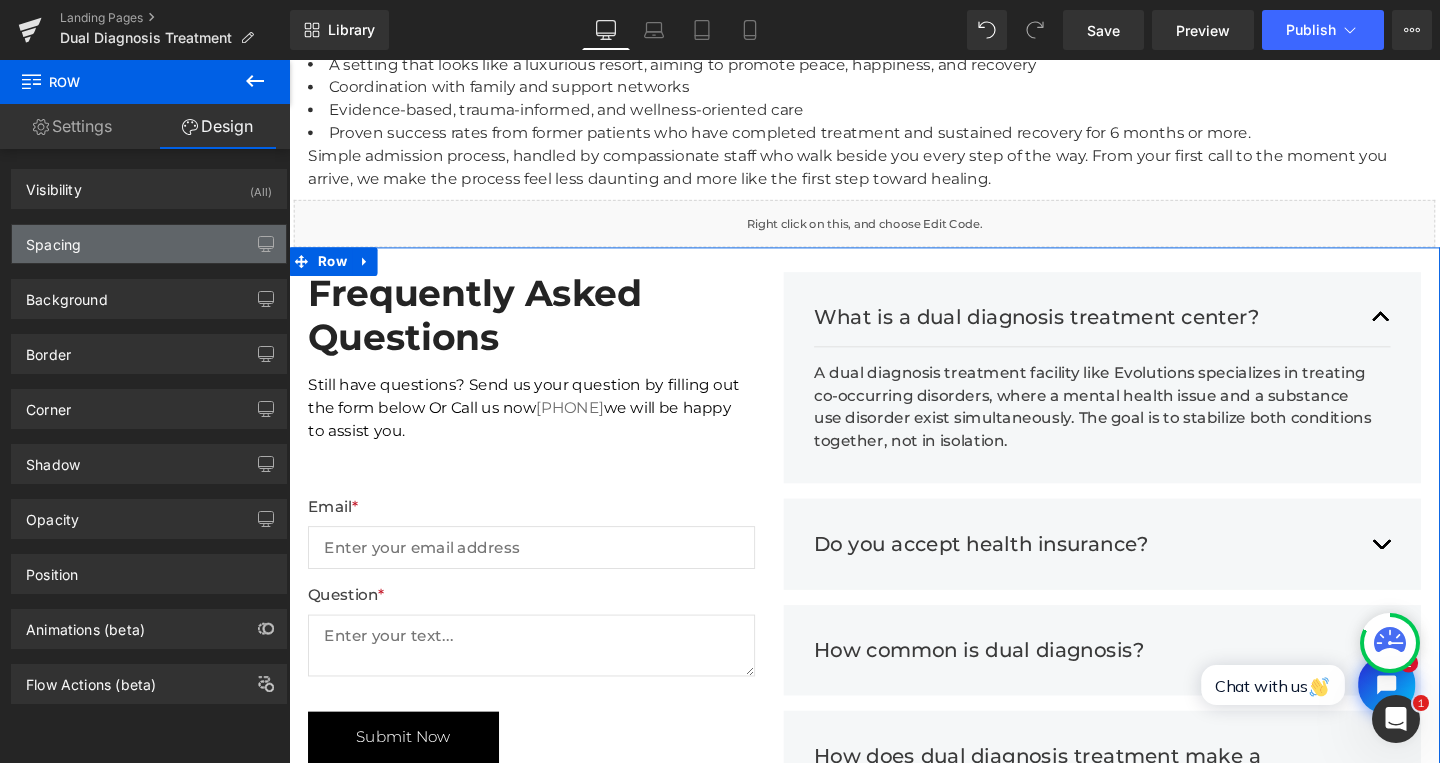 click on "Spacing" at bounding box center (149, 244) 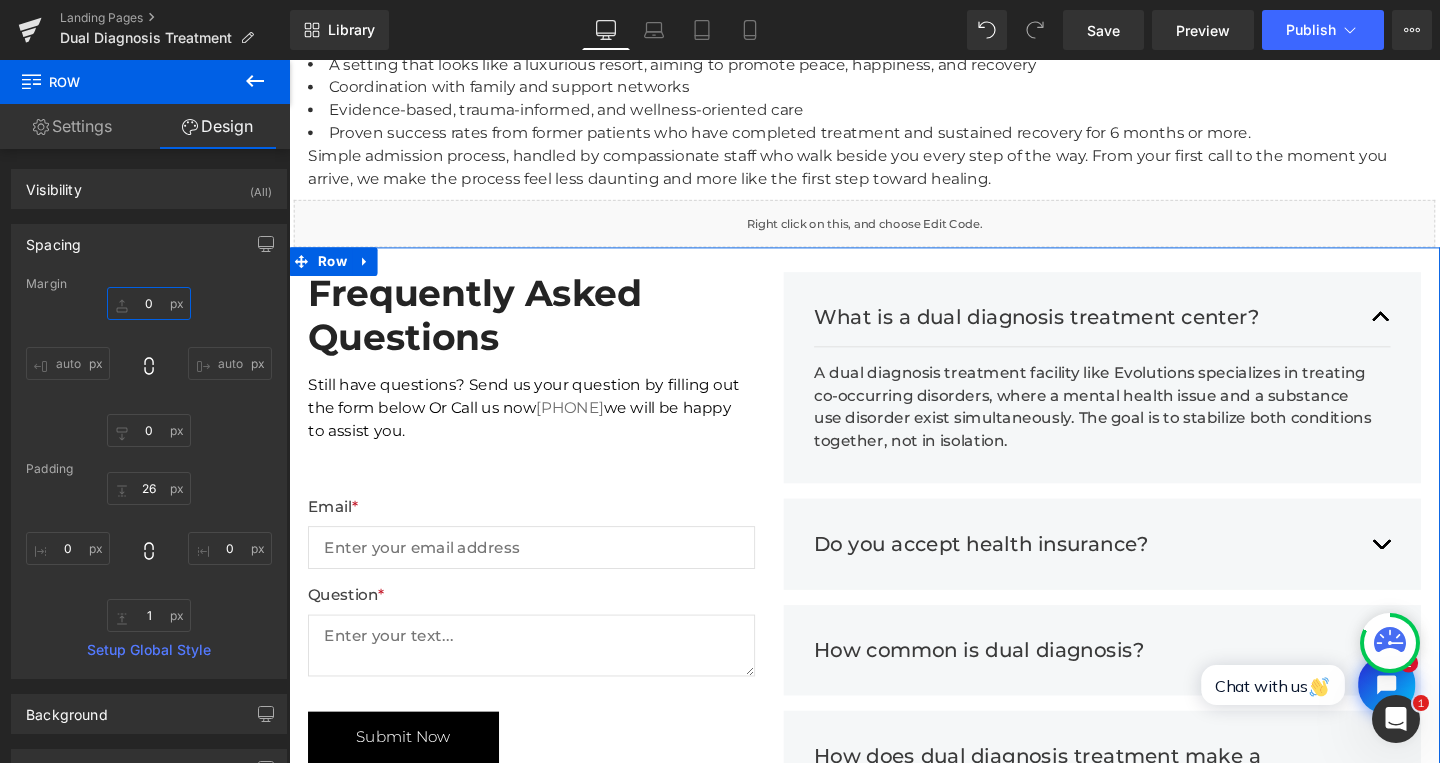 click on "0" at bounding box center (149, 303) 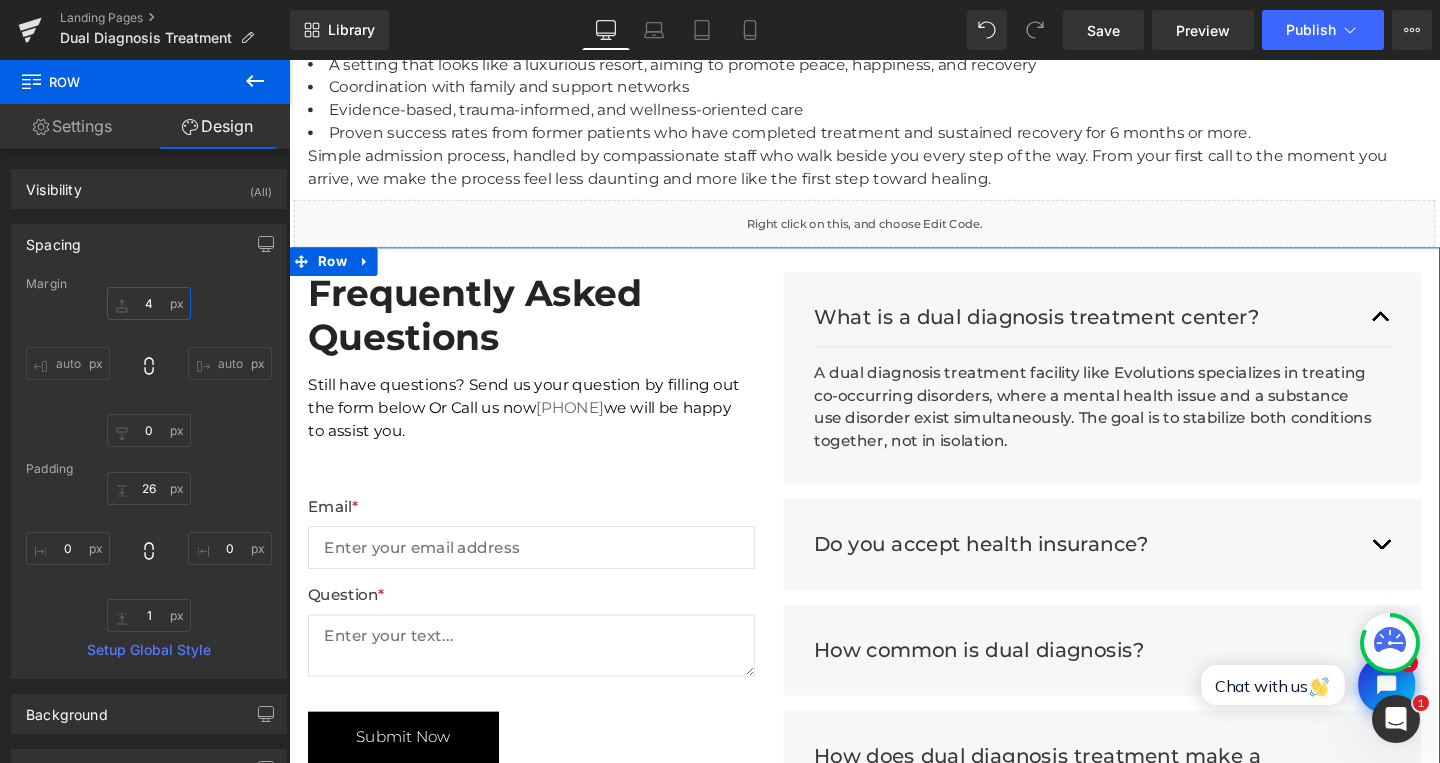 type on "40" 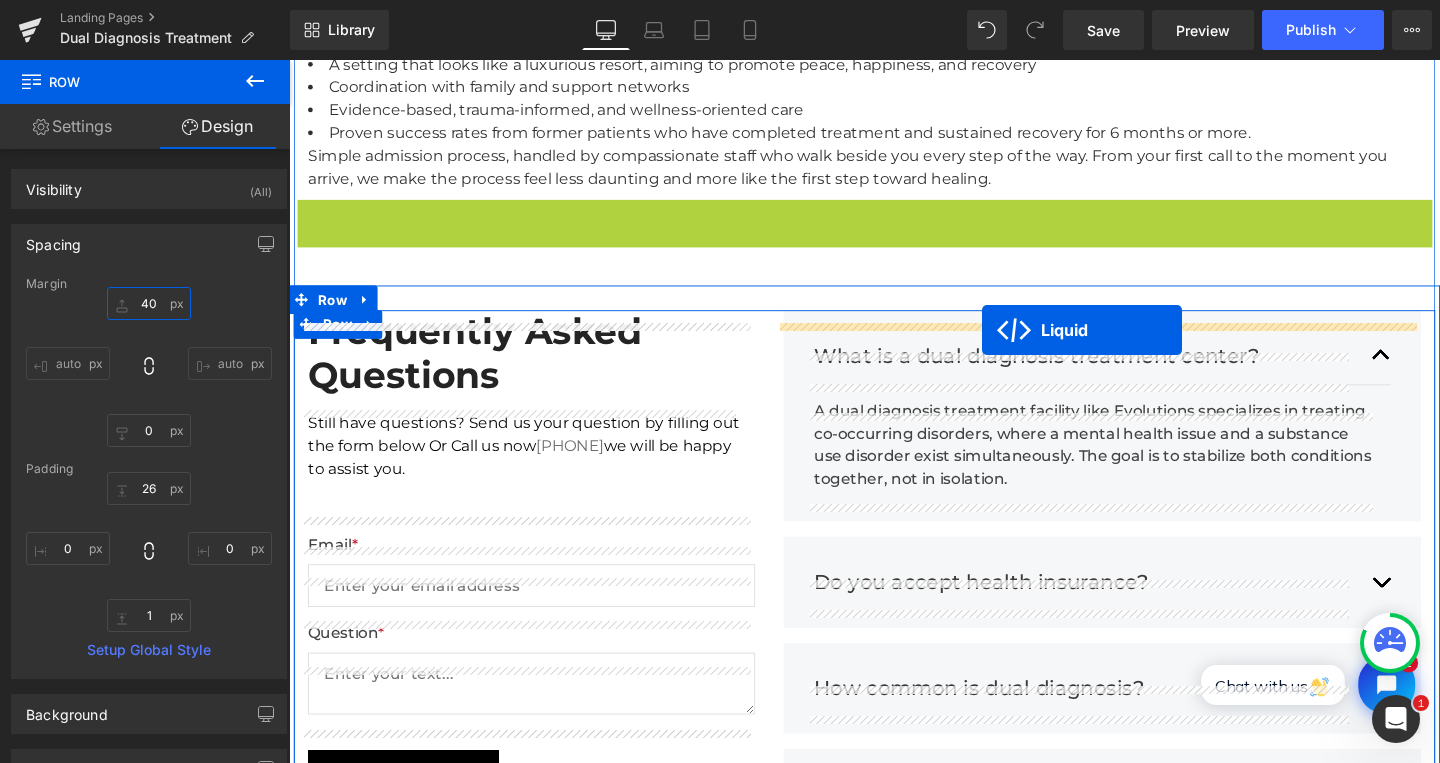 drag, startPoint x: 835, startPoint y: 236, endPoint x: 1018, endPoint y: 344, distance: 212.49236 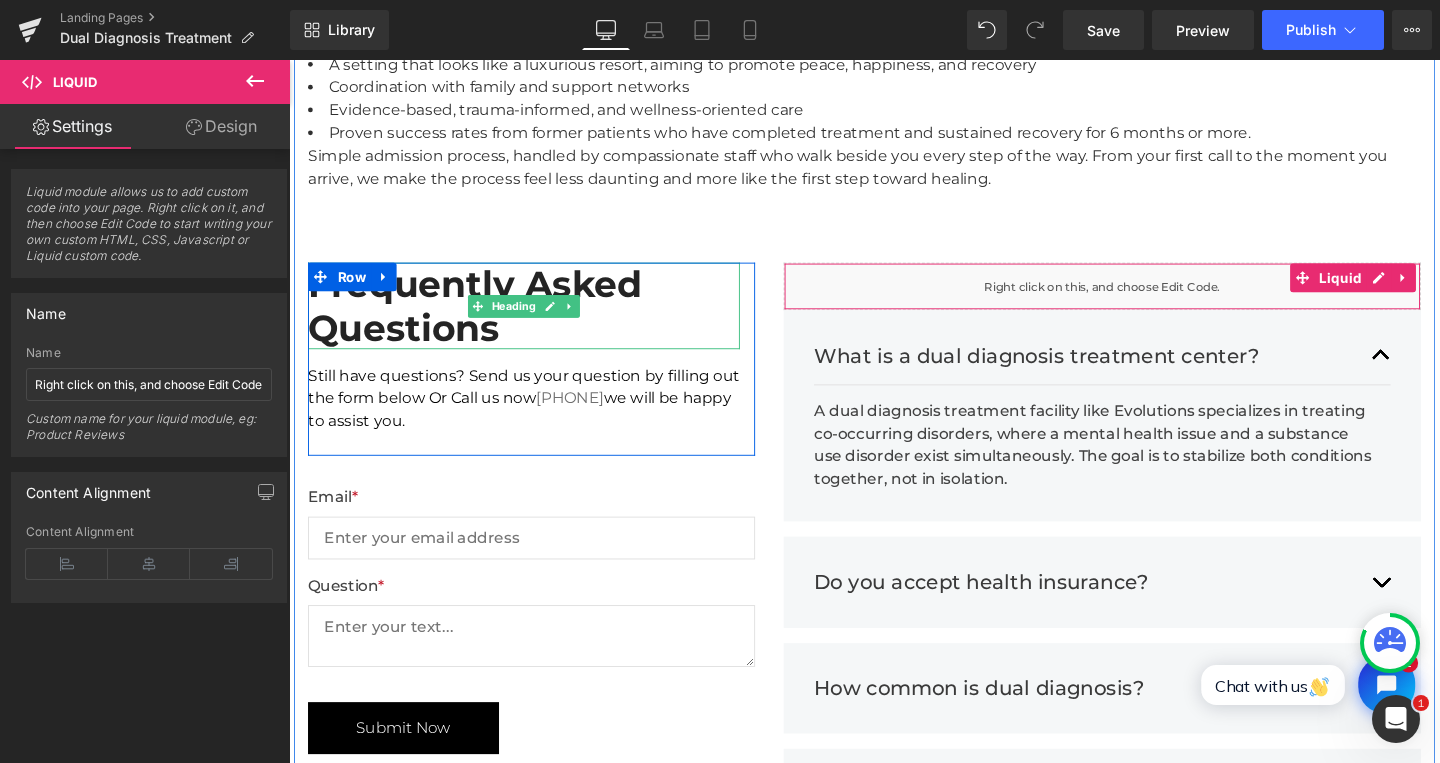 click on "Frequently Asked Questions" at bounding box center (536, 318) 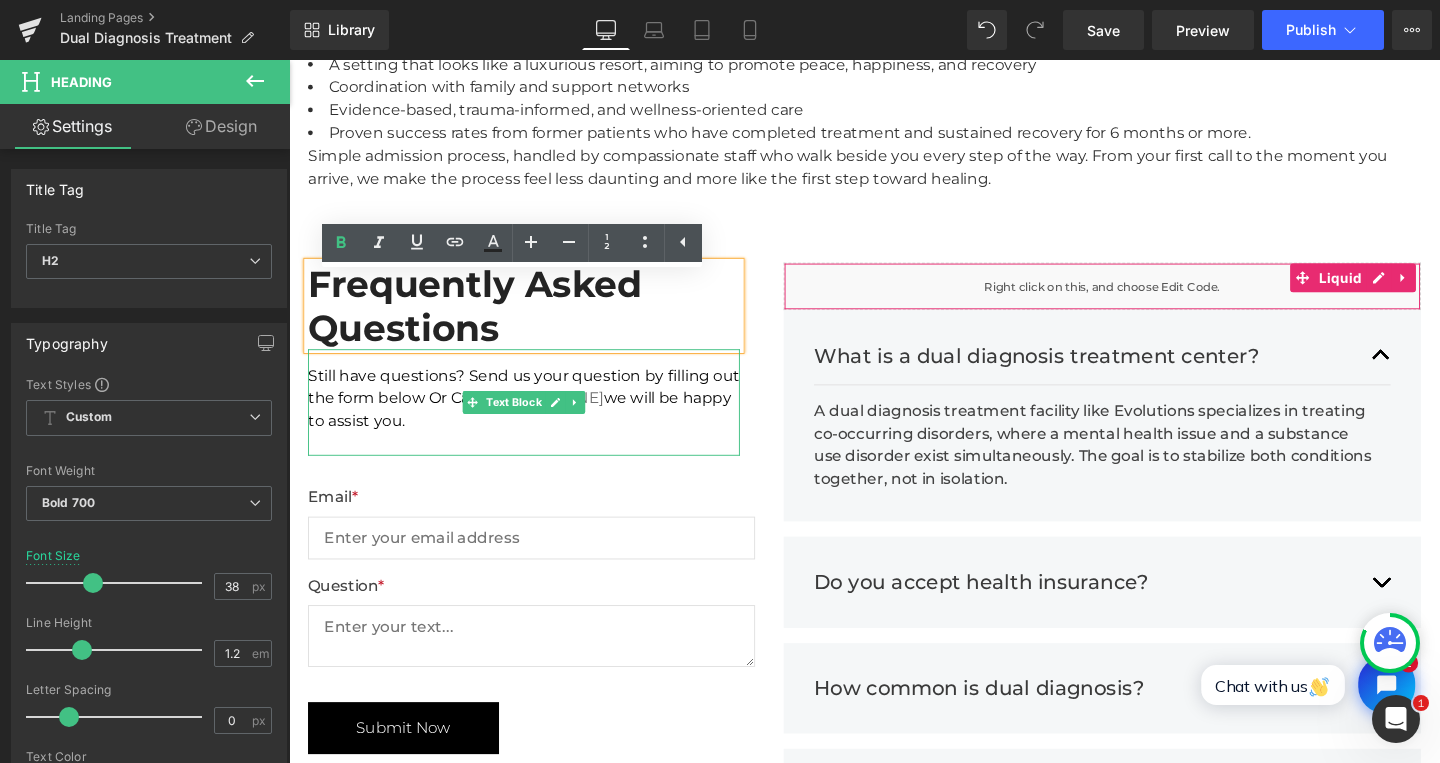click on "Still have questions? Send us your question by filling out the form below Or Call us now  833.818.3031  we will be happy to assist you." at bounding box center [536, 420] 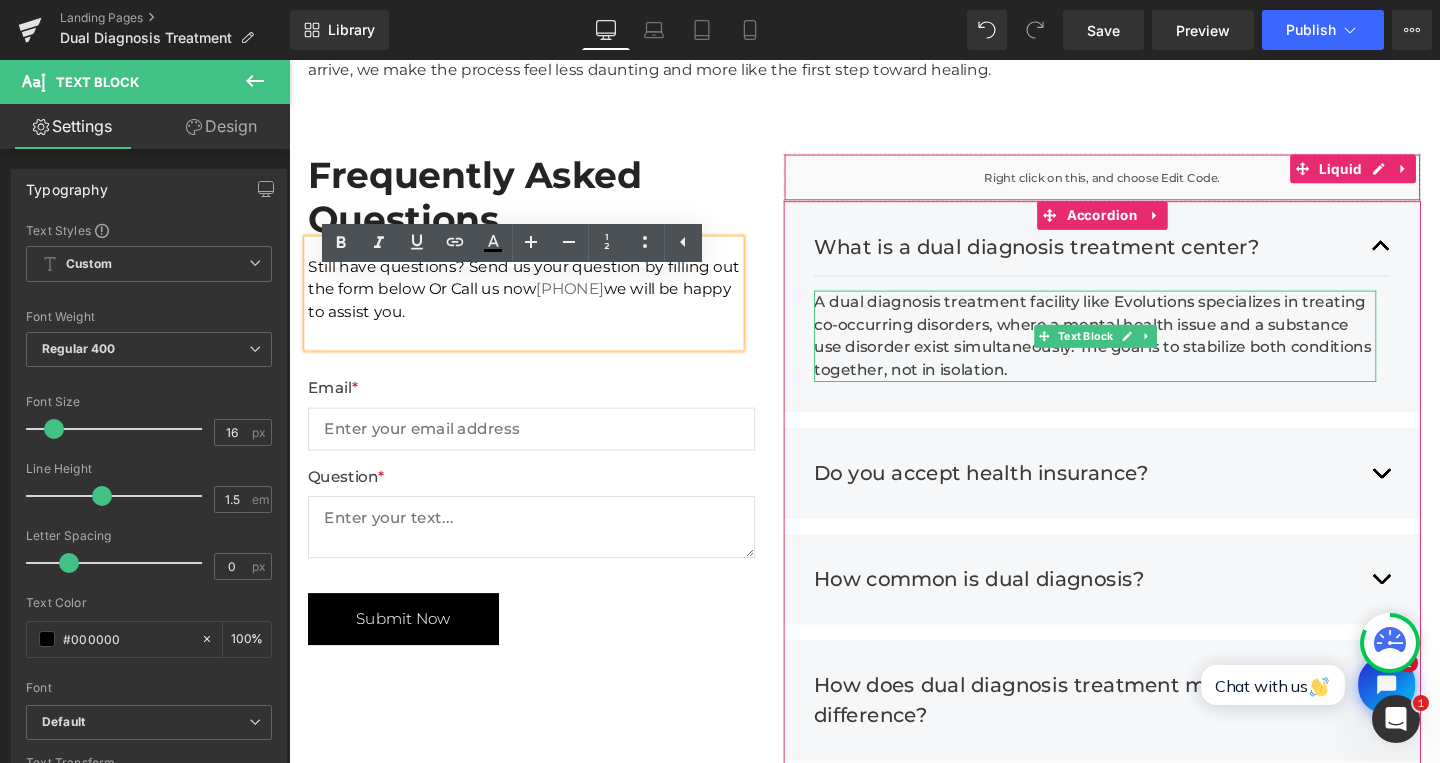 scroll, scrollTop: 4231, scrollLeft: 0, axis: vertical 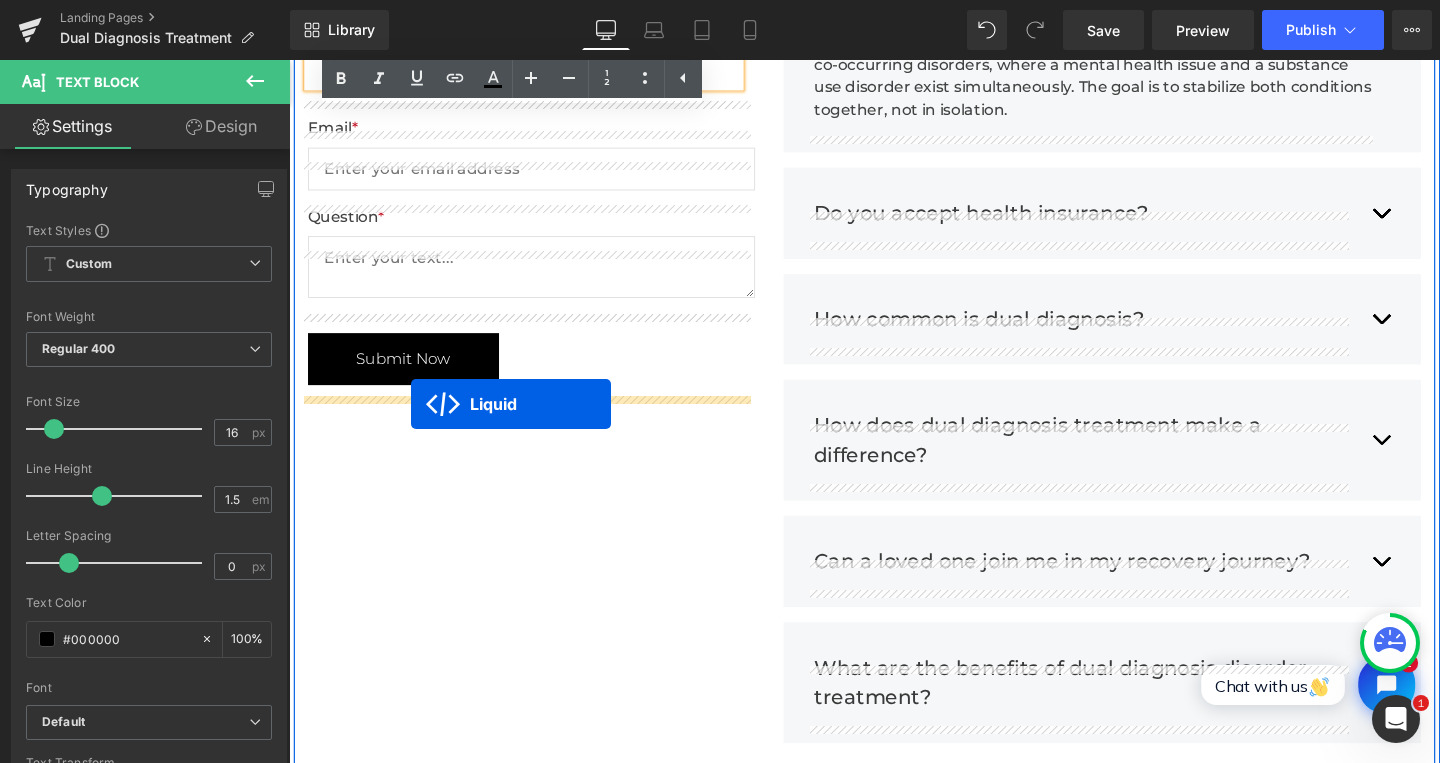 drag, startPoint x: 1084, startPoint y: 253, endPoint x: 417, endPoint y: 422, distance: 688.077 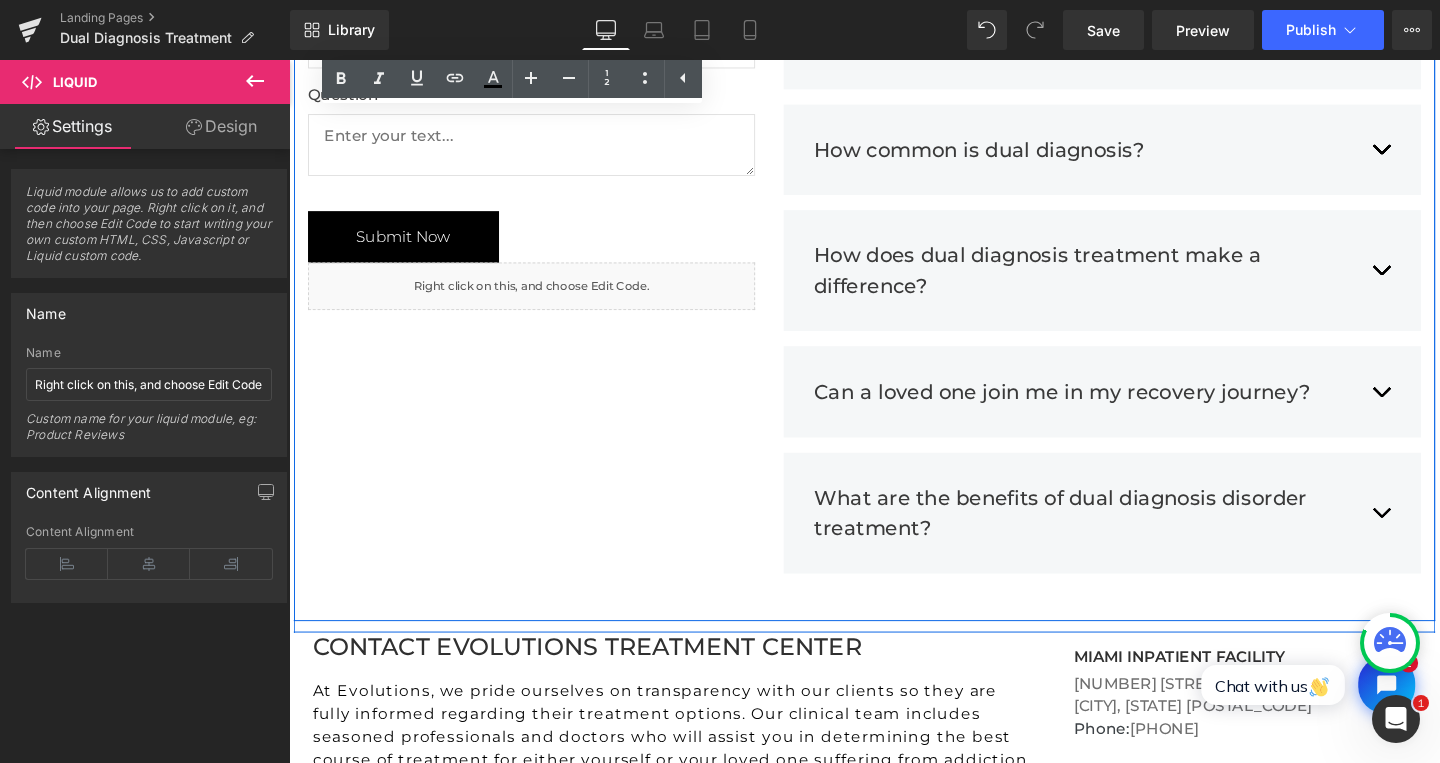 scroll, scrollTop: 4459, scrollLeft: 0, axis: vertical 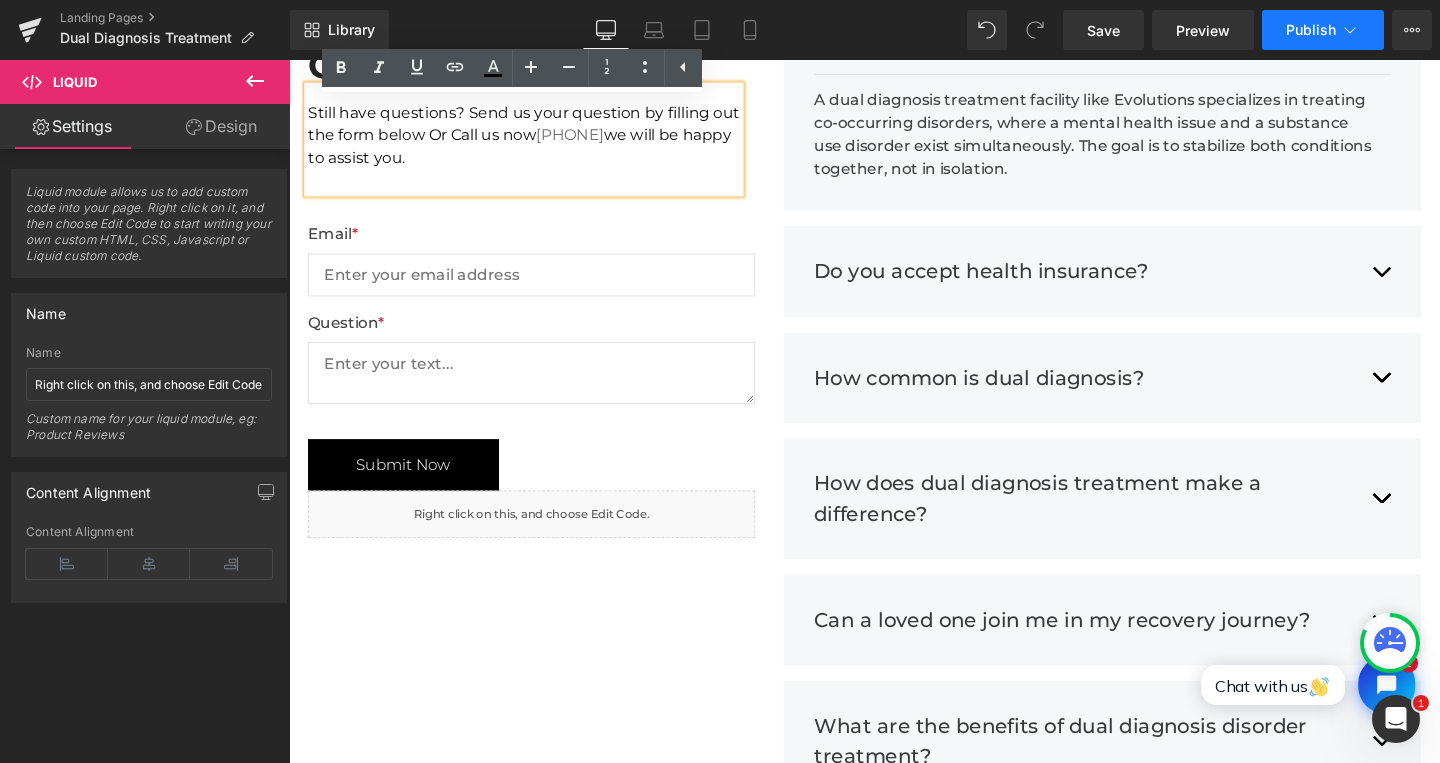 click on "Publish" at bounding box center [1323, 30] 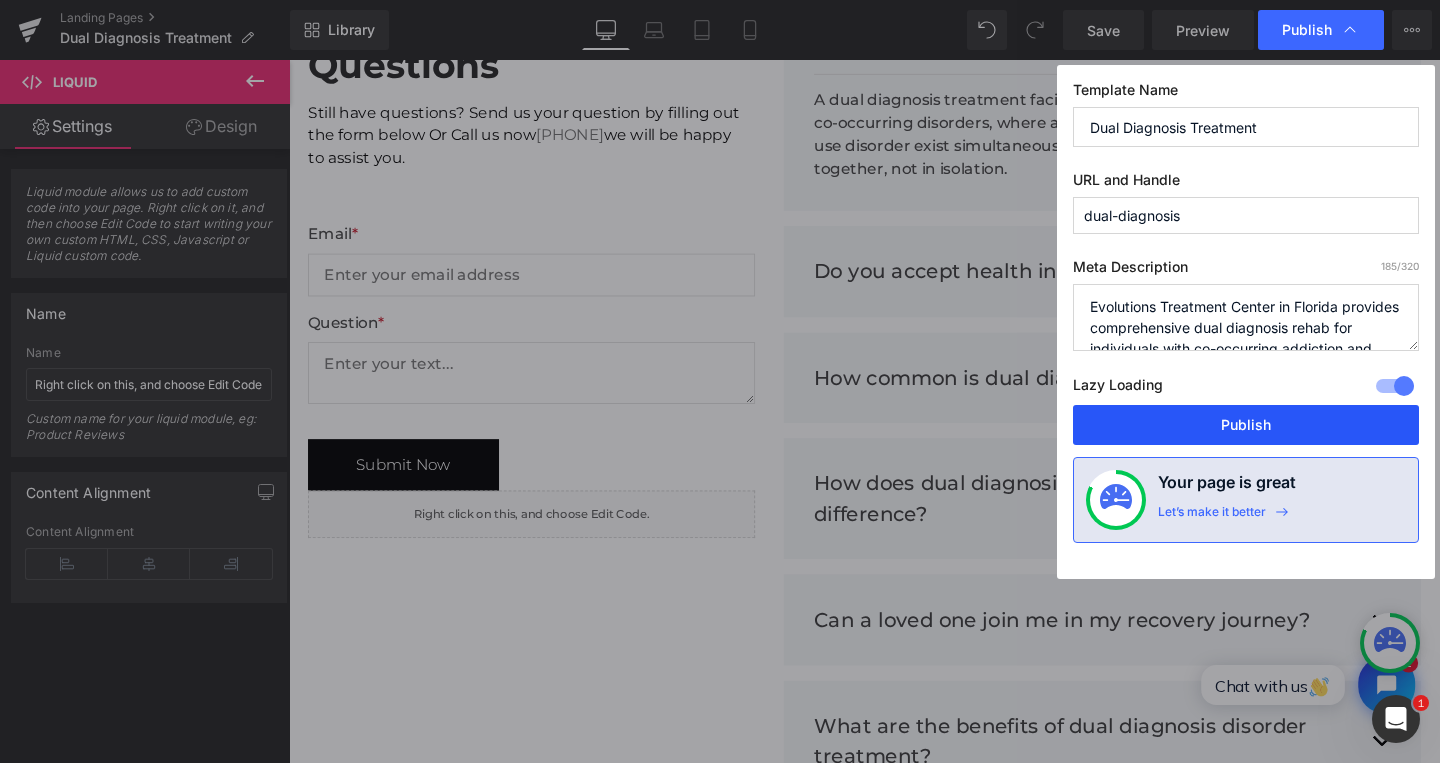 click on "Publish" at bounding box center [1246, 425] 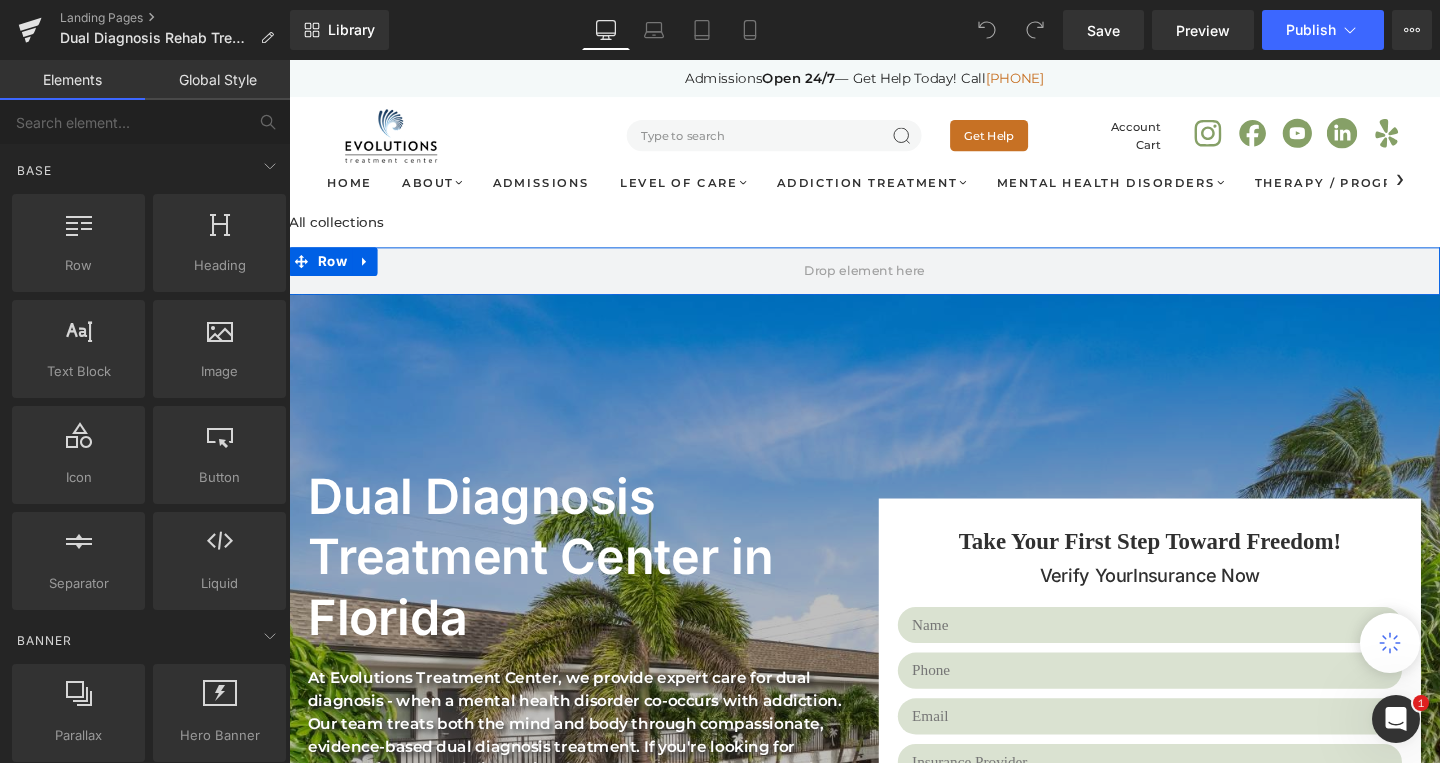 scroll, scrollTop: 0, scrollLeft: 0, axis: both 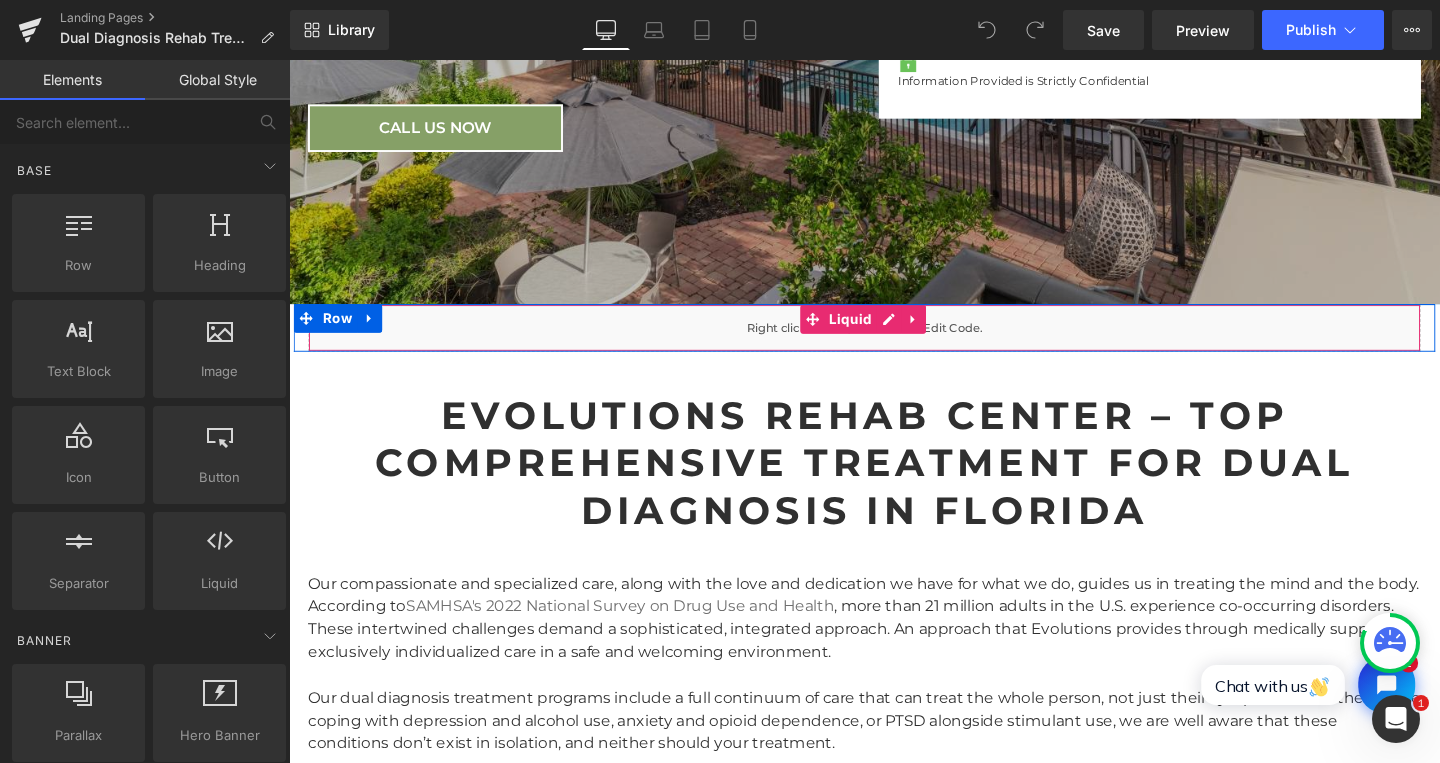 click on "Liquid" at bounding box center [894, 342] 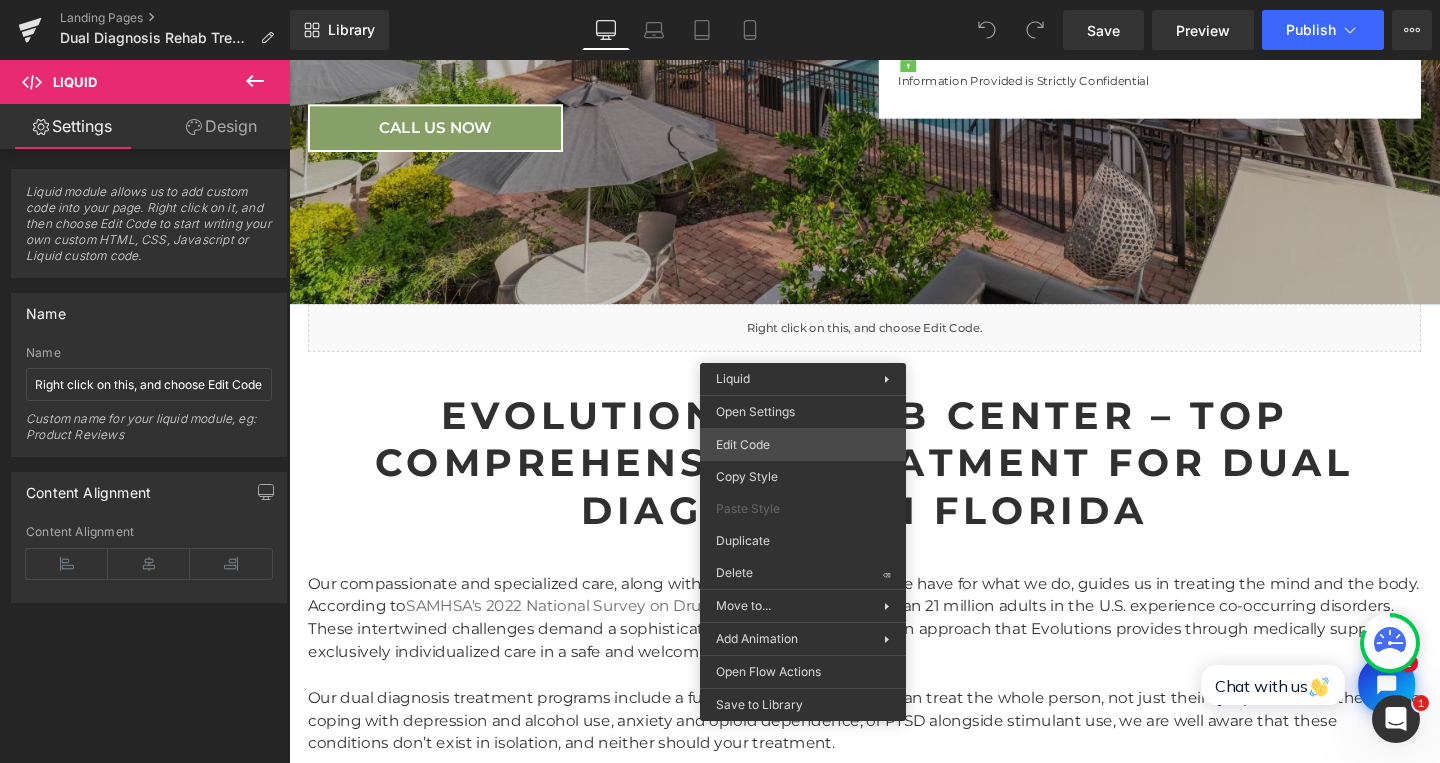 click on "You are previewing how the   will restyle your page. You can not edit Elements in Preset Preview Mode.  Landing Pages Dual Diagnosis Rehab Treatment in [STATE] - Evolutions Treatment Center Library Desktop Desktop Laptop Tablet Mobile Save Preview Publish Scheduled View Live Page View with current Template Save Template to Library Schedule Publish  Optimize  Publish Settings Shortcuts  Your page can’t be published   You've reached the maximum number of published pages on your plan  (0/0).  You need to upgrade your plan or unpublish all your pages to get 1 publish slot.   Unpublish pages   Upgrade plan  Elements Global Style Base Row  rows, columns, layouts, div Heading  headings, titles, h1,h2,h3,h4,h5,h6 Text Block  texts, paragraphs, contents, blocks Image  images, photos, alts, uploads Icon  icons, symbols Button  button, call to action, cta Separator  separators, dividers, horizontal lines Liquid  liquid, custom code, html, javascript, css, reviews, apps, applications, embeded, iframe Banner Parallax" at bounding box center [720, 0] 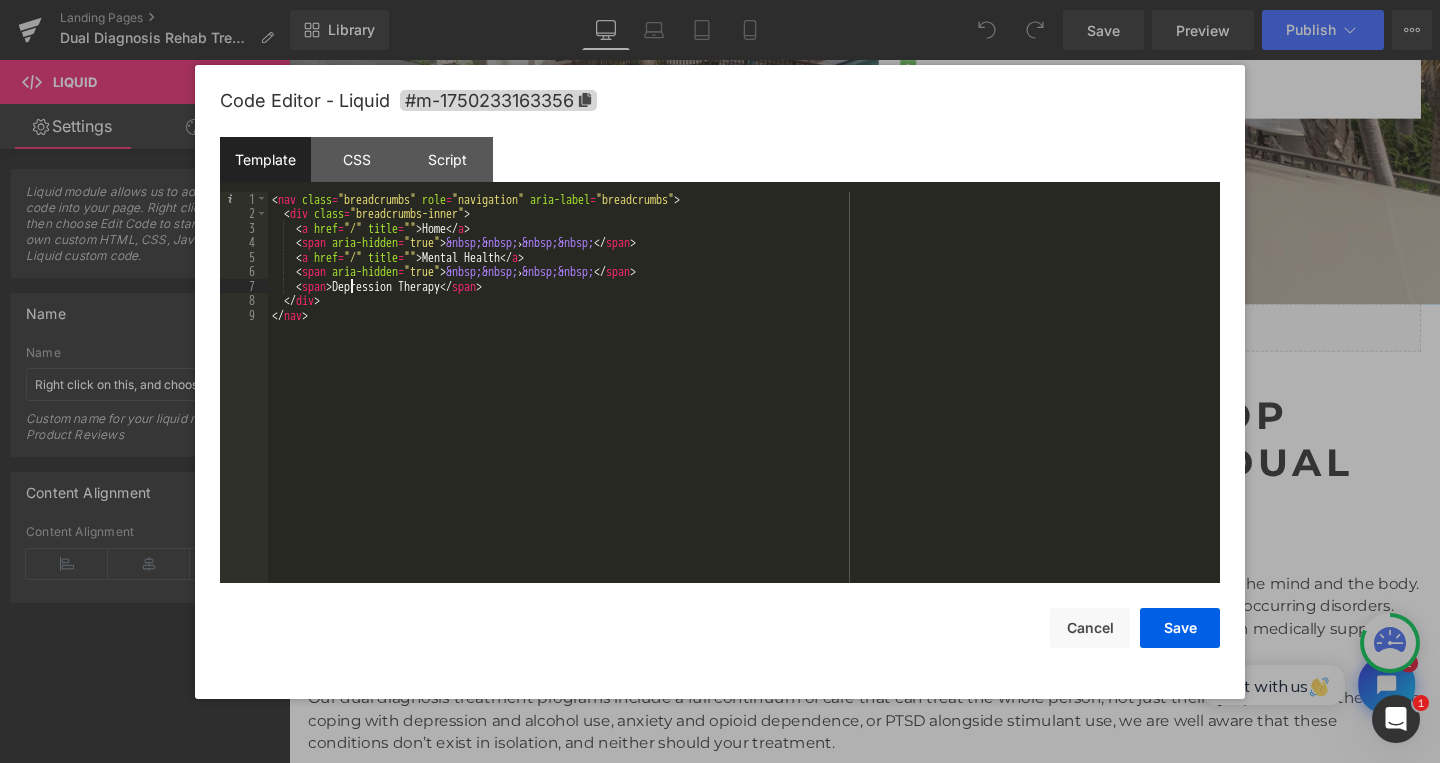 drag, startPoint x: 350, startPoint y: 291, endPoint x: 479, endPoint y: 303, distance: 129.55693 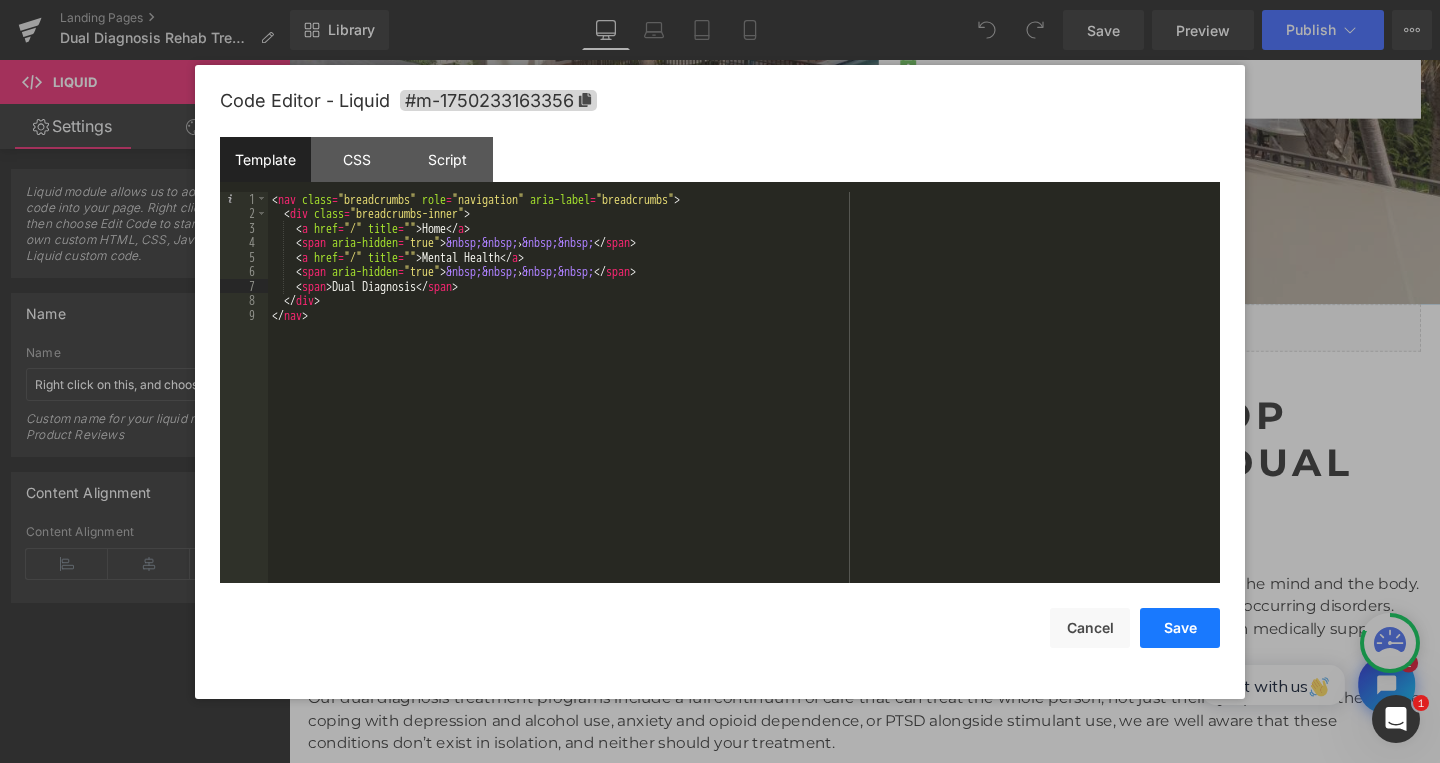 click on "Save" at bounding box center (1180, 628) 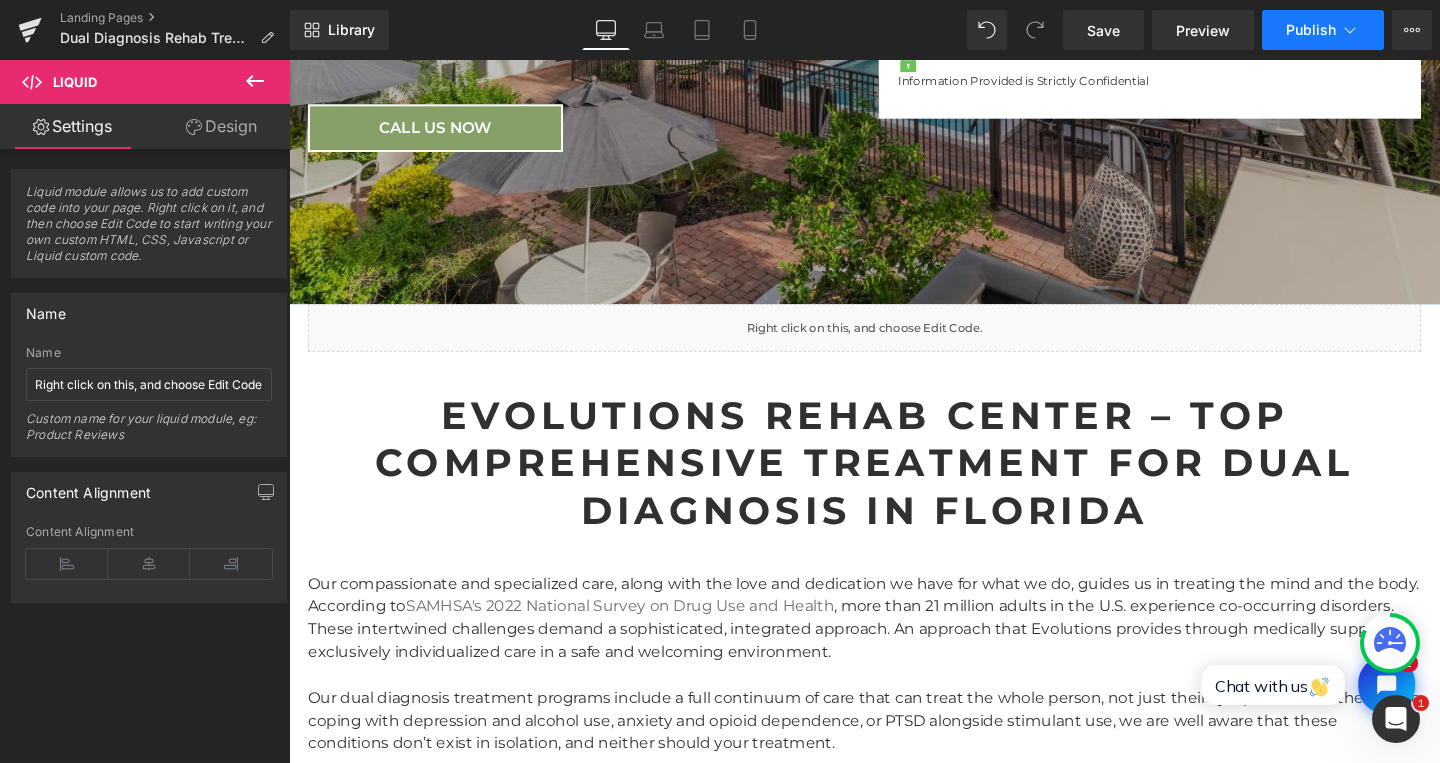 click on "Publish" at bounding box center (1311, 30) 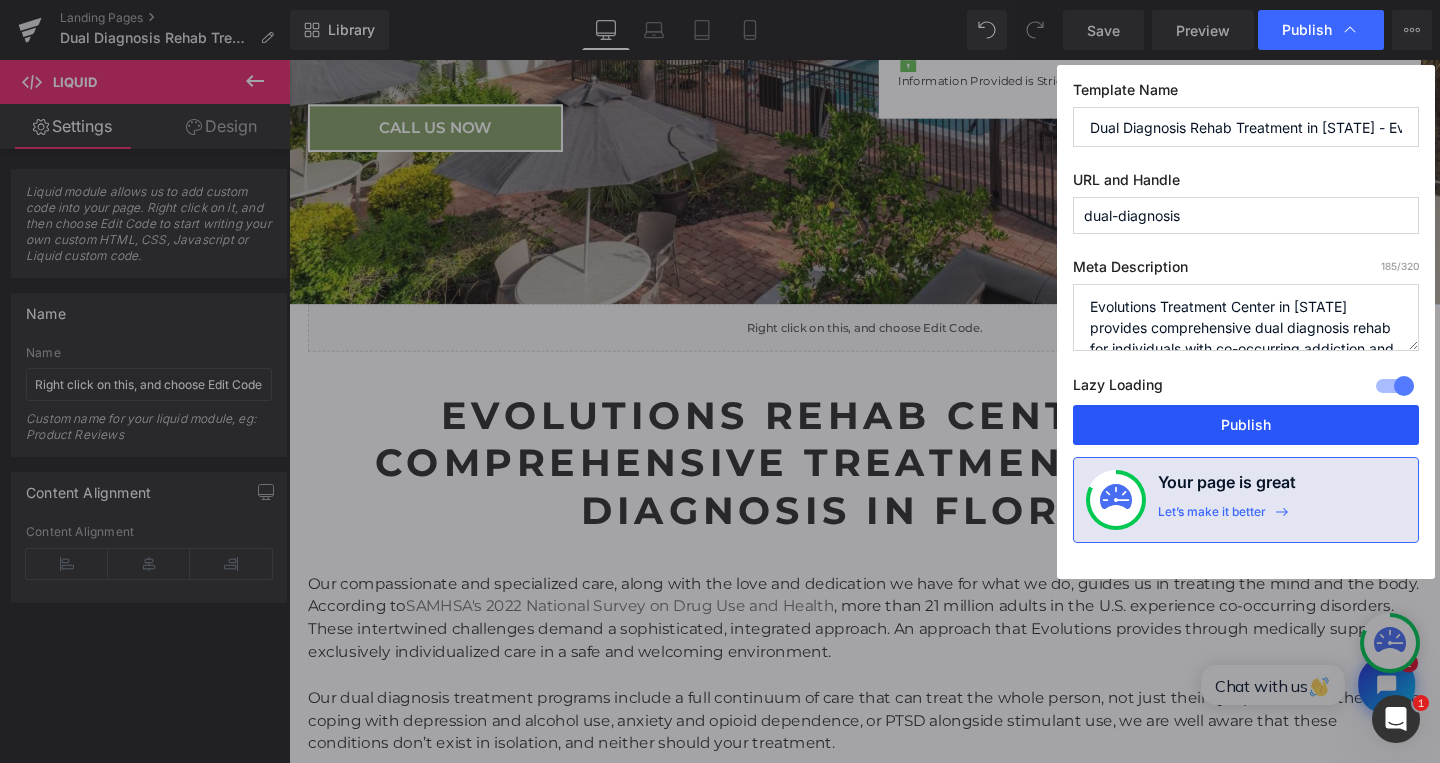 click on "Publish" at bounding box center [1246, 425] 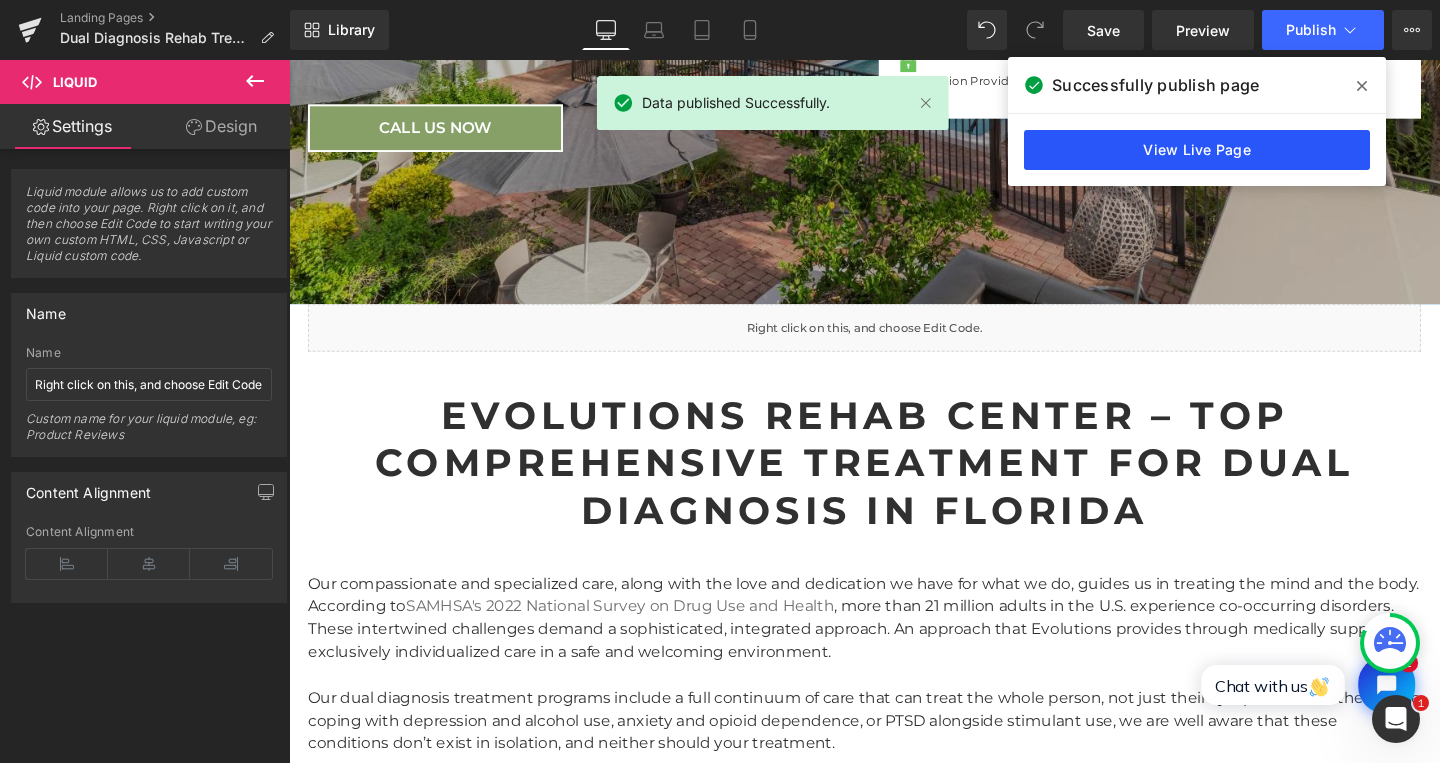 click on "View Live Page" at bounding box center [1197, 150] 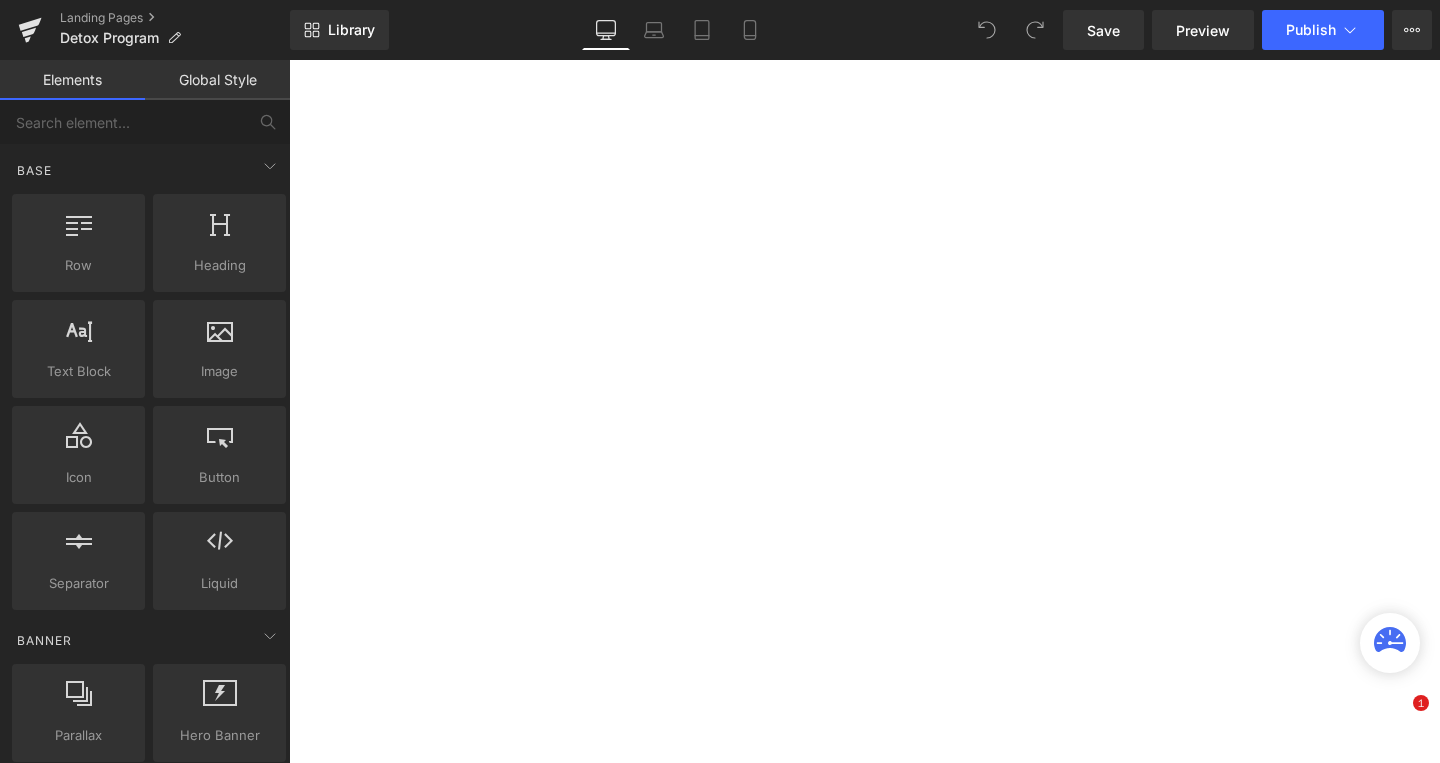 scroll, scrollTop: 0, scrollLeft: 0, axis: both 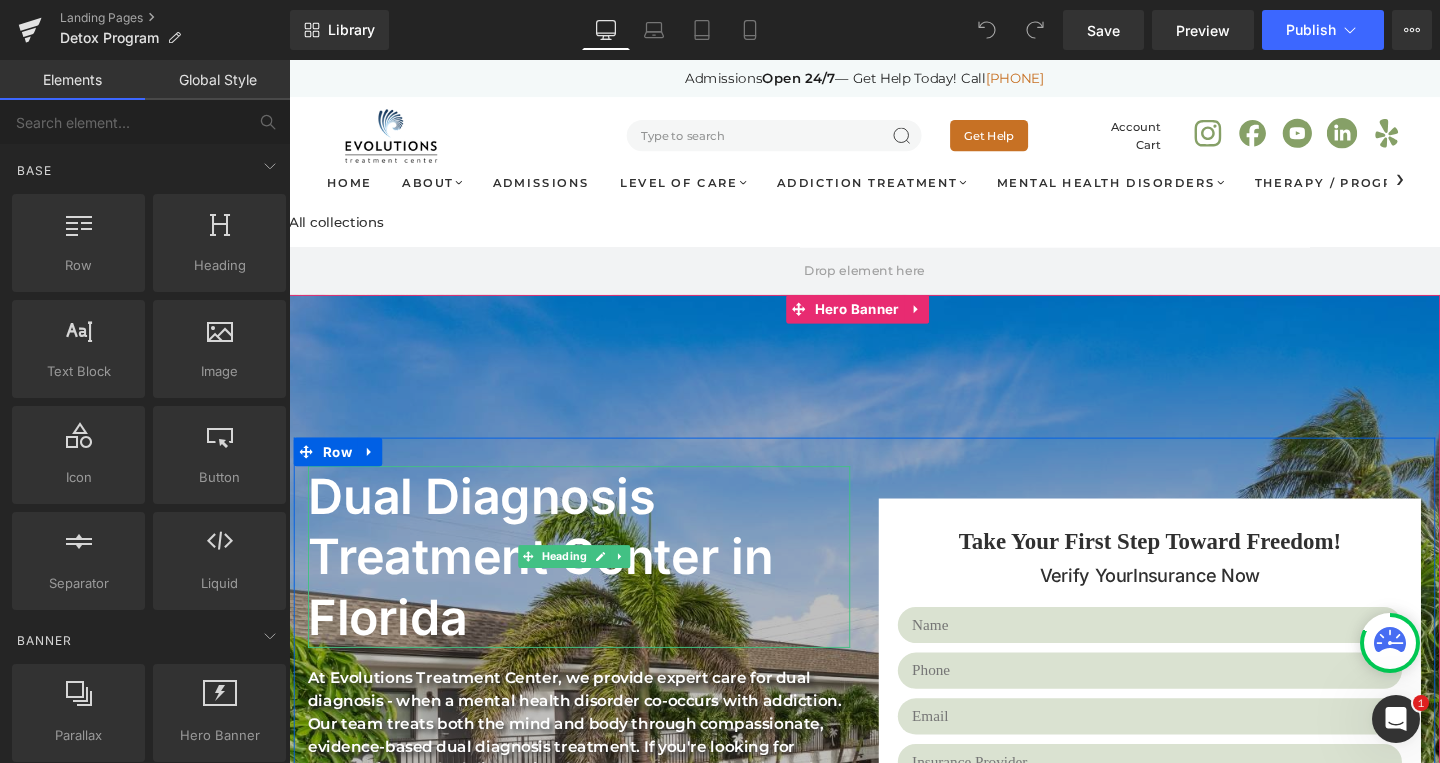 click on "Dual Diagnosis Treatment Center in Florida" at bounding box center [589, 582] 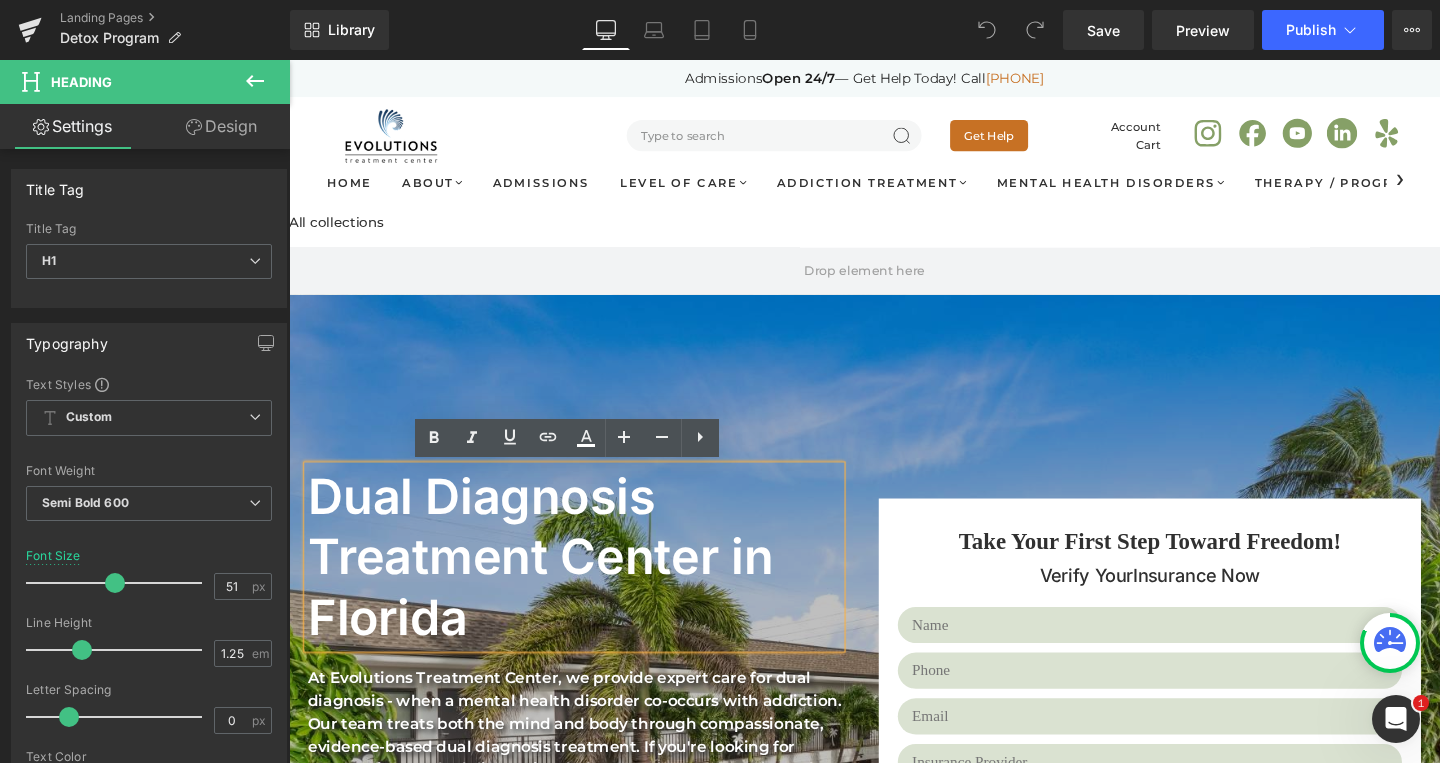click on "Dual Diagnosis Treatment Center in Florida" at bounding box center (589, 582) 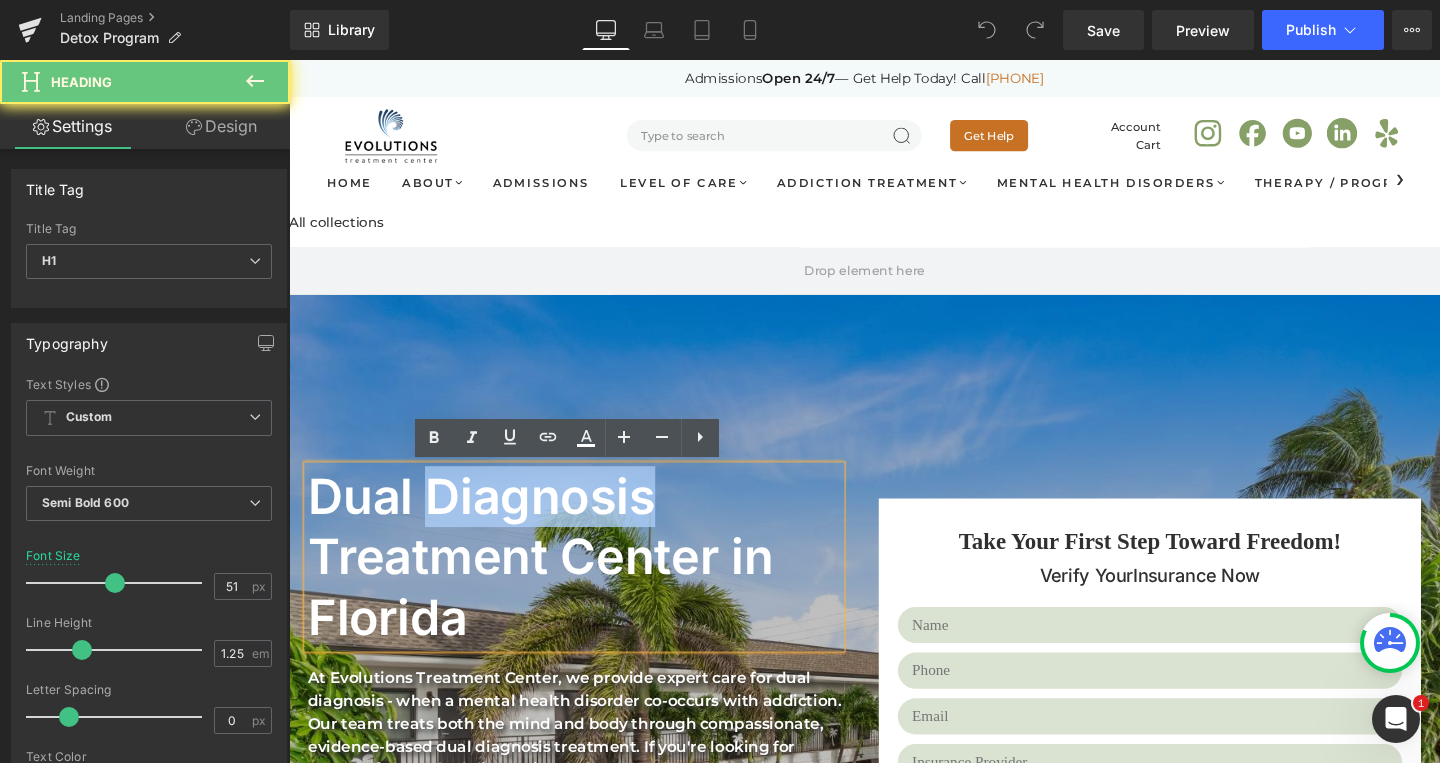 click on "Dual Diagnosis Treatment Center in Florida" at bounding box center [589, 582] 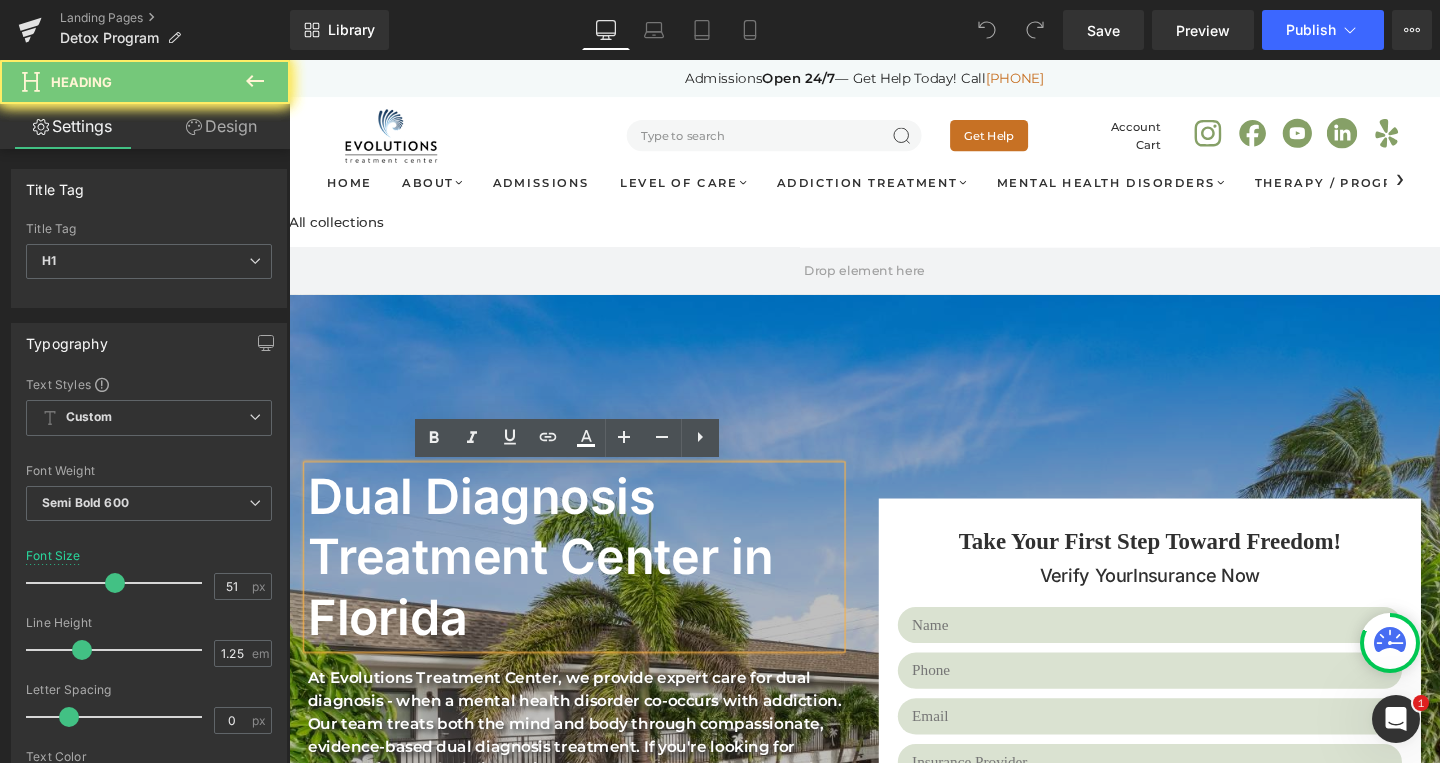 click on "Dual Diagnosis Treatment Center in Florida" at bounding box center (589, 582) 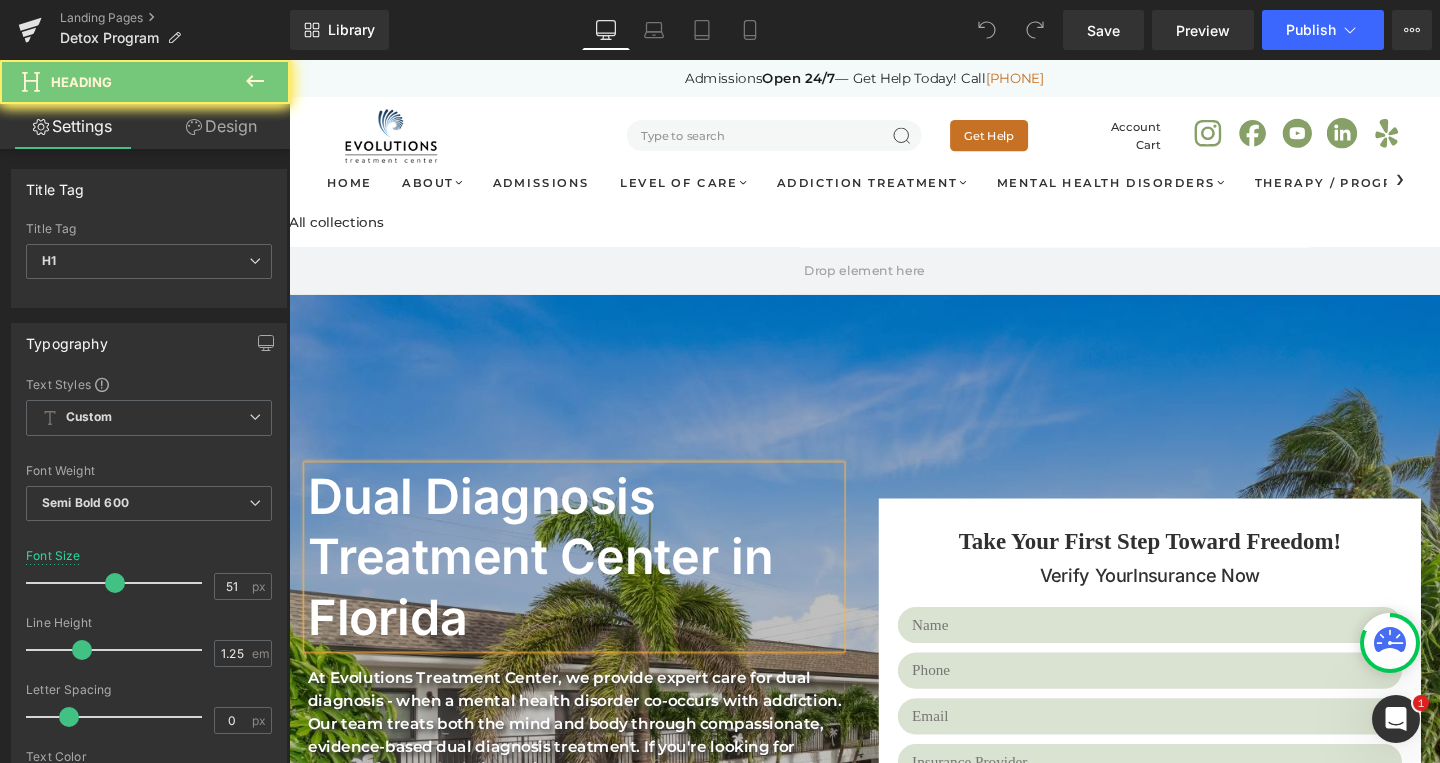 type 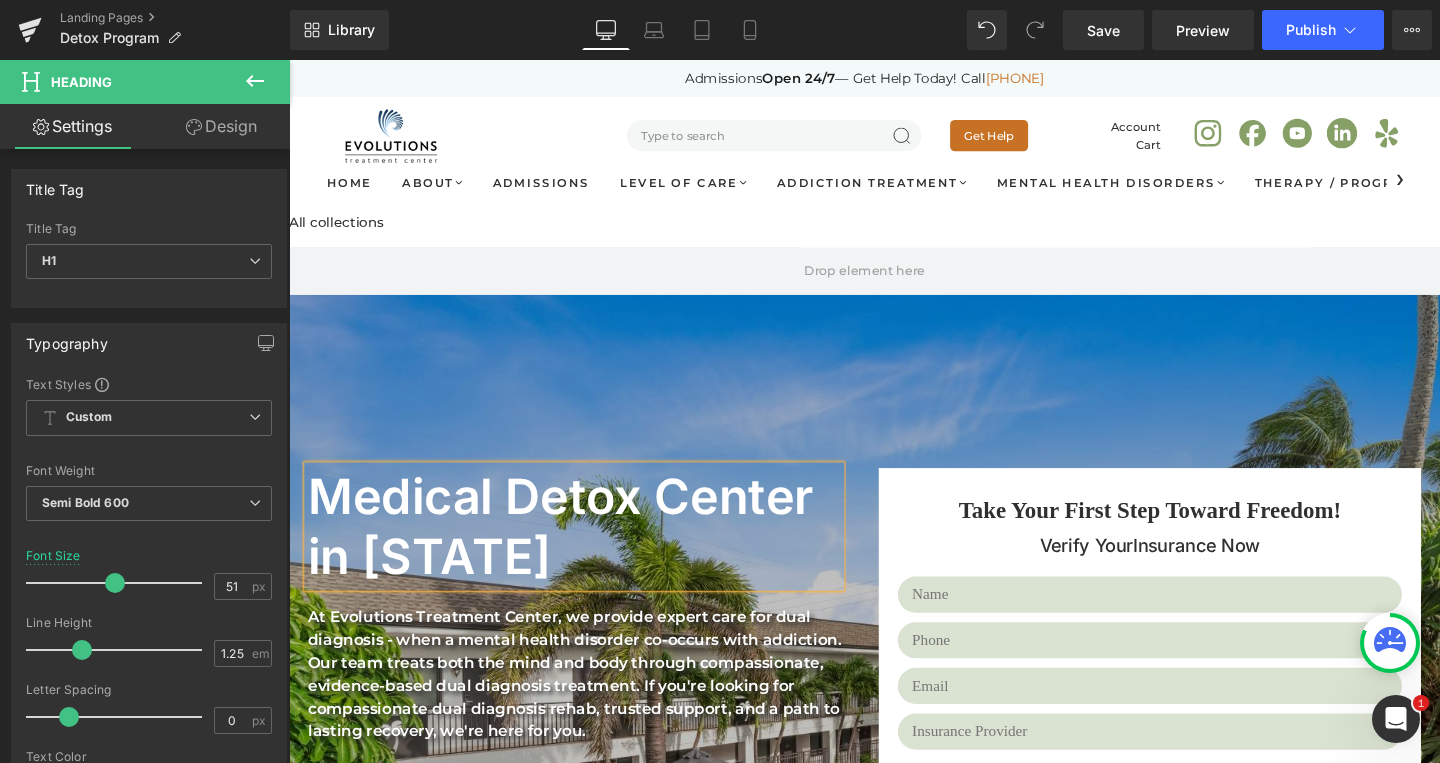scroll, scrollTop: 0, scrollLeft: 0, axis: both 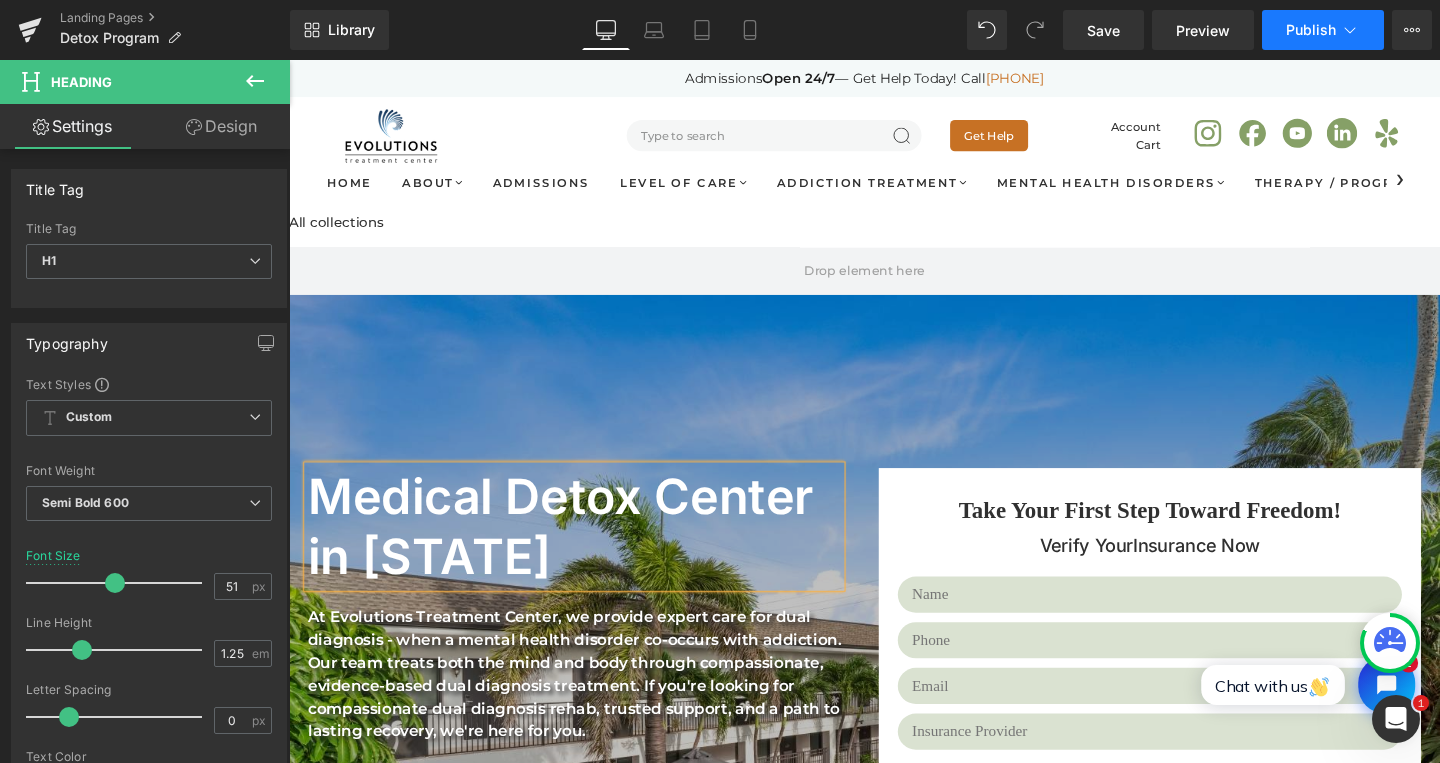 click 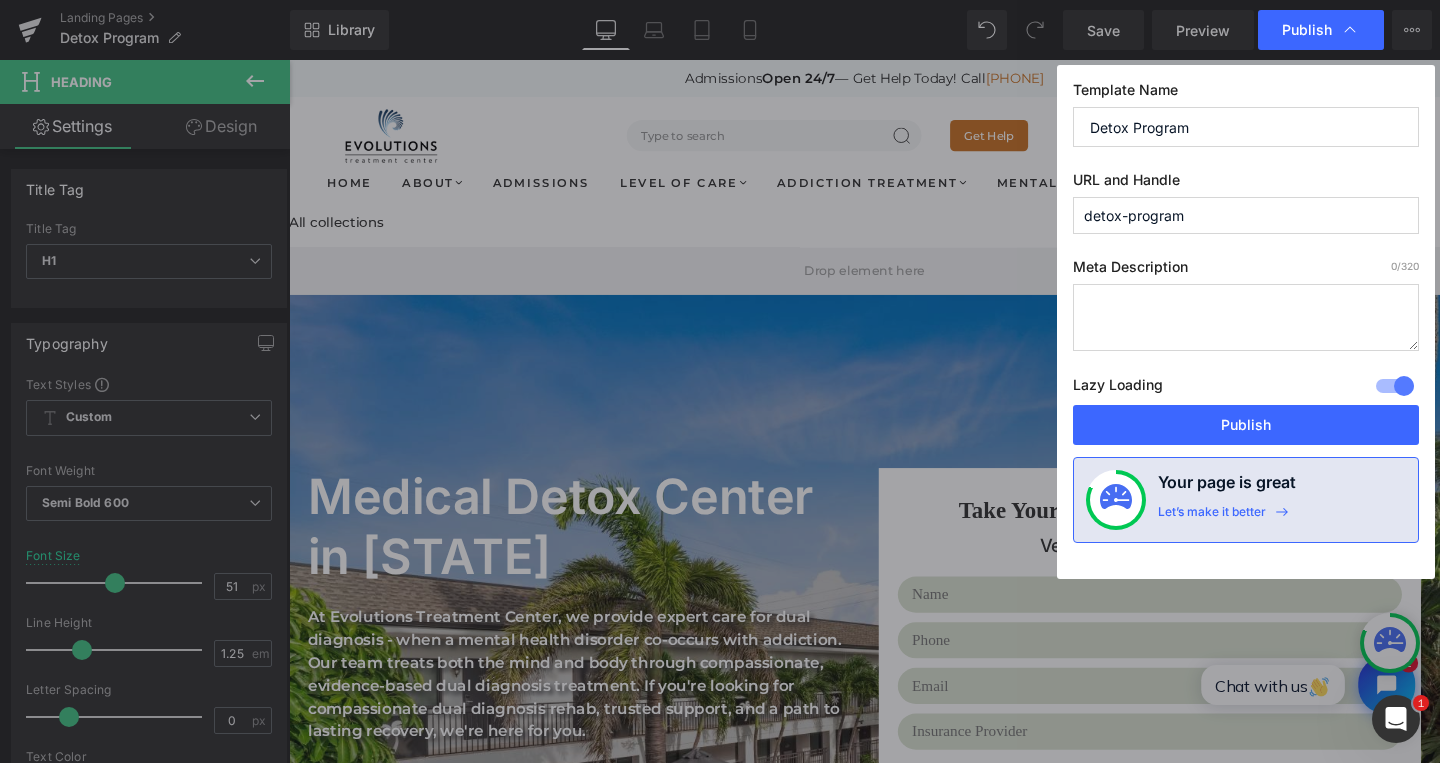 click at bounding box center [1246, 317] 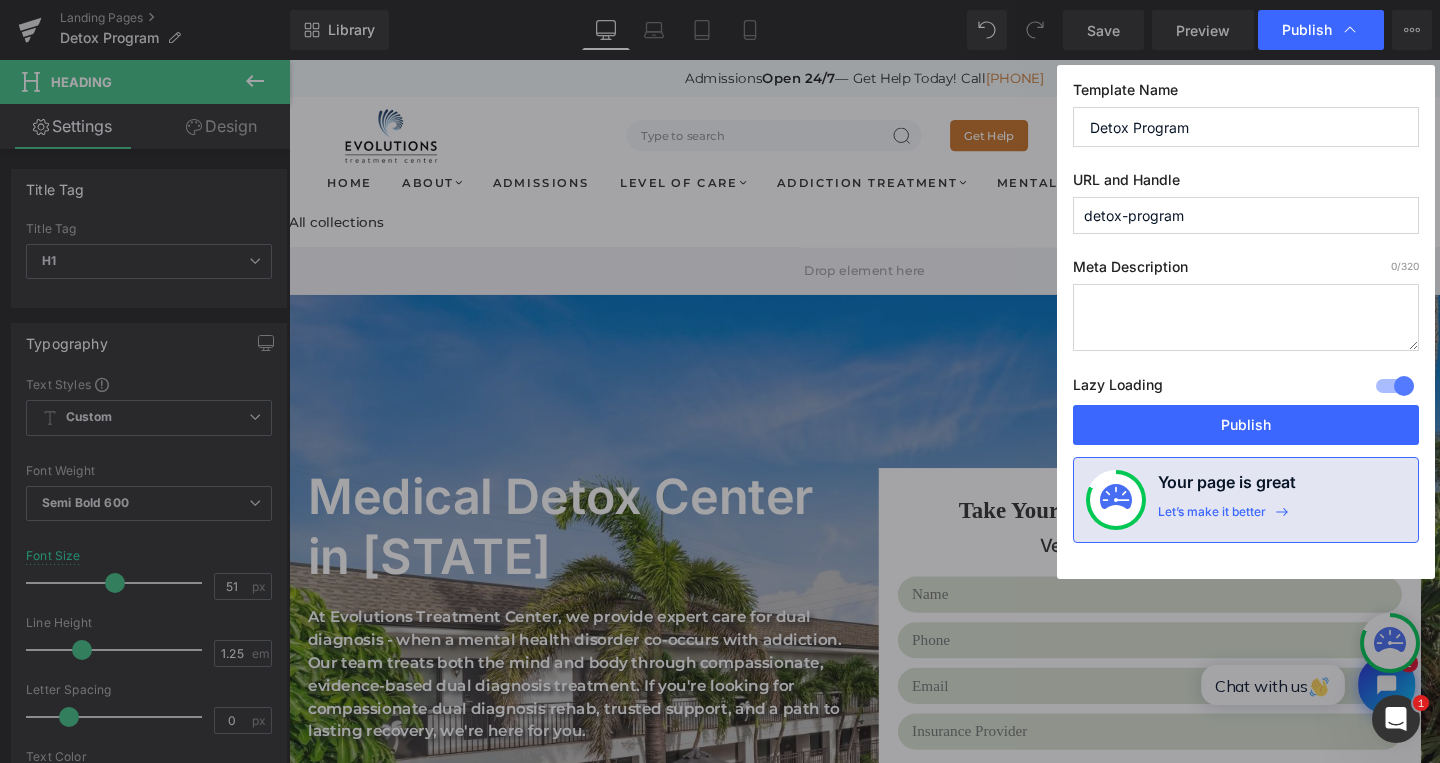 paste on "Florida medical detox with 24/7 care. Evolutions helps you start recovery safely and comfortably. Call now - (833) 818 303" 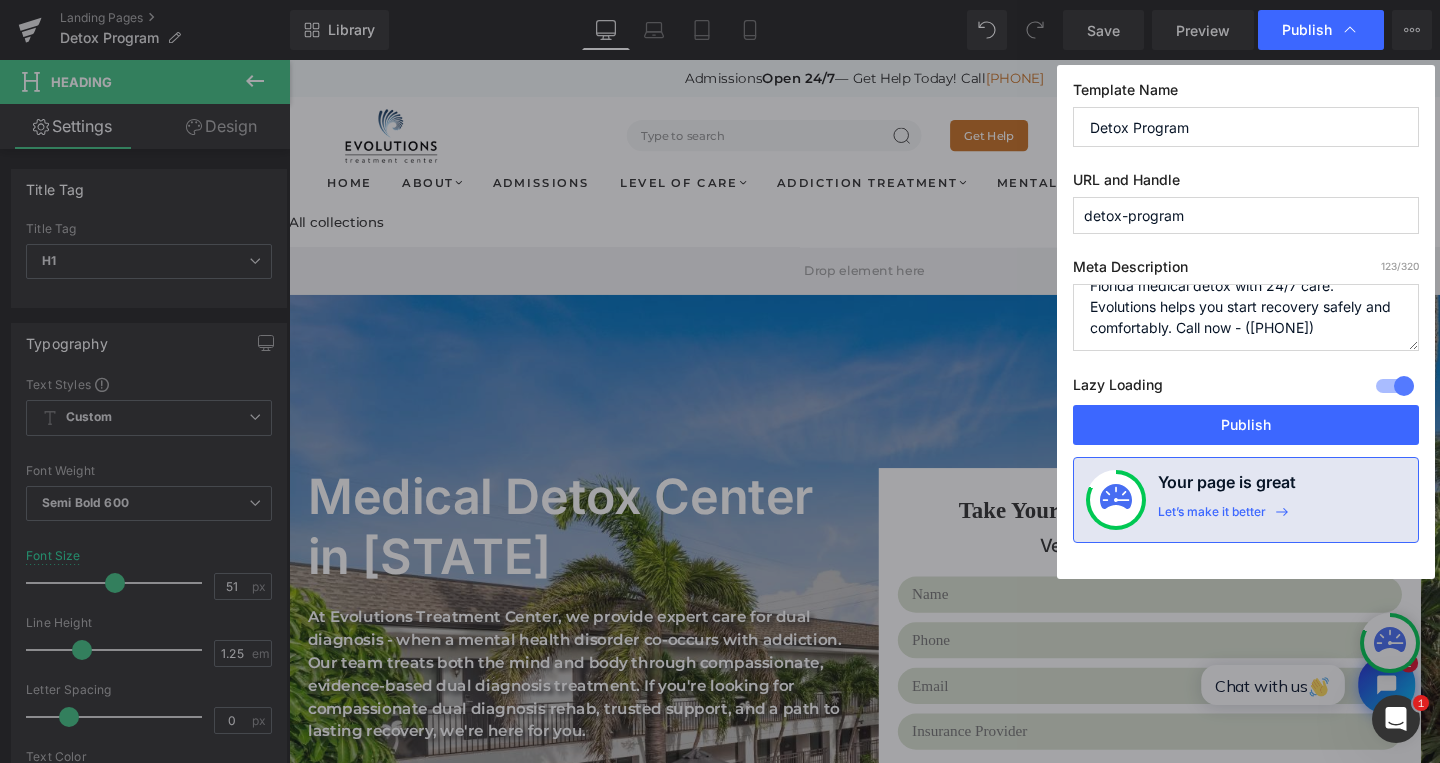 scroll, scrollTop: 21, scrollLeft: 0, axis: vertical 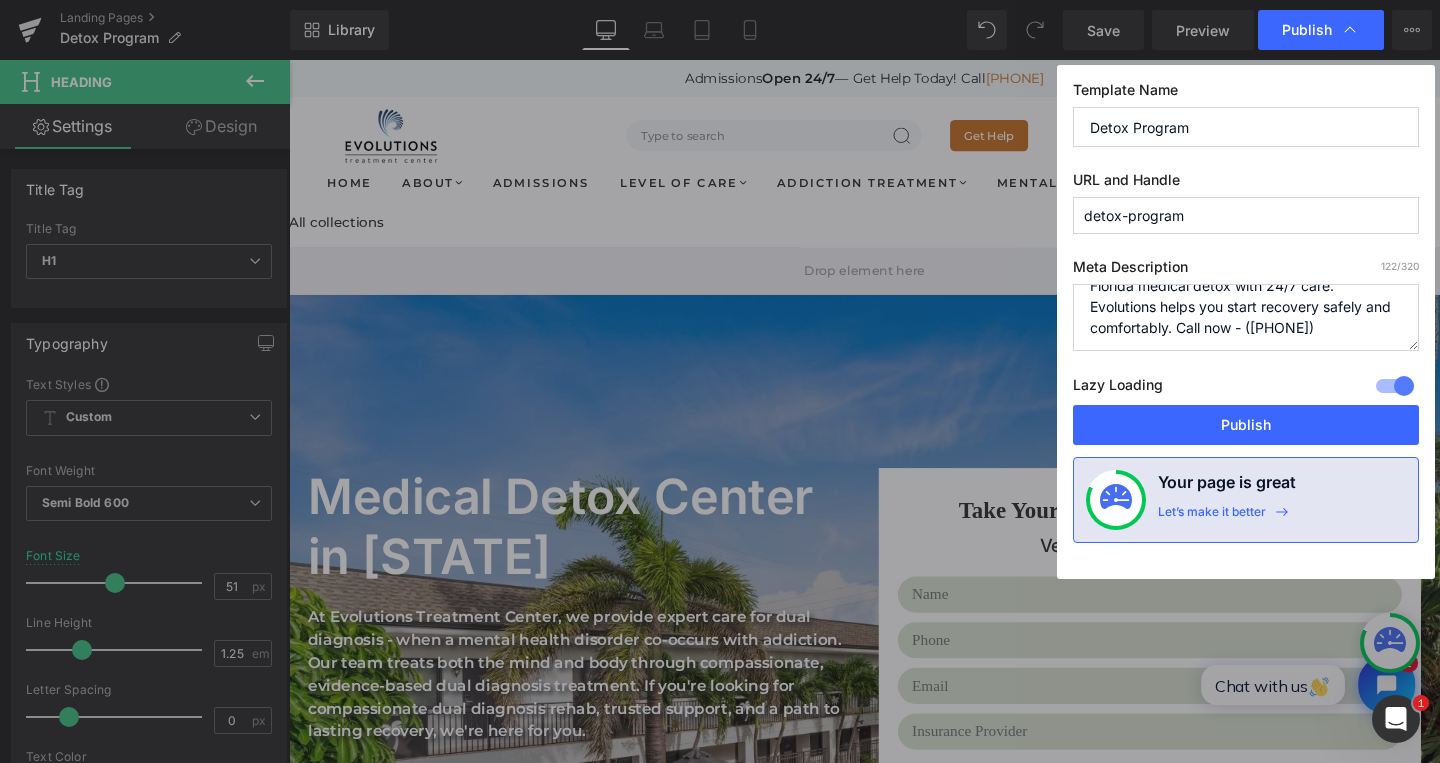 type on "Florida medical detox with 24/7 care. Evolutions helps you start recovery safely and comfortably. Call now - (833) 818 303" 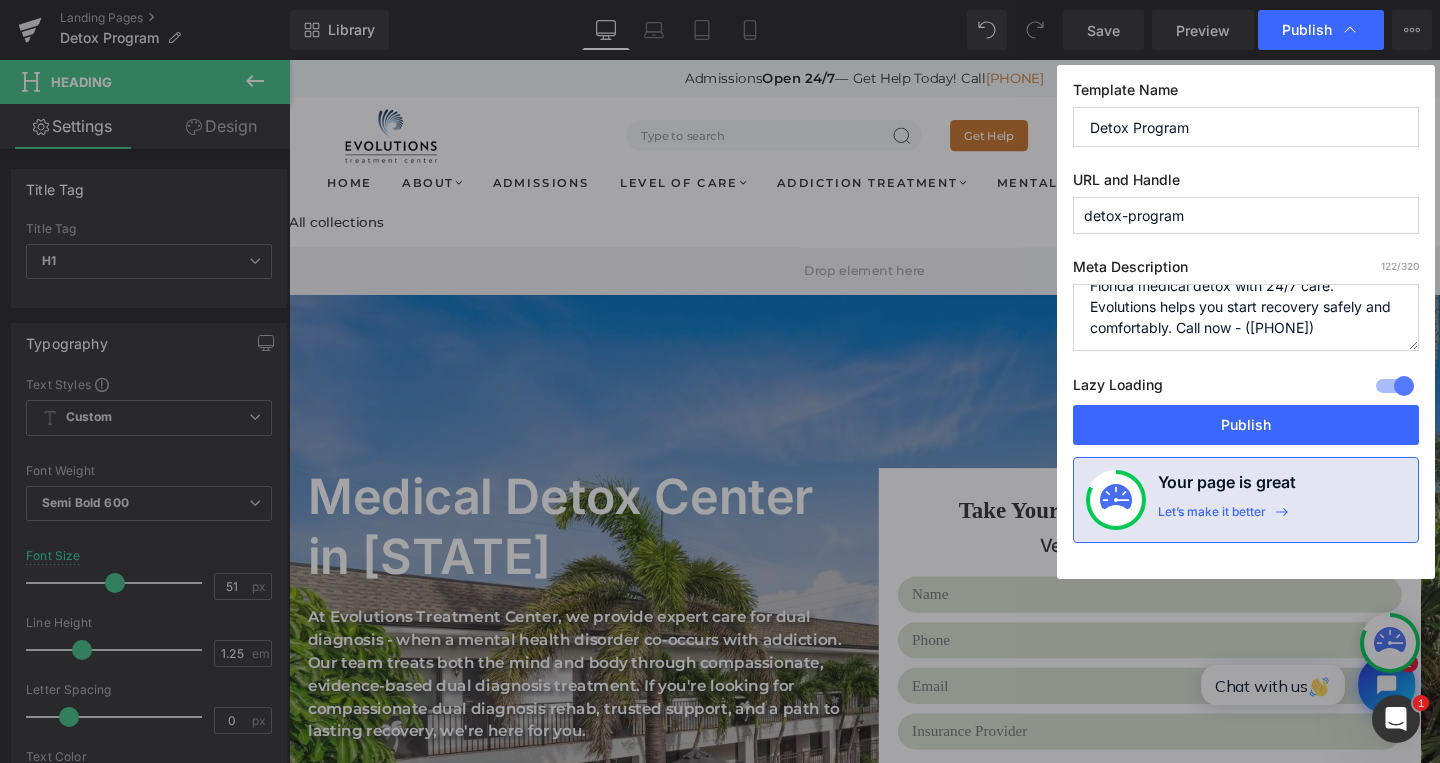 click on "detox-program" at bounding box center (1246, 215) 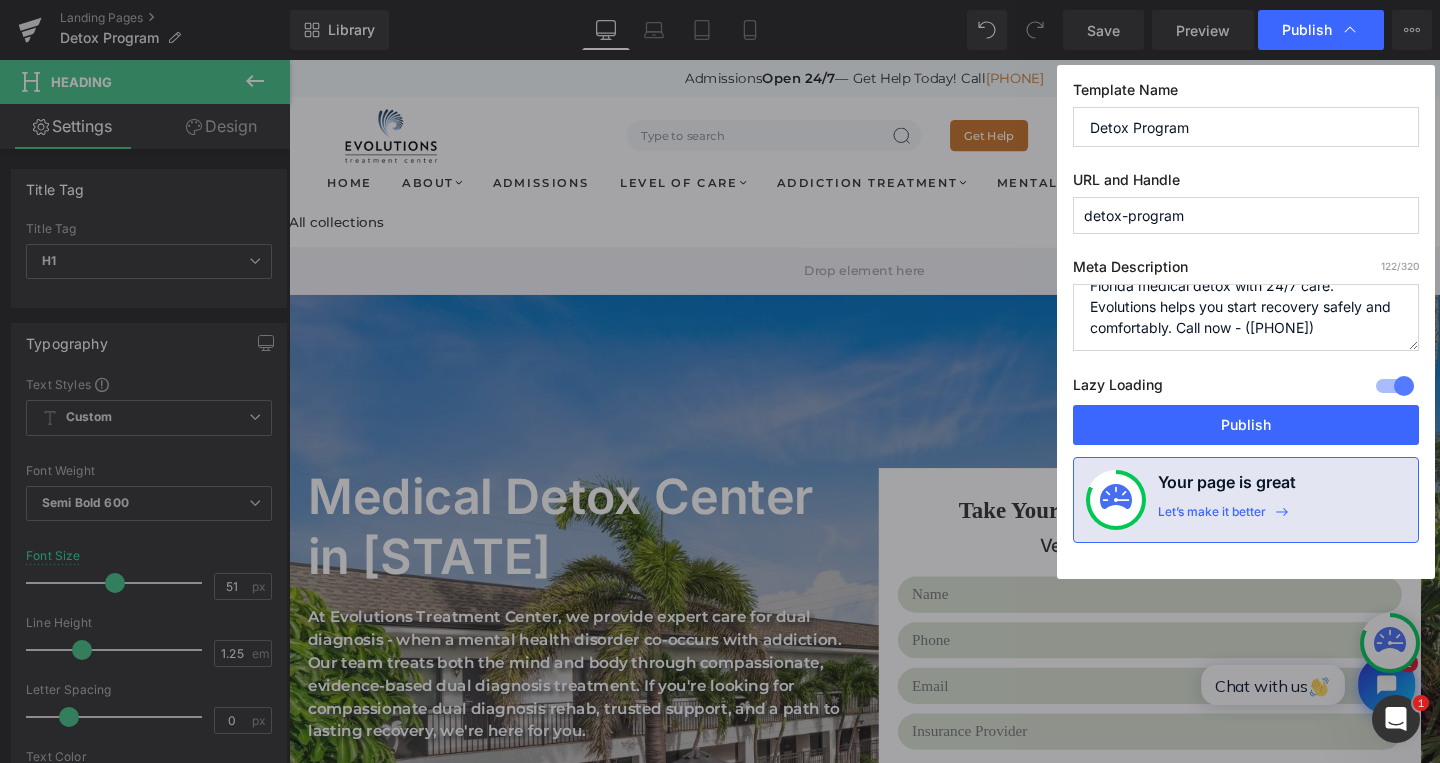 paste 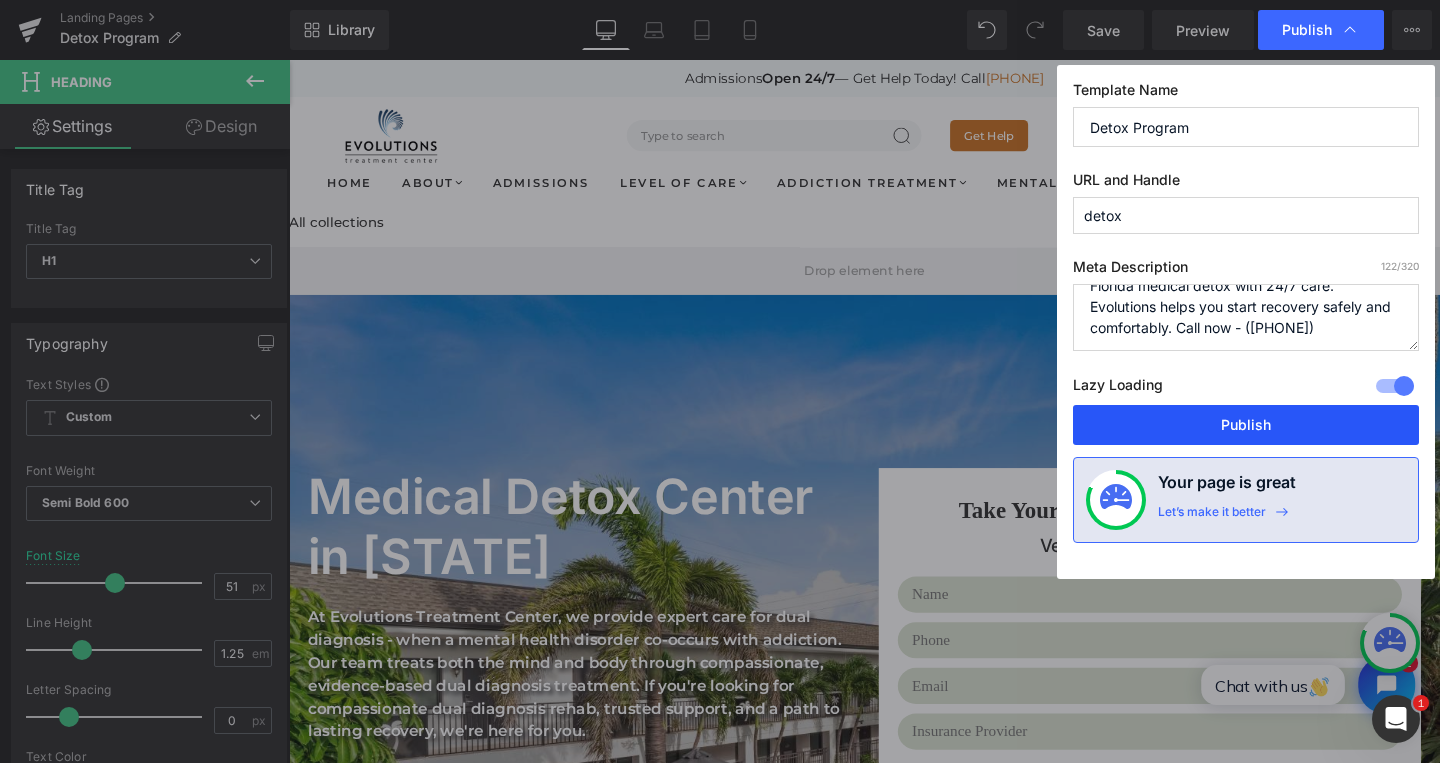 type on "detox" 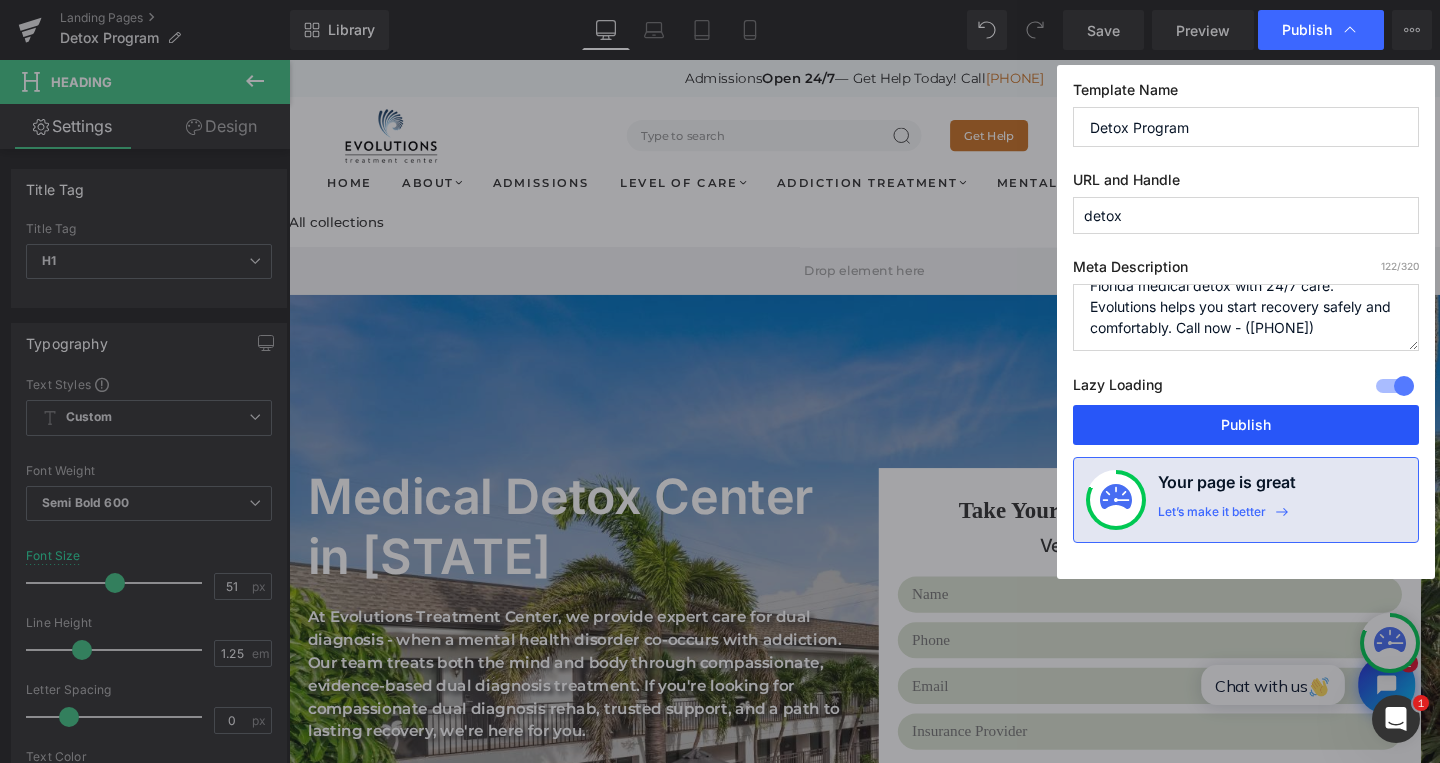 click on "Publish" at bounding box center (1246, 425) 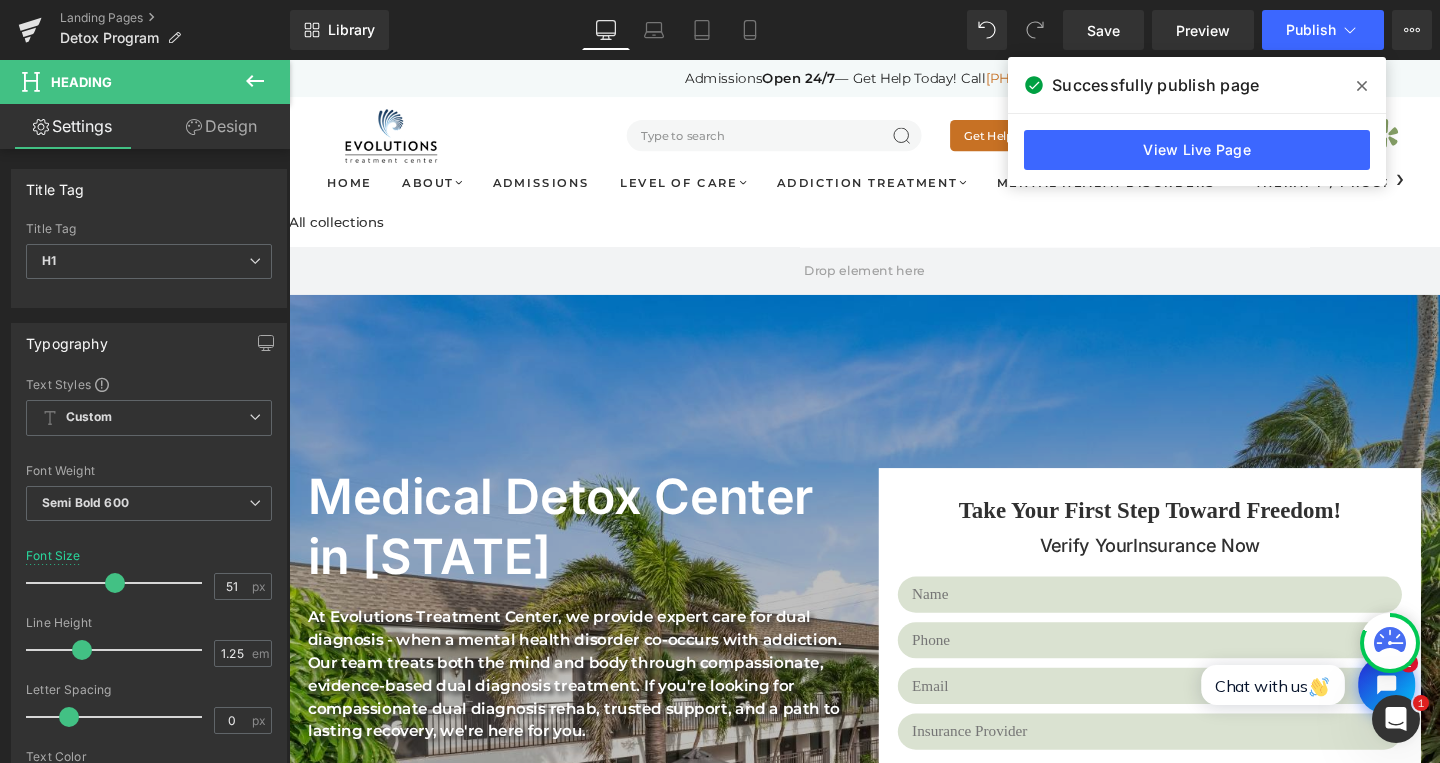 click at bounding box center [1362, 86] 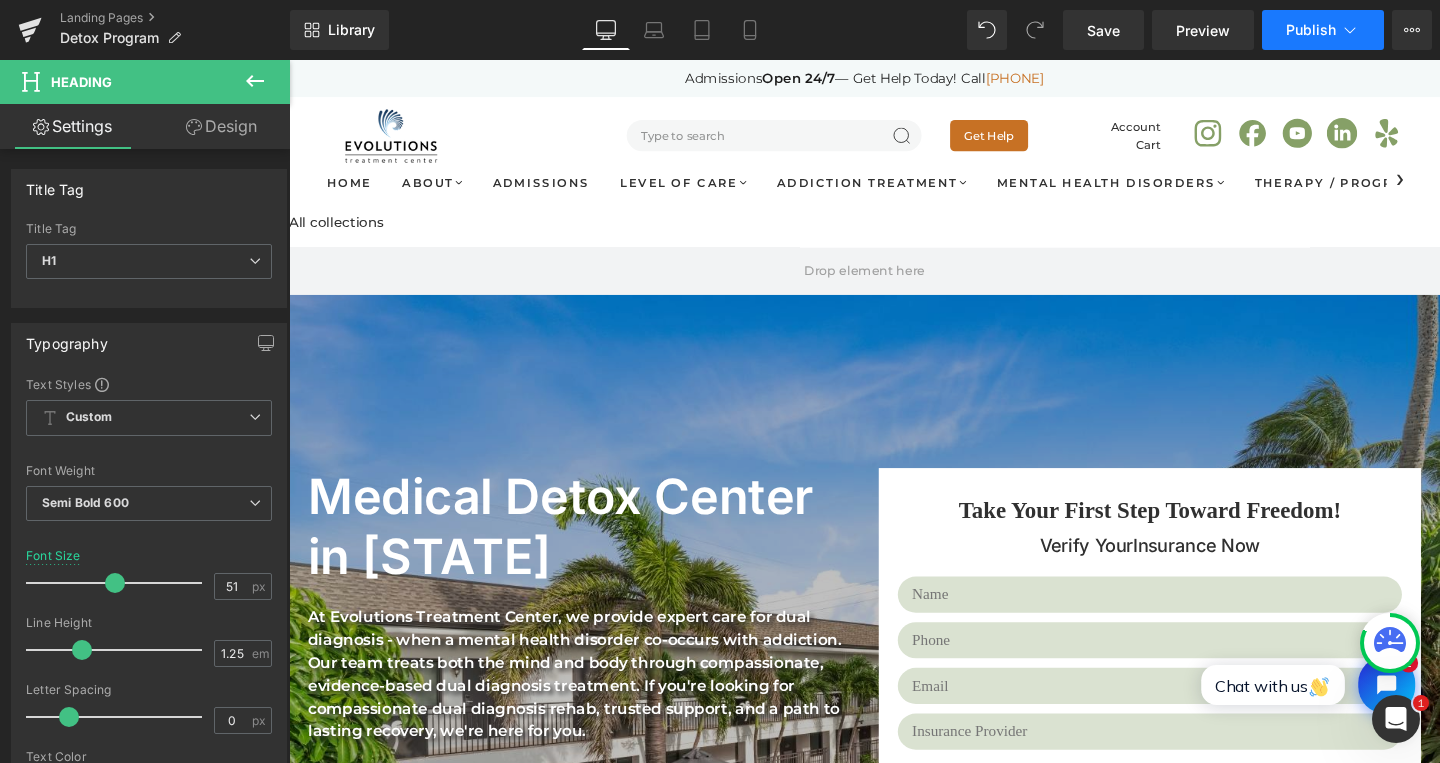 click on "Publish" at bounding box center [1323, 30] 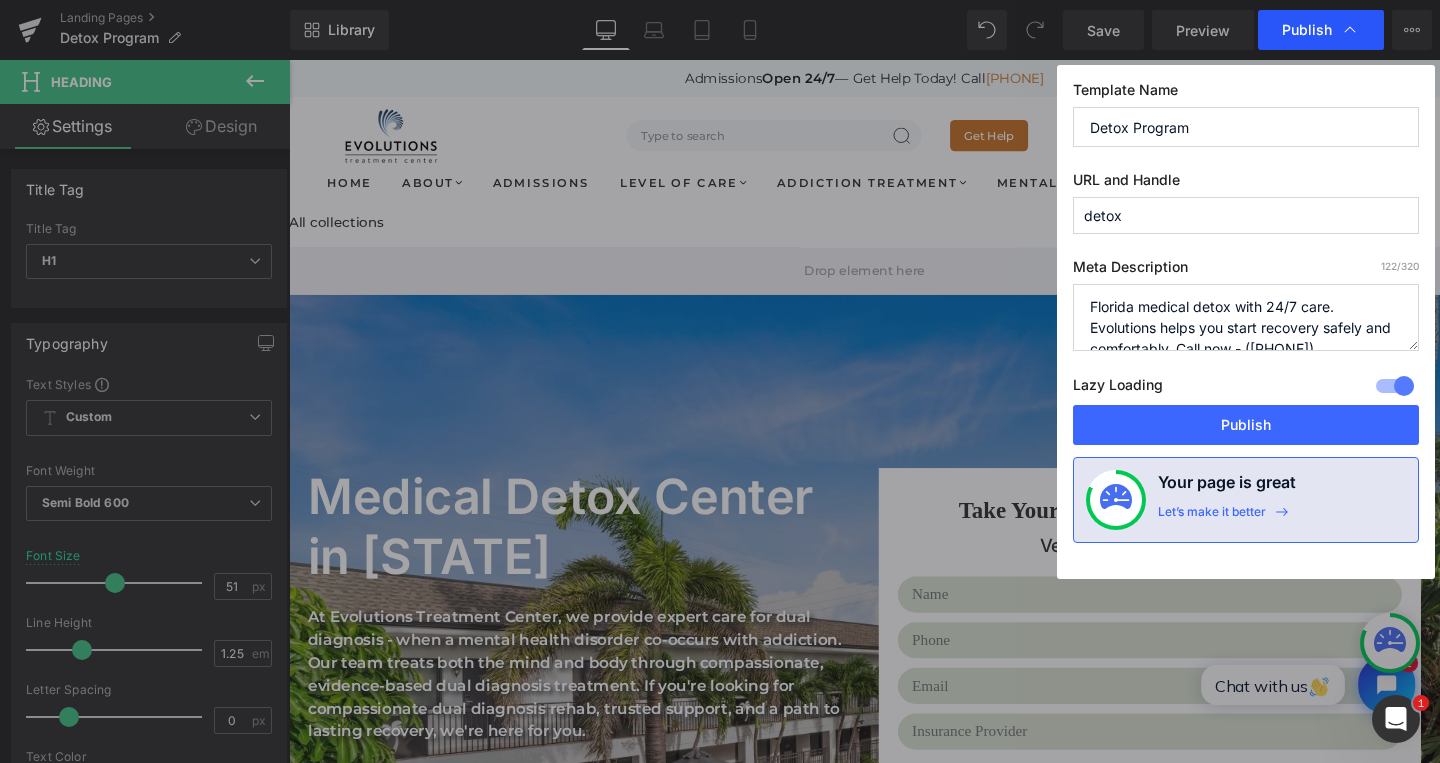 scroll, scrollTop: 21, scrollLeft: 0, axis: vertical 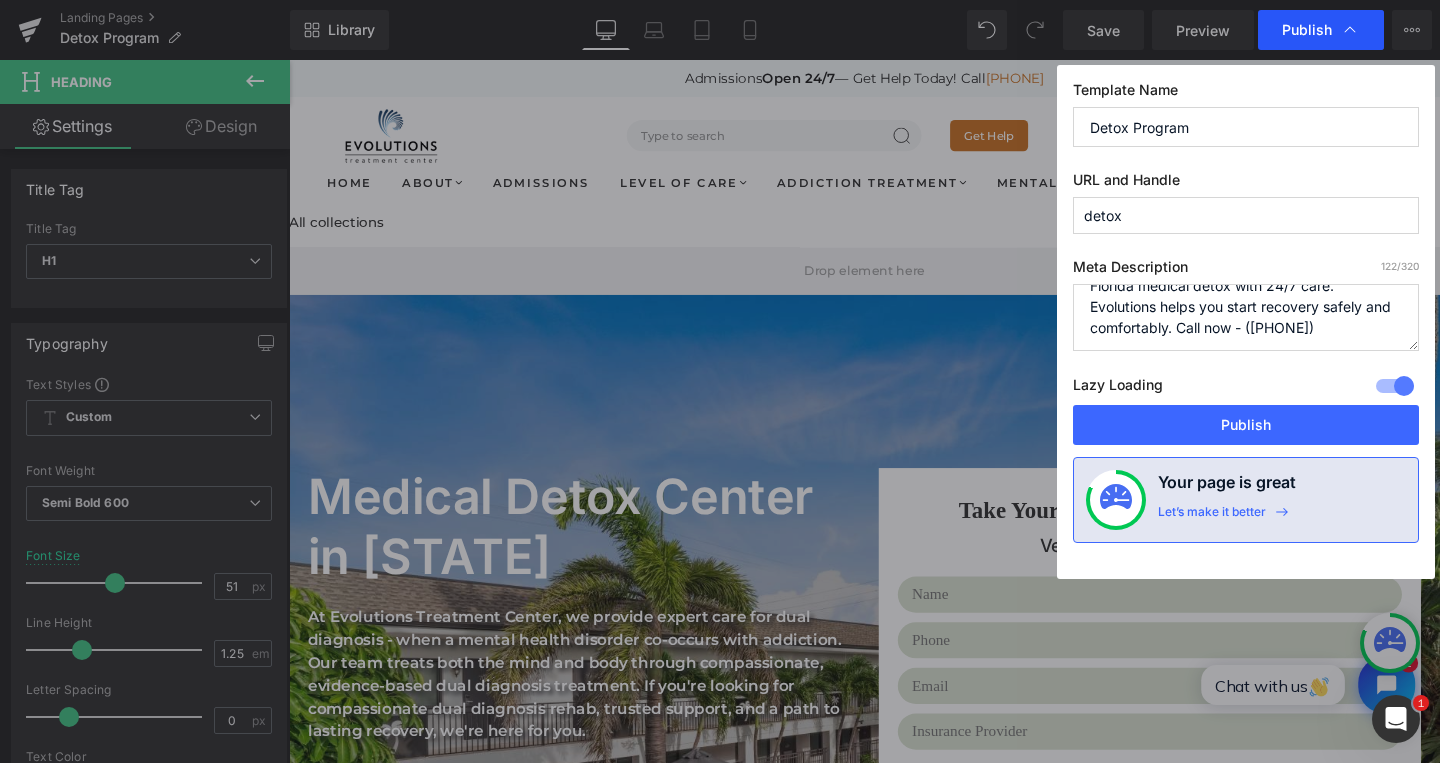 click on "Publish" at bounding box center (1321, 30) 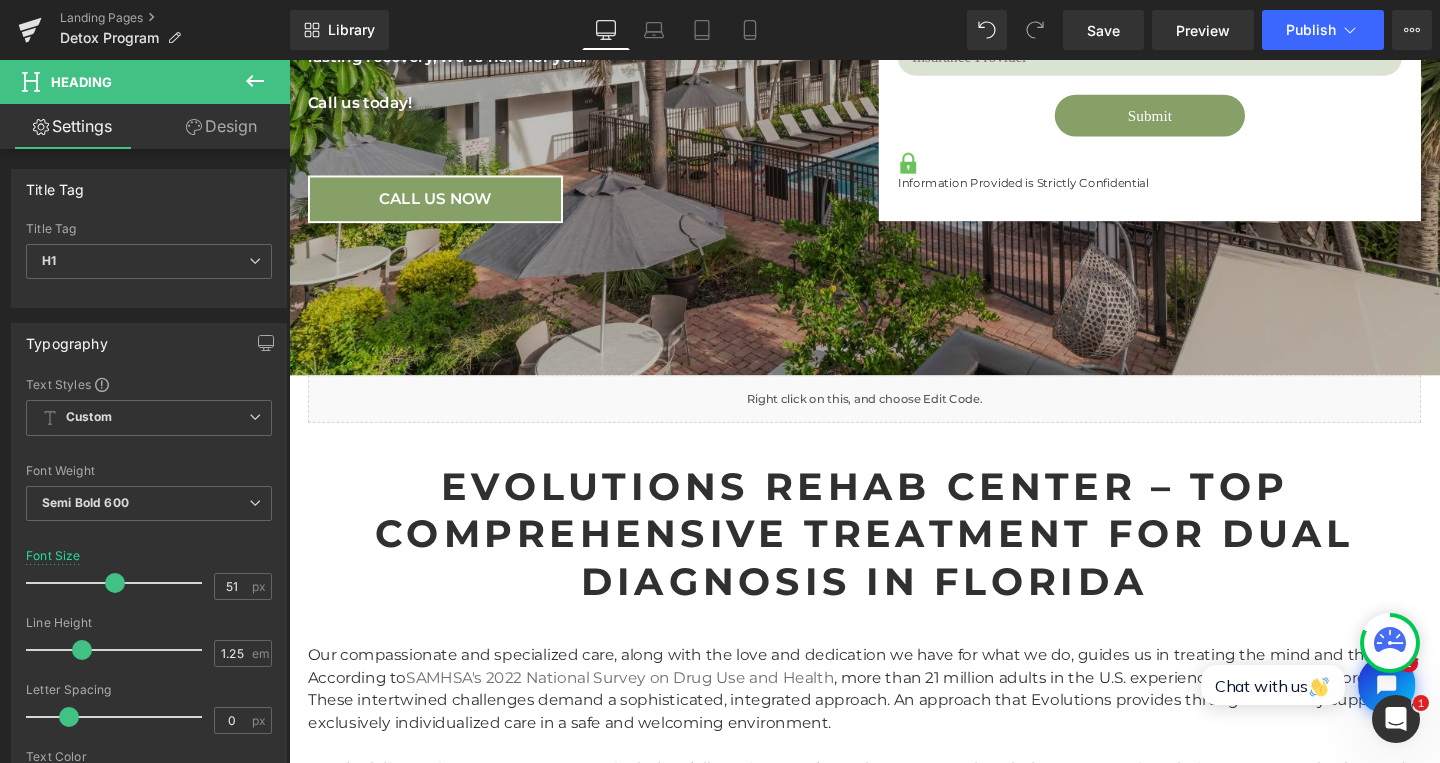 scroll, scrollTop: 735, scrollLeft: 0, axis: vertical 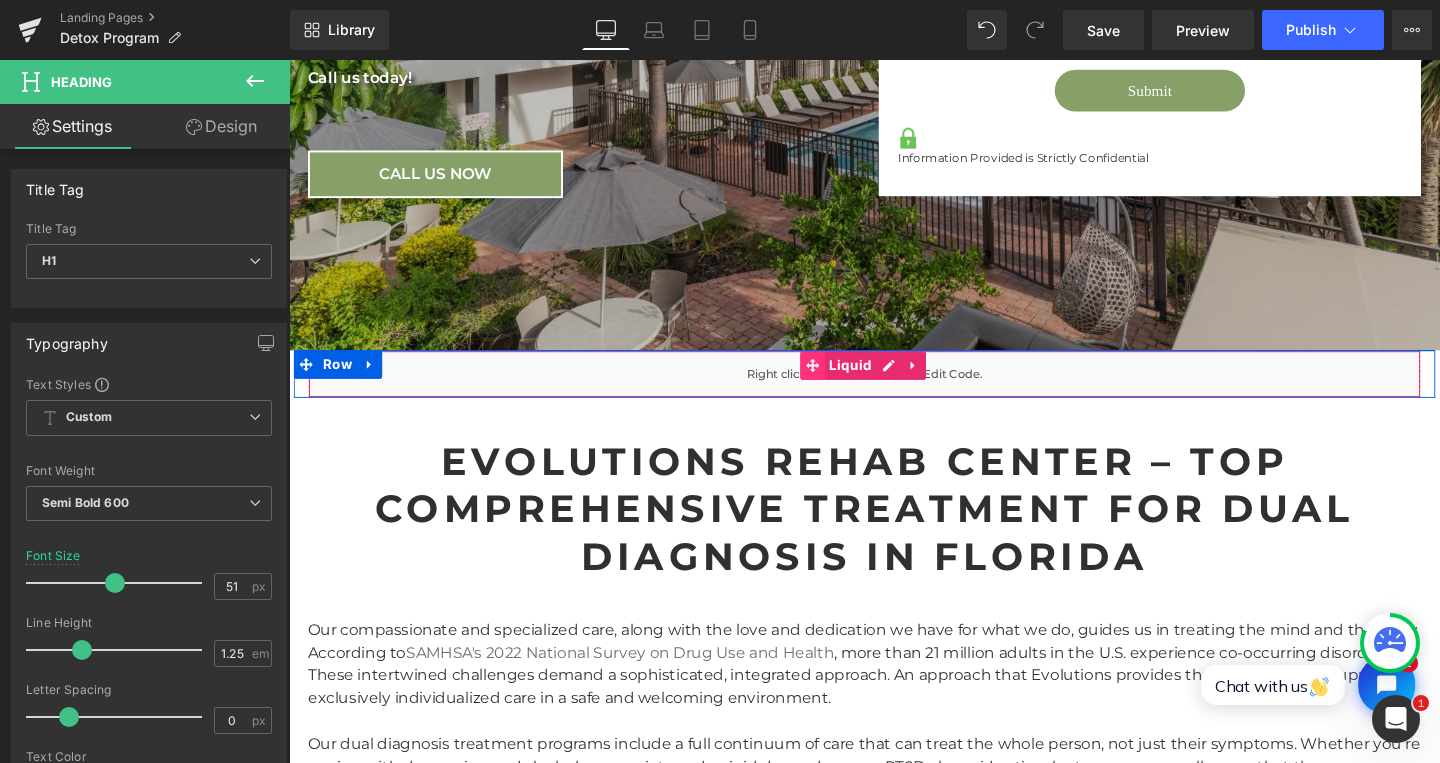 click 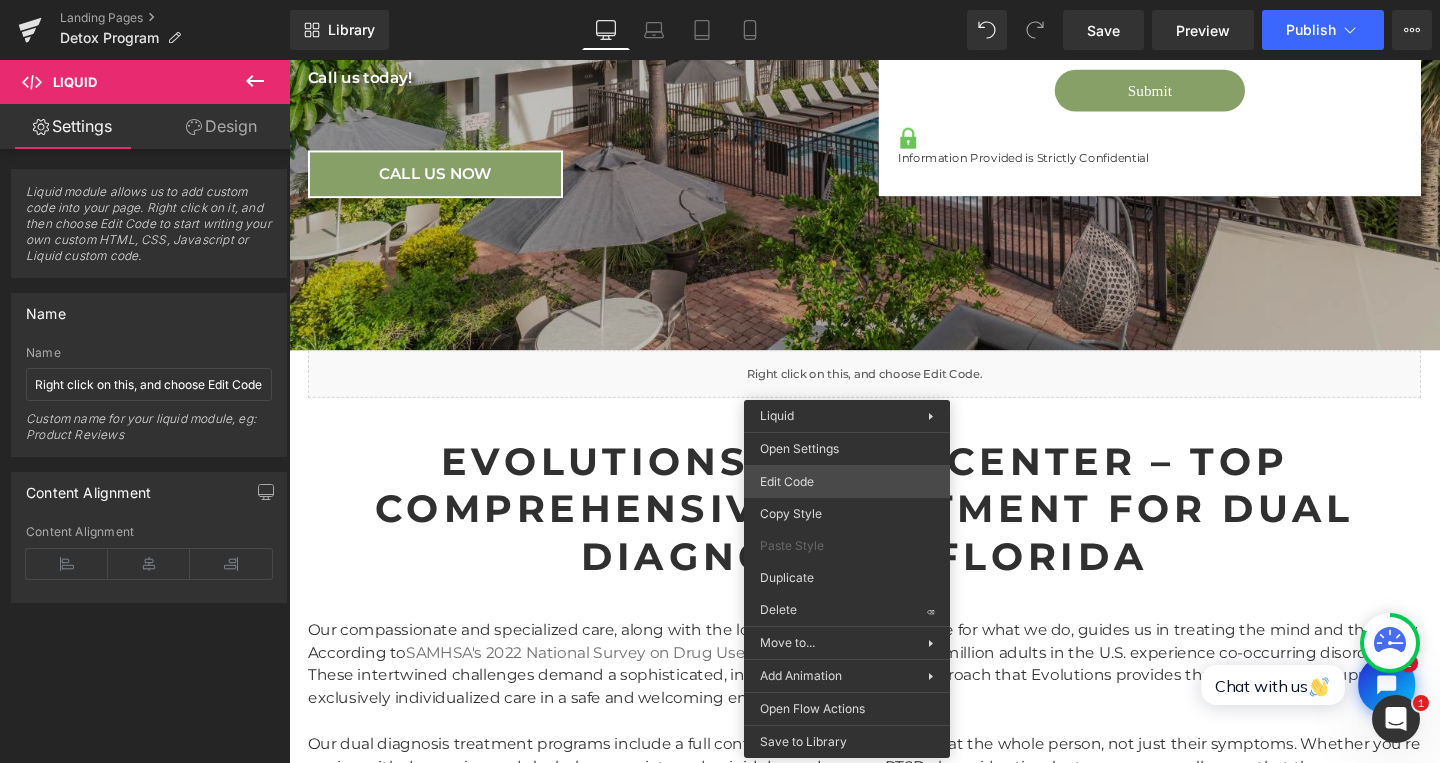 click on "Liquid  You are previewing how the   will restyle your page. You can not edit Elements in Preset Preview Mode.  Landing Pages Detox Program Library Desktop Desktop Laptop Tablet Mobile Save Preview Publish Scheduled View Live Page View with current Template Save Template to Library Schedule Publish  Optimize  Publish Settings Shortcuts  Your page can’t be published   You've reached the maximum number of published pages on your plan  (0/0).  You need to upgrade your plan or unpublish all your pages to get 1 publish slot.   Unpublish pages   Upgrade plan  Elements Global Style Base Row  rows, columns, layouts, div Heading  headings, titles, h1,h2,h3,h4,h5,h6 Text Block  texts, paragraphs, contents, blocks Image  images, photos, alts, uploads Icon  icons, symbols Button  button, call to action, cta Separator  separators, dividers, horizontal lines Liquid  liquid, custom code, html, javascript, css, reviews, apps, applications, embeded, iframe Banner Parallax  Hero Banner  Stack Tabs  Carousel  Pricing  List" at bounding box center [720, 0] 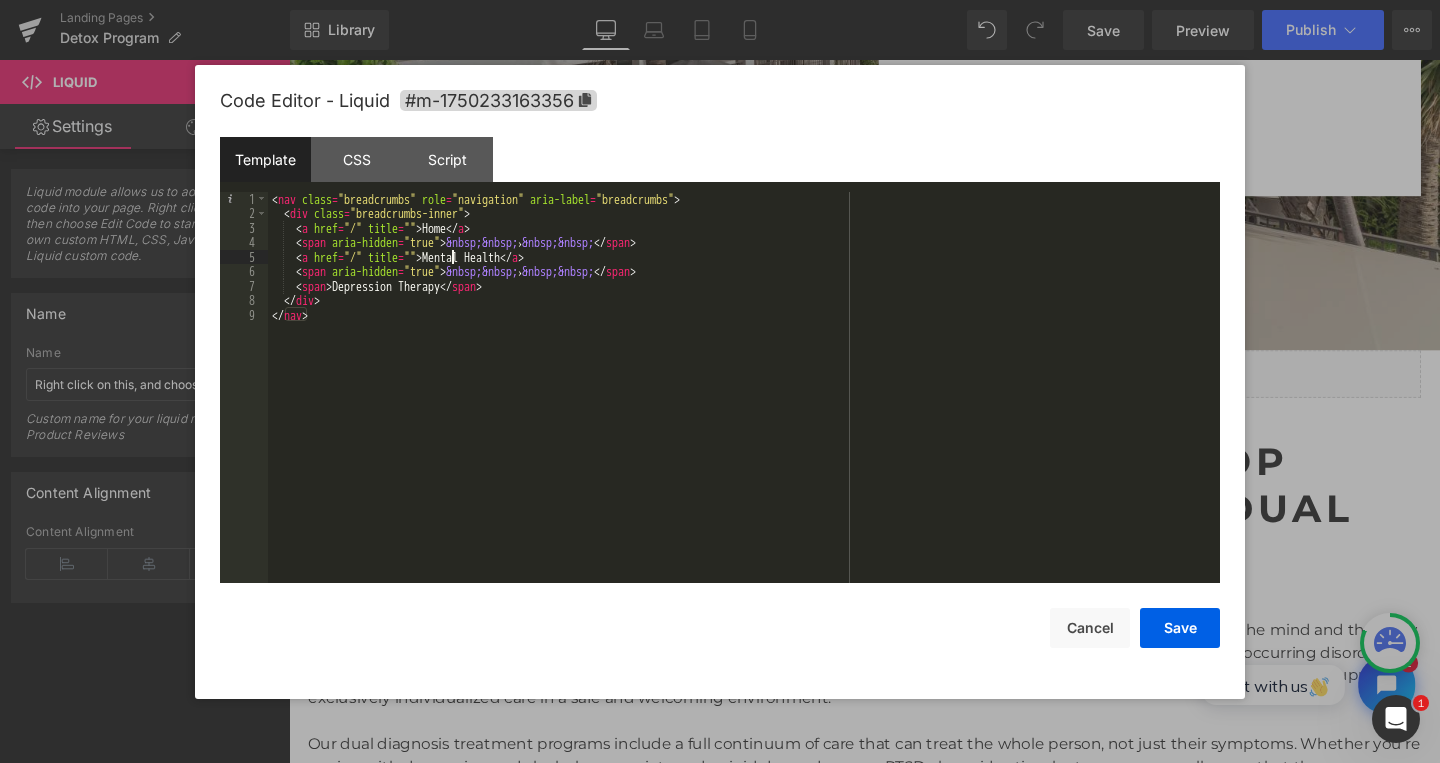 drag, startPoint x: 450, startPoint y: 254, endPoint x: 657, endPoint y: 298, distance: 211.62466 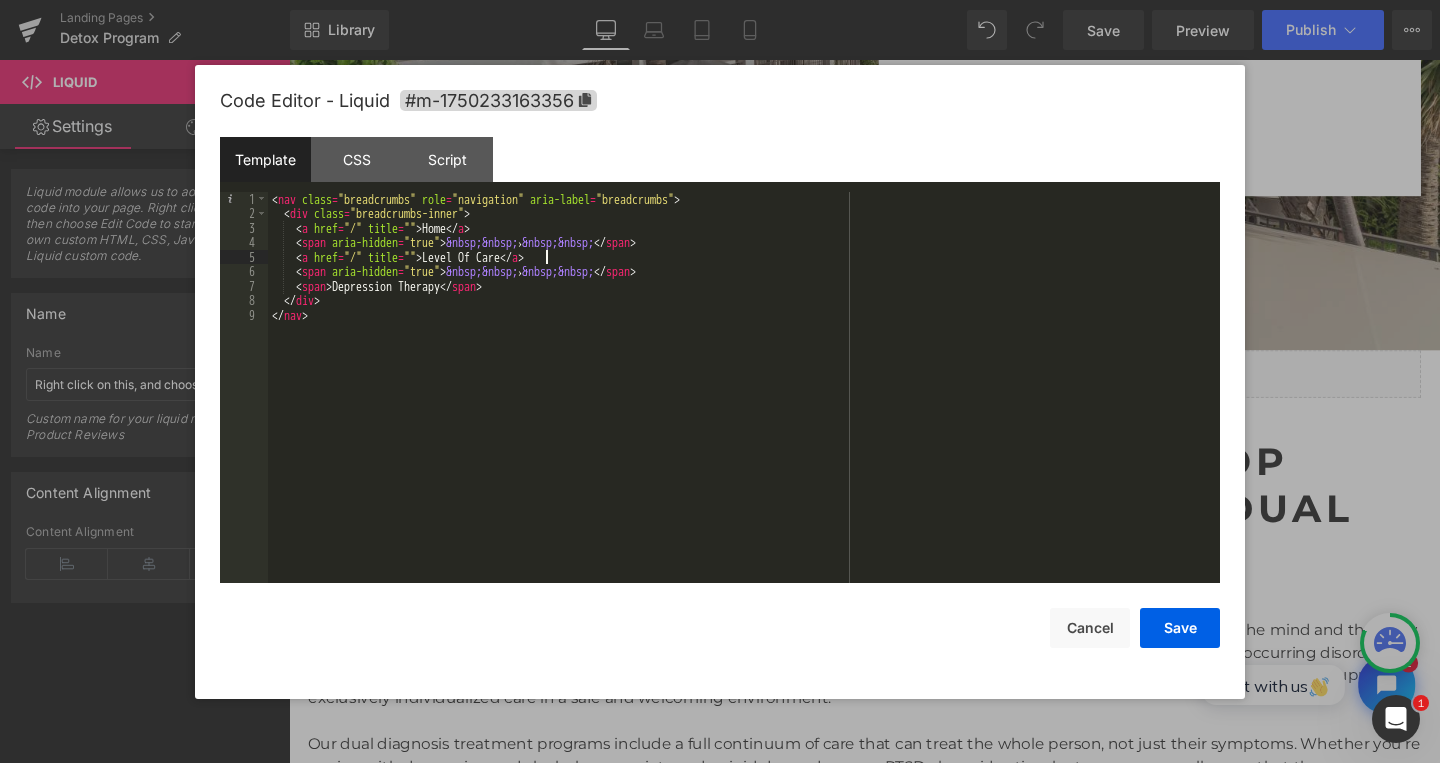 click on "< nav   class = "breadcrumbs"   role = "navigation"   aria-label = "breadcrumbs" >    < div   class = "breadcrumbs-inner" >       < a   href = "/"   title = "" > Home </ a >       < span   aria-hidden = "true" > &nbsp;&nbsp; › &nbsp;&nbsp; </ span >       < a   href = "/"   title = "" > Level Of Care </ a >       < span   aria-hidden = "true" > &nbsp;&nbsp; › &nbsp;&nbsp; </ span >       < span > Depression Therapy </ span >    </ div > </ nav >" at bounding box center [744, 402] 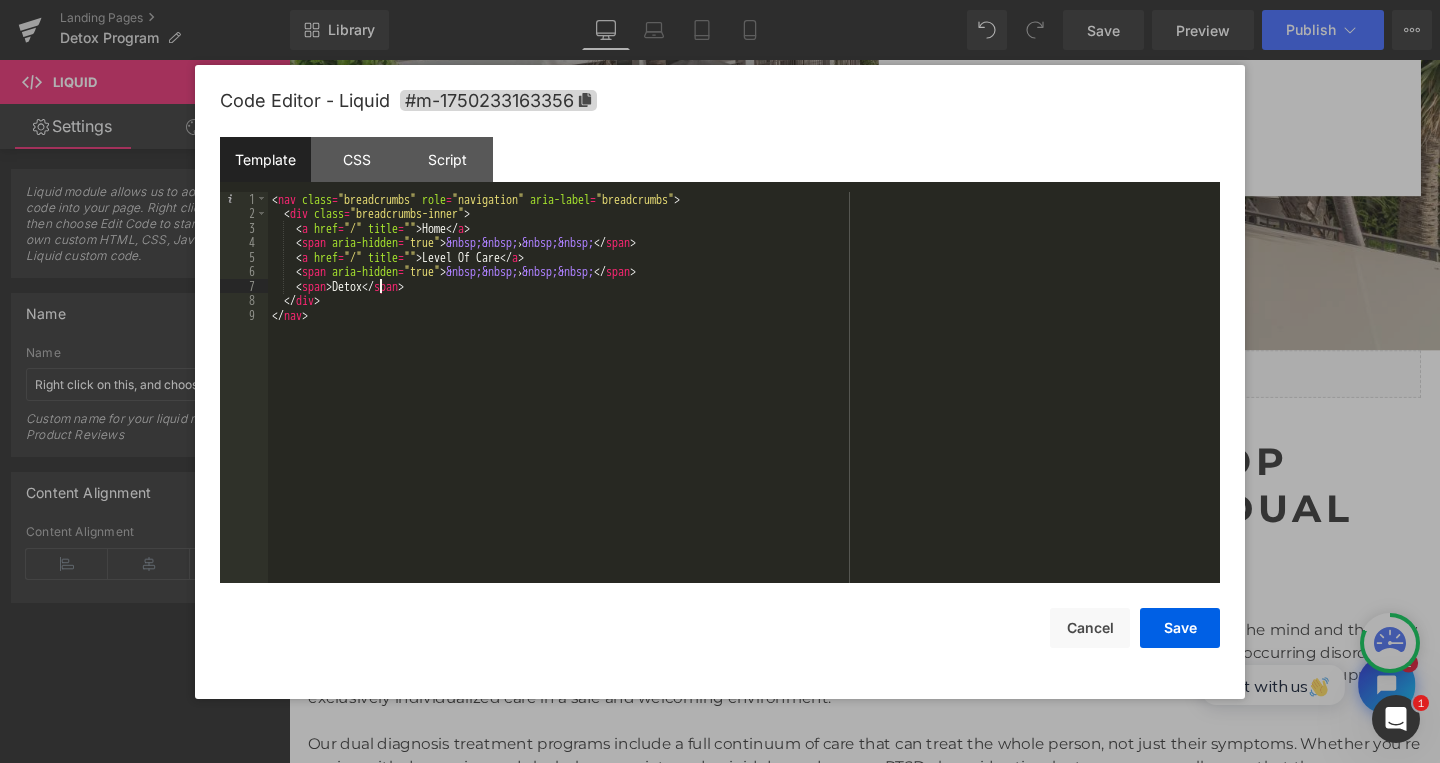 click on "< nav   class = "breadcrumbs"   role = "navigation"   aria-label = "breadcrumbs" >    < div   class = "breadcrumbs-inner" >       < a   href = "/"   title = "" > Home </ a >       < span   aria-hidden = "true" > &nbsp;&nbsp; › &nbsp;&nbsp; </ span >       < a   href = "/"   title = "" > Level Of Care </ a >       < span   aria-hidden = "true" > &nbsp;&nbsp; › &nbsp;&nbsp; </ span >       < span > Detox </ span >    </ div > </ nav >" at bounding box center (744, 402) 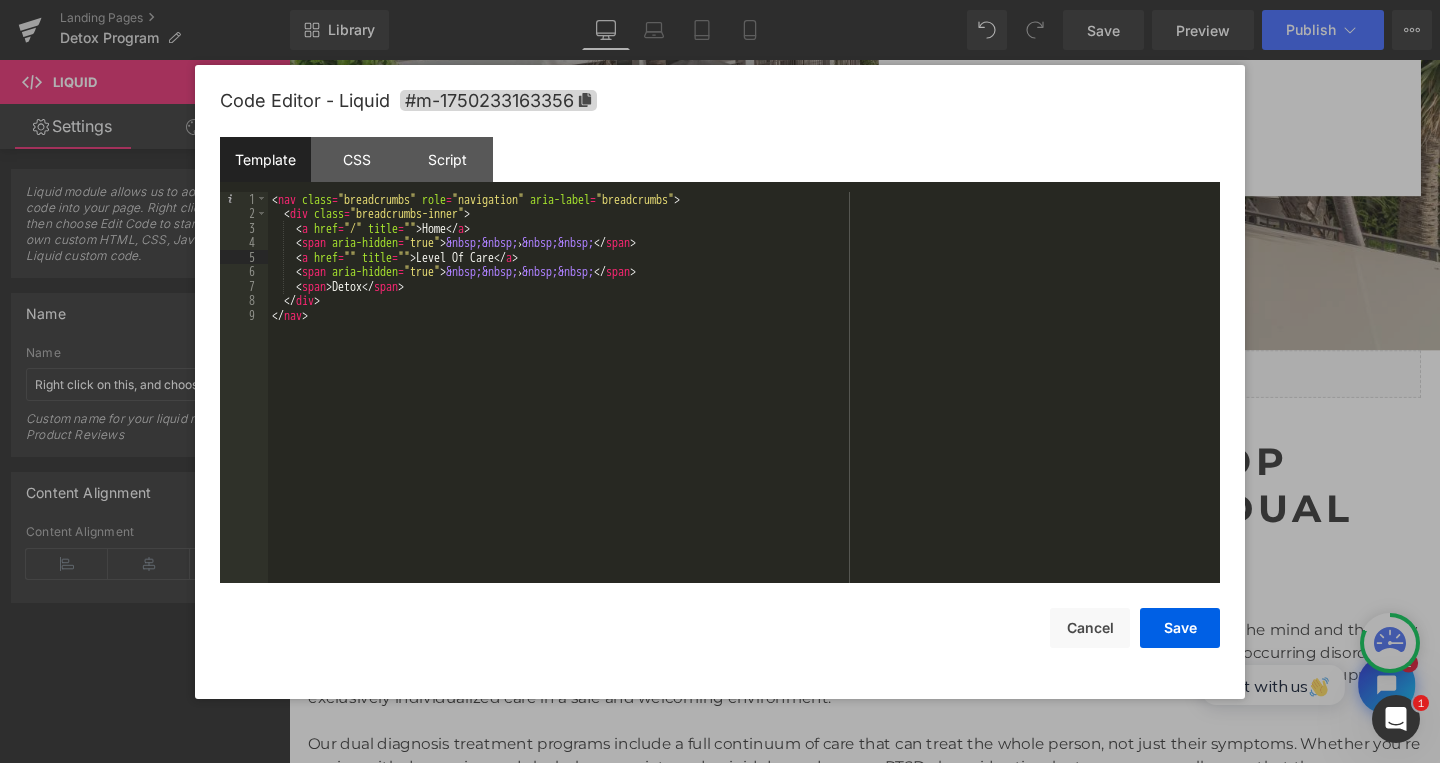 type 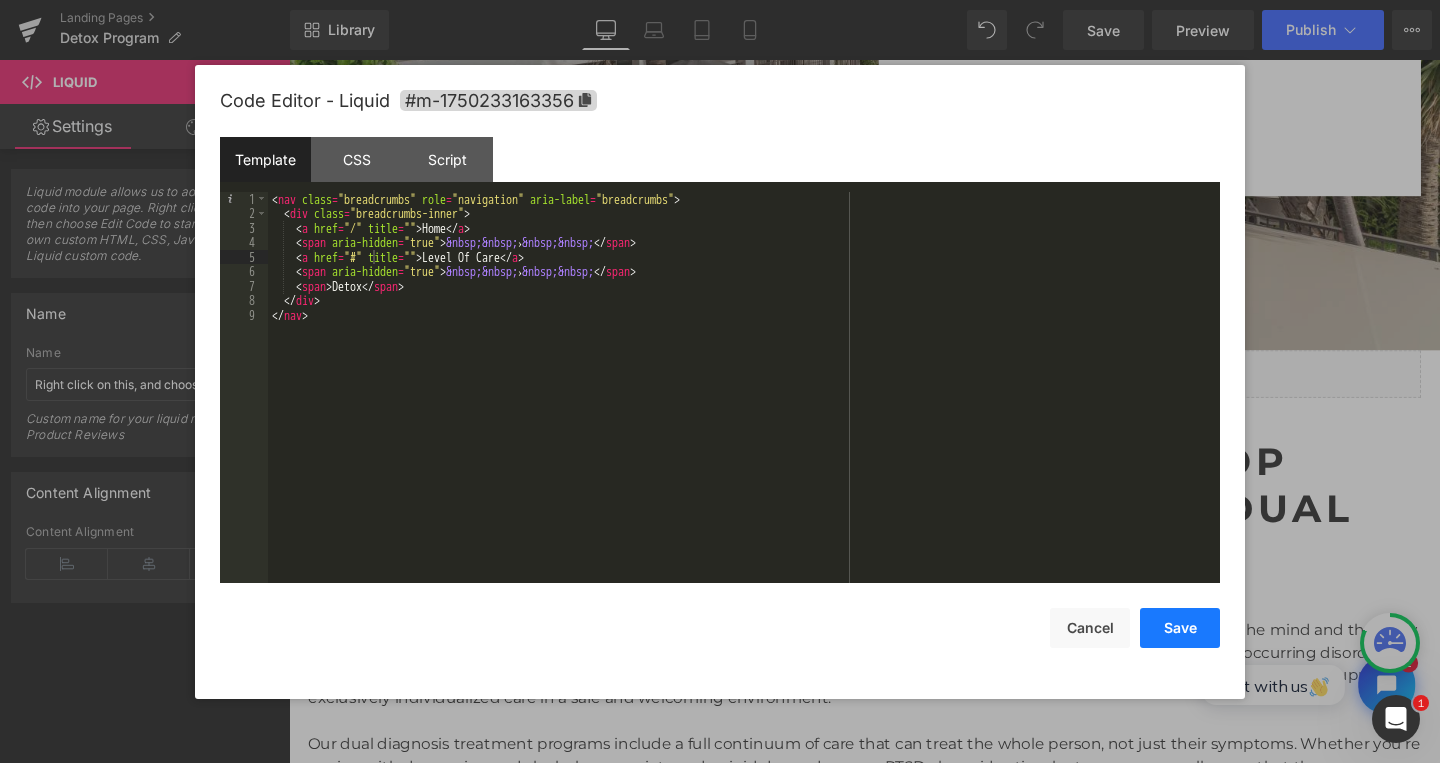 click on "Save" at bounding box center (1180, 628) 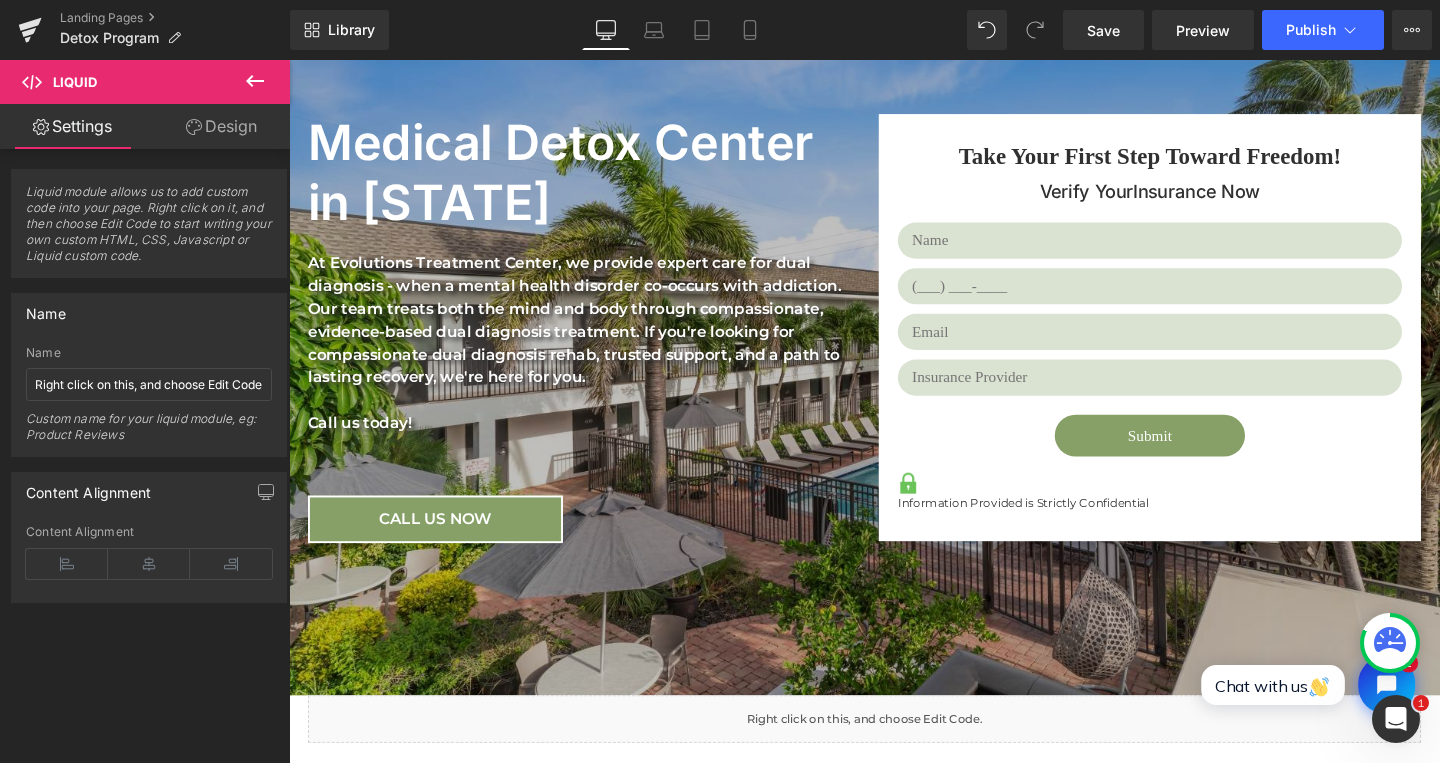 scroll, scrollTop: 159, scrollLeft: 0, axis: vertical 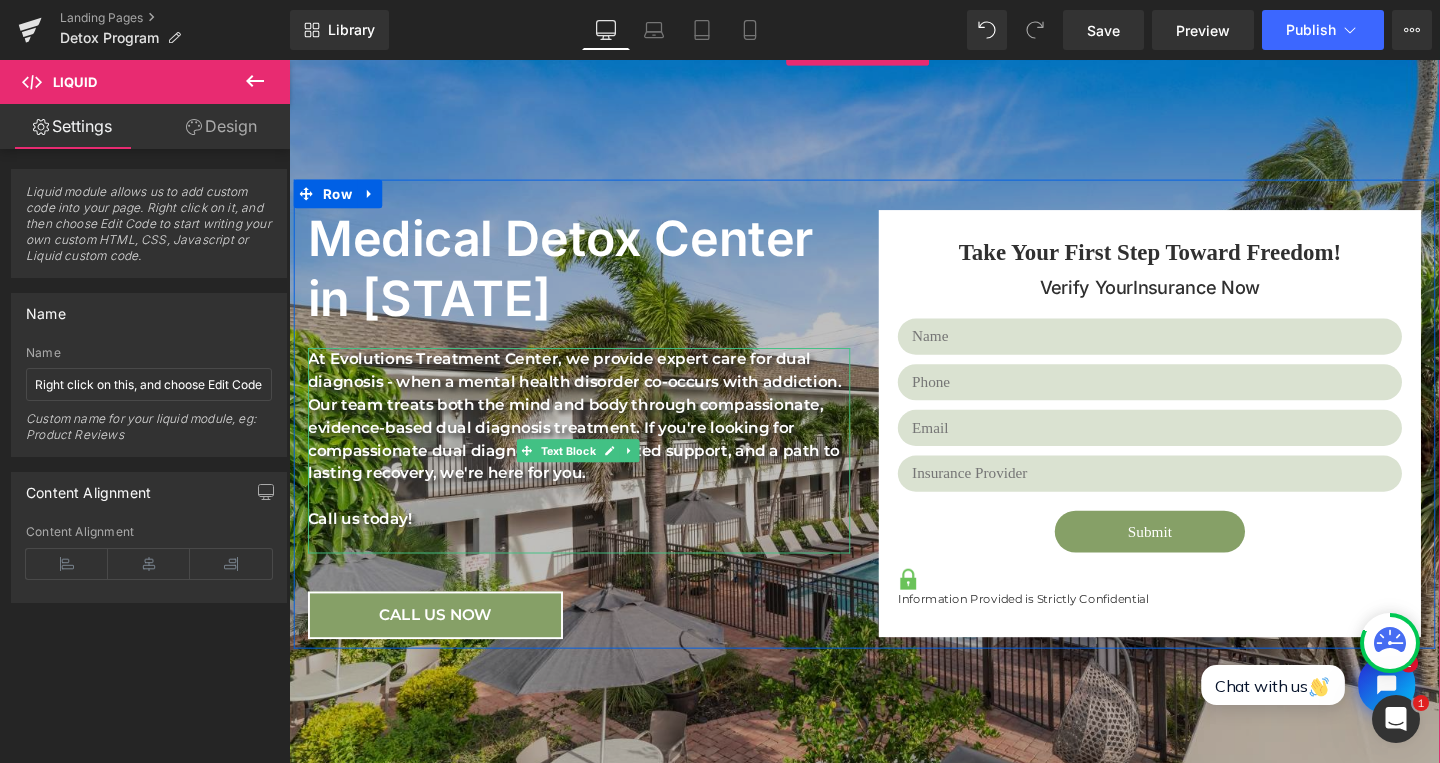 click on "At Evolutions Treatment Center, we provide expert care for dual diagnosis - when a mental health disorder co-occurs with addiction. Our team treats both the mind and body through compassionate, evidence-based dual diagnosis treatment. If you're looking for compassionate dual diagnosis rehab, trusted support, and a path to lasting recovery, we're here for you. Call us today!" at bounding box center [594, 471] 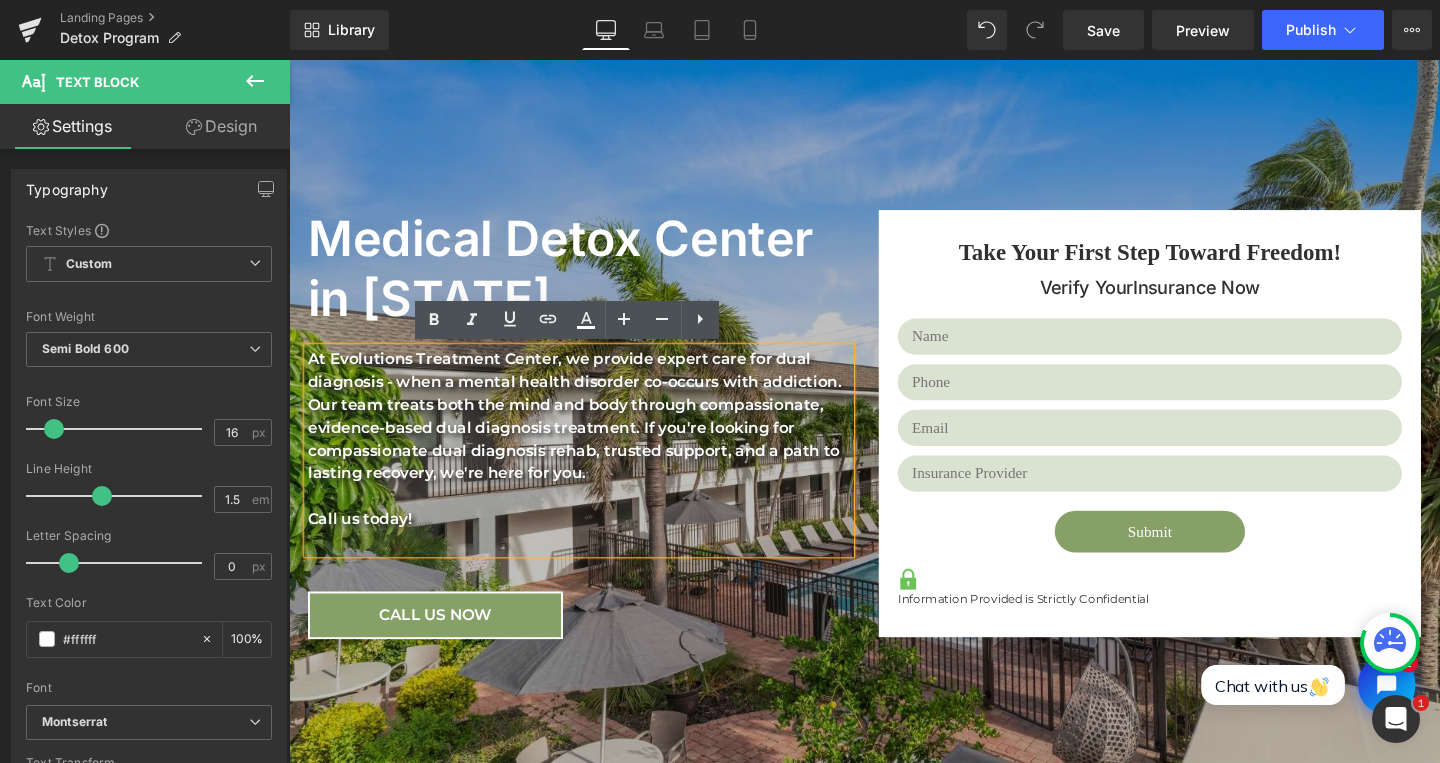 click on "At Evolutions Treatment Center, we provide expert care for dual diagnosis - when a mental health disorder co-occurs with addiction. Our team treats both the mind and body through compassionate, evidence-based dual diagnosis treatment. If you're looking for compassionate dual diagnosis rehab, trusted support, and a path to lasting recovery, we're here for you. Call us today!" at bounding box center [594, 471] 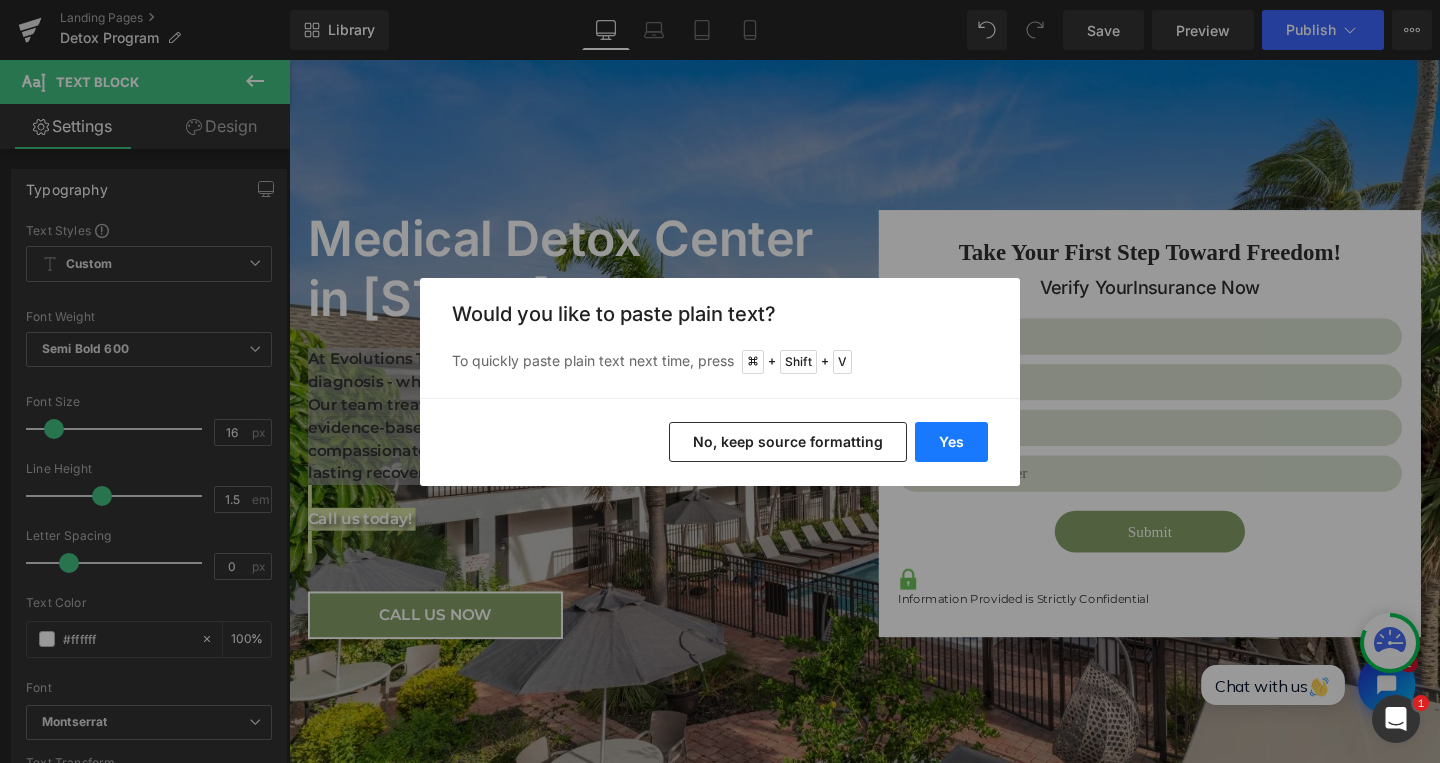 click on "Yes" at bounding box center (951, 442) 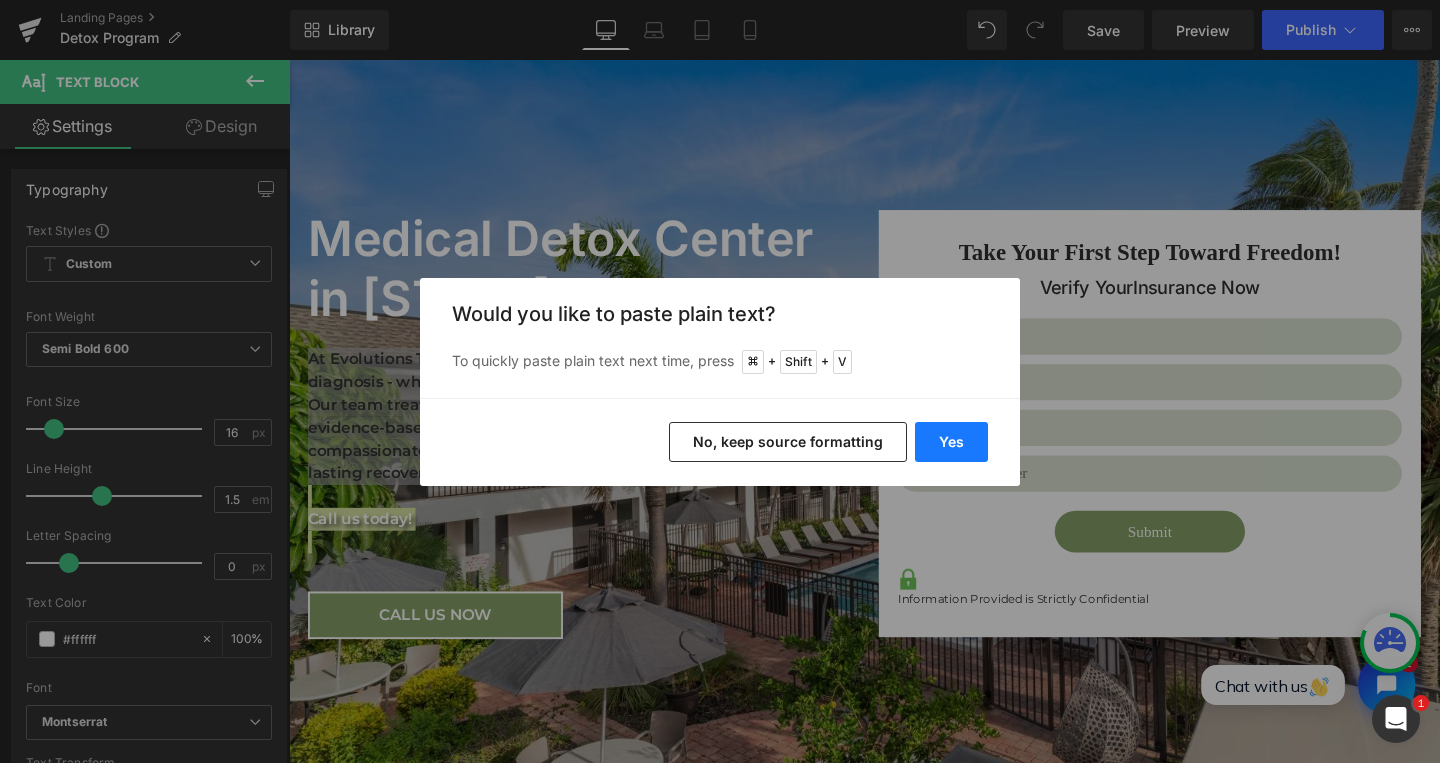 type 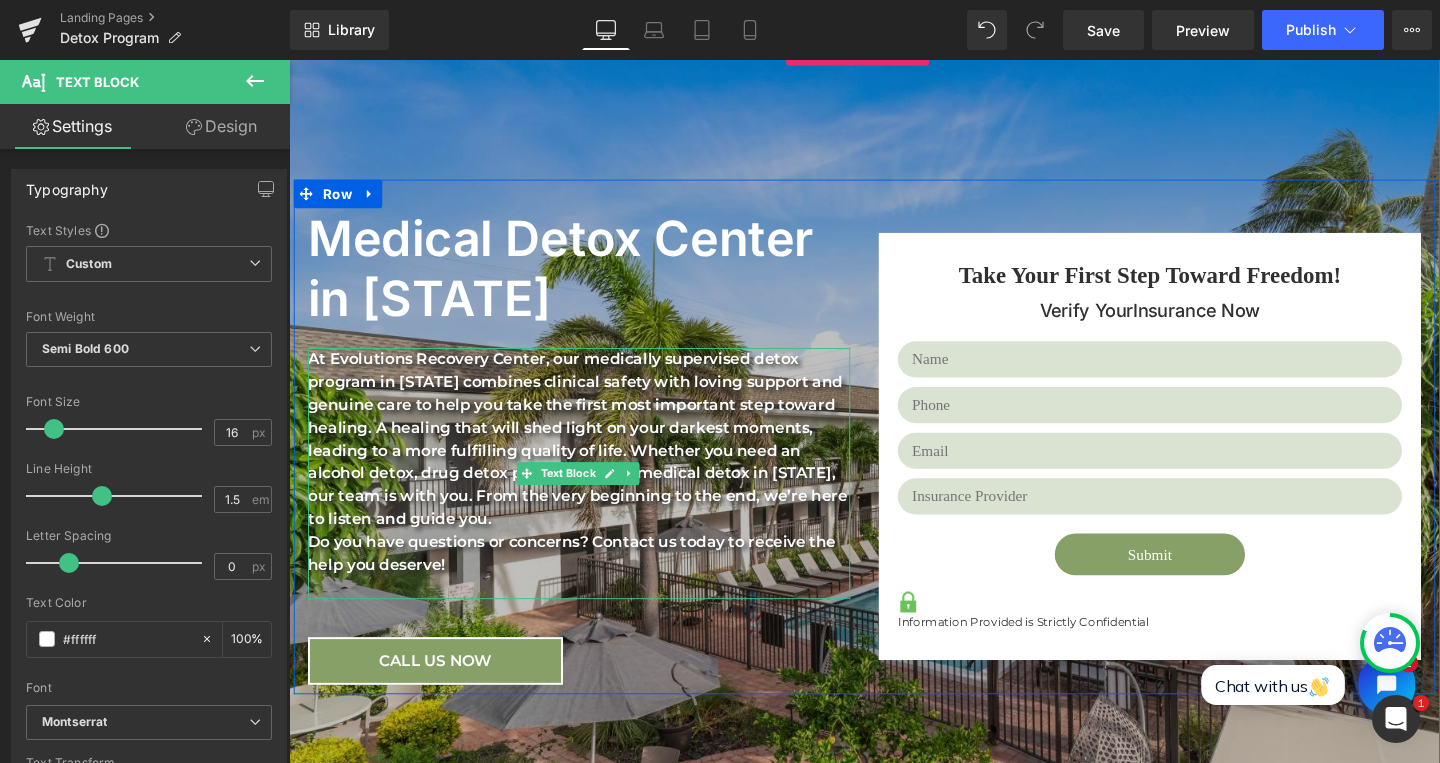 click on "At Evolutions Recovery Center, our medically supervised detox program in Florida combines clinical safety with loving support and genuine care to help you take the first most important step toward healing. A healing that will shed light on your darkest moments, leading to a more fulfilling quality of life. Whether you need an alcohol detox, drug detox program, or full medical detox in Florida, our team is with you. From the very beginning to the end, we’re here to listen and guide you. Do you have questions or concerns? Contact us today to receive the help you deserve!" at bounding box center [594, 495] 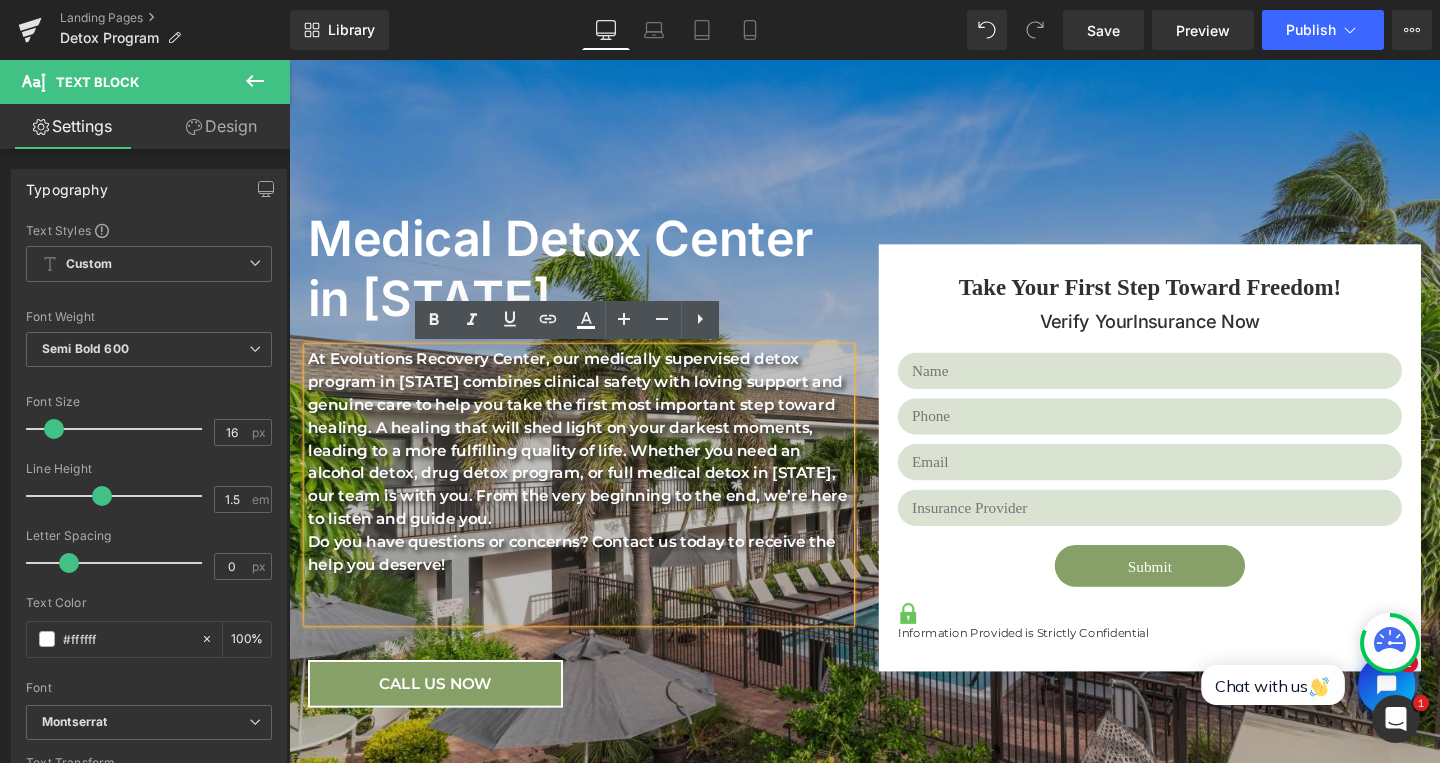 click on "At Evolutions Recovery Center, our medically supervised detox program in Florida combines clinical safety with loving support and genuine care to help you take the first most important step toward healing. A healing that will shed light on your darkest moments, leading to a more fulfilling quality of life. Whether you need an alcohol detox, drug detox program, or full medical detox in Florida, our team is with you. From the very beginning to the end, we’re here to listen and guide you. Do you have questions or concerns? Contact us today to receive the help you deserve!" at bounding box center (594, 507) 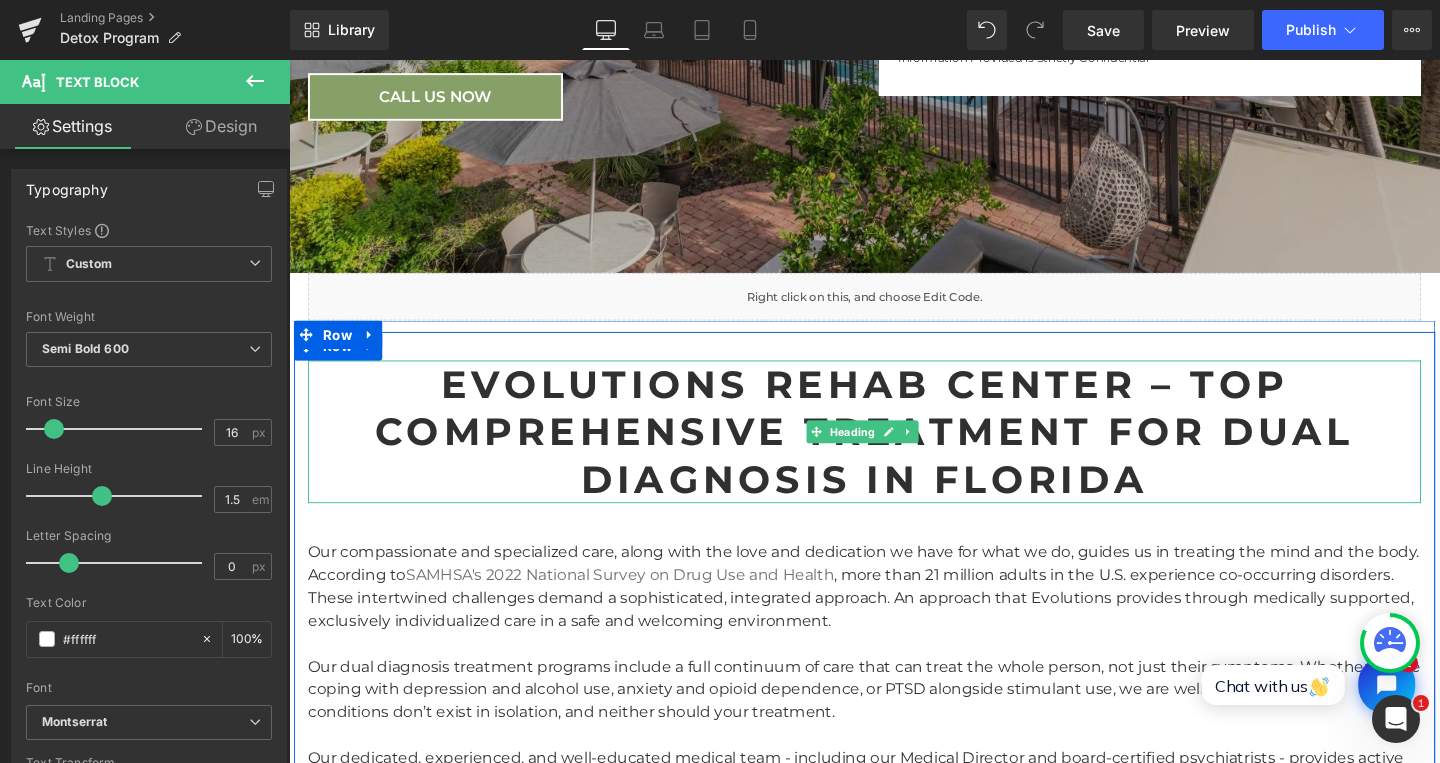 scroll, scrollTop: 895, scrollLeft: 0, axis: vertical 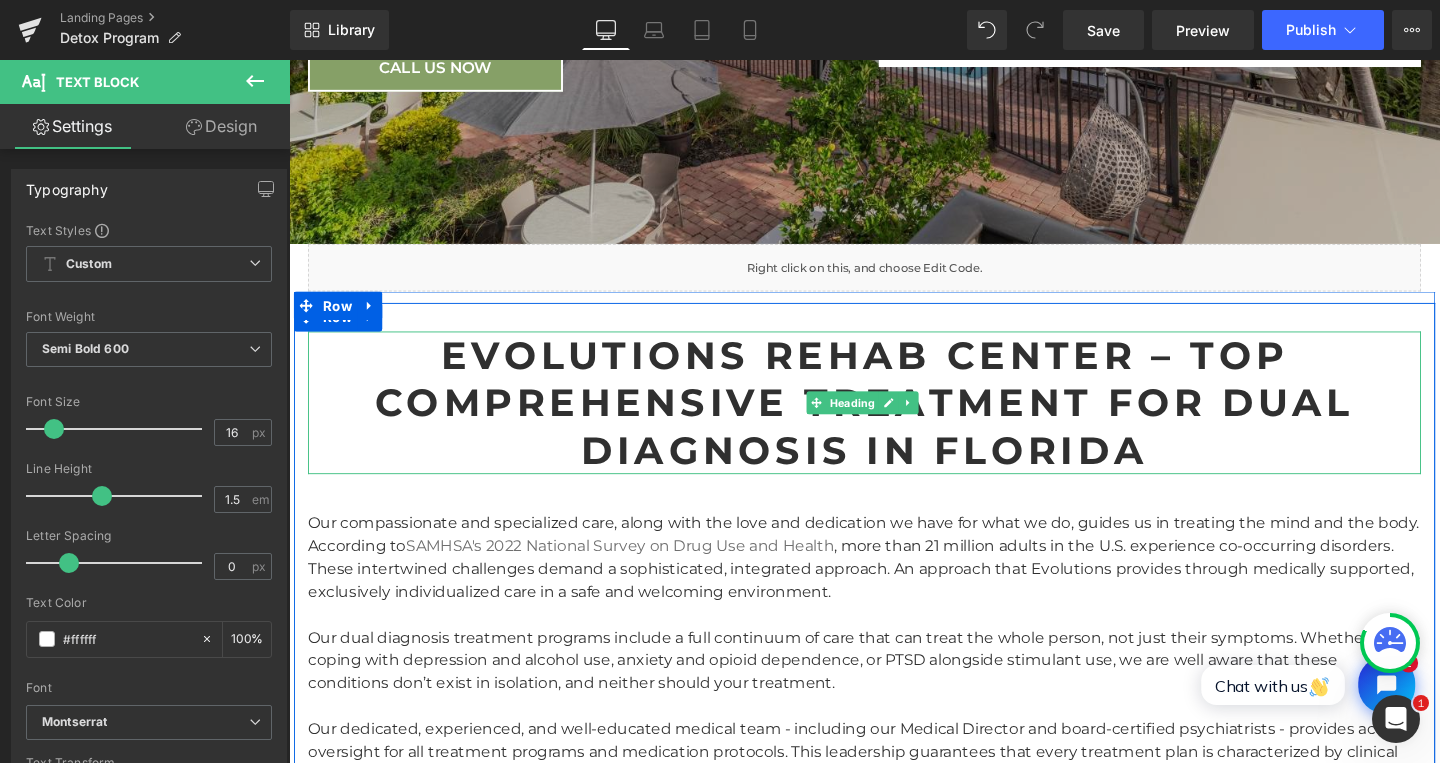 click on "Evolutions Rehab Center – Top Comprehensive Treatment for Dual Diagnosis in Florida" at bounding box center [894, 420] 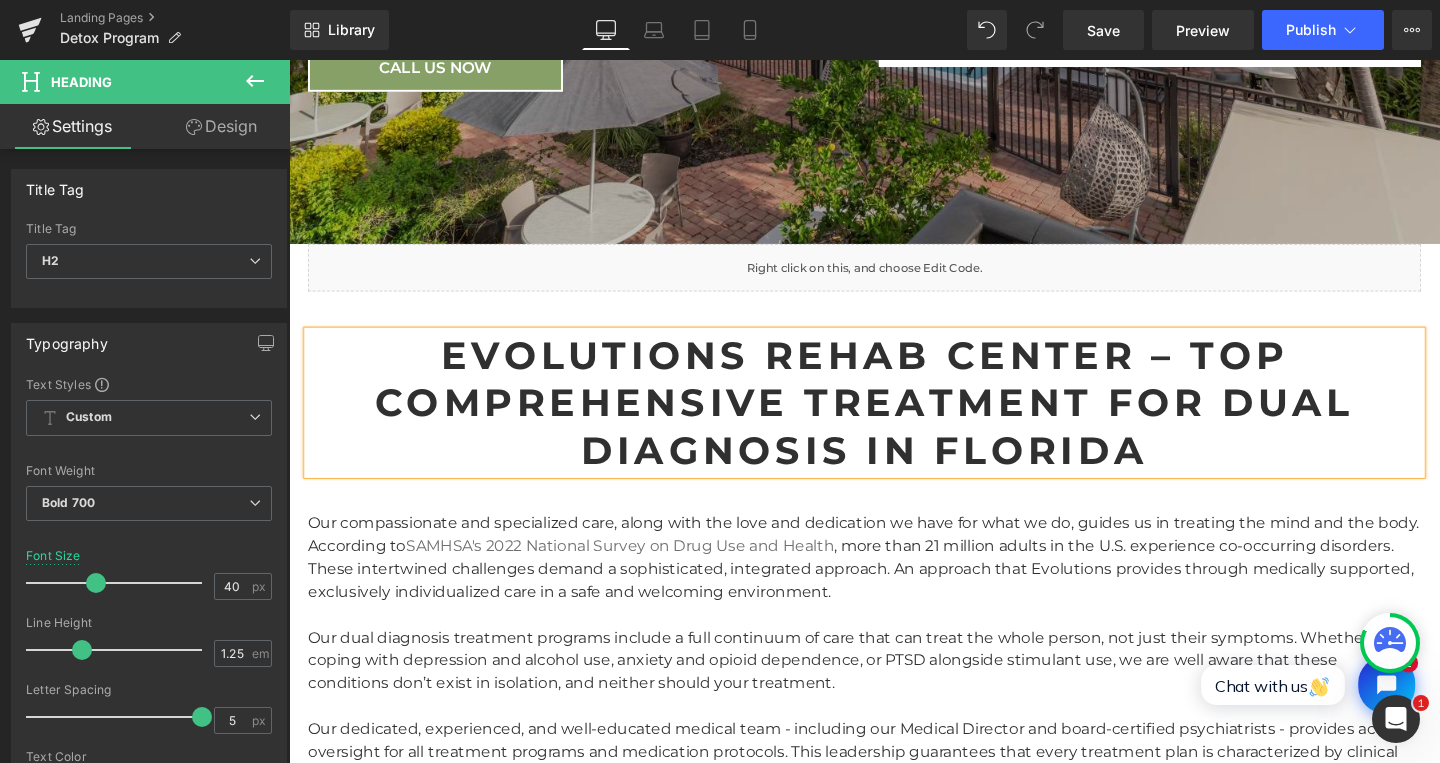type 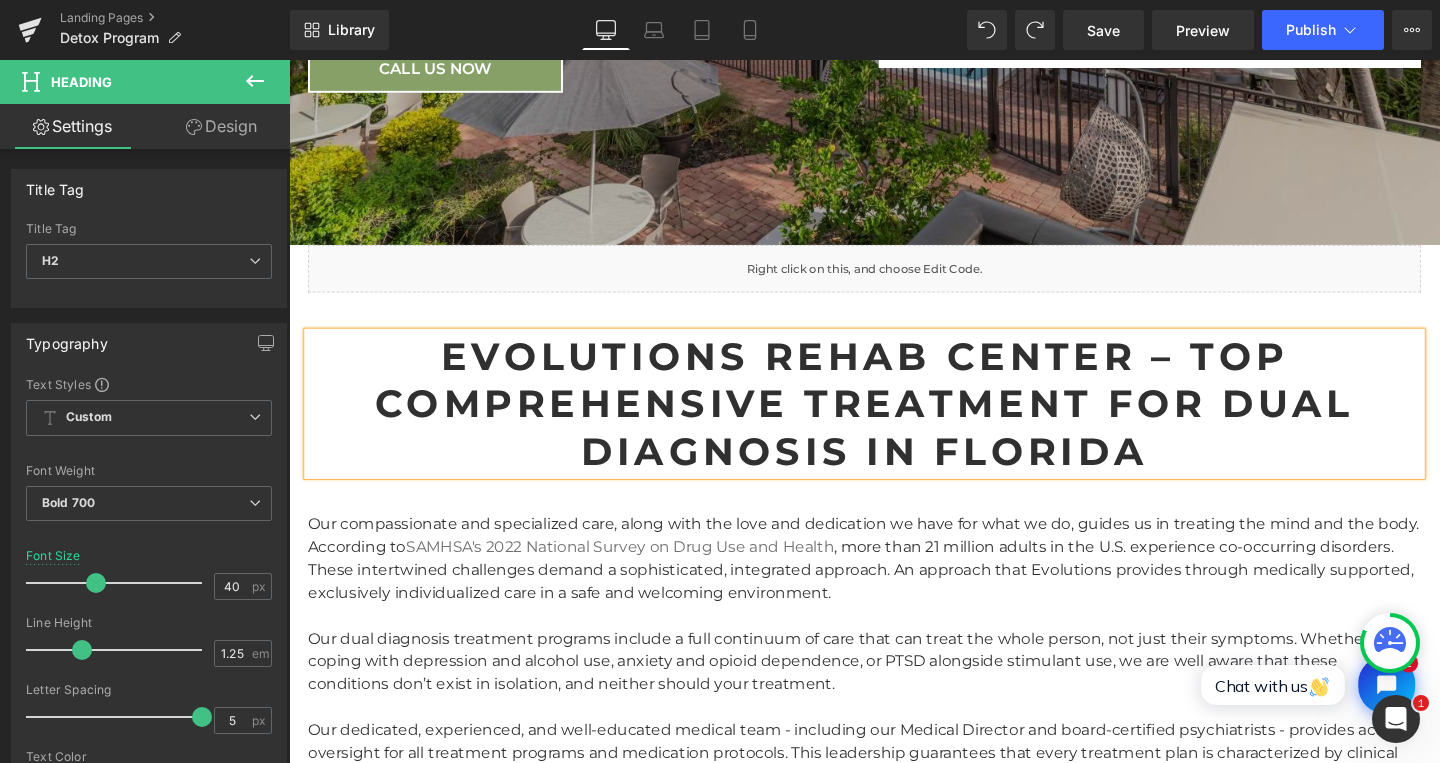 scroll, scrollTop: 896, scrollLeft: 0, axis: vertical 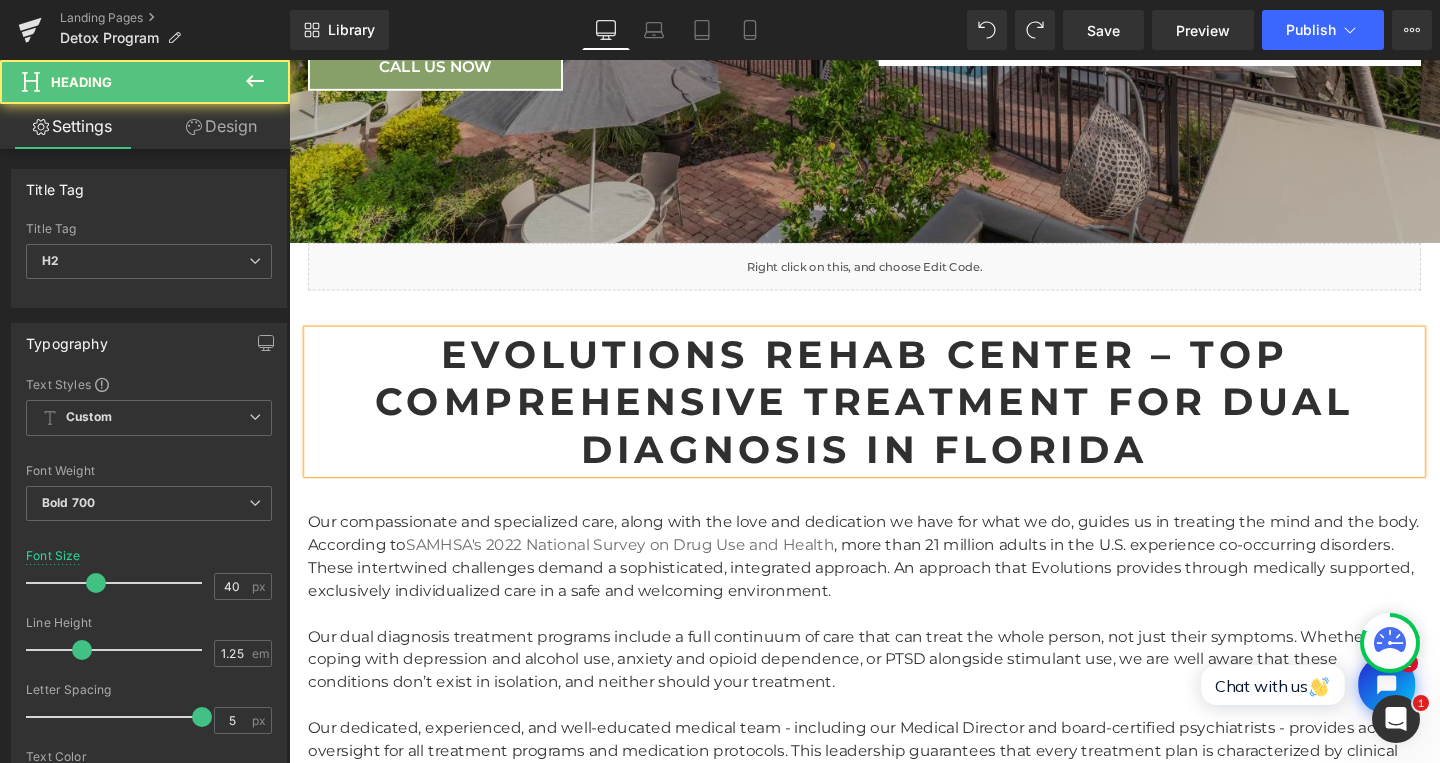 click on "Evolutions Rehab Center – Top Comprehensive Treatment for Dual Diagnosis in Florida" at bounding box center [894, 419] 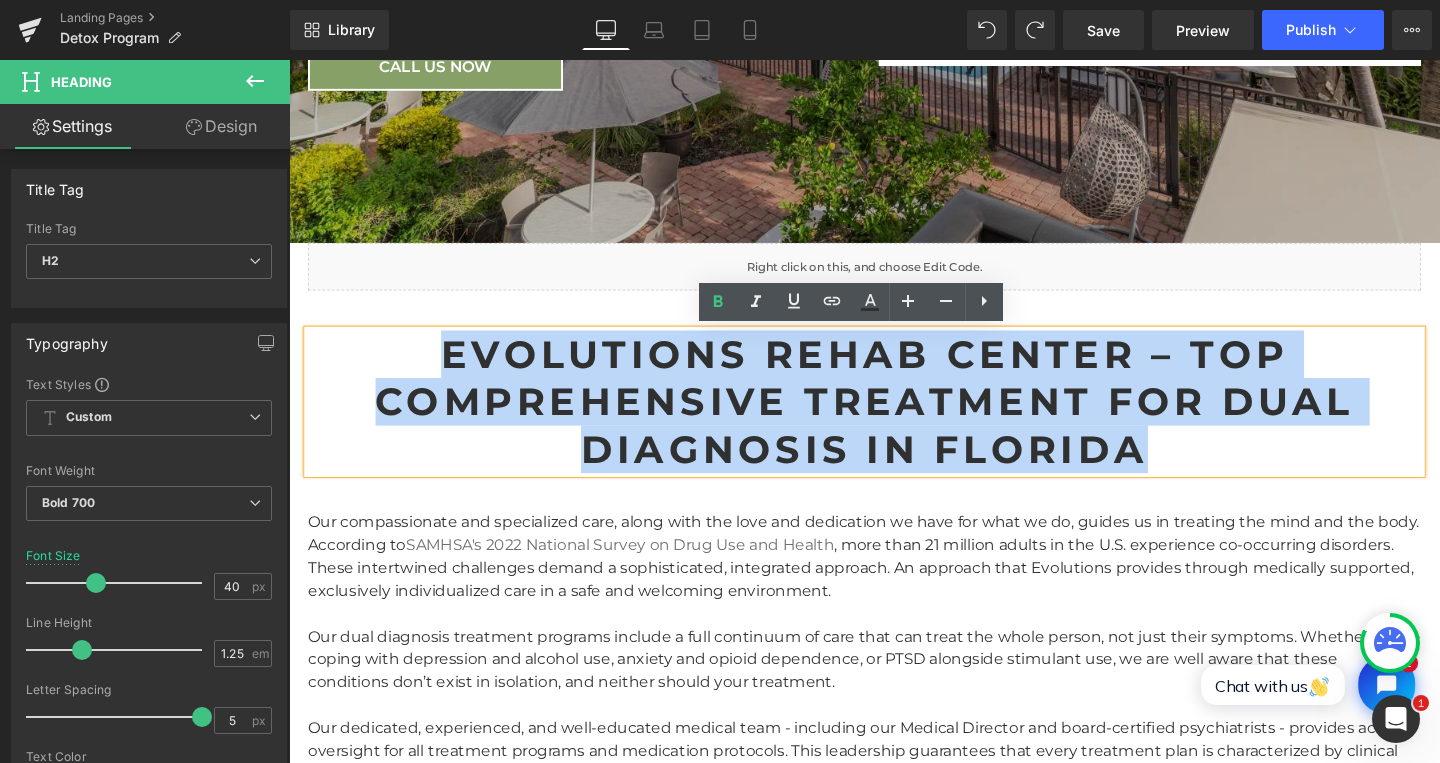 drag, startPoint x: 450, startPoint y: 366, endPoint x: 1167, endPoint y: 470, distance: 724.5033 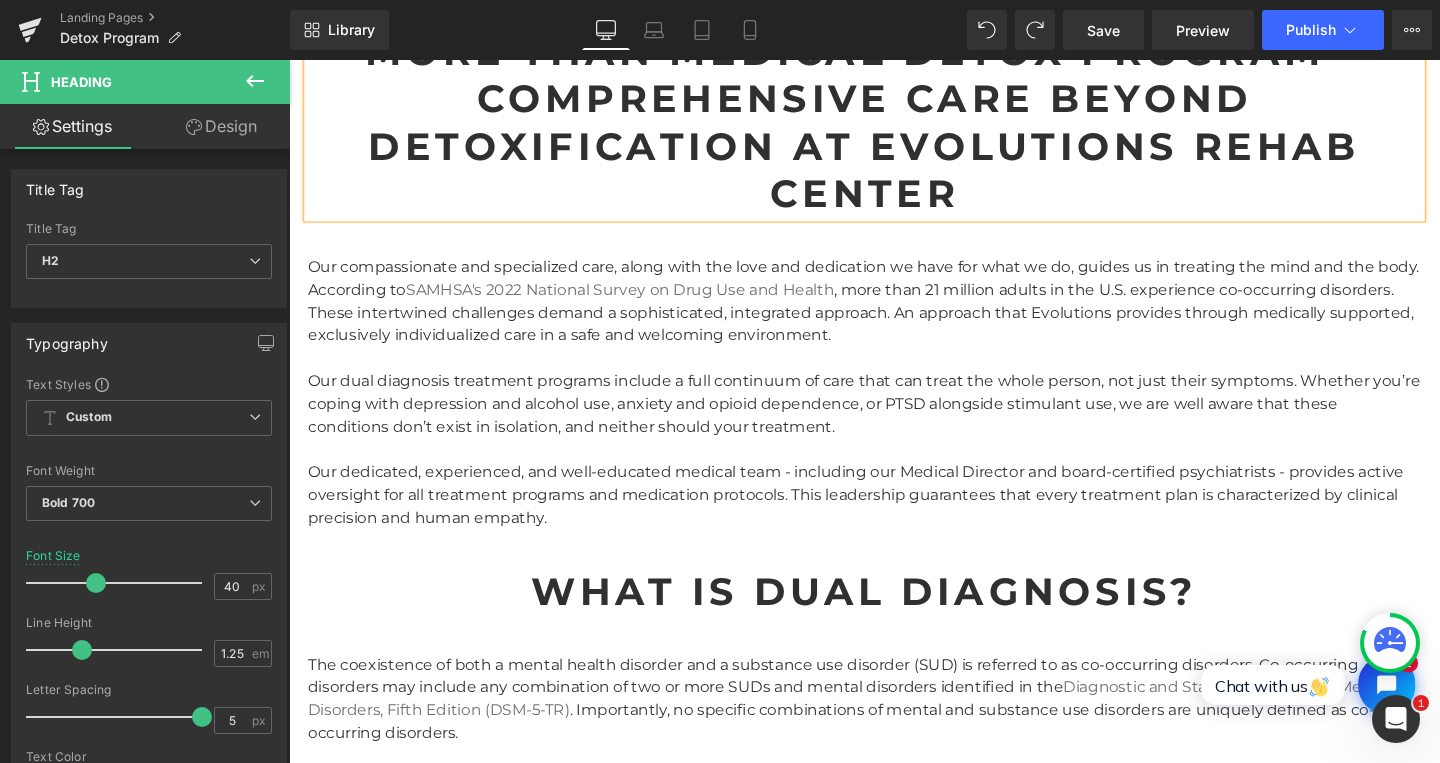 scroll, scrollTop: 1264, scrollLeft: 0, axis: vertical 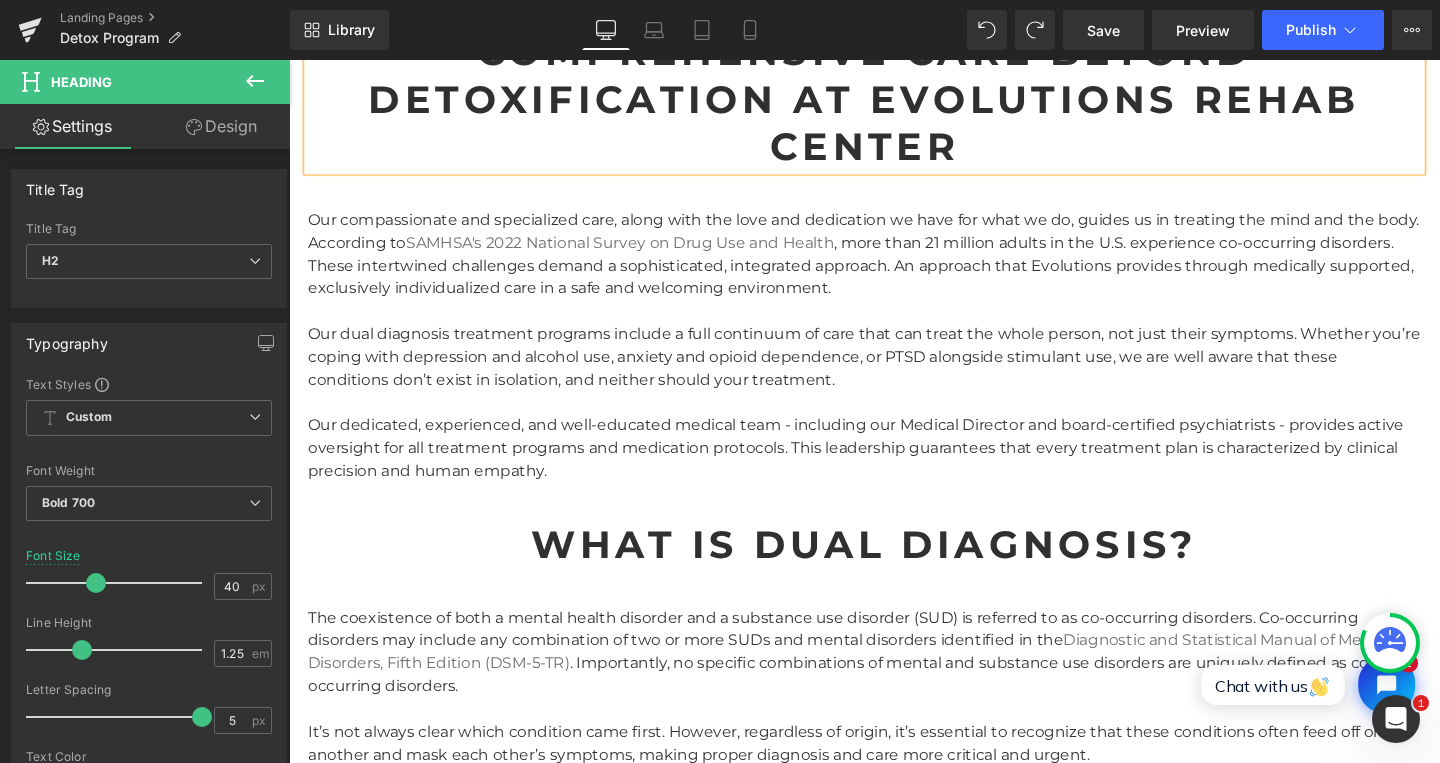 click on "Our compassionate and specialized care, along with the love and dedication we have for what we do, guides us in treating the mind and the body. According to  SAMHSA's 2022 National Survey on Drug Use and Health , more than 21 million adults in the U.S. experience co-occurring disorders. These intertwined challenges demand a sophisticated, integrated approach. An approach that Evolutions provides through medically supported, exclusively individualized care in a safe and welcoming environment. Our dual diagnosis treatment programs include a full continuum of care that can treat the whole person, not just their symptoms. Whether you’re coping with depression and alcohol use, anxiety and opioid dependence, or PTSD alongside stimulant use, we are well aware that these conditions don’t exist in isolation, and neither should your treatment." at bounding box center [894, 360] 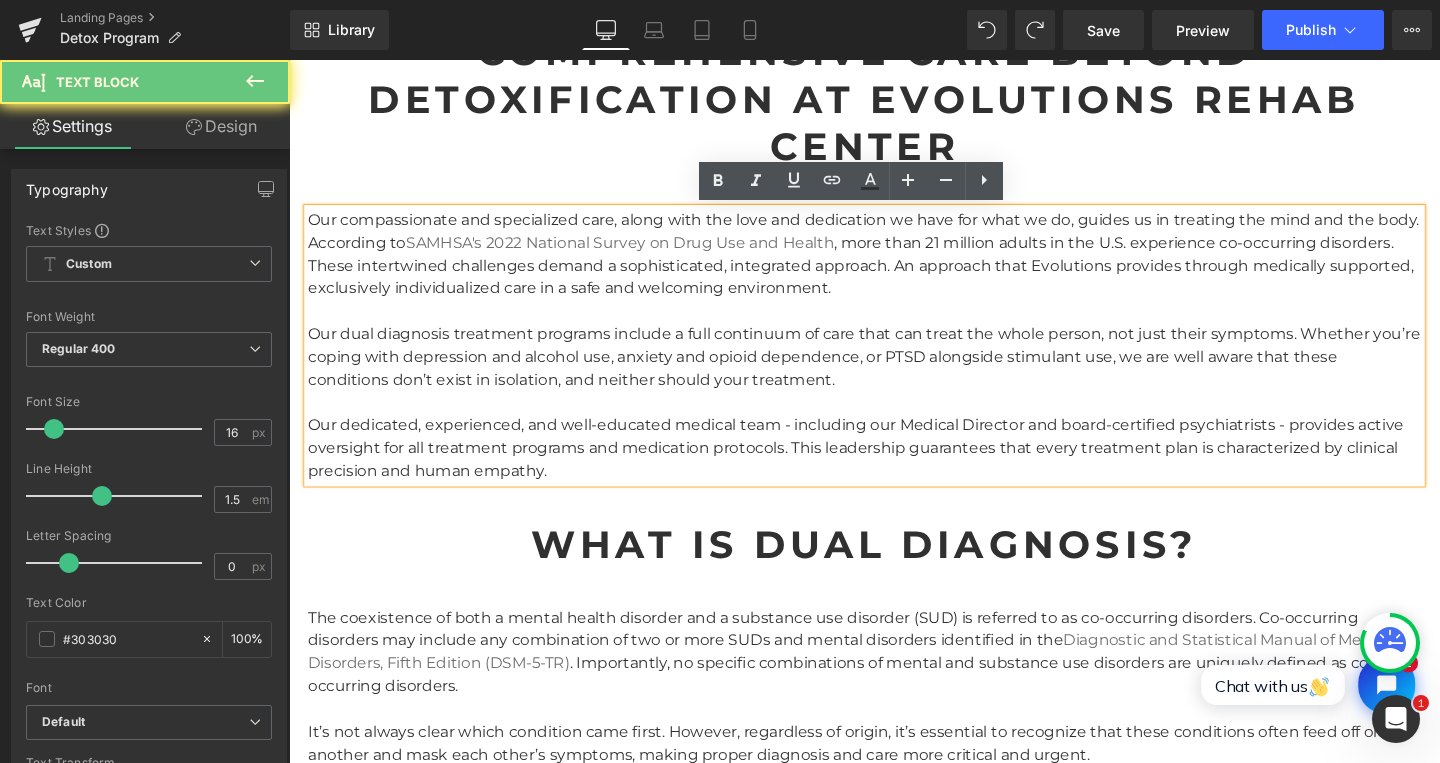 click on "Our compassionate and specialized care, along with the love and dedication we have for what we do, guides us in treating the mind and the body. According to  SAMHSA's 2022 National Survey on Drug Use and Health , more than 21 million adults in the U.S. experience co-occurring disorders. These intertwined challenges demand a sophisticated, integrated approach. An approach that Evolutions provides through medically supported, exclusively individualized care in a safe and welcoming environment. Our dual diagnosis treatment programs include a full continuum of care that can treat the whole person, not just their symptoms. Whether you’re coping with depression and alcohol use, anxiety and opioid dependence, or PTSD alongside stimulant use, we are well aware that these conditions don’t exist in isolation, and neither should your treatment." at bounding box center (894, 360) 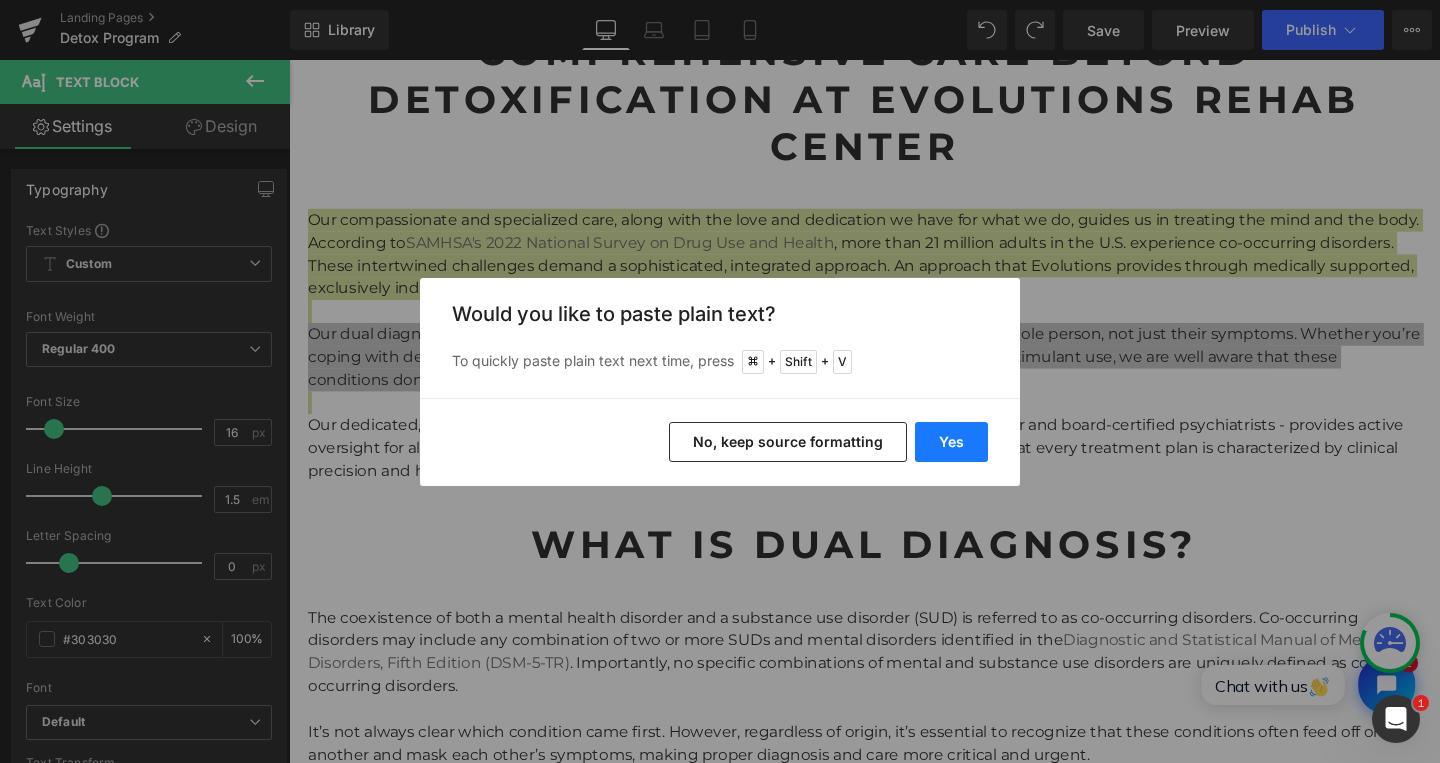 click on "Yes" at bounding box center (951, 442) 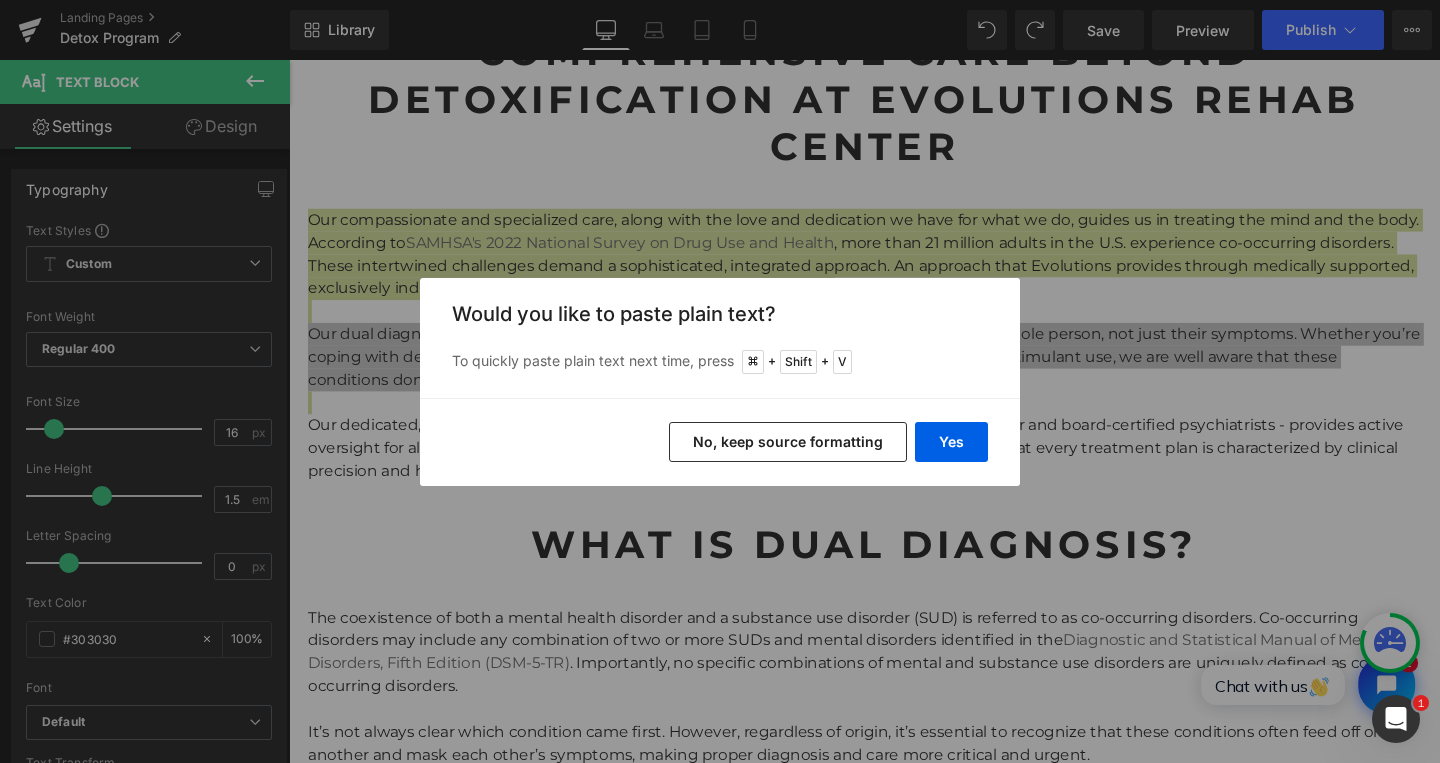 type 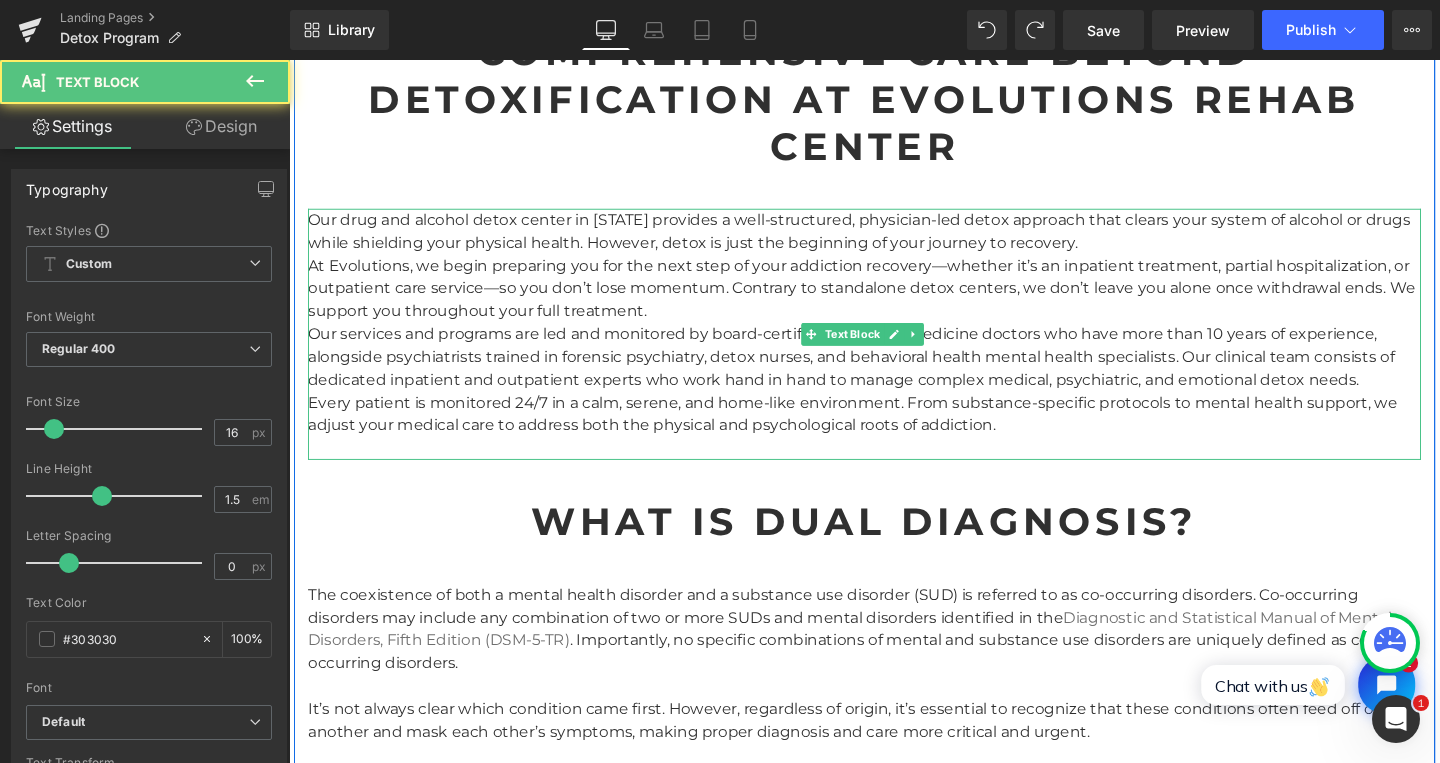 click on "Our drug and alcohol detox center in Florida provides a well-structured, physician-led detox approach that clears your system of alcohol or drugs while shielding your physical health. However, detox is just the beginning of your journey to recovery. At Evolutions, we begin preparing you for the next step of your addiction recovery—whether it’s an inpatient treatment, partial hospitalization, or outpatient care service—so you don’t lose momentum. Contrary to standalone detox centers, we don’t leave you alone once withdrawal ends. We support you throughout your full treatment. Our services and programs are led and monitored by board-certified addiction medicine doctors who have more than 10 years of experience, alongside psychiatrists trained in forensic psychiatry, detox nurses, and behavioral health mental health specialists. Our clinical team consists of dedicated inpatient and outpatient experts who work hand in hand to manage complex medical, psychiatric, and emotional detox needs." at bounding box center [894, 348] 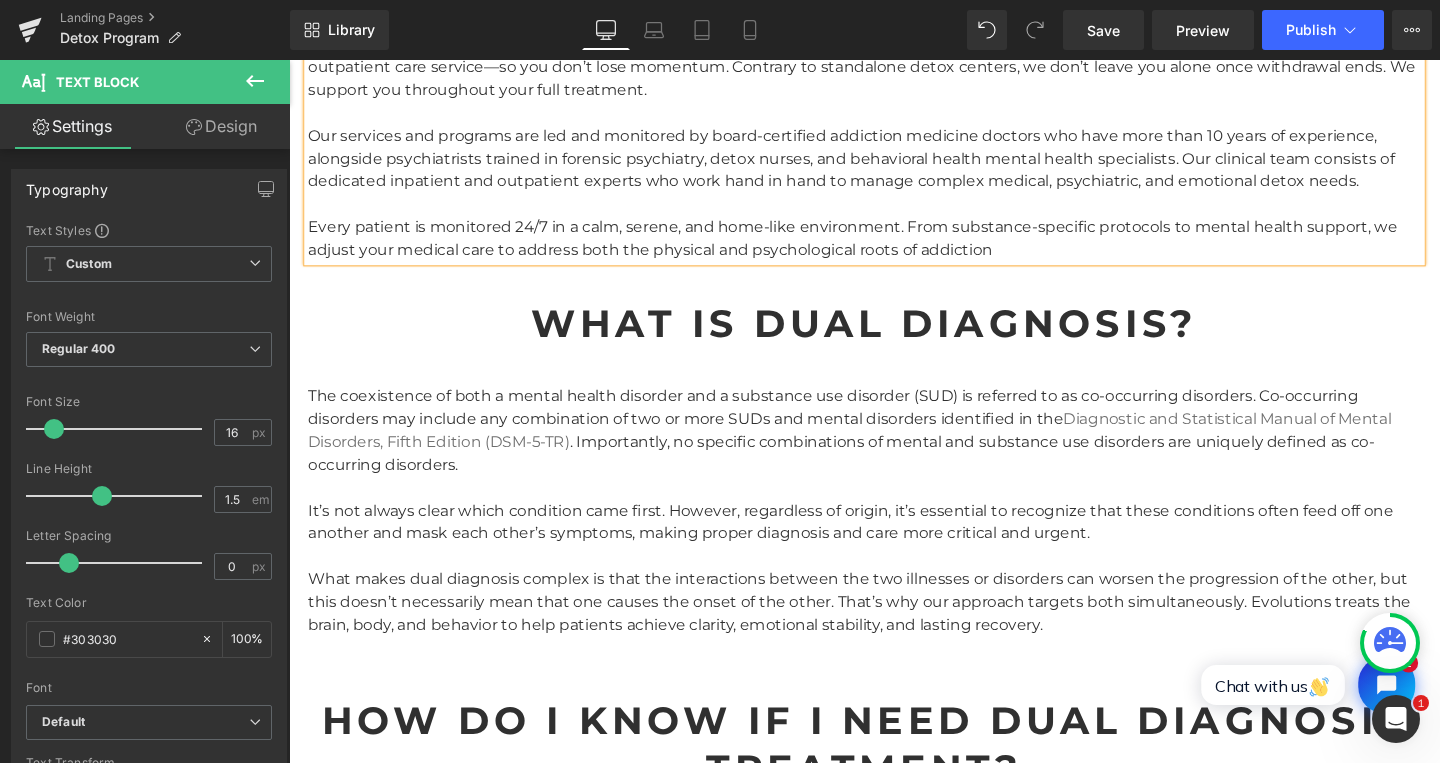 scroll, scrollTop: 1472, scrollLeft: 0, axis: vertical 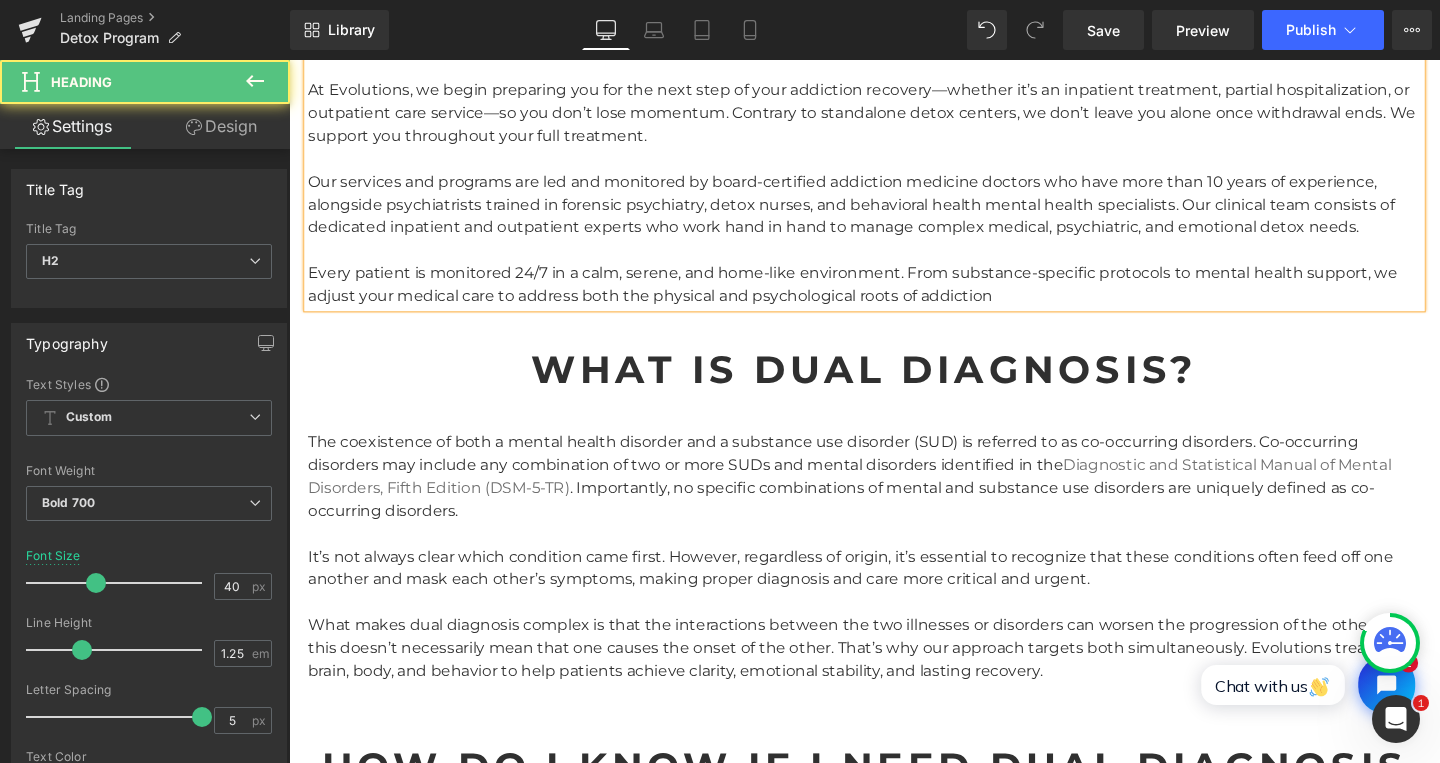 click on "What Is Dual Diagnosis?" at bounding box center [894, 385] 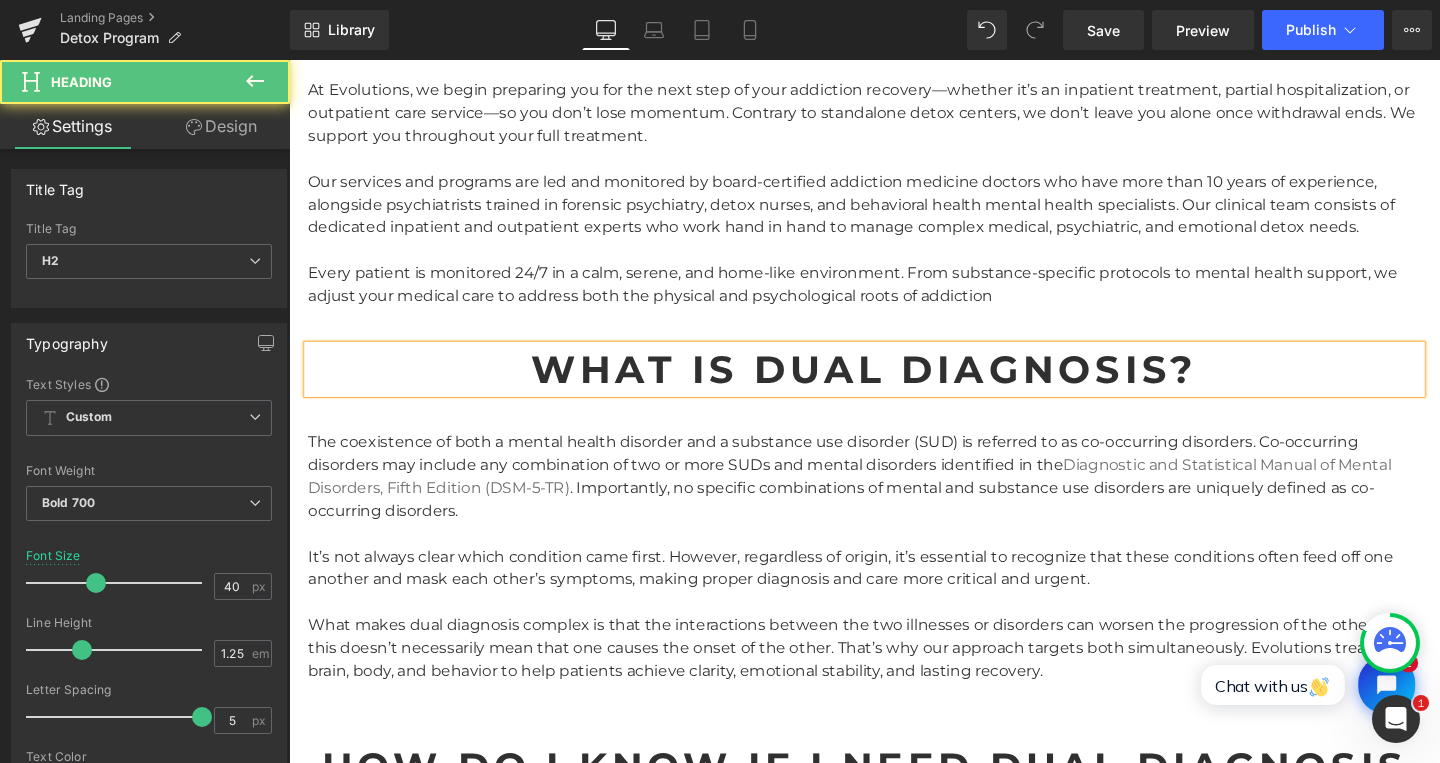 type 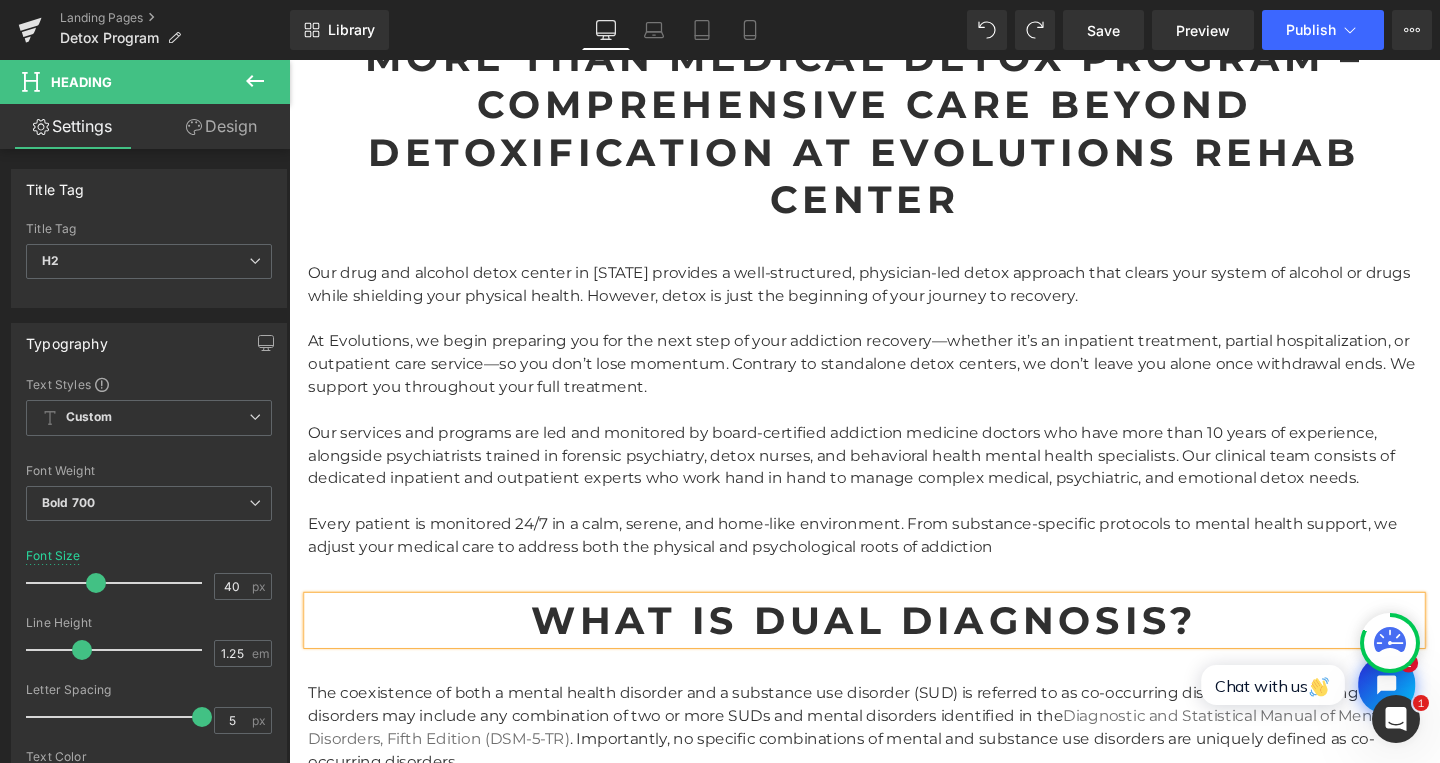 scroll, scrollTop: 1374, scrollLeft: 0, axis: vertical 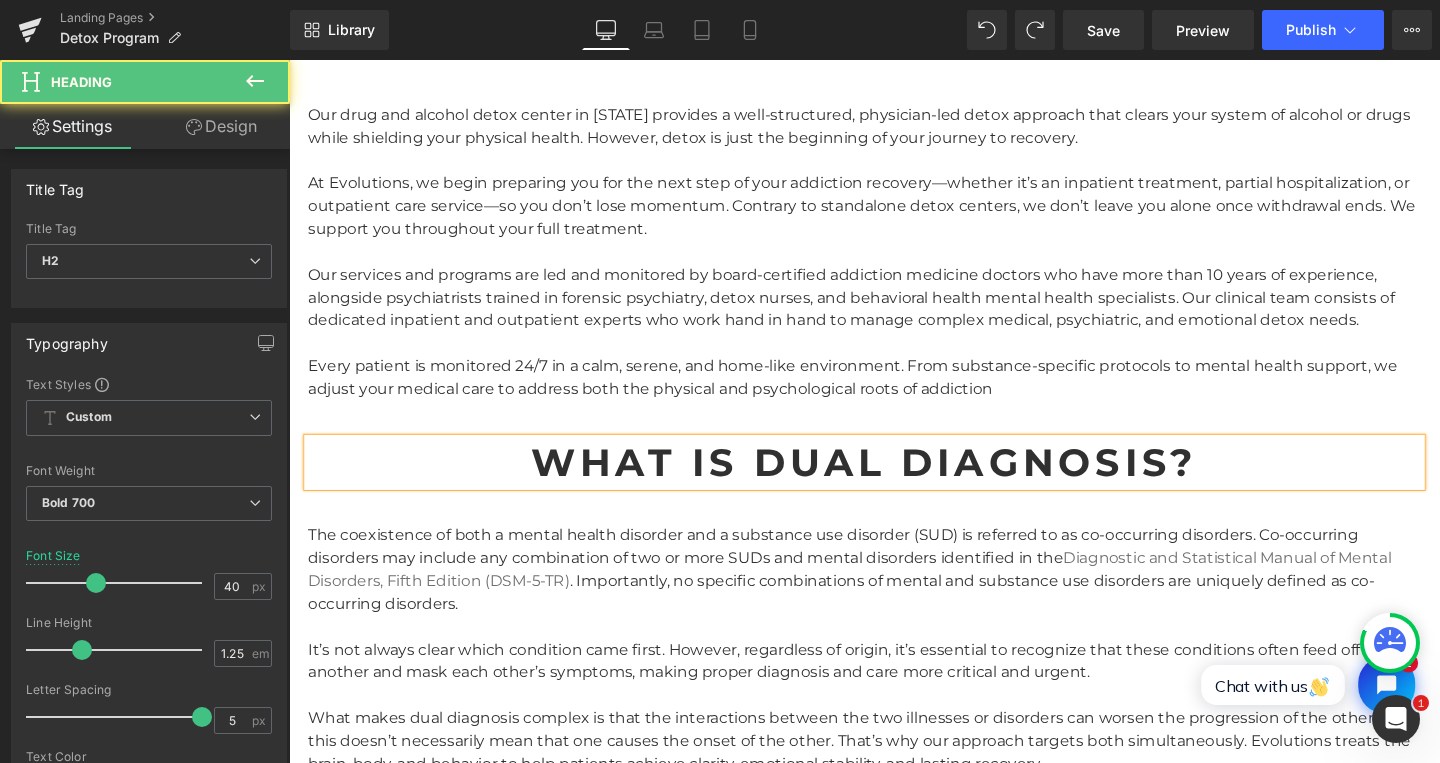 click on "What Is Dual Diagnosis?" at bounding box center (894, 483) 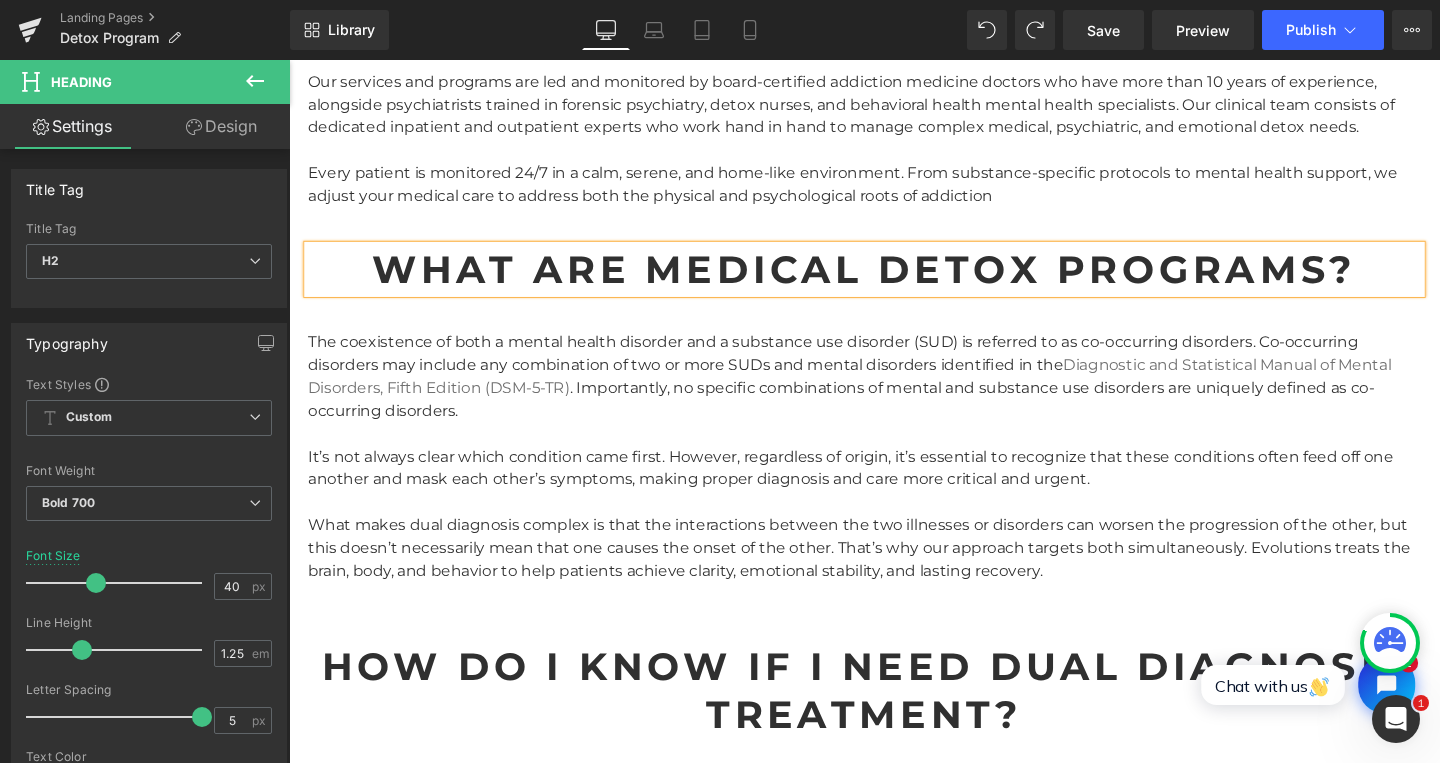 scroll, scrollTop: 1582, scrollLeft: 0, axis: vertical 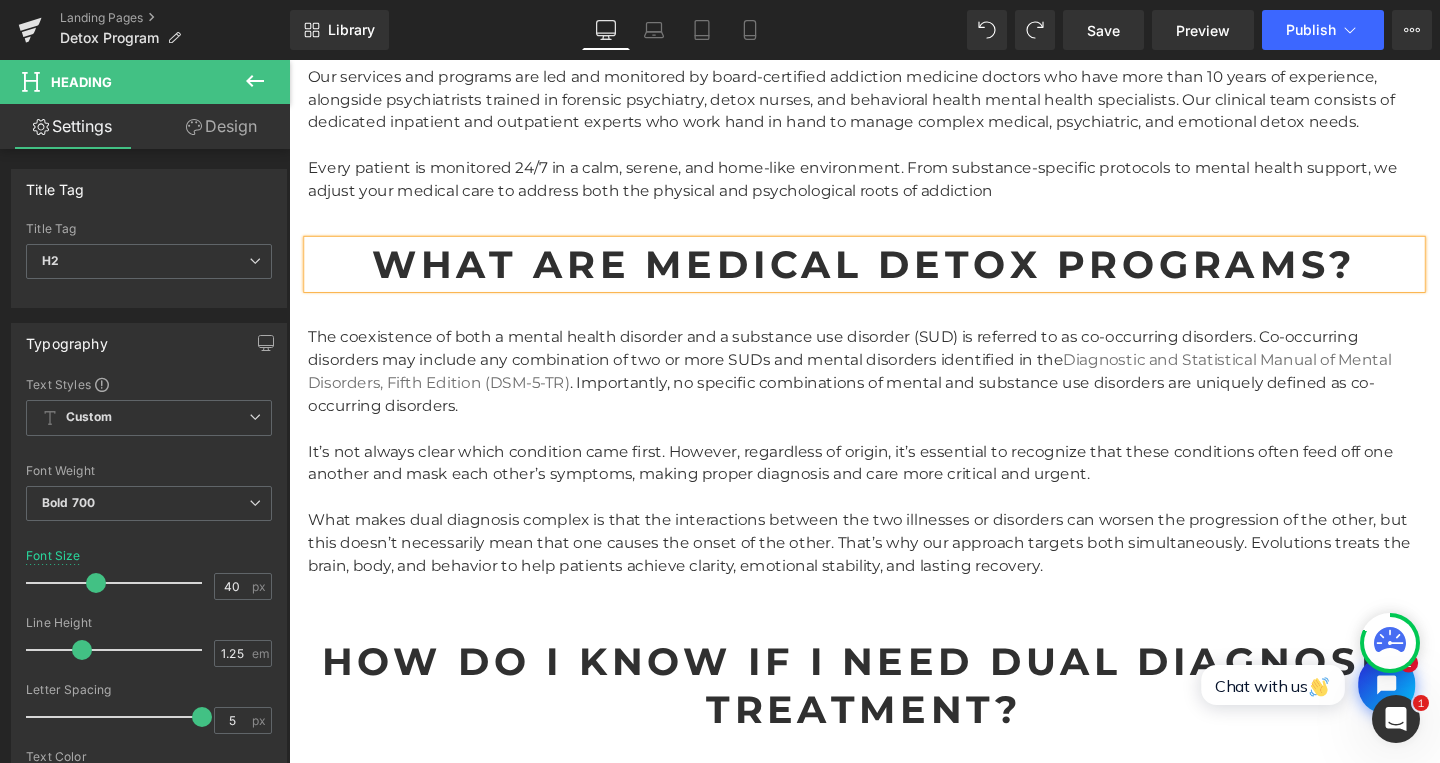 click on "The coexistence of both a mental health disorder and a substance use disorder (SUD) is referred to as co-occurring disorders. Co-occurring disorders may include any combination of two or more SUDs and mental disorders identified in the  Diagnostic and Statistical Manual of Mental Disorders, Fifth Edition (DSM-5-TR) . Importantly, no specific combinations of mental and substance use disorders are uniquely defined as co-occurring disorders." at bounding box center (894, 388) 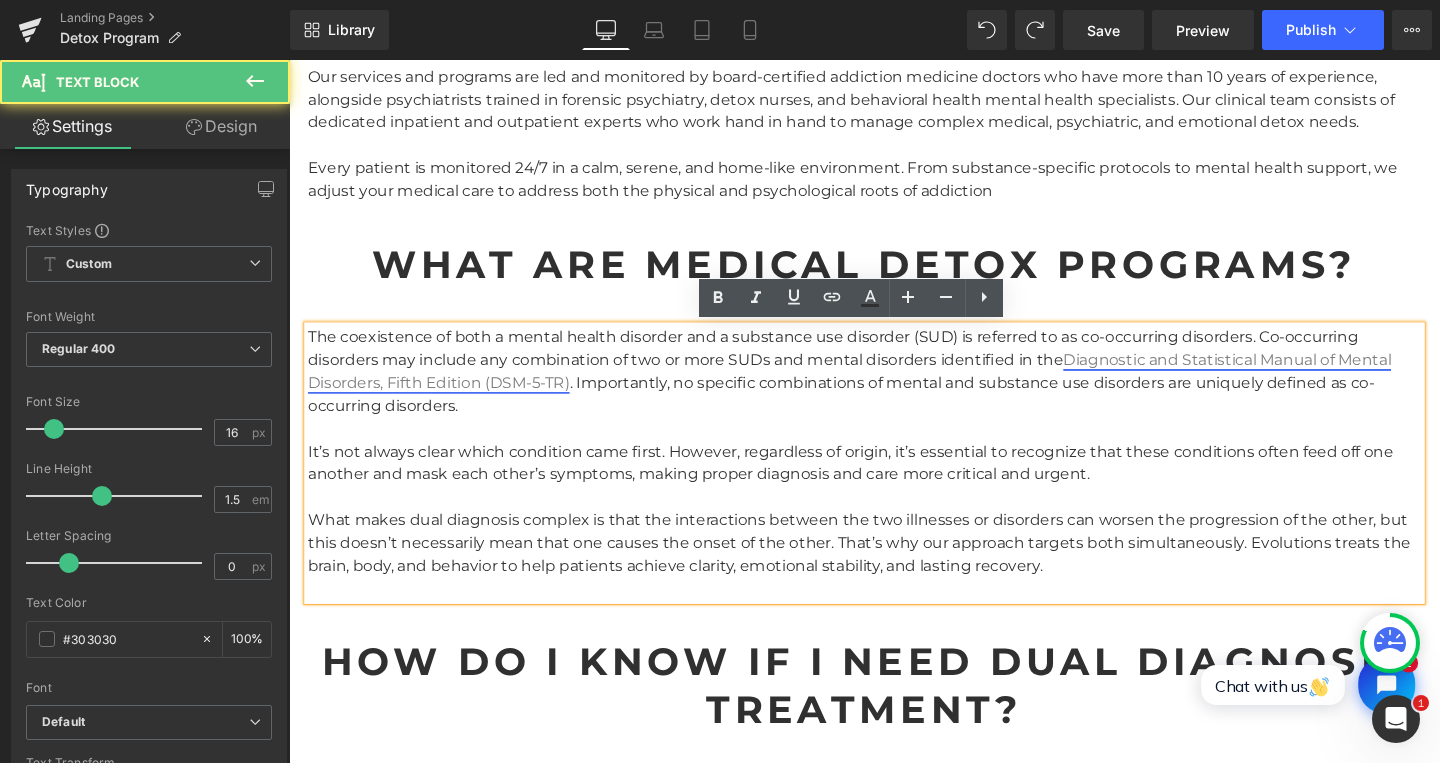 click on "Diagnostic and Statistical Manual of Mental Disorders, Fifth Edition (DSM-5-TR)" at bounding box center [878, 387] 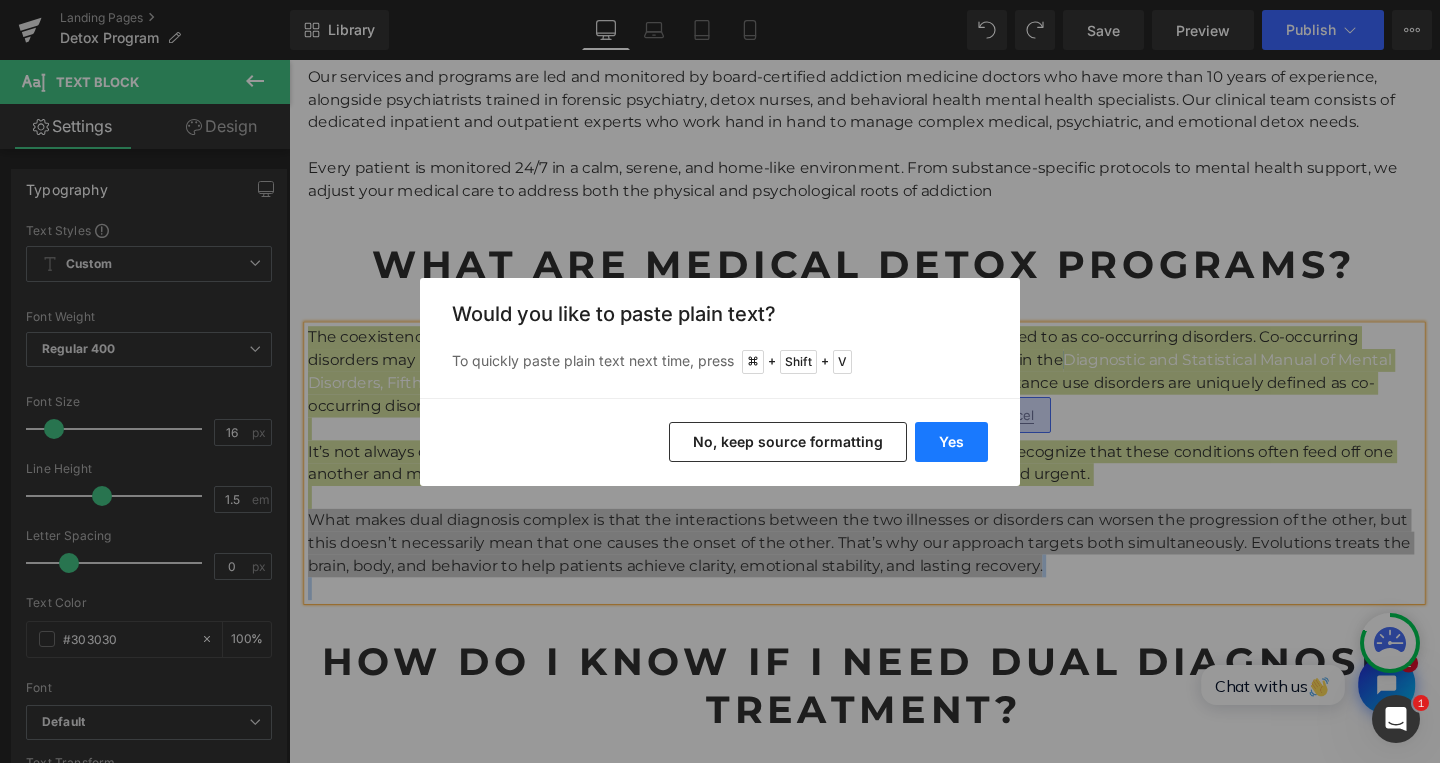 click on "Yes" at bounding box center (951, 442) 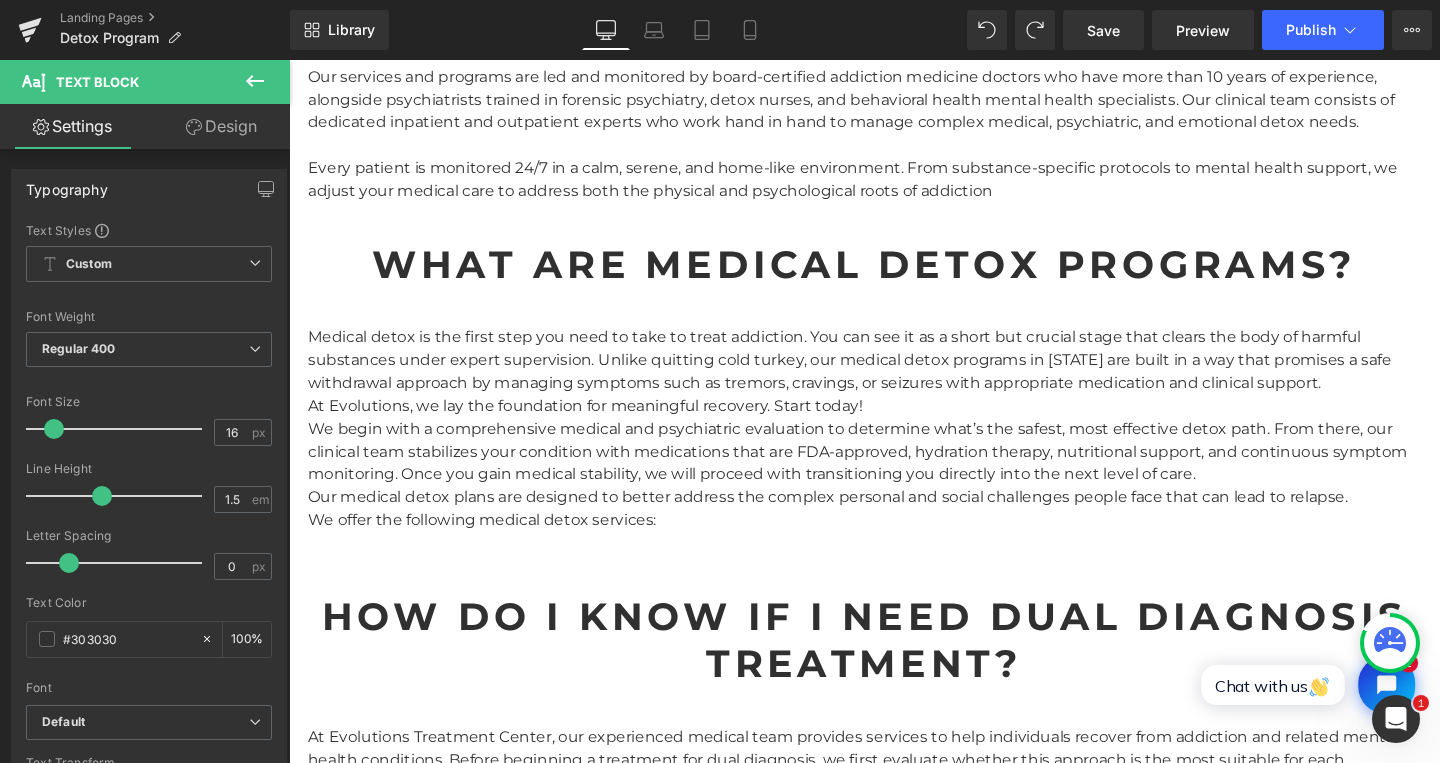 type 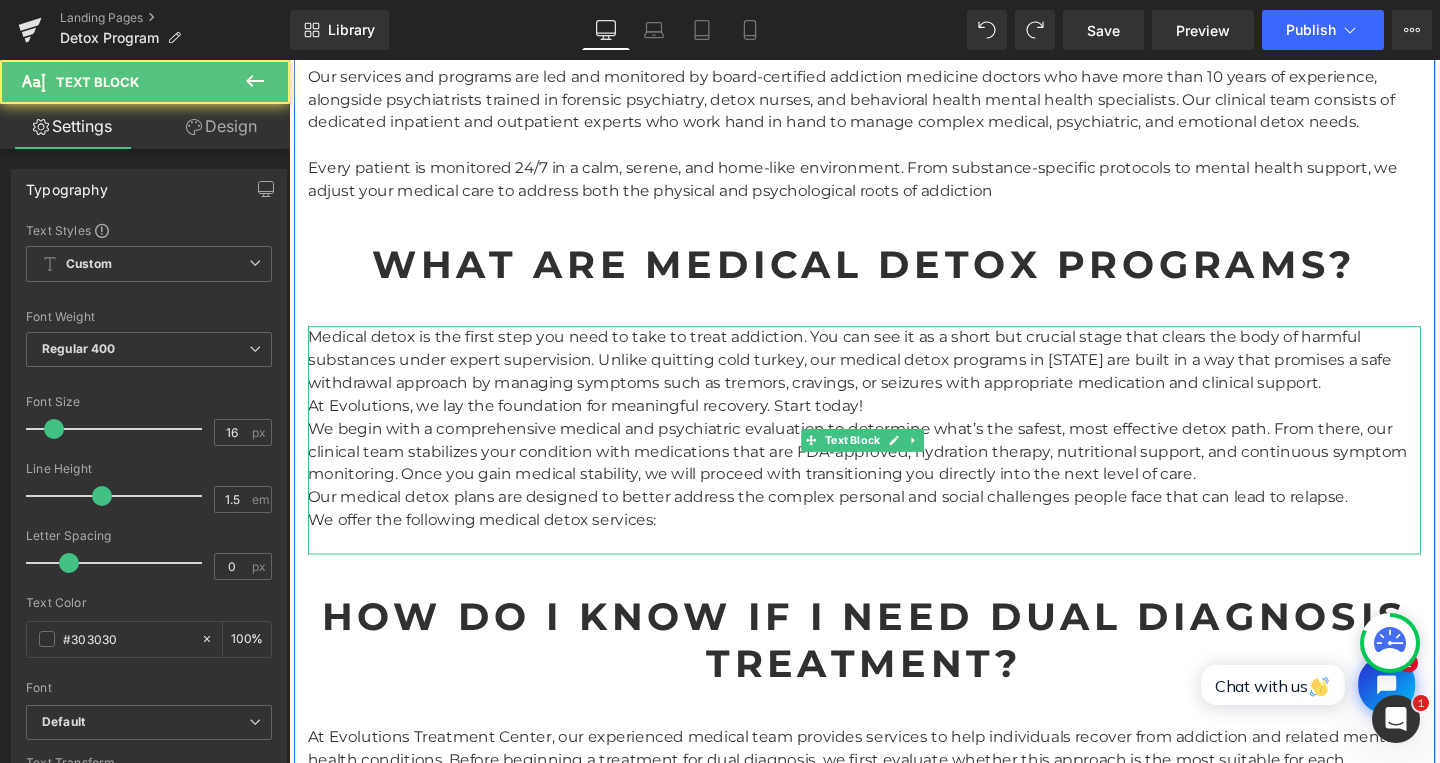 click on "Medical detox is the first step you need to take to treat addiction. You can see it as a short but crucial stage that clears the body of harmful substances under expert supervision. Unlike quitting cold turkey, our medical detox programs in Florida are built in a way that promises a safe withdrawal approach by managing symptoms such as tremors, cravings, or seizures with appropriate medication and clinical support. At Evolutions, we lay the foundation for meaningful recovery. Start today! We begin with a comprehensive medical and psychiatric evaluation to determine what’s the safest, most effective detox path. From there, our clinical team stabilizes your condition with medications that are FDA-approved, hydration therapy, nutritional support, and continuous symptom monitoring. Once you gain medical stability, we will proceed with transitioning you directly into the next level of care. We offer the following medical detox services:" at bounding box center (894, 460) 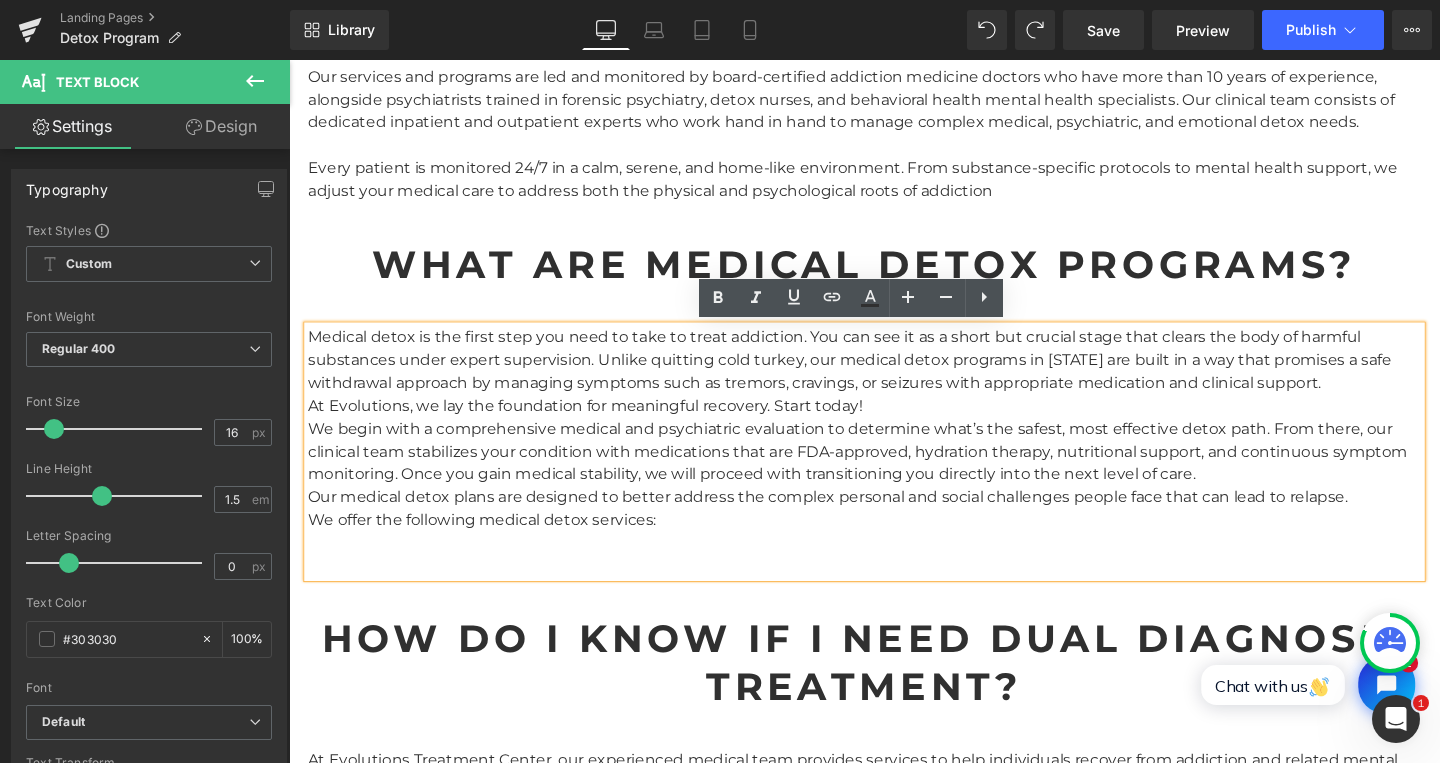 click on "Medical detox is the first step you need to take to treat addiction. You can see it as a short but crucial stage that clears the body of harmful substances under expert supervision. Unlike quitting cold turkey, our medical detox programs in Florida are built in a way that promises a safe withdrawal approach by managing symptoms such as tremors, cravings, or seizures with appropriate medication and clinical support. At Evolutions, we lay the foundation for meaningful recovery. Start today! We begin with a comprehensive medical and psychiatric evaluation to determine what’s the safest, most effective detox path. From there, our clinical team stabilizes your condition with medications that are FDA-approved, hydration therapy, nutritional support, and continuous symptom monitoring. Once you gain medical stability, we will proceed with transitioning you directly into the next level of care. We offer the following medical detox services:" at bounding box center (894, 472) 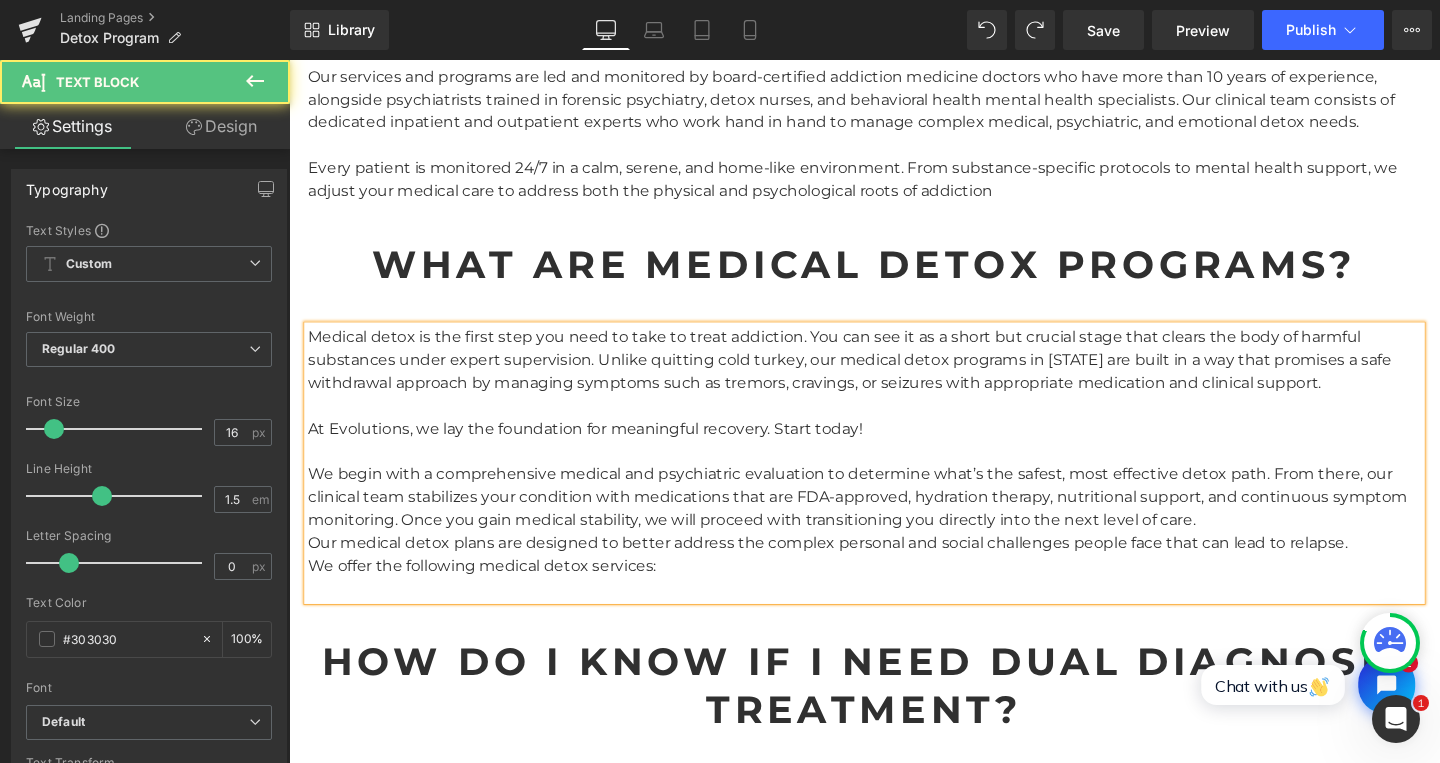 click on "We begin with a comprehensive medical and psychiatric evaluation to determine what’s the safest, most effective detox path. From there, our clinical team stabilizes your condition with medications that are FDA-approved, hydration therapy, nutritional support, and continuous symptom monitoring. Once you gain medical stability, we will proceed with transitioning you directly into the next level of care." at bounding box center [894, 520] 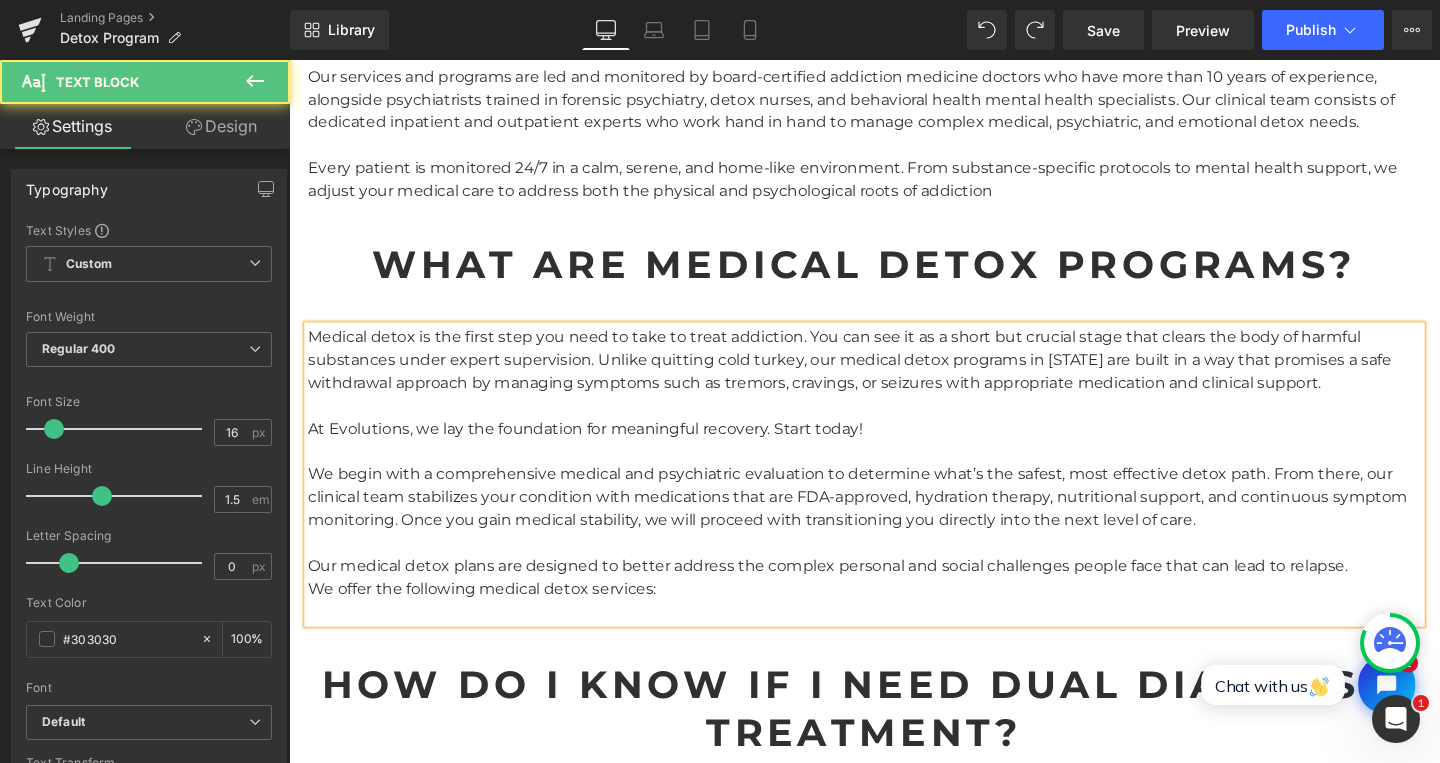 click on "Medical detox is the first step you need to take to treat addiction. You can see it as a short but crucial stage that clears the body of harmful substances under expert supervision. Unlike quitting cold turkey, our medical detox programs in Florida are built in a way that promises a safe withdrawal approach by managing symptoms such as tremors, cravings, or seizures with appropriate medication and clinical support. At Evolutions, we lay the foundation for meaningful recovery. Start today! We begin with a comprehensive medical and psychiatric evaluation to determine what’s the safest, most effective detox path. From there, our clinical team stabilizes your condition with medications that are FDA-approved, hydration therapy, nutritional support, and continuous symptom monitoring. Once you gain medical stability, we will proceed with transitioning you directly into the next level of care. We offer the following medical detox services:" at bounding box center (894, 496) 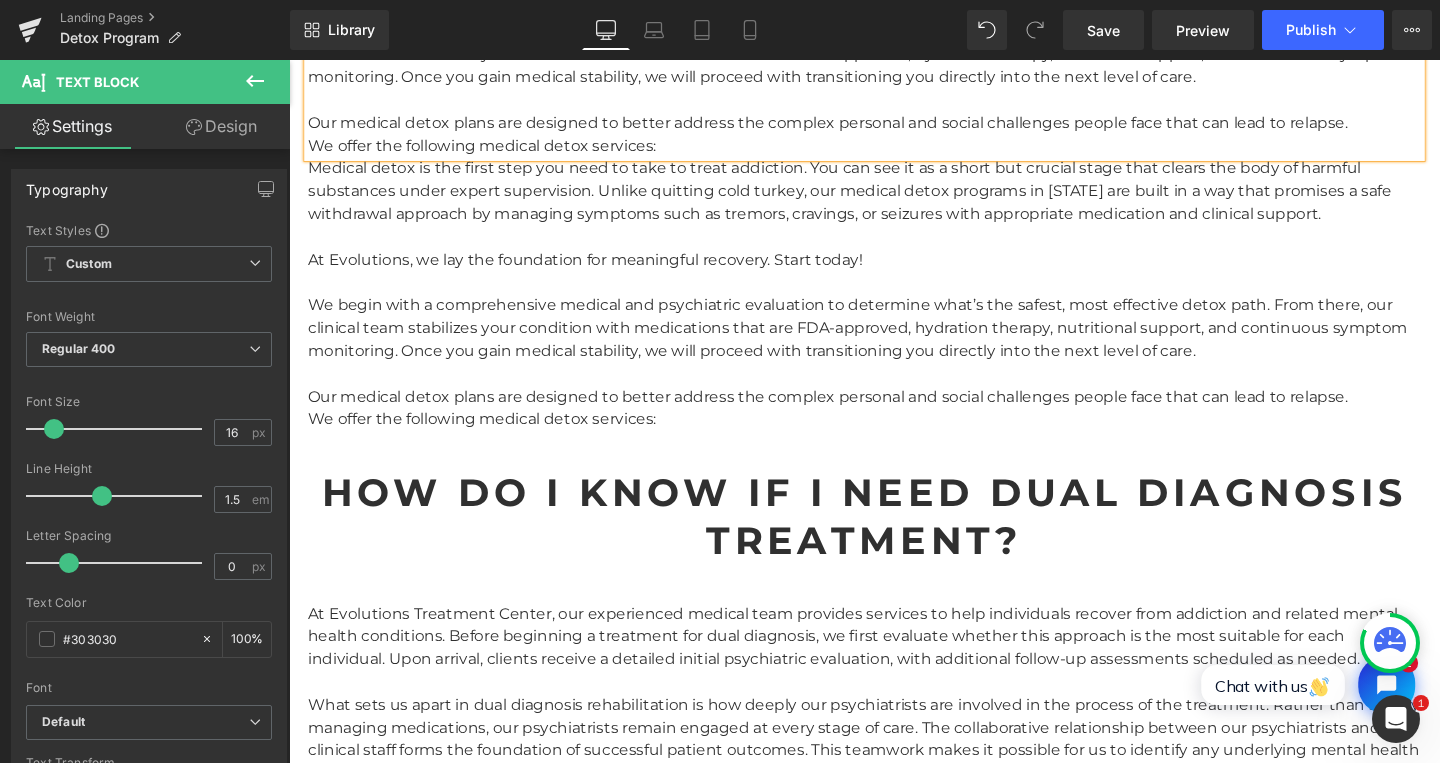 scroll, scrollTop: 2070, scrollLeft: 0, axis: vertical 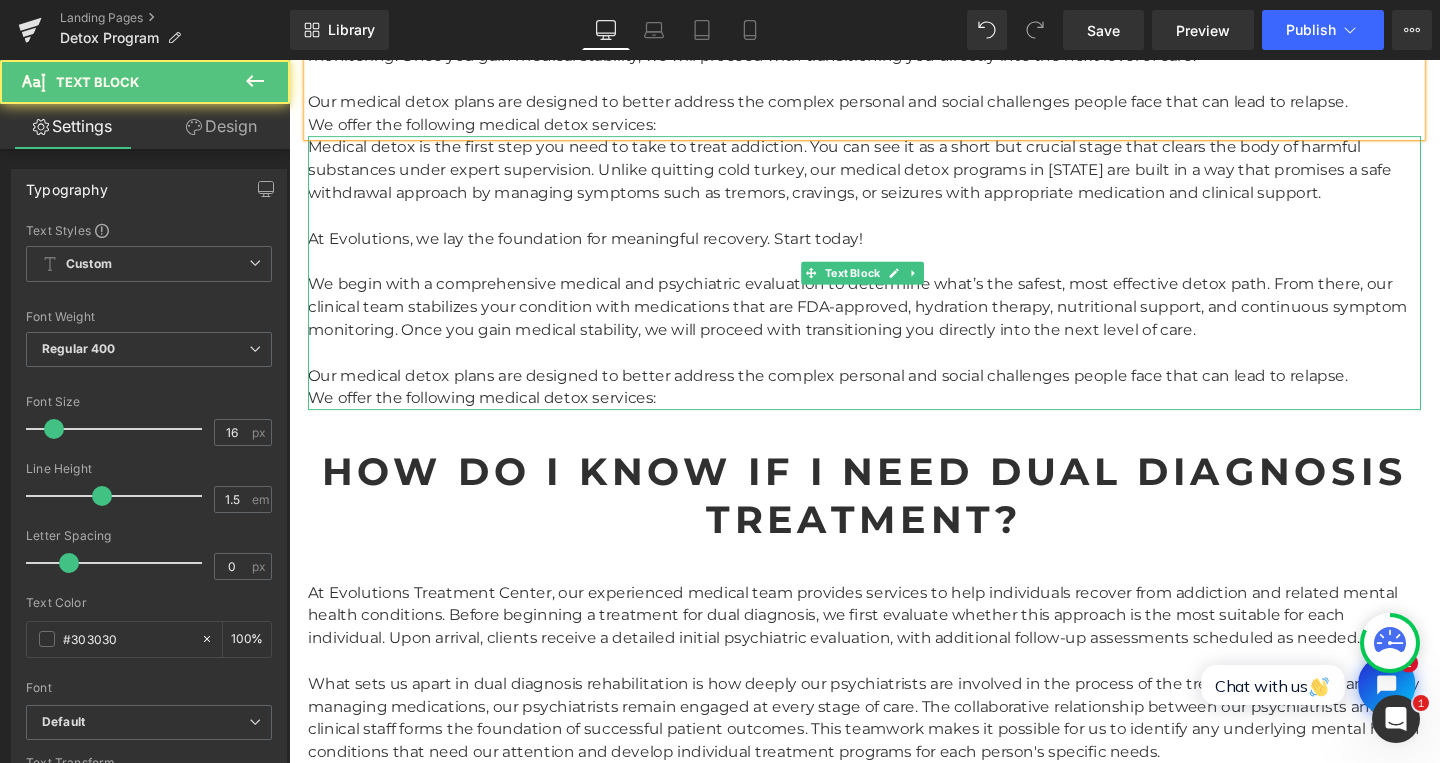 click at bounding box center [894, 272] 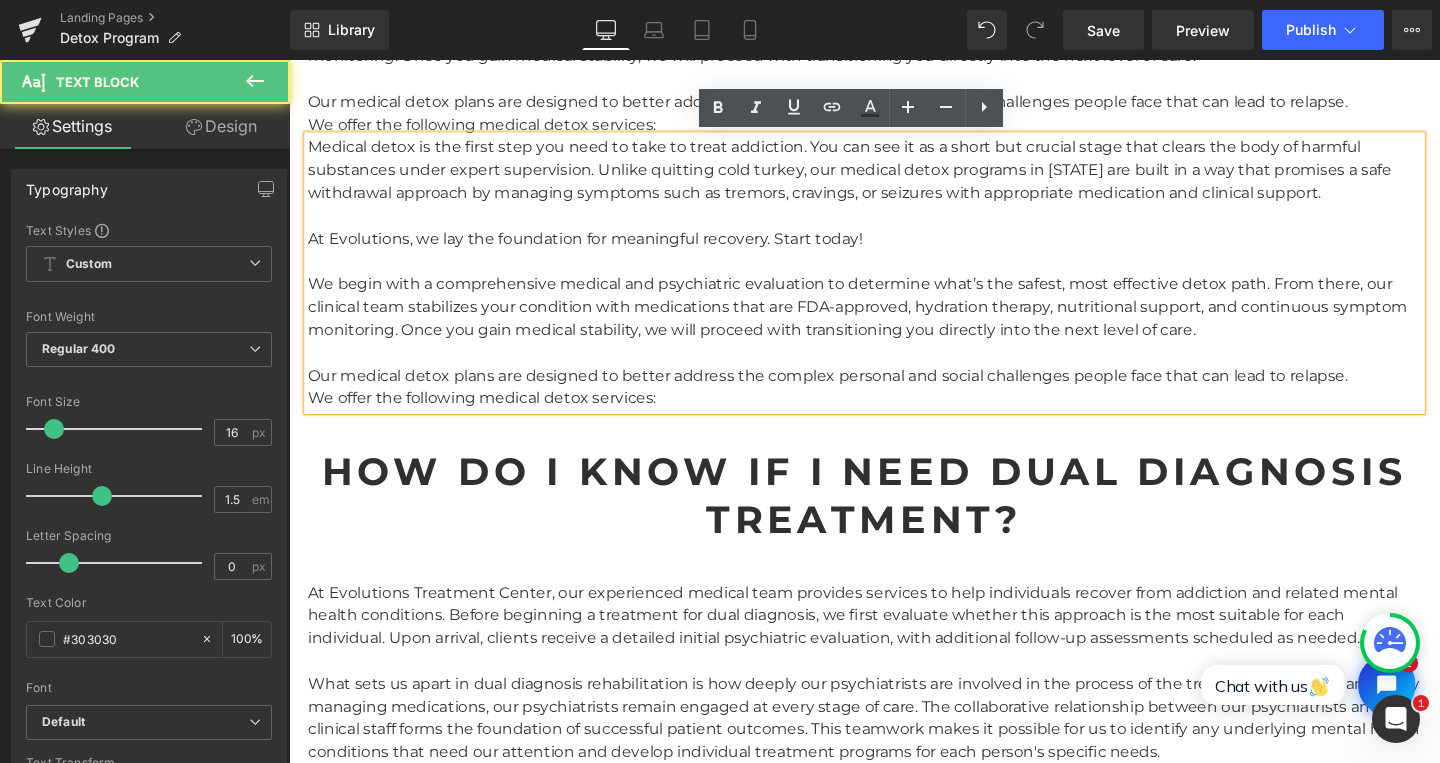 click on "At Evolutions, we lay the foundation for meaningful recovery. Start today!" at bounding box center [894, 248] 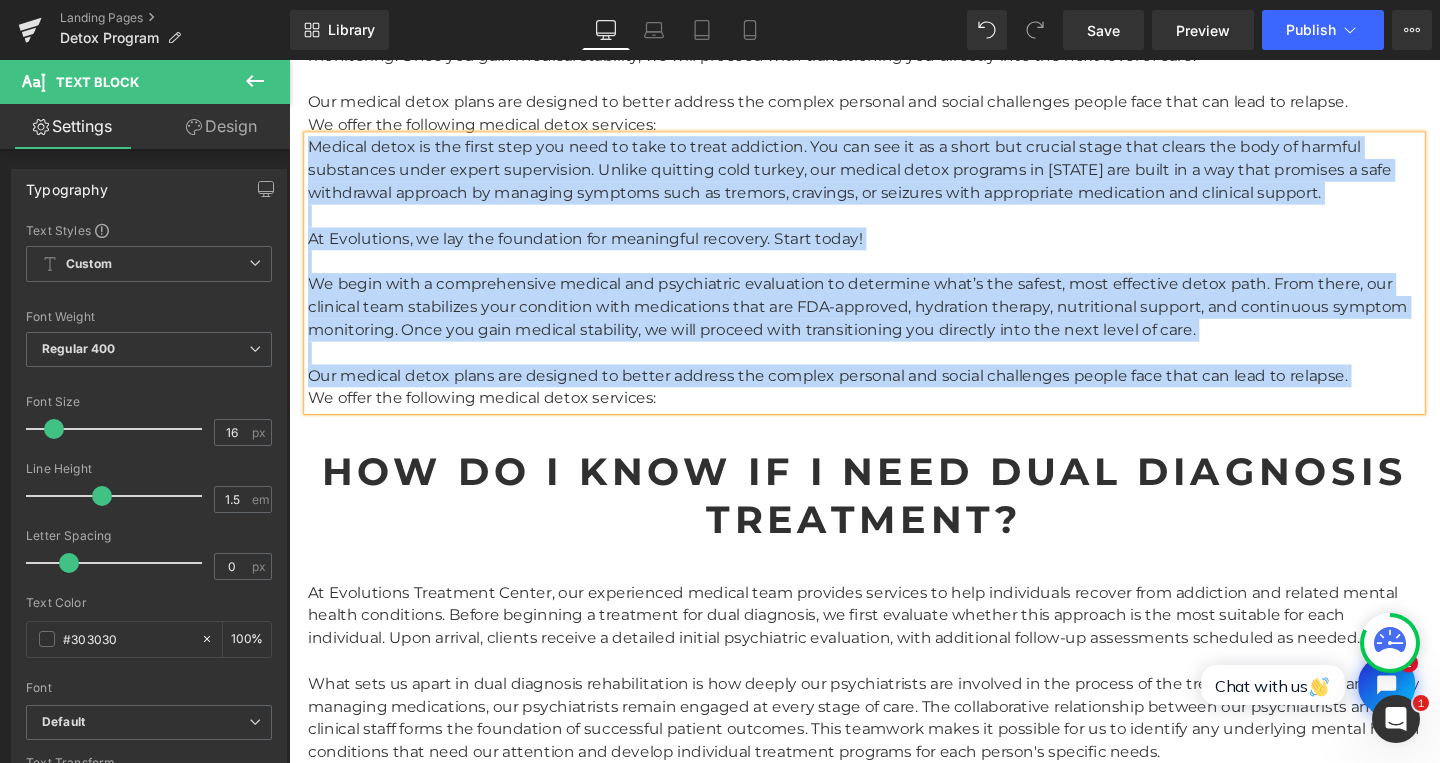 type 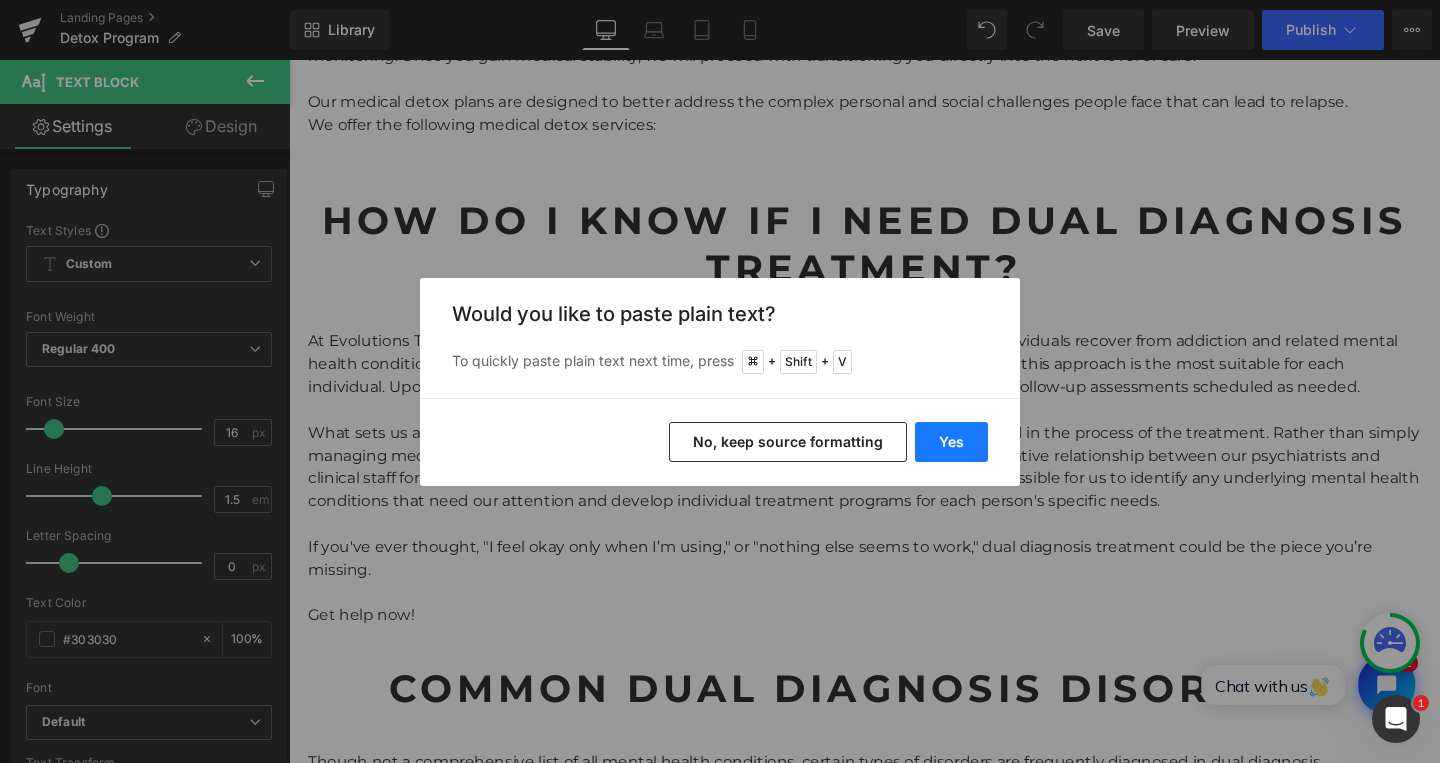 click on "Yes" at bounding box center (951, 442) 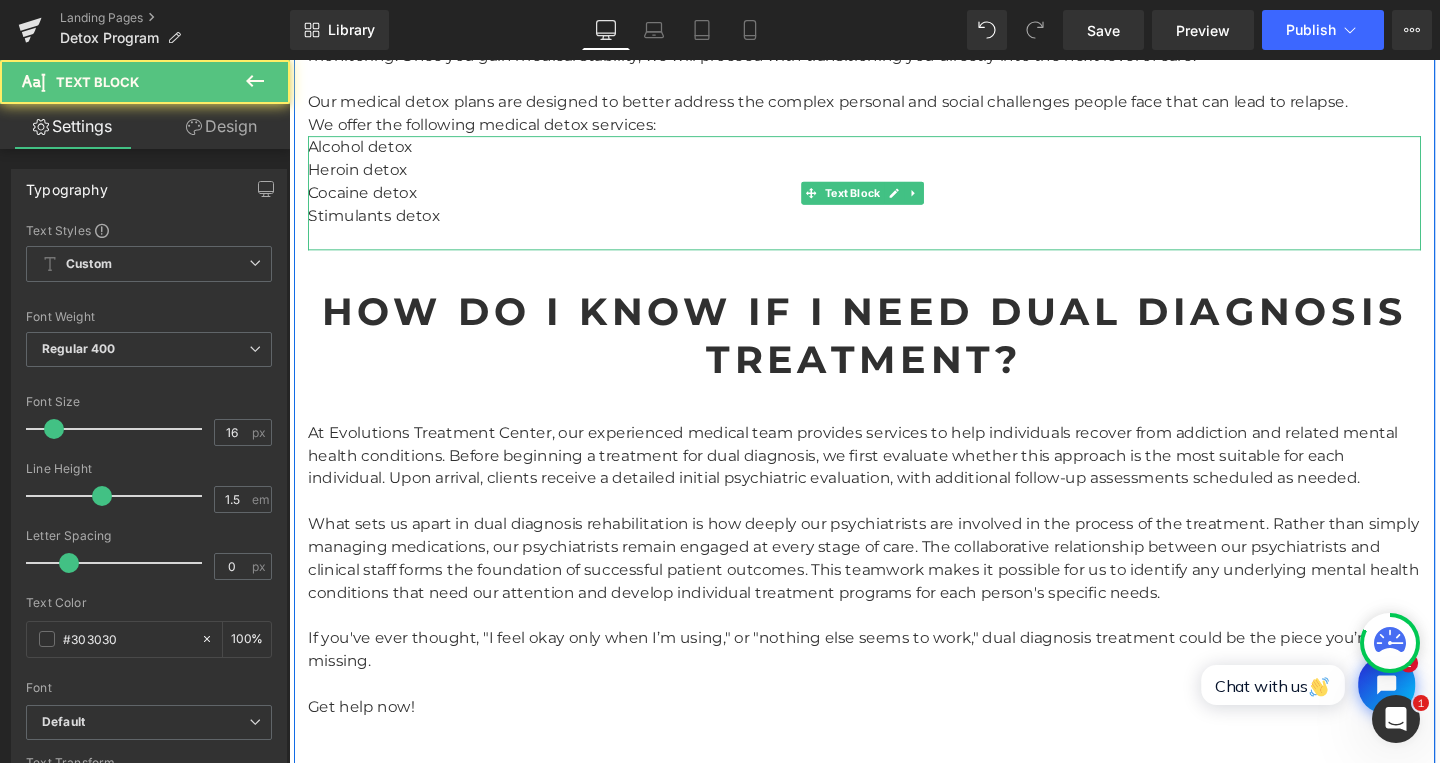 click on "Alcohol detox Heroin detox Cocaine detox Stimulants detox" at bounding box center [894, 200] 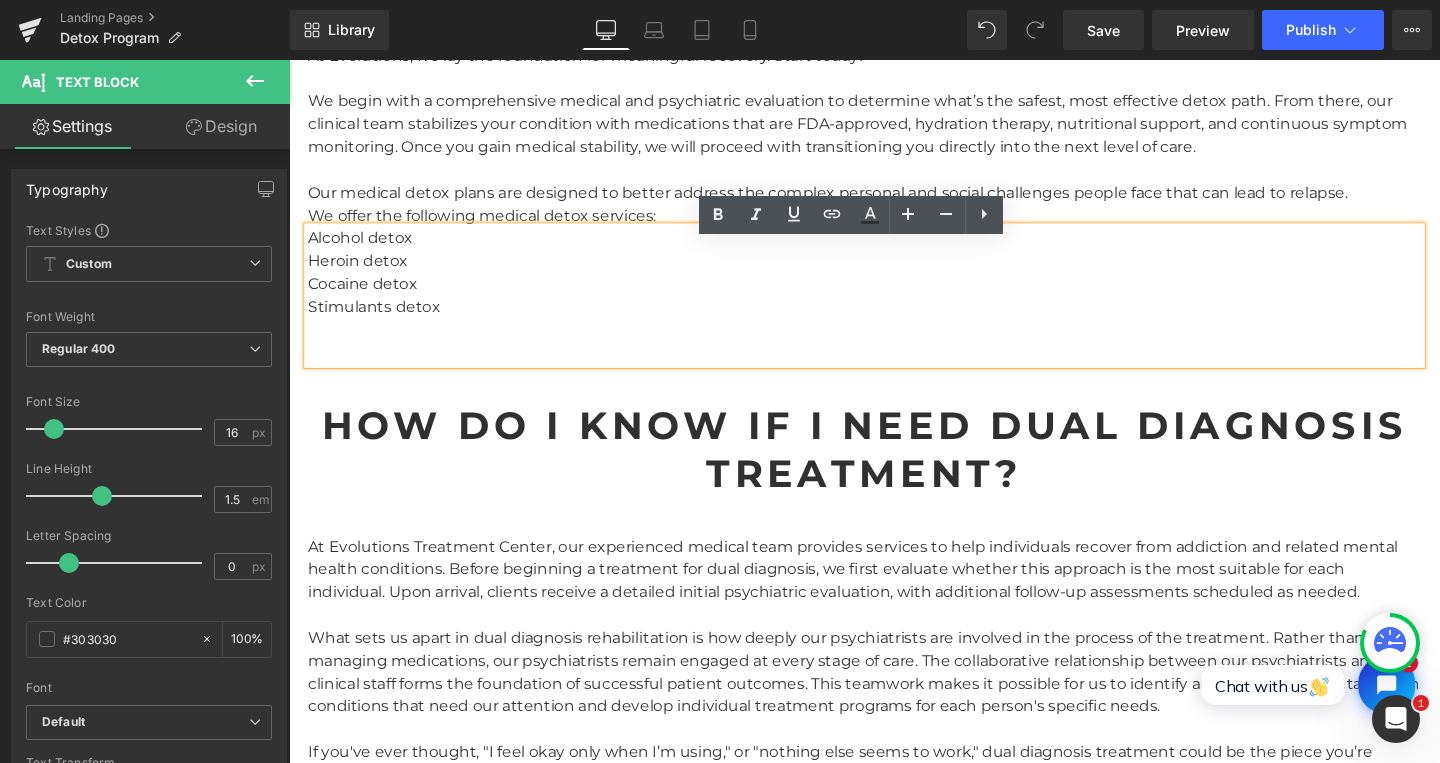 scroll, scrollTop: 1958, scrollLeft: 0, axis: vertical 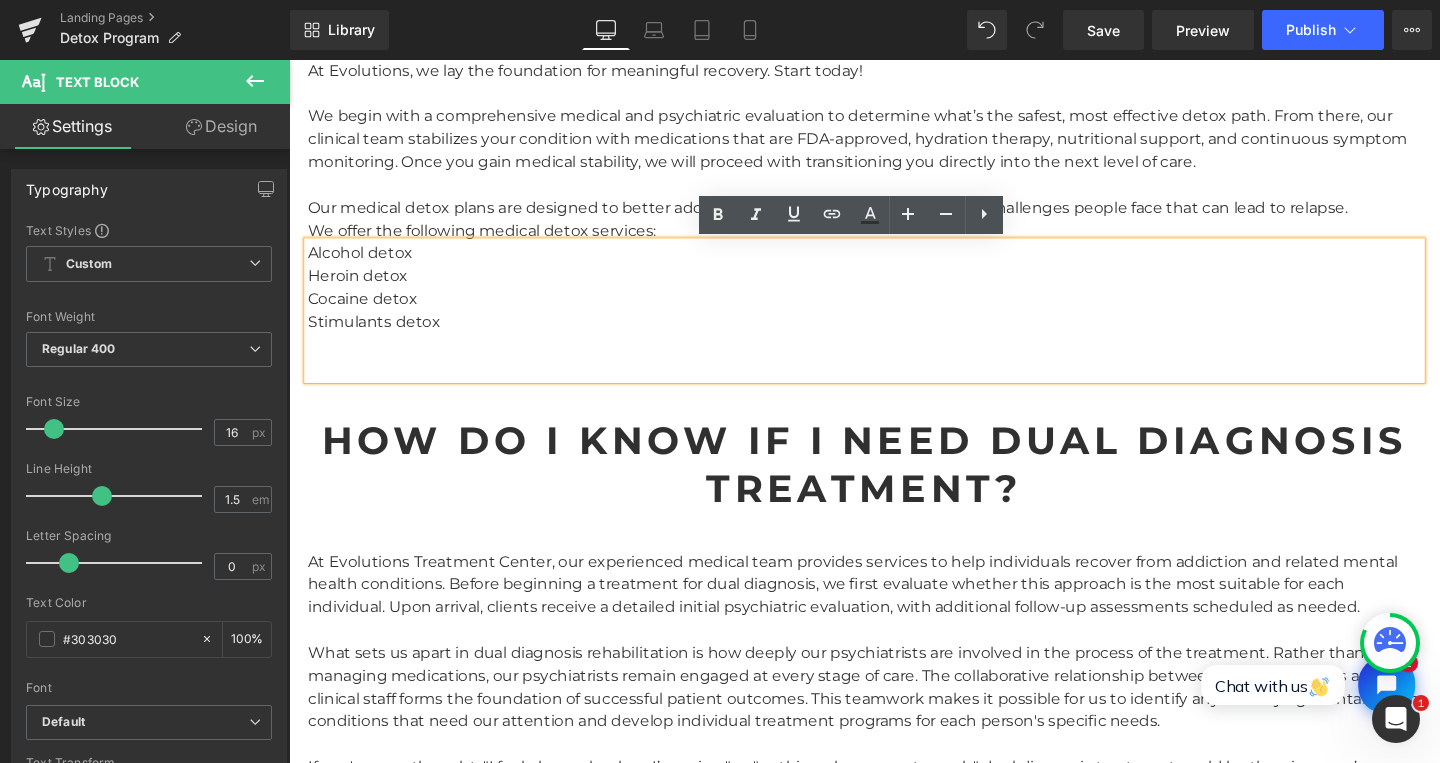 click on "Alcohol detox Heroin detox Cocaine detox Stimulants detox" at bounding box center [894, 324] 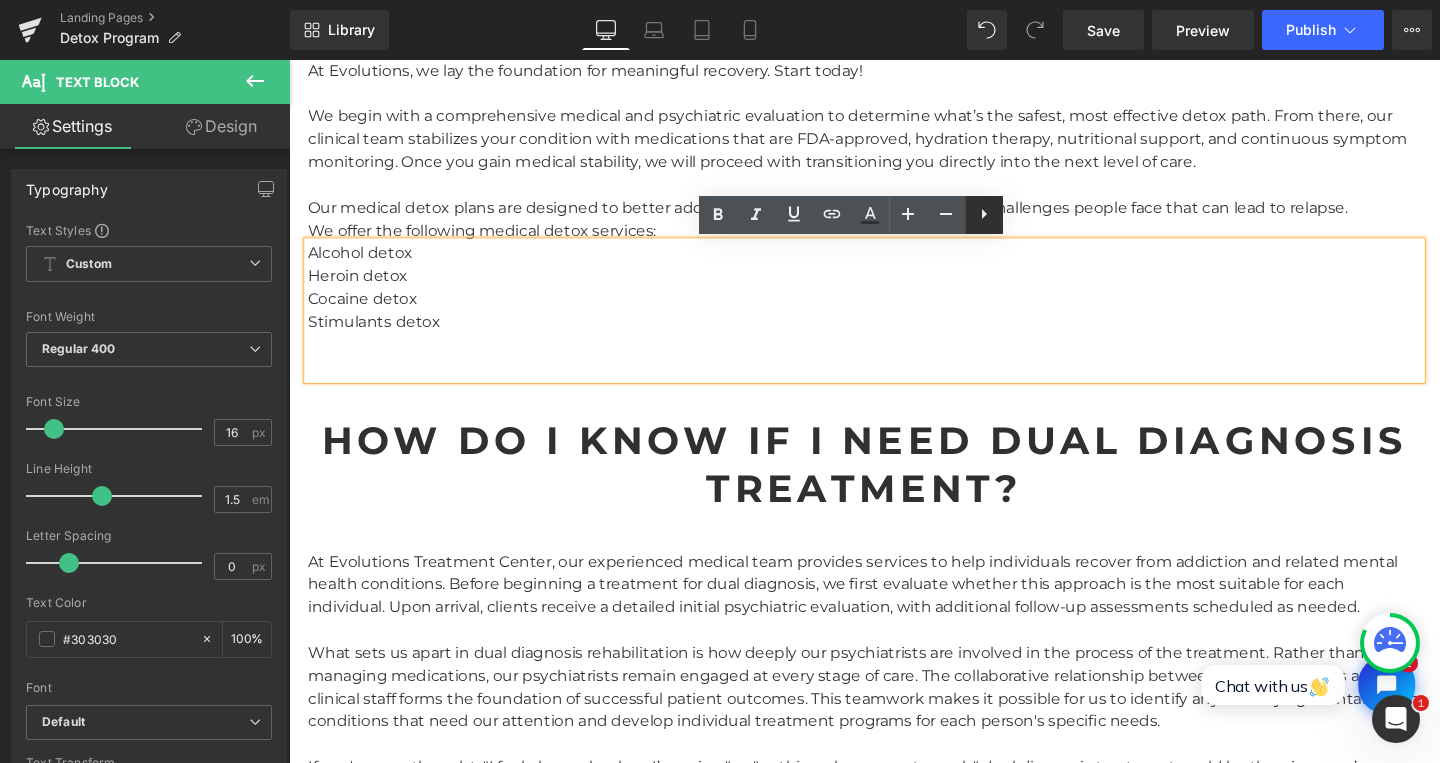 click 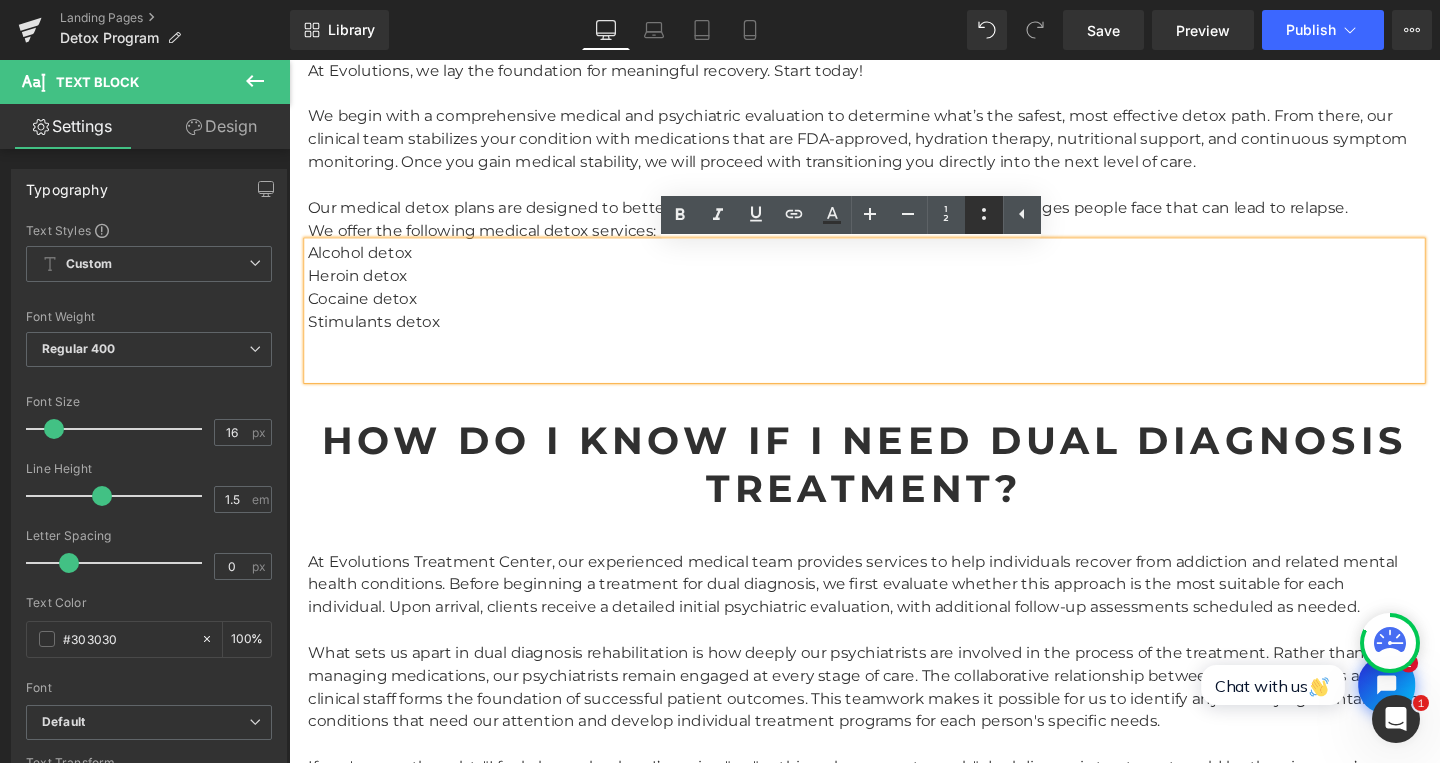 click 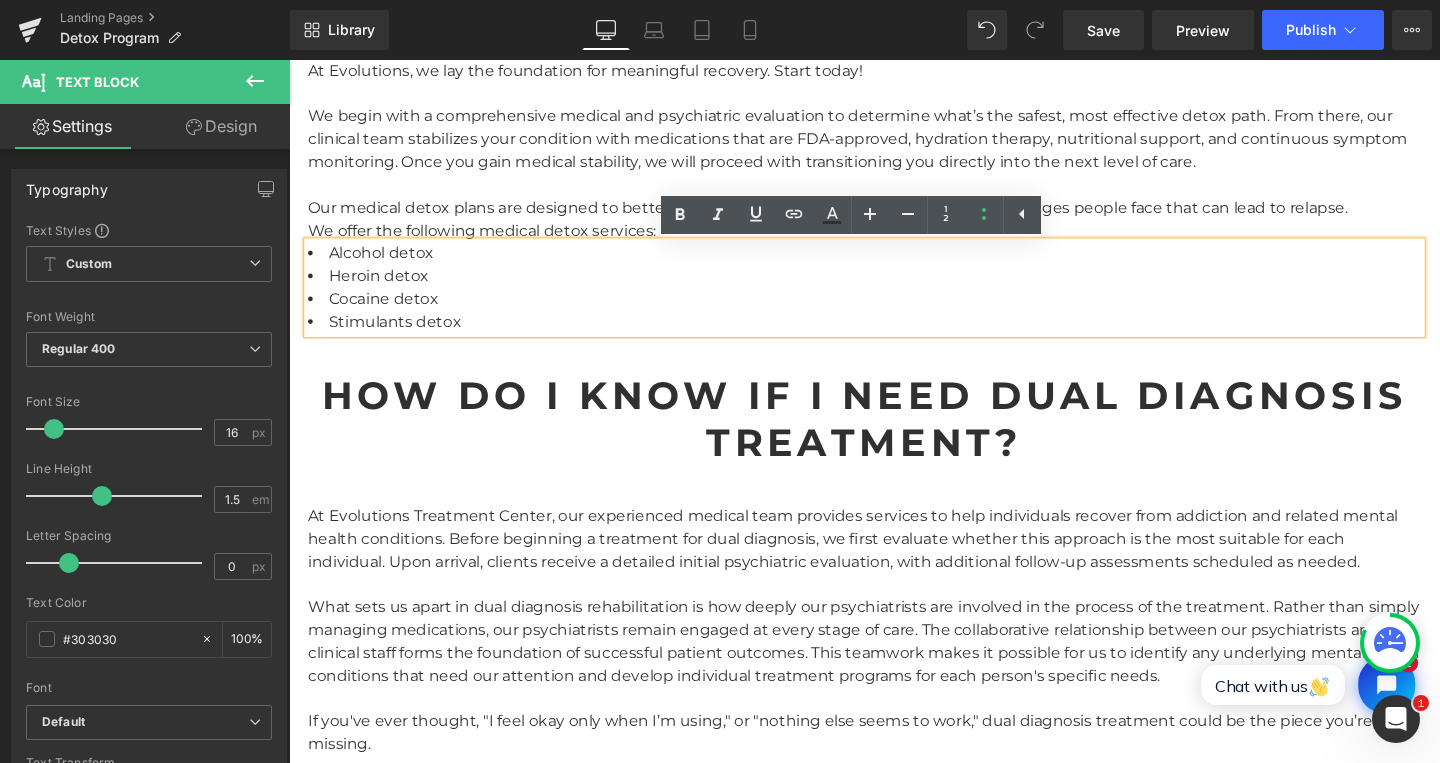 click on "Stimulants detox" at bounding box center [894, 336] 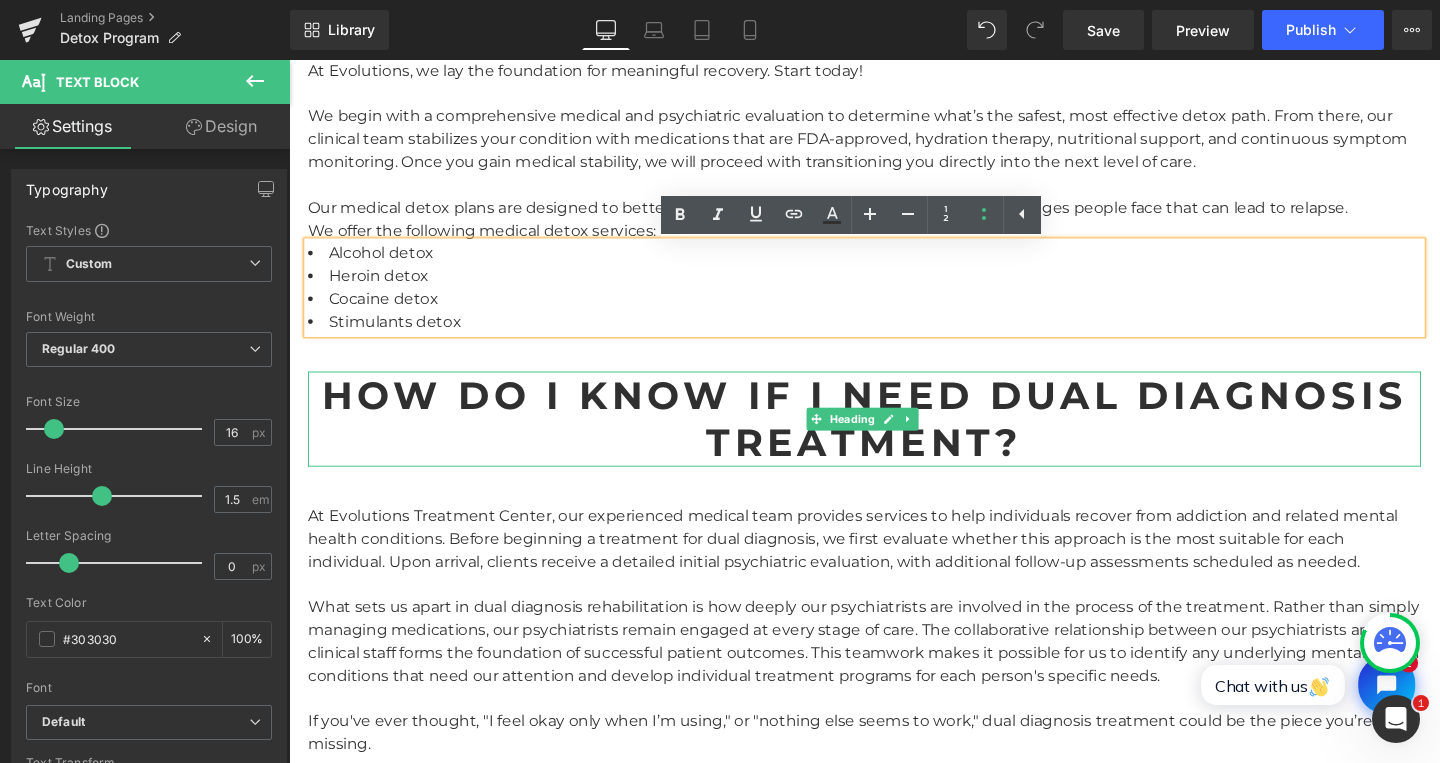 click on "How Do I Know if I Need Dual Diagnosis Treatment?" at bounding box center [894, 438] 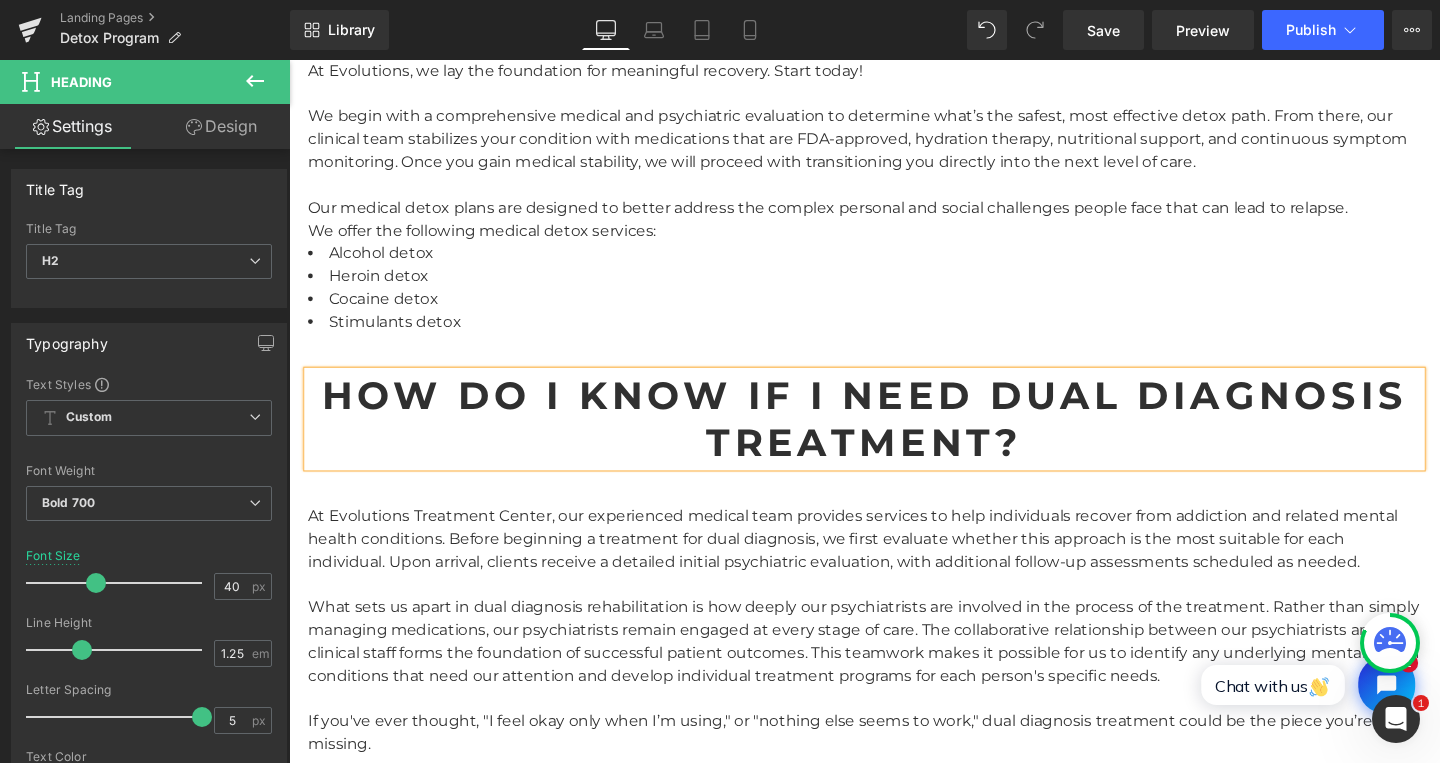 click on "How Do I Know if I Need Dual Diagnosis Treatment?" at bounding box center [894, 438] 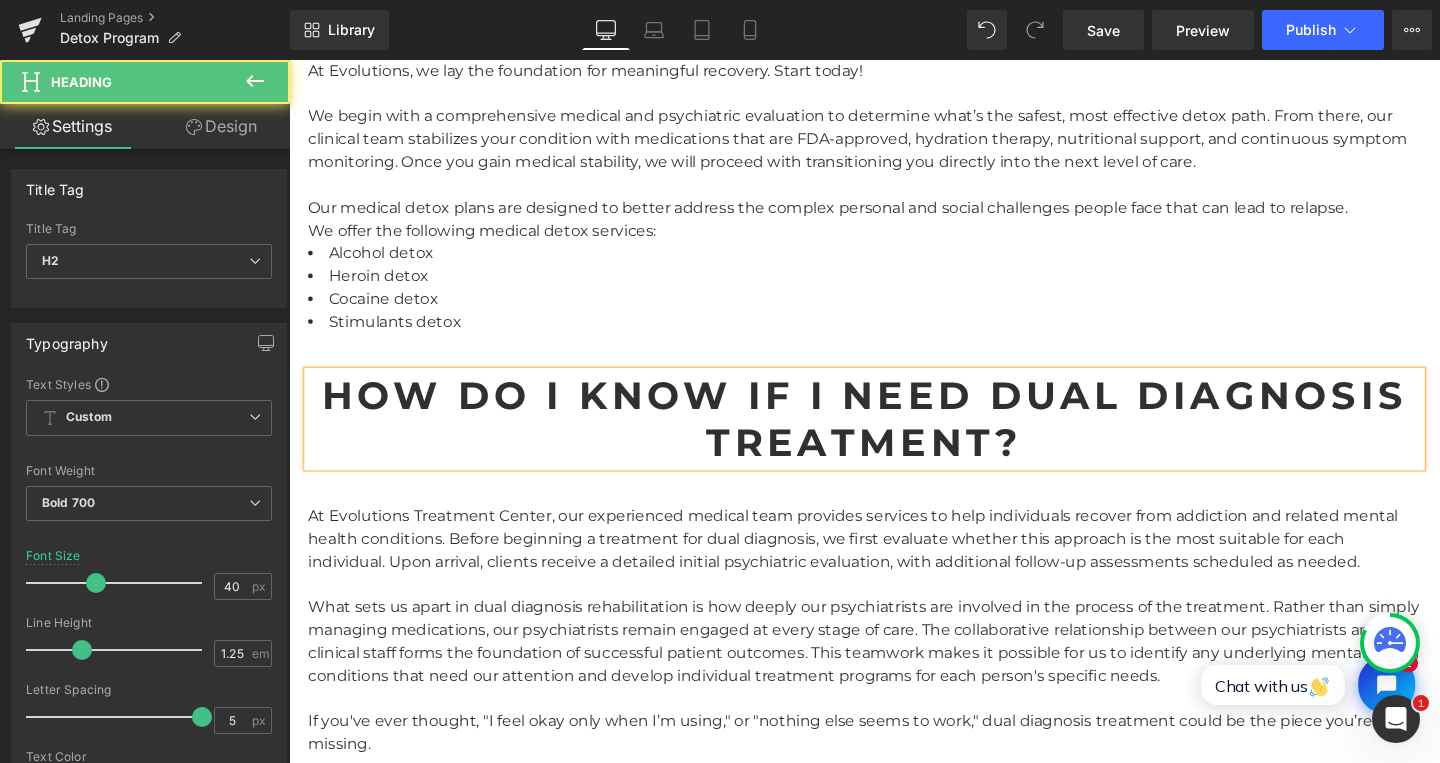 paste 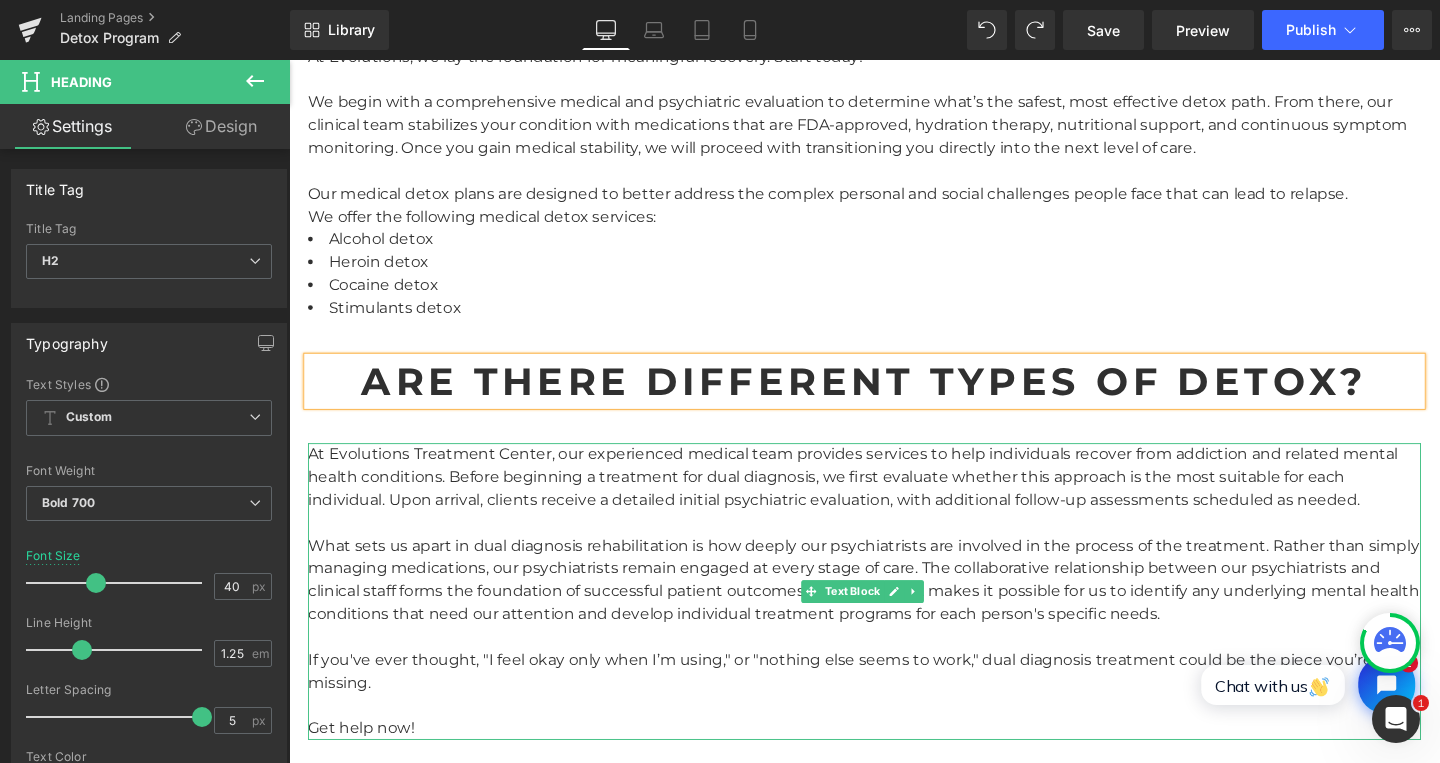 scroll, scrollTop: 2054, scrollLeft: 0, axis: vertical 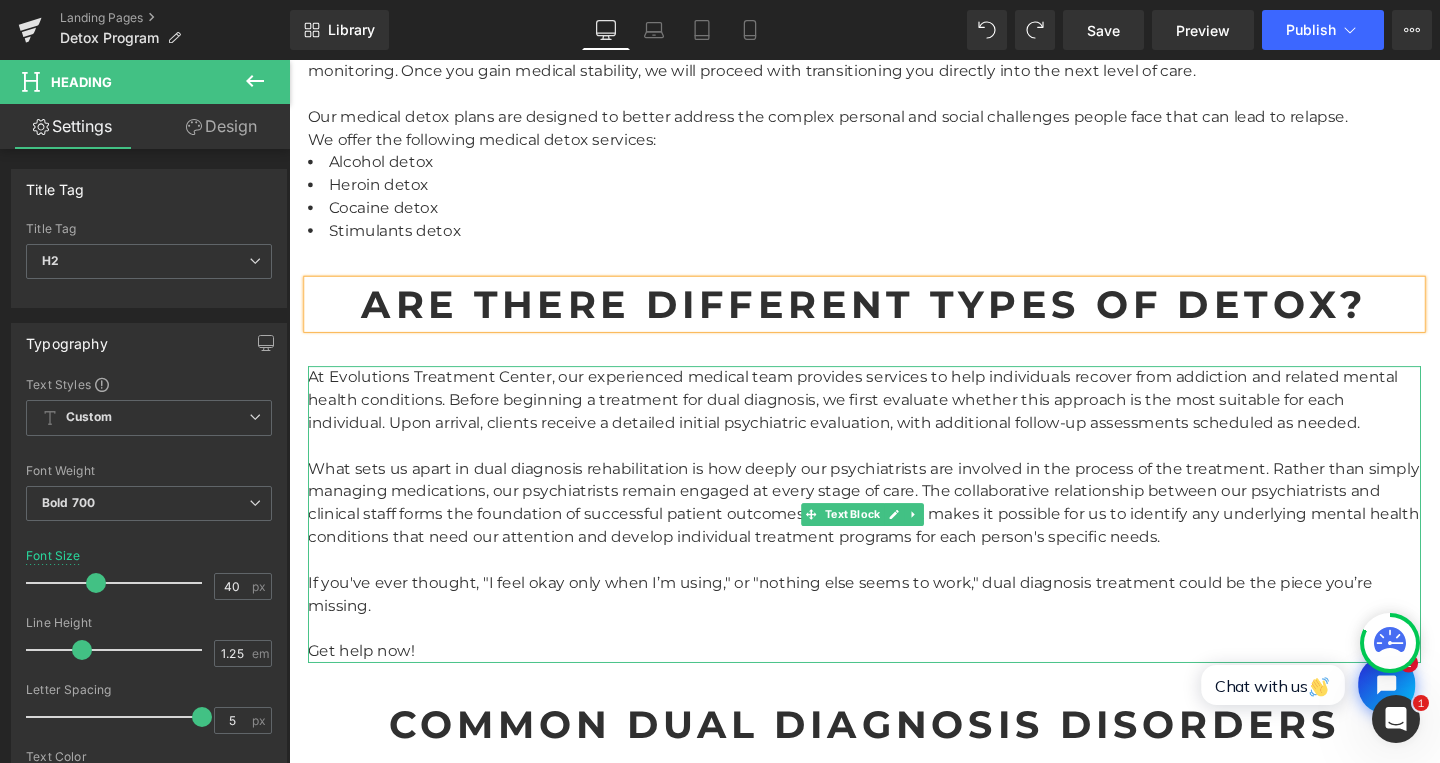 click on "What sets us apart in dual diagnosis rehabilitation is how deeply our psychiatrists are involved in the process of the treatment. Rather than simply managing medications, our psychiatrists remain engaged at every stage of care. The collaborative relationship between our psychiatrists and clinical staff forms the foundation of successful patient outcomes. This teamwork makes it possible for us to identify any underlying mental health conditions that need our attention and develop individual treatment programs for each person's specific needs." at bounding box center [894, 526] 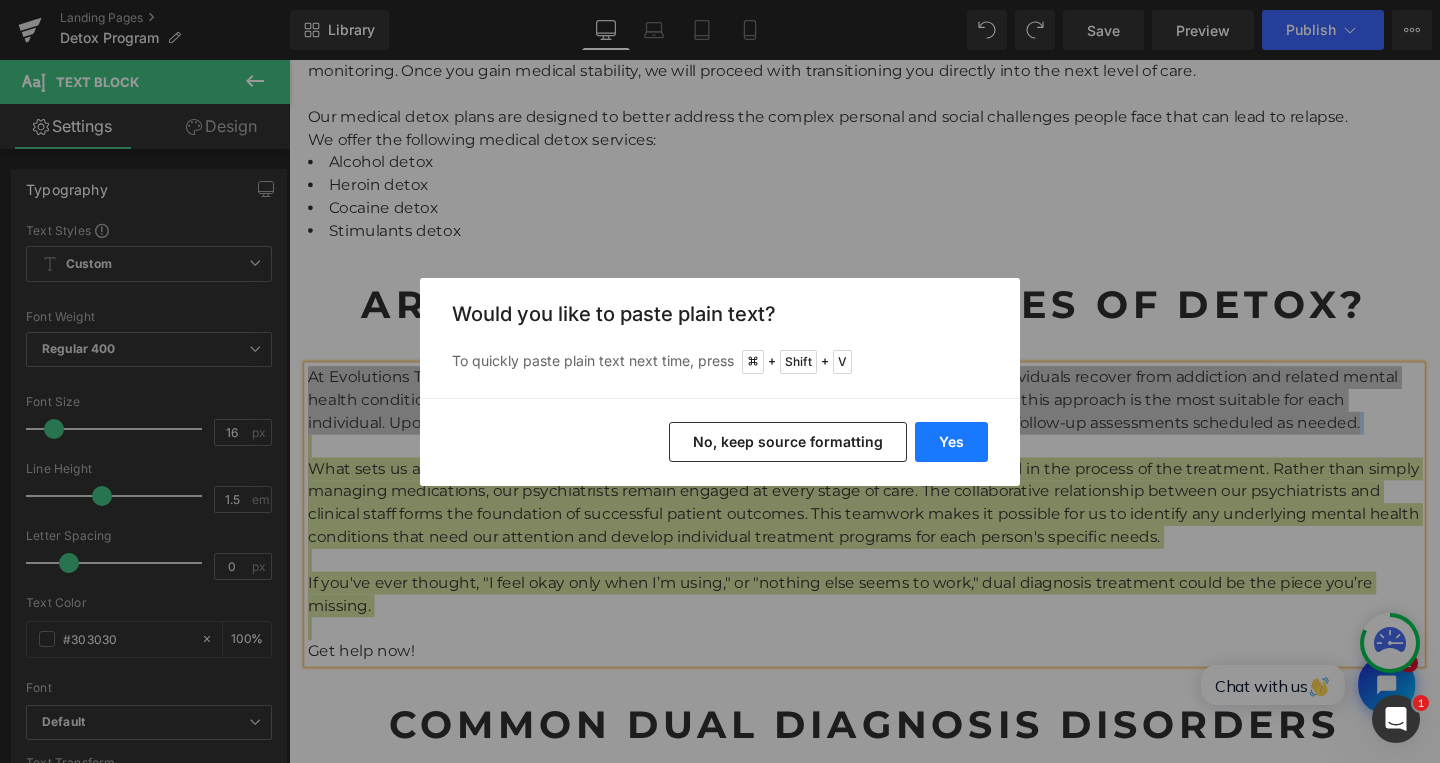 click on "Yes" at bounding box center [951, 442] 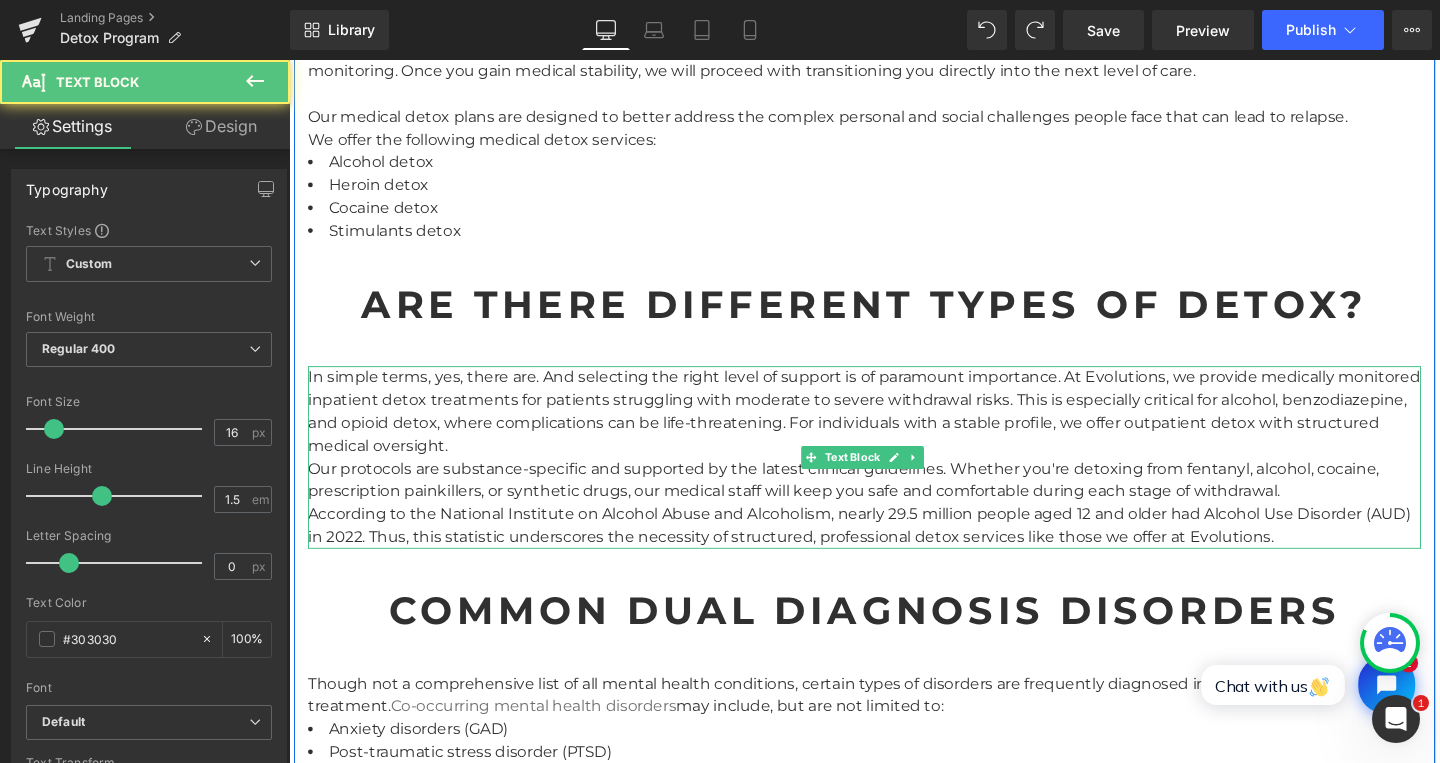 click on "In simple terms, yes, there are. And selecting the right level of support is of paramount importance. At Evolutions, we provide medically monitored inpatient detox treatments for patients struggling with moderate to severe withdrawal risks. This is especially critical for alcohol, benzodiazepine, and opioid detox, where complications can be life-threatening. For individuals with a stable profile, we offer outpatient detox with structured medical oversight. Our protocols are substance-specific and supported by the latest clinical guidelines. Whether you're detoxing from fentanyl, alcohol, cocaine, prescription painkillers, or synthetic drugs, our medical staff will keep you safe and comfortable during each stage of withdrawal. According to the National Institute on Alcohol Abuse and Alcoholism, nearly 29.5 million people aged 12 and older had Alcohol Use Disorder (AUD) in 2022. Thus, this statistic underscores the necessity of structured, professional detox services like those we offer at Evolutions." at bounding box center (894, 478) 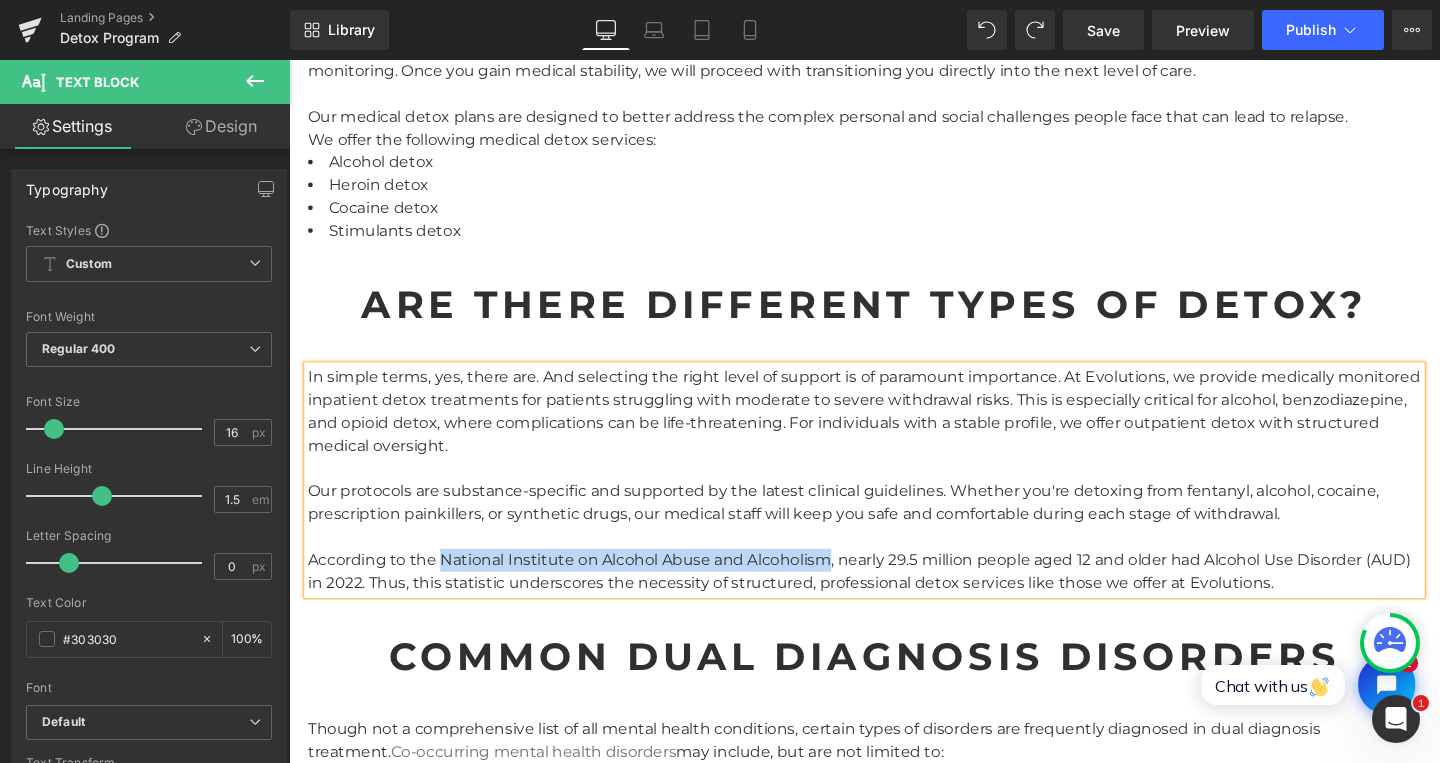 drag, startPoint x: 445, startPoint y: 588, endPoint x: 850, endPoint y: 586, distance: 405.00494 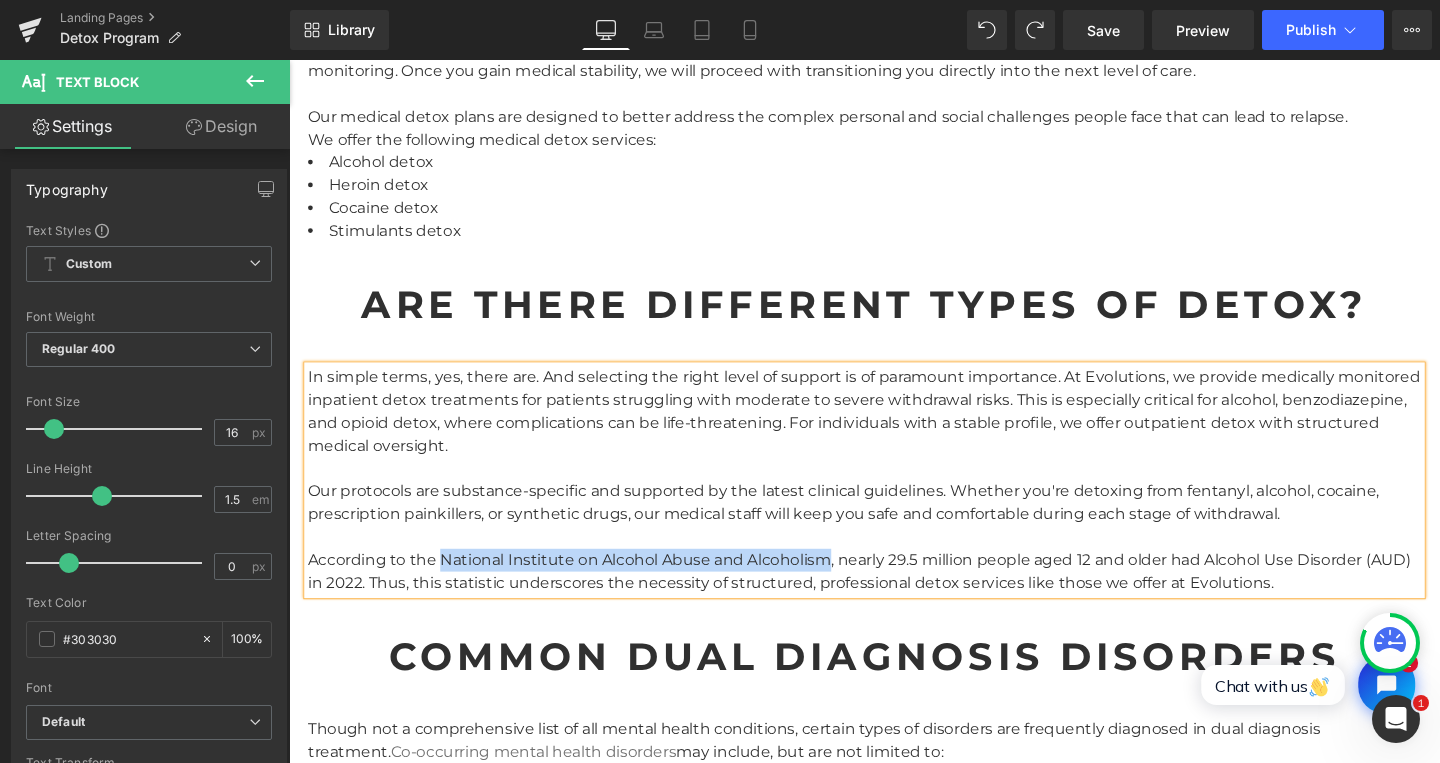 click on "According to the National Institute on Alcohol Abuse and Alcoholism, nearly 29.5 million people aged 12 and older had Alcohol Use Disorder (AUD) in 2022. Thus, this statistic underscores the necessity of structured, professional detox services like those we offer at Evolutions." at bounding box center [894, 598] 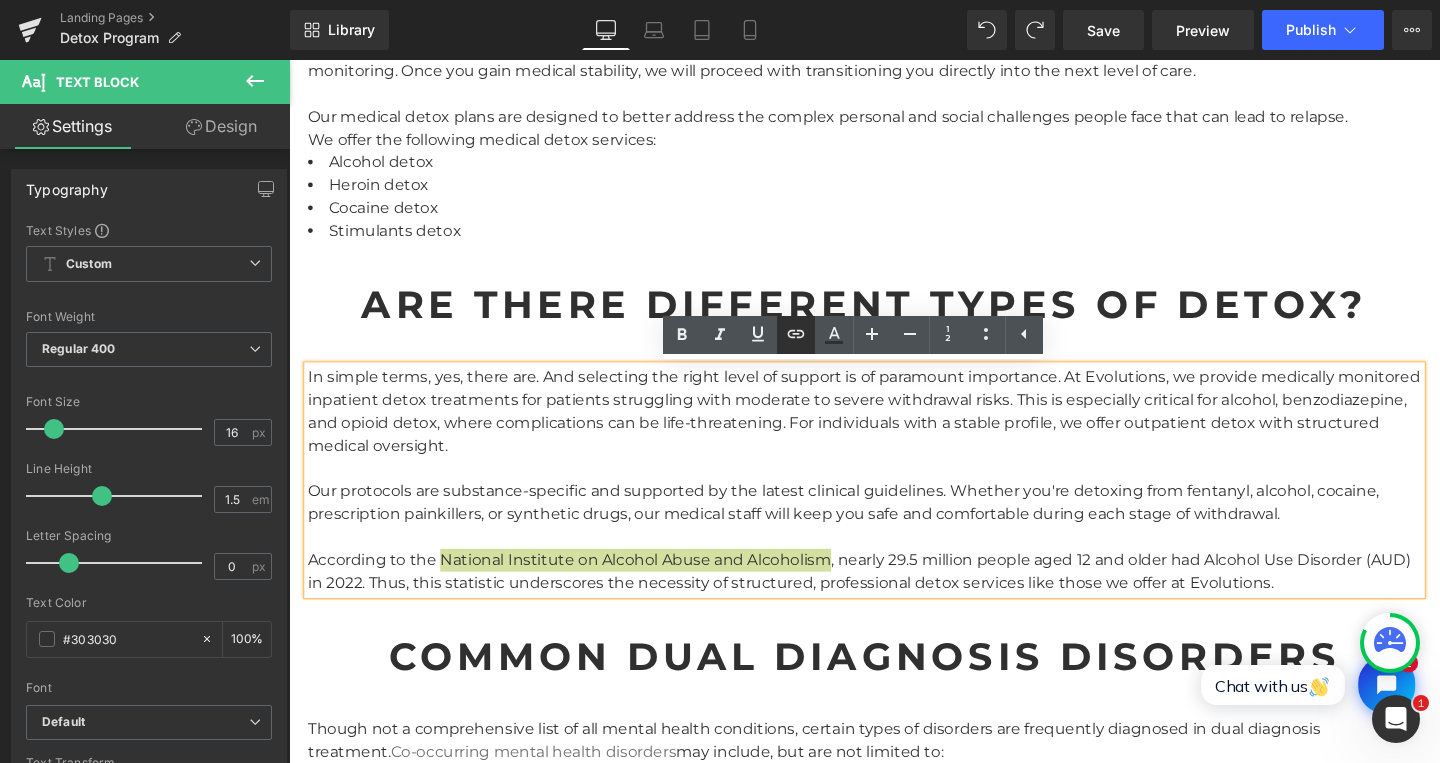 click 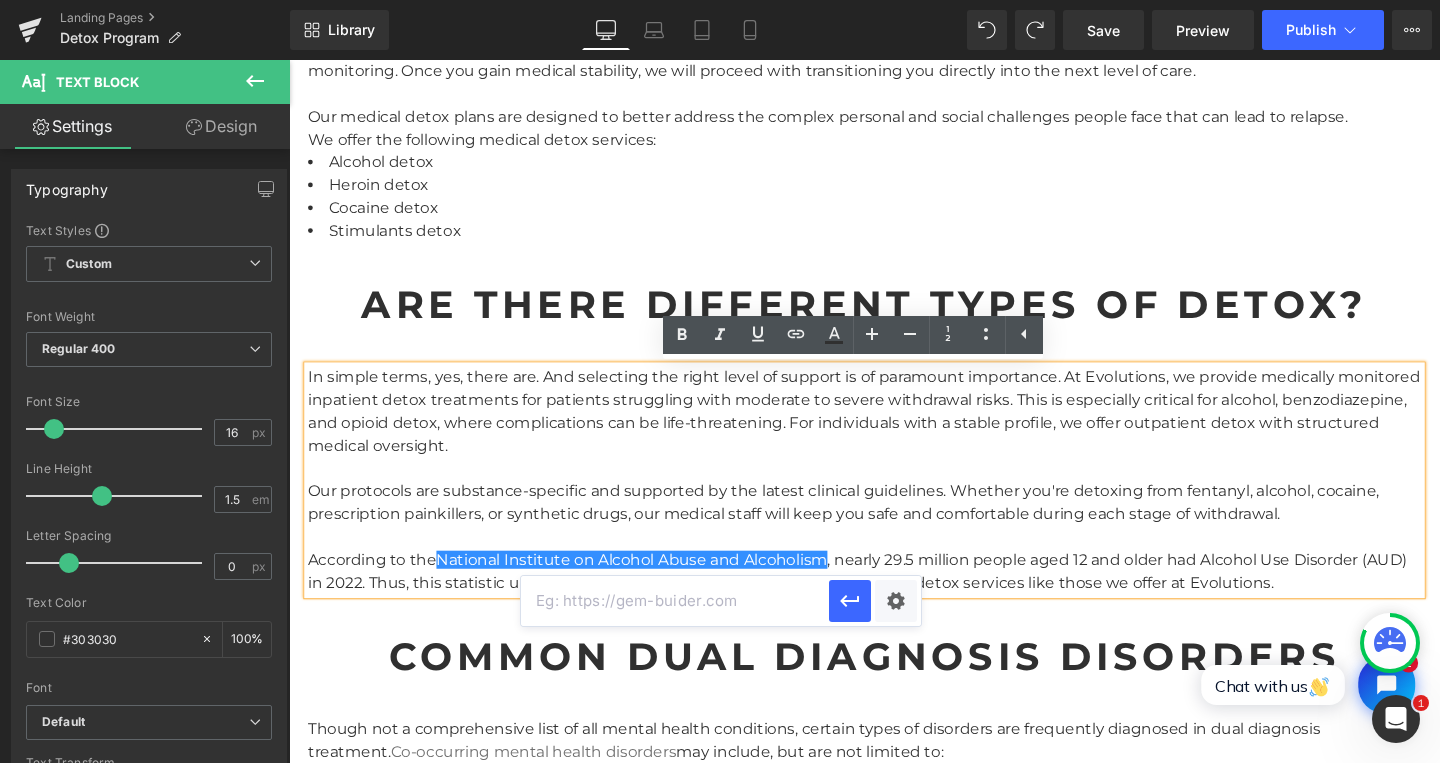 click at bounding box center (675, 601) 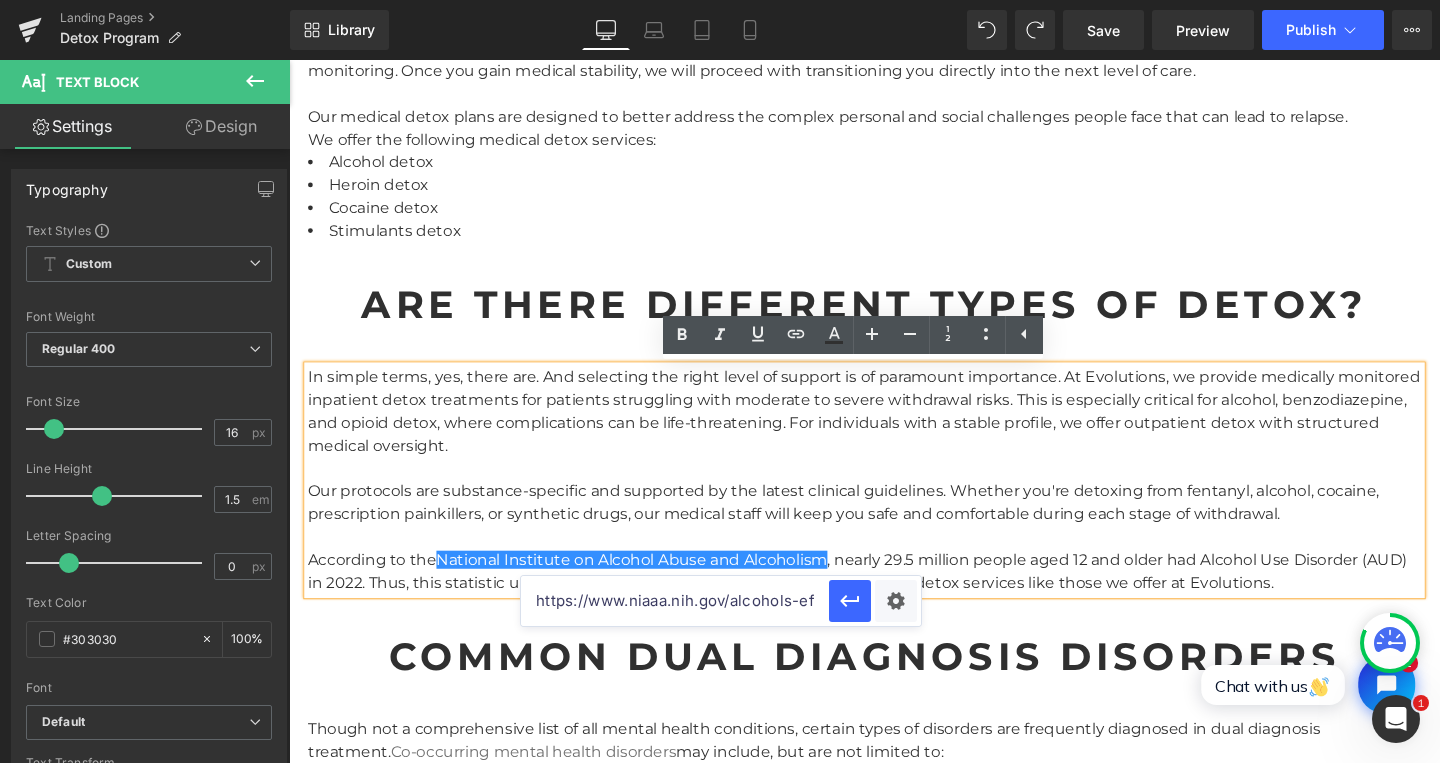 scroll, scrollTop: 0, scrollLeft: 1494, axis: horizontal 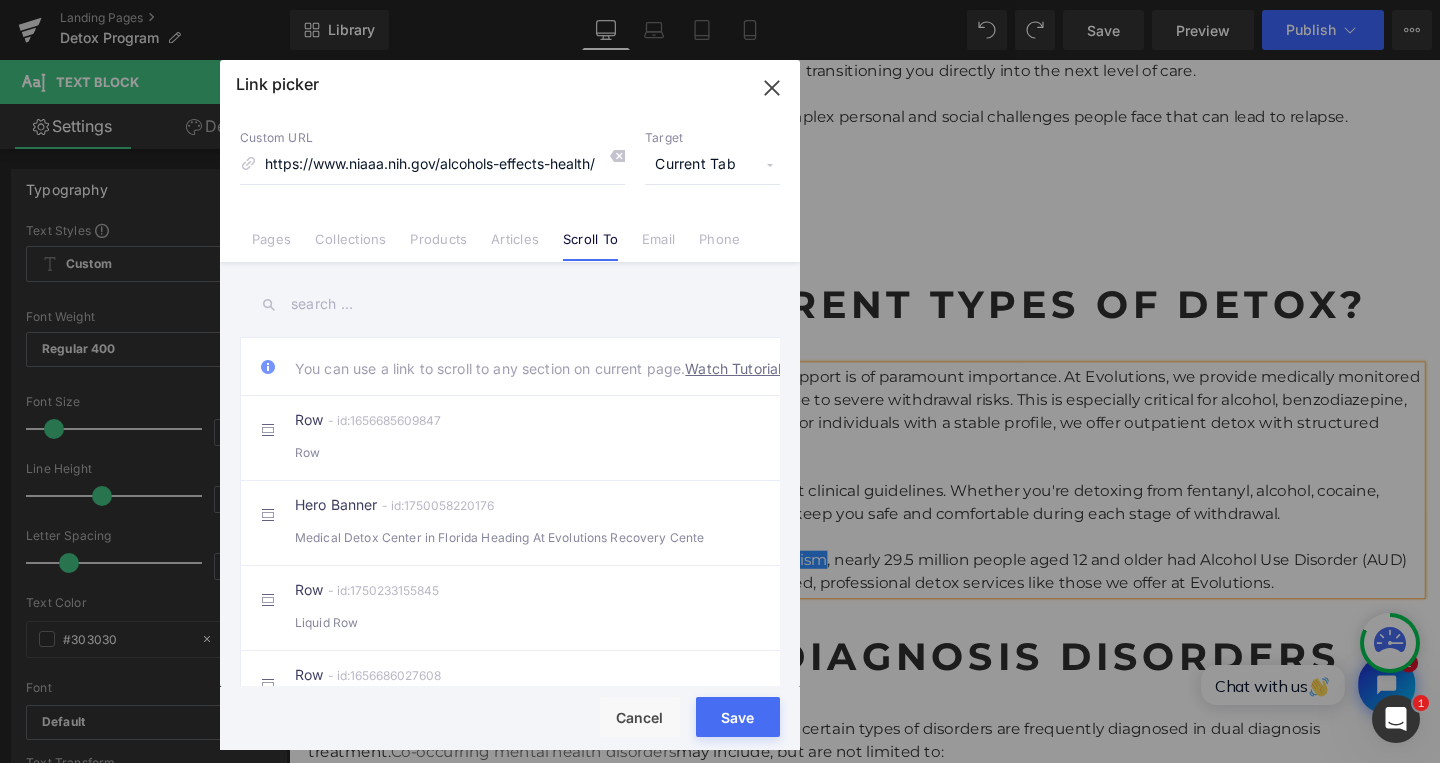 click on "Text Color Highlight Color #333333   Edit or remove link:   Edit   -   Unlink   -   Cancel   Code Editor - Liquid #m-1750233163356 Template CSS Script Data 1 2 3 4 5 6 7 8 9 < nav   class = "breadcrumbs"   role = "navigation"   aria-label = "breadcrumbs" >    < div   class = "breadcrumbs-inner" >       < a   href = "/"   title = "" > Home </ a >       < span   aria-hidden = "true" > &nbsp;&nbsp; › &nbsp;&nbsp; </ span >       < a   href = "#"   title = "" > Level Of Care </ a >       < span   aria-hidden = "true" > &nbsp;&nbsp; › &nbsp;&nbsp; </ span >       < span > Detox </ span >    </ div > </ nav > XXXXXXXXXXXXXXXXXXXXXXXXXXXXXXXXXXXXXXXXXXXXXXXXXX #m-1750233163356{
} (function( jQuery ){
// var $module = jQuery('#m-1750233163356').children('.module');
// You can add custom Javascript code right here.
})( window.GemQuery || jQuery ); {
"items": []
} Save Cancel                                           Link picker Back to Library   Insert           Custom URL                   Target" at bounding box center [720, 0] 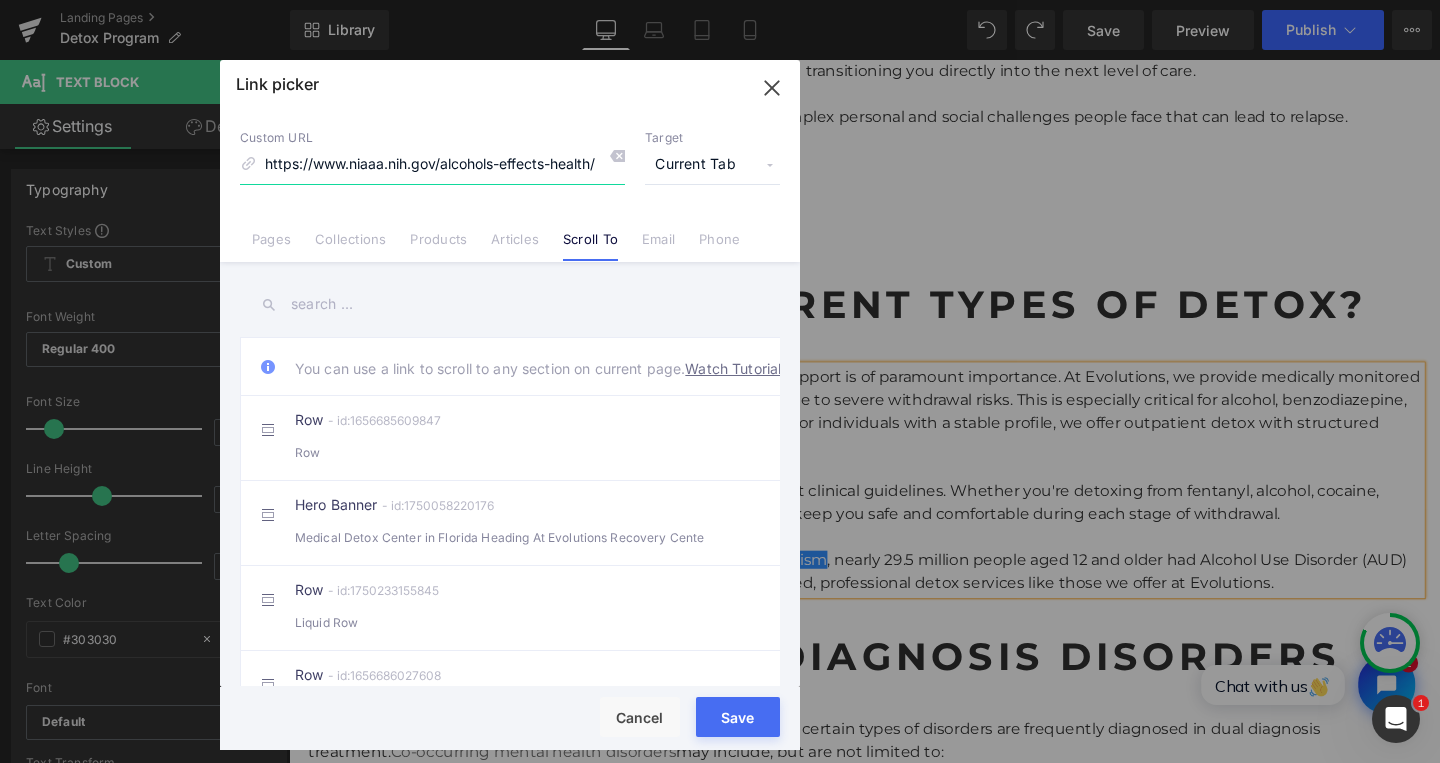 scroll, scrollTop: 0, scrollLeft: 1242, axis: horizontal 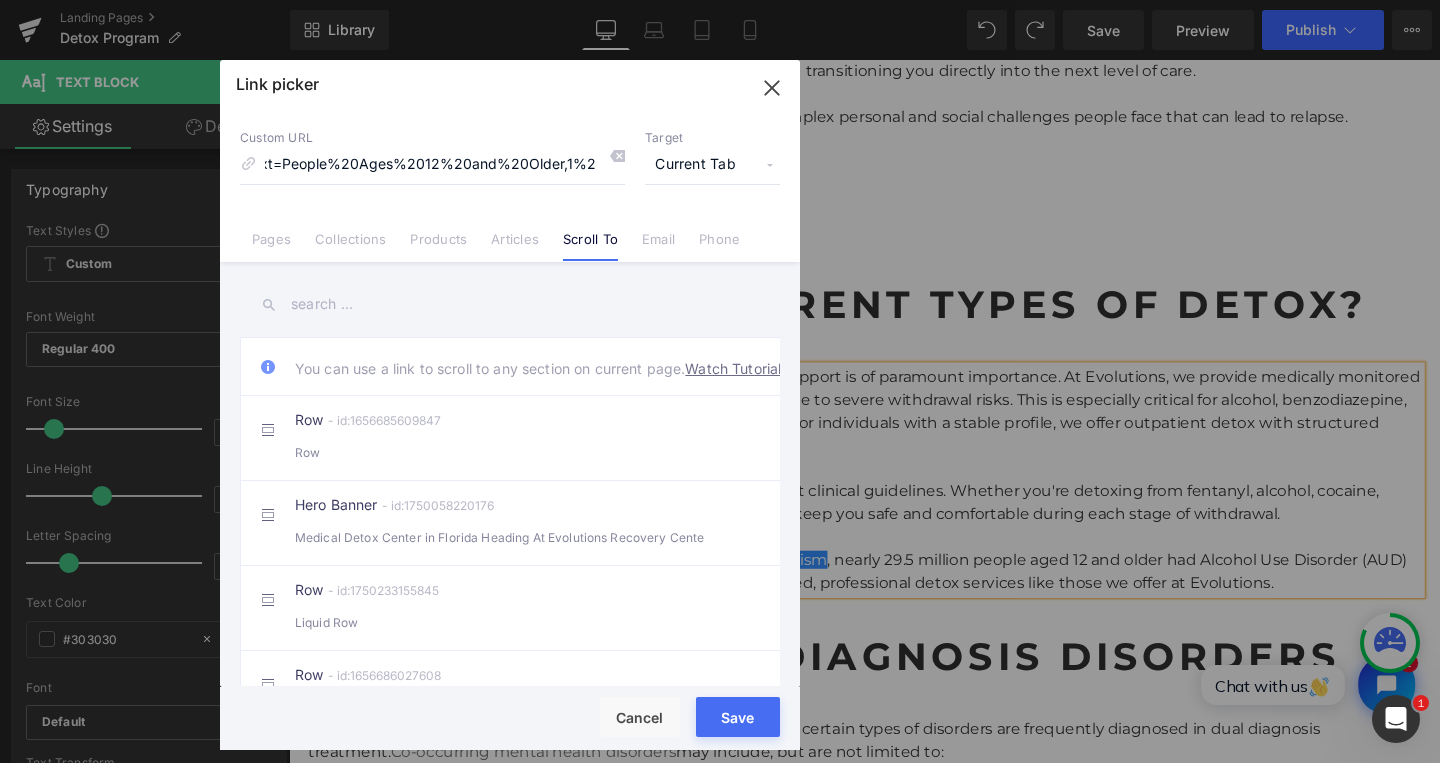 click on "Current Tab" at bounding box center (712, 165) 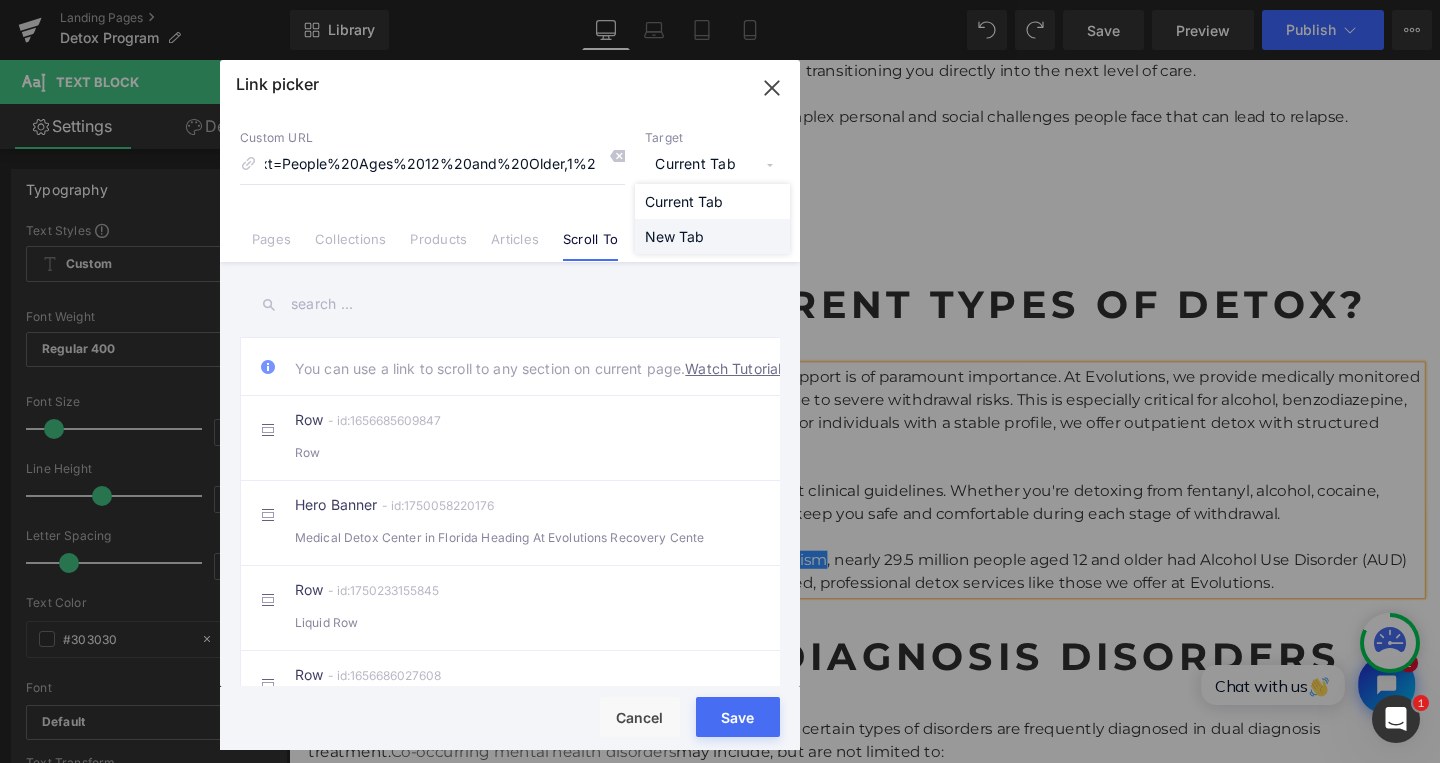 click on "New Tab" at bounding box center (712, 236) 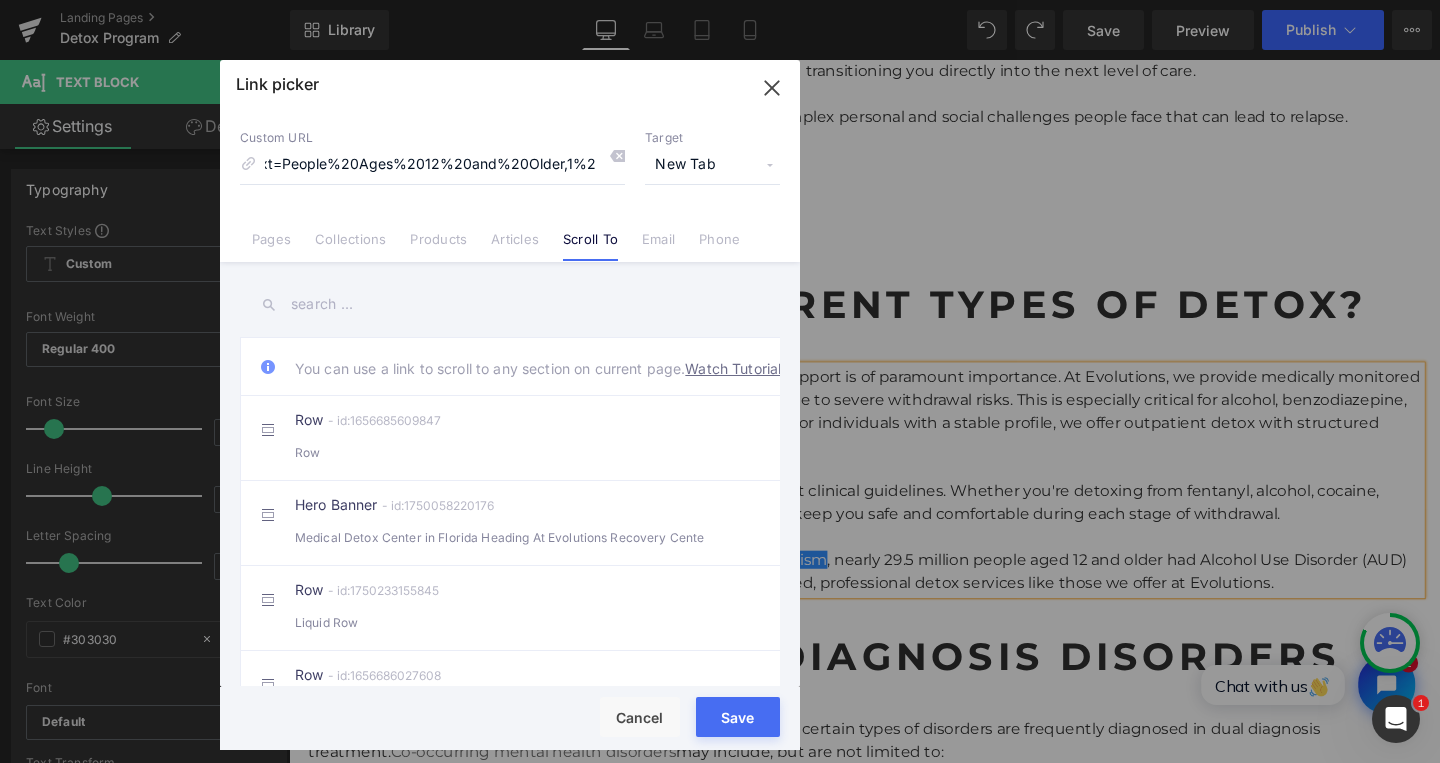 click on "Save" at bounding box center [738, 717] 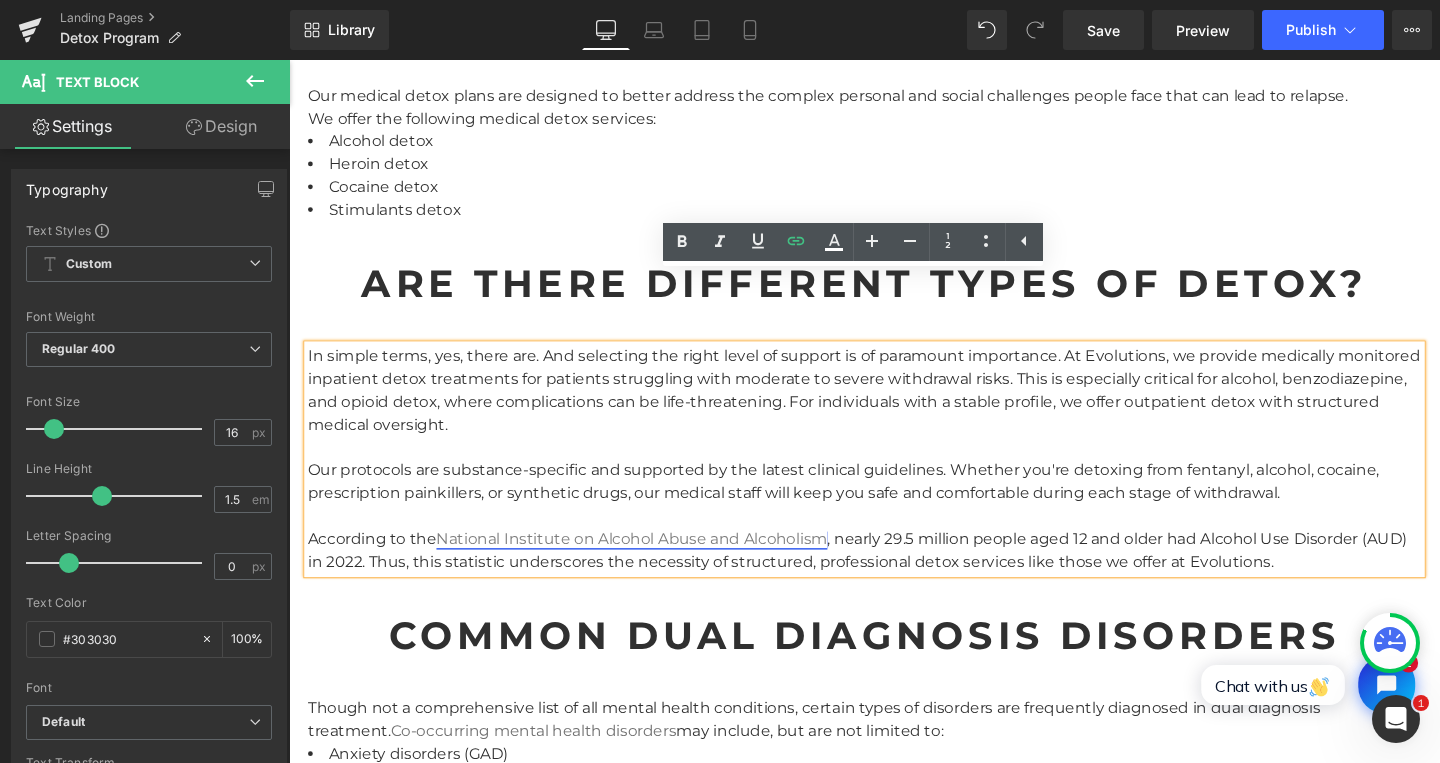 scroll, scrollTop: 2214, scrollLeft: 0, axis: vertical 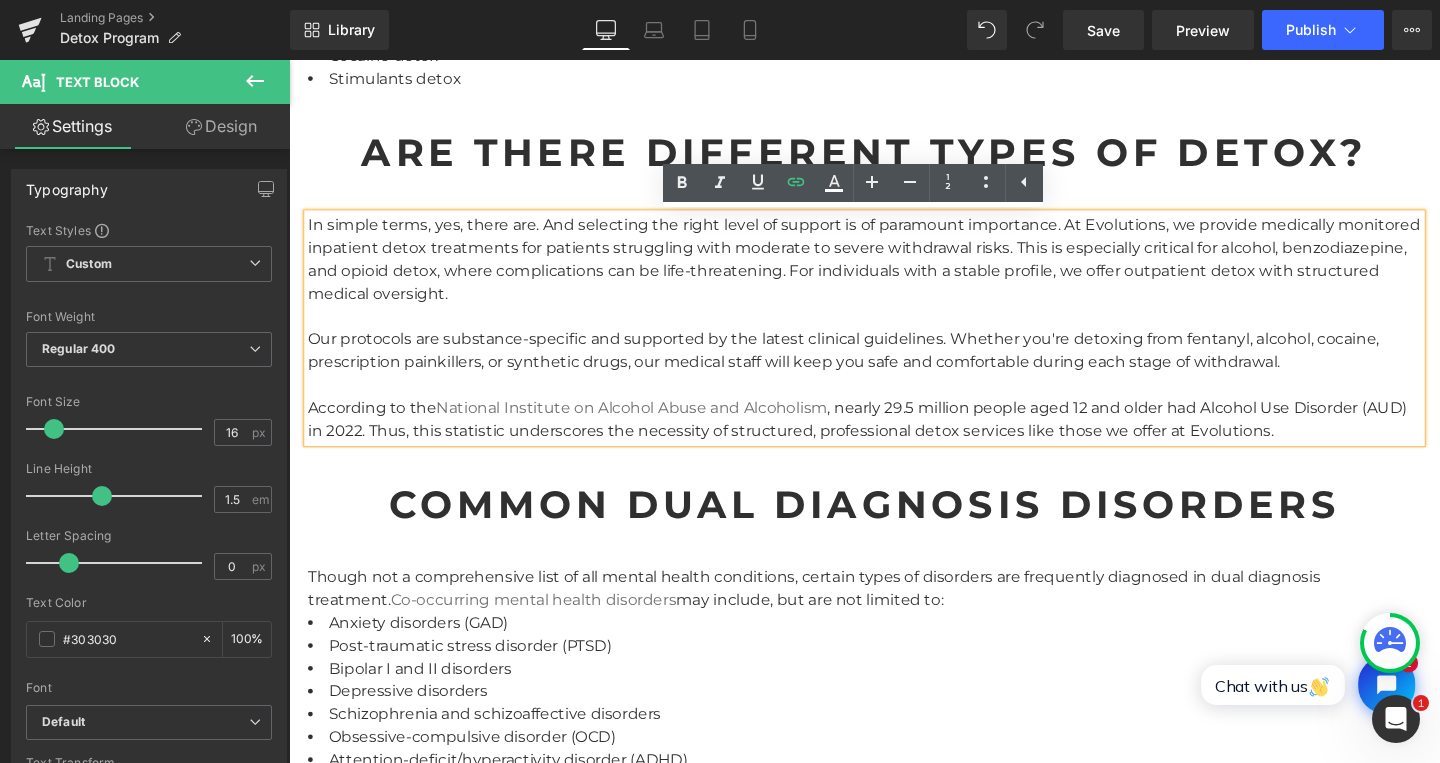 click on "Common Dual Diagnosis Disorders" at bounding box center [894, 527] 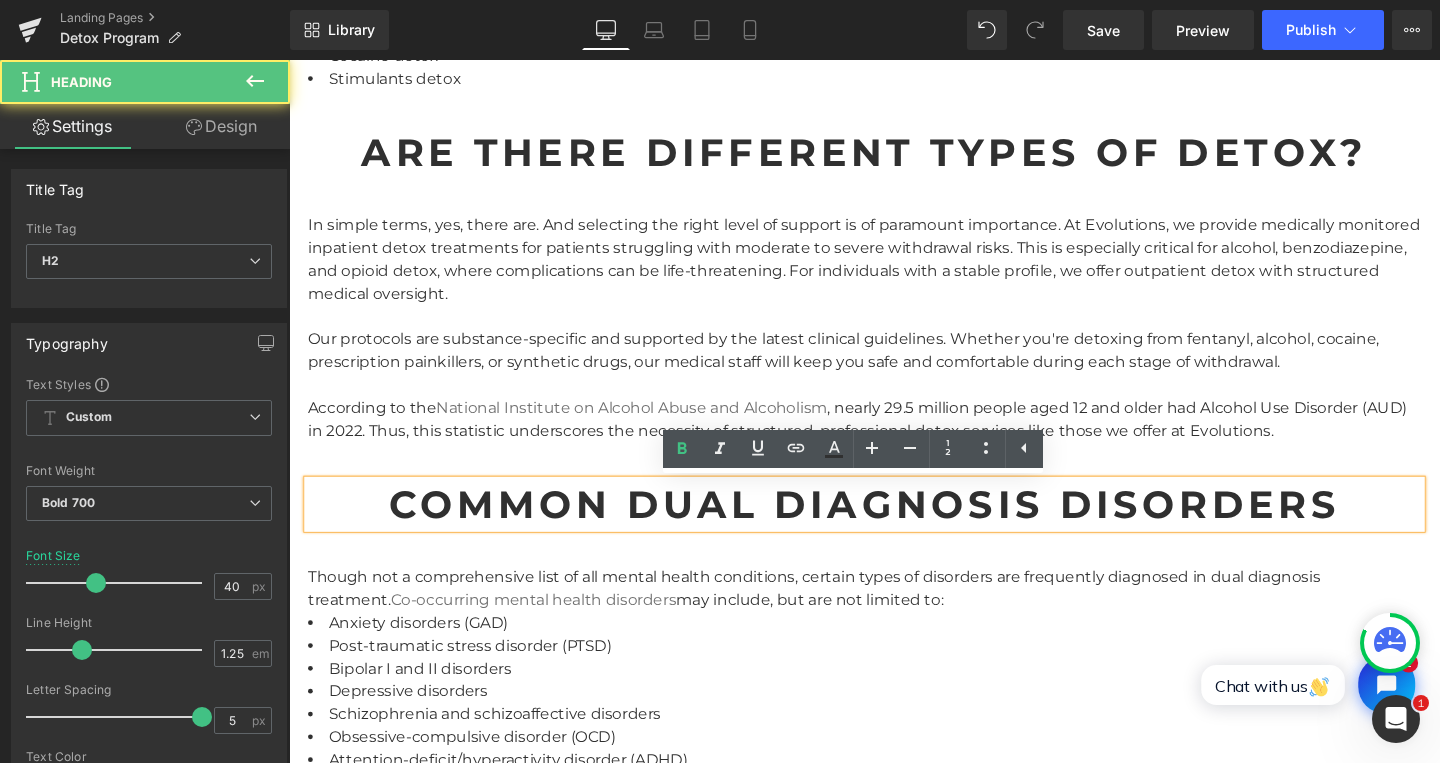 click on "Common Dual Diagnosis Disorders" at bounding box center (894, 527) 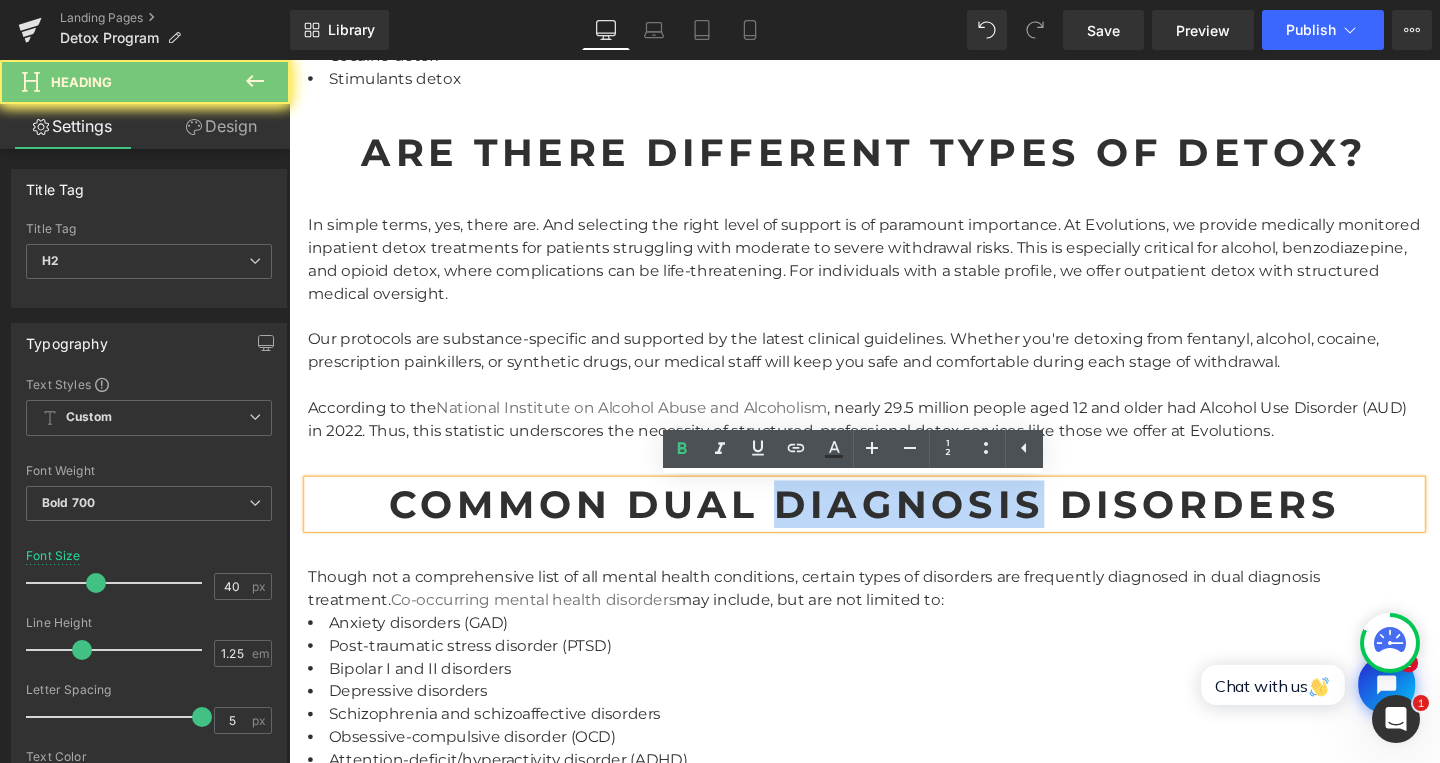 click on "Common Dual Diagnosis Disorders" at bounding box center [894, 527] 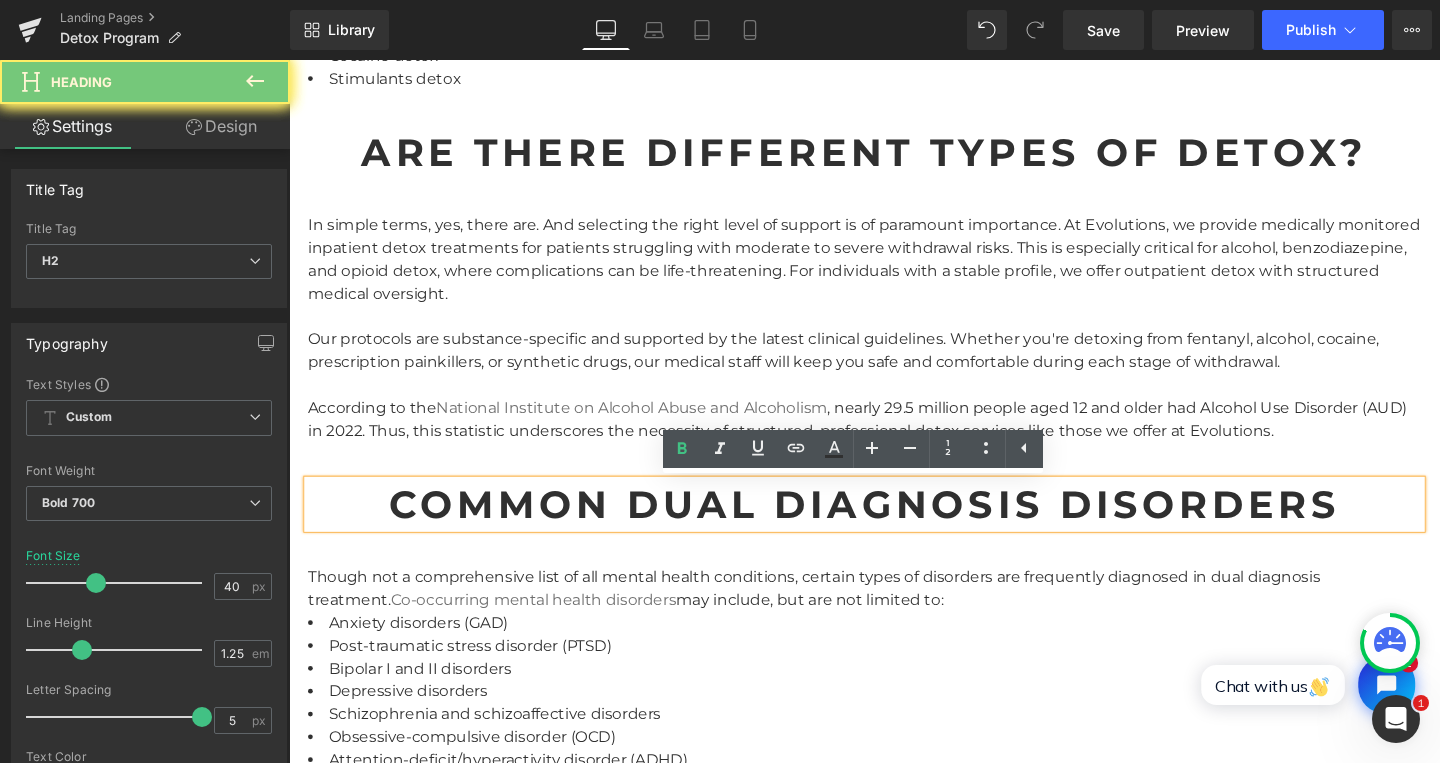 click on "Common Dual Diagnosis Disorders" at bounding box center [894, 527] 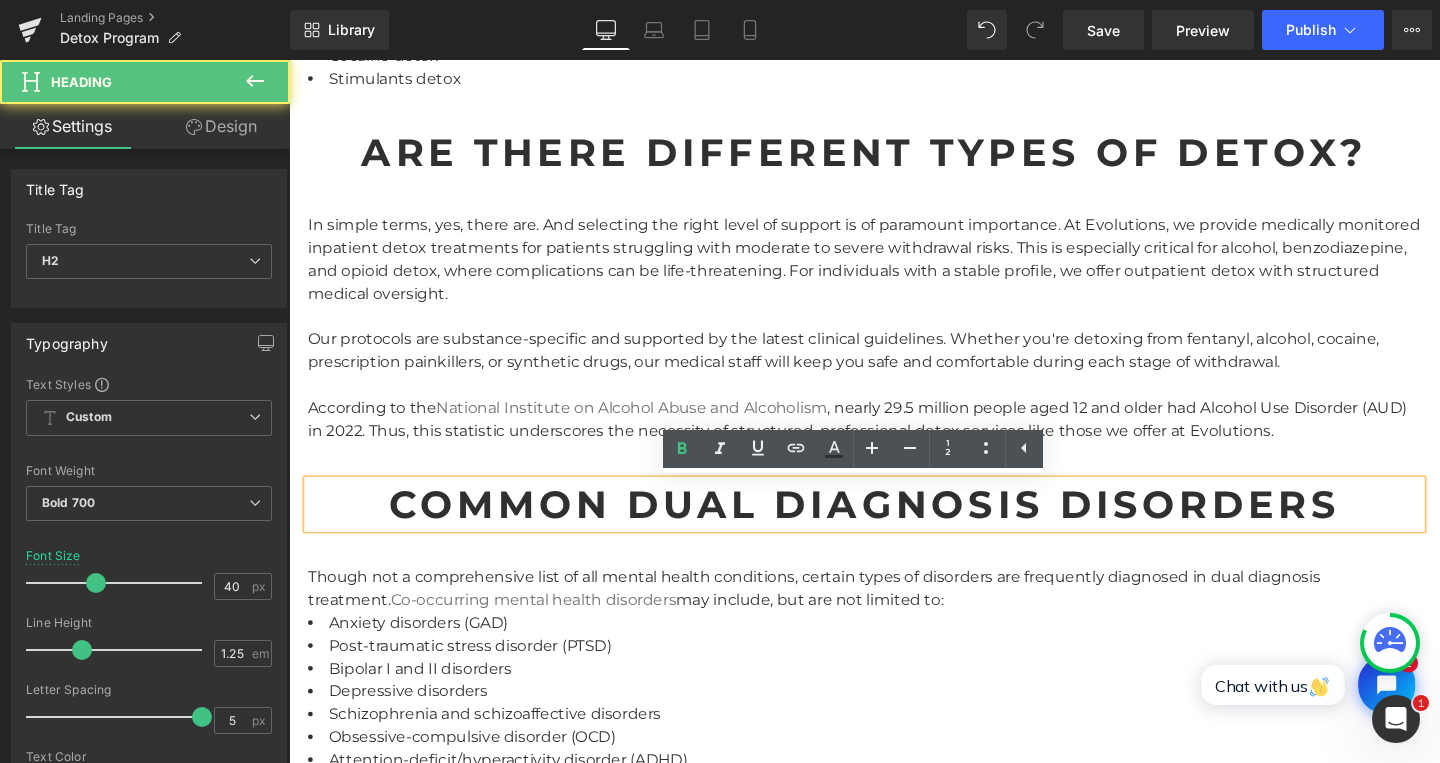 paste 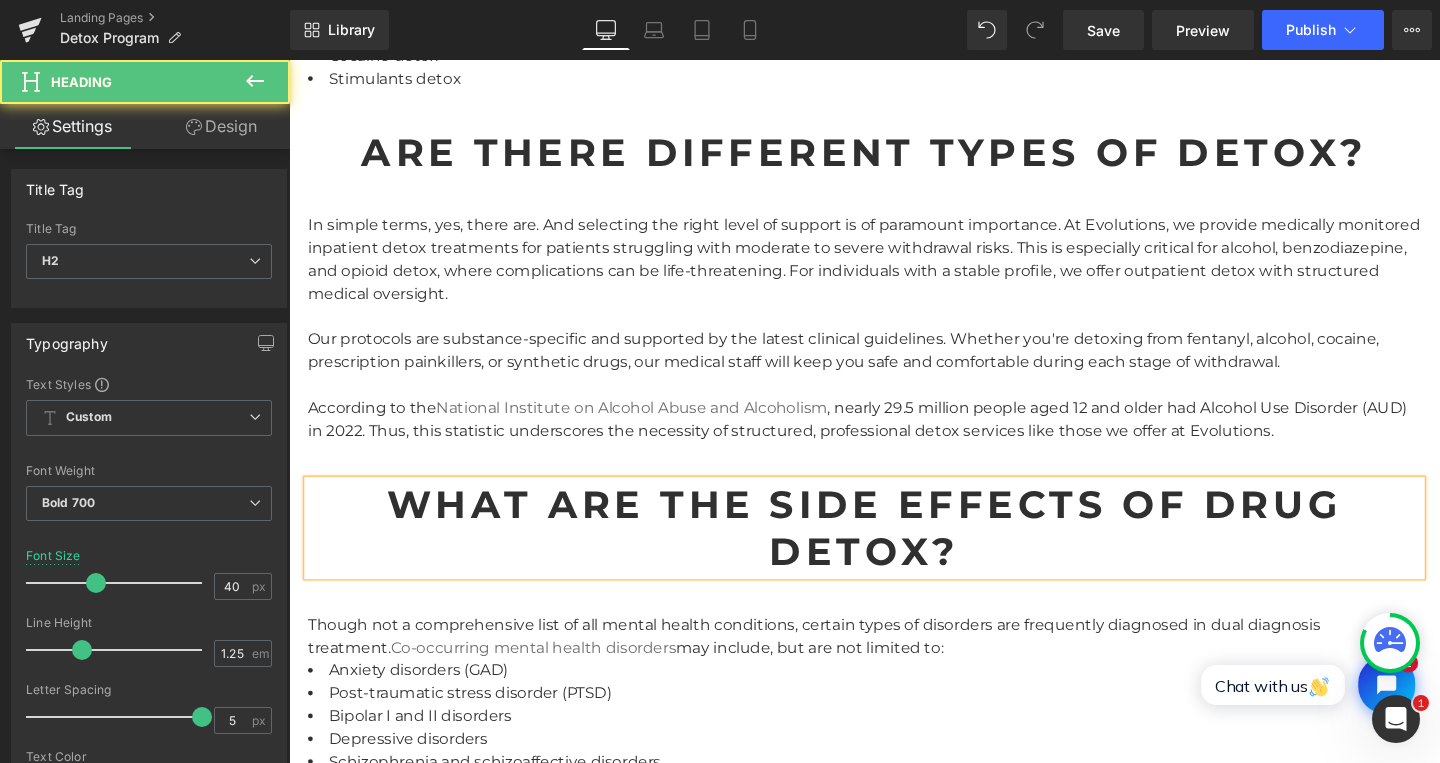type 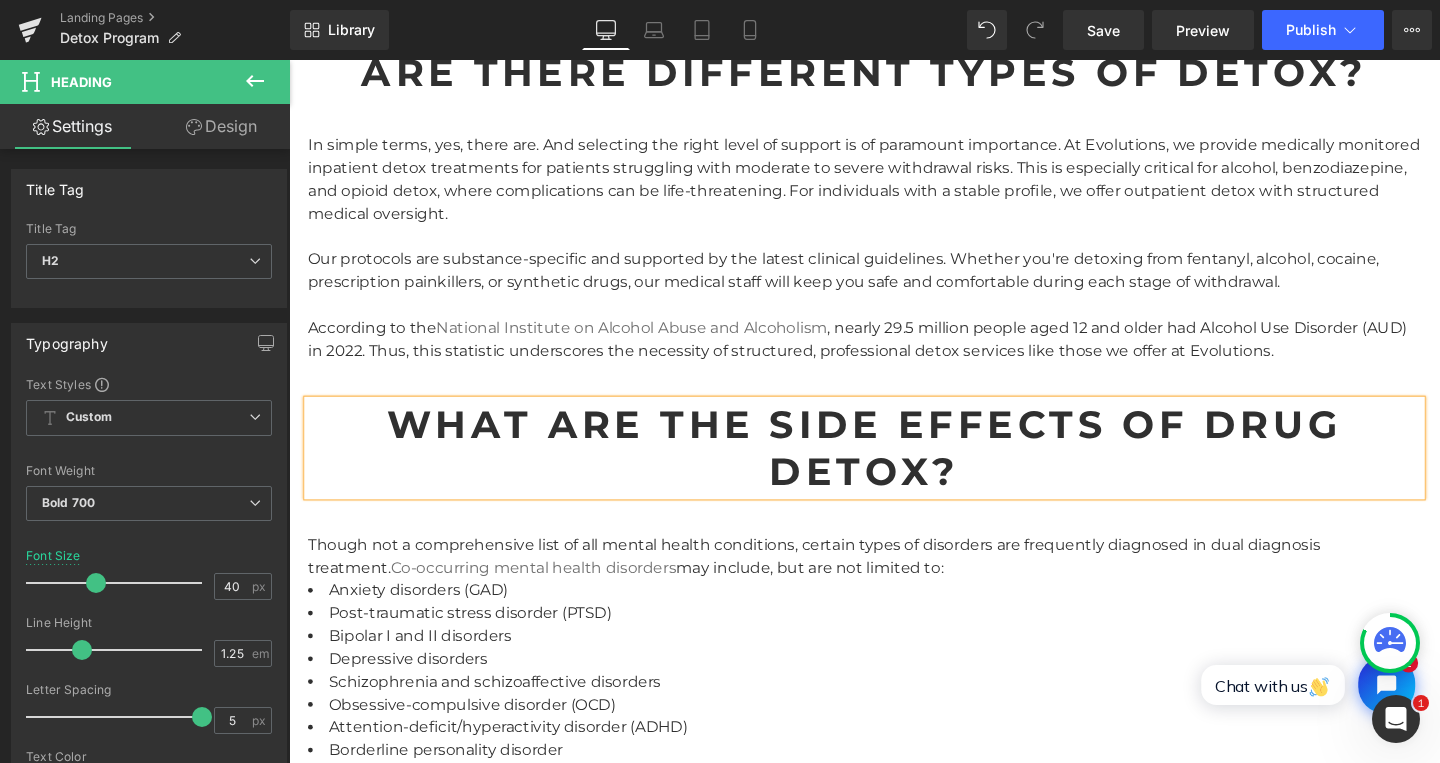 scroll, scrollTop: 2646, scrollLeft: 0, axis: vertical 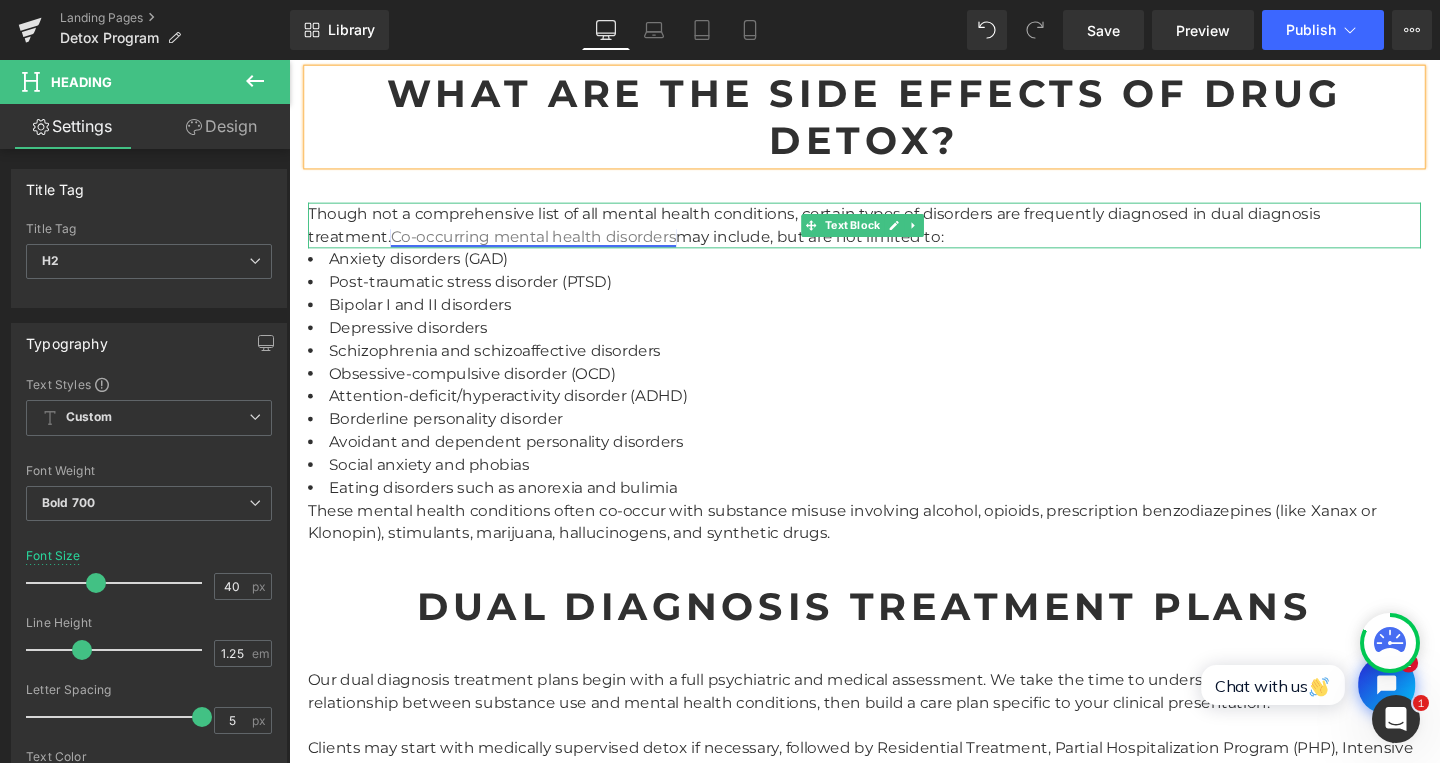 click on "Though not a comprehensive list of all mental health conditions, certain types of disorders are frequently diagnosed in dual diagnosis treatment.  Co-occurring mental health disorders  may include, but are not limited to:" at bounding box center [894, 234] 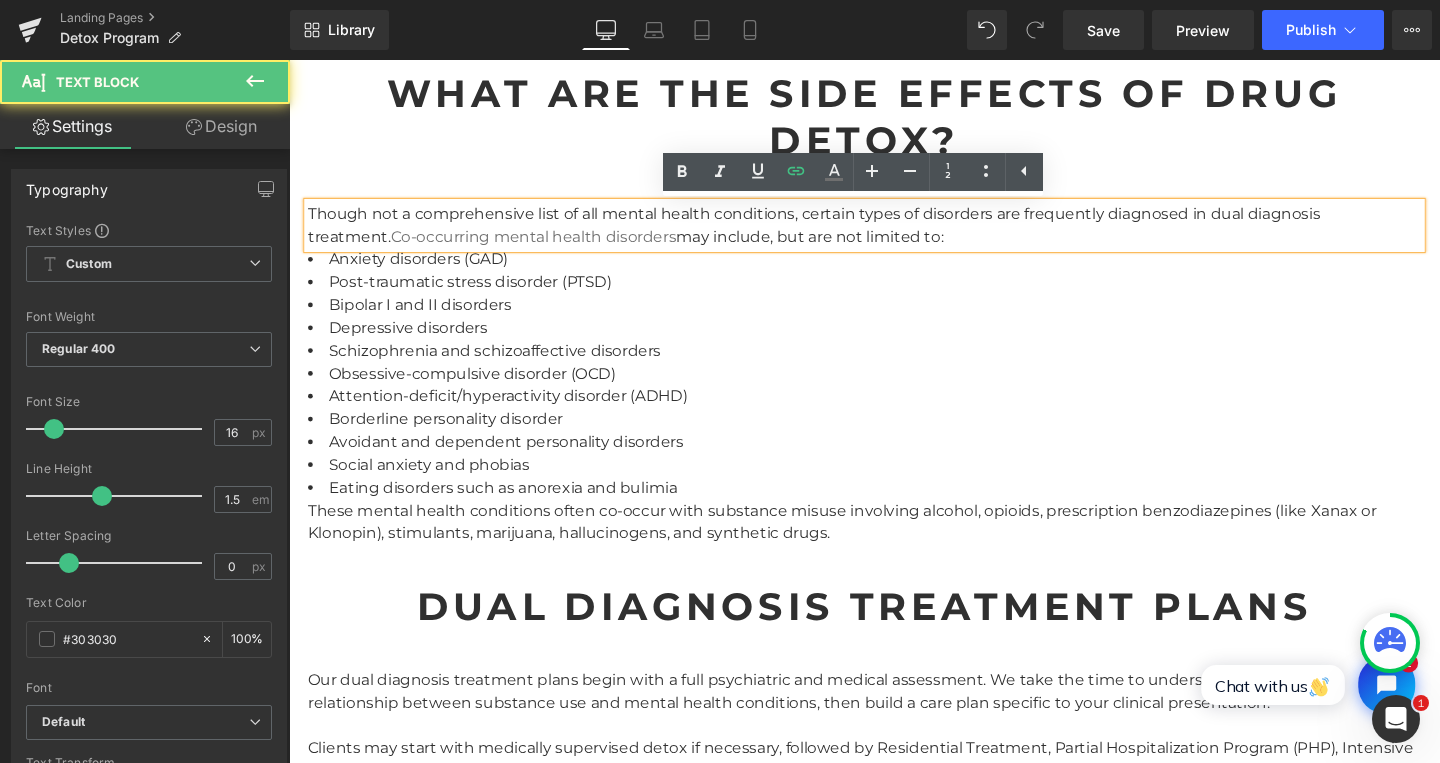 click on "Though not a comprehensive list of all mental health conditions, certain types of disorders are frequently diagnosed in dual diagnosis treatment.  Co-occurring mental health disorders  may include, but are not limited to:" at bounding box center [894, 234] 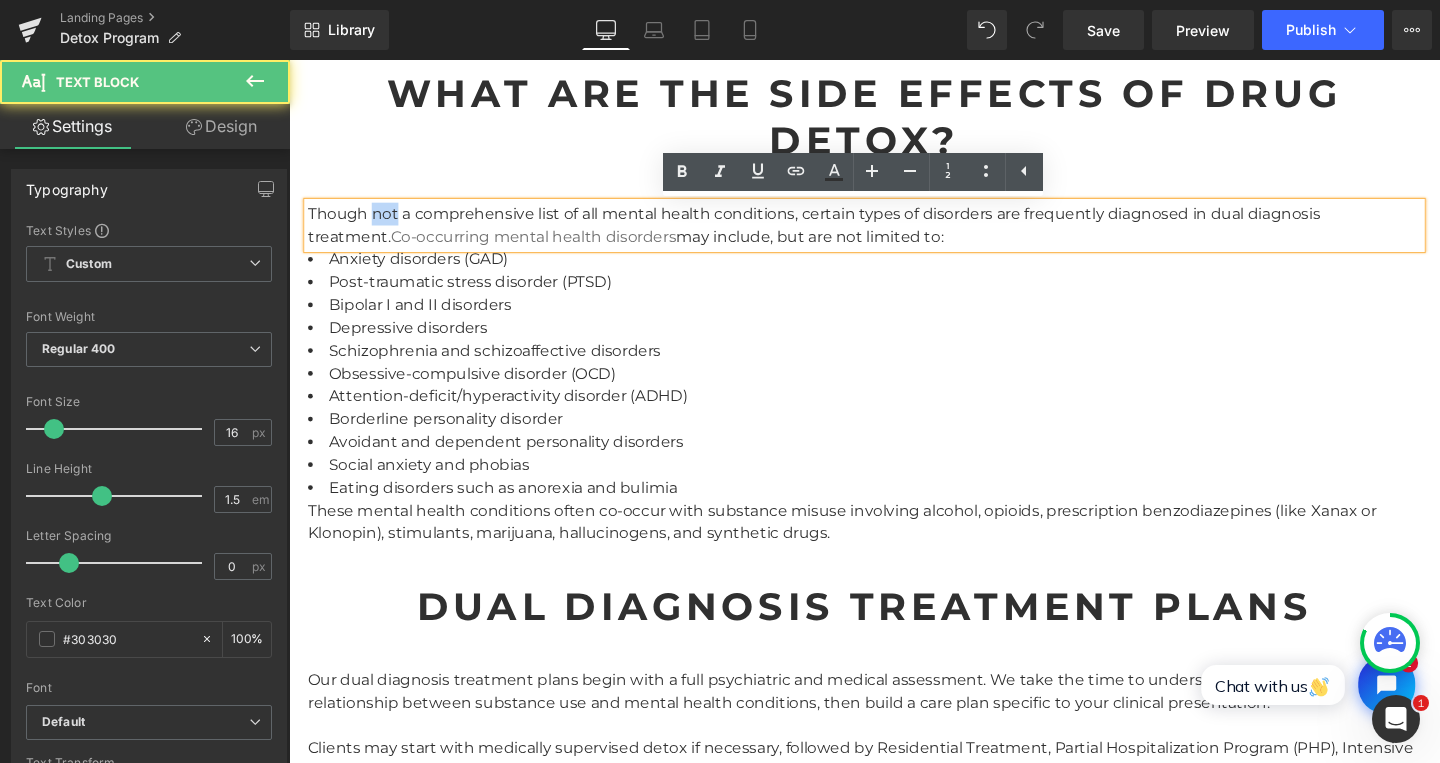click on "Though not a comprehensive list of all mental health conditions, certain types of disorders are frequently diagnosed in dual diagnosis treatment.  Co-occurring mental health disorders  may include, but are not limited to:" at bounding box center [894, 234] 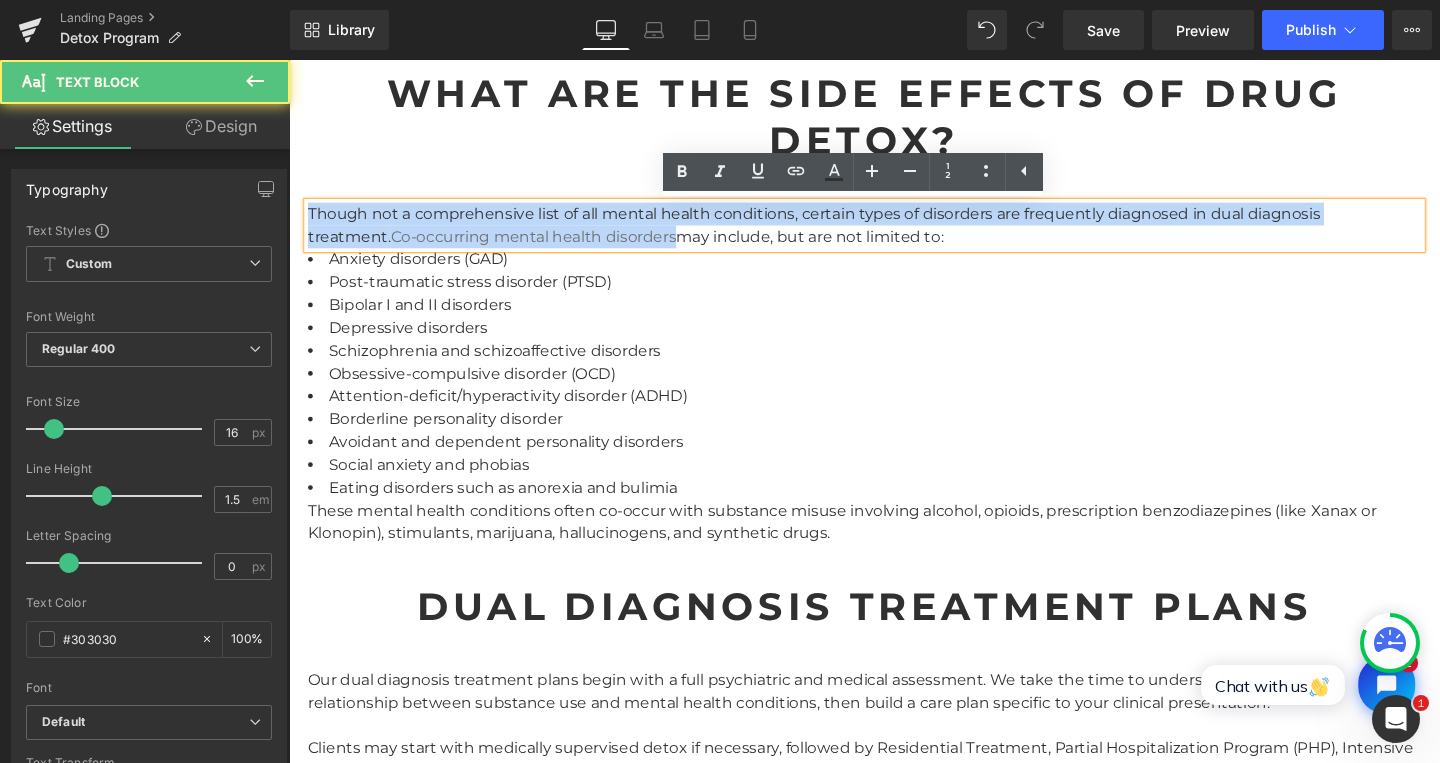 click on "Though not a comprehensive list of all mental health conditions, certain types of disorders are frequently diagnosed in dual diagnosis treatment.  Co-occurring mental health disorders  may include, but are not limited to:" at bounding box center [894, 234] 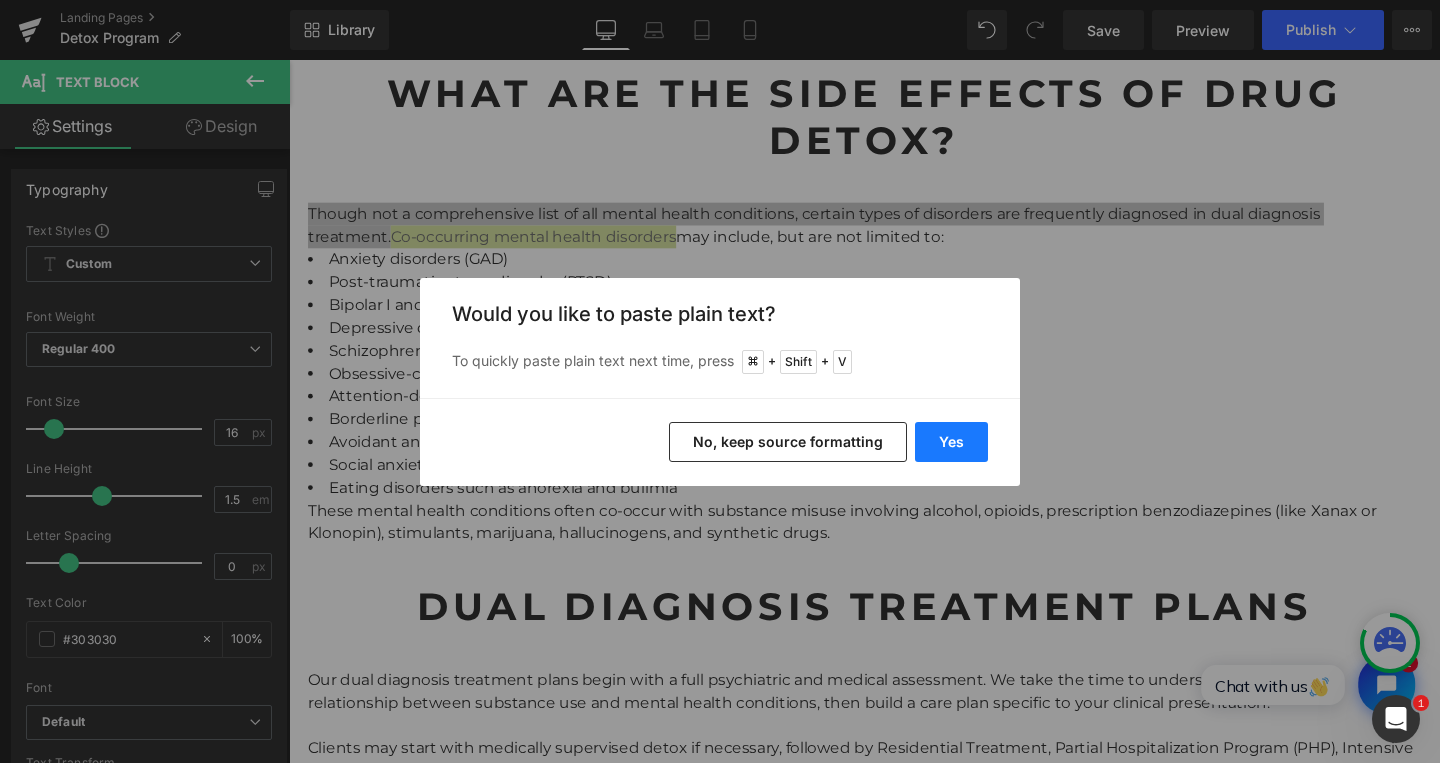 click on "Yes" at bounding box center [951, 442] 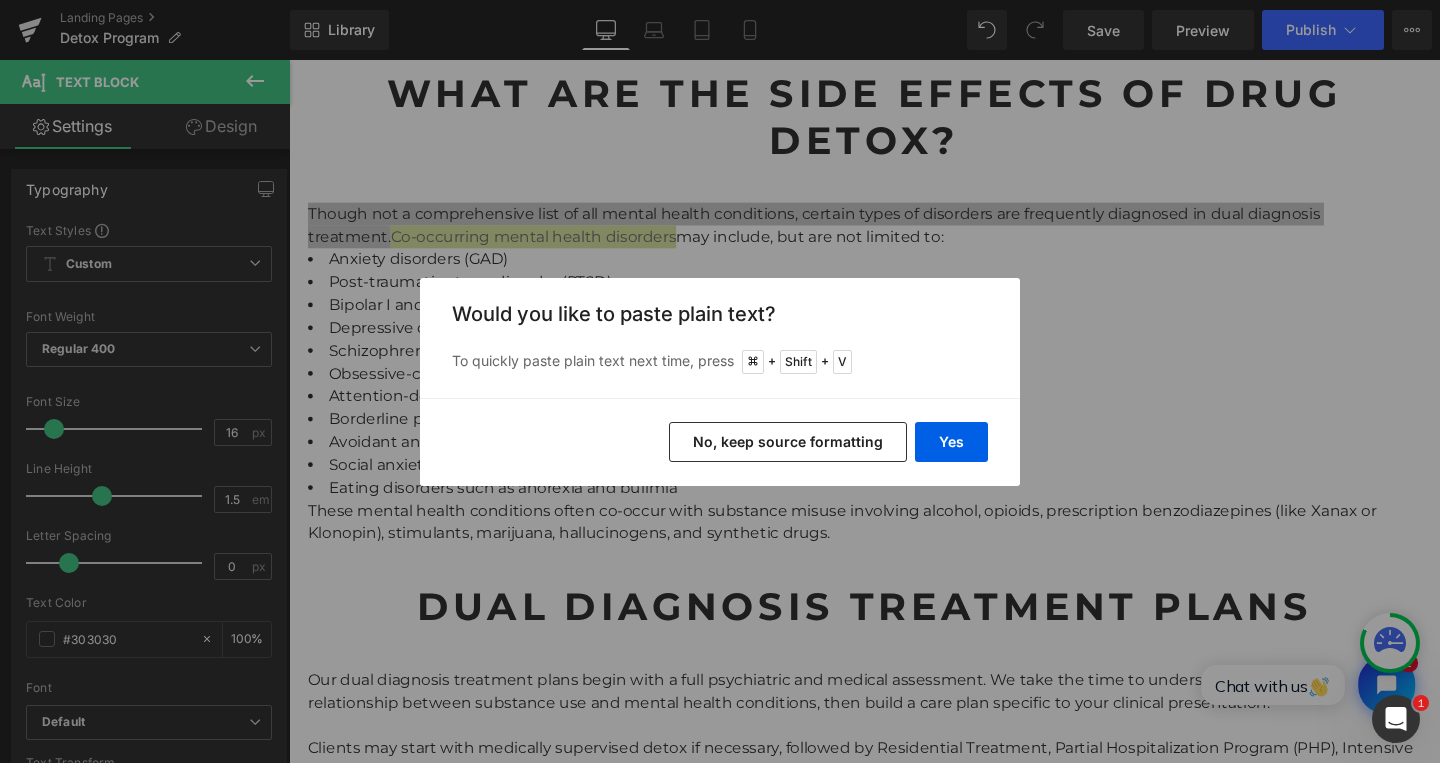 type 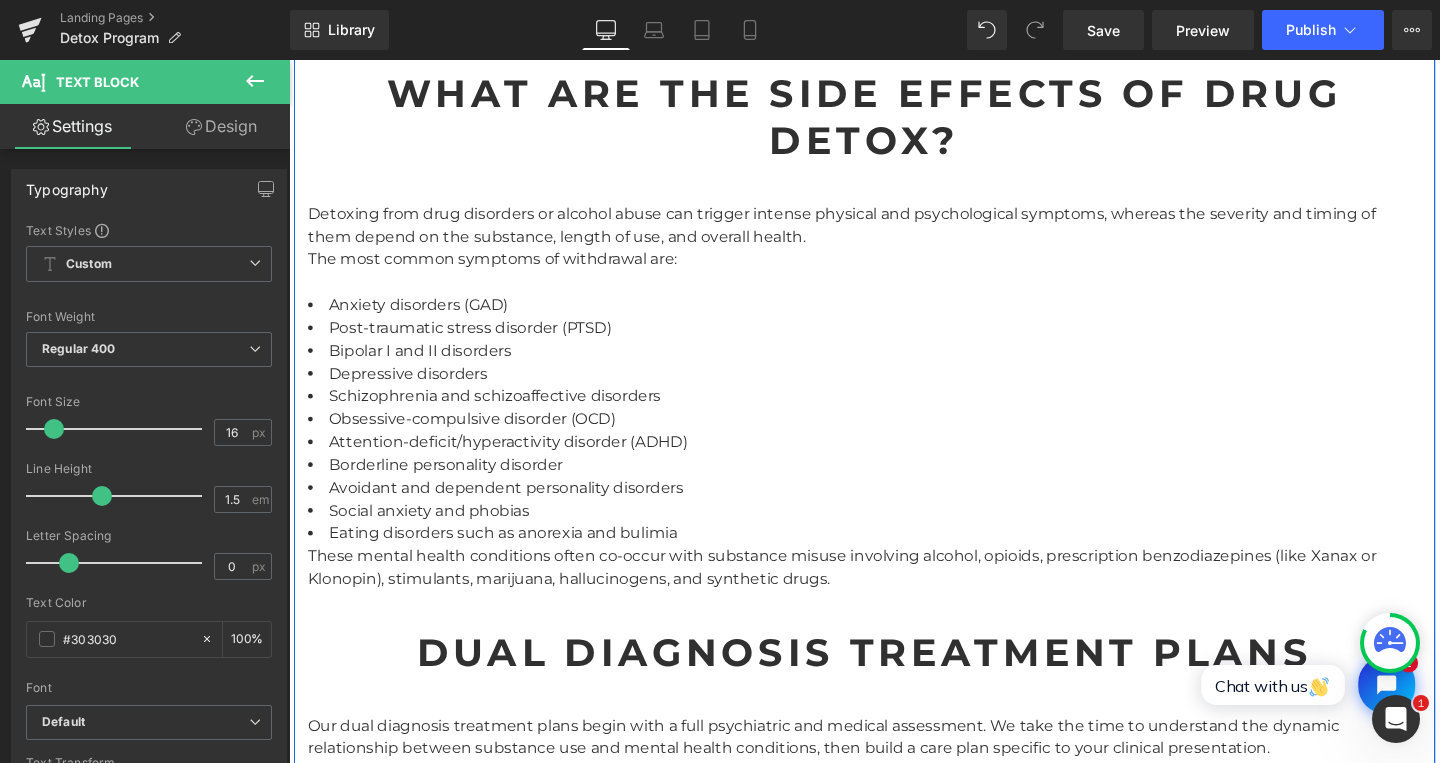 click on "Detoxing from drug disorders or alcohol abuse can trigger intense physical and psychological symptoms, whereas the severity and timing of them depend on the substance, length of use, and overall health. The most common symptoms of withdrawal are:" at bounding box center [894, 258] 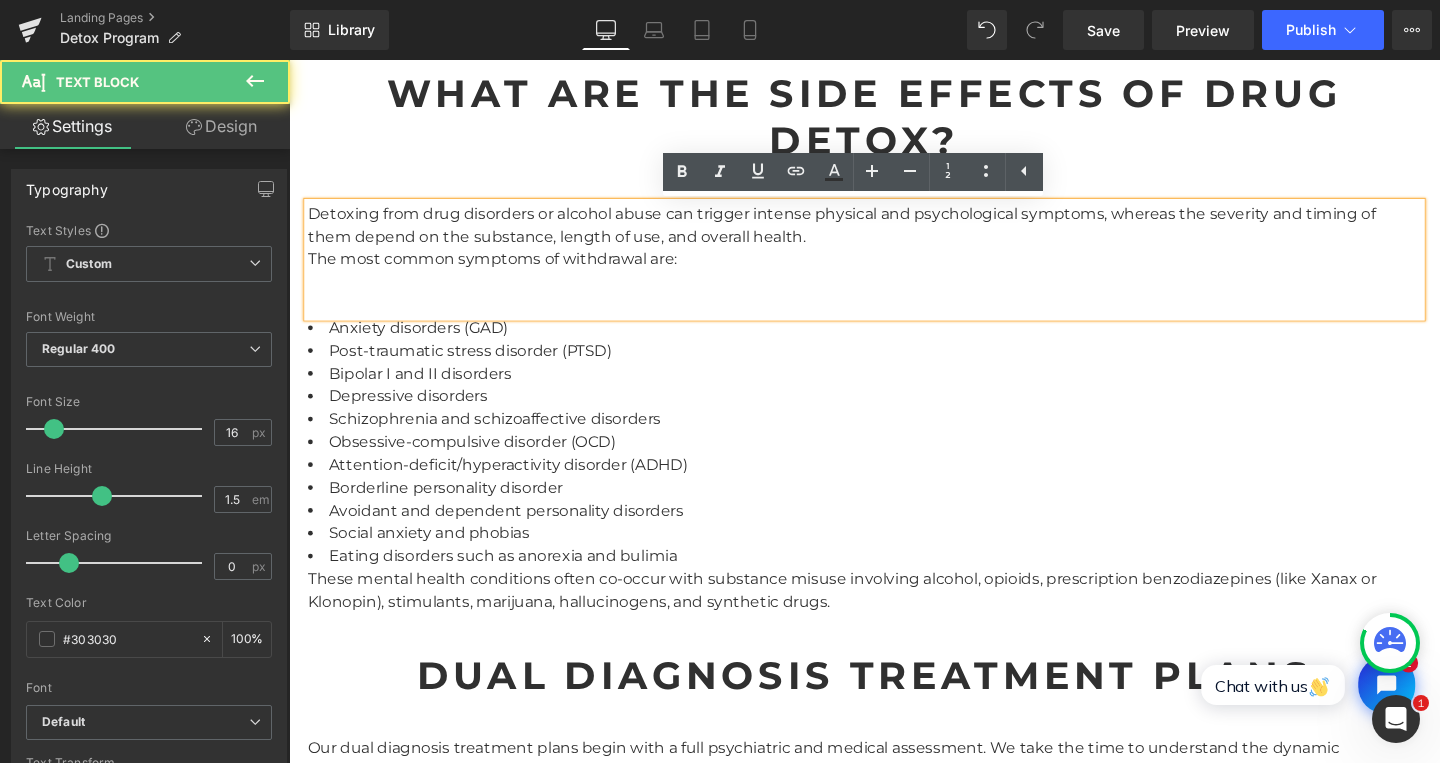 click on "Detoxing from drug disorders or alcohol abuse can trigger intense physical and psychological symptoms, whereas the severity and timing of them depend on the substance, length of use, and overall health. The most common symptoms of withdrawal are:" at bounding box center [894, 270] 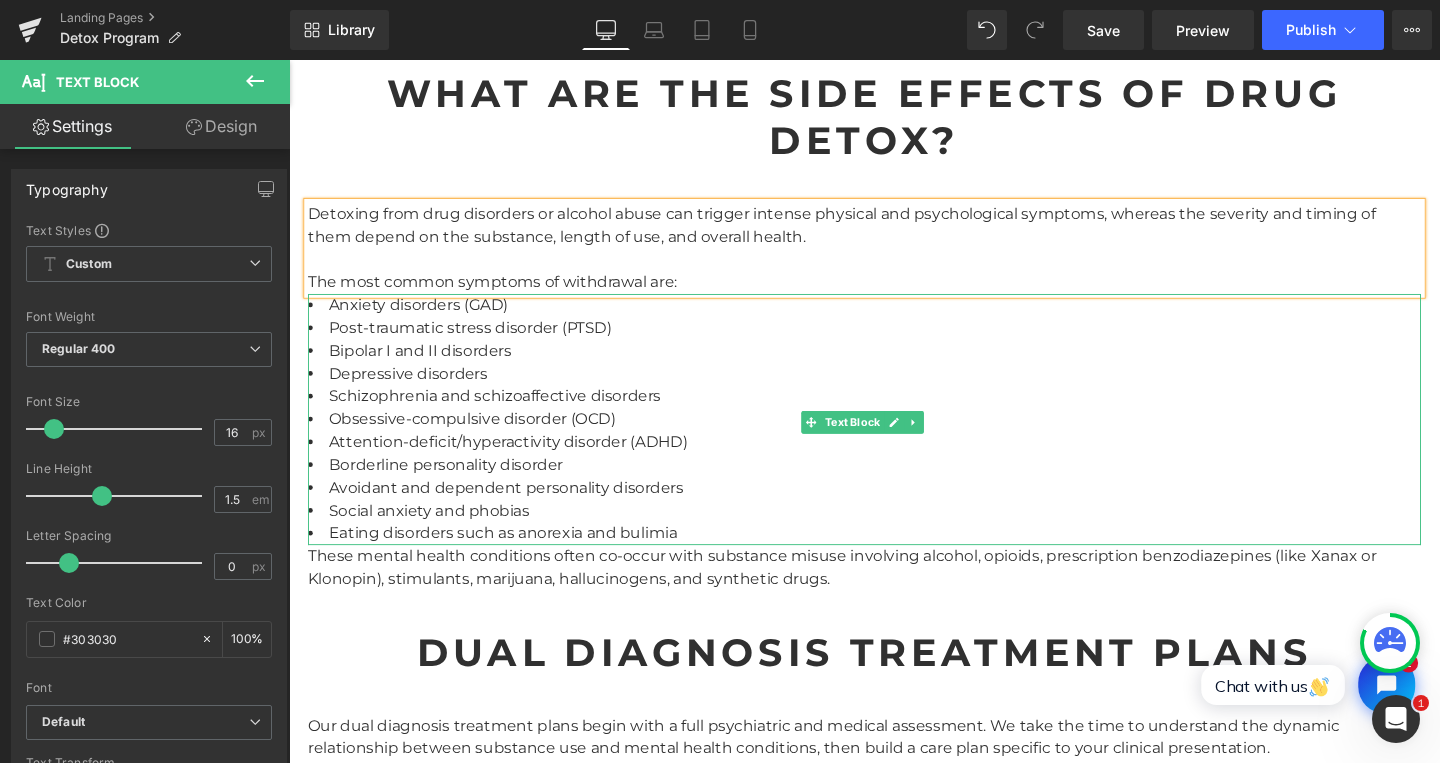 click on "Bipolar I and II disorders" at bounding box center (894, 366) 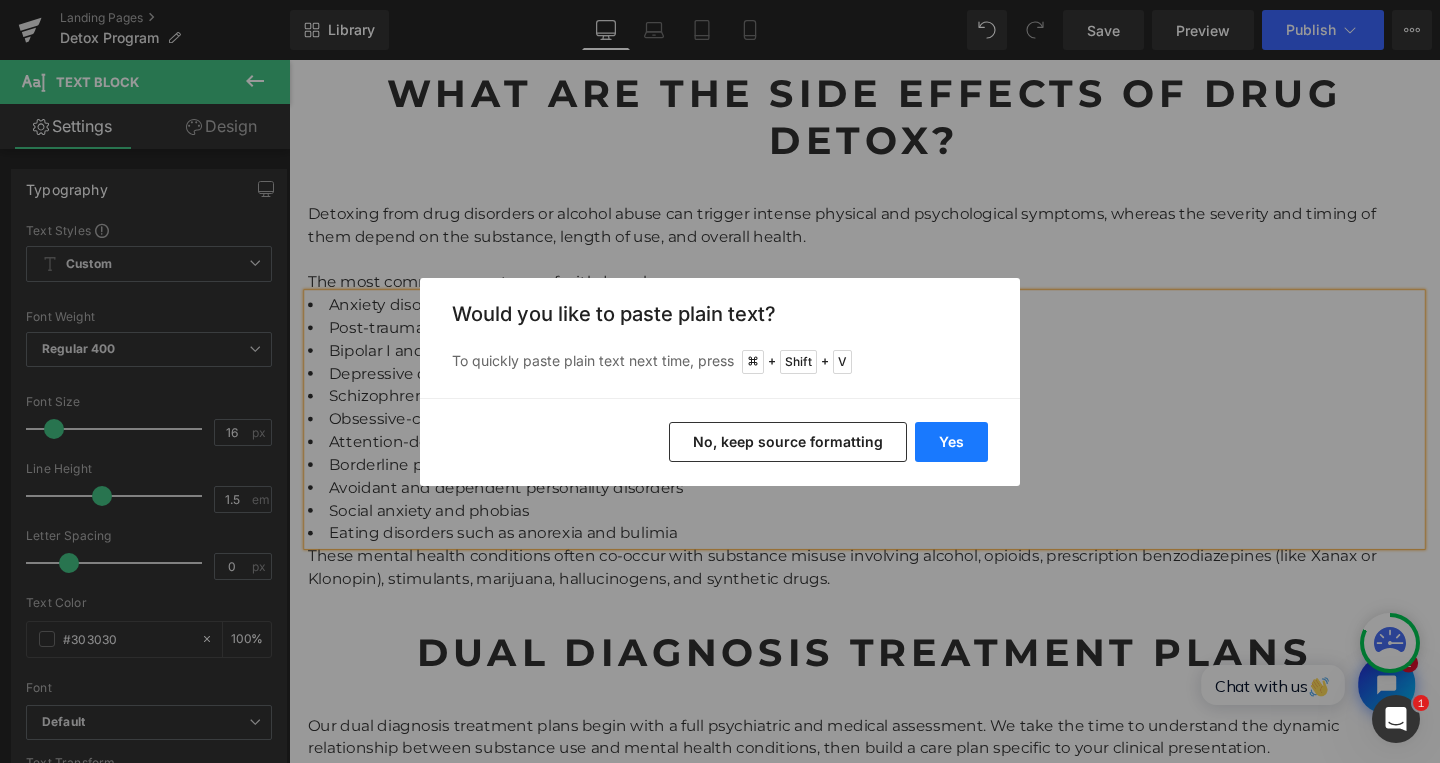 click on "Yes" at bounding box center [951, 442] 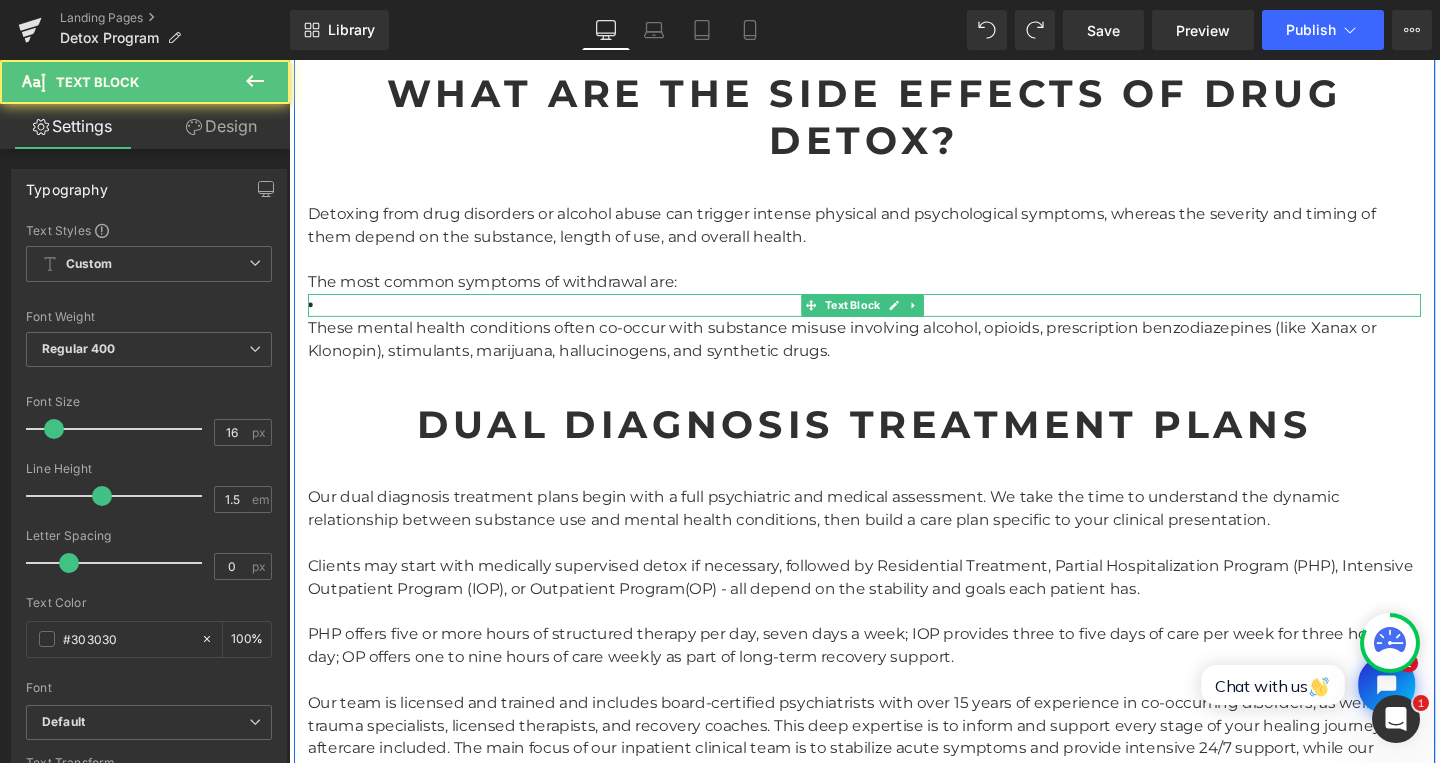 click at bounding box center [894, 318] 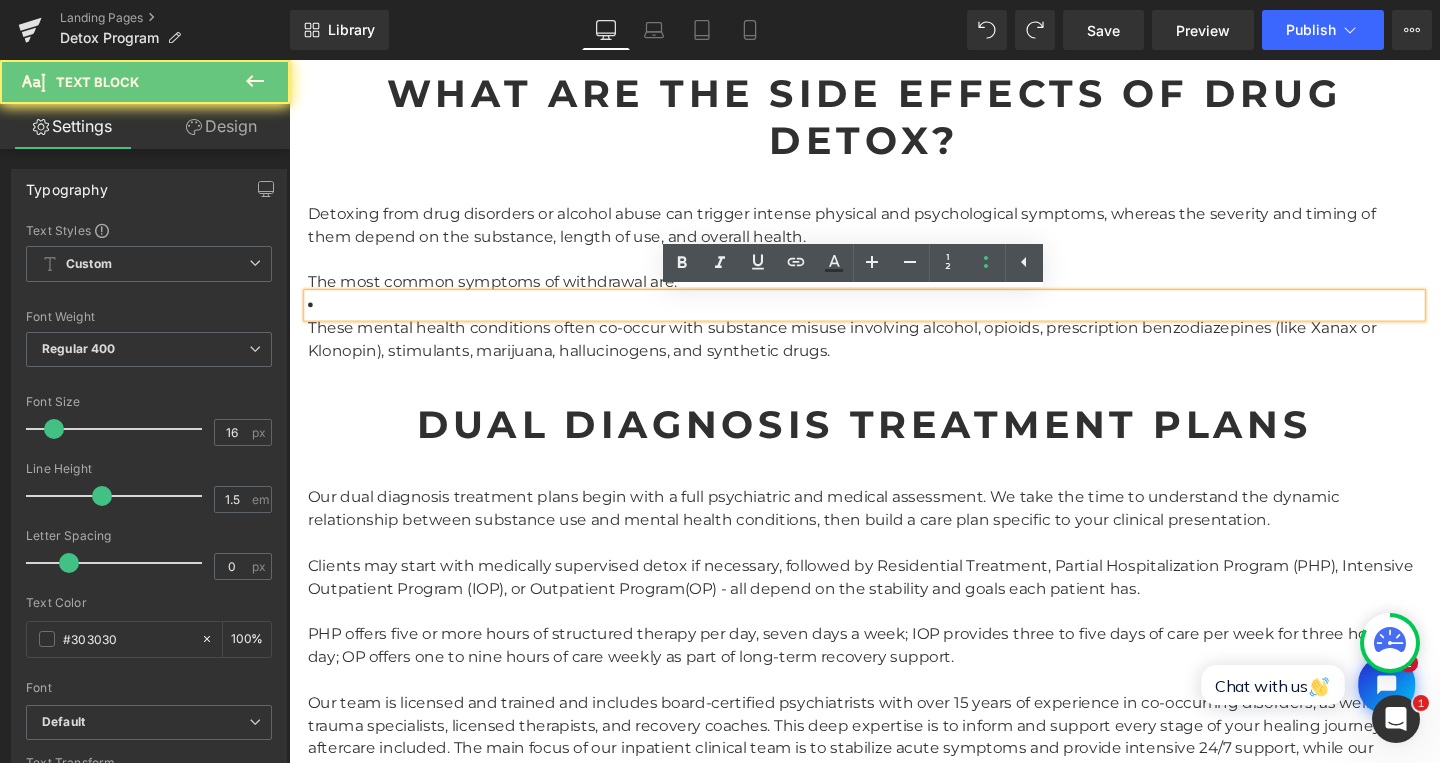 click at bounding box center [894, 318] 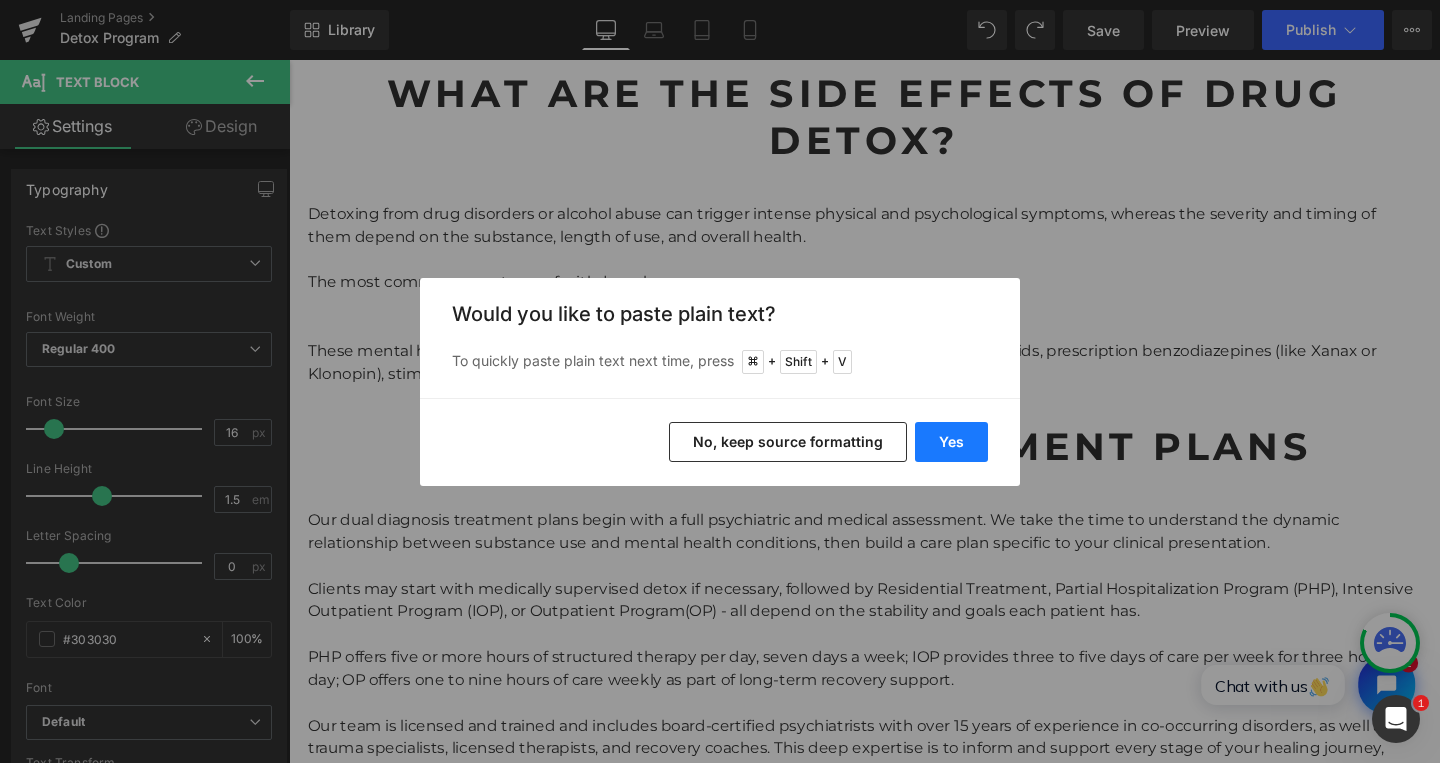 click on "Yes" at bounding box center (951, 442) 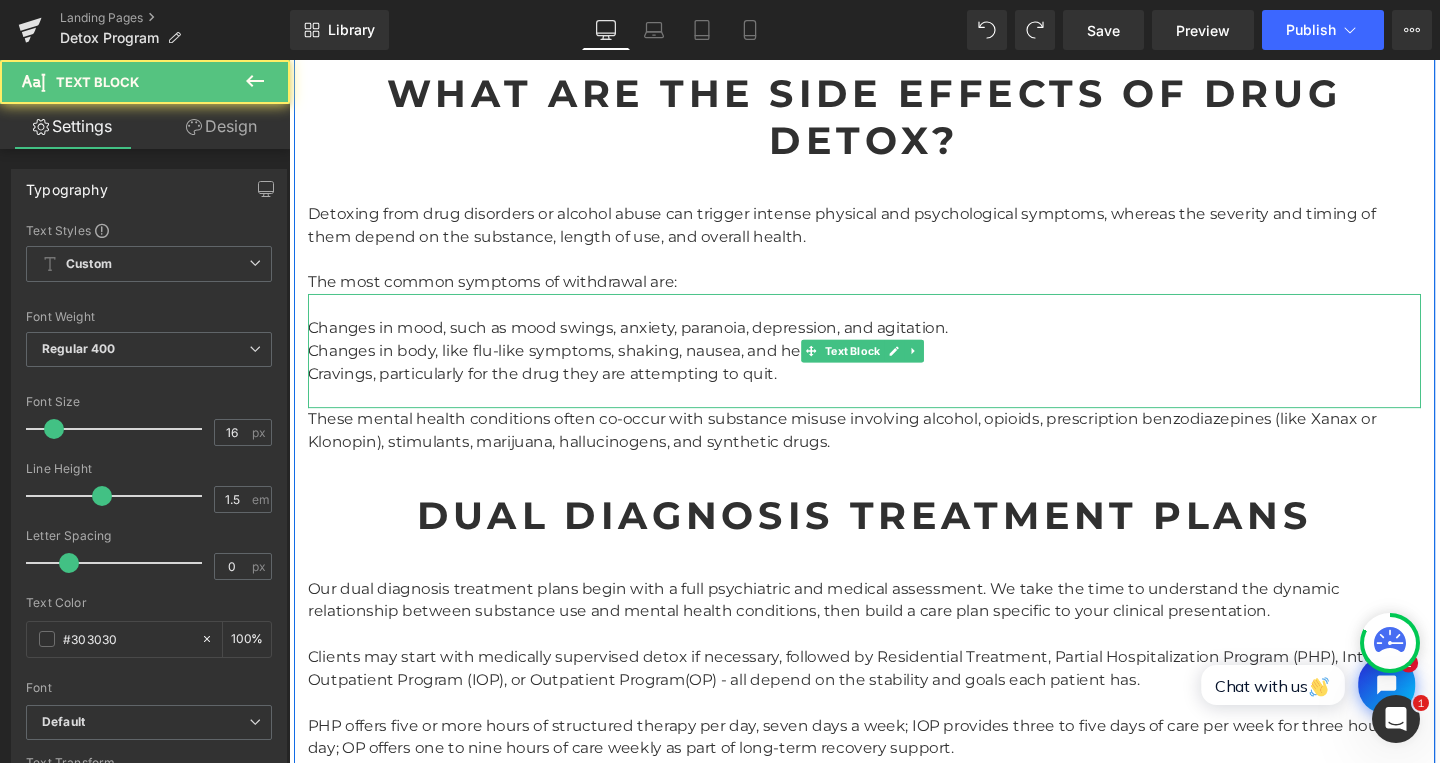 click on "Changes in mood, such as mood swings, anxiety, paranoia, depression, and agitation. Changes in body, like flu-like symptoms, shaking, nausea, and headaches. Cravings, particularly for the drug they are attempting to quit." at bounding box center (894, 378) 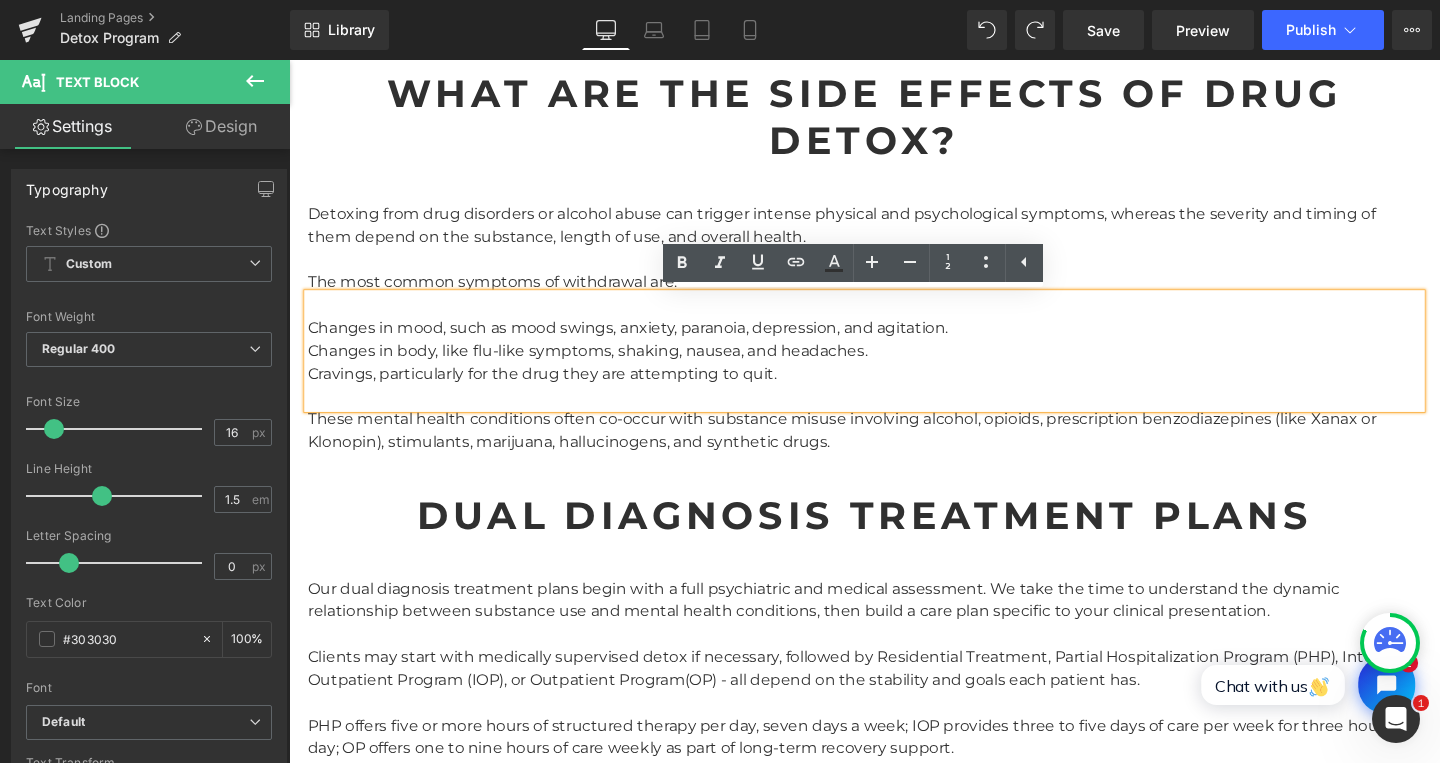 click at bounding box center [894, 318] 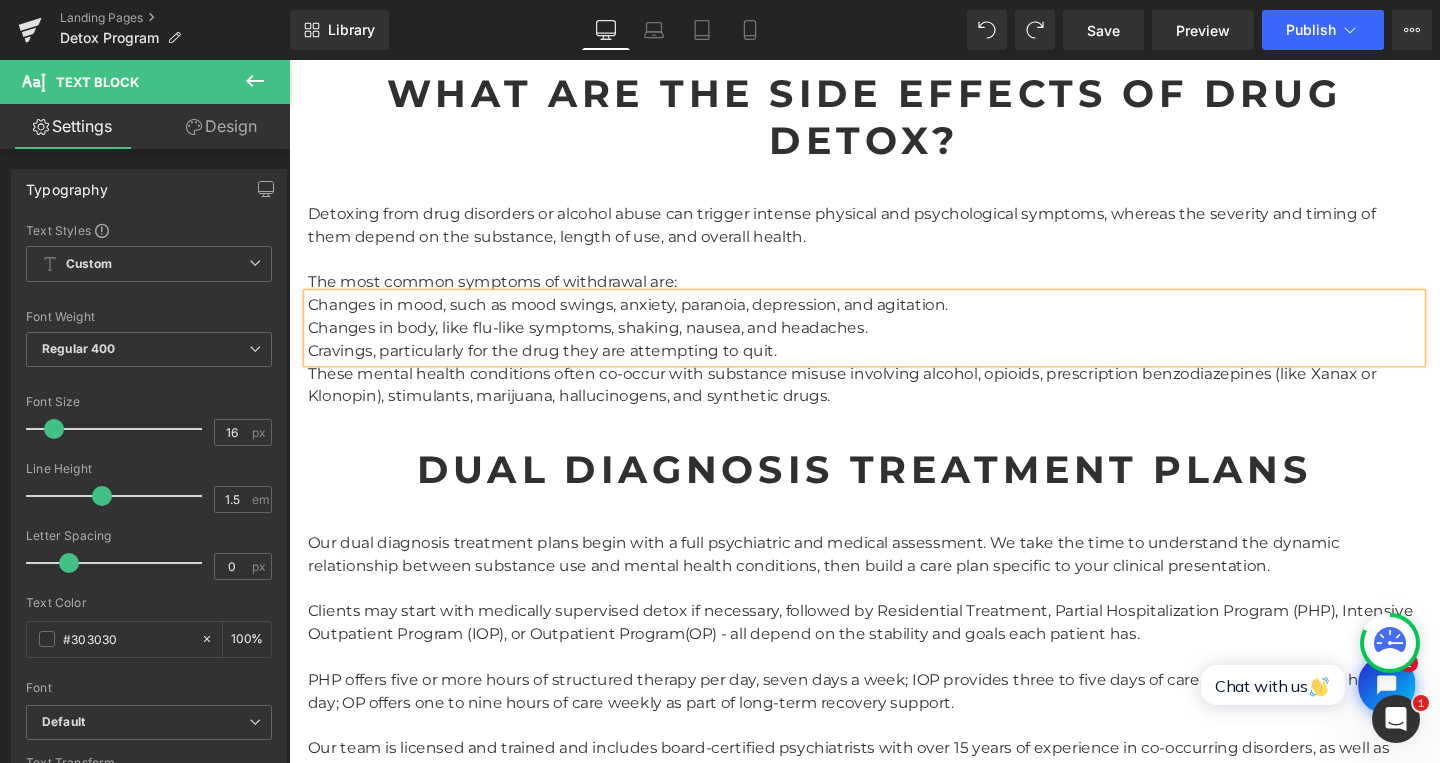 click on "Changes in mood, such as mood swings, anxiety, paranoia, depression, and agitation. Changes in body, like flu-like symptoms, shaking, nausea, and headaches. Cravings, particularly for the drug they are attempting to quit." at bounding box center [894, 342] 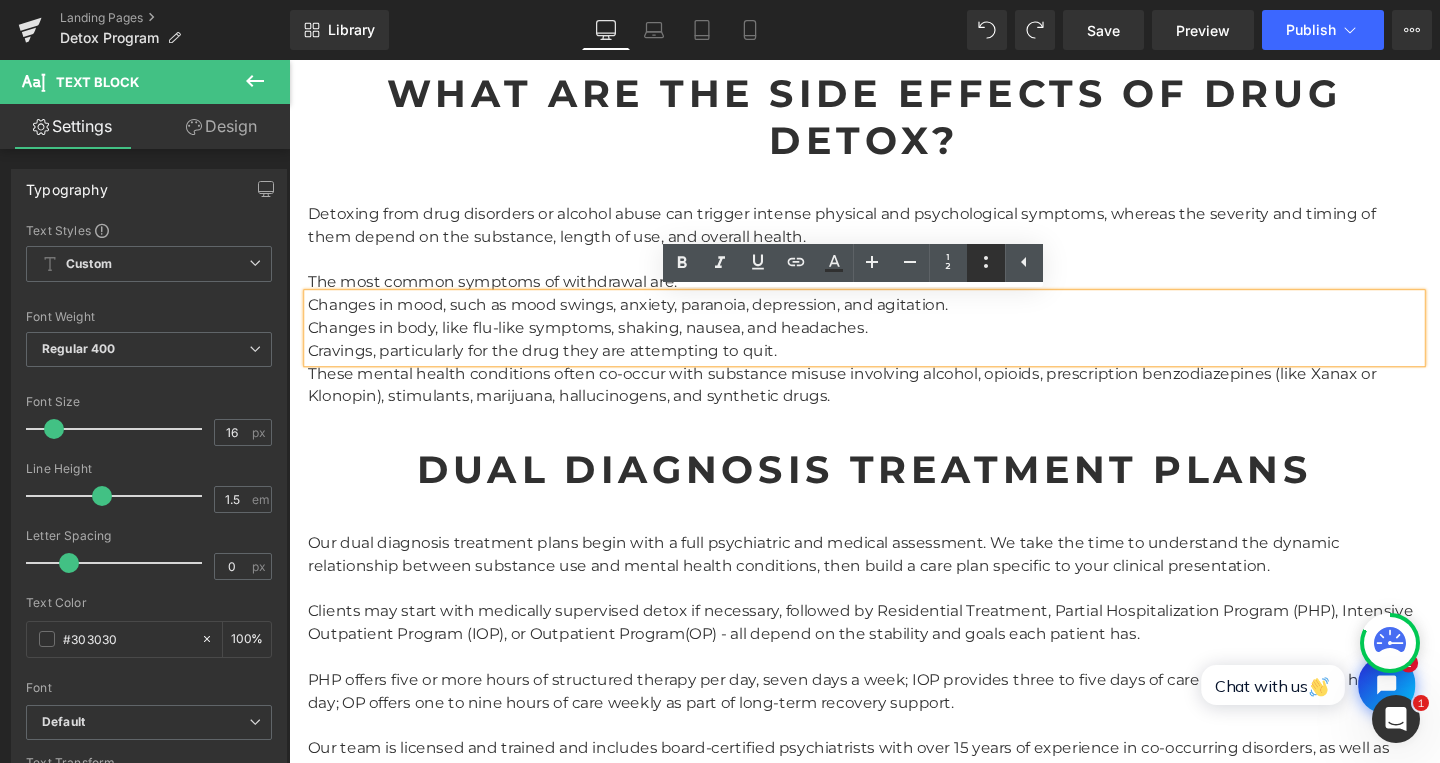 click 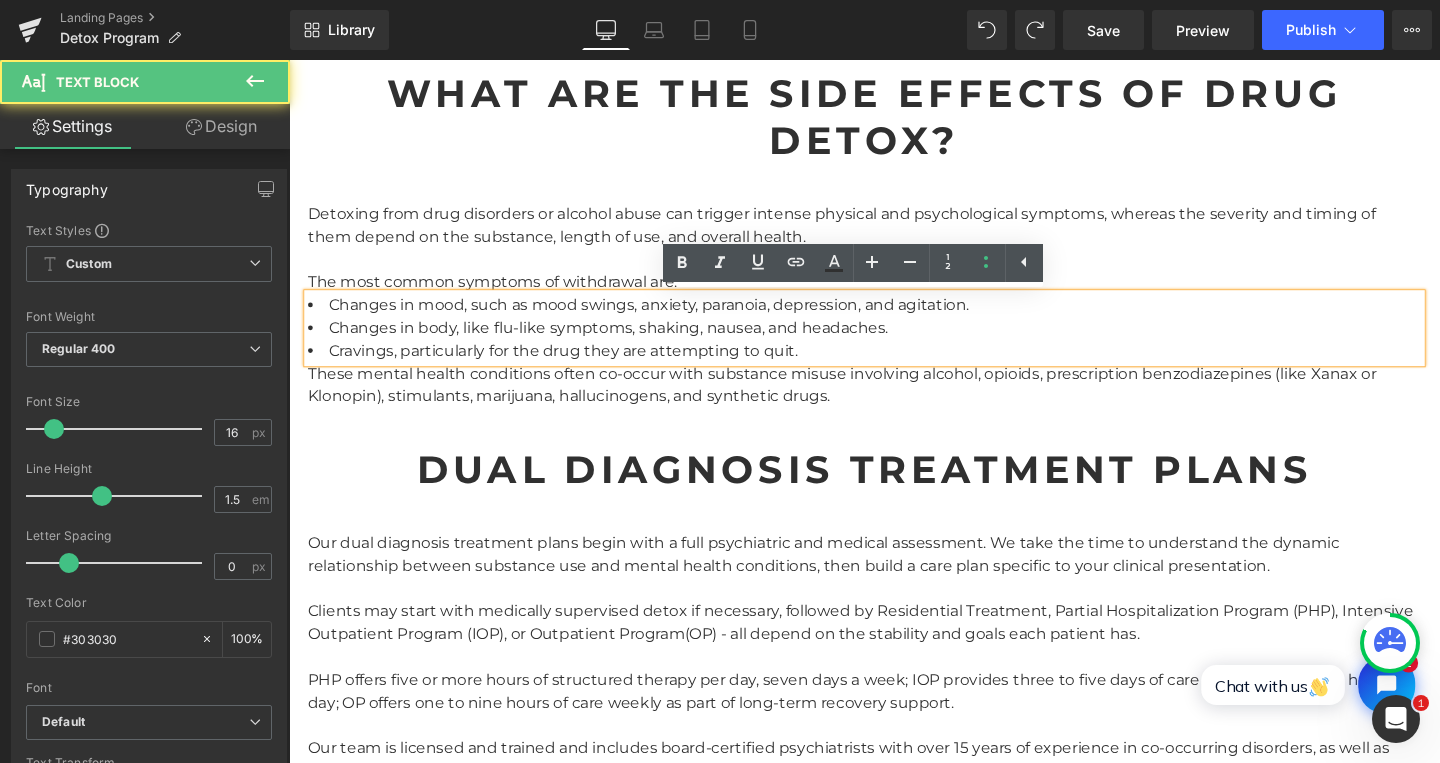 click on "Changes in body, like flu-like symptoms, shaking, nausea, and headaches." at bounding box center [894, 342] 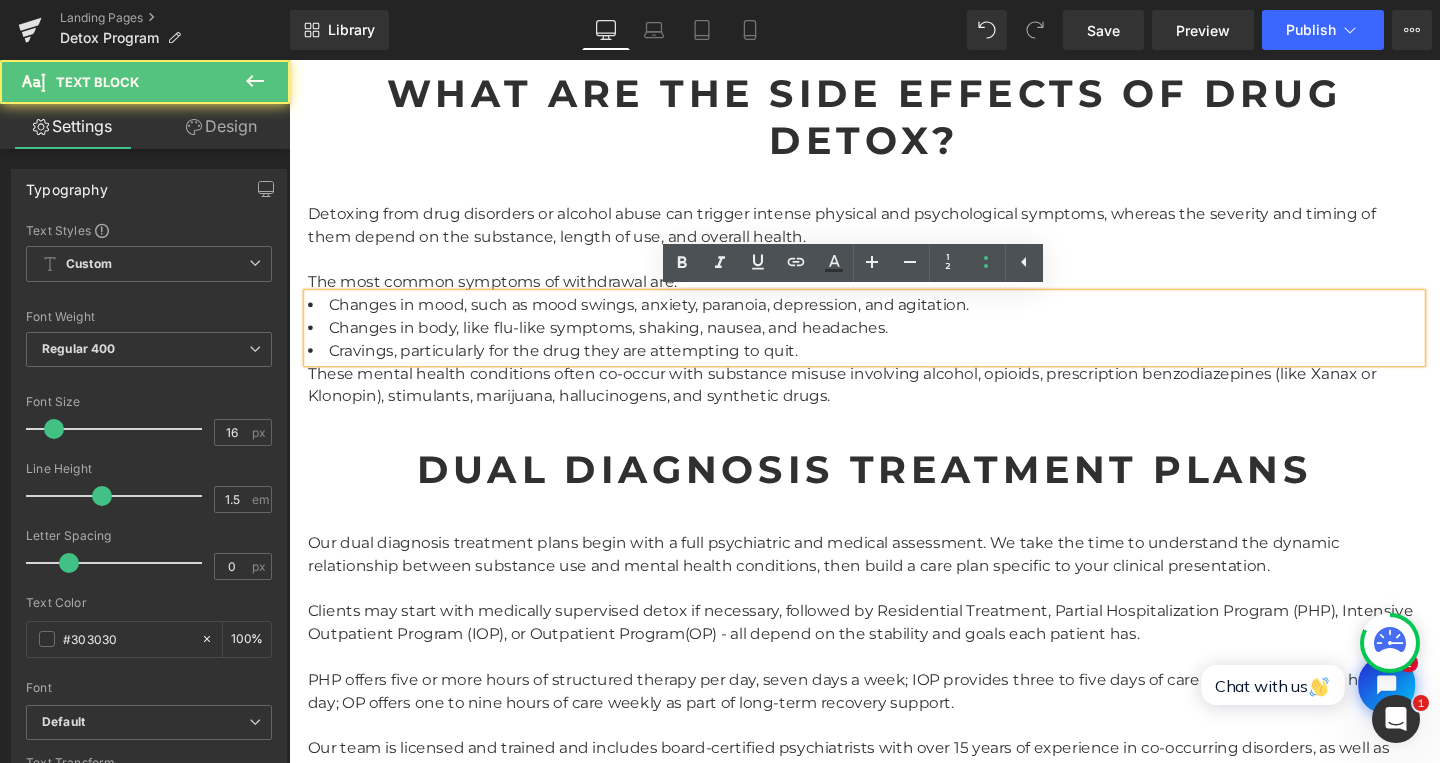 click on "These mental health conditions often co-occur with substance misuse involving alcohol, opioids, prescription benzodiazepines (like Xanax or Klonopin), stimulants, marijuana, hallucinogens, and synthetic drugs." at bounding box center [894, 402] 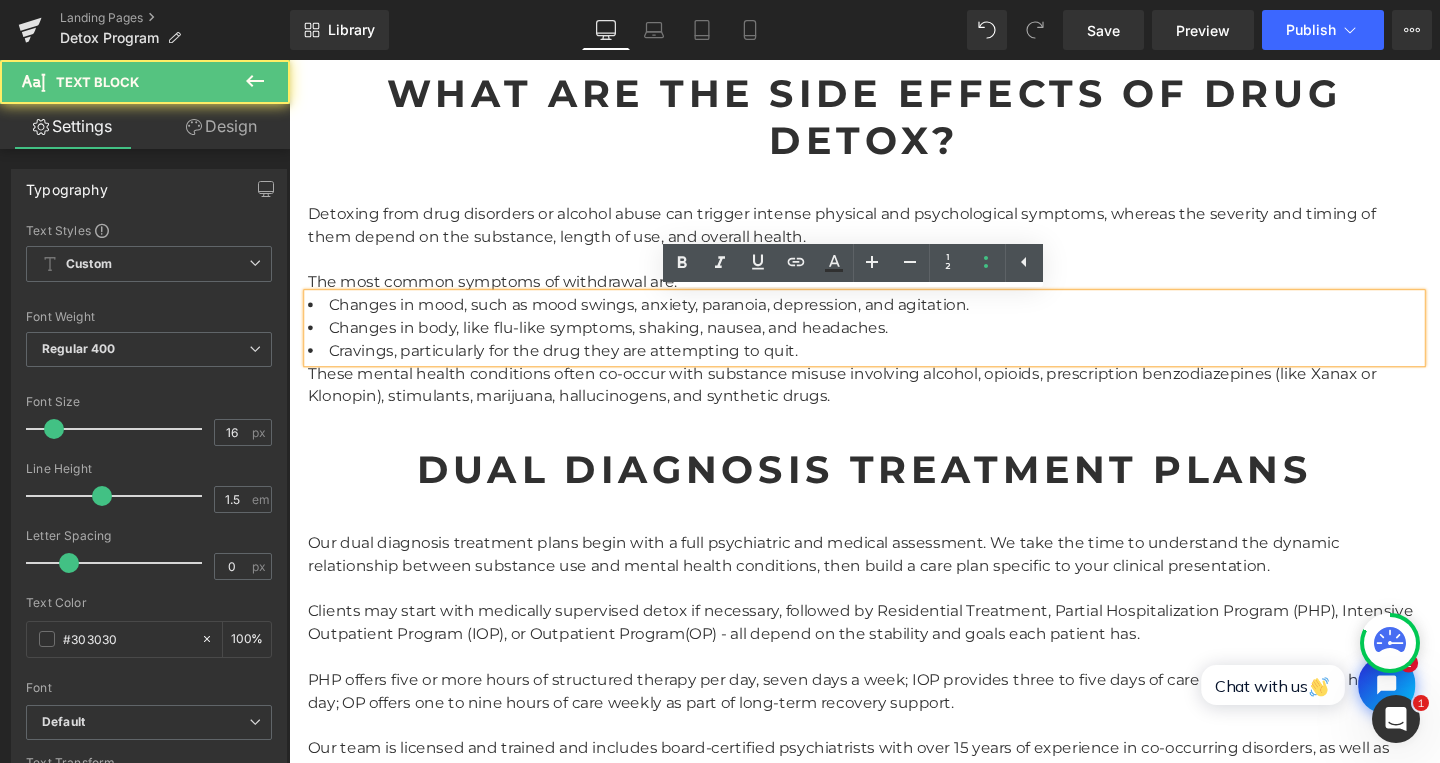 click on "These mental health conditions often co-occur with substance misuse involving alcohol, opioids, prescription benzodiazepines (like Xanax or Klonopin), stimulants, marijuana, hallucinogens, and synthetic drugs." at bounding box center (894, 402) 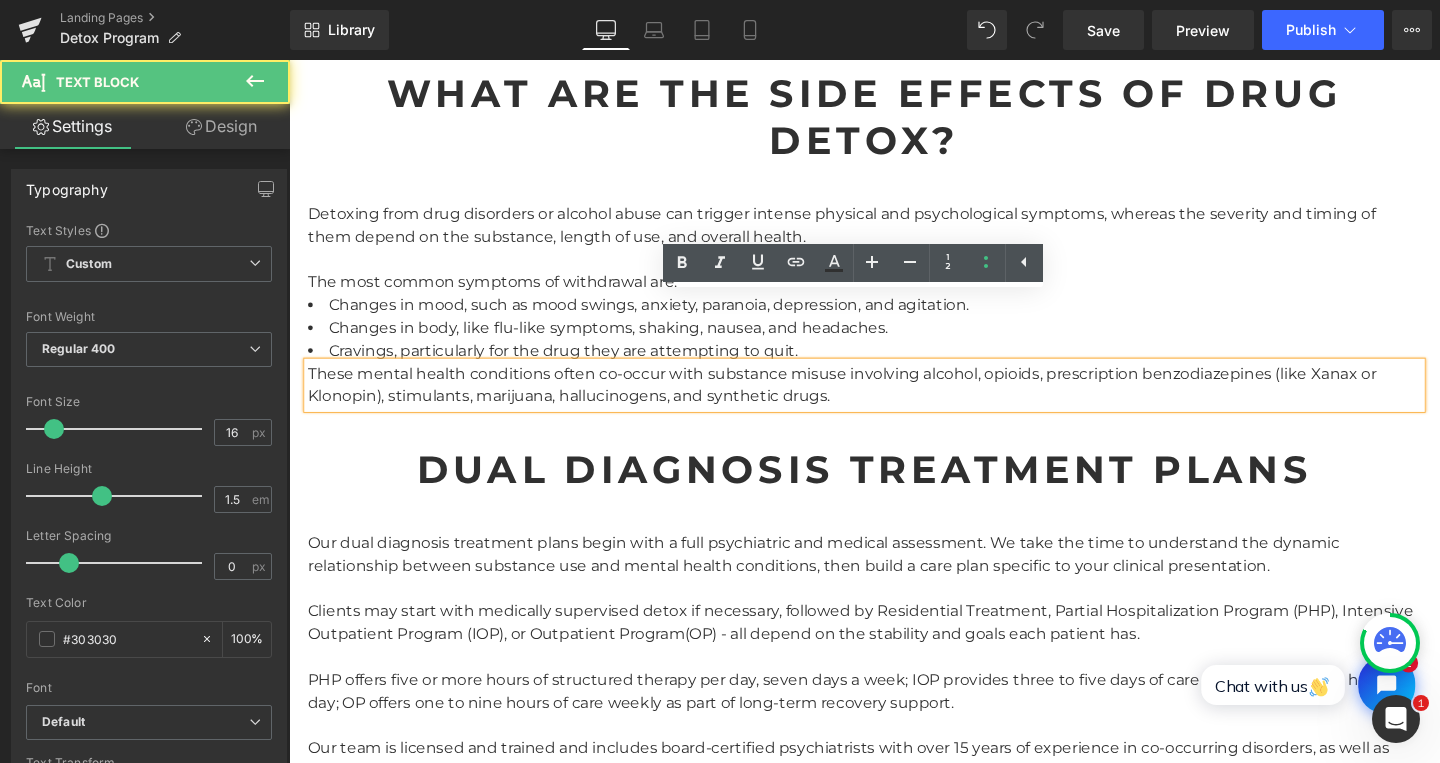 click on "These mental health conditions often co-occur with substance misuse involving alcohol, opioids, prescription benzodiazepines (like Xanax or Klonopin), stimulants, marijuana, hallucinogens, and synthetic drugs." at bounding box center [894, 402] 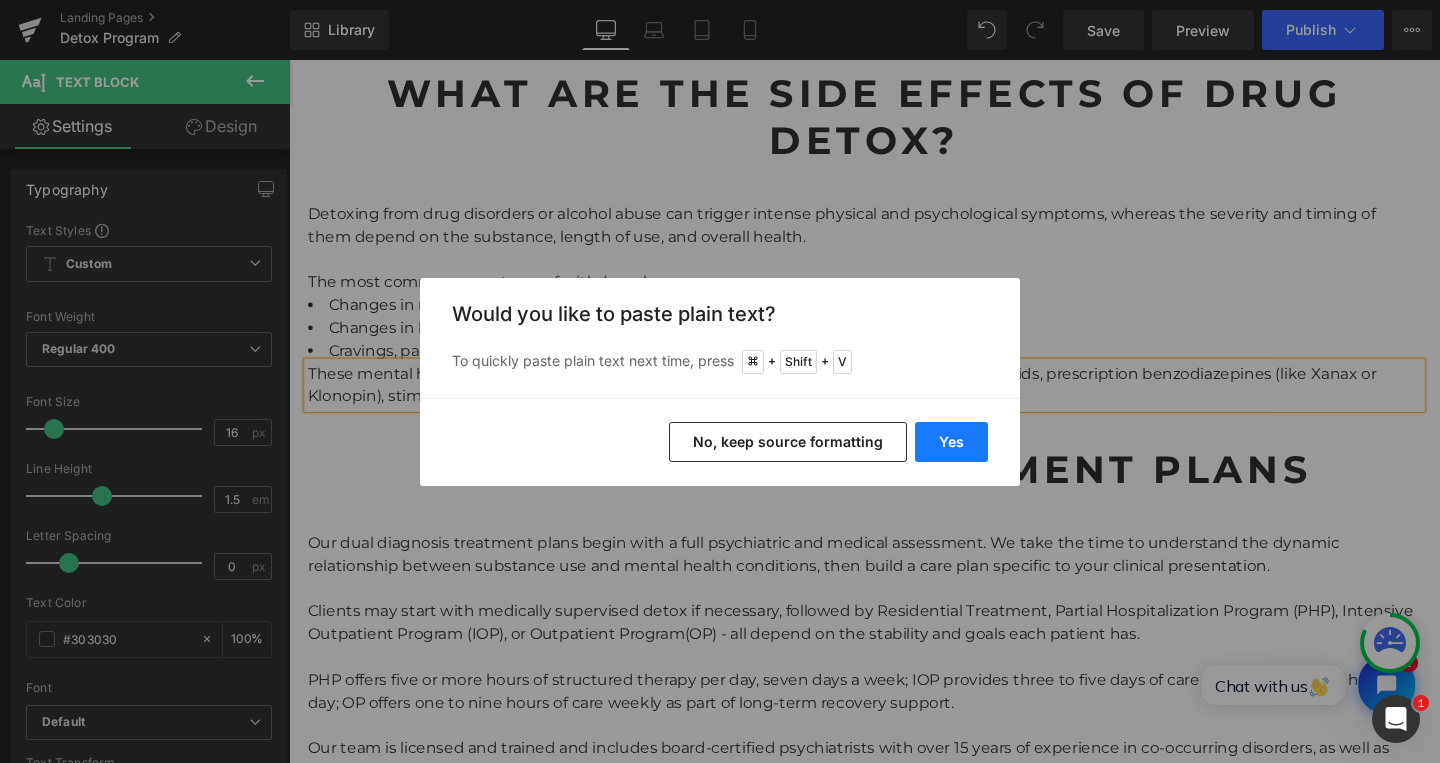 click on "Yes" at bounding box center (951, 442) 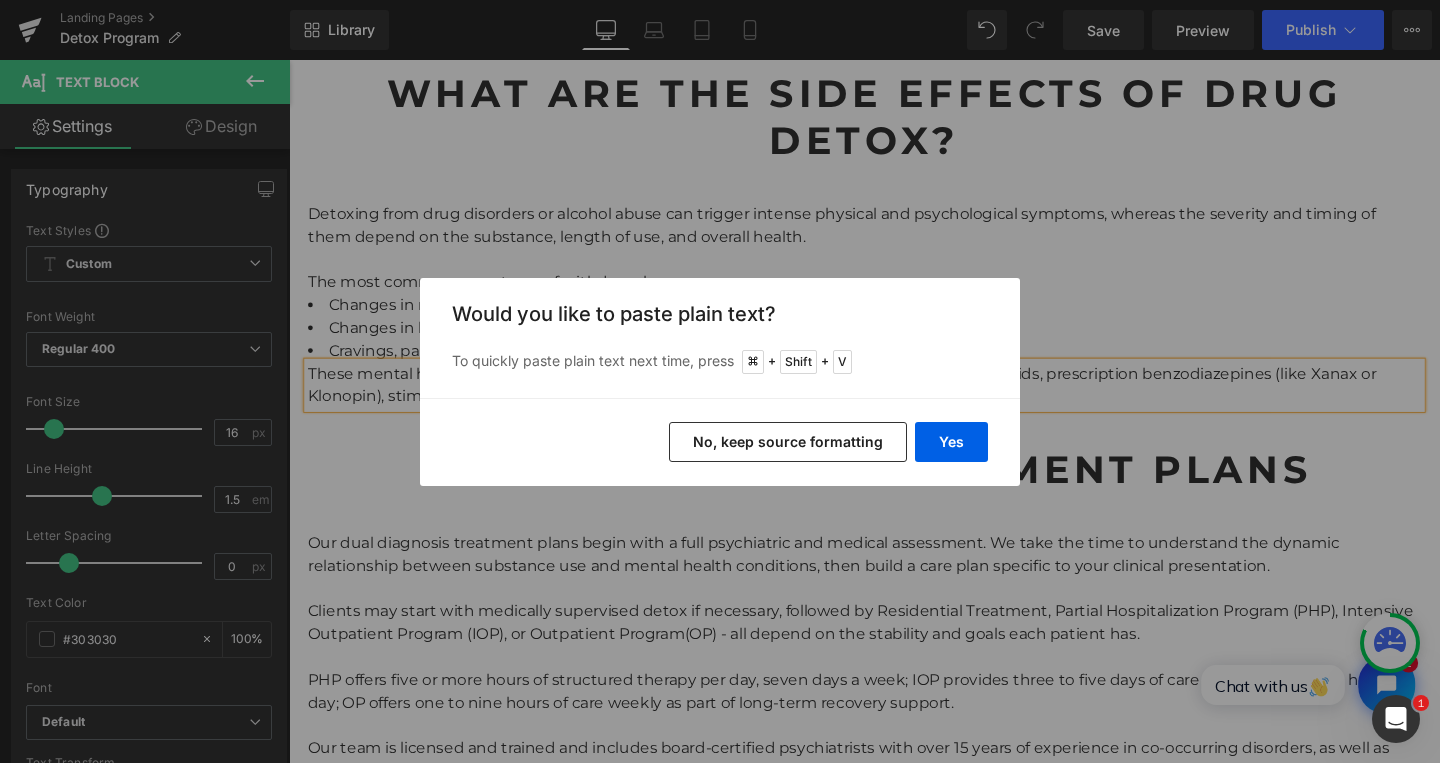 type 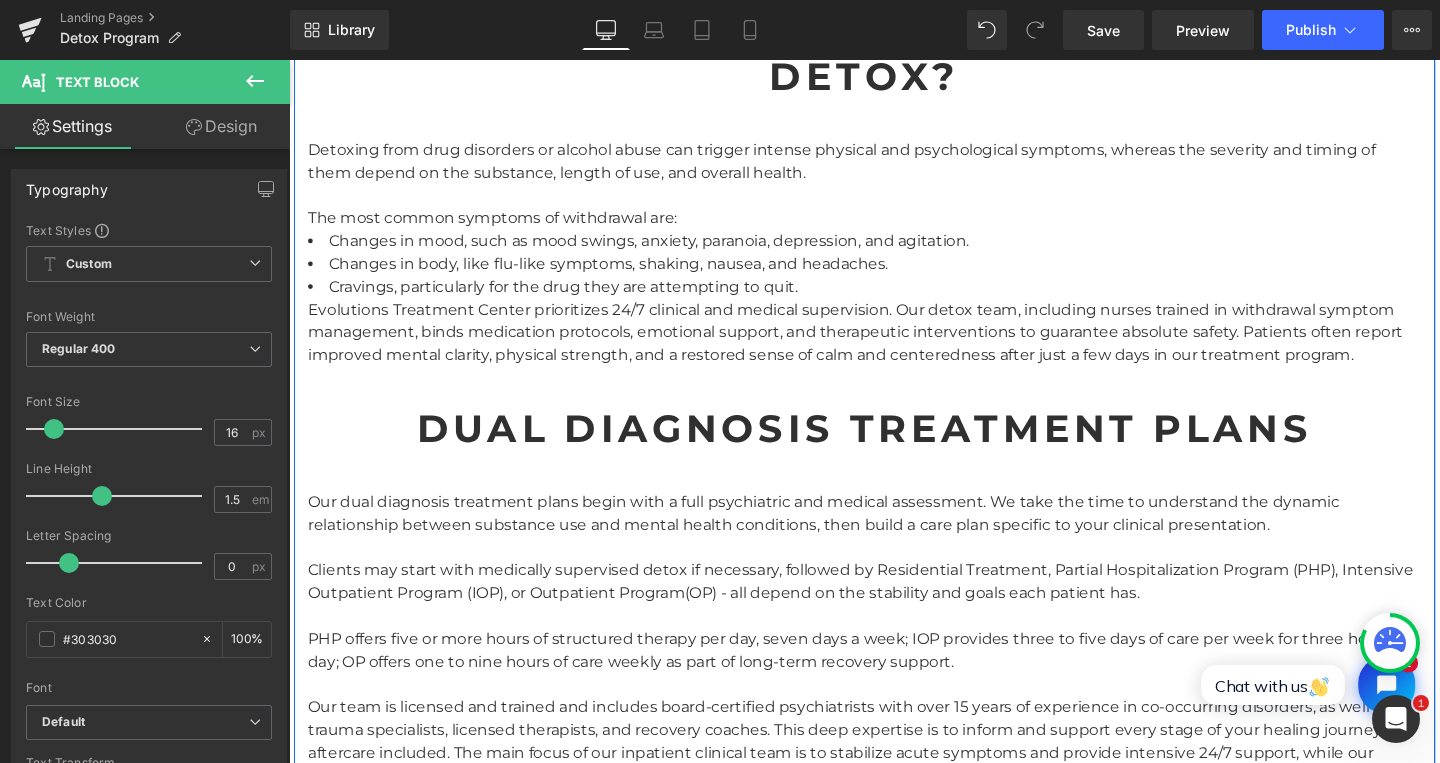 scroll, scrollTop: 2726, scrollLeft: 0, axis: vertical 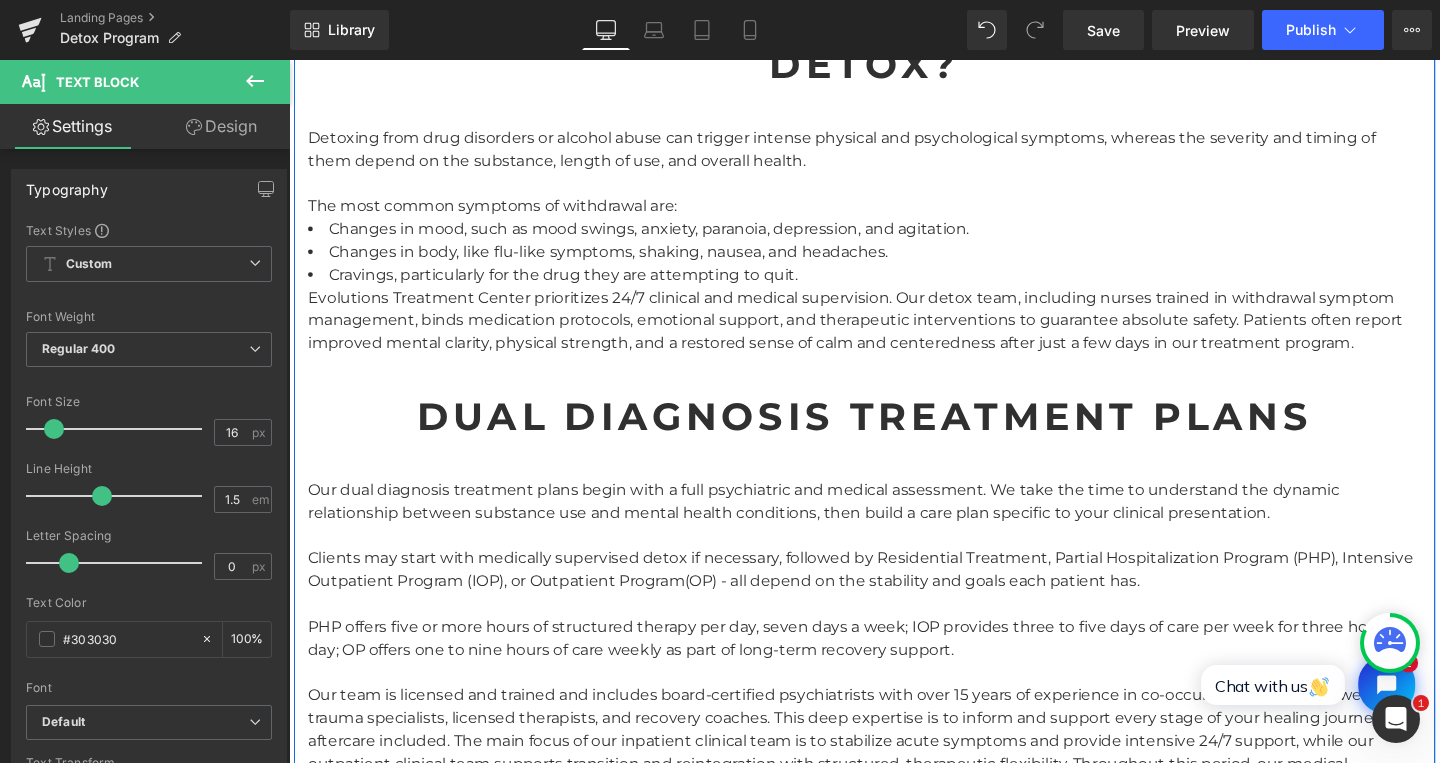 click on "Dual Diagnosis Treatment Plans" at bounding box center (894, 435) 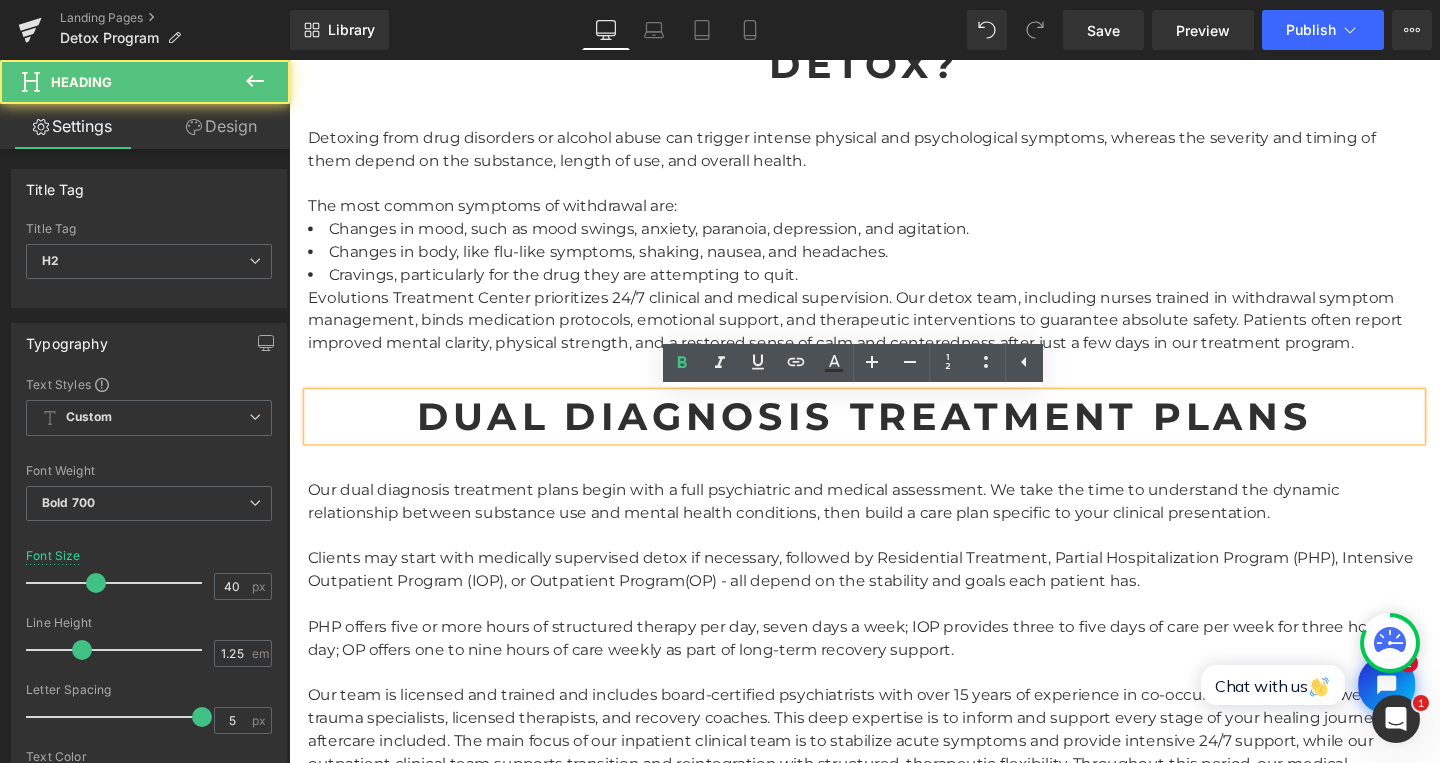 click on "Dual Diagnosis Treatment Plans" at bounding box center [894, 435] 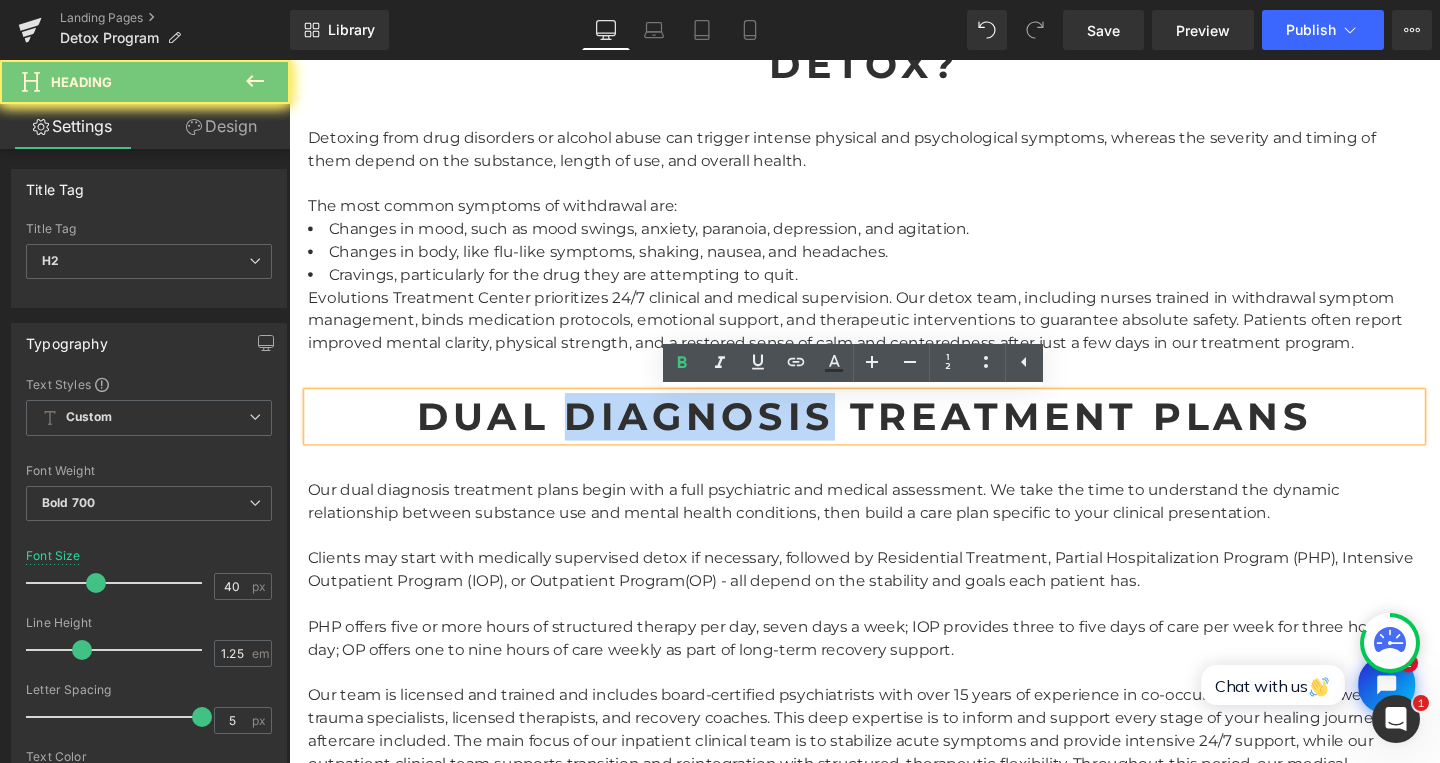 click on "Dual Diagnosis Treatment Plans" at bounding box center (894, 435) 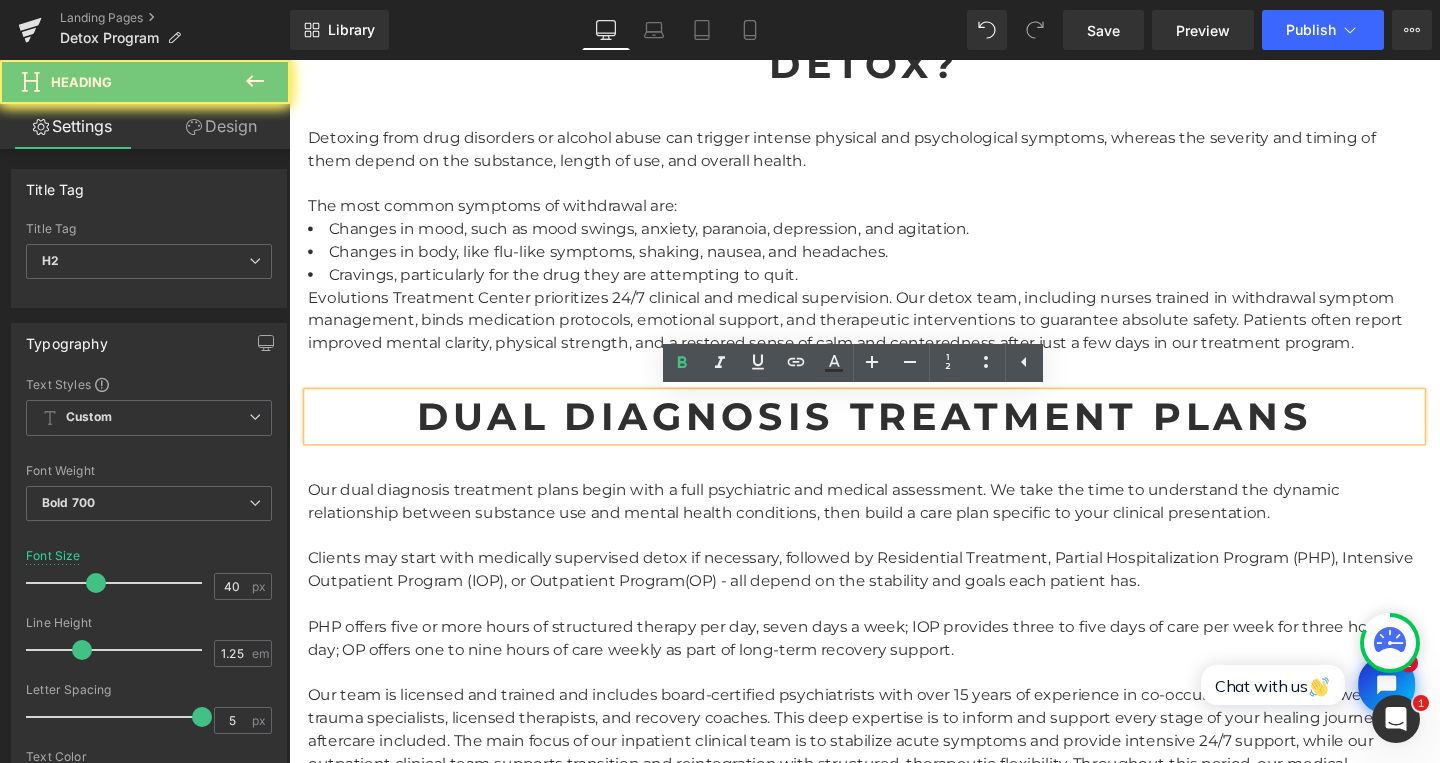click on "Dual Diagnosis Treatment Plans" at bounding box center [894, 435] 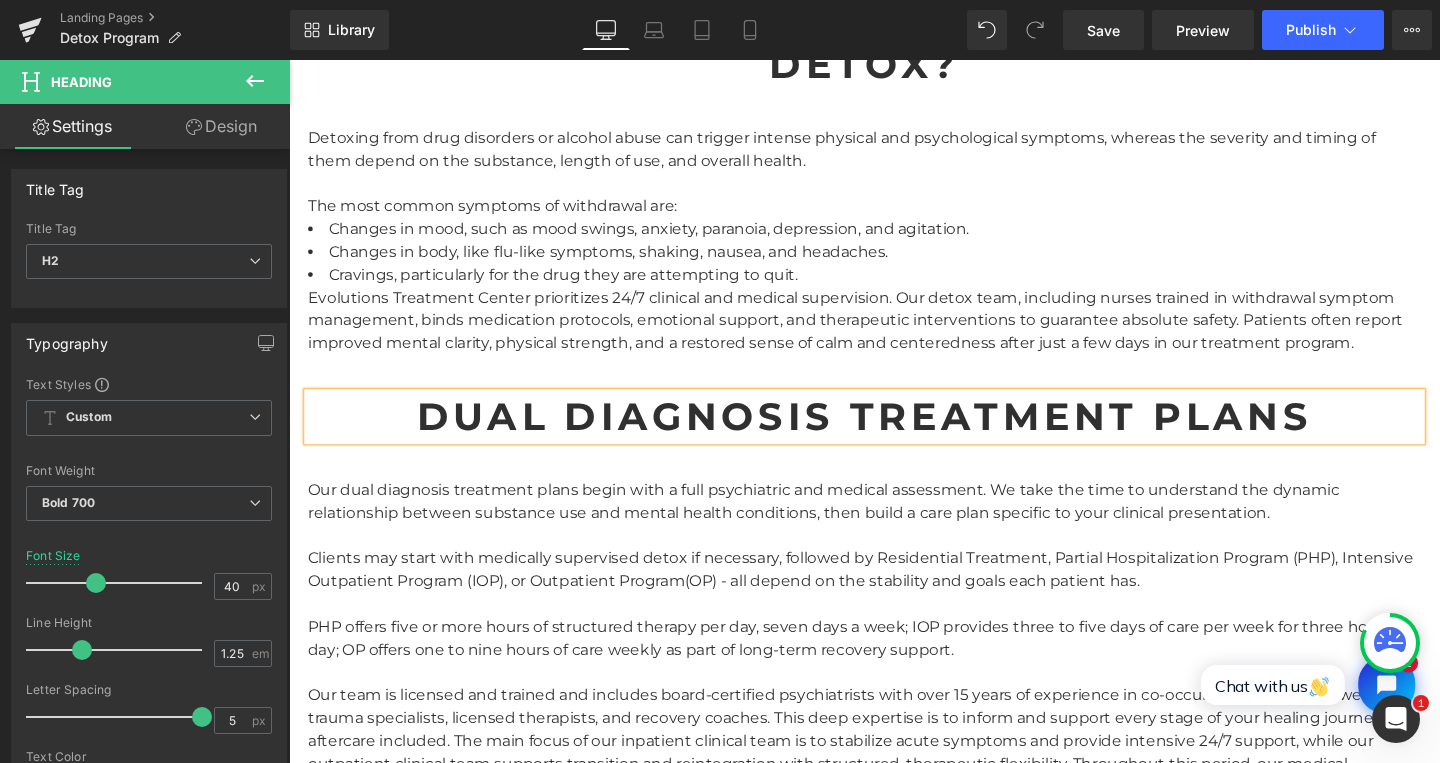 paste 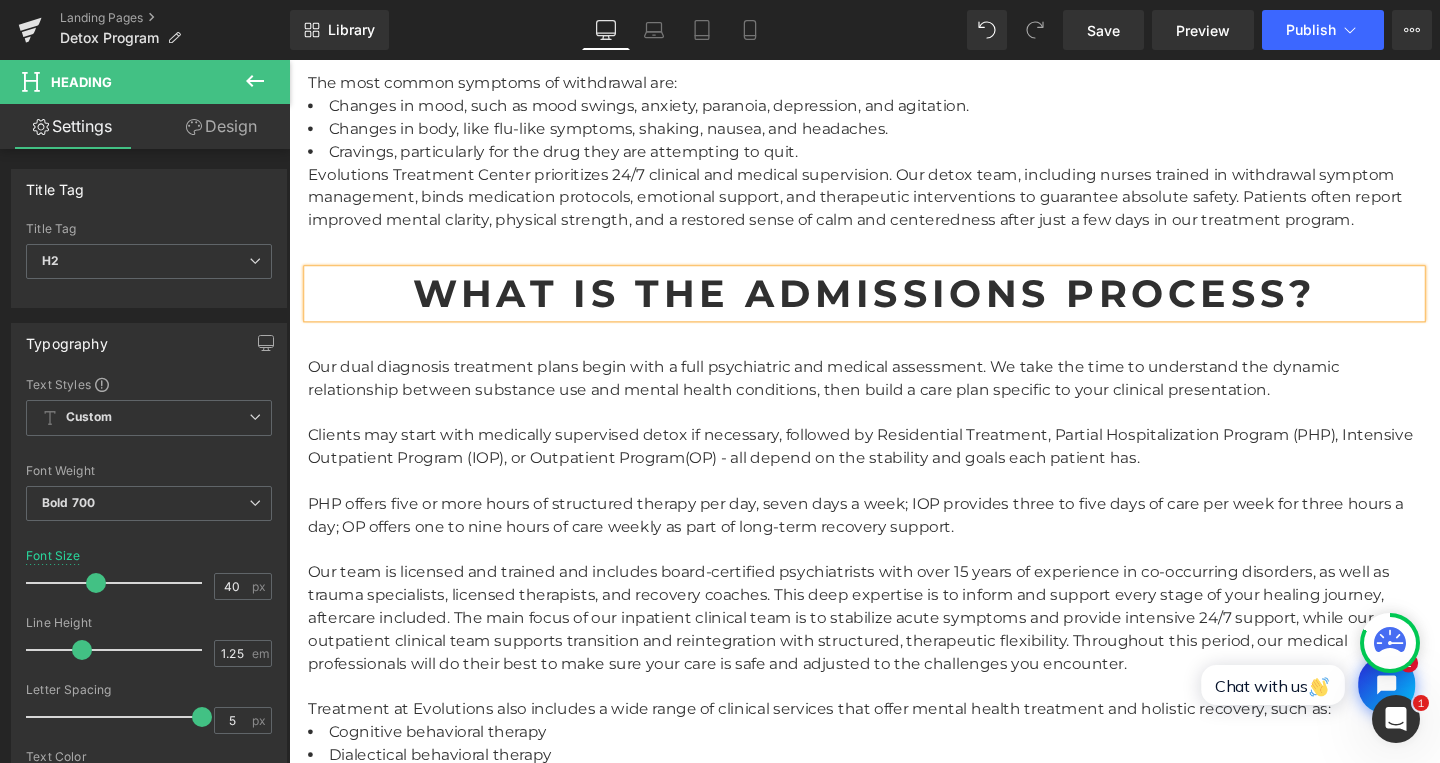 scroll, scrollTop: 2902, scrollLeft: 0, axis: vertical 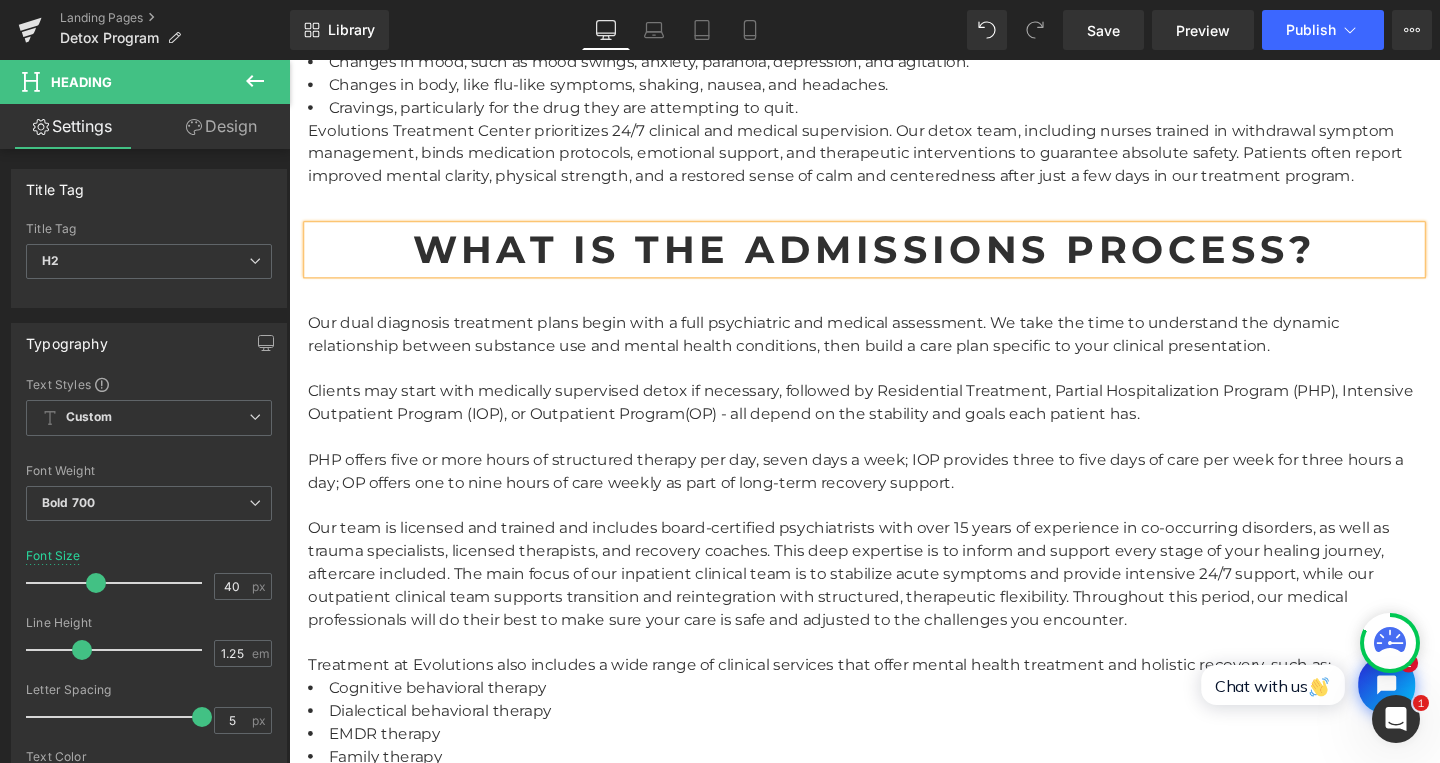 click on "Our dual diagnosis treatment plans begin with a full psychiatric and medical assessment. We take the time to understand the dynamic relationship between substance use and mental health conditions, then build a care plan specific to your clinical presentation." at bounding box center [894, 348] 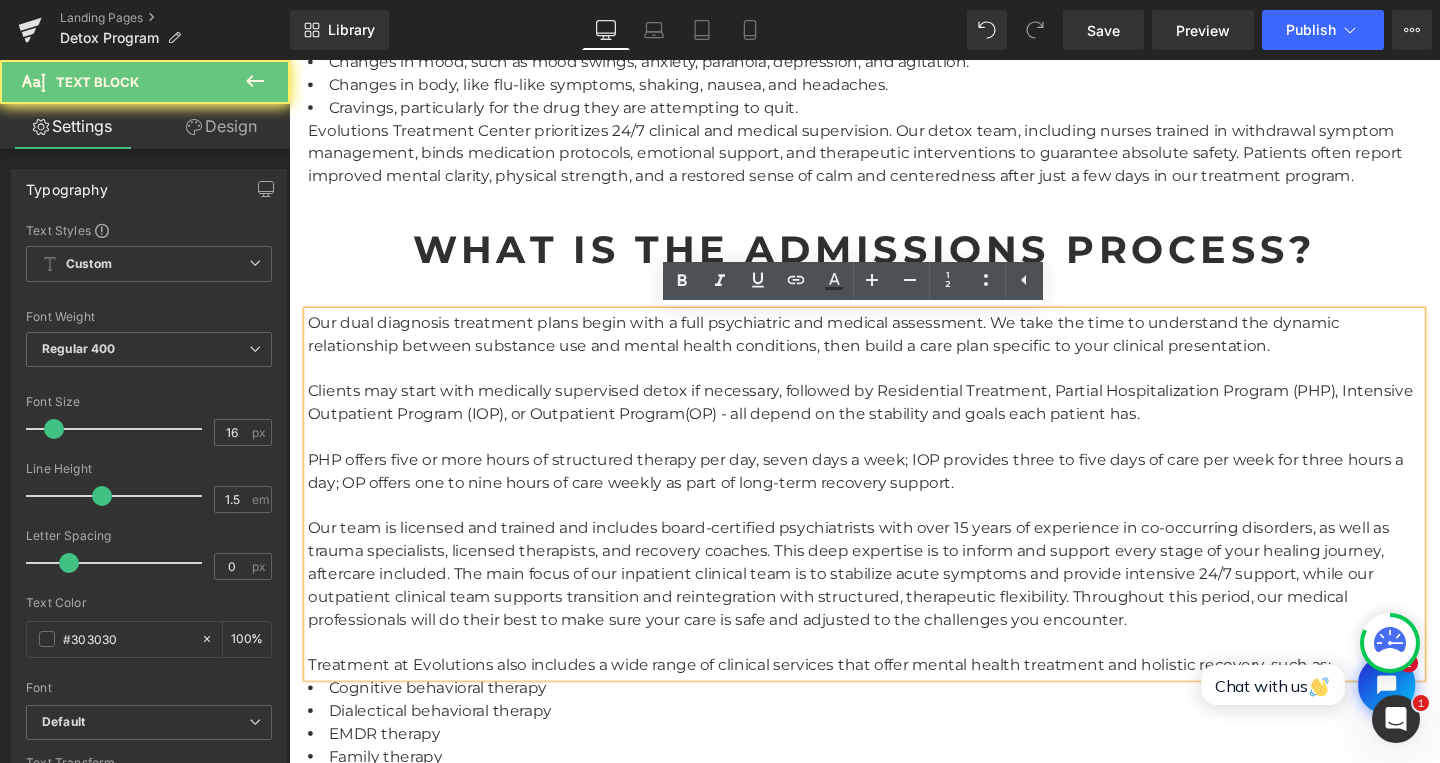 click on "Our dual diagnosis treatment plans begin with a full psychiatric and medical assessment. We take the time to understand the dynamic relationship between substance use and mental health conditions, then build a care plan specific to your clinical presentation." at bounding box center [894, 348] 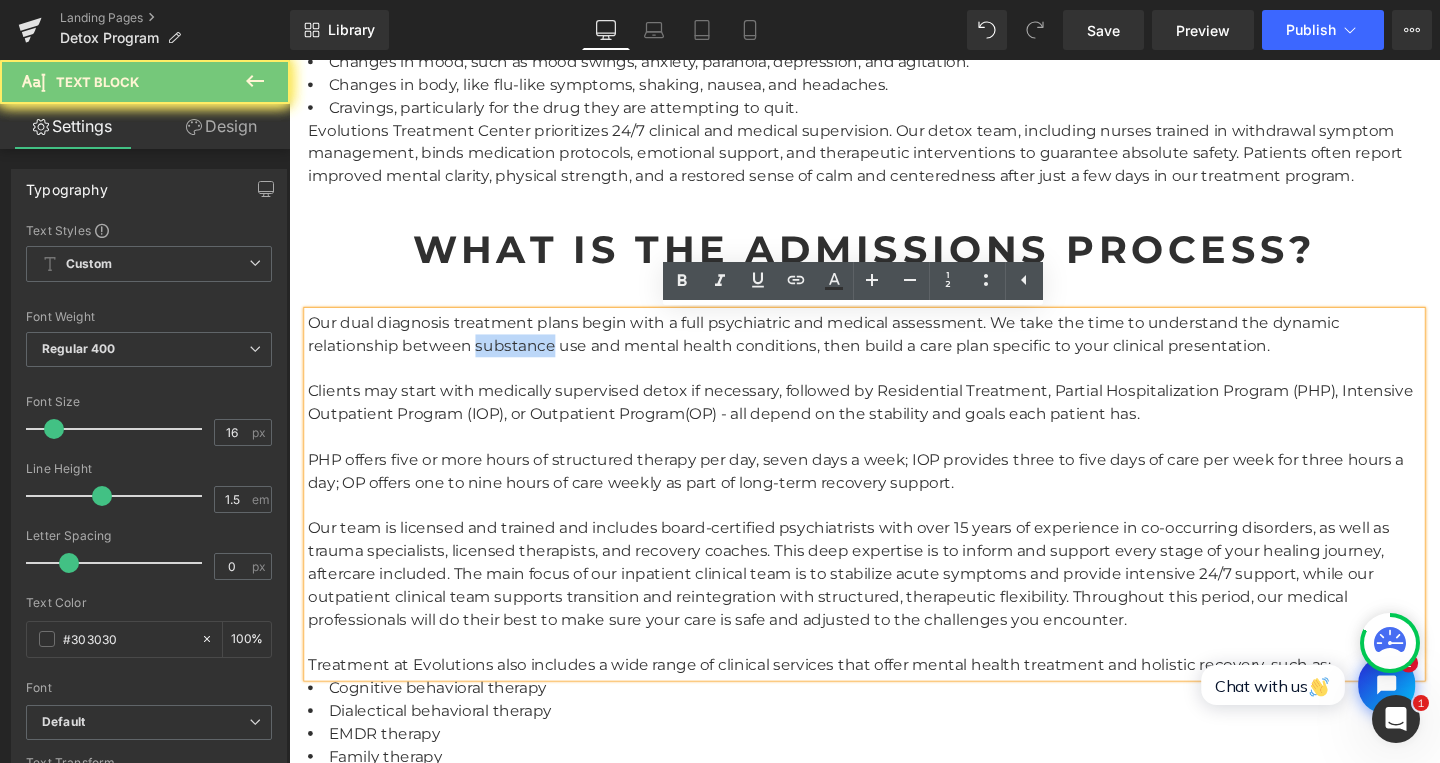 click on "Our dual diagnosis treatment plans begin with a full psychiatric and medical assessment. We take the time to understand the dynamic relationship between substance use and mental health conditions, then build a care plan specific to your clinical presentation." at bounding box center (894, 348) 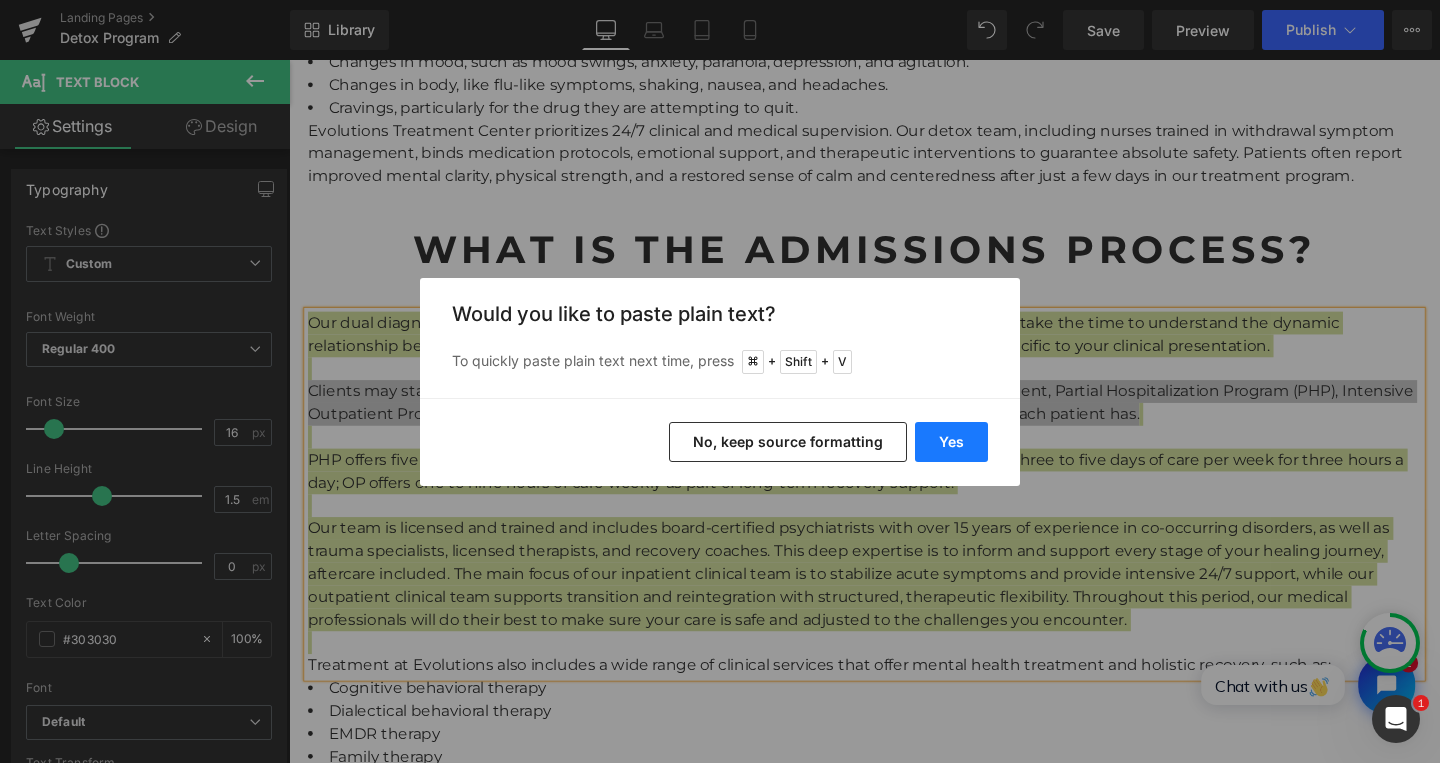 drag, startPoint x: 951, startPoint y: 442, endPoint x: 454, endPoint y: 410, distance: 498.0291 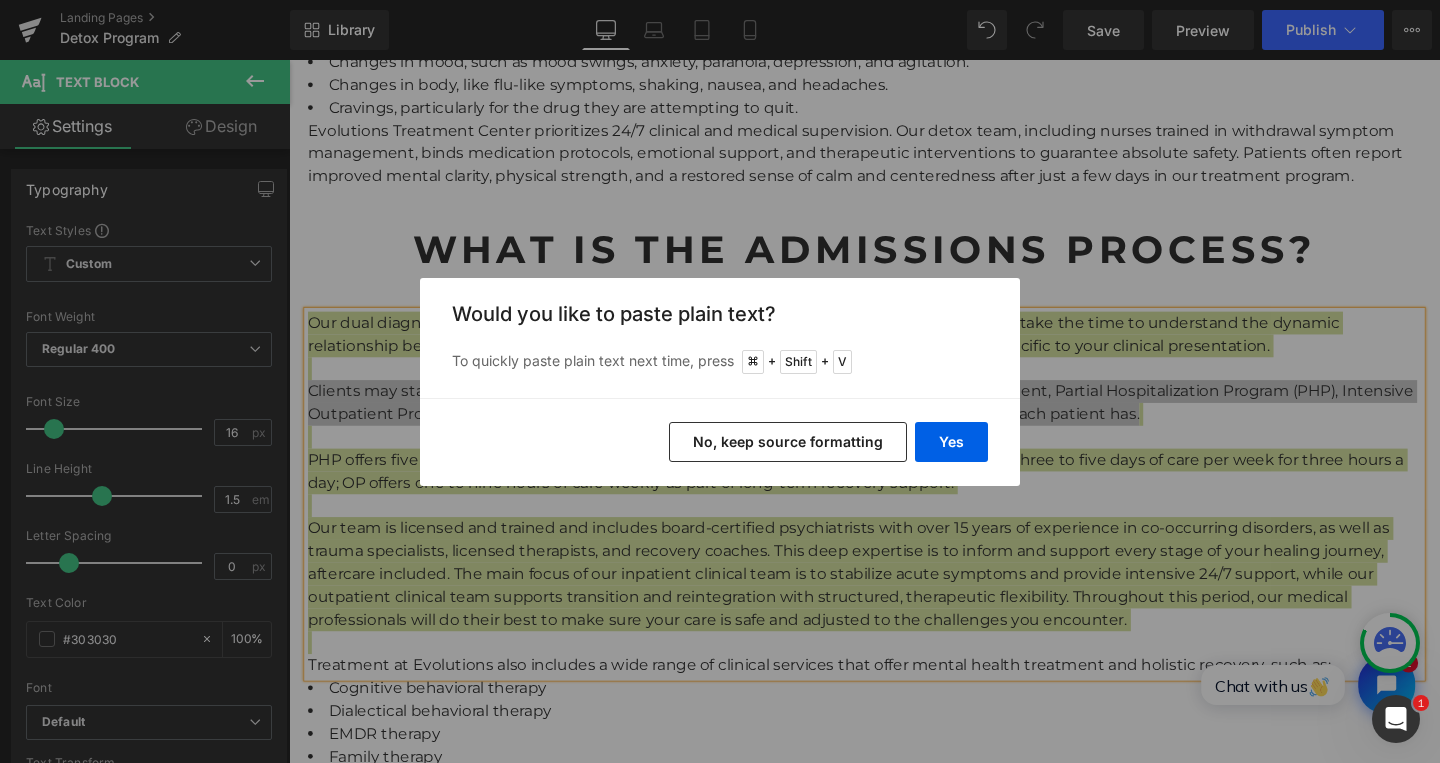type 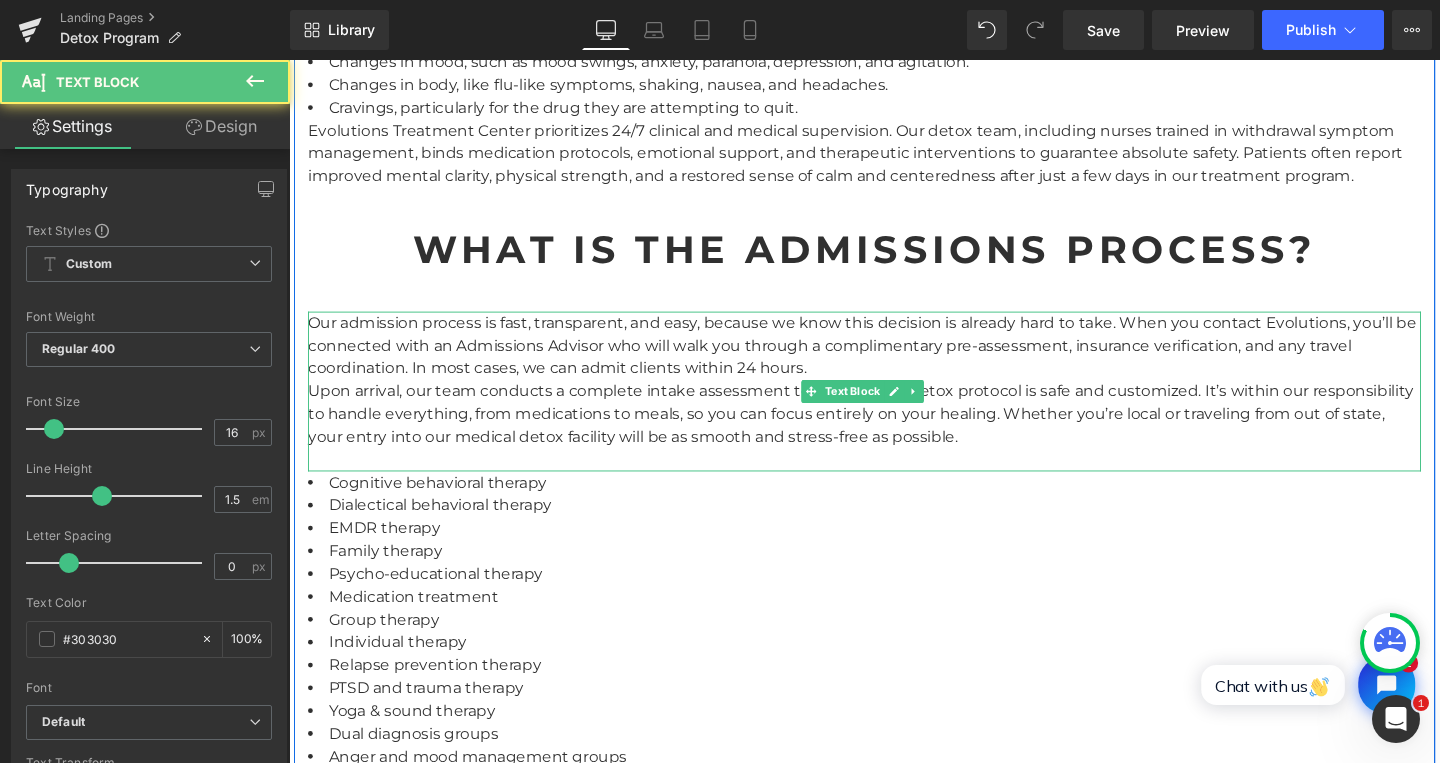 click on "Our admission process is fast, transparent, and easy, because we know this decision is already hard to take. When you contact Evolutions, you’ll be connected with an Admissions Advisor who will walk you through a complimentary pre-assessment, insurance verification, and any travel coordination. In most cases, we can admit clients within 24 hours. Upon arrival, our team conducts a complete intake assessment to ensure your detox protocol is safe and customized. It’s within our responsibility to handle everything, from medications to meals, so you can focus entirely on your healing. Whether you’re local or traveling from out of state, your entry into our medical detox facility will be as smooth and stress-free as possible." at bounding box center (894, 408) 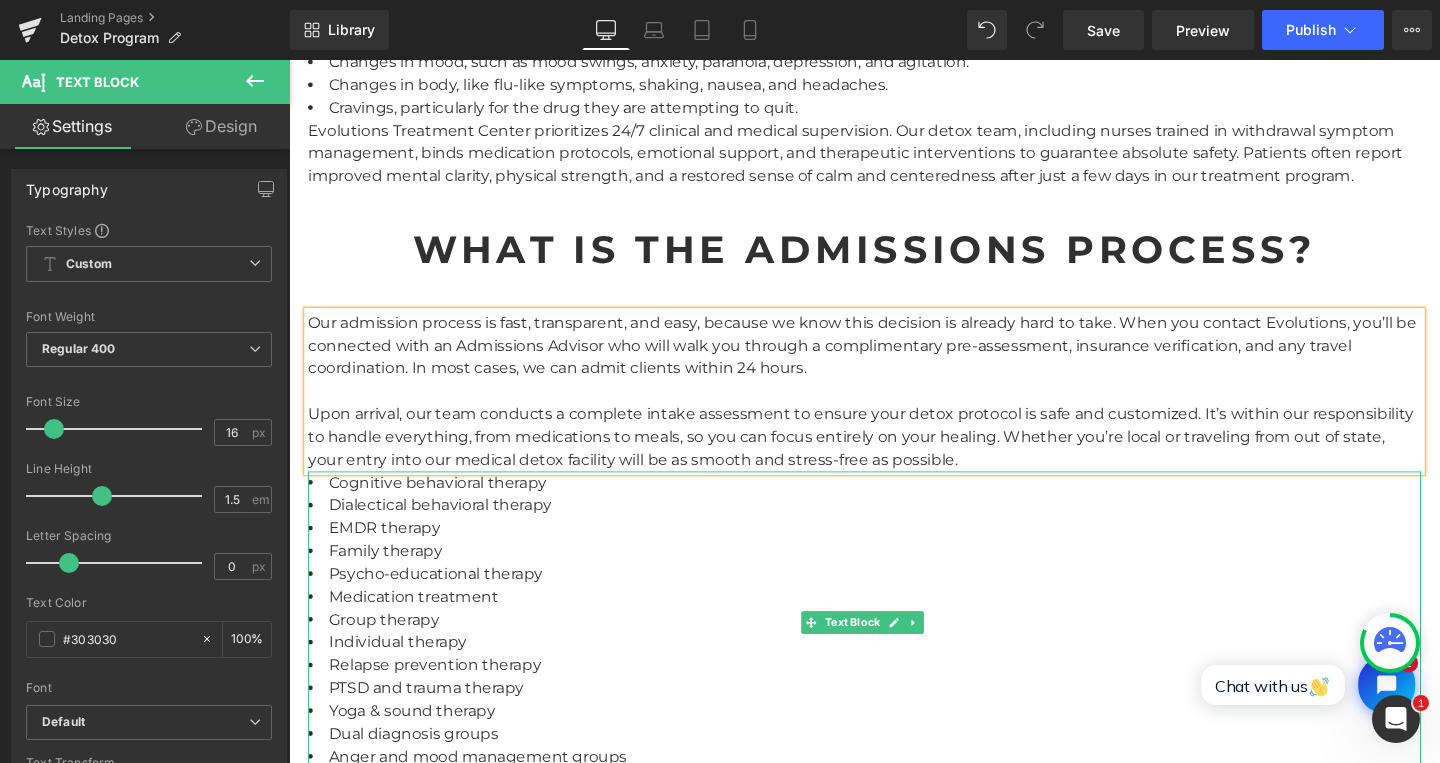 click on "EMDR therapy" at bounding box center (894, 552) 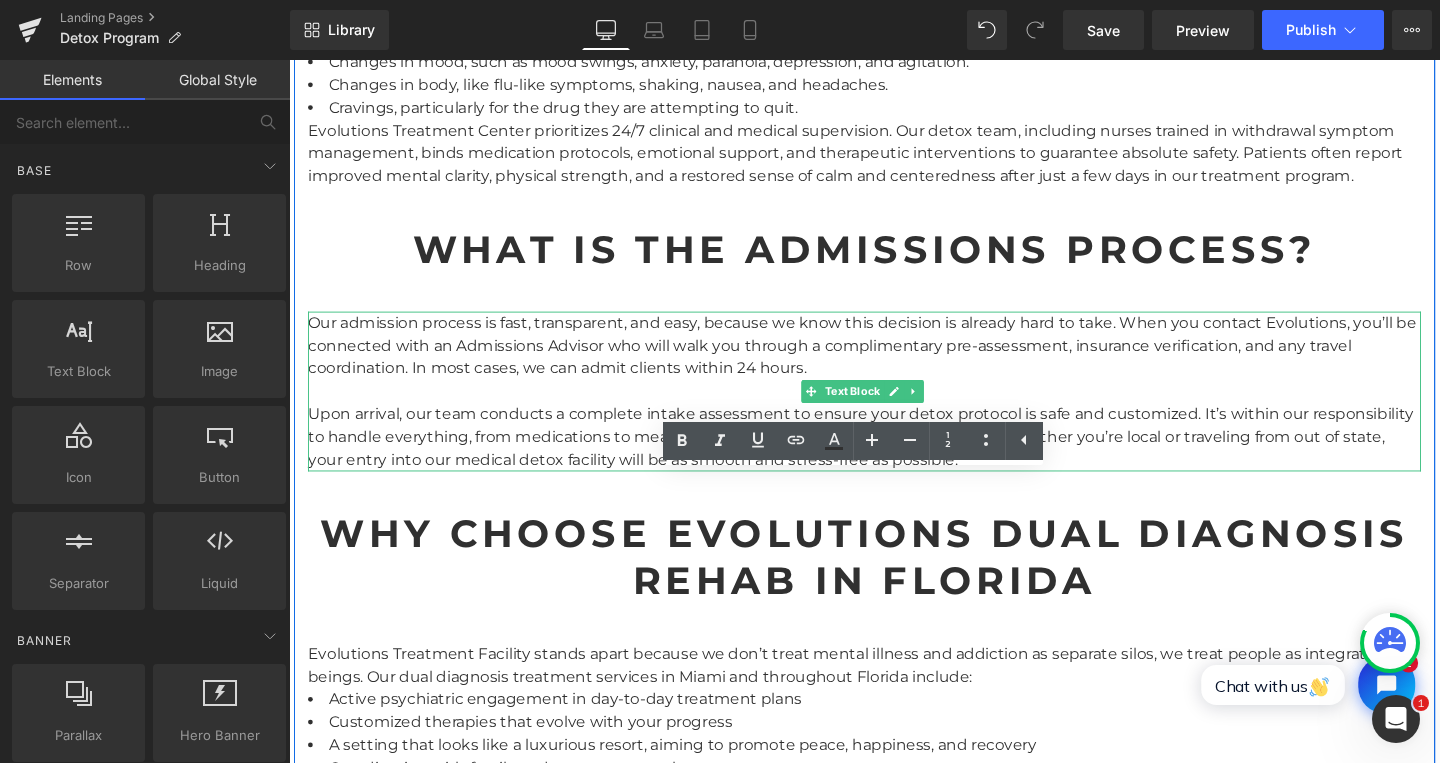 click on "Our admission process is fast, transparent, and easy, because we know this decision is already hard to take. When you contact Evolutions, you’ll be connected with an Admissions Advisor who will walk you through a complimentary pre-assessment, insurance verification, and any travel coordination. In most cases, we can admit clients within 24 hours. Upon arrival, our team conducts a complete intake assessment to ensure your detox protocol is safe and customized. It’s within our responsibility to handle everything, from medications to meals, so you can focus entirely on your healing. Whether you’re local or traveling from out of state, your entry into our medical detox facility will be as smooth and stress-free as possible." at bounding box center [894, 408] 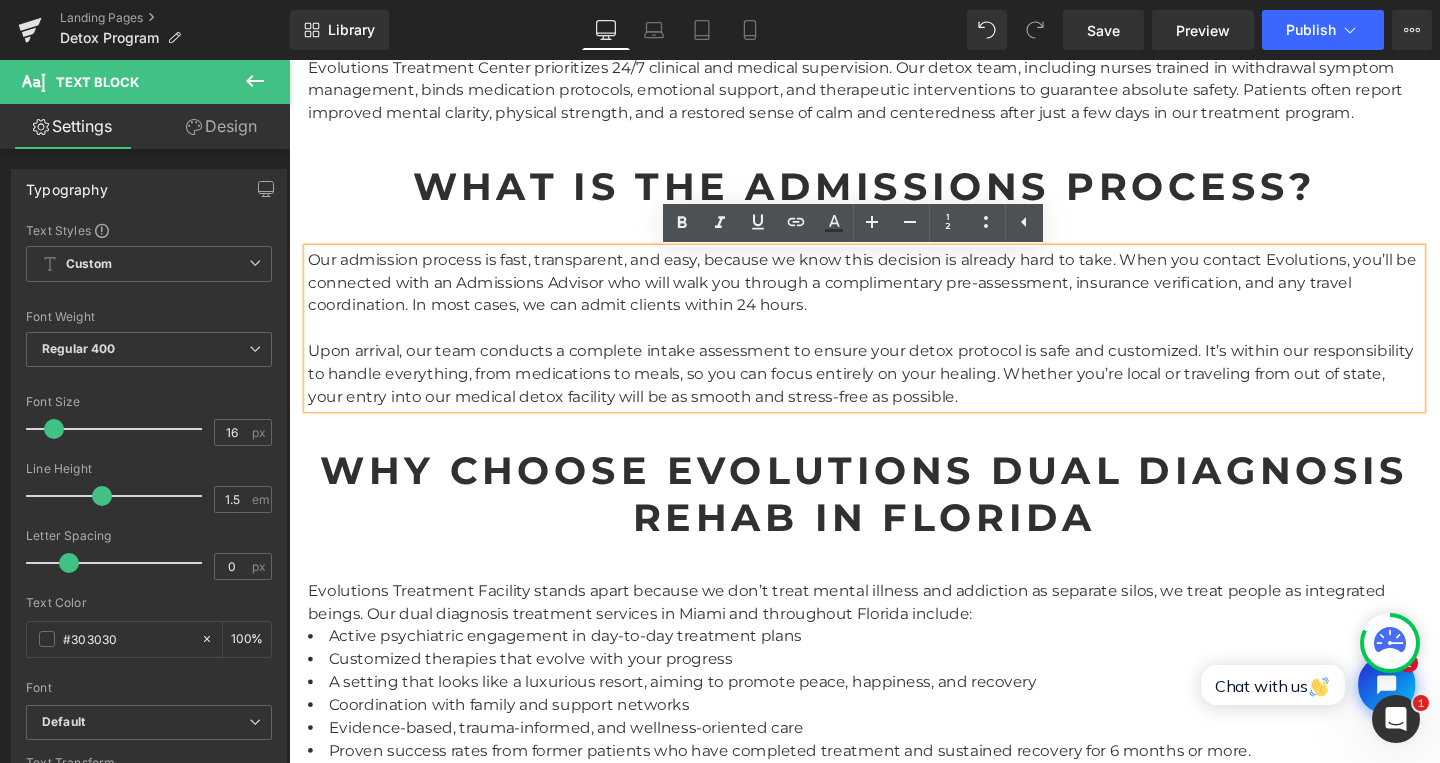 scroll, scrollTop: 2982, scrollLeft: 0, axis: vertical 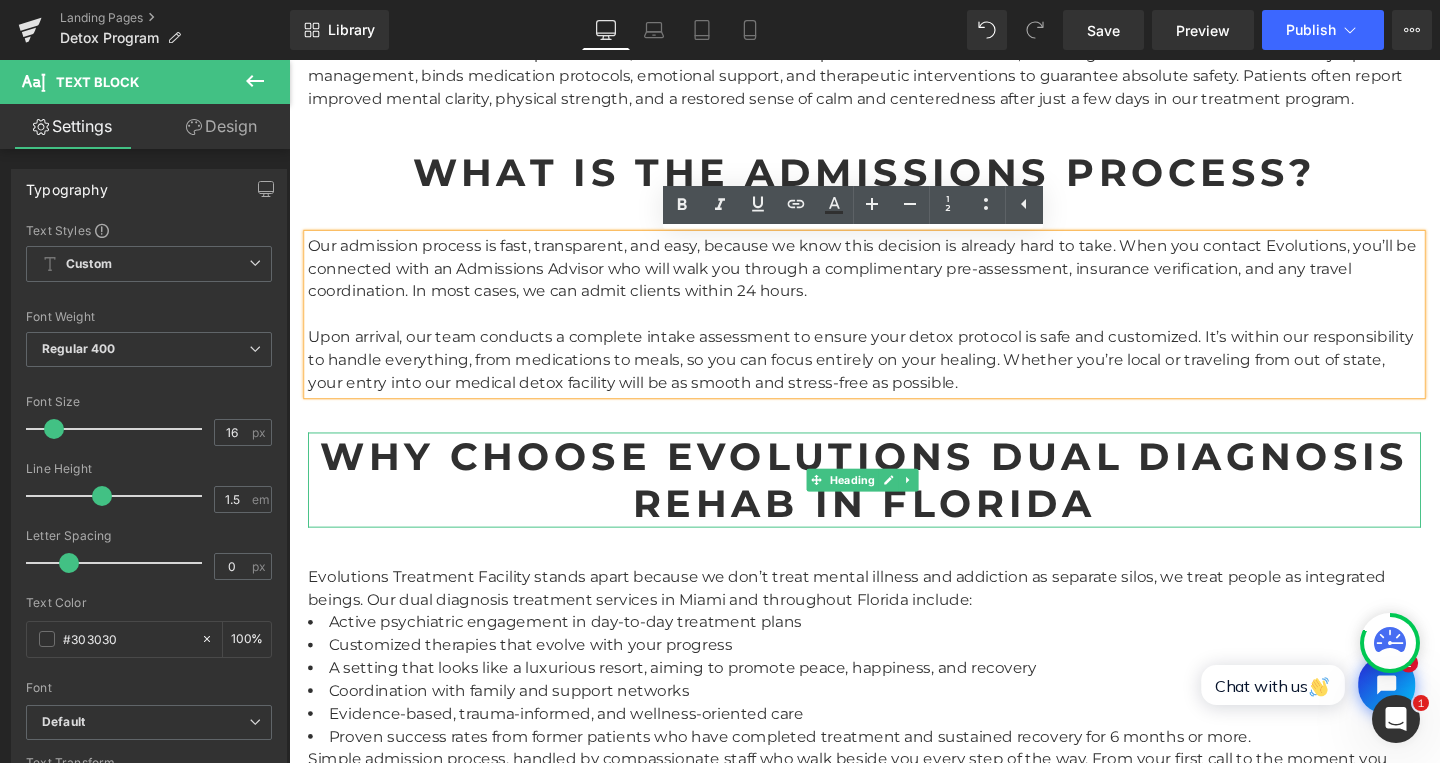 click on "Why Choose Evolutions Dual Diagnosis Rehab in Florida" at bounding box center [894, 502] 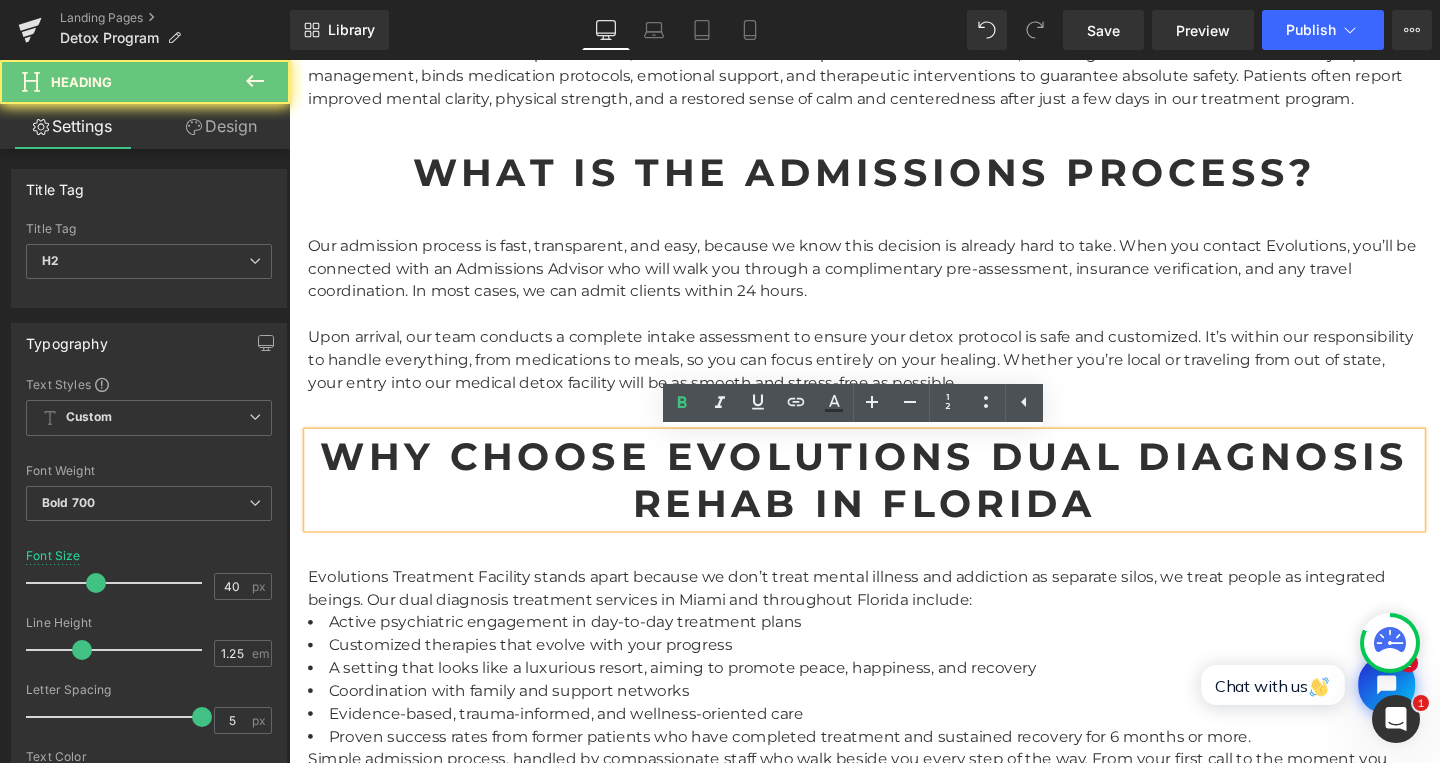 click on "Why Choose Evolutions Dual Diagnosis Rehab in Florida" at bounding box center [894, 502] 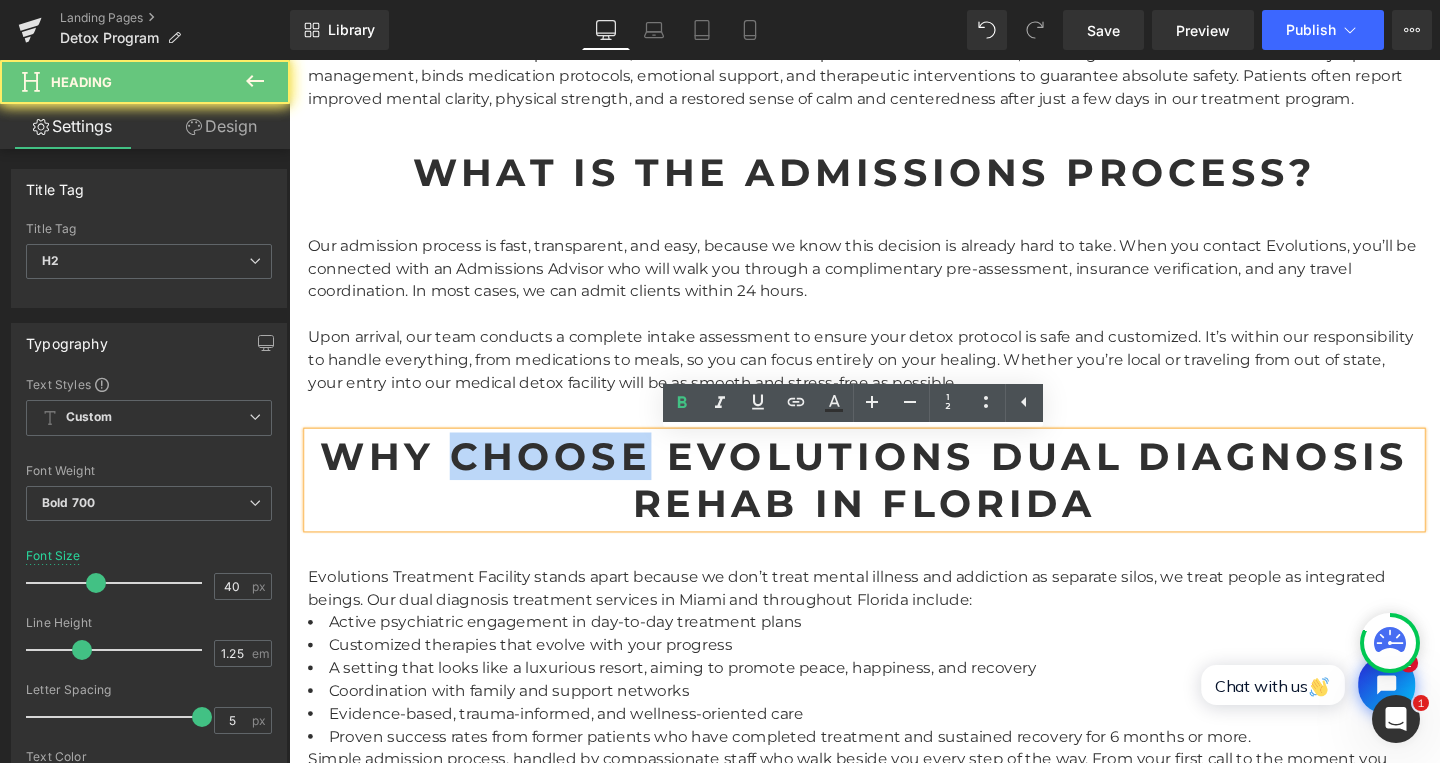 click on "Why Choose Evolutions Dual Diagnosis Rehab in Florida" at bounding box center [894, 502] 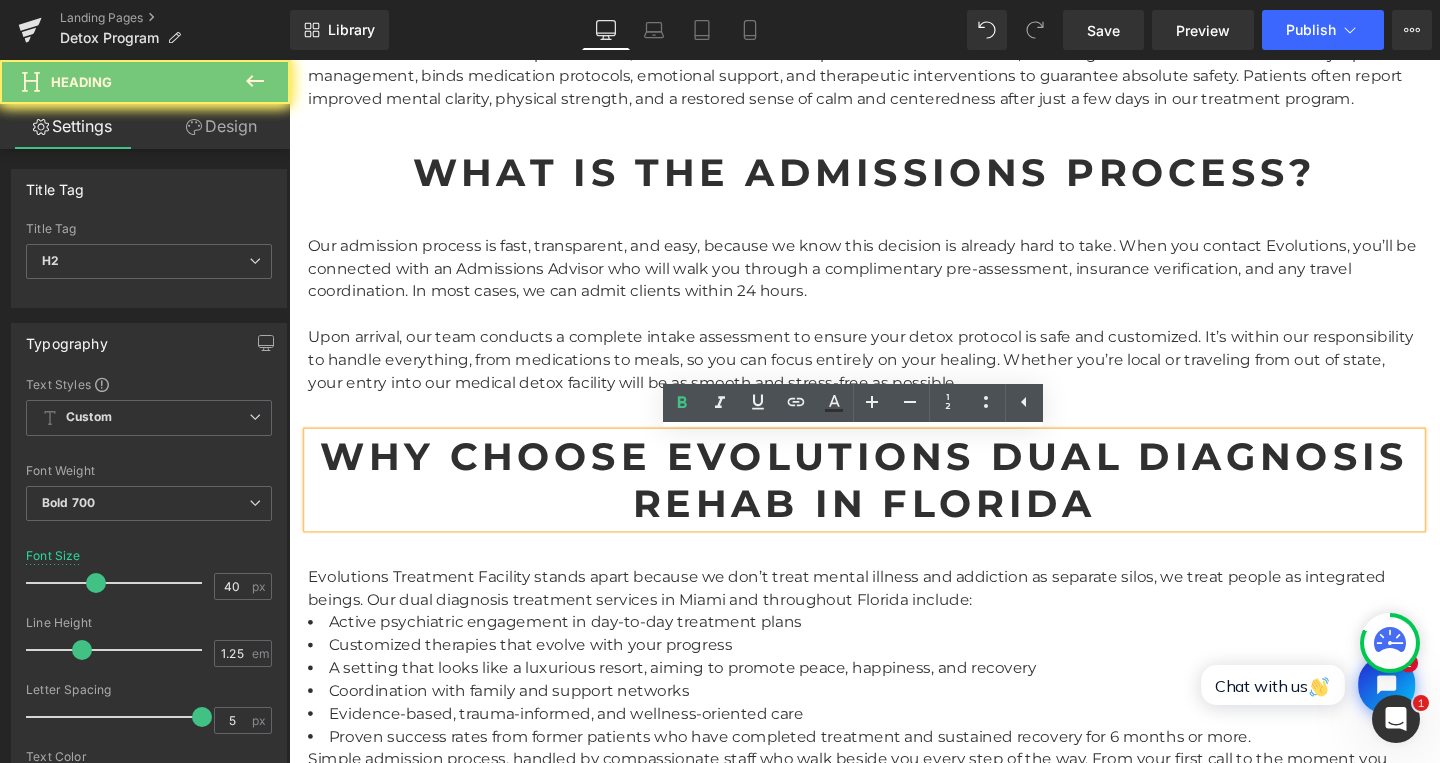 click on "Why Choose Evolutions Dual Diagnosis Rehab in Florida" at bounding box center [894, 502] 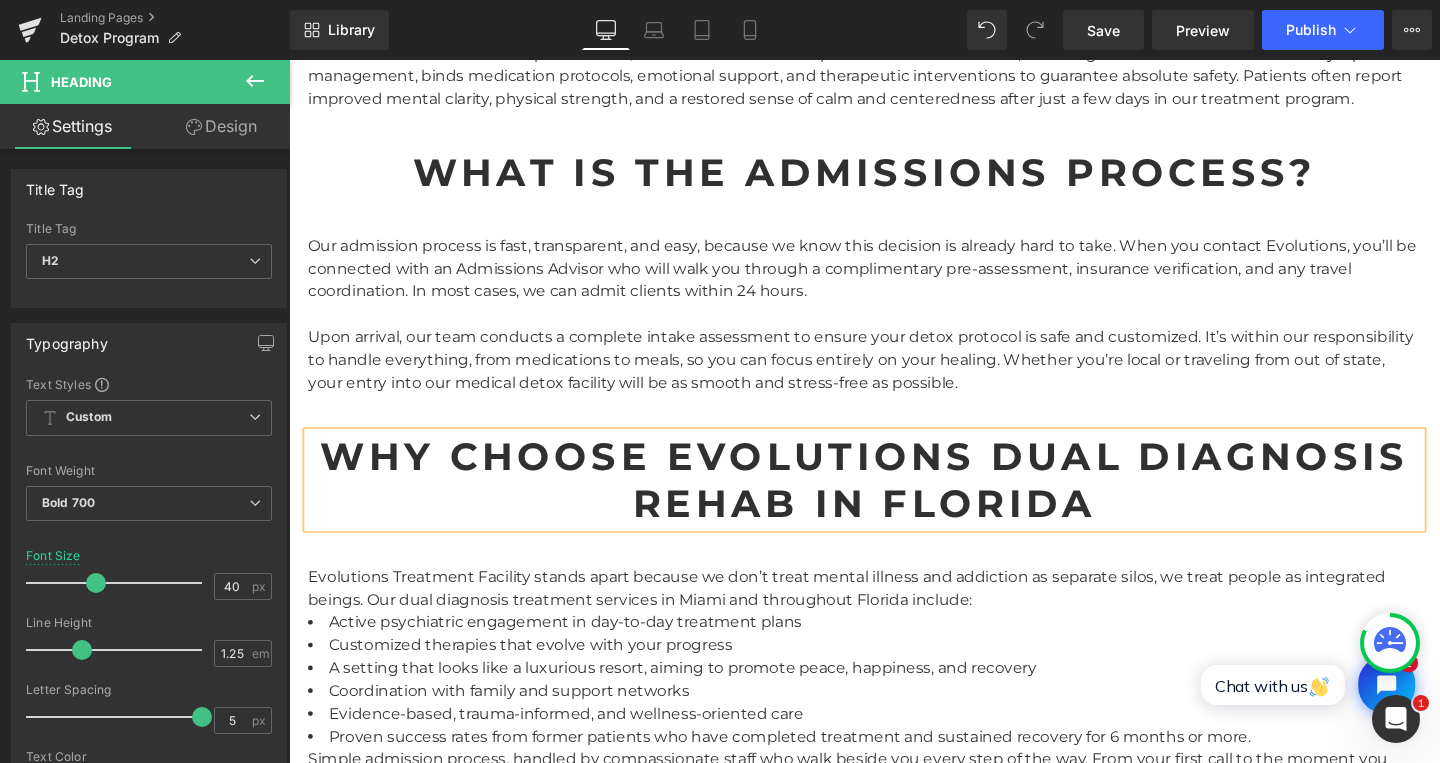 paste 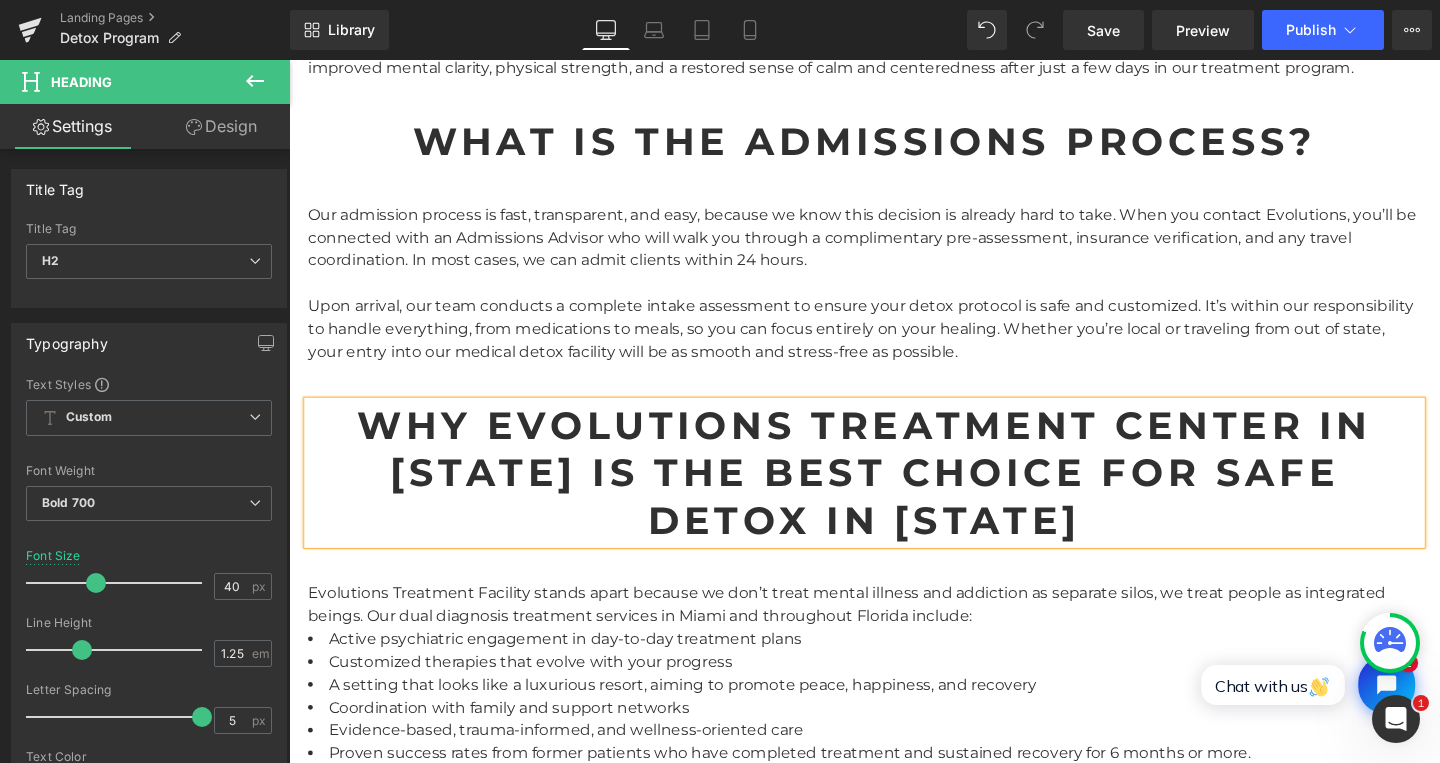 scroll, scrollTop: 3254, scrollLeft: 0, axis: vertical 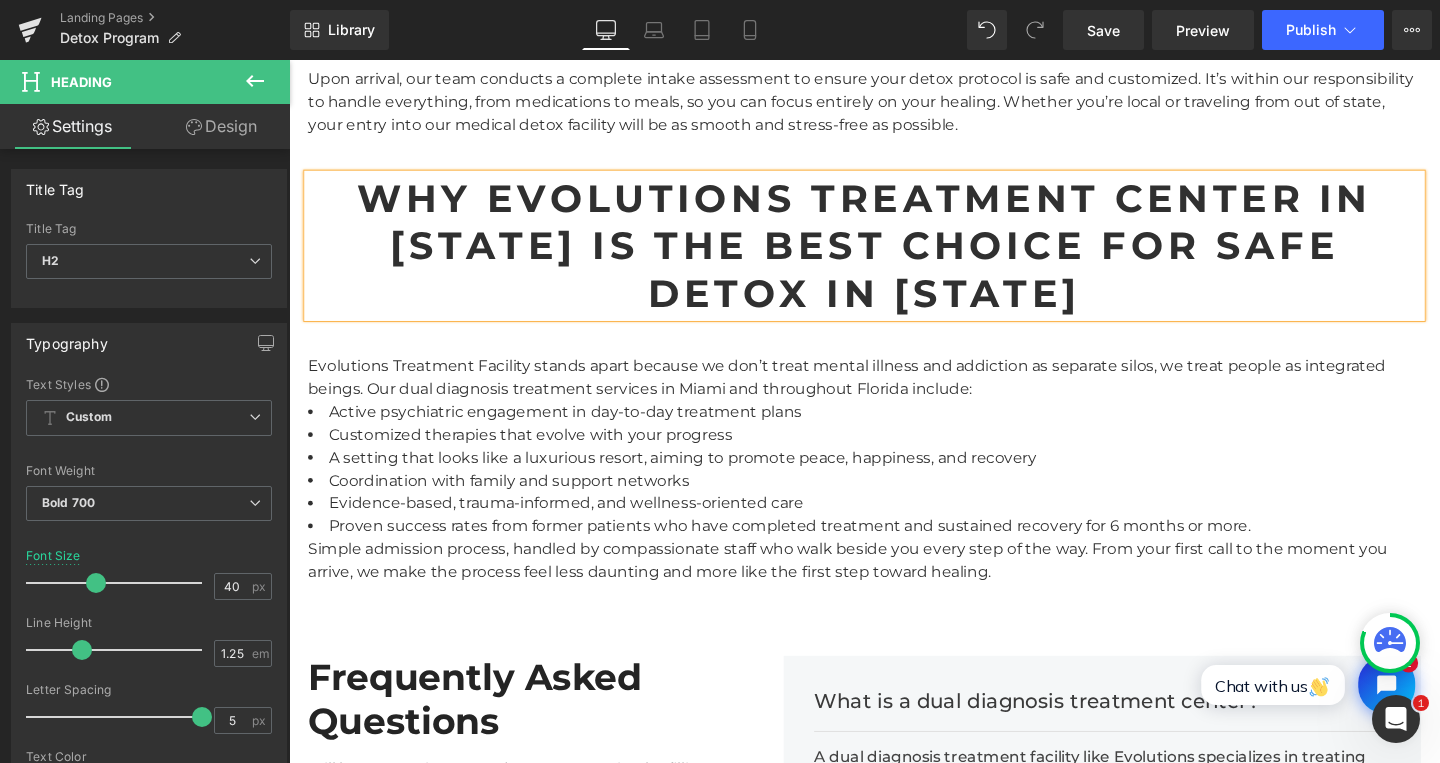 click on "Evolutions Treatment Facility stands apart because we don’t treat mental illness and addiction as separate silos, we treat people as integrated beings. Our dual diagnosis treatment services in Miami and throughout Florida include:" at bounding box center [894, 394] 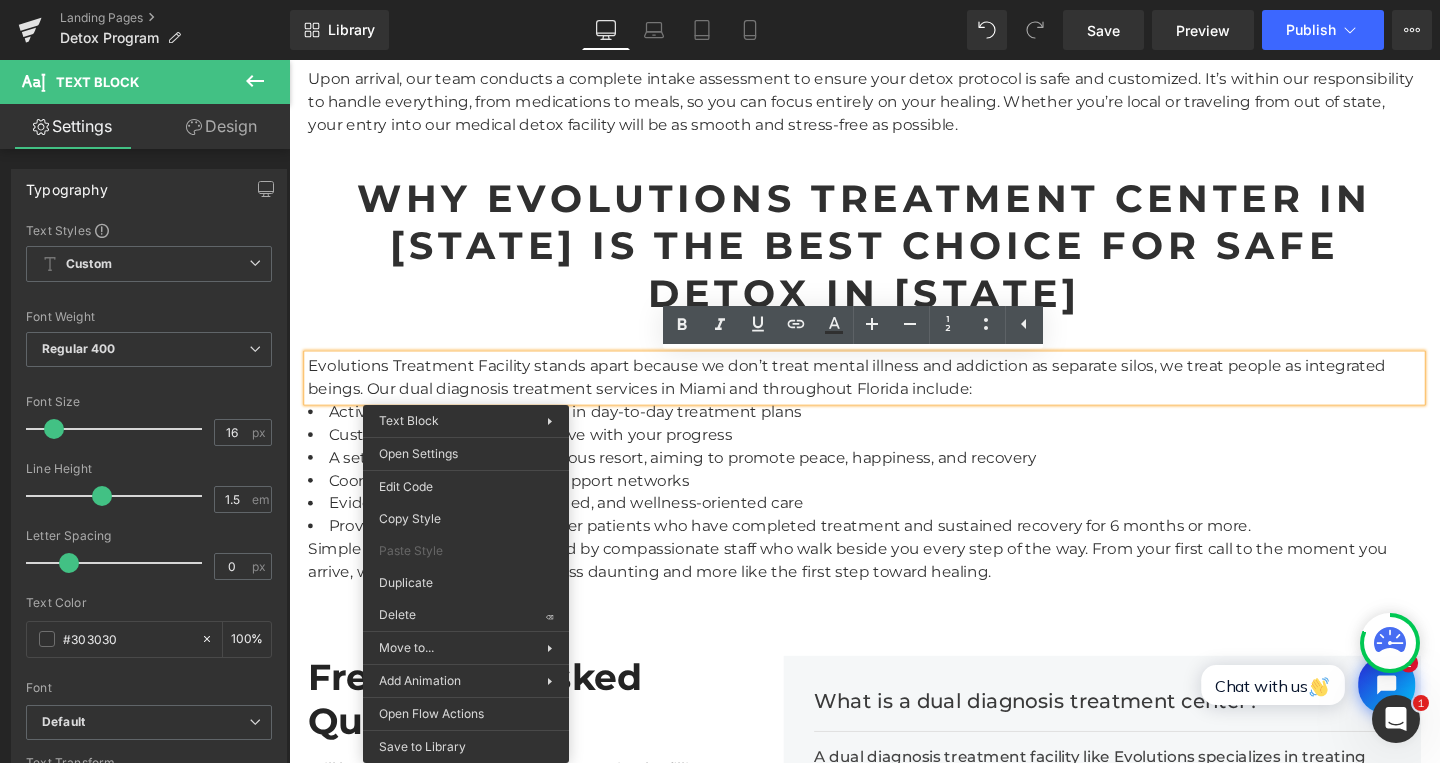 click on "Evolutions Treatment Facility stands apart because we don’t treat mental illness and addiction as separate silos, we treat people as integrated beings. Our dual diagnosis treatment services in Miami and throughout Florida include:" at bounding box center [894, 394] 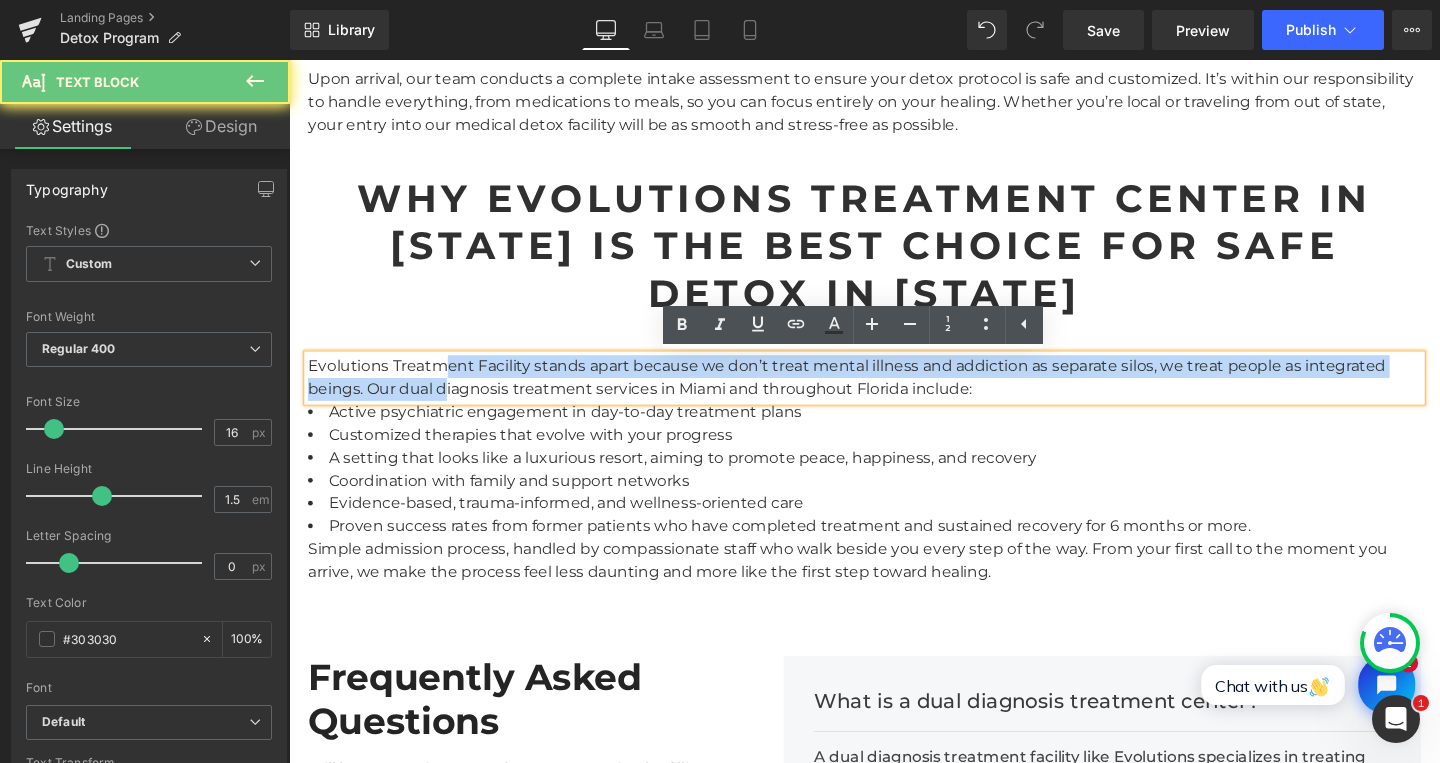 click on "Evolutions Treatment Facility stands apart because we don’t treat mental illness and addiction as separate silos, we treat people as integrated beings. Our dual diagnosis treatment services in Miami and throughout Florida include:" at bounding box center (894, 394) 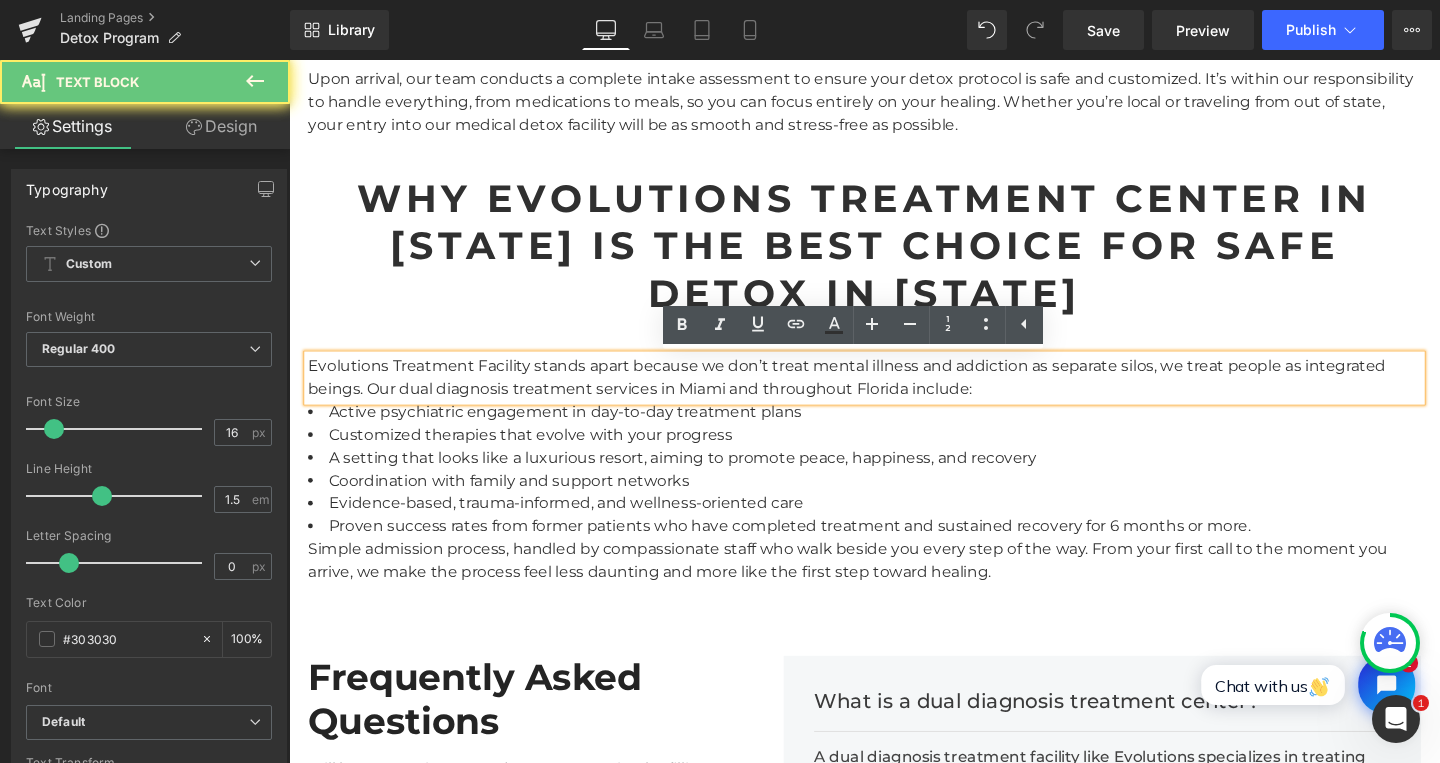 click on "Evolutions Treatment Facility stands apart because we don’t treat mental illness and addiction as separate silos, we treat people as integrated beings. Our dual diagnosis treatment services in Miami and throughout Florida include:" at bounding box center [894, 394] 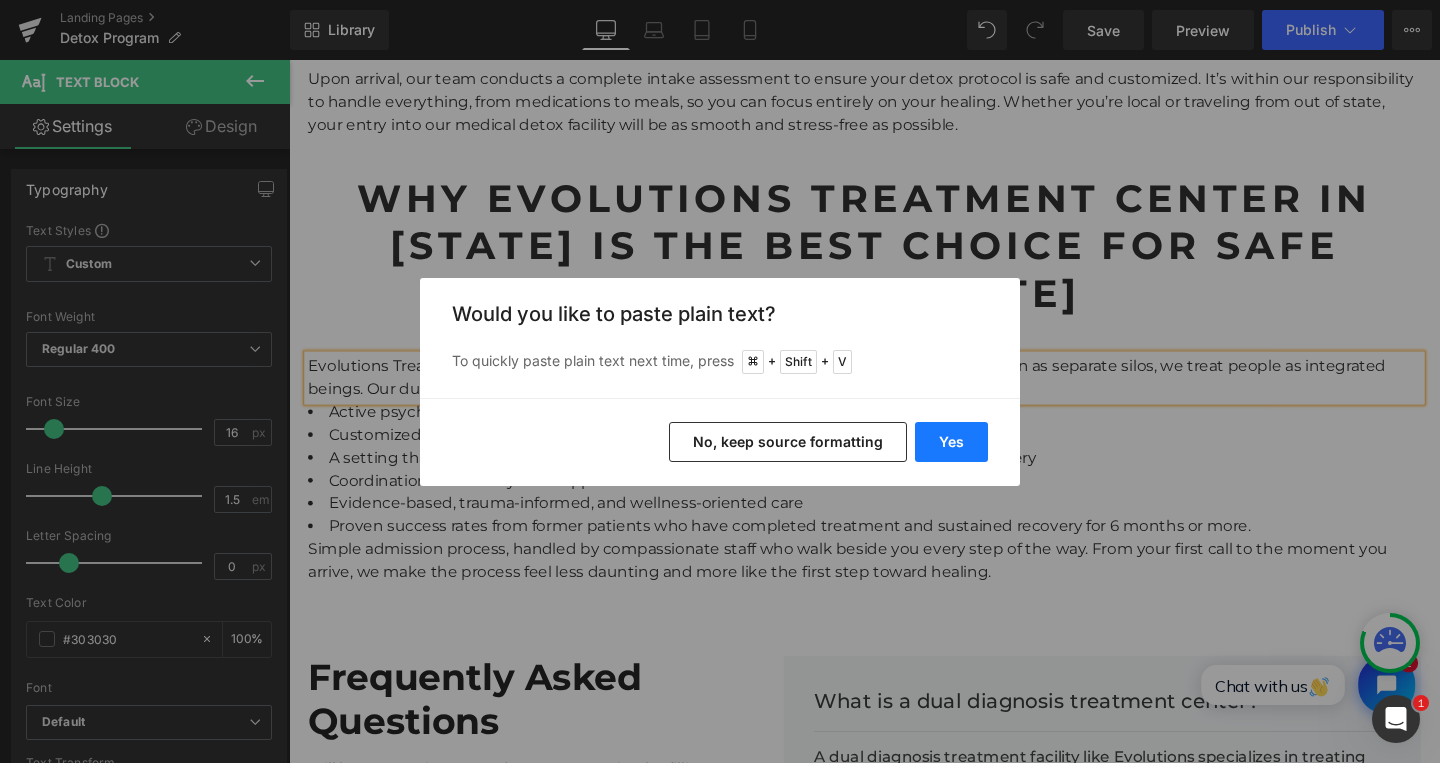 drag, startPoint x: 929, startPoint y: 440, endPoint x: 617, endPoint y: 400, distance: 314.55365 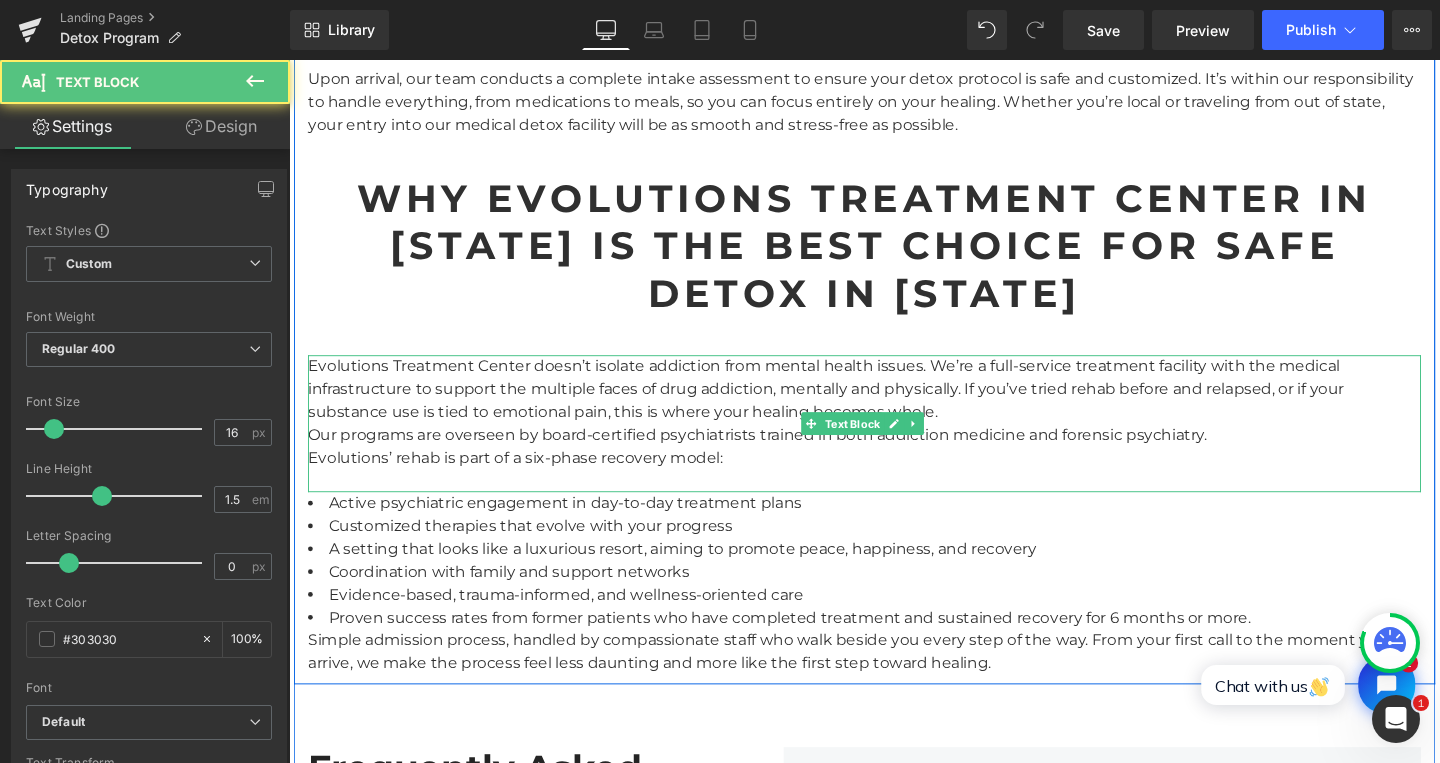 click on "Evolutions Treatment Center doesn’t isolate addiction from mental health issues. We’re a full-service treatment facility with the medical infrastructure to support the multiple faces of drug addiction, mentally and physically. If you’ve tried rehab before and relapsed, or if your substance use is tied to emotional pain, this is where your healing becomes whole. Our programs are overseen by board-certified psychiatrists trained in both addiction medicine and forensic psychiatry. Evolutions’ rehab is part of a six-phase recovery model:" at bounding box center (894, 442) 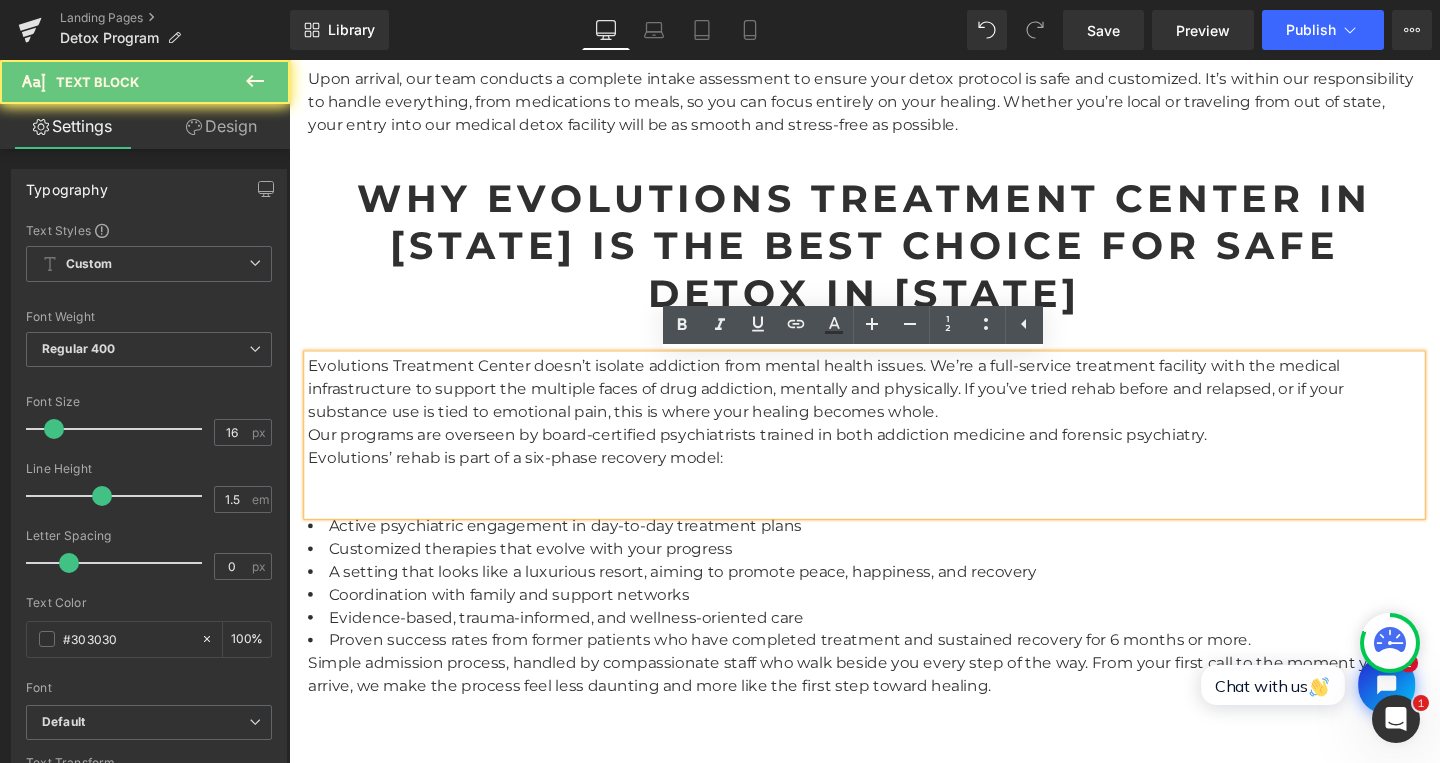 click on "Evolutions Treatment Center doesn’t isolate addiction from mental health issues. We’re a full-service treatment facility with the medical infrastructure to support the multiple faces of drug addiction, mentally and physically. If you’ve tried rehab before and relapsed, or if your substance use is tied to emotional pain, this is where your healing becomes whole. Our programs are overseen by board-certified psychiatrists trained in both addiction medicine and forensic psychiatry. Evolutions’ rehab is part of a six-phase recovery model:" at bounding box center (894, 454) 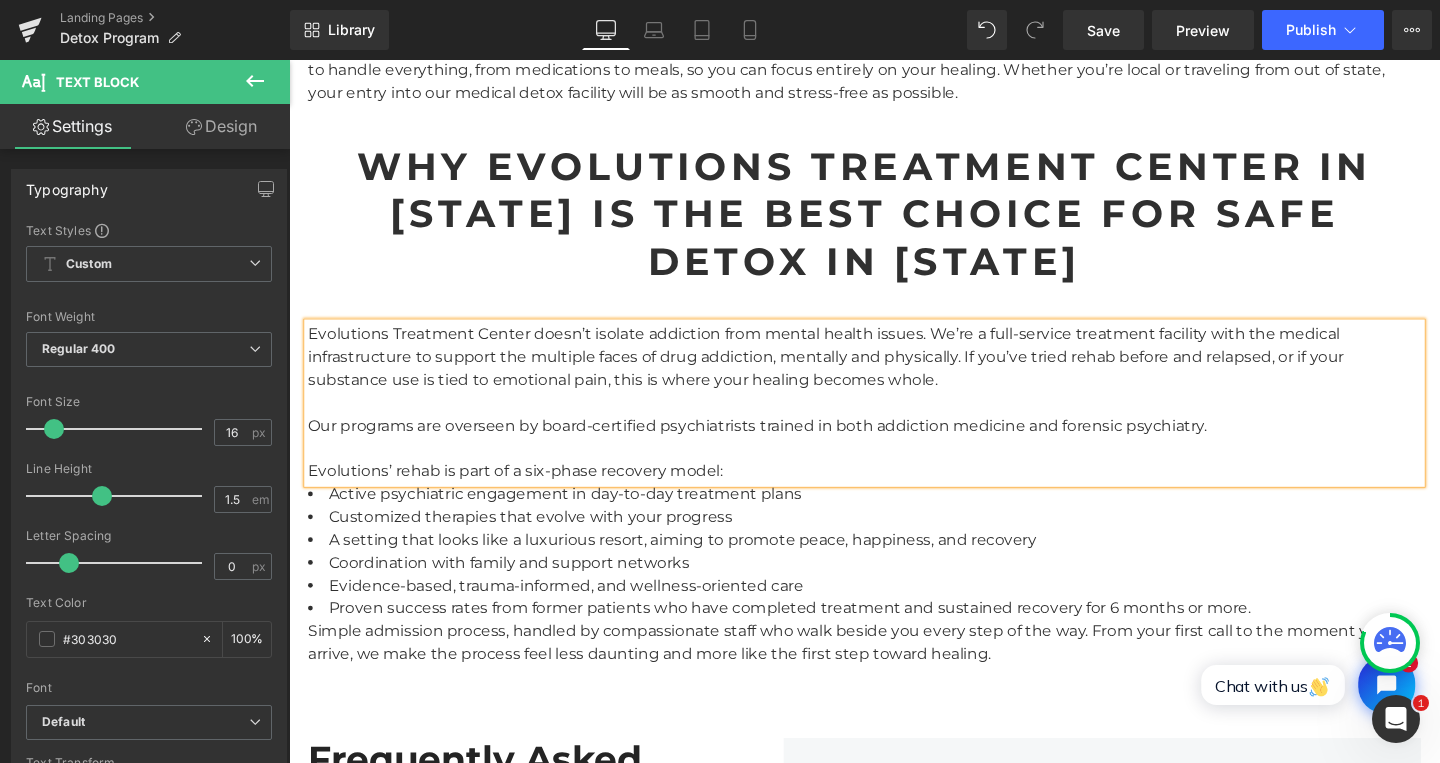 scroll, scrollTop: 3414, scrollLeft: 0, axis: vertical 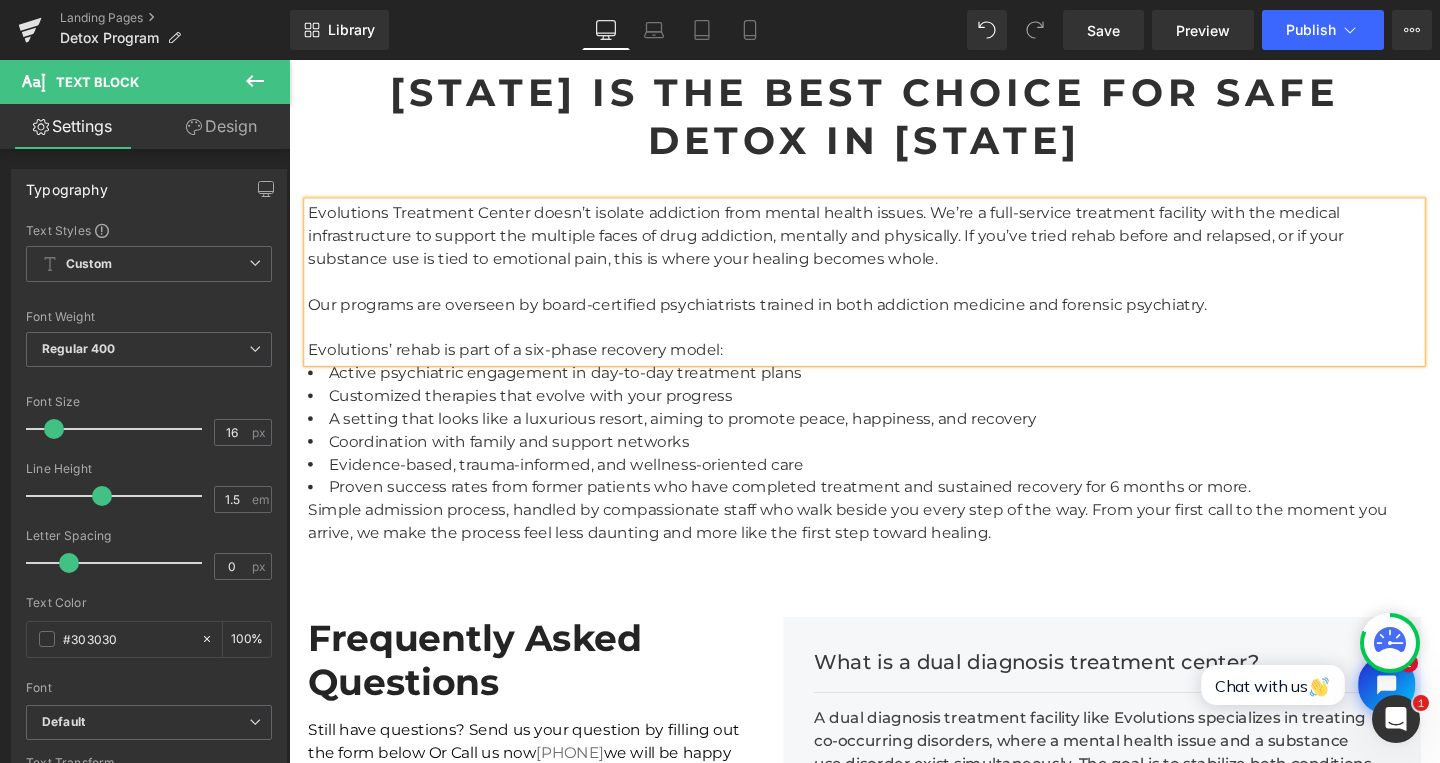 click on "A setting that looks like a luxurious resort, aiming to promote peace, happiness, and recovery" at bounding box center [894, 438] 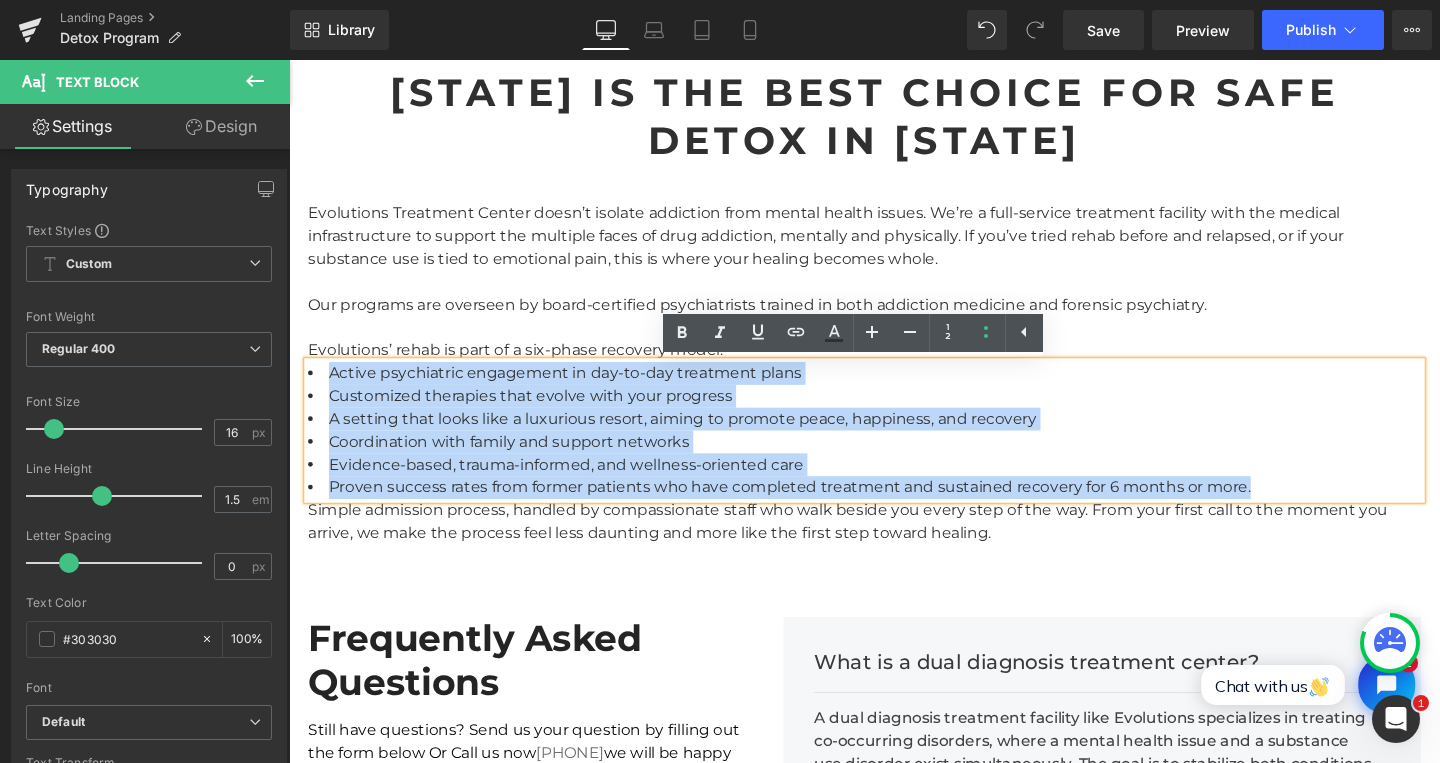 drag, startPoint x: 322, startPoint y: 394, endPoint x: 1345, endPoint y: 520, distance: 1030.7303 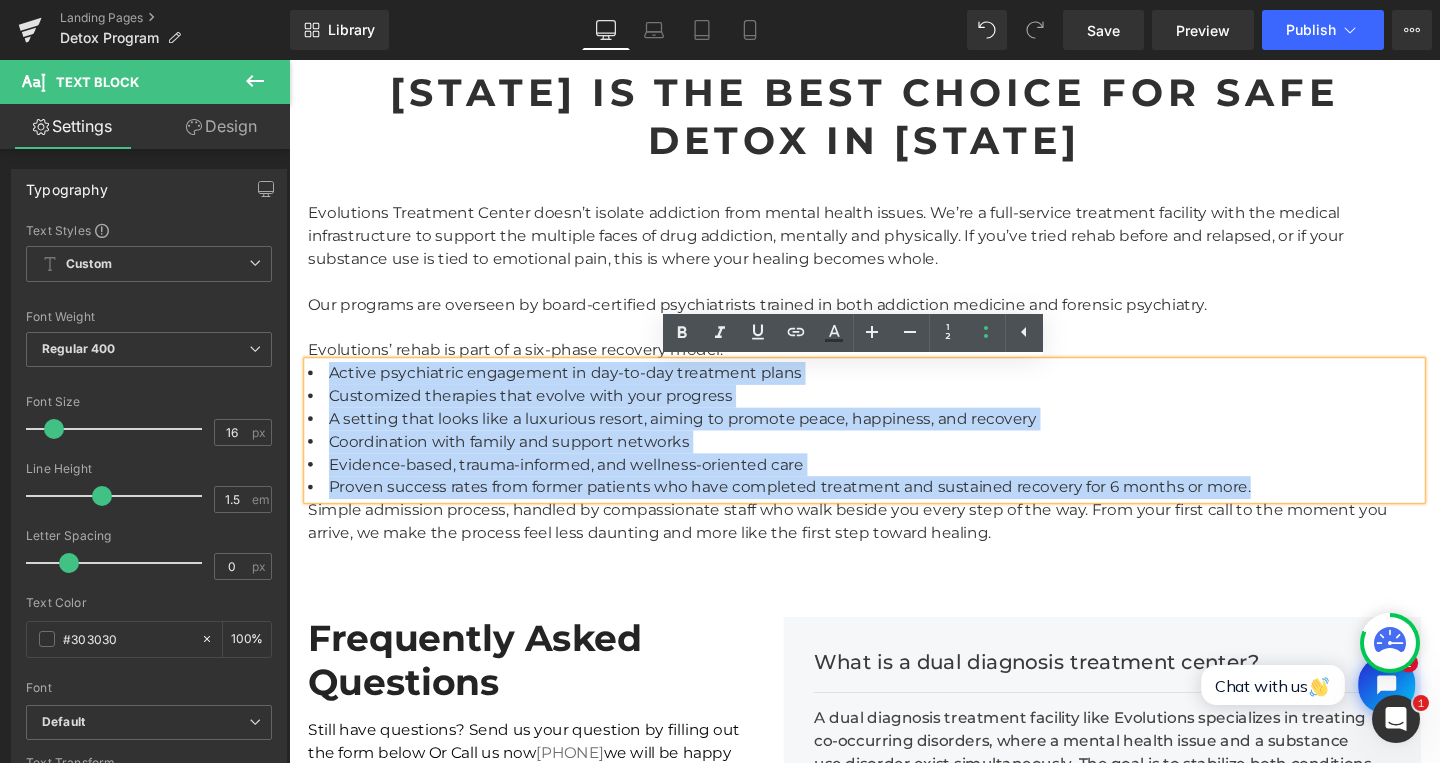 click on "Active psychiatric engagement in day-to-day treatment plans Customized therapies that evolve with your progress A setting that looks like a luxurious resort, aiming to promote peace, happiness, and recovery Coordination with family and support networks Evidence-based, trauma-informed, and wellness-oriented care Proven success rates from former patients who have completed treatment and sustained recovery for 6 months or more." at bounding box center [894, 450] 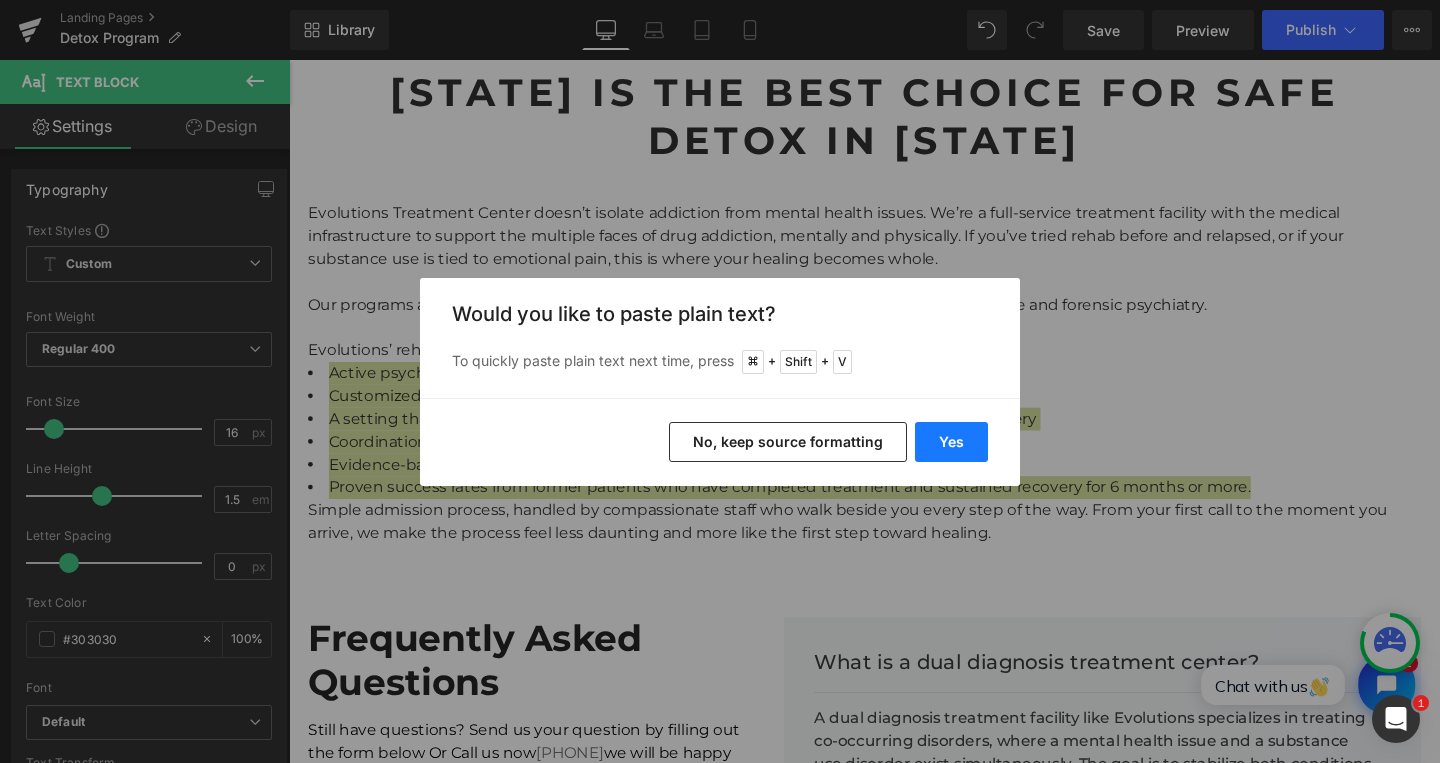 click on "Yes" at bounding box center (951, 442) 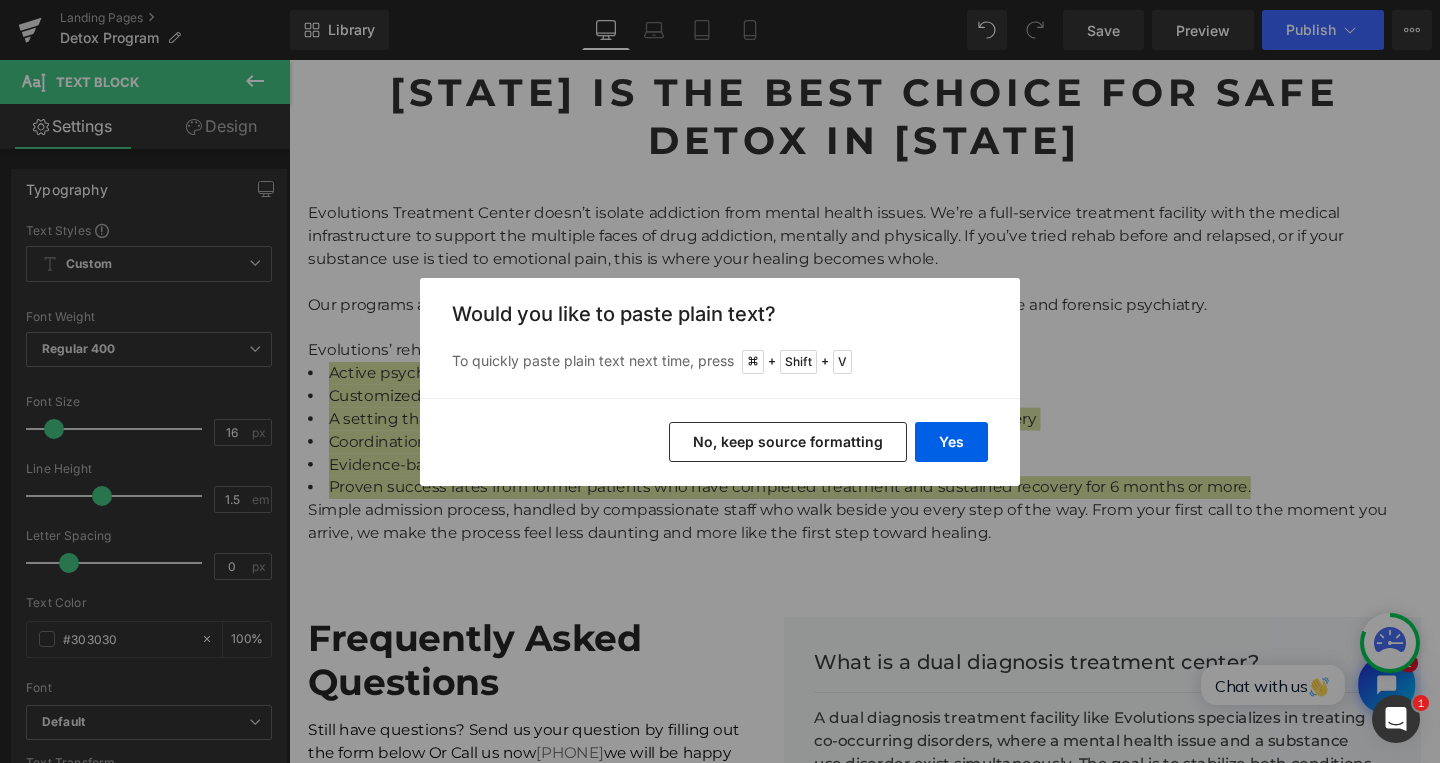 type 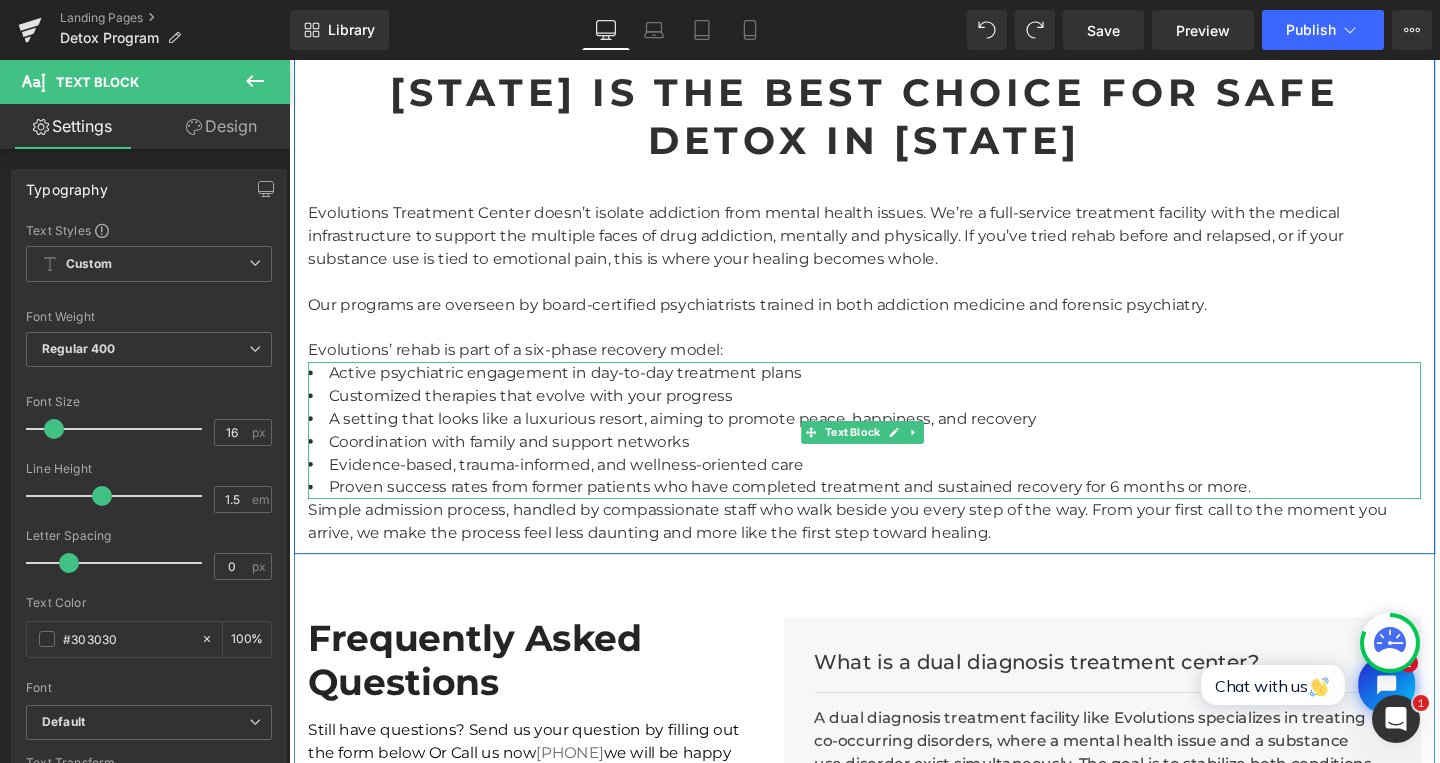 click on "Active psychiatric engagement in day-to-day treatment plans" at bounding box center [894, 390] 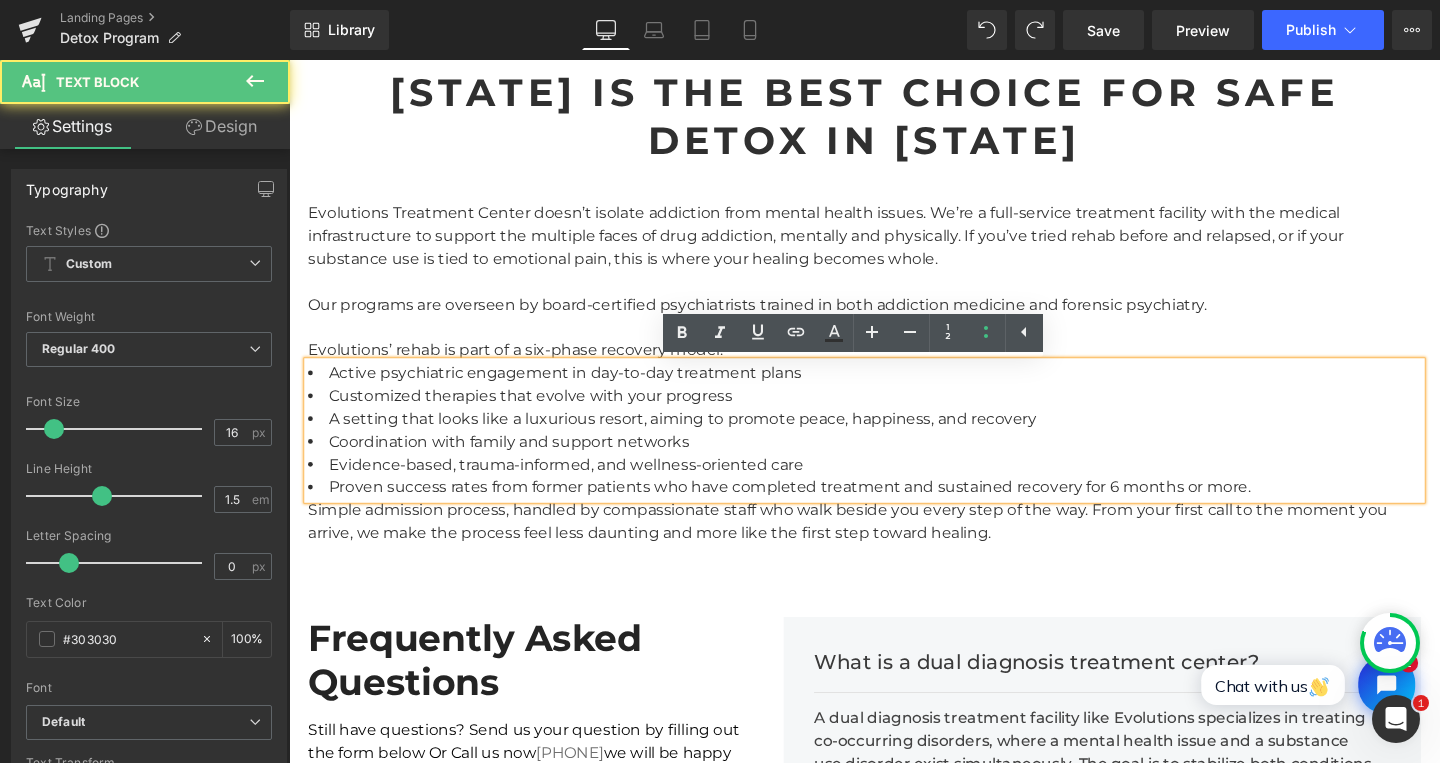 click on "Active psychiatric engagement in day-to-day treatment plans" at bounding box center (894, 390) 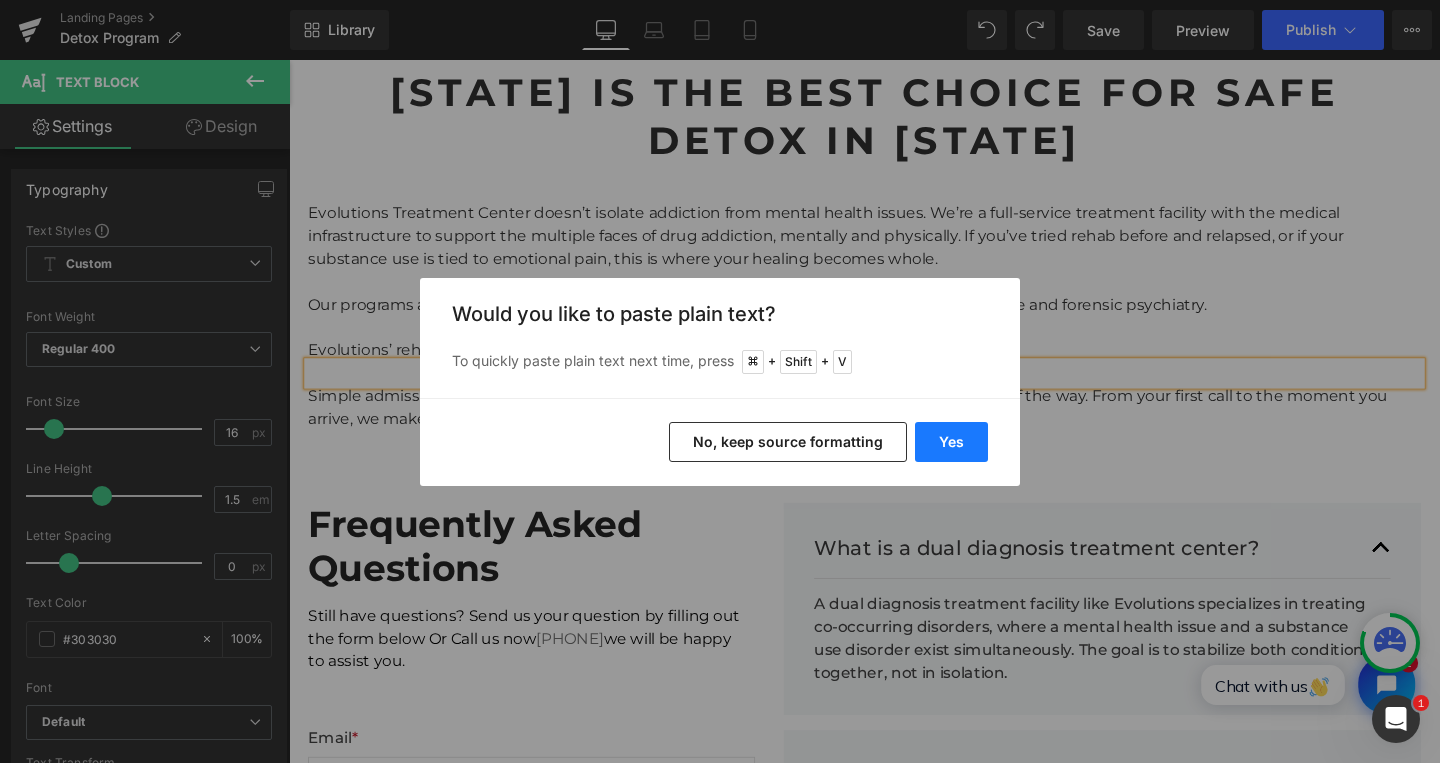 click on "Yes" at bounding box center [951, 442] 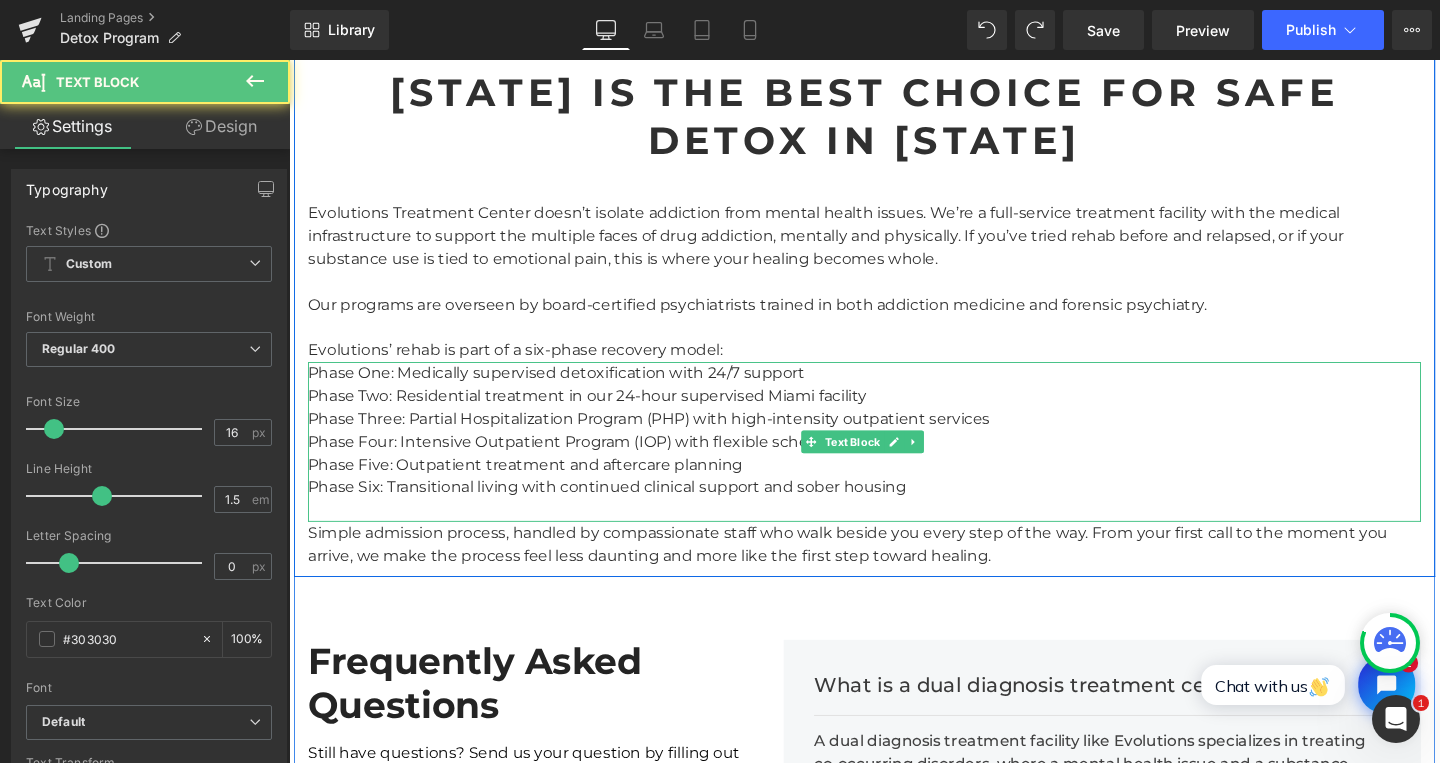 click on "Phase One: Medically supervised detoxification with 24/7 support Phase Two: Residential treatment in our 24-hour supervised Miami facility Phase Three: Partial Hospitalization Program (PHP) with high-intensity outpatient services Phase Four: Intensive Outpatient Program (IOP) with flexible scheduling Phase Five: Outpatient treatment and aftercare planning Phase Six: Transitional living with continued clinical support and sober housing" at bounding box center [894, 462] 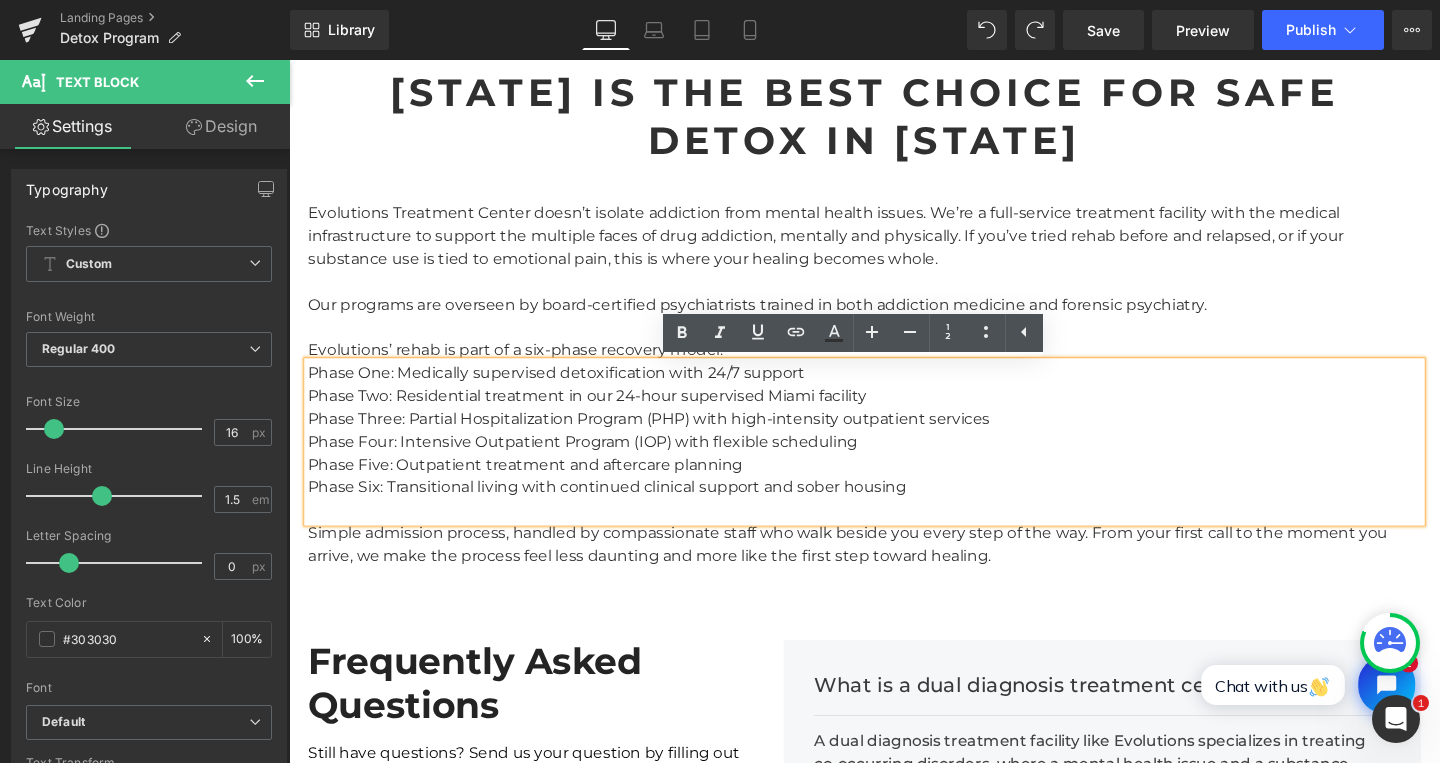 click on "Phase One: Medically supervised detoxification with 24/7 support Phase Two: Residential treatment in our 24-hour supervised Miami facility Phase Three: Partial Hospitalization Program (PHP) with high-intensity outpatient services Phase Four: Intensive Outpatient Program (IOP) with flexible scheduling Phase Five: Outpatient treatment and aftercare planning Phase Six: Transitional living with continued clinical support and sober housing" at bounding box center [894, 462] 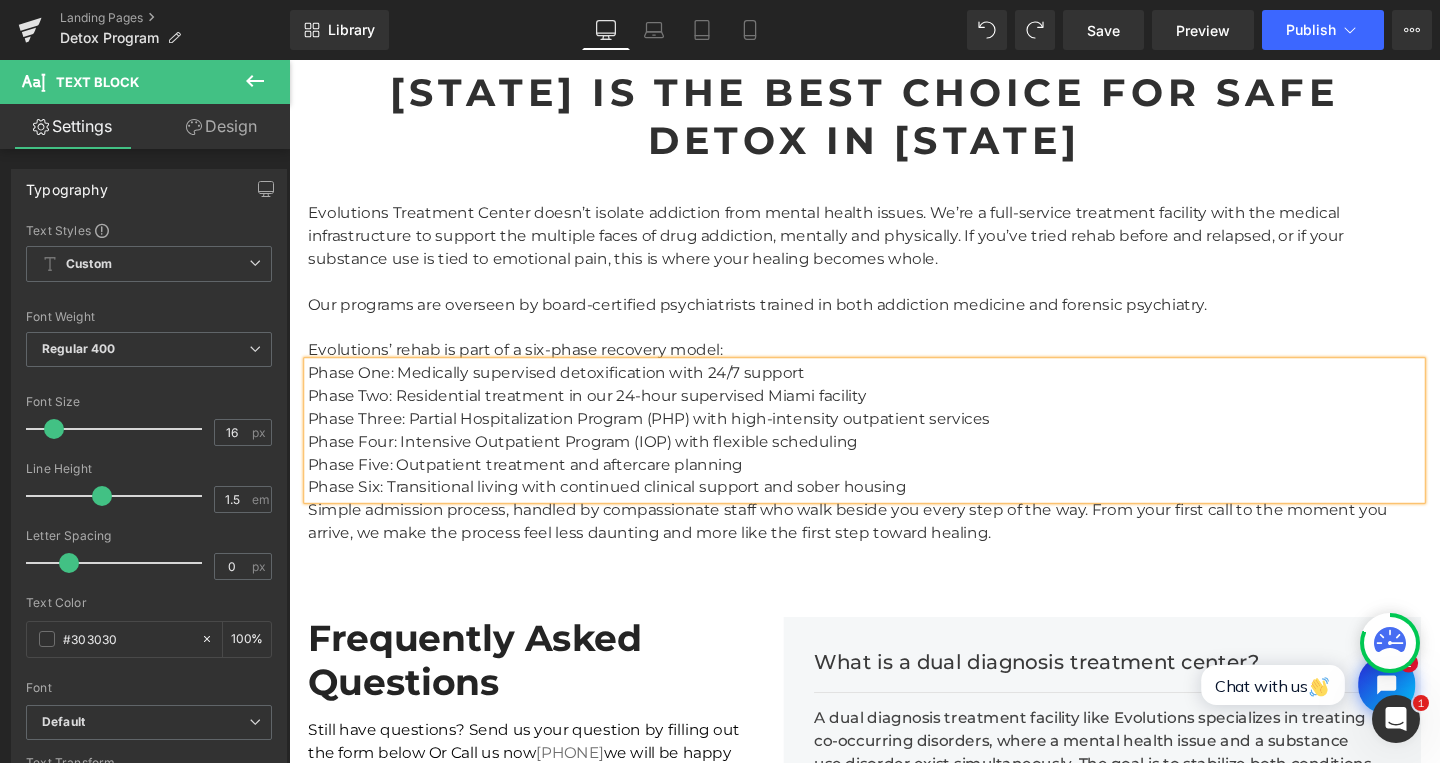 click on "Phase One: Medically supervised detoxification with 24/7 support Phase Two: Residential treatment in our 24-hour supervised Miami facility Phase Three: Partial Hospitalization Program (PHP) with high-intensity outpatient services Phase Four: Intensive Outpatient Program (IOP) with flexible scheduling Phase Five: Outpatient treatment and aftercare planning Phase Six: Transitional living with continued clinical support and sober housing" at bounding box center (894, 450) 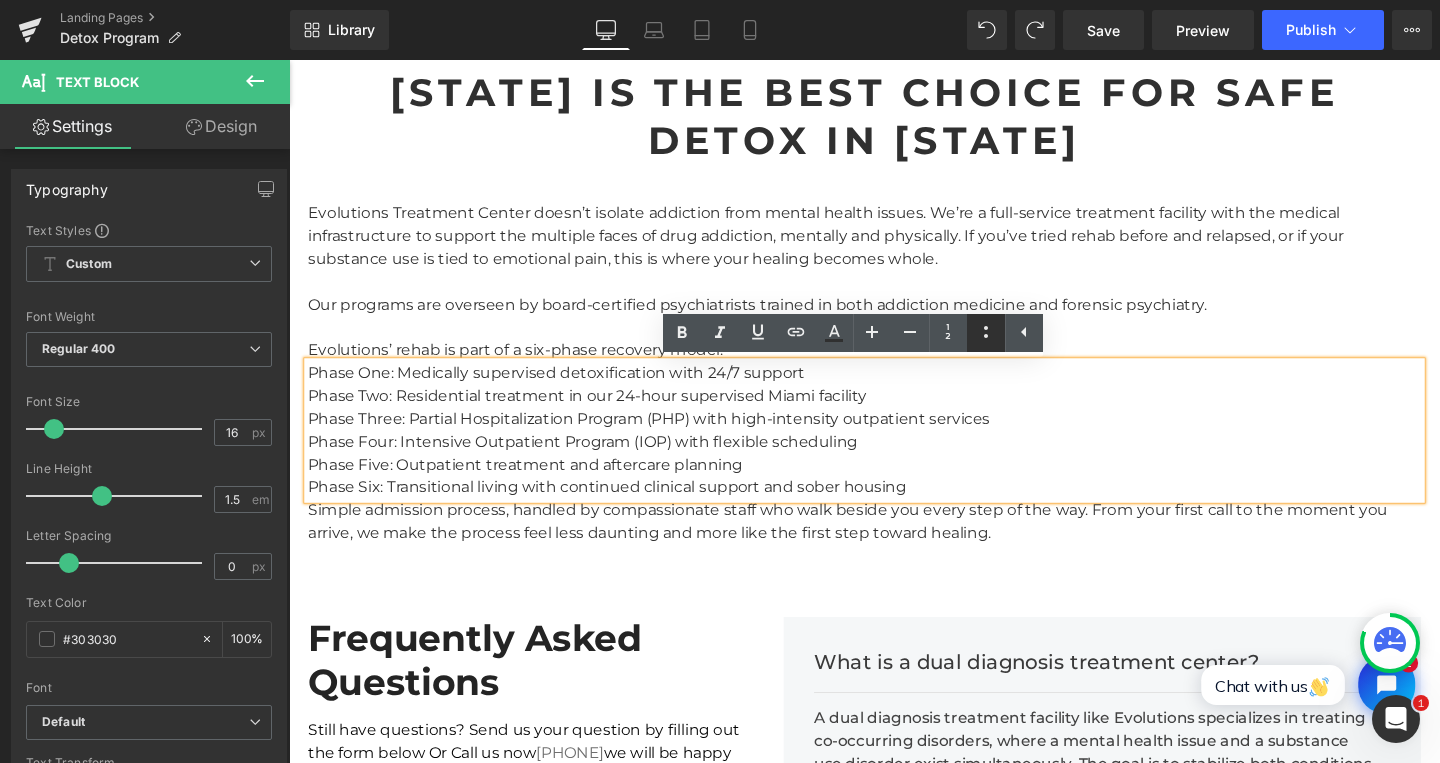click 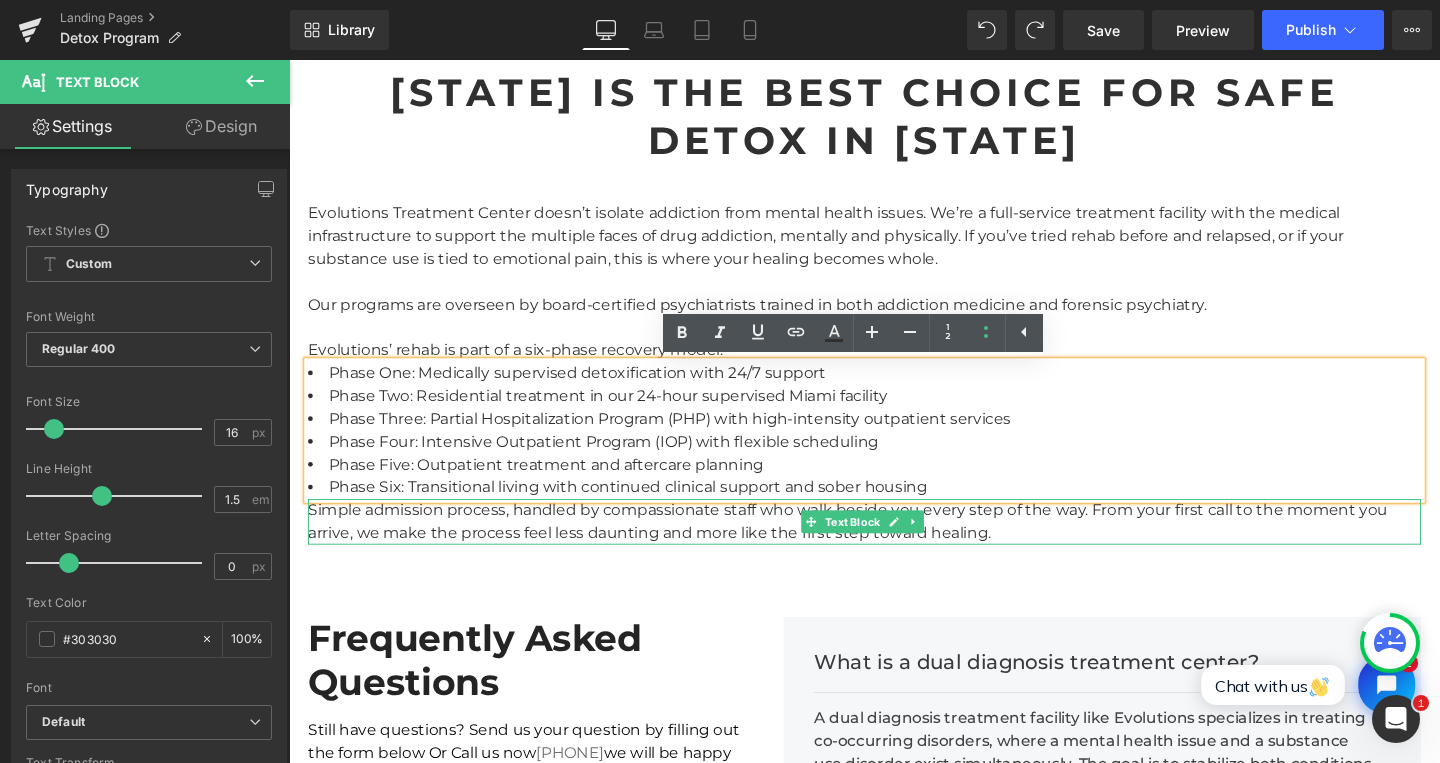 click on "Simple admission process, handled by compassionate staff who walk beside you every step of the way. From your first call to the moment you arrive, we make the process feel less daunting and more like the first step toward healing." at bounding box center [894, 546] 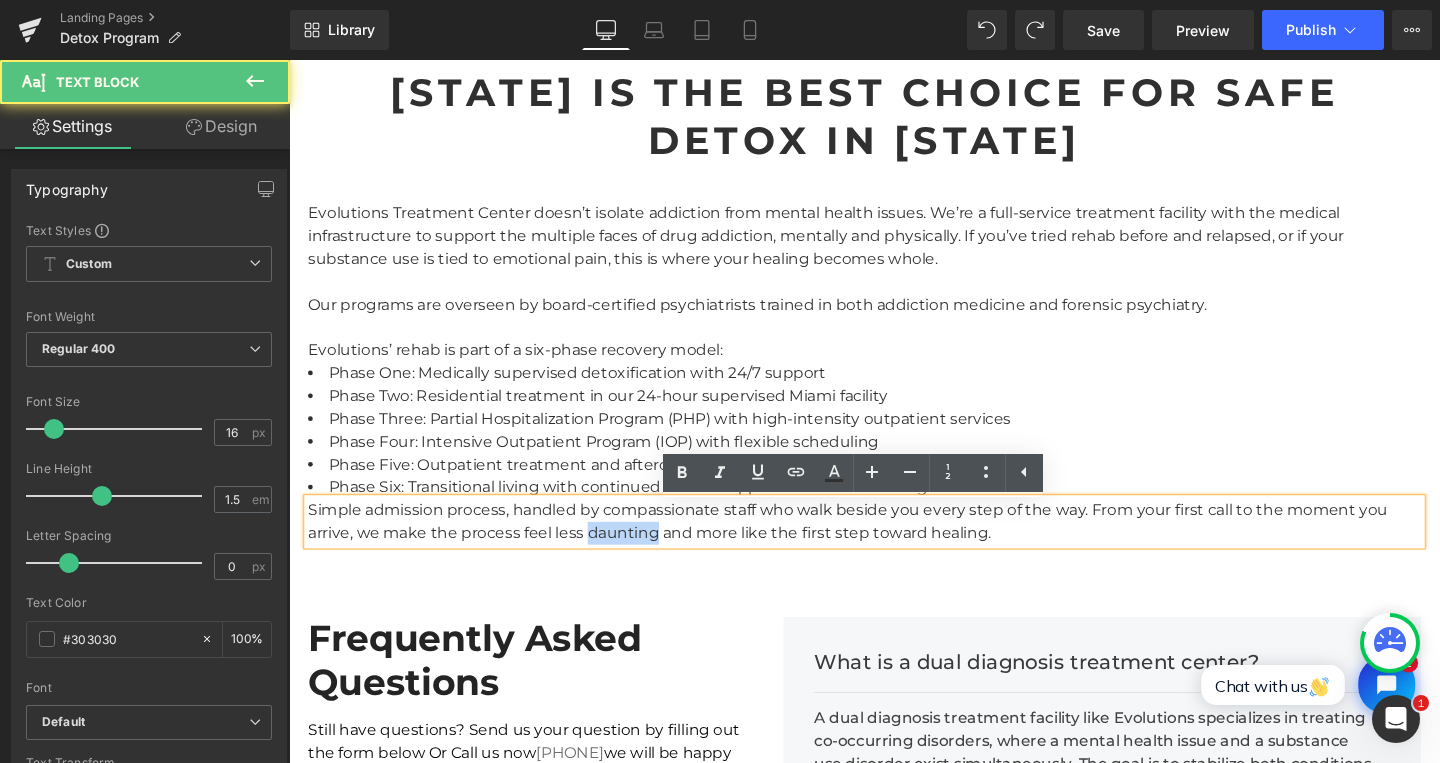 click on "Simple admission process, handled by compassionate staff who walk beside you every step of the way. From your first call to the moment you arrive, we make the process feel less daunting and more like the first step toward healing." at bounding box center (894, 546) 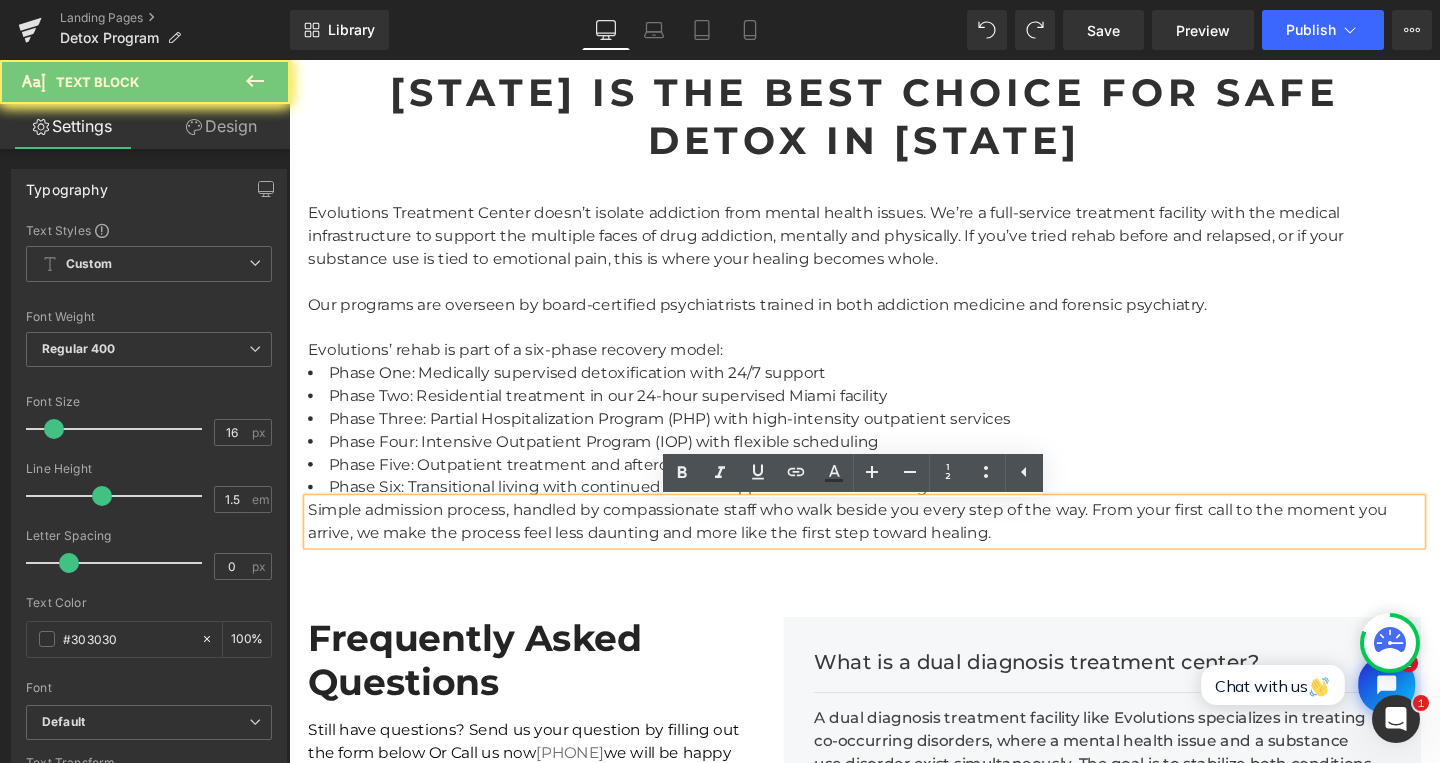 click on "Simple admission process, handled by compassionate staff who walk beside you every step of the way. From your first call to the moment you arrive, we make the process feel less daunting and more like the first step toward healing." at bounding box center (894, 546) 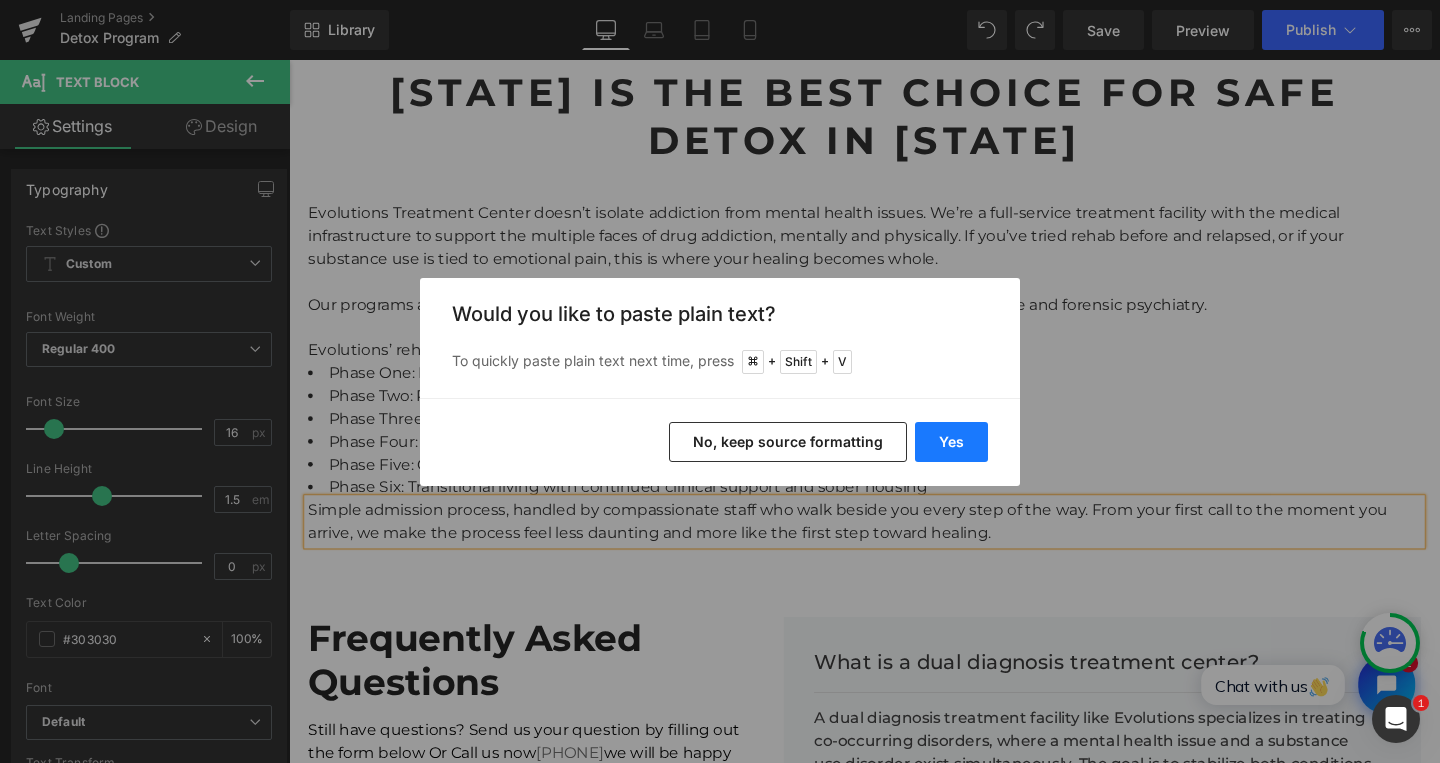 click on "Yes" at bounding box center [951, 442] 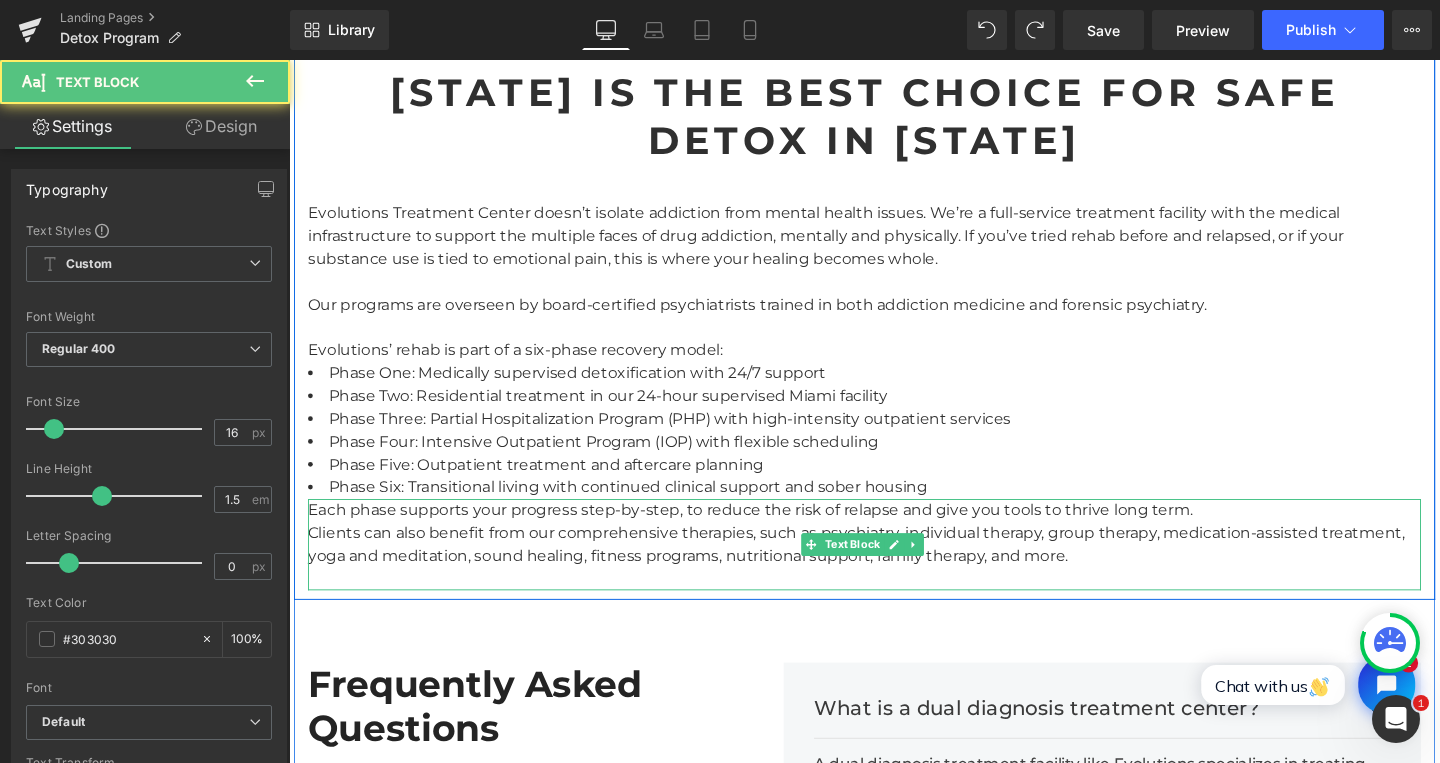 click on "Each phase supports your progress step-by-step, to reduce the risk of relapse and give you tools to thrive long term. Clients can also benefit from our comprehensive therapies, such as psychiatry, individual therapy, group therapy, medication-assisted treatment, yoga and meditation, sound healing, fitness programs, nutritional support, family therapy, and more." at bounding box center (894, 570) 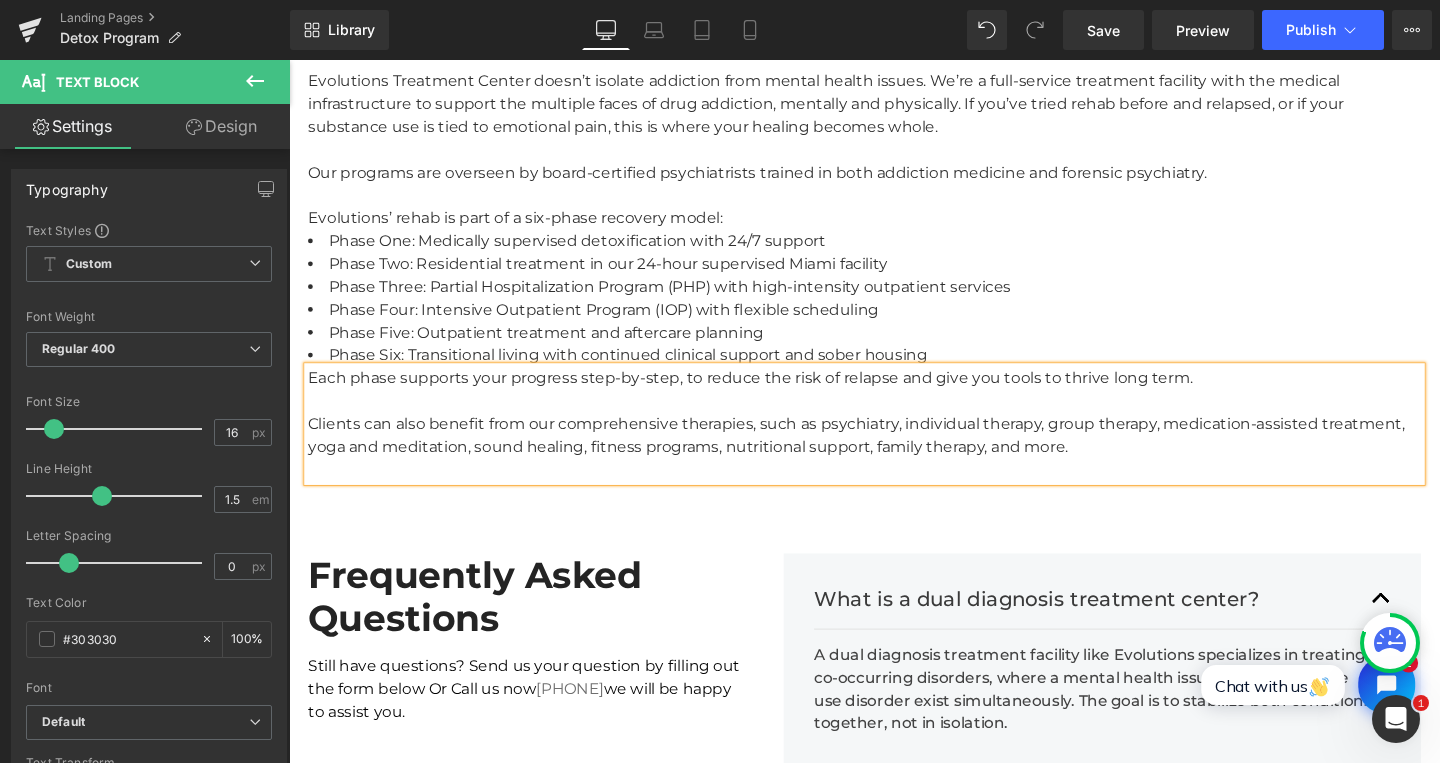 scroll, scrollTop: 3622, scrollLeft: 0, axis: vertical 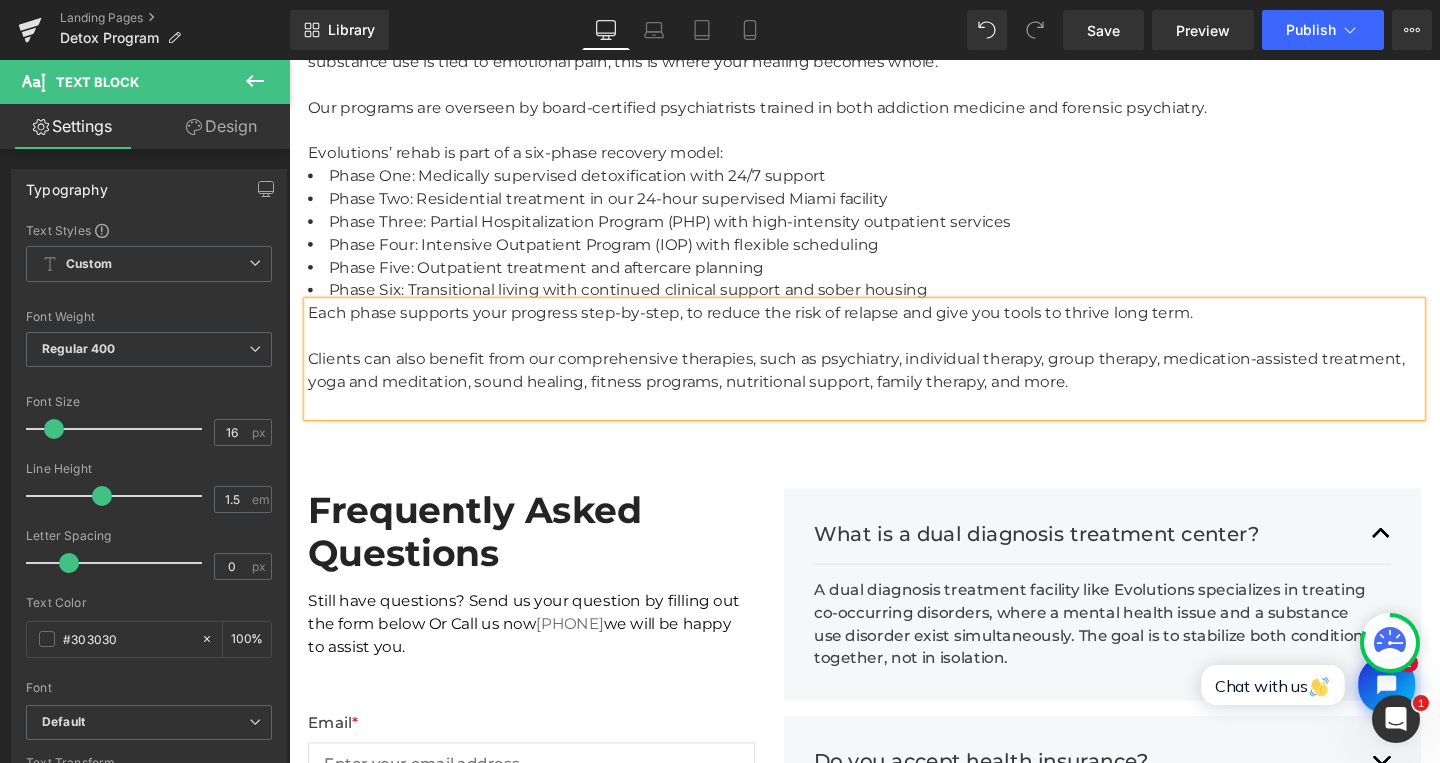 click on "Phase Three: Partial Hospitalization Program (PHP) with high-intensity outpatient services" at bounding box center (894, 230) 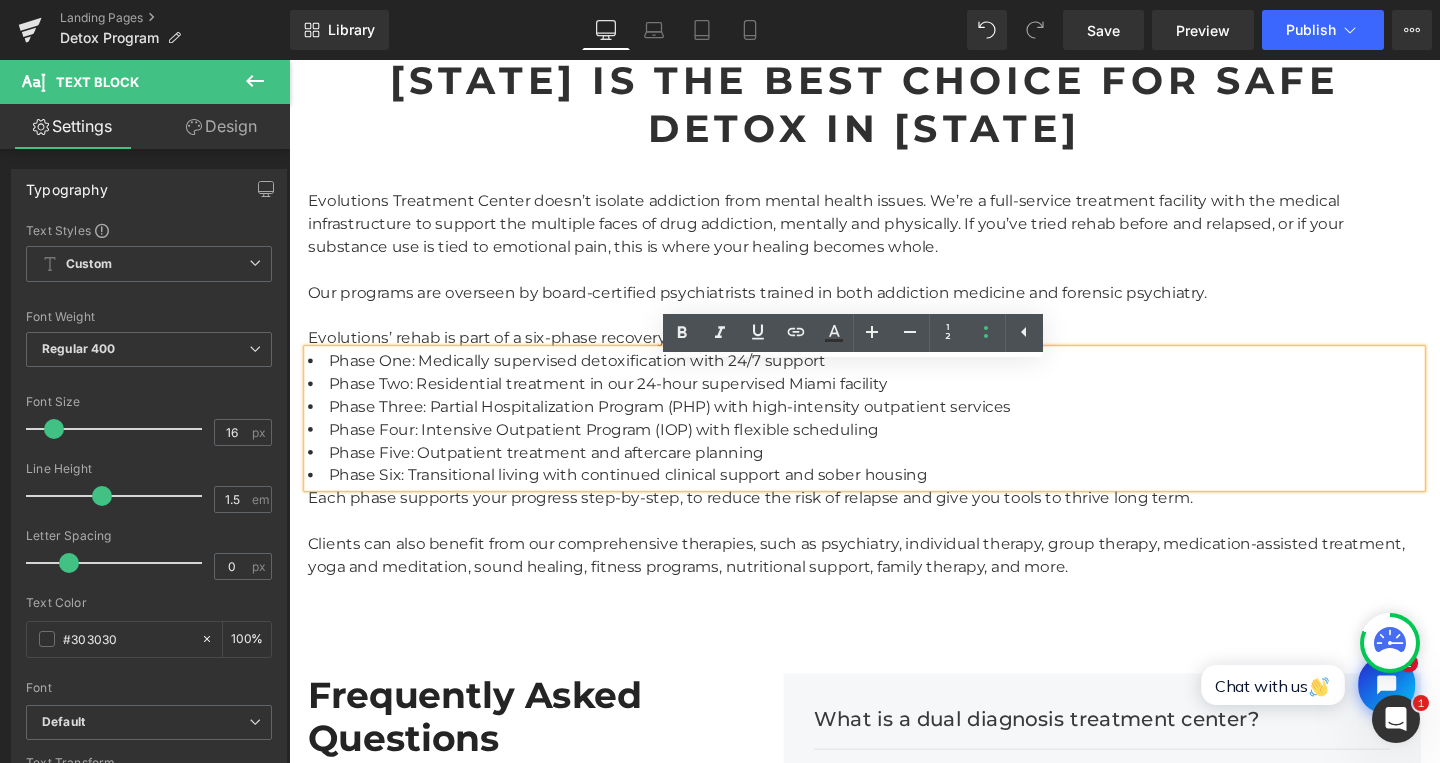 scroll, scrollTop: 3414, scrollLeft: 0, axis: vertical 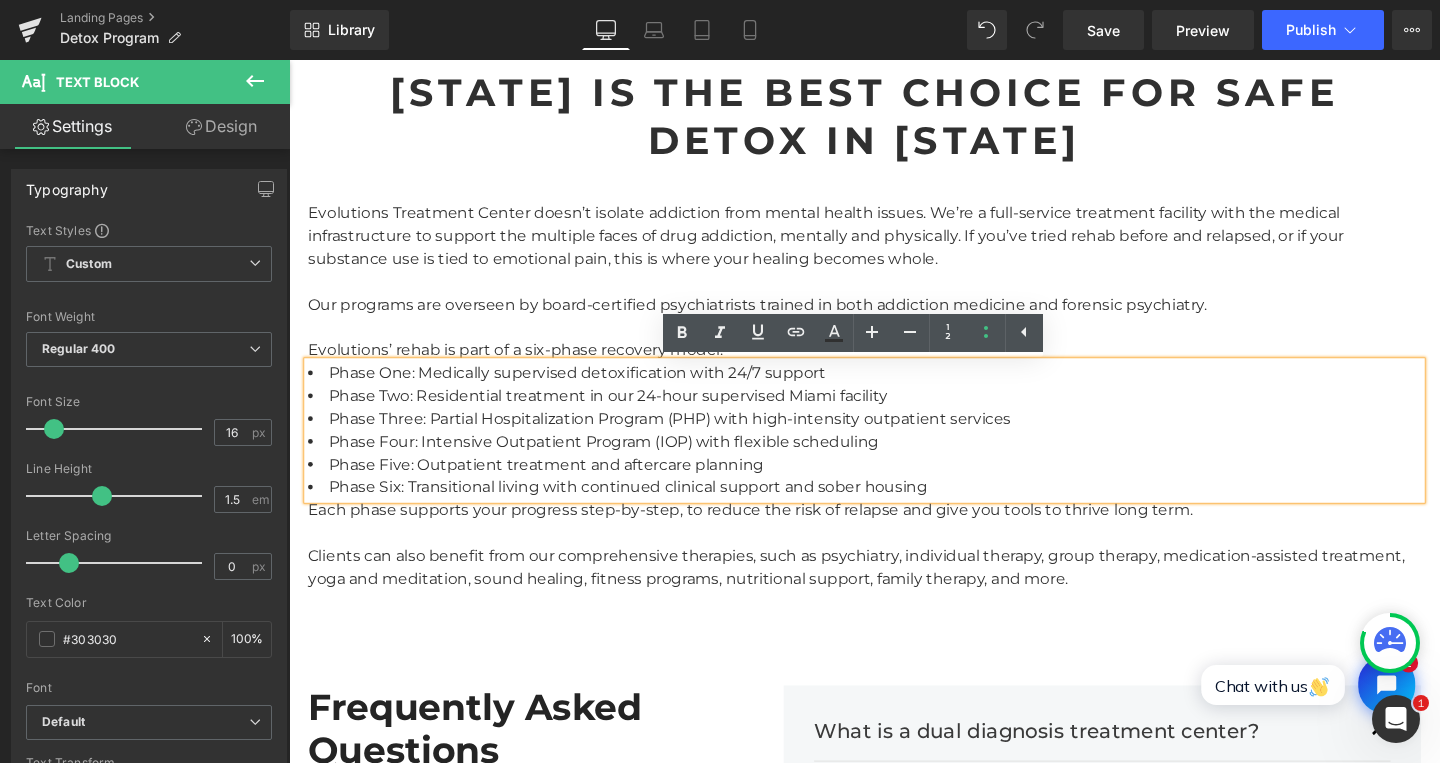 click on "Why Evolutions Treatment Center in [STATE] Is the Best Choice for Safe Detox in [STATE]" at bounding box center (894, 95) 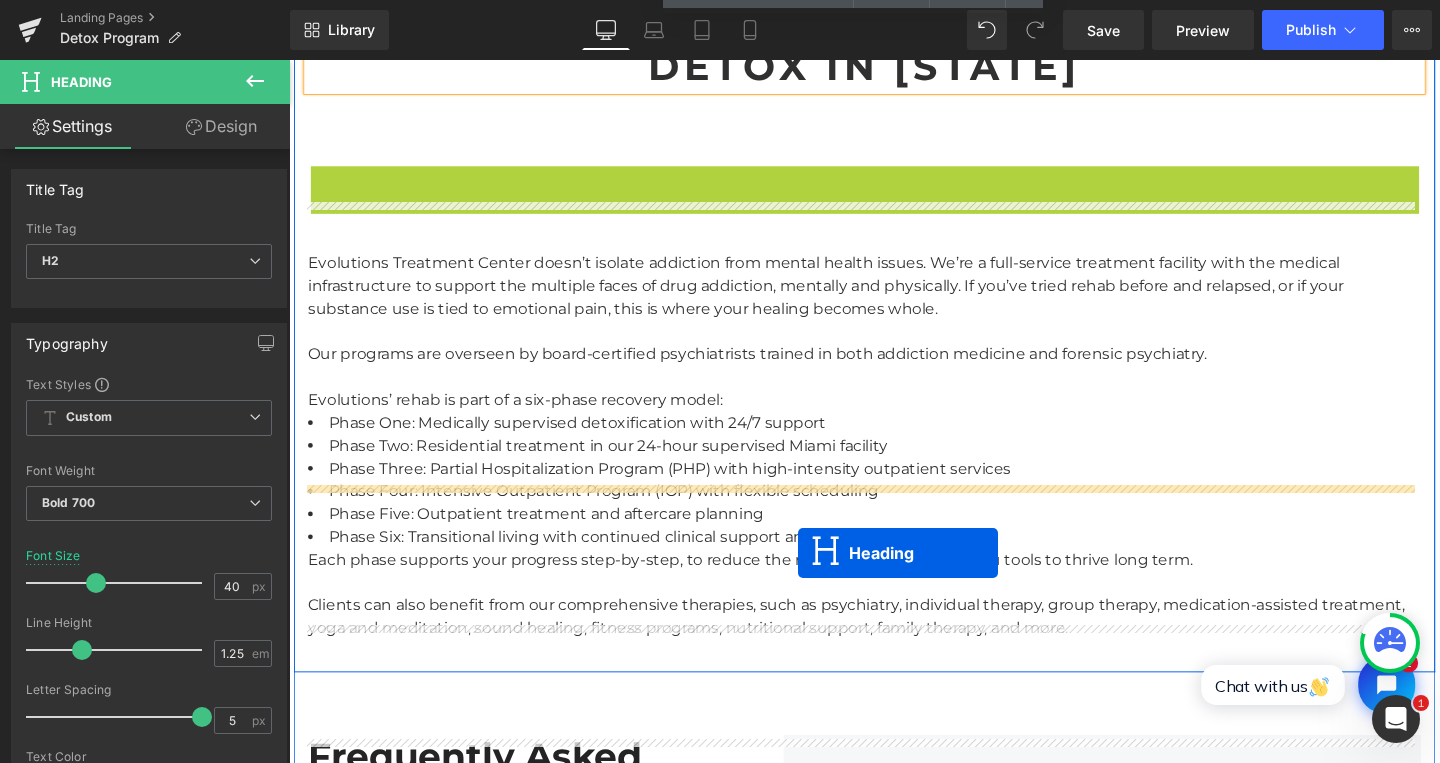 scroll, scrollTop: 3605, scrollLeft: 0, axis: vertical 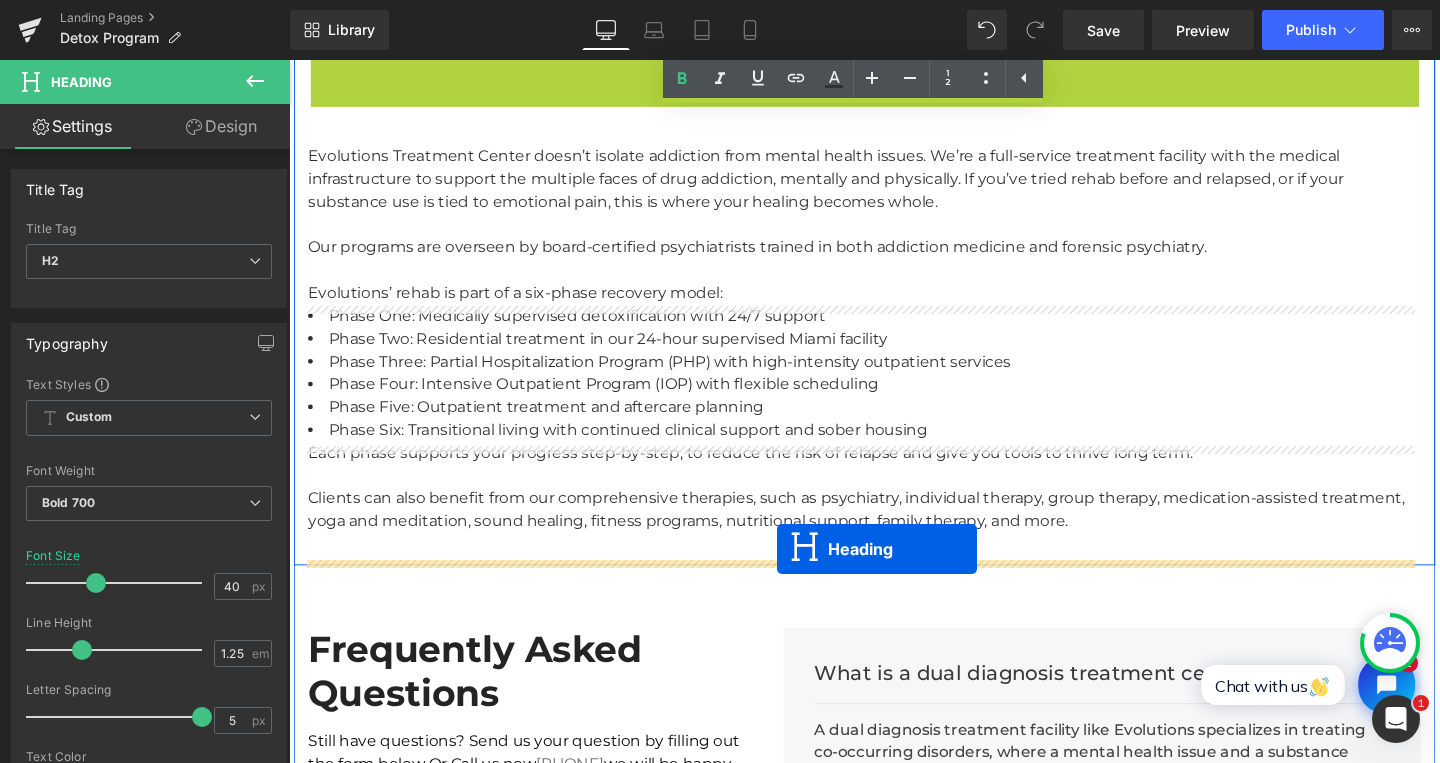 drag, startPoint x: 837, startPoint y: 328, endPoint x: 802, endPoint y: 574, distance: 248.47736 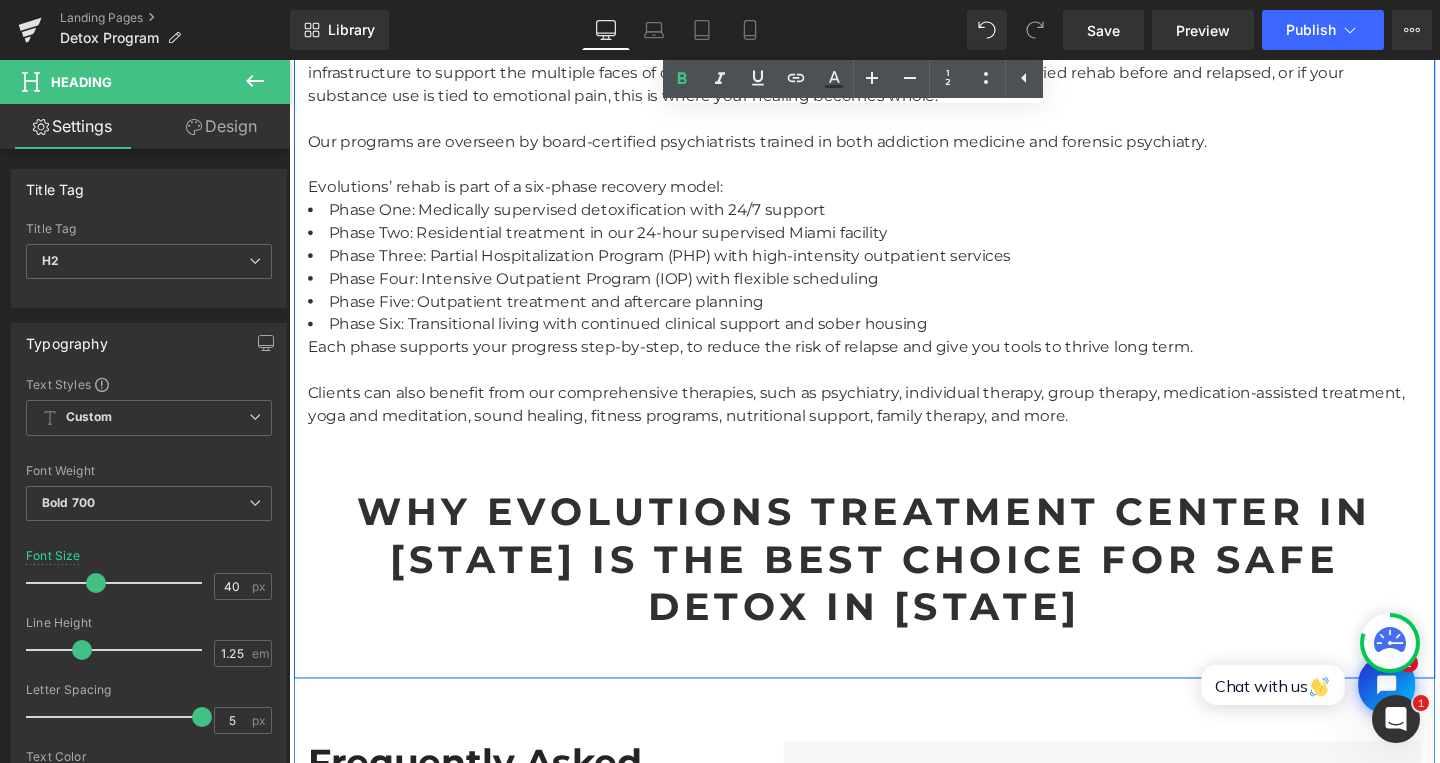 scroll, scrollTop: 3587, scrollLeft: 0, axis: vertical 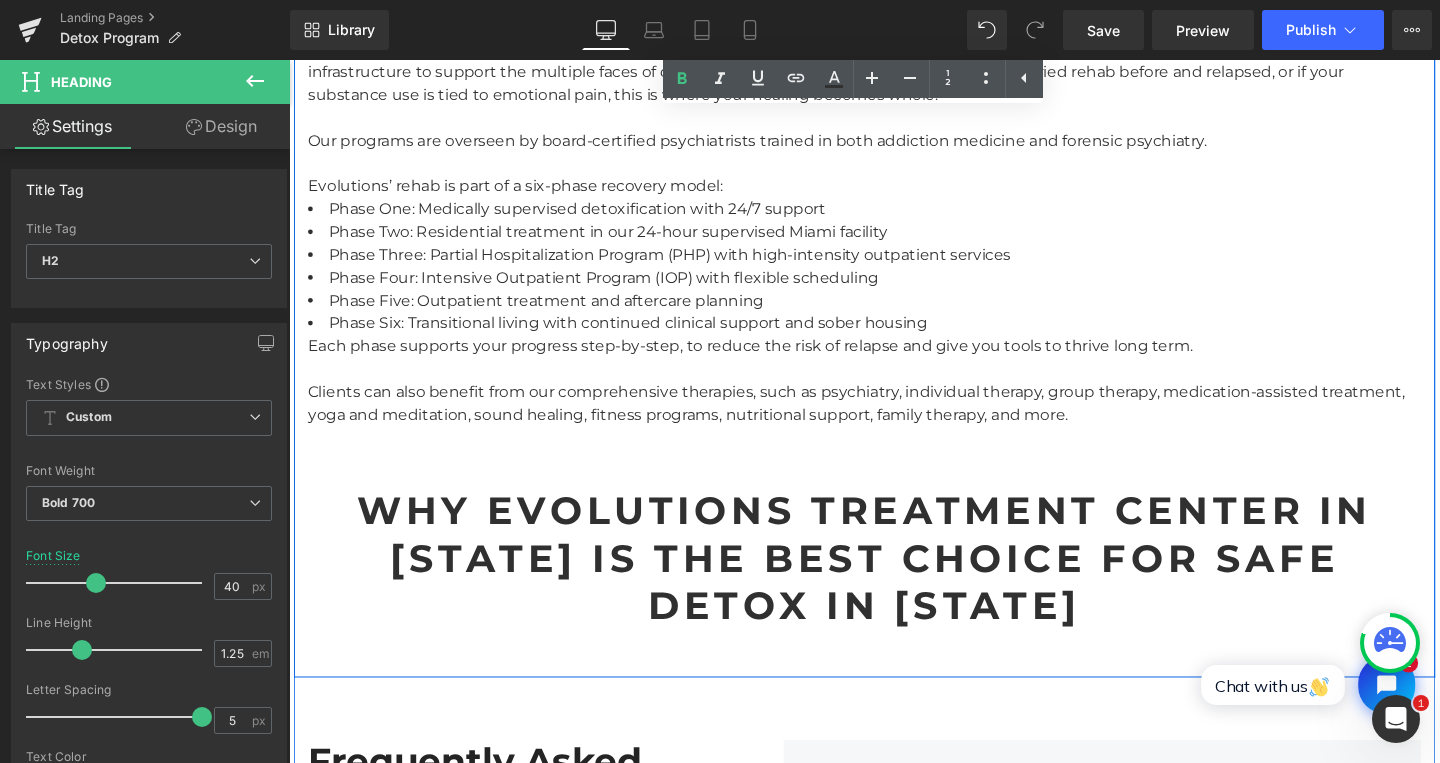 click on "Why Evolutions Treatment Center in [STATE] Is the Best Choice for Safe Detox in [STATE]" at bounding box center [894, 584] 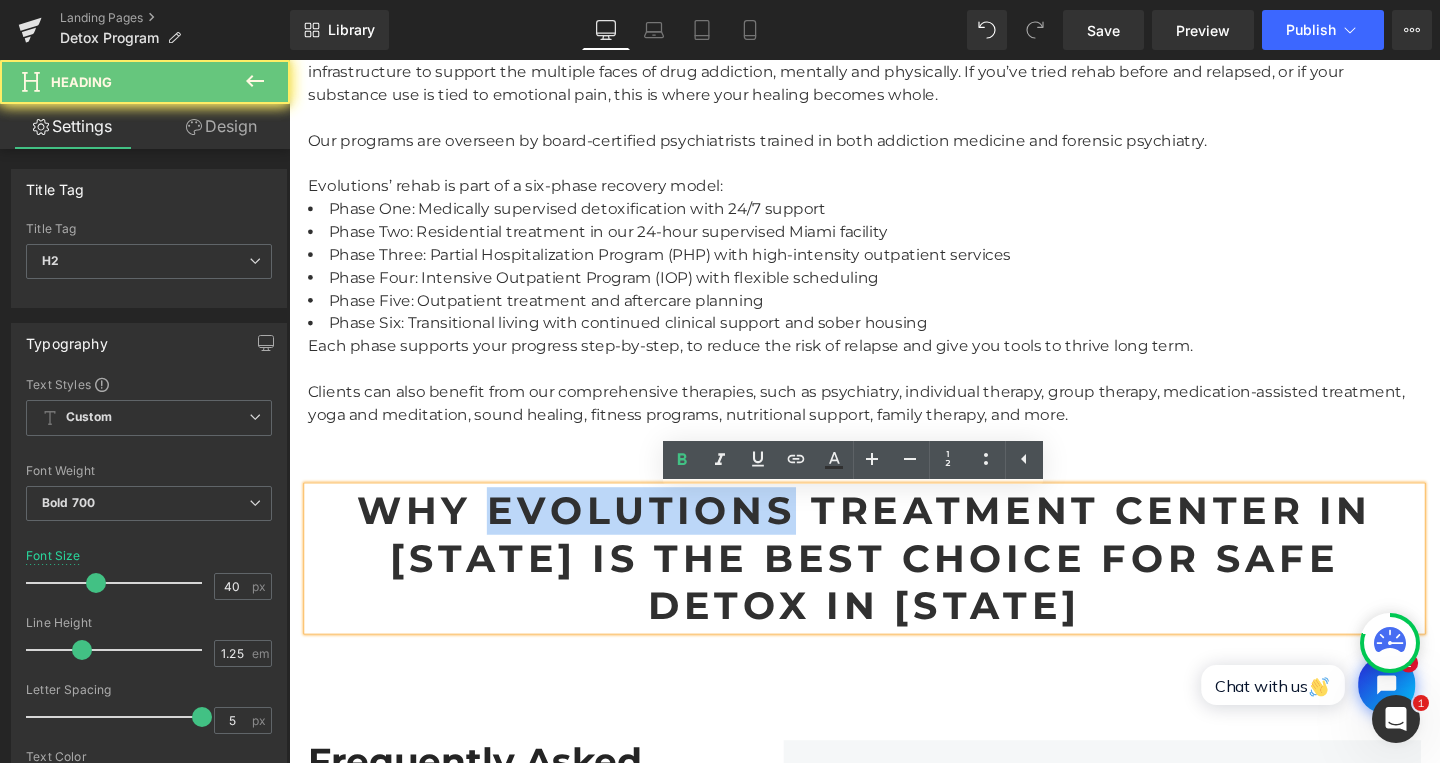 click on "Why Evolutions Treatment Center in [STATE] Is the Best Choice for Safe Detox in [STATE]" at bounding box center (894, 584) 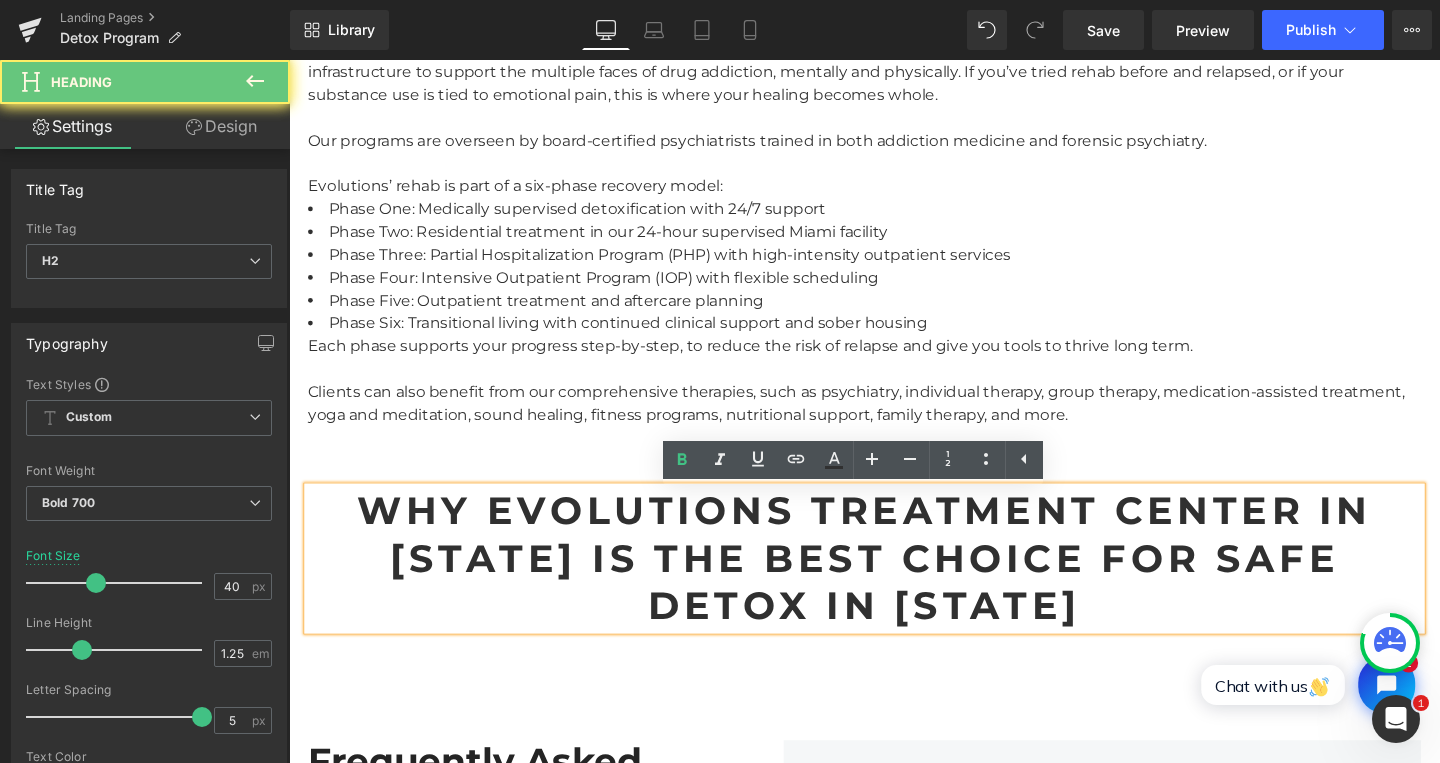 click on "Why Evolutions Treatment Center in [STATE] Is the Best Choice for Safe Detox in [STATE]" at bounding box center [894, 584] 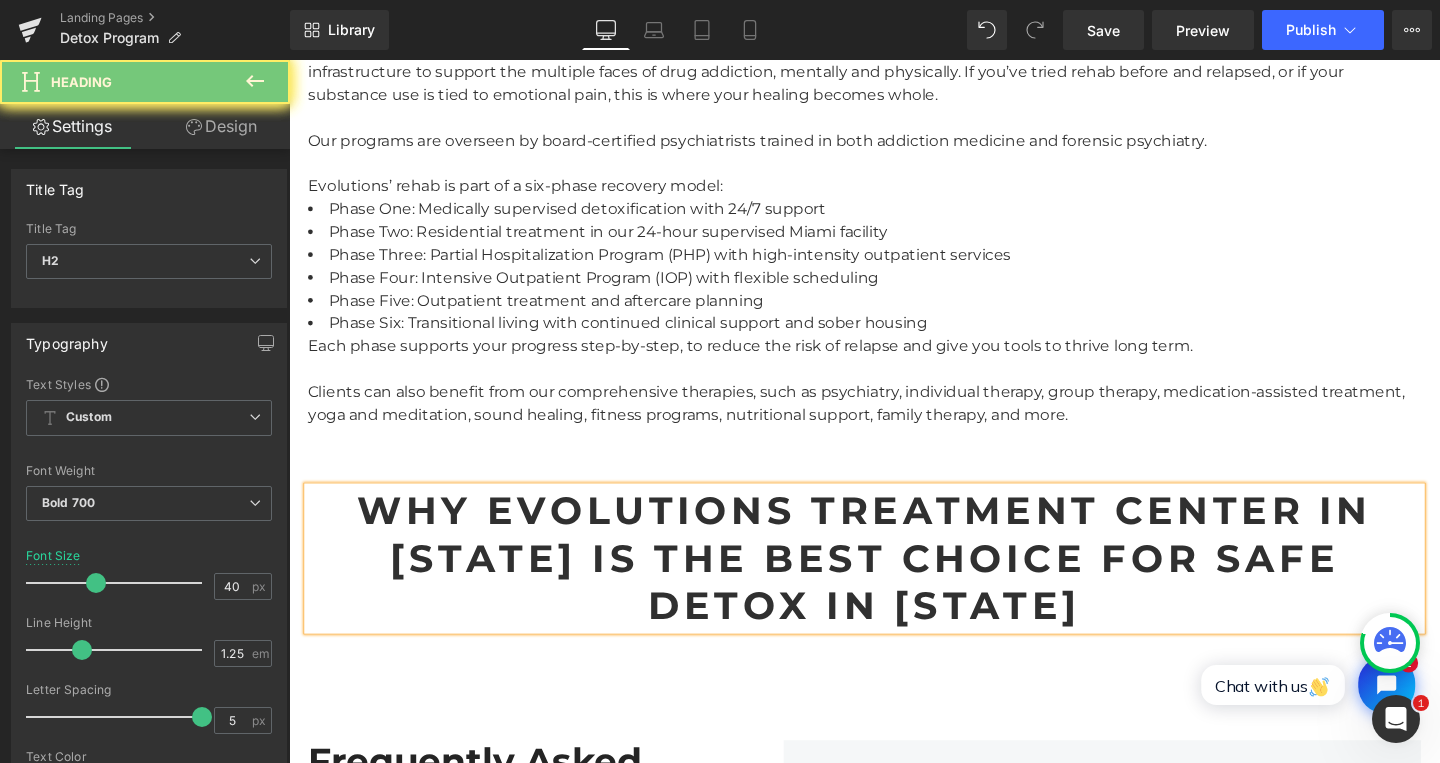 paste 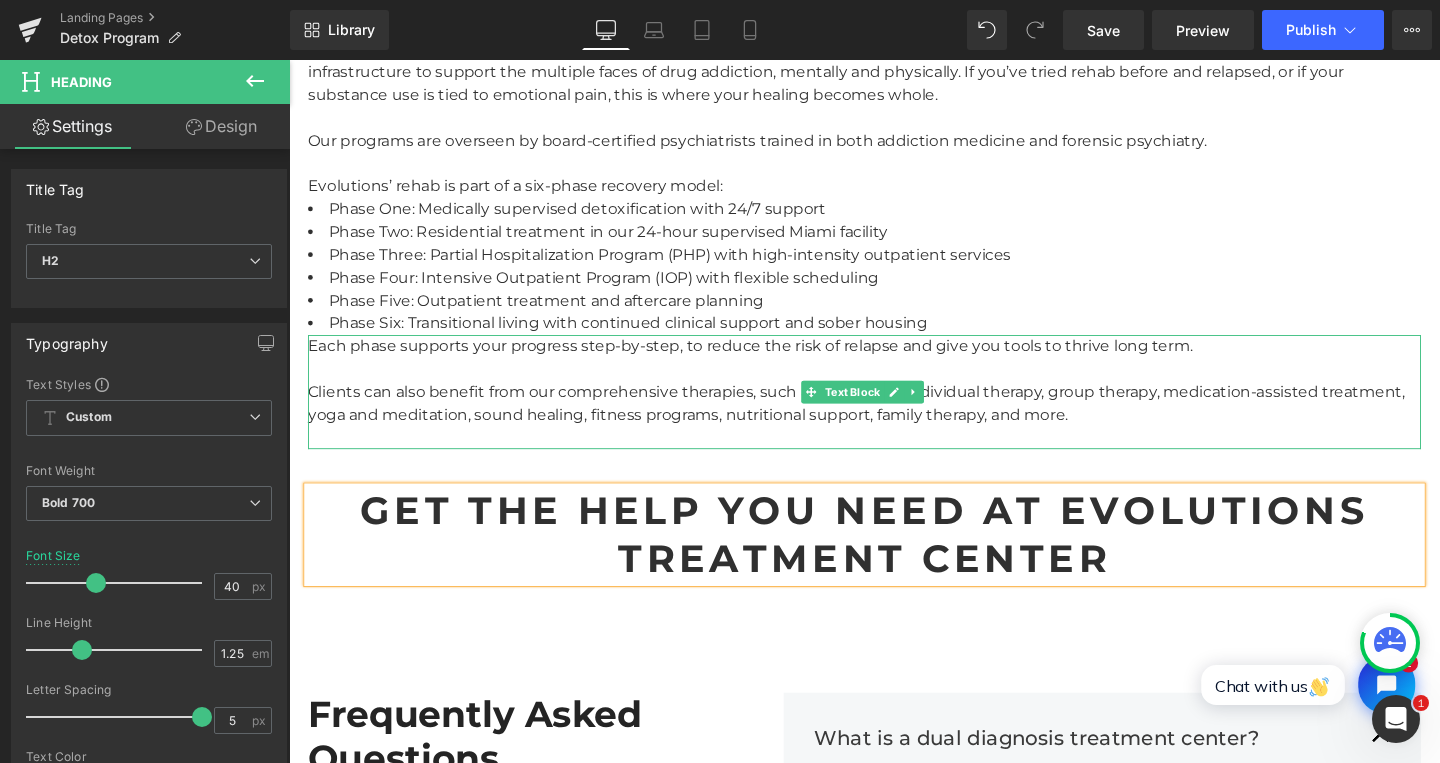 click on "Each phase supports your progress step-by-step, to reduce the risk of relapse and give you tools to thrive long term. Clients can also benefit from our comprehensive therapies, such as psychiatry, individual therapy, group therapy, medication-assisted treatment, yoga and meditation, sound healing, fitness programs, nutritional support, family therapy, and more." at bounding box center (894, 409) 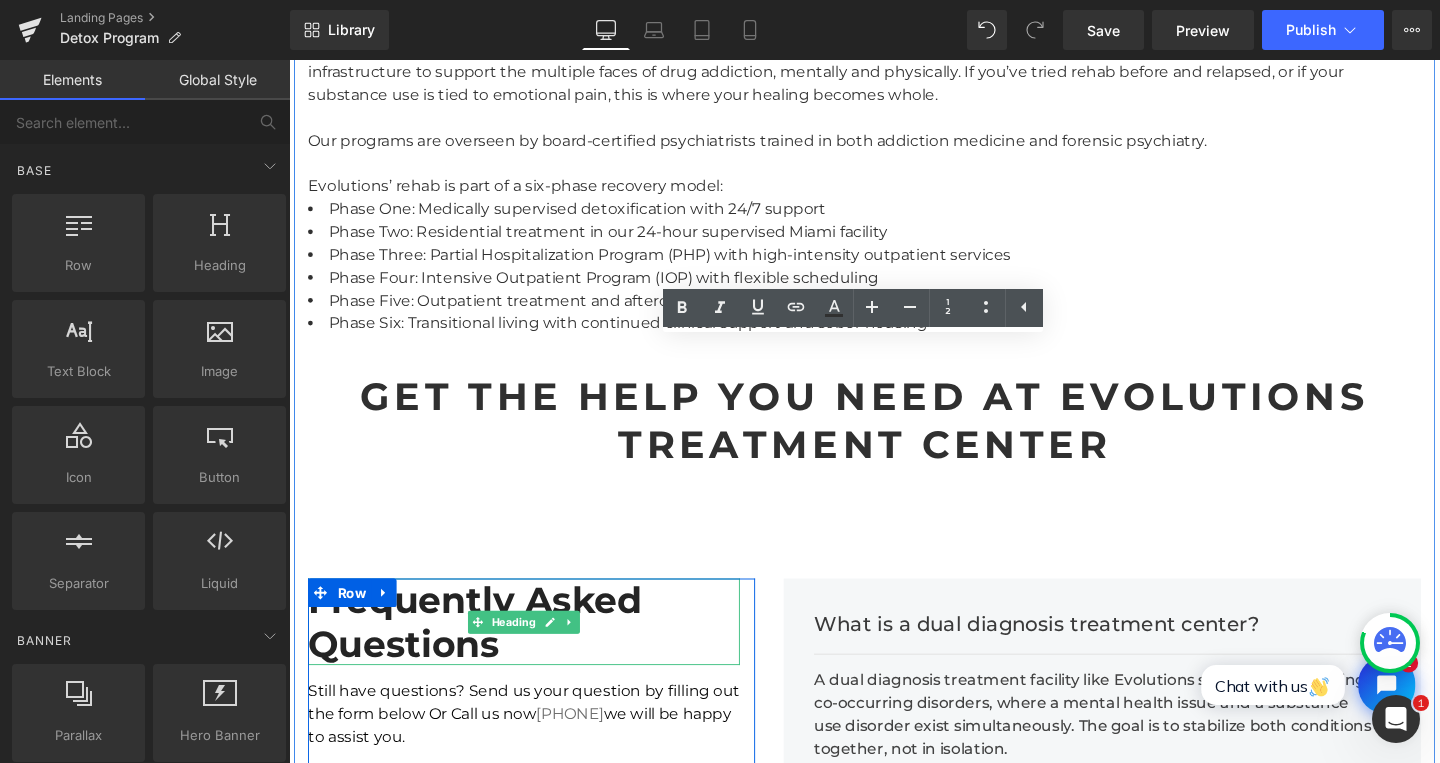 click at bounding box center (584, 651) 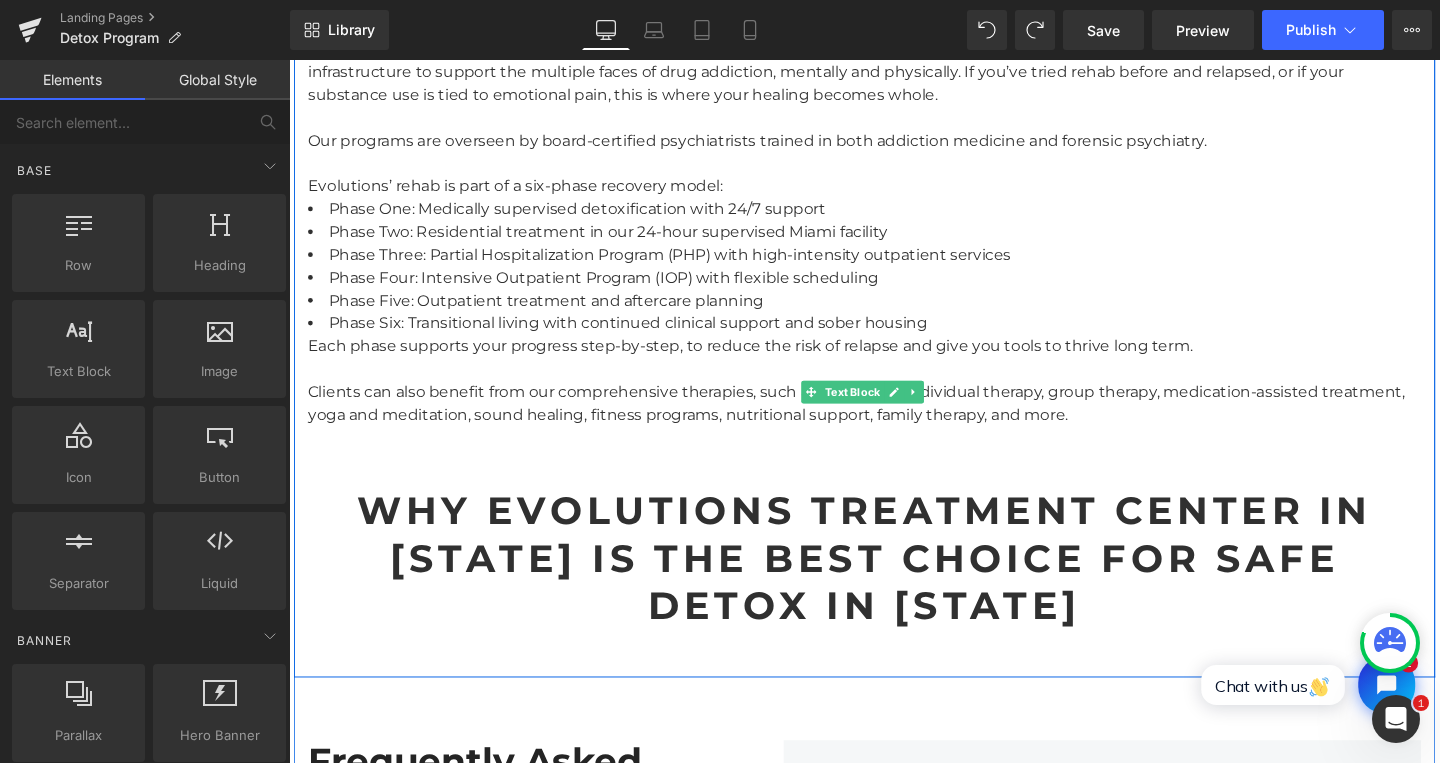 click on "Each phase supports your progress step-by-step, to reduce the risk of relapse and give you tools to thrive long term. Clients can also benefit from our comprehensive therapies, such as psychiatry, individual therapy, group therapy, medication-assisted treatment, yoga and meditation, sound healing, fitness programs, nutritional support, family therapy, and more." at bounding box center [894, 409] 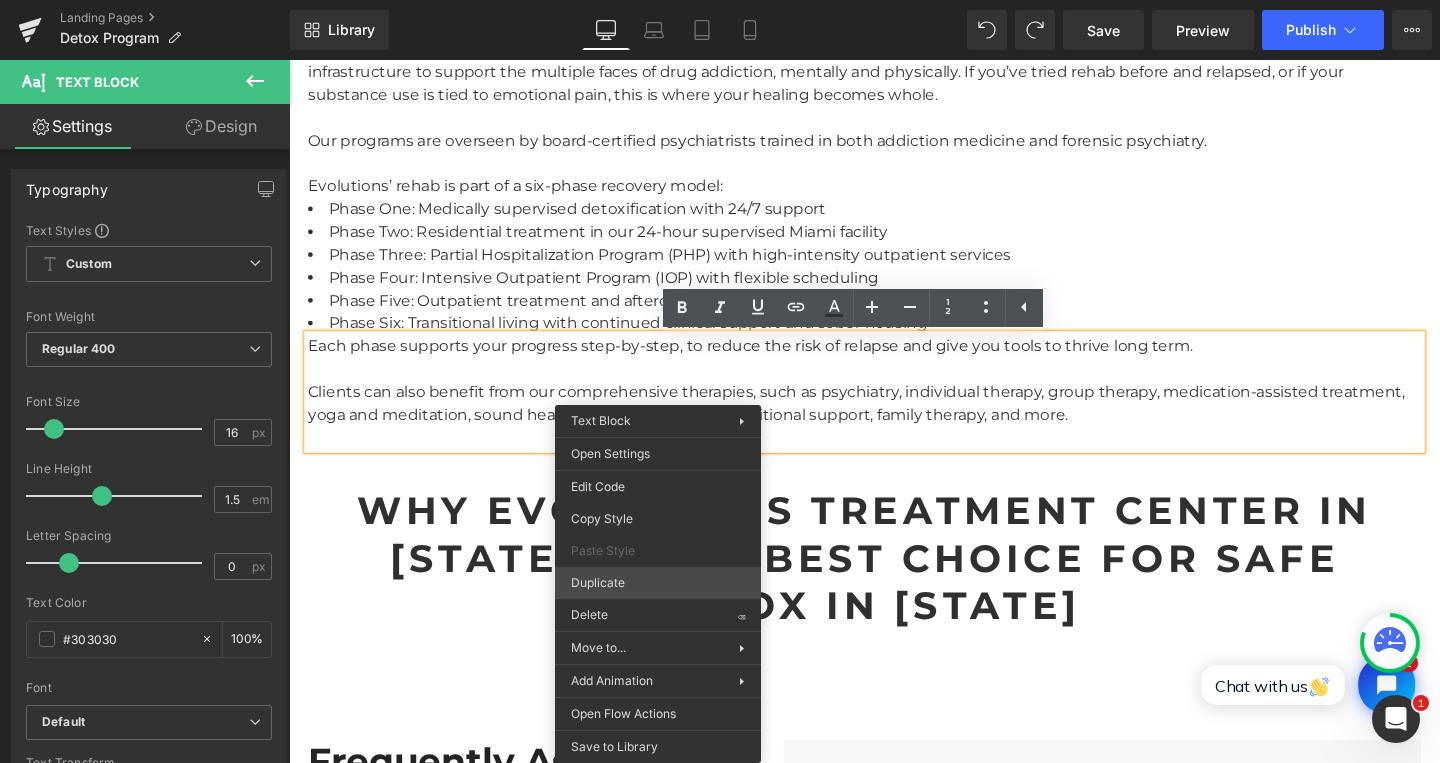 drag, startPoint x: 672, startPoint y: 435, endPoint x: 897, endPoint y: 642, distance: 305.73517 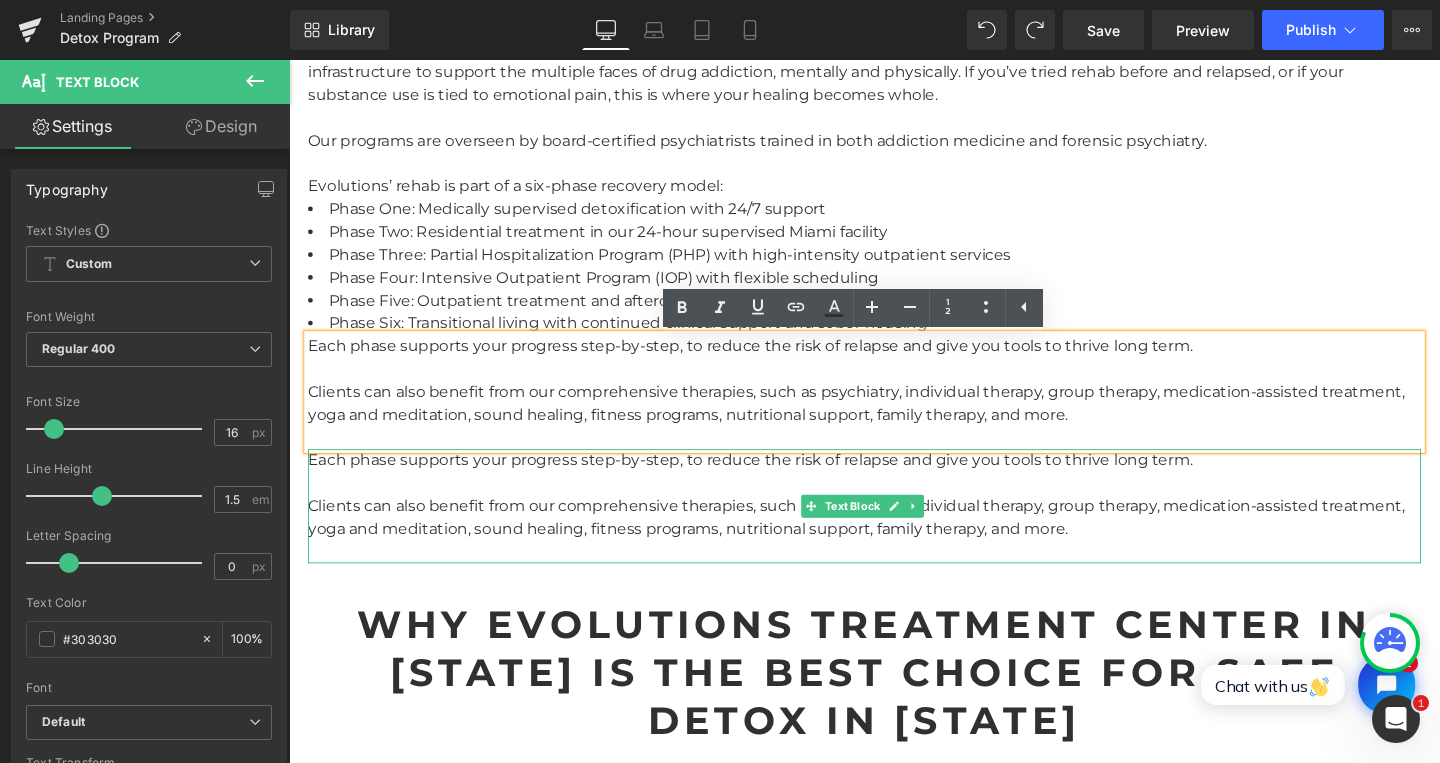 scroll, scrollTop: 3604, scrollLeft: 0, axis: vertical 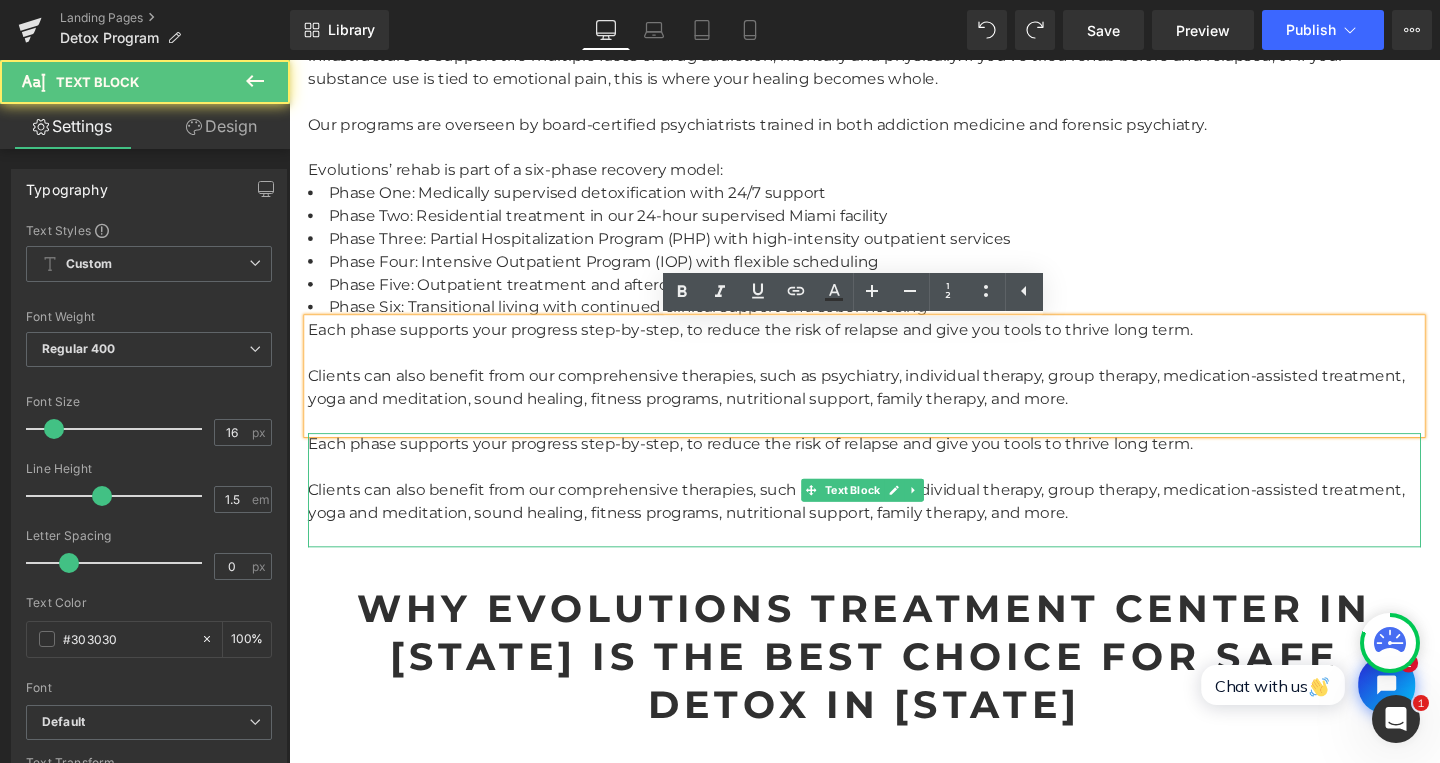 click on "Each phase supports your progress step-by-step, to reduce the risk of relapse and give you tools to thrive long term. Clients can also benefit from our comprehensive therapies, such as psychiatry, individual therapy, group therapy, medication-assisted treatment, yoga and meditation, sound healing, fitness programs, nutritional support, family therapy, and more." at bounding box center [894, 512] 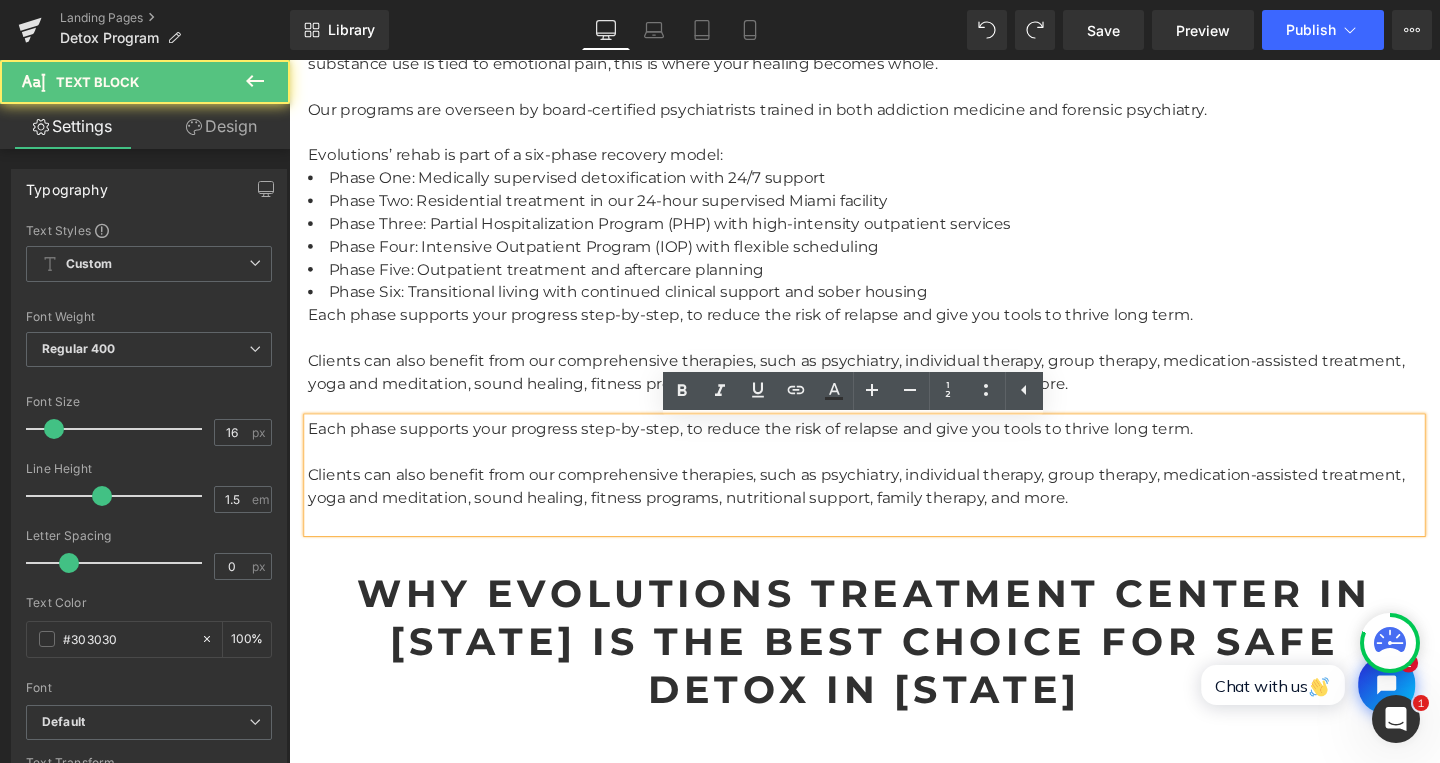 click on "Each phase supports your progress step-by-step, to reduce the risk of relapse and give you tools to thrive long term. Clients can also benefit from our comprehensive therapies, such as psychiatry, individual therapy, group therapy, medication-assisted treatment, yoga and meditation, sound healing, fitness programs, nutritional support, family therapy, and more." at bounding box center (894, 376) 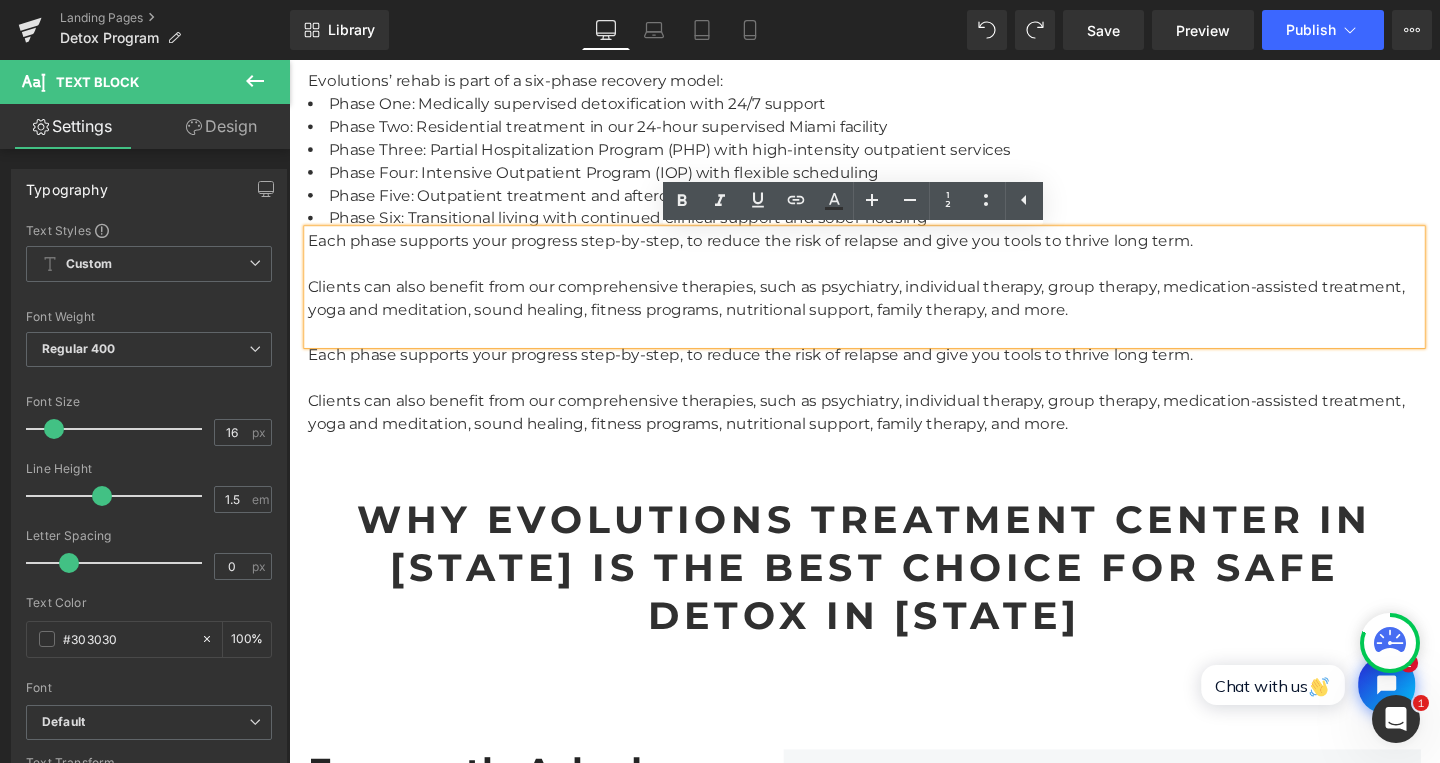 scroll, scrollTop: 3699, scrollLeft: 0, axis: vertical 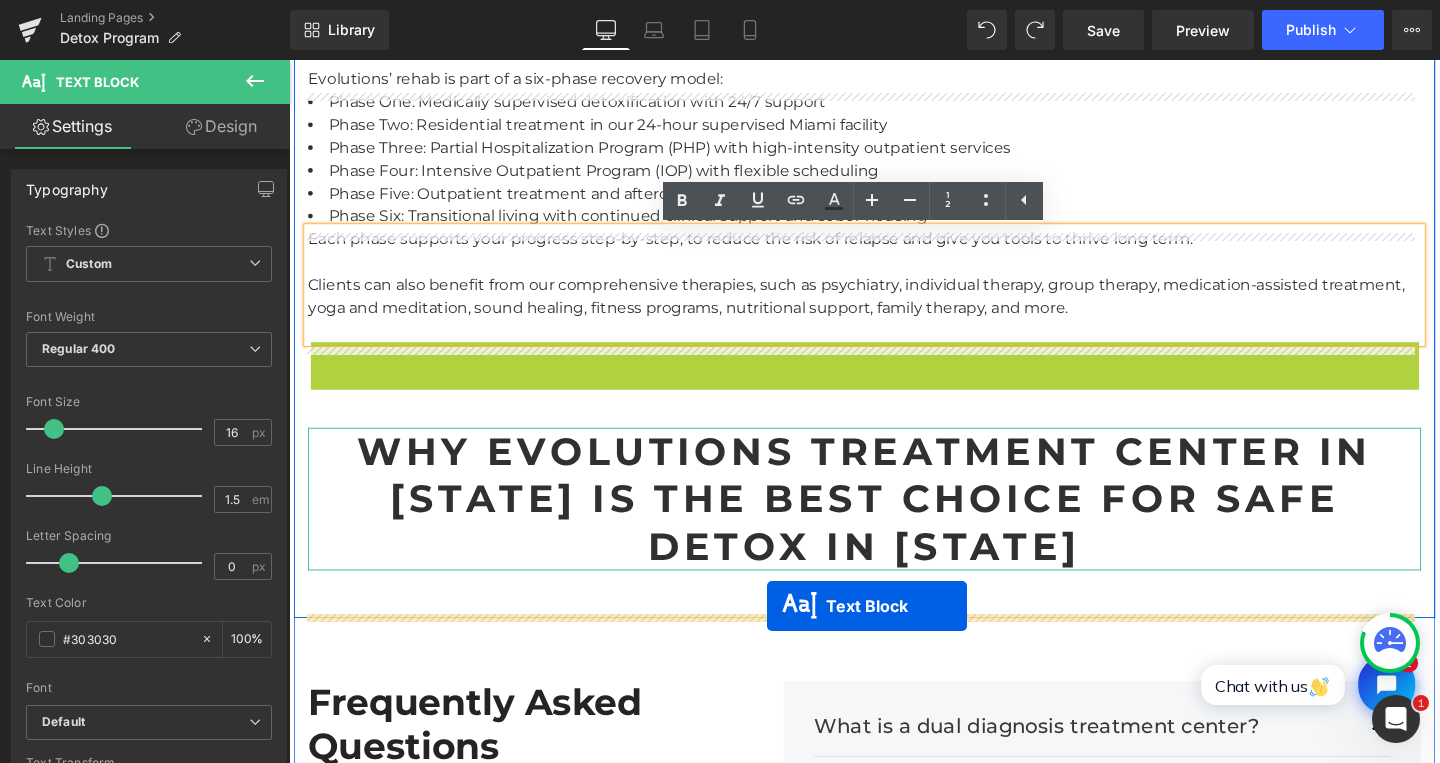 drag, startPoint x: 831, startPoint y: 421, endPoint x: 792, endPoint y: 635, distance: 217.5247 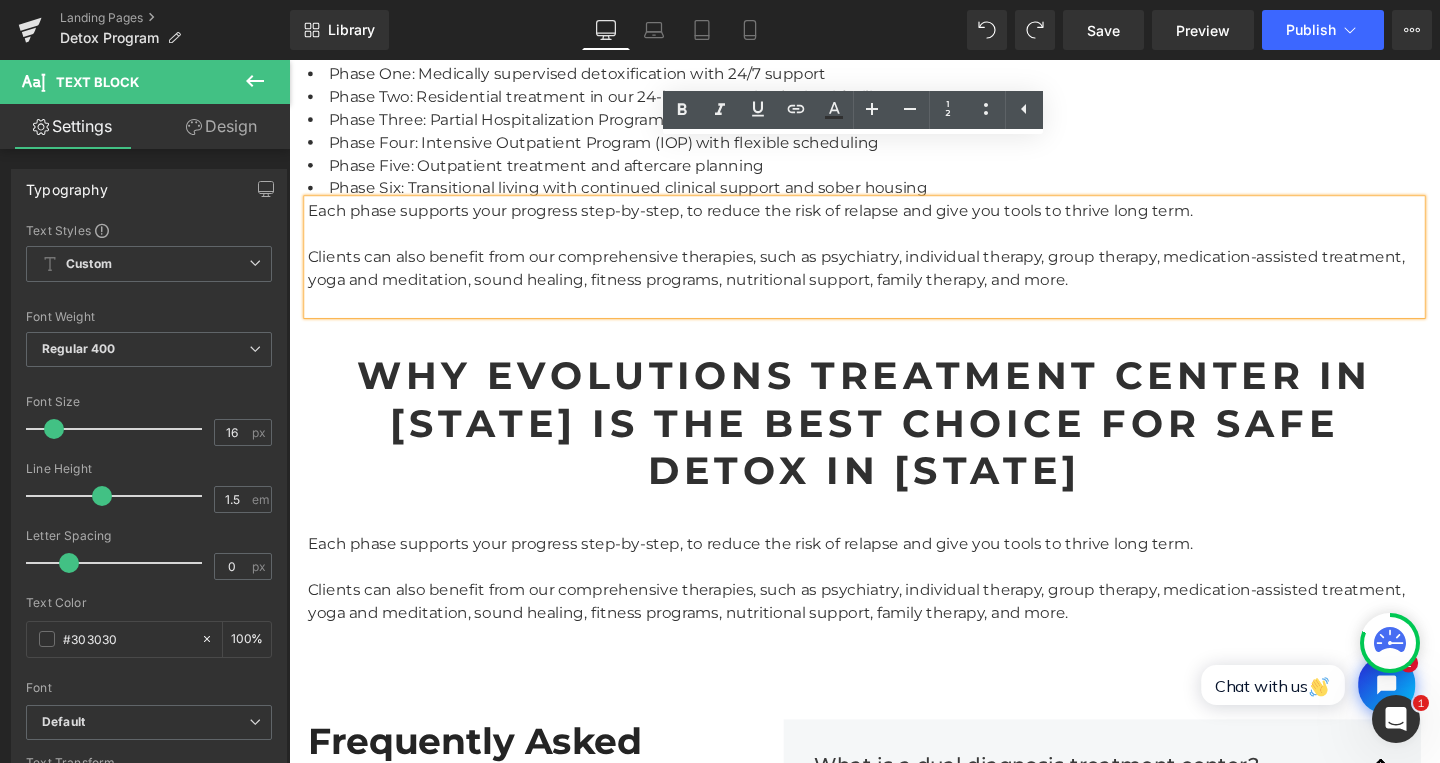 scroll, scrollTop: 3796, scrollLeft: 0, axis: vertical 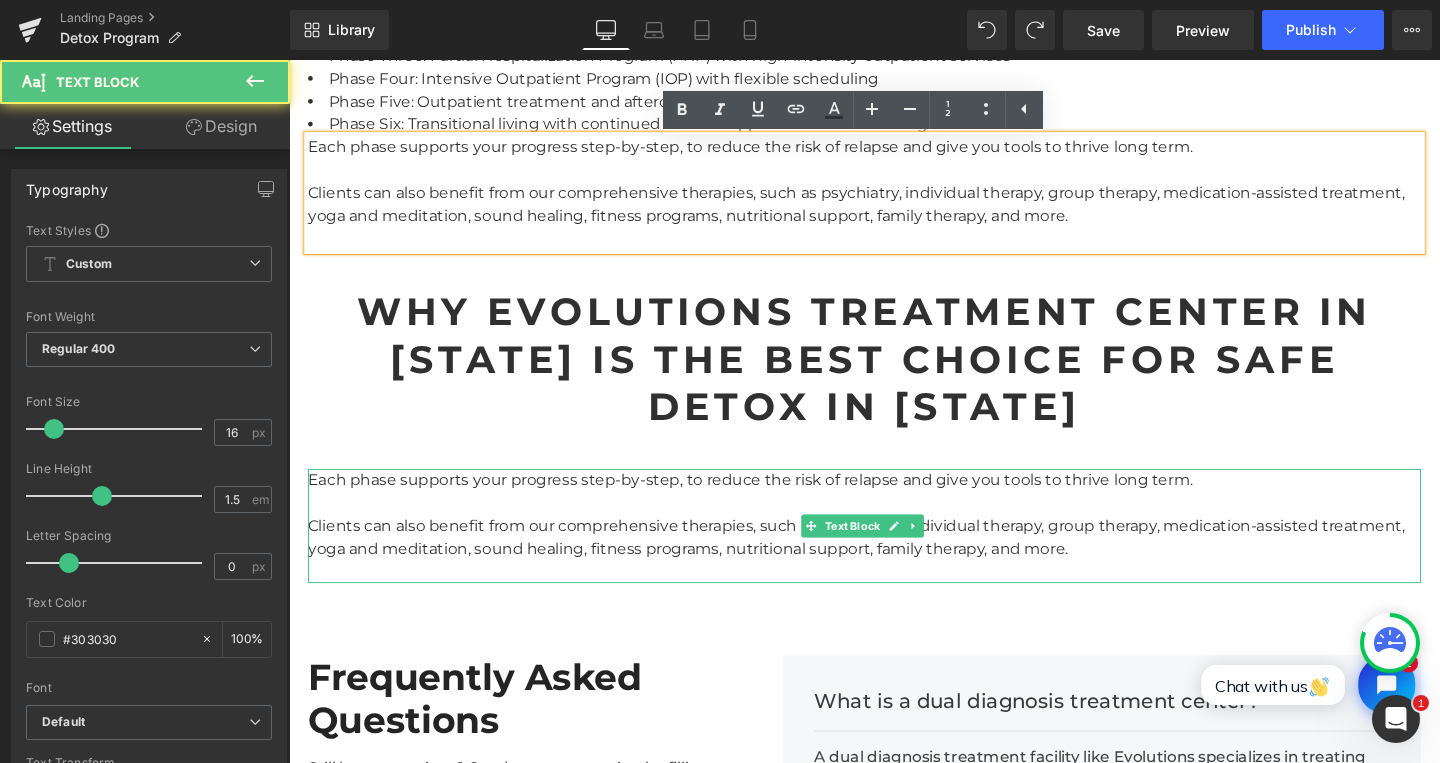 click on "Each phase supports your progress step-by-step, to reduce the risk of relapse and give you tools to thrive long term. Clients can also benefit from our comprehensive therapies, such as psychiatry, individual therapy, group therapy, medication-assisted treatment, yoga and meditation, sound healing, fitness programs, nutritional support, family therapy, and more." at bounding box center (894, 550) 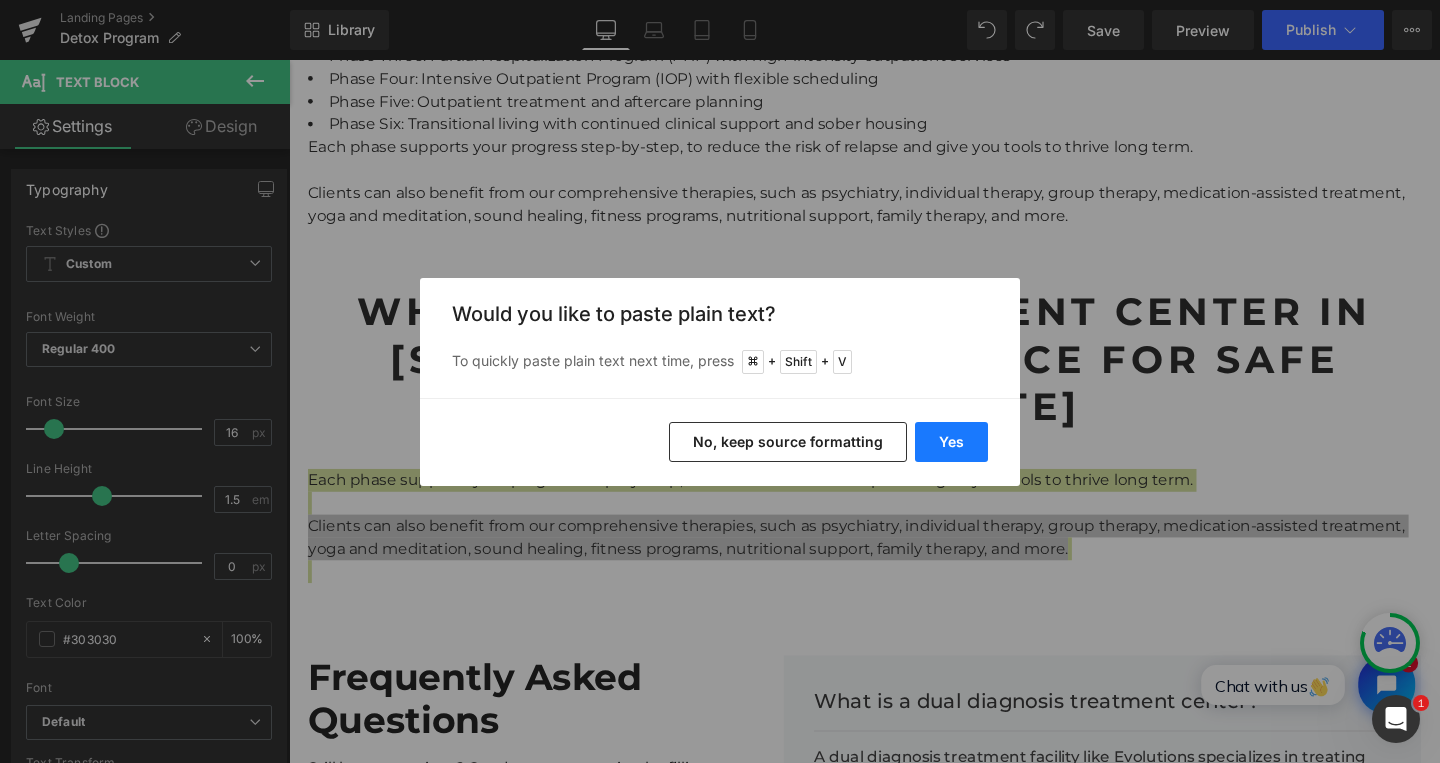 drag, startPoint x: 957, startPoint y: 426, endPoint x: 702, endPoint y: 387, distance: 257.96512 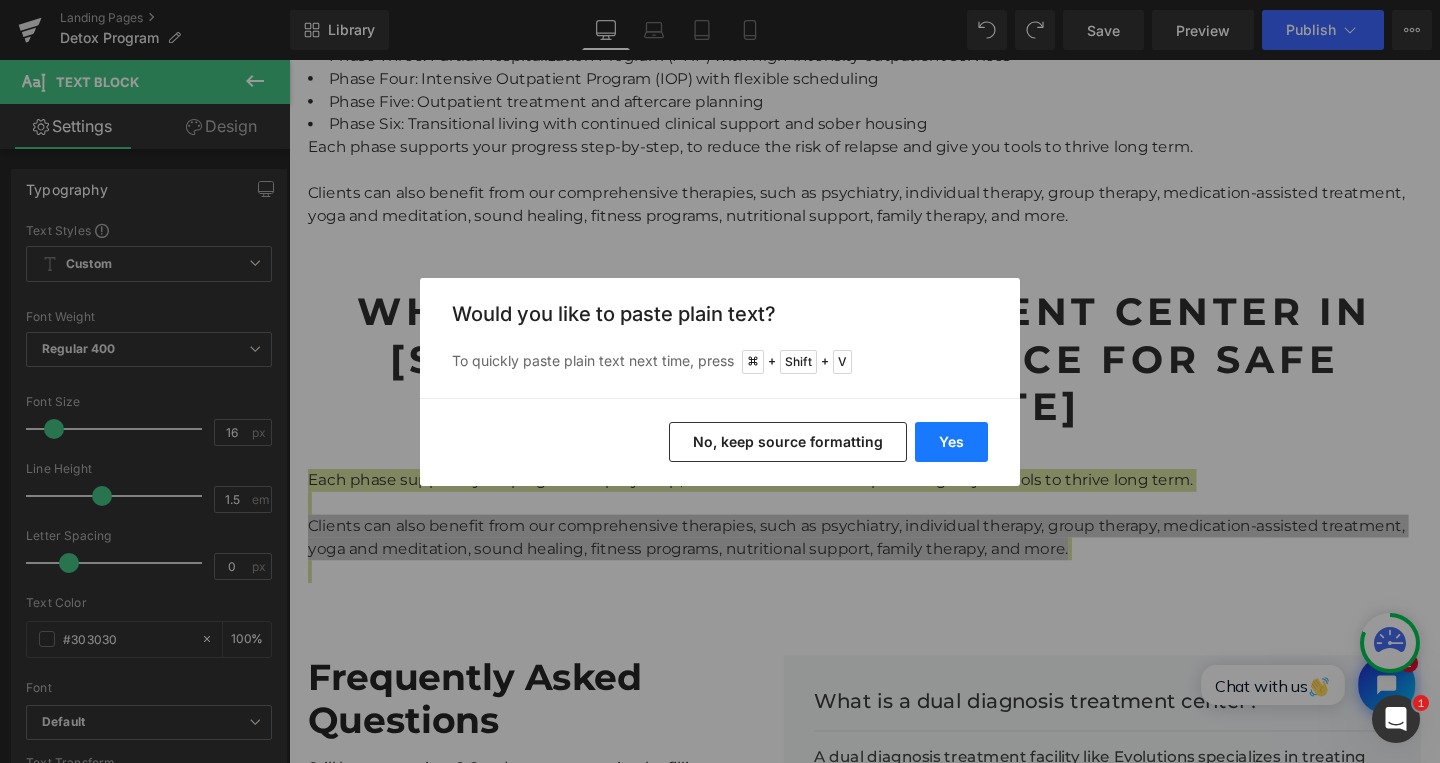 click on "Yes" at bounding box center [951, 442] 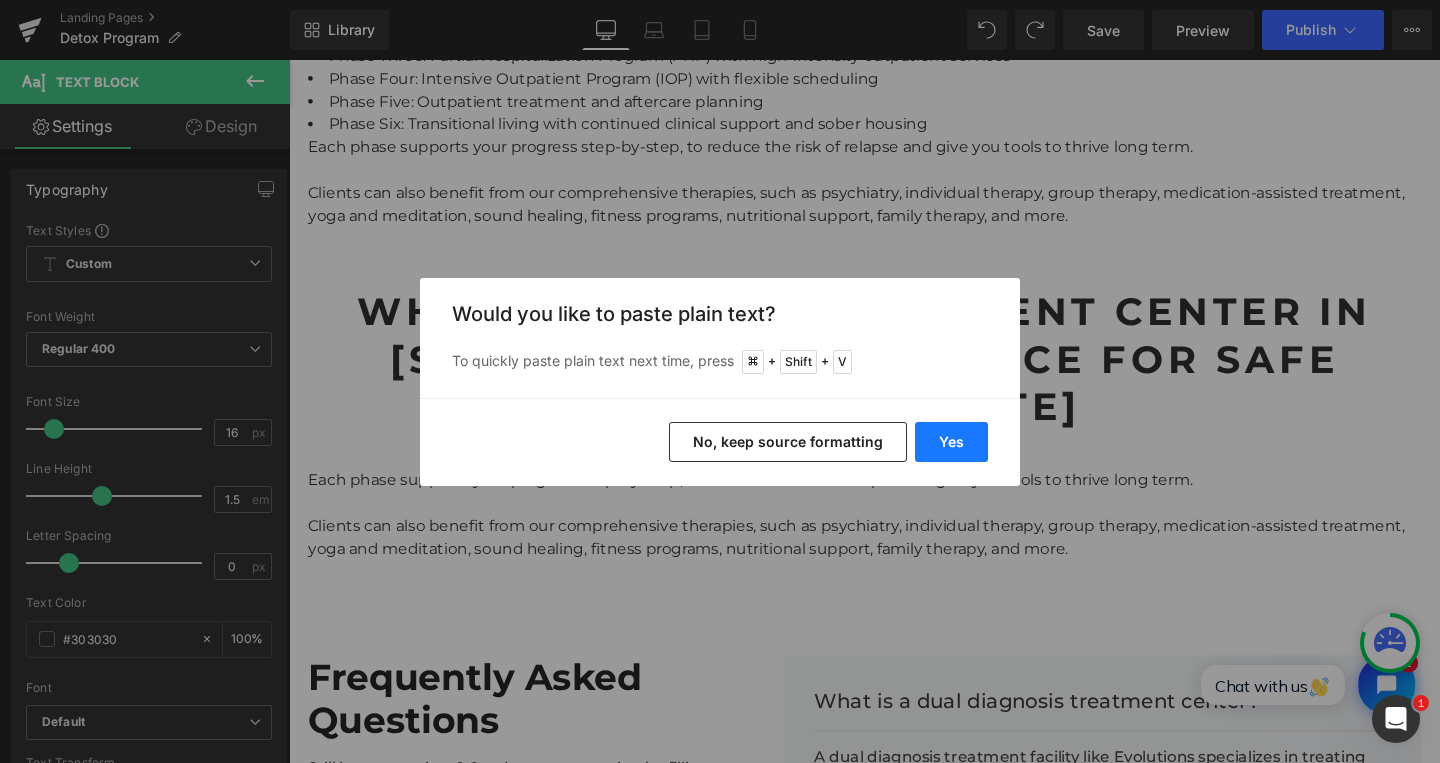 type 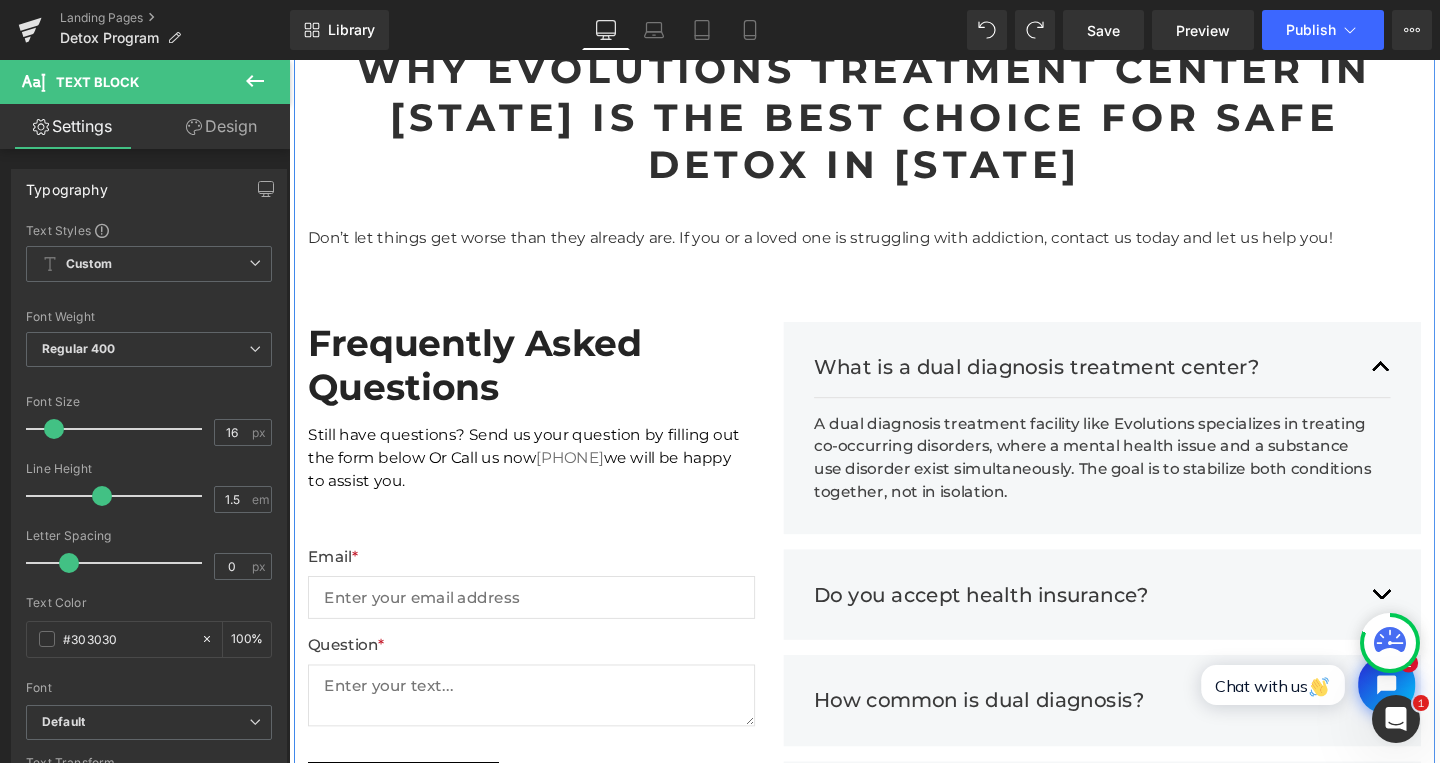 scroll, scrollTop: 4099, scrollLeft: 0, axis: vertical 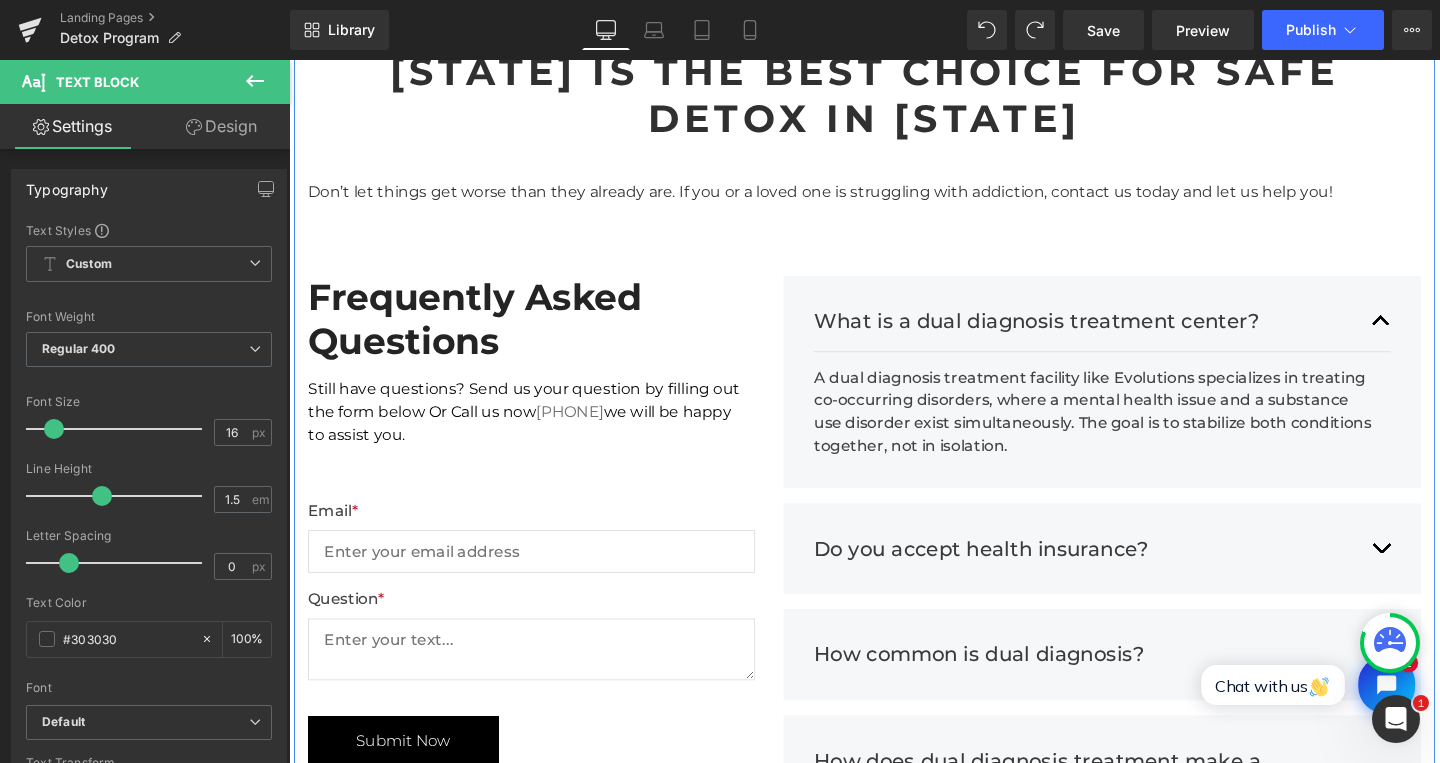 click on "What is a dual diagnosis treatment center?" at bounding box center (1124, 335) 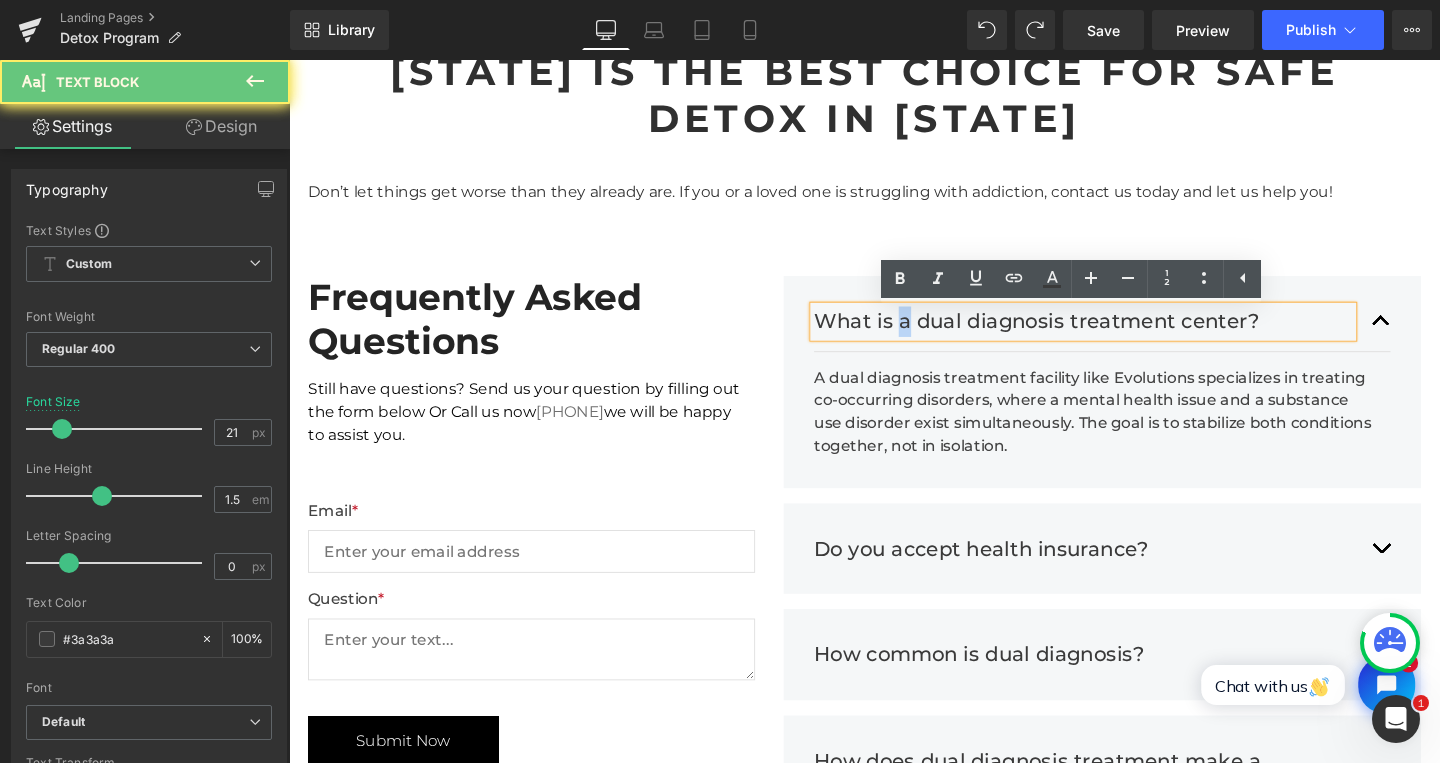 click on "What is a dual diagnosis treatment center?" at bounding box center [1124, 335] 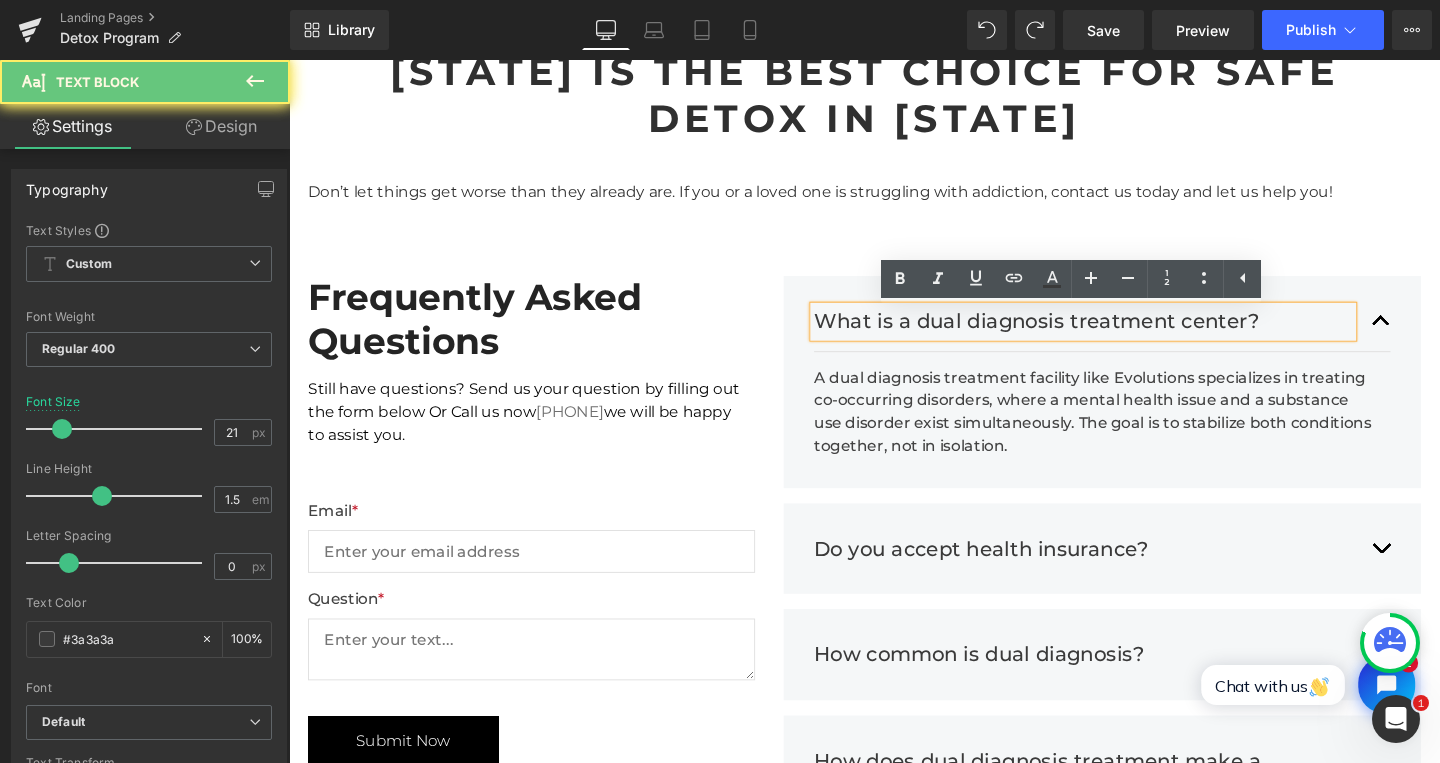 click on "What is a dual diagnosis treatment center?" at bounding box center (1124, 335) 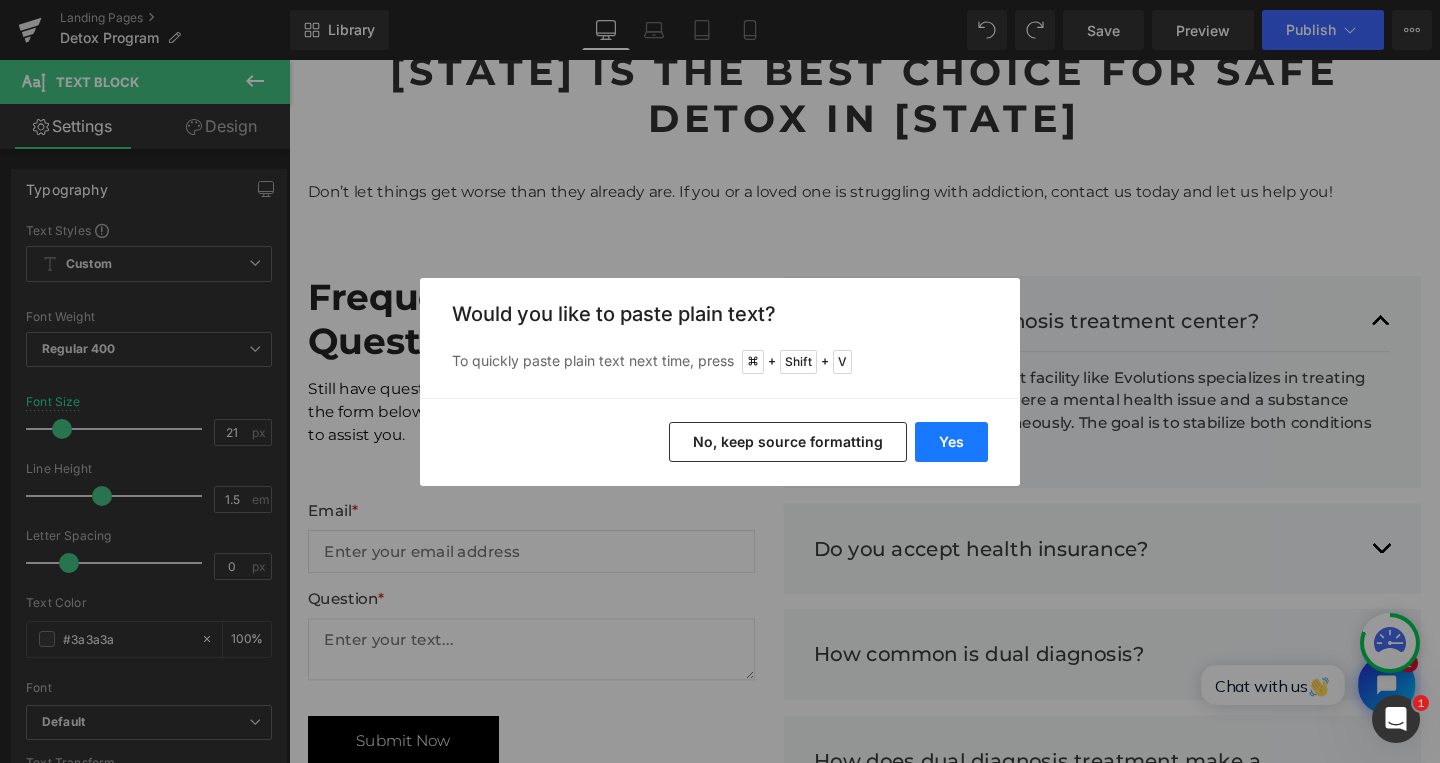 drag, startPoint x: 952, startPoint y: 433, endPoint x: 699, endPoint y: 393, distance: 256.14255 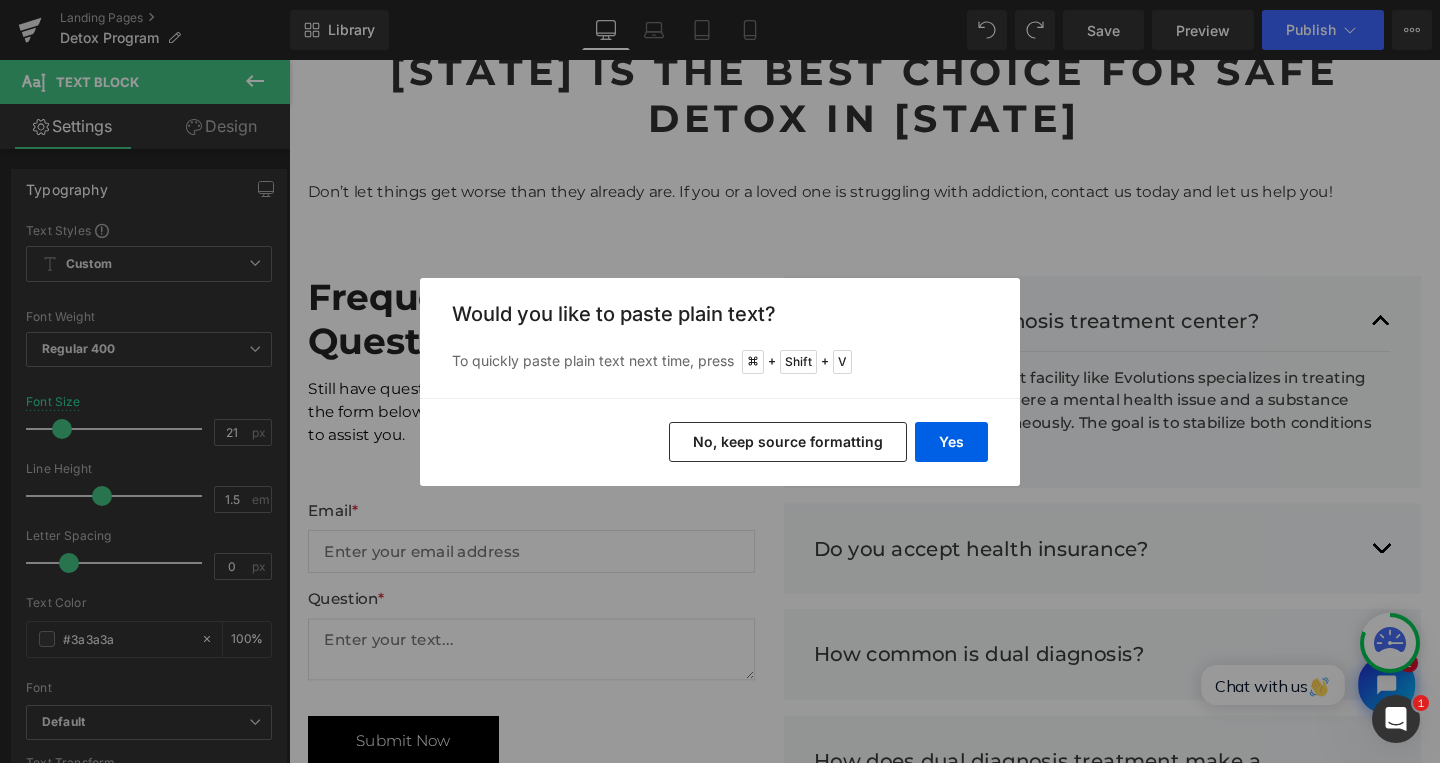 type 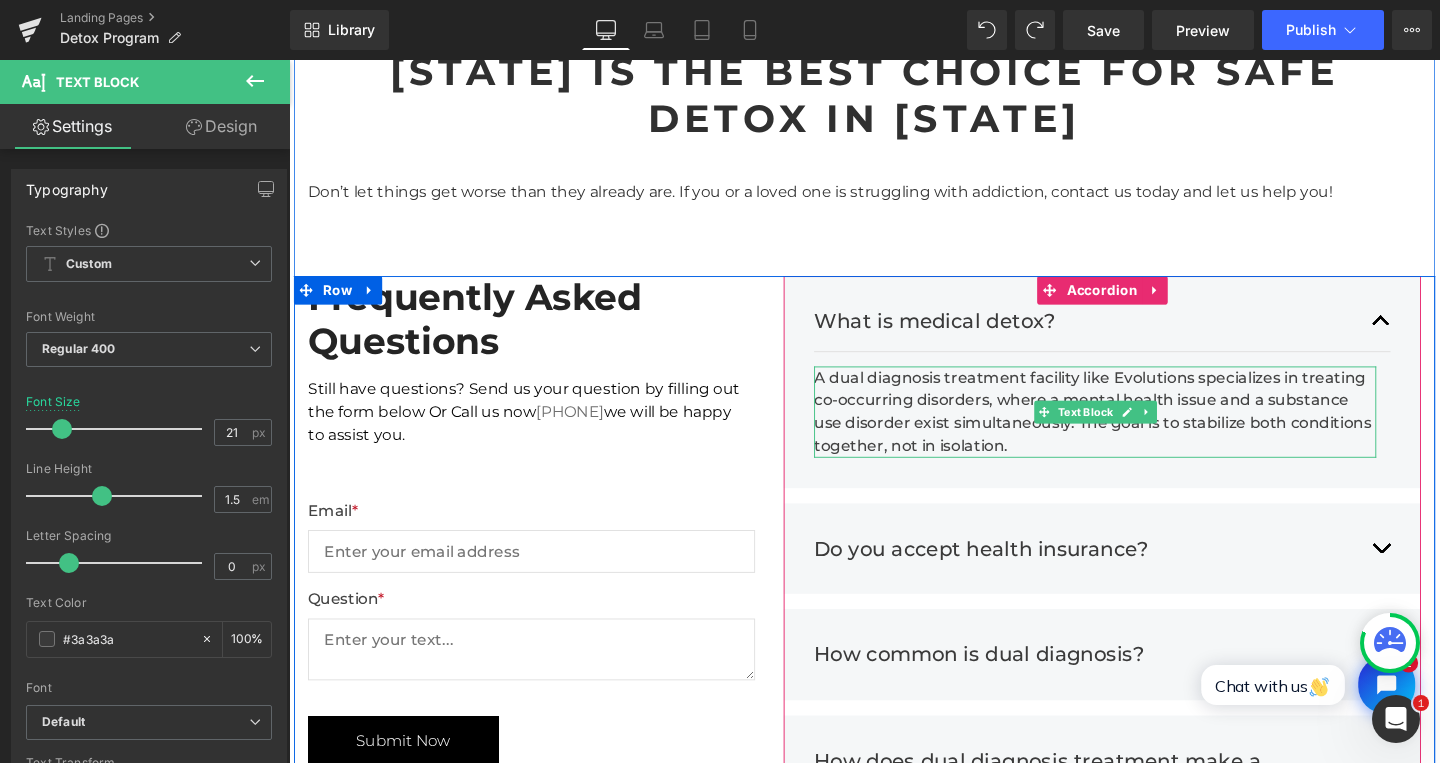 click on "A dual diagnosis treatment facility like Evolutions specializes in treating co-occurring disorders, where a mental health issue and a substance use disorder exist simultaneously. The goal is to stabilize both conditions together, not in isolation." at bounding box center [1136, 430] 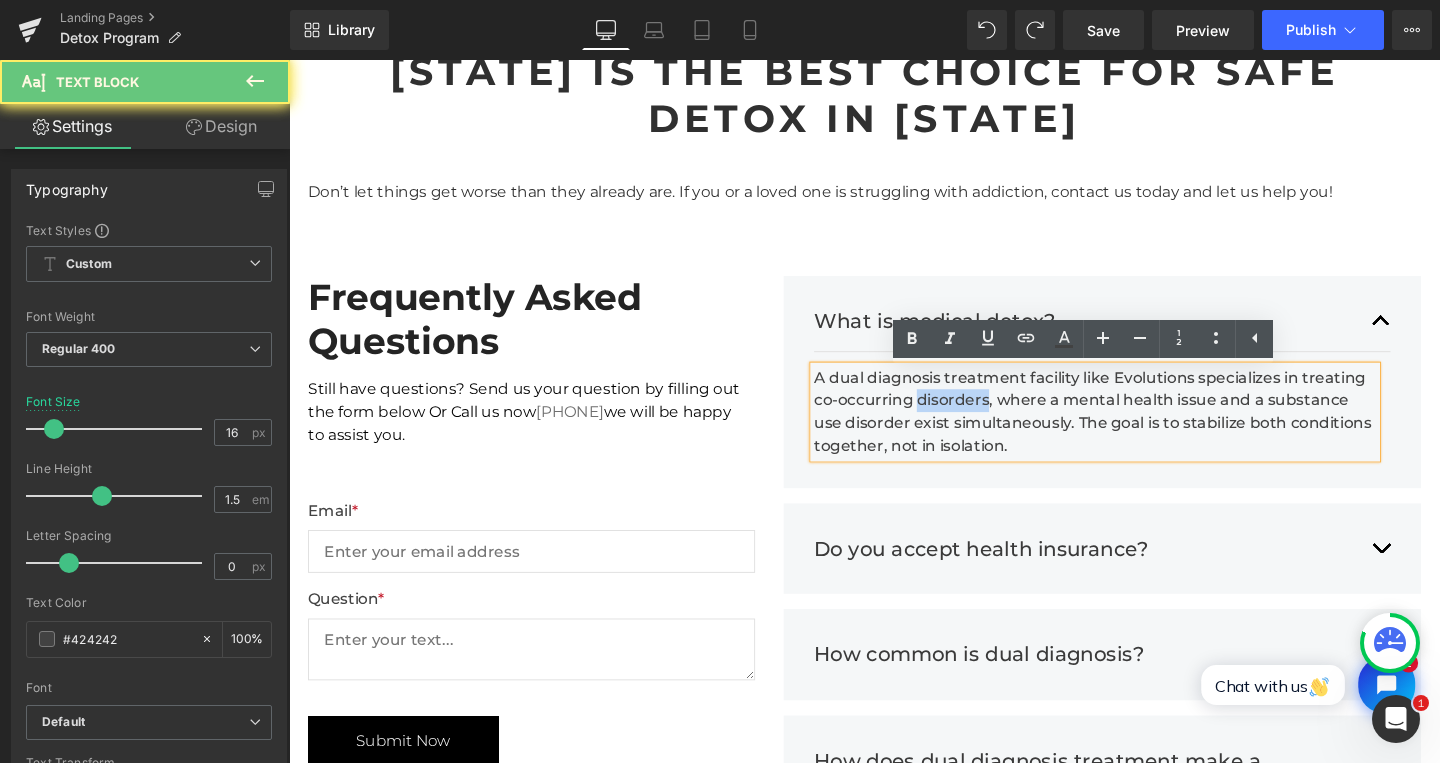 click on "A dual diagnosis treatment facility like Evolutions specializes in treating co-occurring disorders, where a mental health issue and a substance use disorder exist simultaneously. The goal is to stabilize both conditions together, not in isolation." at bounding box center (1136, 430) 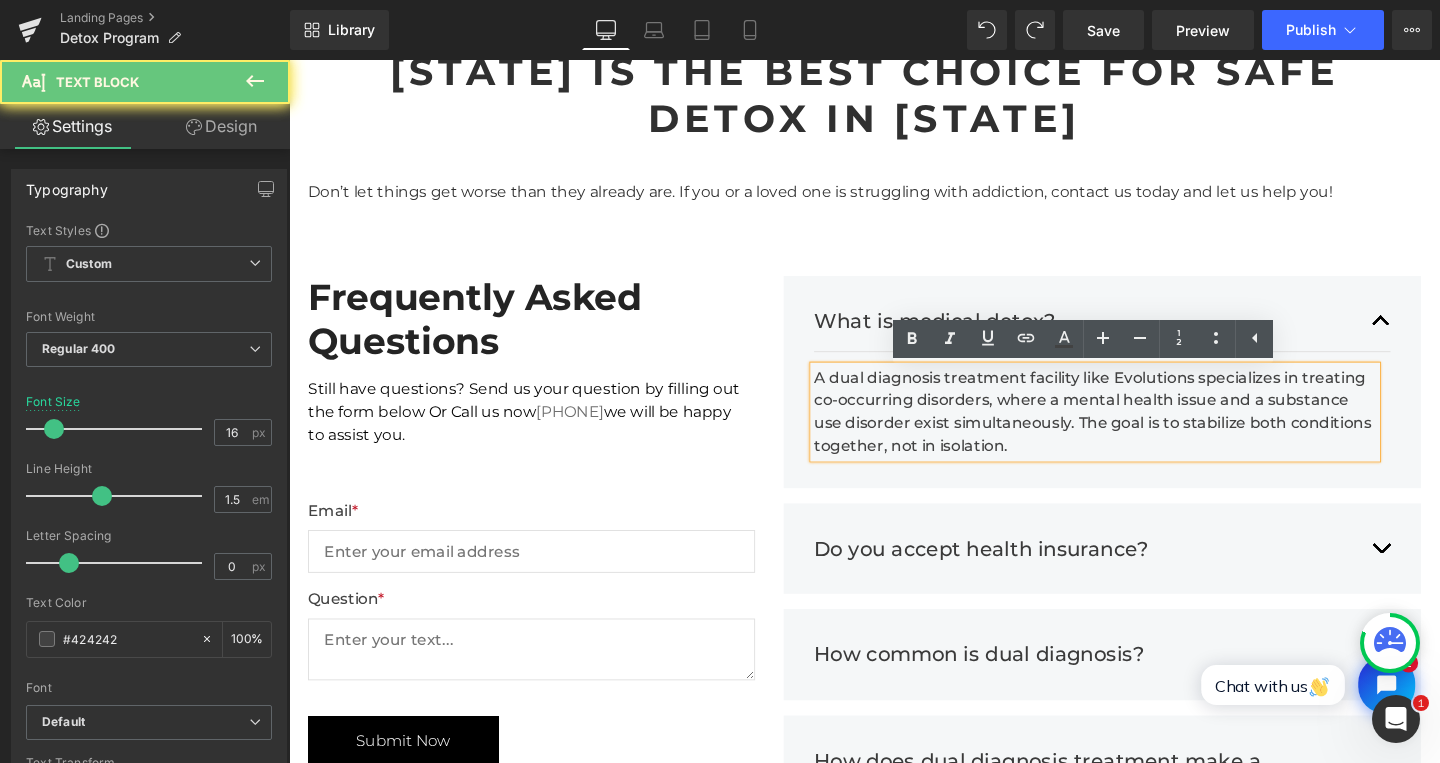 click on "A dual diagnosis treatment facility like Evolutions specializes in treating co-occurring disorders, where a mental health issue and a substance use disorder exist simultaneously. The goal is to stabilize both conditions together, not in isolation." at bounding box center [1136, 430] 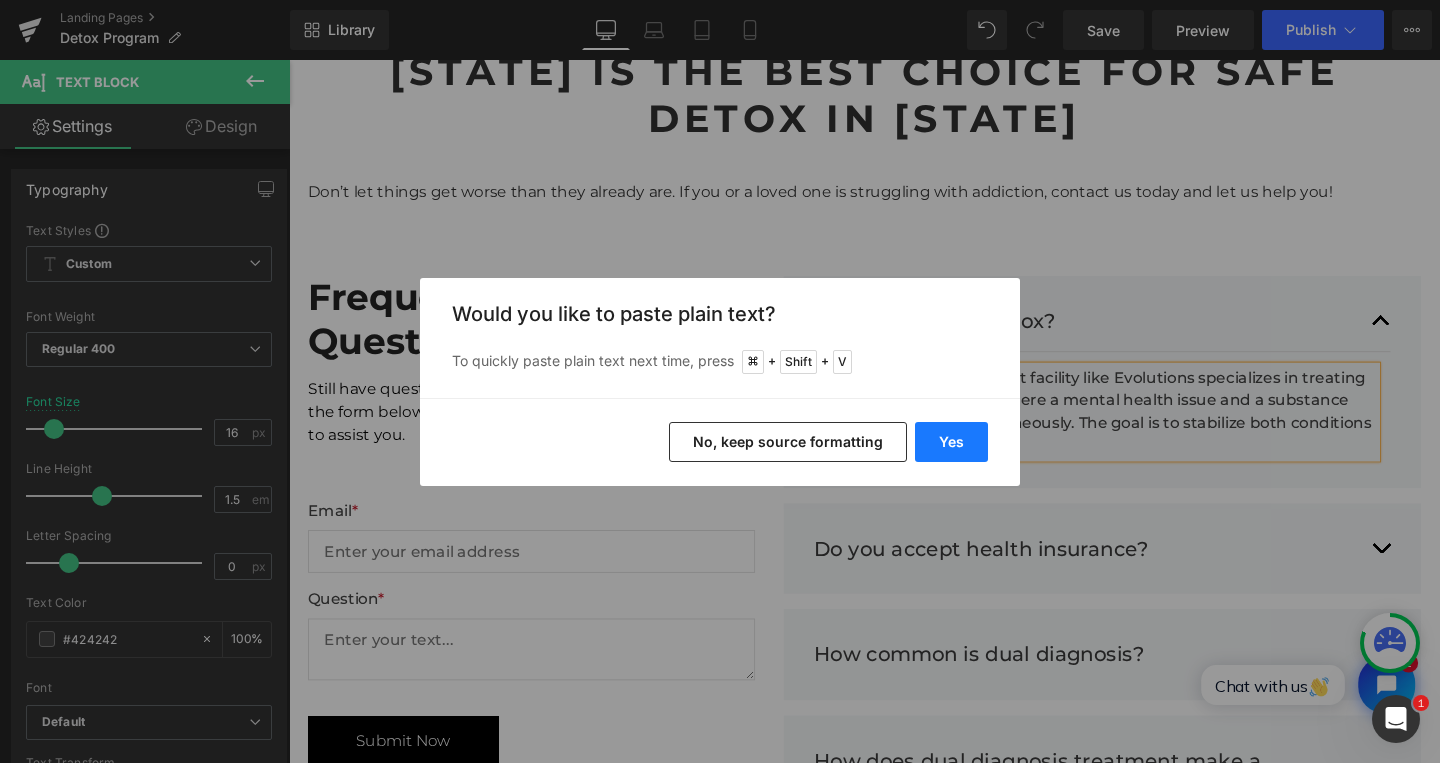 click on "Yes" at bounding box center [951, 442] 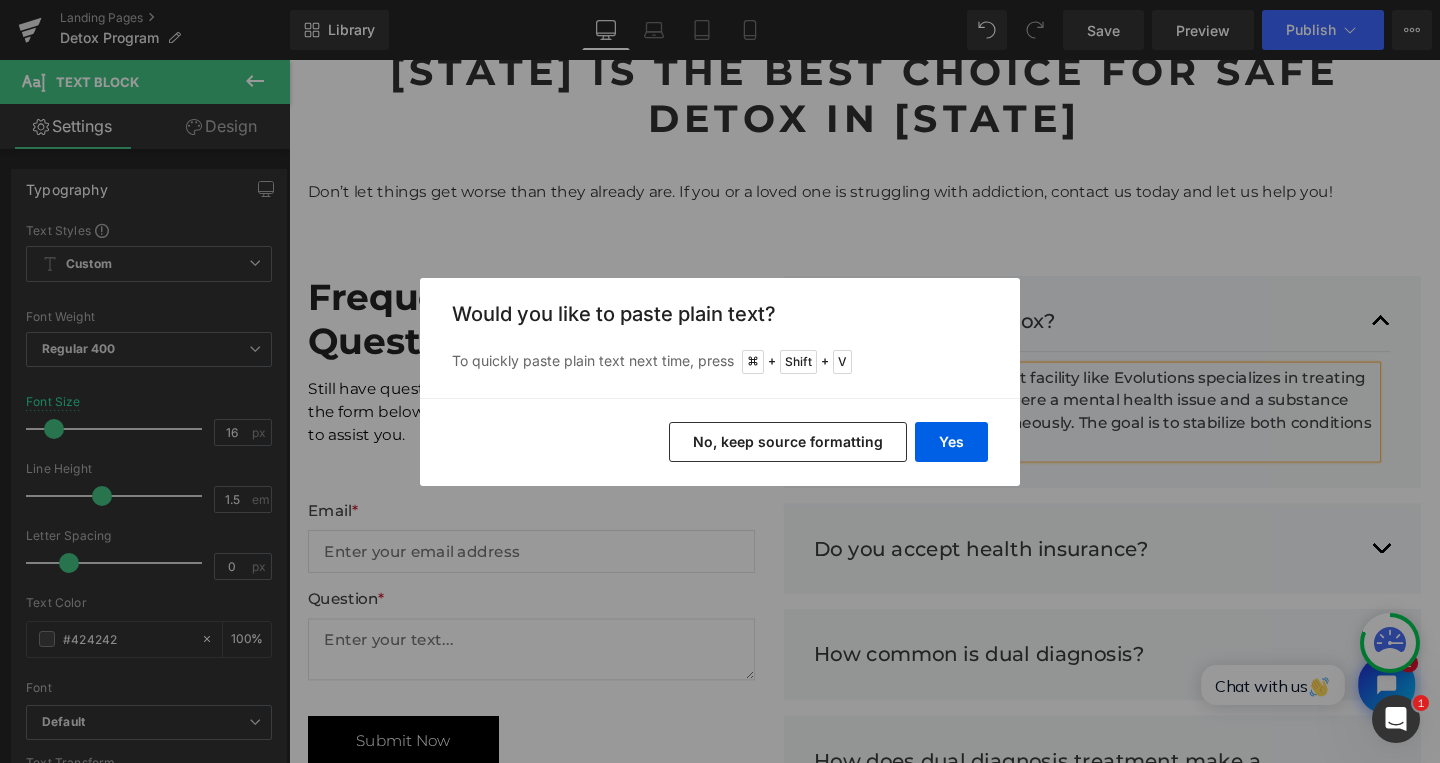 type 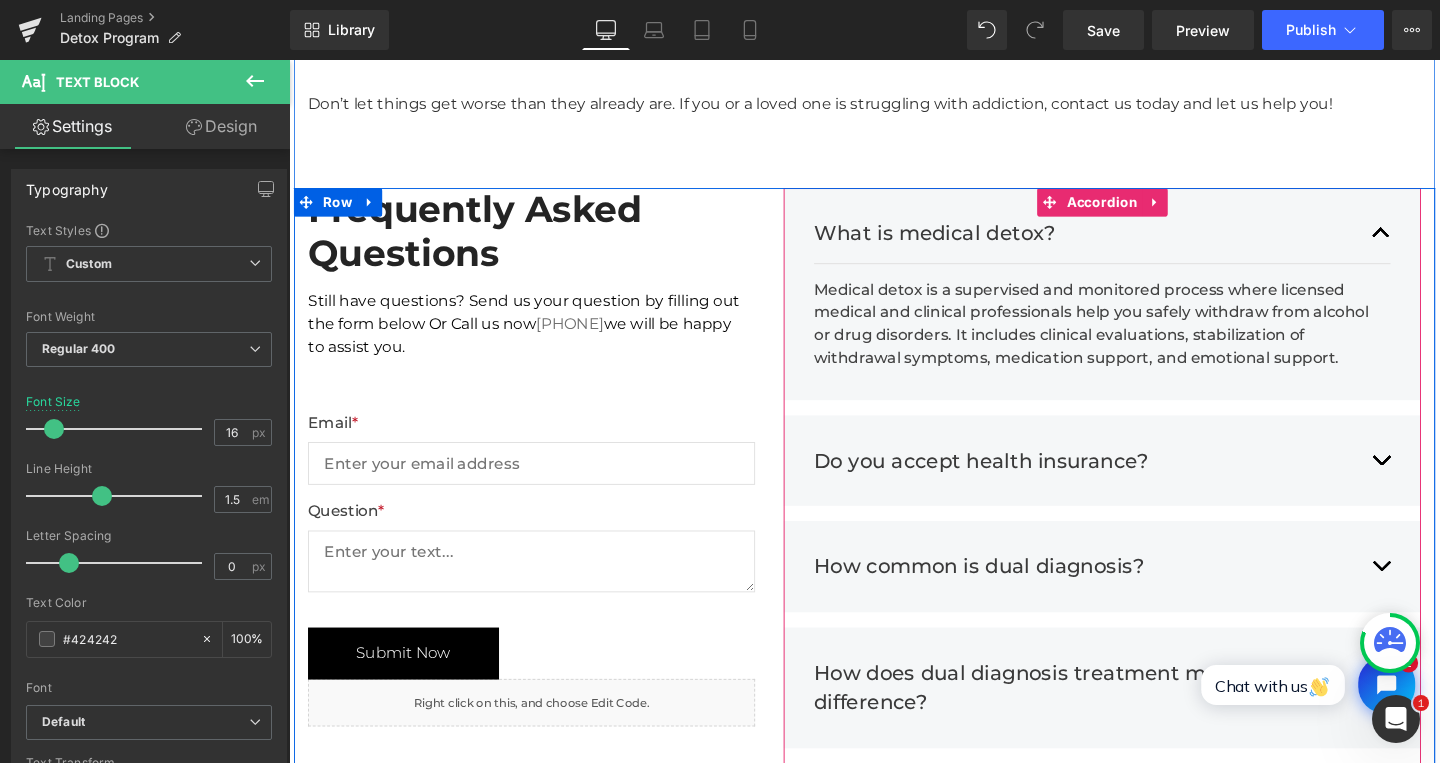 scroll, scrollTop: 4196, scrollLeft: 0, axis: vertical 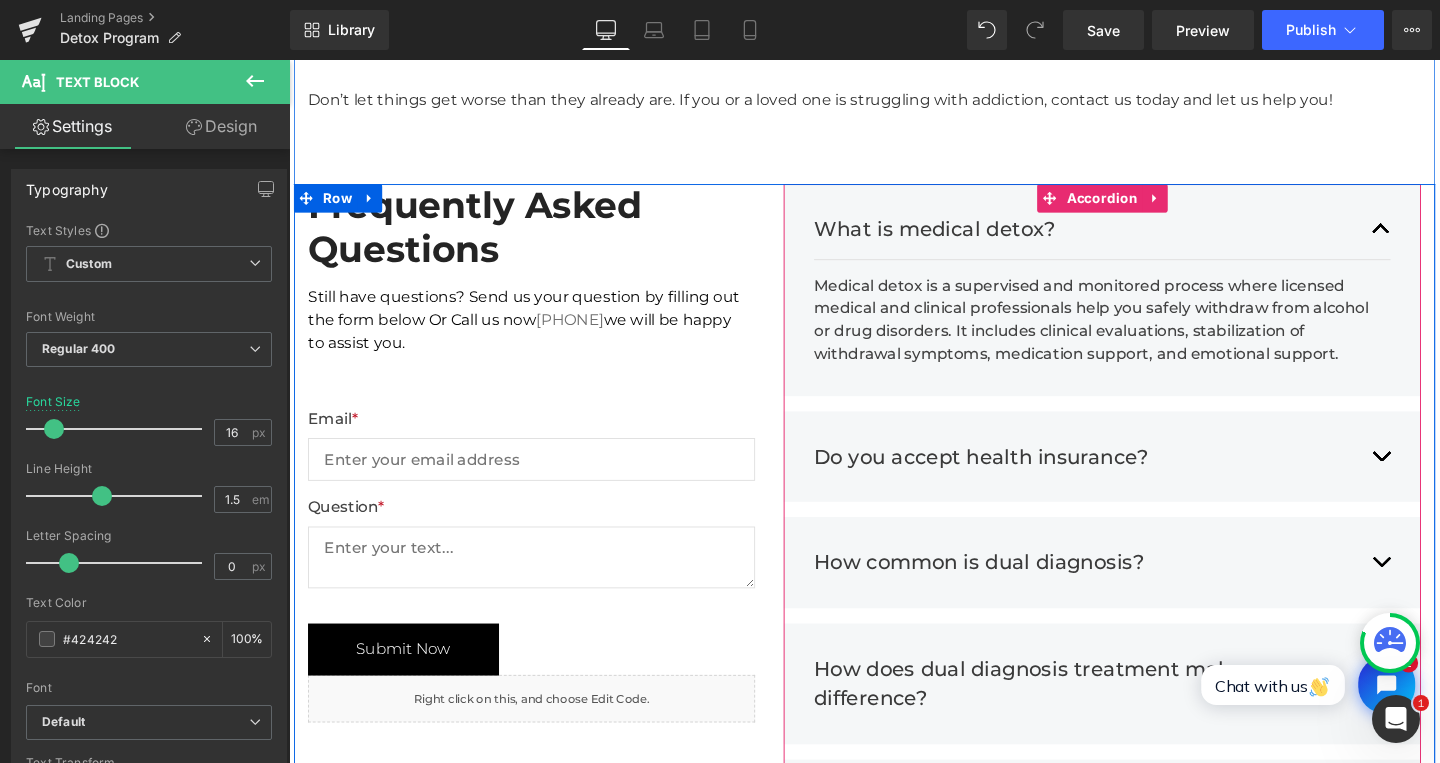click on "Do you accept health insurance?
Text Block" at bounding box center [1124, 477] 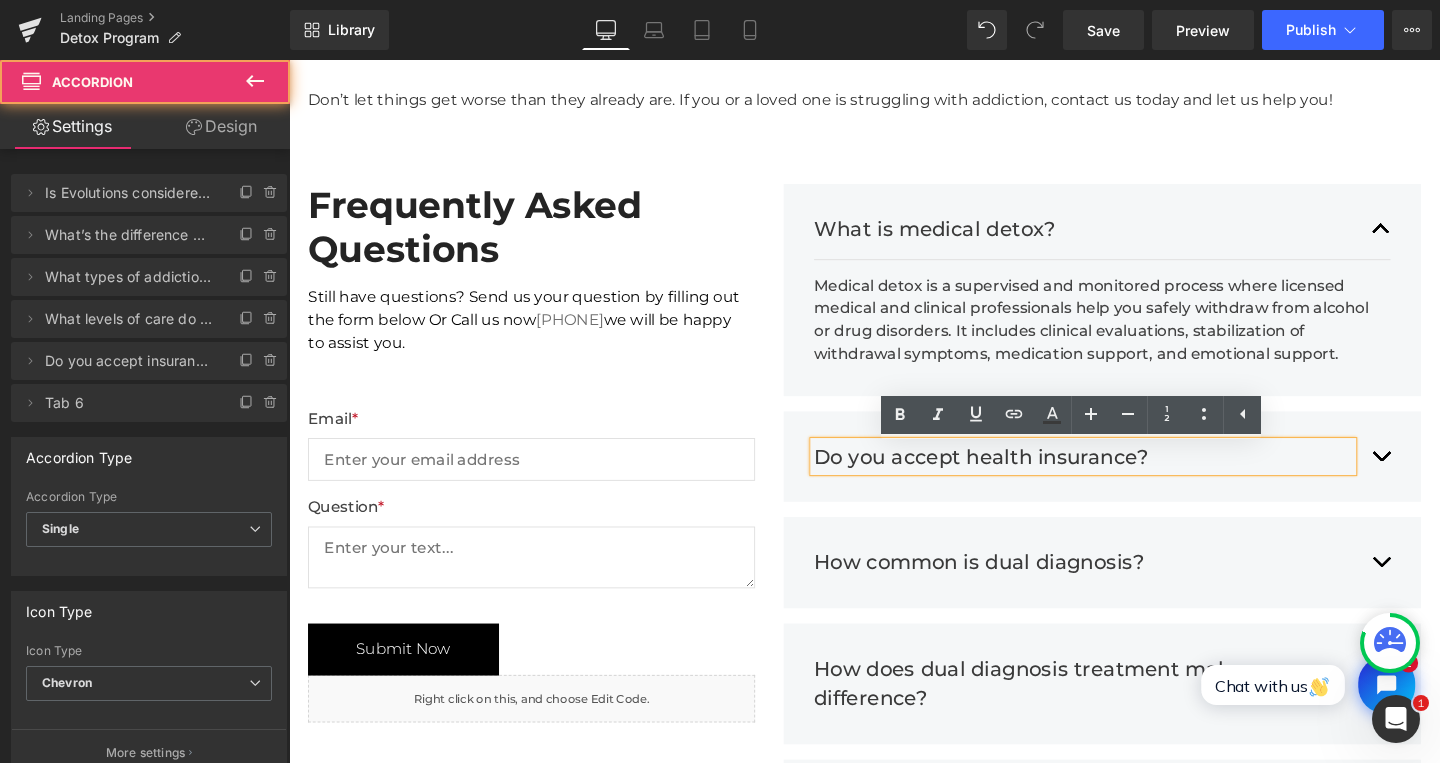 click on "Do you accept health insurance?
Text Block" at bounding box center (1144, 477) 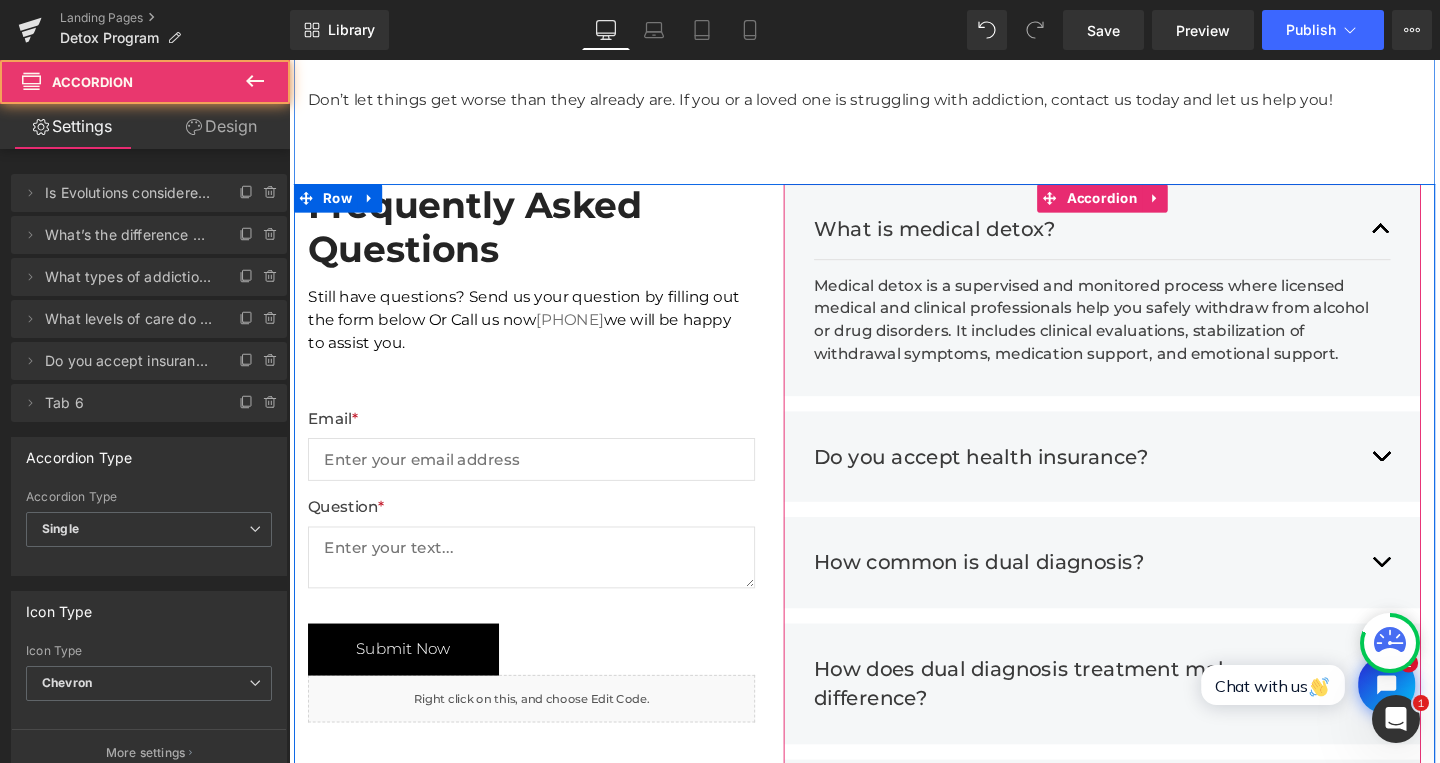 click at bounding box center [1437, 477] 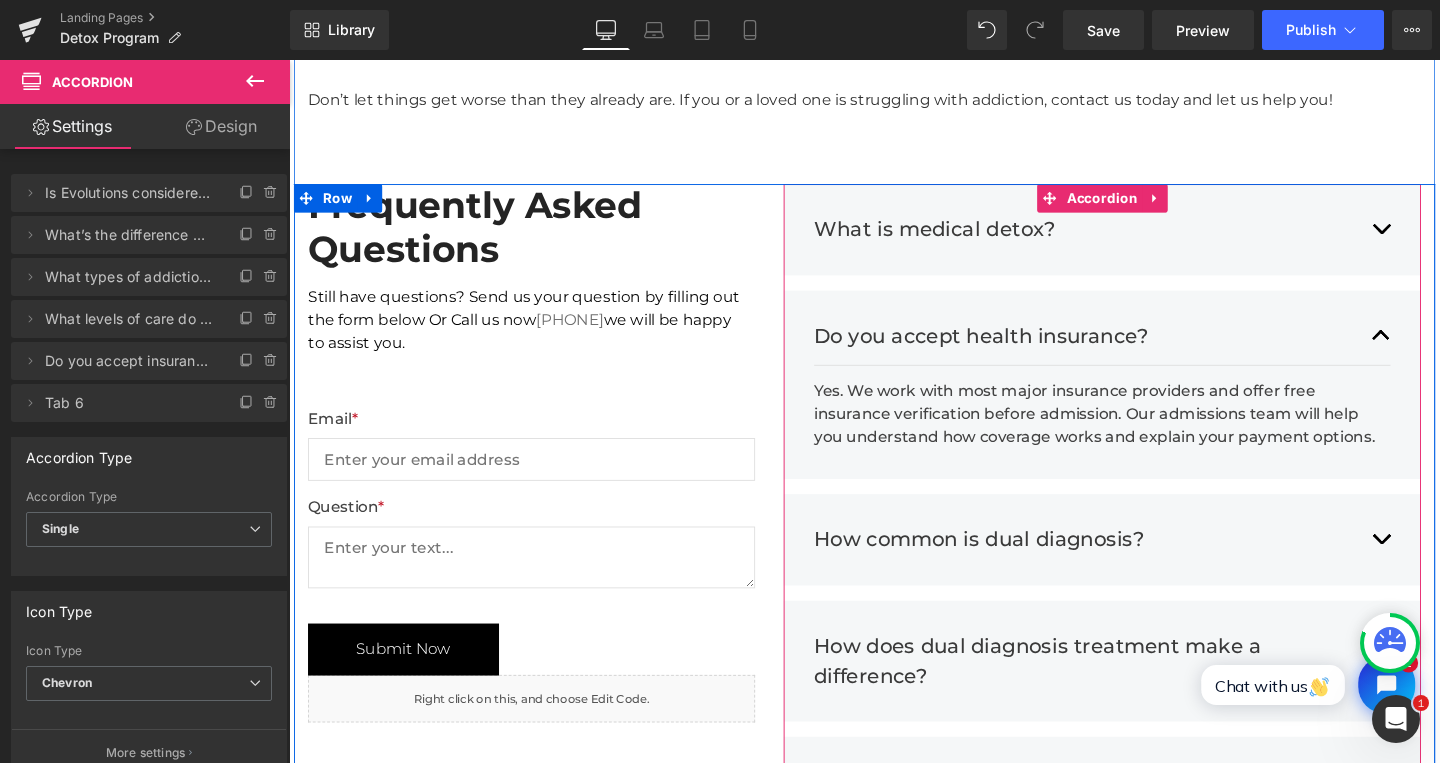 click on "Do you accept health insurance?" at bounding box center (1124, 350) 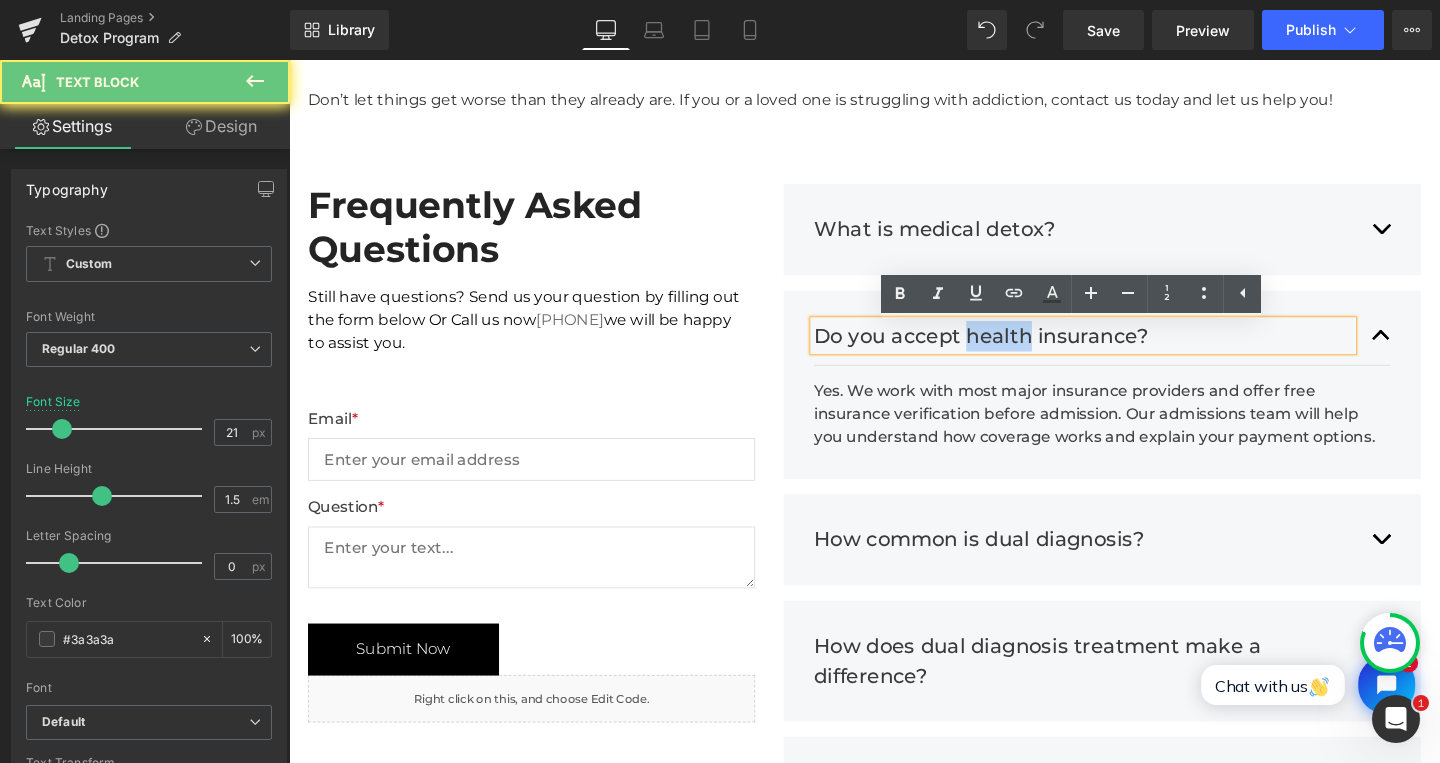 click on "Do you accept health insurance?" at bounding box center [1124, 350] 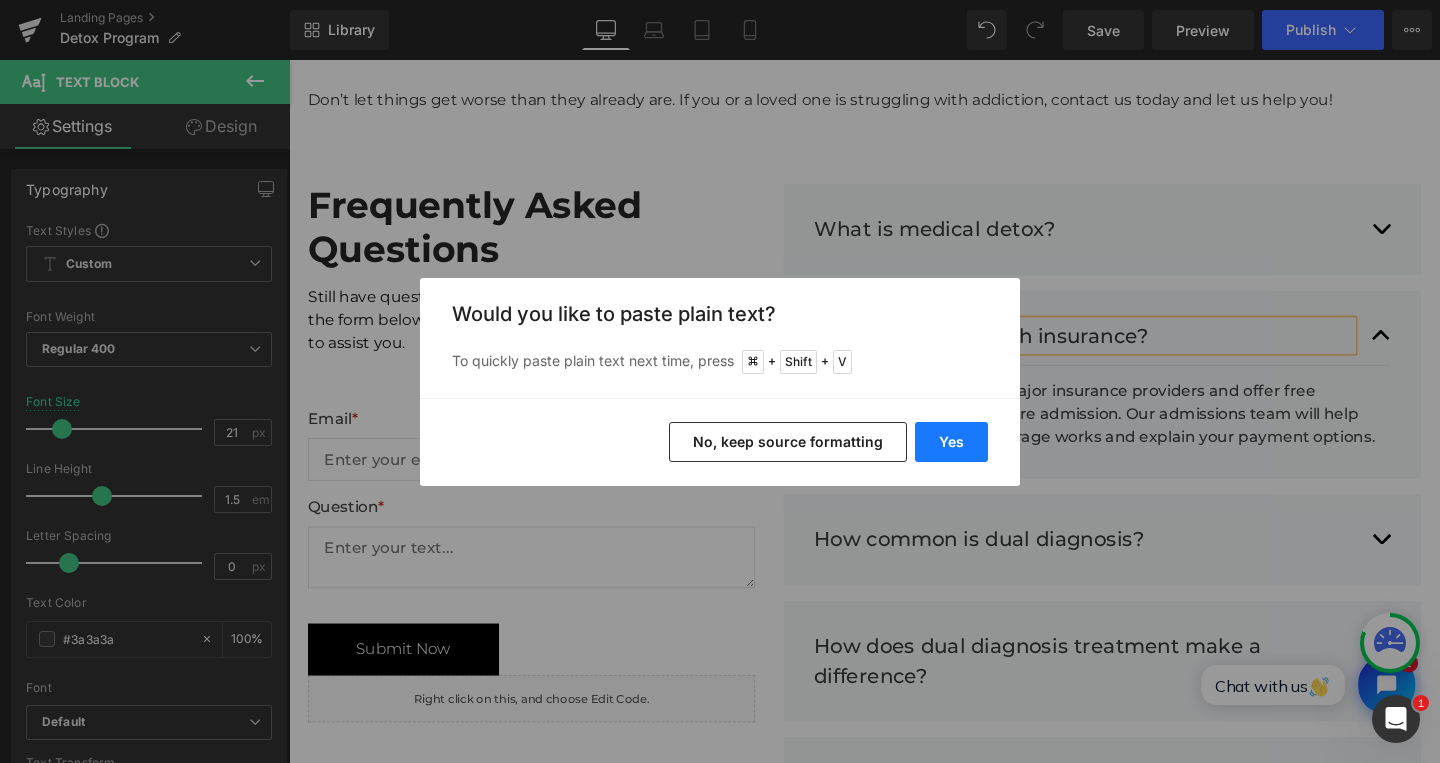 click on "Yes" at bounding box center [951, 442] 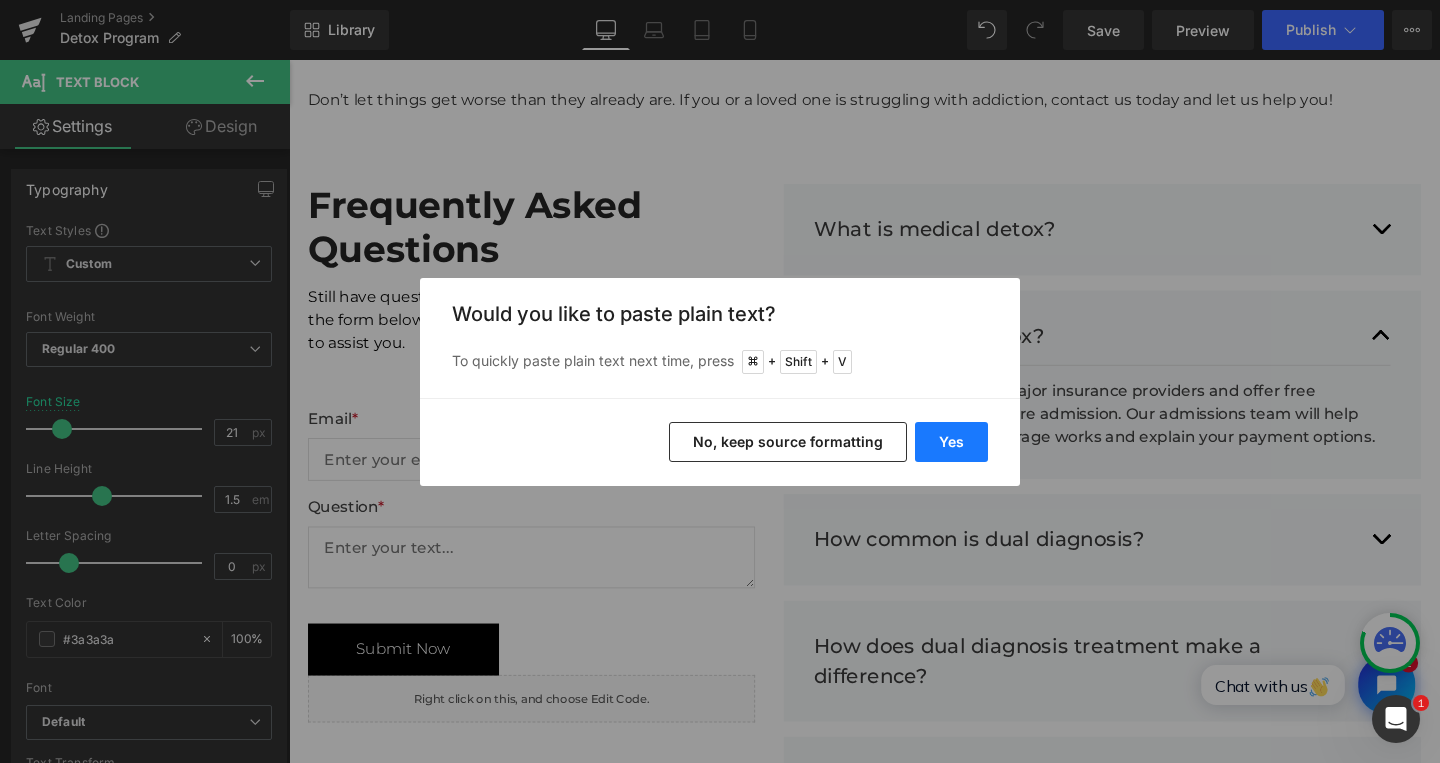 type 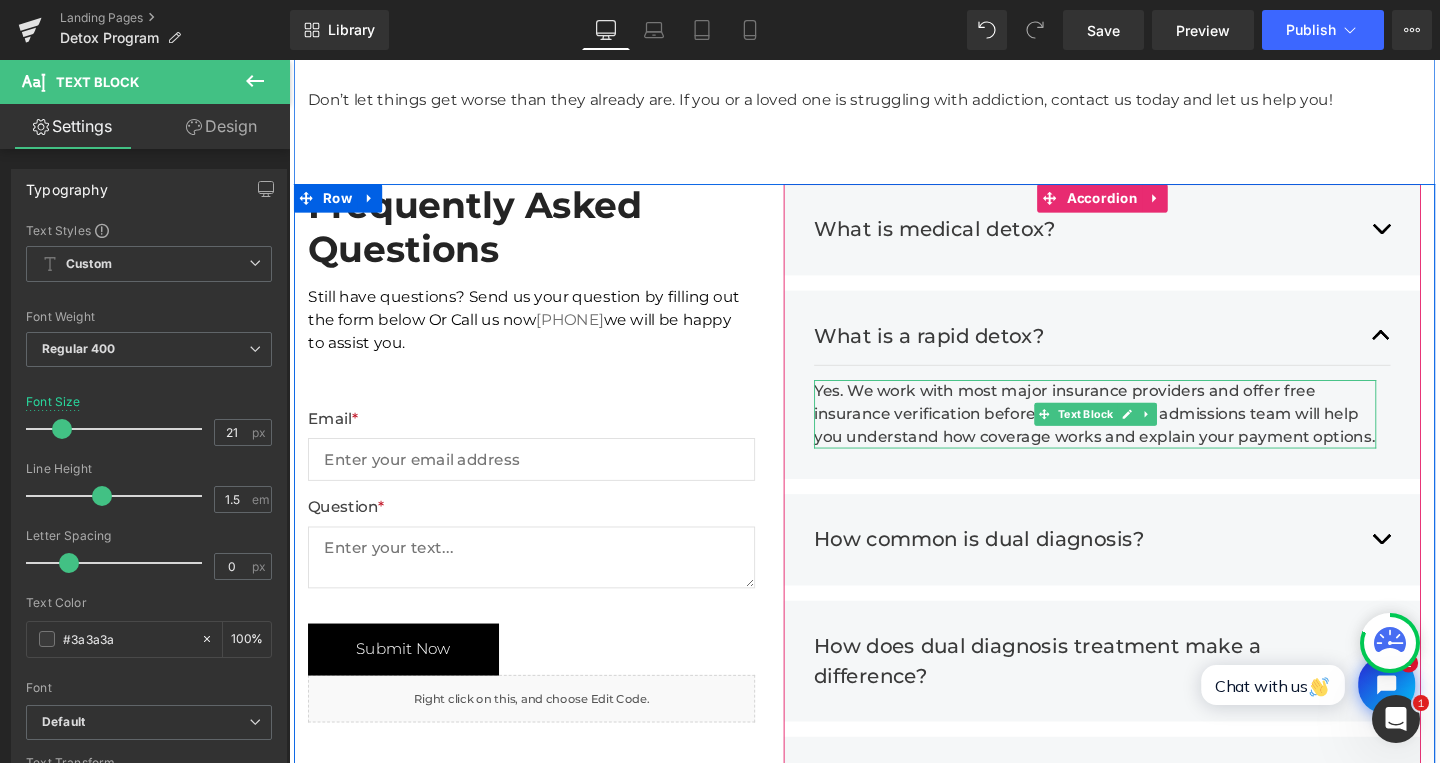 click on "Yes. We work with most major insurance providers and offer free insurance verification before admission. Our admissions team will help you understand how coverage works and explain your payment options." at bounding box center (1136, 432) 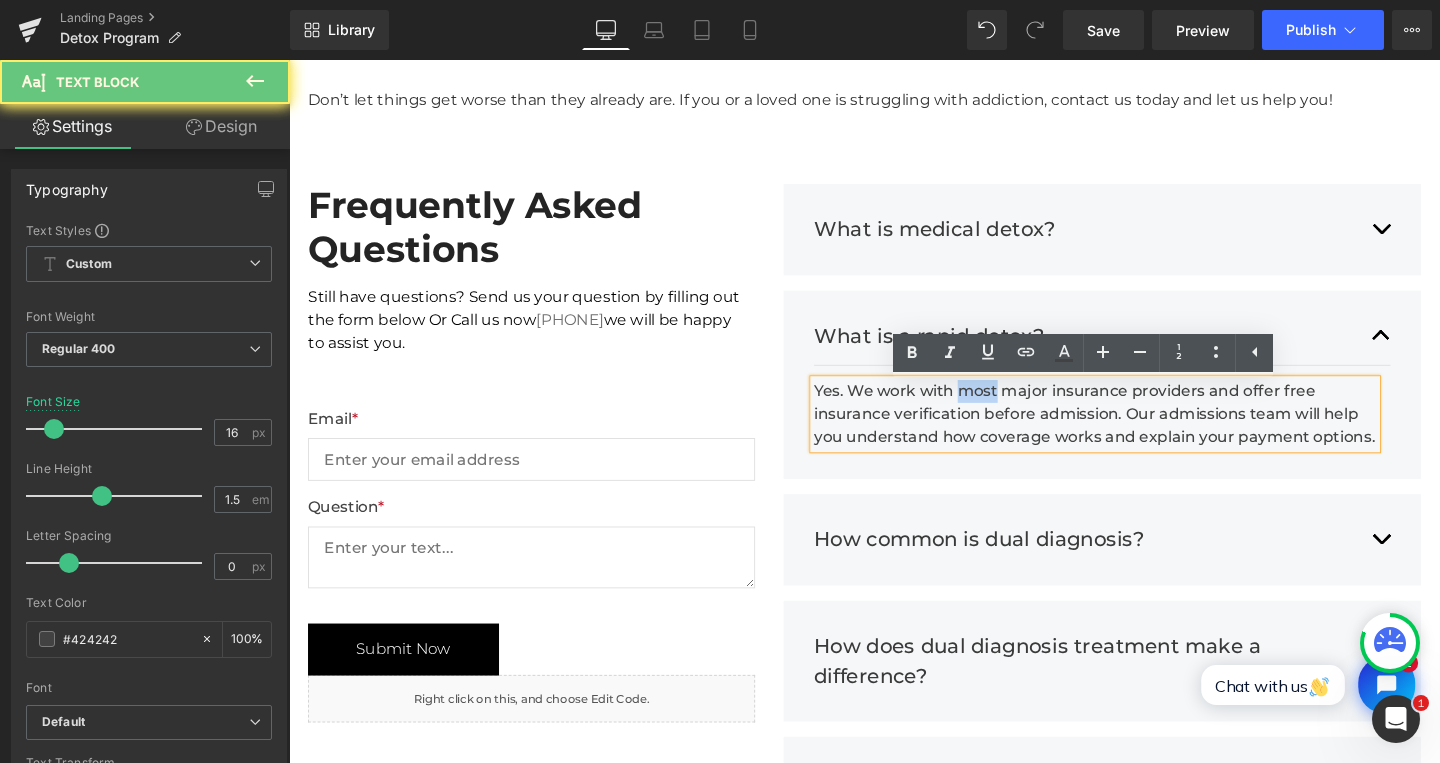click on "Yes. We work with most major insurance providers and offer free insurance verification before admission. Our admissions team will help you understand how coverage works and explain your payment options." at bounding box center [1136, 432] 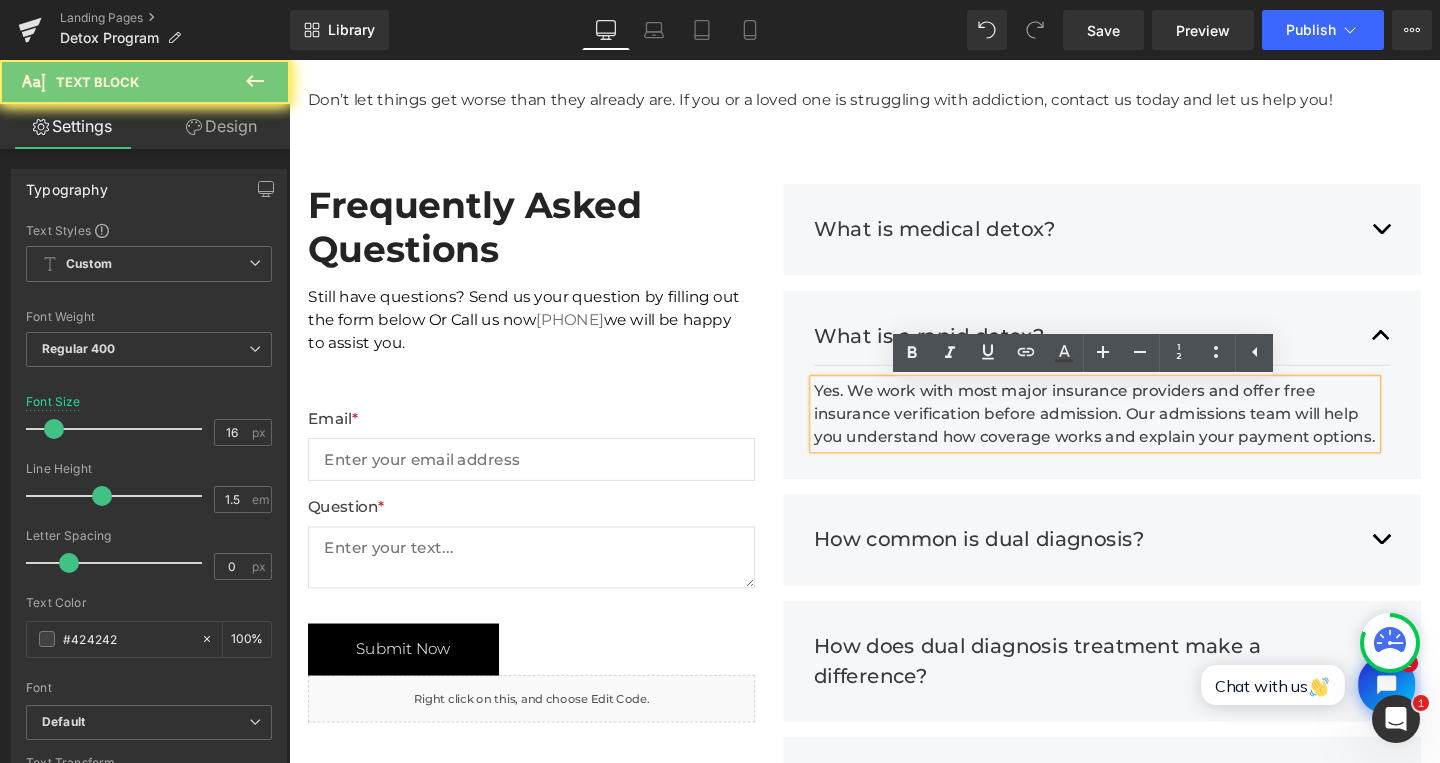 click on "Yes. We work with most major insurance providers and offer free insurance verification before admission. Our admissions team will help you understand how coverage works and explain your payment options." at bounding box center [1136, 432] 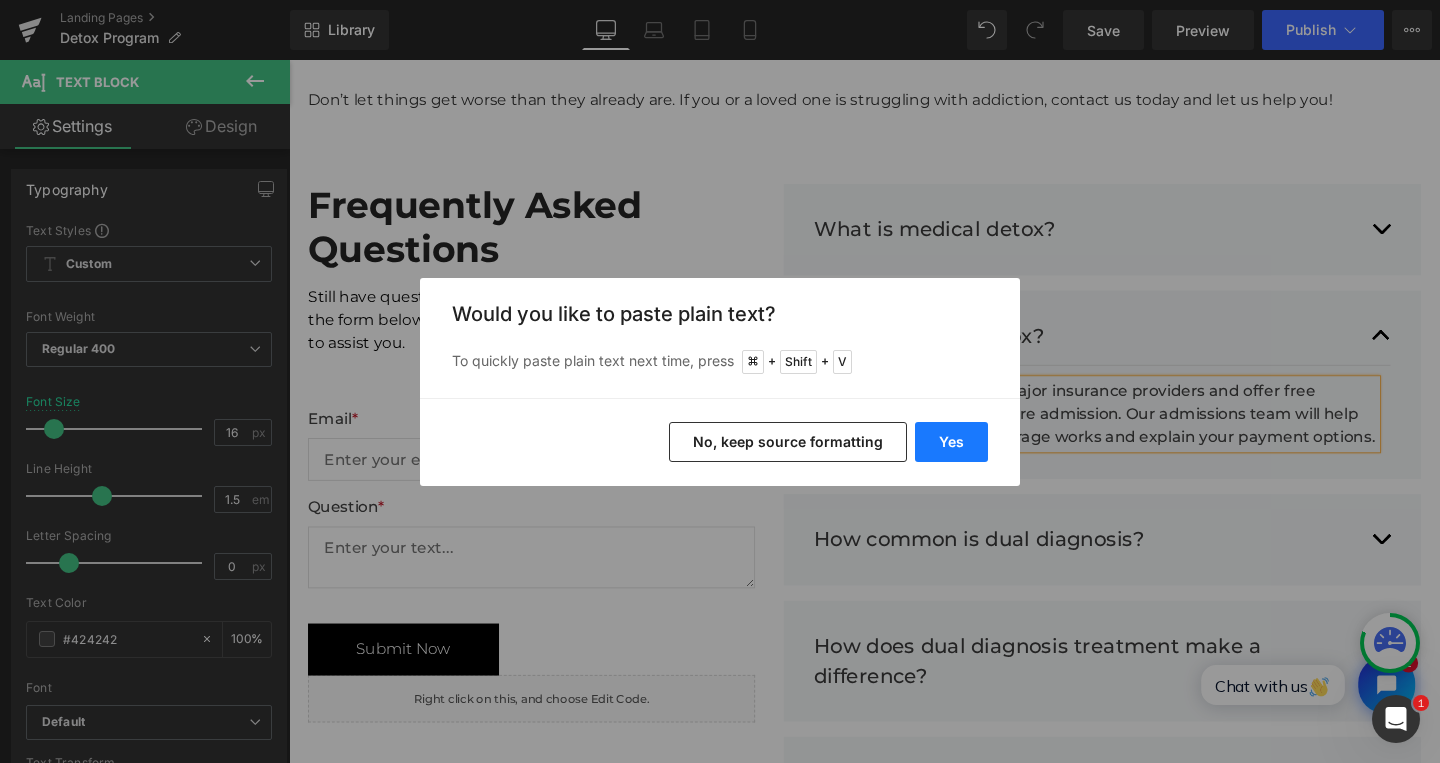 drag, startPoint x: 952, startPoint y: 432, endPoint x: 753, endPoint y: 429, distance: 199.02261 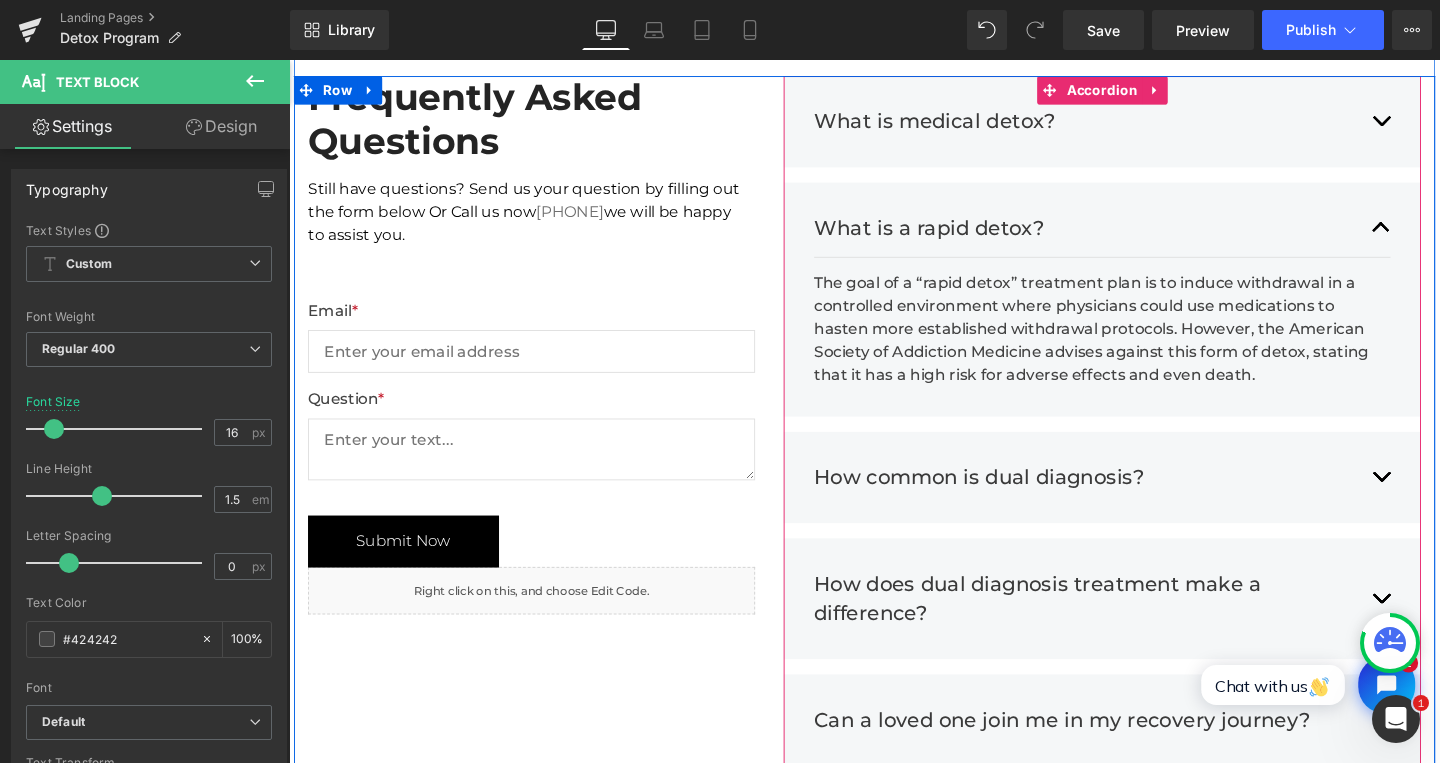 scroll, scrollTop: 4355, scrollLeft: 0, axis: vertical 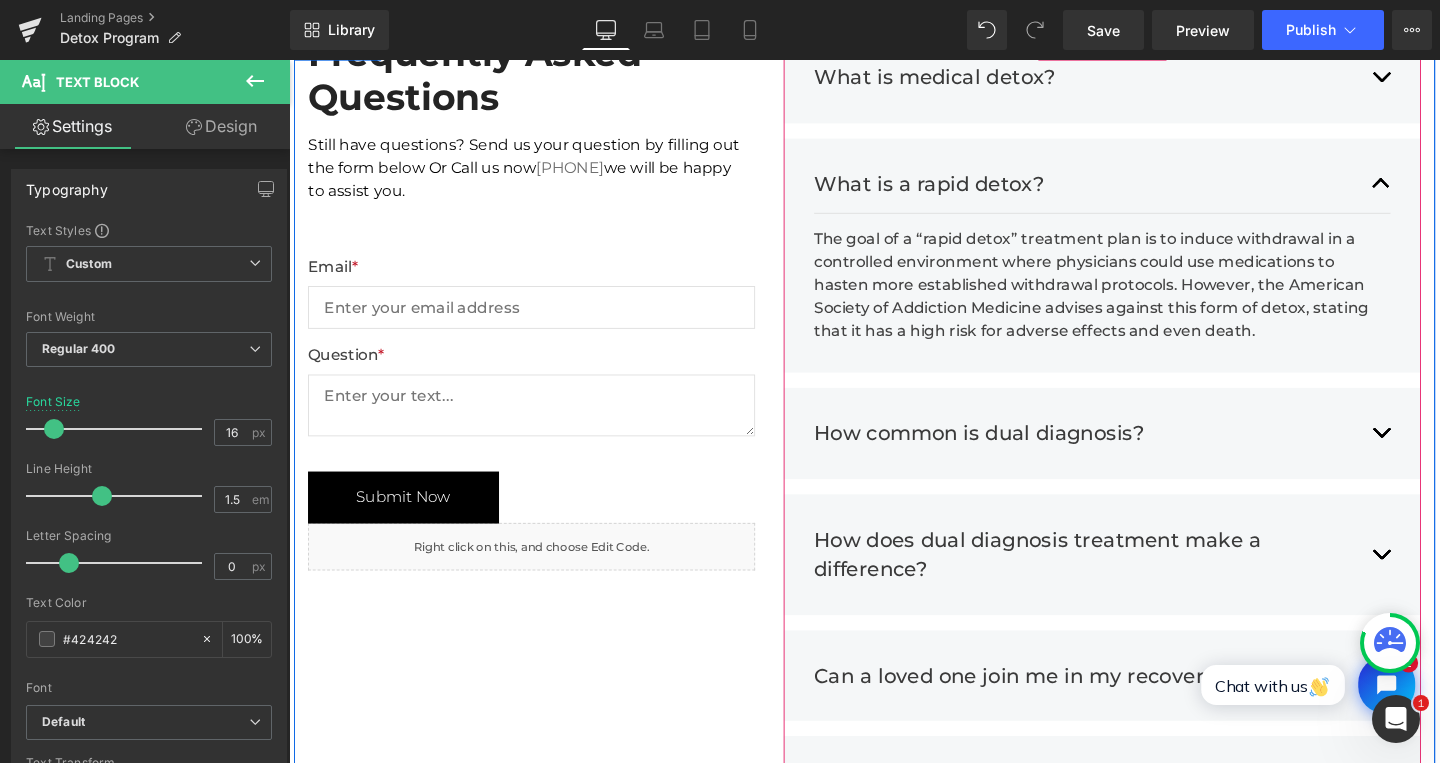 click on "How common is dual diagnosis?
Text Block
According to the National Institute on Drug Abuse
Text Block" at bounding box center [1144, 453] 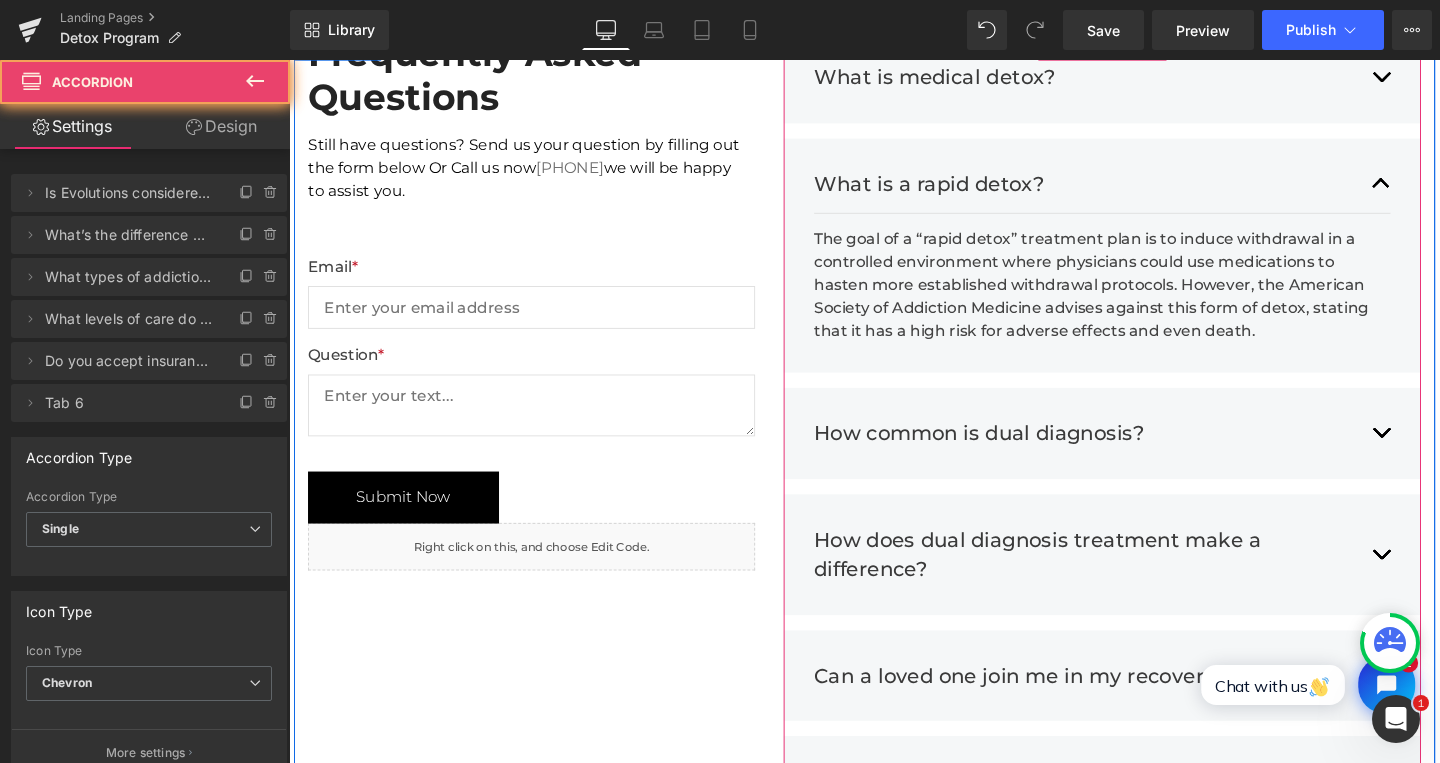 click at bounding box center (1437, 457) 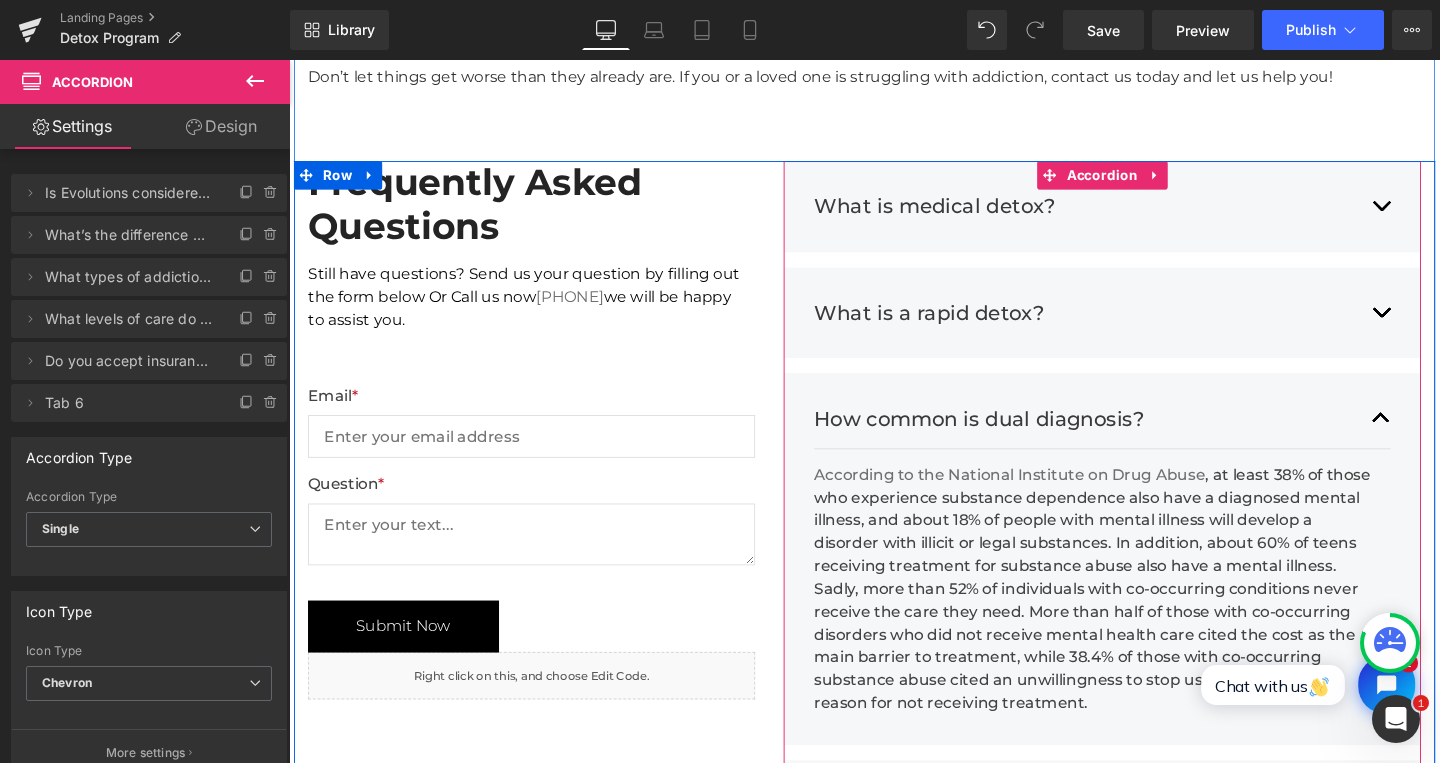 scroll, scrollTop: 4206, scrollLeft: 0, axis: vertical 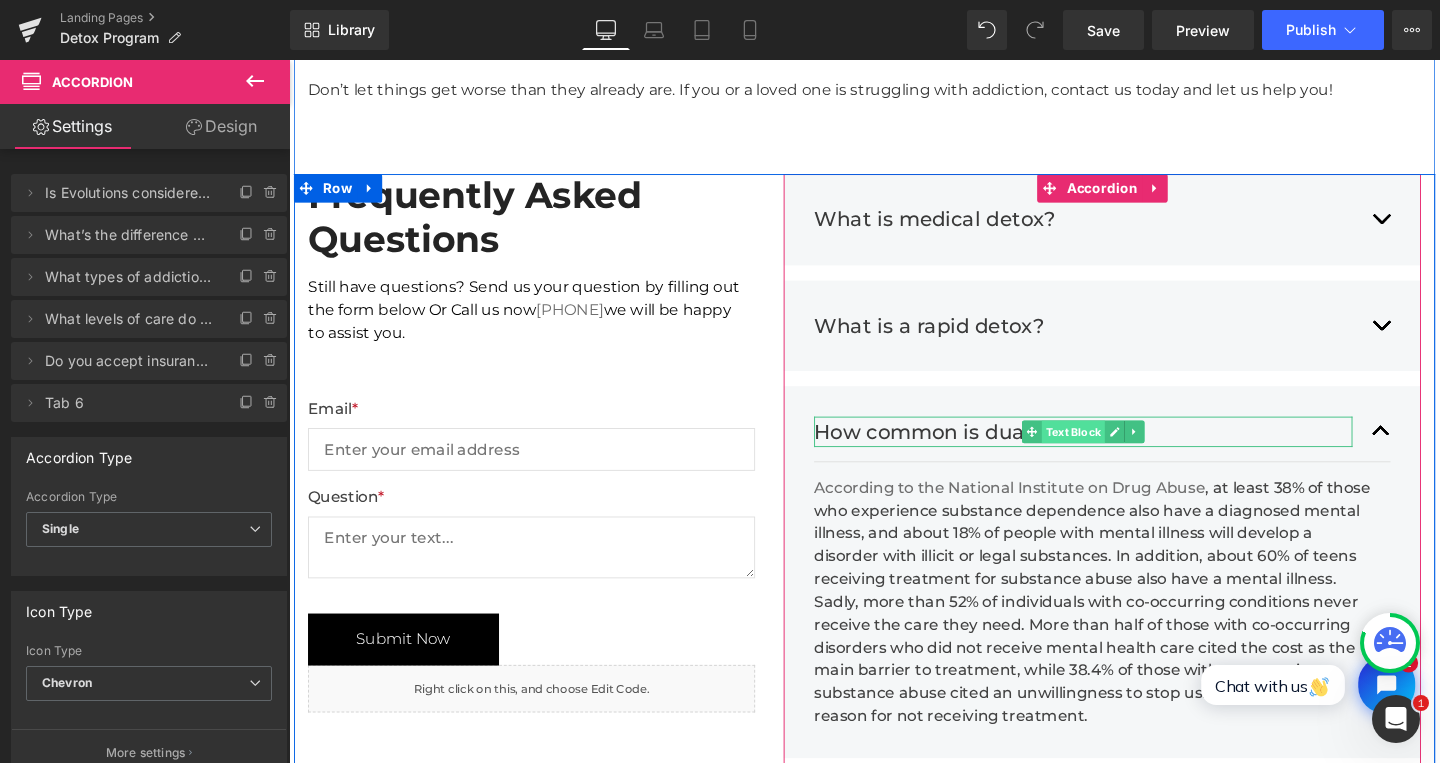 click on "Text Block" at bounding box center [1113, 451] 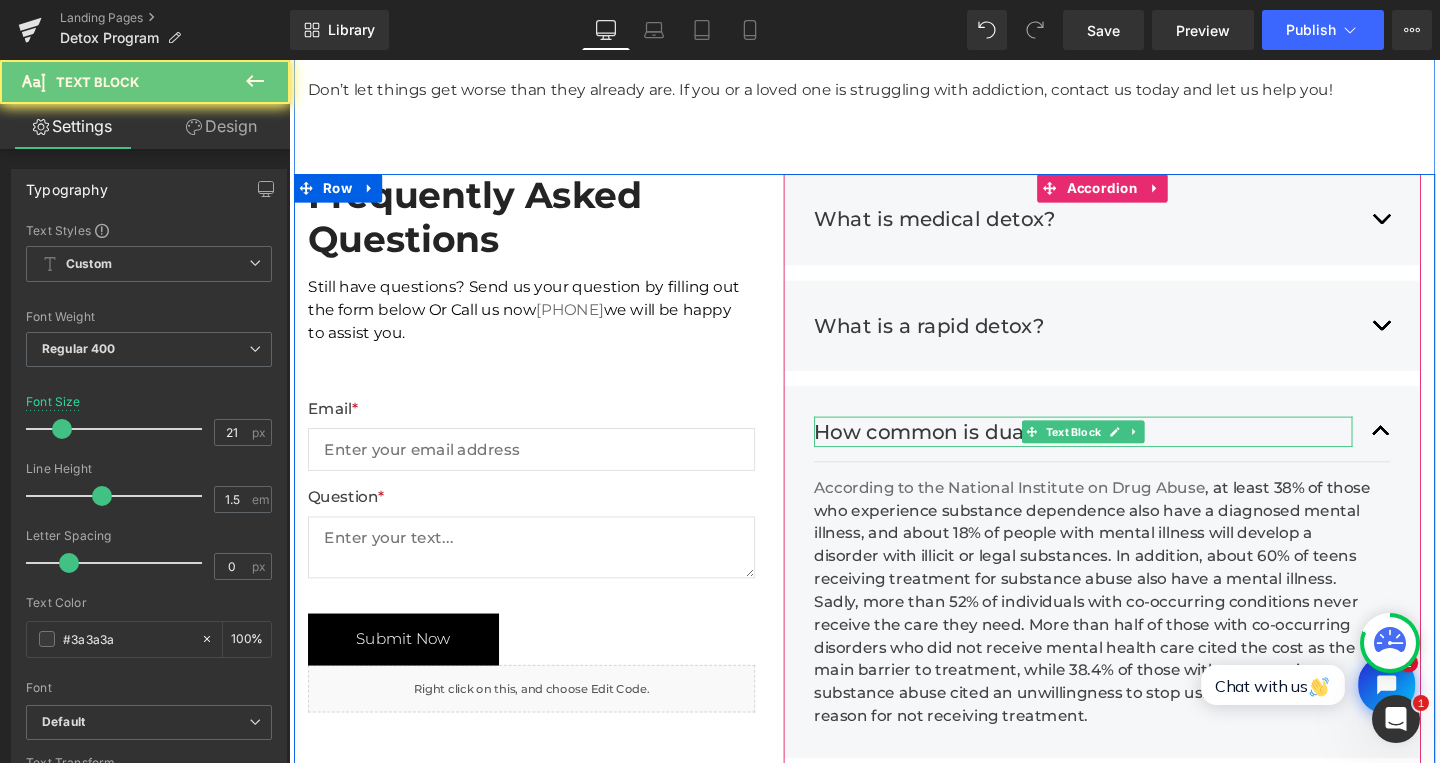 click on "How common is dual diagnosis?" at bounding box center (1124, 451) 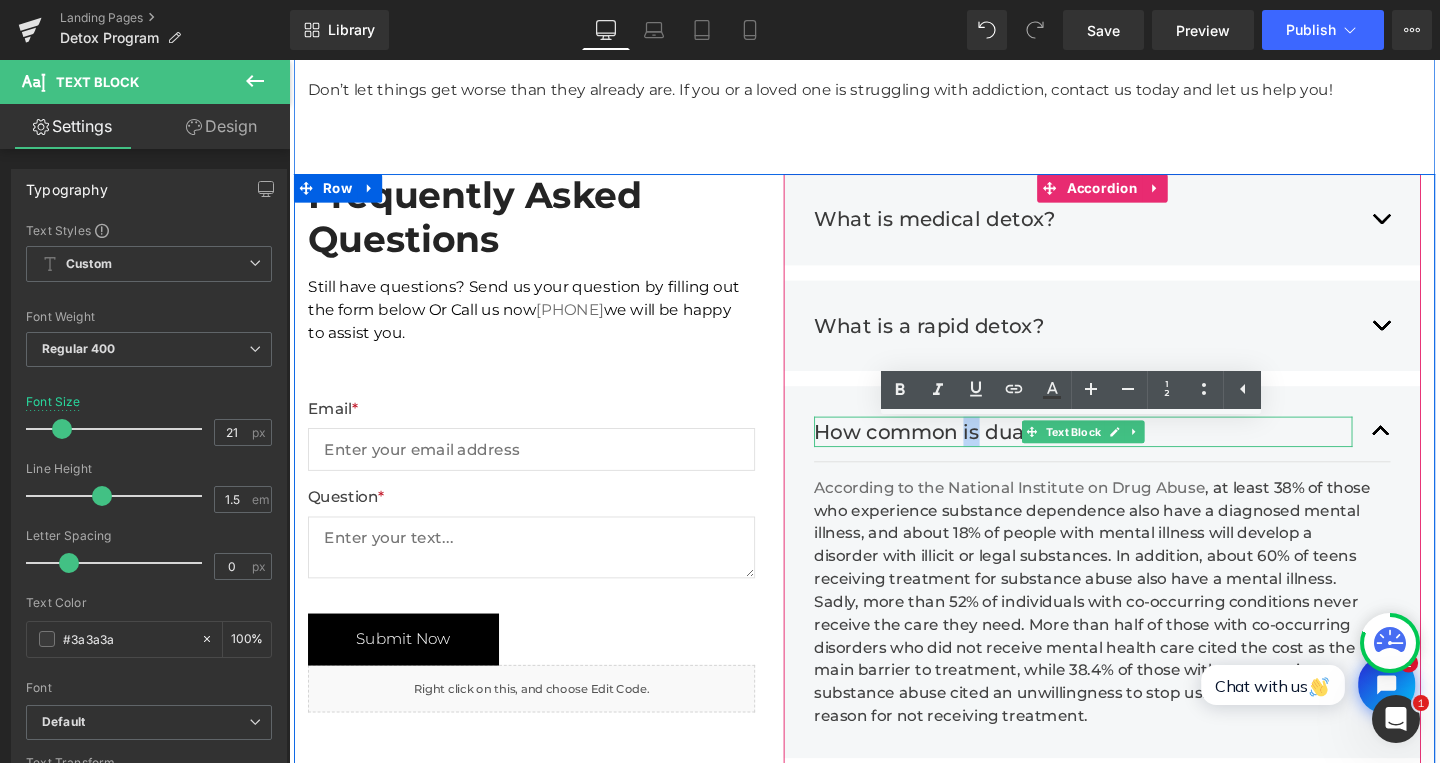 click on "How common is dual diagnosis?" at bounding box center [1124, 451] 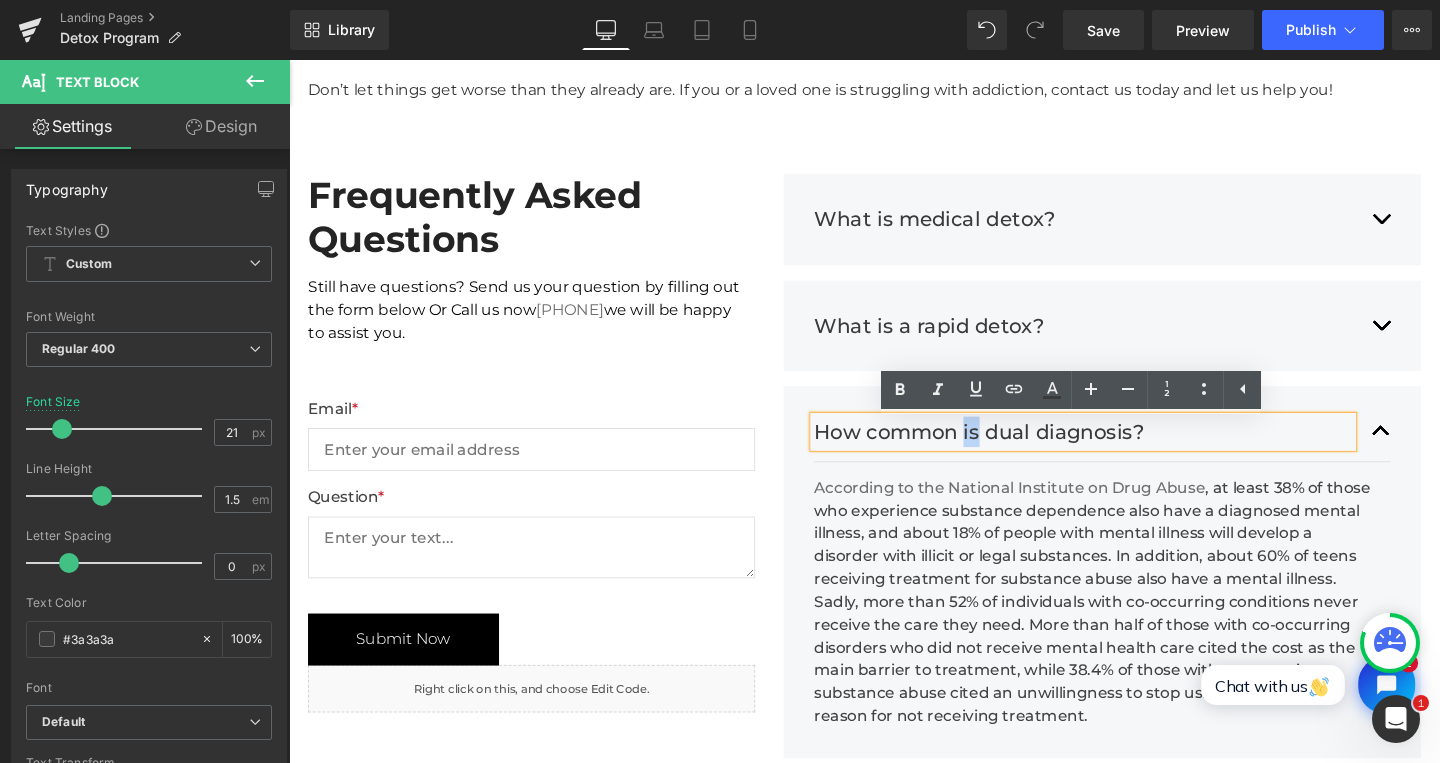 click on "How common is dual diagnosis?" at bounding box center [1124, 451] 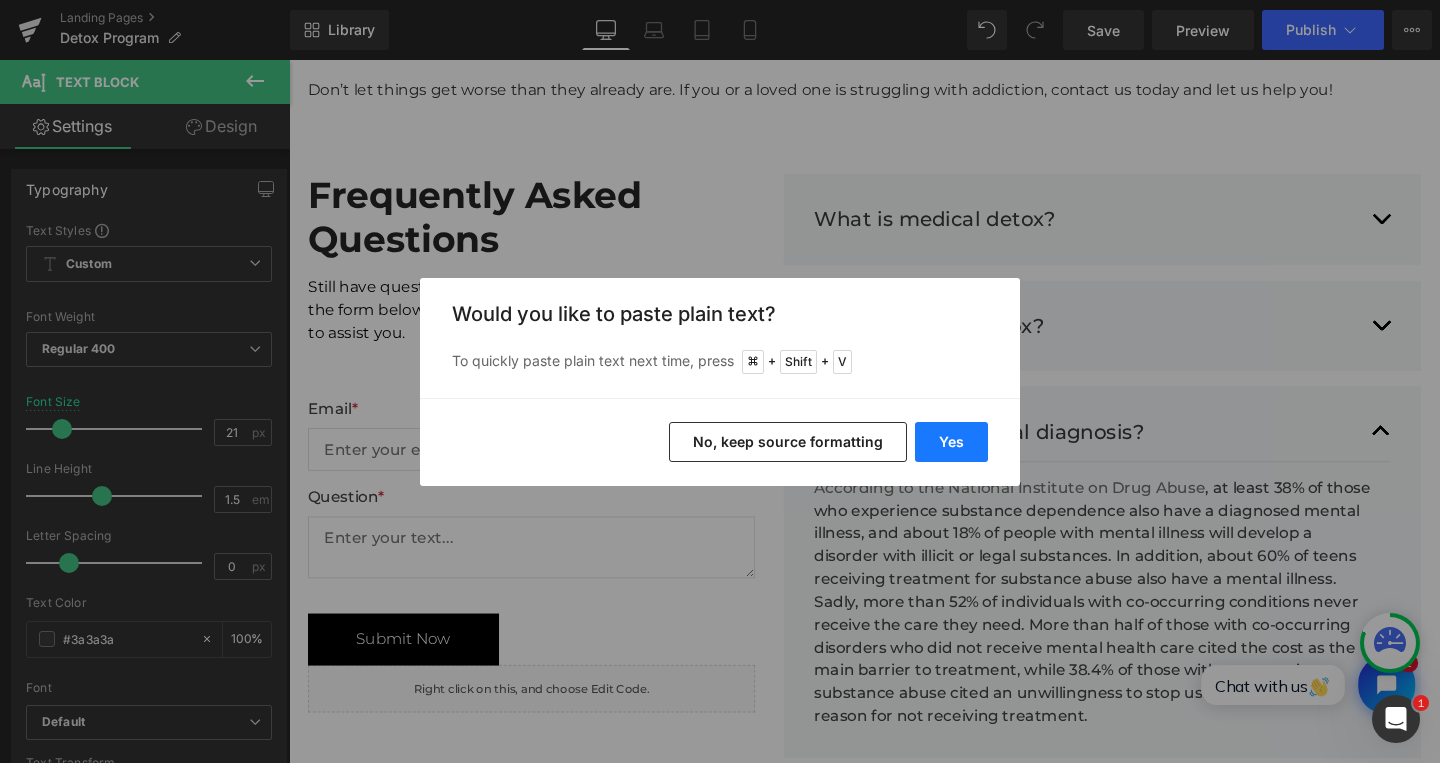 click on "Yes" at bounding box center (951, 442) 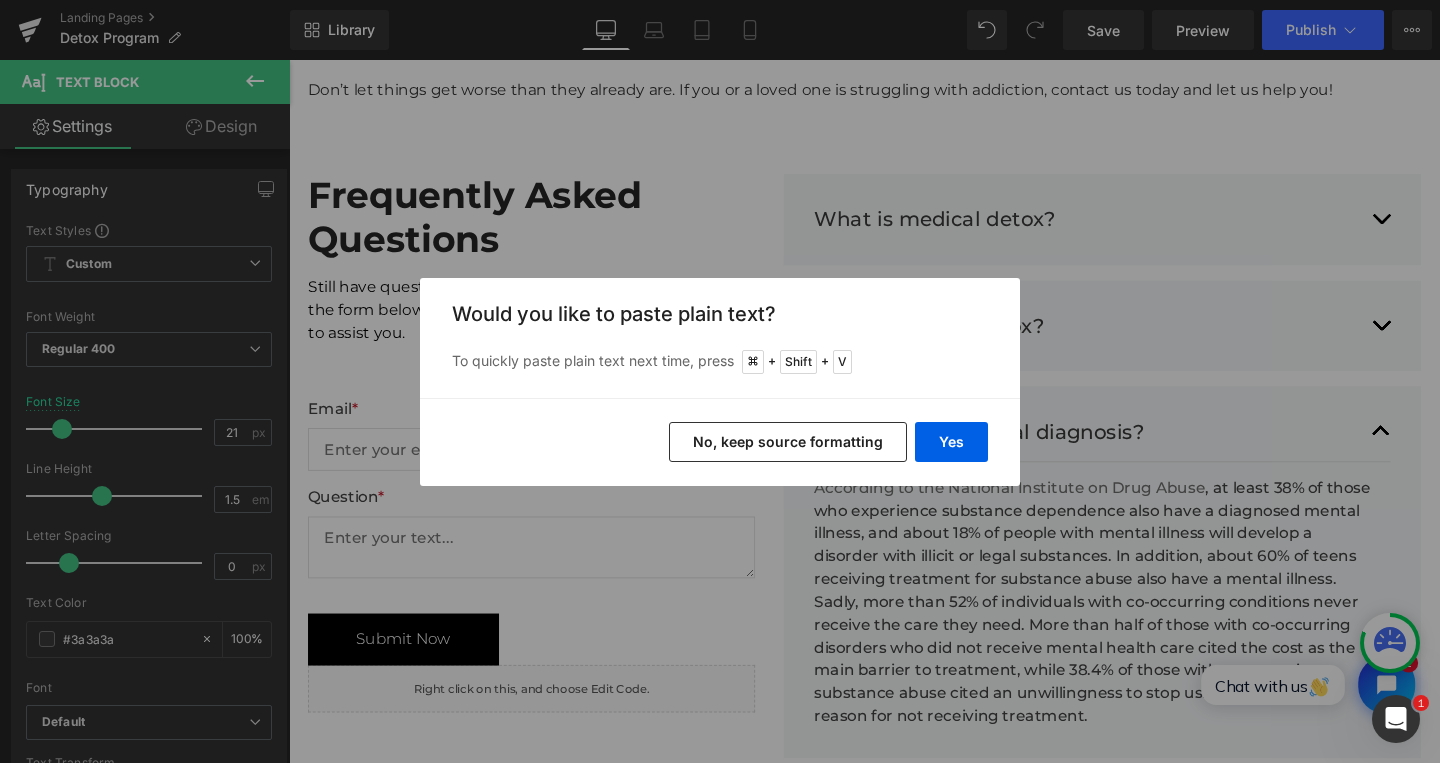 type 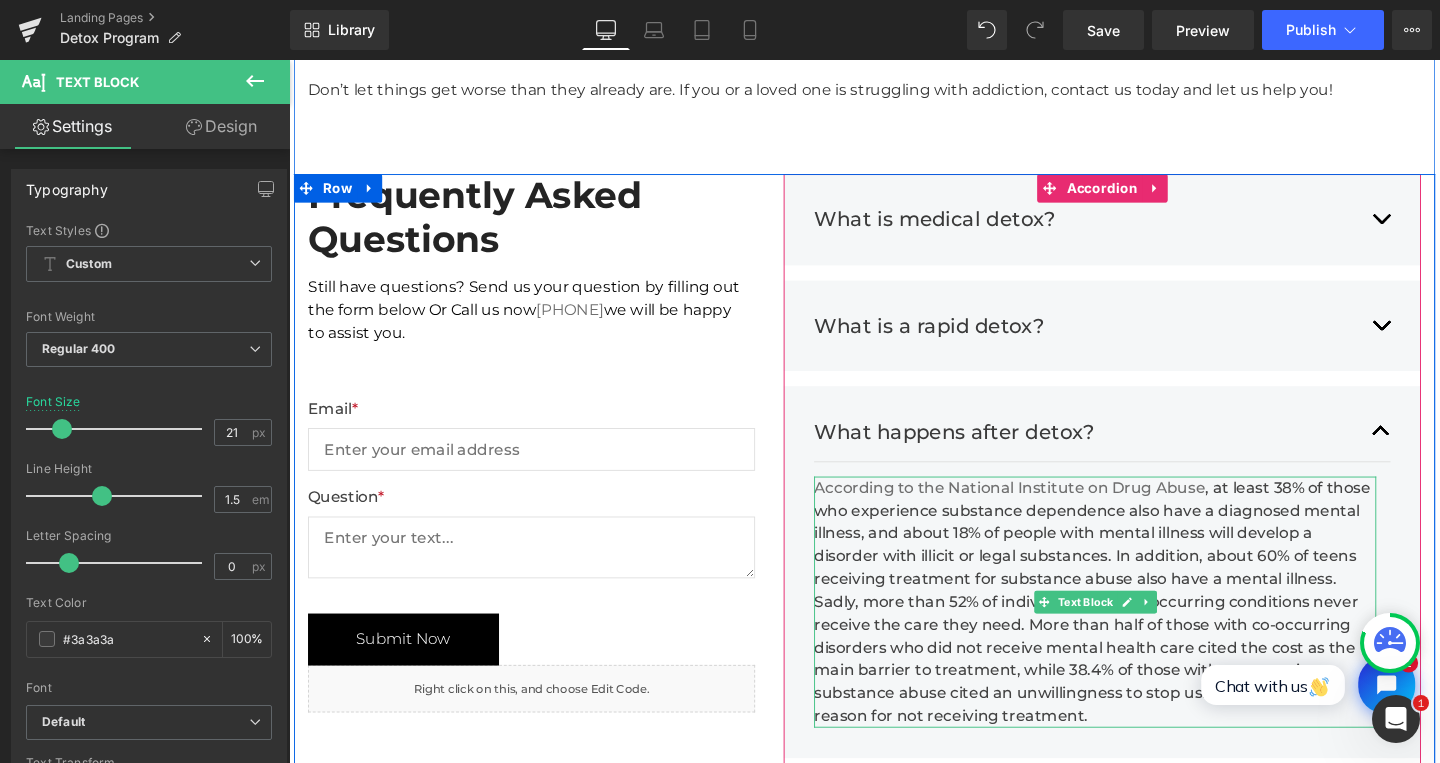 click on "According to the National Institute on Drug Abuse , at least 38% of those who experience substance dependence also have a diagnosed mental illness, and about 18% of people with mental illness will develop a disorder with illicit or legal substances. In addition, about 60% of teens receiving treatment for substance abuse also have a mental illness. Sadly, more than 52% of individuals with co-occurring conditions never receive the care they need. More than half of those with co-occurring disorders who did not receive mental health care cited the cost as the main barrier to treatment, while 38.4% of those with co-occurring substance abuse cited an unwillingness to stop using as the biggest reason for not receiving treatment." at bounding box center [1136, 630] 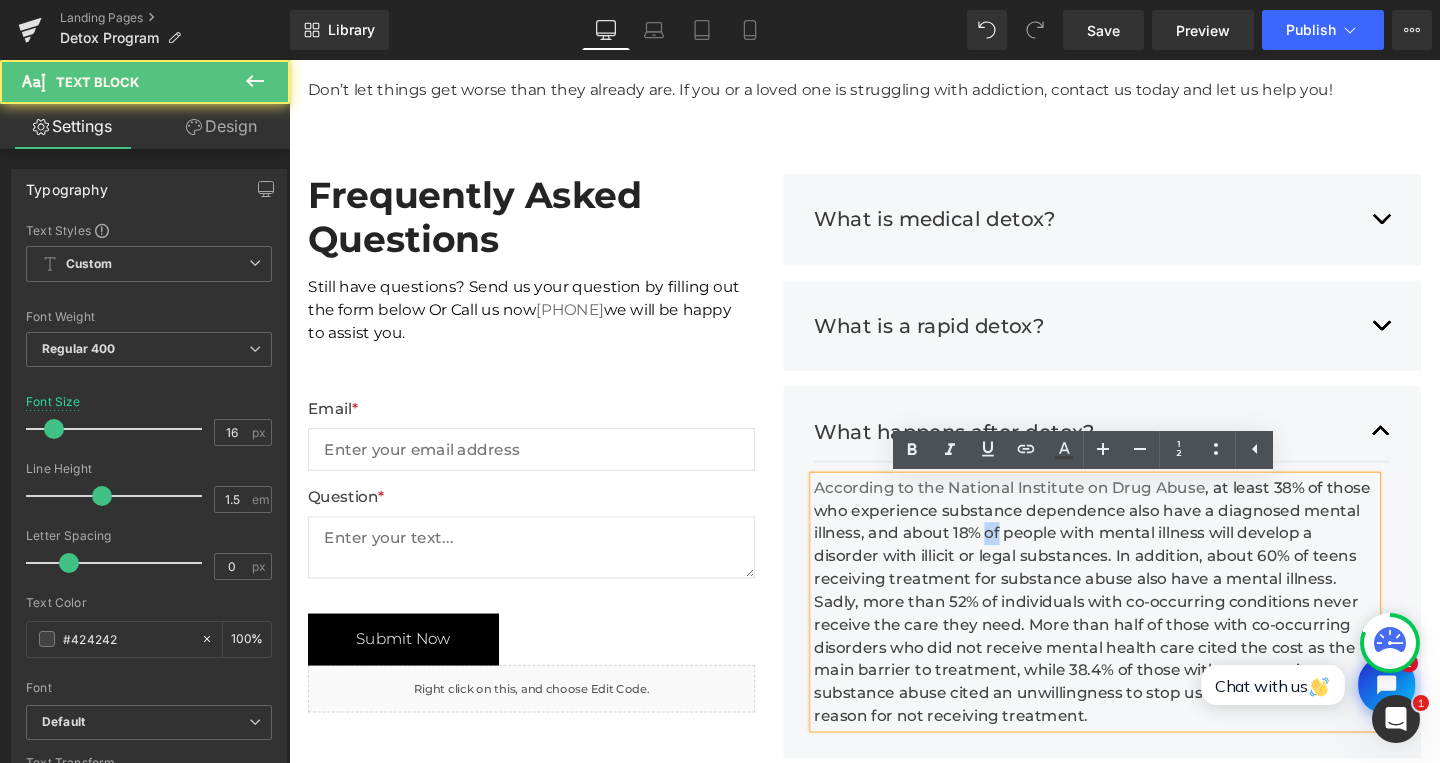 click on "According to the National Institute on Drug Abuse , at least 38% of those who experience substance dependence also have a diagnosed mental illness, and about 18% of people with mental illness will develop a disorder with illicit or legal substances. In addition, about 60% of teens receiving treatment for substance abuse also have a mental illness. Sadly, more than 52% of individuals with co-occurring conditions never receive the care they need. More than half of those with co-occurring disorders who did not receive mental health care cited the cost as the main barrier to treatment, while 38.4% of those with co-occurring substance abuse cited an unwillingness to stop using as the biggest reason for not receiving treatment." at bounding box center [1136, 630] 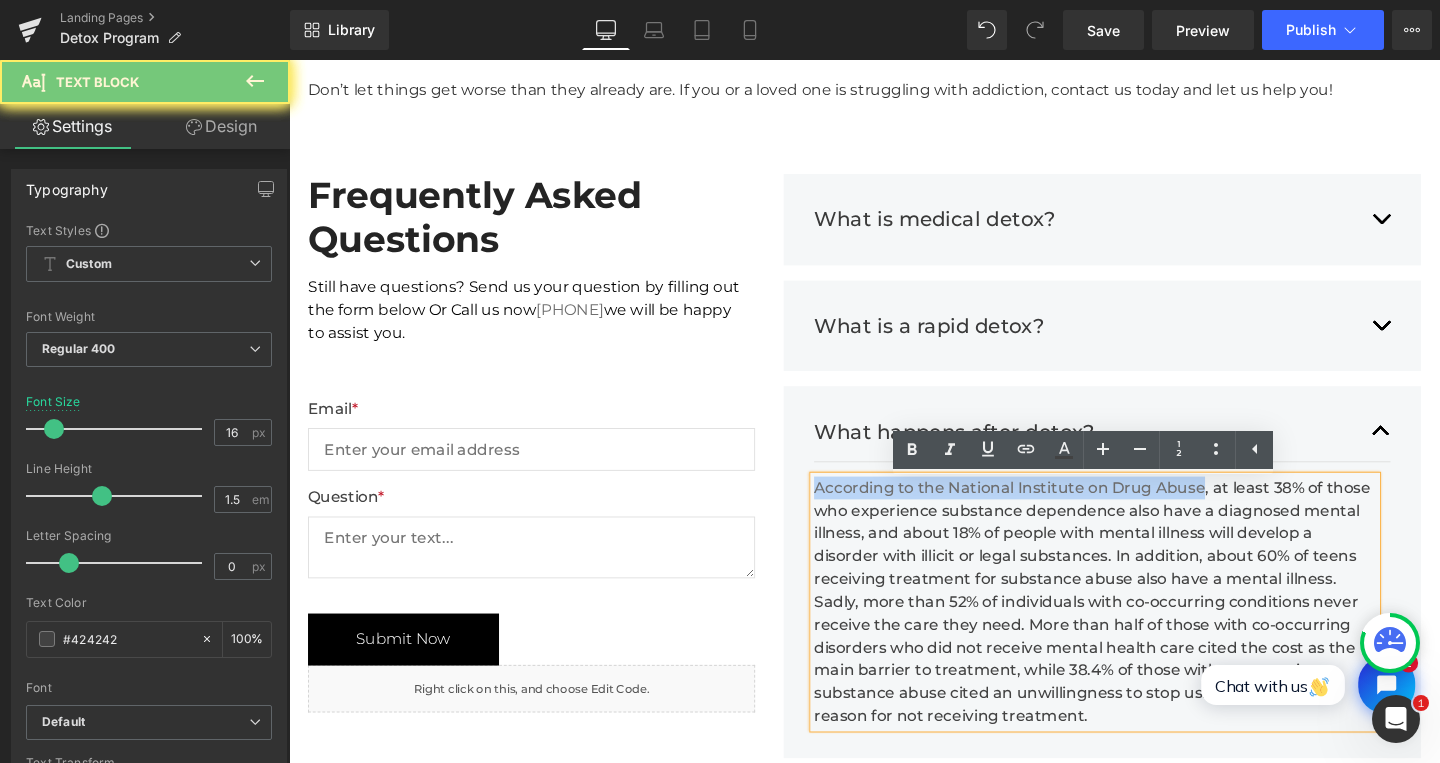 click on "According to the National Institute on Drug Abuse , at least 38% of those who experience substance dependence also have a diagnosed mental illness, and about 18% of people with mental illness will develop a disorder with illicit or legal substances. In addition, about 60% of teens receiving treatment for substance abuse also have a mental illness. Sadly, more than 52% of individuals with co-occurring conditions never receive the care they need. More than half of those with co-occurring disorders who did not receive mental health care cited the cost as the main barrier to treatment, while 38.4% of those with co-occurring substance abuse cited an unwillingness to stop using as the biggest reason for not receiving treatment." at bounding box center (1136, 630) 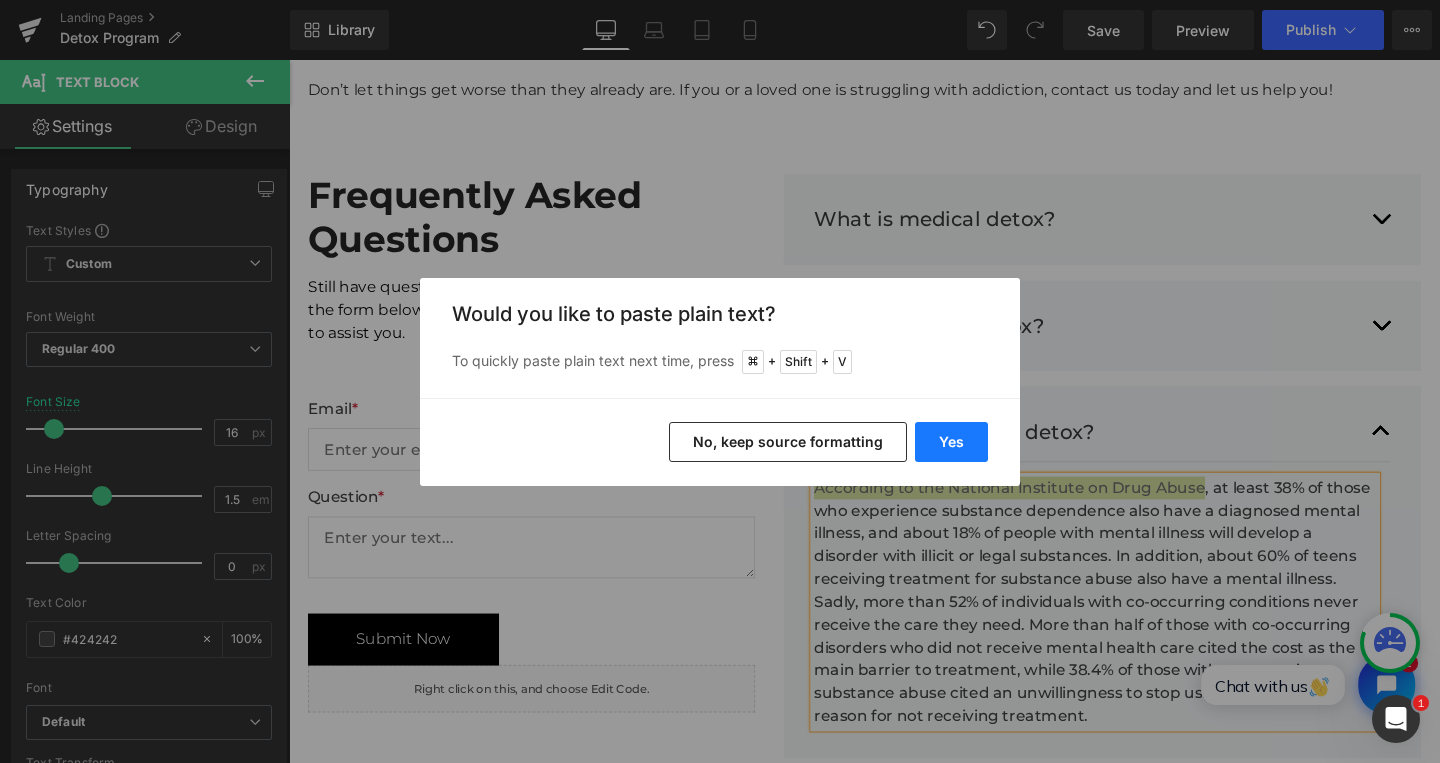 click on "Yes" at bounding box center [951, 442] 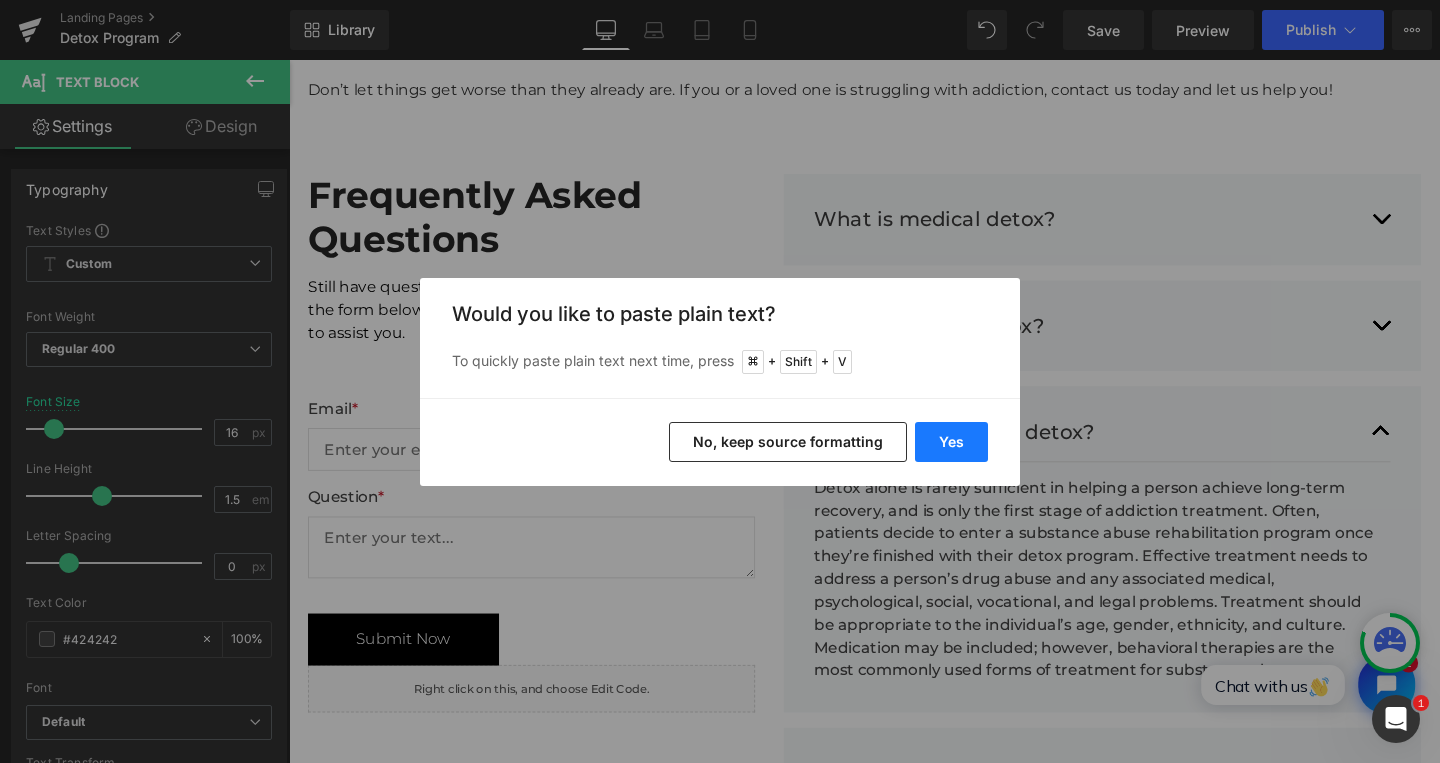 type 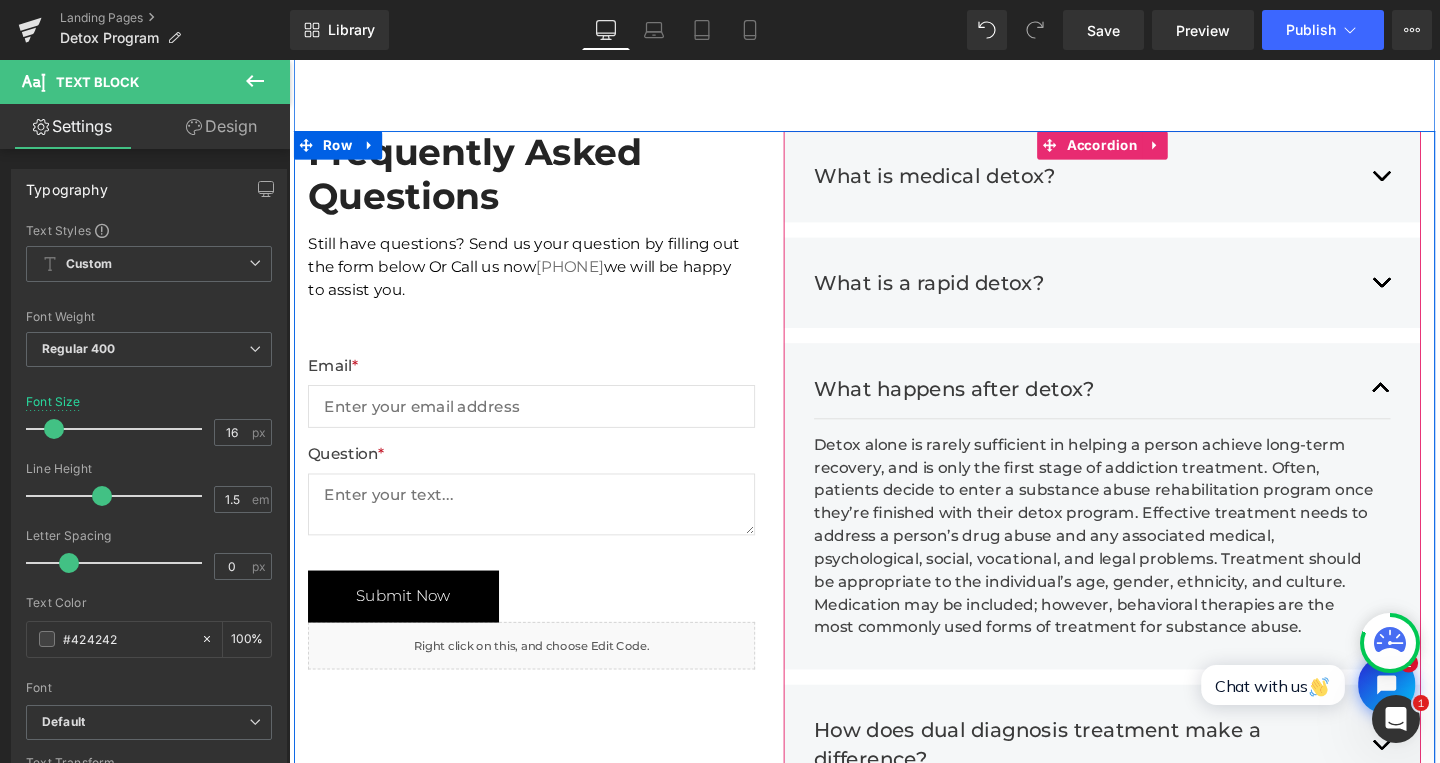 scroll, scrollTop: 4382, scrollLeft: 0, axis: vertical 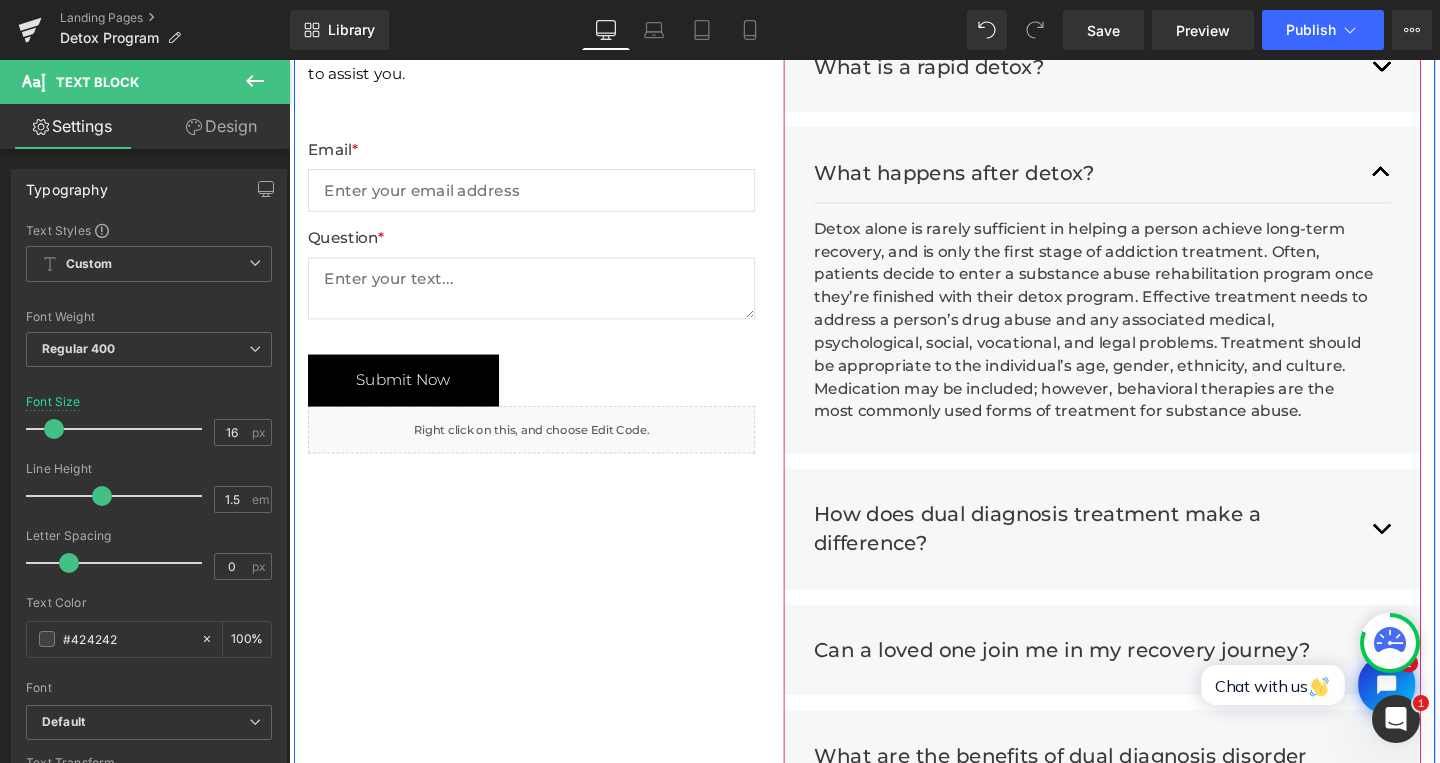 click at bounding box center (1437, 553) 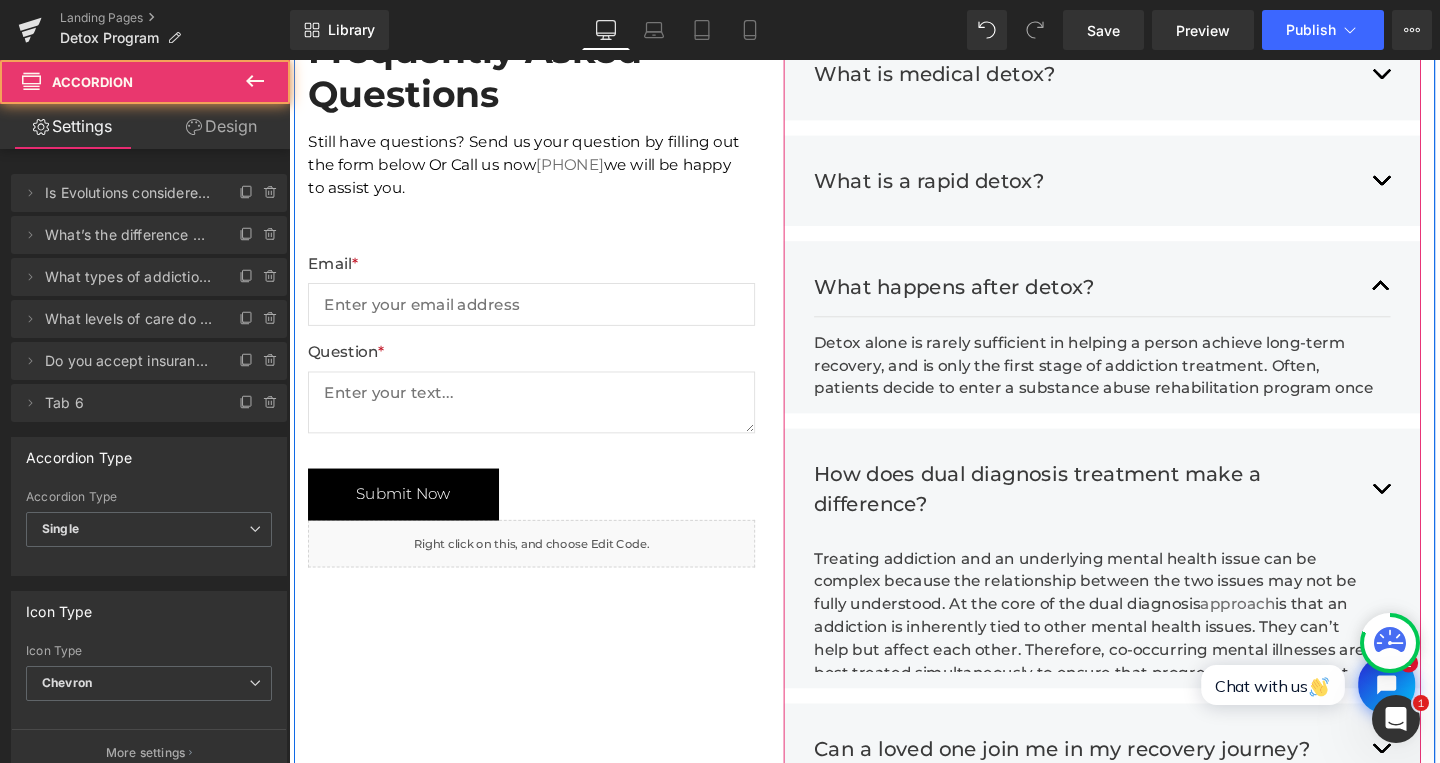 scroll, scrollTop: 4232, scrollLeft: 0, axis: vertical 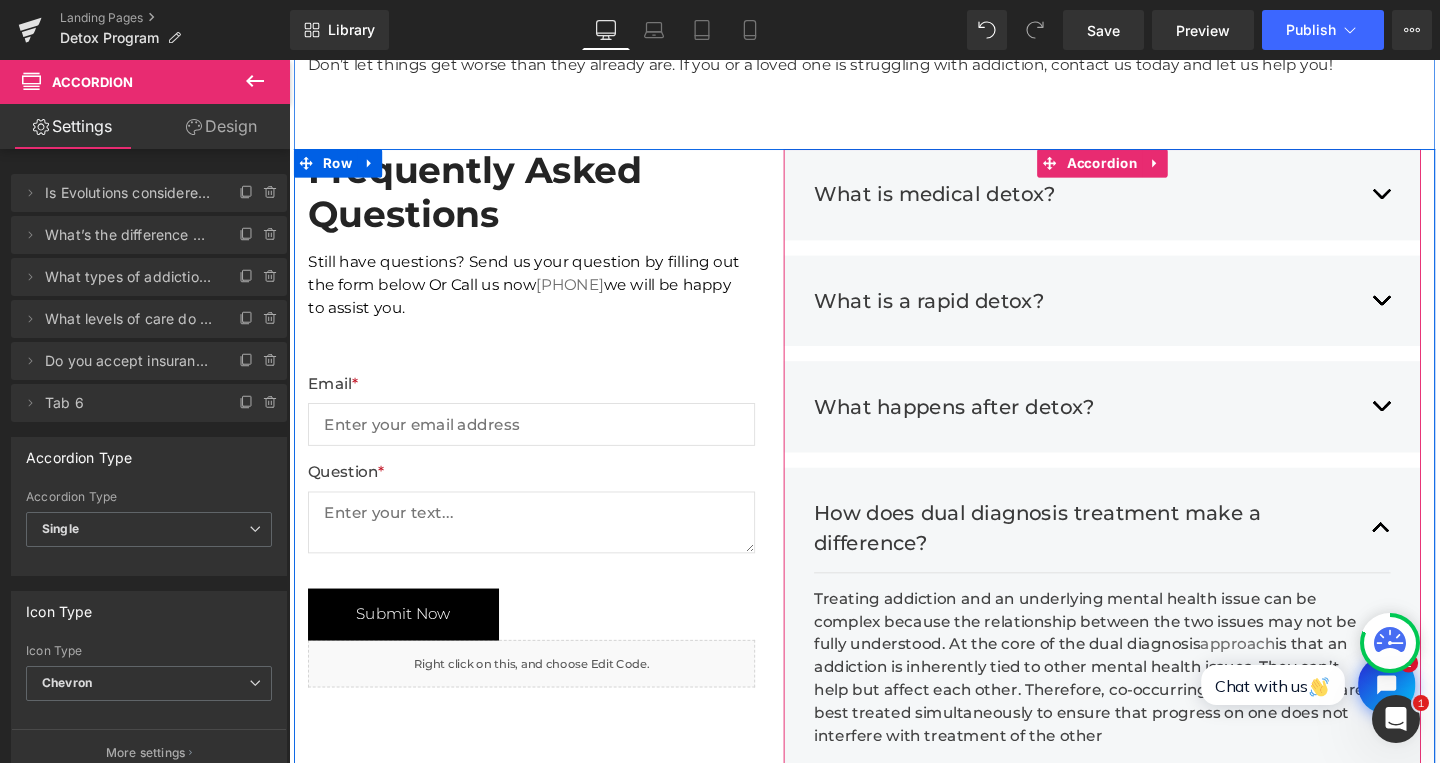 click on "How does dual diagnosis treatment make a difference?" at bounding box center [1124, 552] 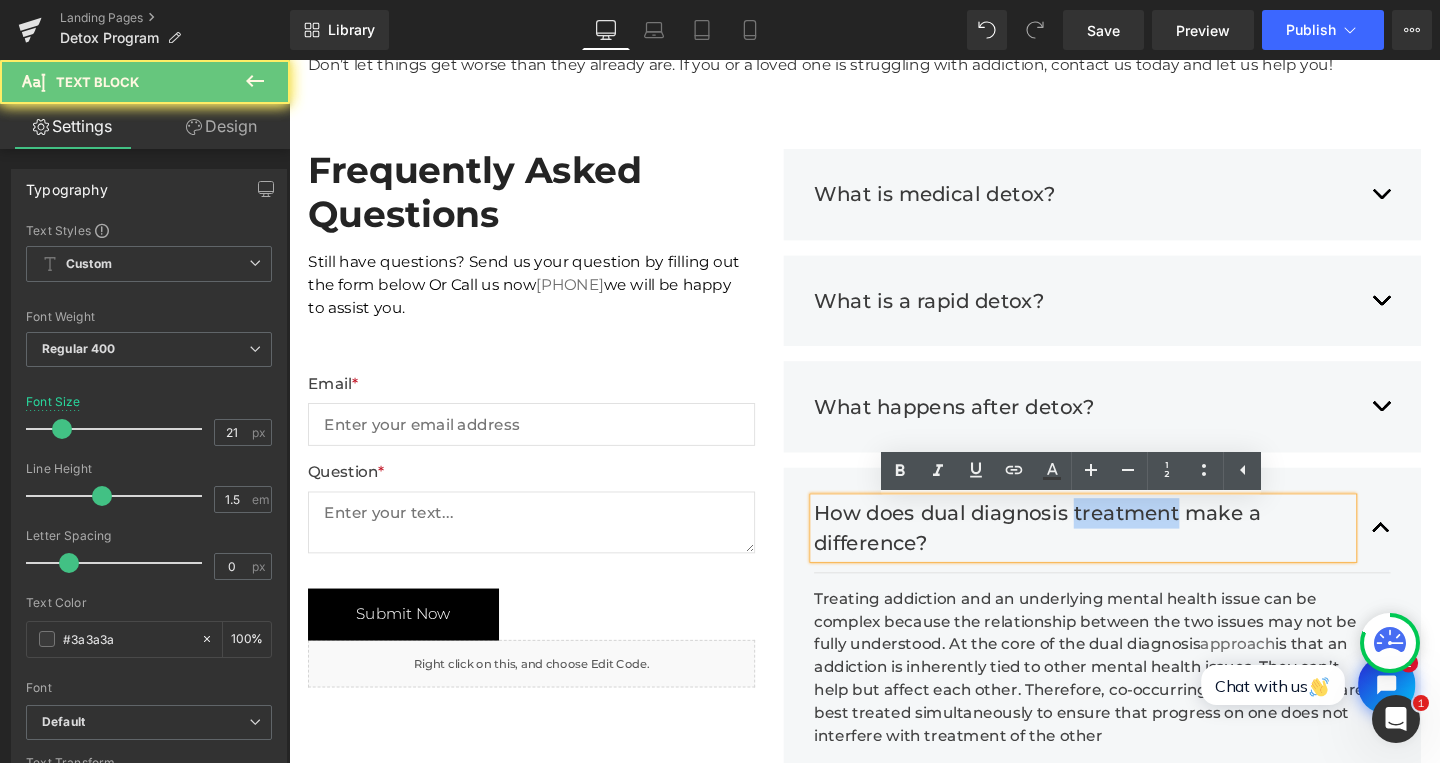 click on "How does dual diagnosis treatment make a difference?" at bounding box center (1124, 552) 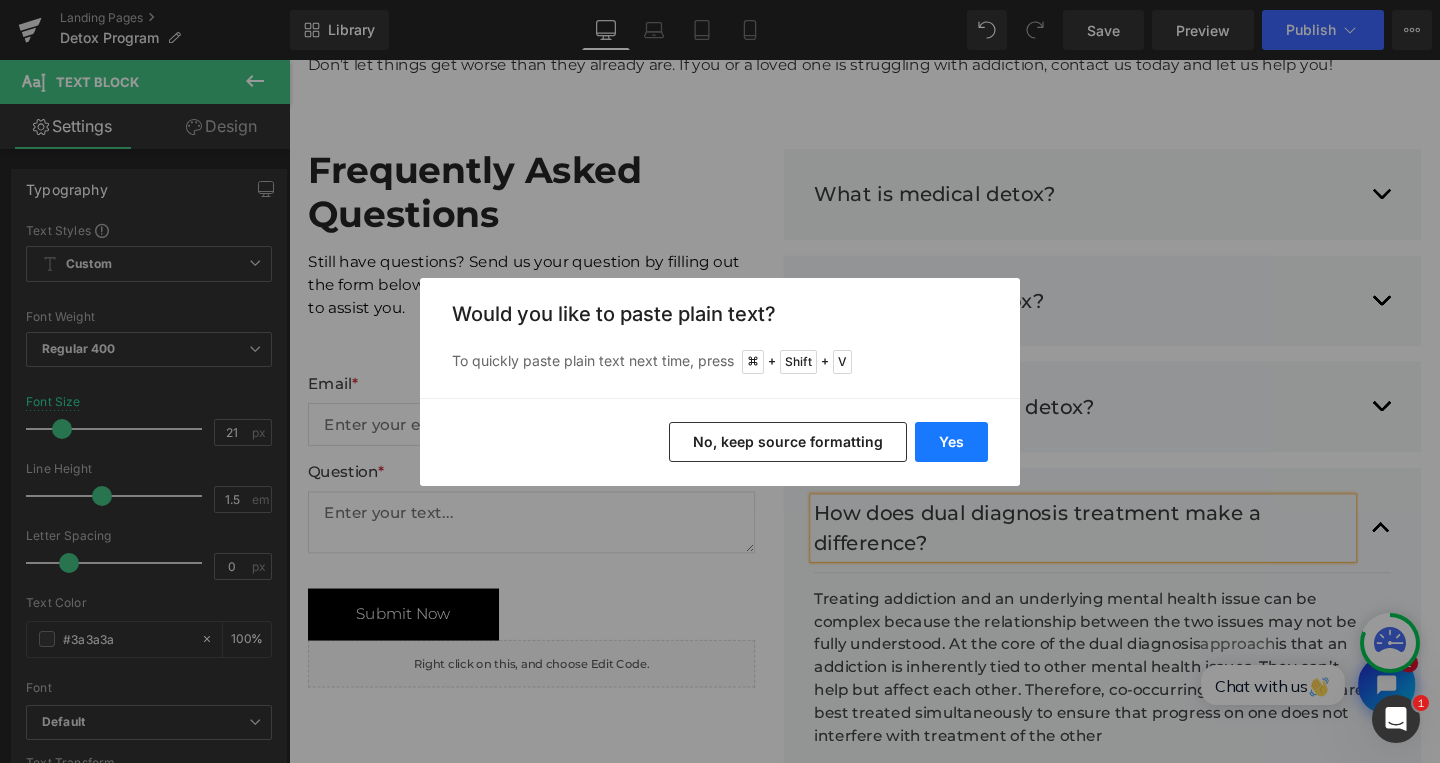 click on "Yes" at bounding box center (951, 442) 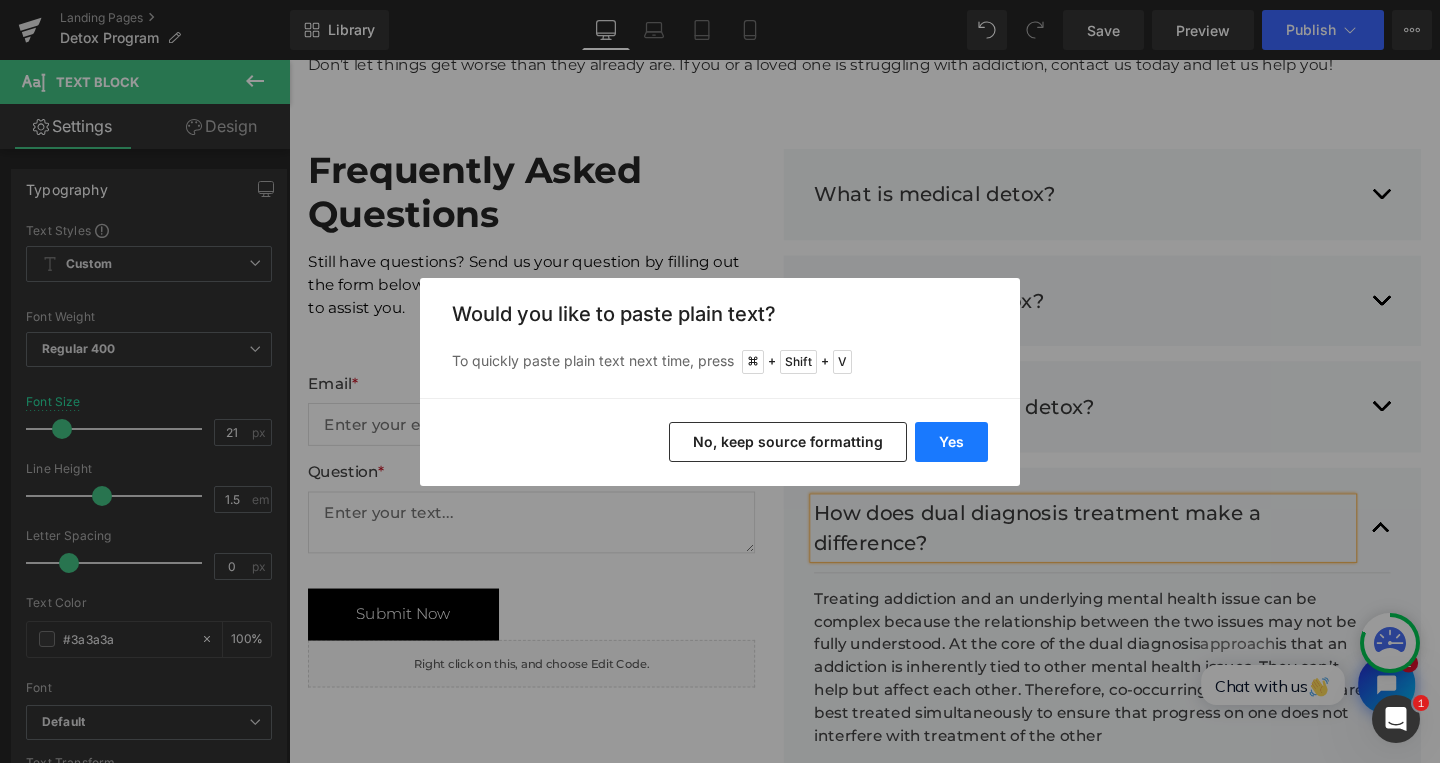 type 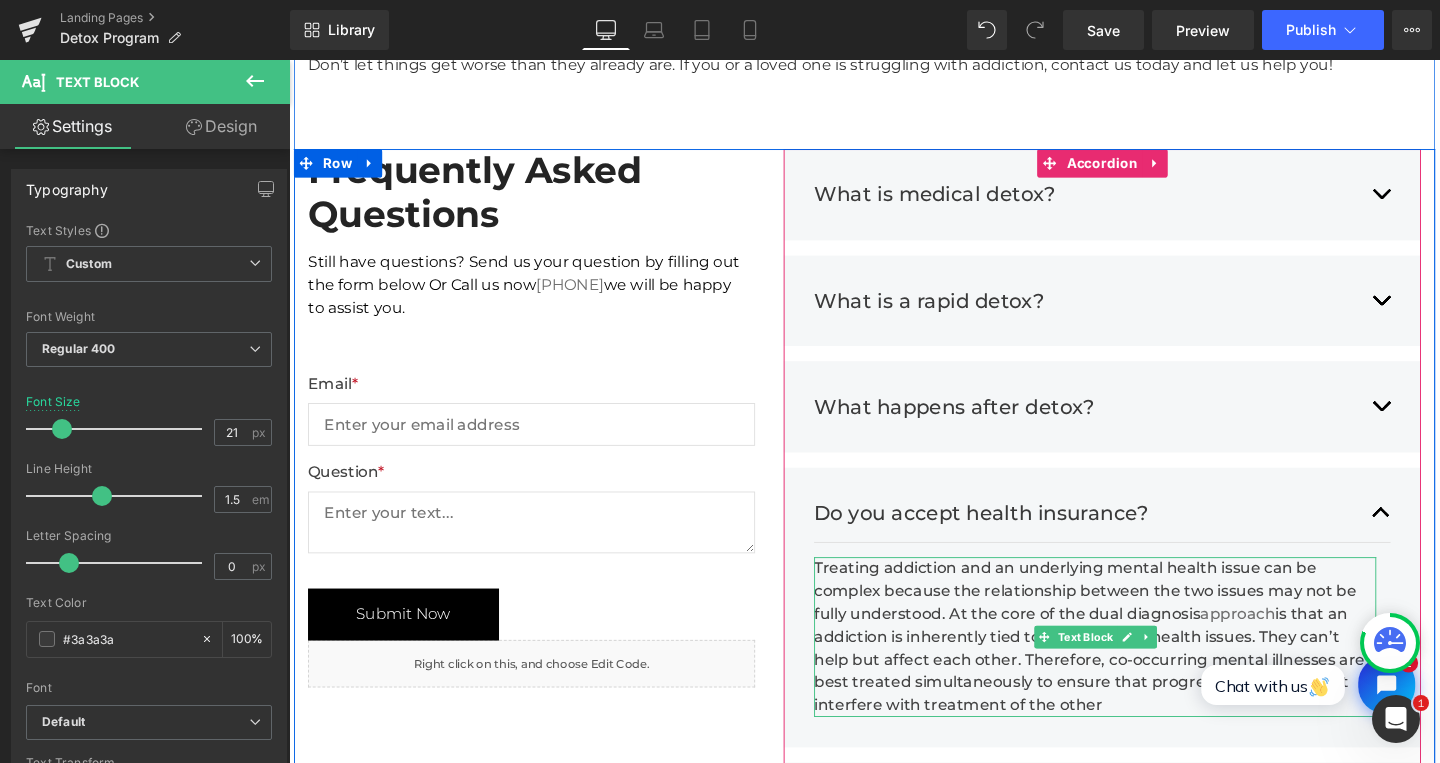 scroll, scrollTop: 4408, scrollLeft: 0, axis: vertical 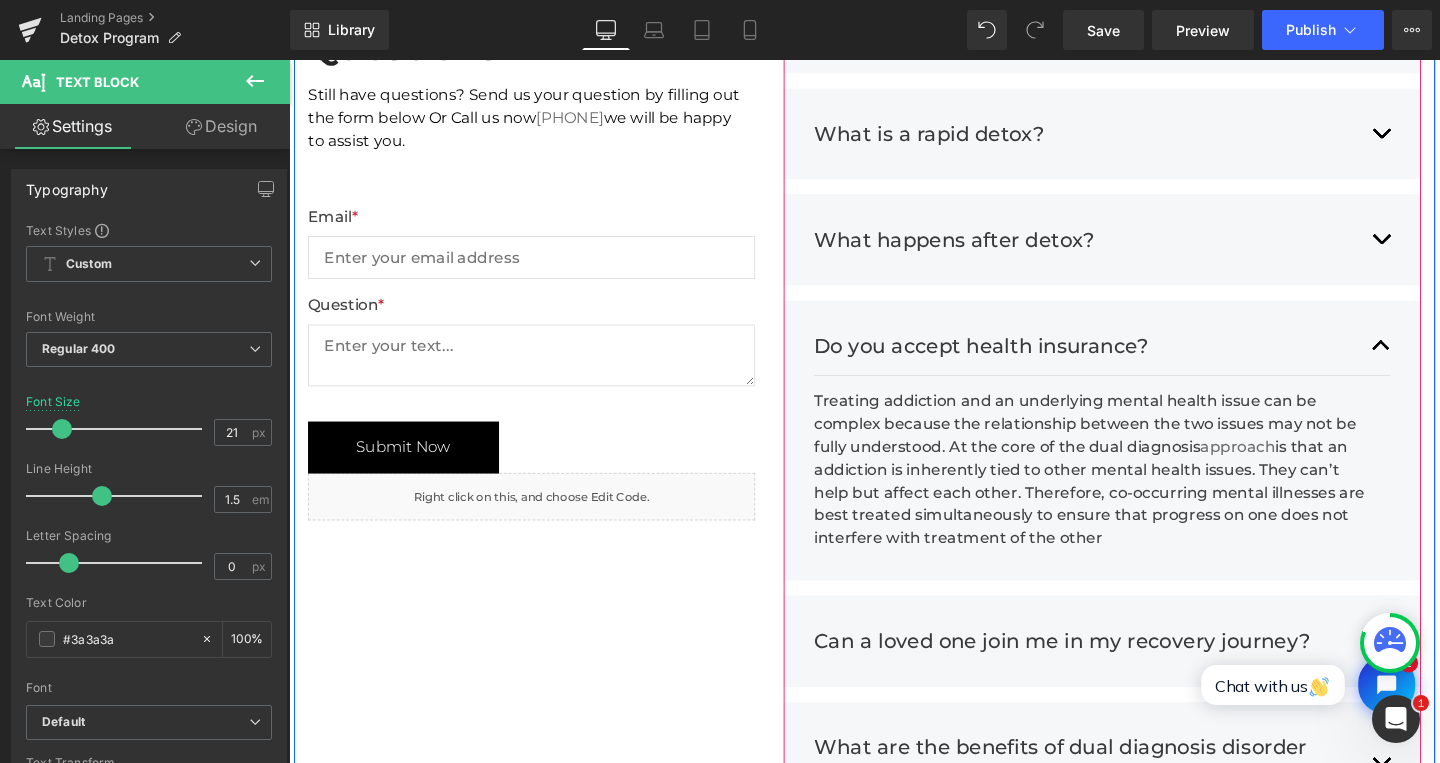 click on "Treating addiction and an underlying mental health issue can be complex because the relationship between the two issues may not be fully understood. At the core of the dual diagnosis  approach  is that an addiction is inherently tied to other mental health issues. They can’t help but affect each other. Therefore, co-occurring mental illnesses are best treated simultaneously to ensure that progress on one does not interfere with treatment of the other" at bounding box center [1136, 491] 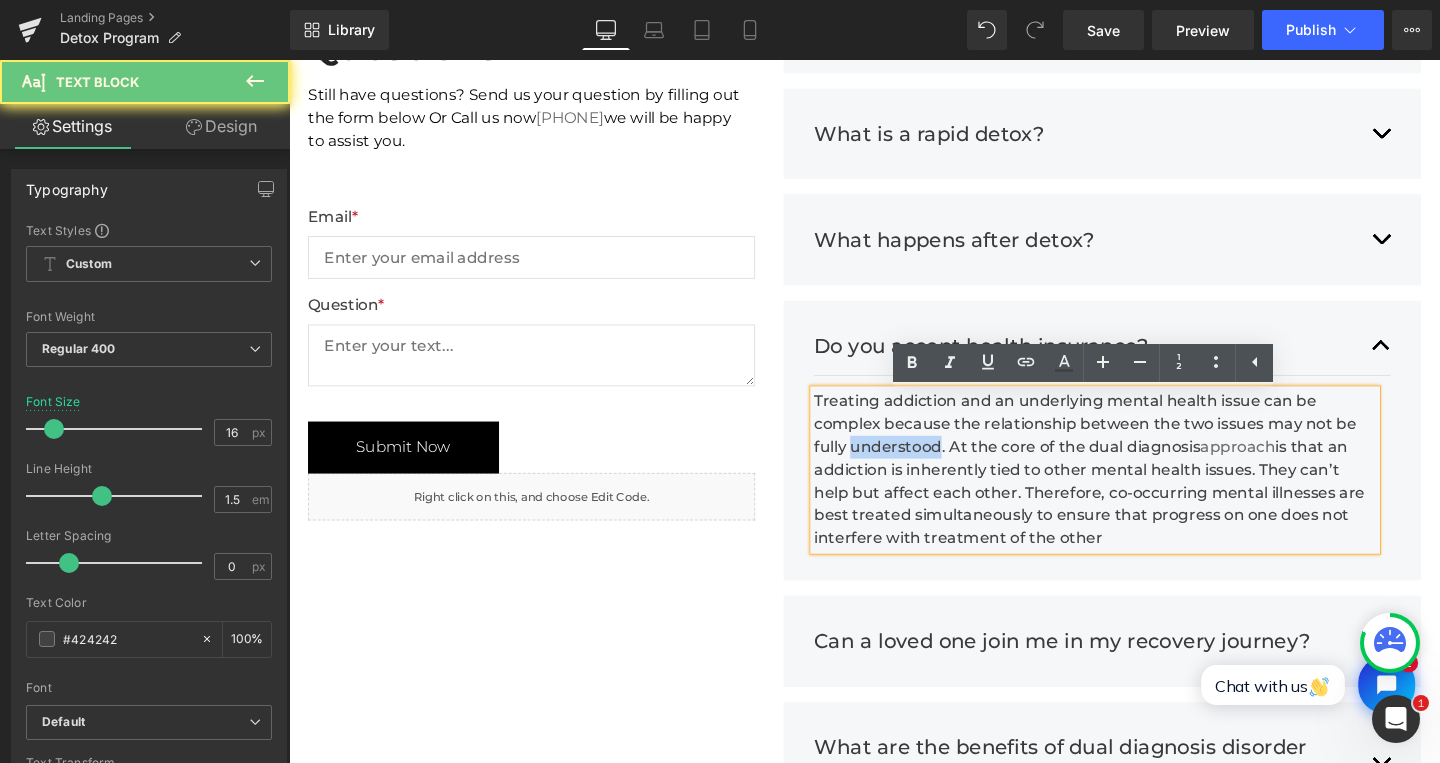 click on "Treating addiction and an underlying mental health issue can be complex because the relationship between the two issues may not be fully understood. At the core of the dual diagnosis  approach  is that an addiction is inherently tied to other mental health issues. They can’t help but affect each other. Therefore, co-occurring mental illnesses are best treated simultaneously to ensure that progress on one does not interfere with treatment of the other" at bounding box center [1136, 491] 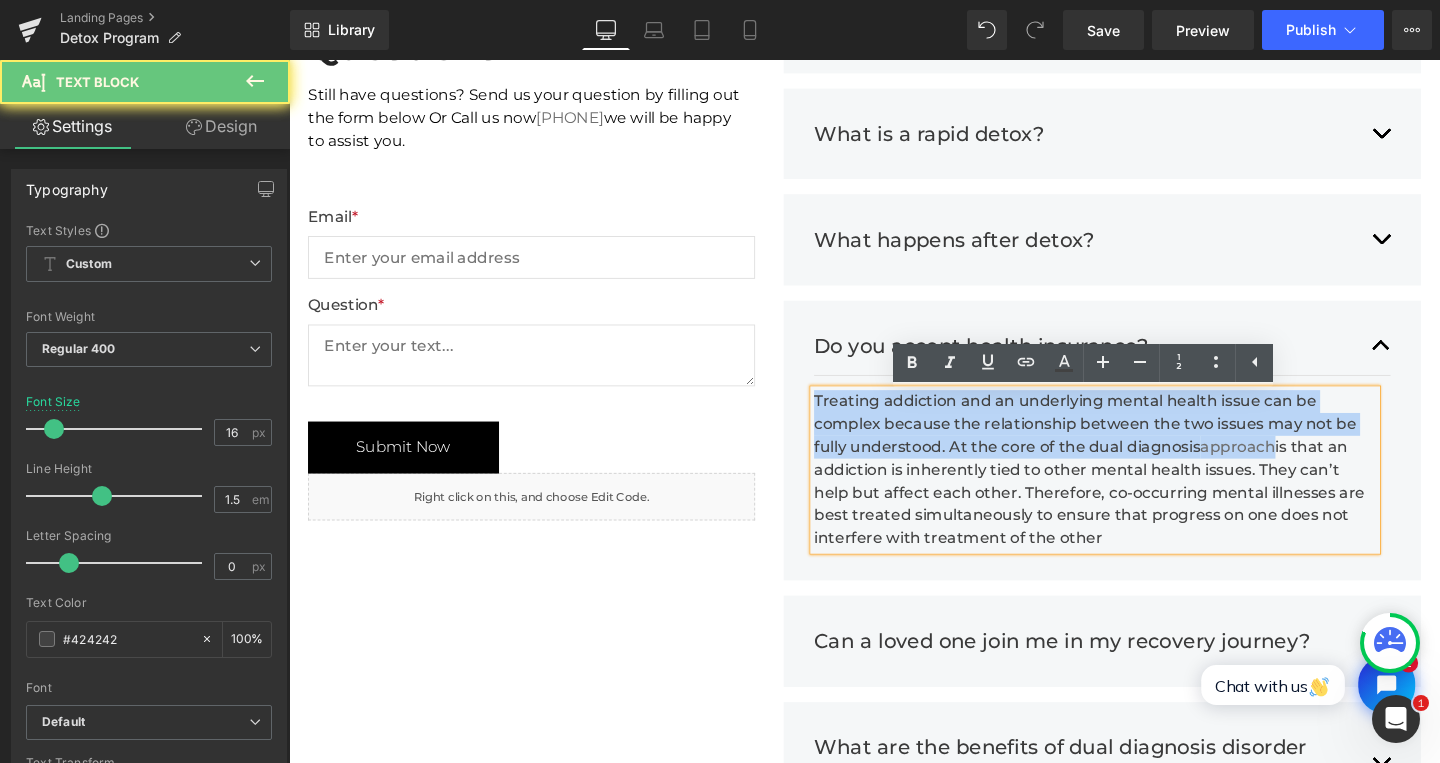 click on "Treating addiction and an underlying mental health issue can be complex because the relationship between the two issues may not be fully understood. At the core of the dual diagnosis  approach  is that an addiction is inherently tied to other mental health issues. They can’t help but affect each other. Therefore, co-occurring mental illnesses are best treated simultaneously to ensure that progress on one does not interfere with treatment of the other" at bounding box center [1136, 491] 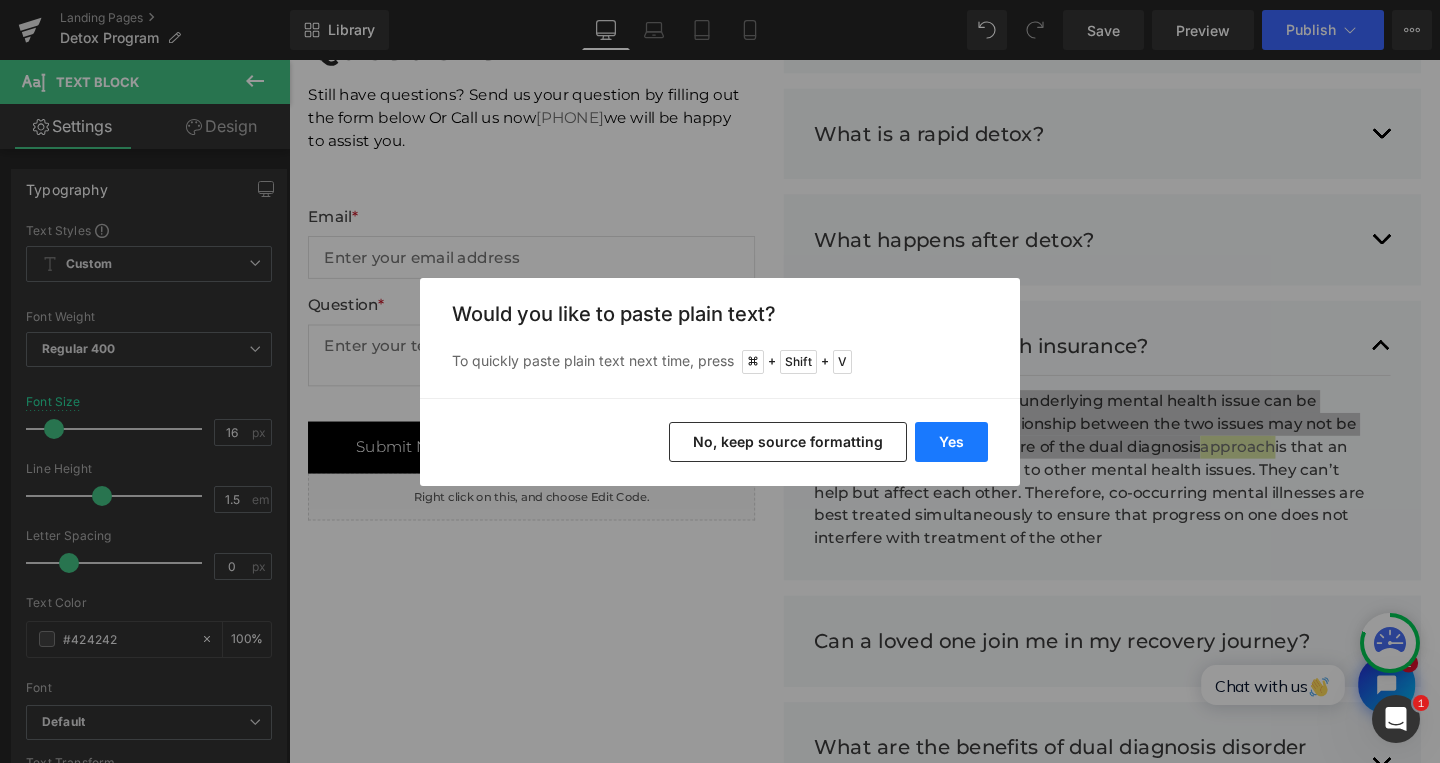 click on "Yes" at bounding box center (951, 442) 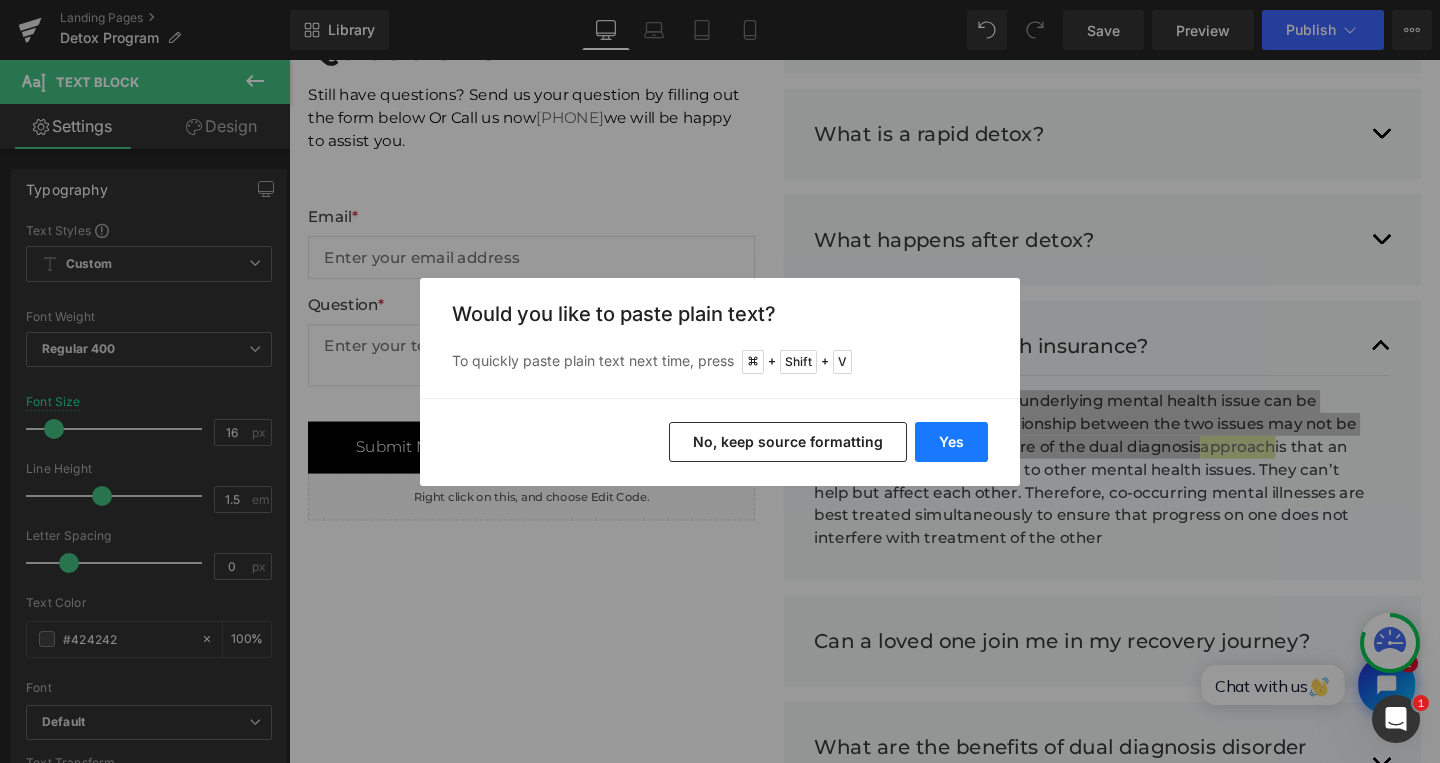 type 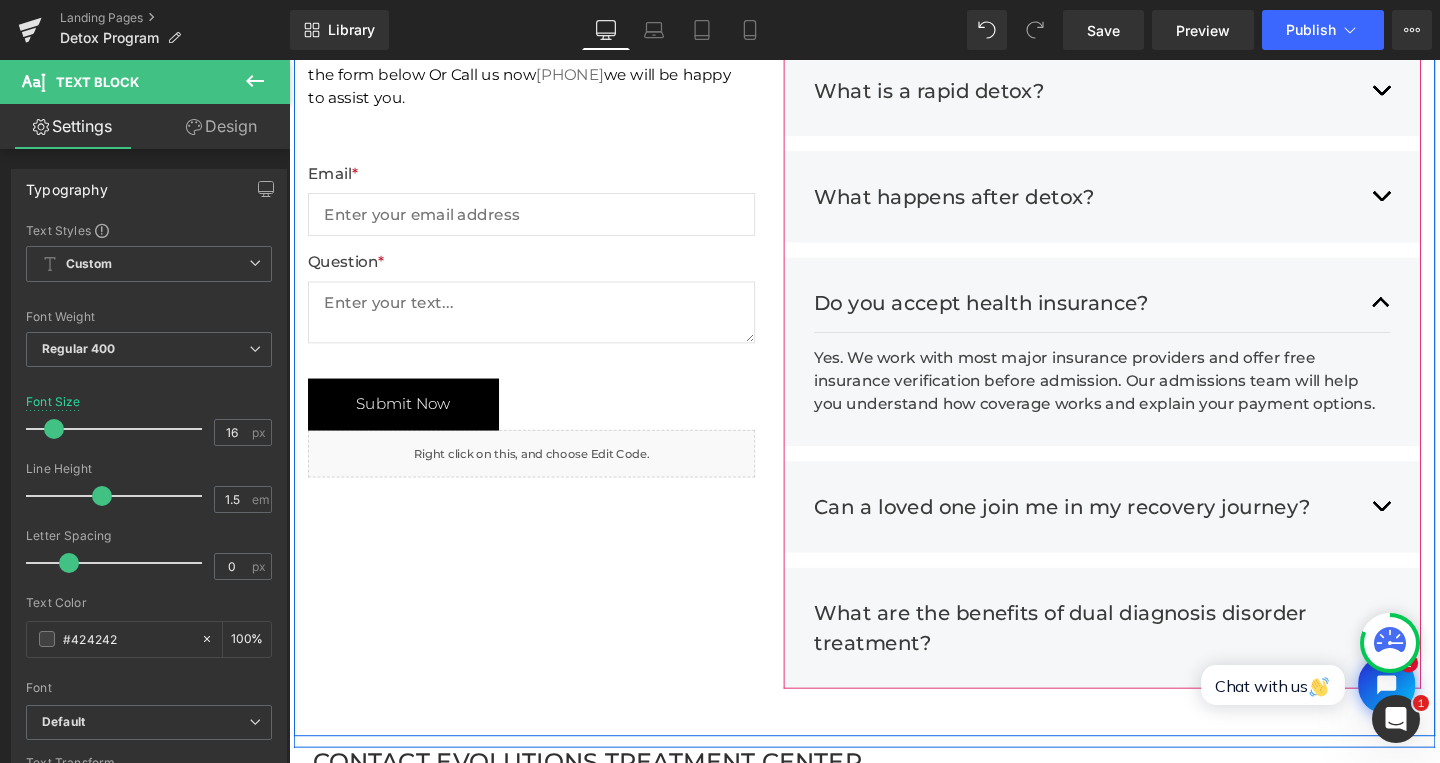 scroll, scrollTop: 4472, scrollLeft: 0, axis: vertical 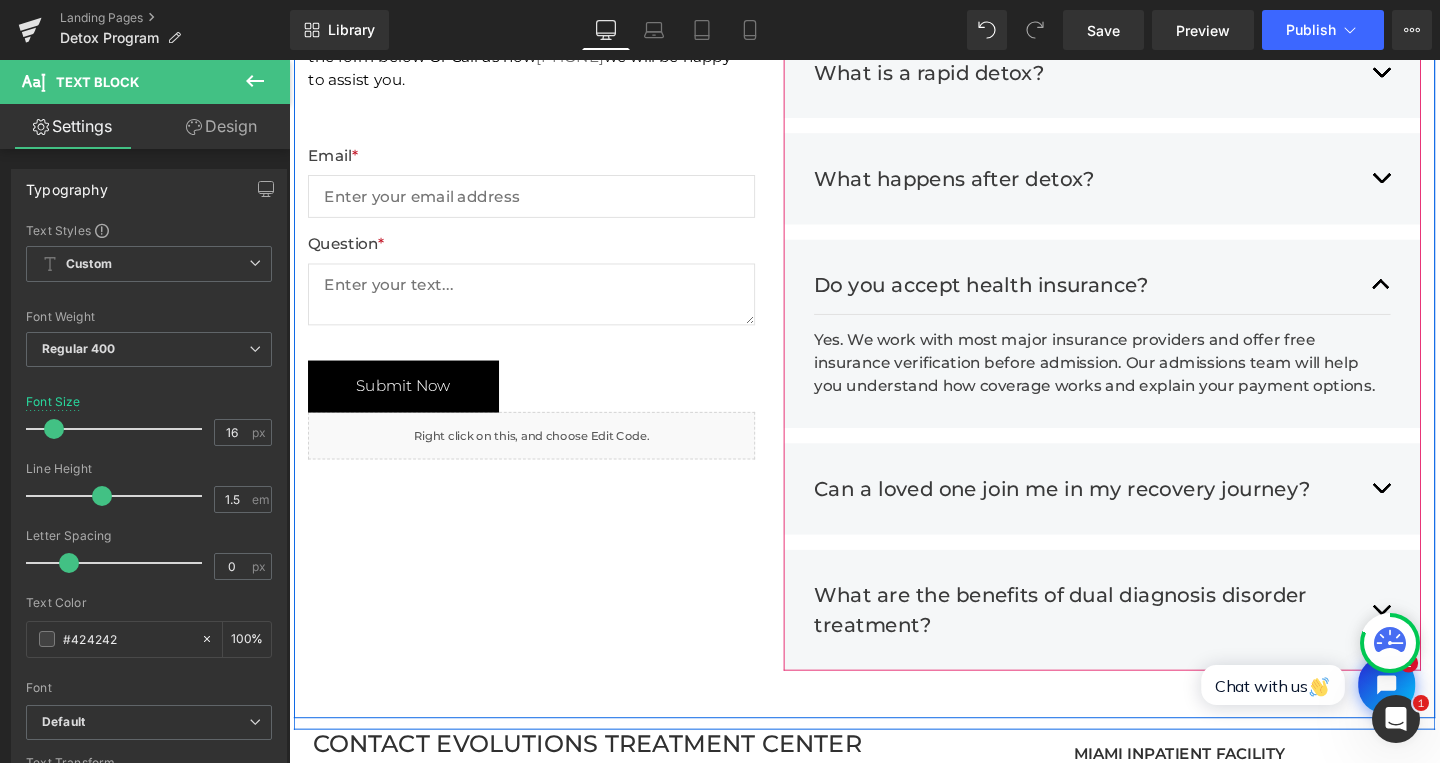 click on "What is medical detox?
Text Block
Medical detox is a supervised and monitored process where licensed medical and clinical professionals help you safely withdraw from alcohol or drug disorders. It includes clinical evaluations, stabilization of withdrawal symptoms, medication support, and emotional support.
Text Block
Text Block" at bounding box center [1144, 308] 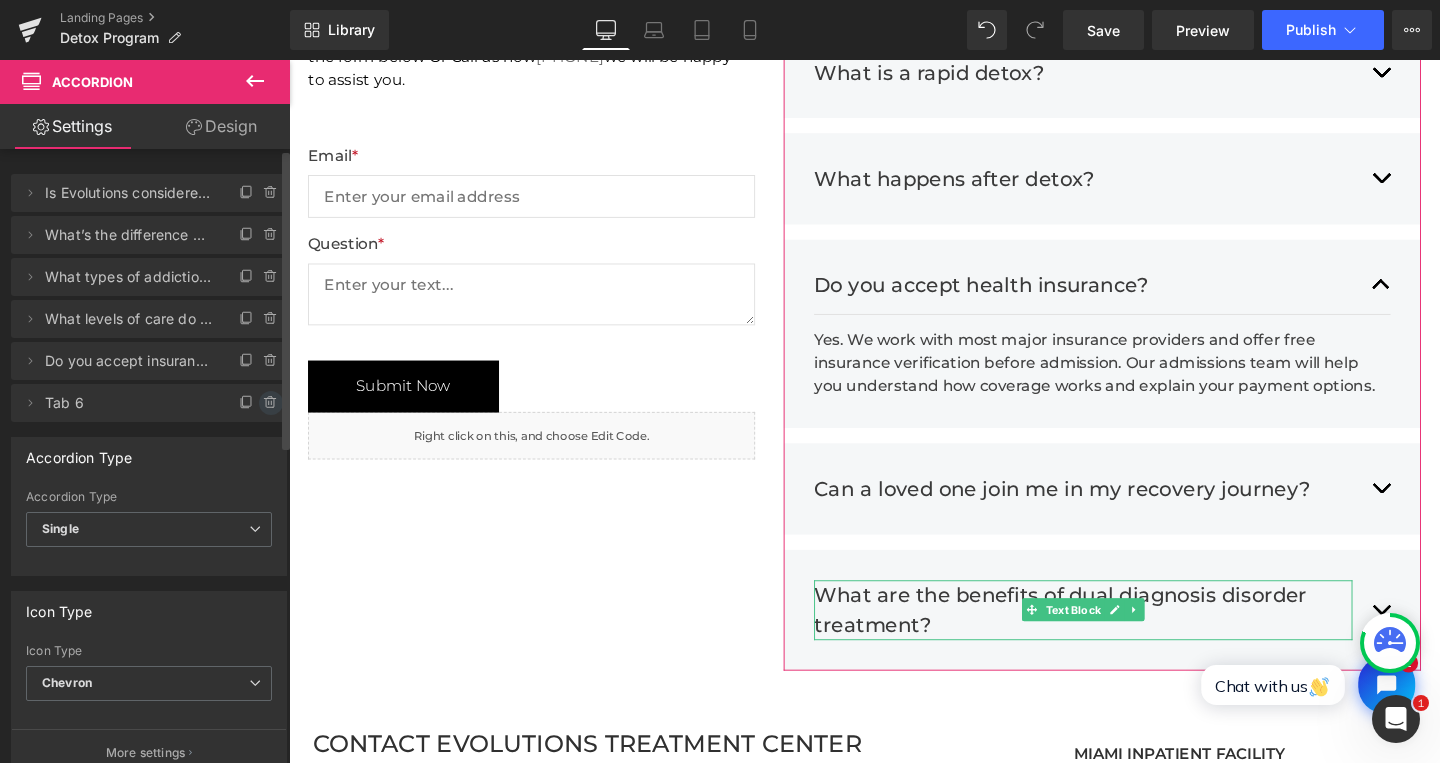 click 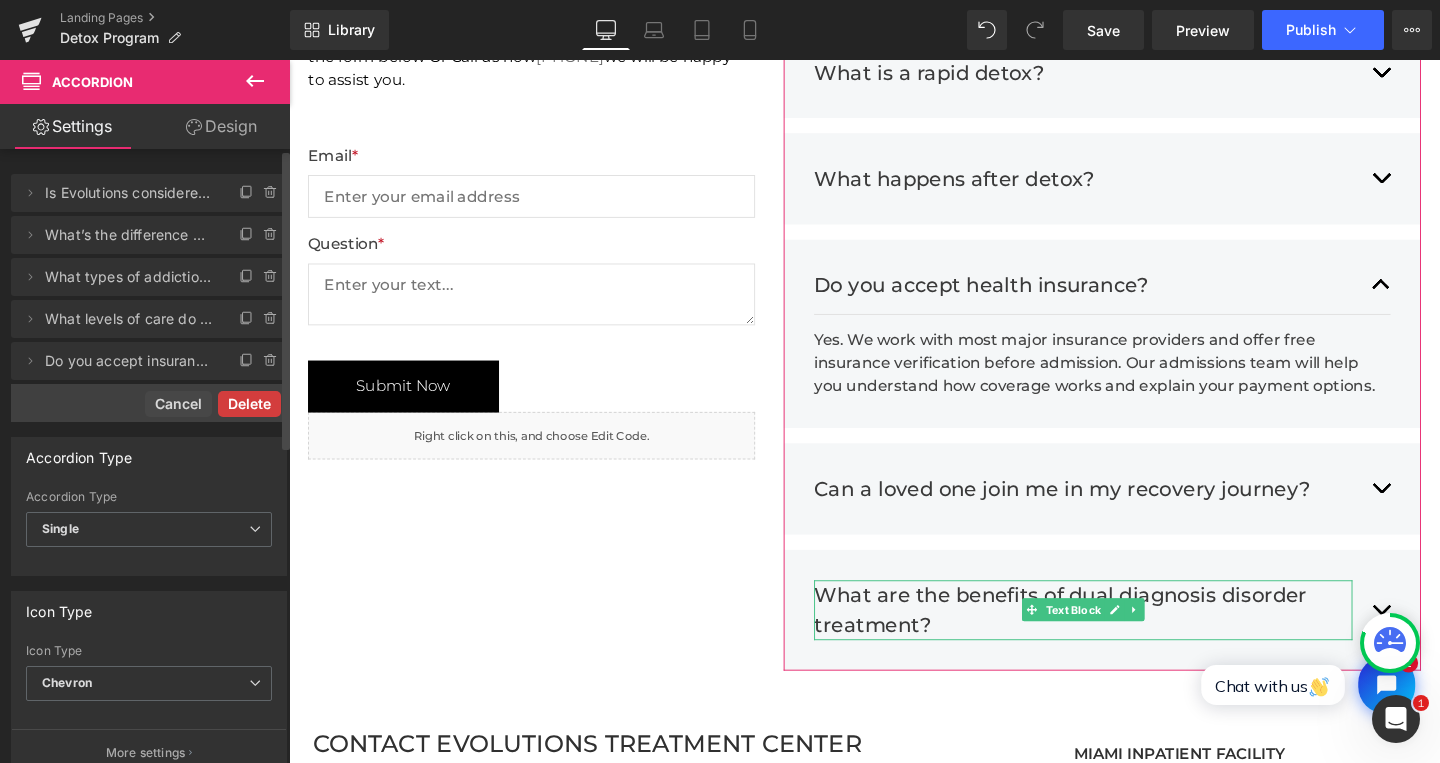 click on "Delete" at bounding box center (249, 404) 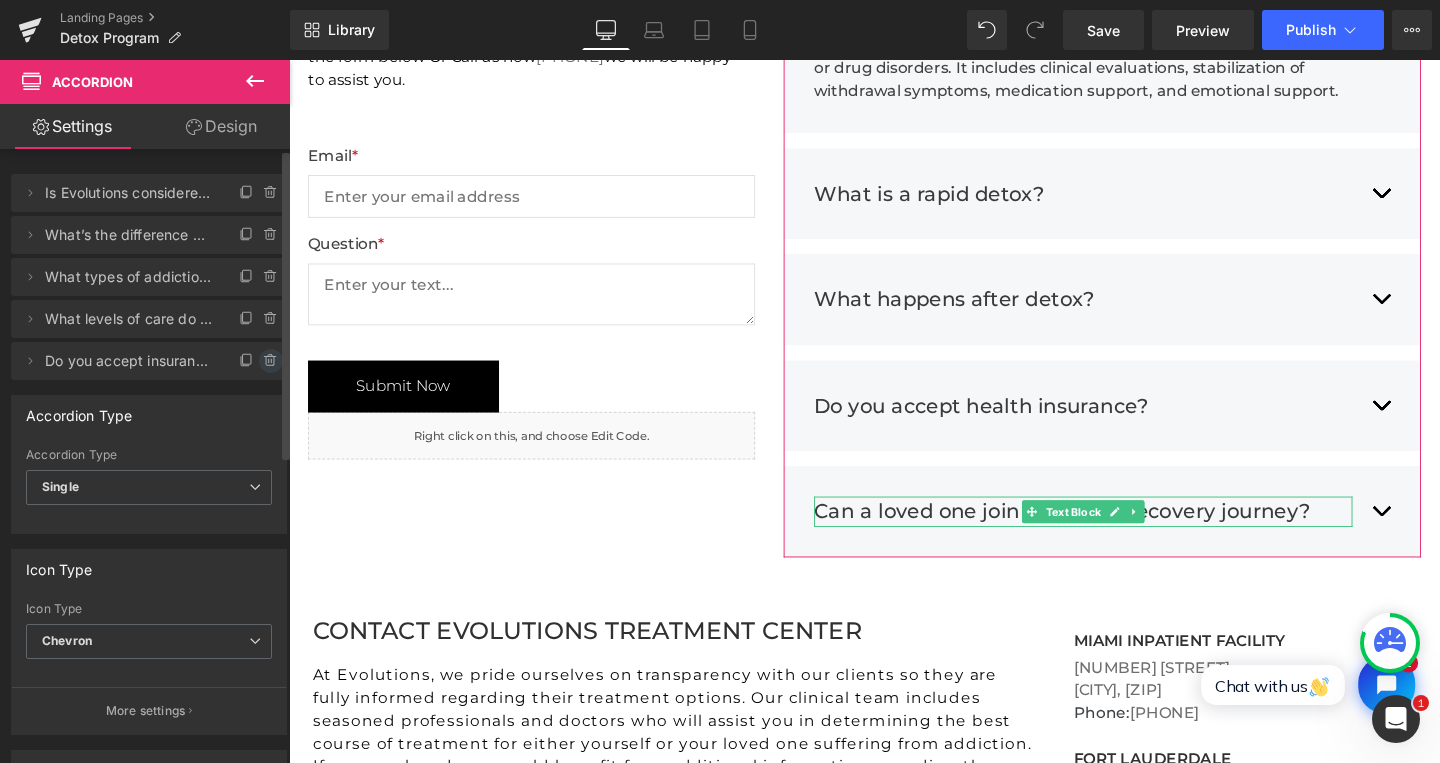 click at bounding box center (271, 361) 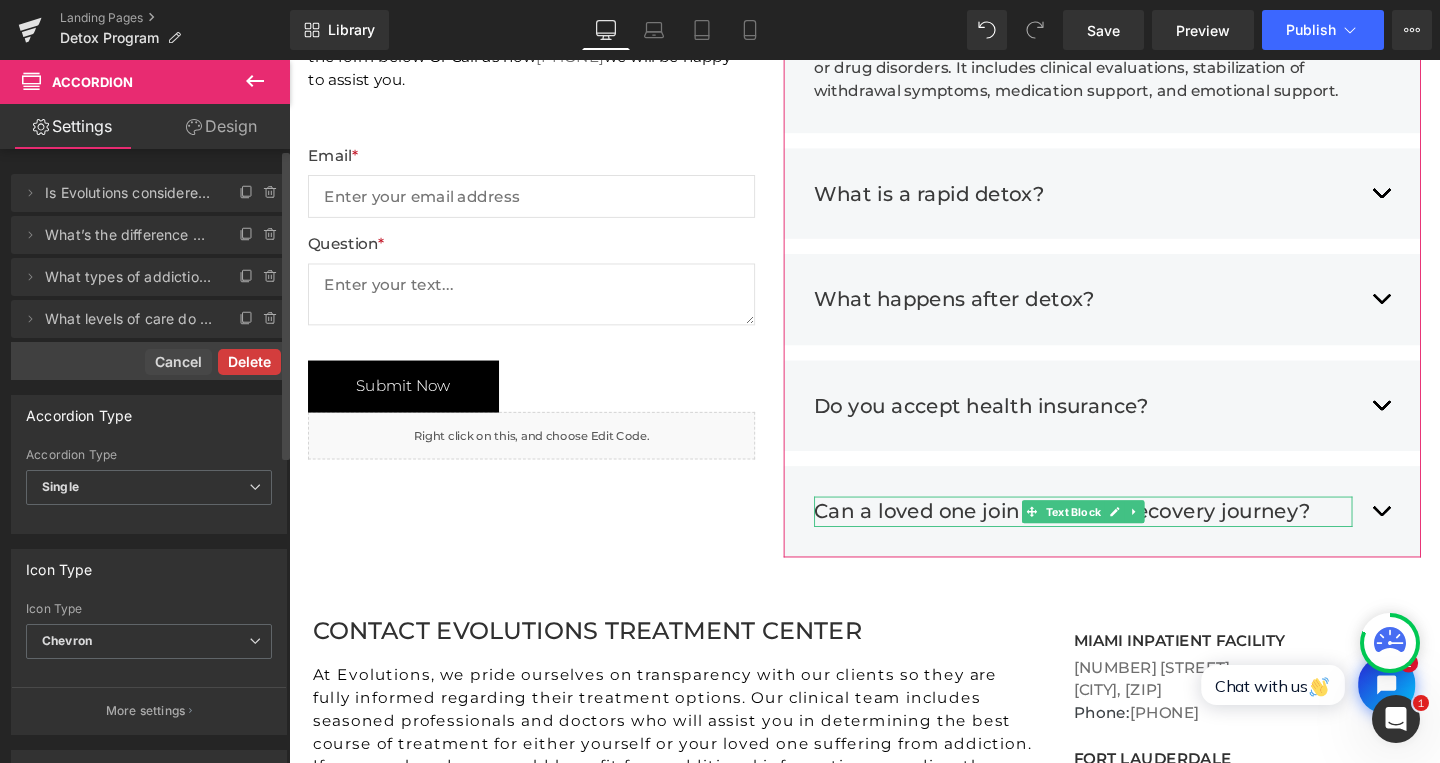 click on "Delete" at bounding box center (249, 362) 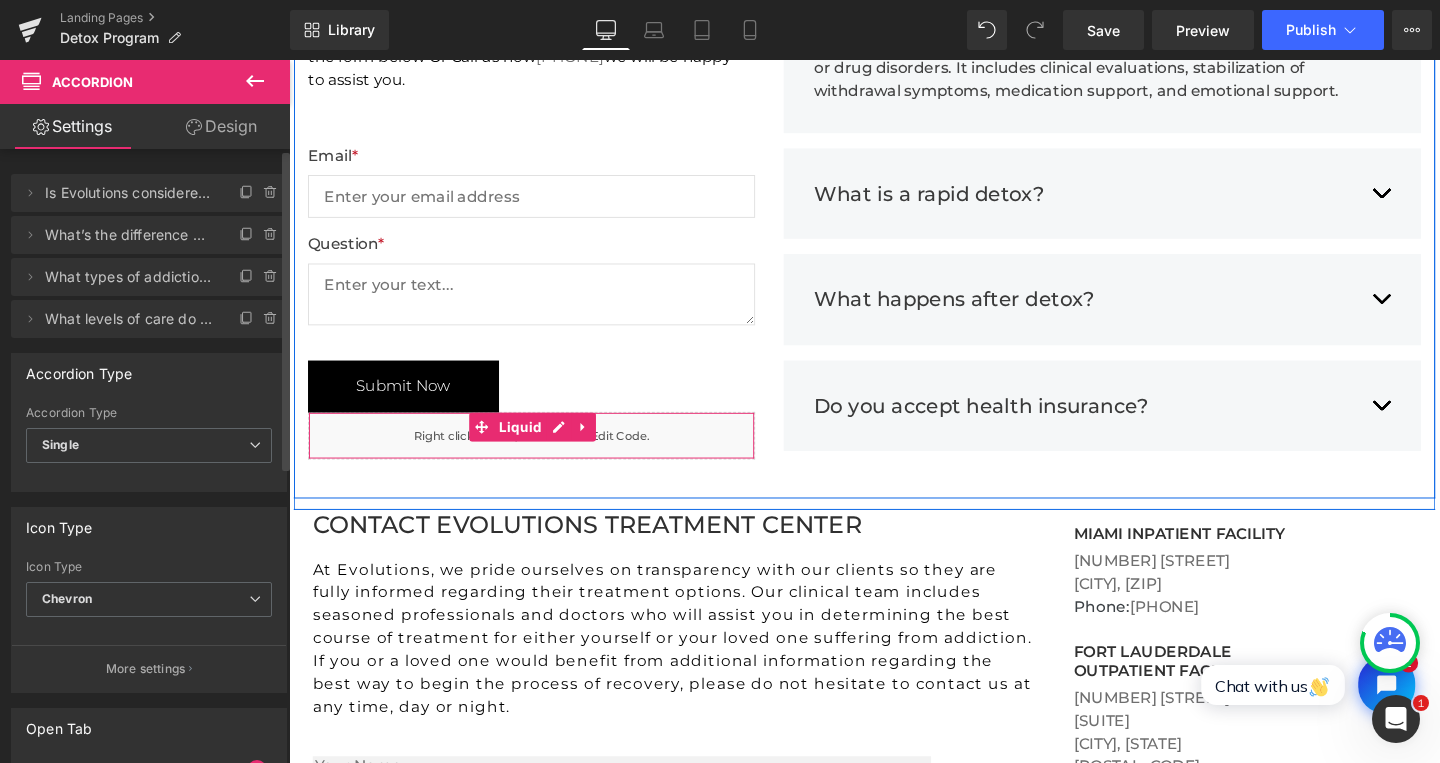 click on "Liquid" at bounding box center (544, 455) 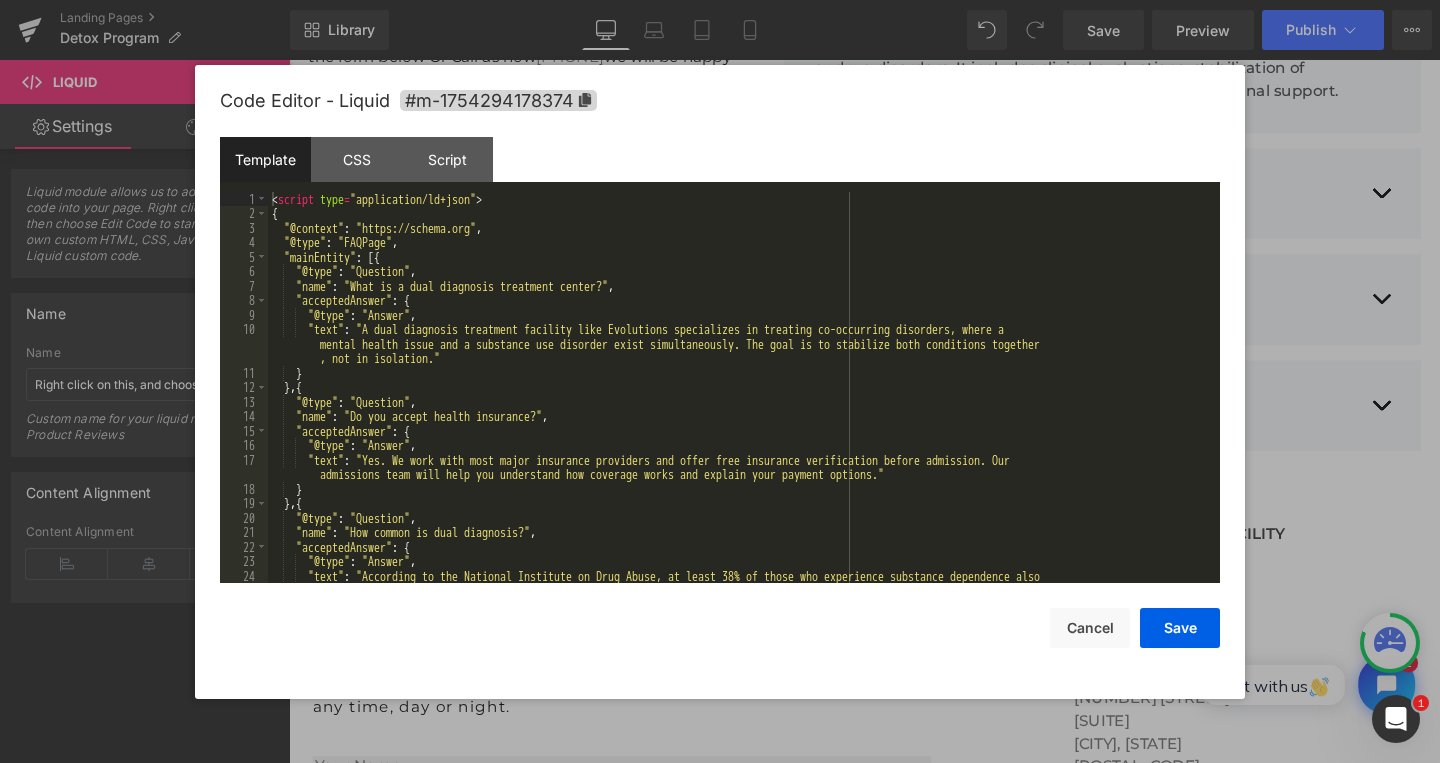 click on "Text Block  You are previewing how the   will restyle your page. You can not edit Elements in Preset Preview Mode.  Landing Pages Detox Program Library Desktop Desktop Laptop Tablet Mobile Save Preview Publish Scheduled View Live Page View with current Template Save Template to Library Schedule Publish  Optimize  Publish Settings Shortcuts  Your page can’t be published   You've reached the maximum number of published pages on your plan  (0/0).  You need to upgrade your plan or unpublish all your pages to get 1 publish slot.   Unpublish pages   Upgrade plan  Elements Global Style Base Row  rows, columns, layouts, div Heading  headings, titles, h1,h2,h3,h4,h5,h6 Text Block  texts, paragraphs, contents, blocks Image  images, photos, alts, uploads Icon  icons, symbols Button  button, call to action, cta Separator  separators, dividers, horizontal lines Liquid  liquid, custom code, html, javascript, css, reviews, apps, applications, embeded, iframe Banner Parallax  Hero Banner  Stack Tabs  Carousel  Pricing" at bounding box center [720, 0] 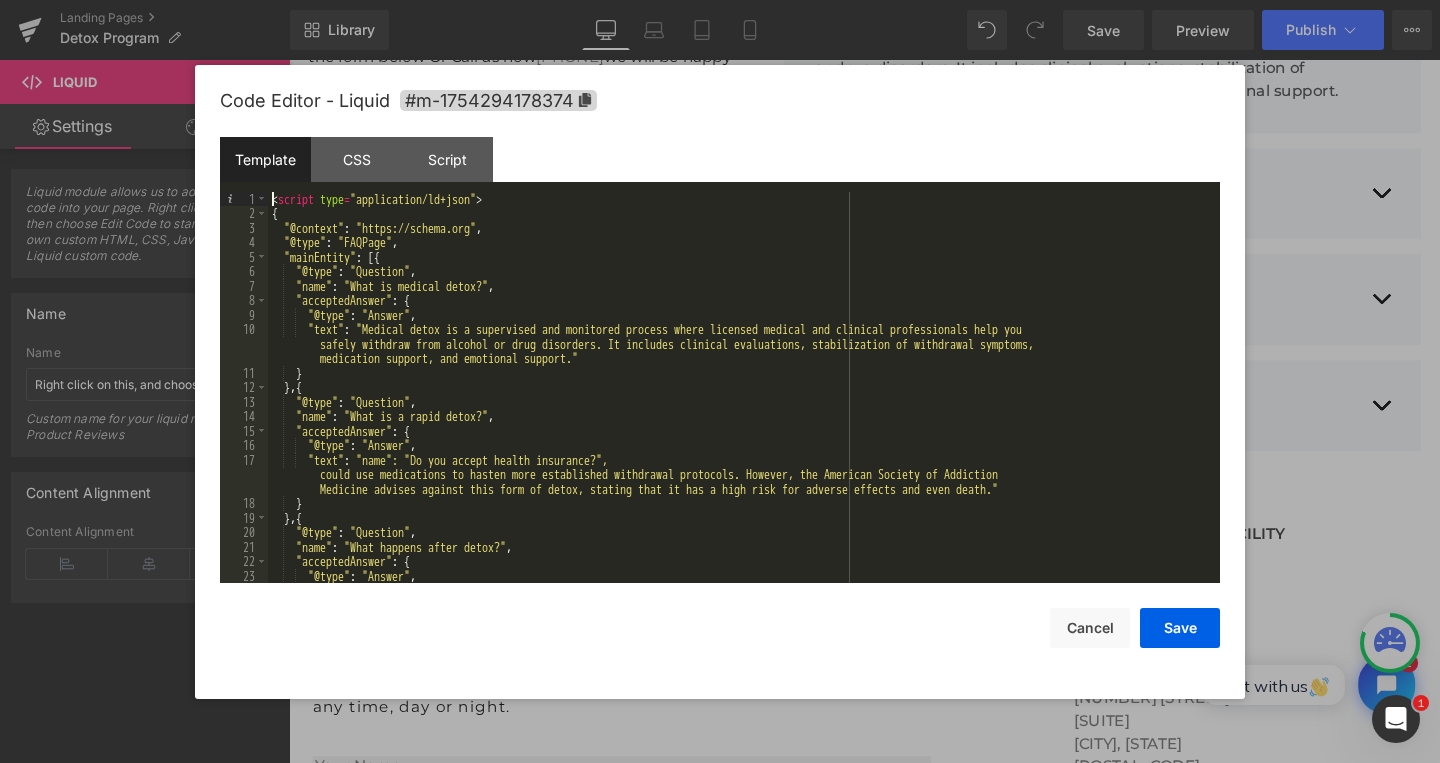 scroll, scrollTop: 0, scrollLeft: 0, axis: both 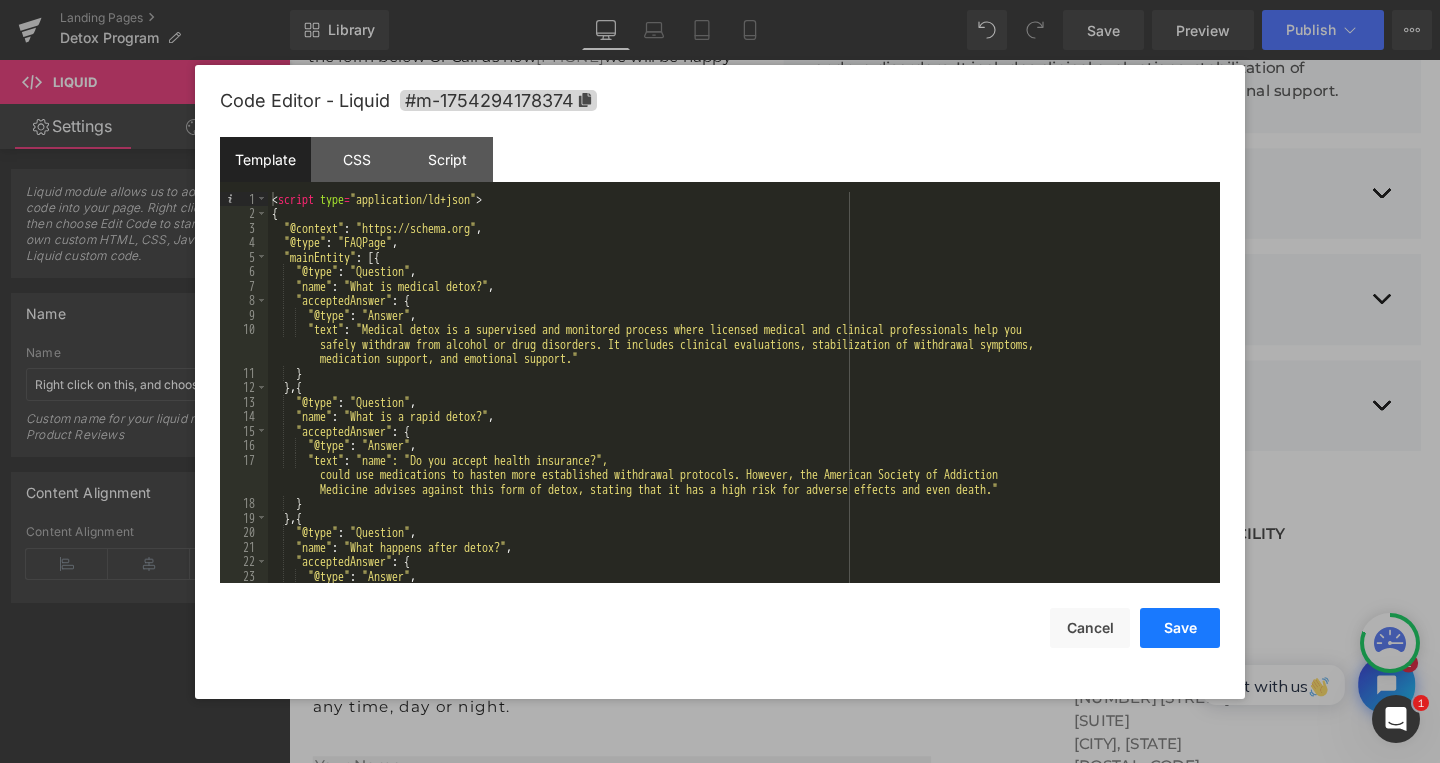 click on "Save" at bounding box center (1180, 628) 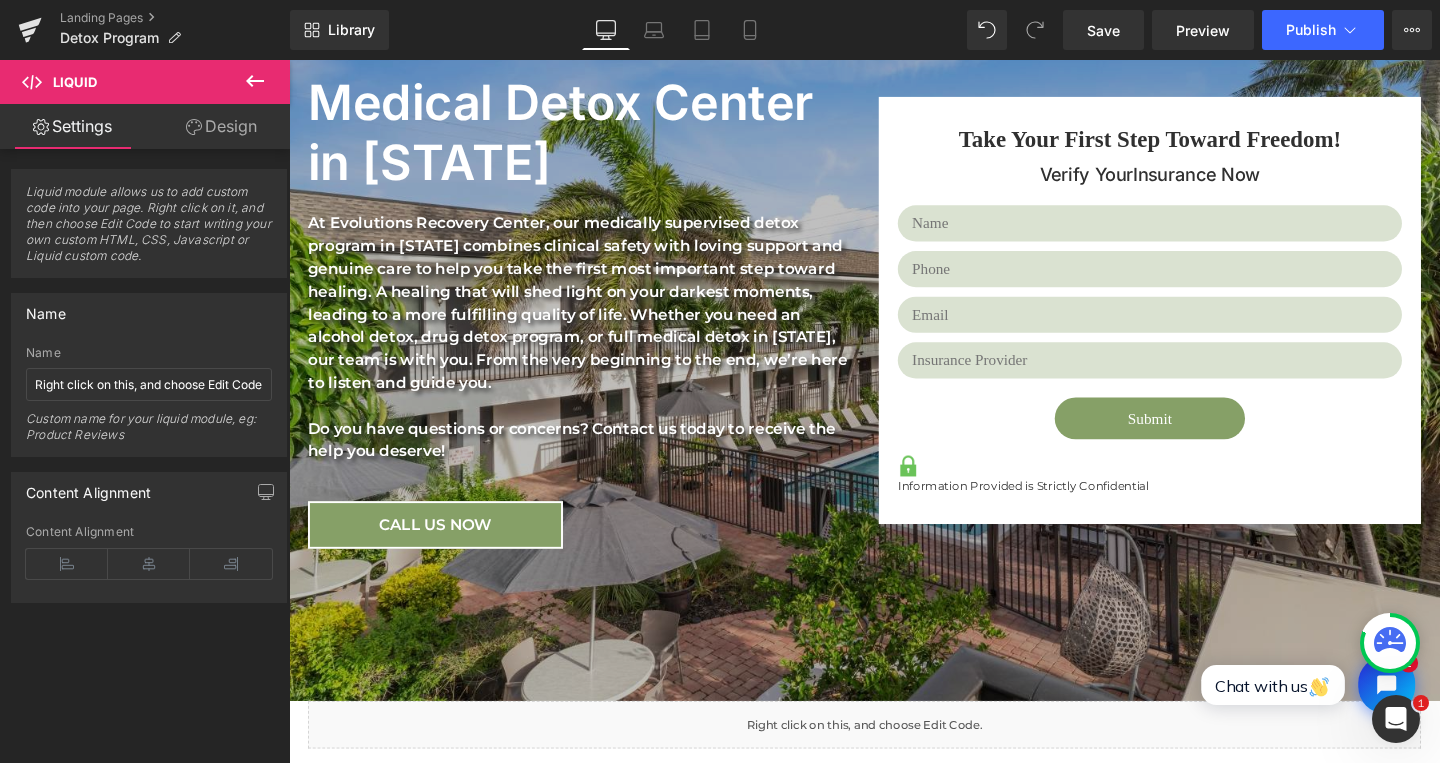 scroll, scrollTop: 0, scrollLeft: 0, axis: both 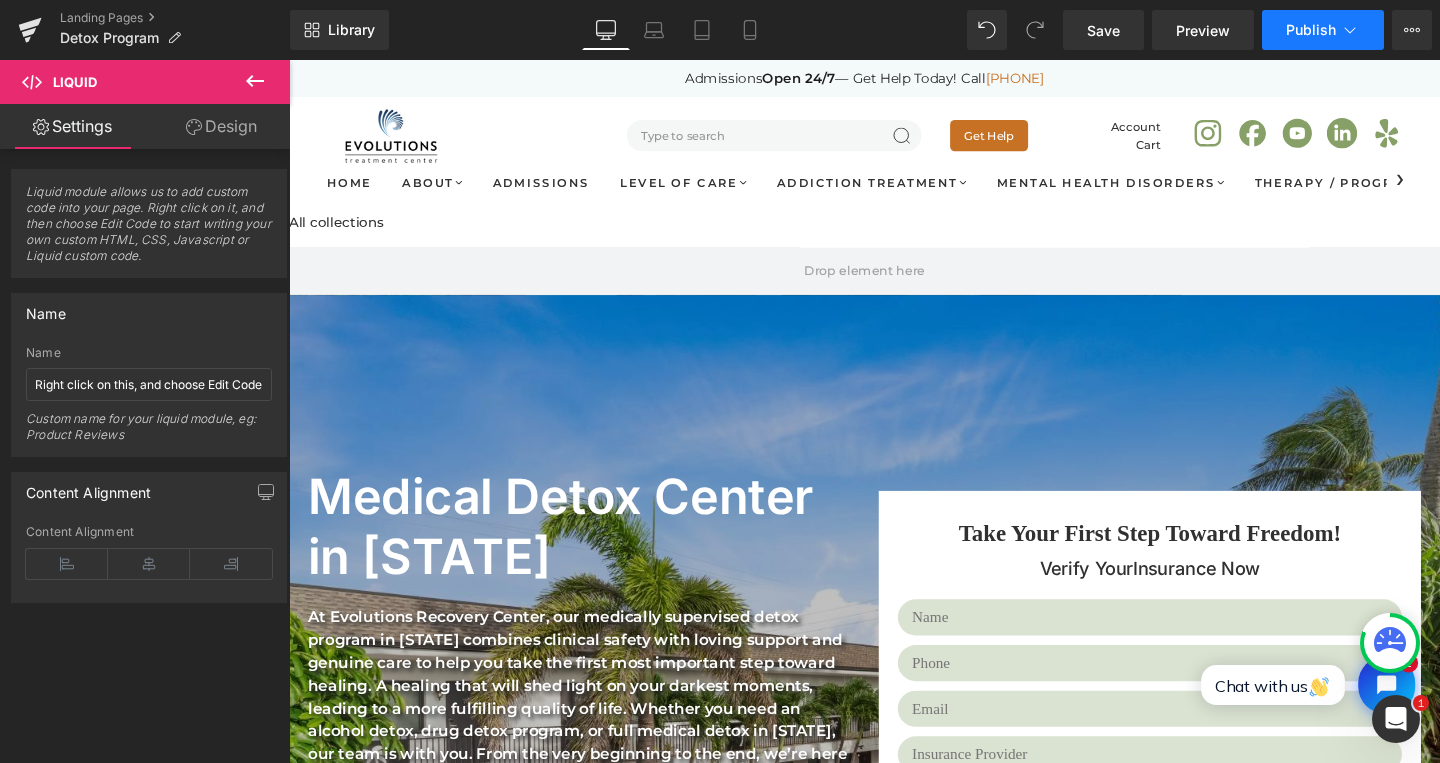 click on "Publish" at bounding box center [1323, 30] 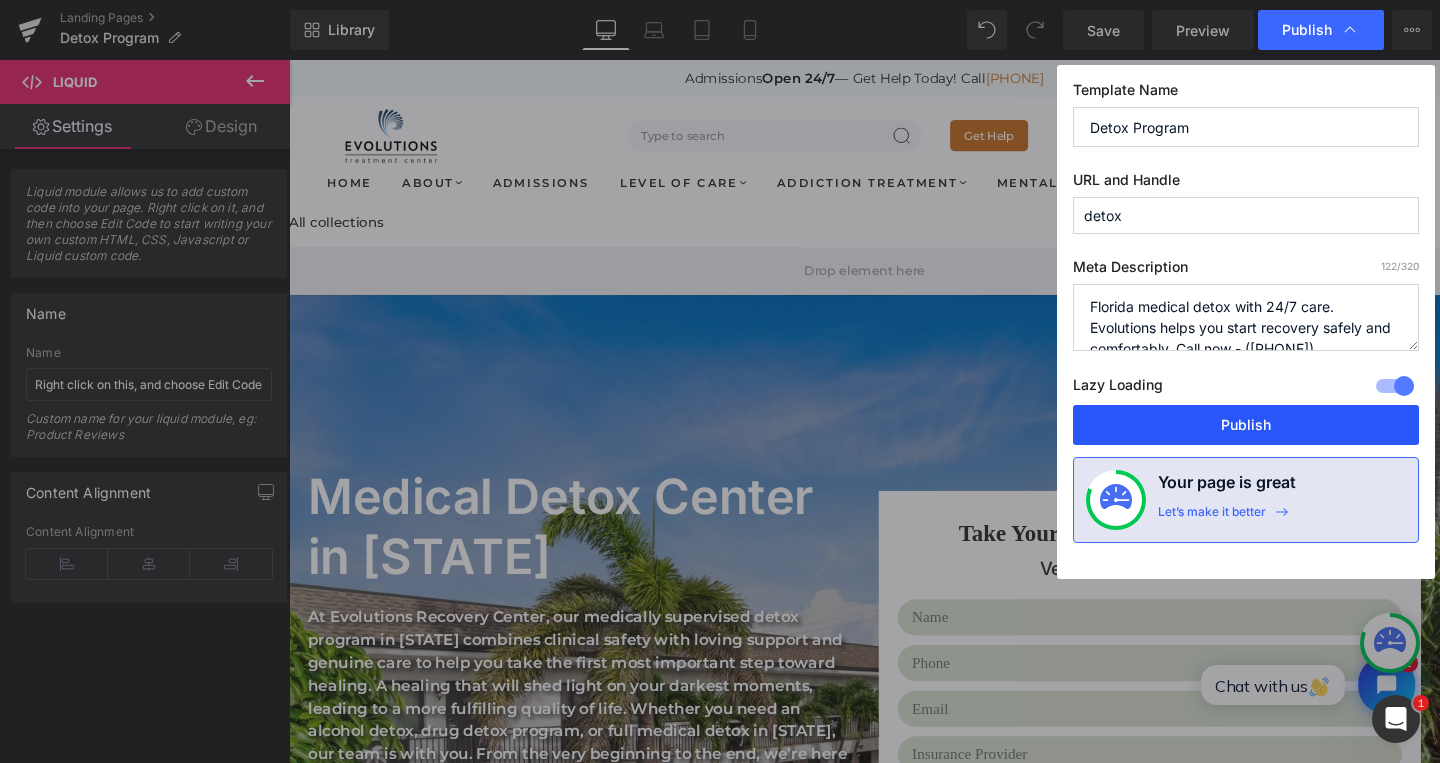 click on "Publish" at bounding box center [1246, 425] 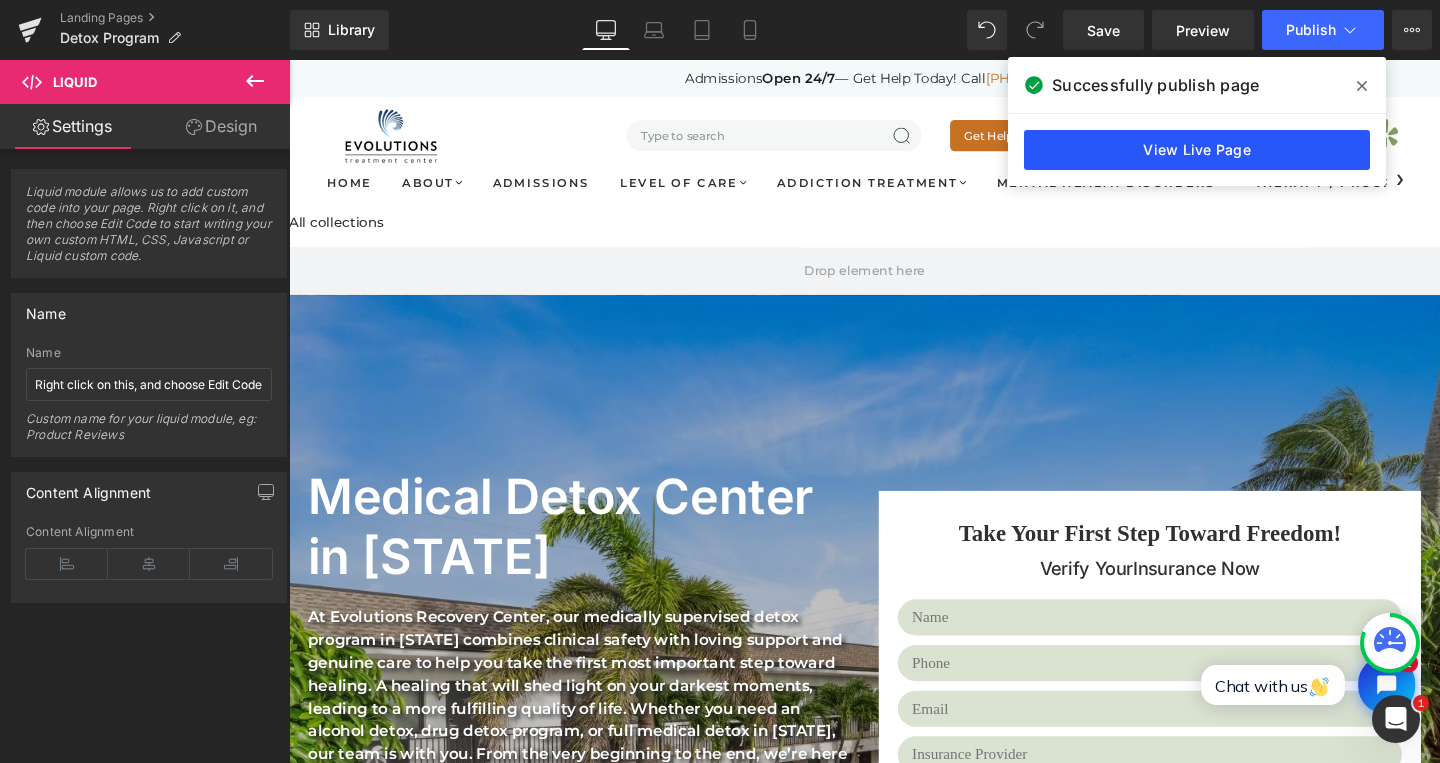 click on "View Live Page" at bounding box center (1197, 150) 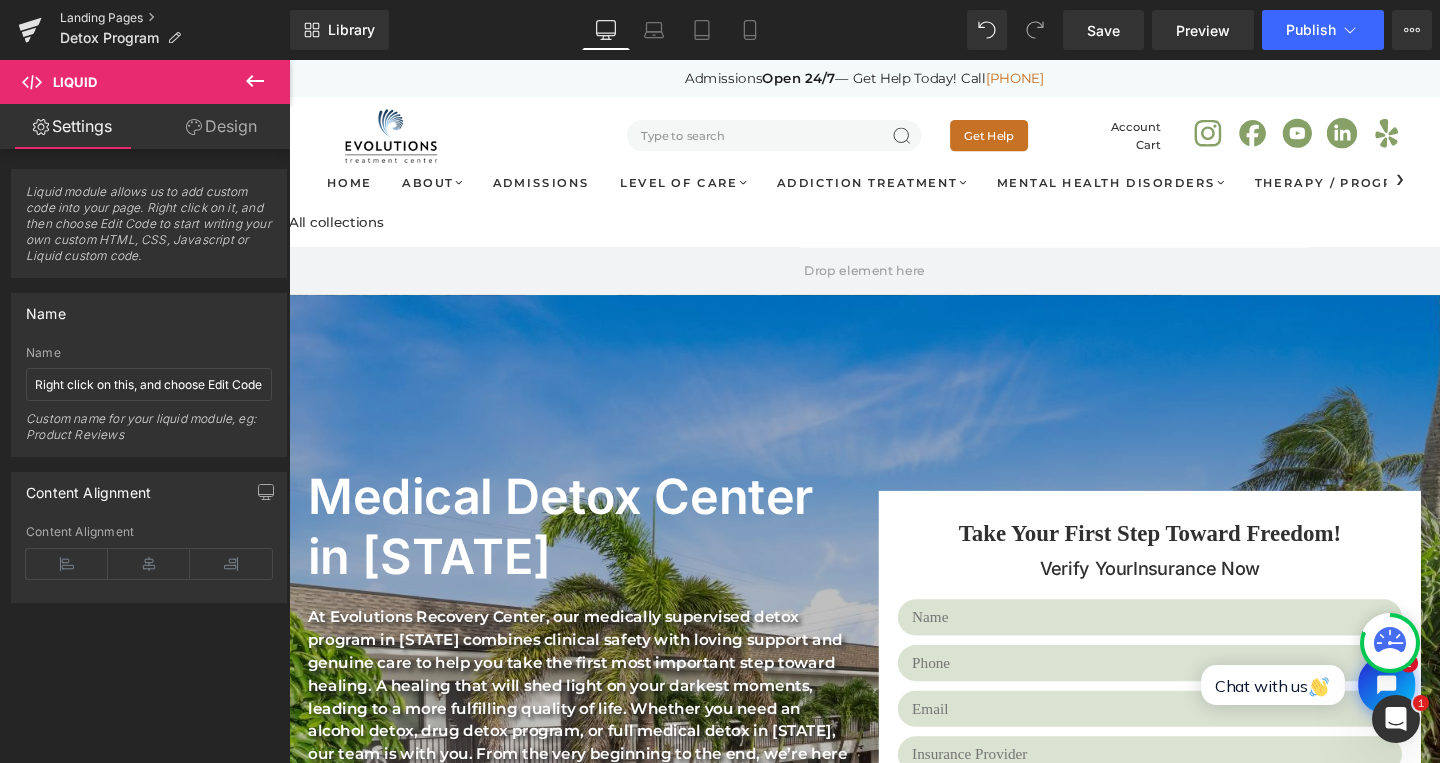 click on "Landing Pages" at bounding box center [175, 18] 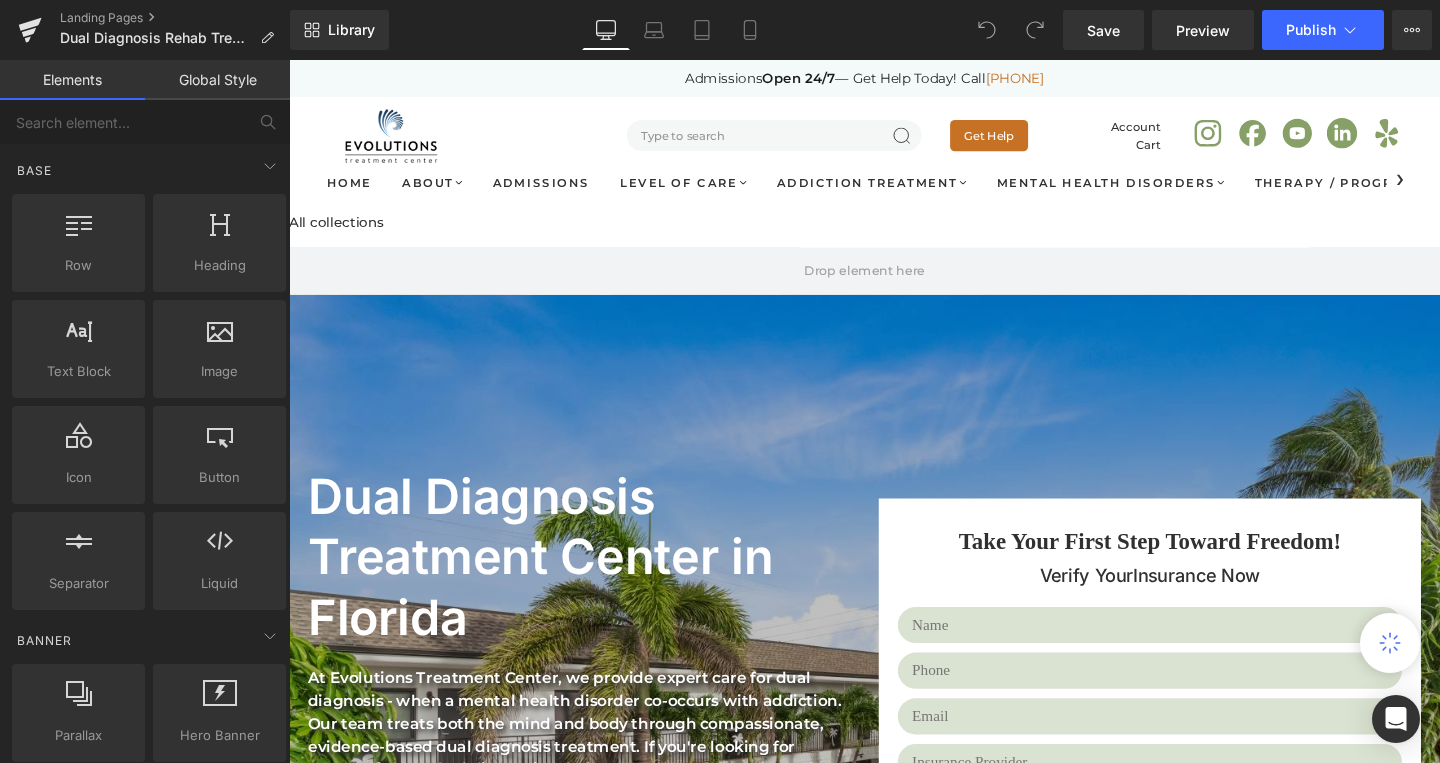 scroll, scrollTop: 0, scrollLeft: 0, axis: both 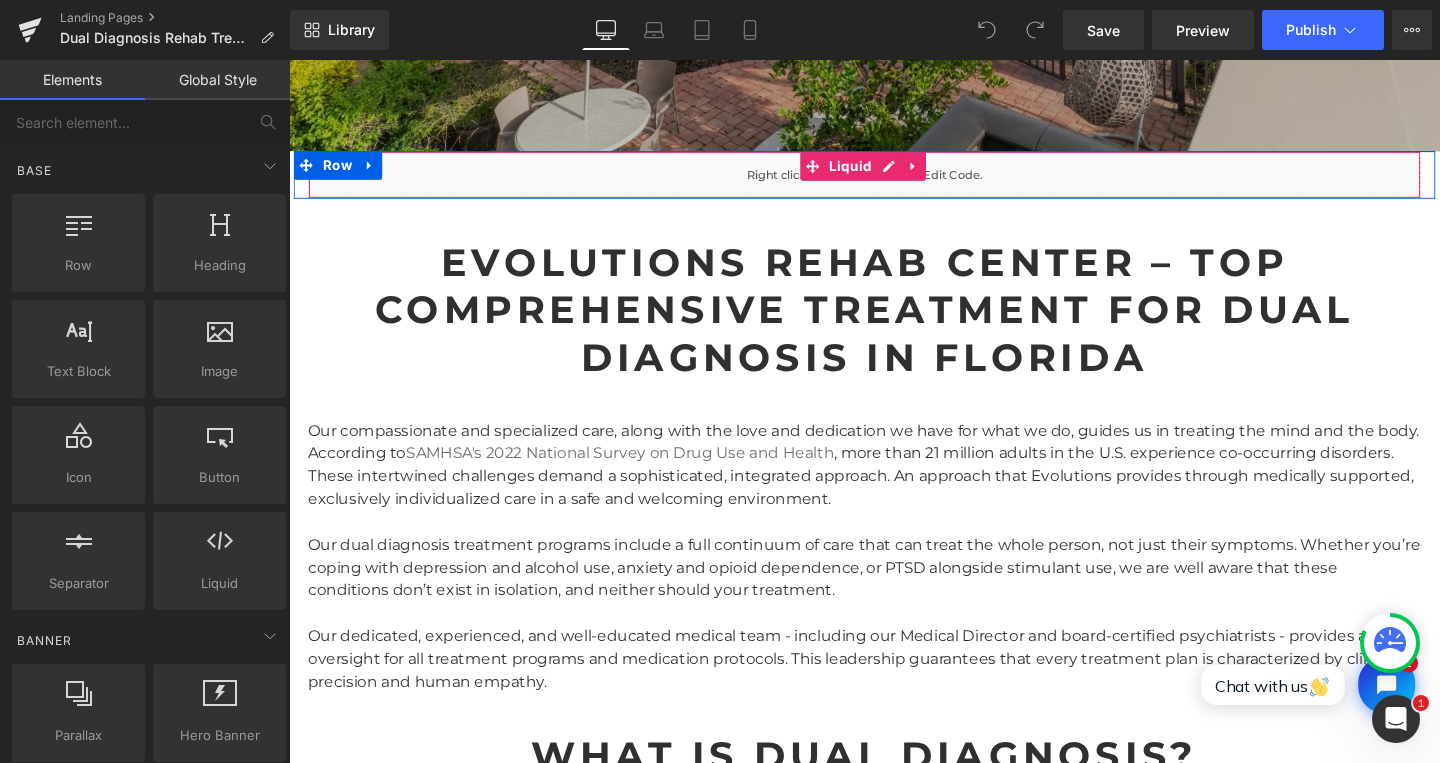 click on "Liquid" at bounding box center (894, 181) 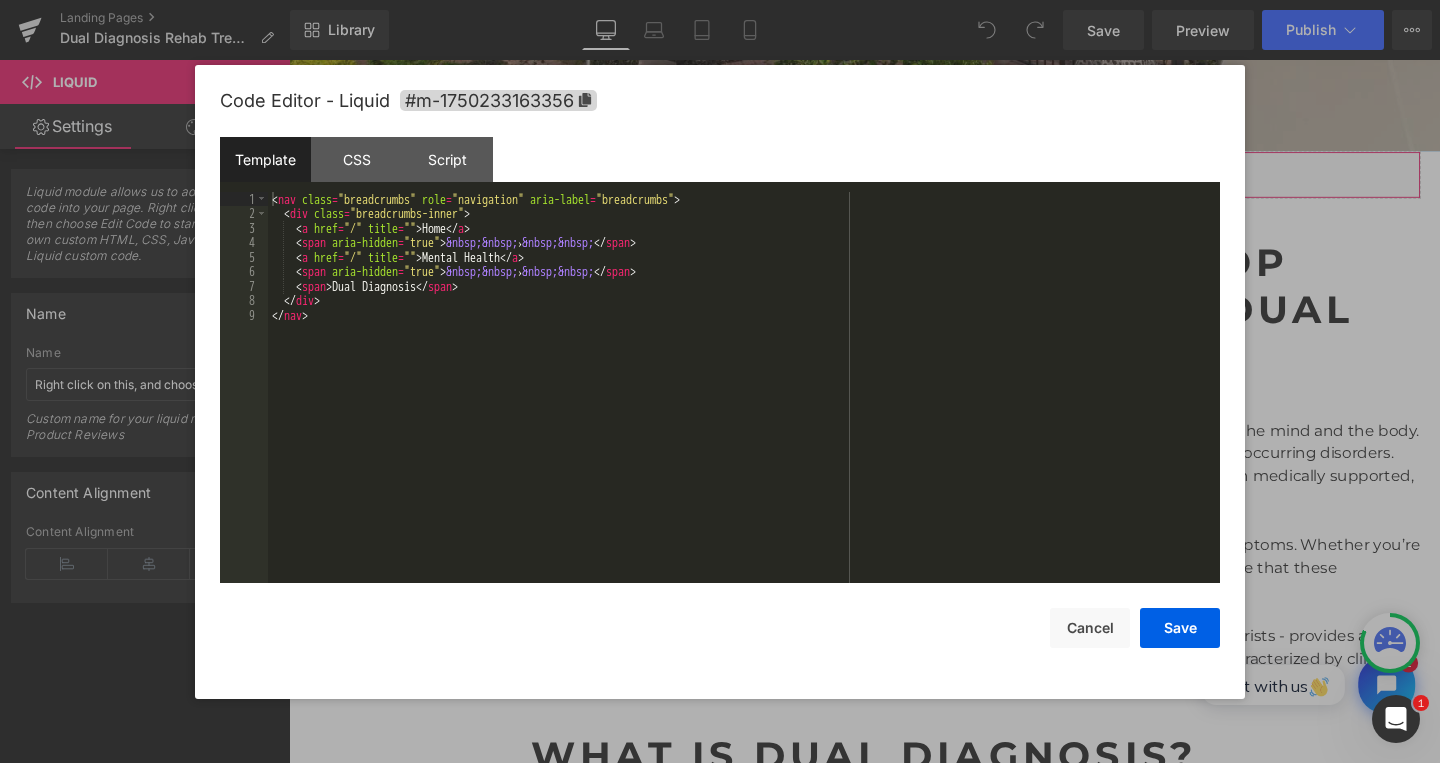 click on "You are previewing how the   will restyle your page. You can not edit Elements in Preset Preview Mode.  Landing Pages Dual Diagnosis Rehab Treatment in [STATE] - Evolutions Treatment Center Library Desktop Desktop Laptop Tablet Mobile Save Preview Publish Scheduled View Live Page View with current Template Save Template to Library Schedule Publish  Optimize  Publish Settings Shortcuts  Your page can’t be published   You've reached the maximum number of published pages on your plan  (0/0).  You need to upgrade your plan or unpublish all your pages to get 1 publish slot.   Unpublish pages   Upgrade plan  Elements Global Style Base Row  rows, columns, layouts, div Heading  headings, titles, h1,h2,h3,h4,h5,h6 Text Block  texts, paragraphs, contents, blocks Image  images, photos, alts, uploads Icon  icons, symbols Button  button, call to action, cta Separator  separators, dividers, horizontal lines Liquid  liquid, custom code, html, javascript, css, reviews, apps, applications, embeded, iframe Banner Parallax" at bounding box center (720, 0) 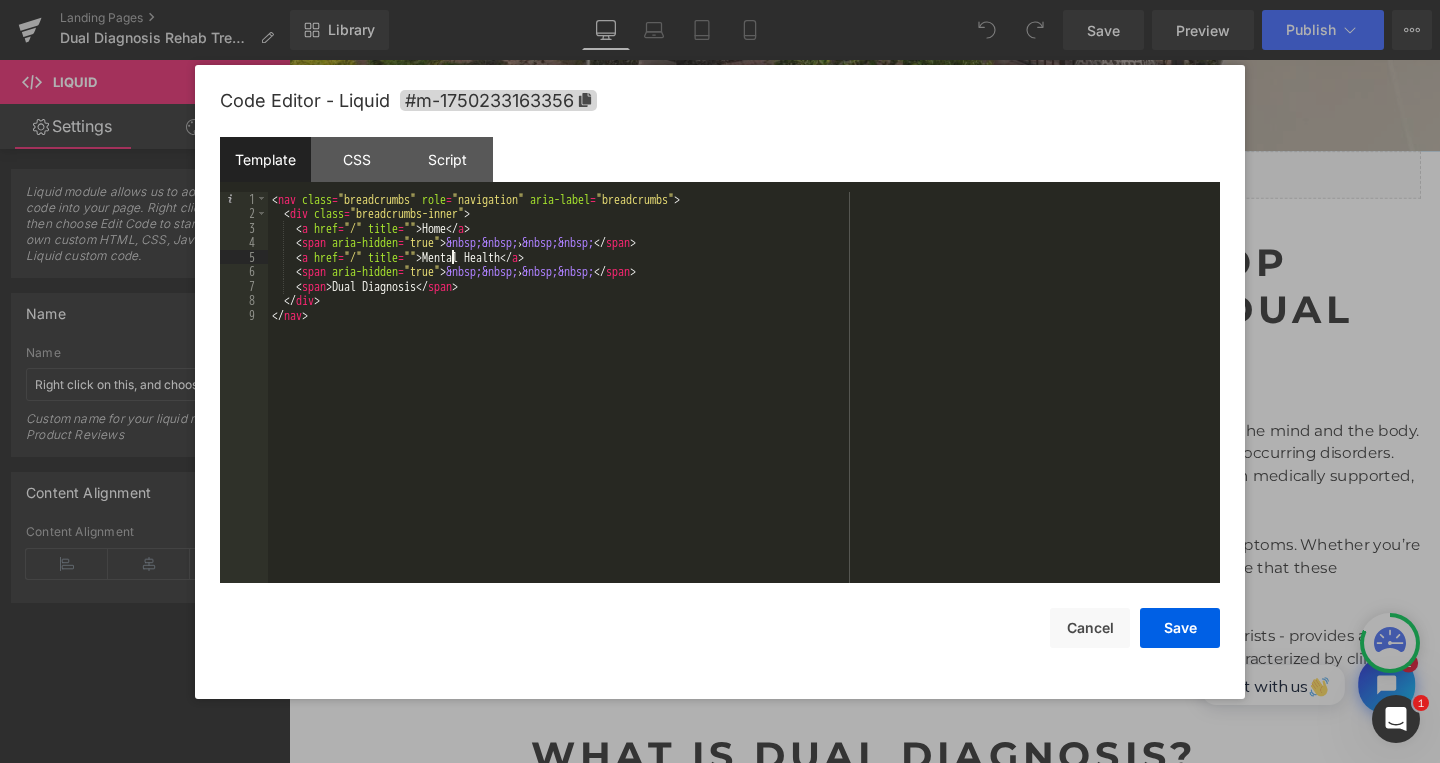 click on "< nav   class = "breadcrumbs"   role = "navigation"   aria-label = "breadcrumbs" >    < div   class = "breadcrumbs-inner" >       < a   href = "/"   title = "" > Home </ a >       < span   aria-hidden = "true" > &nbsp;&nbsp; › &nbsp;&nbsp; </ span >       < a   href = "/"   title = "" > Mental Health </ a >       < span   aria-hidden = "true" > &nbsp;&nbsp; › &nbsp;&nbsp; </ span >       < span > Dual Diagnosis </ span >    </ div > </ nav >" at bounding box center [744, 402] 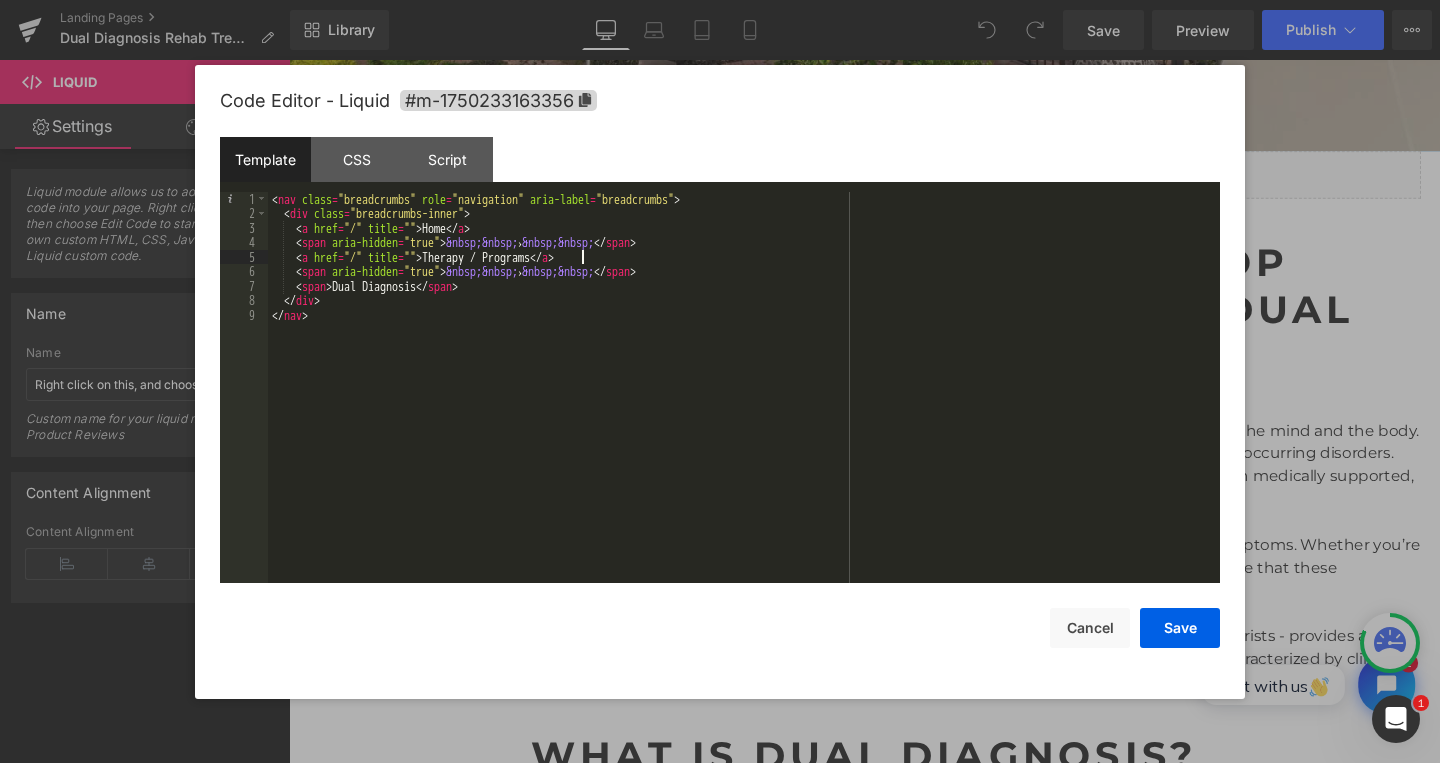 click on "< nav   class = "breadcrumbs"   role = "navigation"   aria-label = "breadcrumbs" >    < div   class = "breadcrumbs-inner" >       < a   href = "/"   title = "" > Home </ a >       < span   aria-hidden = "true" > &nbsp;&nbsp; › &nbsp;&nbsp; </ span >       < a   href = "/"   title = "" > Therapy / Programs </ a >       < span   aria-hidden = "true" > &nbsp;&nbsp; › &nbsp;&nbsp; </ span >       < span > Dual Diagnosis </ span >    </ div > </ nav >" at bounding box center (744, 402) 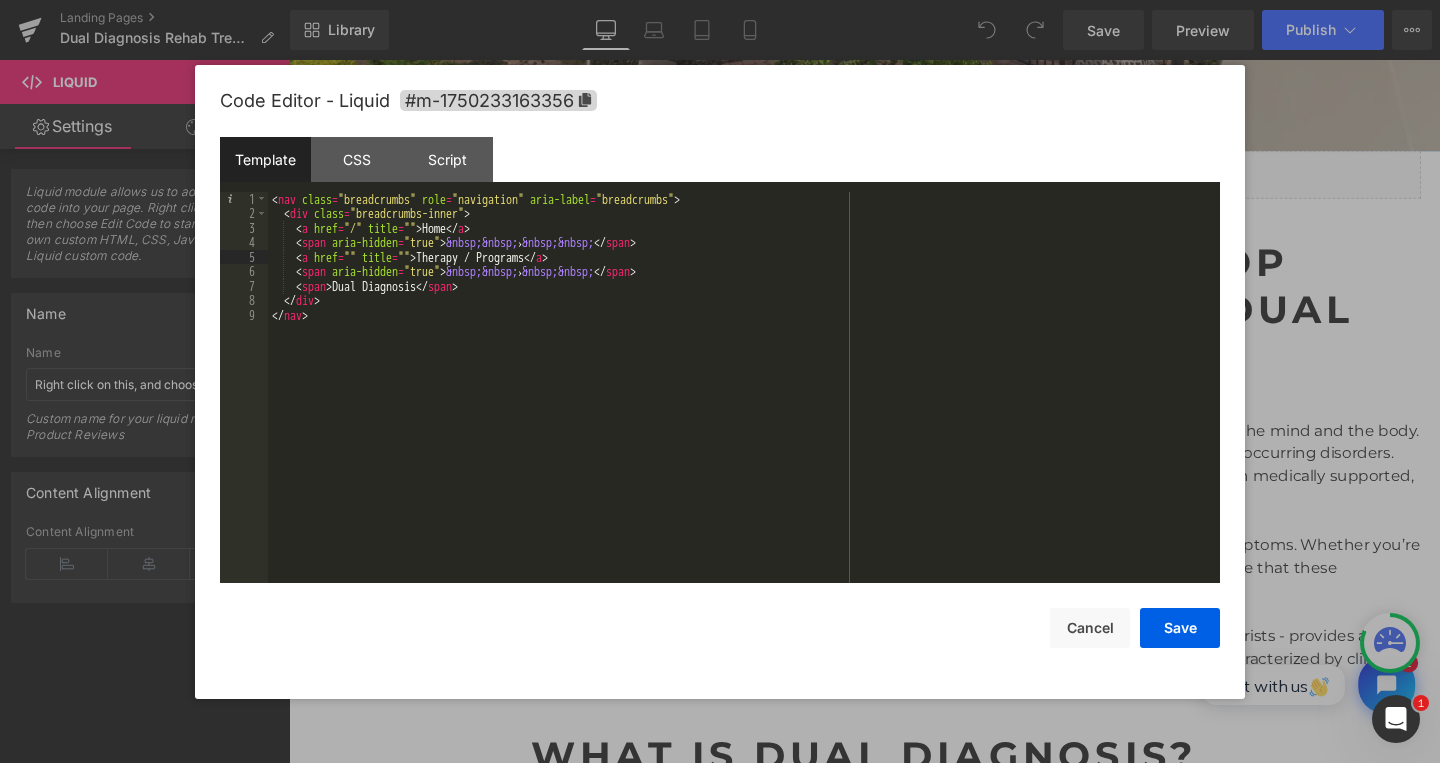 type 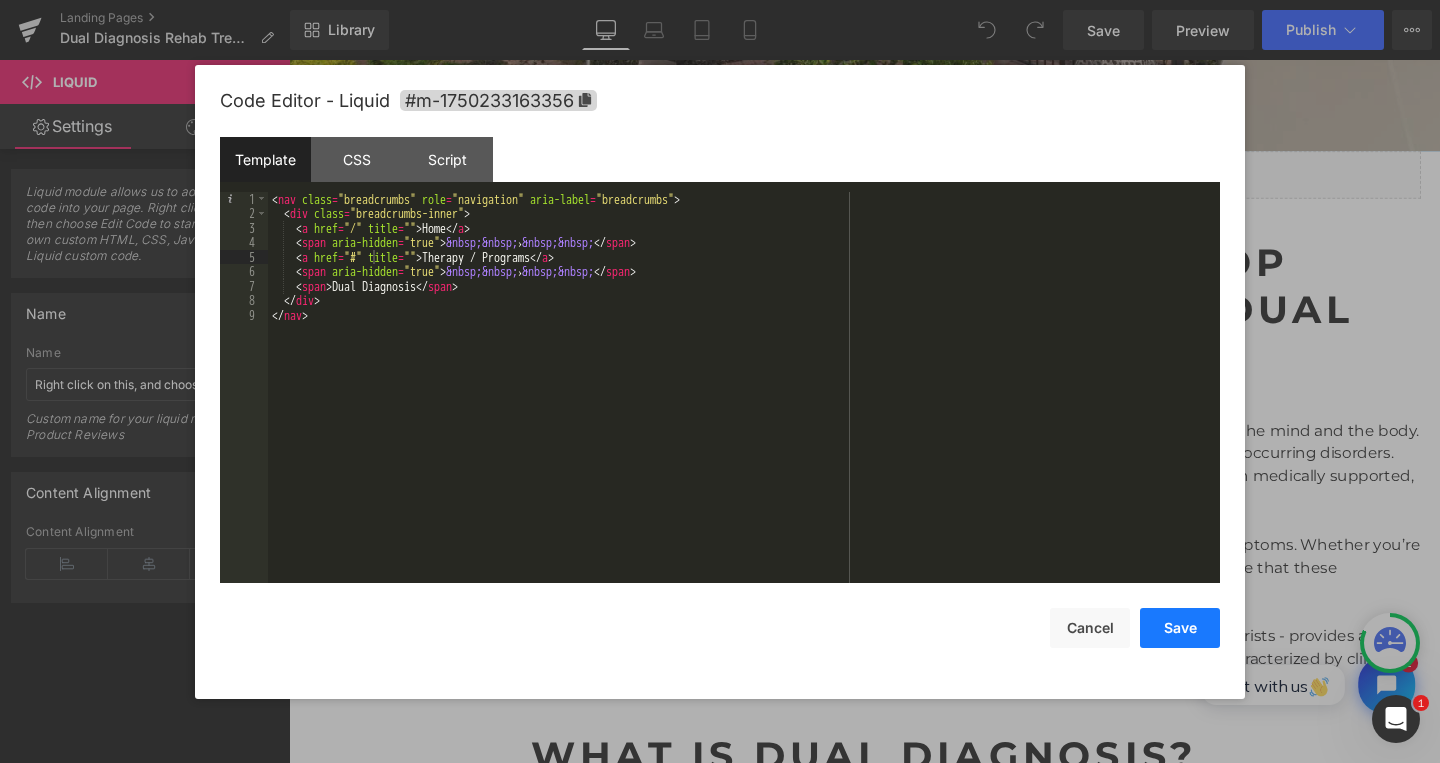 click on "Save" at bounding box center [1180, 628] 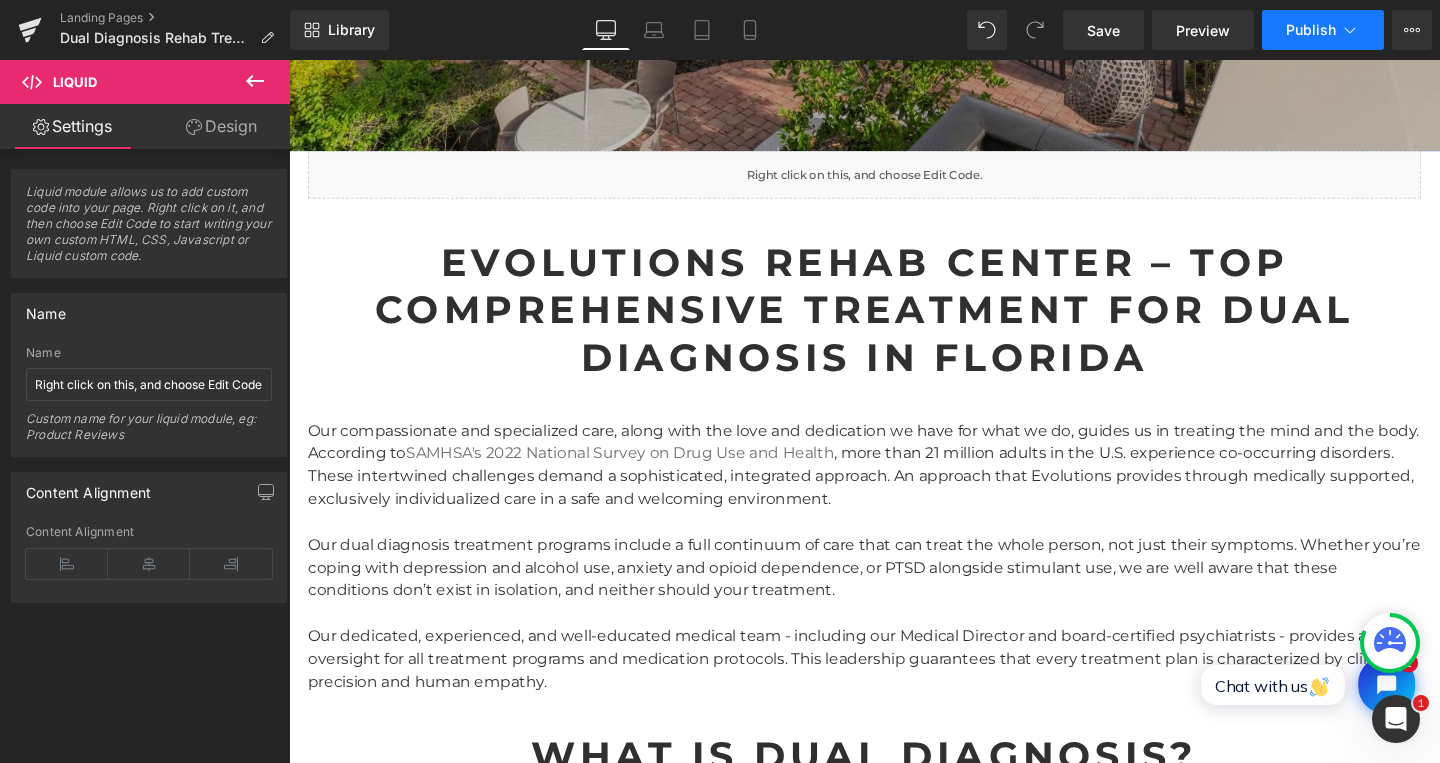 click on "Publish" at bounding box center [1311, 30] 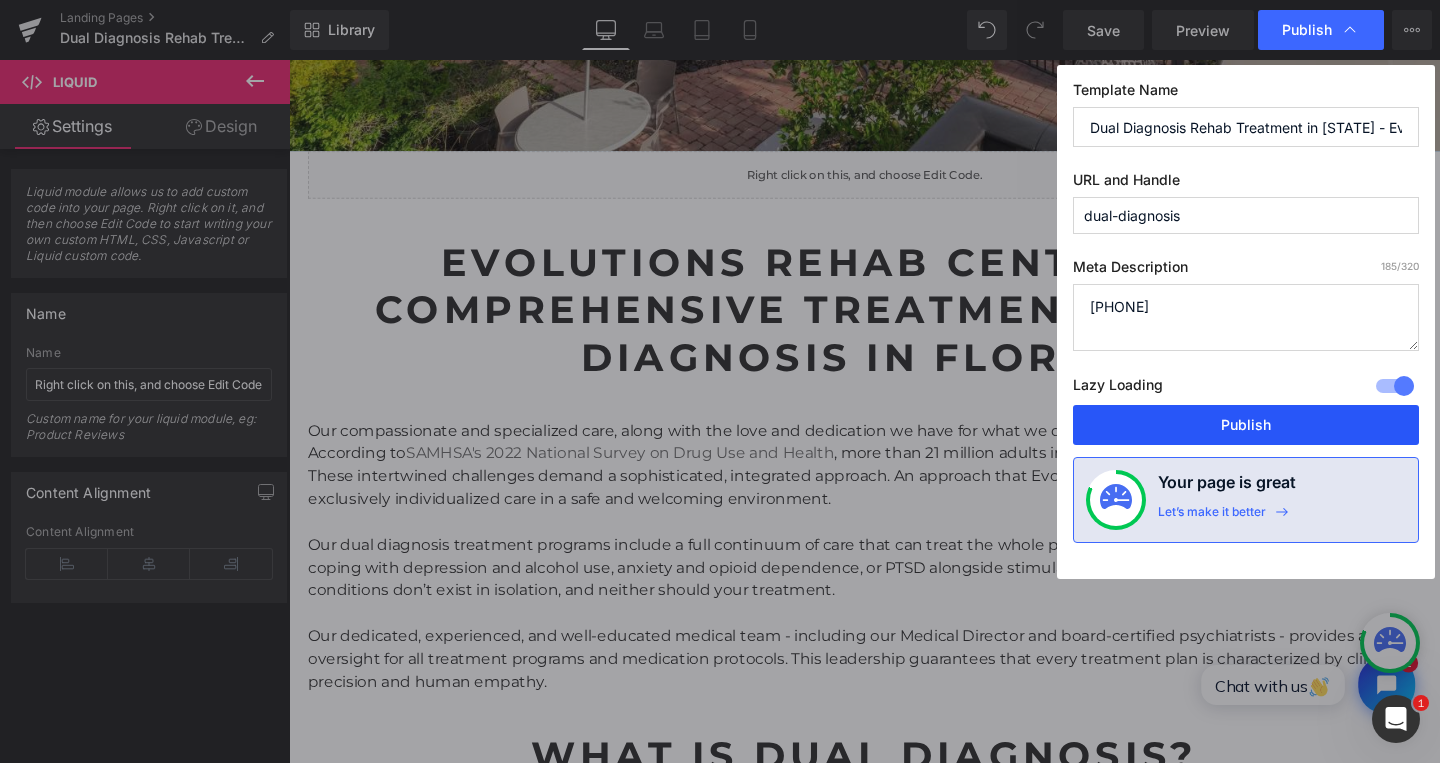 click on "Publish" at bounding box center (1246, 425) 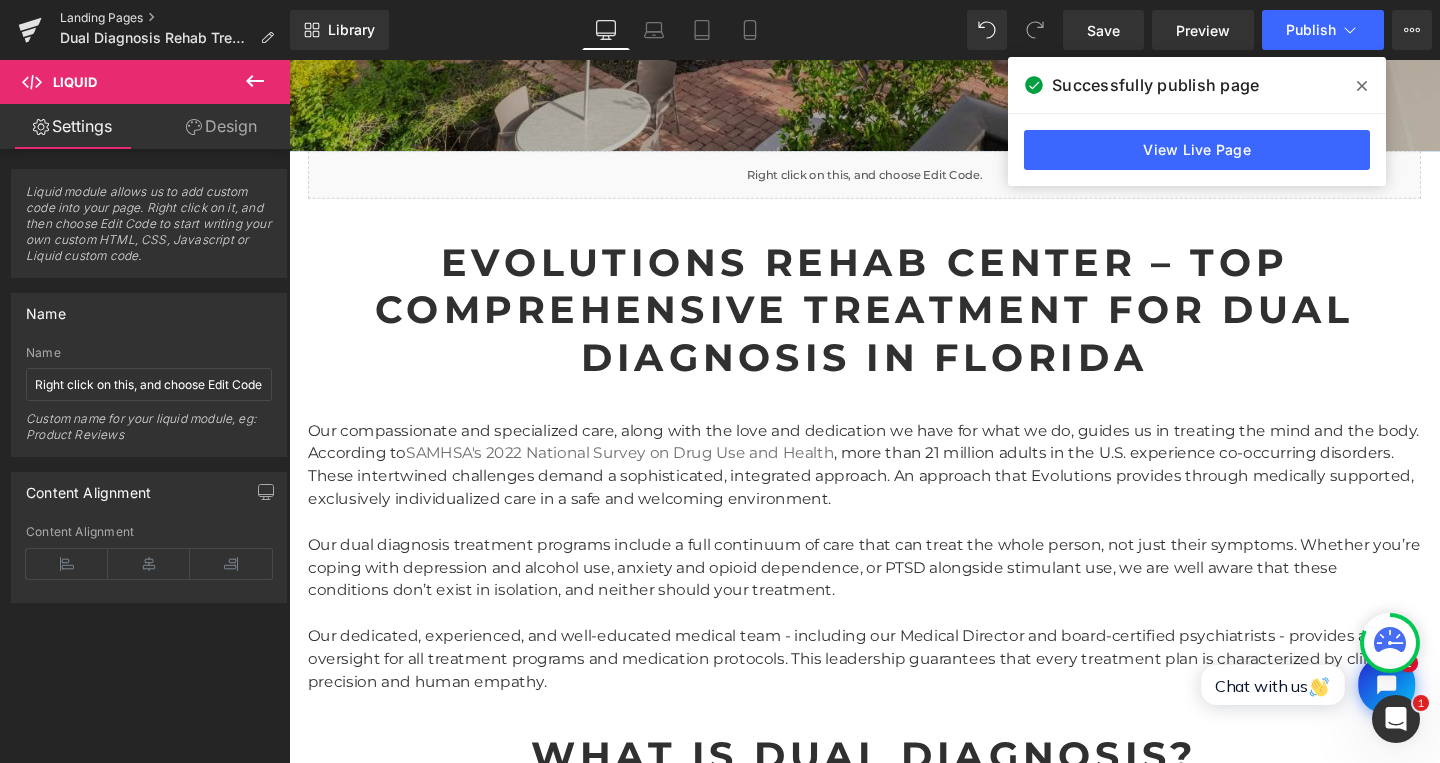 click on "Landing Pages" at bounding box center (175, 18) 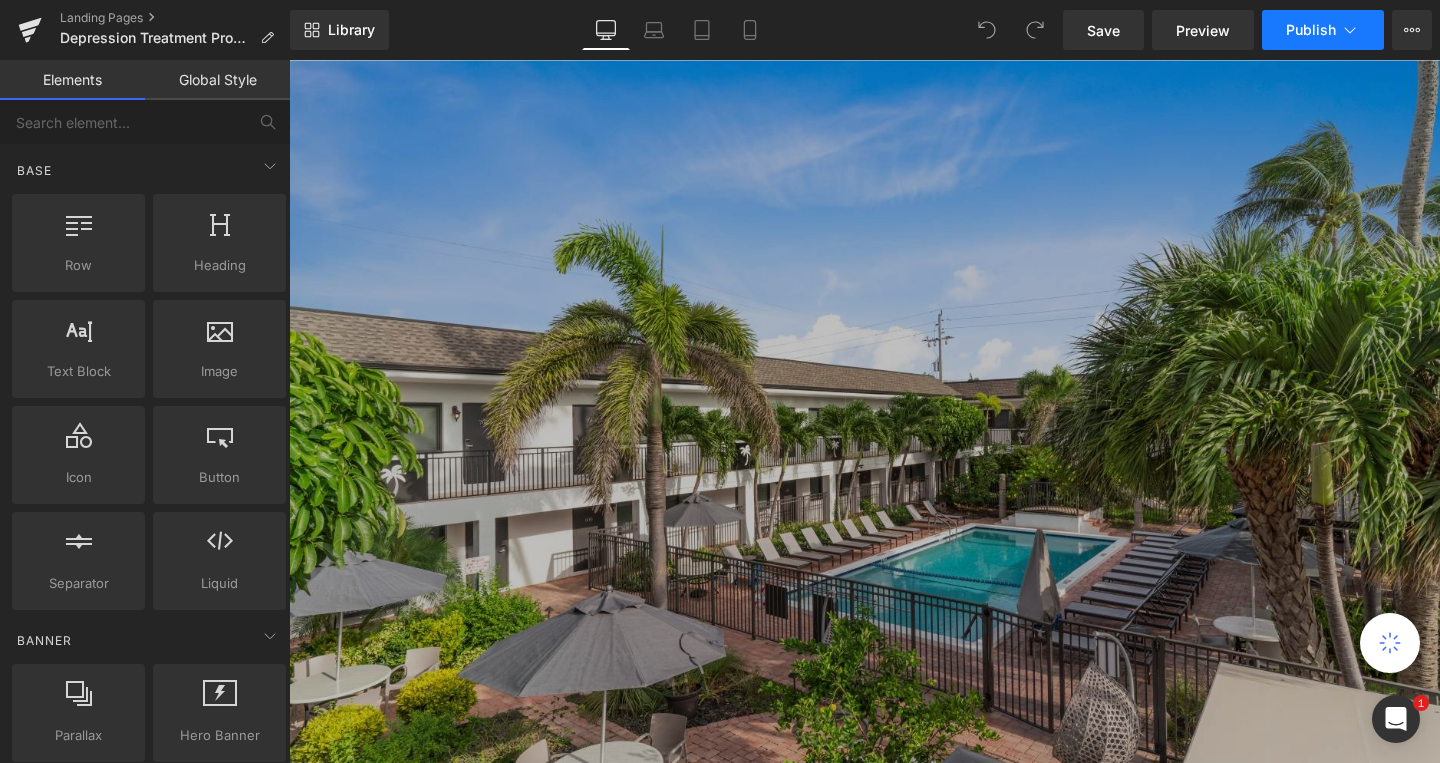 scroll, scrollTop: 0, scrollLeft: 0, axis: both 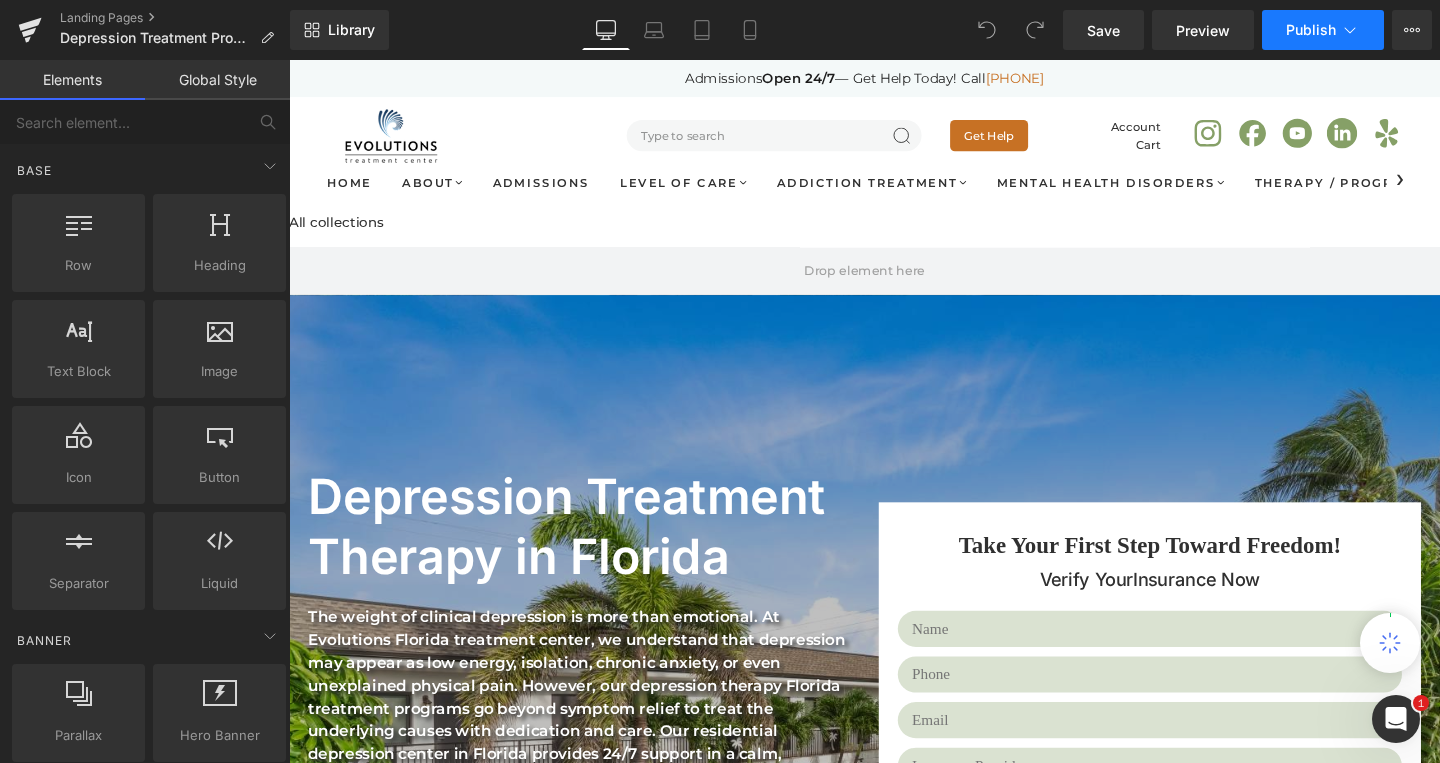 click 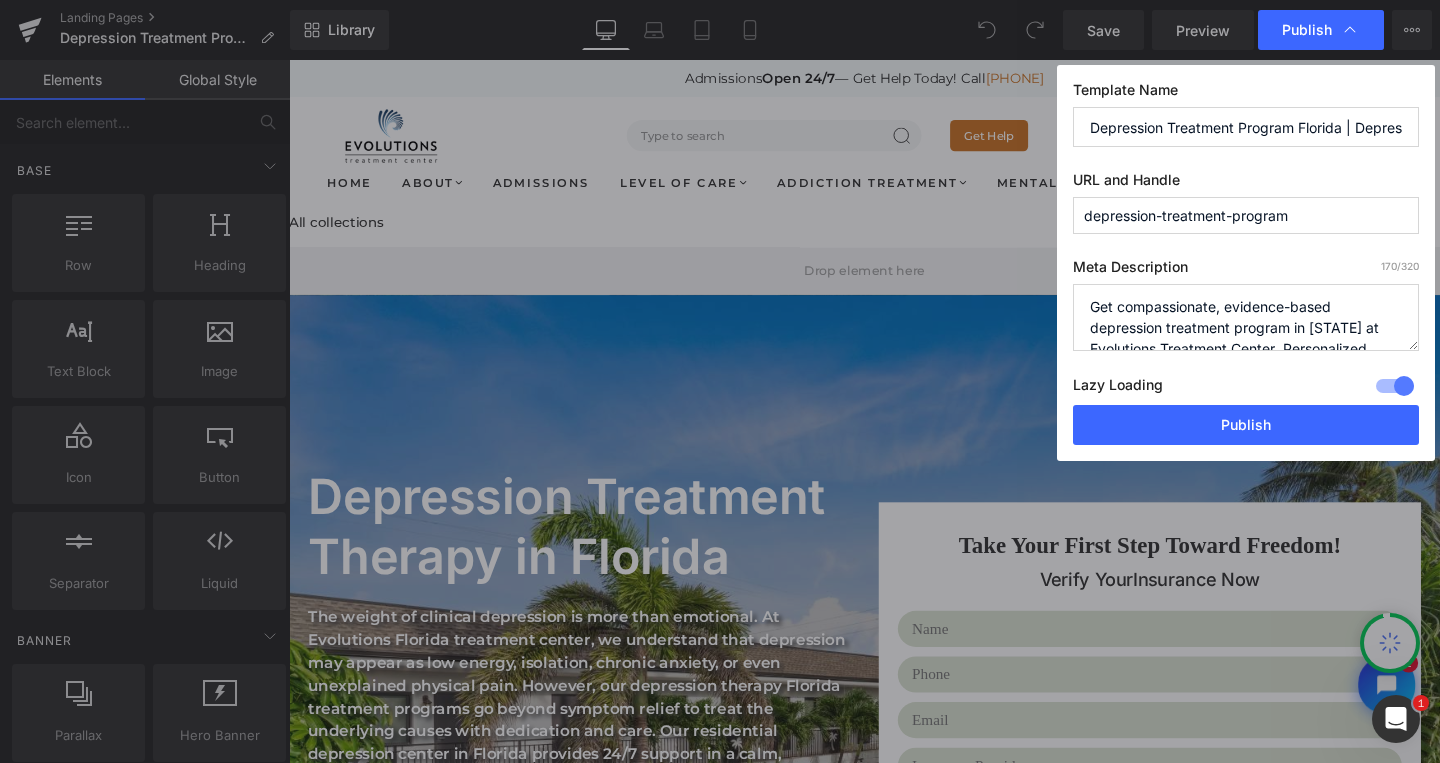scroll, scrollTop: 0, scrollLeft: 0, axis: both 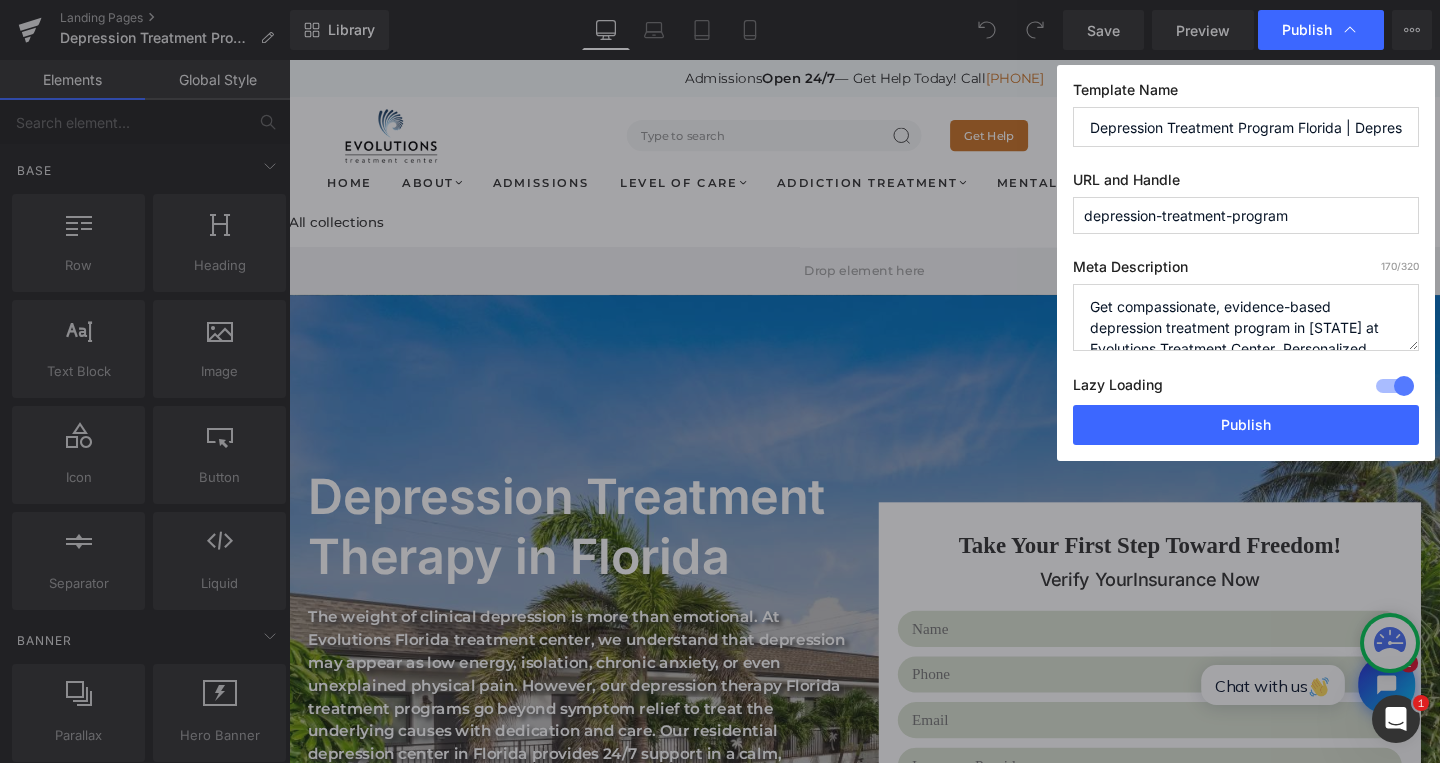type 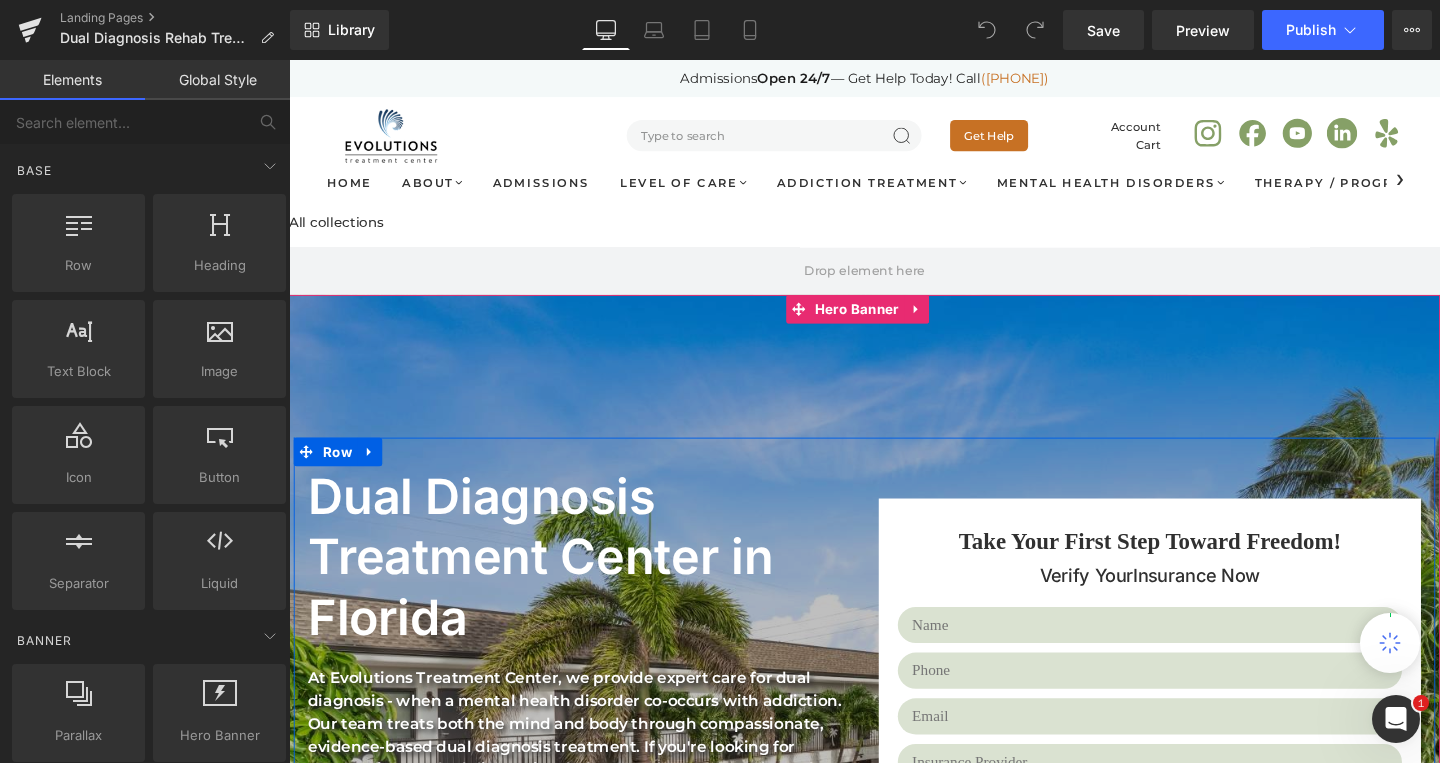 scroll, scrollTop: 0, scrollLeft: 0, axis: both 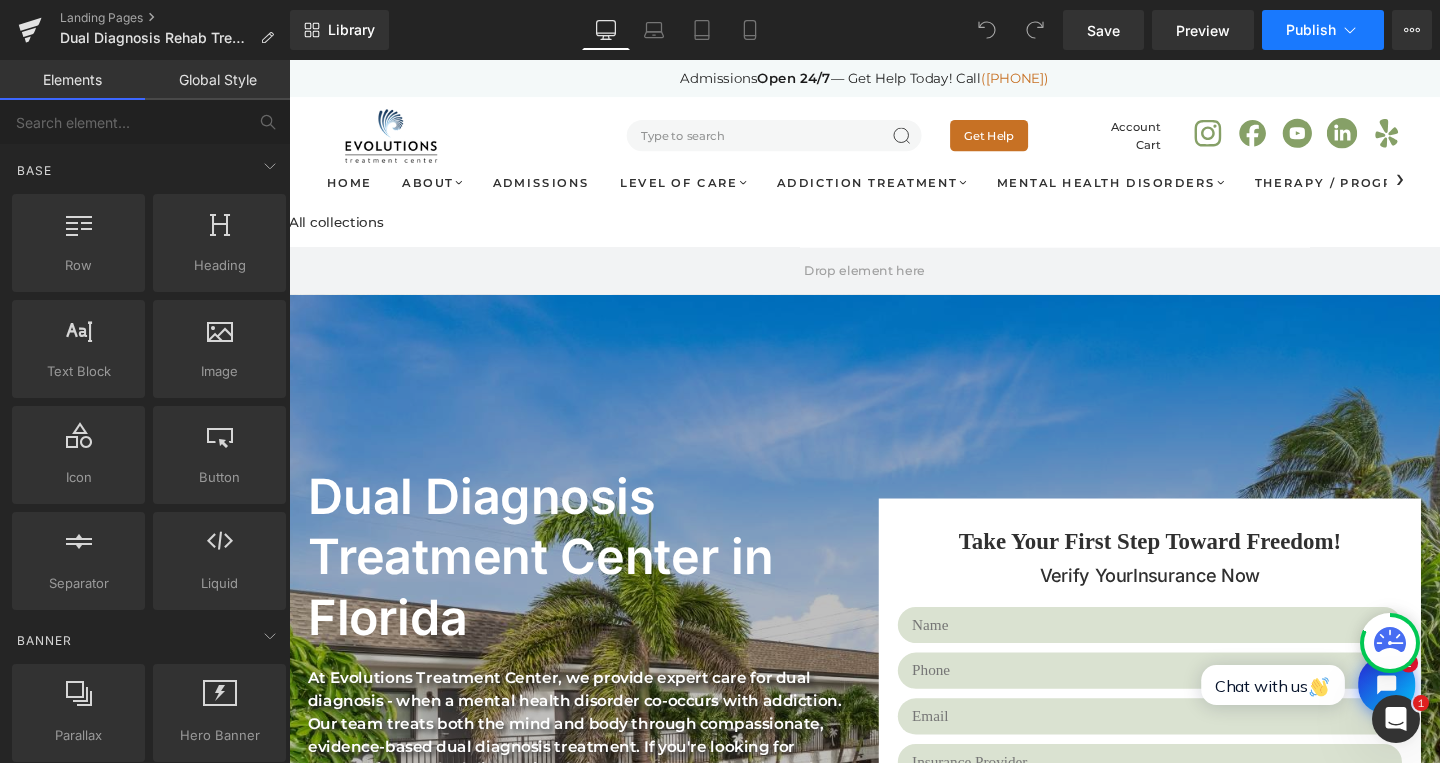 click 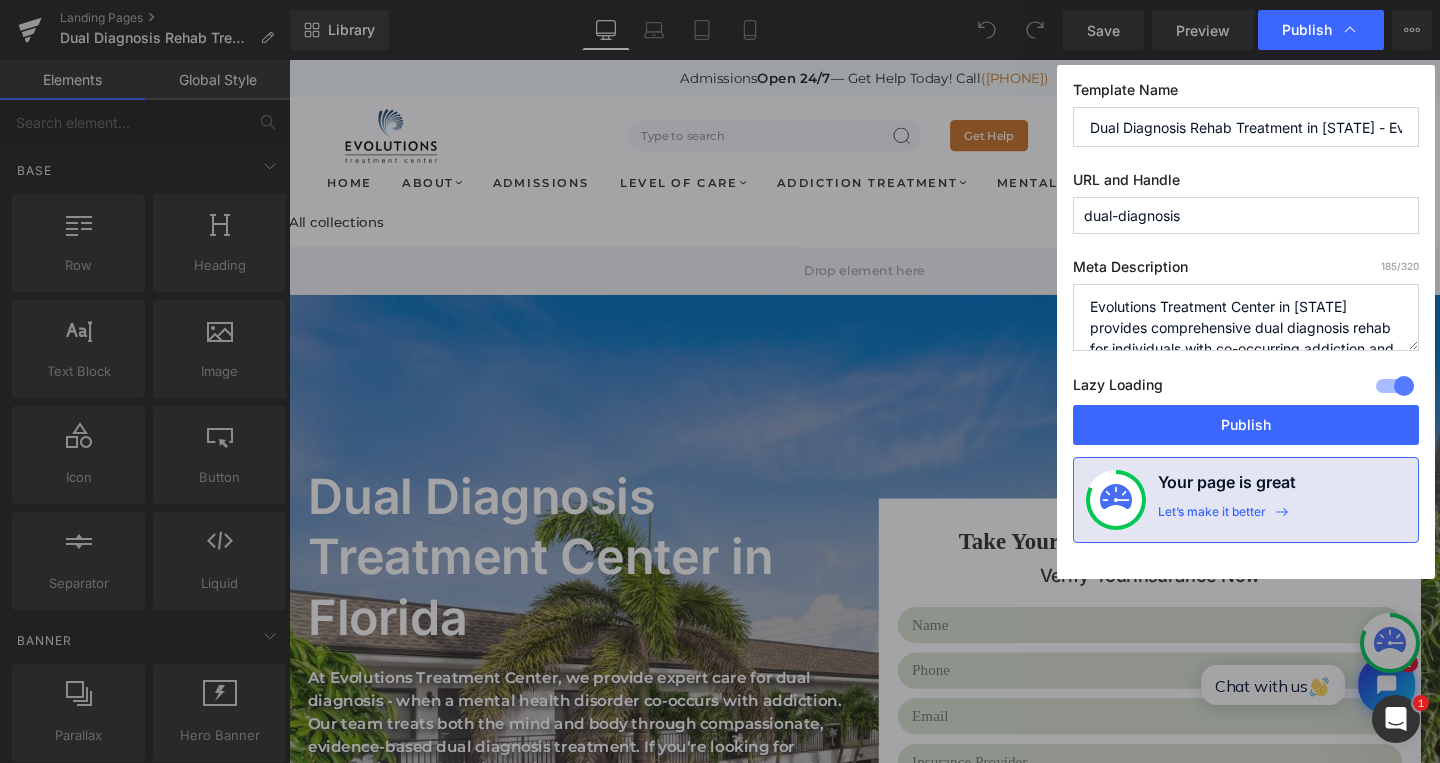 click on "Evolutions Treatment Center in [STATE] provides comprehensive dual diagnosis rehab for individuals with co-occurring addiction and mental health issues. Contact us today - ([PHONE])" at bounding box center [1246, 317] 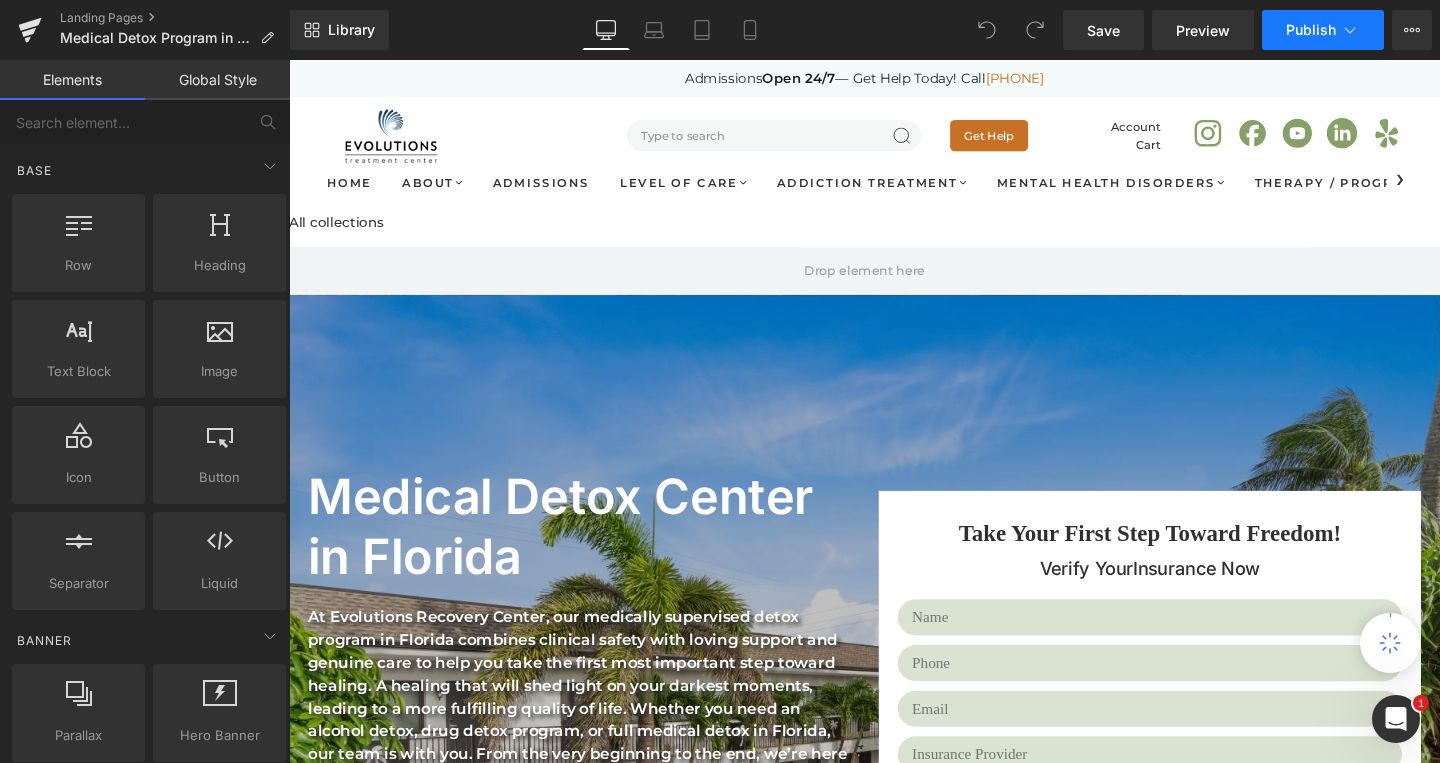 scroll, scrollTop: 0, scrollLeft: 0, axis: both 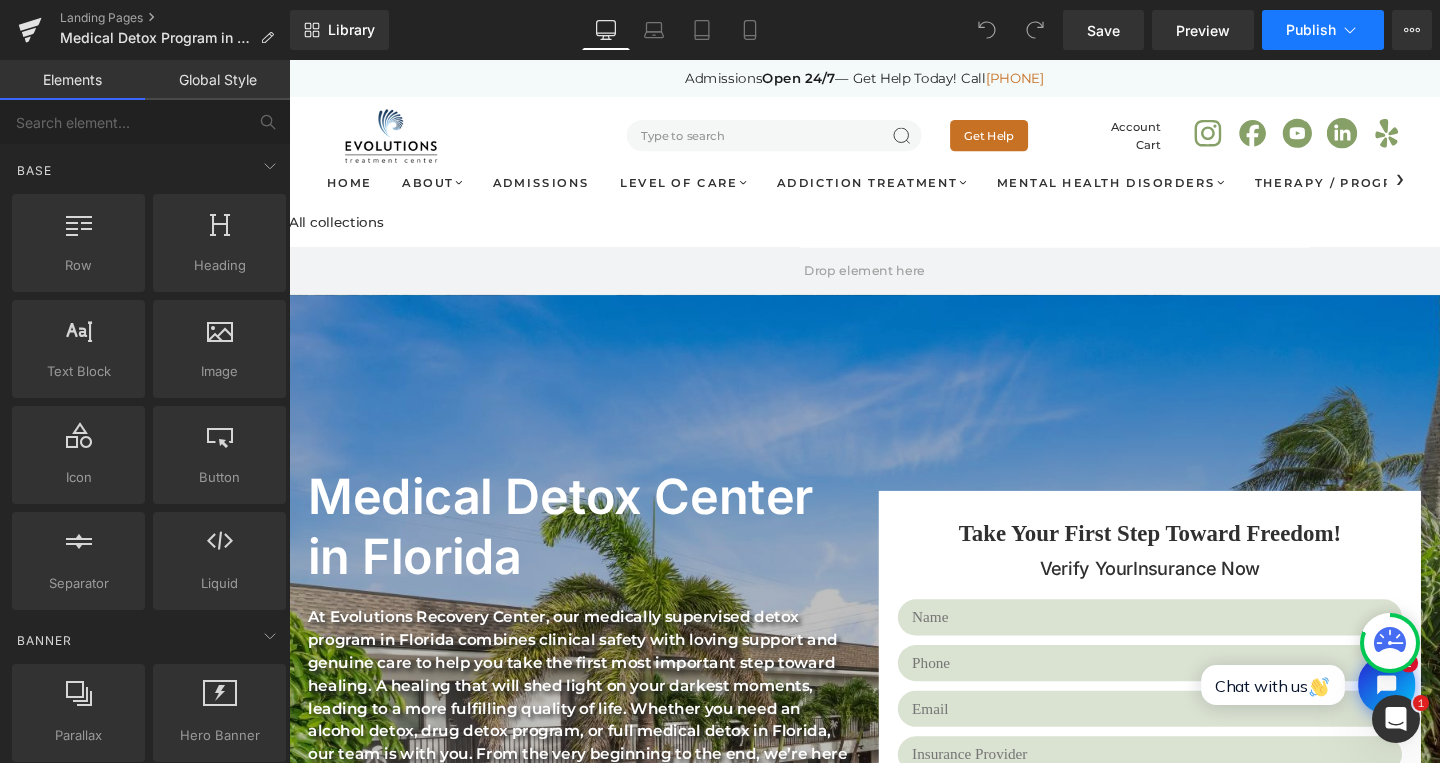 click 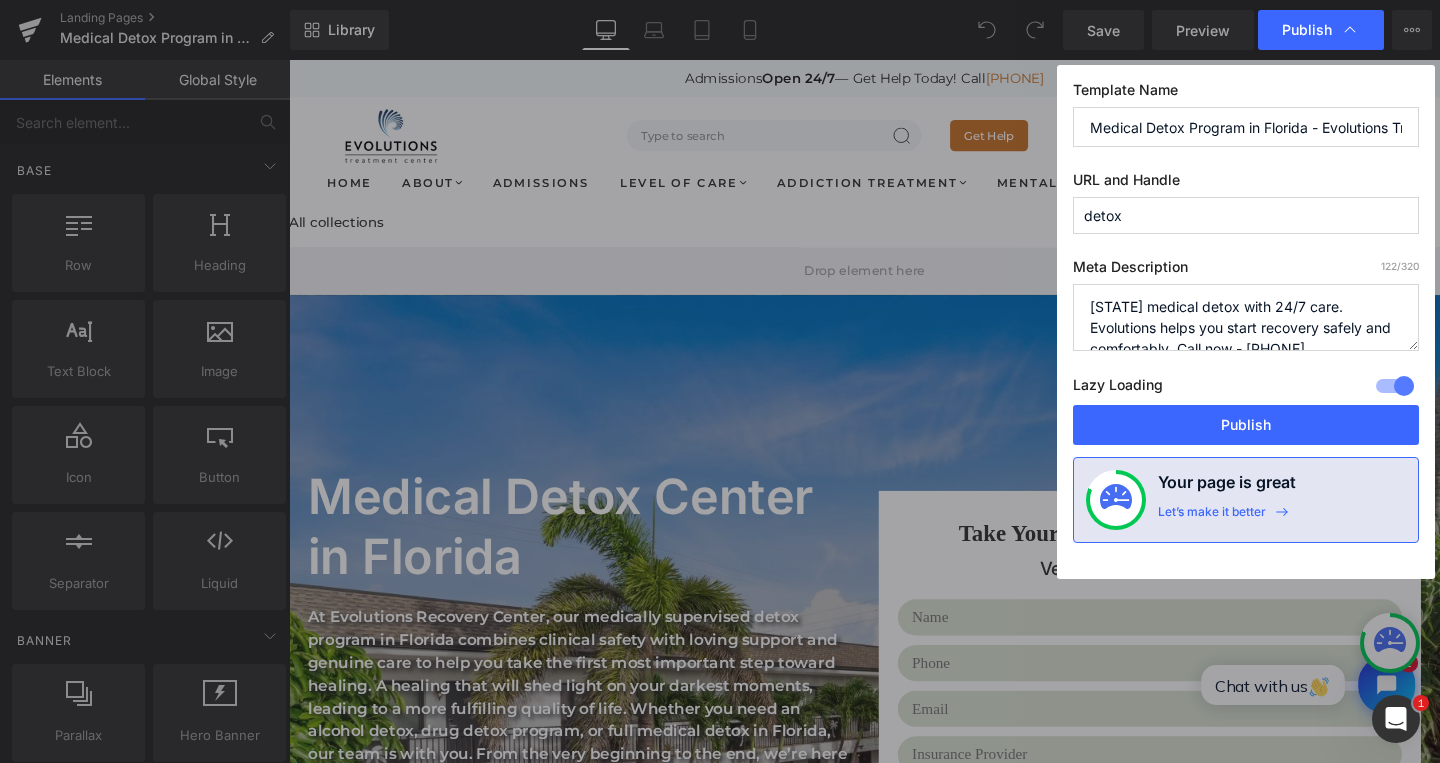 type 